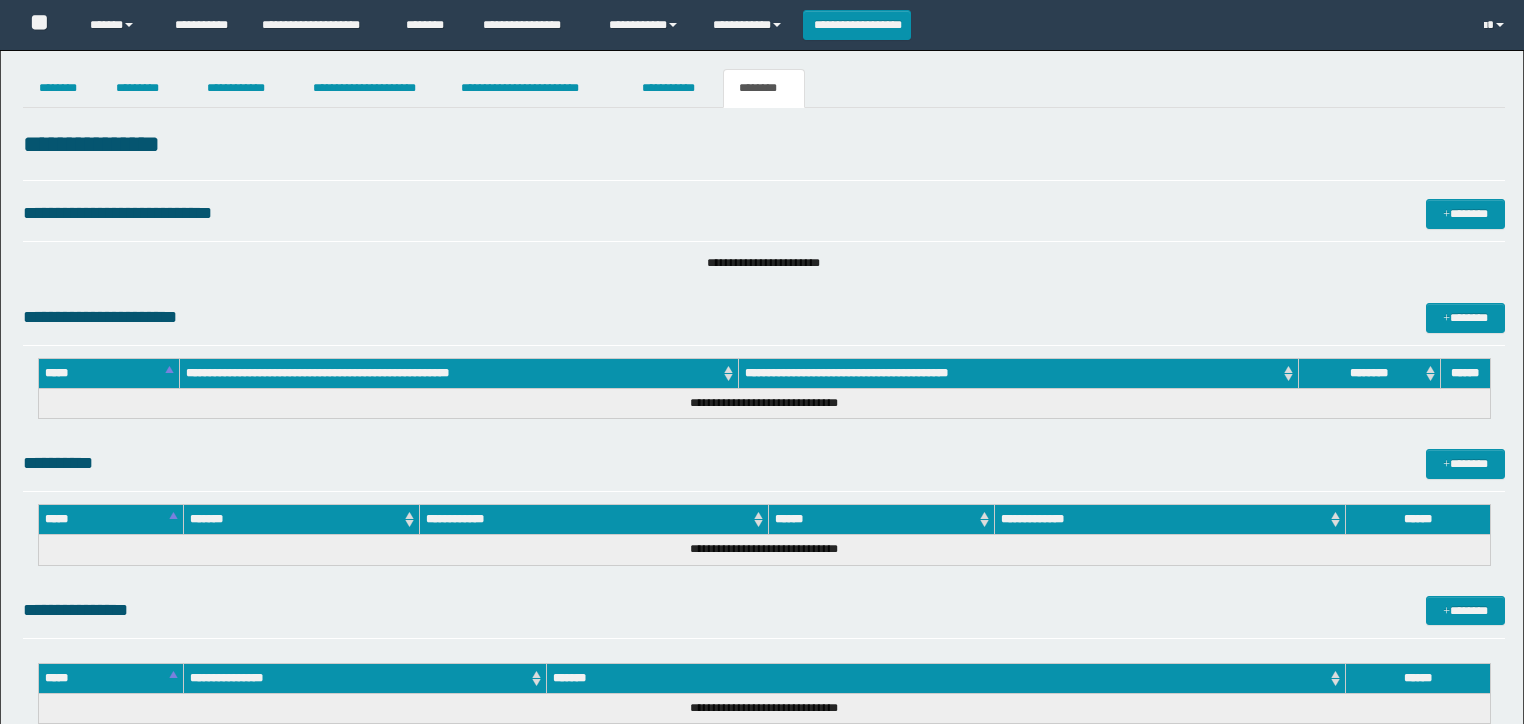 scroll, scrollTop: 424, scrollLeft: 0, axis: vertical 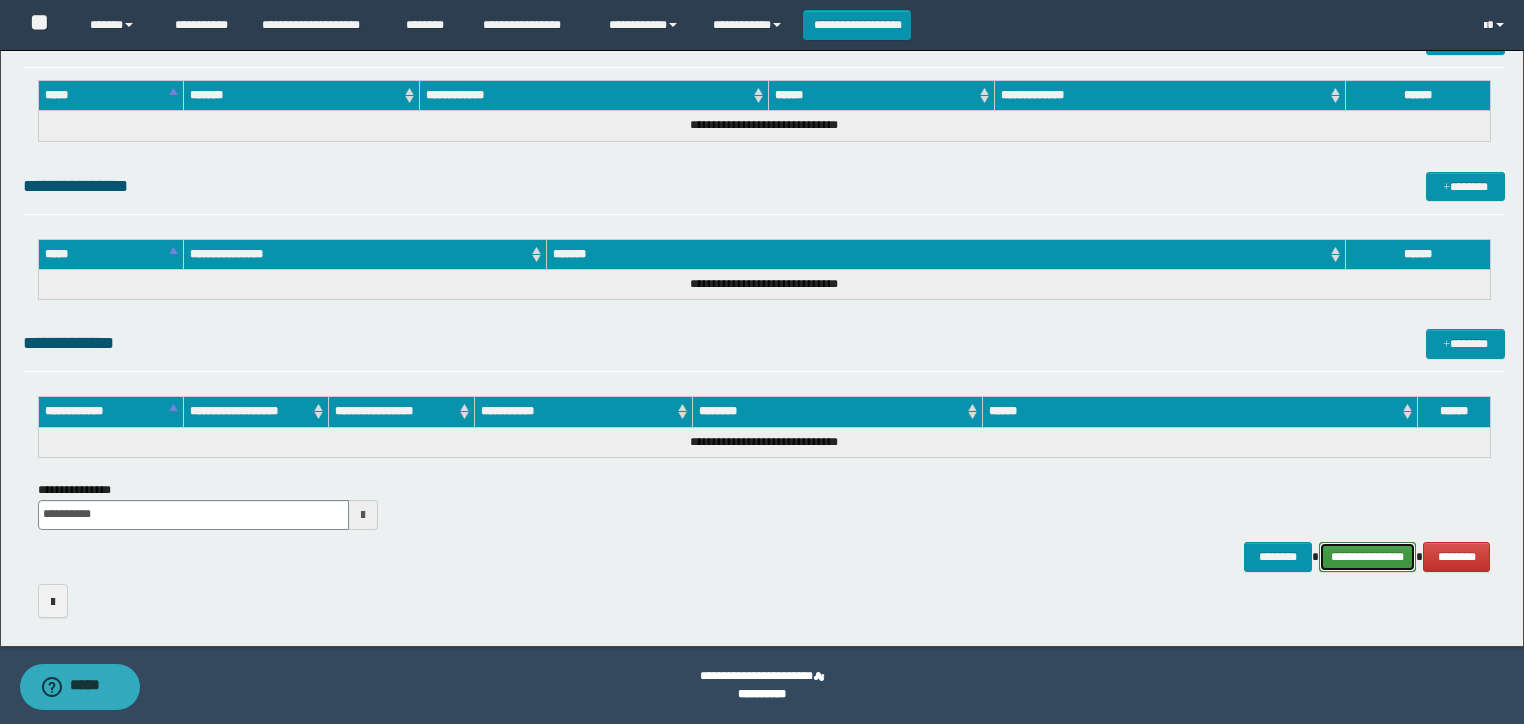 click on "**********" at bounding box center [1368, 557] 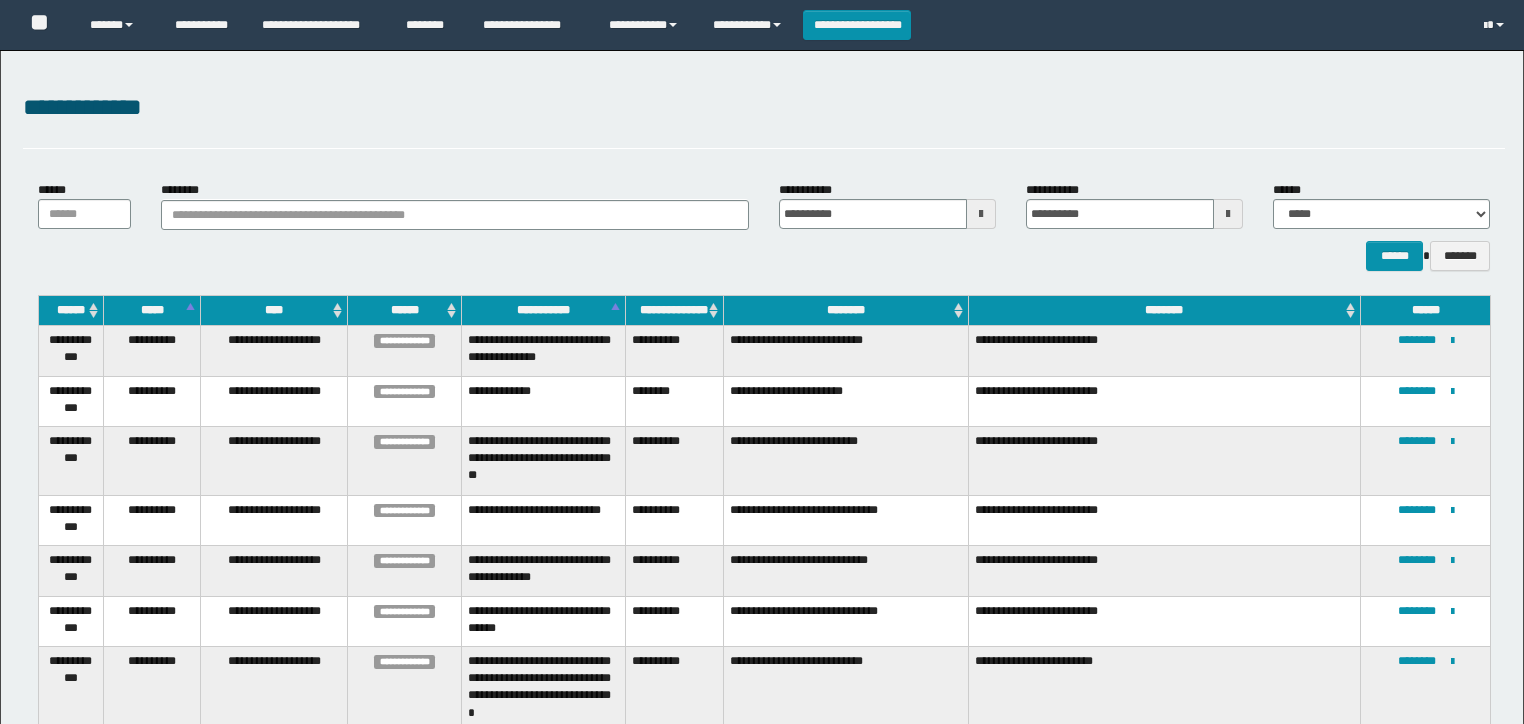 scroll, scrollTop: 267, scrollLeft: 0, axis: vertical 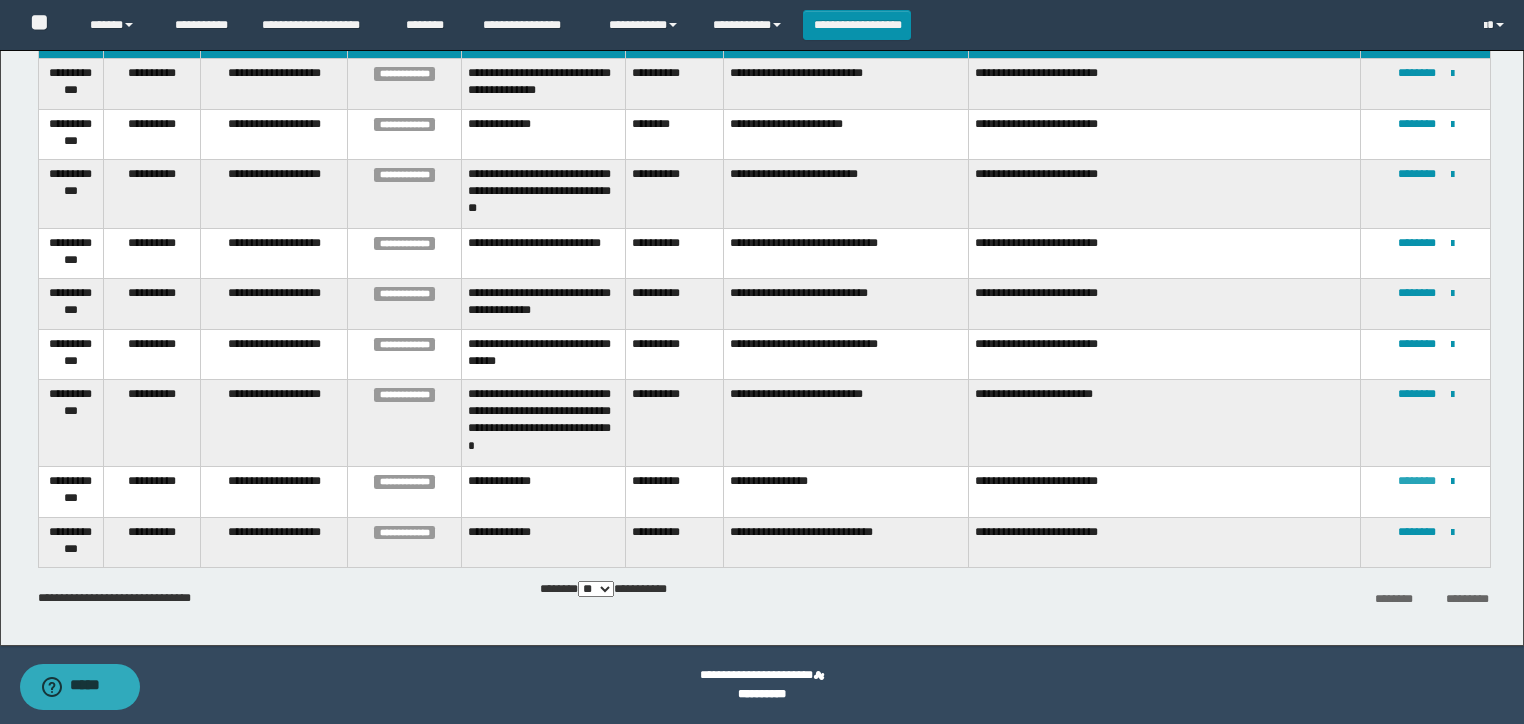 click on "********" at bounding box center [1417, 481] 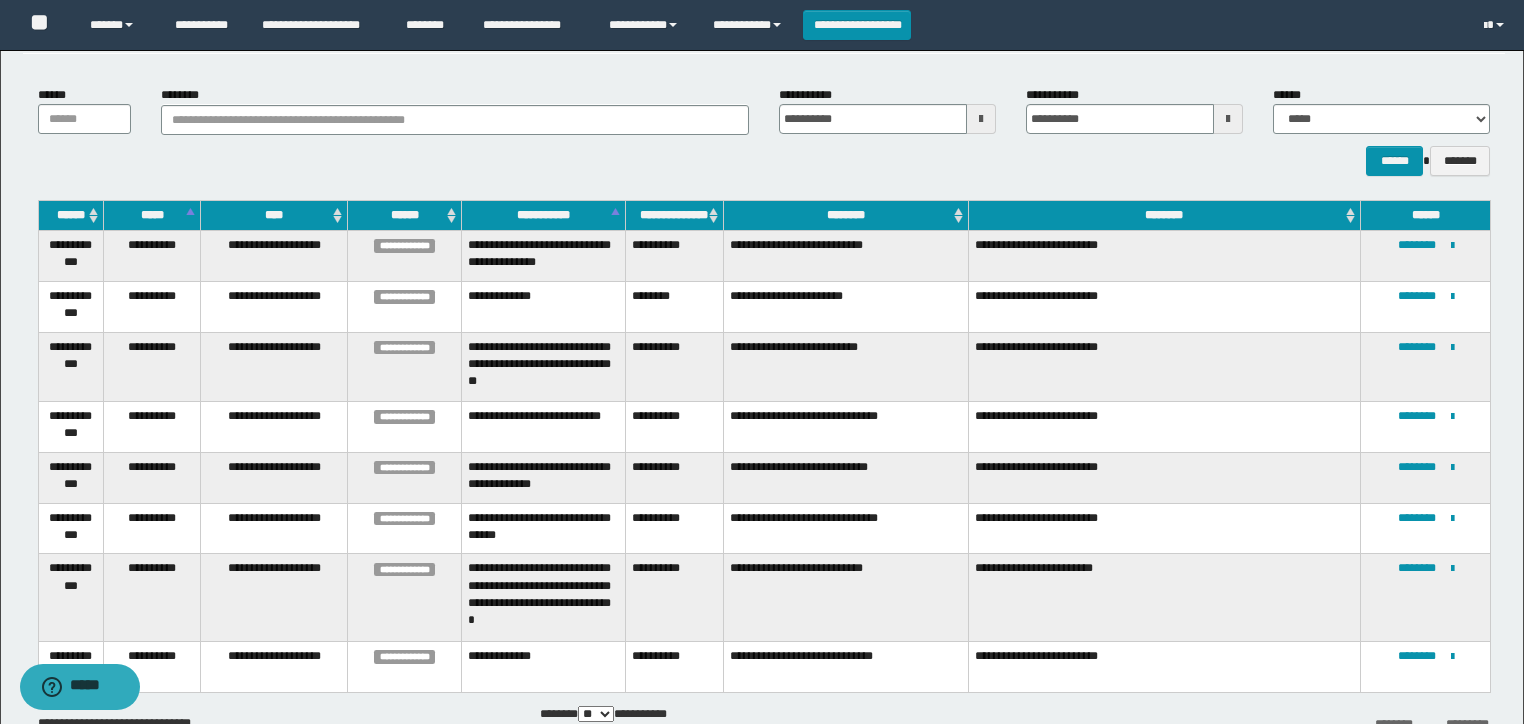 scroll, scrollTop: 220, scrollLeft: 0, axis: vertical 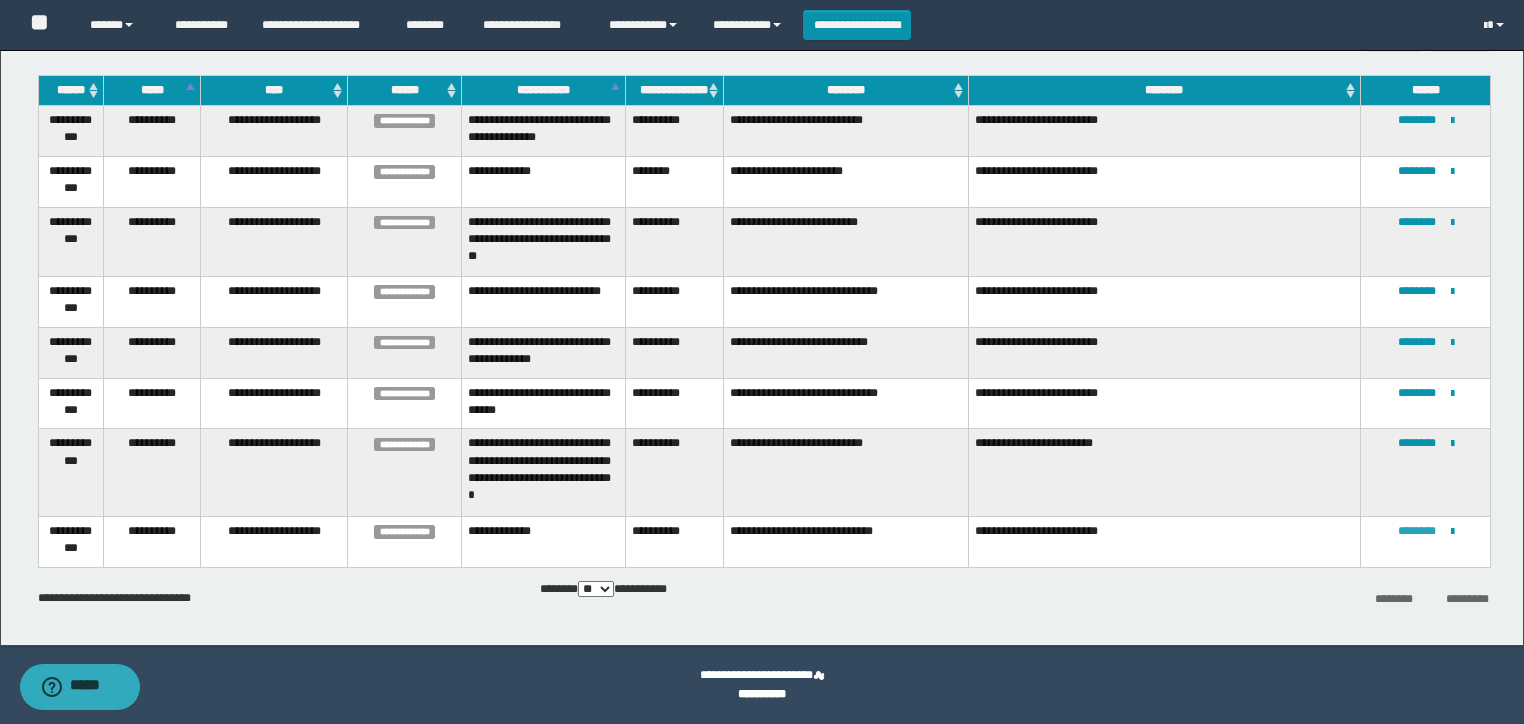click on "********" at bounding box center [1417, 531] 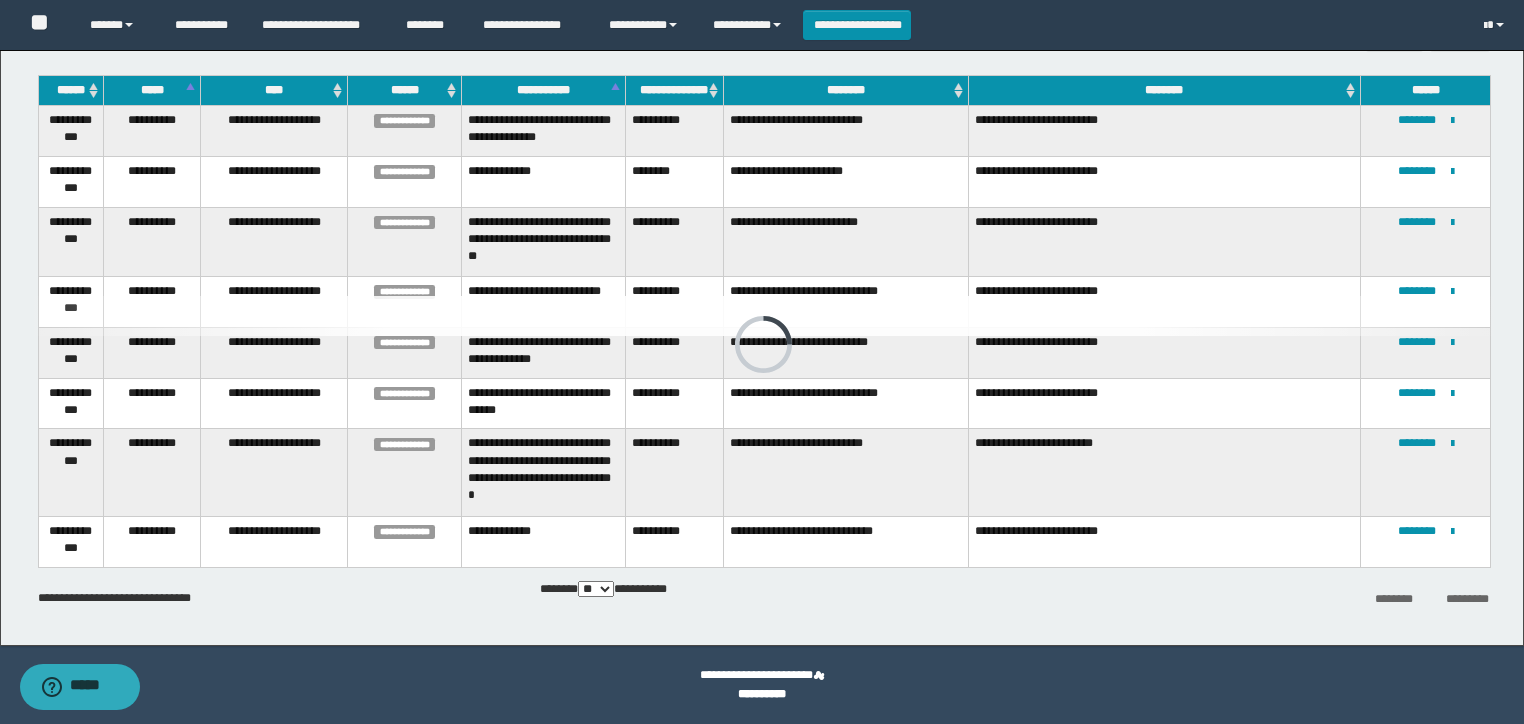 scroll, scrollTop: 0, scrollLeft: 0, axis: both 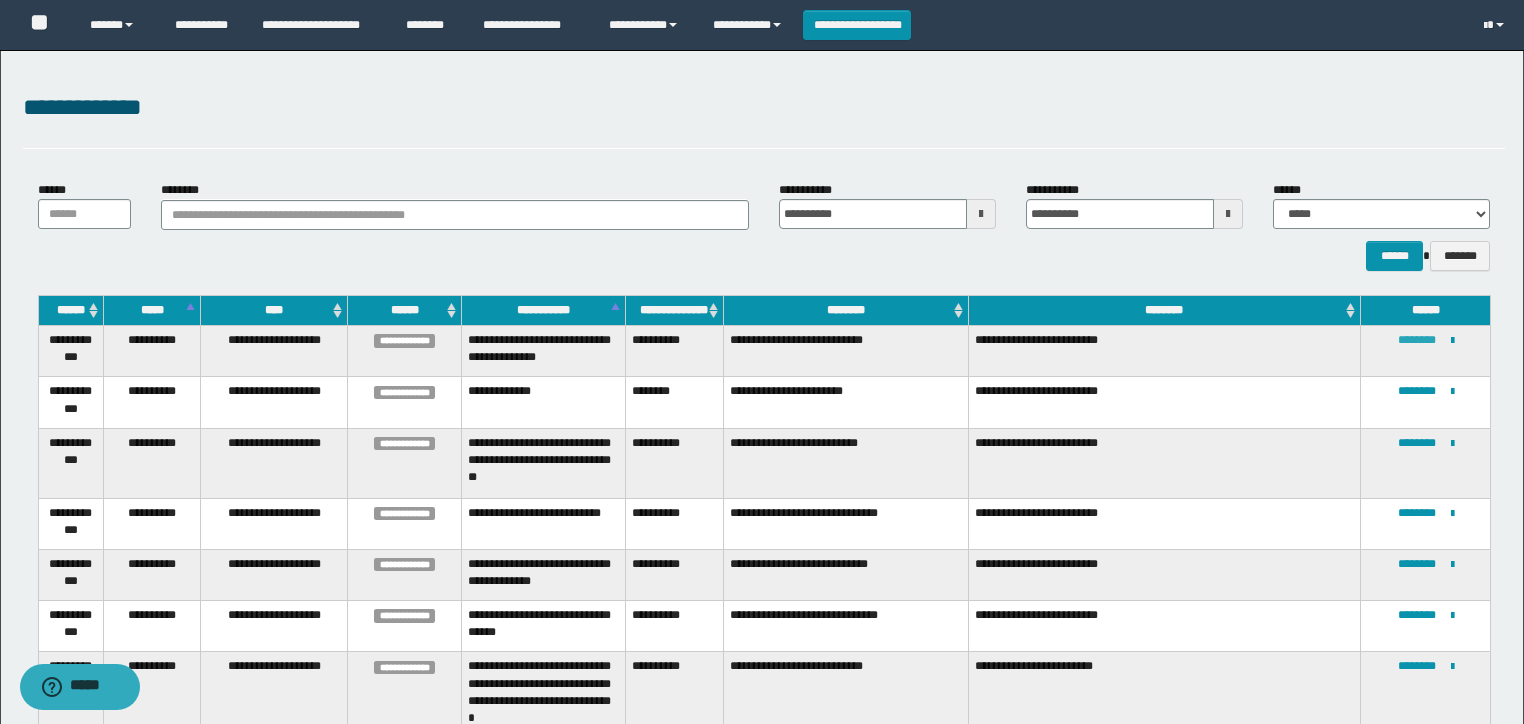 click on "********" at bounding box center [1417, 340] 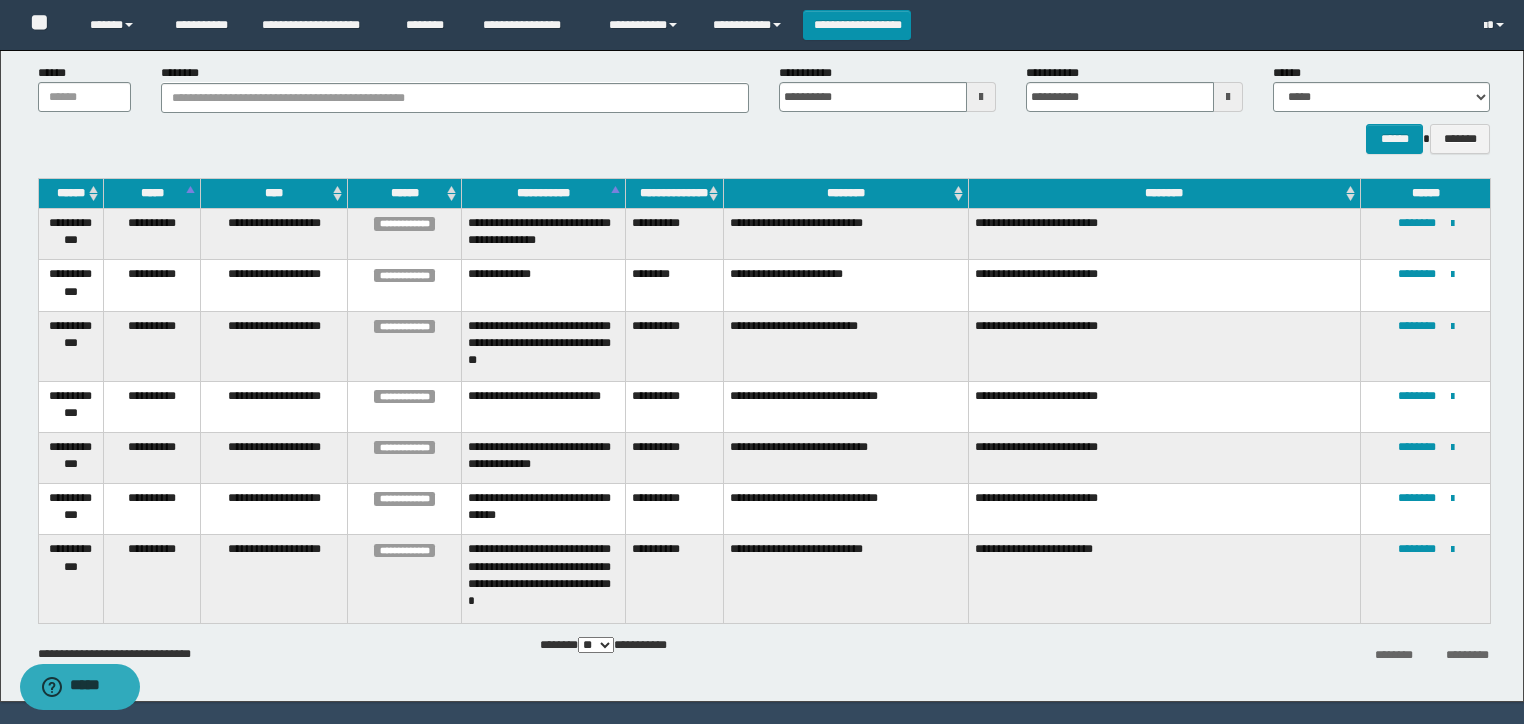 scroll, scrollTop: 160, scrollLeft: 0, axis: vertical 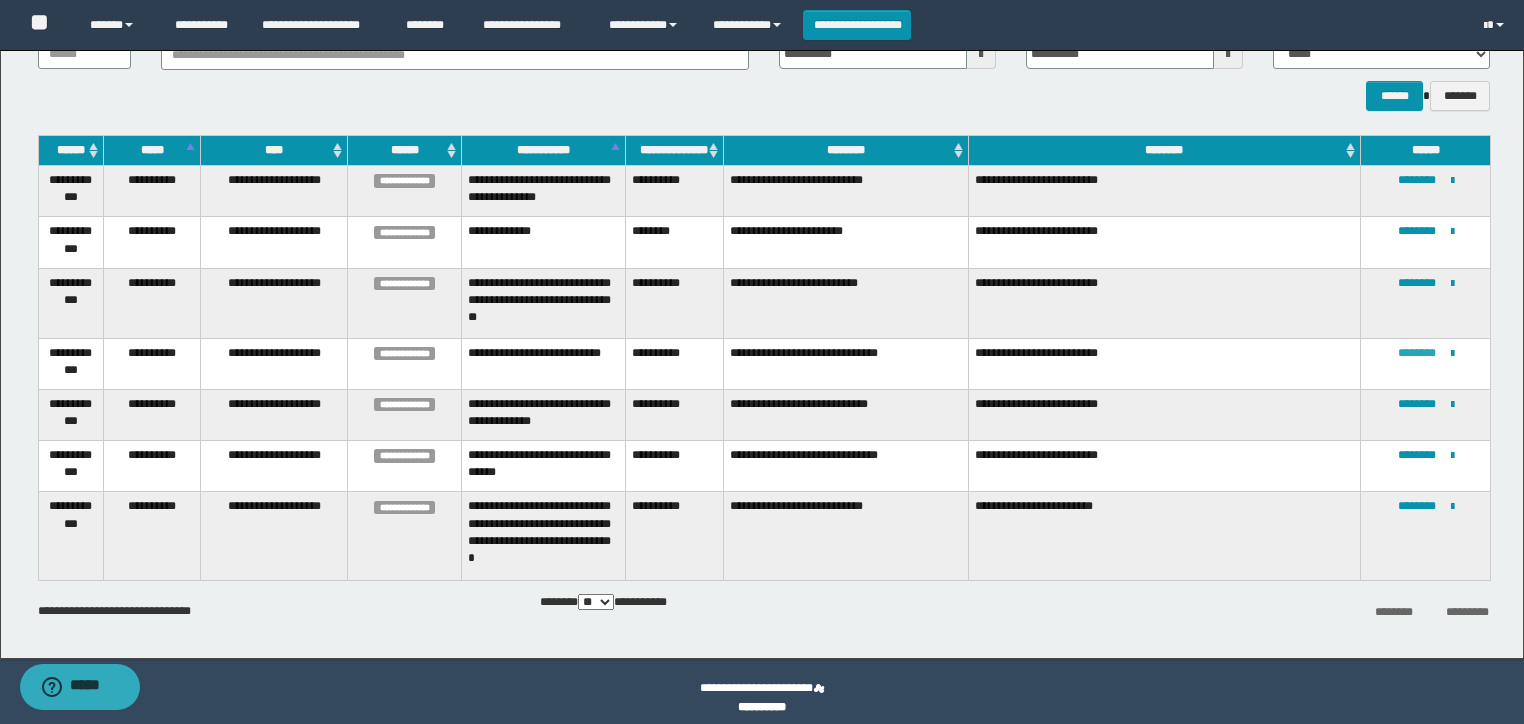 click at bounding box center (0, 0) 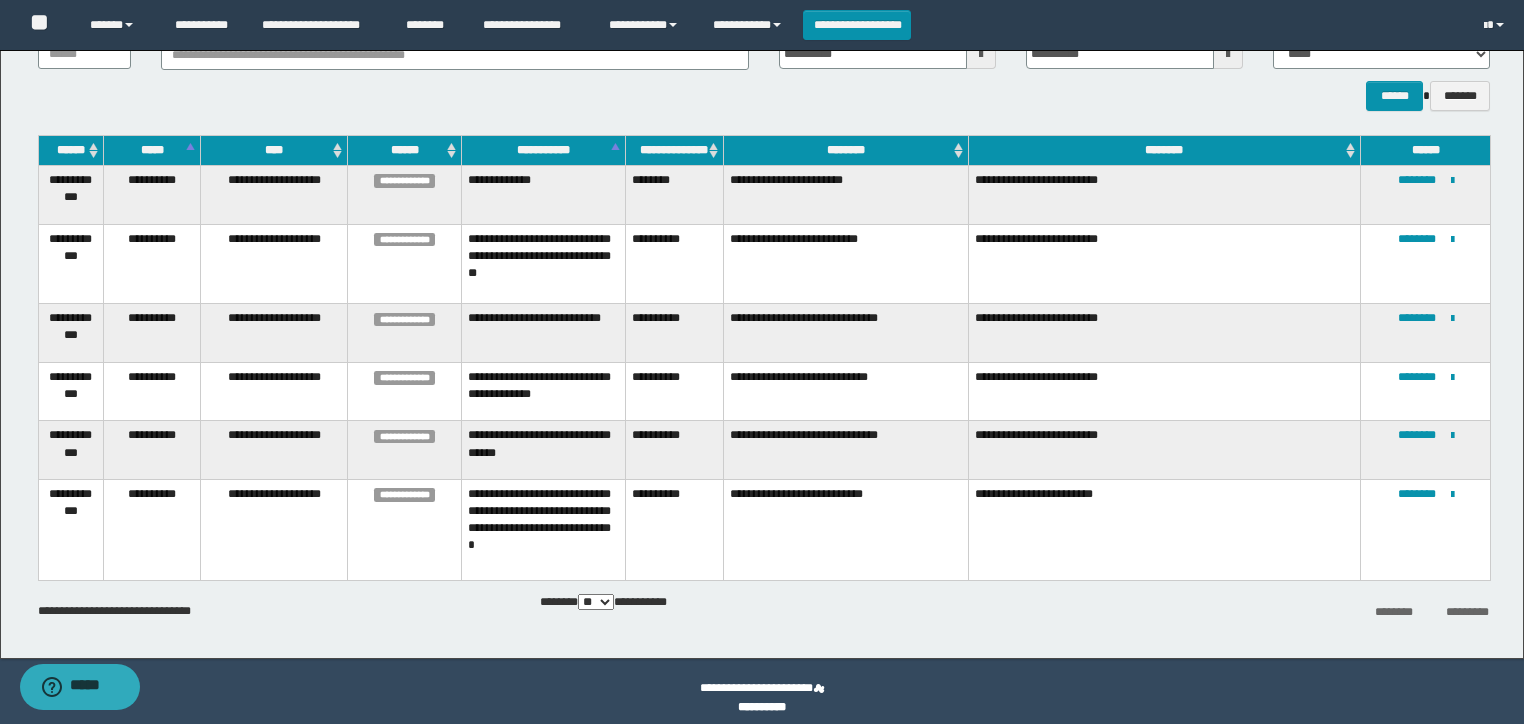 scroll, scrollTop: 125, scrollLeft: 0, axis: vertical 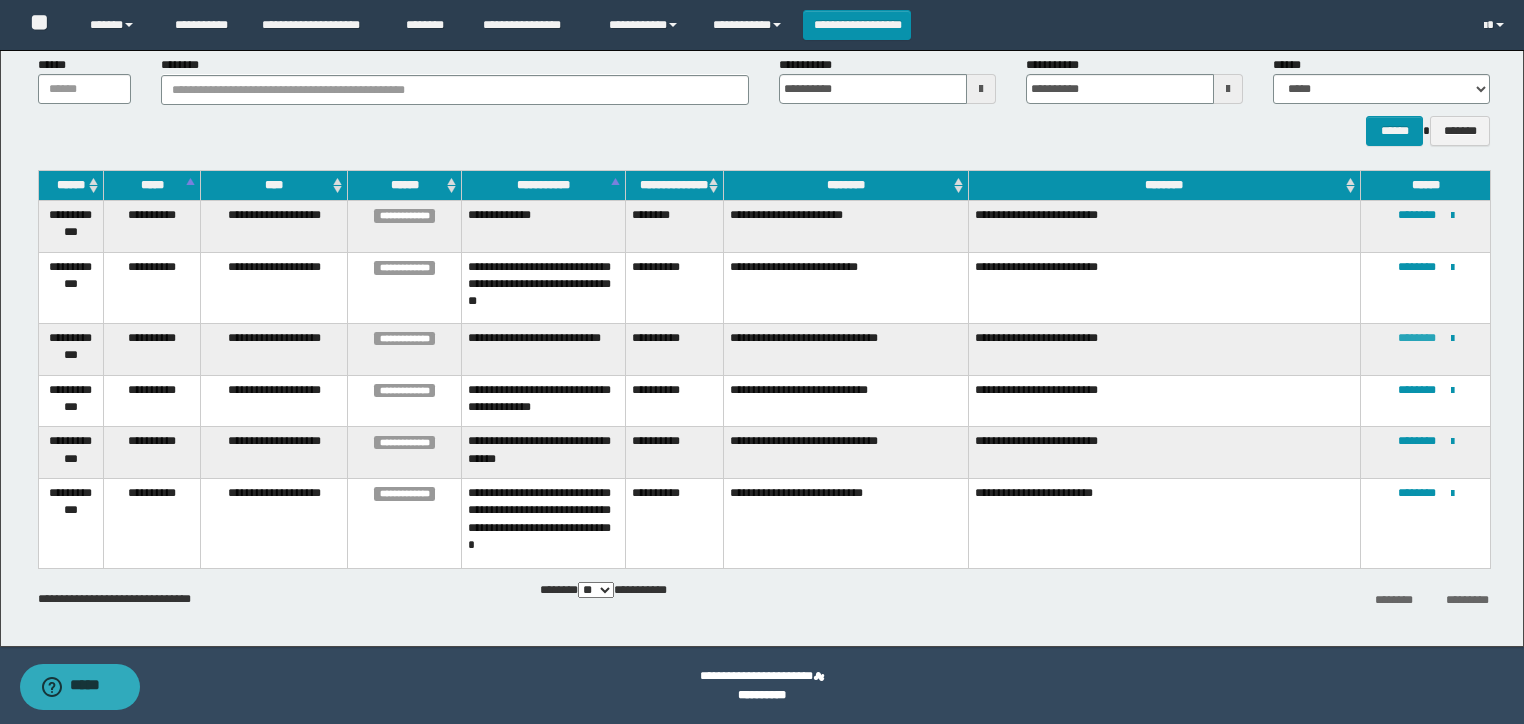 click on "********" at bounding box center [1417, 338] 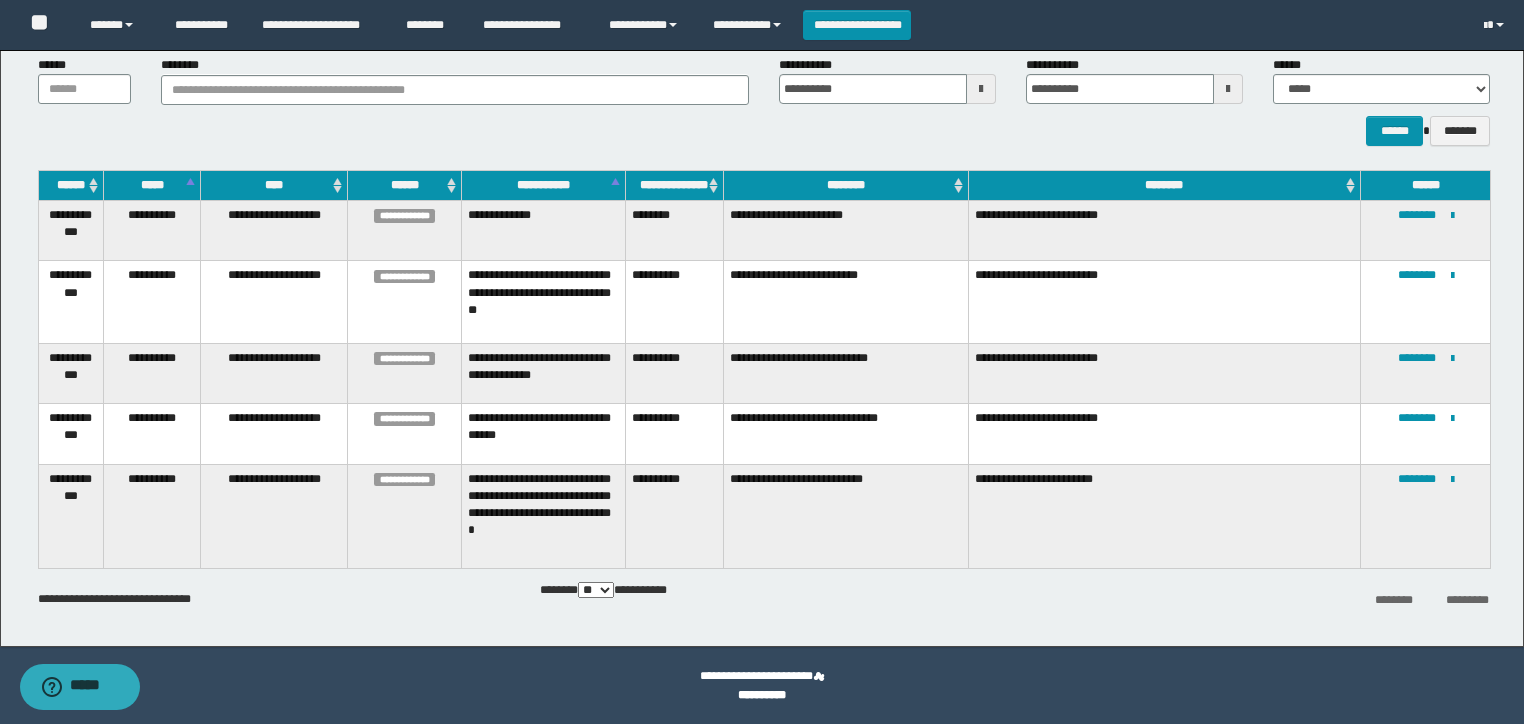scroll, scrollTop: 0, scrollLeft: 0, axis: both 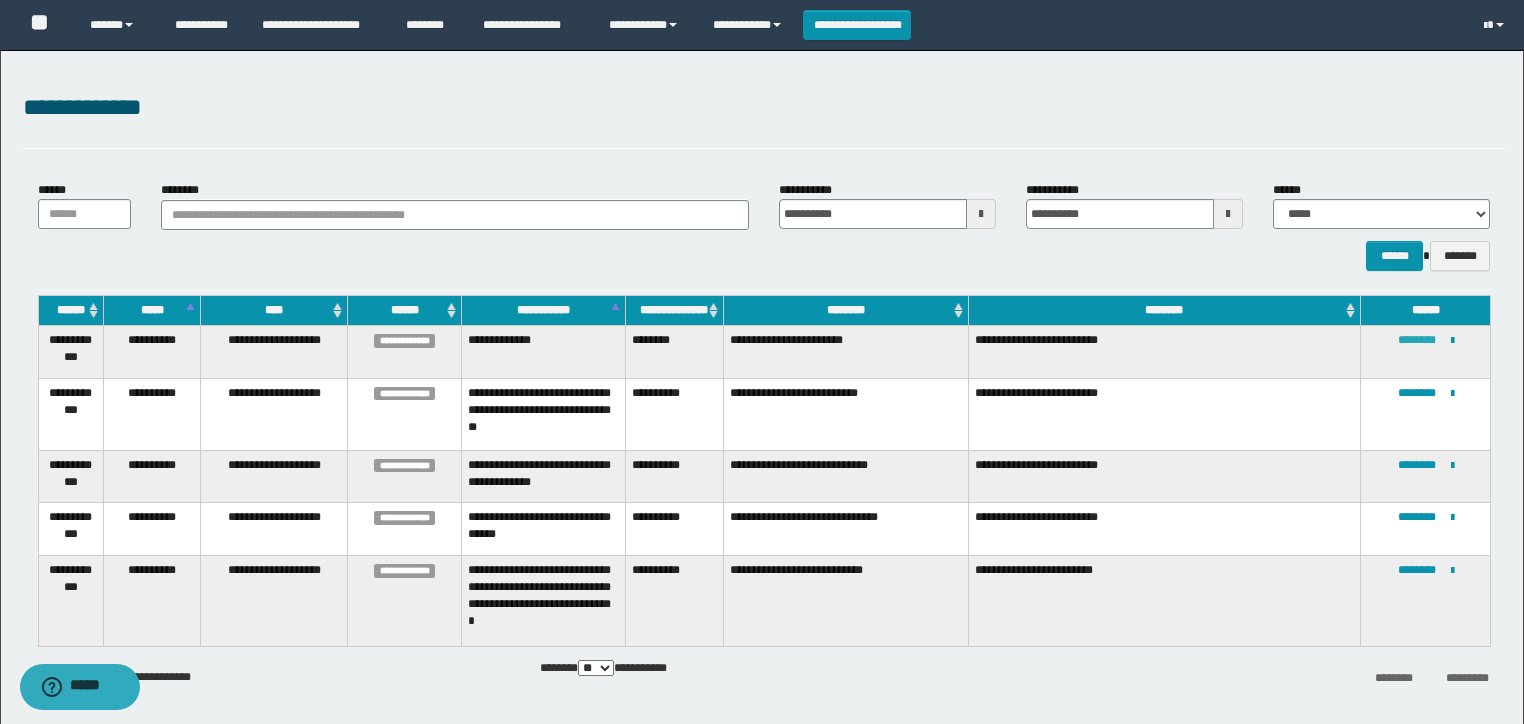 click on "********" at bounding box center (1417, 340) 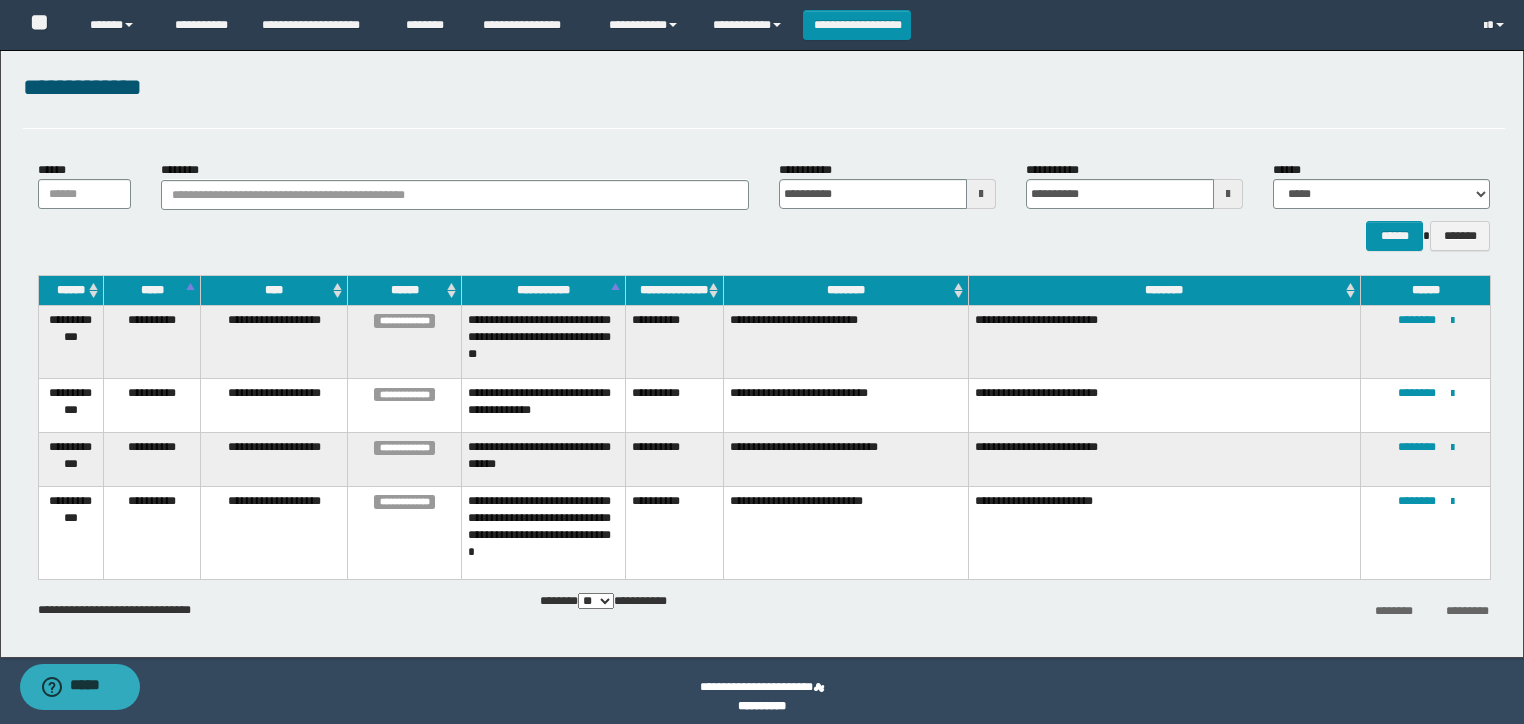scroll, scrollTop: 31, scrollLeft: 0, axis: vertical 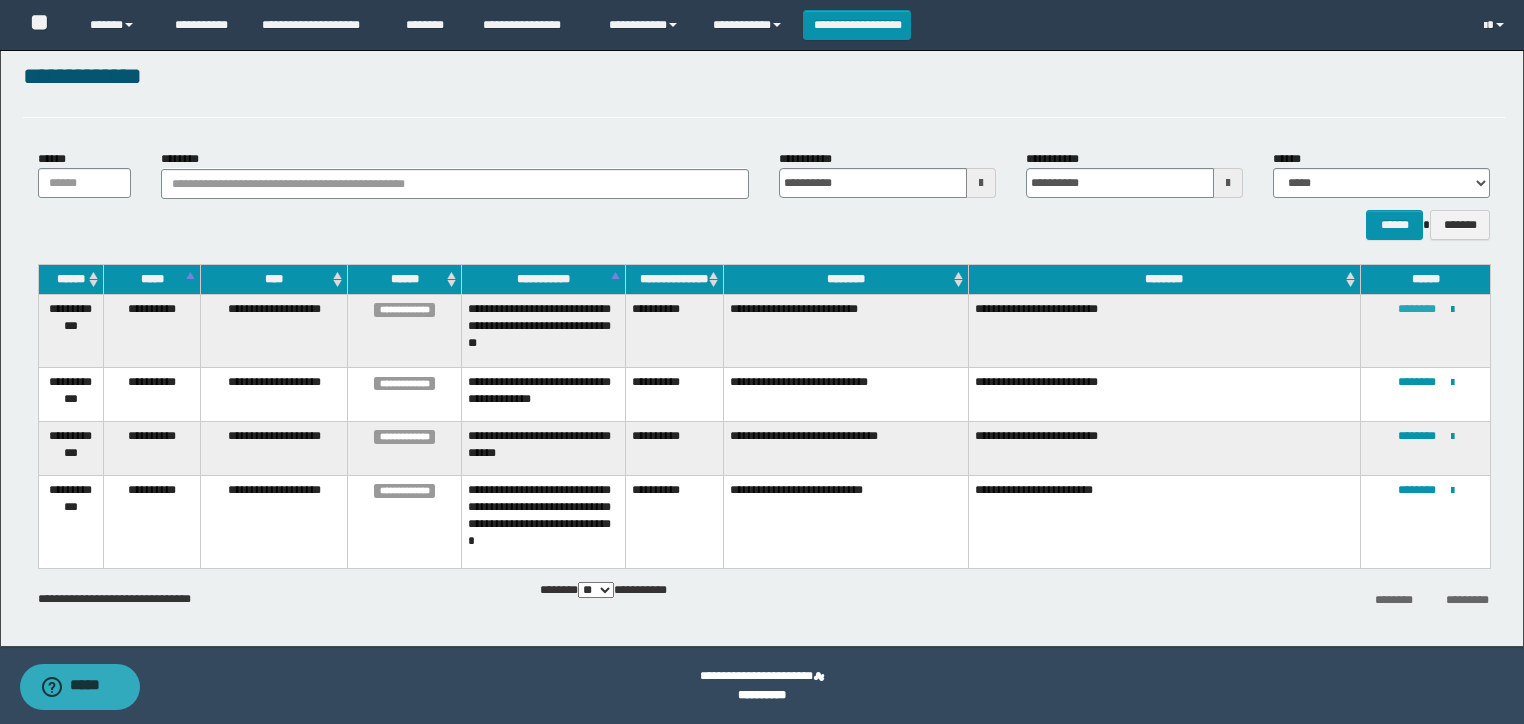 click on "********" at bounding box center (1417, 309) 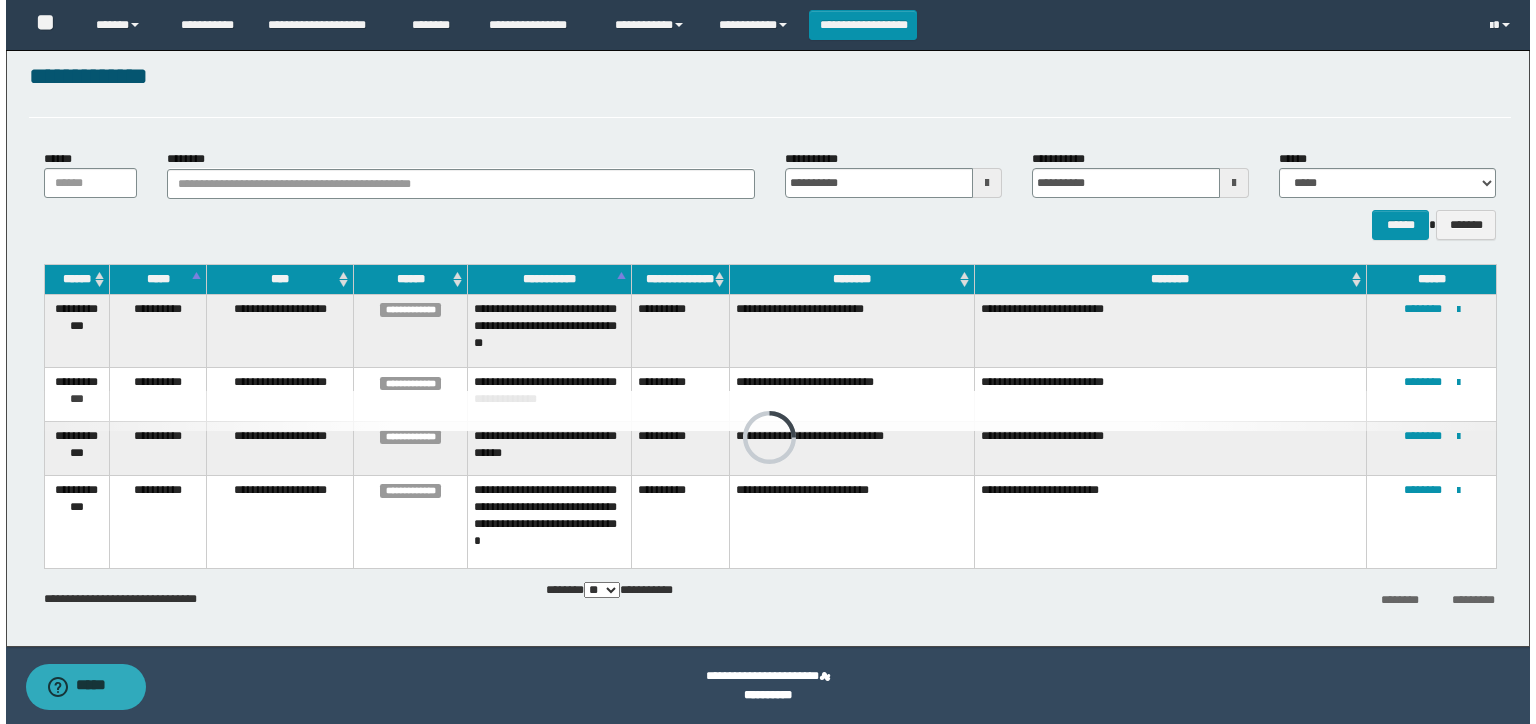 scroll, scrollTop: 0, scrollLeft: 0, axis: both 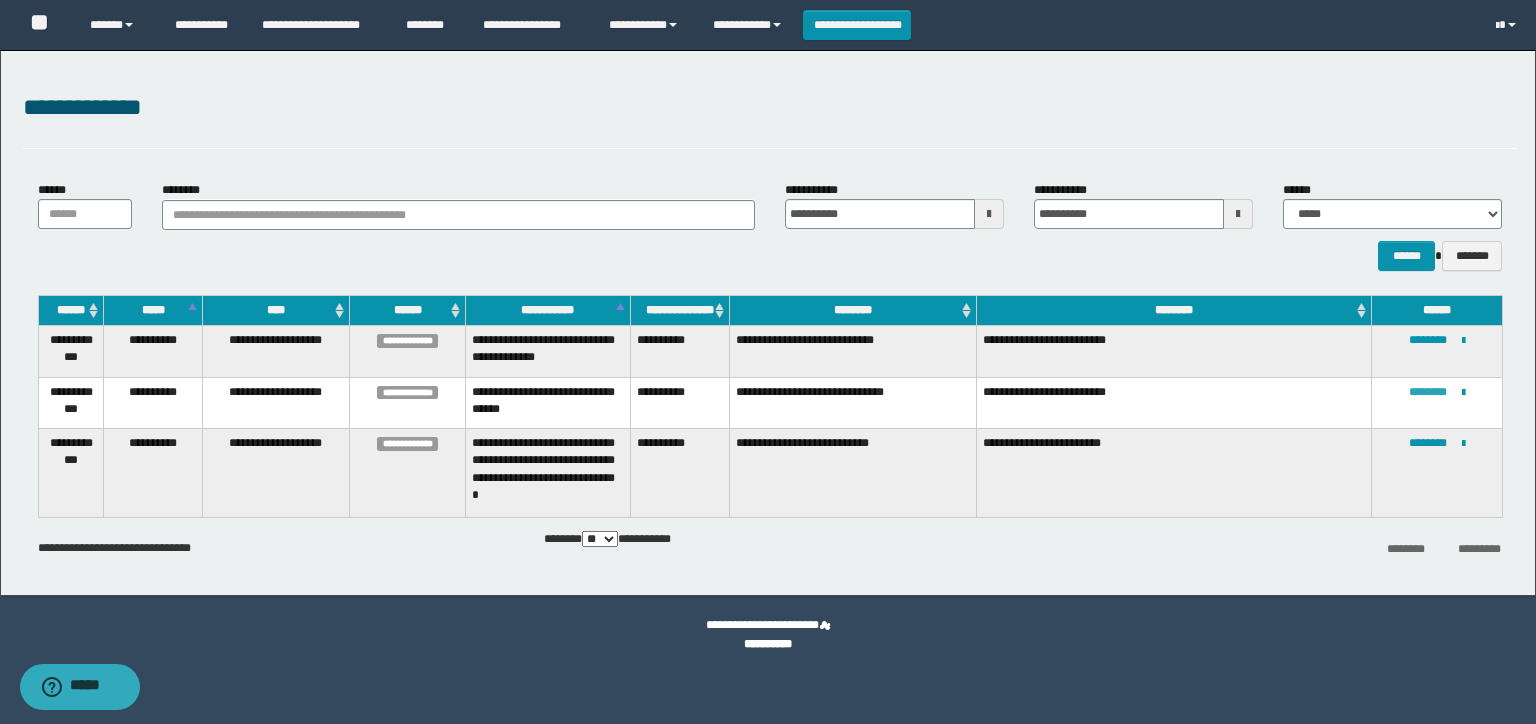 click on "********" at bounding box center [1428, 392] 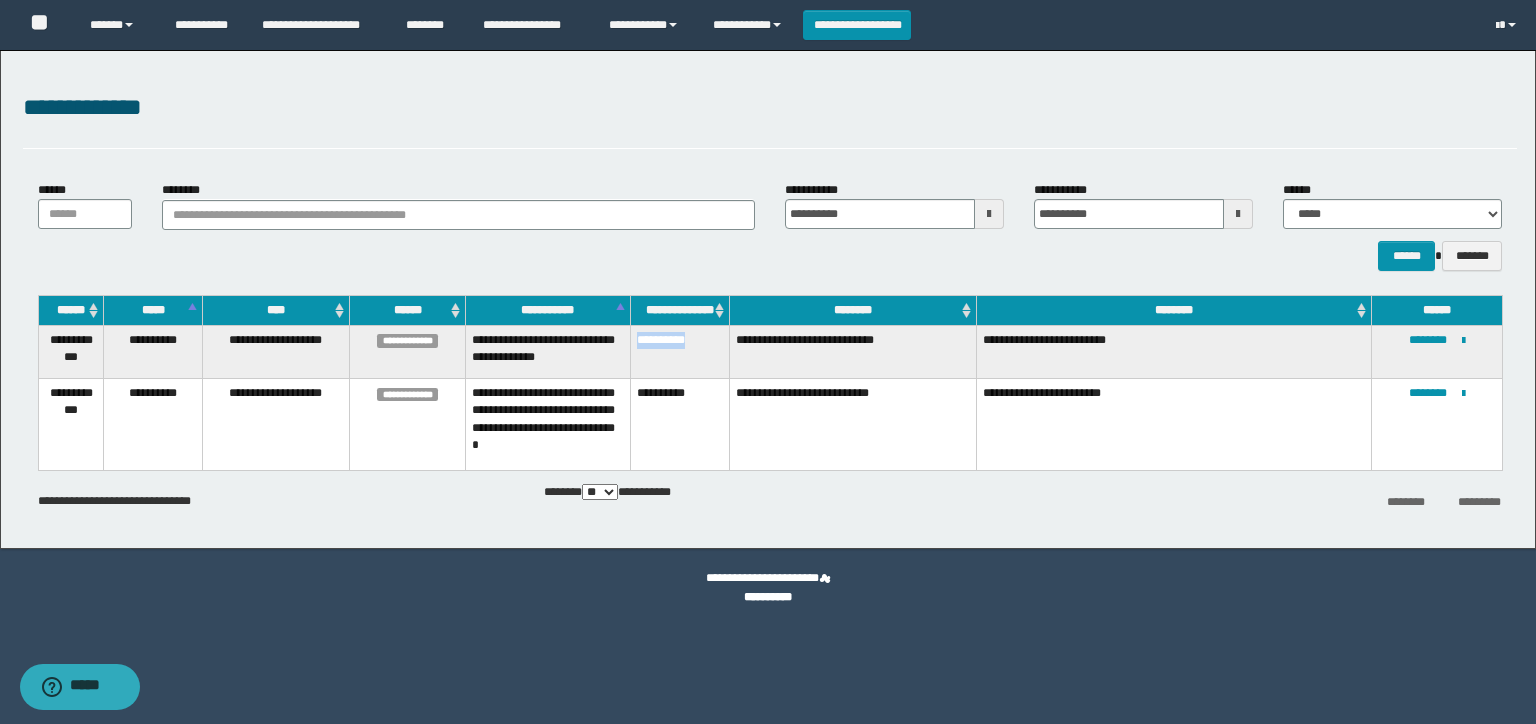 drag, startPoint x: 700, startPoint y: 337, endPoint x: 629, endPoint y: 328, distance: 71.568146 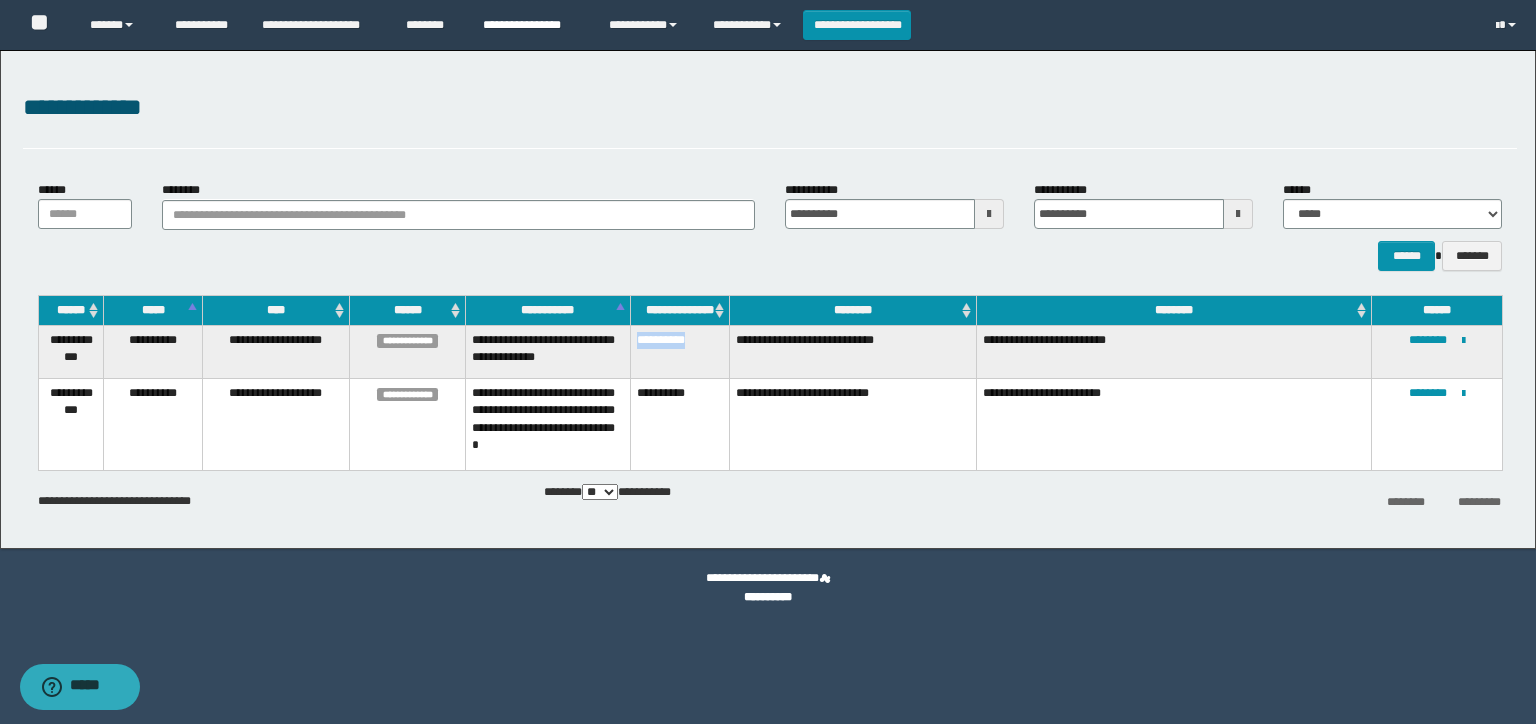click on "**********" at bounding box center (531, 25) 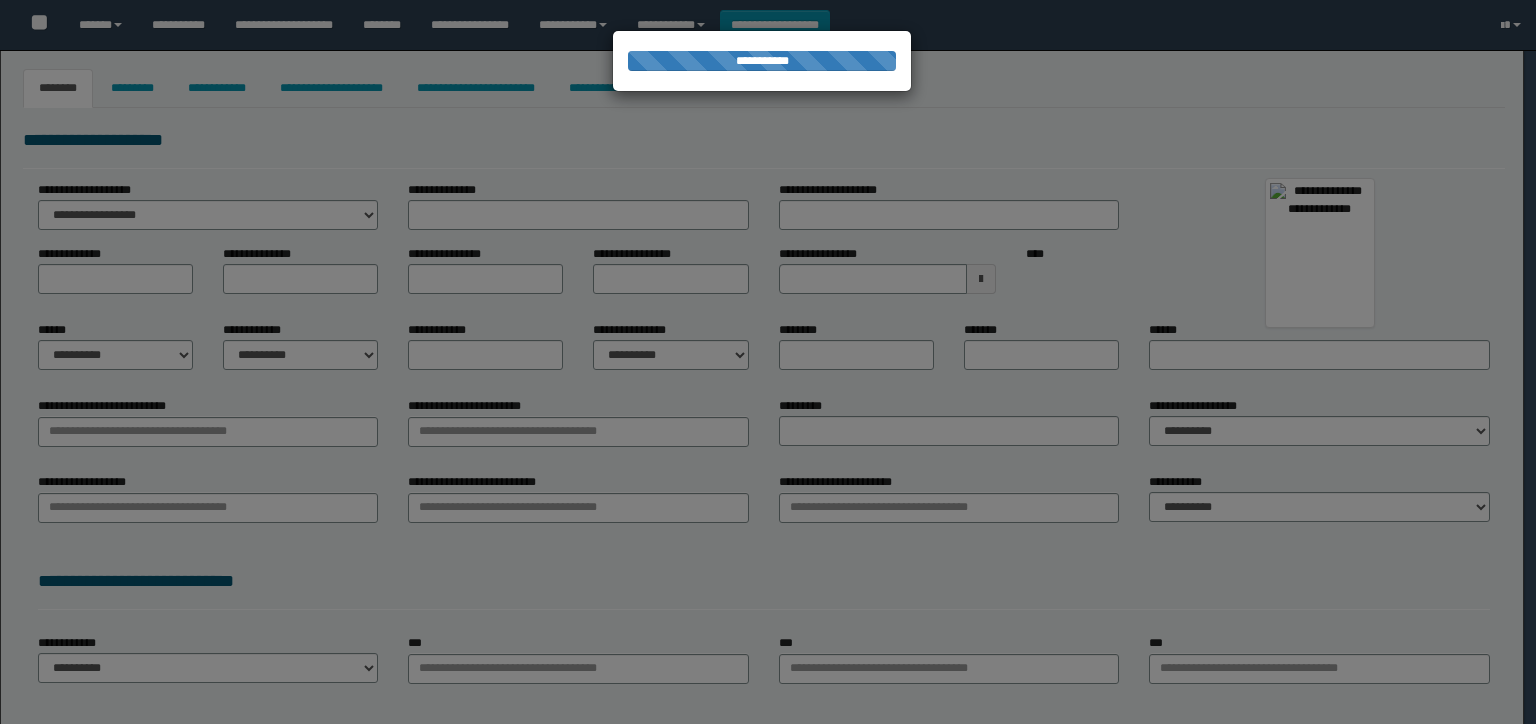 select on "***" 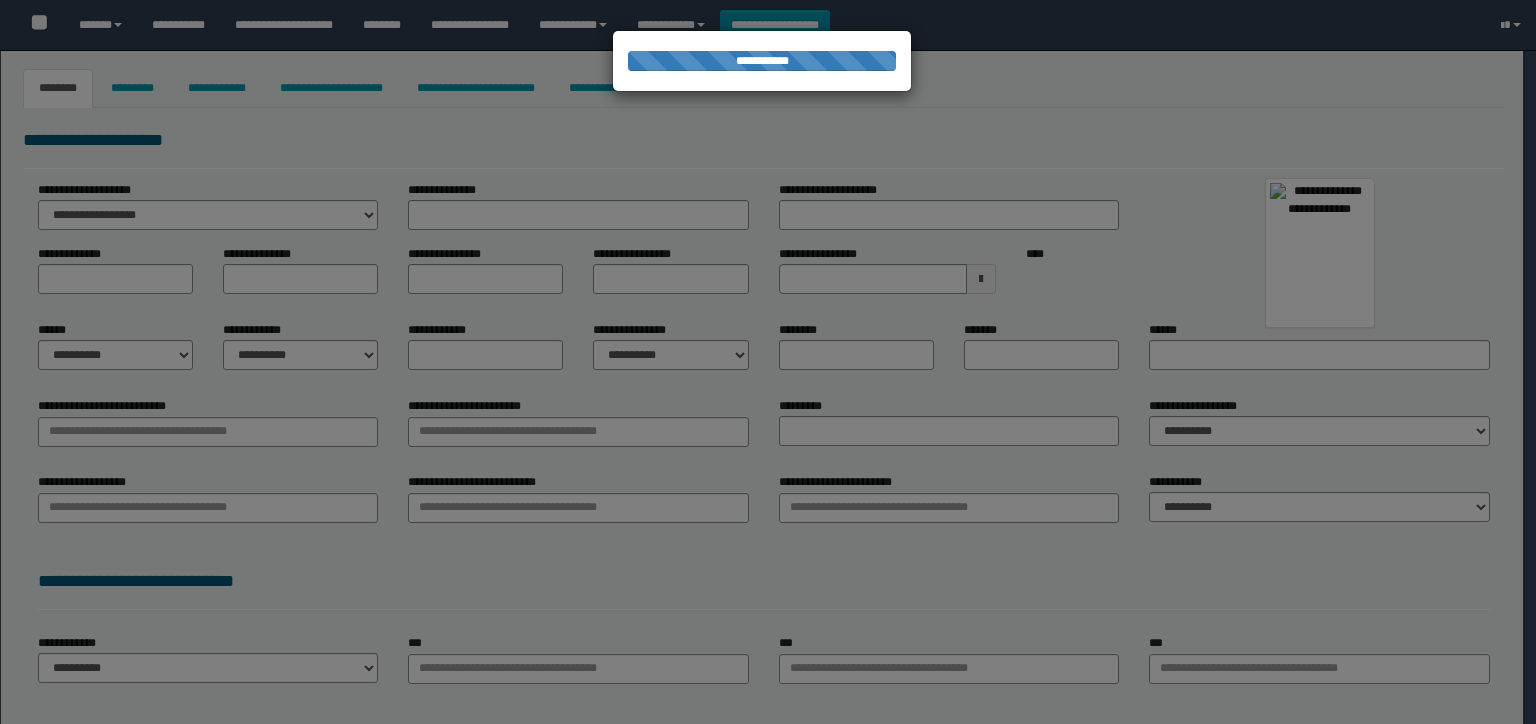type on "**********" 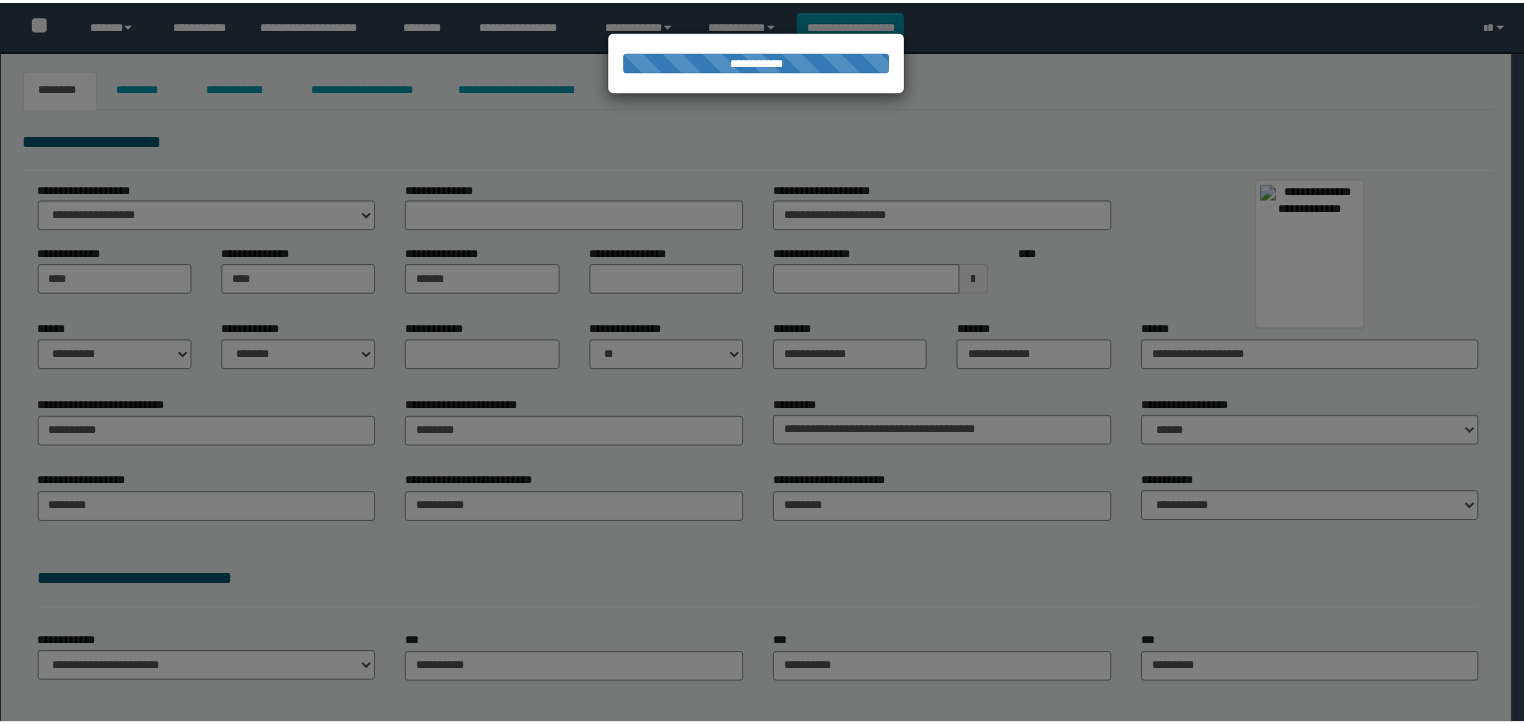 scroll, scrollTop: 0, scrollLeft: 0, axis: both 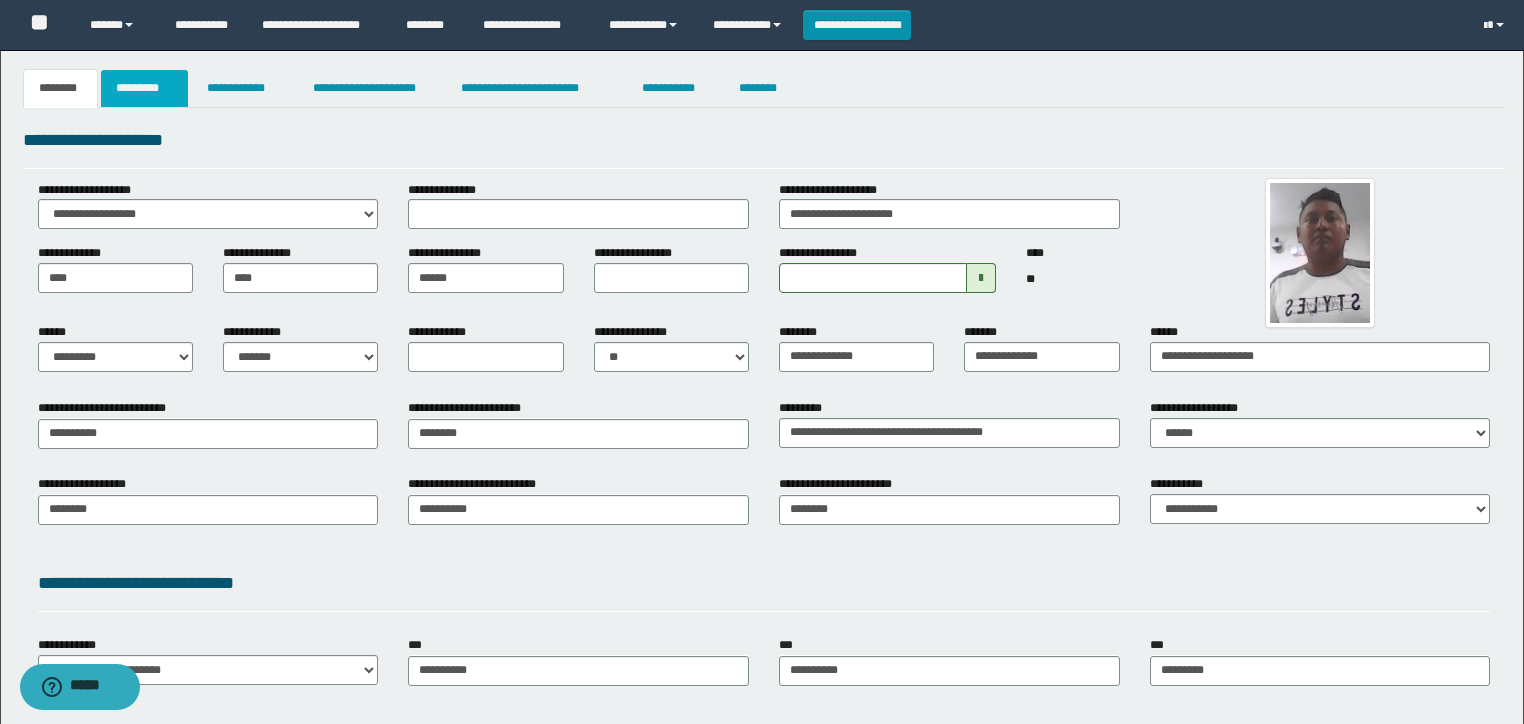 click on "*********" at bounding box center (144, 88) 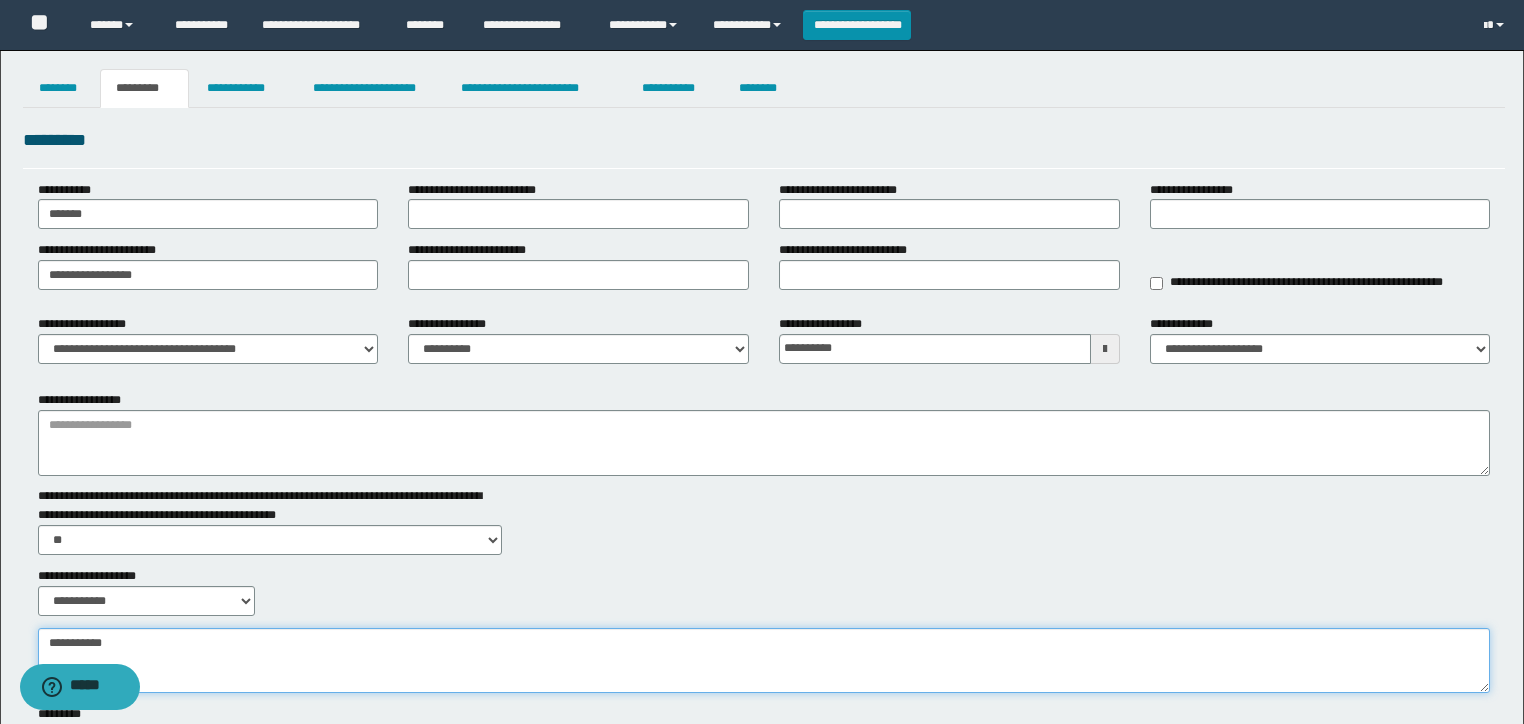 click on "**********" at bounding box center [764, 661] 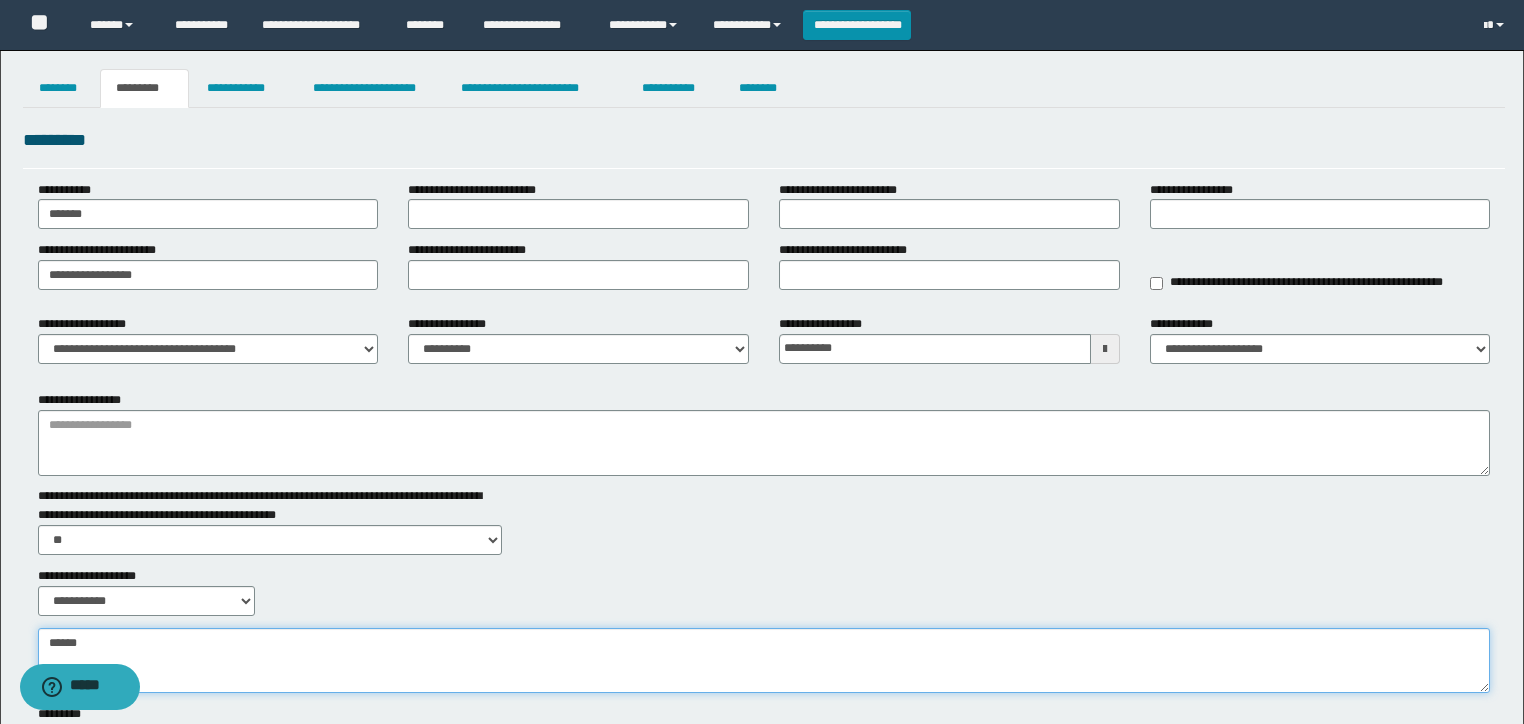 type on "*****" 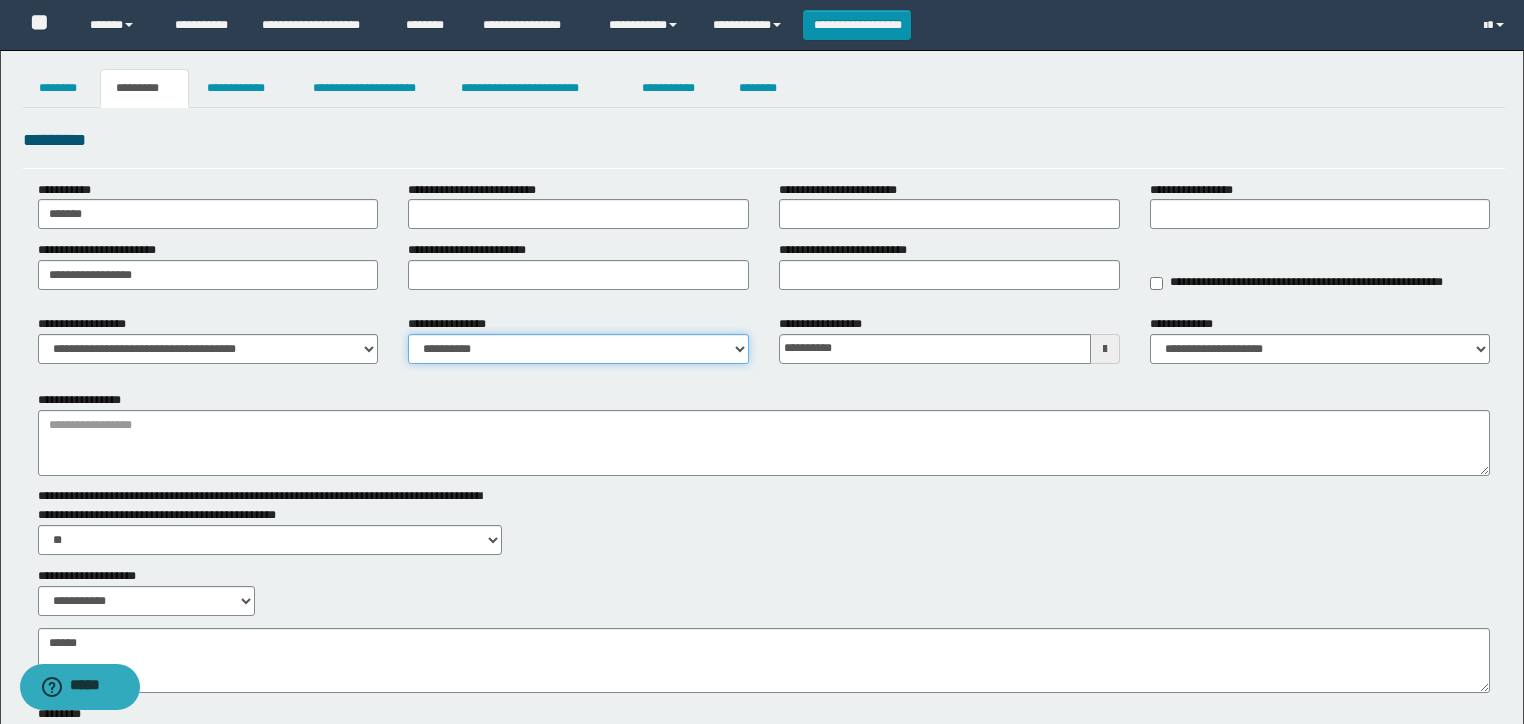 click on "**********" at bounding box center (578, 349) 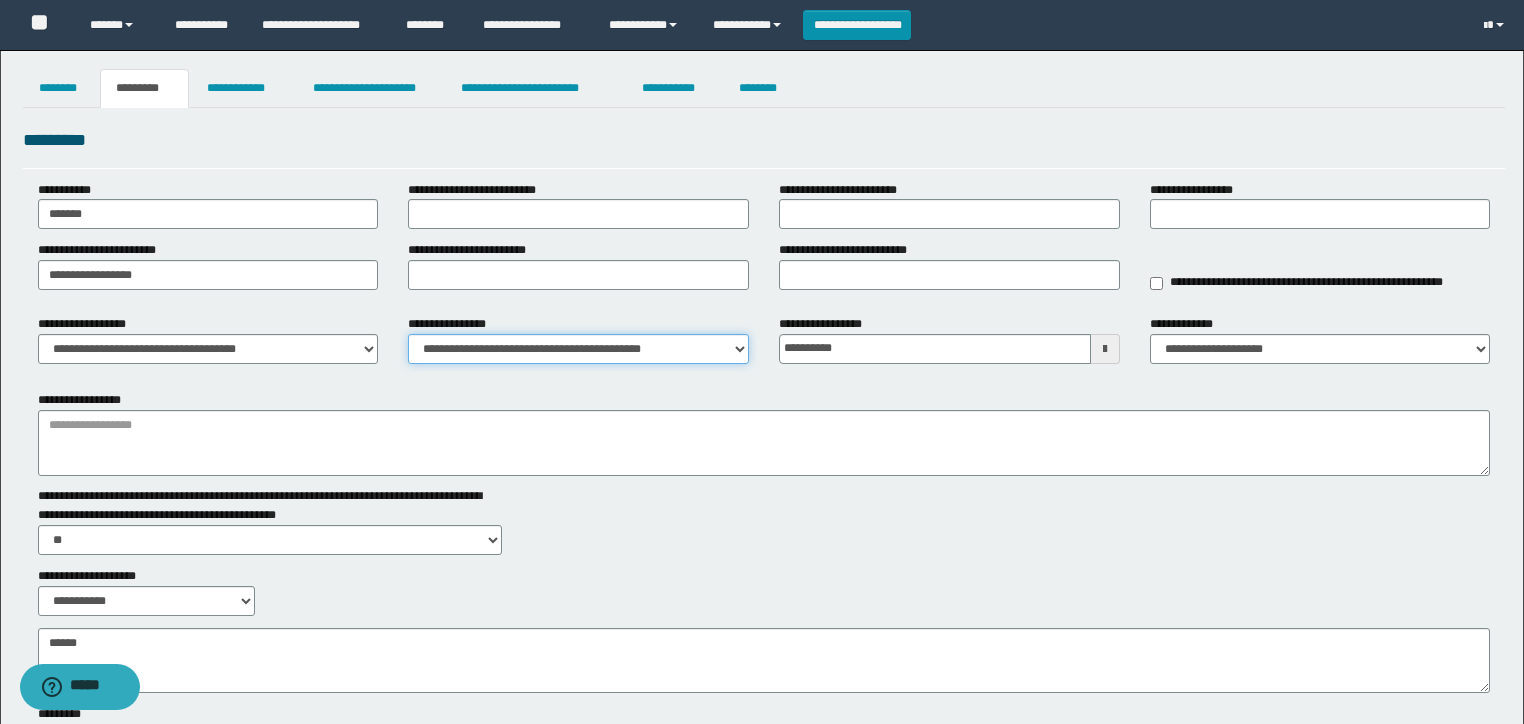 click on "**********" at bounding box center [578, 349] 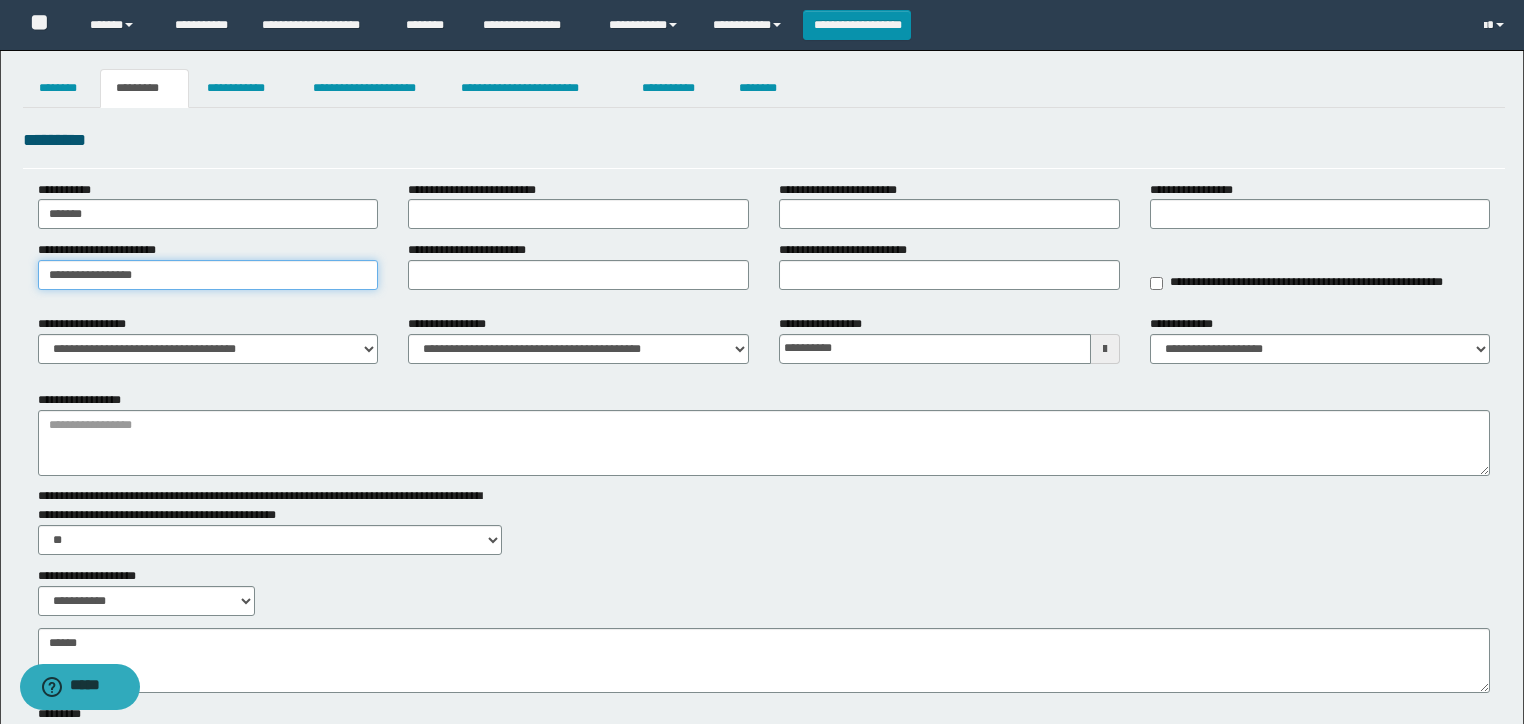 drag, startPoint x: 163, startPoint y: 266, endPoint x: 0, endPoint y: 202, distance: 175.11424 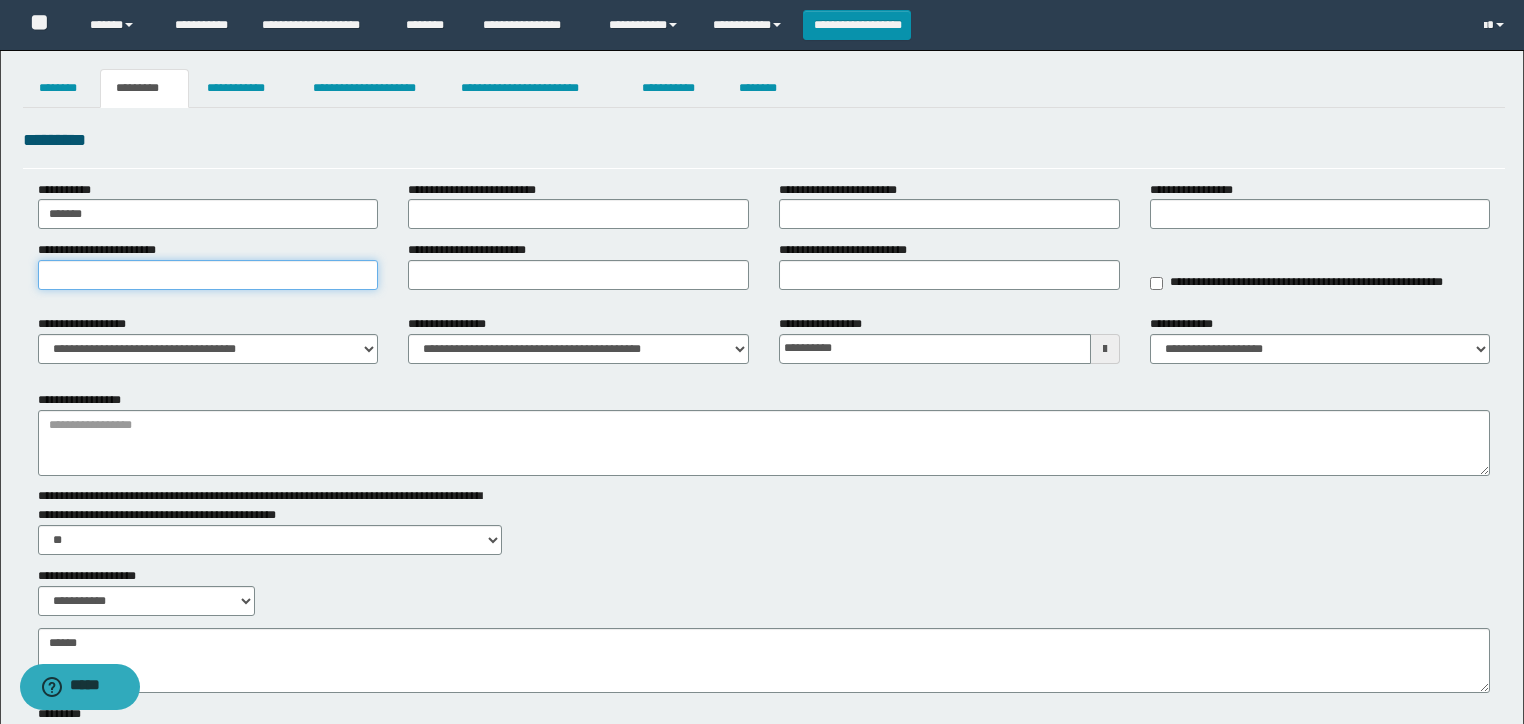 type 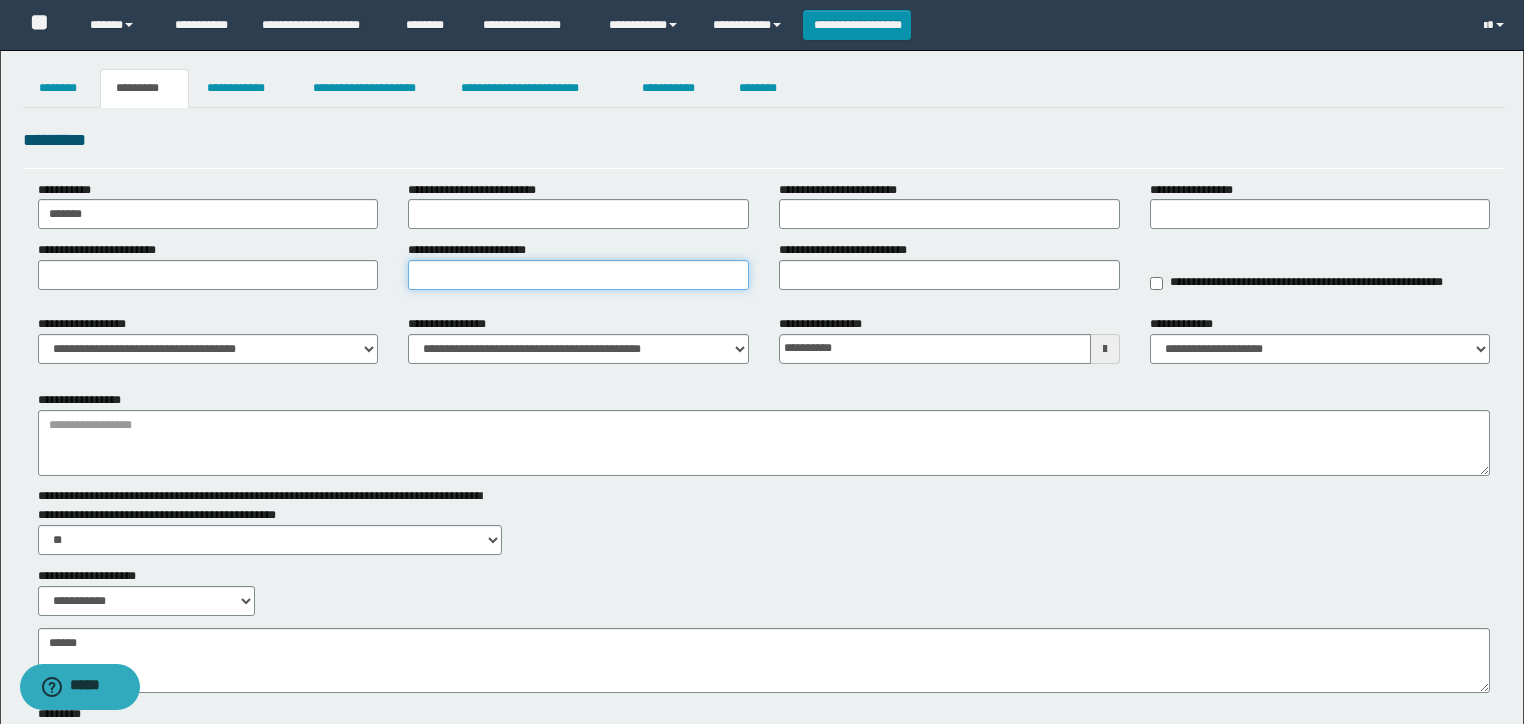 click on "**********" at bounding box center [578, 275] 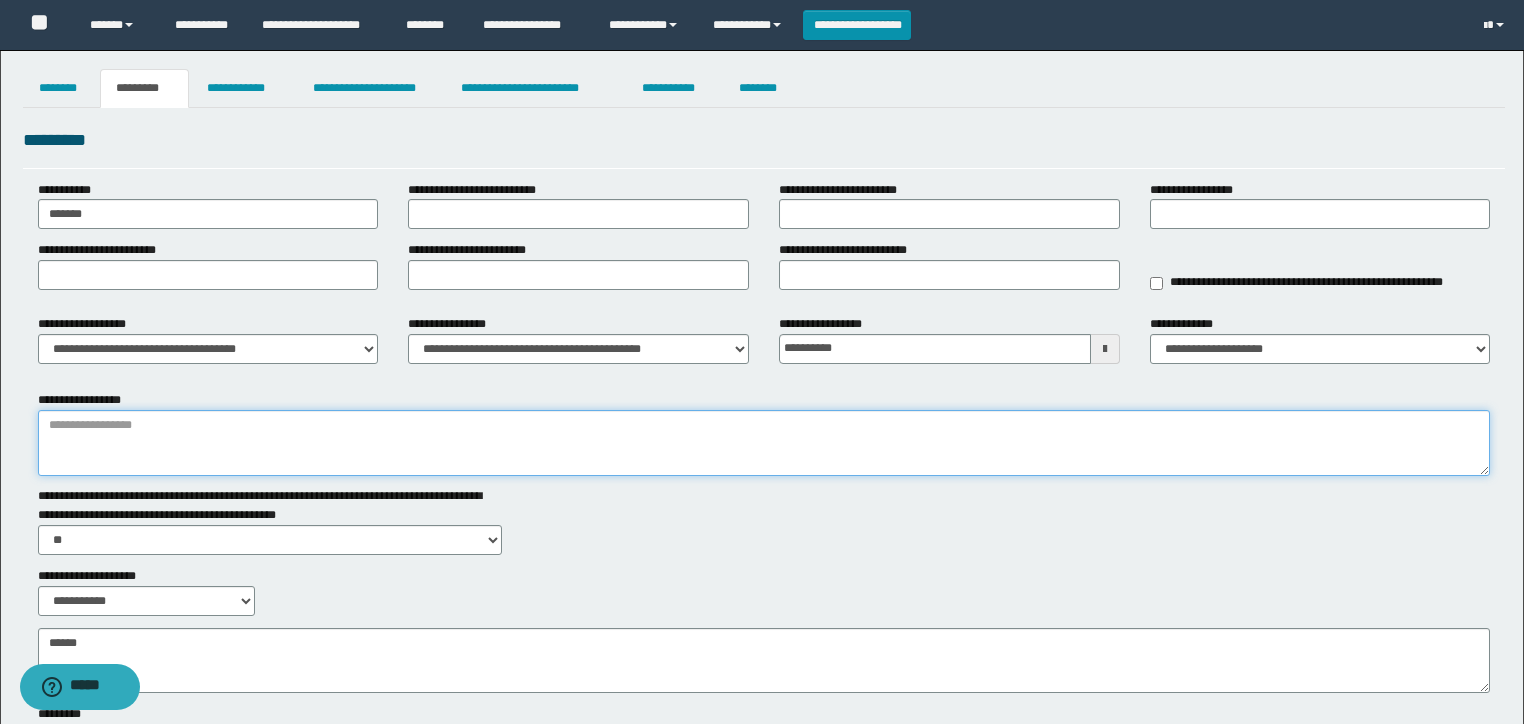 click on "**********" at bounding box center [764, 443] 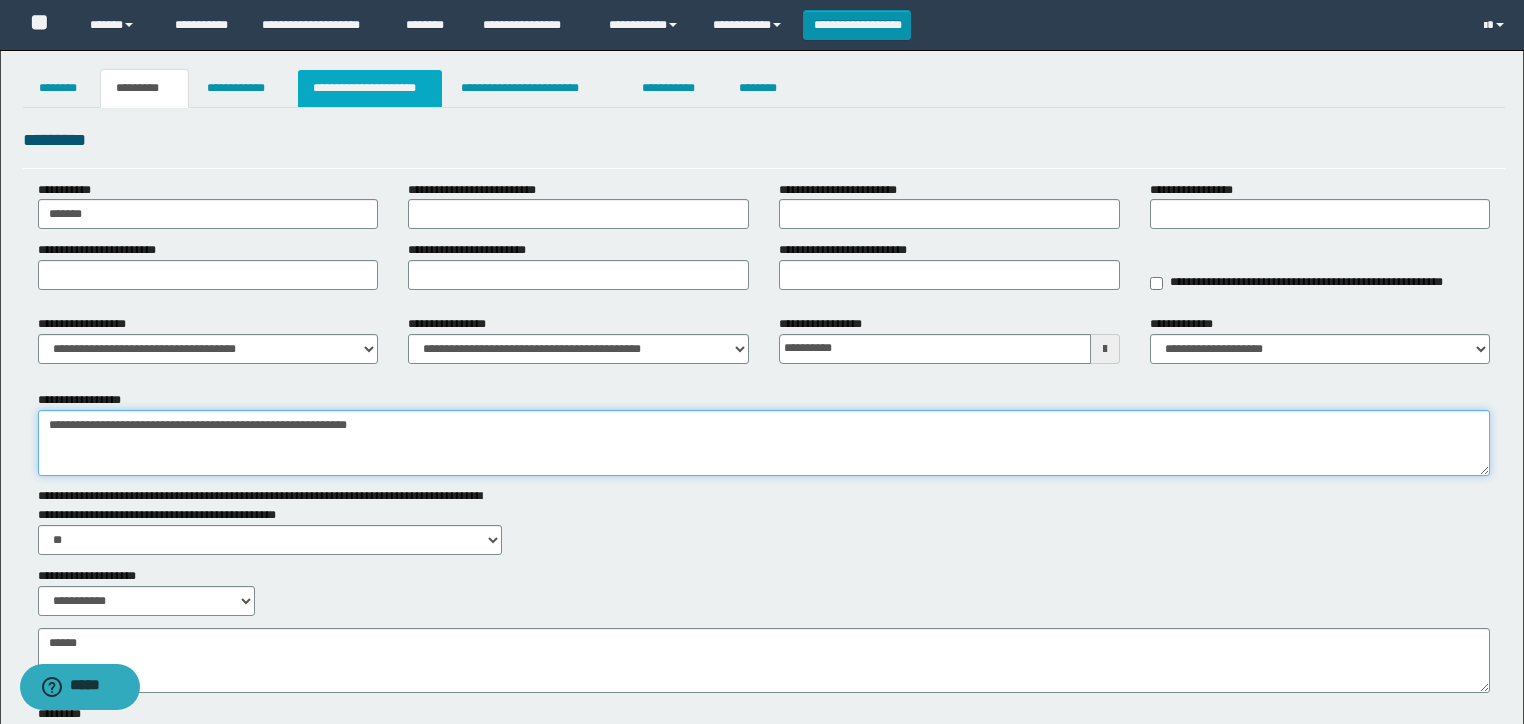 type on "**********" 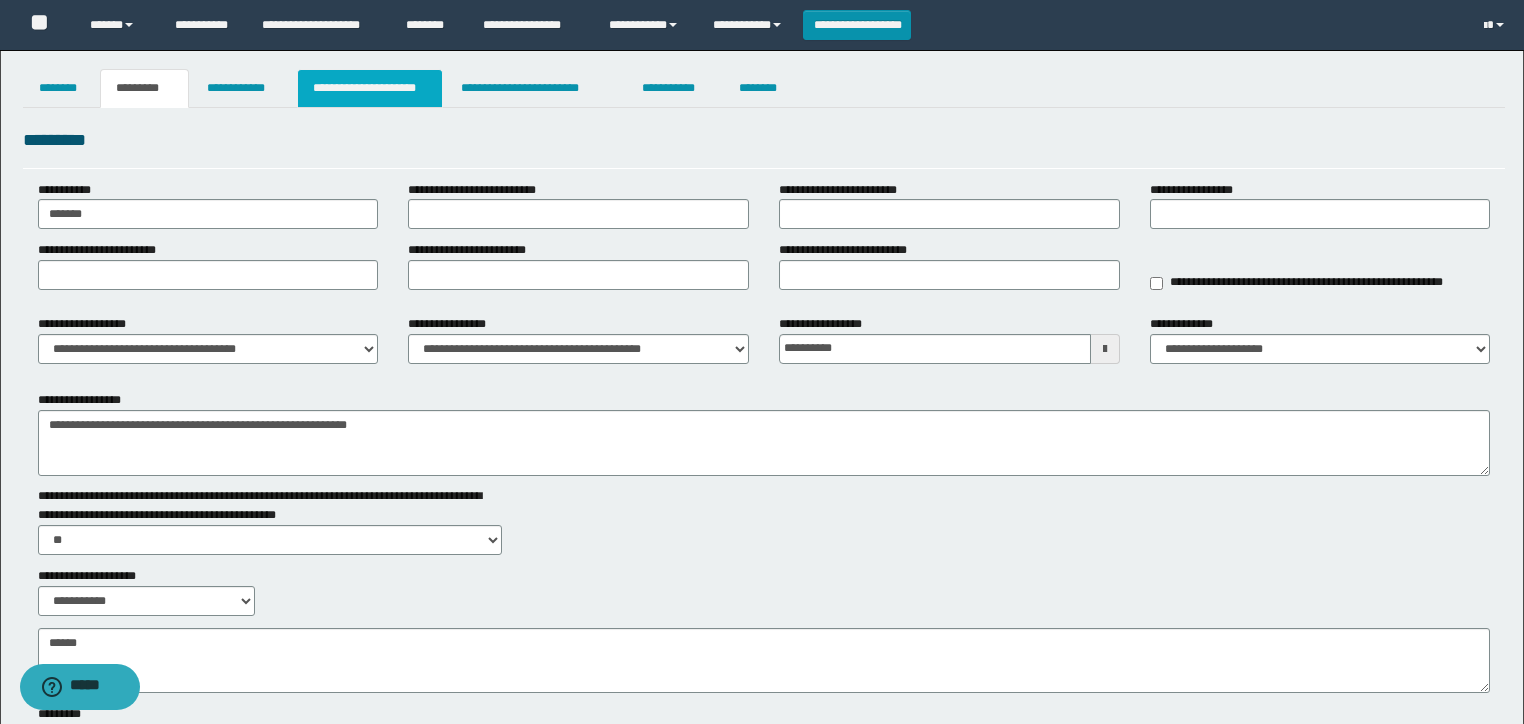 click on "**********" at bounding box center [370, 88] 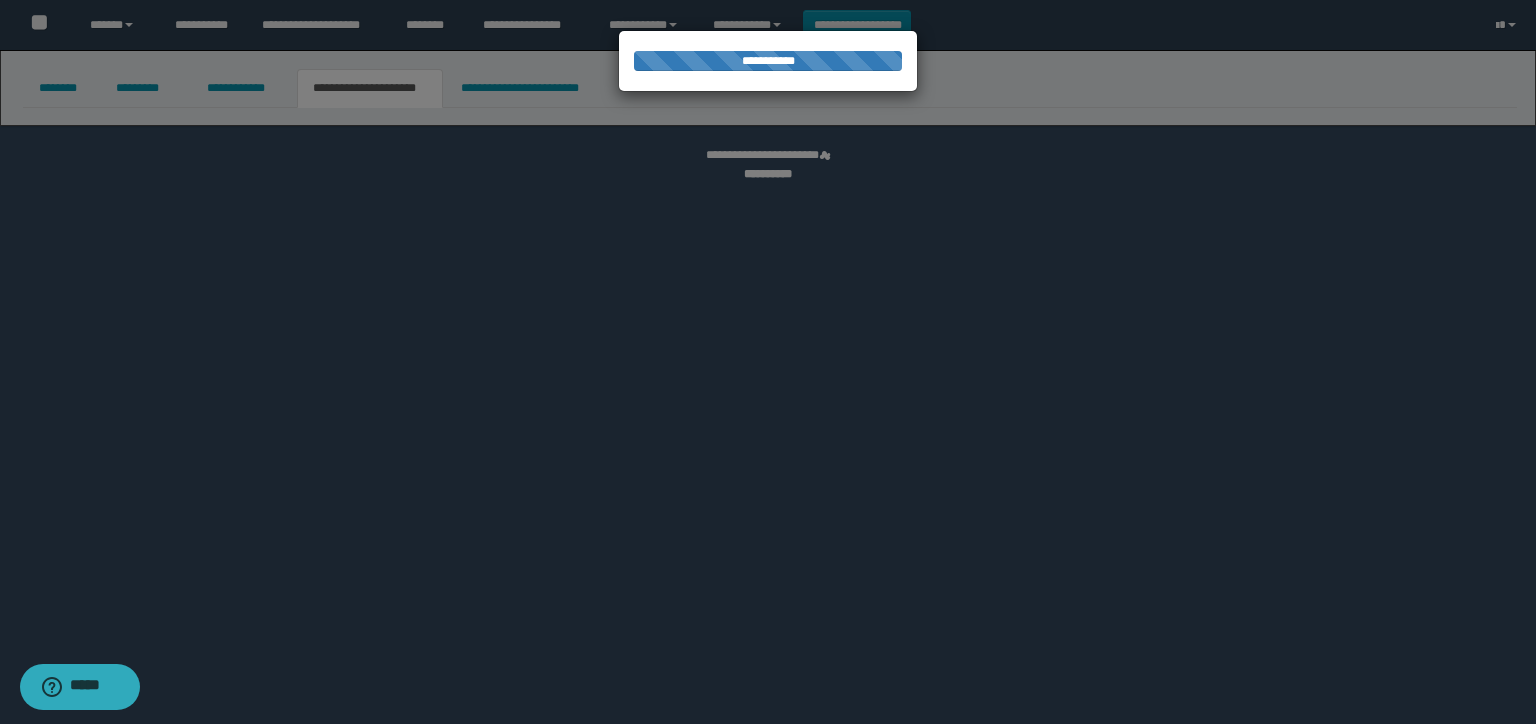select on "*" 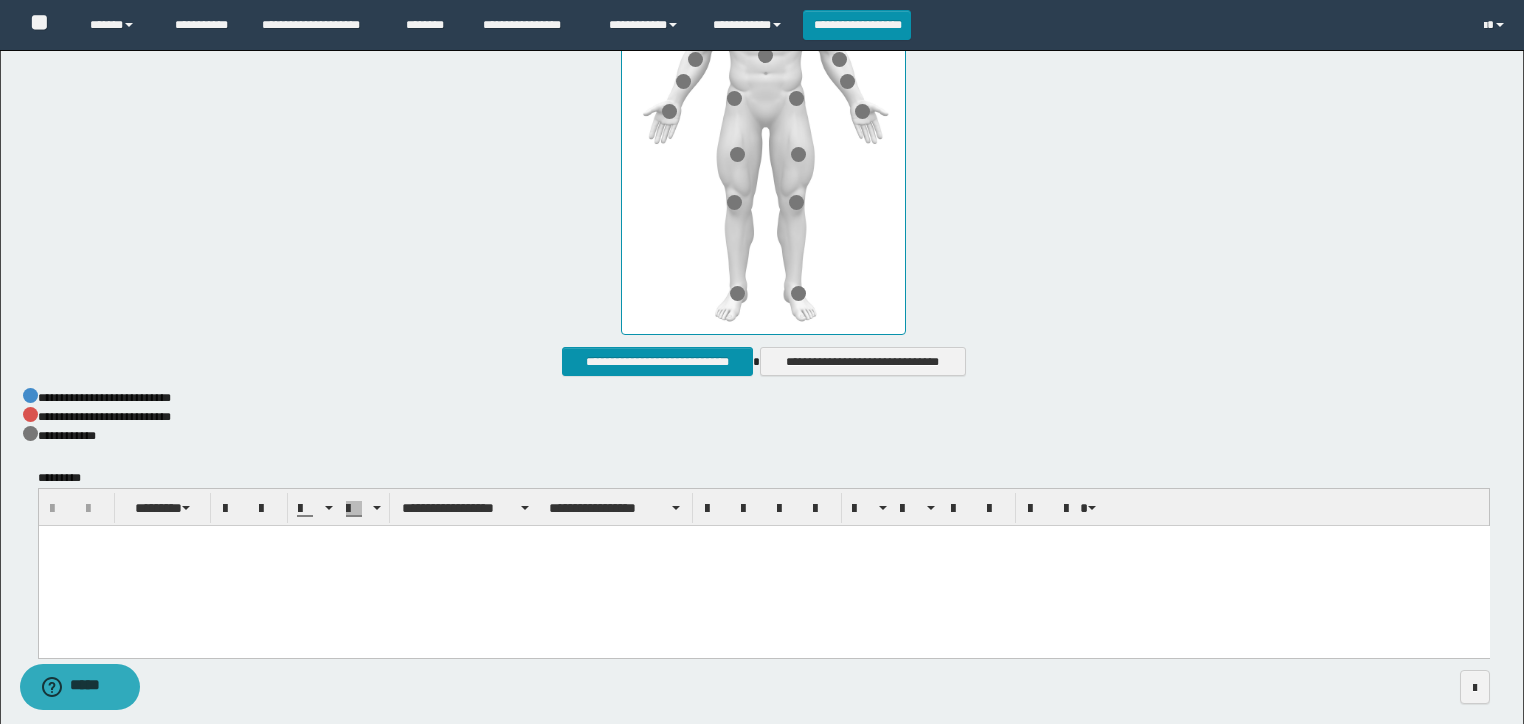 scroll, scrollTop: 1012, scrollLeft: 0, axis: vertical 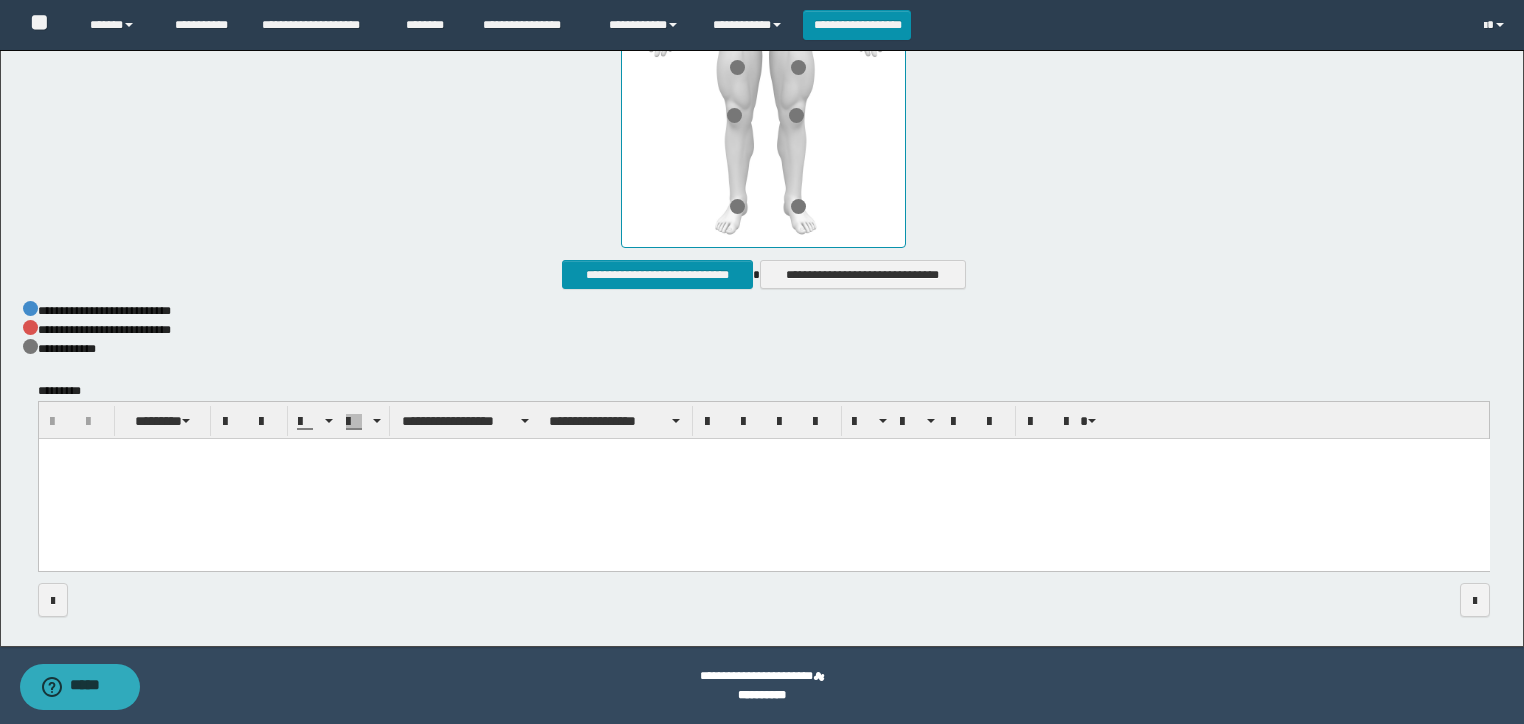 click at bounding box center (763, 479) 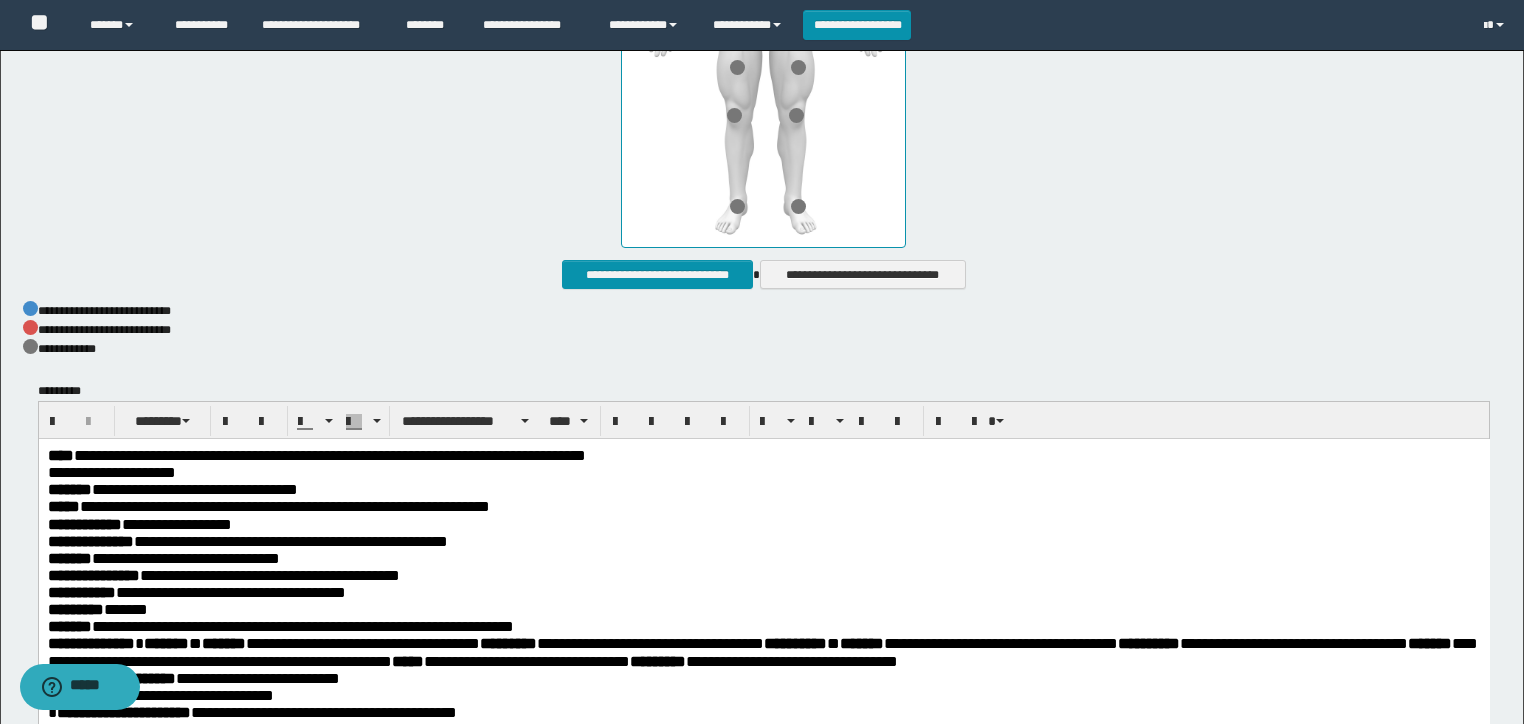 click on "**********" at bounding box center (764, 70) 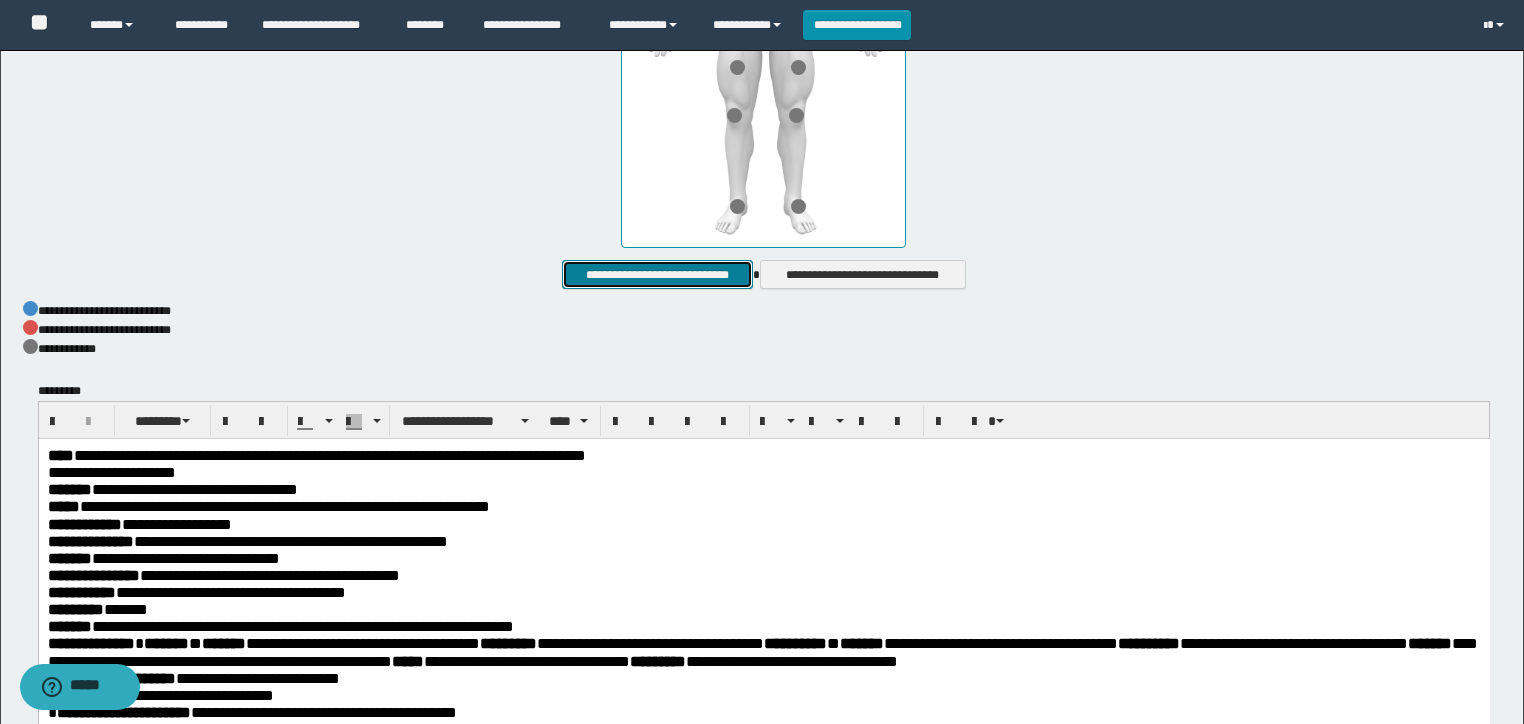 click on "**********" at bounding box center (657, 275) 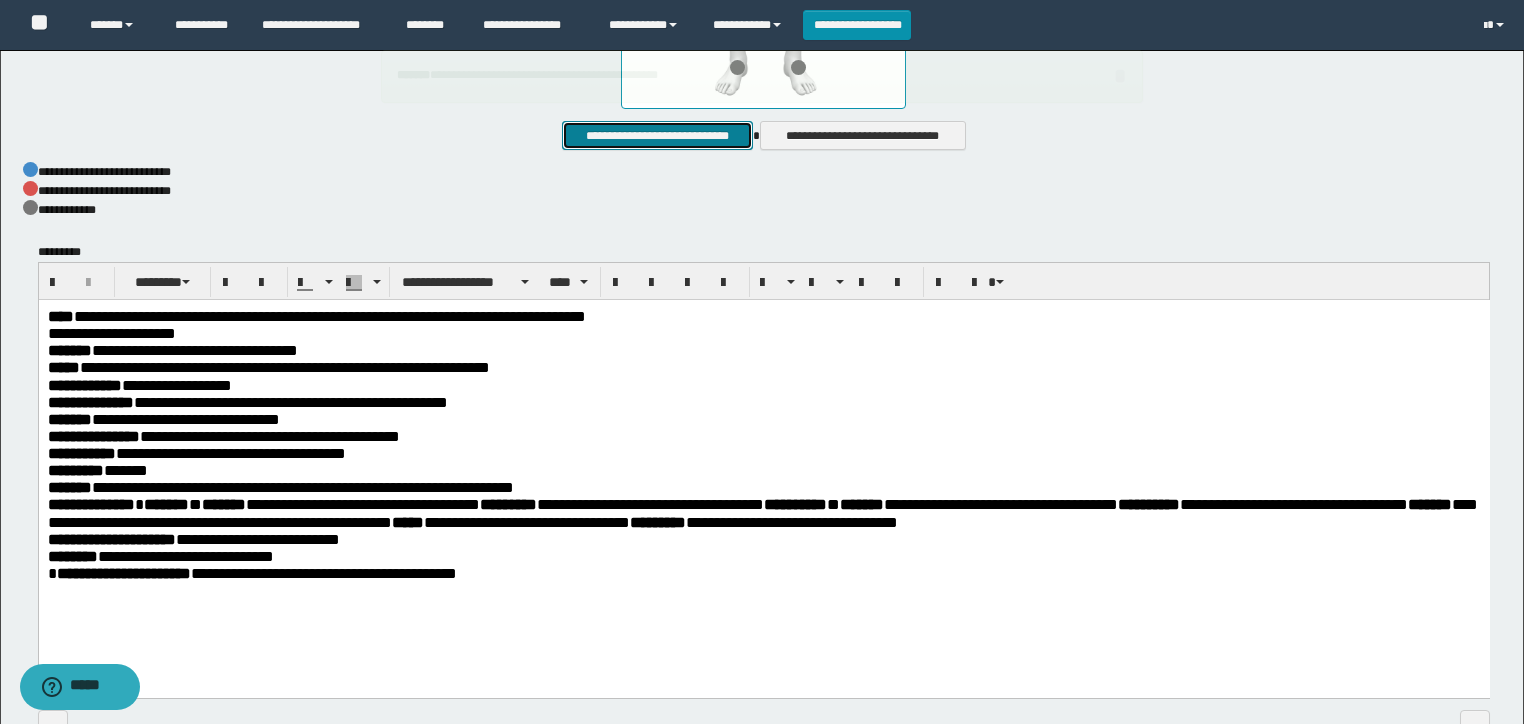 scroll, scrollTop: 1278, scrollLeft: 0, axis: vertical 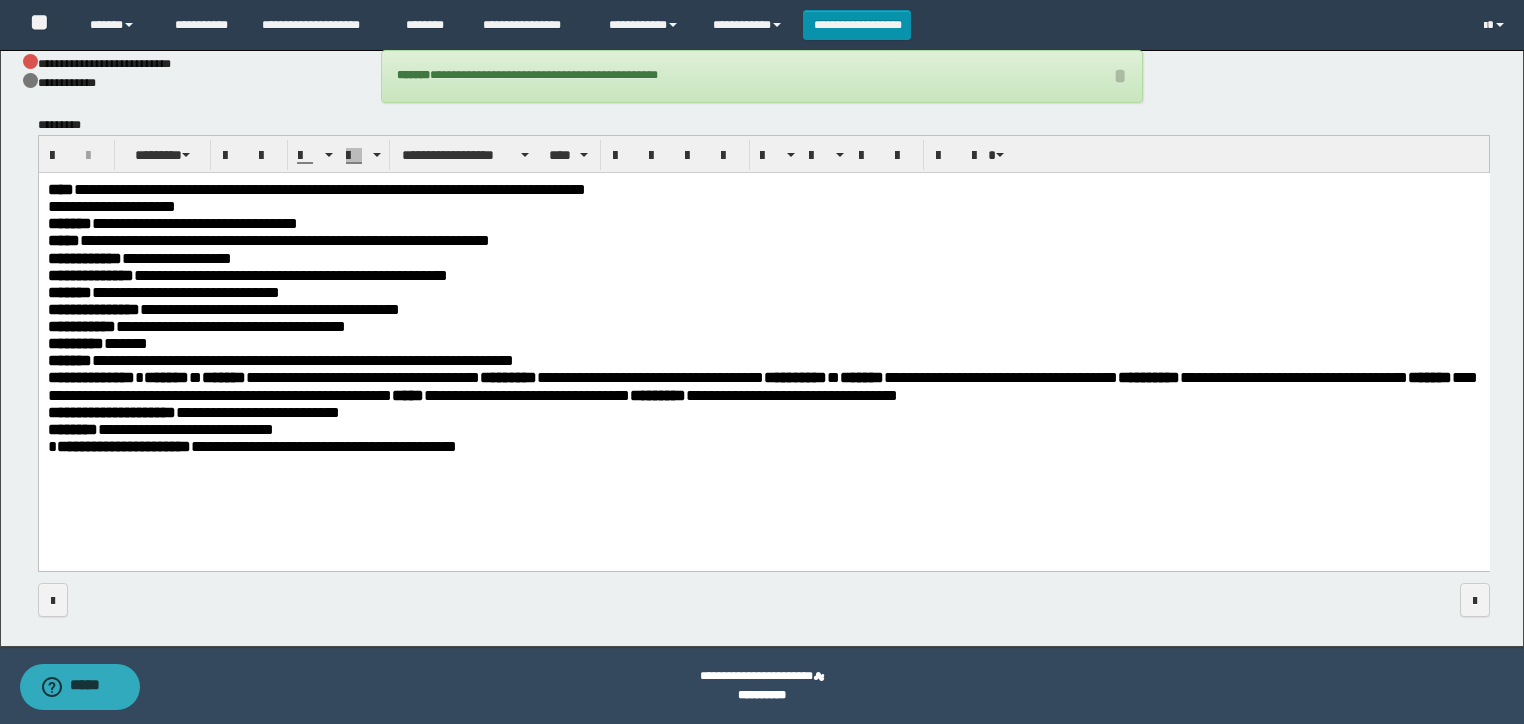 click on "********* ******" at bounding box center [763, 342] 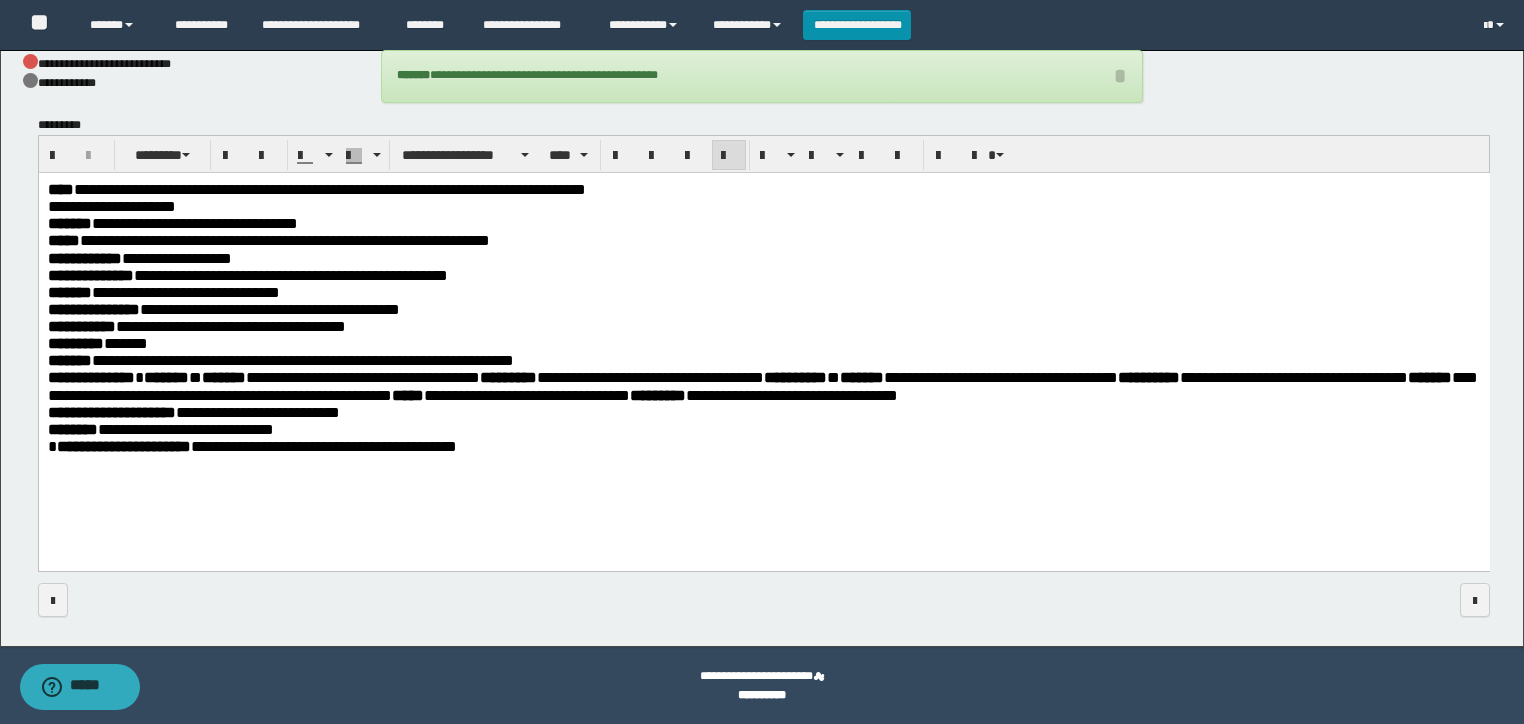 click on "**********" at bounding box center (302, 359) 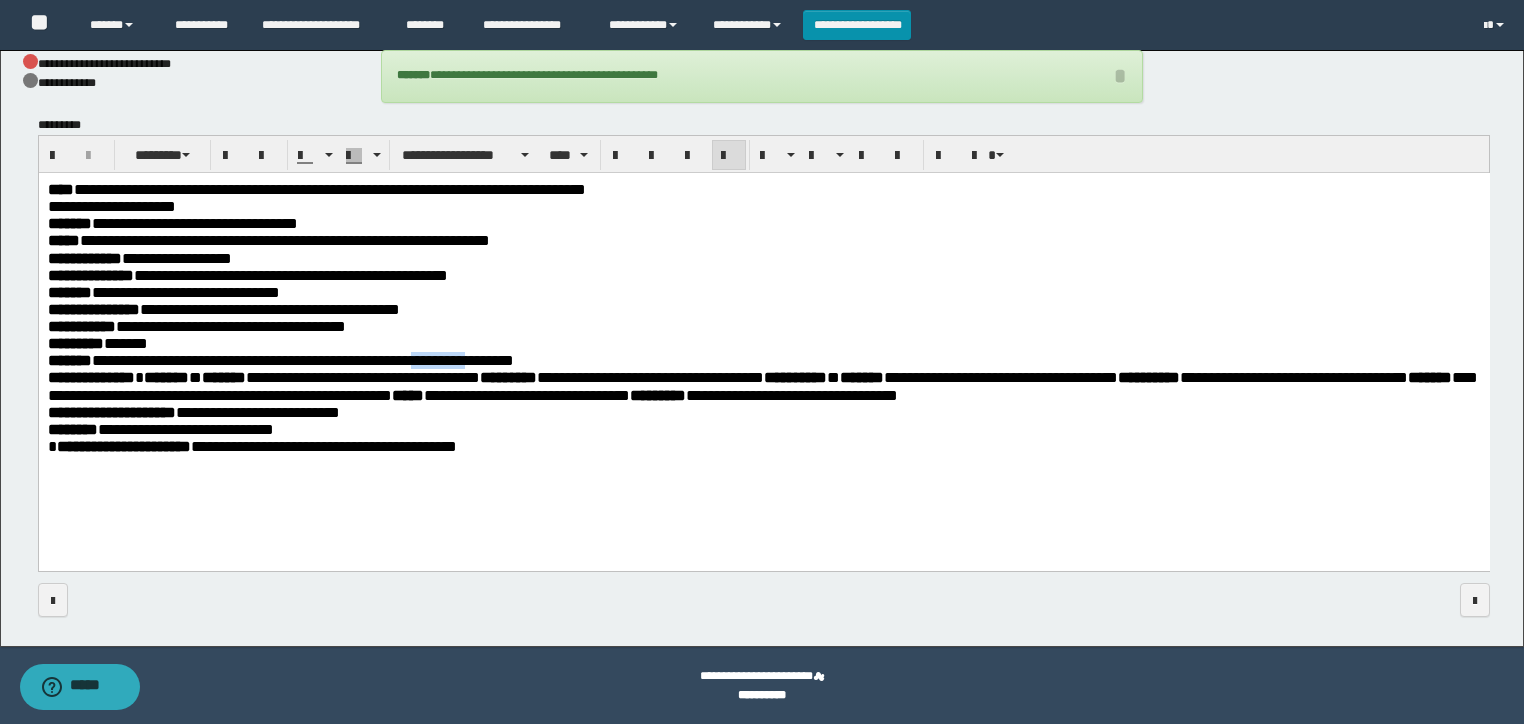 click on "**********" at bounding box center (302, 359) 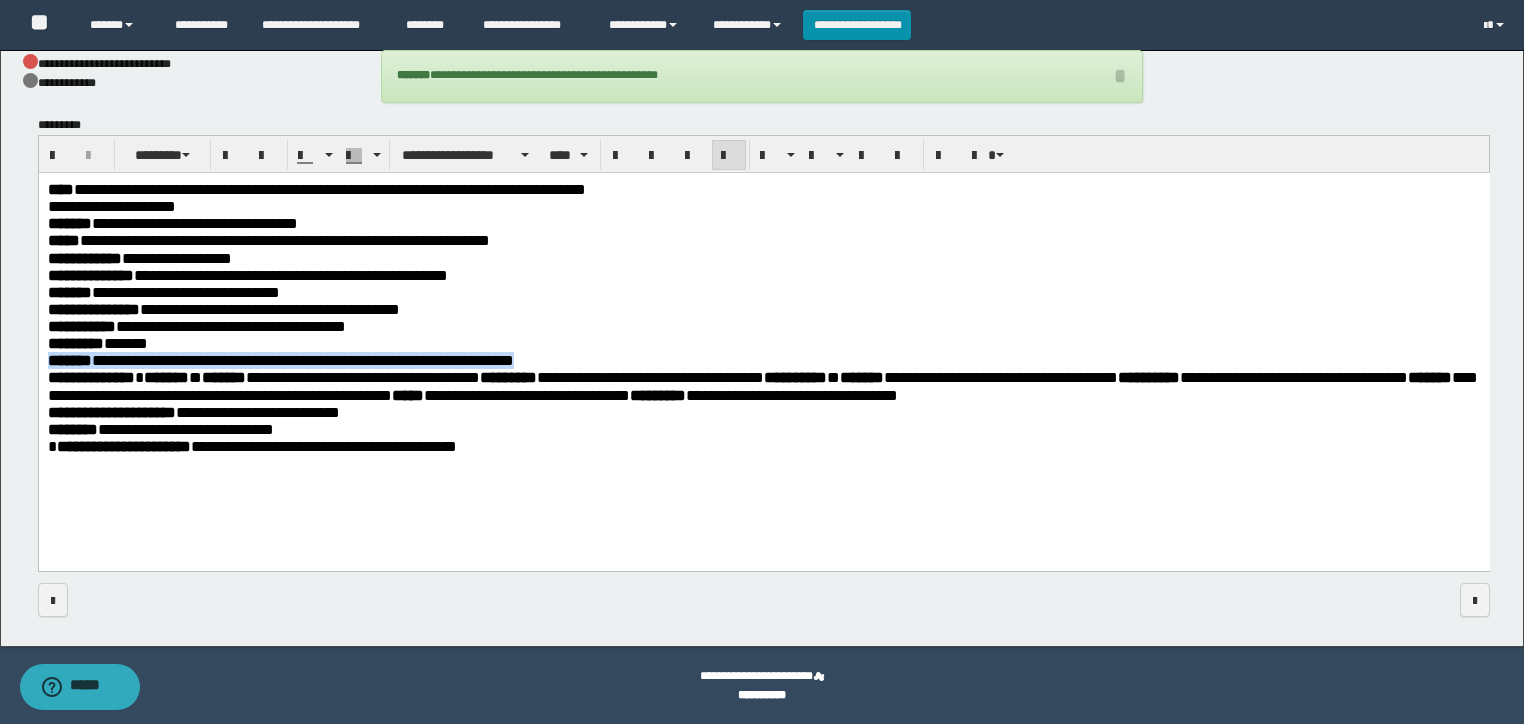 click on "**********" at bounding box center (302, 359) 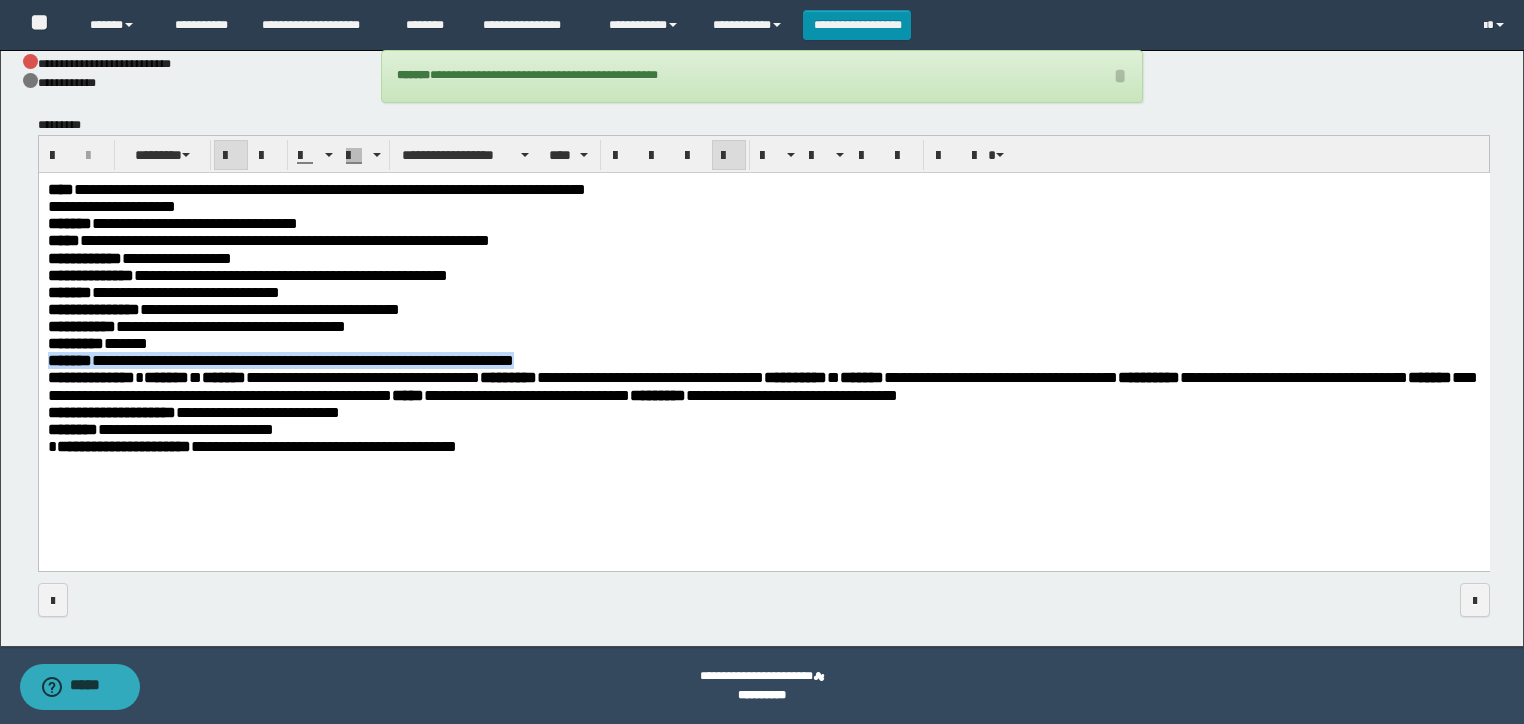 copy on "**********" 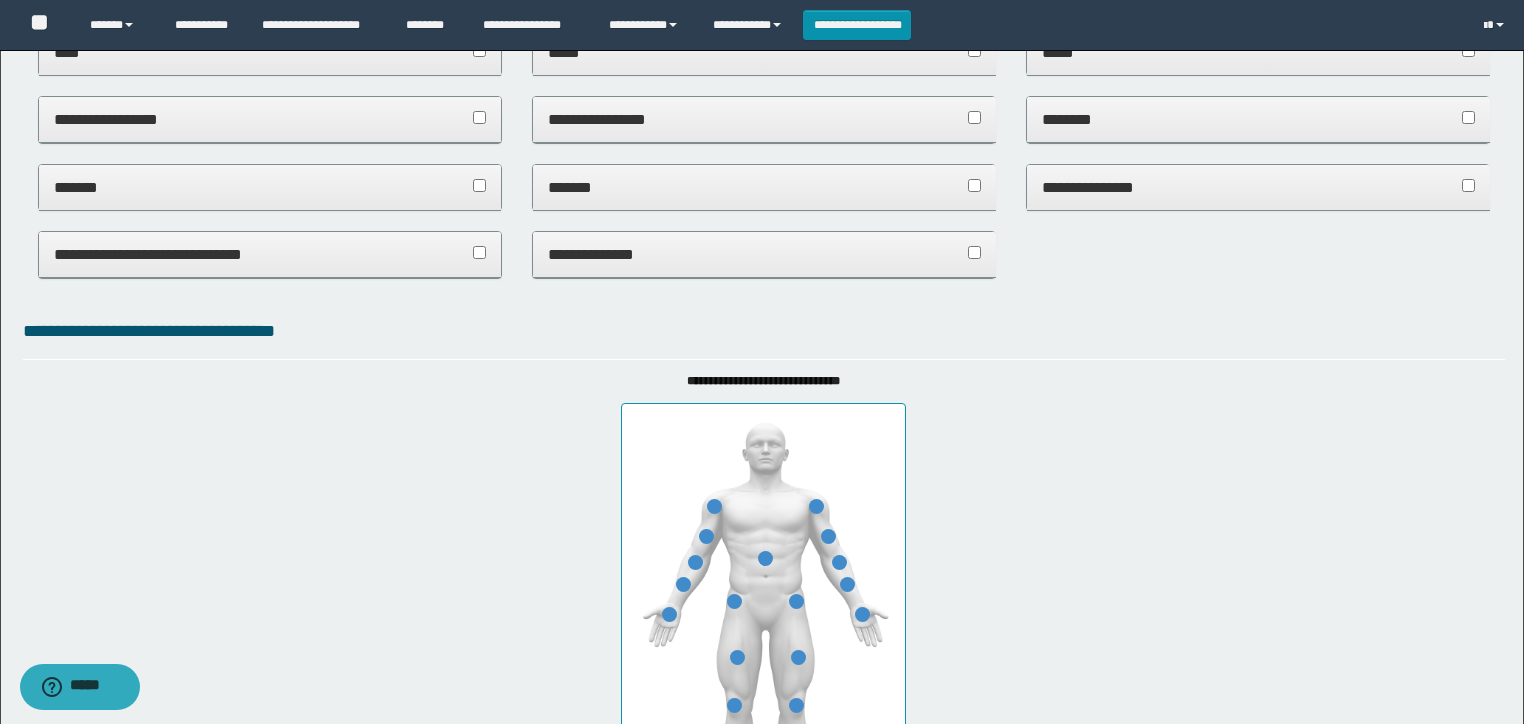 scroll, scrollTop: 238, scrollLeft: 0, axis: vertical 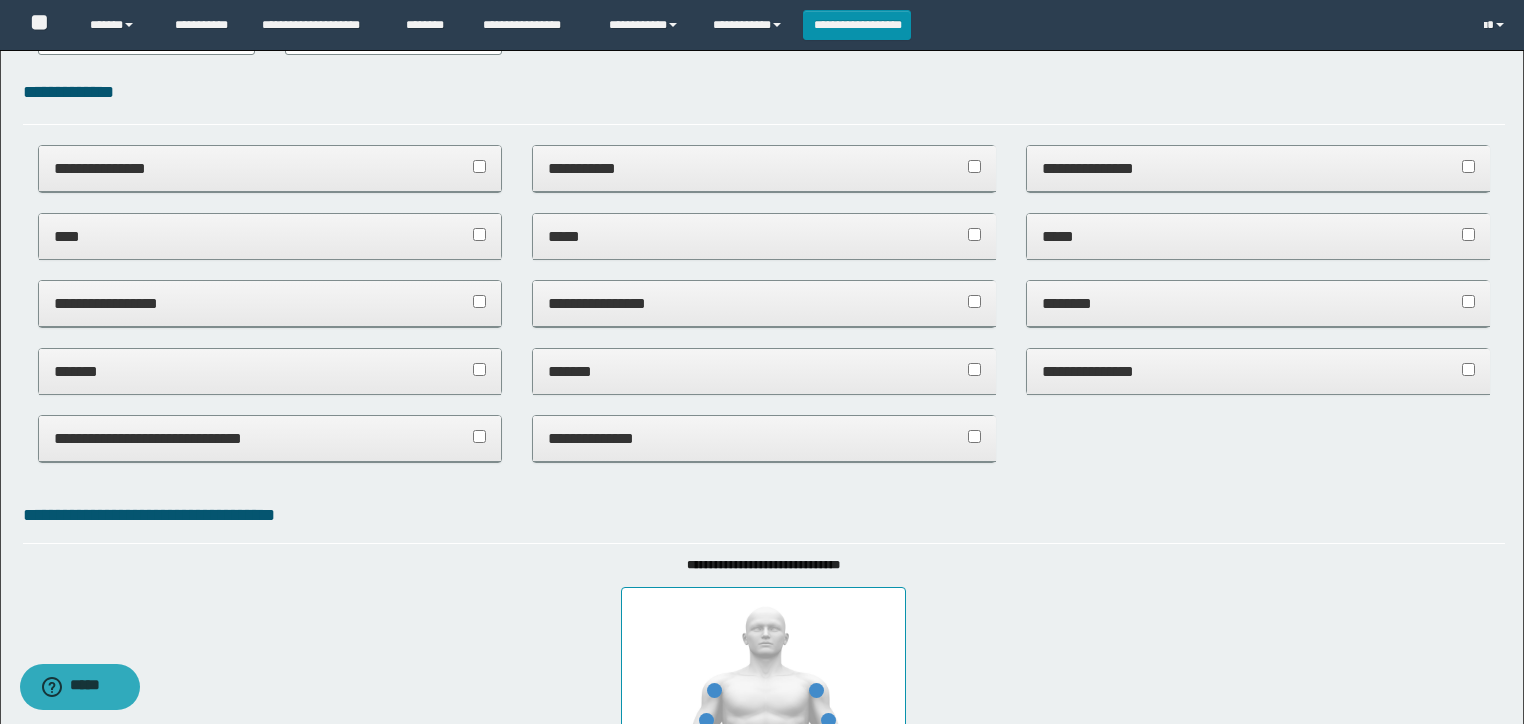 click on "**********" at bounding box center (270, 382) 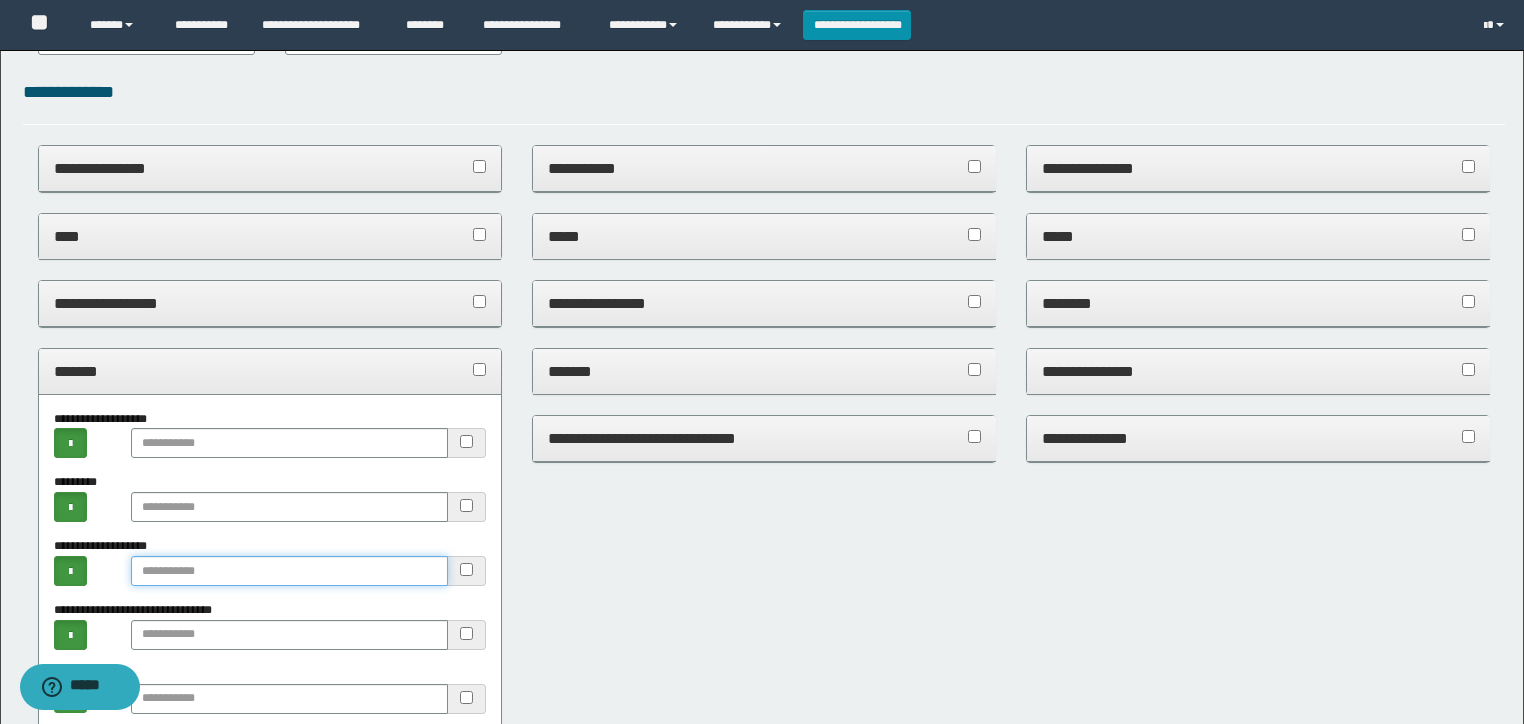drag, startPoint x: 187, startPoint y: 565, endPoint x: 193, endPoint y: 550, distance: 16.155495 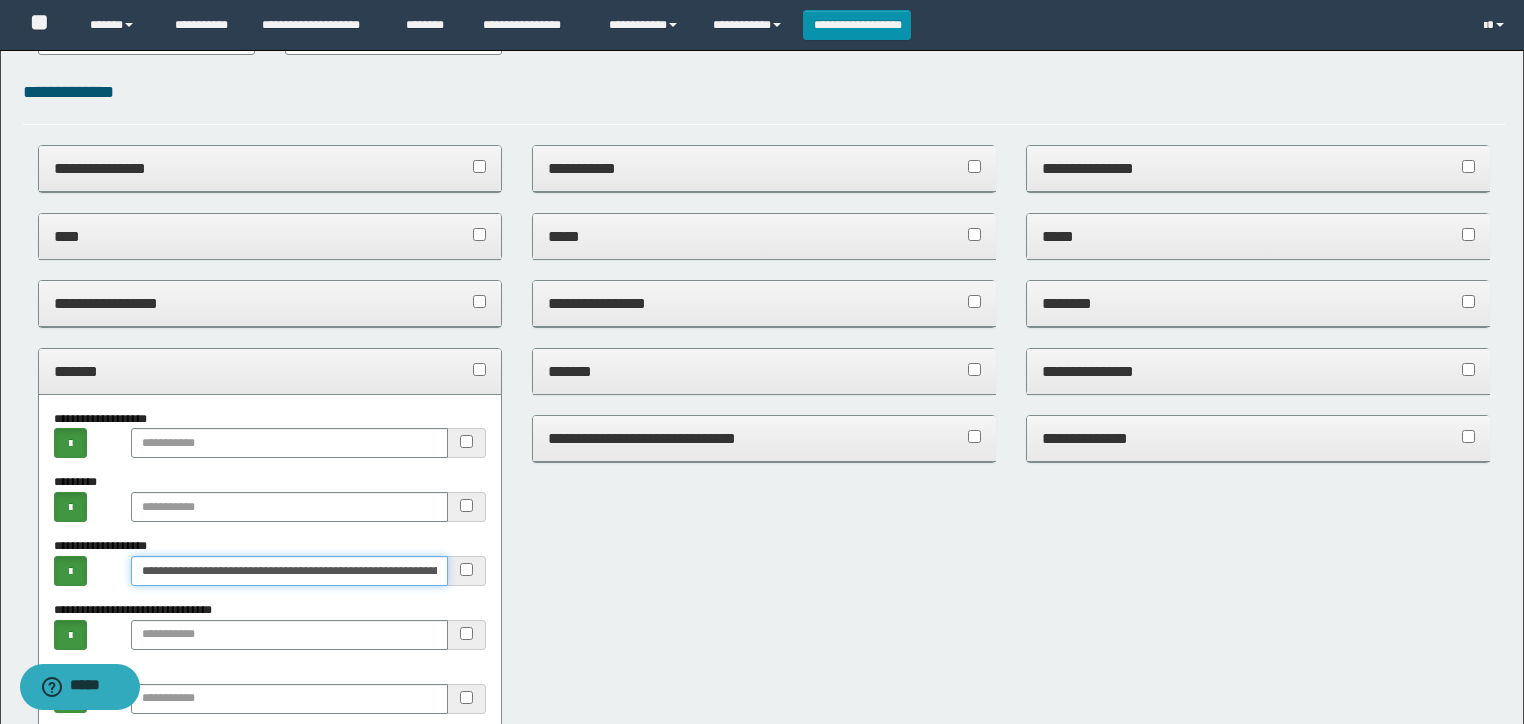 scroll, scrollTop: 0, scrollLeft: 128, axis: horizontal 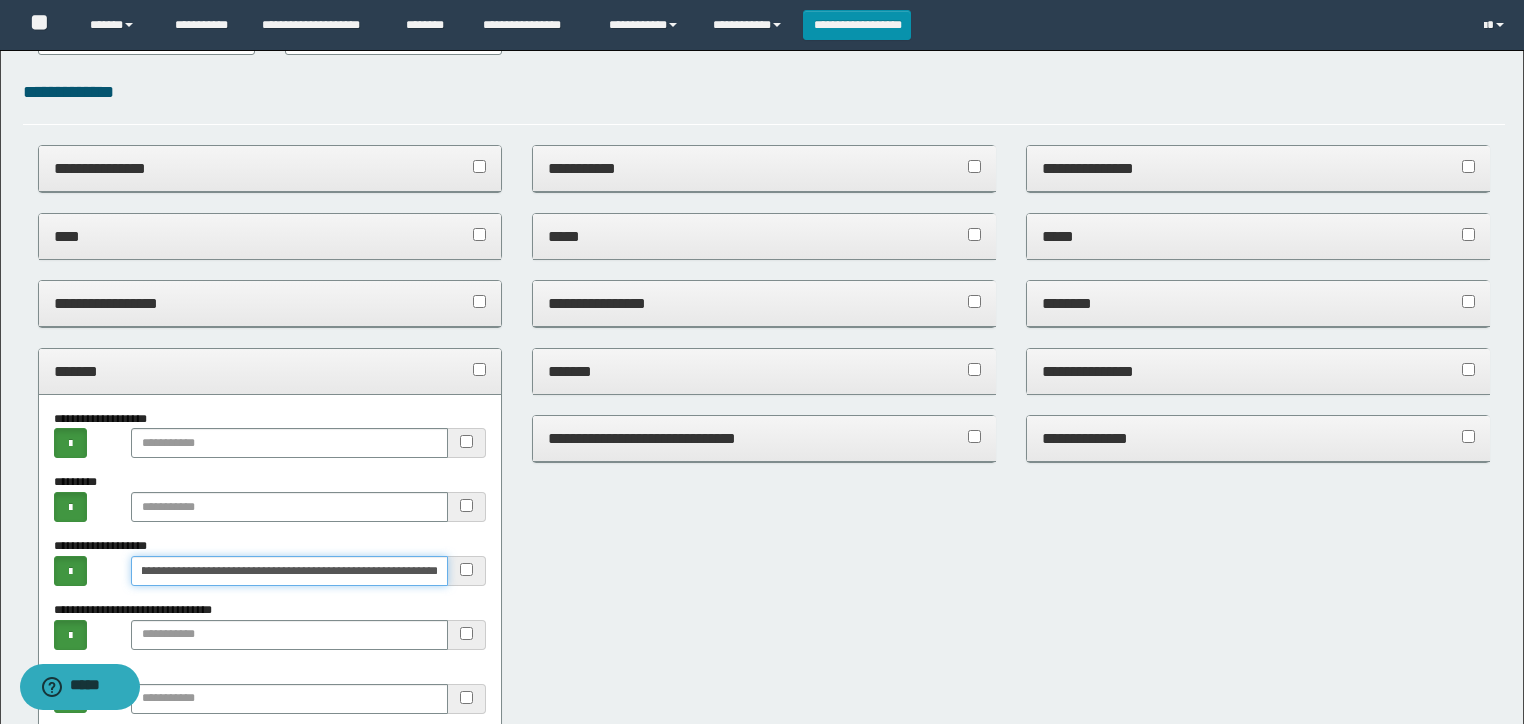 type on "**********" 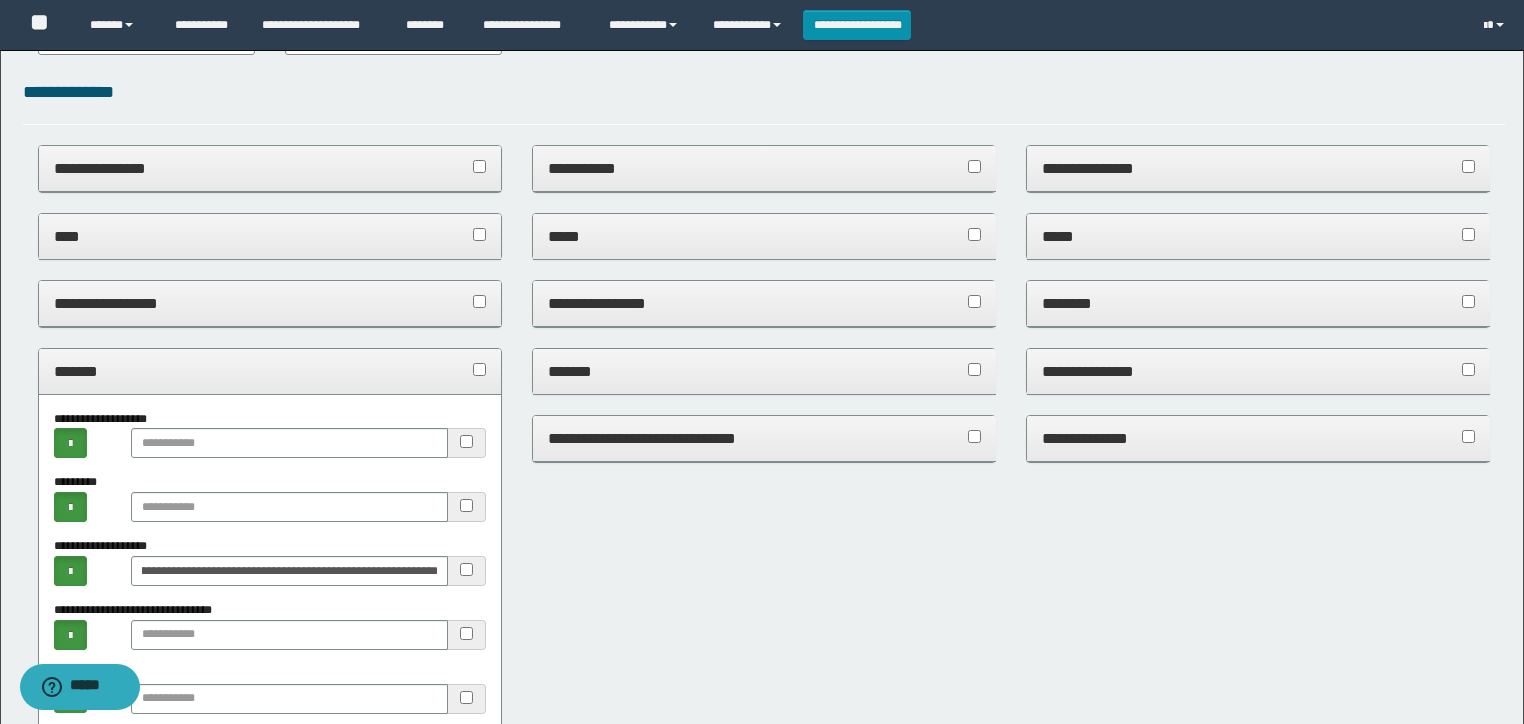 click on "*******" at bounding box center (270, 371) 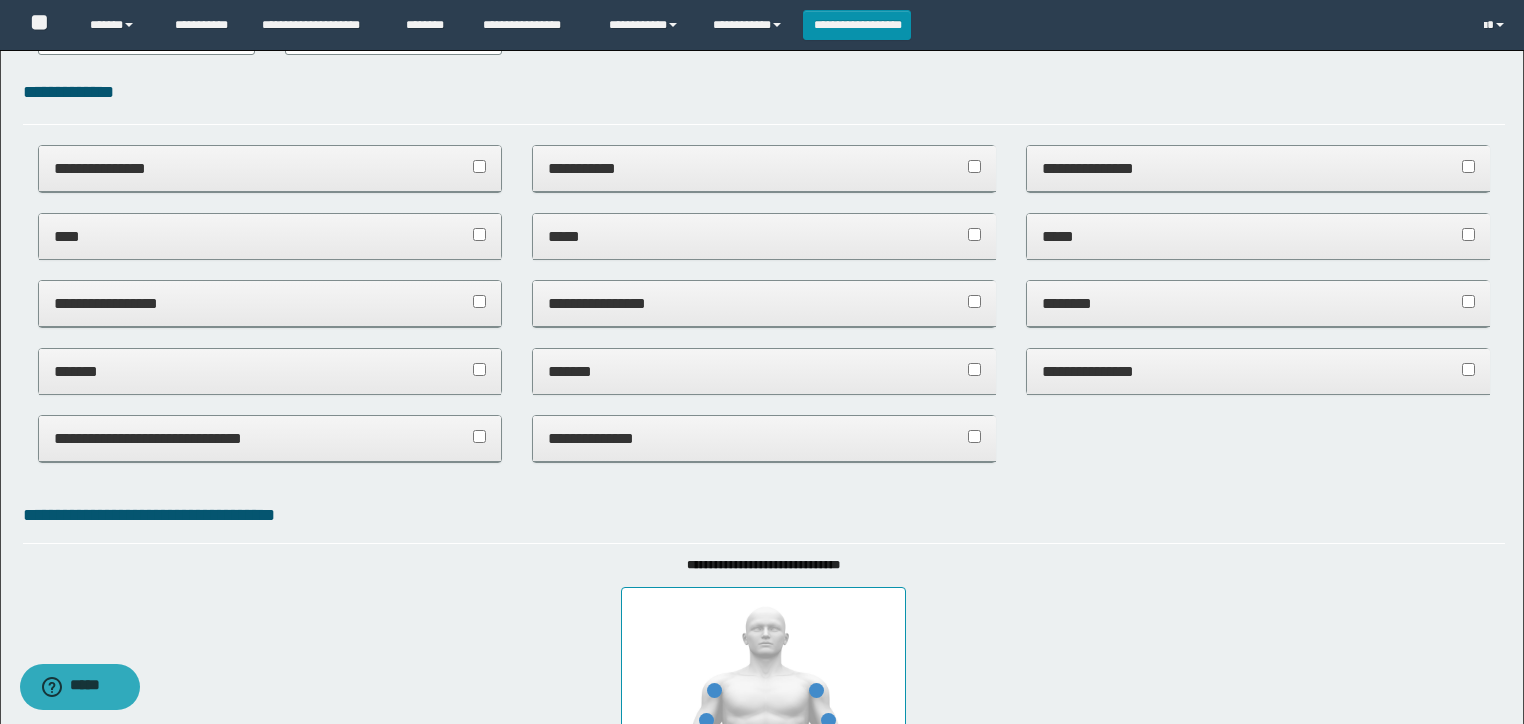 click on "**********" at bounding box center (1258, 371) 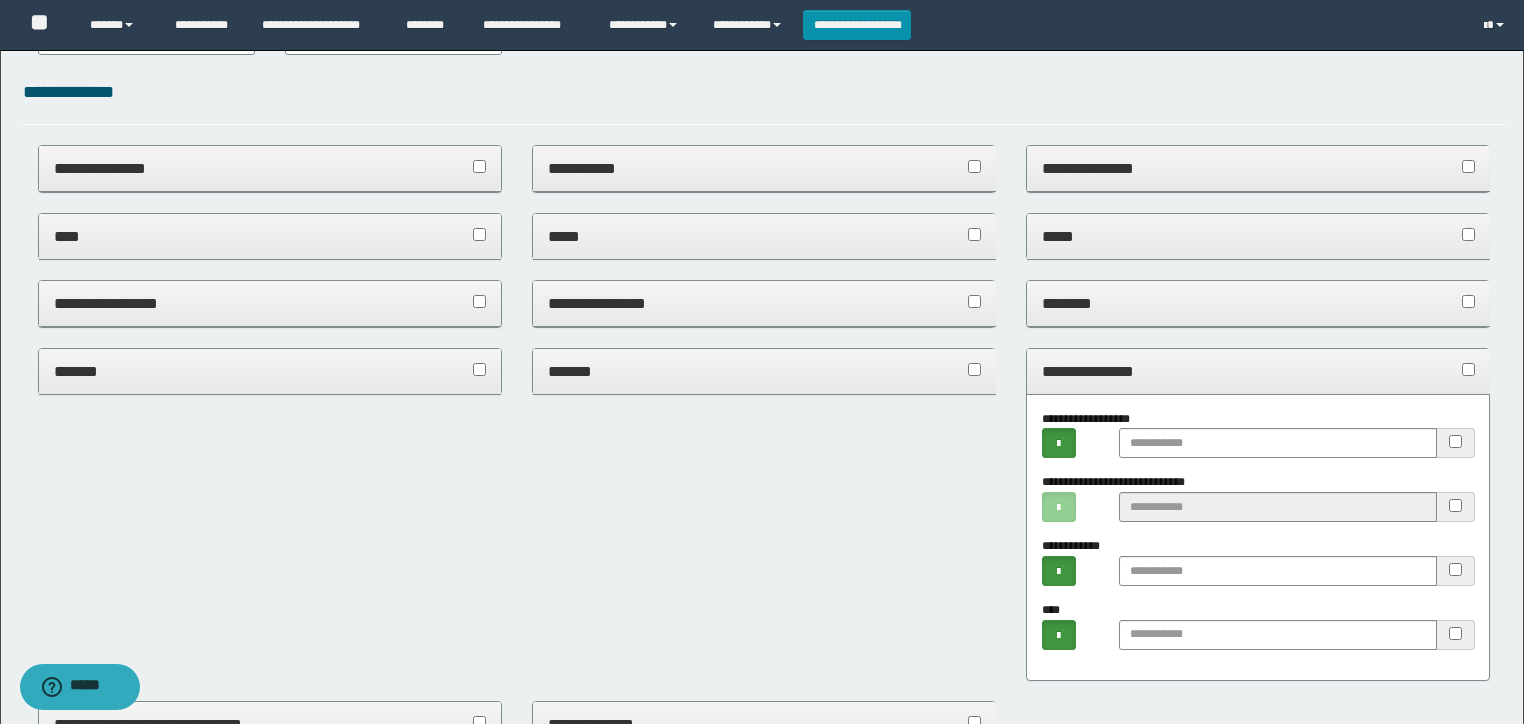 click on "**********" at bounding box center [1258, 372] 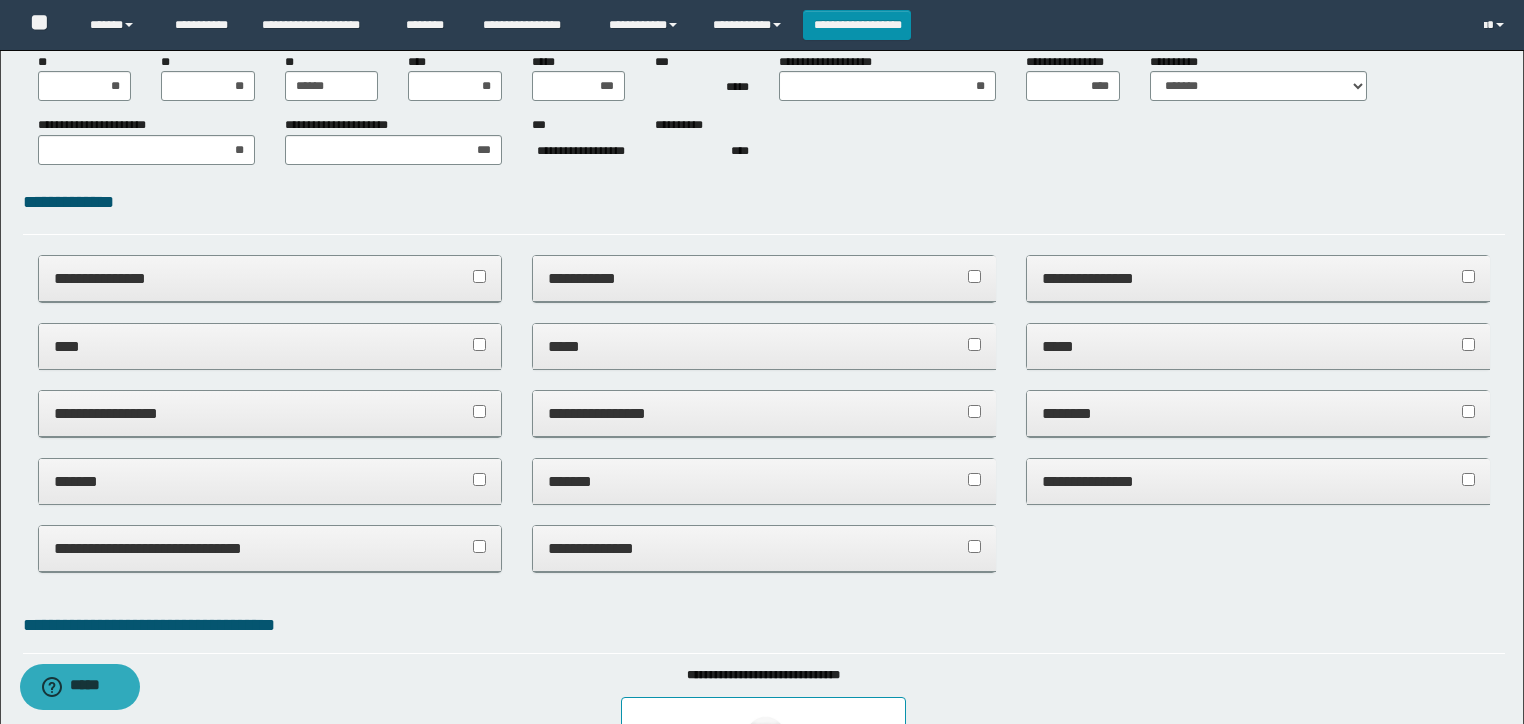 scroll, scrollTop: 0, scrollLeft: 0, axis: both 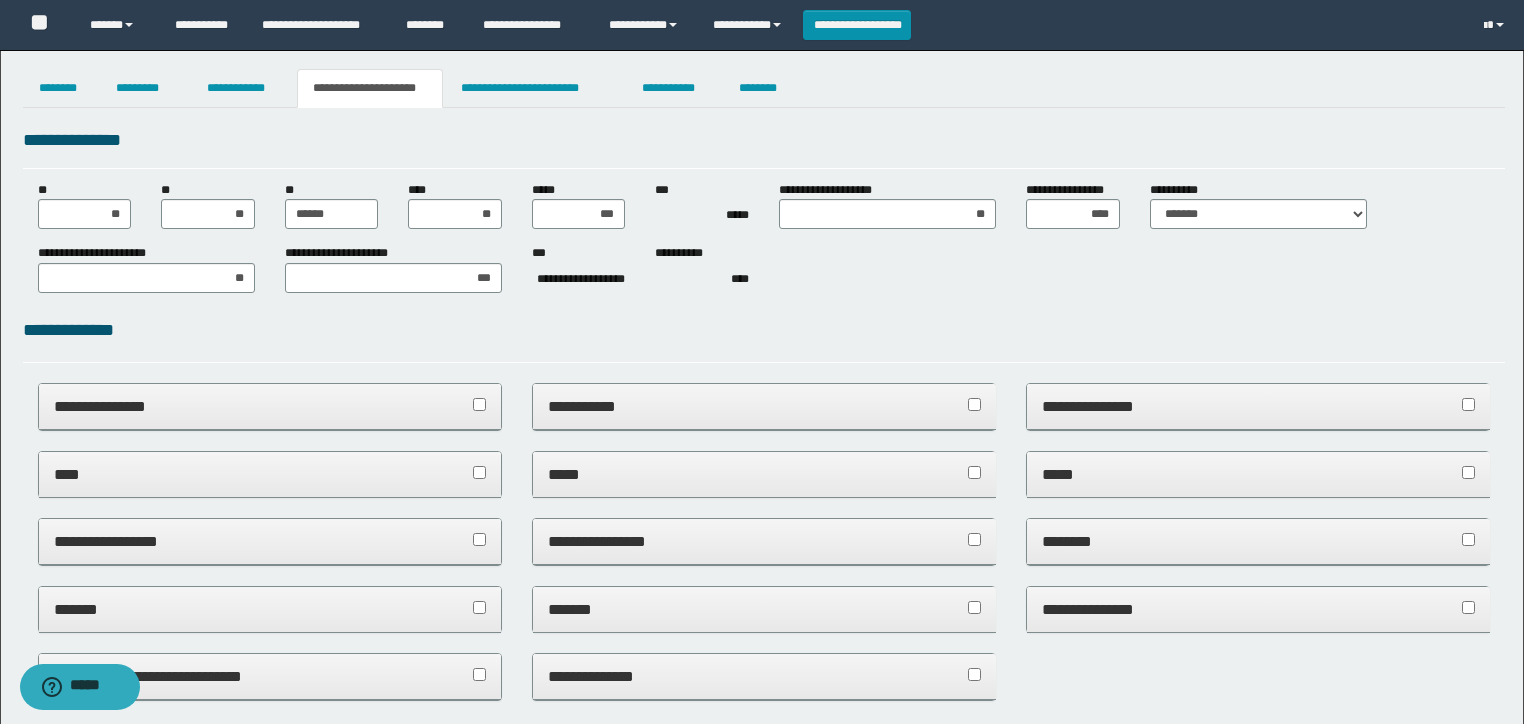 click on "**********" at bounding box center (764, 417) 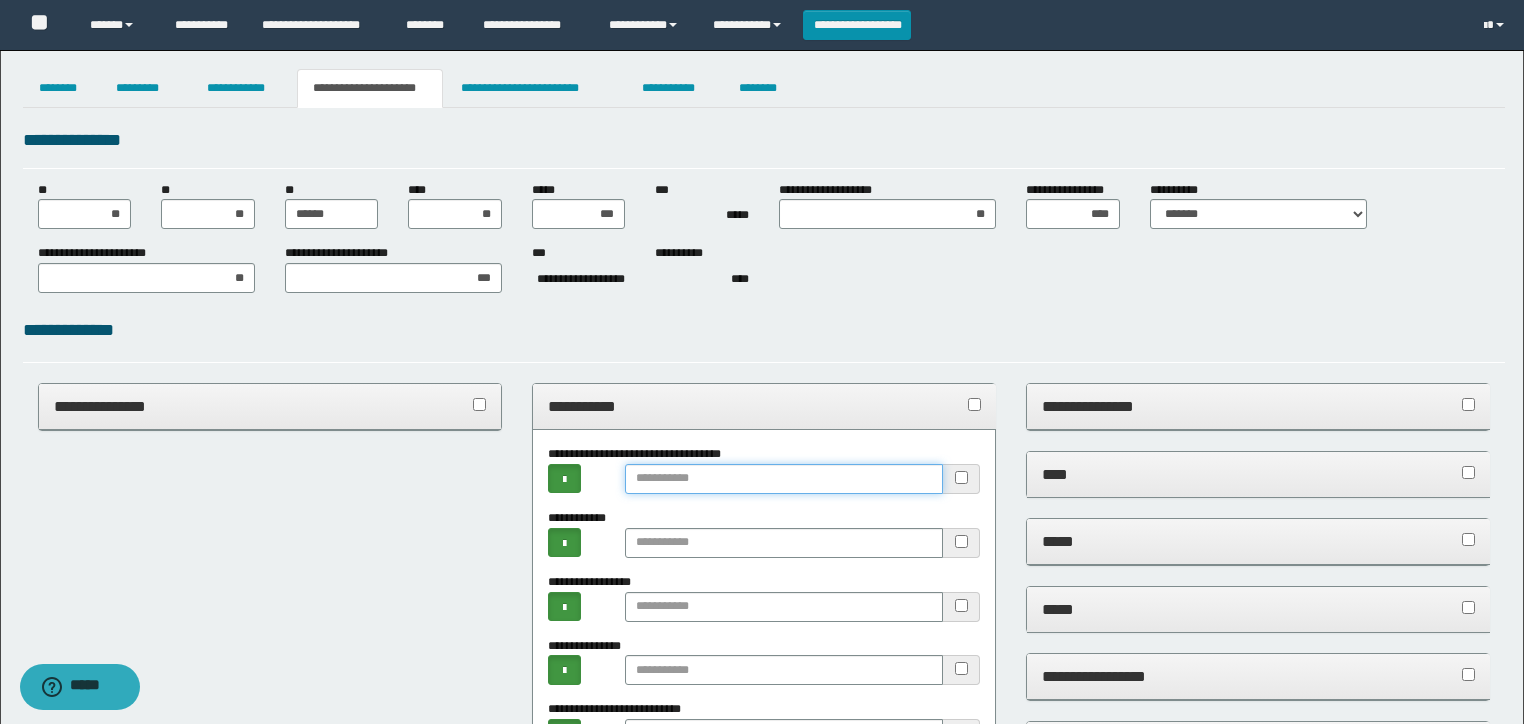 drag, startPoint x: 752, startPoint y: 477, endPoint x: 746, endPoint y: 439, distance: 38.470768 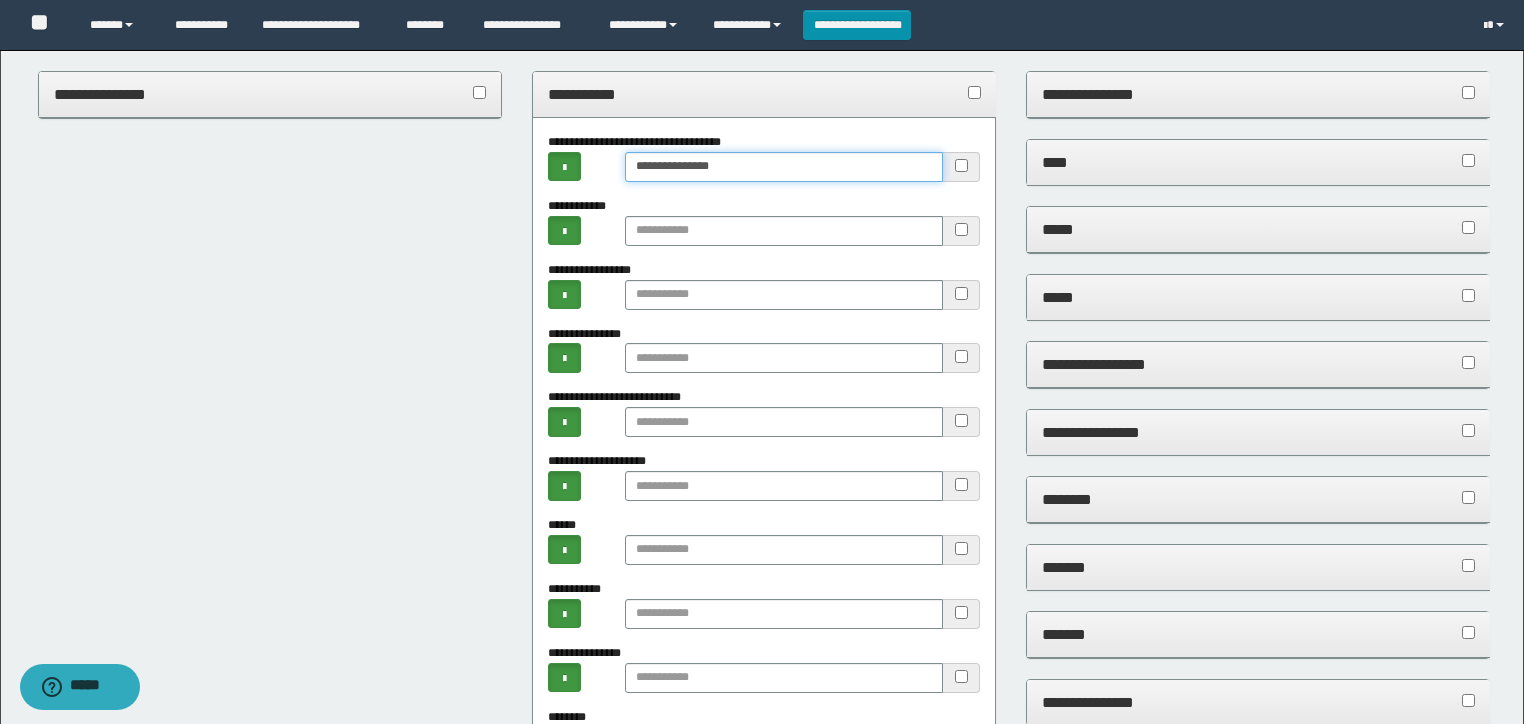 scroll, scrollTop: 320, scrollLeft: 0, axis: vertical 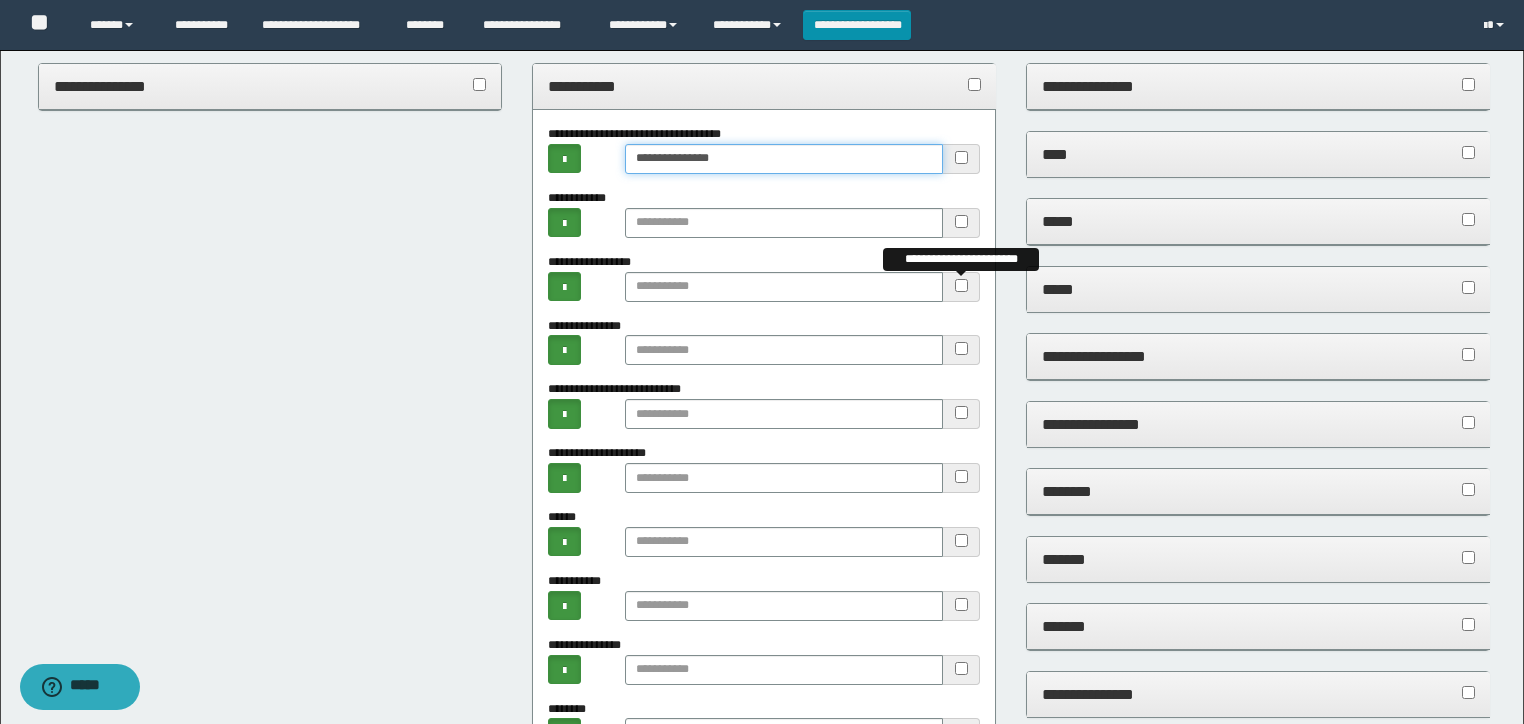 type on "**********" 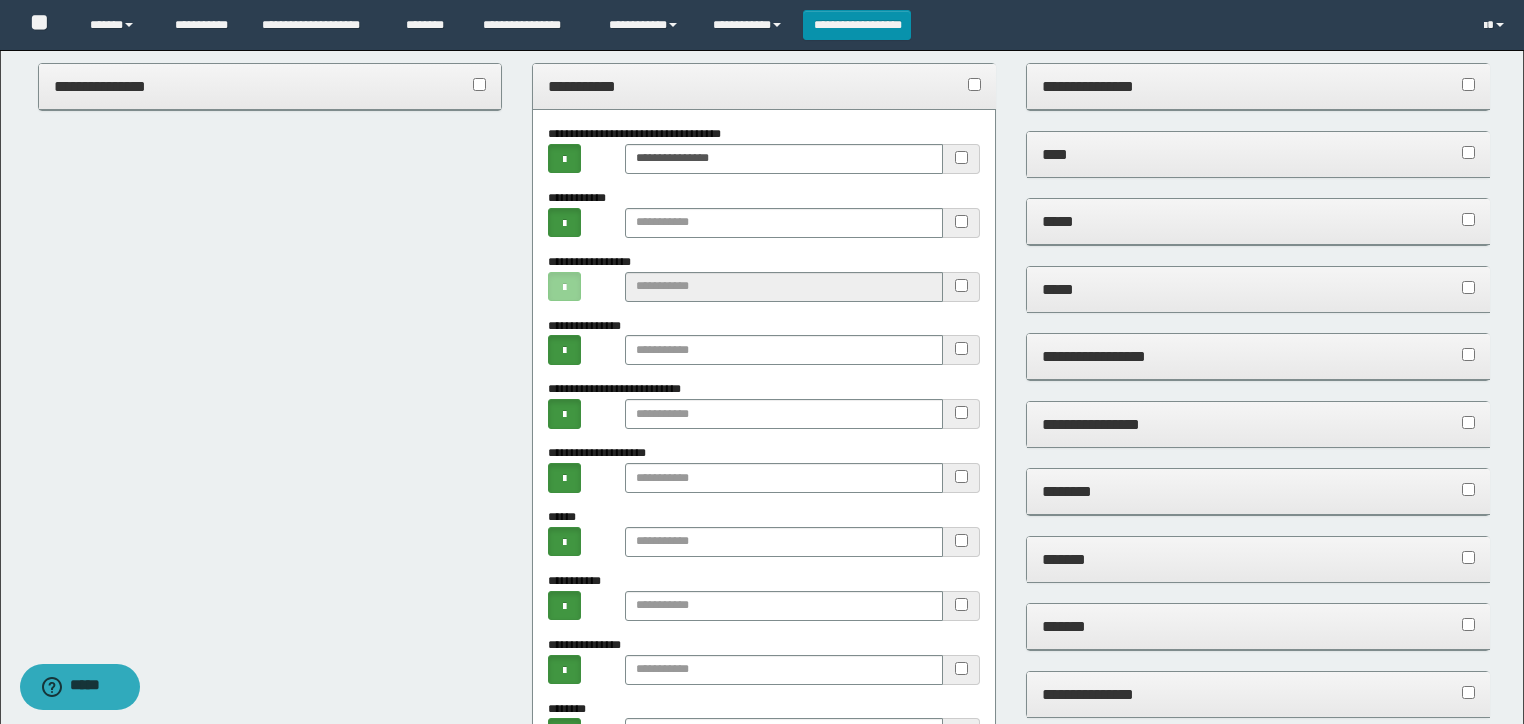 click on "**********" at bounding box center (764, 87) 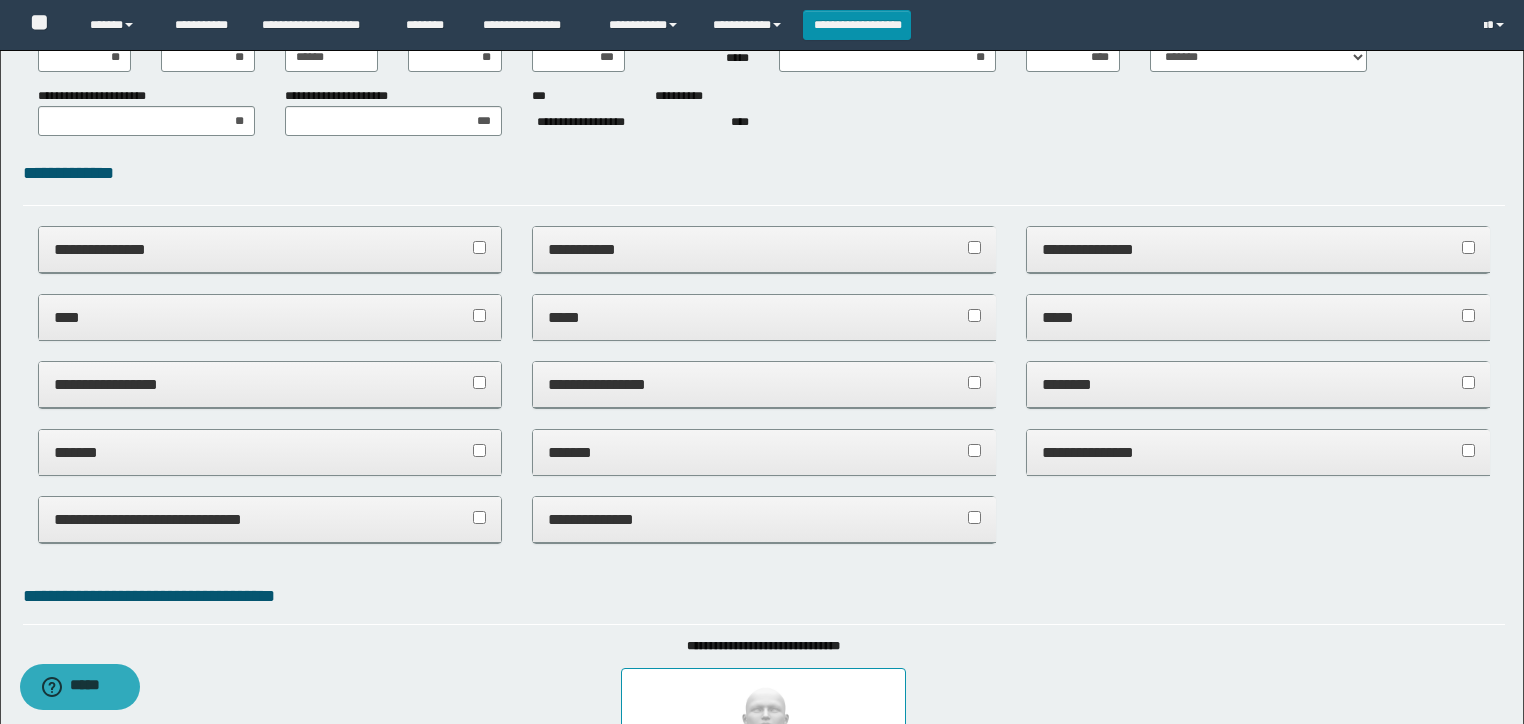 scroll, scrollTop: 0, scrollLeft: 0, axis: both 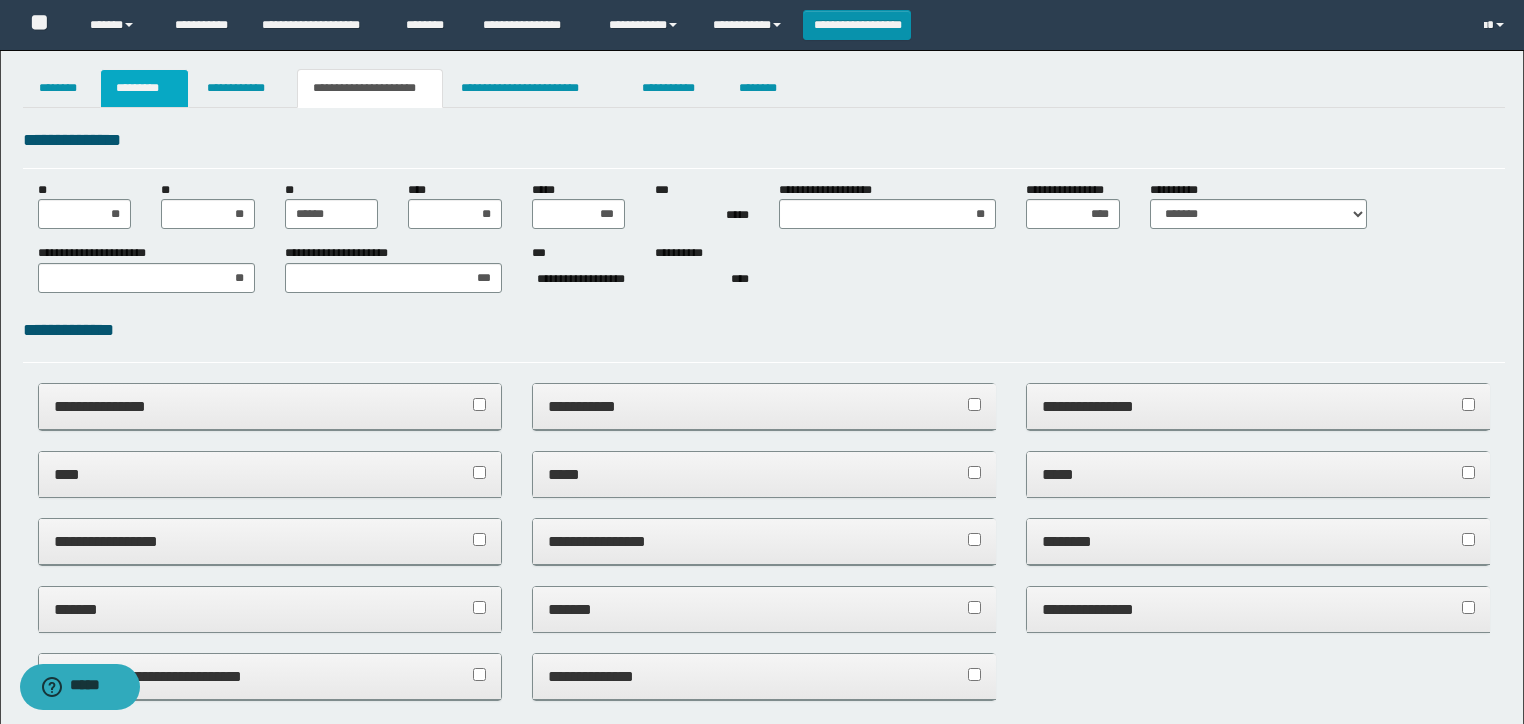 drag, startPoint x: 143, startPoint y: 90, endPoint x: 193, endPoint y: 134, distance: 66.6033 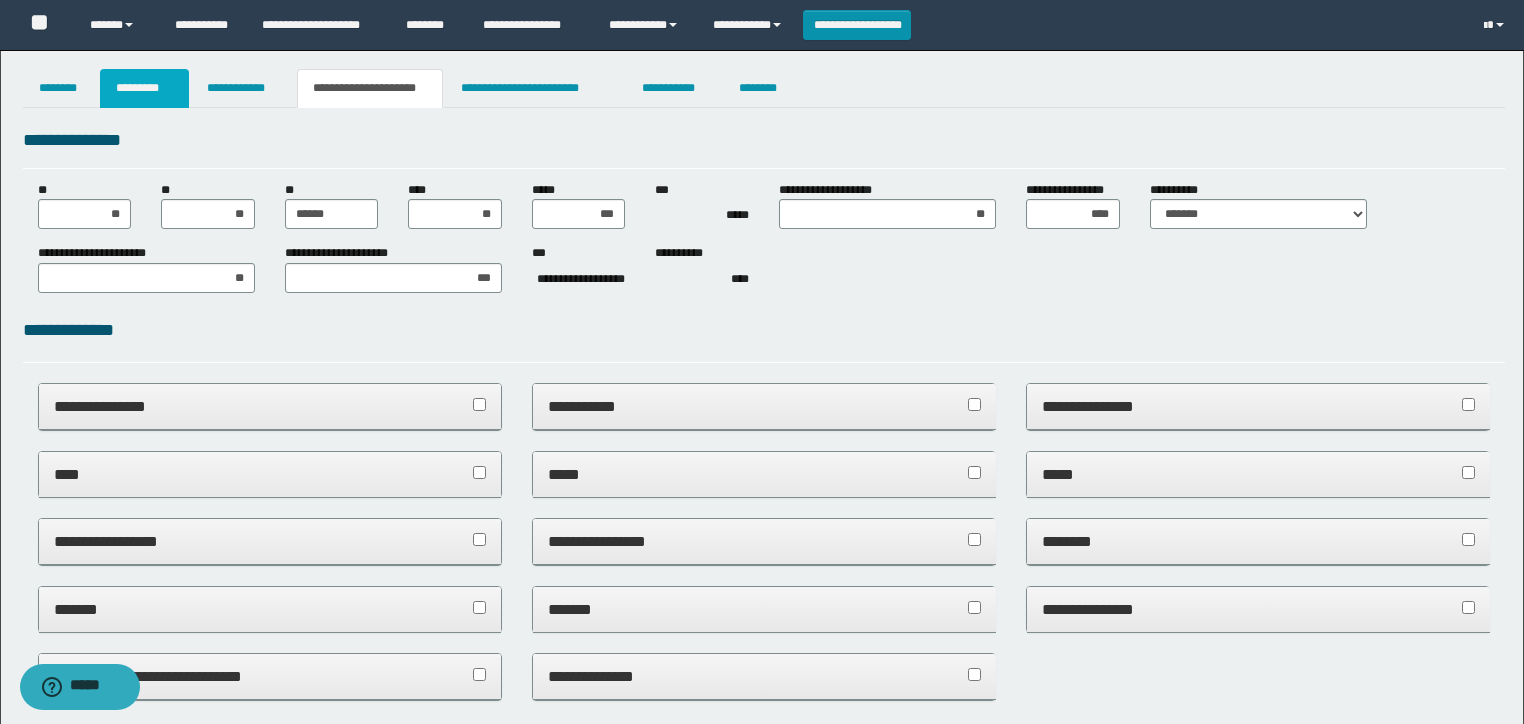 click on "*********" at bounding box center (144, 88) 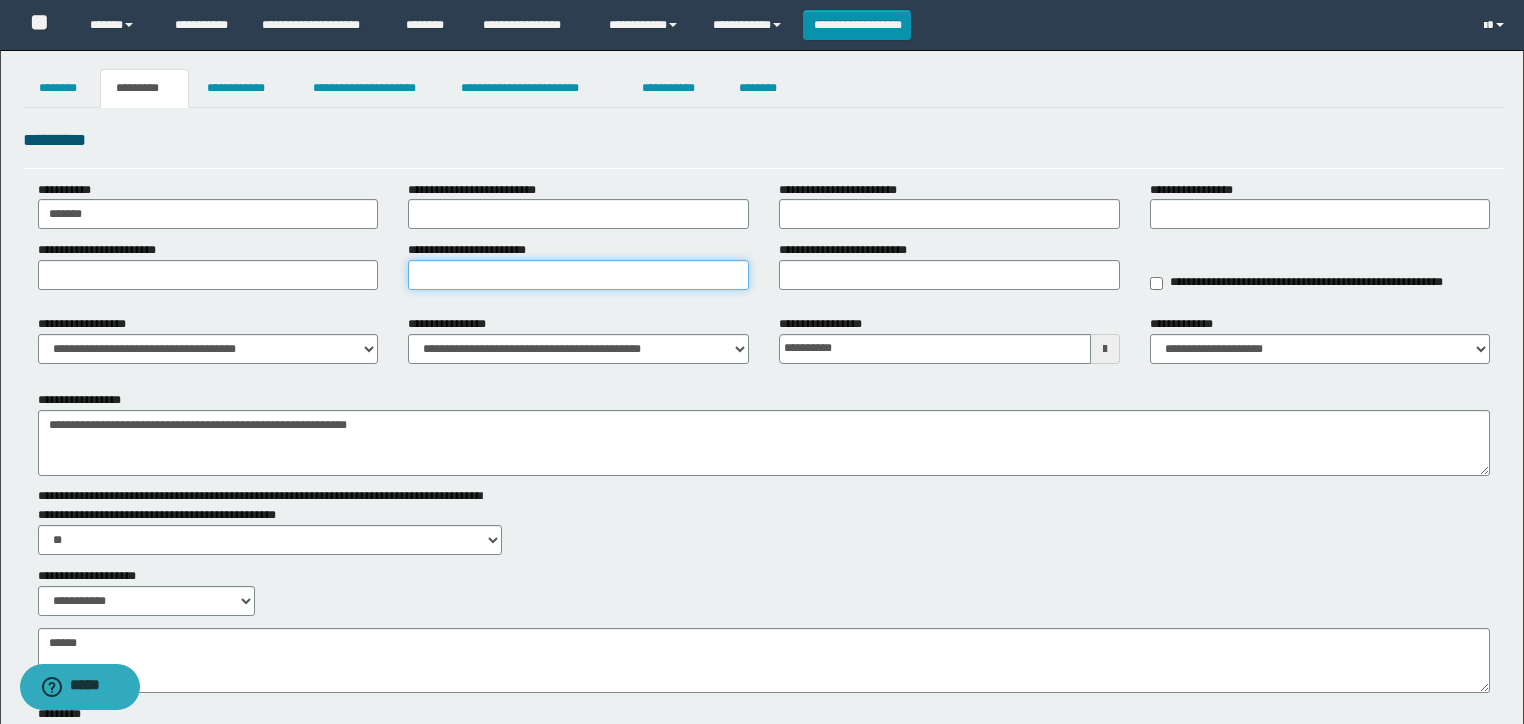 click on "**********" at bounding box center (578, 275) 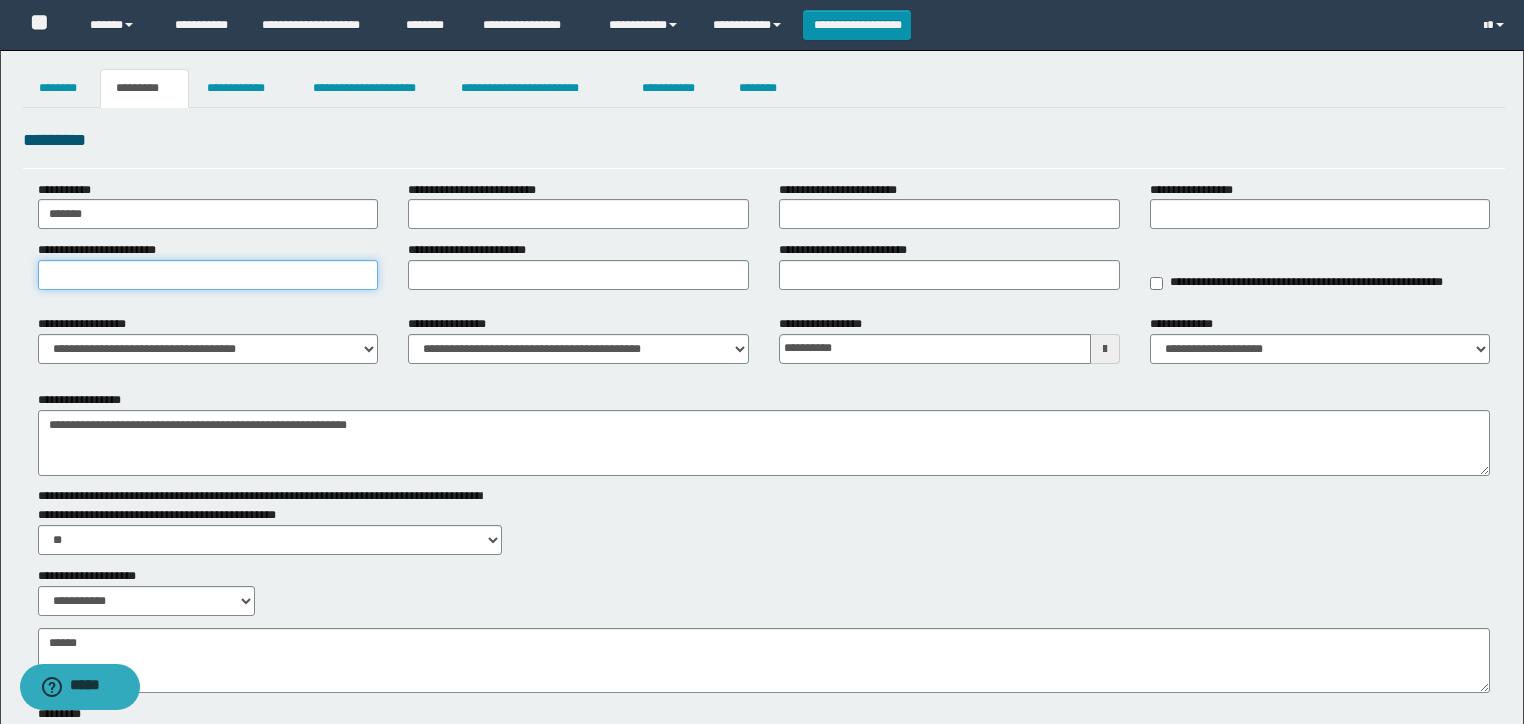 drag, startPoint x: 314, startPoint y: 284, endPoint x: 312, endPoint y: 274, distance: 10.198039 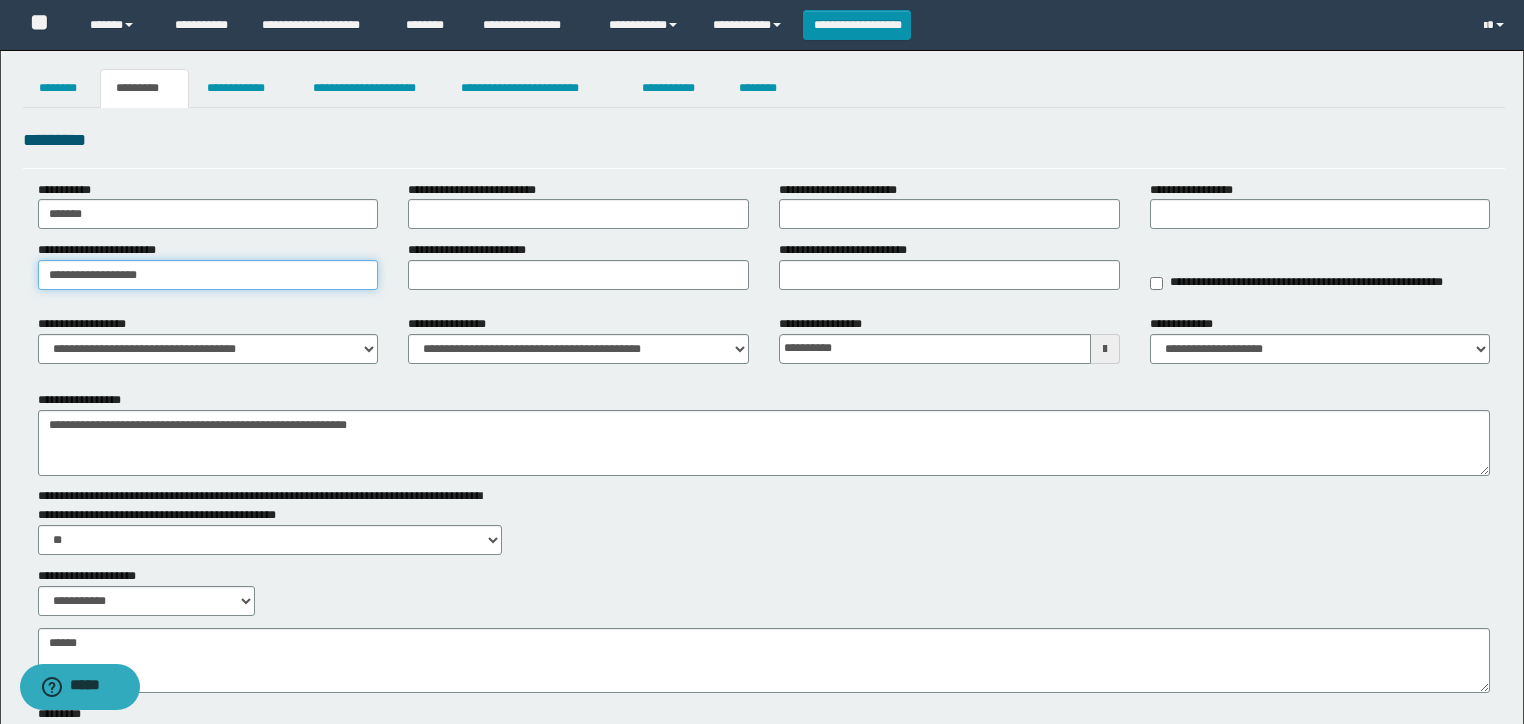 type on "**********" 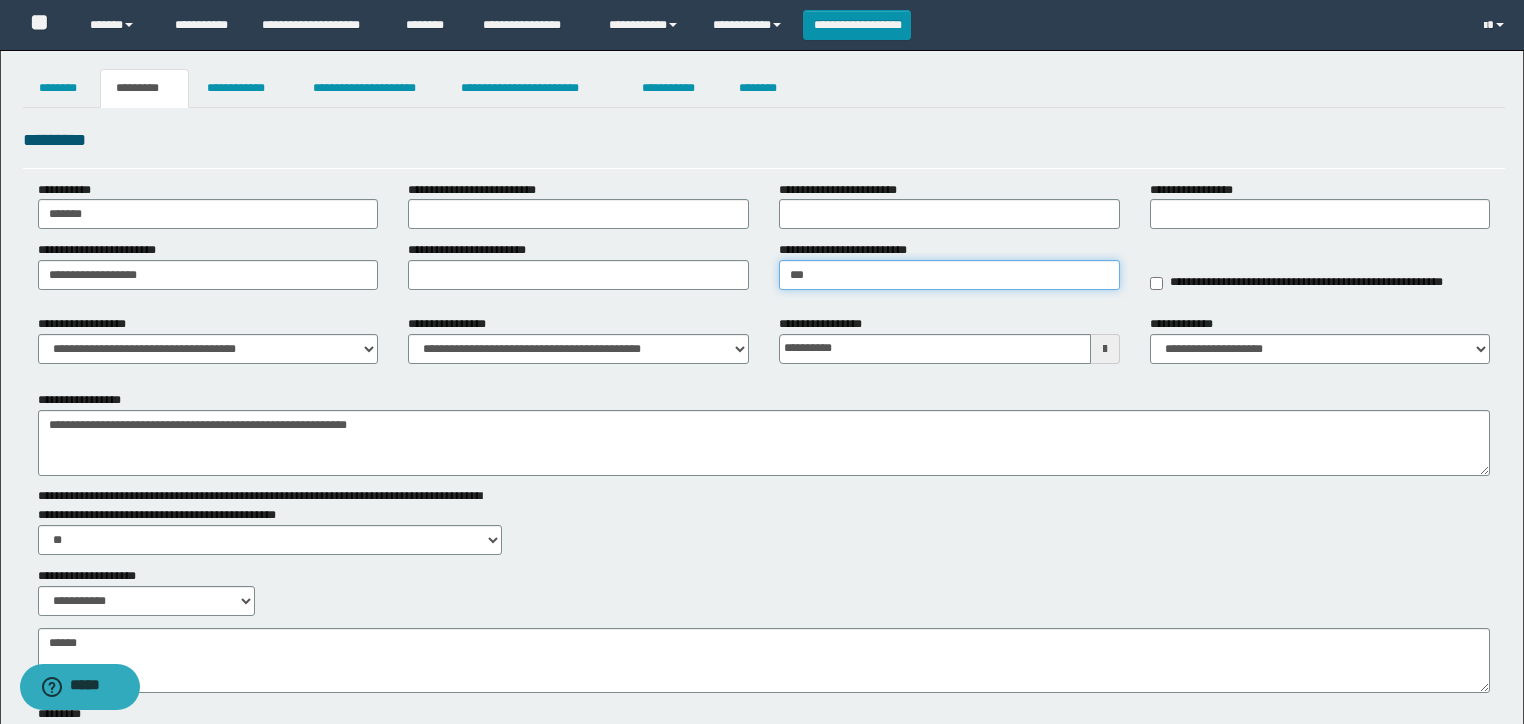 type on "*******" 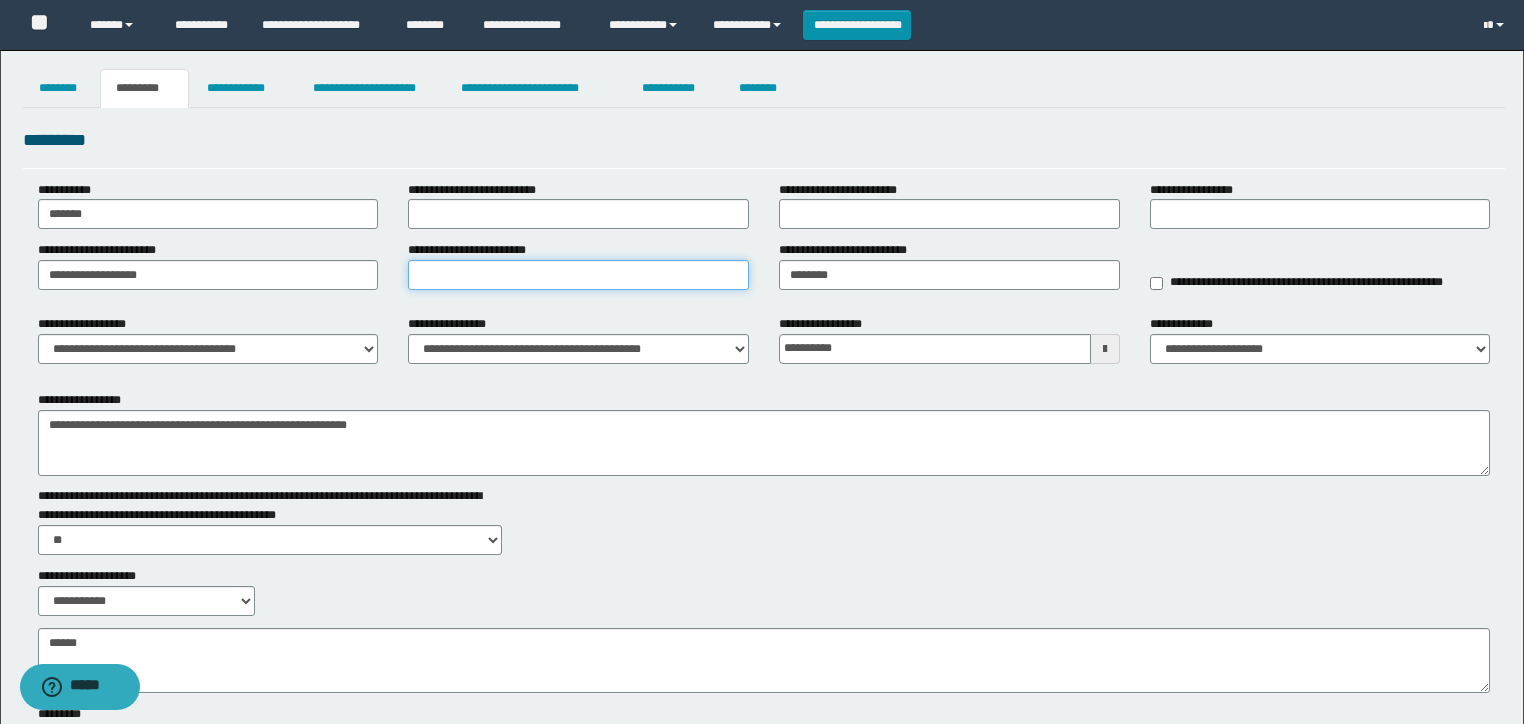 click on "**********" at bounding box center [578, 275] 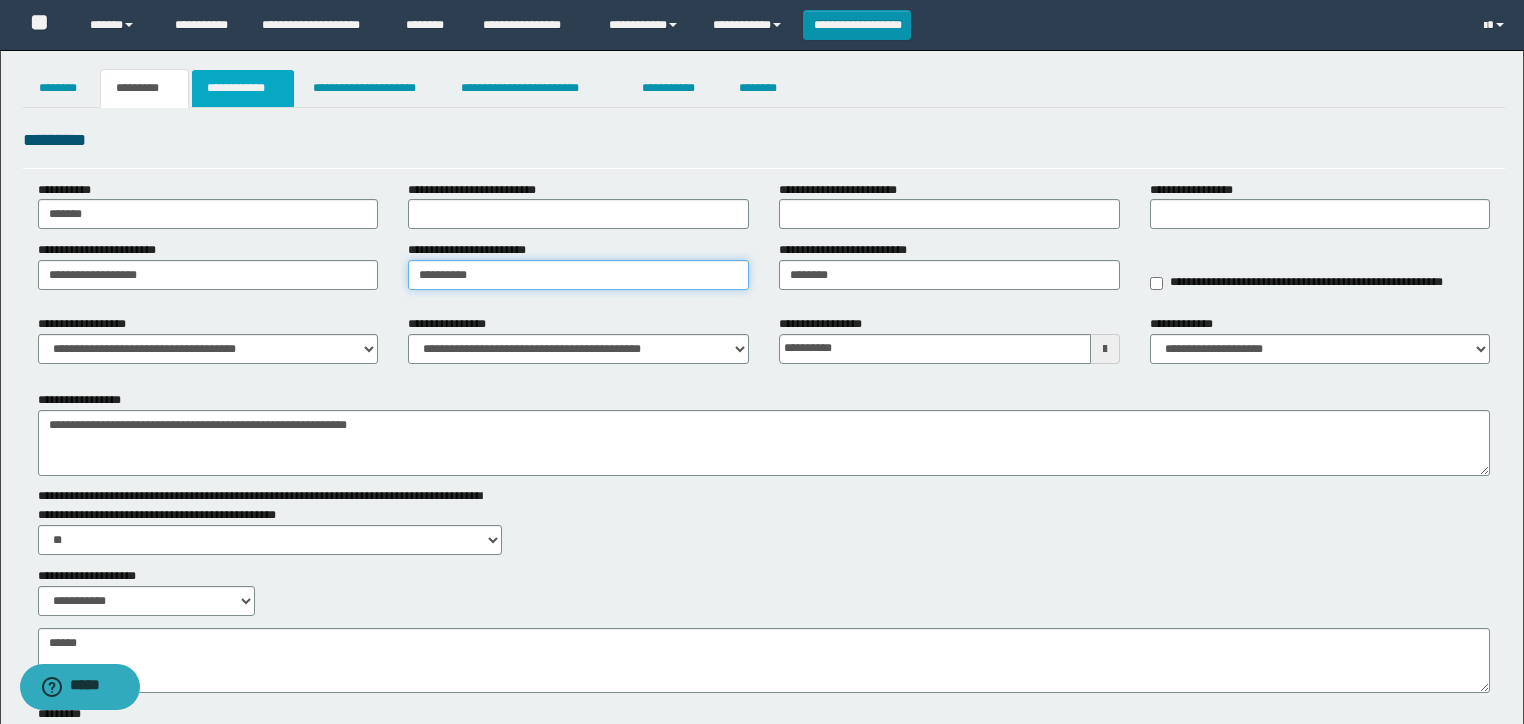 type on "**********" 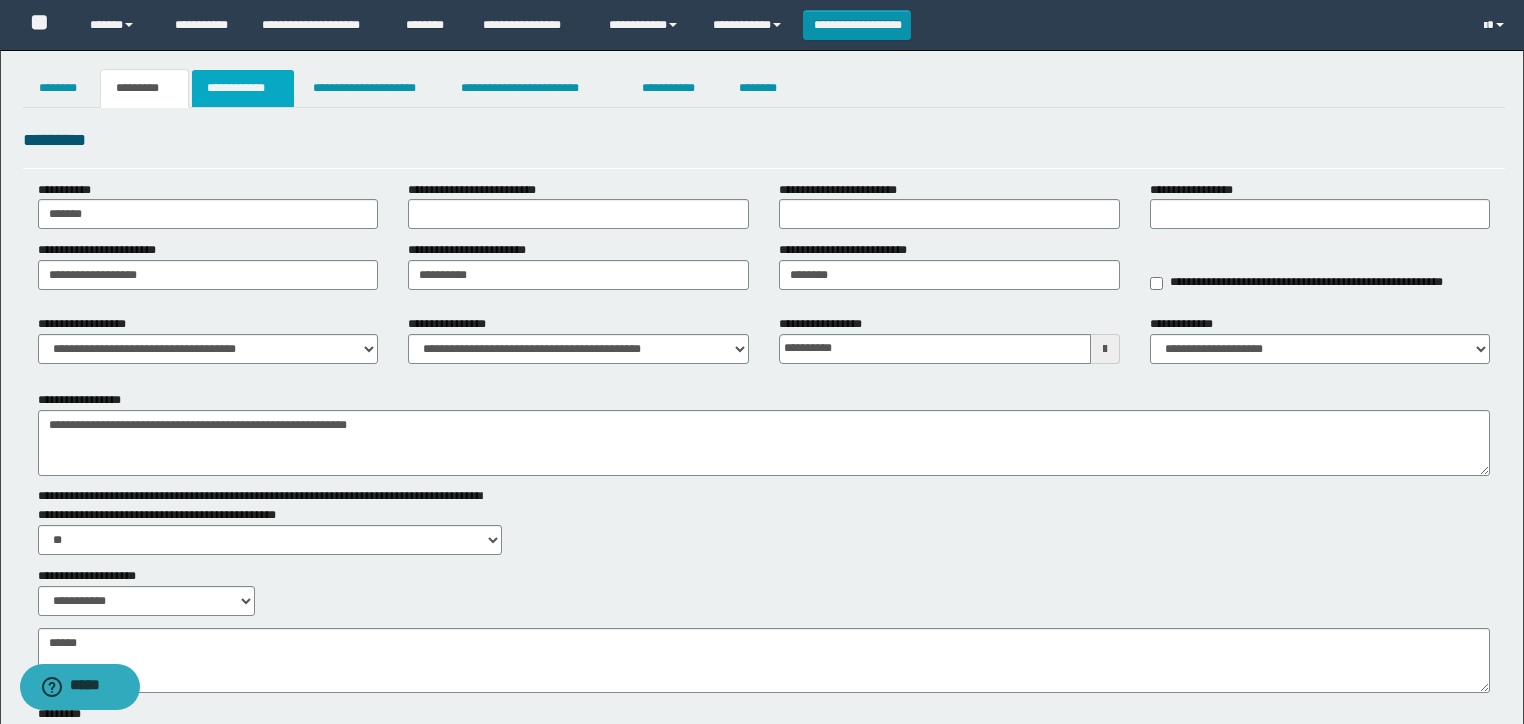 click on "**********" at bounding box center [243, 88] 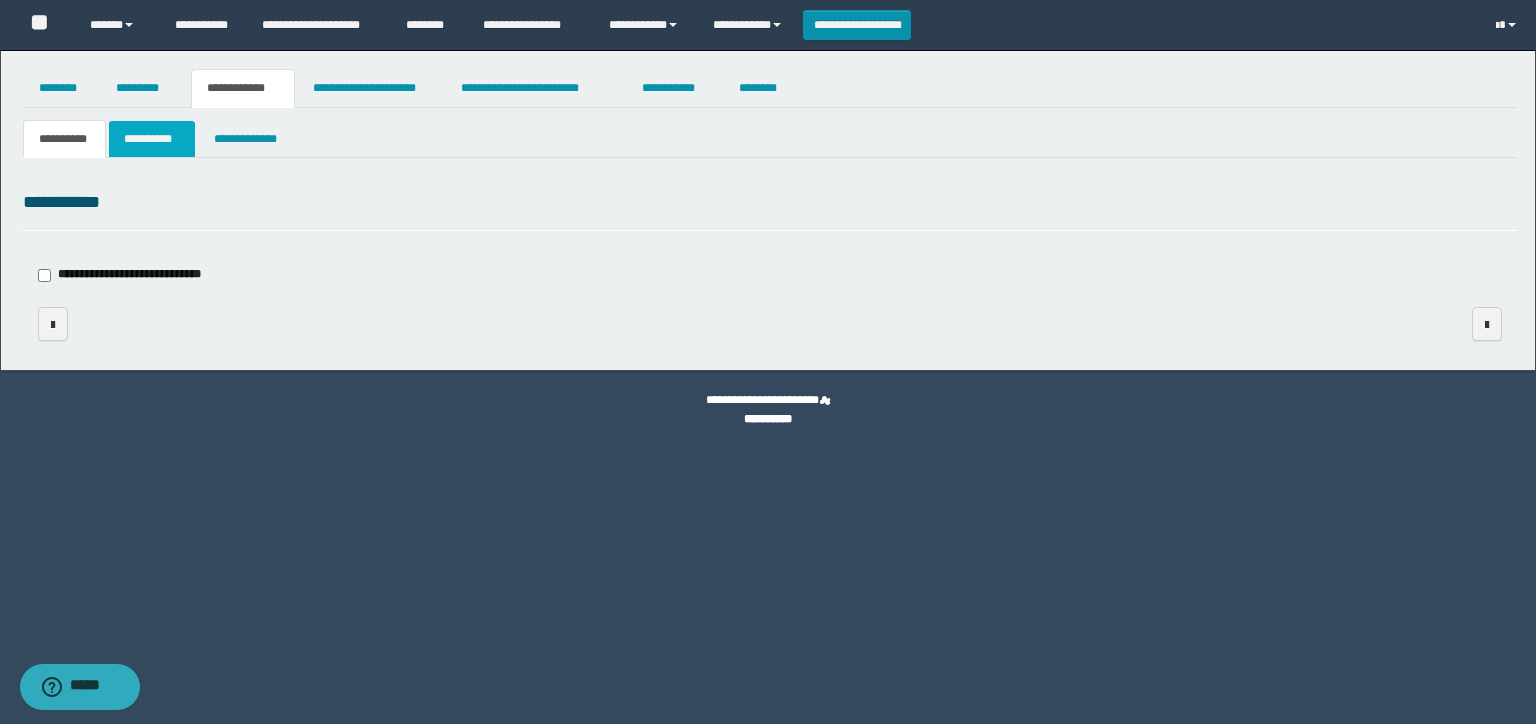 click on "**********" at bounding box center [152, 139] 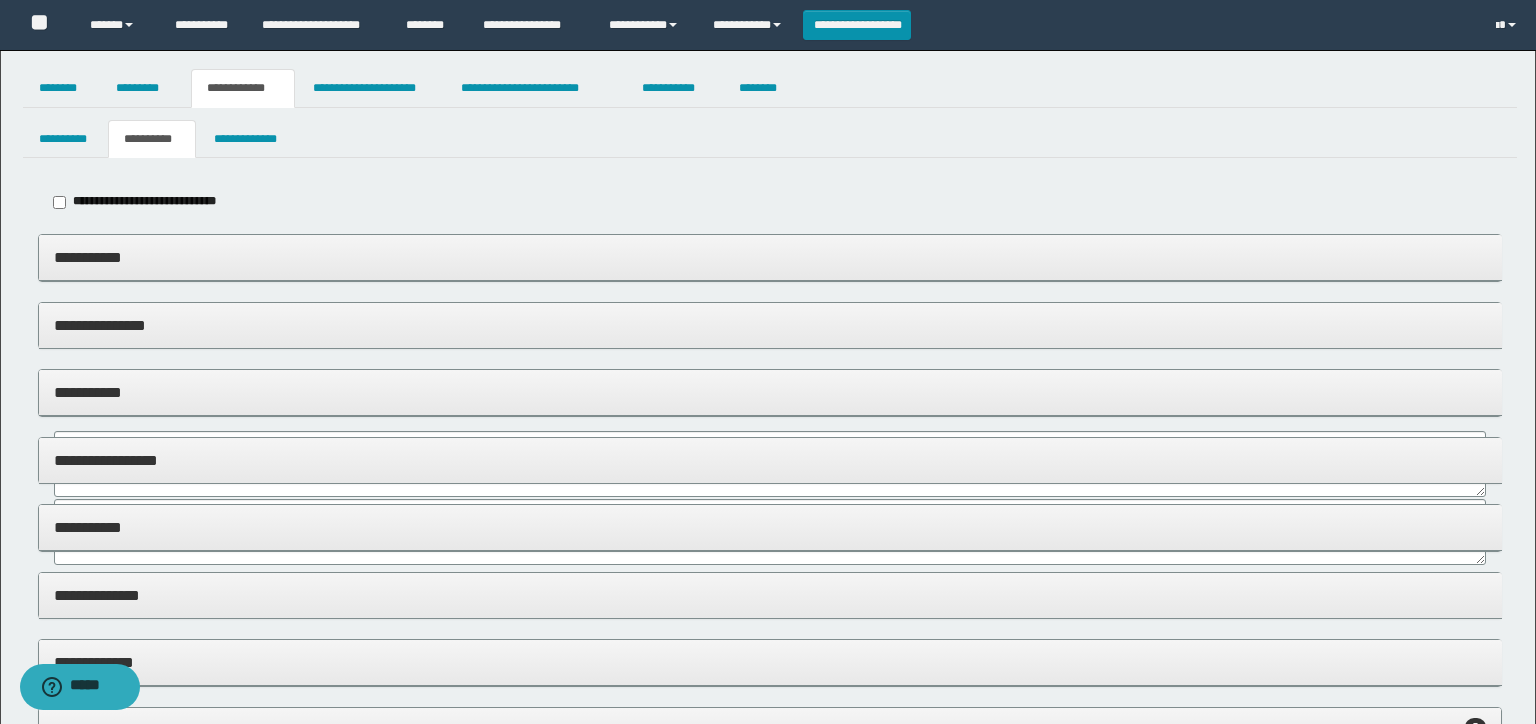 type on "**********" 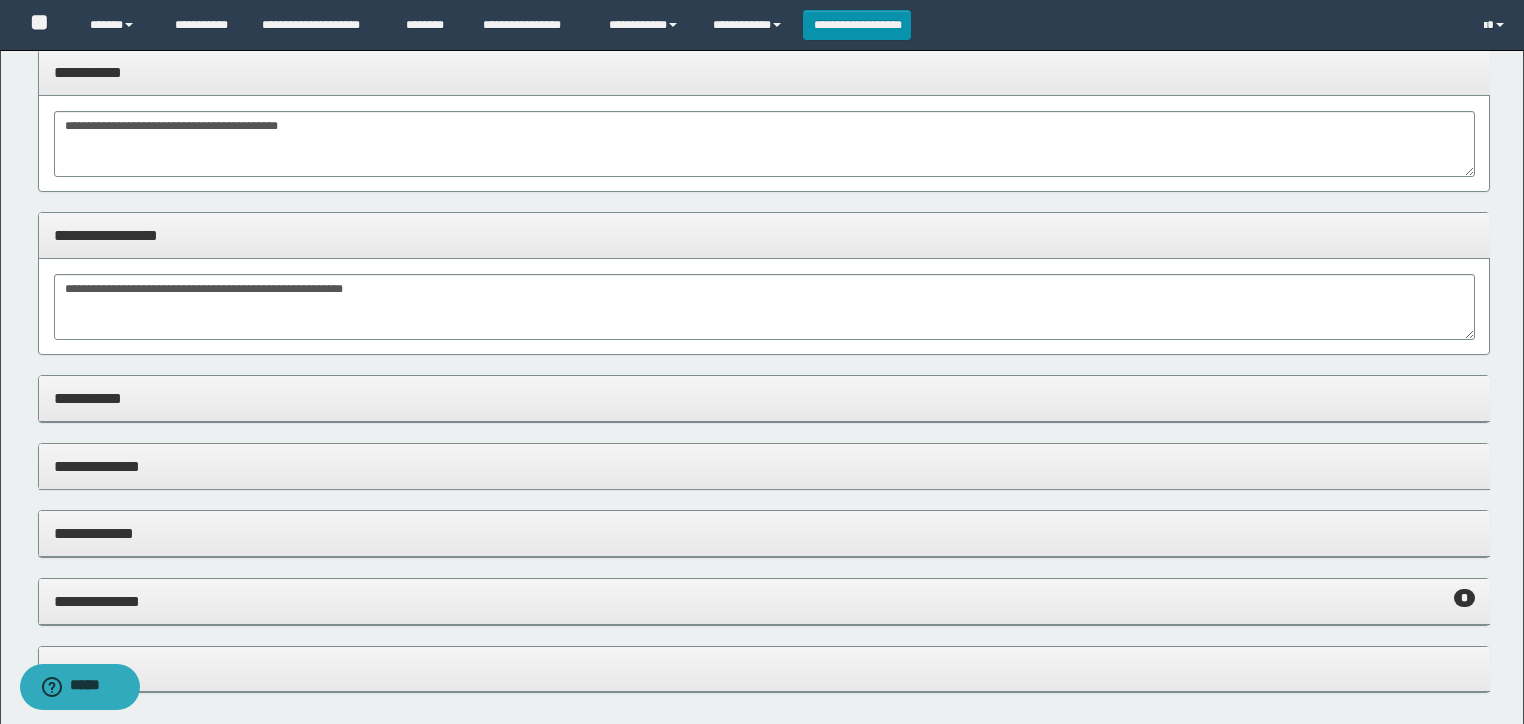 scroll, scrollTop: 240, scrollLeft: 0, axis: vertical 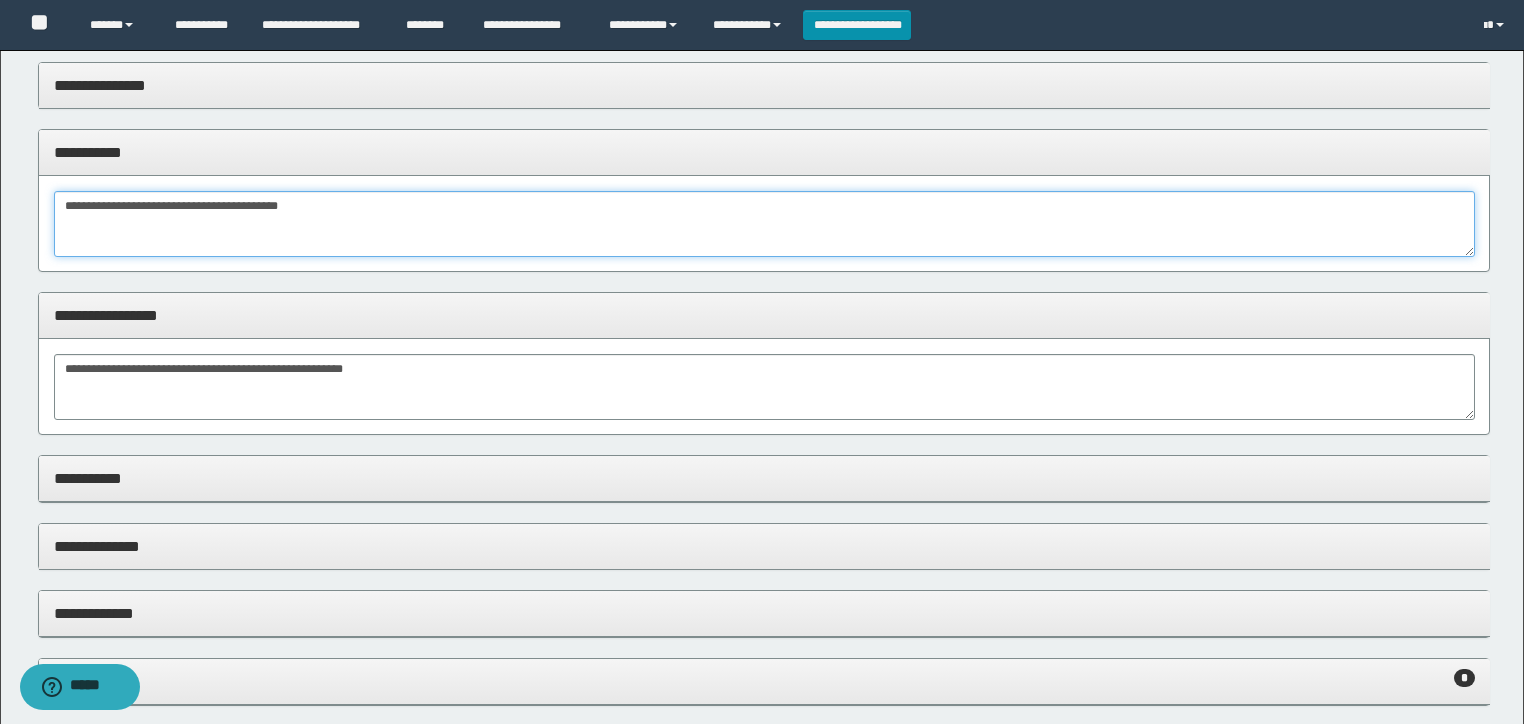 click on "**********" at bounding box center [764, 224] 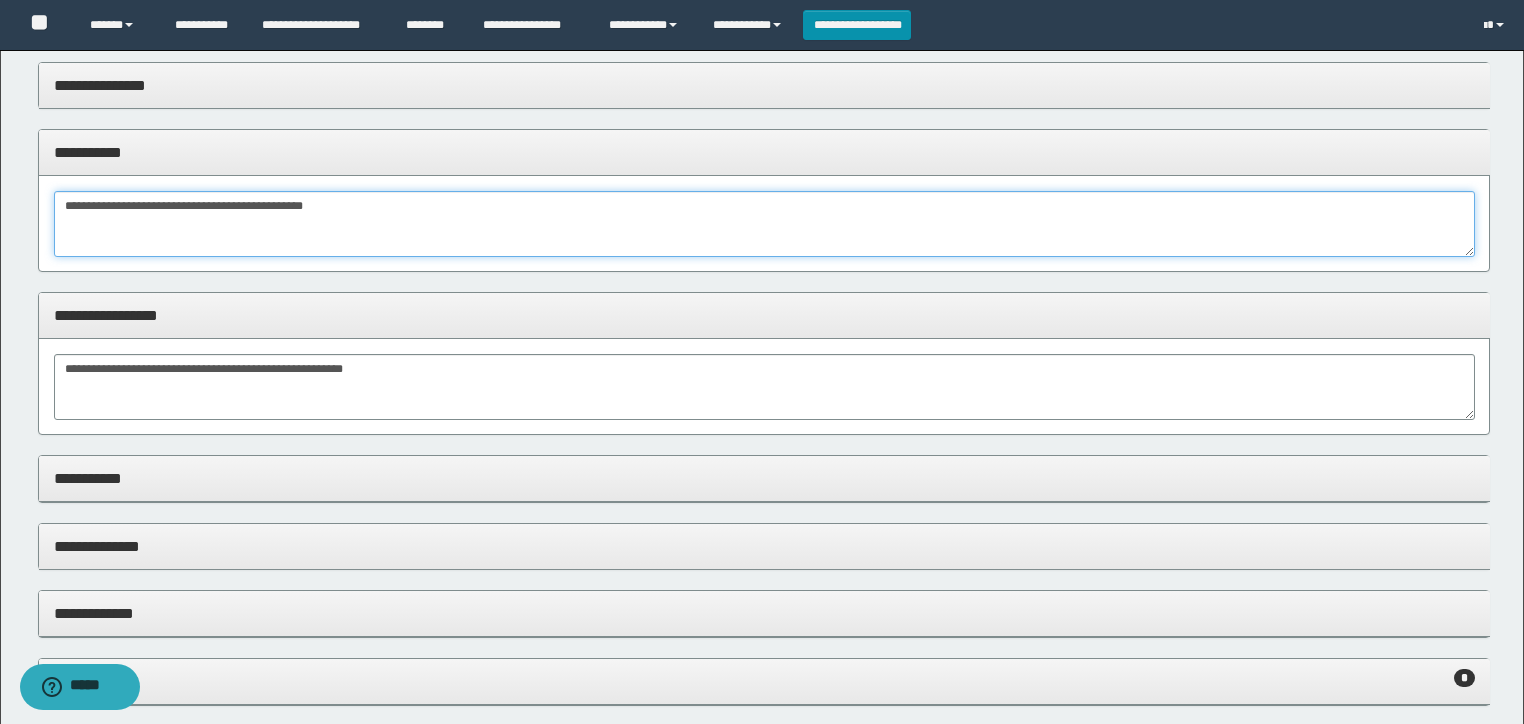 type on "**********" 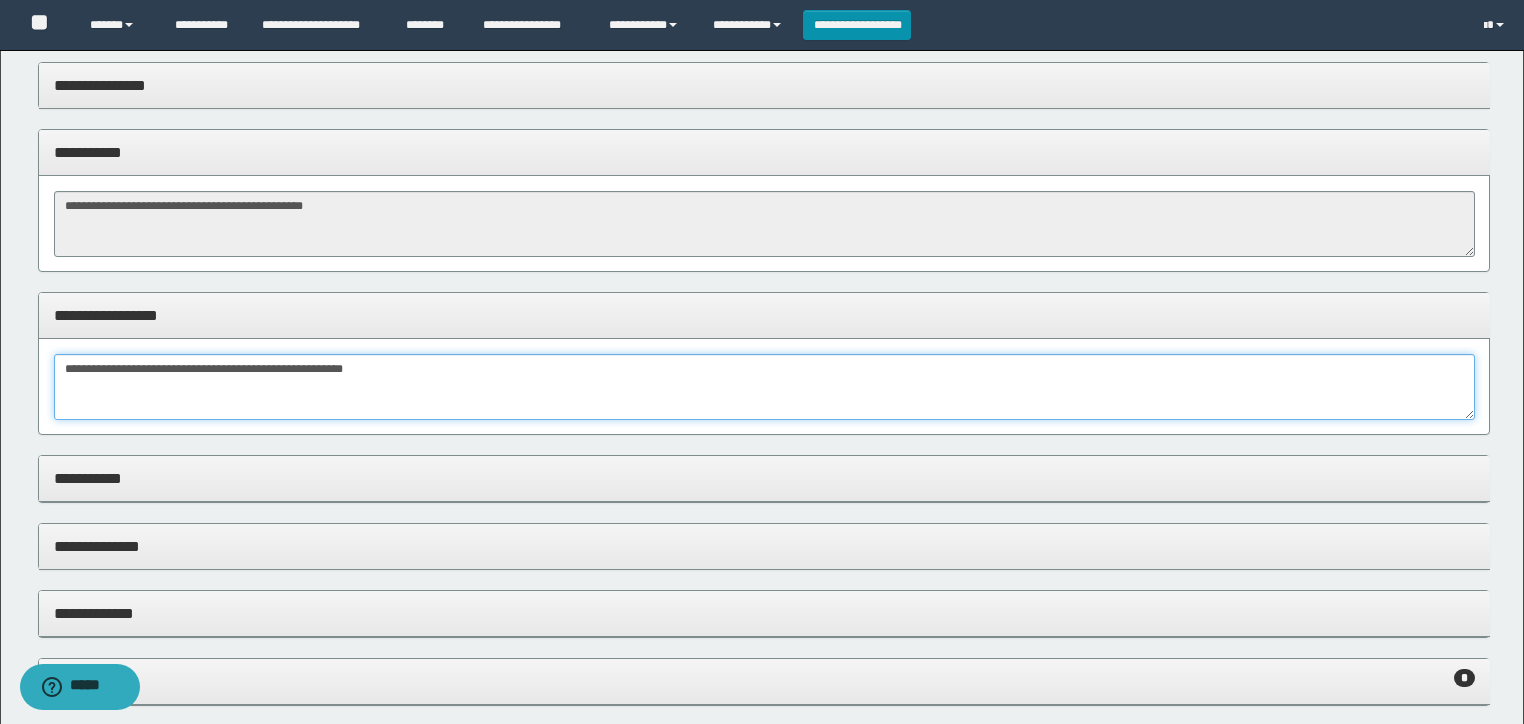 click on "**********" at bounding box center (764, 387) 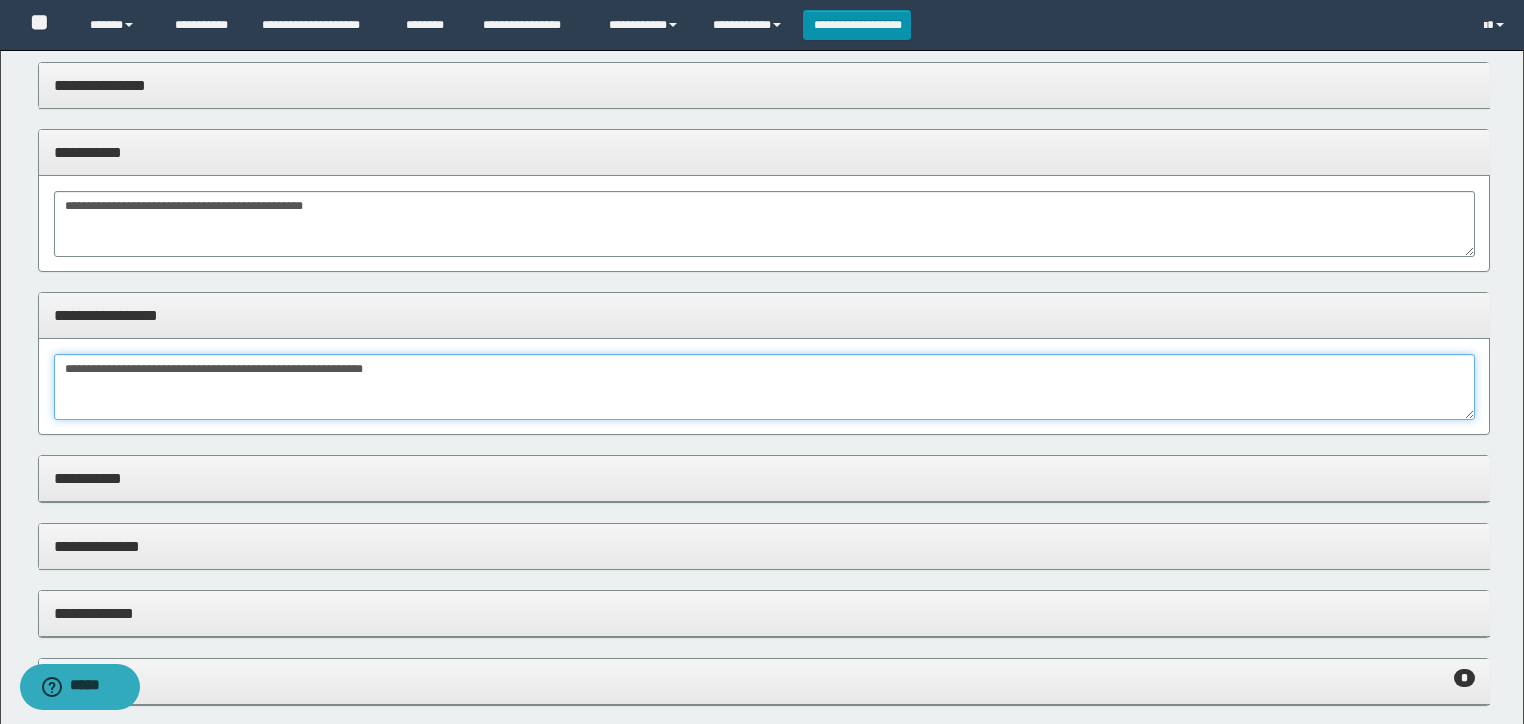 type on "**********" 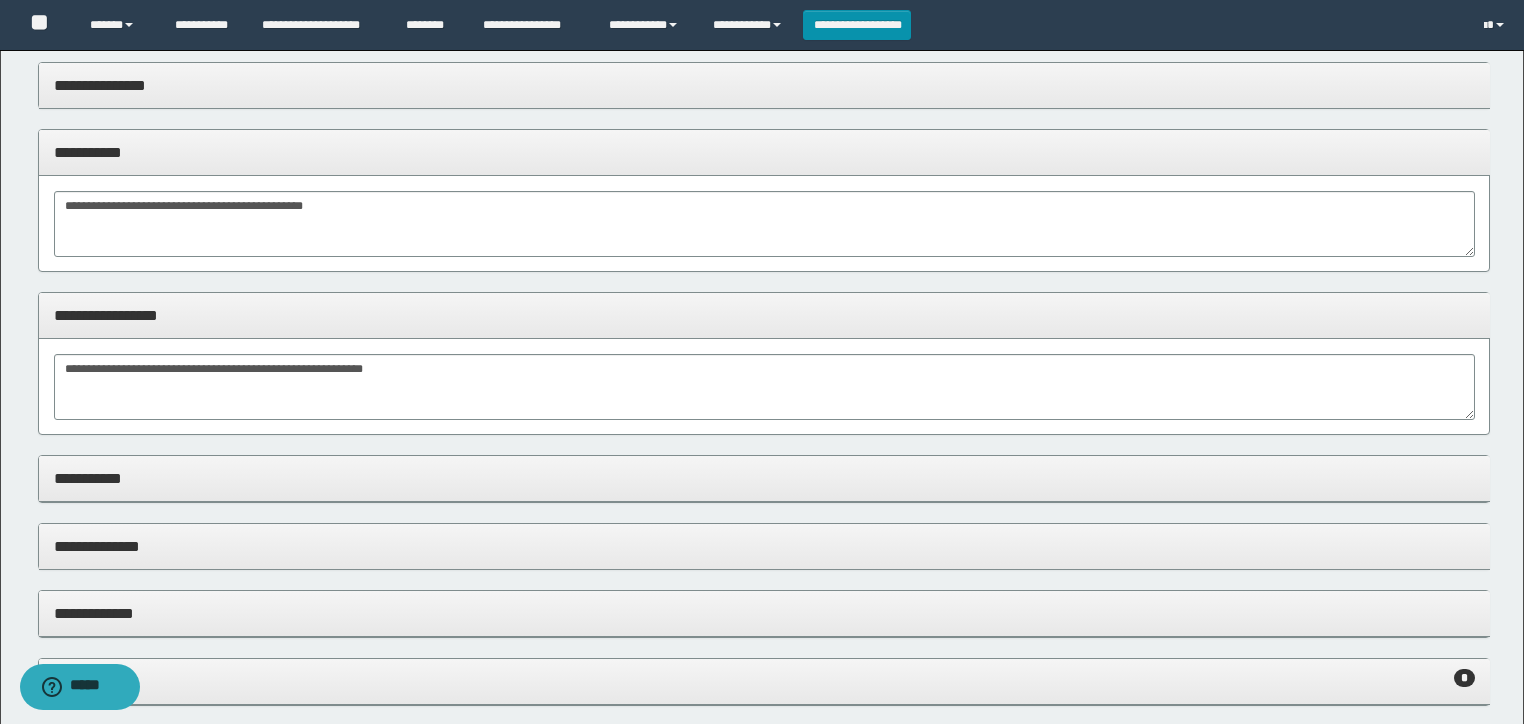 click on "**********" at bounding box center [764, 152] 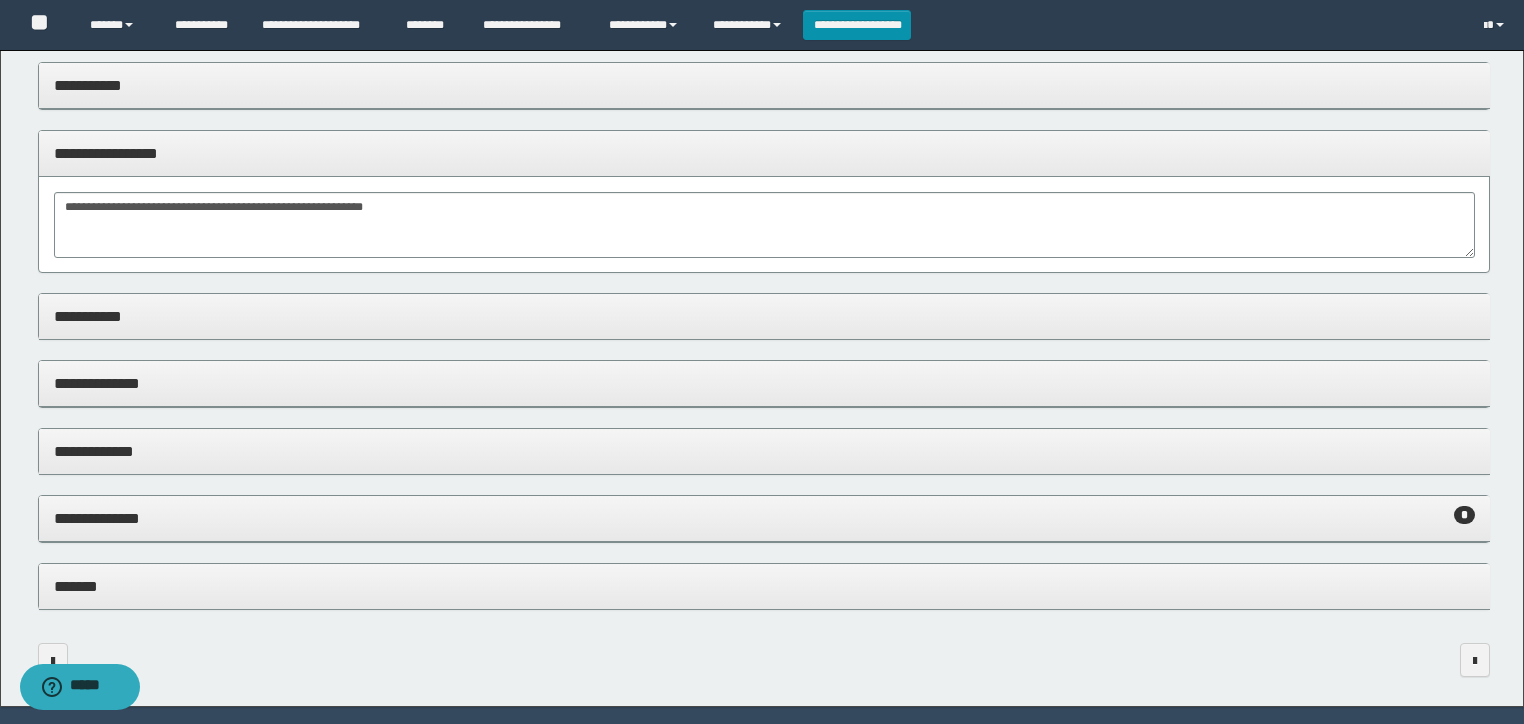 scroll, scrollTop: 367, scrollLeft: 0, axis: vertical 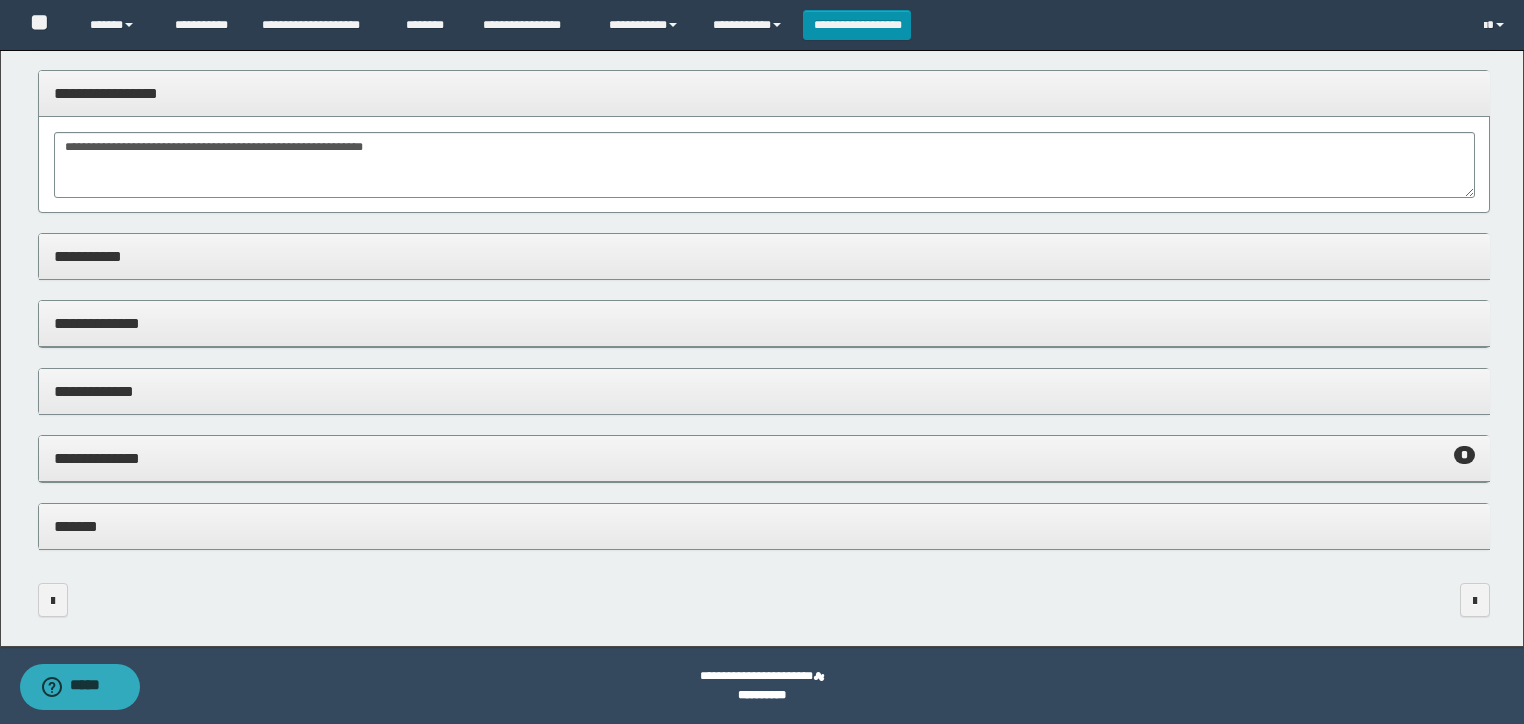 click on "**********" at bounding box center [764, 458] 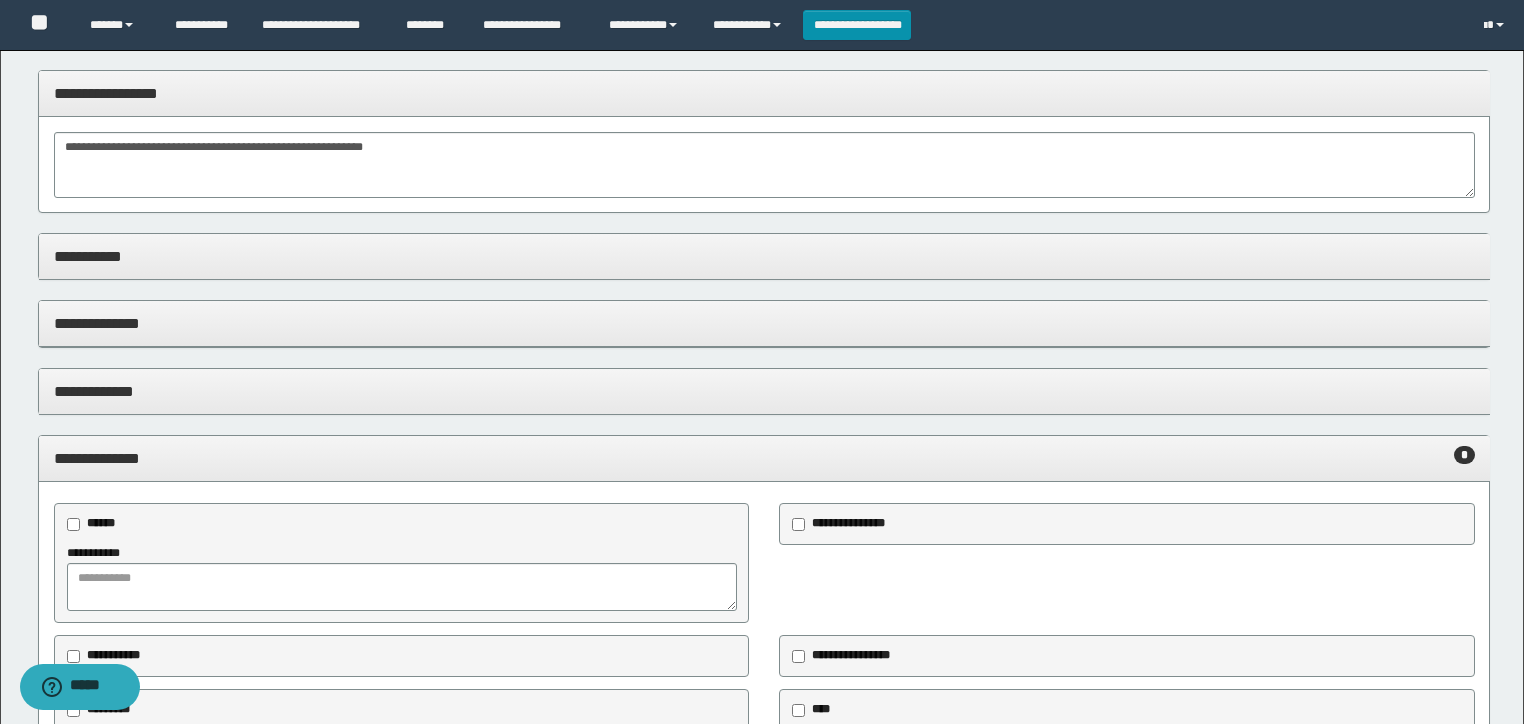click on "**********" at bounding box center [764, 94] 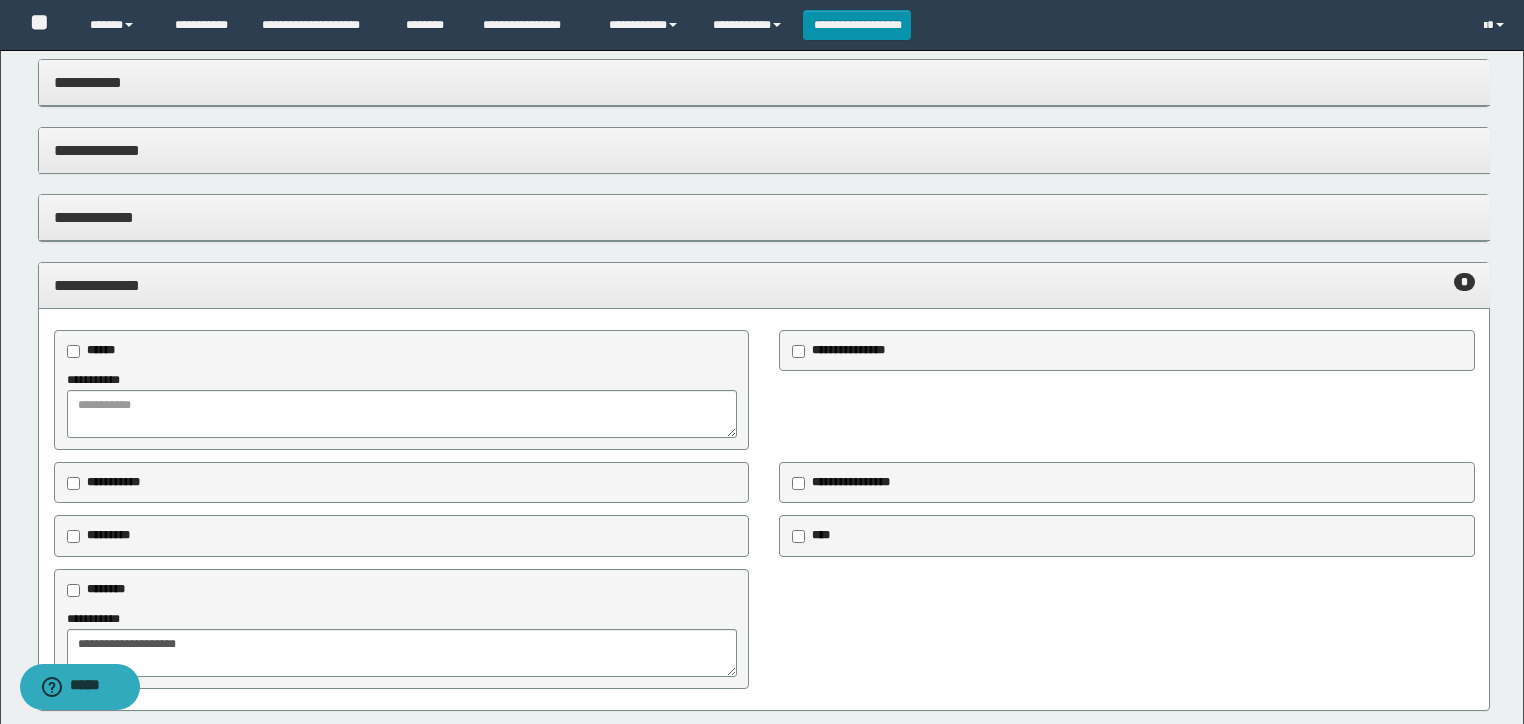 scroll, scrollTop: 672, scrollLeft: 0, axis: vertical 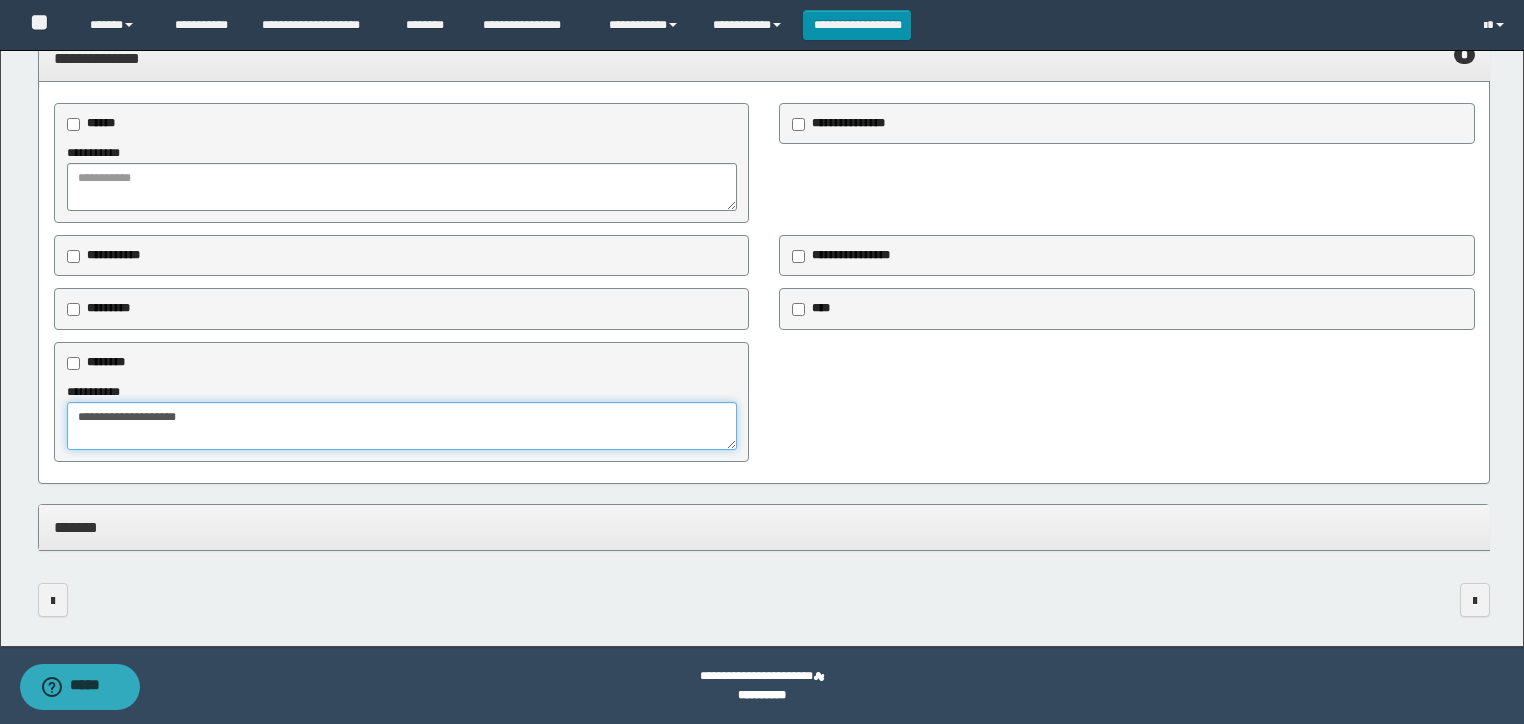 click on "**********" at bounding box center (402, 426) 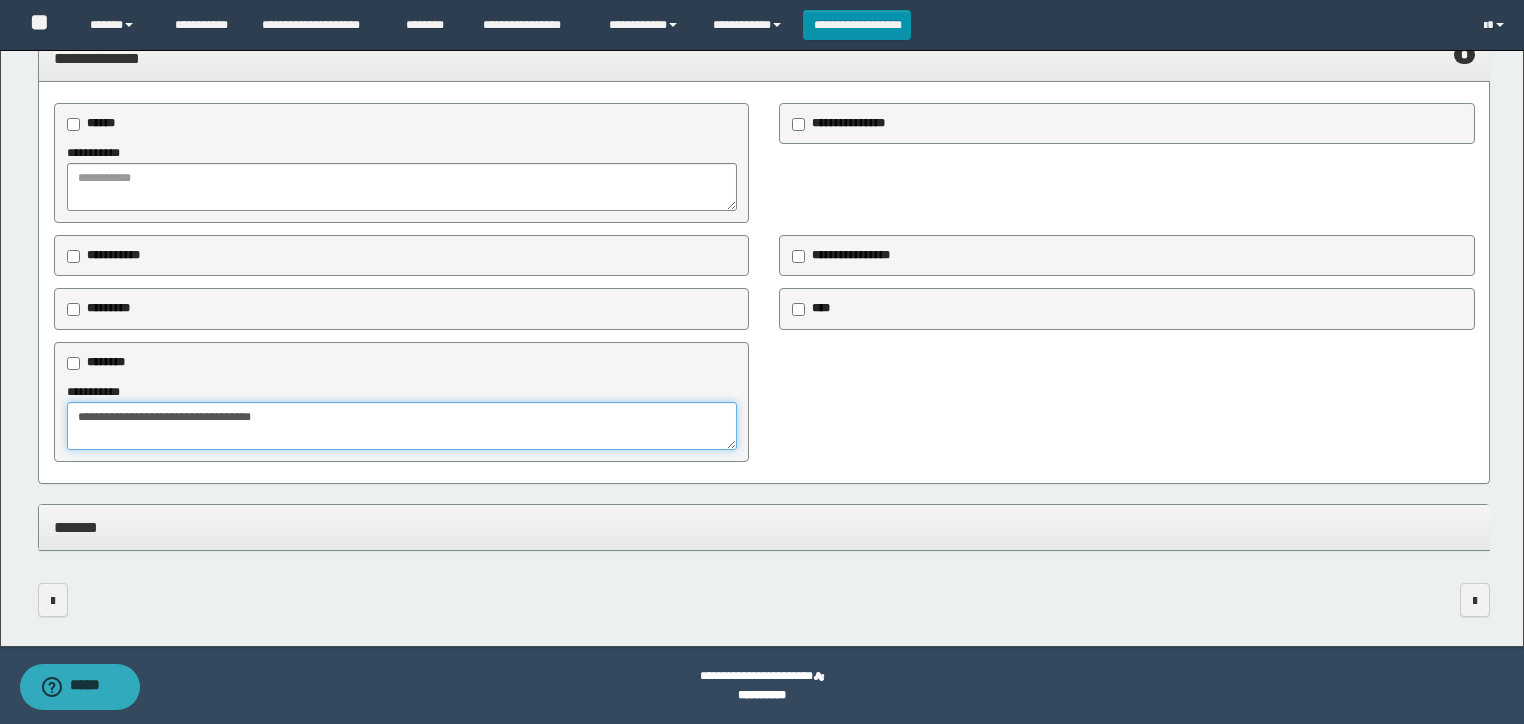 type on "**********" 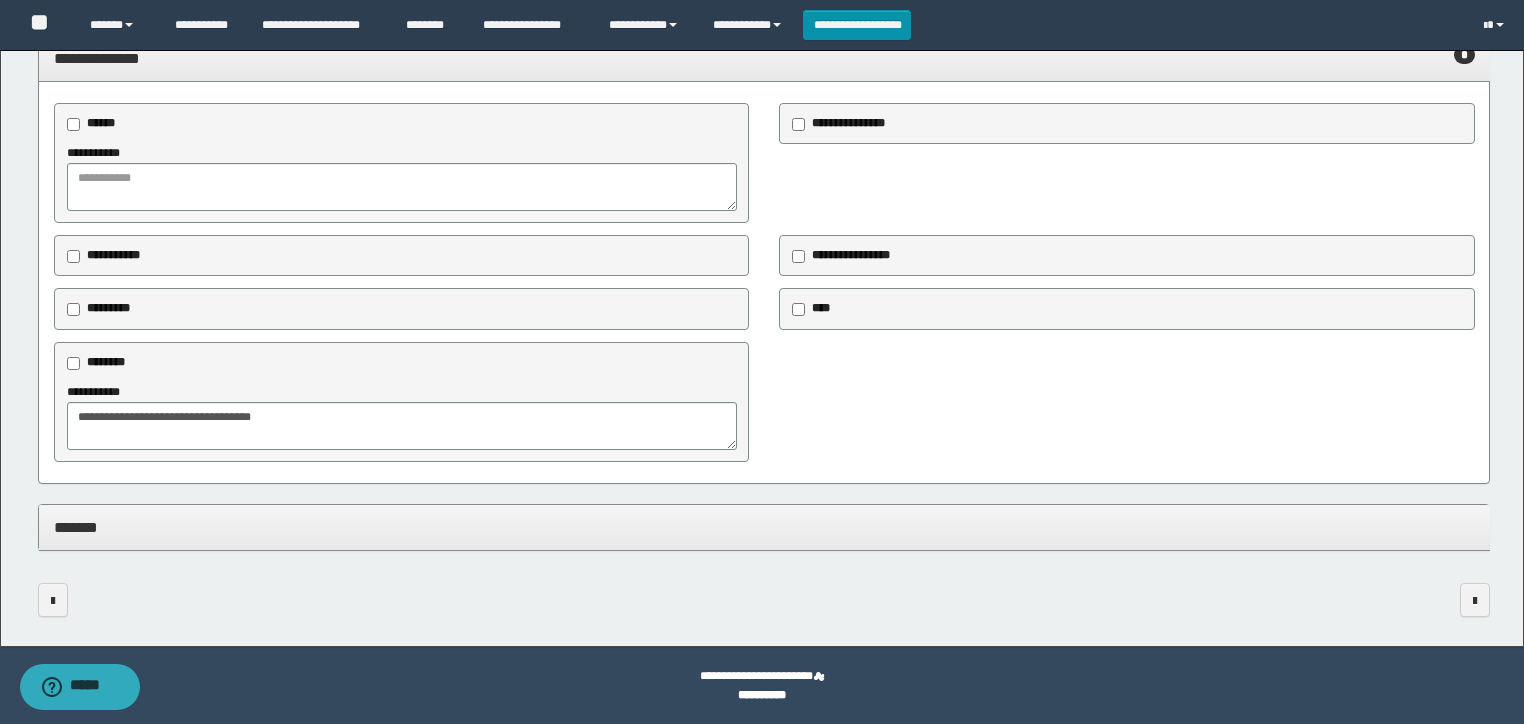 click on "******" at bounding box center [96, 124] 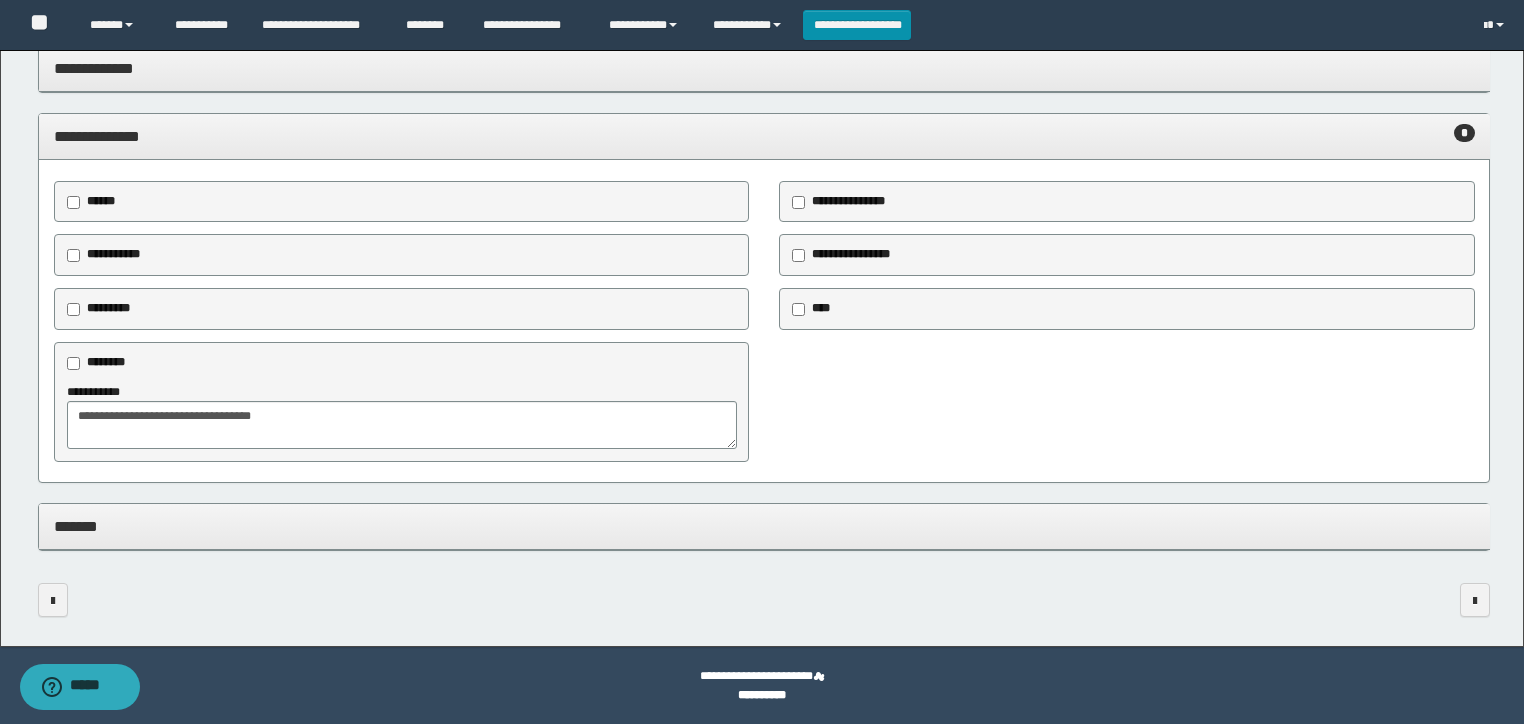 click on "**********" at bounding box center [764, 69] 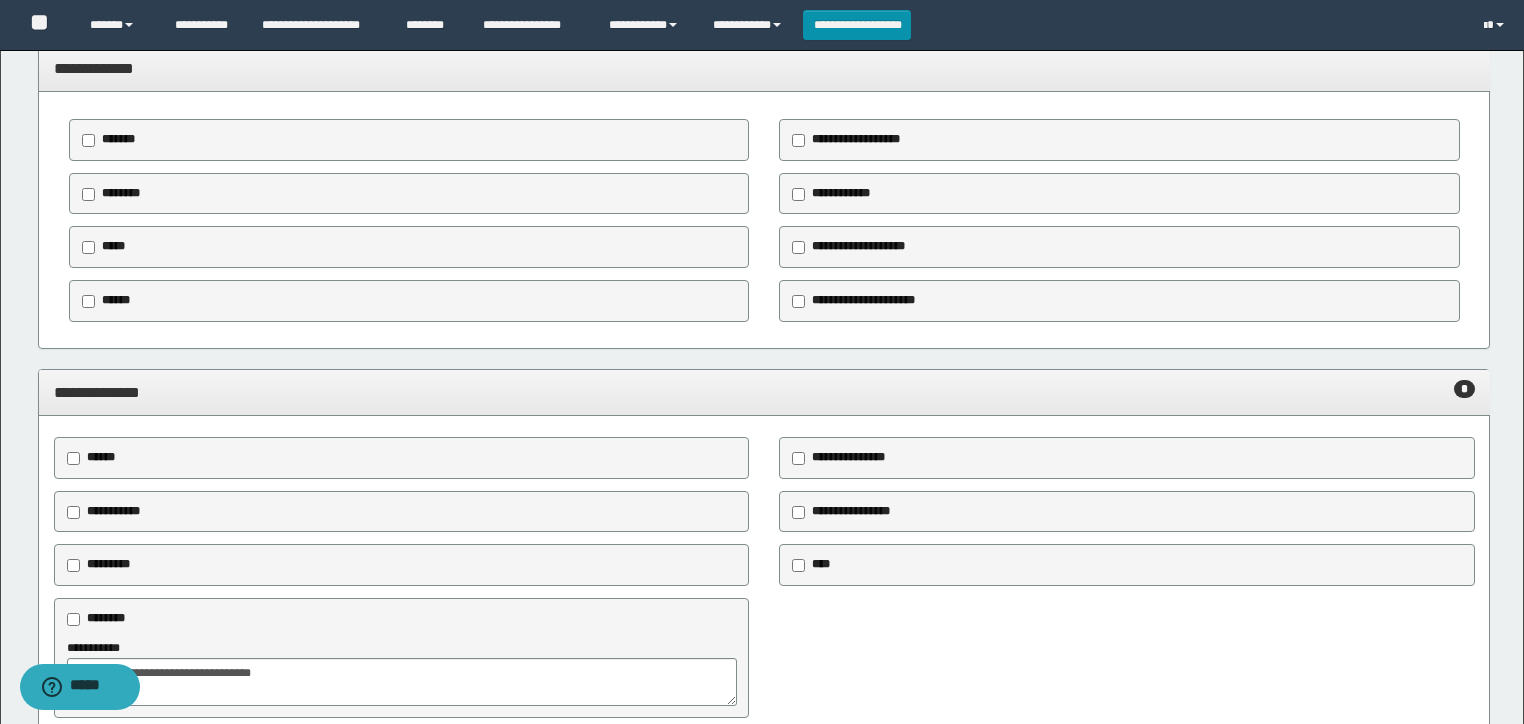 scroll, scrollTop: 672, scrollLeft: 0, axis: vertical 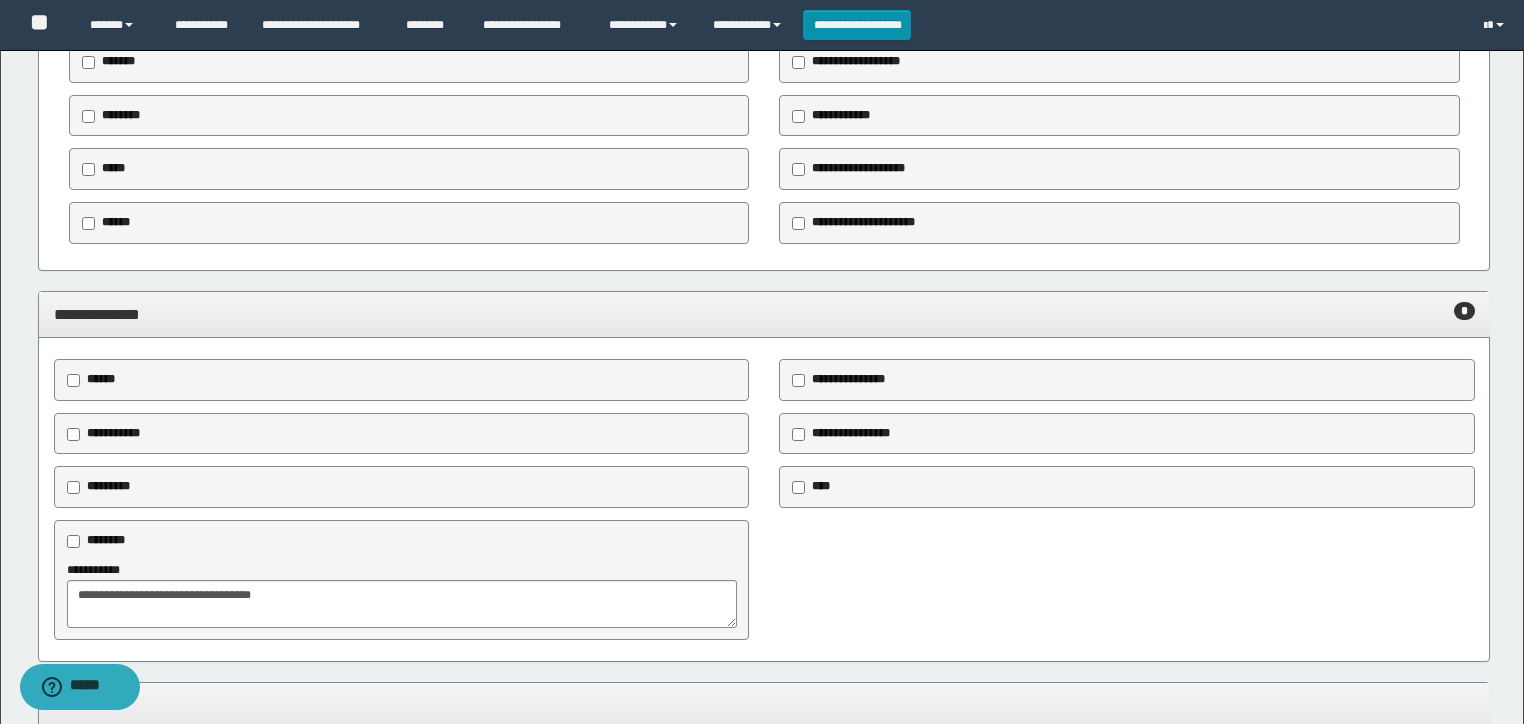 click on "**********" at bounding box center [764, 315] 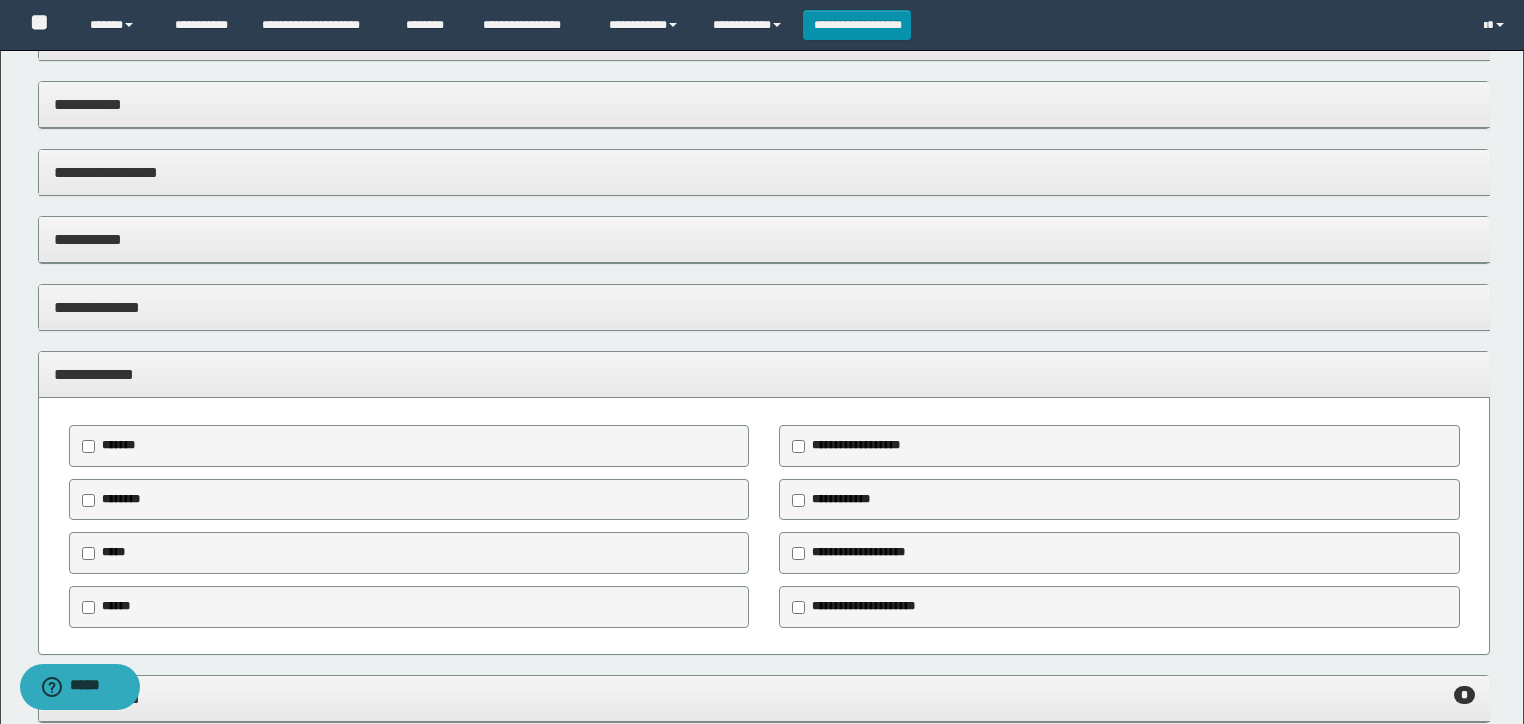 click on "**********" at bounding box center (764, 375) 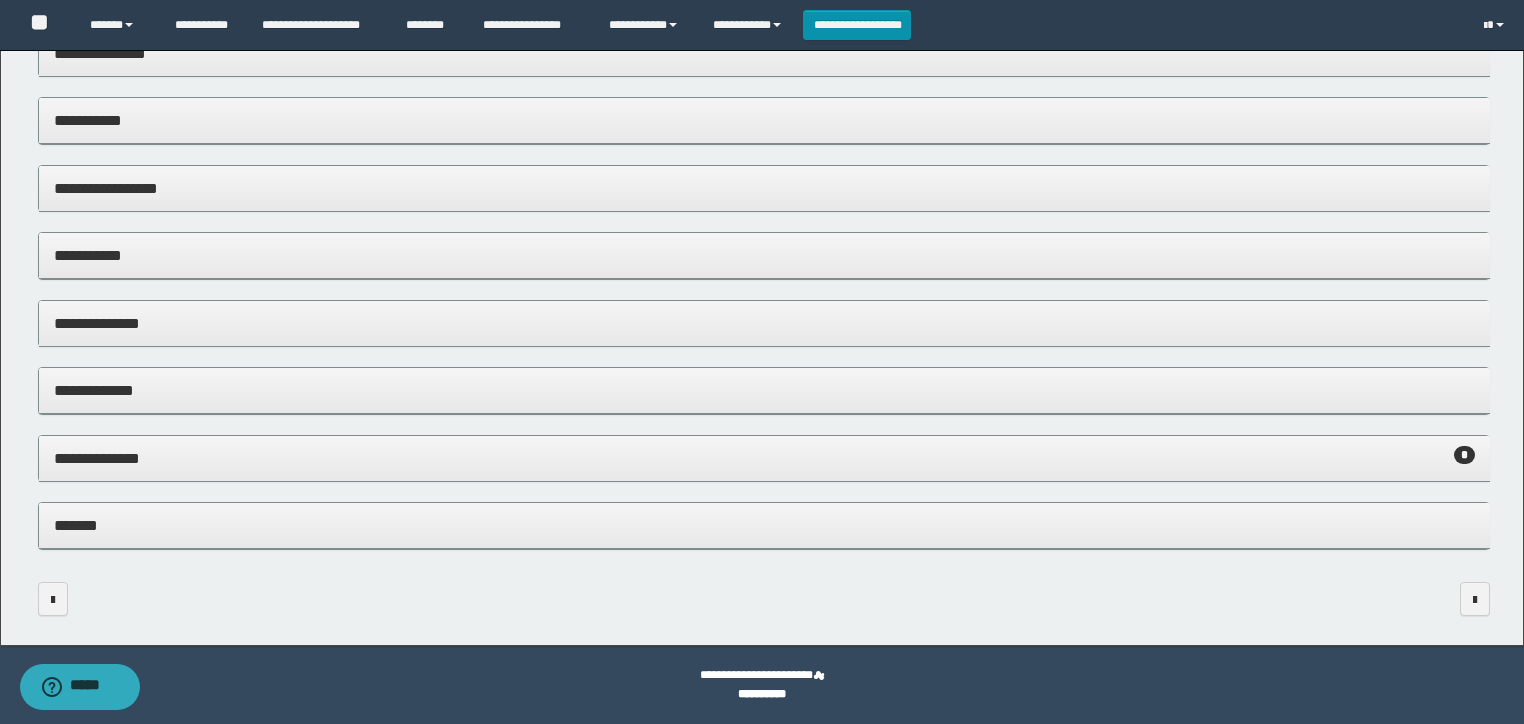 scroll, scrollTop: 272, scrollLeft: 0, axis: vertical 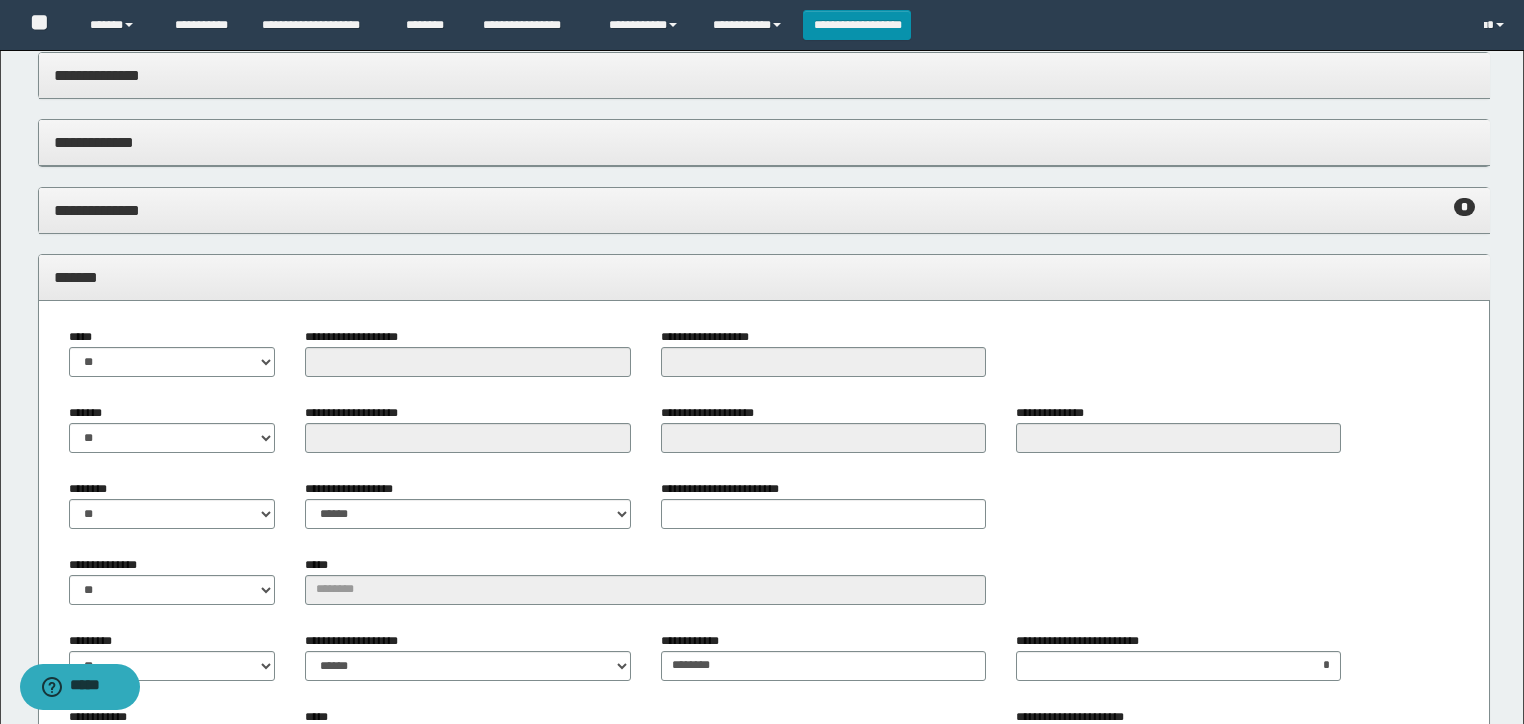 drag, startPoint x: 368, startPoint y: 272, endPoint x: 432, endPoint y: 293, distance: 67.357254 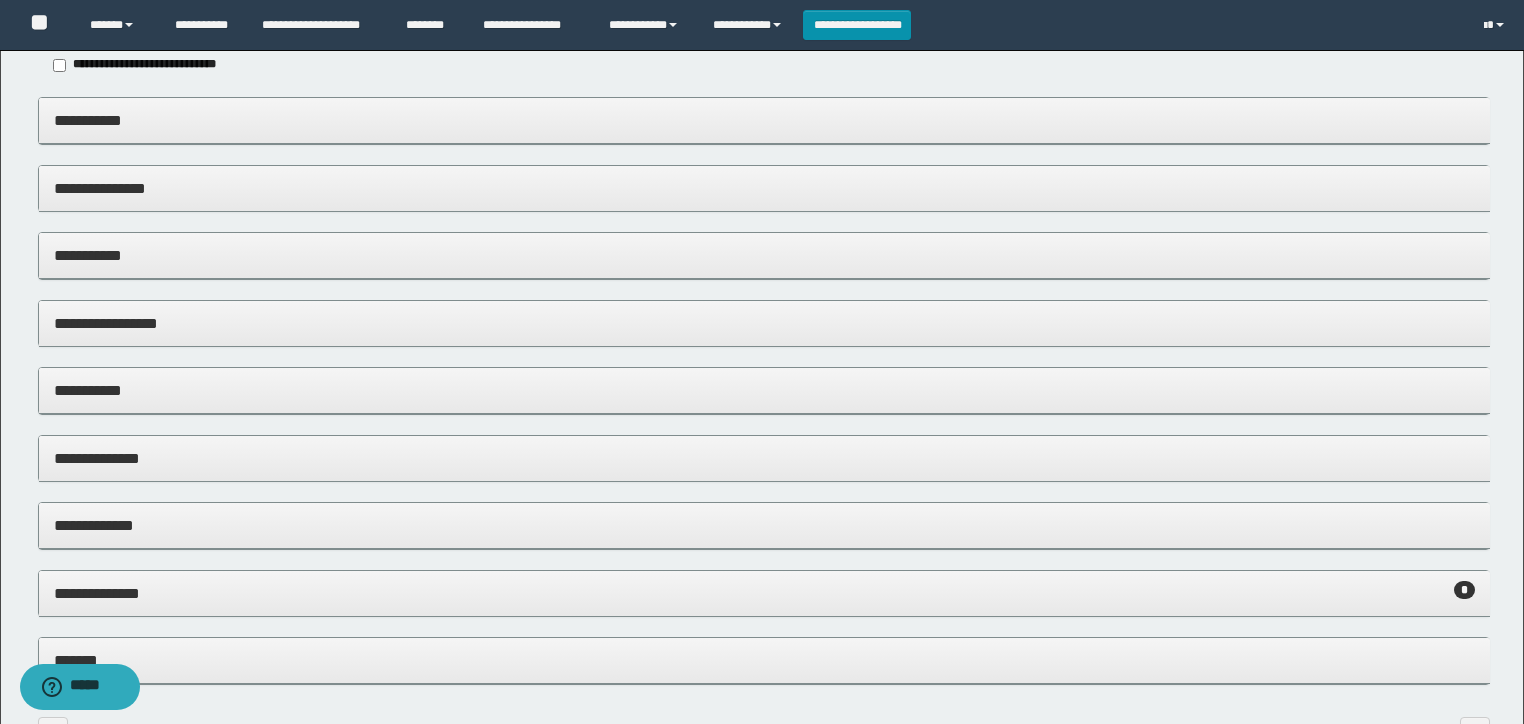 scroll, scrollTop: 0, scrollLeft: 0, axis: both 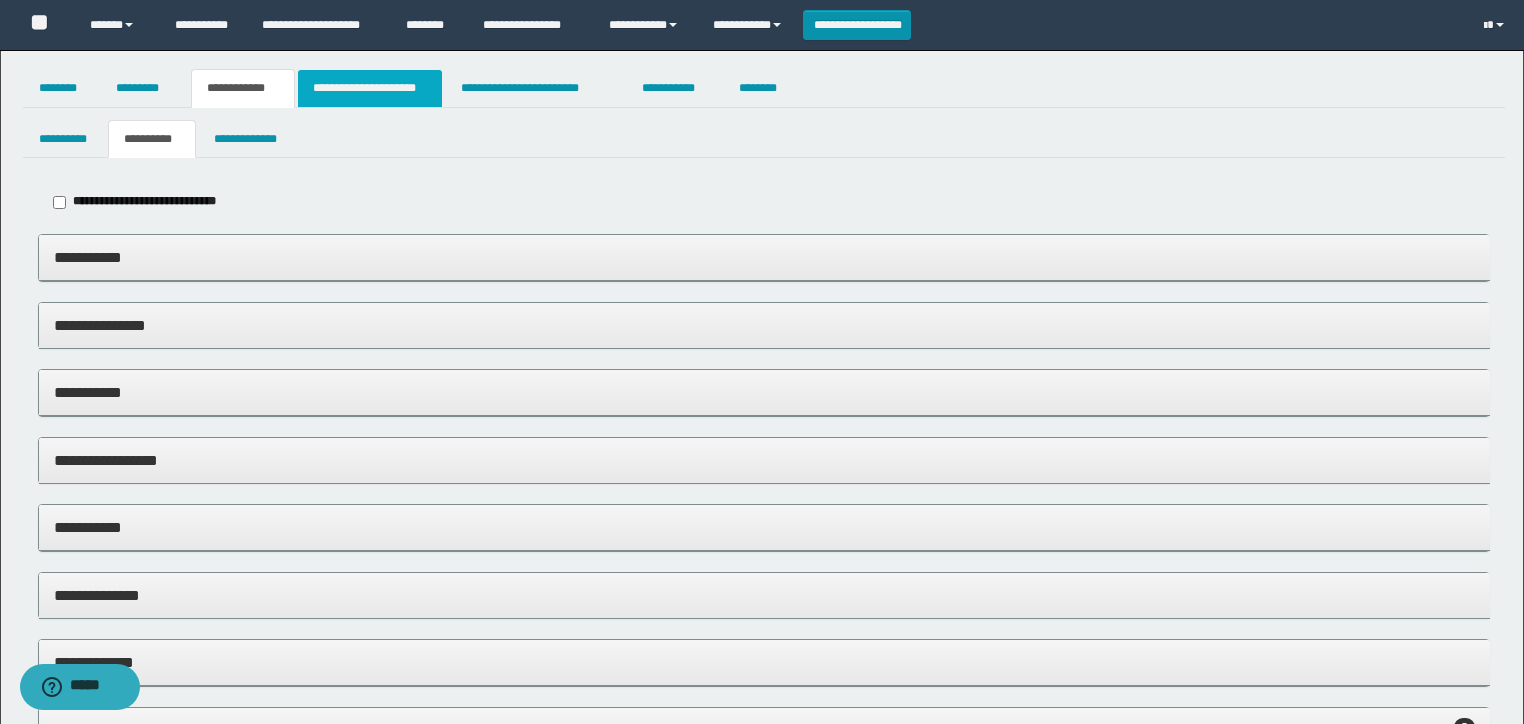 click on "**********" at bounding box center [370, 88] 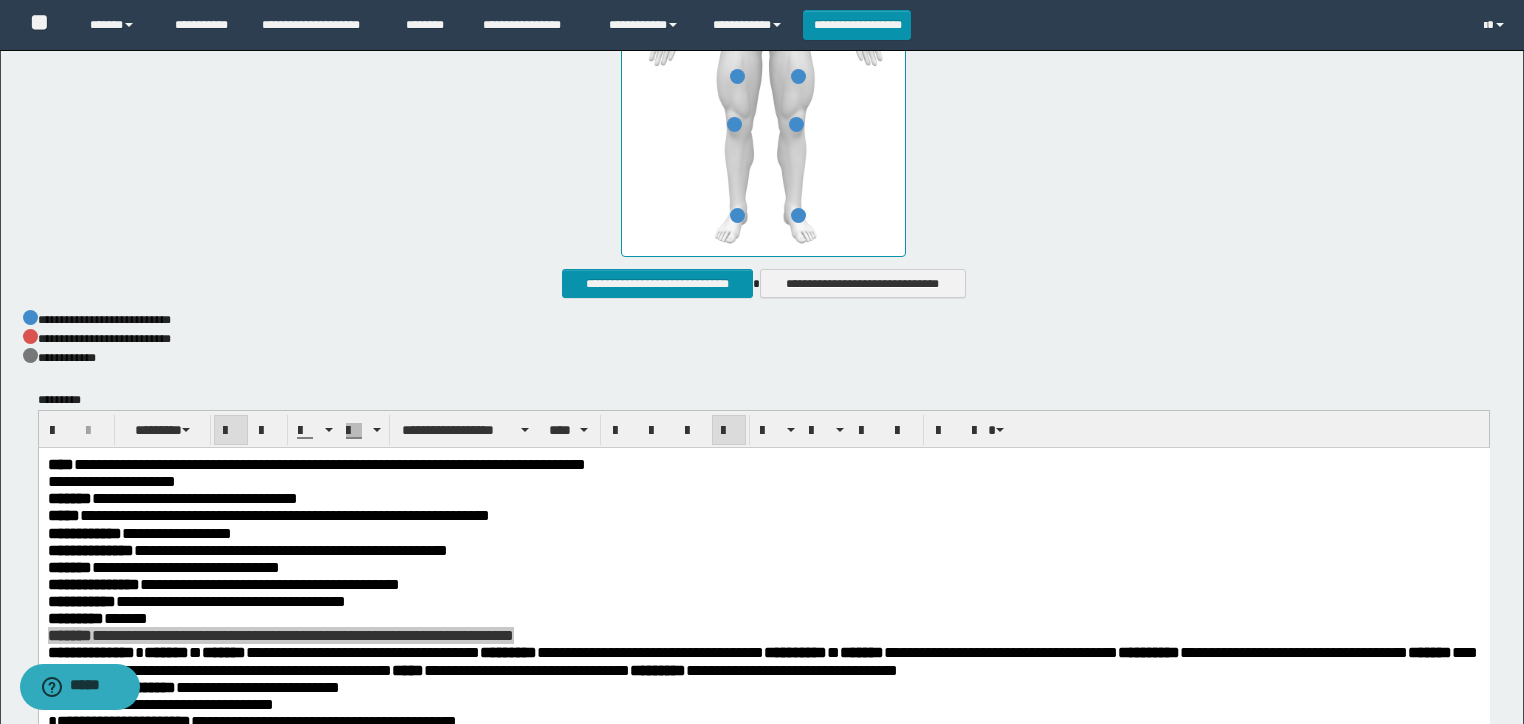 scroll, scrollTop: 1278, scrollLeft: 0, axis: vertical 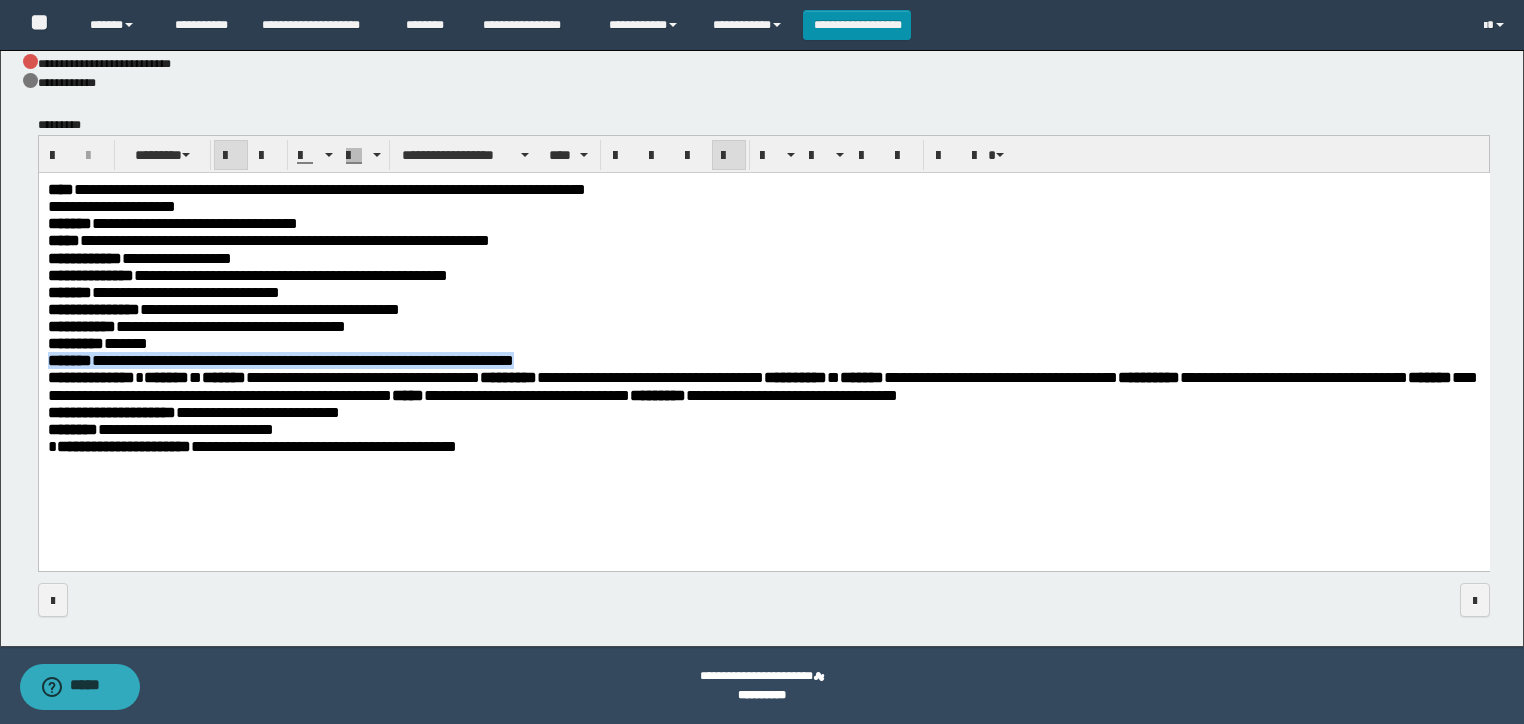 click on "**********" at bounding box center (763, 342) 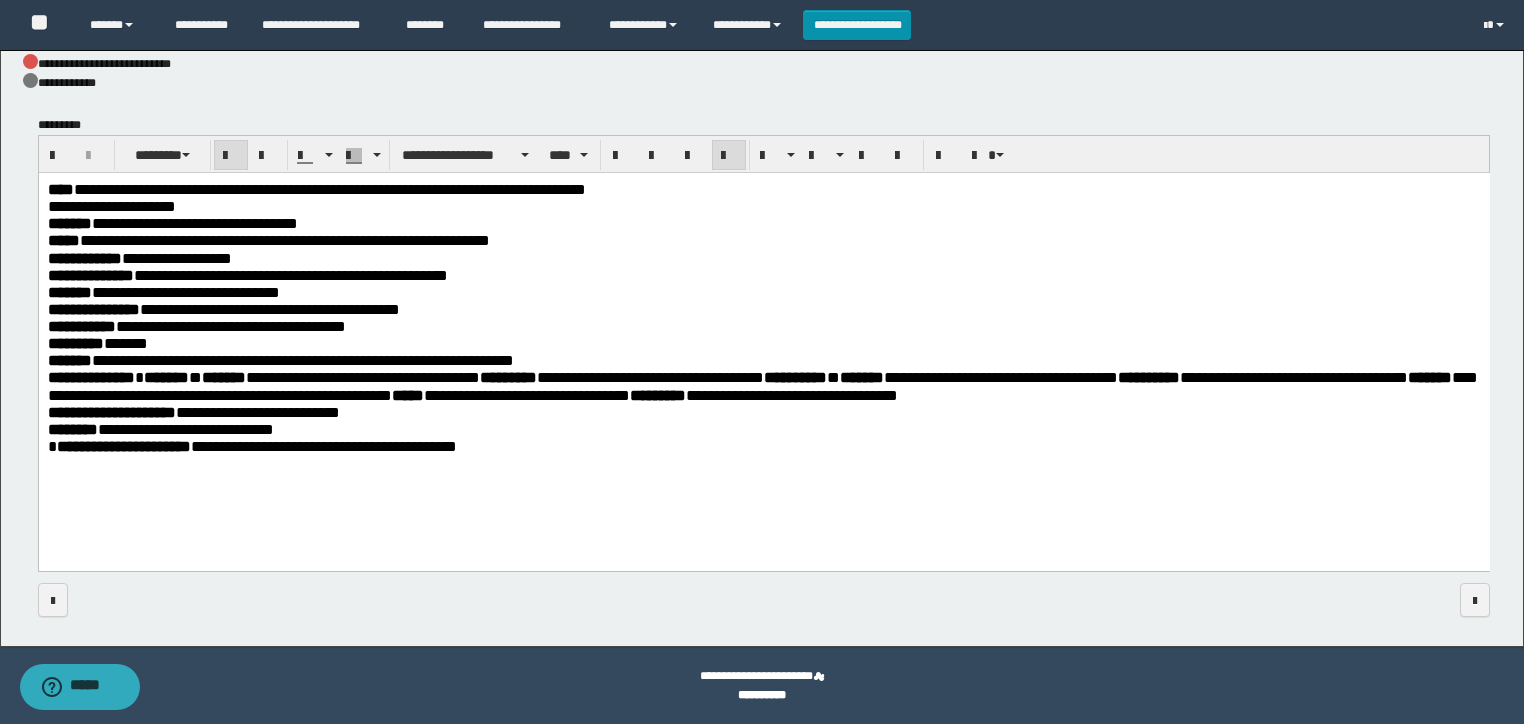 click on "**********" at bounding box center [251, 445] 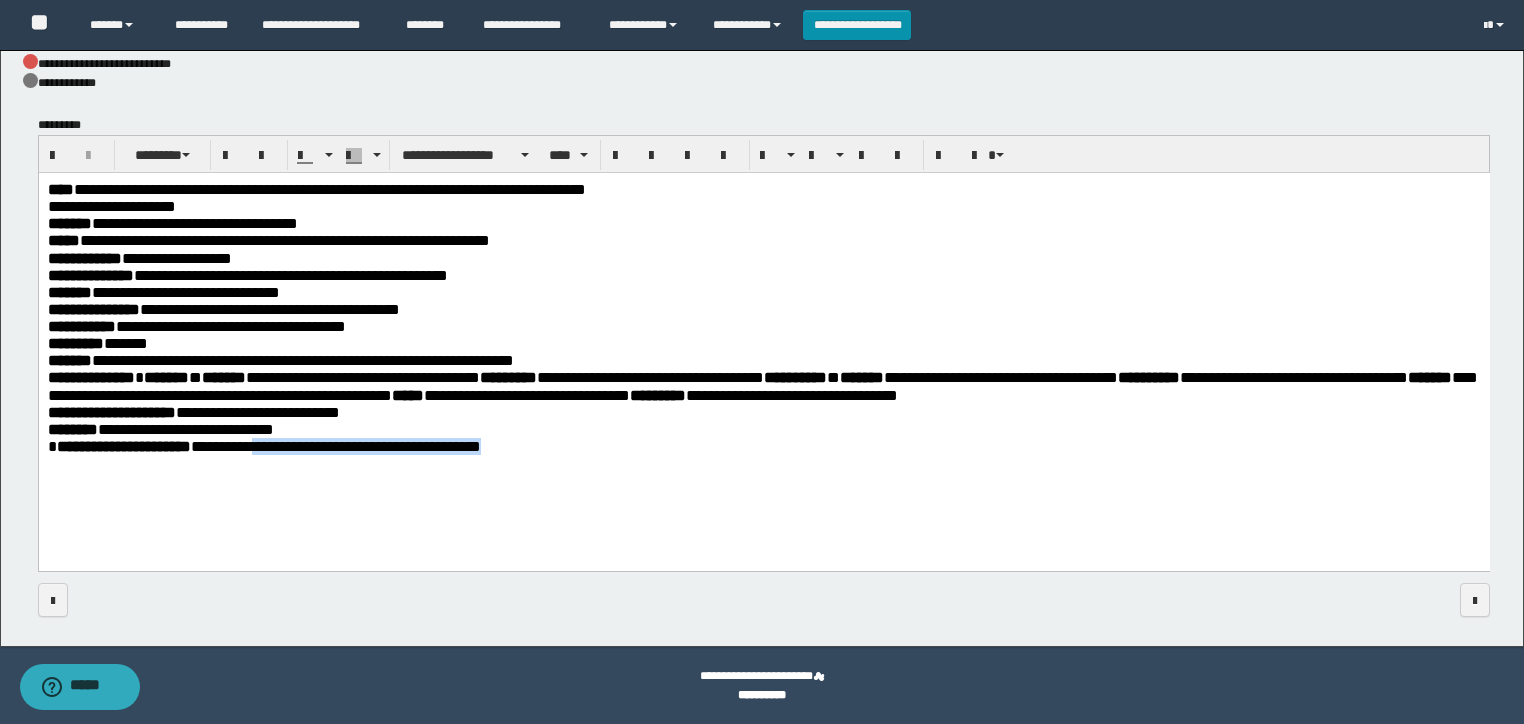 drag, startPoint x: 298, startPoint y: 453, endPoint x: 591, endPoint y: 462, distance: 293.13818 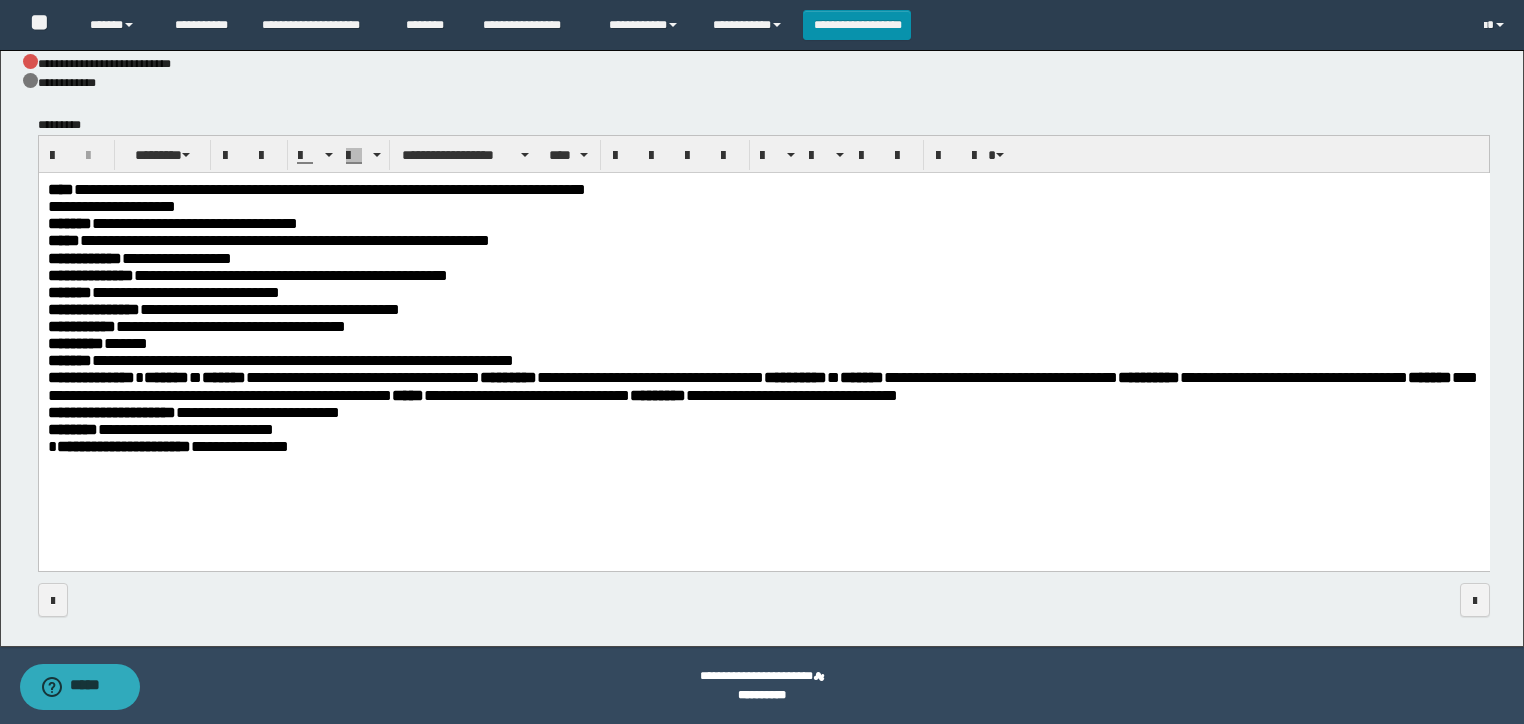 click on "**********" at bounding box center (302, 359) 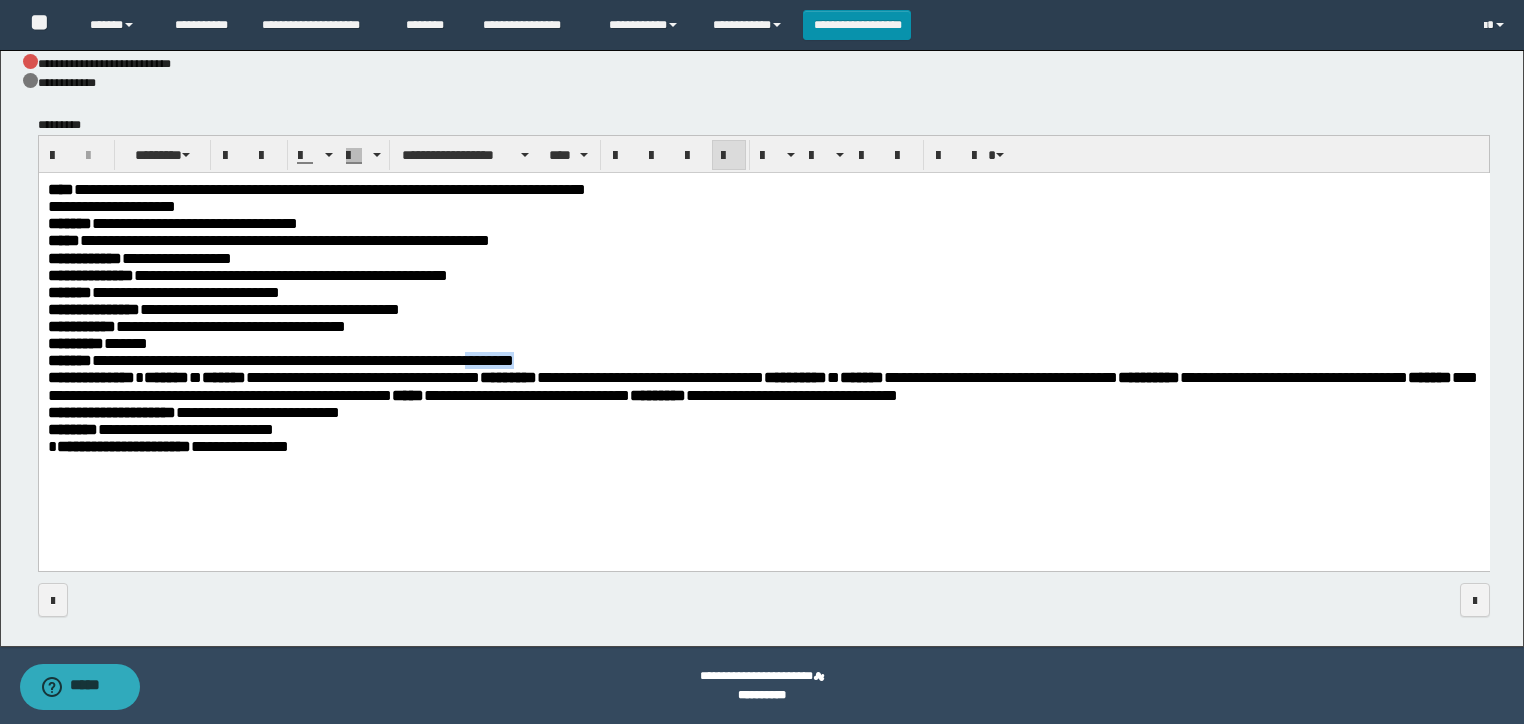 click on "**********" at bounding box center (302, 359) 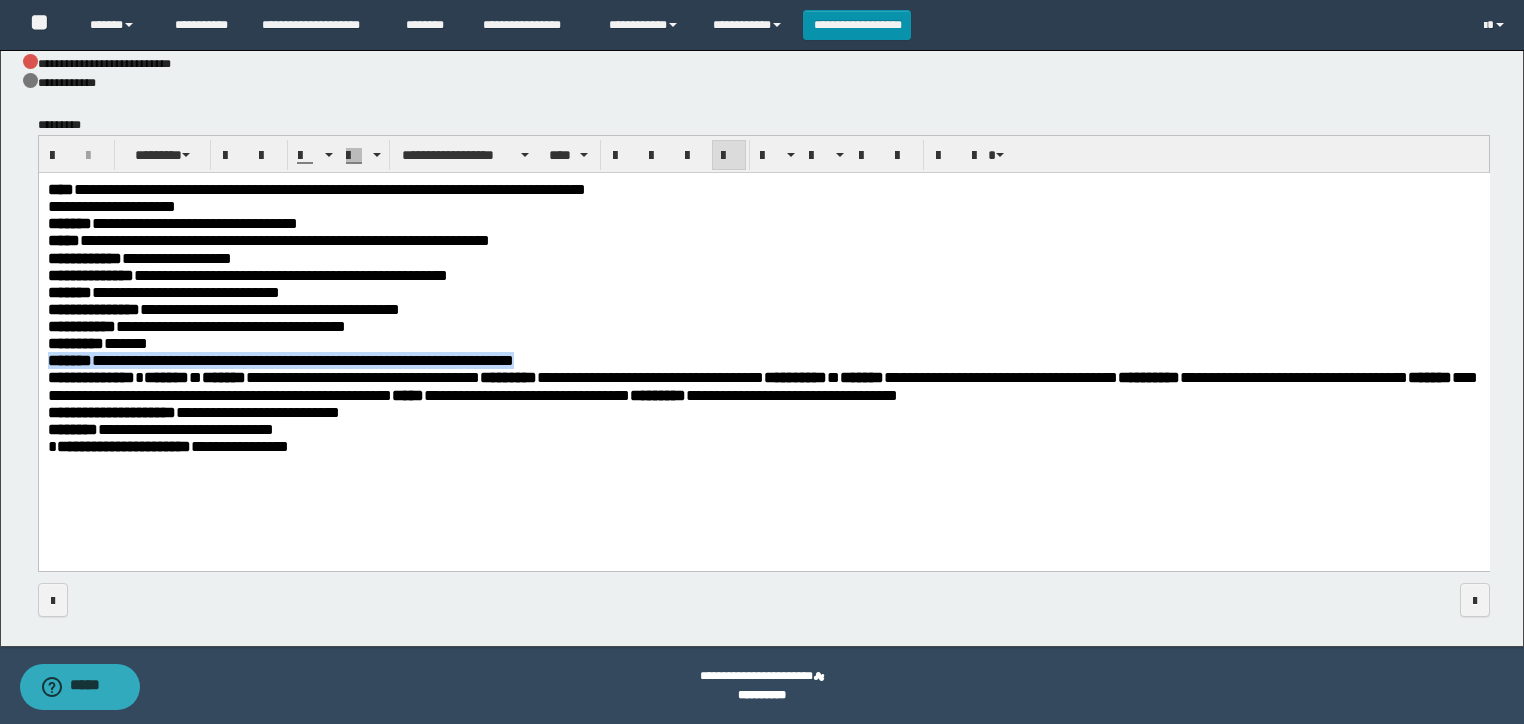 click on "**********" at bounding box center [302, 359] 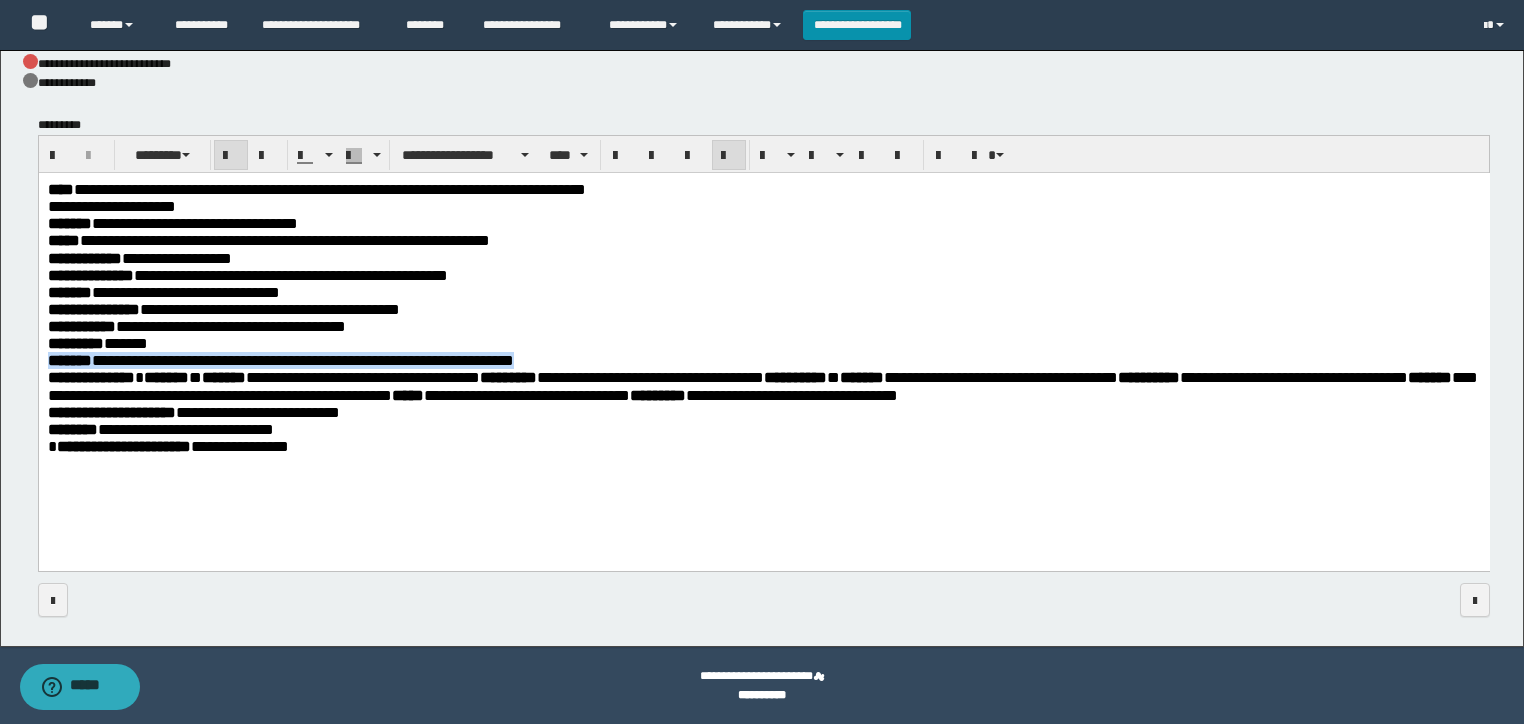 copy on "**********" 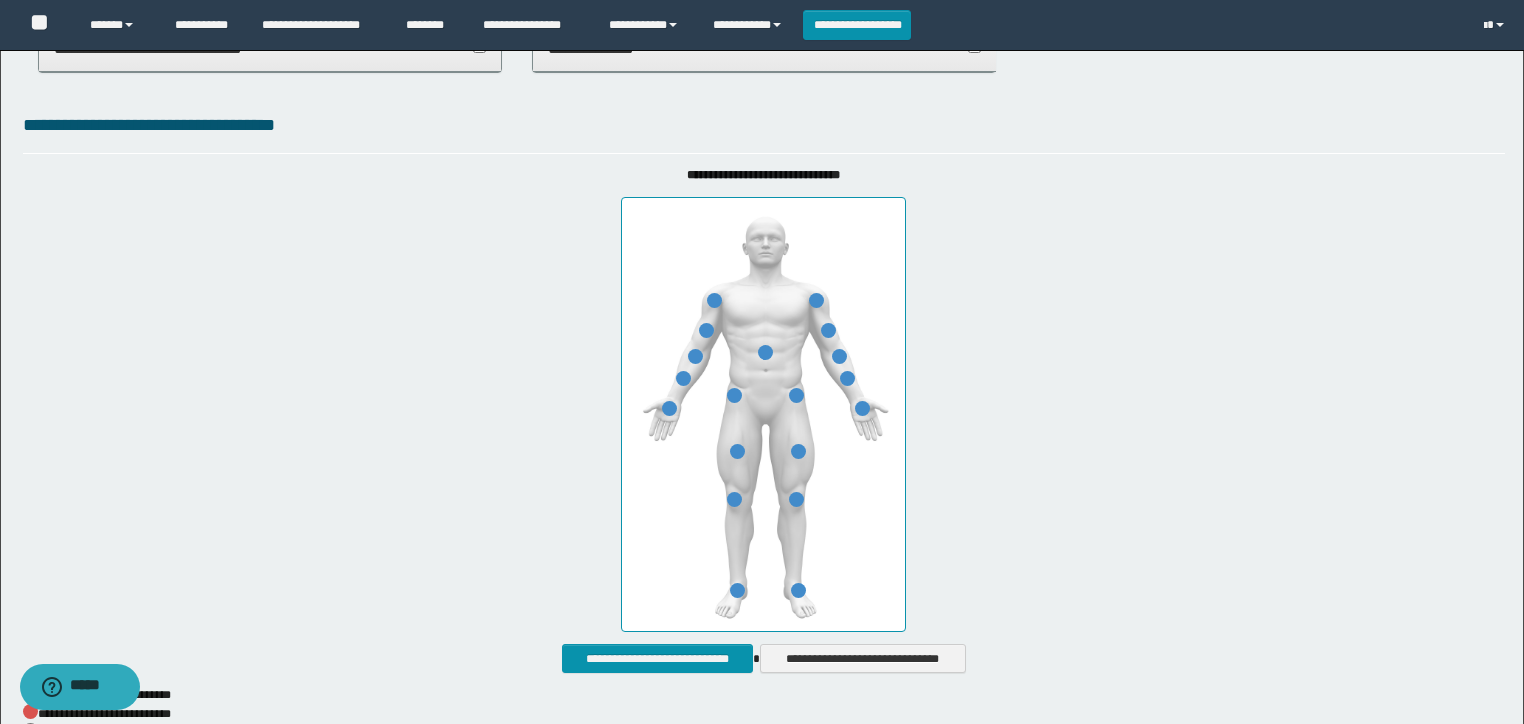 scroll, scrollTop: 478, scrollLeft: 0, axis: vertical 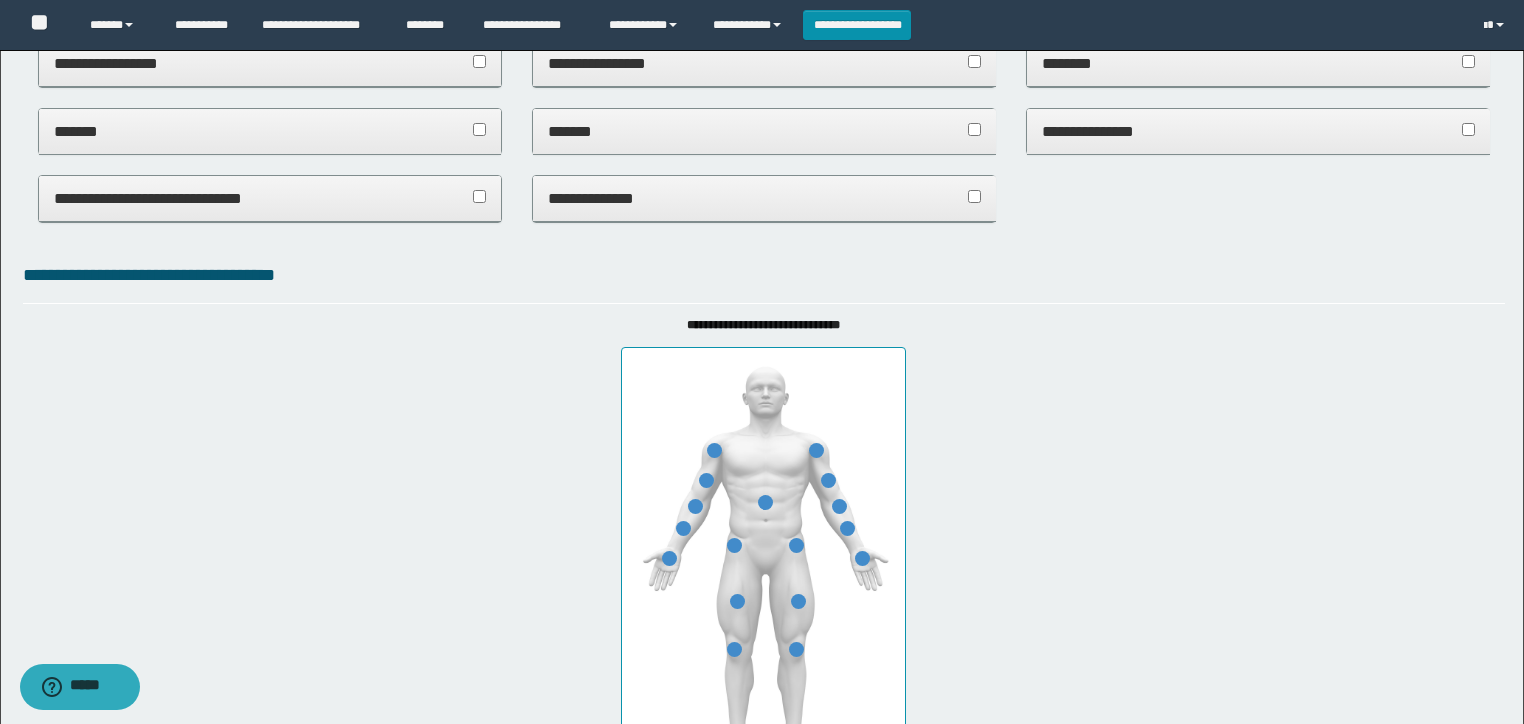 click on "*******" at bounding box center [270, 131] 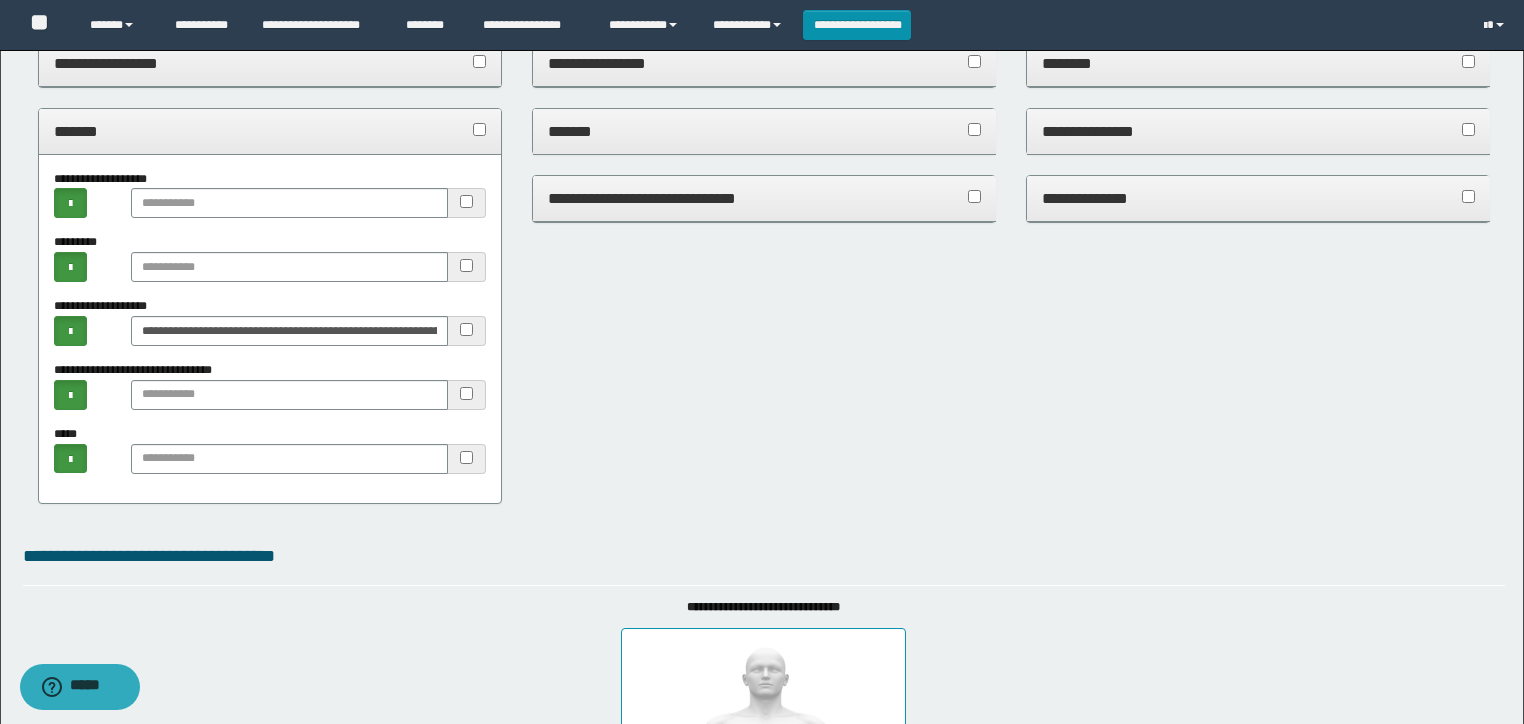 drag, startPoint x: 180, startPoint y: 126, endPoint x: 286, endPoint y: 162, distance: 111.94642 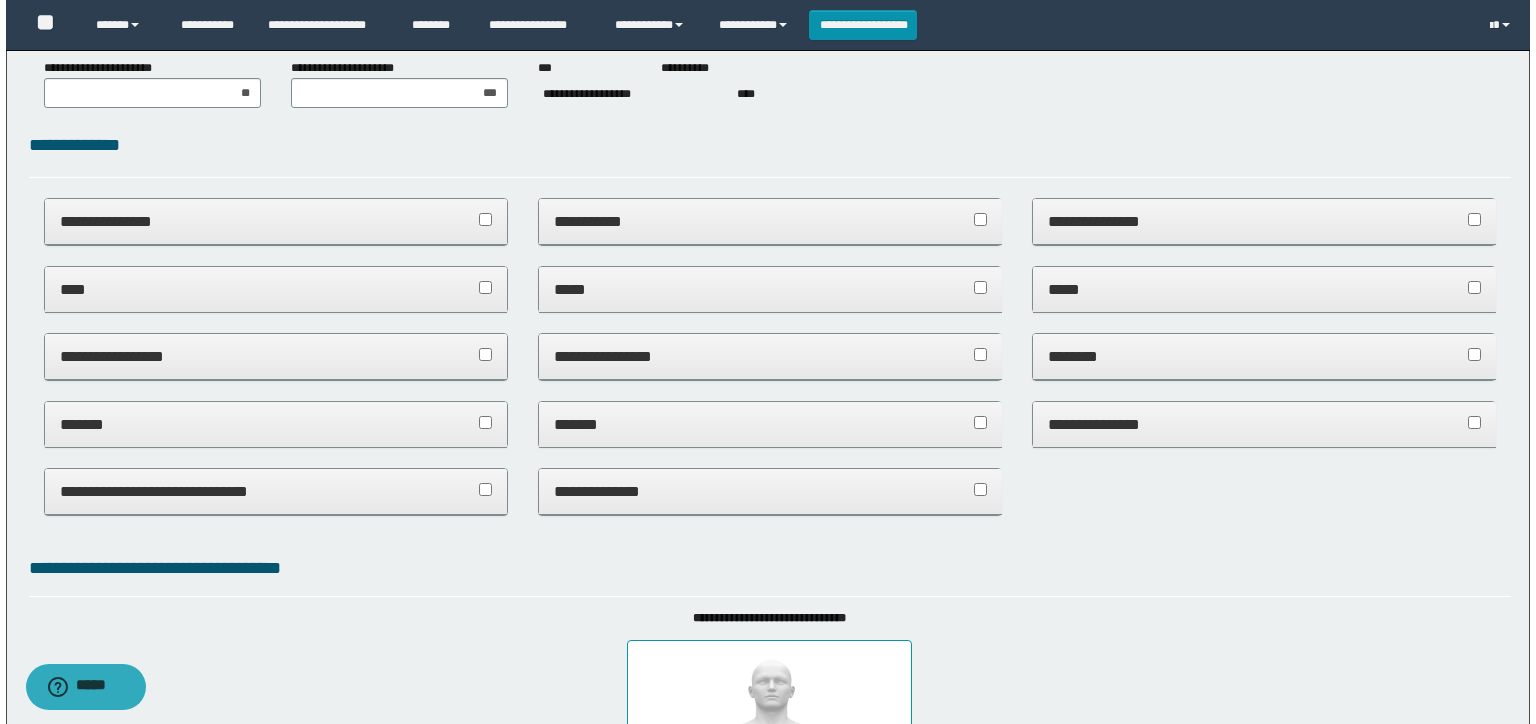 scroll, scrollTop: 0, scrollLeft: 0, axis: both 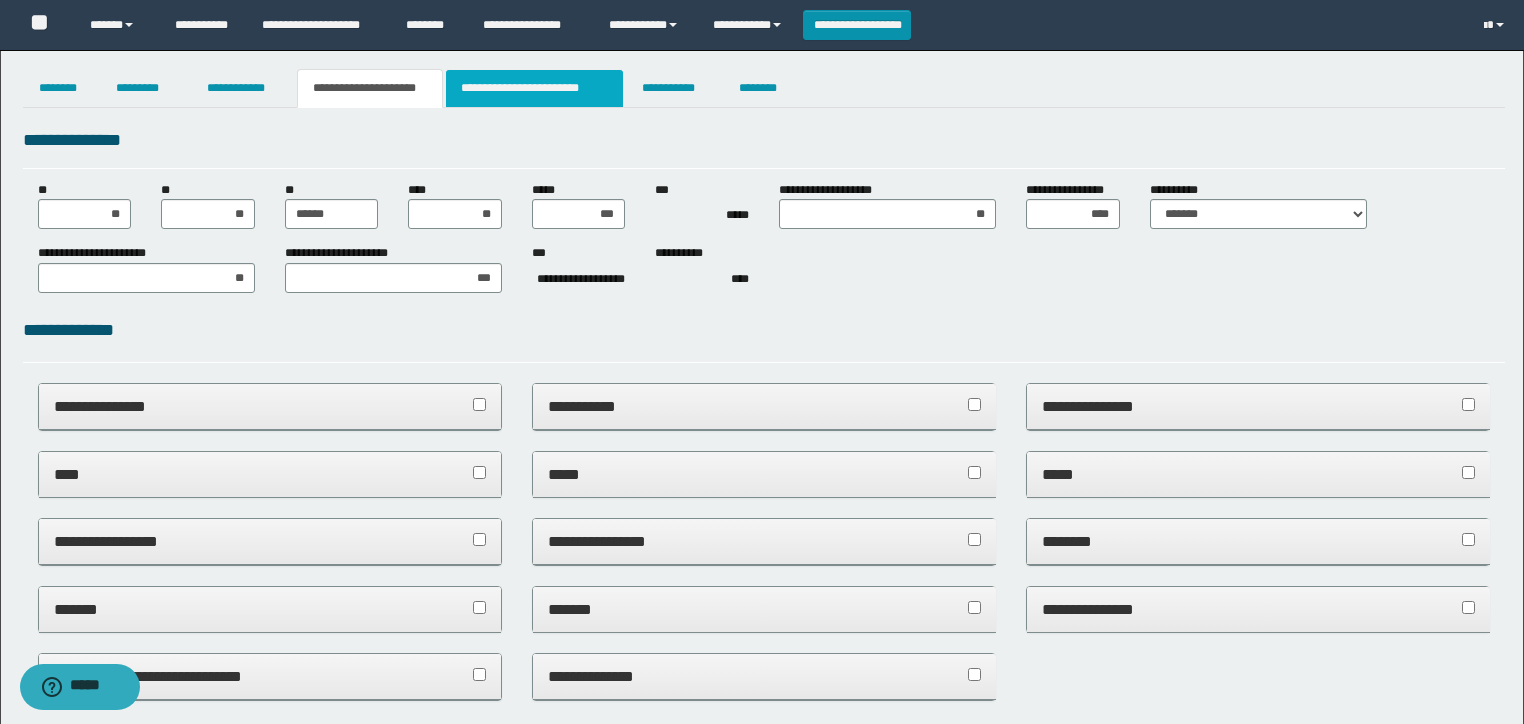 click on "**********" at bounding box center (534, 88) 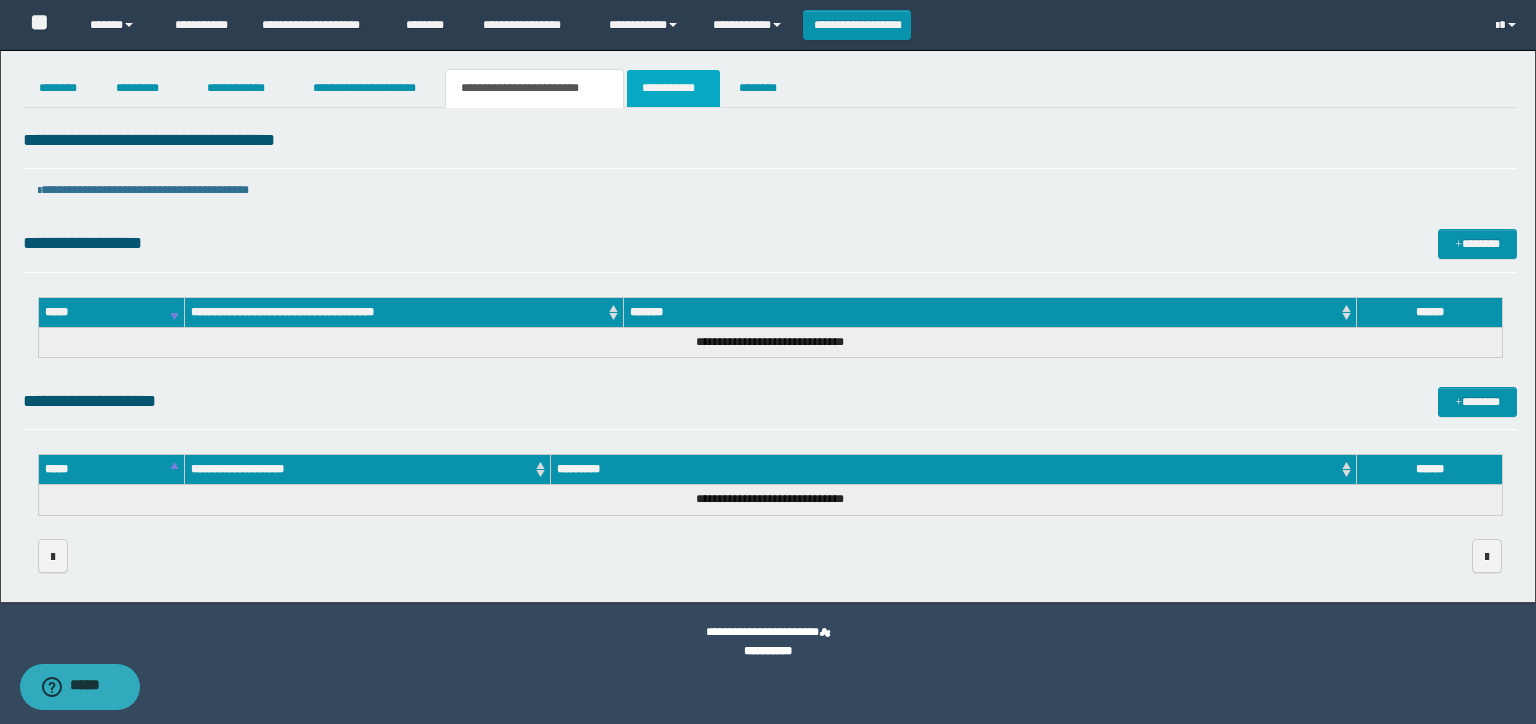 click on "**********" at bounding box center (673, 88) 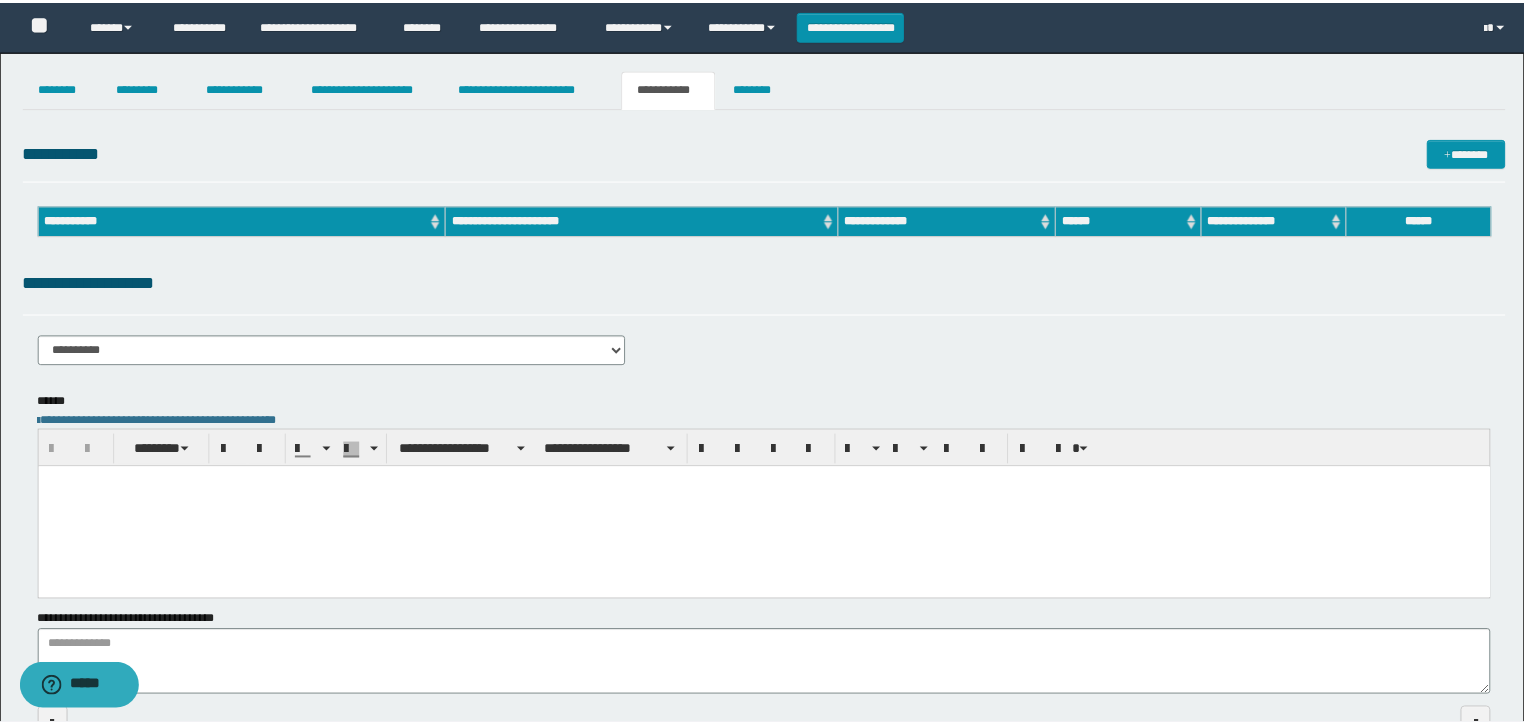 scroll, scrollTop: 0, scrollLeft: 0, axis: both 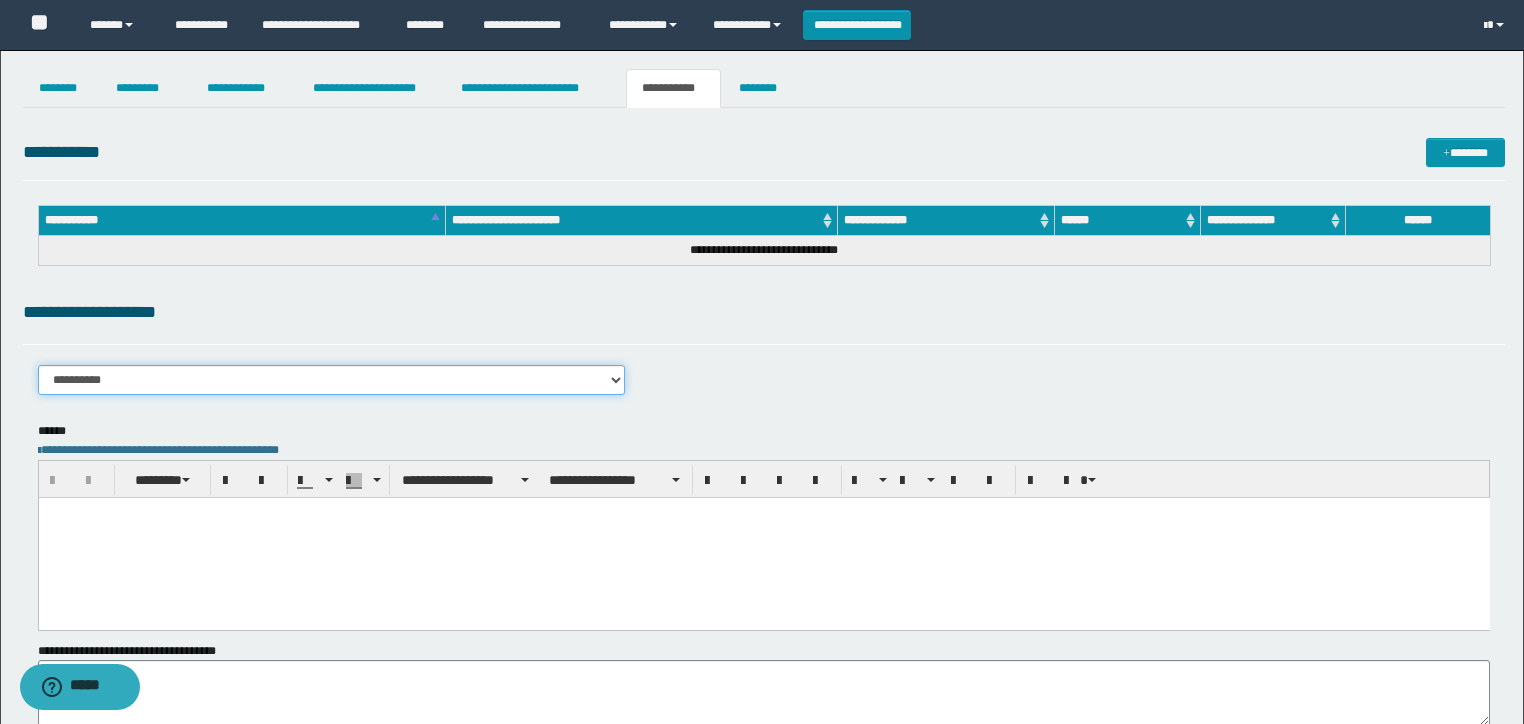click on "**********" at bounding box center [332, 380] 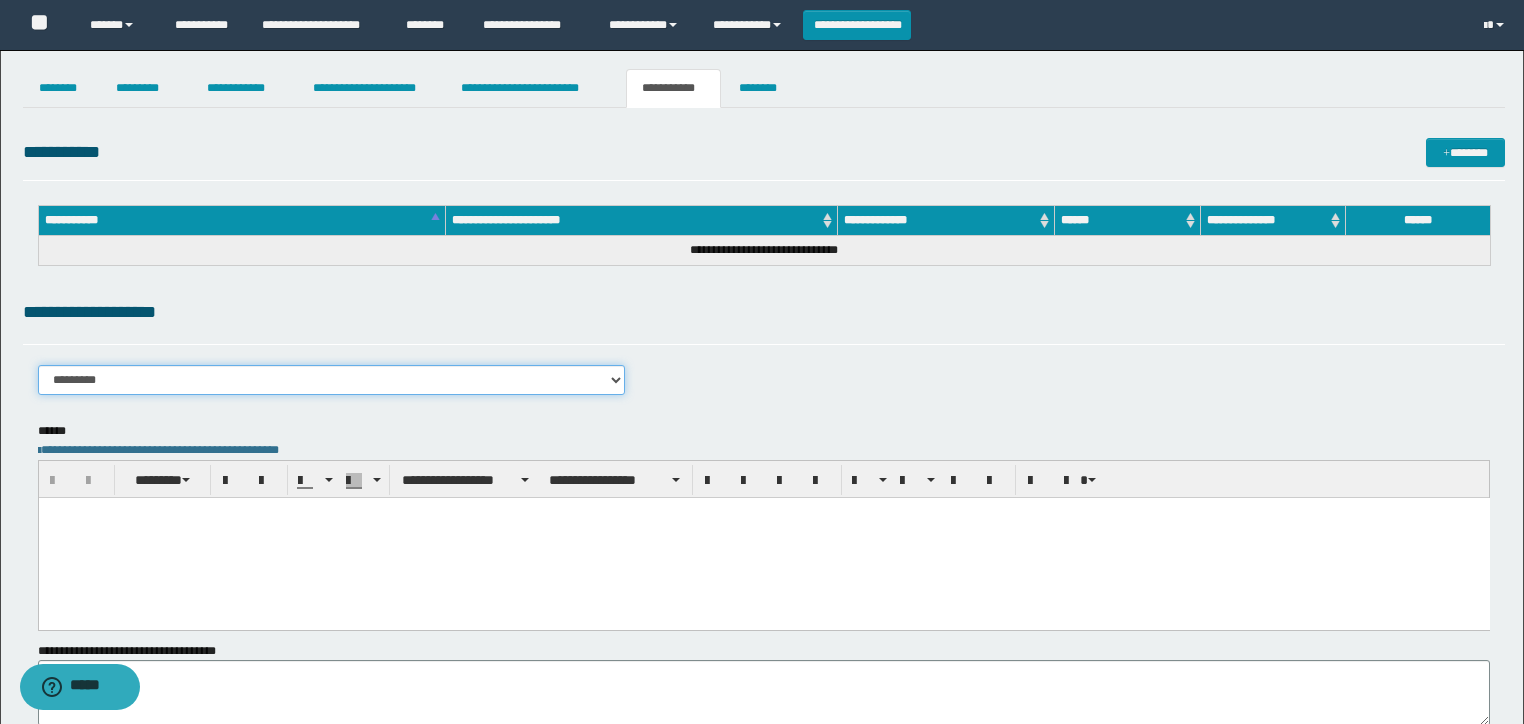 click on "**********" at bounding box center (332, 380) 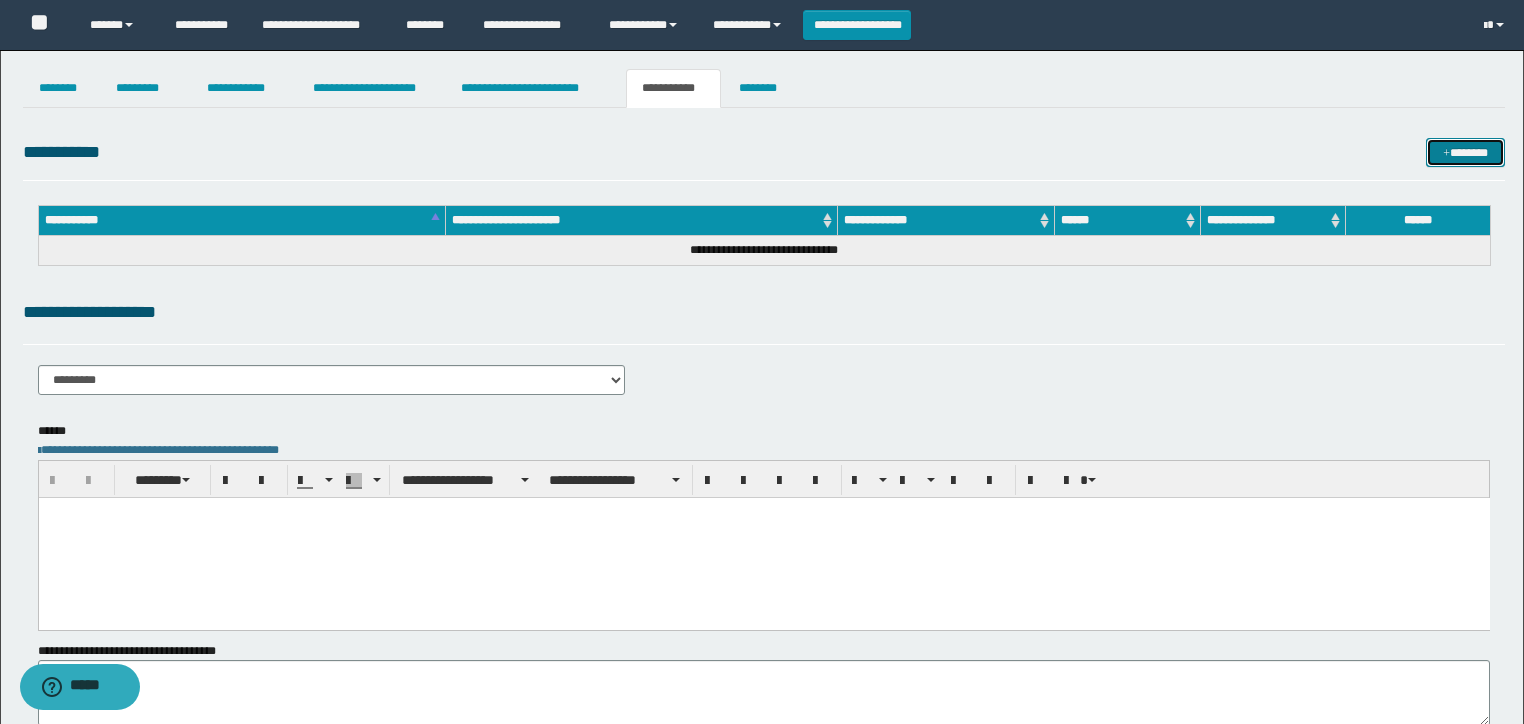 drag, startPoint x: 1450, startPoint y: 146, endPoint x: 1019, endPoint y: 124, distance: 431.56113 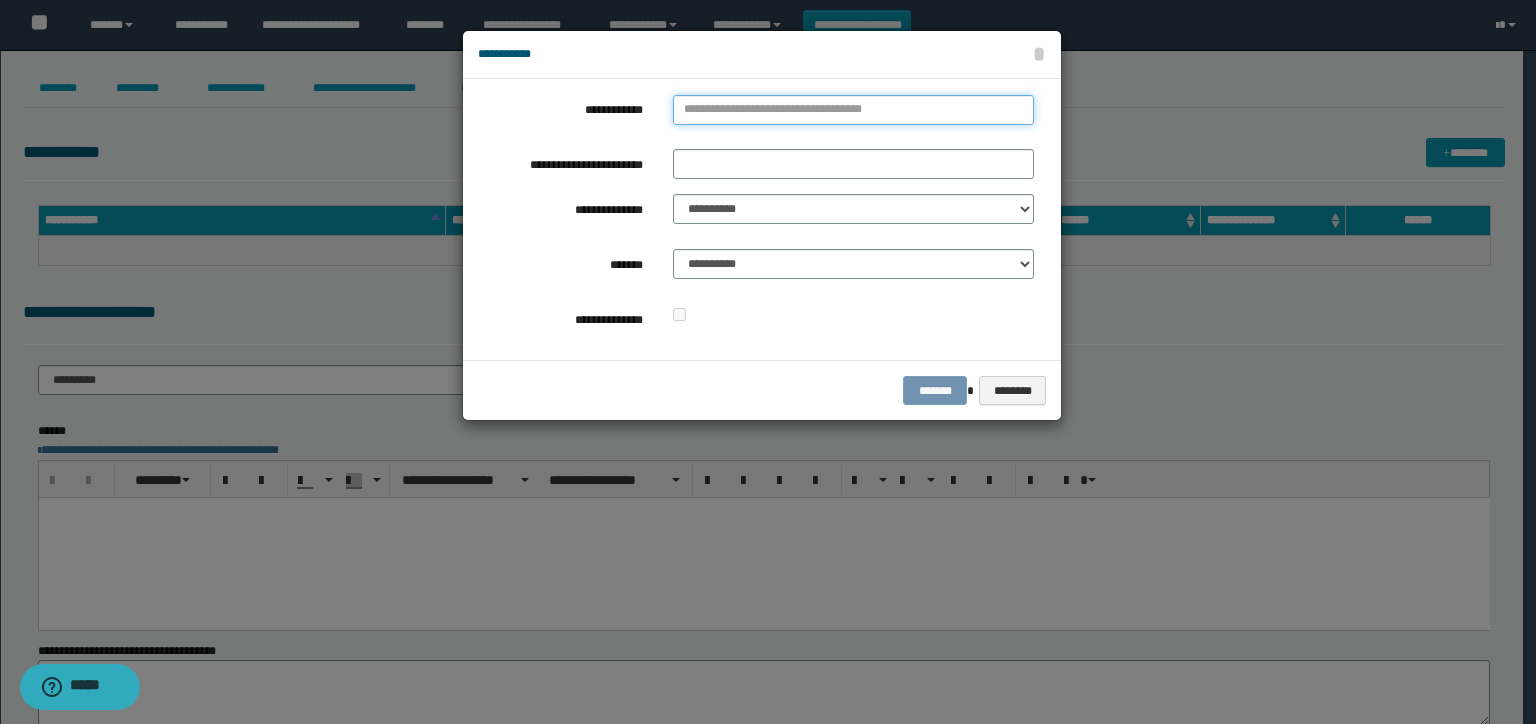 click on "**********" at bounding box center [853, 110] 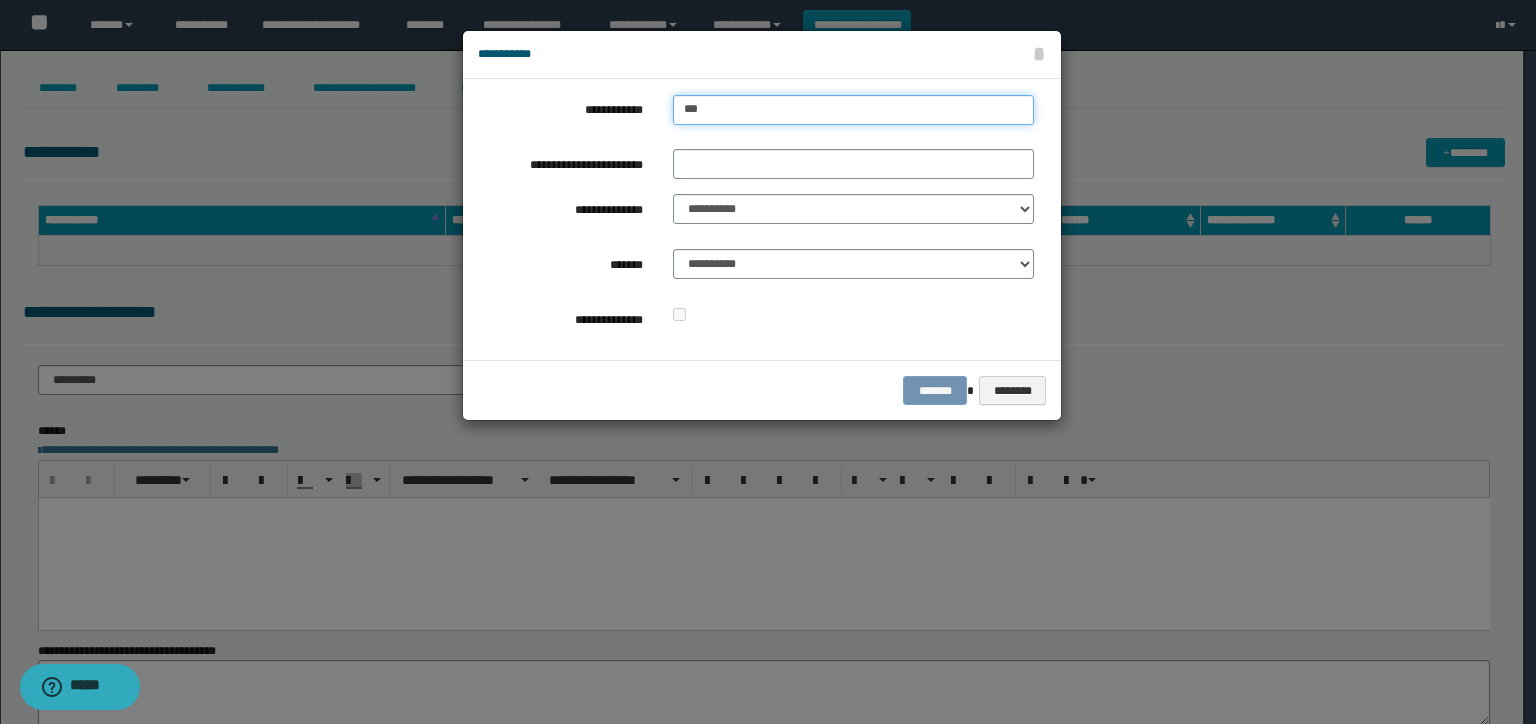 type on "****" 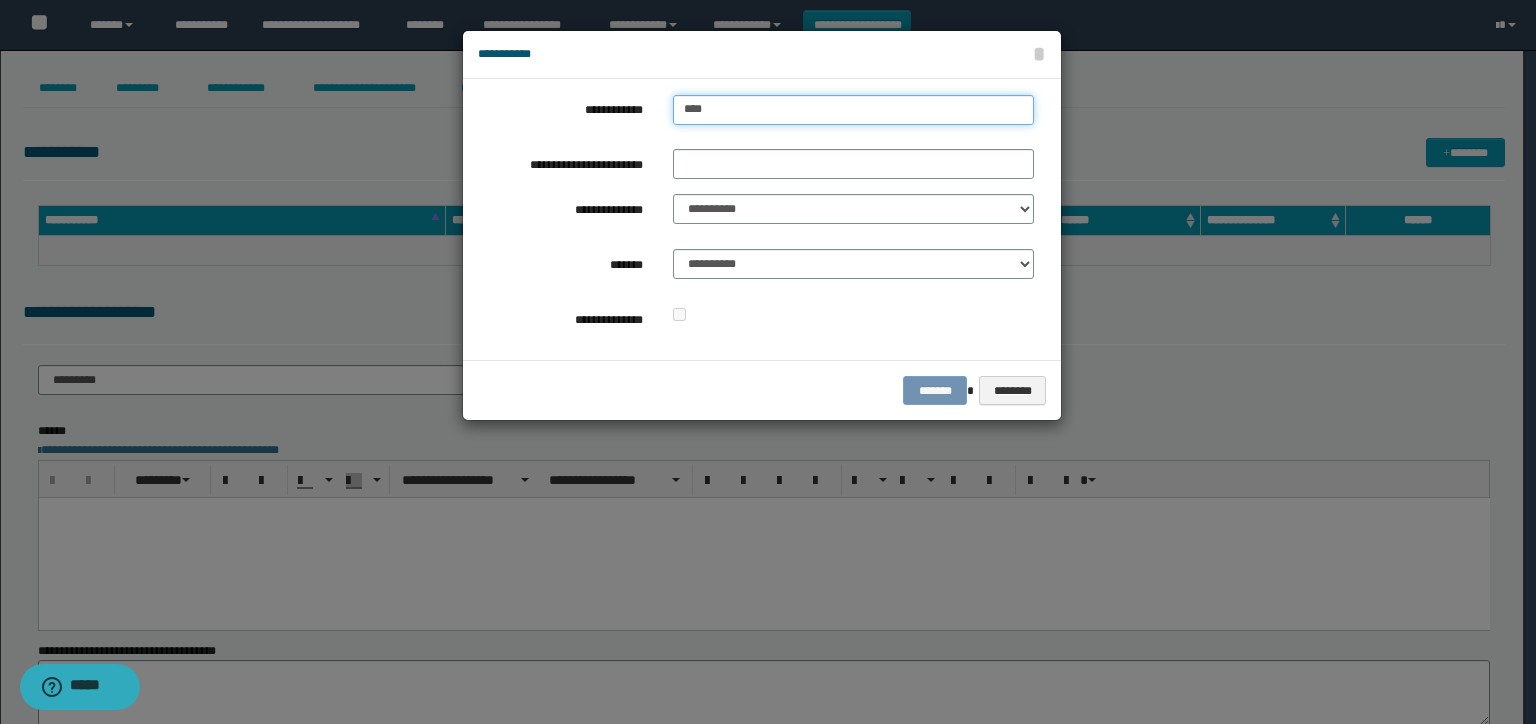 type on "****" 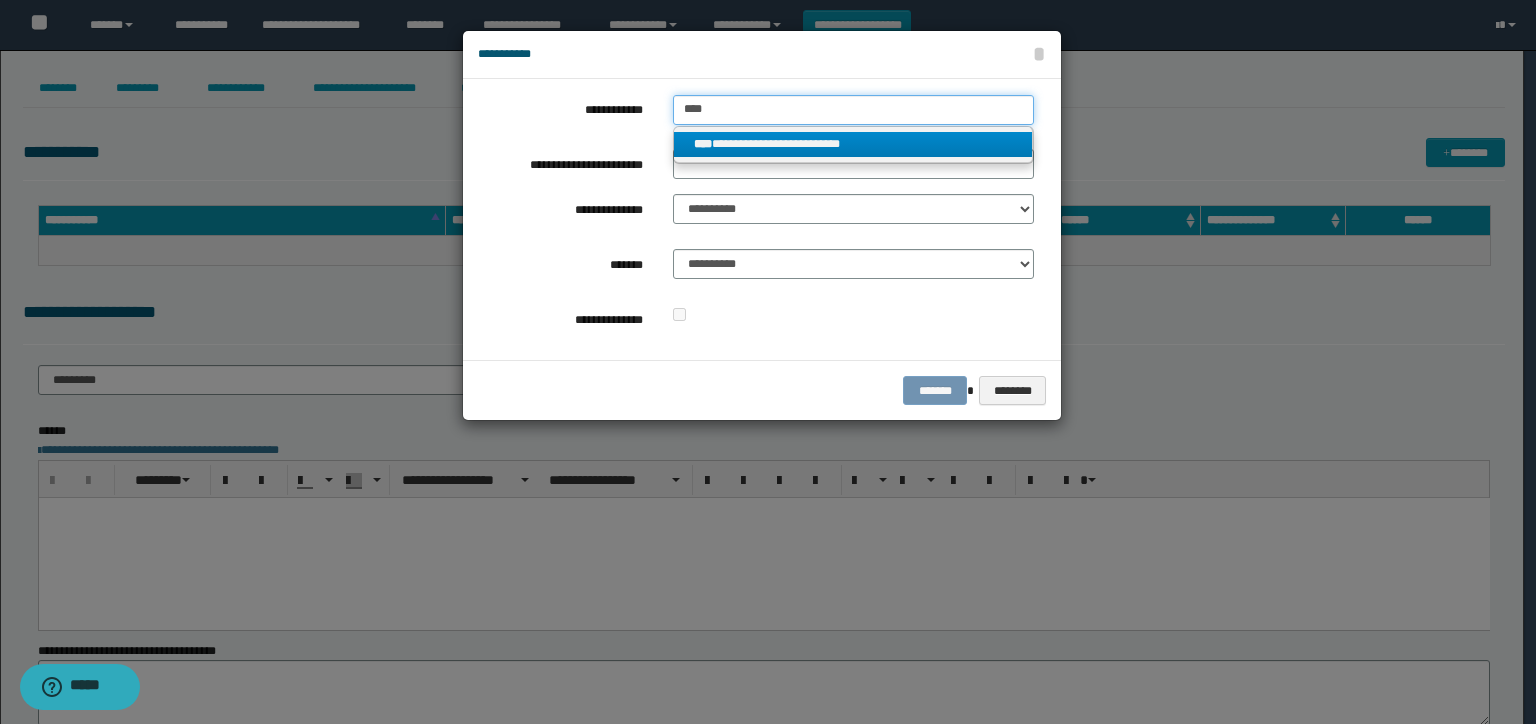 type on "****" 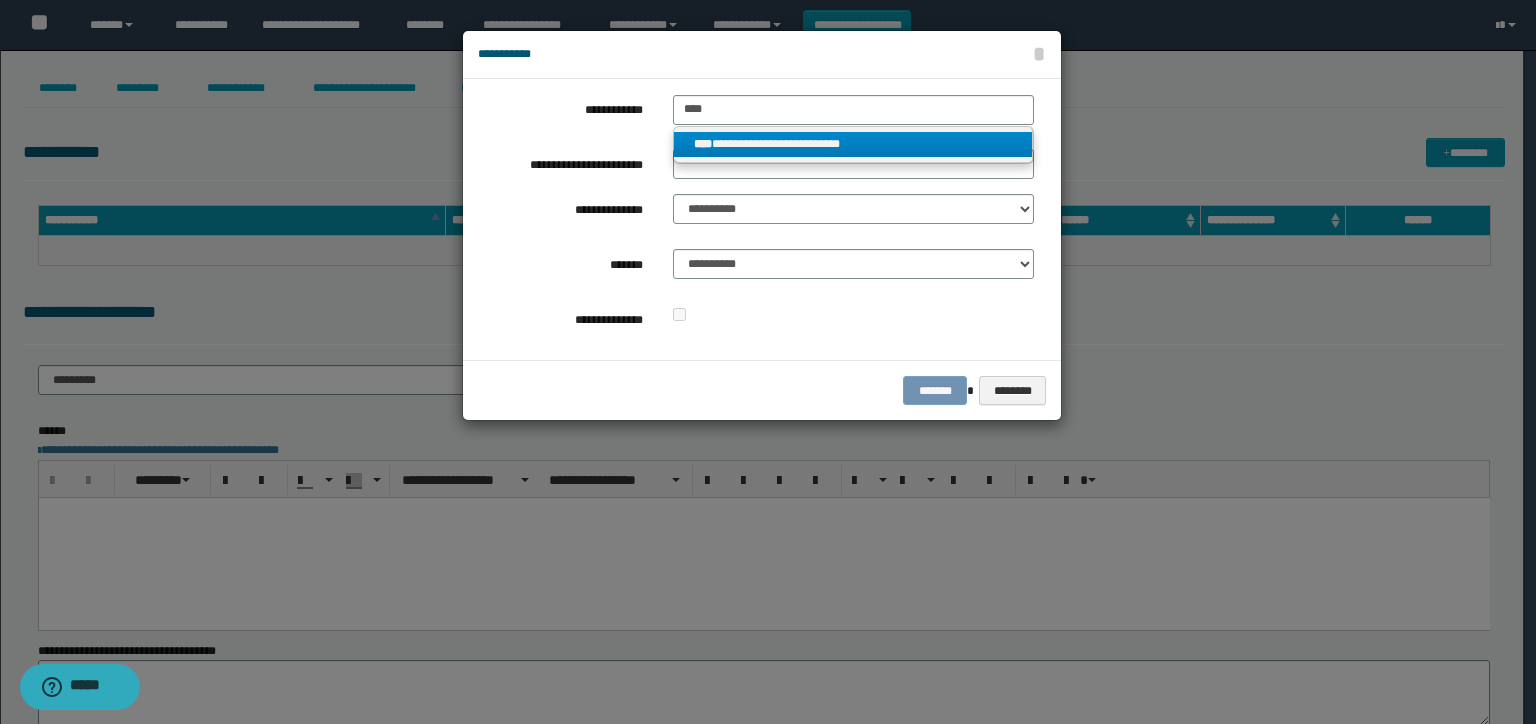 click on "**********" at bounding box center (853, 144) 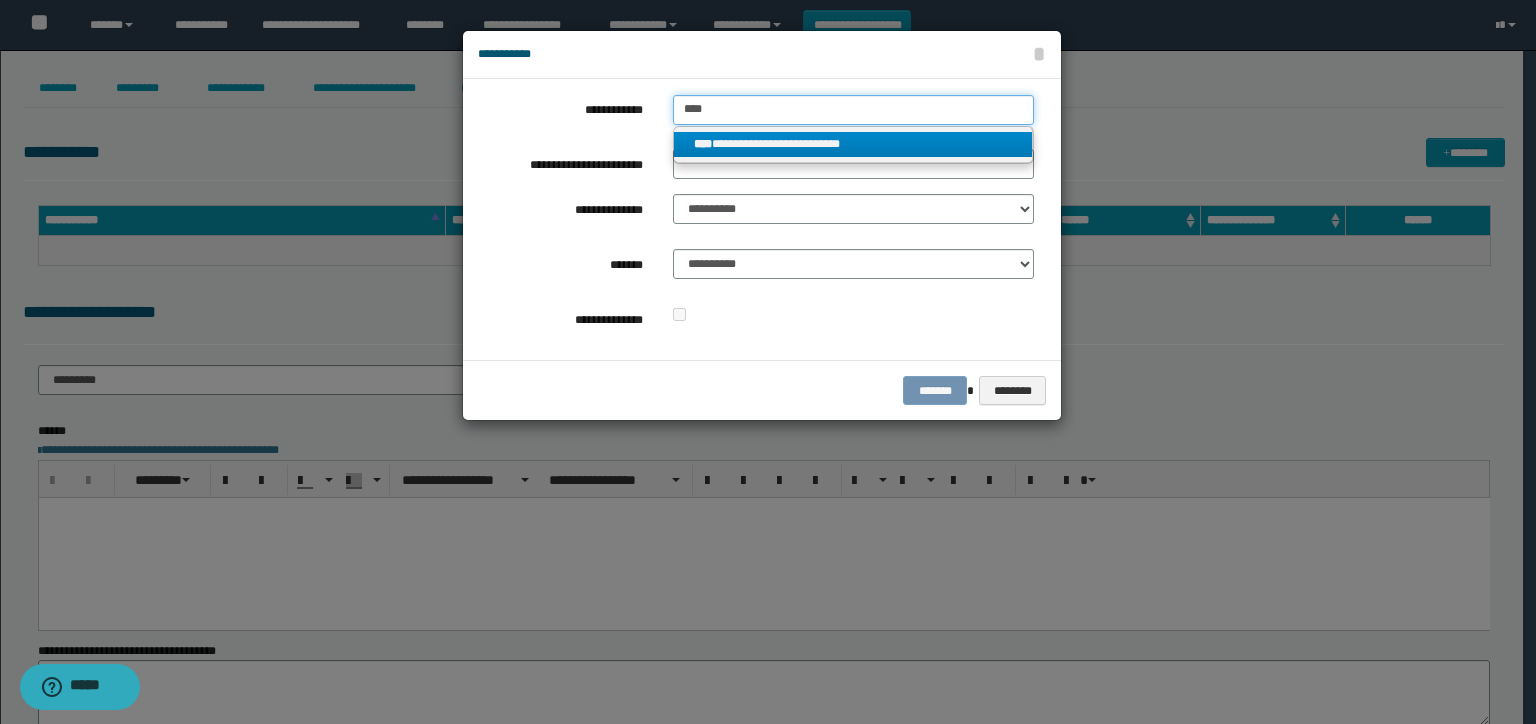 type 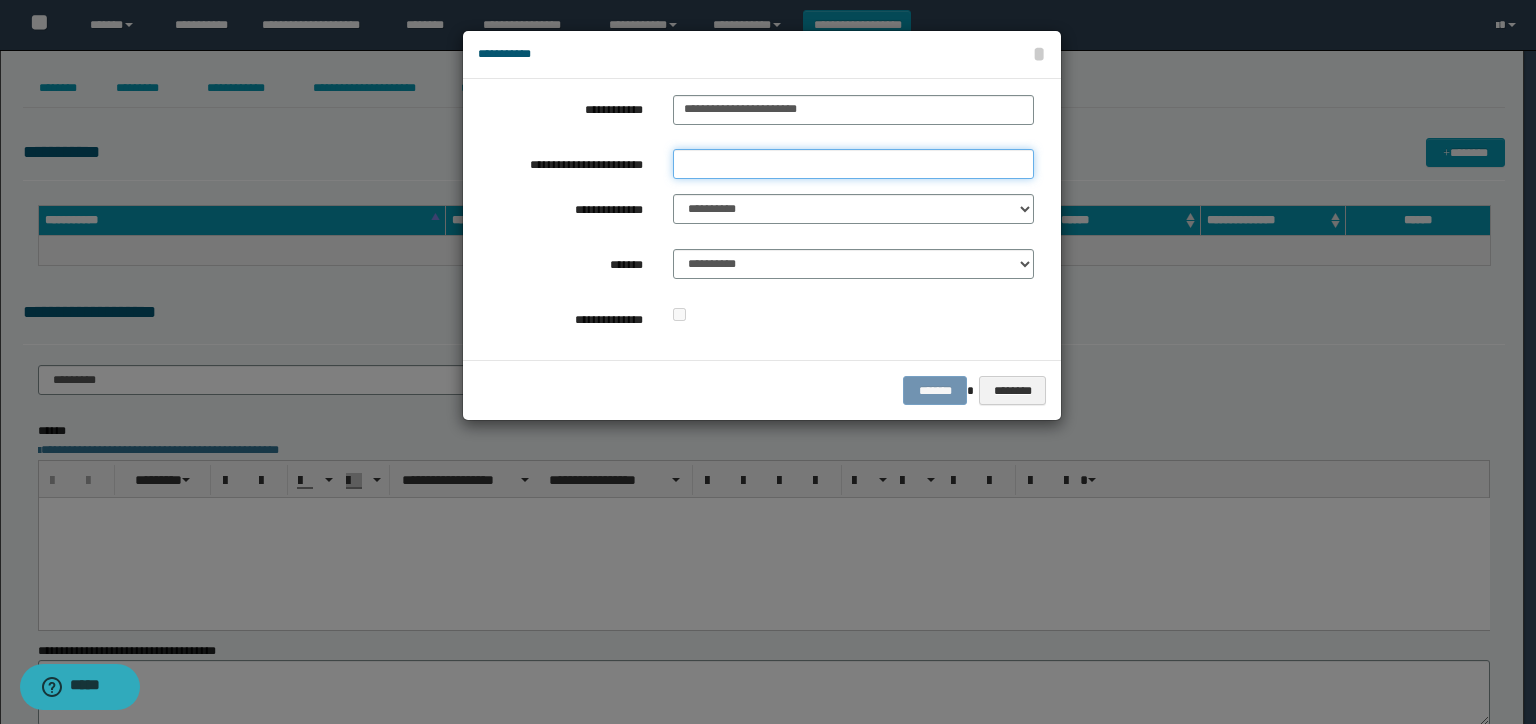 click on "**********" at bounding box center [853, 164] 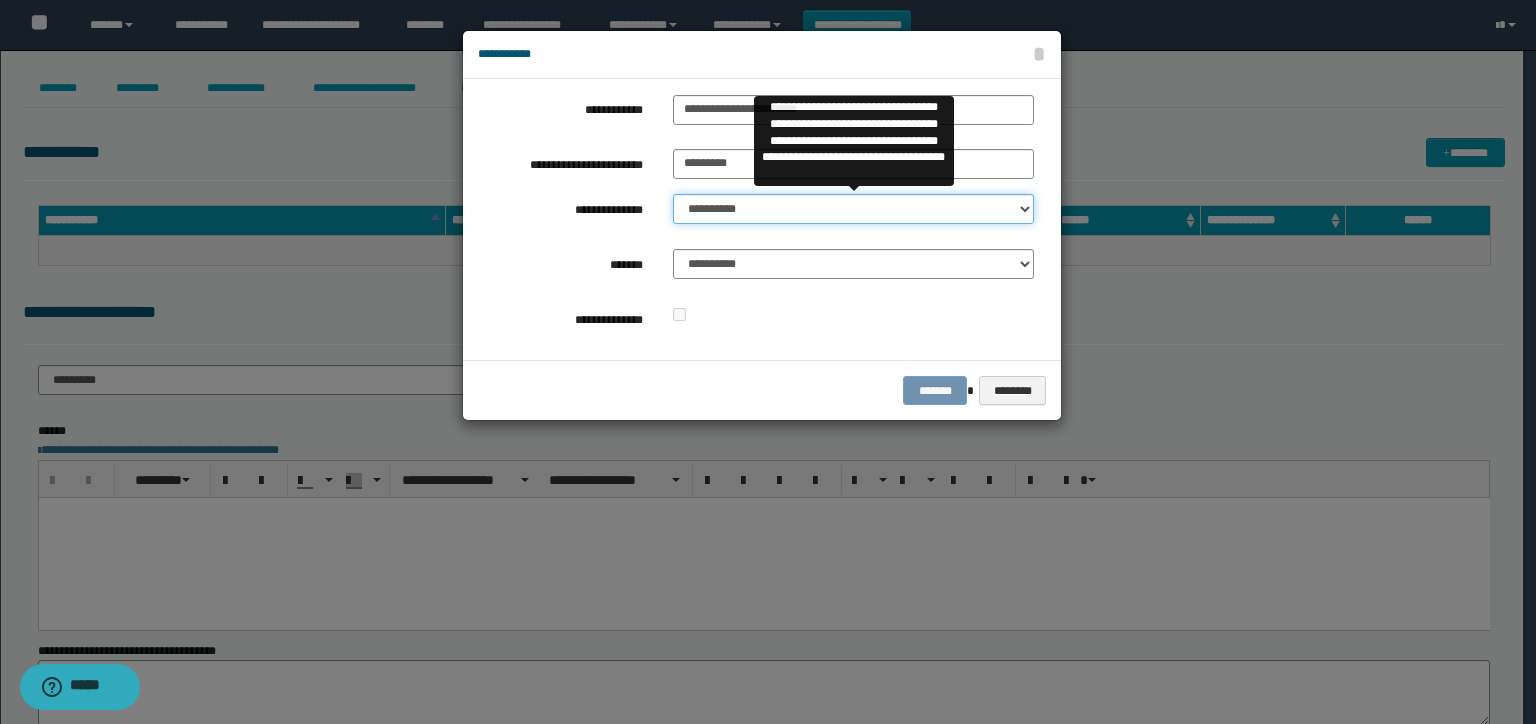 drag, startPoint x: 741, startPoint y: 204, endPoint x: 751, endPoint y: 229, distance: 26.925823 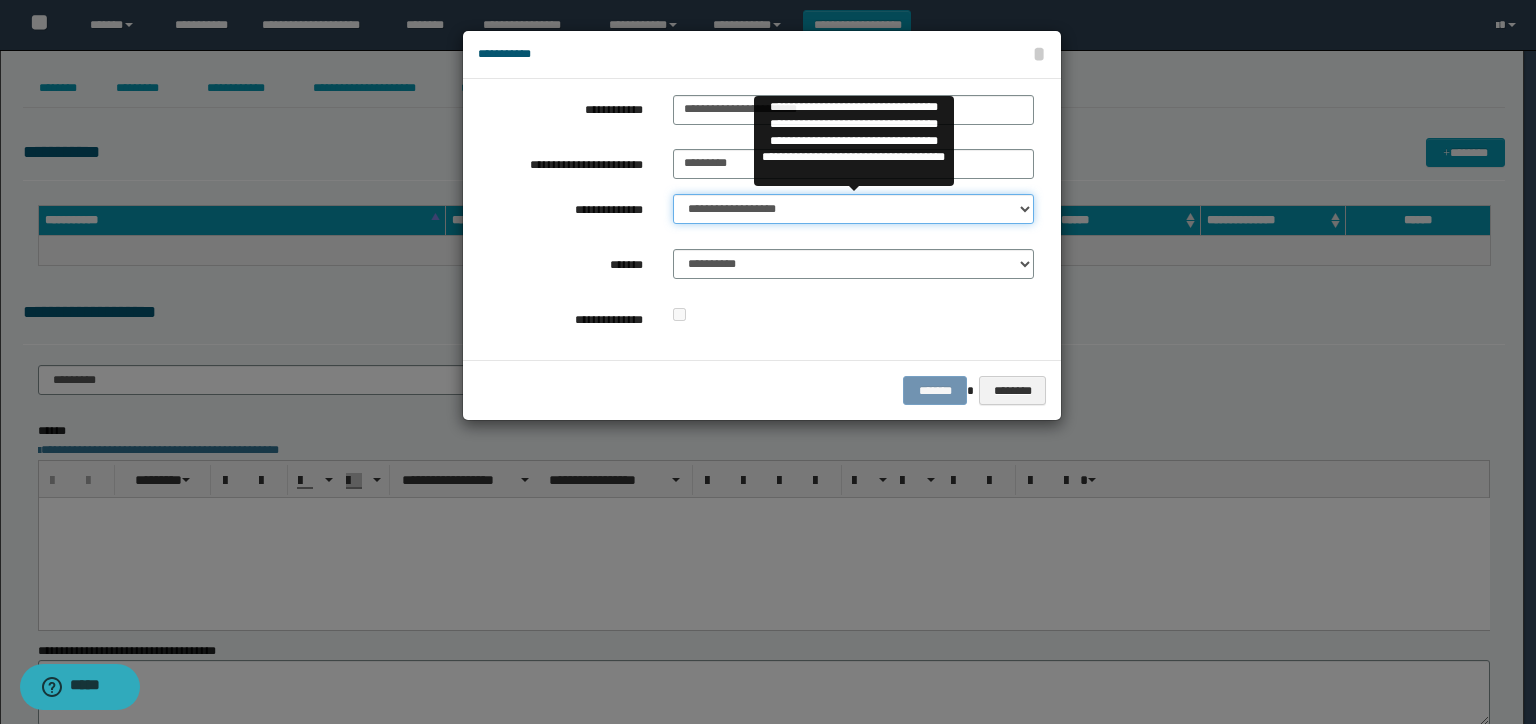 click on "**********" at bounding box center (853, 209) 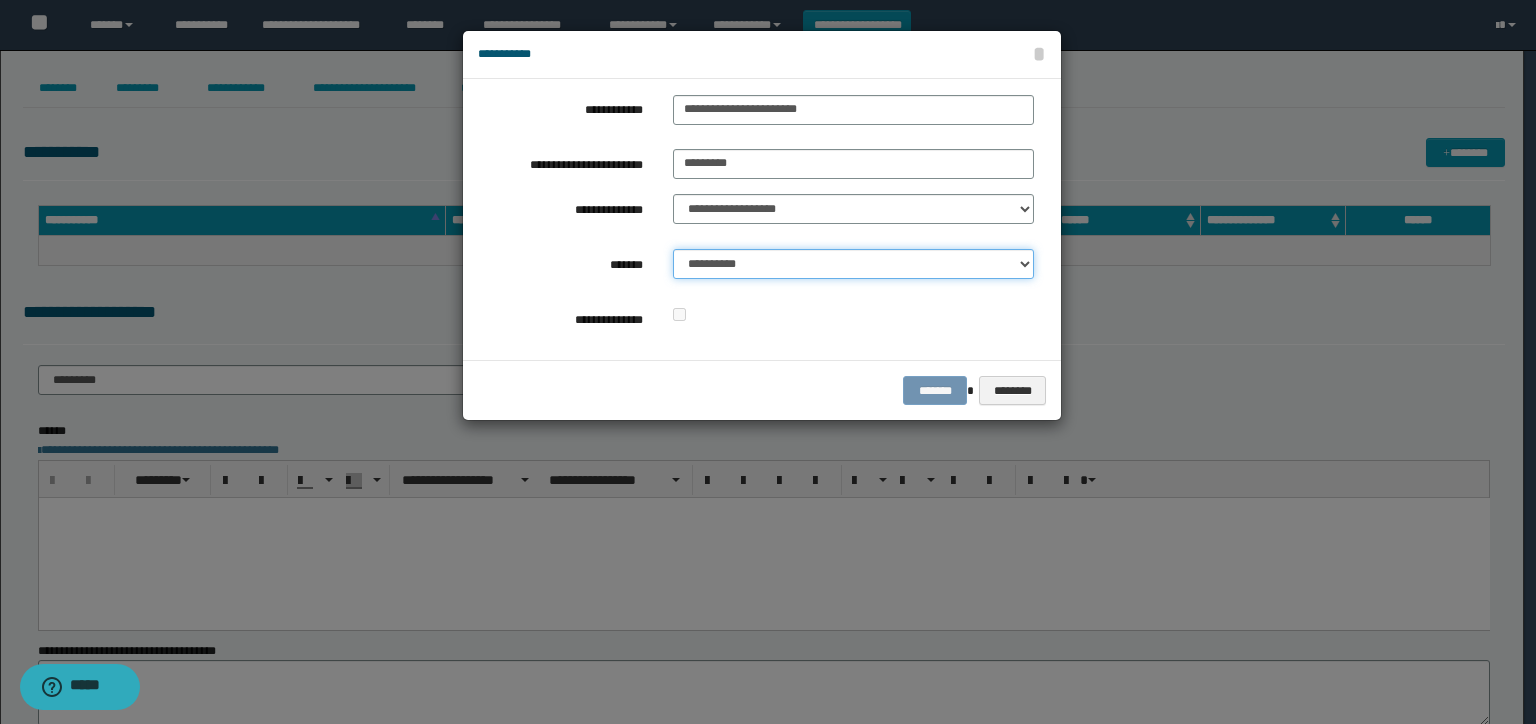 click on "**********" at bounding box center (853, 264) 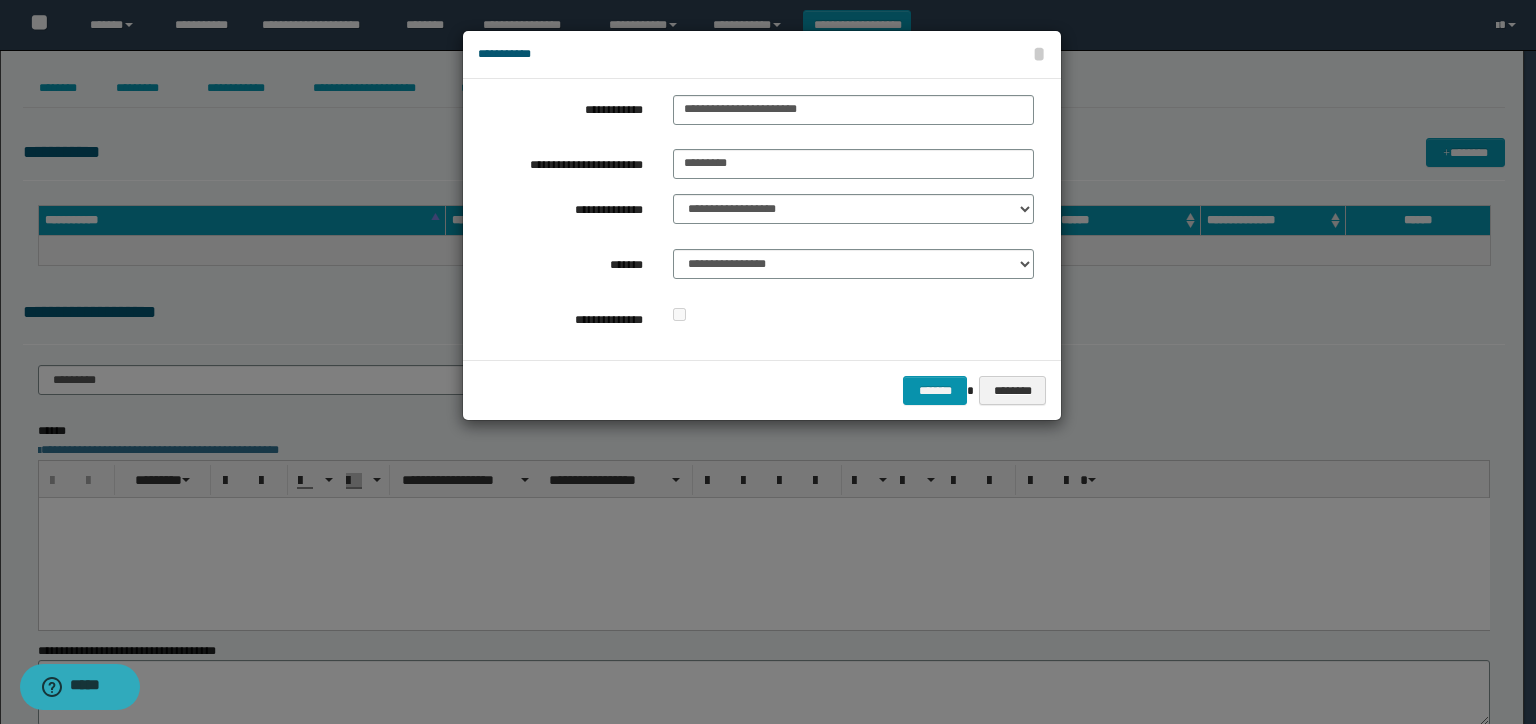 click on "*******
********" at bounding box center (762, 390) 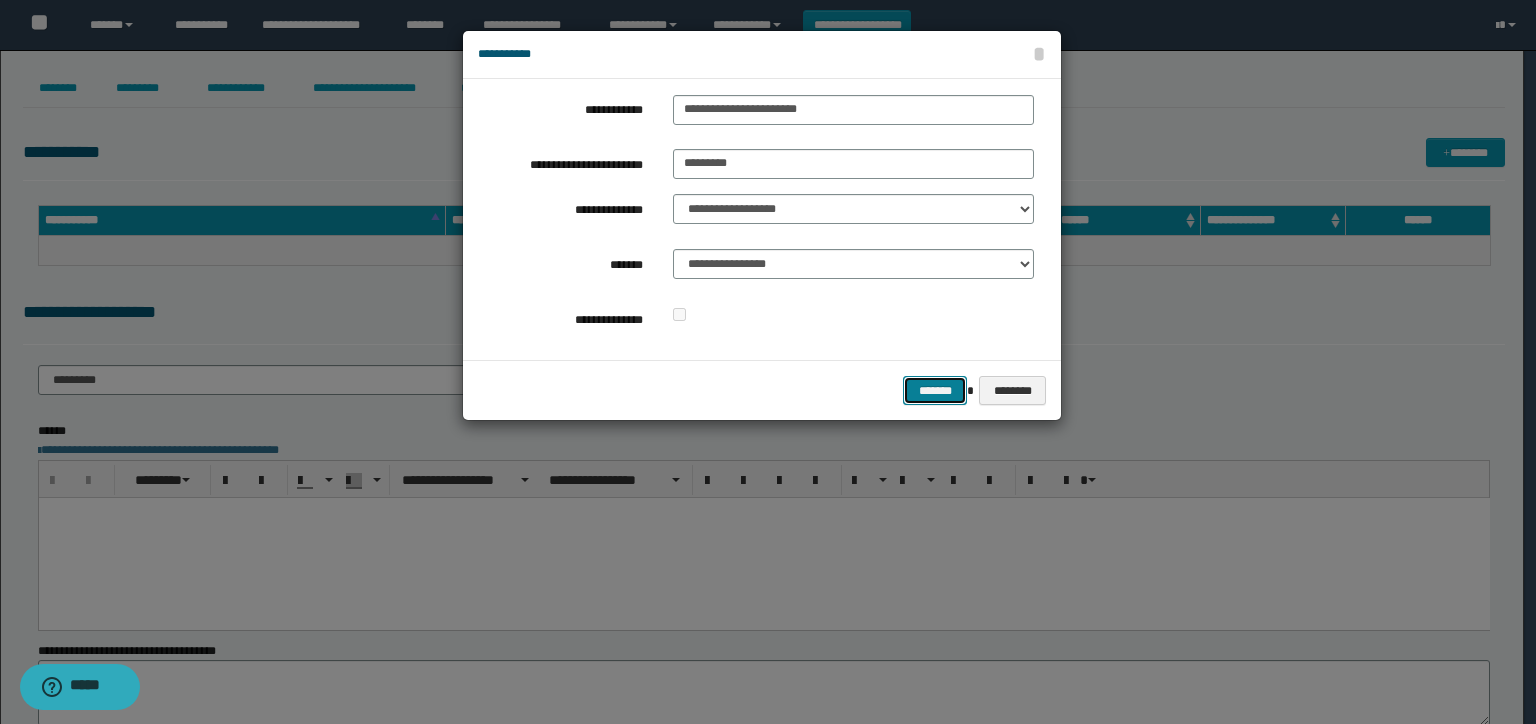 drag, startPoint x: 924, startPoint y: 399, endPoint x: 942, endPoint y: 379, distance: 26.907248 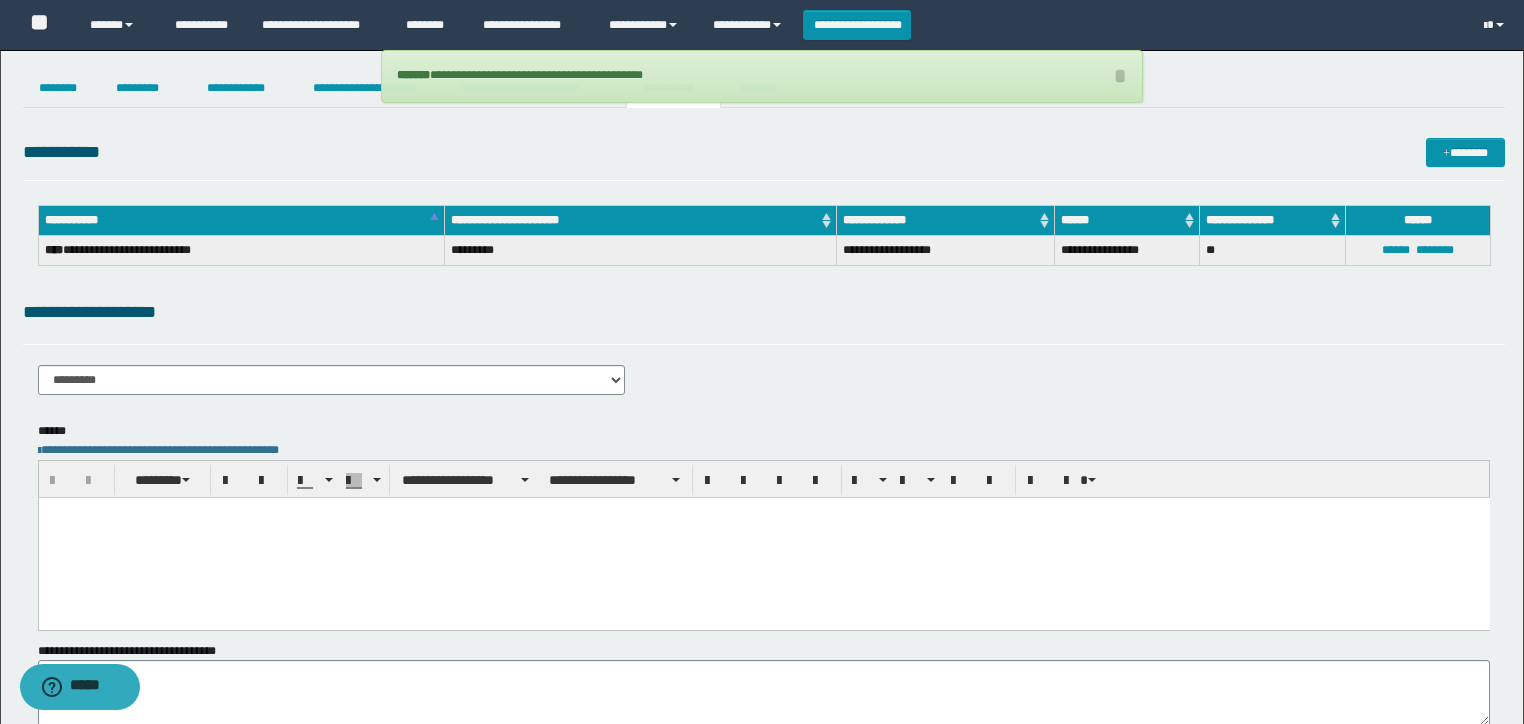click at bounding box center [763, 537] 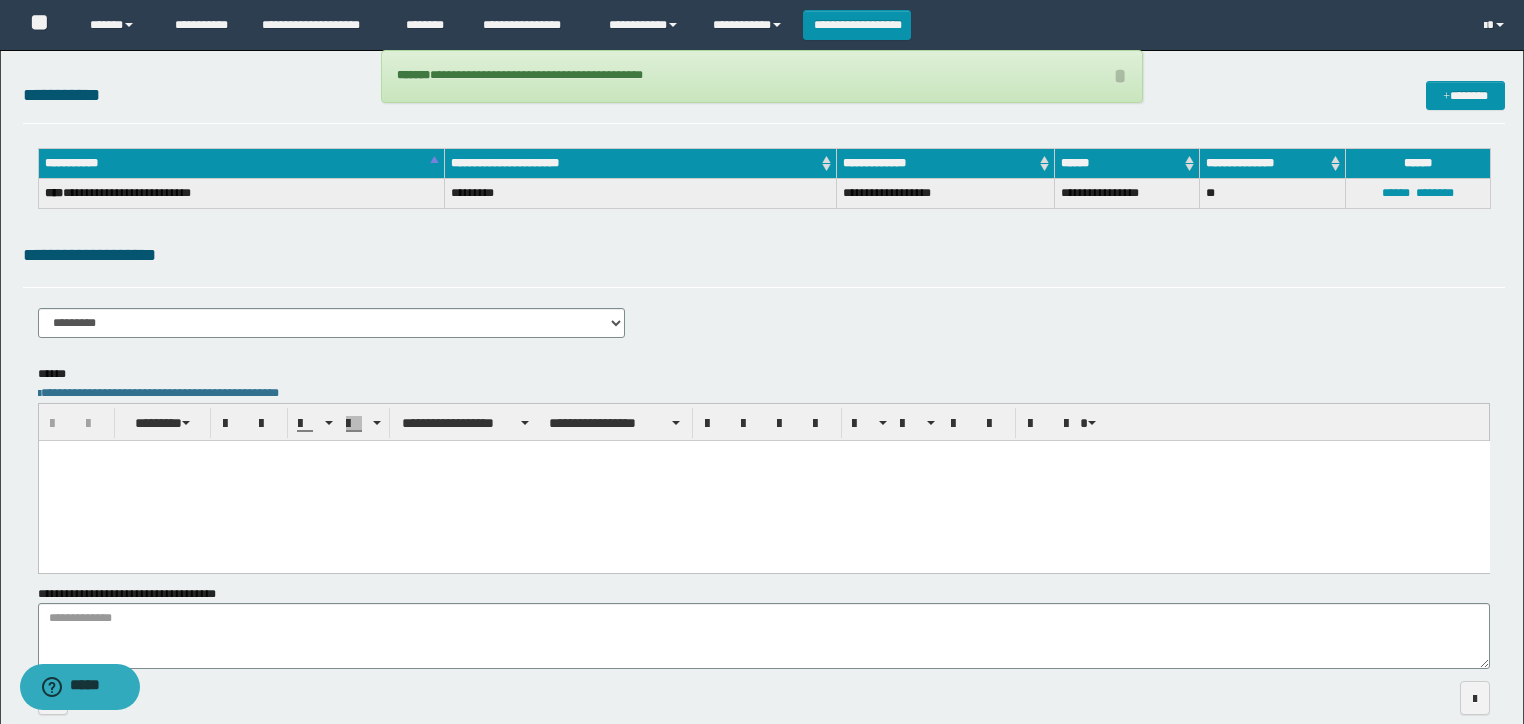 scroll, scrollTop: 155, scrollLeft: 0, axis: vertical 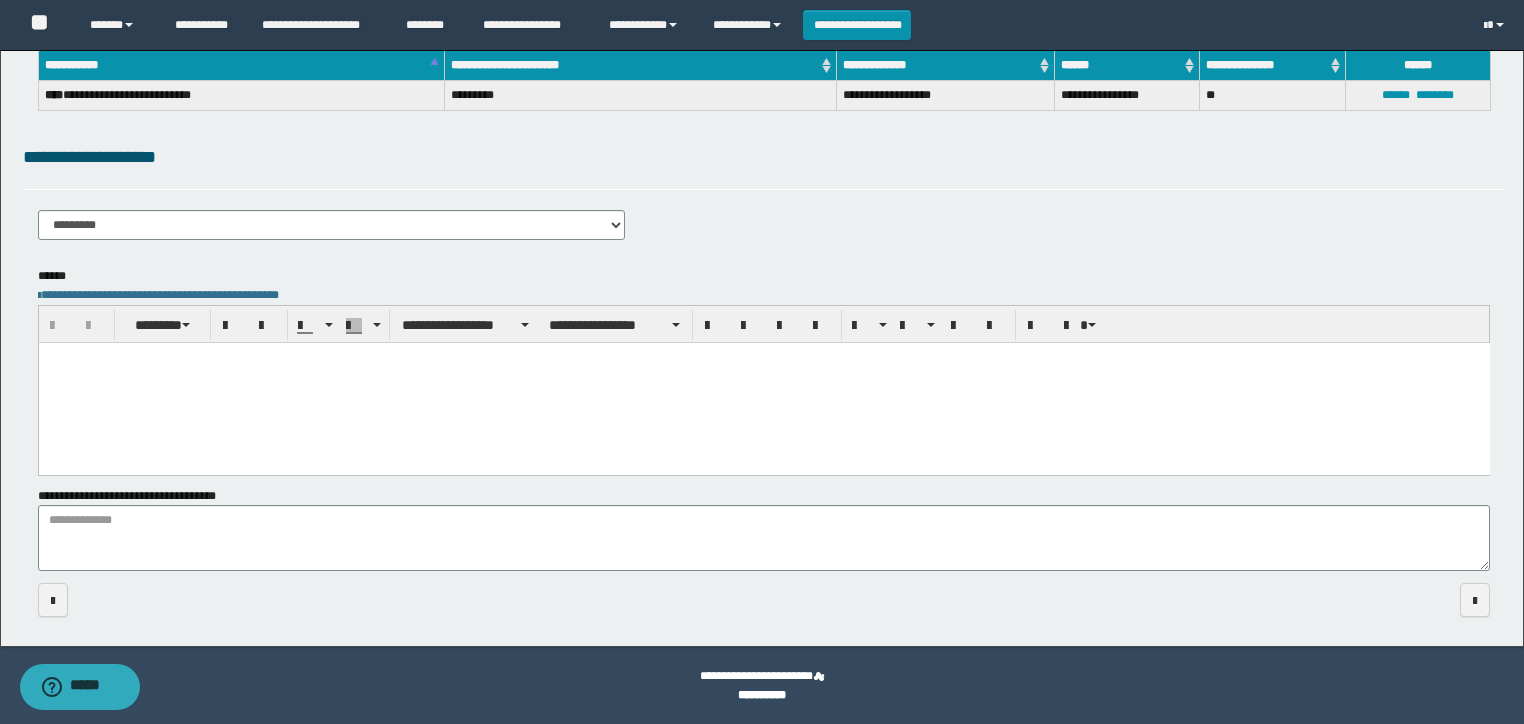 paste 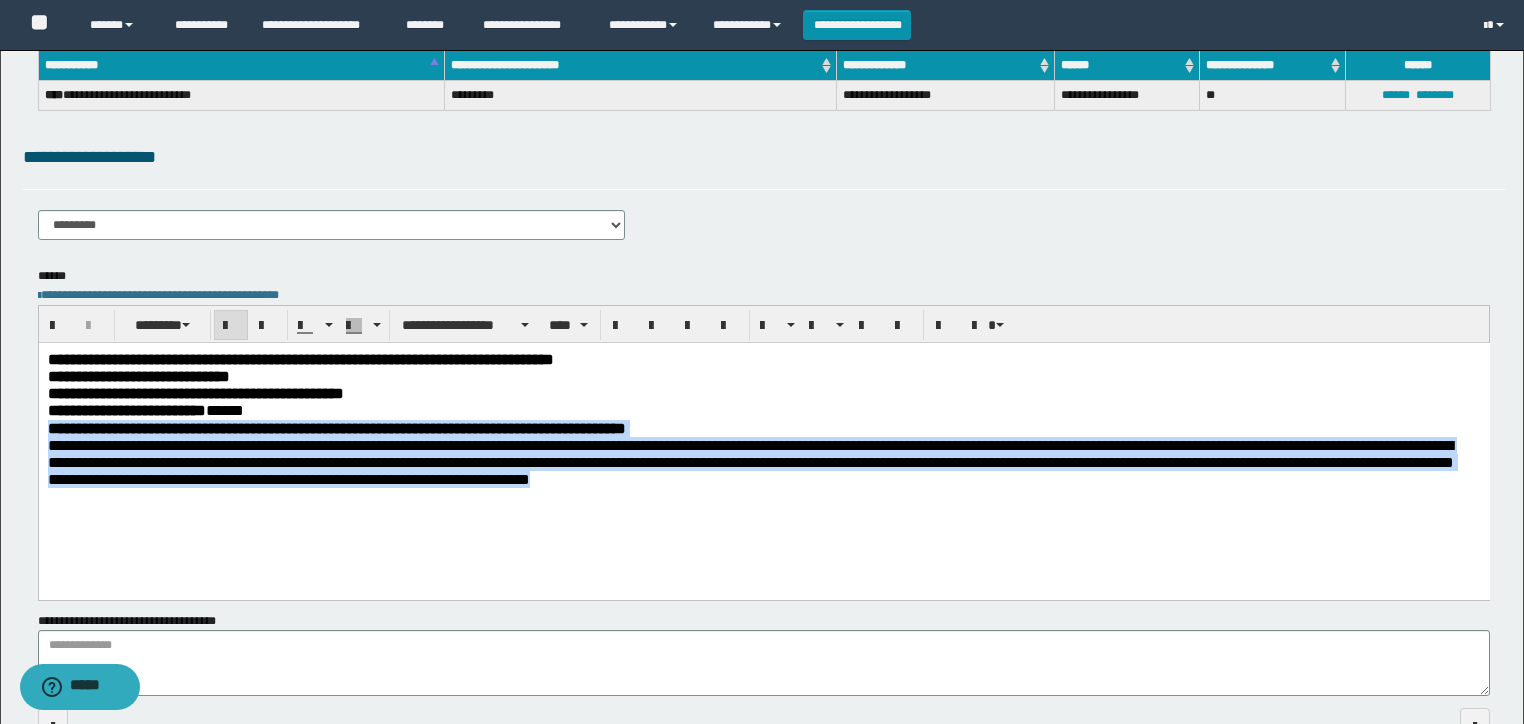 drag, startPoint x: 1159, startPoint y: 503, endPoint x: -1, endPoint y: 425, distance: 1162.6195 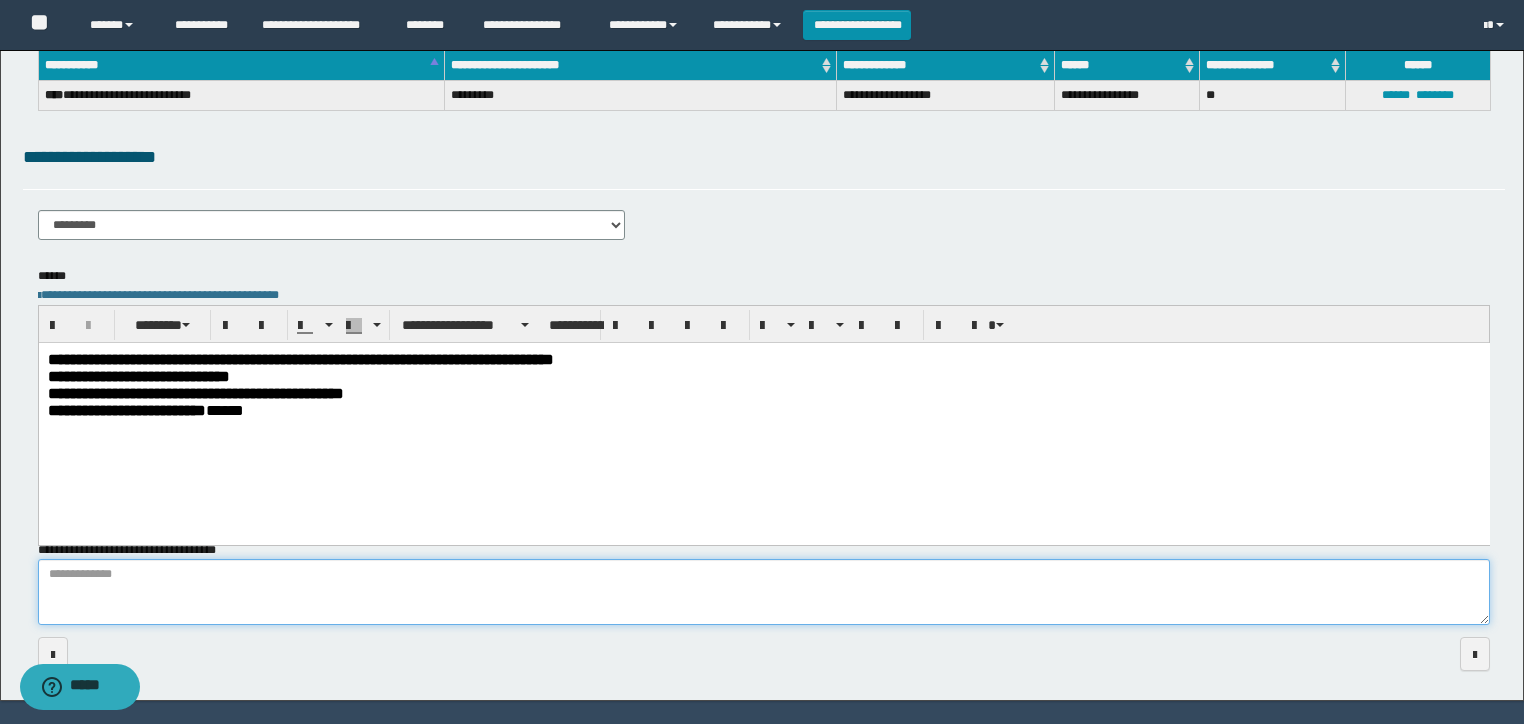 paste on "**********" 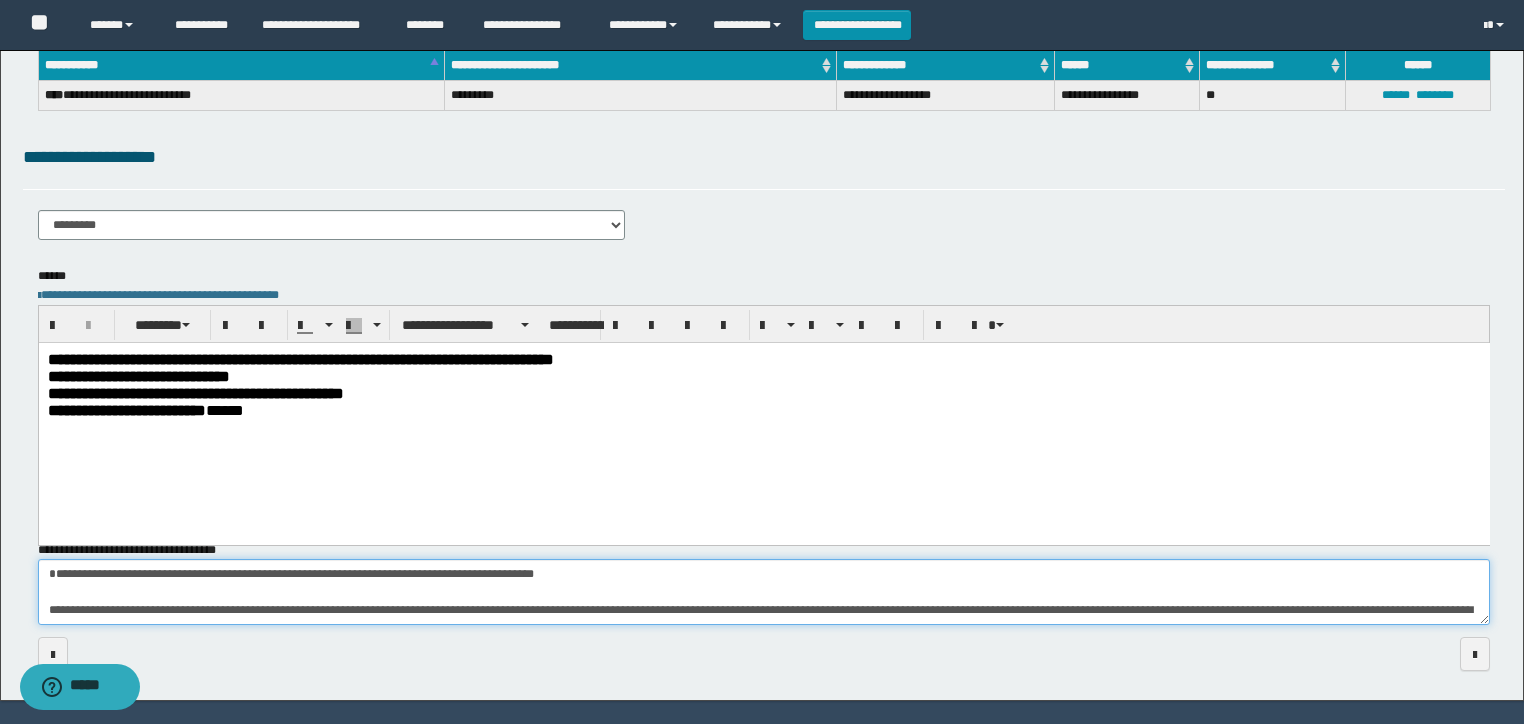 click on "**********" at bounding box center [764, 592] 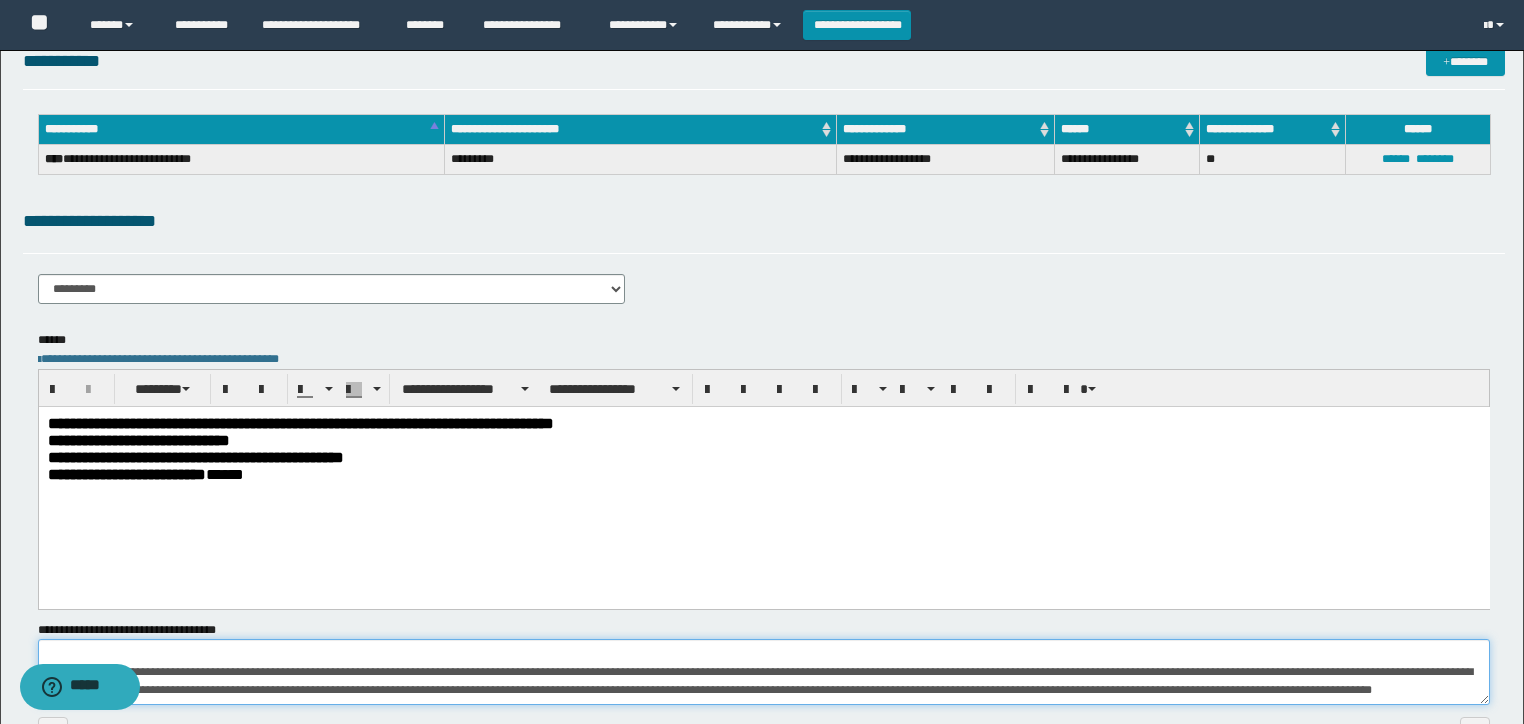 scroll, scrollTop: 0, scrollLeft: 0, axis: both 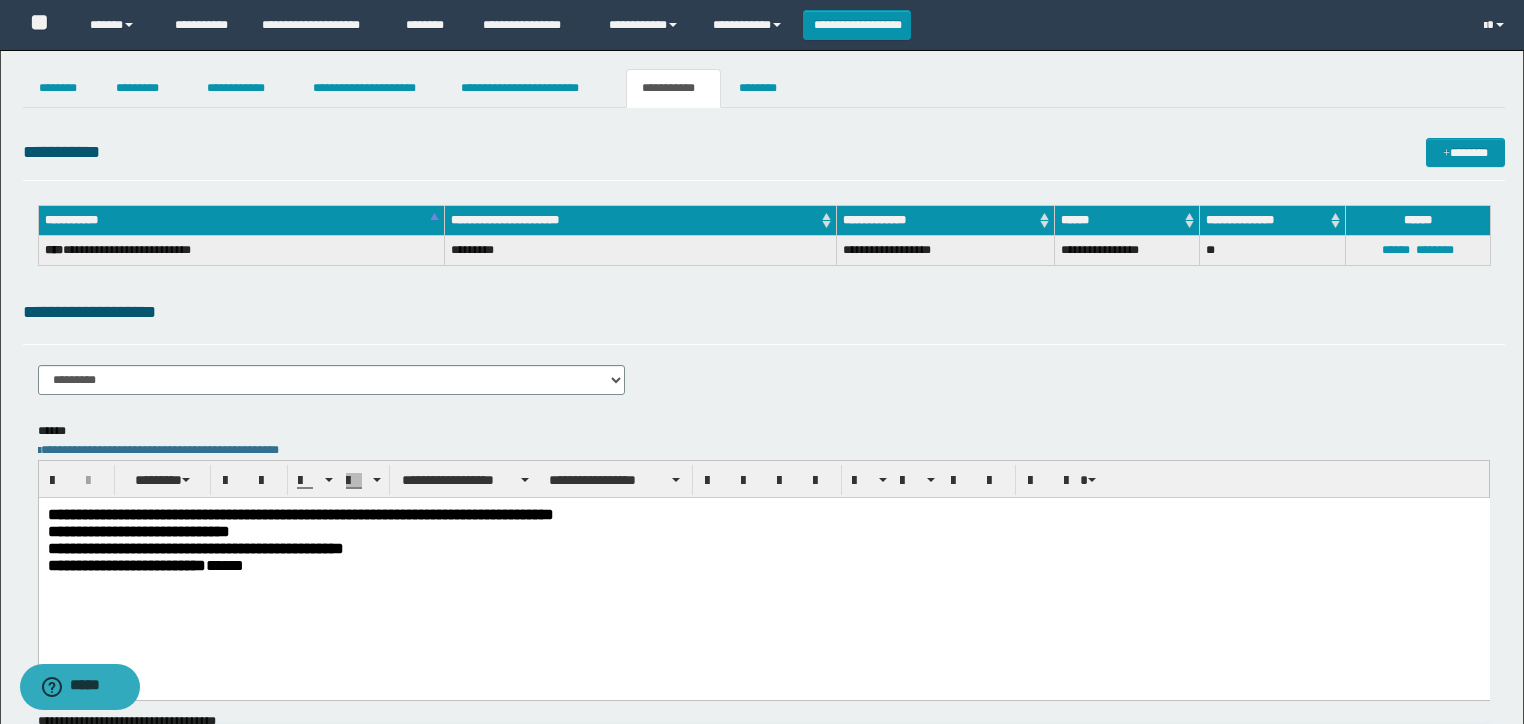 type on "**********" 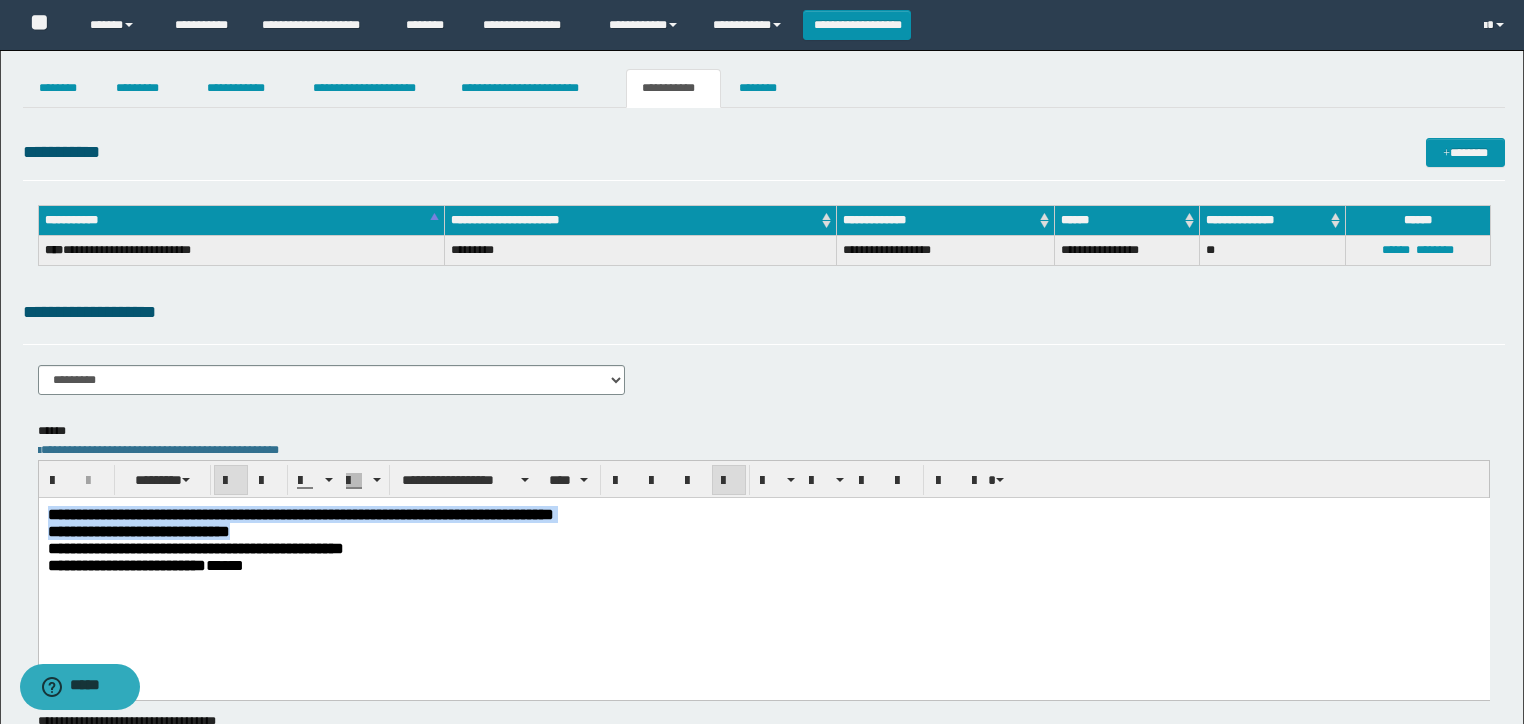 drag, startPoint x: 374, startPoint y: 531, endPoint x: -1, endPoint y: 394, distance: 399.2418 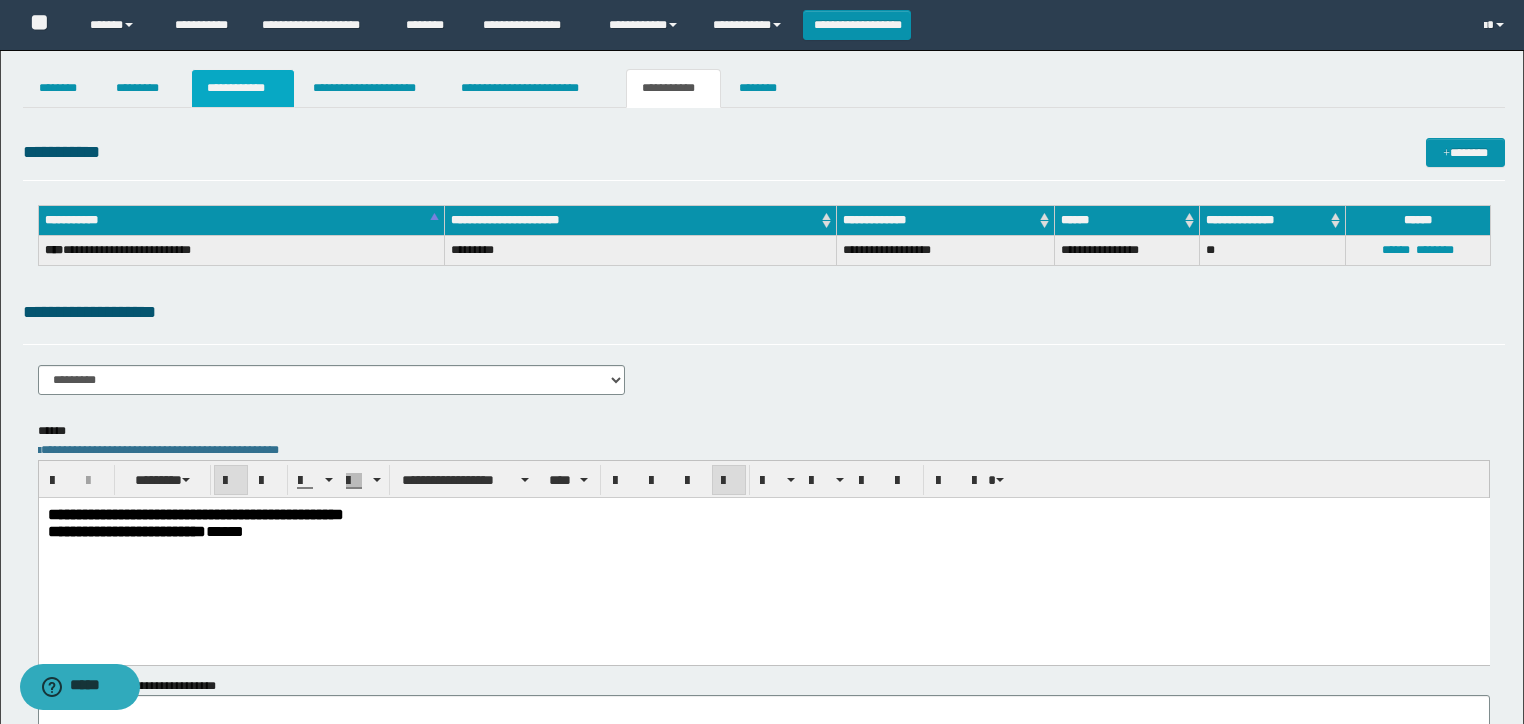 click on "**********" at bounding box center (243, 88) 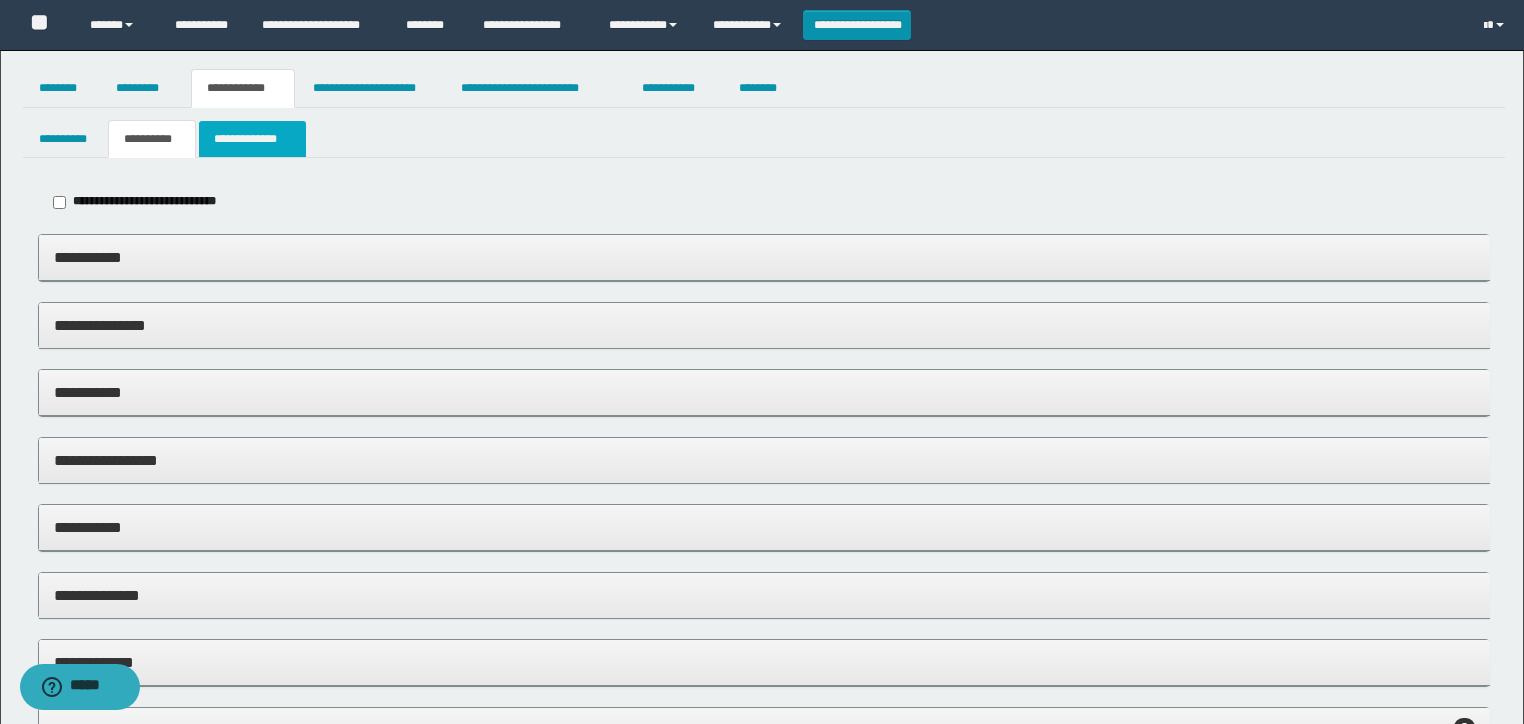 click on "**********" at bounding box center (252, 139) 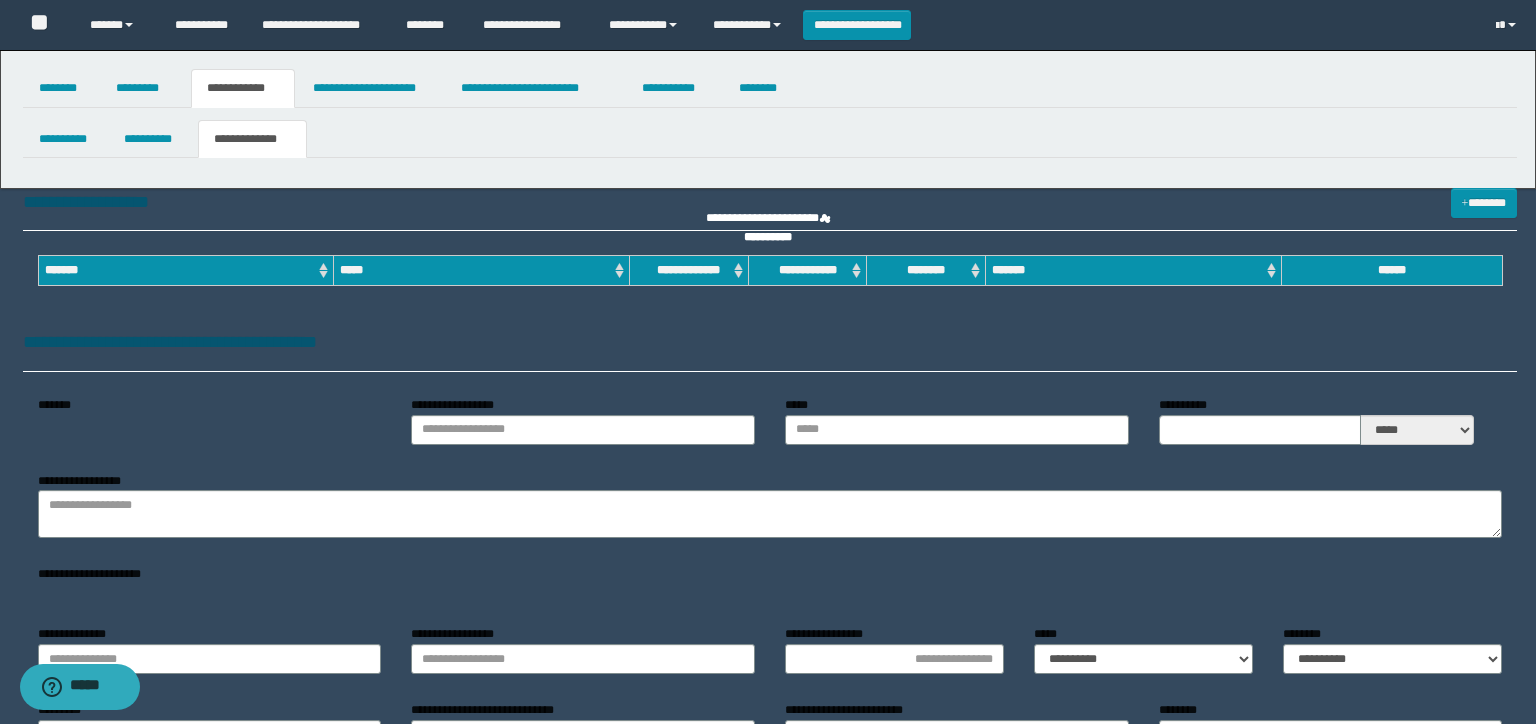 type on "**********" 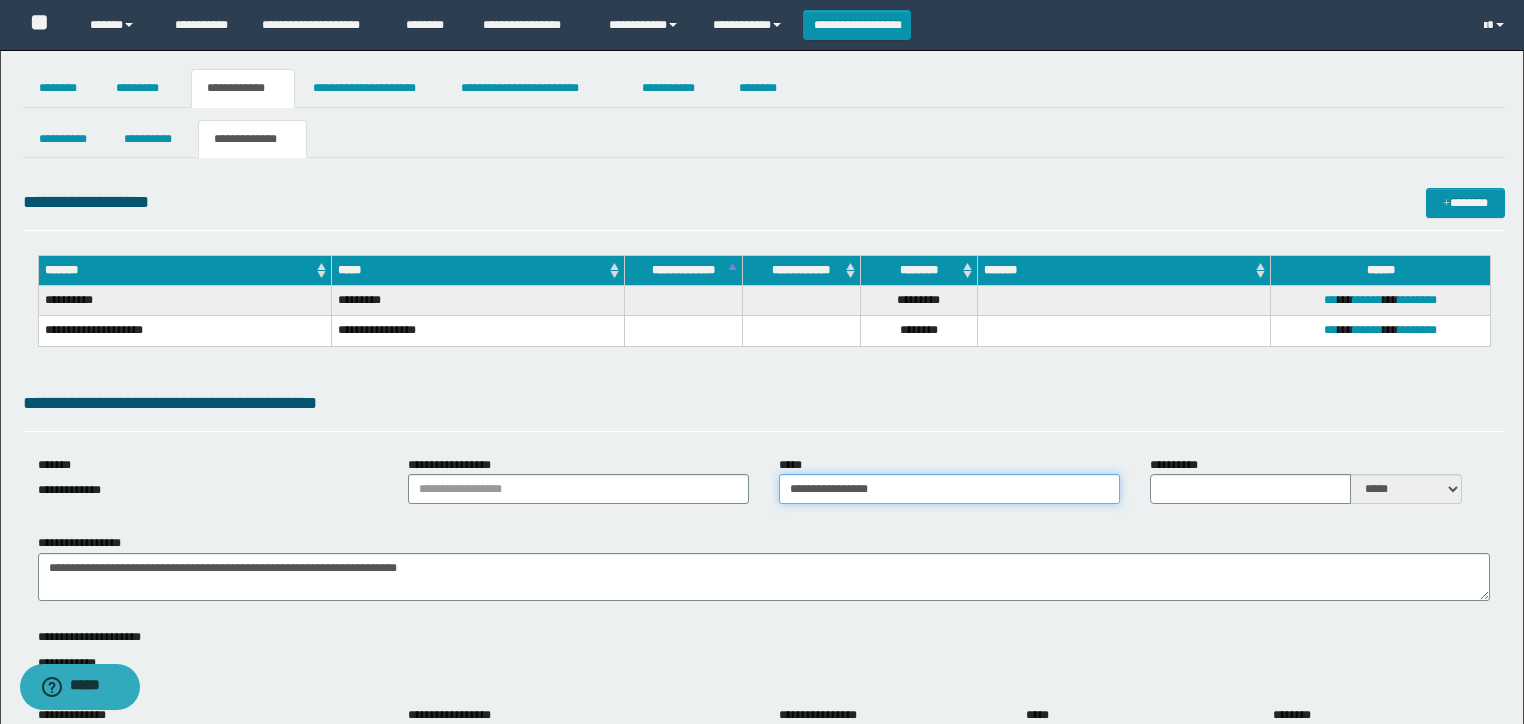 drag, startPoint x: 918, startPoint y: 495, endPoint x: 632, endPoint y: 500, distance: 286.0437 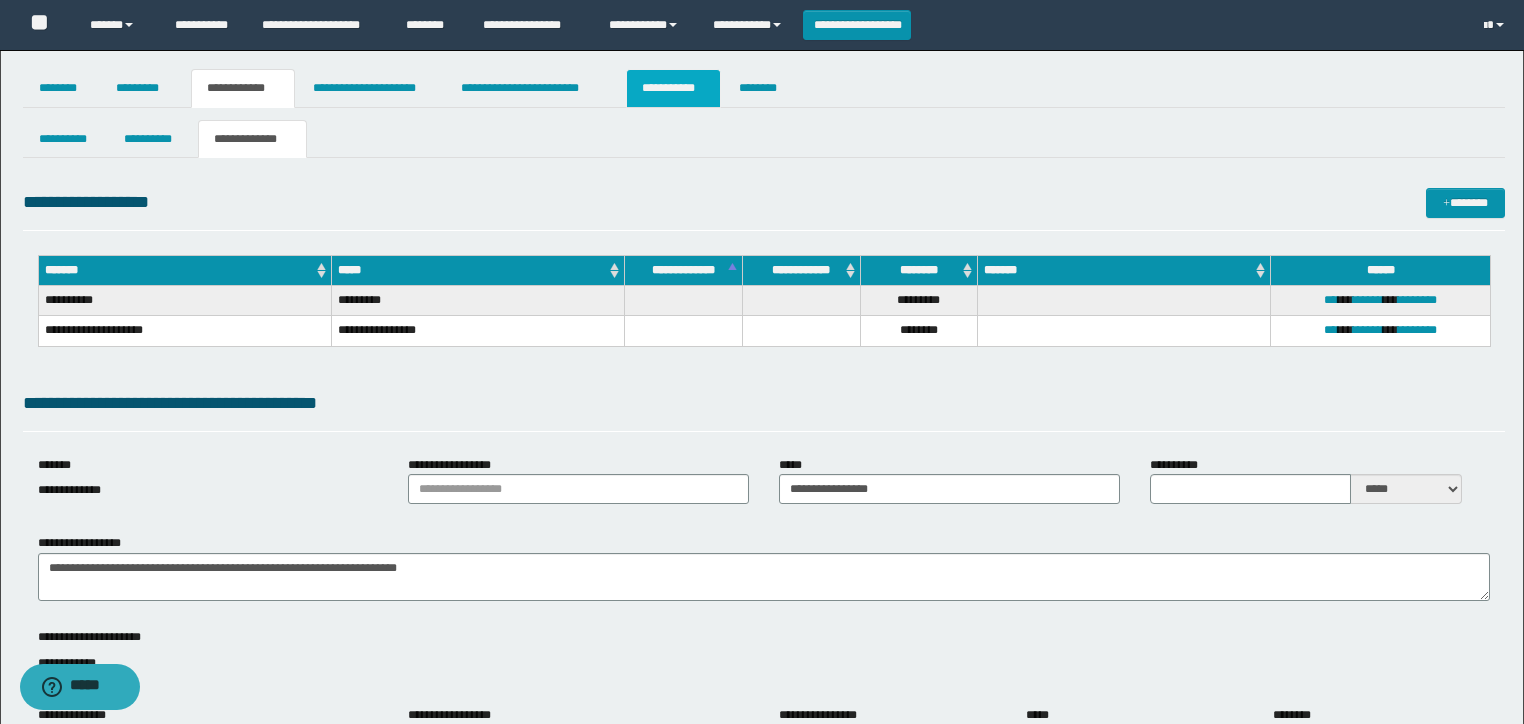 click on "**********" at bounding box center (673, 88) 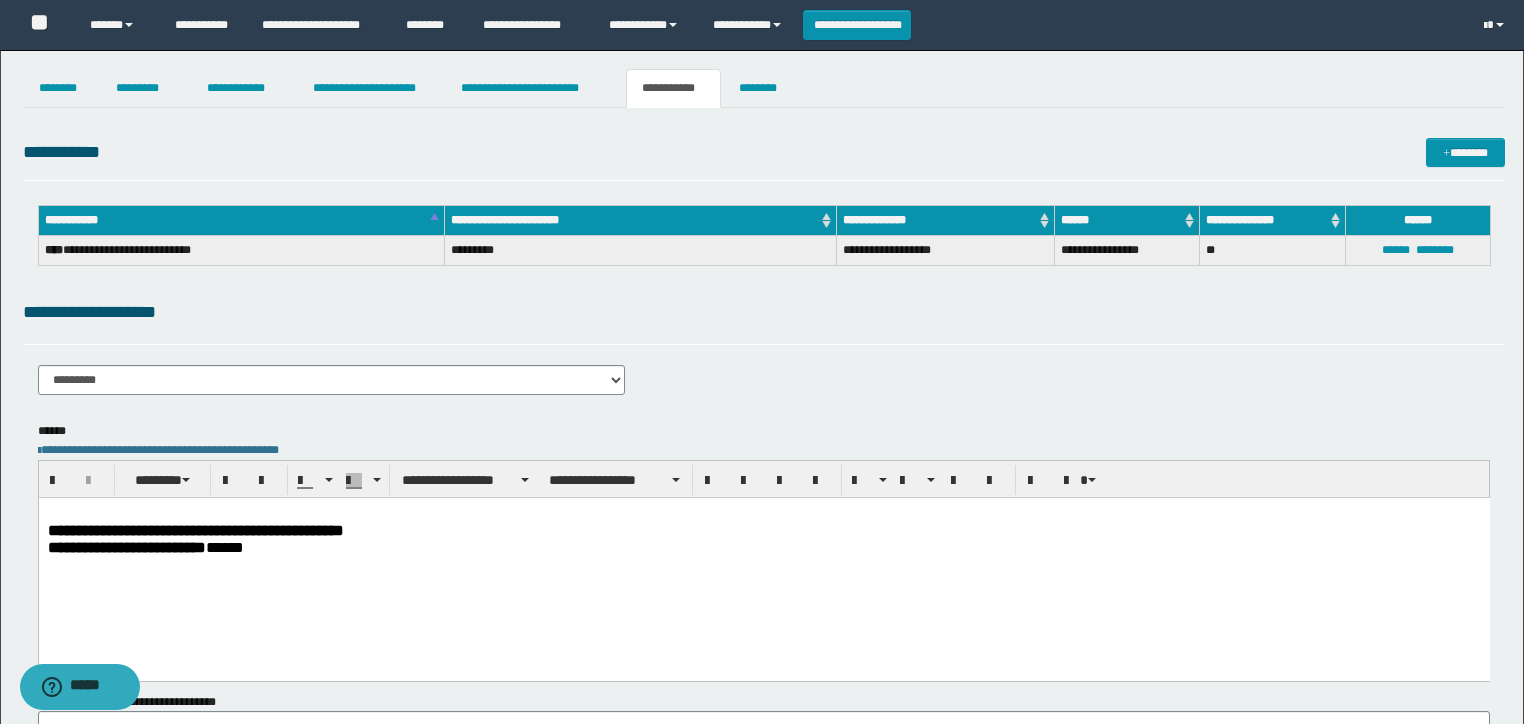 click on "**********" at bounding box center (763, 529) 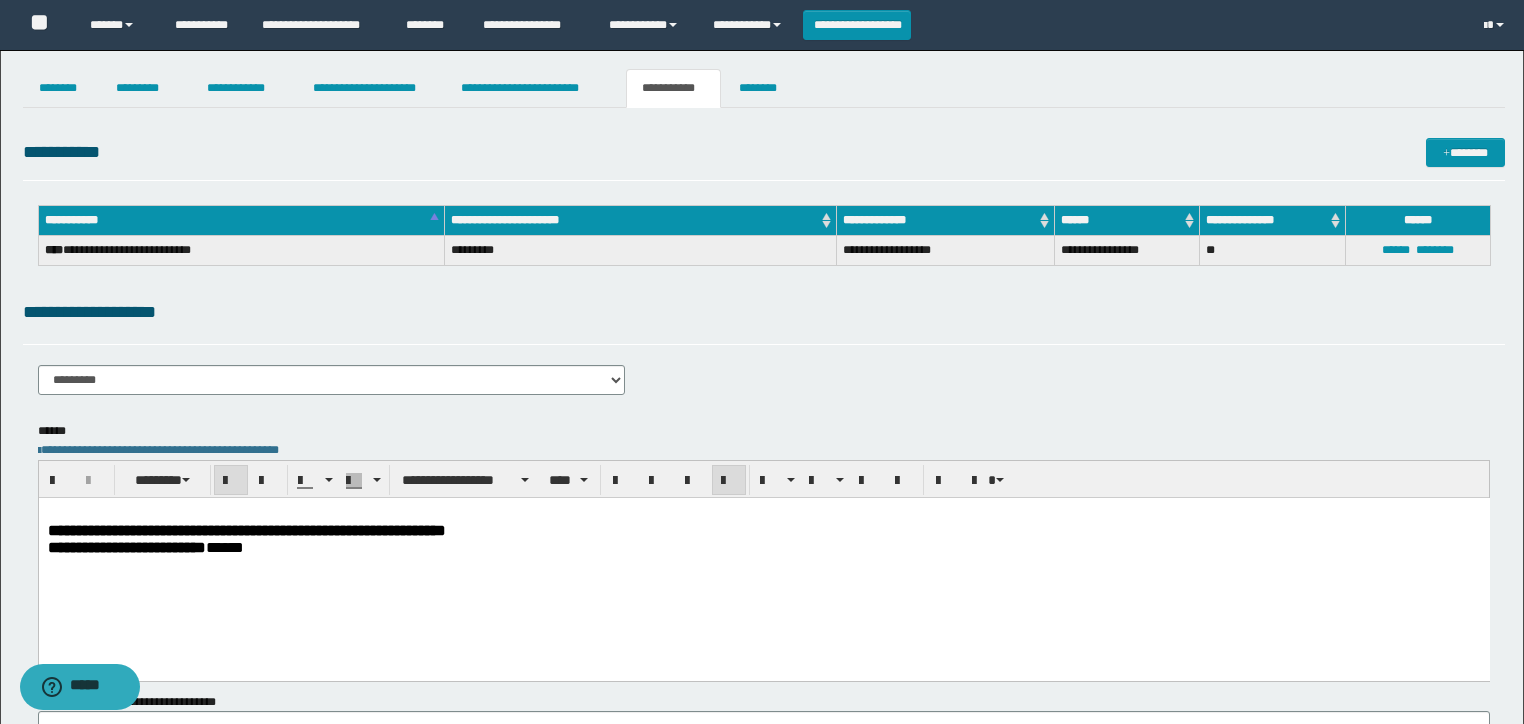 click on "**********" at bounding box center [246, 529] 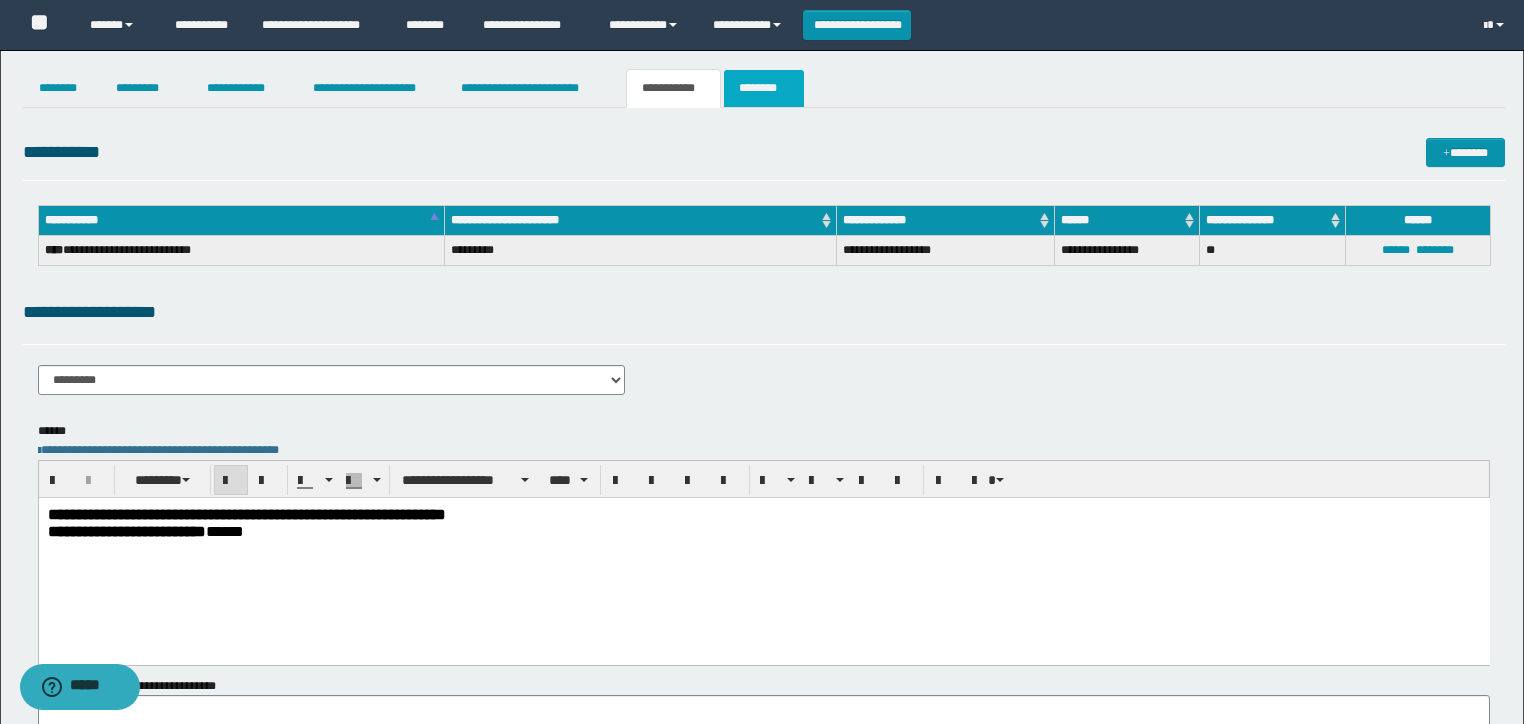 click on "********" at bounding box center [764, 88] 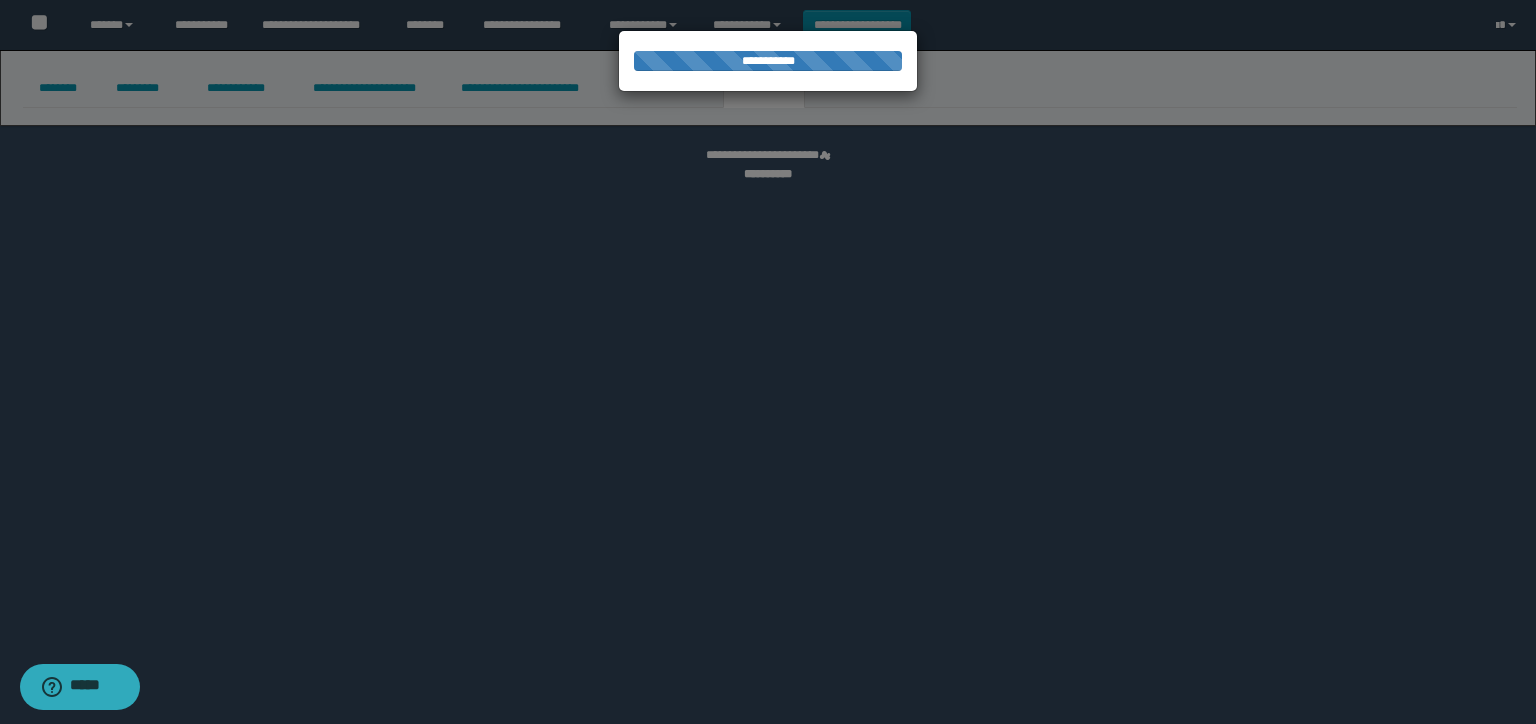 select 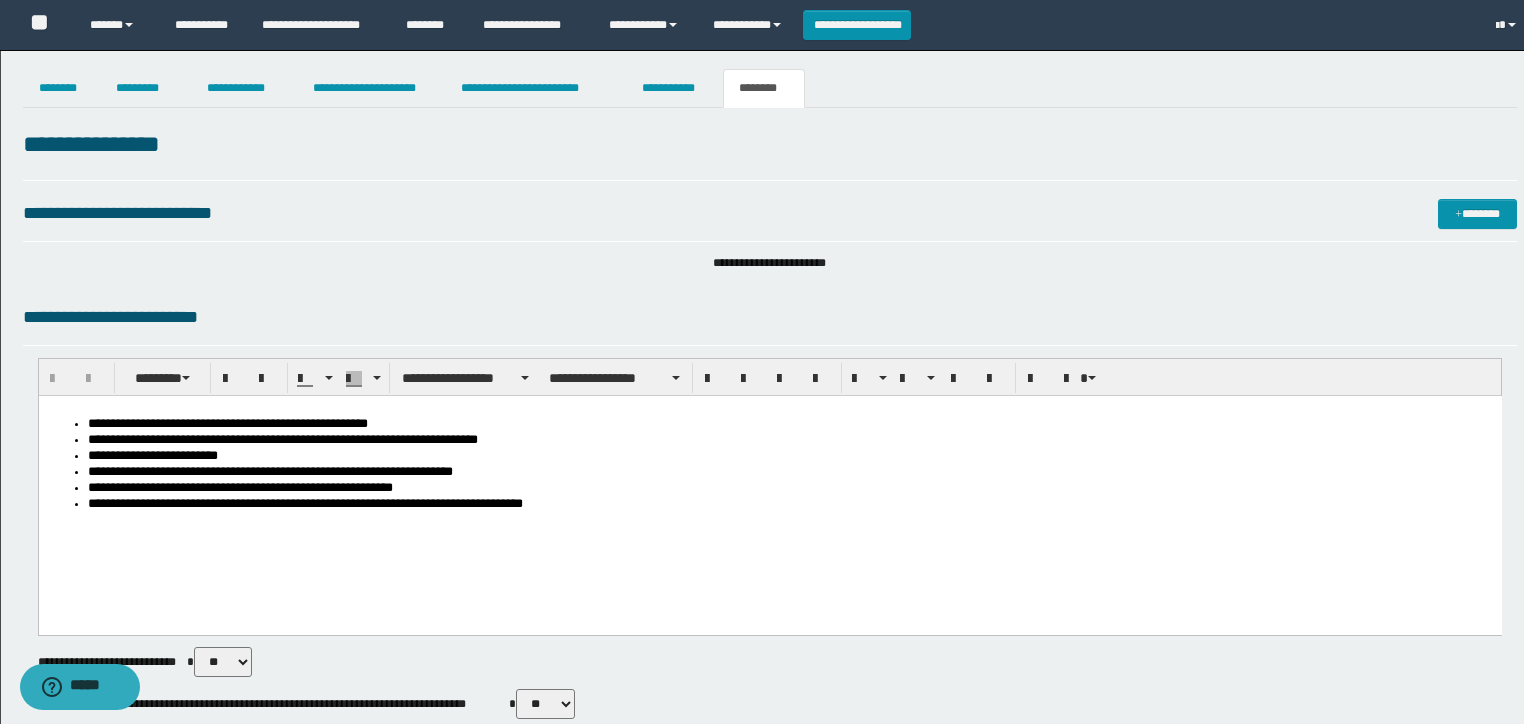 scroll, scrollTop: 0, scrollLeft: 0, axis: both 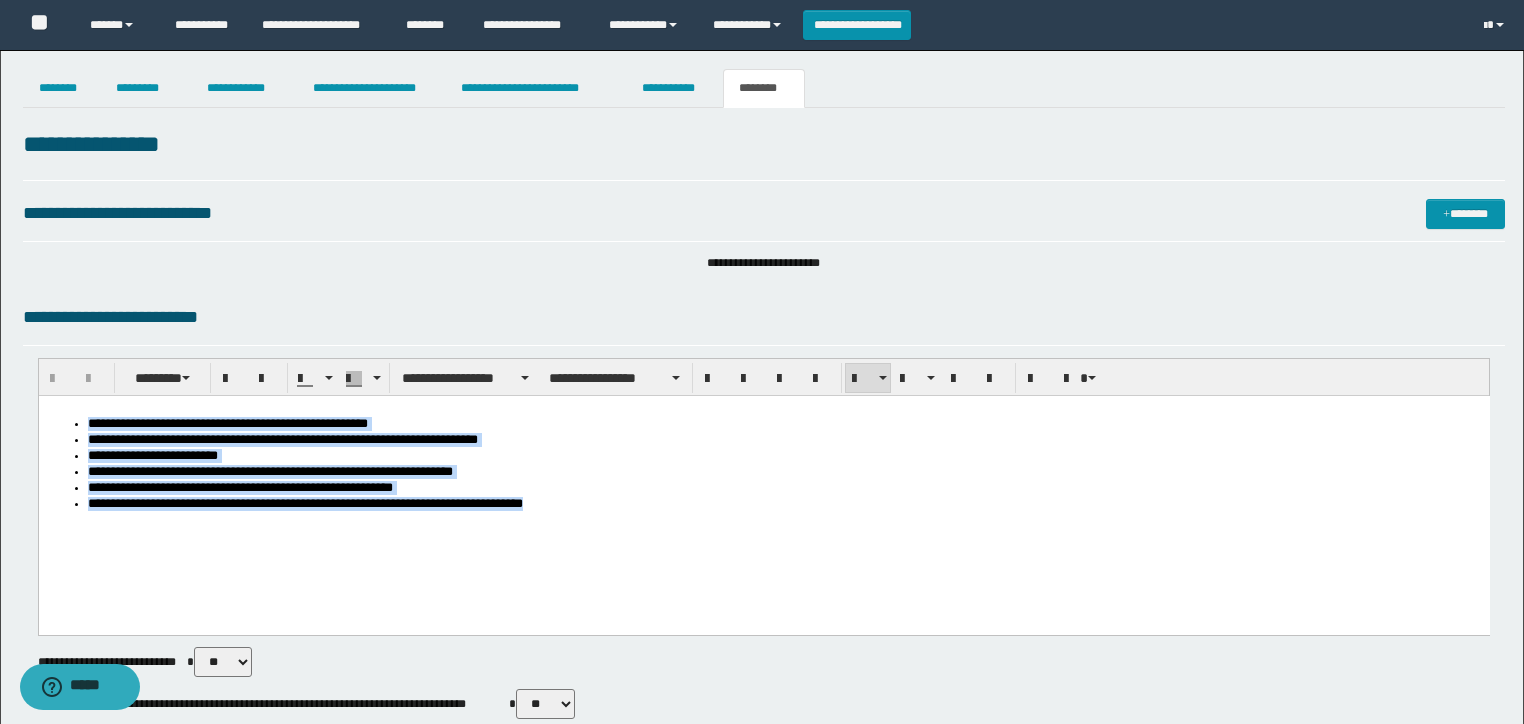 drag, startPoint x: 474, startPoint y: 494, endPoint x: -1, endPoint y: 163, distance: 578.9525 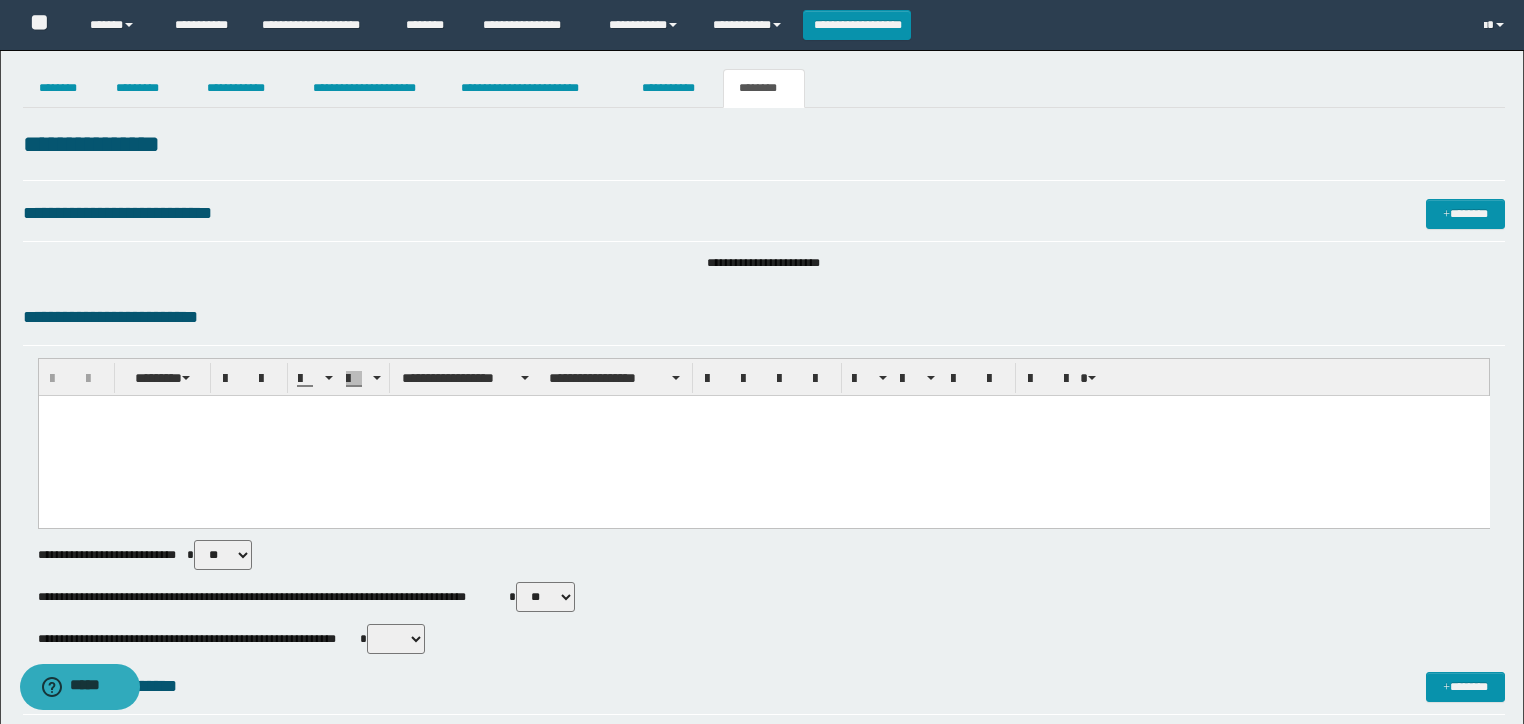 paste 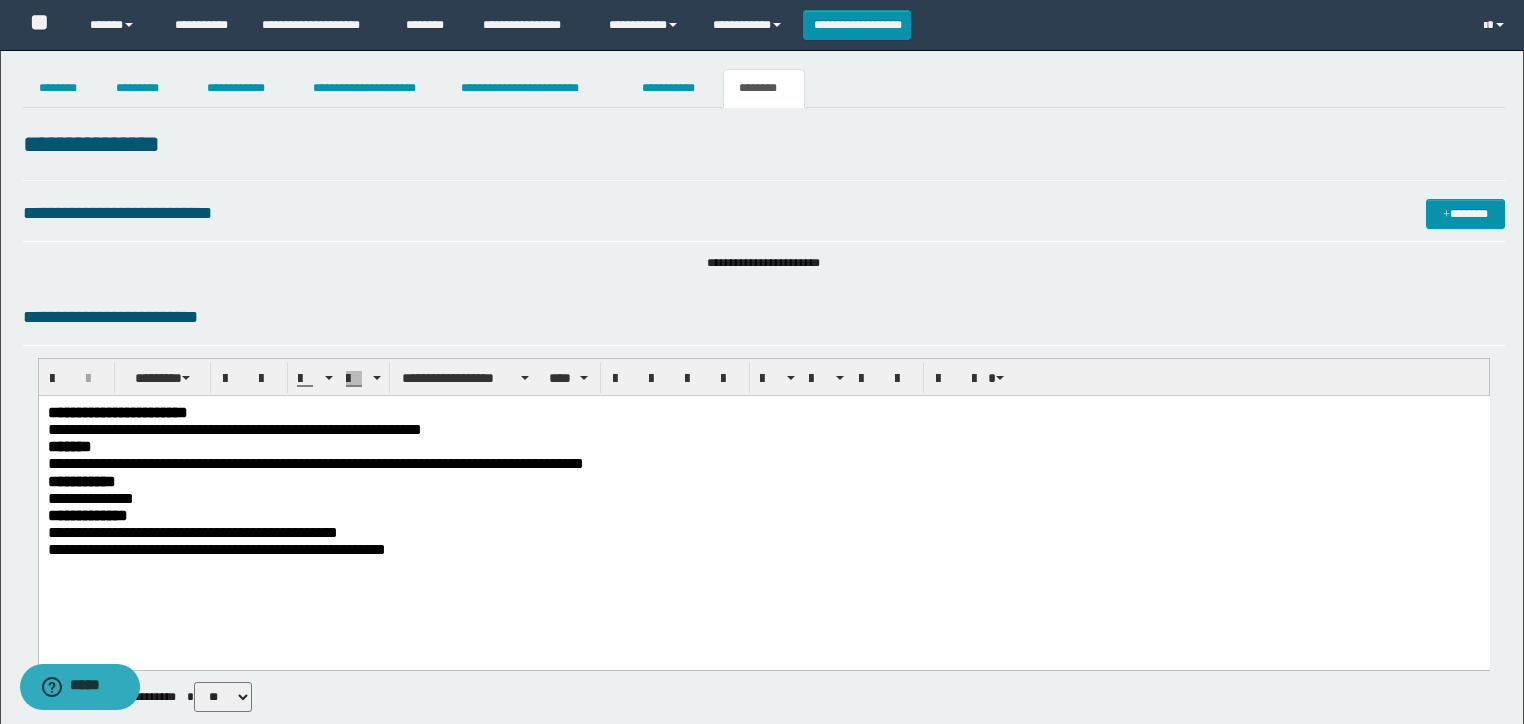 click on "**********" at bounding box center [763, 429] 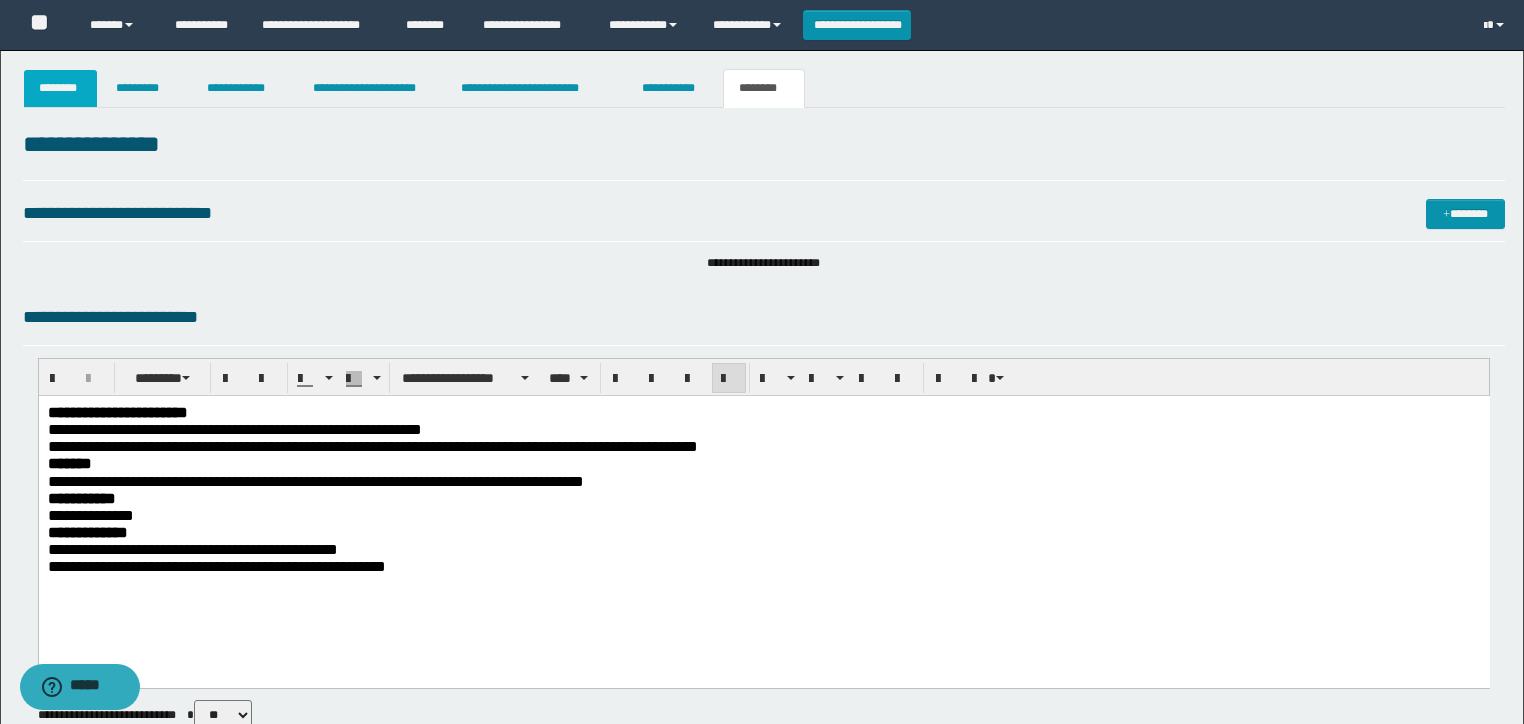 click on "********" at bounding box center [61, 88] 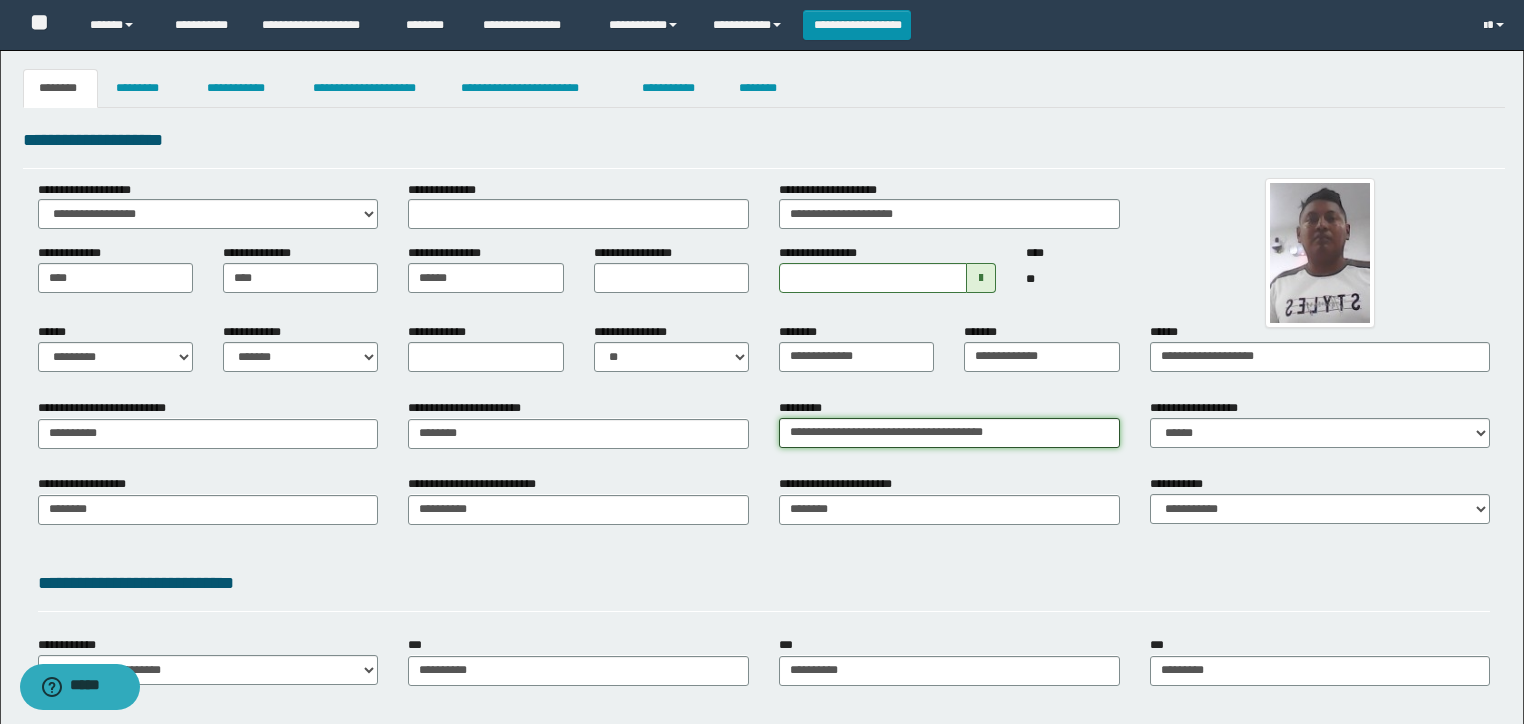 click on "**********" at bounding box center (949, 433) 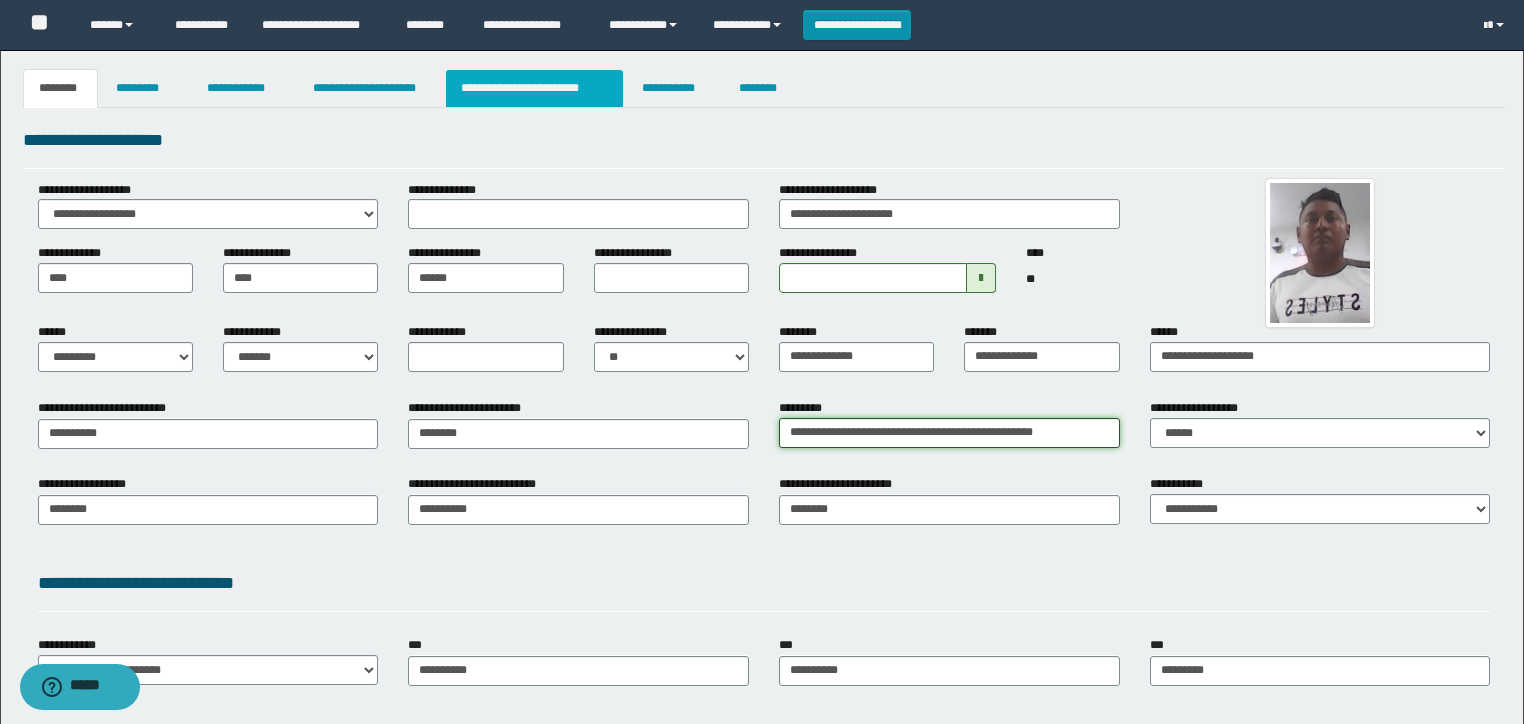 type on "**********" 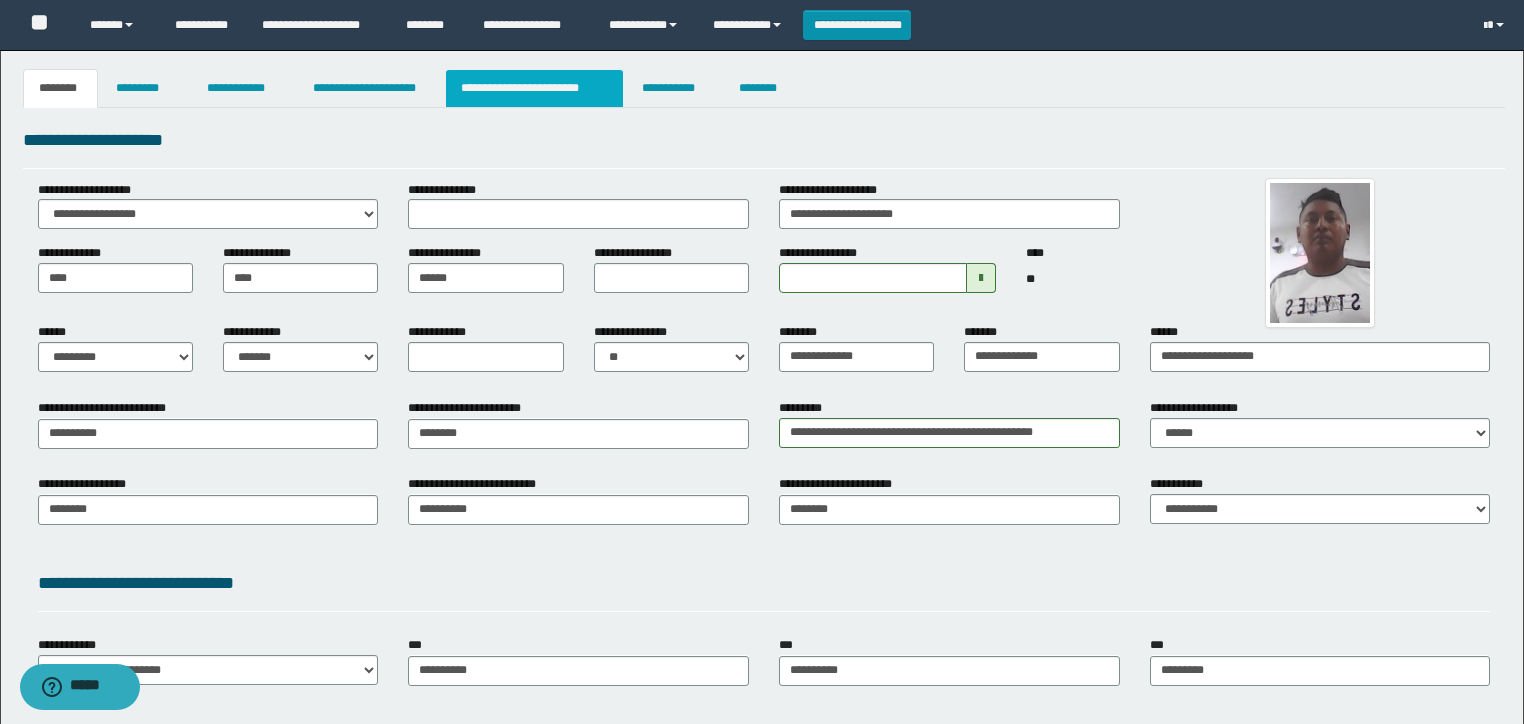 click on "**********" at bounding box center [534, 88] 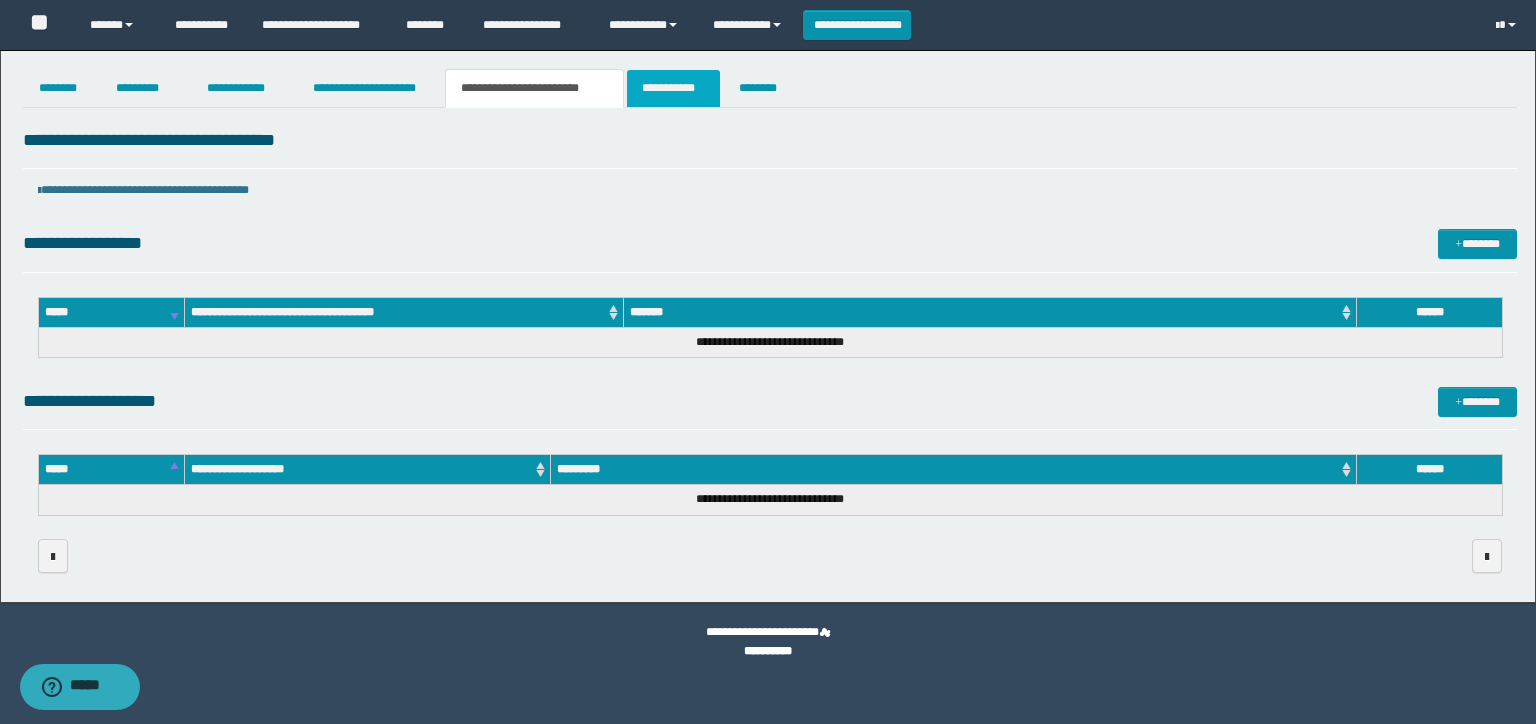 click on "**********" at bounding box center [673, 88] 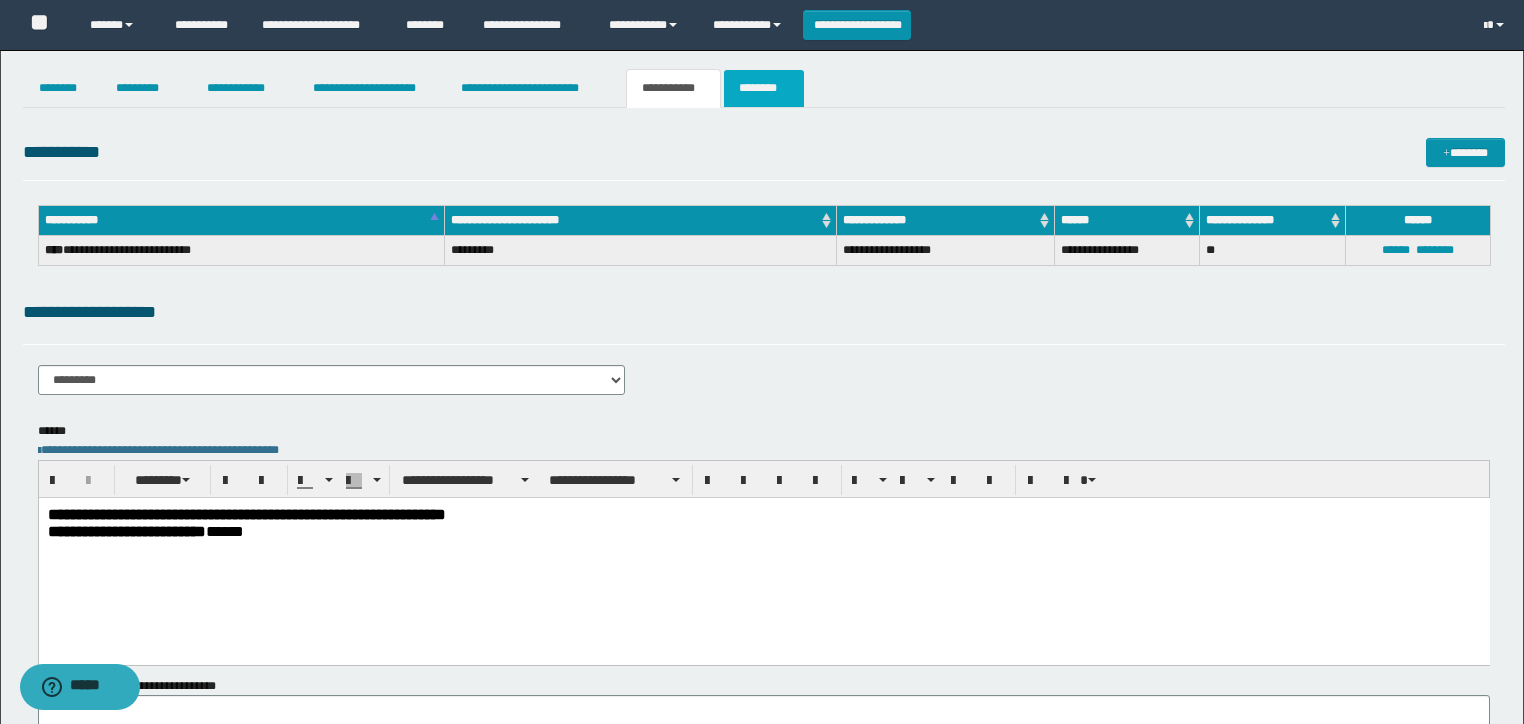 click on "********" at bounding box center (764, 88) 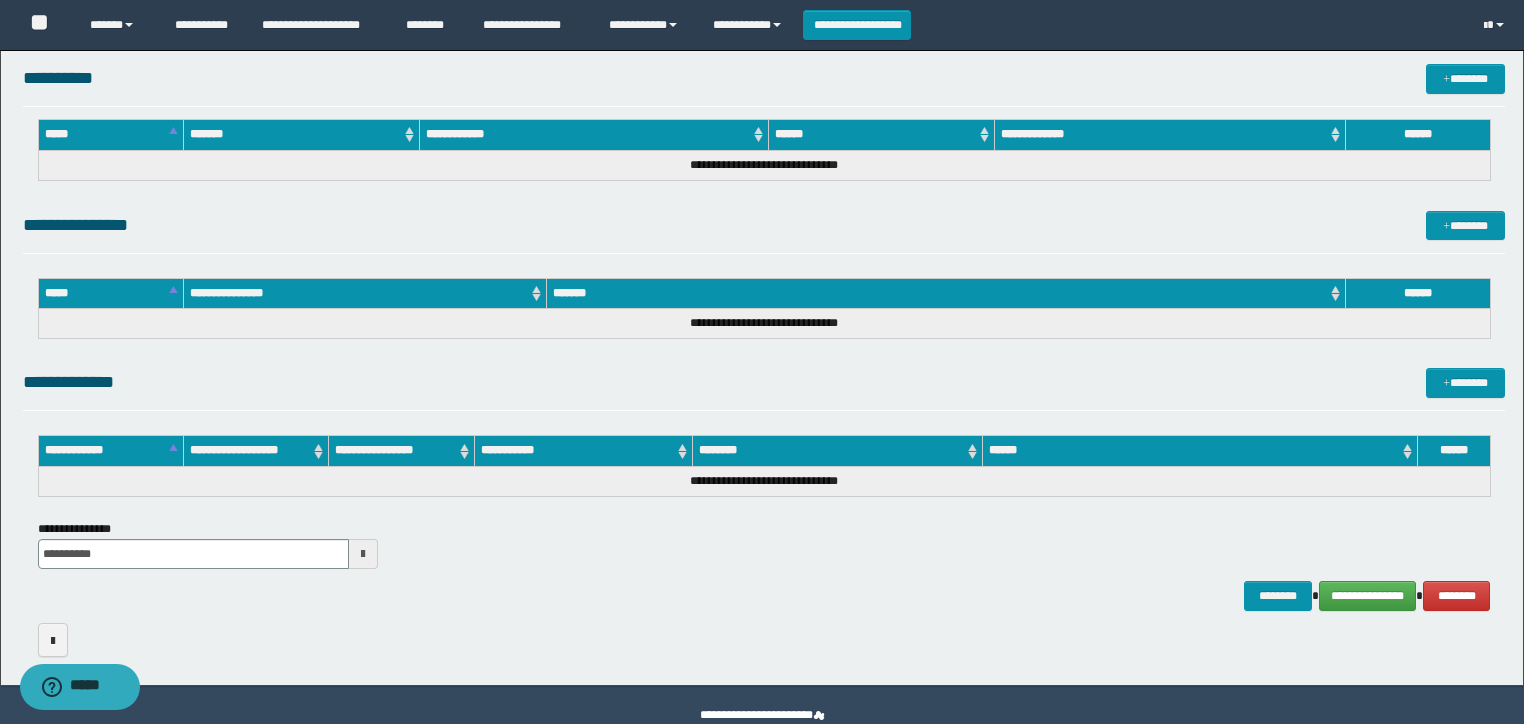 scroll, scrollTop: 953, scrollLeft: 0, axis: vertical 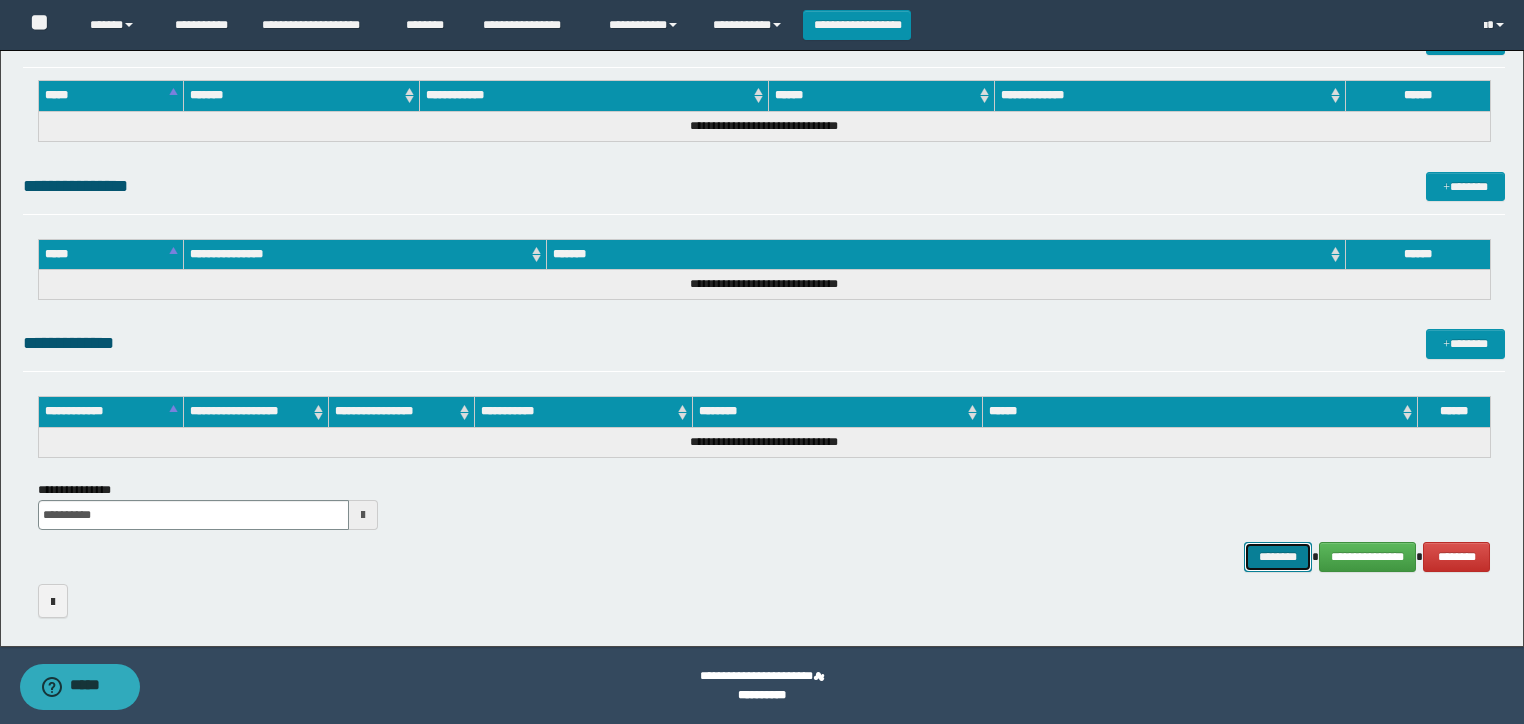 drag, startPoint x: 1271, startPoint y: 556, endPoint x: 1320, endPoint y: 444, distance: 122.24974 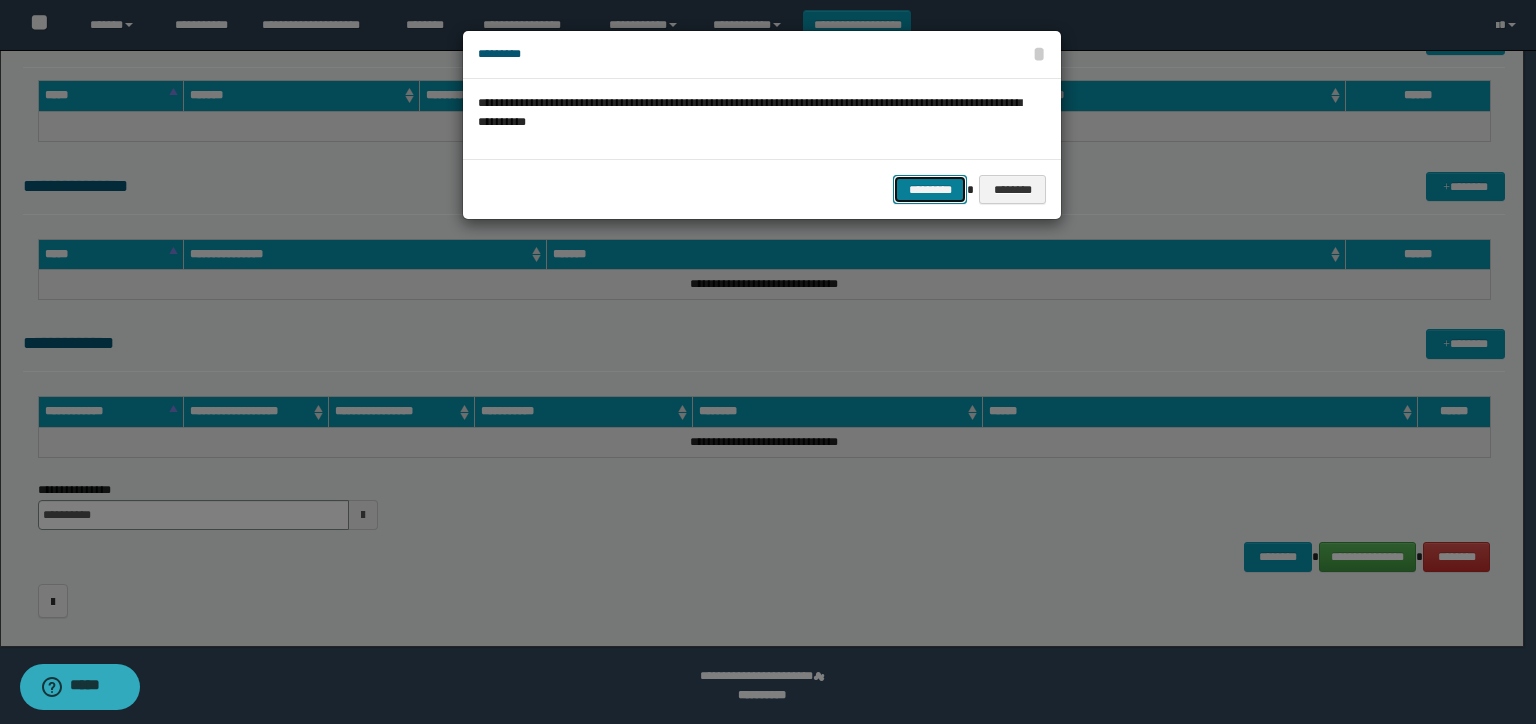 click on "*********" at bounding box center [930, 190] 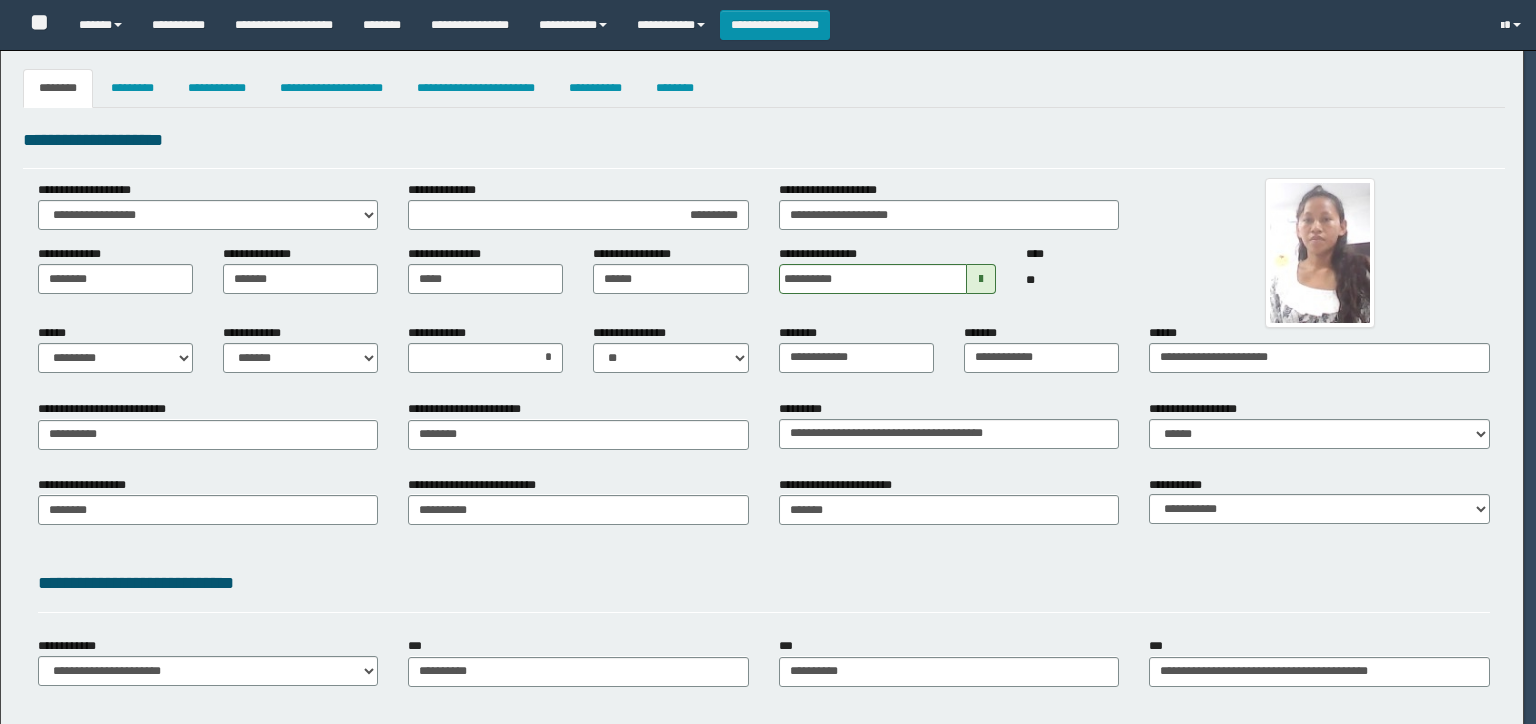 select on "*" 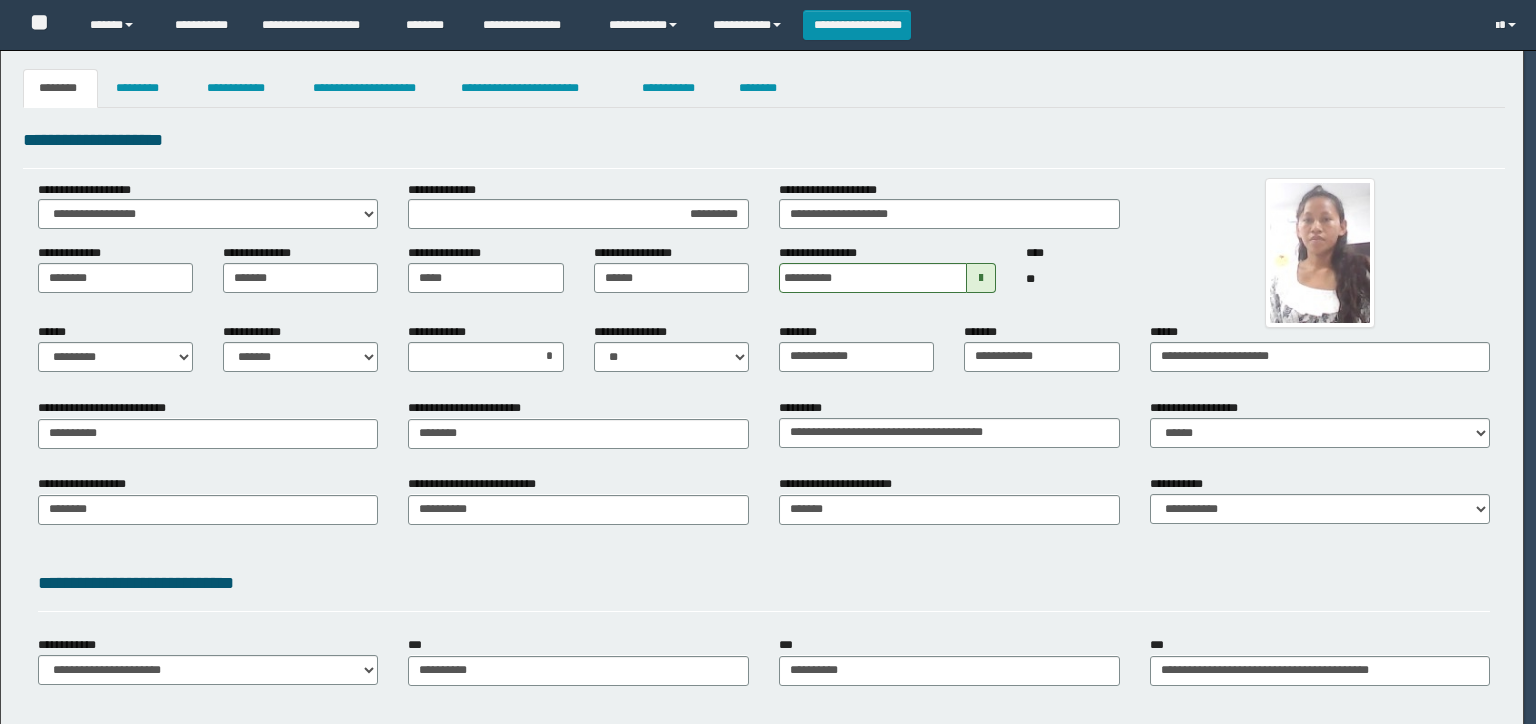scroll, scrollTop: 0, scrollLeft: 0, axis: both 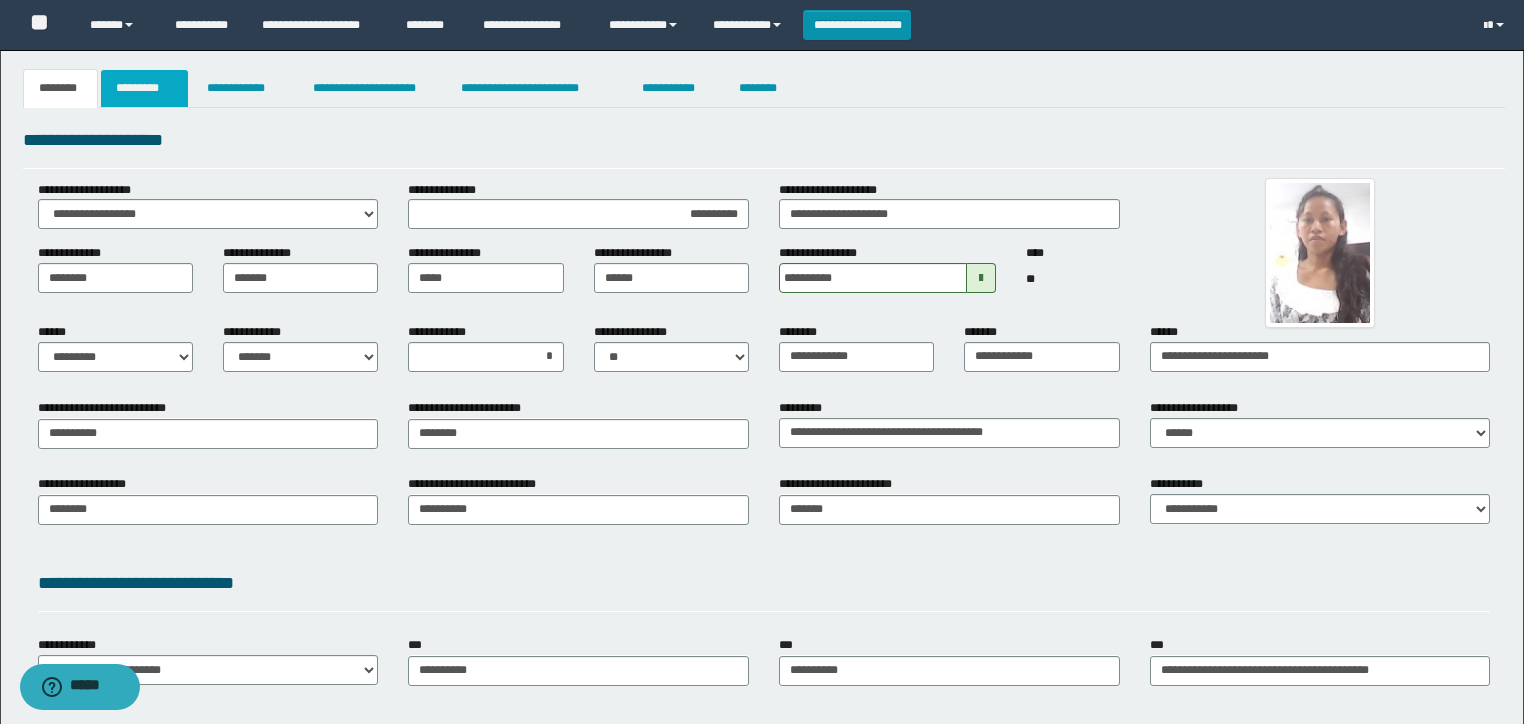 click on "*********" at bounding box center (144, 88) 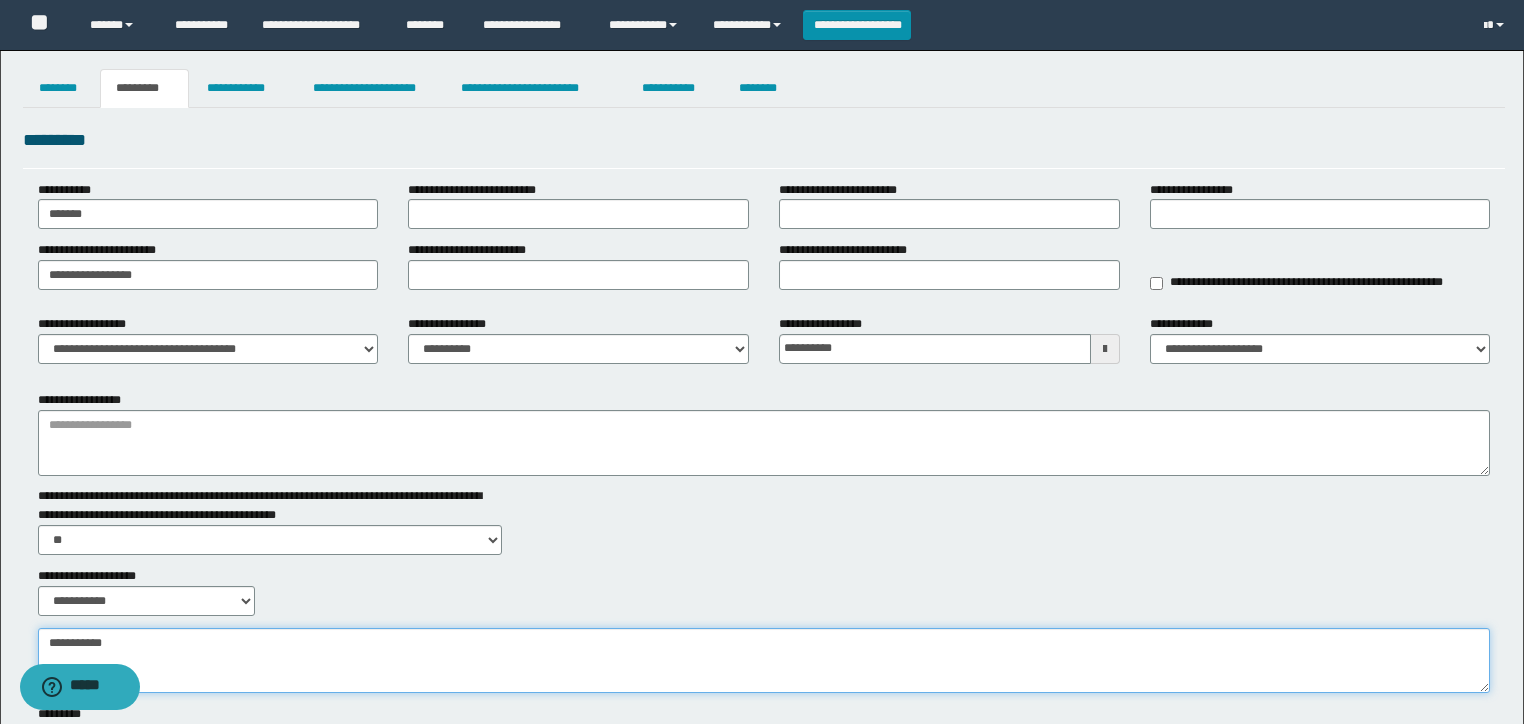 click on "**********" at bounding box center (764, 661) 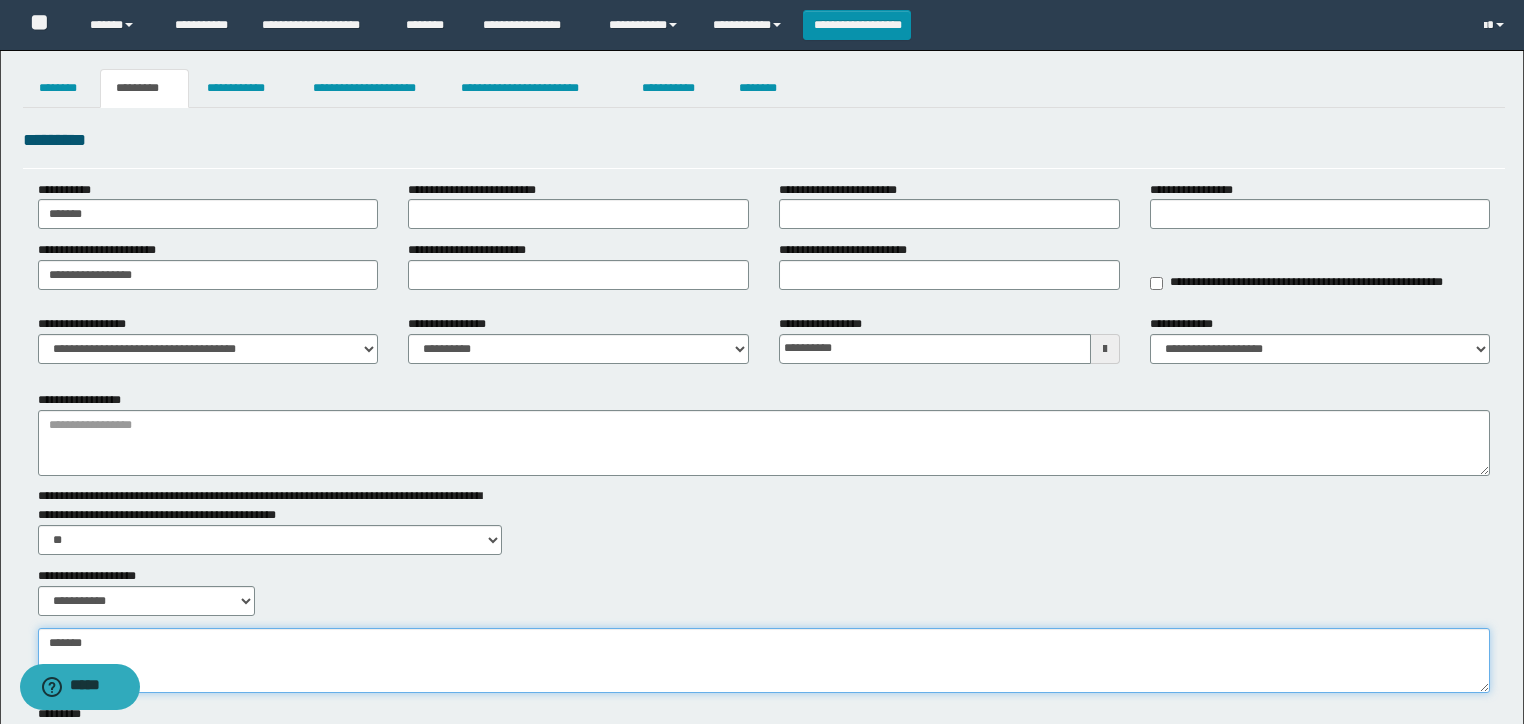 type on "*****" 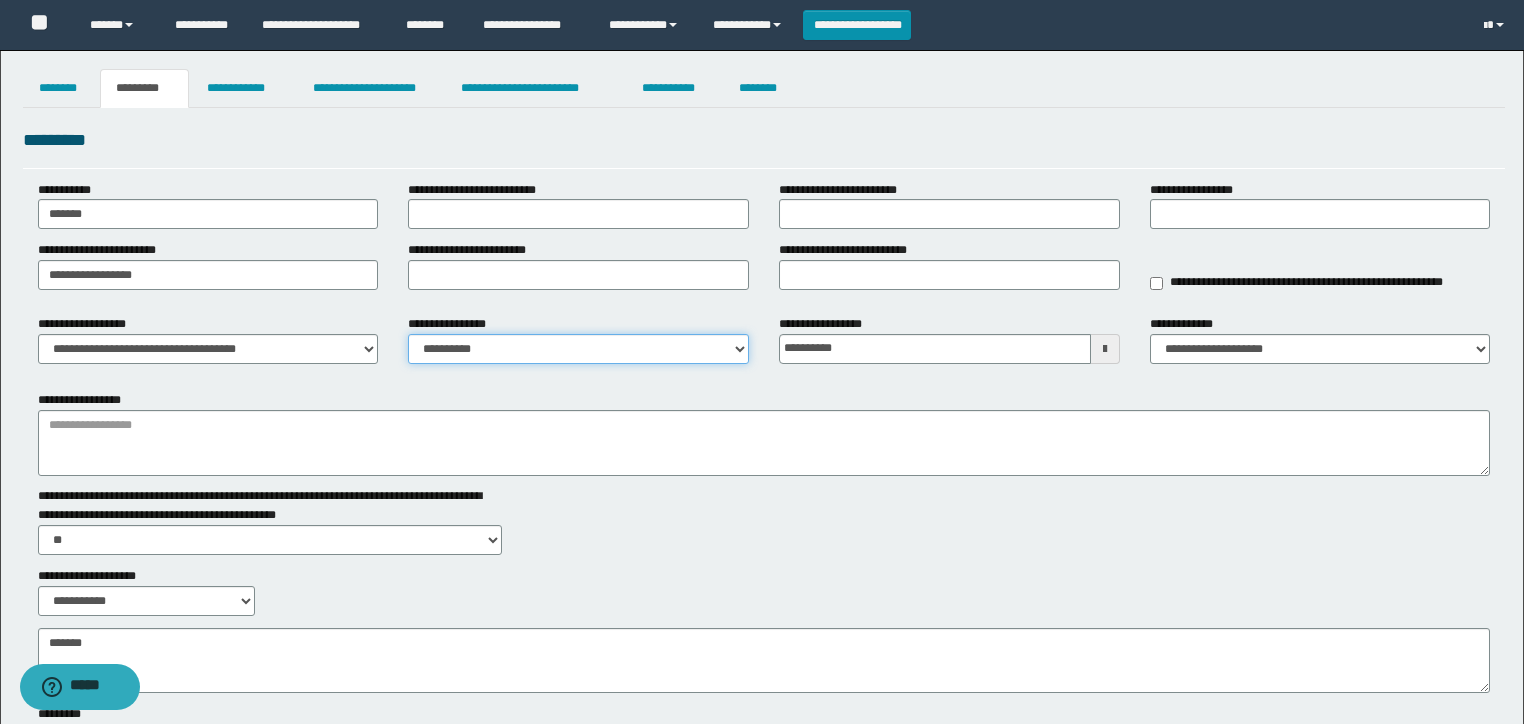 click on "**********" at bounding box center (578, 349) 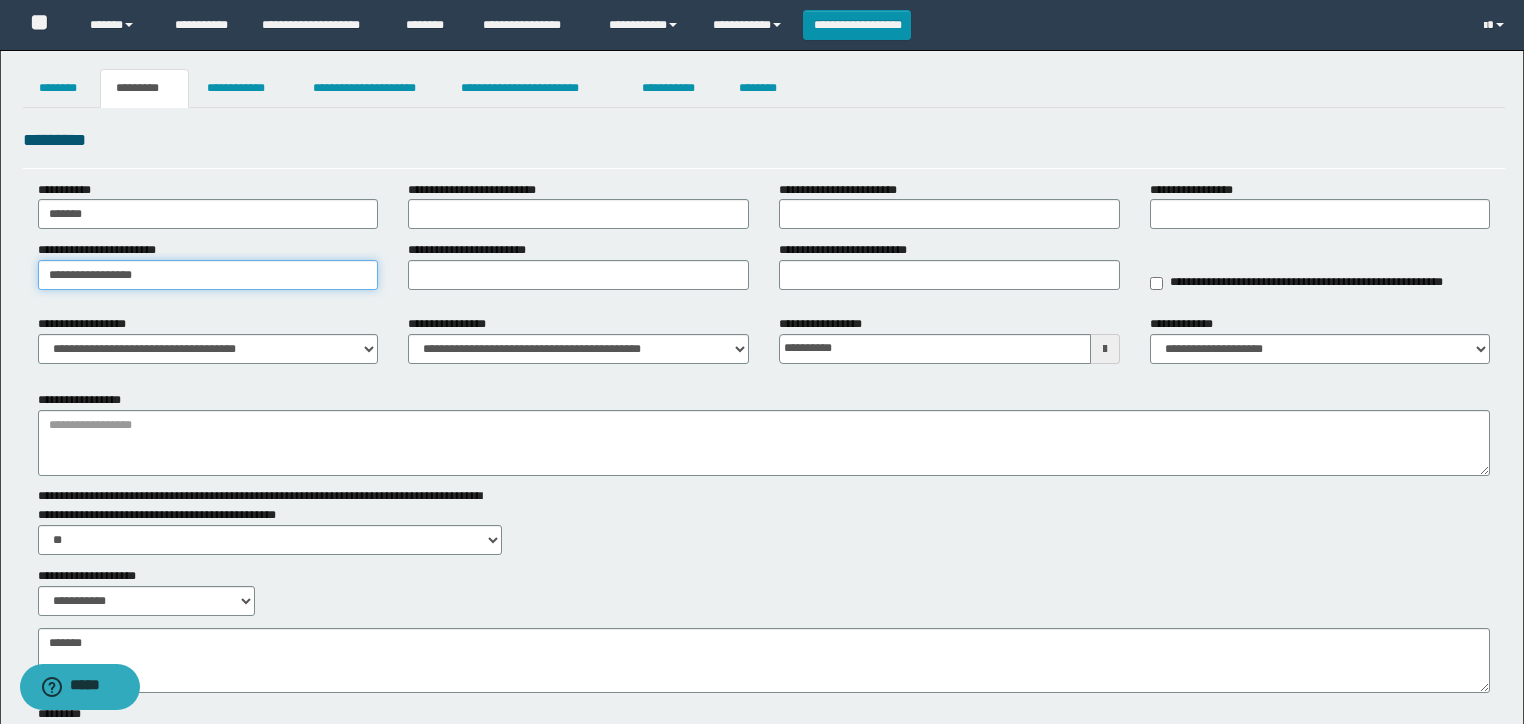 drag, startPoint x: 216, startPoint y: 288, endPoint x: 0, endPoint y: 279, distance: 216.18742 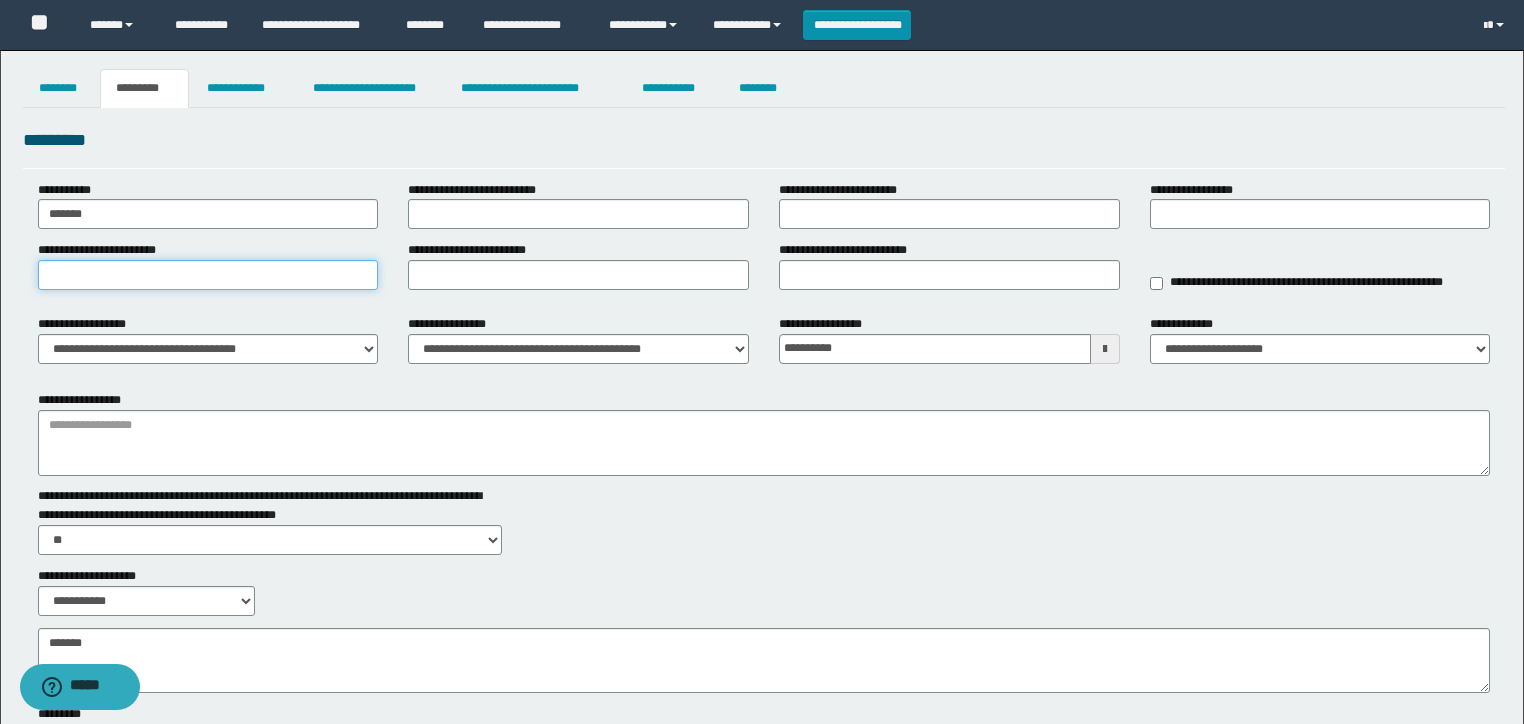 type 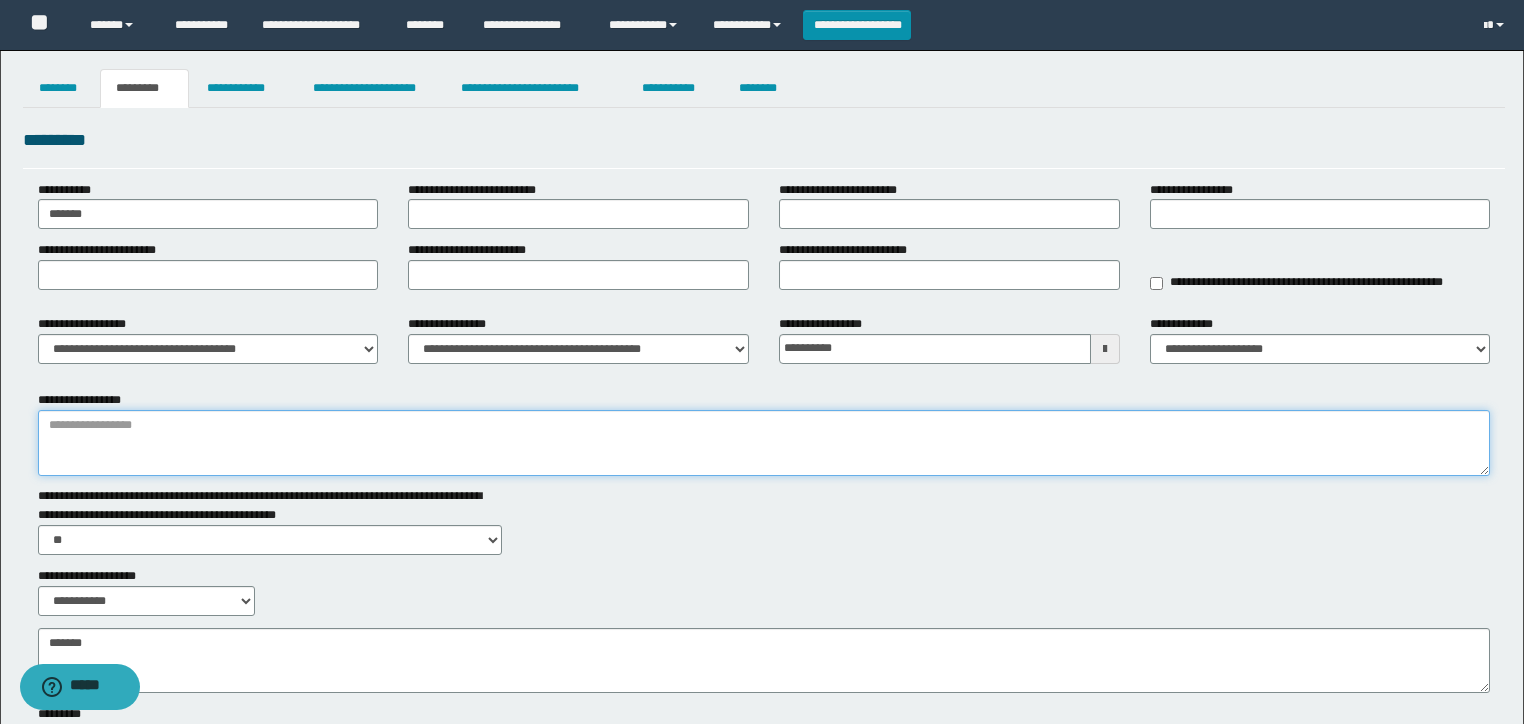 click on "**********" at bounding box center [764, 443] 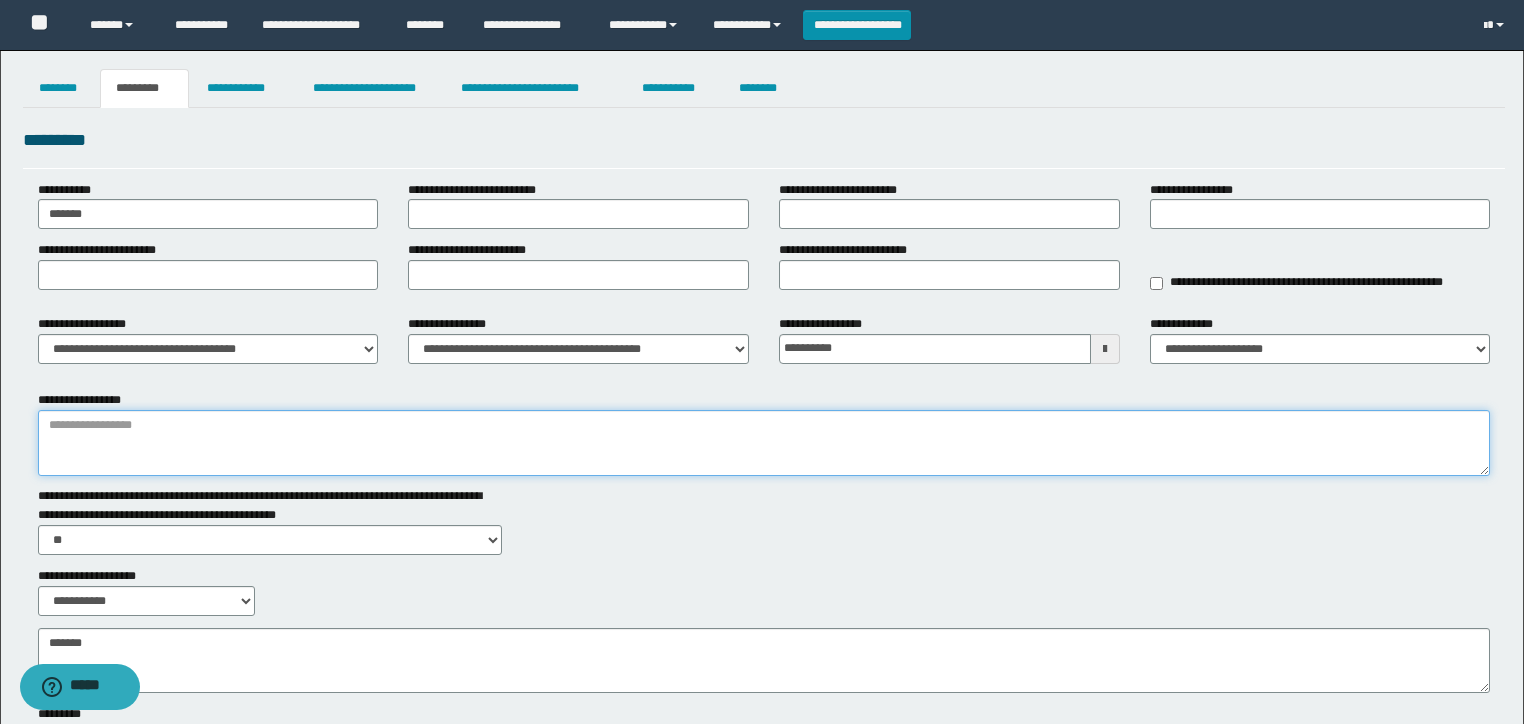 click on "**********" at bounding box center [764, 443] 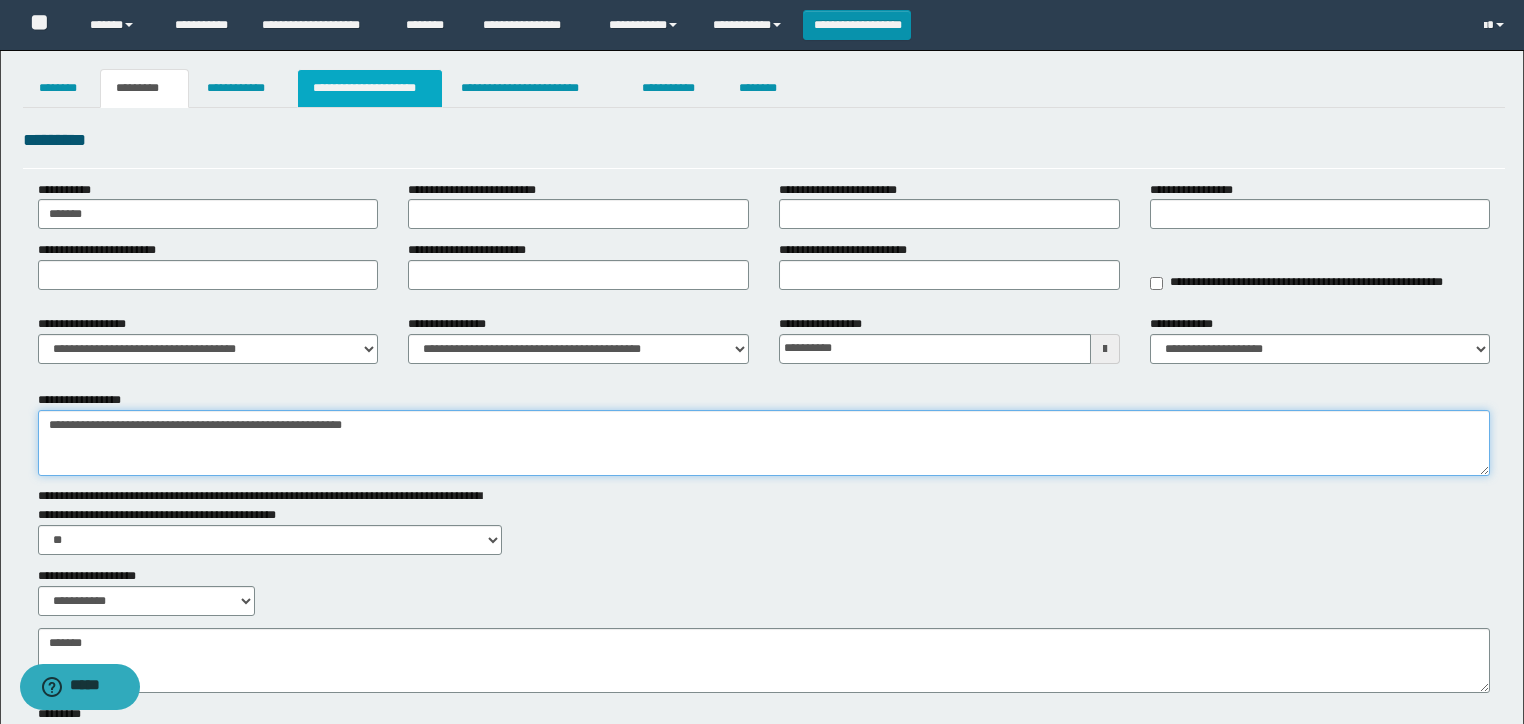 type on "**********" 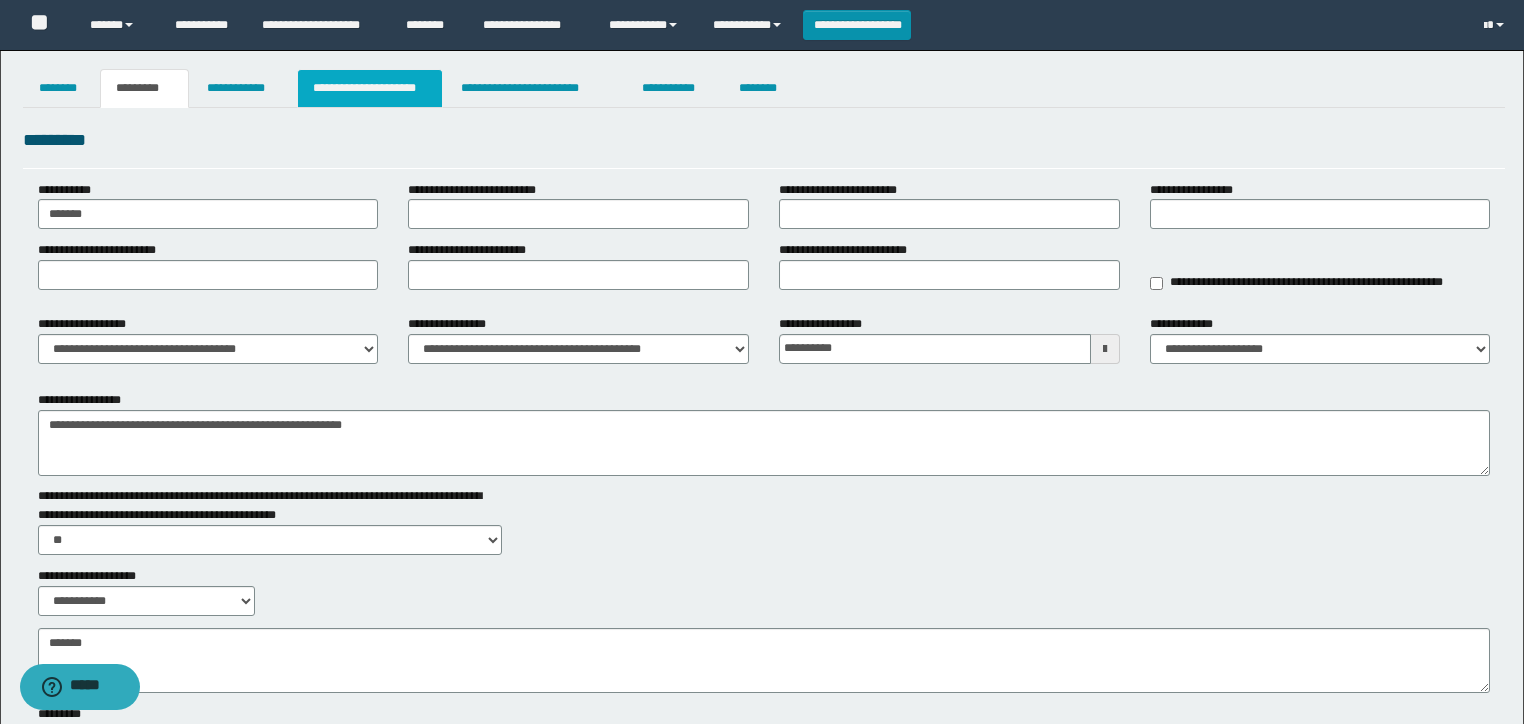 click on "**********" at bounding box center [370, 88] 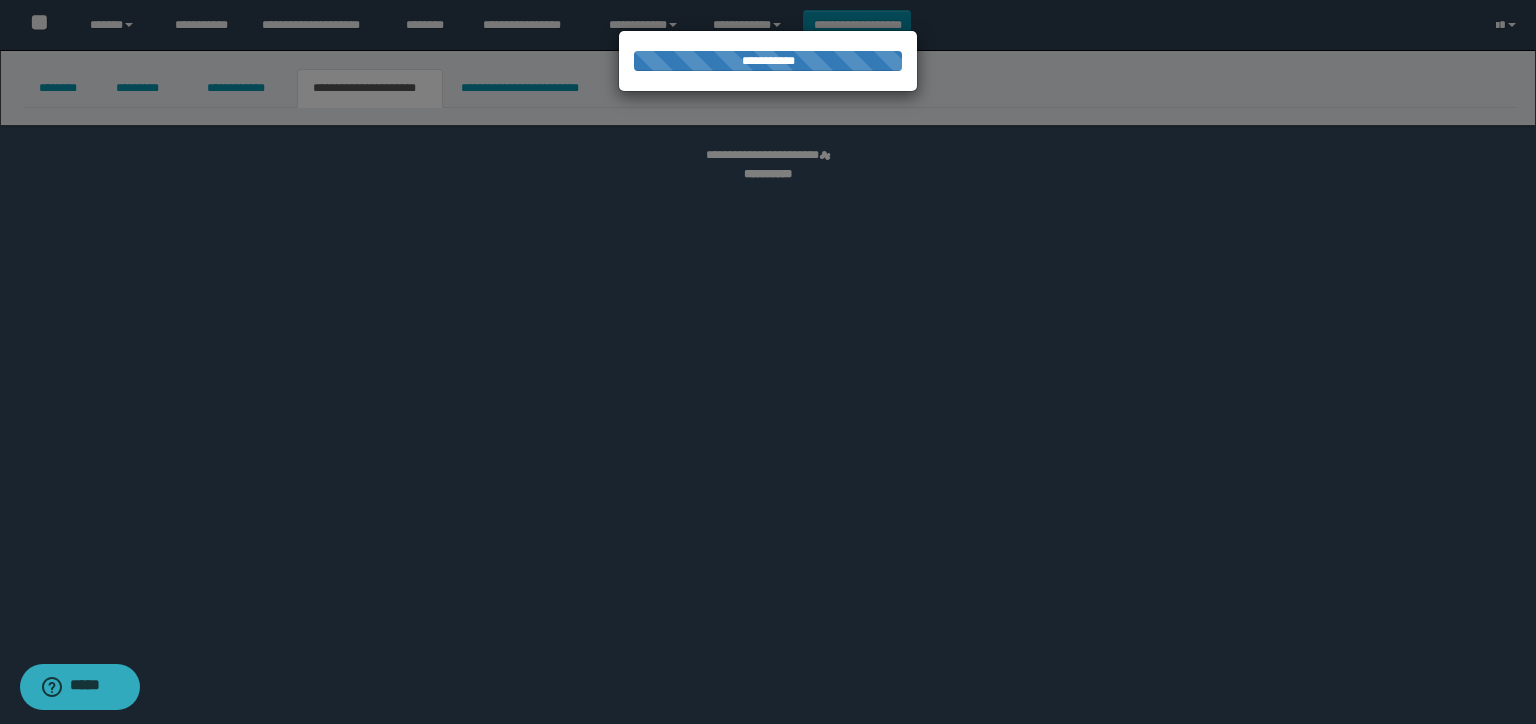 select on "*" 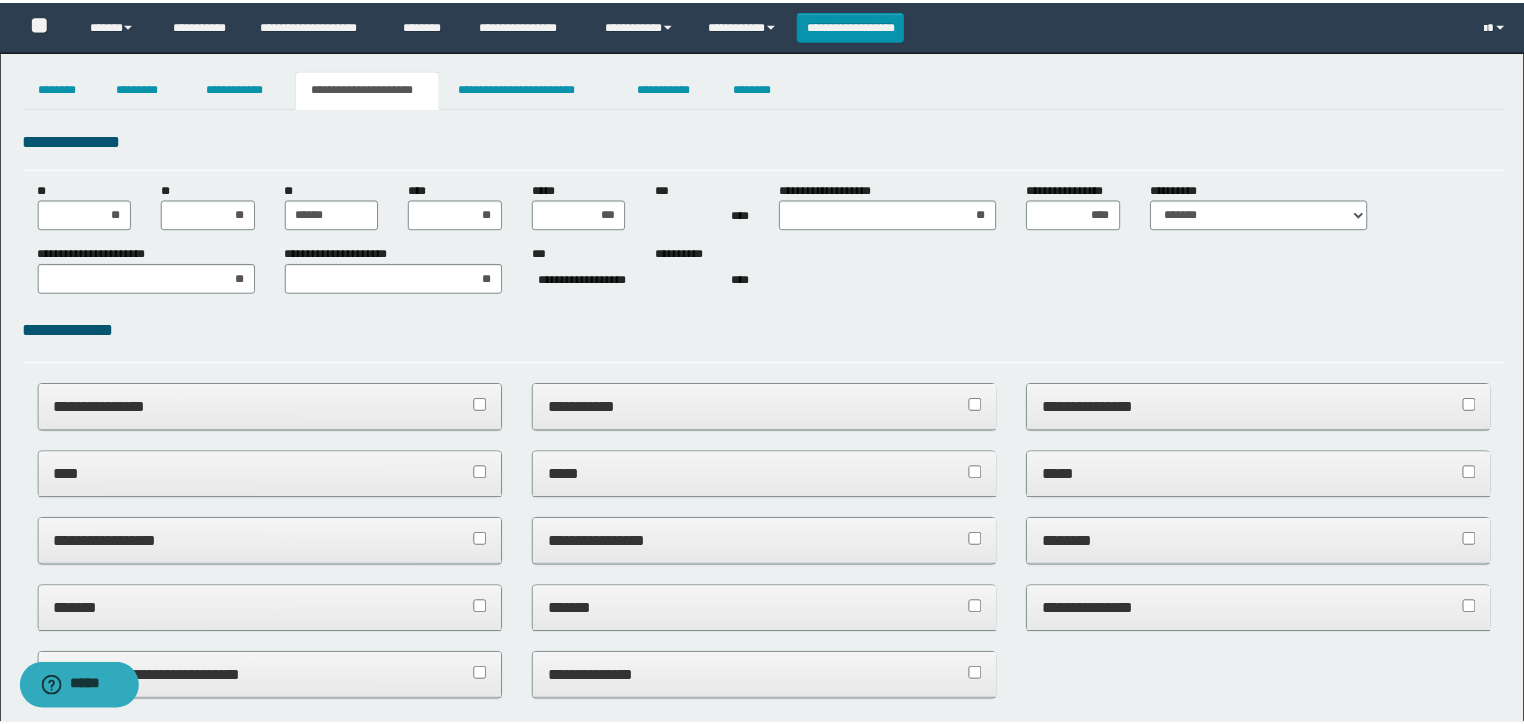 scroll, scrollTop: 0, scrollLeft: 0, axis: both 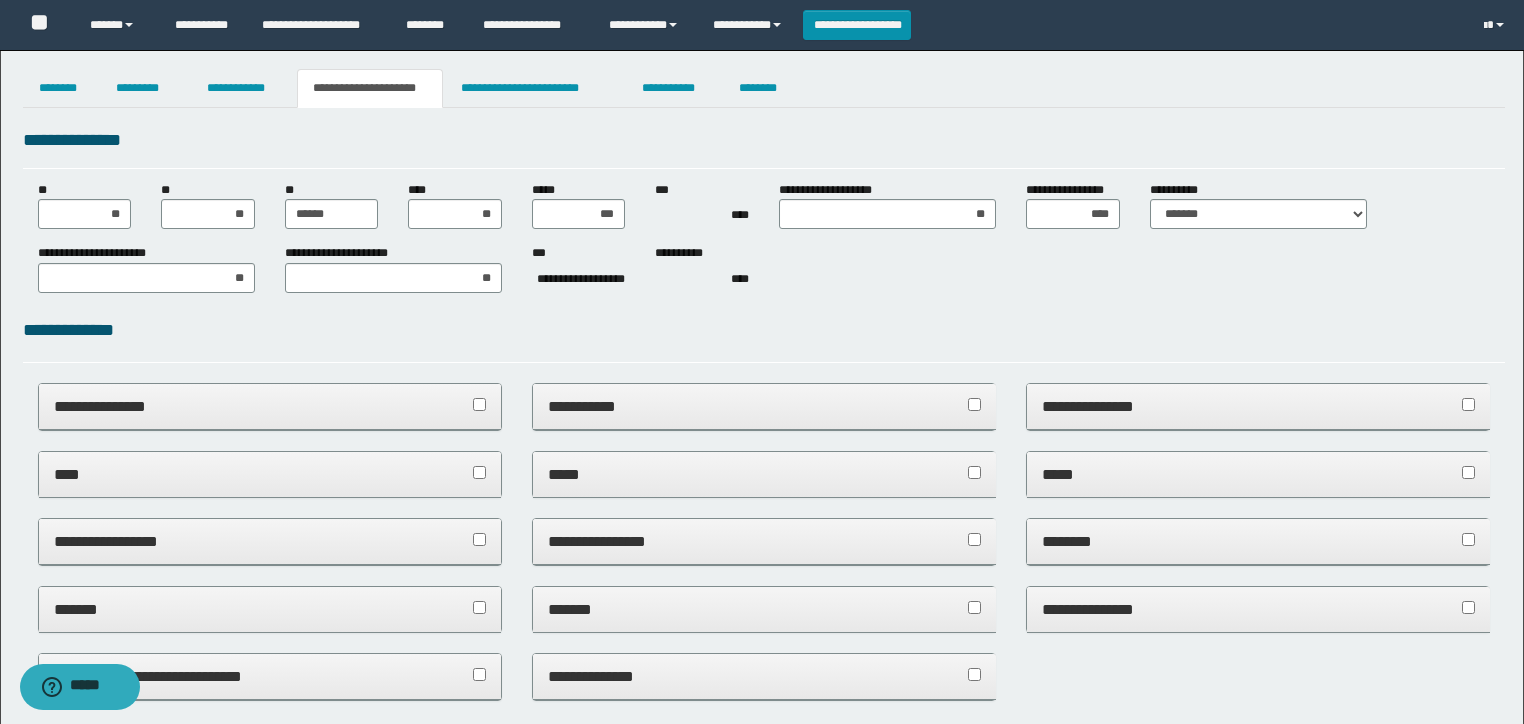 click on "**********" at bounding box center (764, 406) 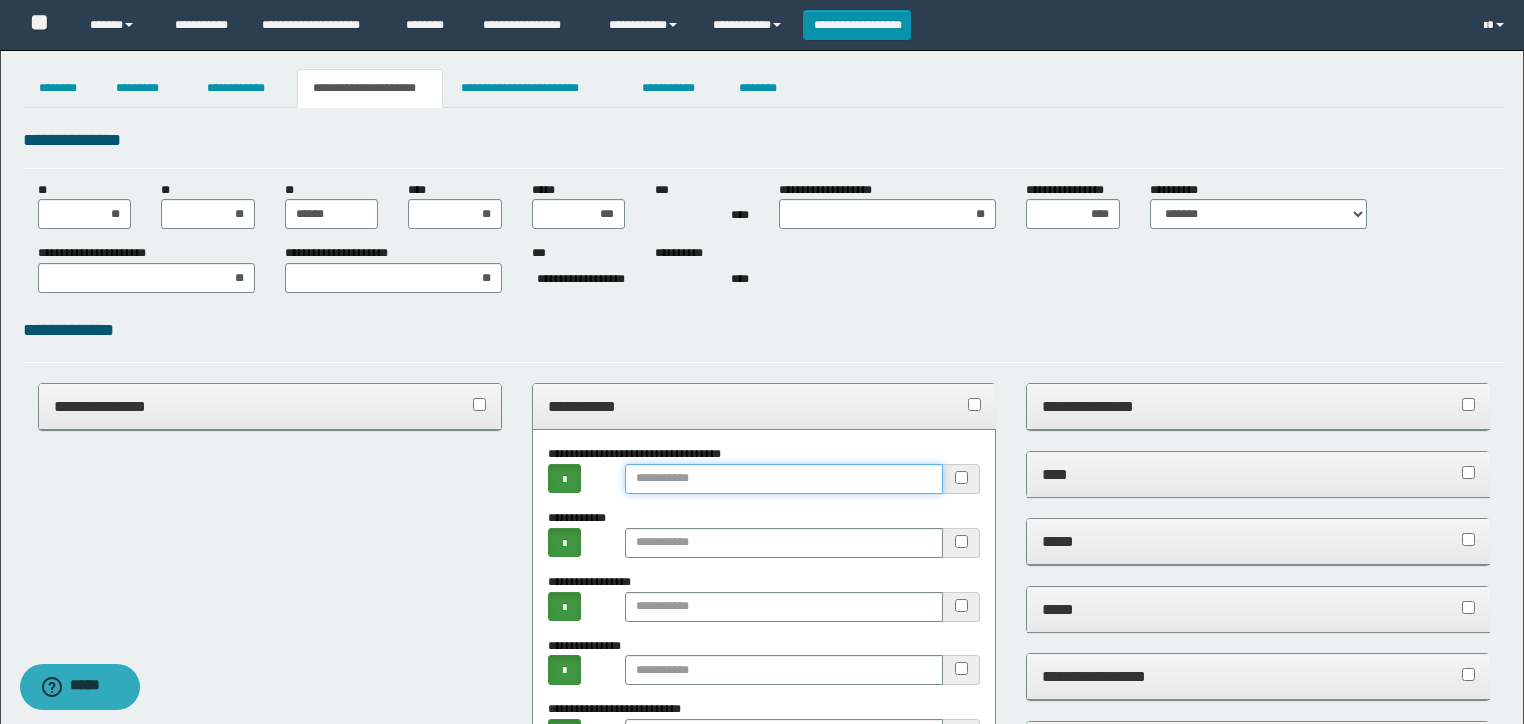 click at bounding box center [784, 479] 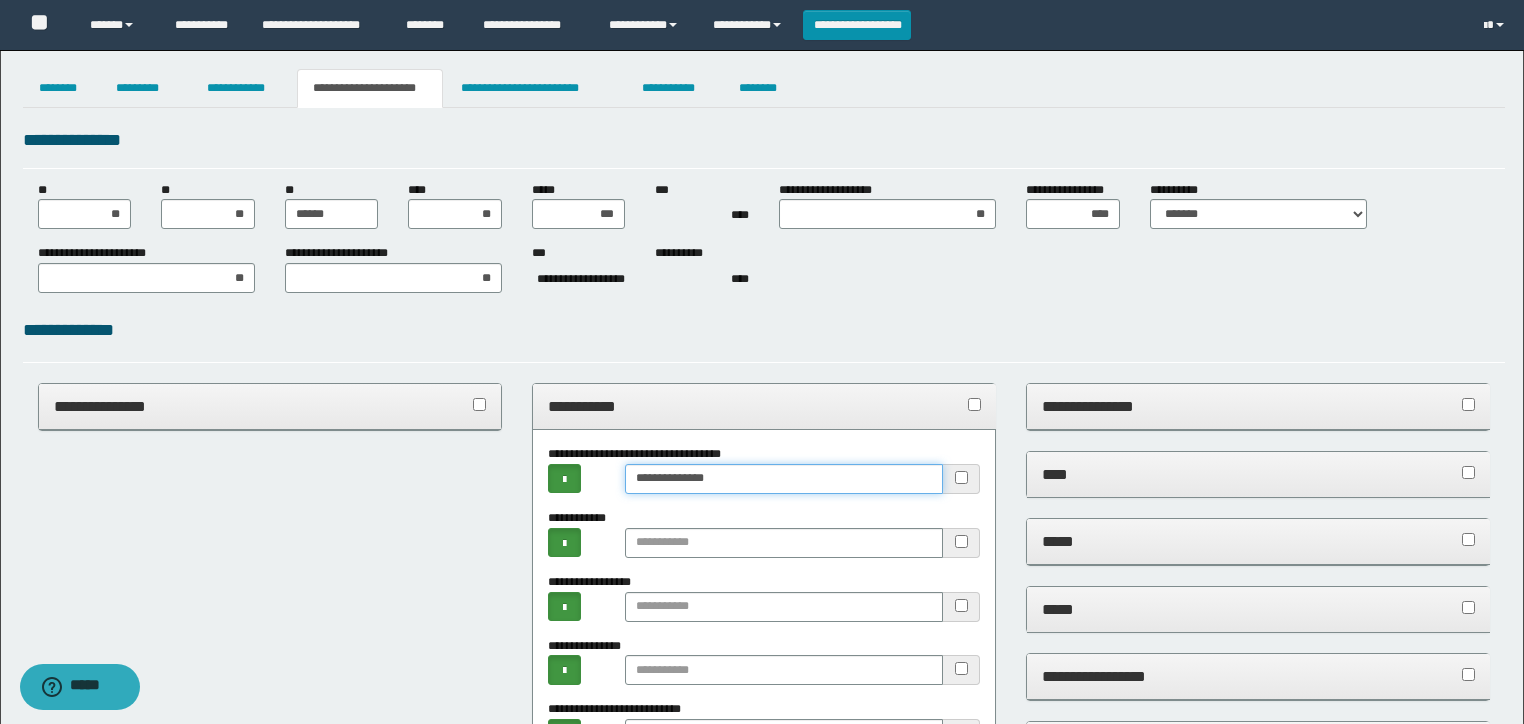 type on "**********" 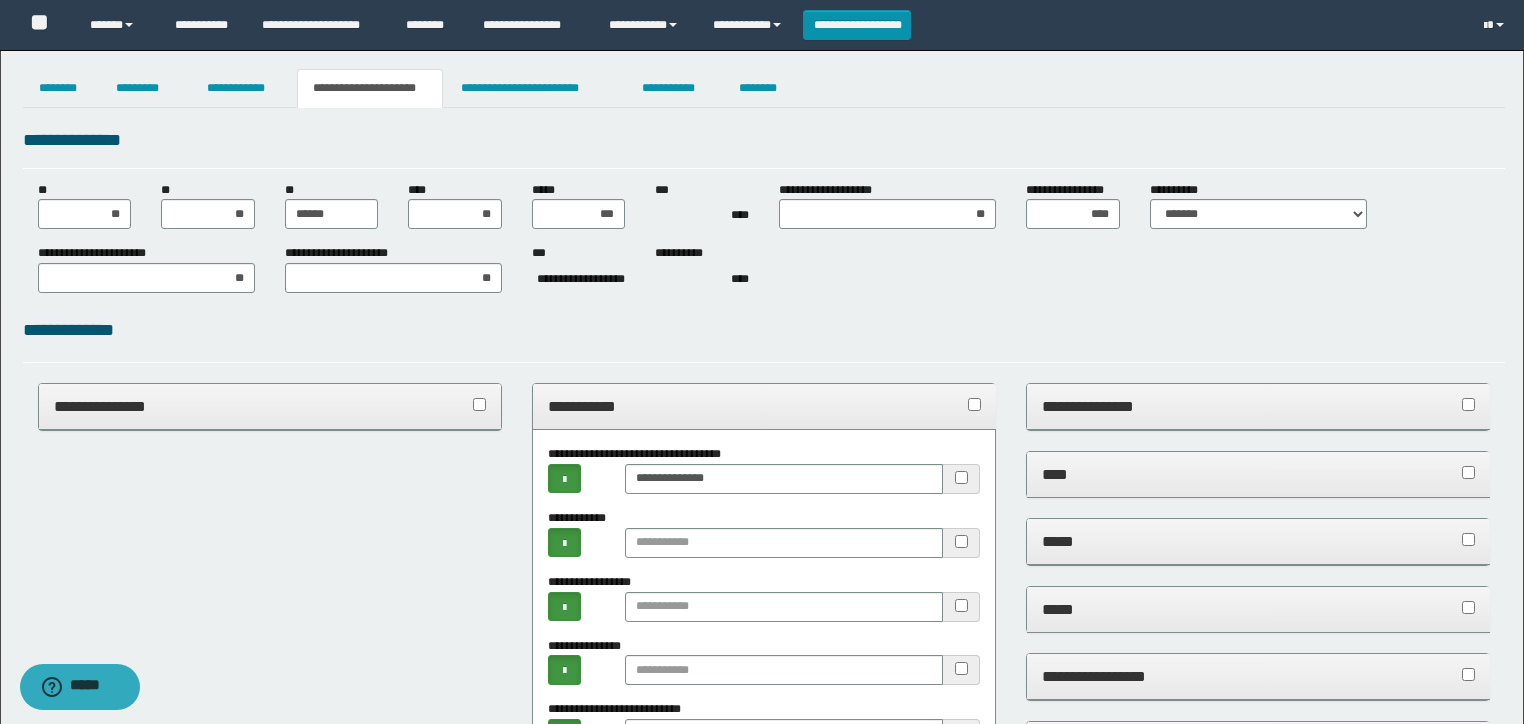 click at bounding box center (962, 607) 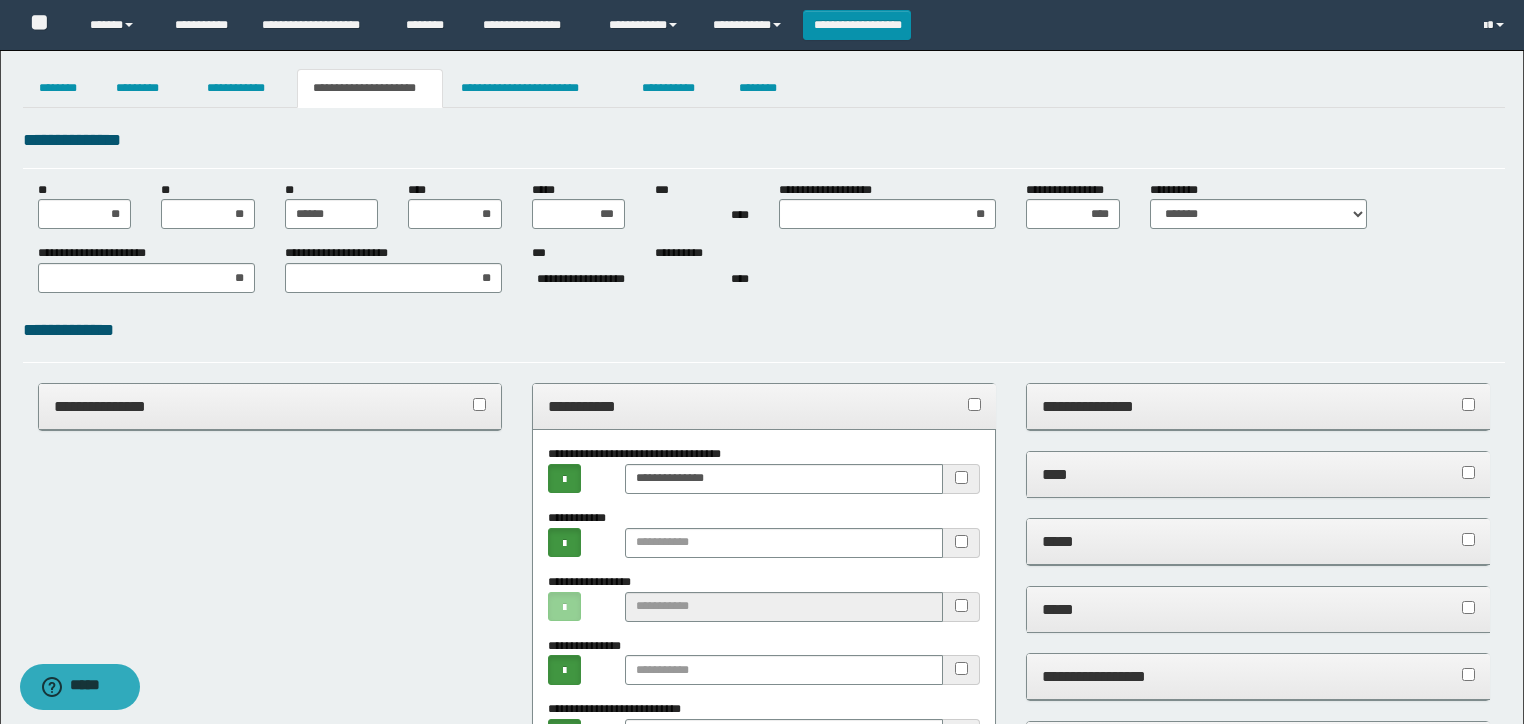 click on "**********" at bounding box center [764, 406] 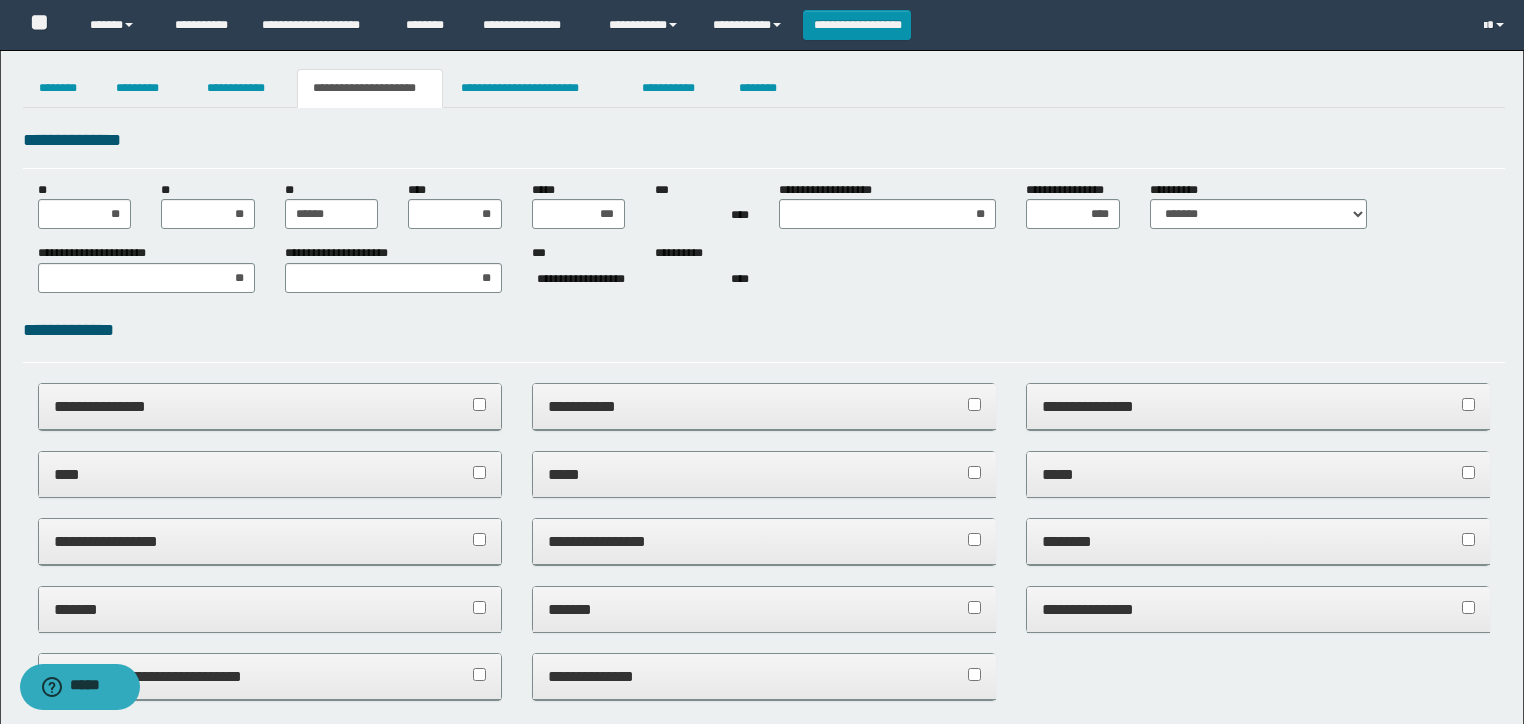 click on "*****" at bounding box center (764, 474) 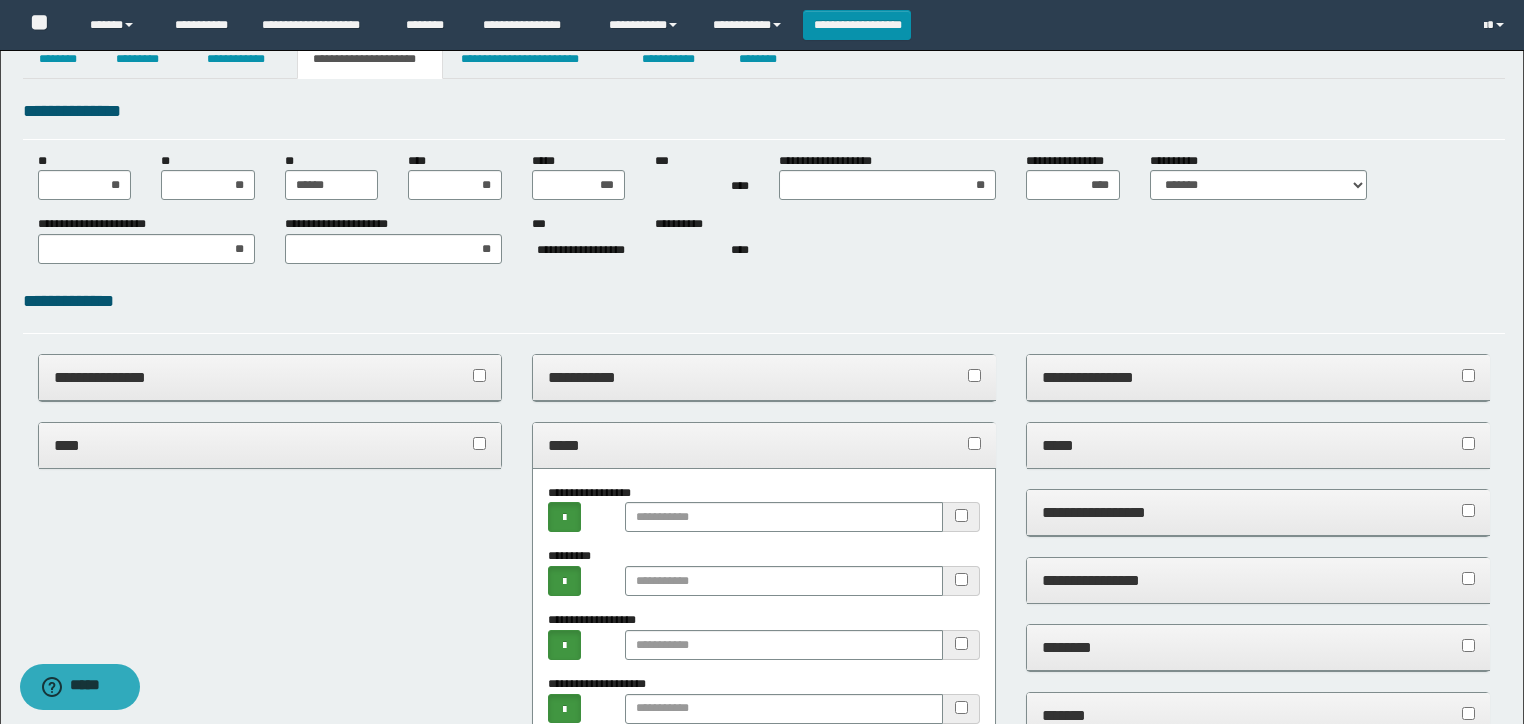 scroll, scrollTop: 80, scrollLeft: 0, axis: vertical 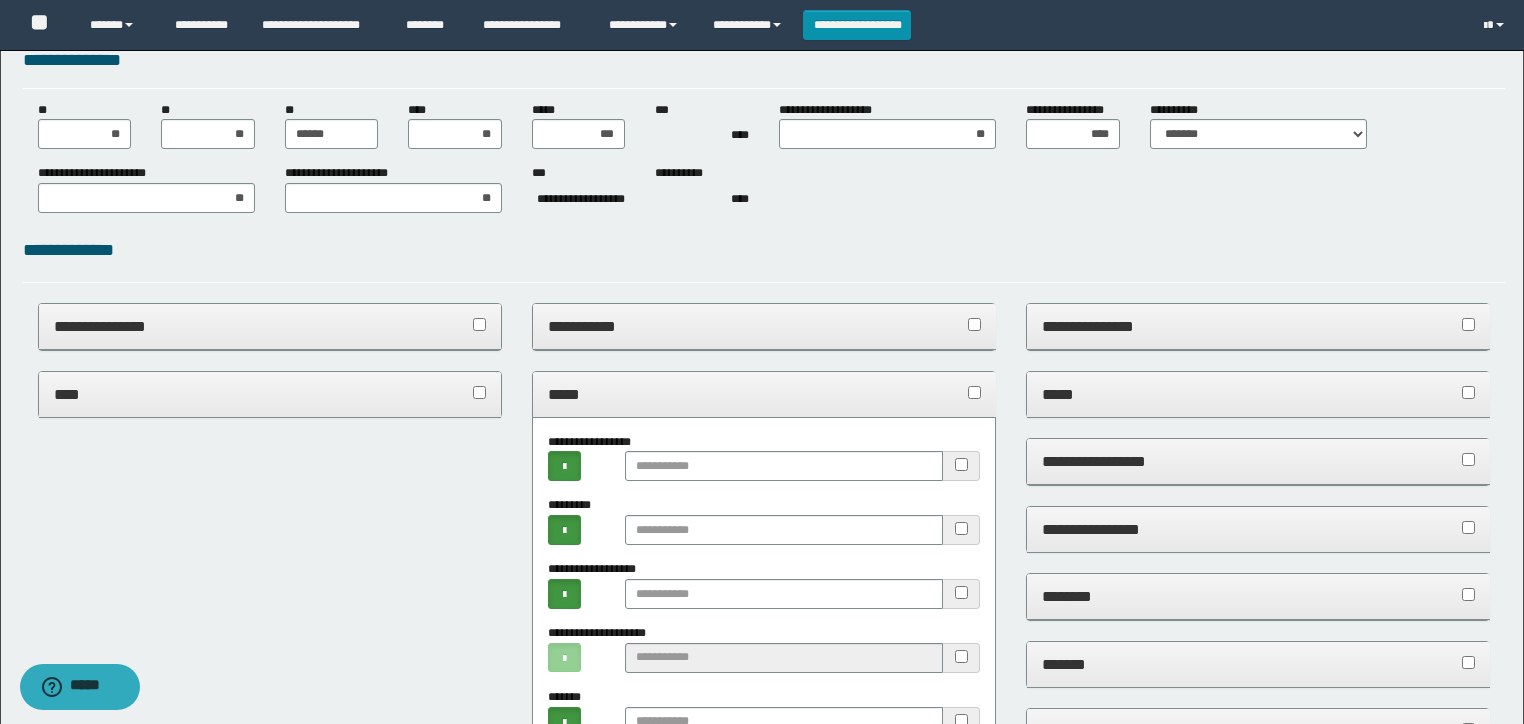 click on "*****" at bounding box center (764, 394) 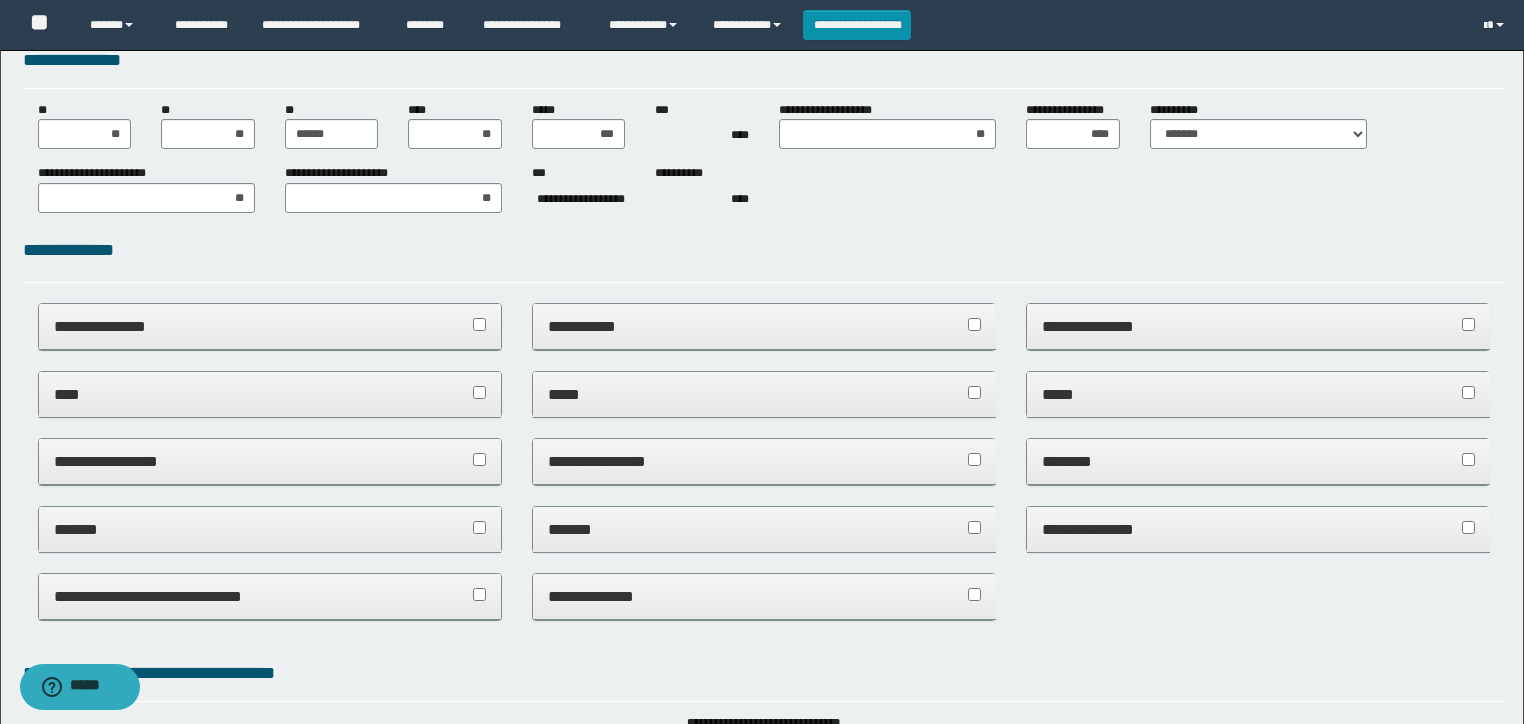 click on "**********" at bounding box center (764, 461) 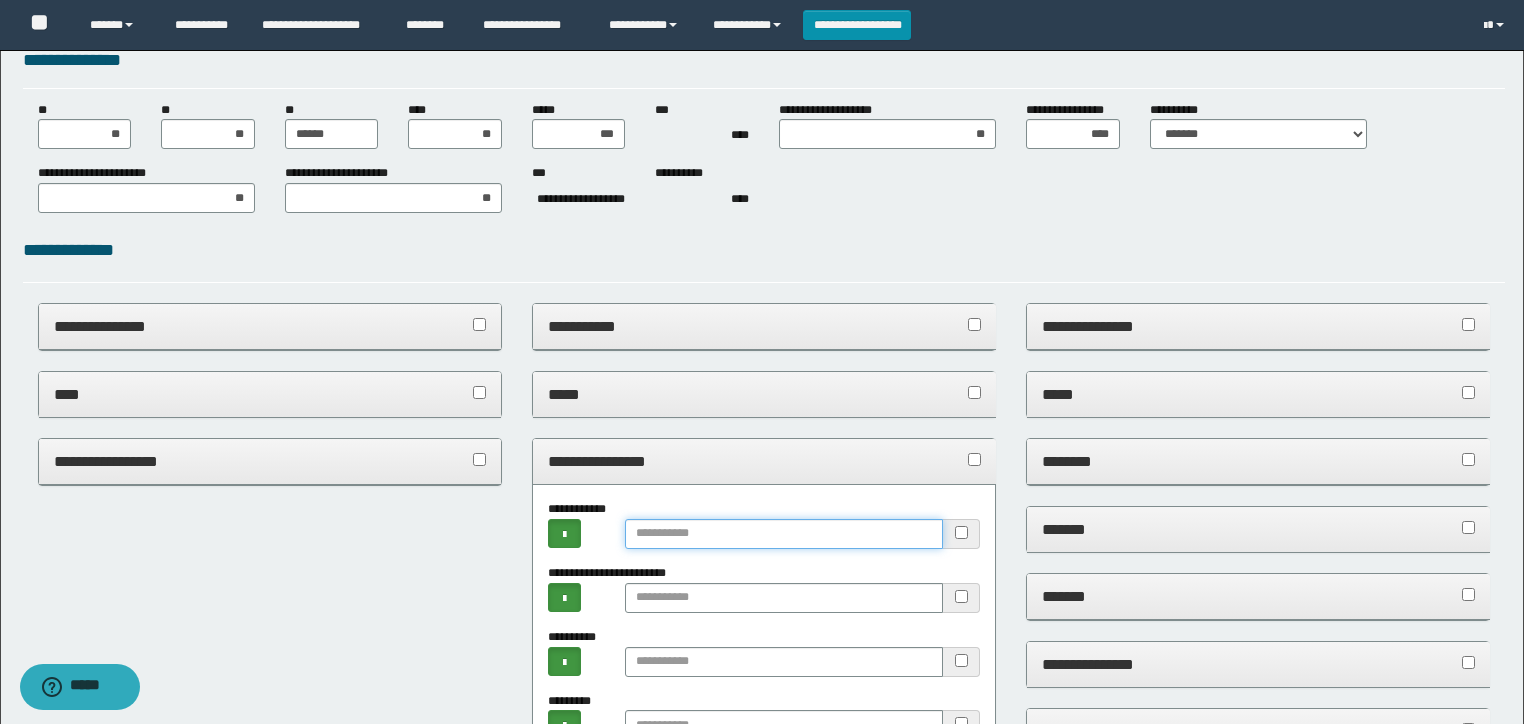 click at bounding box center [784, 534] 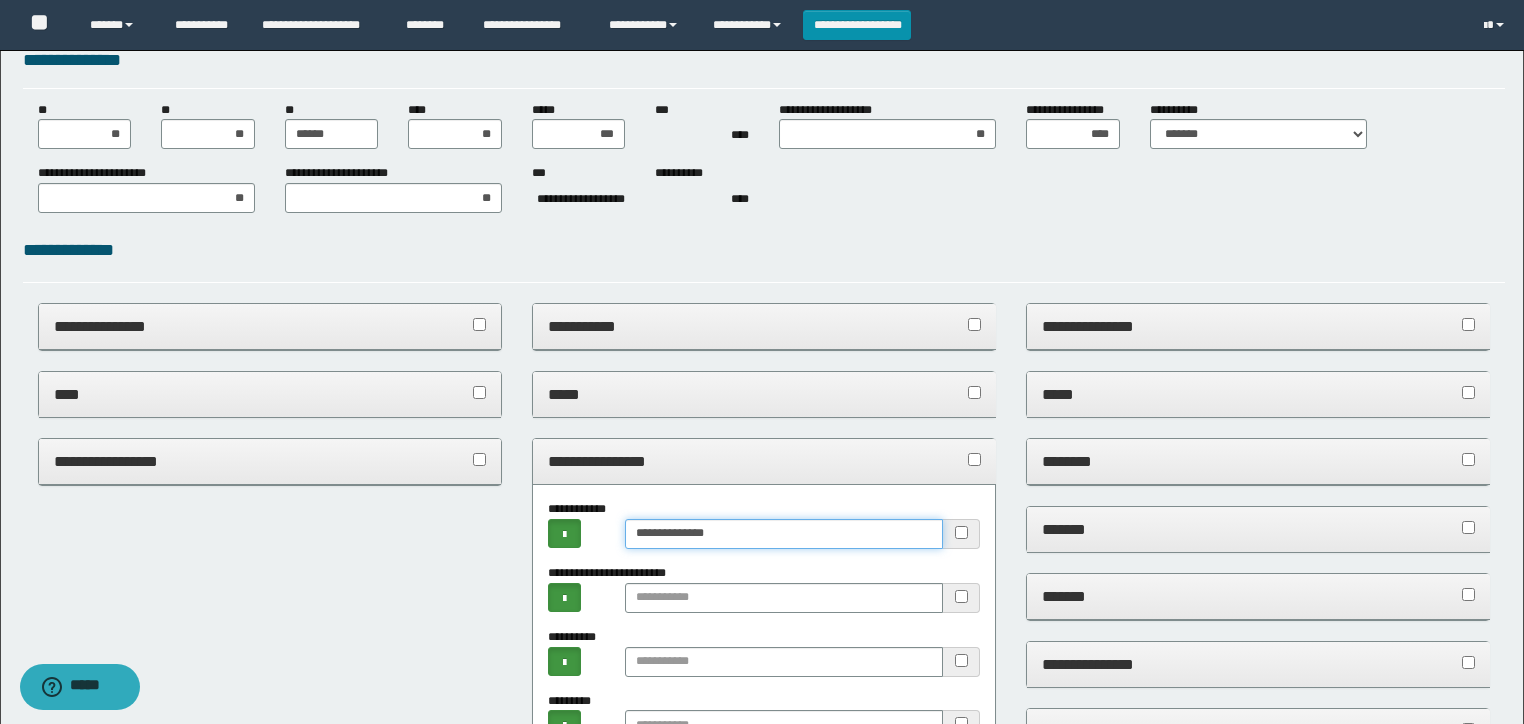 type on "**********" 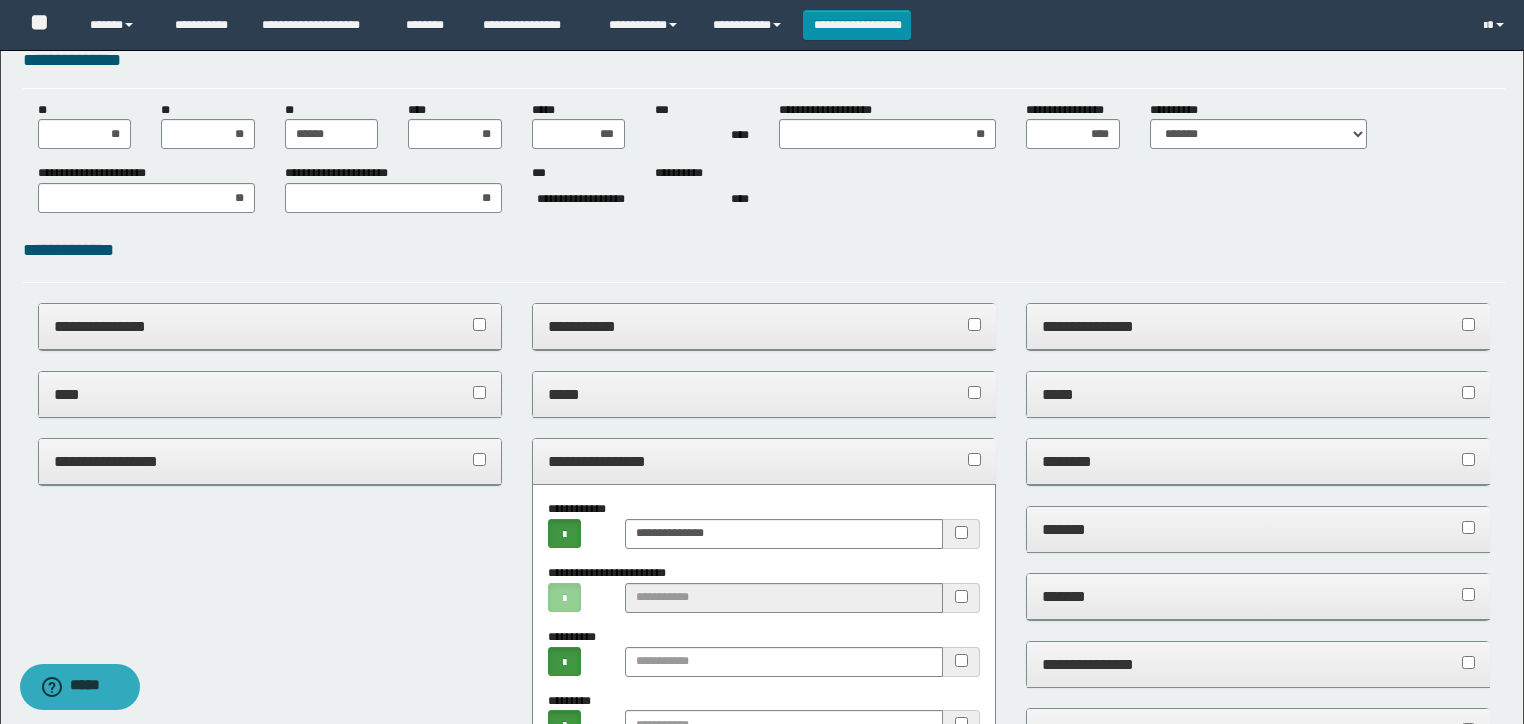 click on "**********" at bounding box center (764, 461) 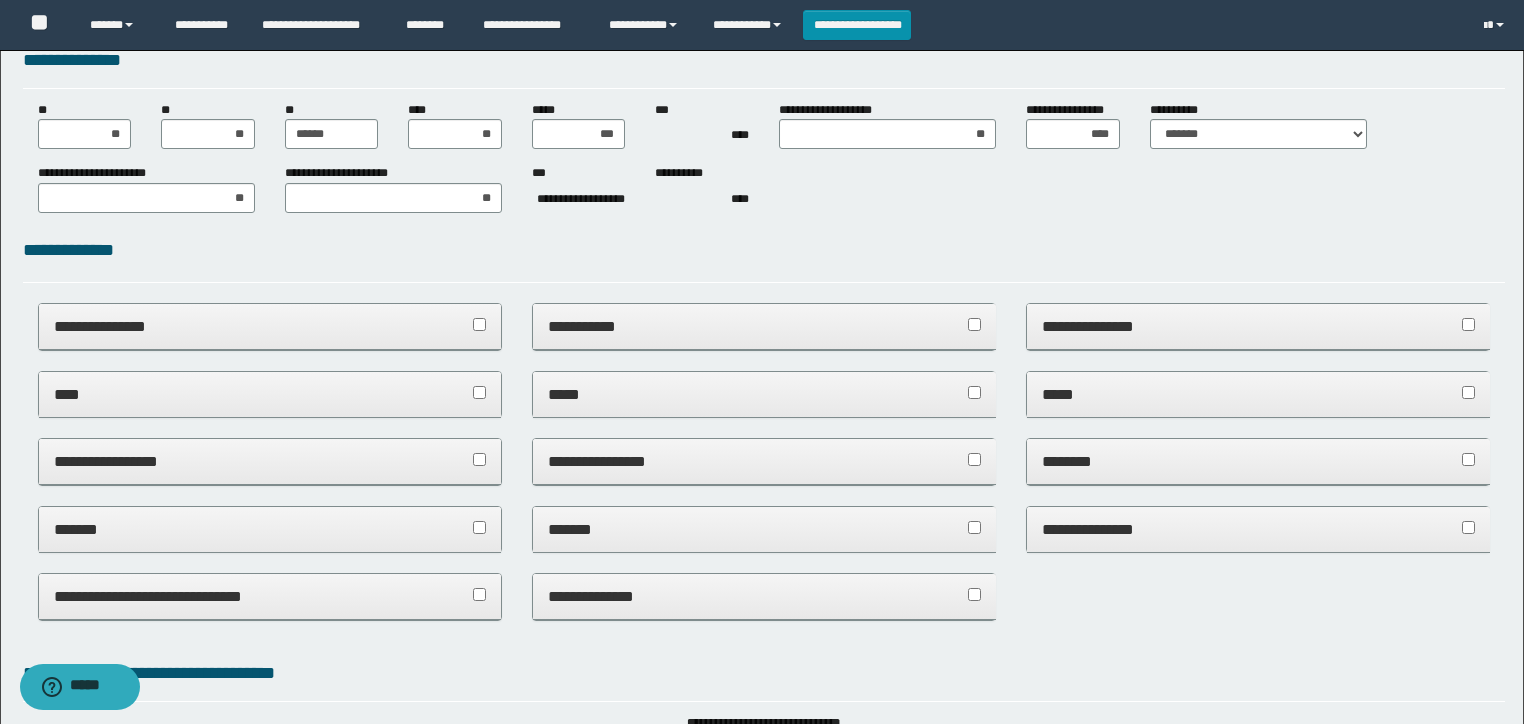 click on "**********" at bounding box center [1258, 529] 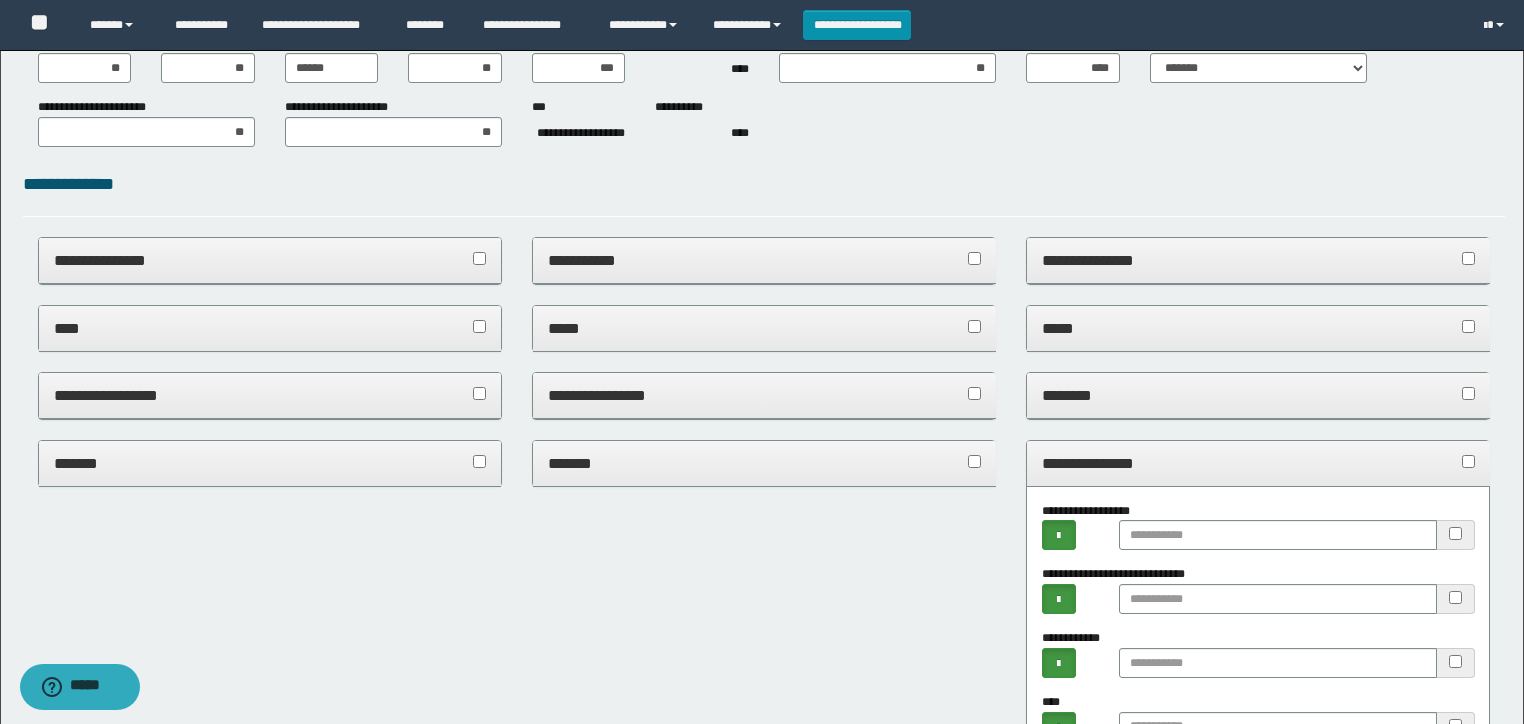 scroll, scrollTop: 240, scrollLeft: 0, axis: vertical 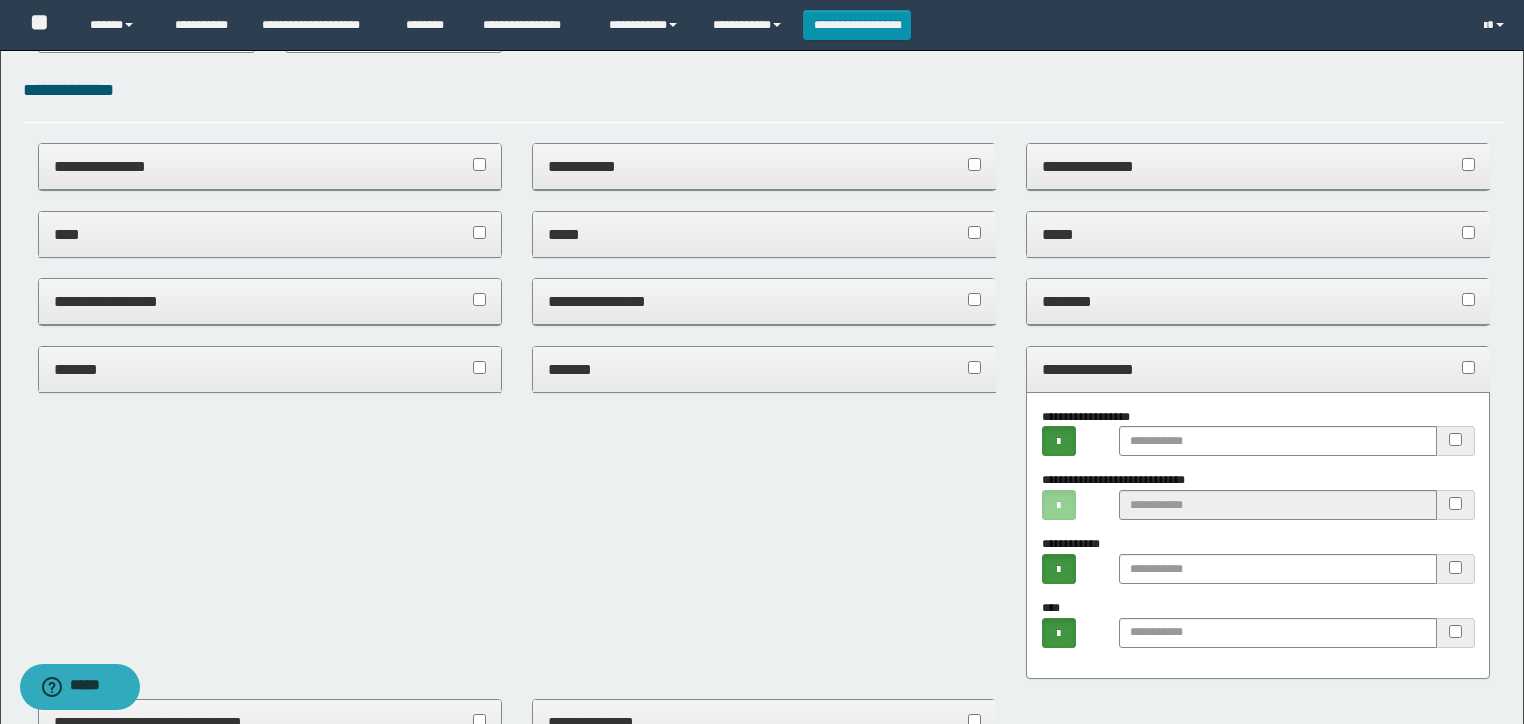 click on "**********" at bounding box center (1258, 369) 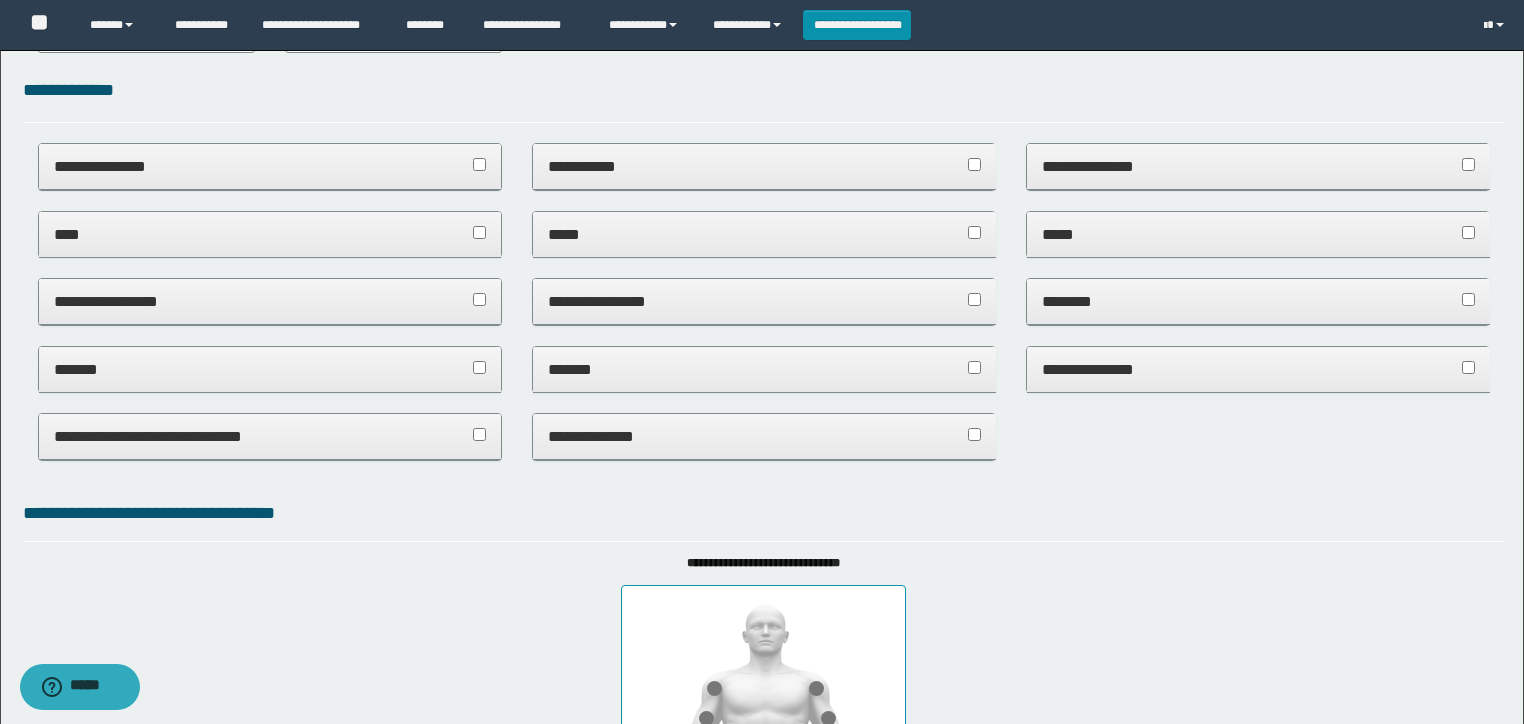 click on "**********" at bounding box center (764, 301) 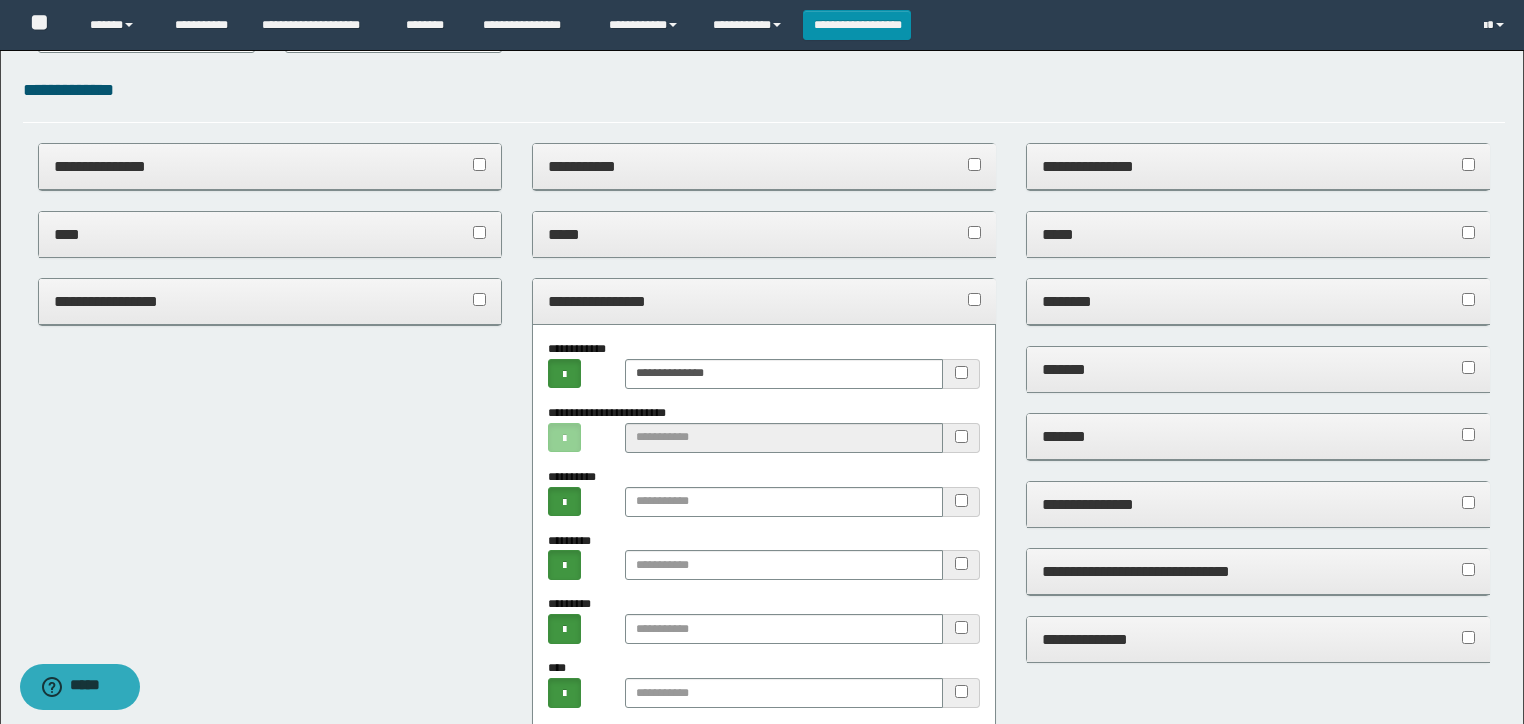 click on "**********" at bounding box center [764, 301] 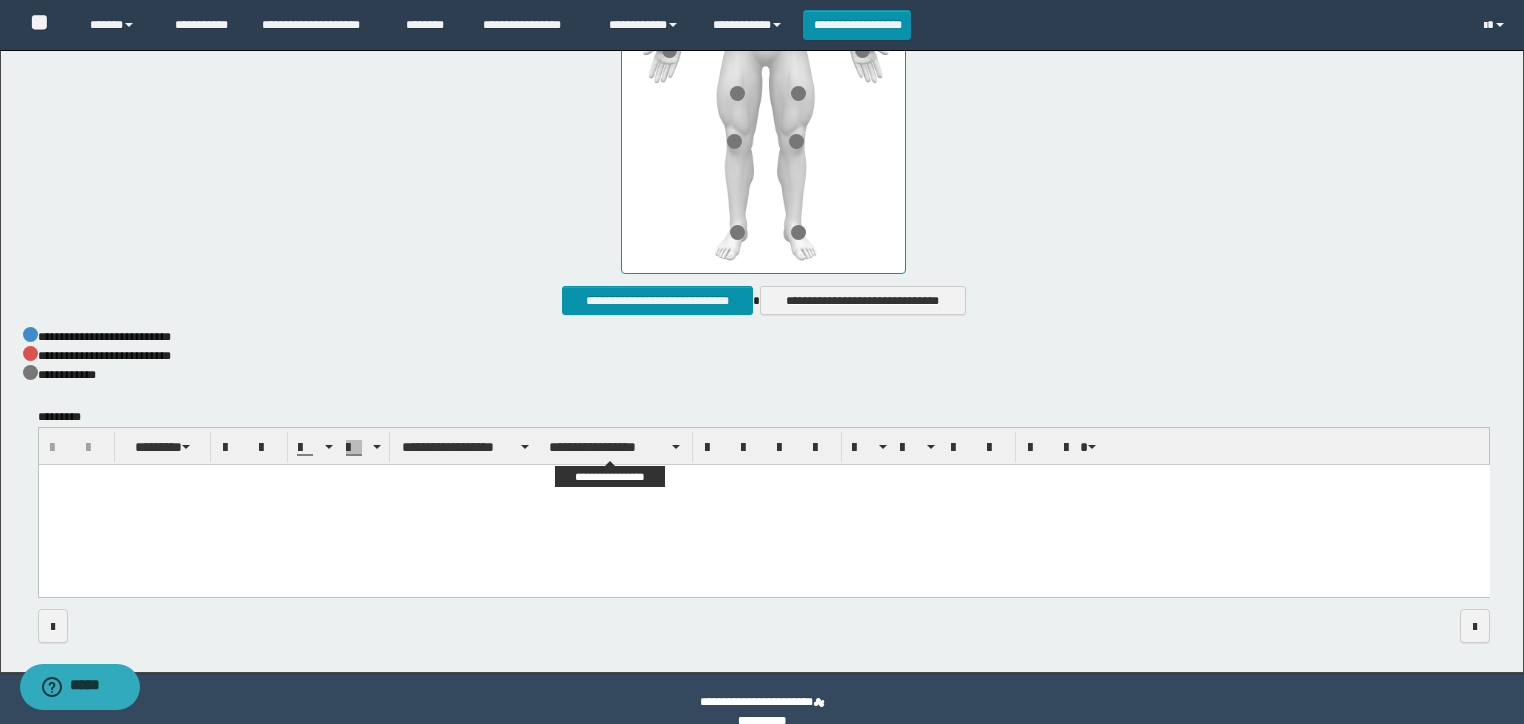scroll, scrollTop: 1012, scrollLeft: 0, axis: vertical 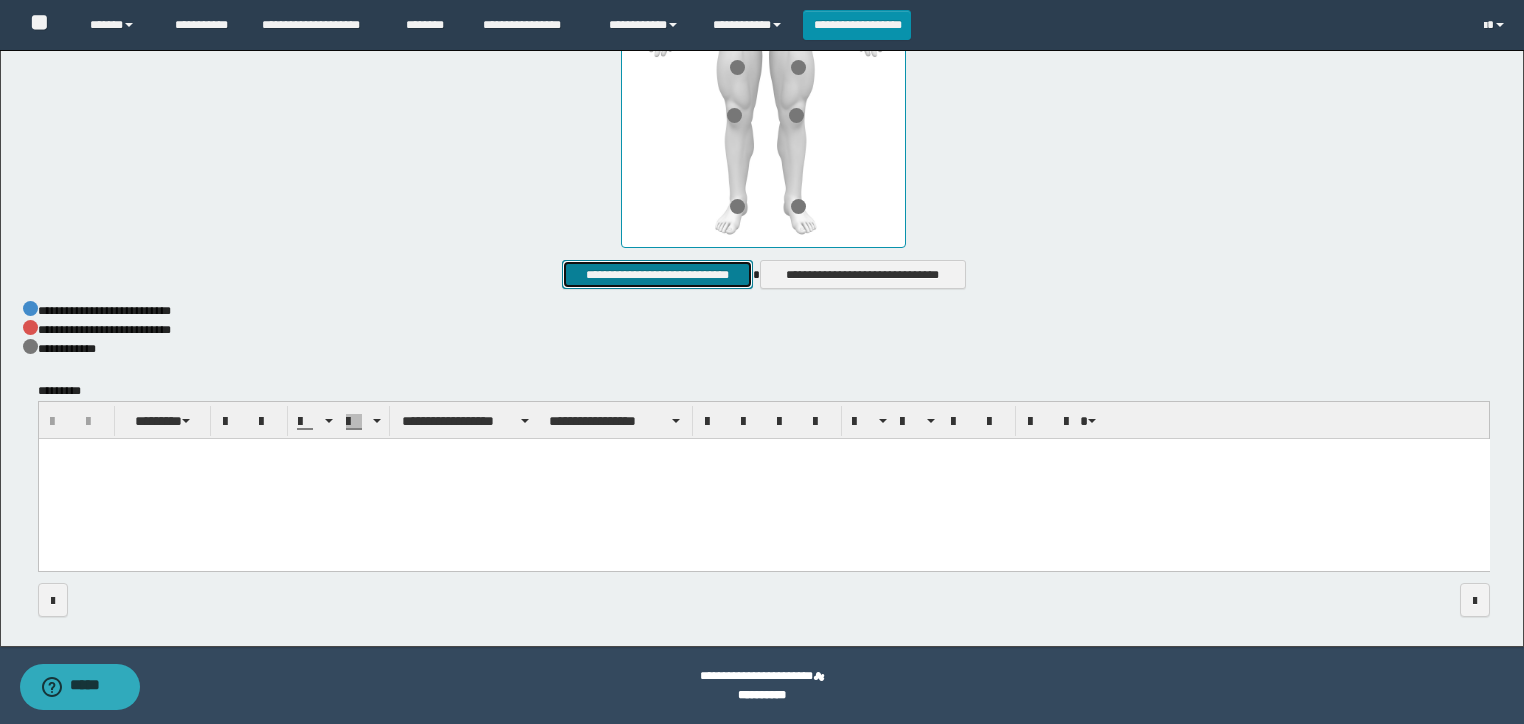 click on "**********" at bounding box center [657, 275] 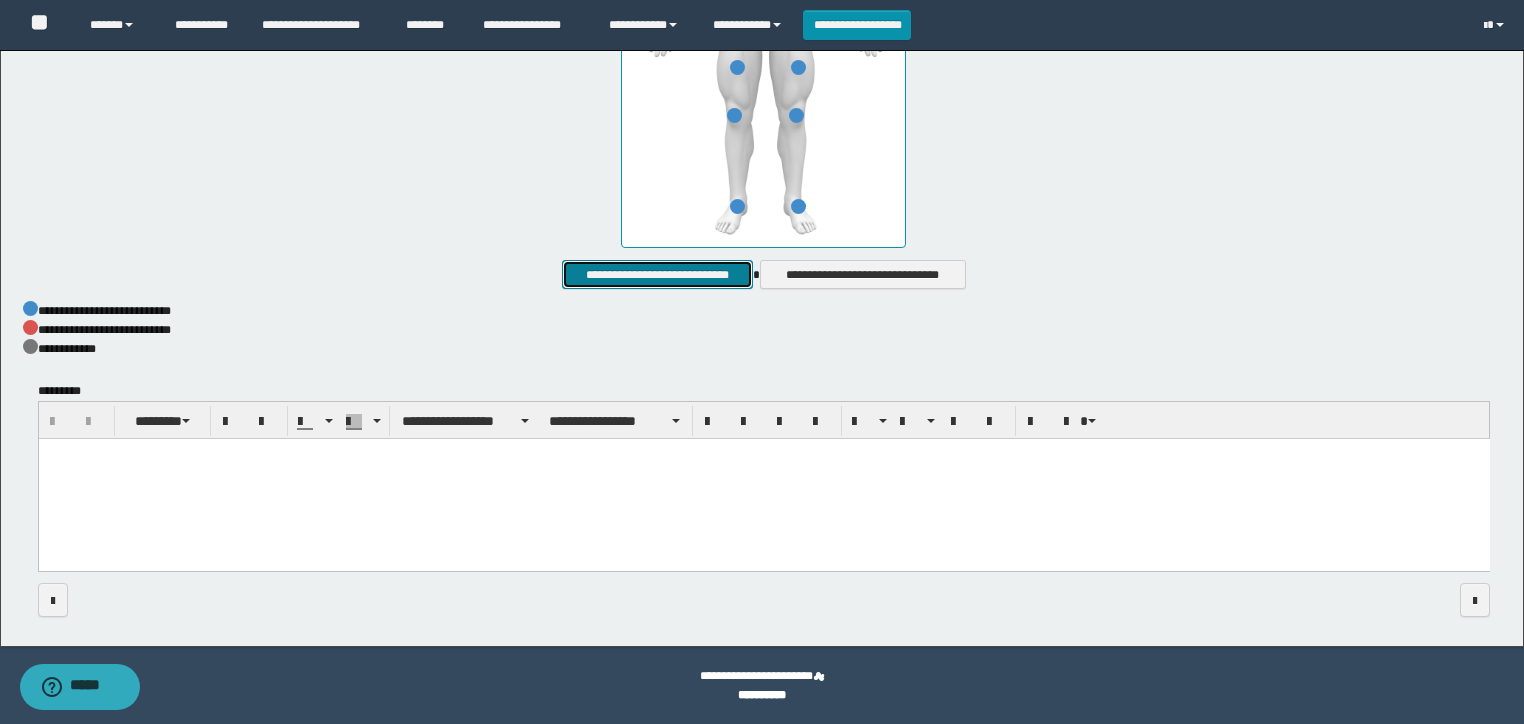 type 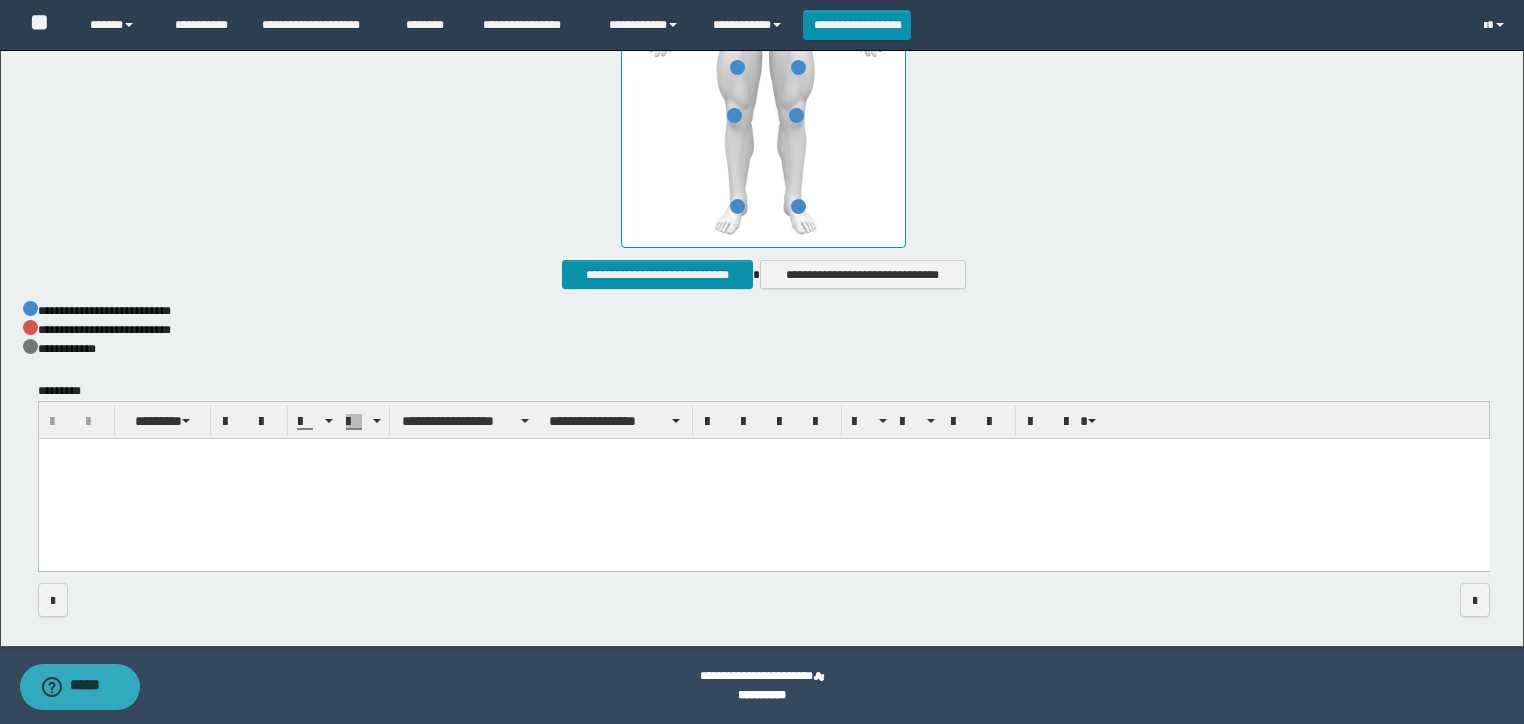 drag, startPoint x: 296, startPoint y: 533, endPoint x: 322, endPoint y: 517, distance: 30.528675 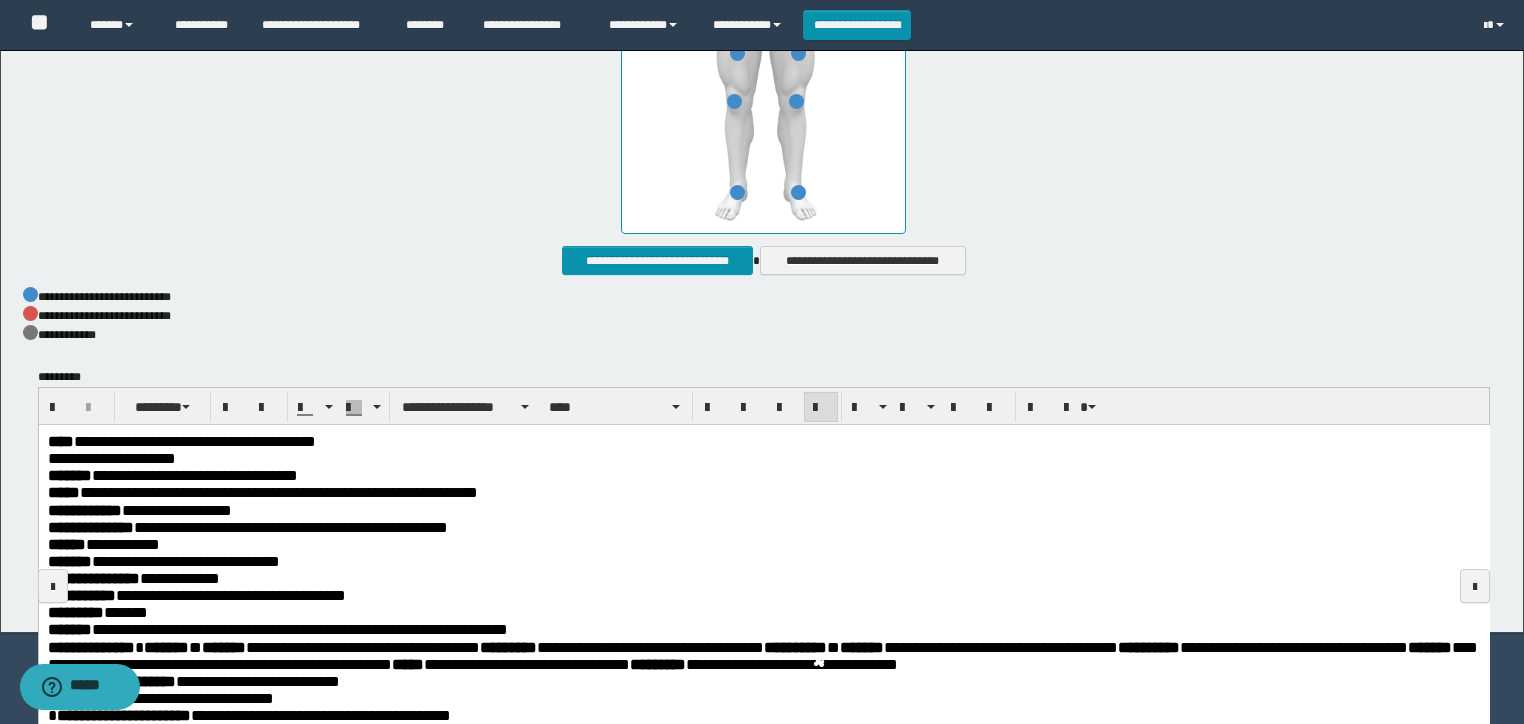 scroll, scrollTop: 1028, scrollLeft: 0, axis: vertical 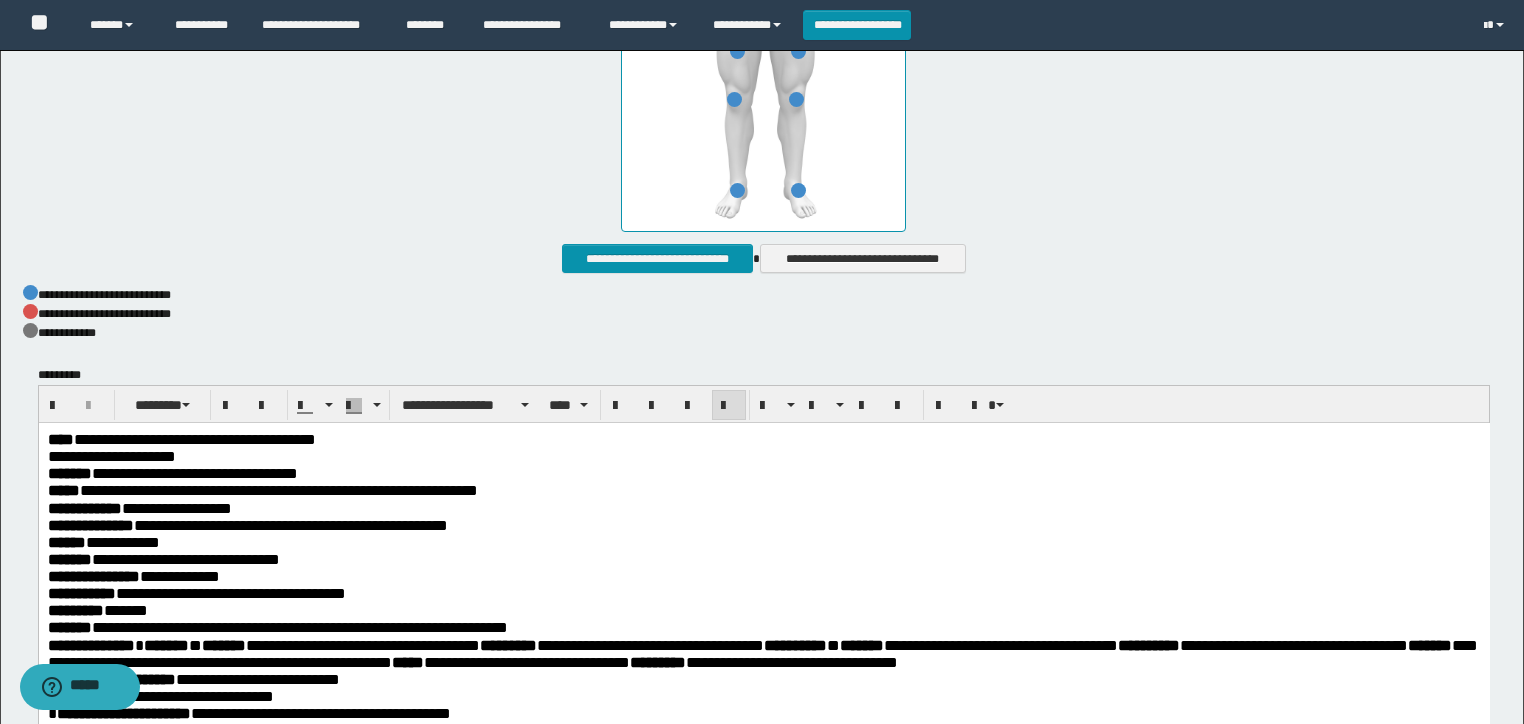 click on "**********" at bounding box center [299, 626] 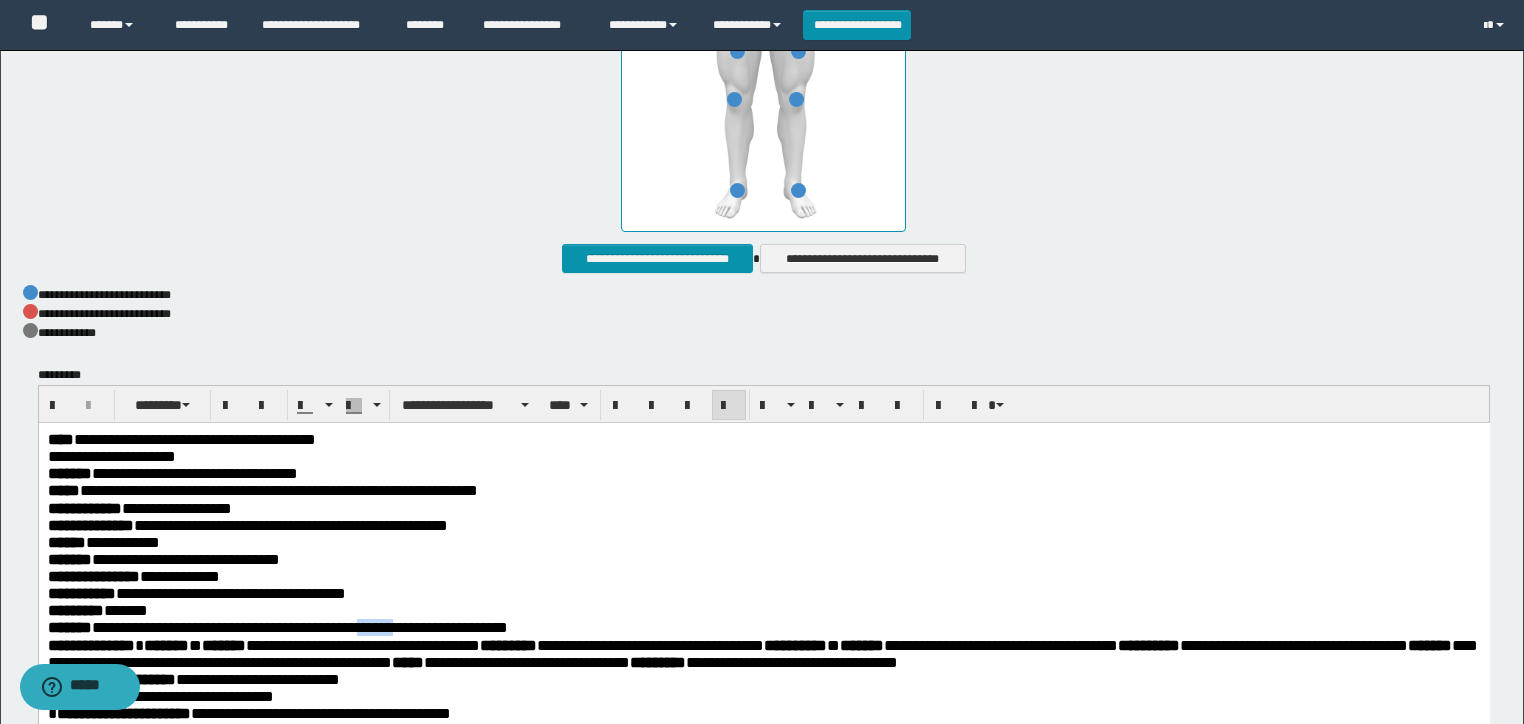 click on "**********" at bounding box center (299, 626) 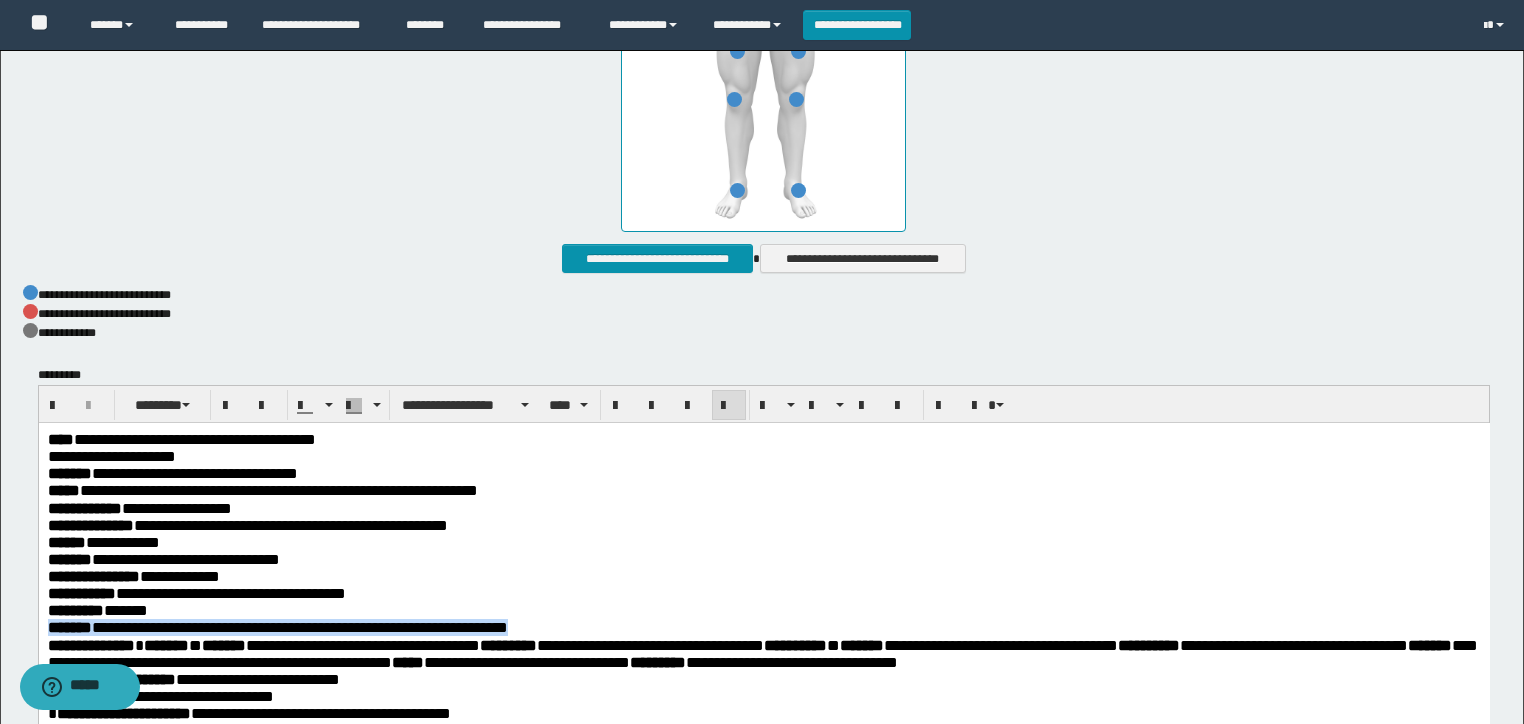 click on "**********" at bounding box center [299, 626] 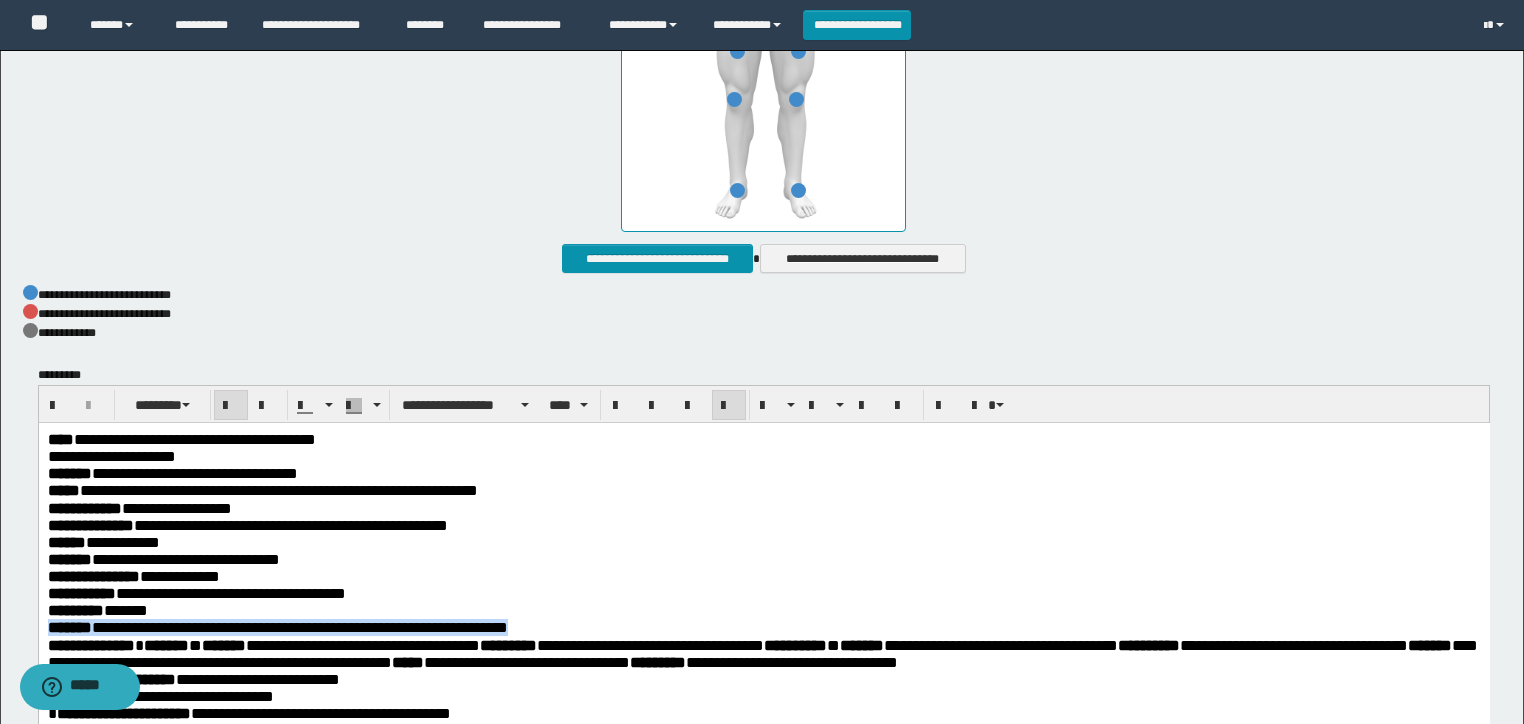 click on "**********" at bounding box center [299, 626] 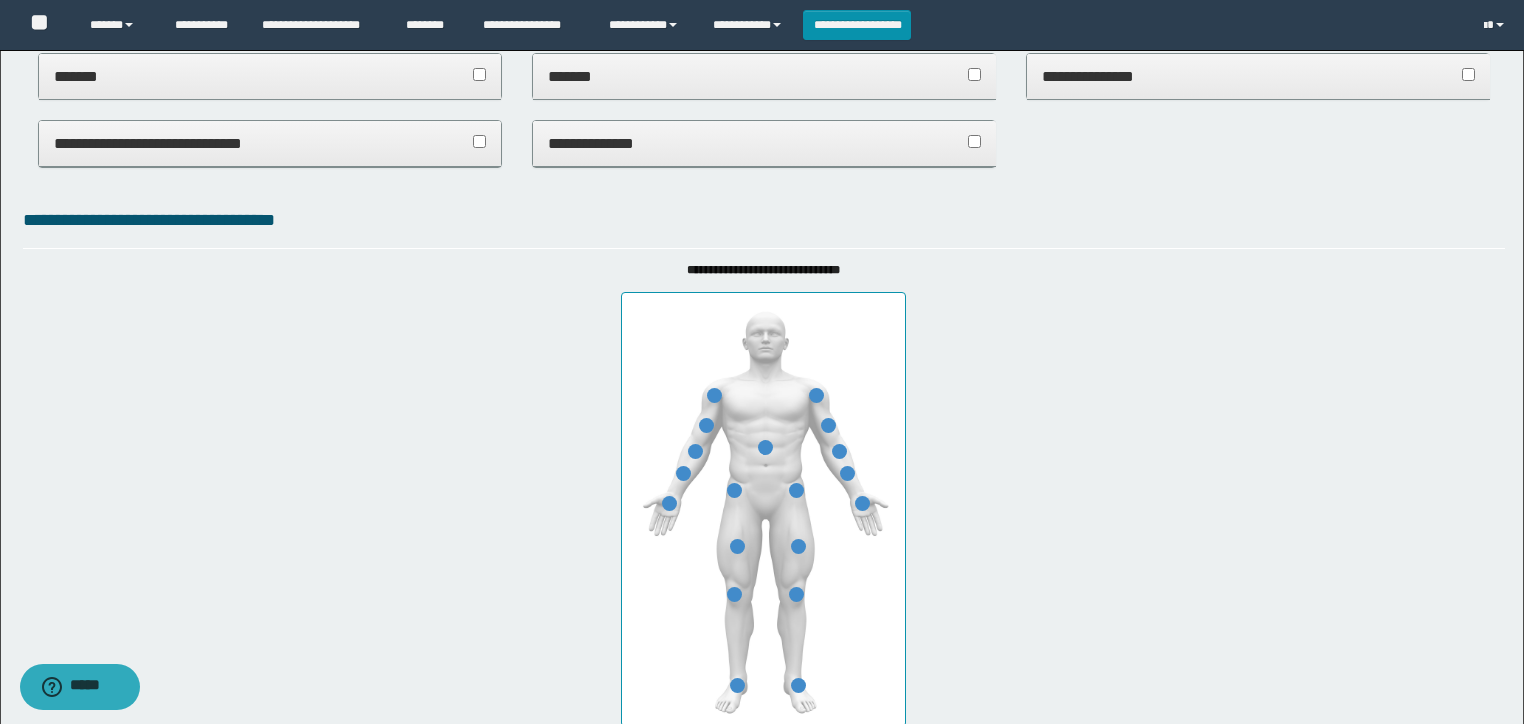 scroll, scrollTop: 228, scrollLeft: 0, axis: vertical 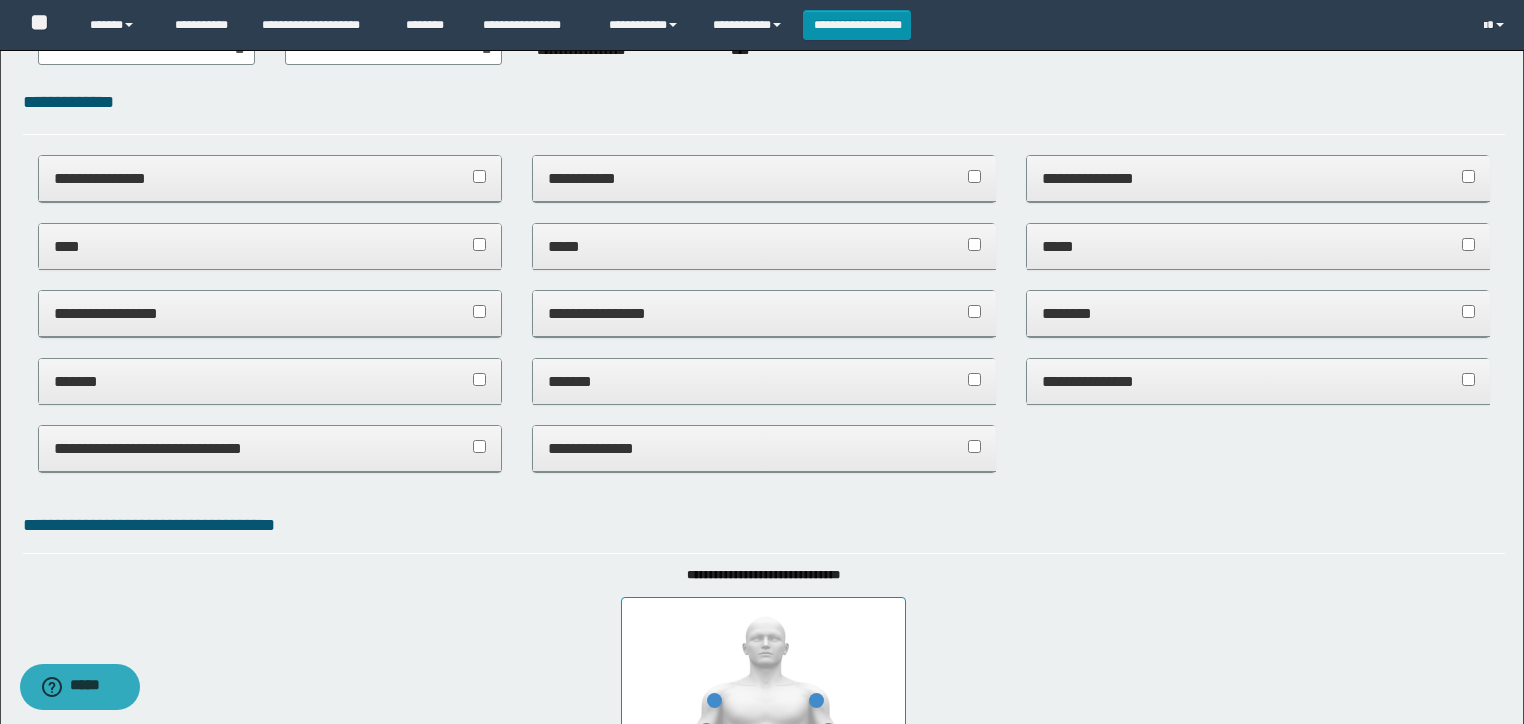 drag, startPoint x: 193, startPoint y: 413, endPoint x: 204, endPoint y: 394, distance: 21.954498 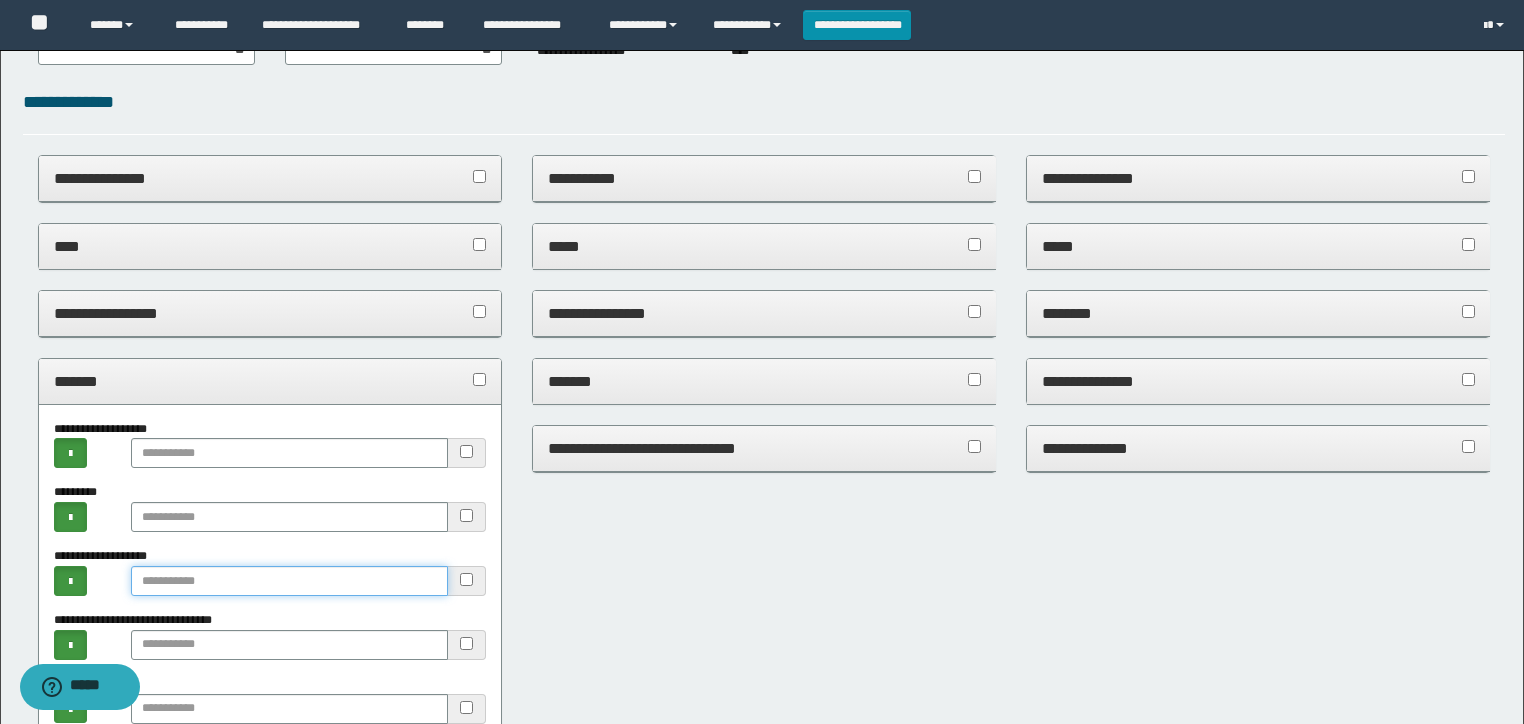 click at bounding box center [290, 581] 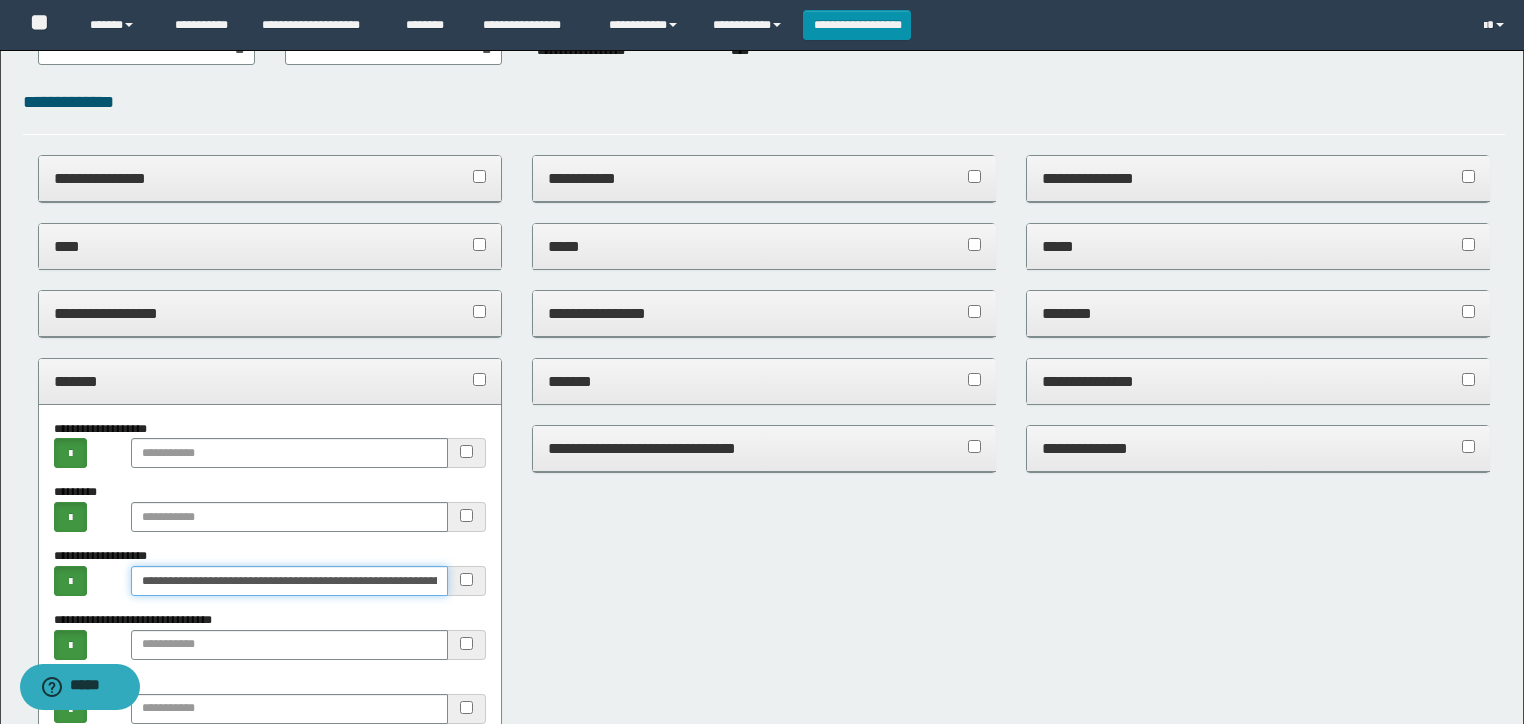 scroll, scrollTop: 0, scrollLeft: 125, axis: horizontal 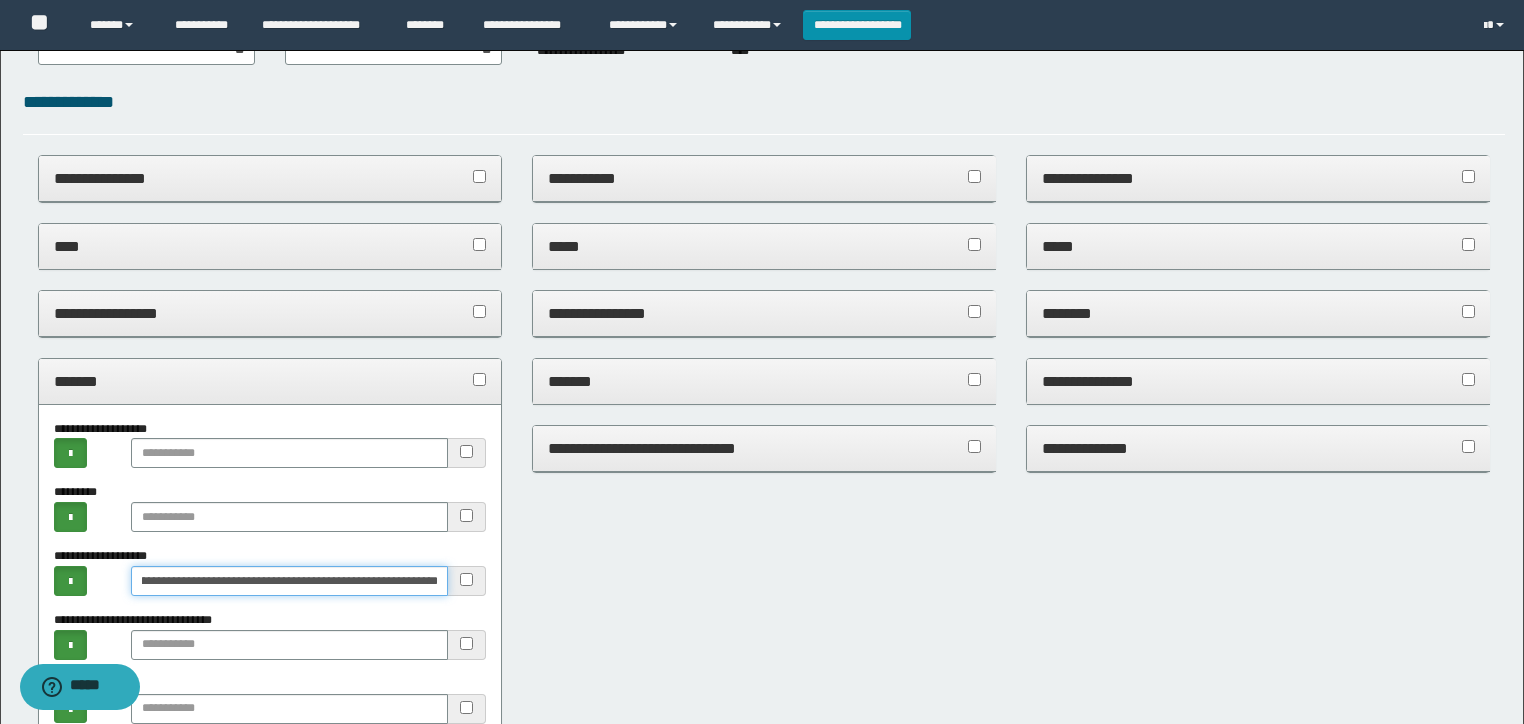 type on "**********" 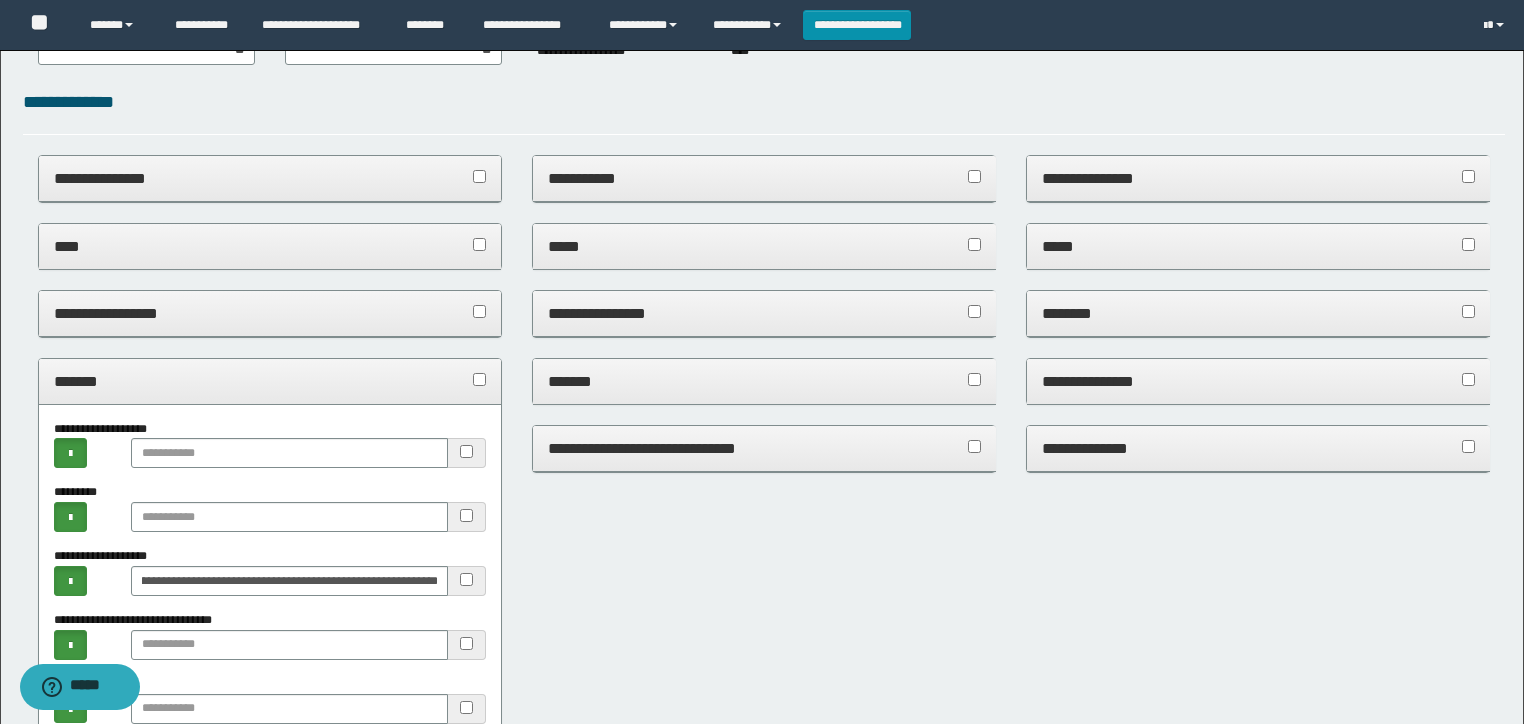 scroll, scrollTop: 0, scrollLeft: 0, axis: both 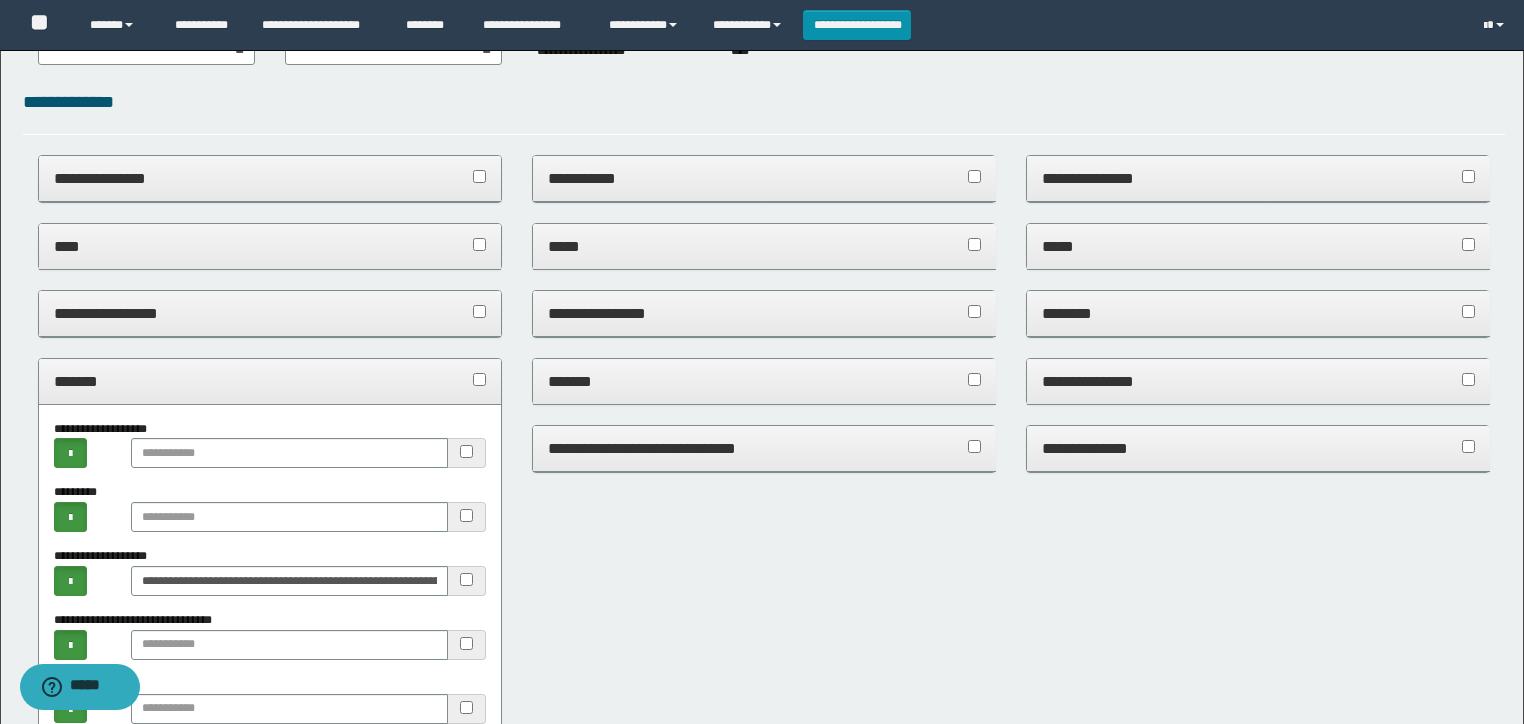 drag, startPoint x: 279, startPoint y: 387, endPoint x: 293, endPoint y: 382, distance: 14.866069 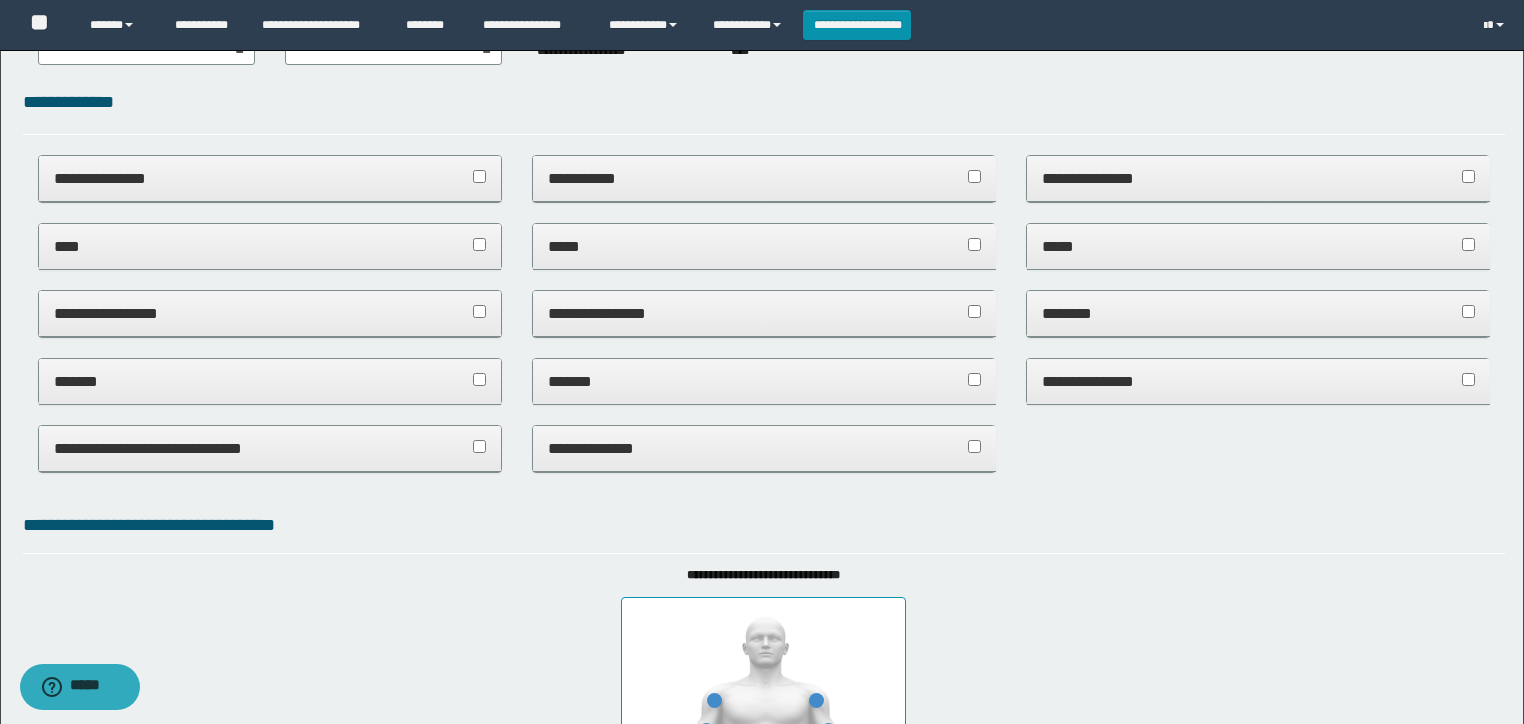 scroll, scrollTop: 0, scrollLeft: 0, axis: both 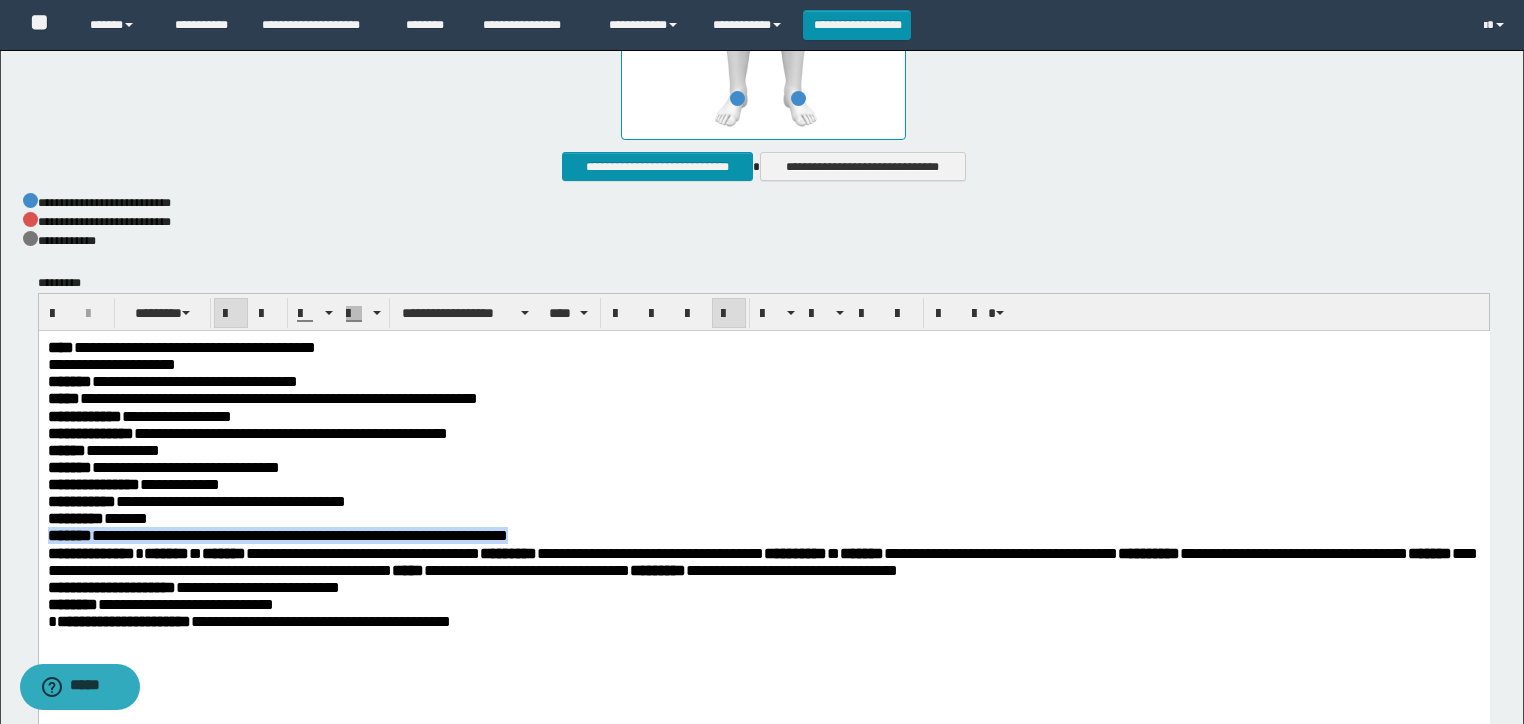 click on "**********" at bounding box center [763, 500] 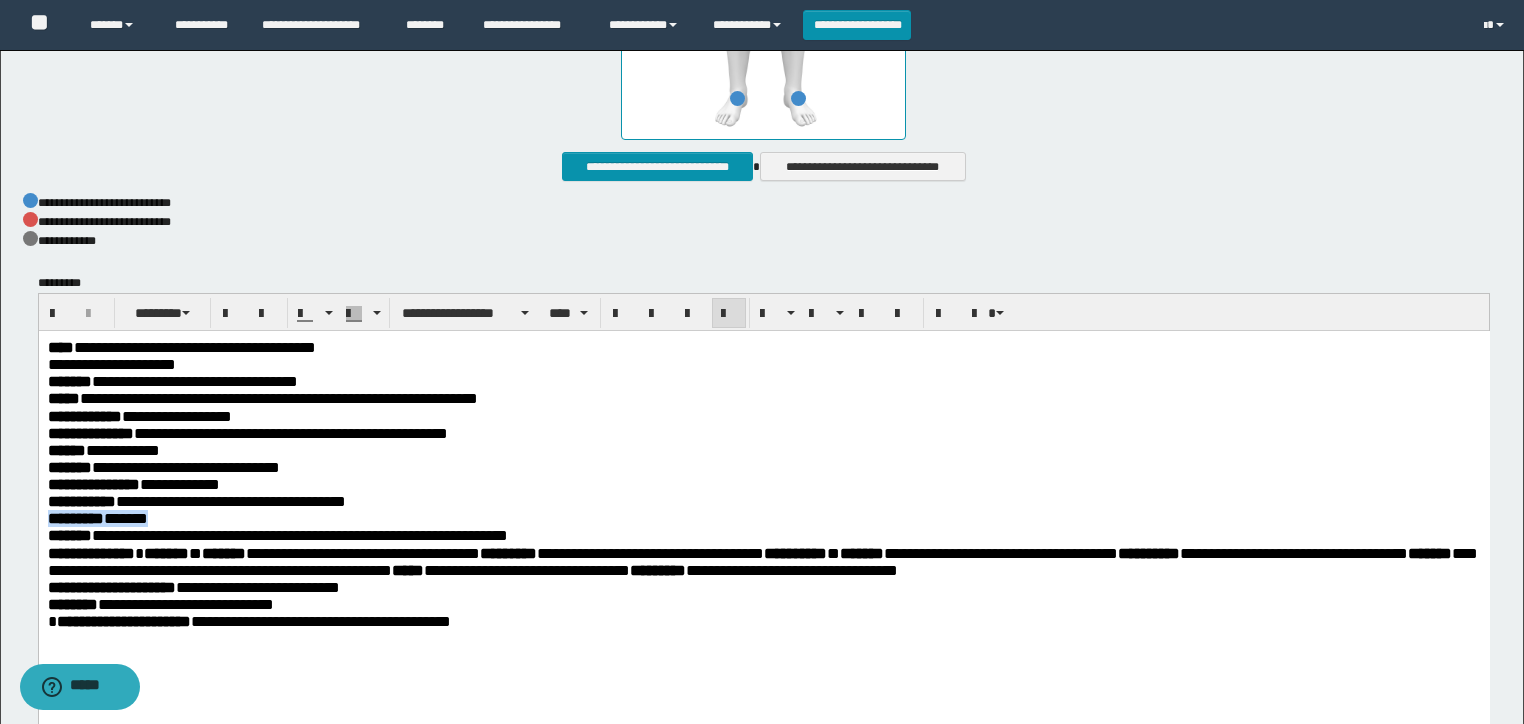scroll, scrollTop: 1296, scrollLeft: 0, axis: vertical 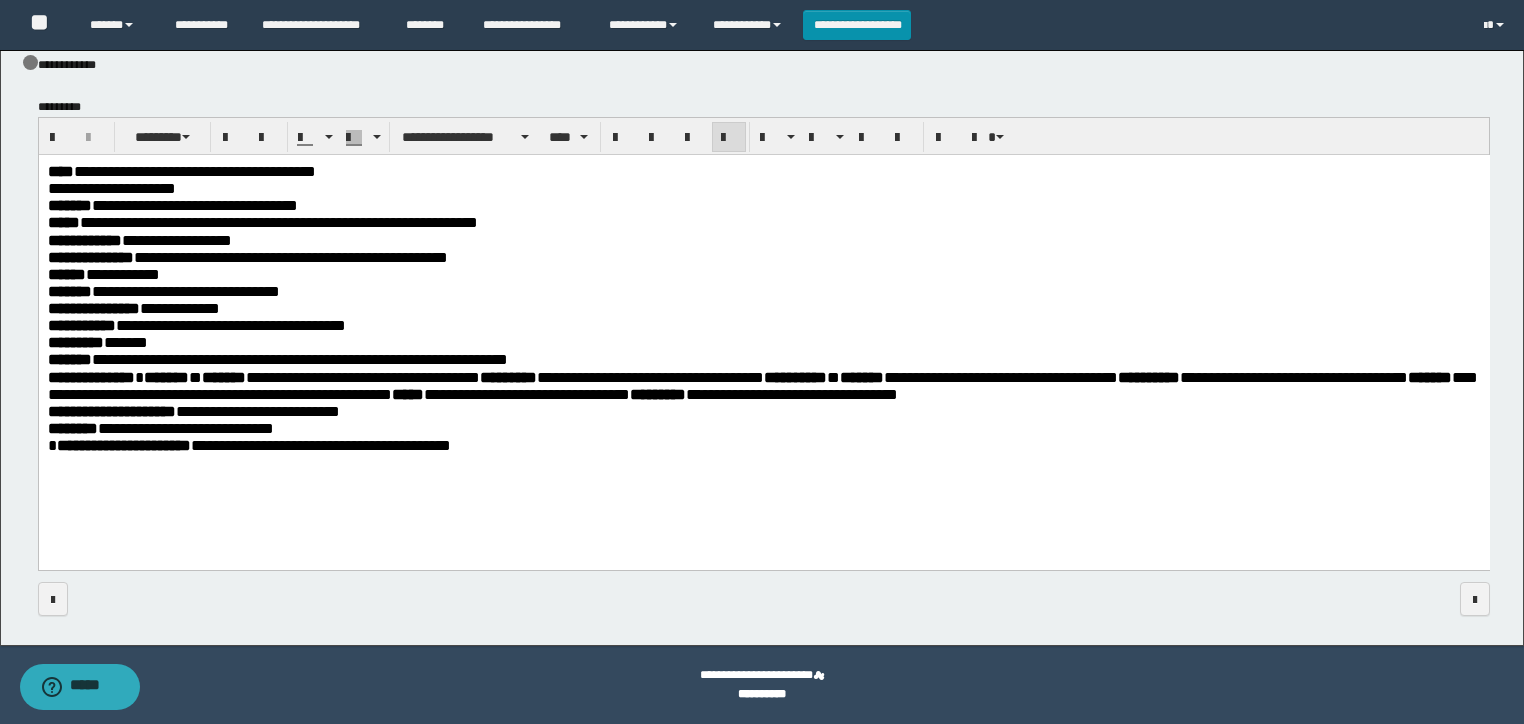 drag, startPoint x: 296, startPoint y: 450, endPoint x: 245, endPoint y: 461, distance: 52.17279 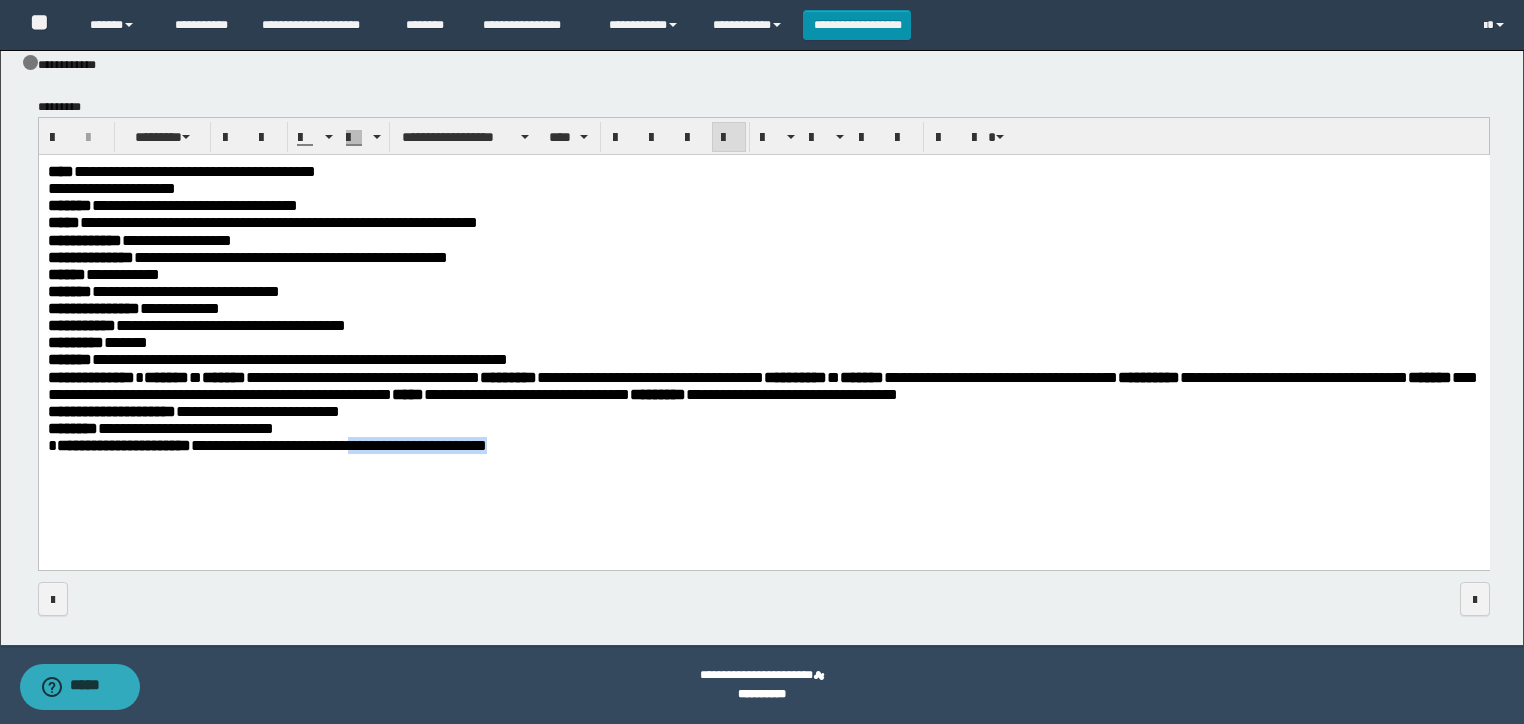 drag, startPoint x: 427, startPoint y: 461, endPoint x: 721, endPoint y: 457, distance: 294.02722 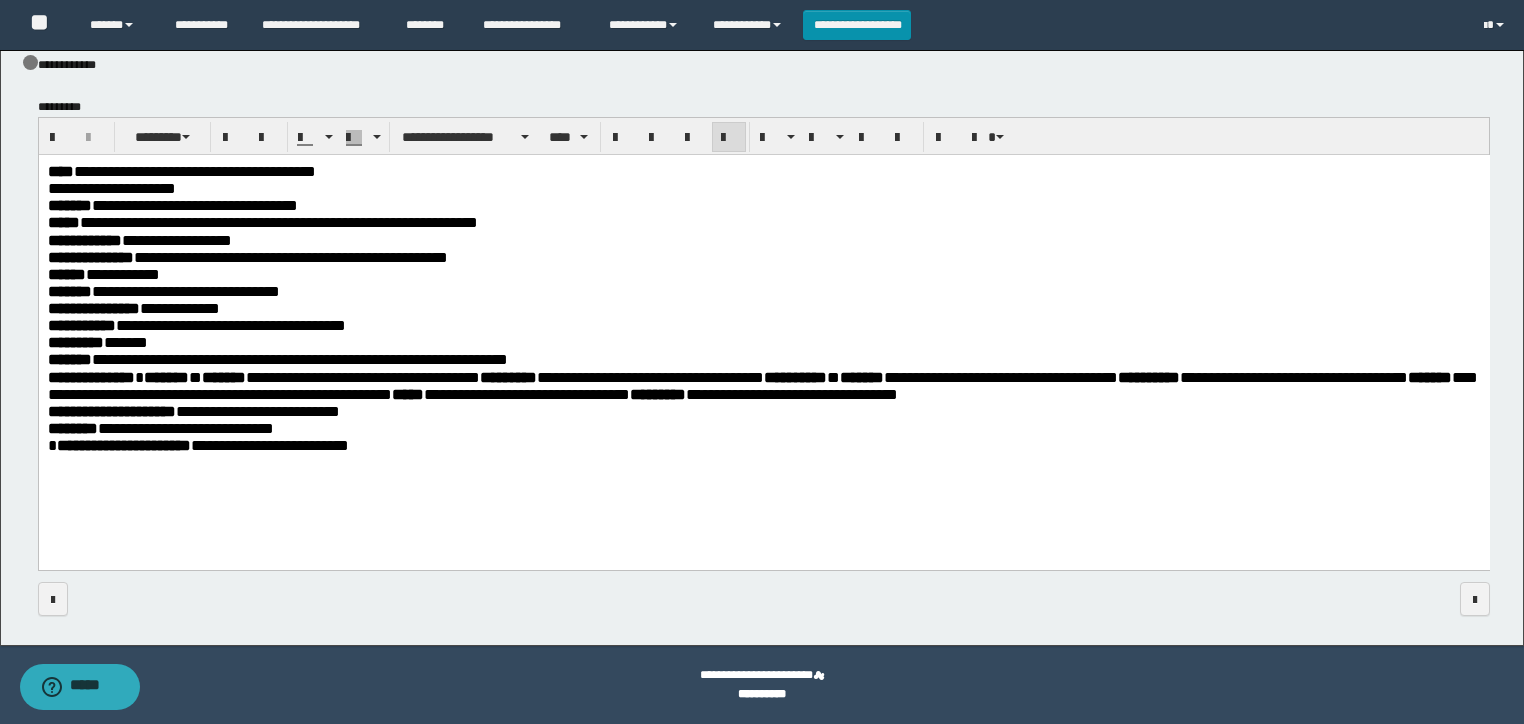 click on "**********" at bounding box center [197, 444] 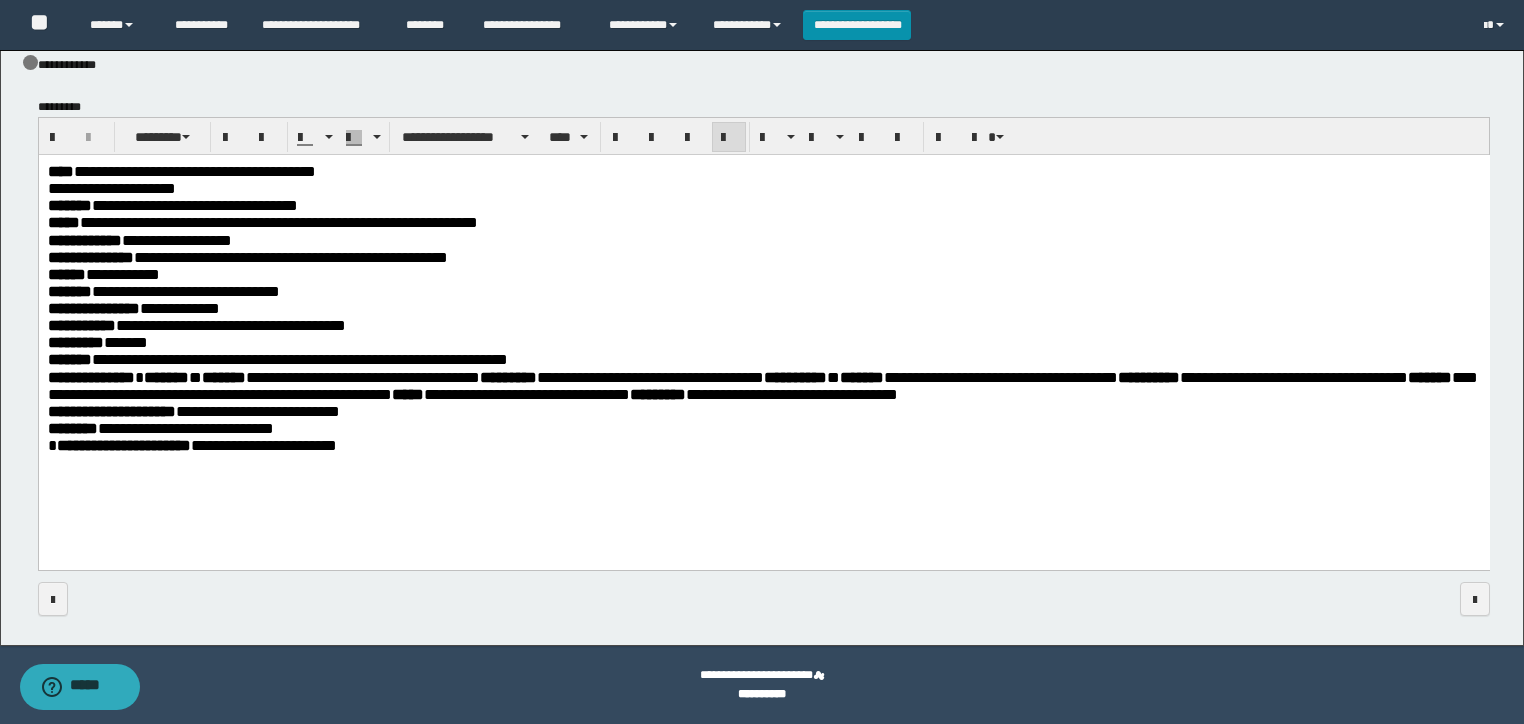 click on "**********" at bounding box center [299, 358] 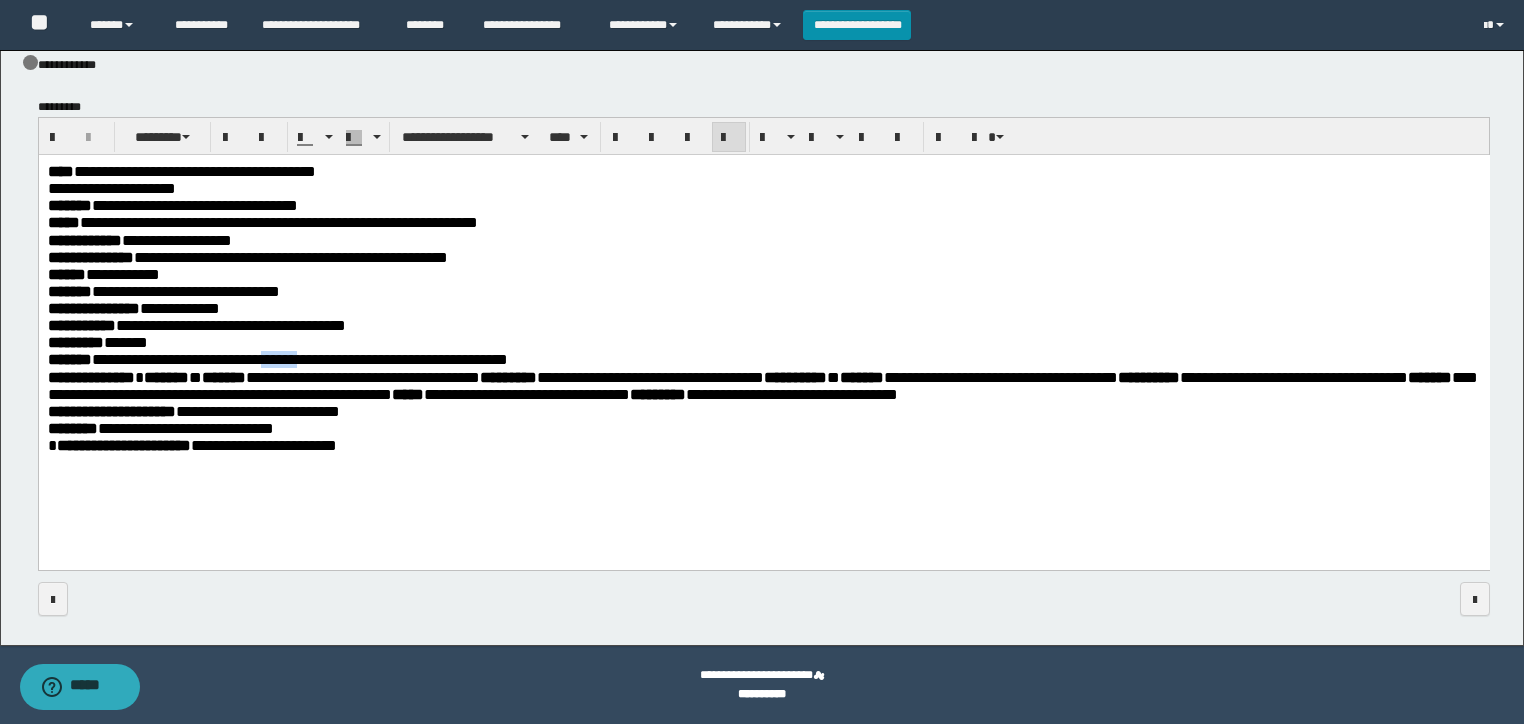 click on "**********" at bounding box center (299, 358) 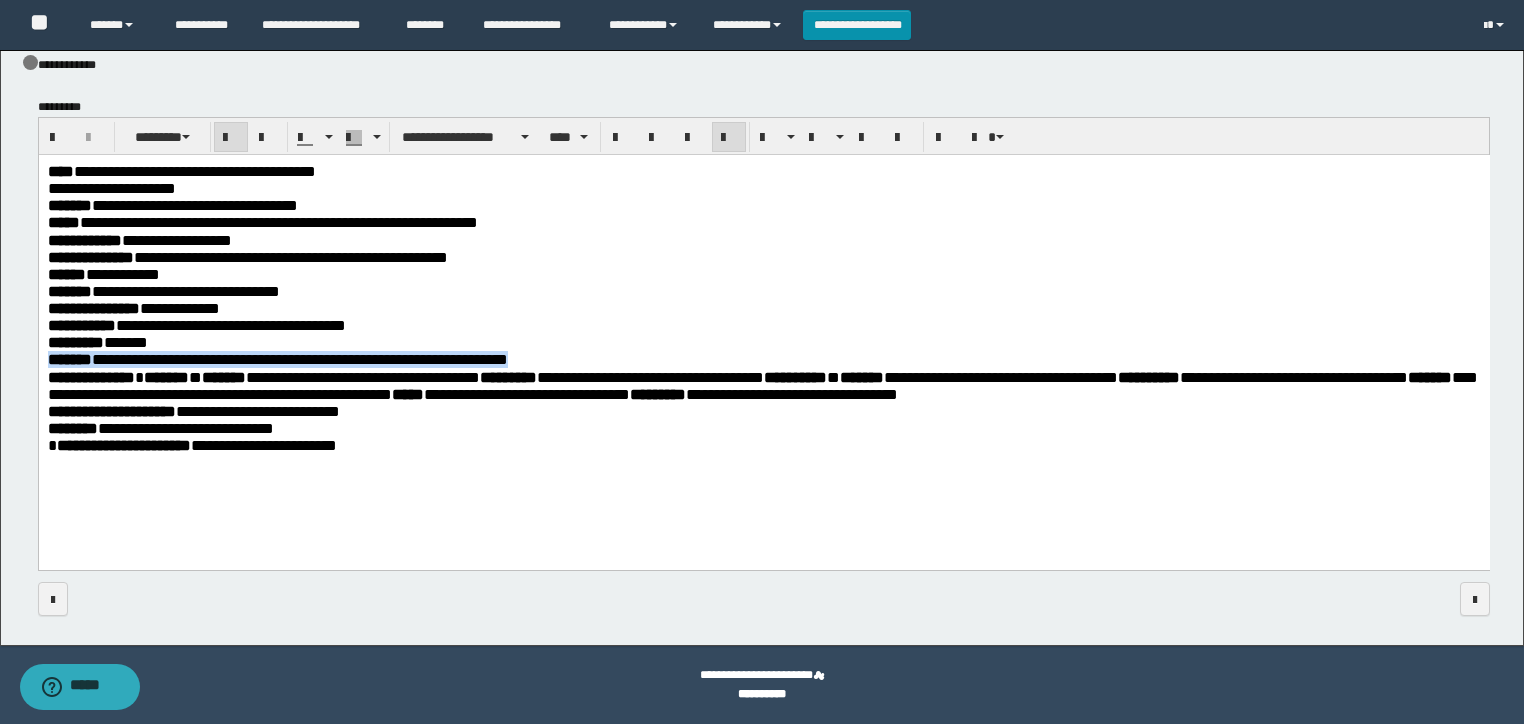 click on "**********" at bounding box center [299, 358] 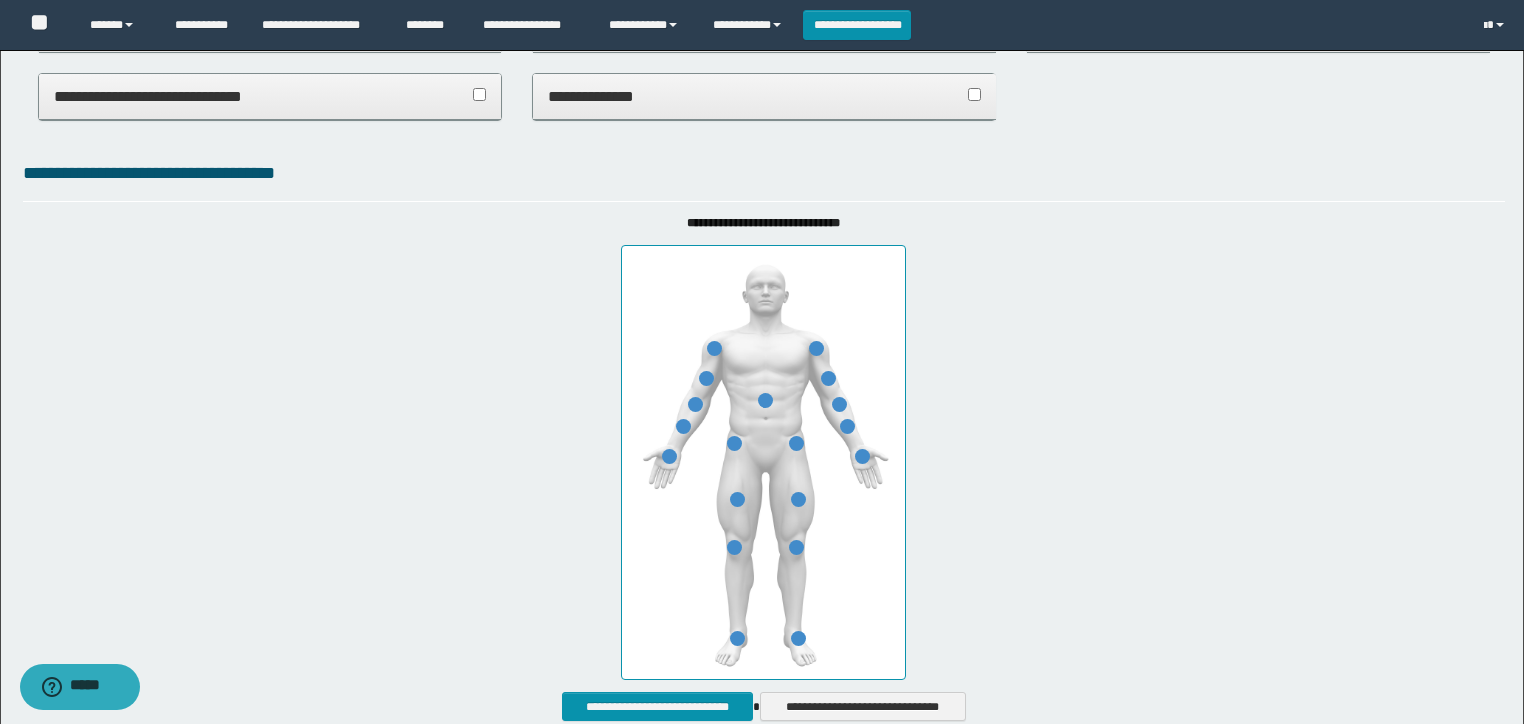scroll, scrollTop: 416, scrollLeft: 0, axis: vertical 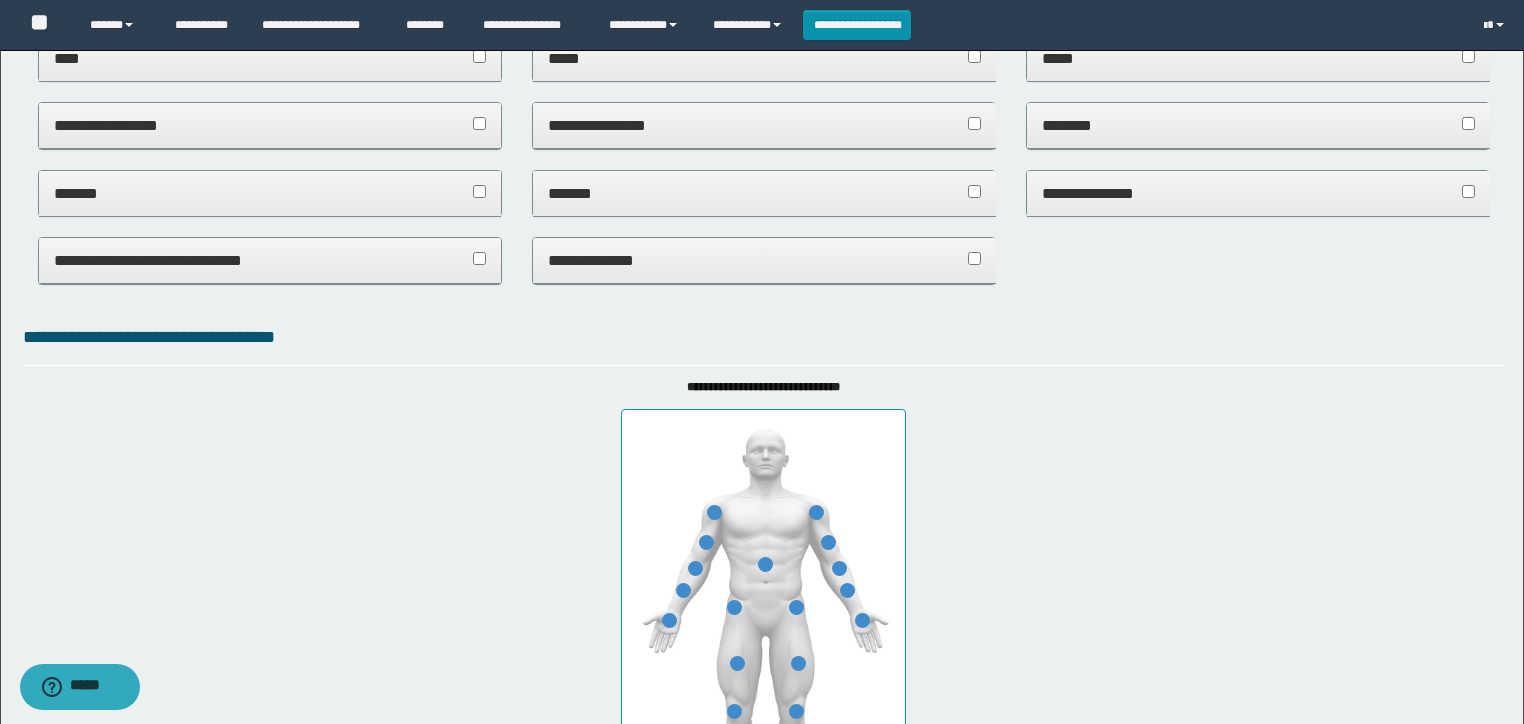 click on "**********" at bounding box center [270, 204] 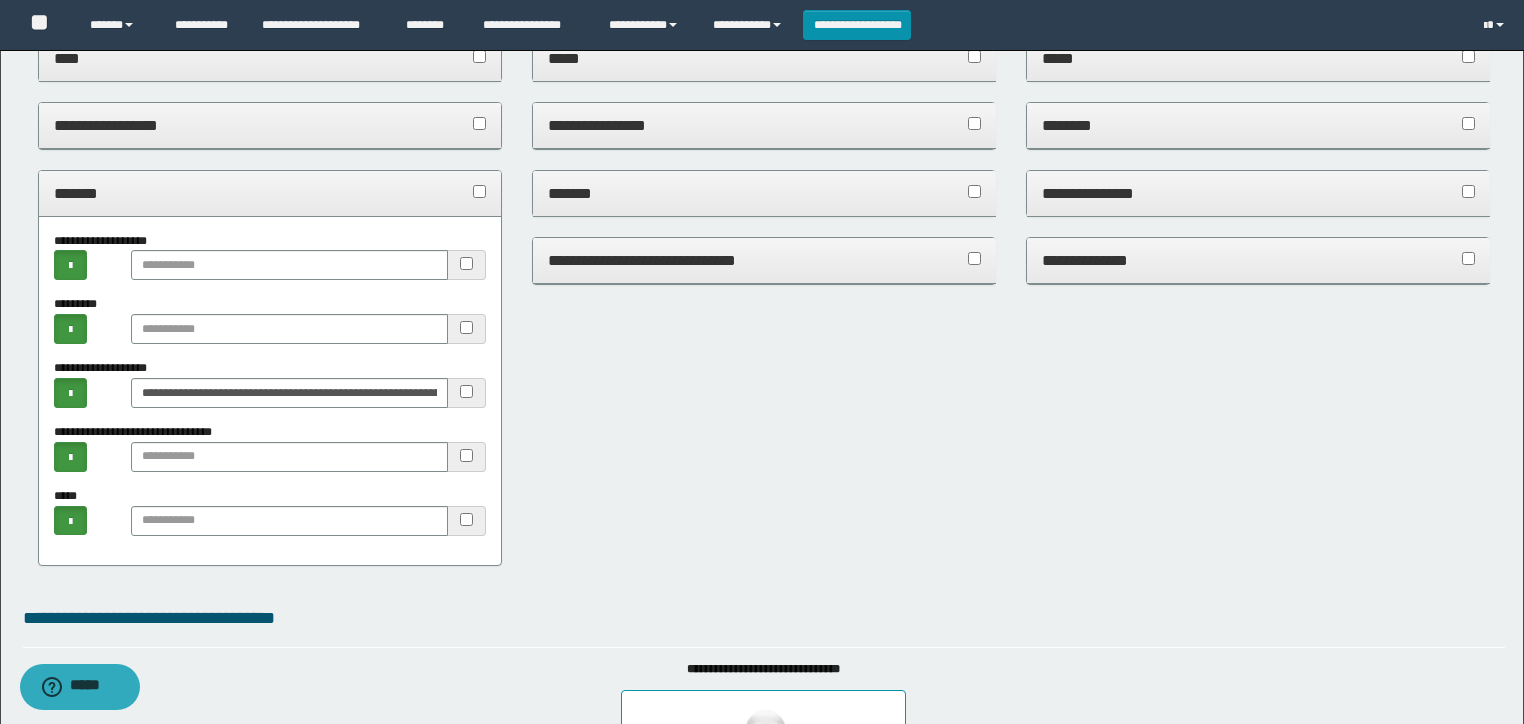 drag, startPoint x: 319, startPoint y: 184, endPoint x: 680, endPoint y: 288, distance: 375.68204 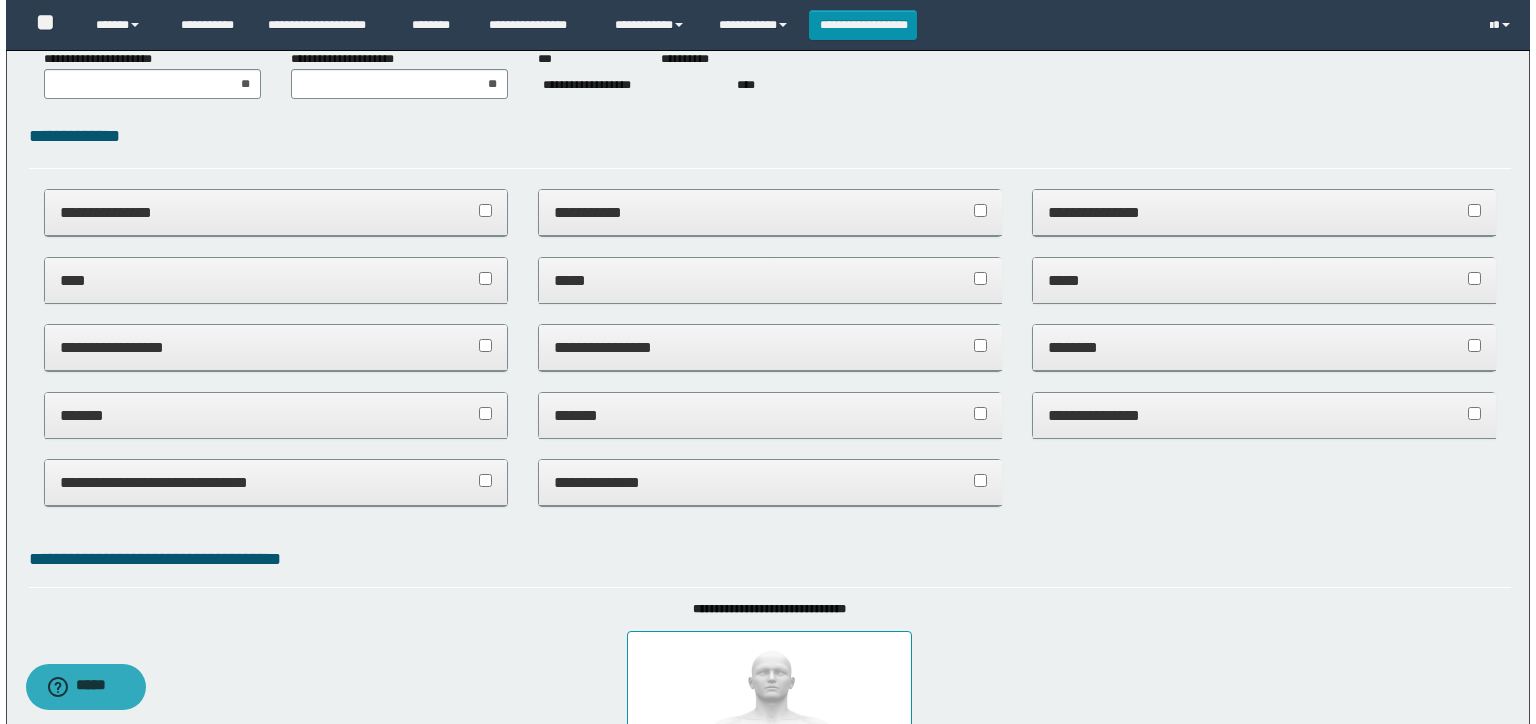 scroll, scrollTop: 0, scrollLeft: 0, axis: both 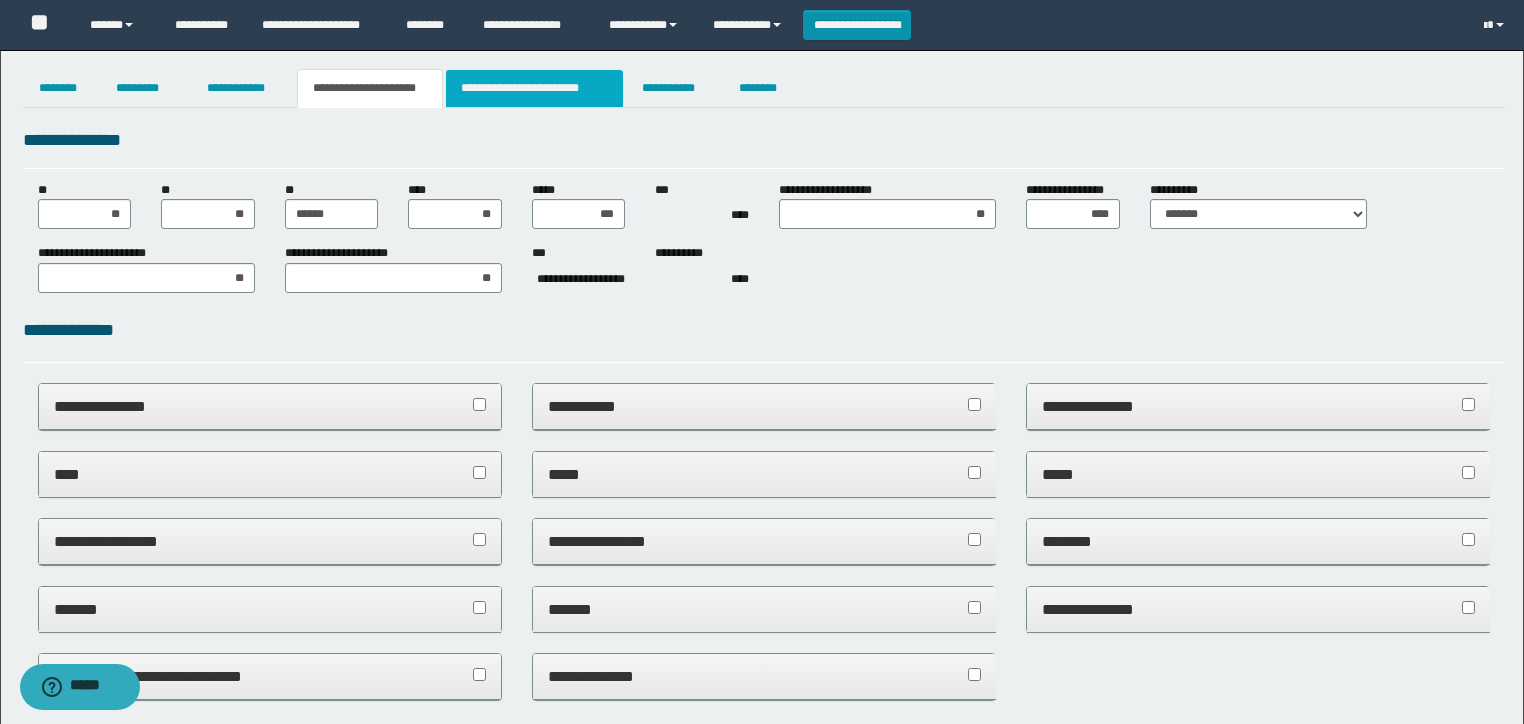 click on "**********" at bounding box center (534, 88) 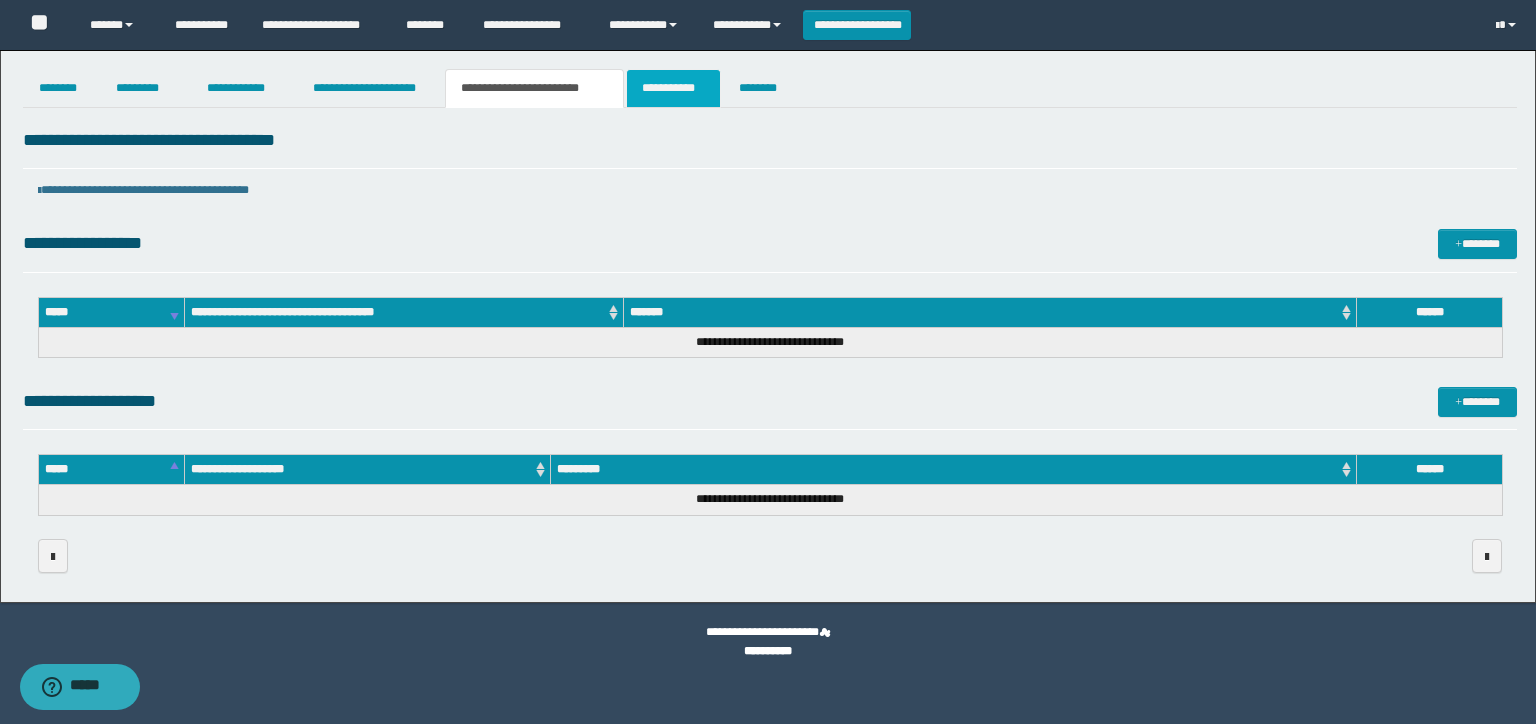 click on "**********" at bounding box center [673, 88] 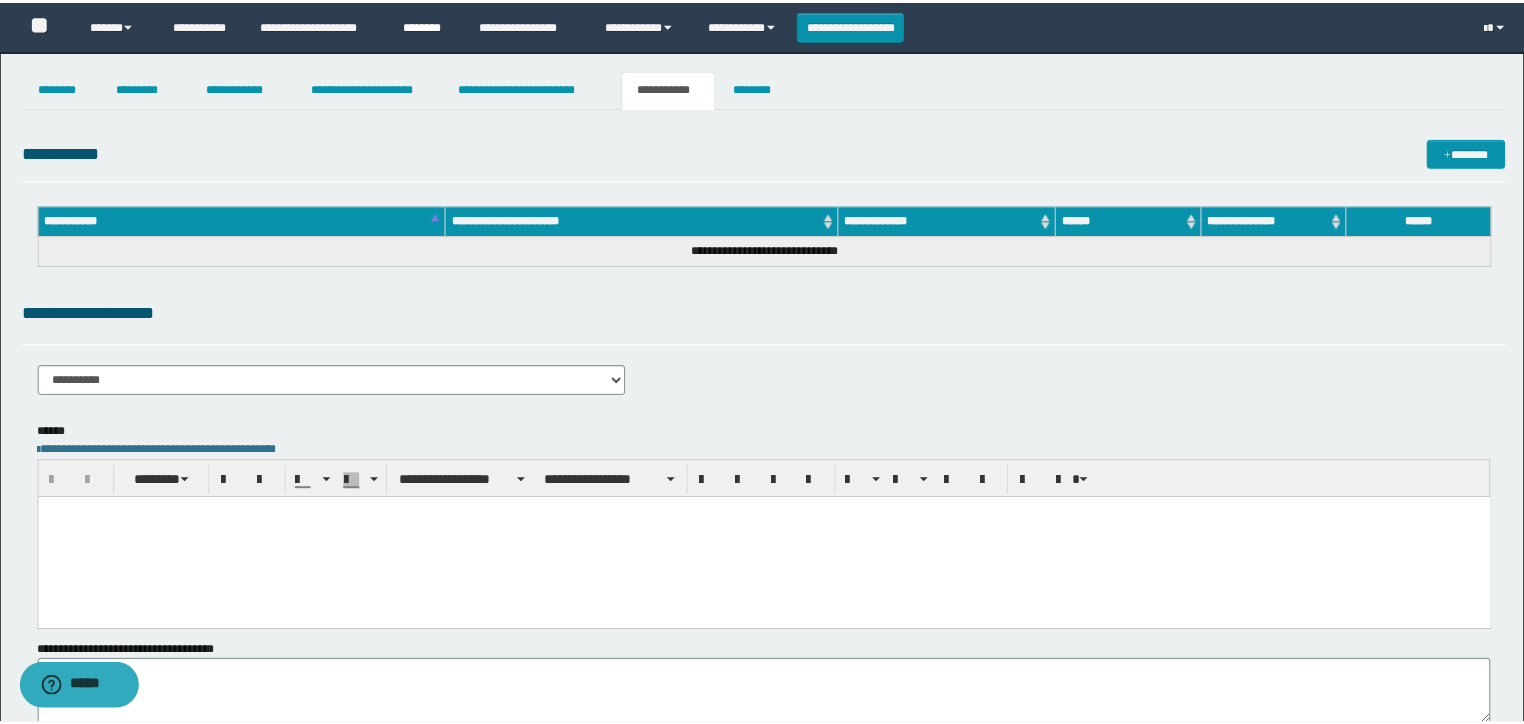 scroll, scrollTop: 0, scrollLeft: 0, axis: both 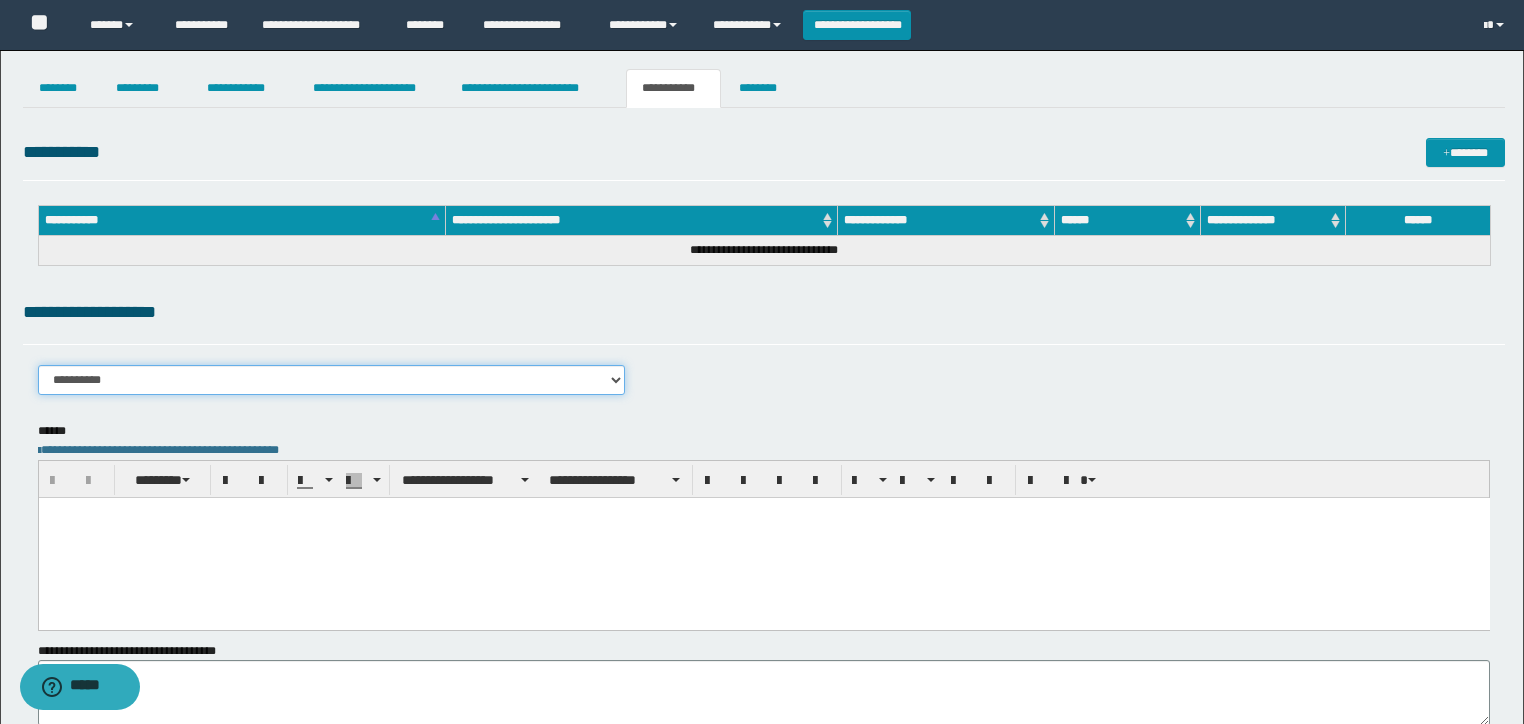 click on "**********" at bounding box center [332, 380] 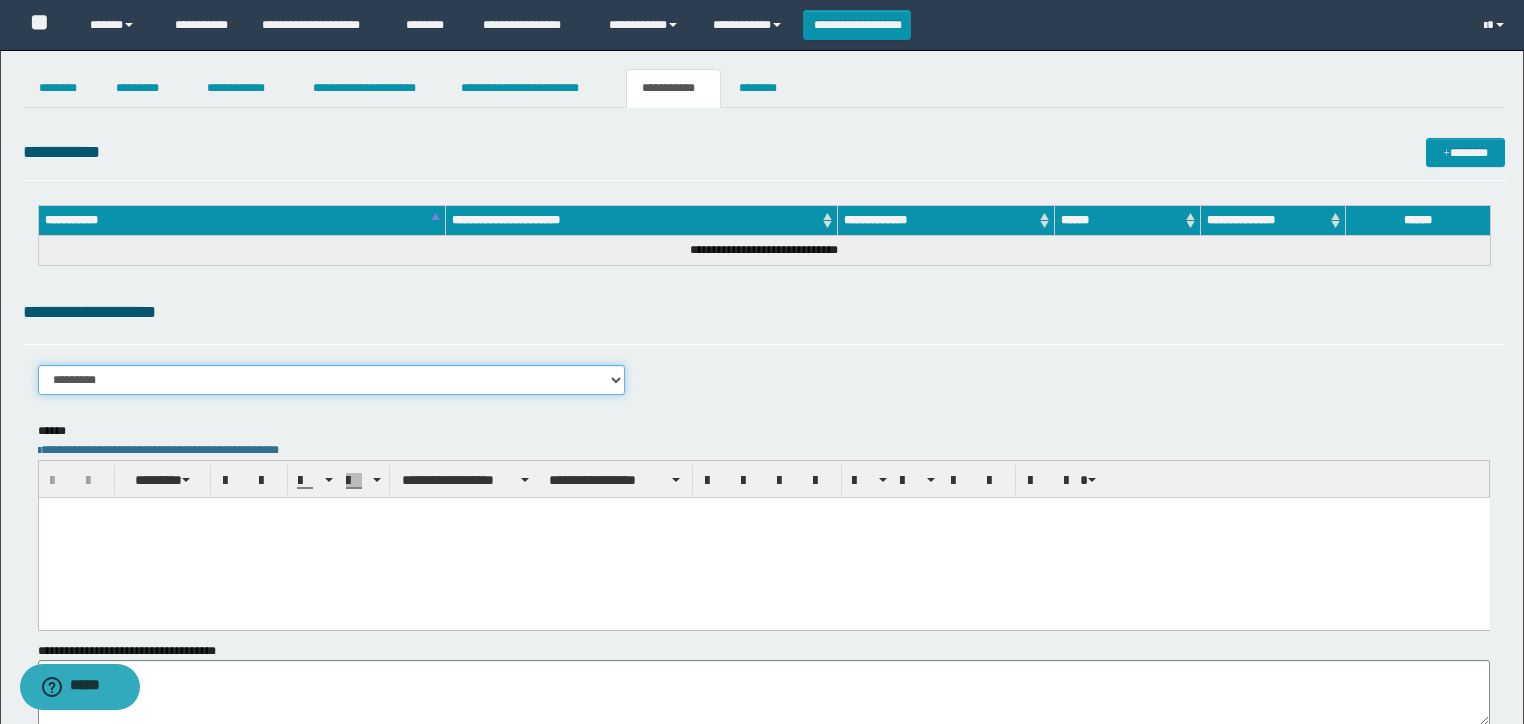 click on "**********" at bounding box center [332, 380] 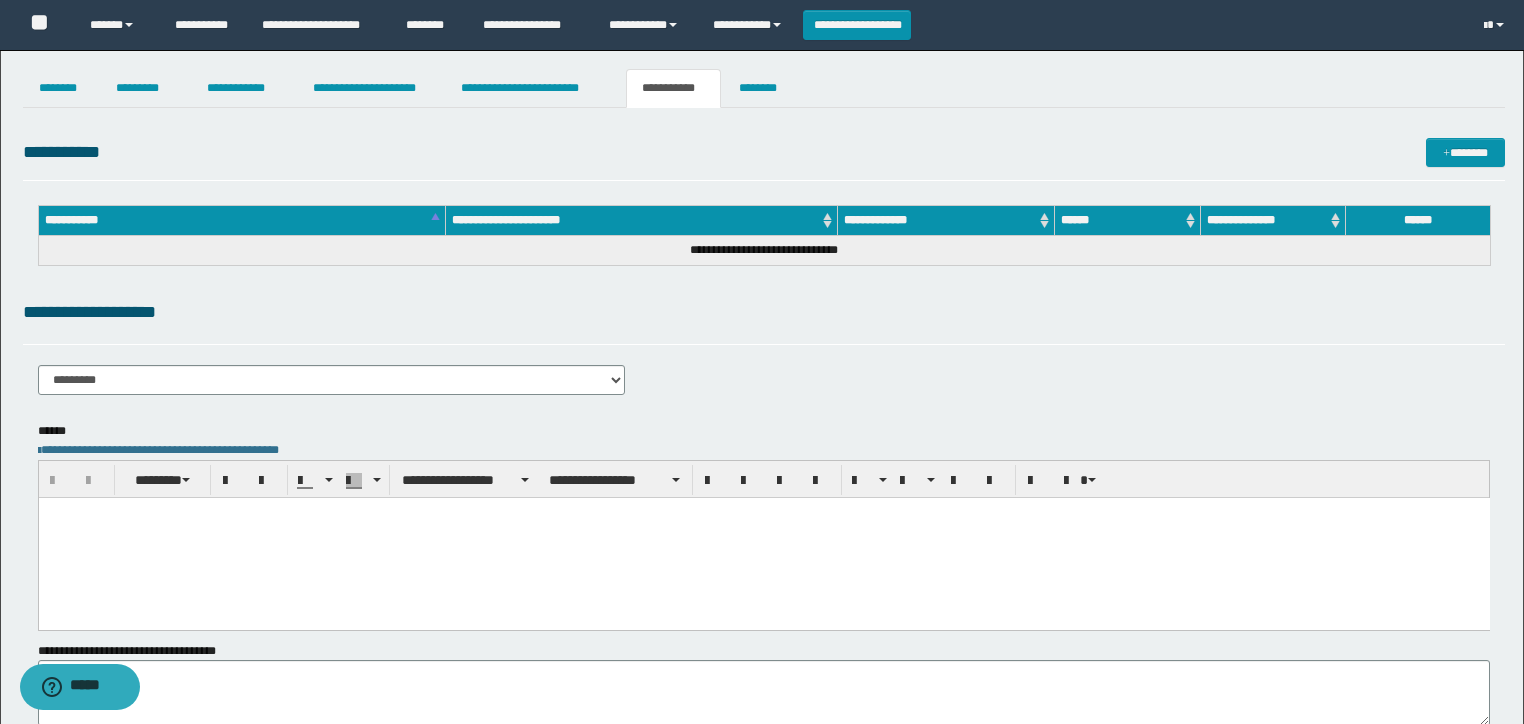 click at bounding box center (763, 537) 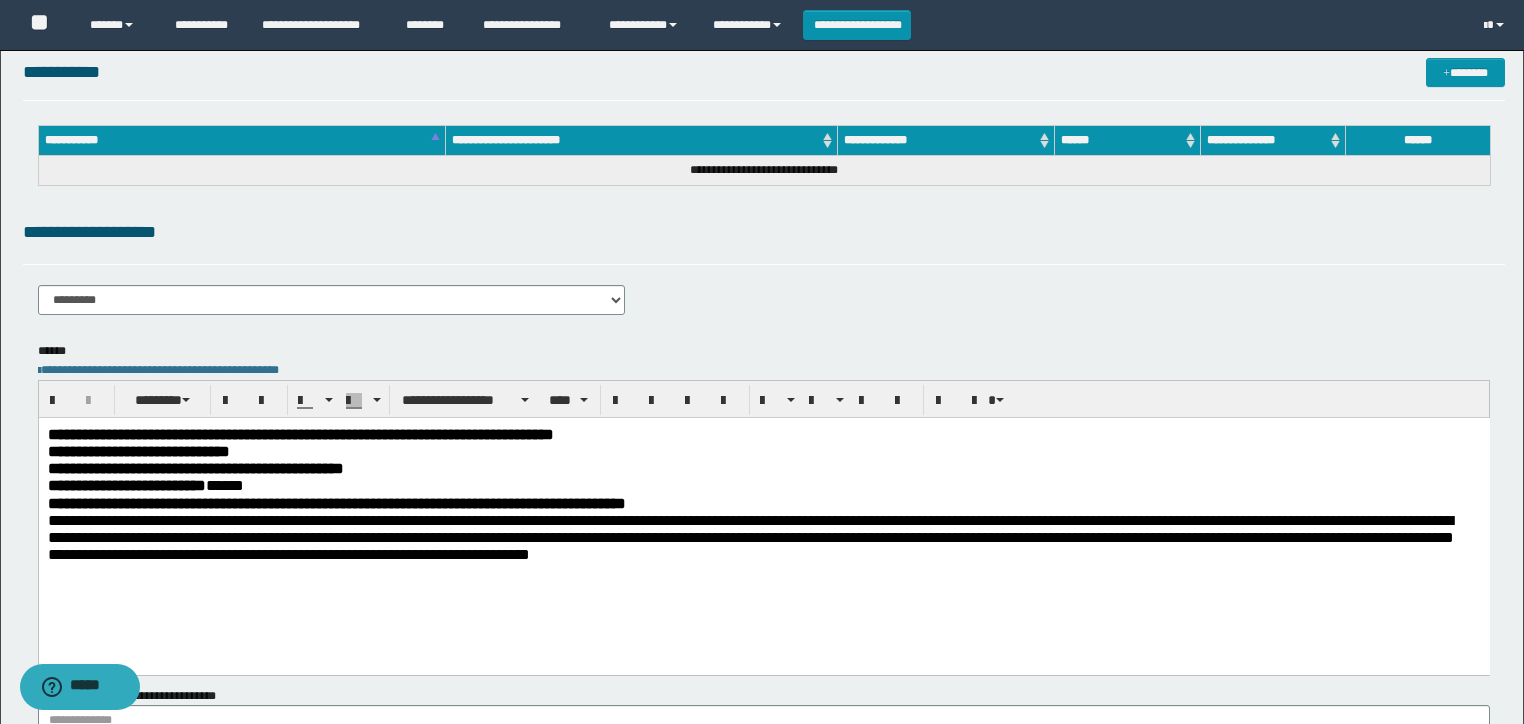scroll, scrollTop: 240, scrollLeft: 0, axis: vertical 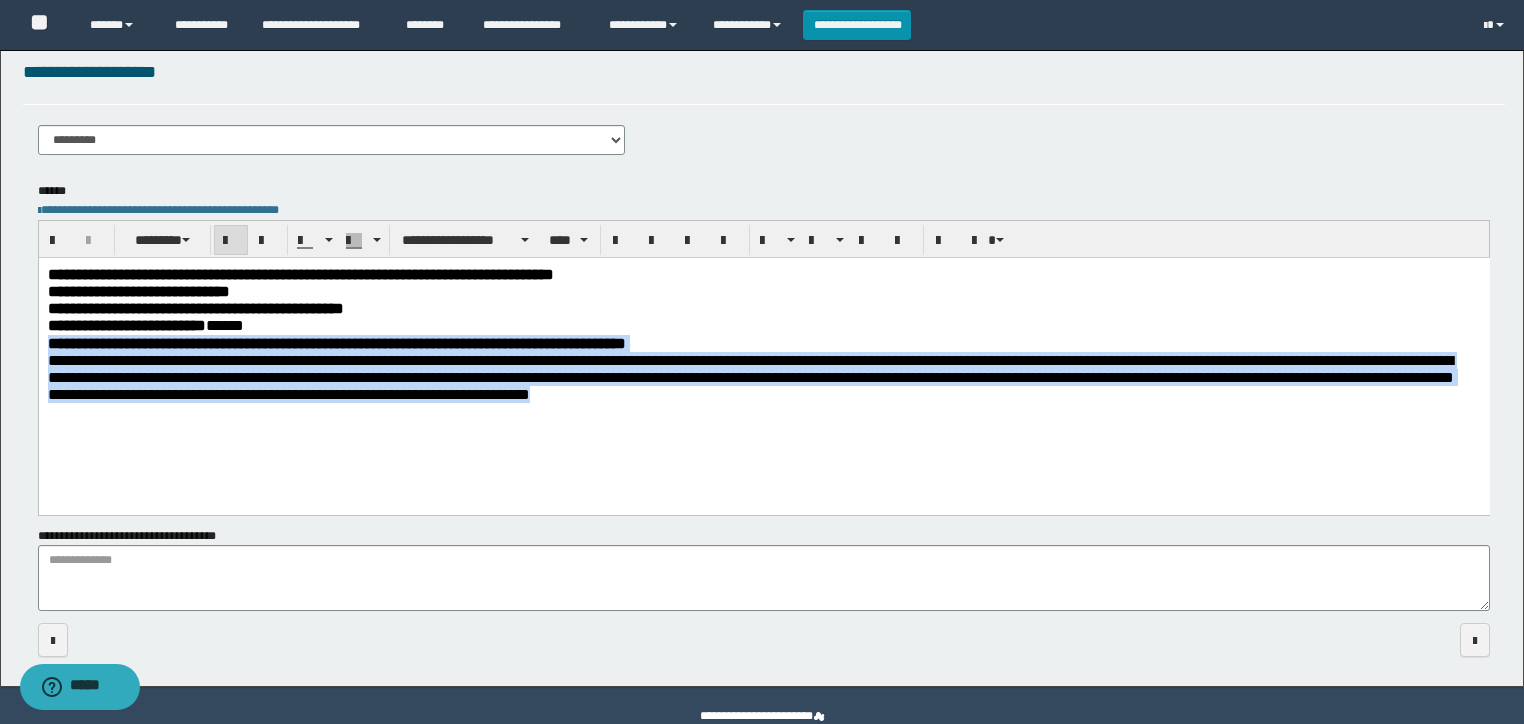 drag, startPoint x: 1049, startPoint y: 408, endPoint x: 3, endPoint y: 339, distance: 1048.2733 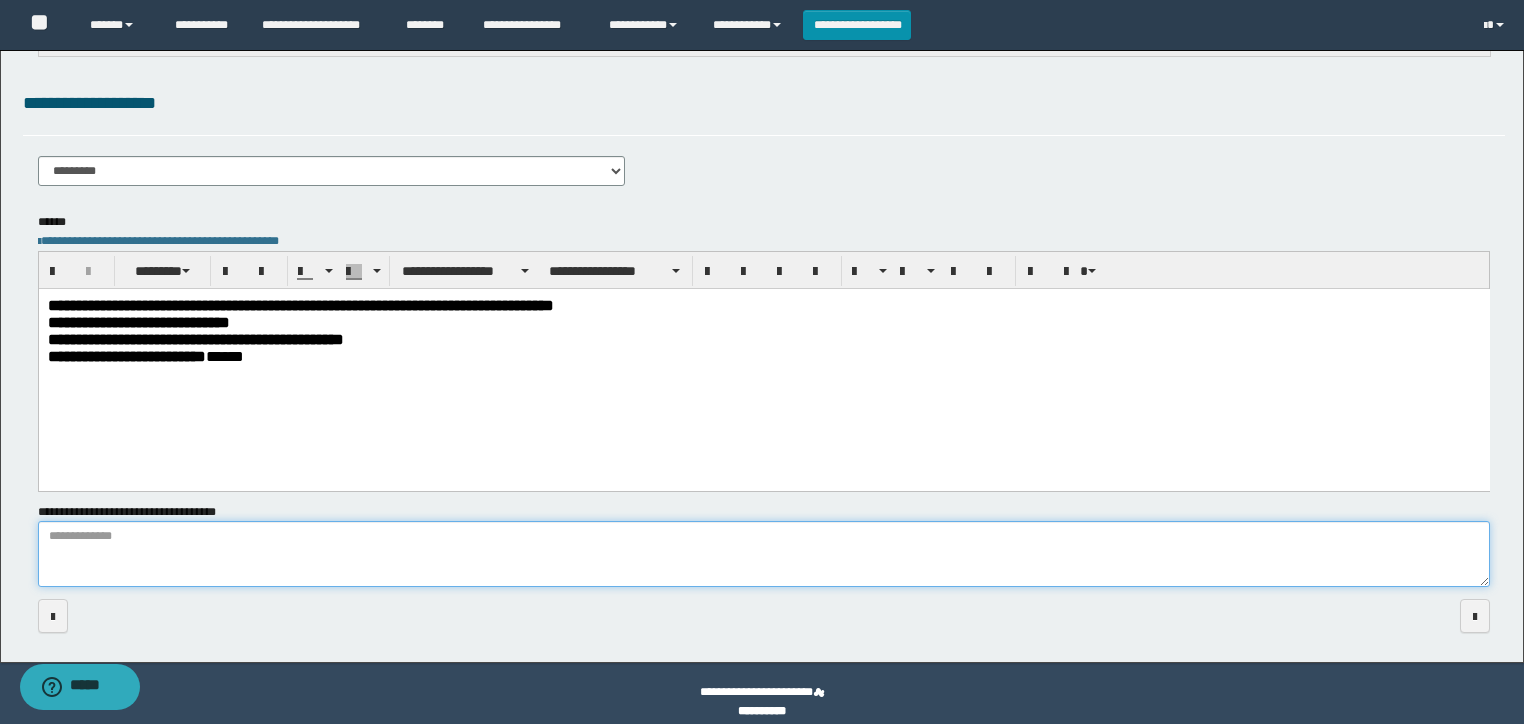 scroll, scrollTop: 225, scrollLeft: 0, axis: vertical 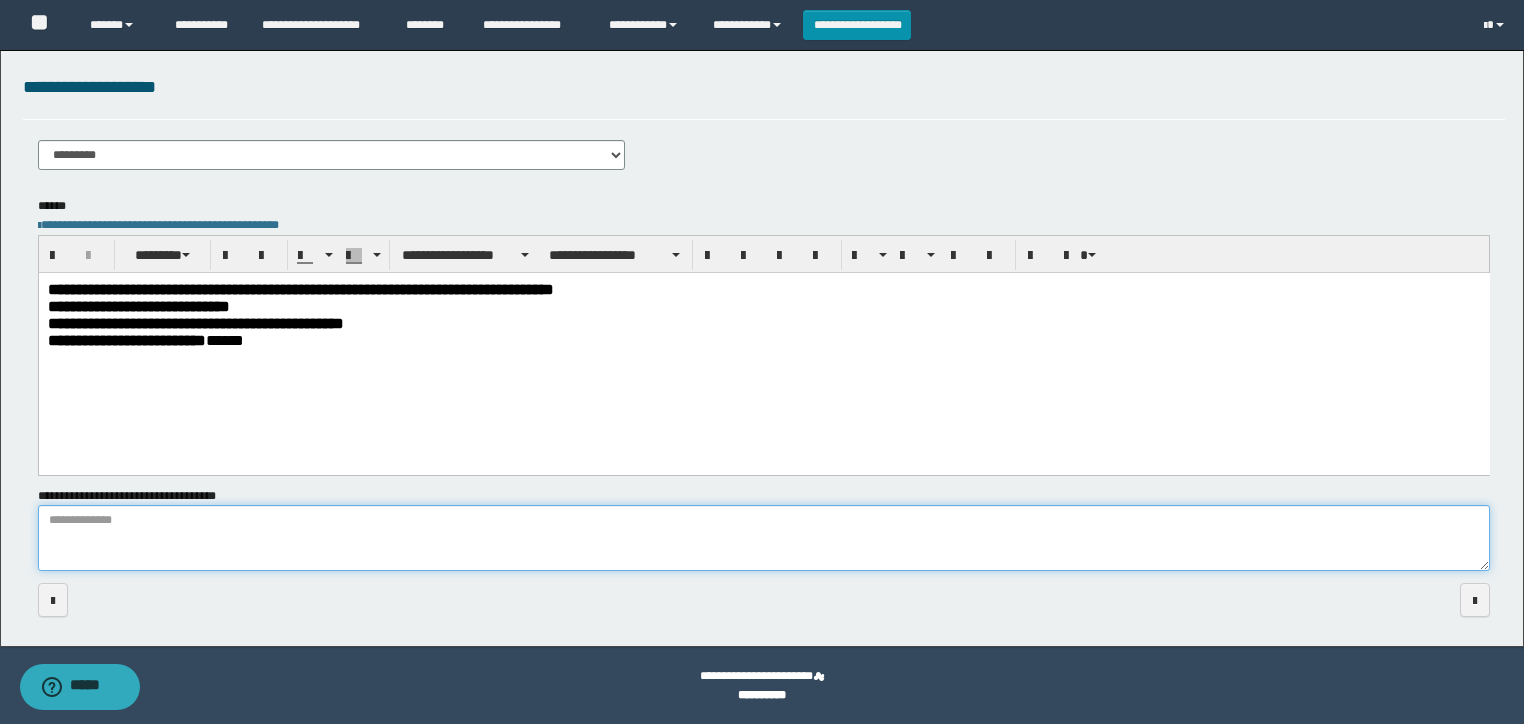 click on "**********" at bounding box center (764, 538) 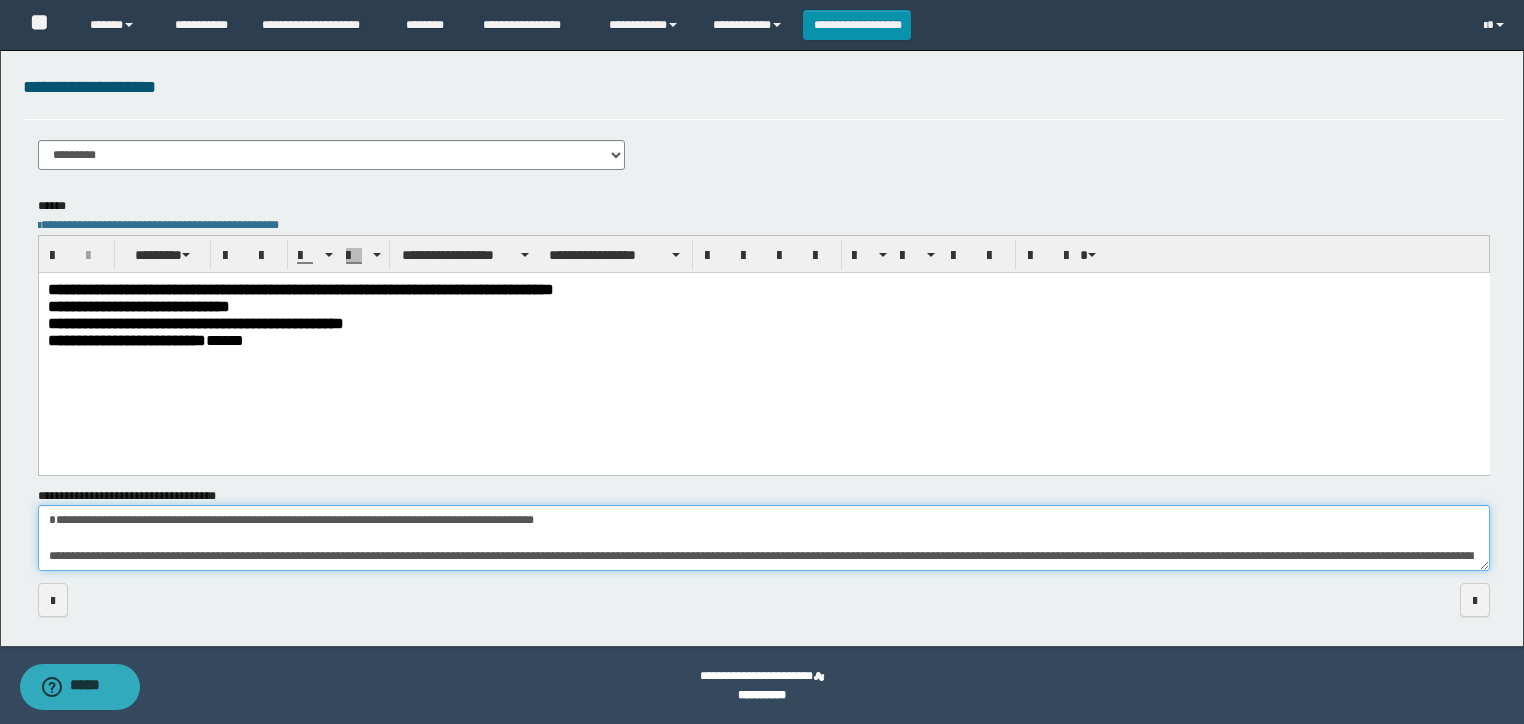 scroll, scrollTop: 30, scrollLeft: 0, axis: vertical 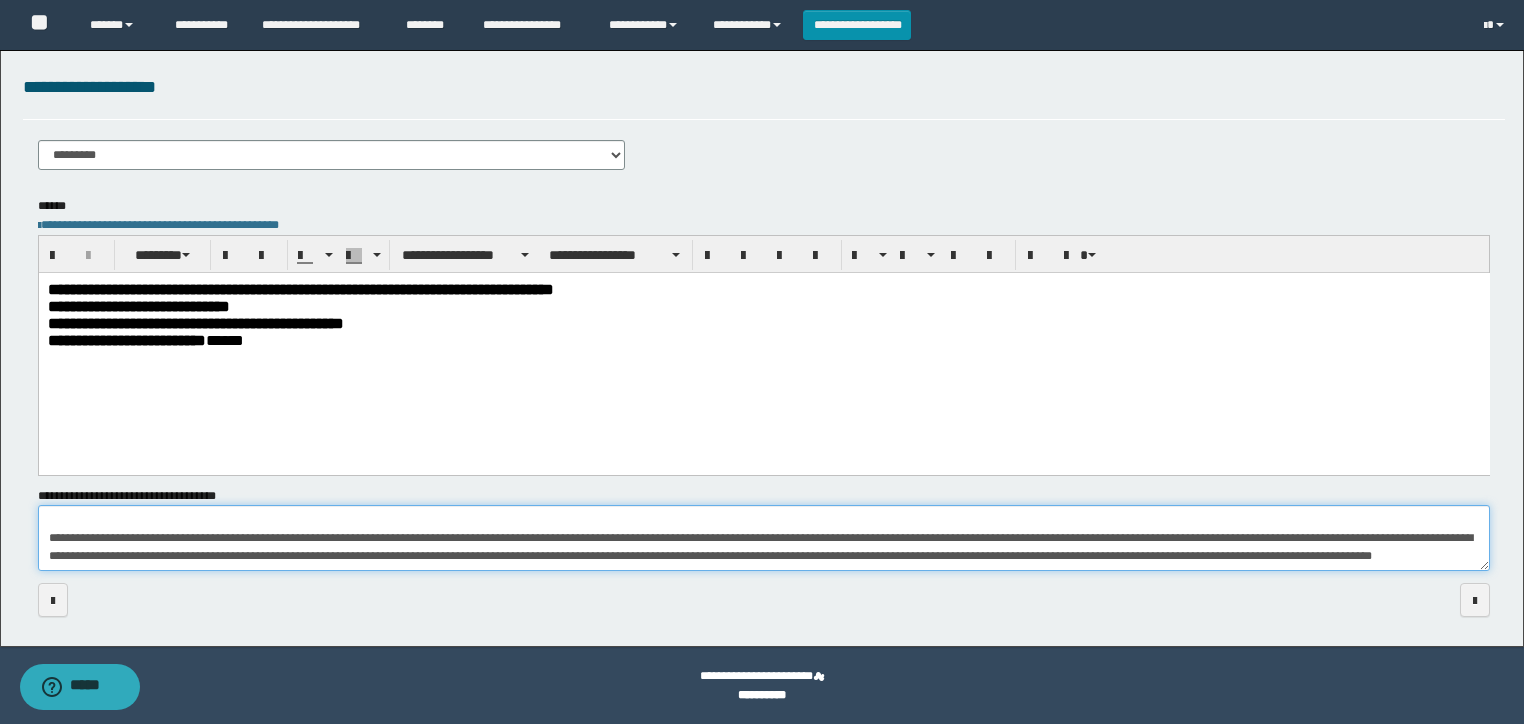 type on "**********" 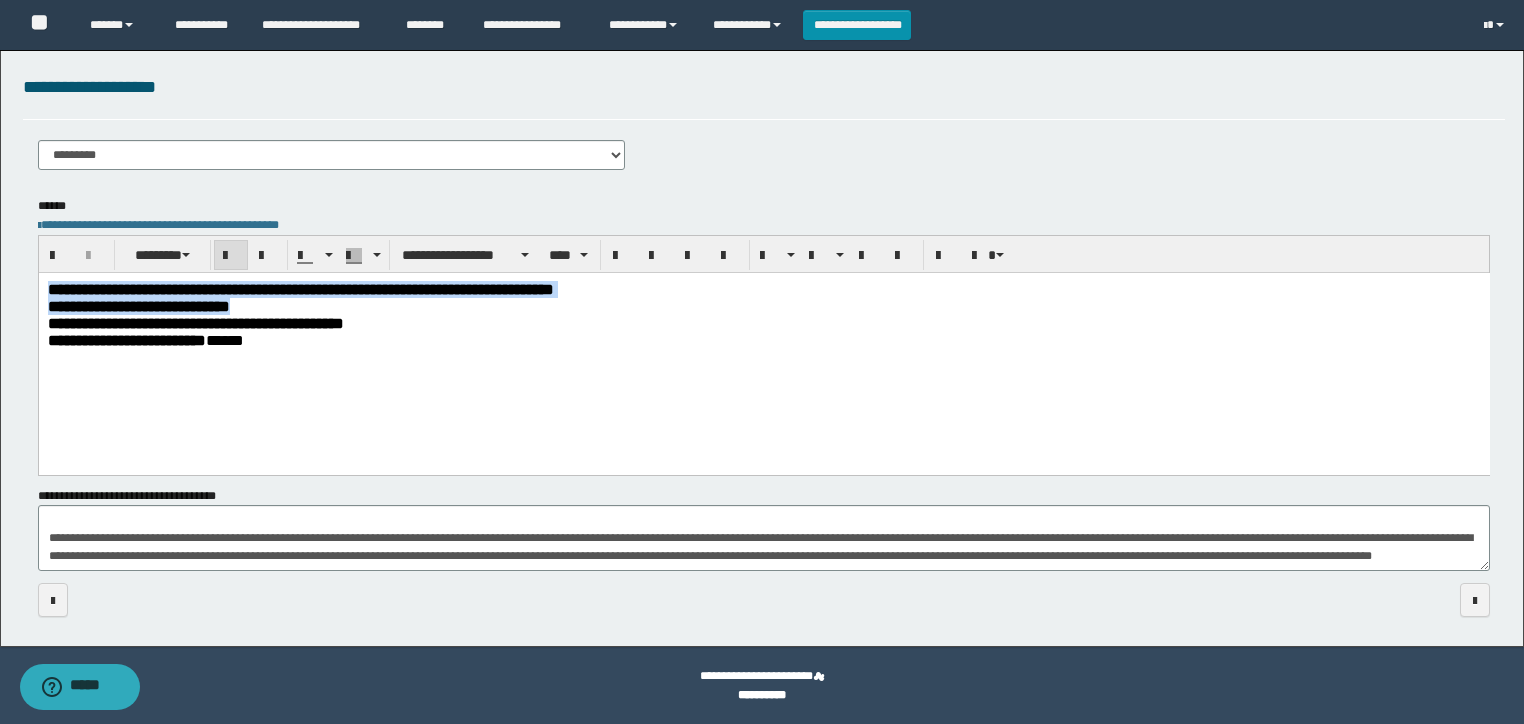 drag, startPoint x: 281, startPoint y: 298, endPoint x: -1, endPoint y: 203, distance: 297.57184 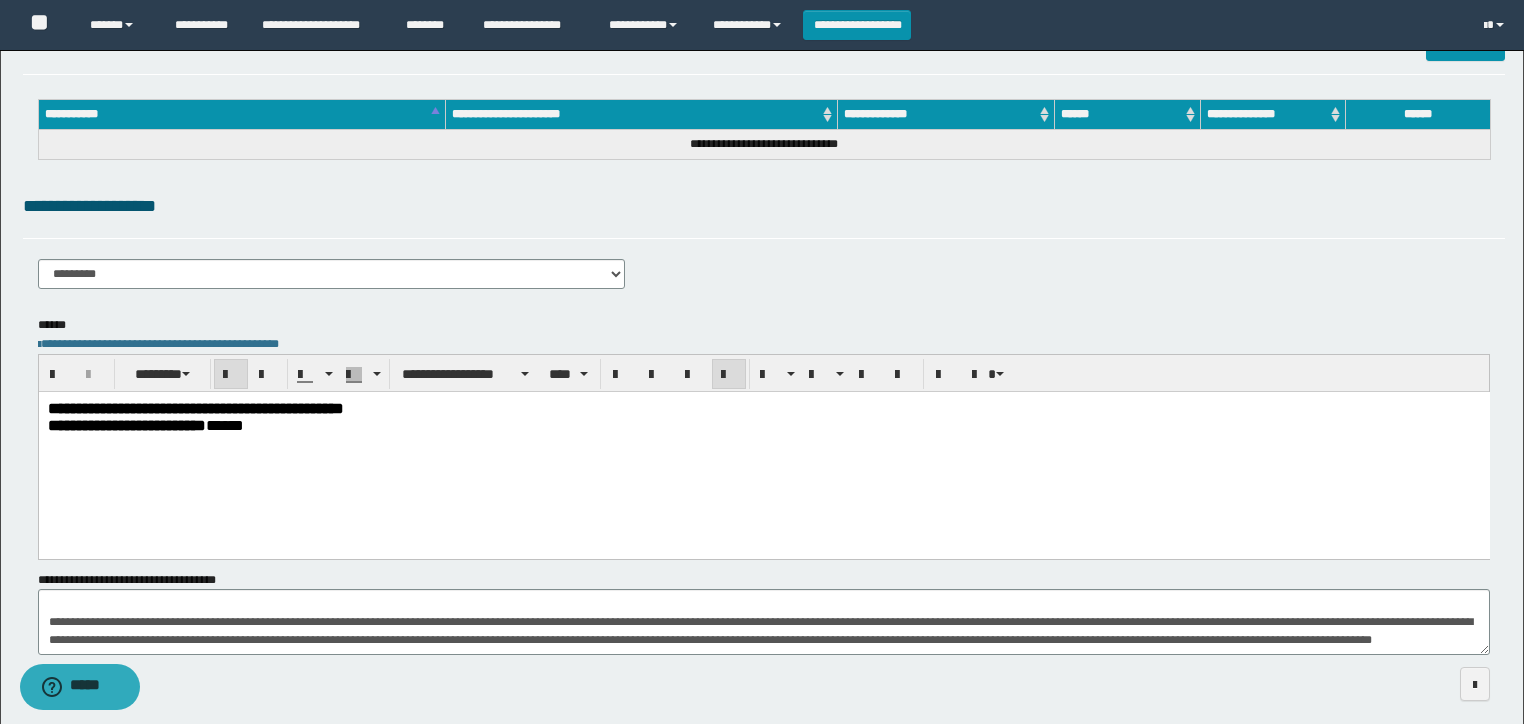 scroll, scrollTop: 0, scrollLeft: 0, axis: both 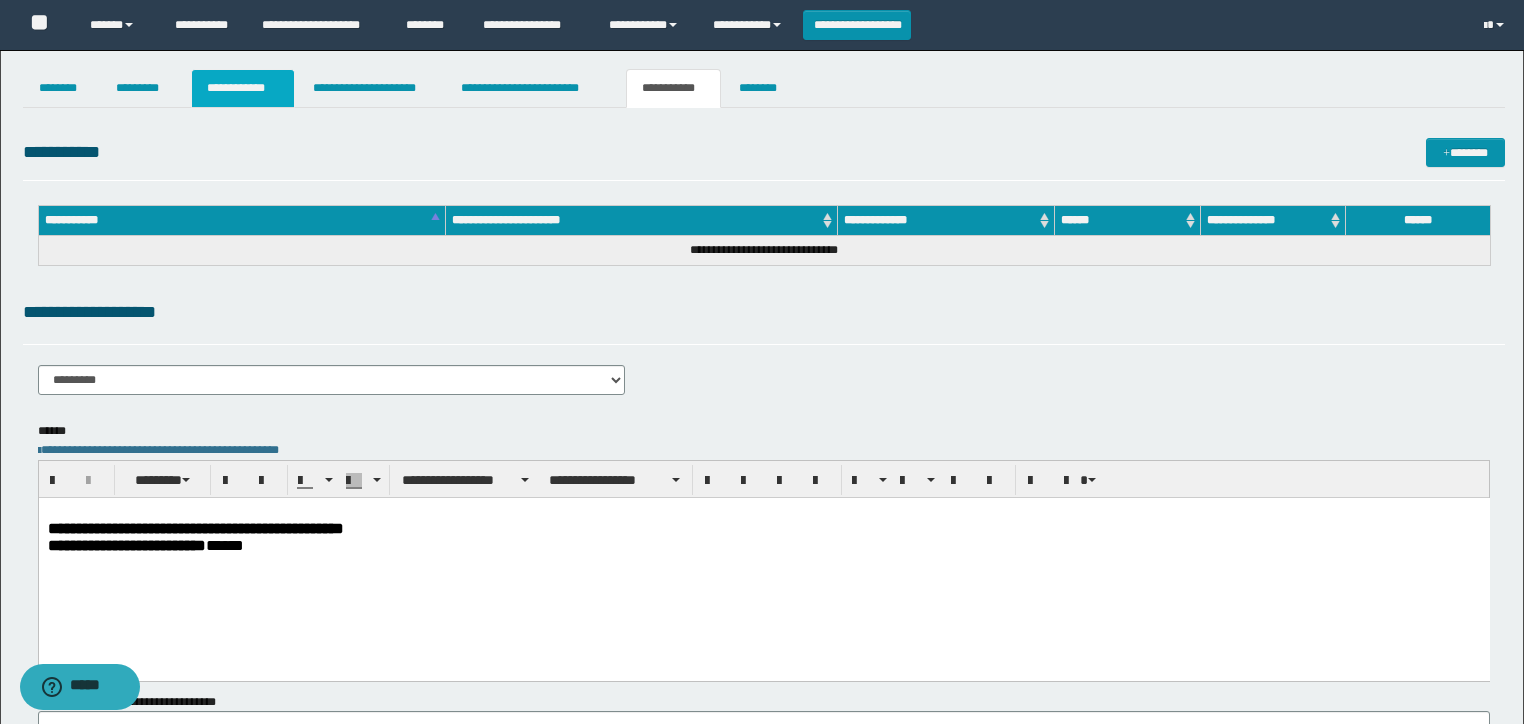 click on "**********" at bounding box center (243, 88) 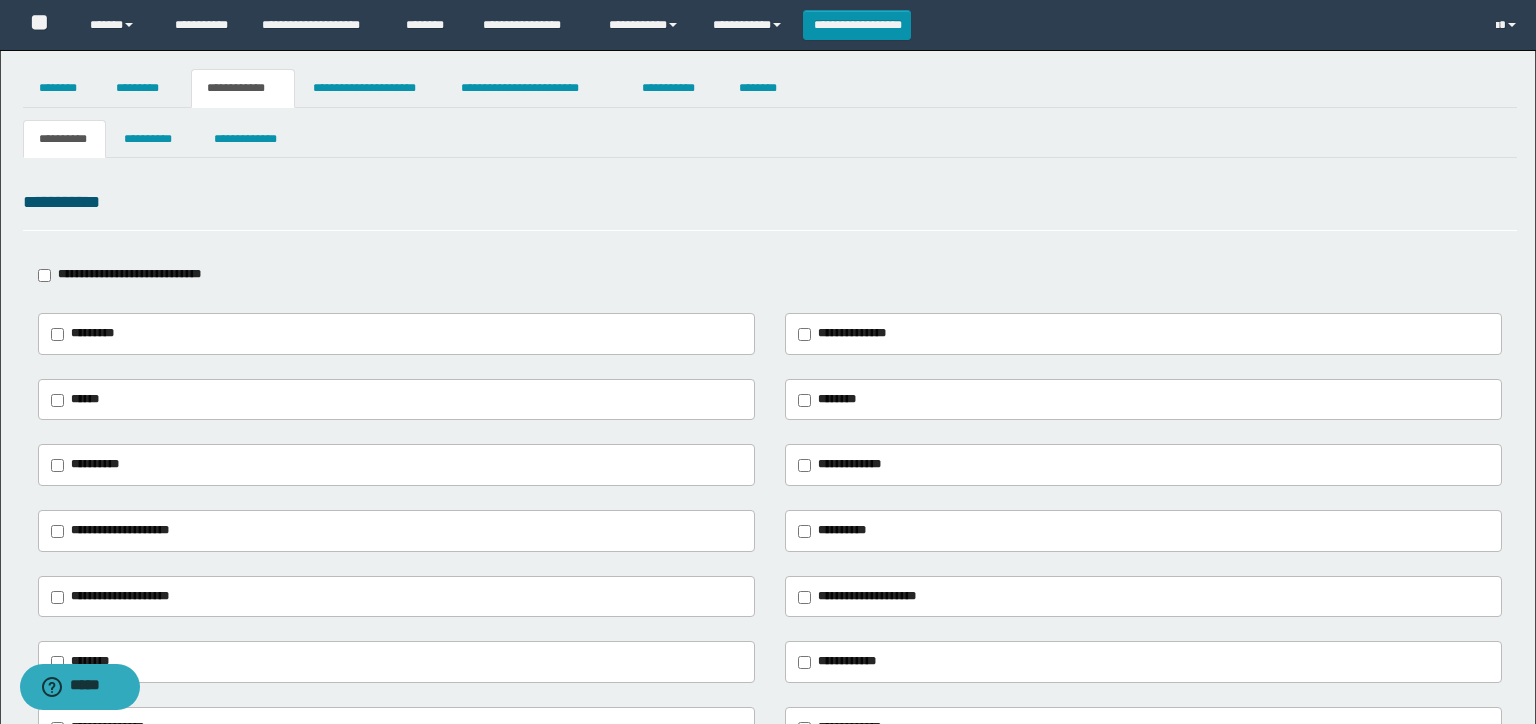 type on "**********" 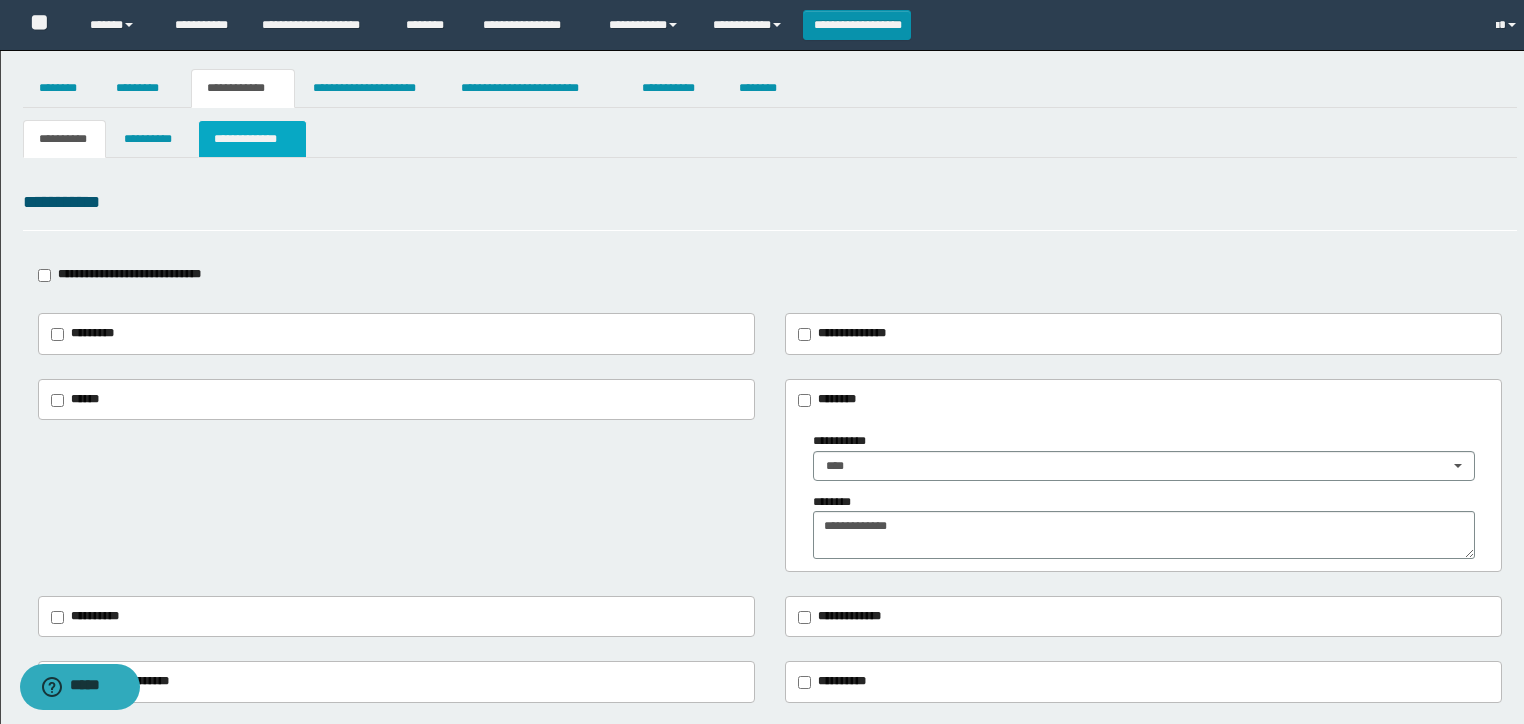 click on "**********" at bounding box center [252, 139] 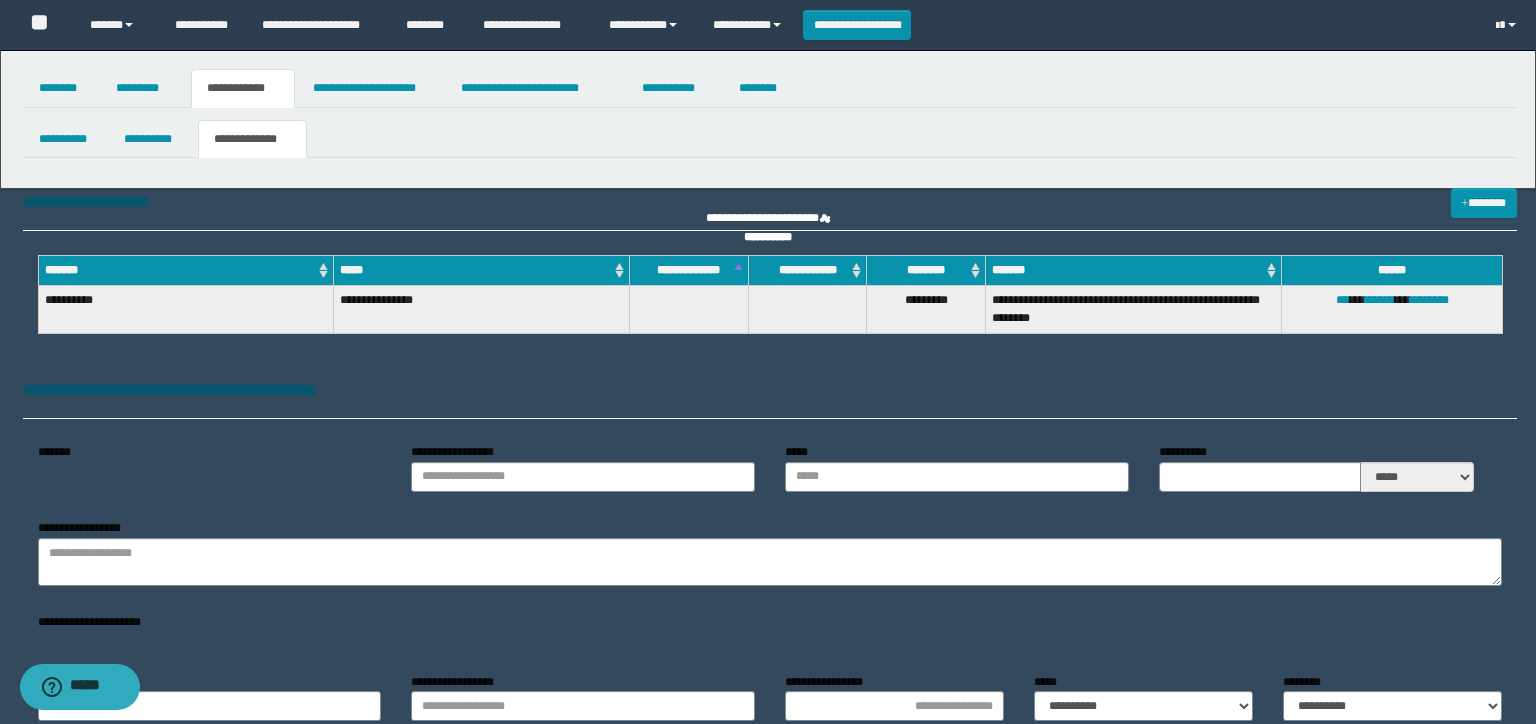 click at bounding box center [768, 362] 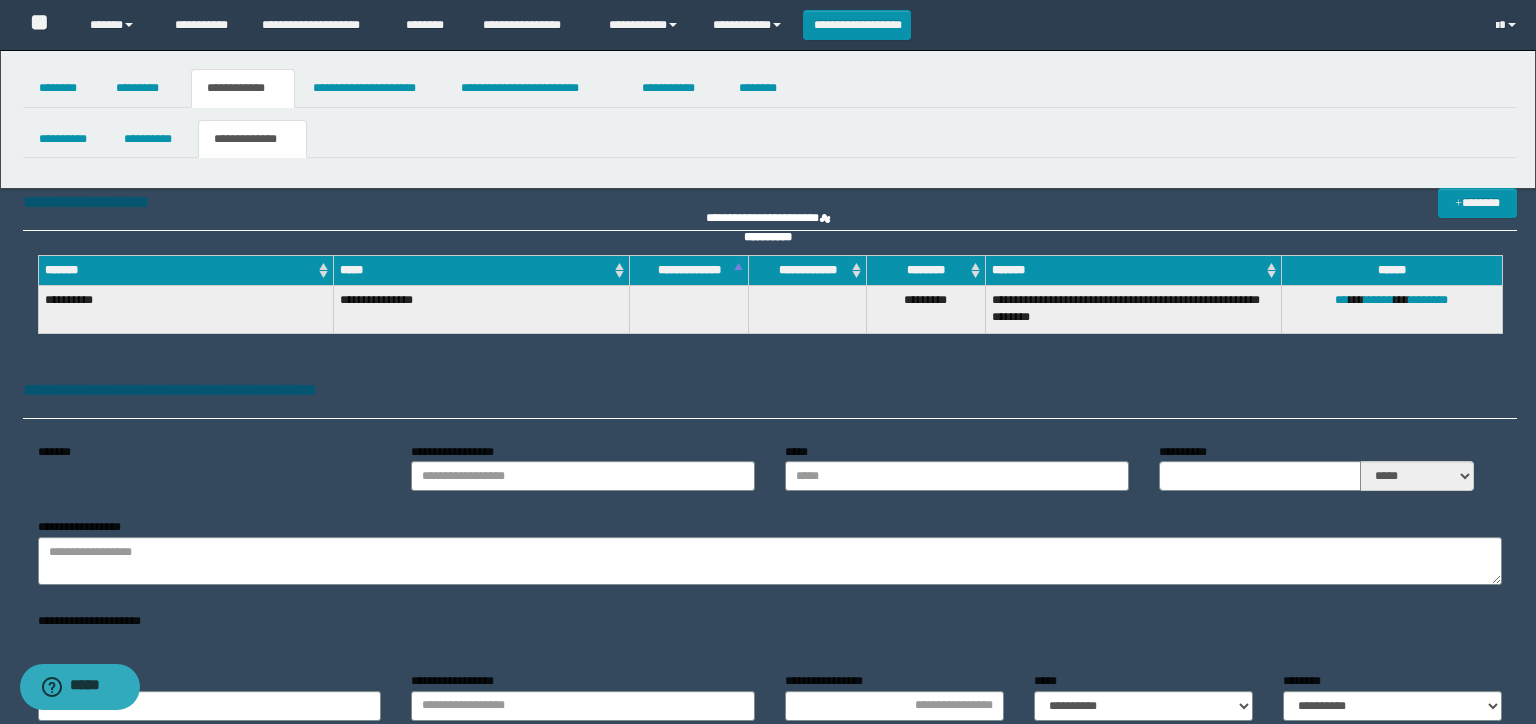 type on "**********" 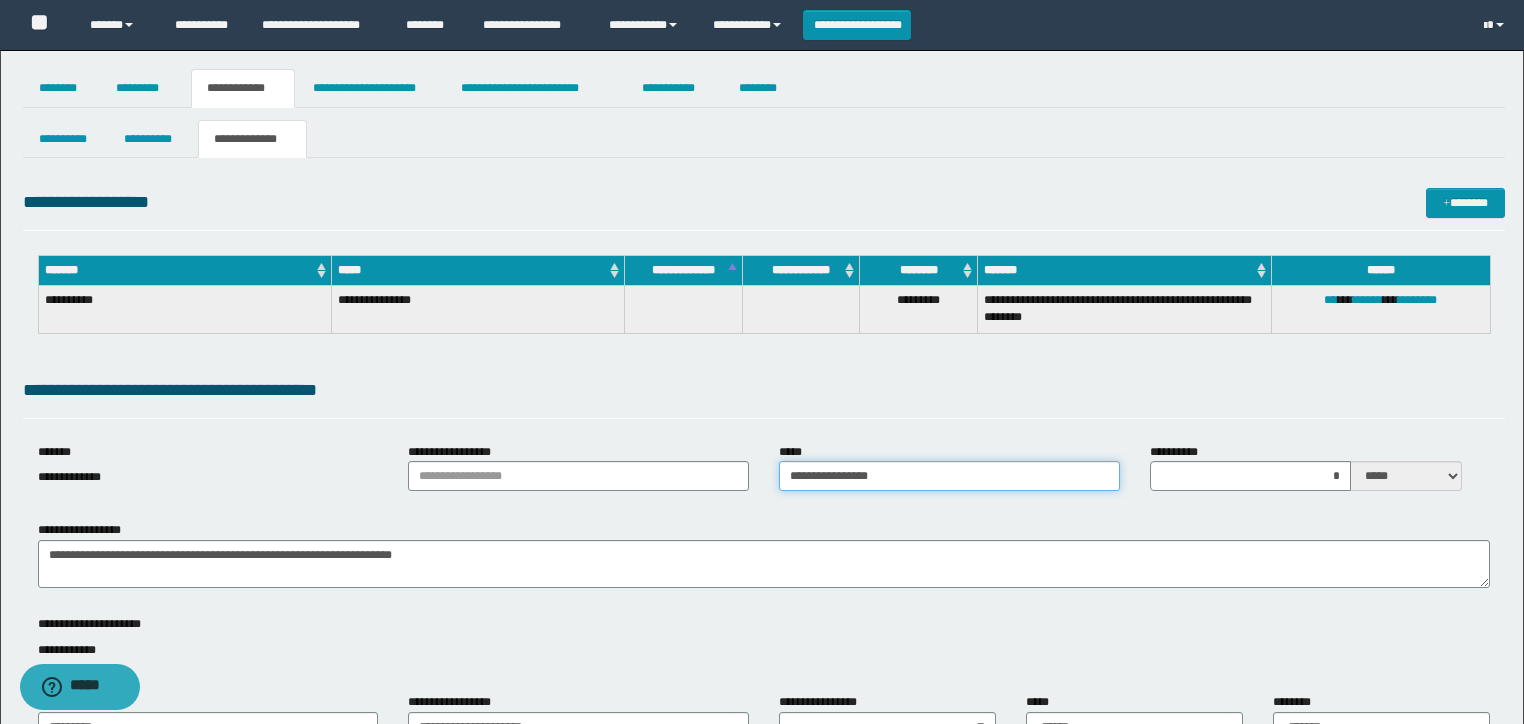 drag, startPoint x: 974, startPoint y: 467, endPoint x: 564, endPoint y: 426, distance: 412.0449 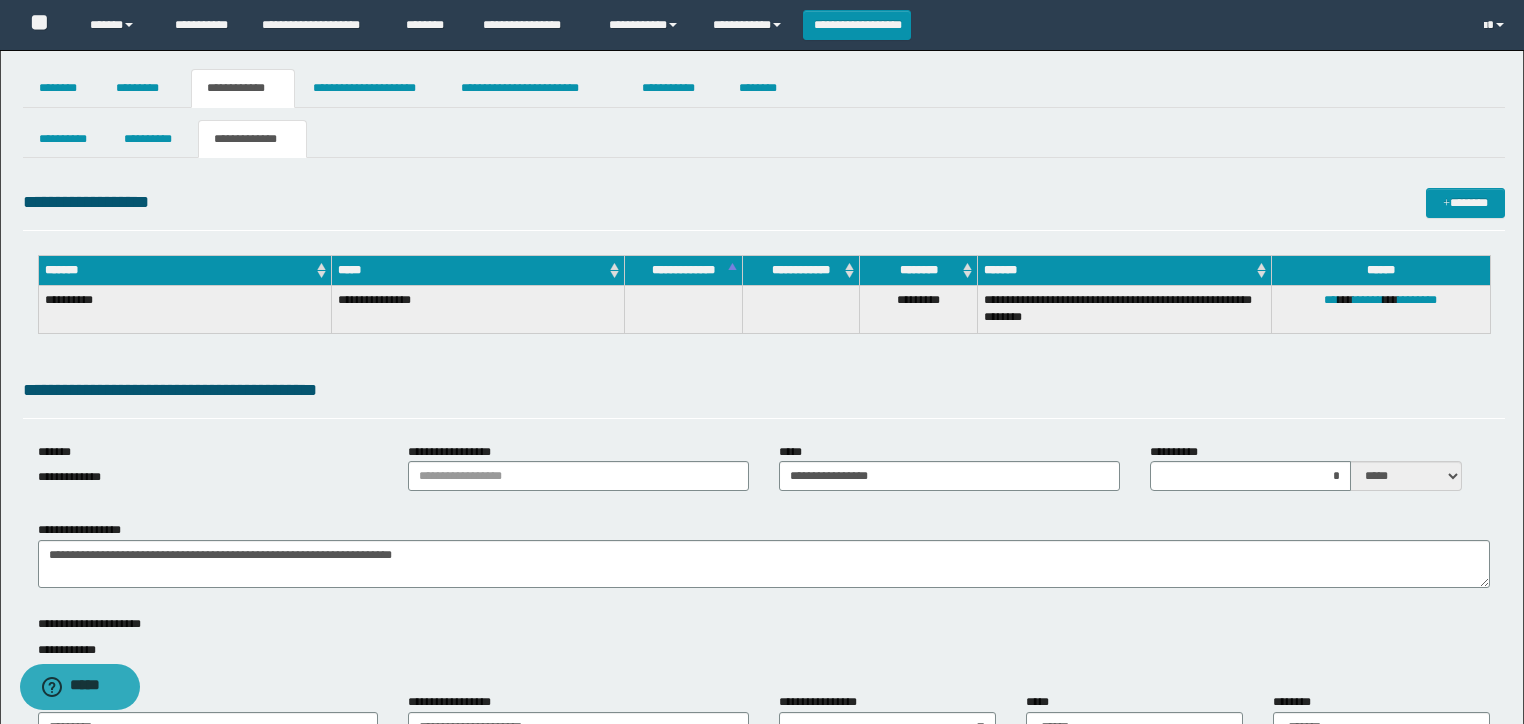click on "**********" at bounding box center [762, 927] 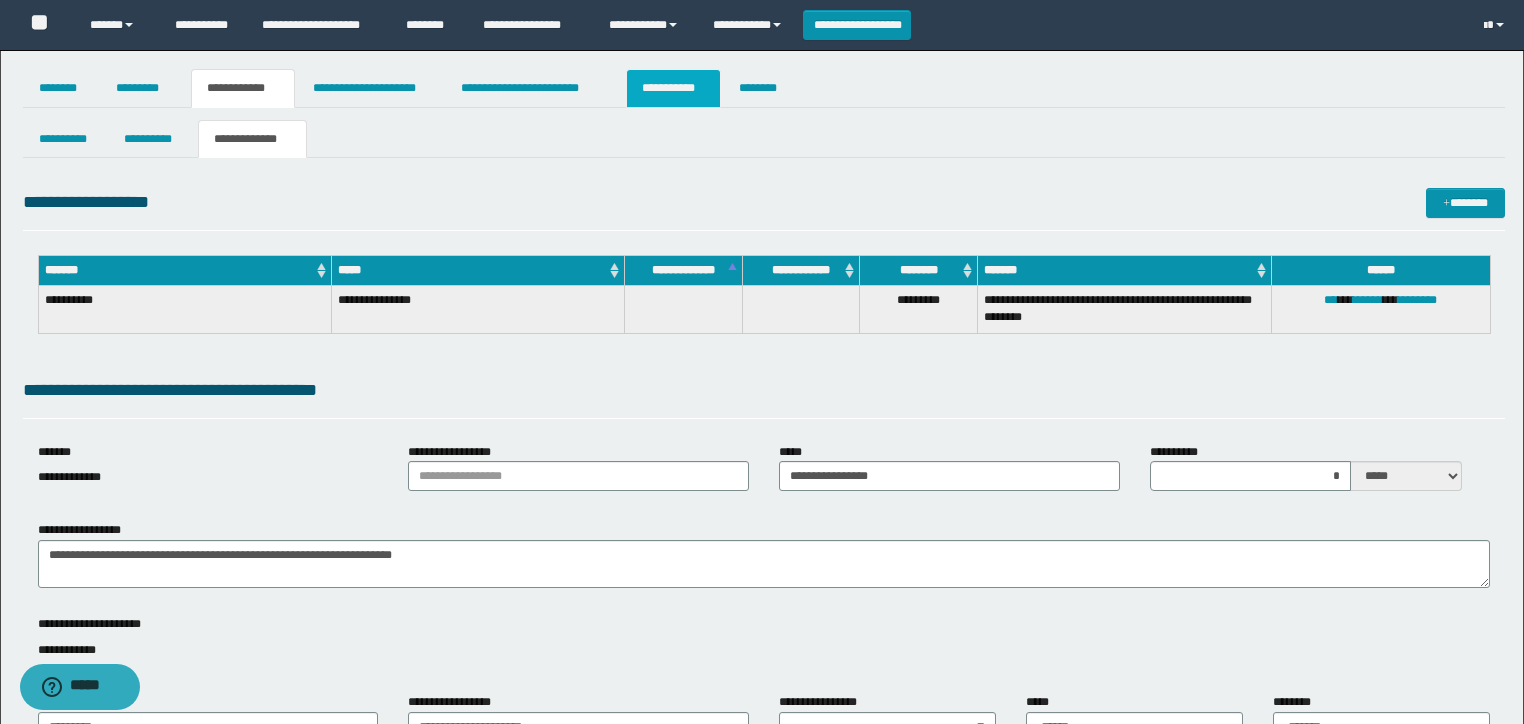click on "**********" at bounding box center (673, 88) 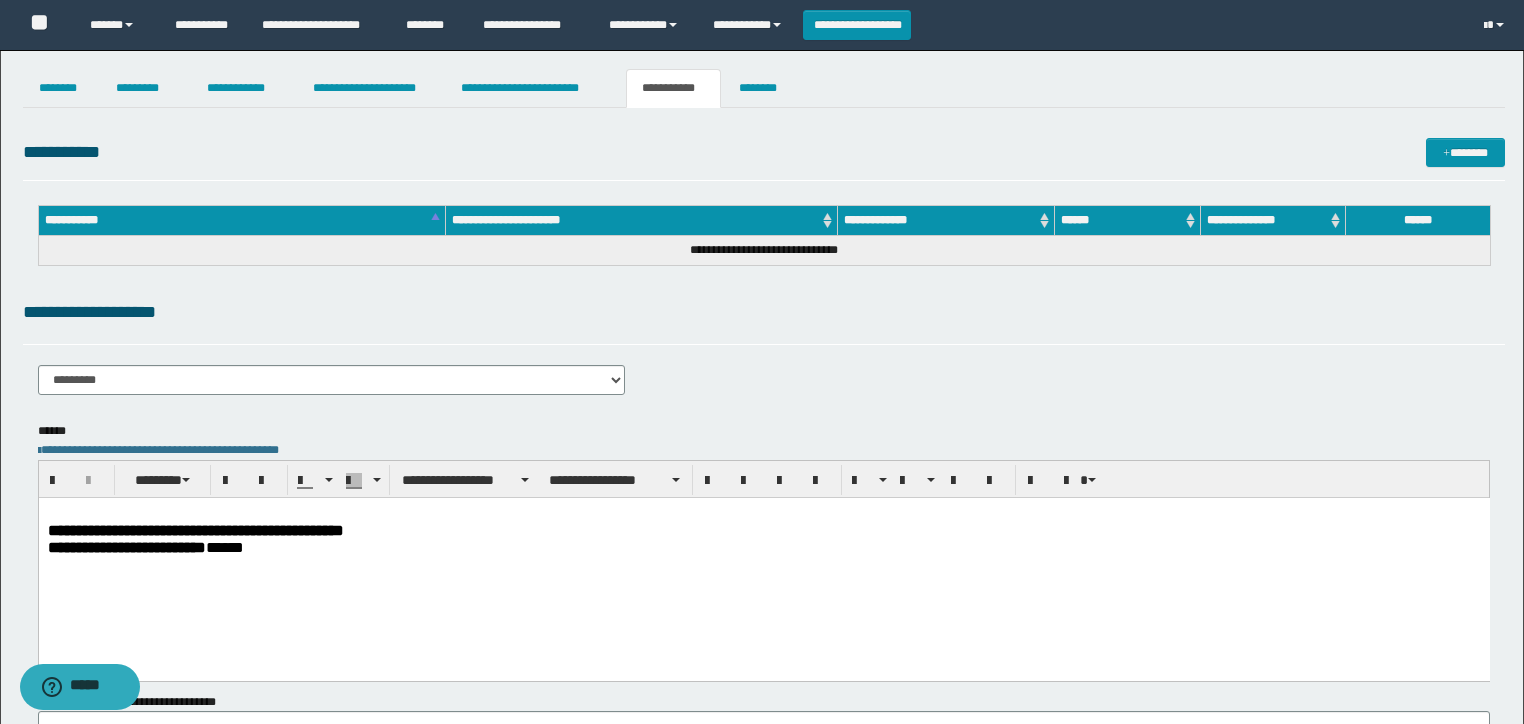 click on "**********" at bounding box center [763, 529] 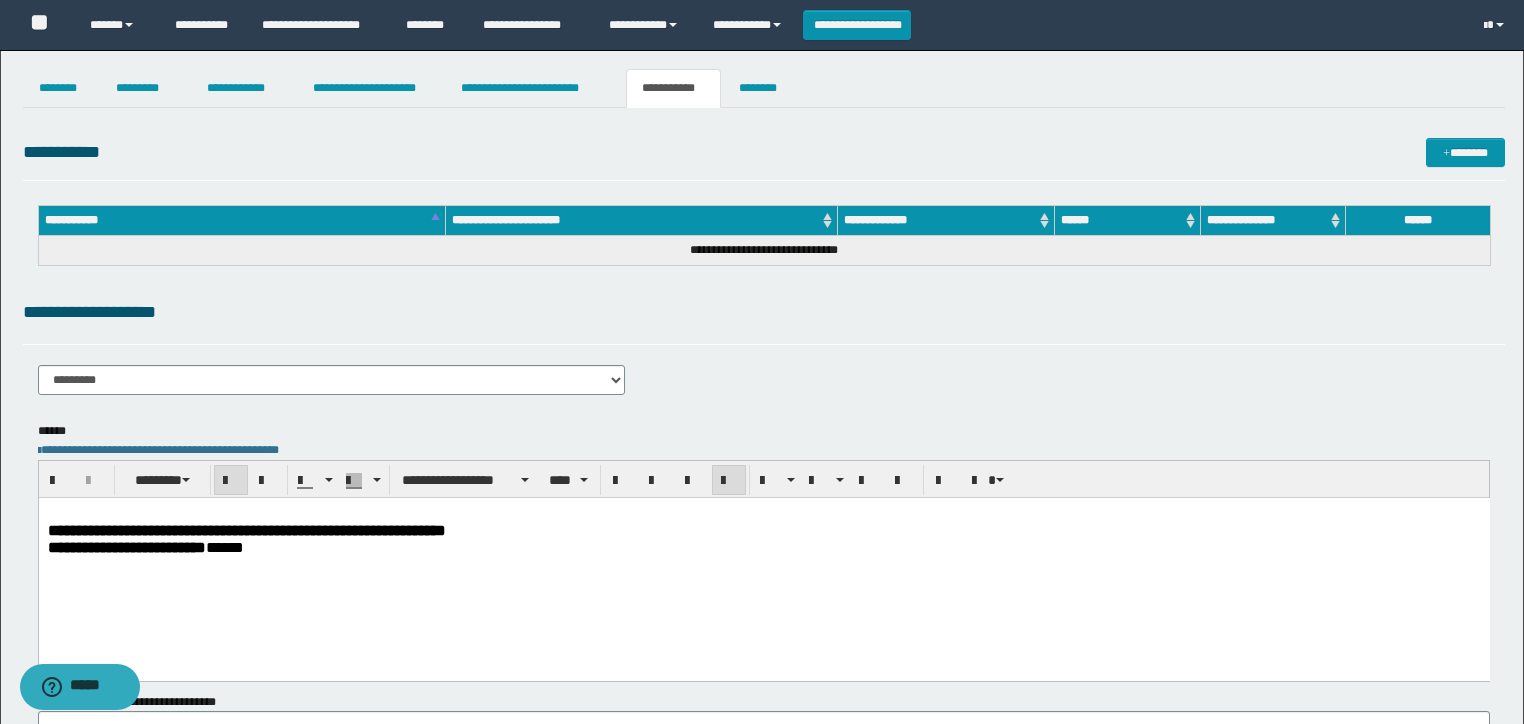 click on "**********" at bounding box center [763, 563] 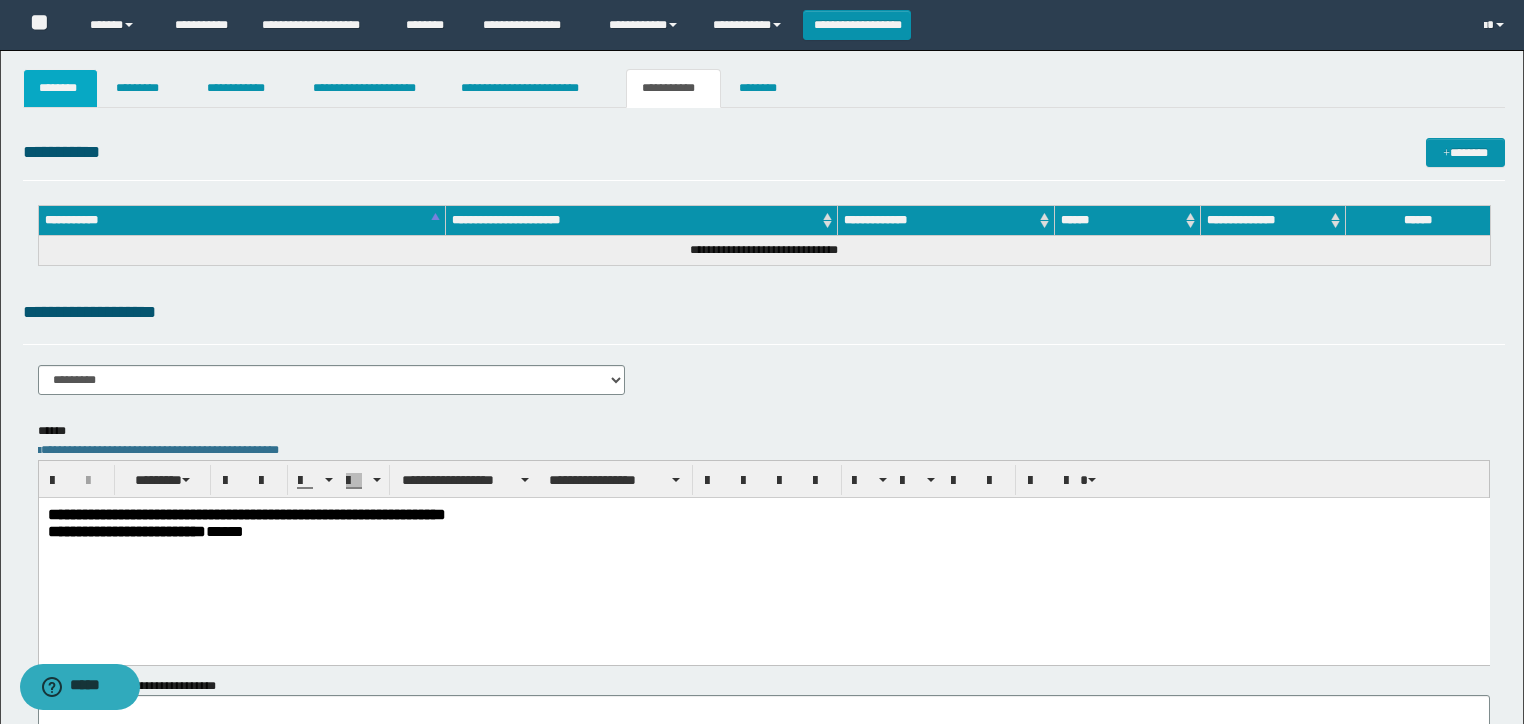 click on "********" at bounding box center (61, 88) 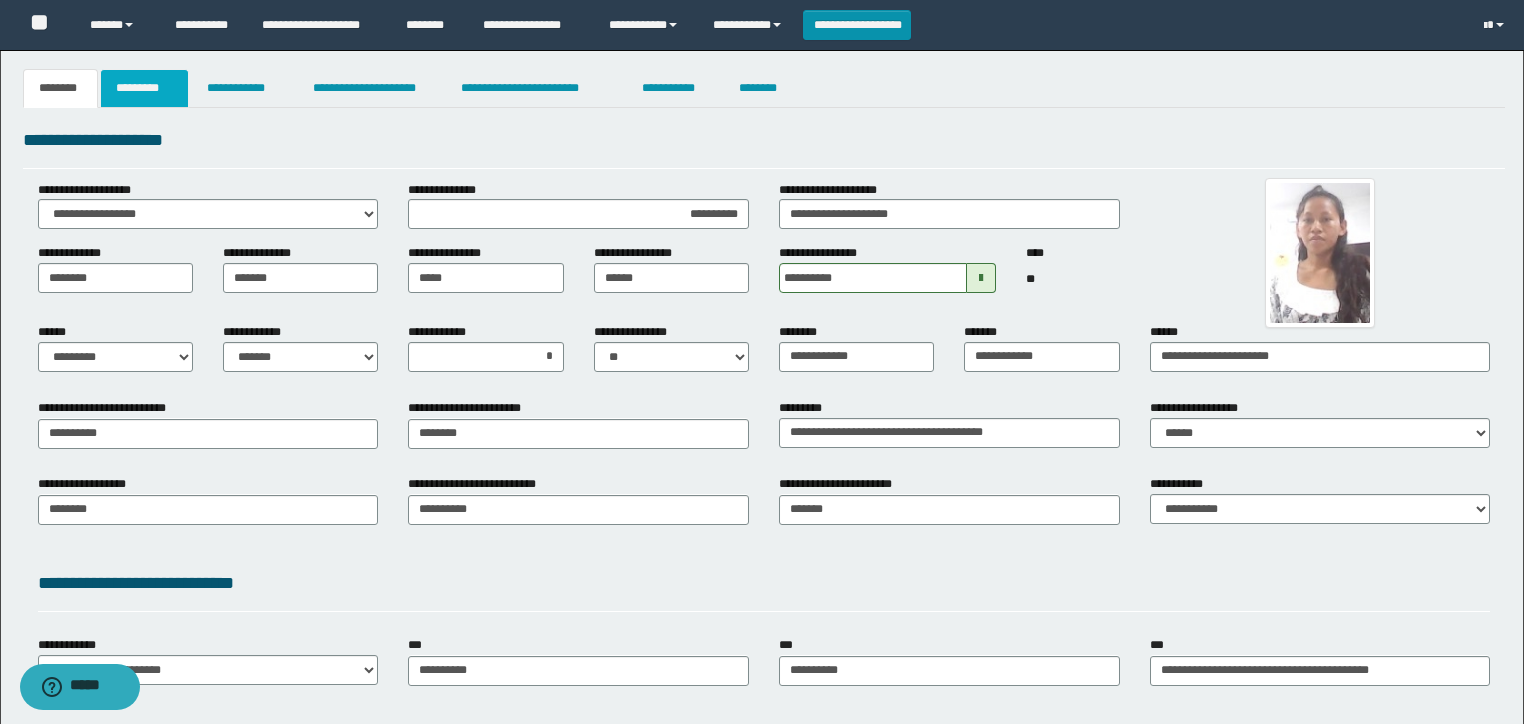 click on "*********" at bounding box center (144, 88) 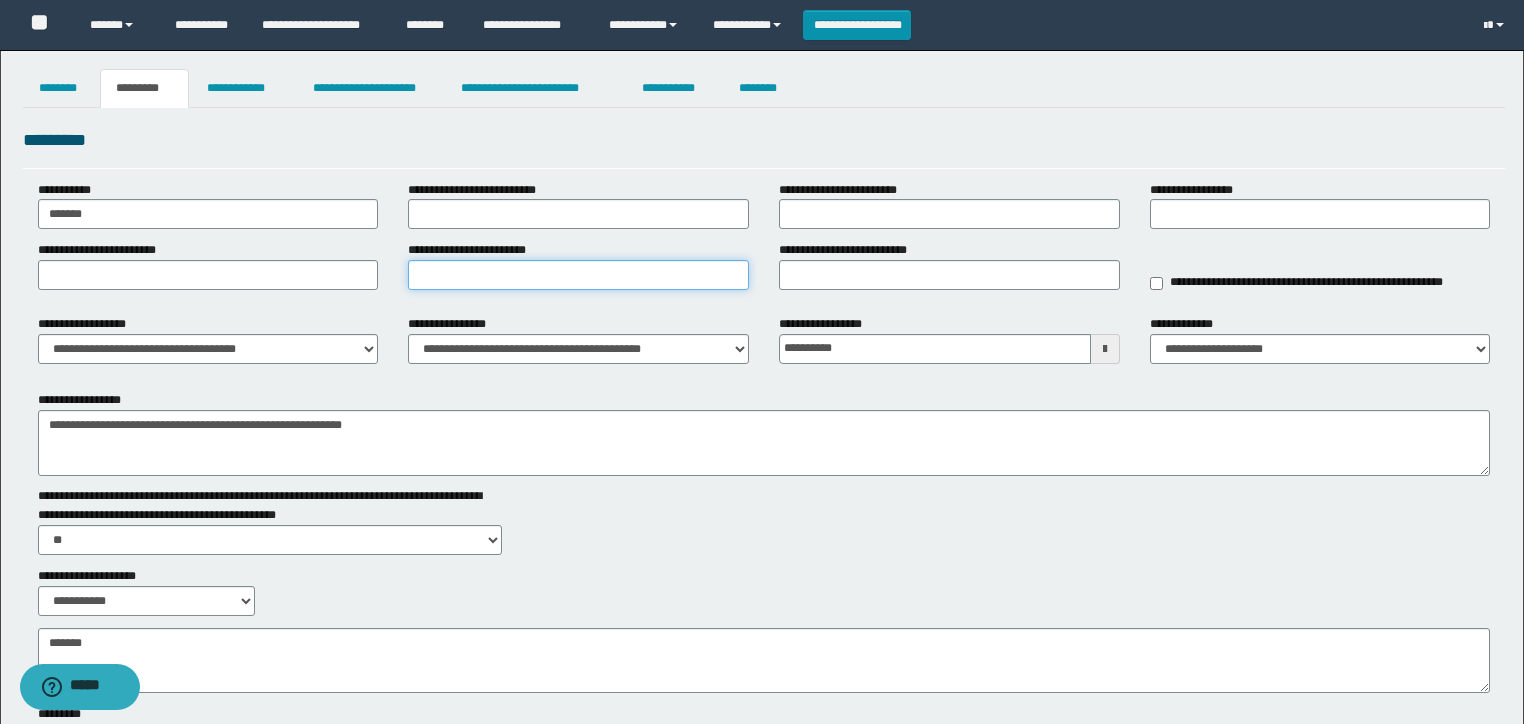 drag, startPoint x: 434, startPoint y: 275, endPoint x: 428, endPoint y: 284, distance: 10.816654 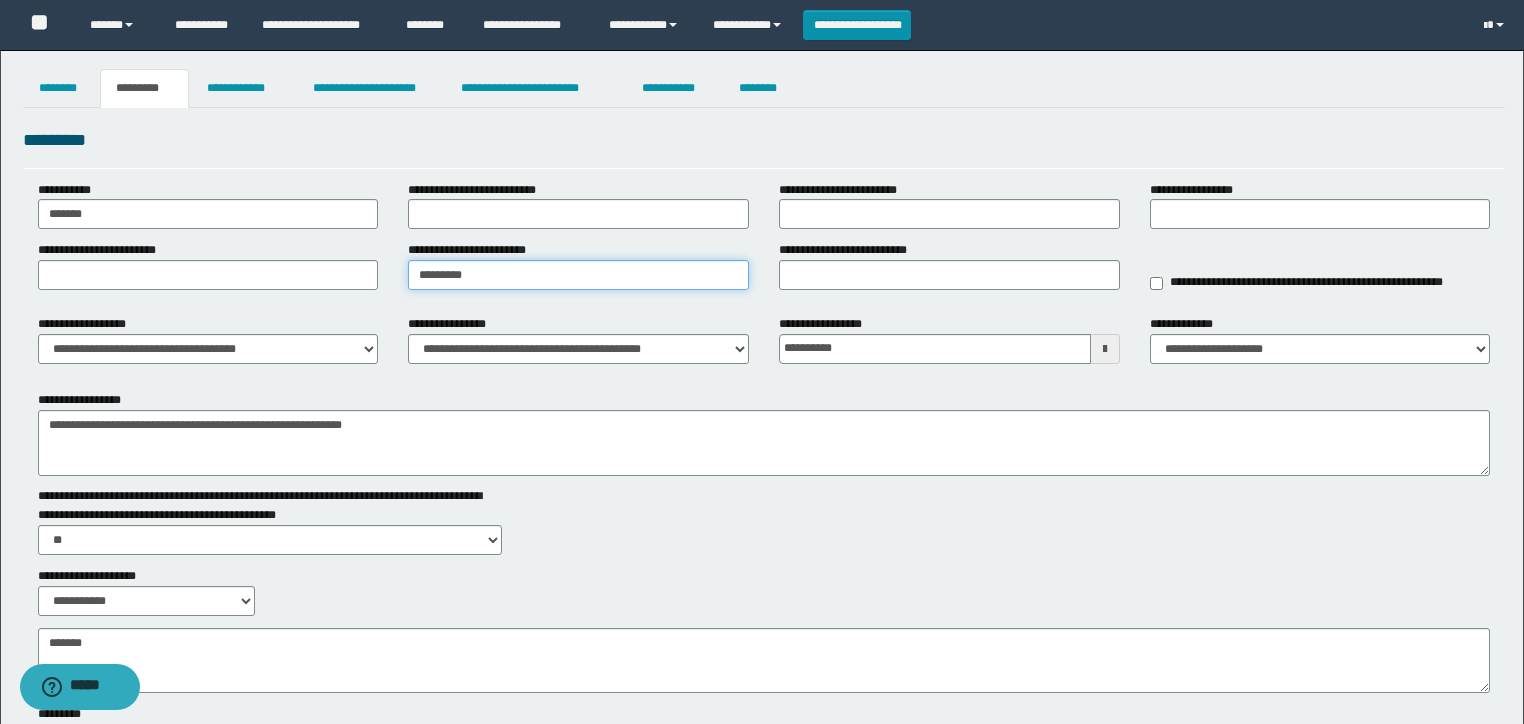 type on "*********" 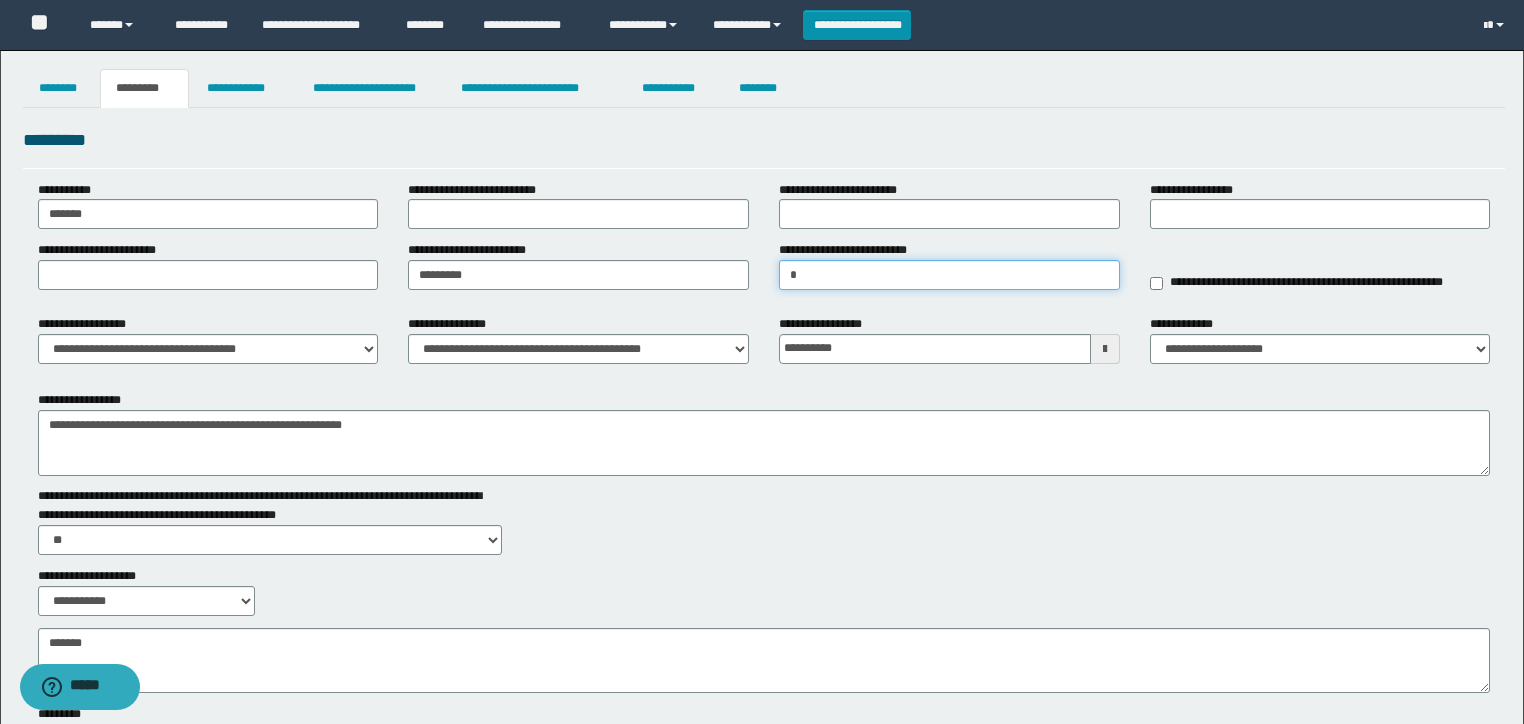 type on "*****" 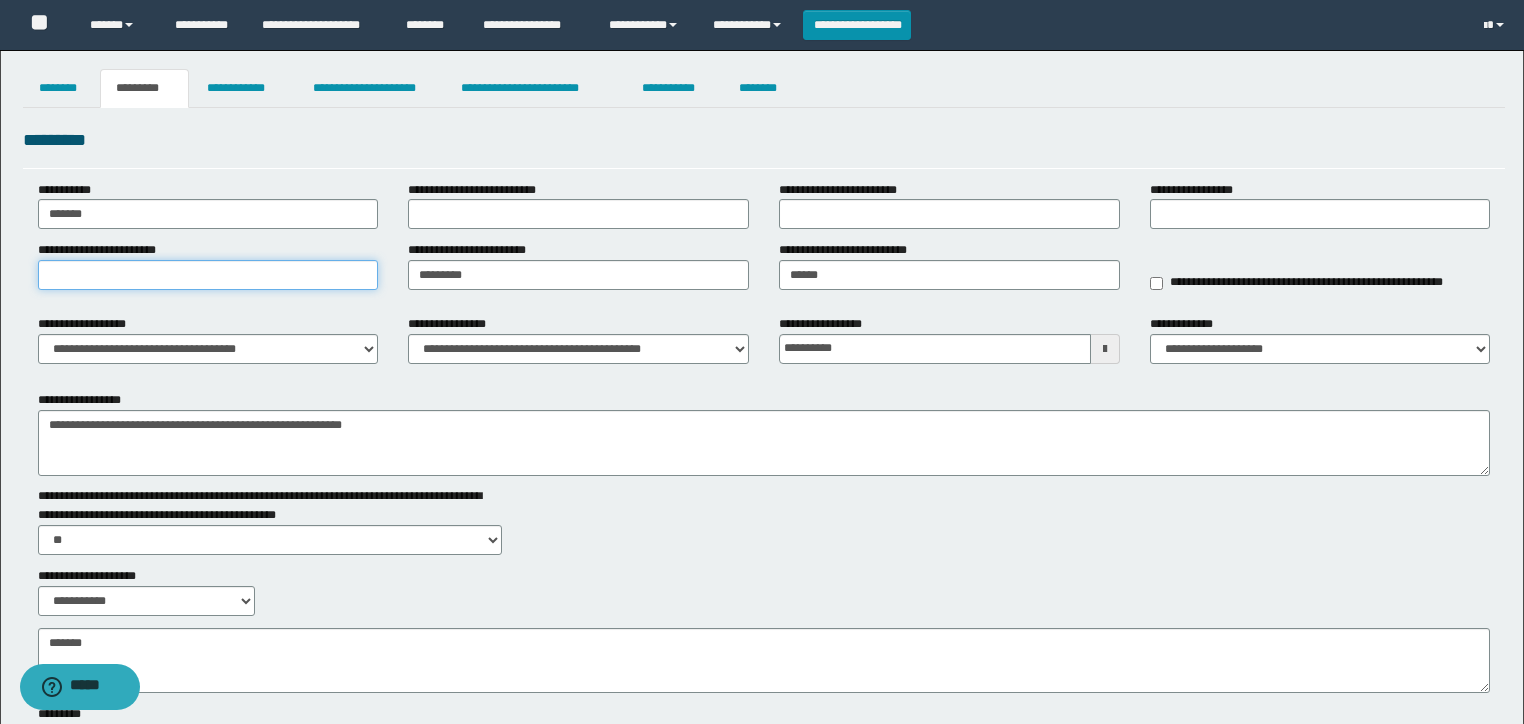 click on "**********" at bounding box center [208, 275] 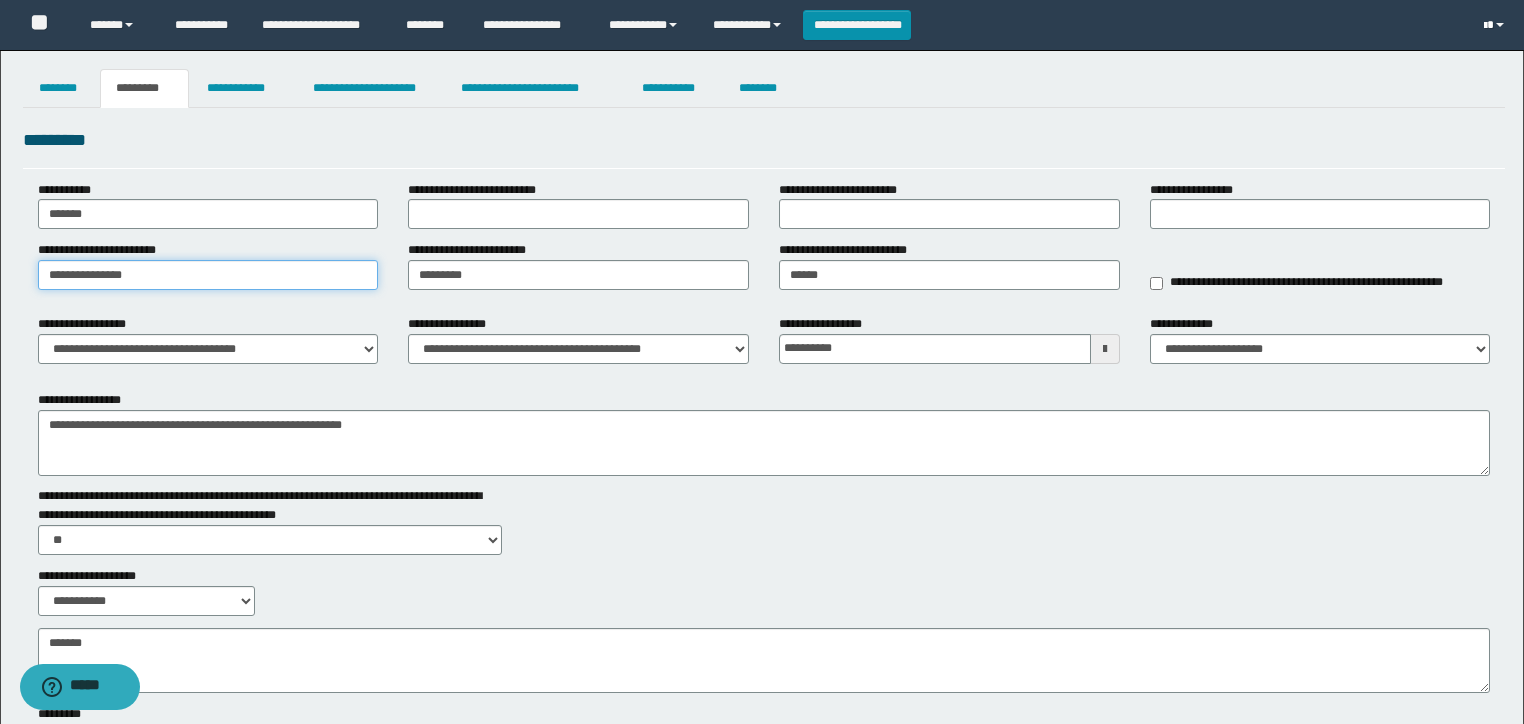 type on "**********" 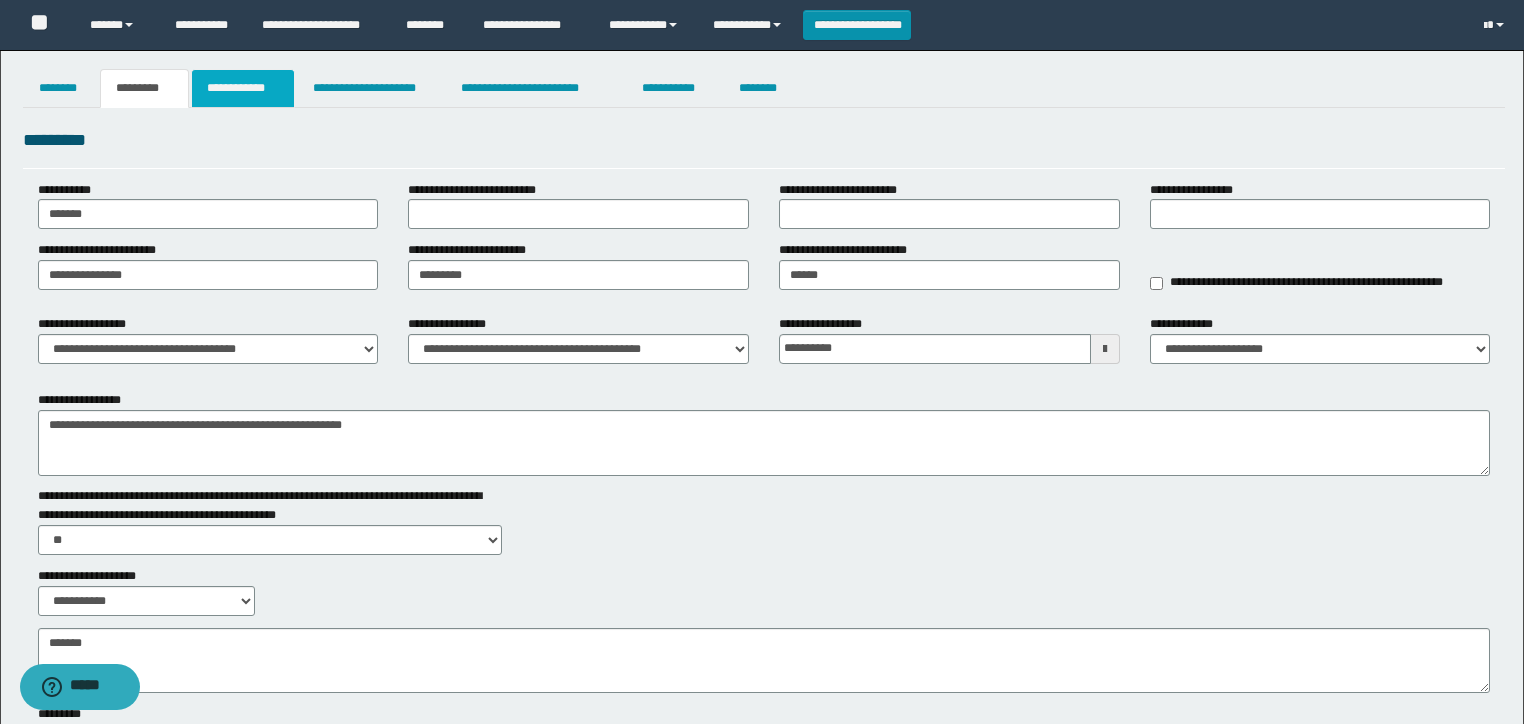 click on "**********" at bounding box center [243, 88] 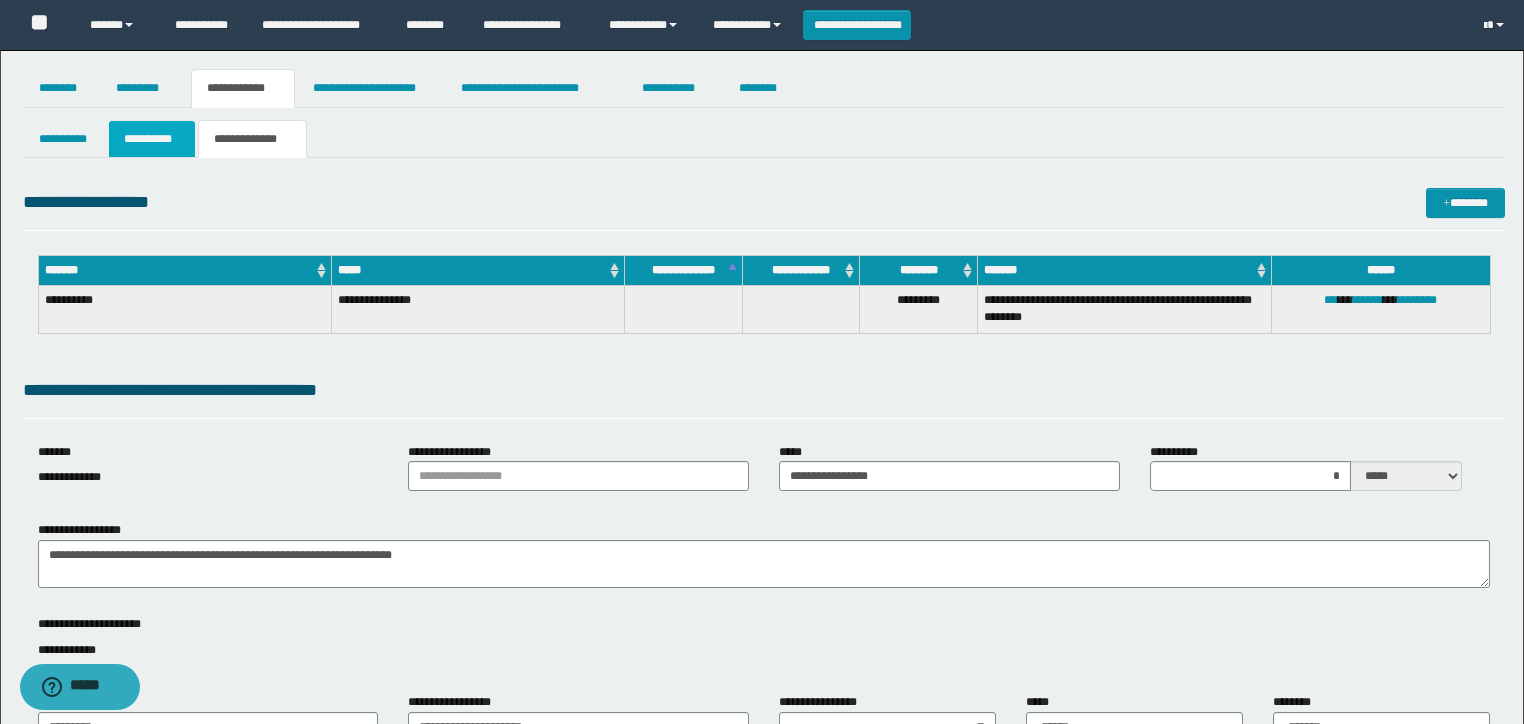 click on "**********" at bounding box center (152, 139) 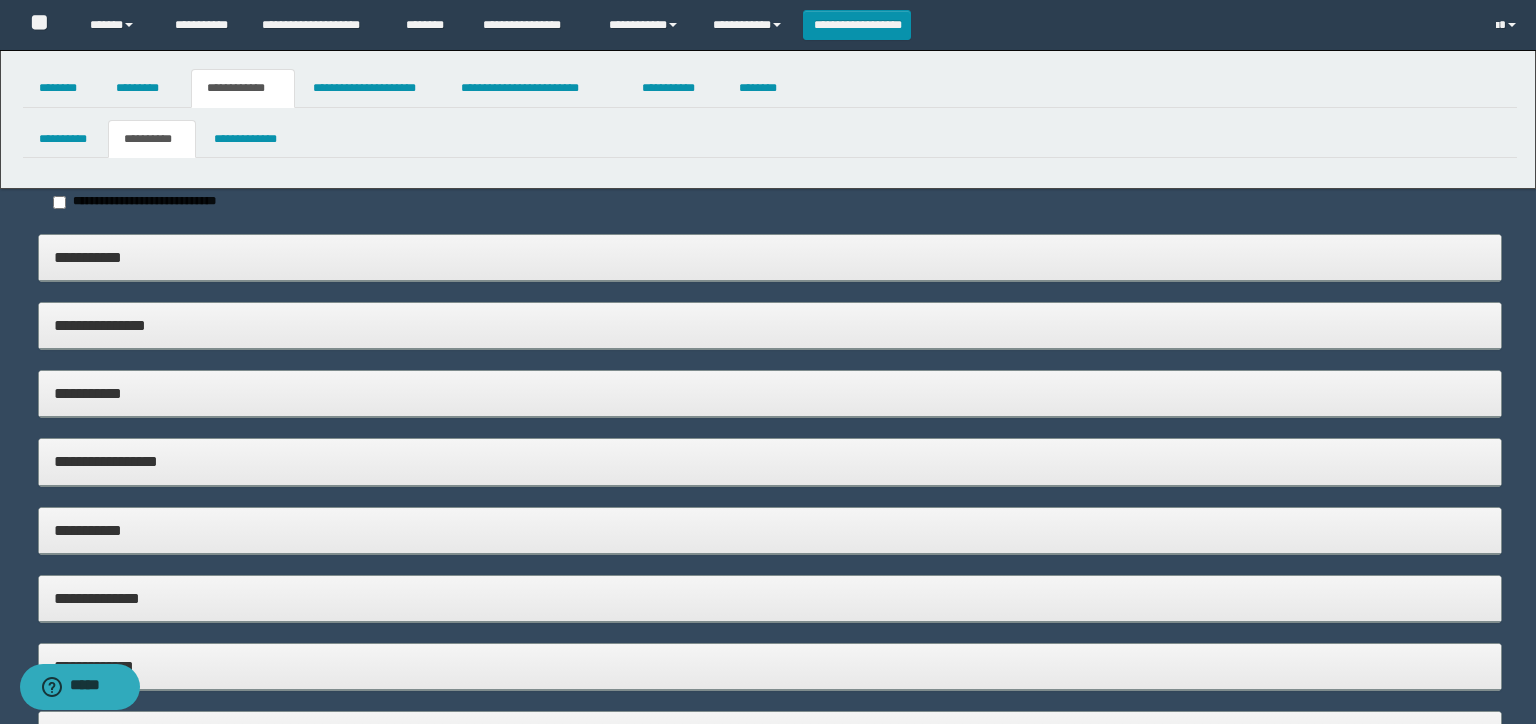 type on "*******" 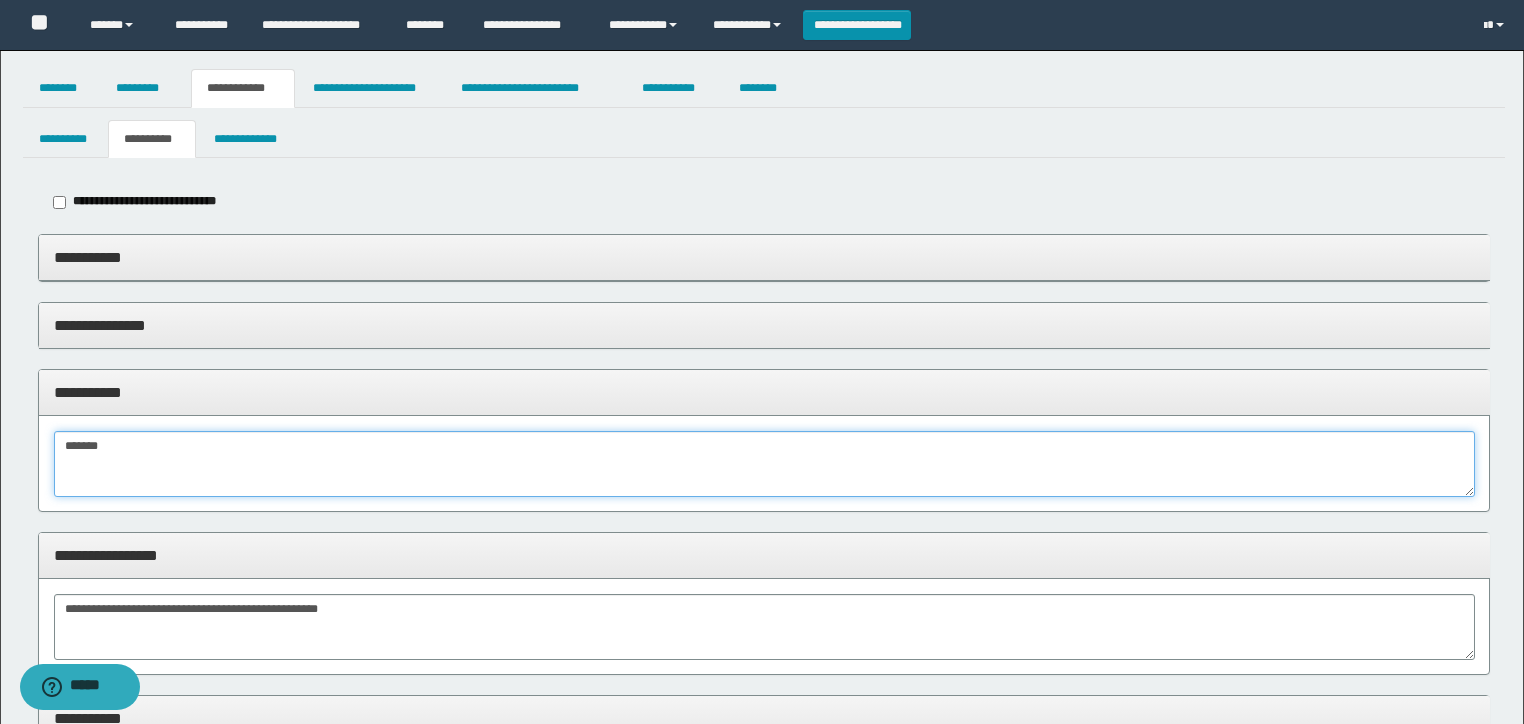 click on "*******" at bounding box center (764, 464) 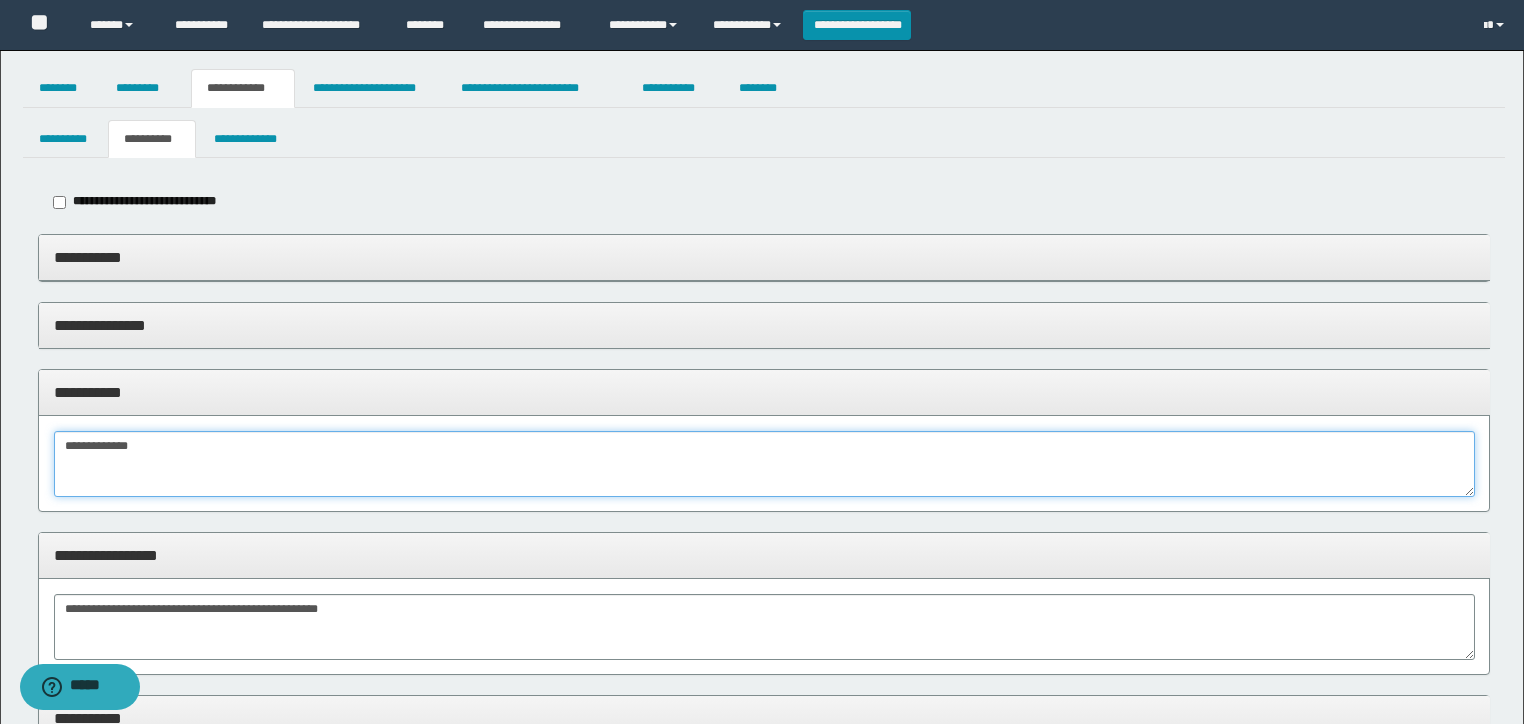 type on "**********" 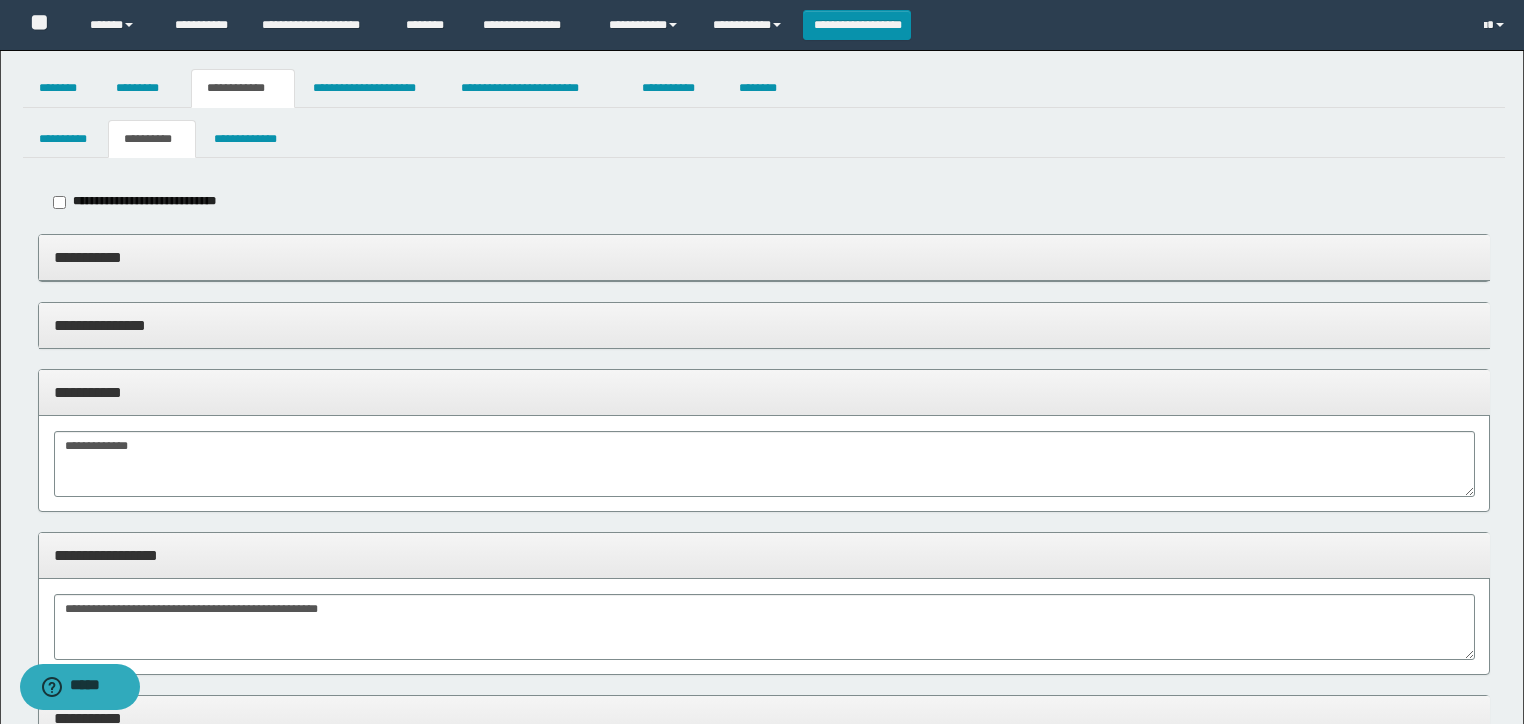 click on "**********" at bounding box center (764, 392) 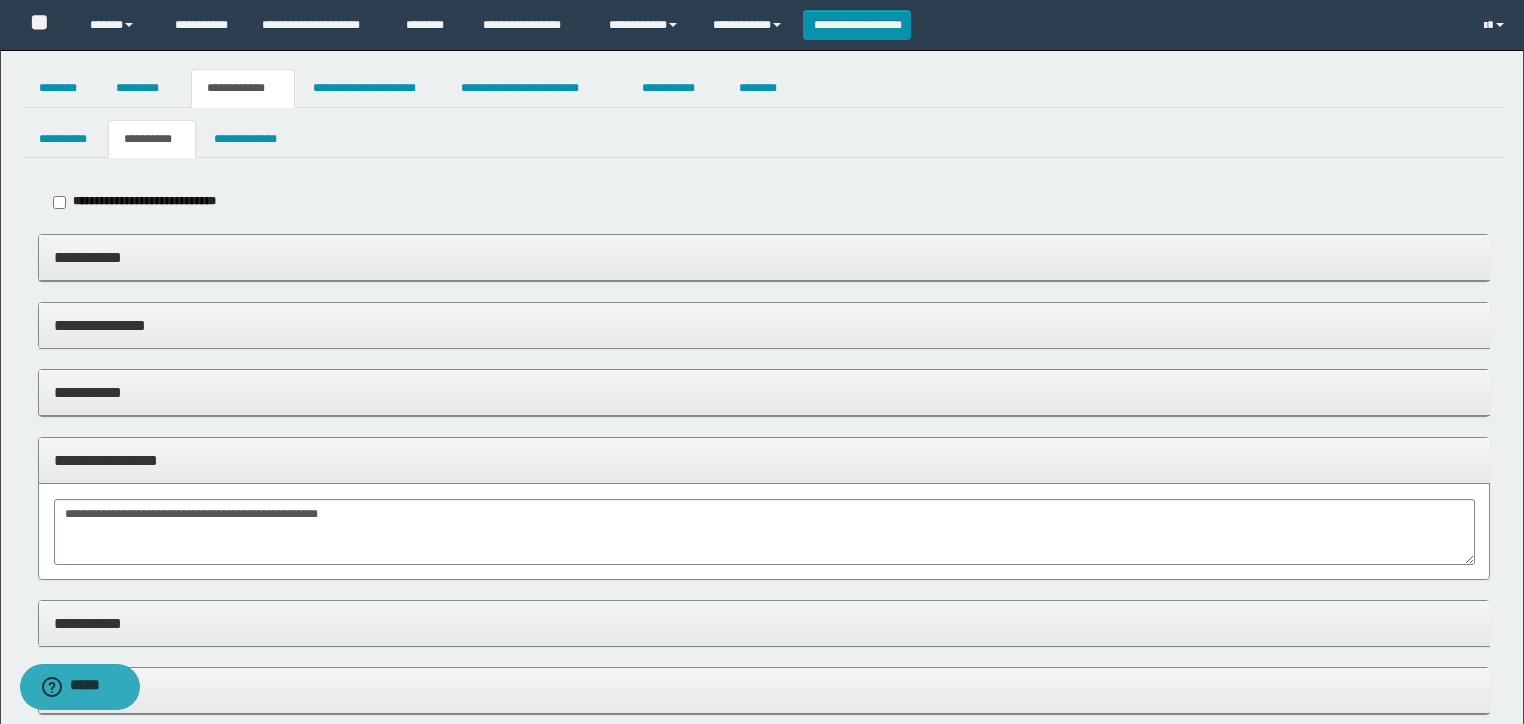 click on "**********" at bounding box center (764, 460) 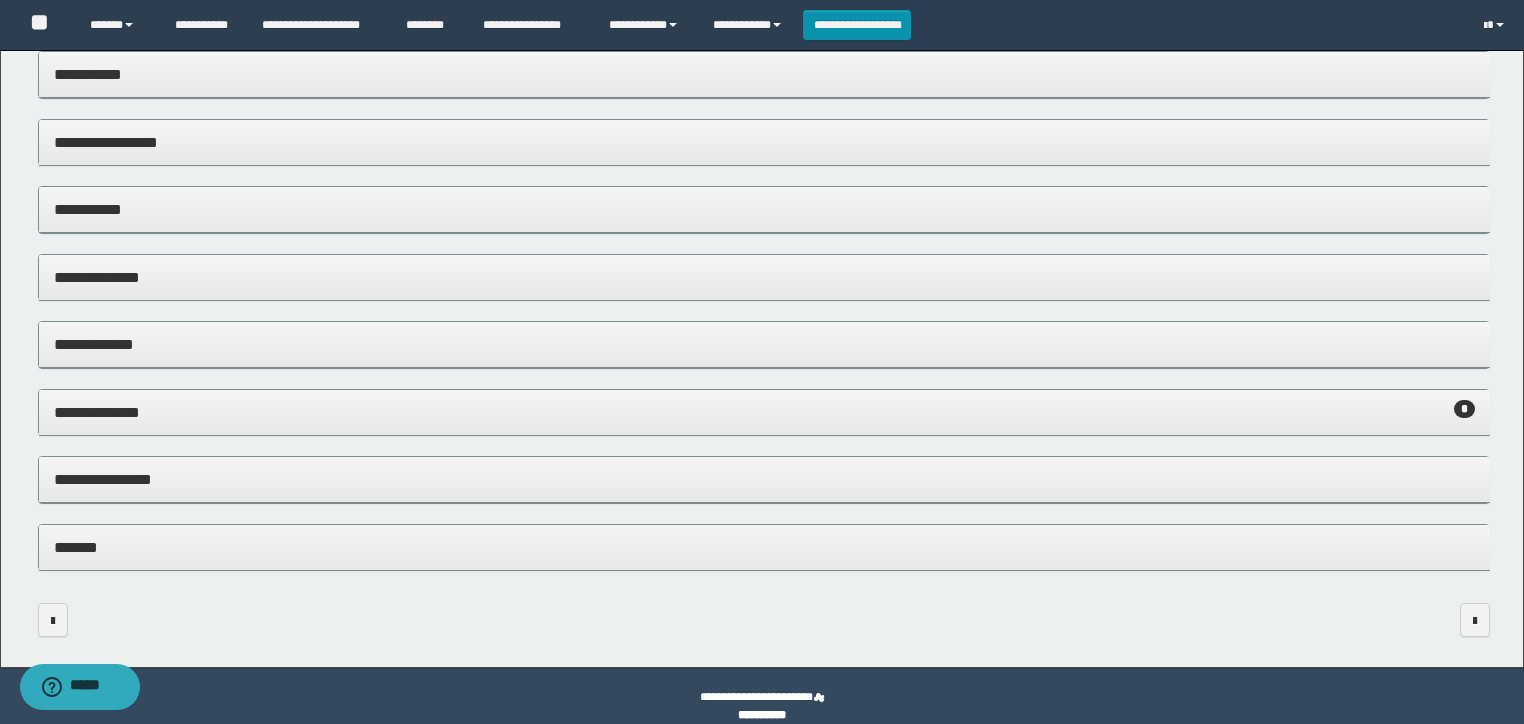 scroll, scrollTop: 320, scrollLeft: 0, axis: vertical 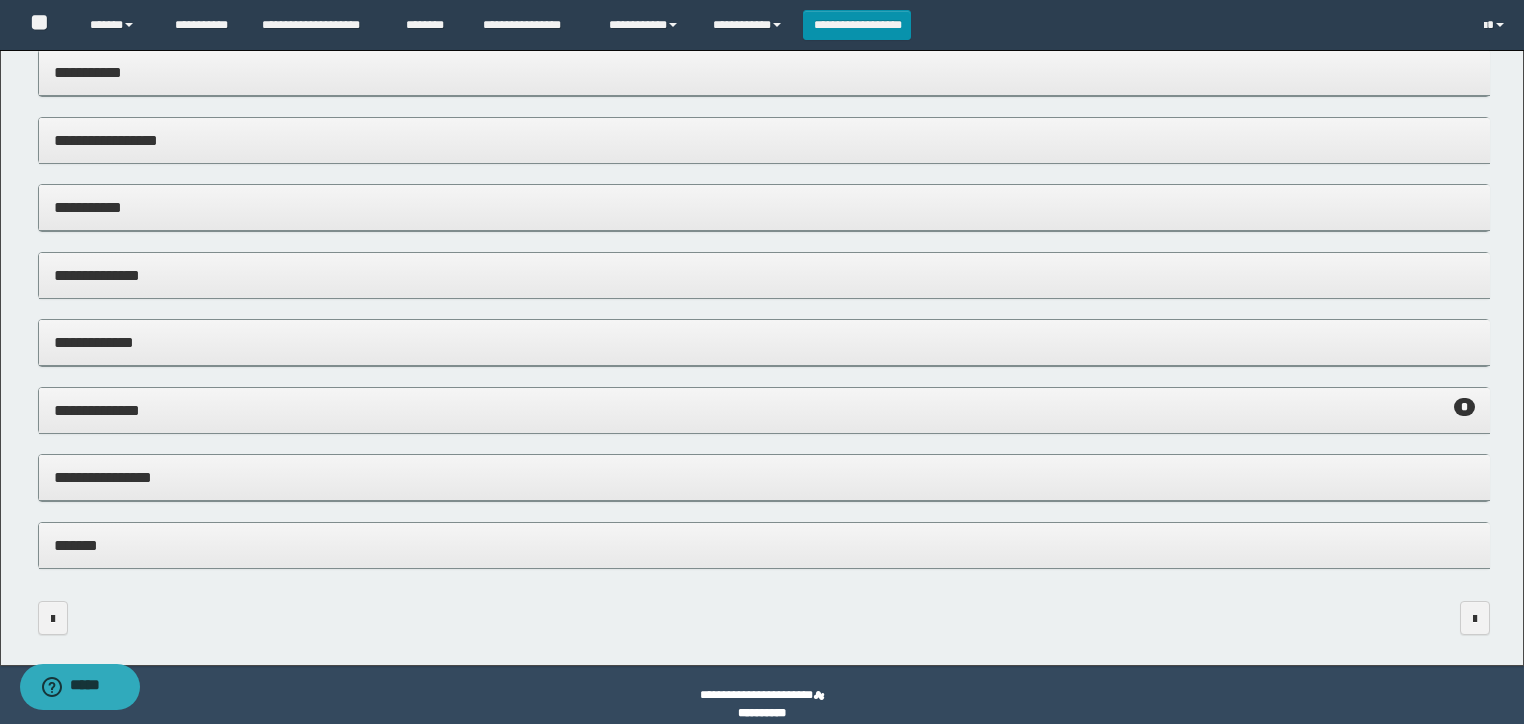 click on "**********" at bounding box center [764, 410] 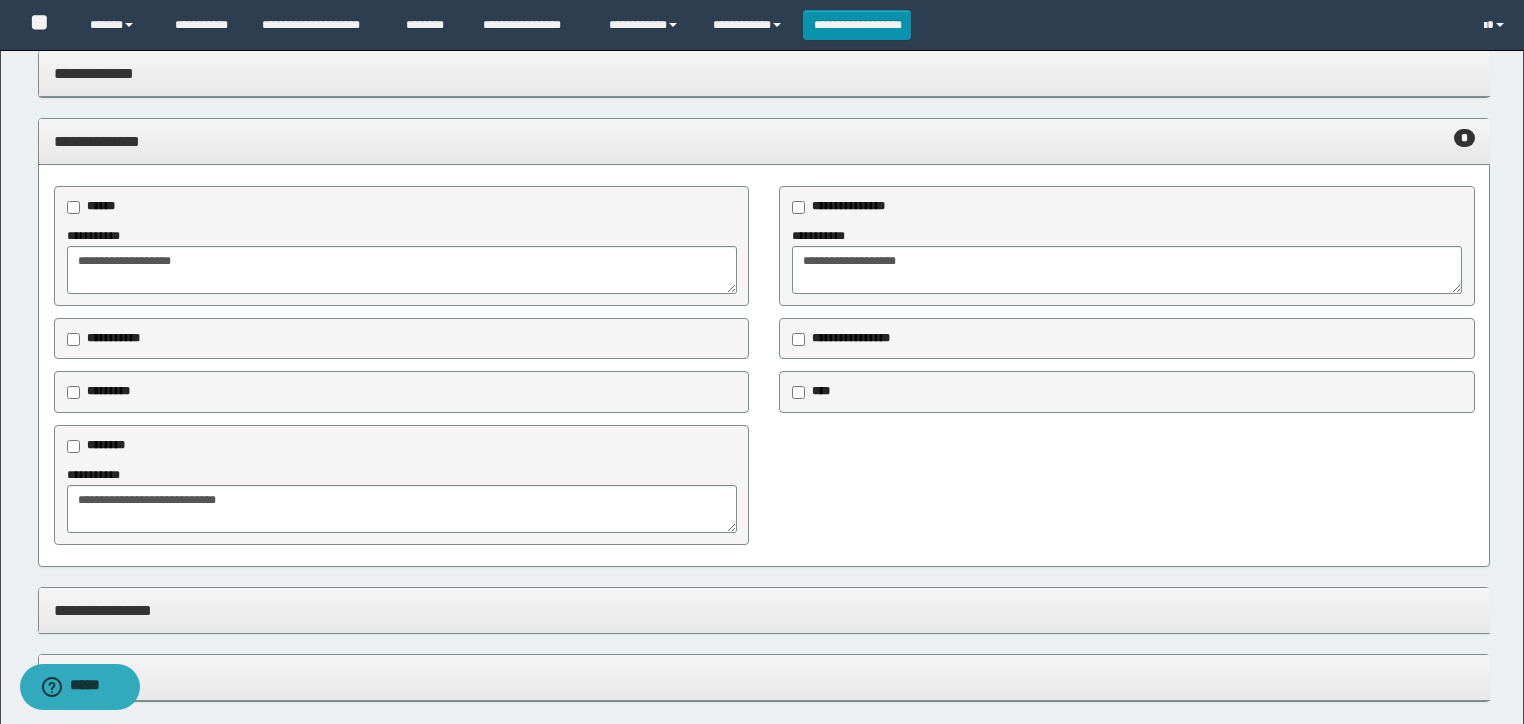 scroll, scrollTop: 640, scrollLeft: 0, axis: vertical 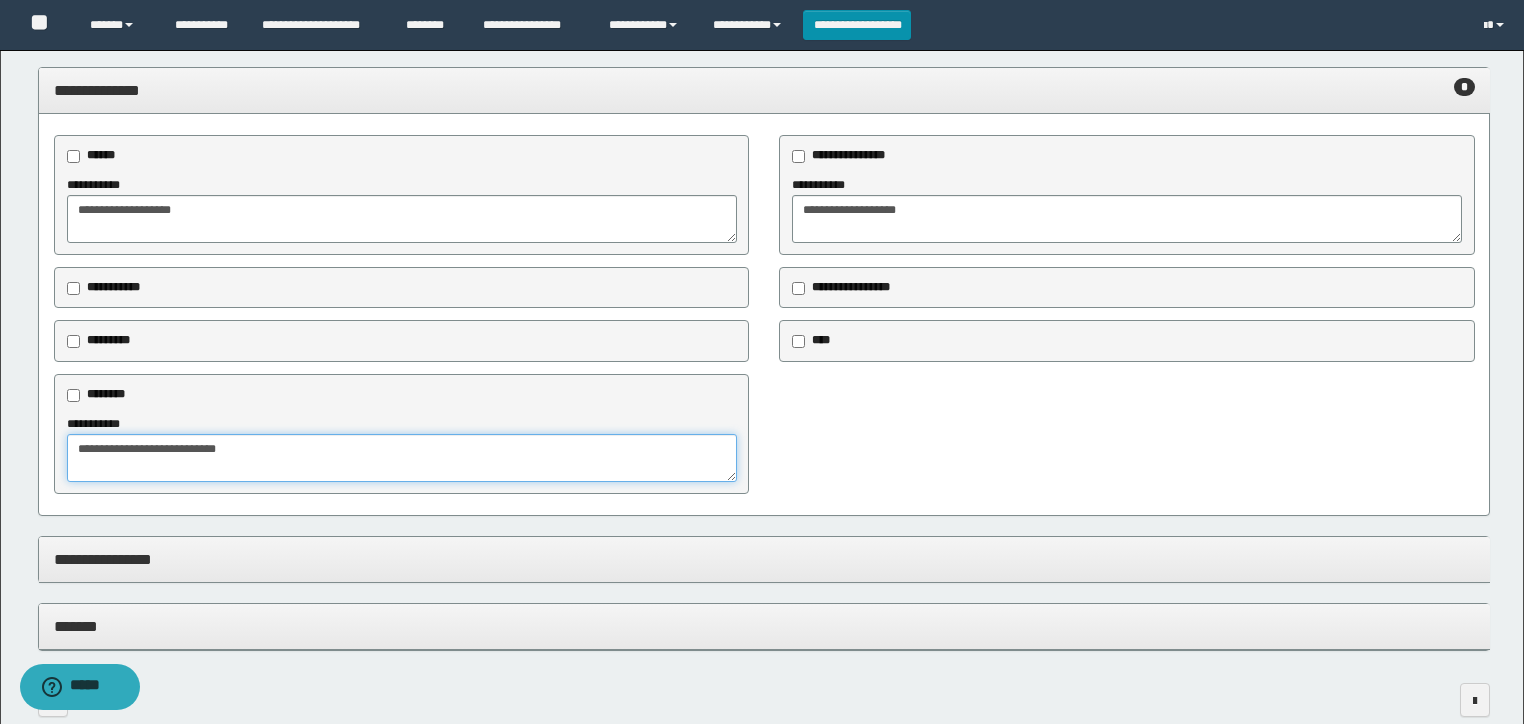 click on "**********" at bounding box center [402, 458] 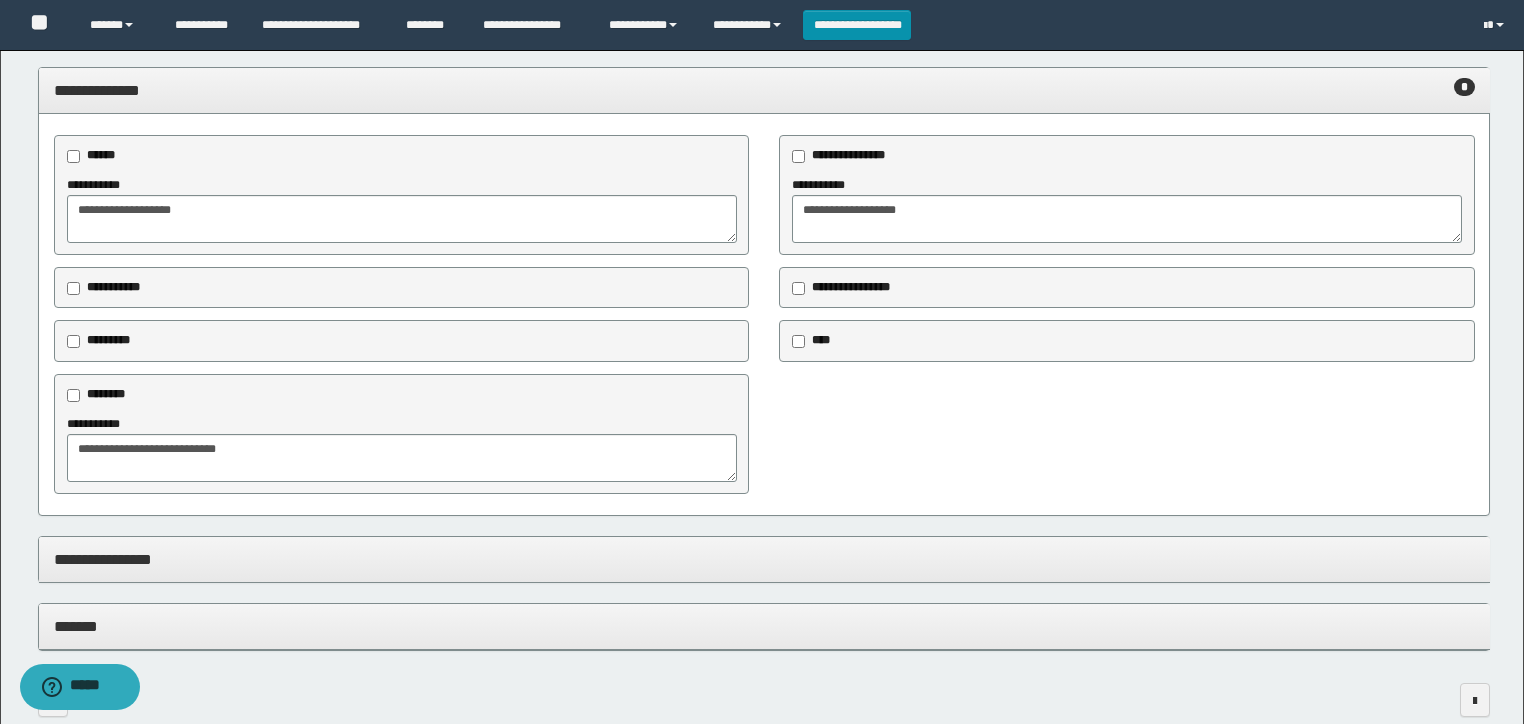 click on "**********" at bounding box center [764, 90] 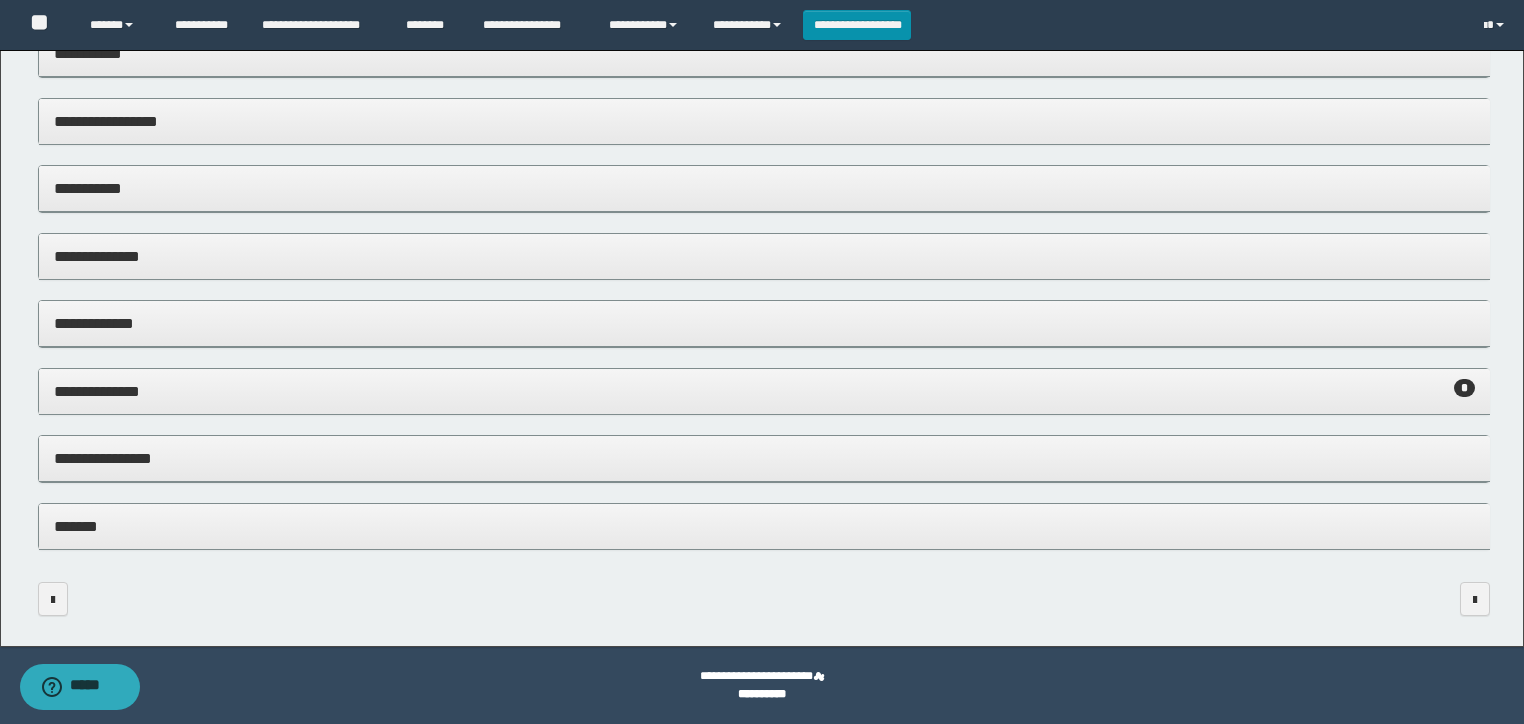click on "**********" at bounding box center (764, 459) 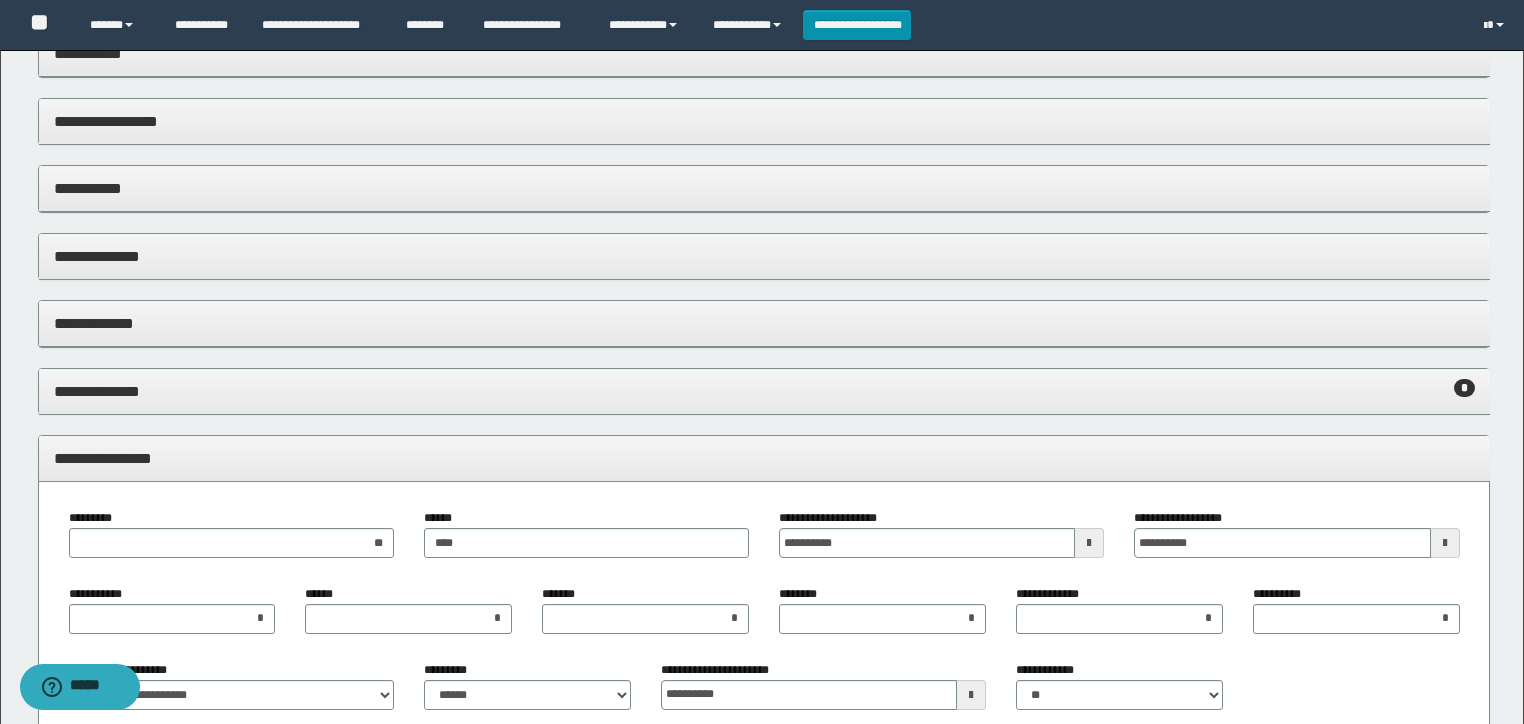 scroll, scrollTop: 608, scrollLeft: 0, axis: vertical 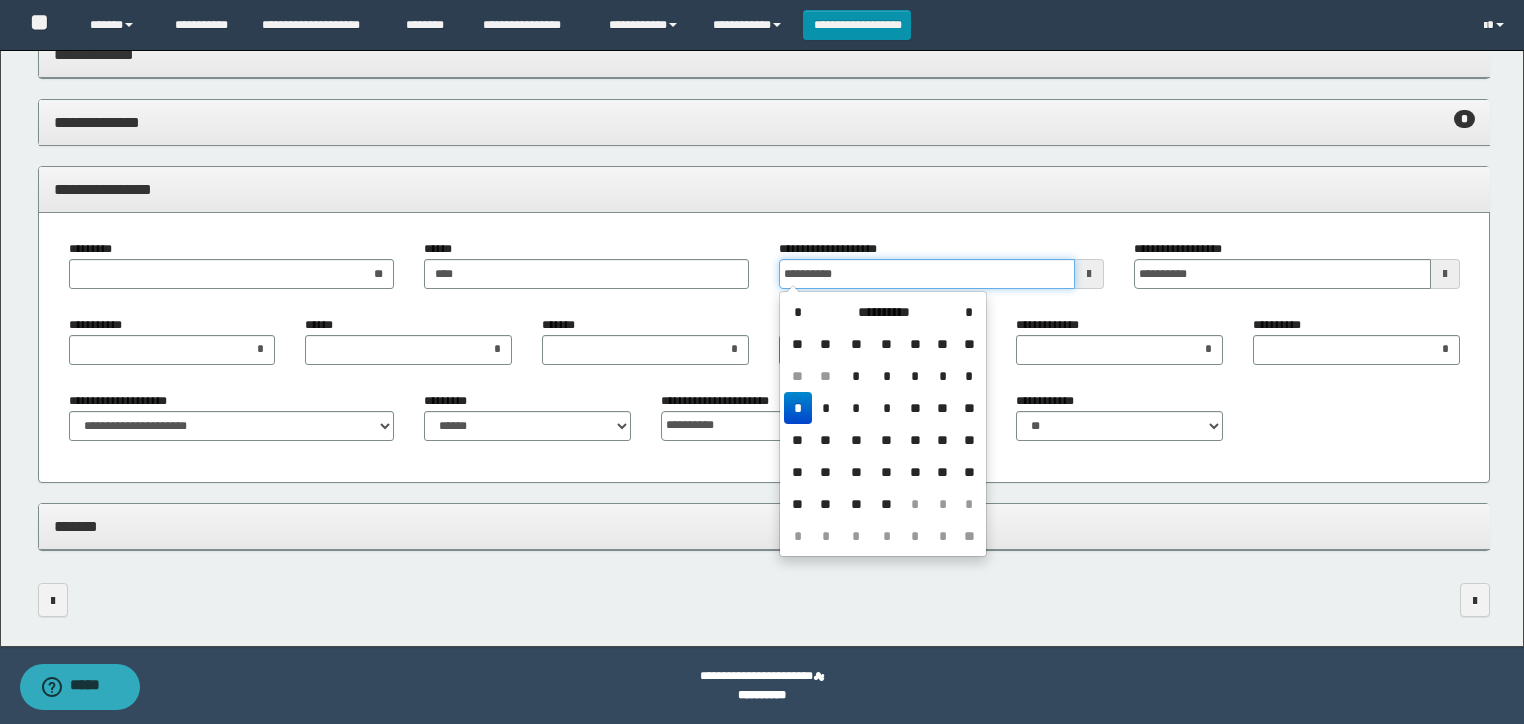 drag, startPoint x: 909, startPoint y: 282, endPoint x: 636, endPoint y: 278, distance: 273.0293 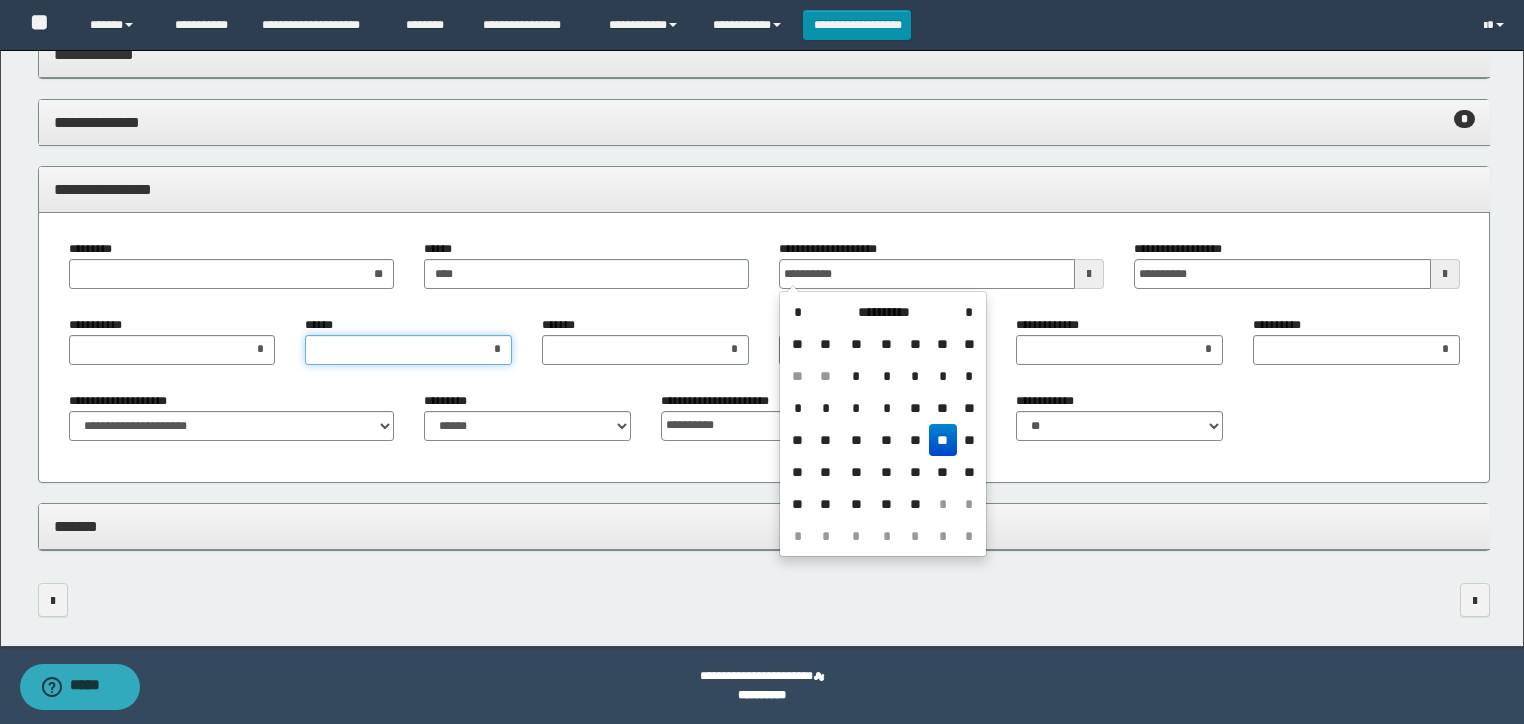 type on "**********" 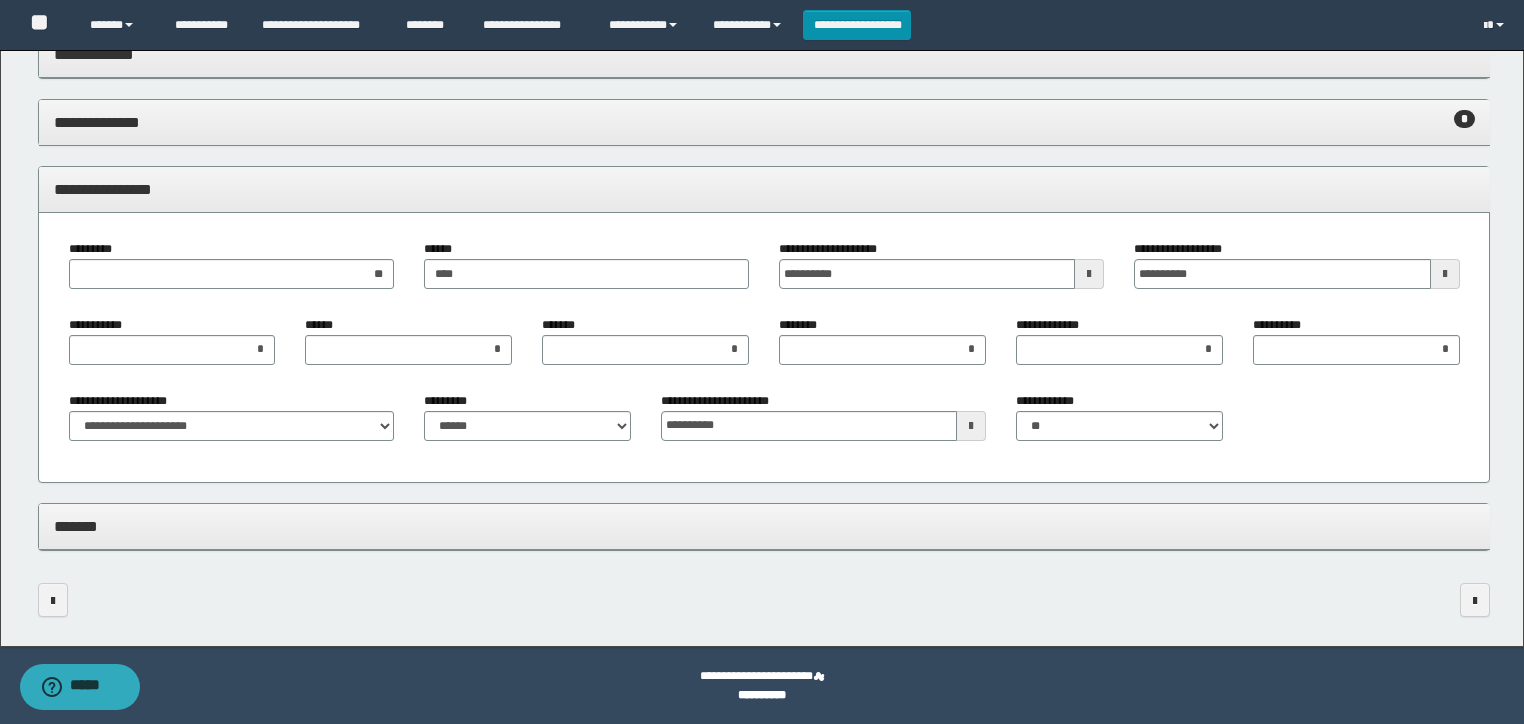 drag, startPoint x: 404, startPoint y: 172, endPoint x: 405, endPoint y: 196, distance: 24.020824 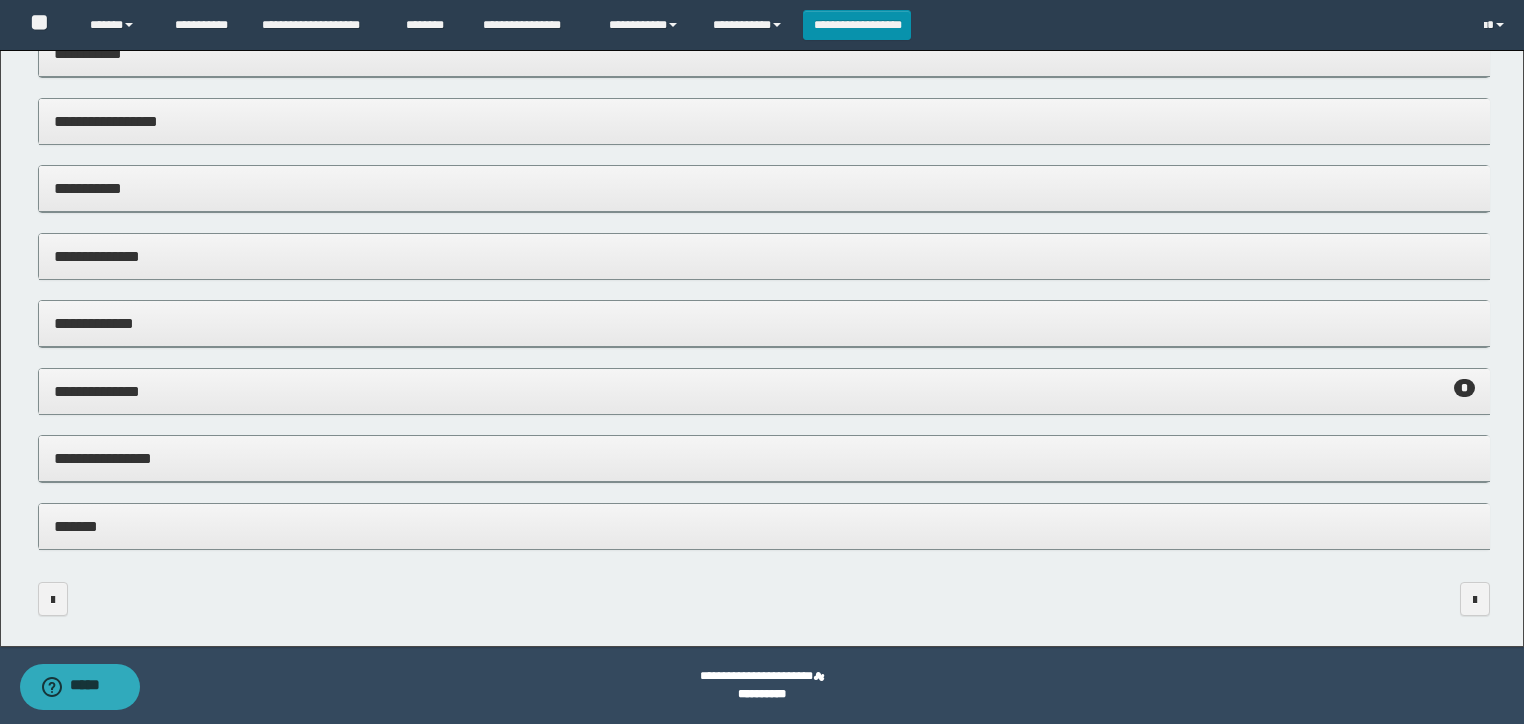 drag, startPoint x: 237, startPoint y: 513, endPoint x: 244, endPoint y: 504, distance: 11.401754 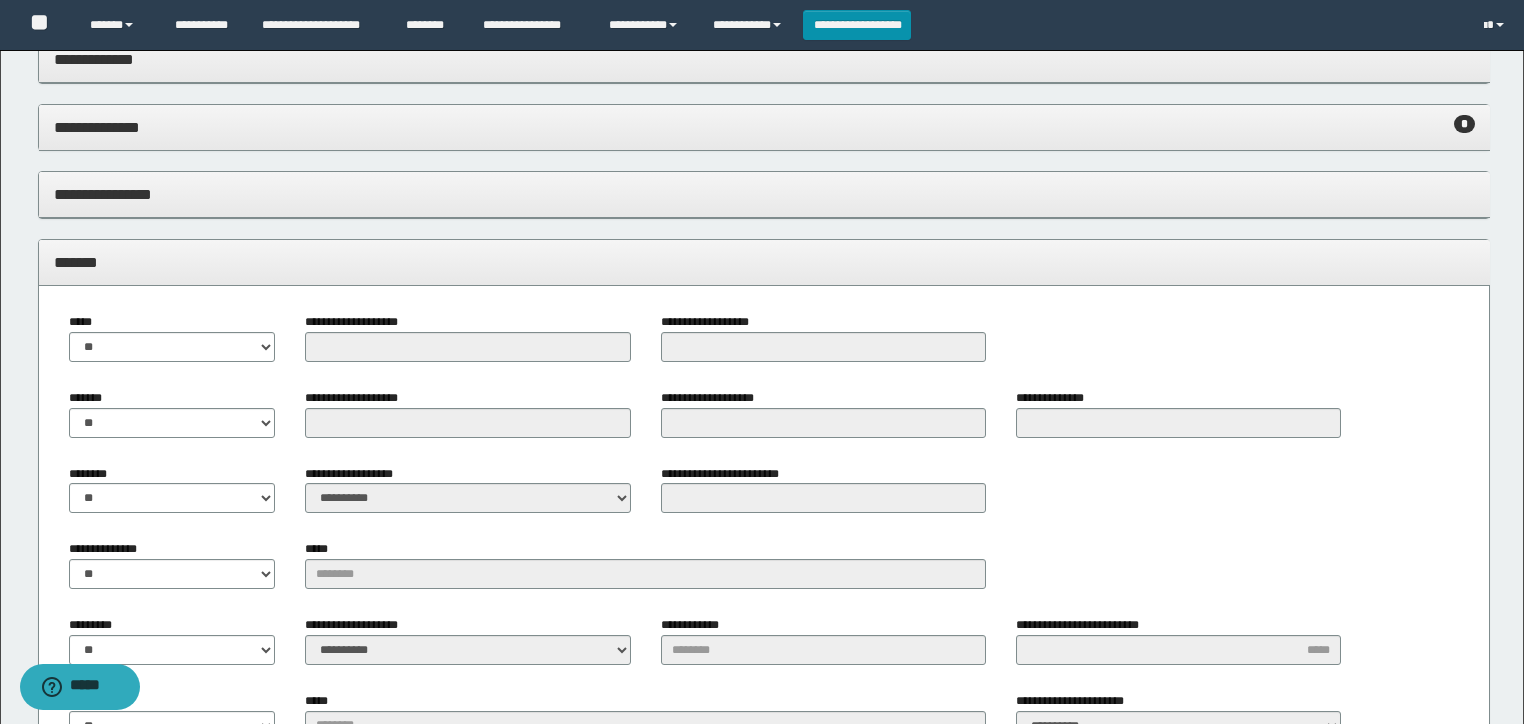 scroll, scrollTop: 368, scrollLeft: 0, axis: vertical 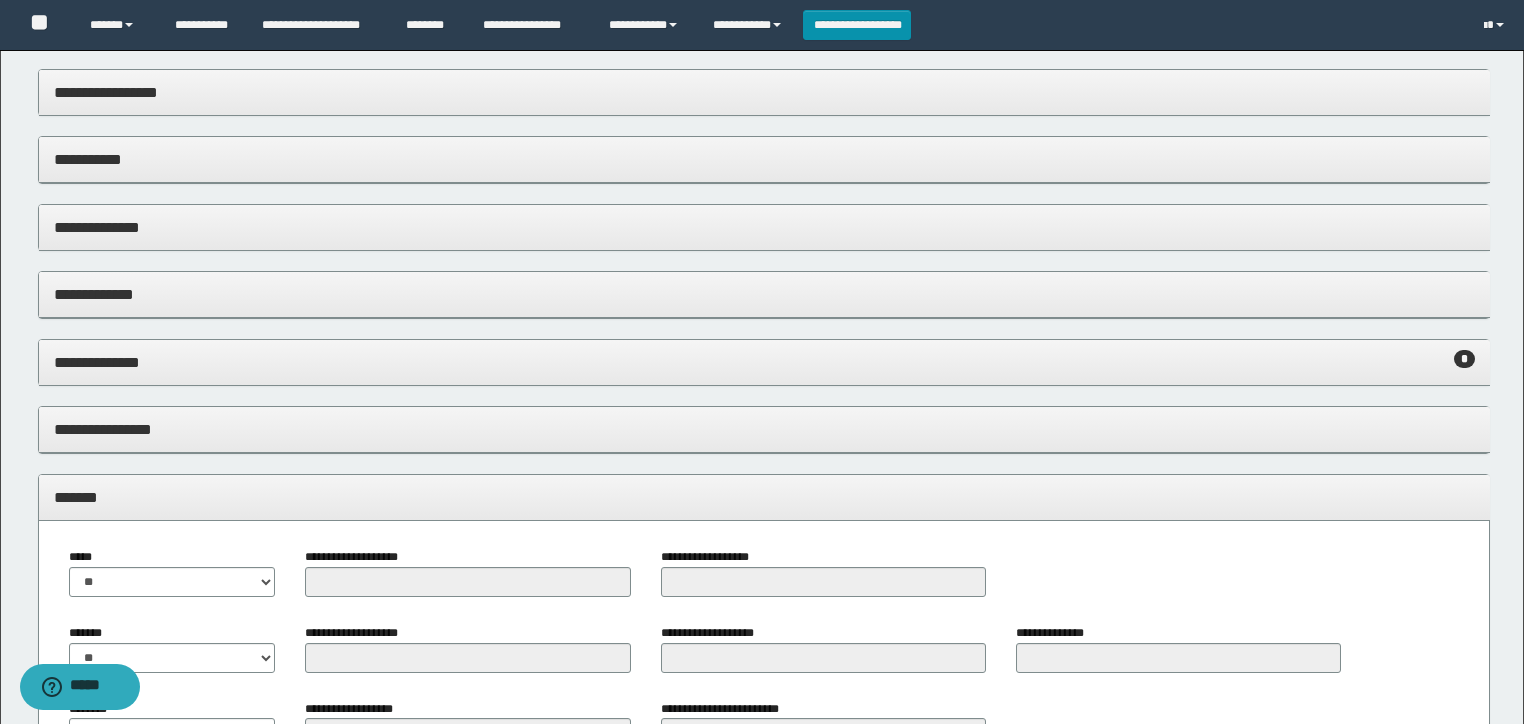 drag, startPoint x: 212, startPoint y: 494, endPoint x: 328, endPoint y: 427, distance: 133.95895 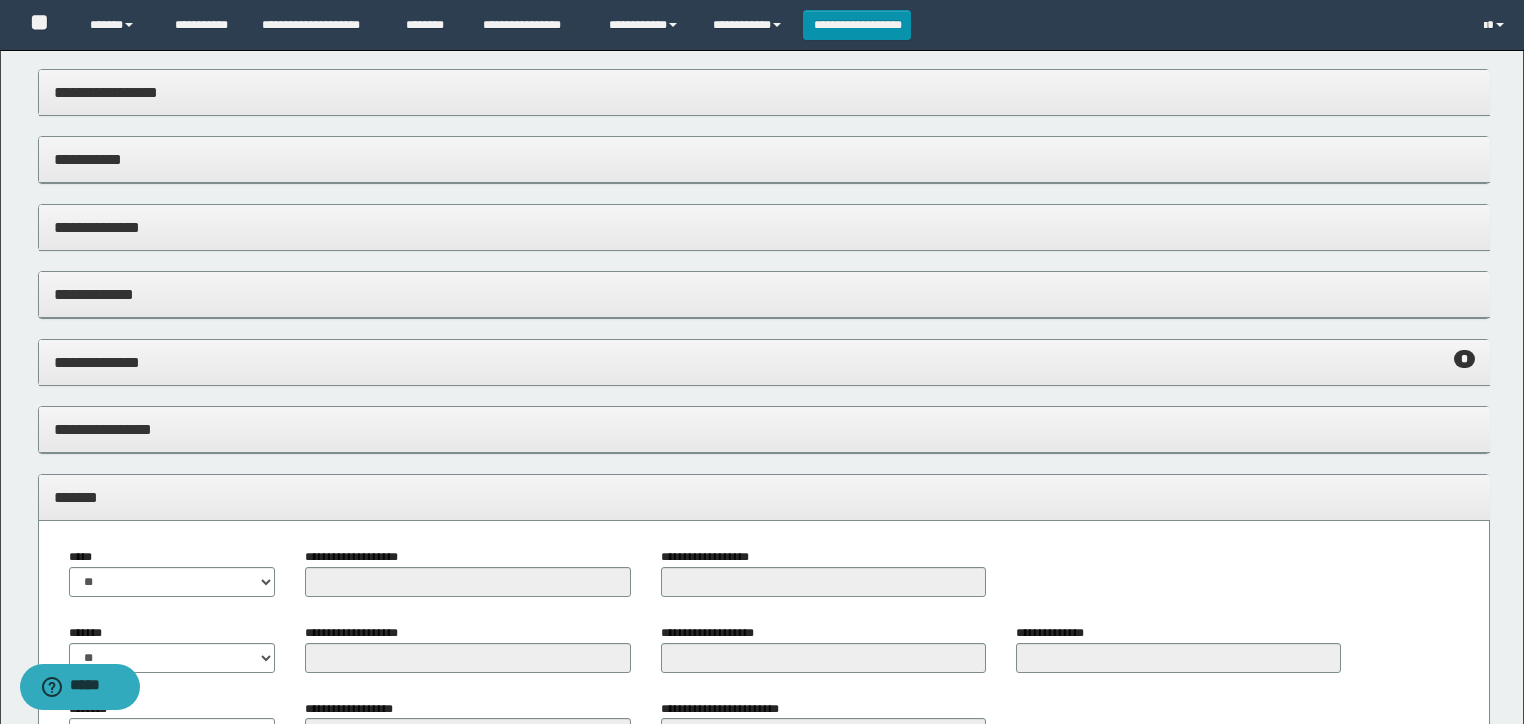 click on "*******" at bounding box center (764, 497) 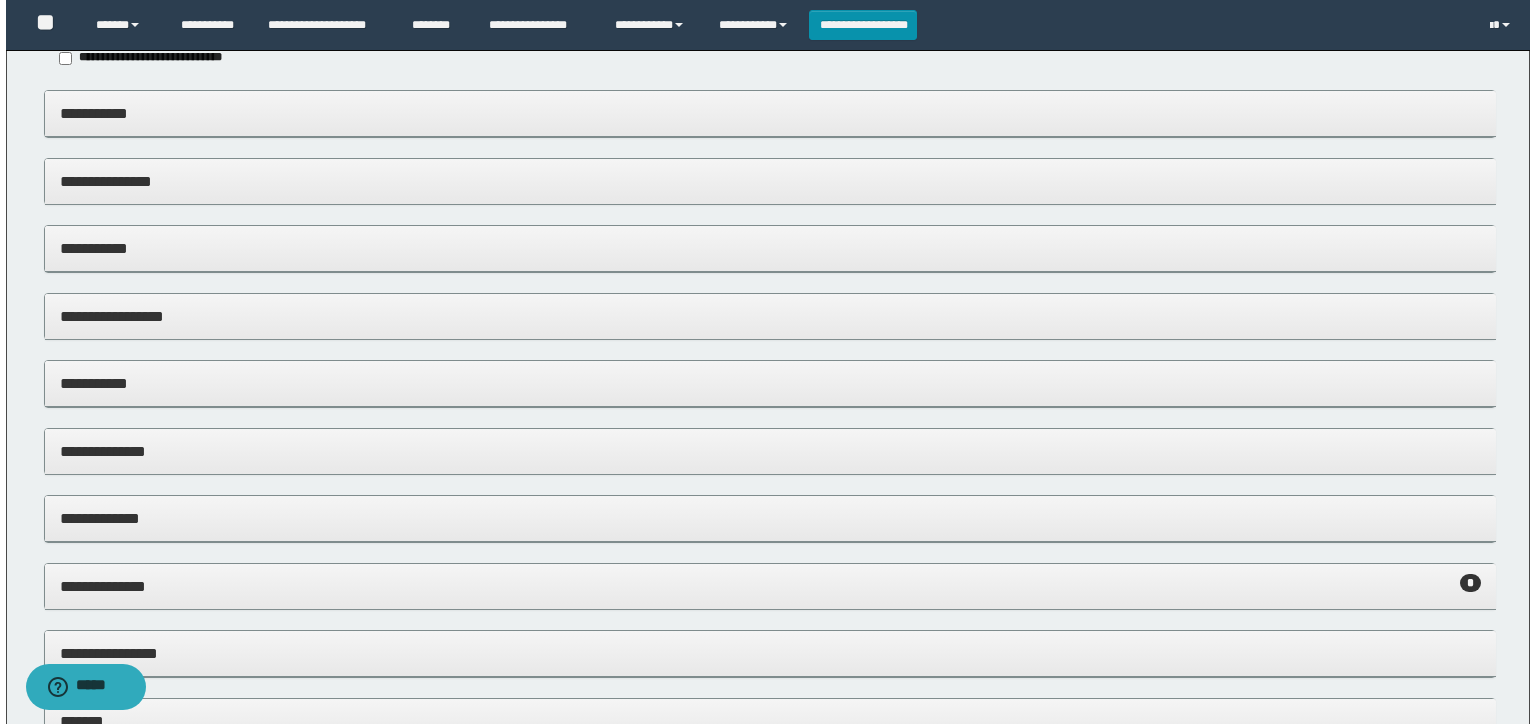 scroll, scrollTop: 0, scrollLeft: 0, axis: both 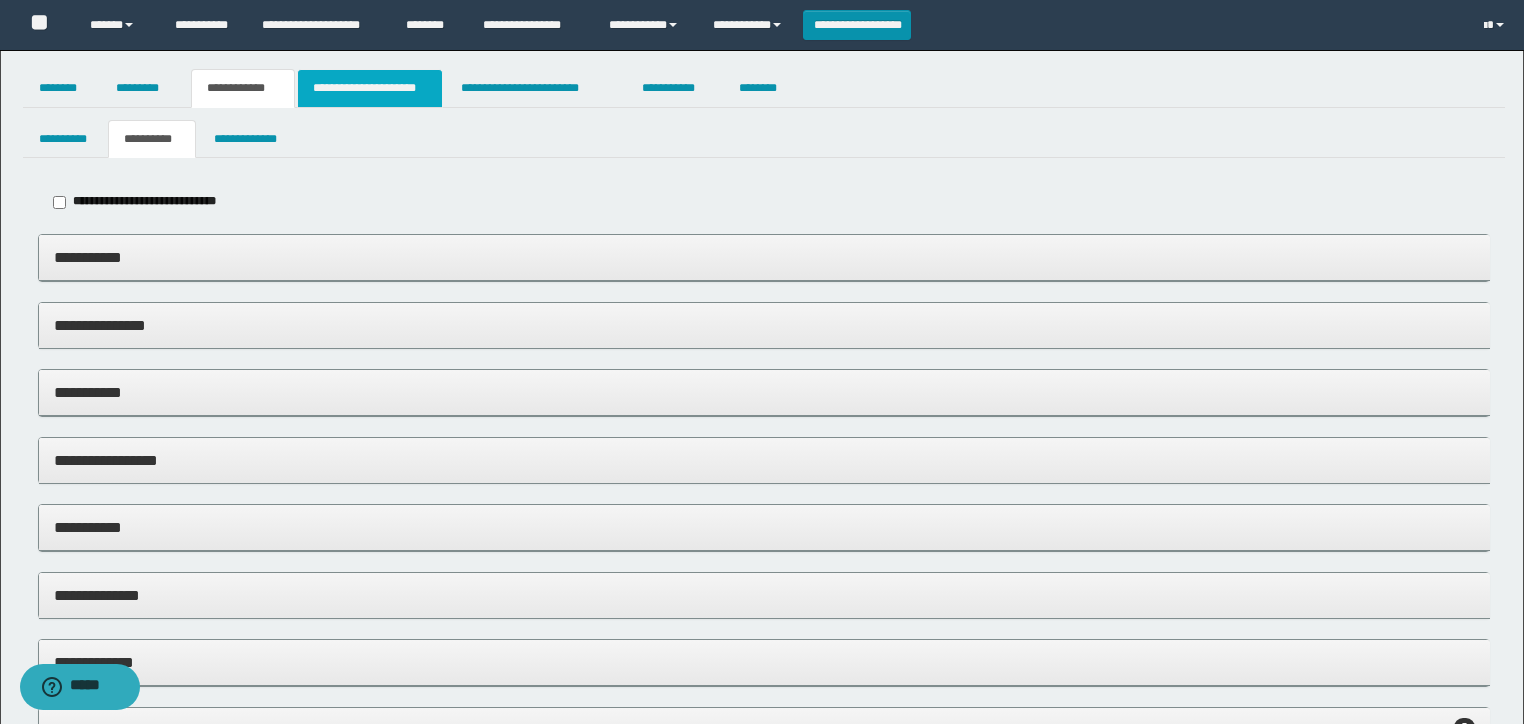 click on "**********" at bounding box center (370, 88) 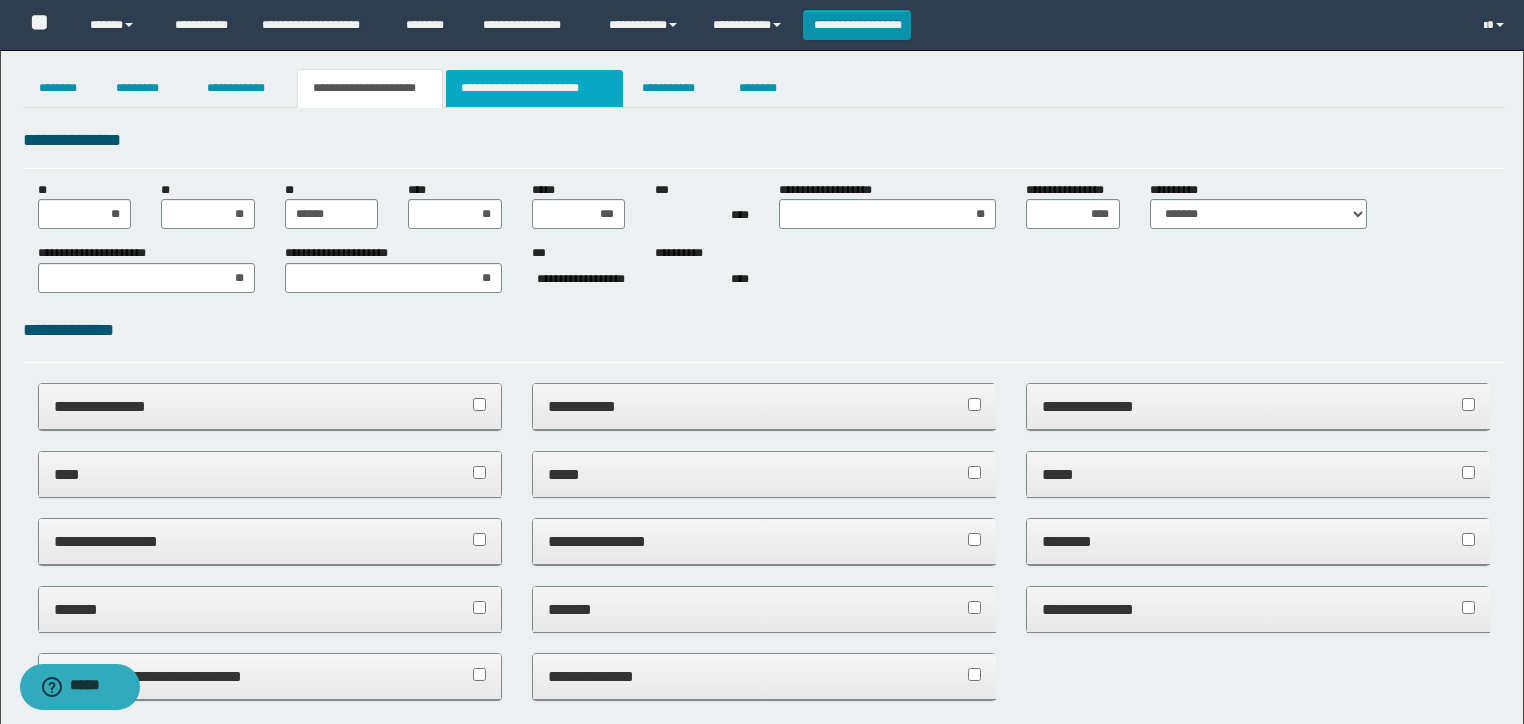 click on "**********" at bounding box center [534, 88] 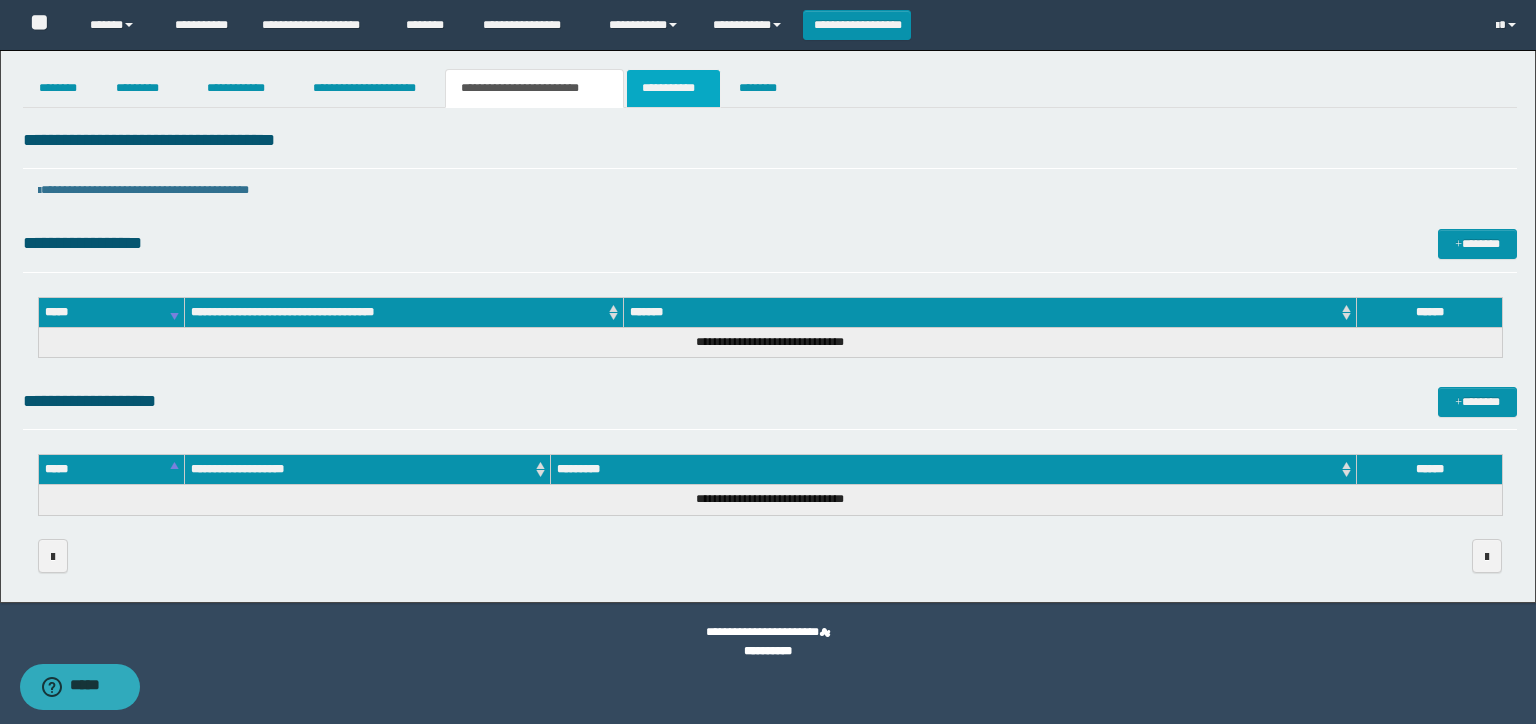click on "**********" at bounding box center [673, 88] 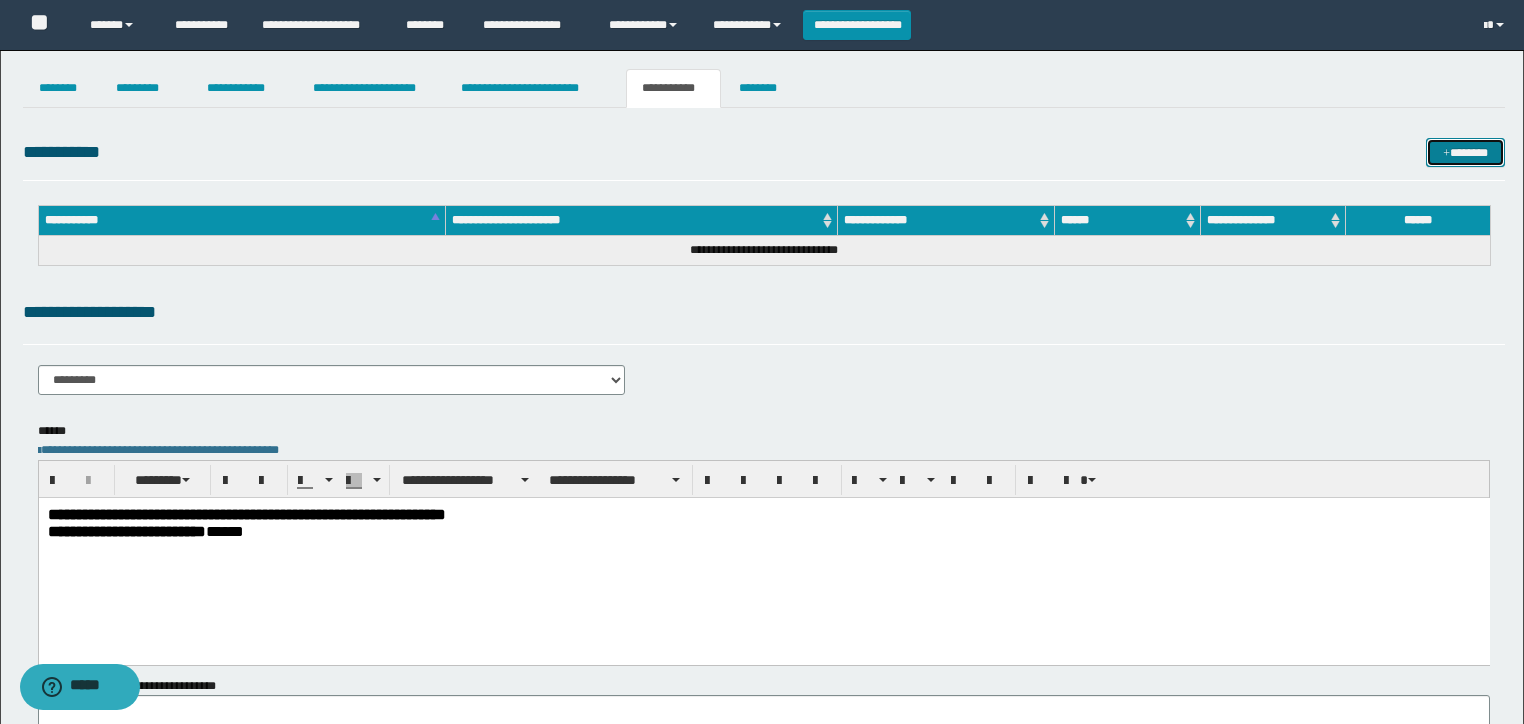 click on "*******" at bounding box center (1465, 153) 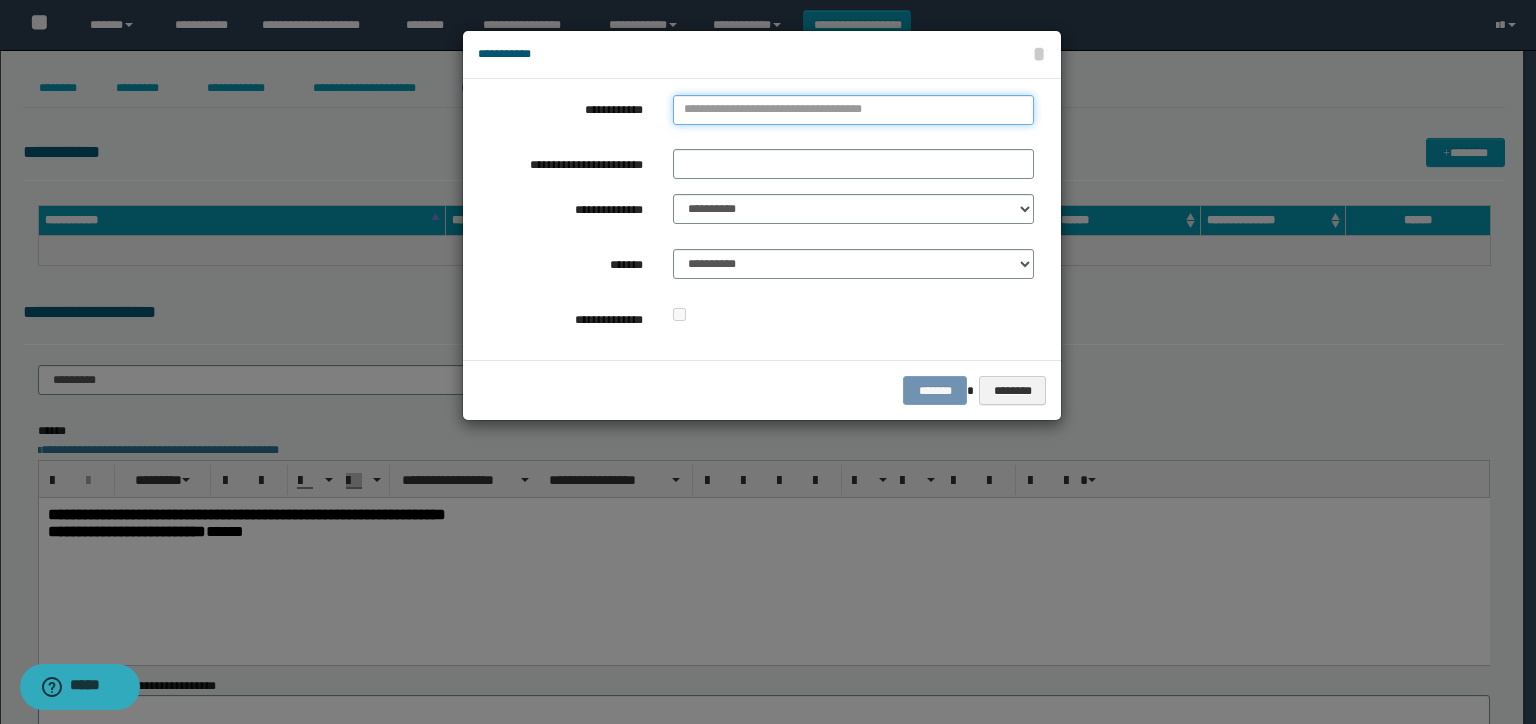 click on "**********" at bounding box center [853, 110] 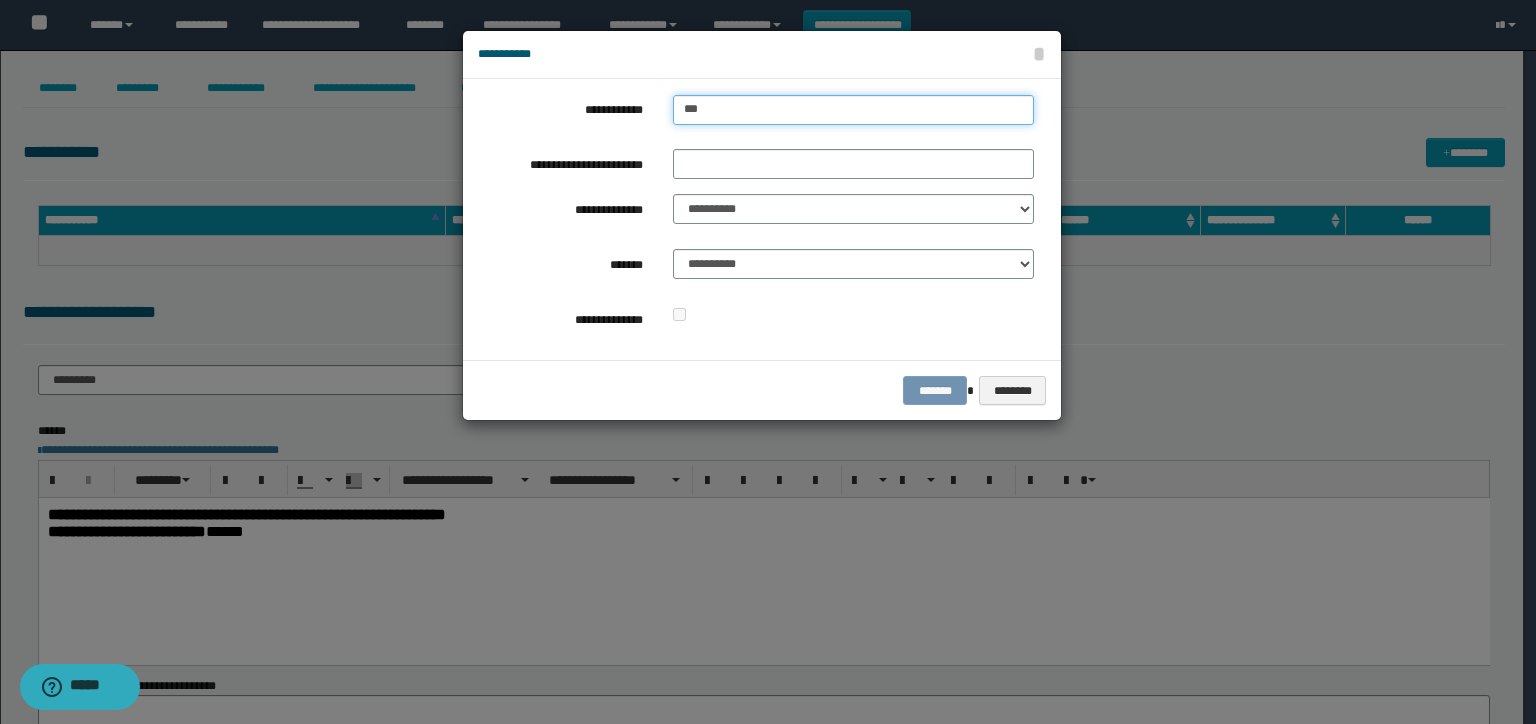 type on "****" 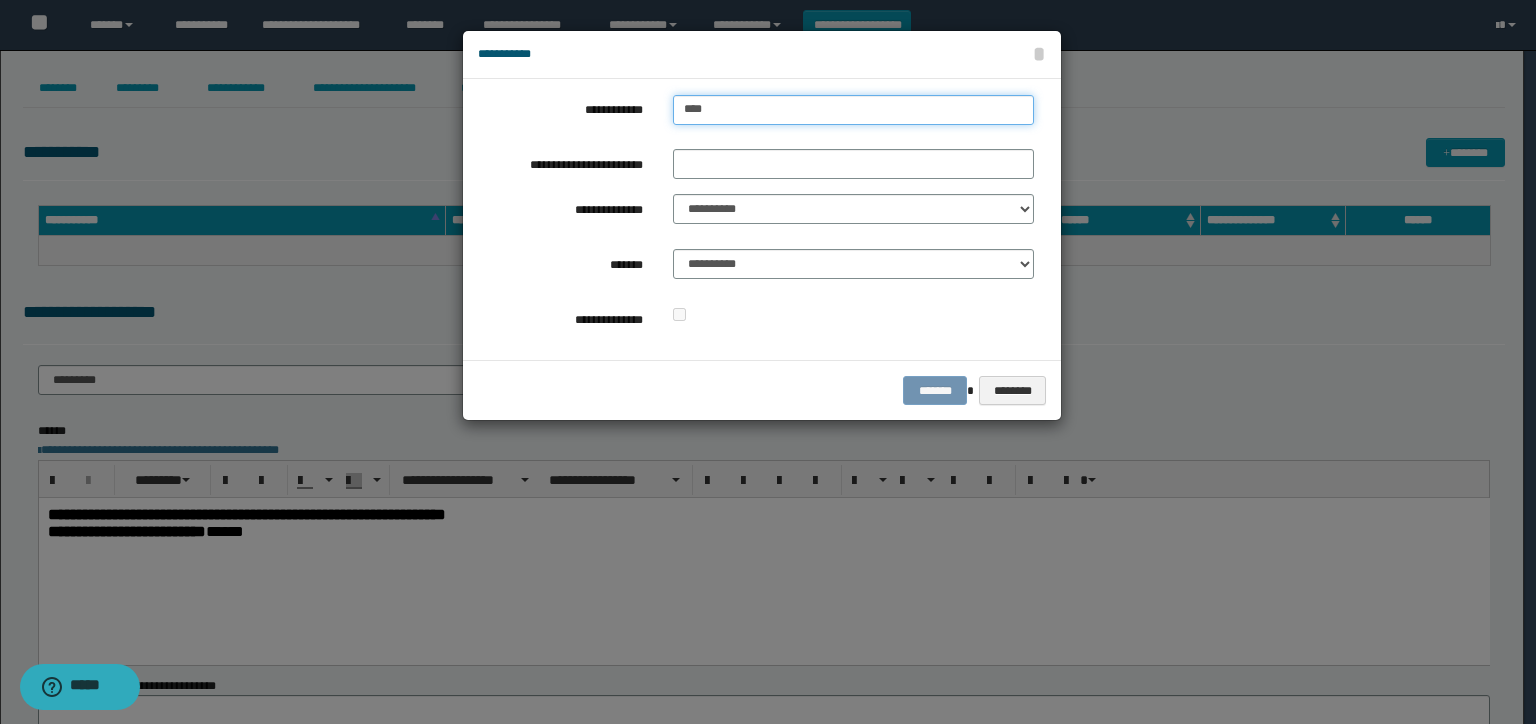 type on "****" 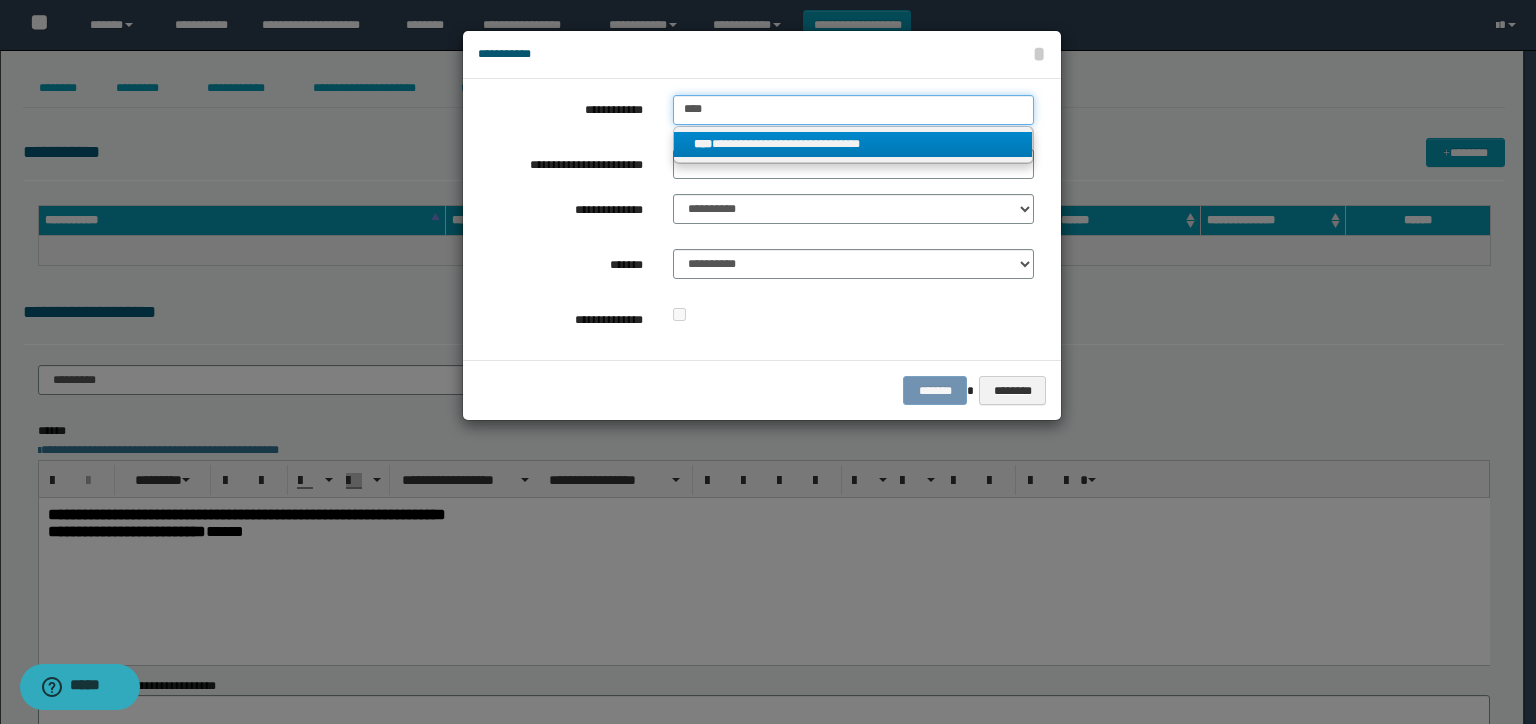 type on "****" 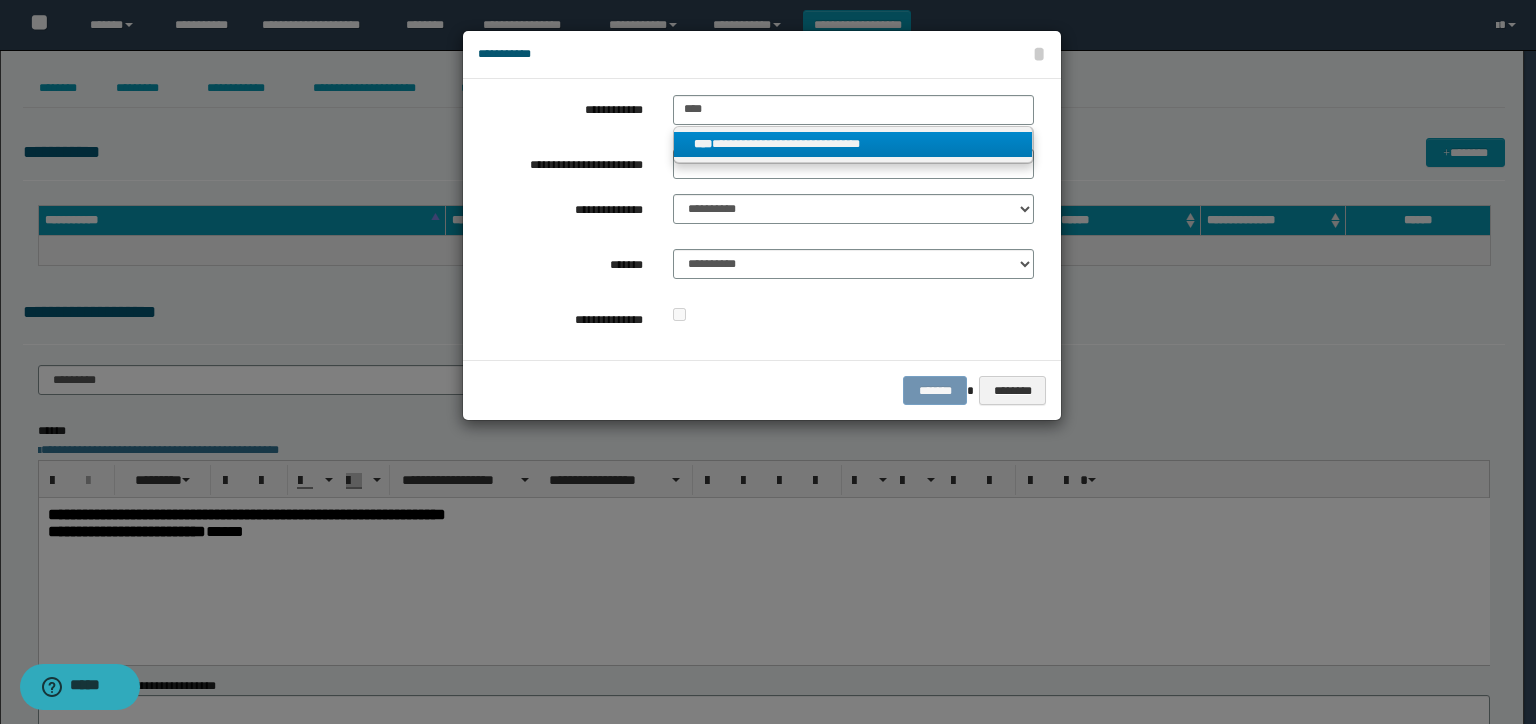 drag, startPoint x: 816, startPoint y: 144, endPoint x: 795, endPoint y: 154, distance: 23.259407 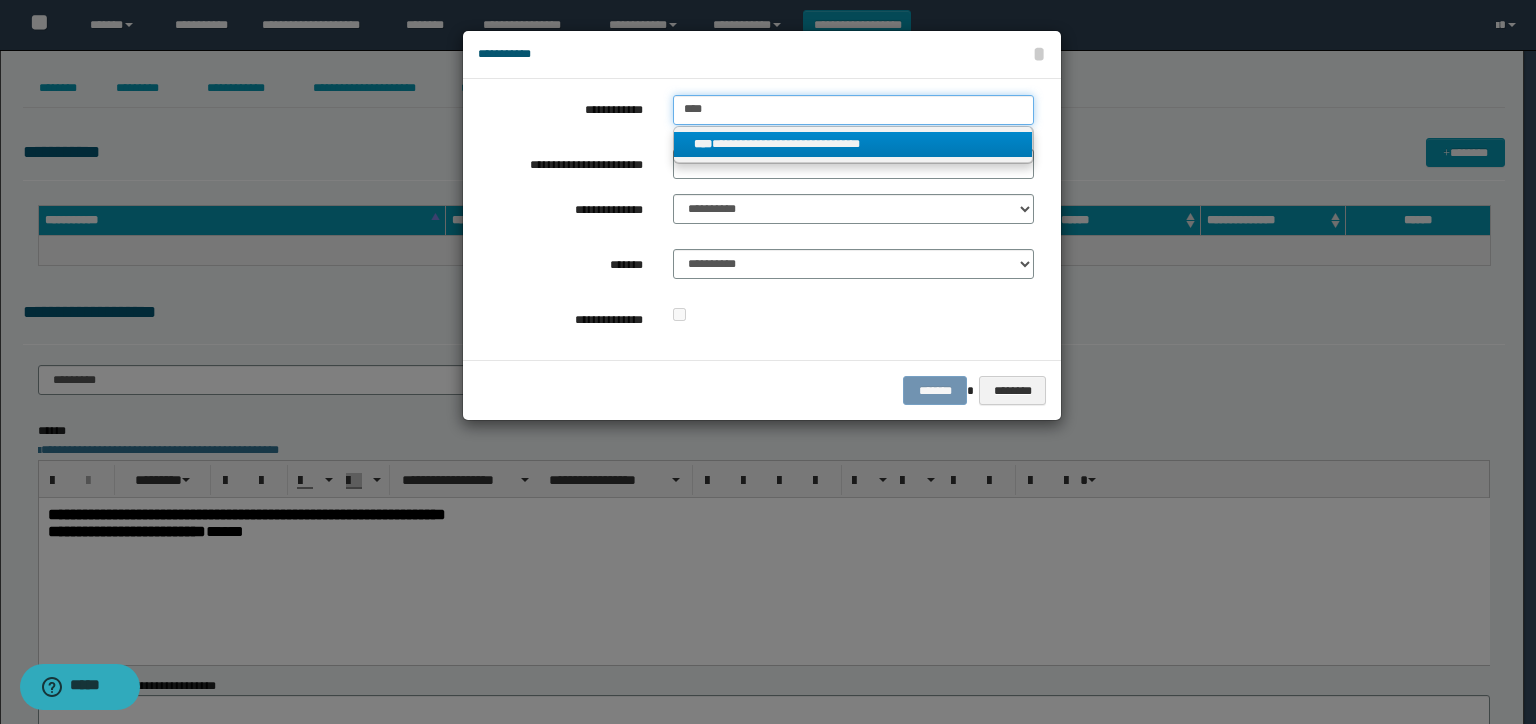 type 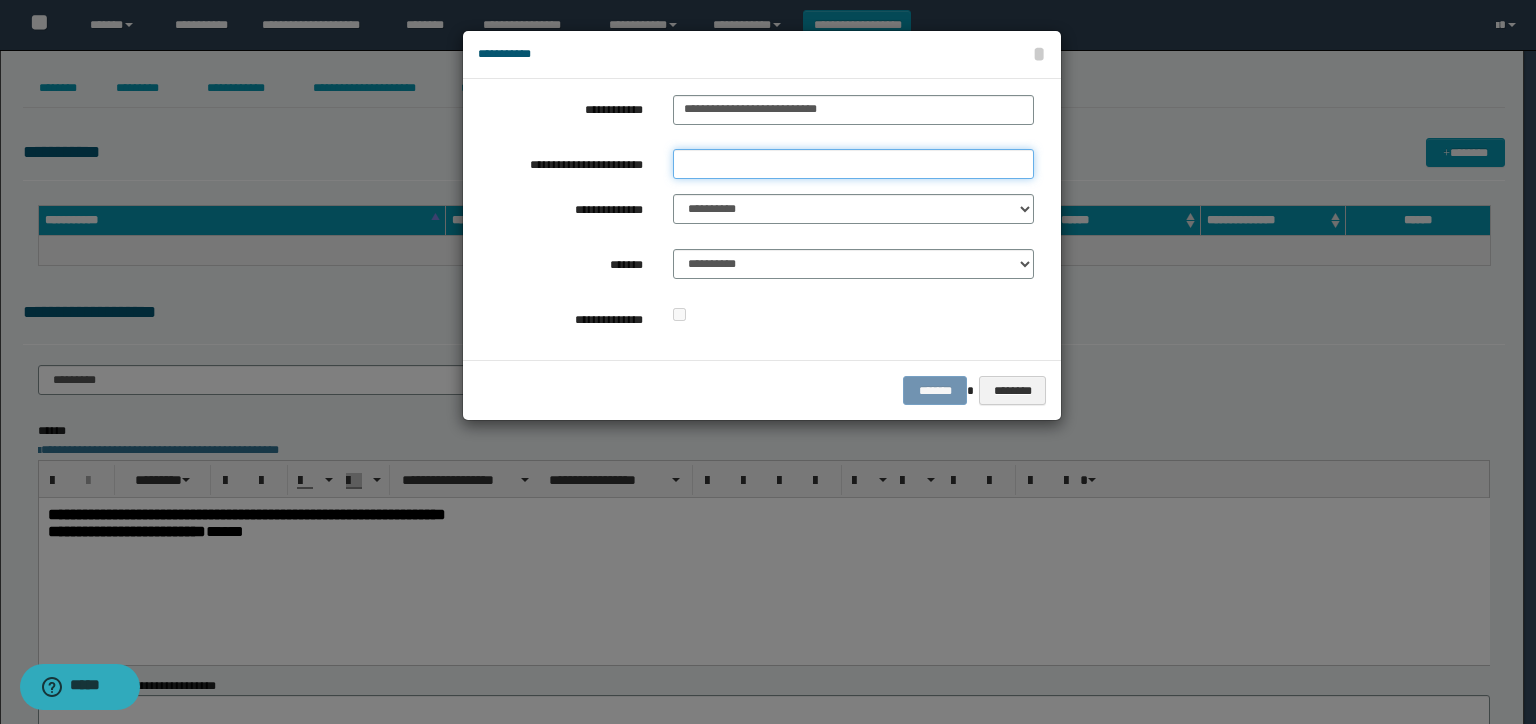 drag, startPoint x: 768, startPoint y: 166, endPoint x: 769, endPoint y: 176, distance: 10.049875 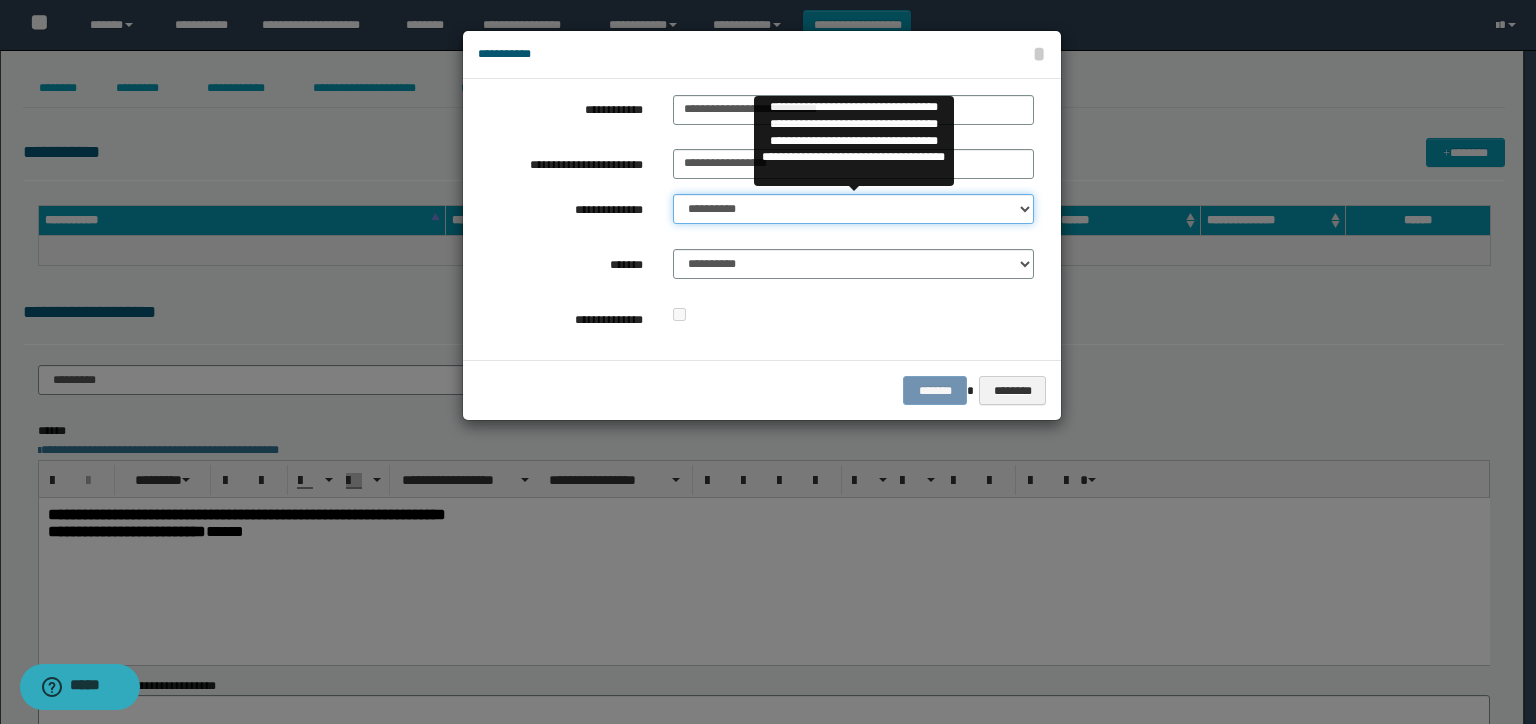 drag, startPoint x: 737, startPoint y: 213, endPoint x: 748, endPoint y: 220, distance: 13.038404 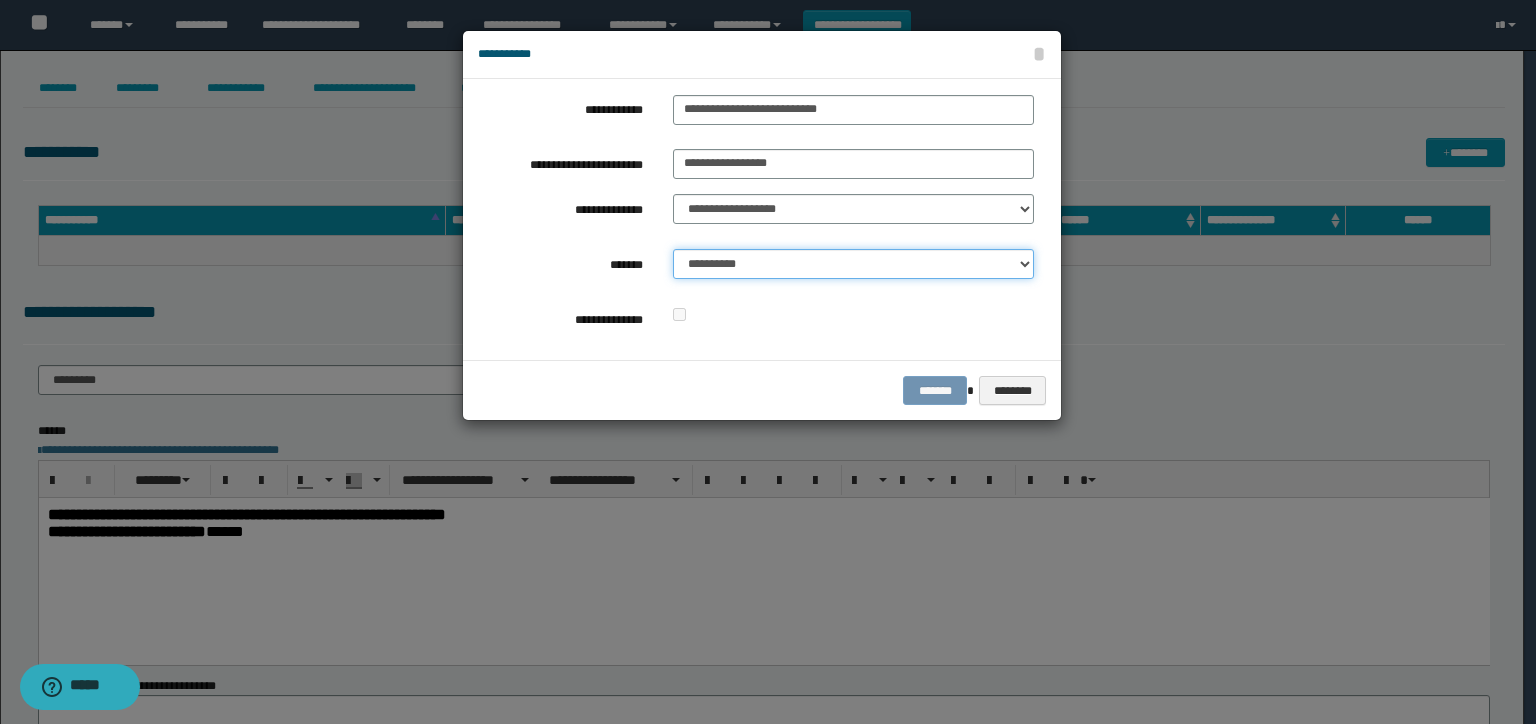 drag, startPoint x: 819, startPoint y: 263, endPoint x: 818, endPoint y: 274, distance: 11.045361 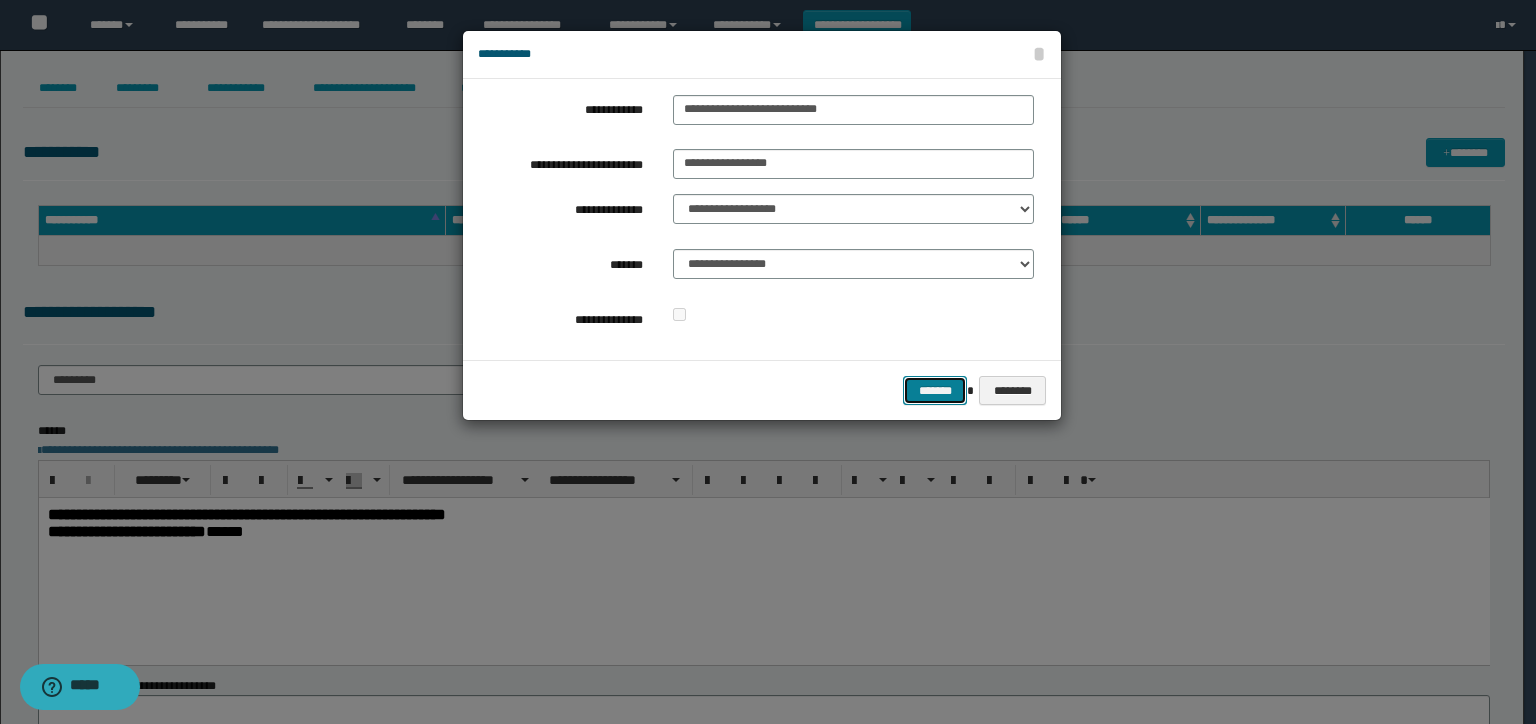click on "*******" at bounding box center [935, 391] 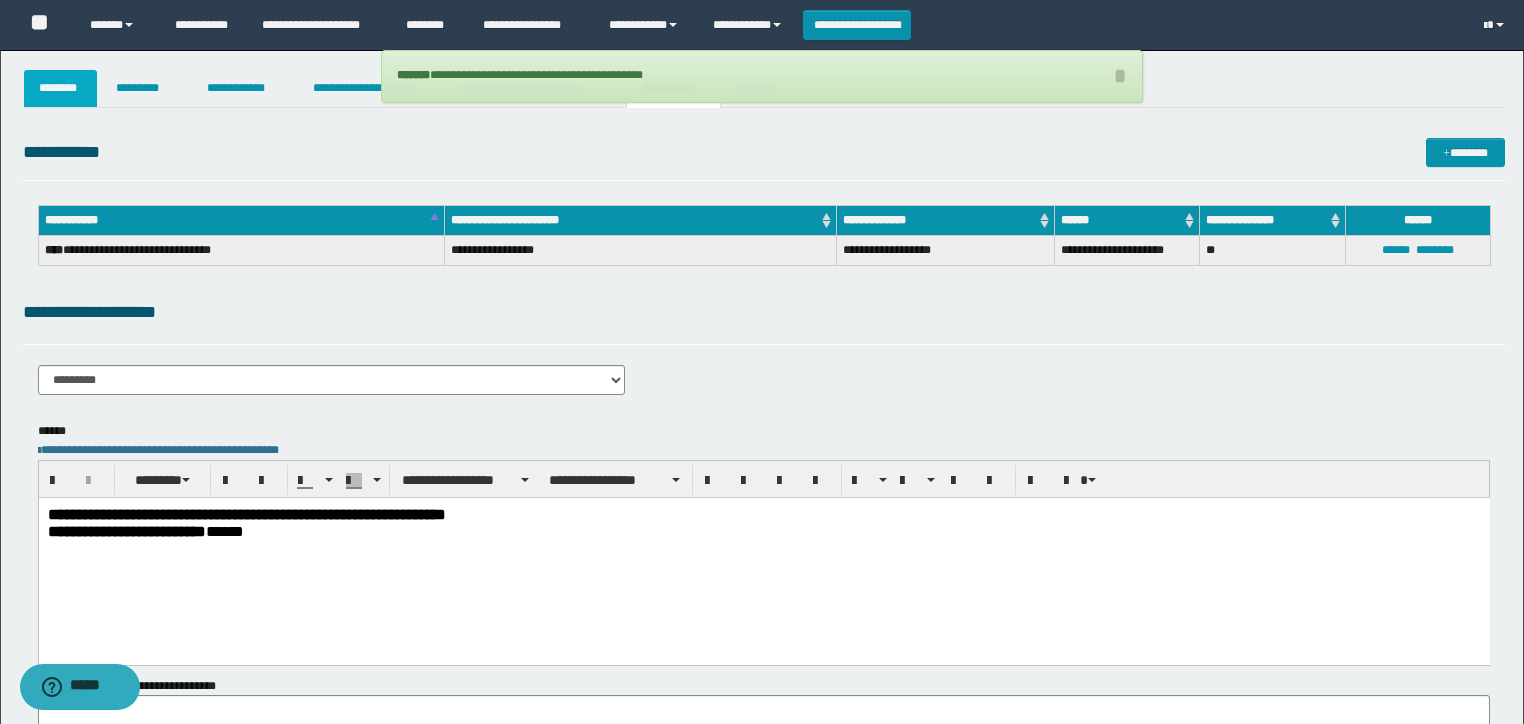 click on "********" at bounding box center [61, 88] 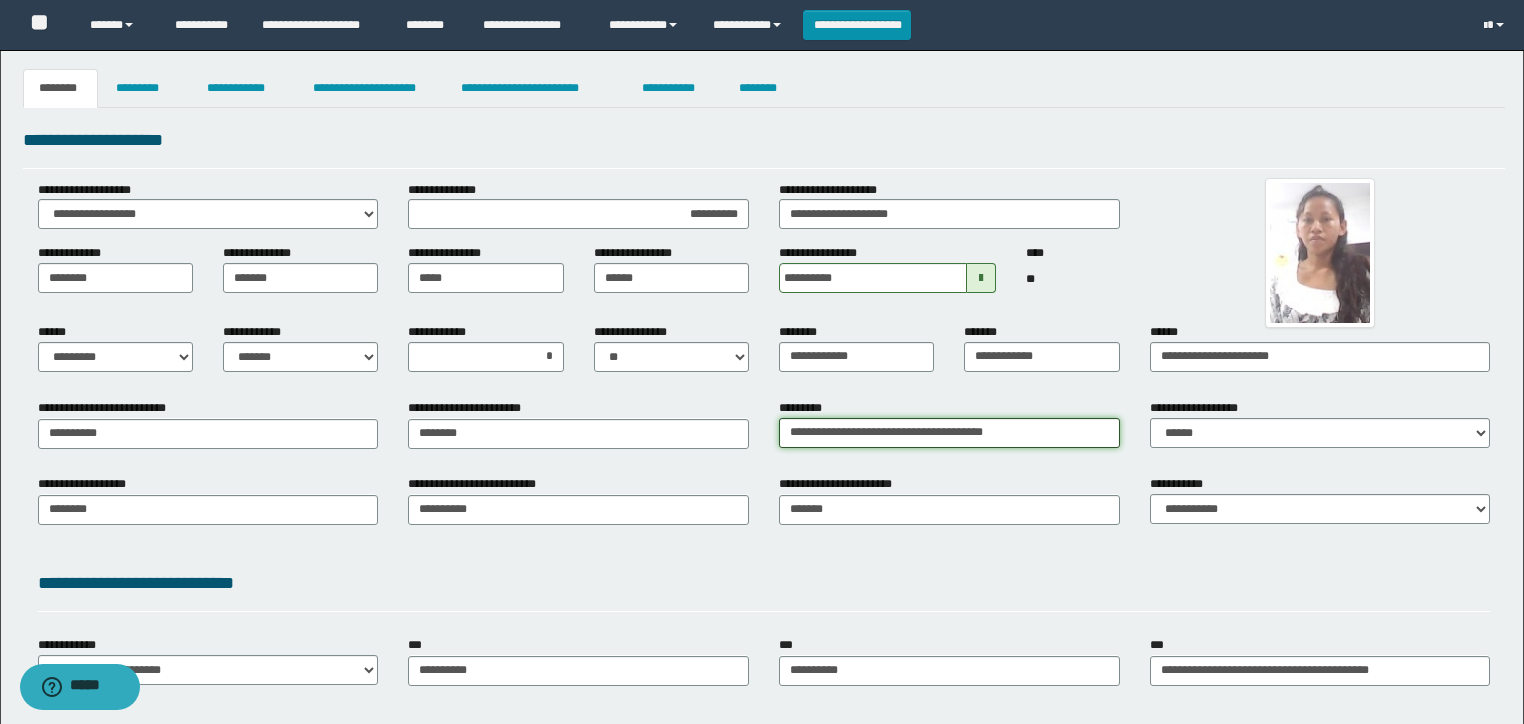 drag, startPoint x: 1062, startPoint y: 433, endPoint x: 981, endPoint y: 432, distance: 81.00617 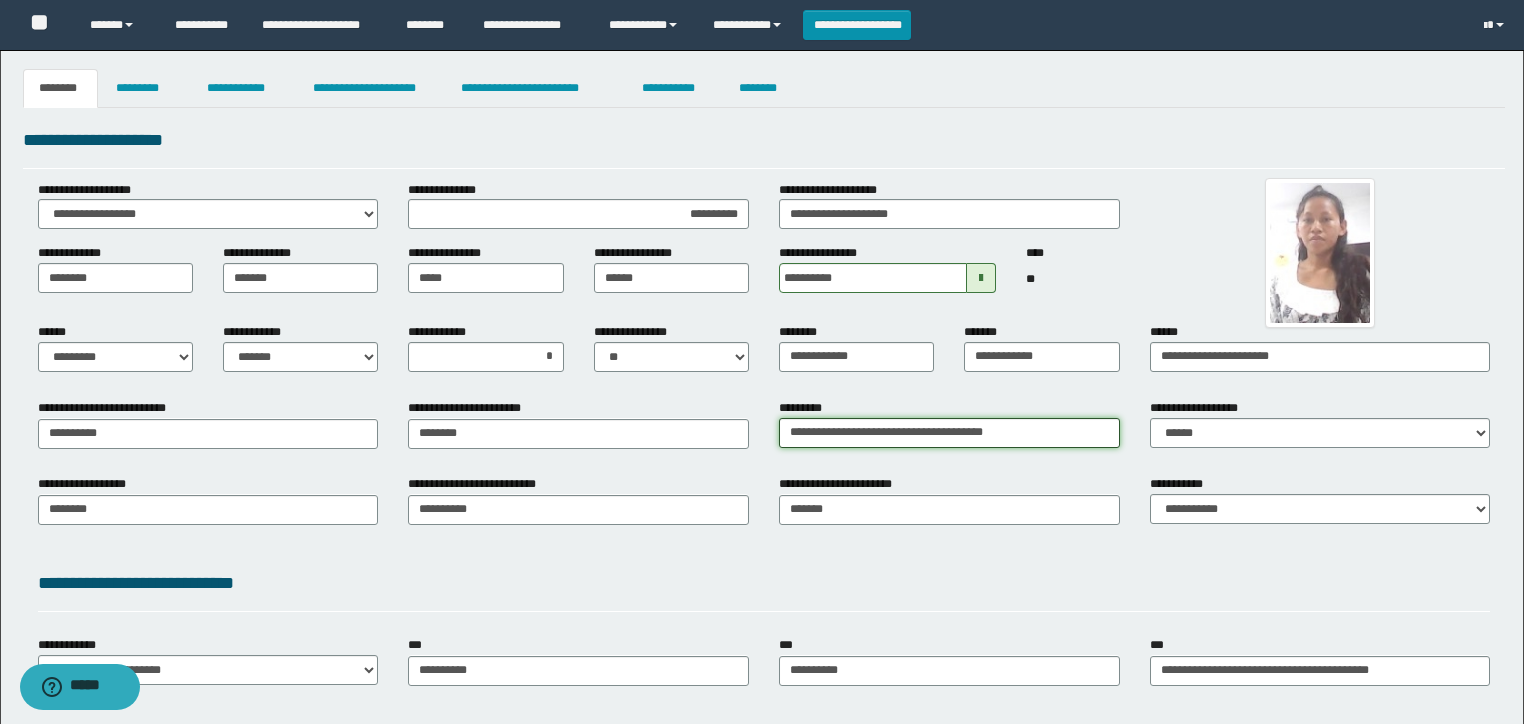click on "**********" at bounding box center [949, 433] 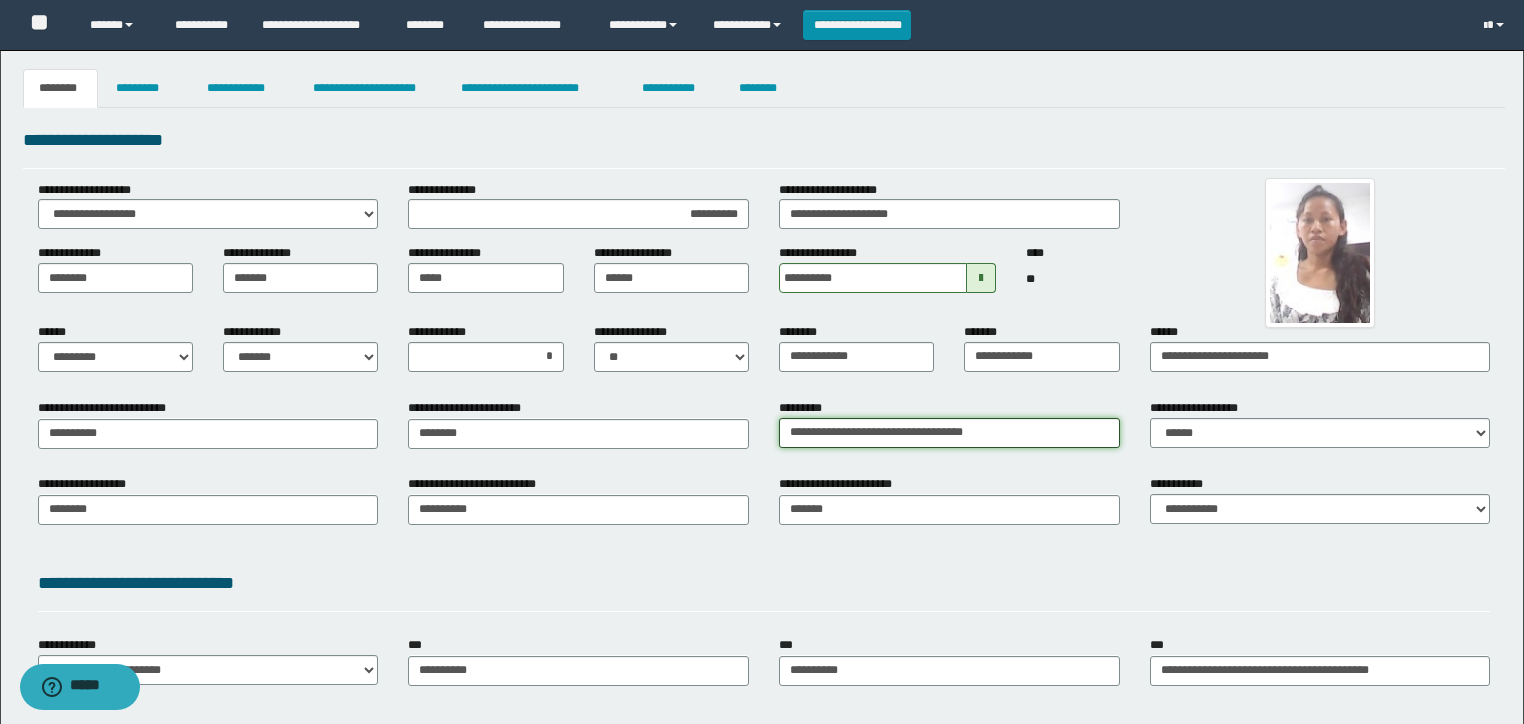 click on "**********" at bounding box center [949, 433] 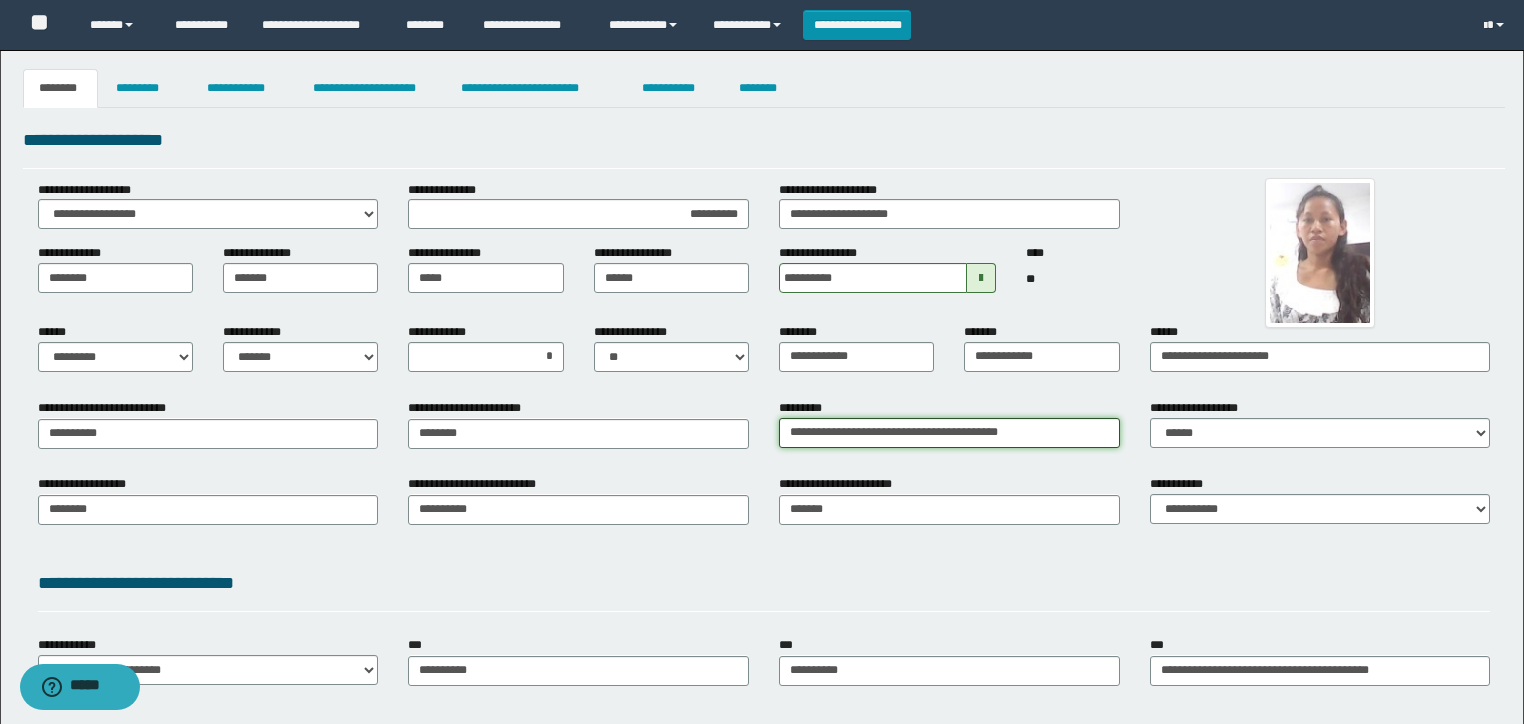 type on "**********" 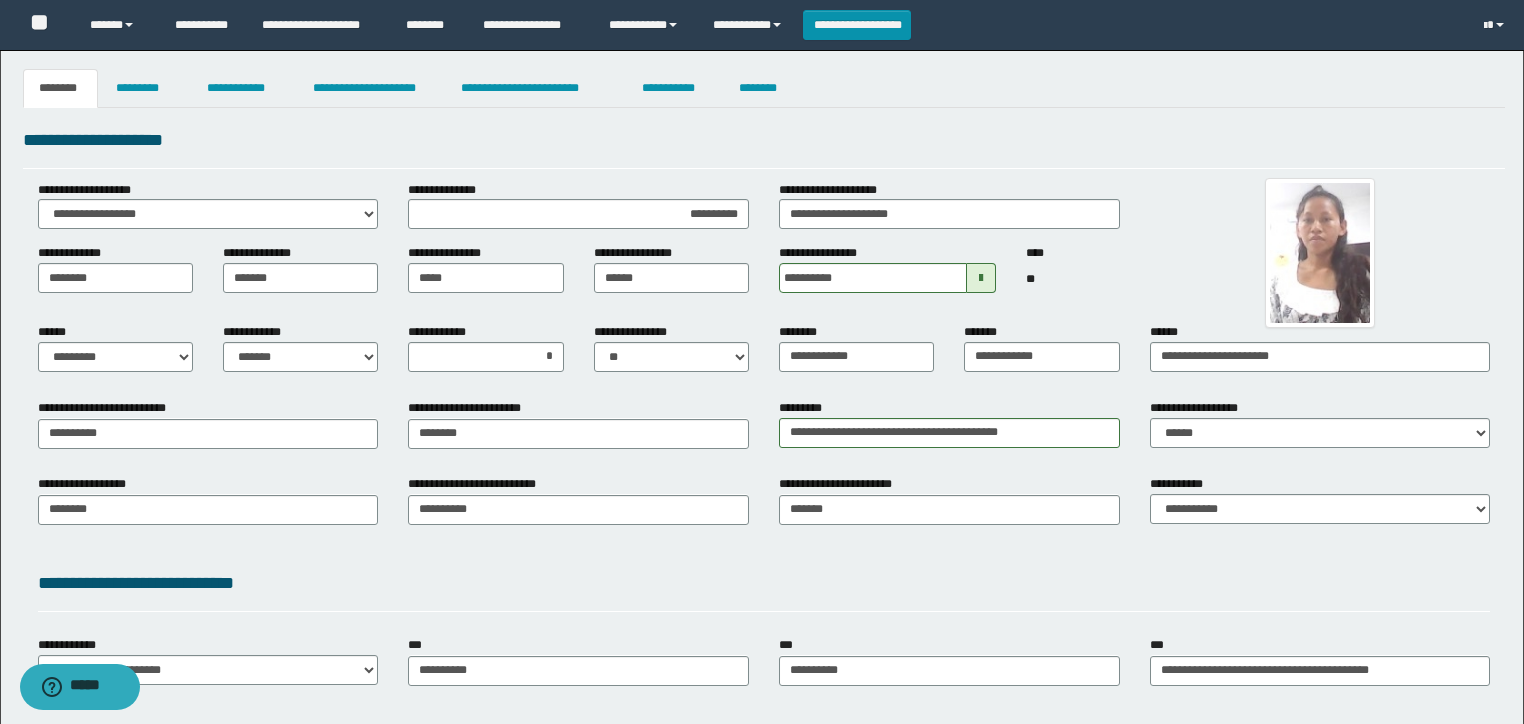 click on "**********" at bounding box center [764, 147] 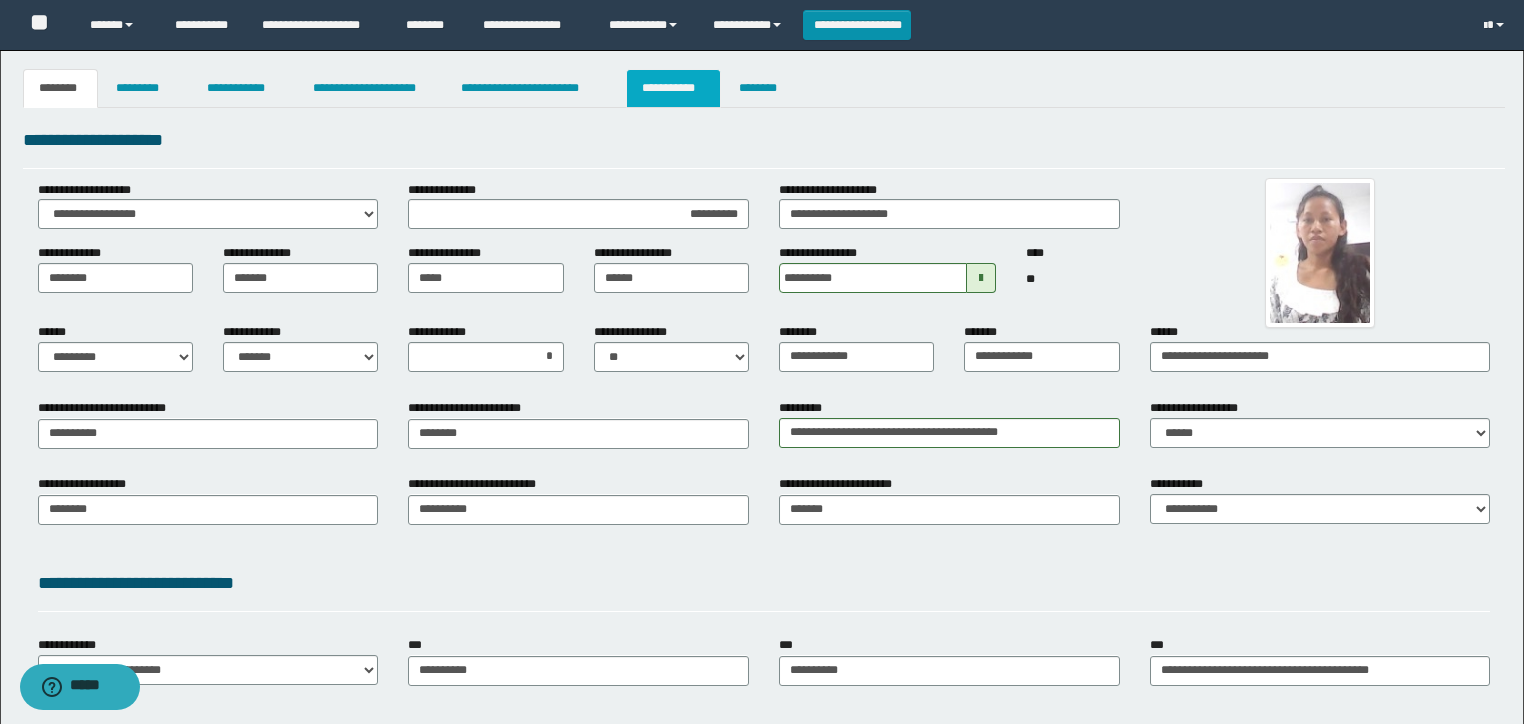 click on "**********" at bounding box center [673, 88] 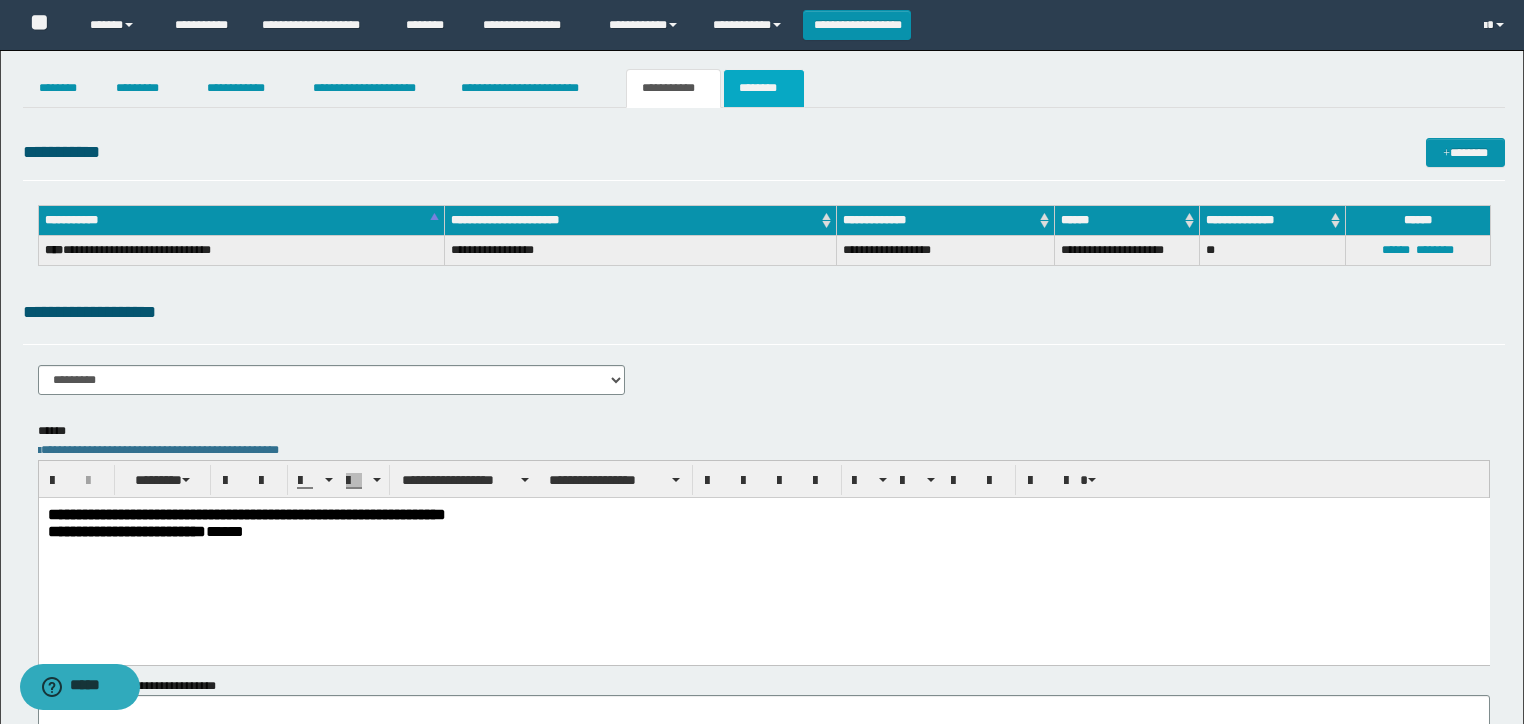 click on "********" at bounding box center [764, 88] 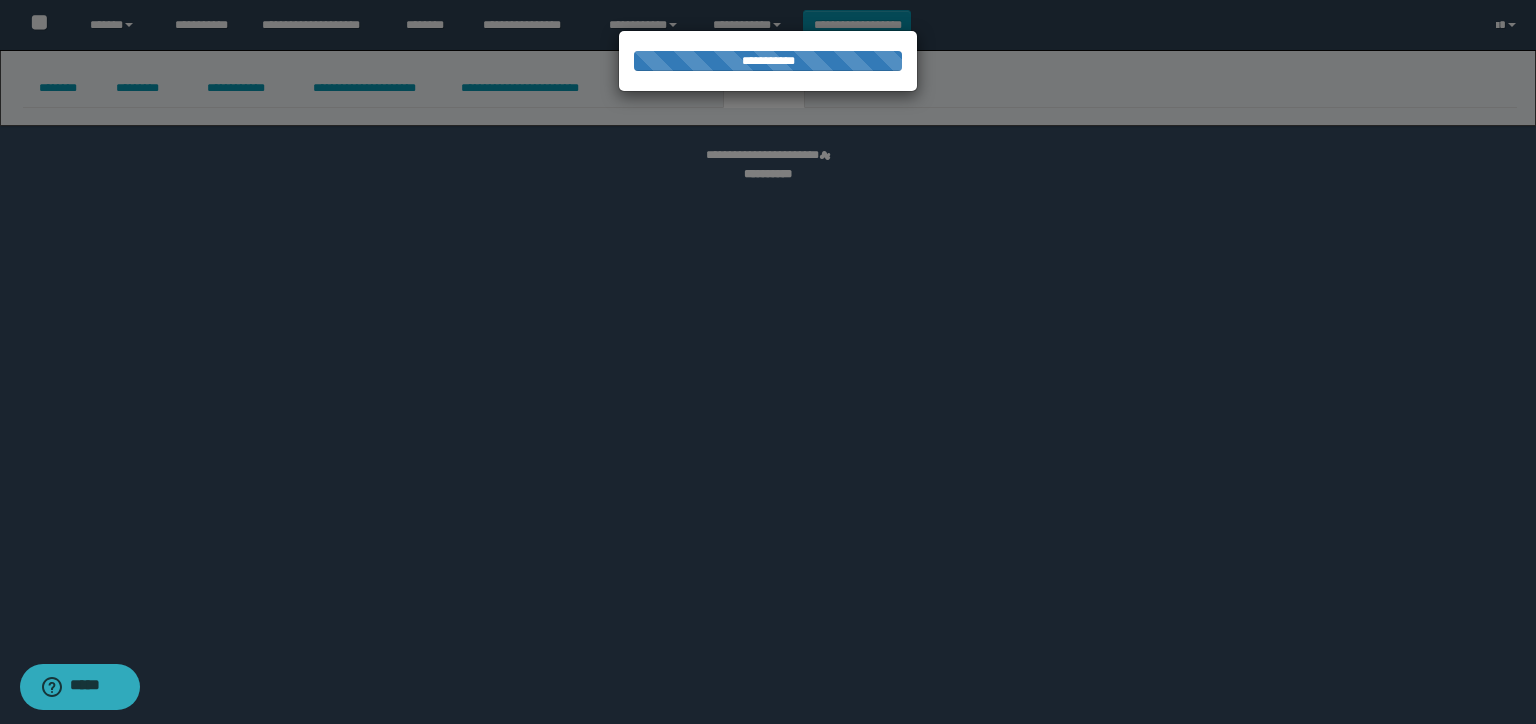 select 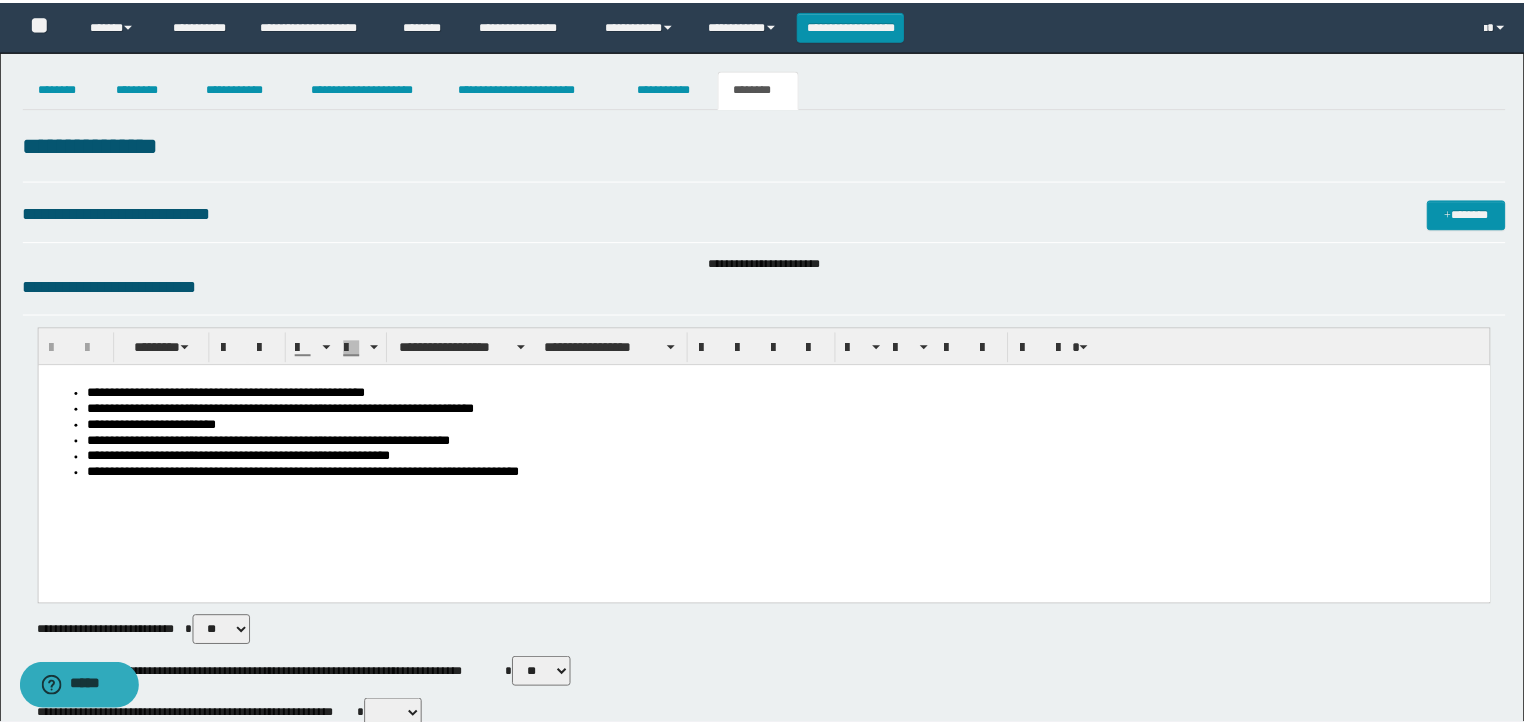scroll, scrollTop: 0, scrollLeft: 0, axis: both 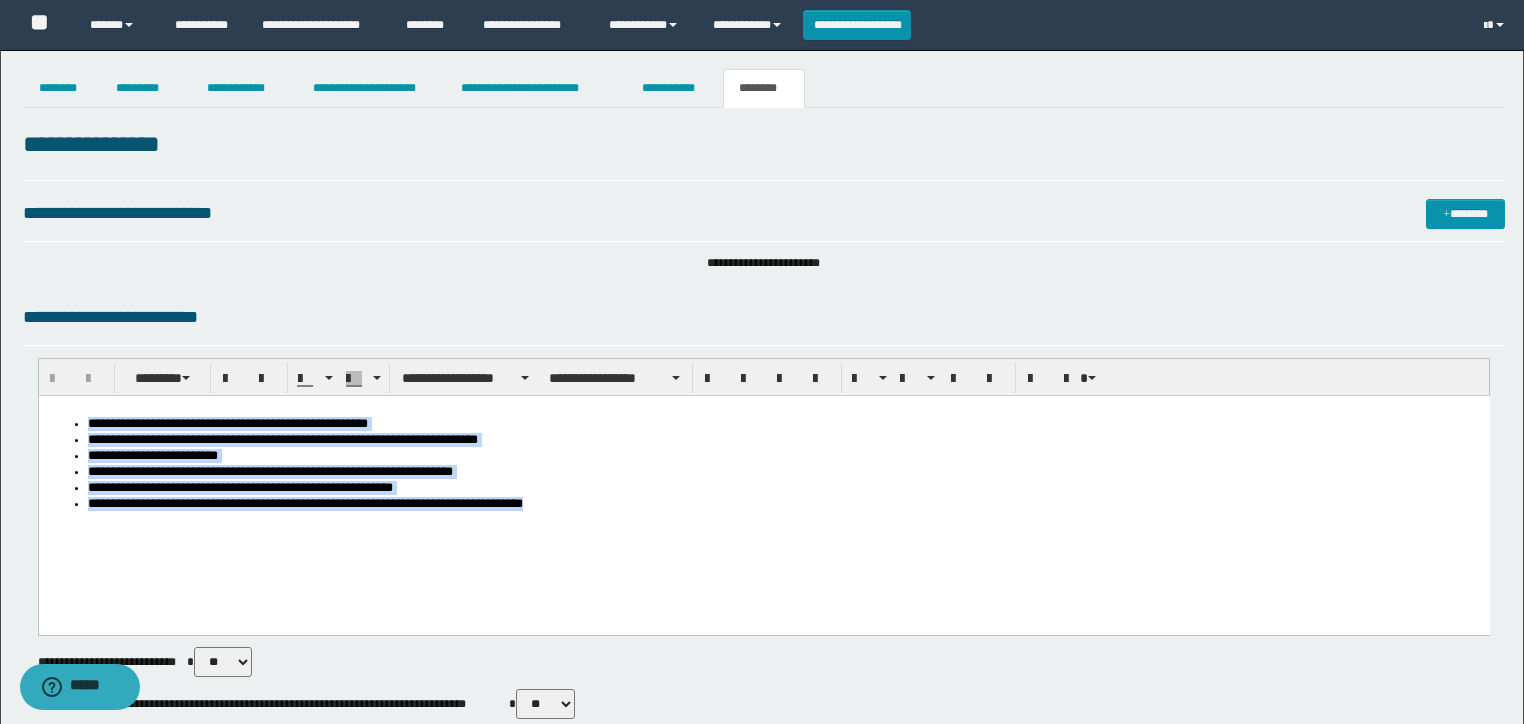 drag, startPoint x: -1, startPoint y: 316, endPoint x: -1, endPoint y: 221, distance: 95 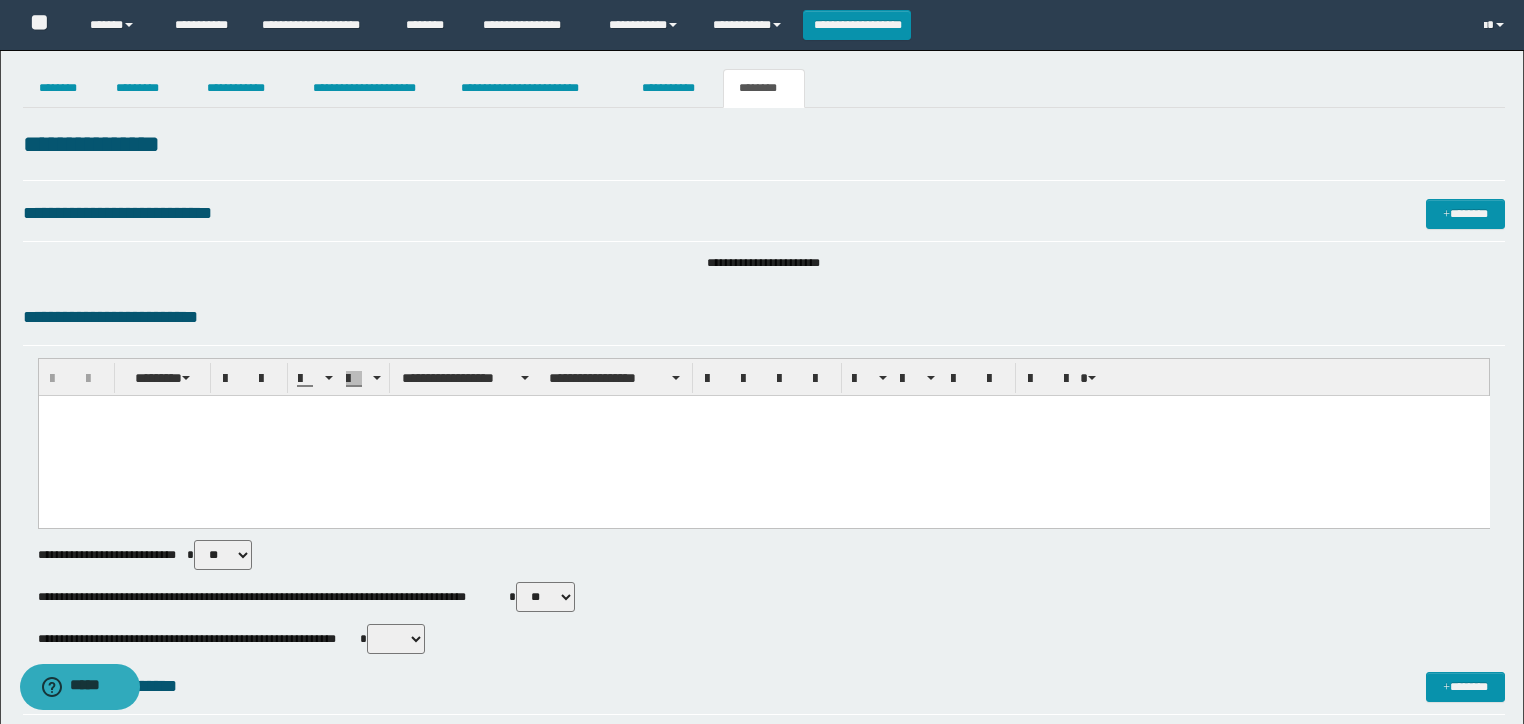 type 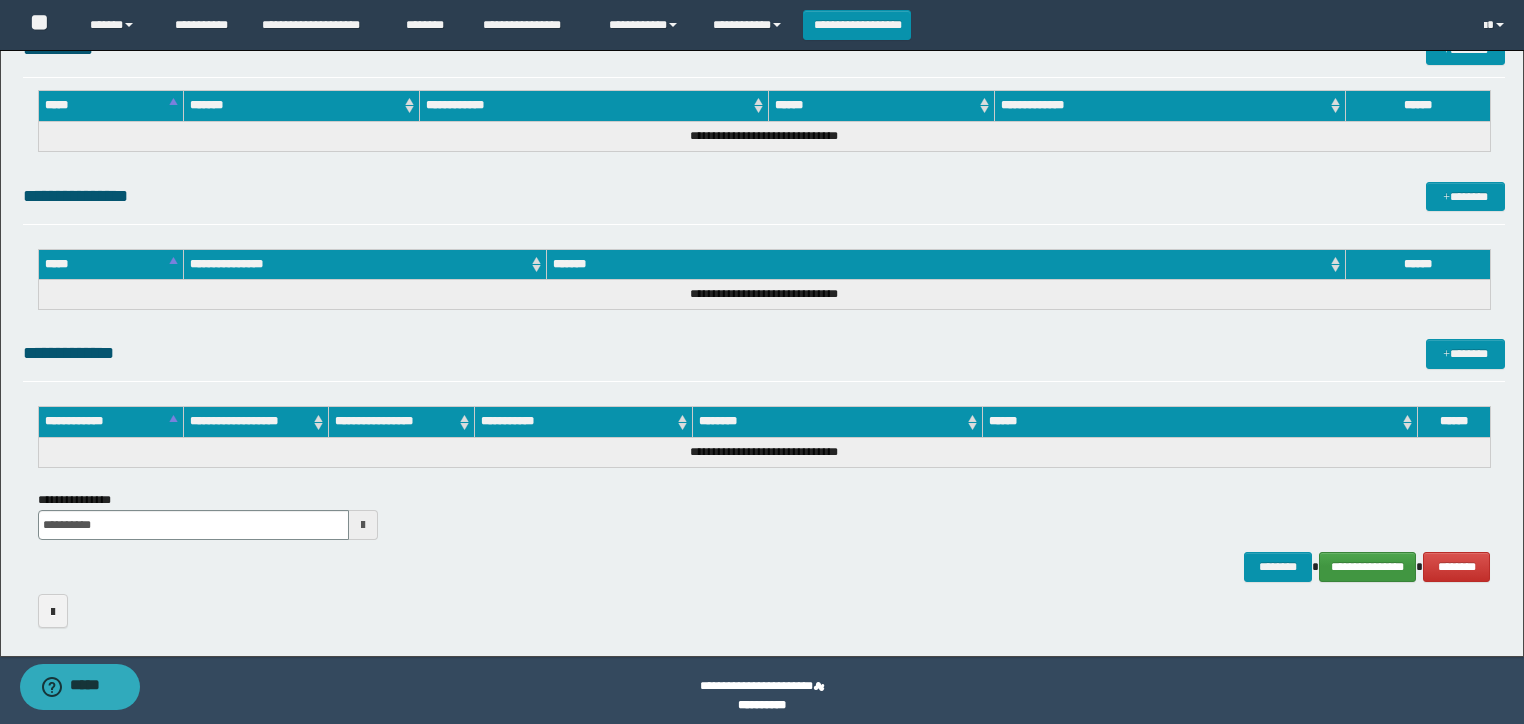 scroll, scrollTop: 935, scrollLeft: 0, axis: vertical 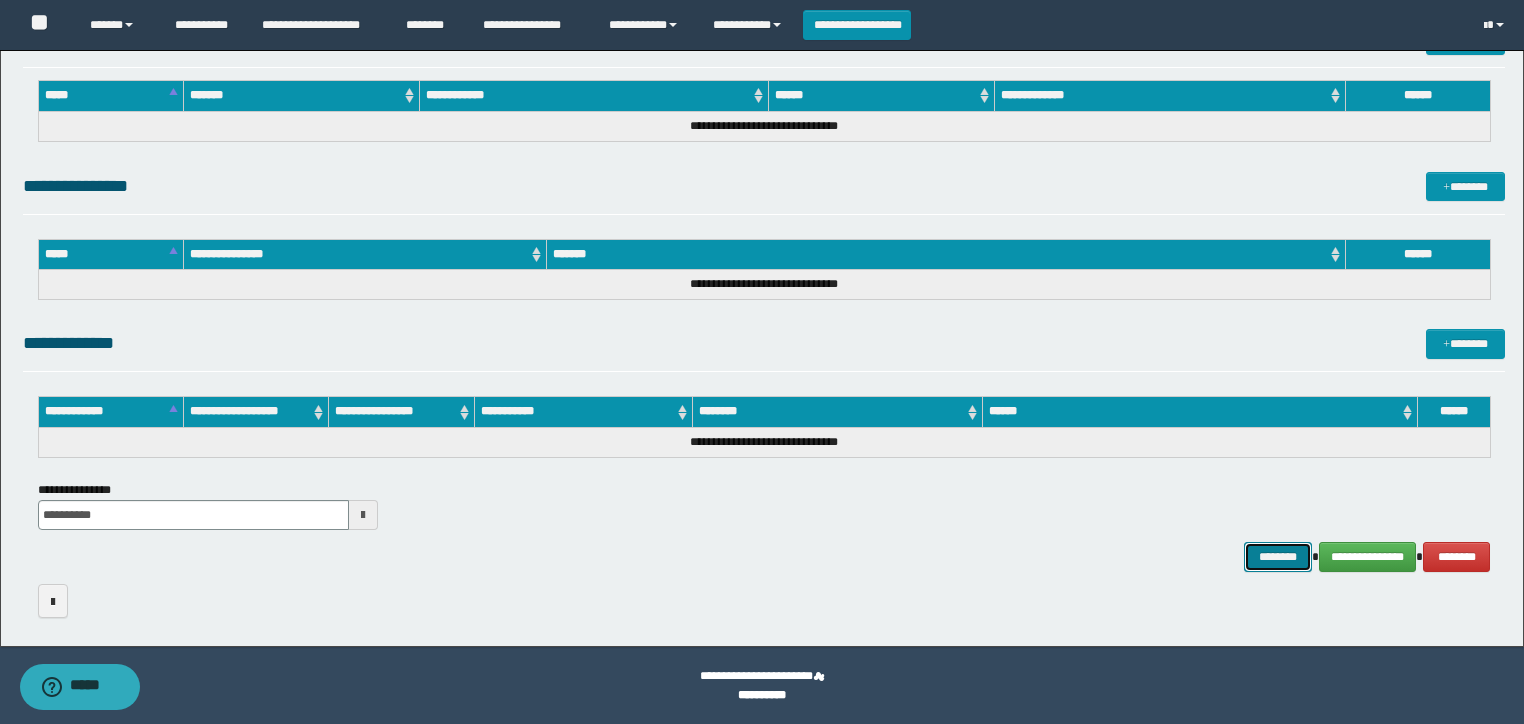 click on "********" at bounding box center (1277, 557) 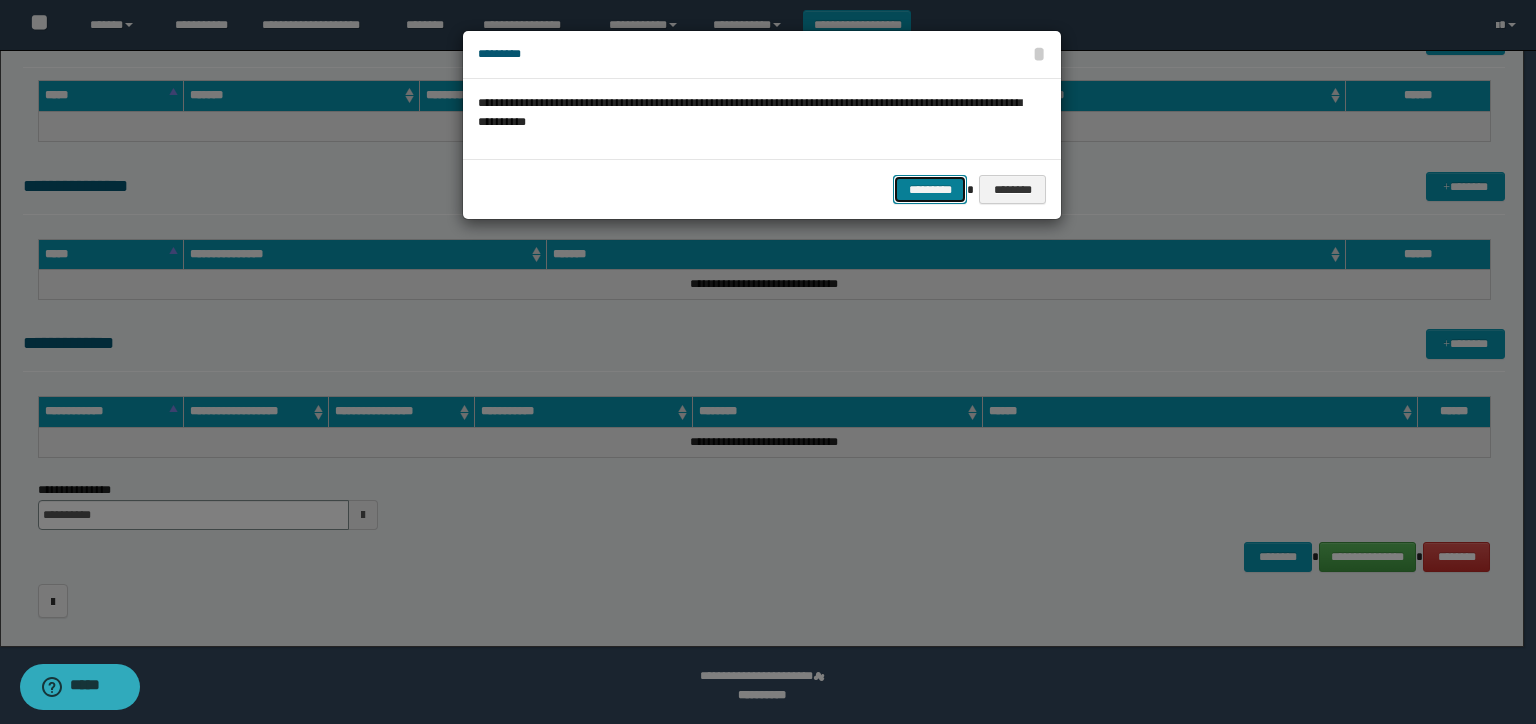 click on "*********" at bounding box center [930, 190] 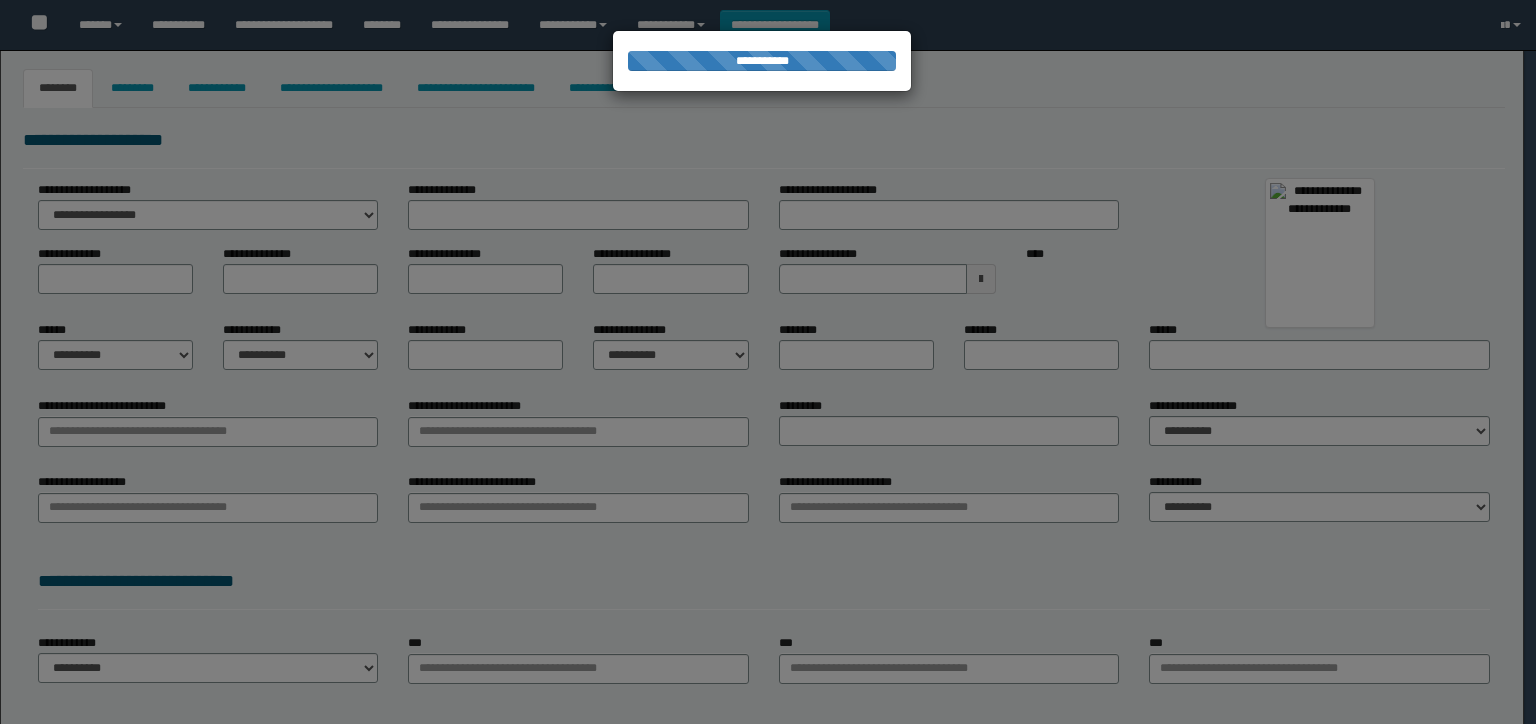 type on "**********" 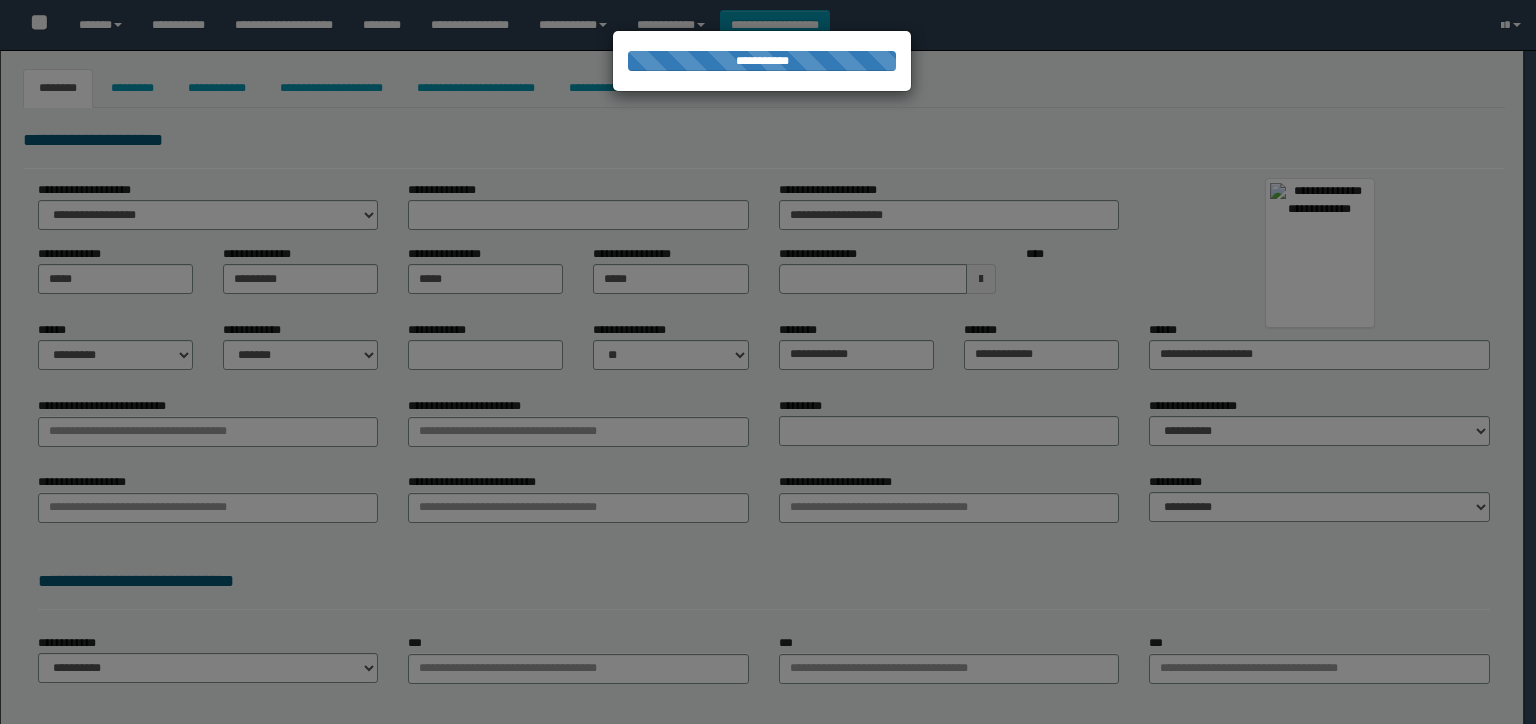 type on "**********" 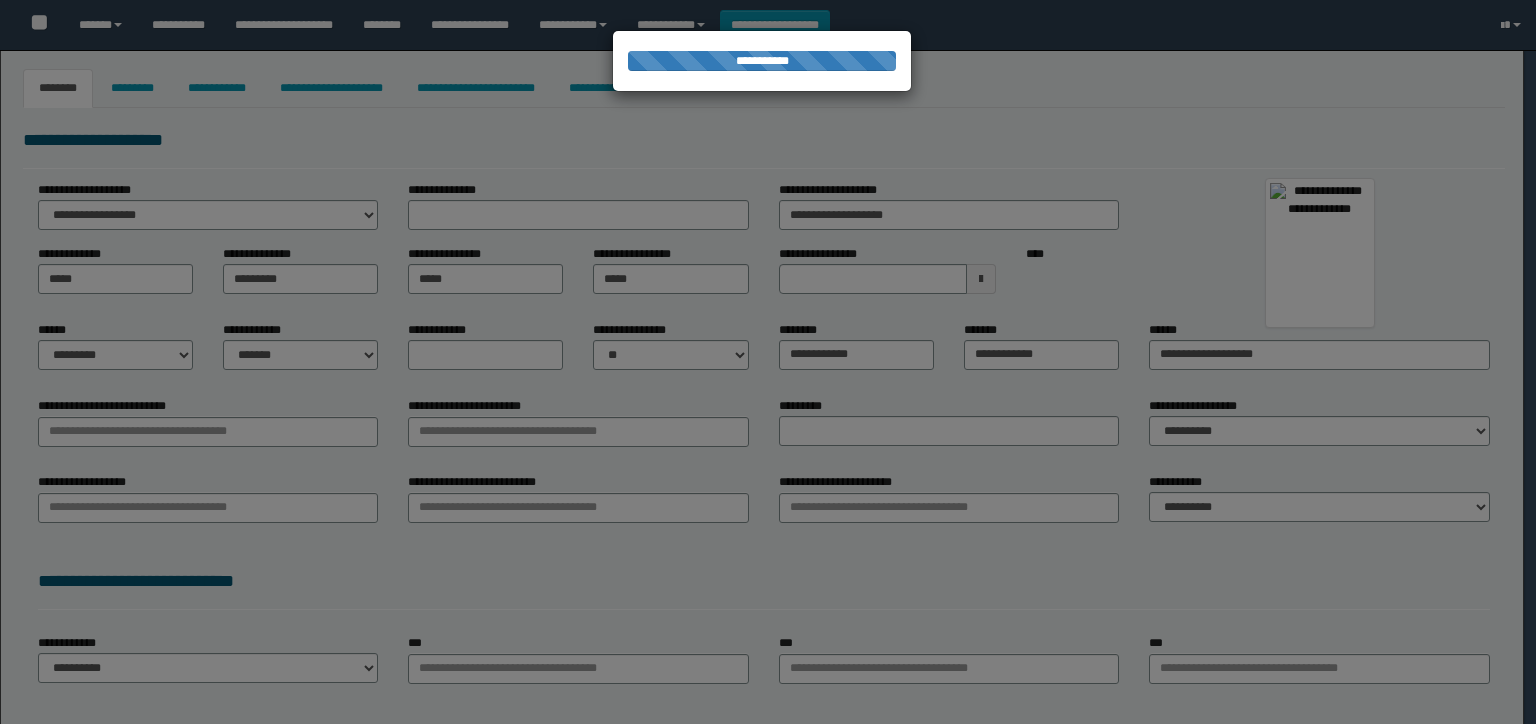 type on "********" 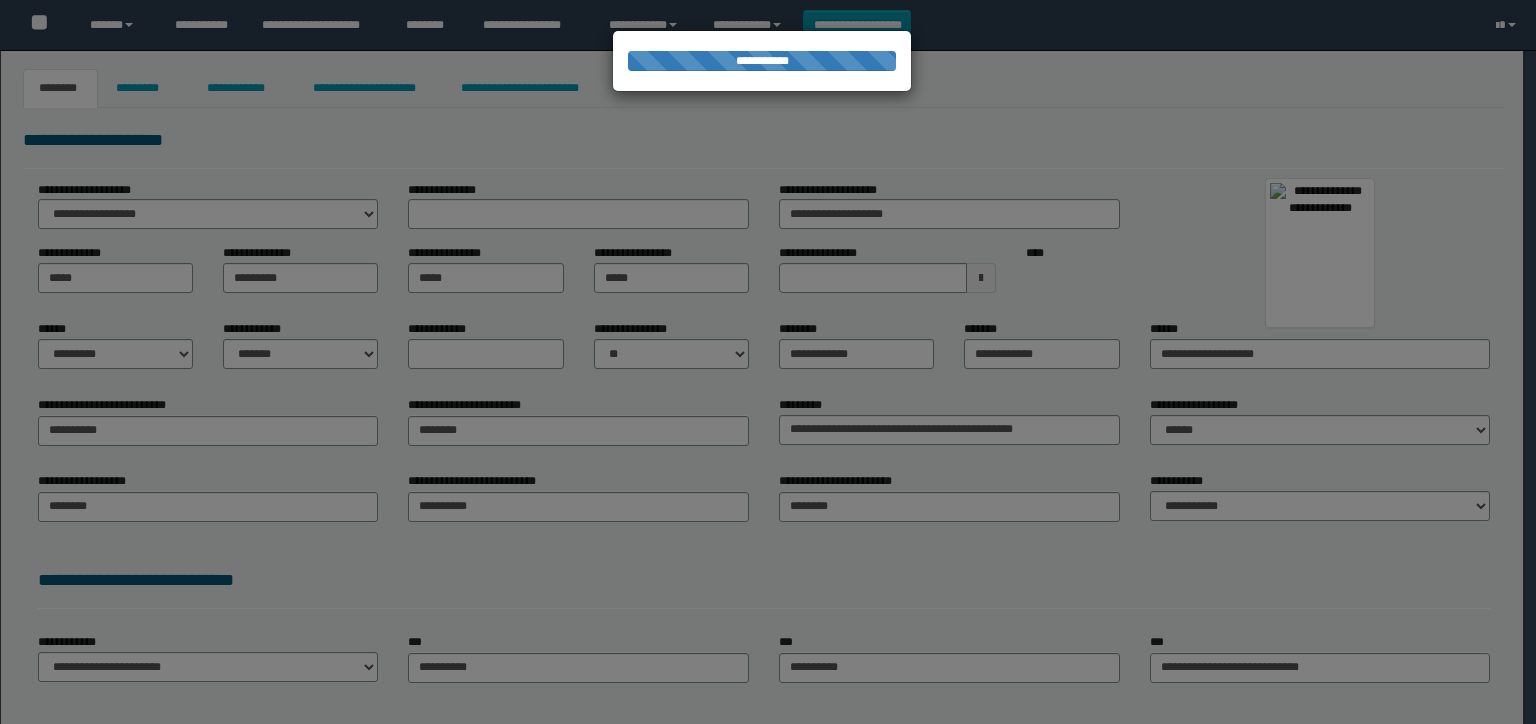 scroll, scrollTop: 0, scrollLeft: 0, axis: both 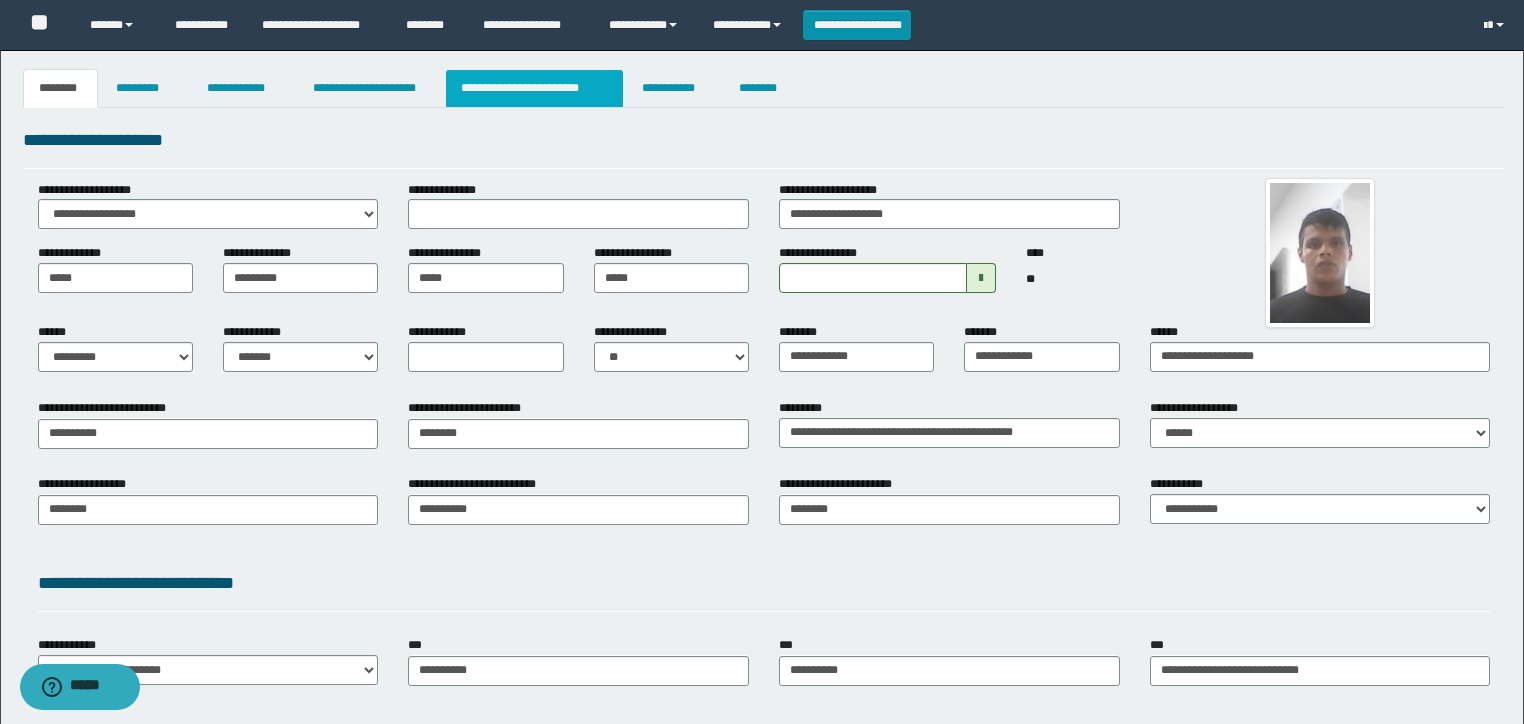click on "**********" at bounding box center (534, 88) 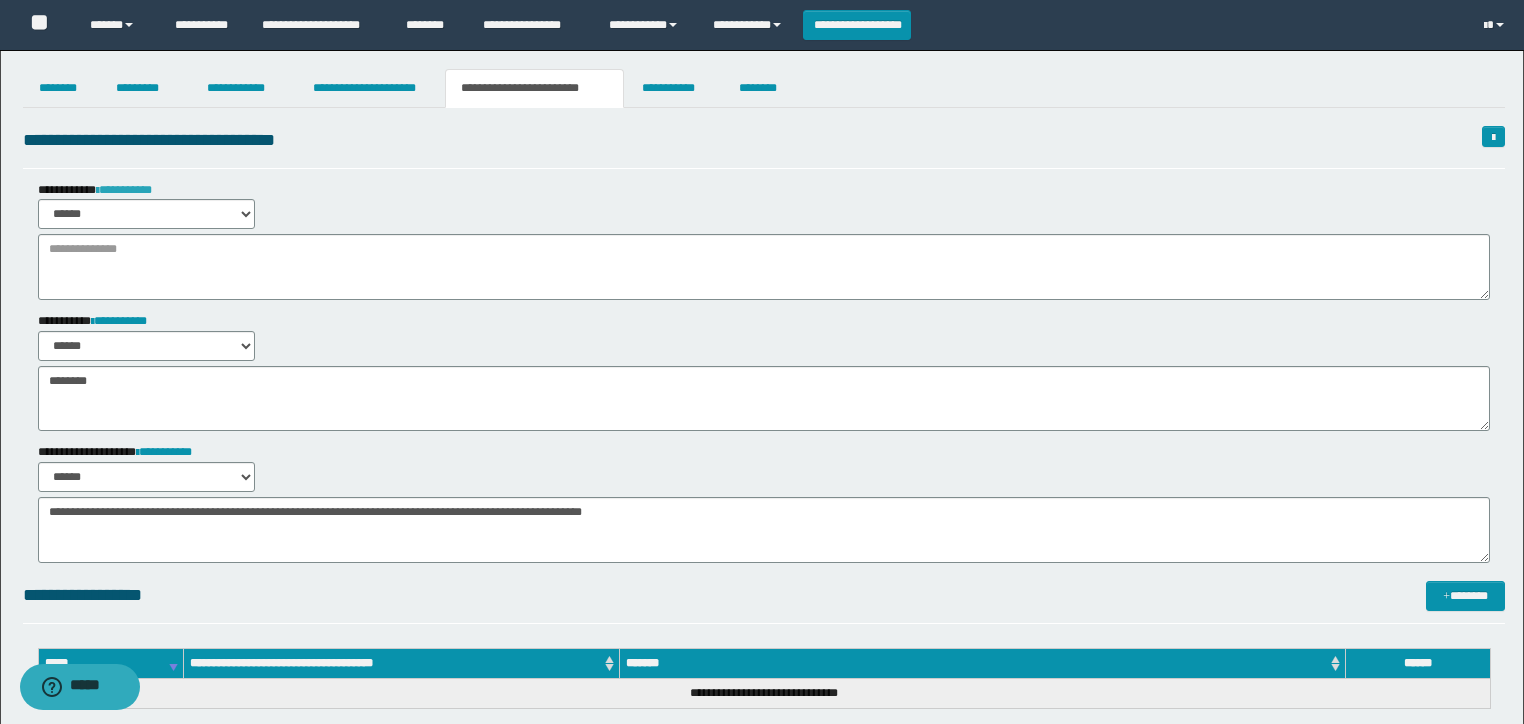 click on "**********" at bounding box center (124, 190) 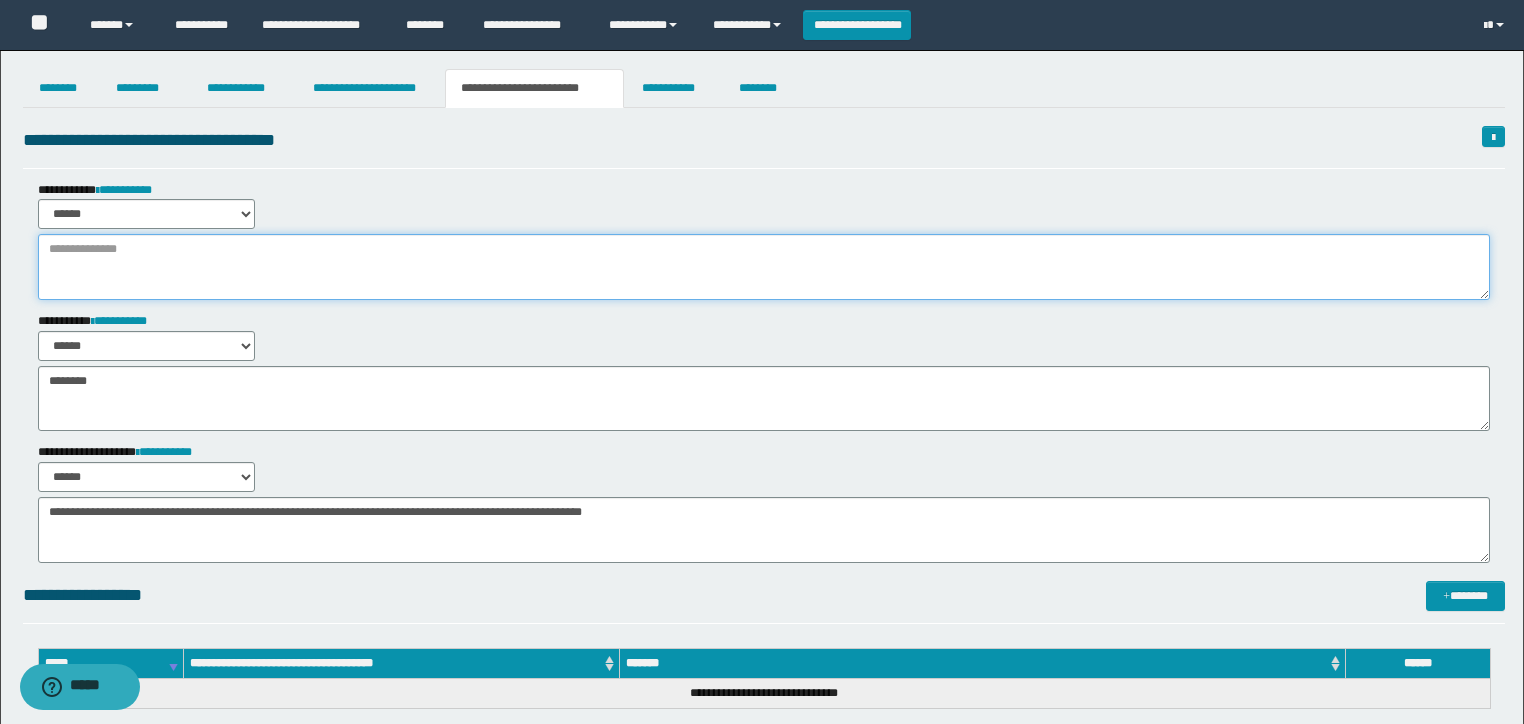 click at bounding box center [764, 267] 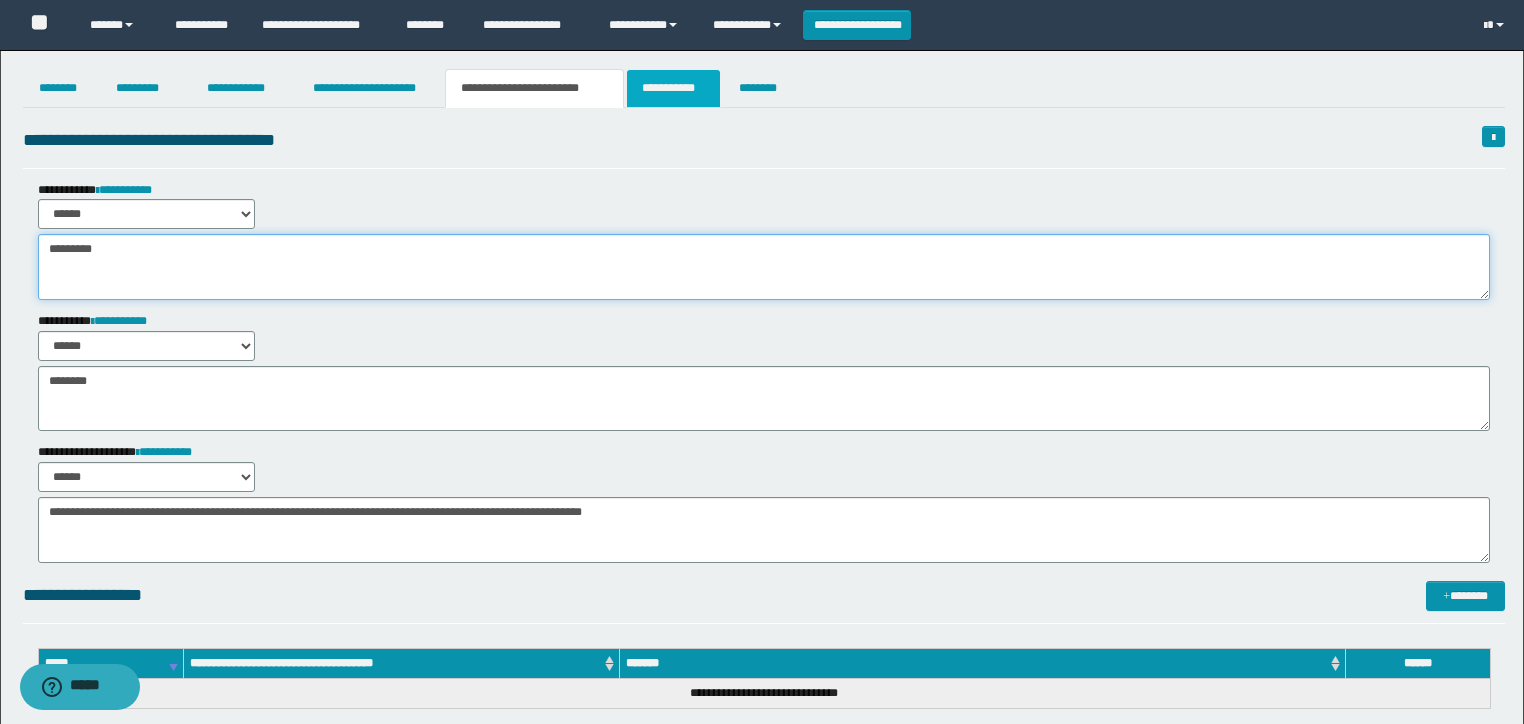type on "********" 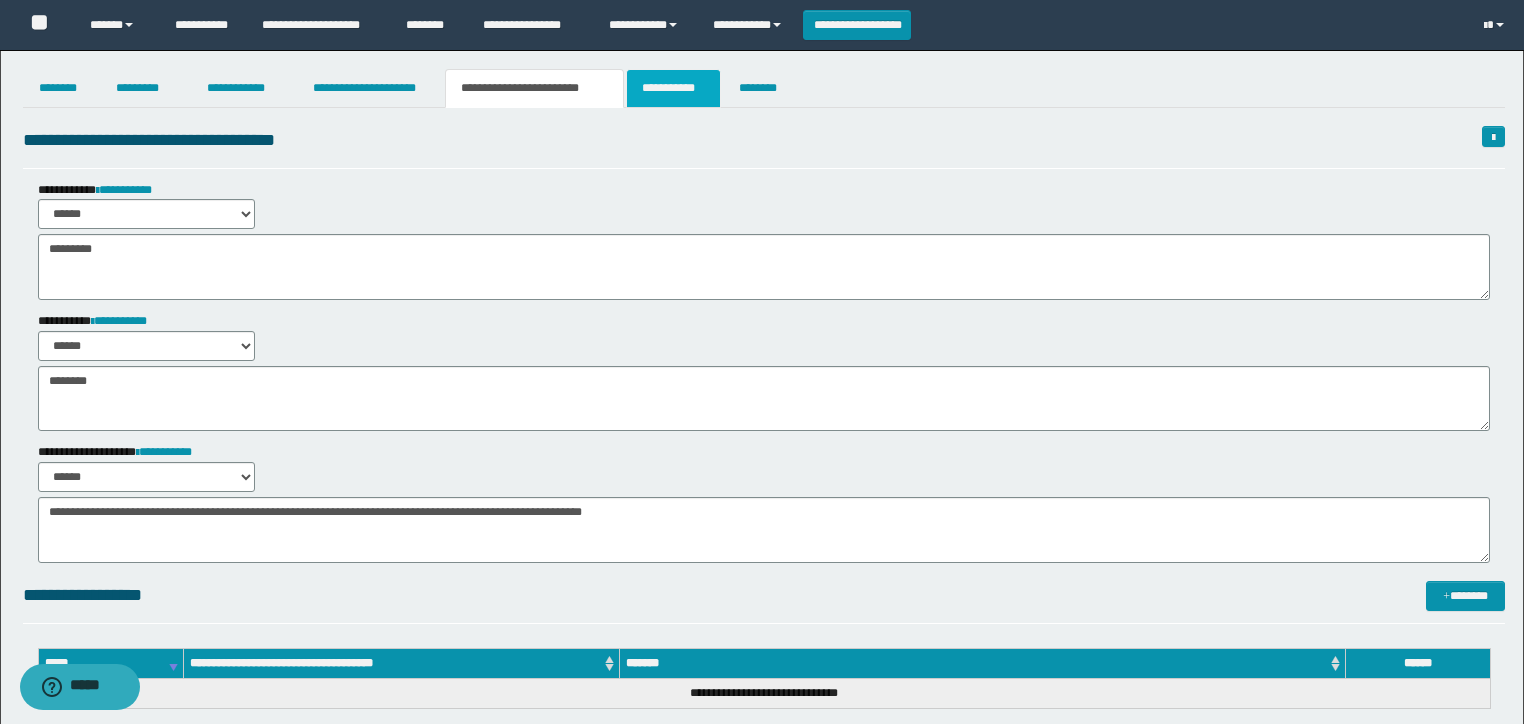 click on "**********" at bounding box center (673, 88) 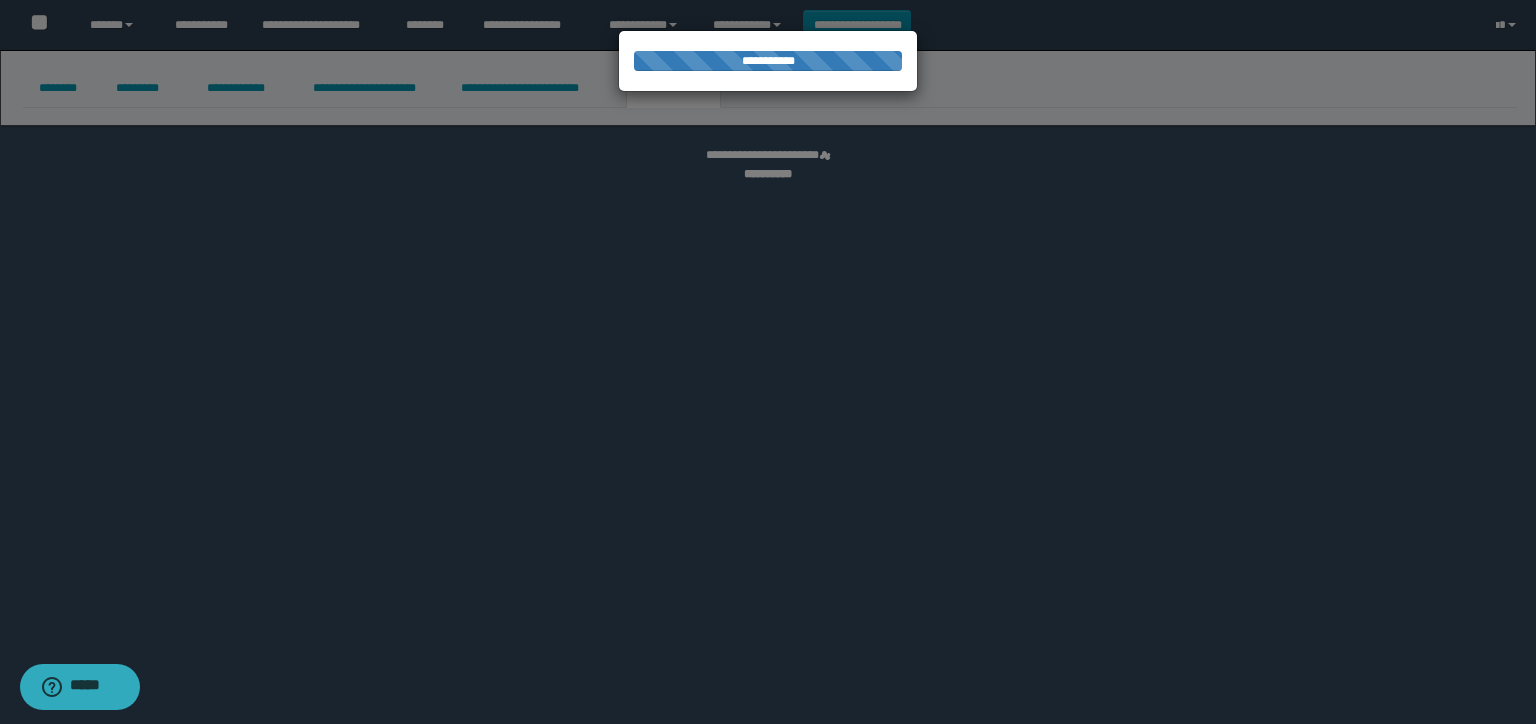 select on "****" 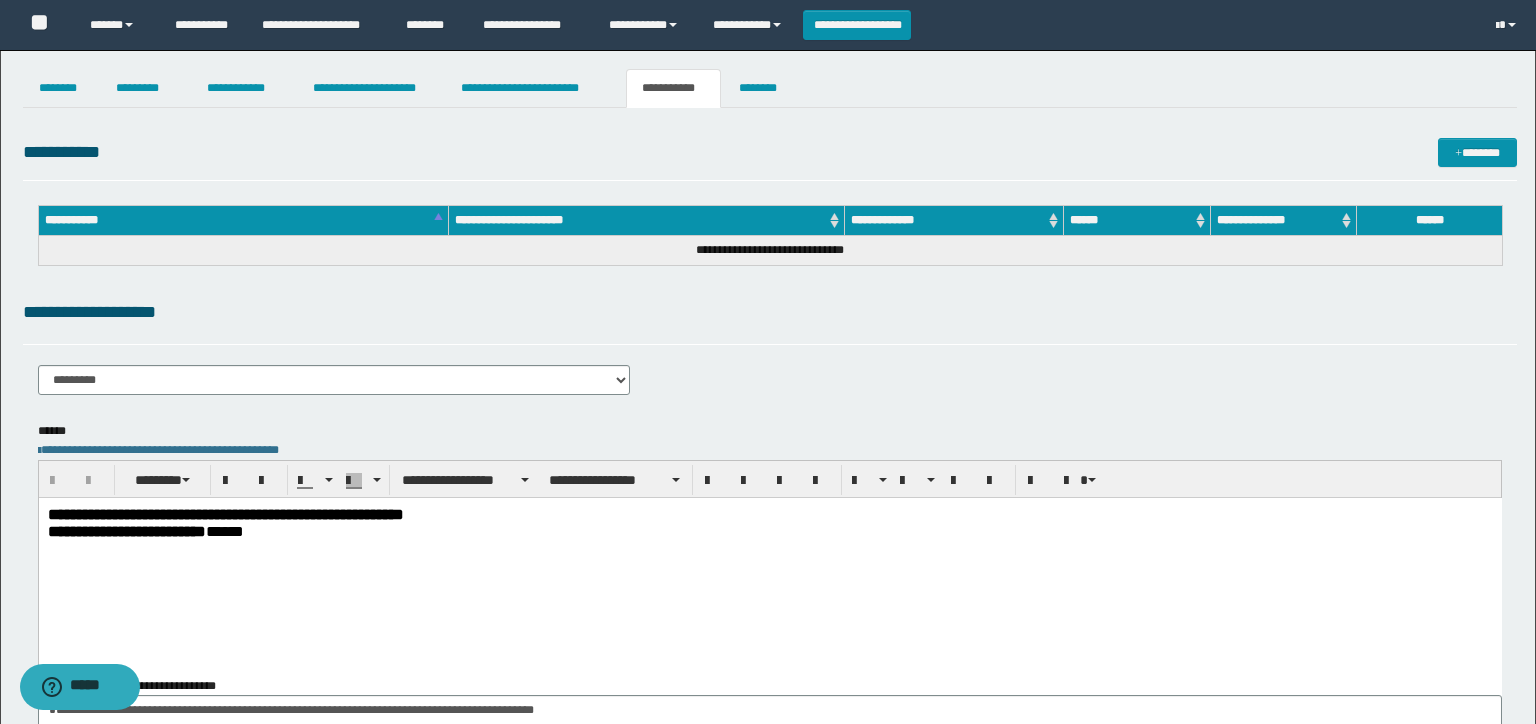 scroll, scrollTop: 0, scrollLeft: 0, axis: both 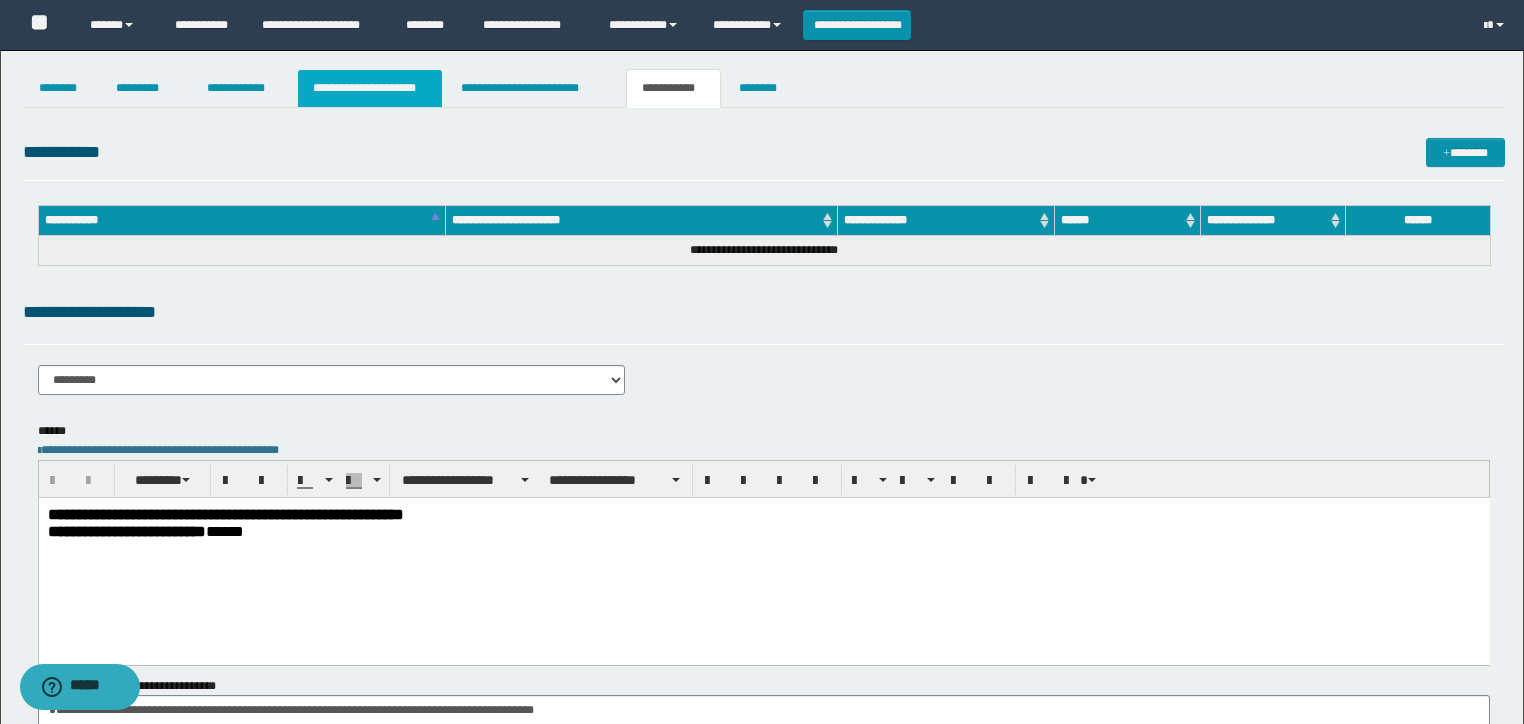 click on "**********" at bounding box center [370, 88] 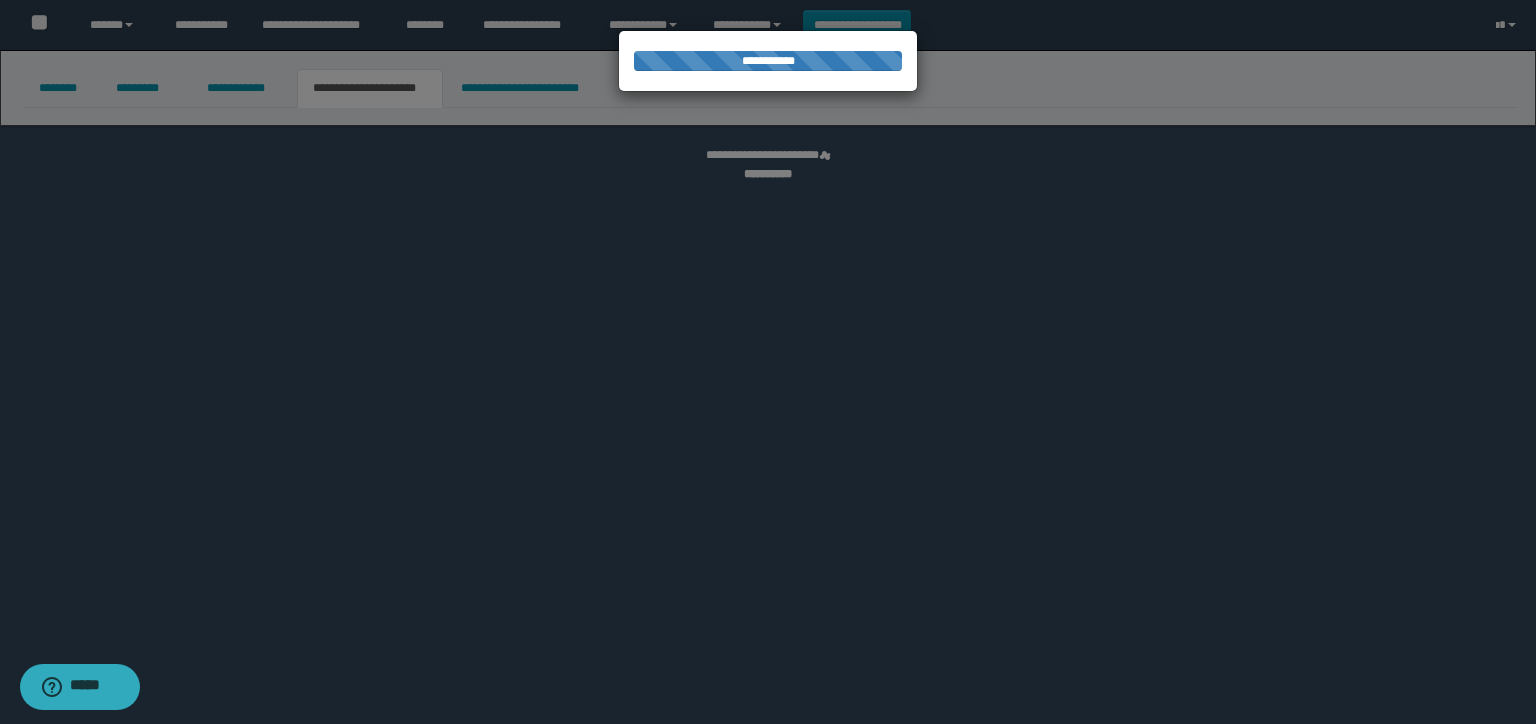 select on "*" 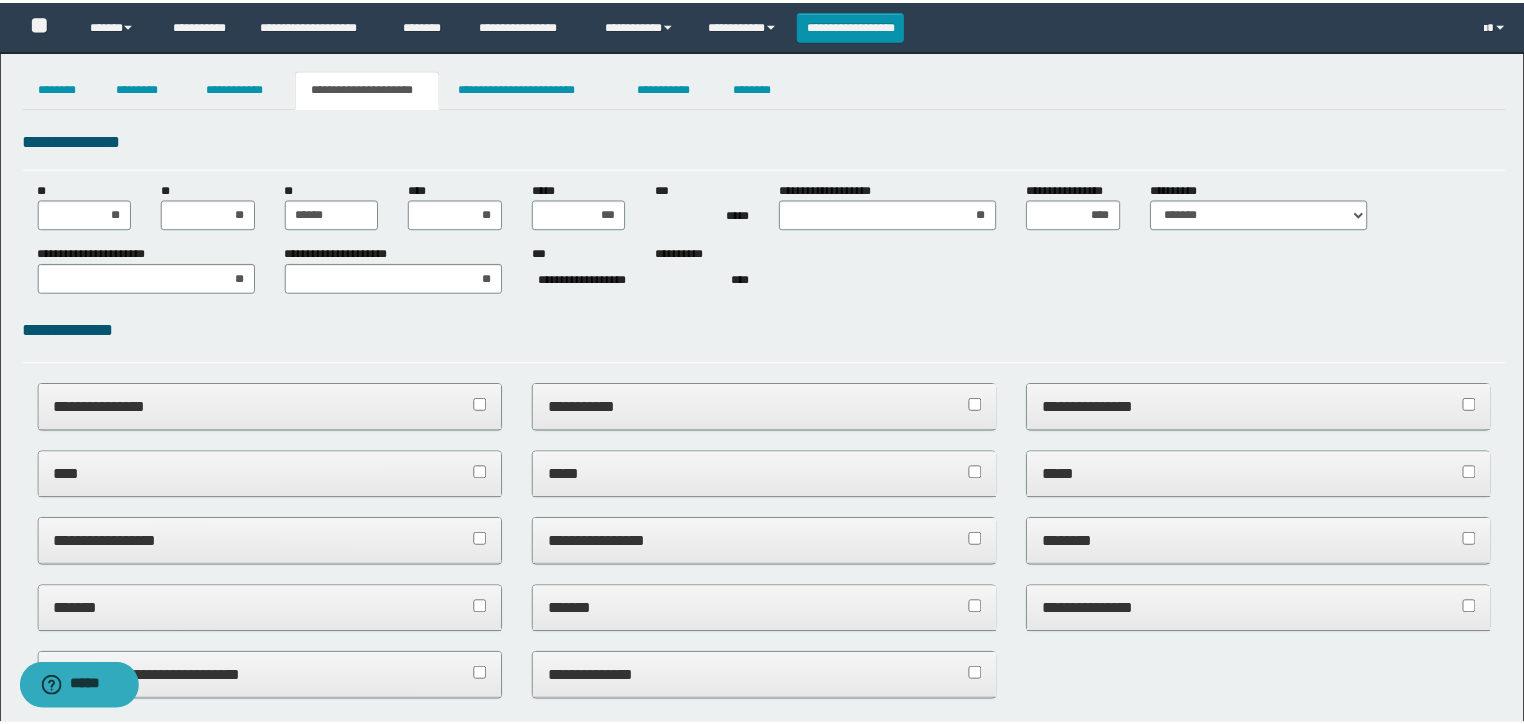 scroll, scrollTop: 0, scrollLeft: 0, axis: both 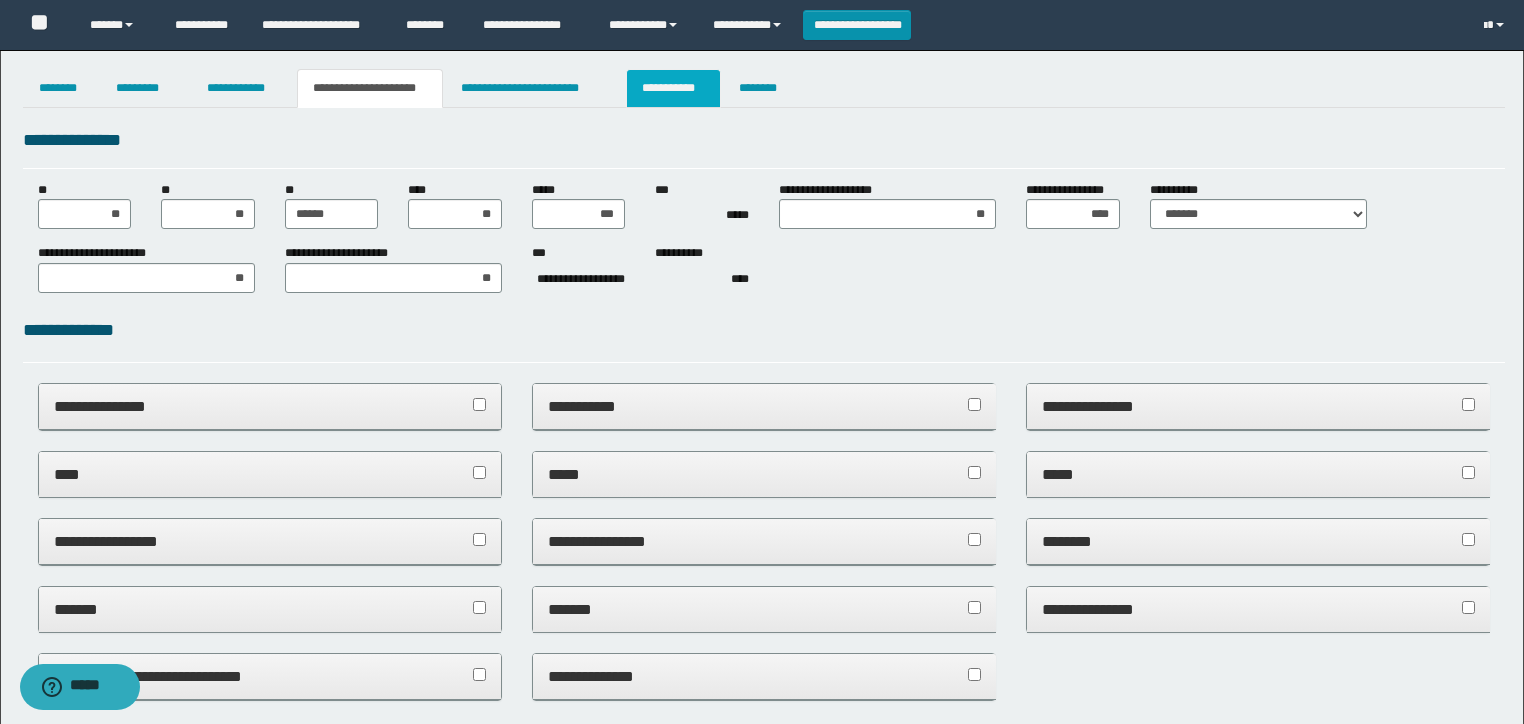 click on "**********" at bounding box center (673, 88) 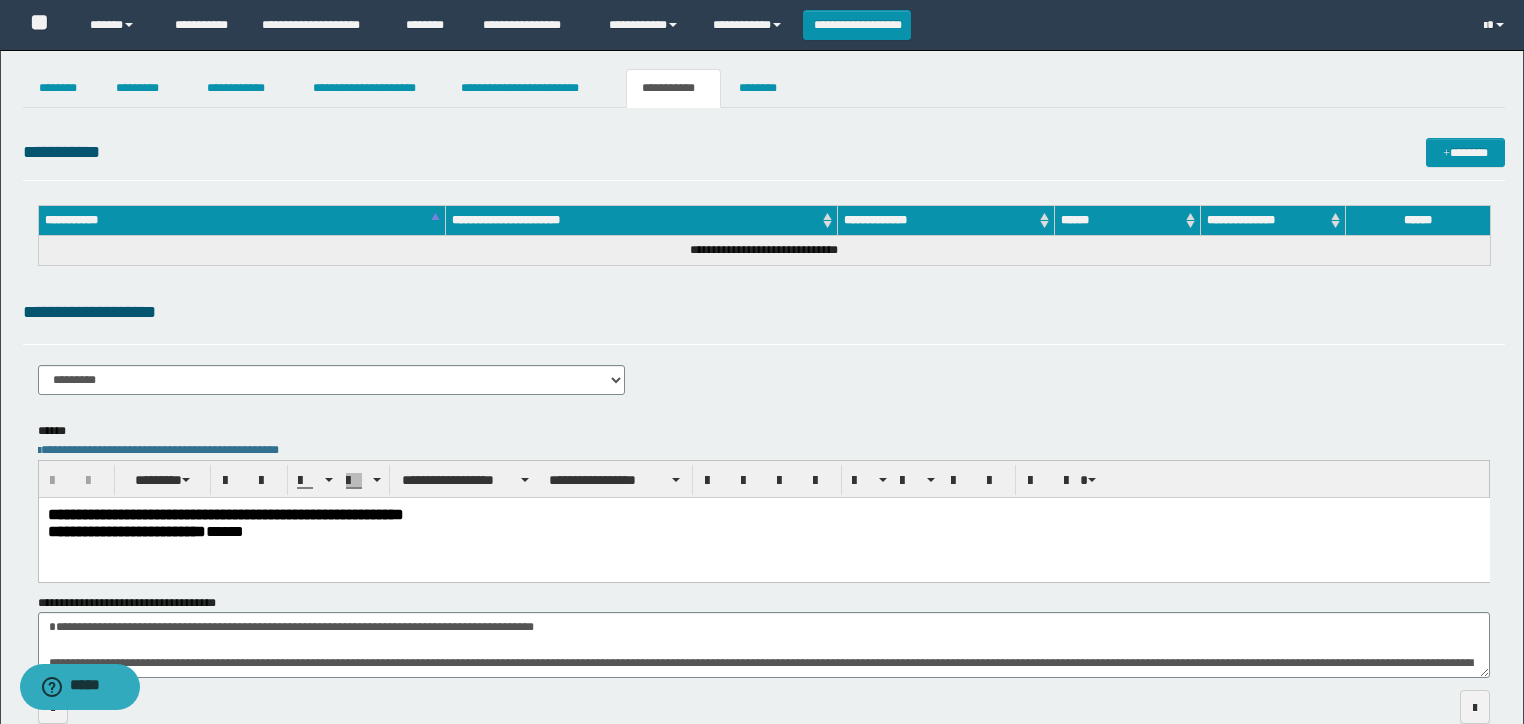 click on "**********" at bounding box center (764, 156) 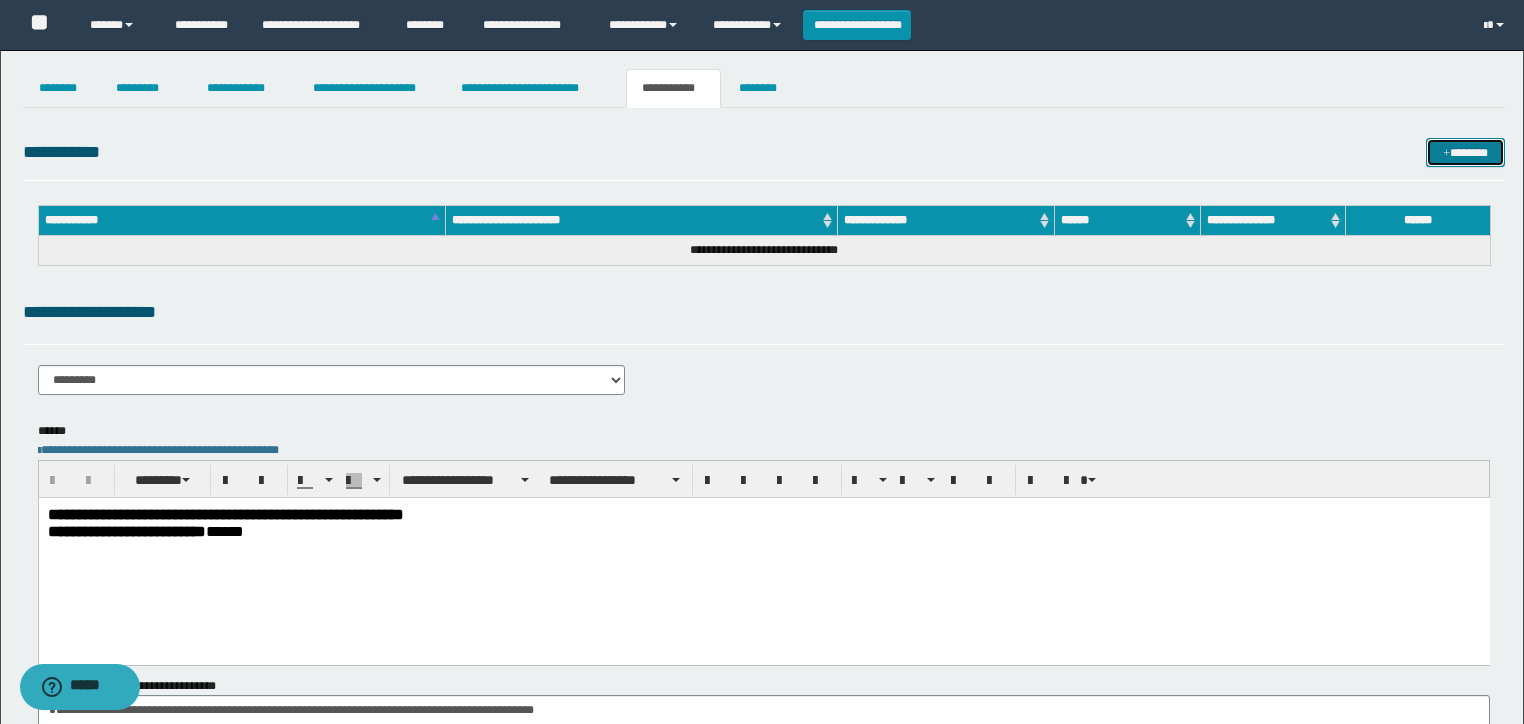 click on "*******" at bounding box center [1465, 153] 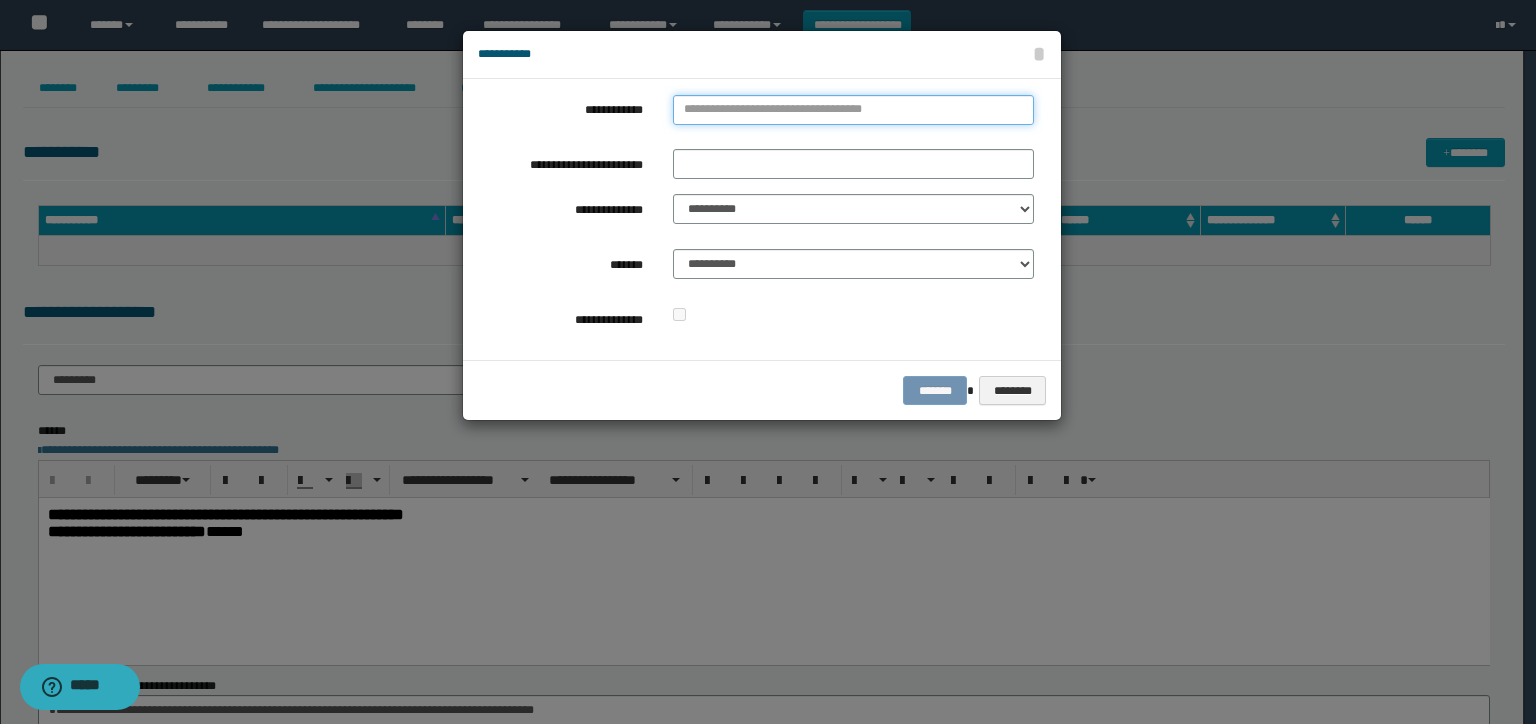 click on "**********" at bounding box center [853, 110] 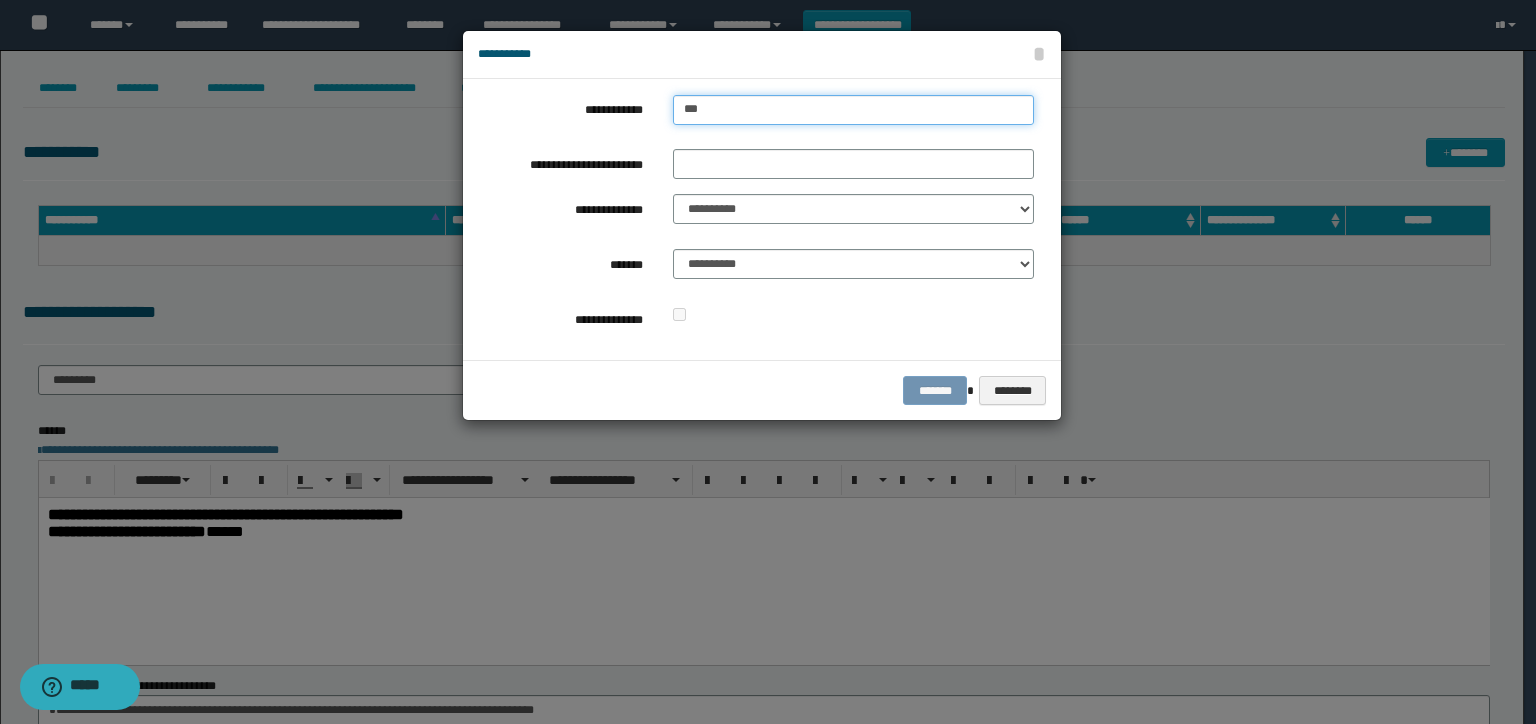 type on "****" 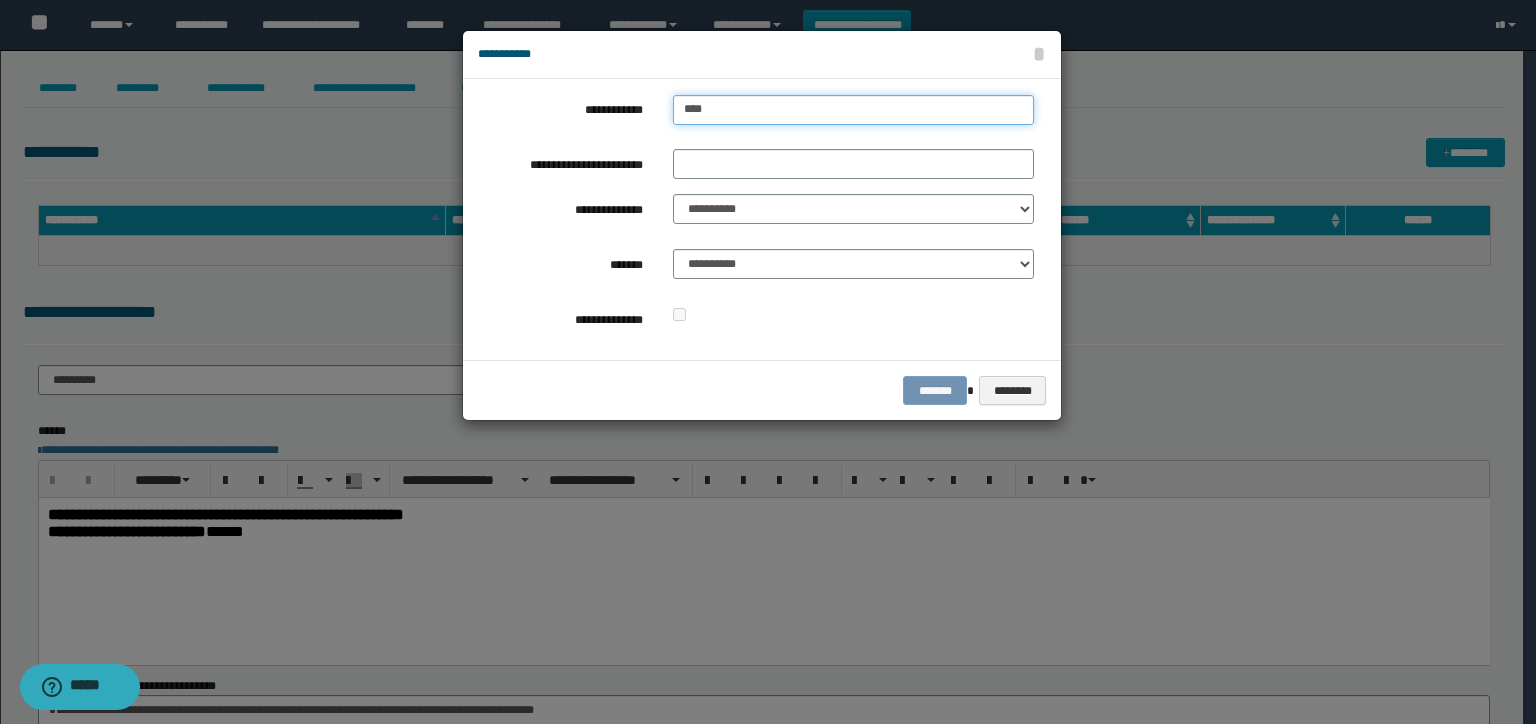 type on "****" 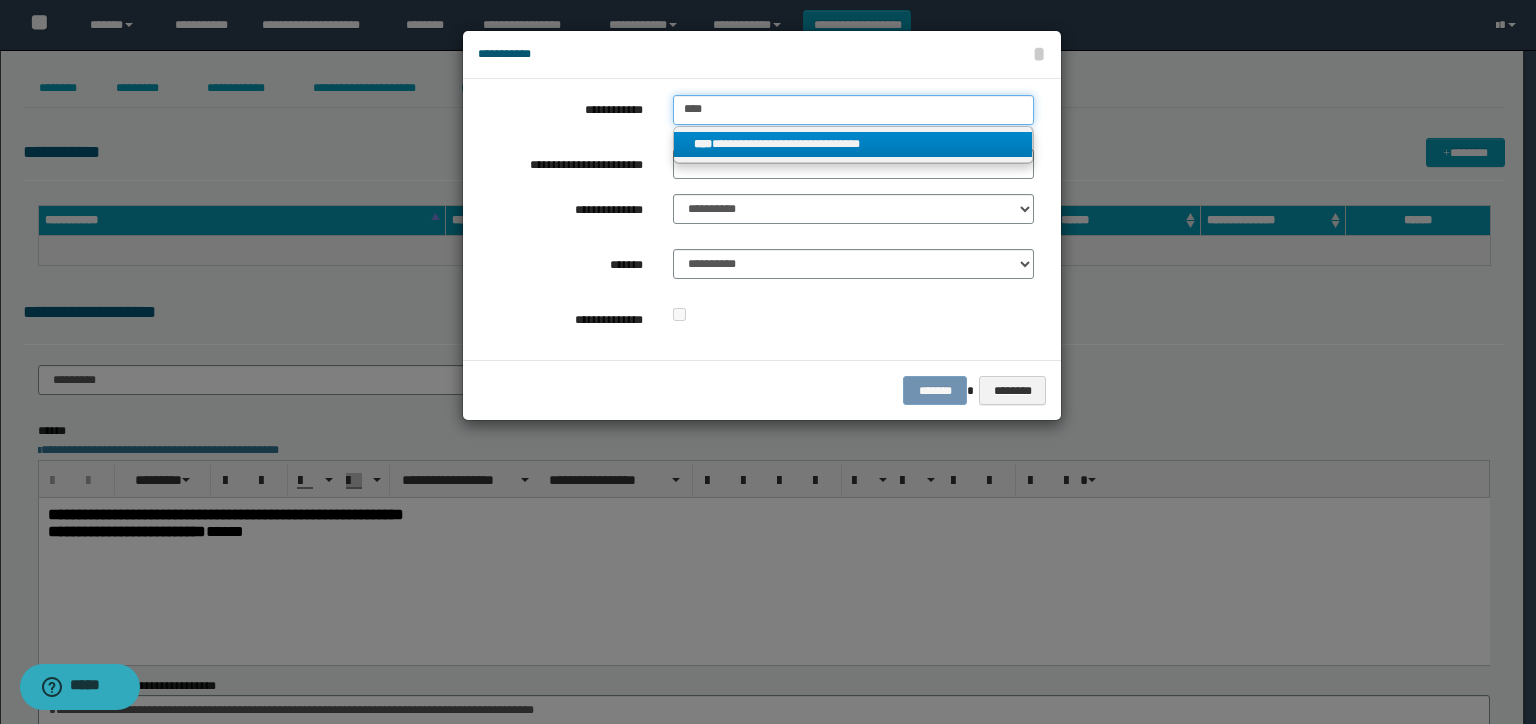 type on "****" 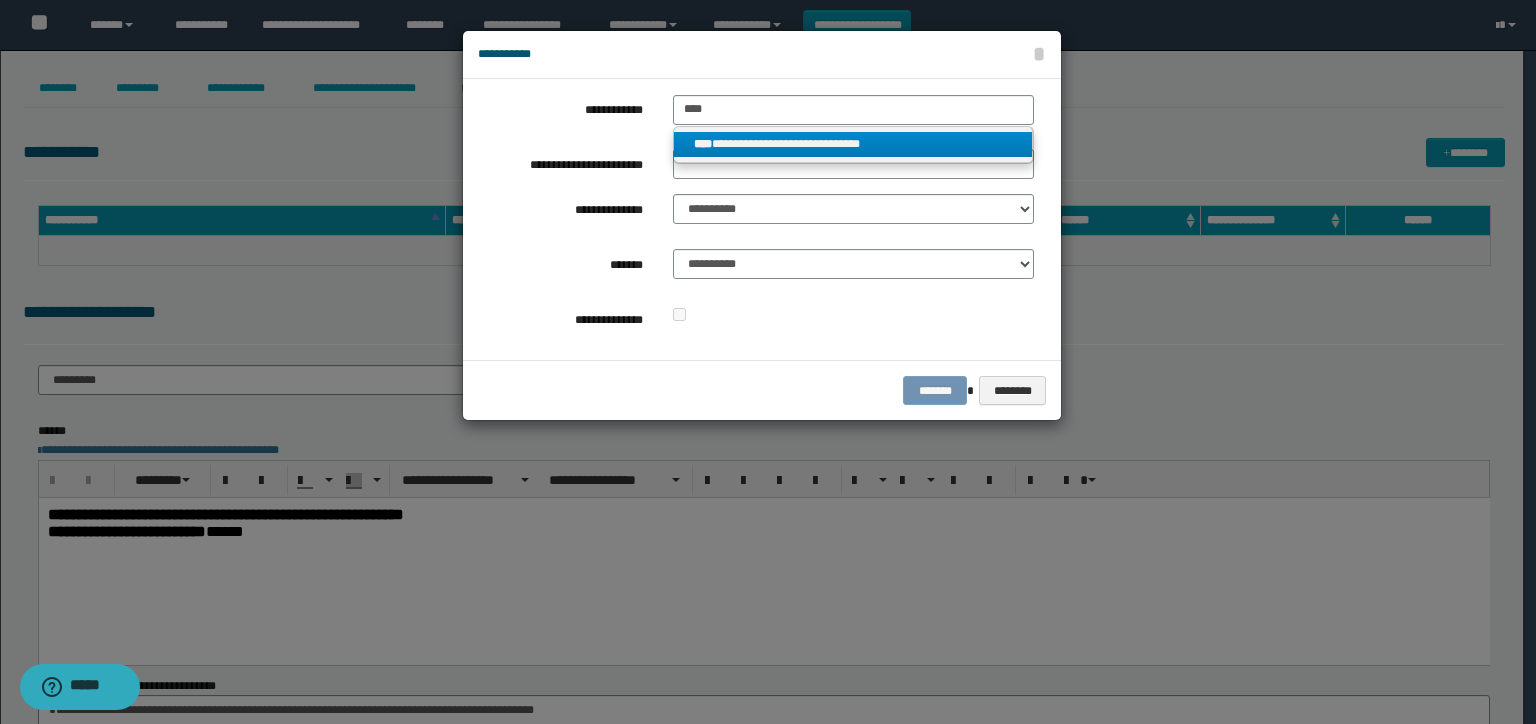 click on "**********" at bounding box center (853, 144) 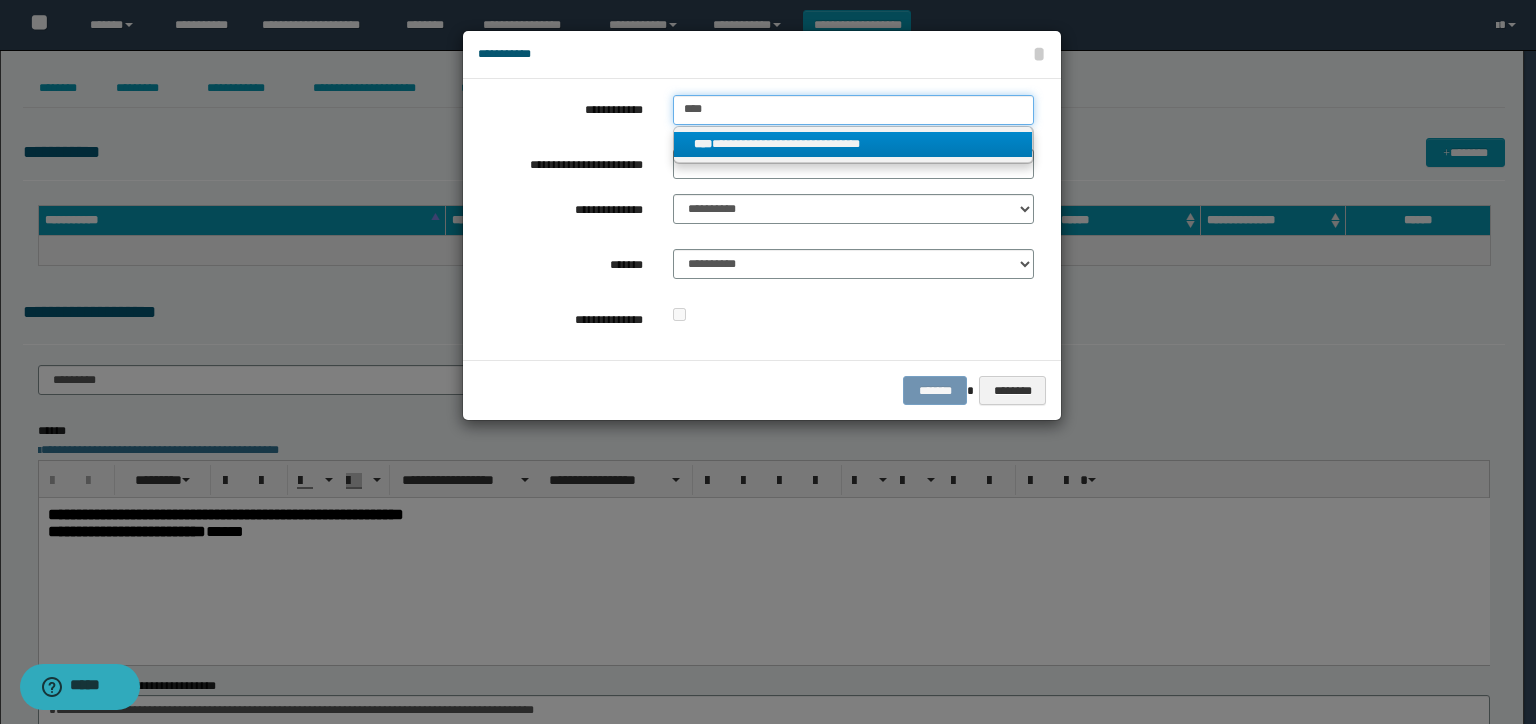 type 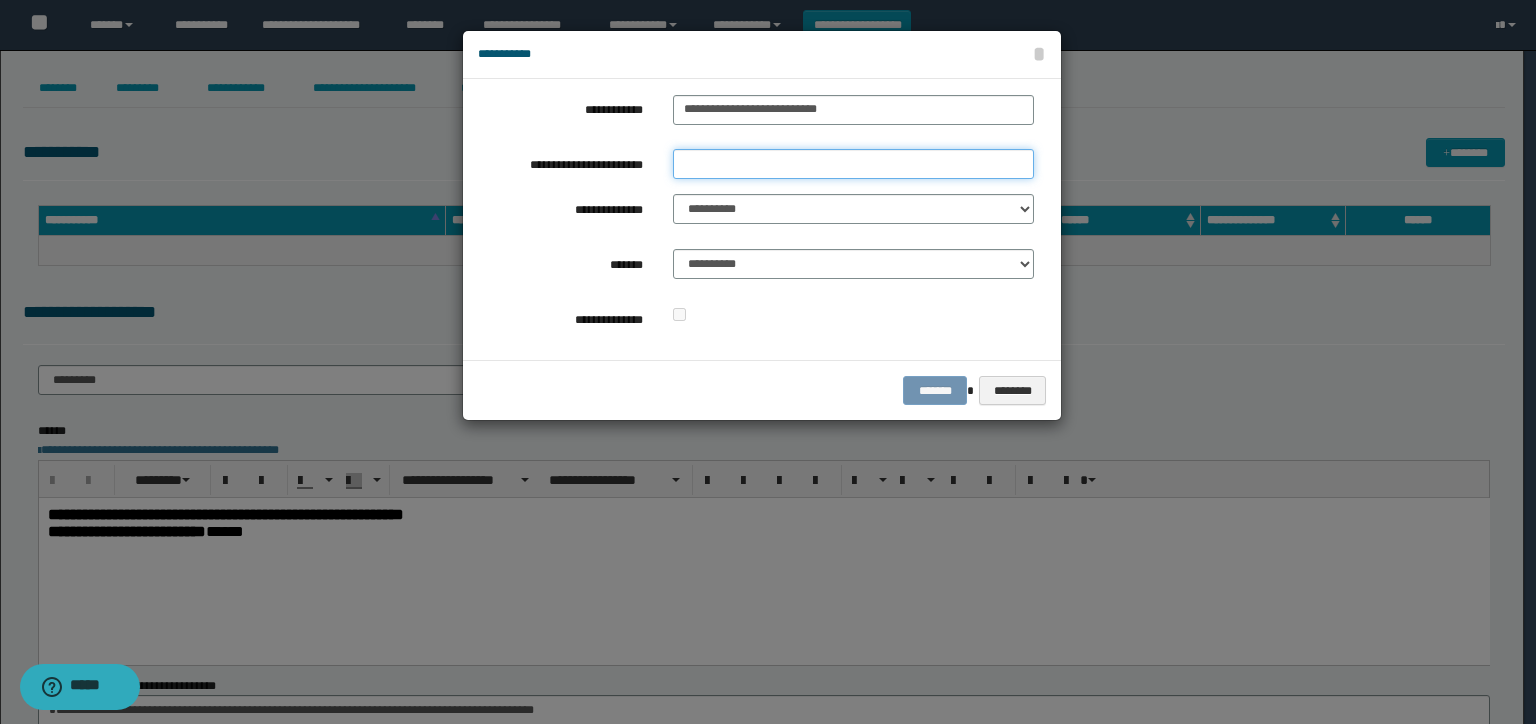drag, startPoint x: 765, startPoint y: 156, endPoint x: 769, endPoint y: 176, distance: 20.396078 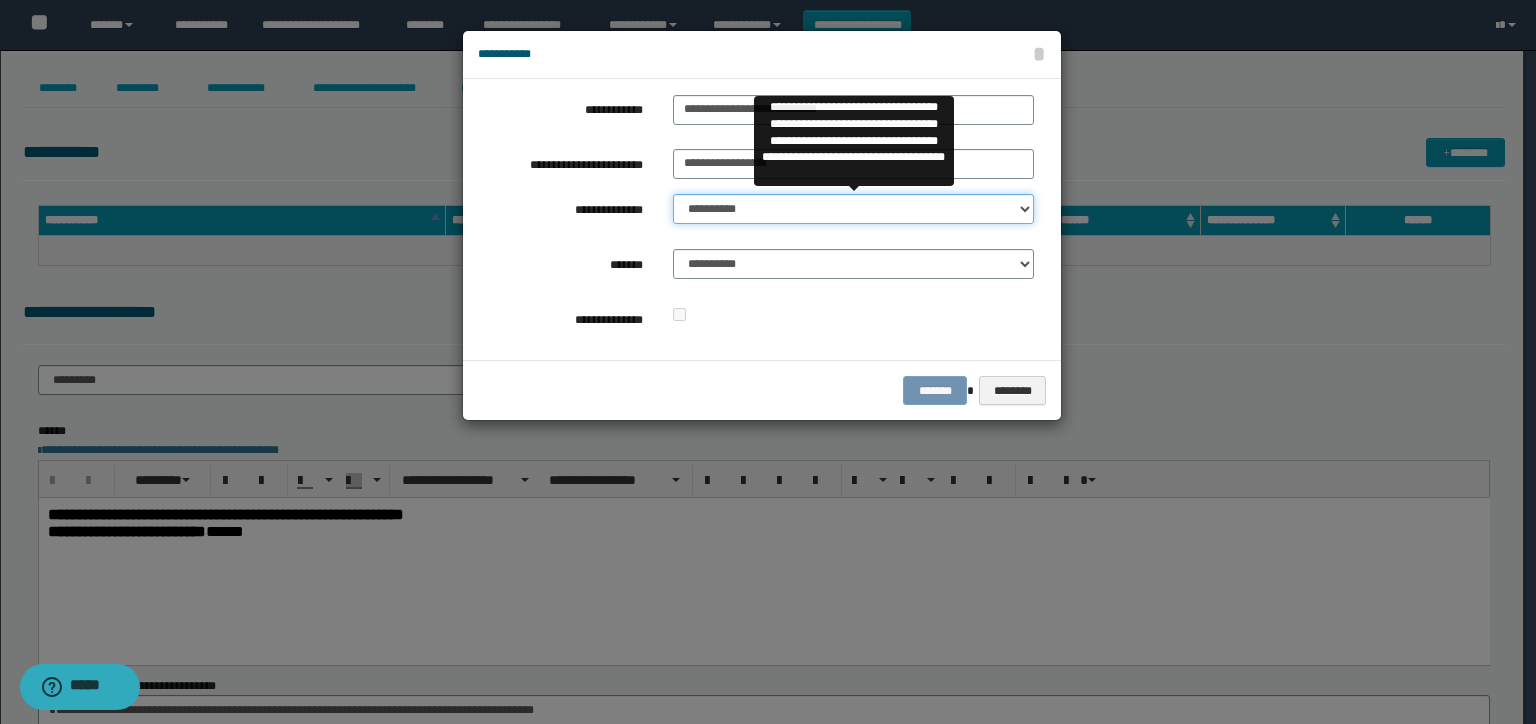 drag, startPoint x: 725, startPoint y: 211, endPoint x: 734, endPoint y: 216, distance: 10.29563 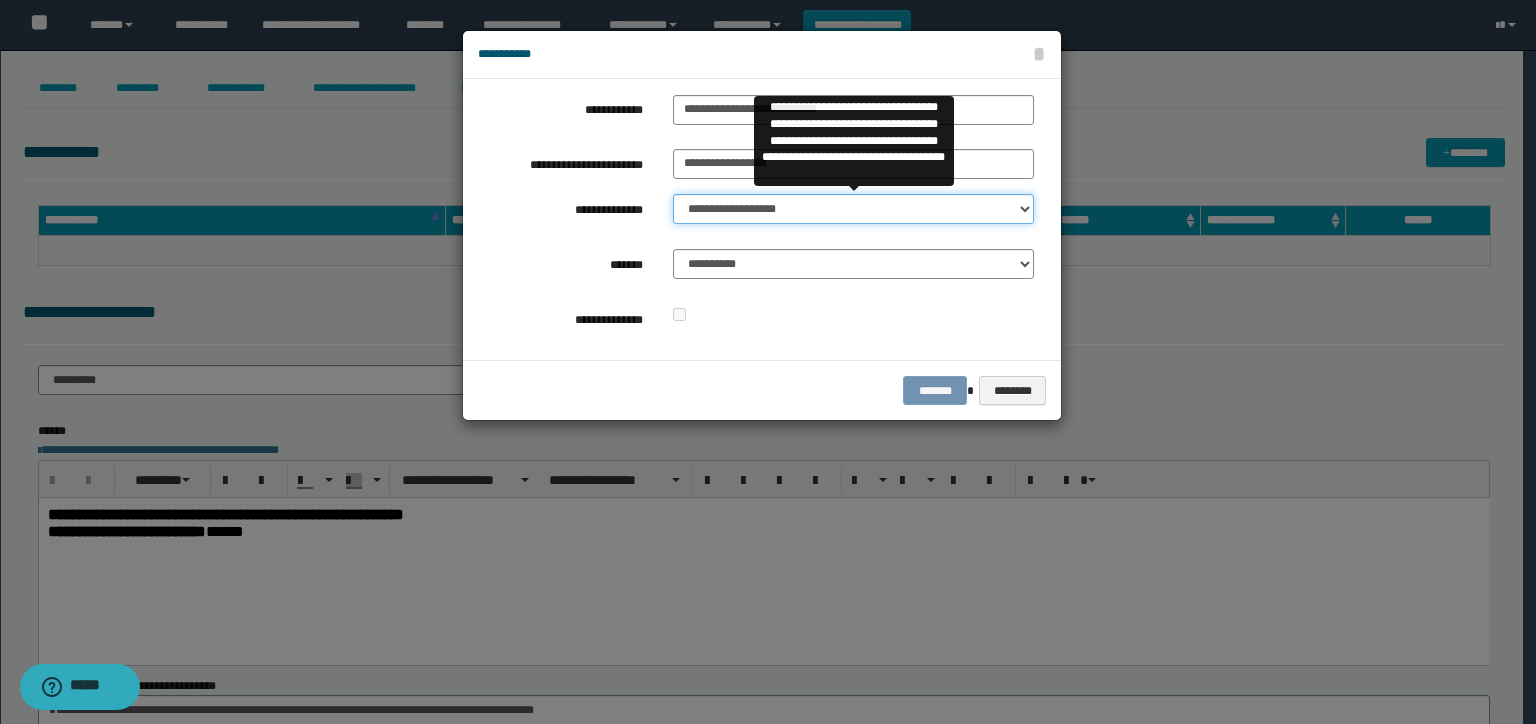 click on "**********" at bounding box center (853, 209) 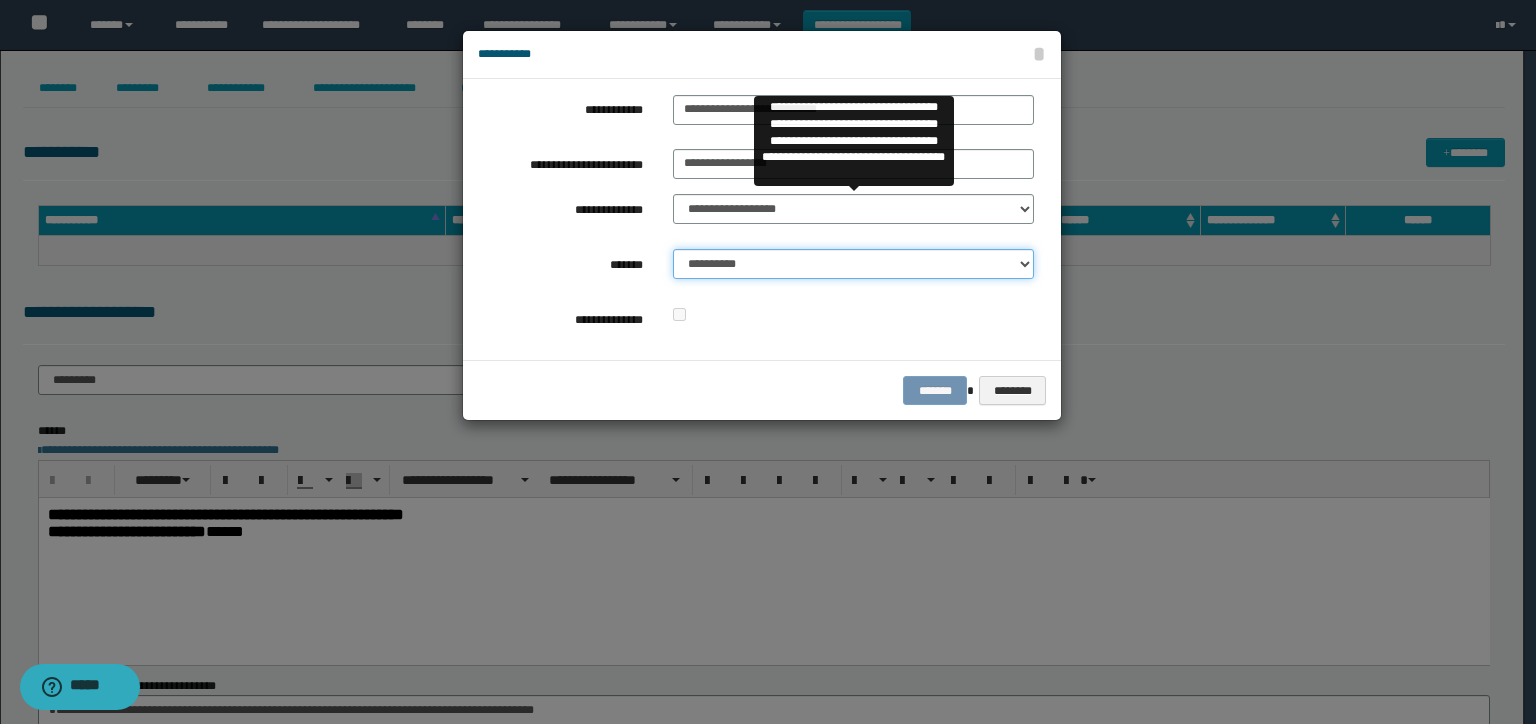 drag, startPoint x: 840, startPoint y: 268, endPoint x: 840, endPoint y: 281, distance: 13 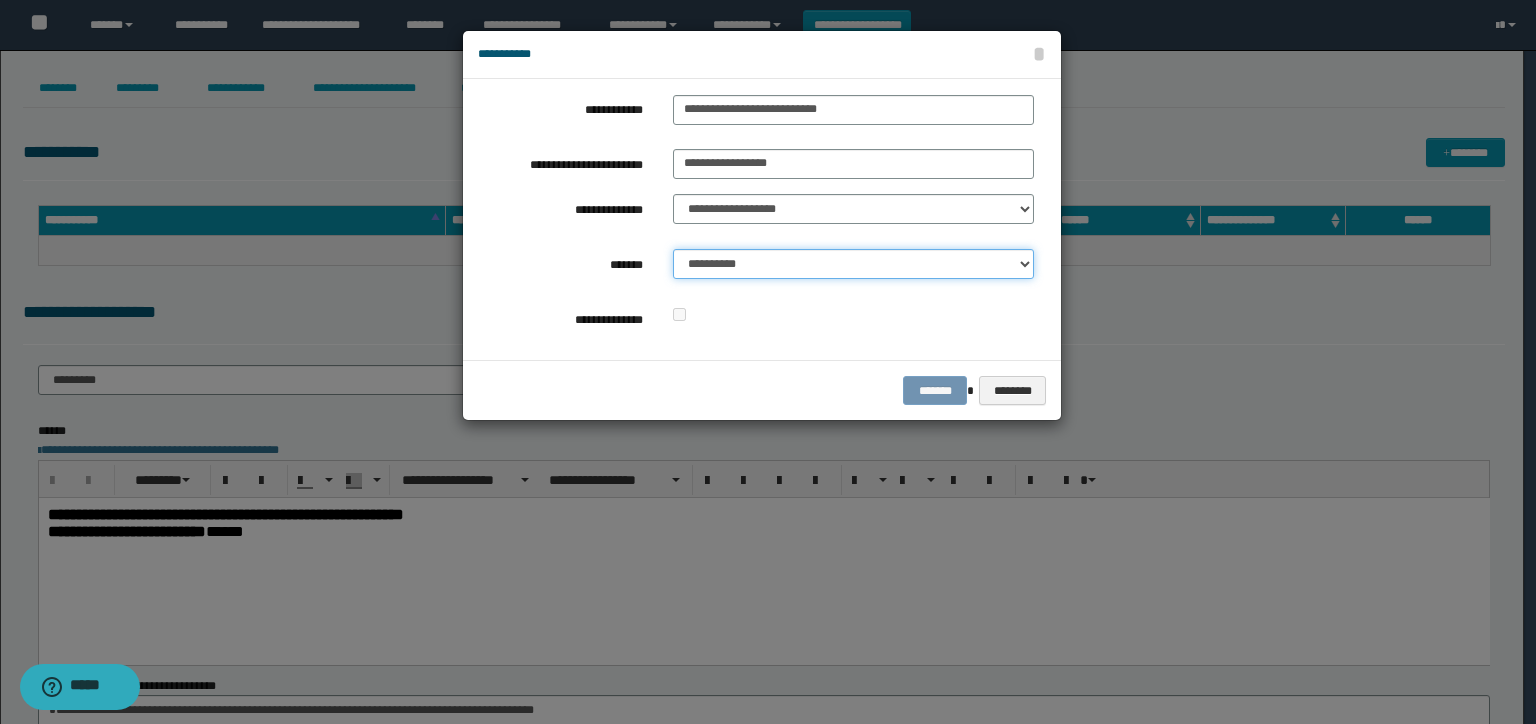 select on "*" 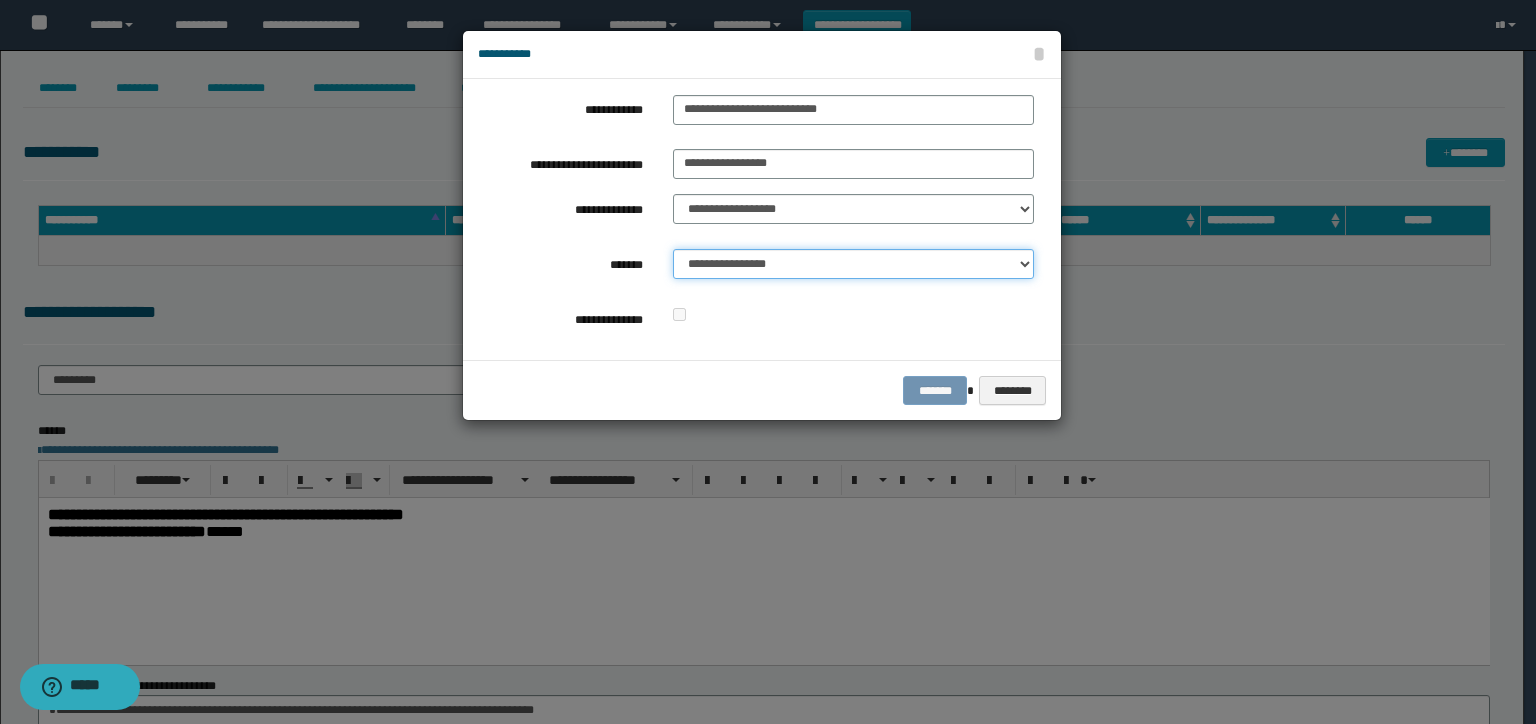 click on "**********" at bounding box center (853, 264) 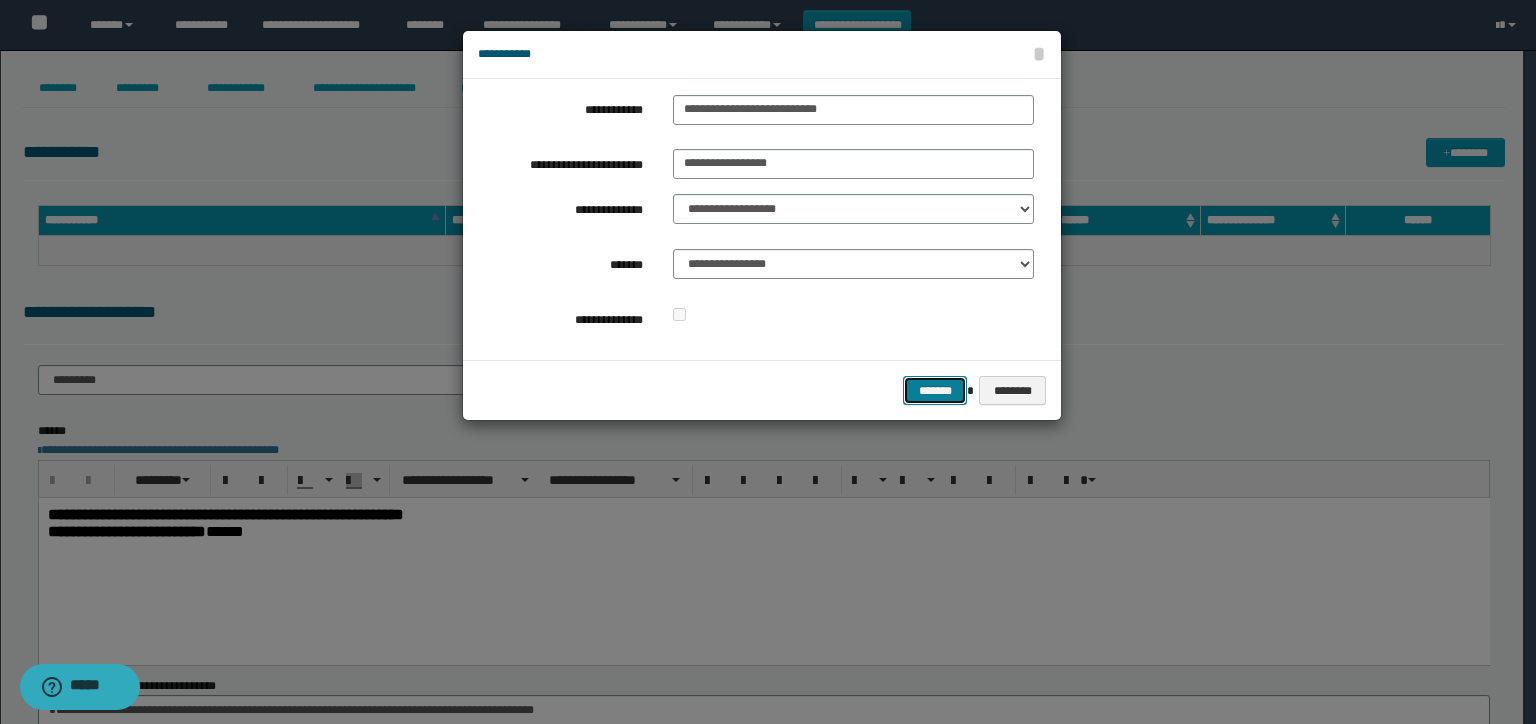 click on "*******" at bounding box center [935, 391] 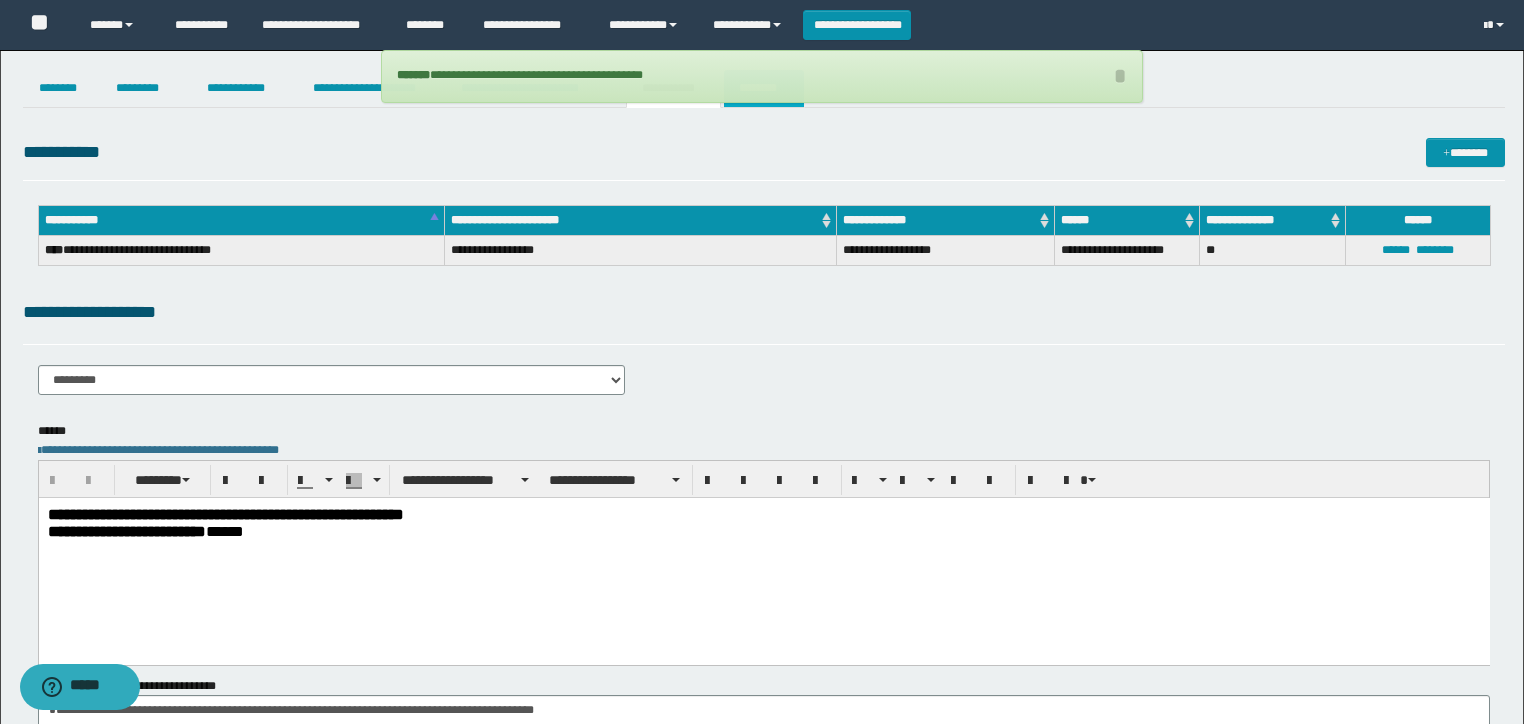 click on "********" at bounding box center (764, 88) 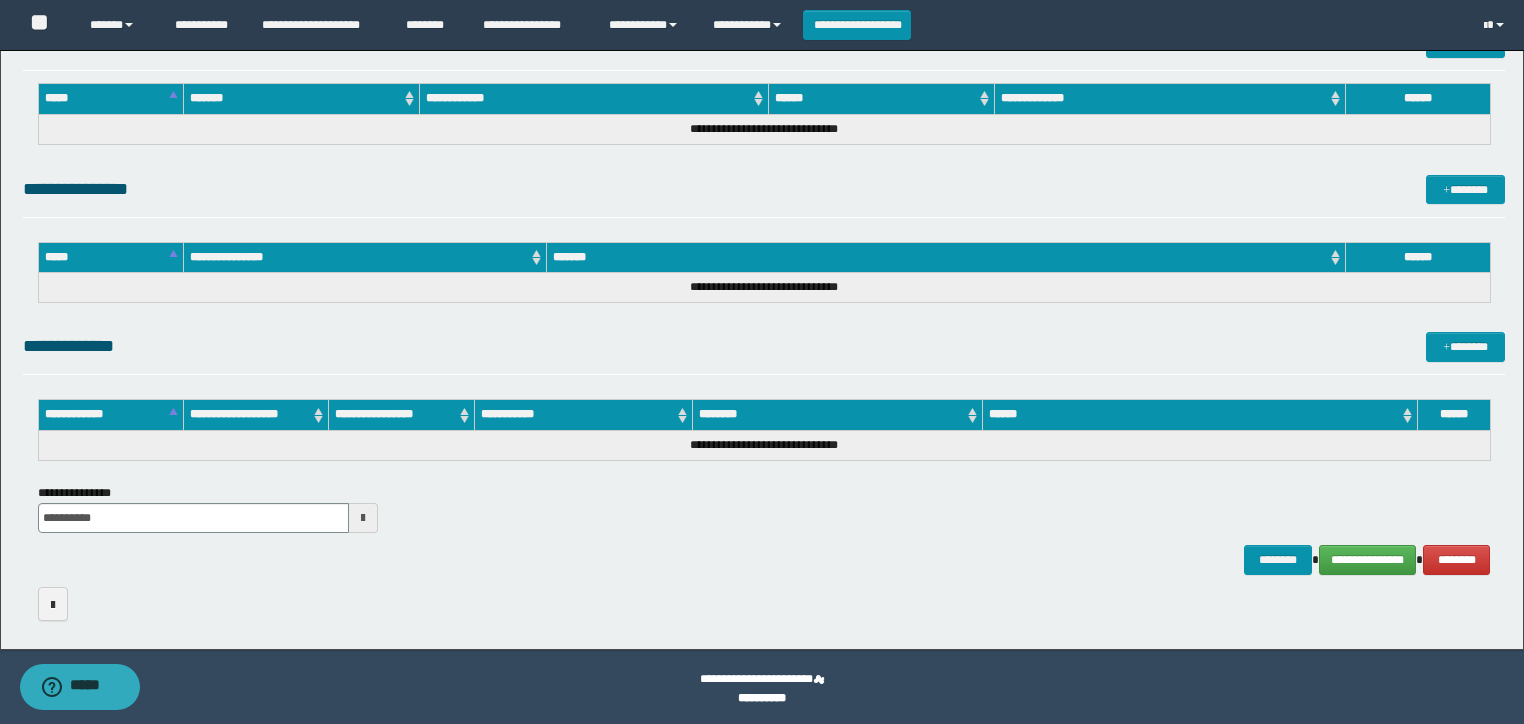 scroll, scrollTop: 935, scrollLeft: 0, axis: vertical 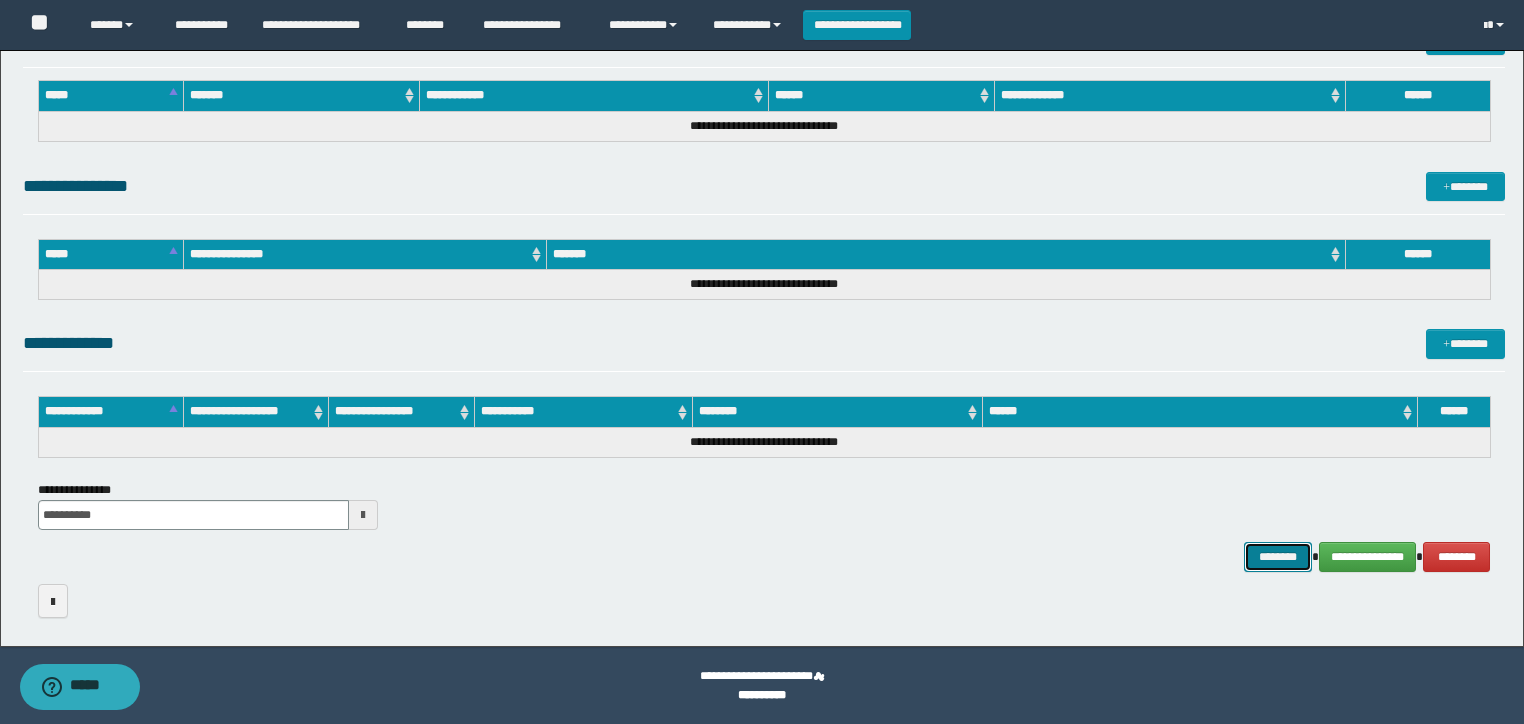 click on "********" at bounding box center [1277, 557] 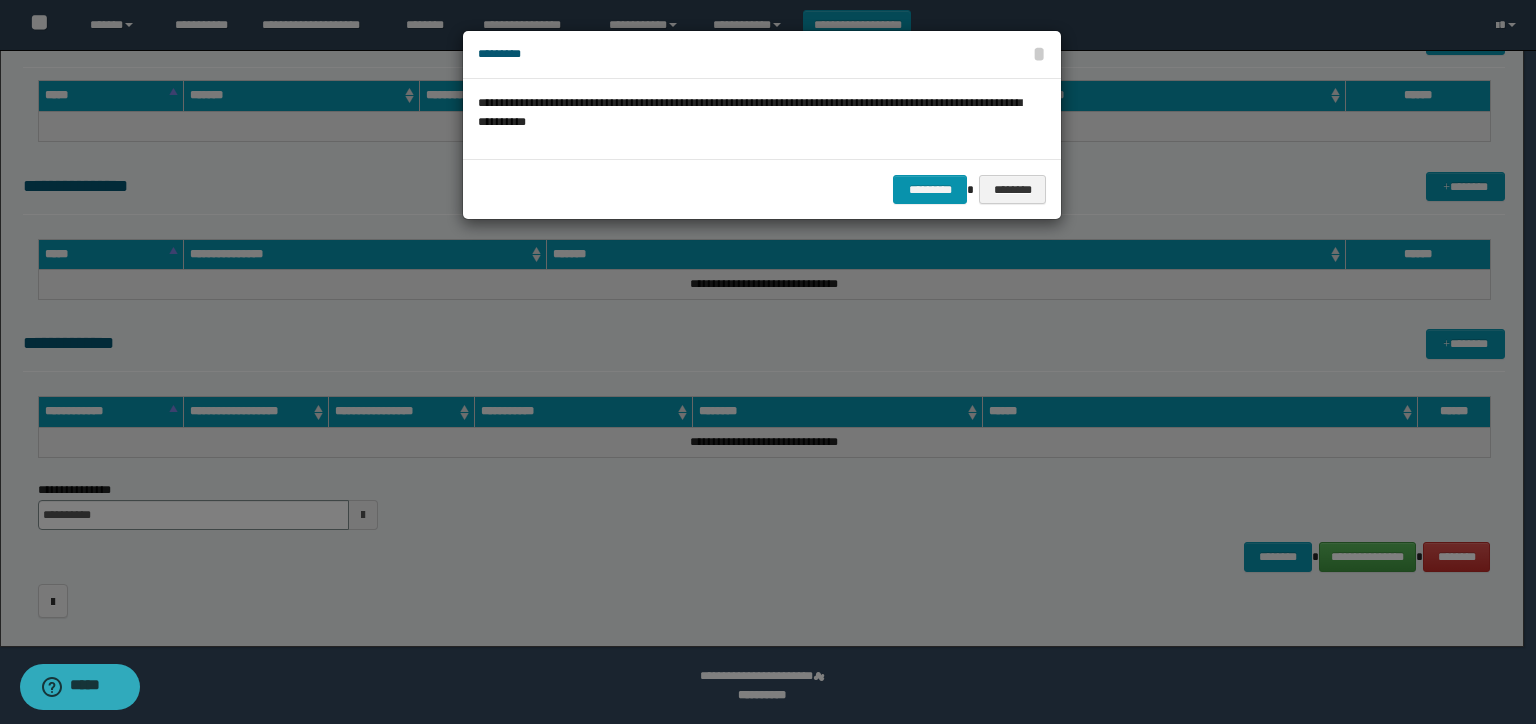click on "*********
********" at bounding box center [762, 189] 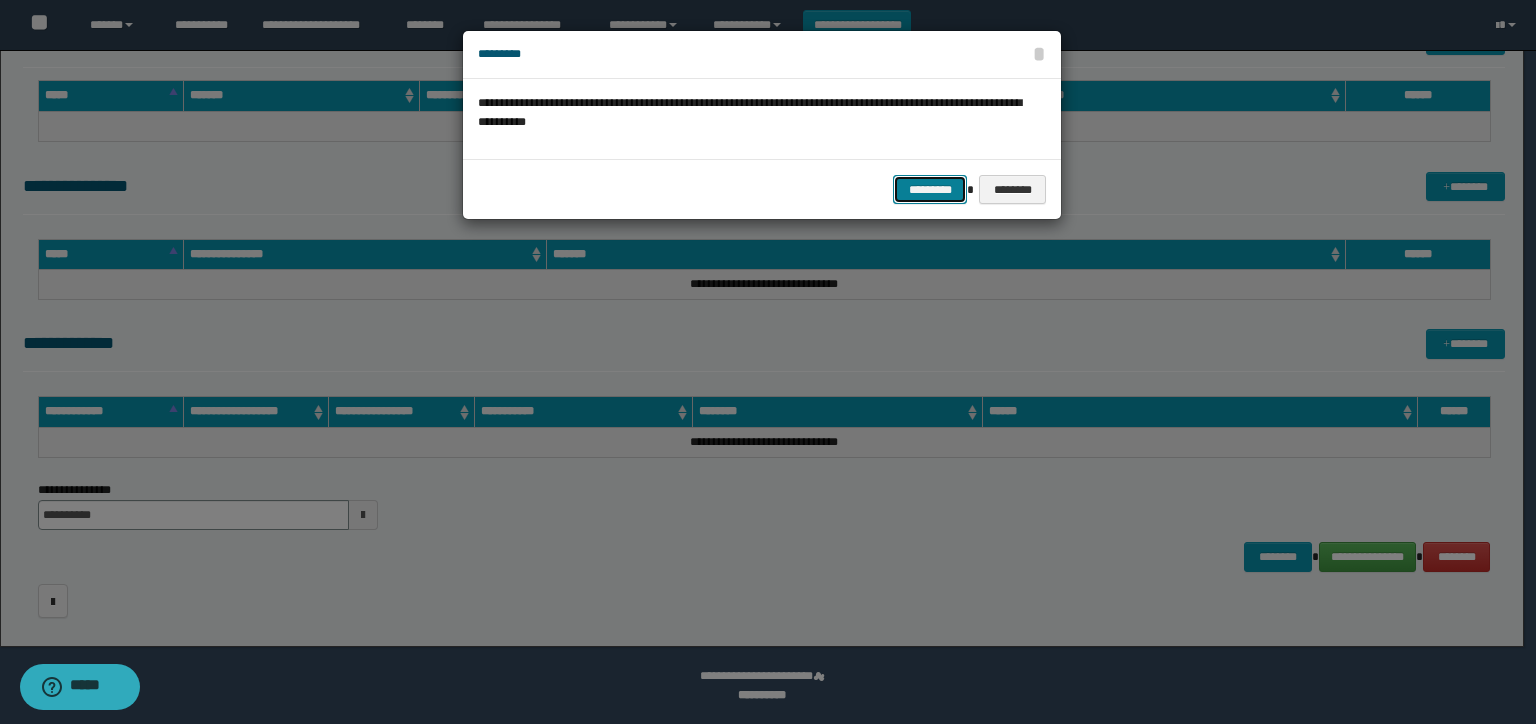 click on "*********" at bounding box center [930, 190] 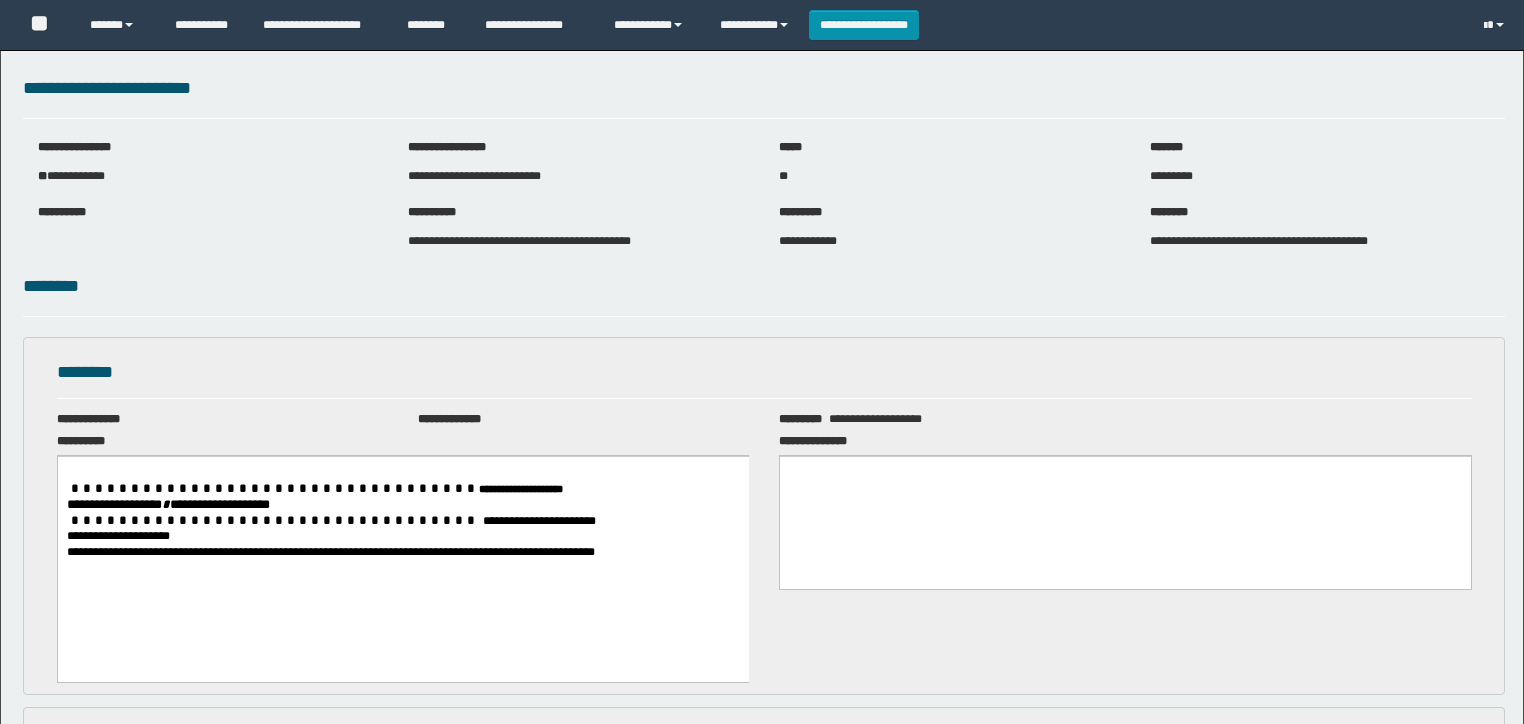 scroll, scrollTop: 0, scrollLeft: 0, axis: both 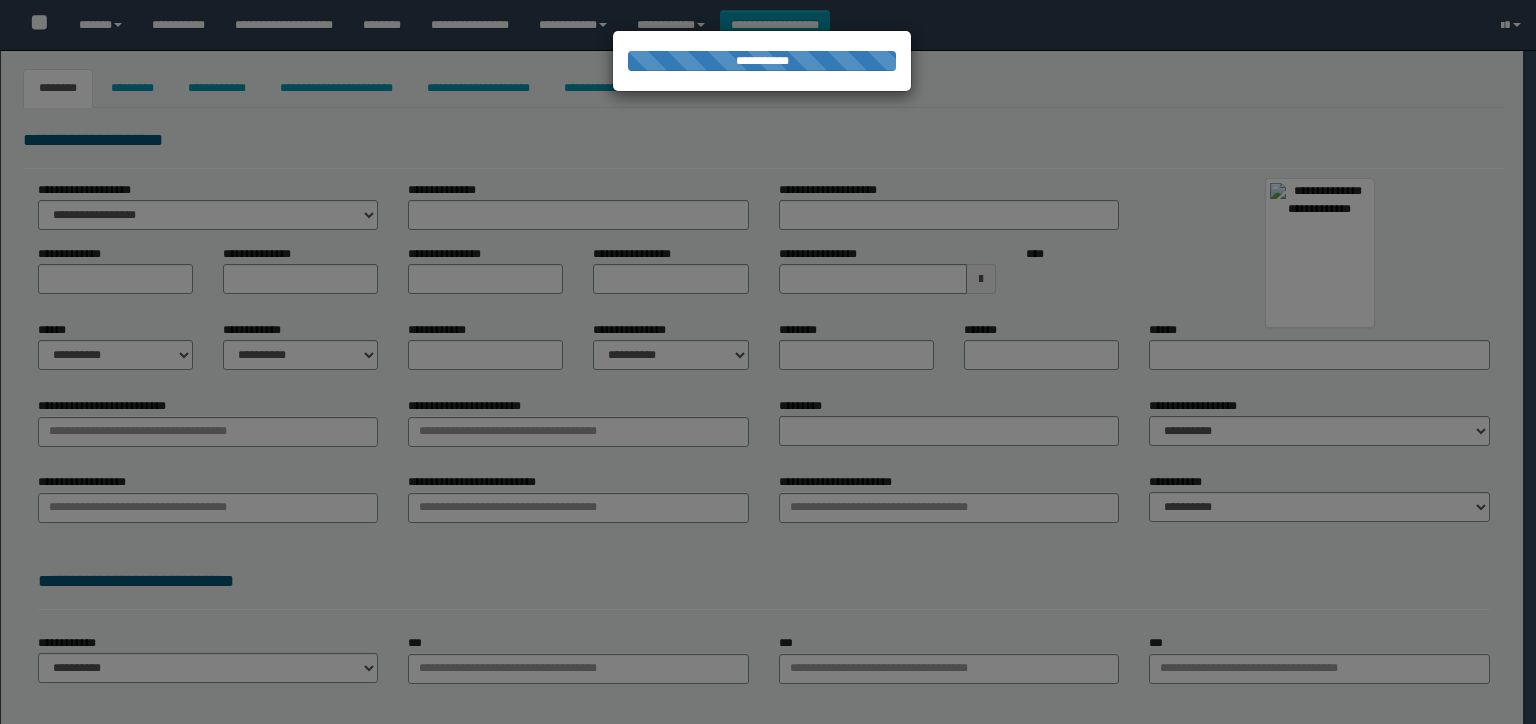 type on "**********" 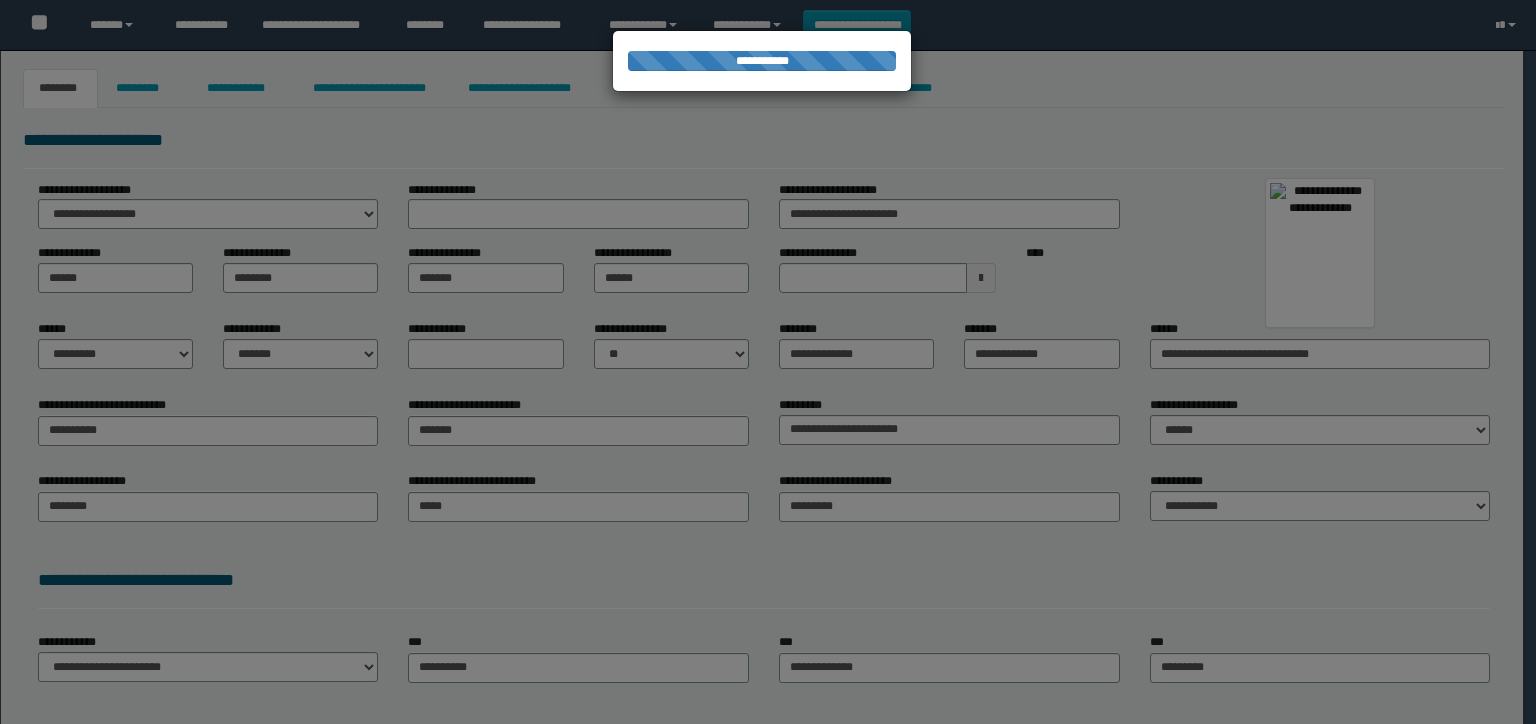 scroll, scrollTop: 0, scrollLeft: 0, axis: both 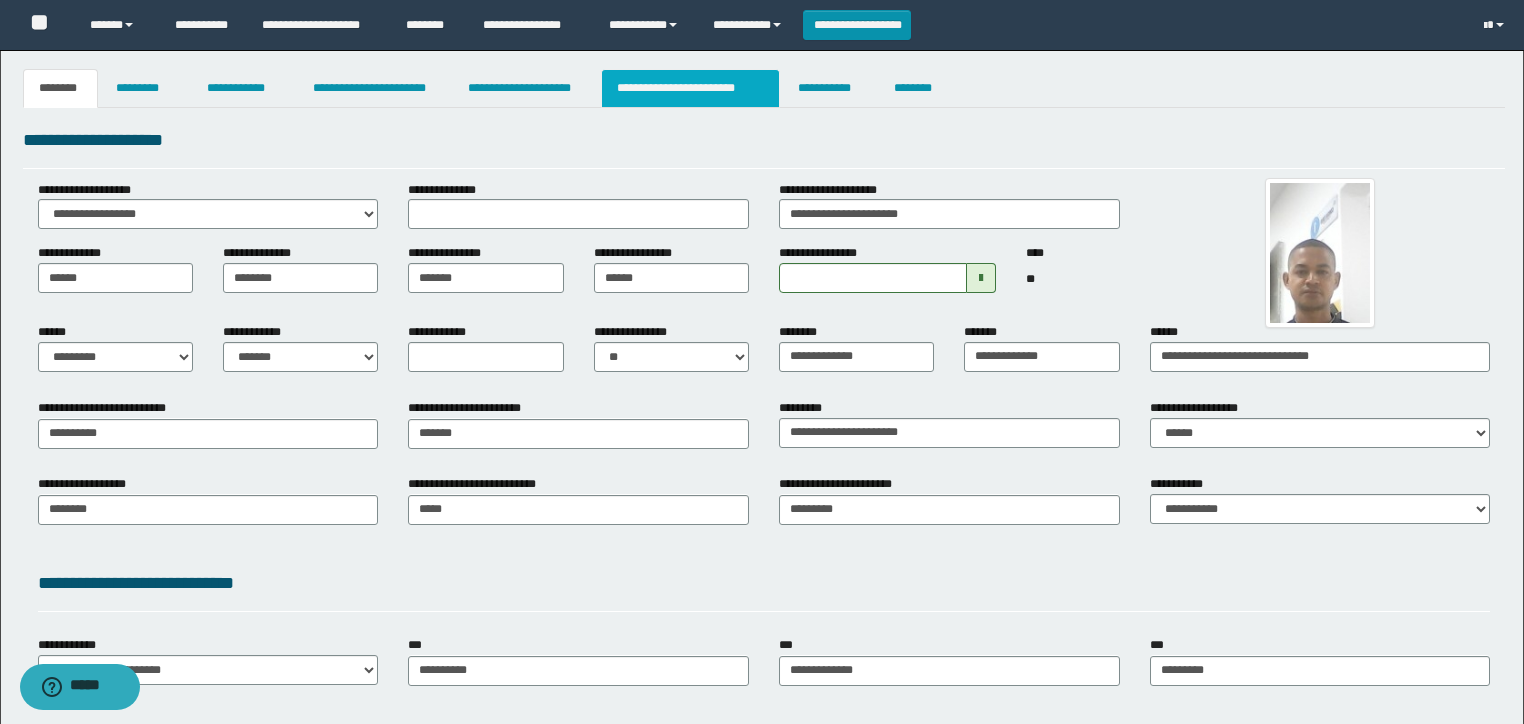 click on "**********" at bounding box center [690, 88] 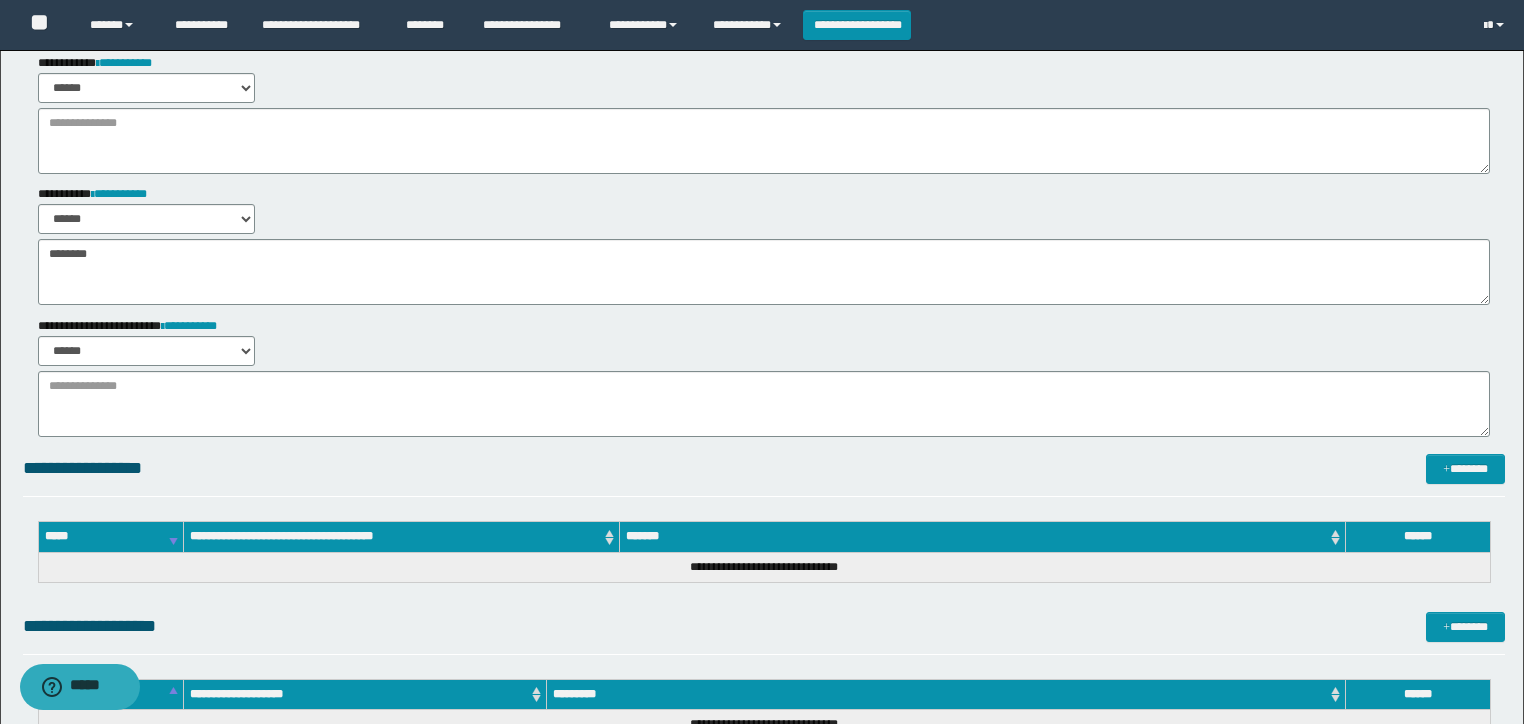 scroll, scrollTop: 320, scrollLeft: 0, axis: vertical 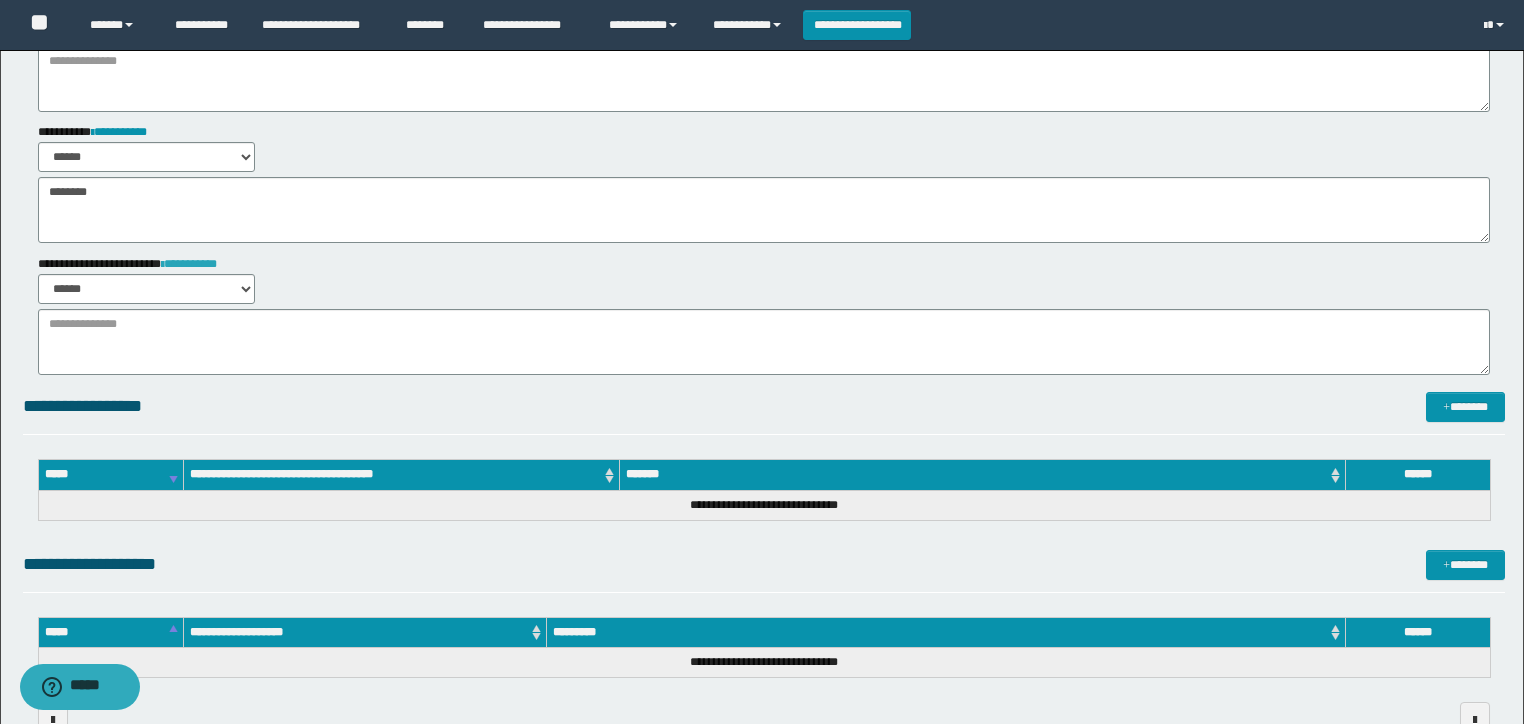 click on "**********" at bounding box center (189, 264) 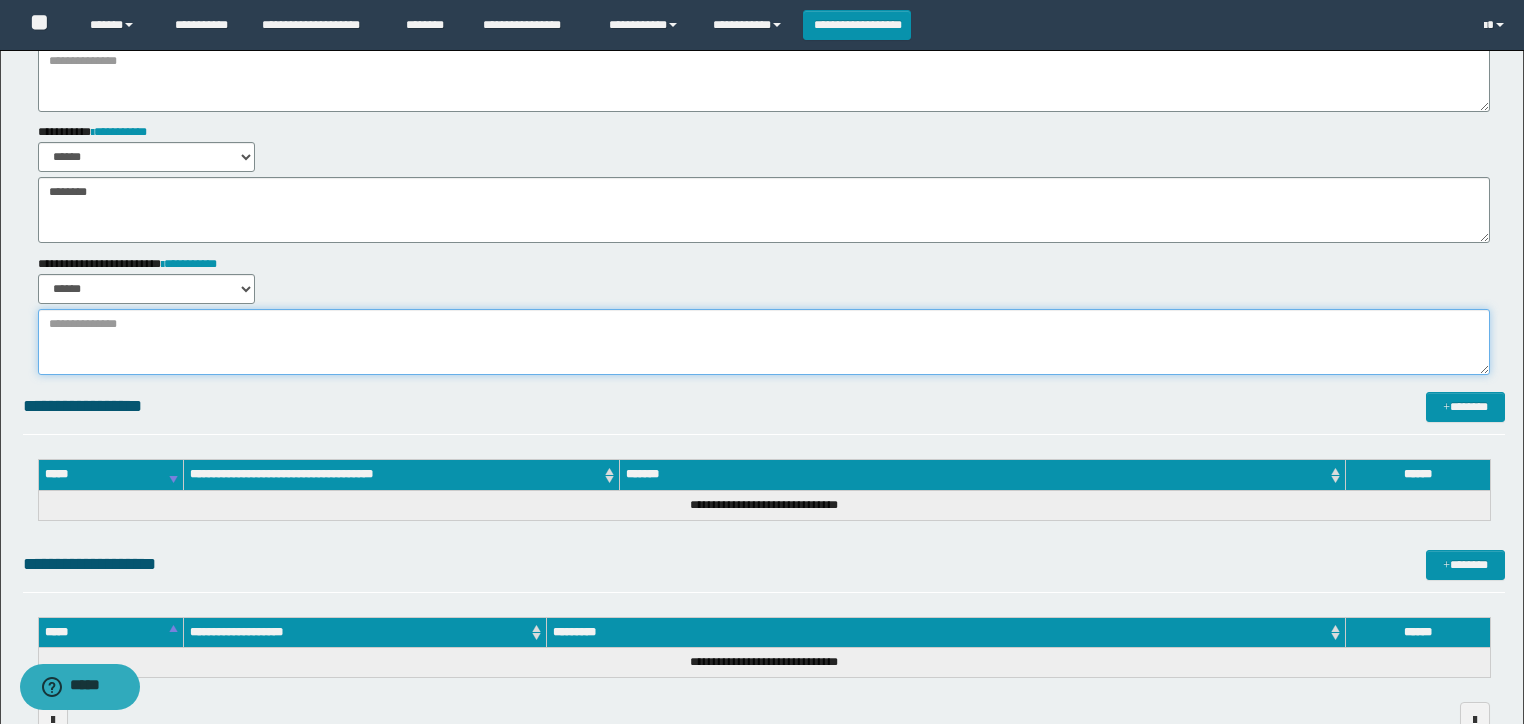 click at bounding box center (764, 342) 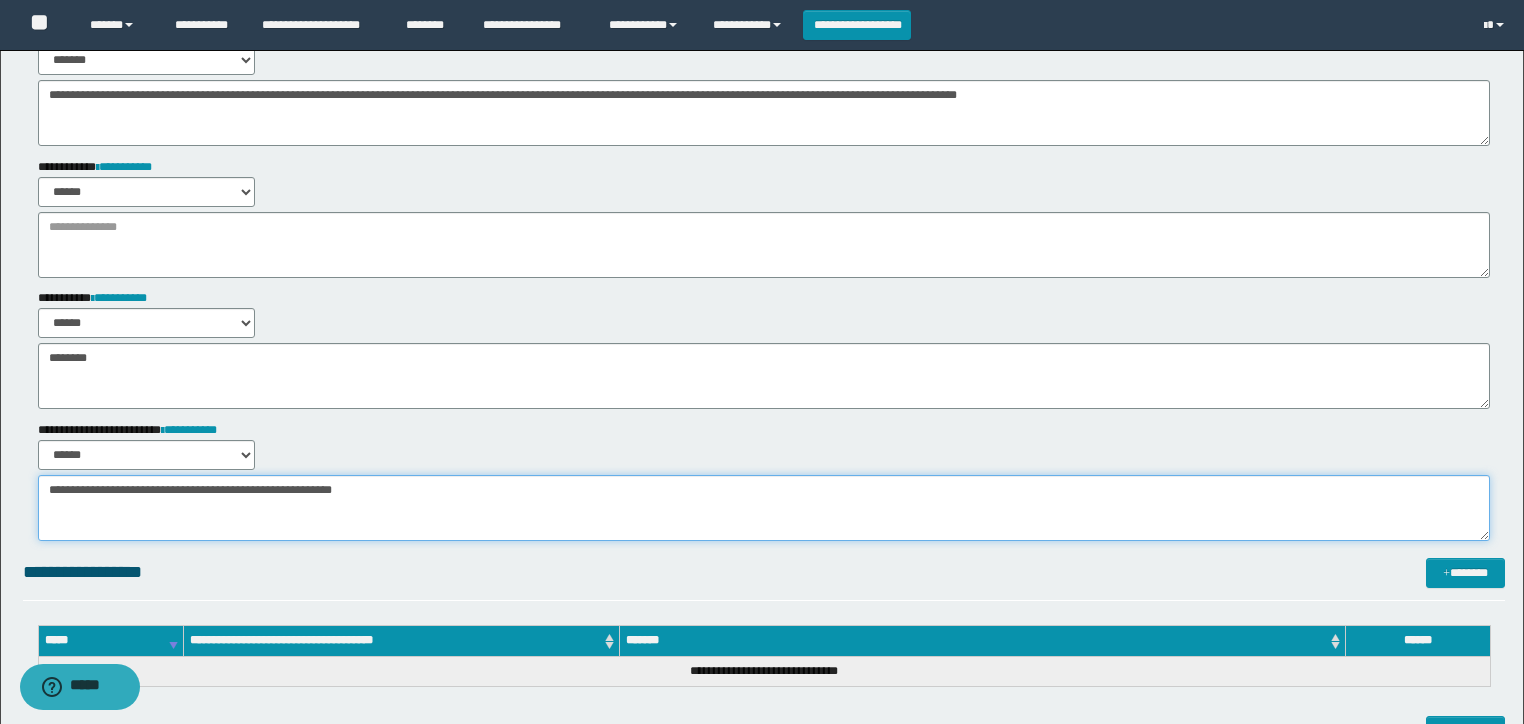 scroll, scrollTop: 0, scrollLeft: 0, axis: both 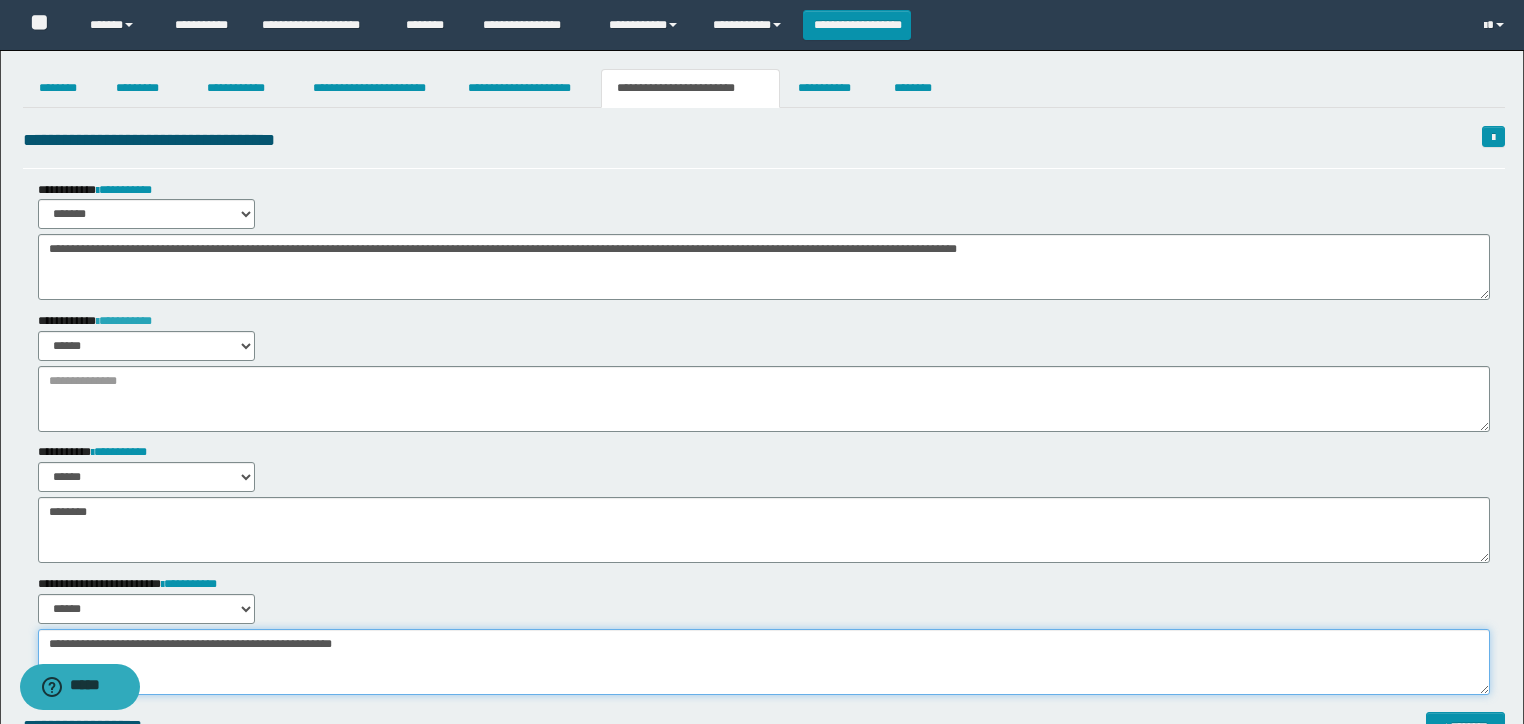 type on "**********" 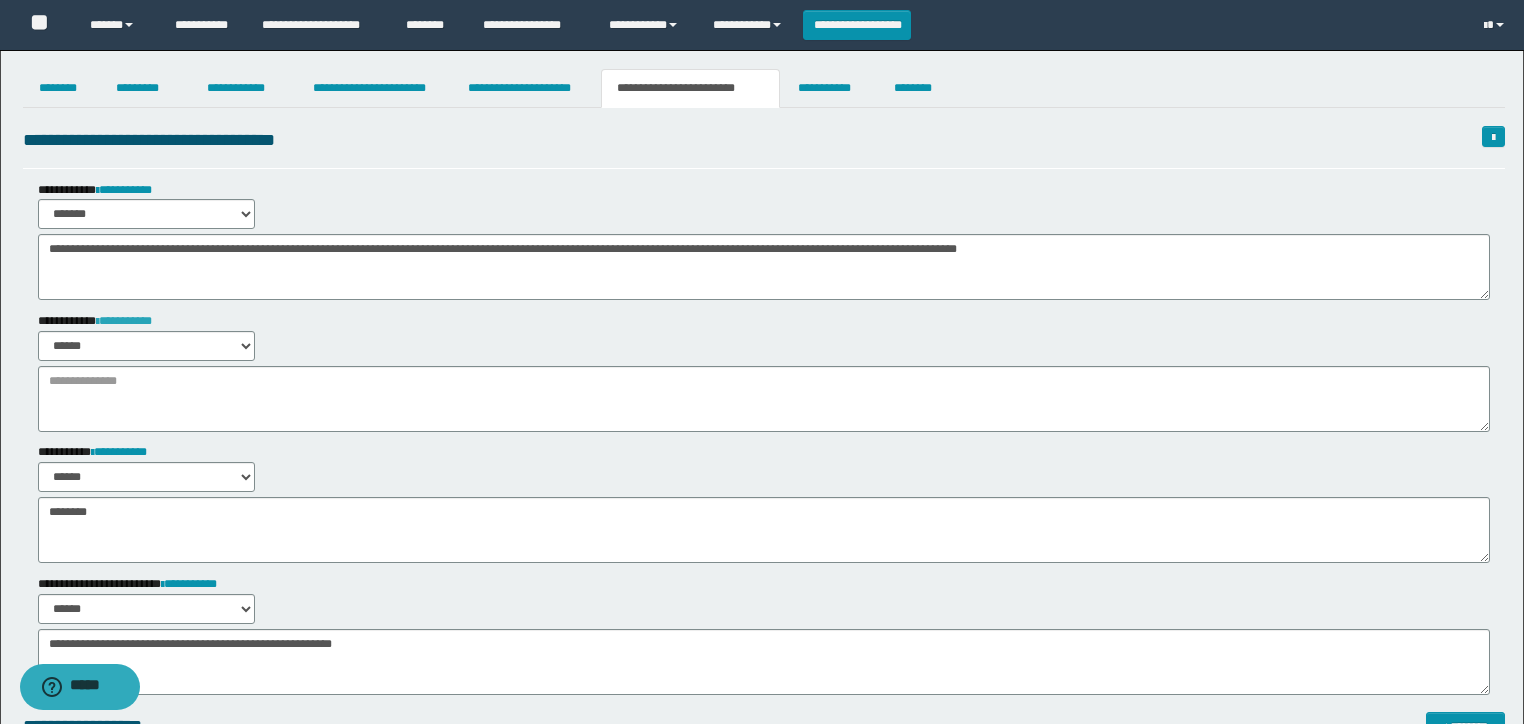 click on "**********" at bounding box center (124, 321) 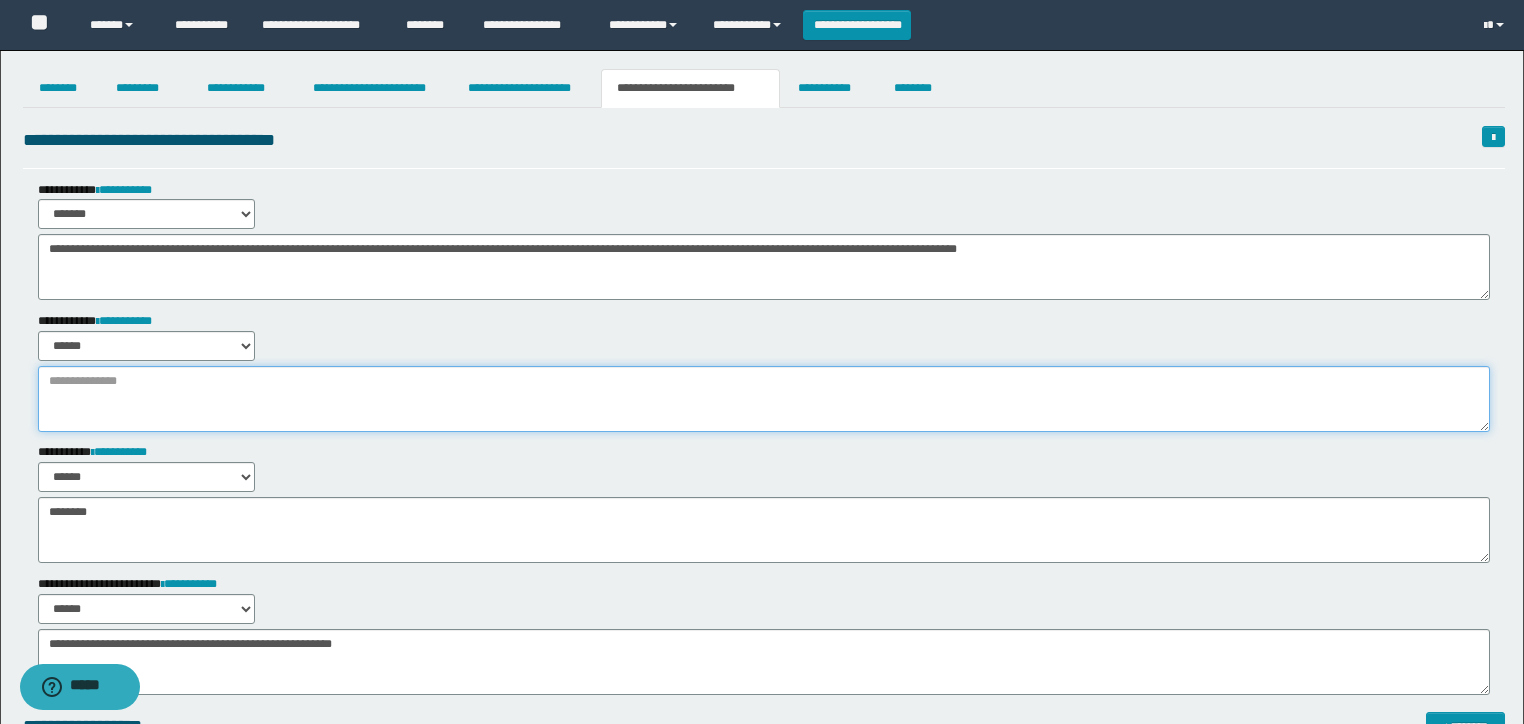 click at bounding box center (764, 399) 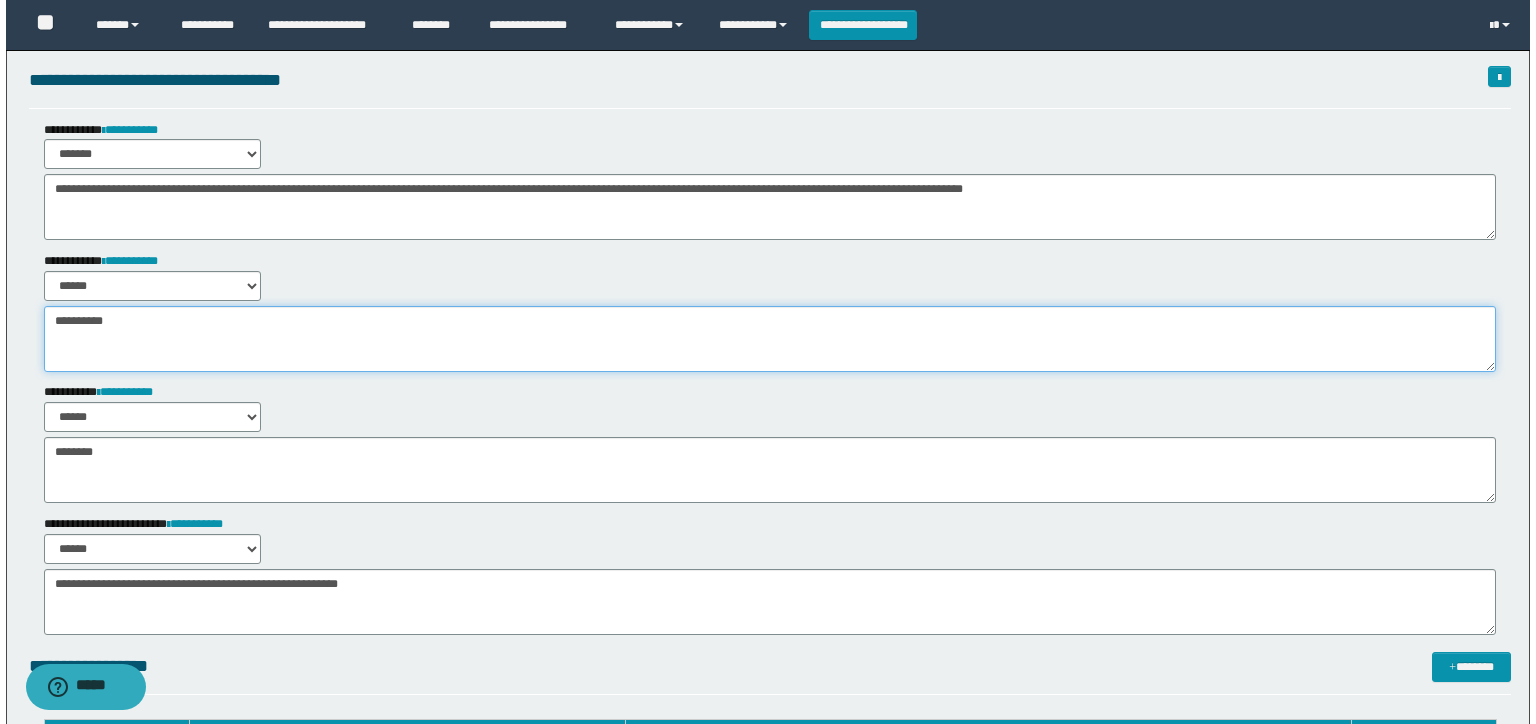 scroll, scrollTop: 0, scrollLeft: 0, axis: both 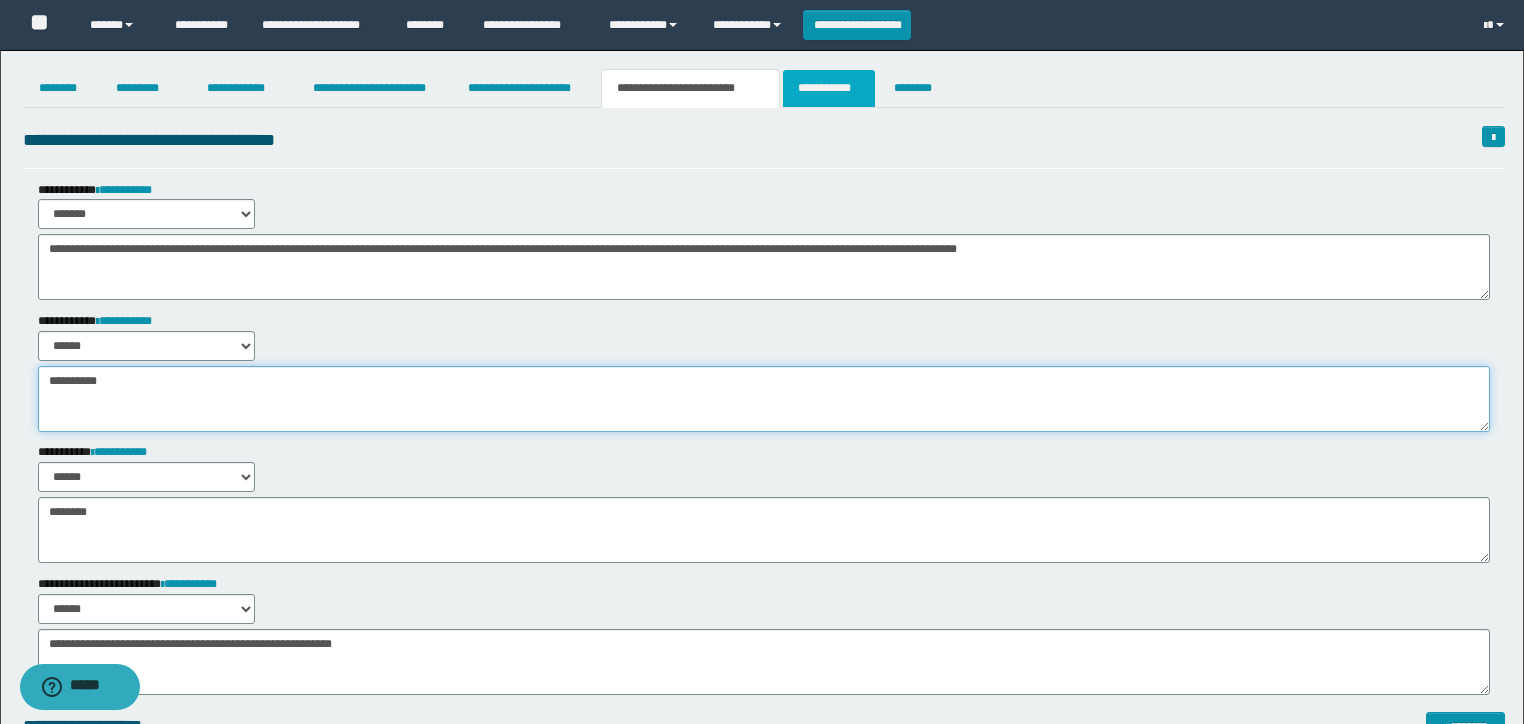 type on "********" 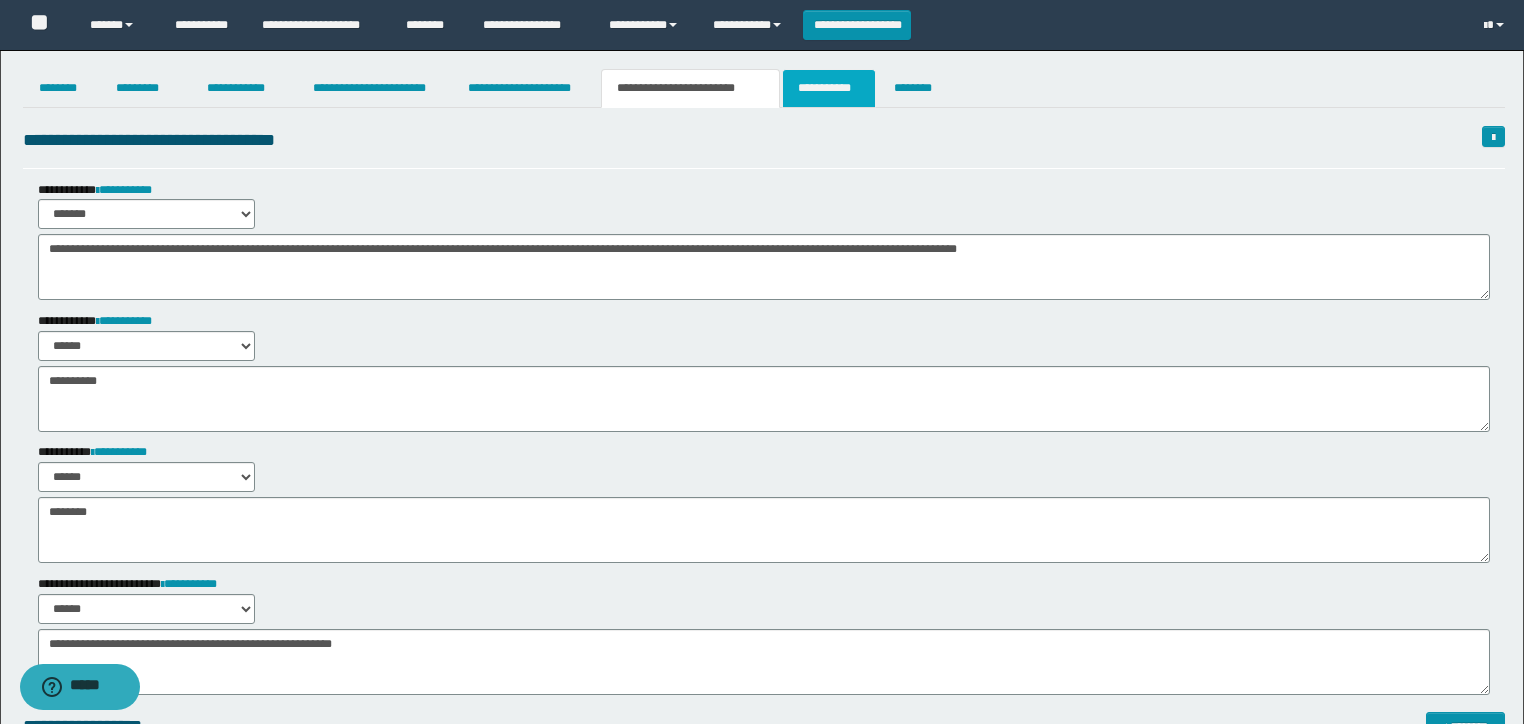 click on "**********" at bounding box center (829, 88) 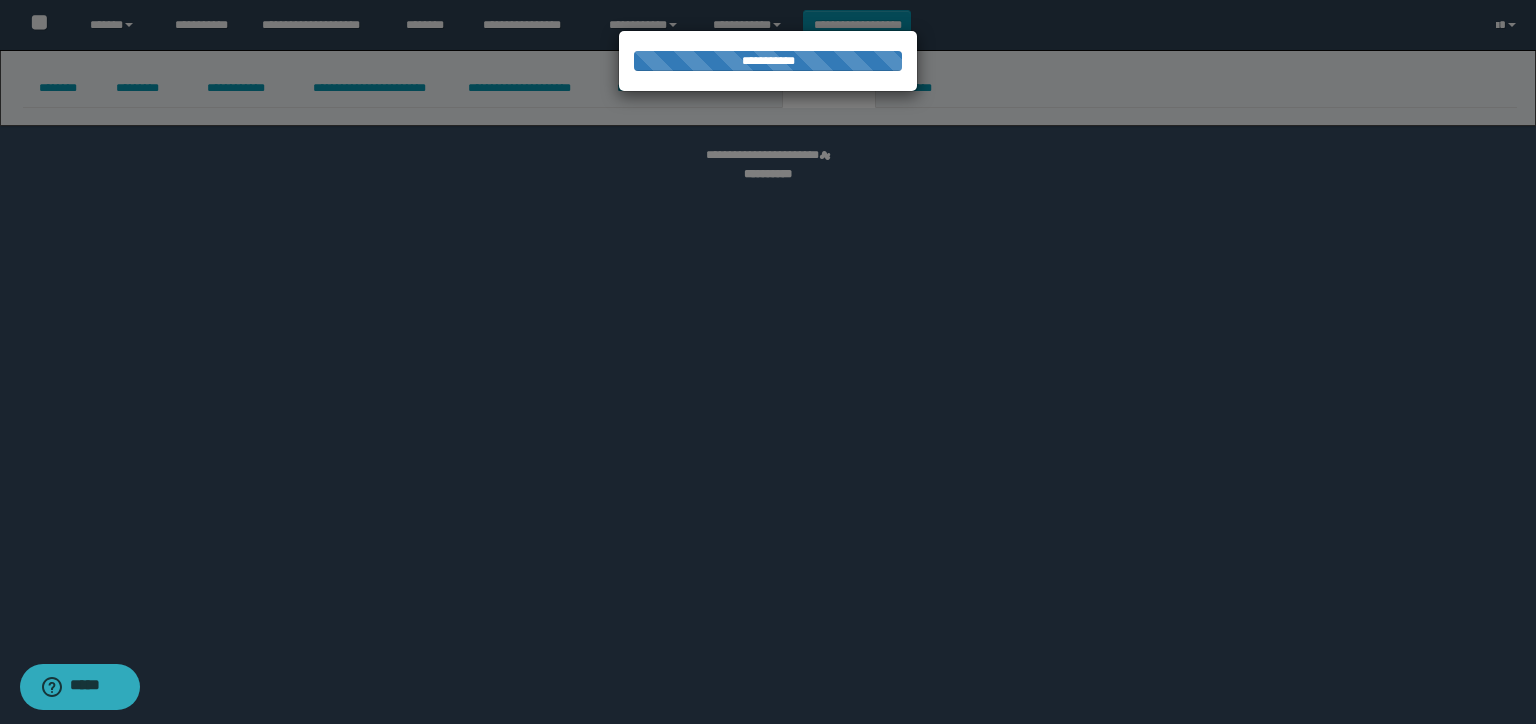 select on "****" 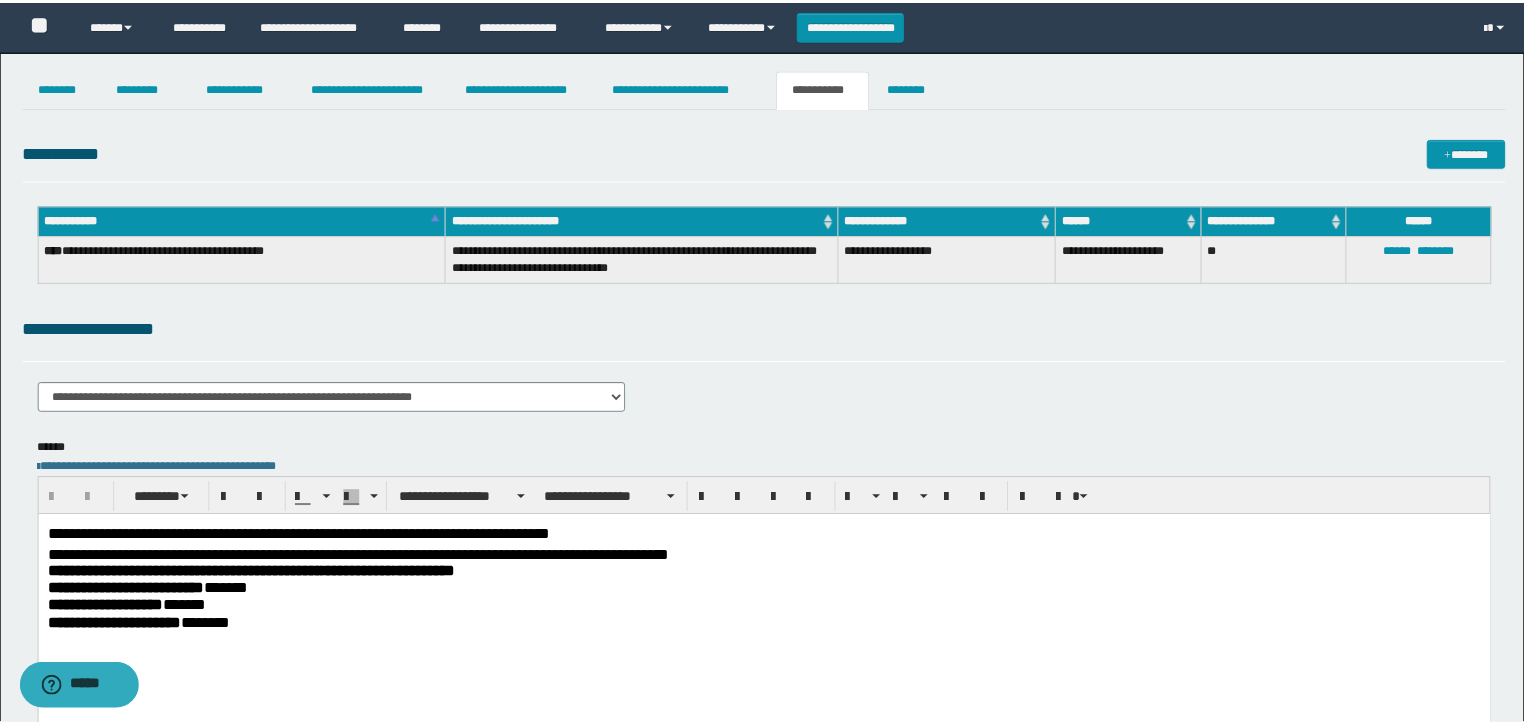 scroll, scrollTop: 0, scrollLeft: 0, axis: both 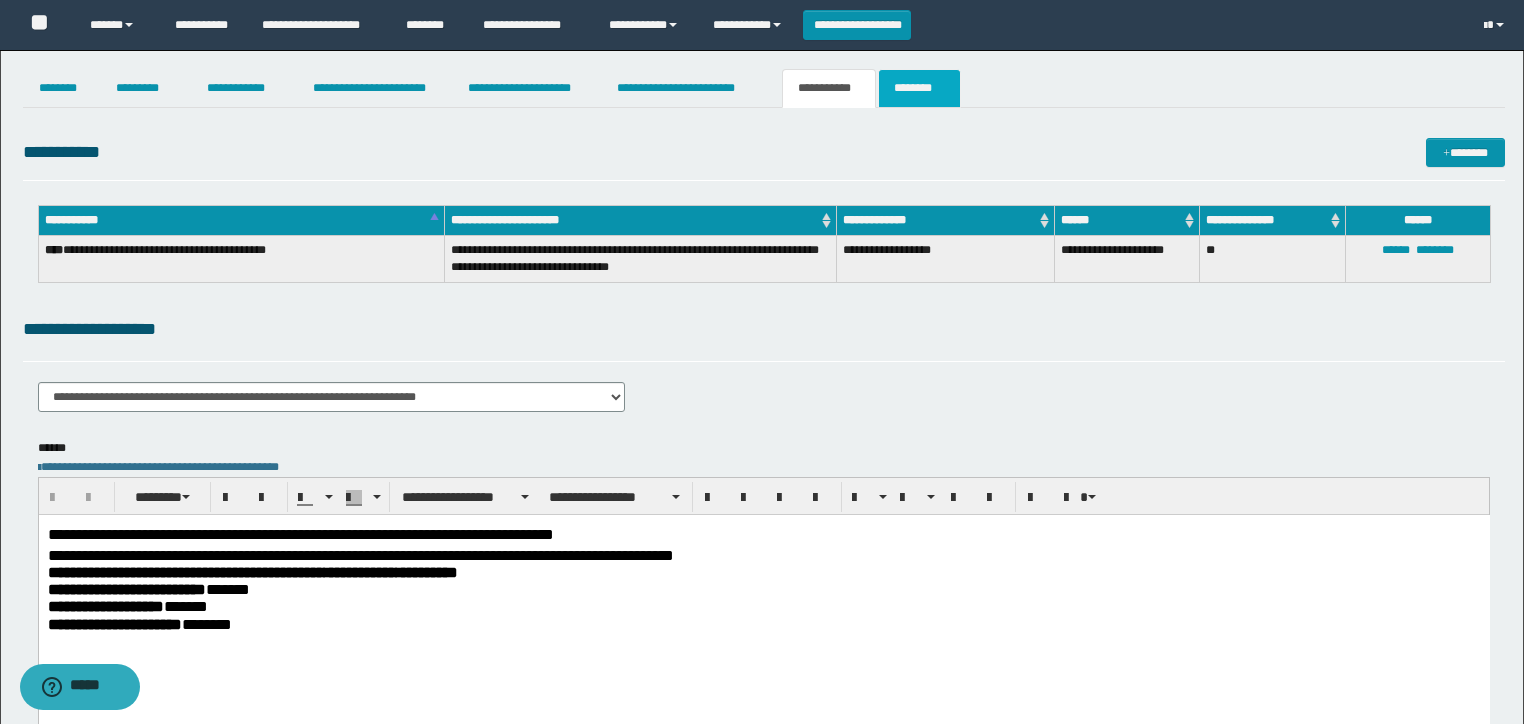 click on "********" at bounding box center (919, 88) 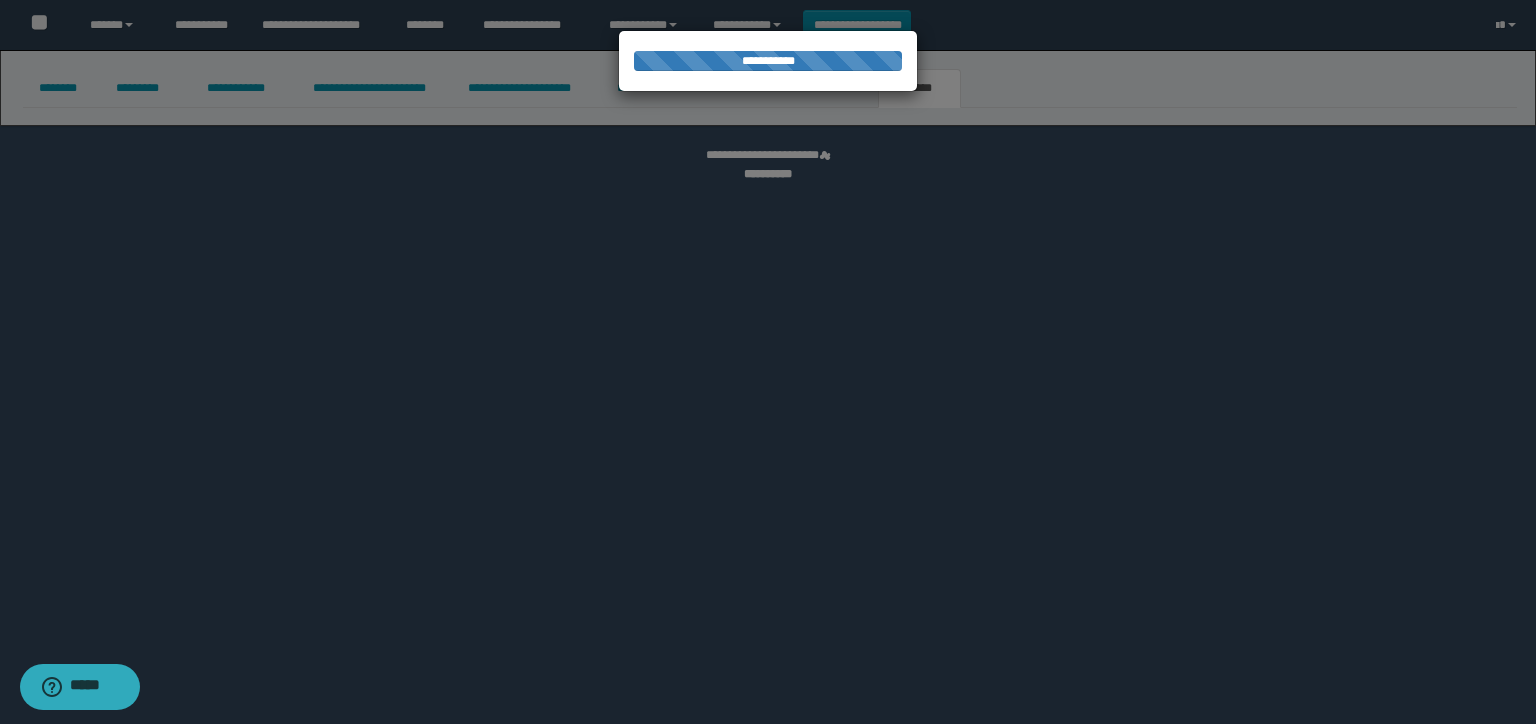 select on "****" 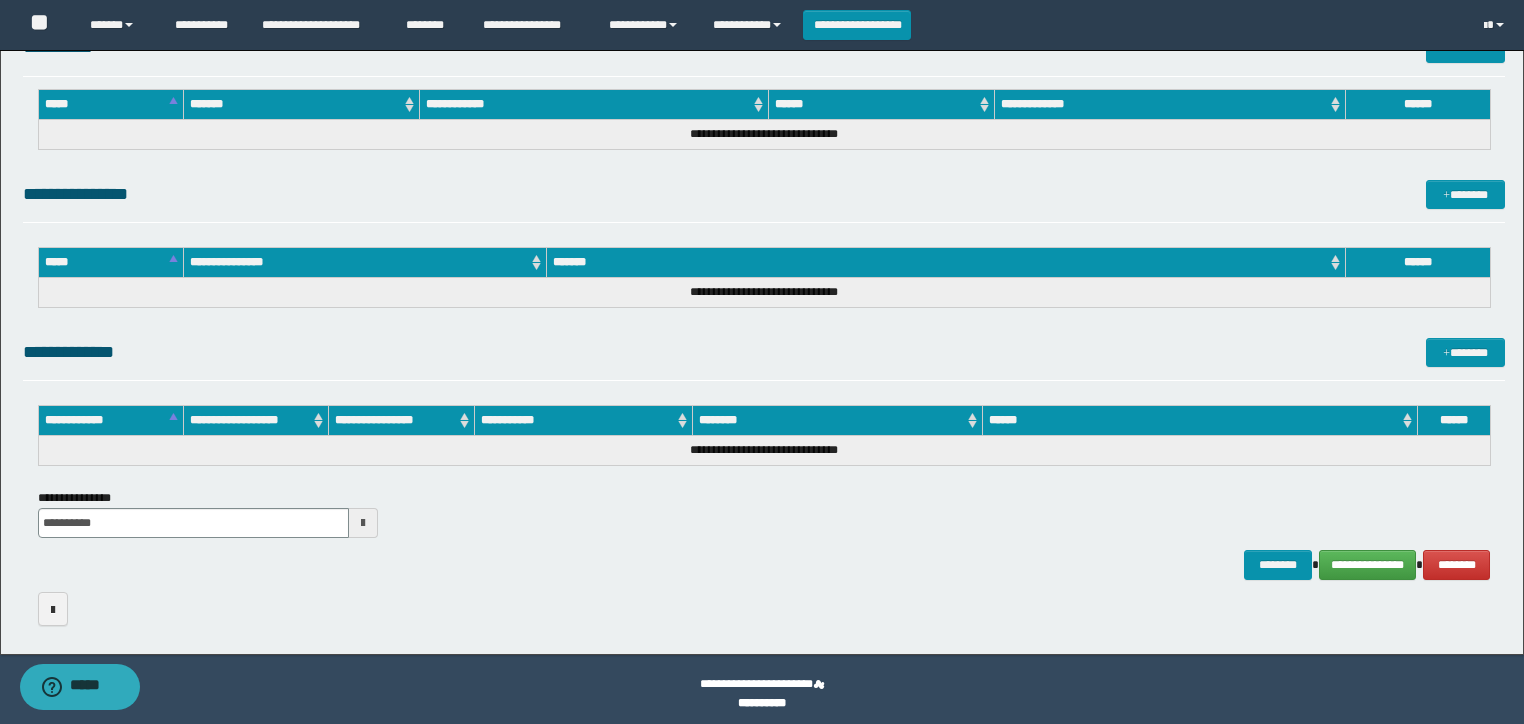 scroll, scrollTop: 1445, scrollLeft: 0, axis: vertical 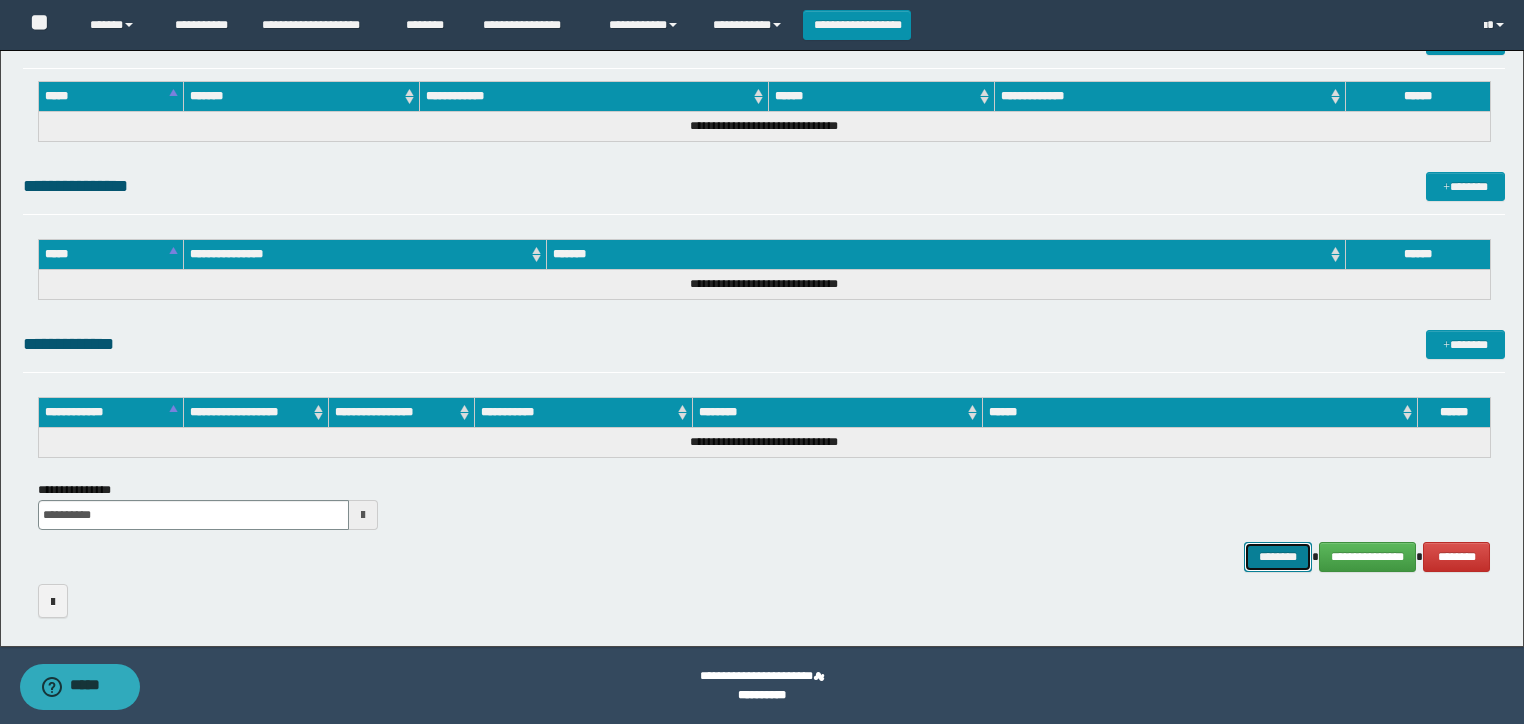 click on "********" at bounding box center (1277, 557) 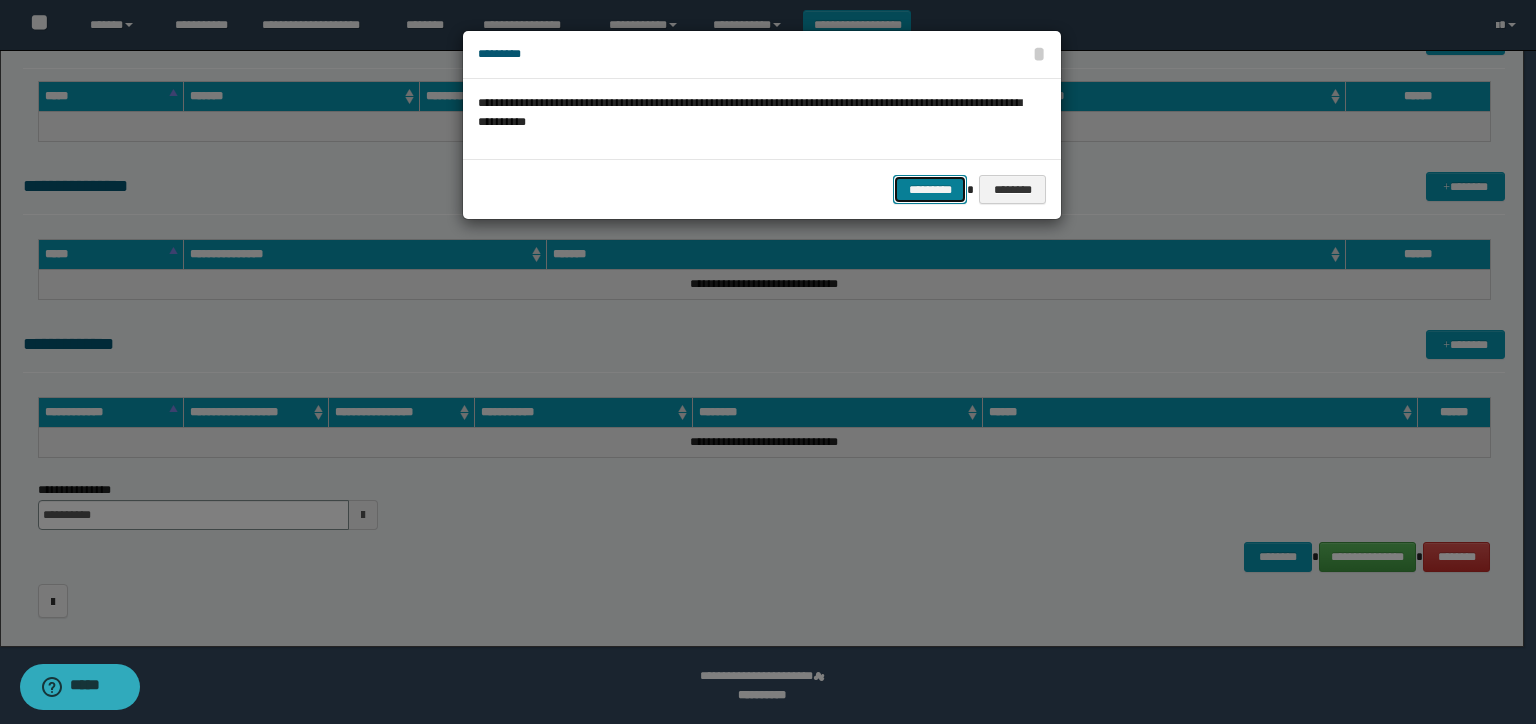 click on "*********" at bounding box center (930, 190) 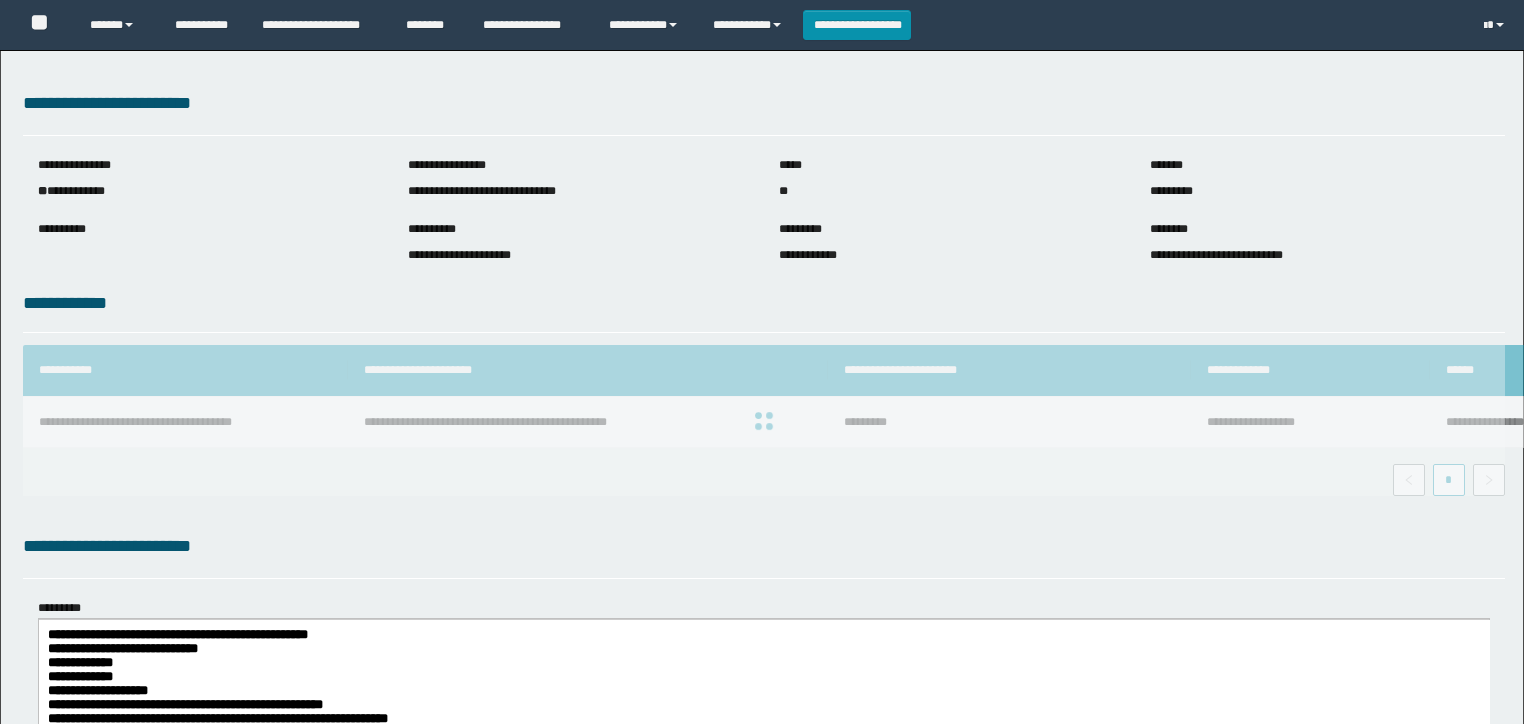 scroll, scrollTop: 0, scrollLeft: 0, axis: both 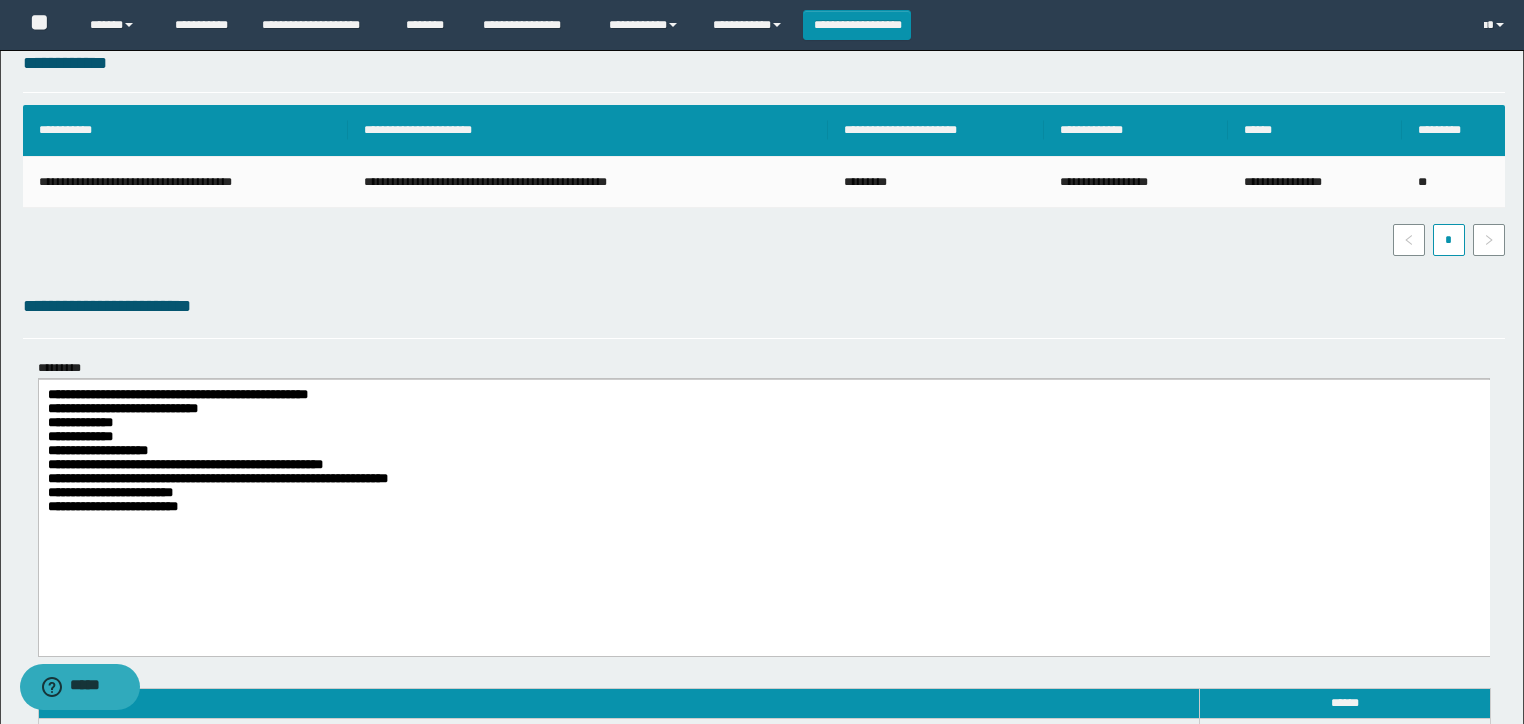 click on "**********" at bounding box center (197, 464) 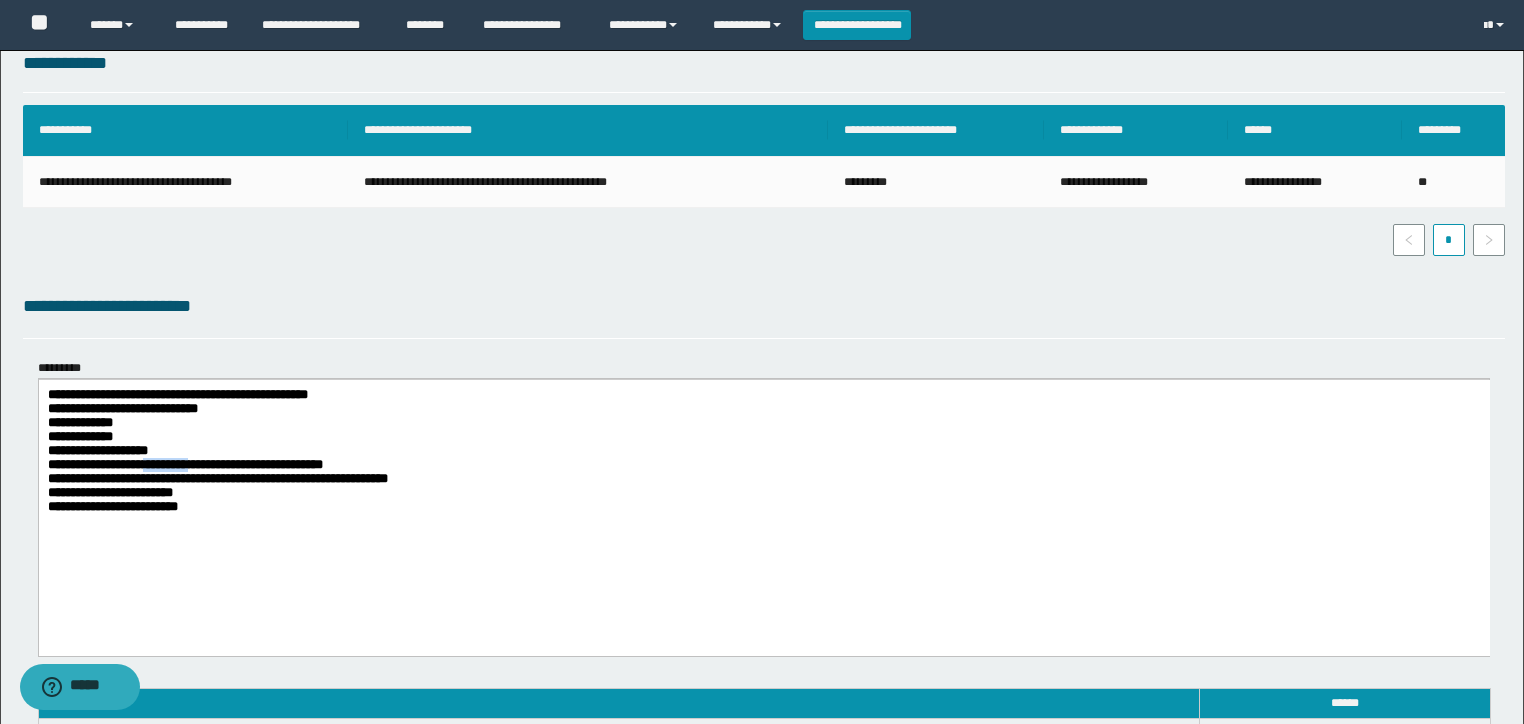 click on "**********" at bounding box center [197, 464] 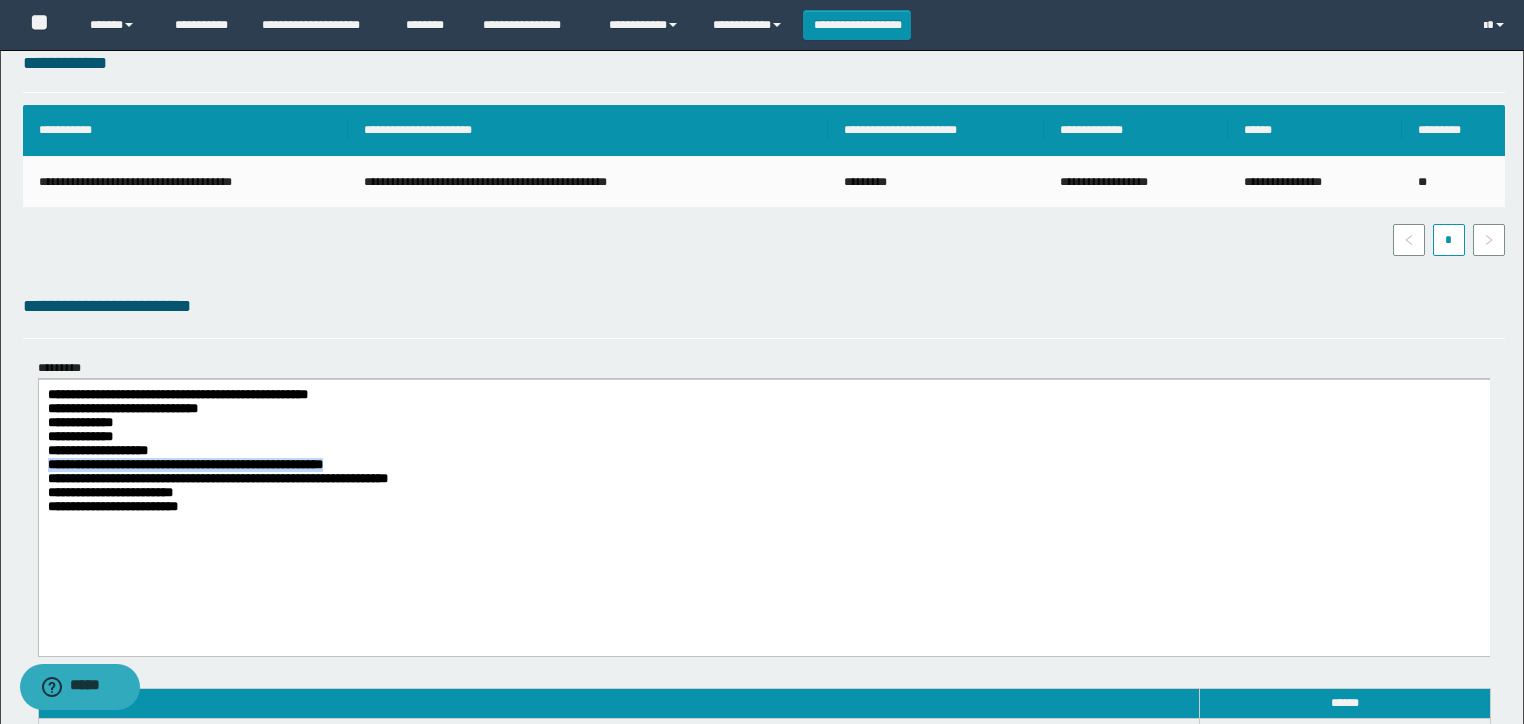 click on "**********" at bounding box center [197, 464] 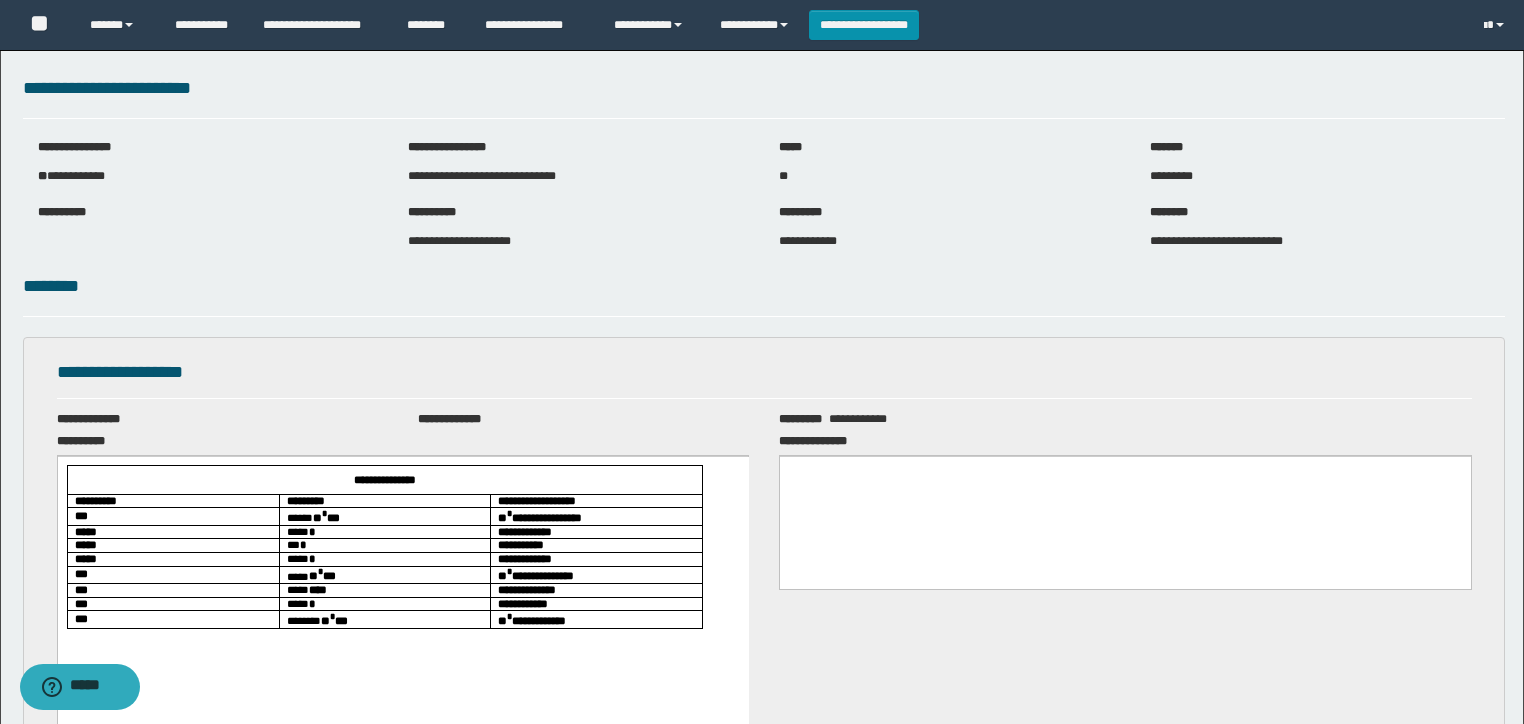 scroll, scrollTop: 0, scrollLeft: 0, axis: both 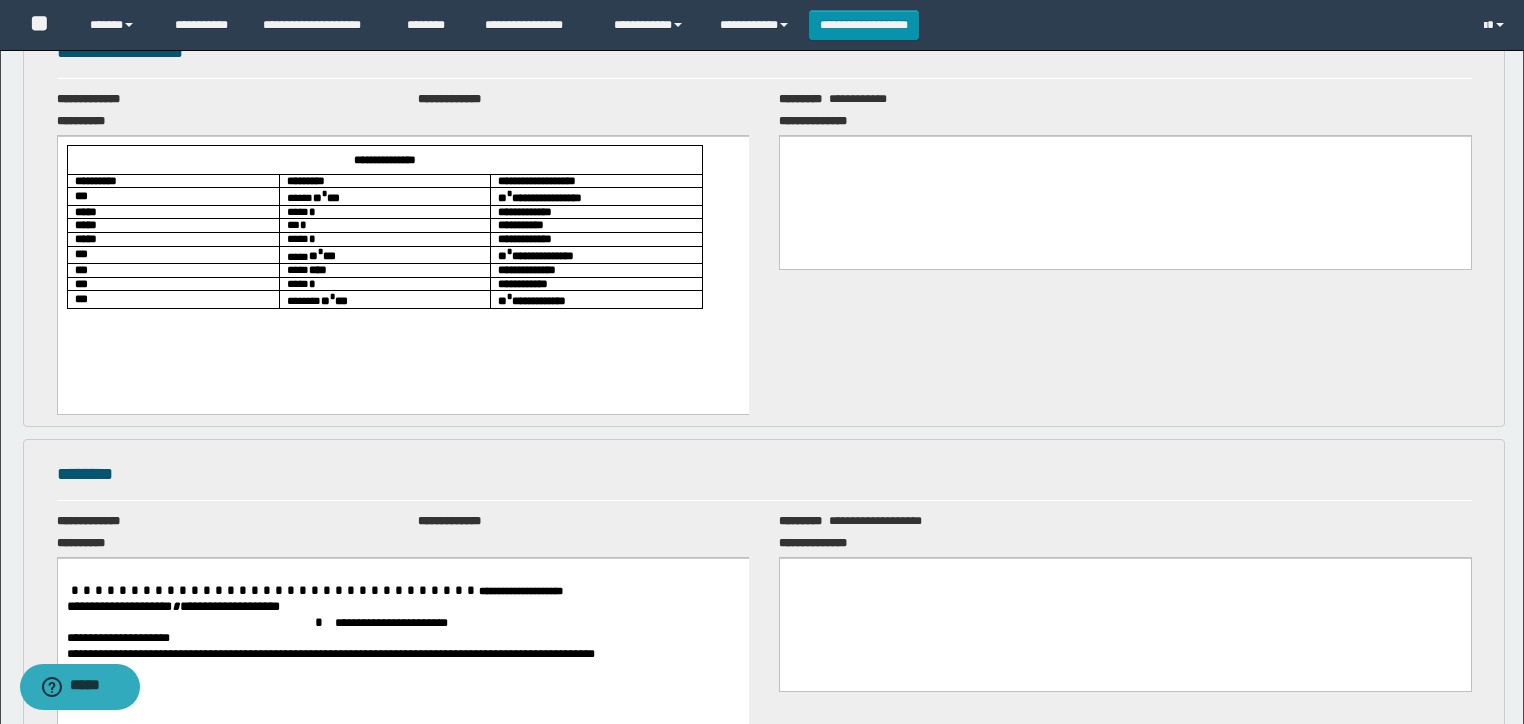 click on "**********" at bounding box center (384, 195) 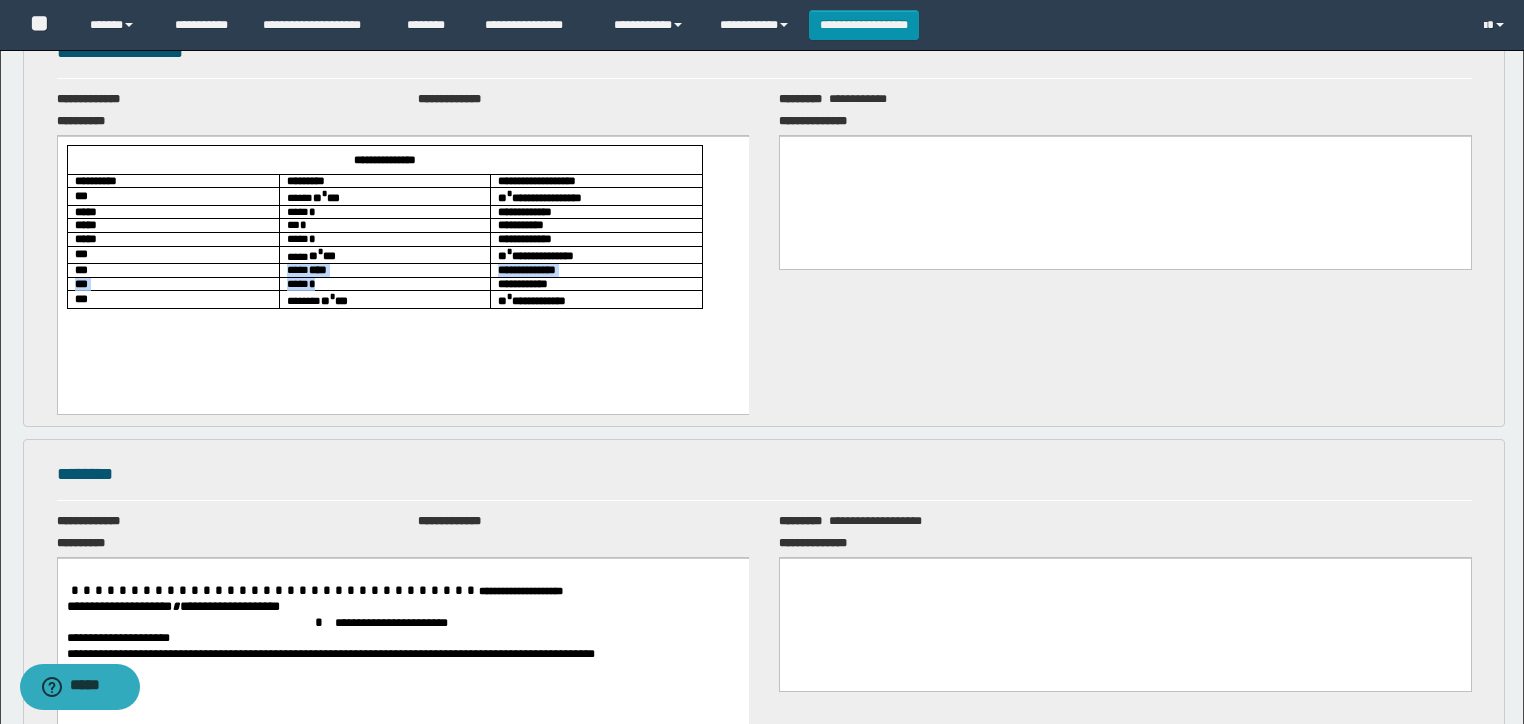 drag, startPoint x: 323, startPoint y: 277, endPoint x: 282, endPoint y: 267, distance: 42.201897 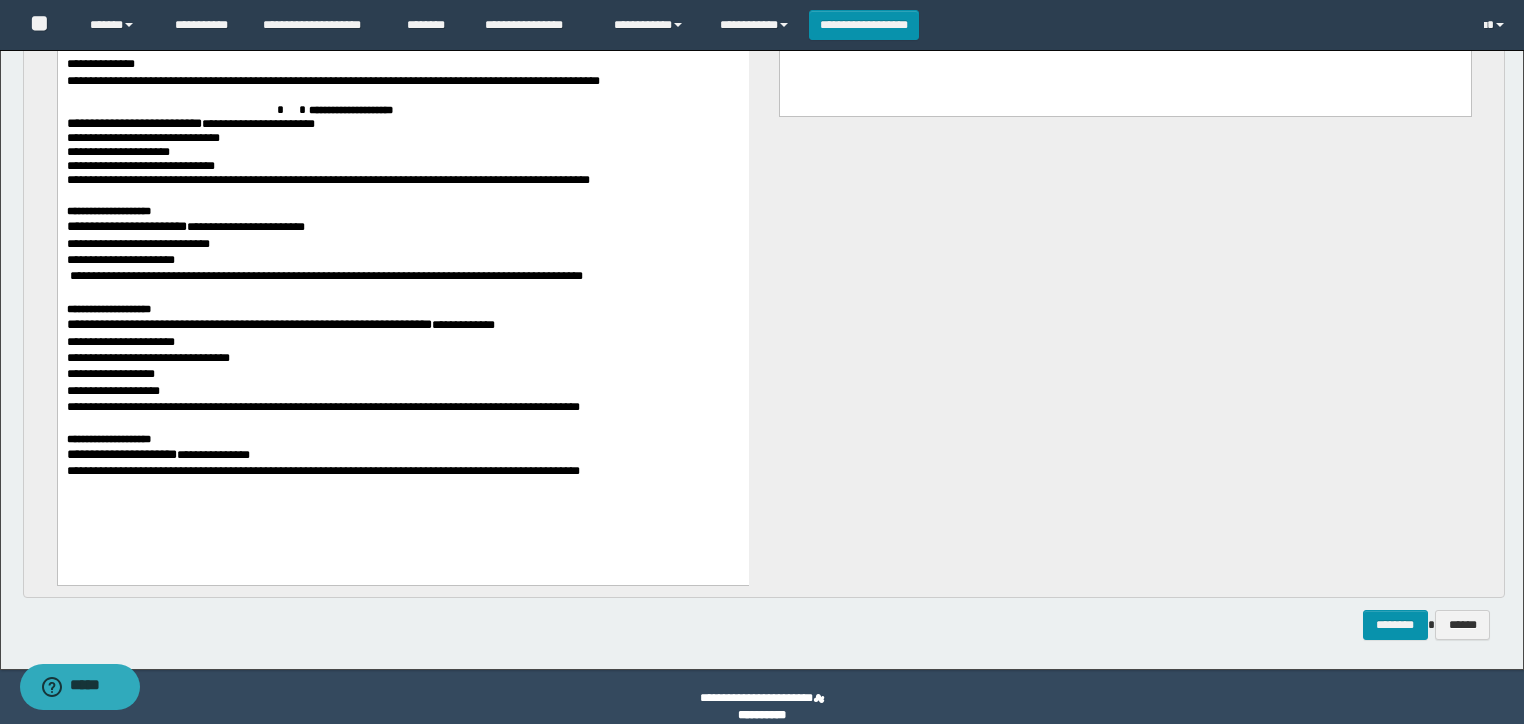 scroll, scrollTop: 1300, scrollLeft: 0, axis: vertical 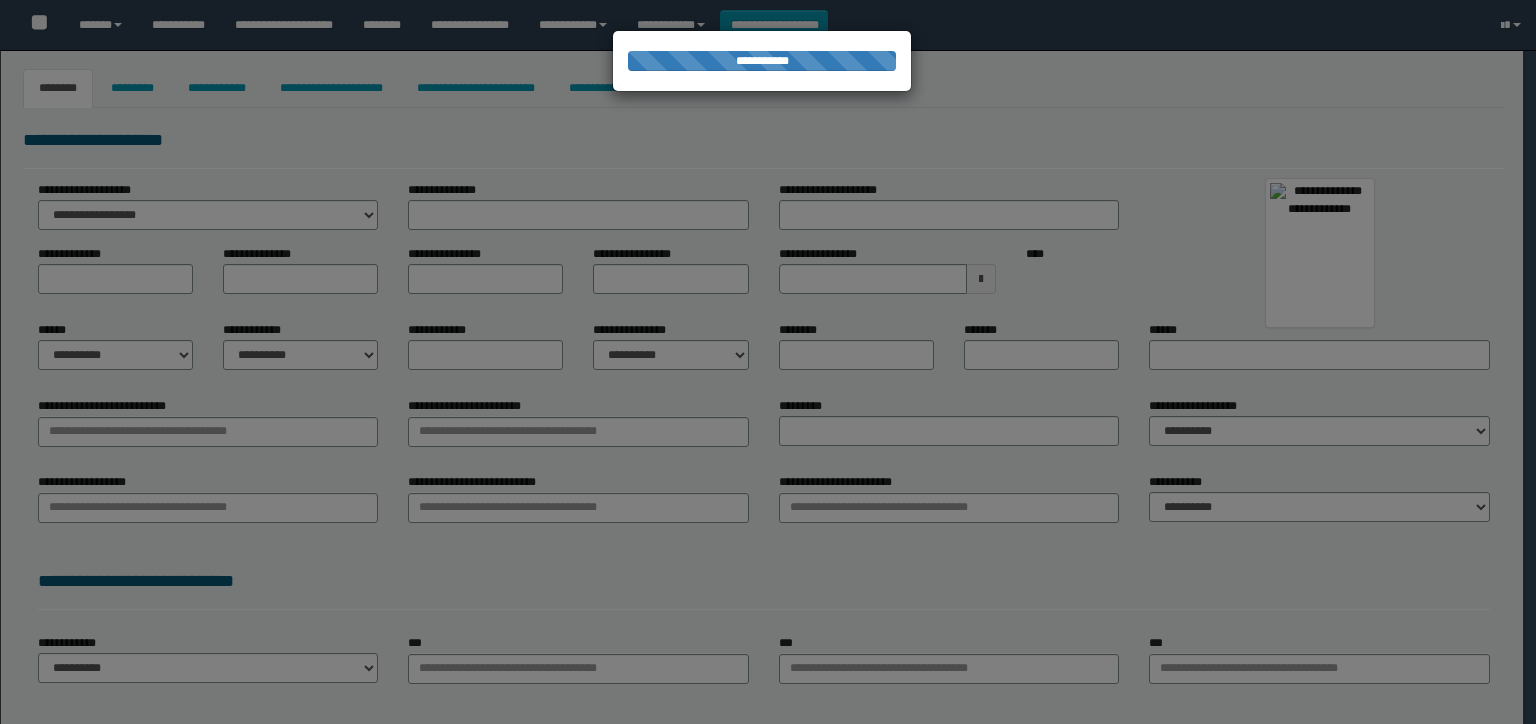 type on "**********" 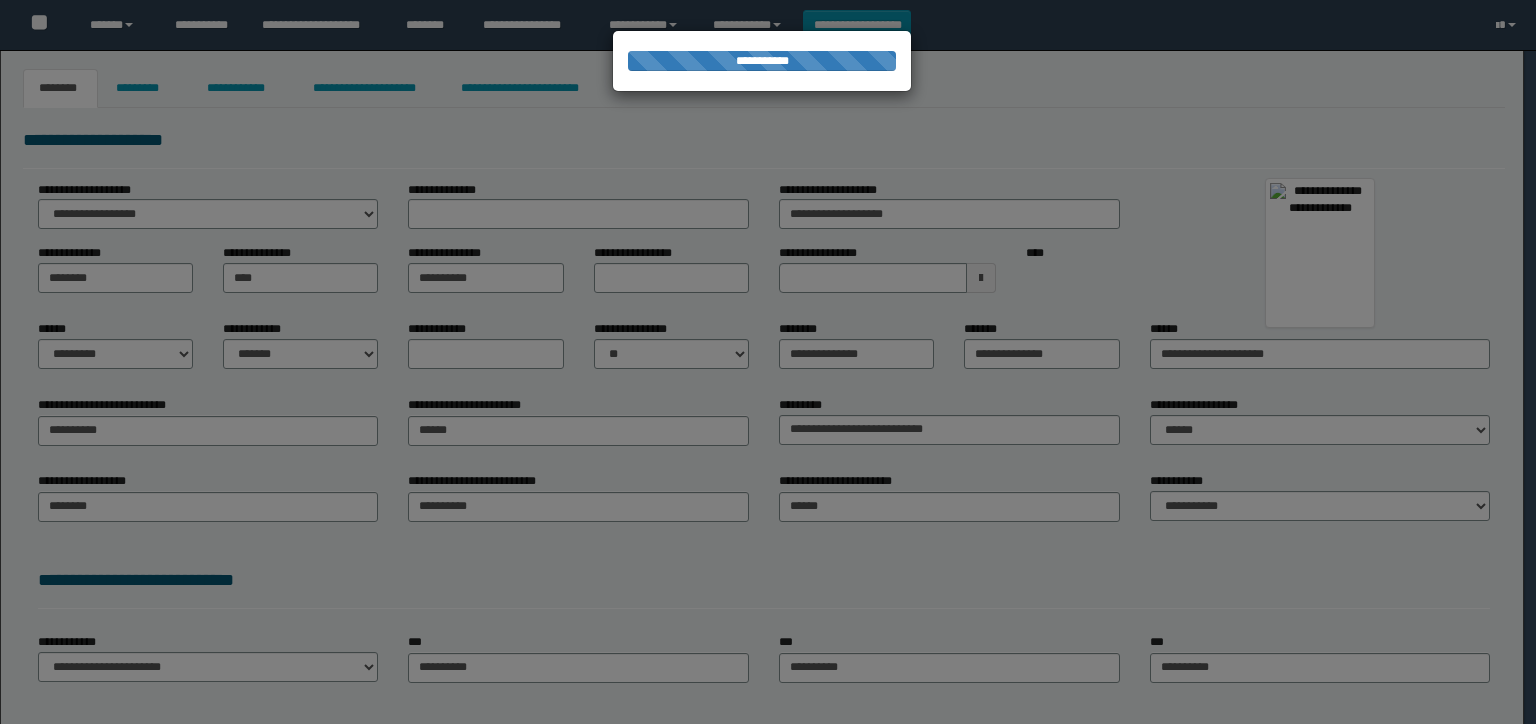 scroll, scrollTop: 0, scrollLeft: 0, axis: both 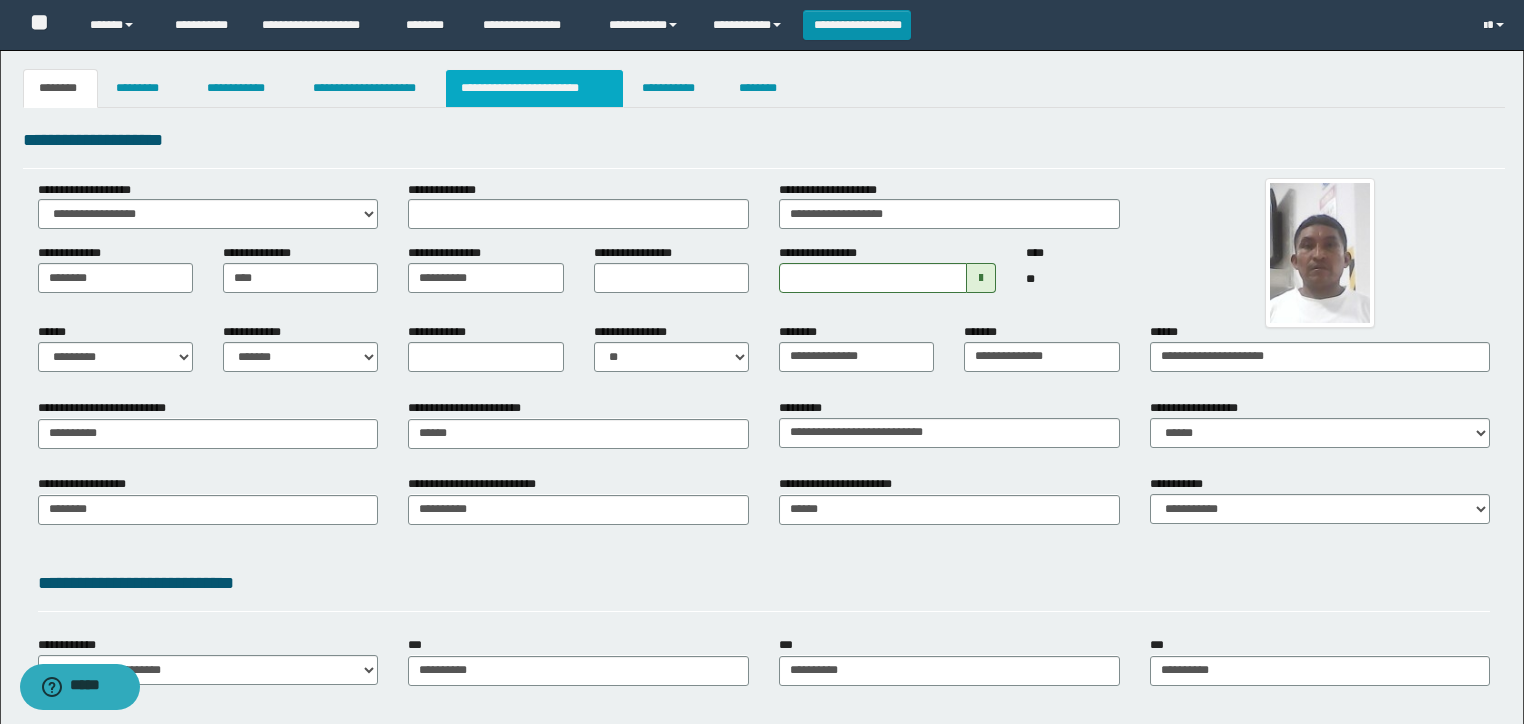 click on "**********" at bounding box center [534, 88] 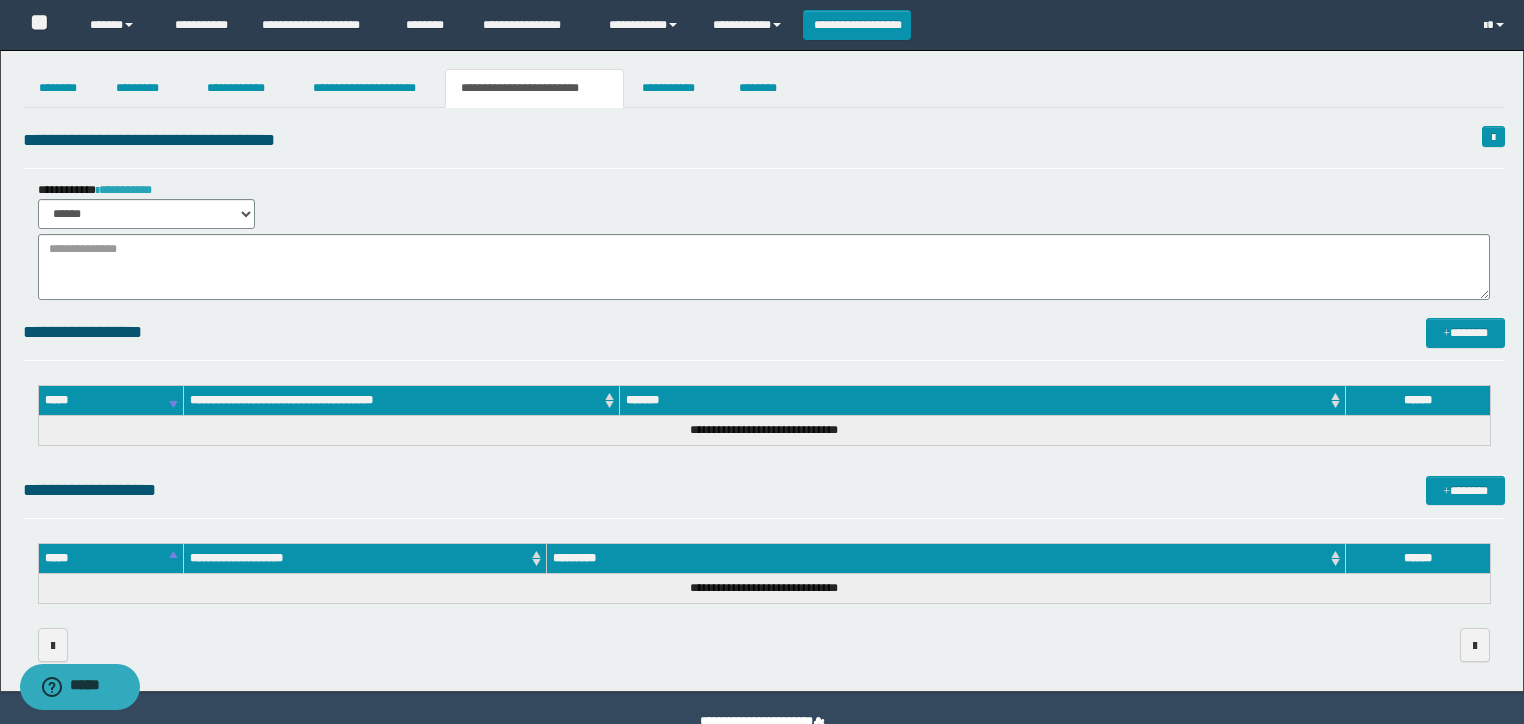 click on "**********" at bounding box center (124, 190) 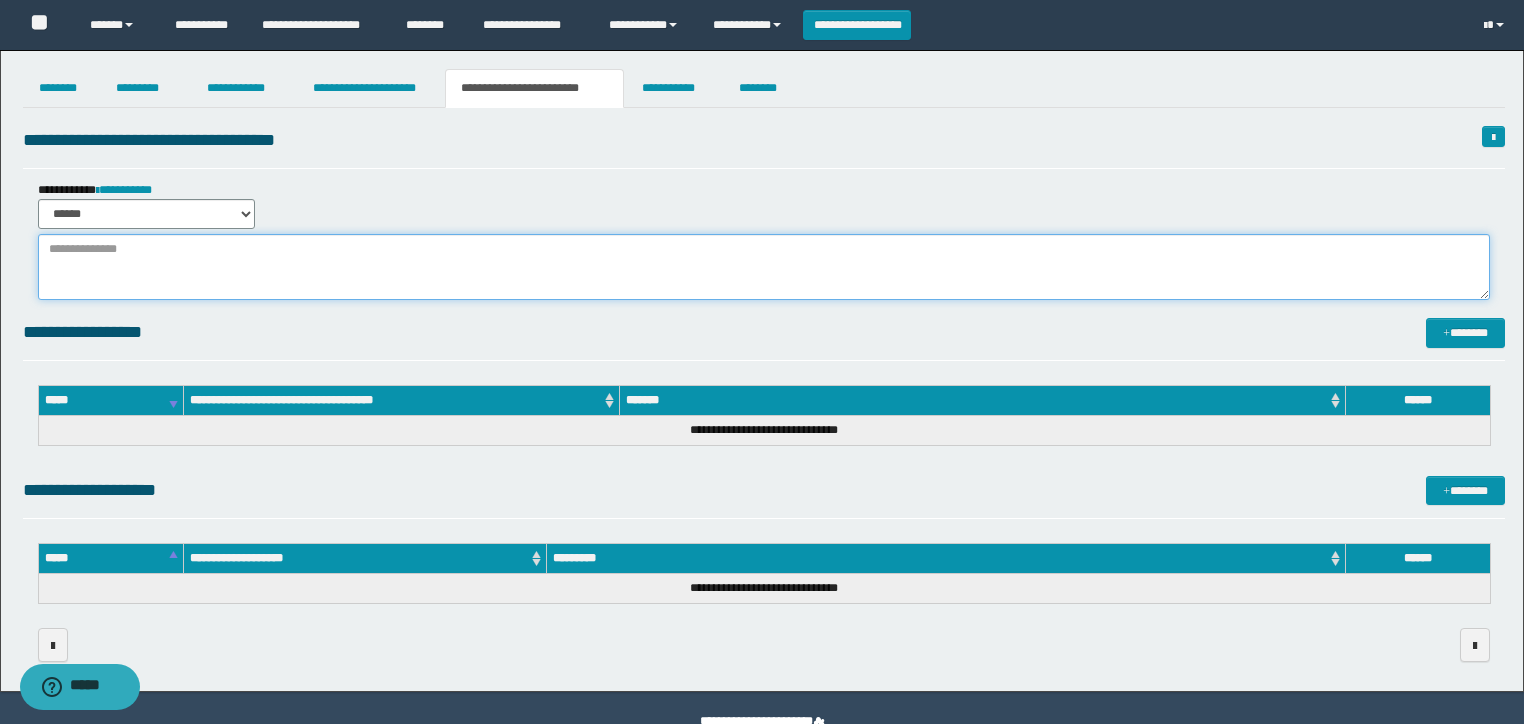 click at bounding box center (764, 267) 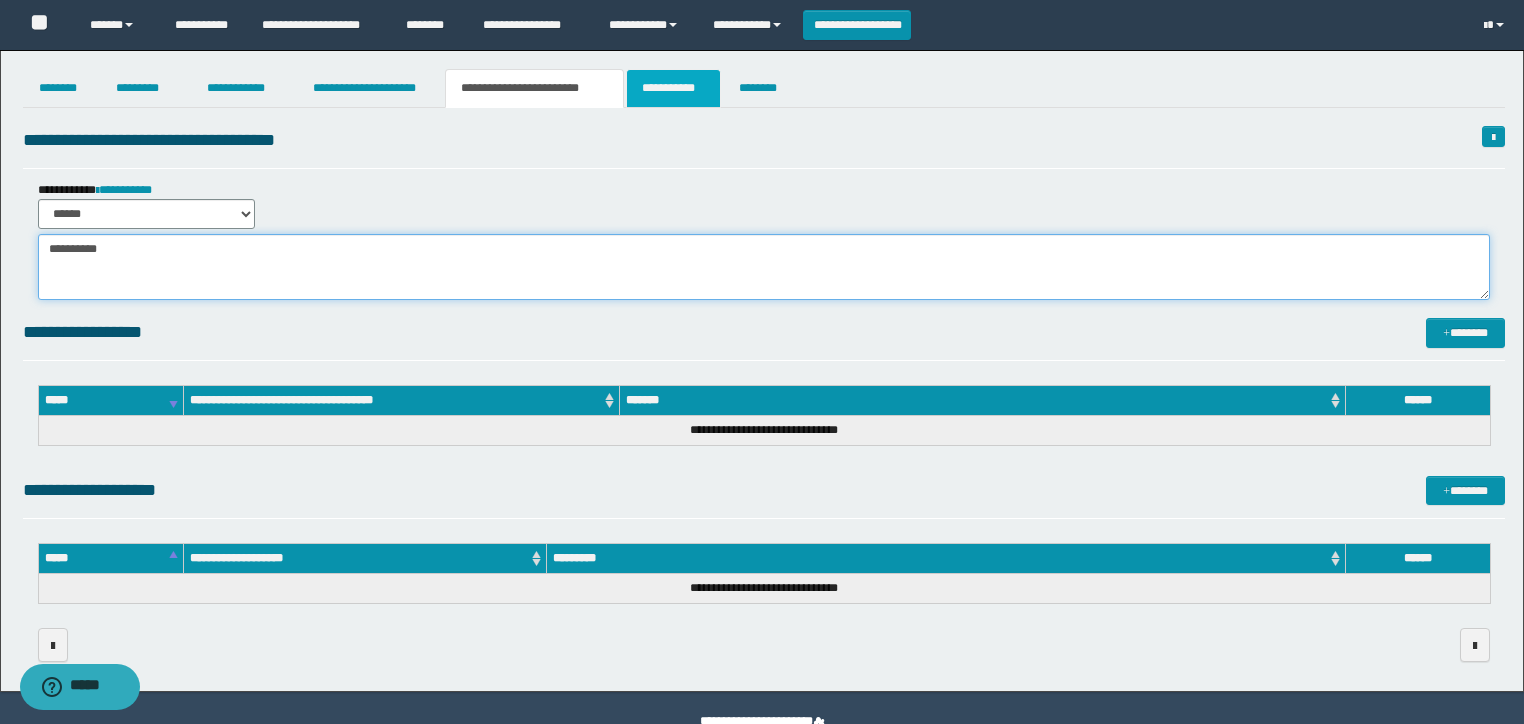 type on "********" 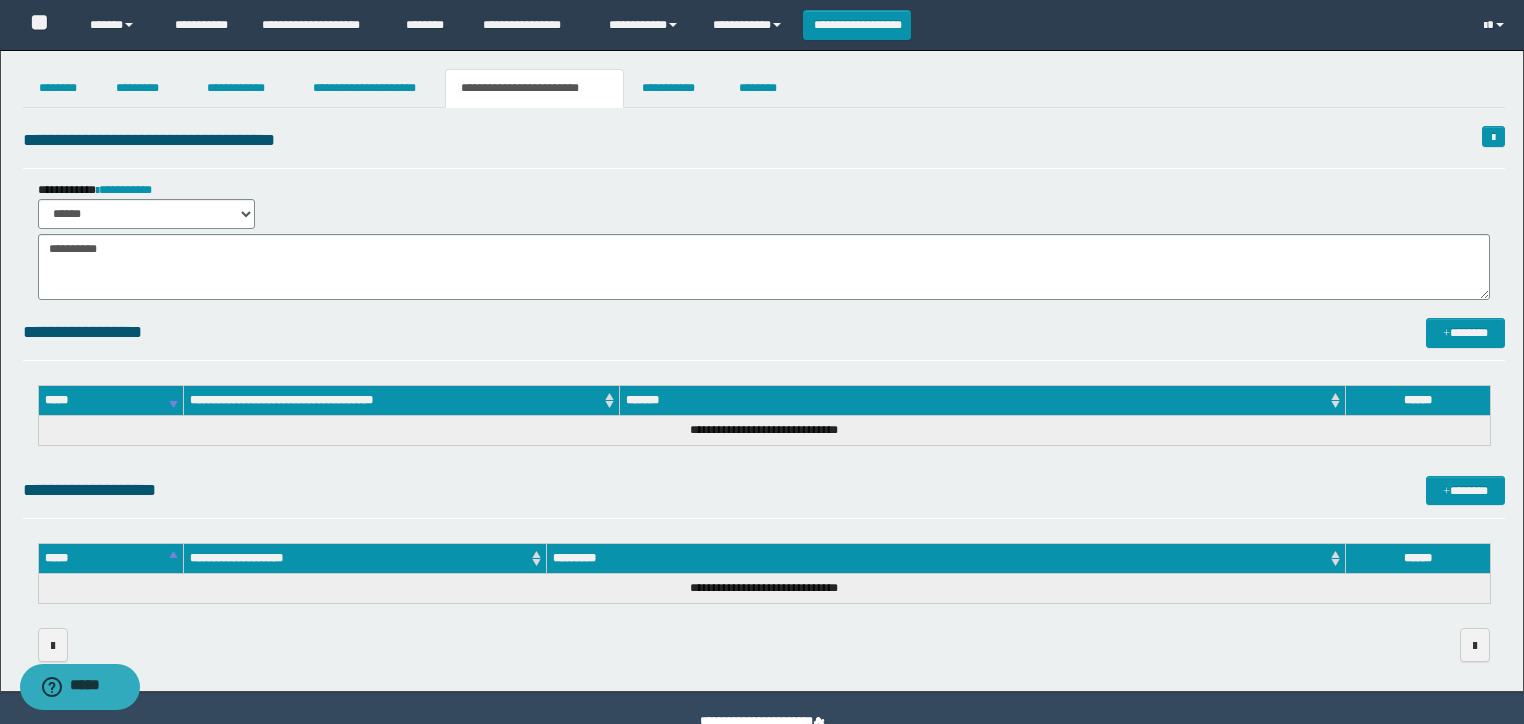 click on "**********" at bounding box center [762, 371] 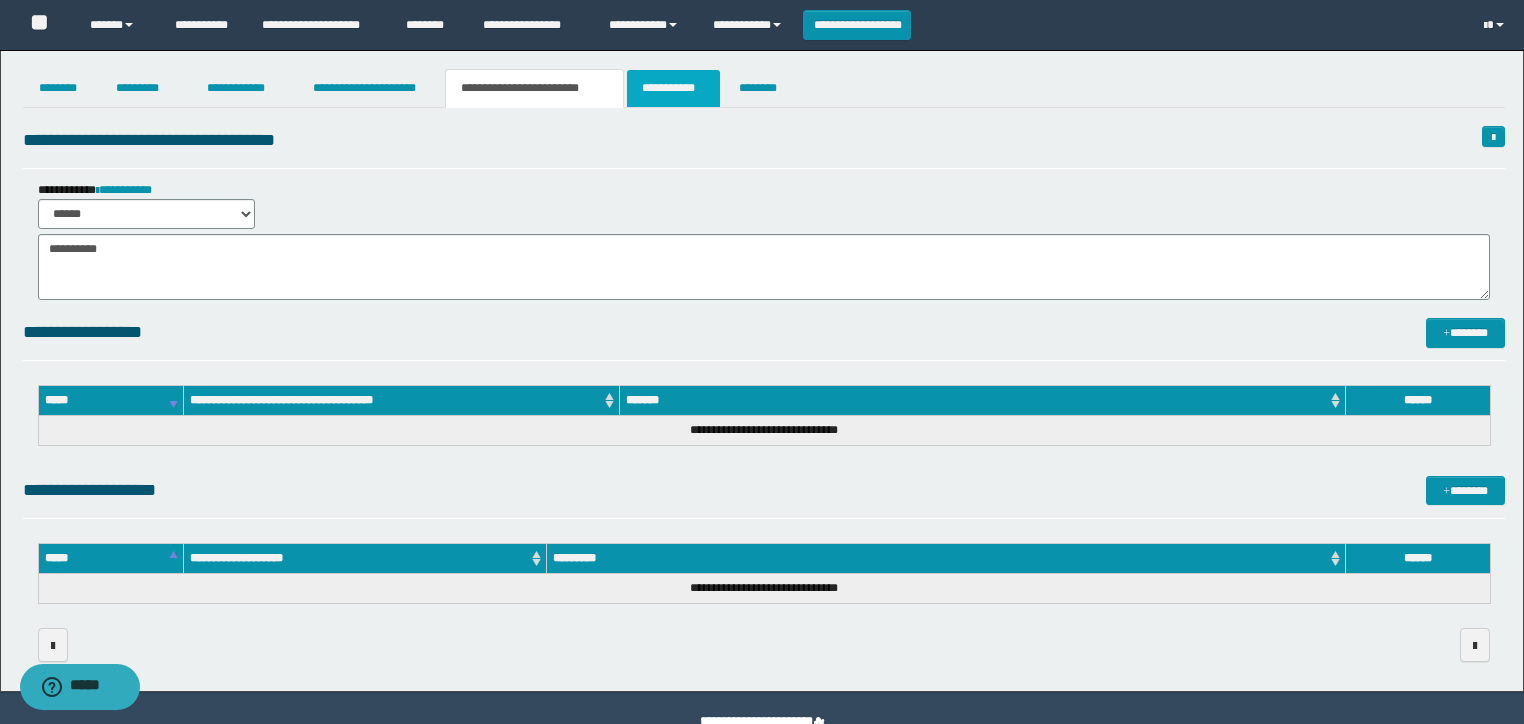 click on "**********" at bounding box center (673, 88) 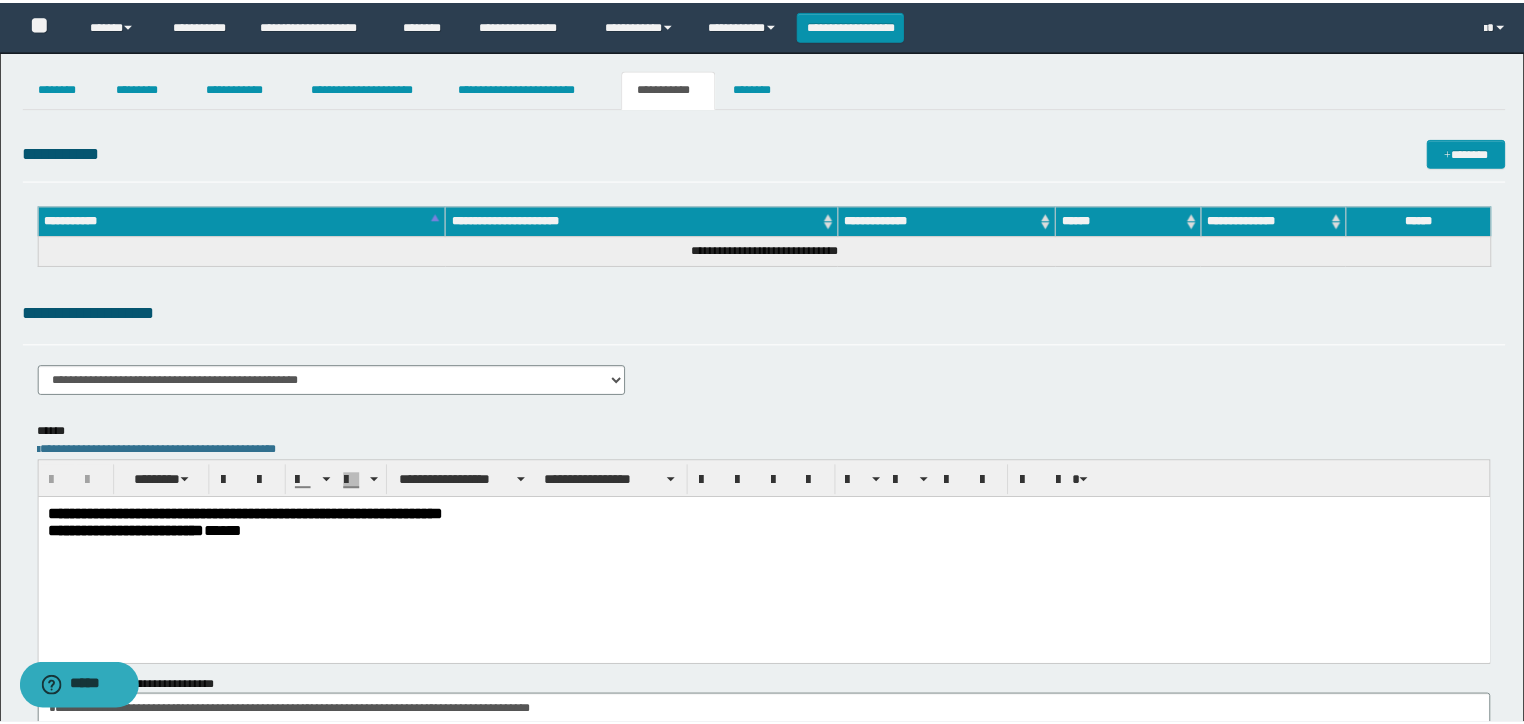 scroll, scrollTop: 0, scrollLeft: 0, axis: both 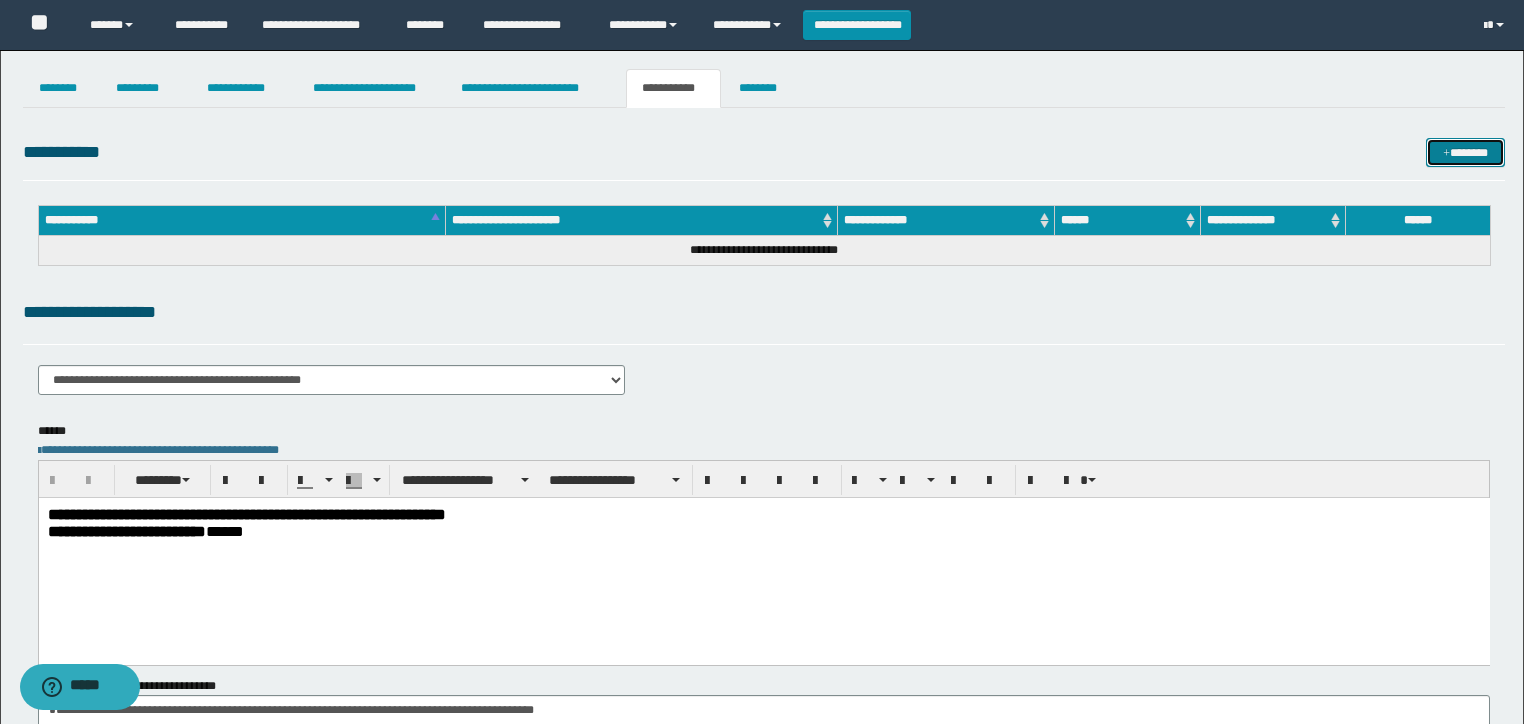 click on "*******" at bounding box center [1465, 153] 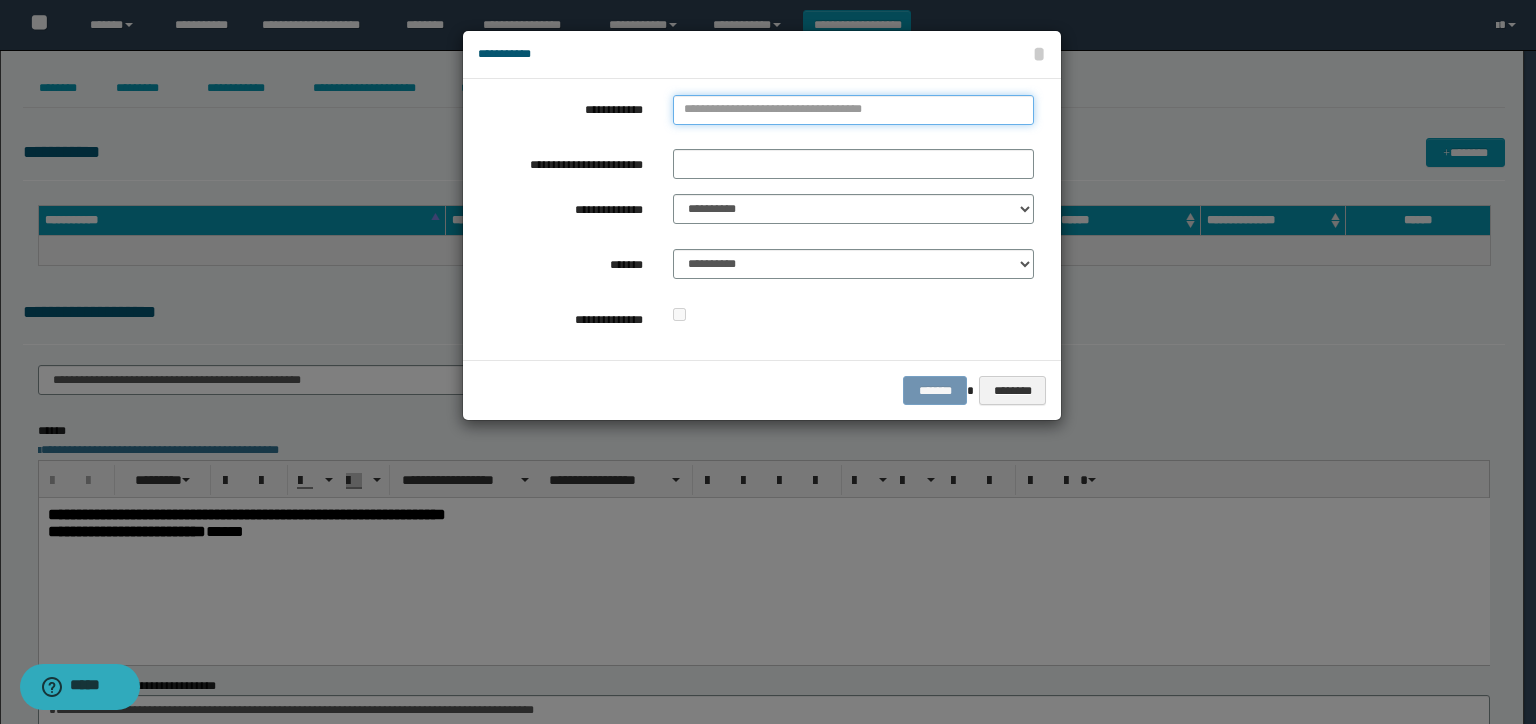 click on "**********" at bounding box center (853, 110) 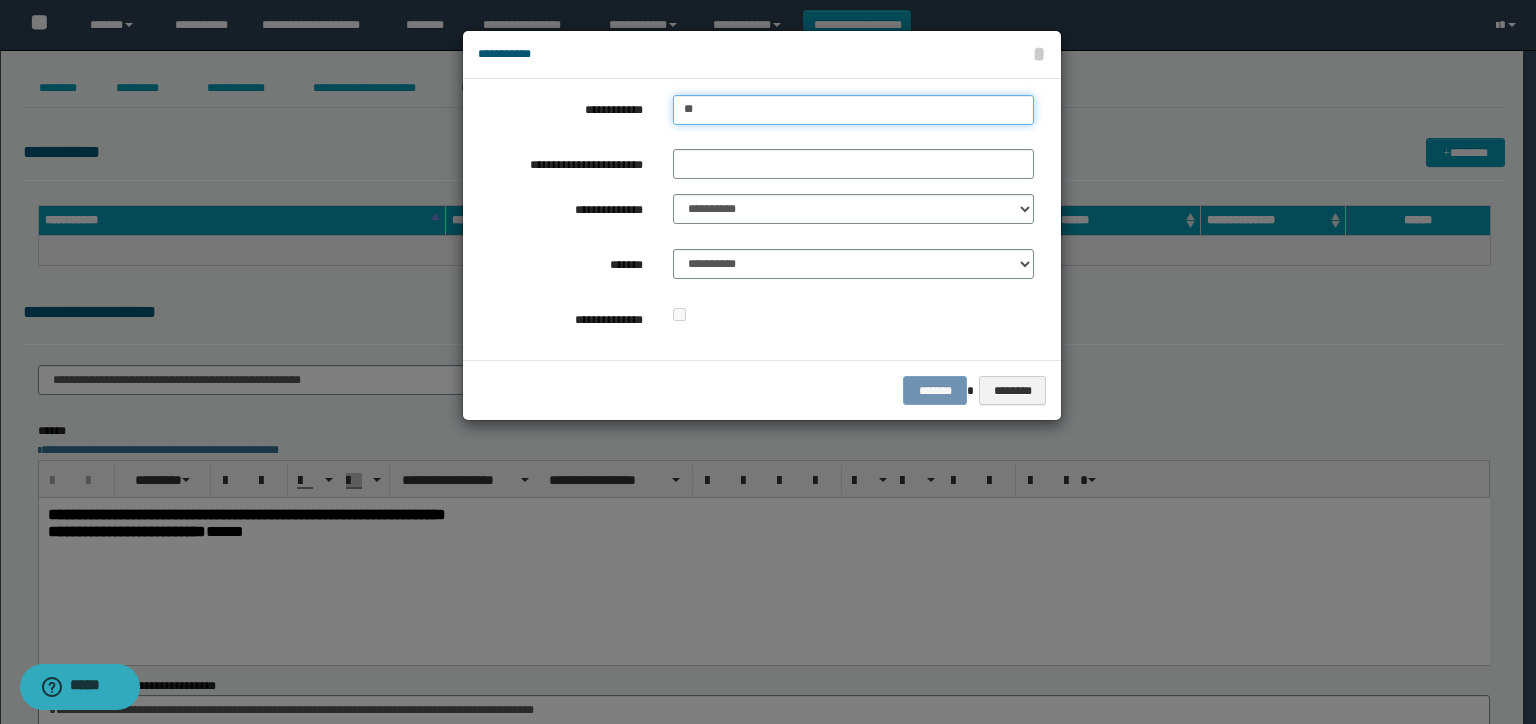 type on "***" 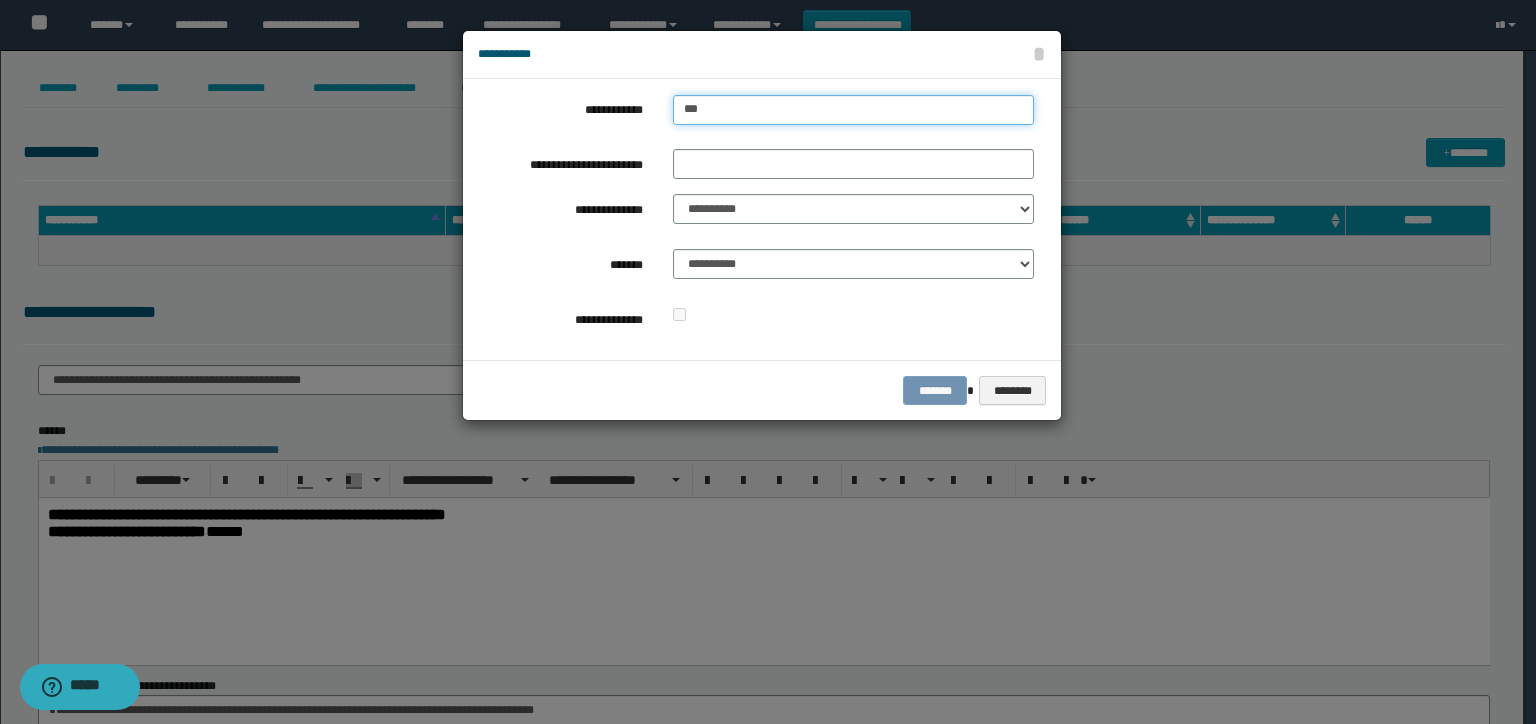 type on "***" 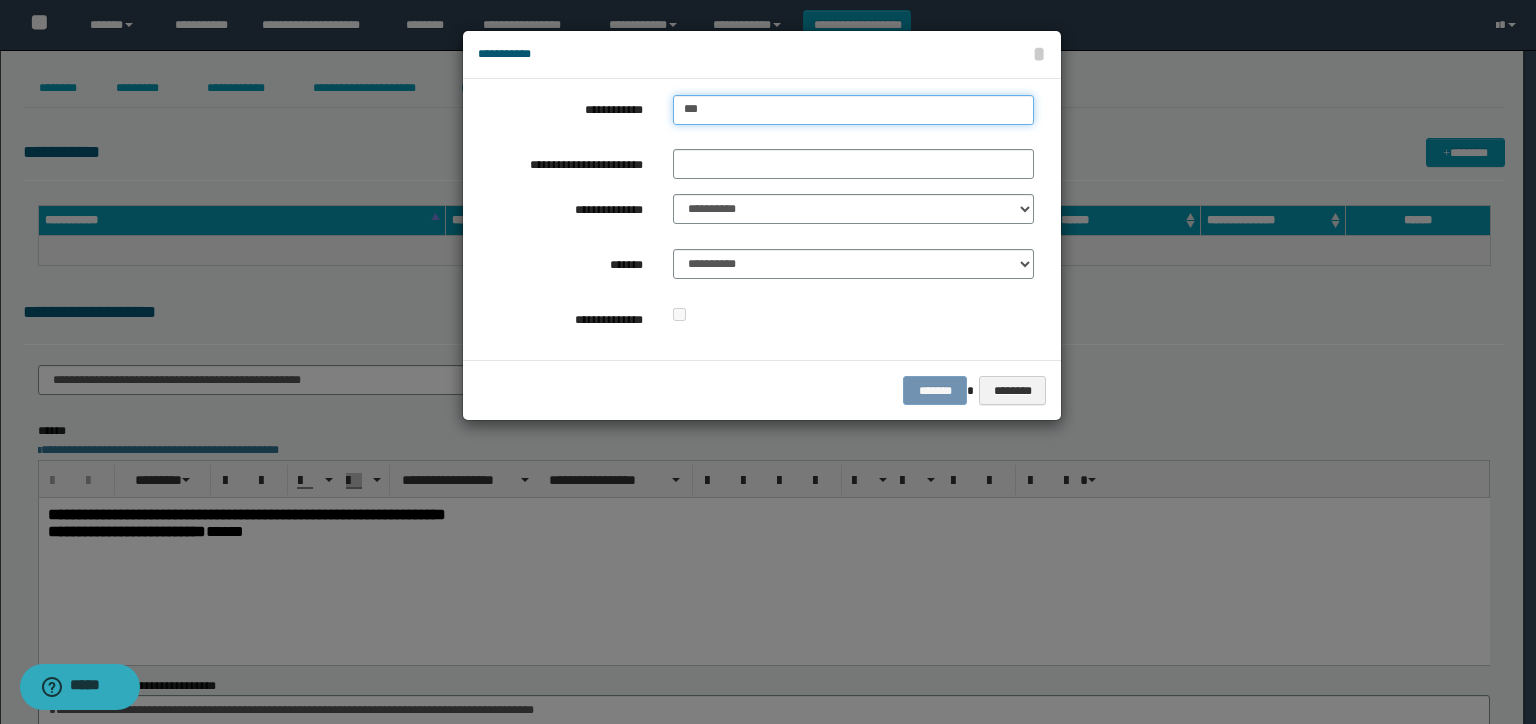 type 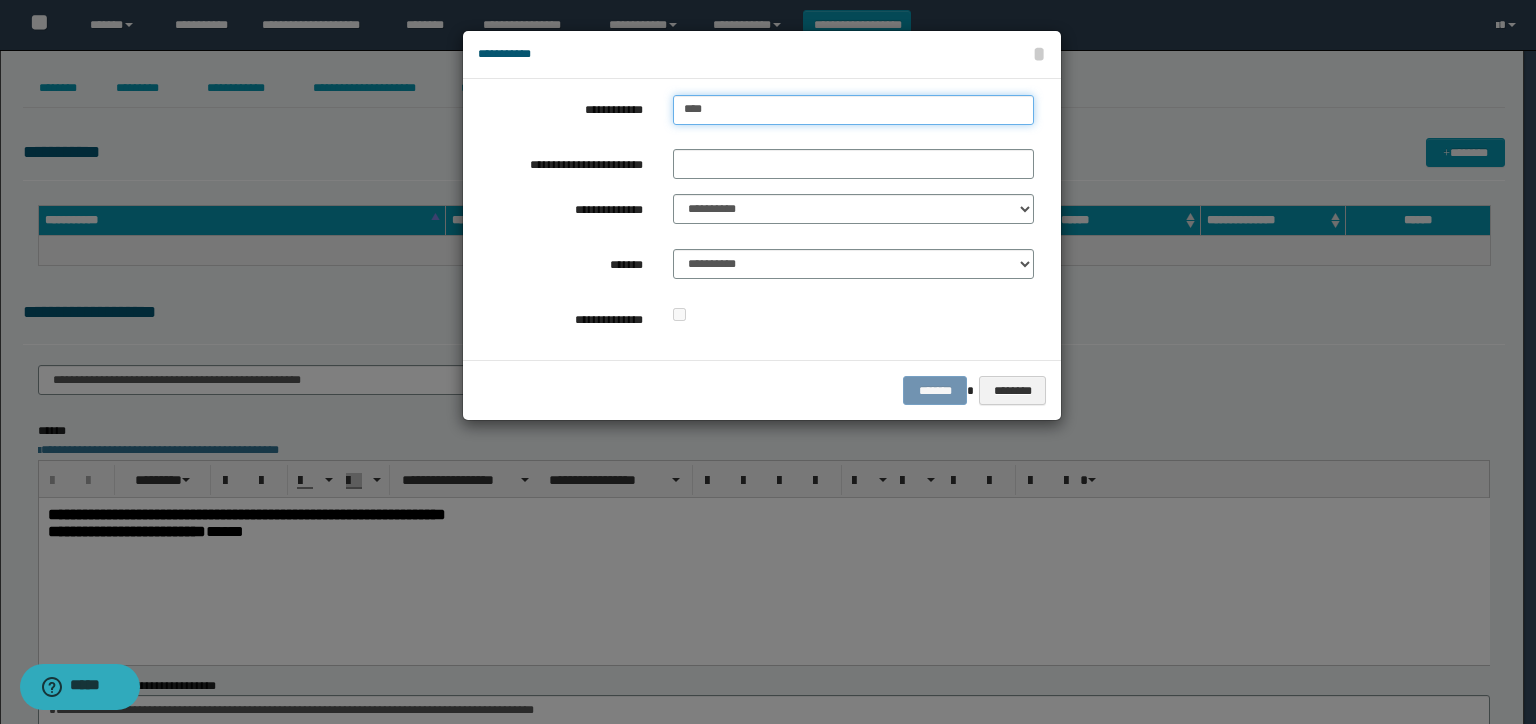 type on "****" 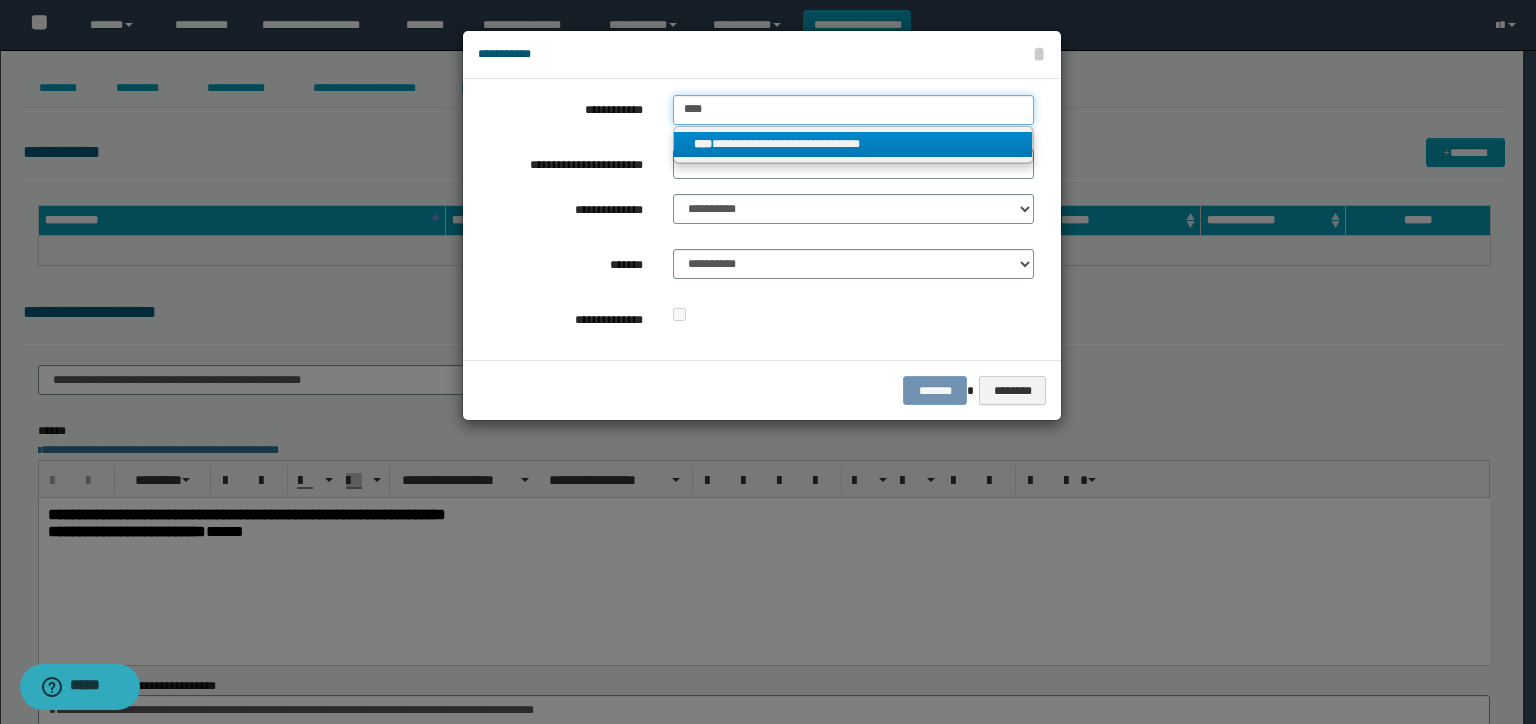 type on "****" 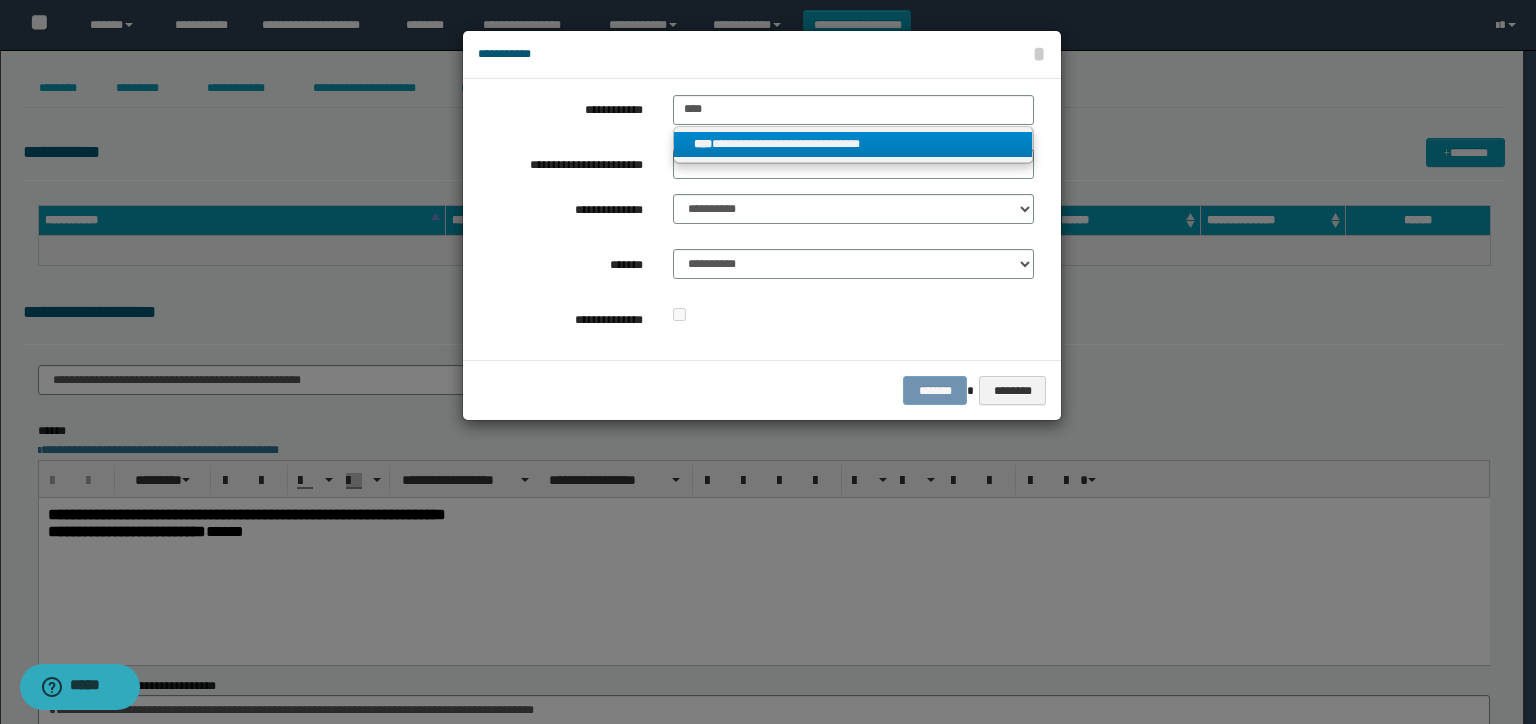 click on "**********" at bounding box center (853, 144) 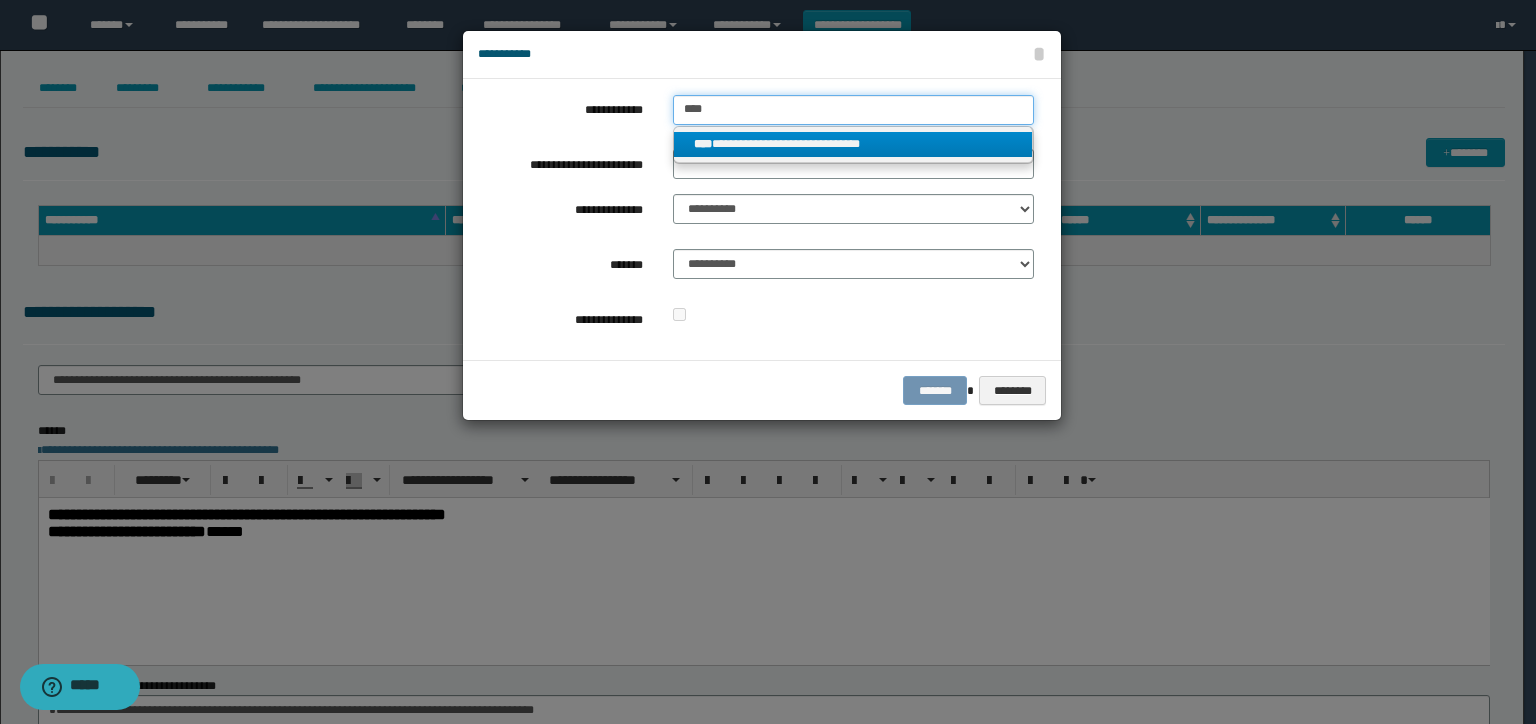 type 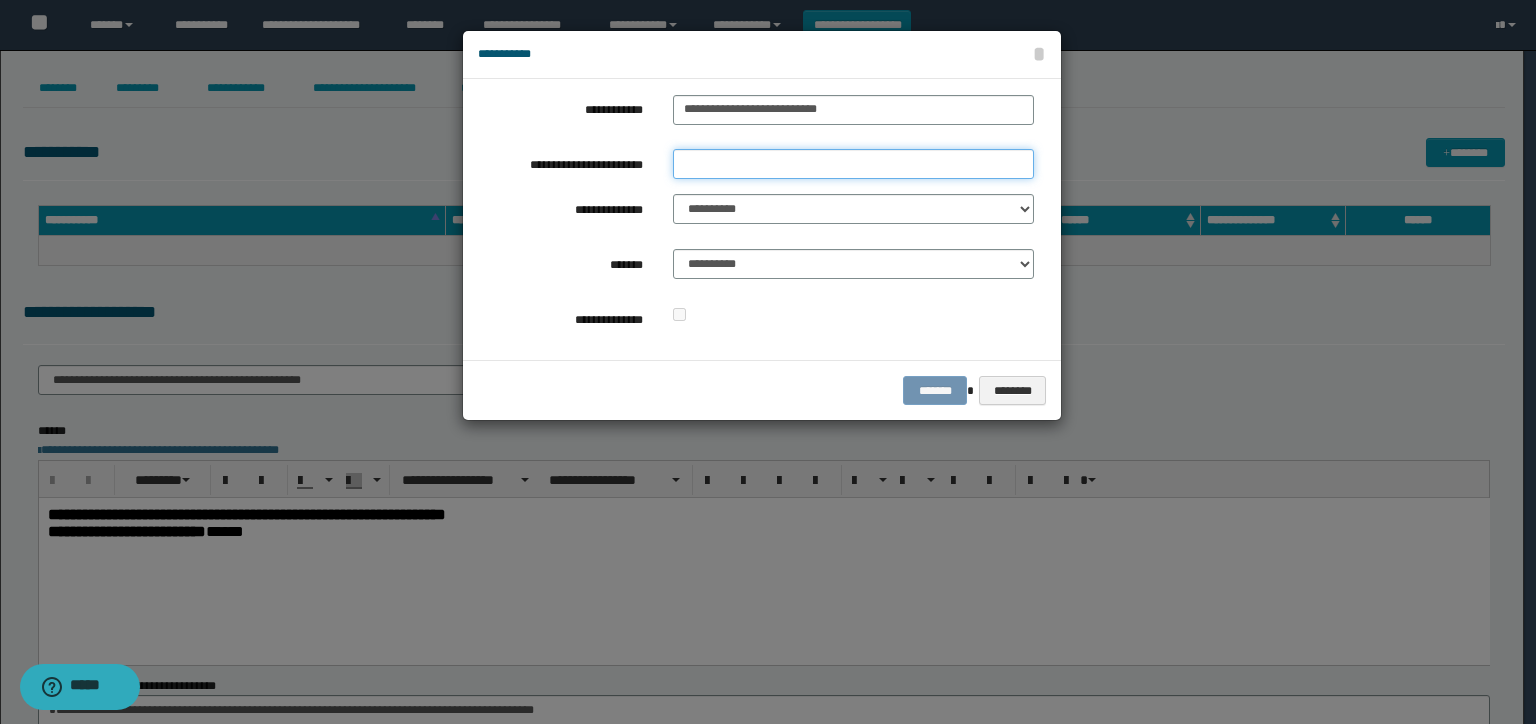 click on "**********" at bounding box center [853, 164] 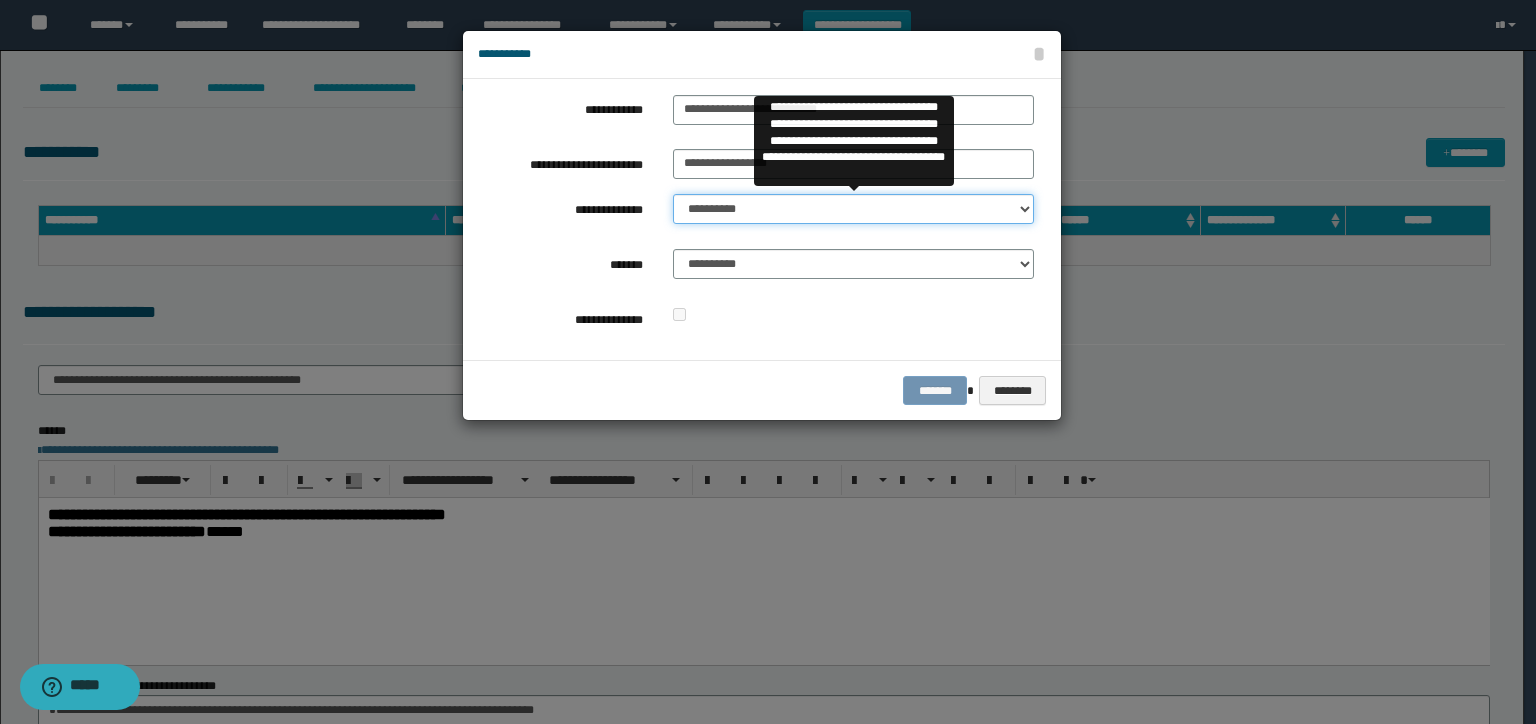 drag, startPoint x: 705, startPoint y: 209, endPoint x: 715, endPoint y: 222, distance: 16.40122 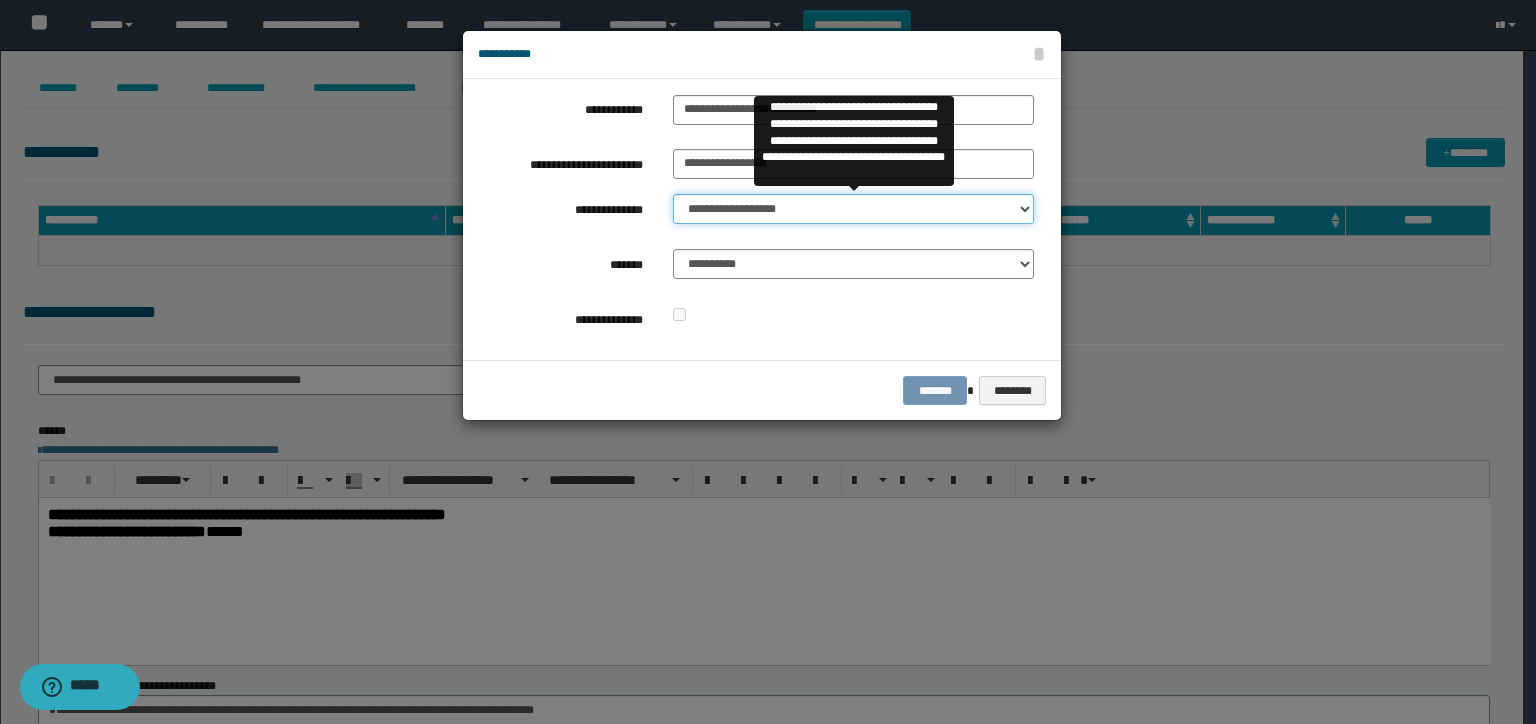 click on "**********" at bounding box center (853, 209) 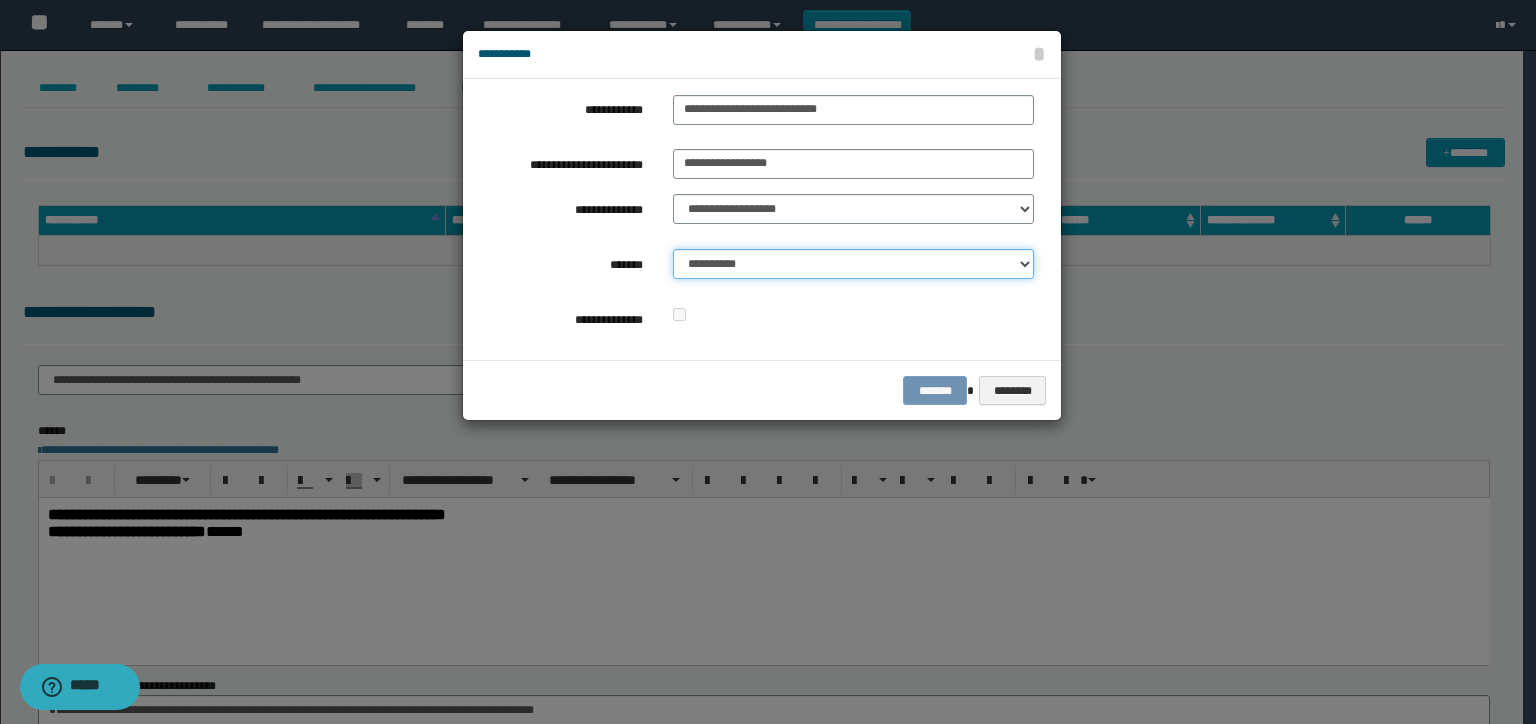 click on "**********" at bounding box center (853, 269) 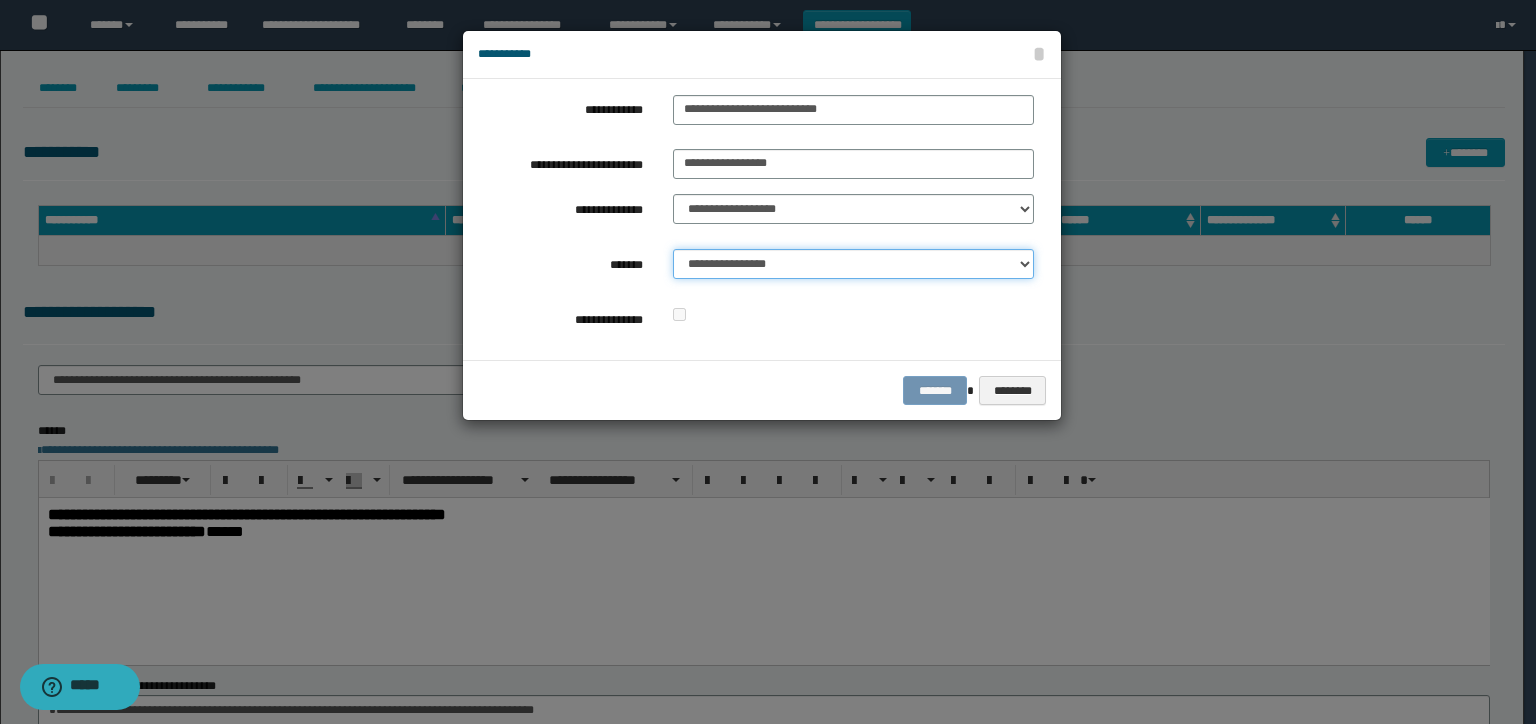 click on "**********" at bounding box center (853, 264) 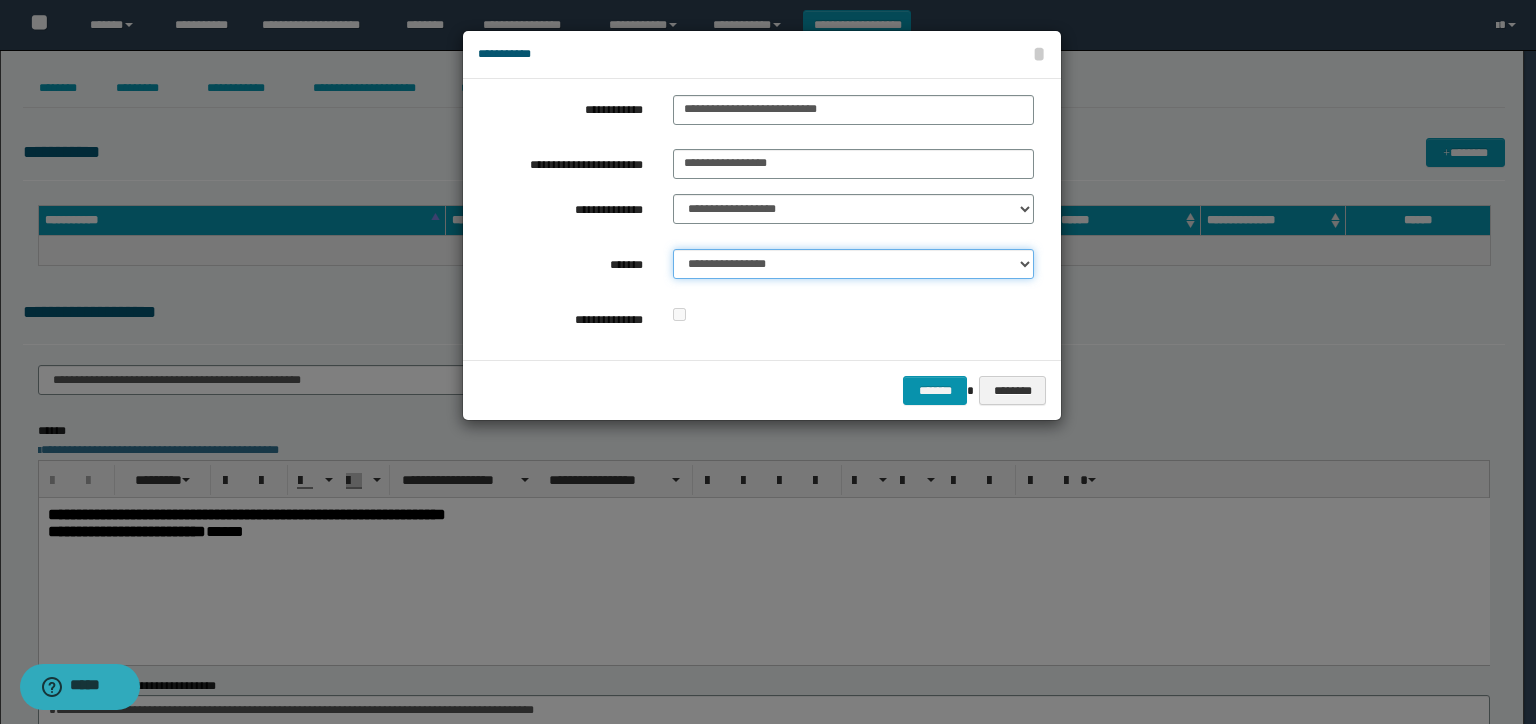 drag, startPoint x: 871, startPoint y: 257, endPoint x: 867, endPoint y: 274, distance: 17.464249 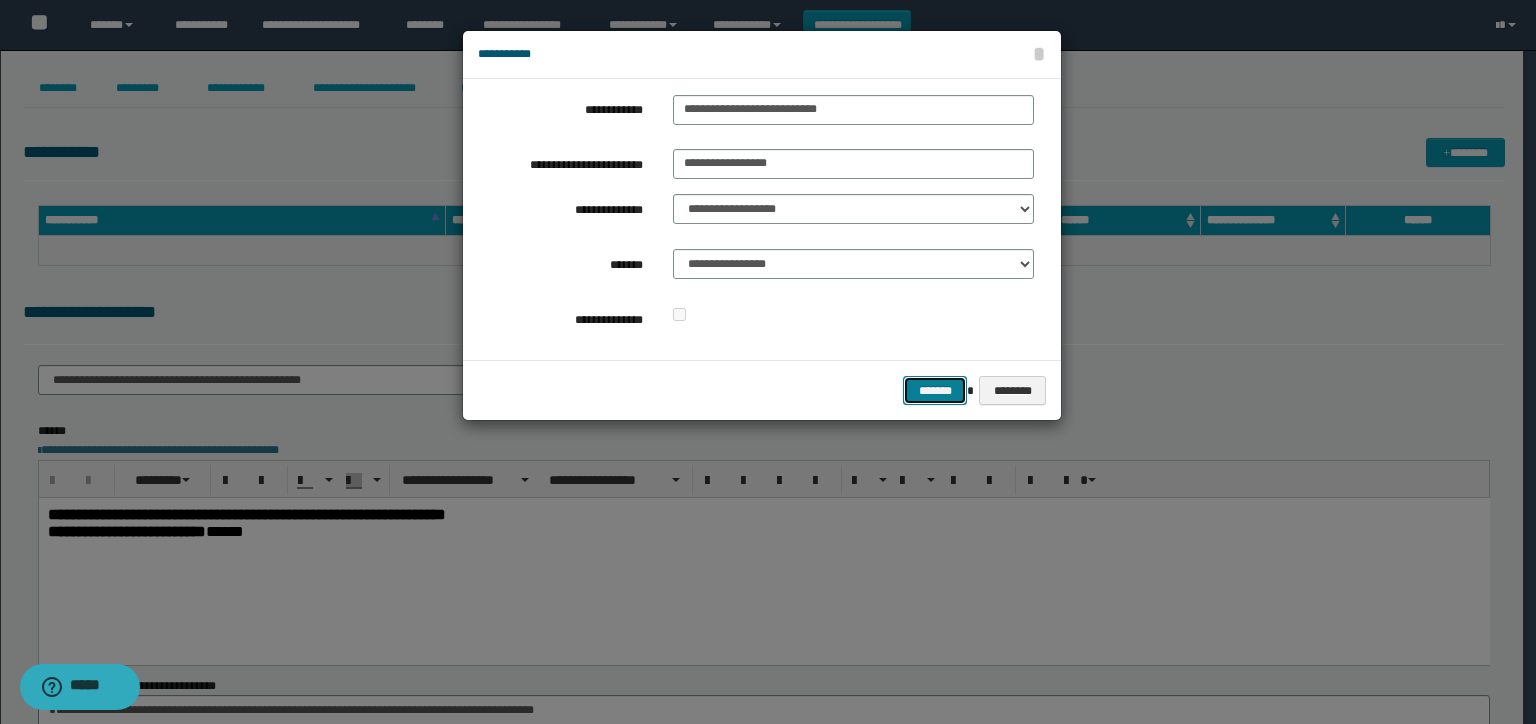 click on "*******" at bounding box center (935, 391) 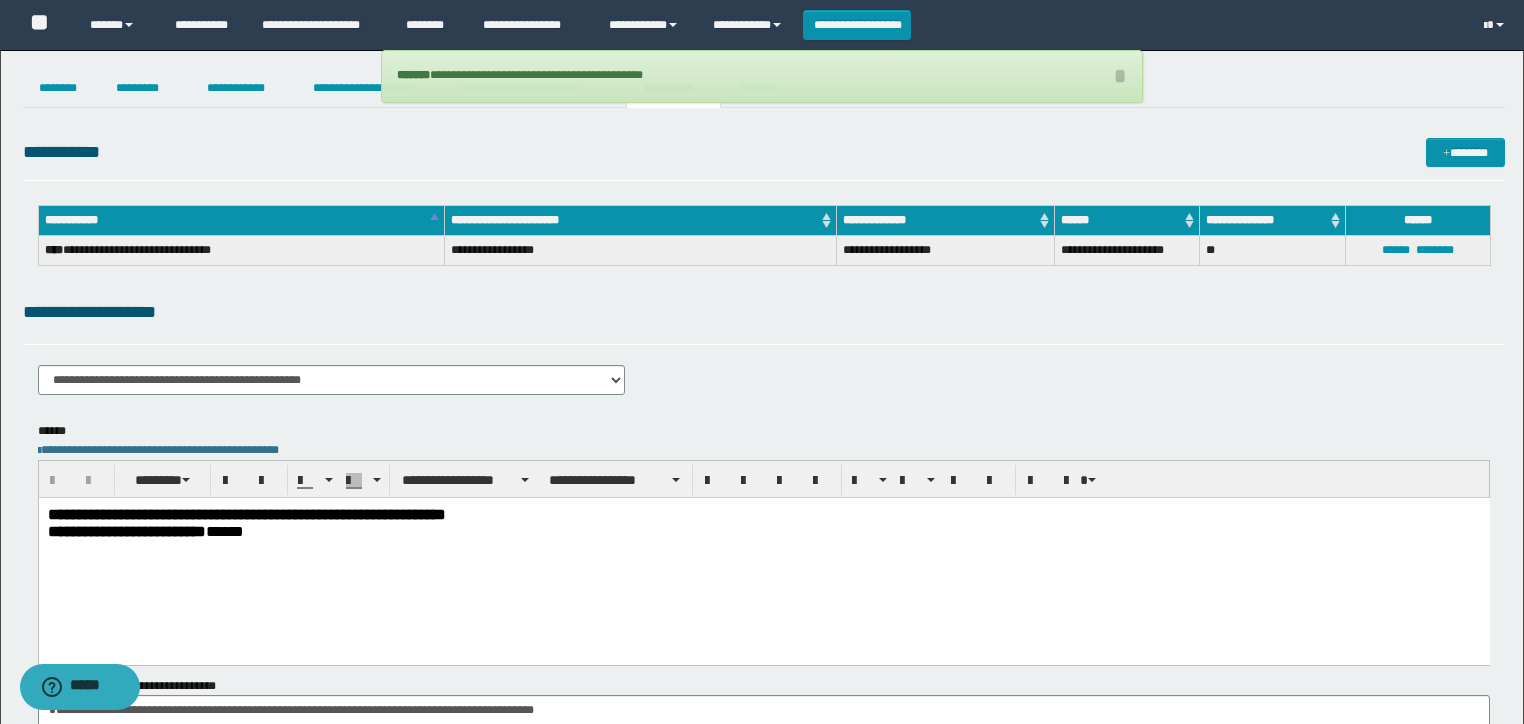 click on "**********" at bounding box center (762, 443) 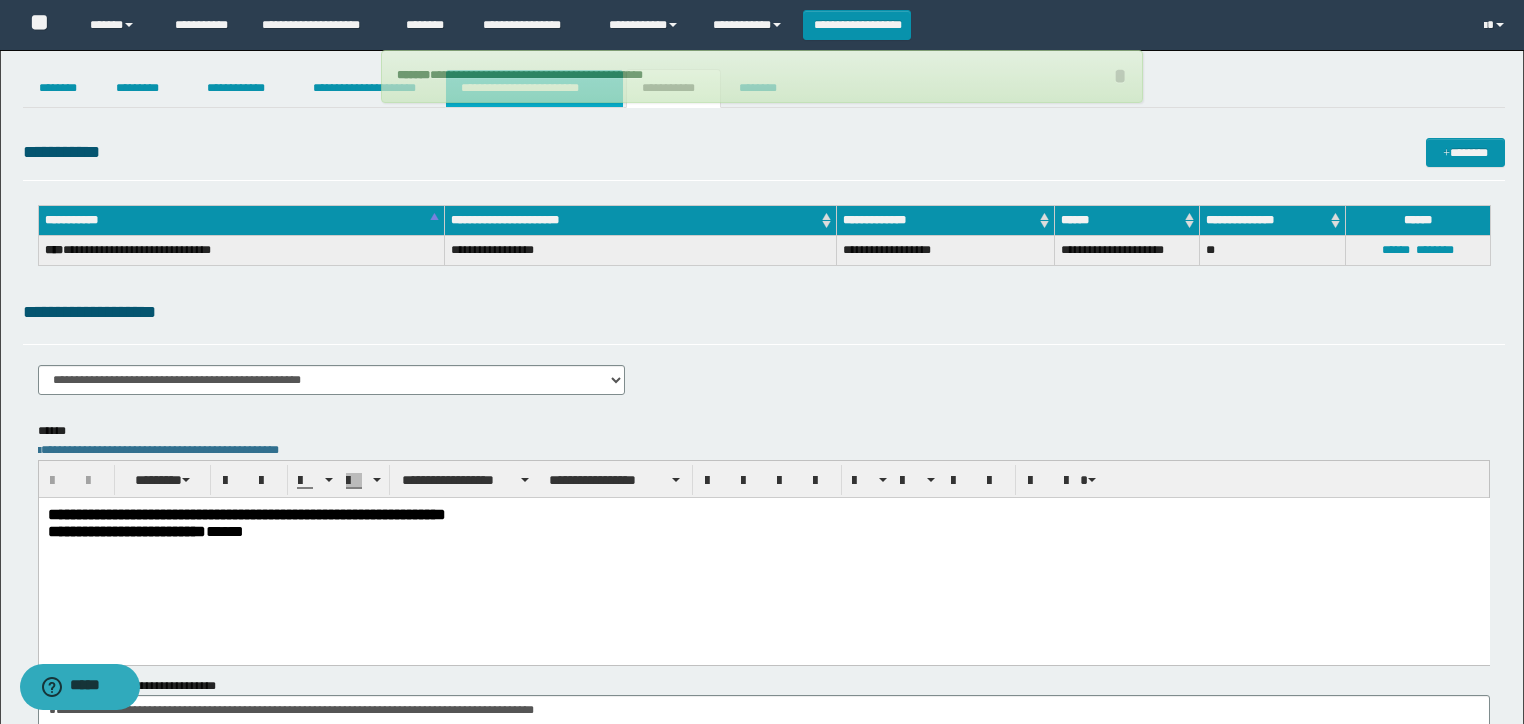 click on "**********" at bounding box center [534, 88] 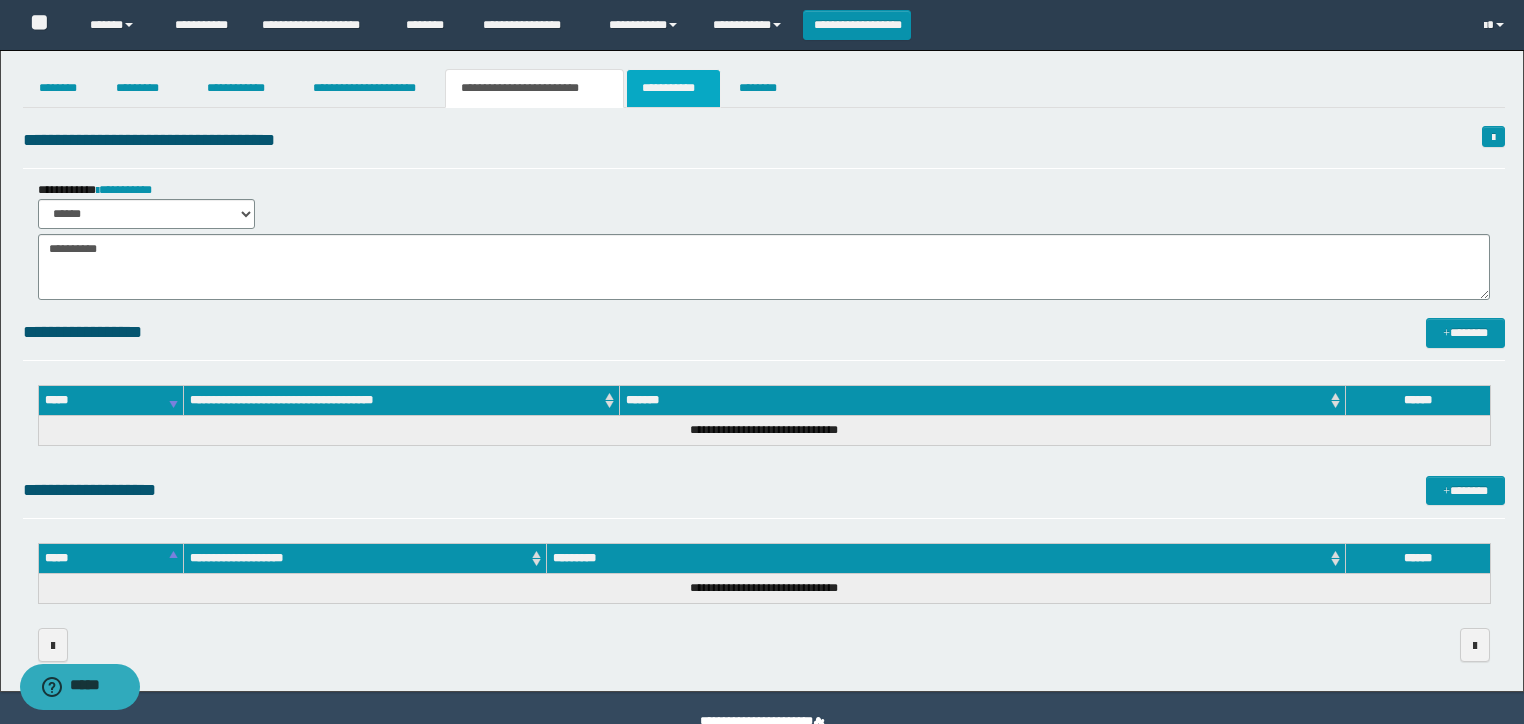 click on "**********" at bounding box center [673, 88] 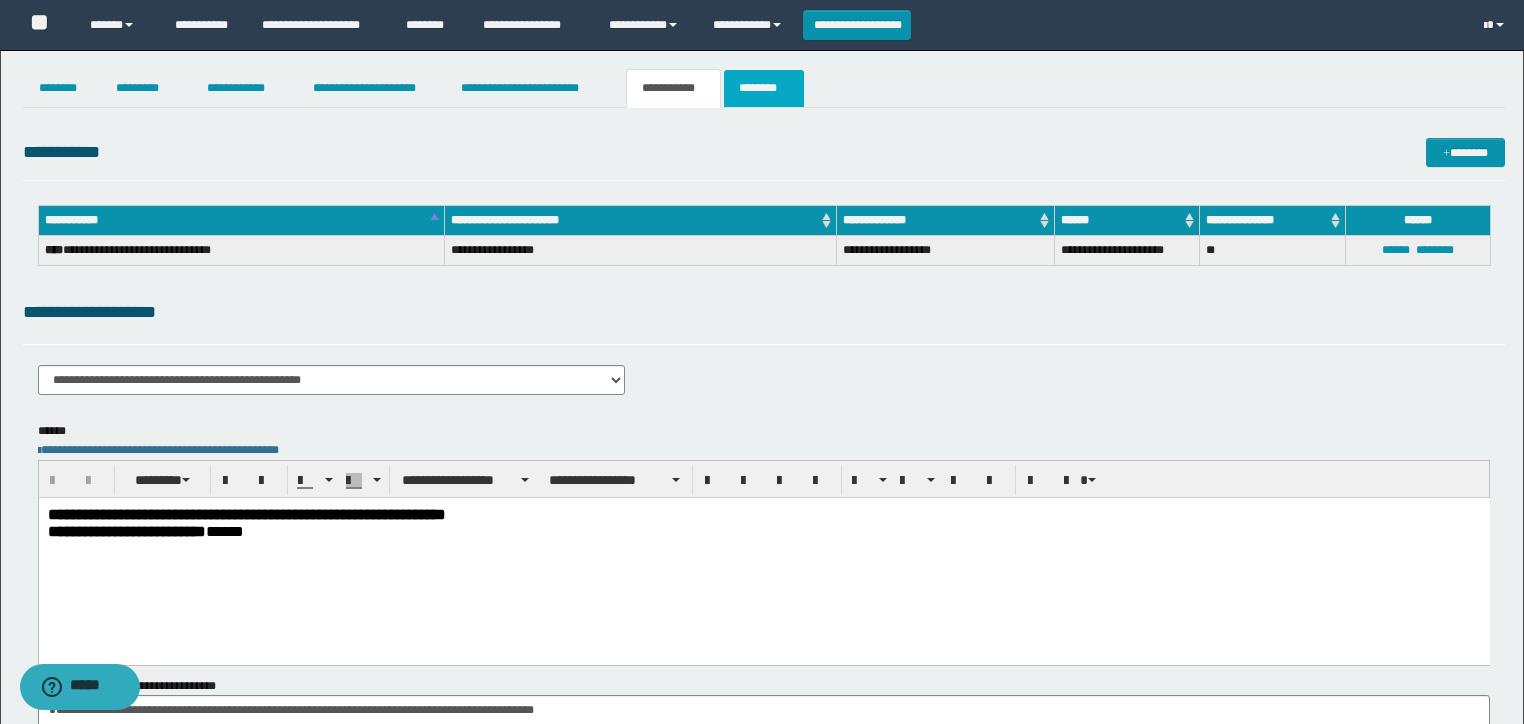 click on "********" at bounding box center (764, 88) 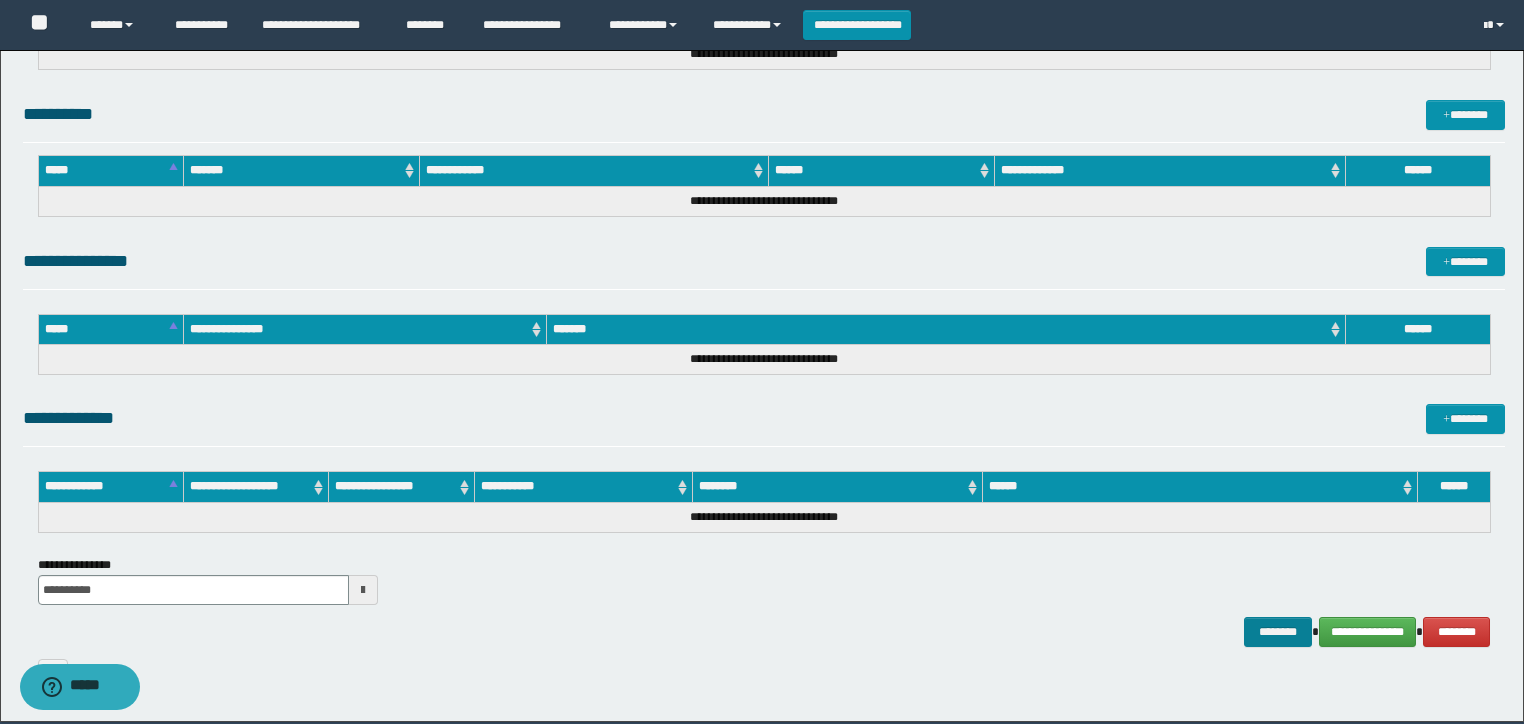scroll, scrollTop: 935, scrollLeft: 0, axis: vertical 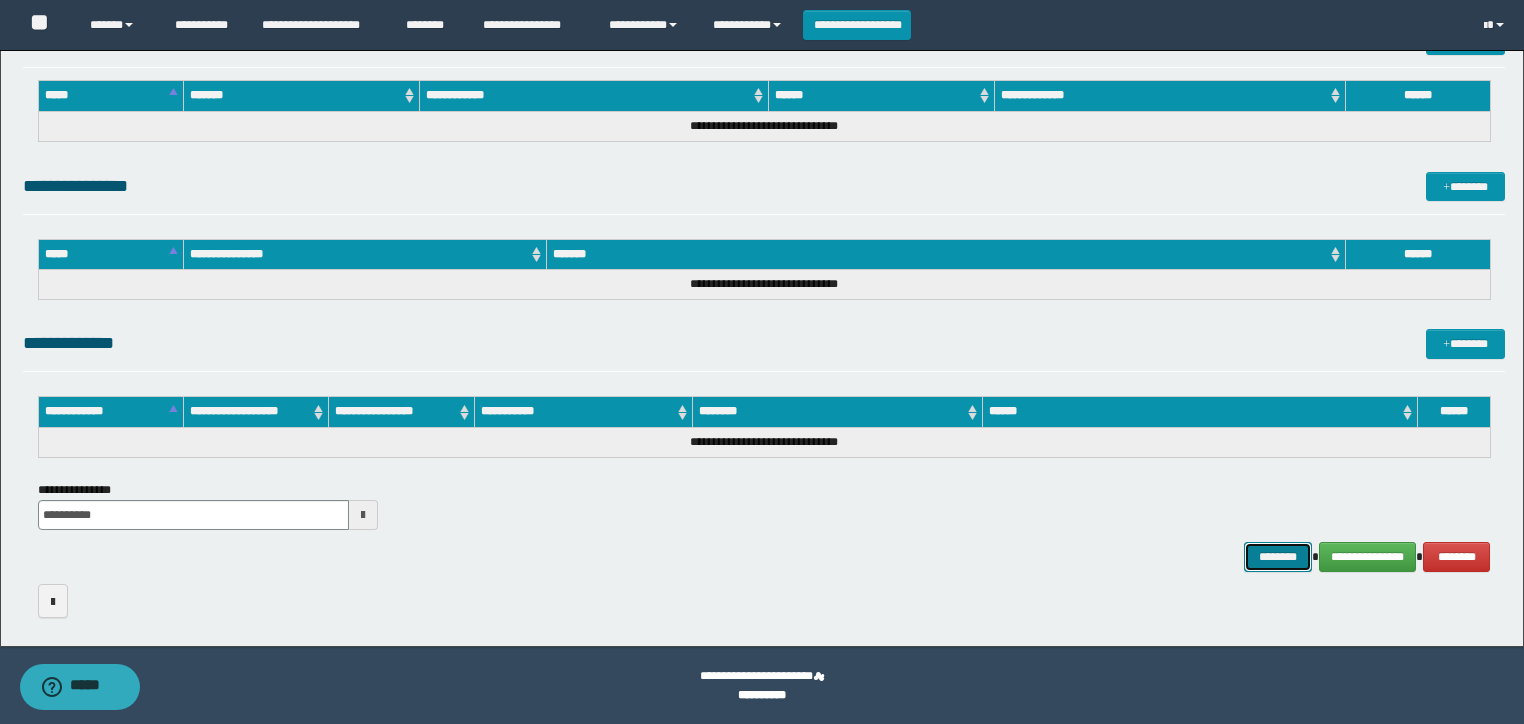 click on "********" at bounding box center [1277, 557] 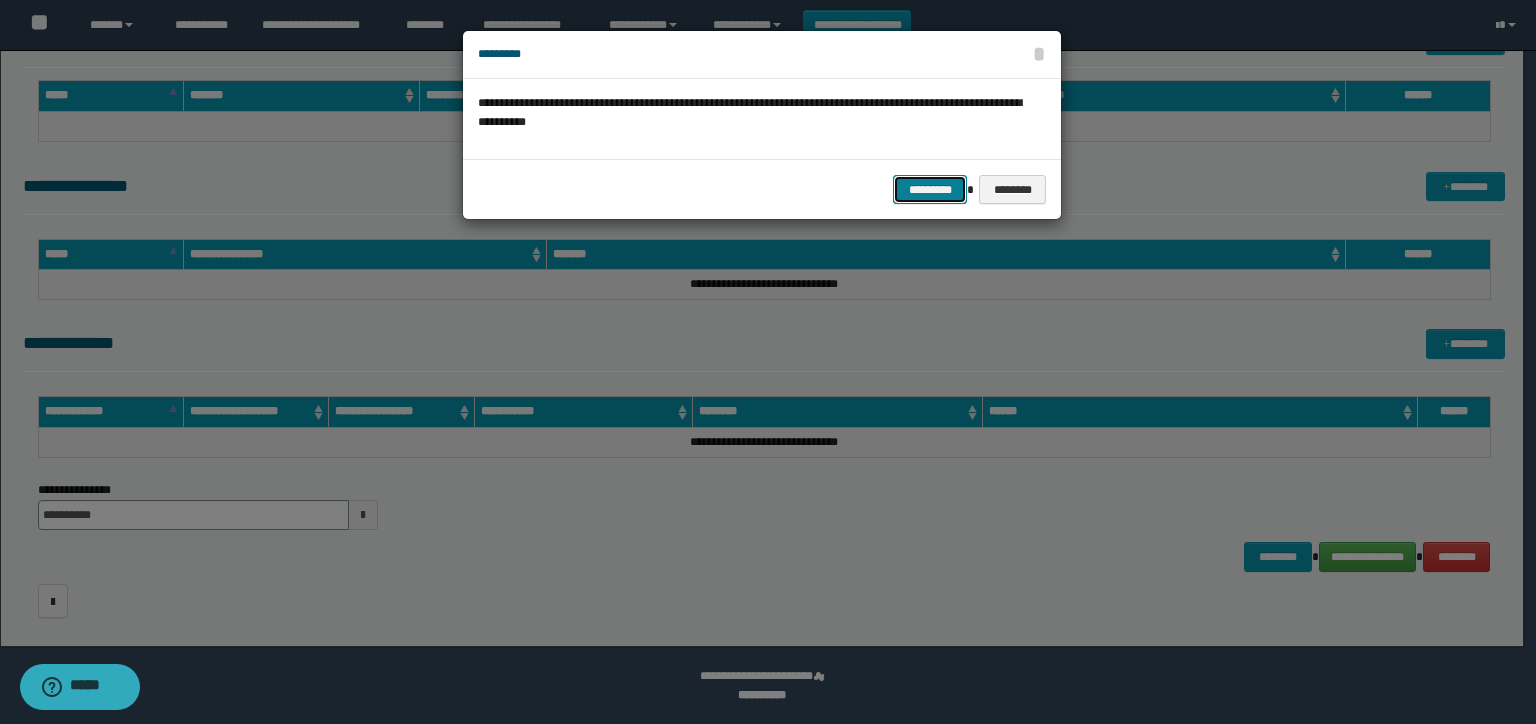 click on "*********" at bounding box center (930, 190) 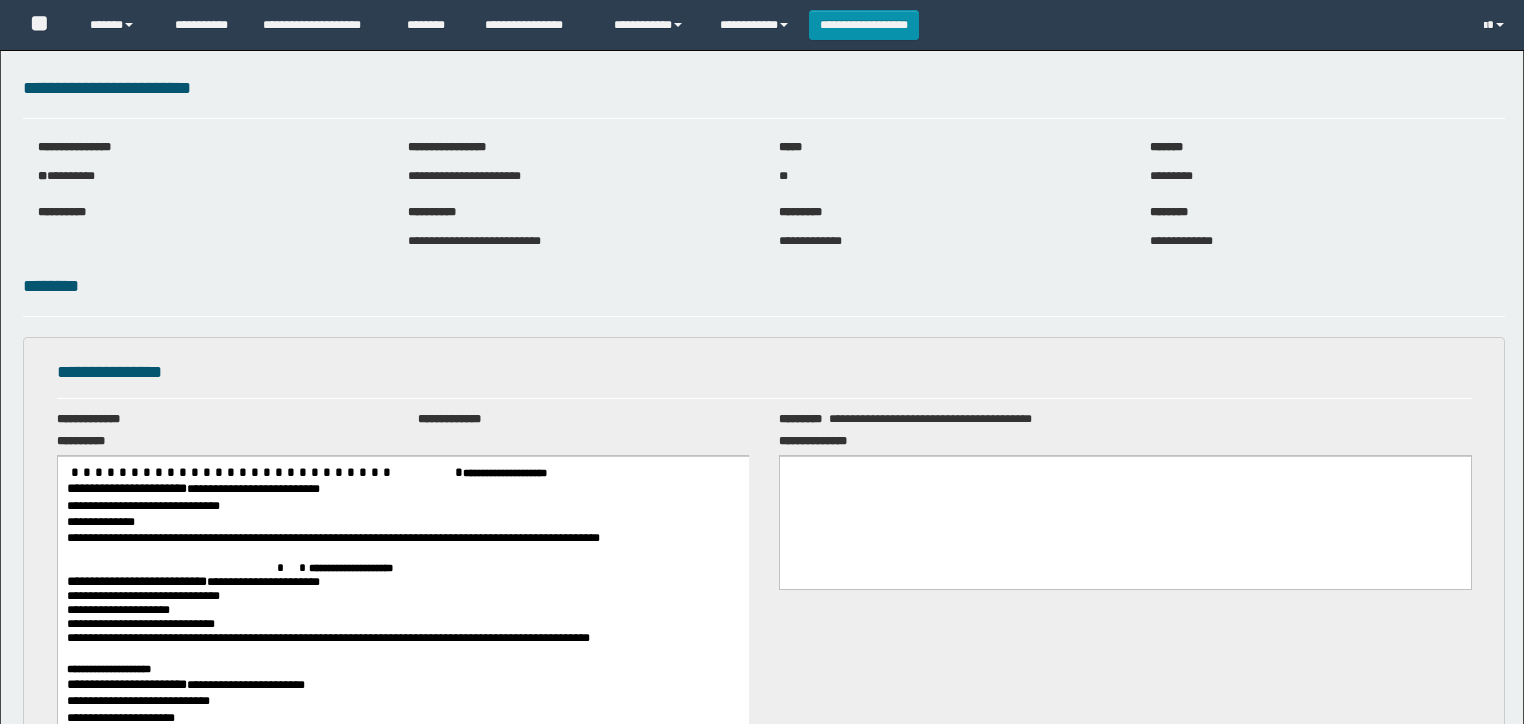 scroll, scrollTop: 0, scrollLeft: 0, axis: both 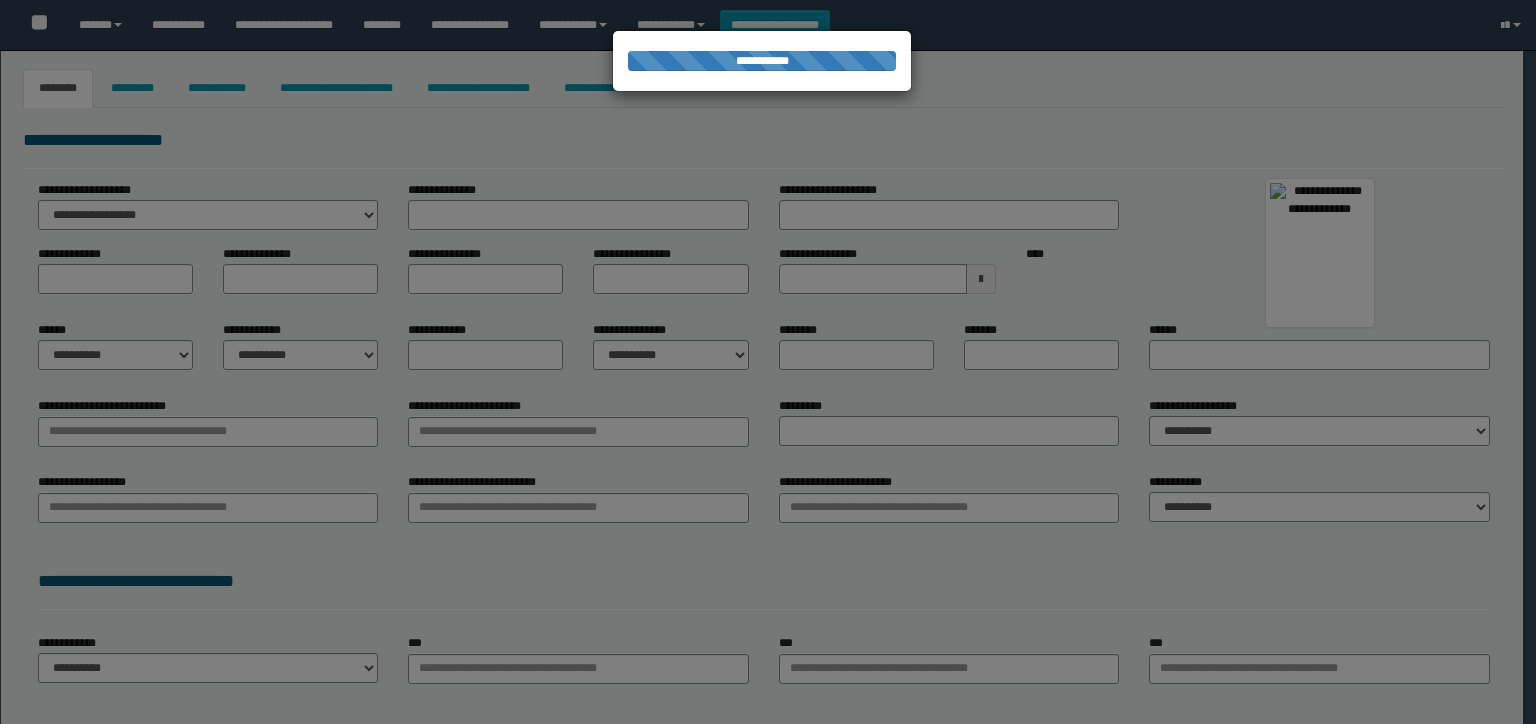 type on "**********" 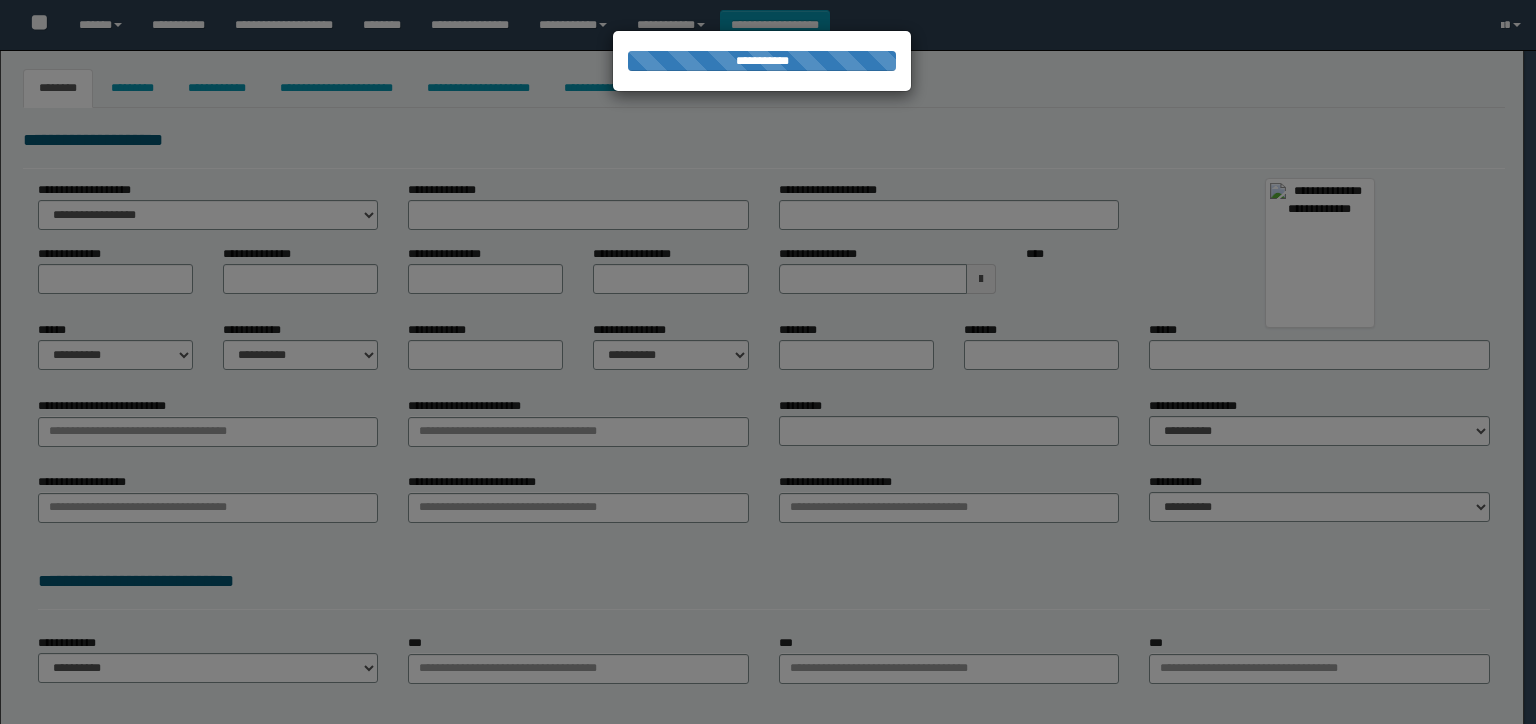 select on "*" 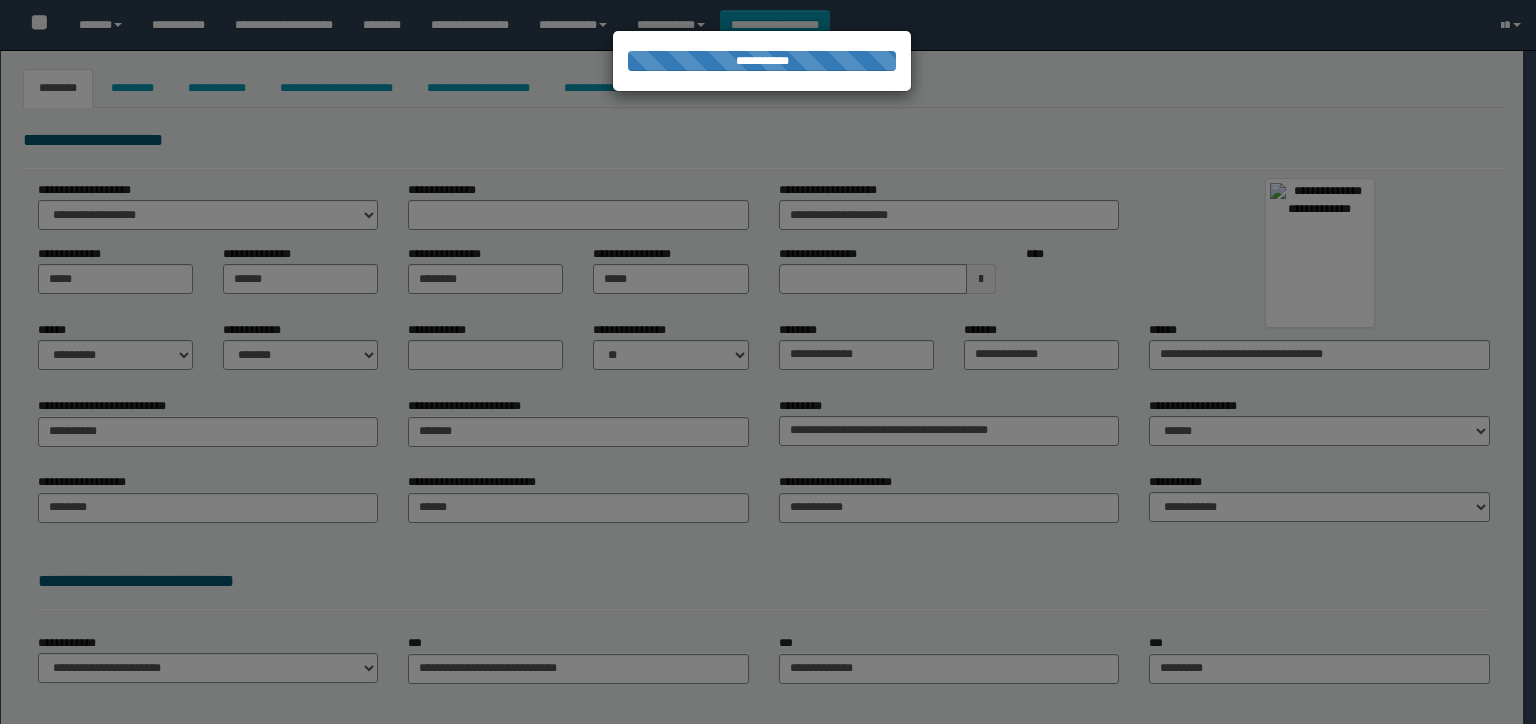select on "*" 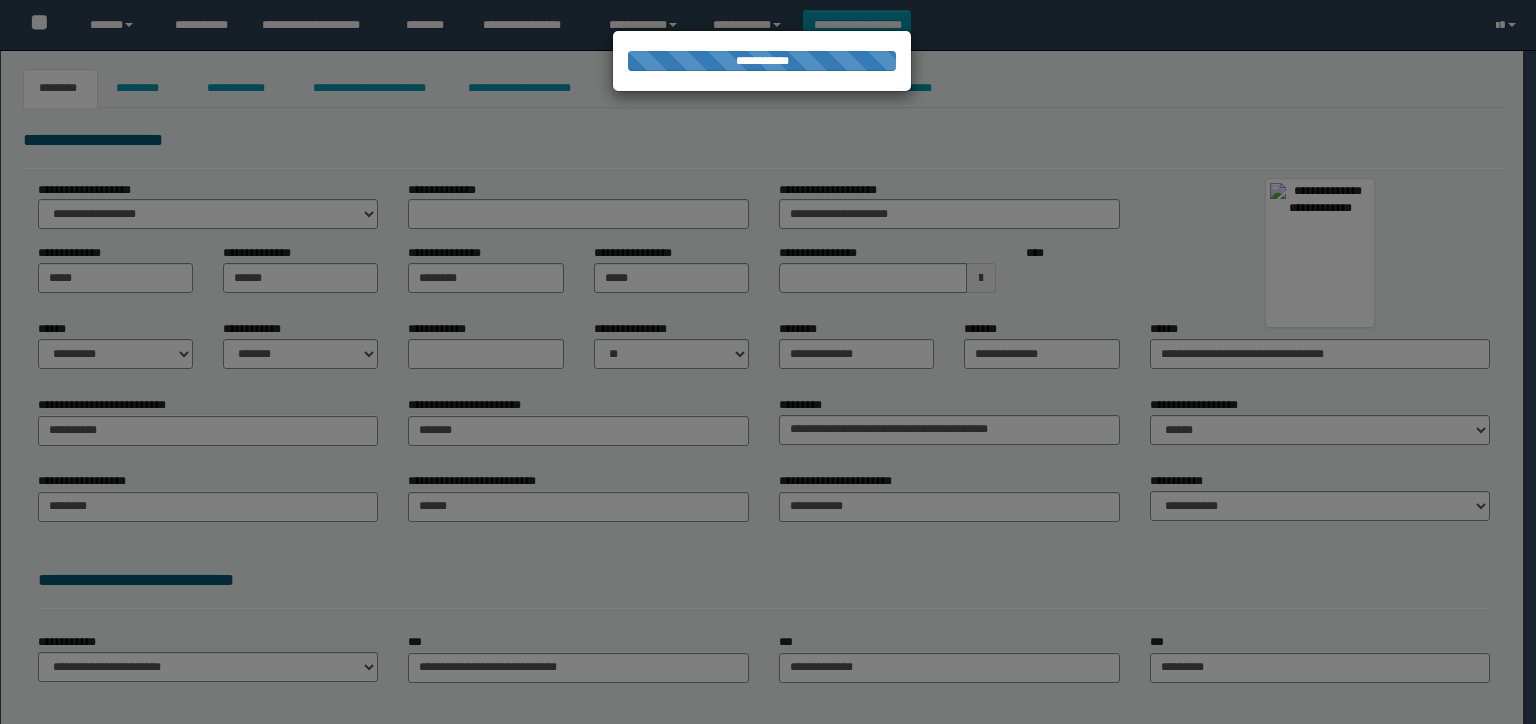 scroll, scrollTop: 0, scrollLeft: 0, axis: both 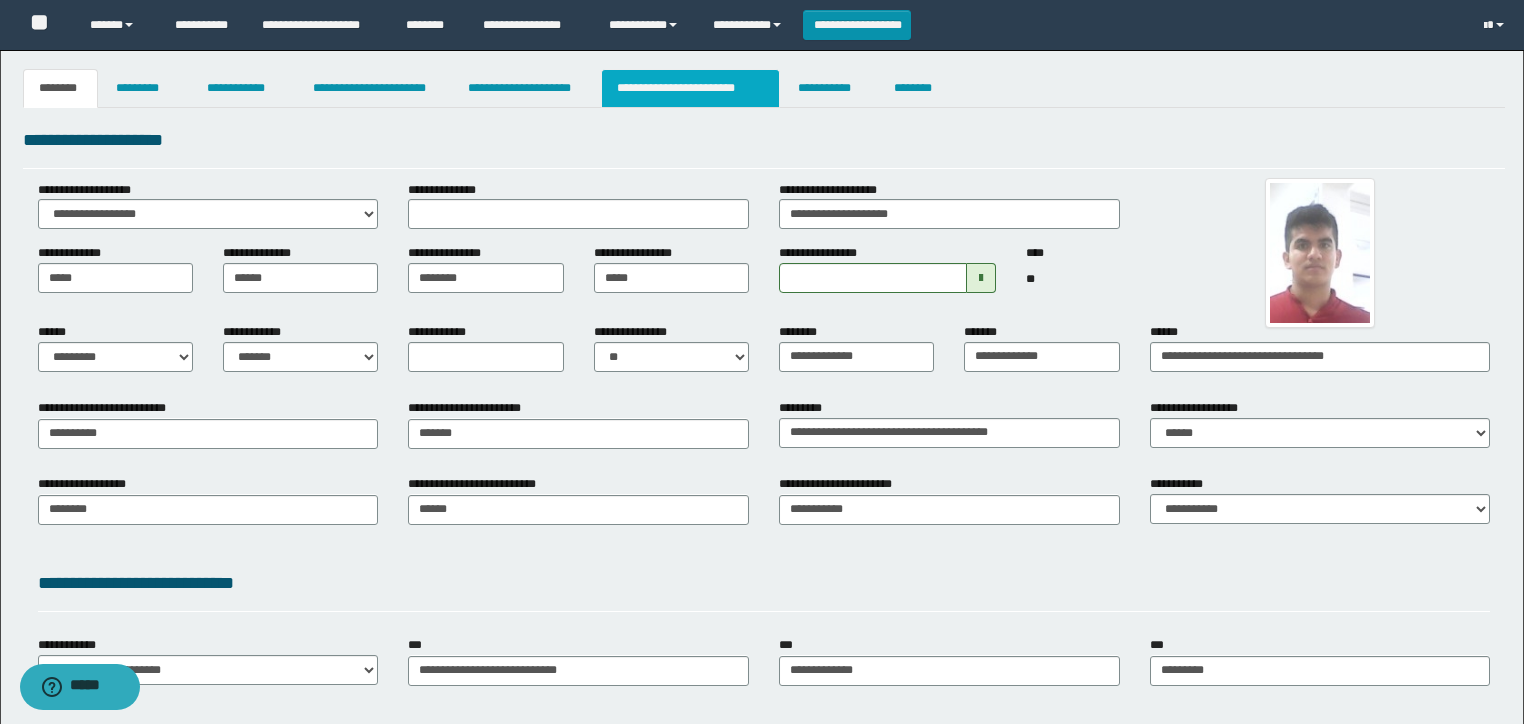 click on "**********" at bounding box center [690, 88] 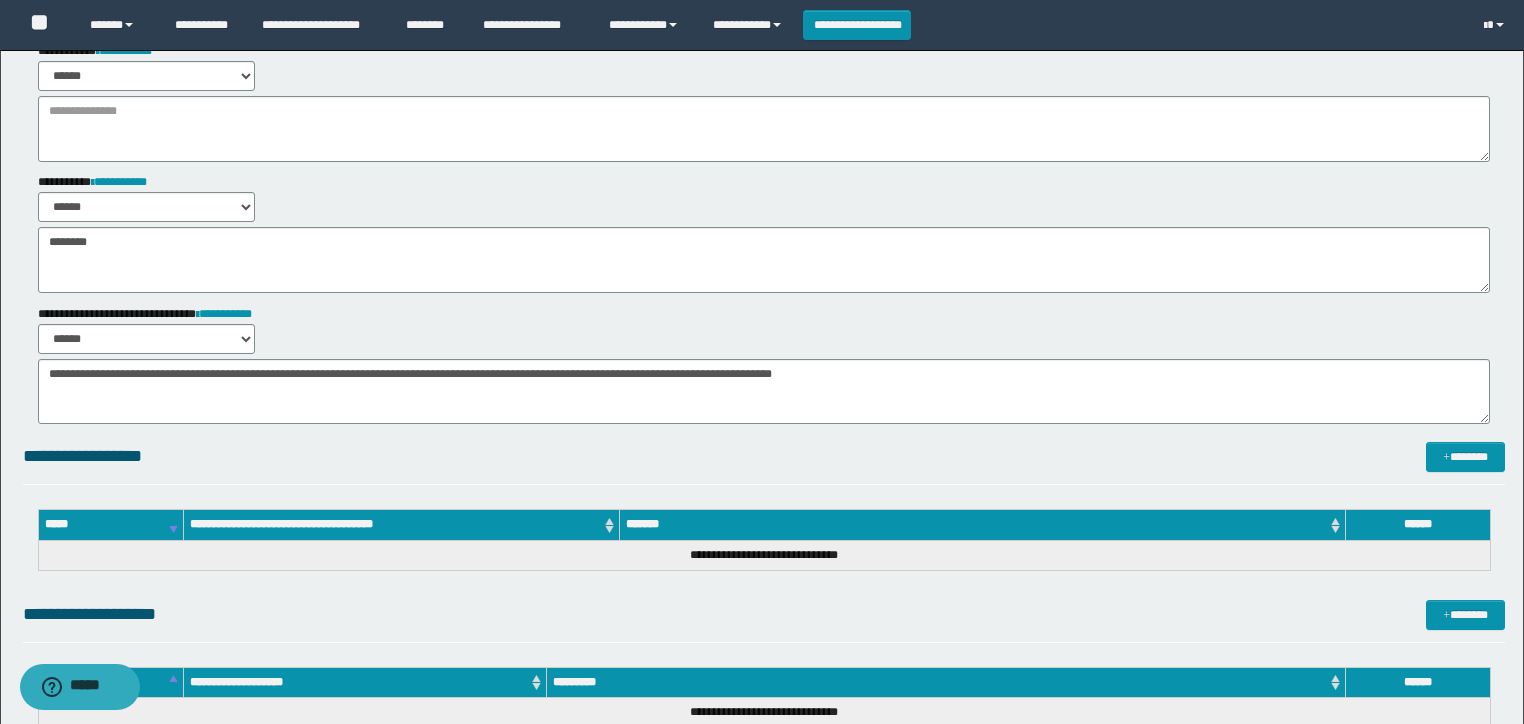 scroll, scrollTop: 0, scrollLeft: 0, axis: both 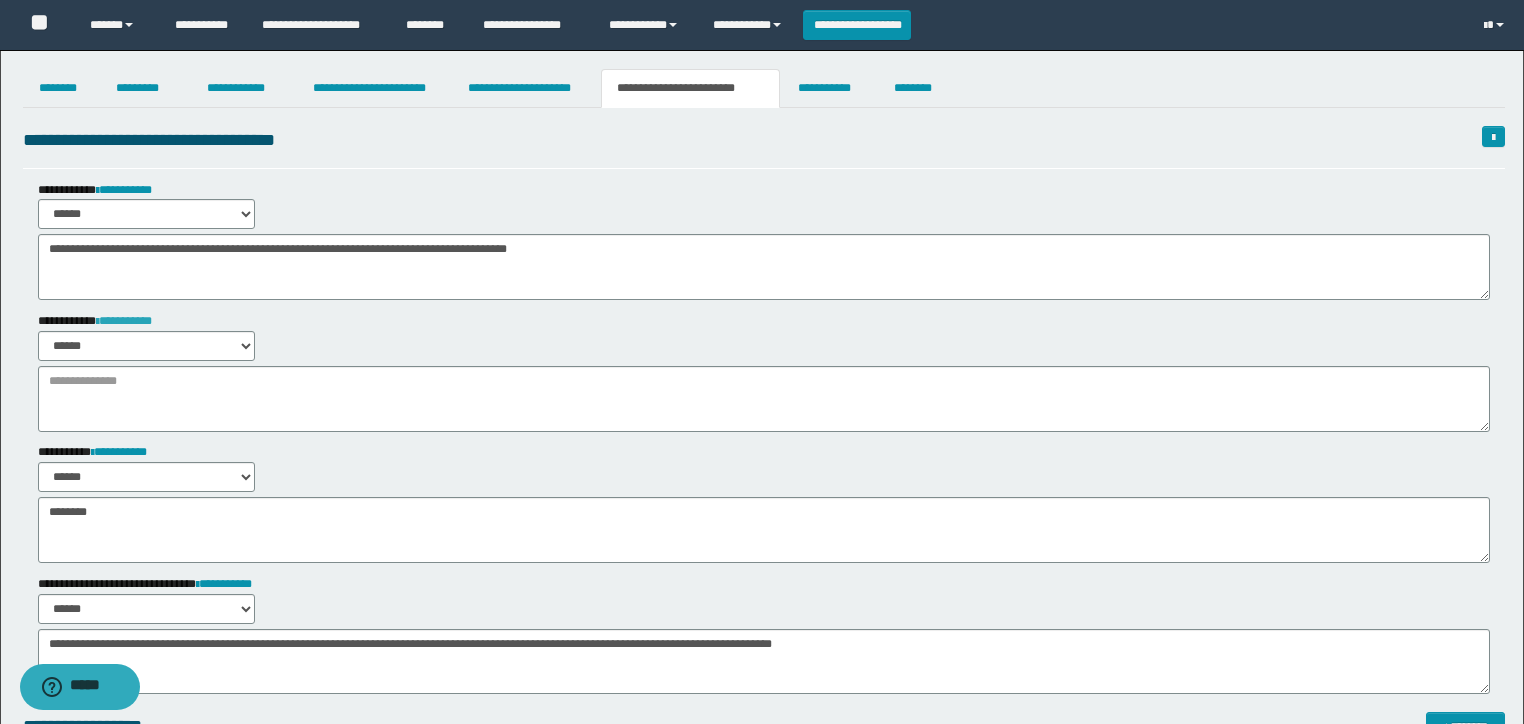 click on "**********" at bounding box center [124, 321] 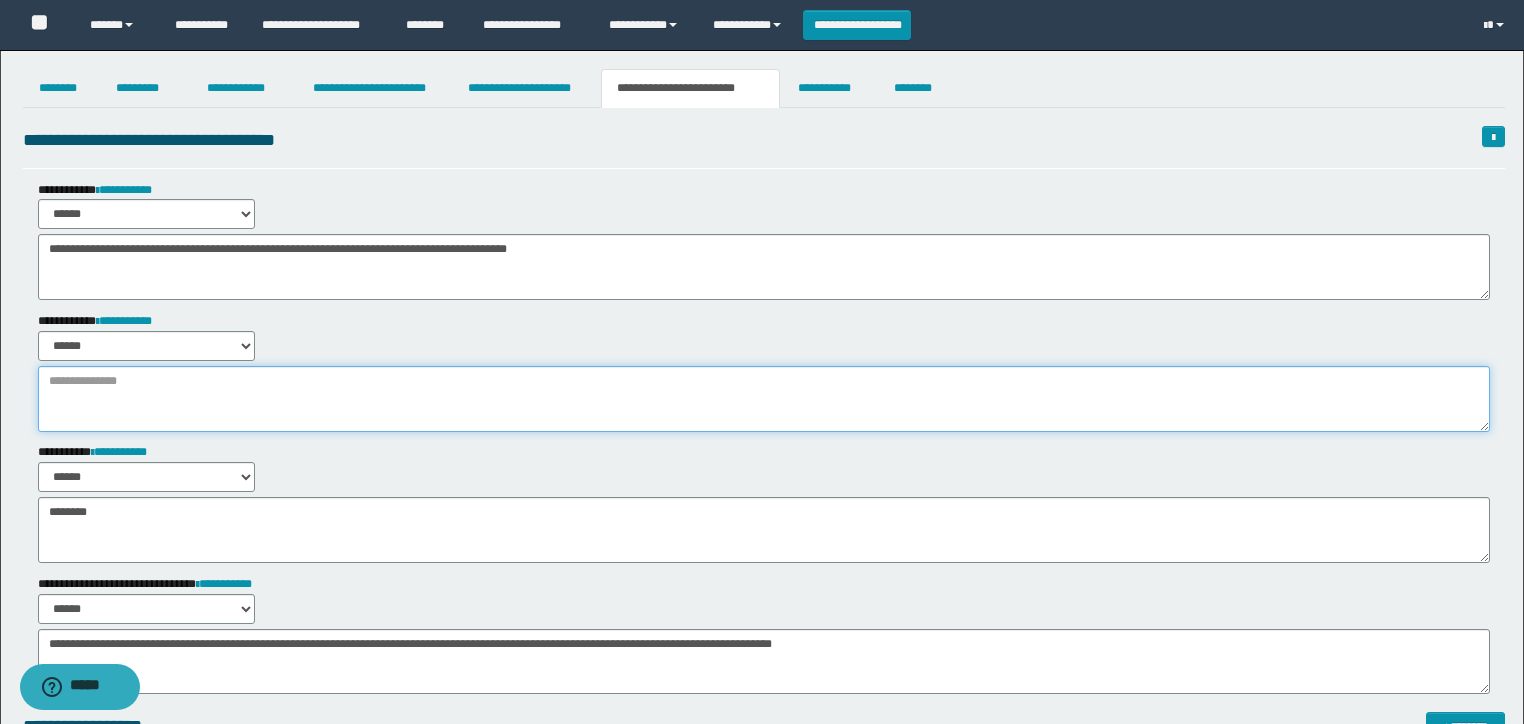 click at bounding box center [764, 399] 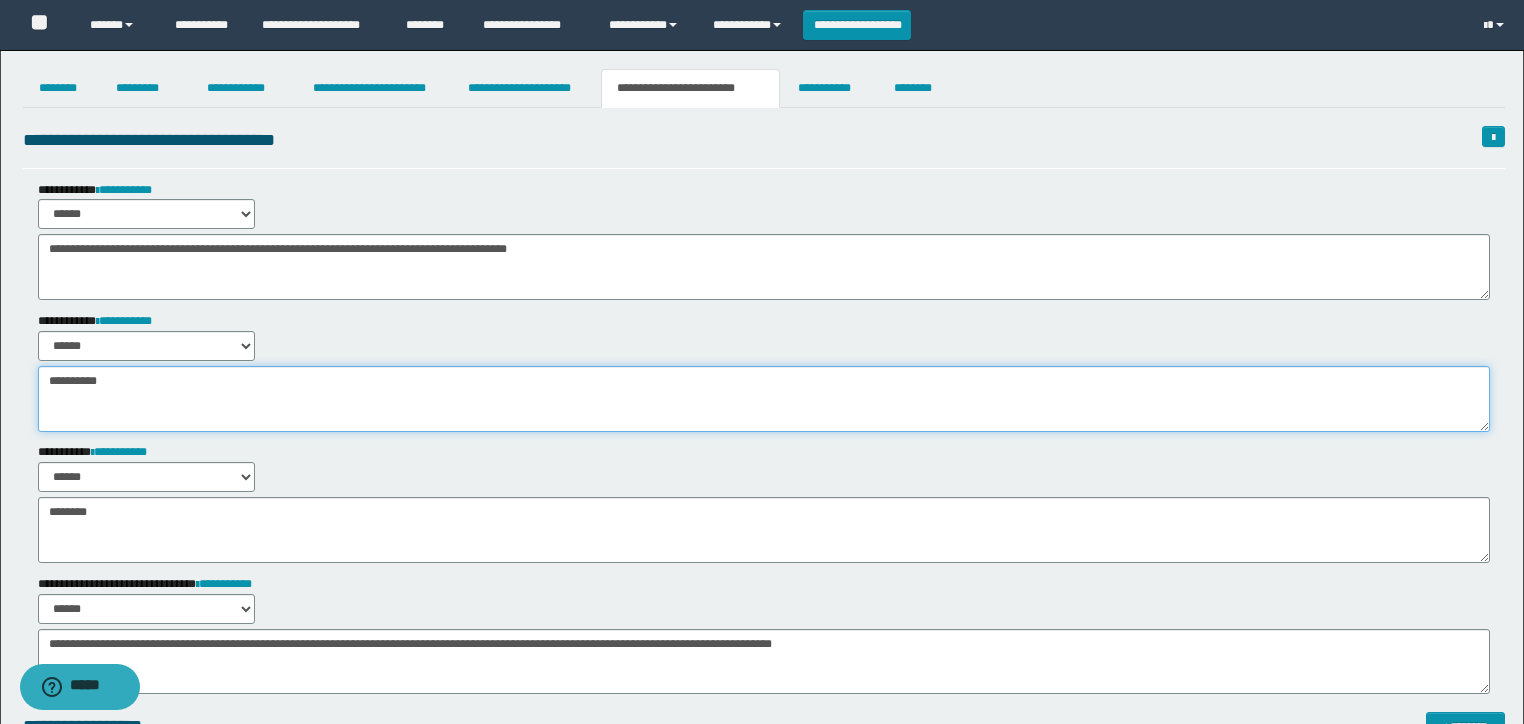 drag, startPoint x: 127, startPoint y: 413, endPoint x: 349, endPoint y: 290, distance: 253.79716 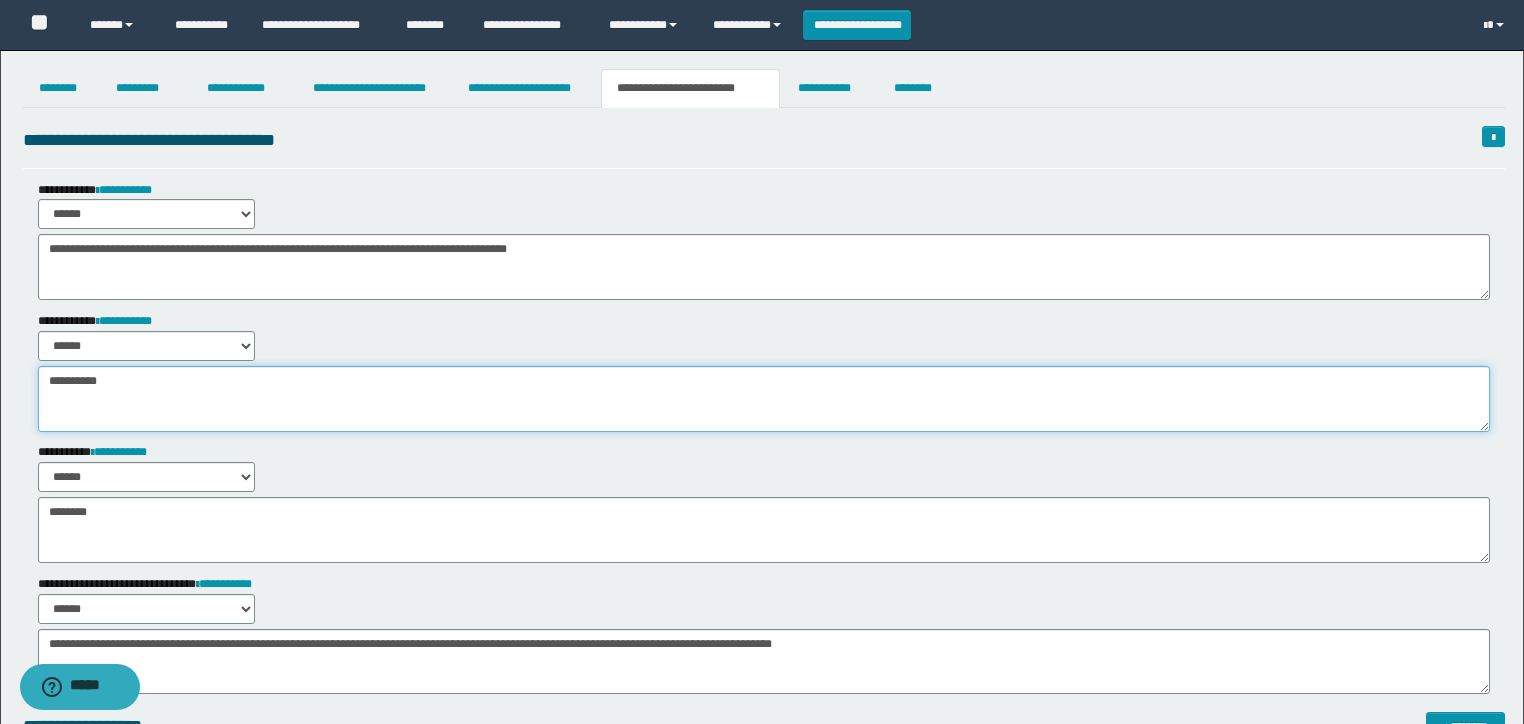 click on "********" at bounding box center (764, 399) 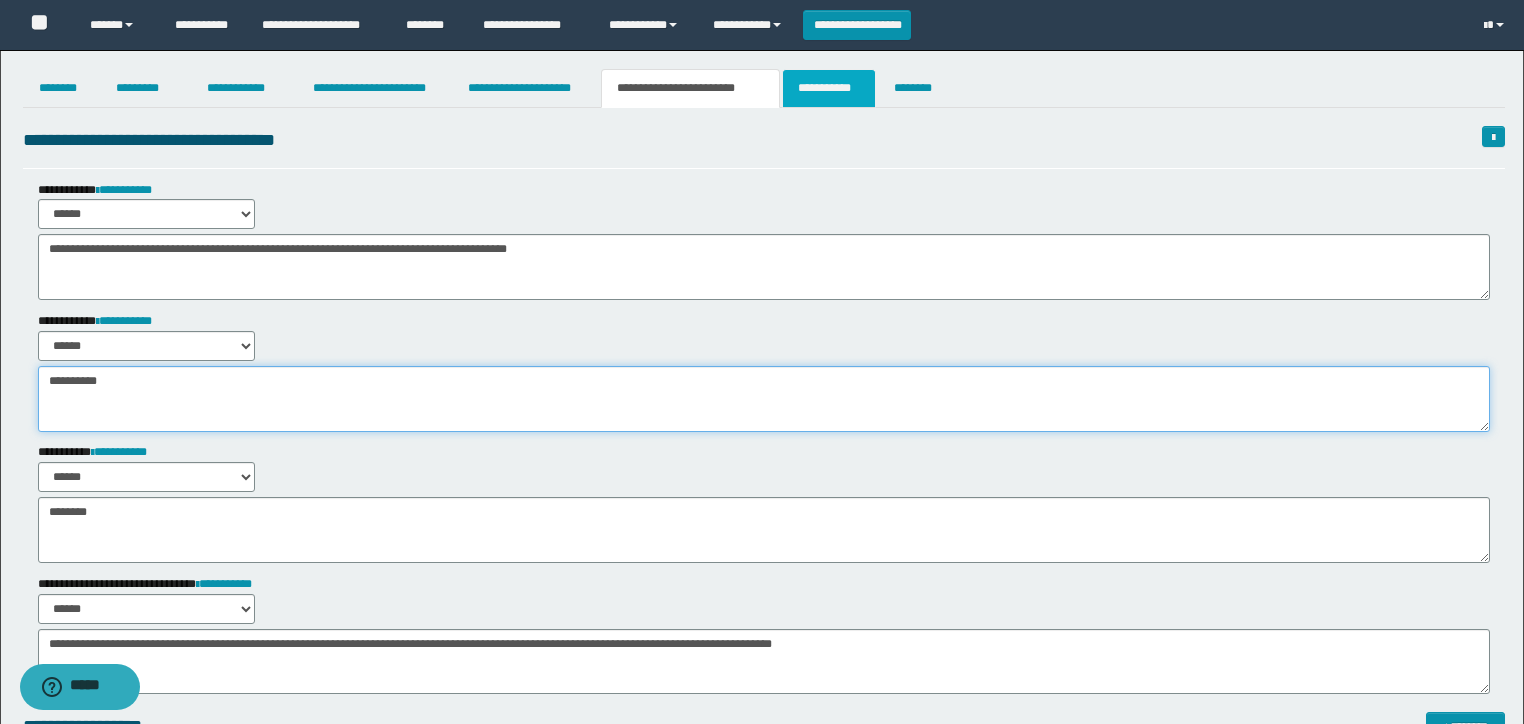 type on "********" 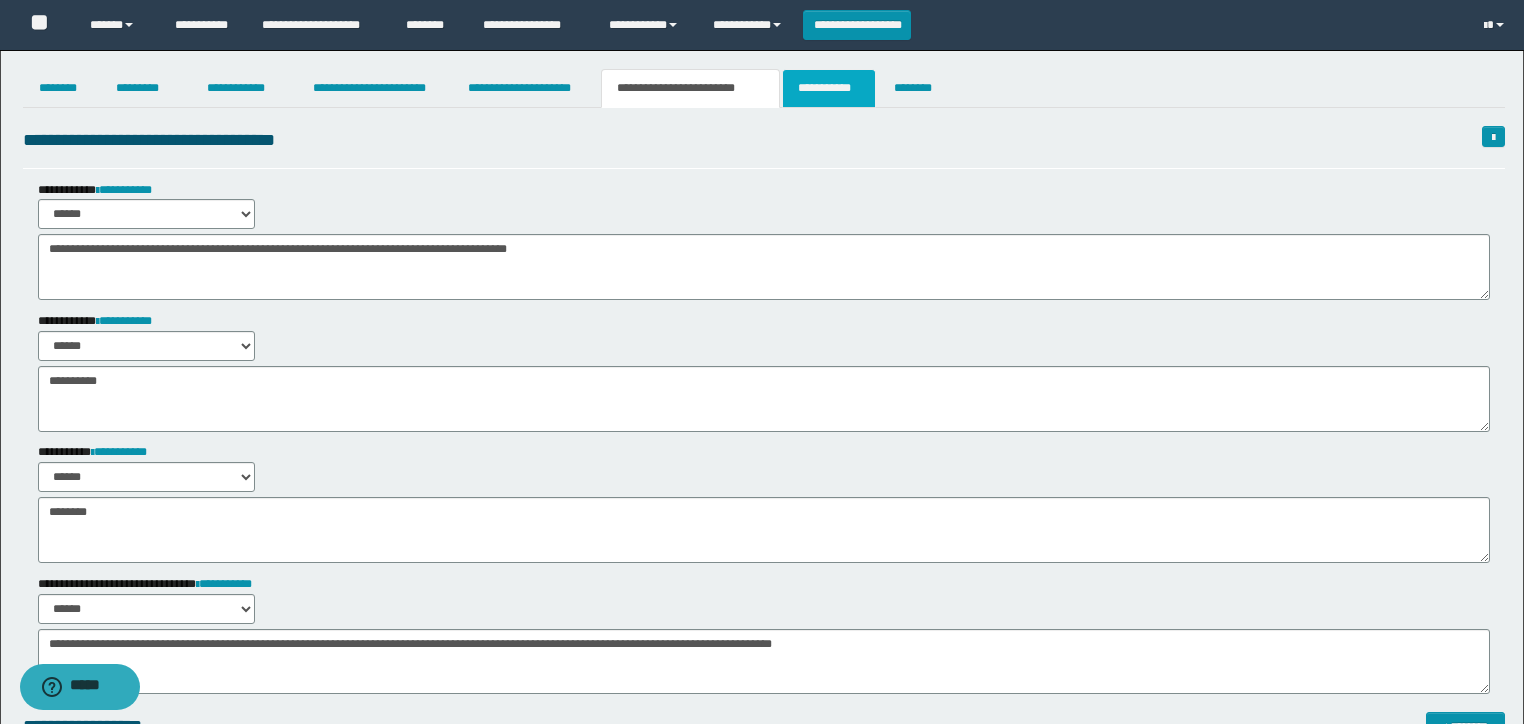 click on "**********" at bounding box center (829, 88) 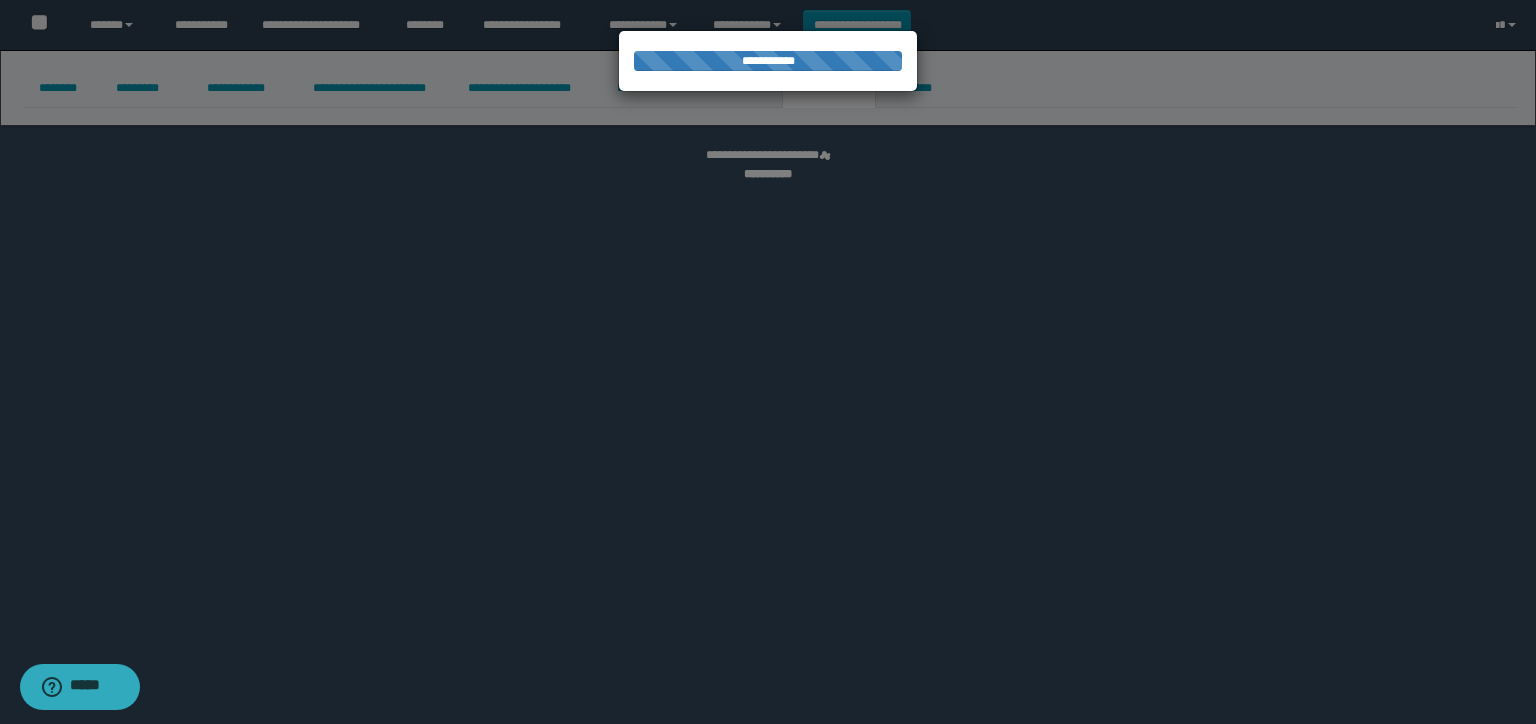 select on "****" 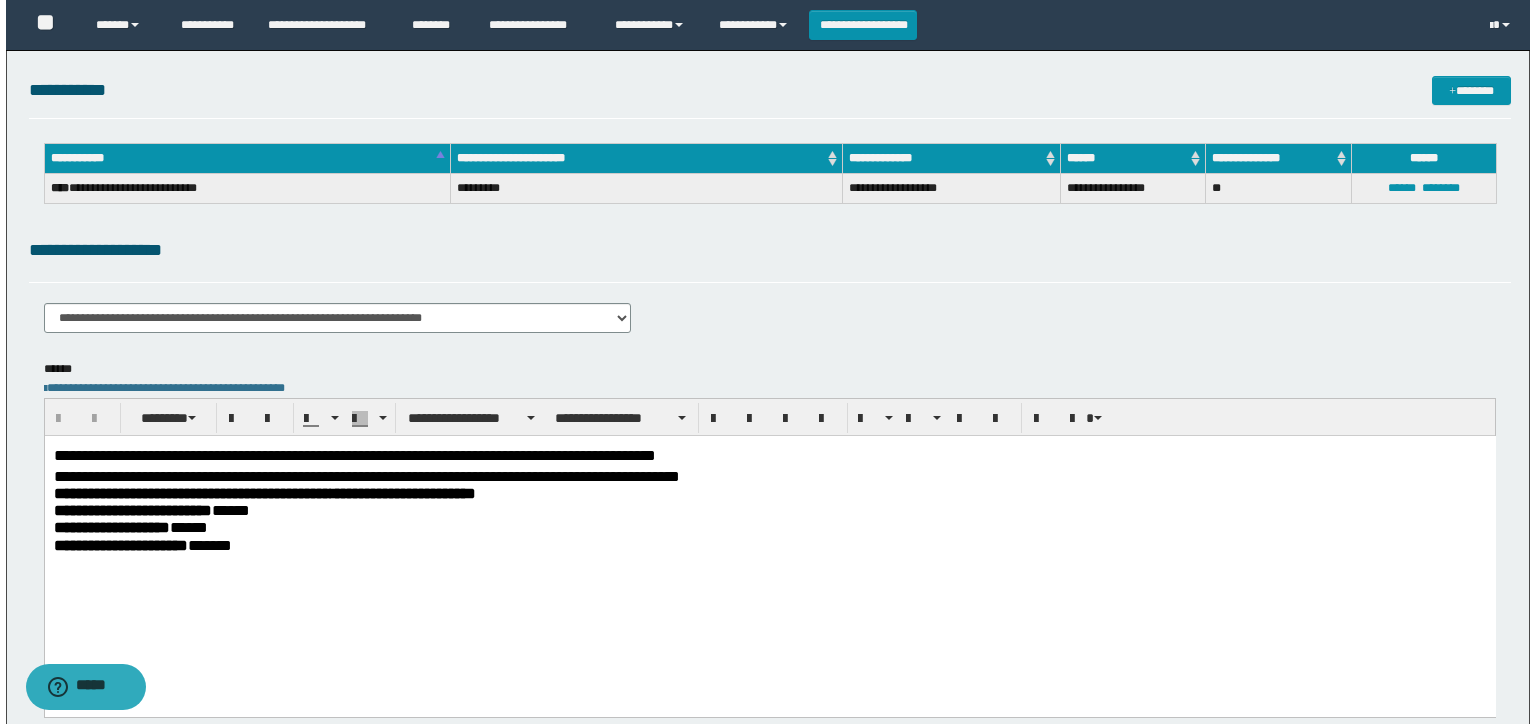 scroll, scrollTop: 0, scrollLeft: 0, axis: both 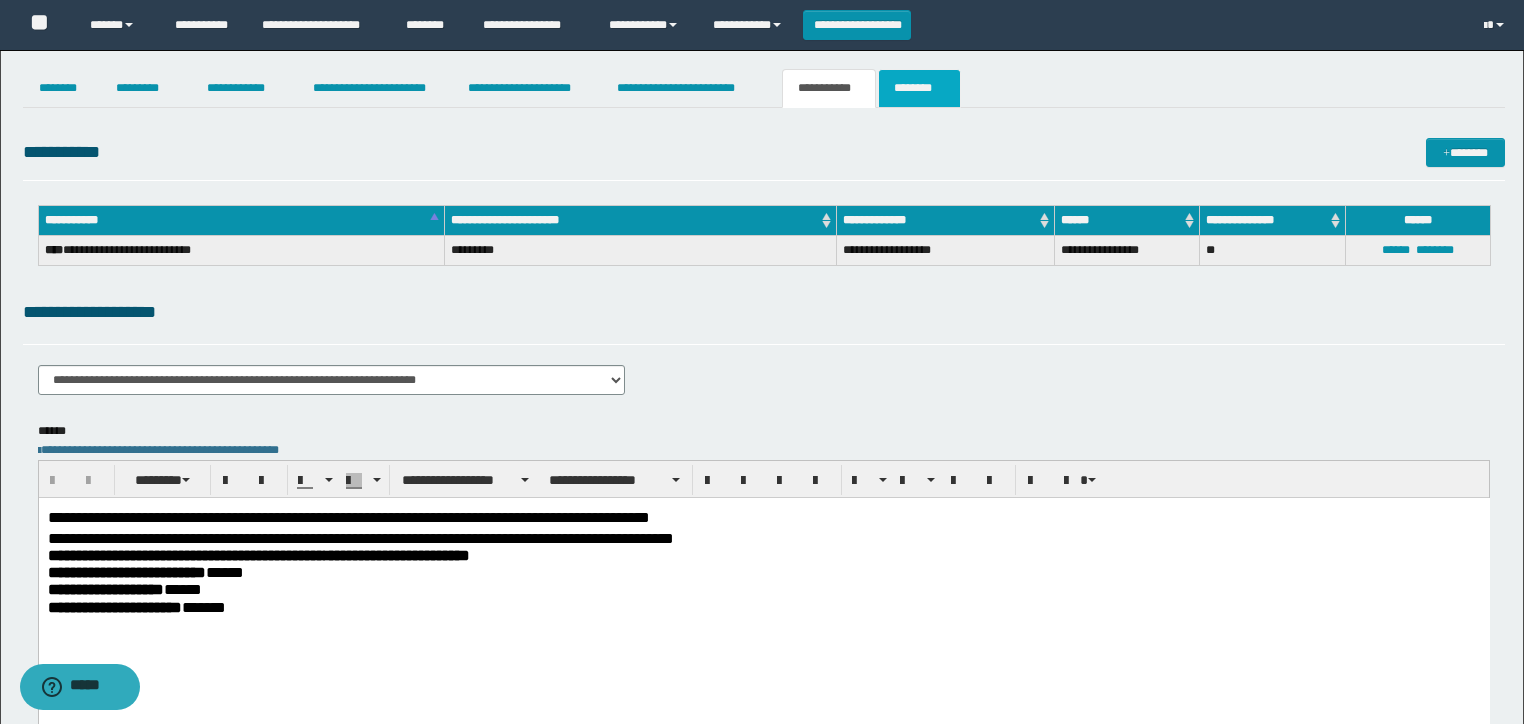 click on "********" at bounding box center [919, 88] 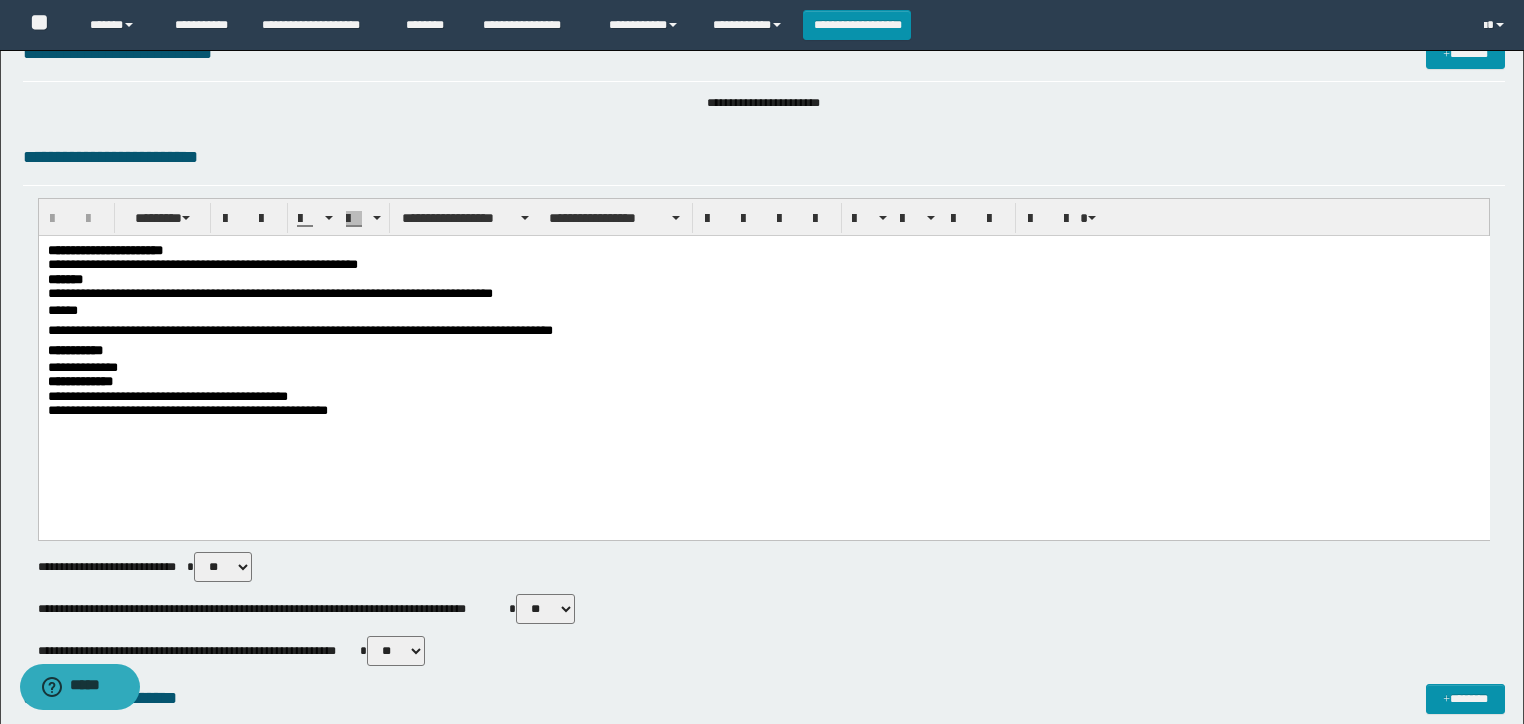 scroll, scrollTop: 0, scrollLeft: 0, axis: both 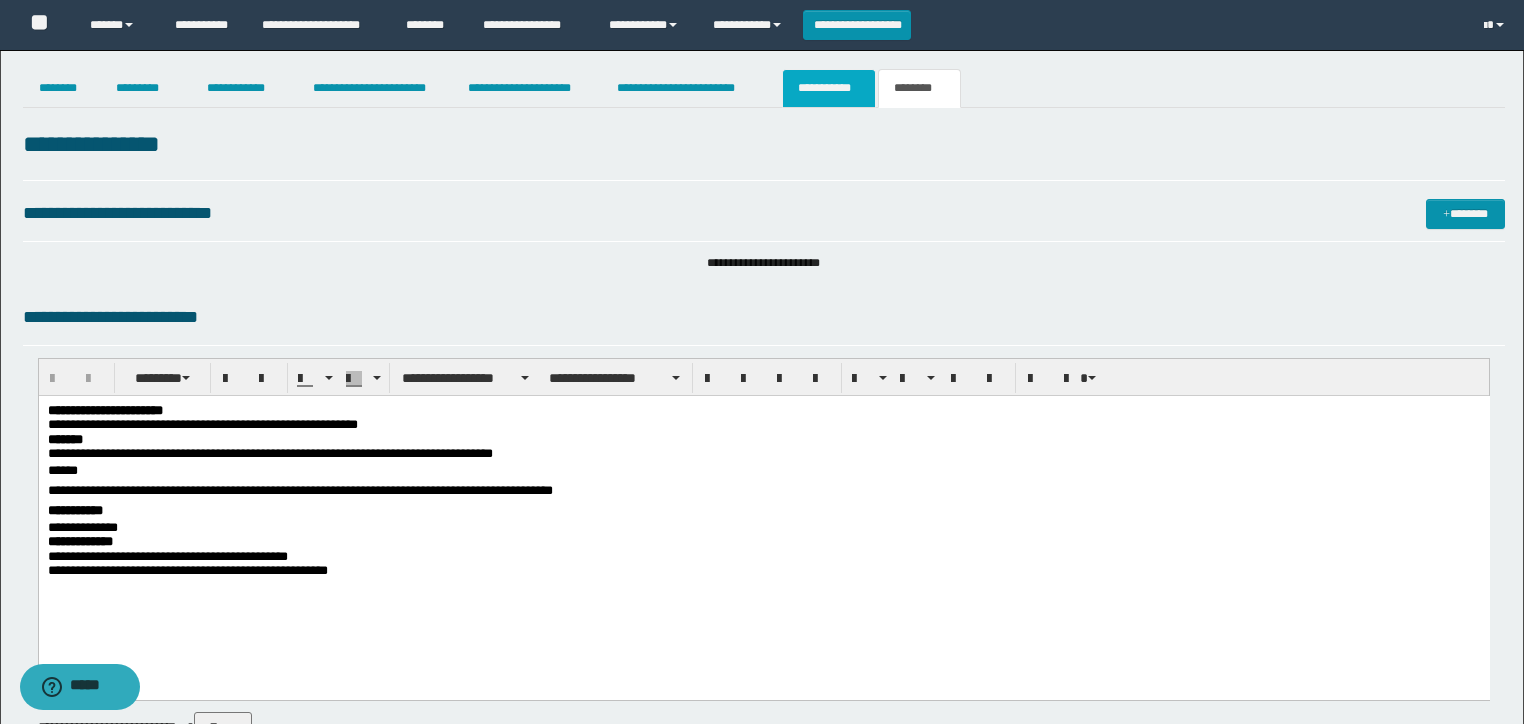 click on "**********" at bounding box center (829, 88) 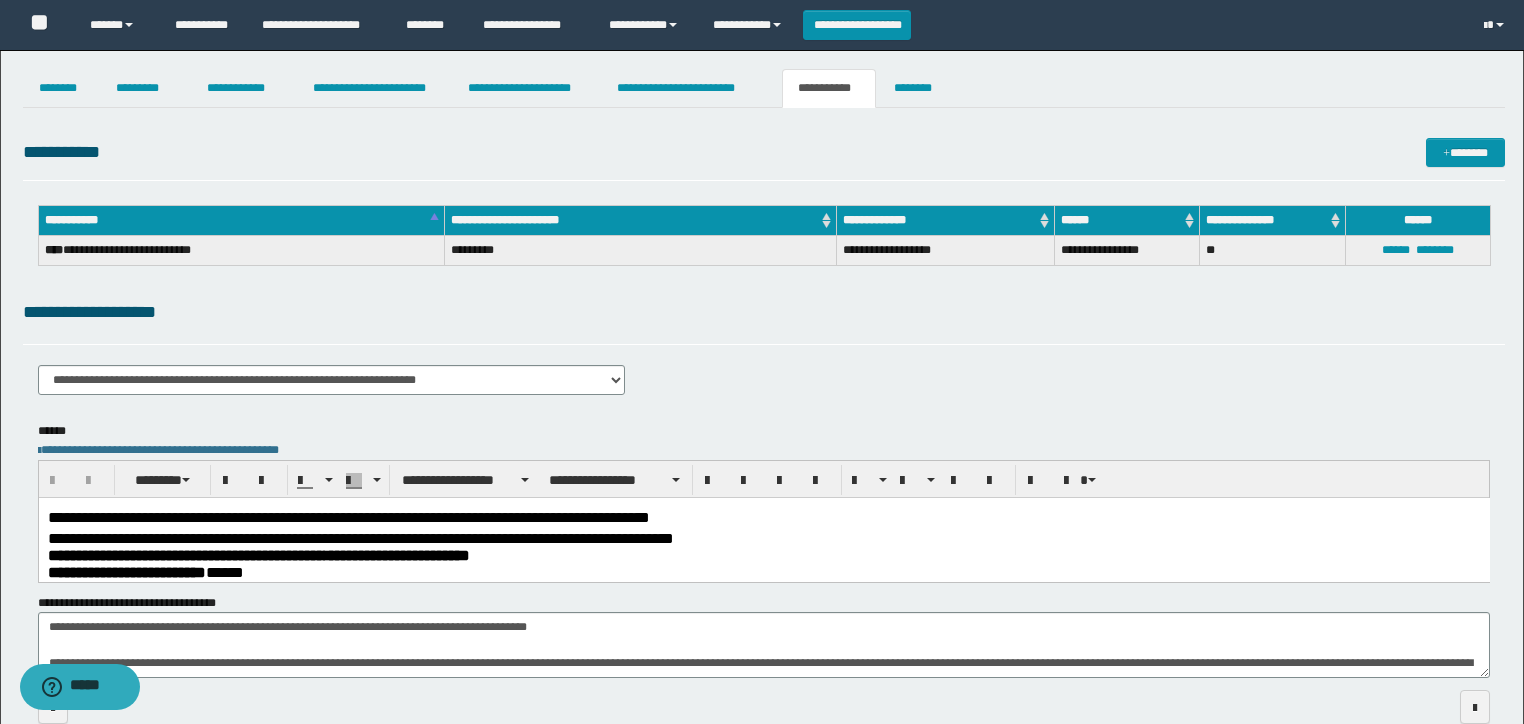 click on "**********" at bounding box center (764, 88) 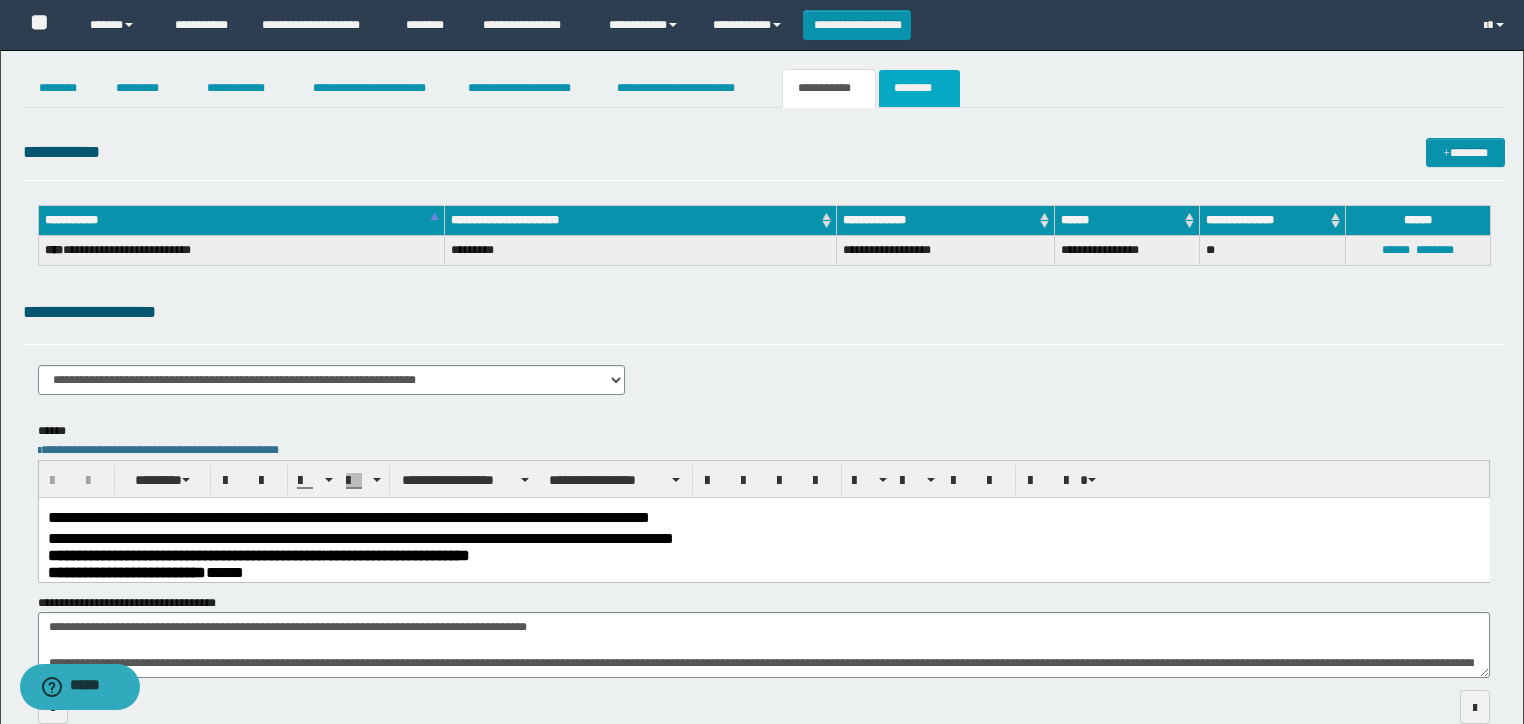 click on "********" at bounding box center (919, 88) 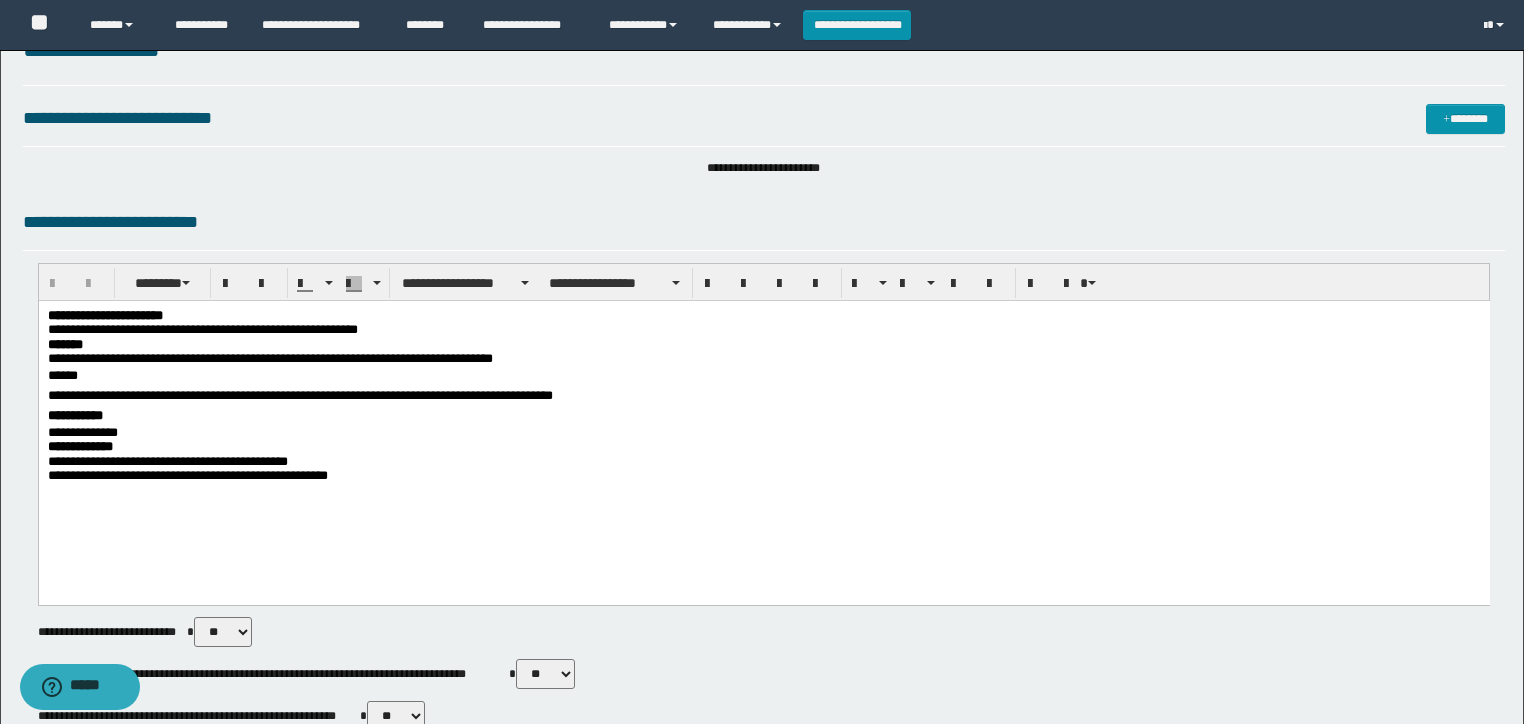 scroll, scrollTop: 240, scrollLeft: 0, axis: vertical 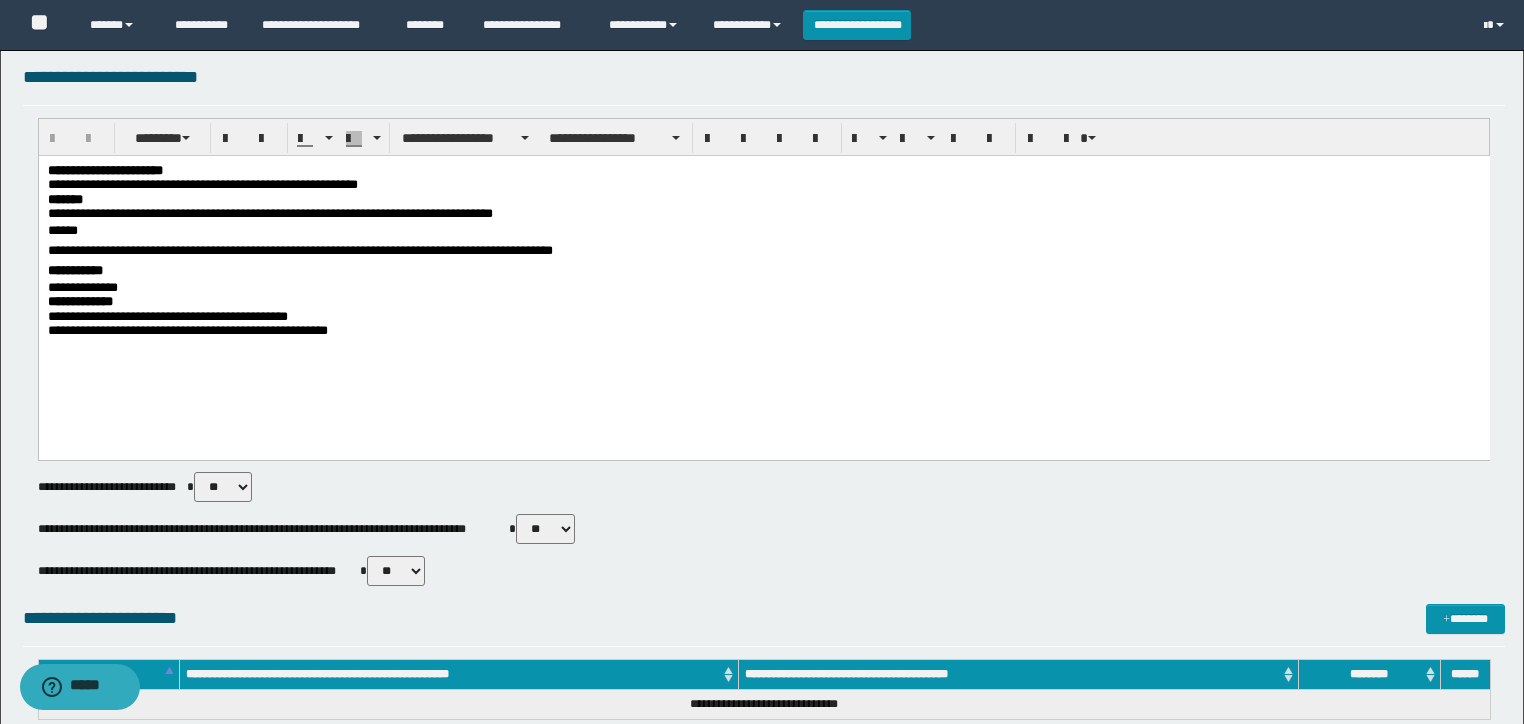 click on "**********" at bounding box center [299, 250] 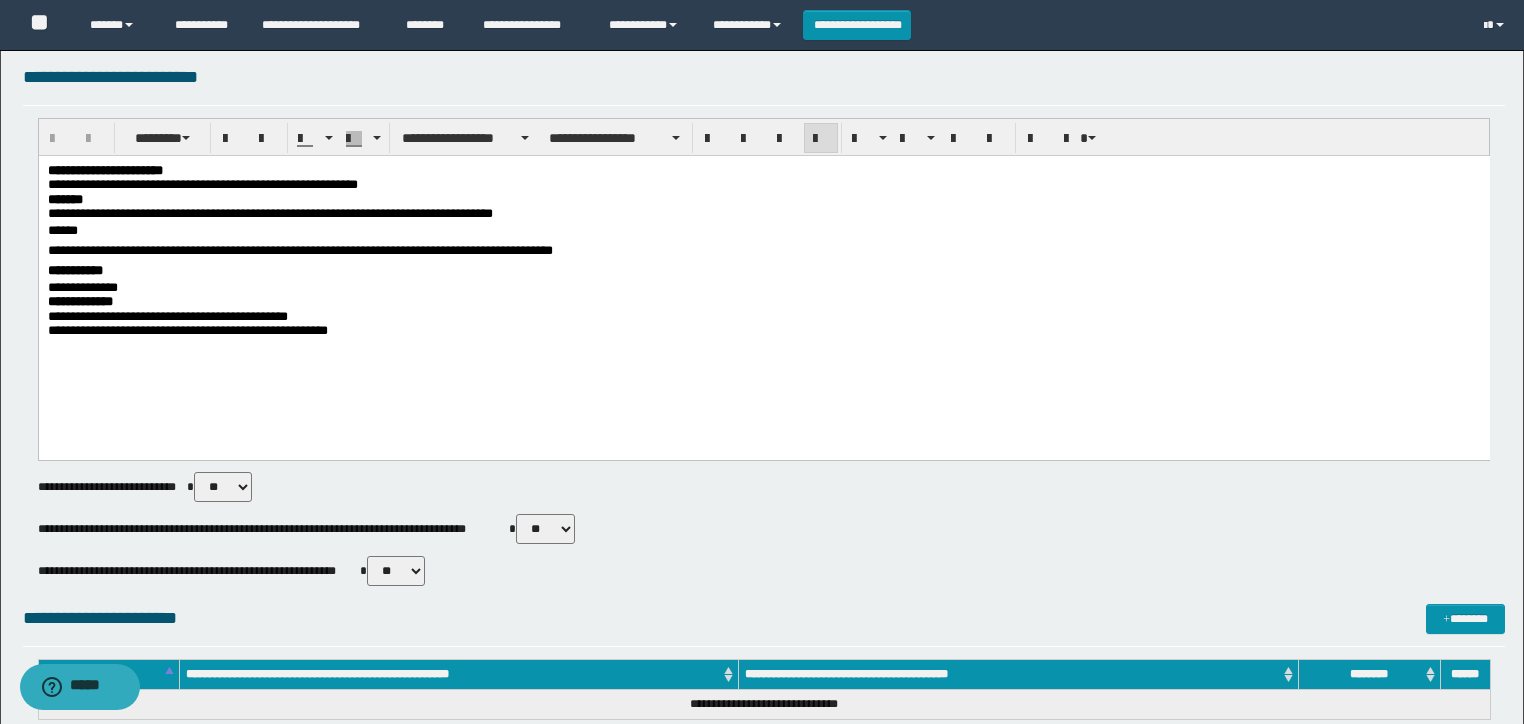 click on "*******" at bounding box center [763, 200] 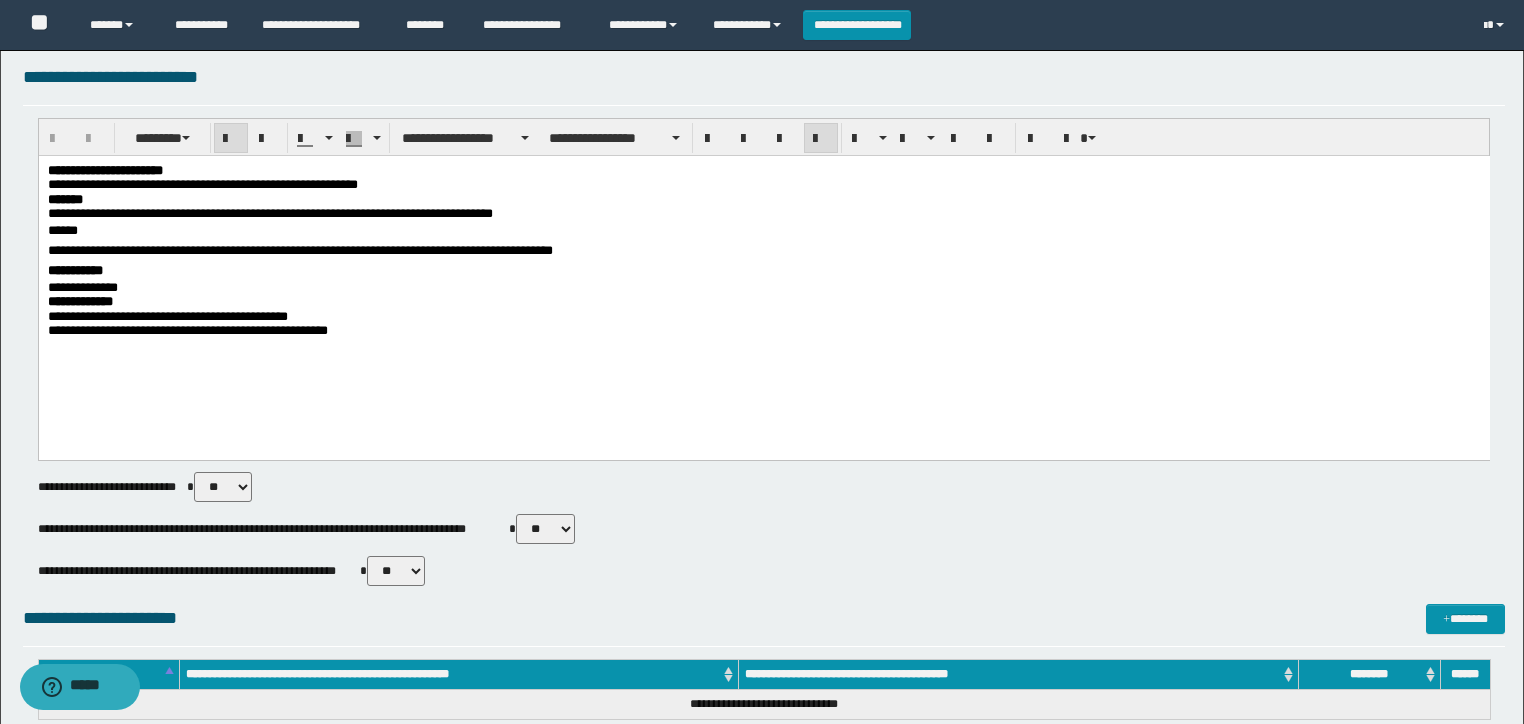 click on "**********" at bounding box center (763, 185) 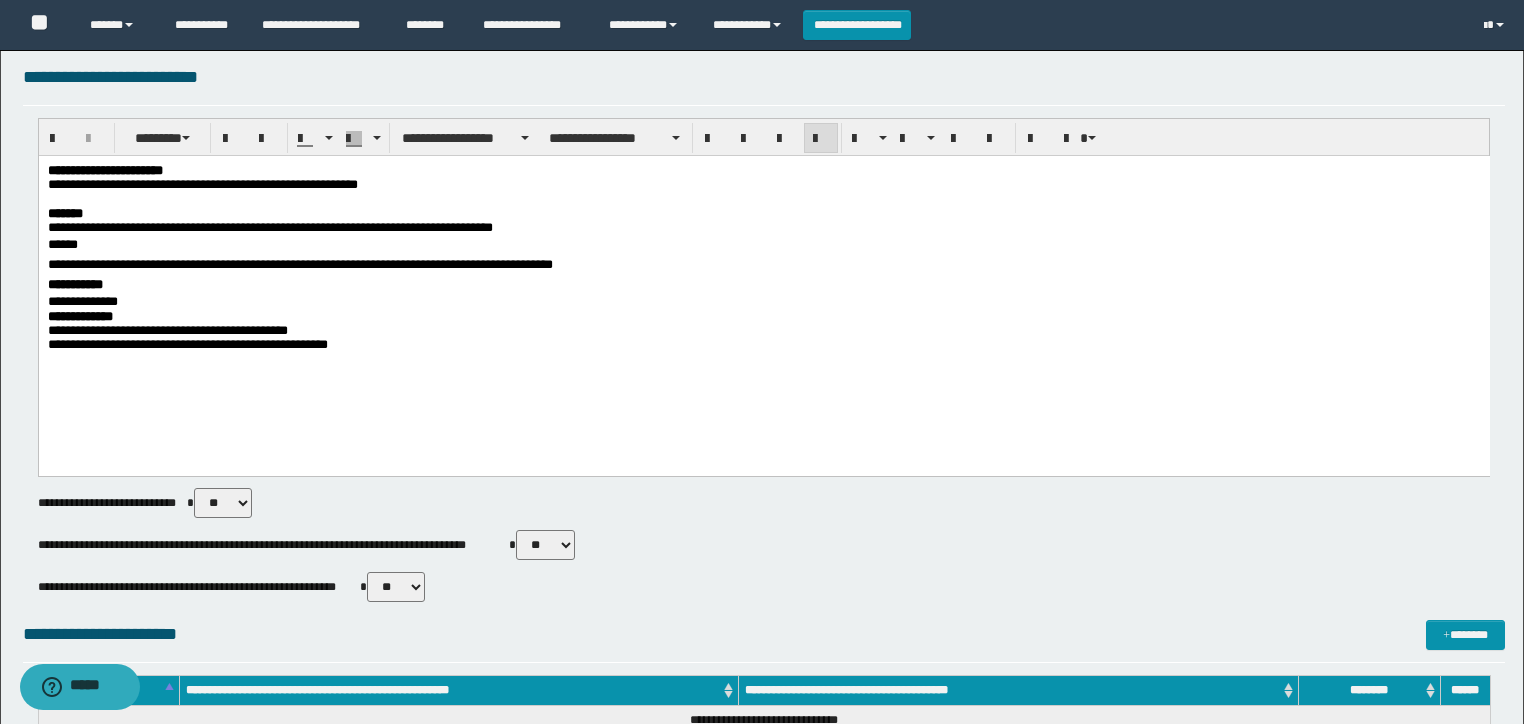 paste 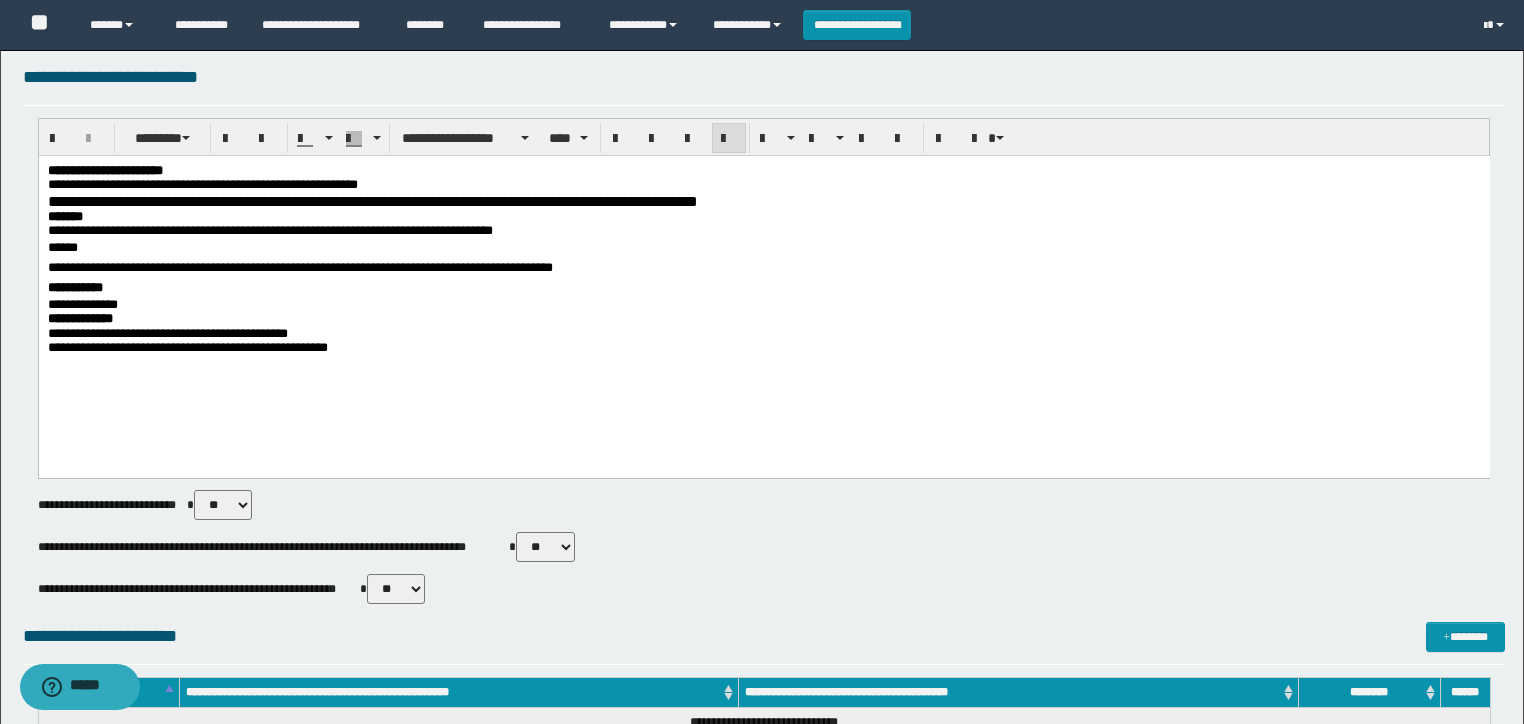 click on "**********" at bounding box center [372, 201] 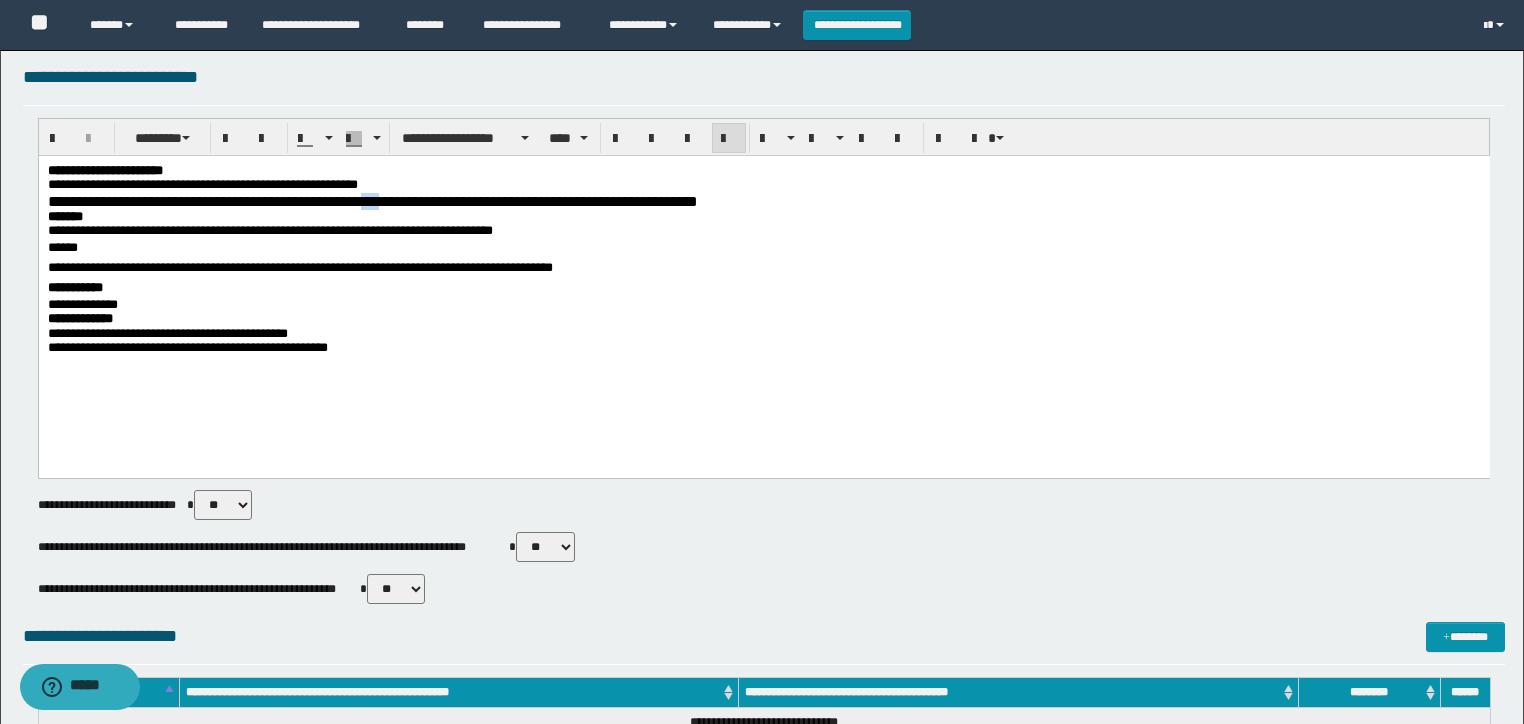 click on "**********" at bounding box center (372, 201) 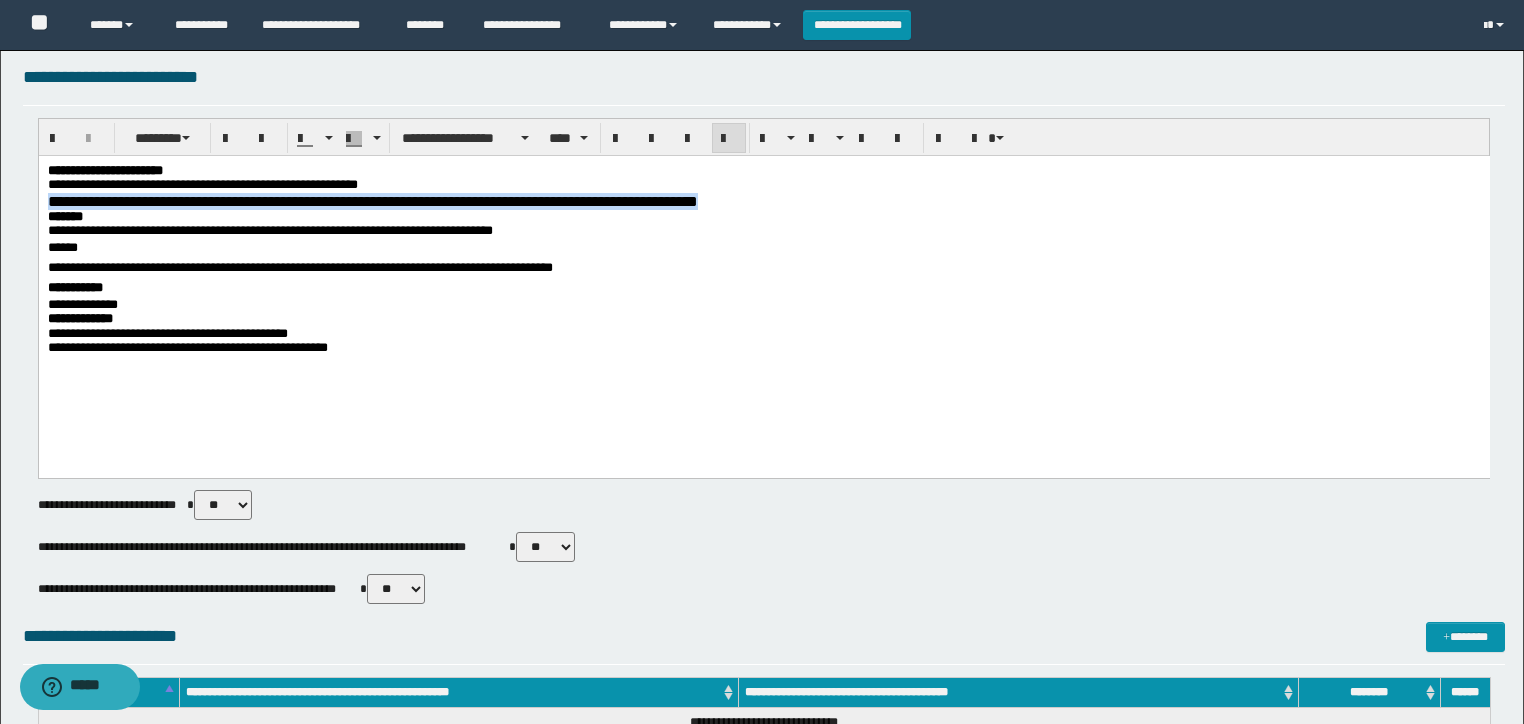 click on "**********" at bounding box center [372, 201] 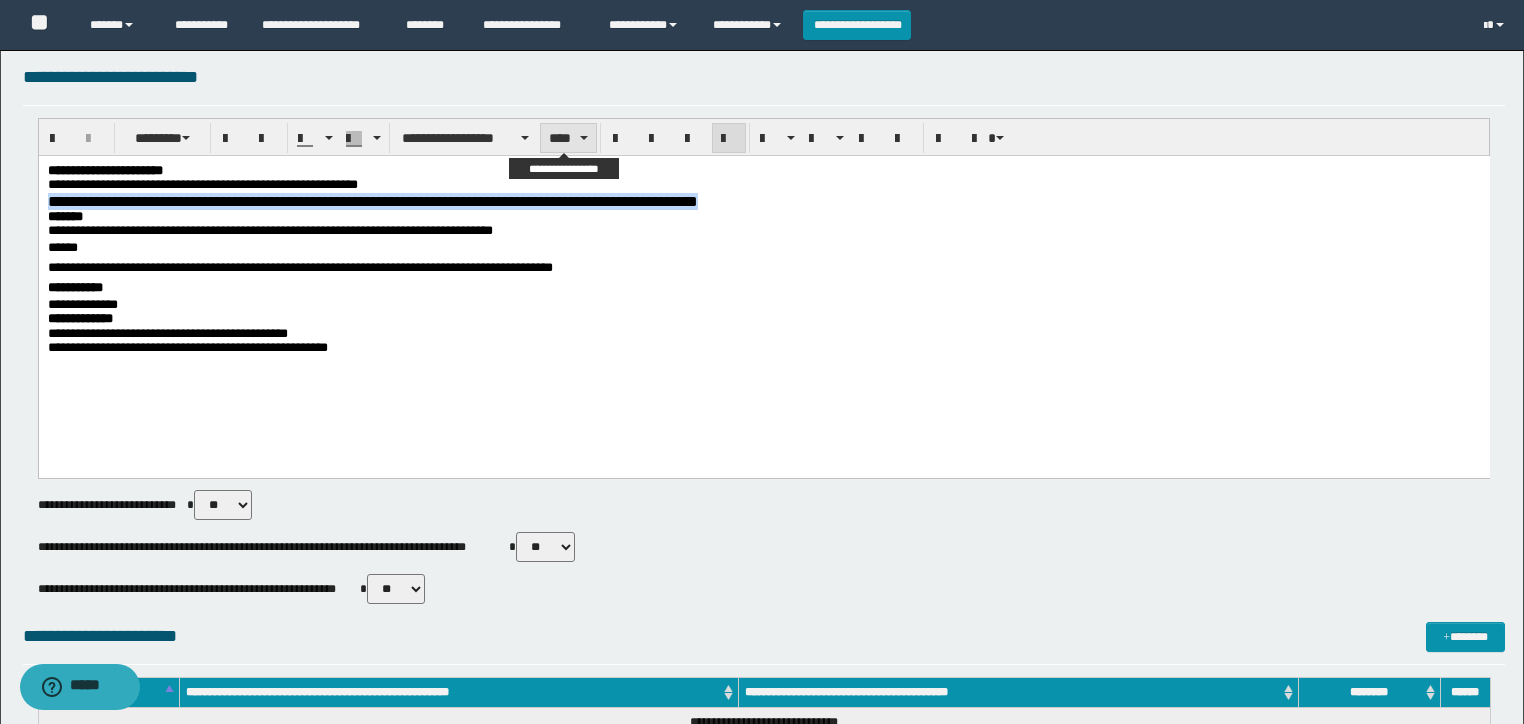 click on "****" at bounding box center (568, 138) 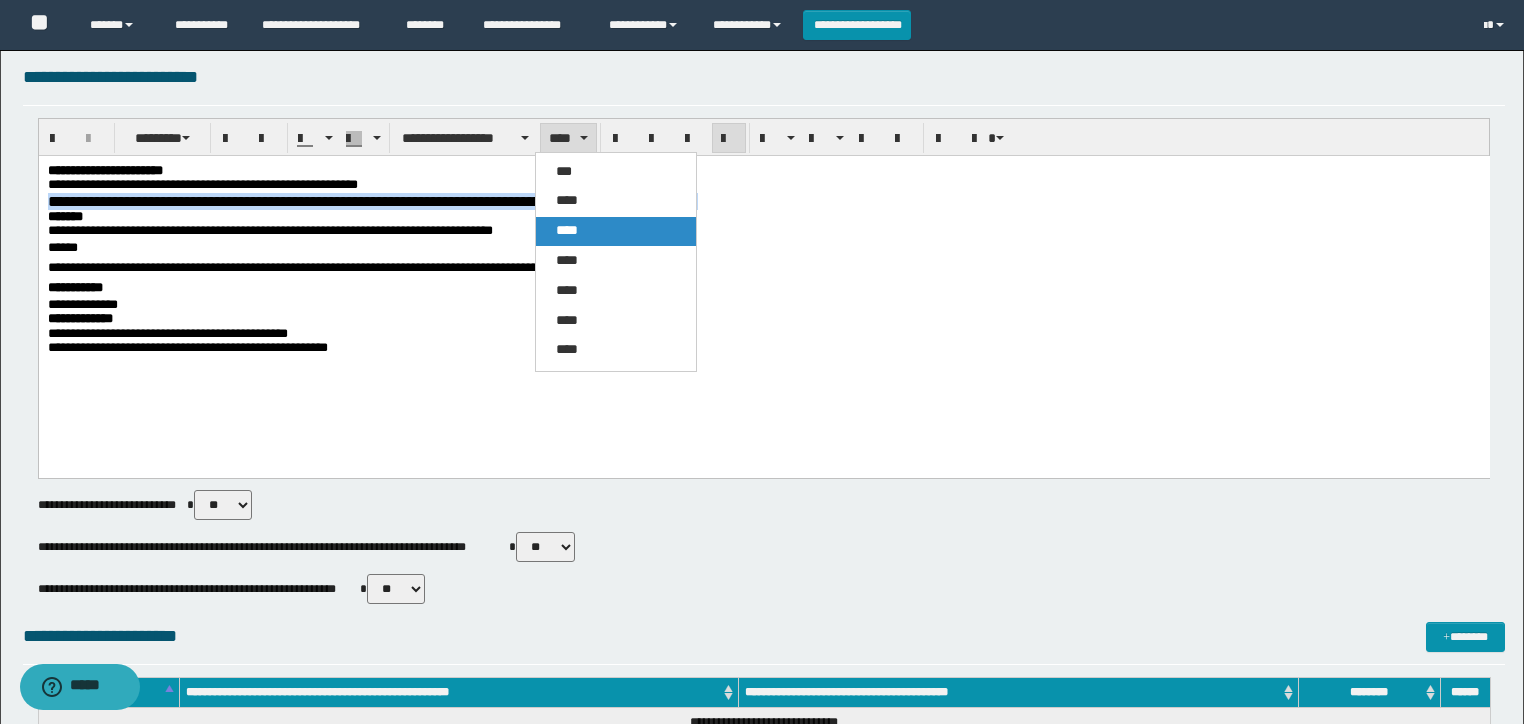 click on "****" at bounding box center (616, 231) 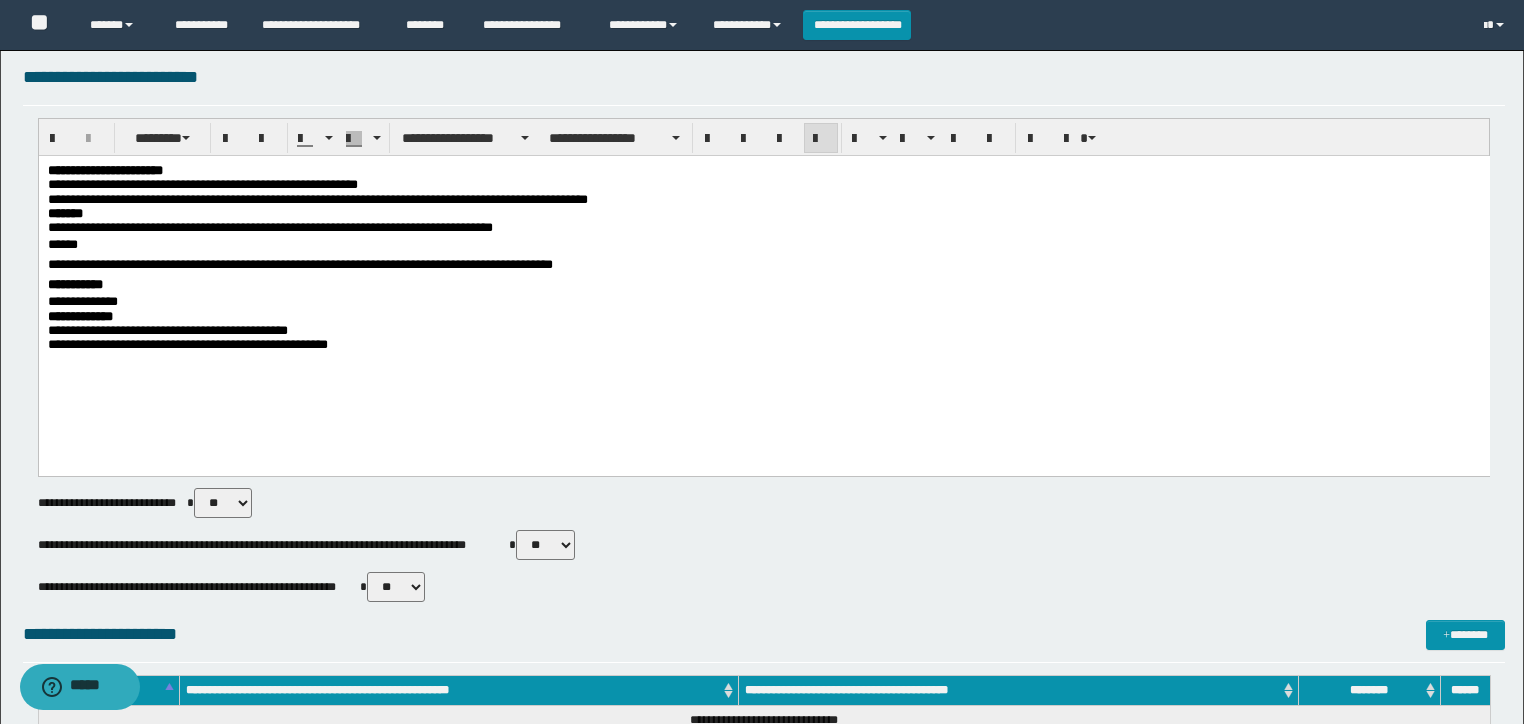 click on "**********" at bounding box center (763, 285) 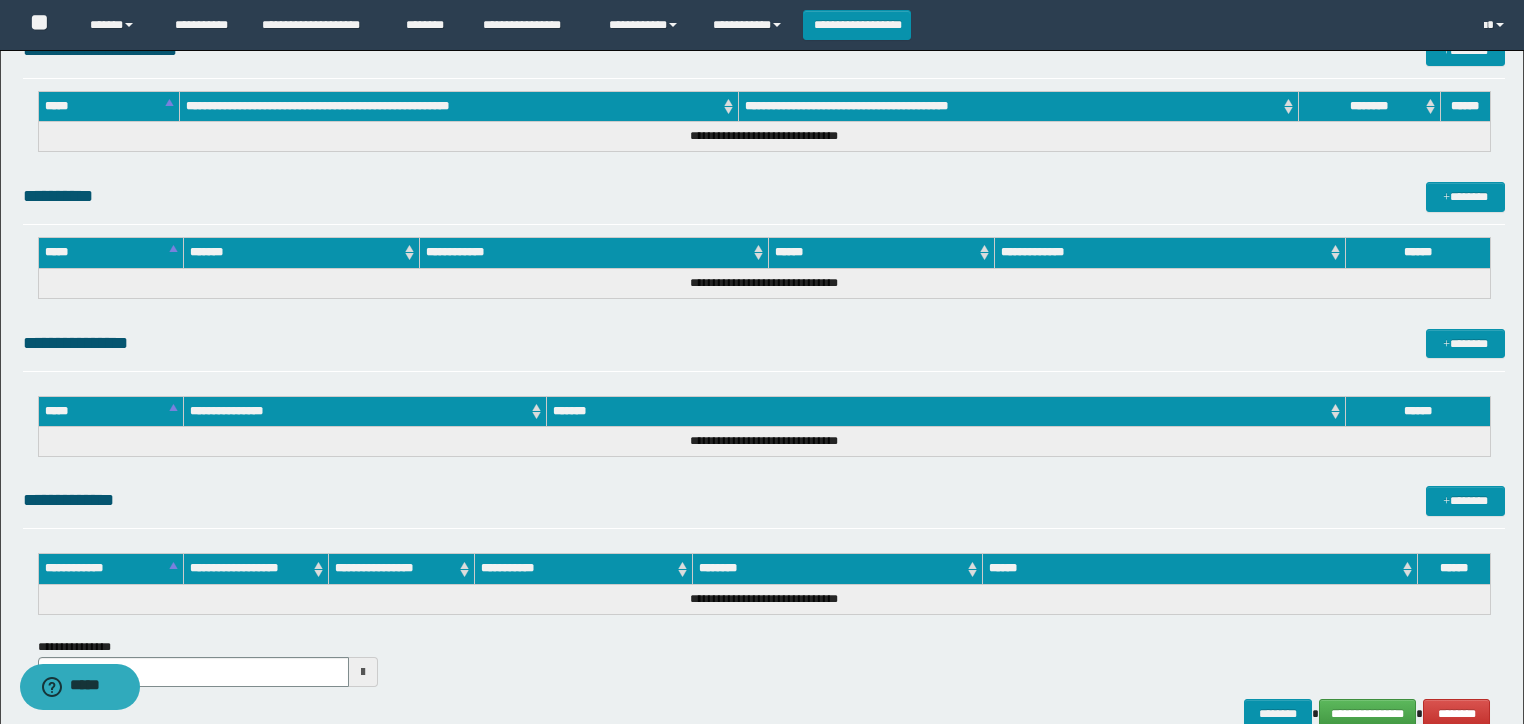 scroll, scrollTop: 981, scrollLeft: 0, axis: vertical 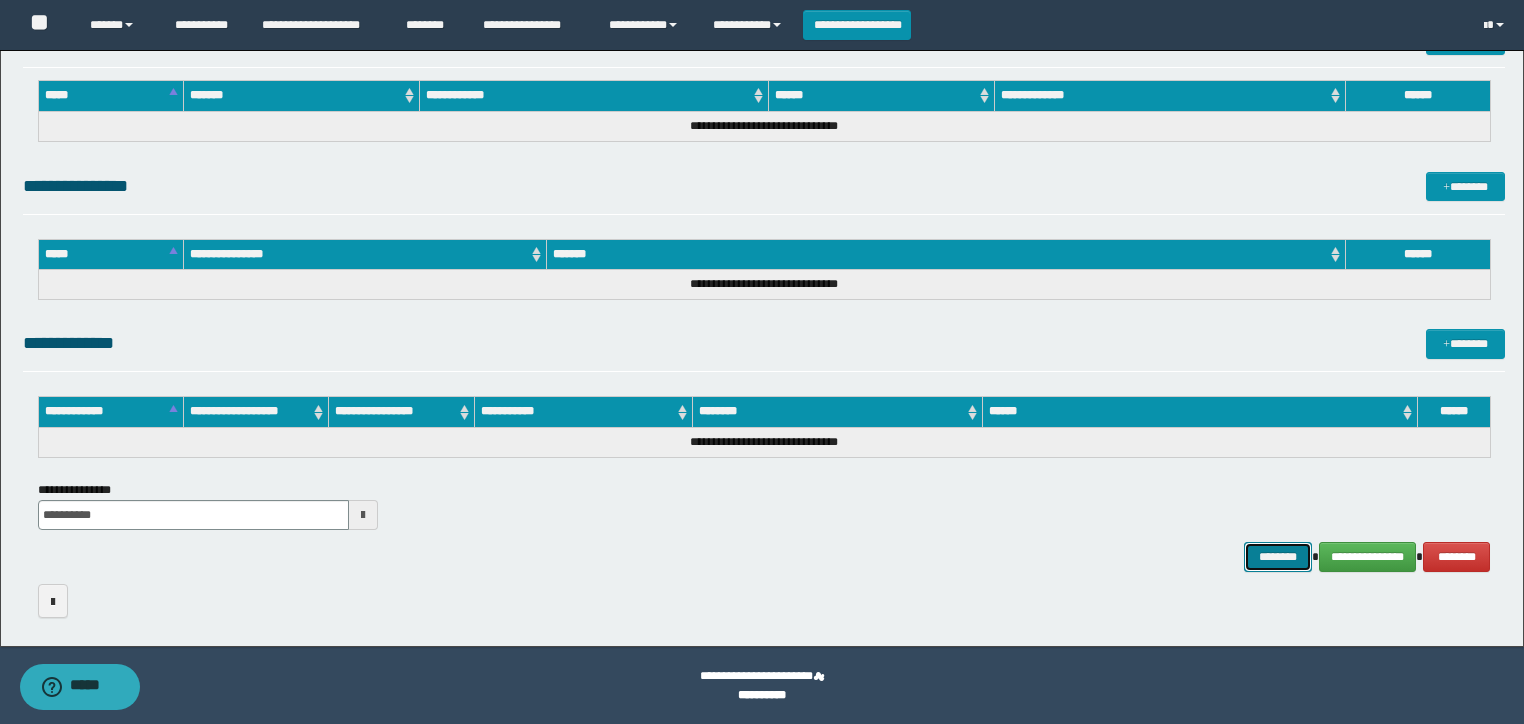 click on "********" at bounding box center [1277, 557] 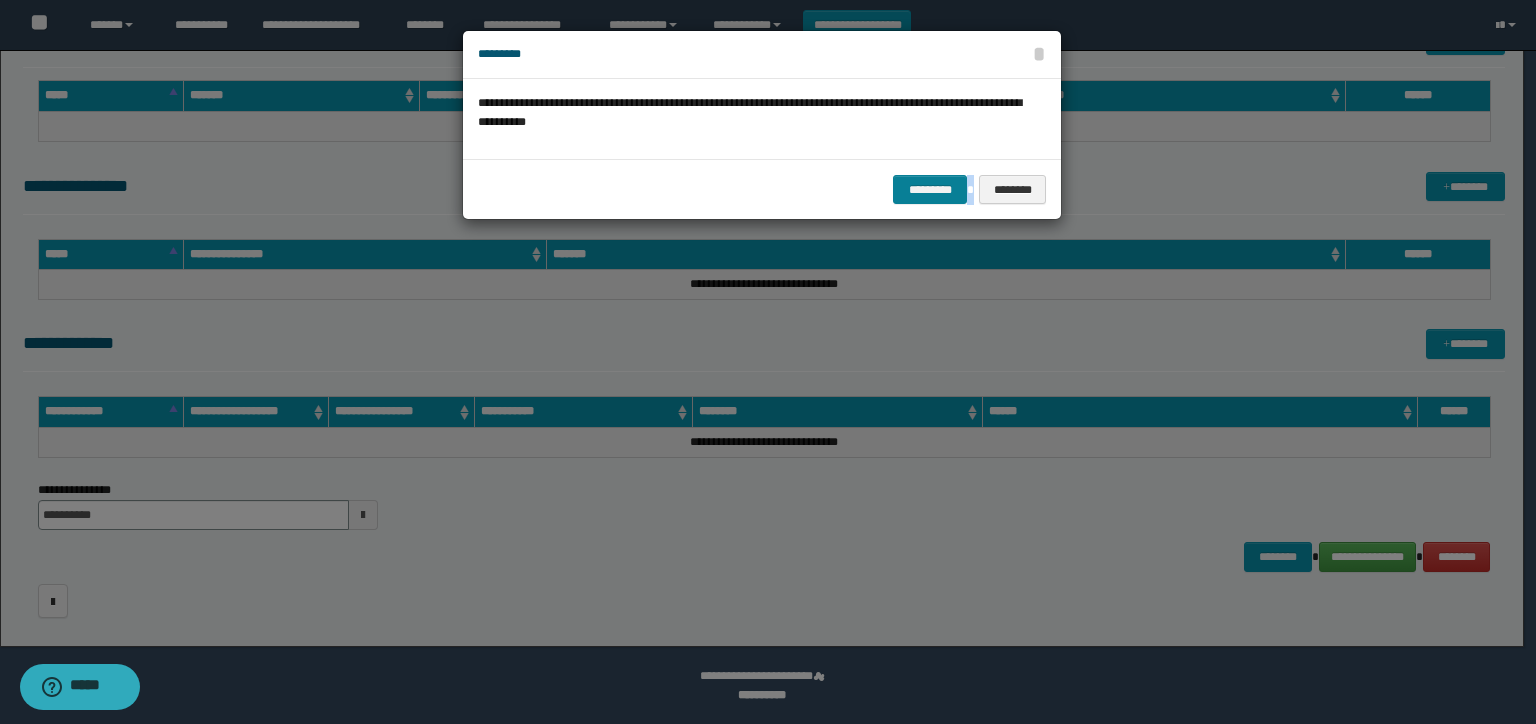 drag, startPoint x: 972, startPoint y: 195, endPoint x: 932, endPoint y: 195, distance: 40 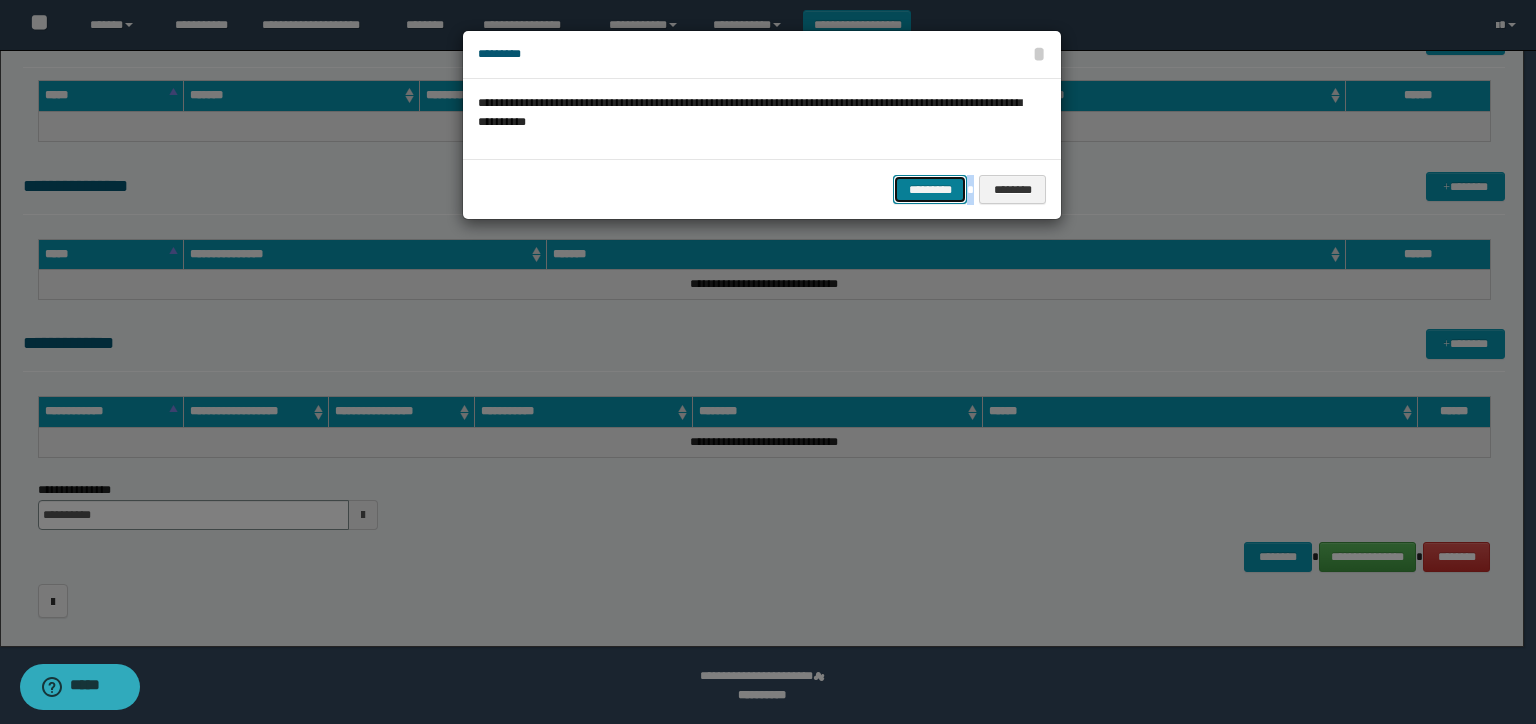 click on "*********" at bounding box center [930, 190] 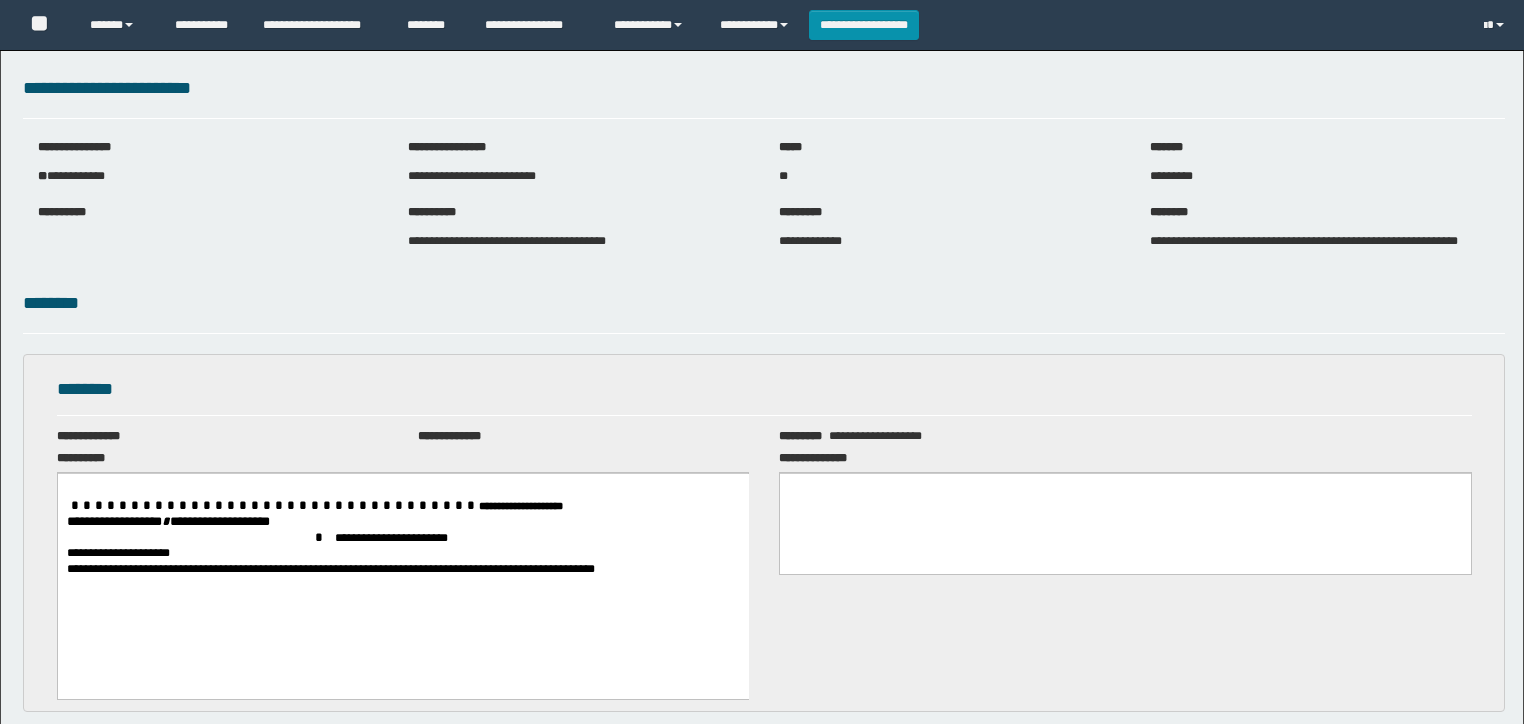 scroll, scrollTop: 0, scrollLeft: 0, axis: both 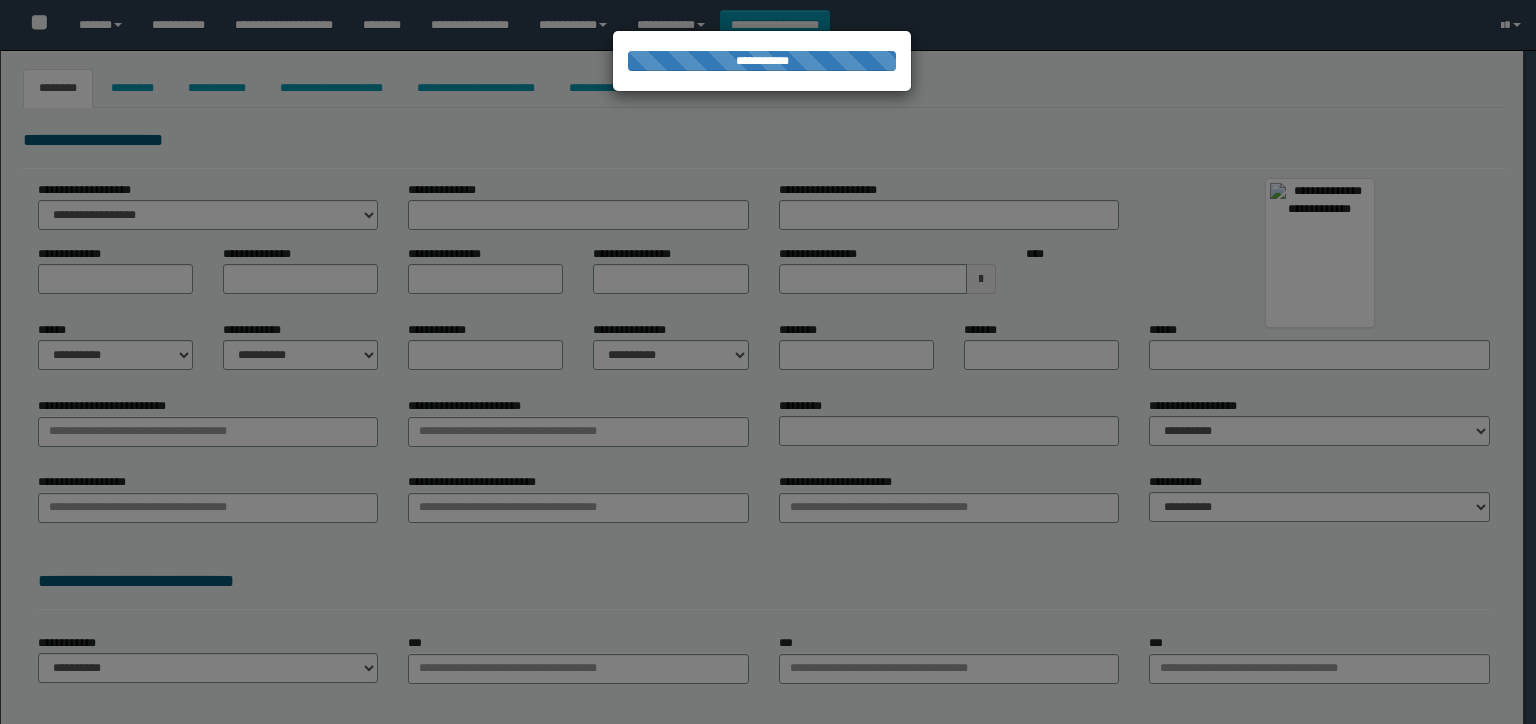type on "**********" 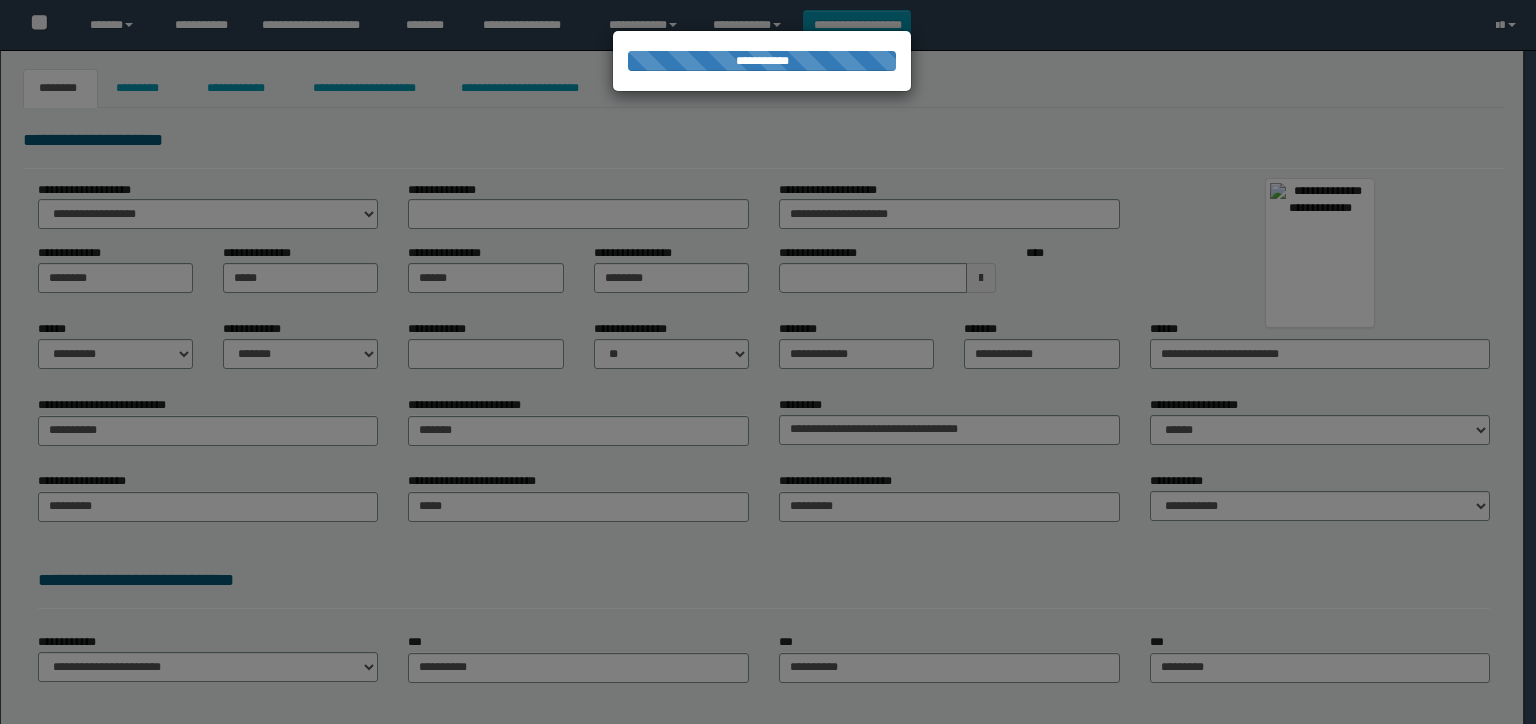 scroll, scrollTop: 0, scrollLeft: 0, axis: both 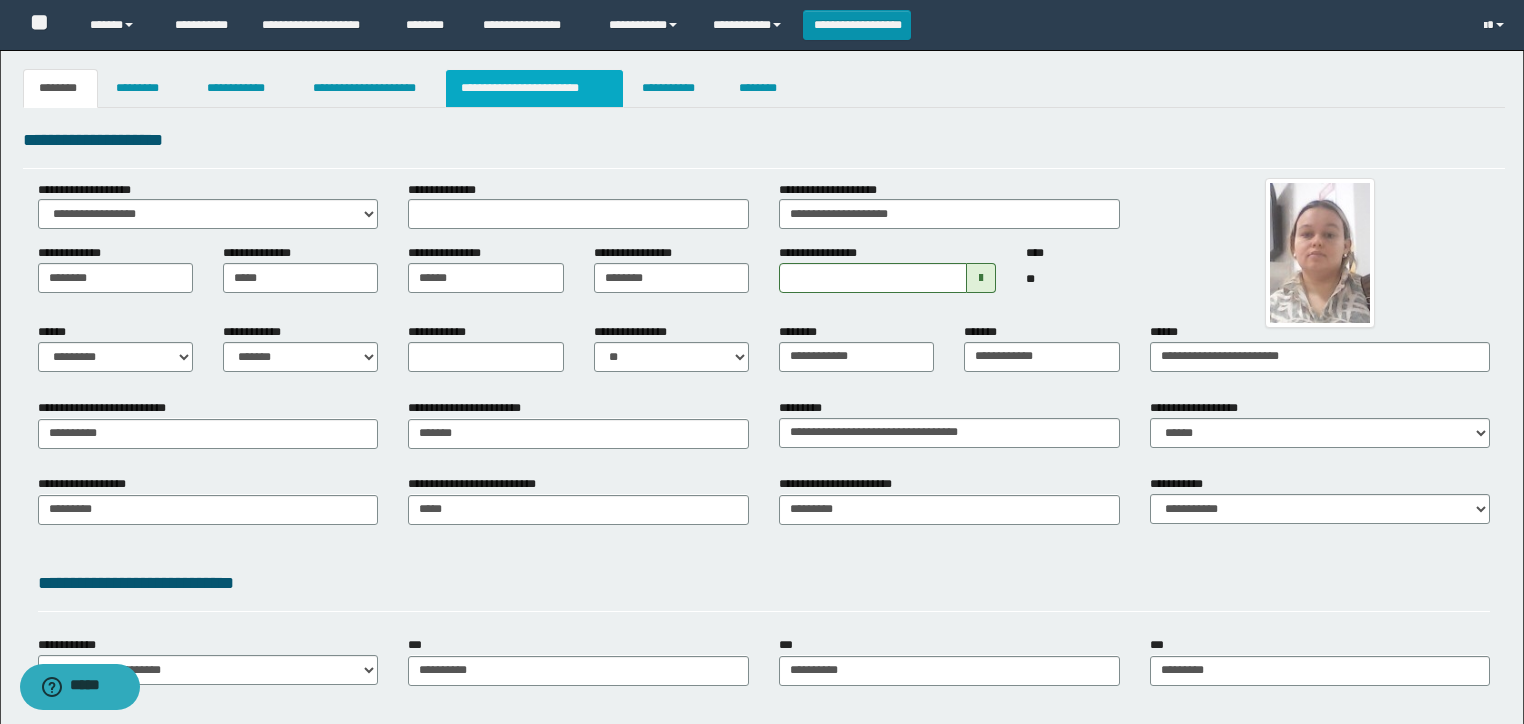 click on "**********" at bounding box center [534, 88] 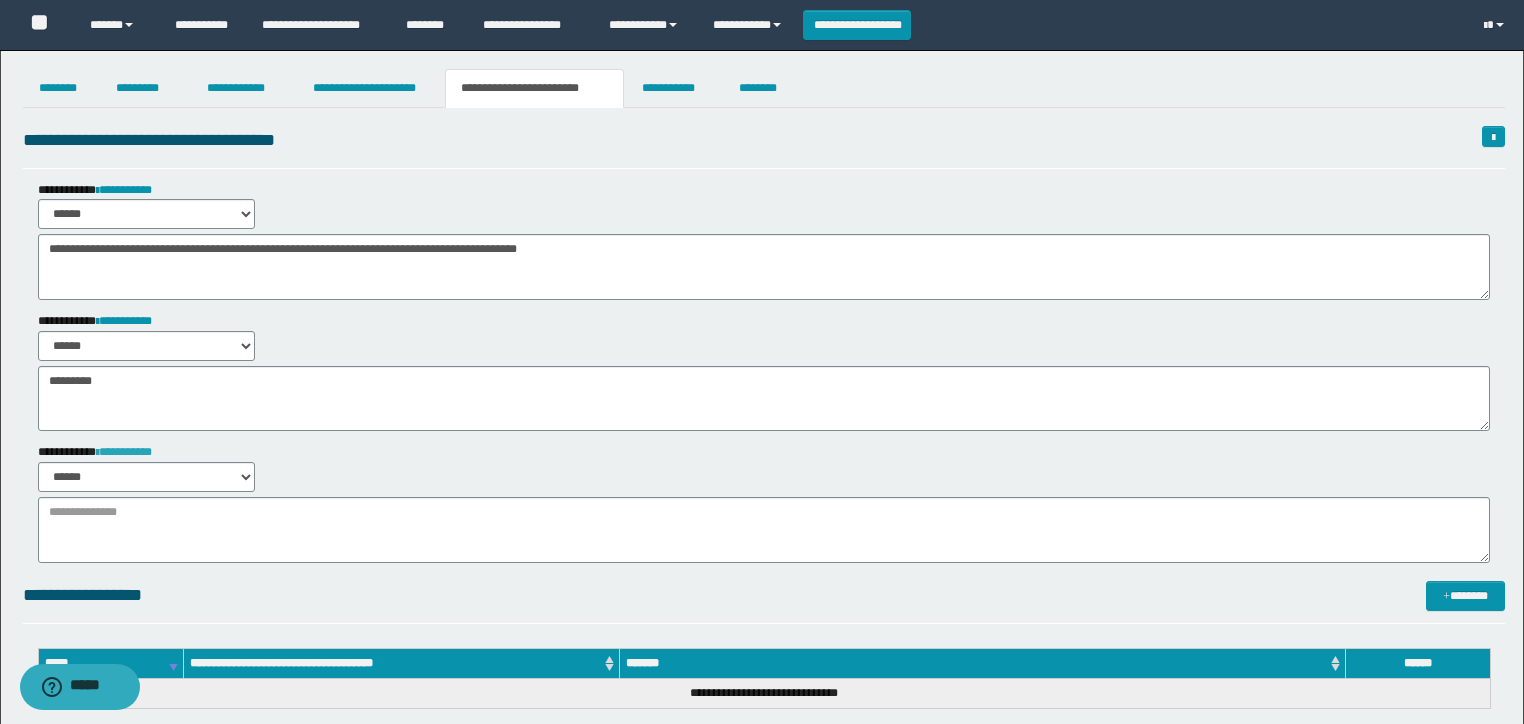 click on "**********" at bounding box center [124, 452] 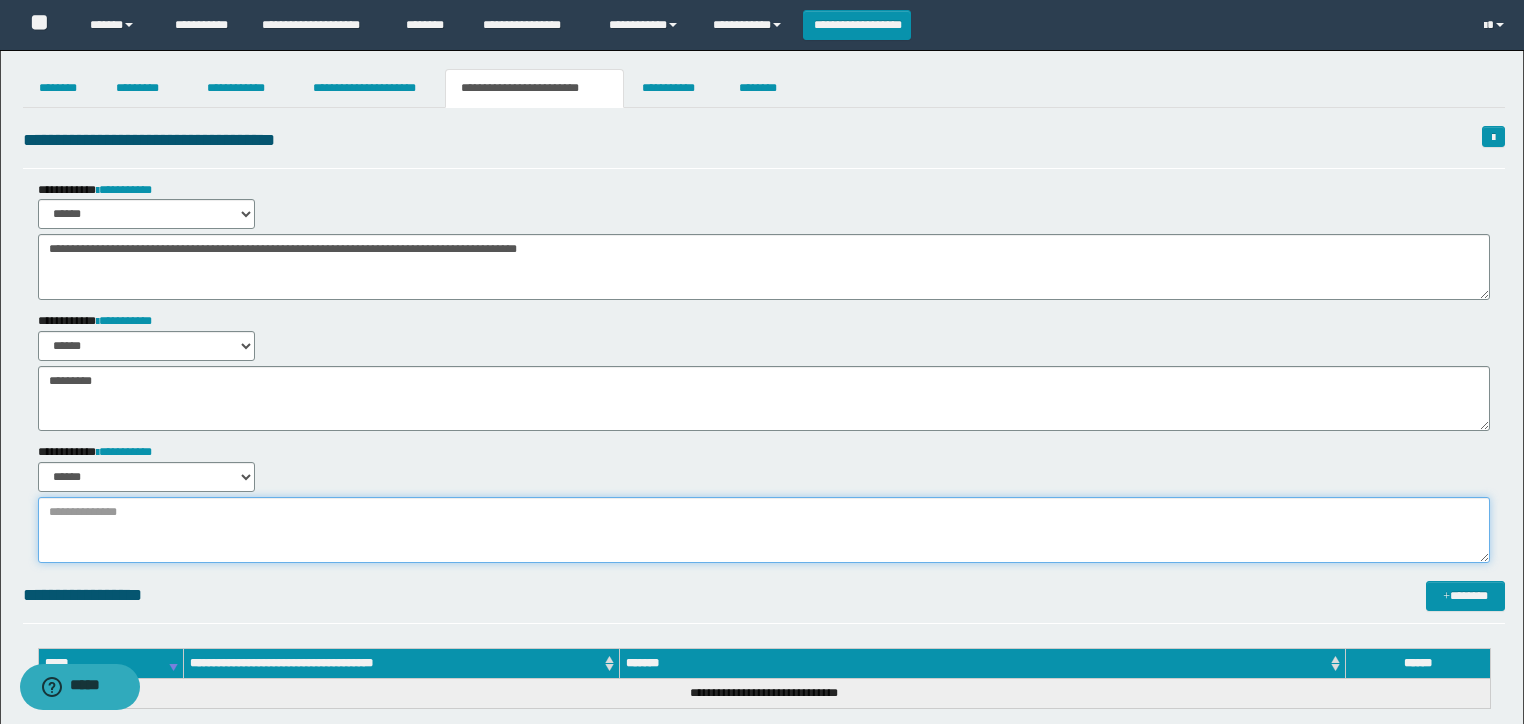 click at bounding box center [764, 530] 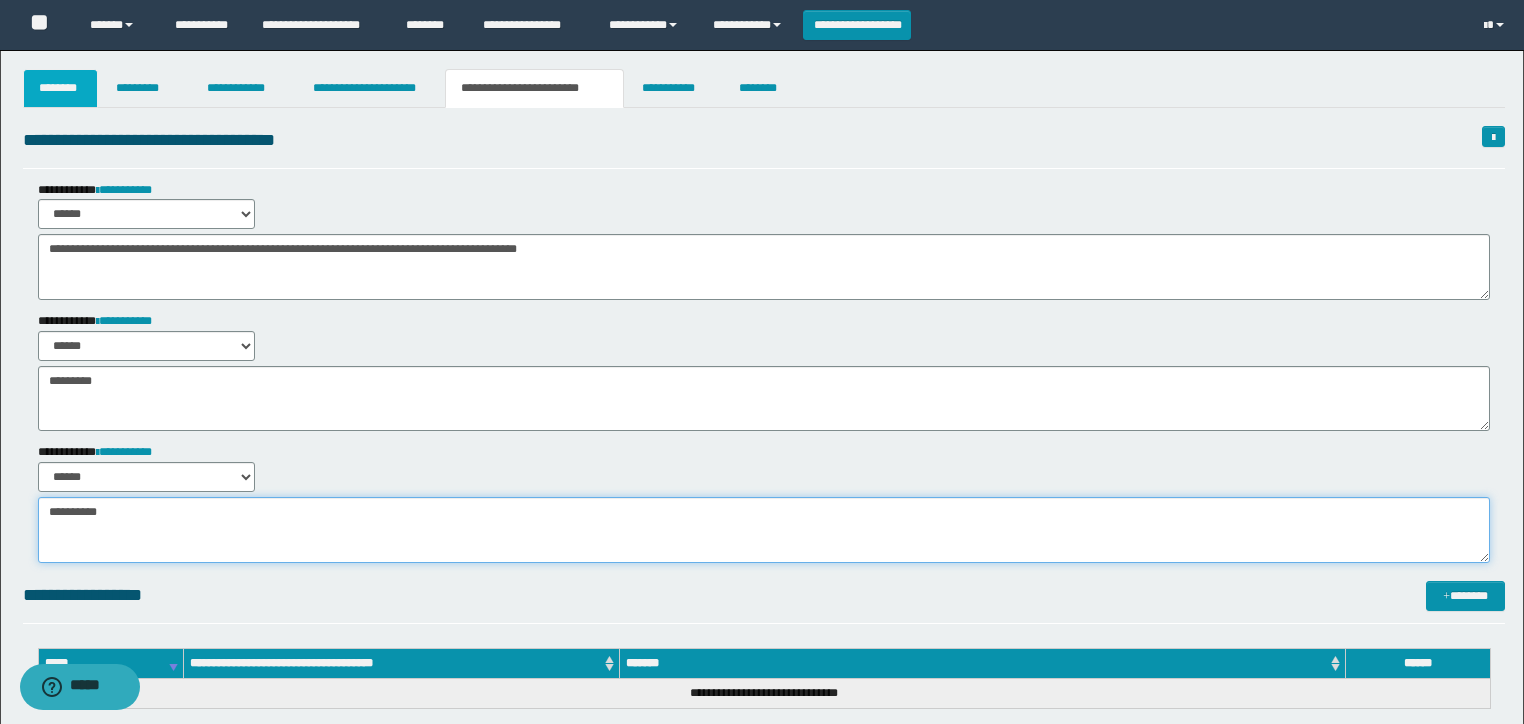 type on "********" 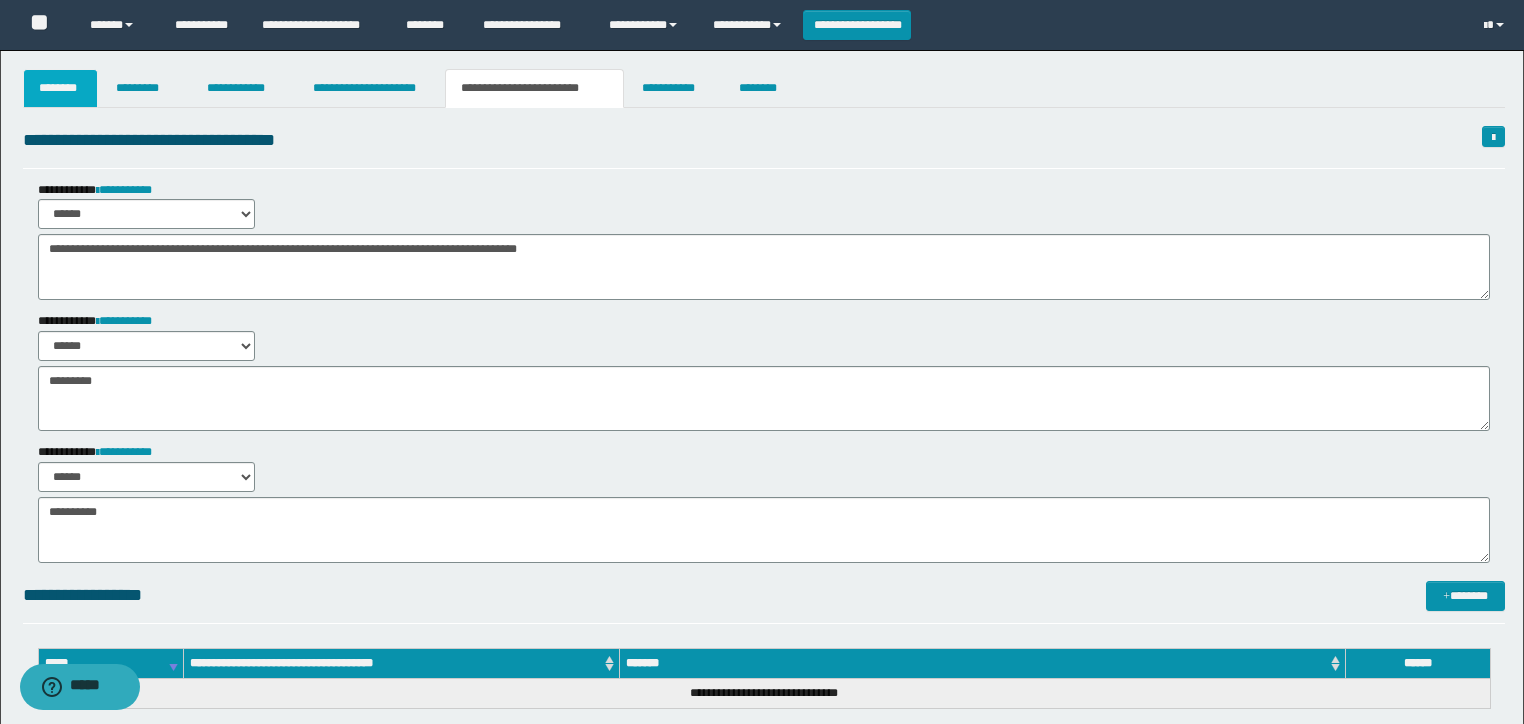 click on "********" at bounding box center (61, 88) 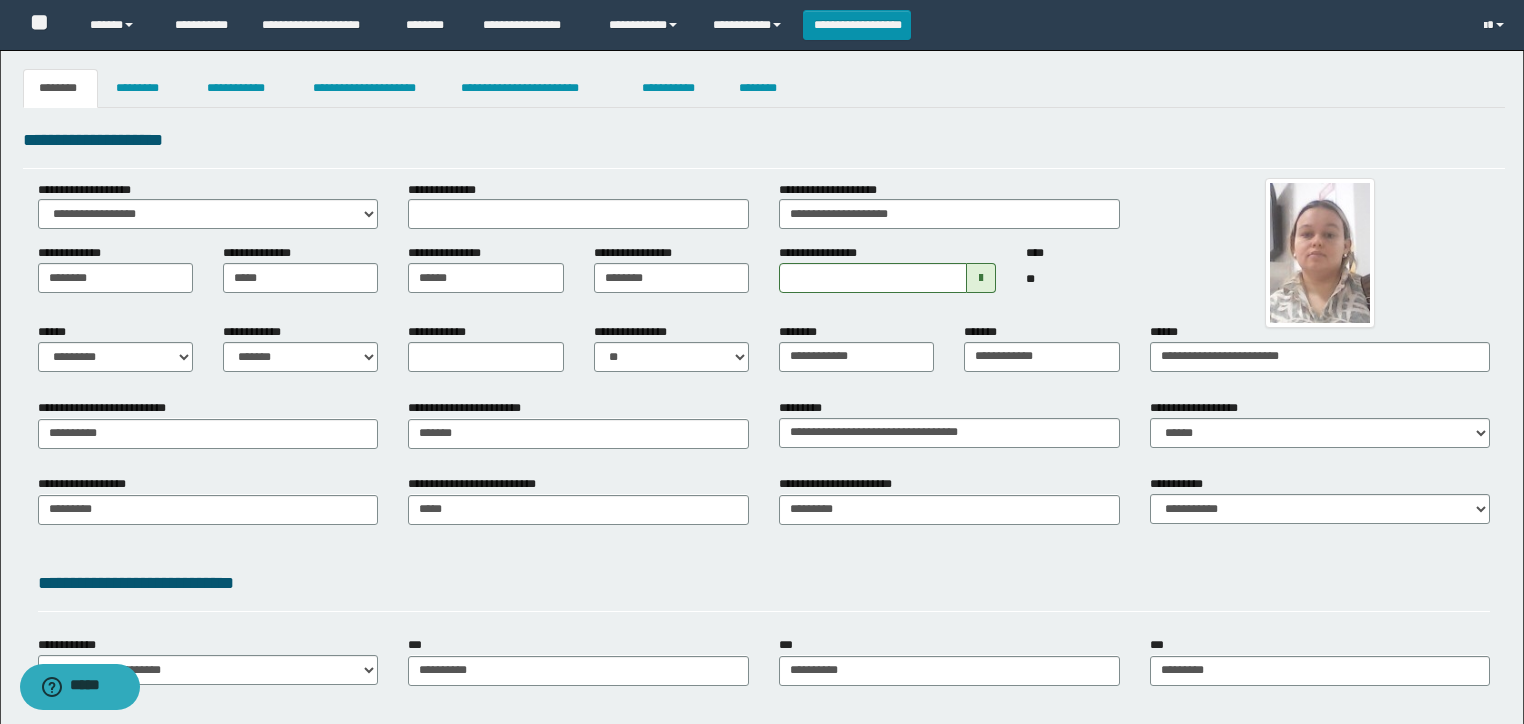 click on "**********" at bounding box center (762, 493) 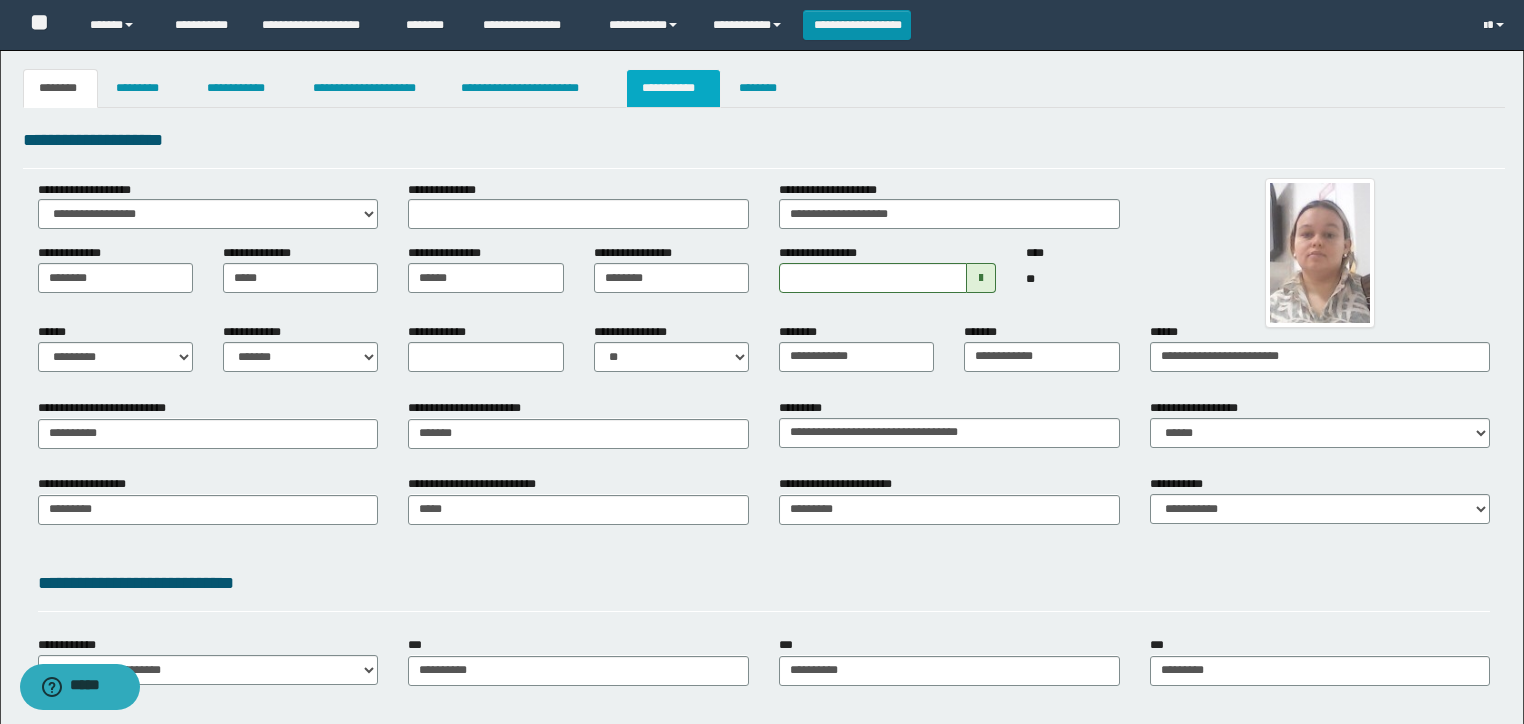 click on "**********" at bounding box center [673, 88] 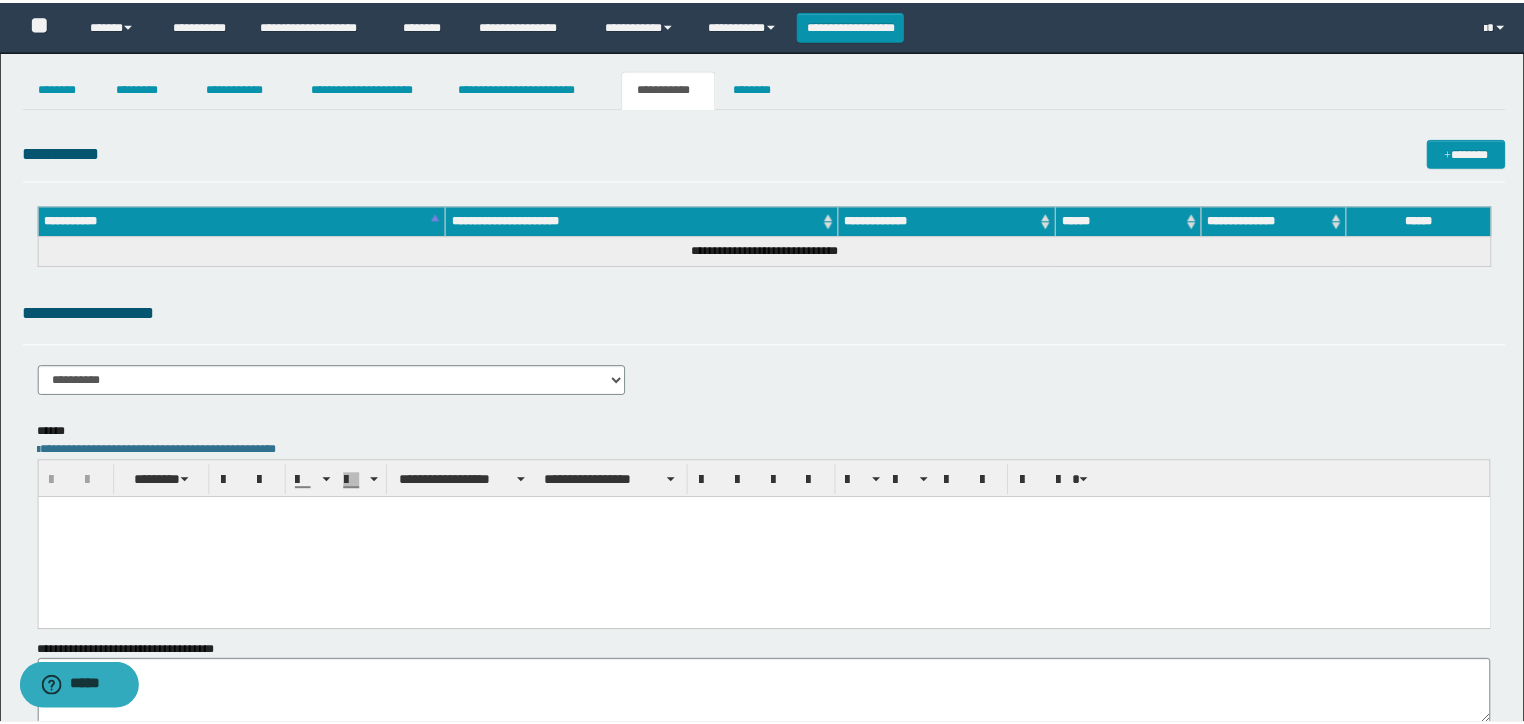scroll, scrollTop: 0, scrollLeft: 0, axis: both 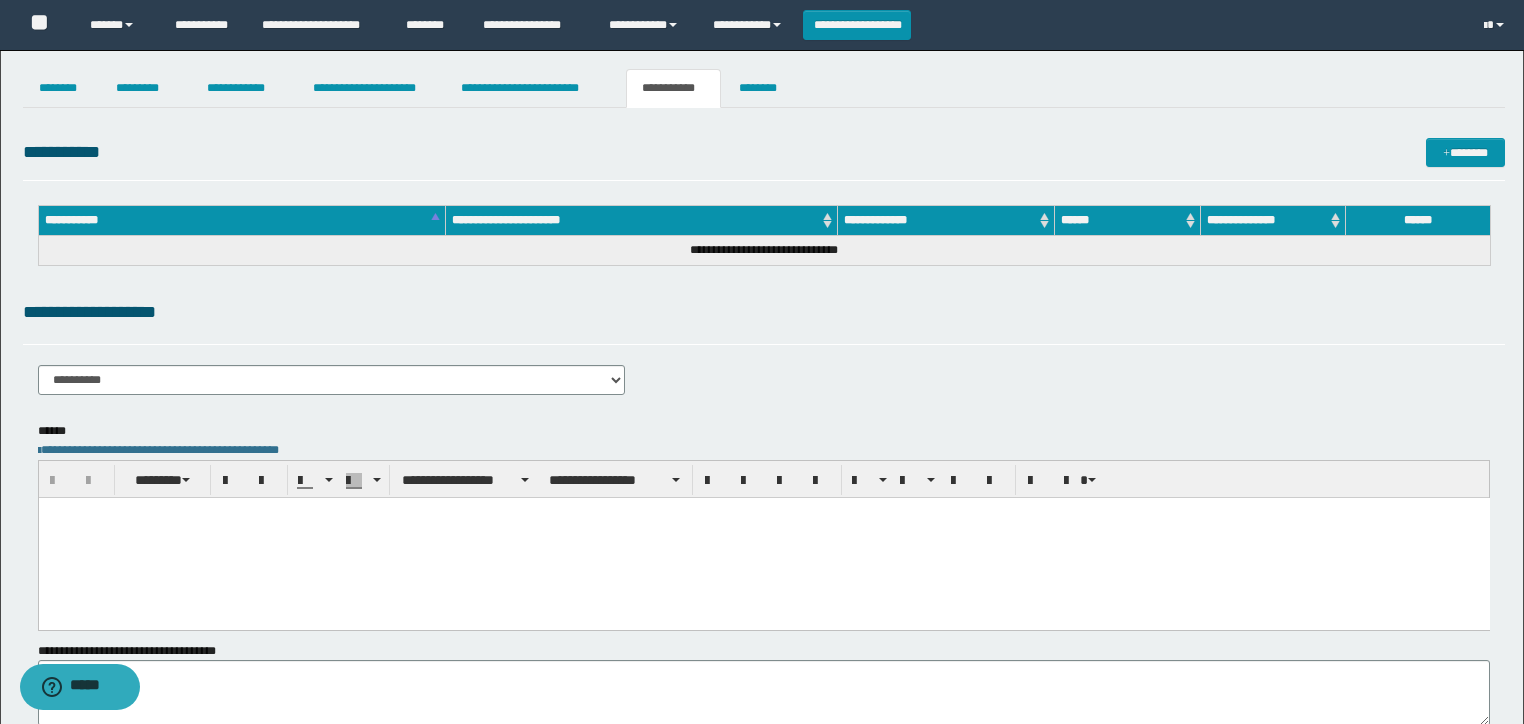 click at bounding box center [763, 537] 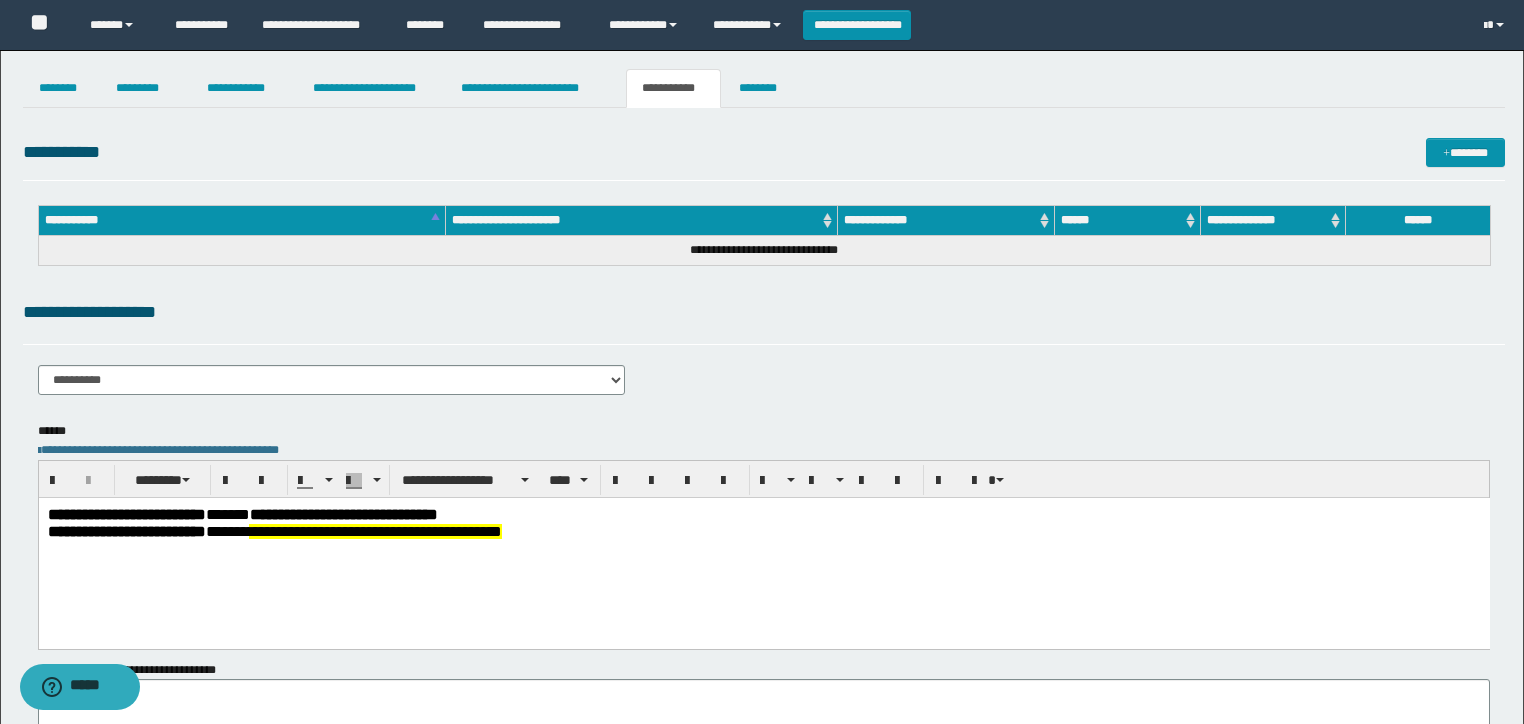 drag, startPoint x: 378, startPoint y: 503, endPoint x: 515, endPoint y: 515, distance: 137.52454 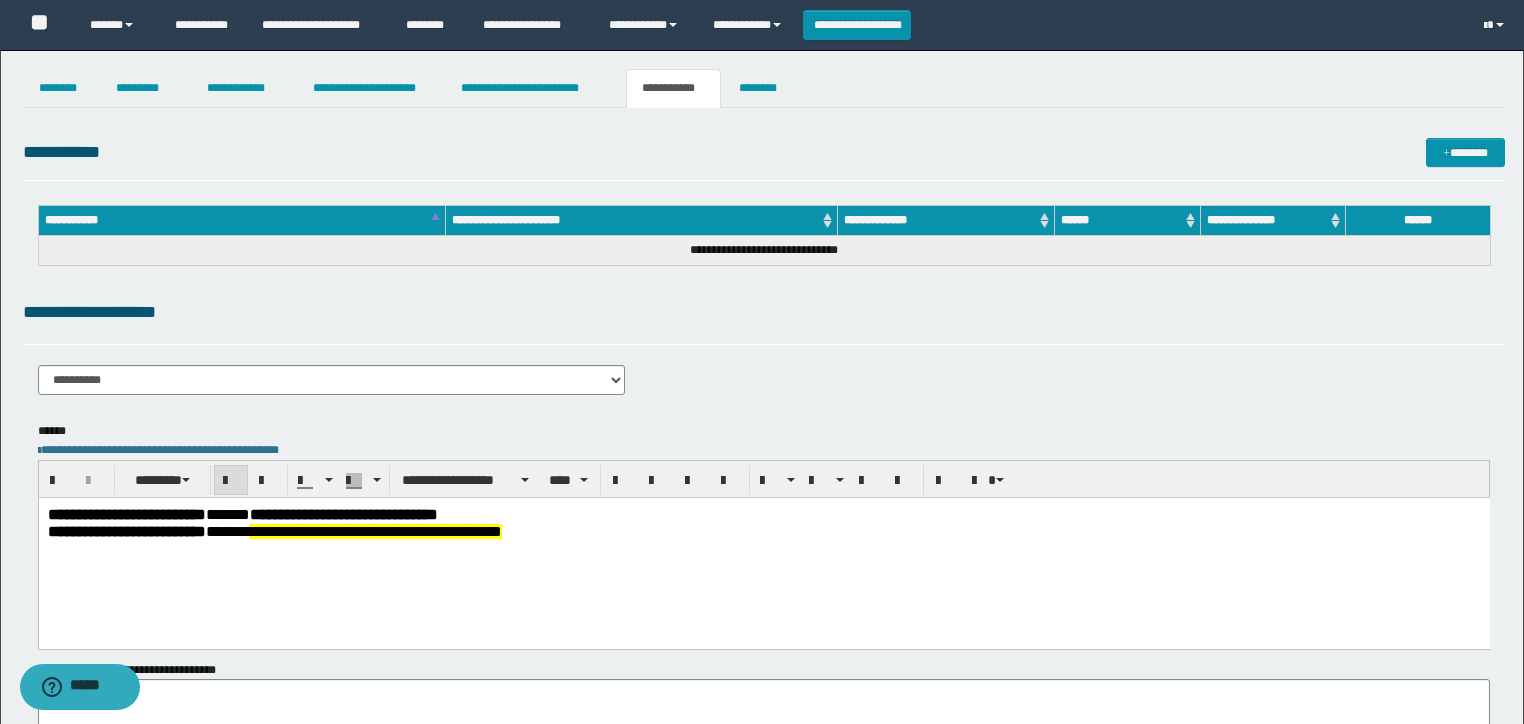 click on "**********" at bounding box center [343, 513] 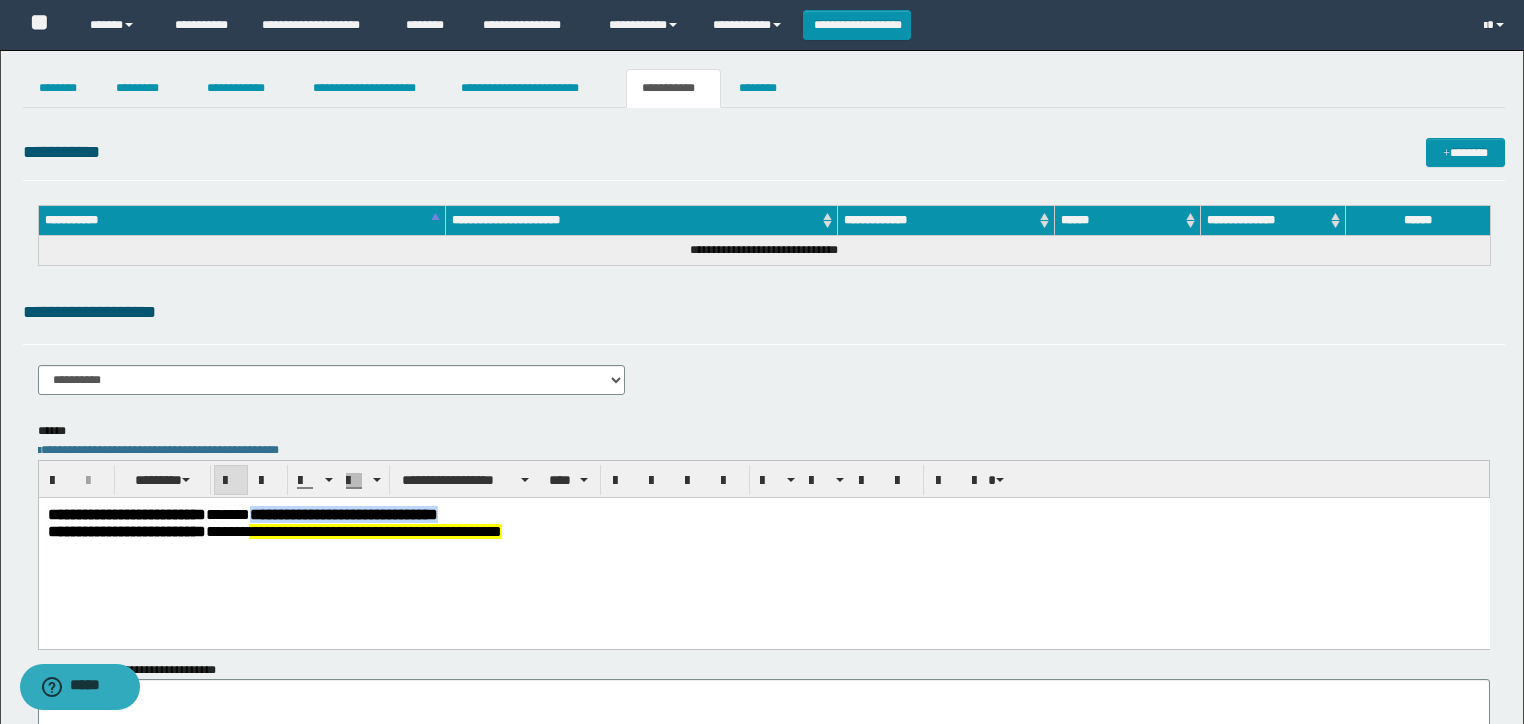 drag, startPoint x: 386, startPoint y: 512, endPoint x: 678, endPoint y: 510, distance: 292.00684 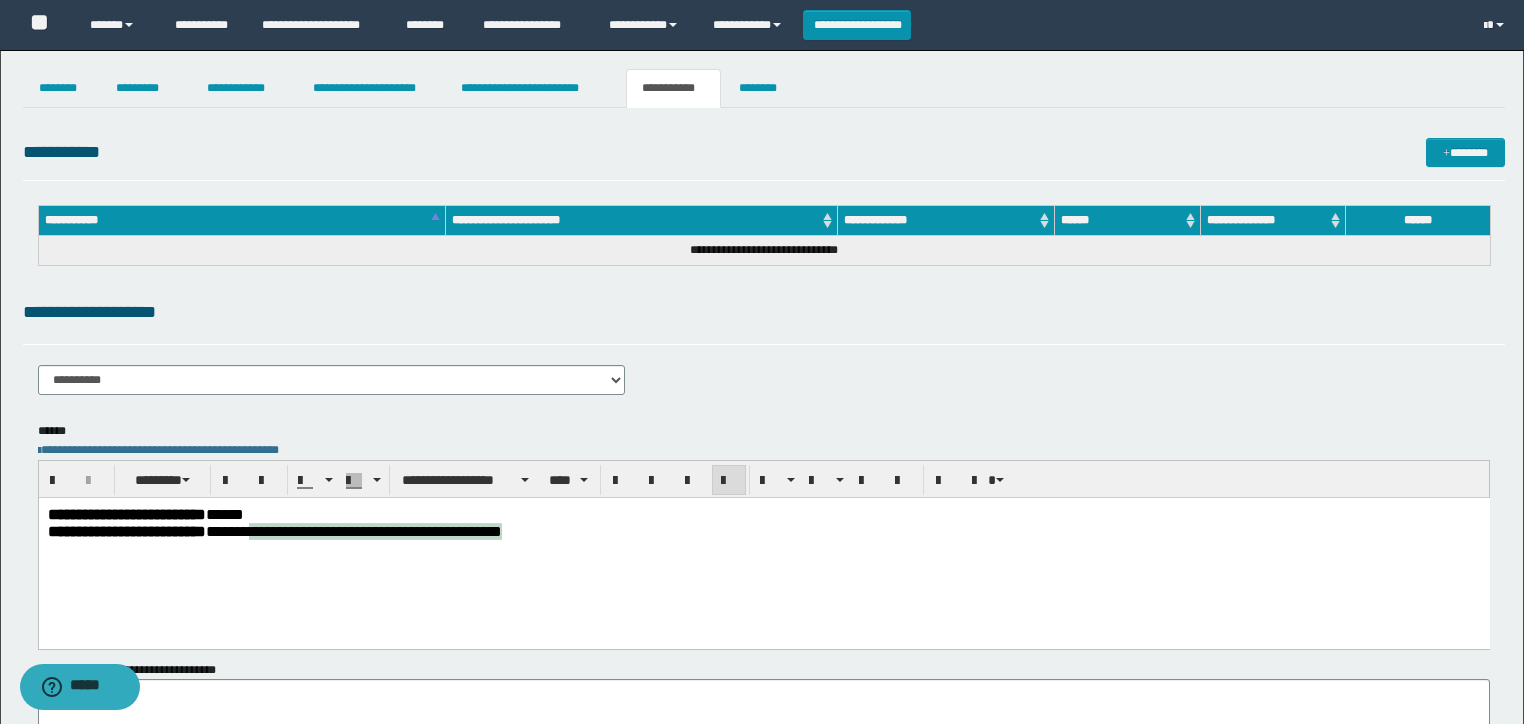 drag, startPoint x: 379, startPoint y: 528, endPoint x: 855, endPoint y: 537, distance: 476.08508 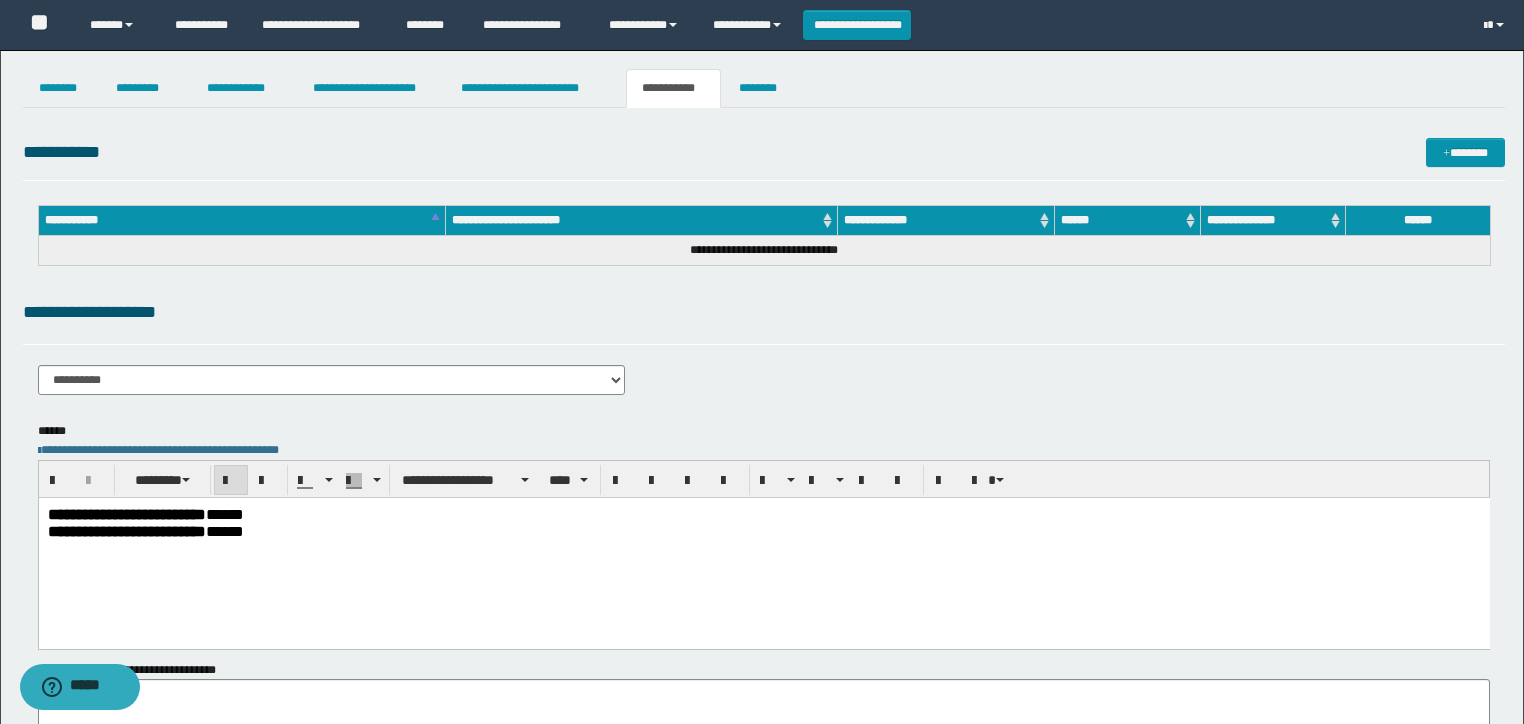 drag, startPoint x: 39, startPoint y: 508, endPoint x: 212, endPoint y: 507, distance: 173.00288 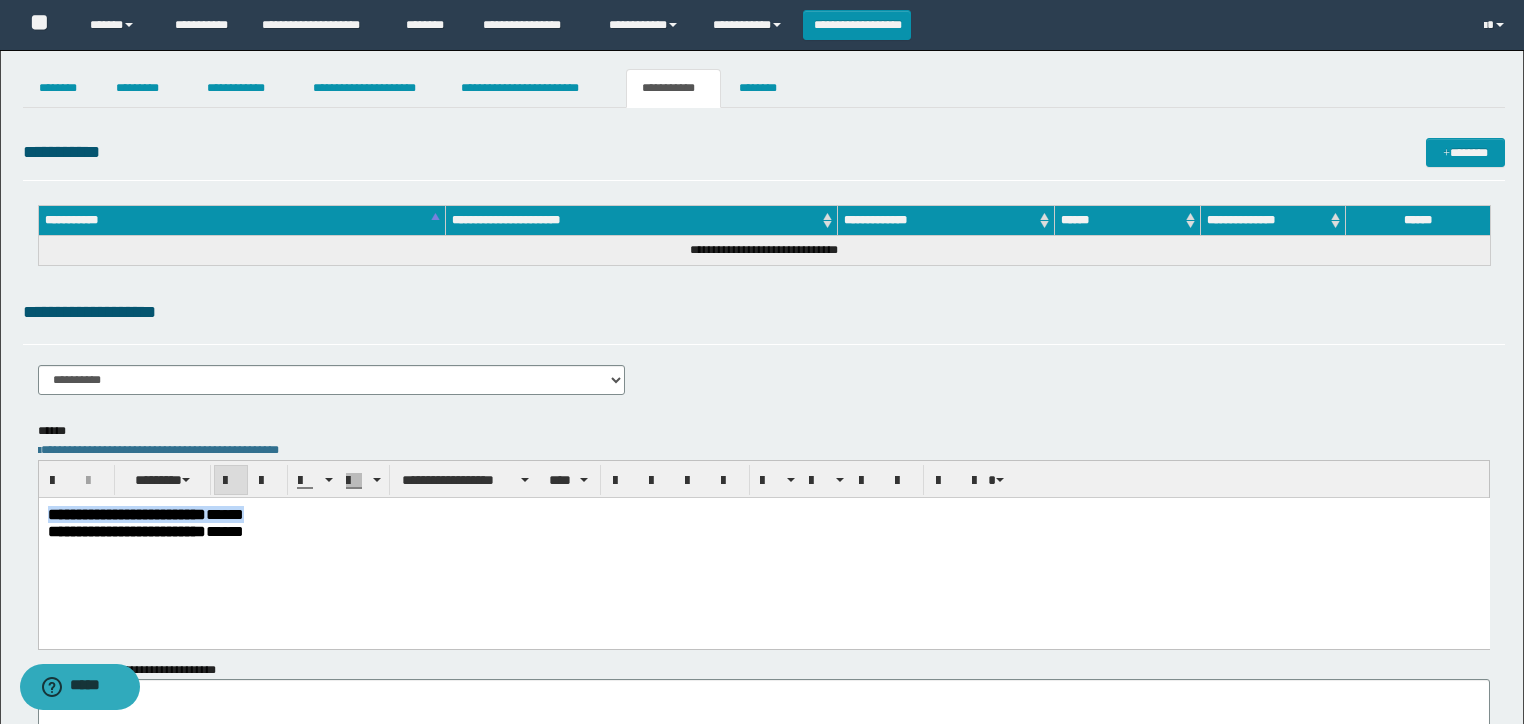 drag, startPoint x: 380, startPoint y: 514, endPoint x: 39, endPoint y: 1008, distance: 600.2641 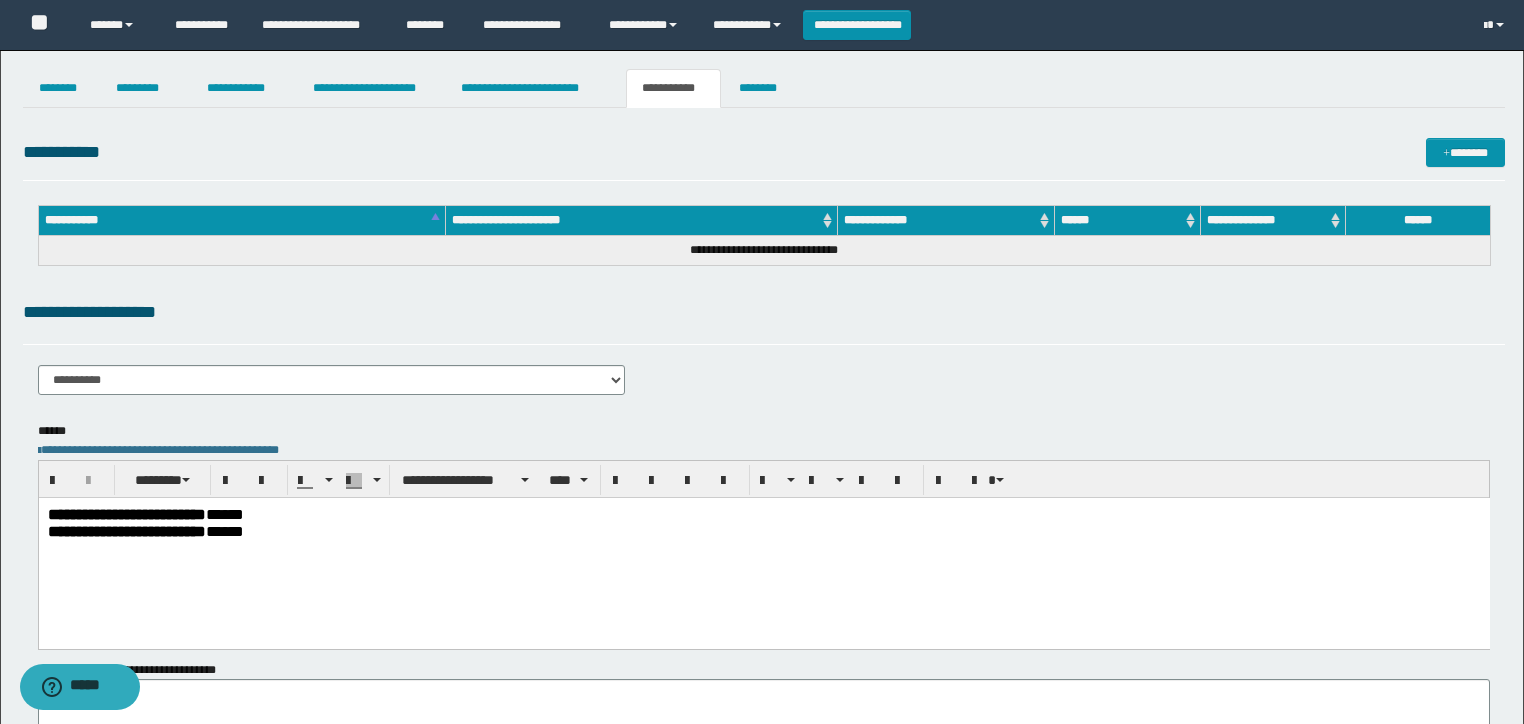 click on "**********" at bounding box center [763, 513] 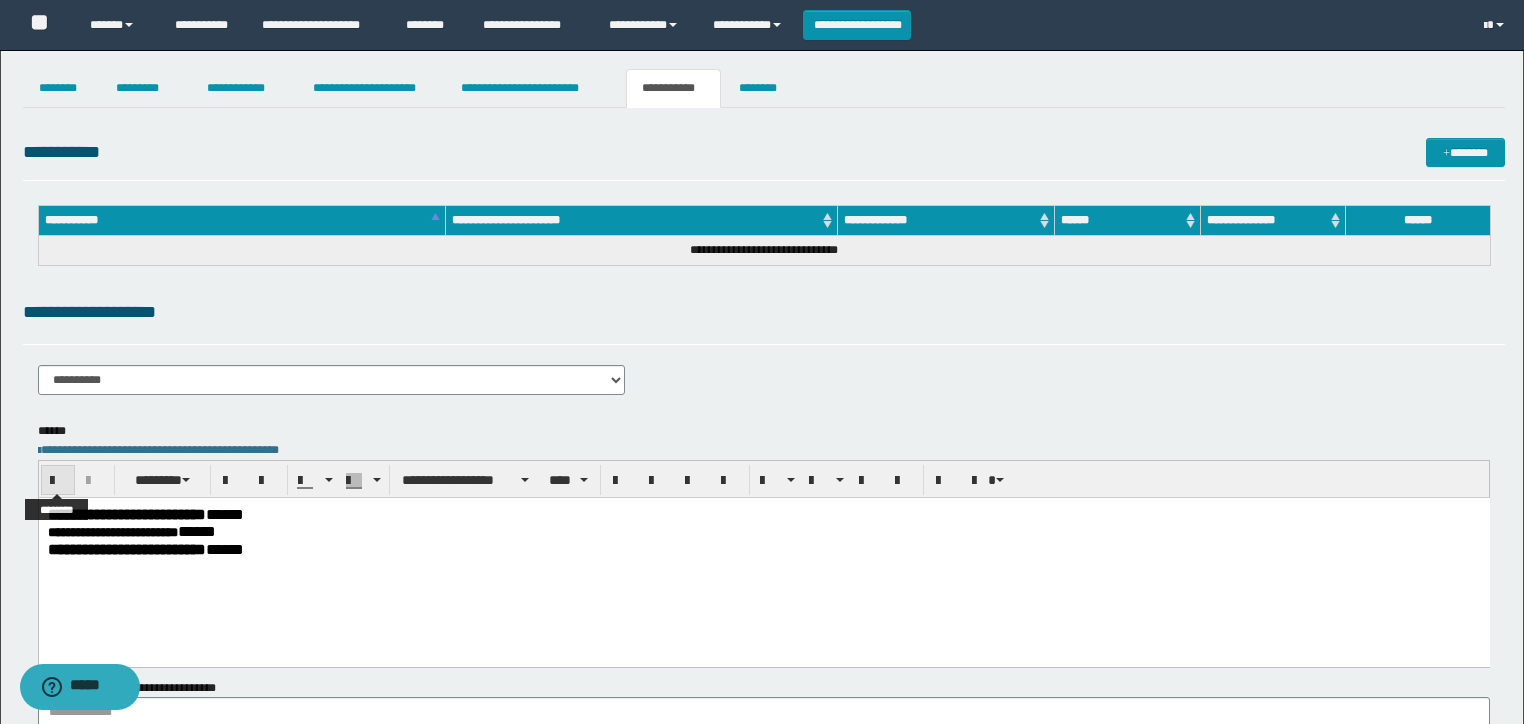 click at bounding box center [58, 481] 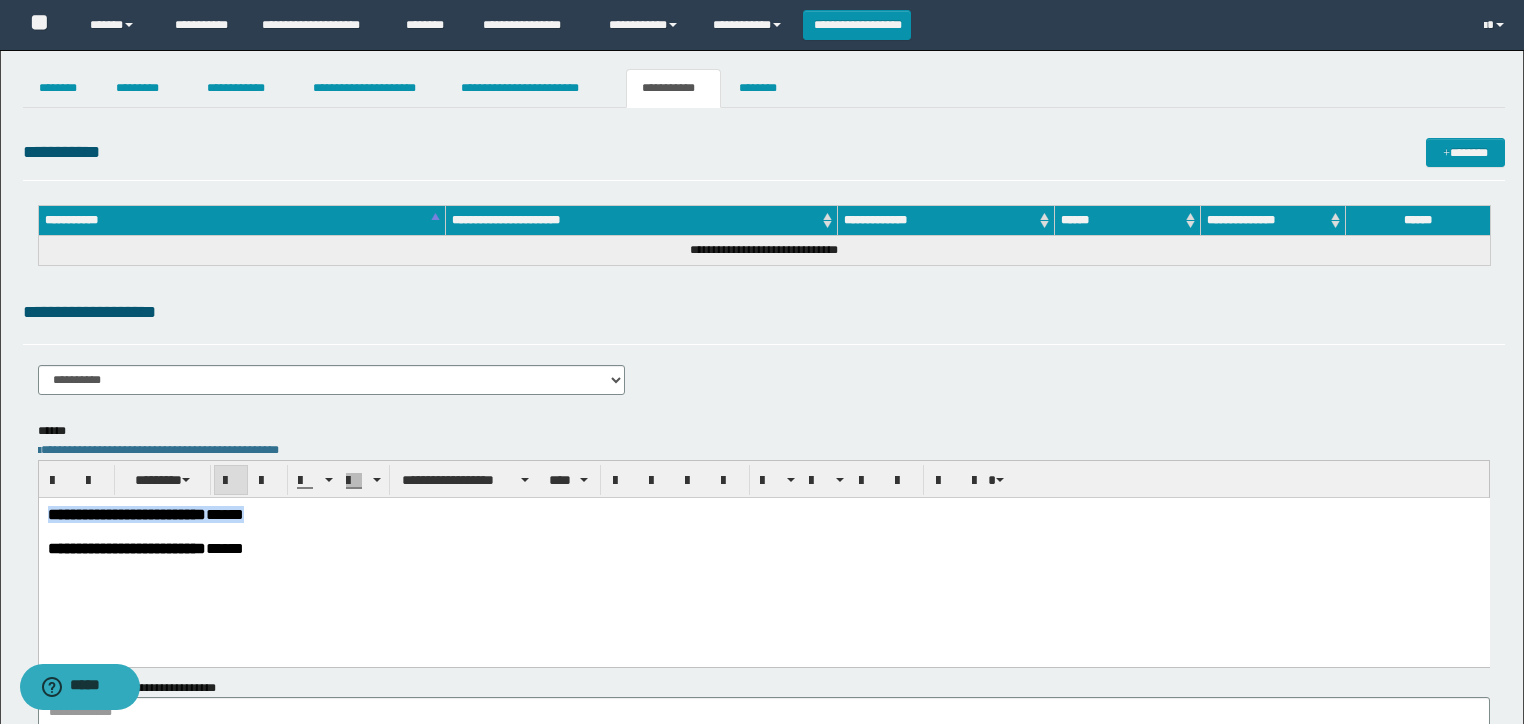 drag, startPoint x: 192, startPoint y: 518, endPoint x: 39, endPoint y: 1003, distance: 508.5607 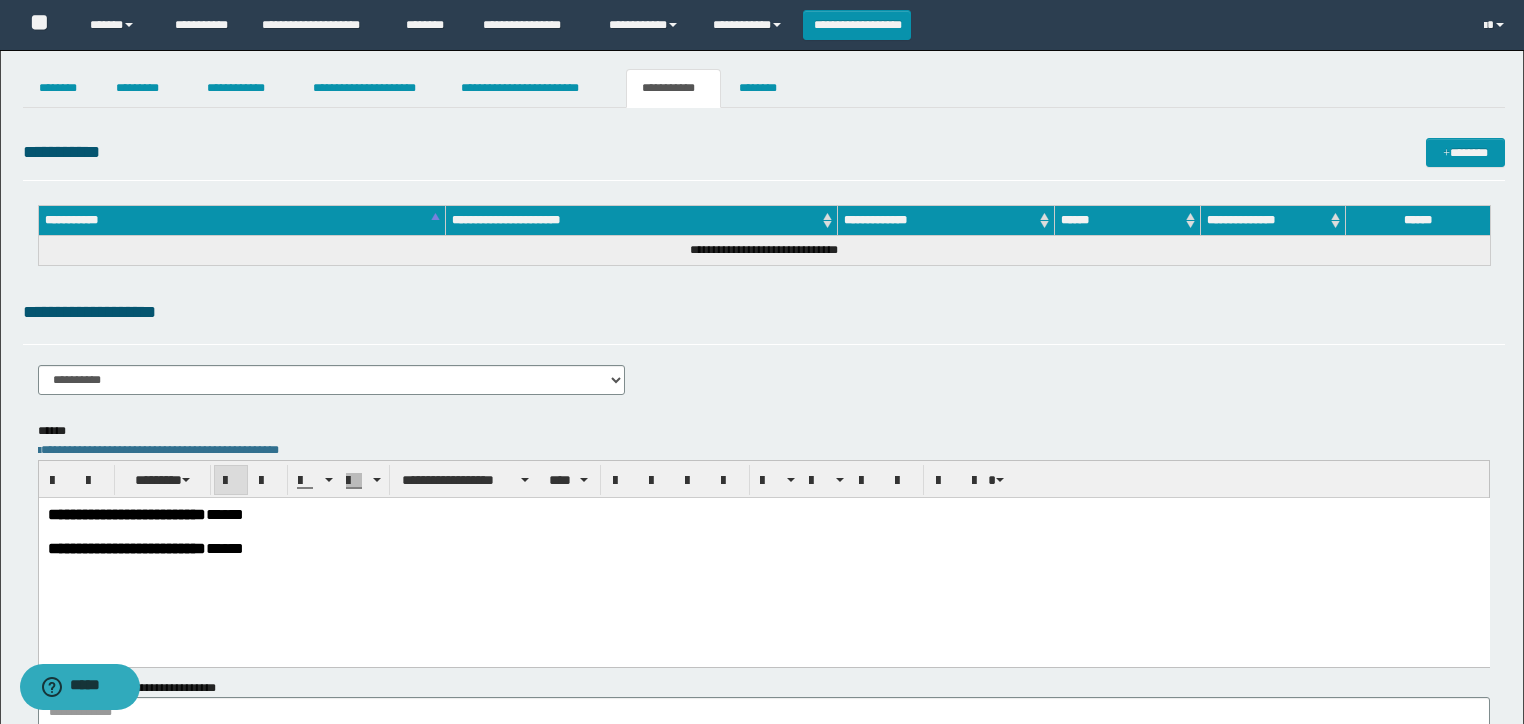 click at bounding box center (763, 530) 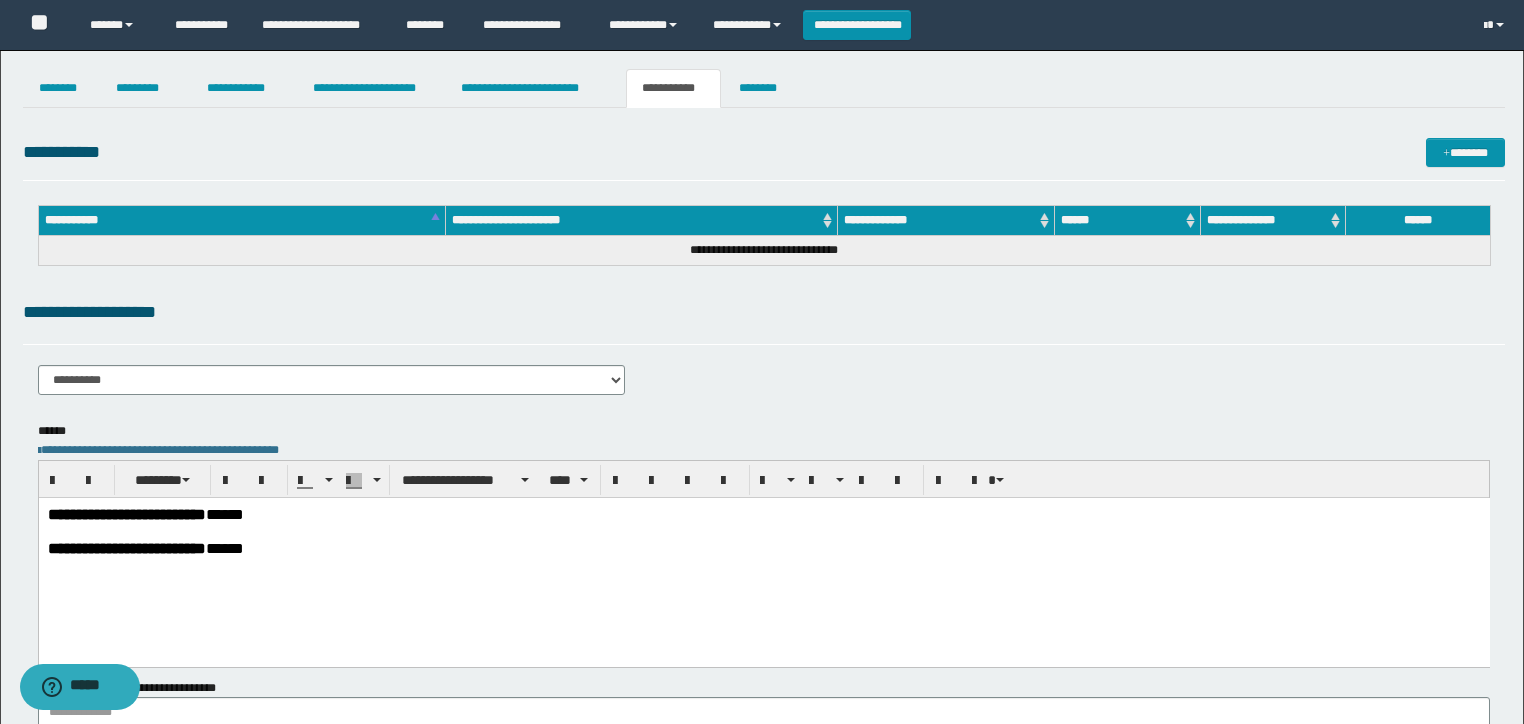 drag, startPoint x: 381, startPoint y: 456, endPoint x: 389, endPoint y: 493, distance: 37.85499 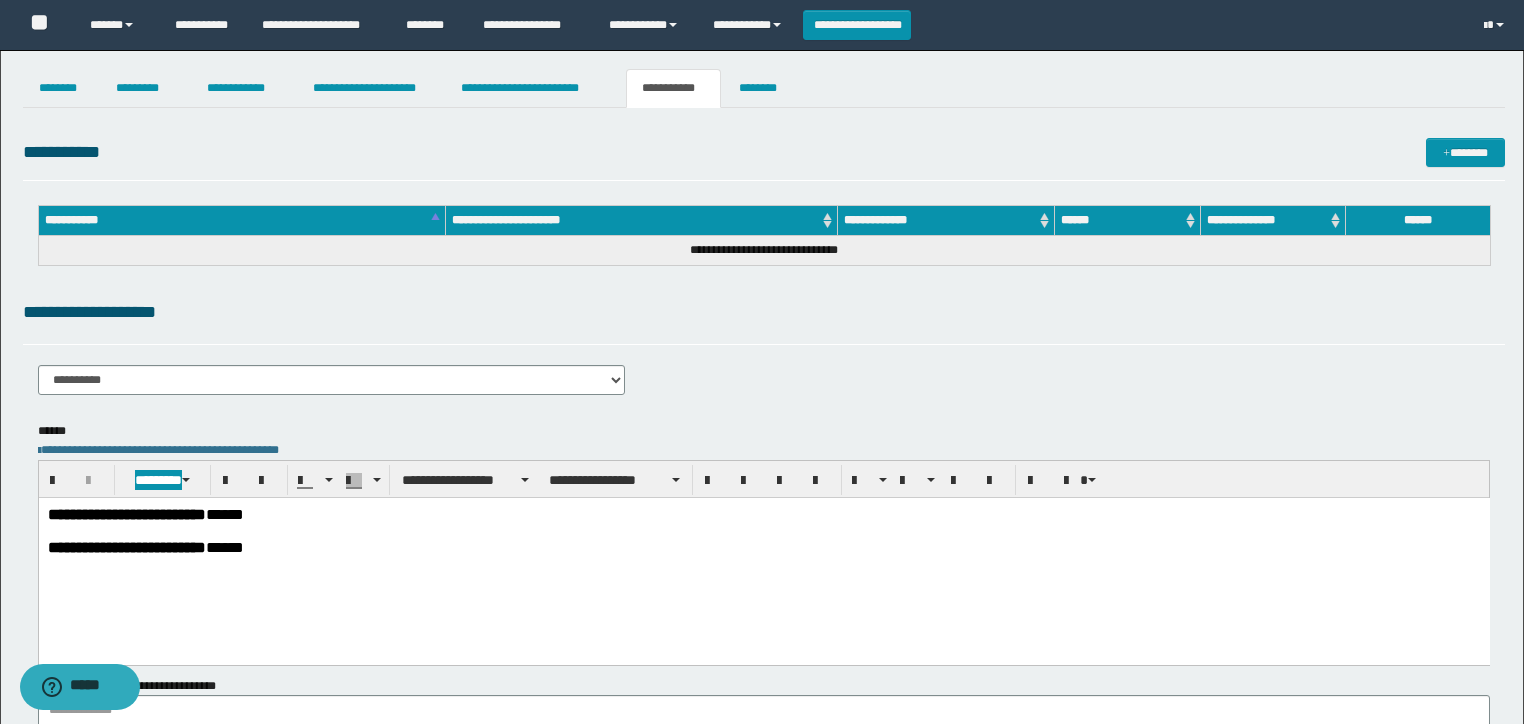 click on "**********" at bounding box center [763, 513] 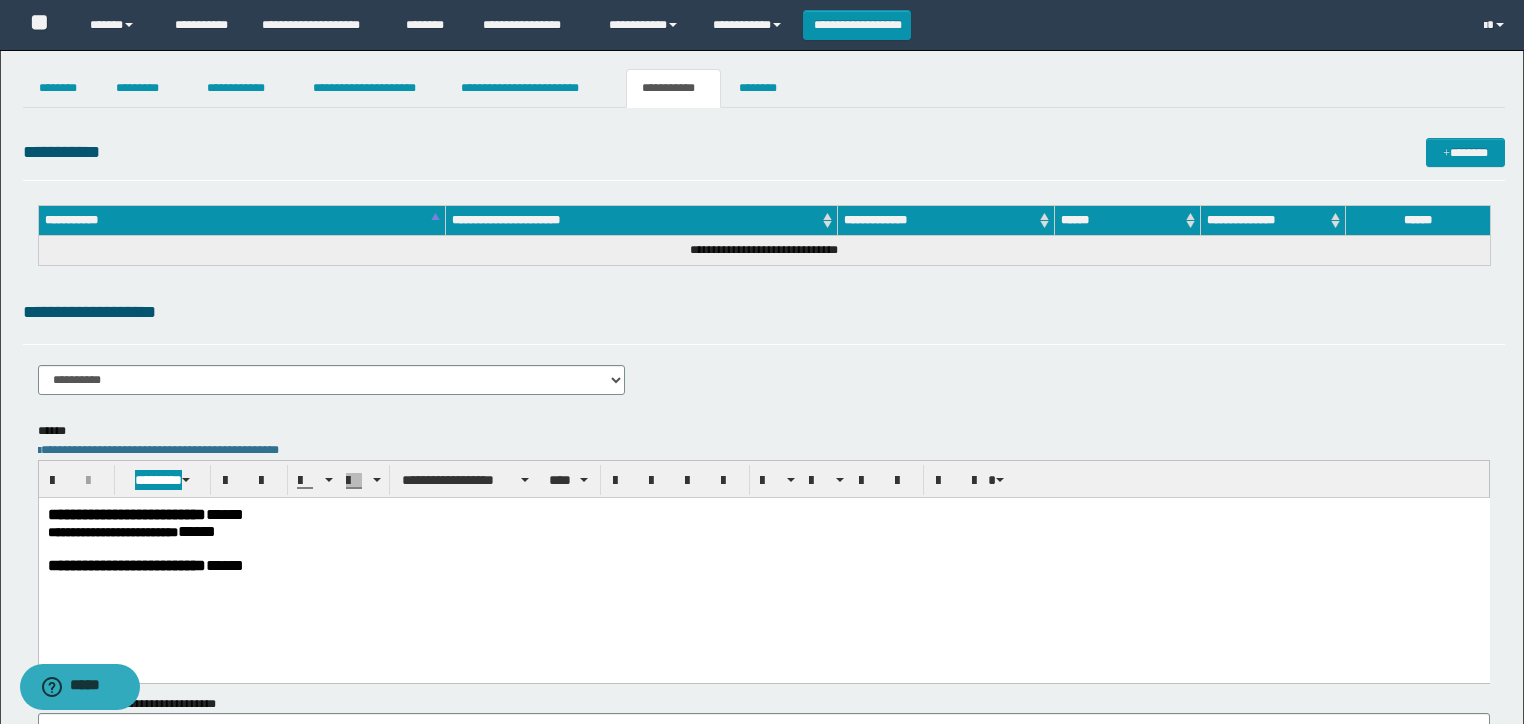 click on "******" at bounding box center (196, 530) 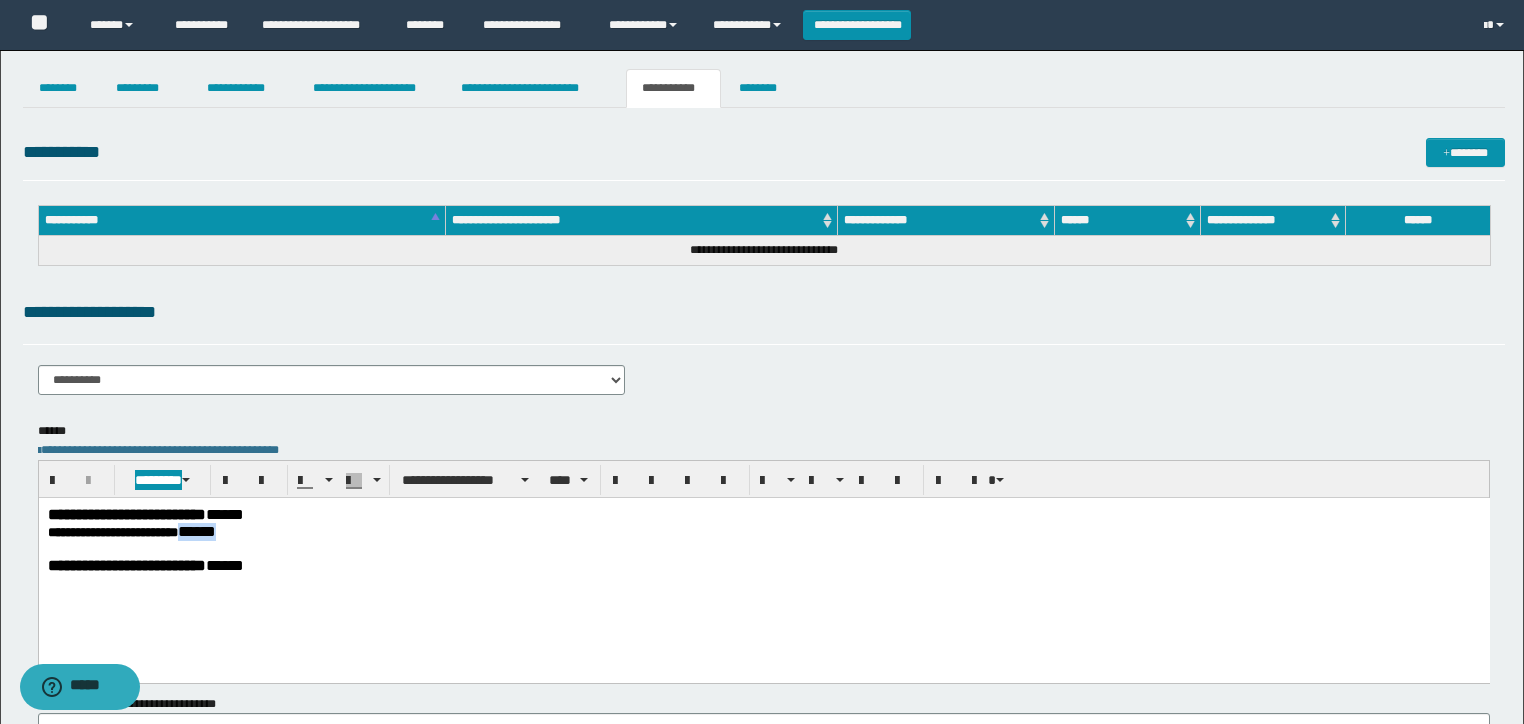 click on "******" at bounding box center (196, 530) 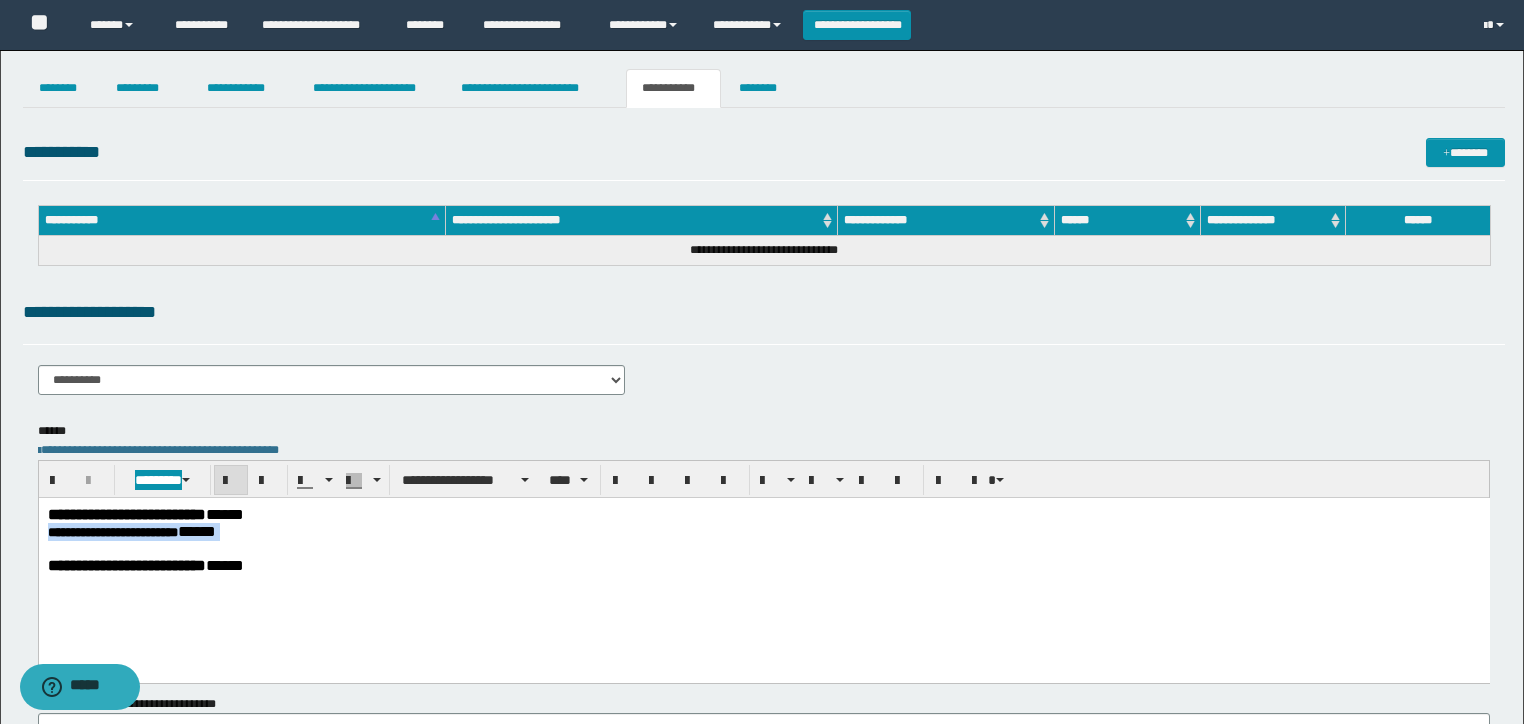 click on "******" at bounding box center [196, 530] 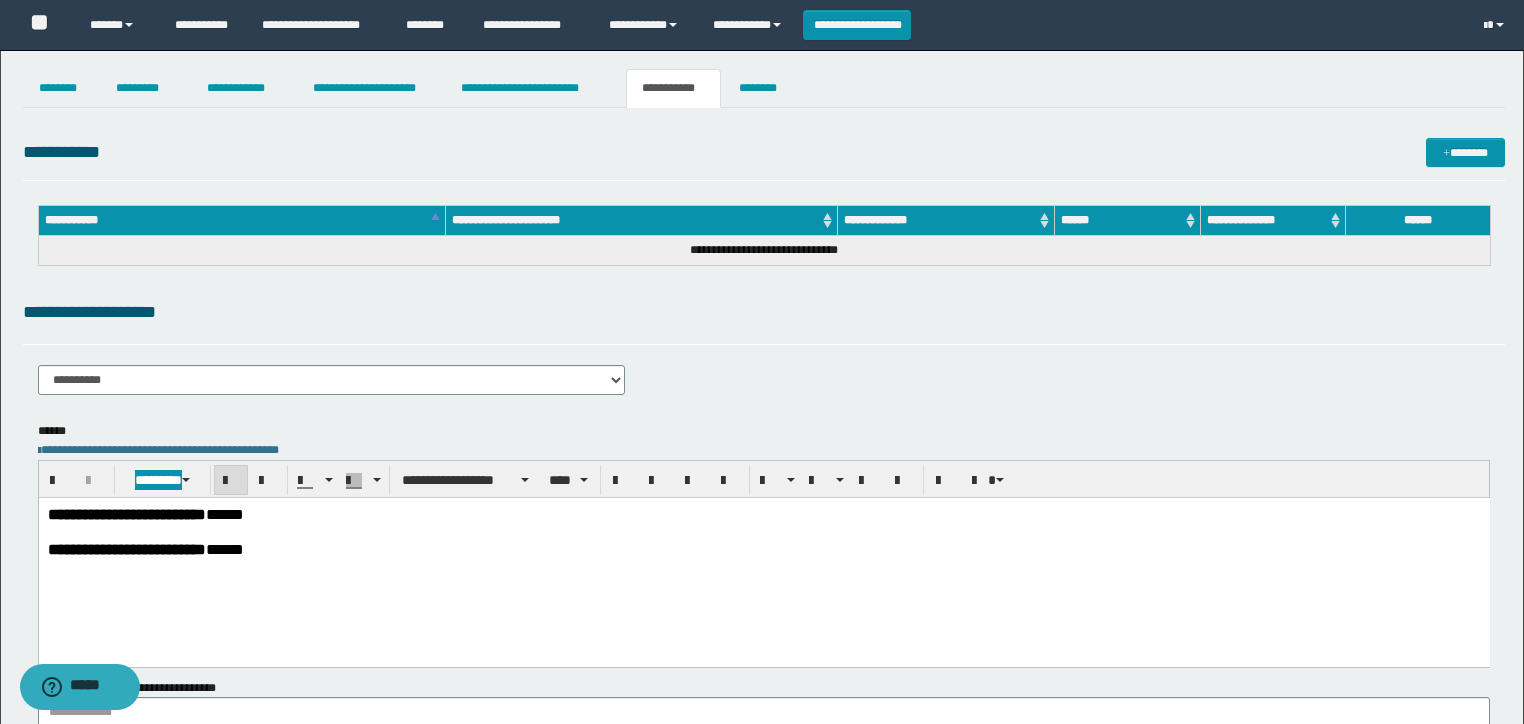 click on "**********" at bounding box center (763, 548) 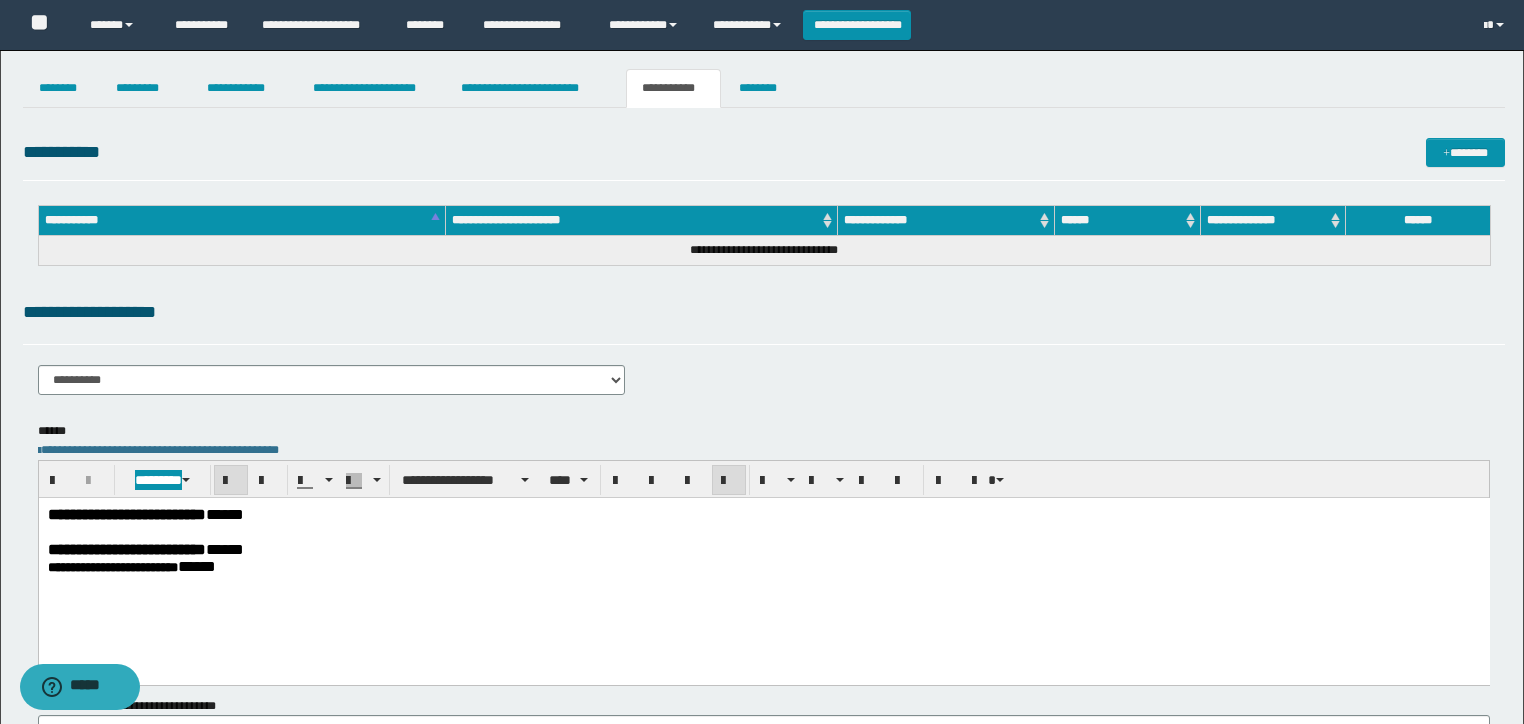 click on "**********" at bounding box center (112, 566) 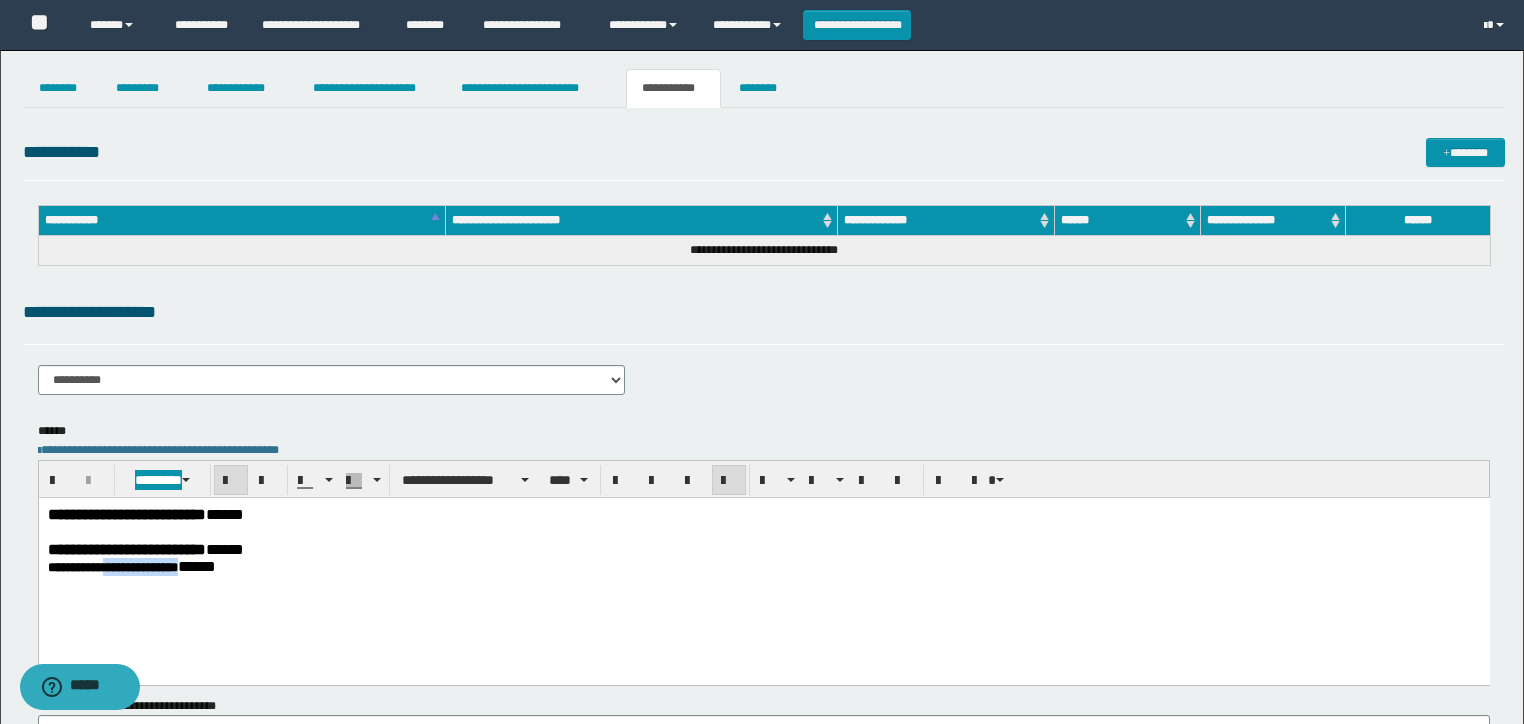 click on "**********" at bounding box center (112, 566) 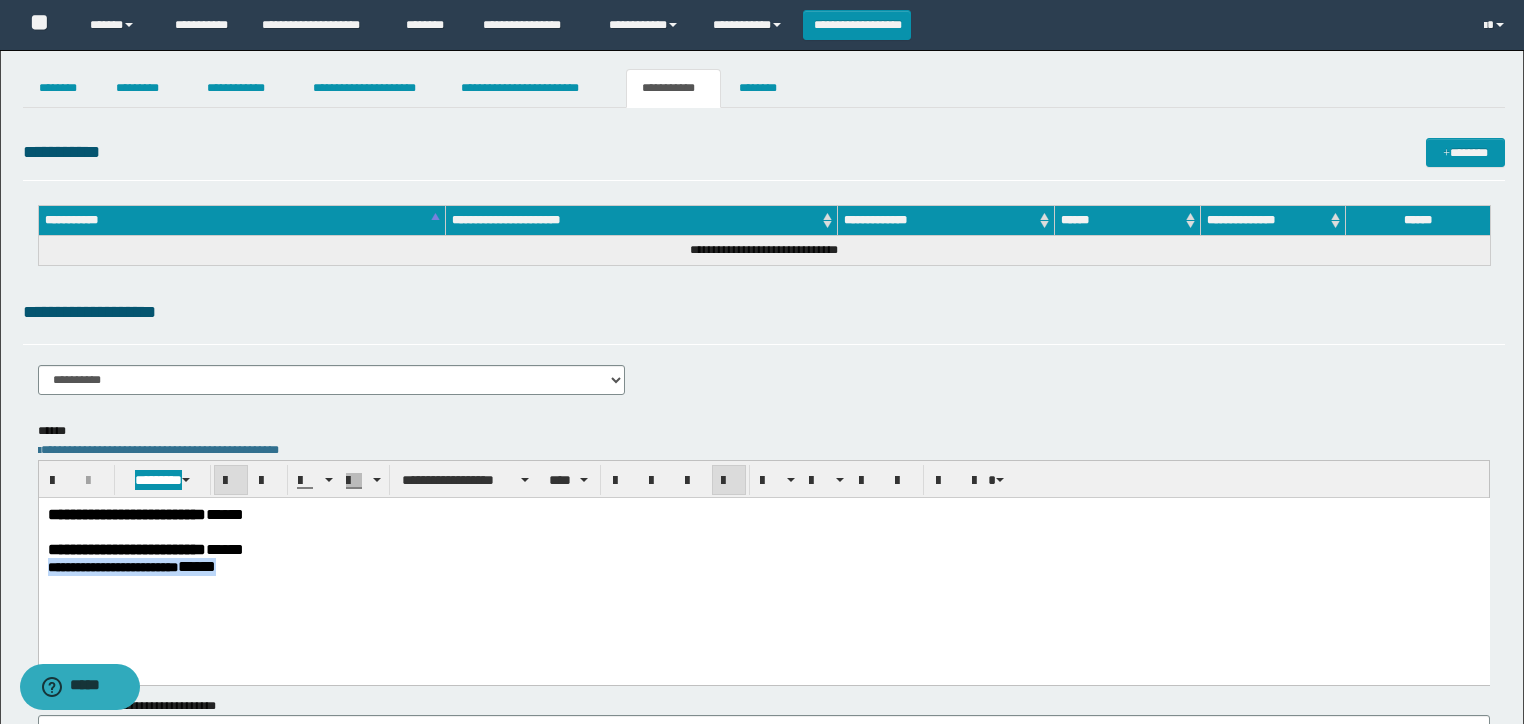 click on "**********" at bounding box center (112, 566) 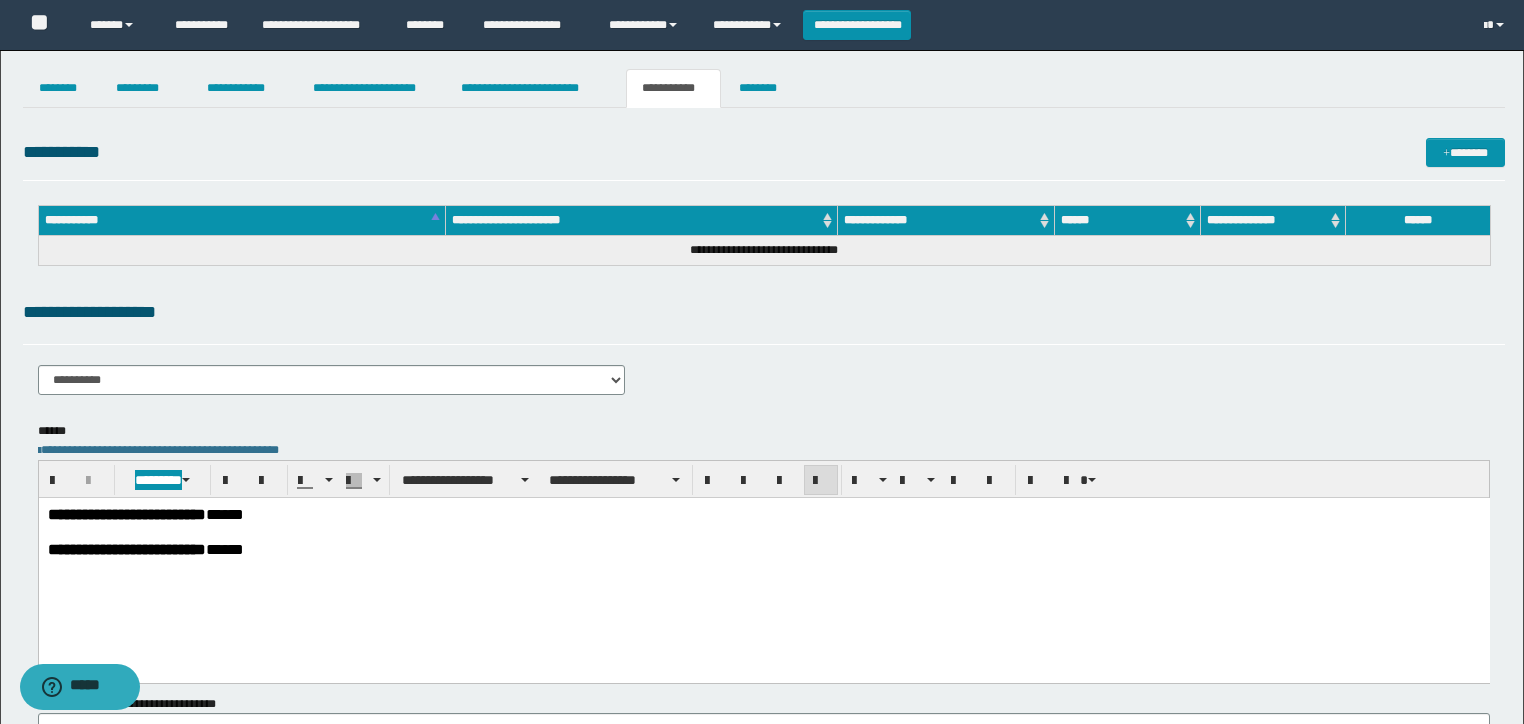 click on "**********" at bounding box center [126, 513] 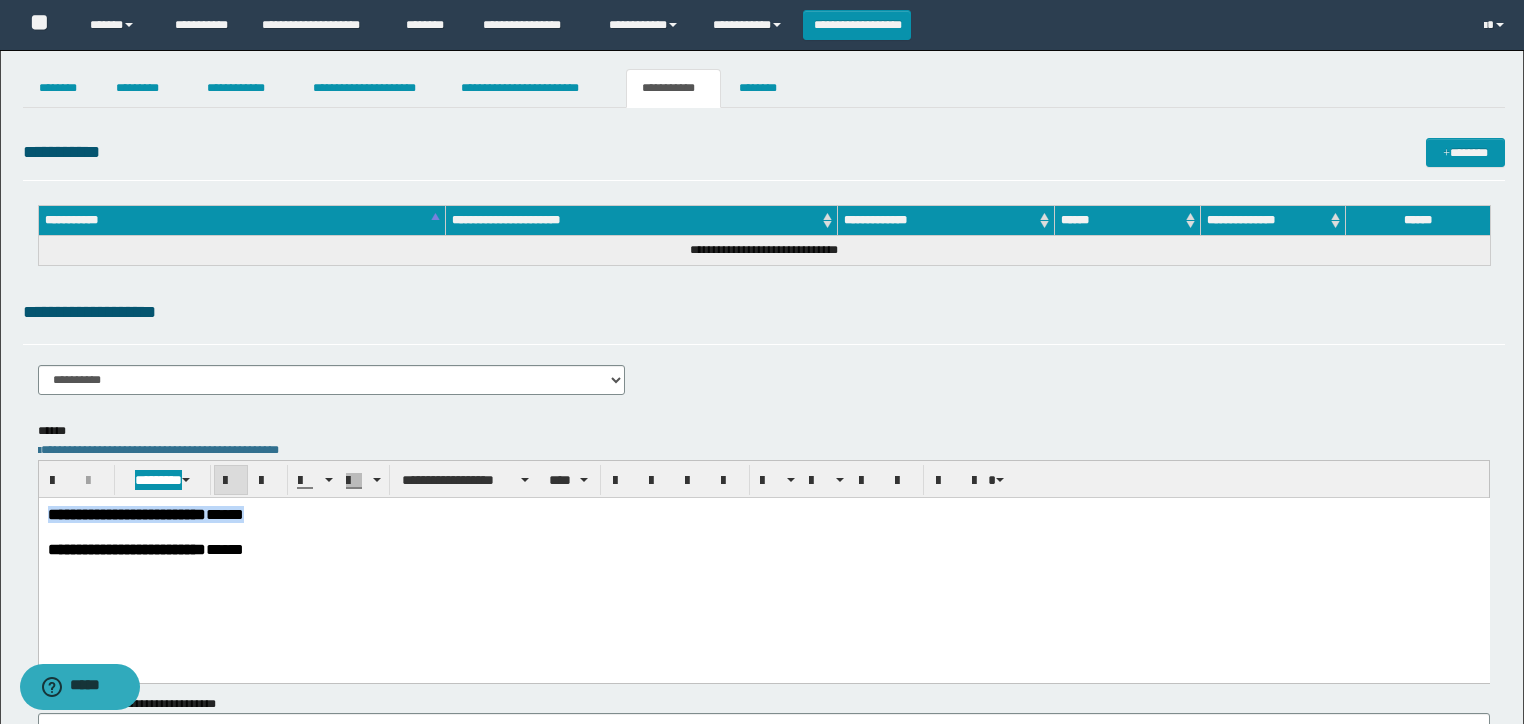 click on "**********" at bounding box center (126, 513) 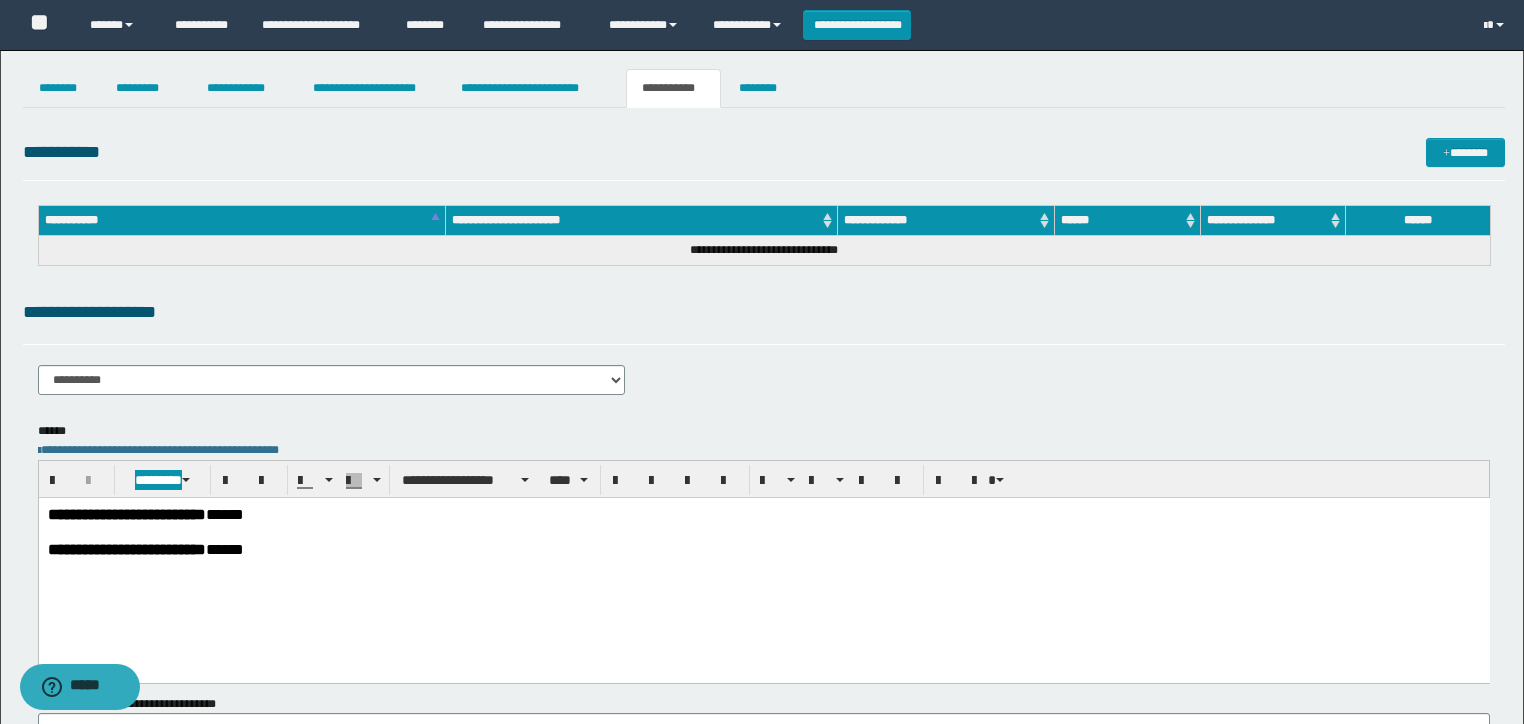 click on "**********" at bounding box center (763, 563) 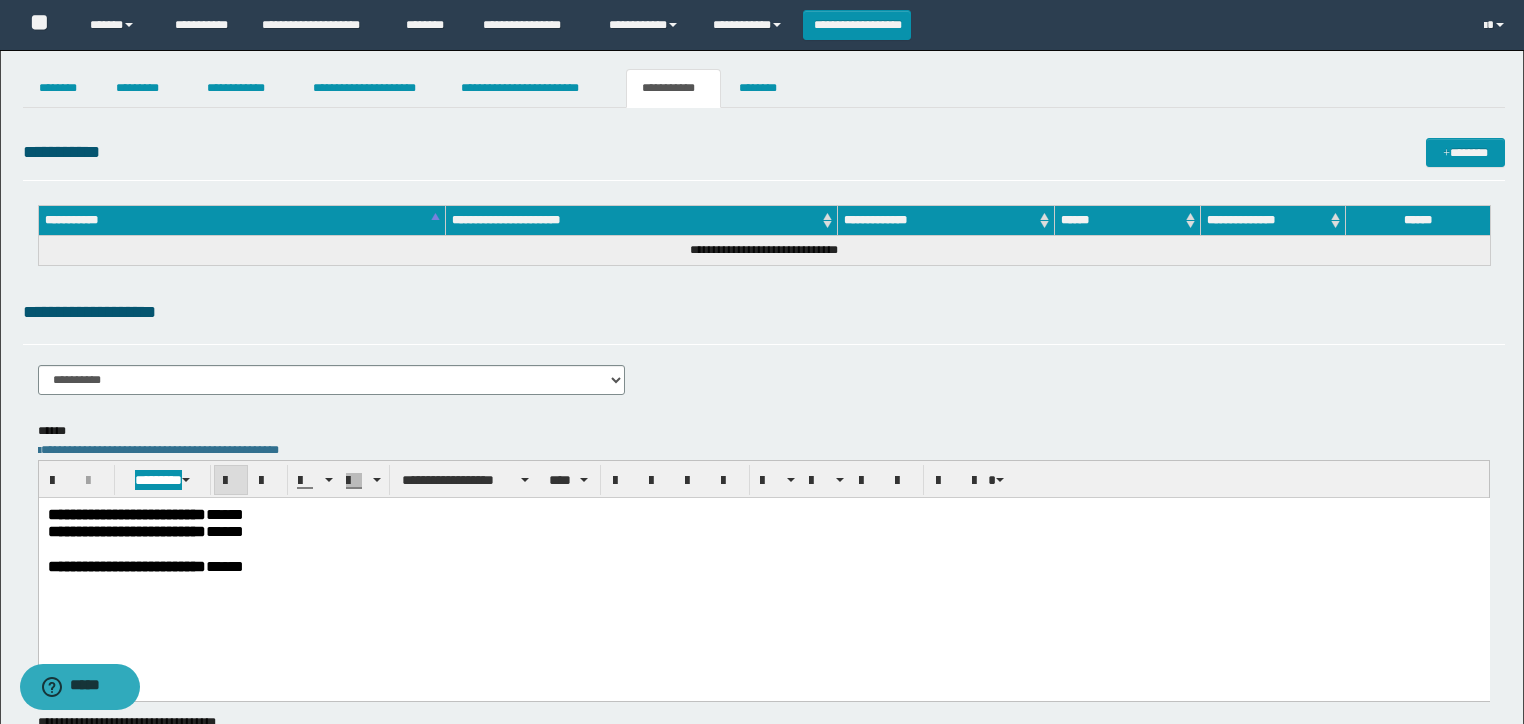 click on "**********" at bounding box center (126, 530) 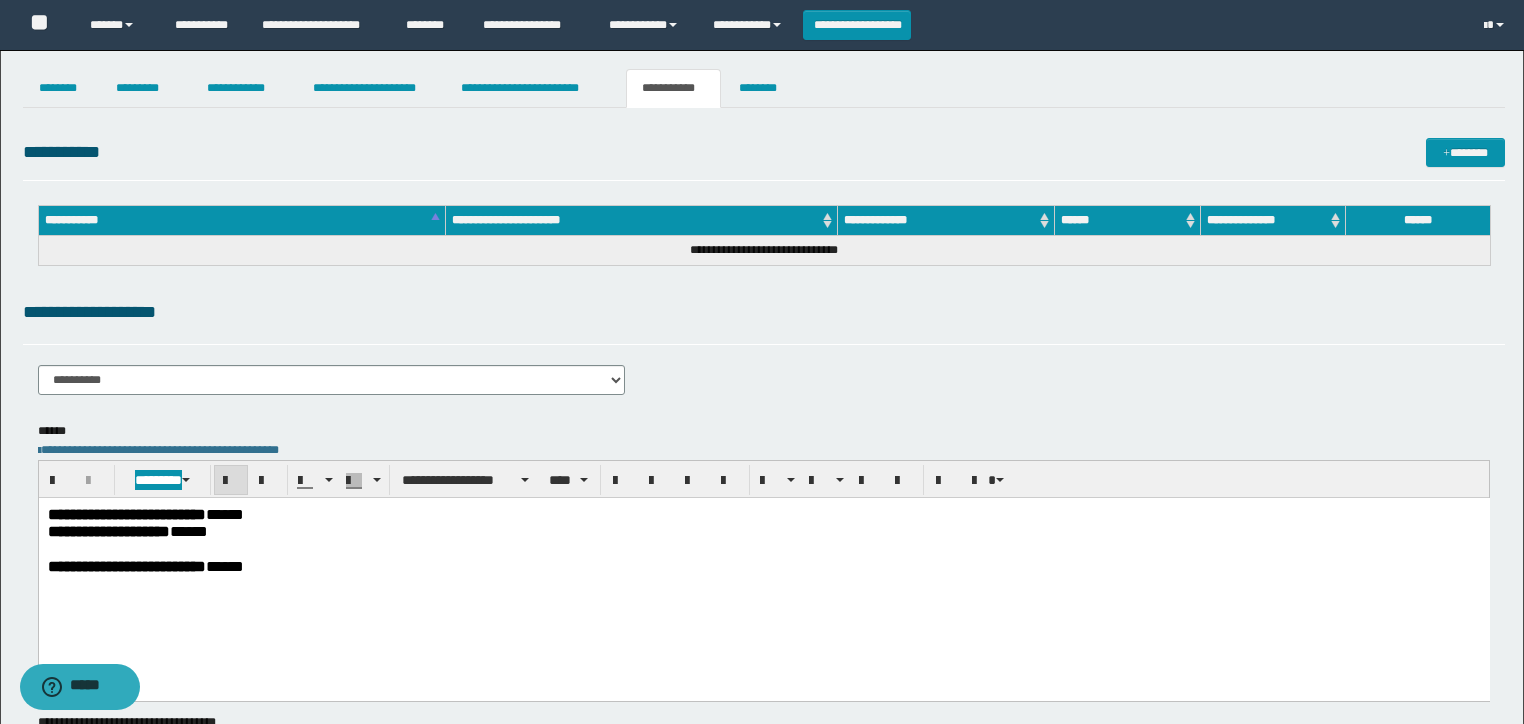 click on "******" at bounding box center (188, 530) 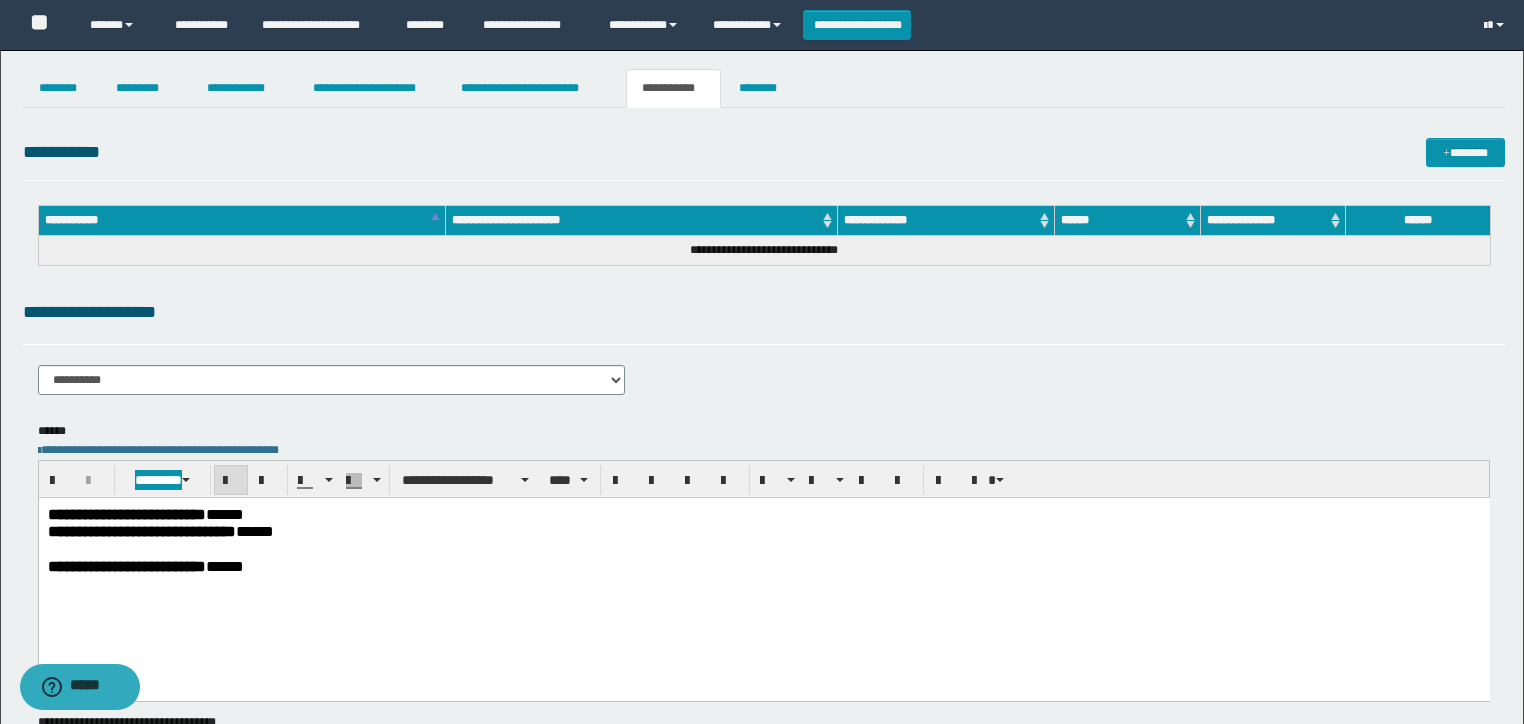 click on "******" at bounding box center (254, 530) 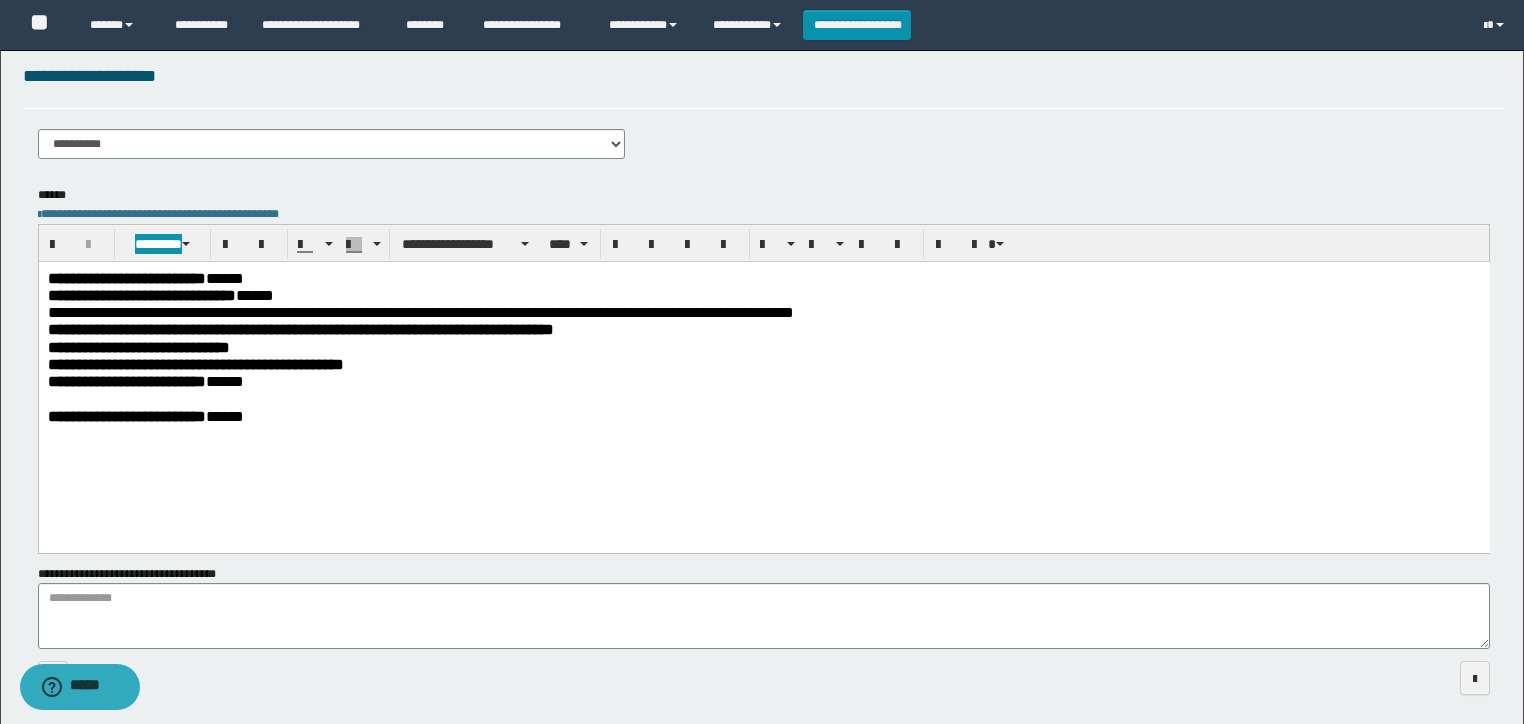scroll, scrollTop: 240, scrollLeft: 0, axis: vertical 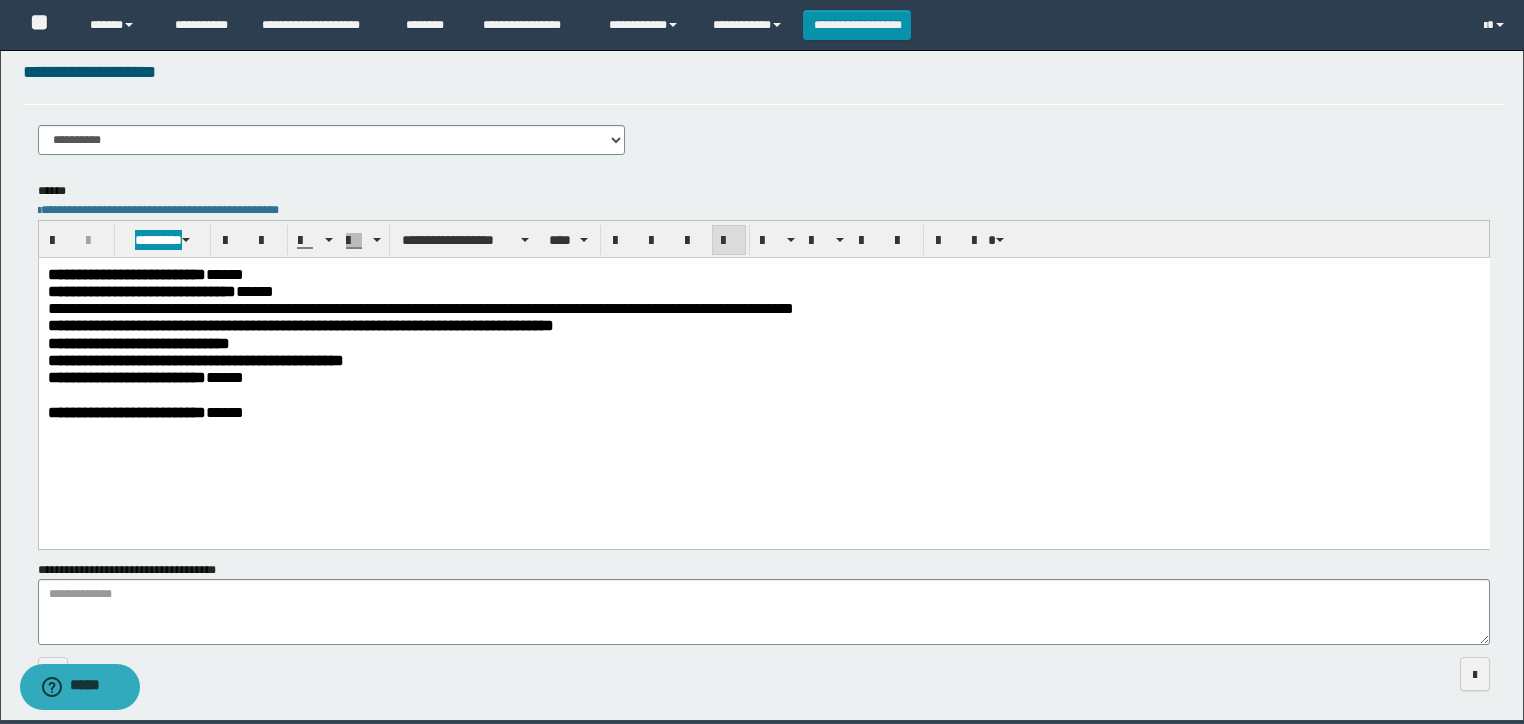 click on "**********" at bounding box center (763, 411) 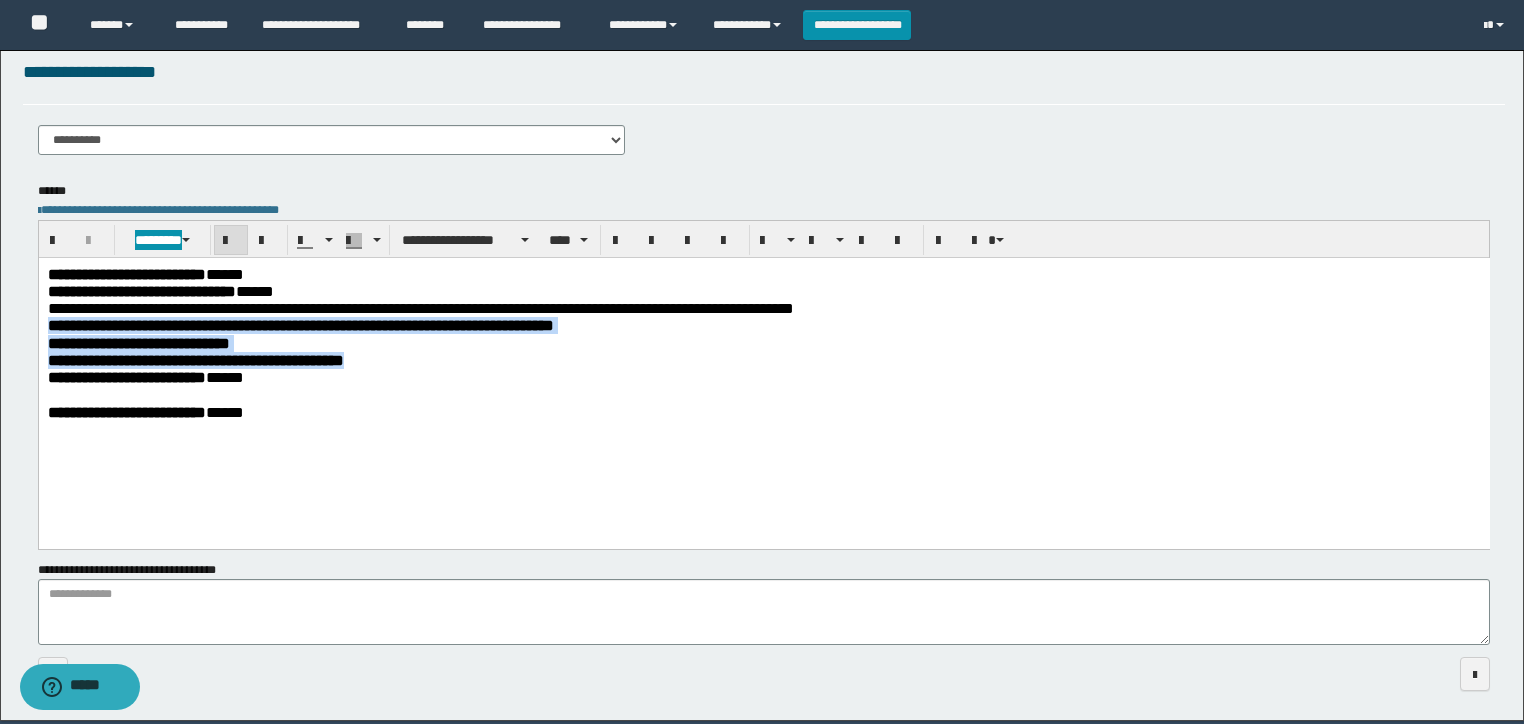drag, startPoint x: 535, startPoint y: 359, endPoint x: 45, endPoint y: 582, distance: 538.35767 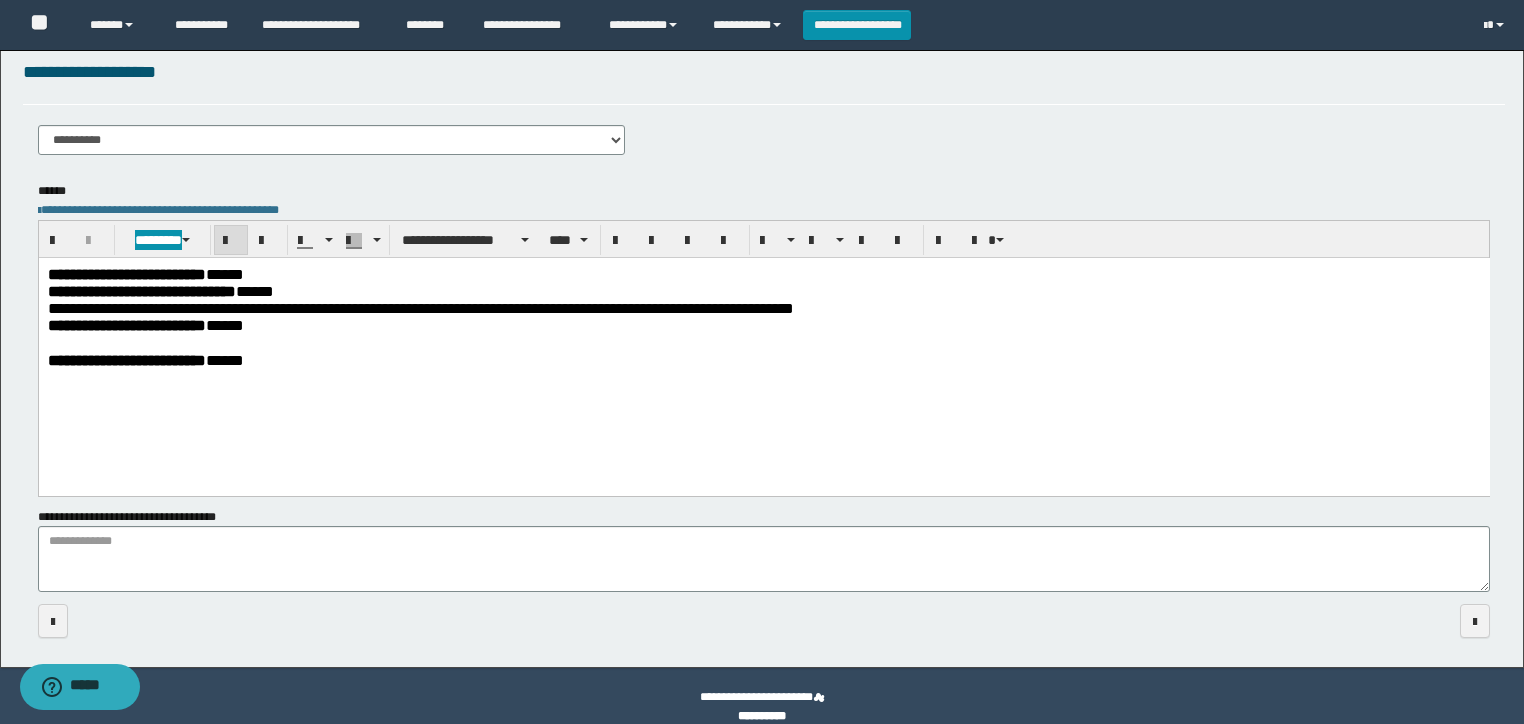 click on "**********" at bounding box center [763, 349] 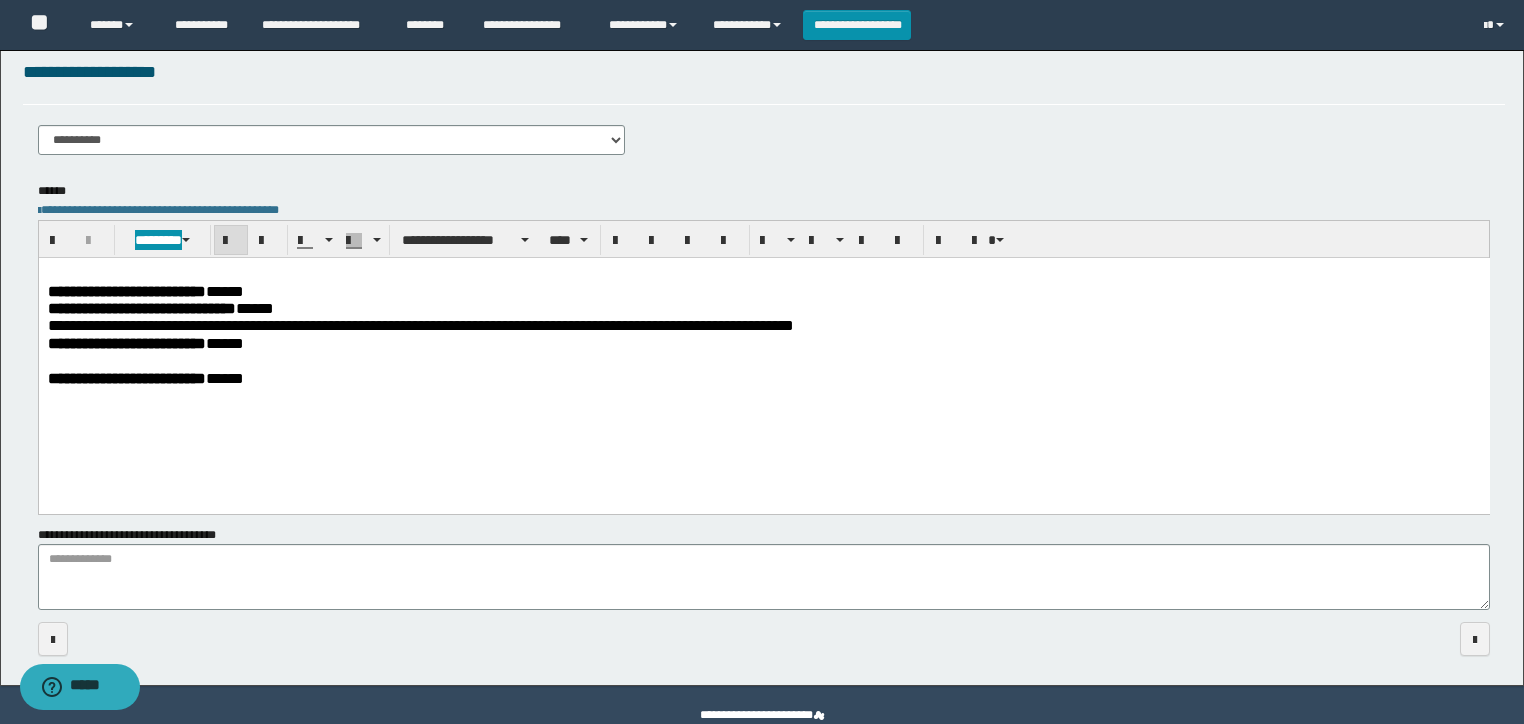 click at bounding box center (763, 273) 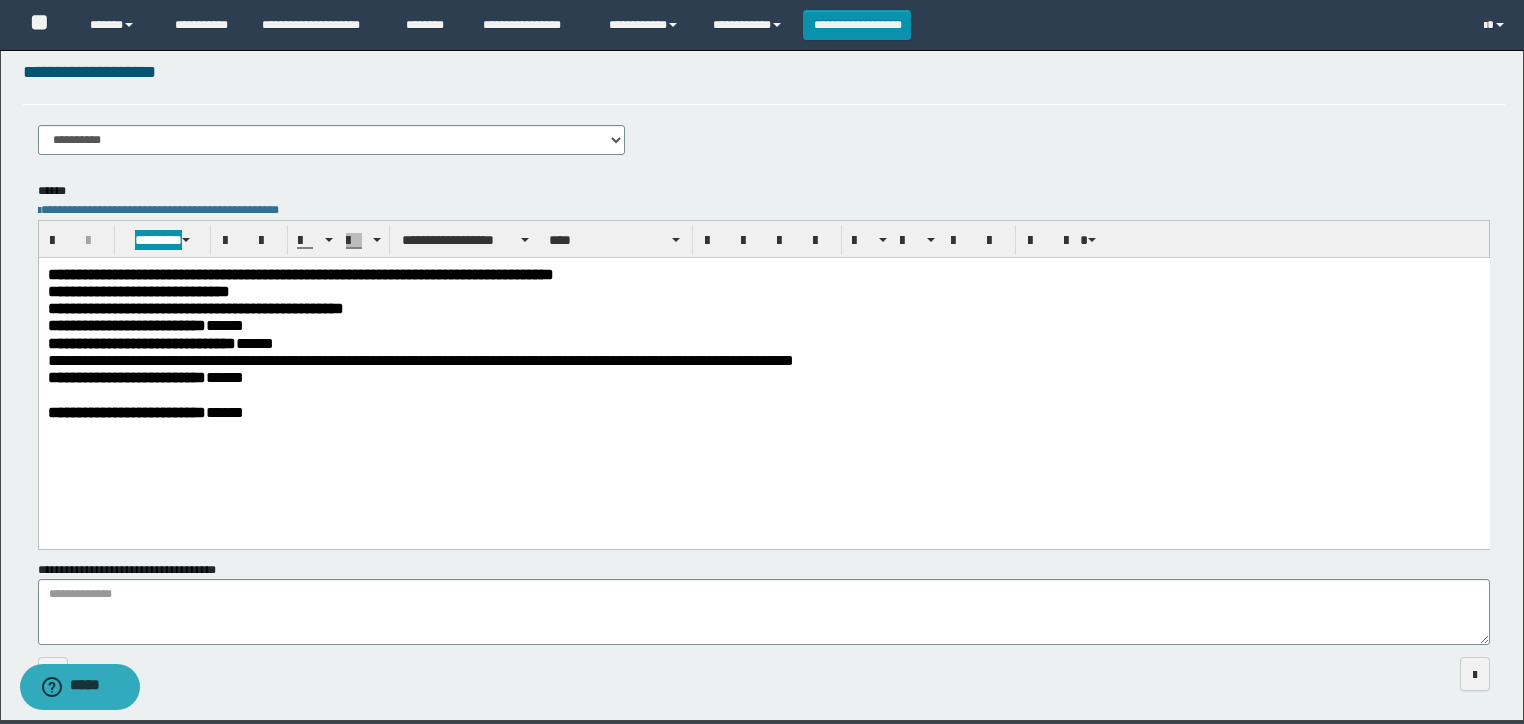 click on "**********" at bounding box center (474, 359) 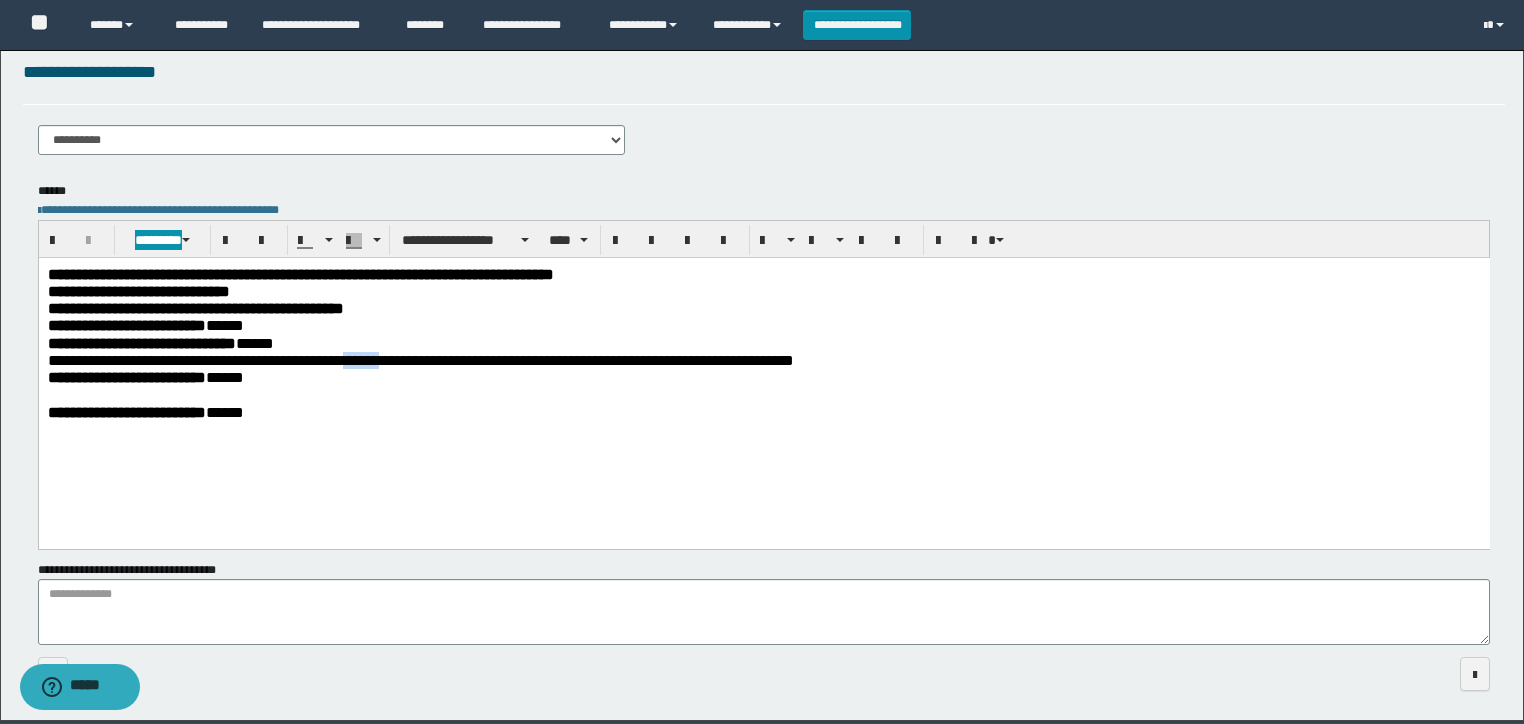 click on "**********" at bounding box center [474, 359] 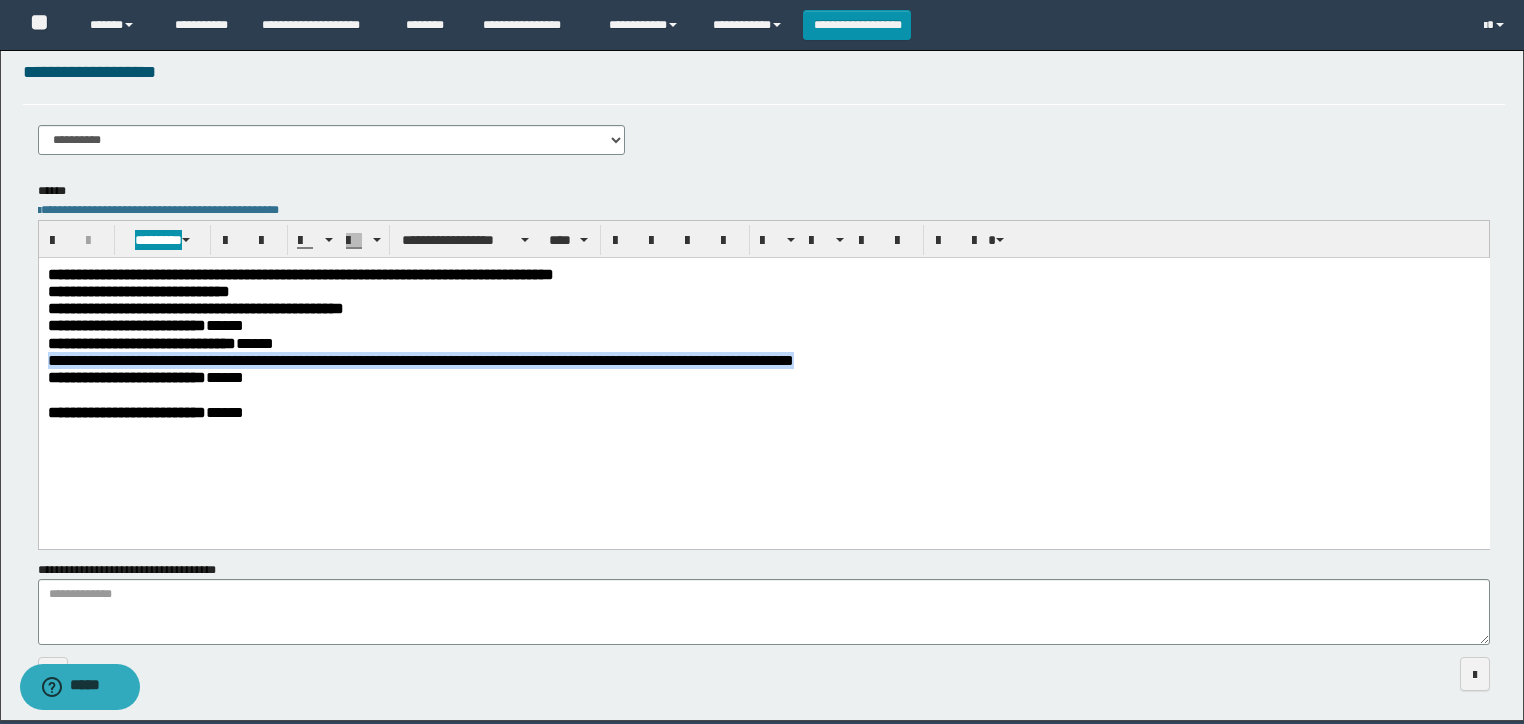 click on "**********" at bounding box center (474, 359) 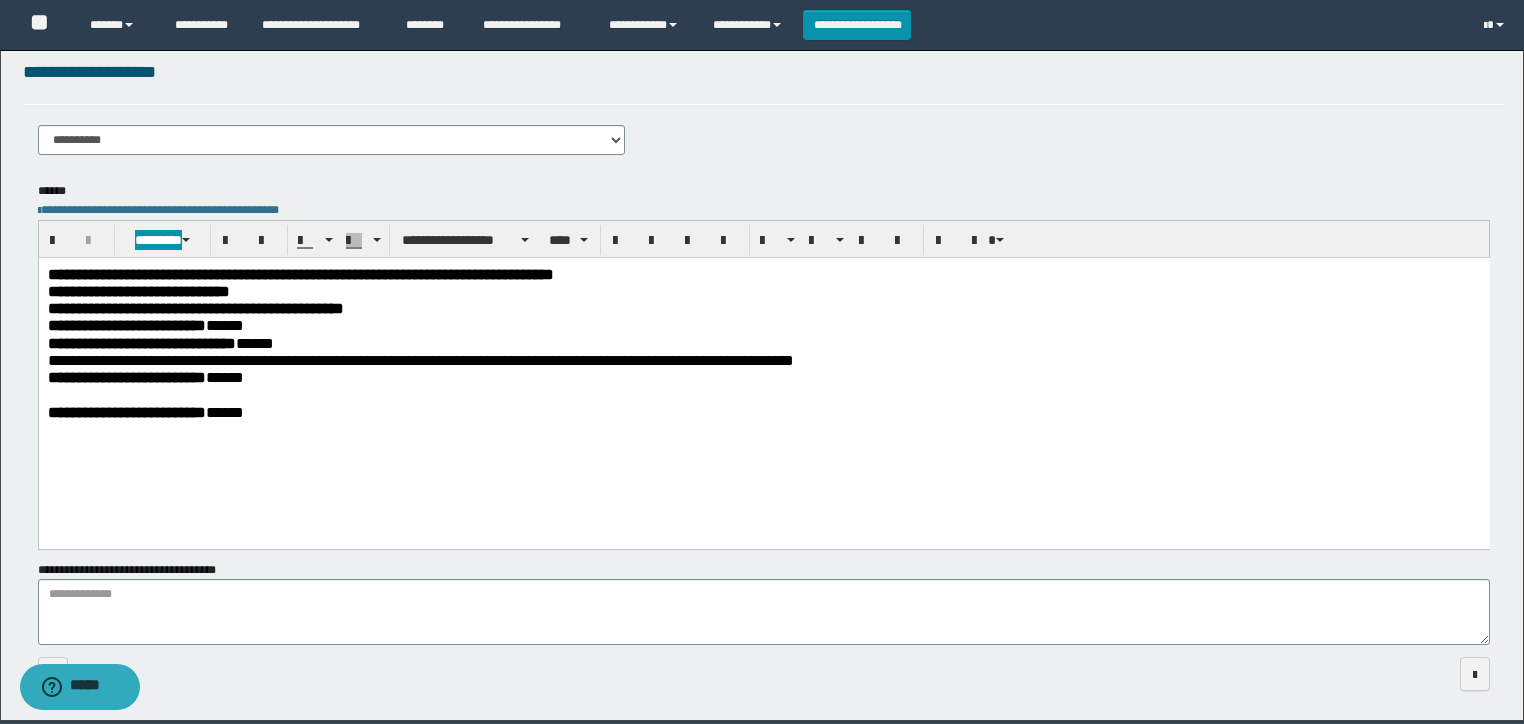 click on "**********" at bounding box center [763, 411] 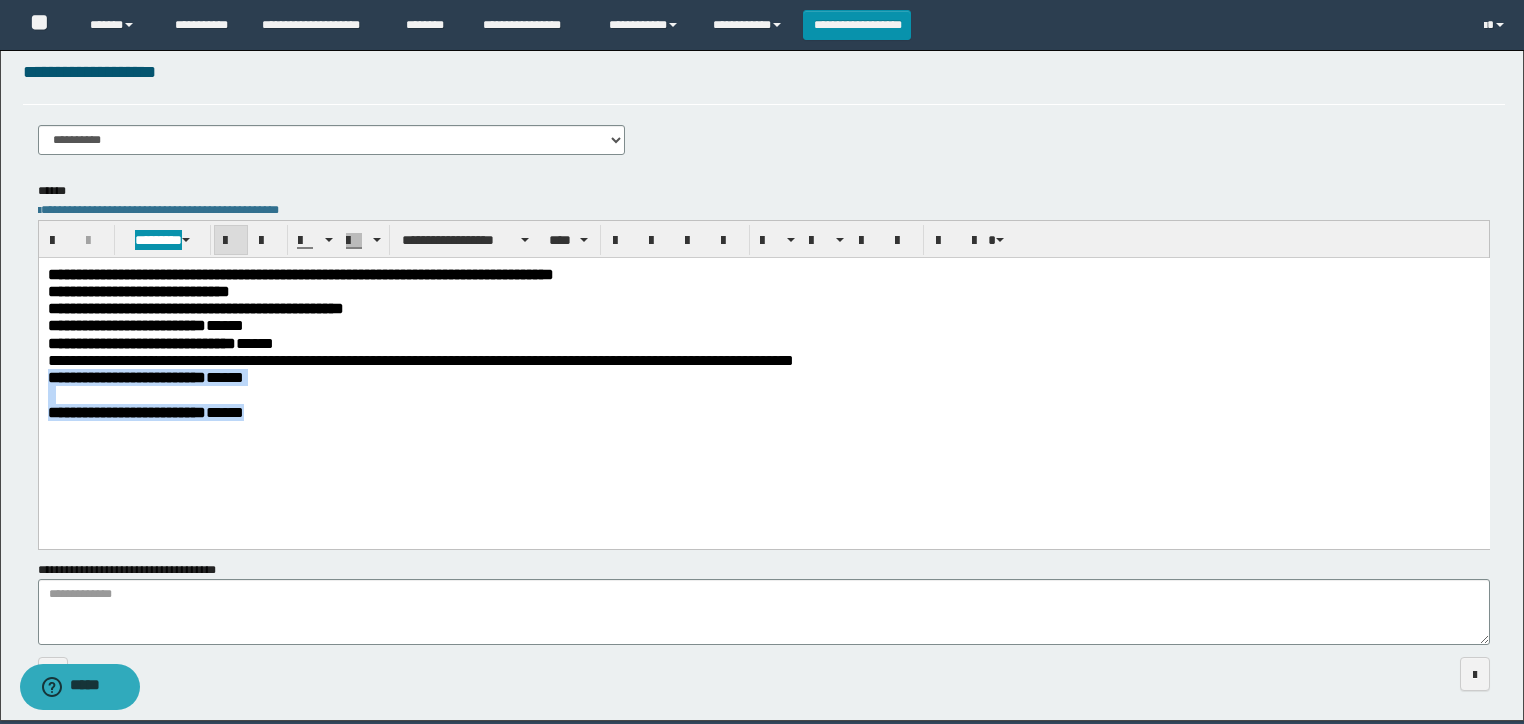 drag, startPoint x: 403, startPoint y: 415, endPoint x: -1, endPoint y: 376, distance: 405.87805 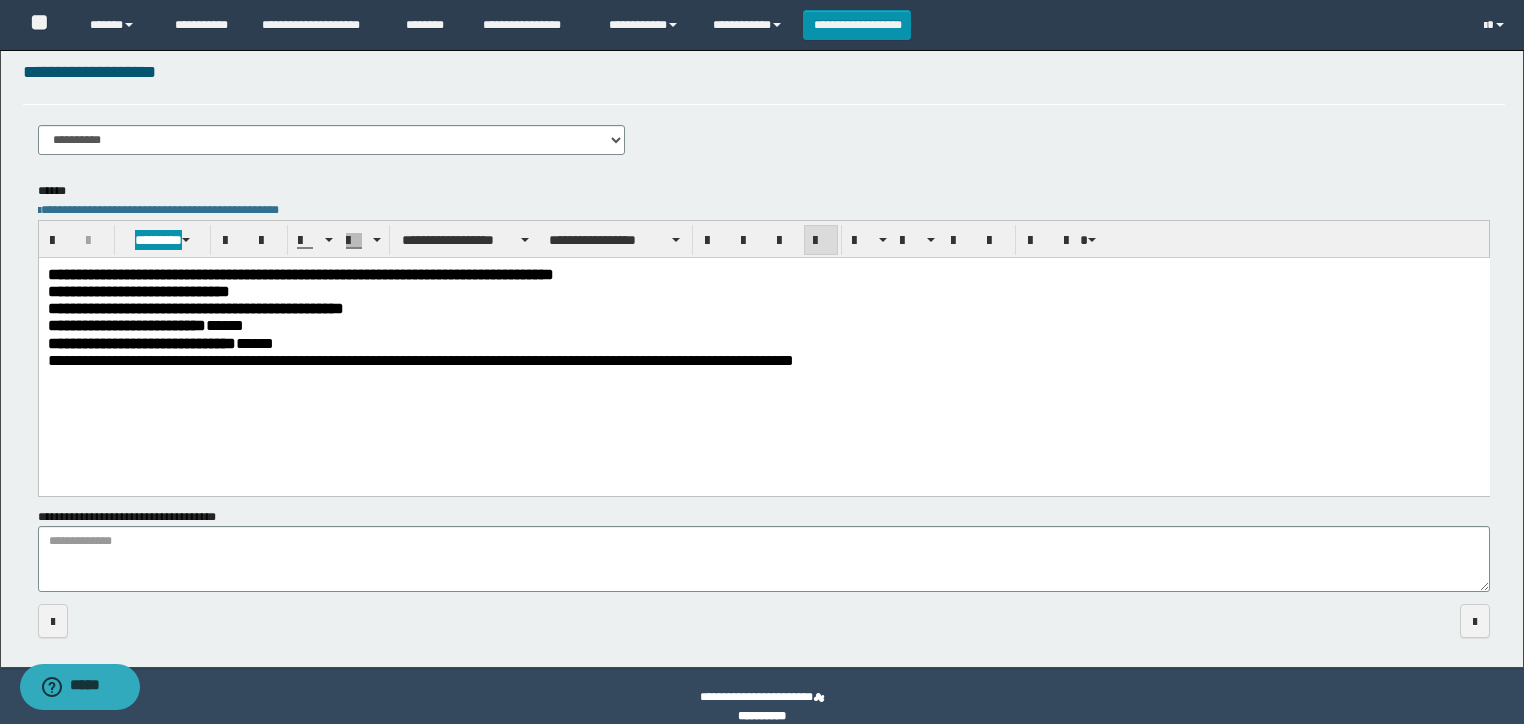 click on "**********" at bounding box center (763, 342) 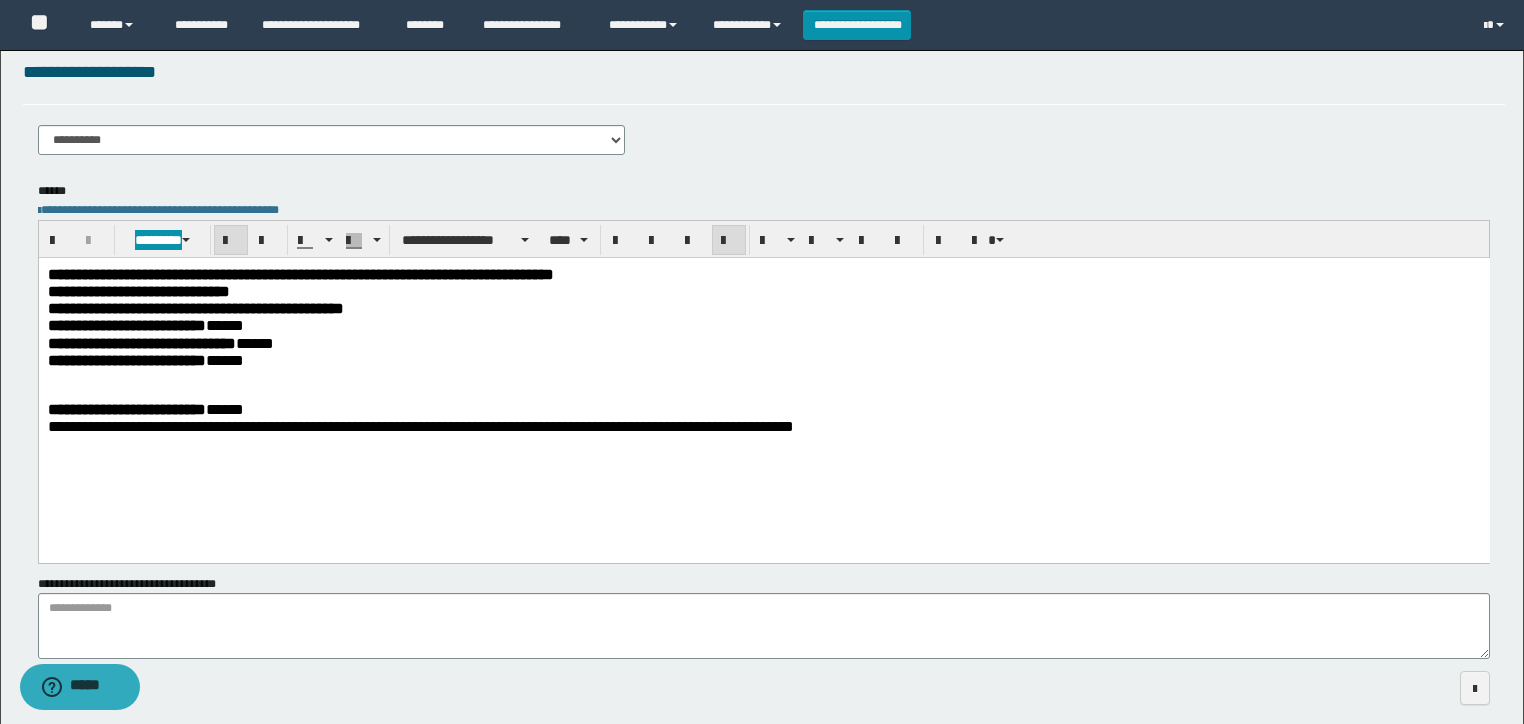 click on "**********" at bounding box center (195, 307) 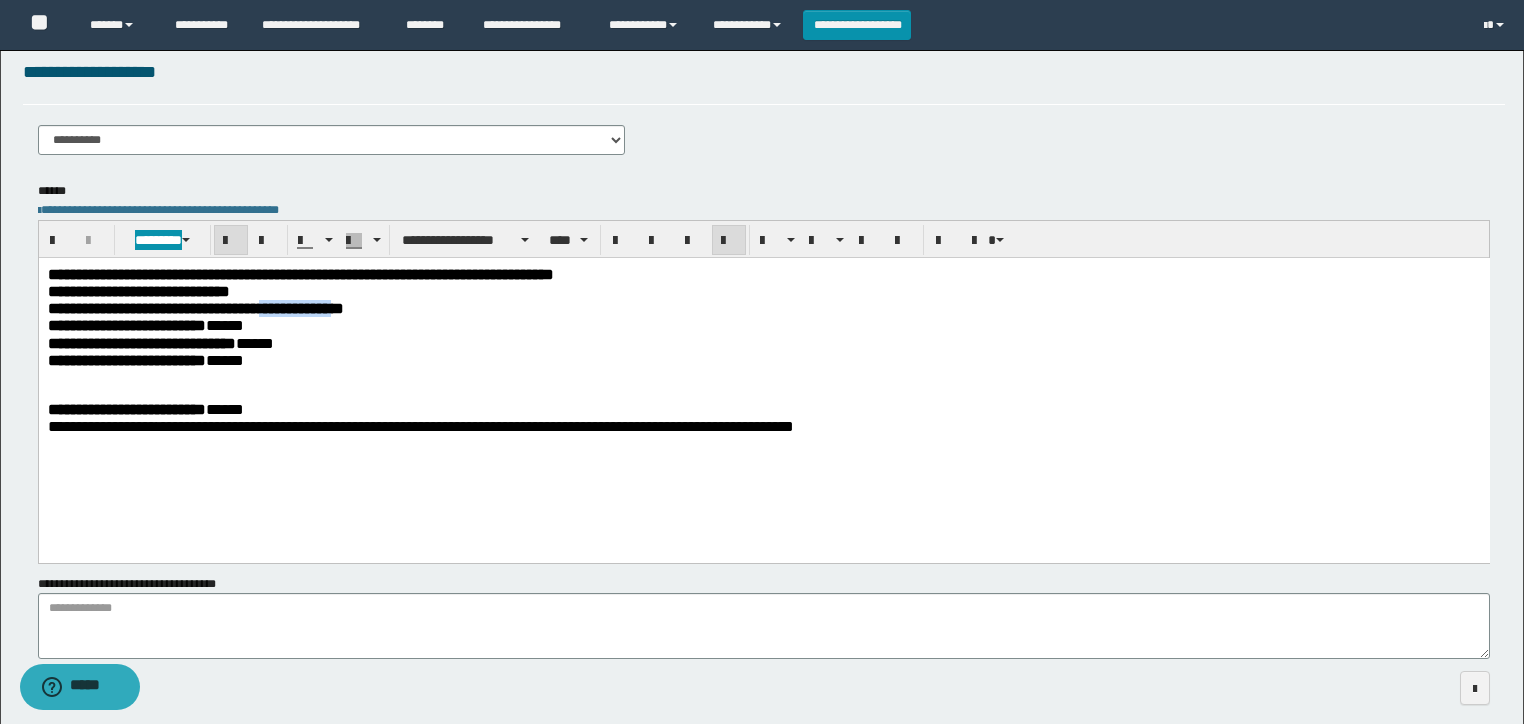 click on "**********" at bounding box center (195, 307) 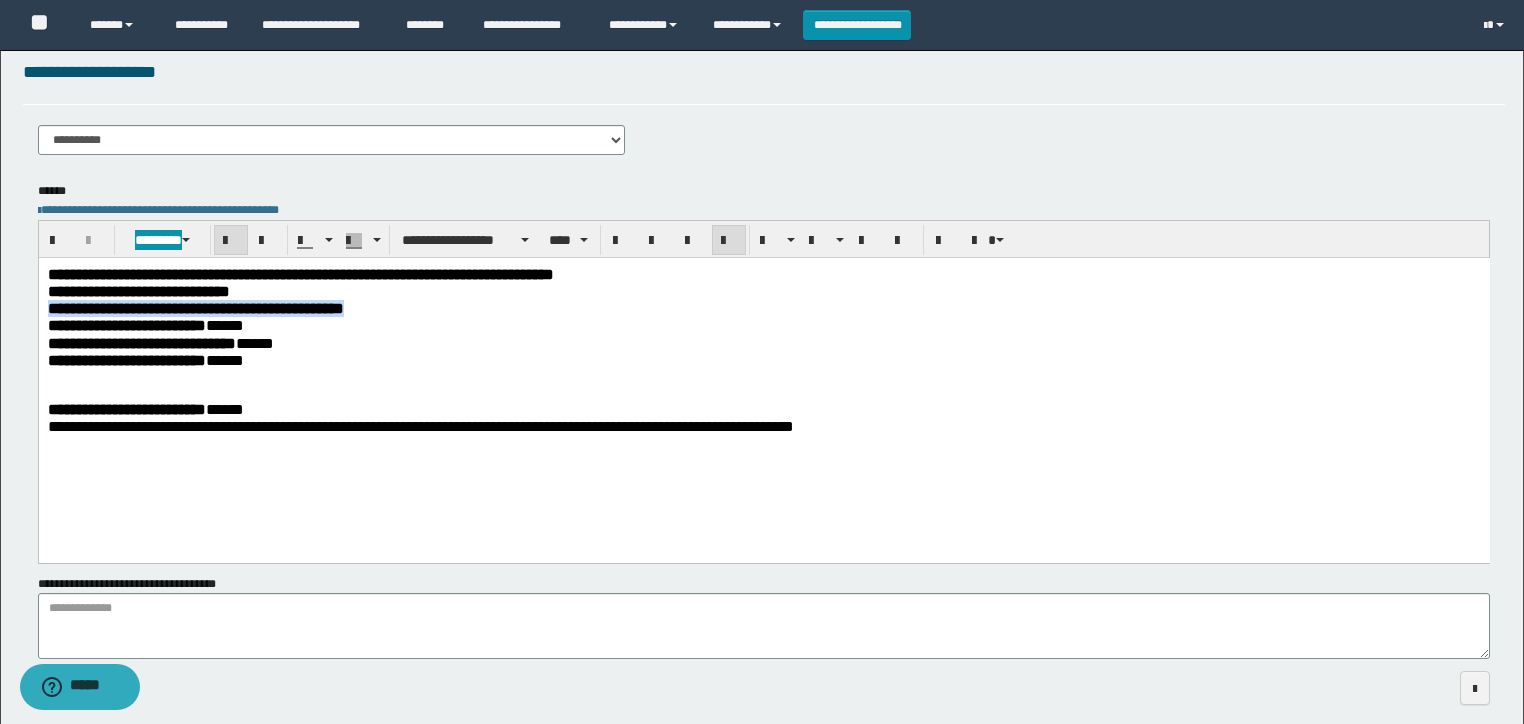 click on "**********" at bounding box center [195, 307] 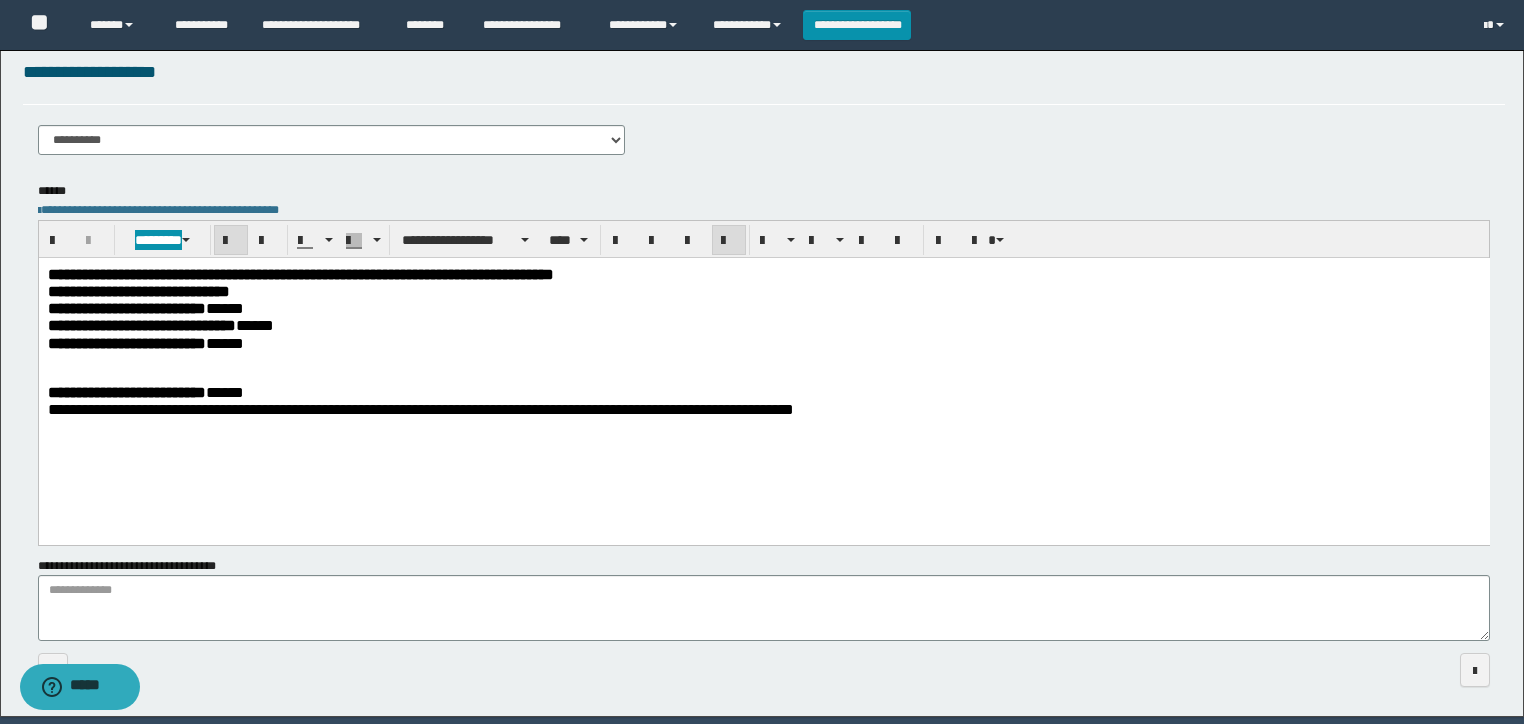 click on "**********" at bounding box center [126, 391] 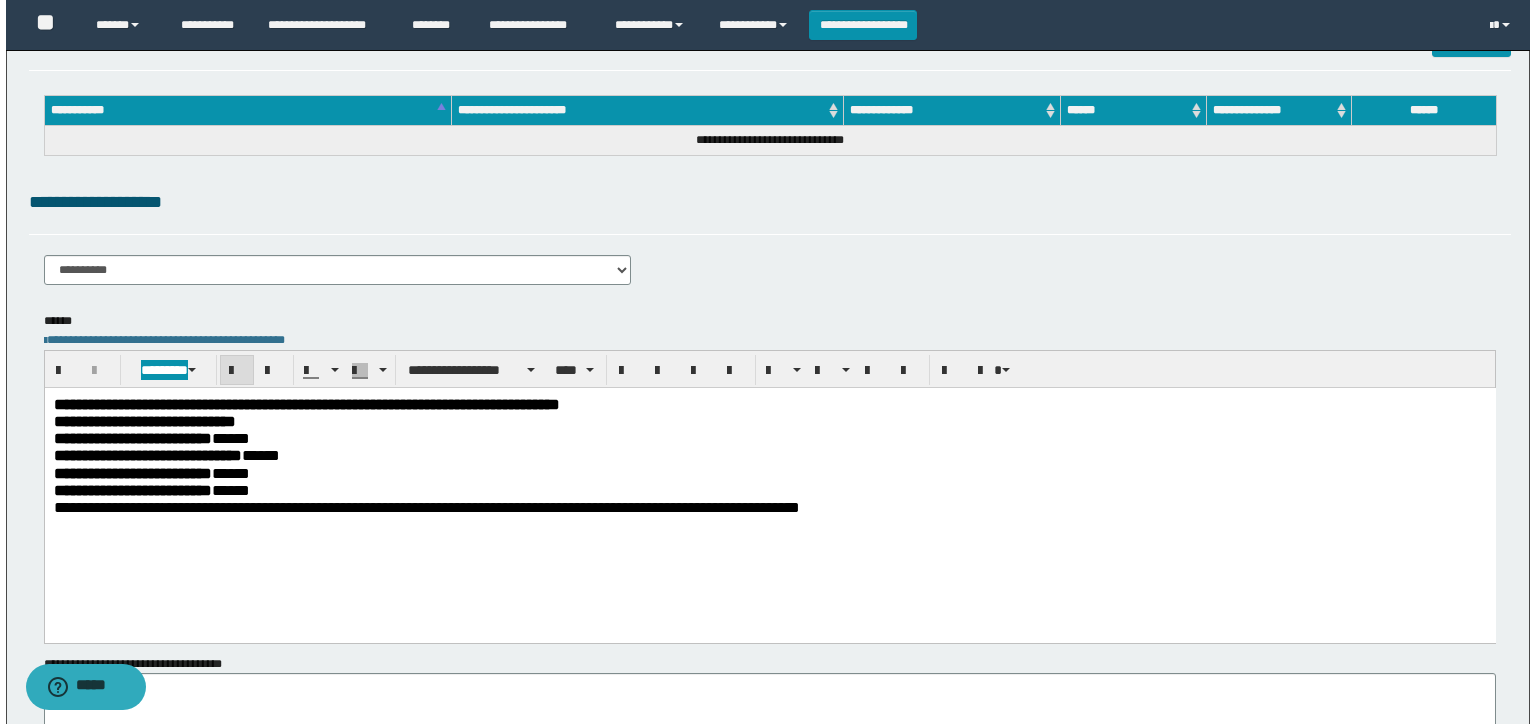 scroll, scrollTop: 0, scrollLeft: 0, axis: both 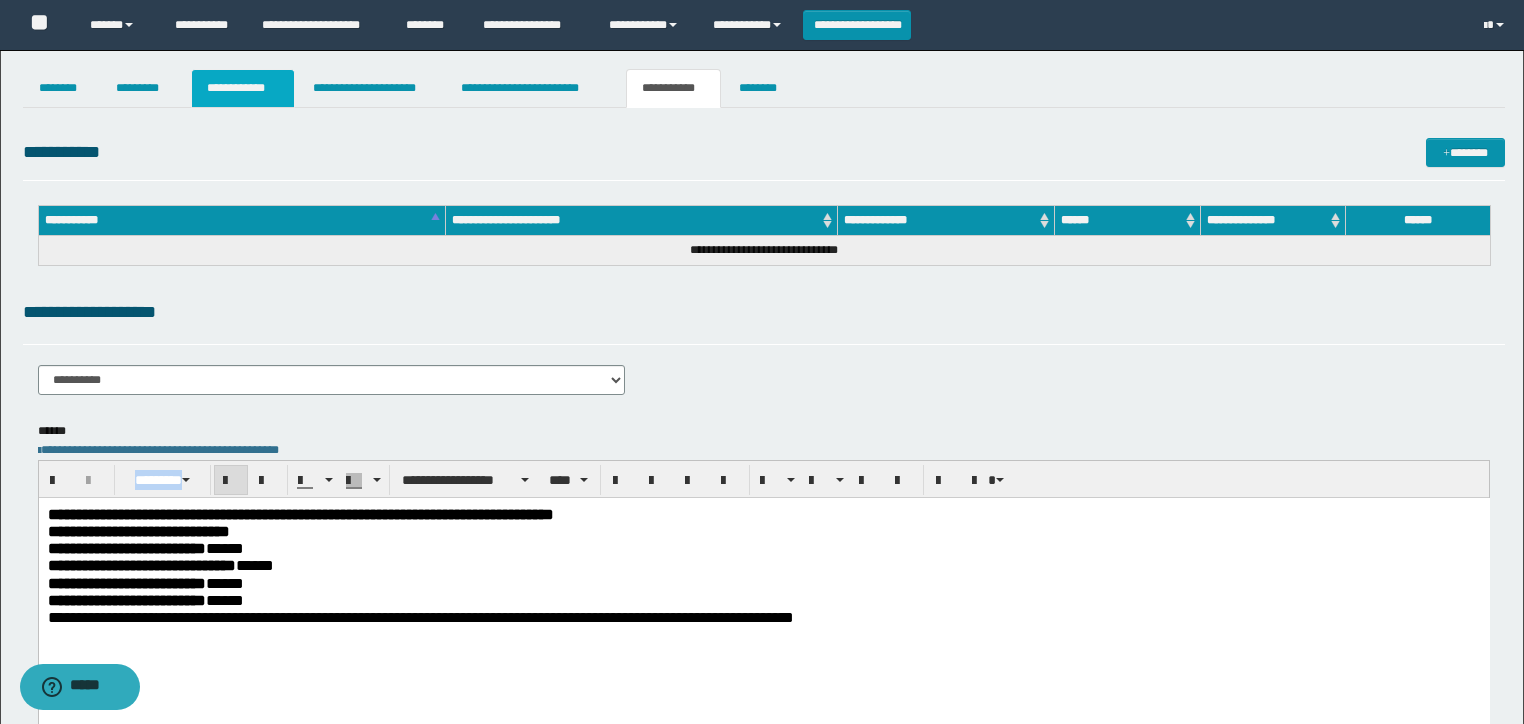 click on "**********" at bounding box center [243, 88] 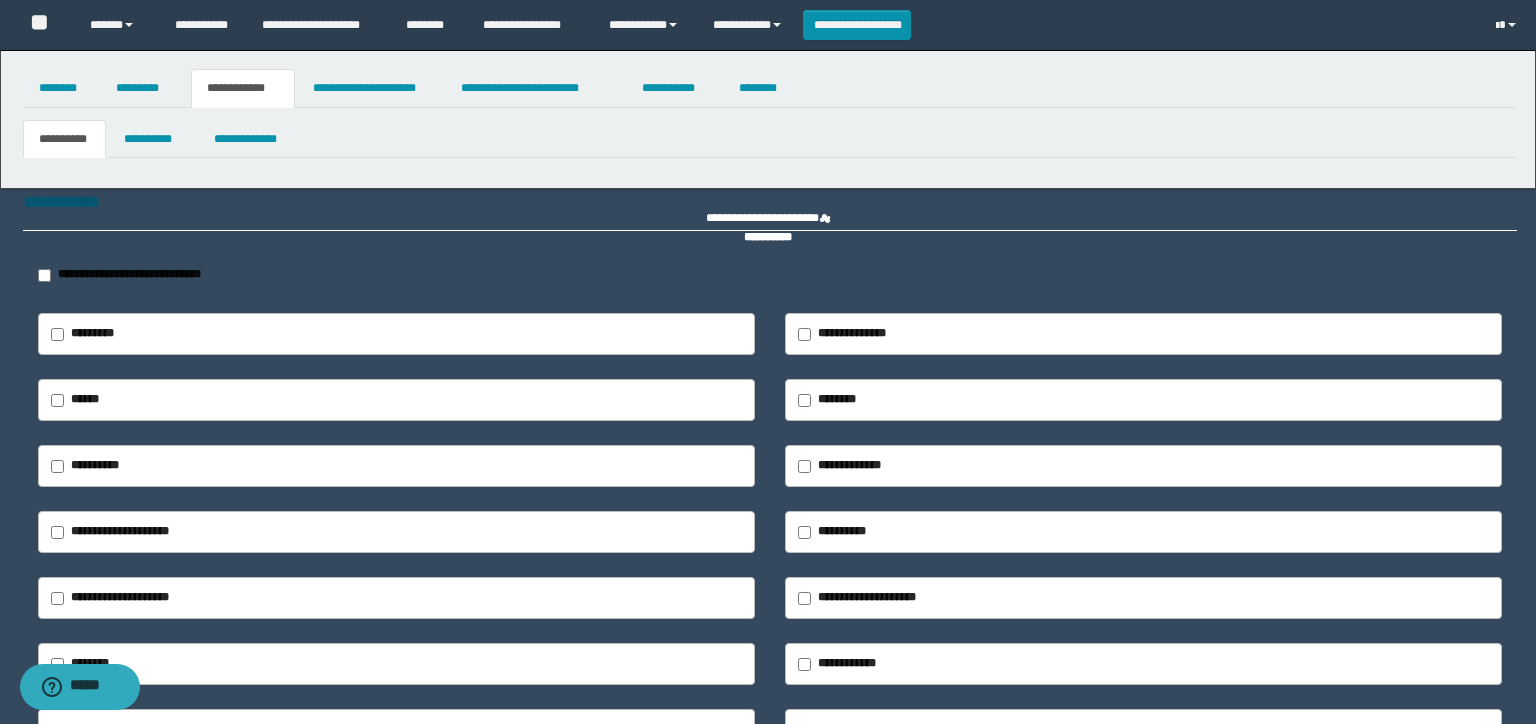 click at bounding box center (768, 362) 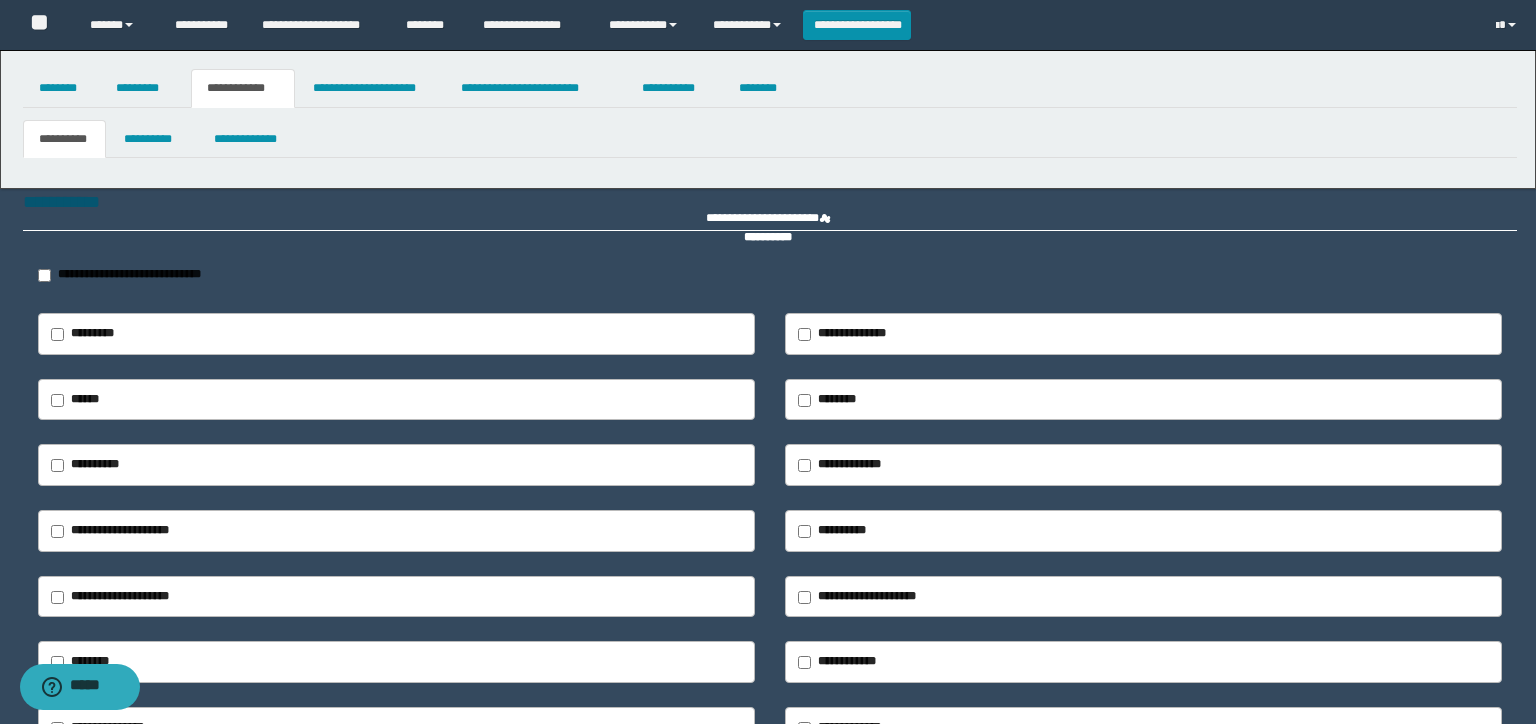 type on "**********" 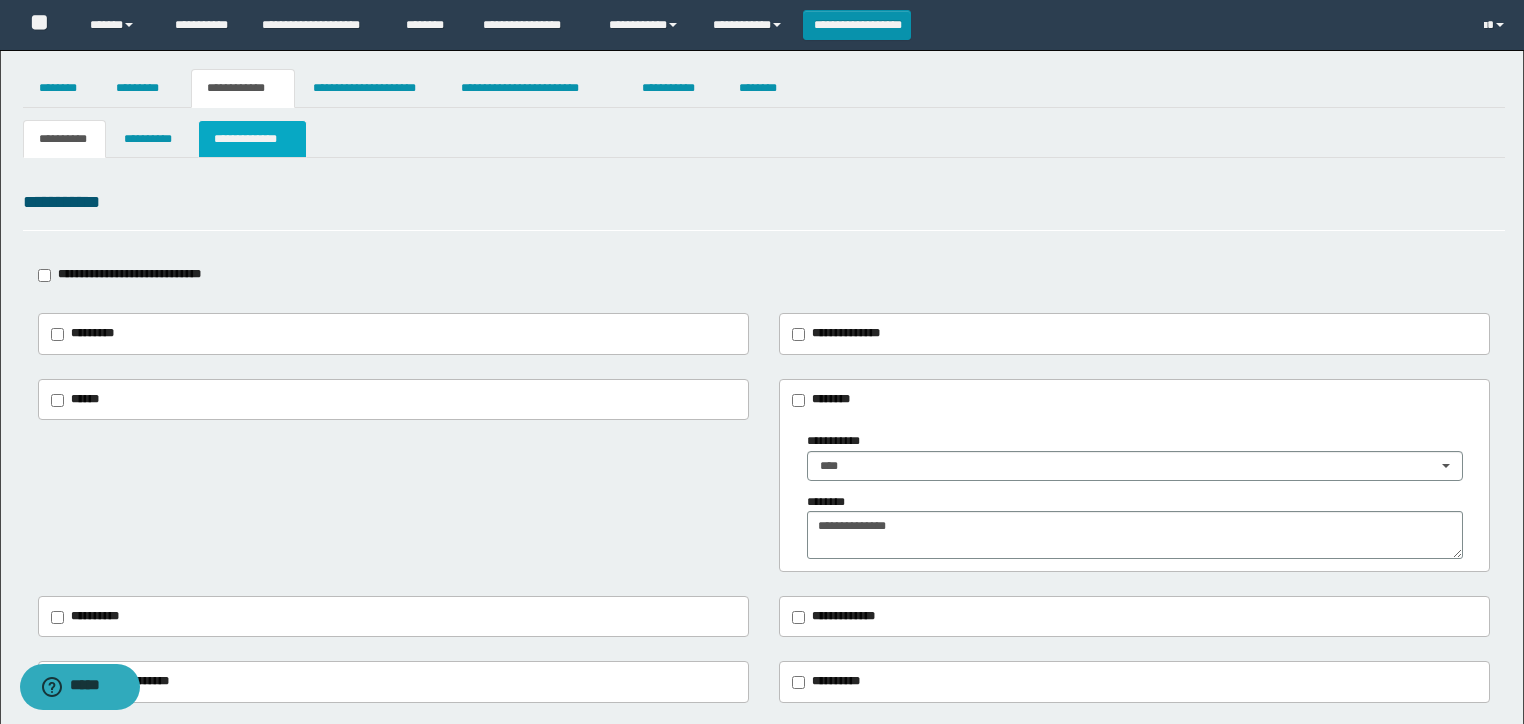 click on "**********" at bounding box center [252, 139] 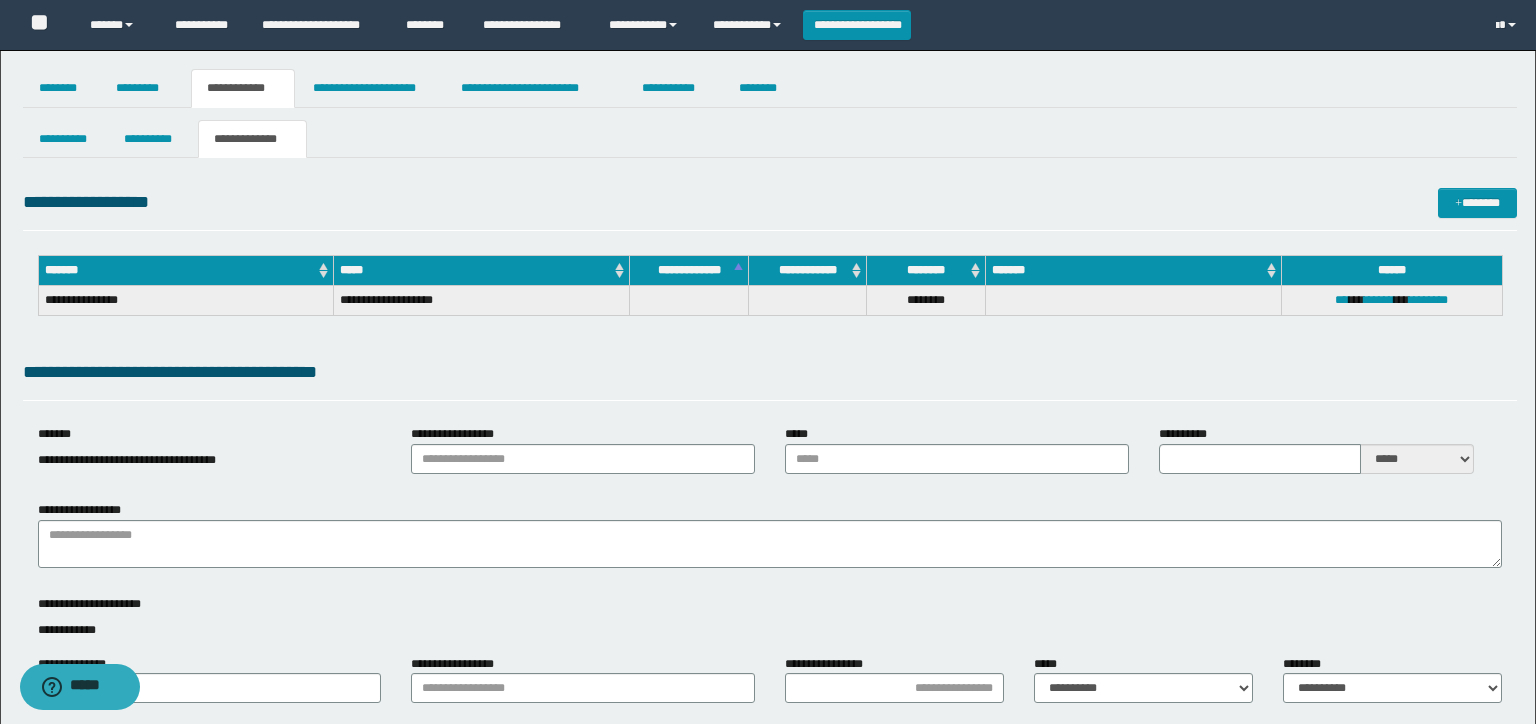 type on "**********" 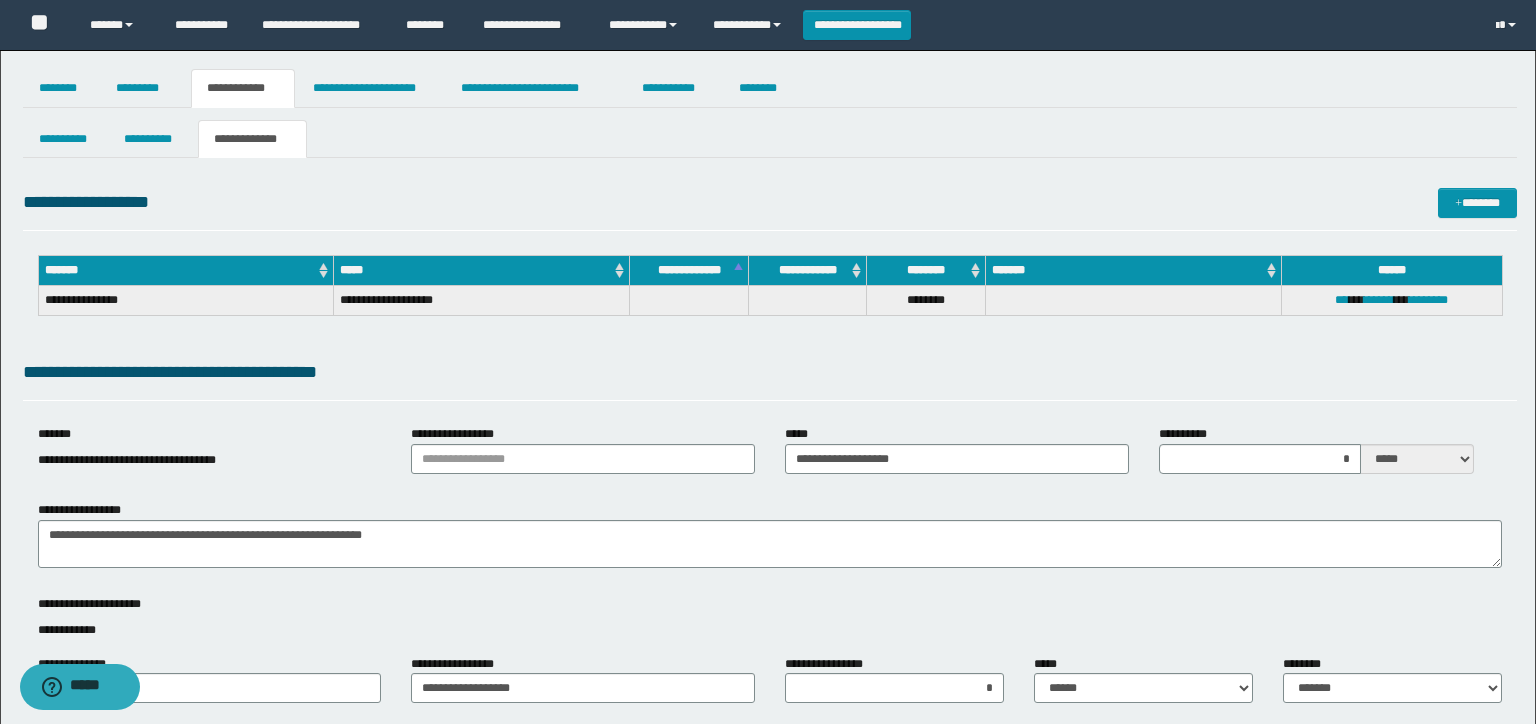 type on "**********" 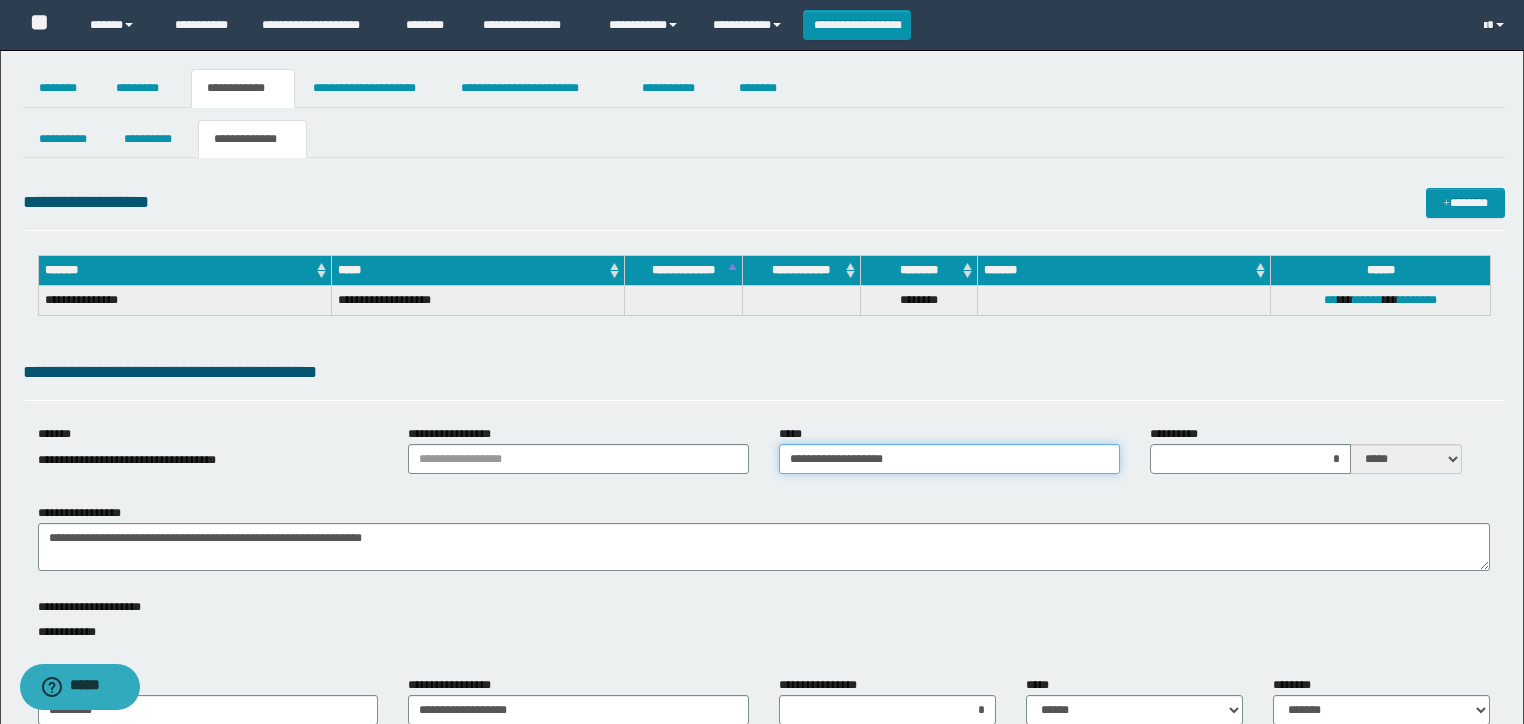 drag, startPoint x: 963, startPoint y: 447, endPoint x: 619, endPoint y: 427, distance: 344.5809 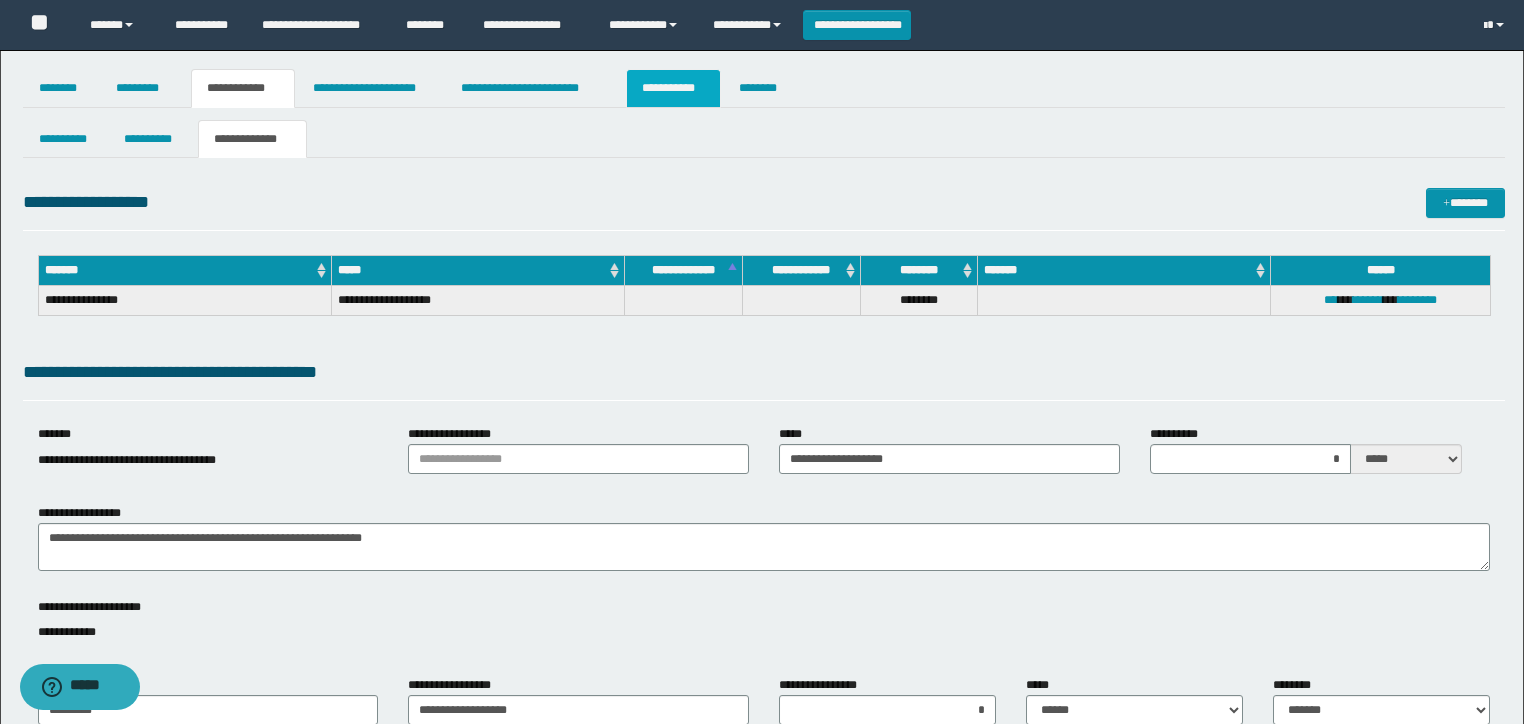 click on "**********" at bounding box center [673, 88] 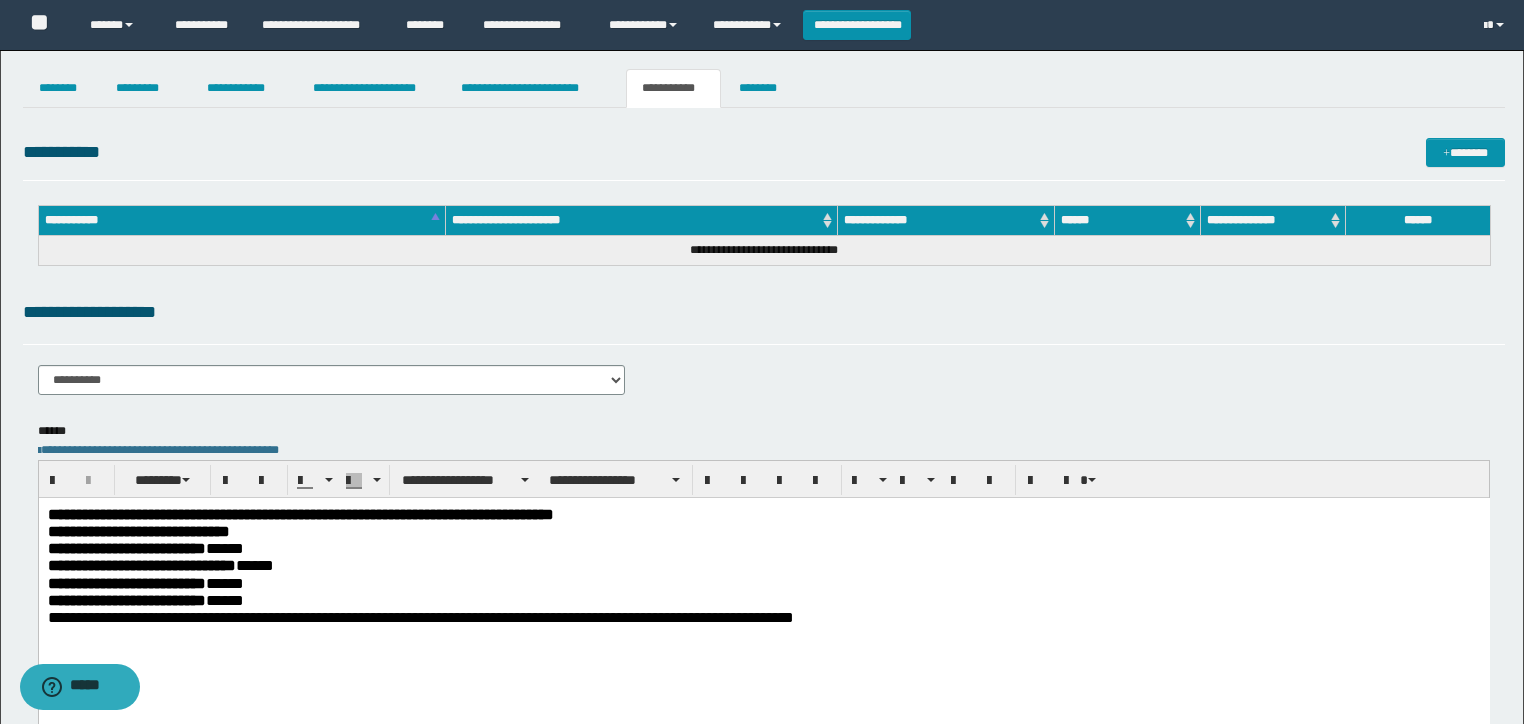 click on "**********" at bounding box center (763, 530) 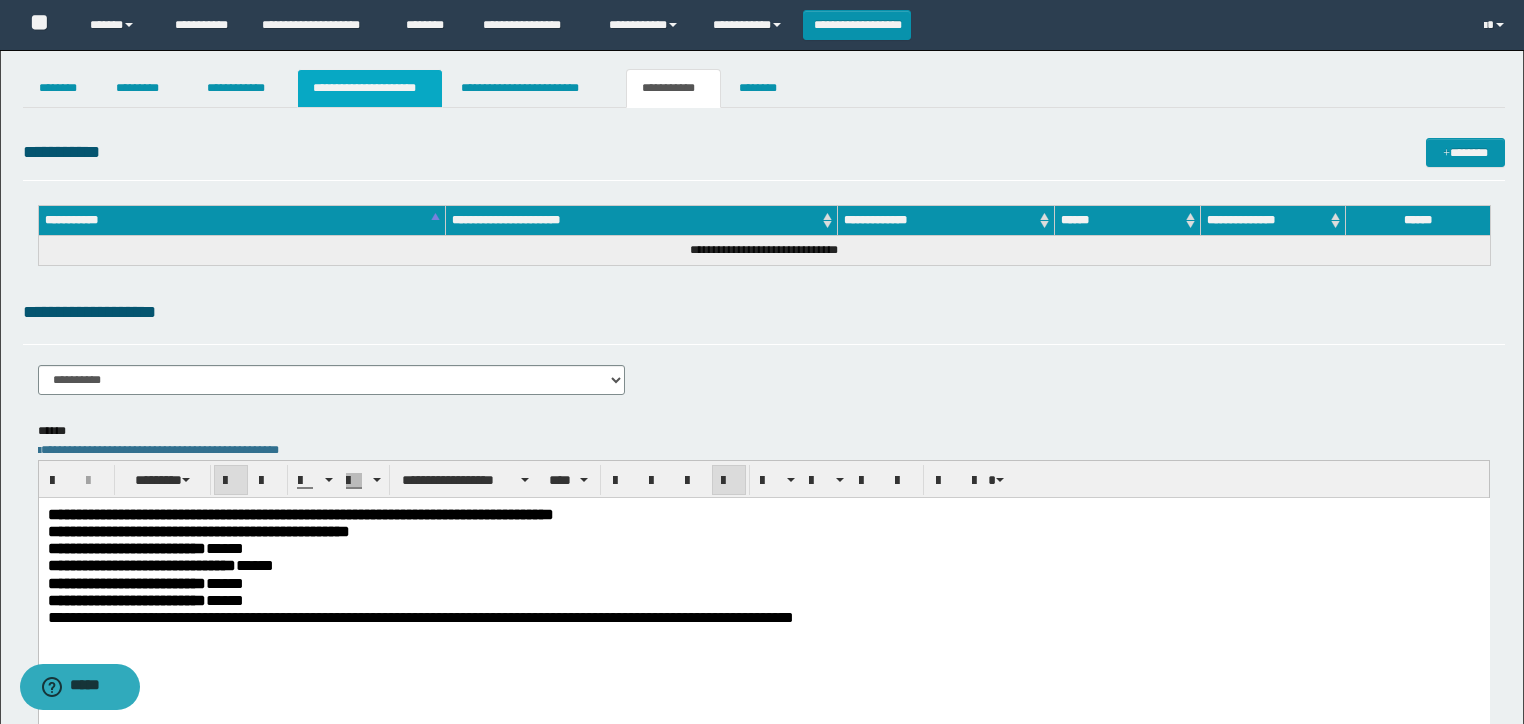click on "**********" at bounding box center (370, 88) 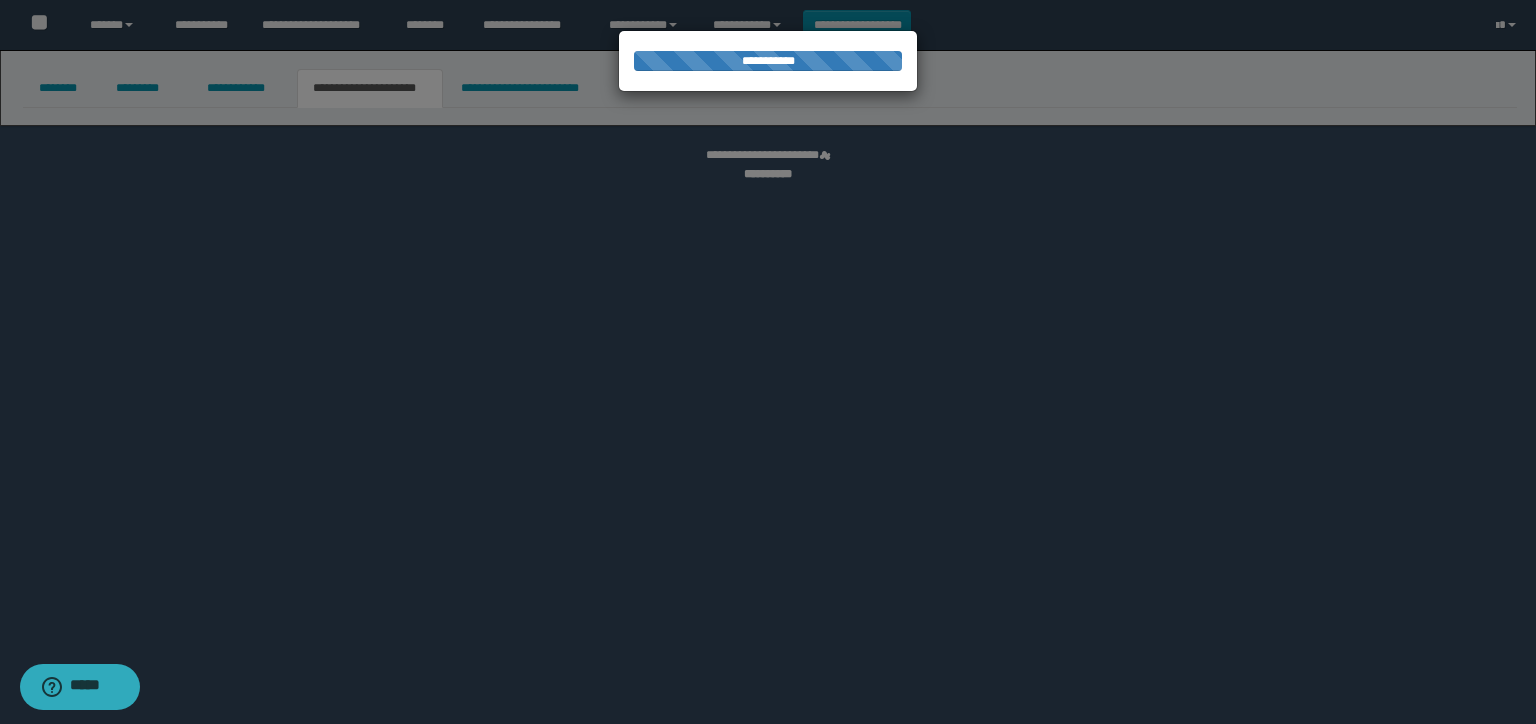 select on "*" 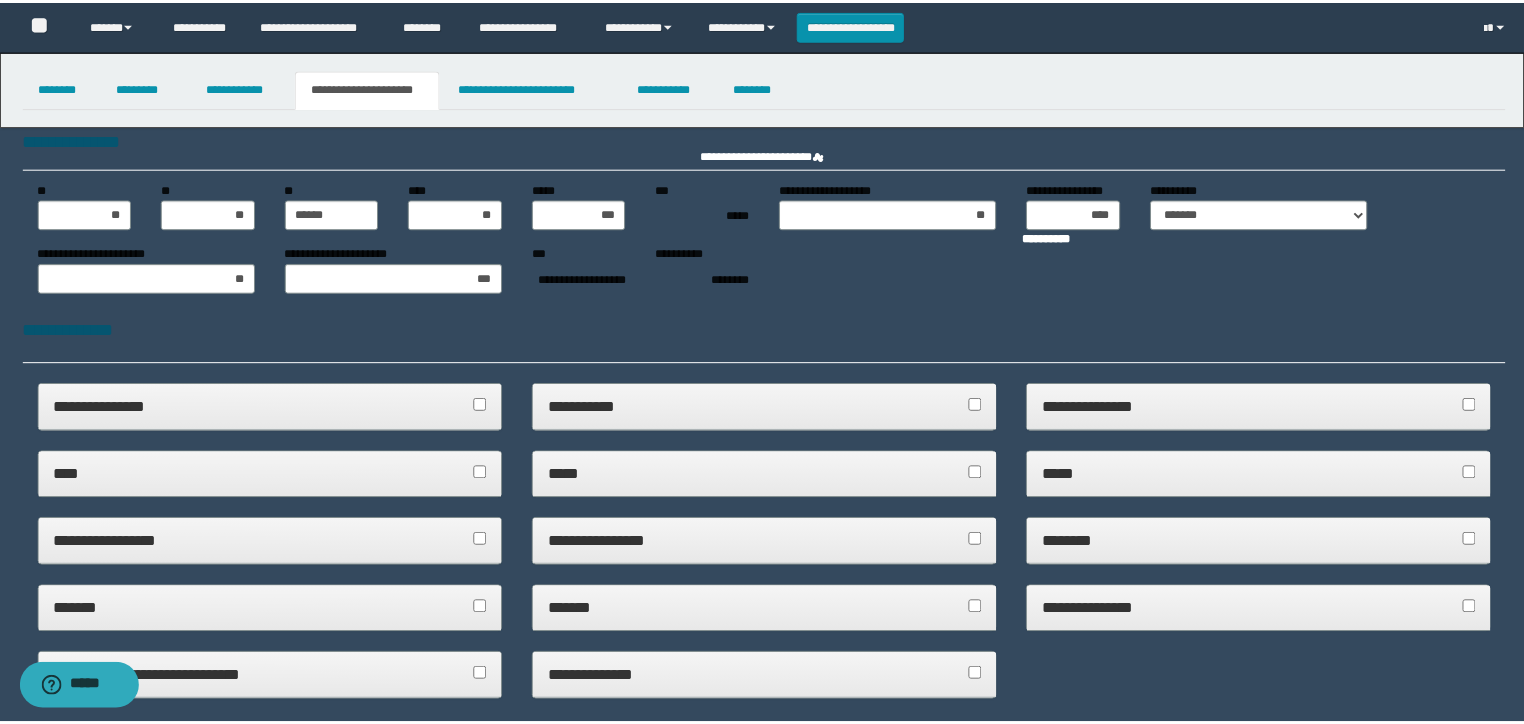 scroll, scrollTop: 0, scrollLeft: 0, axis: both 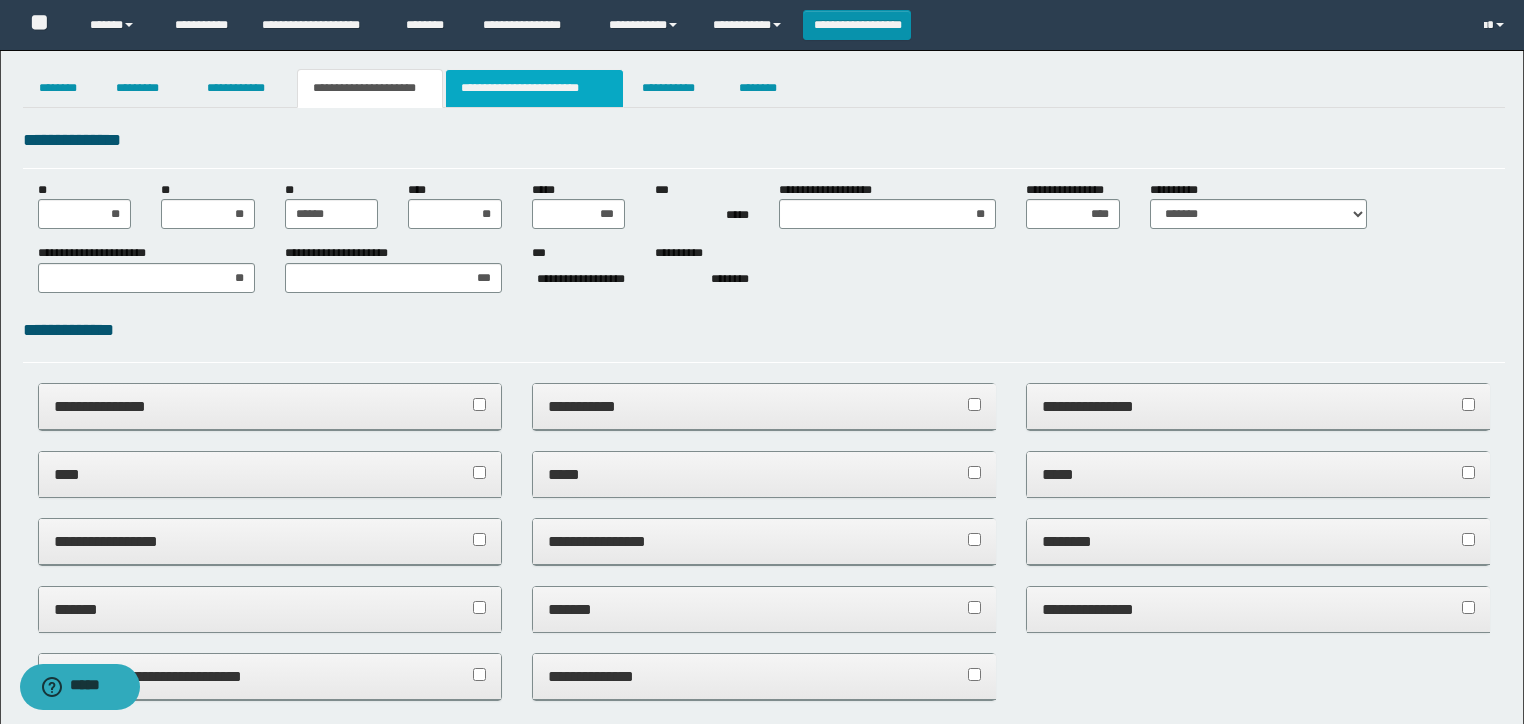 click on "**********" at bounding box center [534, 88] 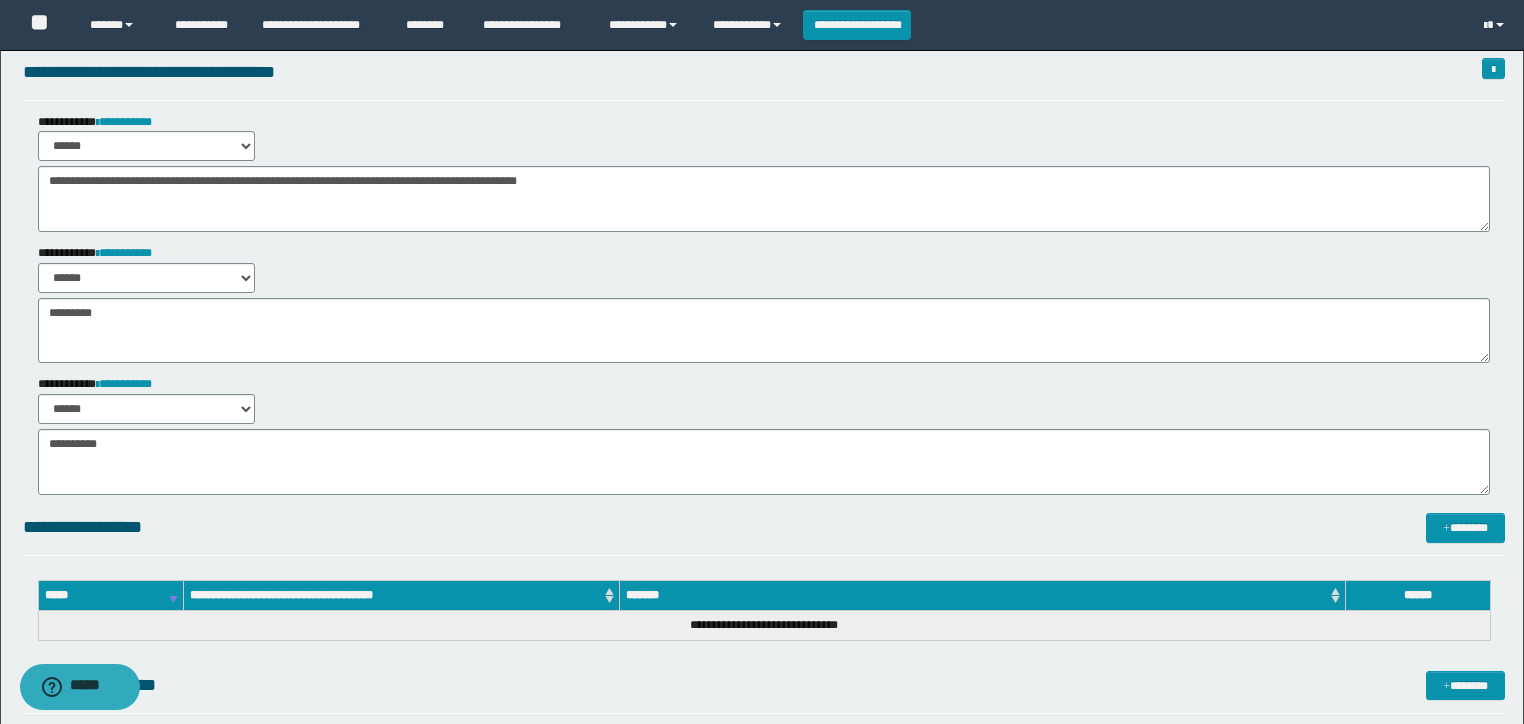 scroll, scrollTop: 0, scrollLeft: 0, axis: both 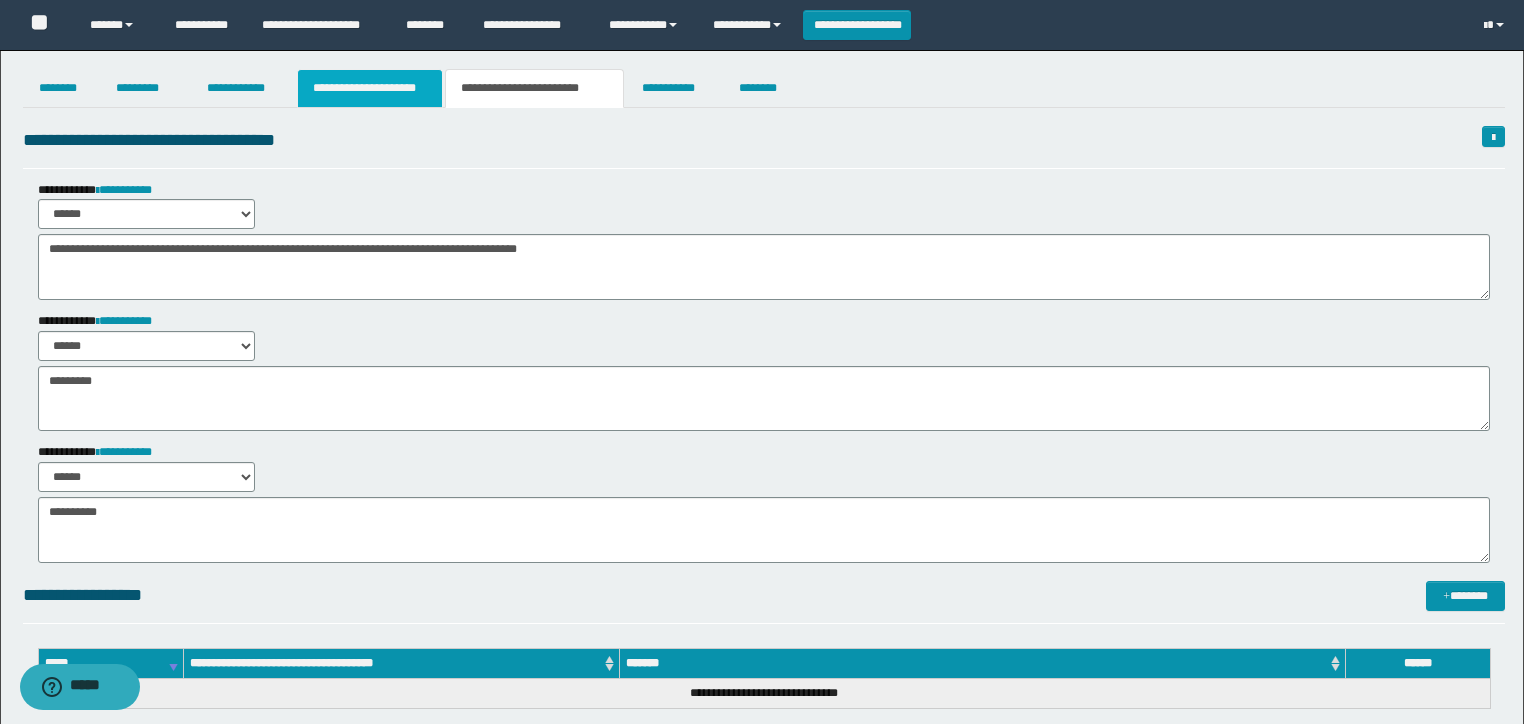 click on "**********" at bounding box center (370, 88) 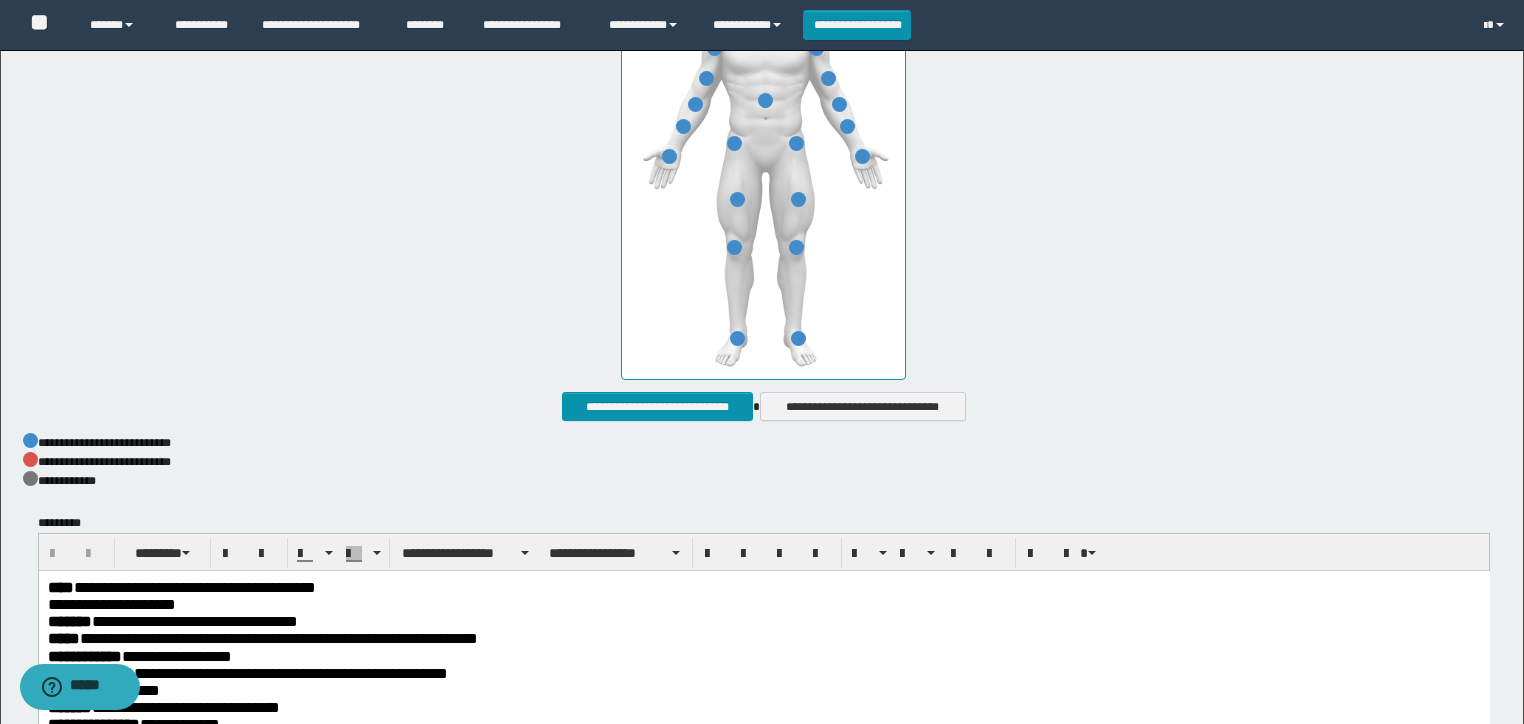 scroll, scrollTop: 1200, scrollLeft: 0, axis: vertical 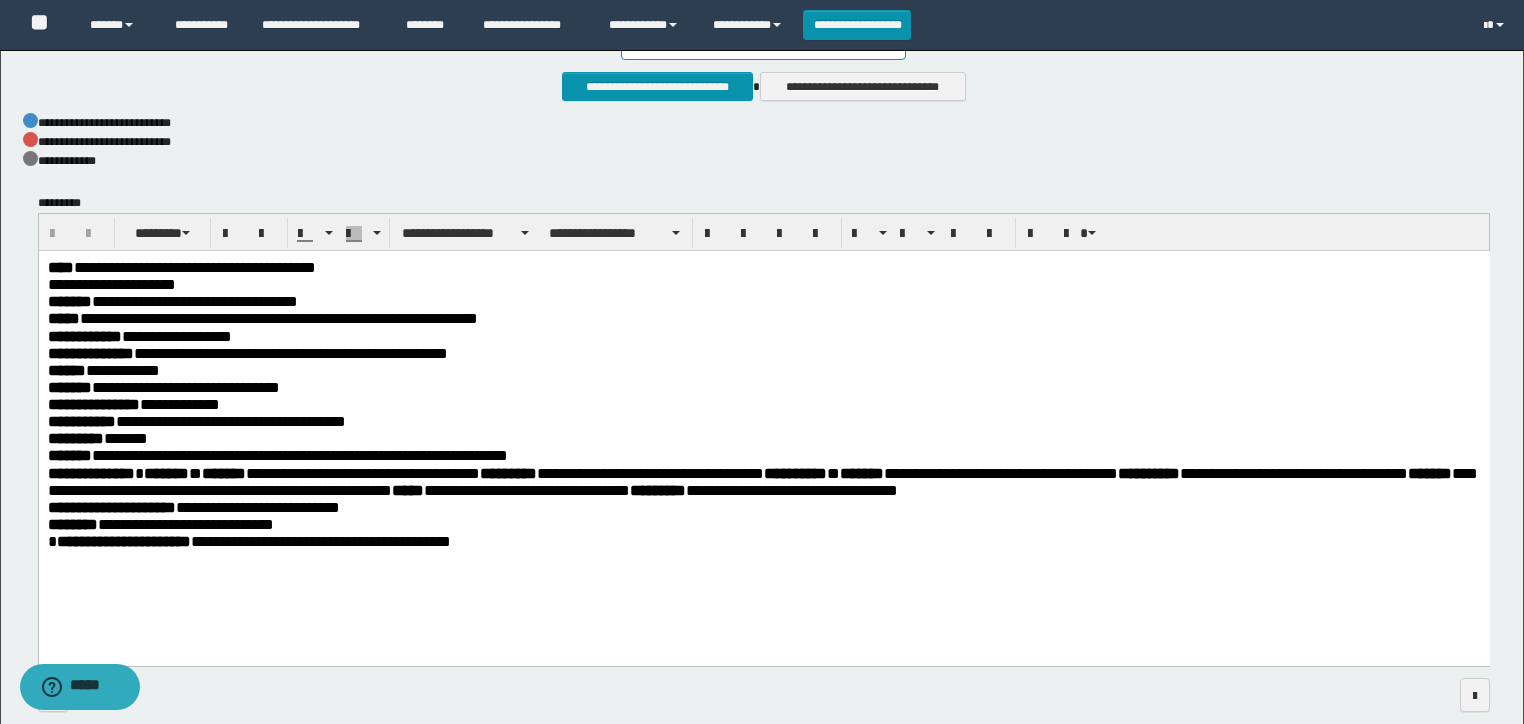 click on "**********" at bounding box center [248, 540] 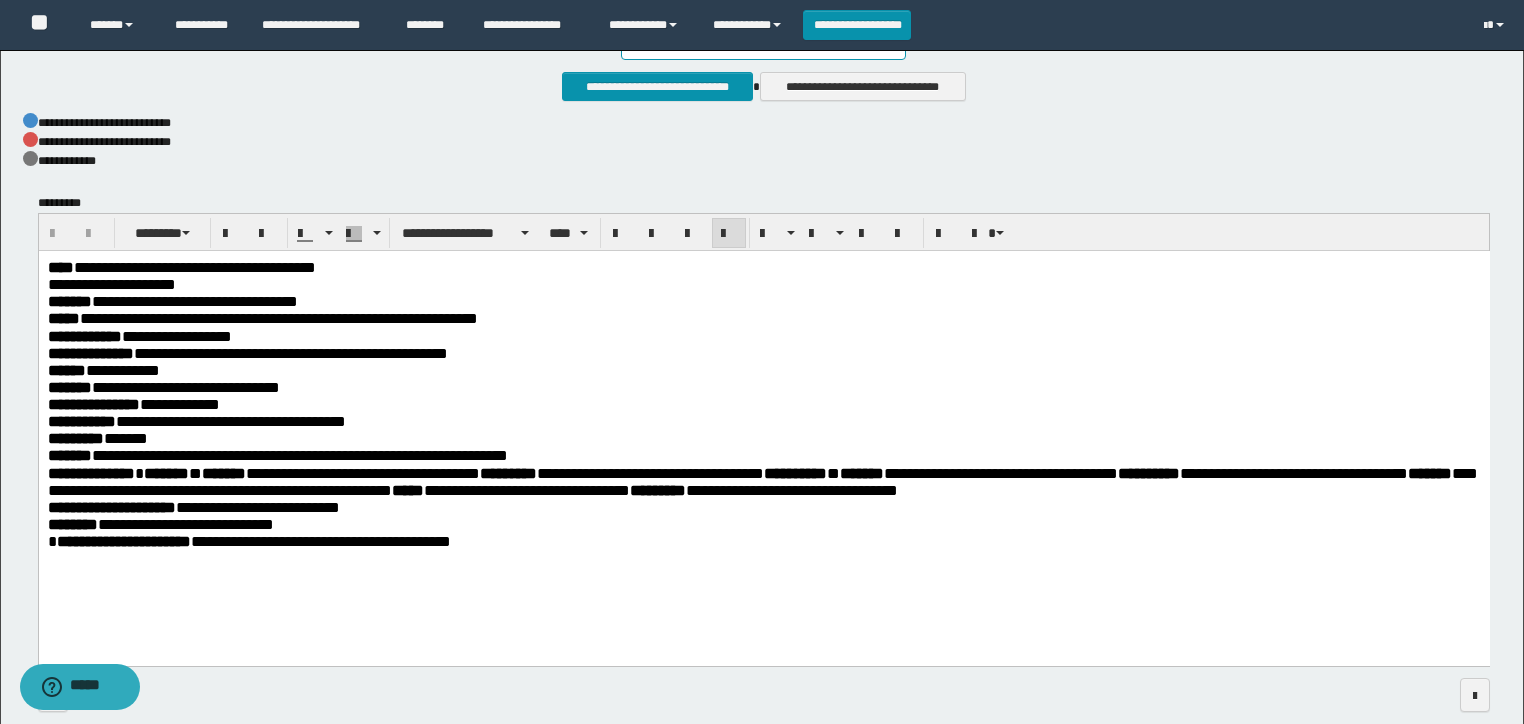 type 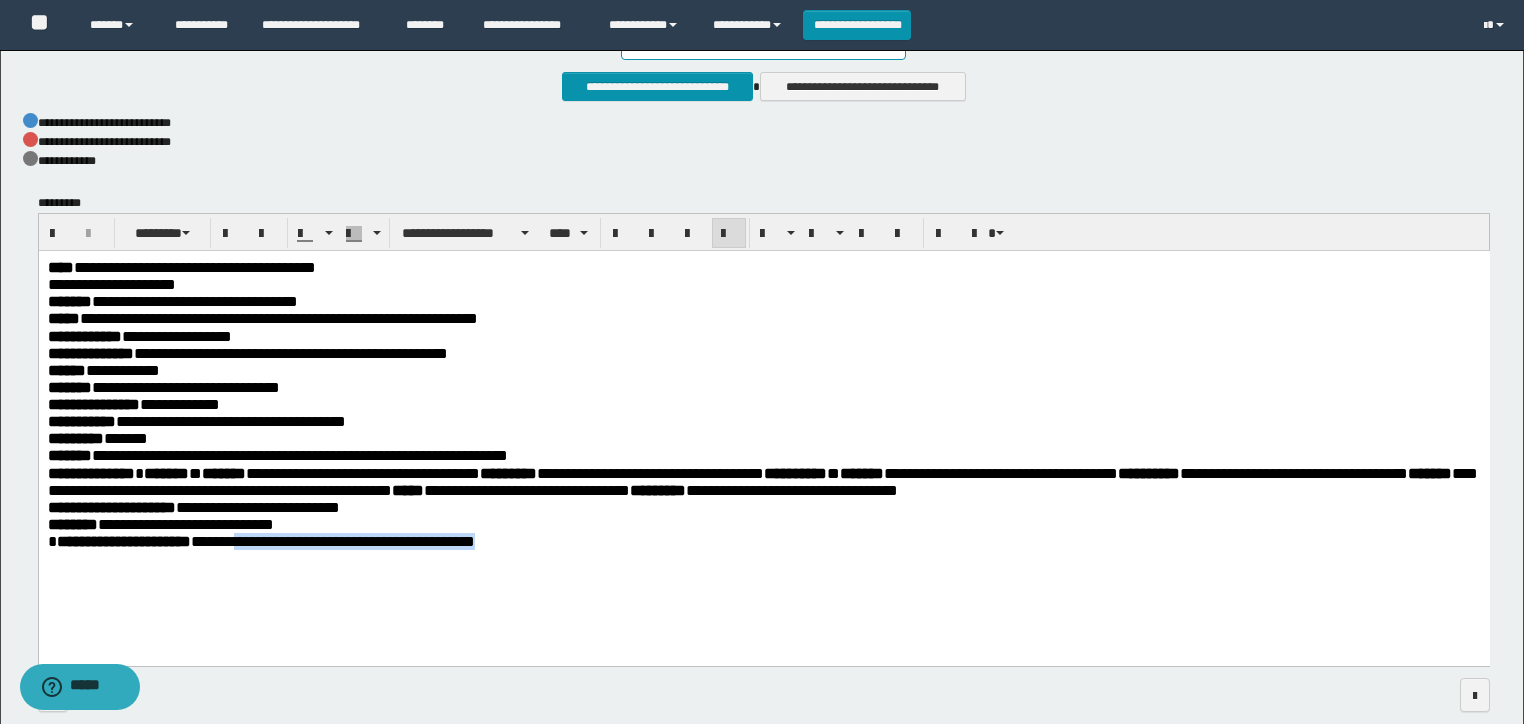 drag, startPoint x: 286, startPoint y: 553, endPoint x: 567, endPoint y: 550, distance: 281.01602 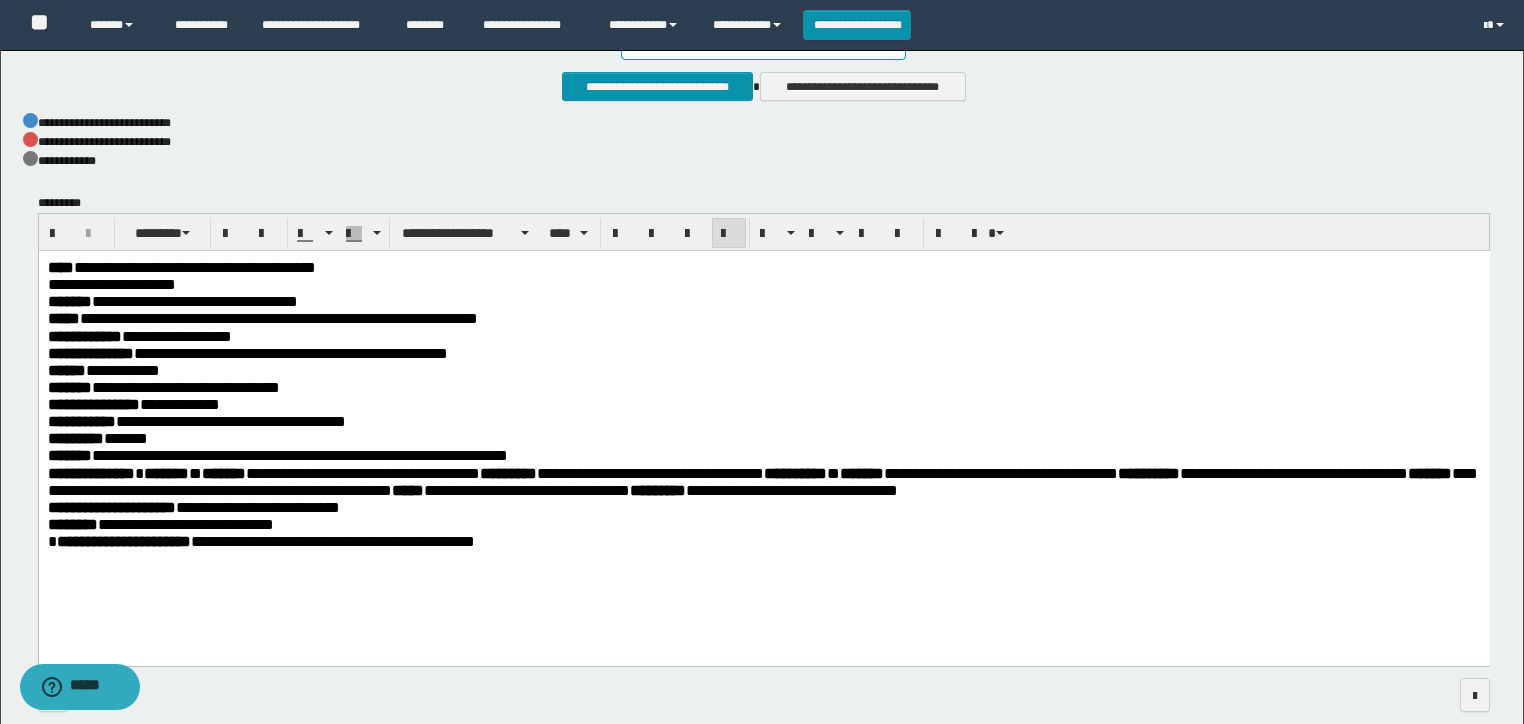 click on "**********" at bounding box center [763, 523] 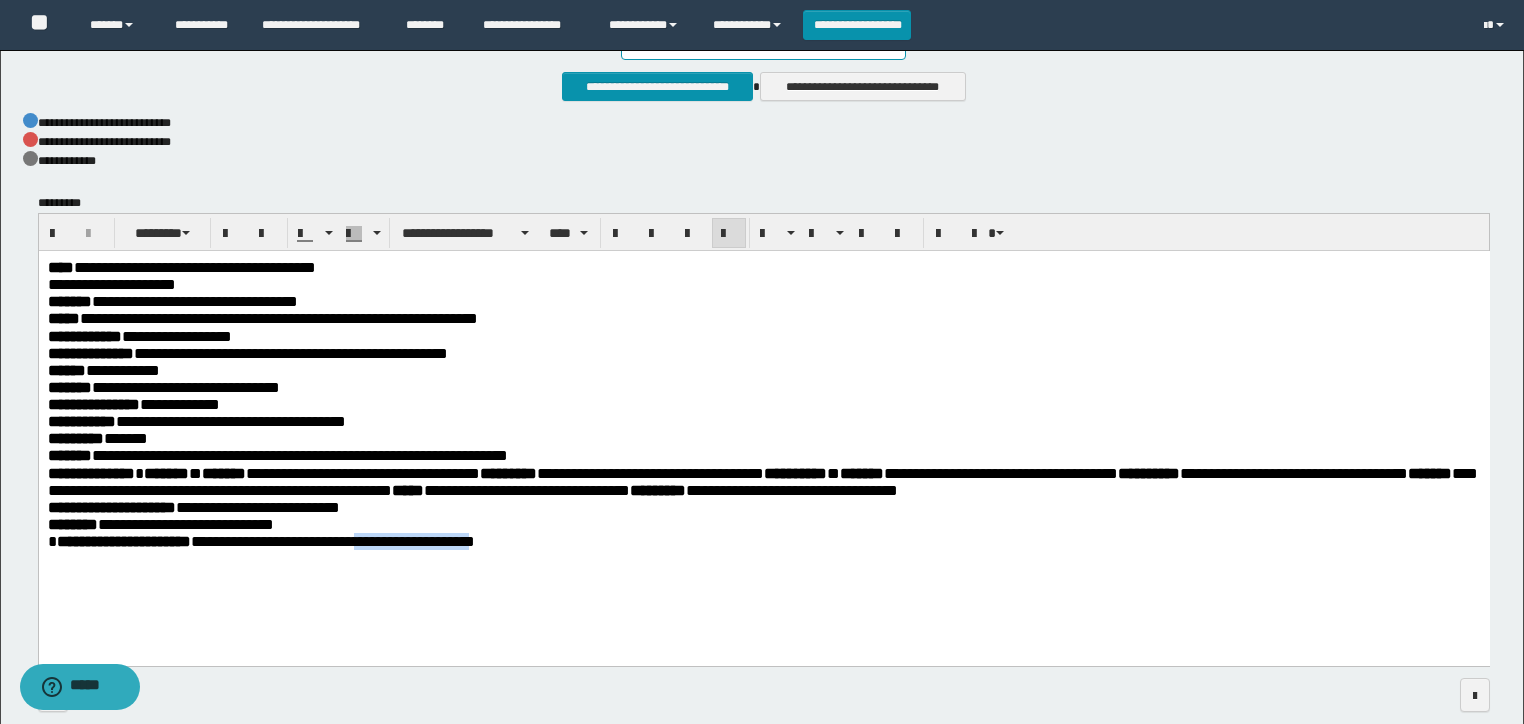 drag, startPoint x: 558, startPoint y: 547, endPoint x: 435, endPoint y: 555, distance: 123.25989 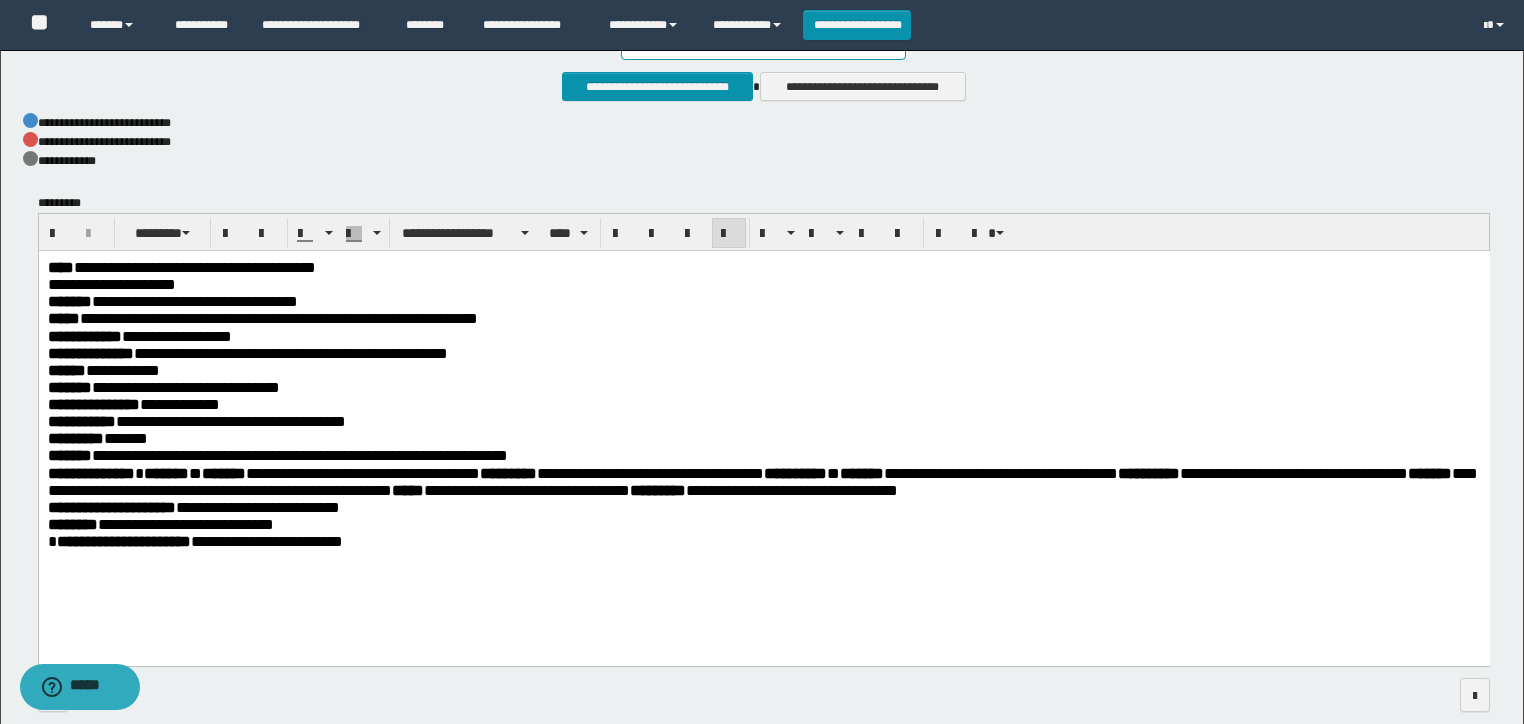 click on "**********" at bounding box center [763, 317] 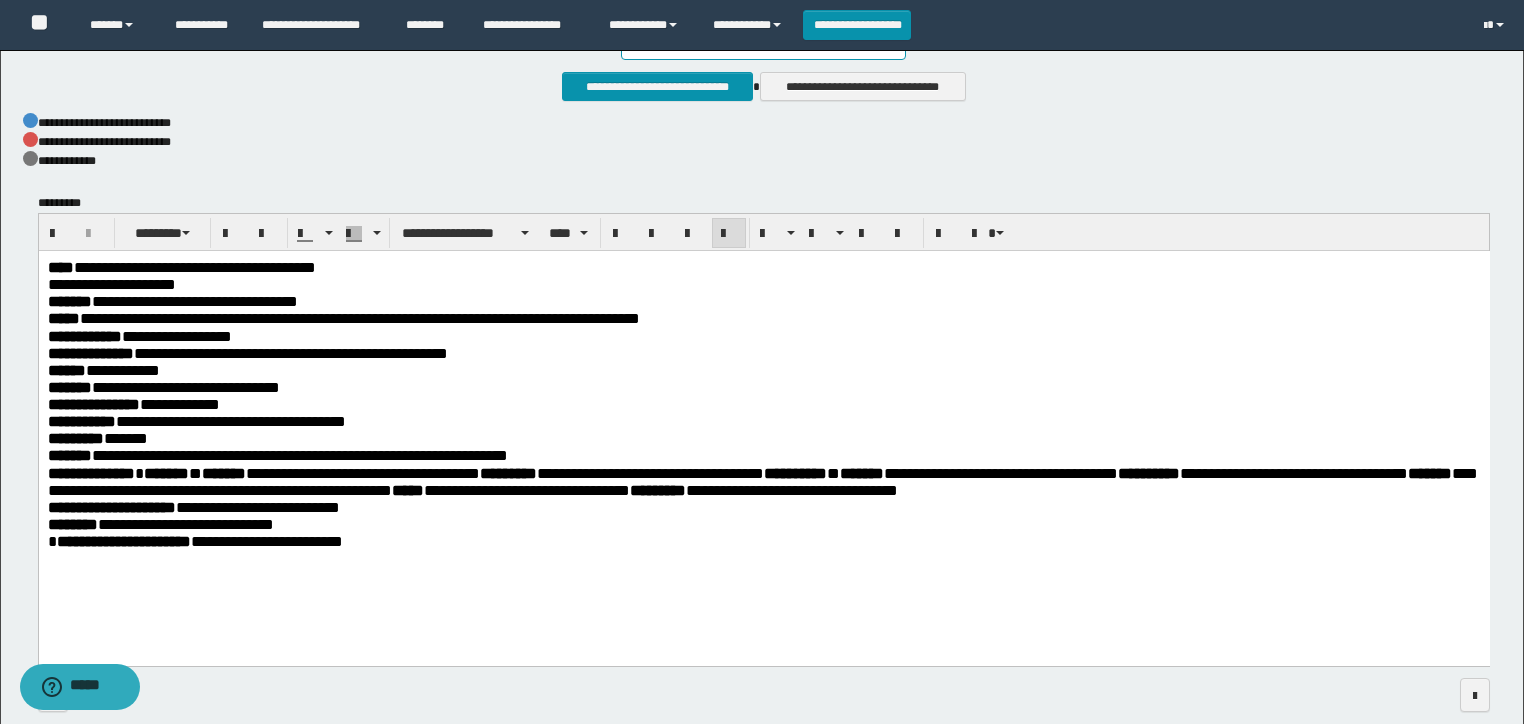 click on "**********" at bounding box center (359, 317) 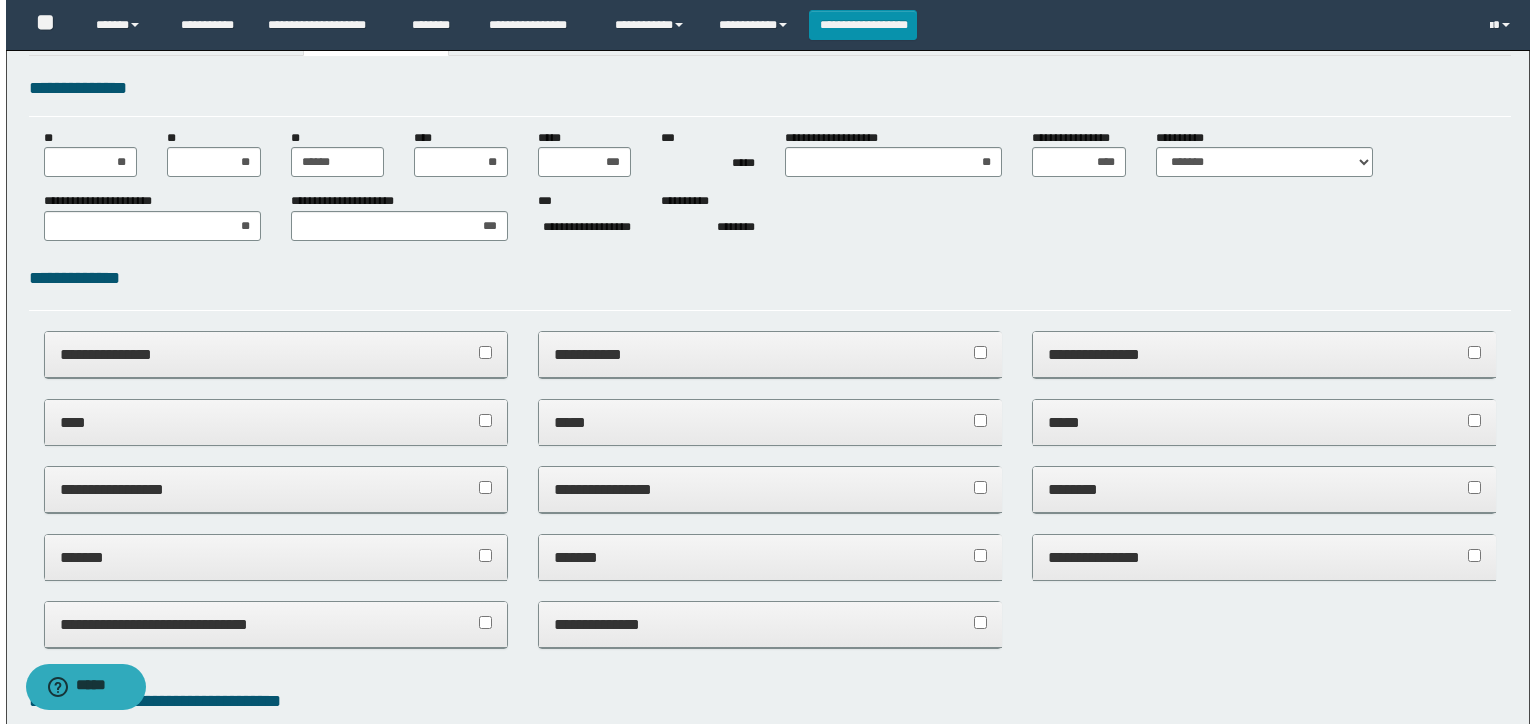 scroll, scrollTop: 0, scrollLeft: 0, axis: both 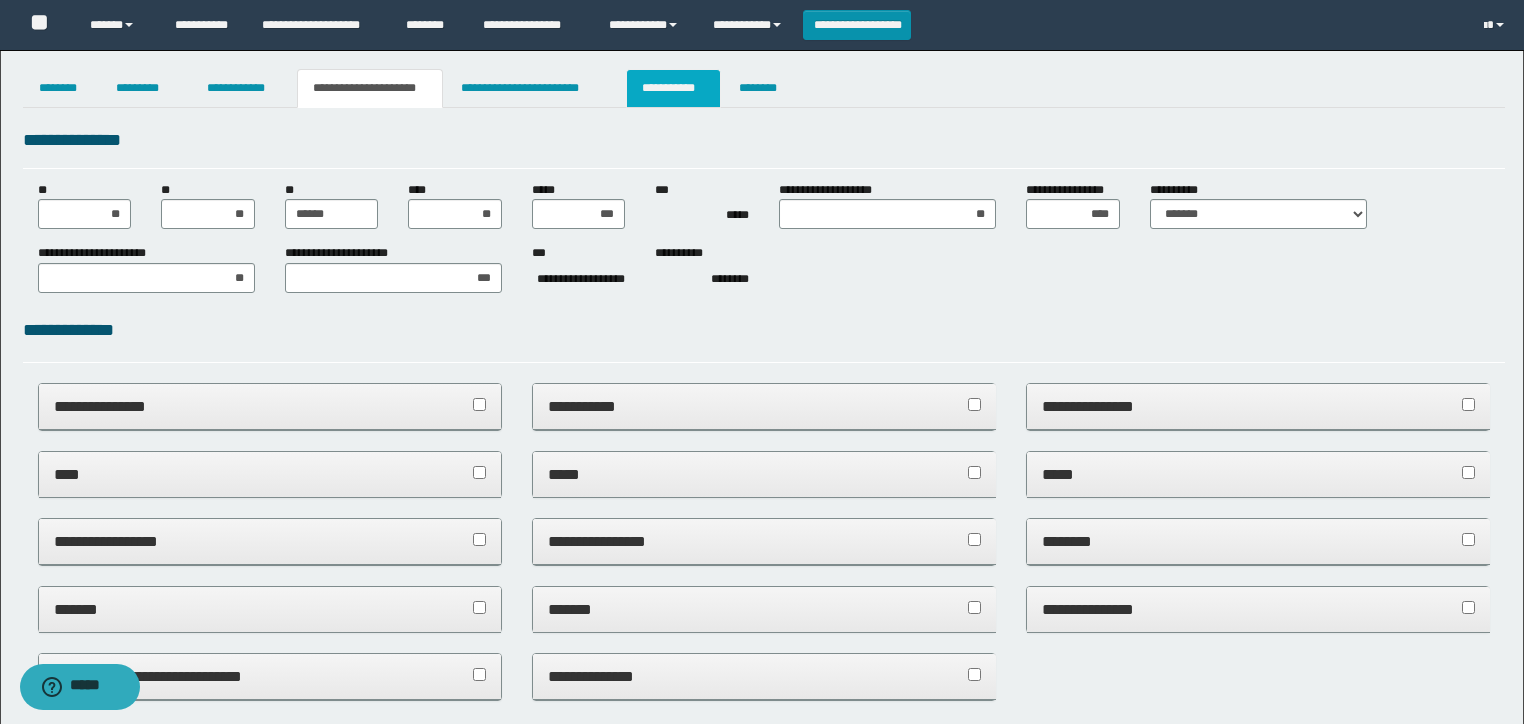 click on "**********" at bounding box center [673, 88] 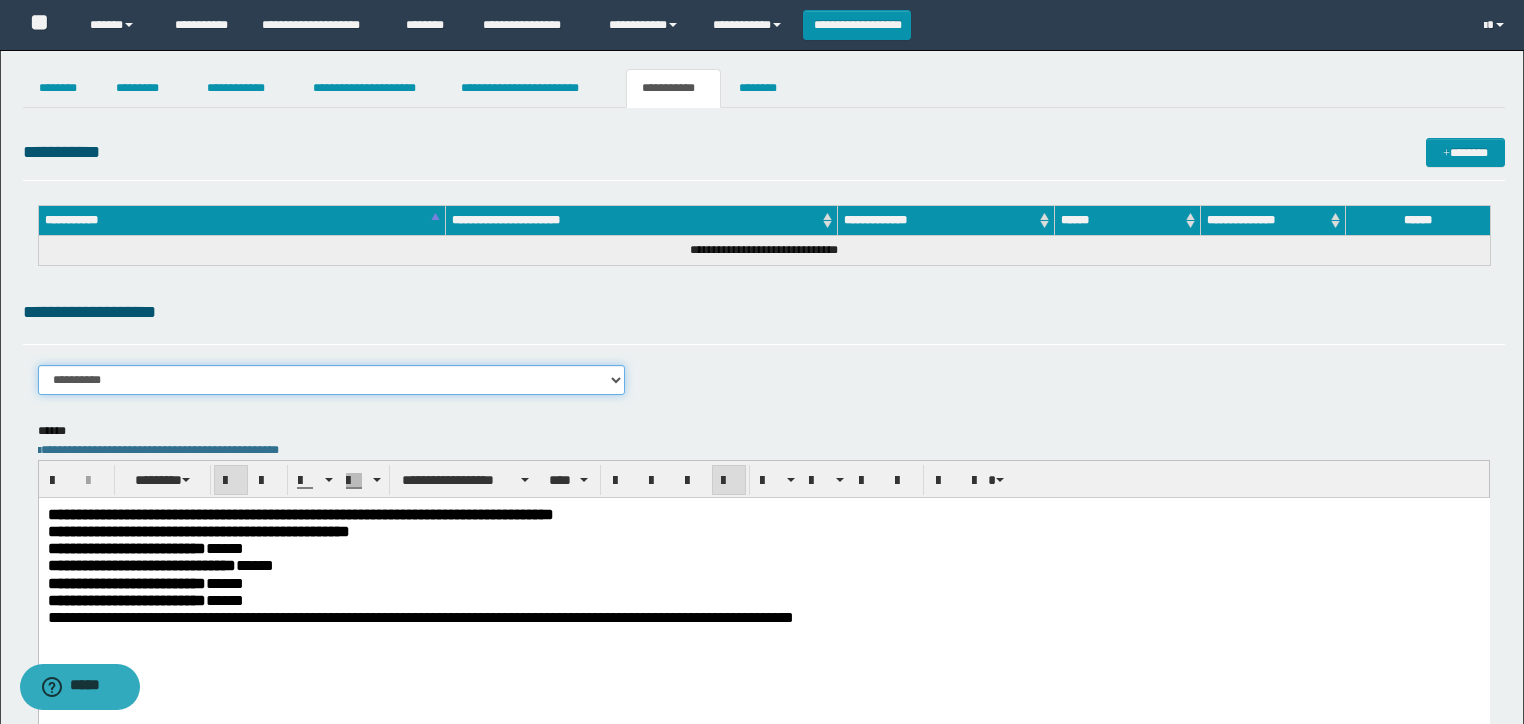 click on "**********" at bounding box center (332, 380) 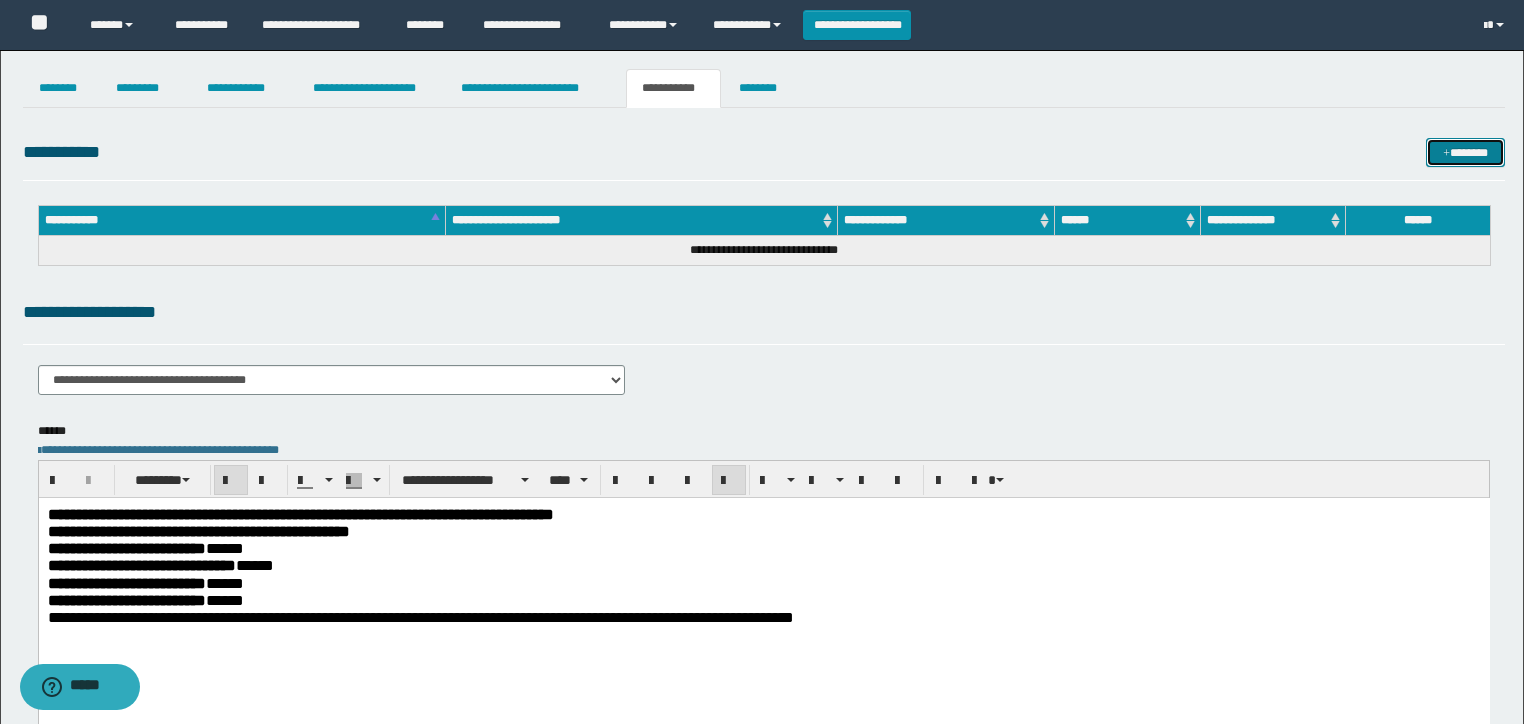 click on "*******" at bounding box center (1465, 153) 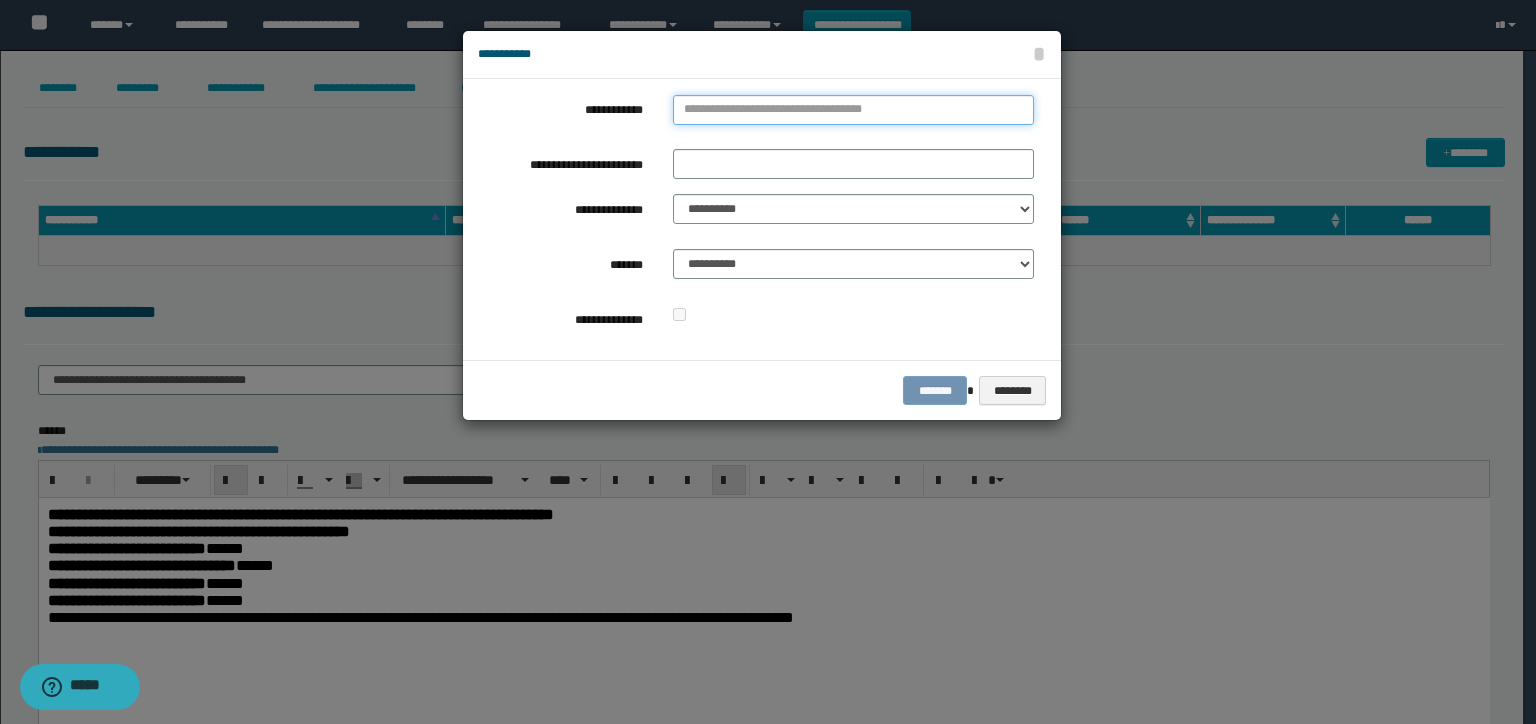 drag, startPoint x: 885, startPoint y: 114, endPoint x: 867, endPoint y: 206, distance: 93.74433 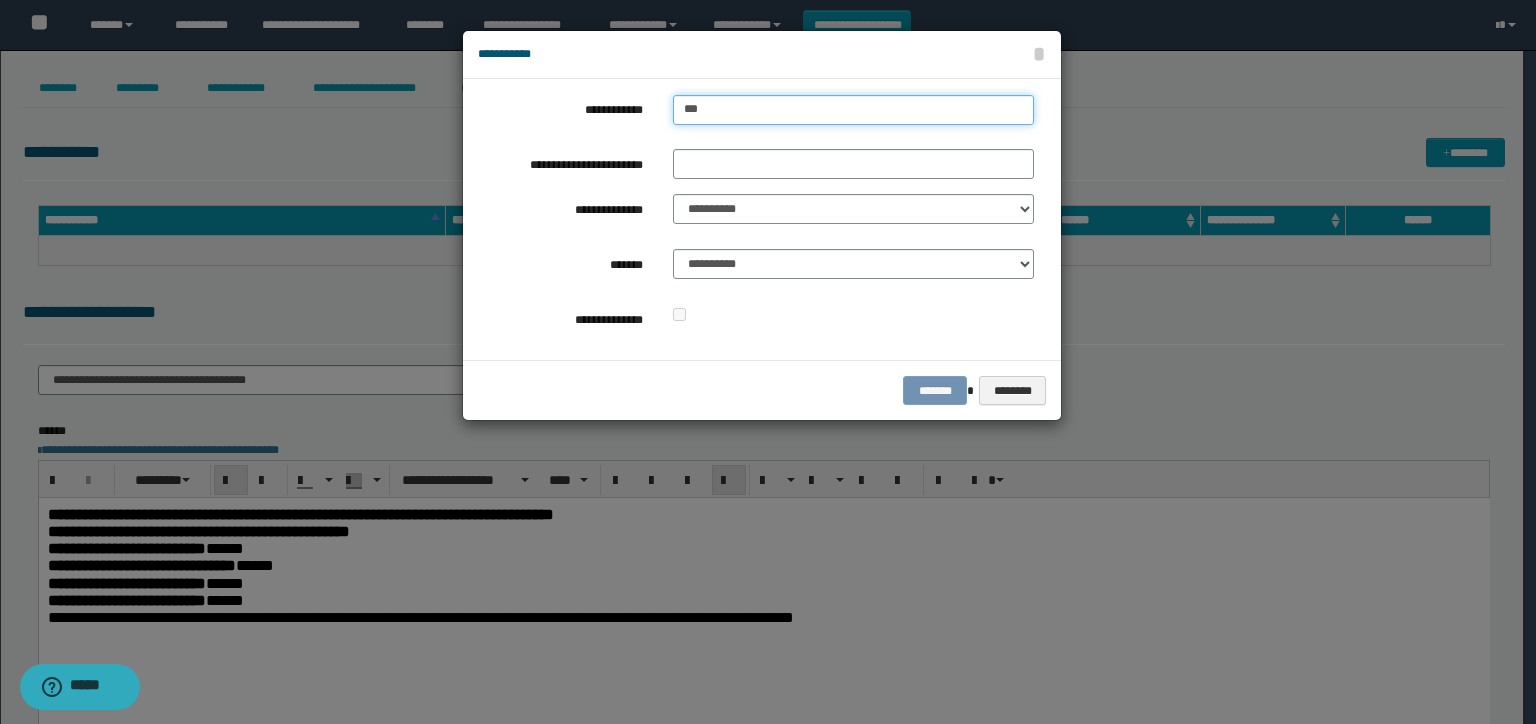 type on "****" 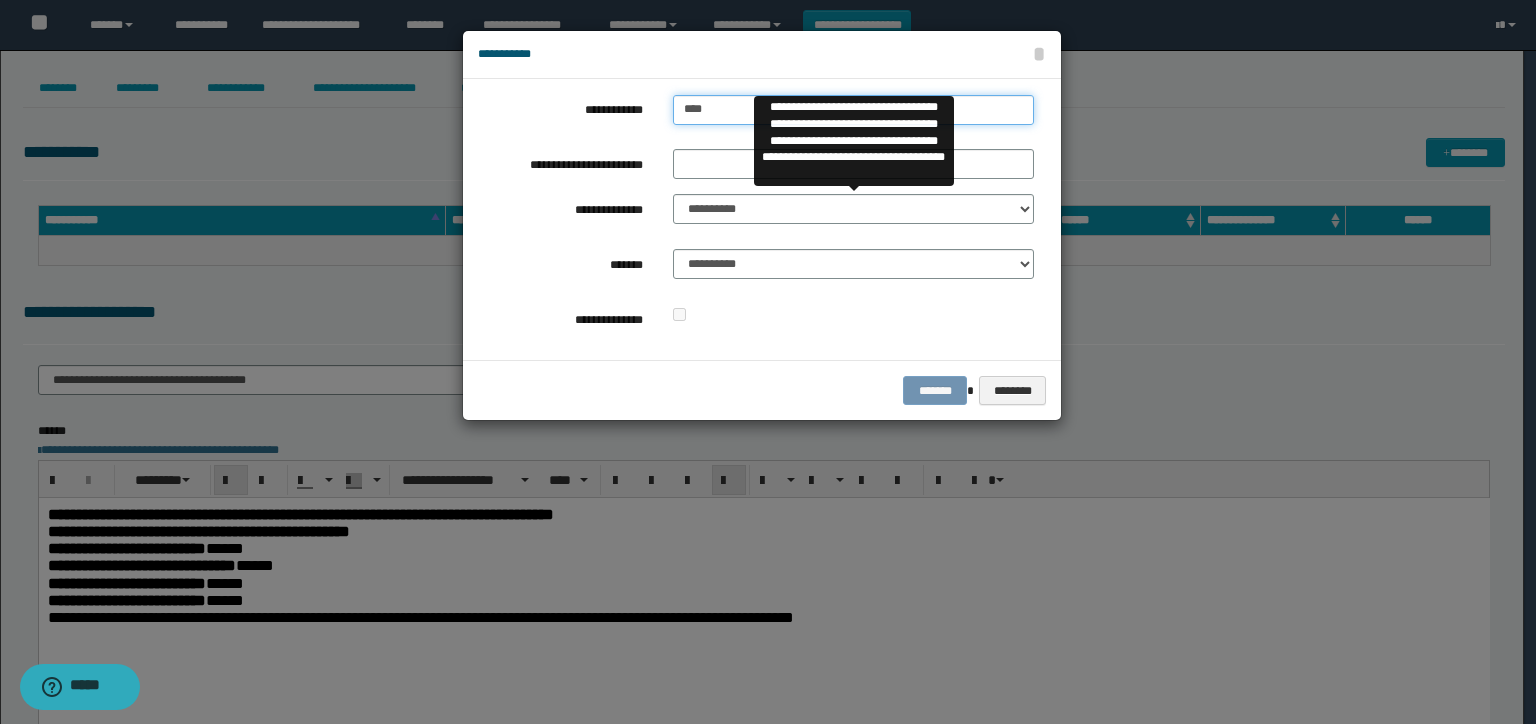 type on "****" 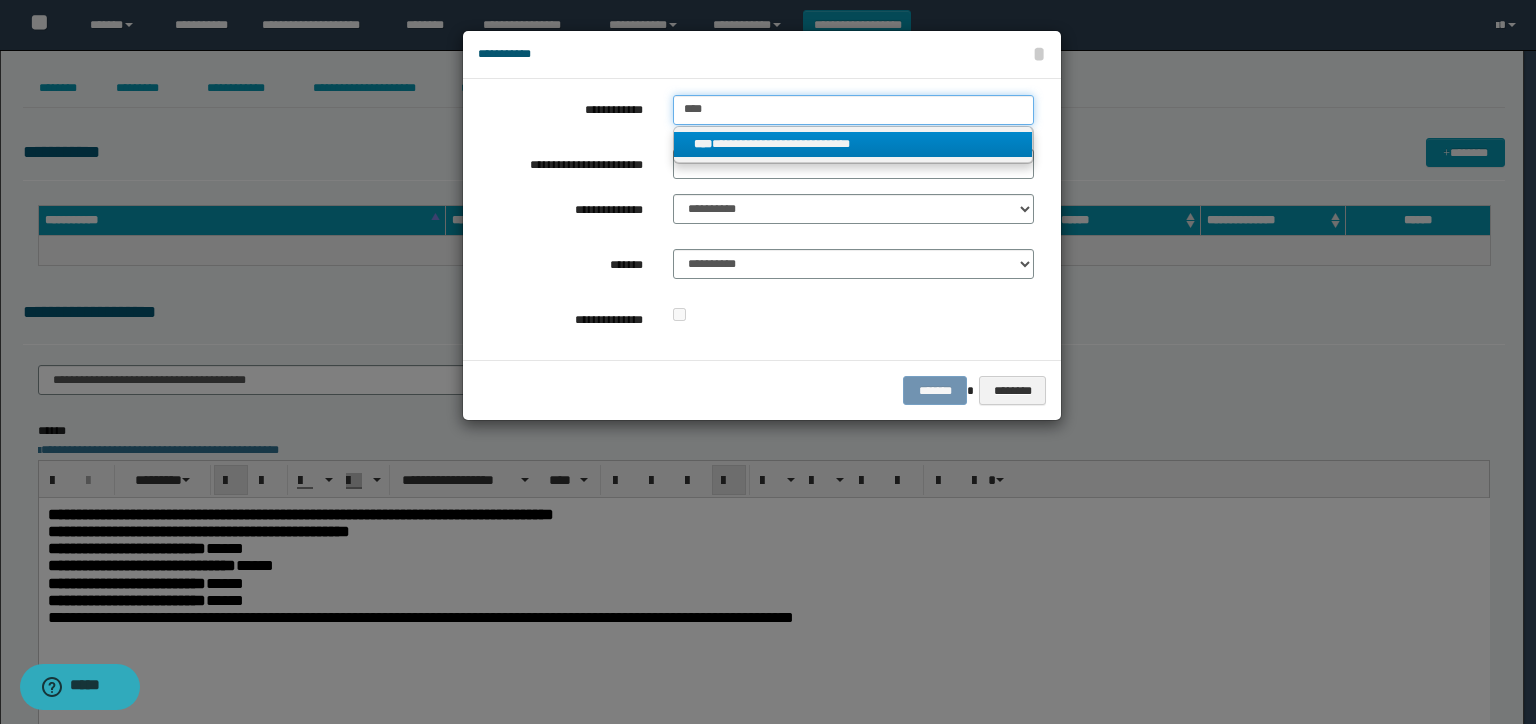 type on "****" 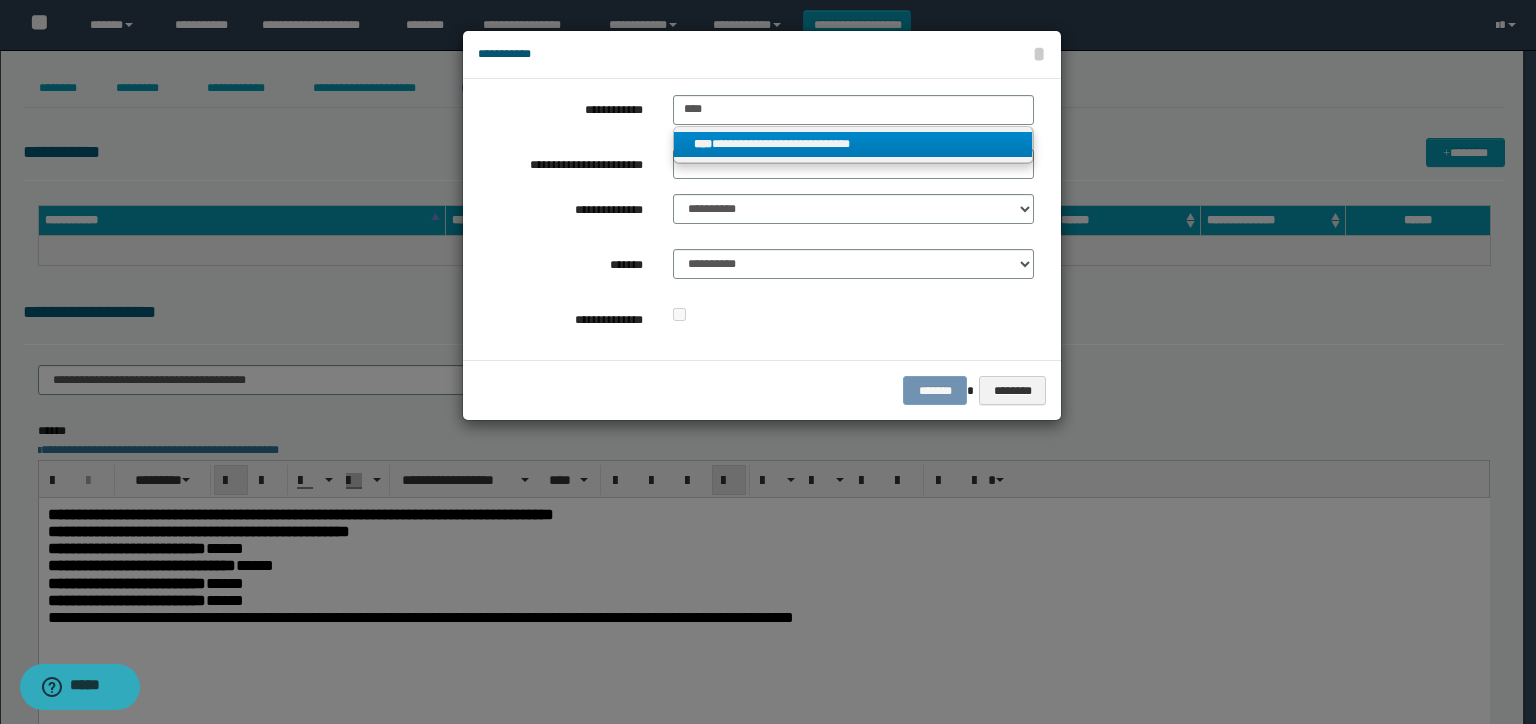 click on "**********" at bounding box center [853, 145] 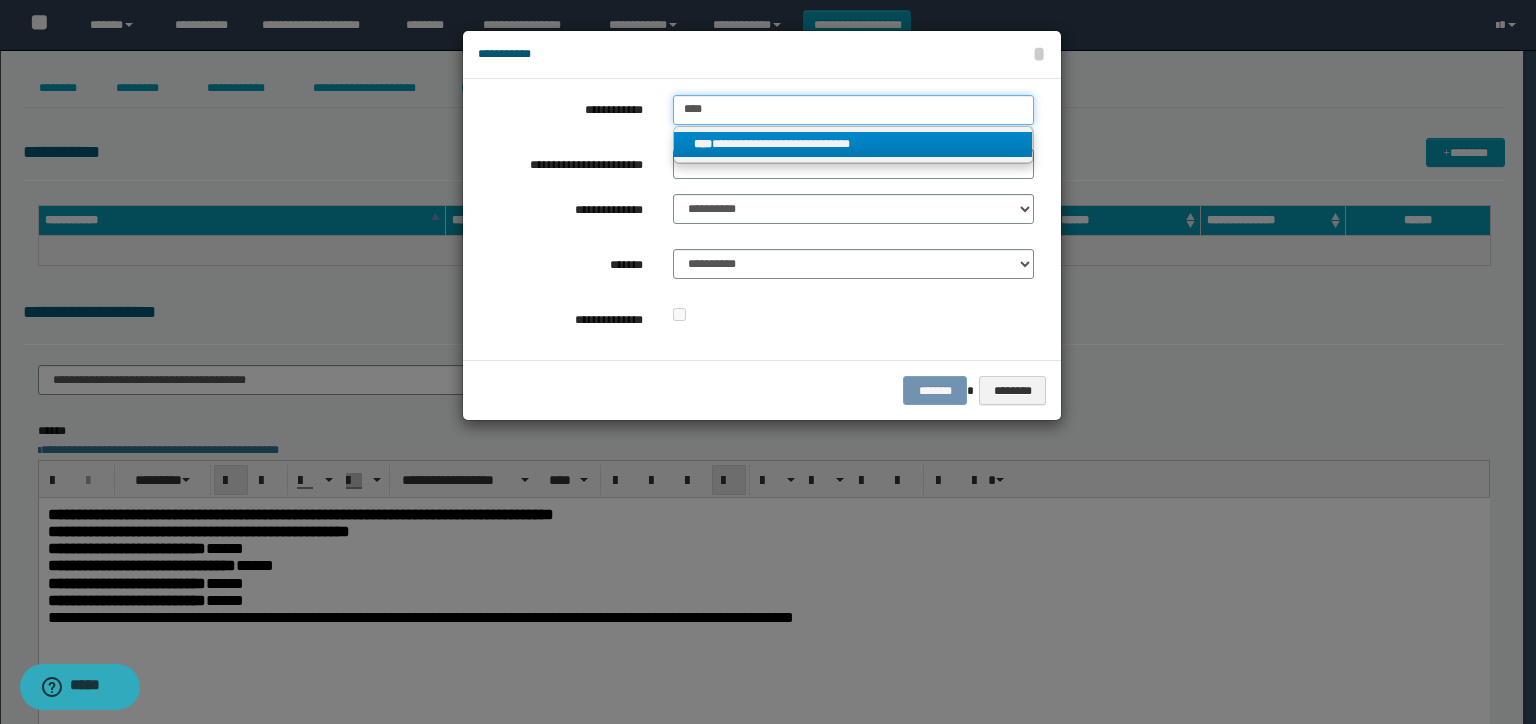 type 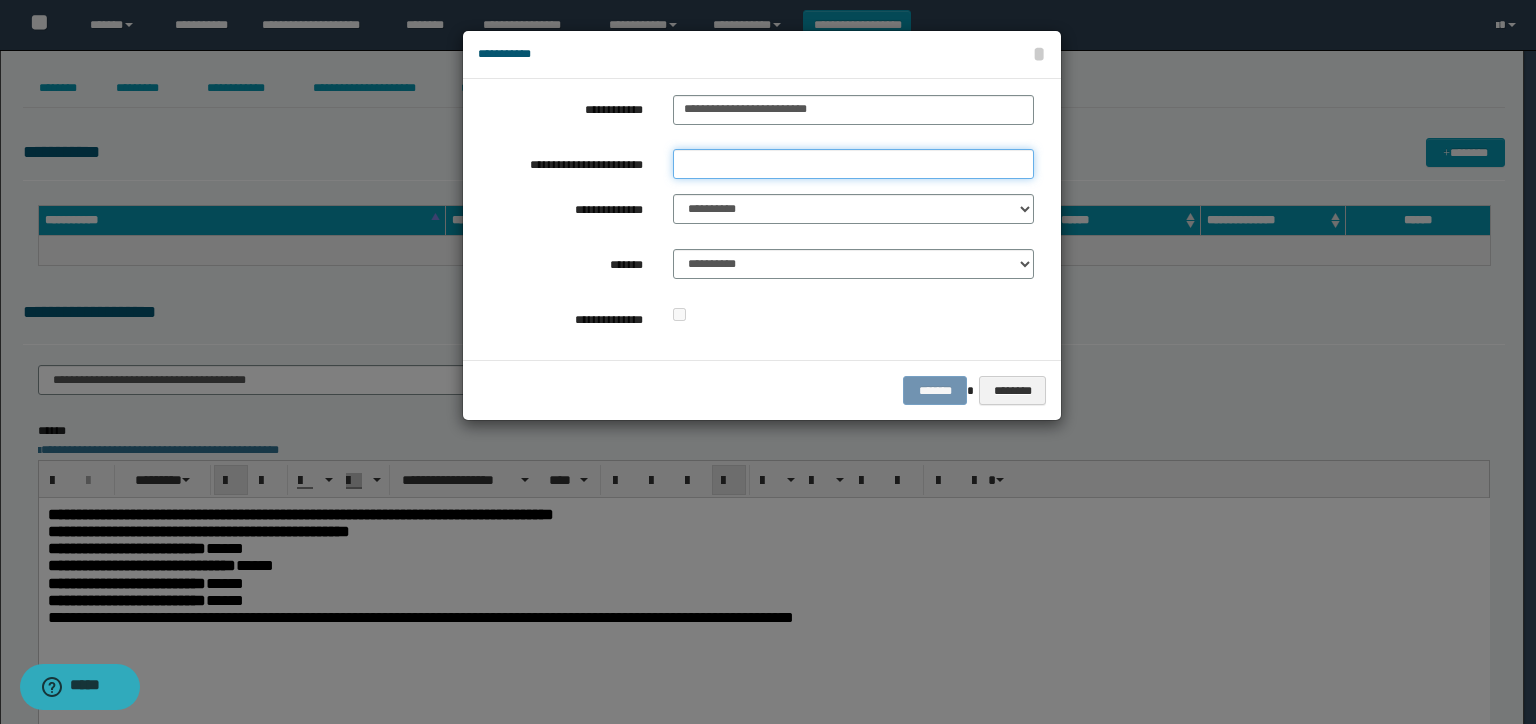 click on "**********" at bounding box center (853, 164) 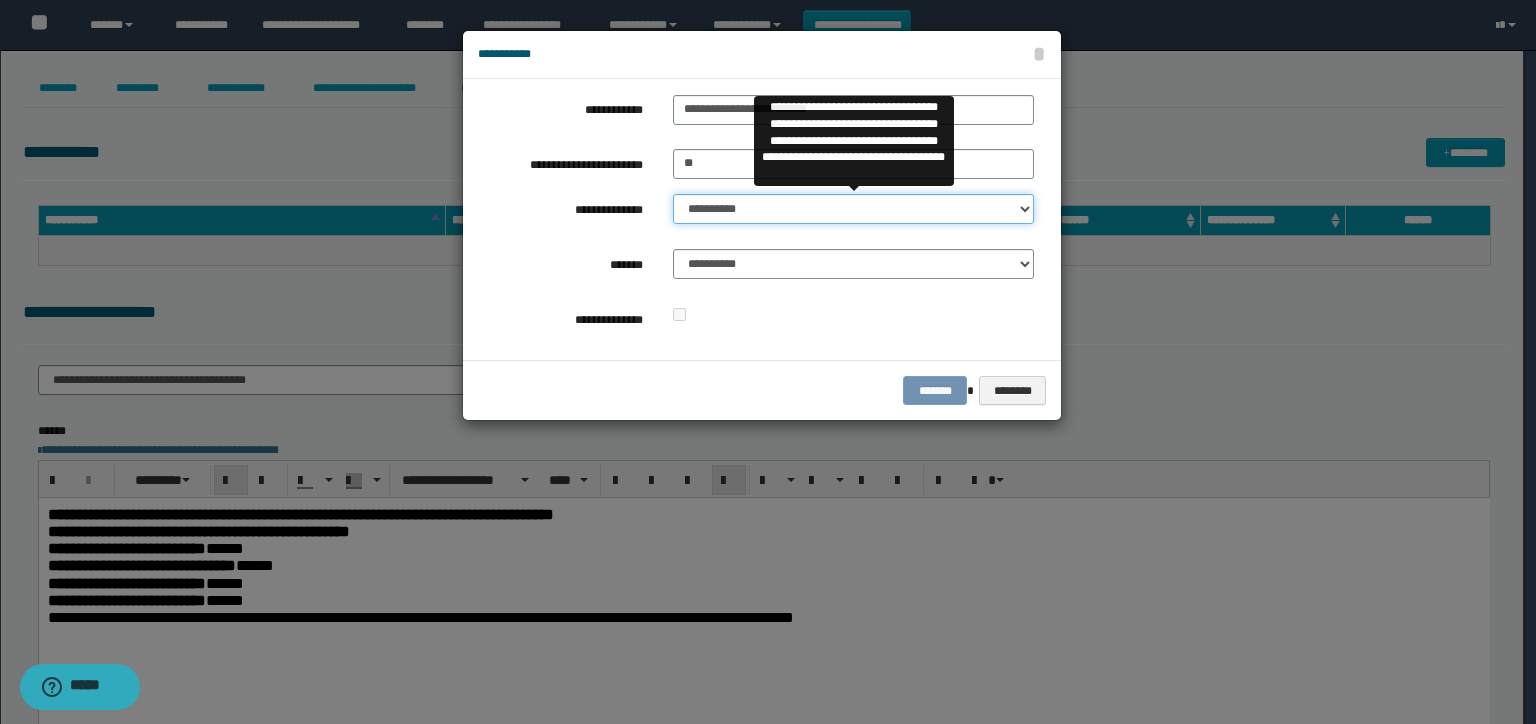 drag, startPoint x: 739, startPoint y: 205, endPoint x: 740, endPoint y: 216, distance: 11.045361 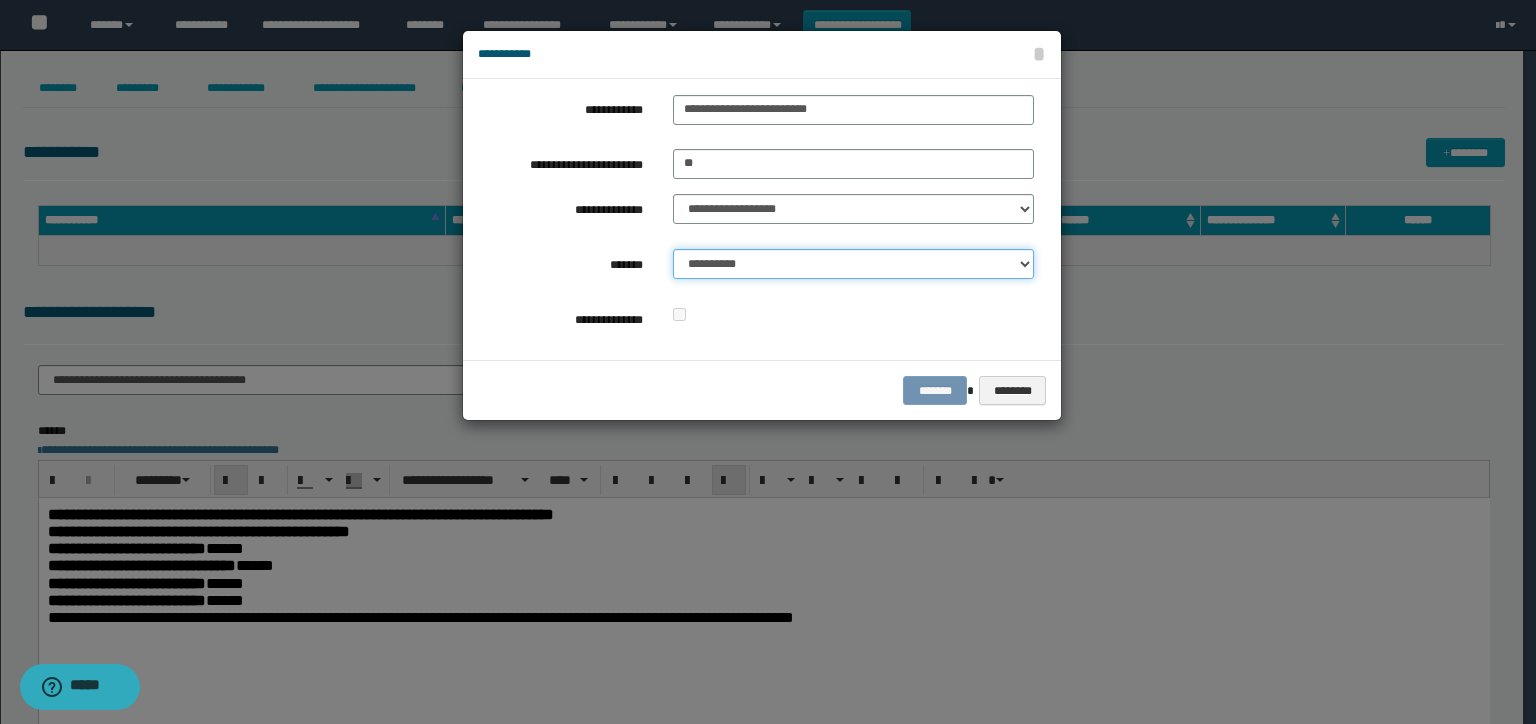 click on "**********" at bounding box center (853, 264) 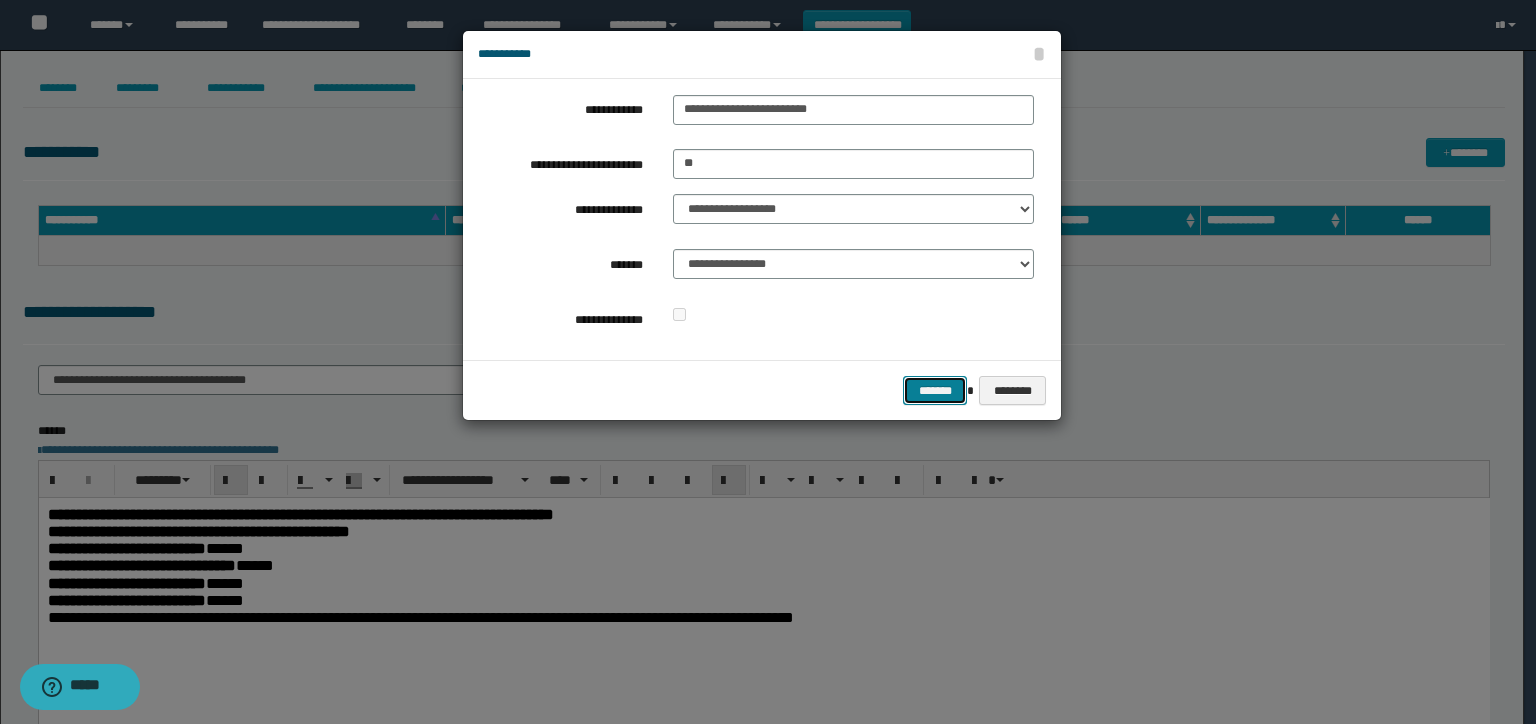click on "*******" at bounding box center [935, 391] 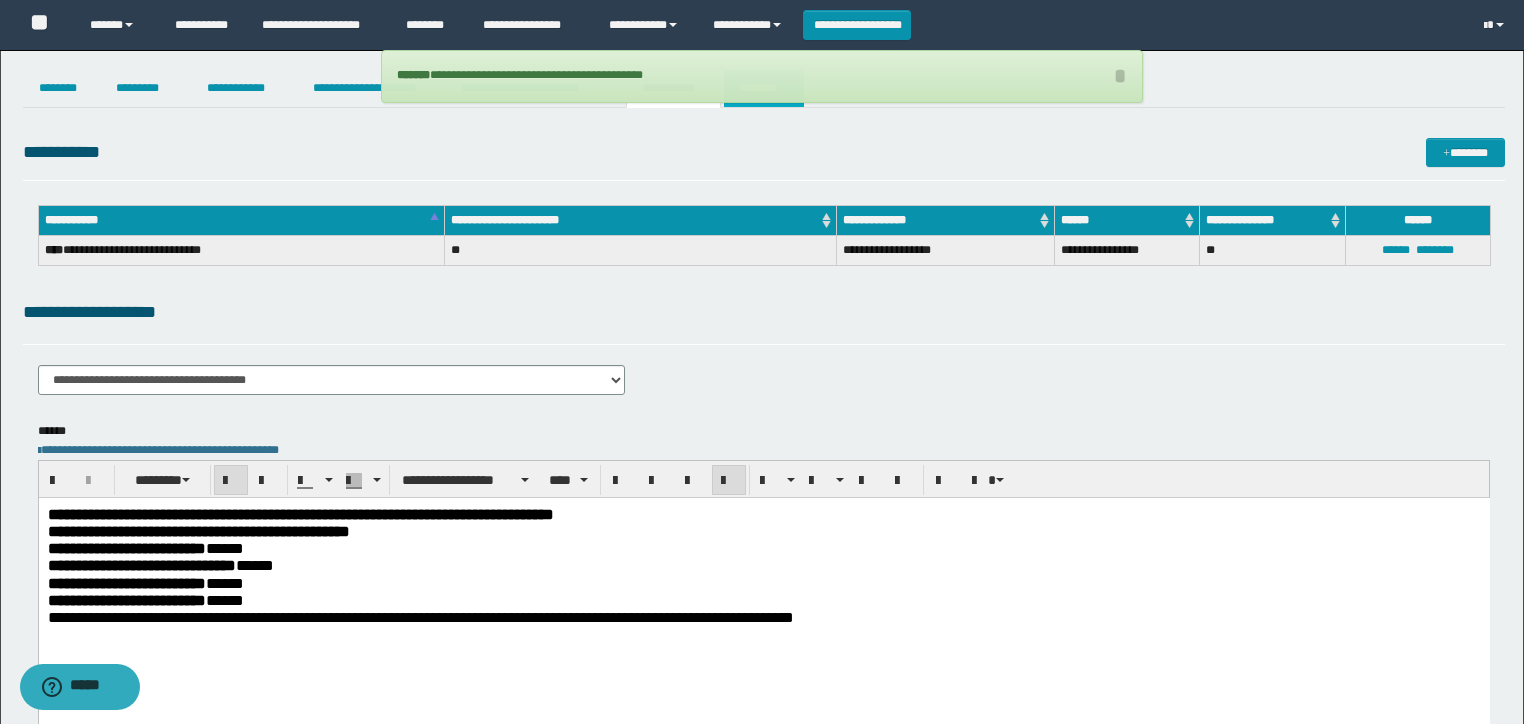 click on "********" at bounding box center (764, 88) 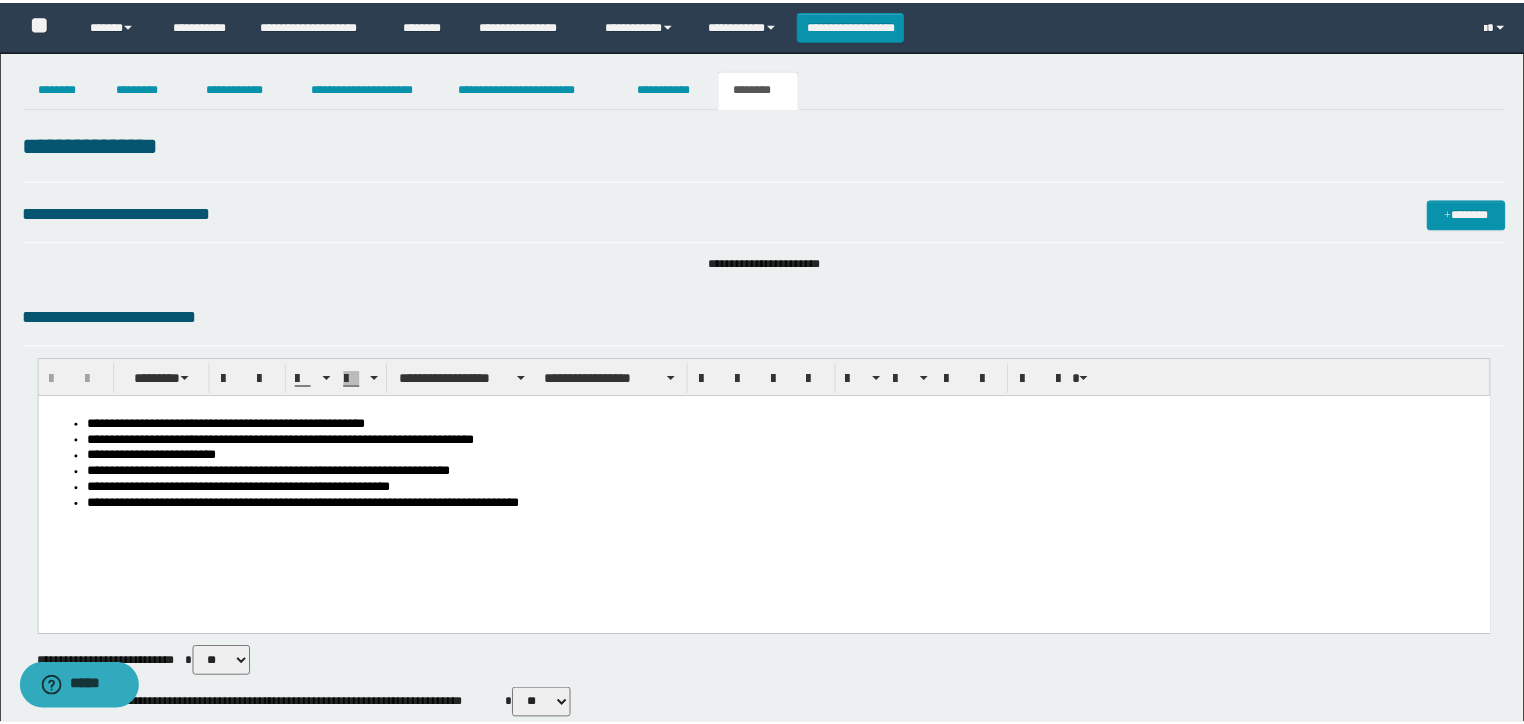 scroll, scrollTop: 0, scrollLeft: 0, axis: both 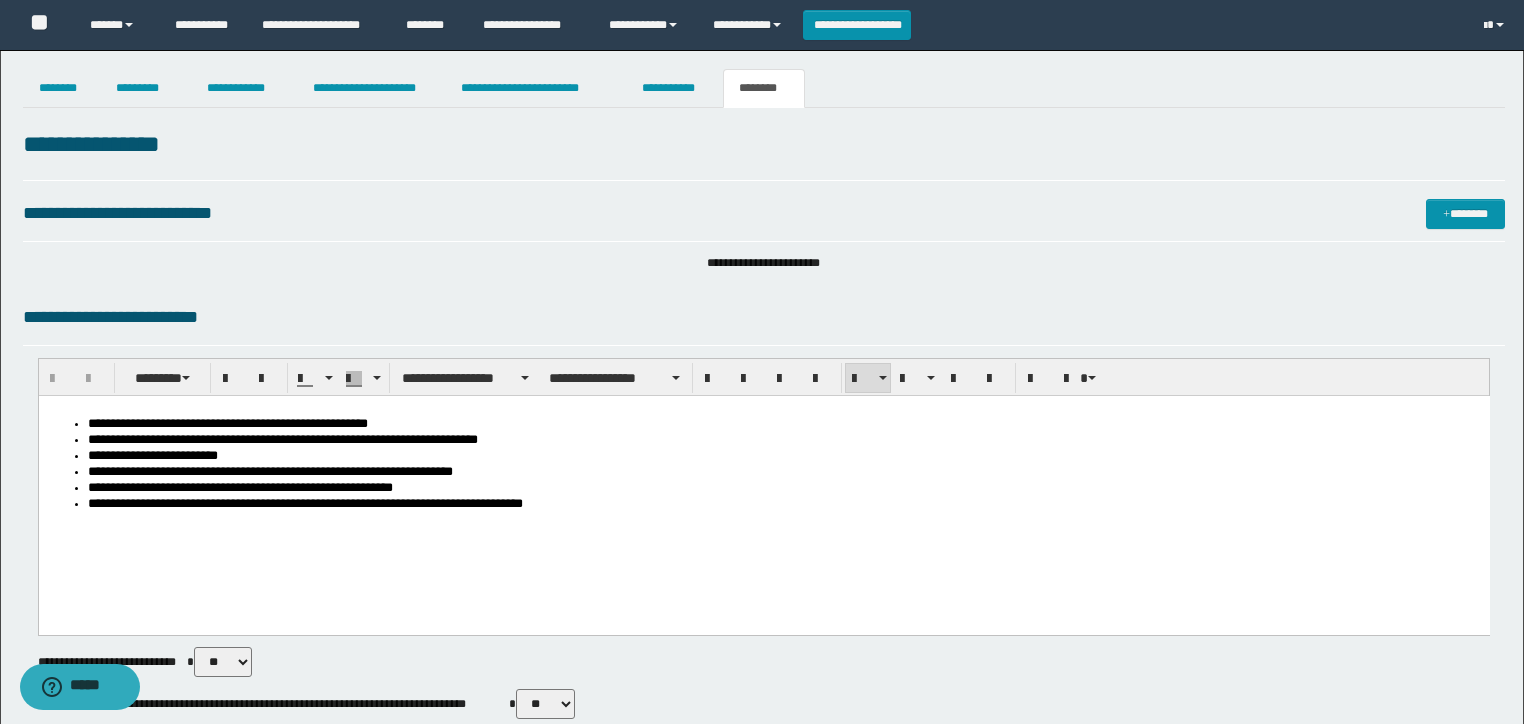 drag, startPoint x: 675, startPoint y: 558, endPoint x: -1, endPoint y: 190, distance: 769.67523 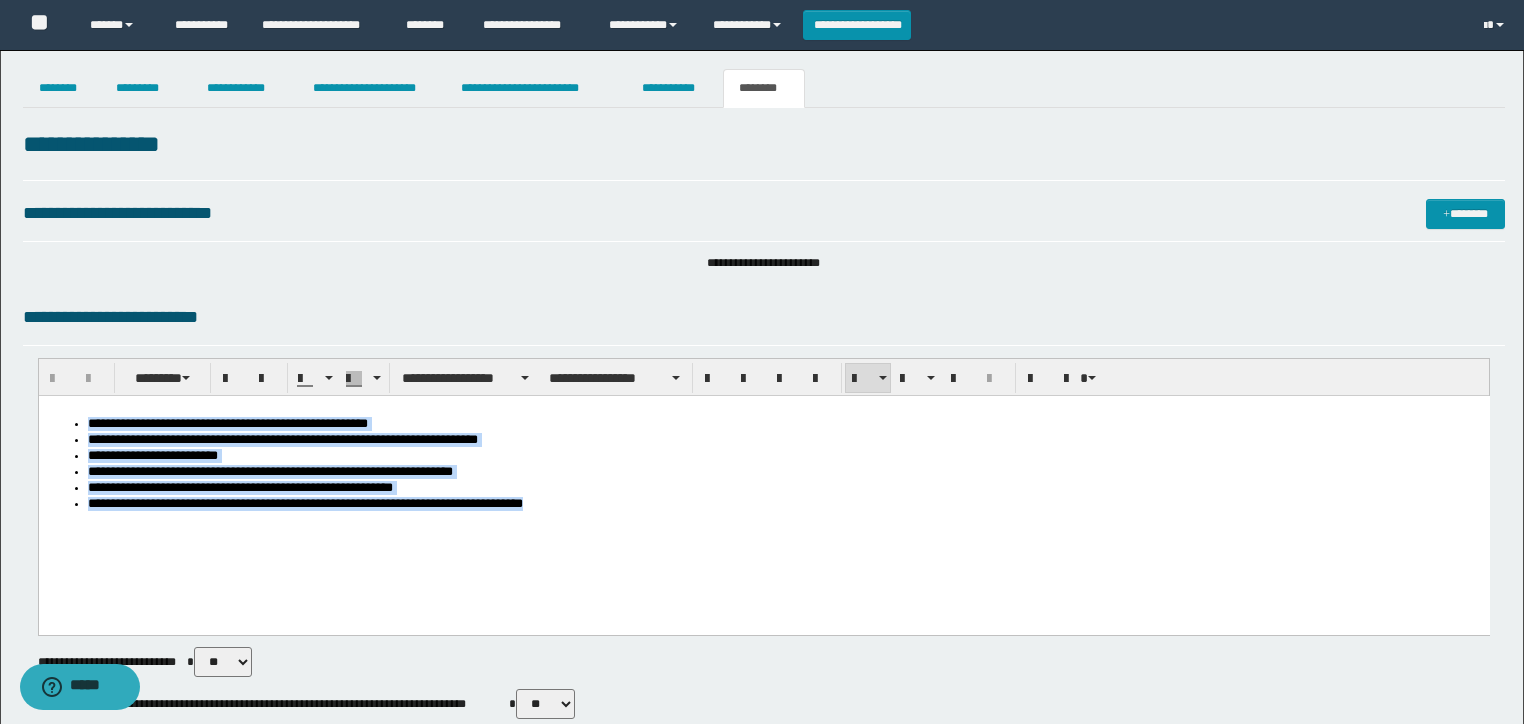 drag, startPoint x: 605, startPoint y: 521, endPoint x: -1, endPoint y: 263, distance: 658.63495 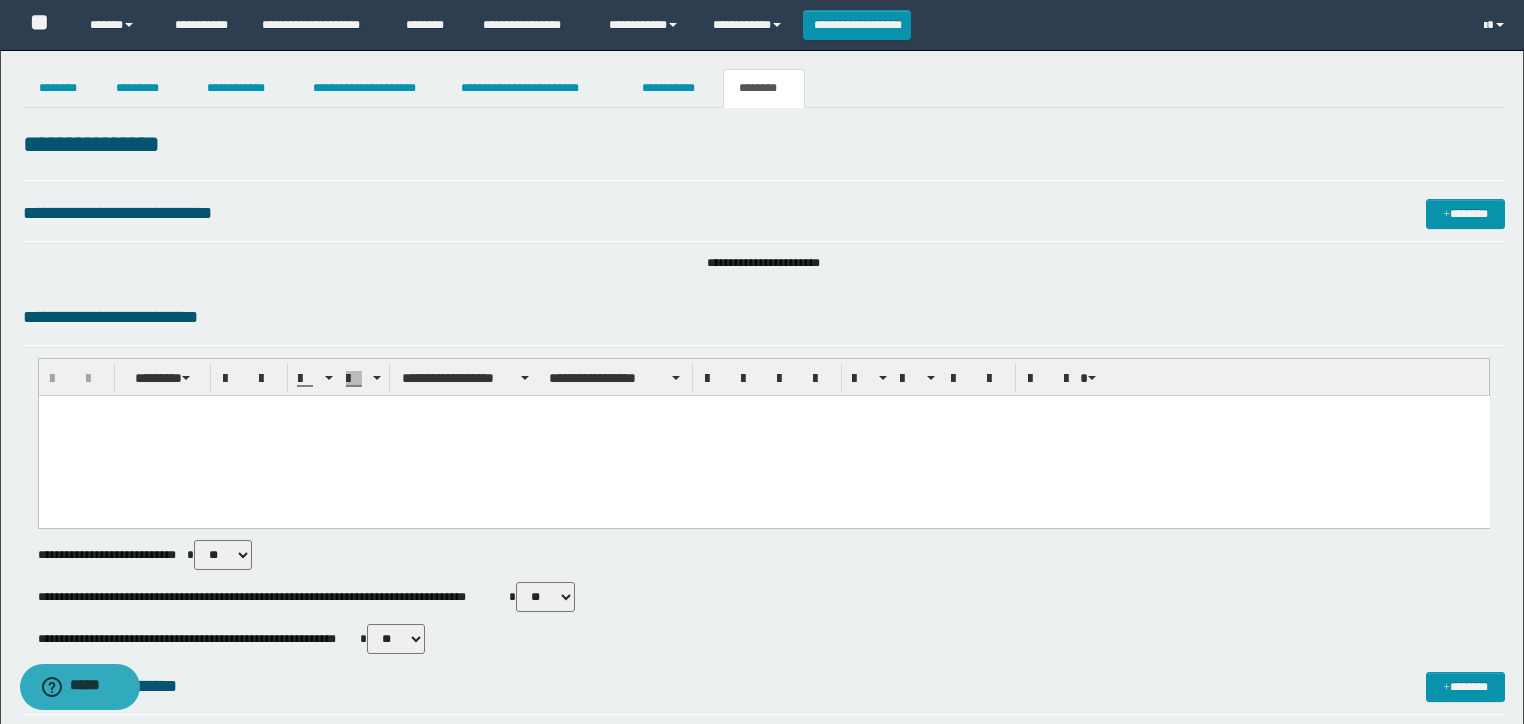paste 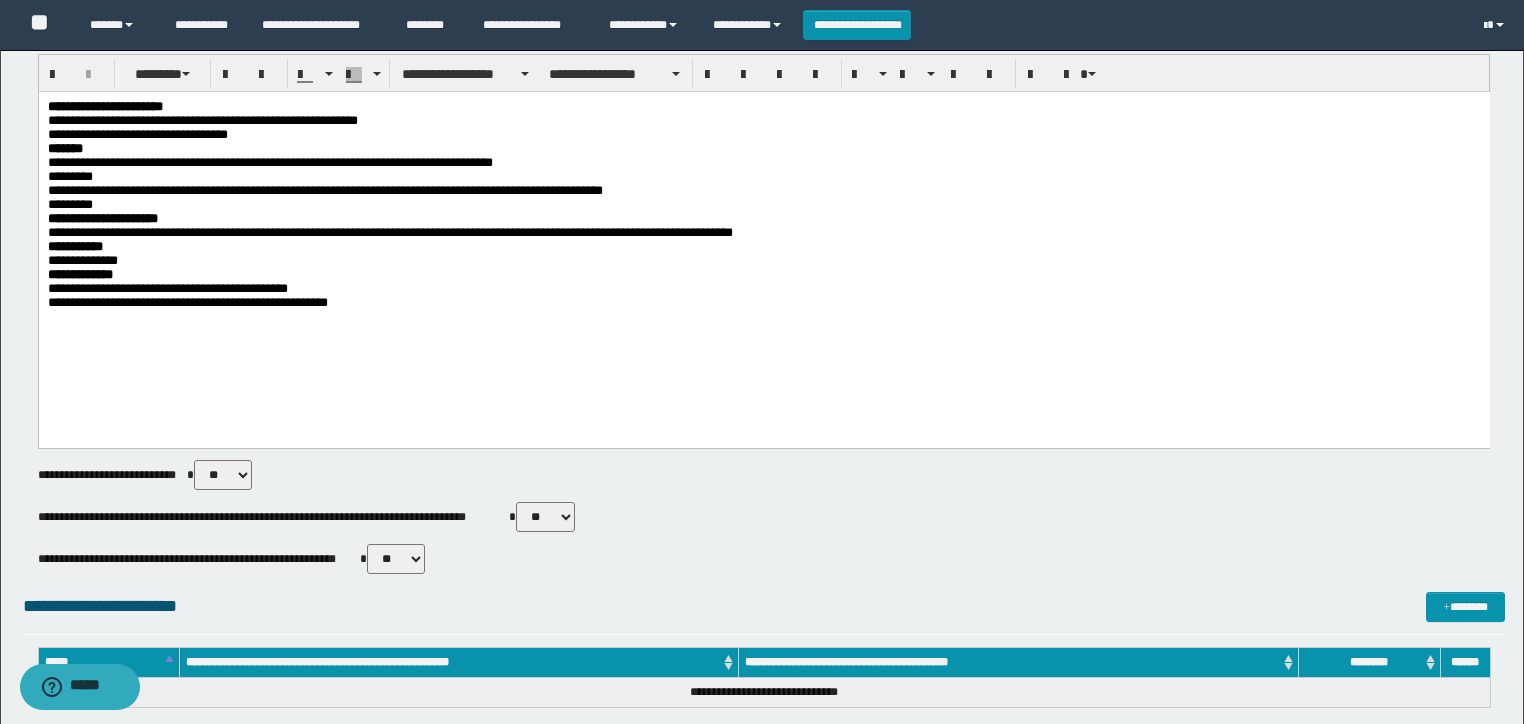 scroll, scrollTop: 480, scrollLeft: 0, axis: vertical 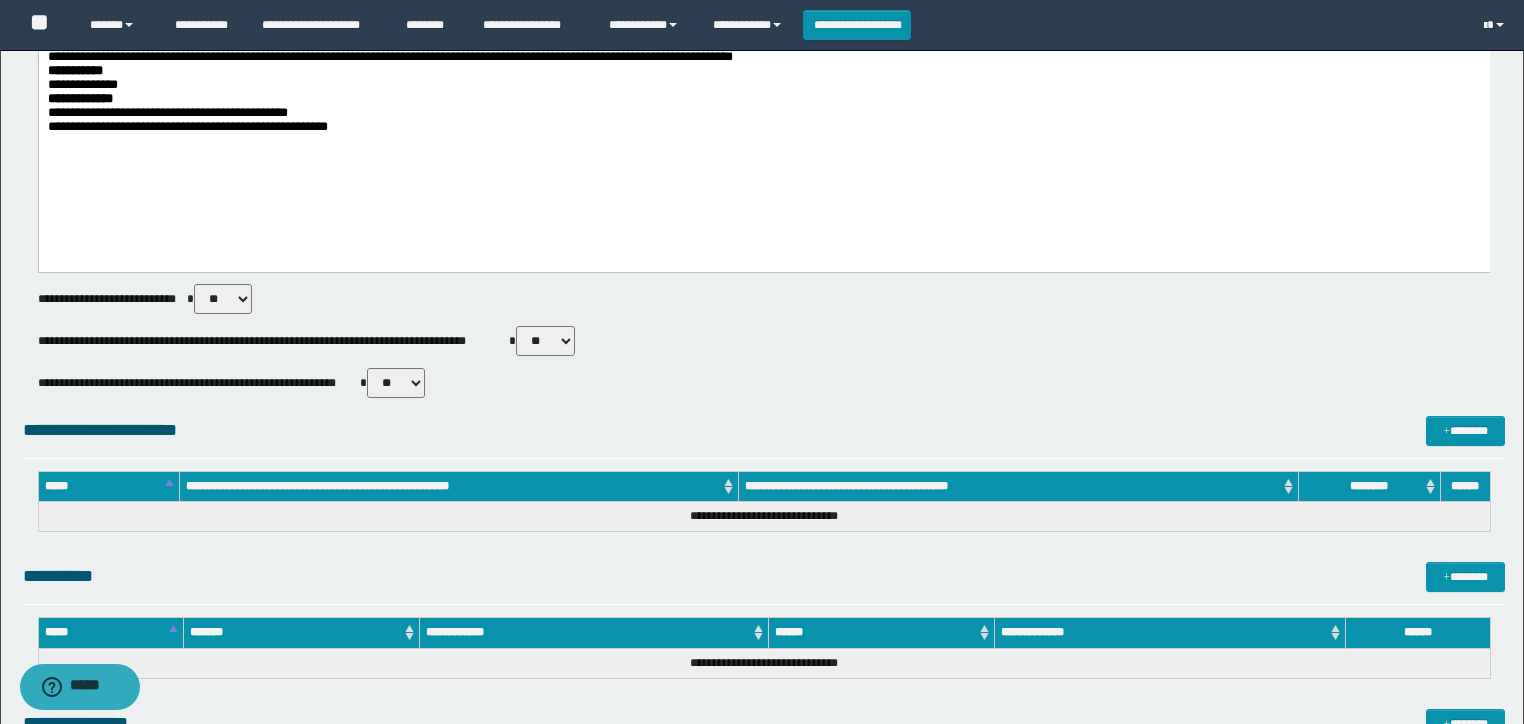 click on "**
**" at bounding box center (545, 341) 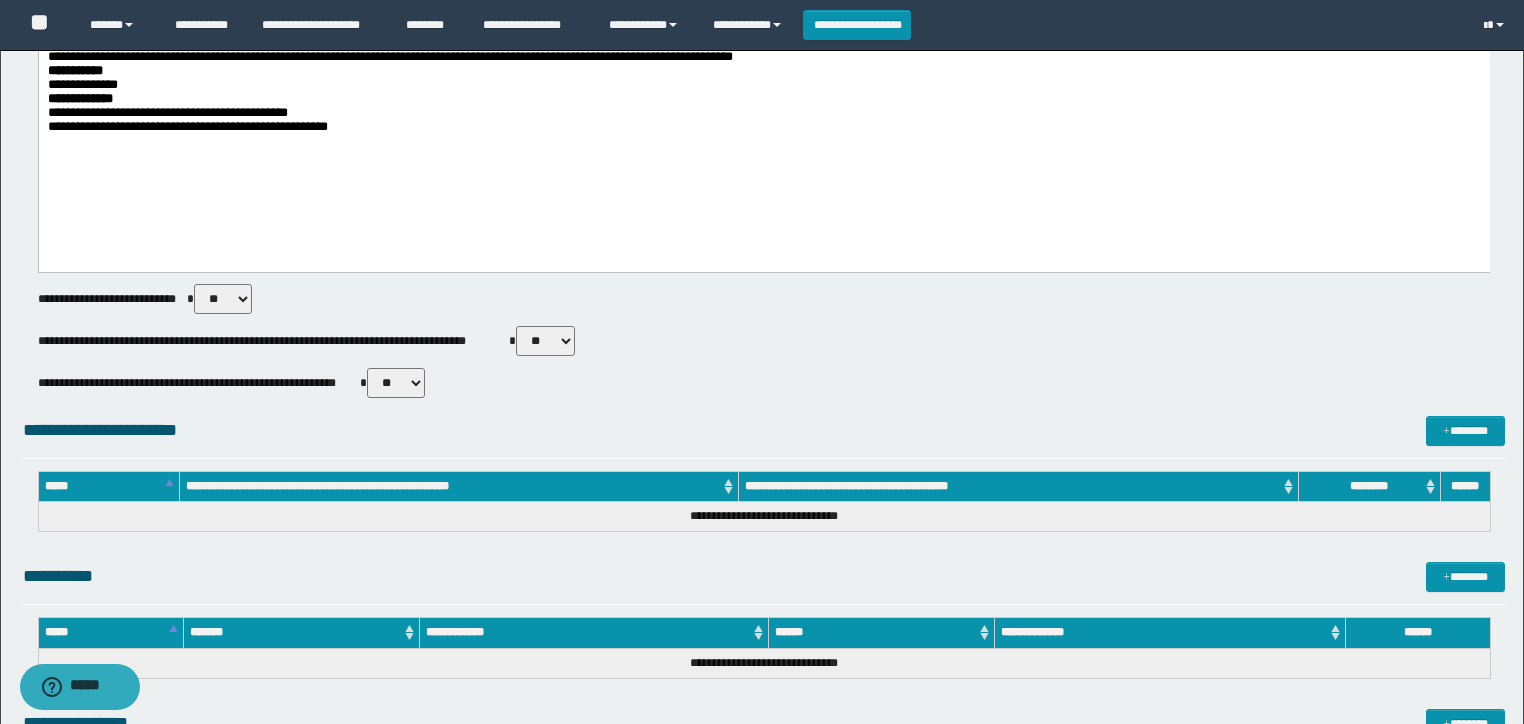 click on "**
**" at bounding box center [545, 341] 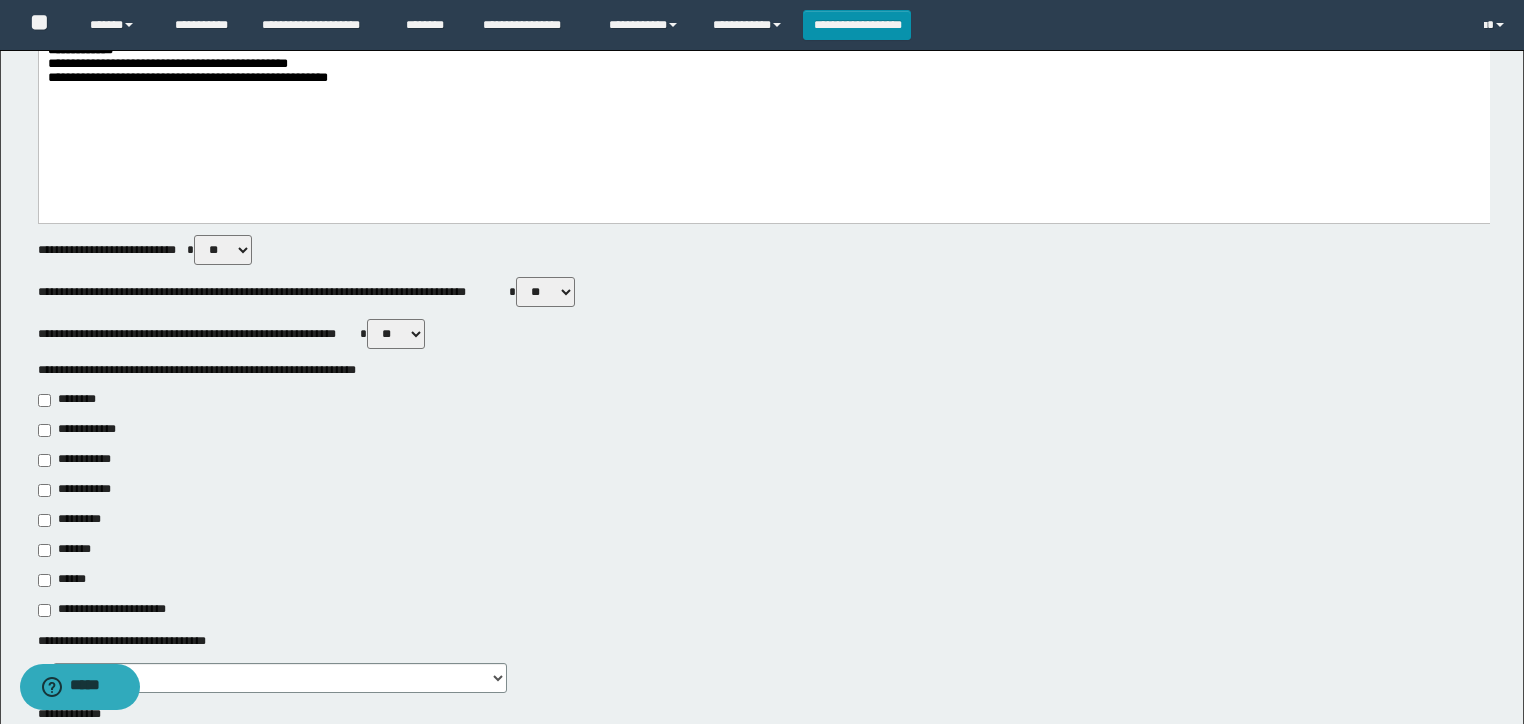 scroll, scrollTop: 640, scrollLeft: 0, axis: vertical 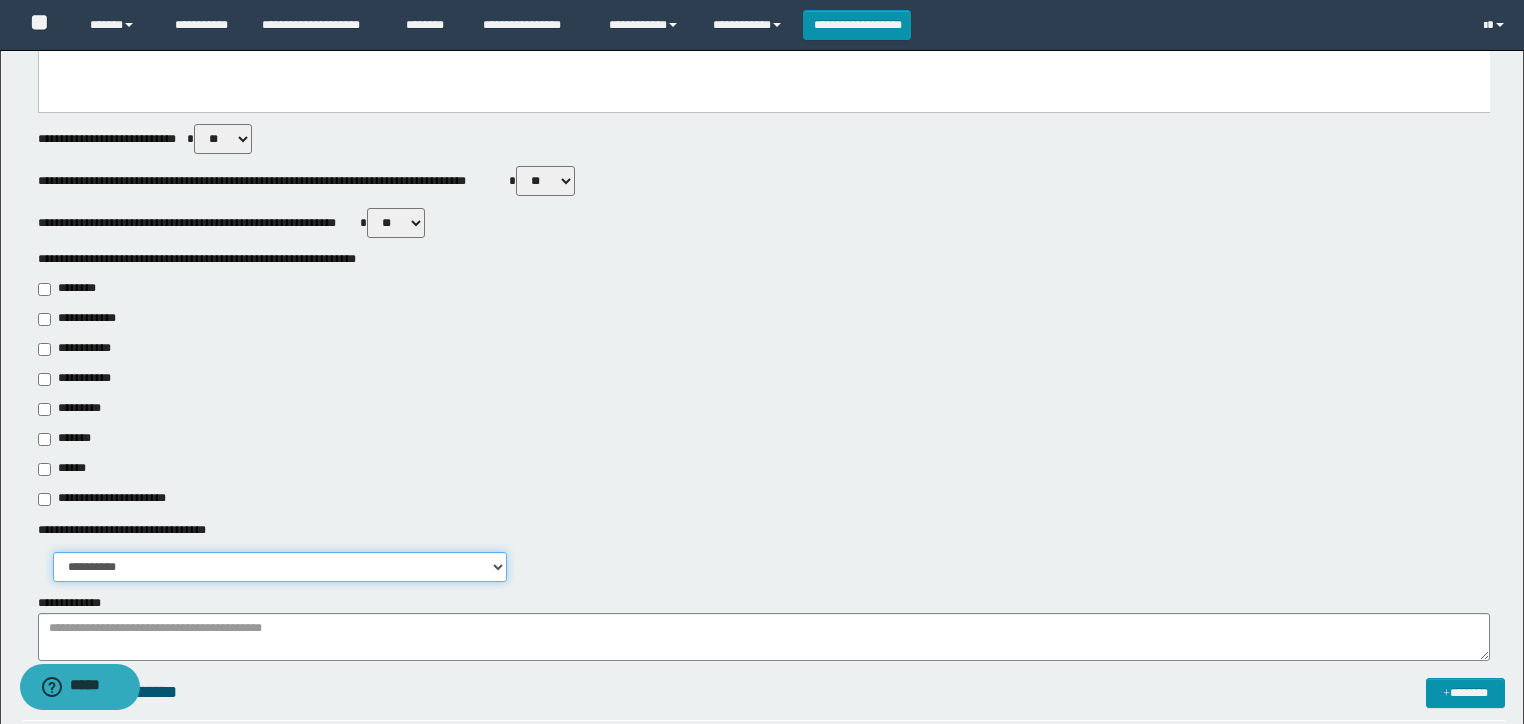 click on "**********" at bounding box center [280, 567] 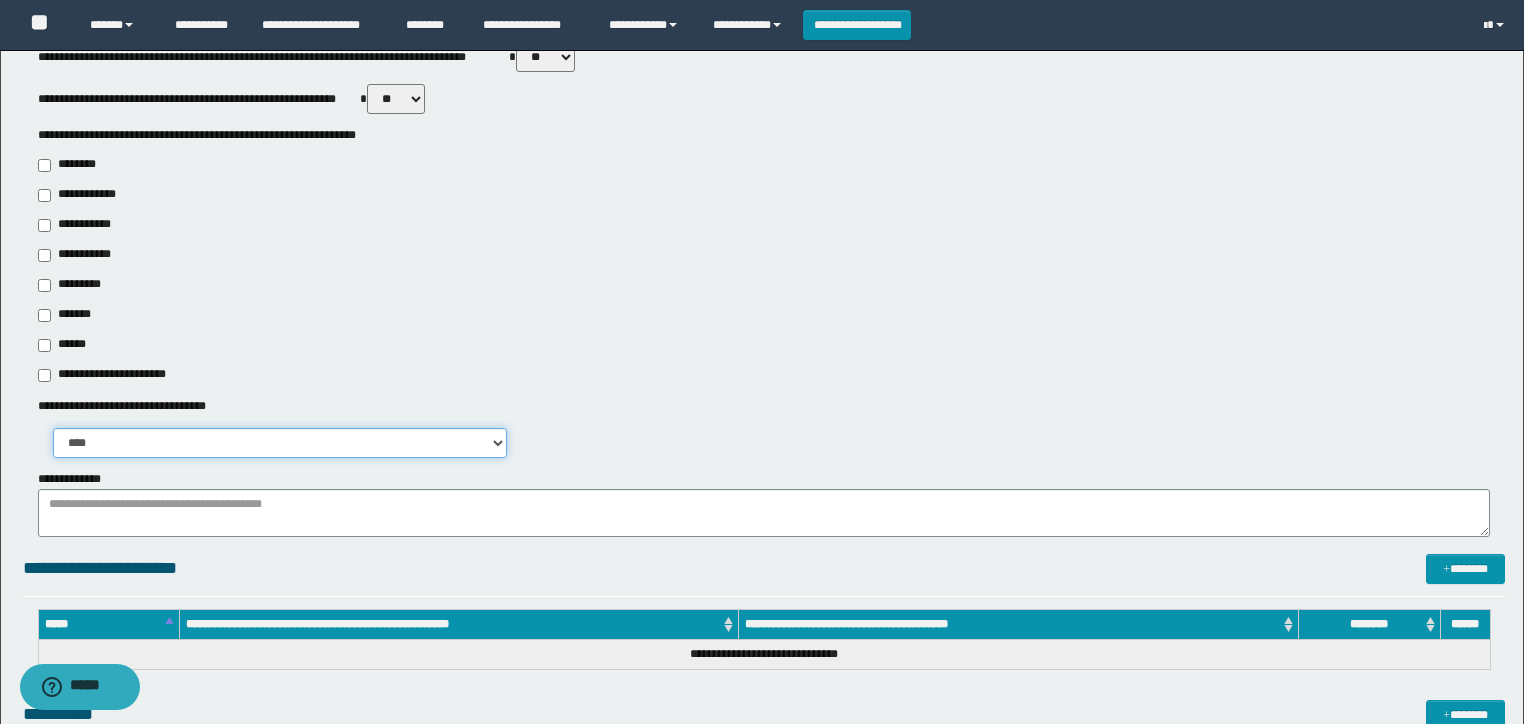 scroll, scrollTop: 880, scrollLeft: 0, axis: vertical 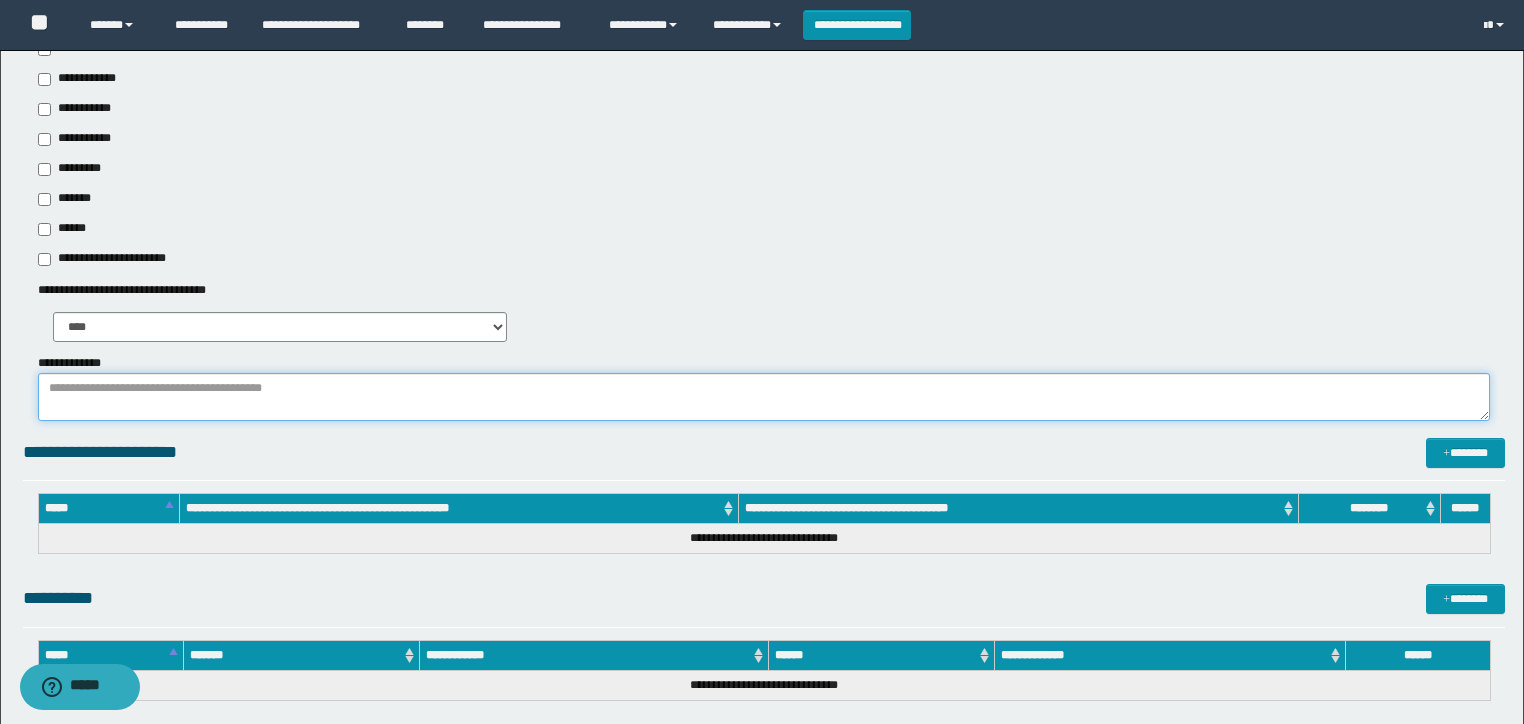 click on "**********" at bounding box center [764, 397] 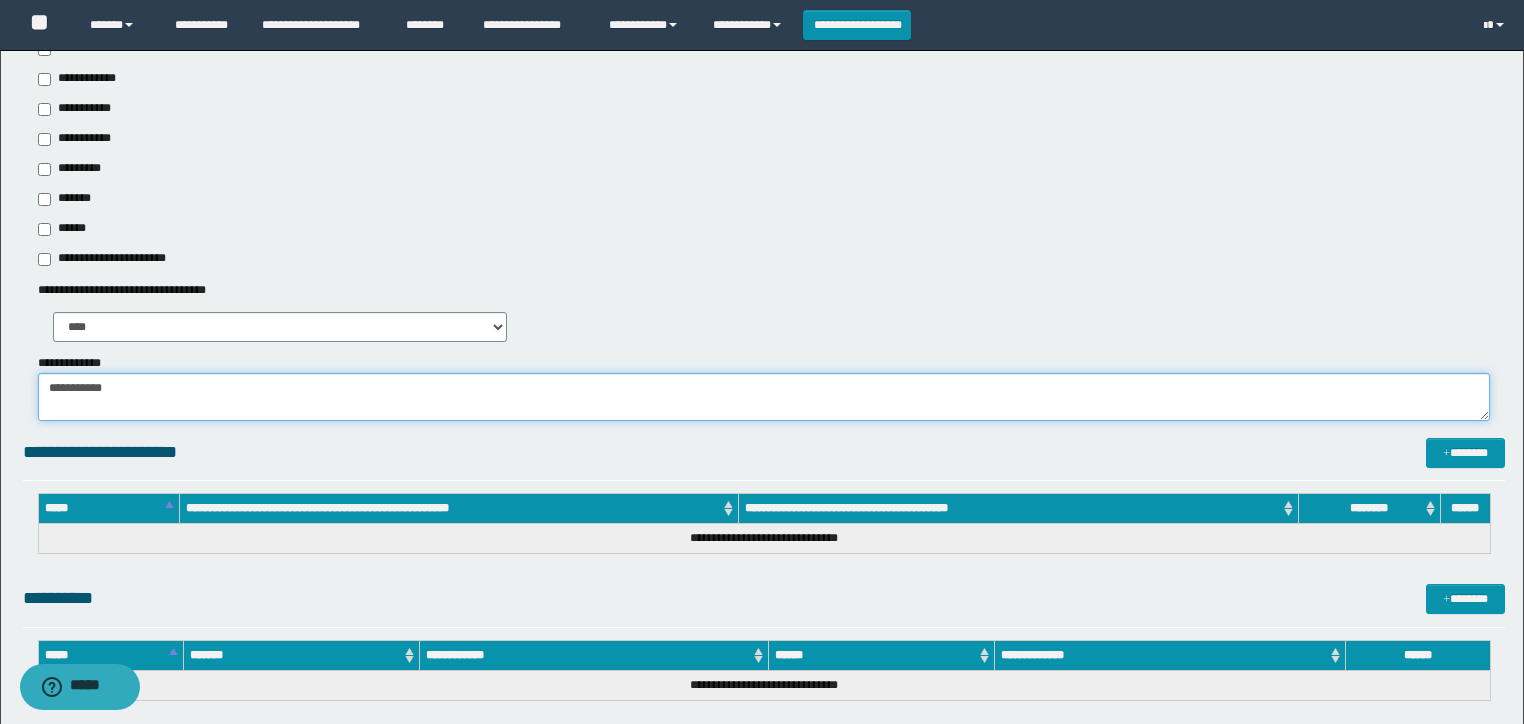 type on "**********" 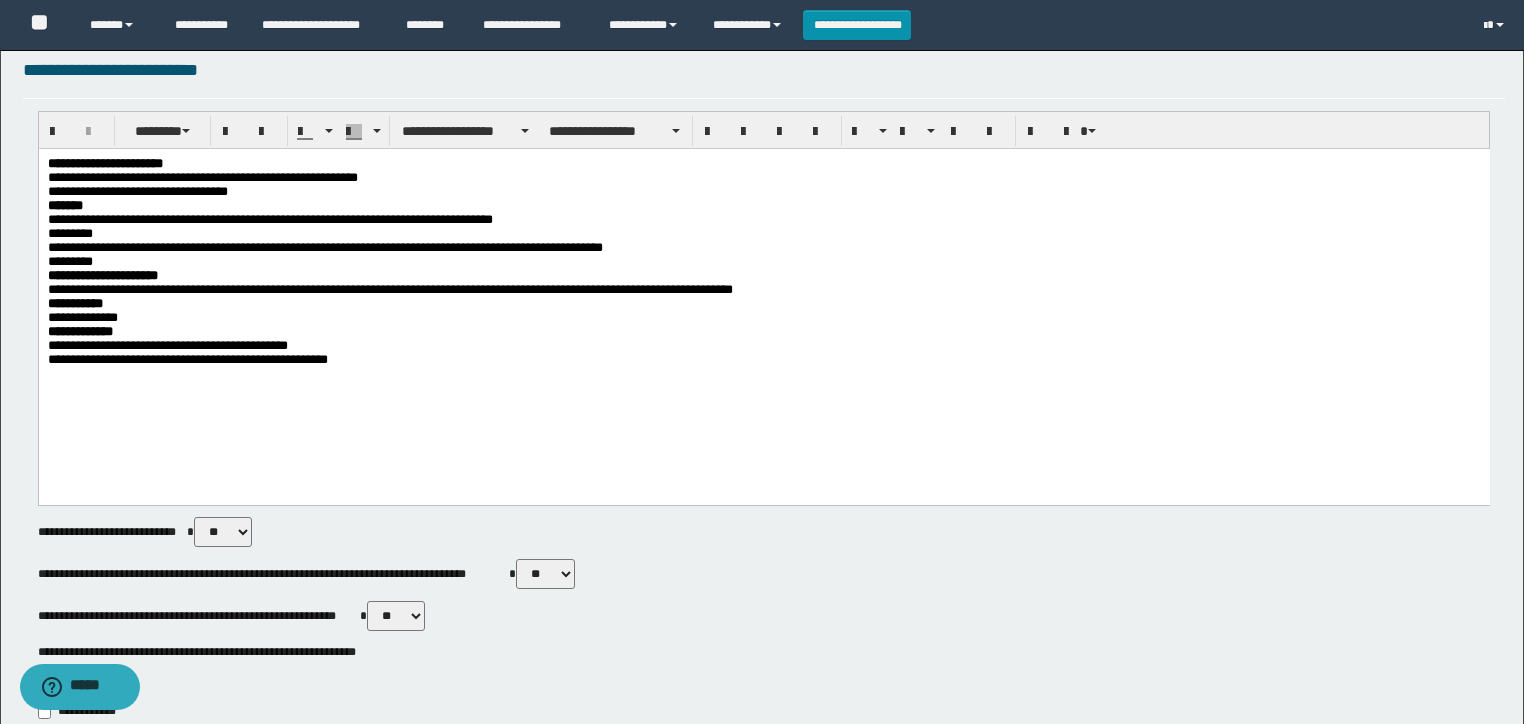 scroll, scrollTop: 240, scrollLeft: 0, axis: vertical 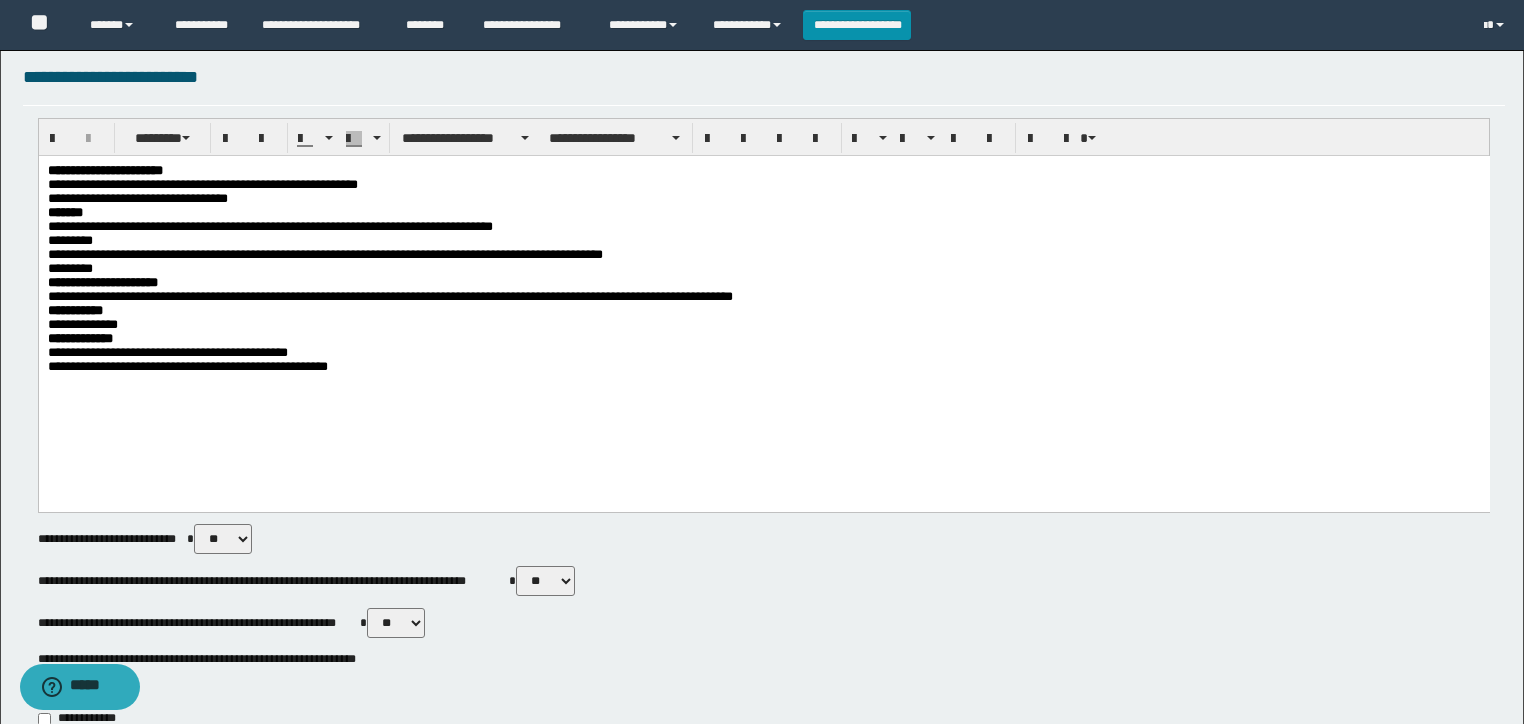 click on "**********" at bounding box center [763, 185] 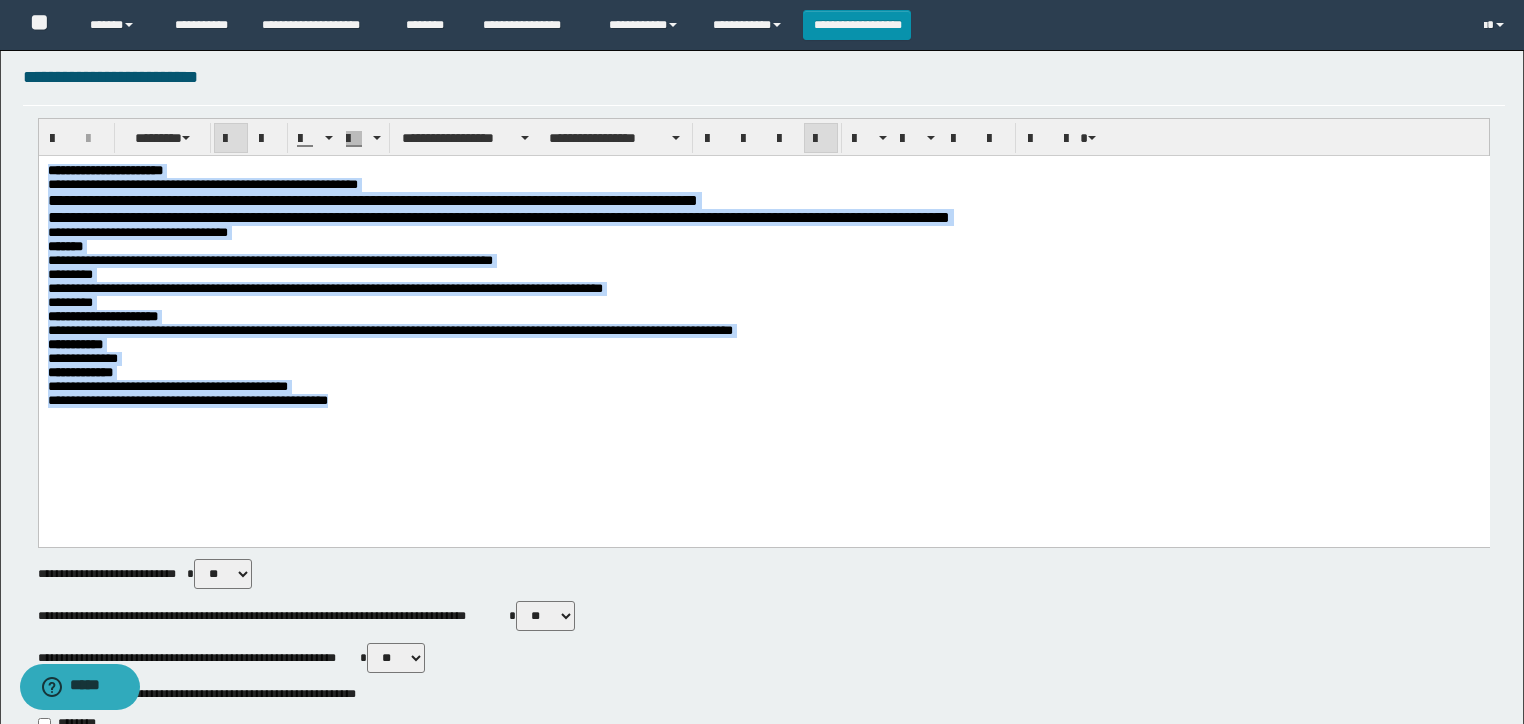 scroll, scrollTop: 0, scrollLeft: 0, axis: both 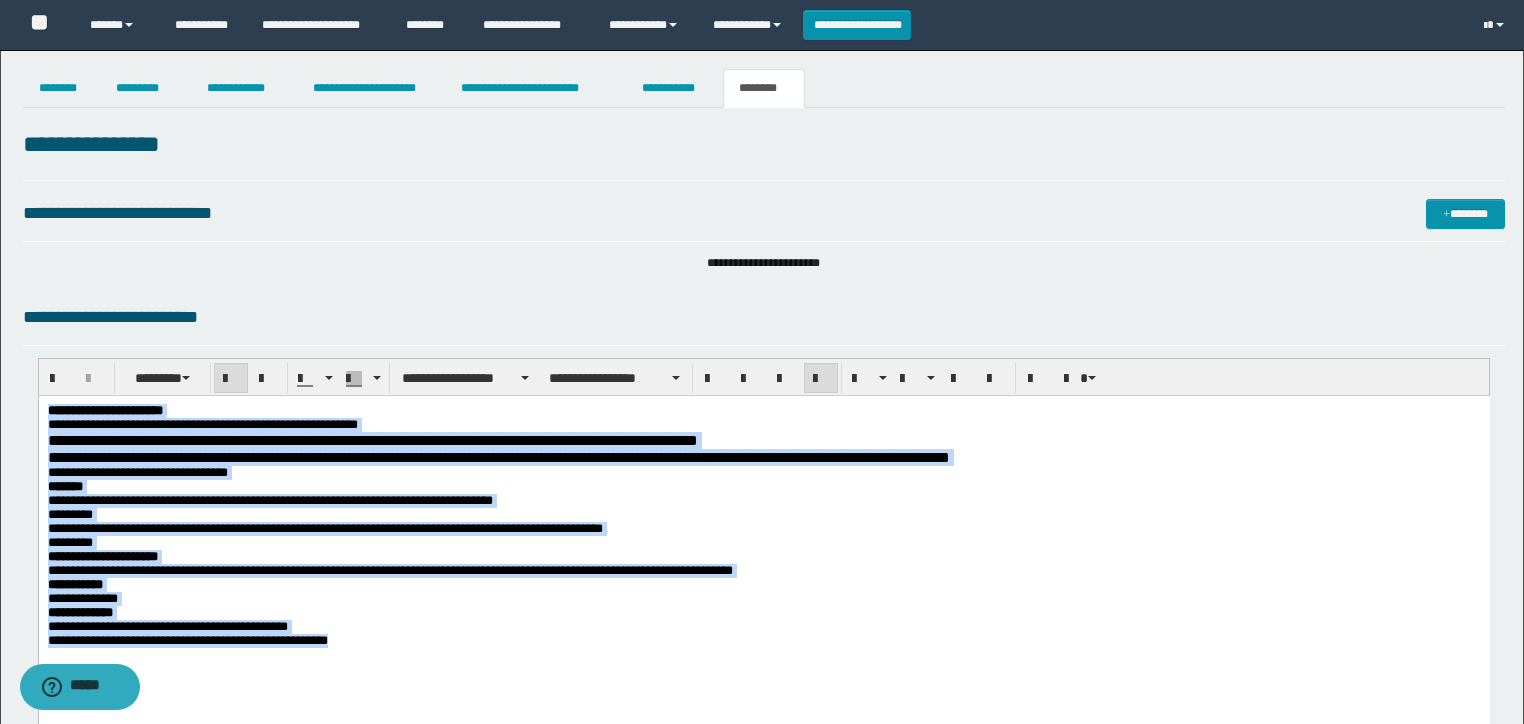 drag, startPoint x: 275, startPoint y: 600, endPoint x: -1, endPoint y: -21, distance: 679.57117 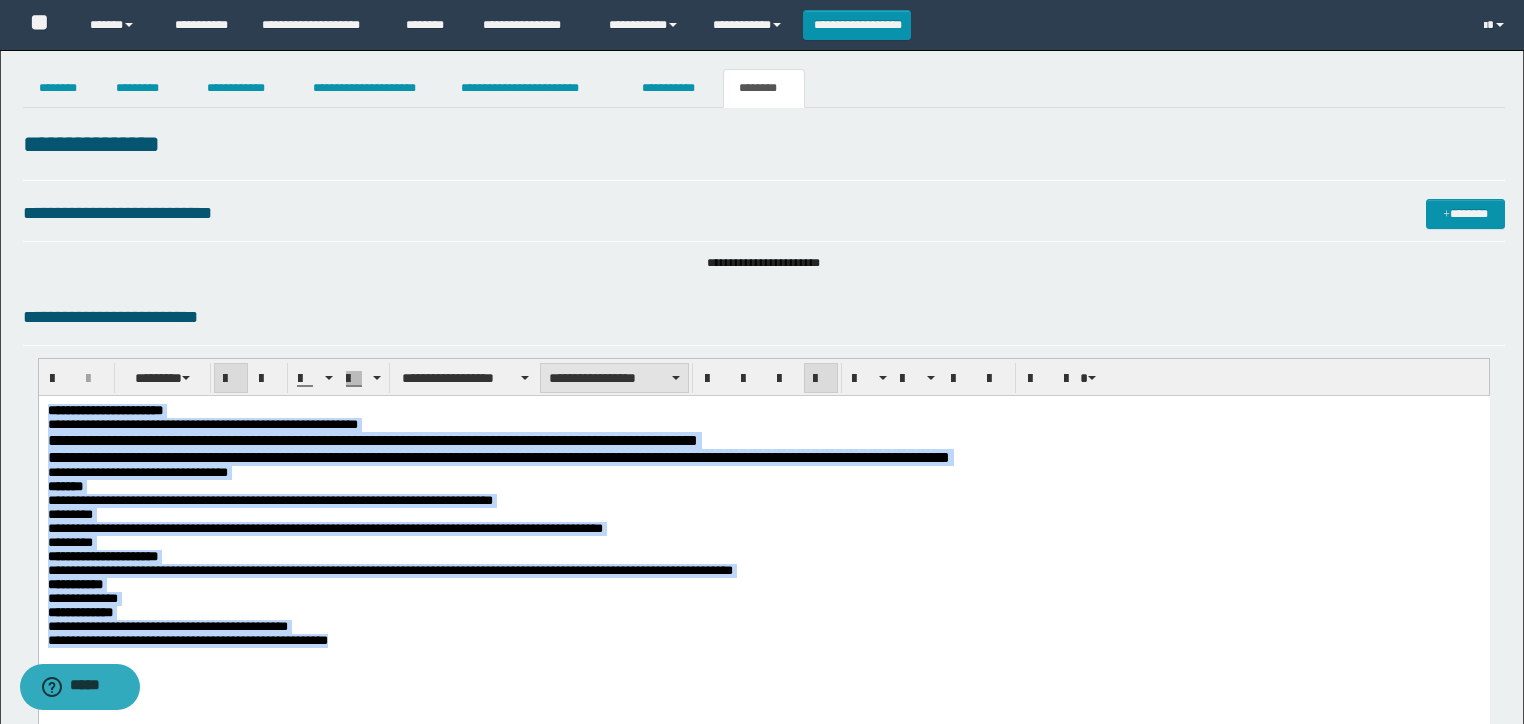 click on "**********" at bounding box center (614, 378) 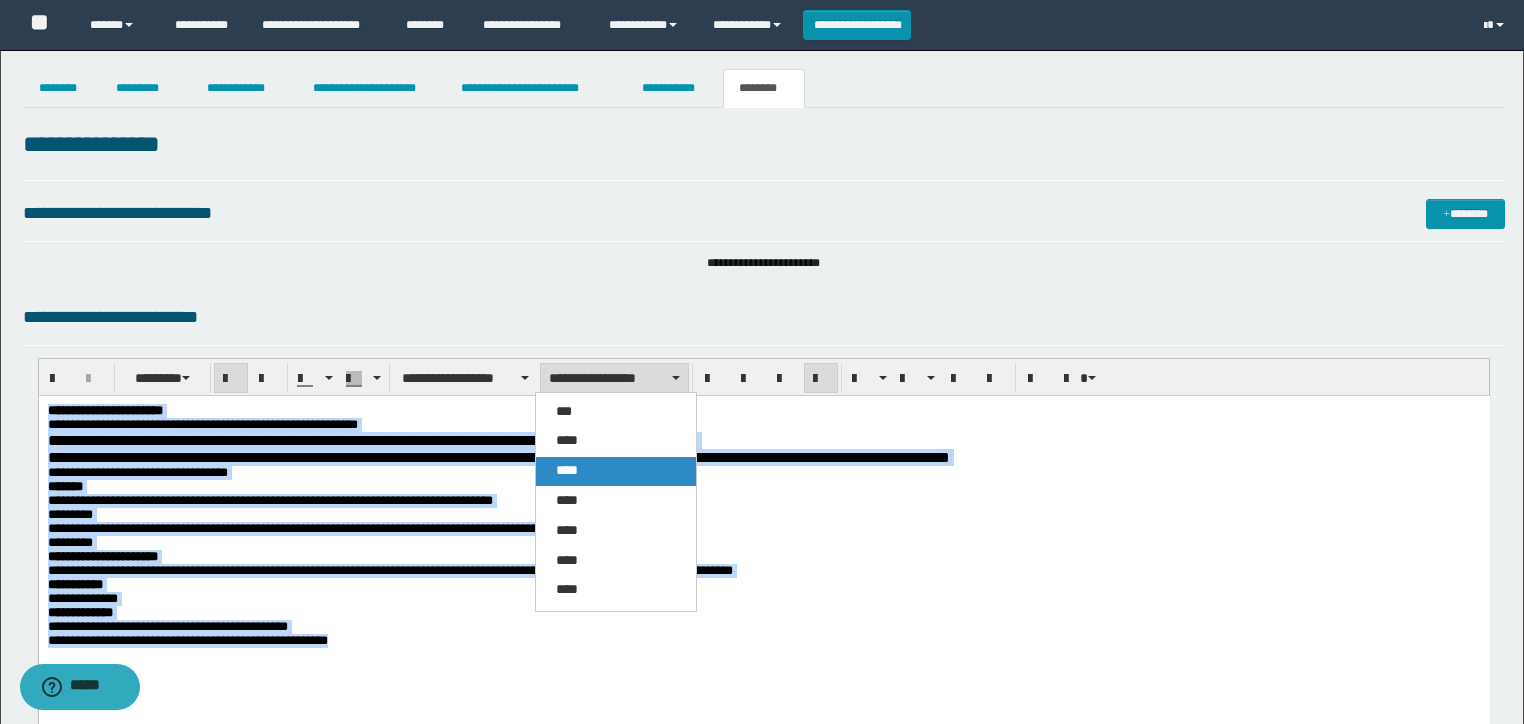 click on "****" at bounding box center (616, 471) 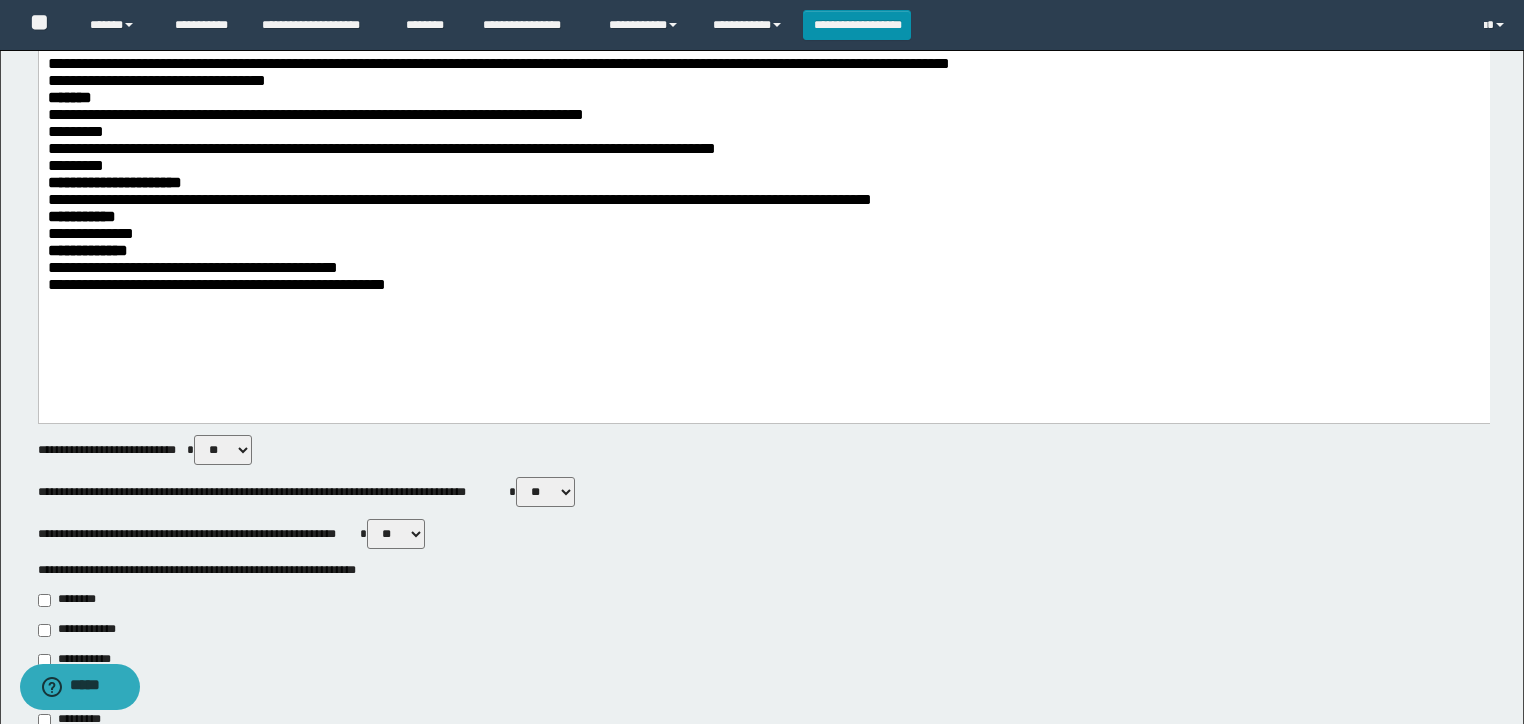click on "**********" at bounding box center [763, 173] 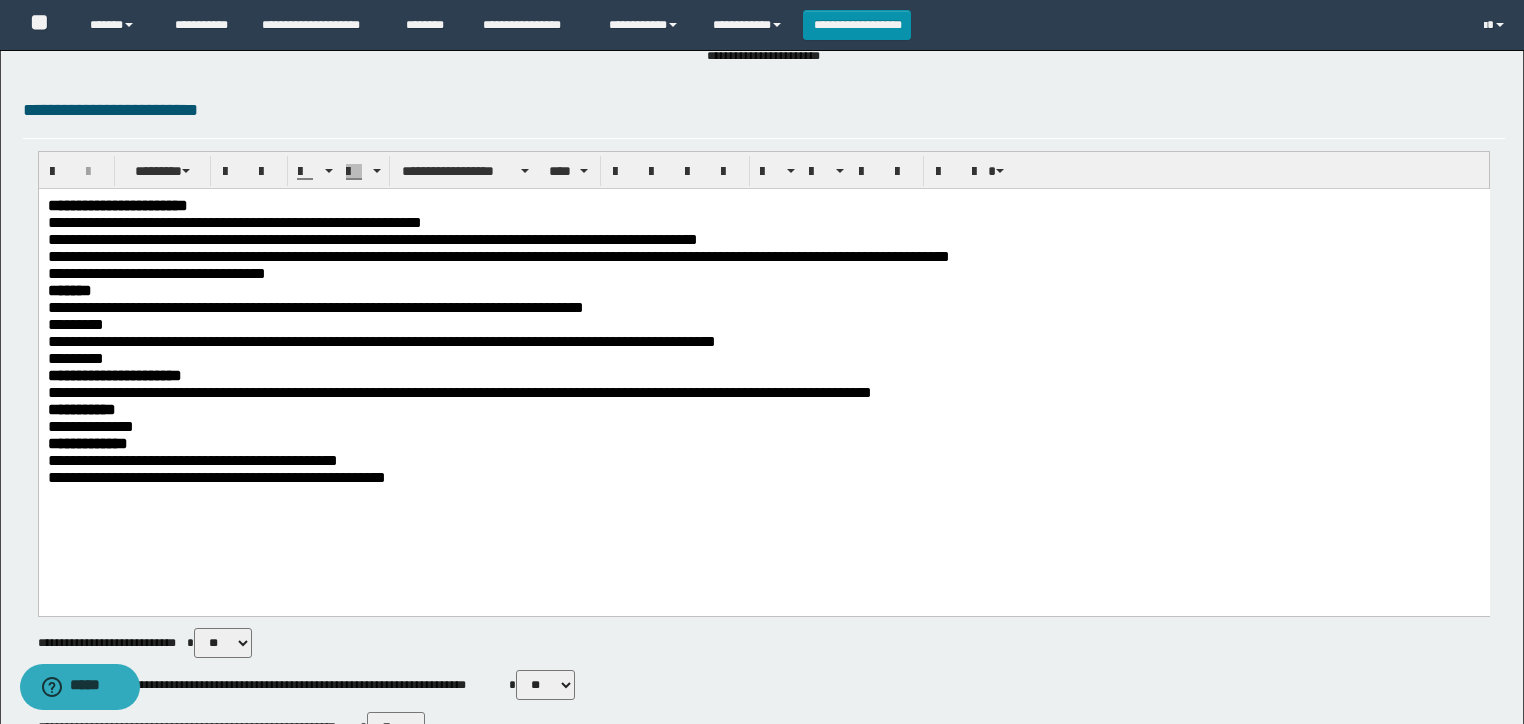 scroll, scrollTop: 0, scrollLeft: 0, axis: both 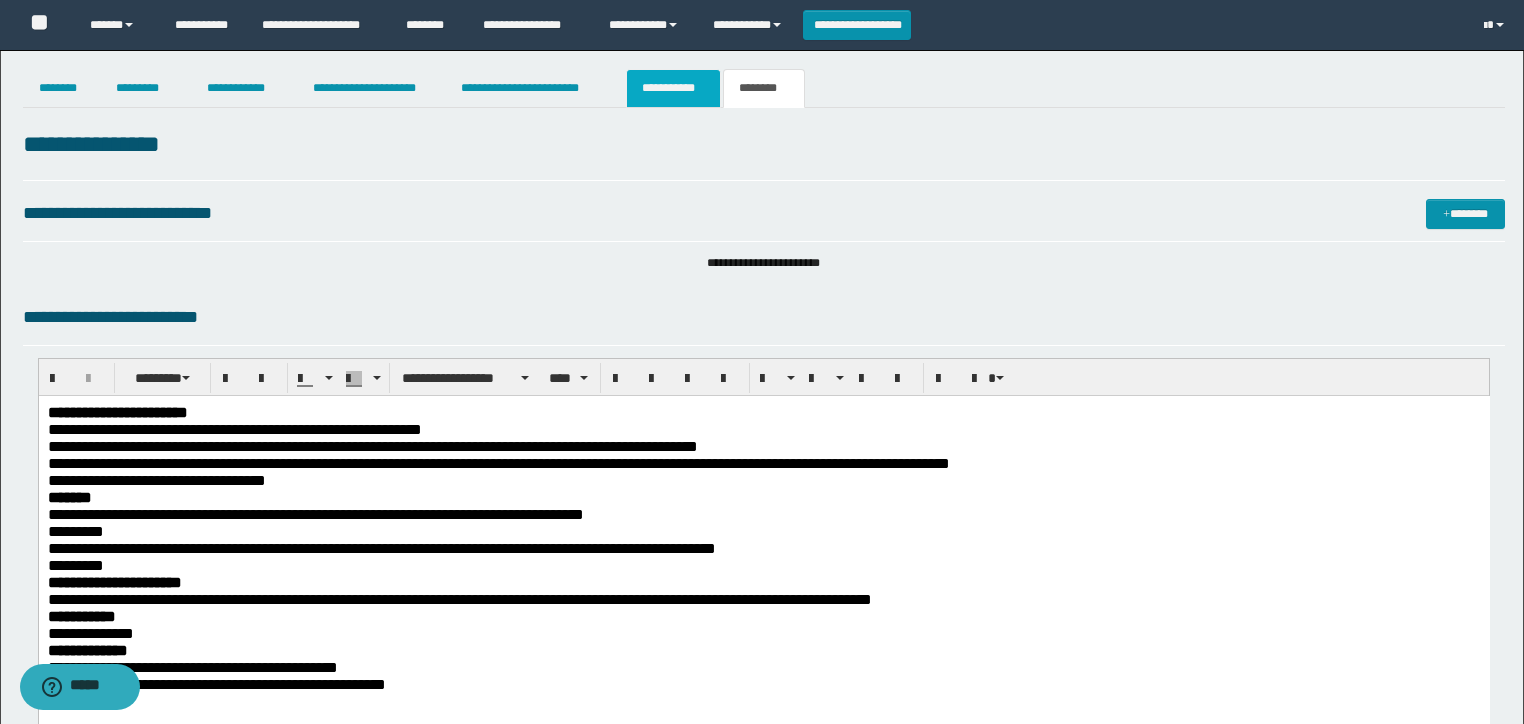 click on "**********" at bounding box center (673, 88) 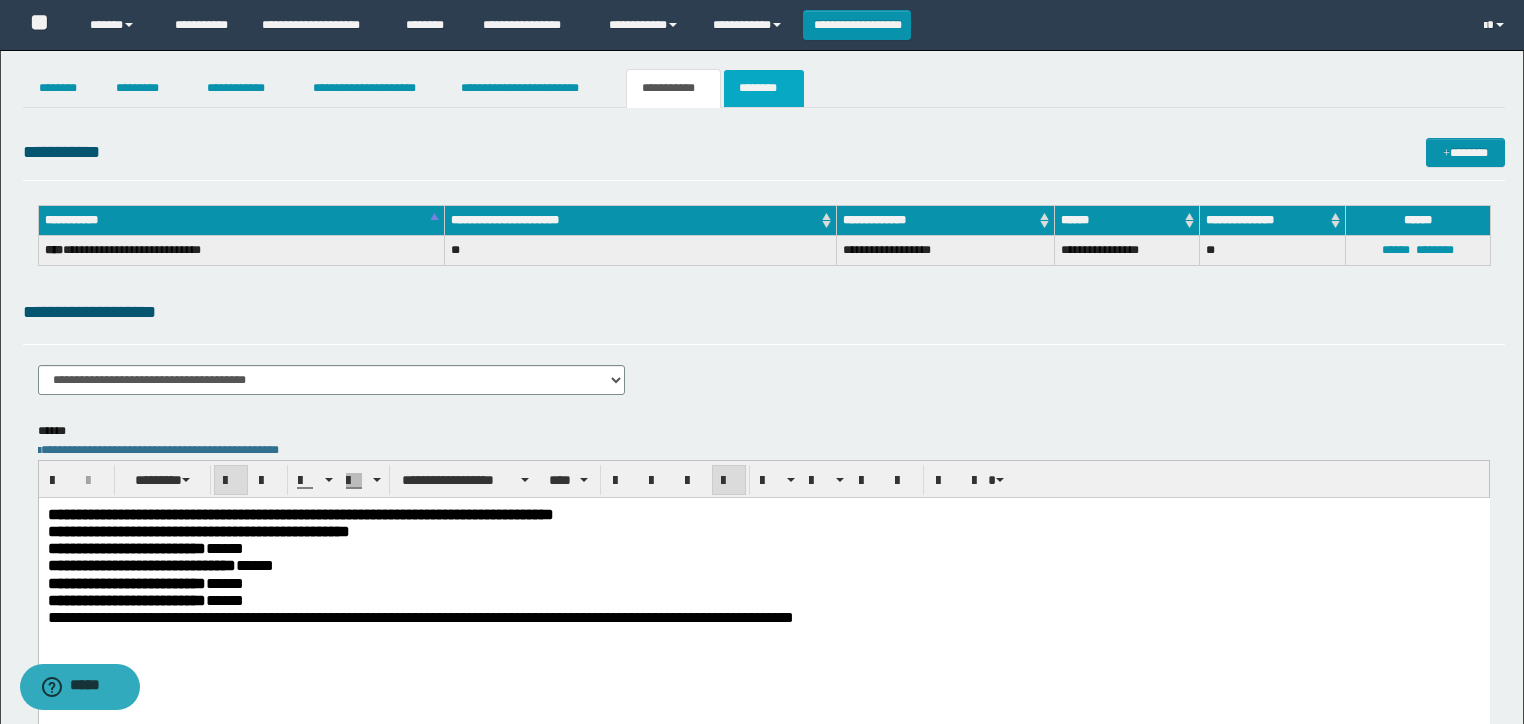 click on "********" at bounding box center (764, 88) 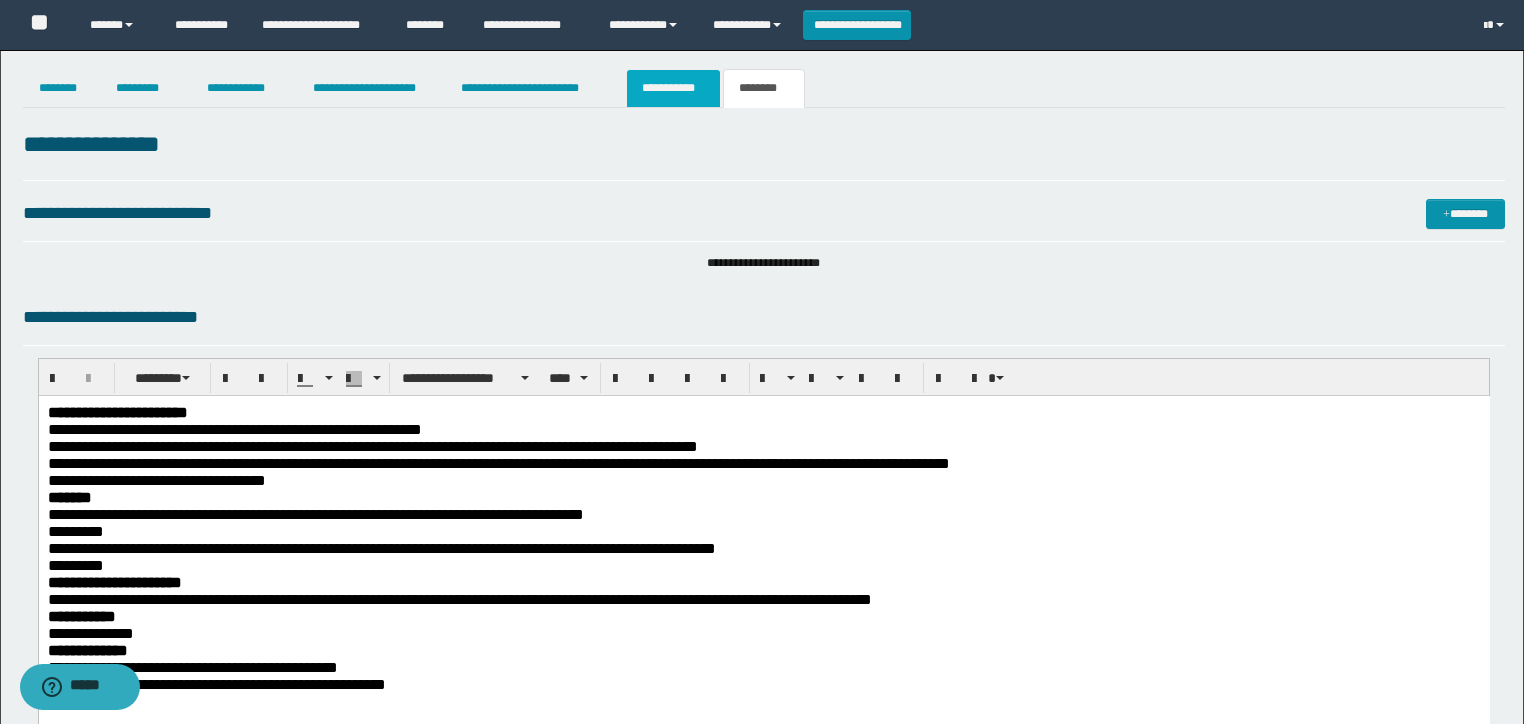 click on "**********" at bounding box center [673, 88] 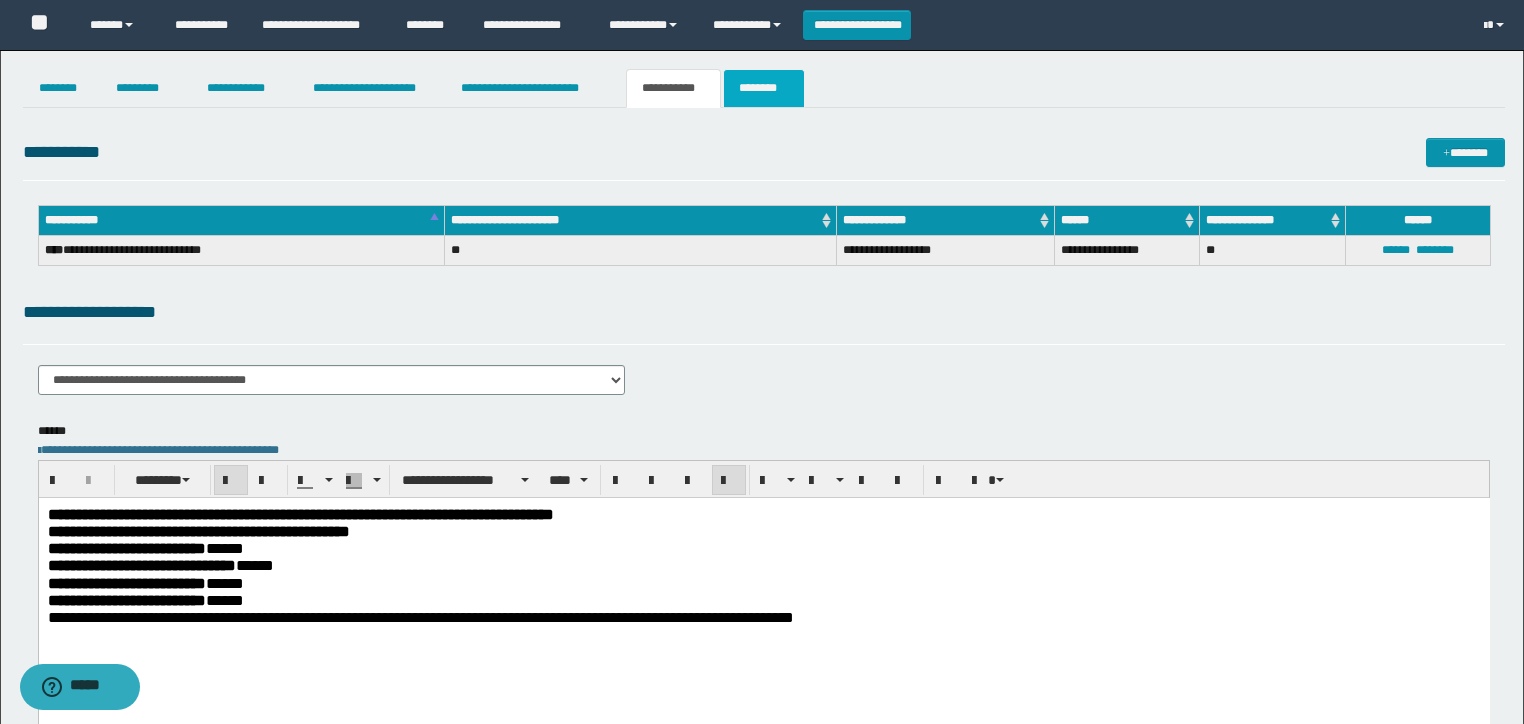 click on "********" at bounding box center (764, 88) 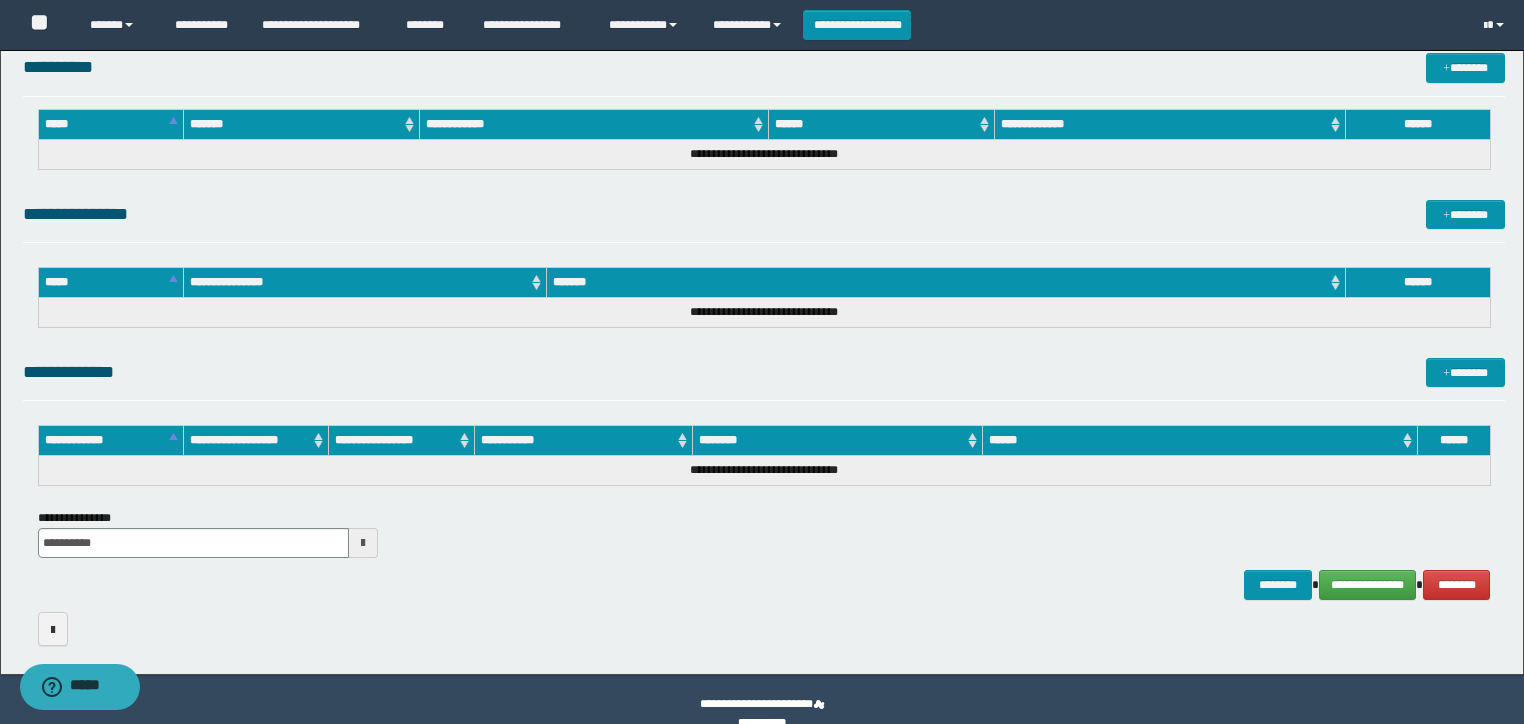 scroll, scrollTop: 1510, scrollLeft: 0, axis: vertical 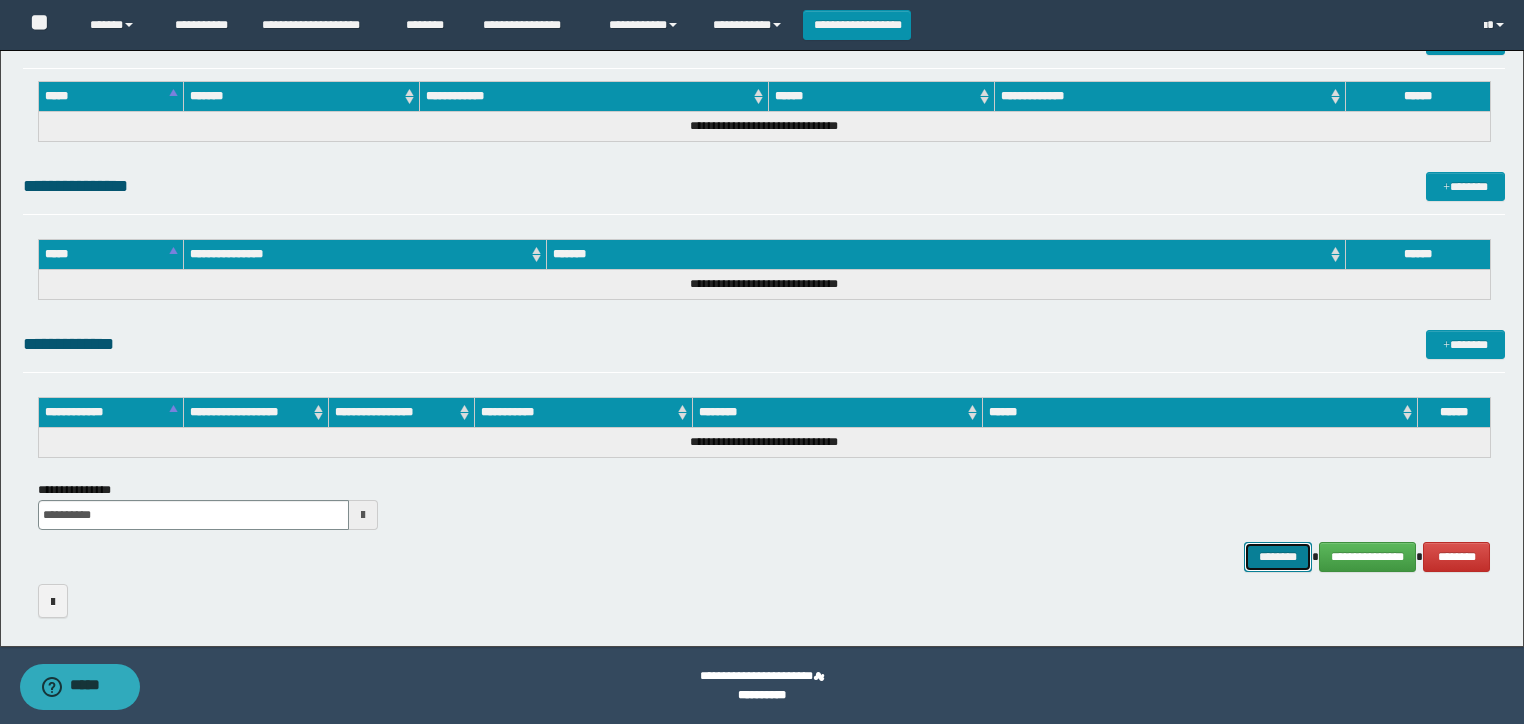 click on "********" at bounding box center [1277, 557] 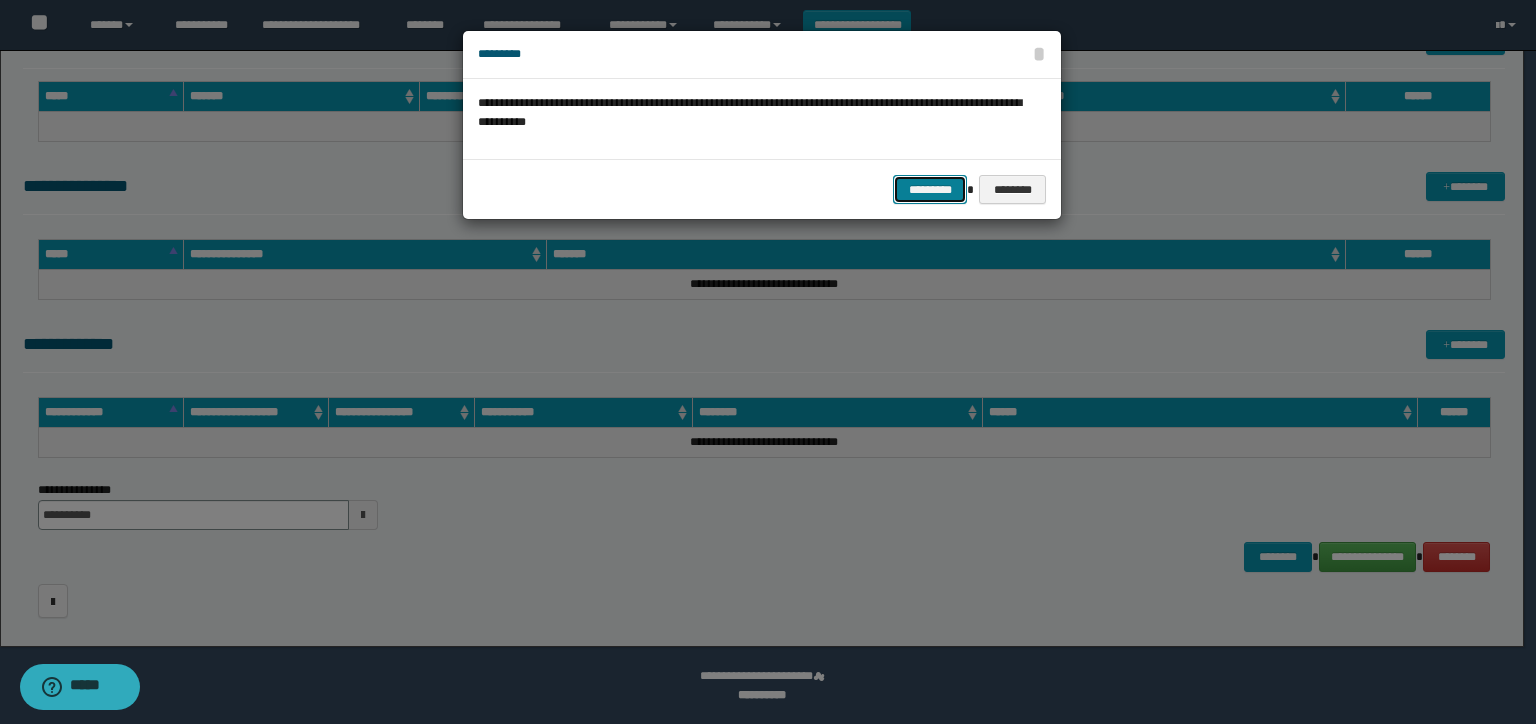 click on "*********" at bounding box center (930, 190) 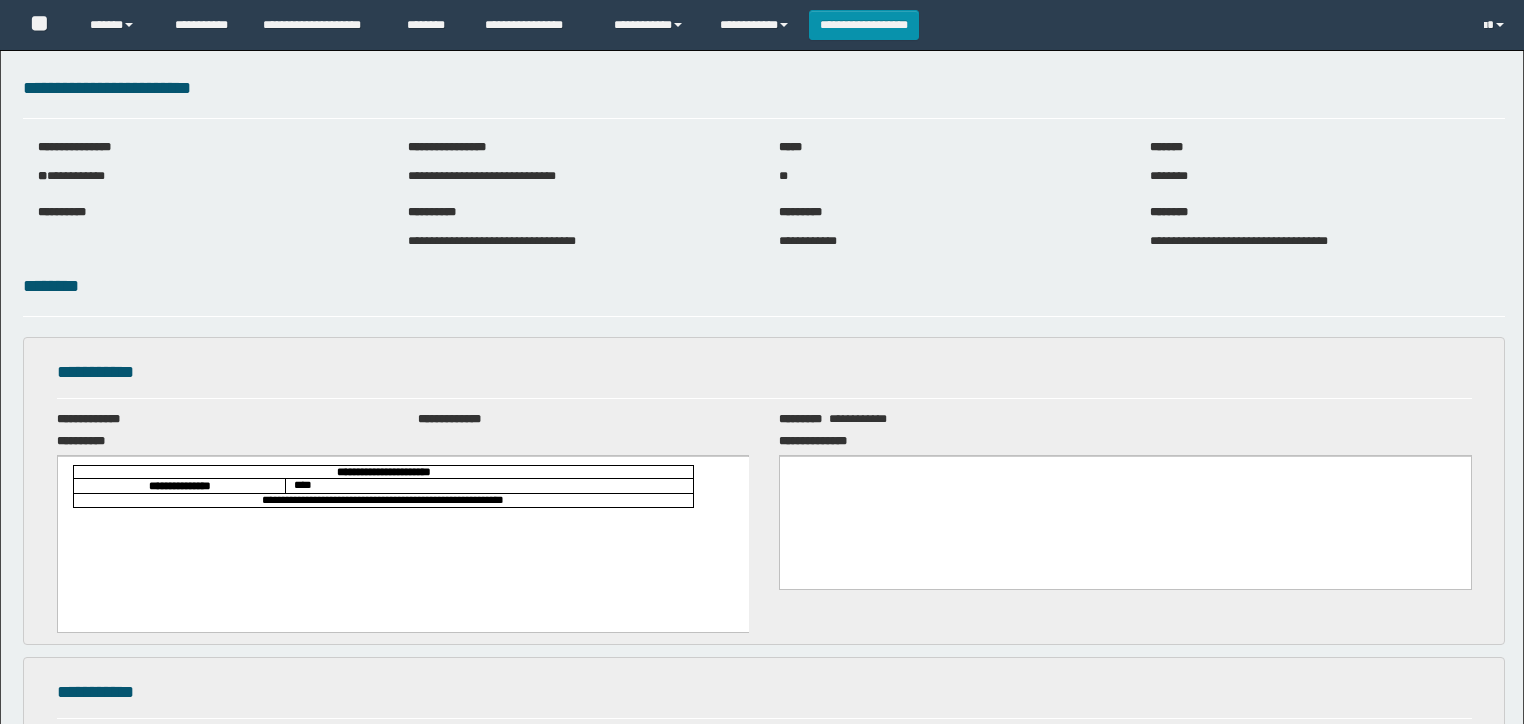 scroll, scrollTop: 0, scrollLeft: 0, axis: both 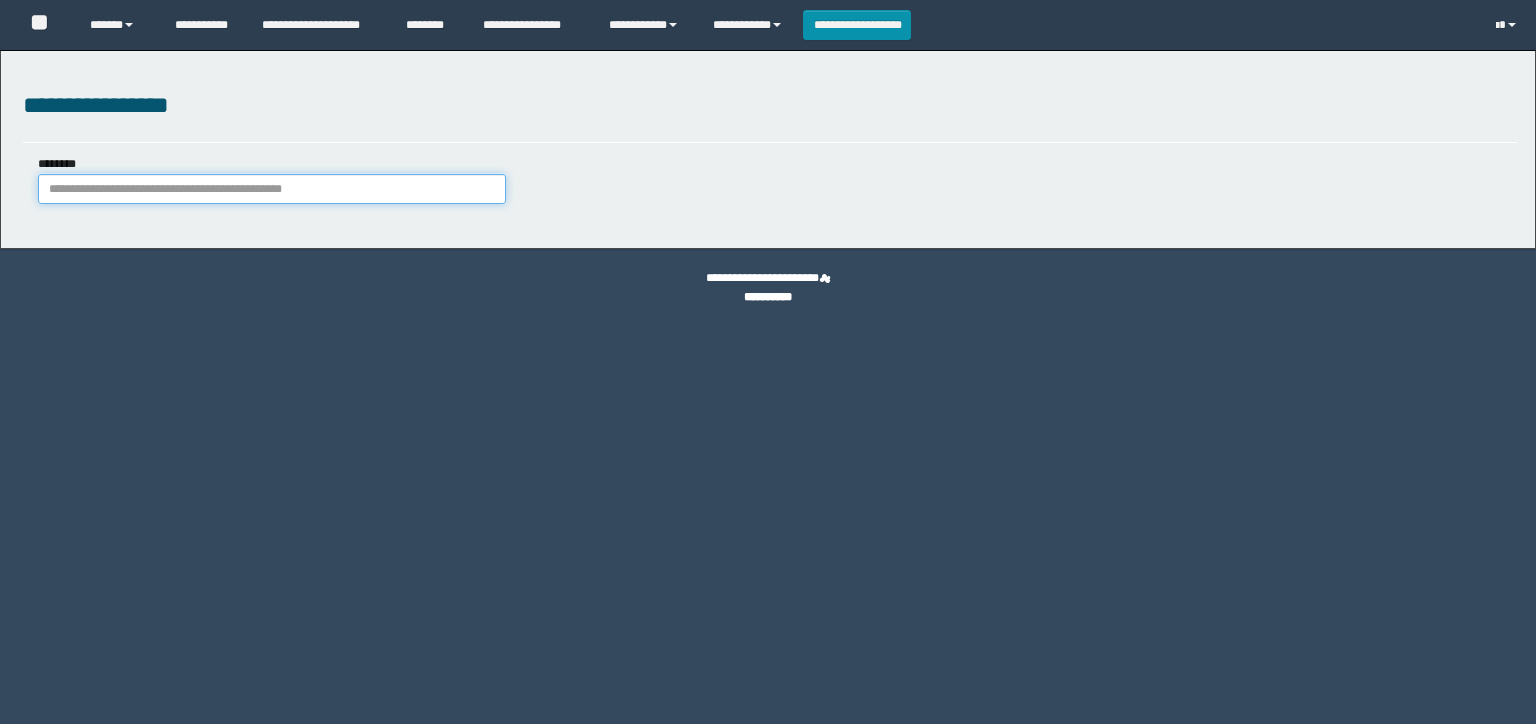 click on "********" at bounding box center [272, 189] 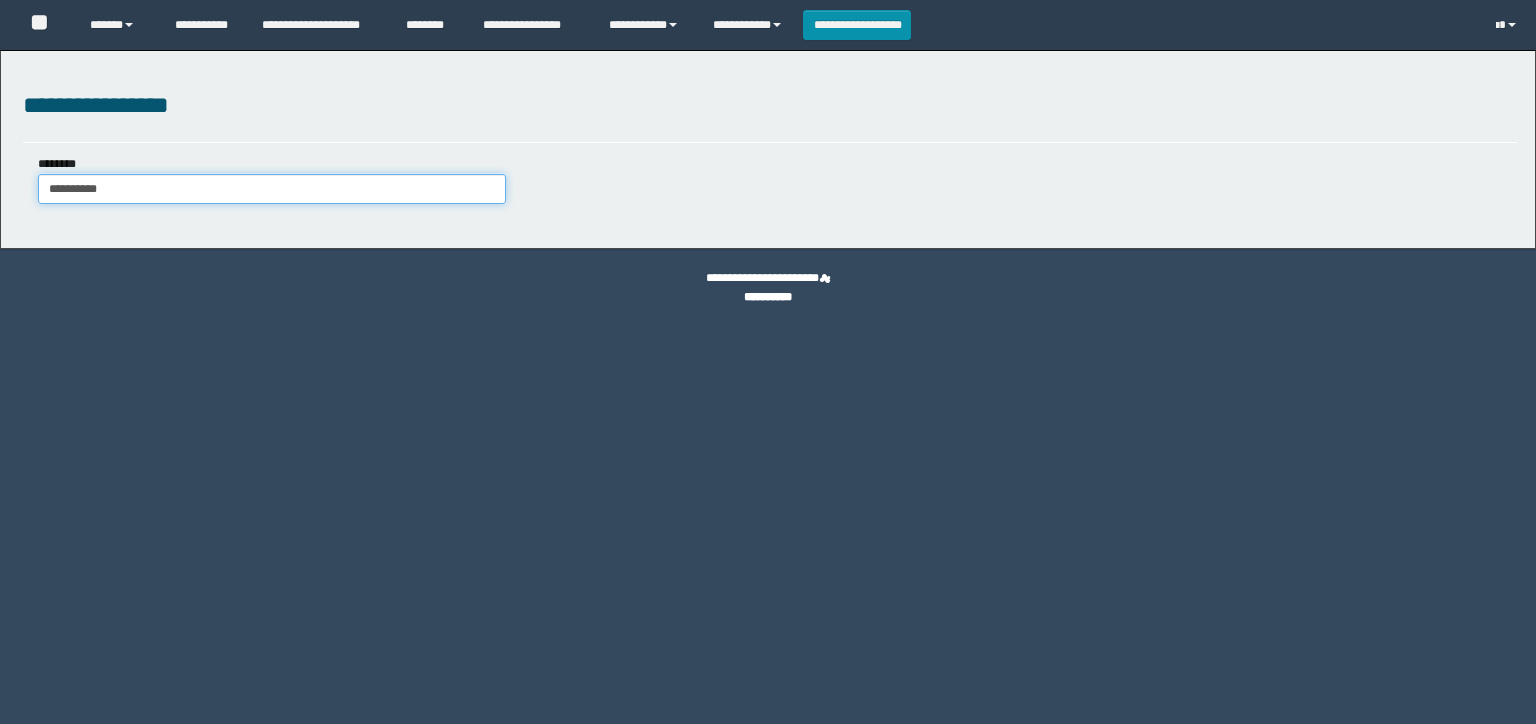 scroll, scrollTop: 0, scrollLeft: 0, axis: both 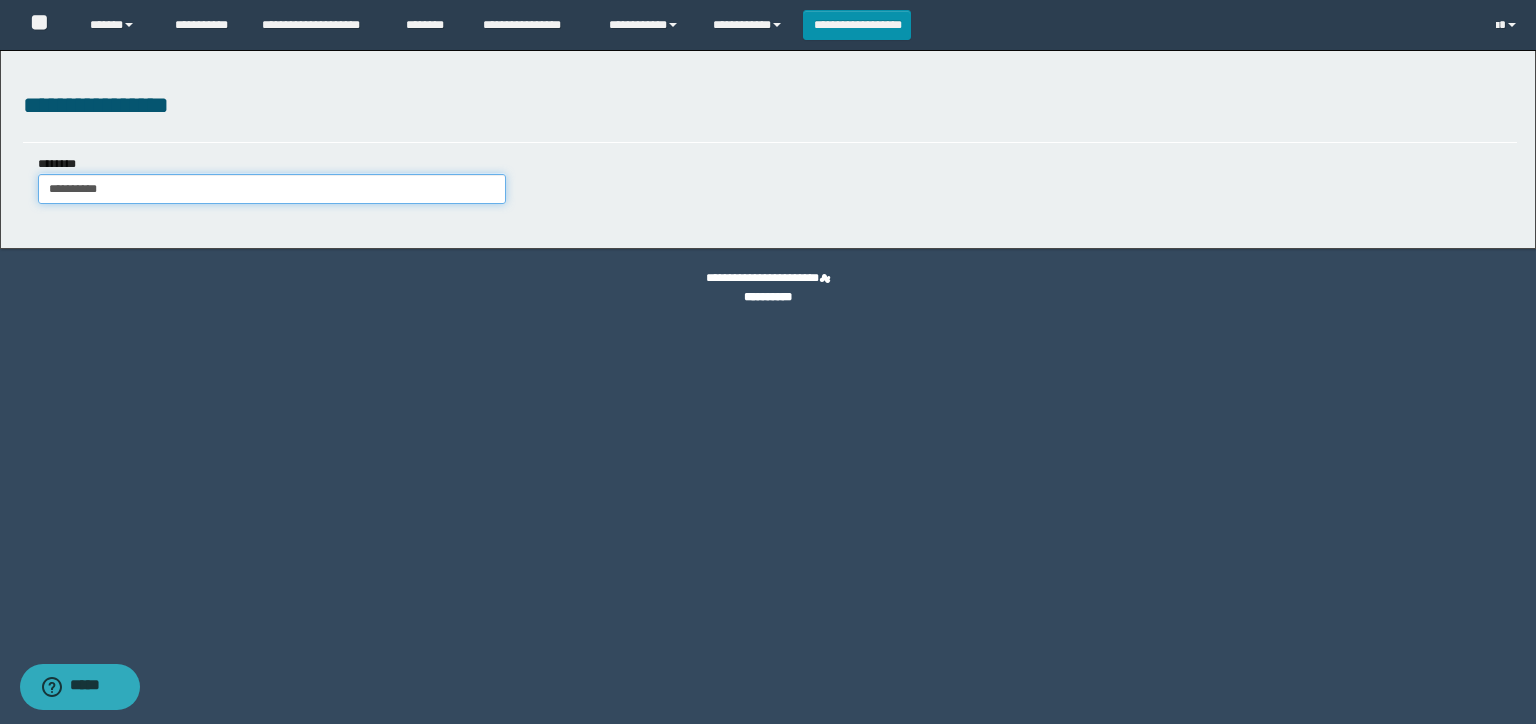 type on "**********" 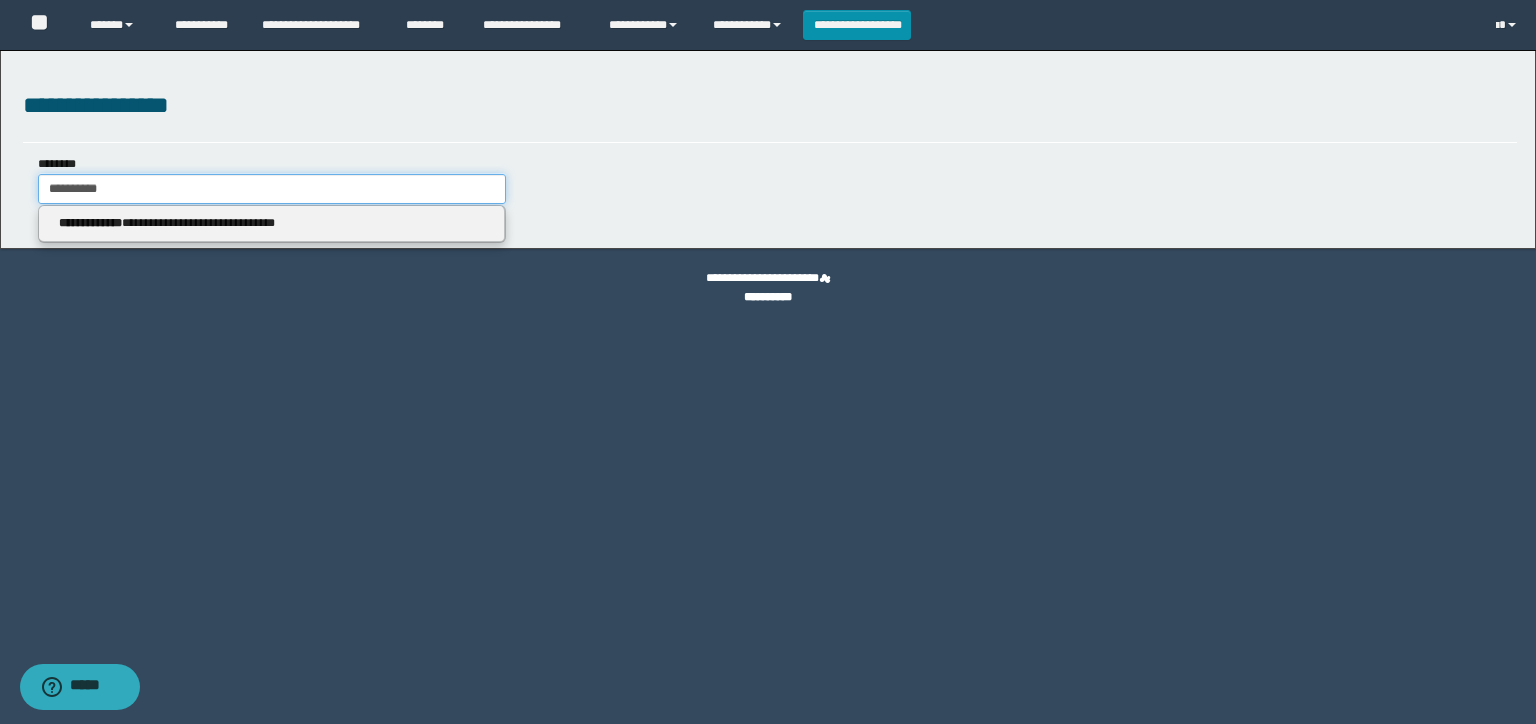 type on "**********" 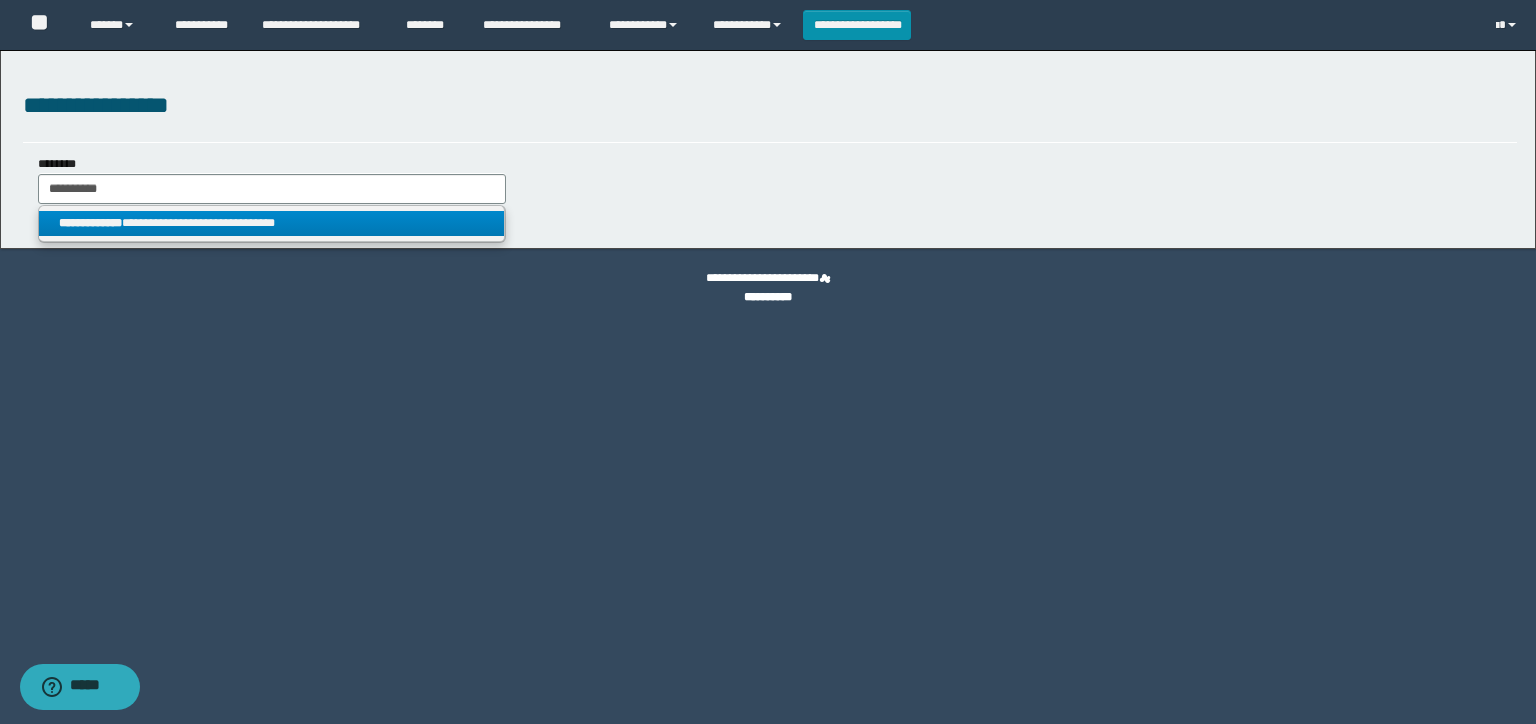 click on "**********" at bounding box center (272, 223) 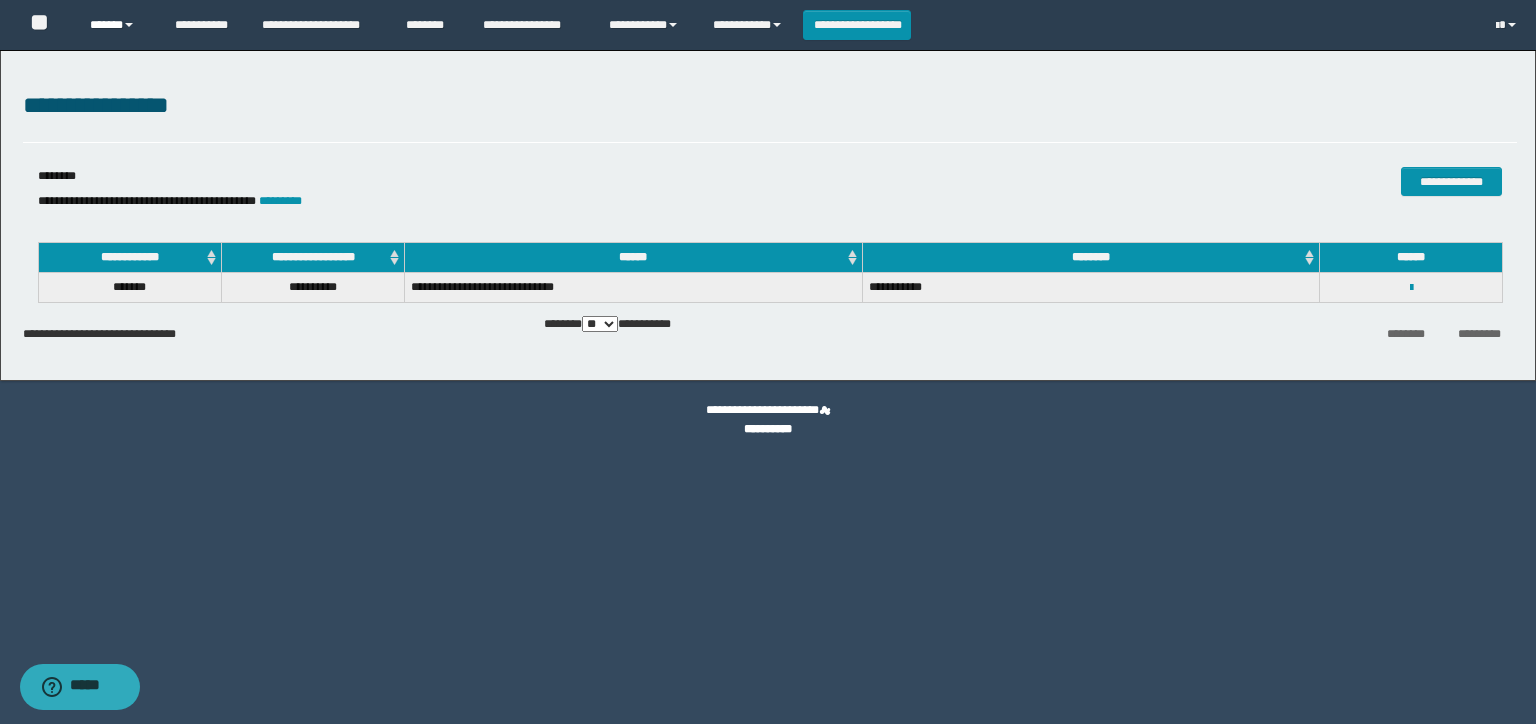 click on "******" at bounding box center (117, 25) 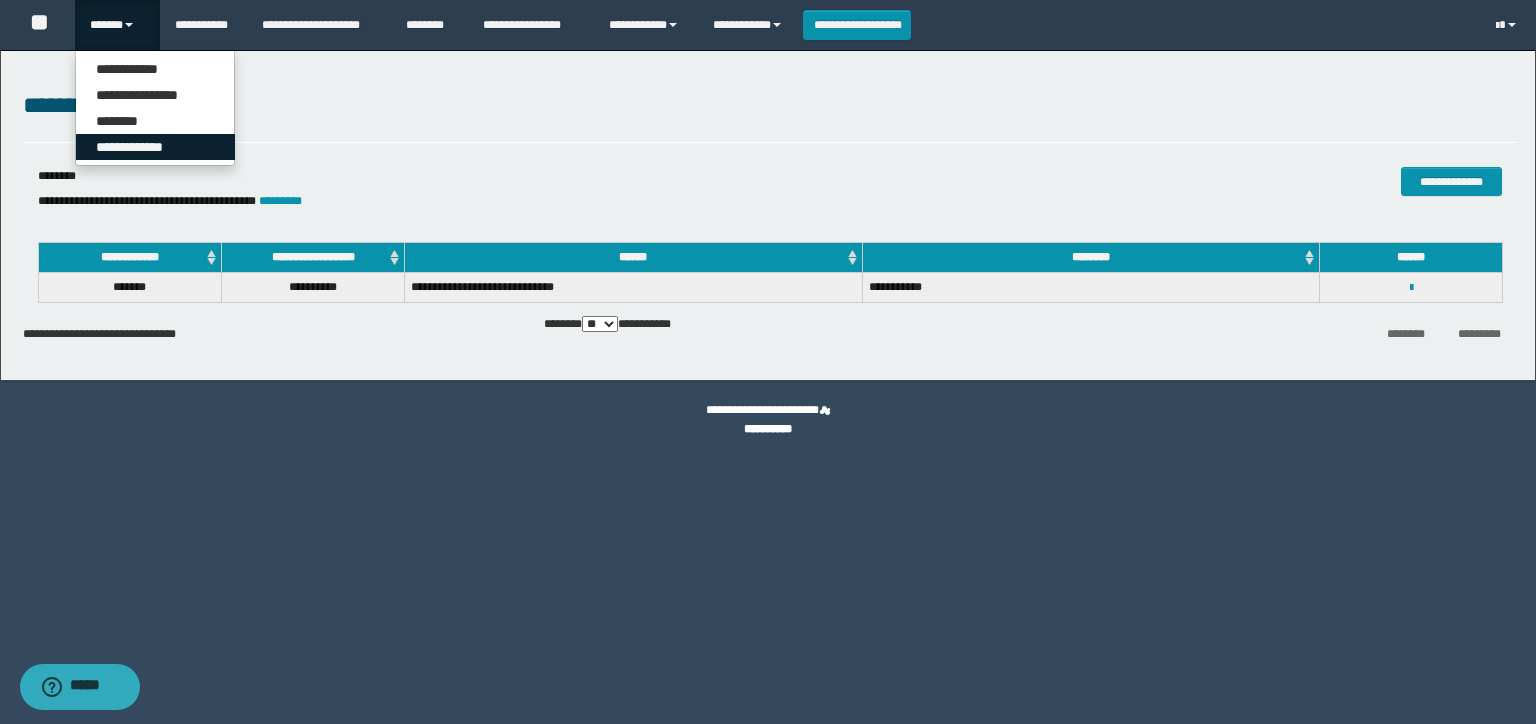 click on "**********" at bounding box center [155, 147] 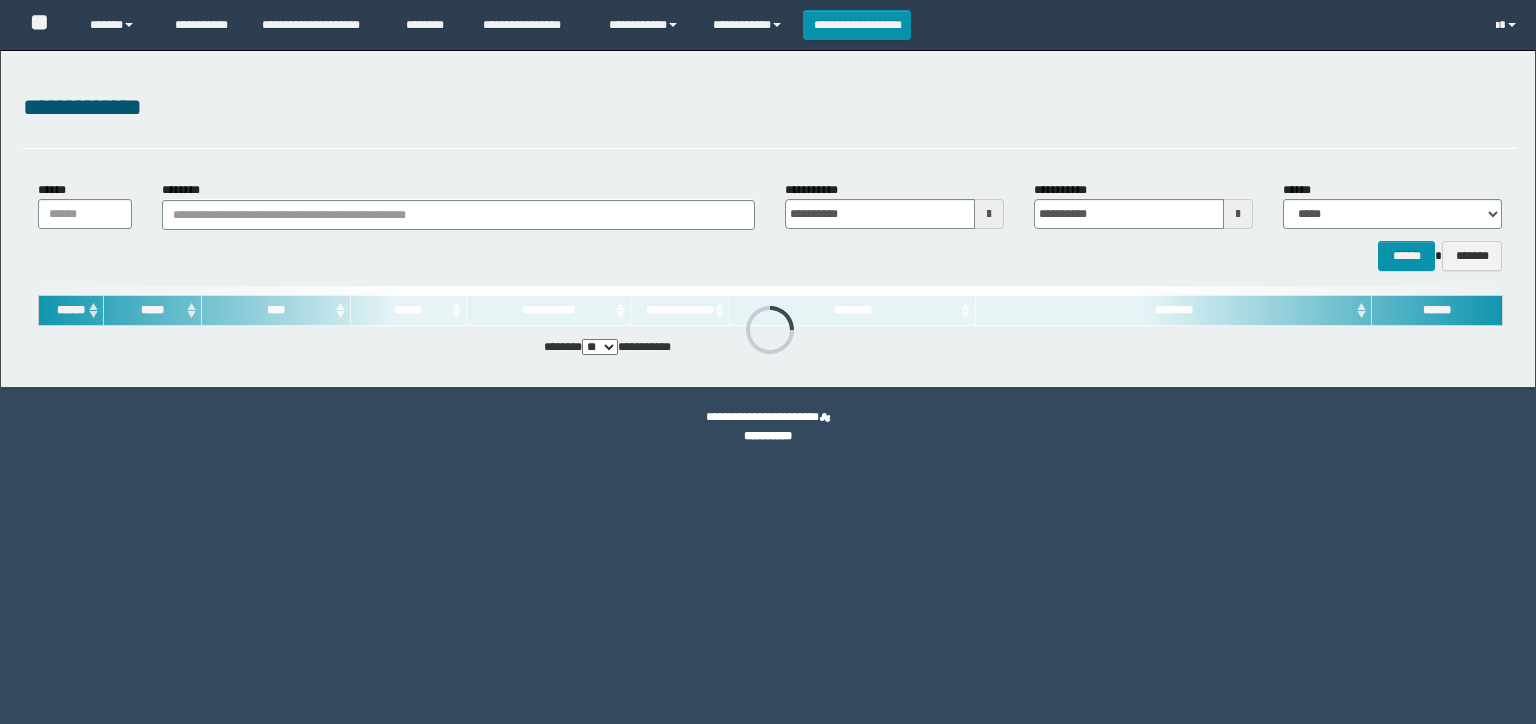 scroll, scrollTop: 0, scrollLeft: 0, axis: both 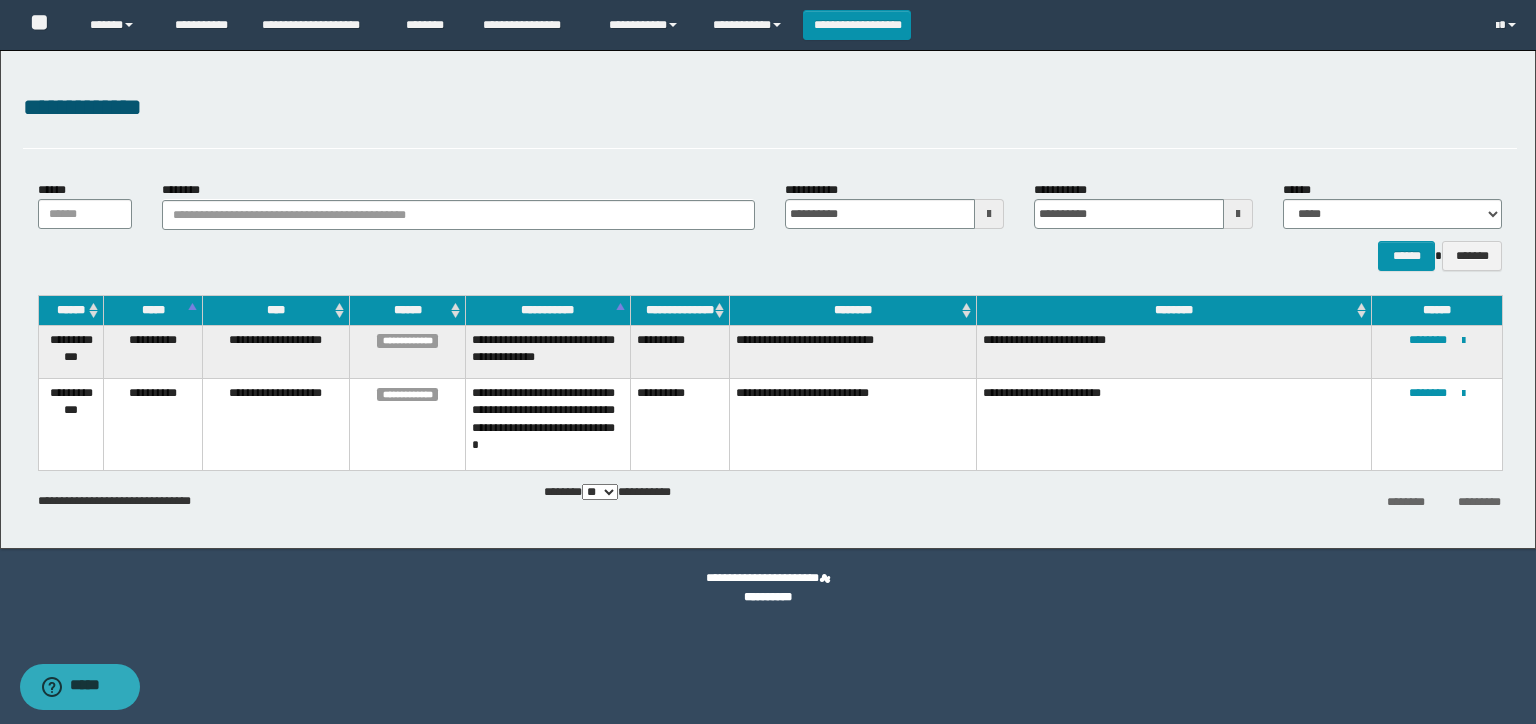 drag, startPoint x: 0, startPoint y: 228, endPoint x: 456, endPoint y: 131, distance: 466.20276 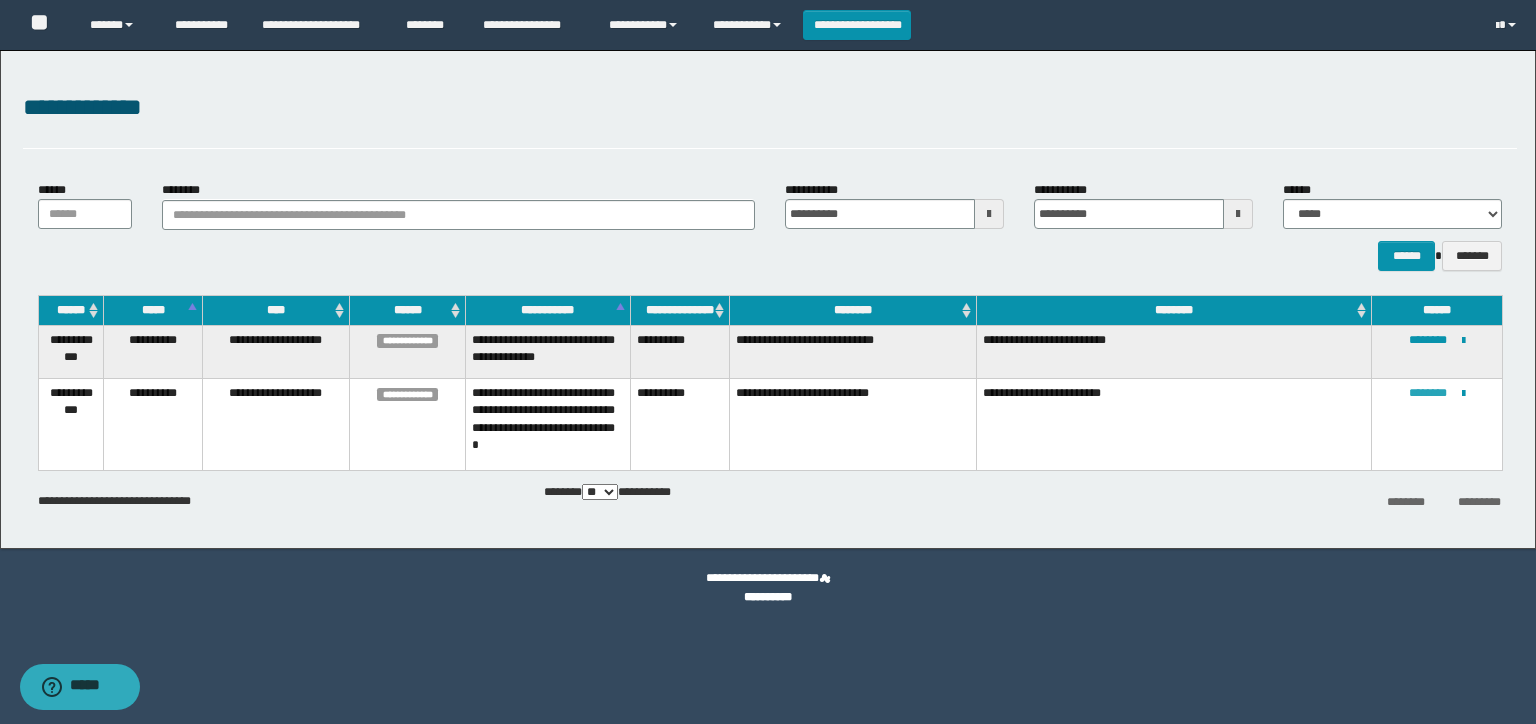 click on "********" at bounding box center (1428, 393) 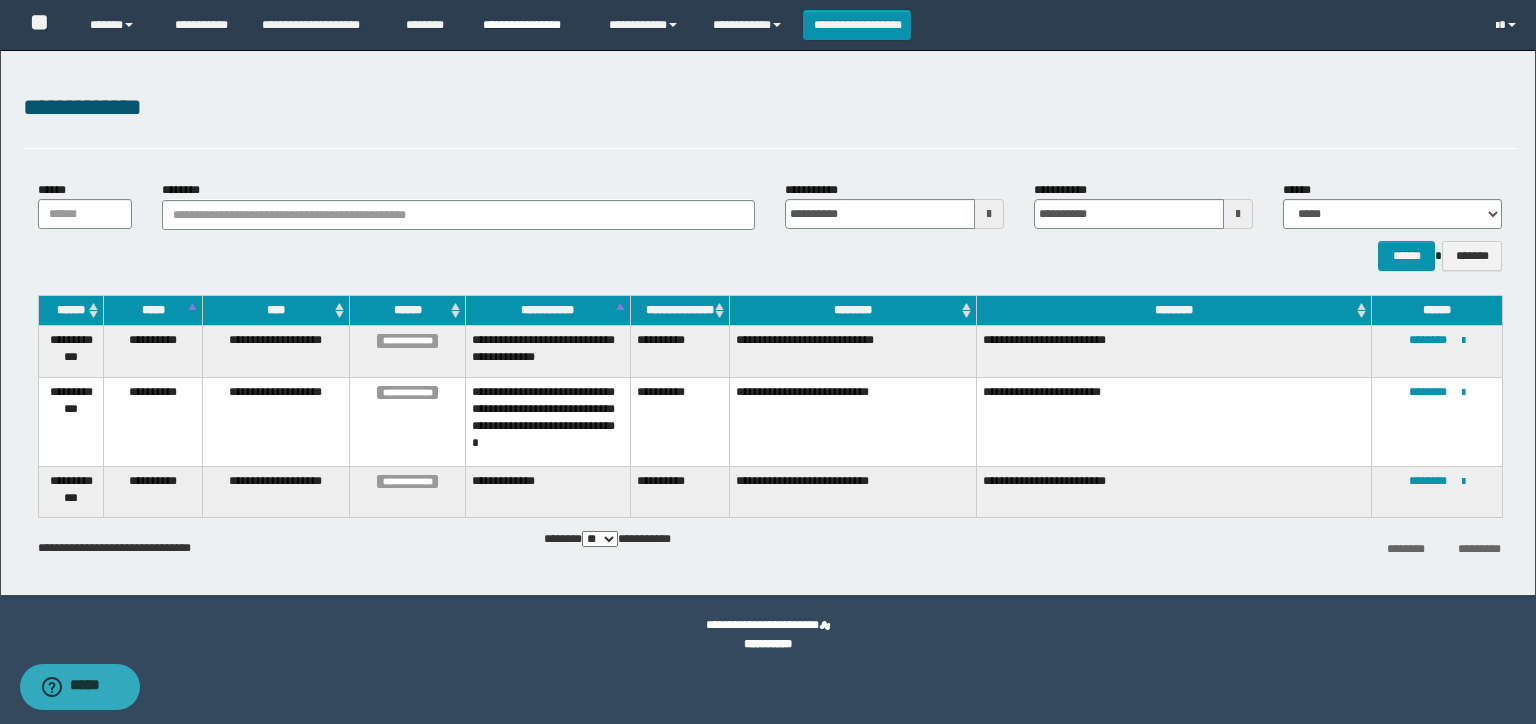 click on "**********" at bounding box center [531, 25] 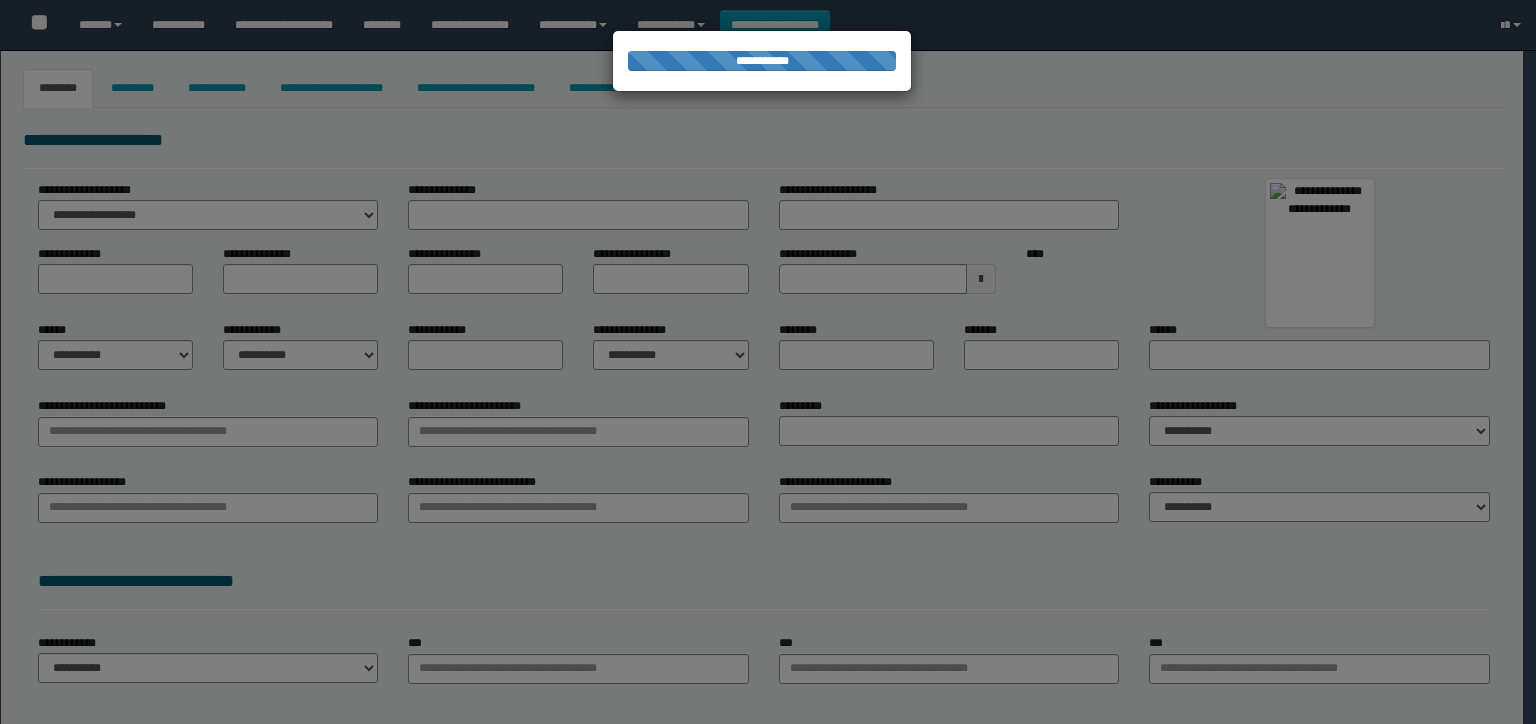 select on "***" 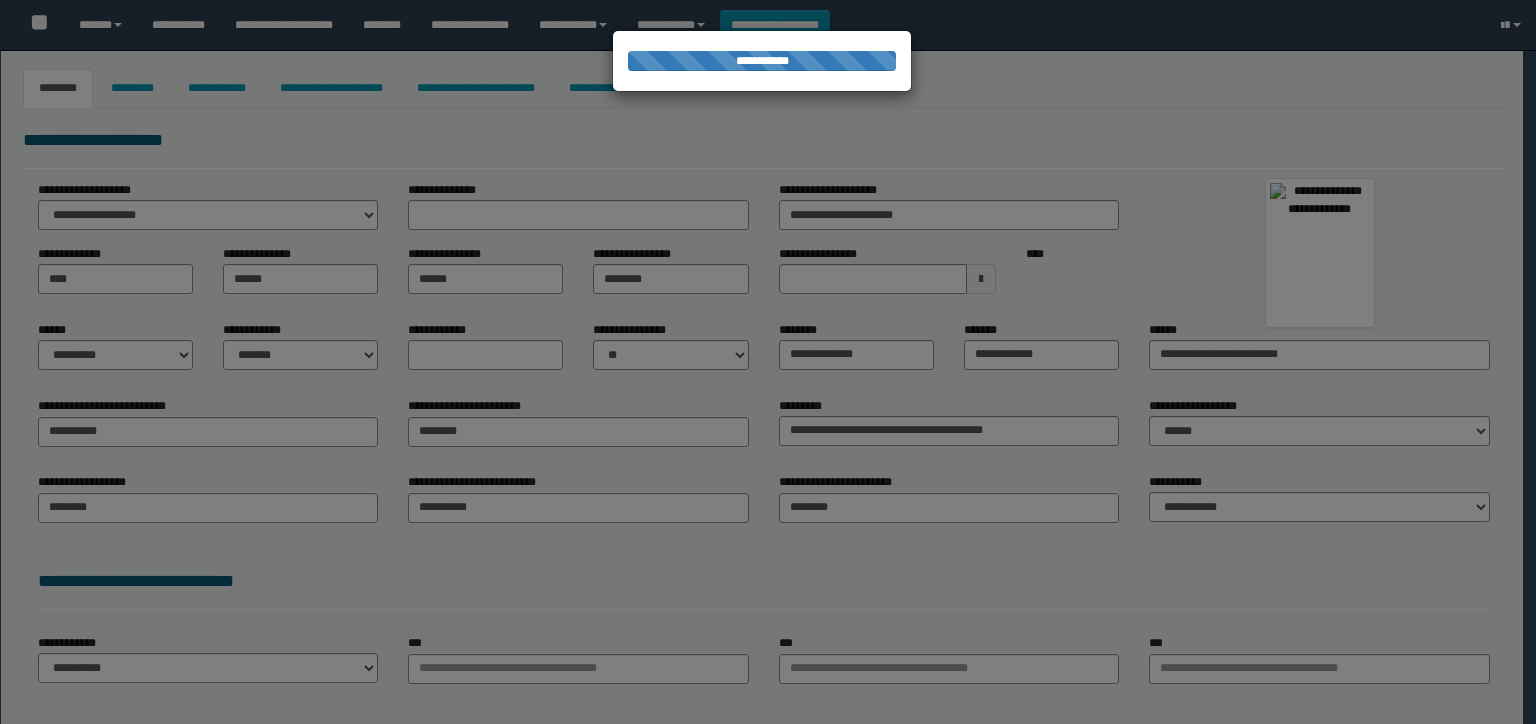 select on "**" 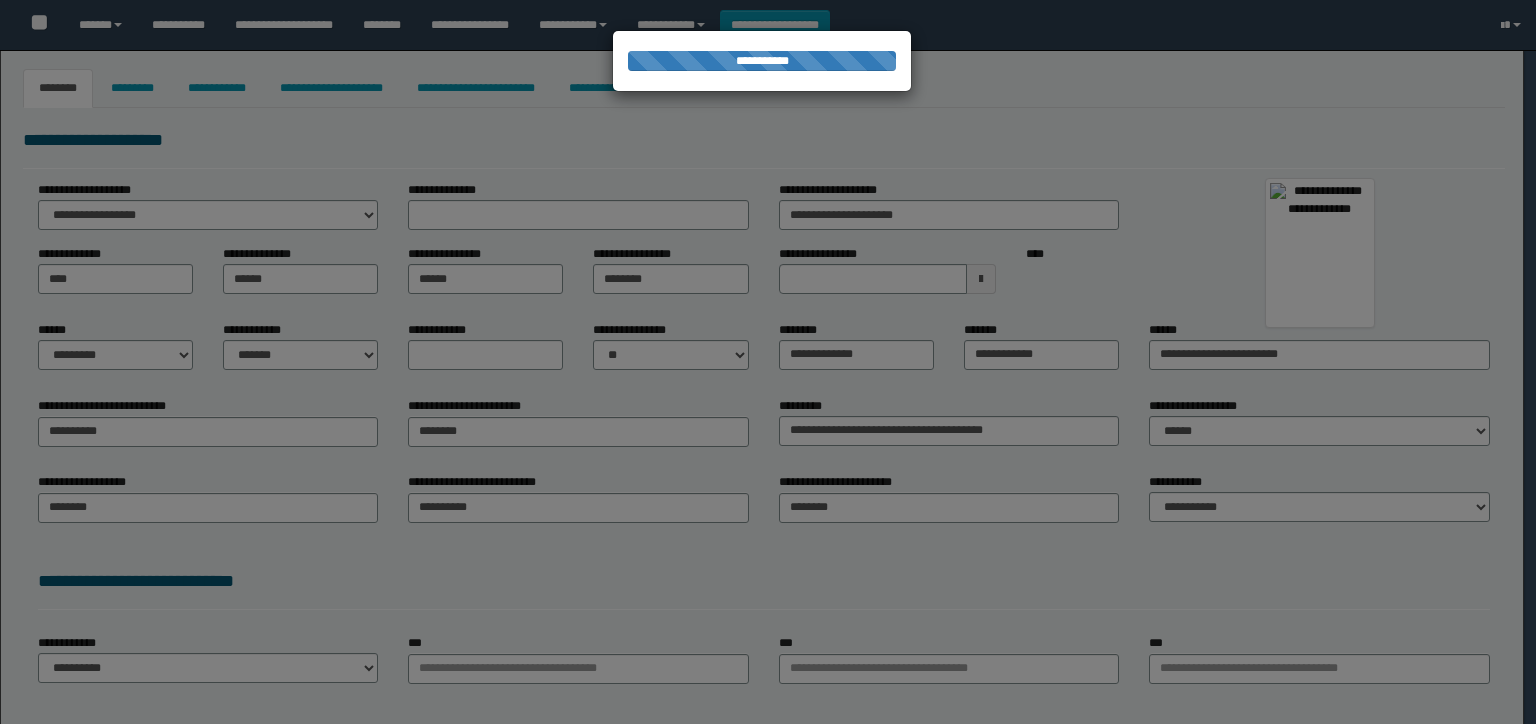 type on "**********" 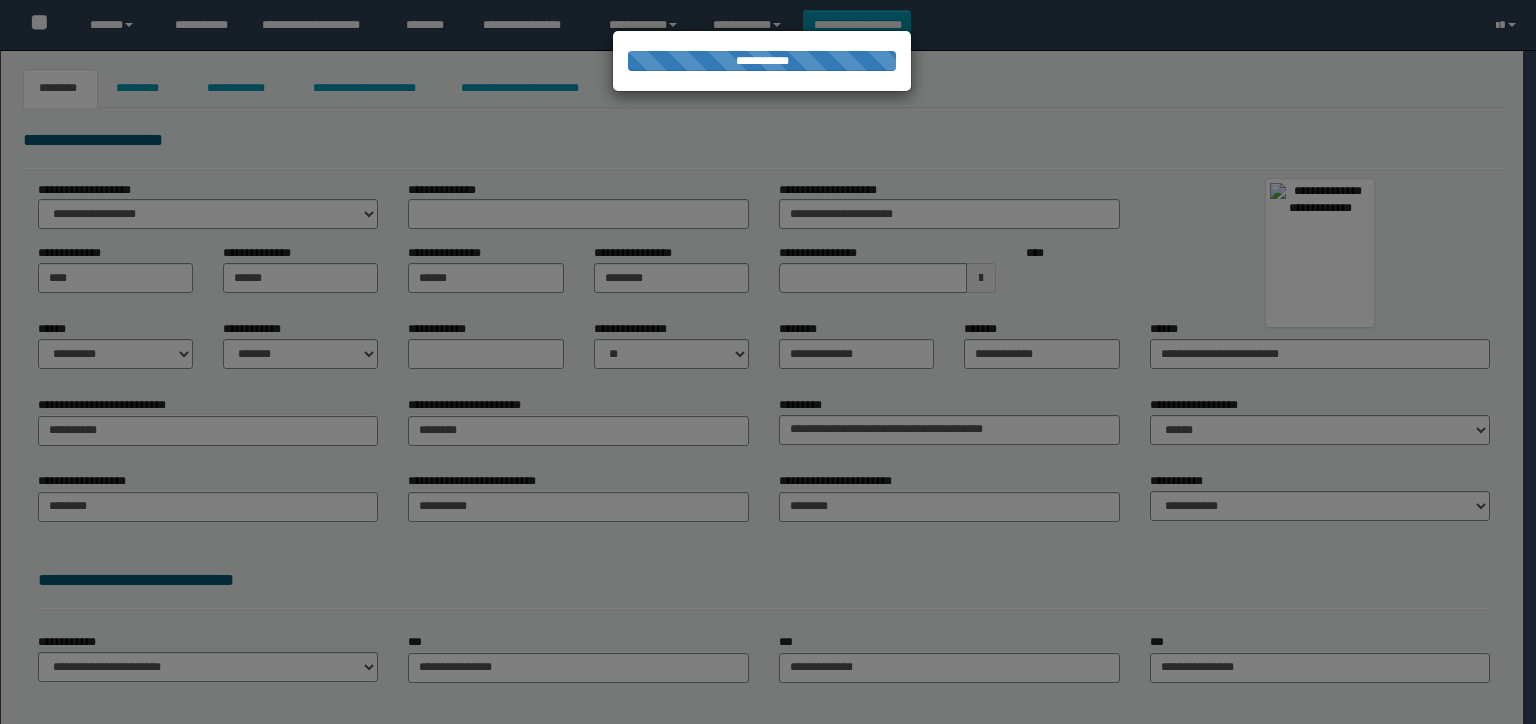 scroll, scrollTop: 0, scrollLeft: 0, axis: both 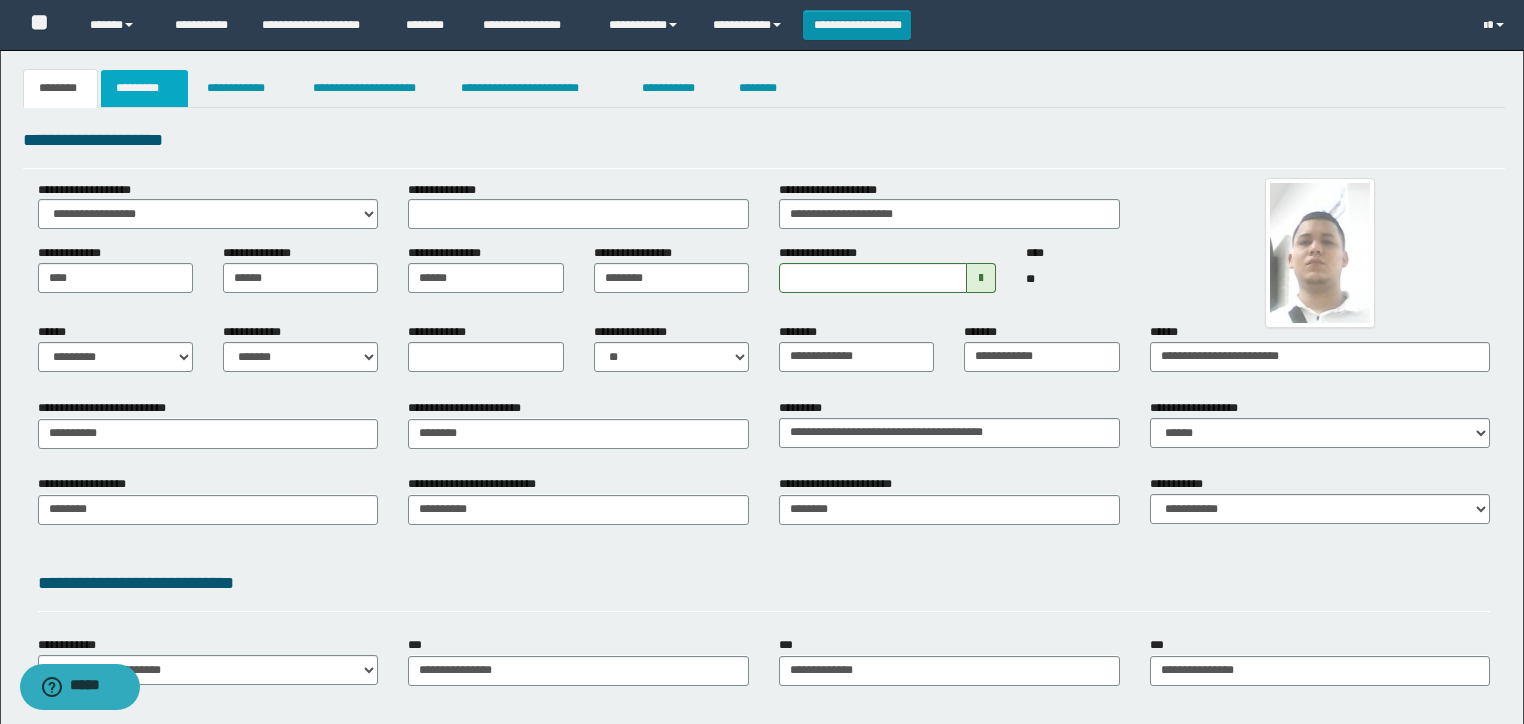 click on "*********" at bounding box center (144, 88) 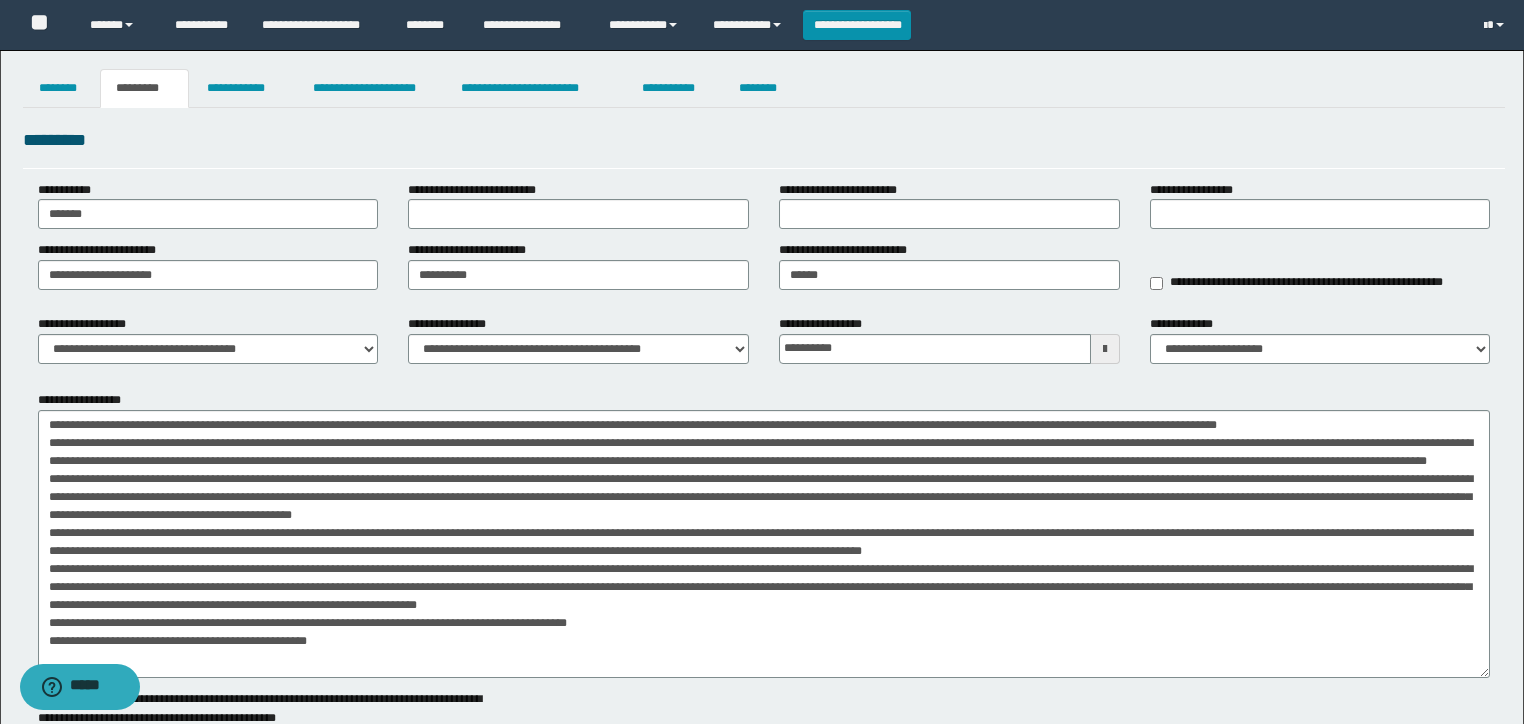 drag, startPoint x: 1484, startPoint y: 468, endPoint x: 1494, endPoint y: 672, distance: 204.24495 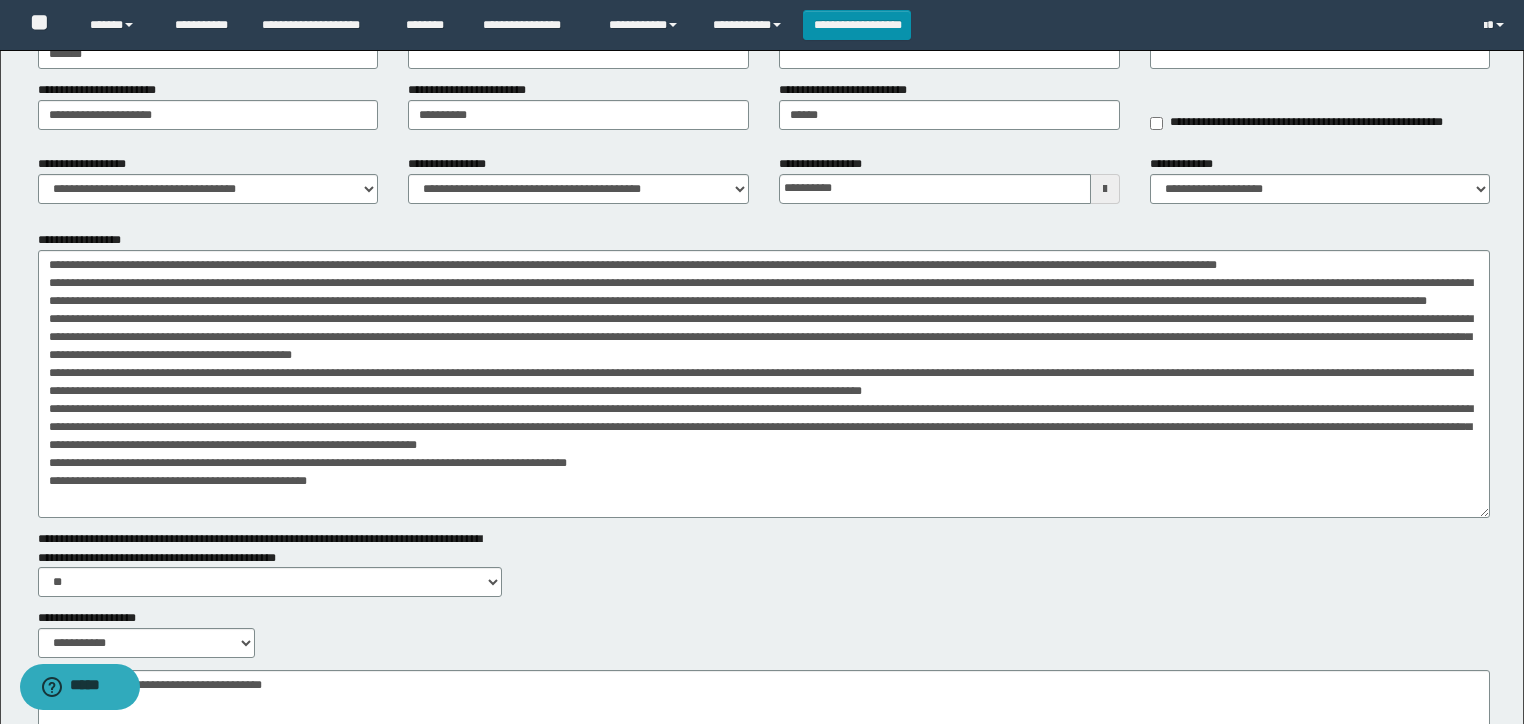 scroll, scrollTop: 0, scrollLeft: 0, axis: both 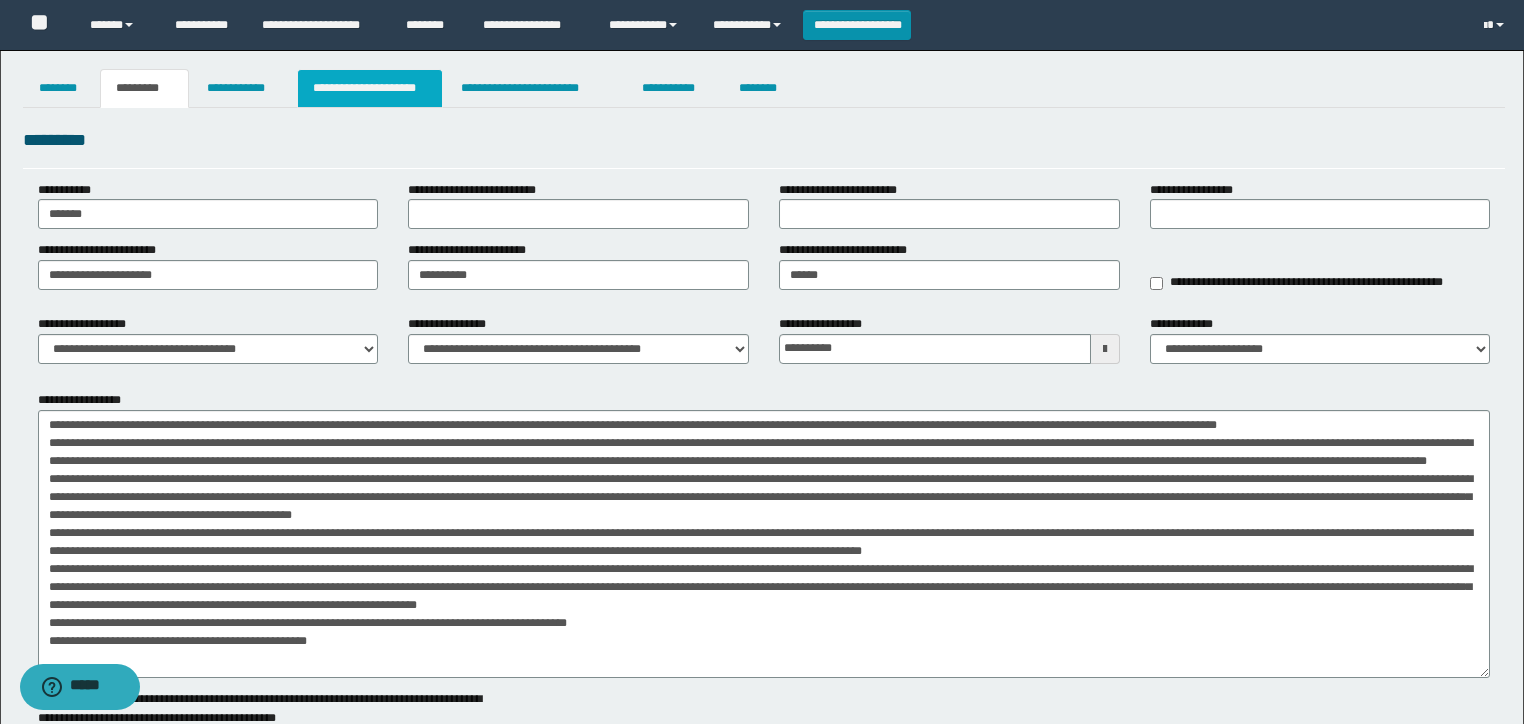 click on "**********" at bounding box center [370, 88] 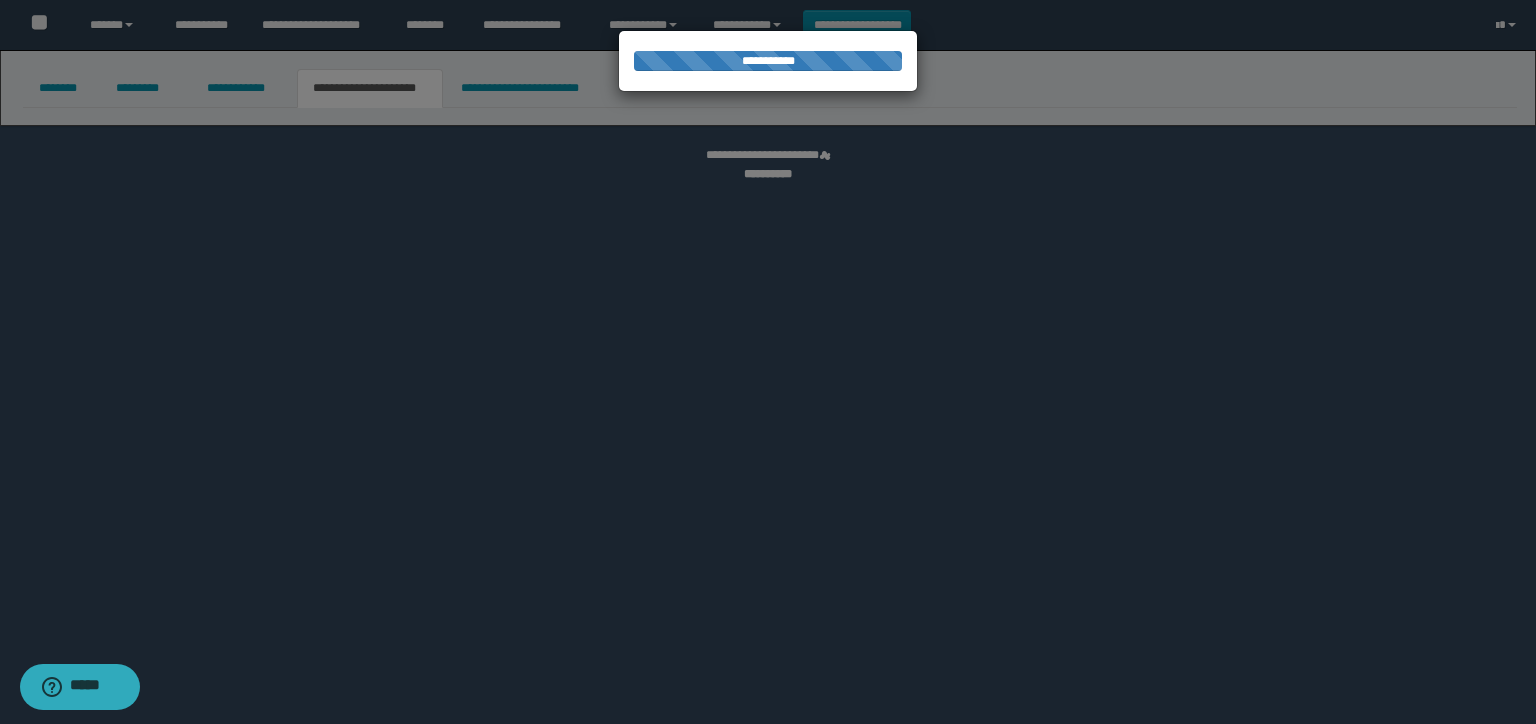 select on "*" 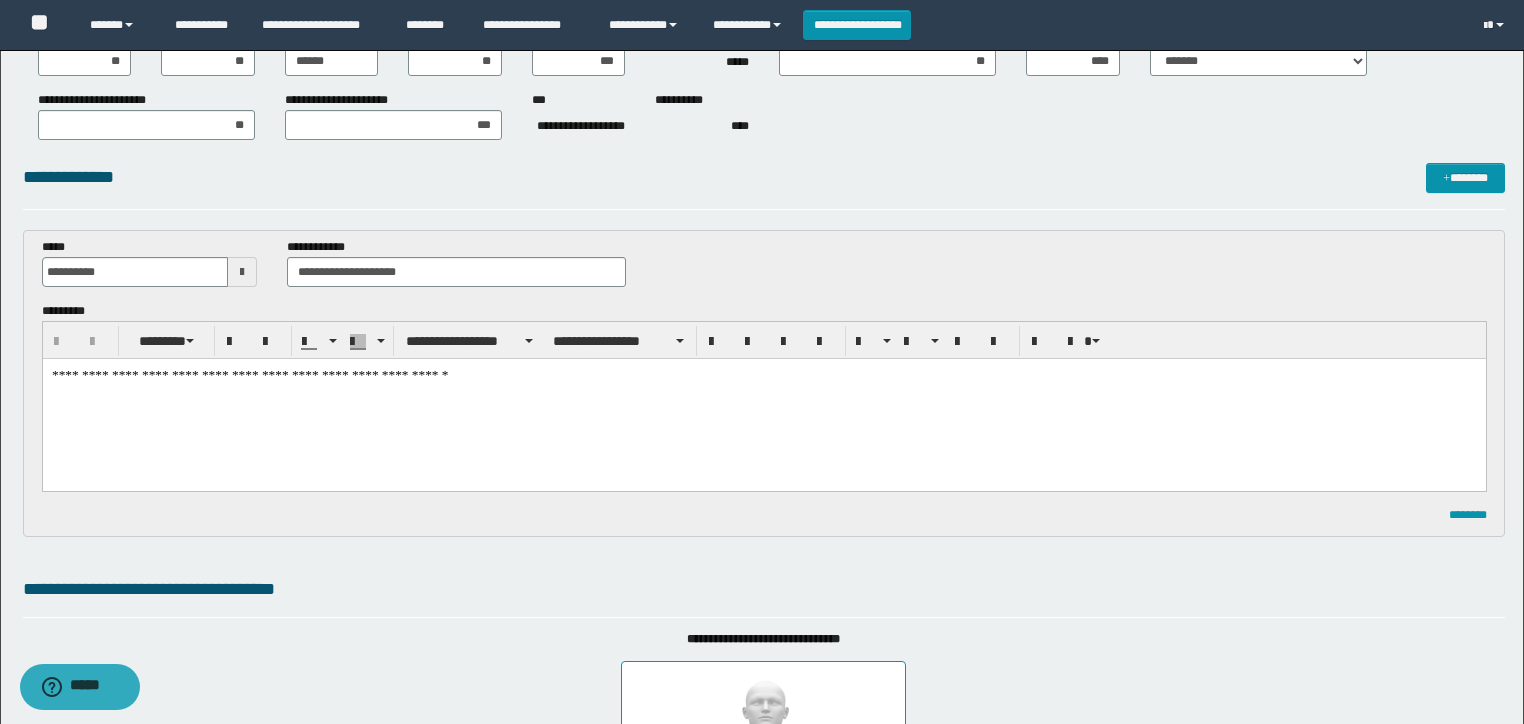 scroll, scrollTop: 160, scrollLeft: 0, axis: vertical 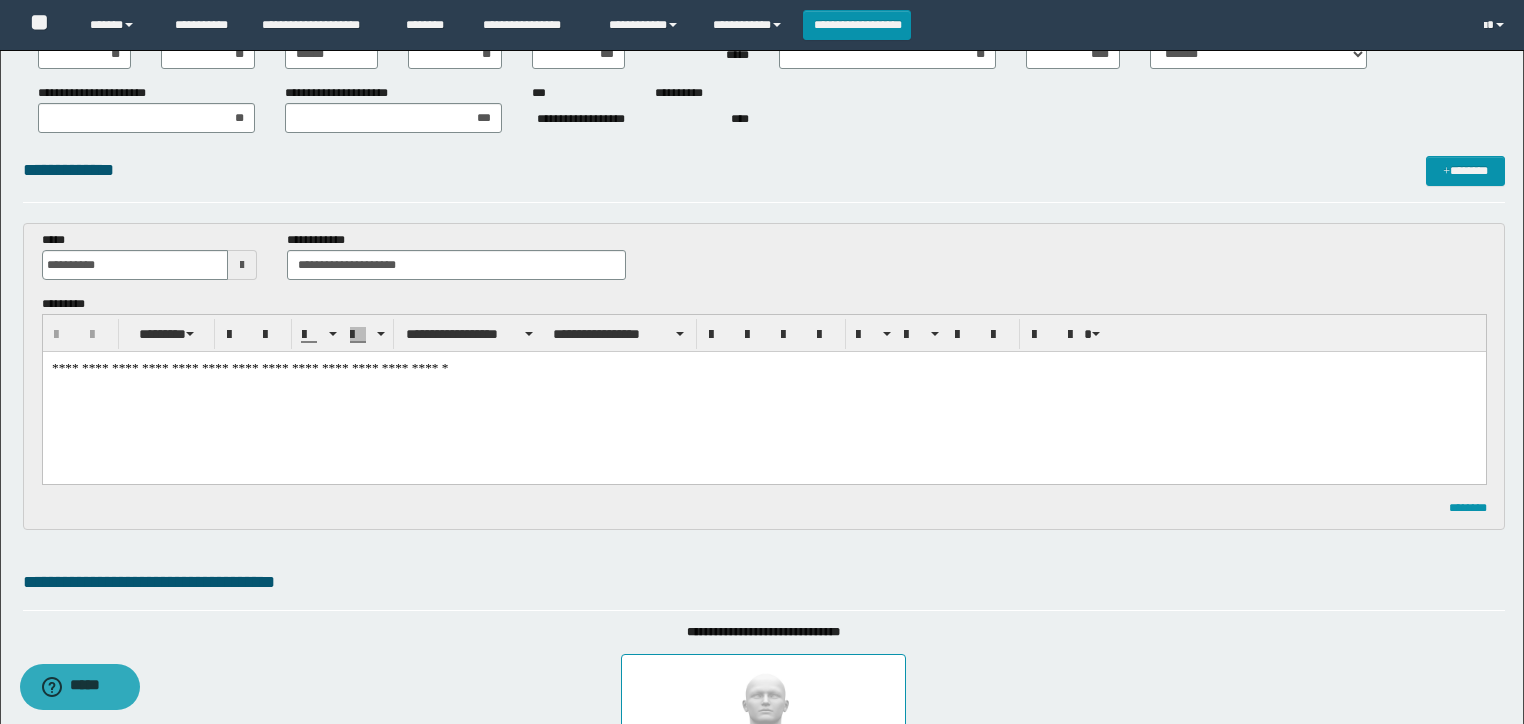 click on "**********" at bounding box center [763, 392] 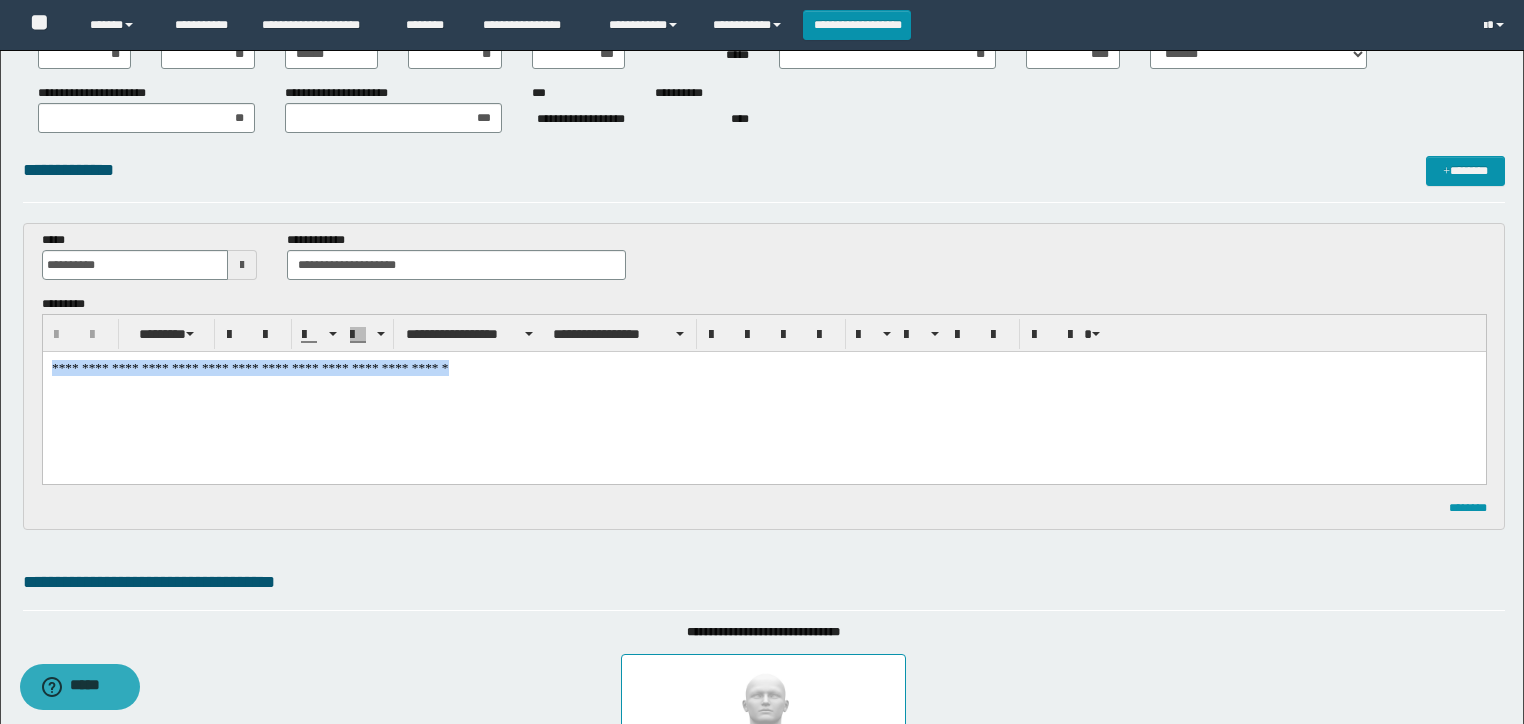 drag, startPoint x: 360, startPoint y: 375, endPoint x: 514, endPoint y: 356, distance: 155.16765 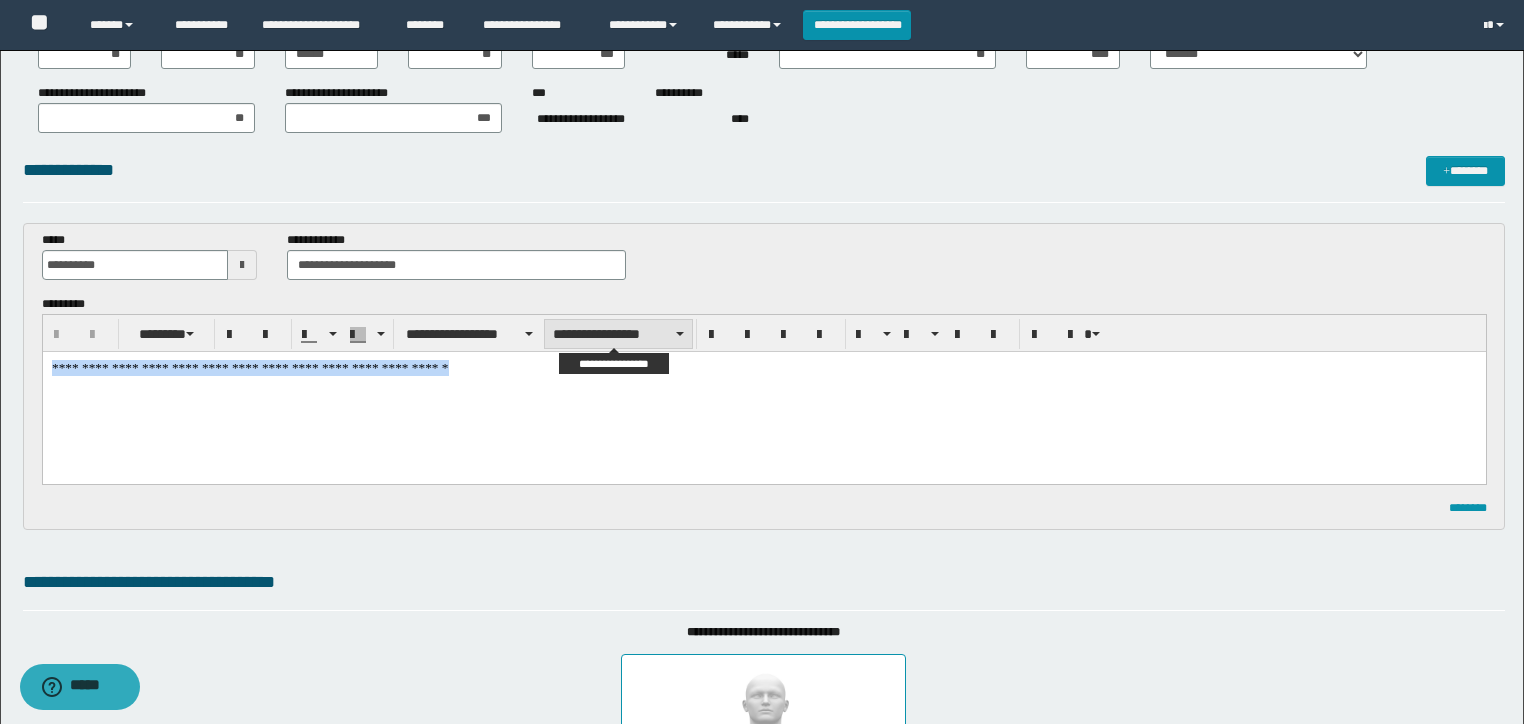 click on "**********" at bounding box center [618, 334] 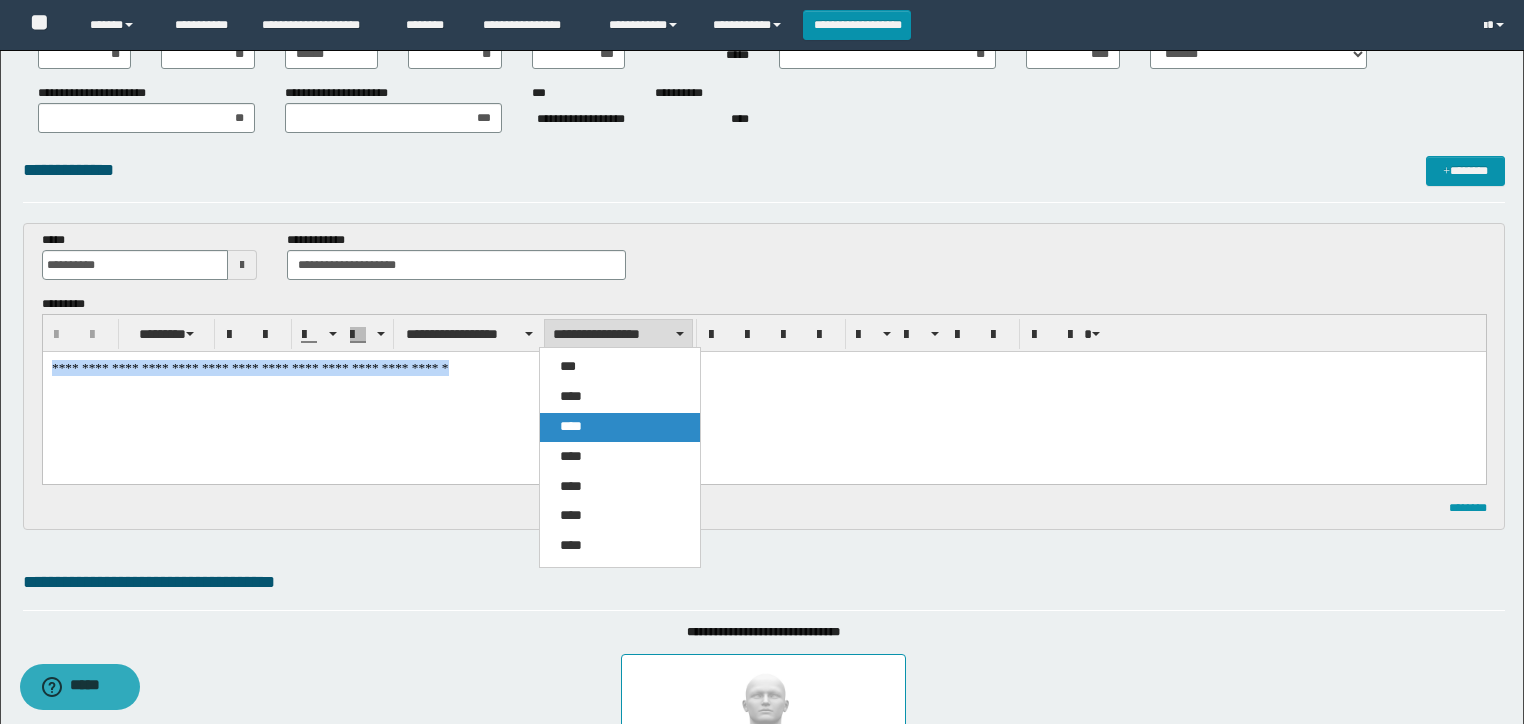 click on "****" at bounding box center (620, 427) 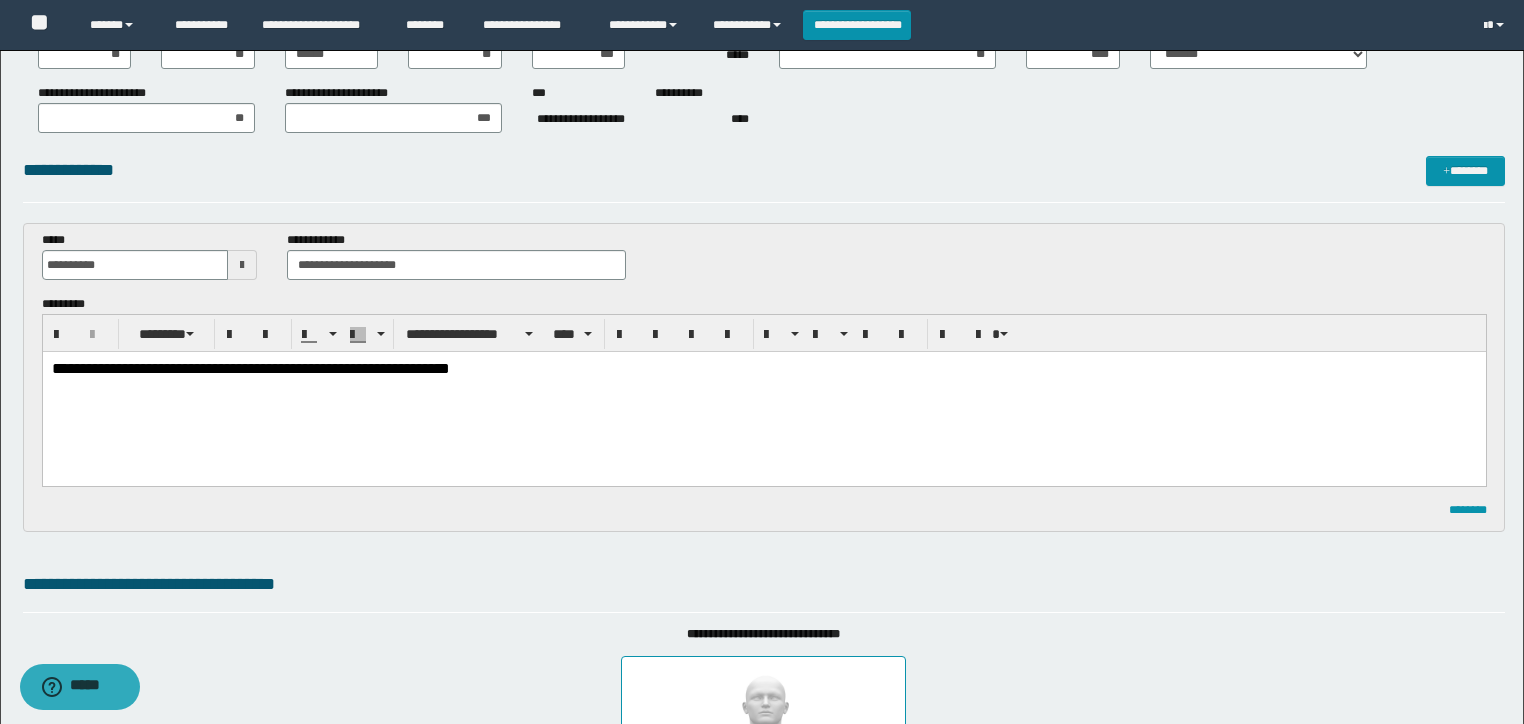 click on "**********" at bounding box center [764, 393] 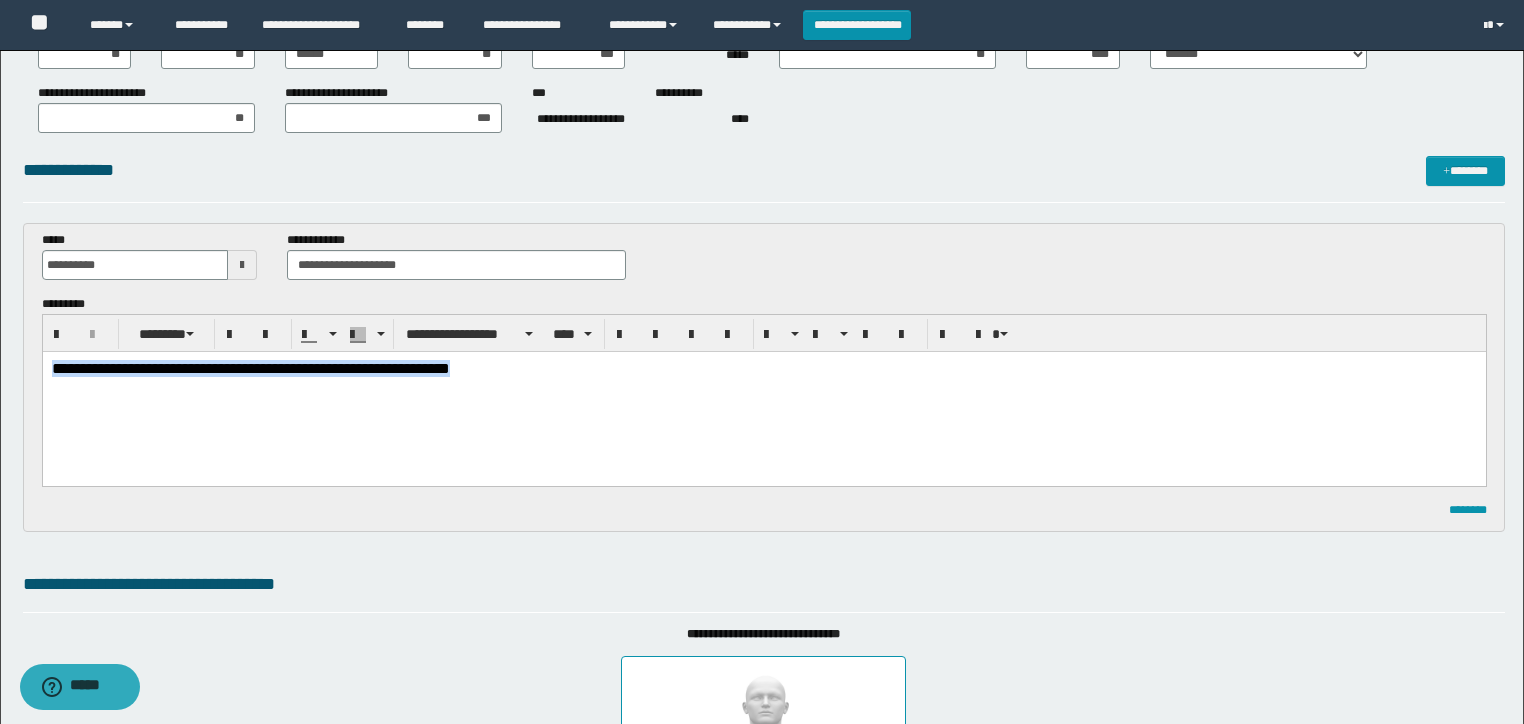 click on "**********" 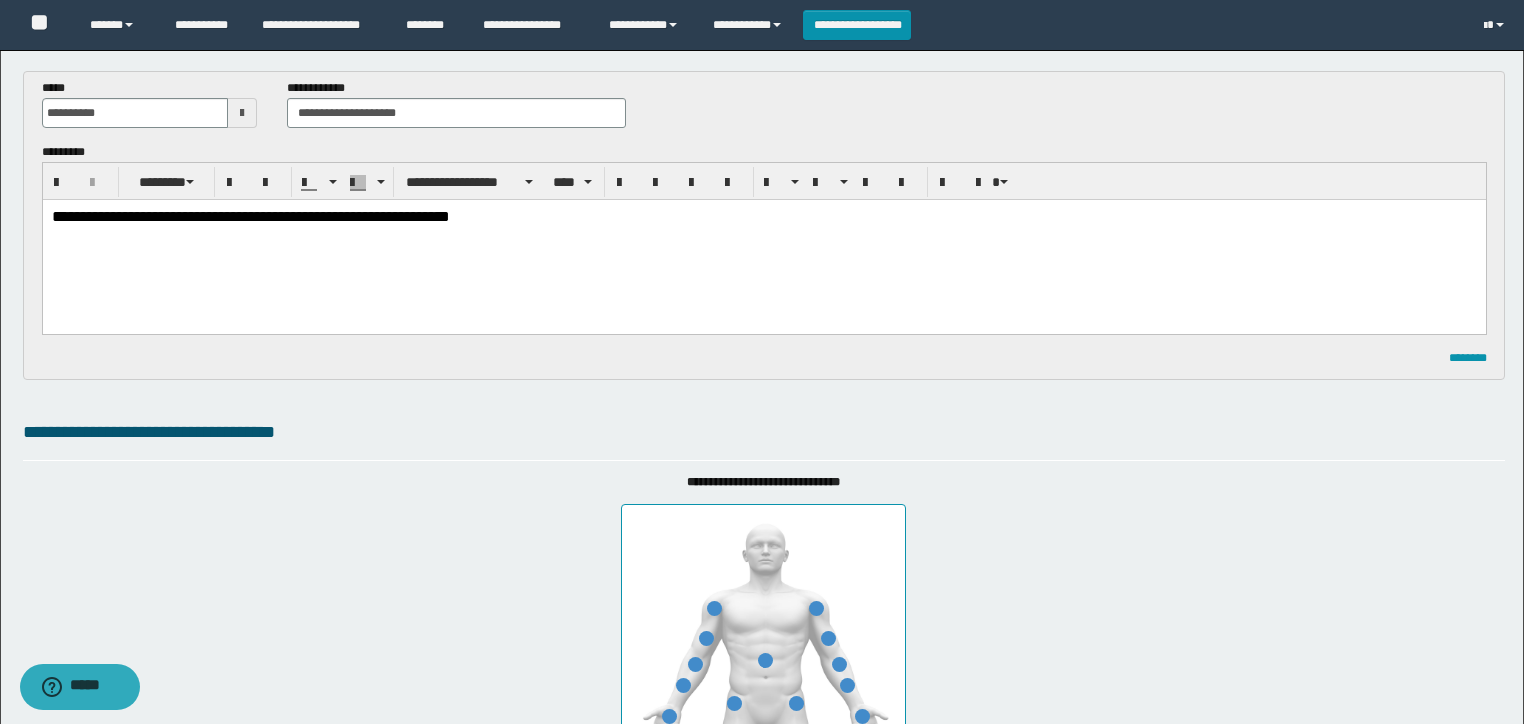 scroll, scrollTop: 240, scrollLeft: 0, axis: vertical 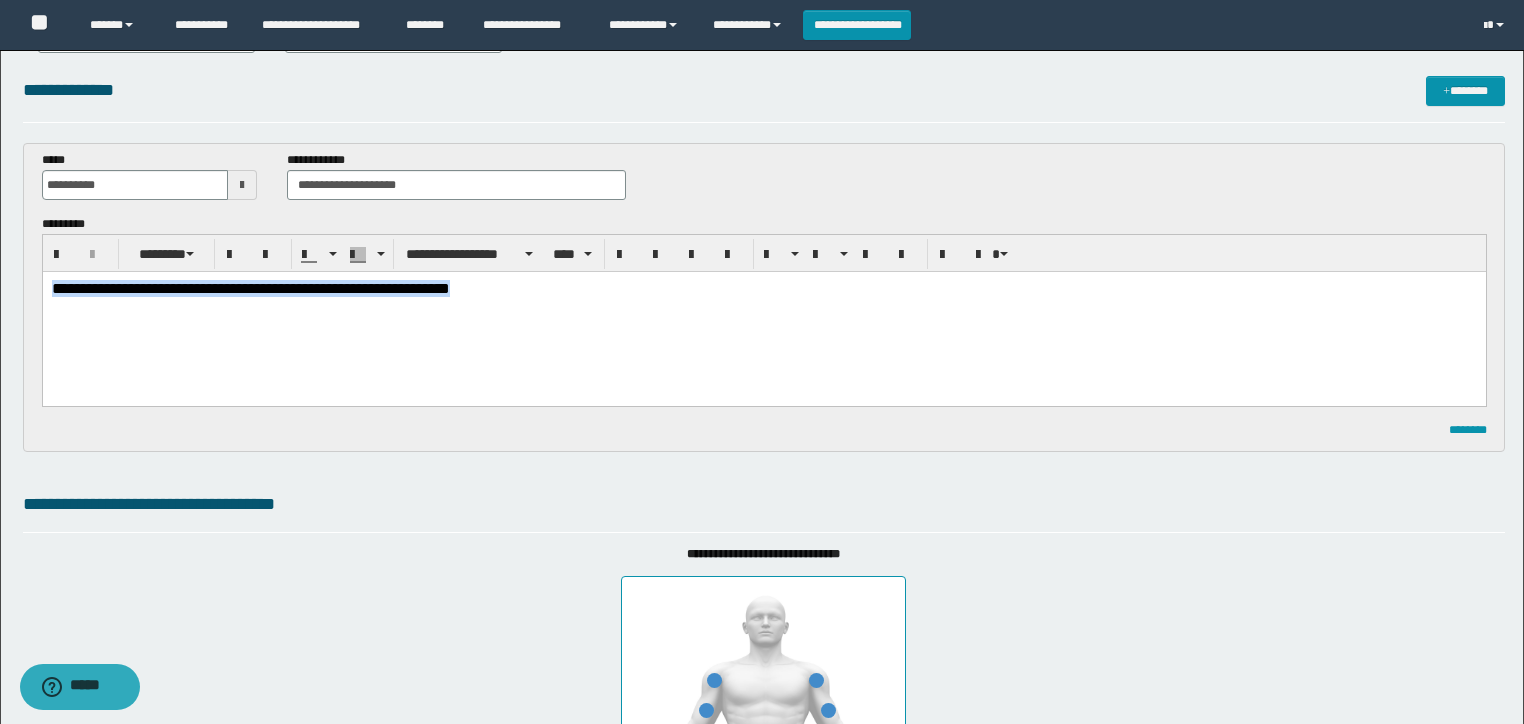 drag, startPoint x: 510, startPoint y: 292, endPoint x: 51, endPoint y: 575, distance: 539.23096 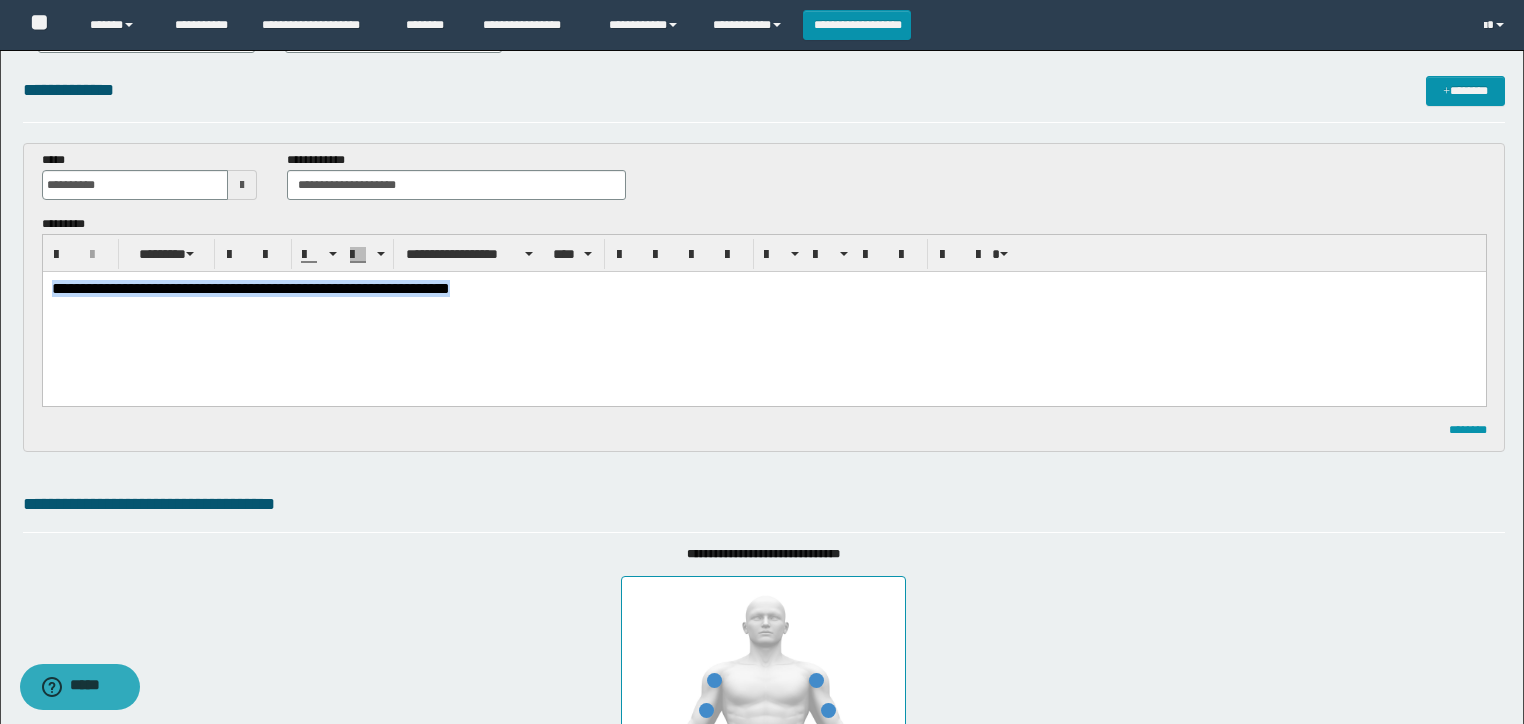 click on "**********" at bounding box center [763, 313] 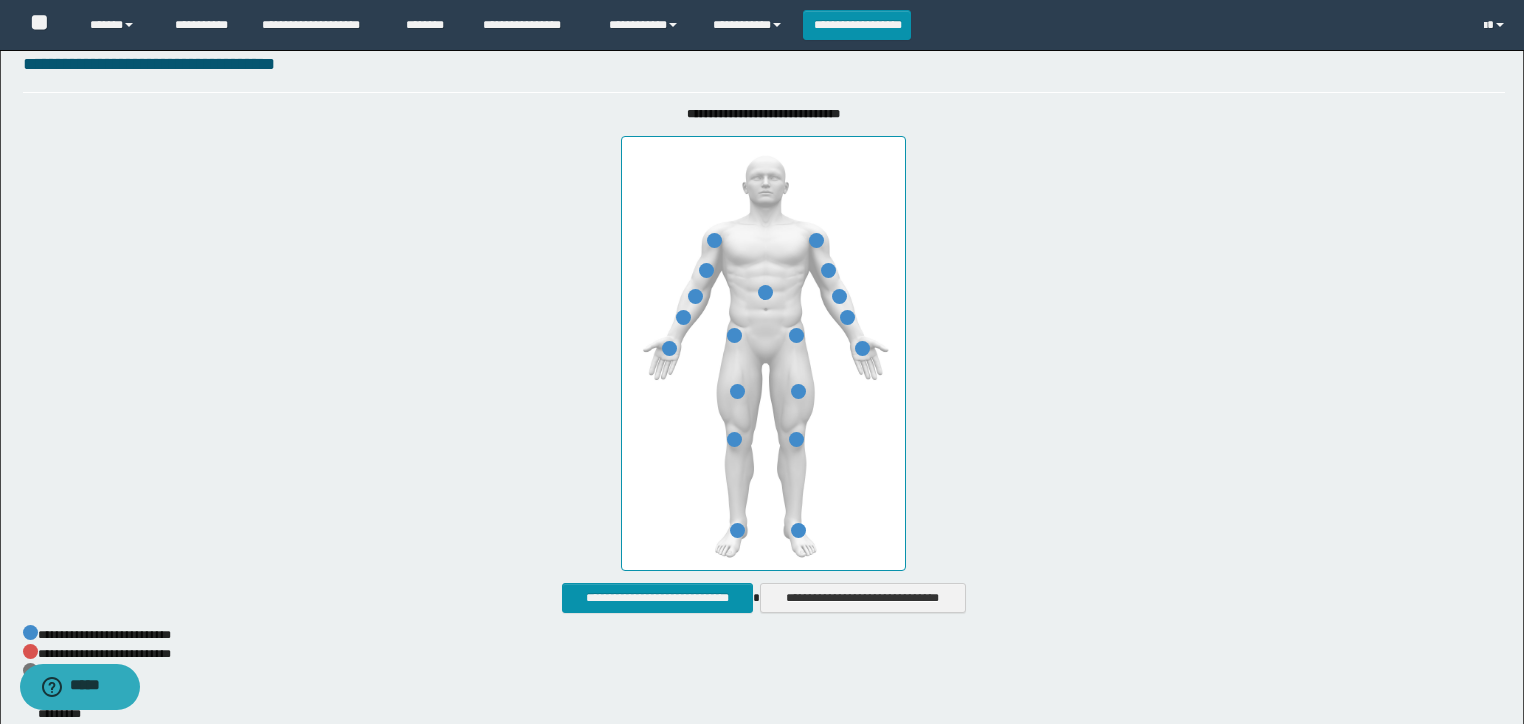 scroll, scrollTop: 1040, scrollLeft: 0, axis: vertical 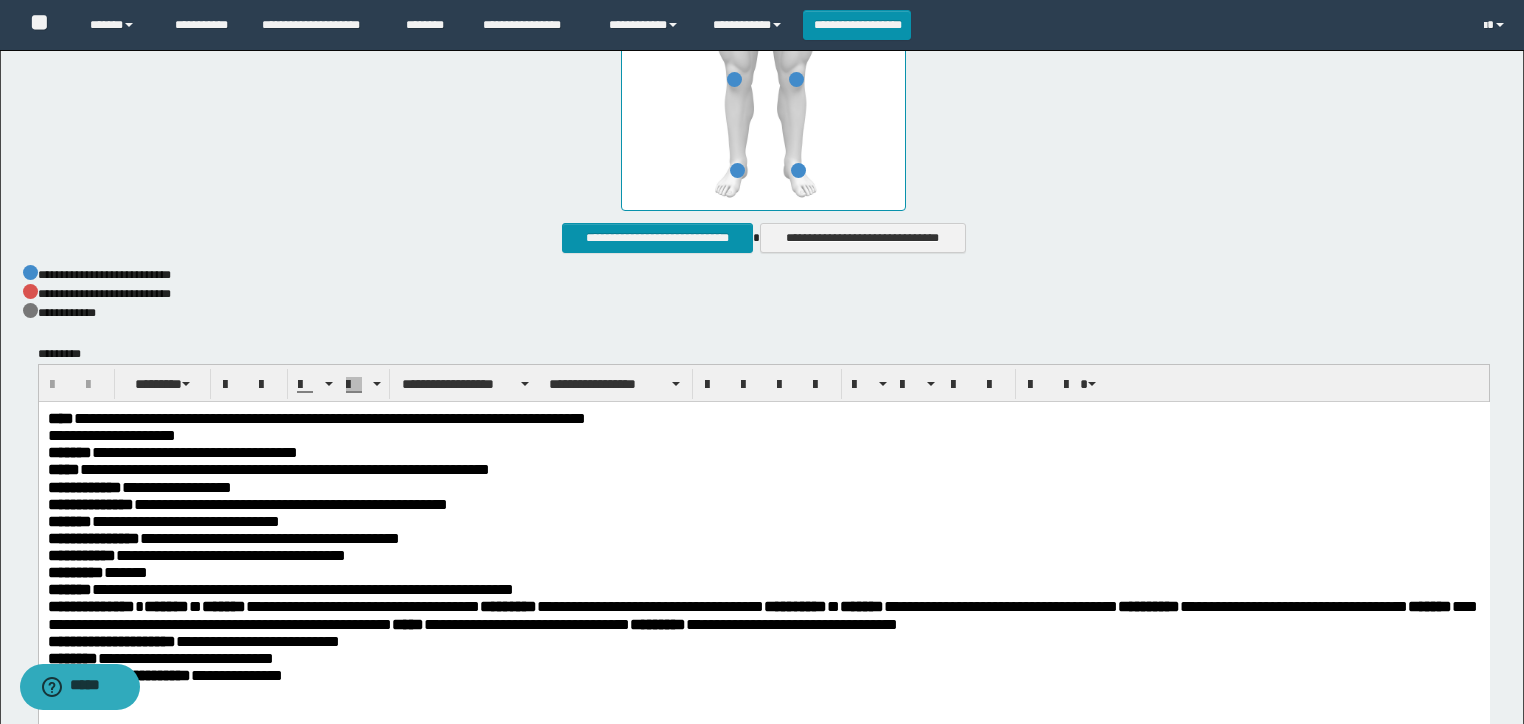 click on "**********" at bounding box center (230, 555) 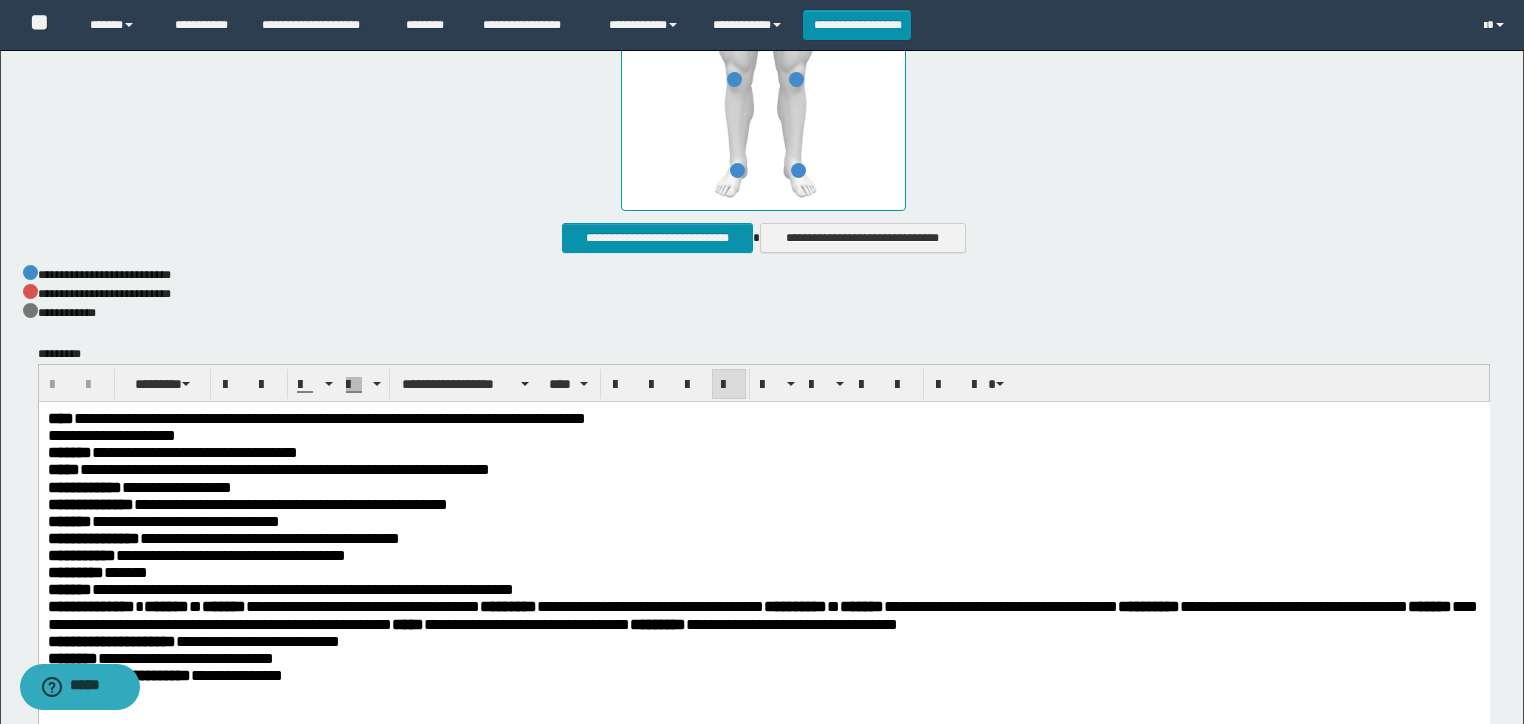 click on "**********" at bounding box center [329, 418] 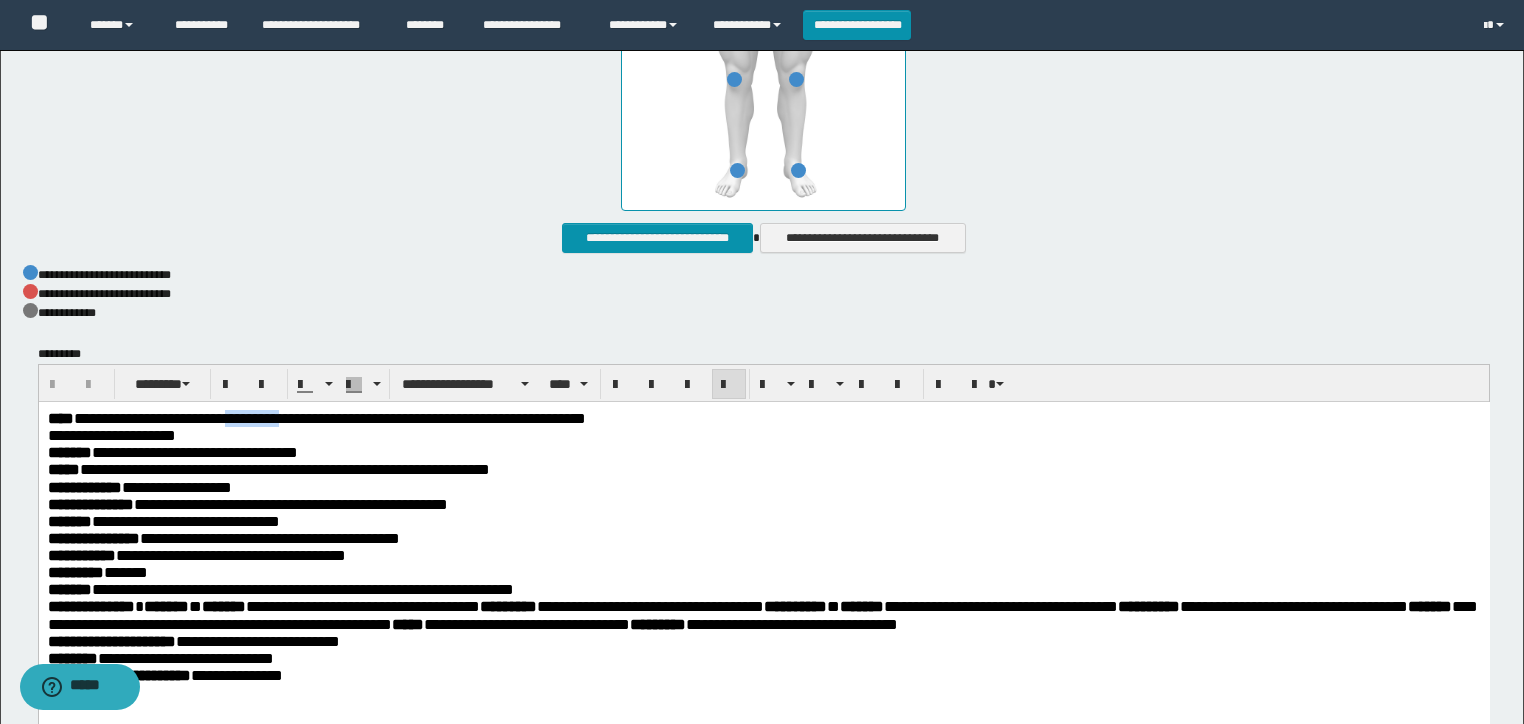 click on "**********" at bounding box center [329, 418] 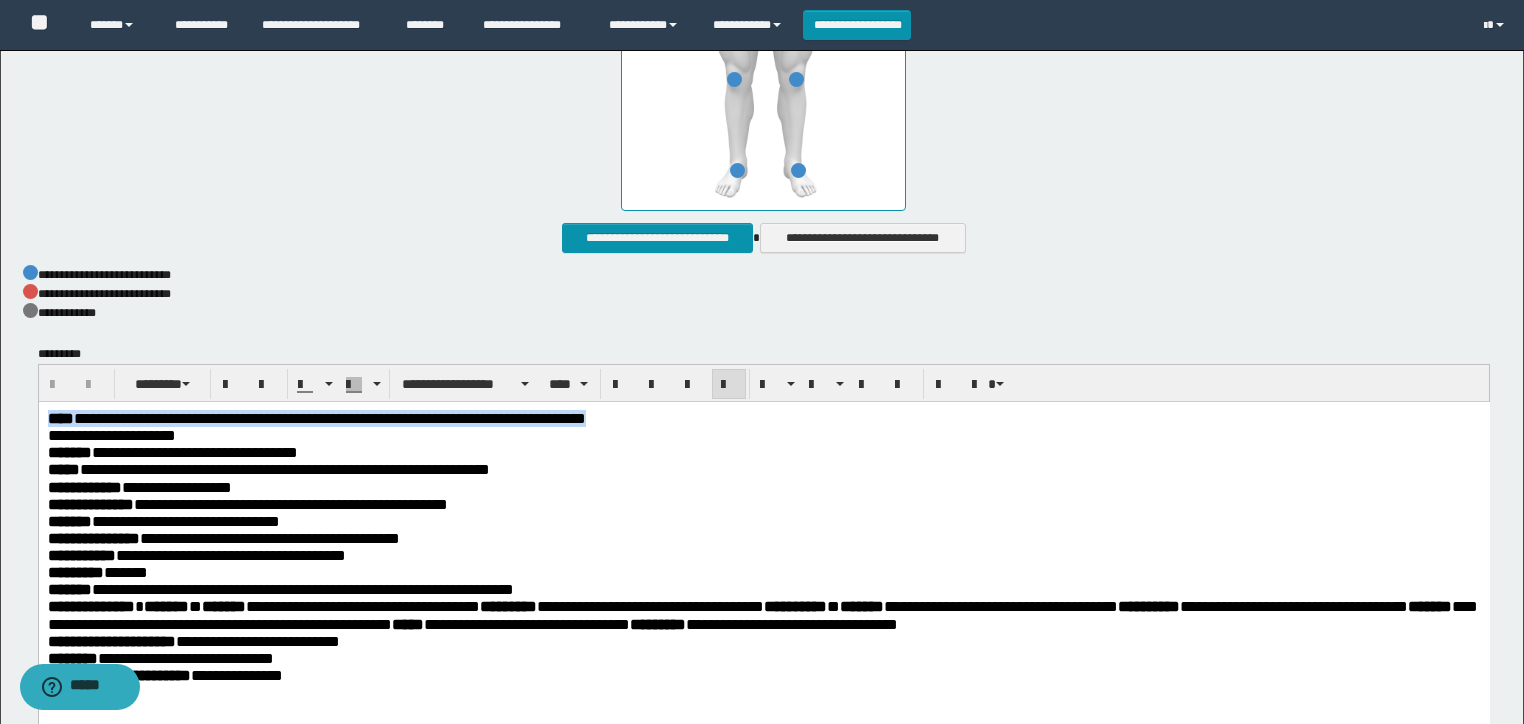 click on "**********" at bounding box center [329, 418] 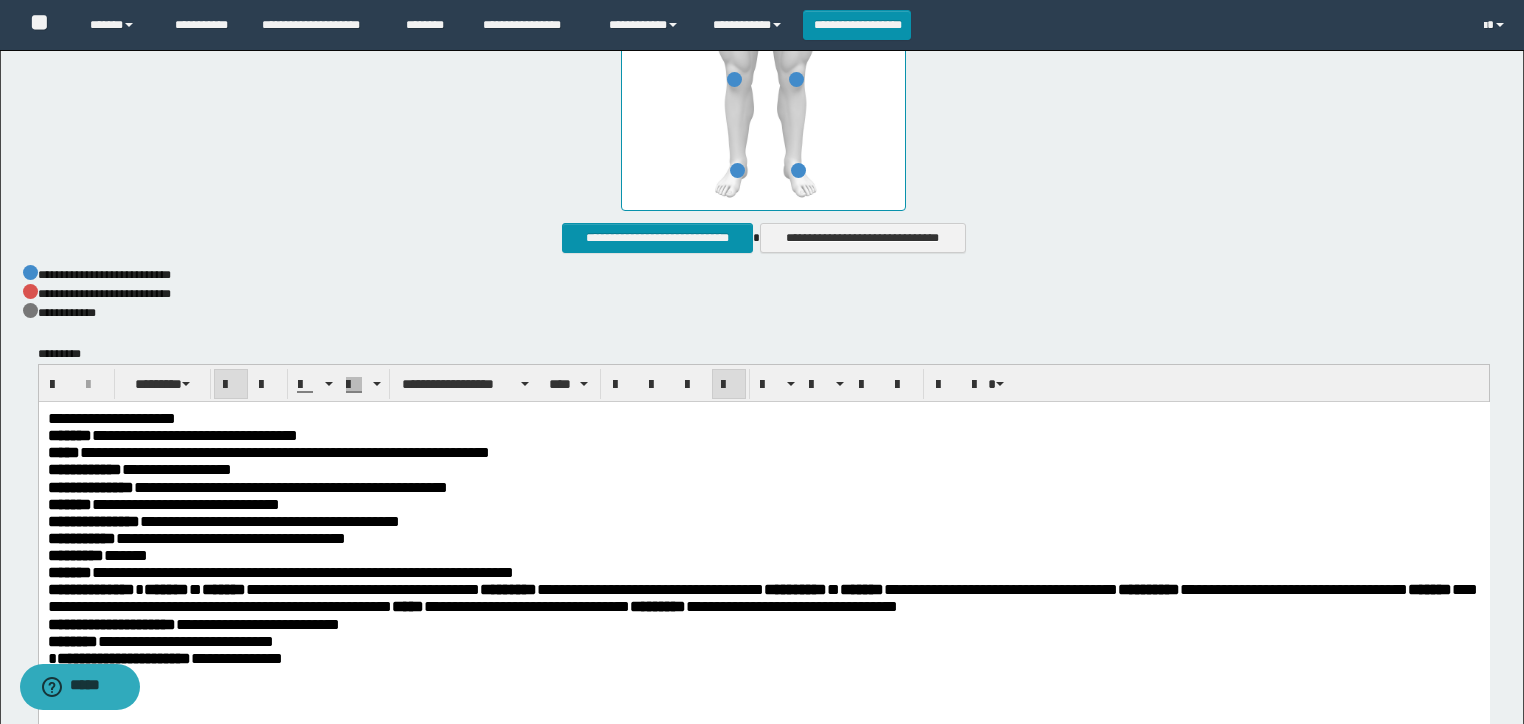 click on "**********" at bounding box center (302, 572) 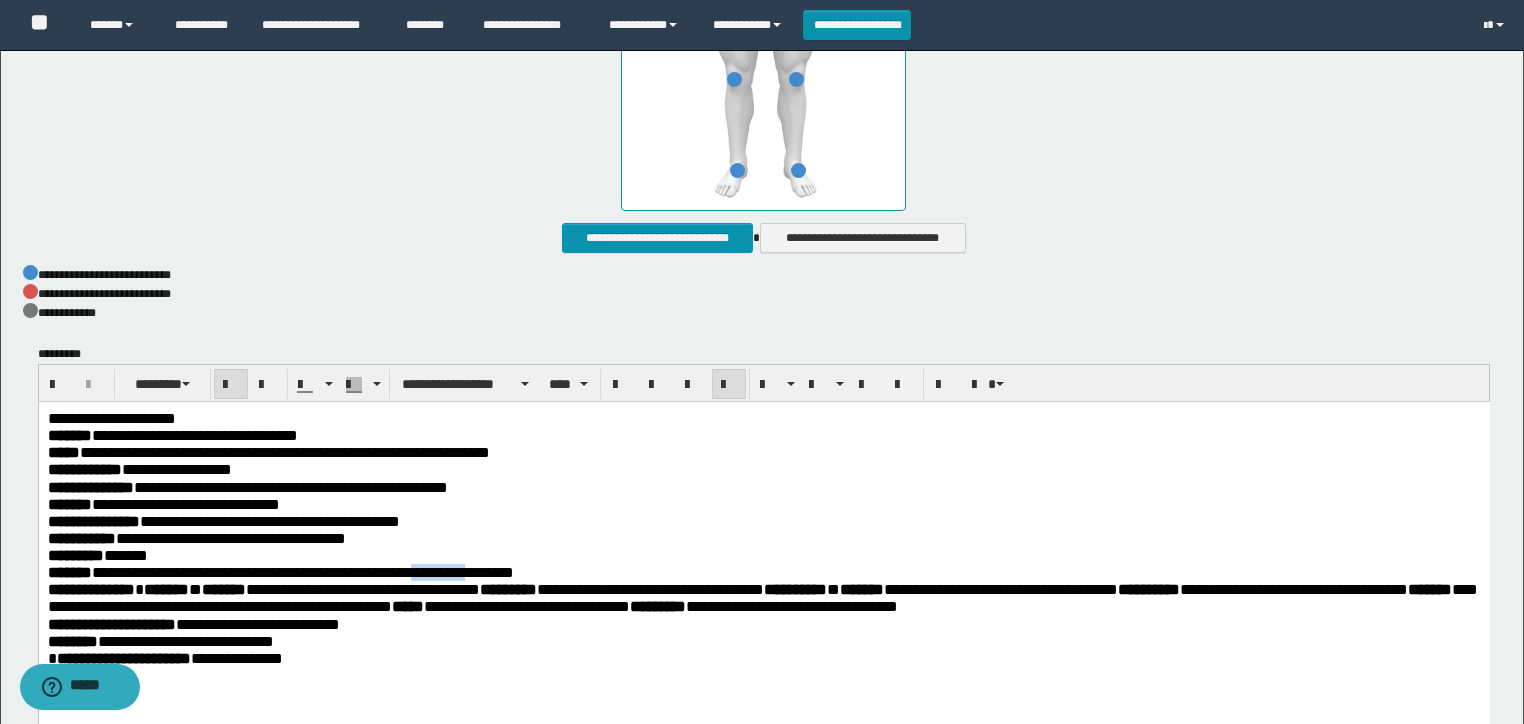 click on "**********" at bounding box center [302, 572] 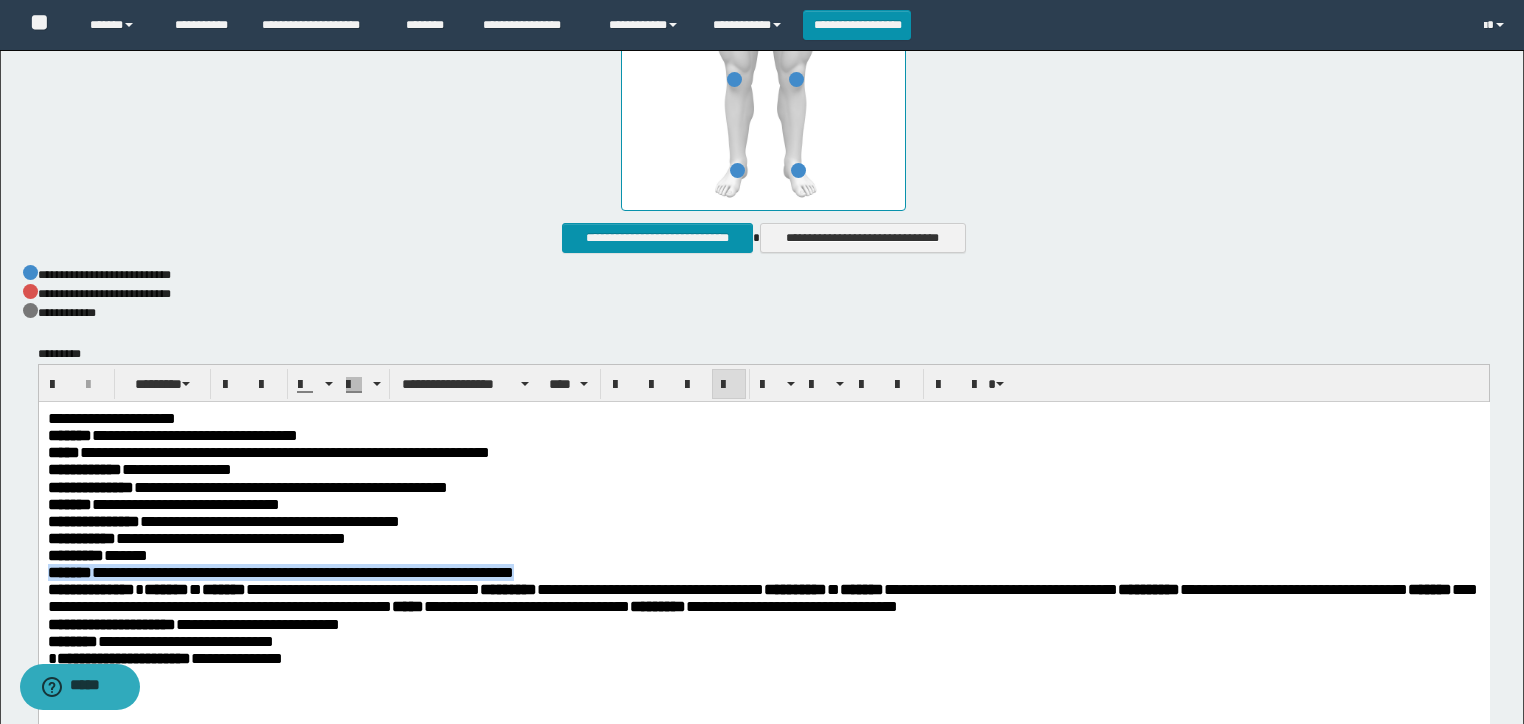 click on "**********" at bounding box center (302, 572) 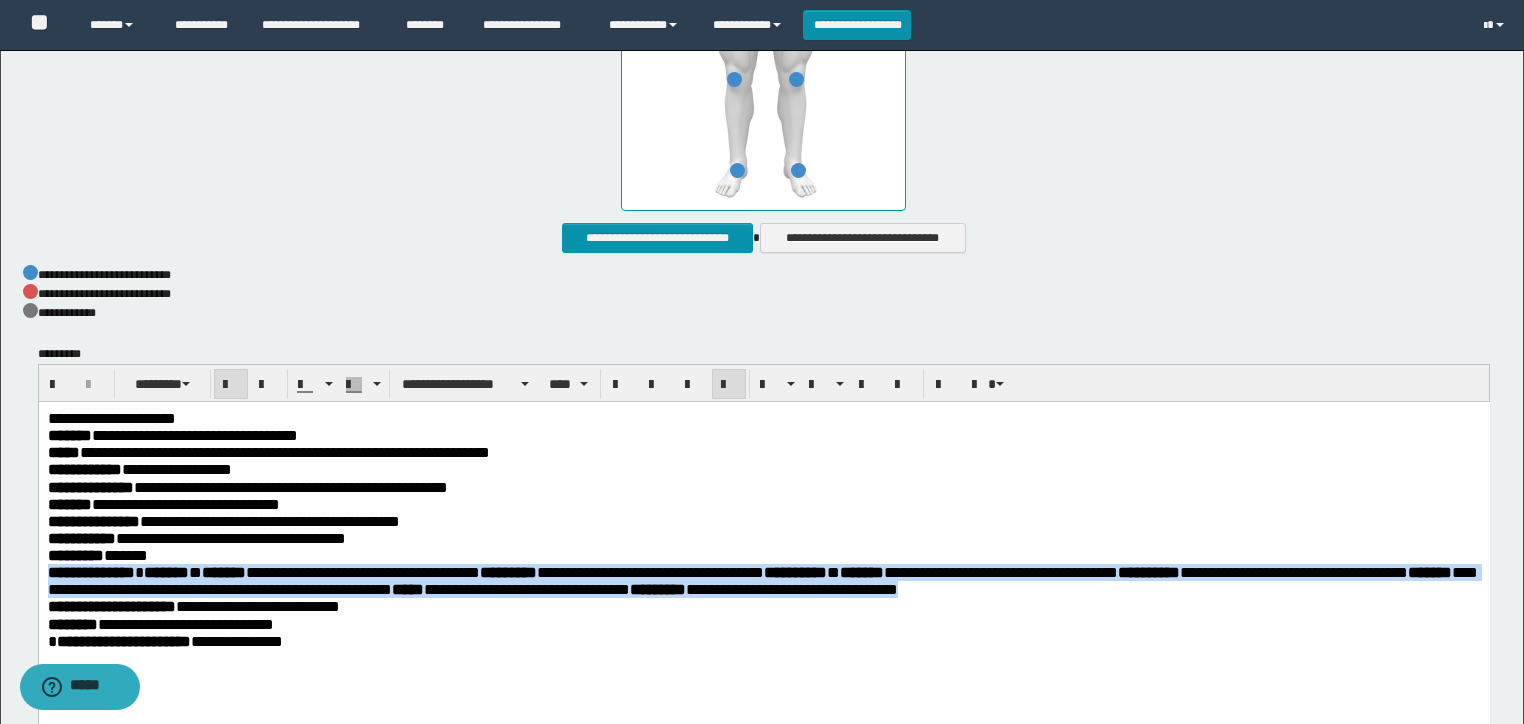 drag, startPoint x: 1213, startPoint y: 594, endPoint x: 38, endPoint y: 980, distance: 1236.7784 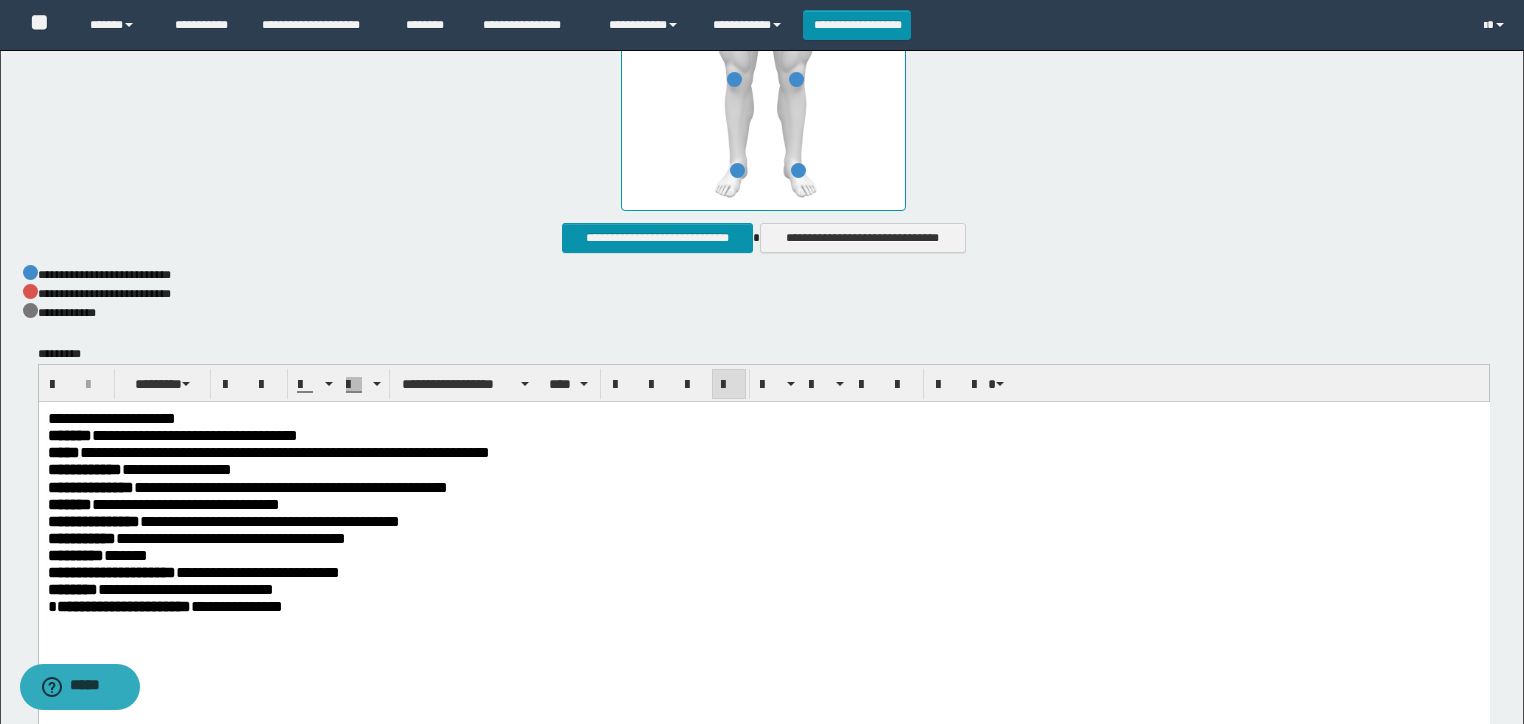 click on "**********" at bounding box center (269, 521) 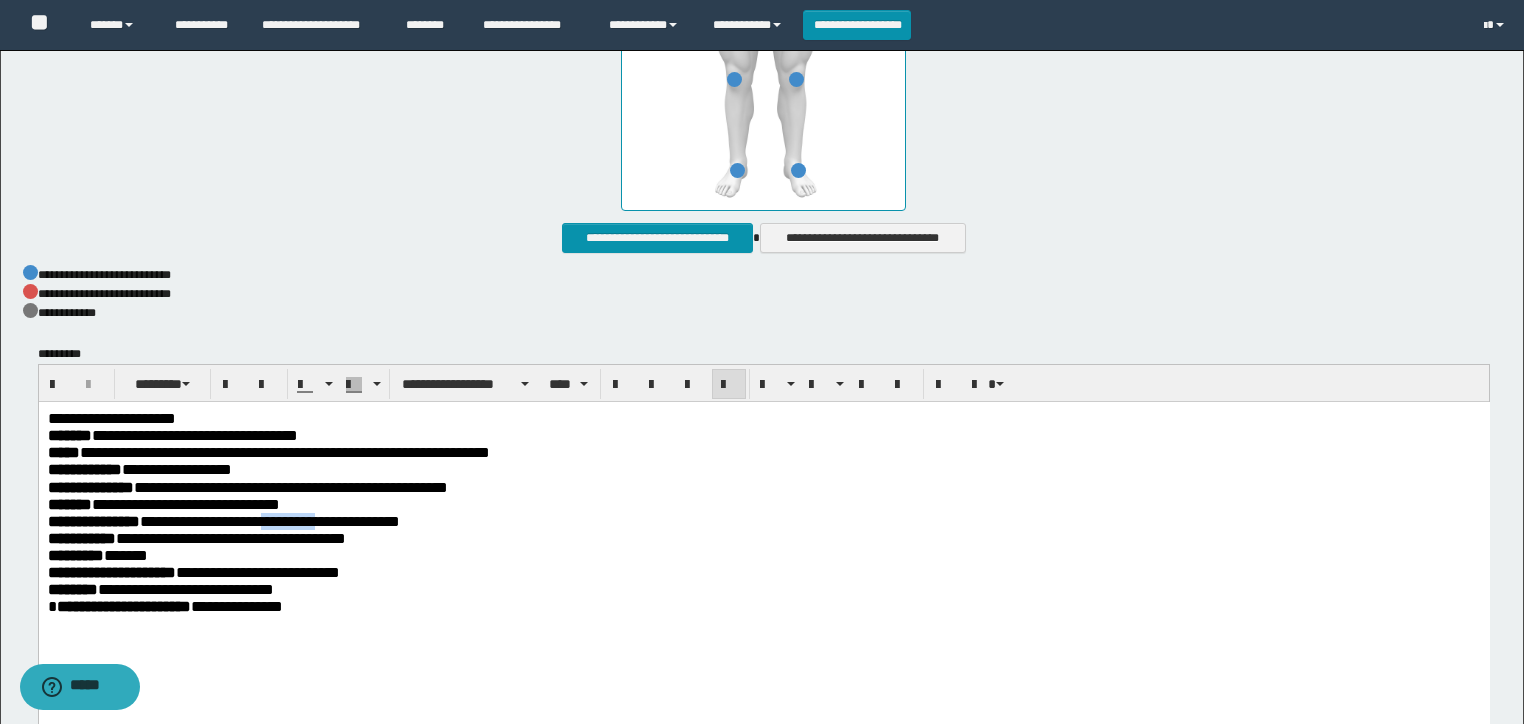 click on "**********" at bounding box center [269, 521] 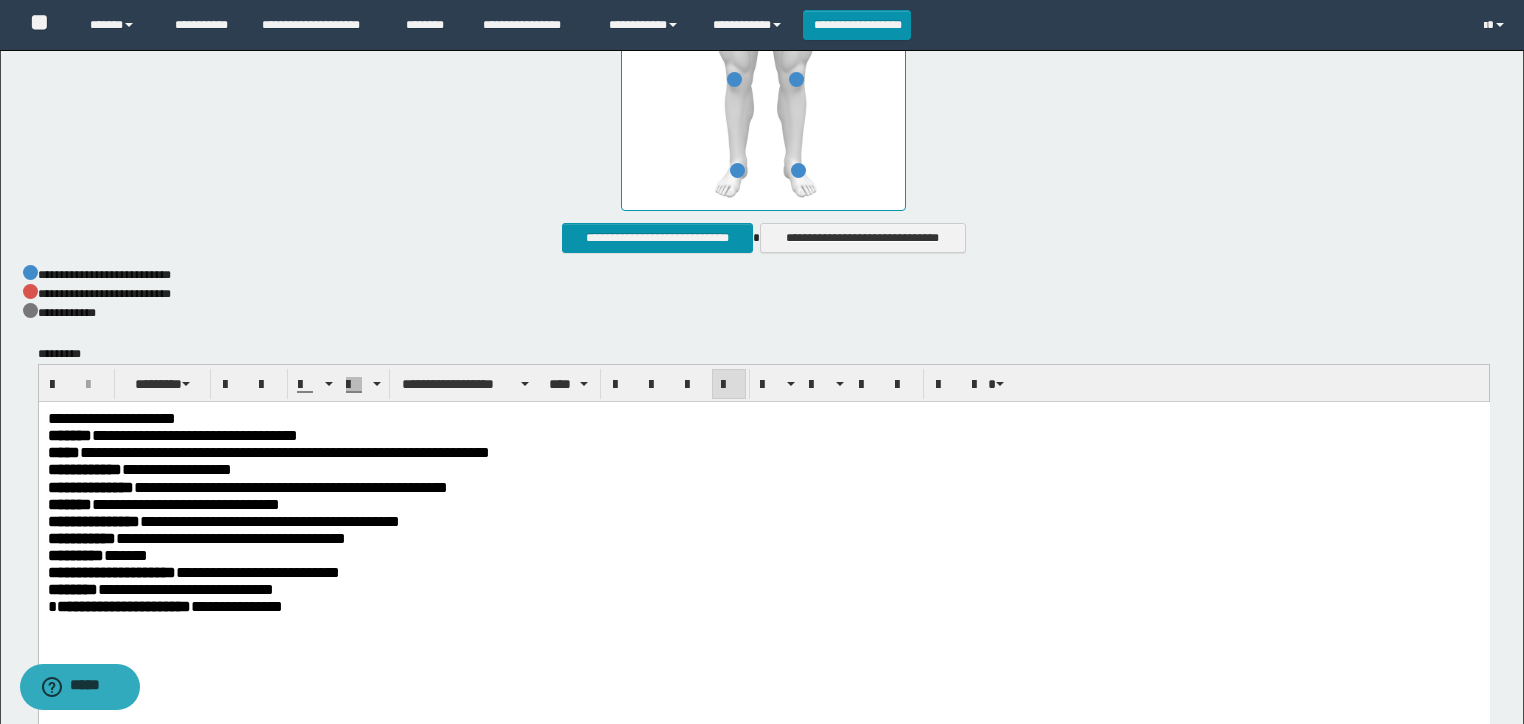 drag, startPoint x: 250, startPoint y: 551, endPoint x: 213, endPoint y: 536, distance: 39.92493 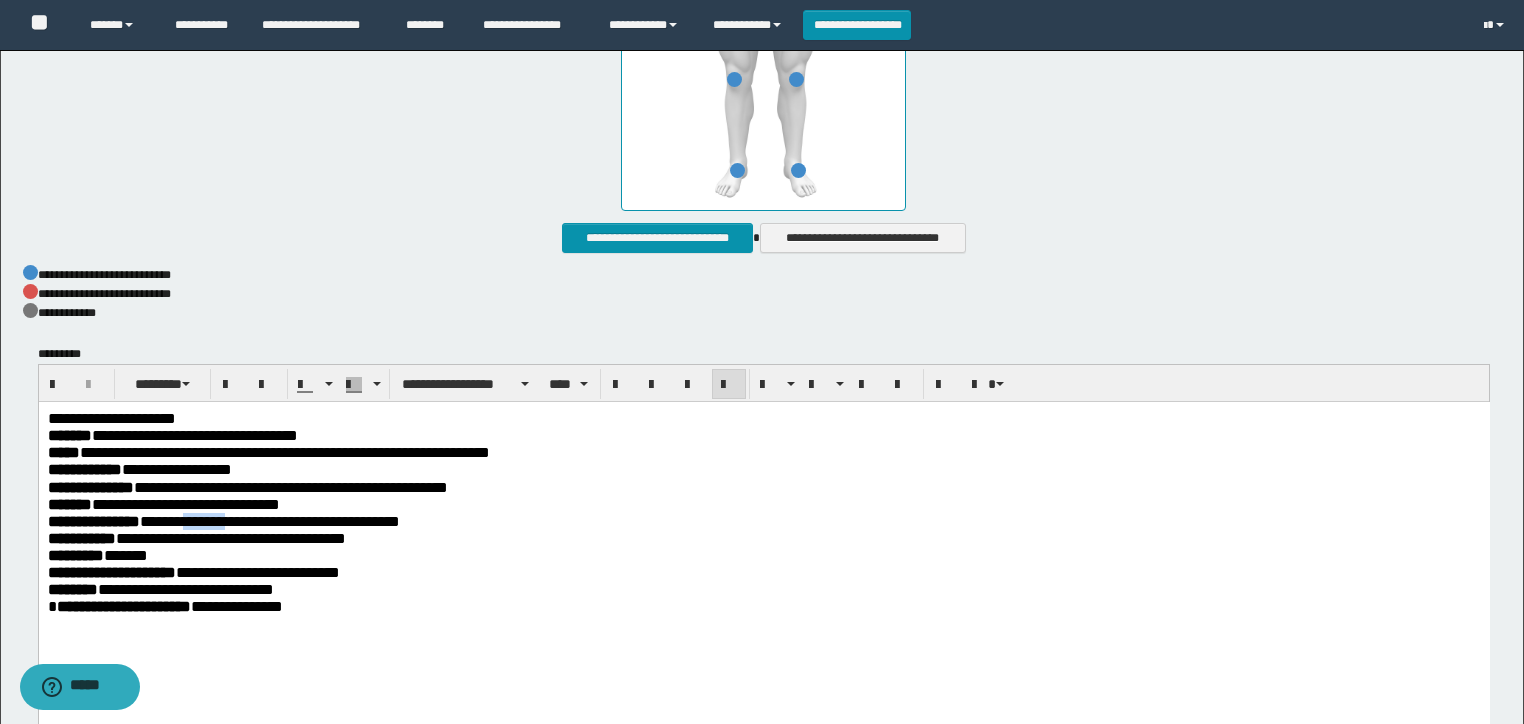 click on "**********" at bounding box center (269, 521) 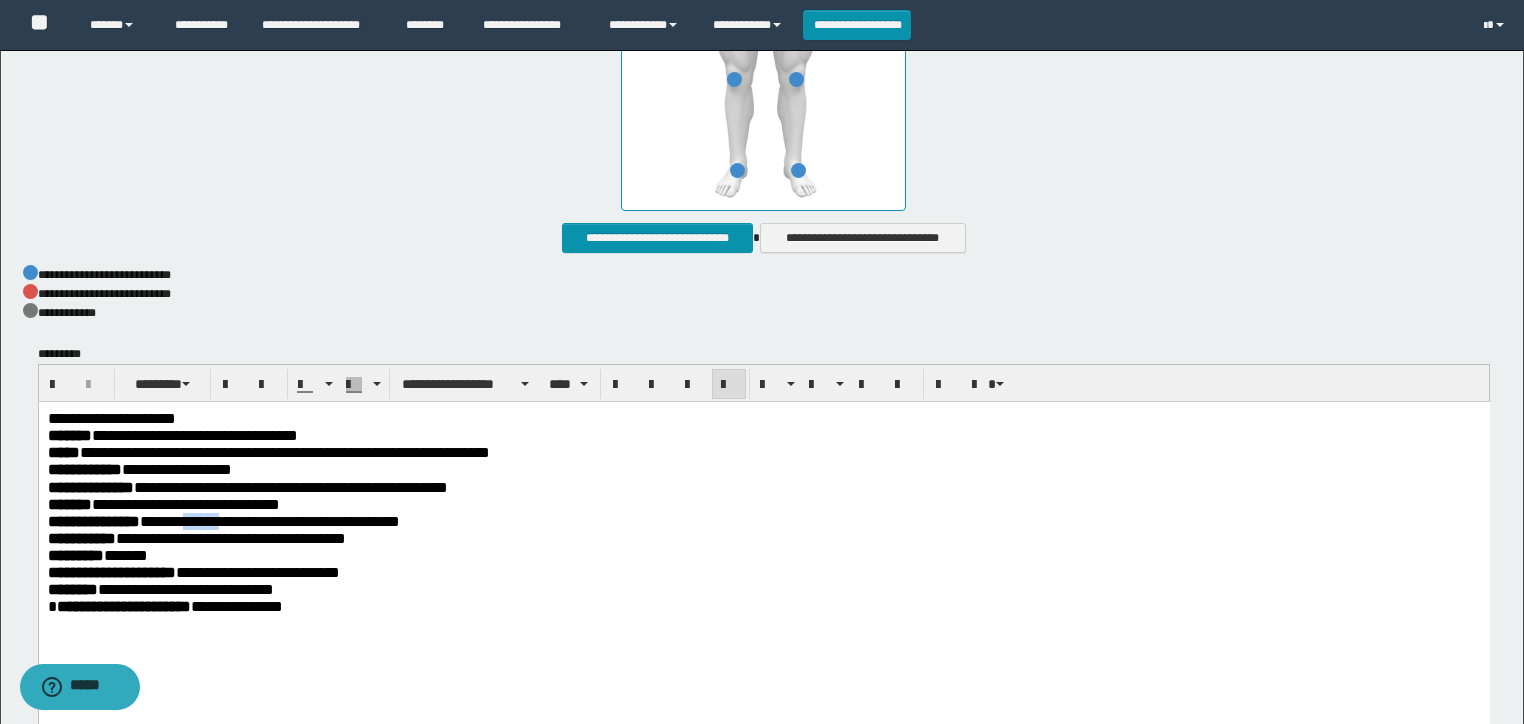 click on "**********" at bounding box center (269, 521) 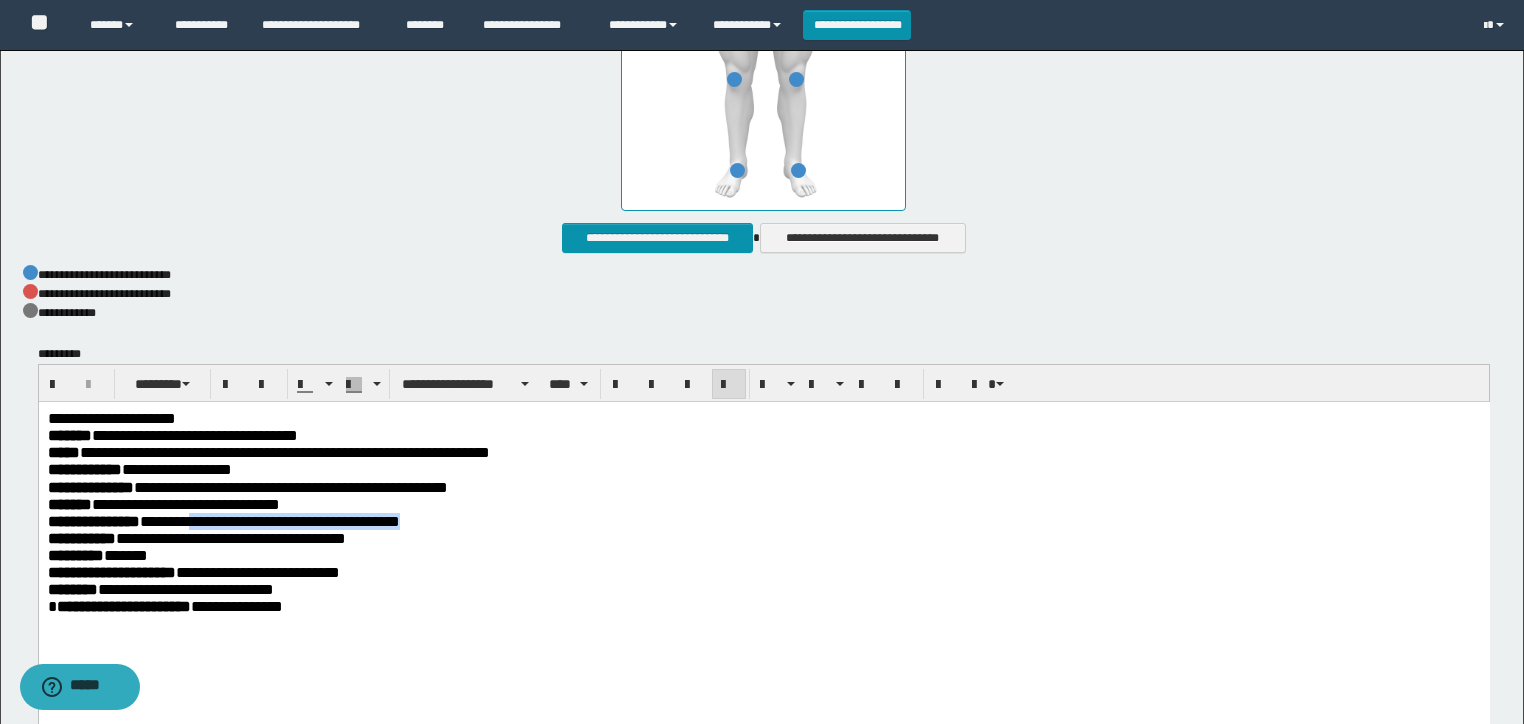 drag, startPoint x: 218, startPoint y: 527, endPoint x: 589, endPoint y: 519, distance: 371.08624 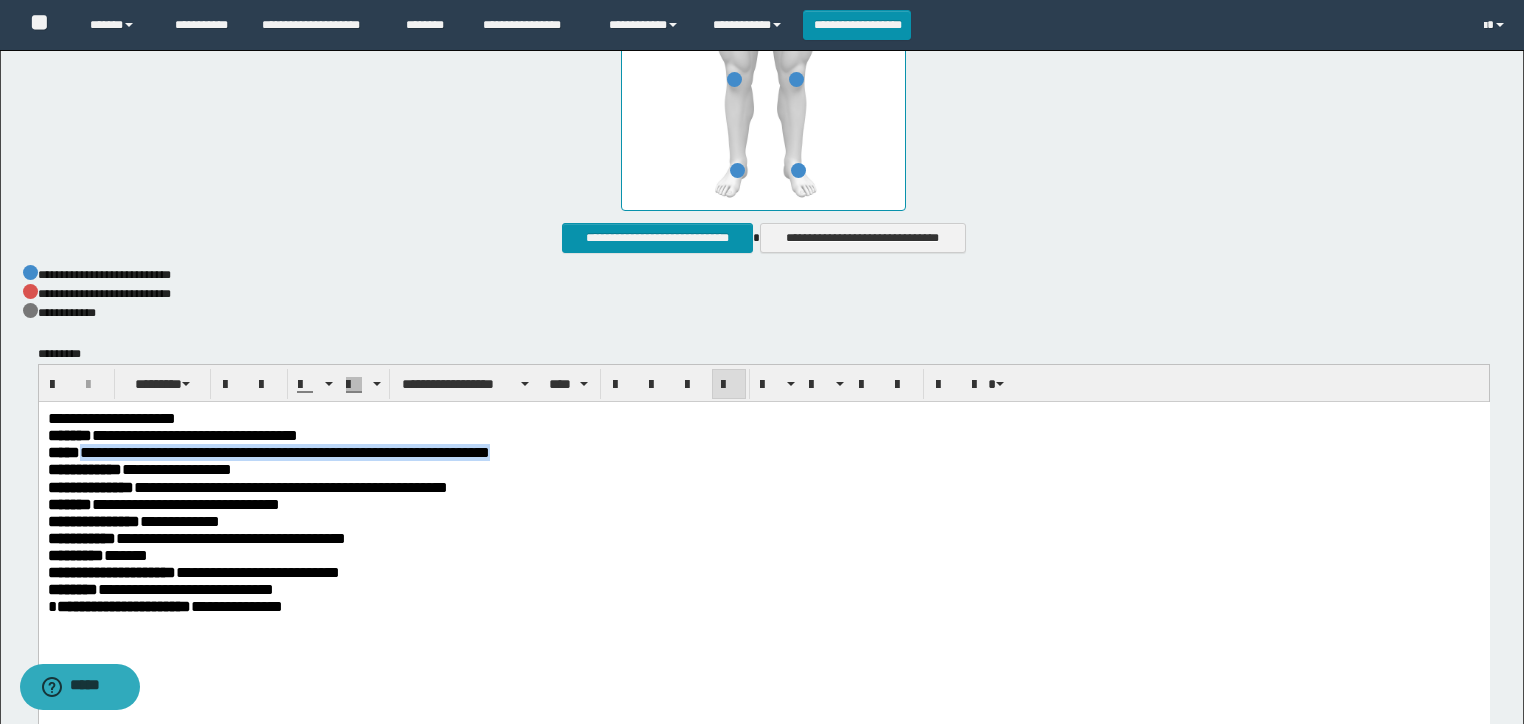 drag, startPoint x: 610, startPoint y: 451, endPoint x: 80, endPoint y: 453, distance: 530.0038 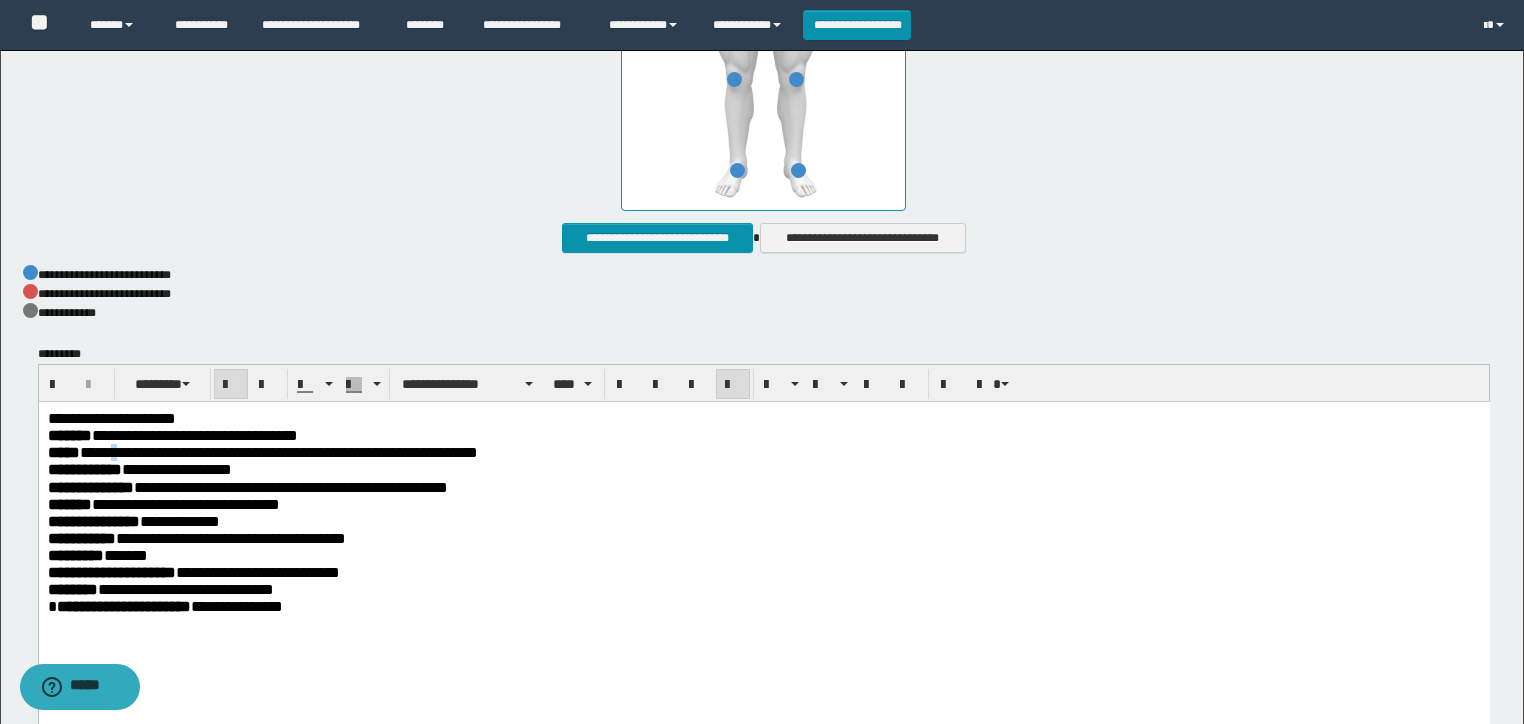 click on "**********" at bounding box center (278, 452) 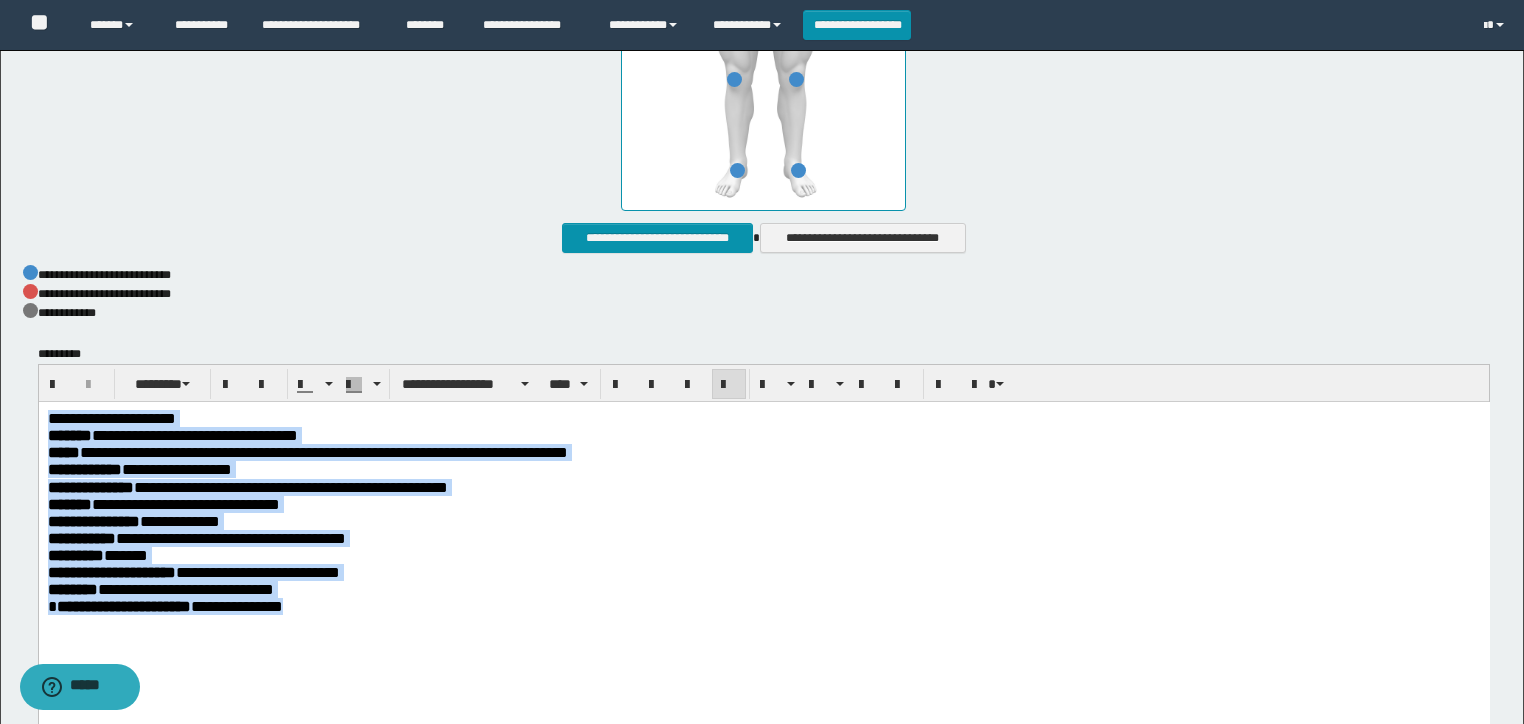 drag, startPoint x: 212, startPoint y: 590, endPoint x: 6, endPoint y: 323, distance: 337.23138 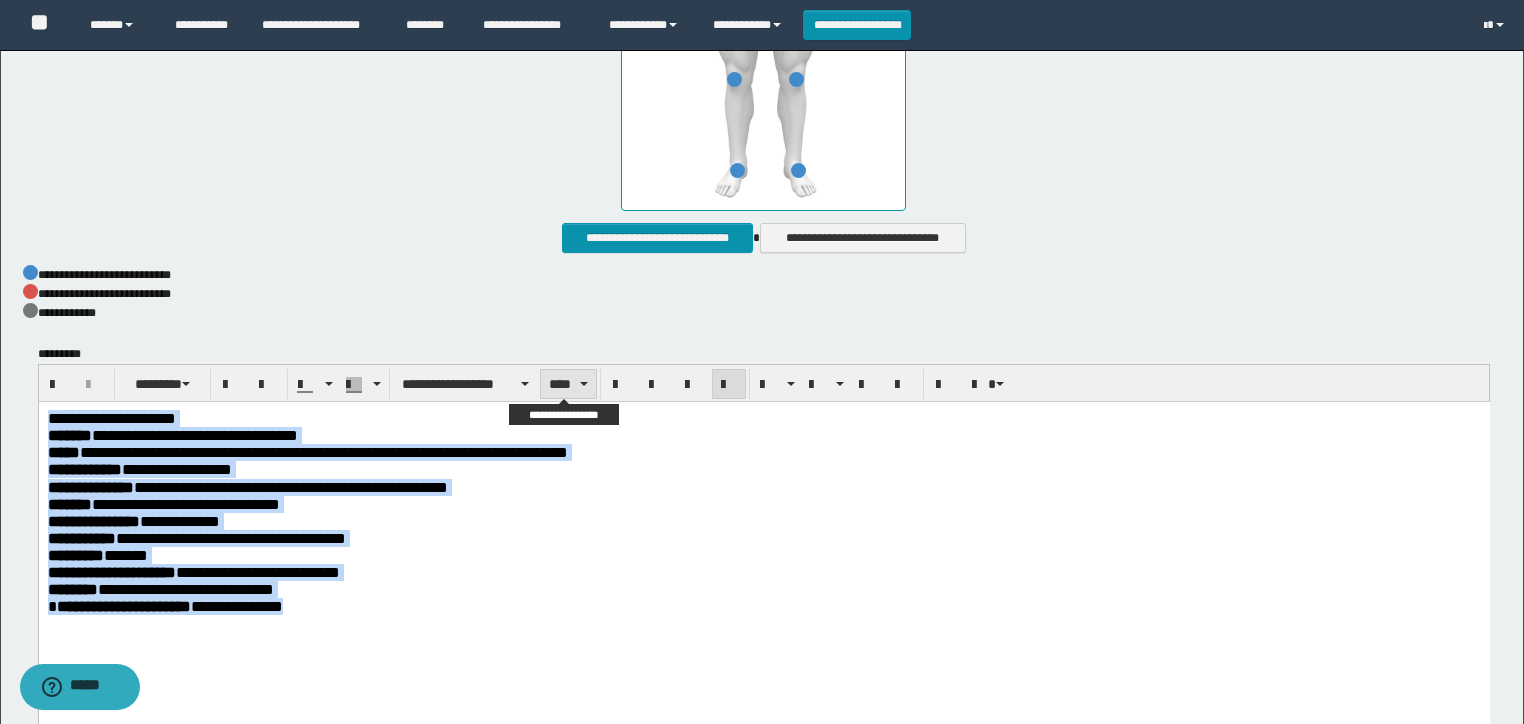 click on "****" at bounding box center (568, 384) 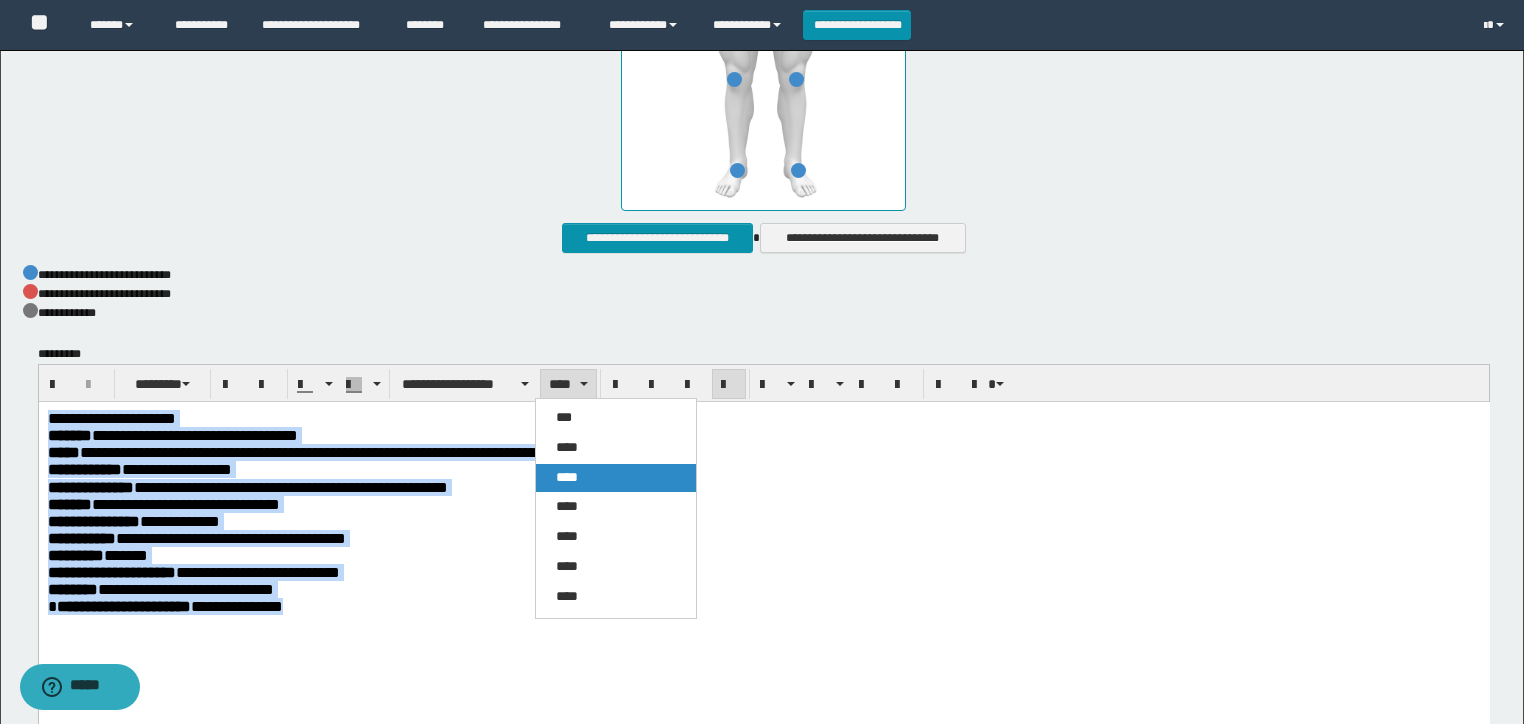 click on "****" at bounding box center [616, 478] 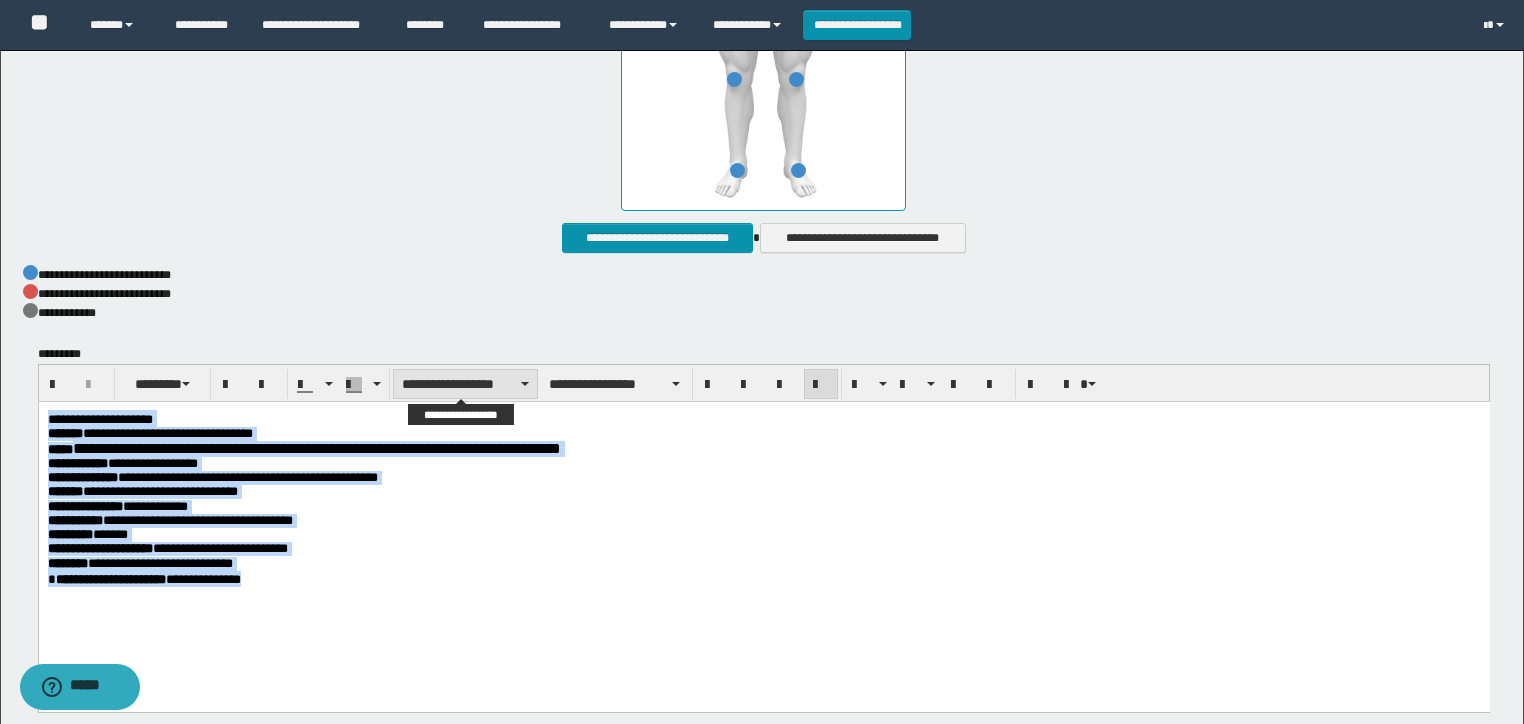 click on "**********" at bounding box center [465, 384] 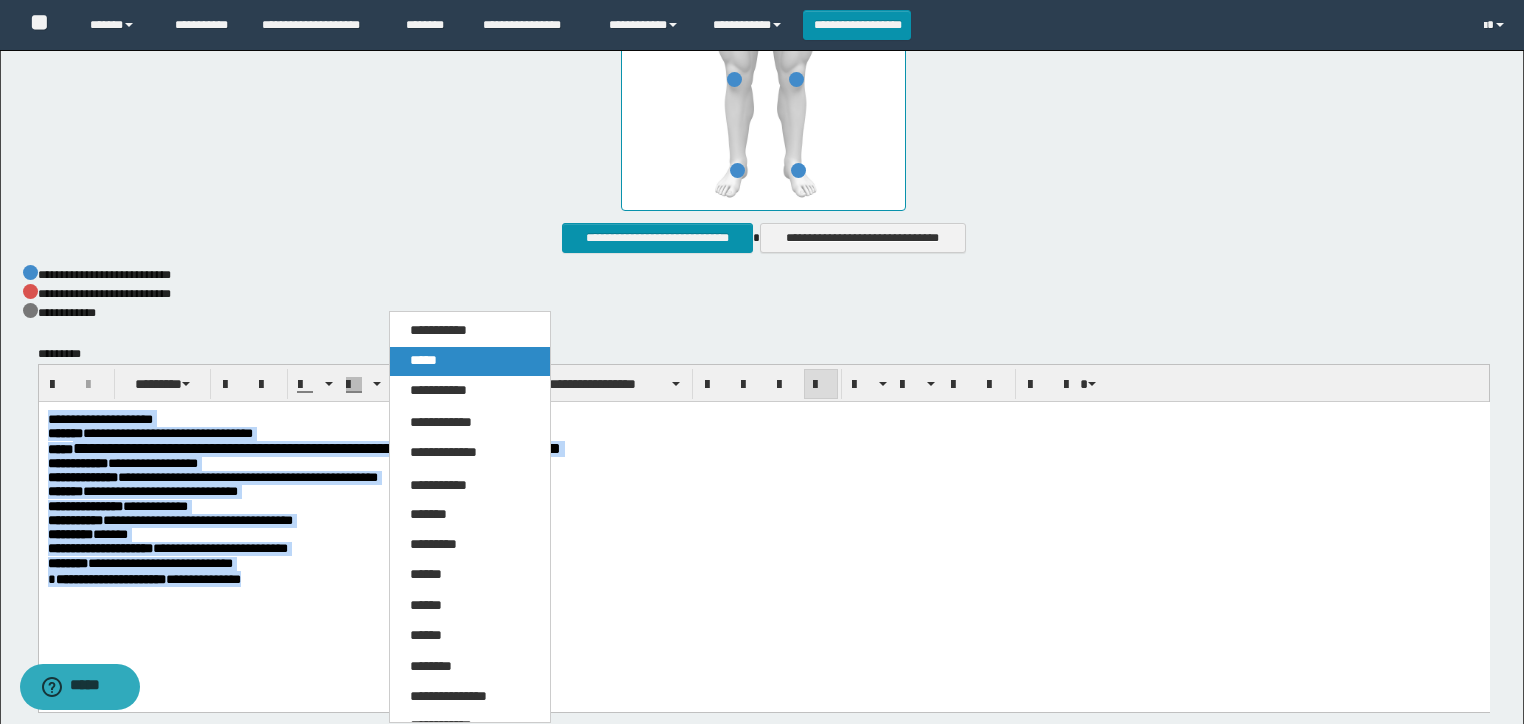 click on "*****" at bounding box center [470, 361] 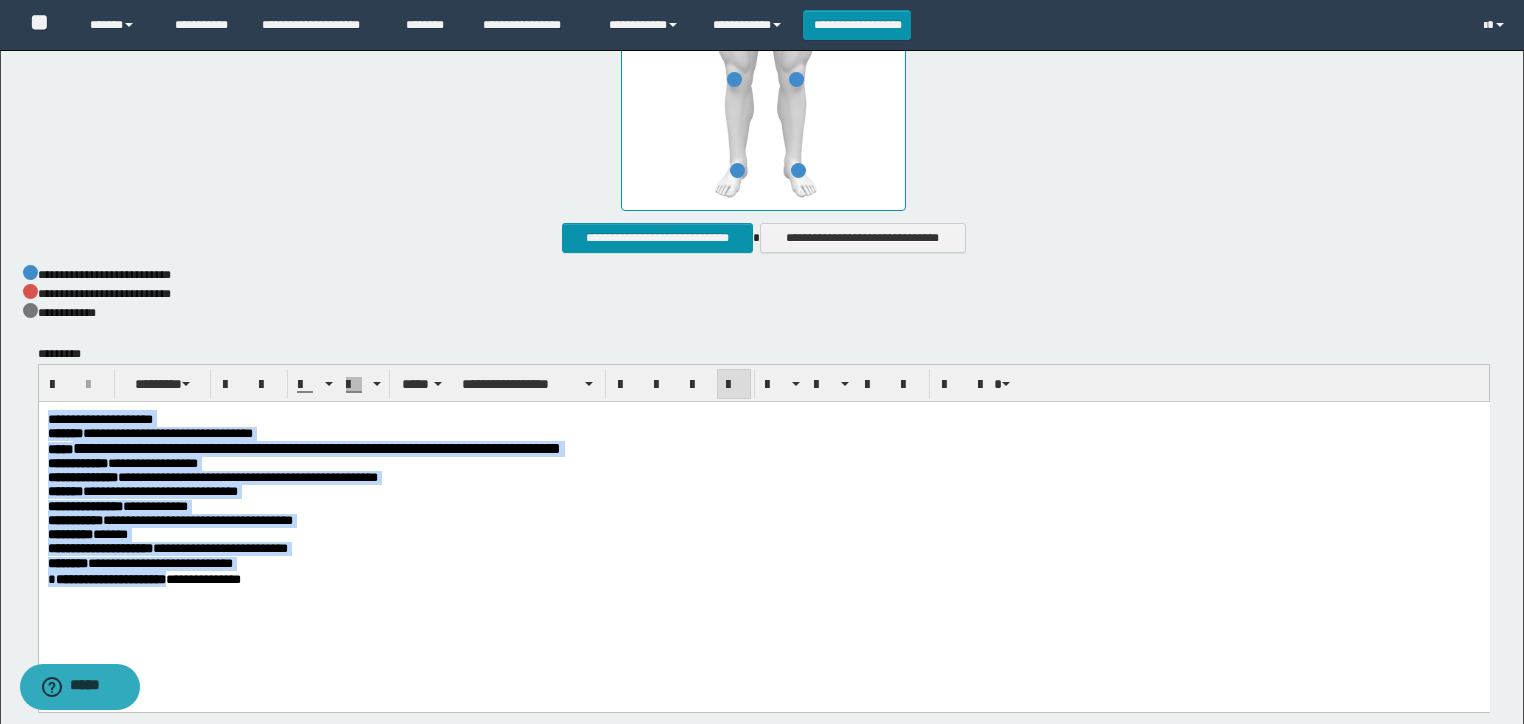 click on "**********" at bounding box center [763, 478] 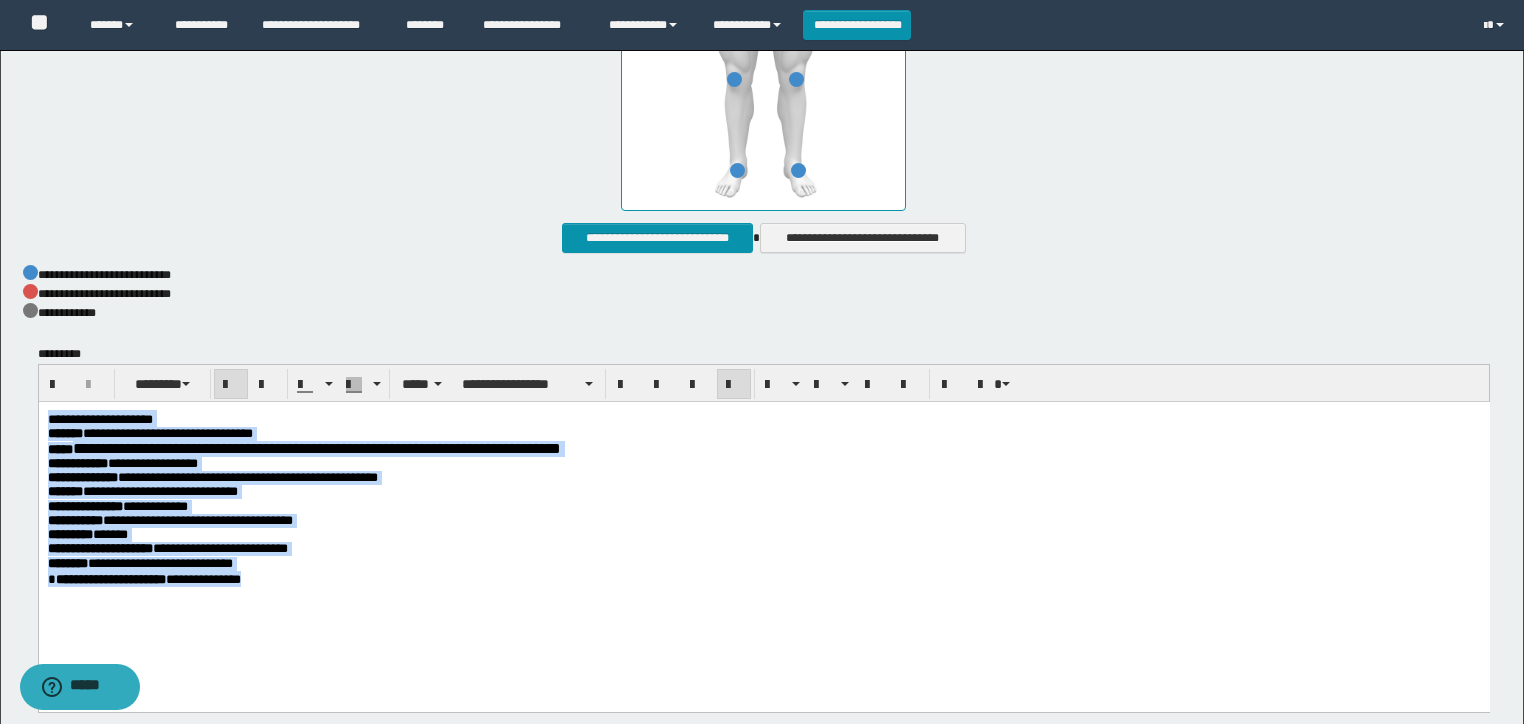 drag, startPoint x: -1, startPoint y: 436, endPoint x: 1, endPoint y: 290, distance: 146.0137 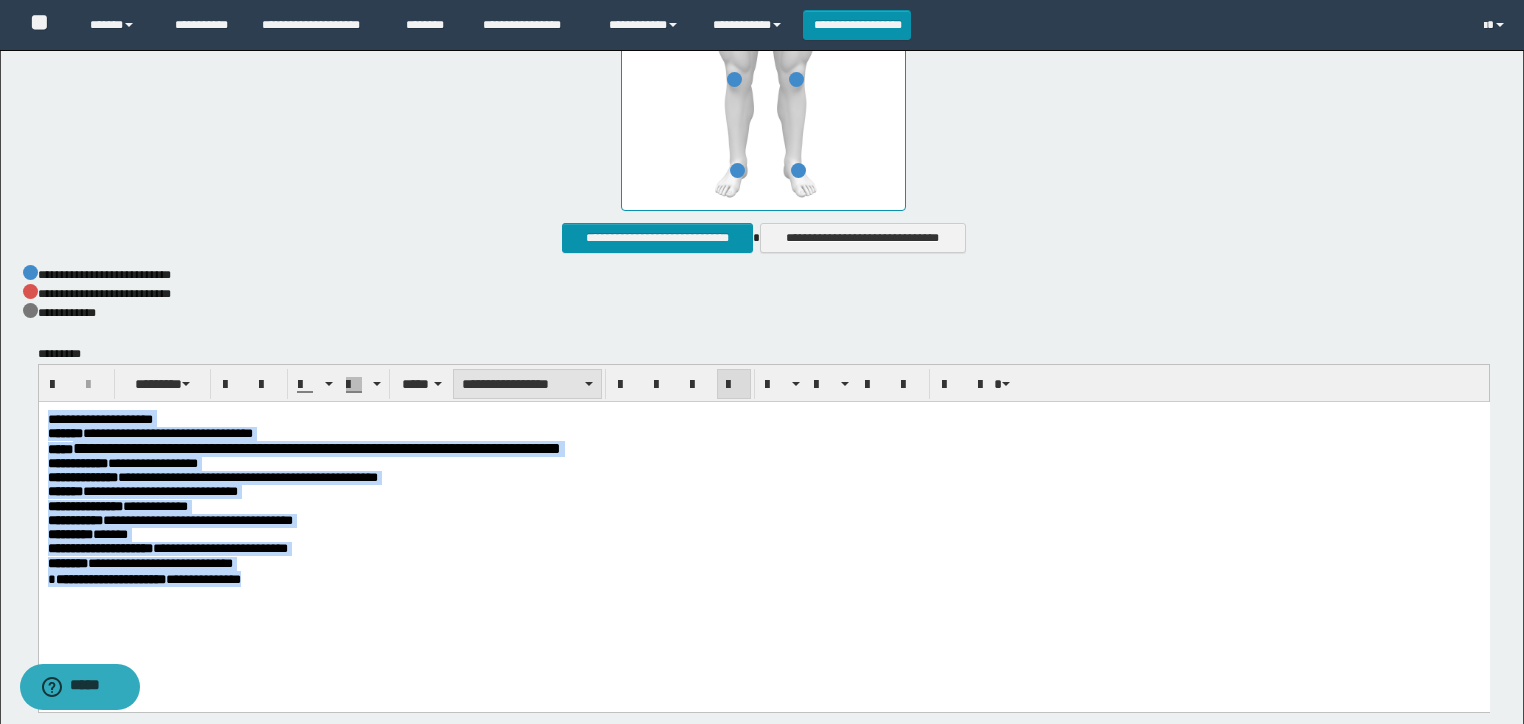 drag, startPoint x: 533, startPoint y: 368, endPoint x: 548, endPoint y: 385, distance: 22.671568 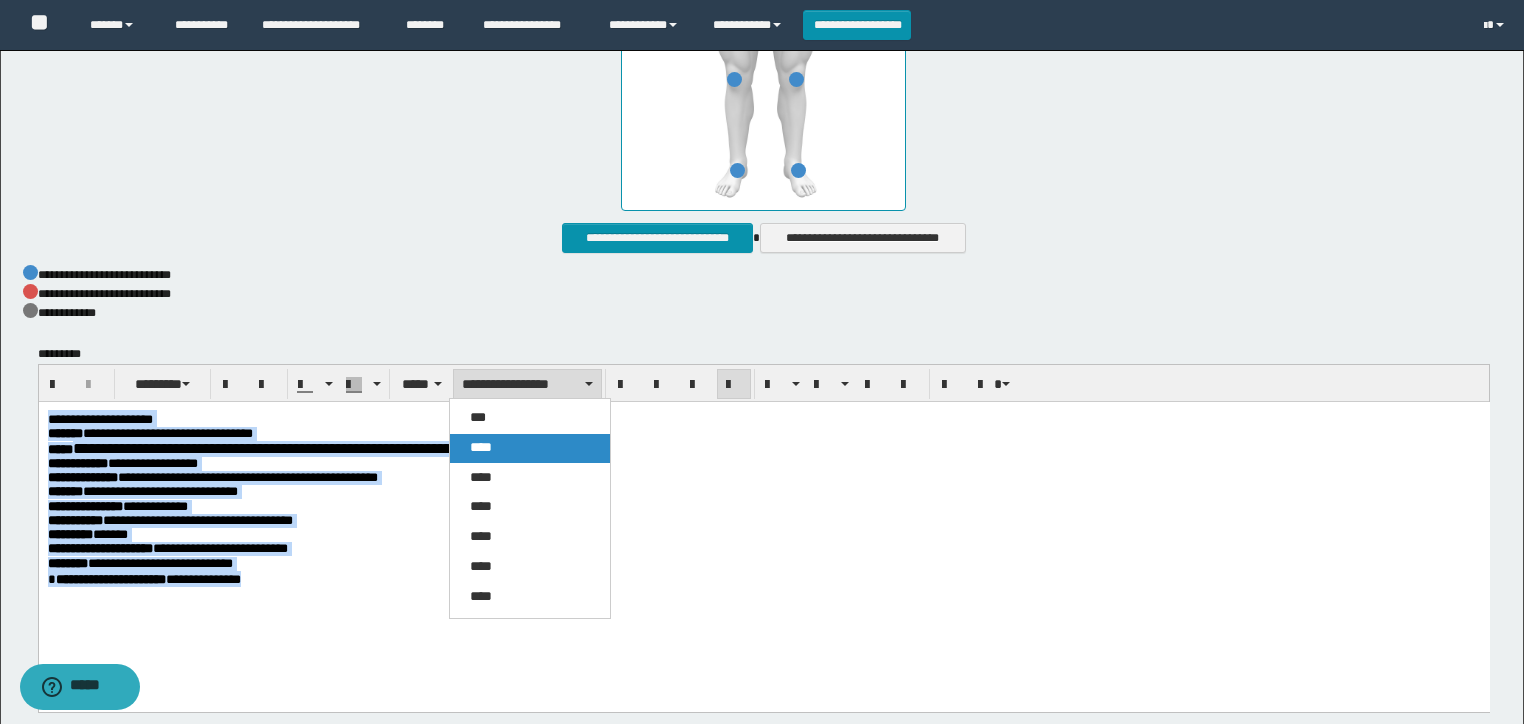 click on "****" at bounding box center (530, 448) 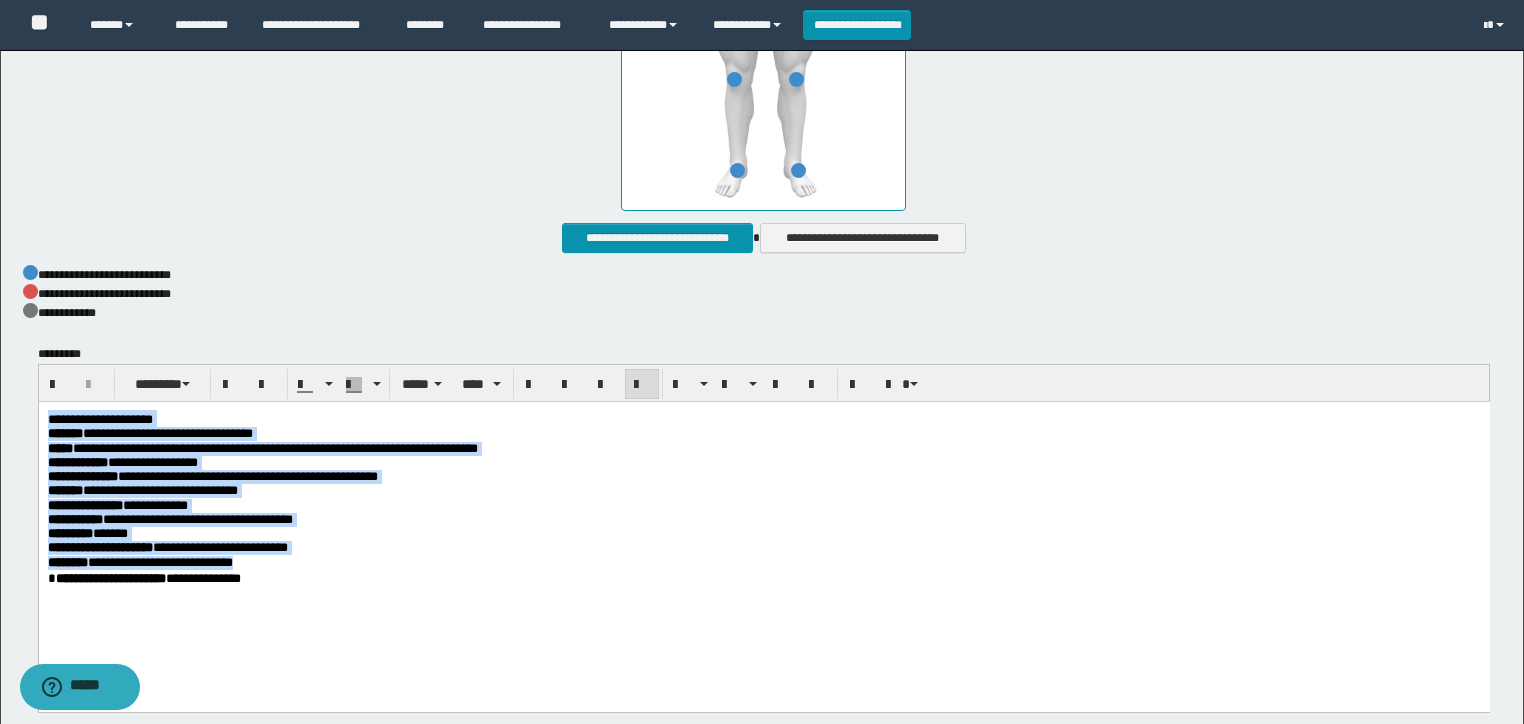 click on "**********" at bounding box center [763, 463] 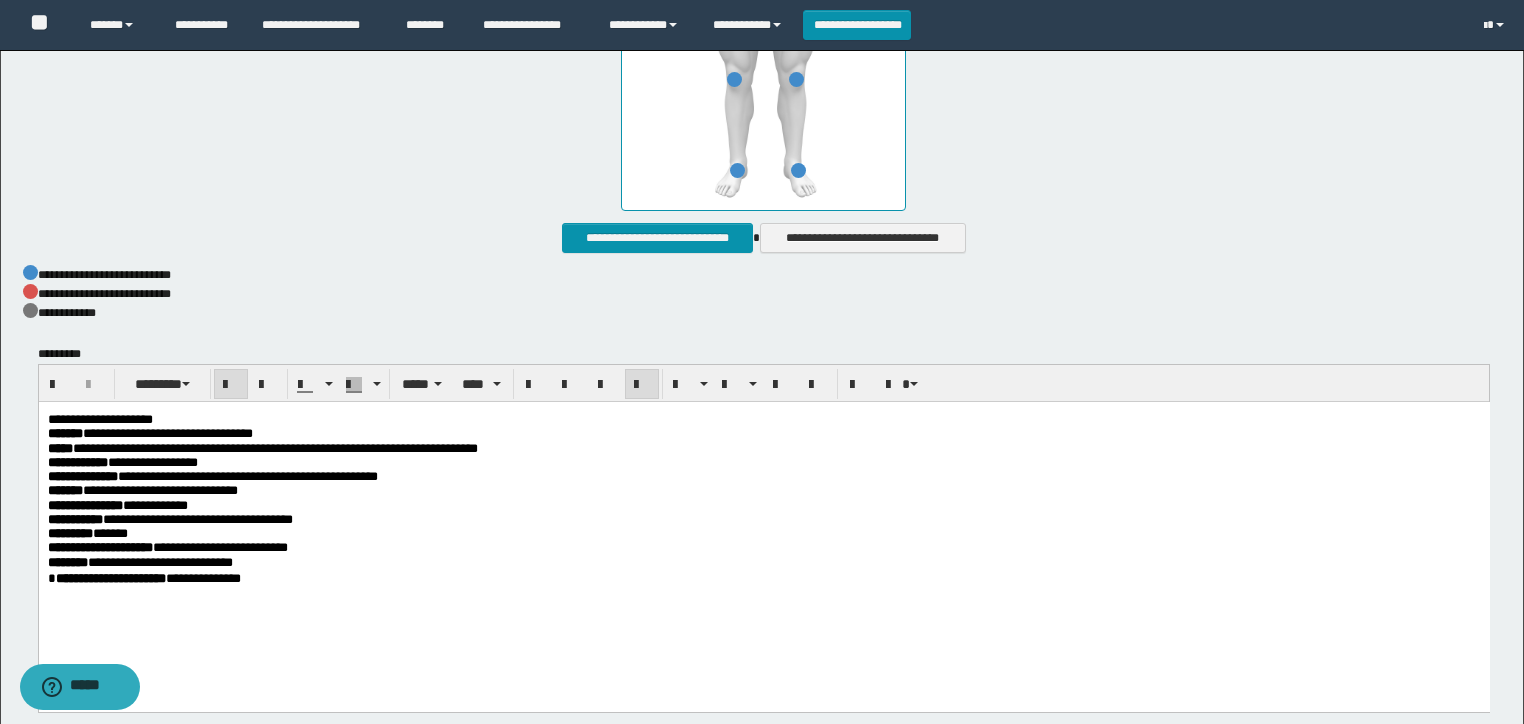 click on "**********" at bounding box center (274, 448) 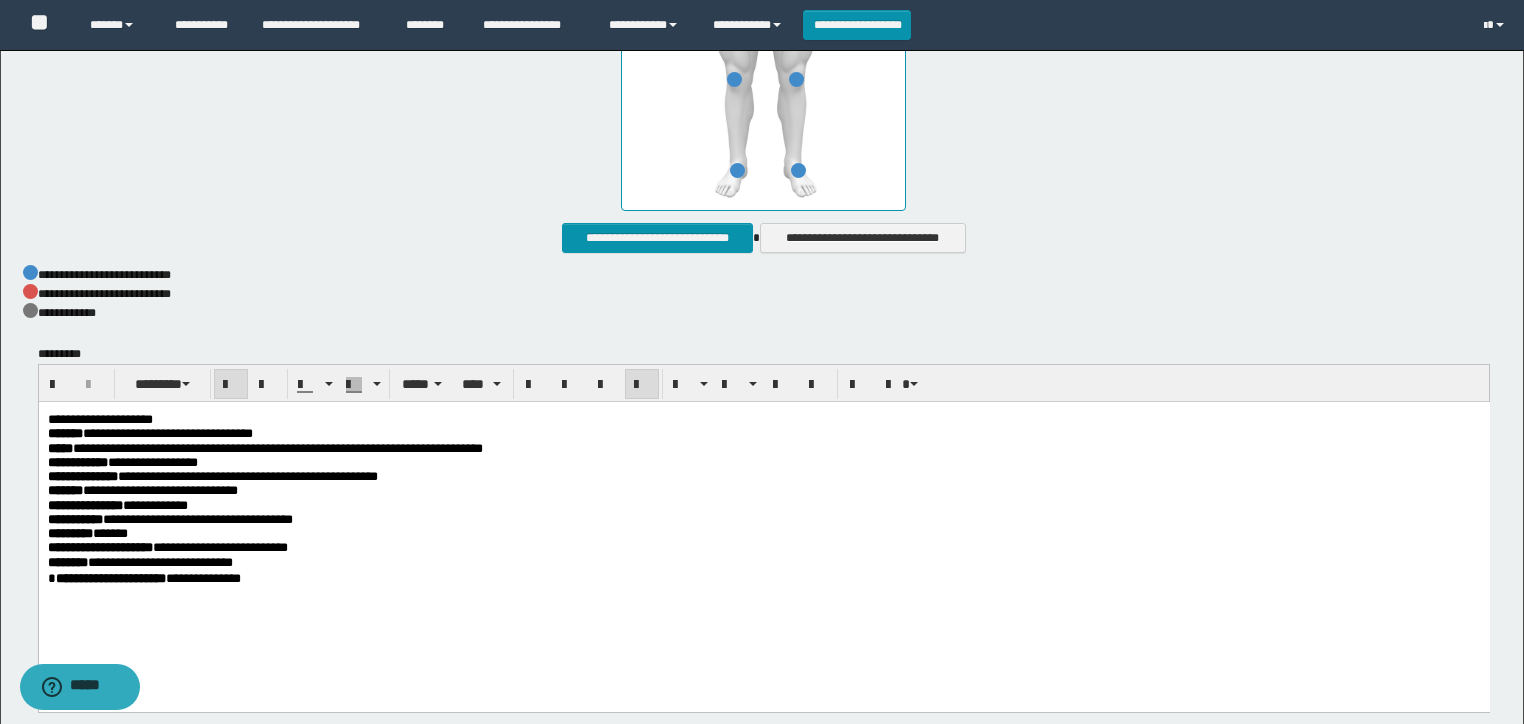 click on "**********" at bounding box center [247, 476] 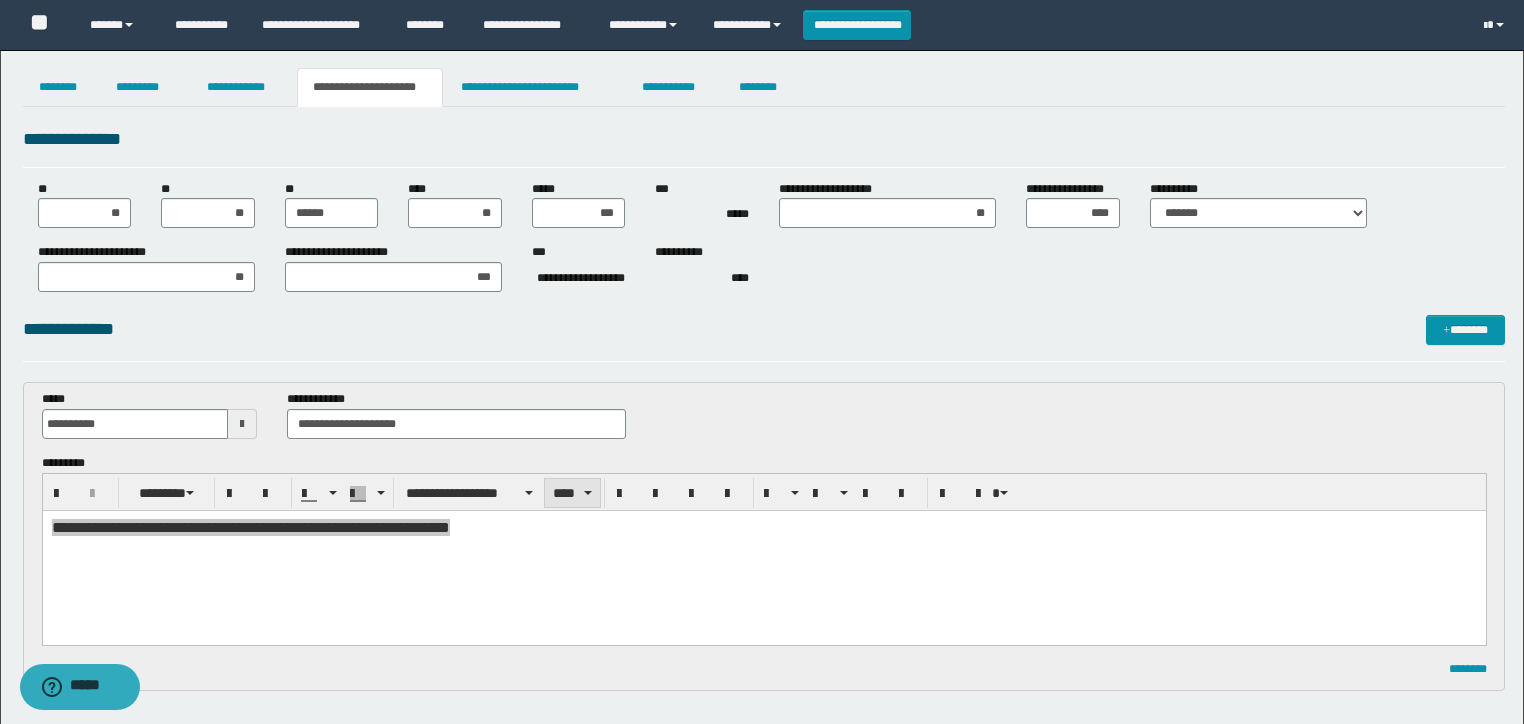 scroll, scrollTop: 0, scrollLeft: 0, axis: both 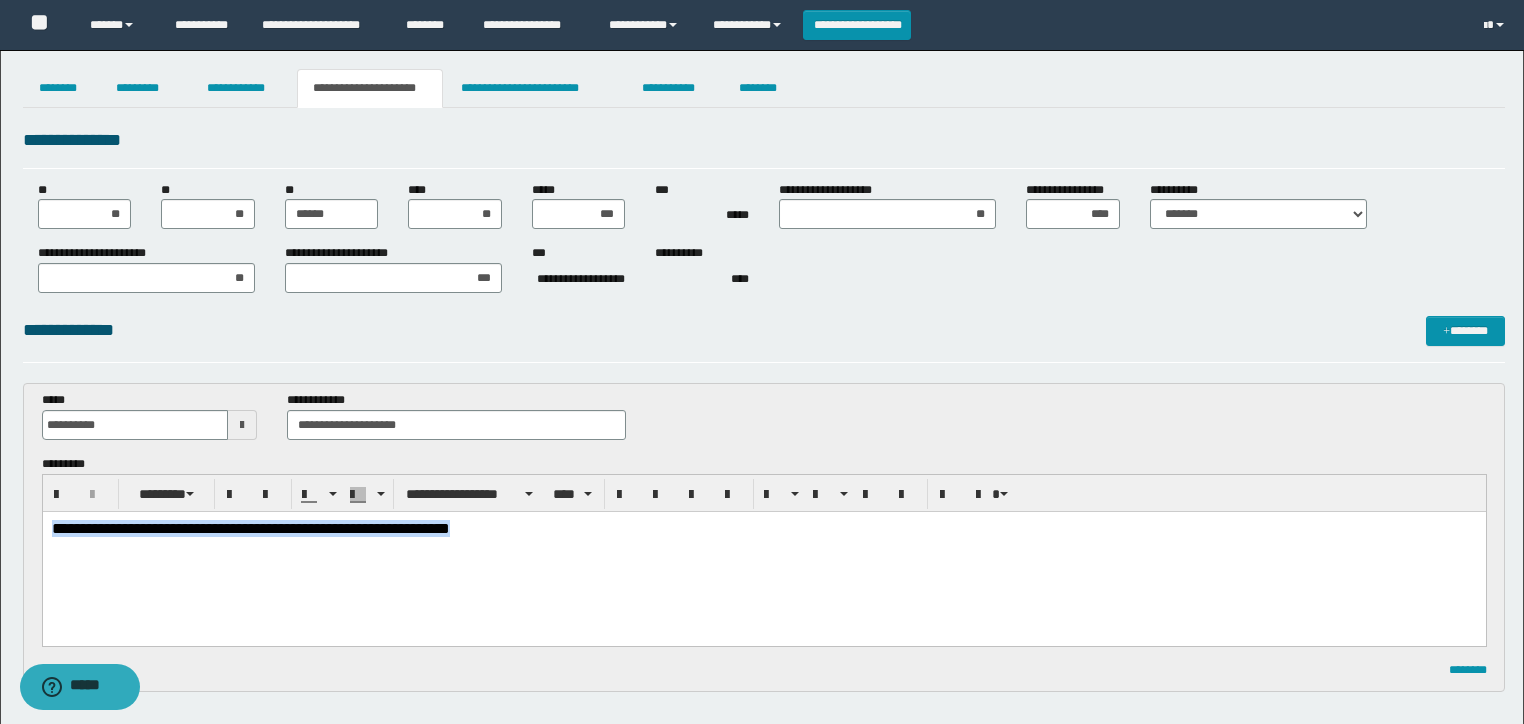 click on "**********" at bounding box center (764, 553) 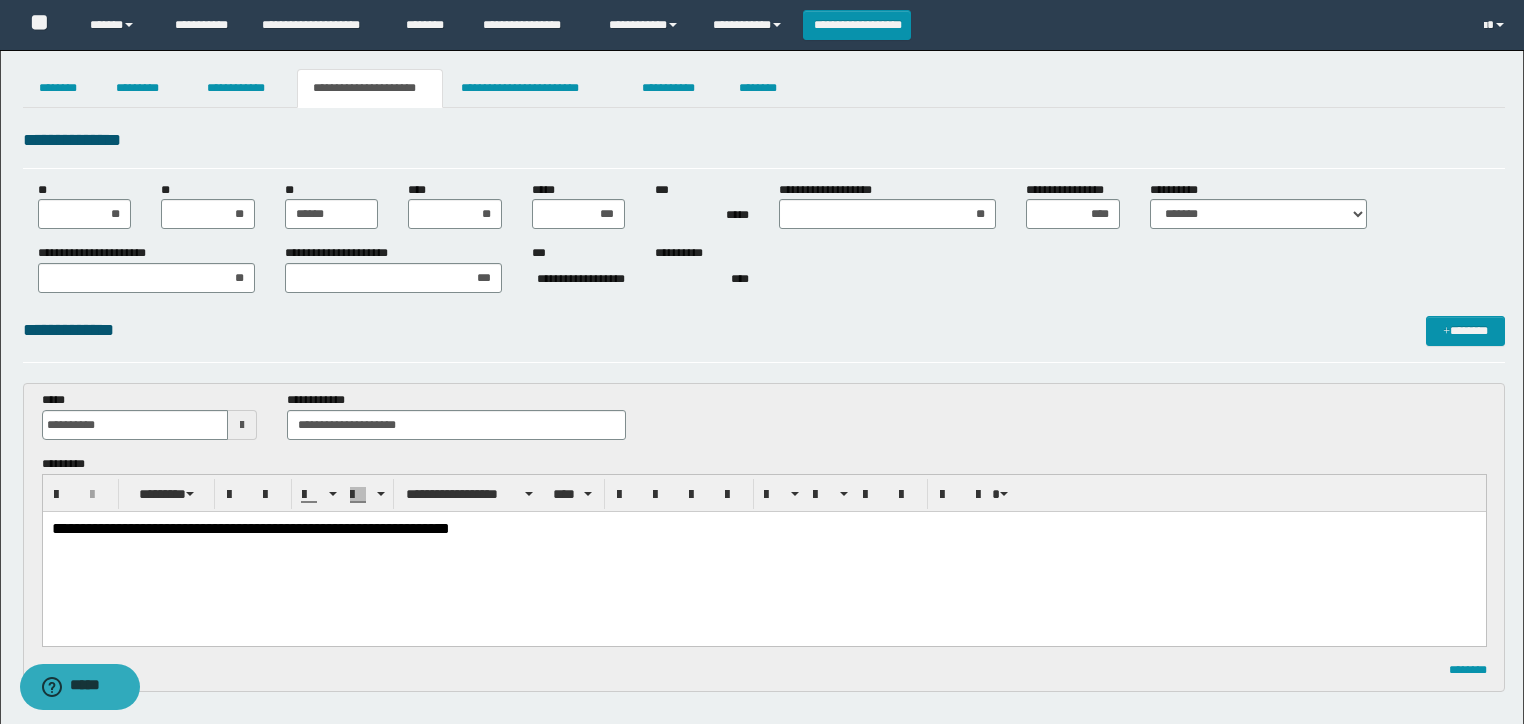 click on "**********" 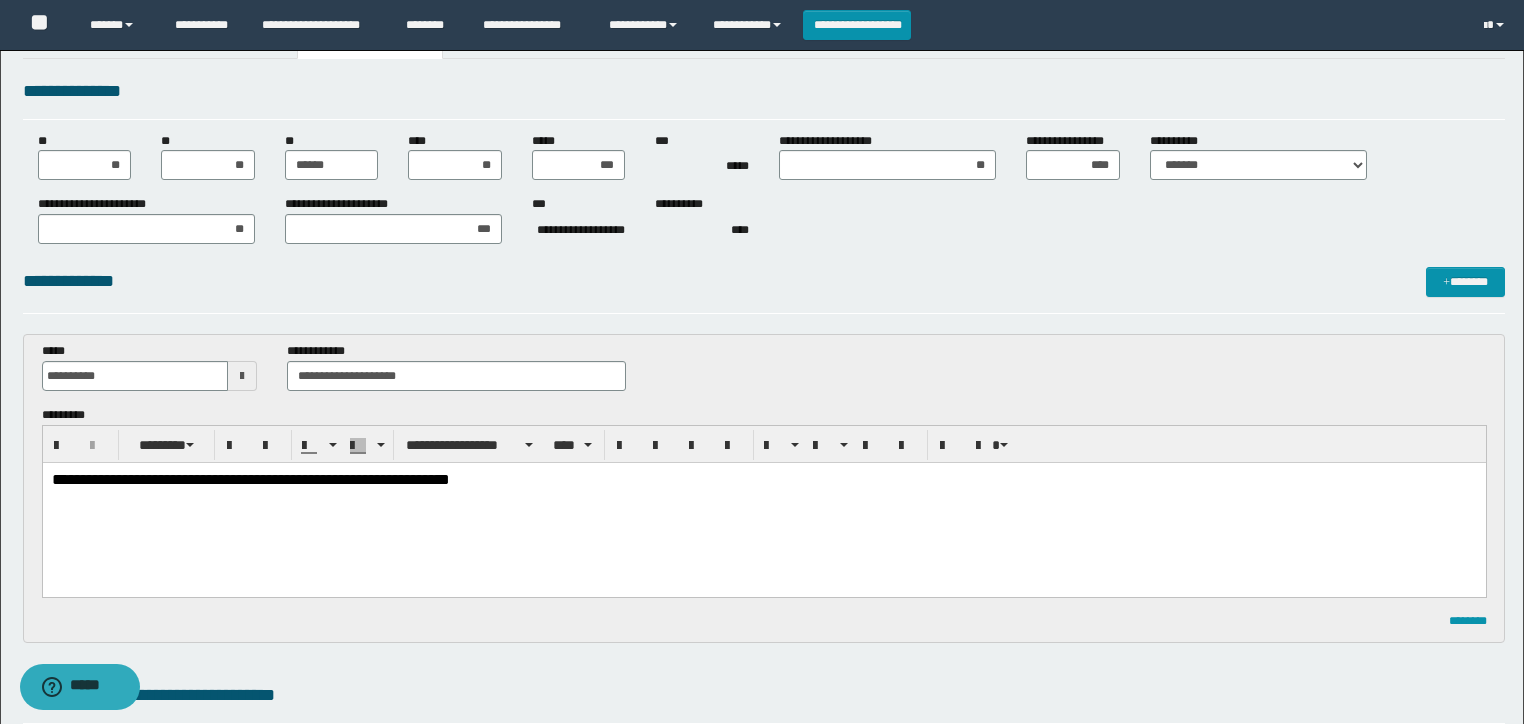scroll, scrollTop: 0, scrollLeft: 0, axis: both 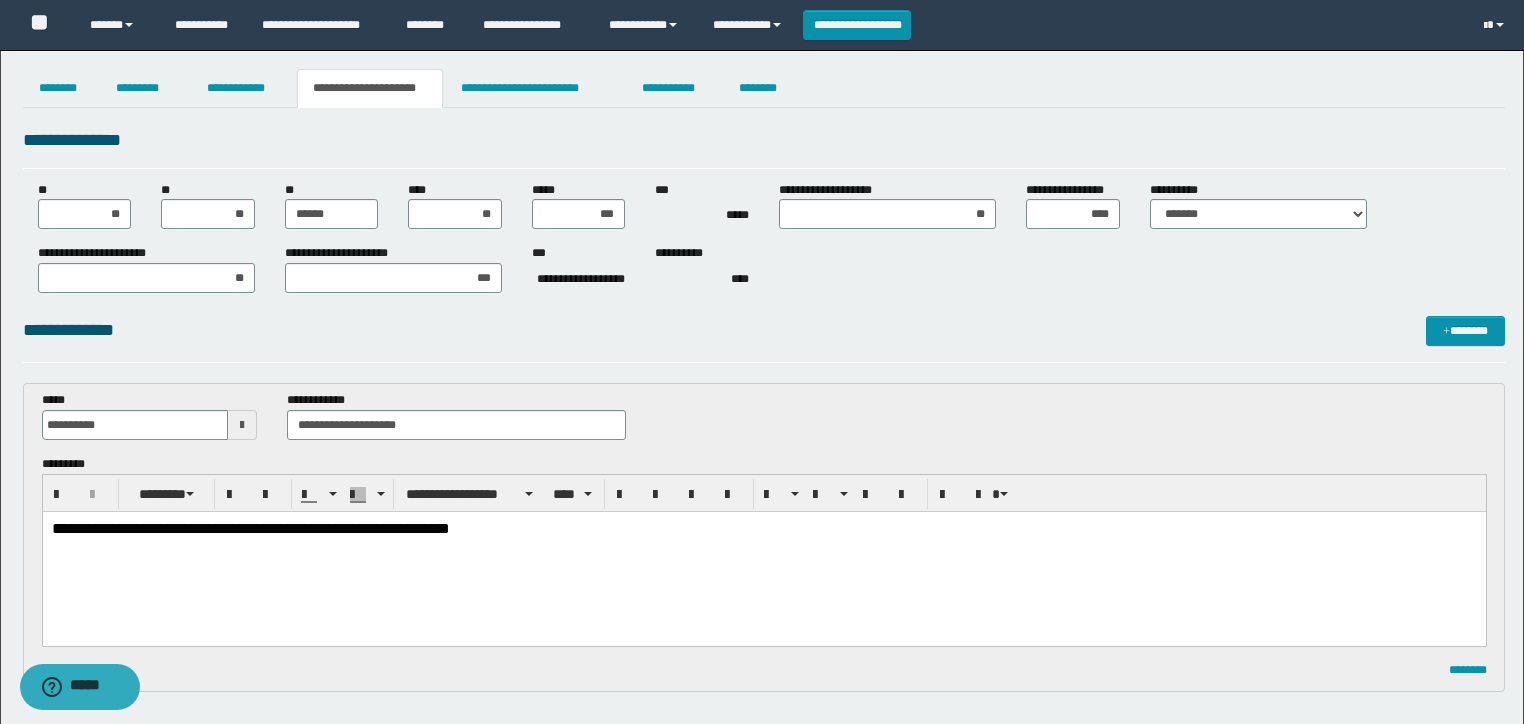 click on "**********" at bounding box center [764, 330] 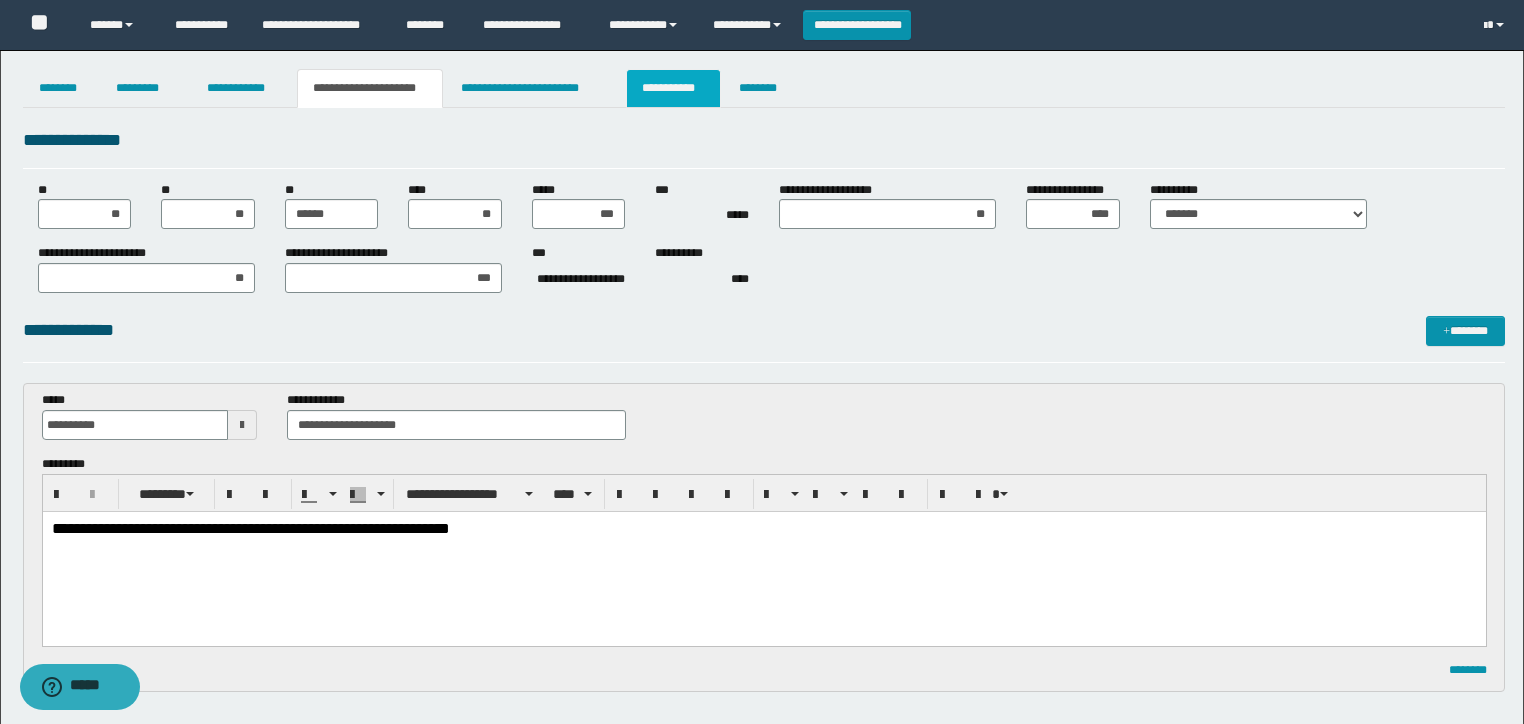 click on "**********" at bounding box center [673, 88] 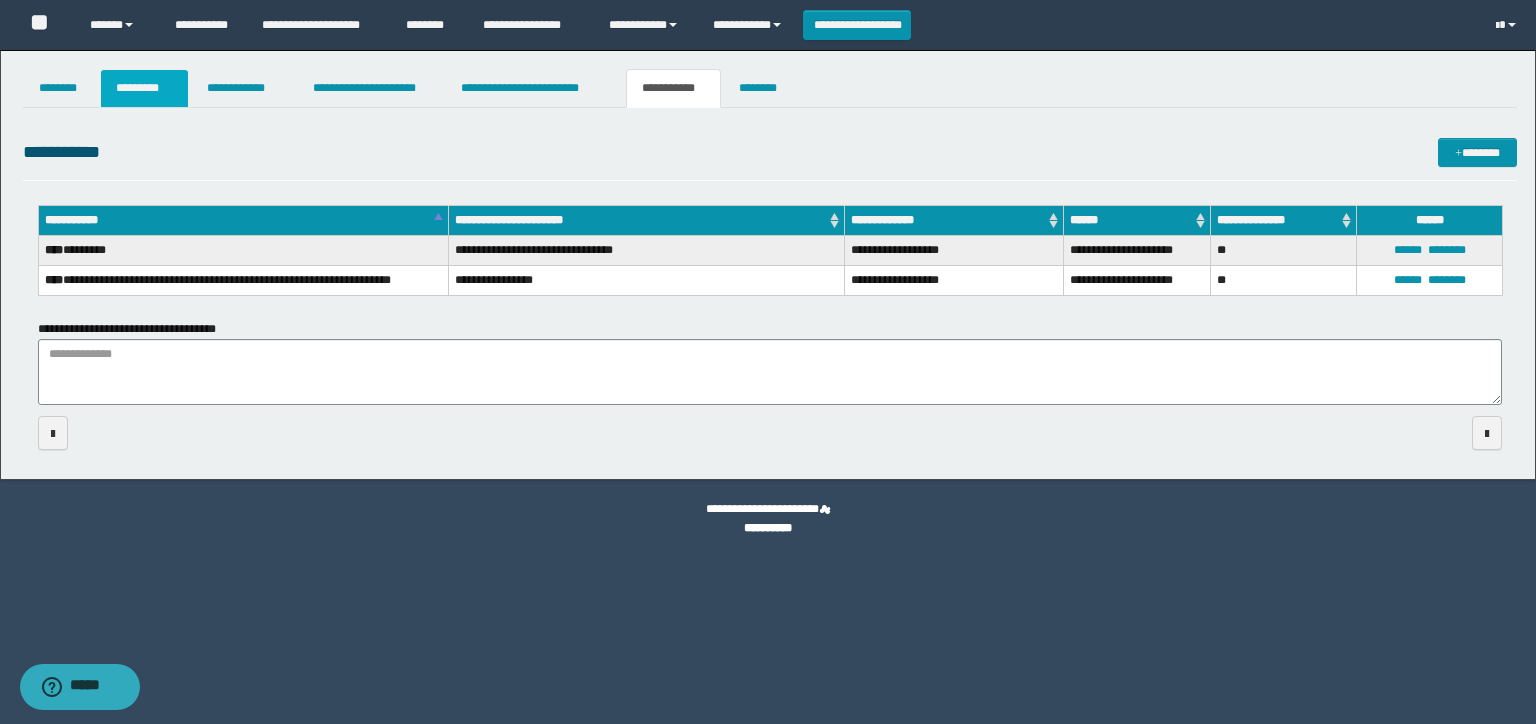click on "*********" at bounding box center [144, 88] 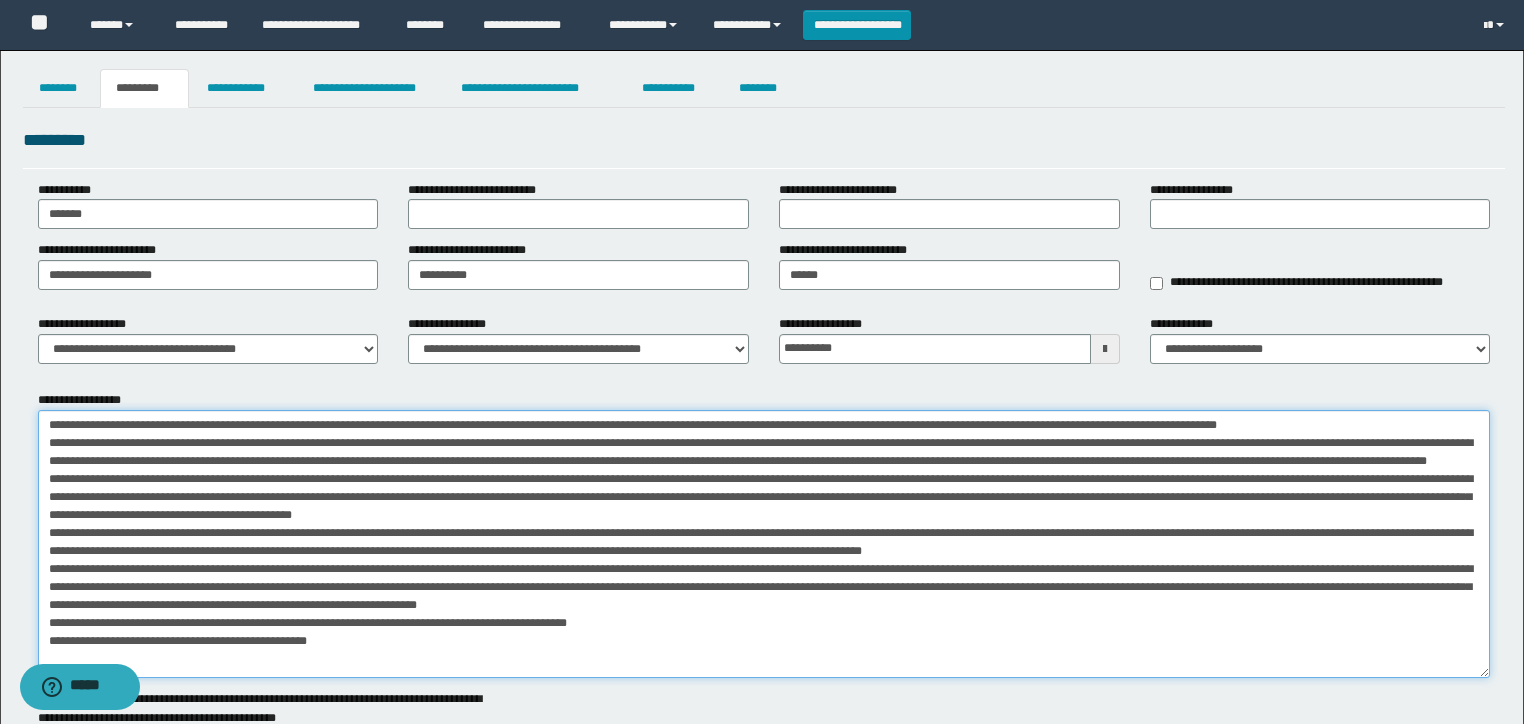 click on "**********" at bounding box center [764, 544] 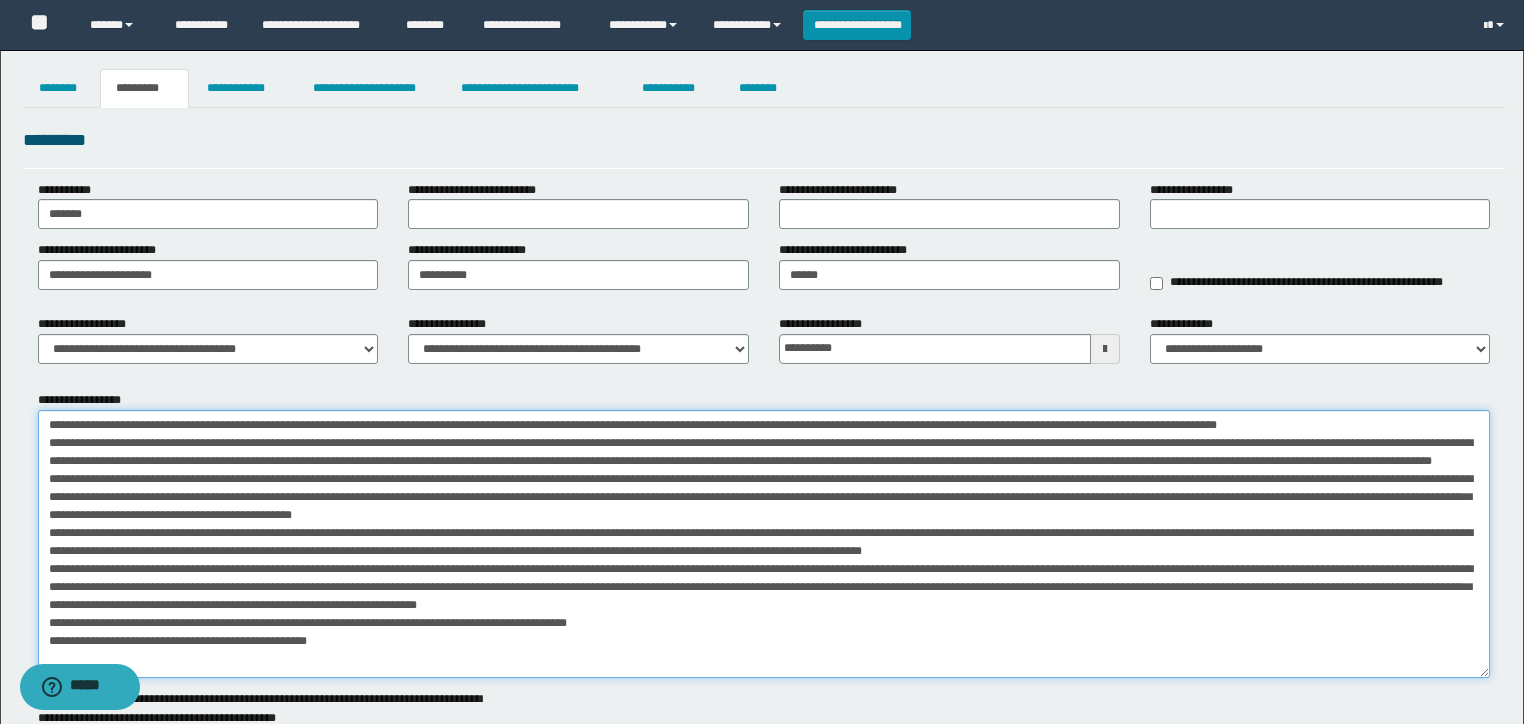 click on "**********" at bounding box center (764, 544) 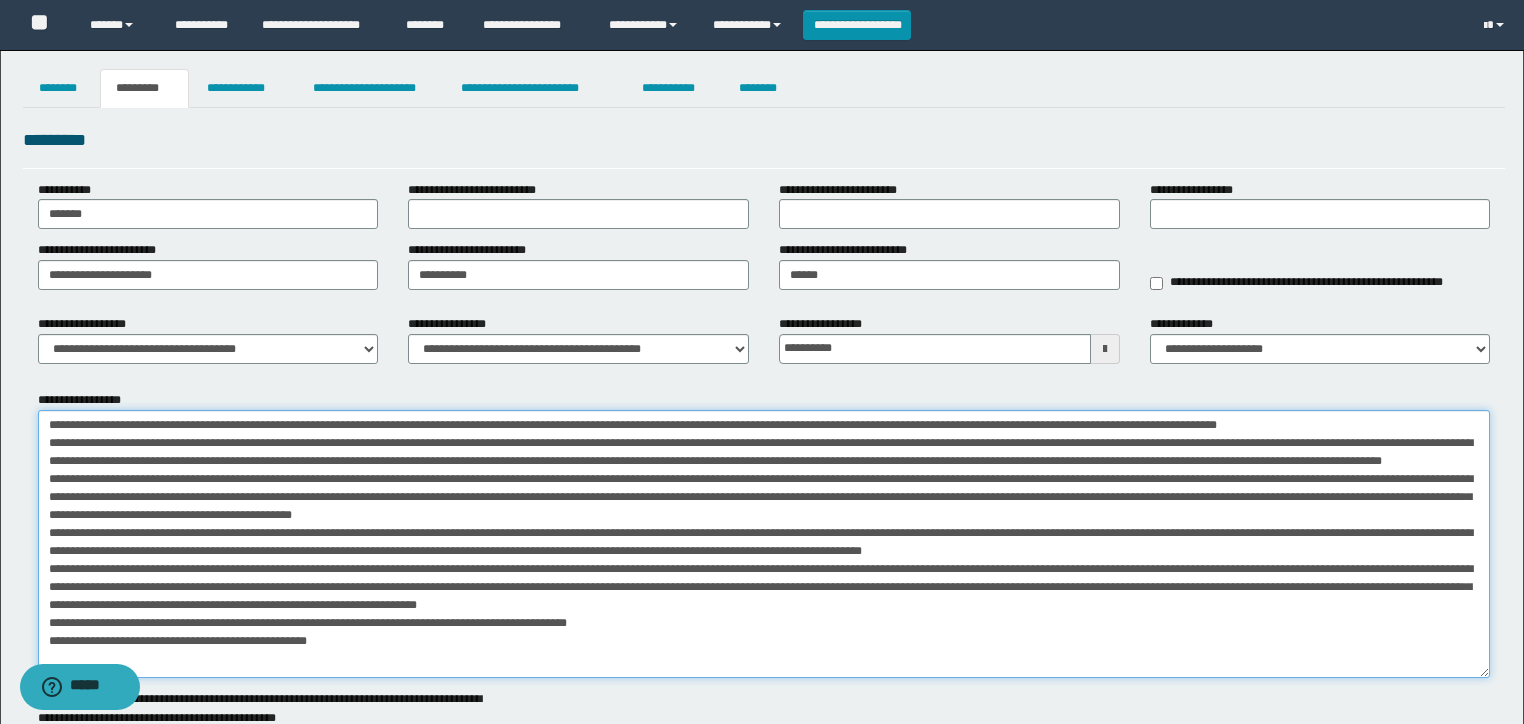 click on "**********" at bounding box center [764, 544] 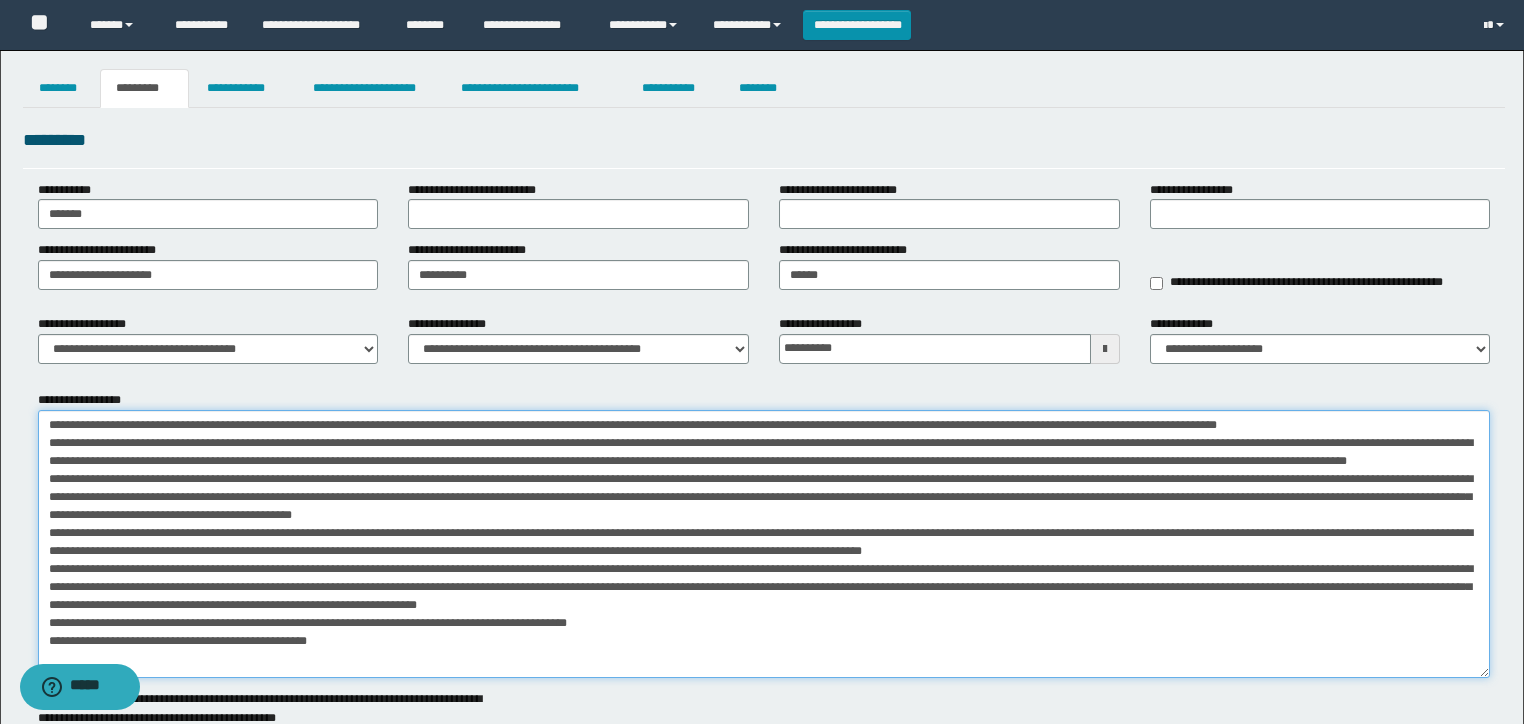 click on "**********" at bounding box center (764, 544) 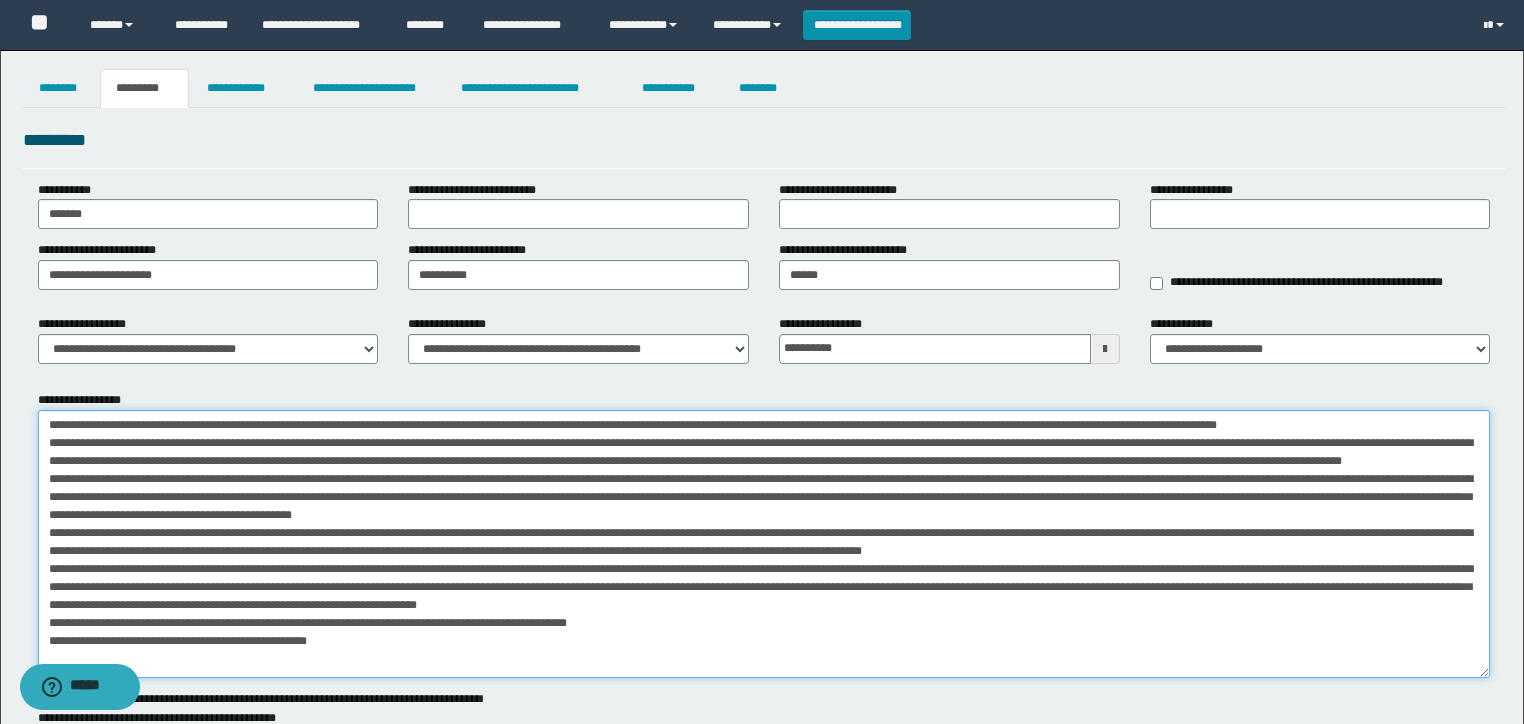 click on "**********" at bounding box center (764, 544) 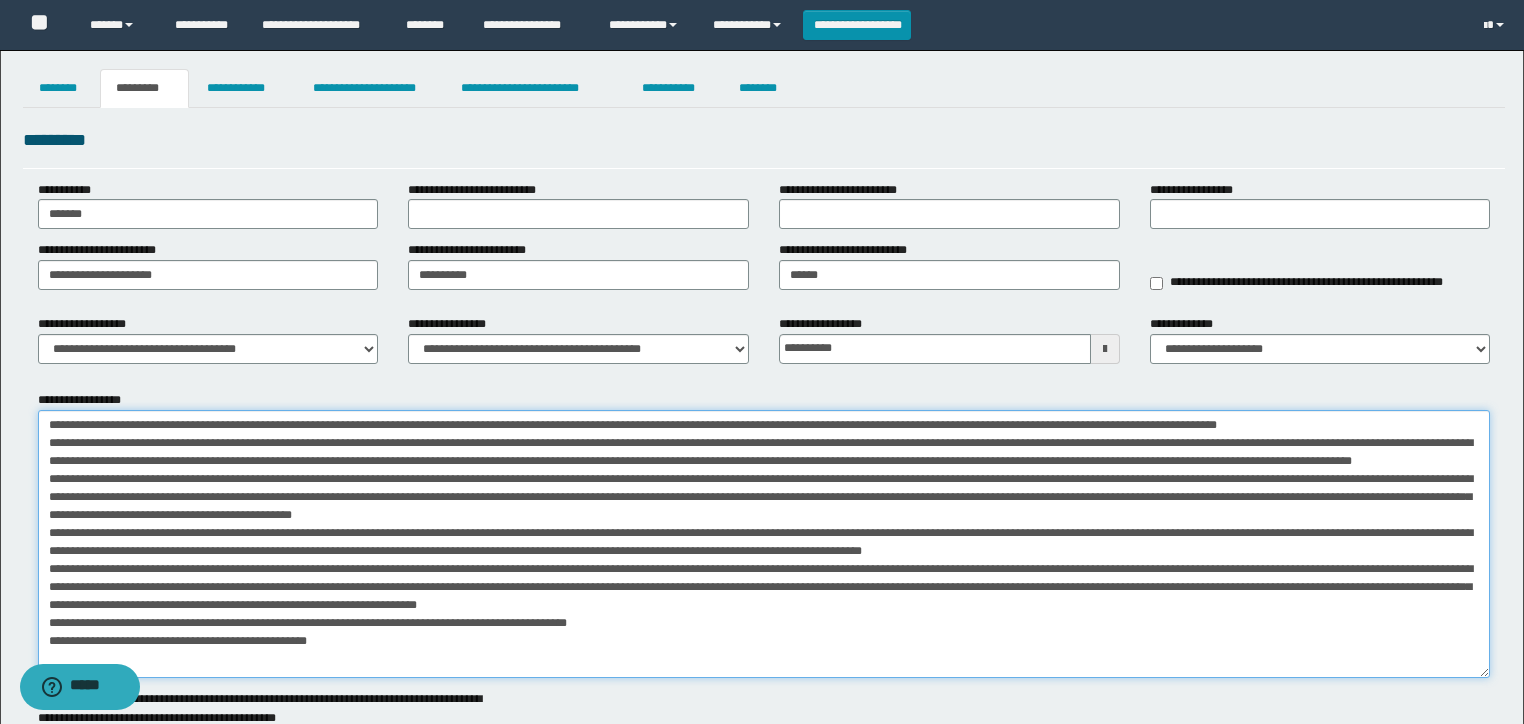 drag, startPoint x: 729, startPoint y: 464, endPoint x: 643, endPoint y: 463, distance: 86.00581 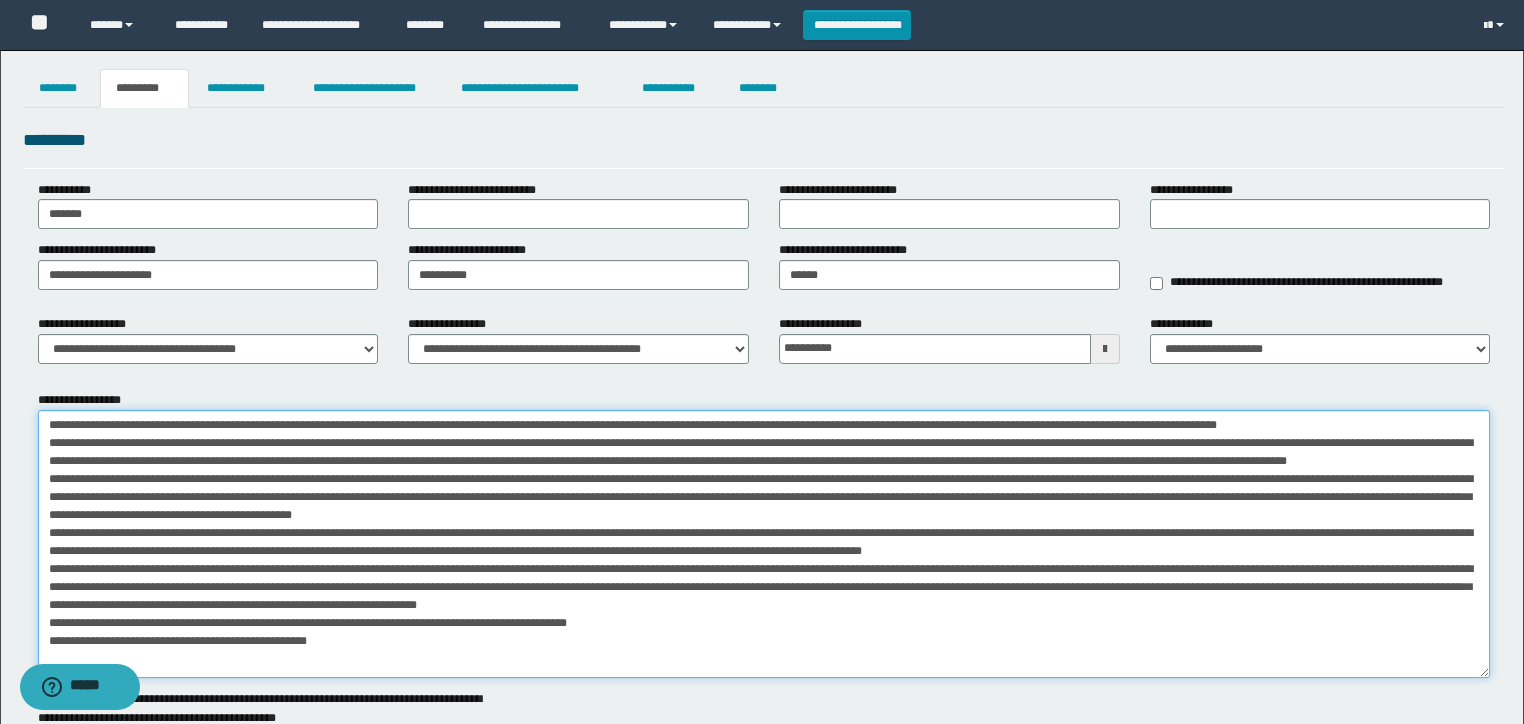 drag, startPoint x: 735, startPoint y: 462, endPoint x: 812, endPoint y: 469, distance: 77.31753 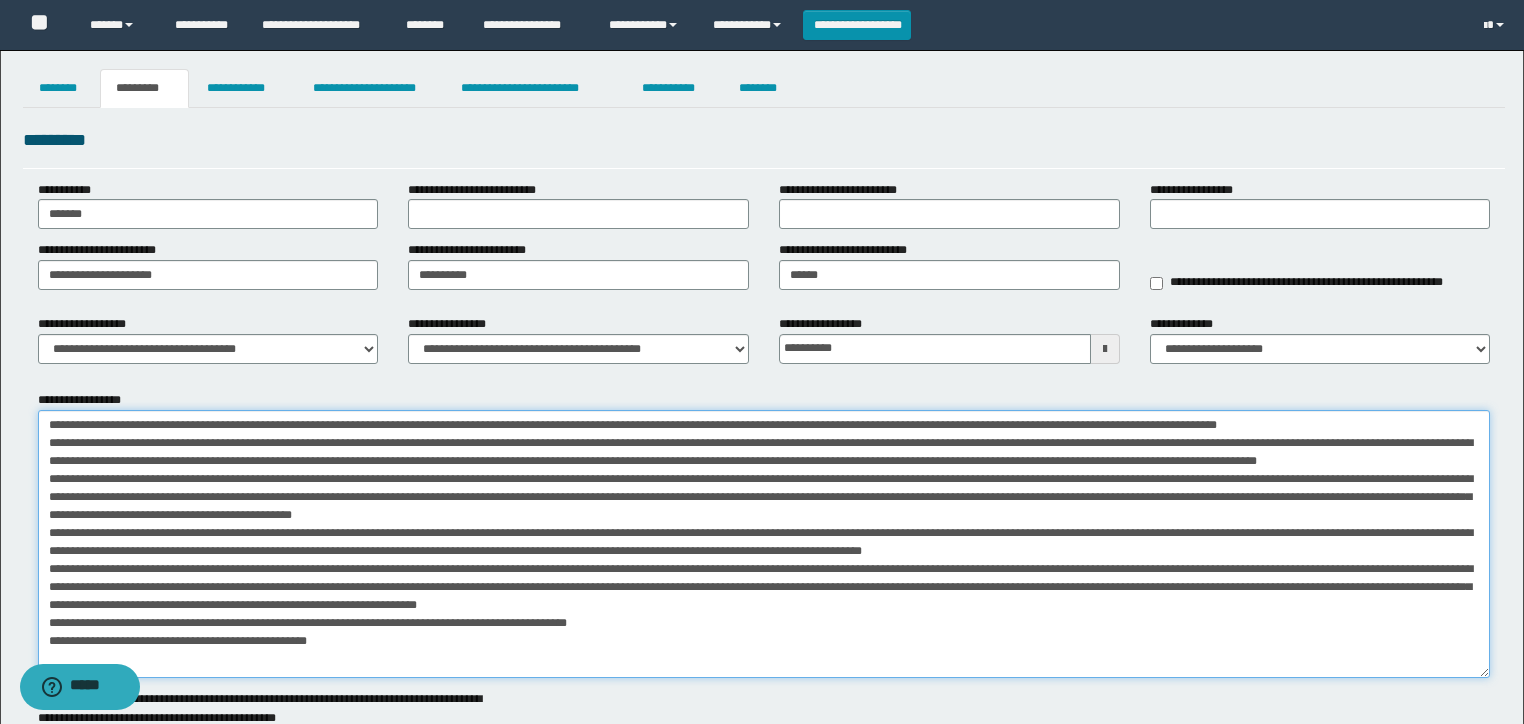 drag, startPoint x: 739, startPoint y: 463, endPoint x: 668, endPoint y: 484, distance: 74.04053 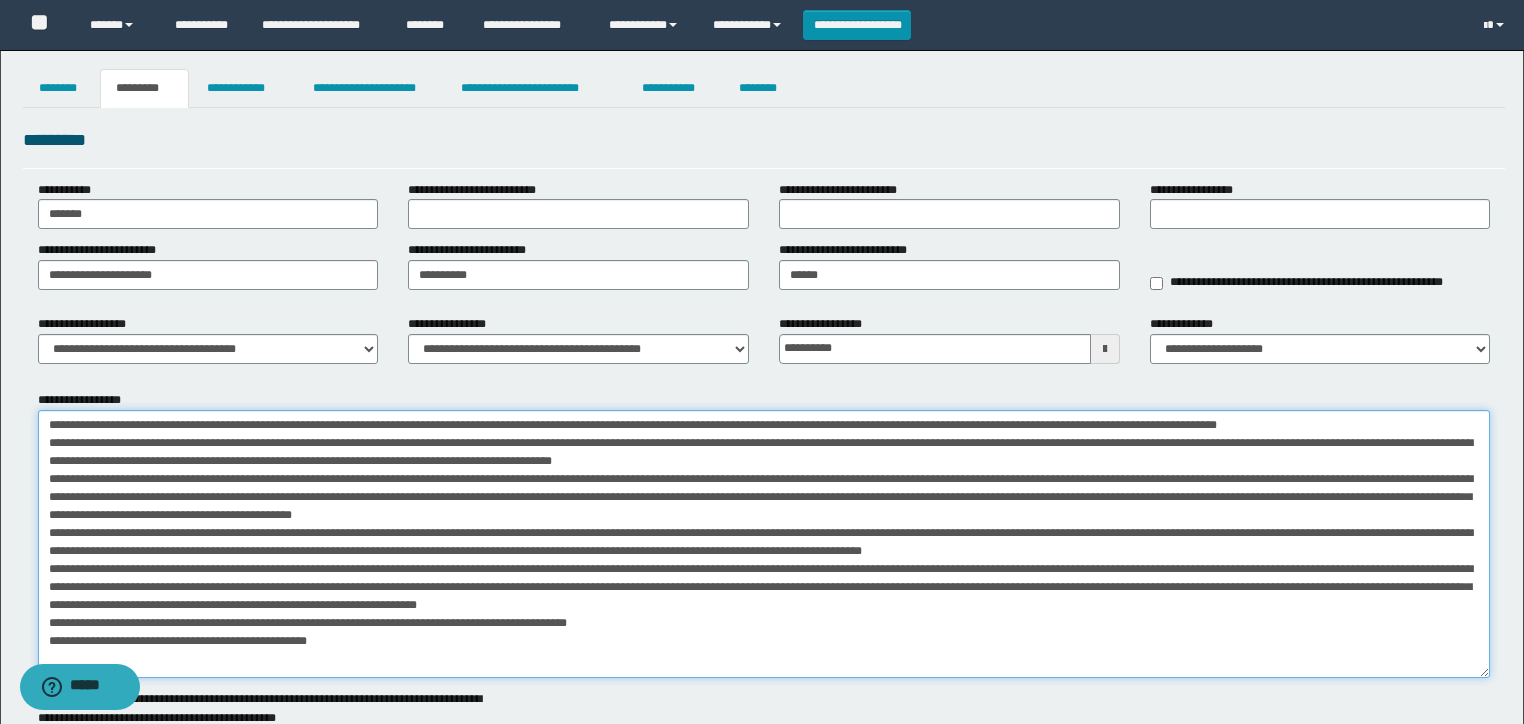 click on "**********" at bounding box center [764, 544] 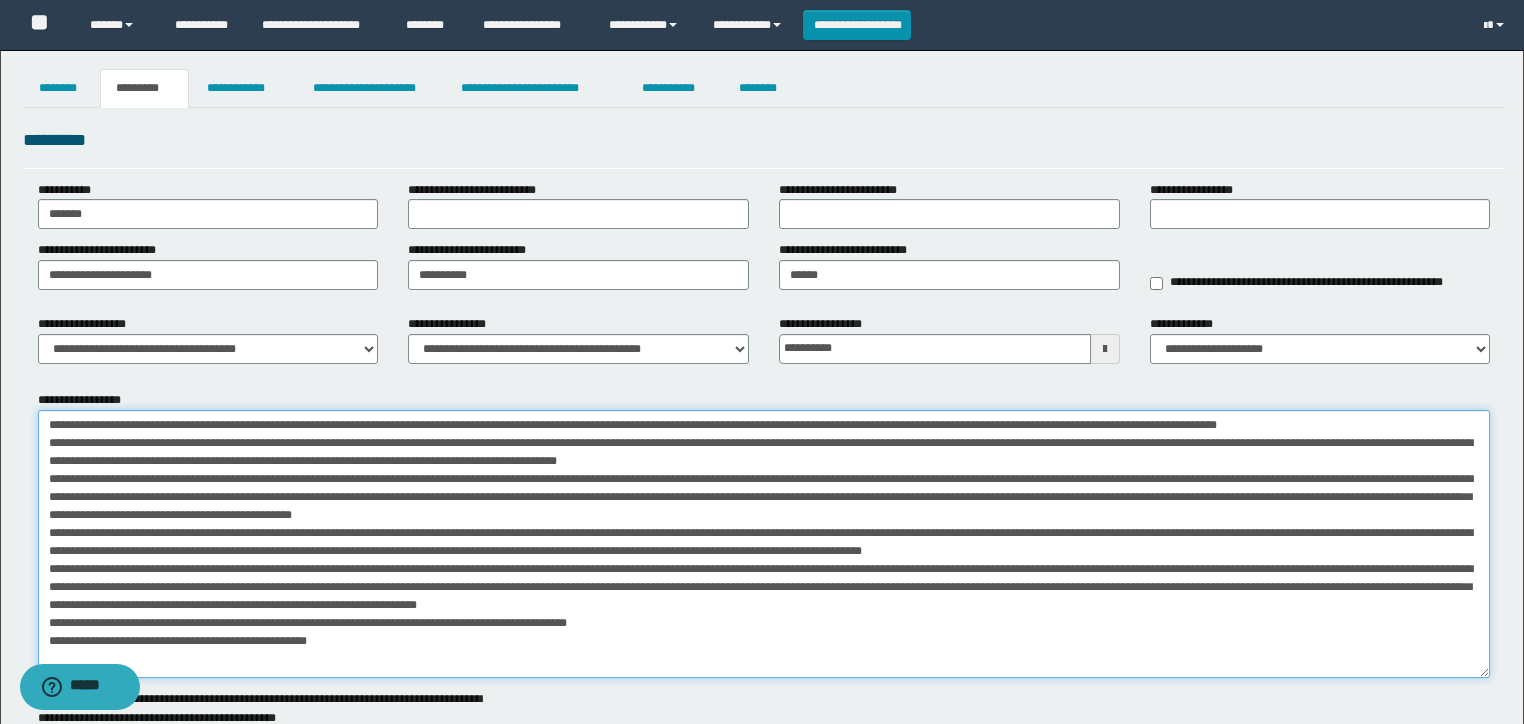 paste on "**********" 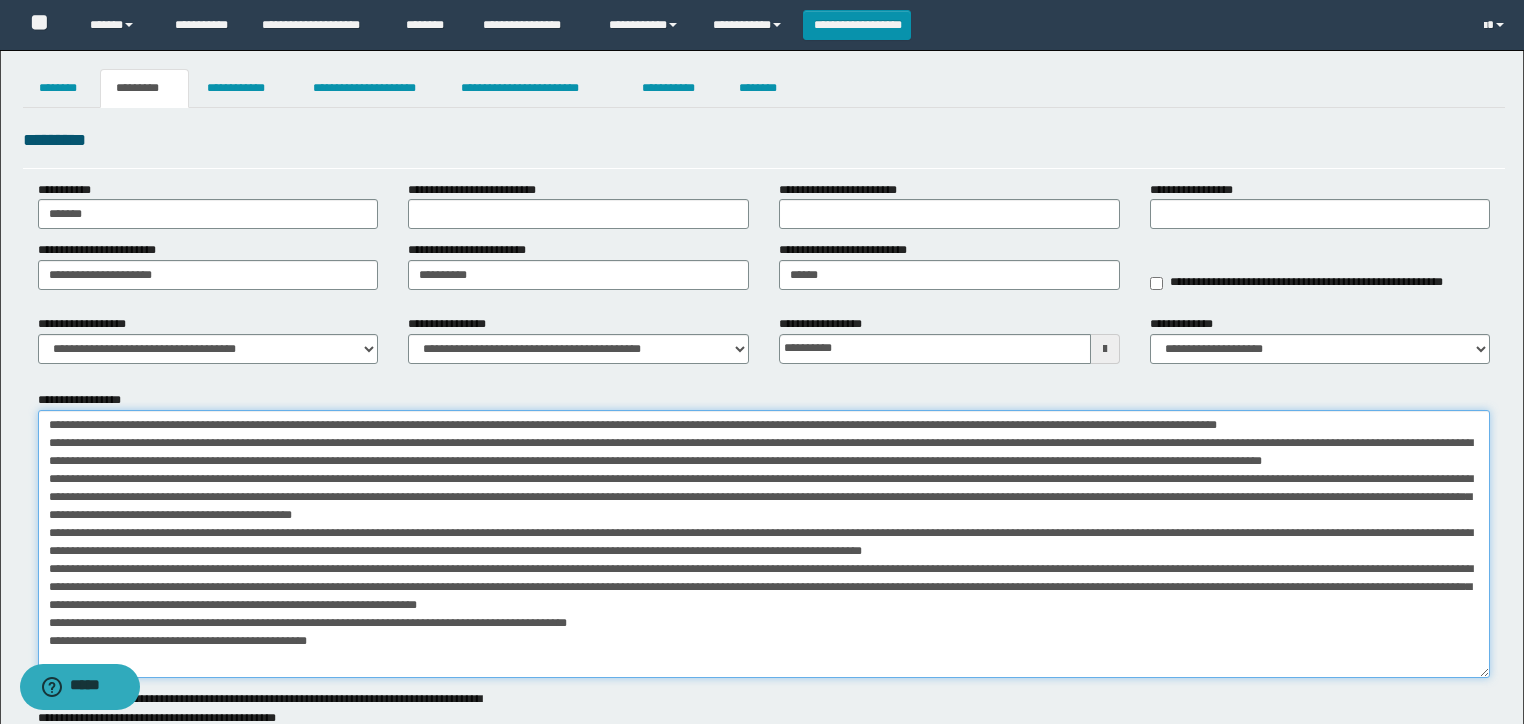 scroll, scrollTop: 80, scrollLeft: 0, axis: vertical 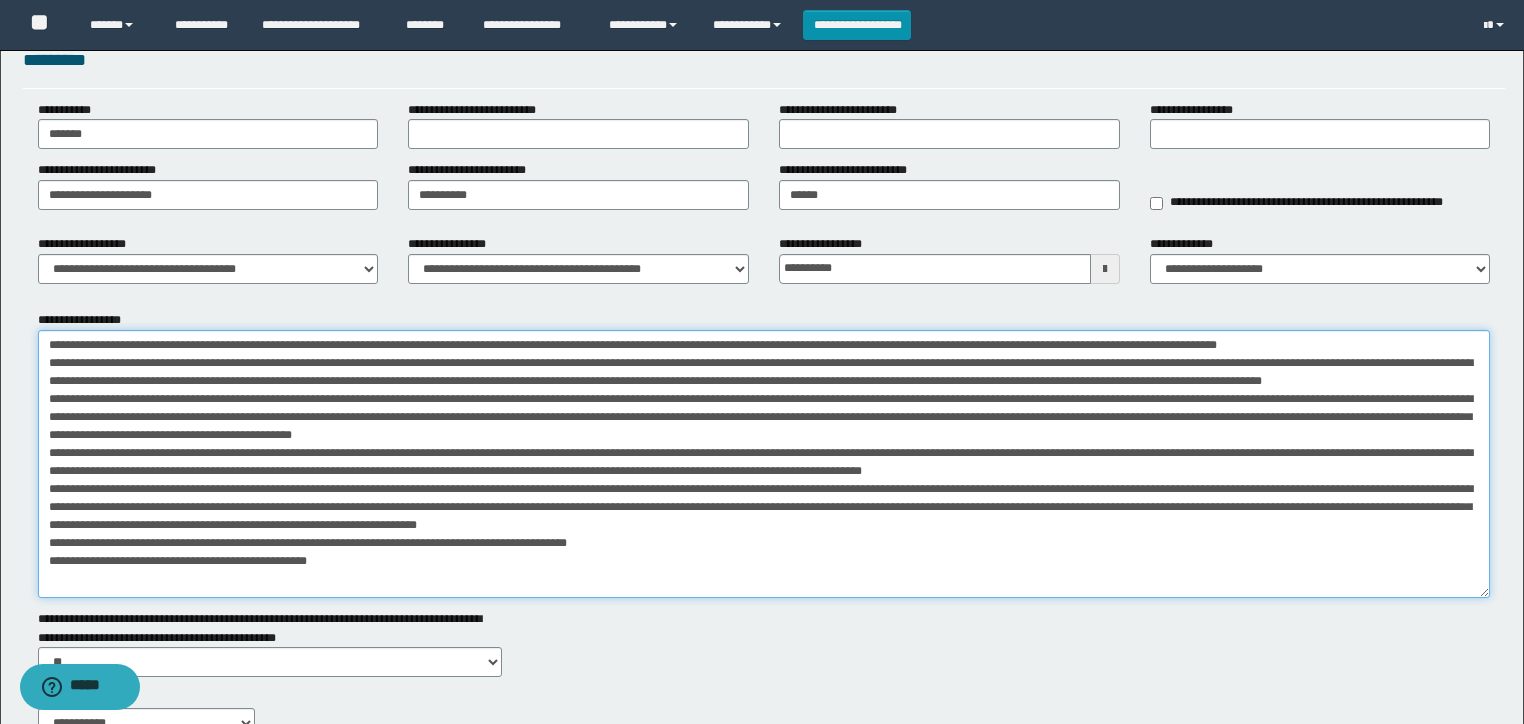 click on "**********" at bounding box center (764, 464) 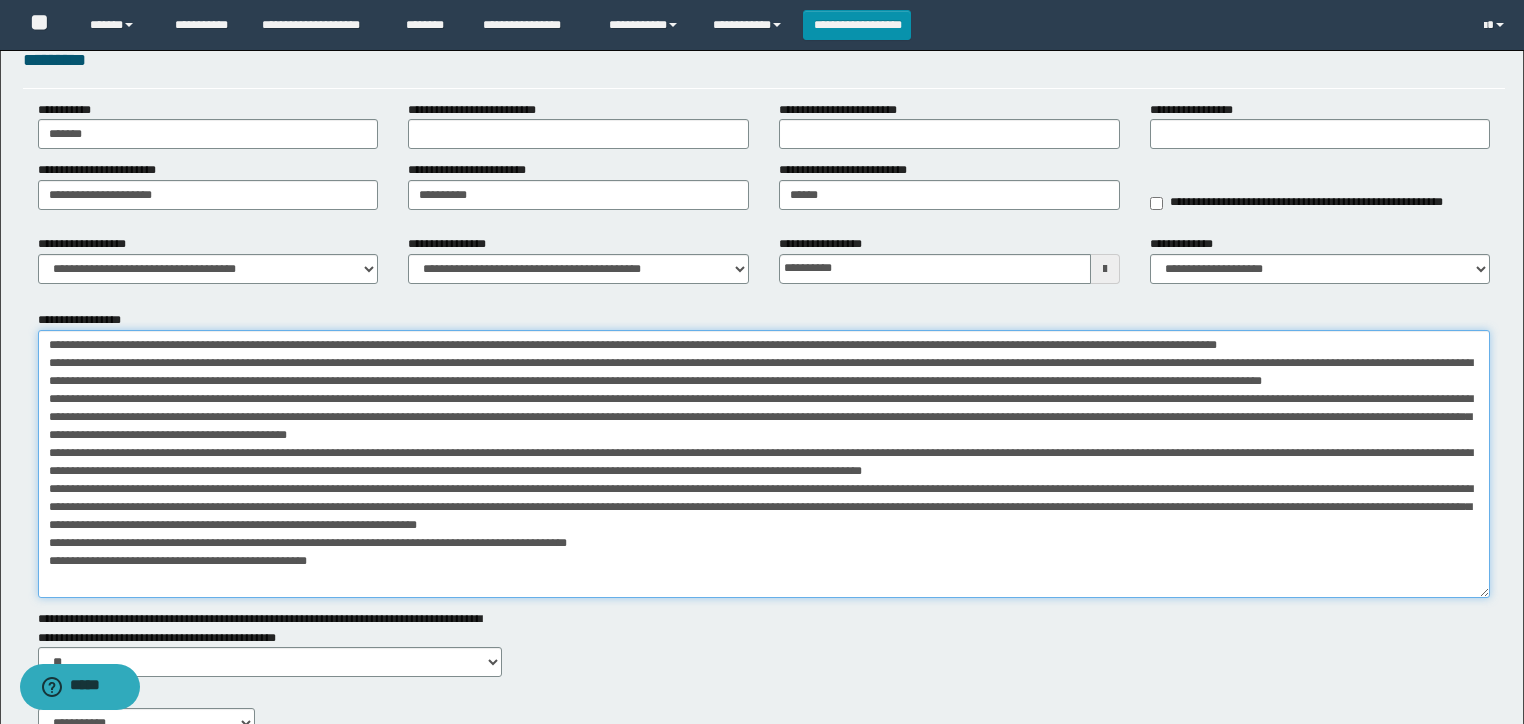 click on "**********" at bounding box center (764, 464) 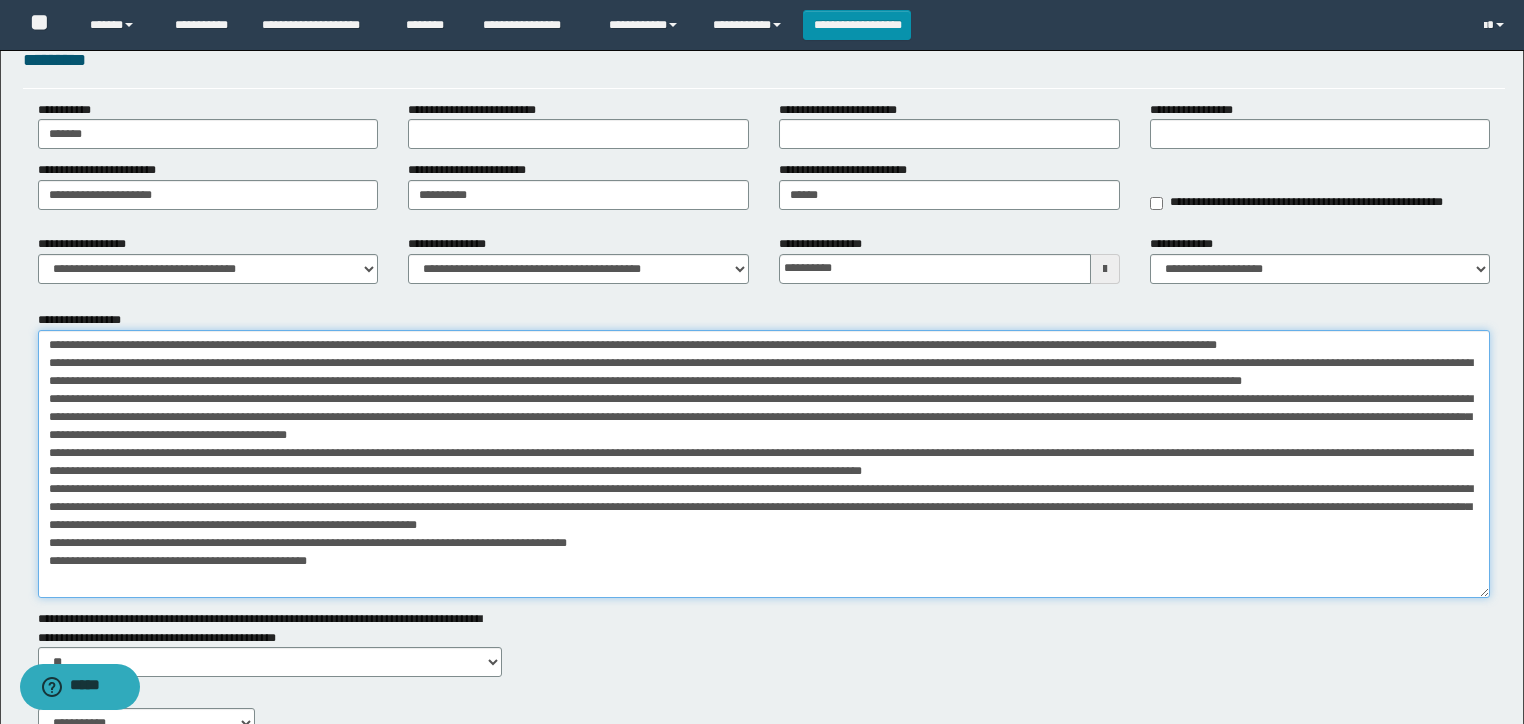 click on "**********" at bounding box center [764, 464] 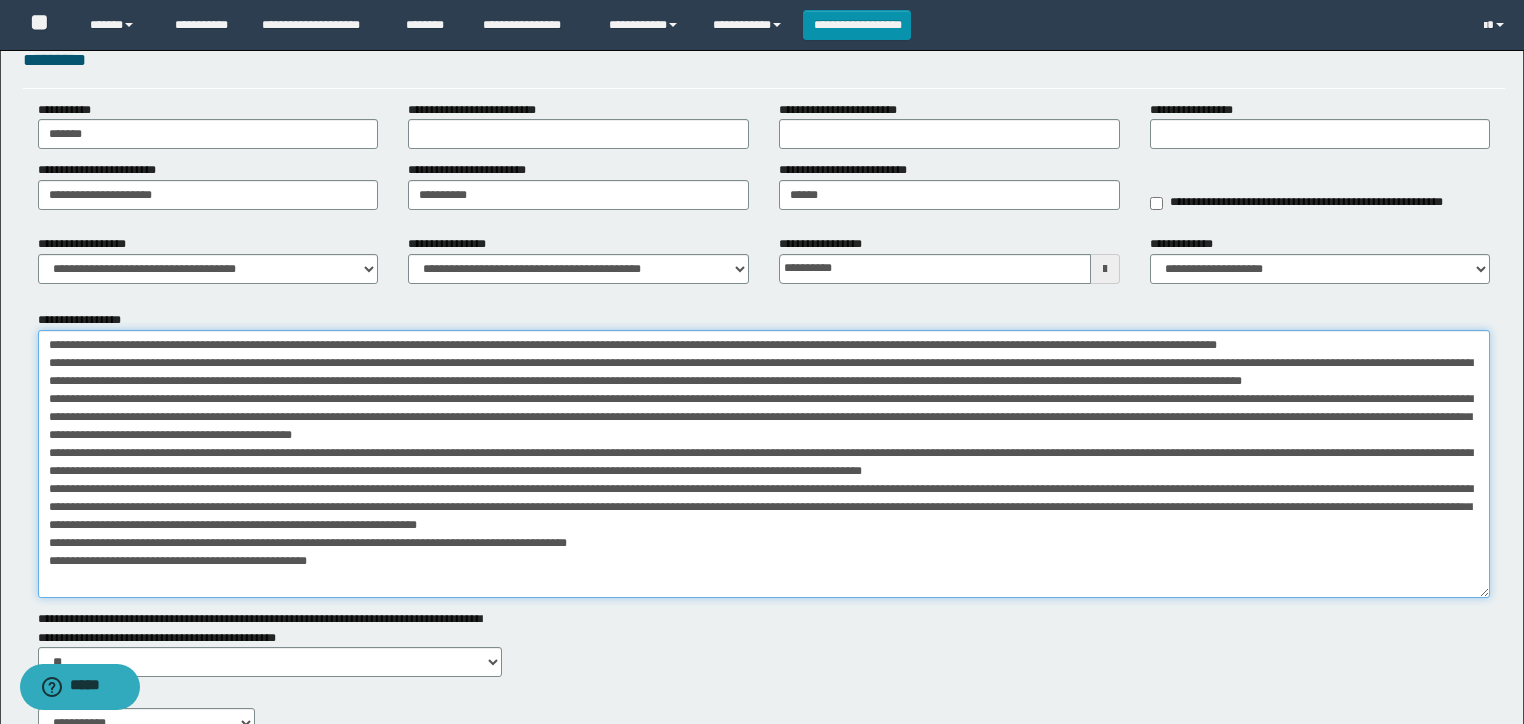 drag, startPoint x: 1094, startPoint y: 413, endPoint x: 1029, endPoint y: 412, distance: 65.00769 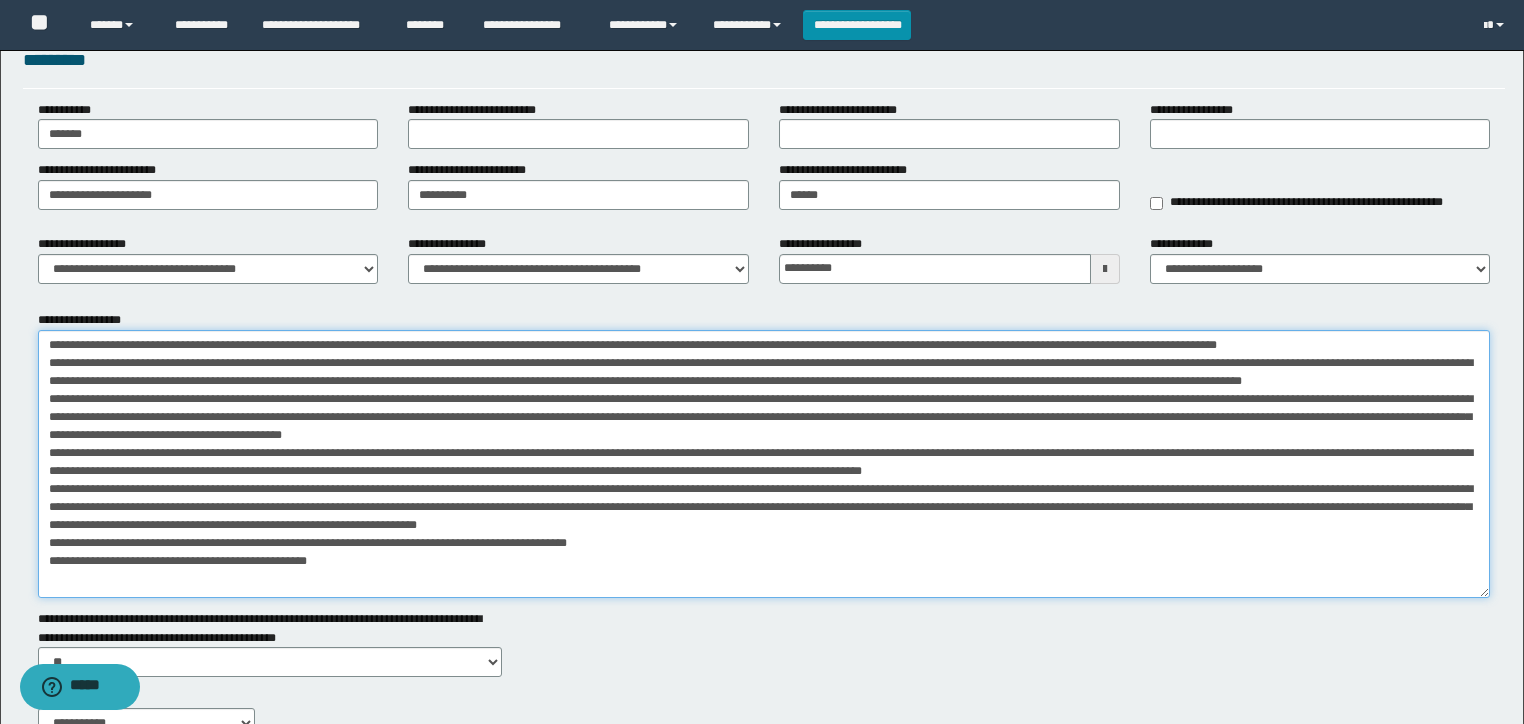 click on "**********" at bounding box center [764, 464] 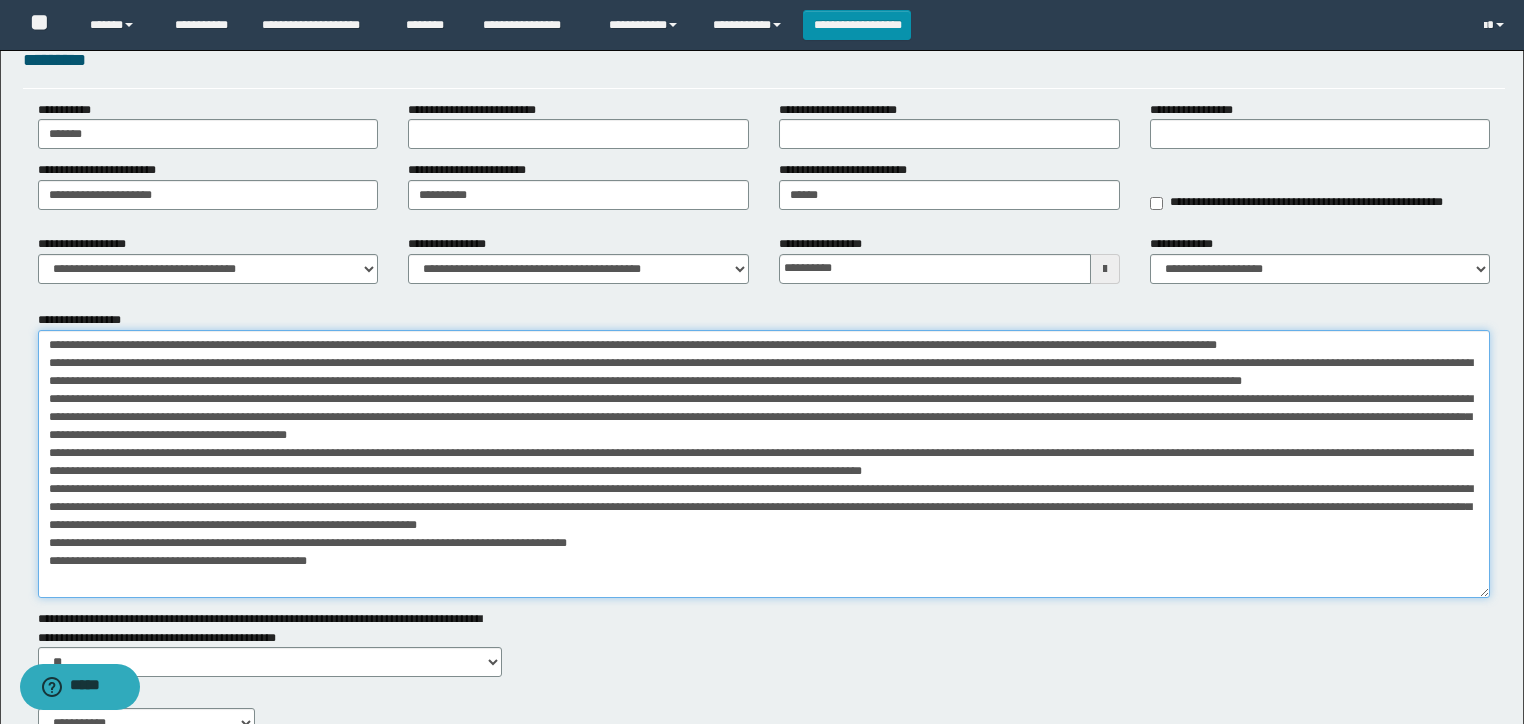 click on "**********" at bounding box center [764, 464] 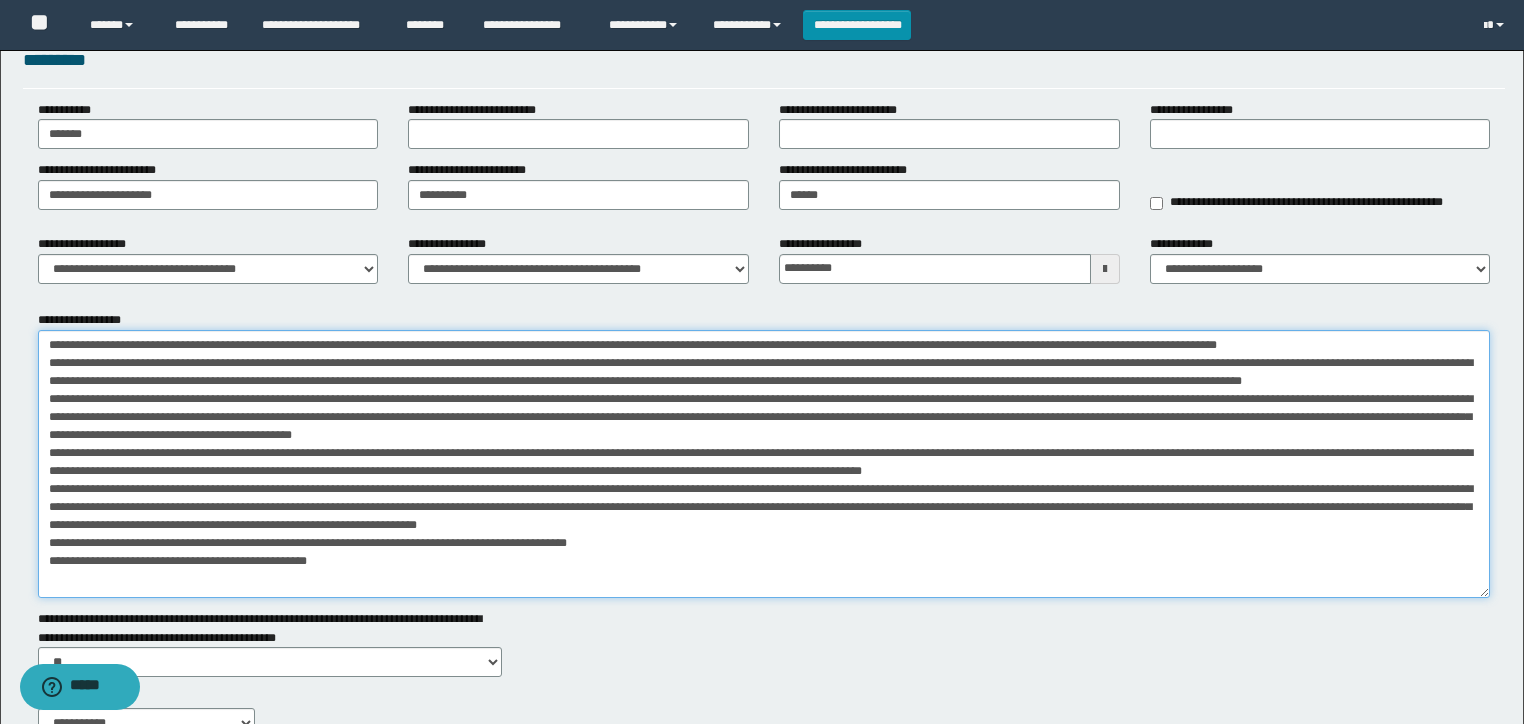 drag, startPoint x: 1293, startPoint y: 419, endPoint x: 1356, endPoint y: 413, distance: 63.28507 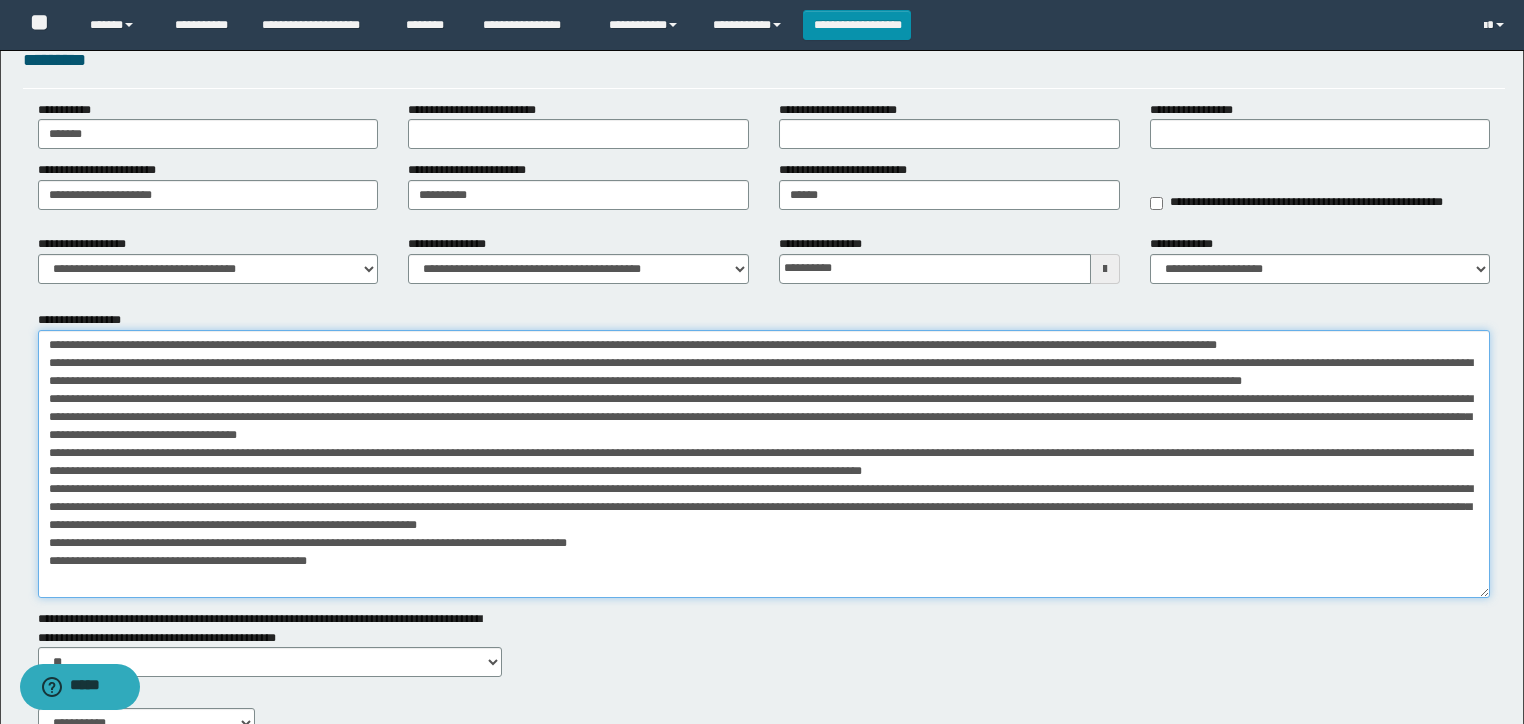 click on "**********" at bounding box center [764, 464] 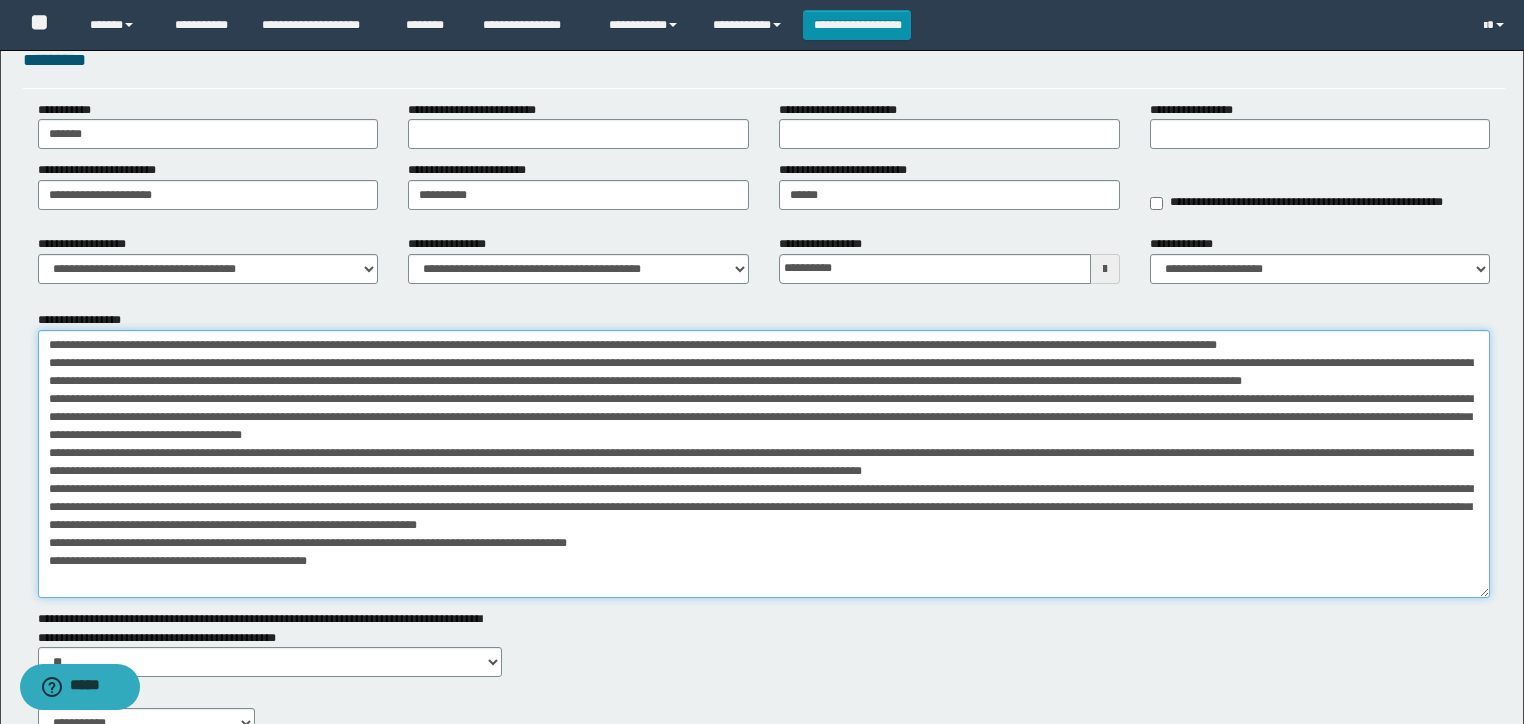 click on "**********" at bounding box center (764, 464) 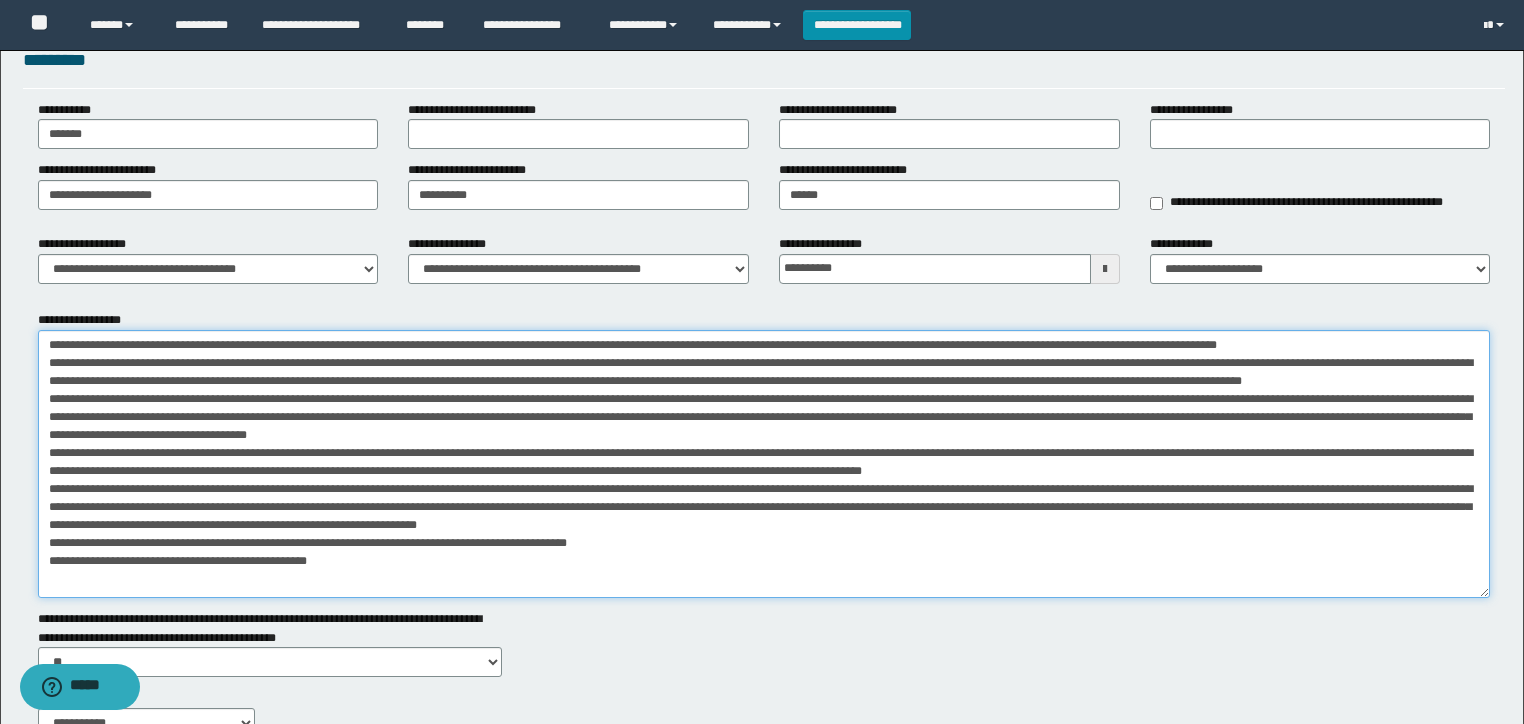 click on "**********" at bounding box center (764, 464) 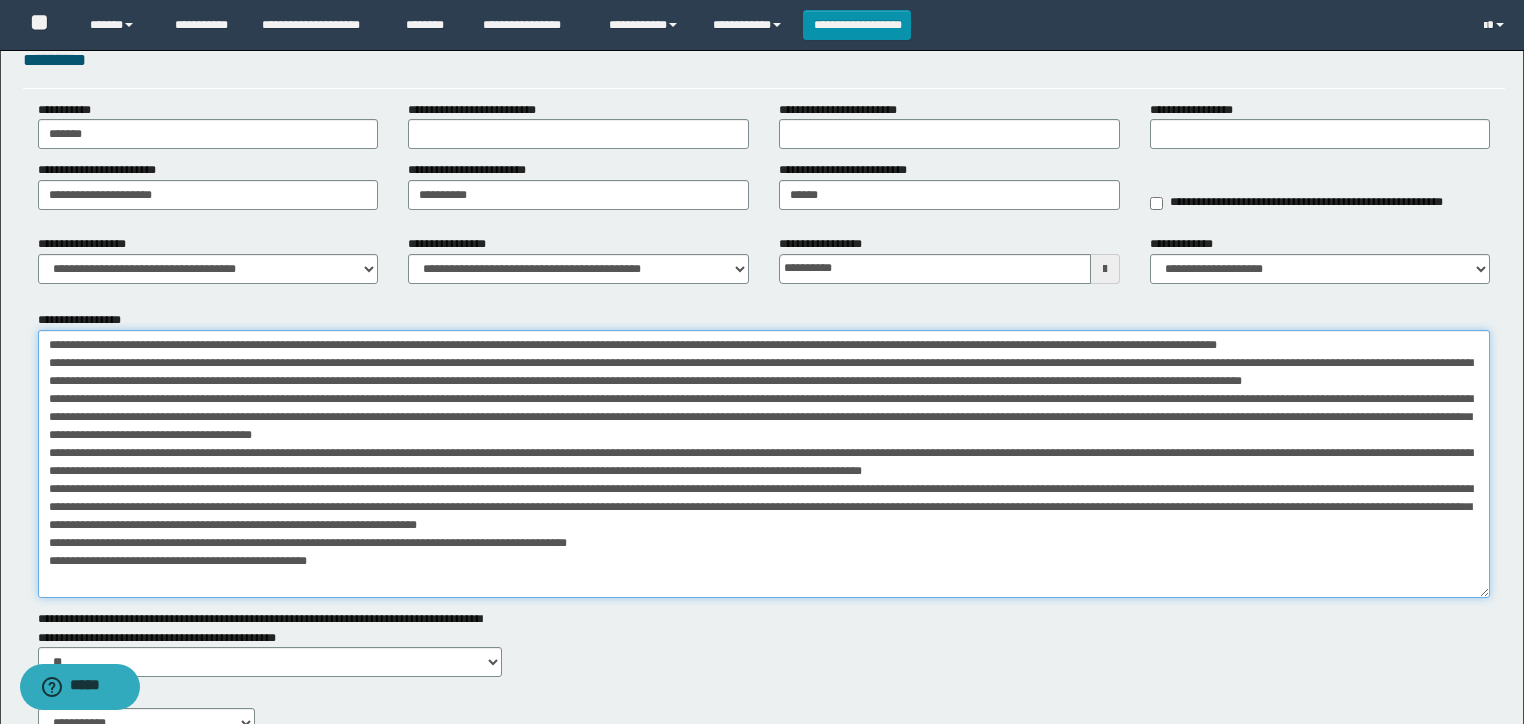 click on "**********" at bounding box center (764, 464) 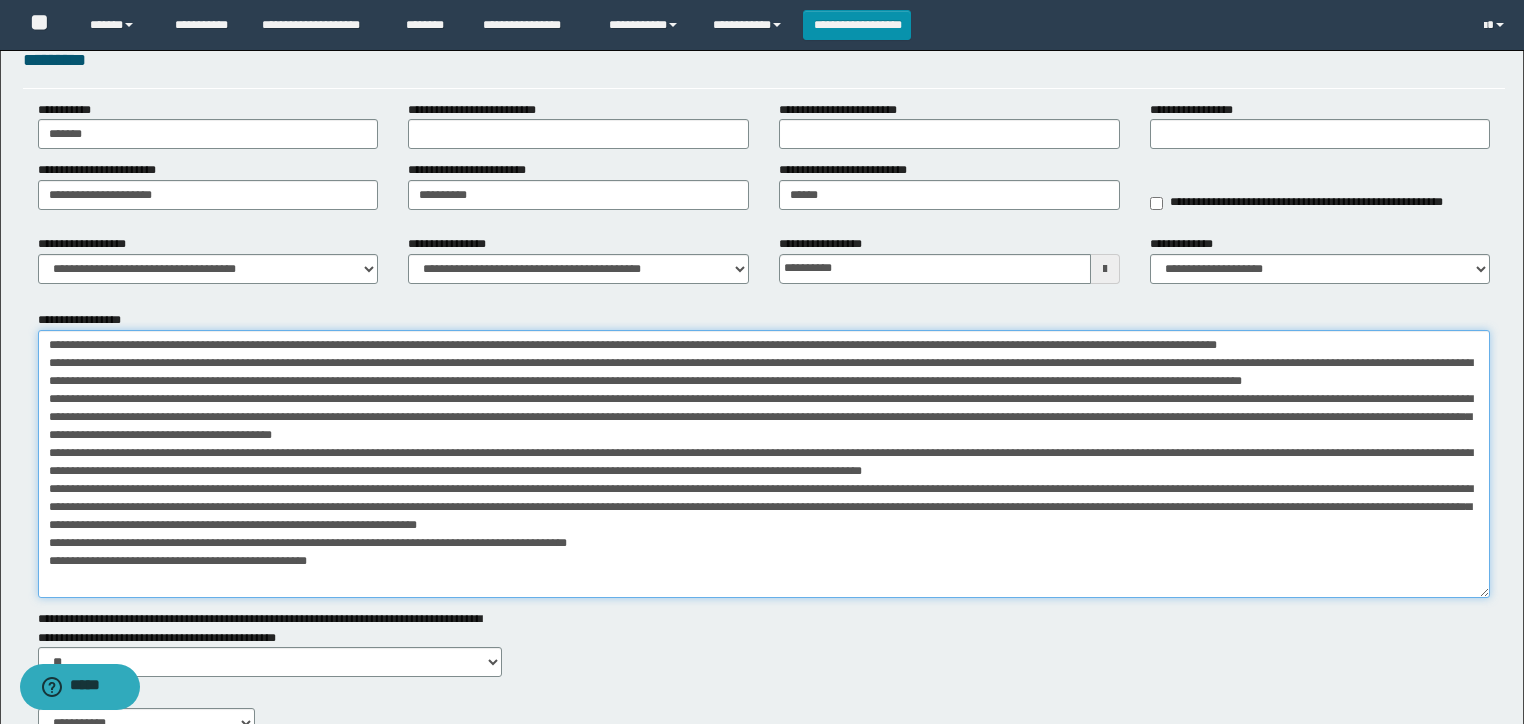 click on "**********" at bounding box center (764, 464) 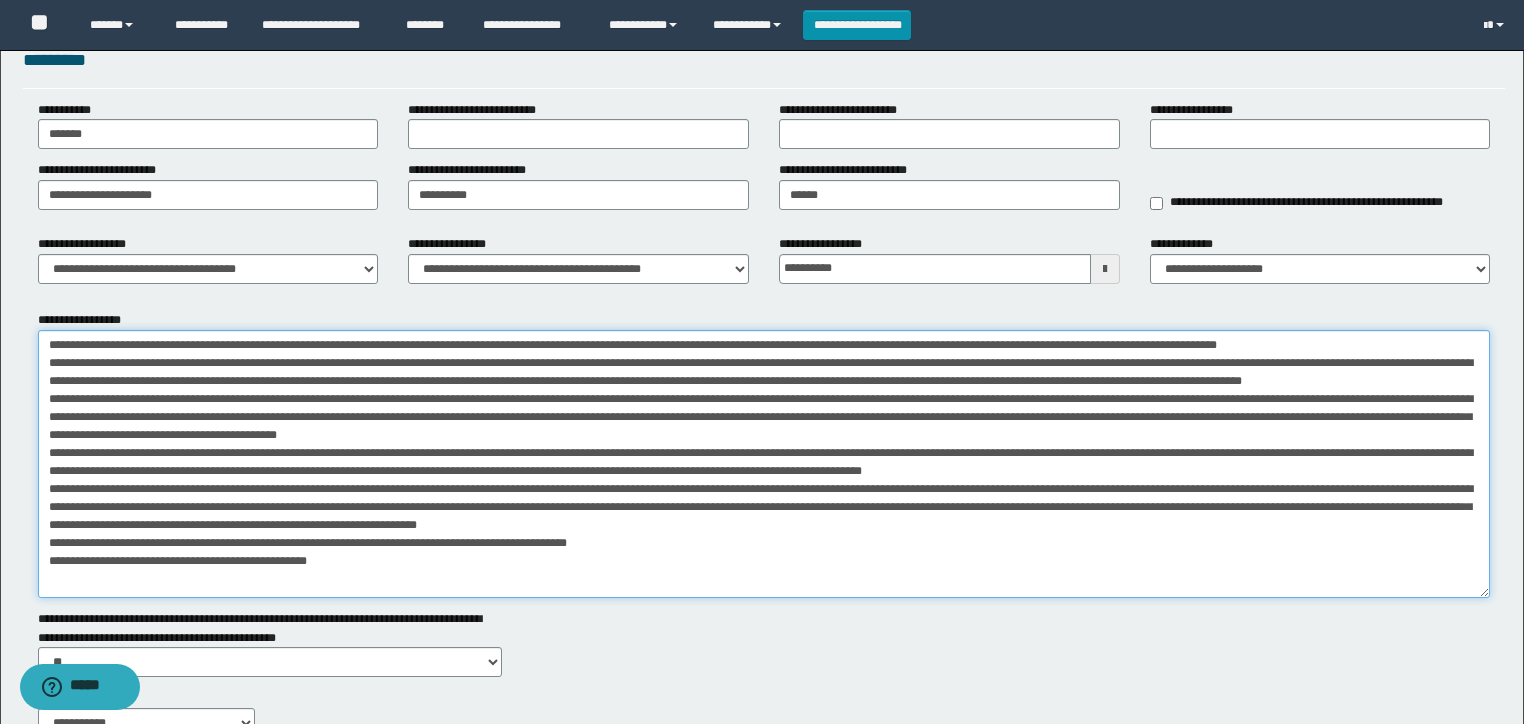 click on "**********" at bounding box center [764, 464] 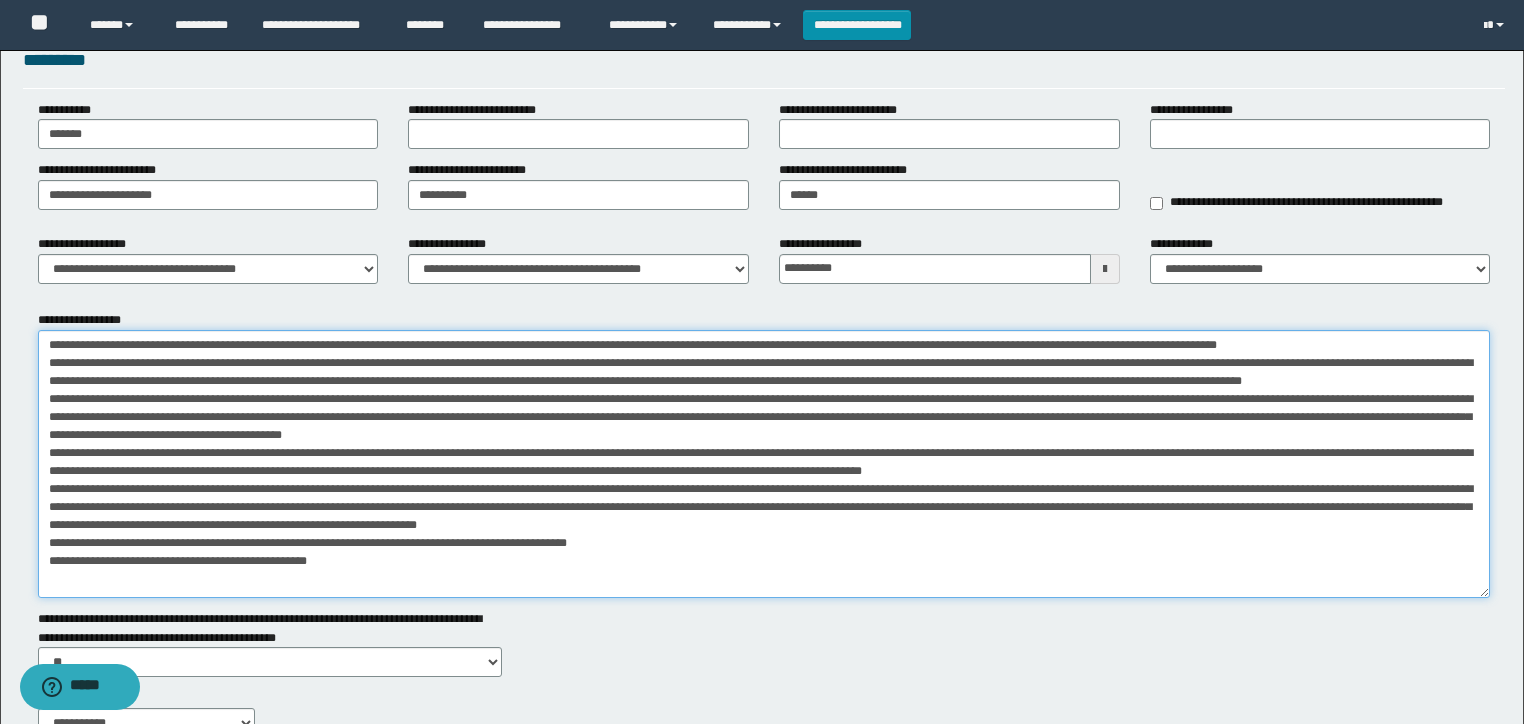 click on "**********" at bounding box center [764, 464] 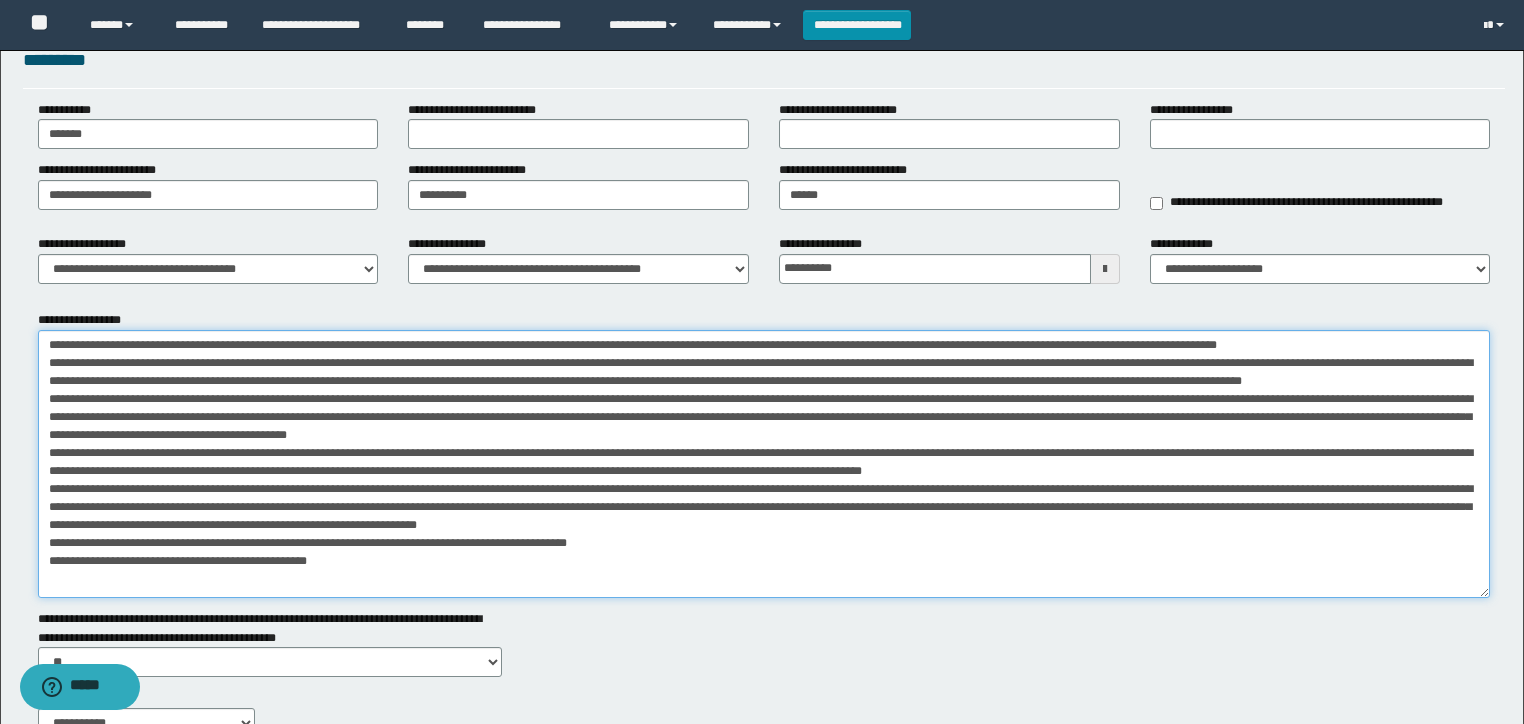 click on "**********" at bounding box center (764, 464) 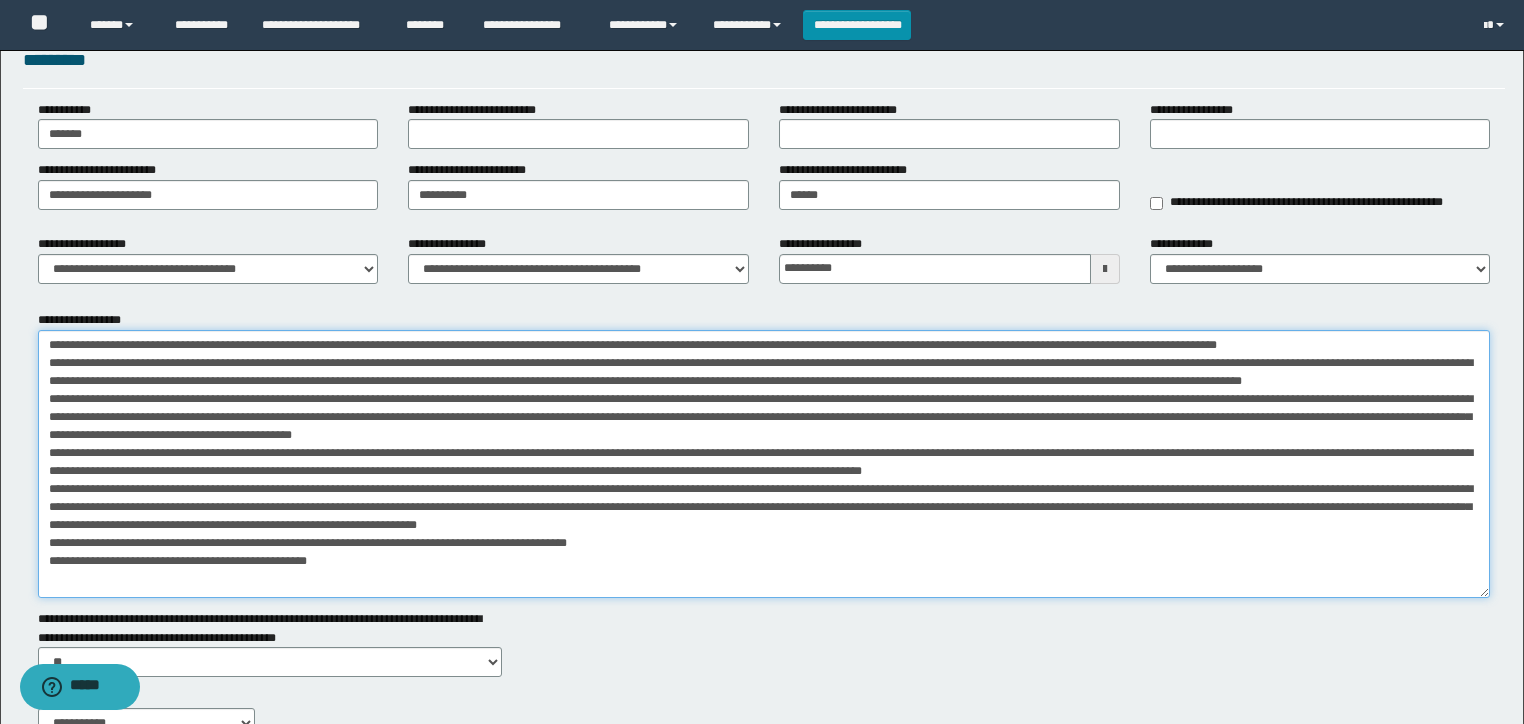 click on "**********" at bounding box center [764, 464] 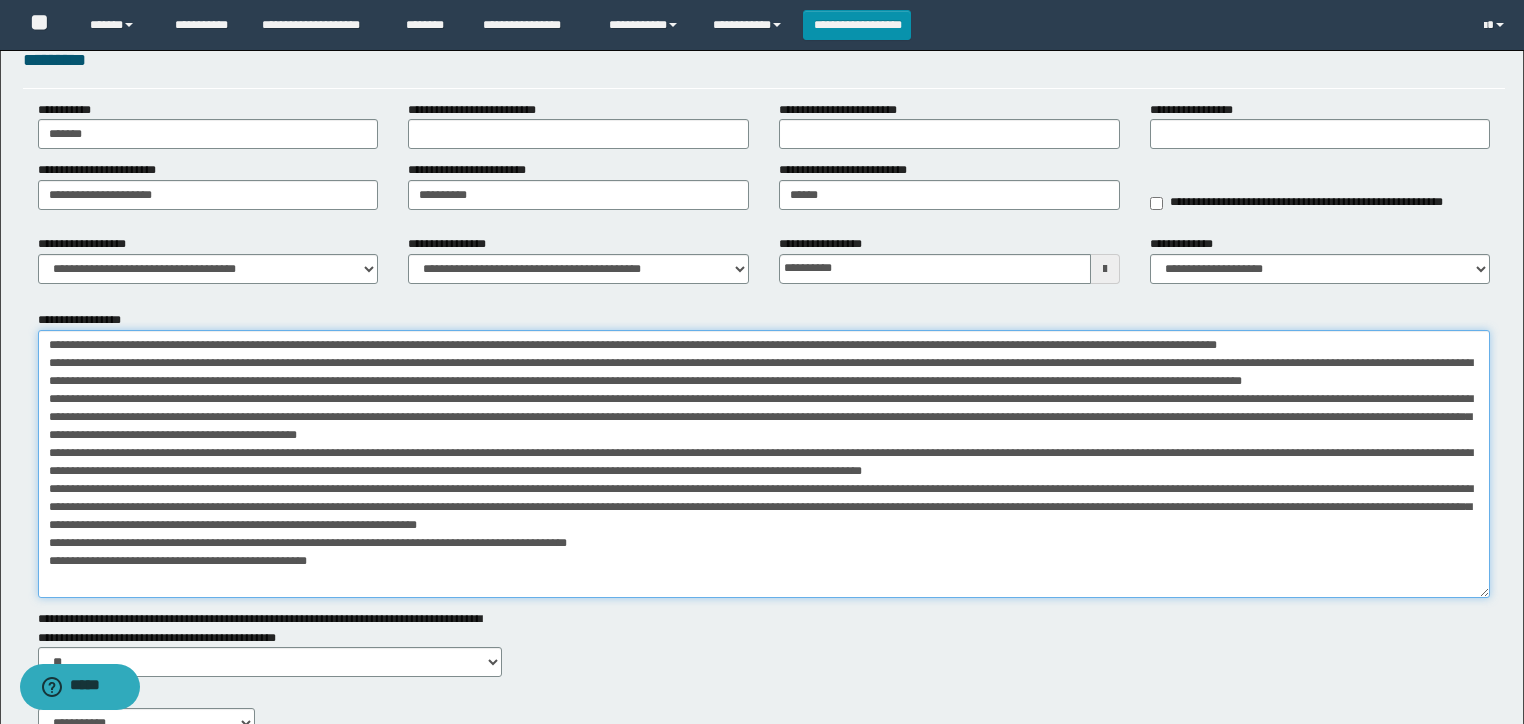 drag, startPoint x: 1328, startPoint y: 456, endPoint x: 157, endPoint y: 471, distance: 1171.0961 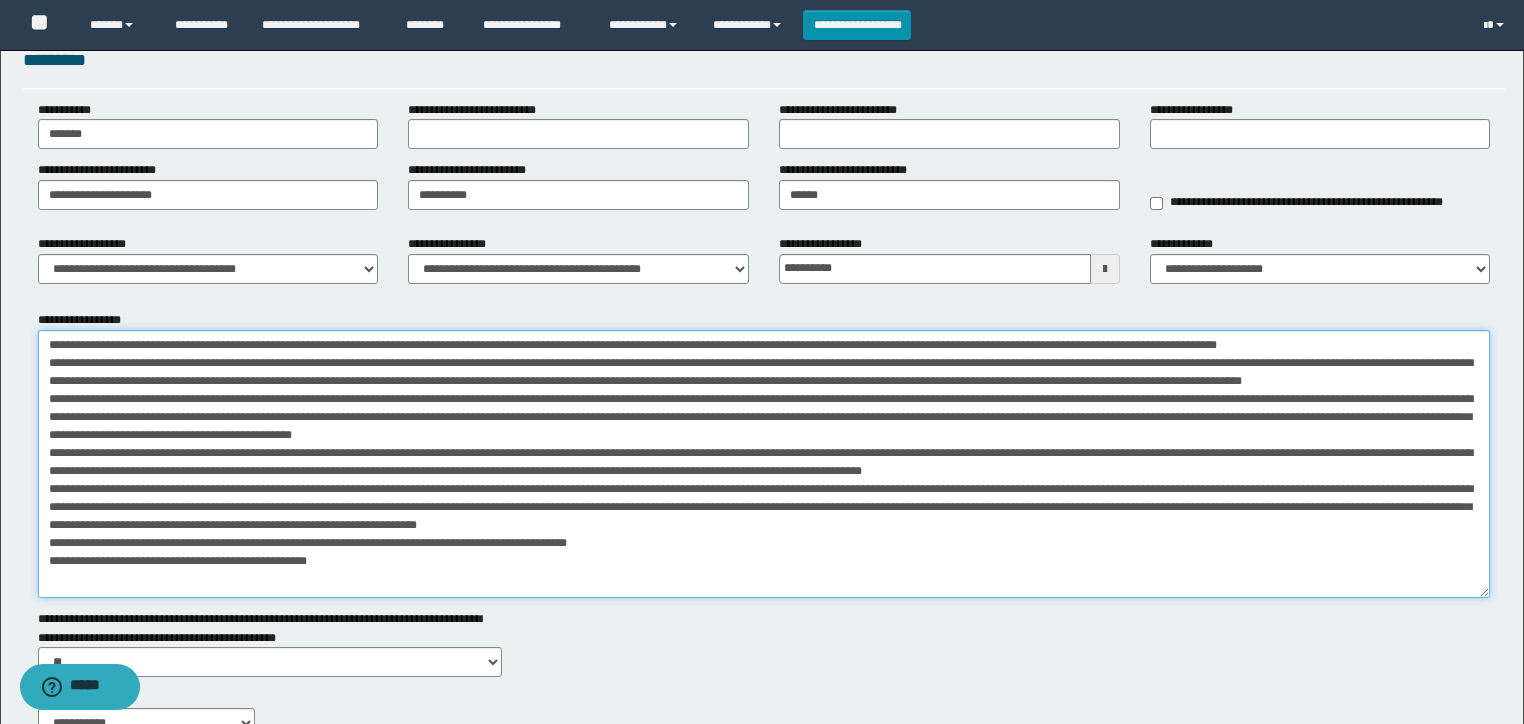 drag, startPoint x: 235, startPoint y: 455, endPoint x: 158, endPoint y: 456, distance: 77.00649 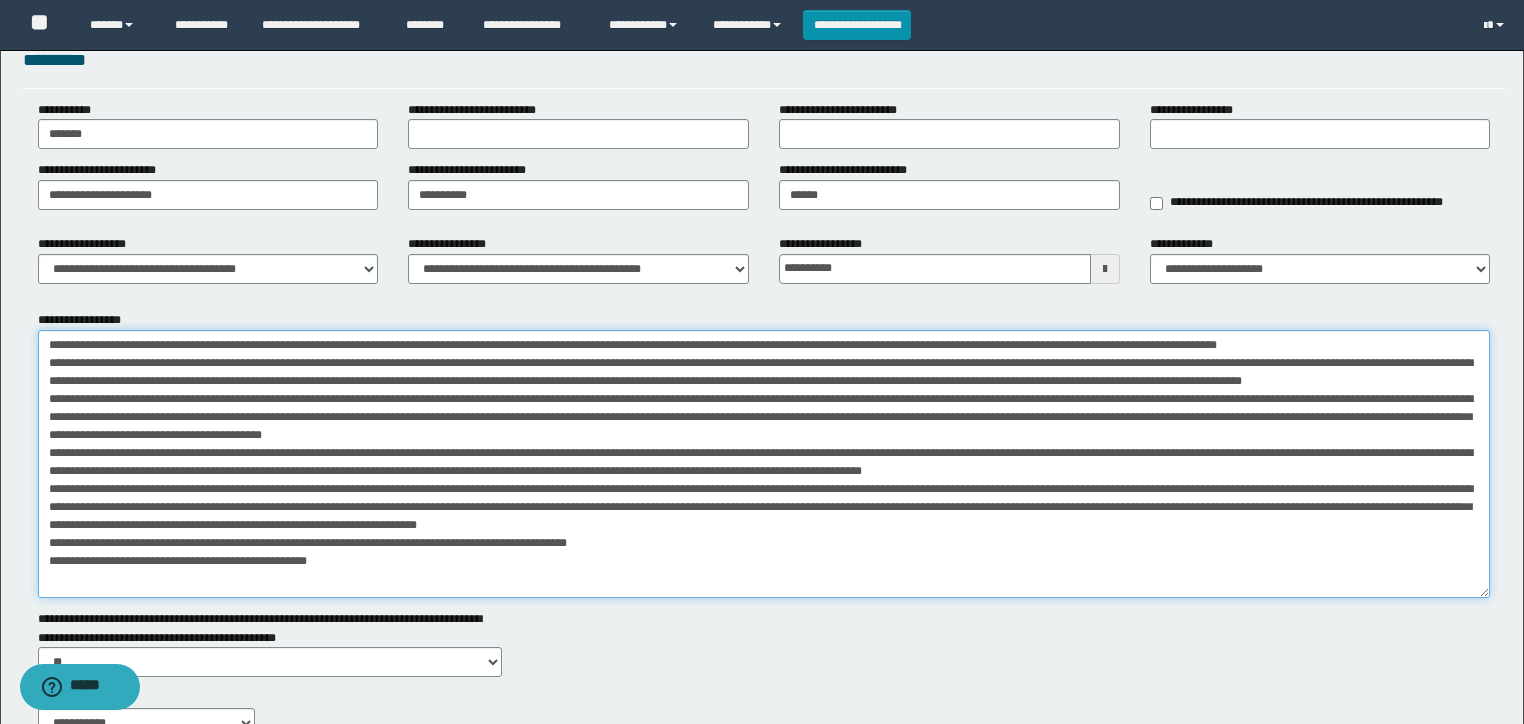 click on "**********" at bounding box center [764, 464] 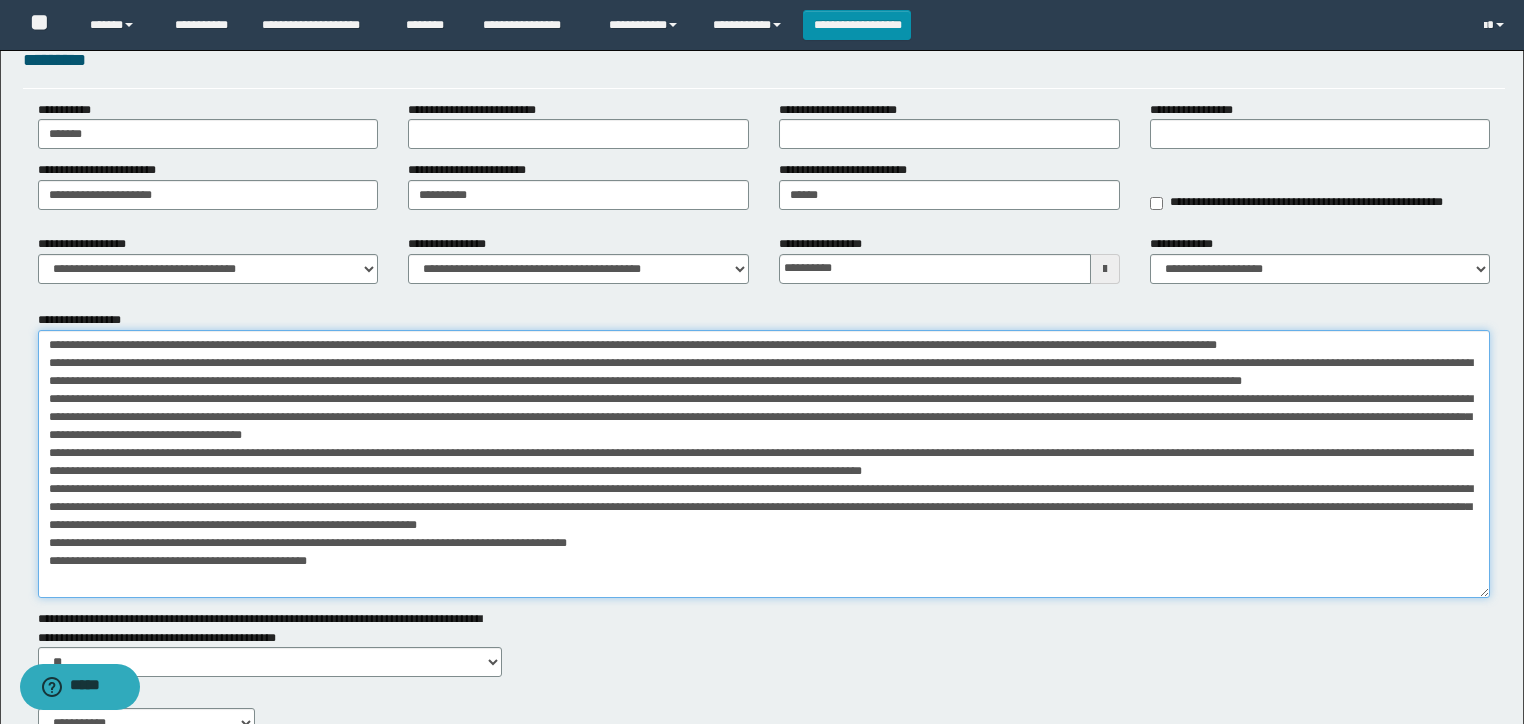 click on "**********" at bounding box center [764, 464] 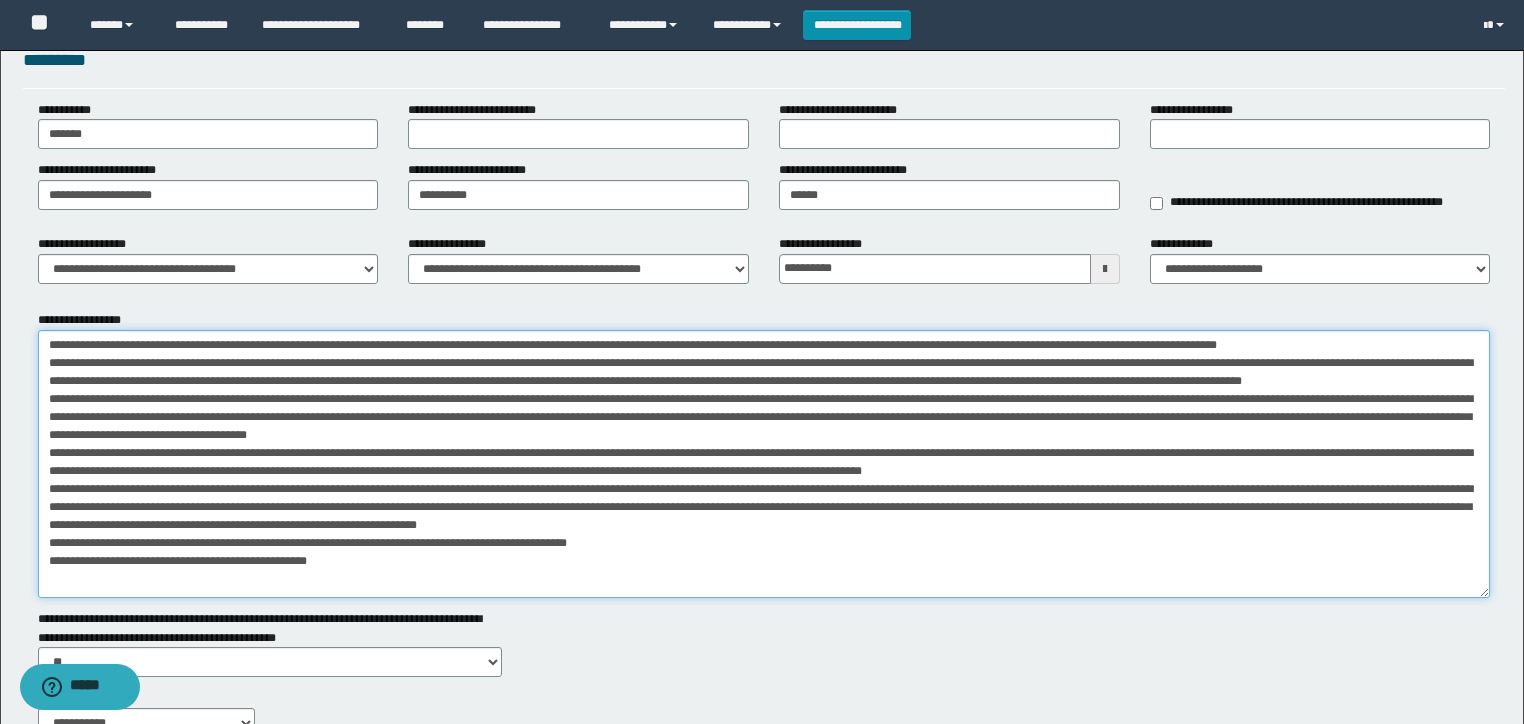drag, startPoint x: 294, startPoint y: 475, endPoint x: 280, endPoint y: 482, distance: 15.652476 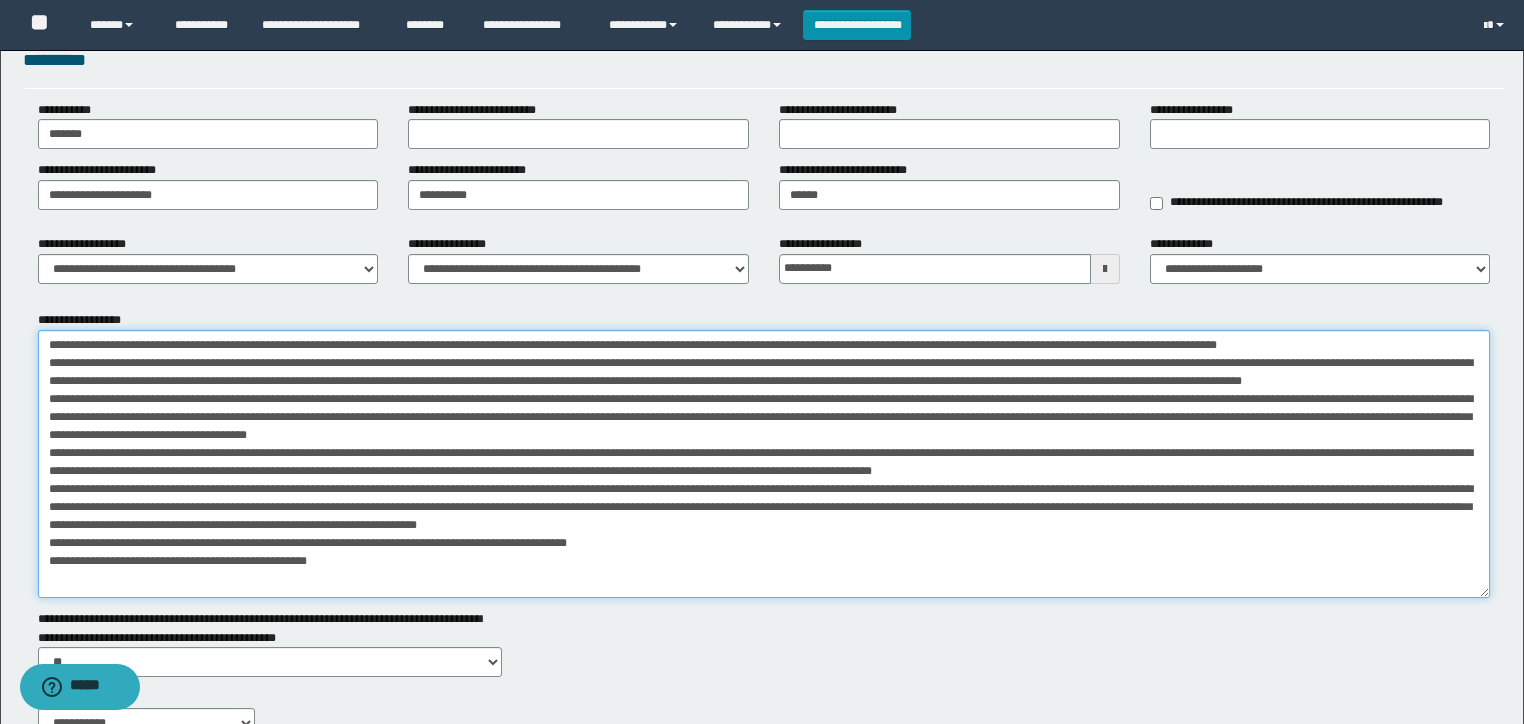 click on "**********" at bounding box center (764, 464) 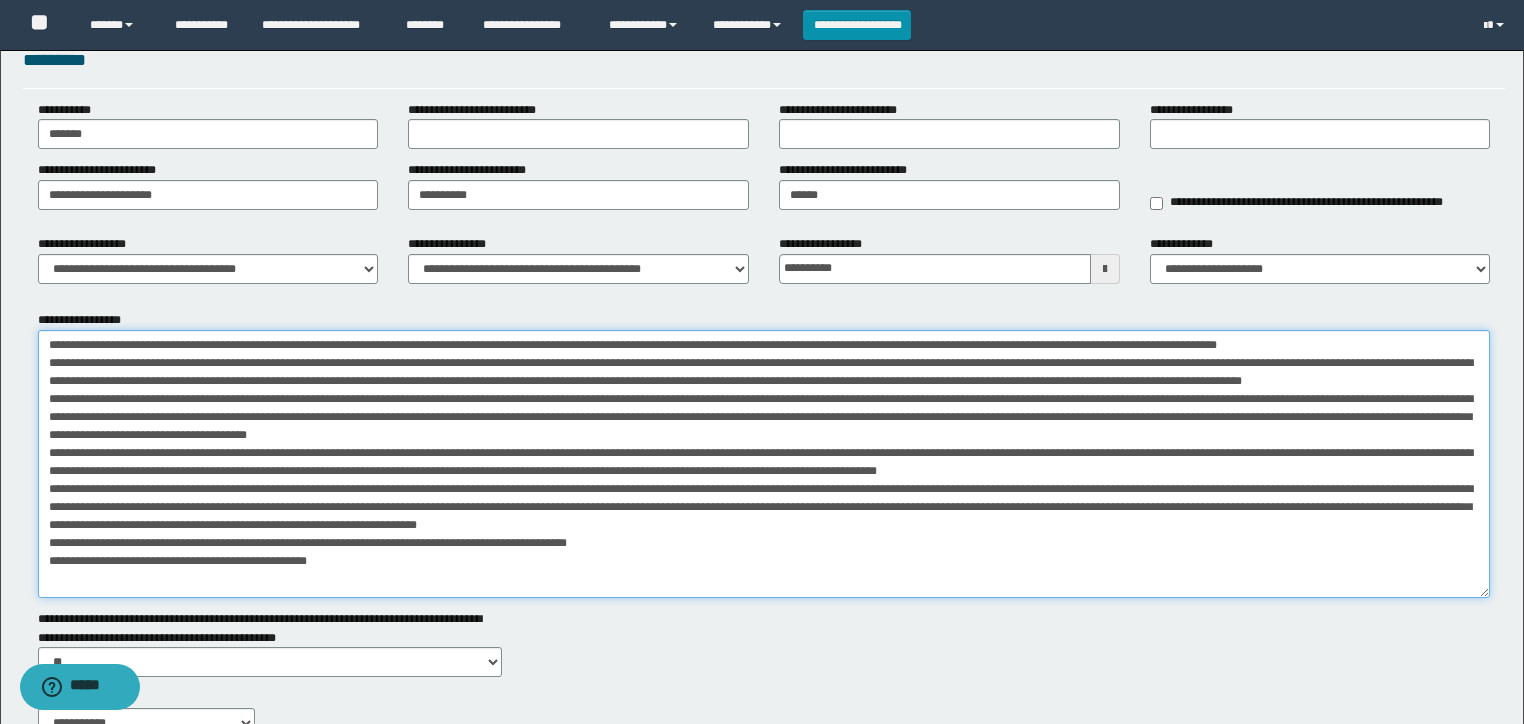 click on "**********" at bounding box center [764, 464] 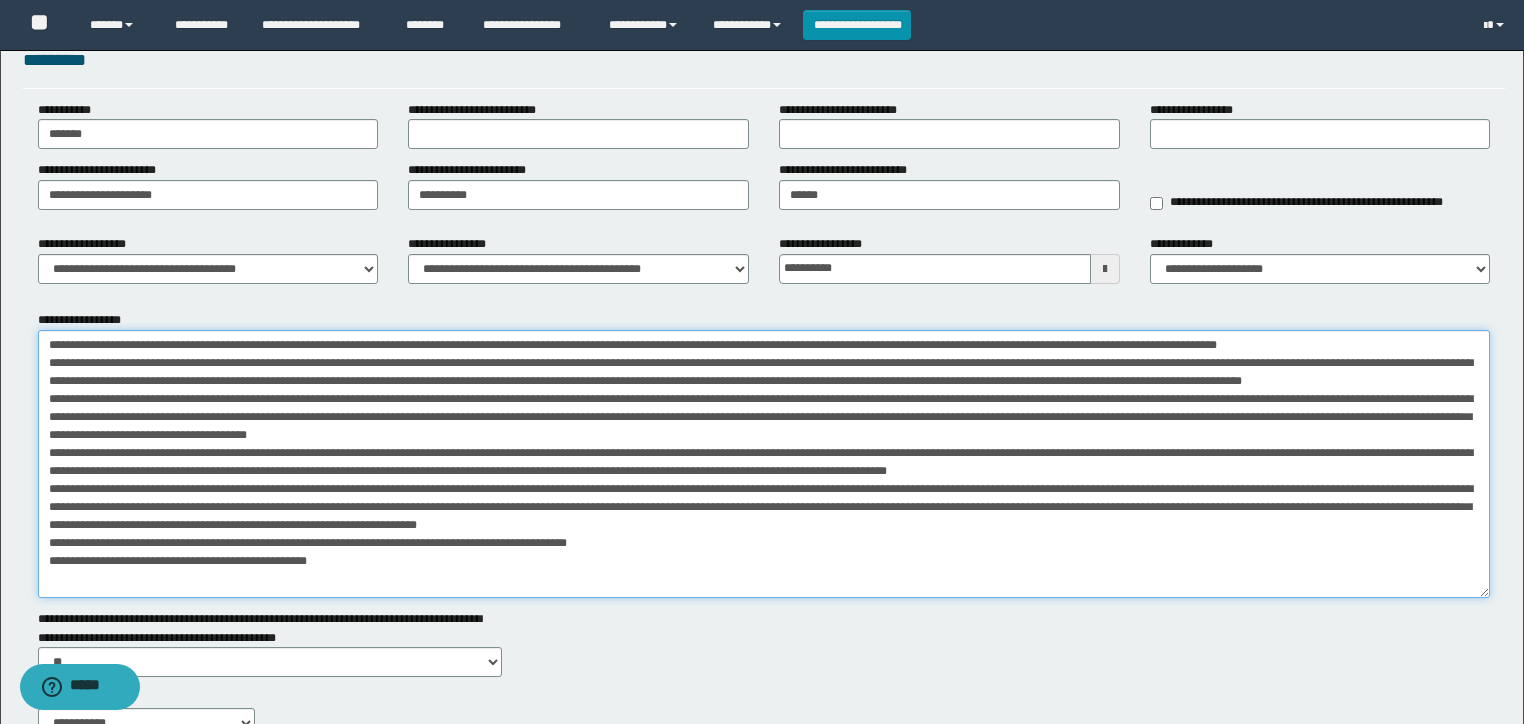 click on "**********" at bounding box center [764, 464] 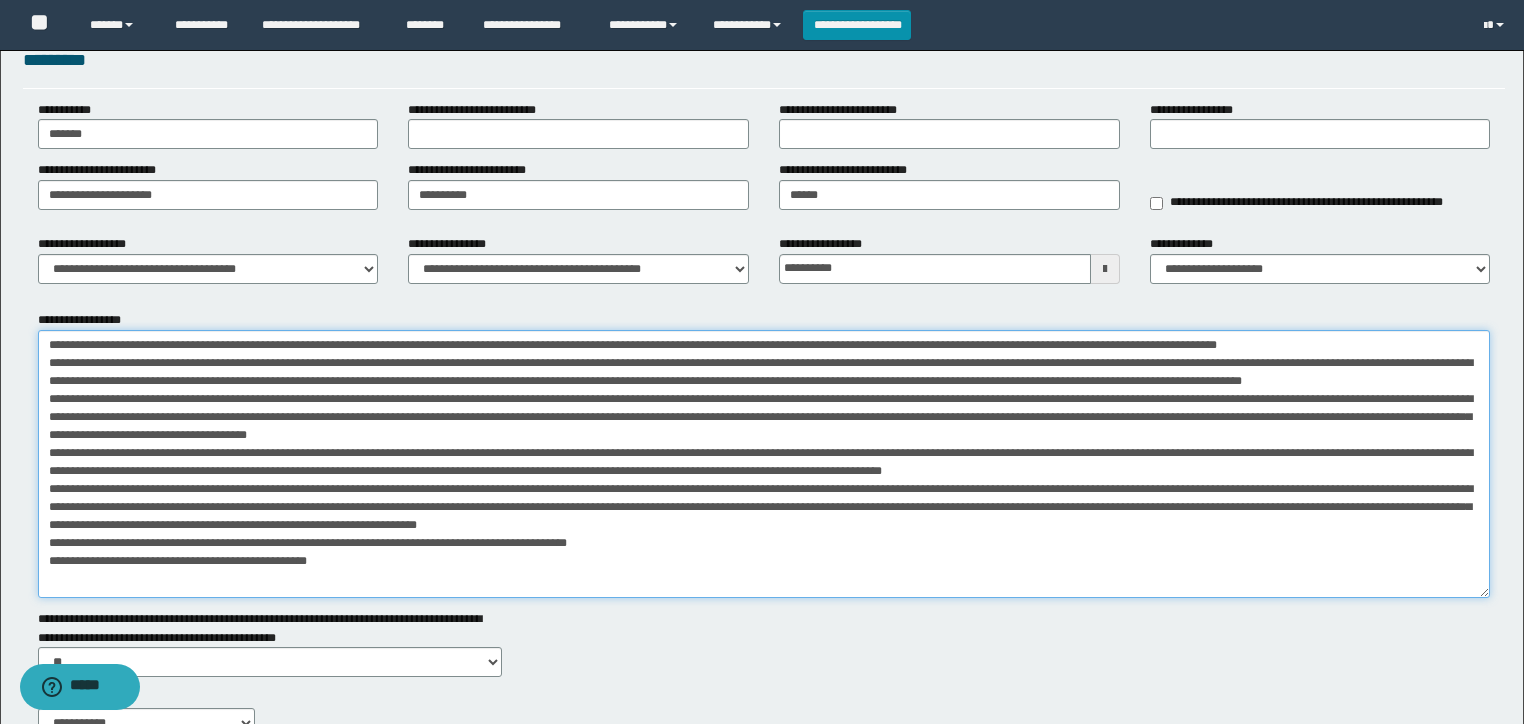 click on "**********" at bounding box center [764, 464] 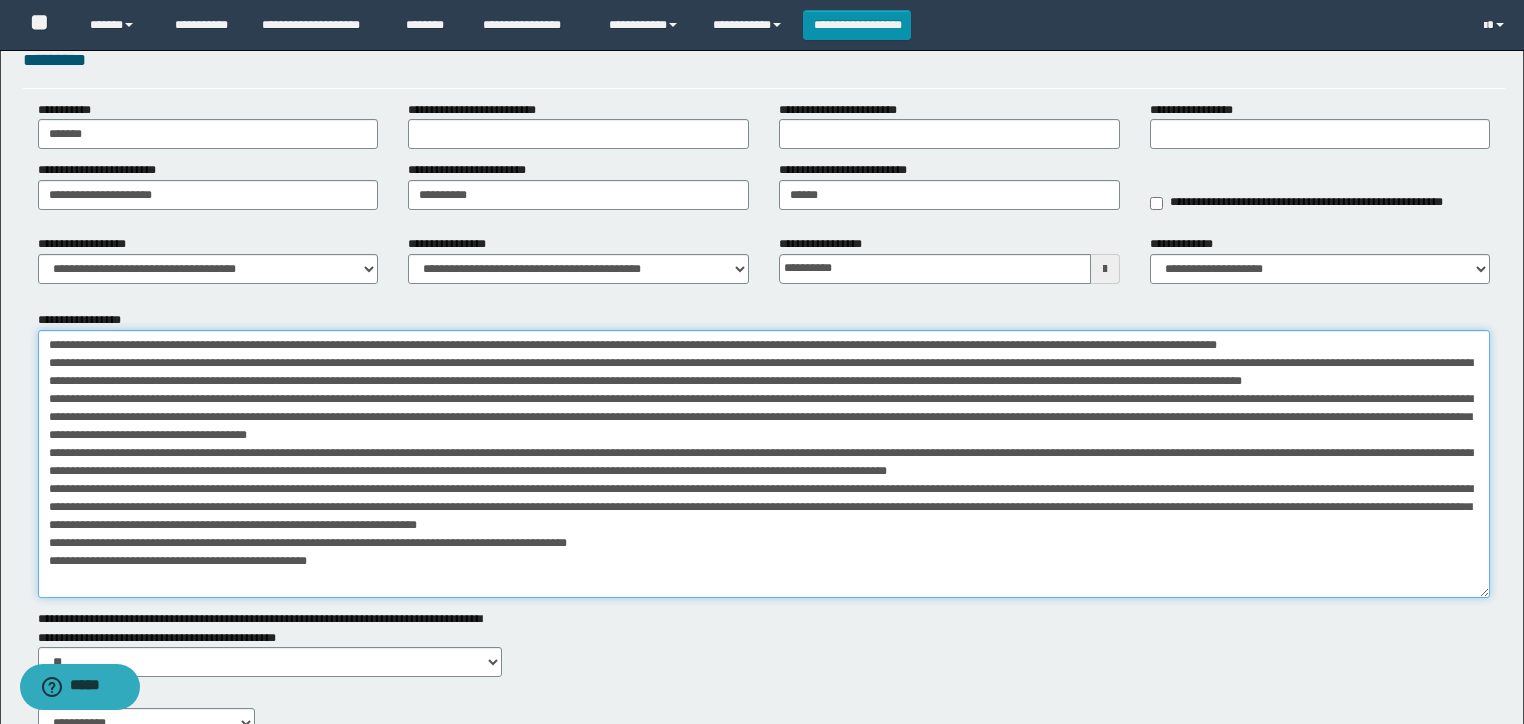 click on "**********" at bounding box center [764, 464] 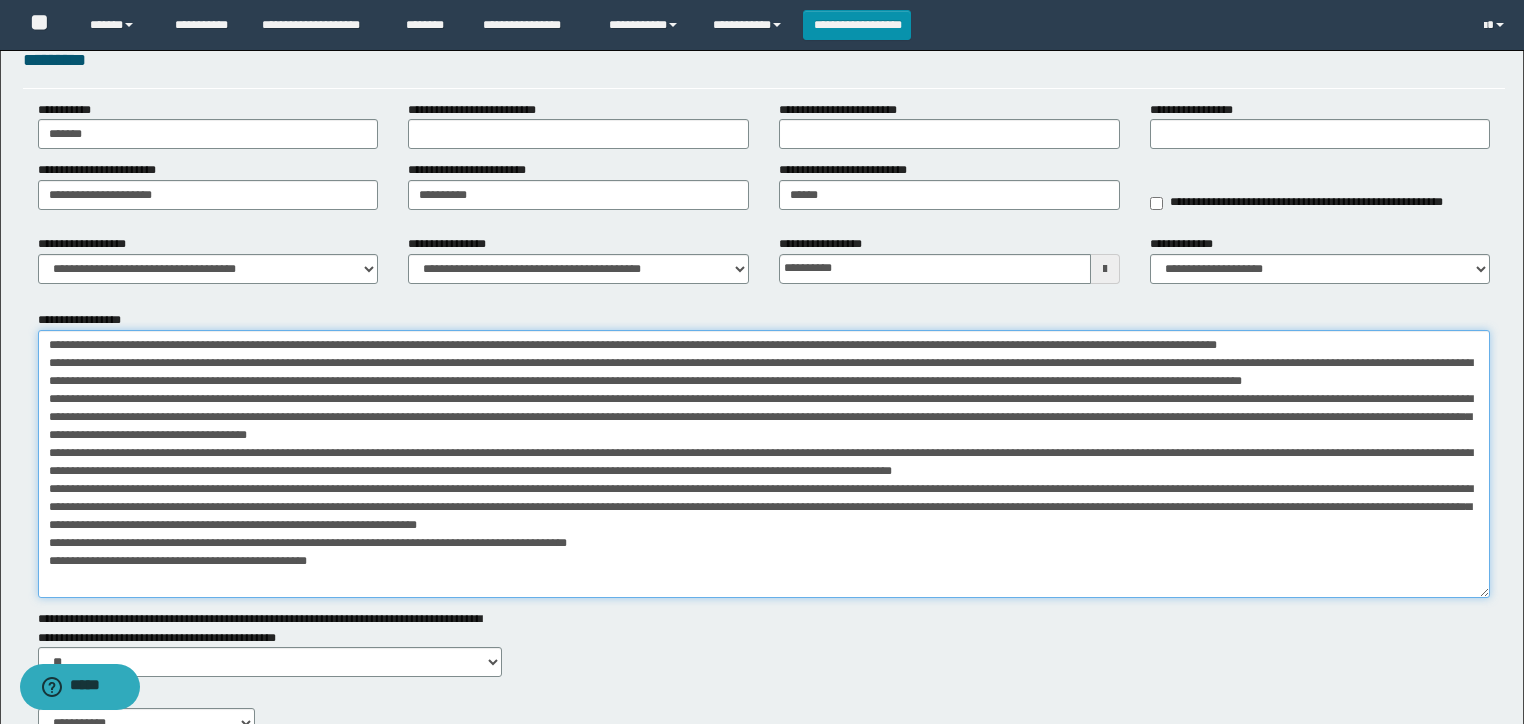 drag, startPoint x: 482, startPoint y: 485, endPoint x: 548, endPoint y: 485, distance: 66 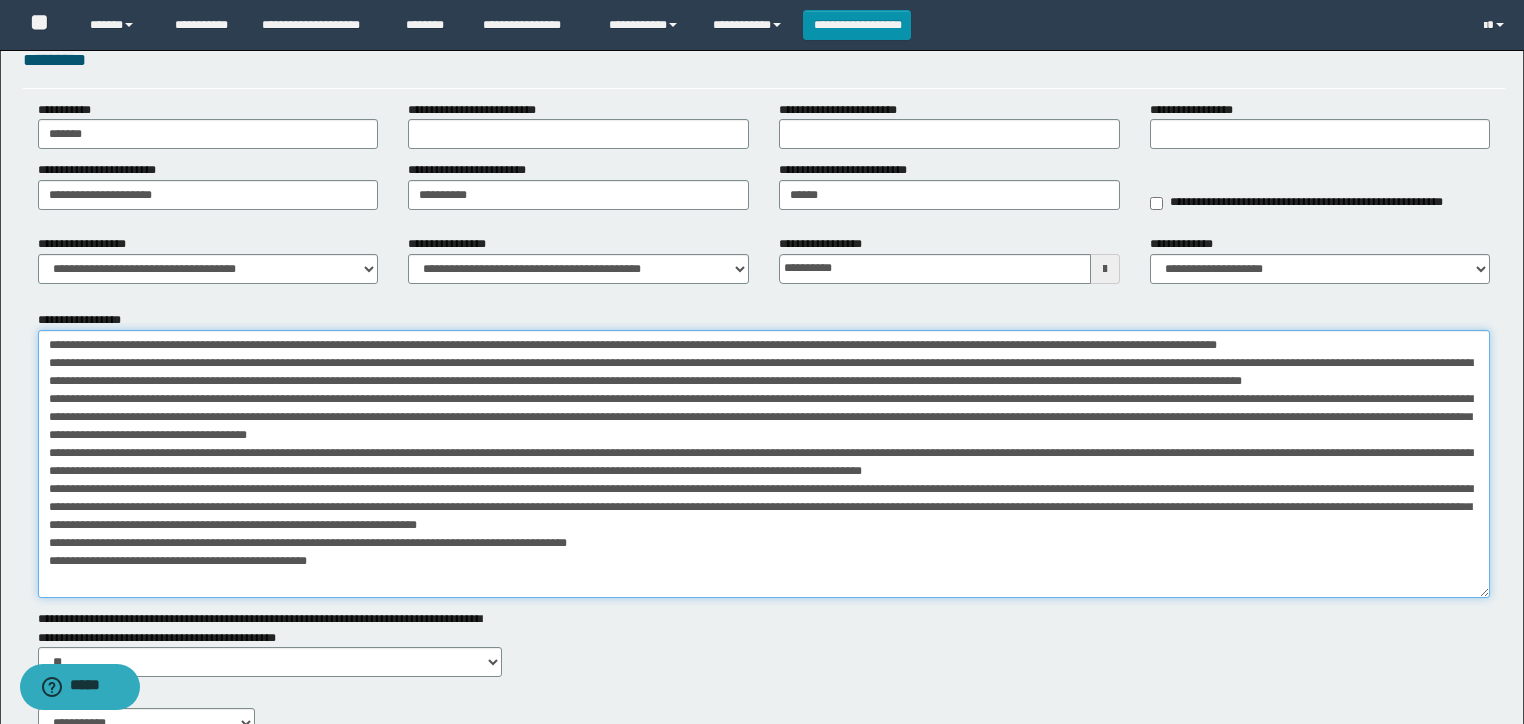 click on "**********" at bounding box center [764, 464] 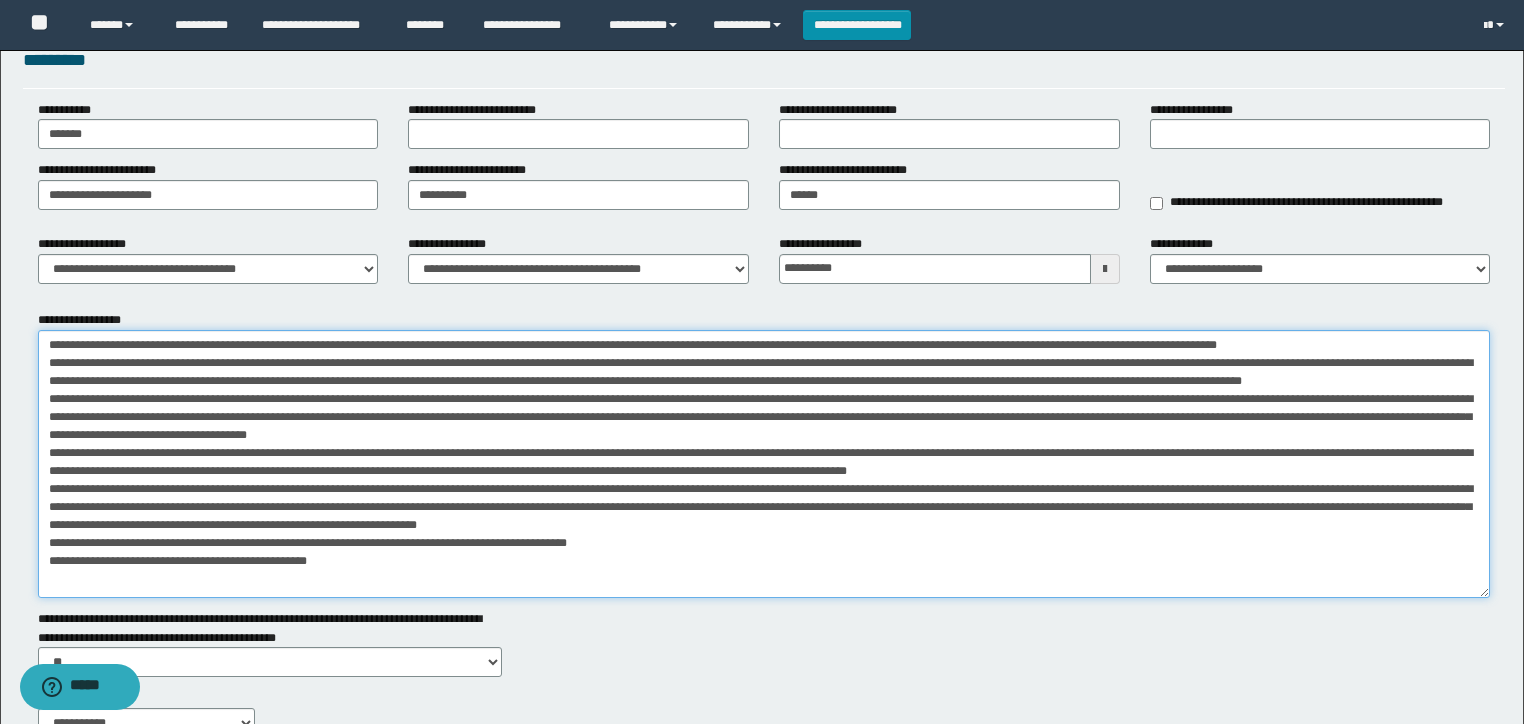 click on "**********" at bounding box center [764, 464] 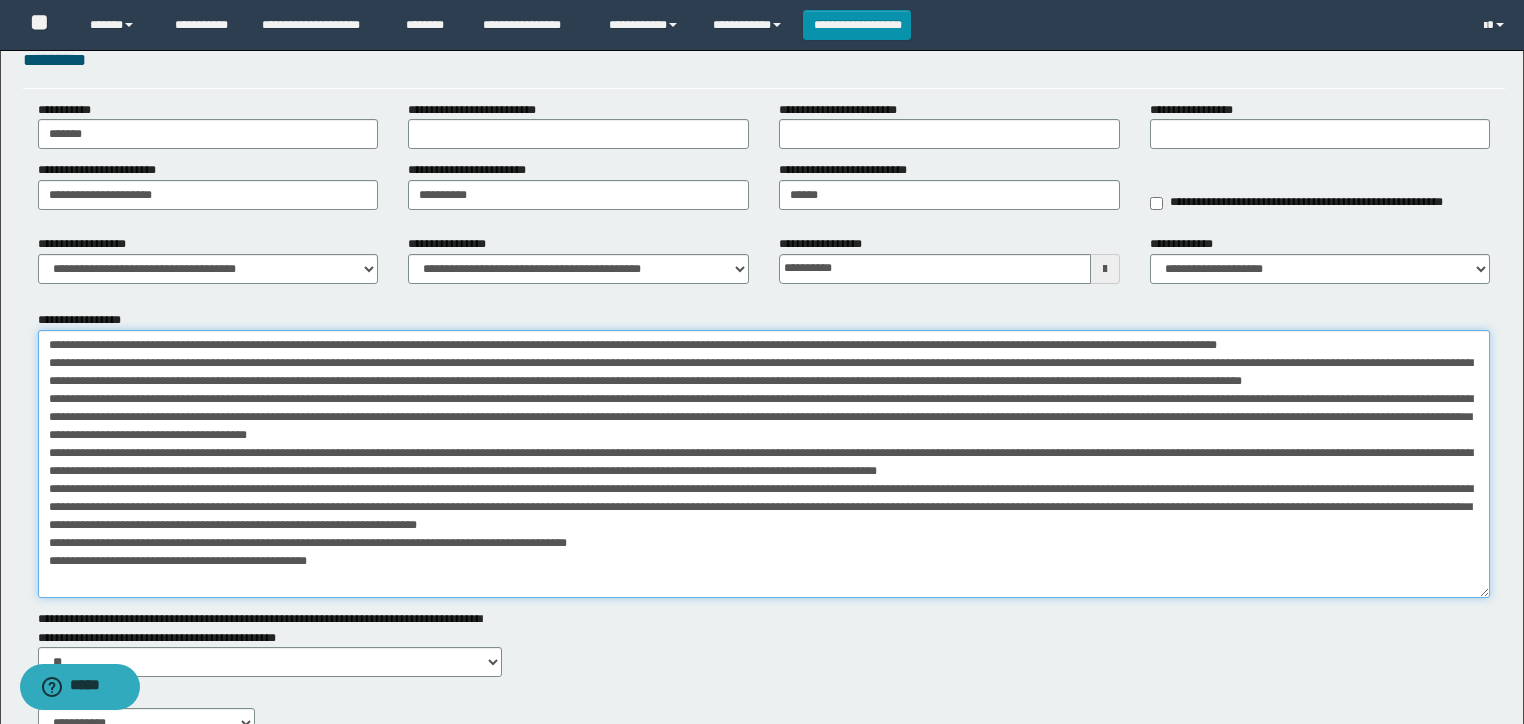 drag, startPoint x: 1034, startPoint y: 492, endPoint x: 1023, endPoint y: 503, distance: 15.556349 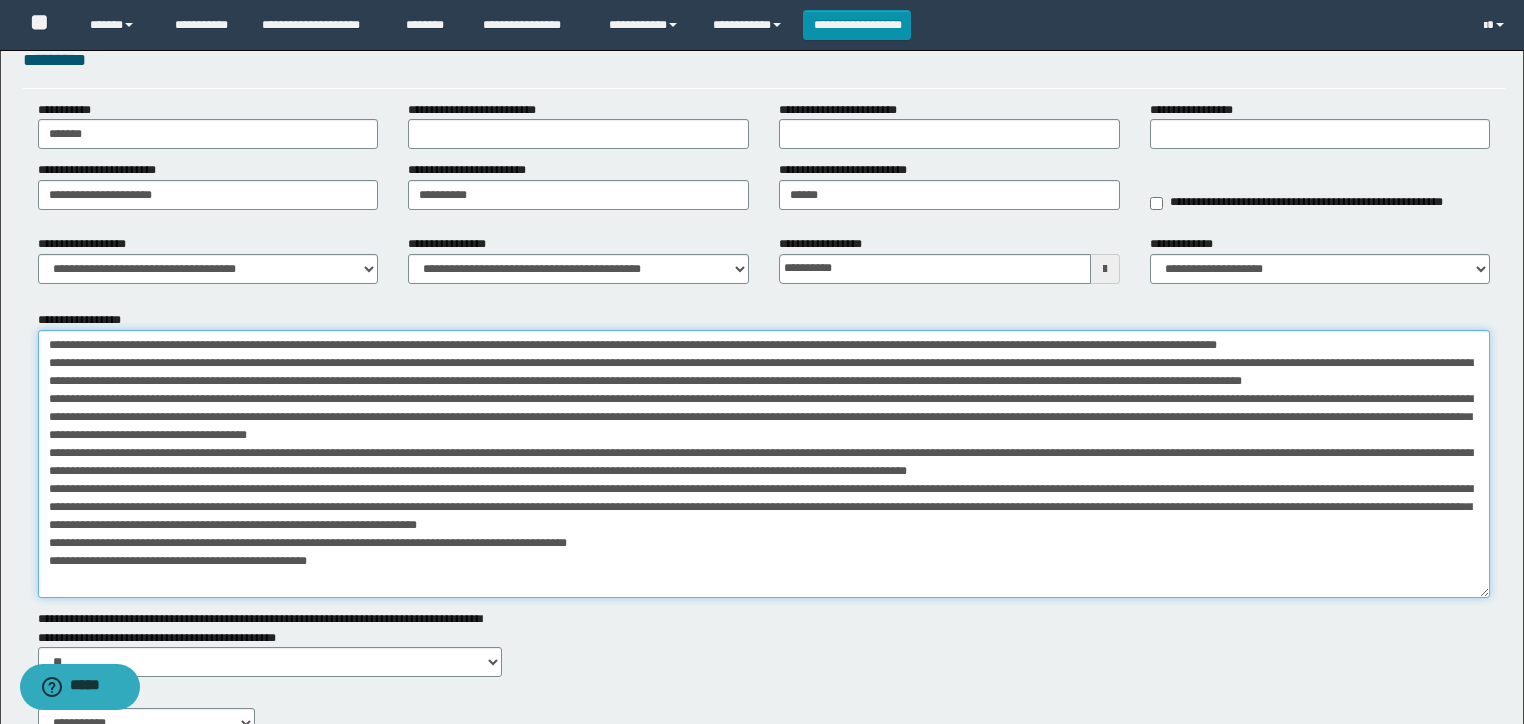 click on "**********" at bounding box center [764, 464] 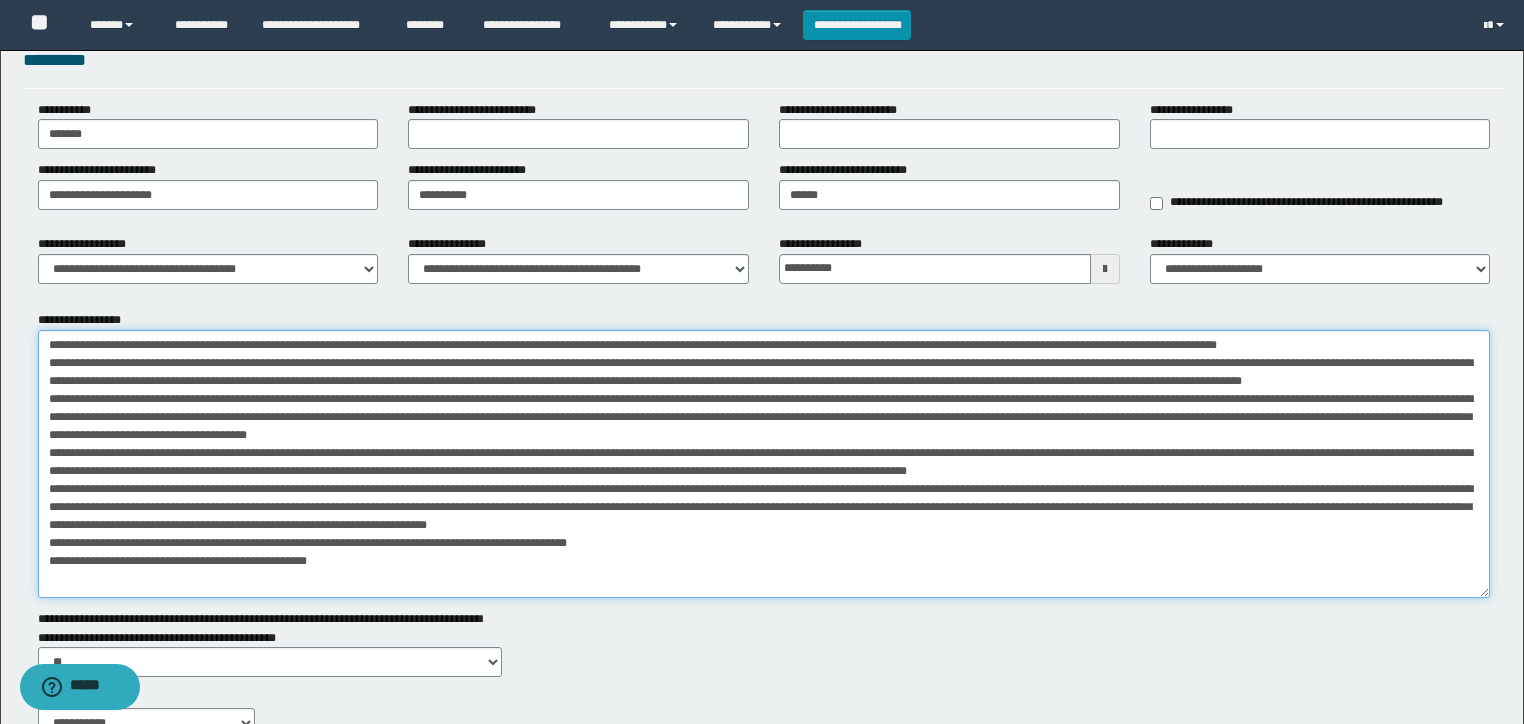 click on "**********" at bounding box center [764, 464] 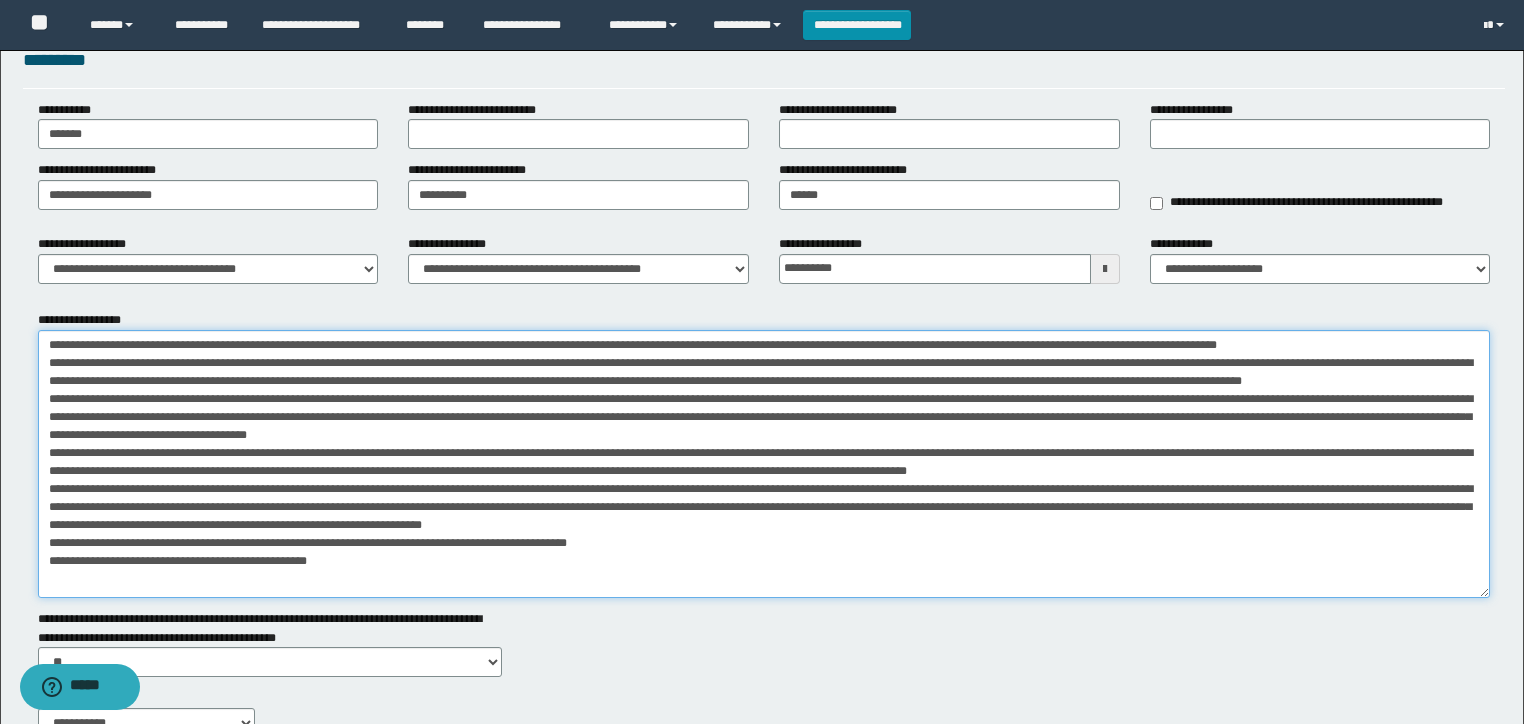 click on "**********" at bounding box center (764, 464) 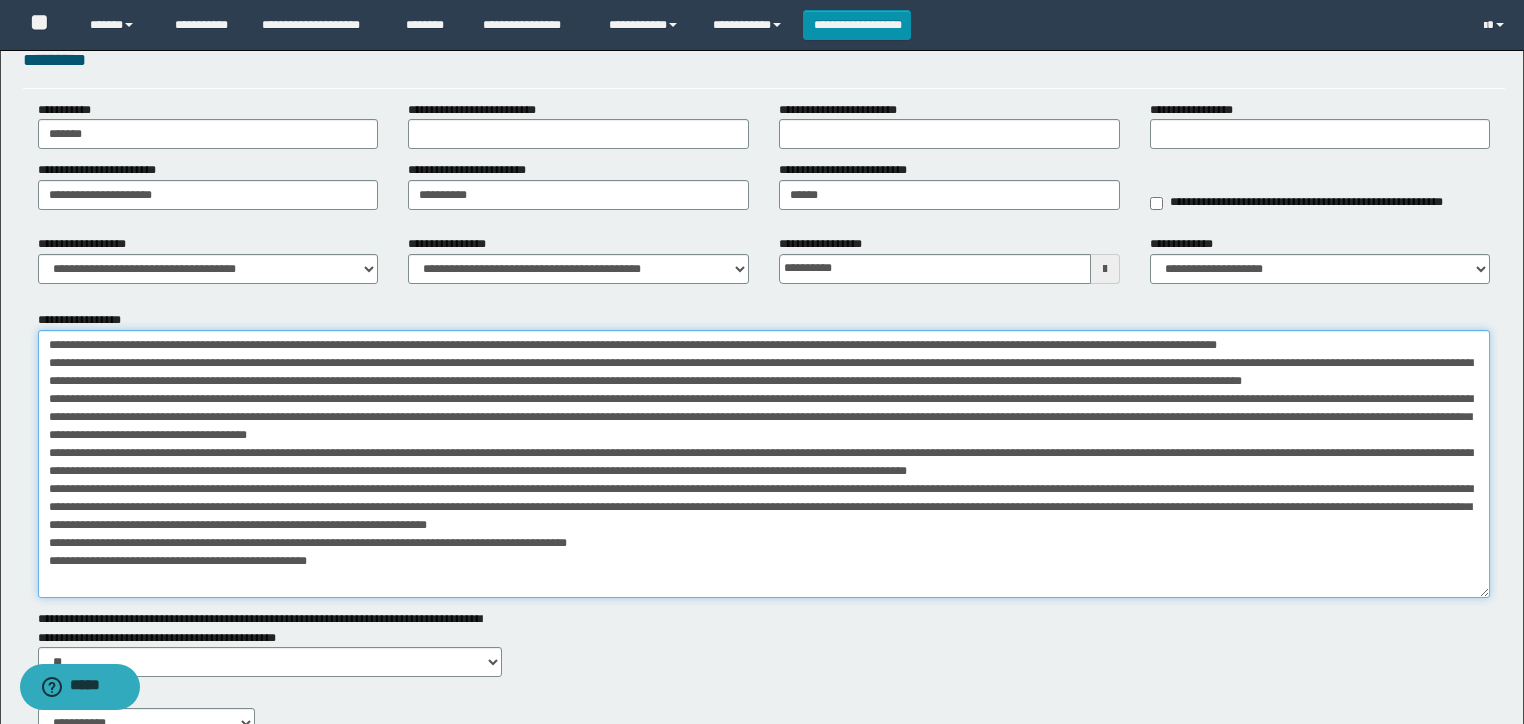 drag, startPoint x: 1187, startPoint y: 527, endPoint x: 1101, endPoint y: 532, distance: 86.145226 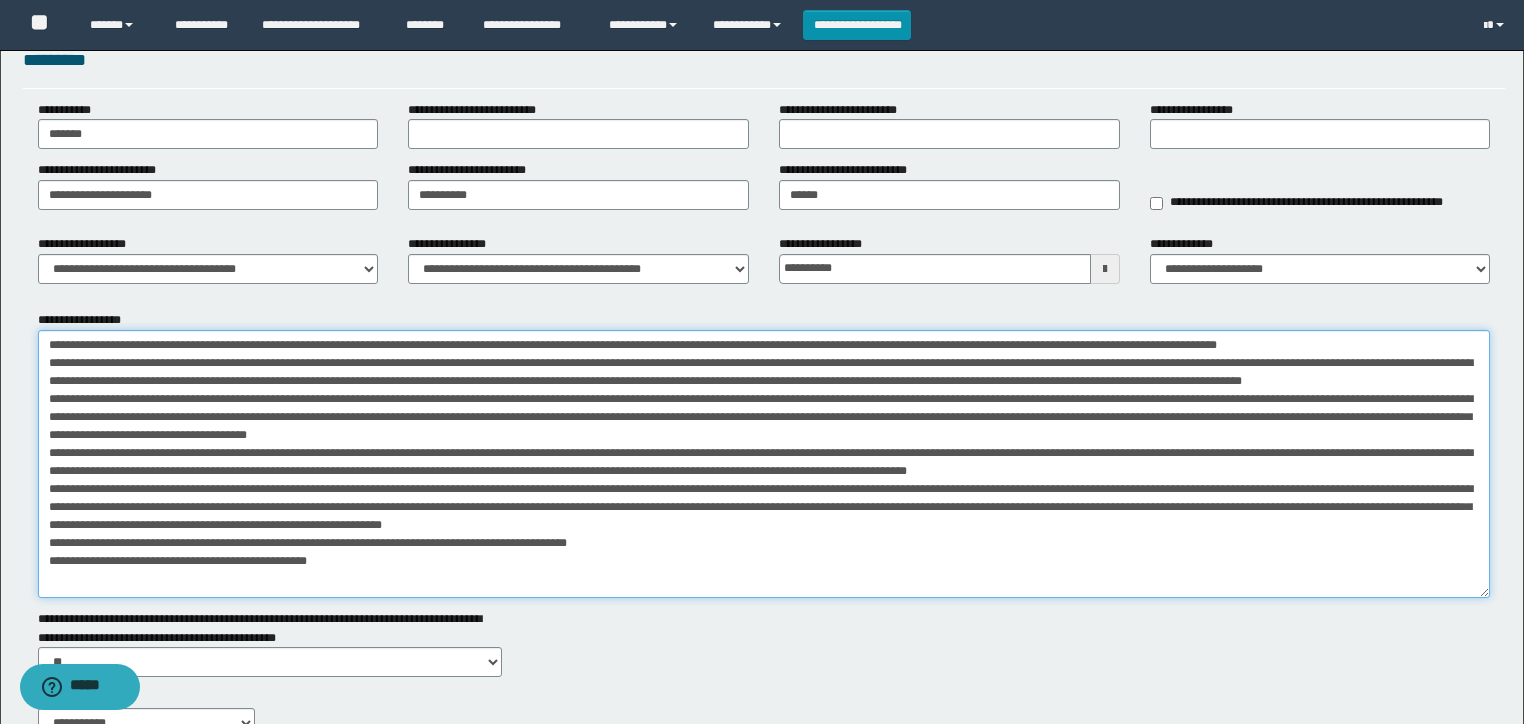 drag, startPoint x: 1220, startPoint y: 520, endPoint x: 1167, endPoint y: 530, distance: 53.935146 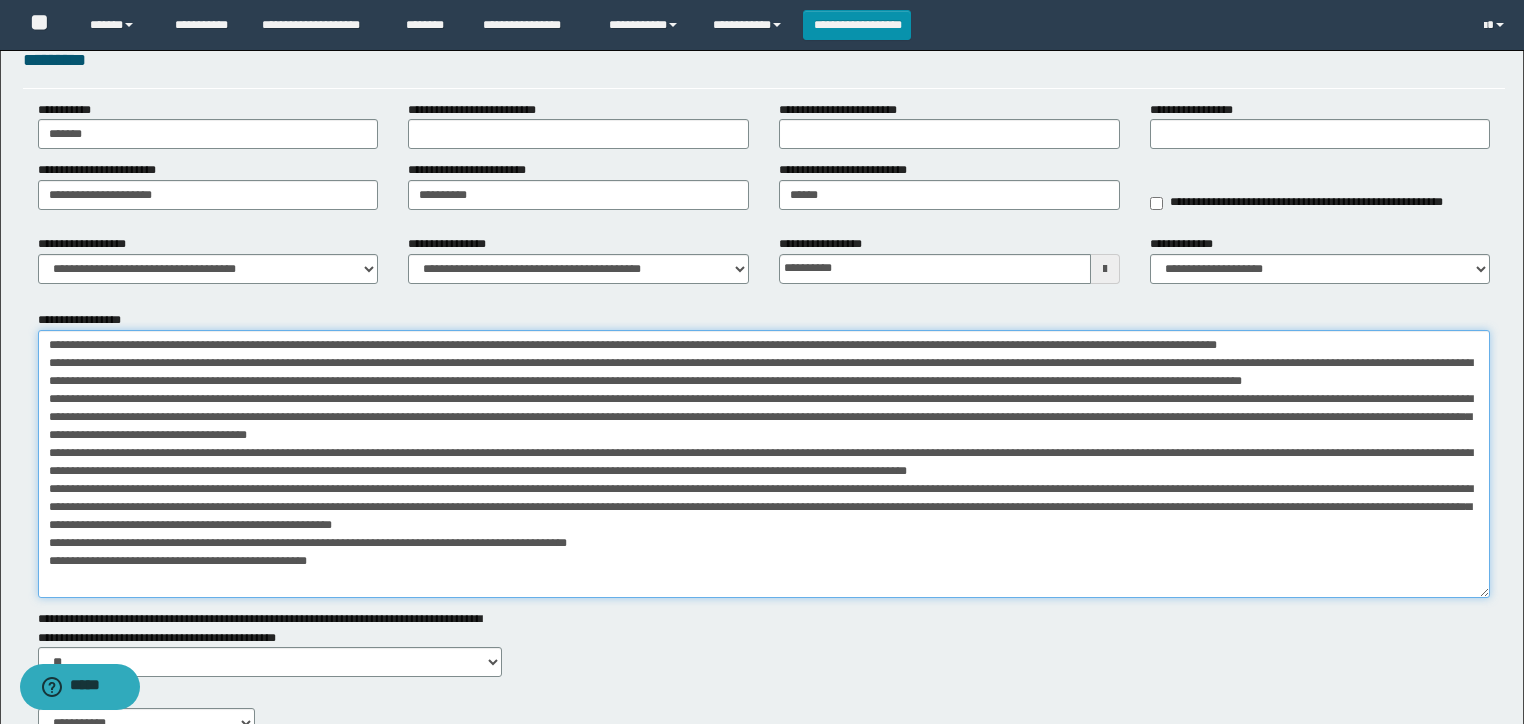 drag, startPoint x: 1172, startPoint y: 524, endPoint x: 113, endPoint y: 547, distance: 1059.2498 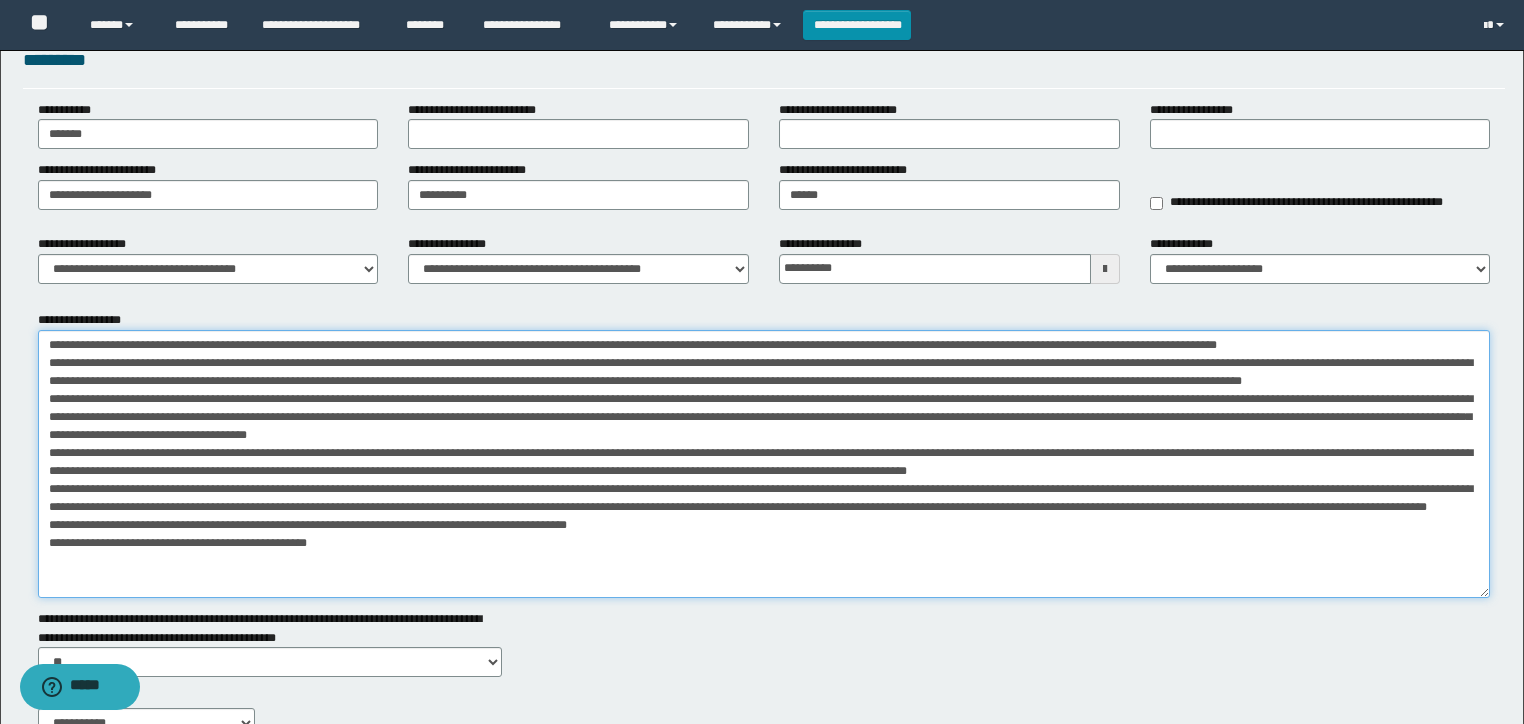 drag, startPoint x: 974, startPoint y: 523, endPoint x: 952, endPoint y: 531, distance: 23.409399 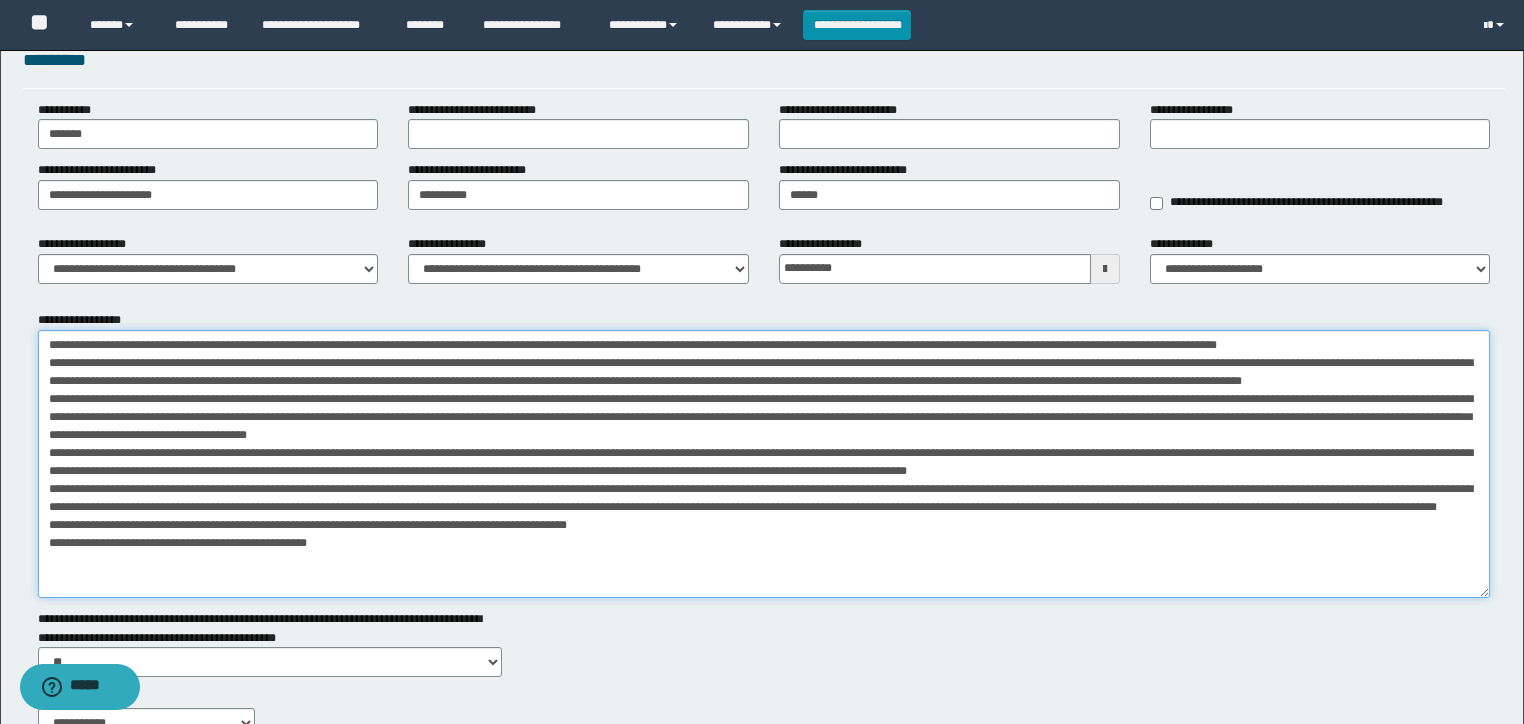 paste on "**********" 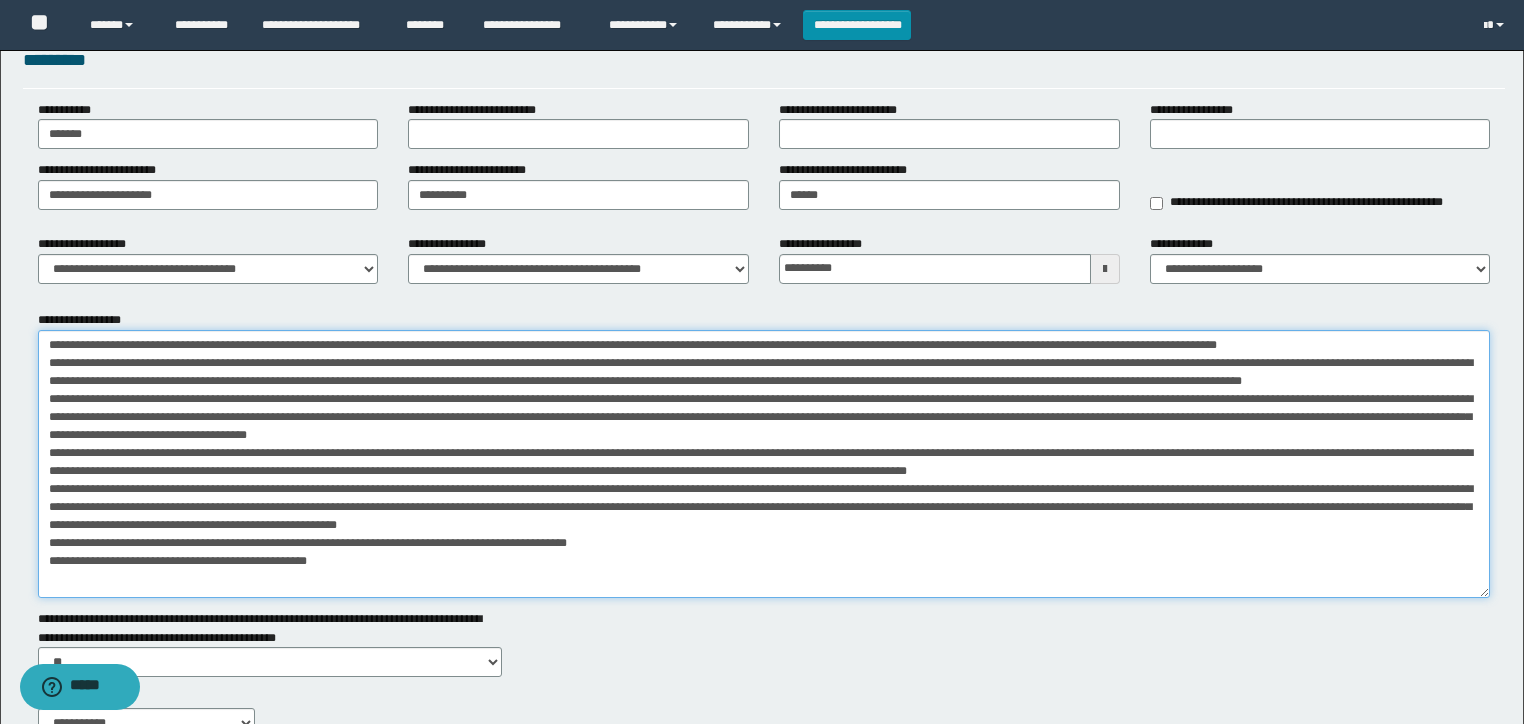 click on "**********" at bounding box center (764, 464) 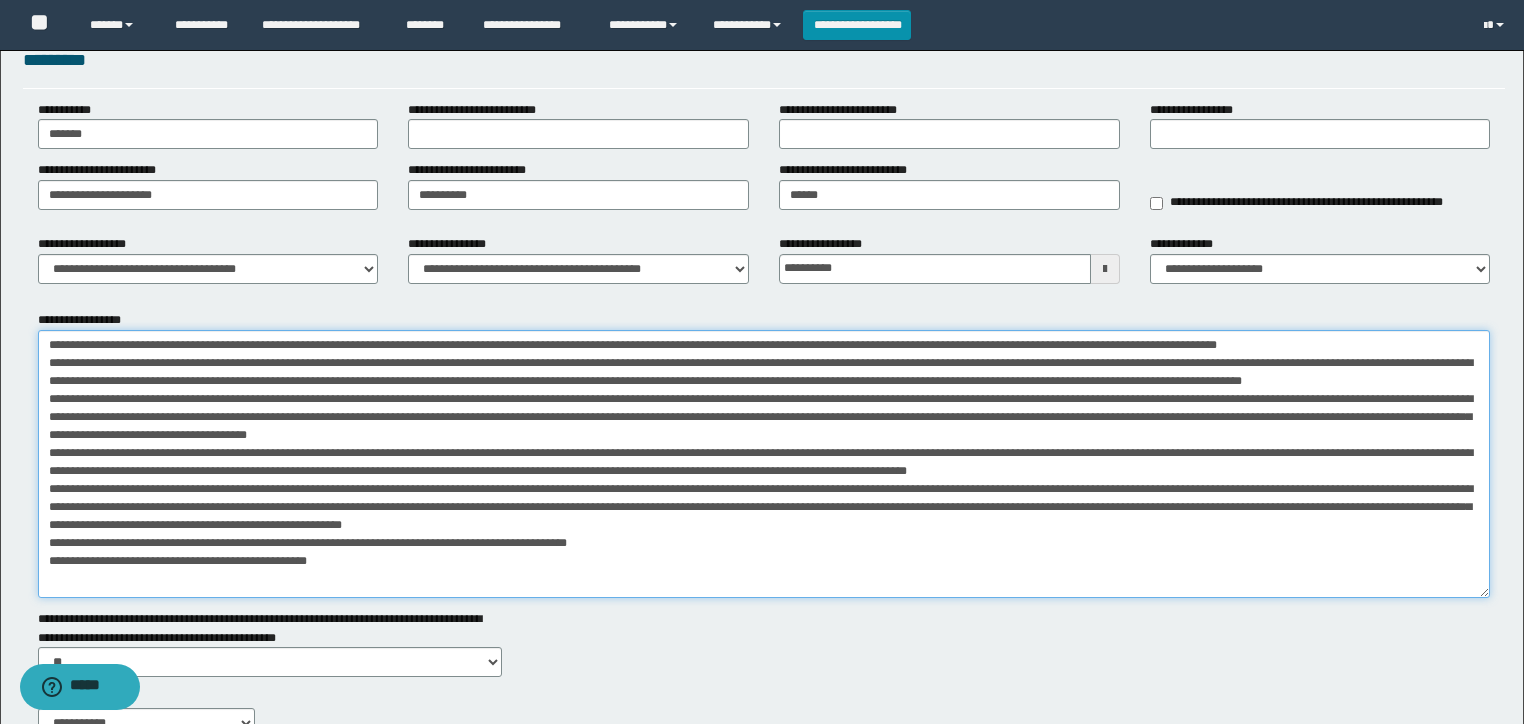 click on "**********" at bounding box center (764, 464) 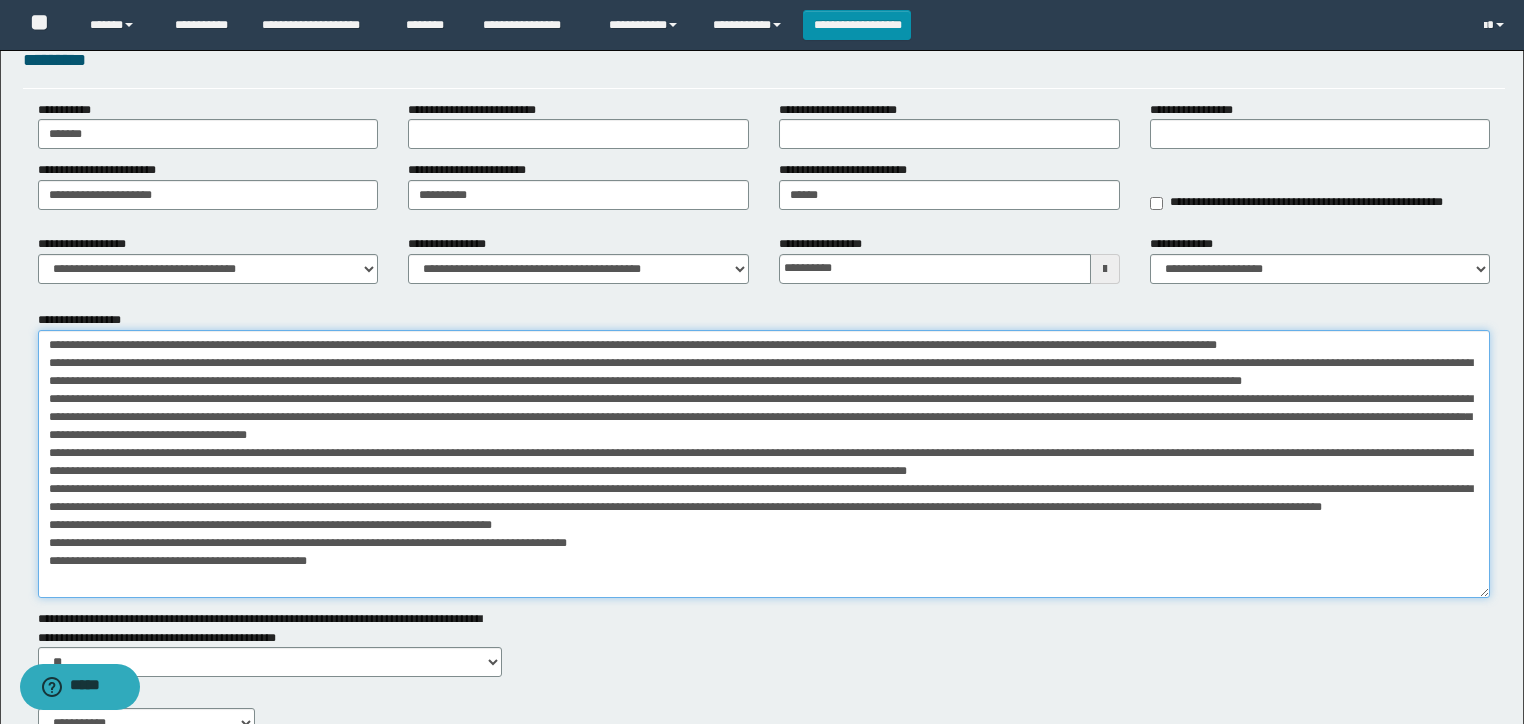 click on "**********" at bounding box center [764, 464] 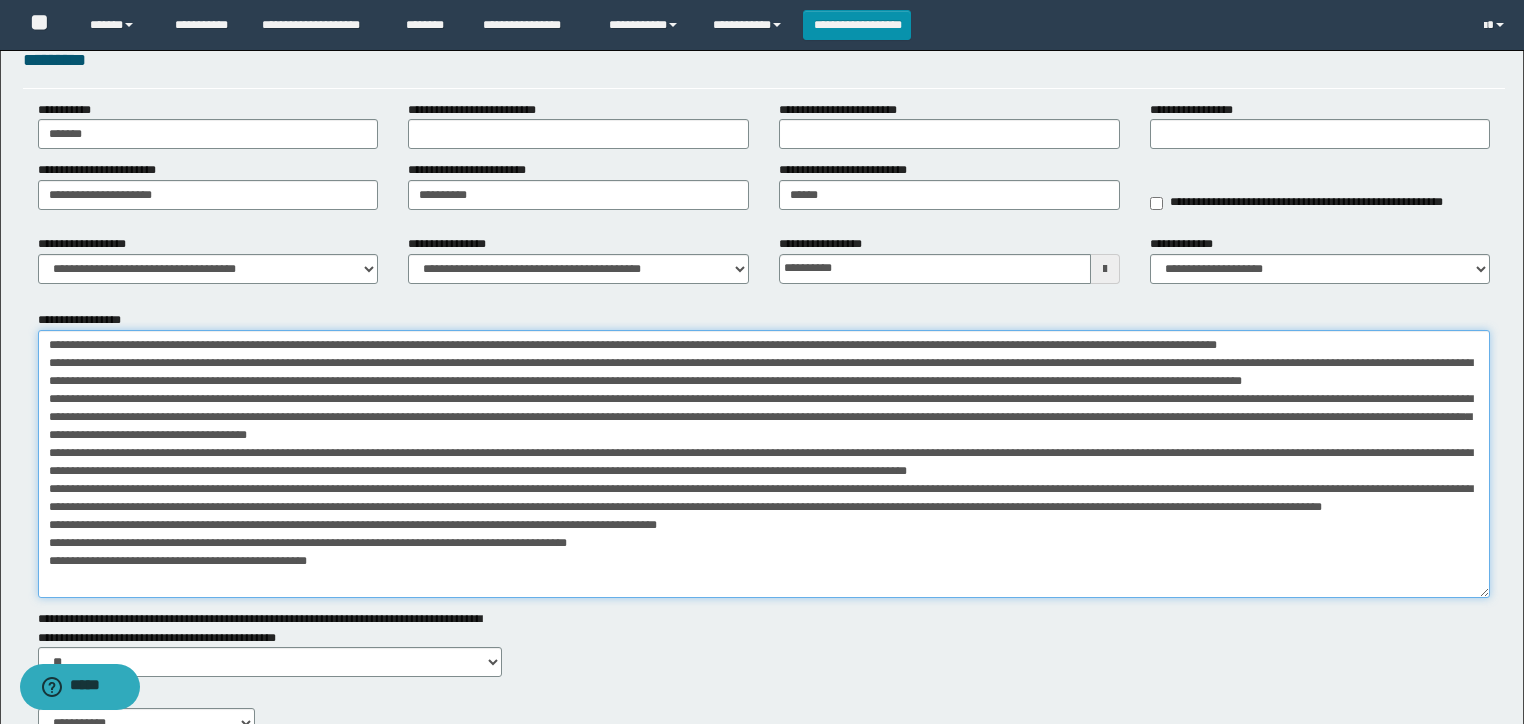click on "**********" at bounding box center [764, 464] 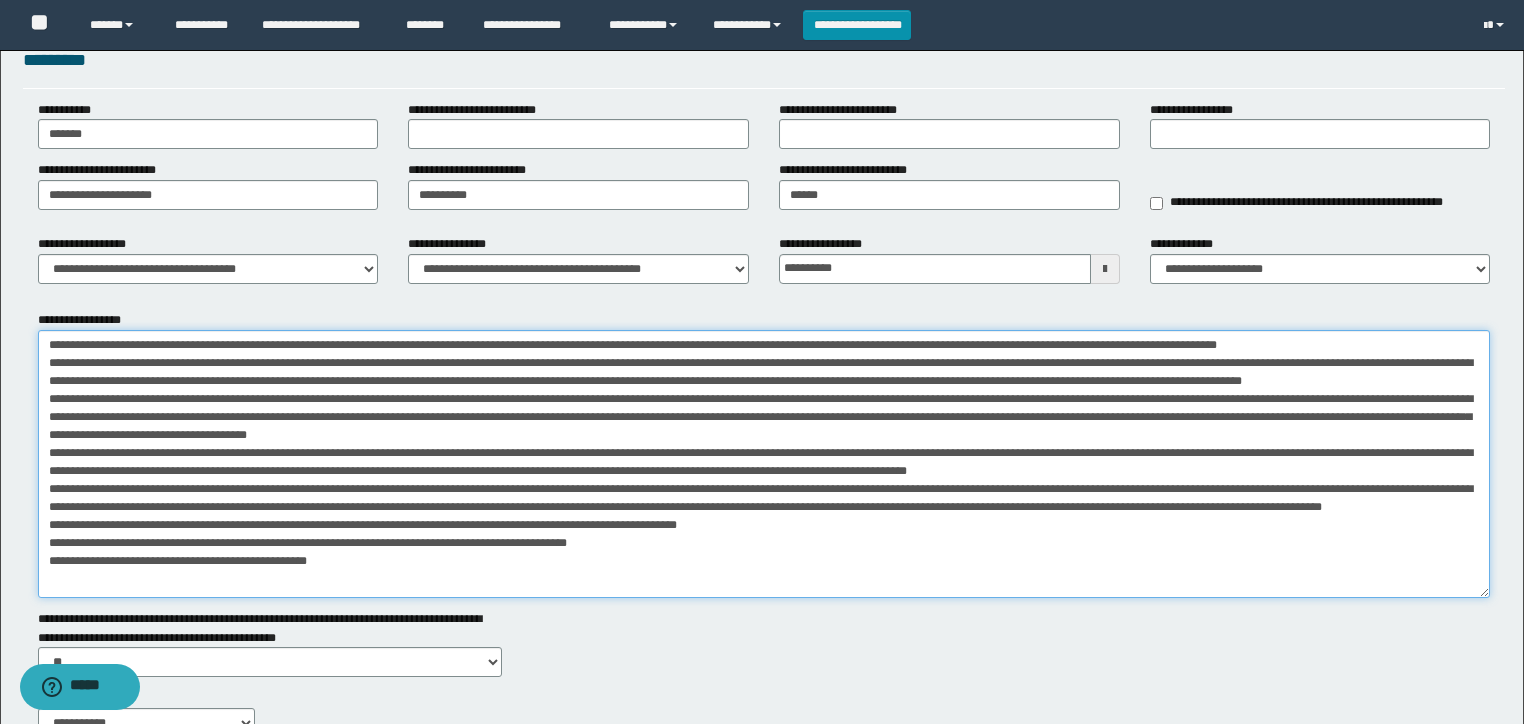 click on "**********" at bounding box center [764, 464] 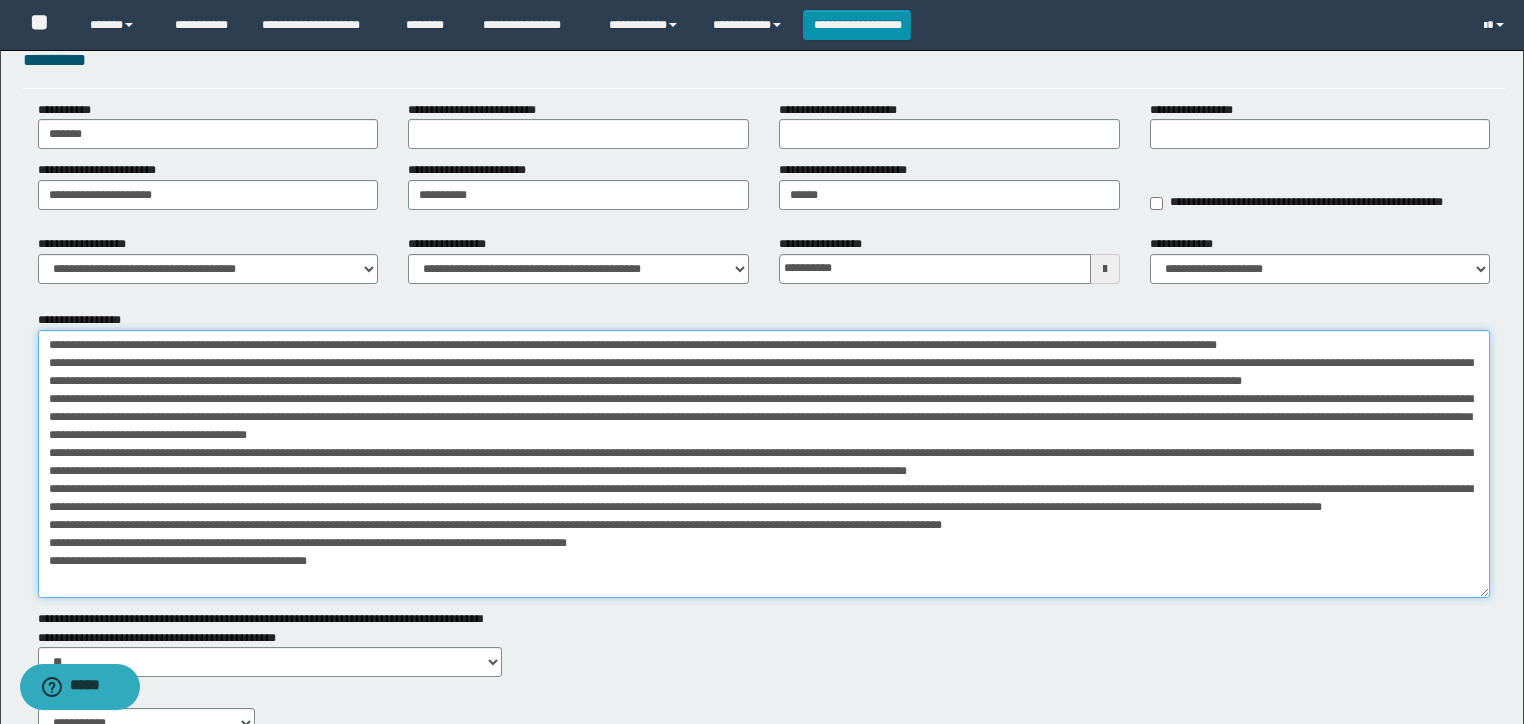 scroll, scrollTop: 13, scrollLeft: 0, axis: vertical 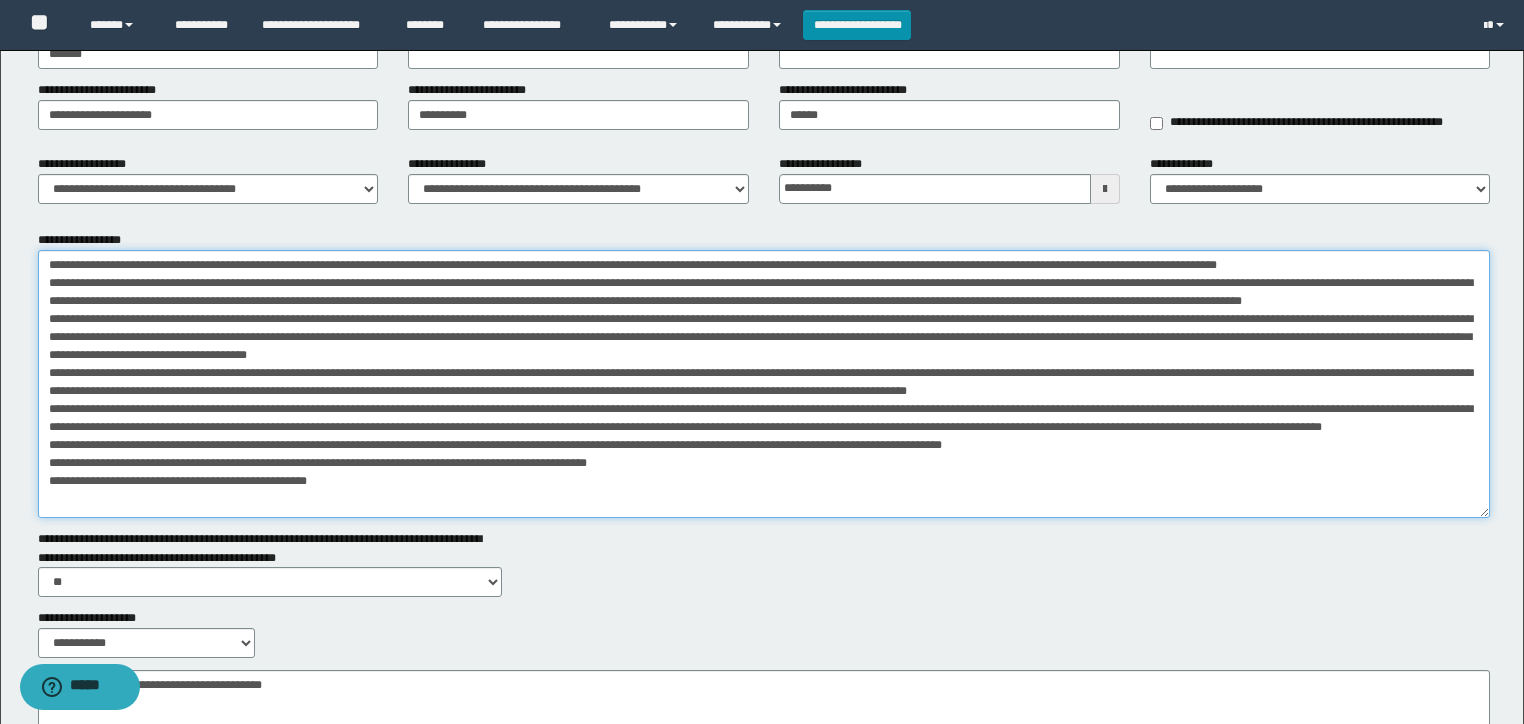click on "**********" at bounding box center (764, 384) 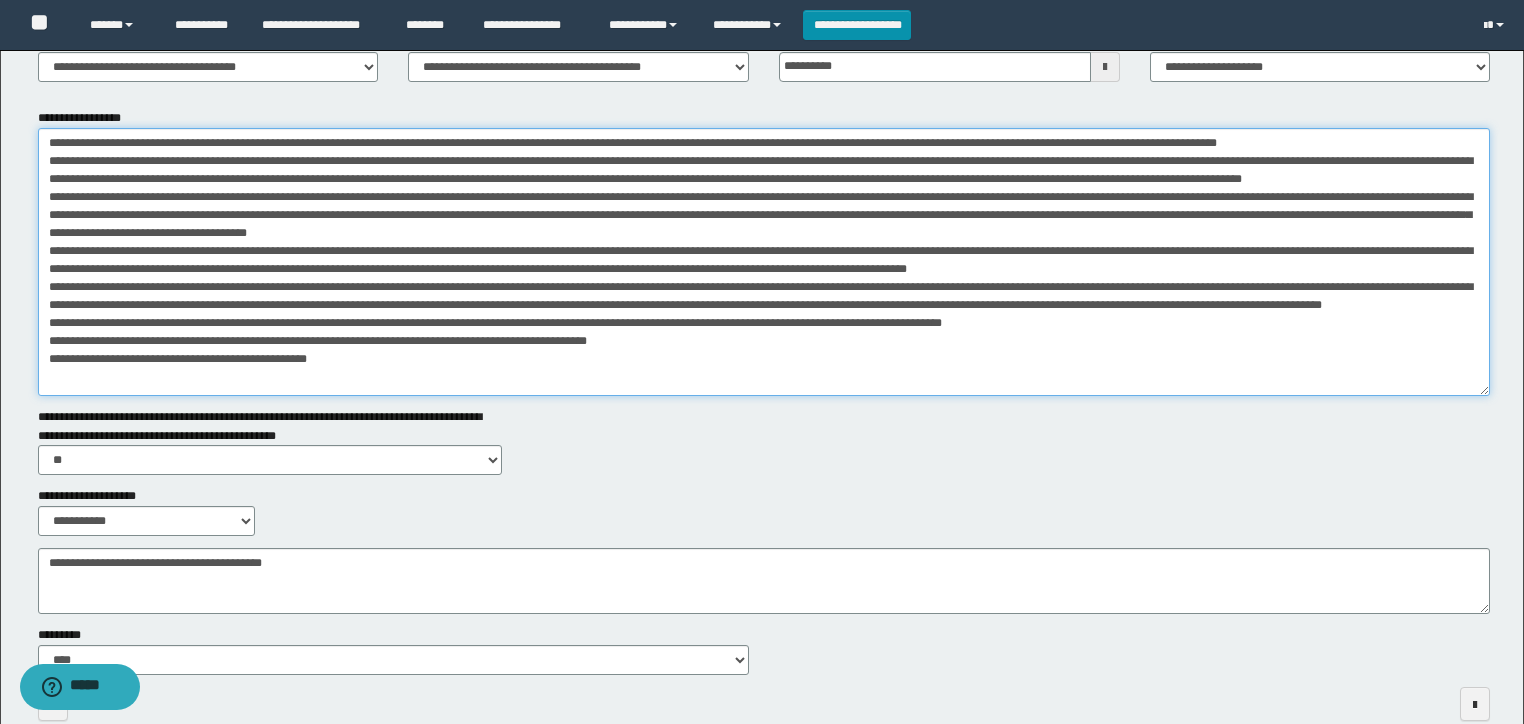 scroll, scrollTop: 320, scrollLeft: 0, axis: vertical 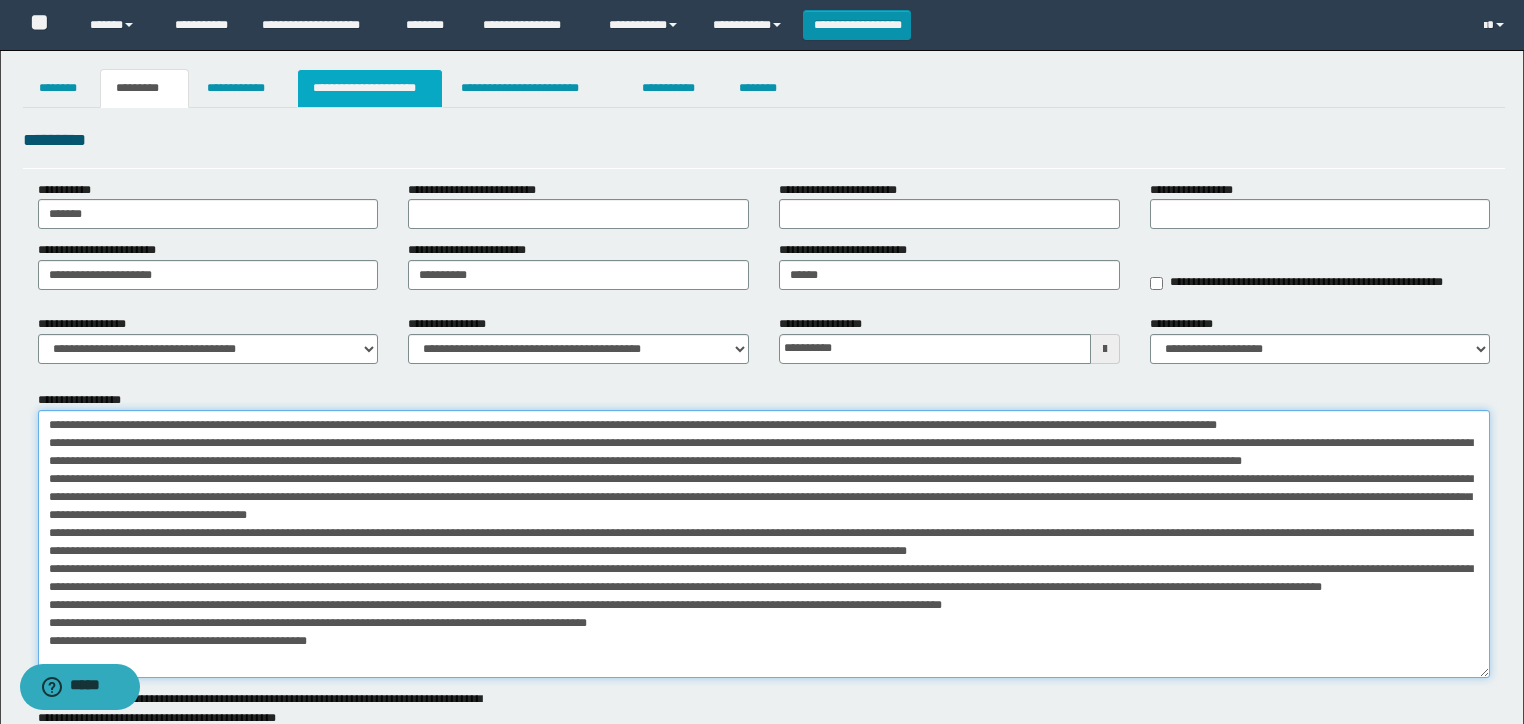 type on "**********" 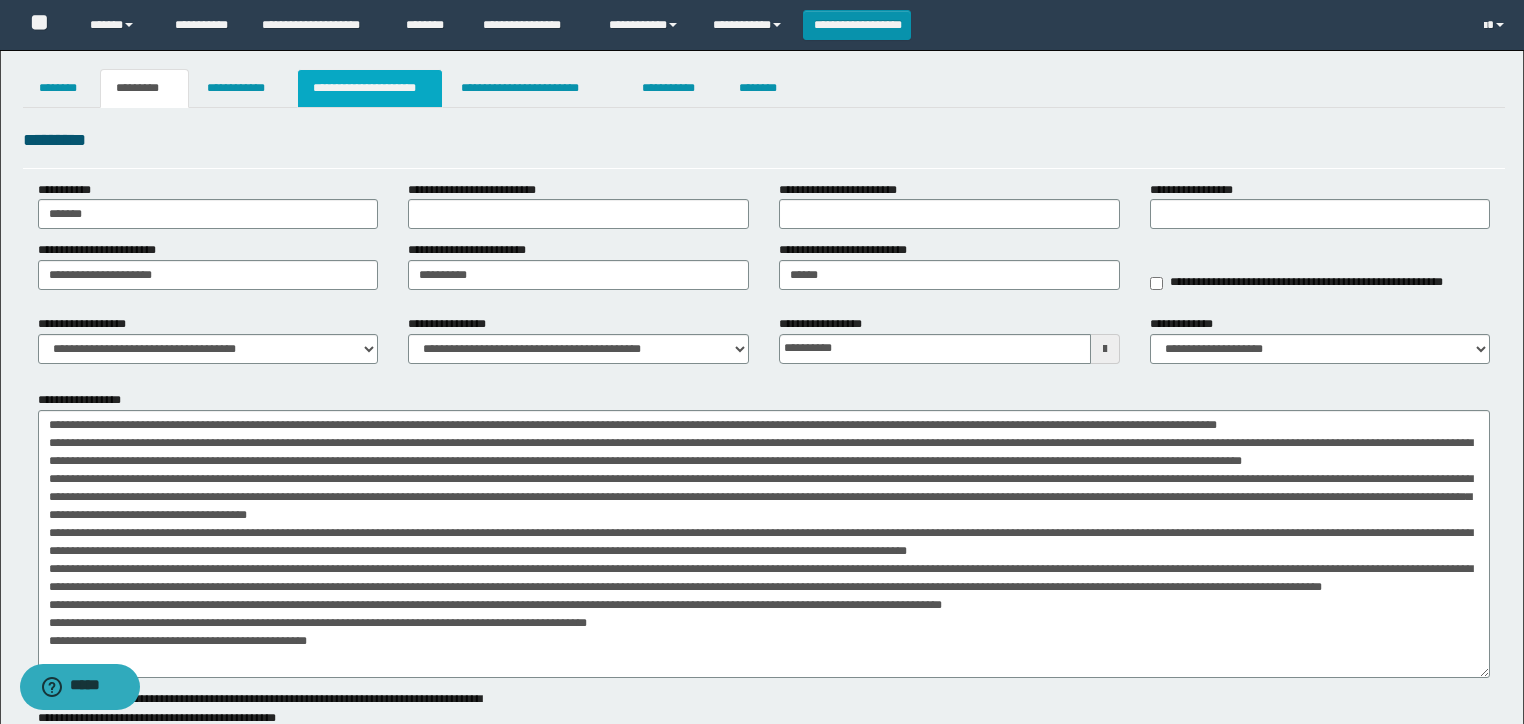 click on "**********" at bounding box center [370, 88] 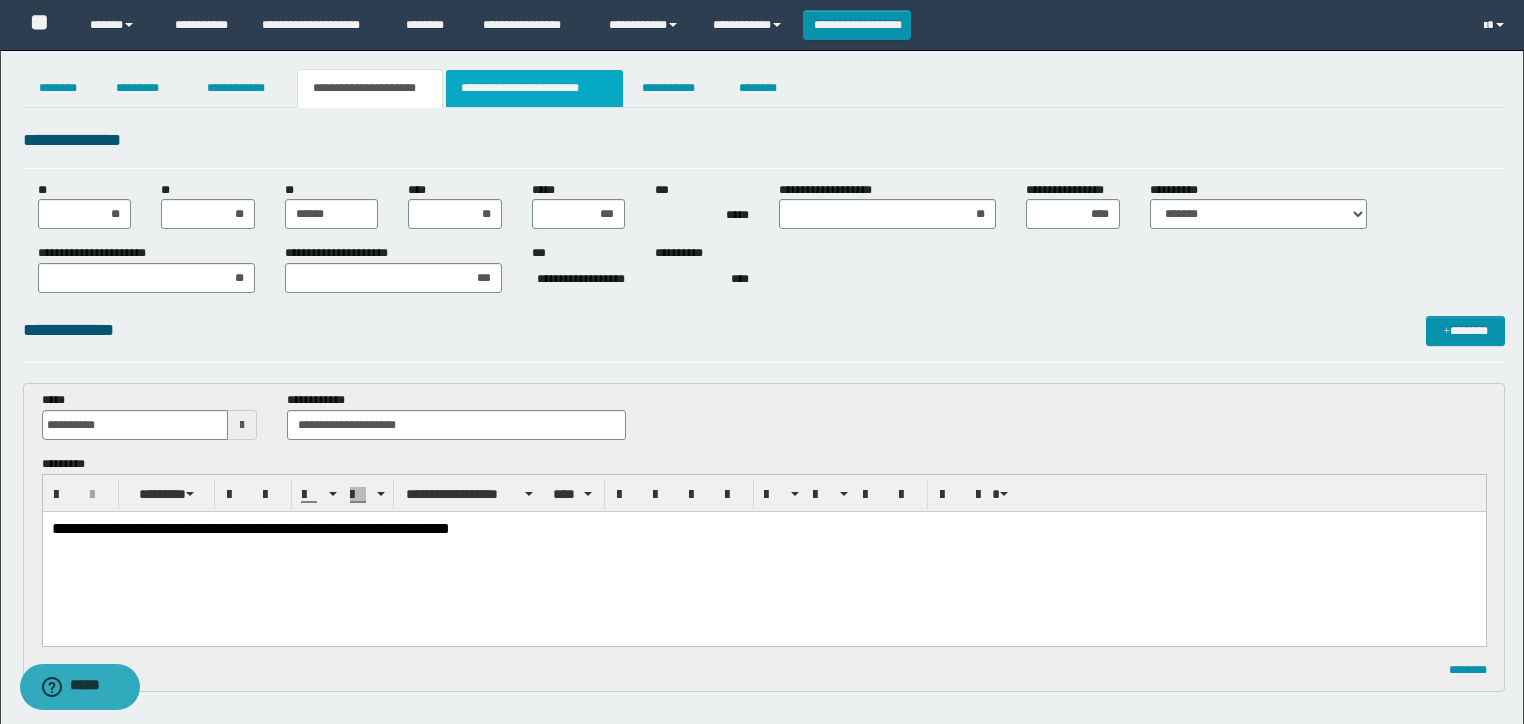click on "**********" at bounding box center [534, 88] 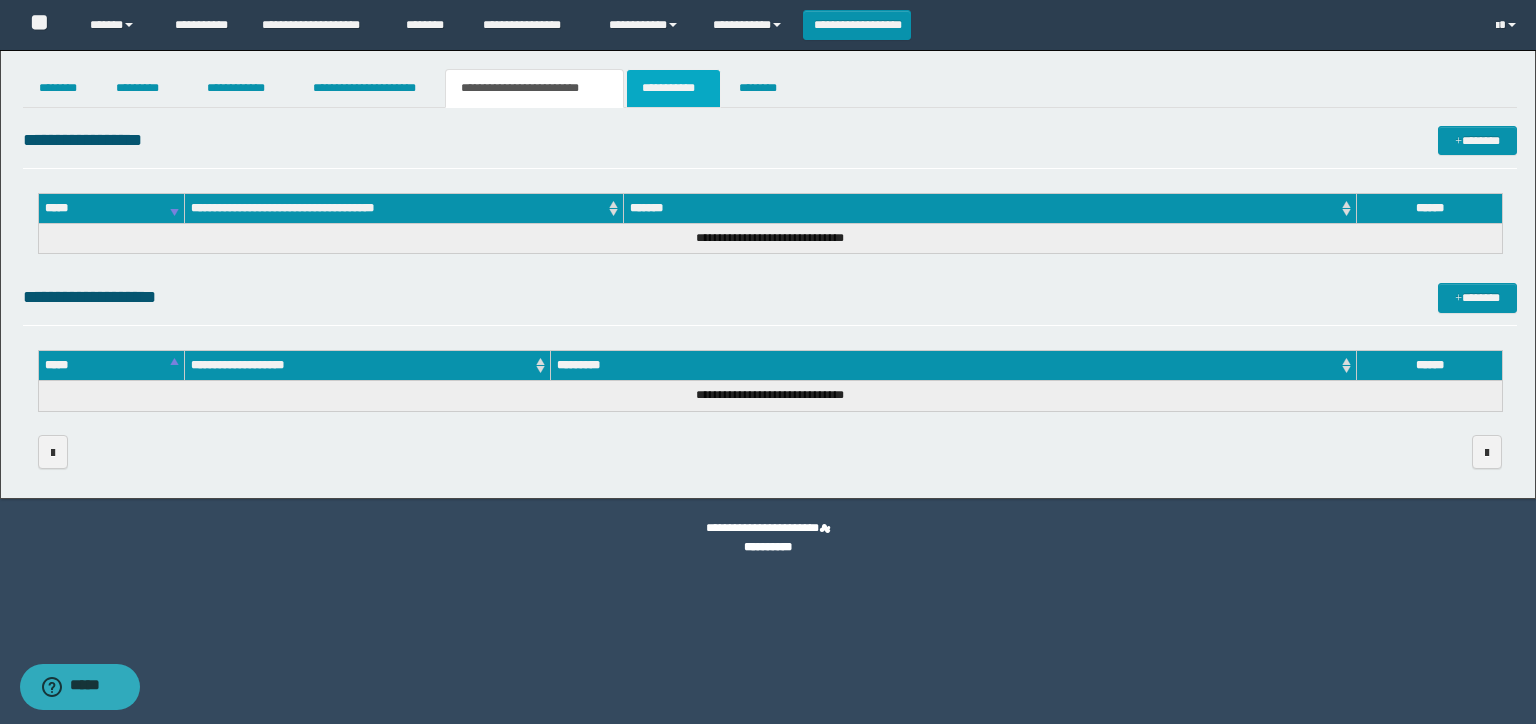 click on "**********" at bounding box center [673, 88] 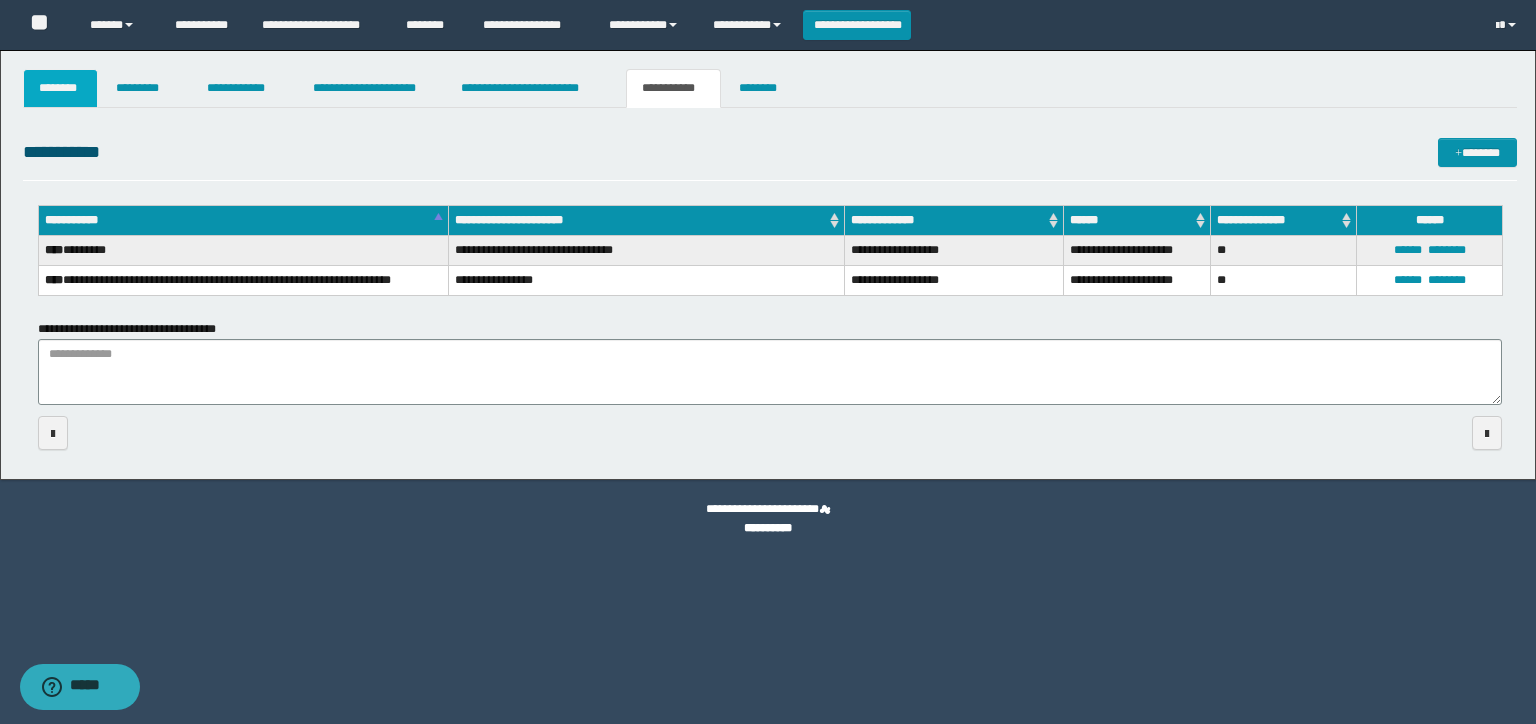 click on "********" at bounding box center (61, 88) 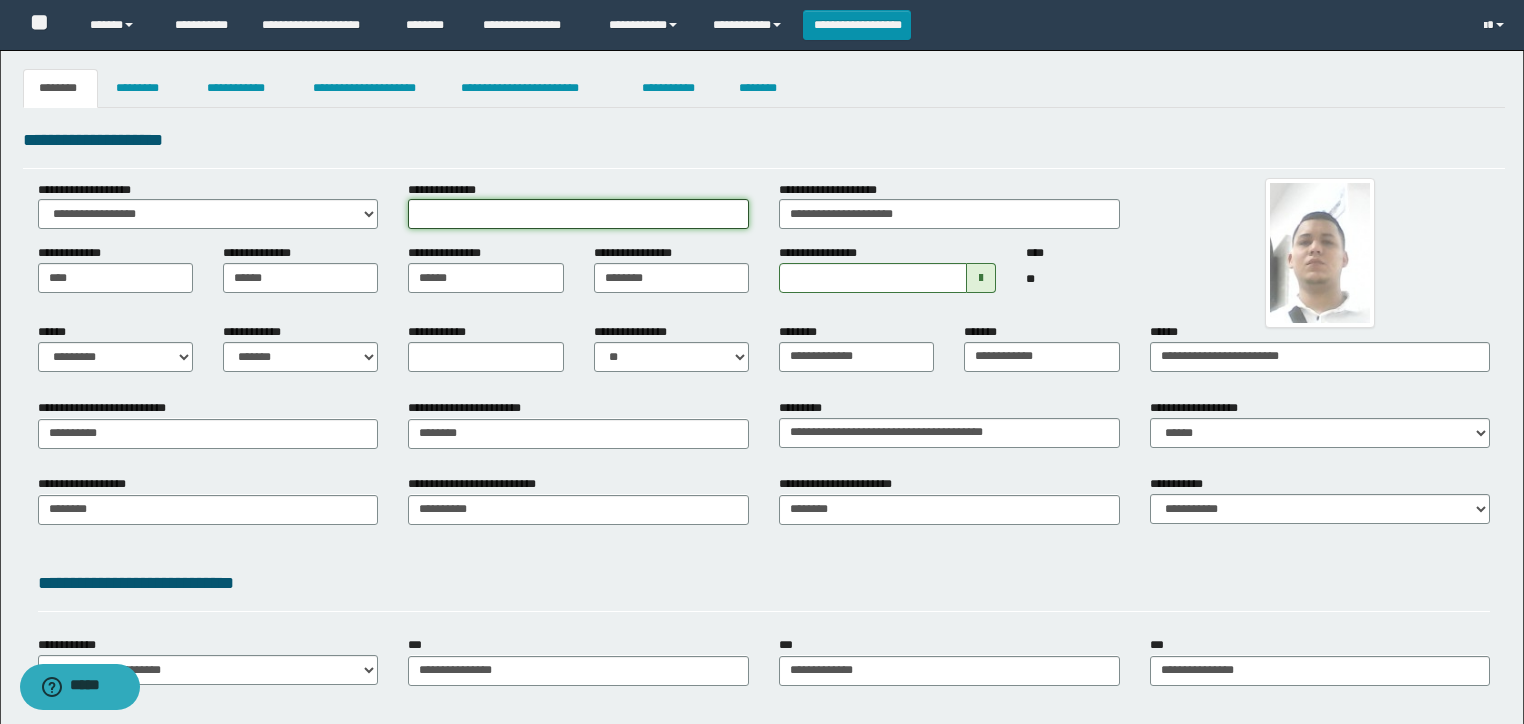 drag, startPoint x: 657, startPoint y: 205, endPoint x: 776, endPoint y: 207, distance: 119.01681 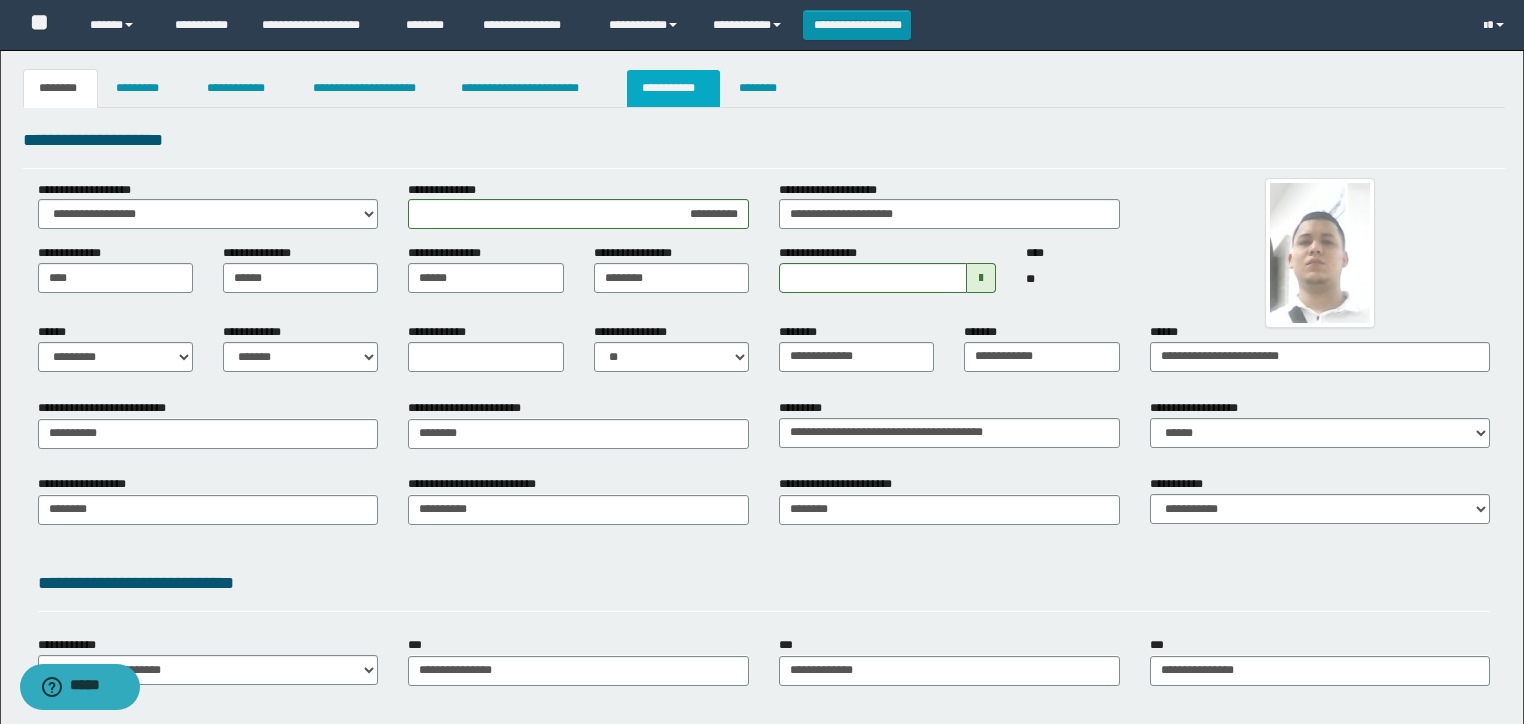 click on "**********" at bounding box center (673, 88) 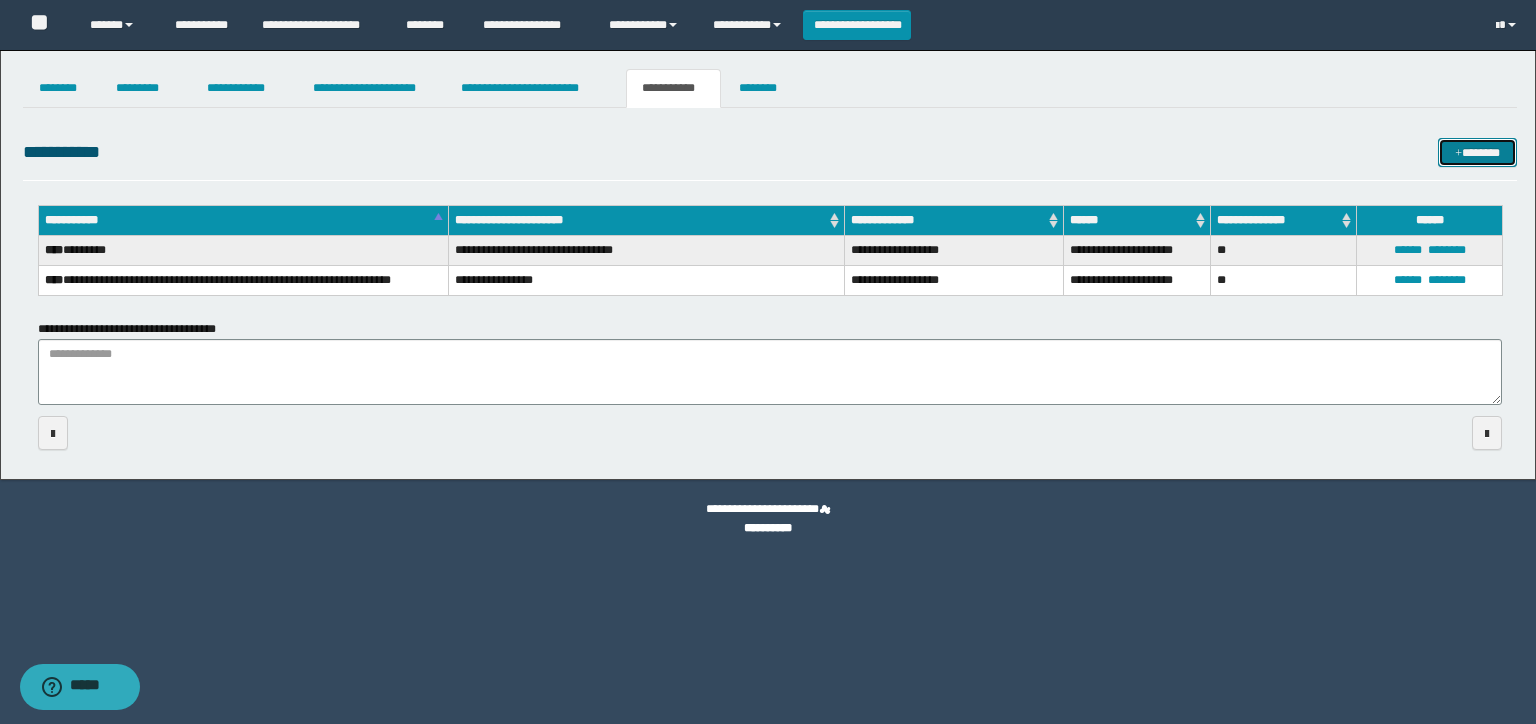 click on "*******" at bounding box center (1477, 153) 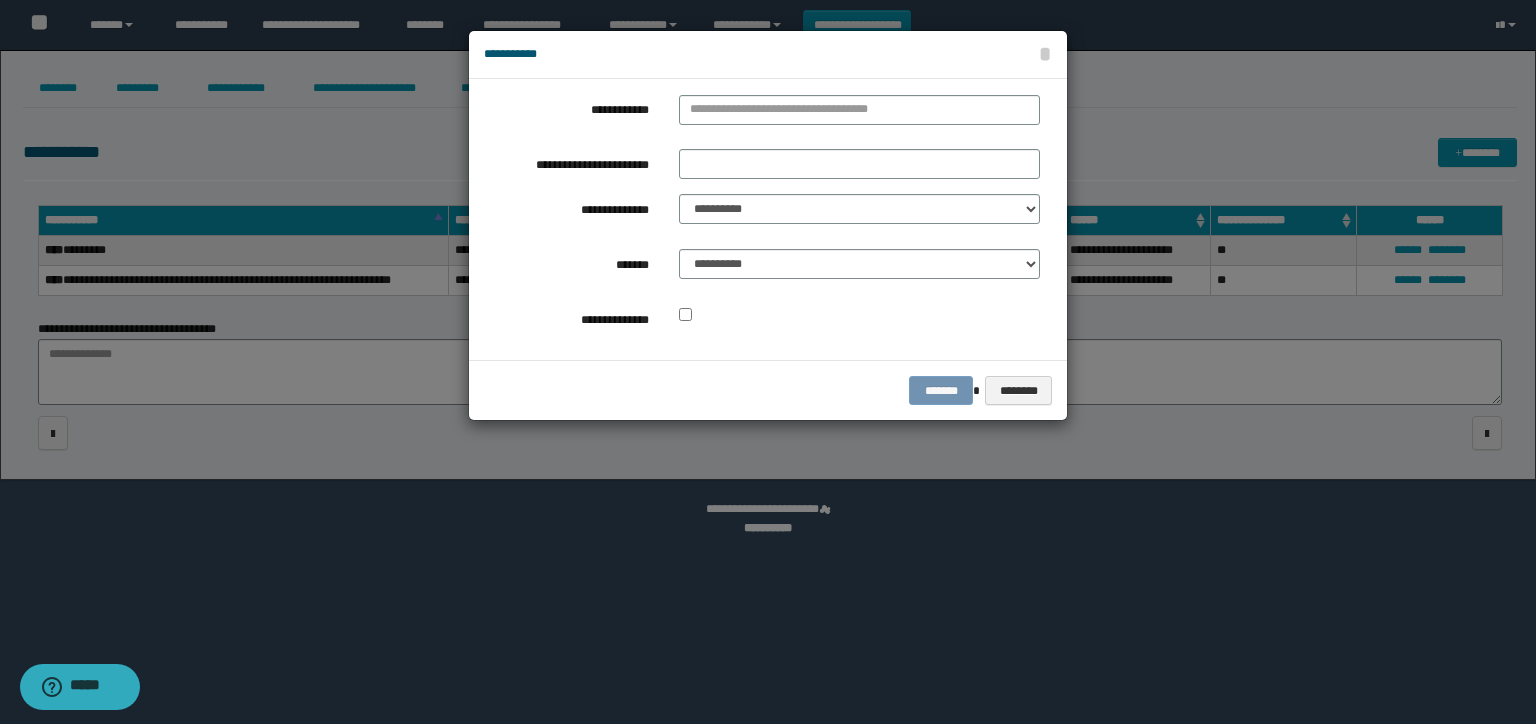 drag, startPoint x: 728, startPoint y: 128, endPoint x: 734, endPoint y: 111, distance: 18.027756 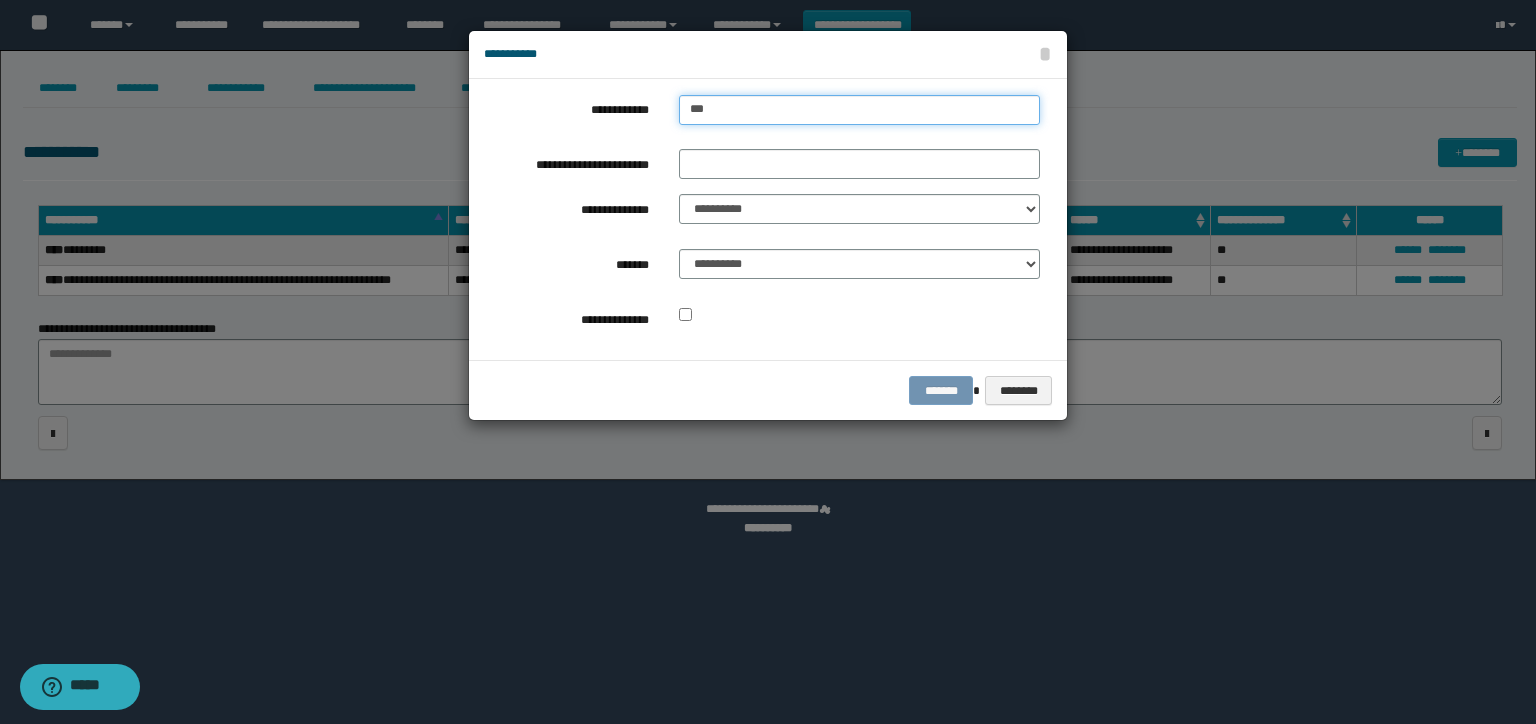 type on "****" 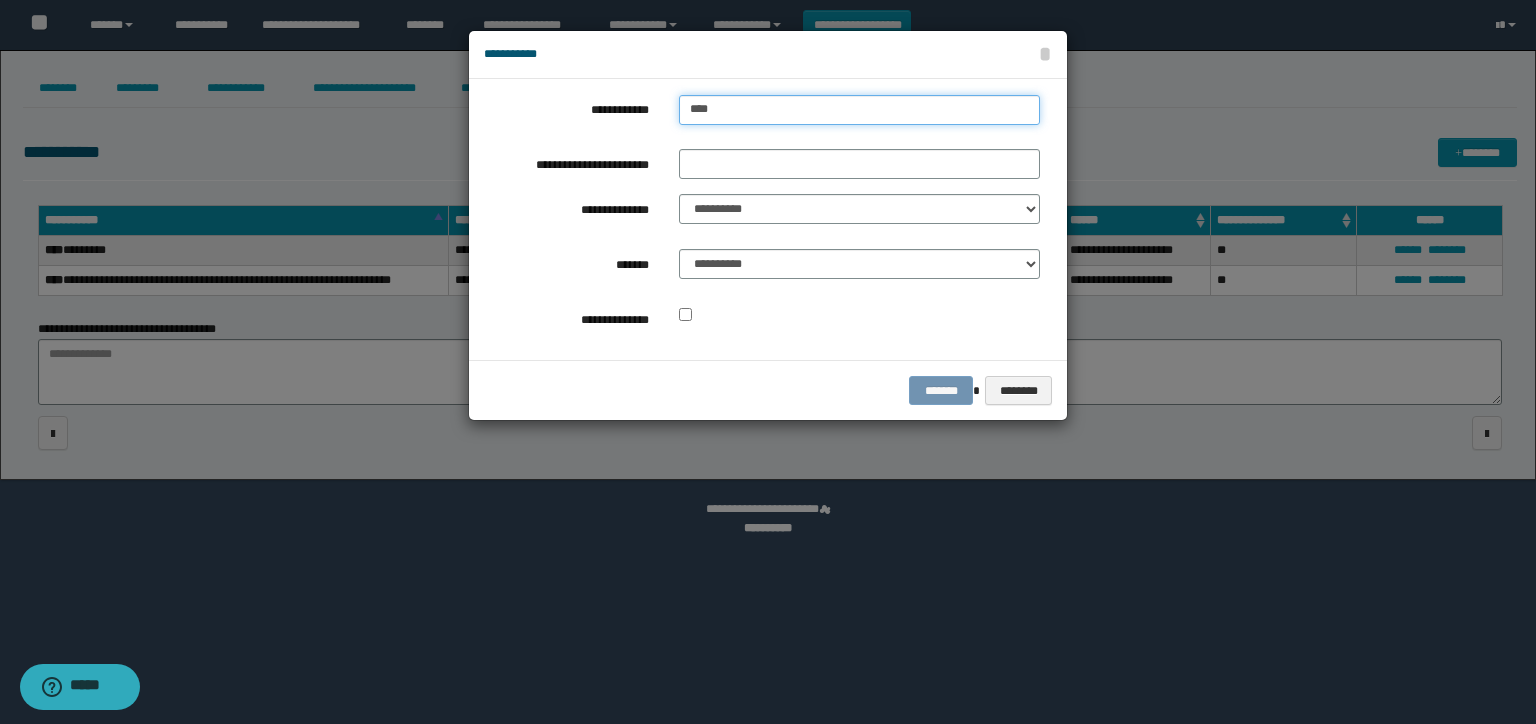 type on "****" 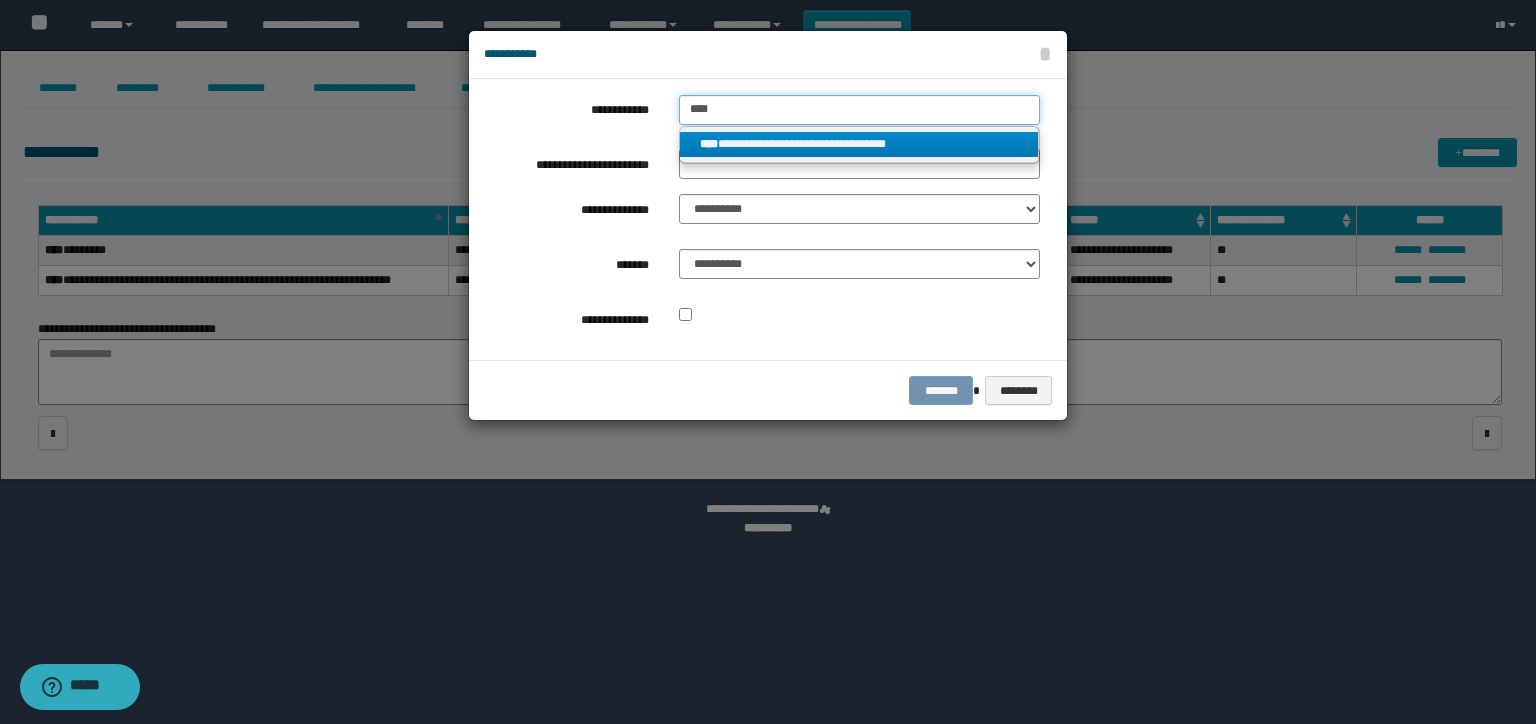 type on "****" 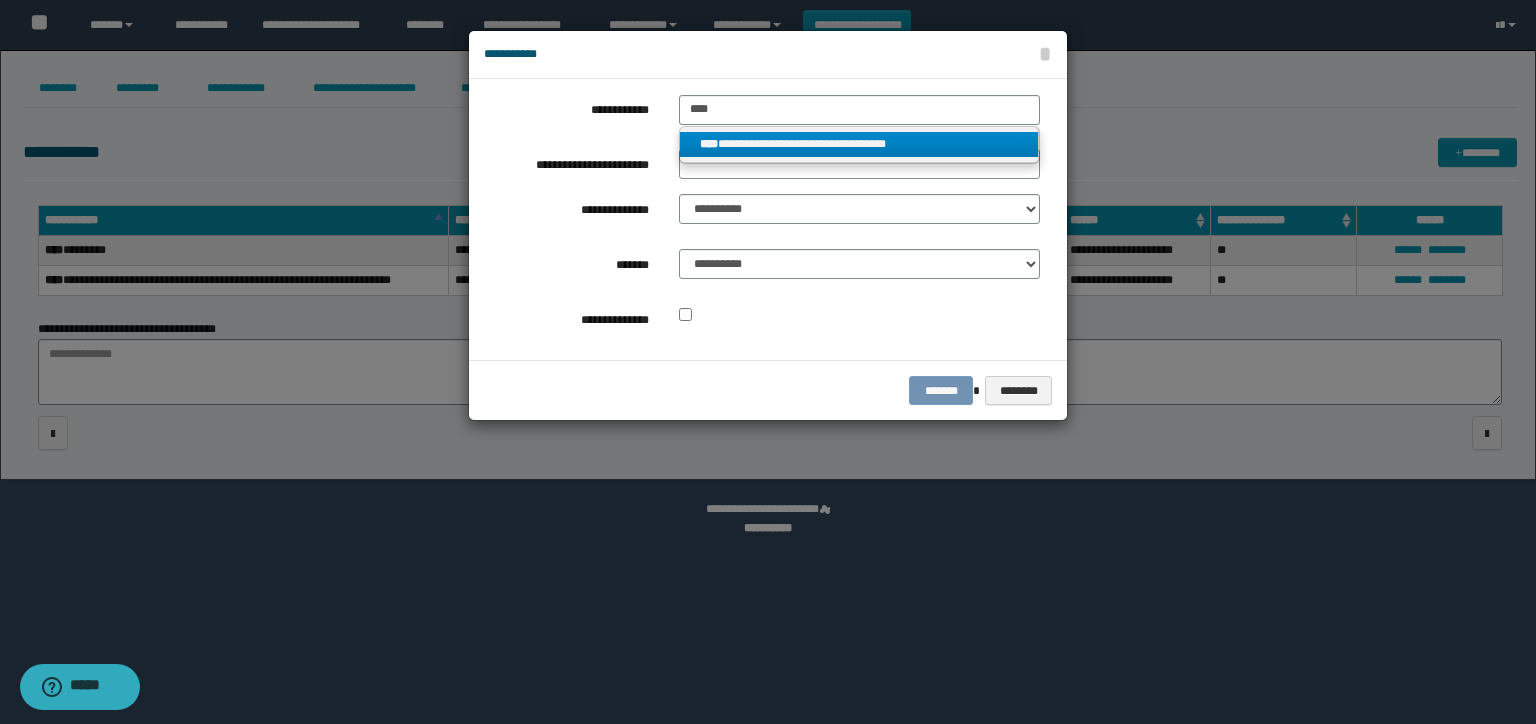 click on "**********" at bounding box center (859, 144) 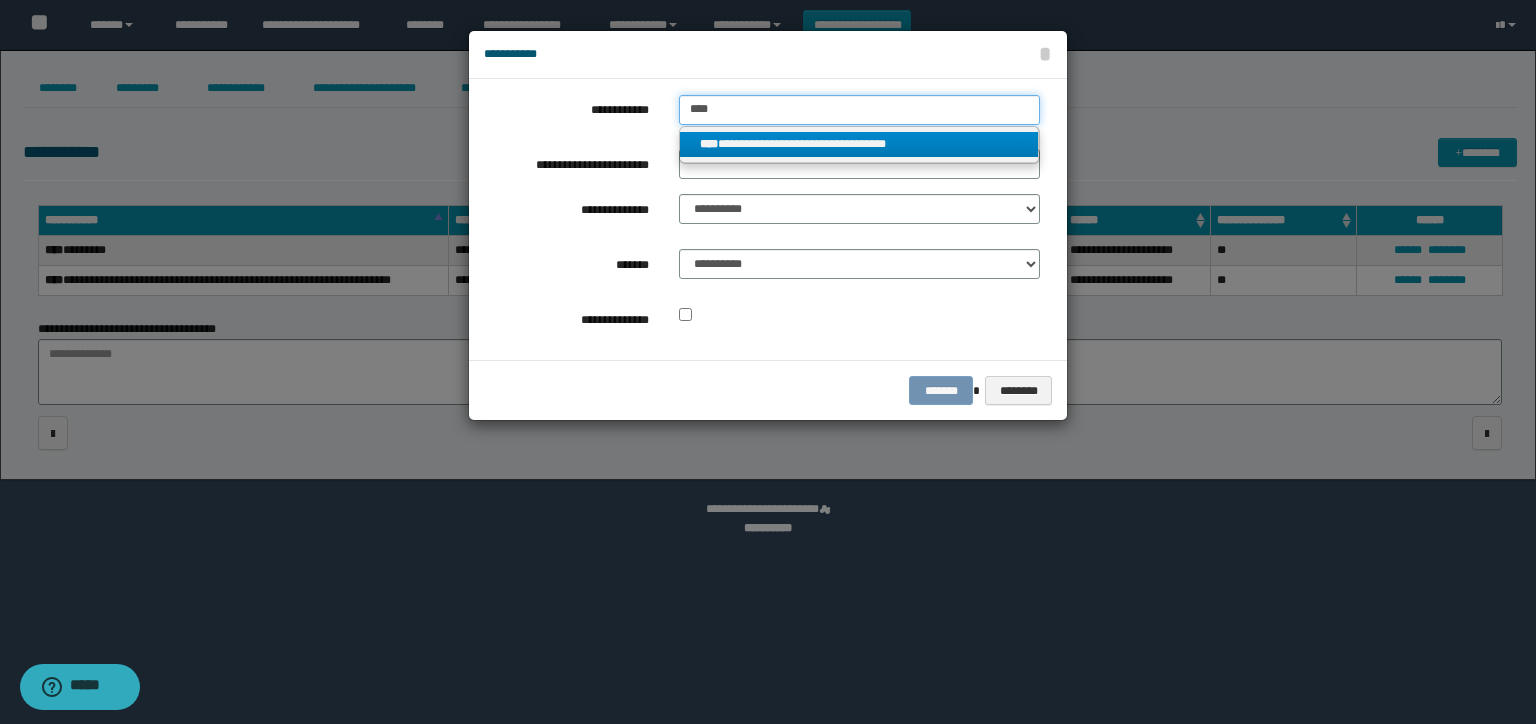 type 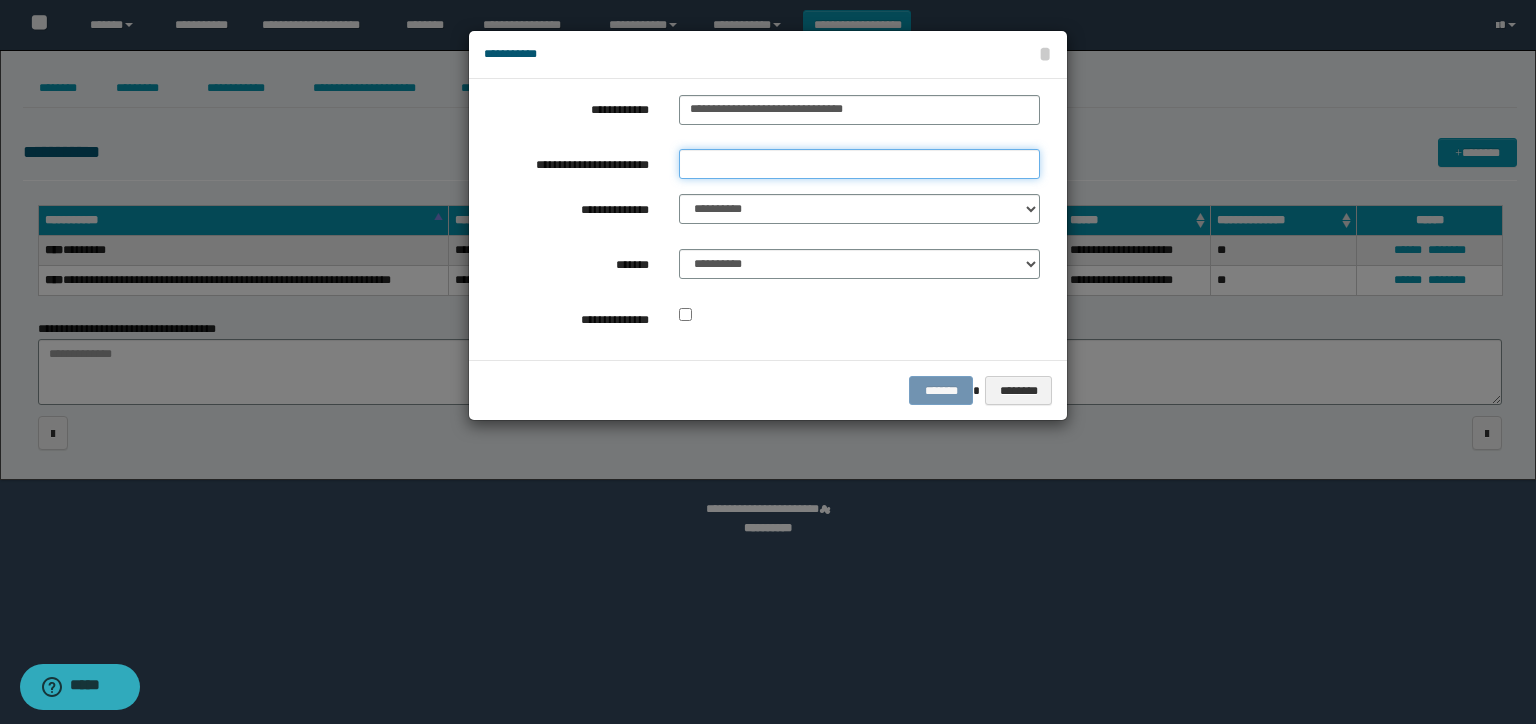 click on "**********" at bounding box center (859, 164) 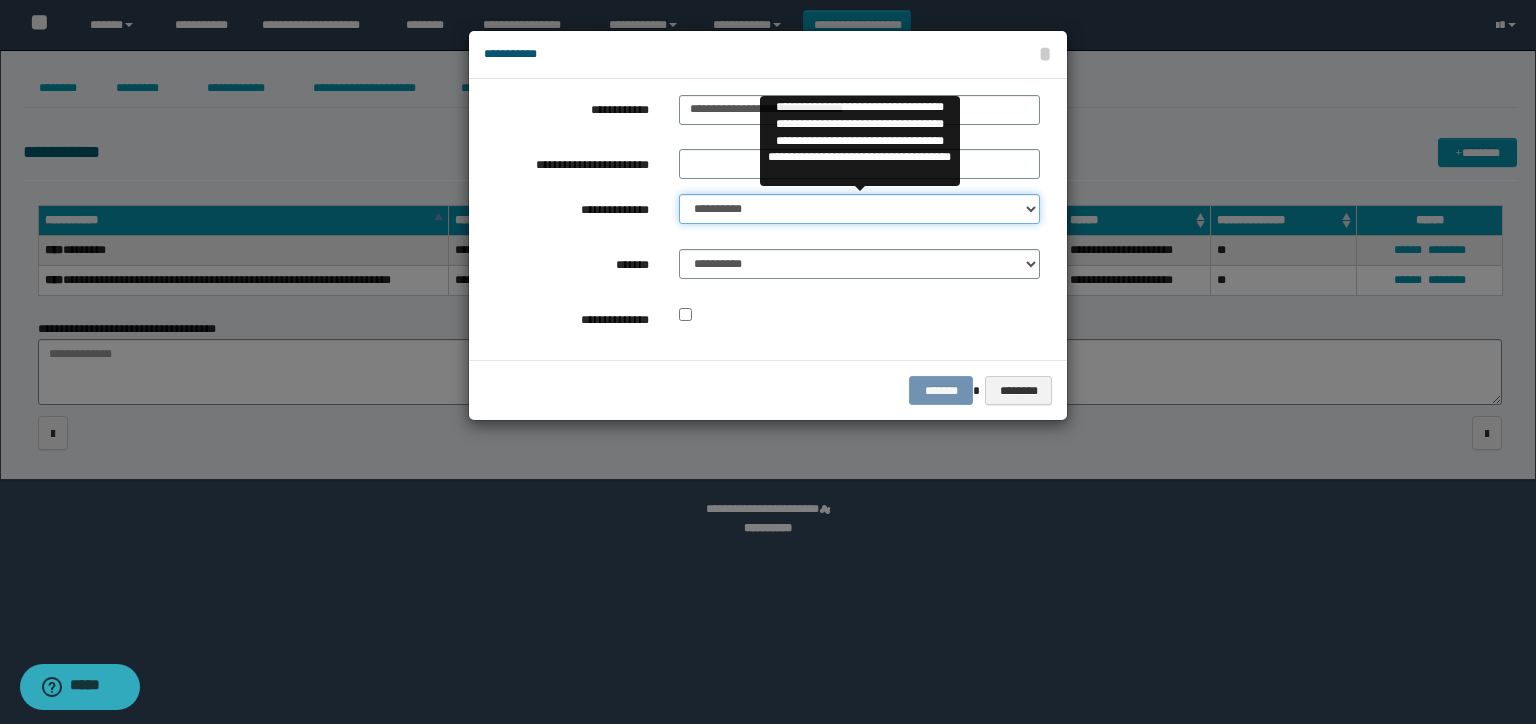 click on "**********" at bounding box center [859, 209] 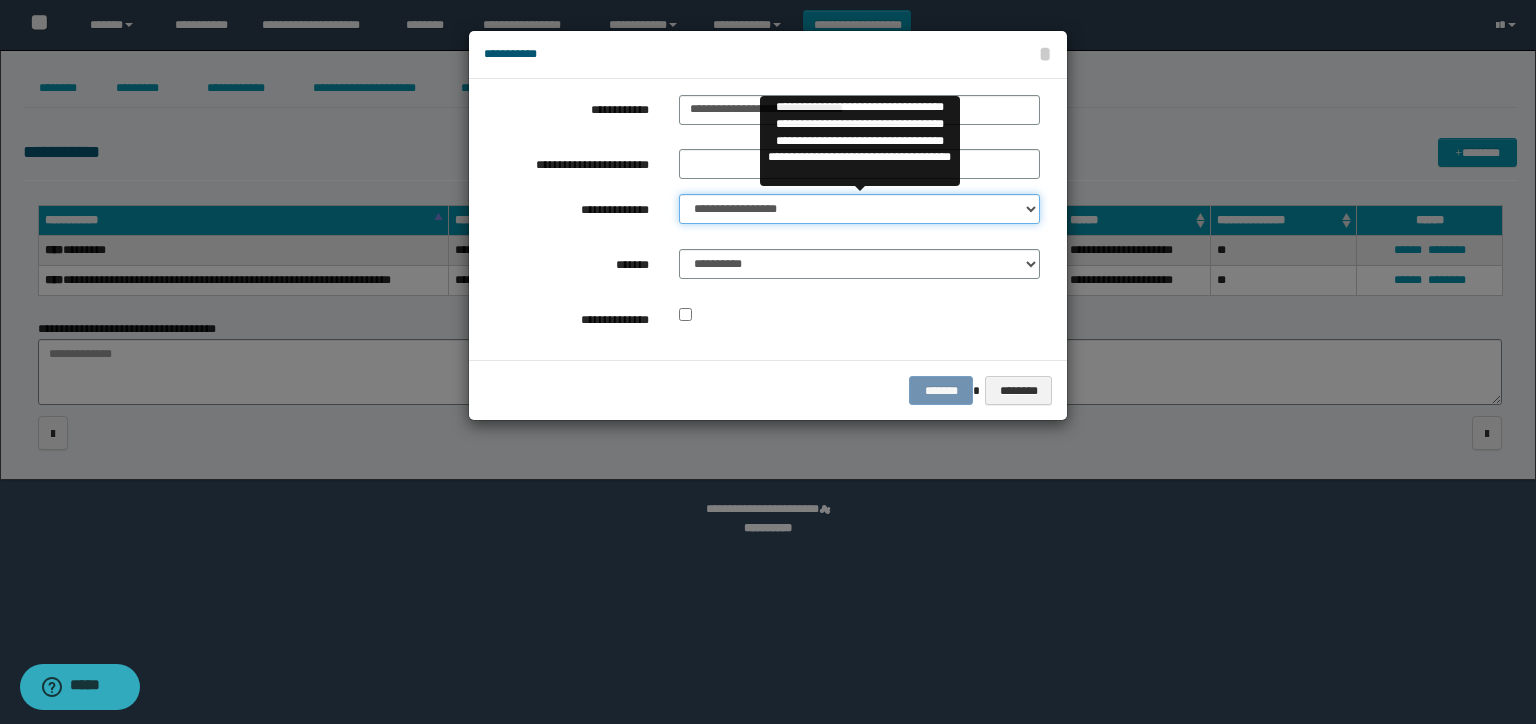 click on "**********" at bounding box center [859, 209] 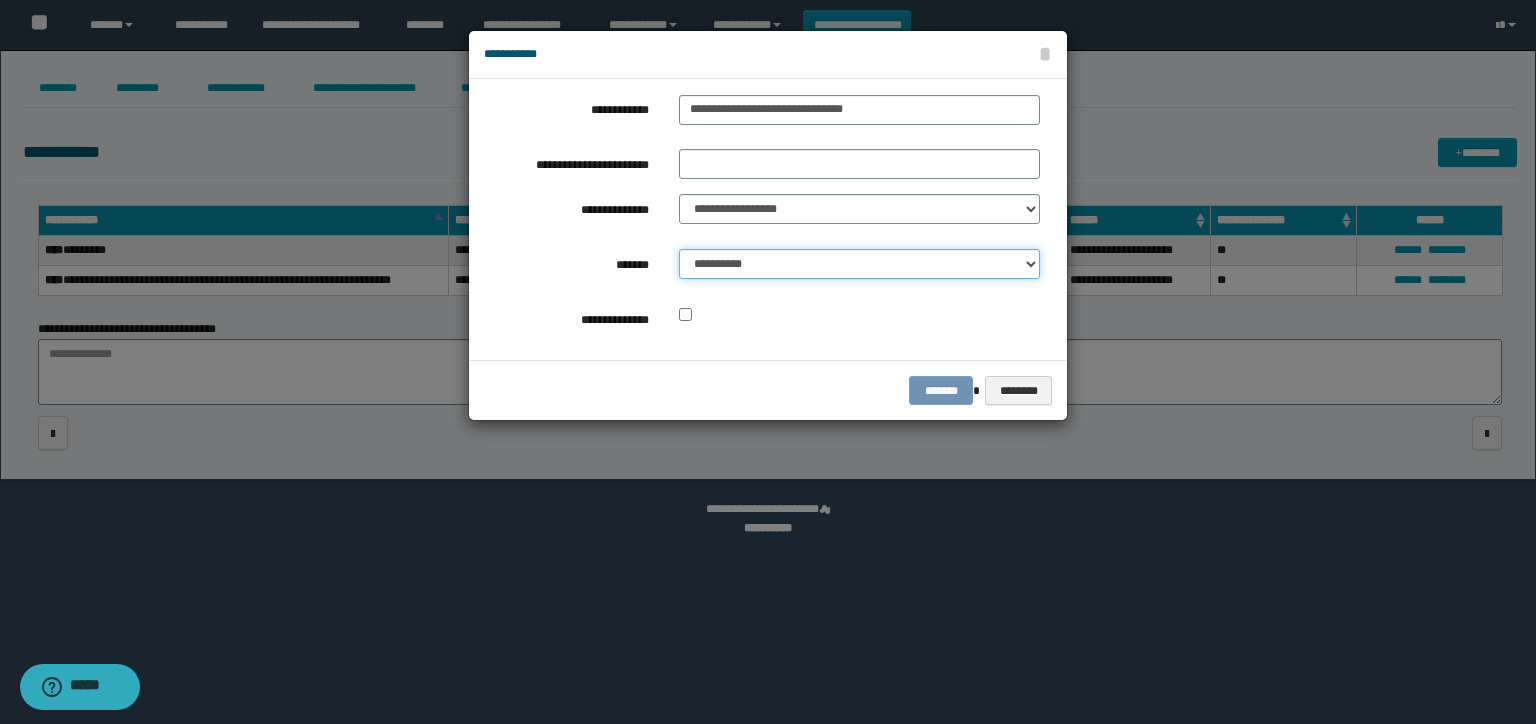 click on "**********" at bounding box center (859, 264) 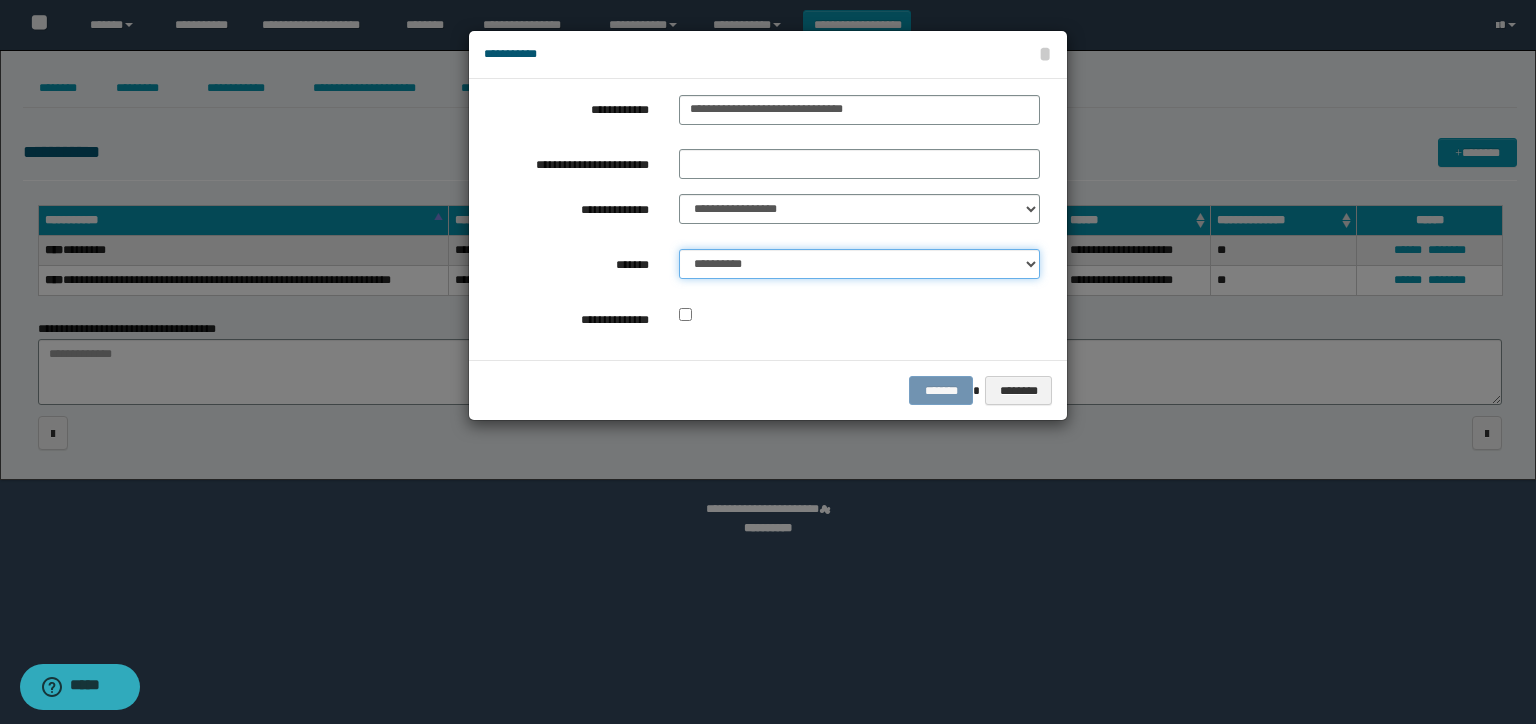select on "*" 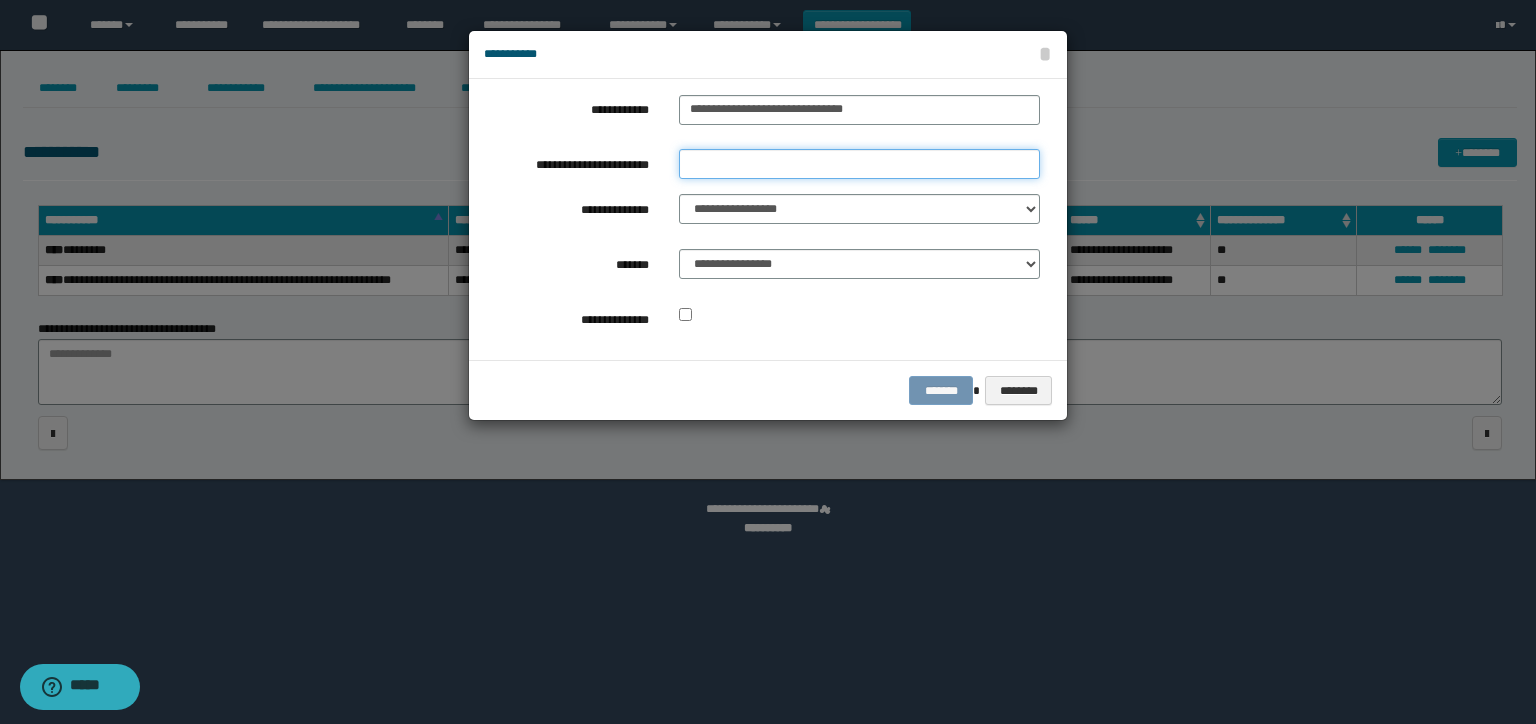 click on "**********" at bounding box center (859, 164) 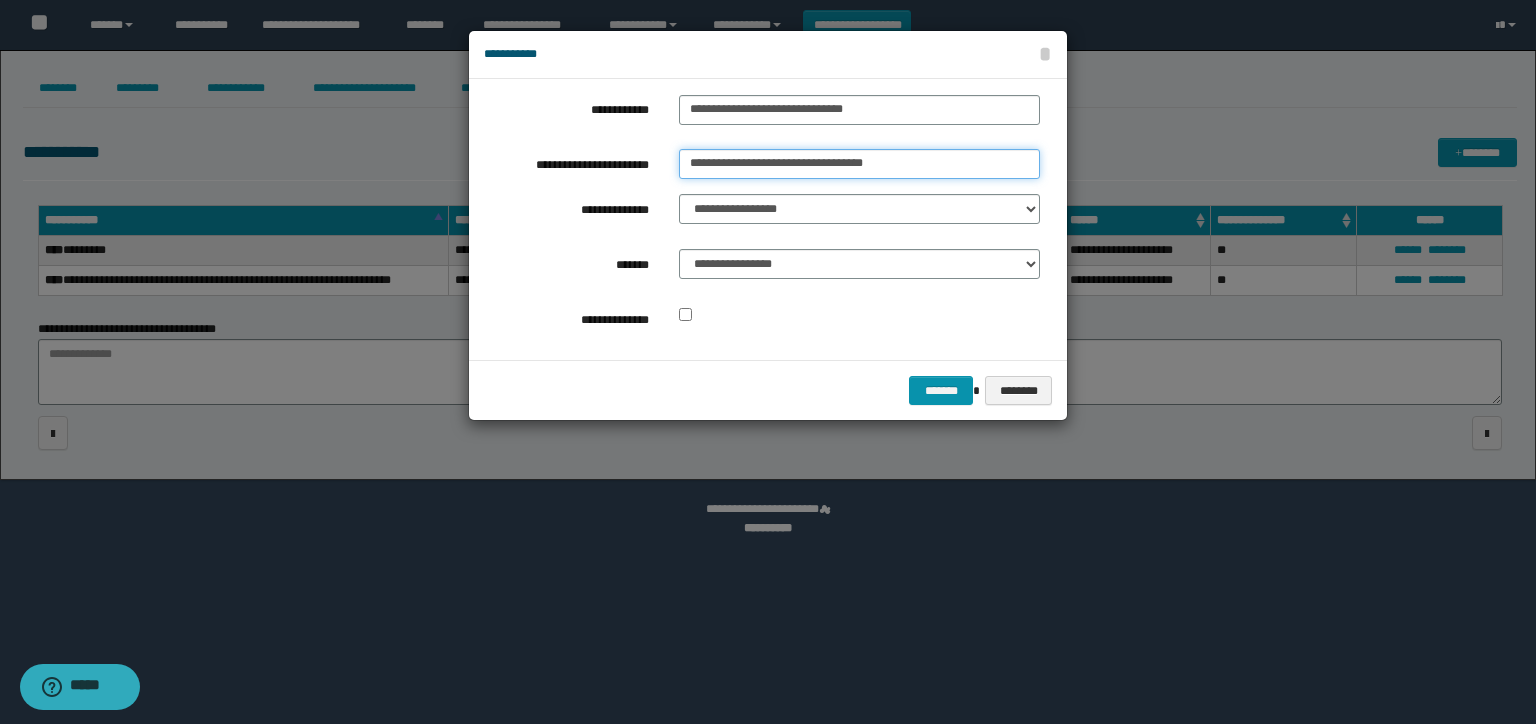 drag, startPoint x: 948, startPoint y: 163, endPoint x: 820, endPoint y: 165, distance: 128.01562 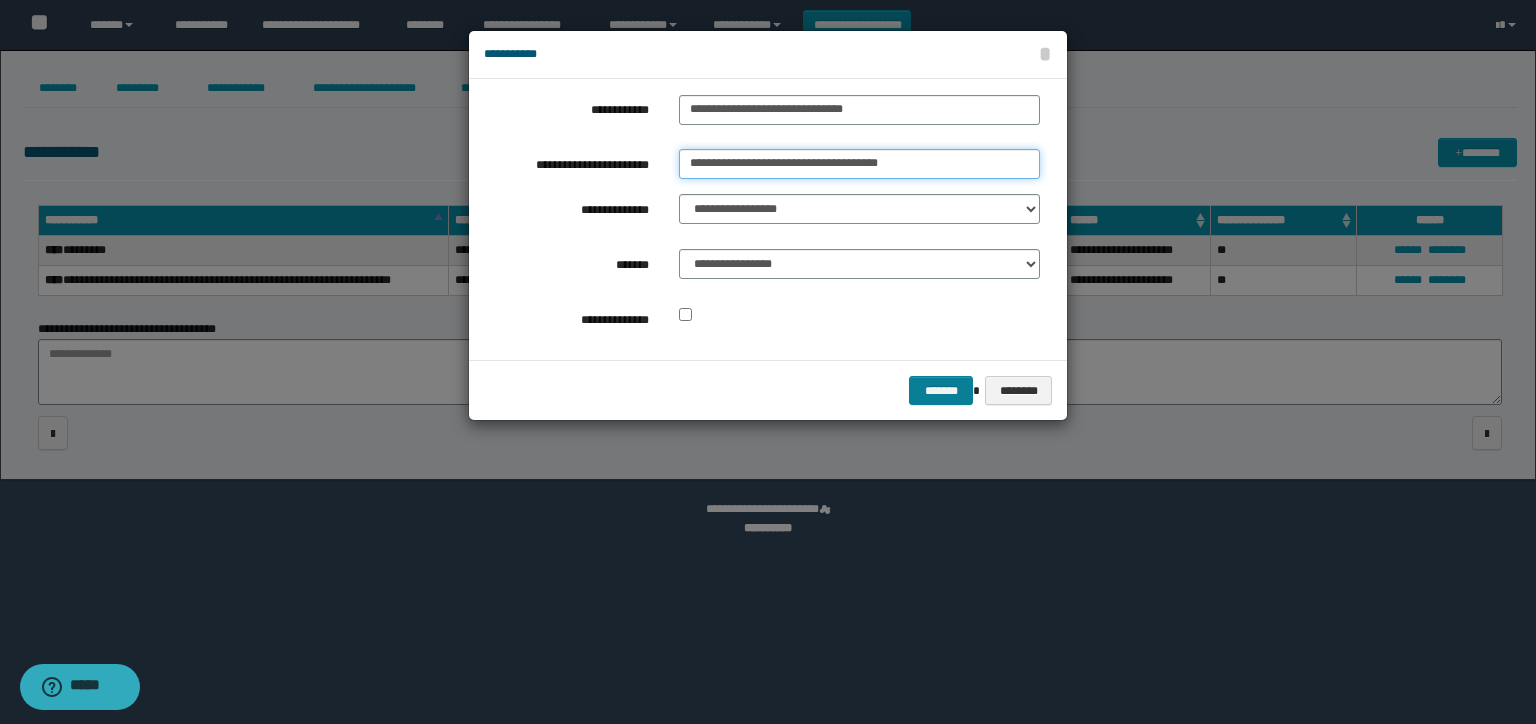 type on "**********" 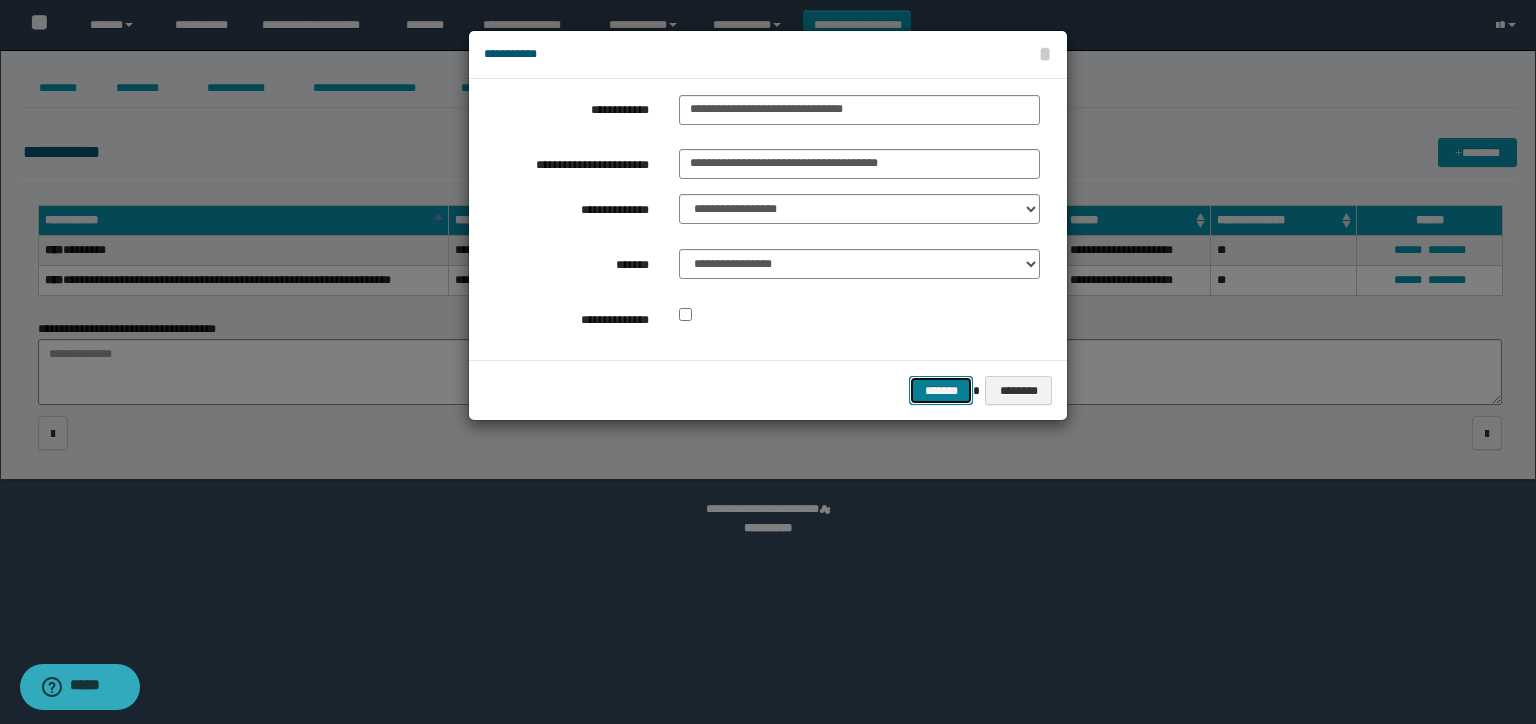 click on "*******" at bounding box center [941, 391] 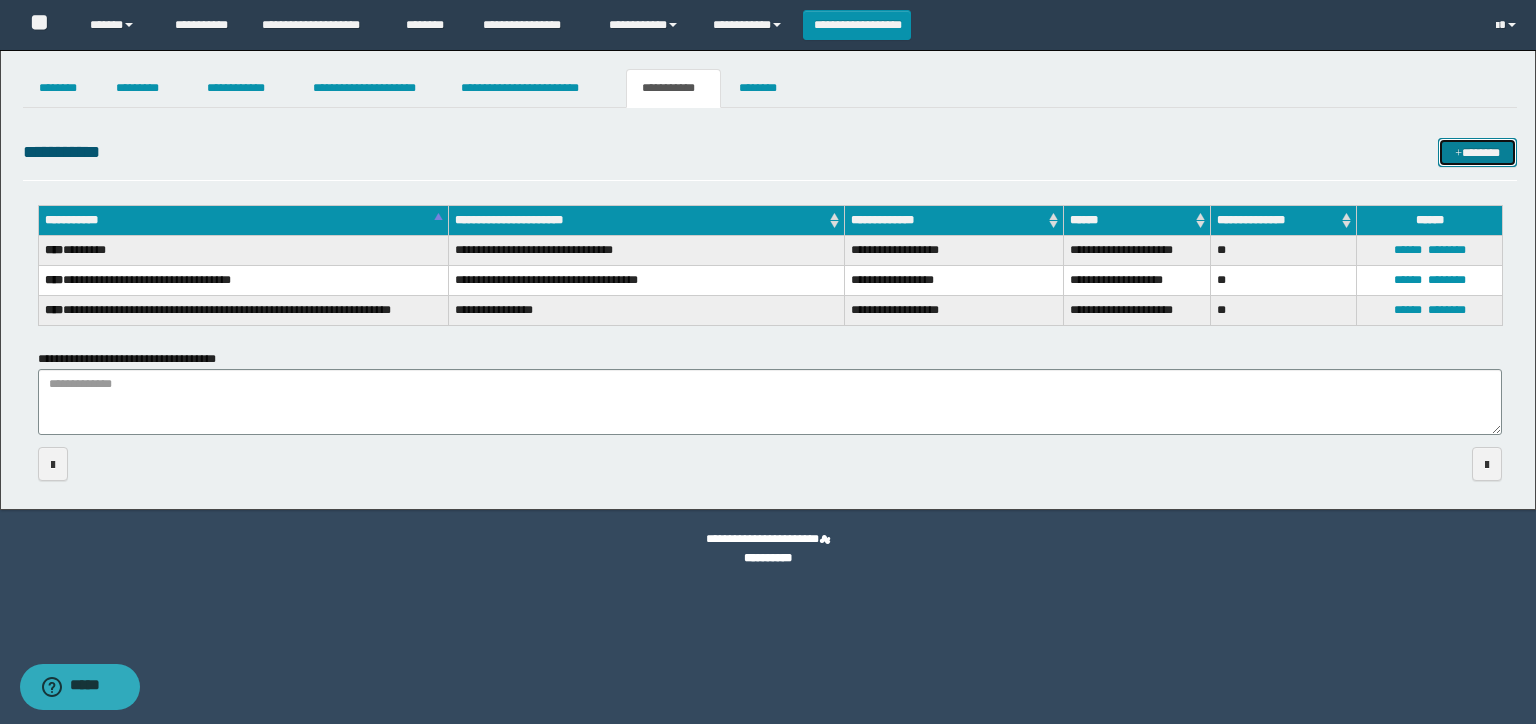type 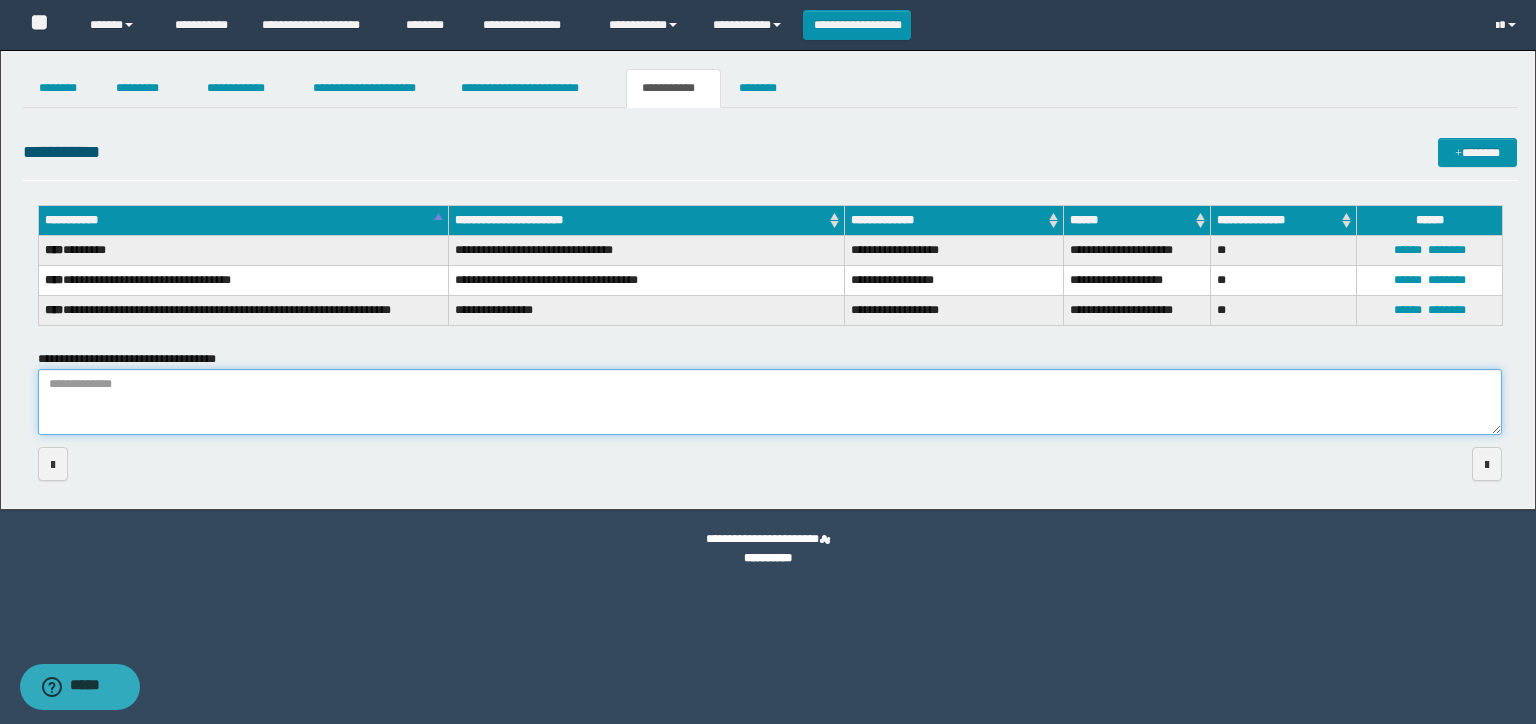 click on "**********" at bounding box center (770, 402) 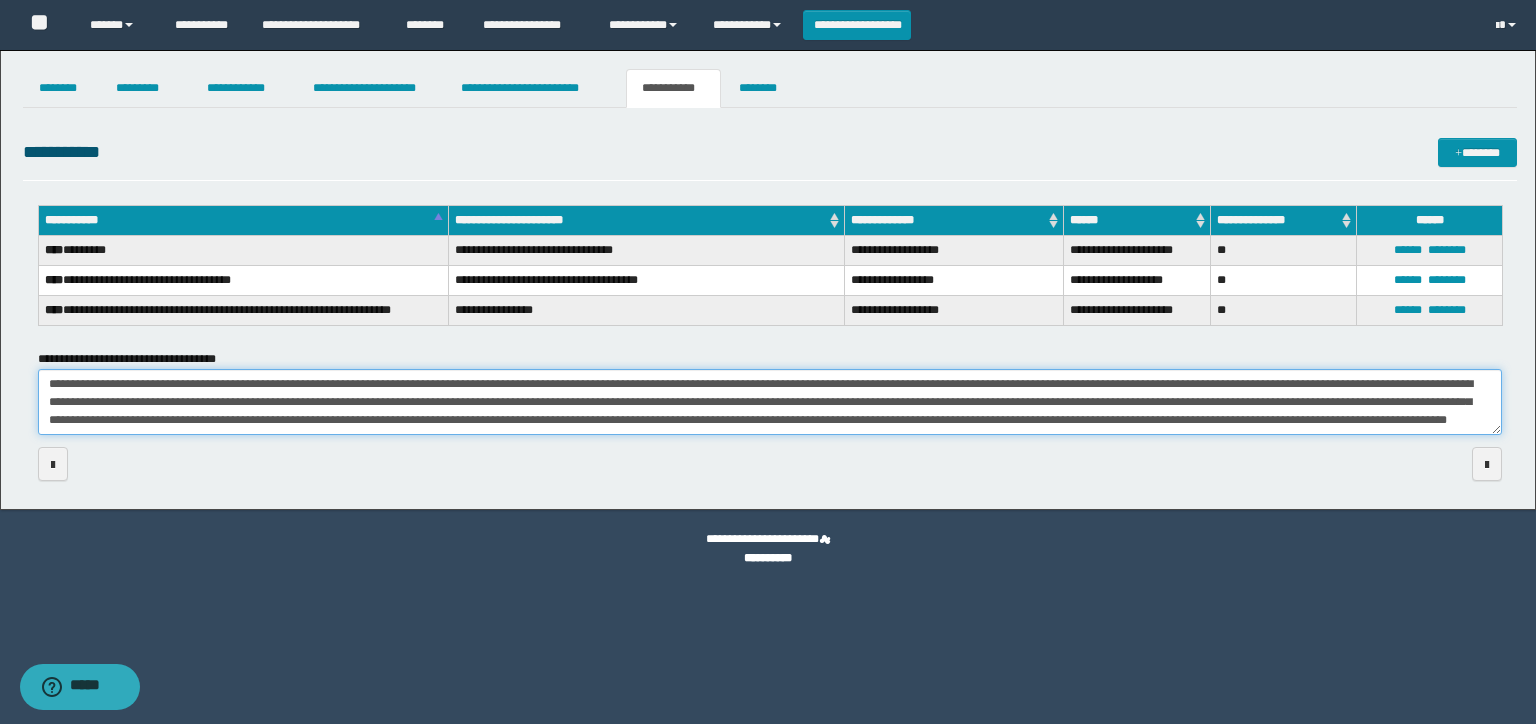scroll, scrollTop: 0, scrollLeft: 0, axis: both 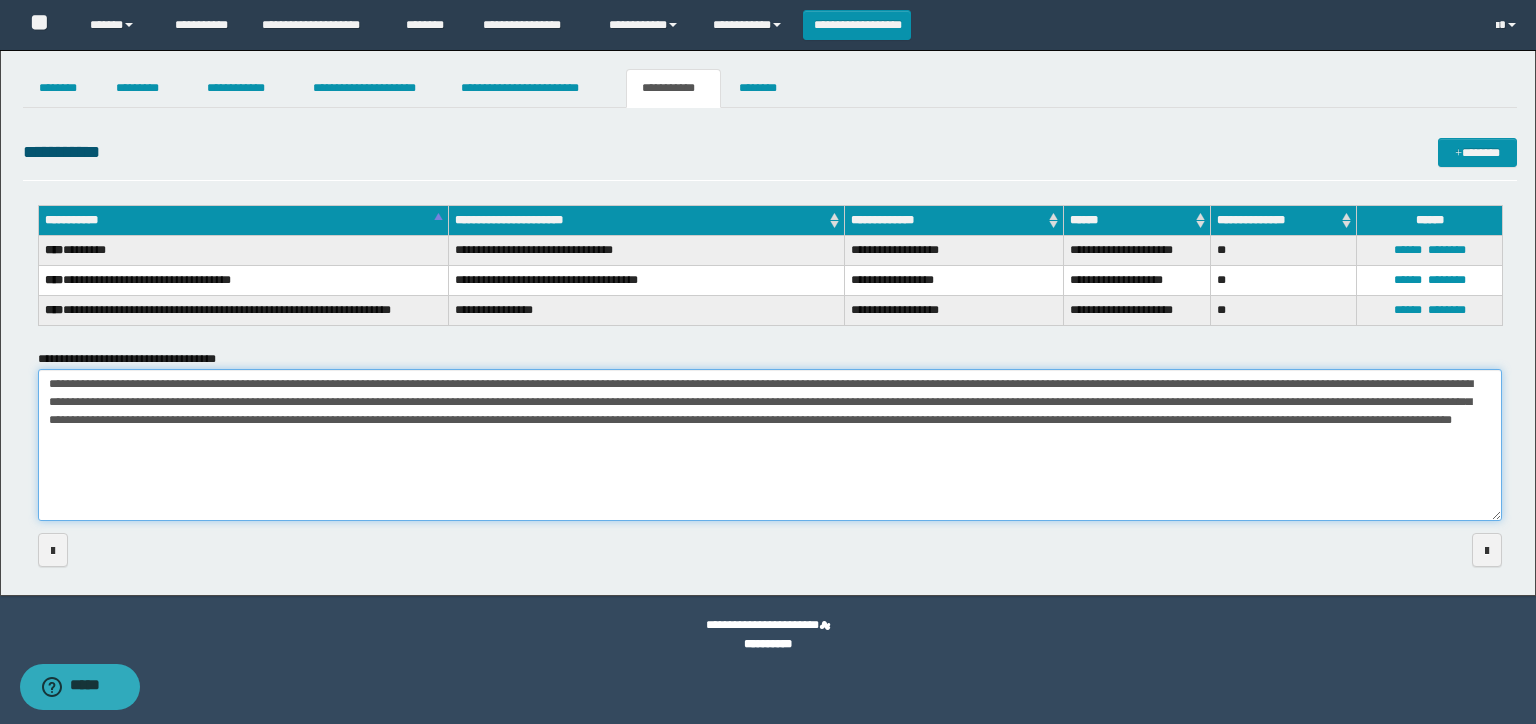 drag, startPoint x: 1498, startPoint y: 432, endPoint x: 1504, endPoint y: 519, distance: 87.20665 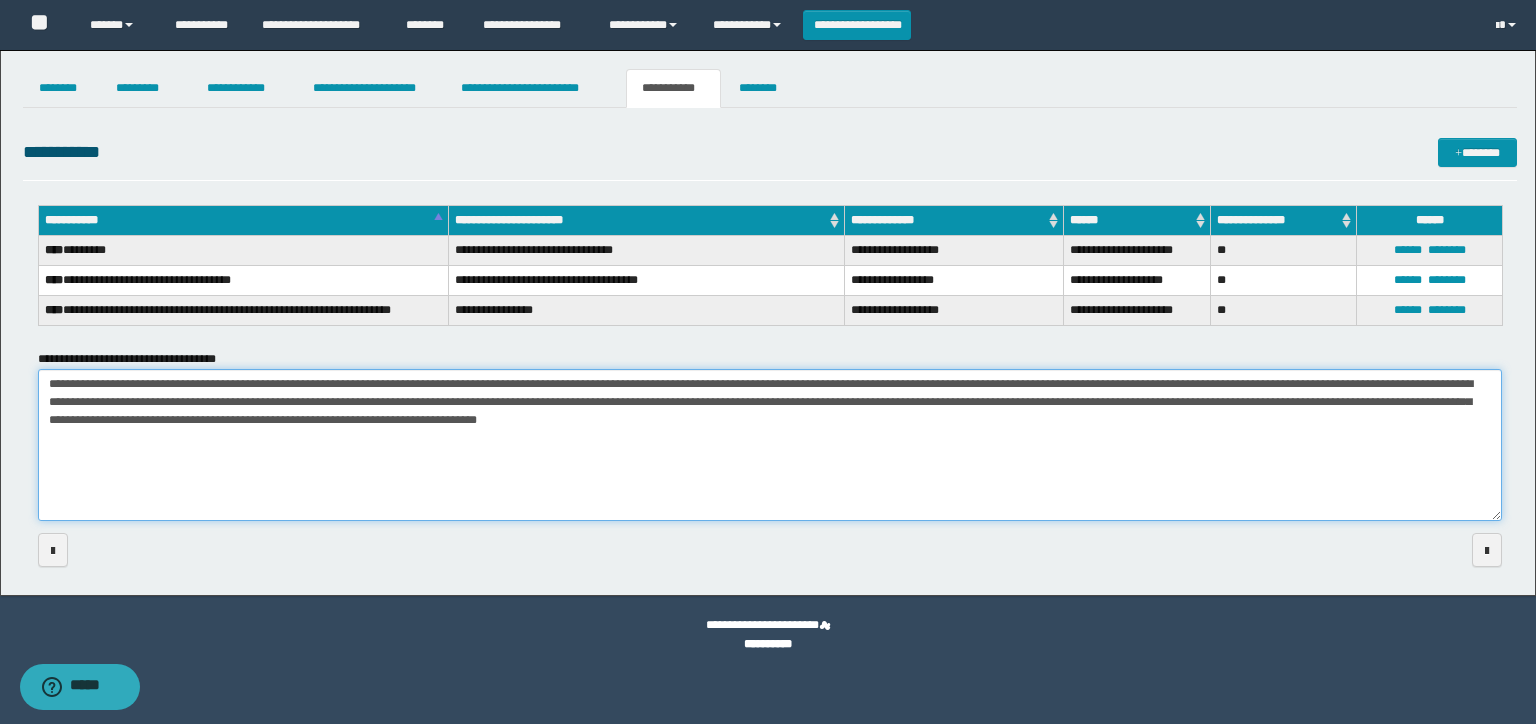 click on "**********" at bounding box center [770, 445] 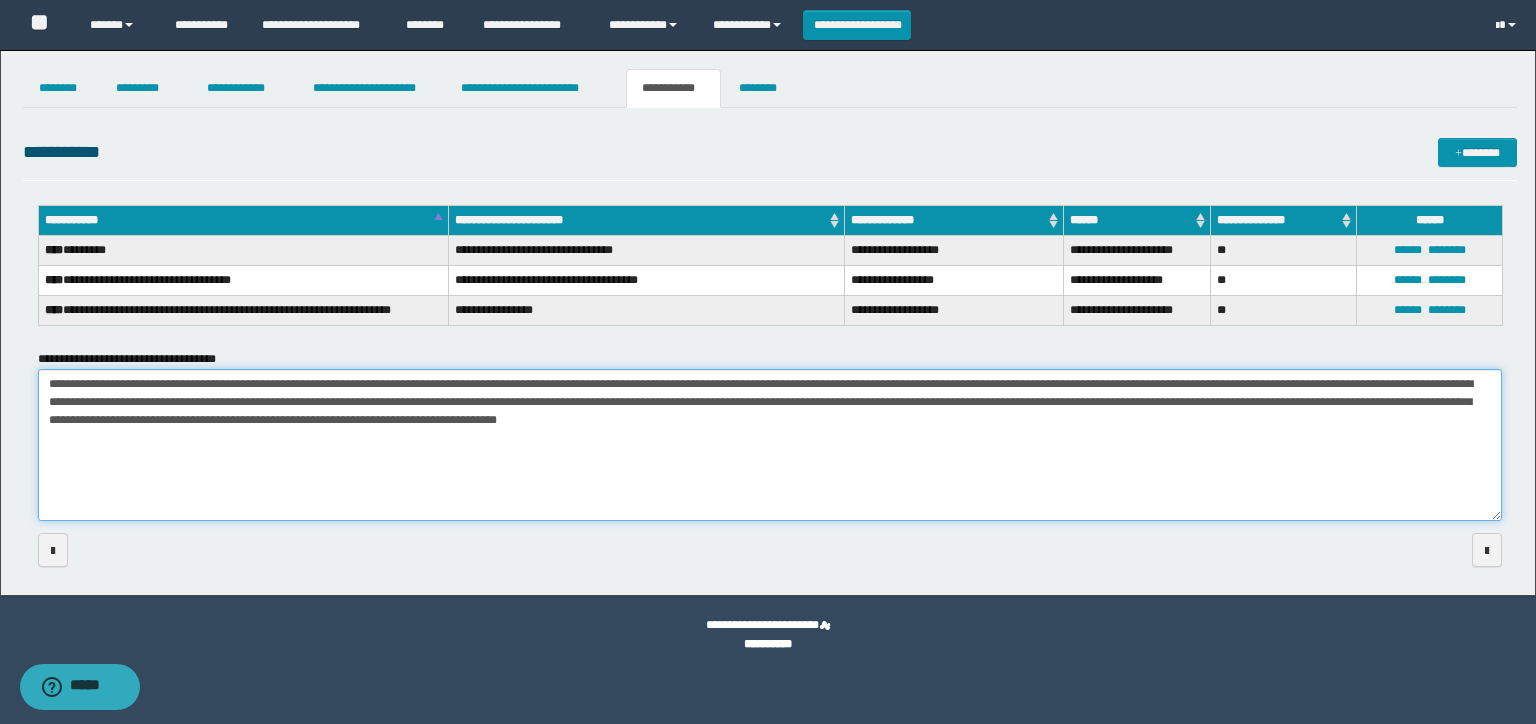 click on "**********" at bounding box center [770, 445] 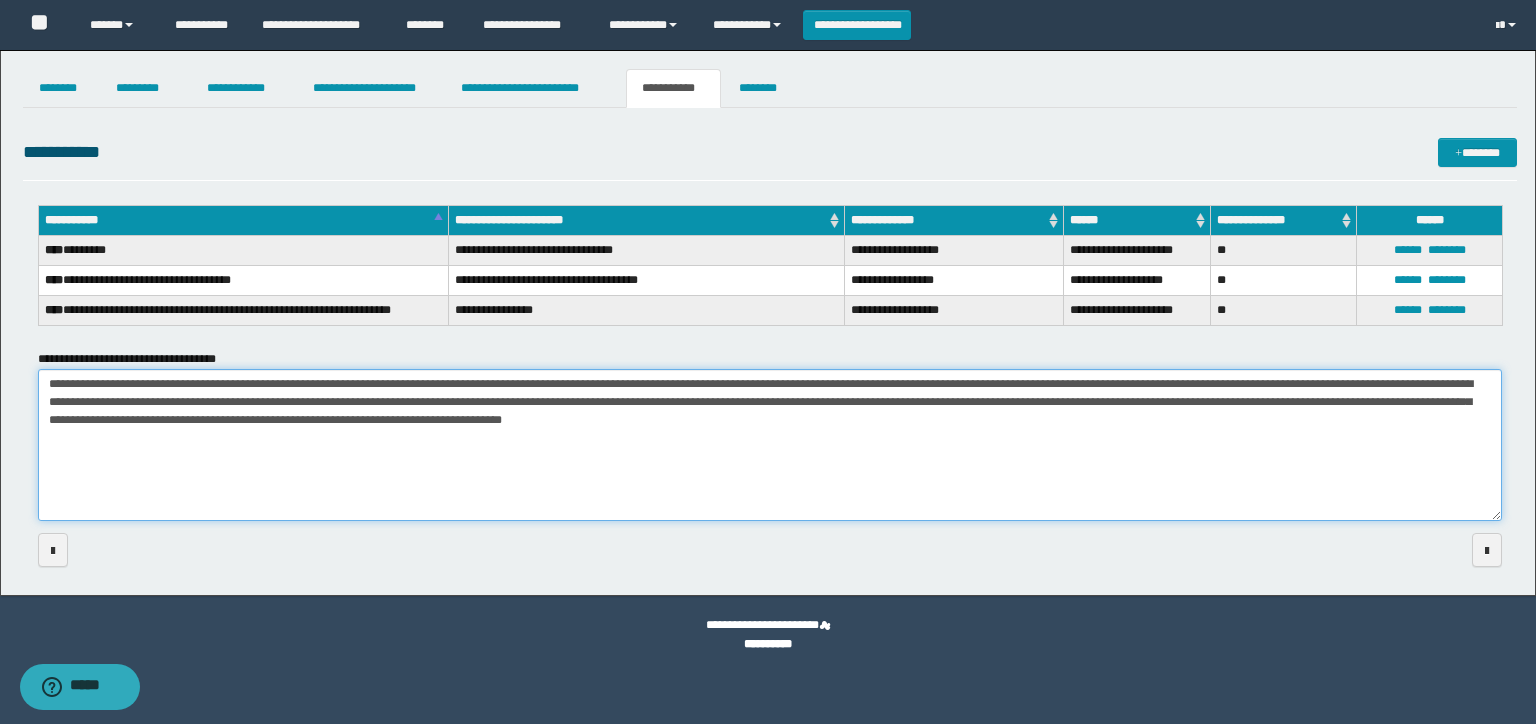 click on "**********" at bounding box center [770, 445] 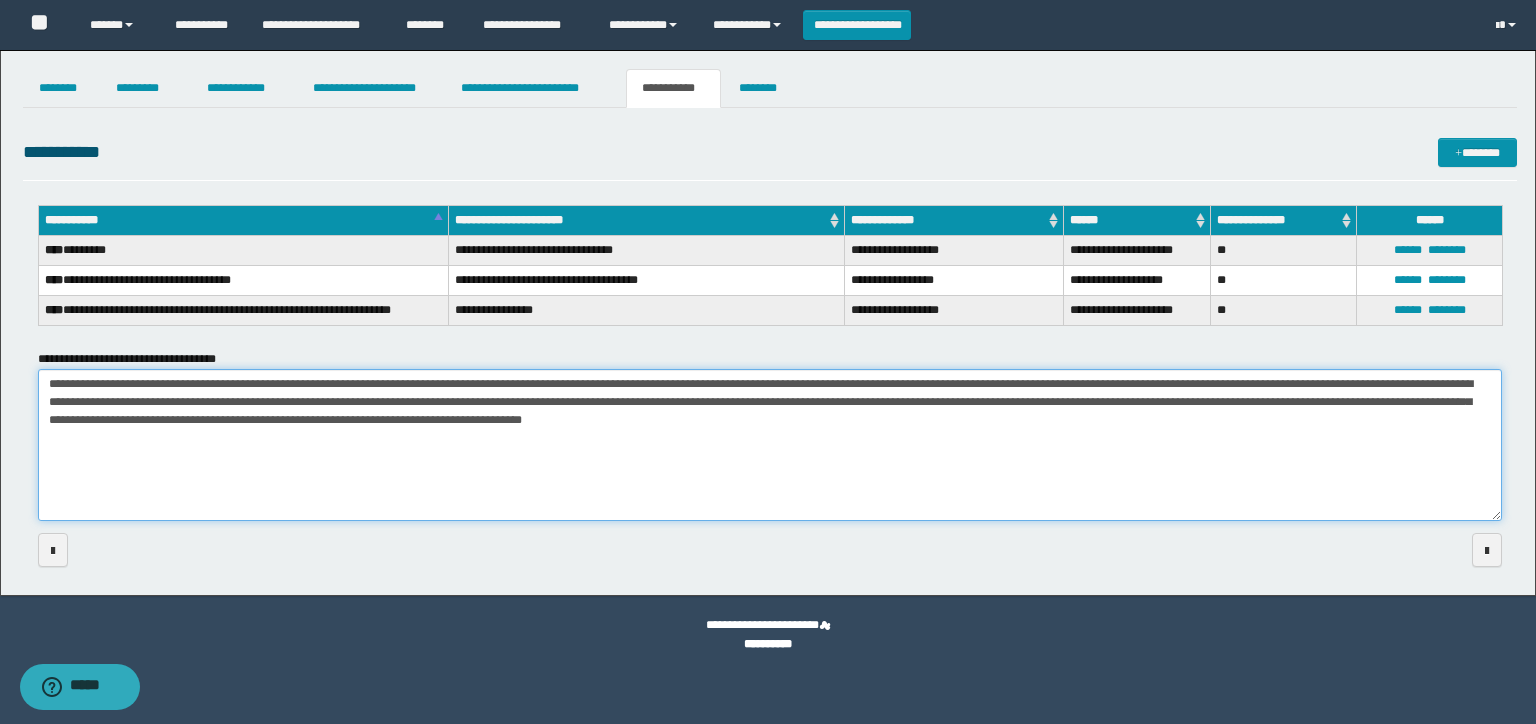 click on "**********" at bounding box center [770, 445] 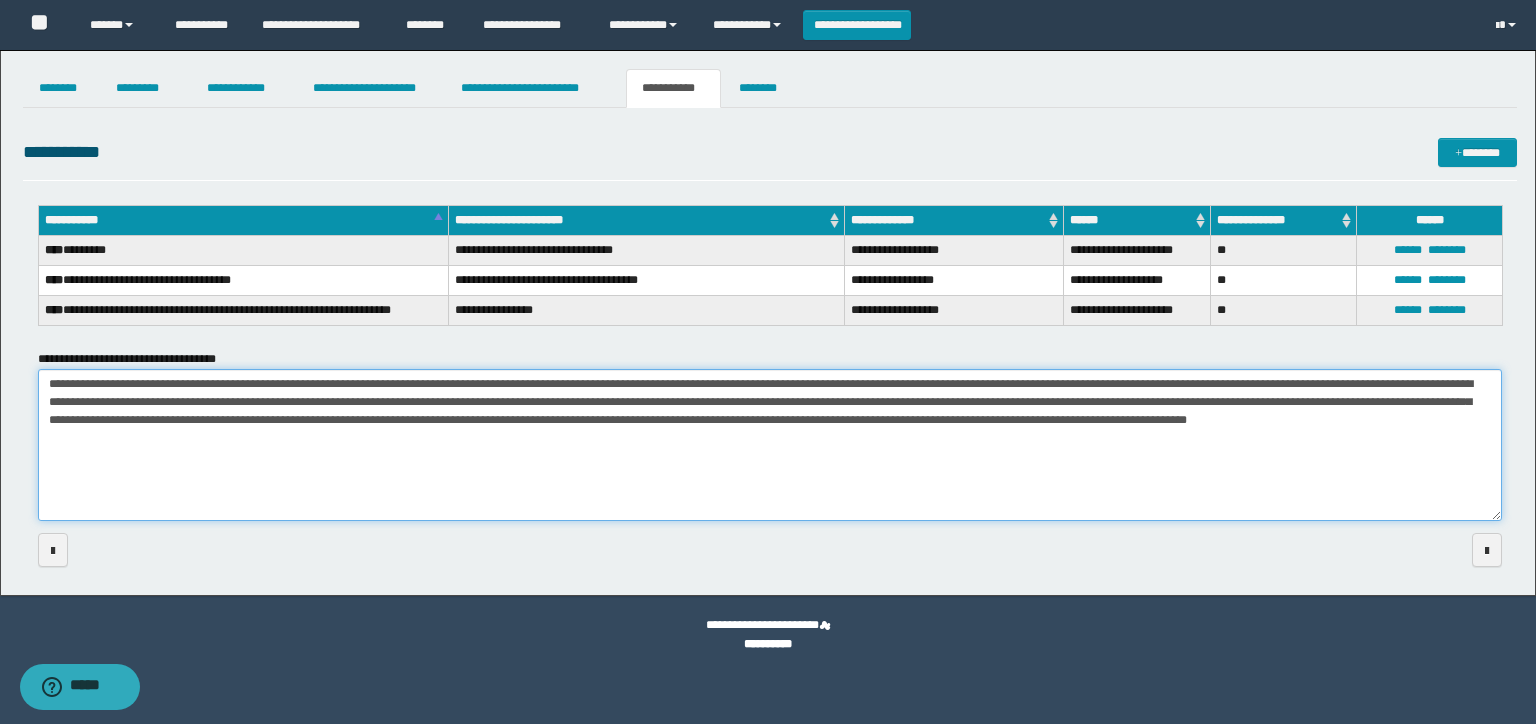 drag, startPoint x: 874, startPoint y: 401, endPoint x: 279, endPoint y: 409, distance: 595.0538 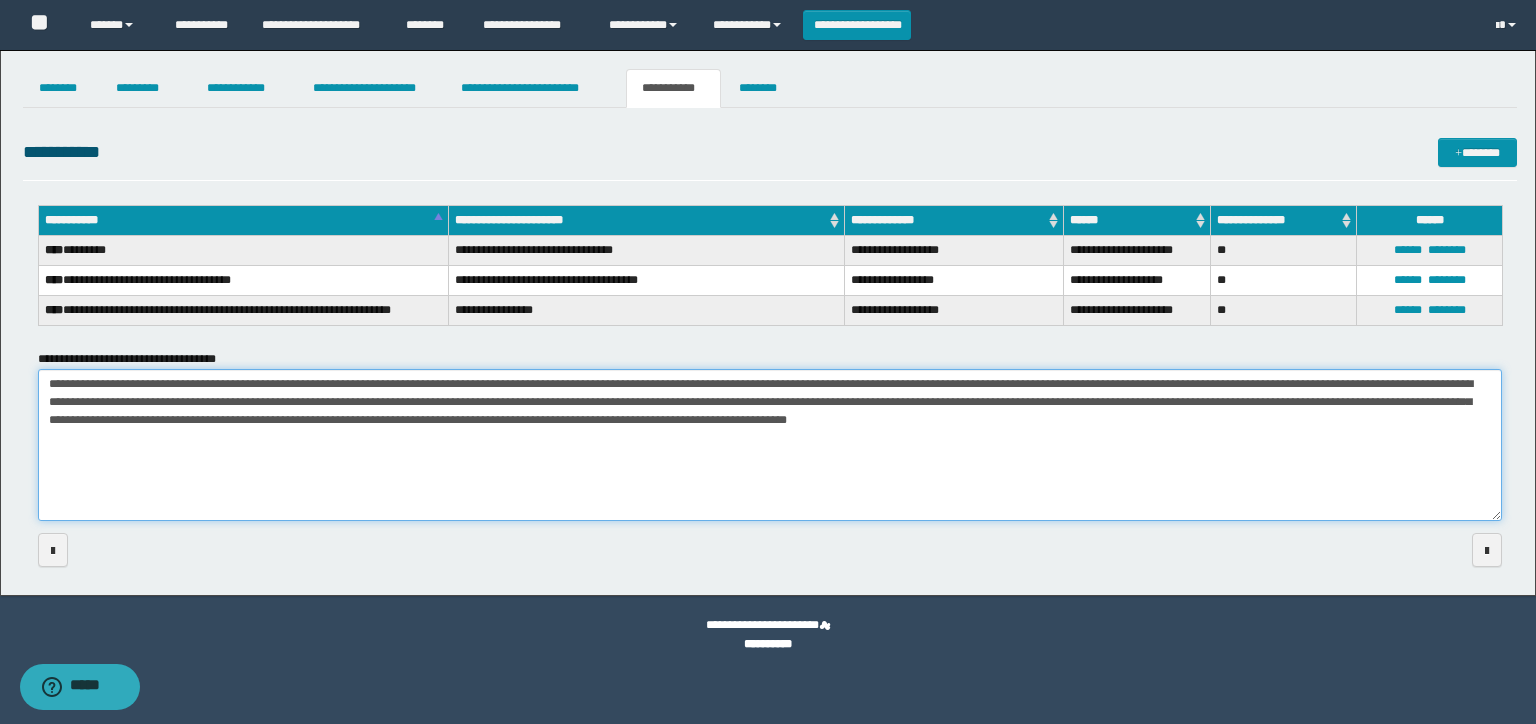 drag, startPoint x: 881, startPoint y: 401, endPoint x: 1150, endPoint y: 404, distance: 269.01672 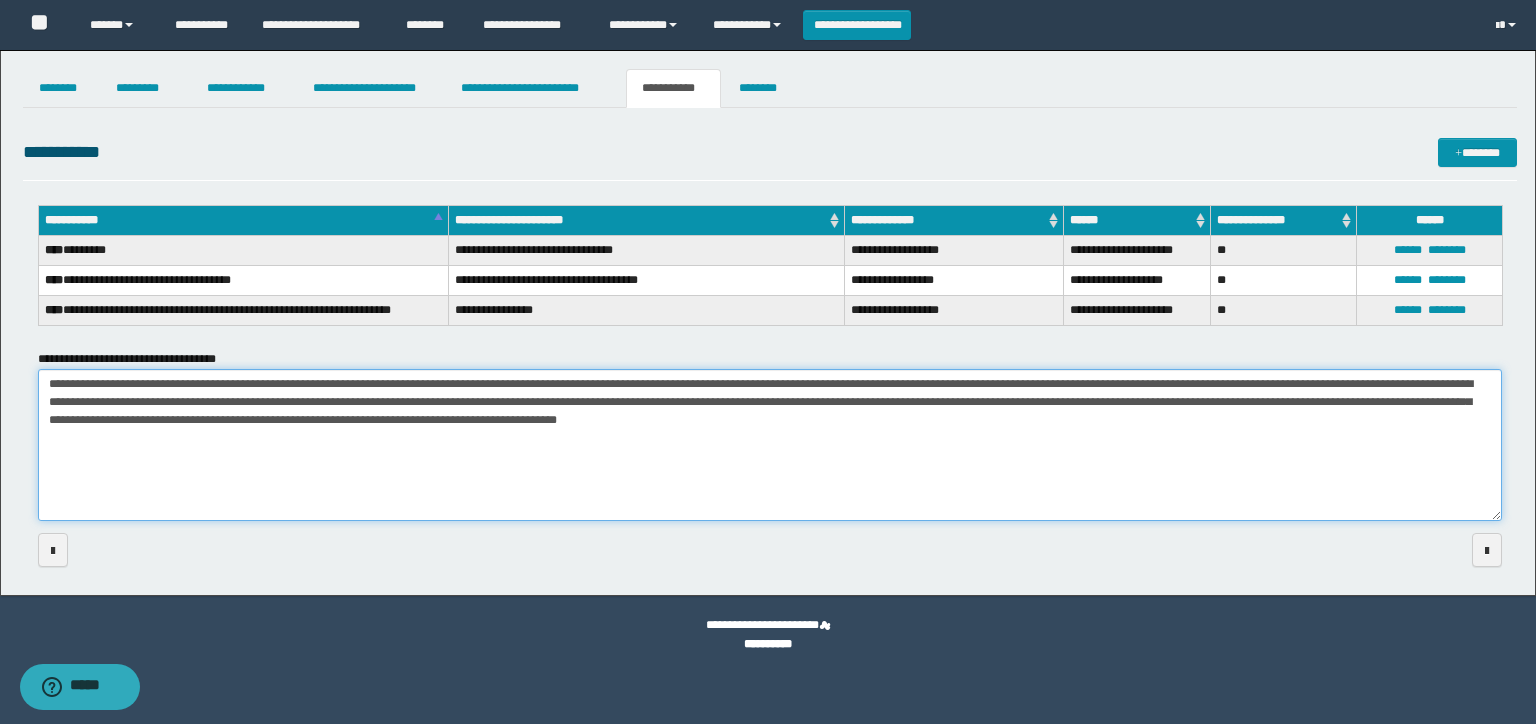 click on "**********" at bounding box center (770, 445) 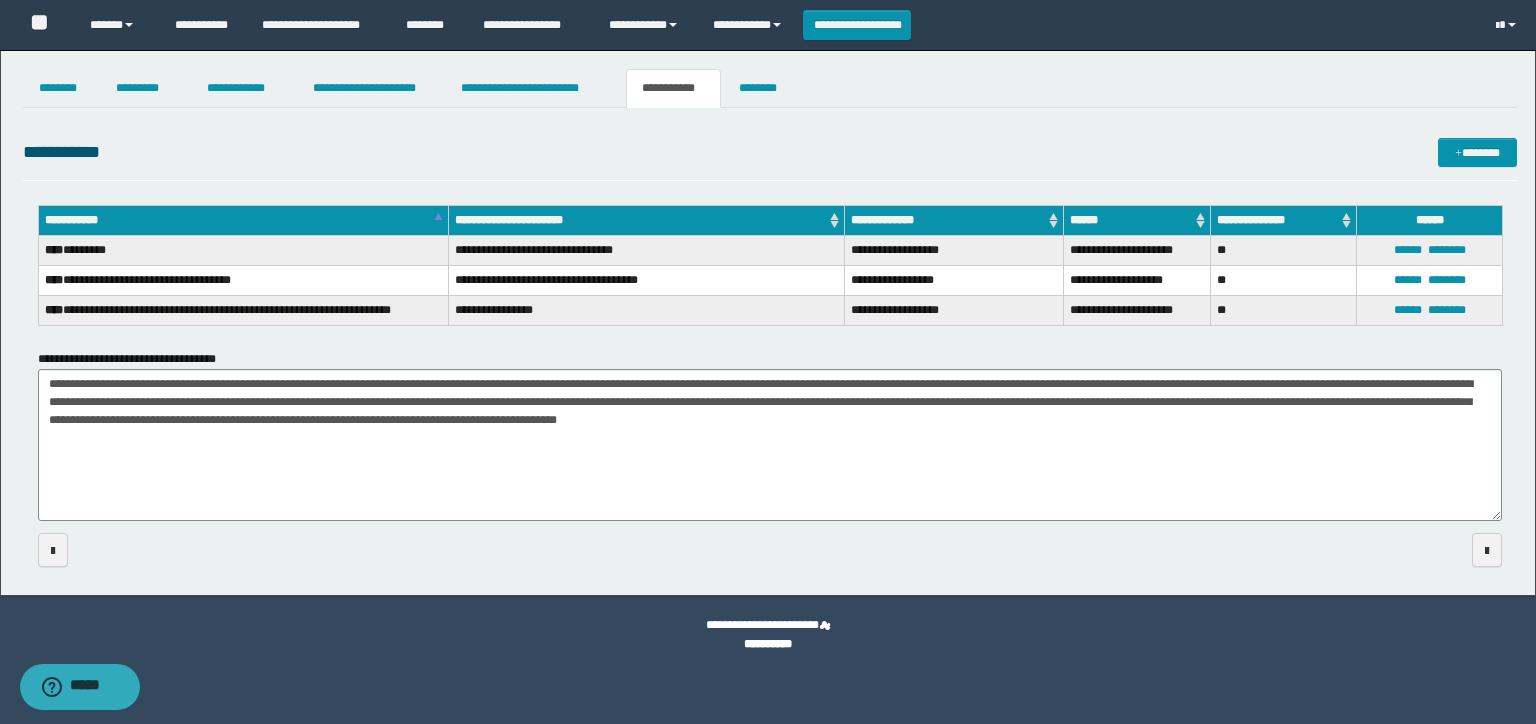 drag, startPoint x: 1528, startPoint y: 485, endPoint x: 1535, endPoint y: 476, distance: 11.401754 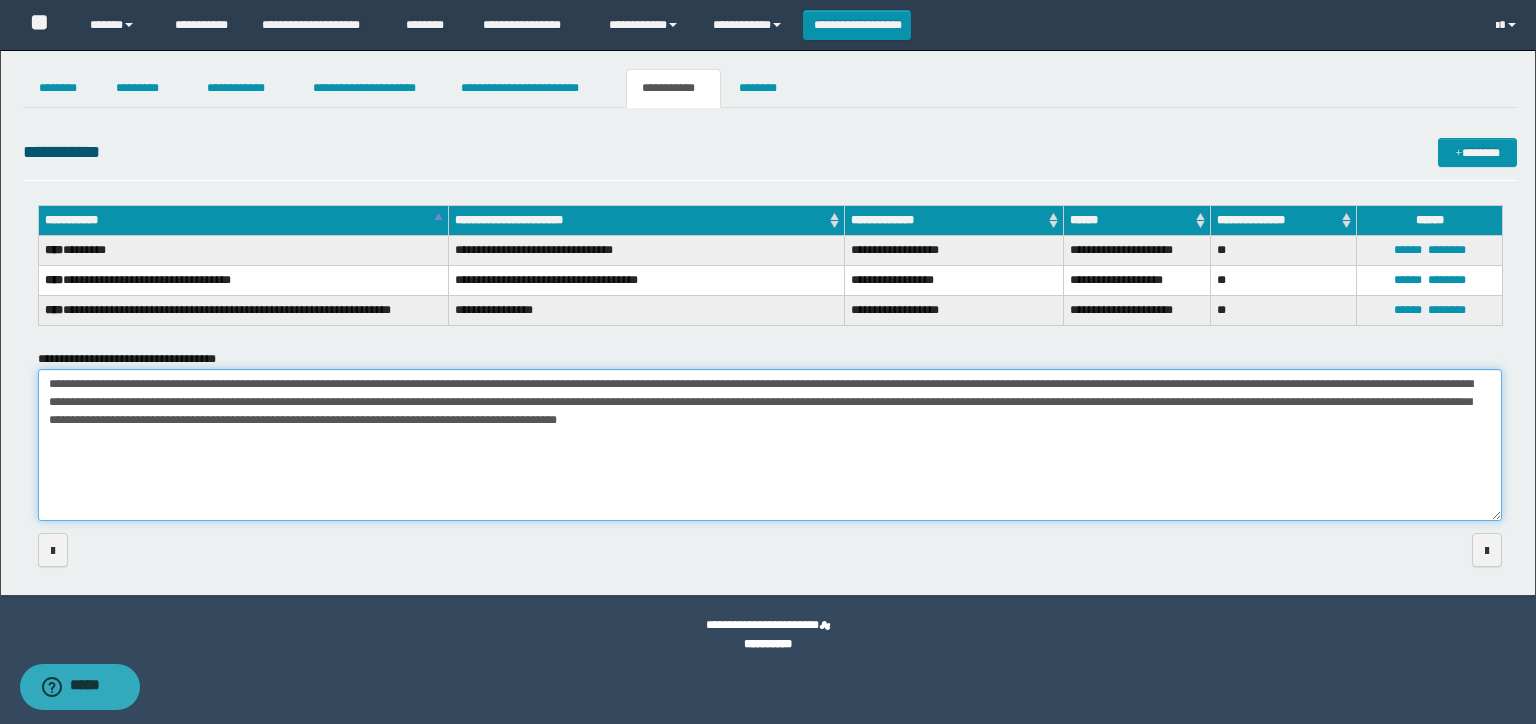 drag, startPoint x: 1176, startPoint y: 406, endPoint x: 691, endPoint y: 421, distance: 485.2319 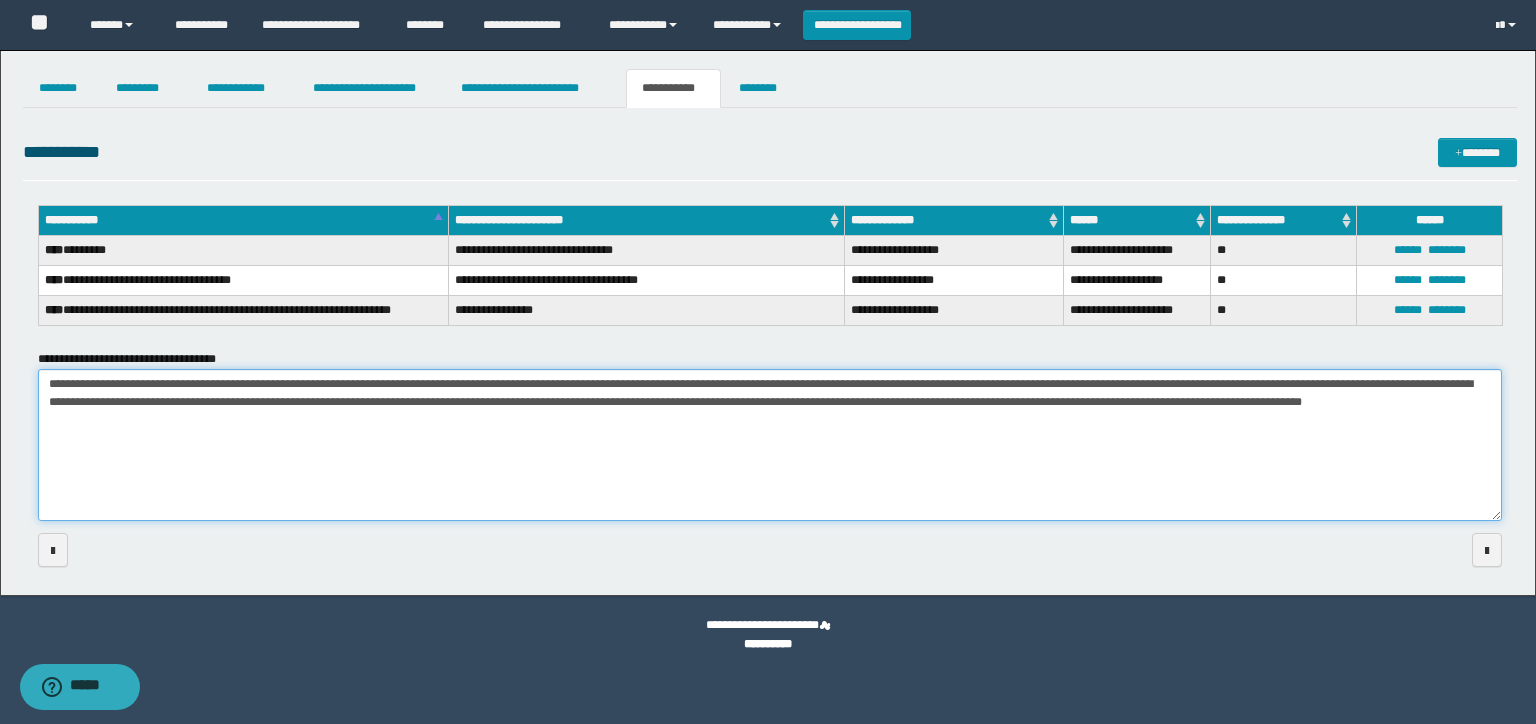 click on "**********" at bounding box center (770, 445) 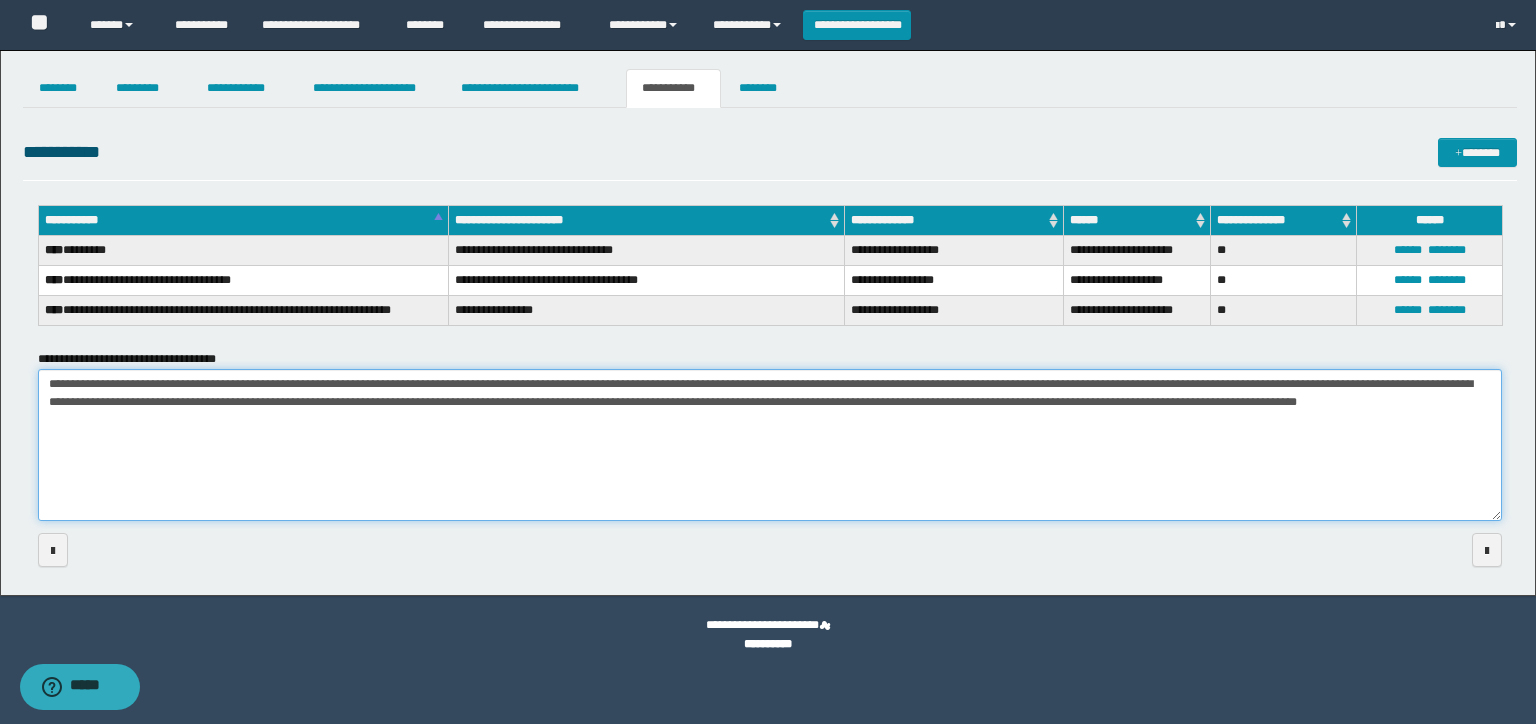 click on "**********" at bounding box center [770, 445] 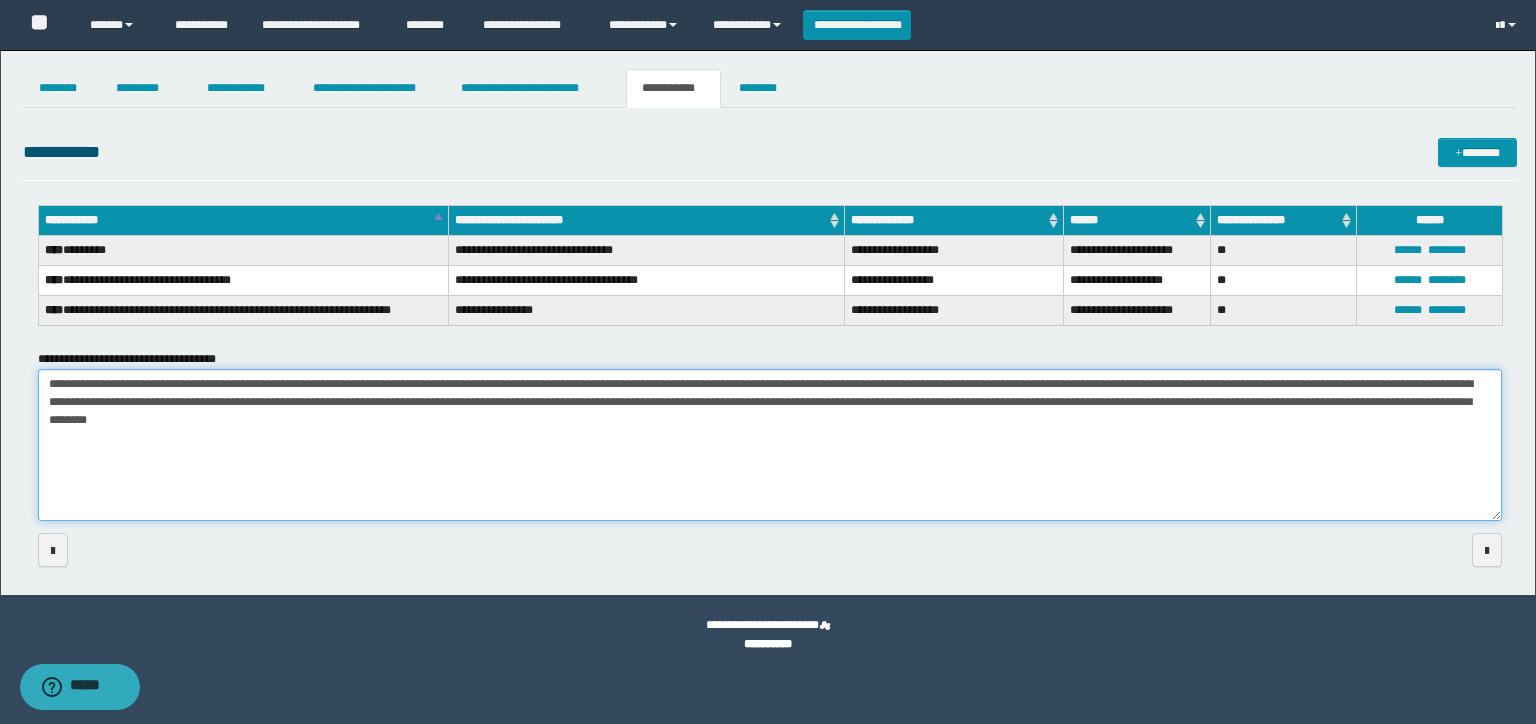 click on "**********" at bounding box center (770, 445) 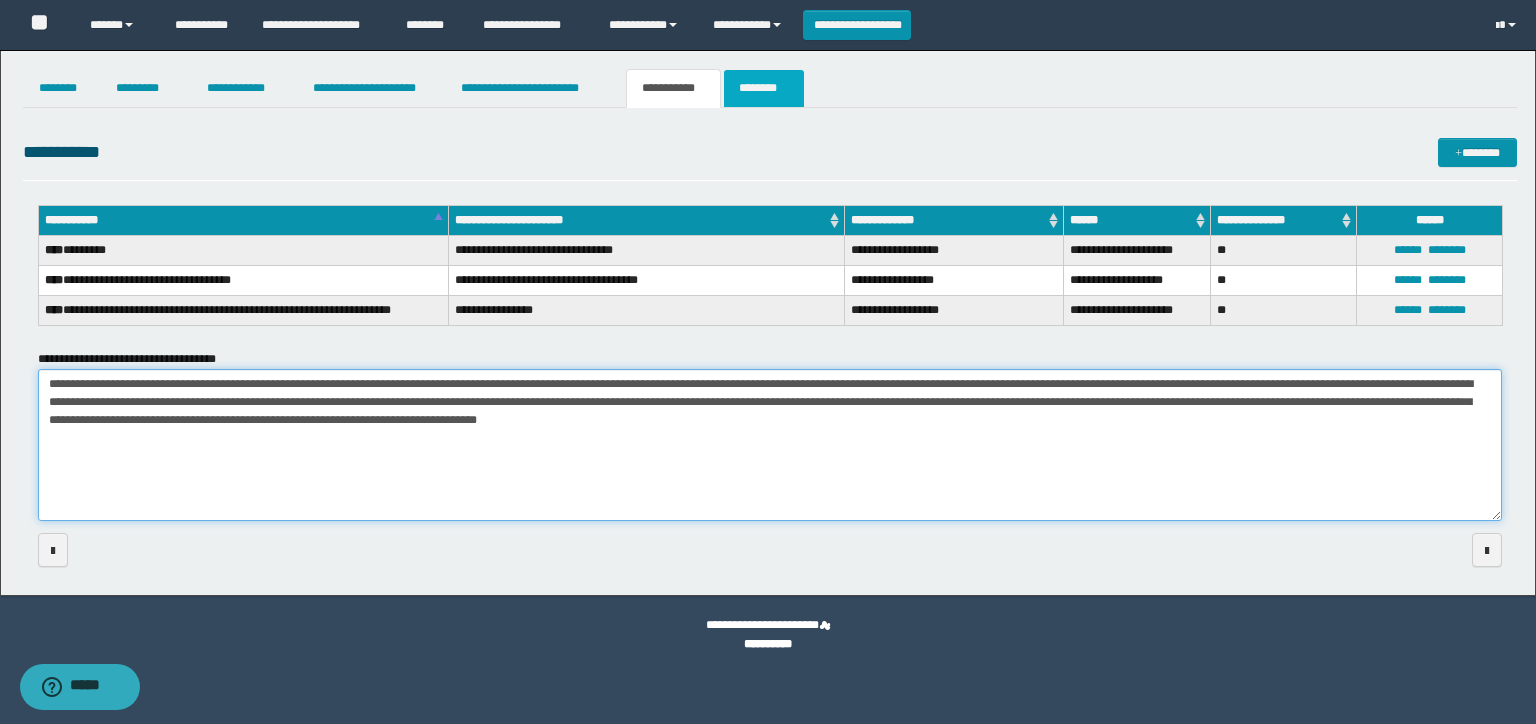 type on "**********" 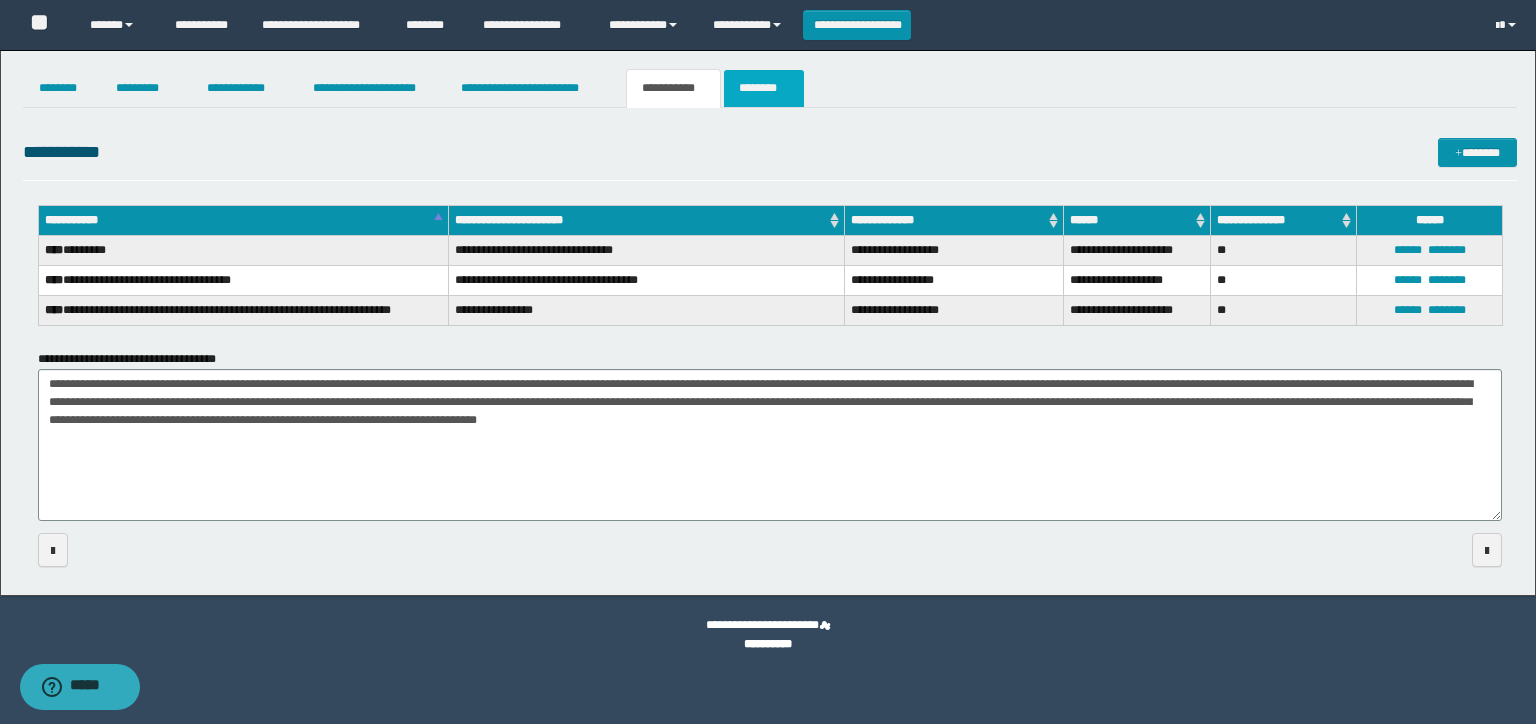 click on "********" at bounding box center (764, 88) 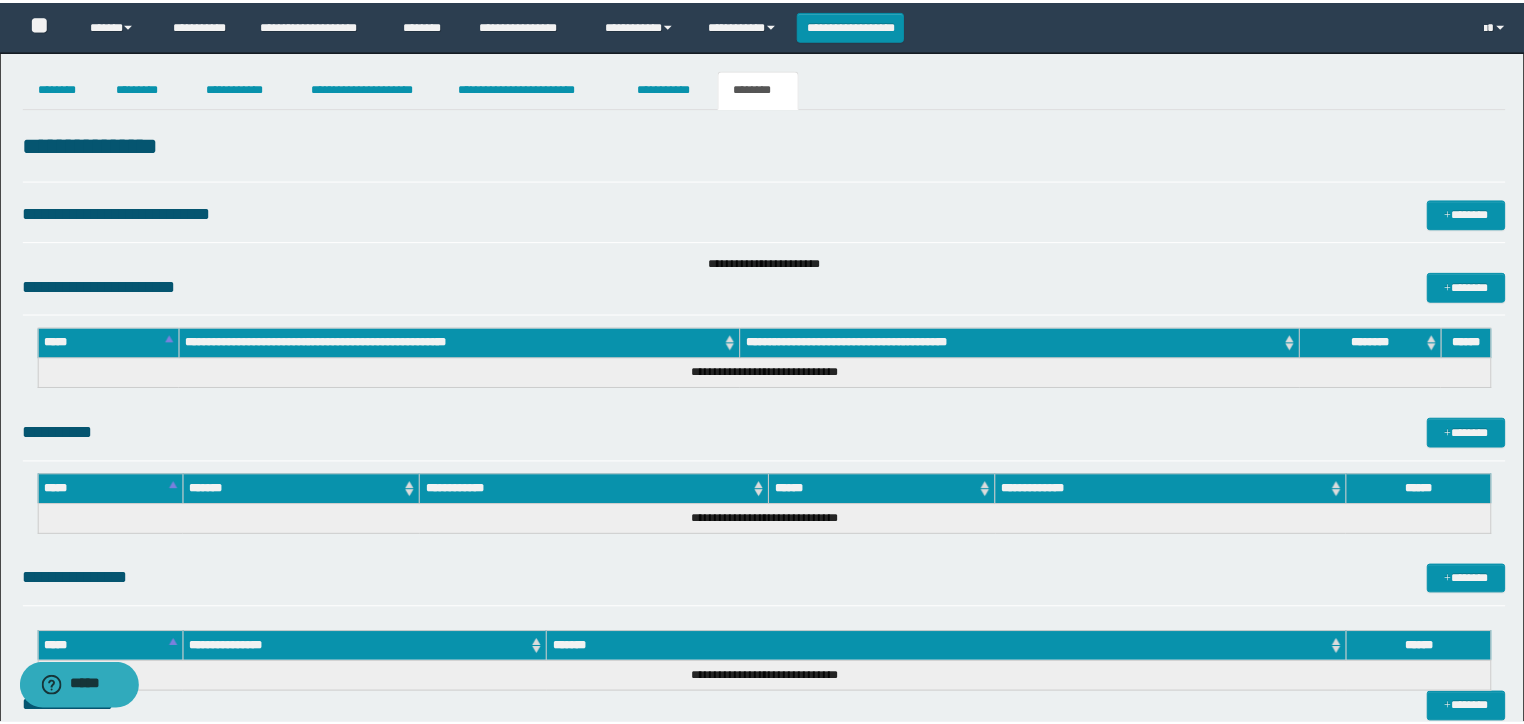 scroll, scrollTop: 0, scrollLeft: 0, axis: both 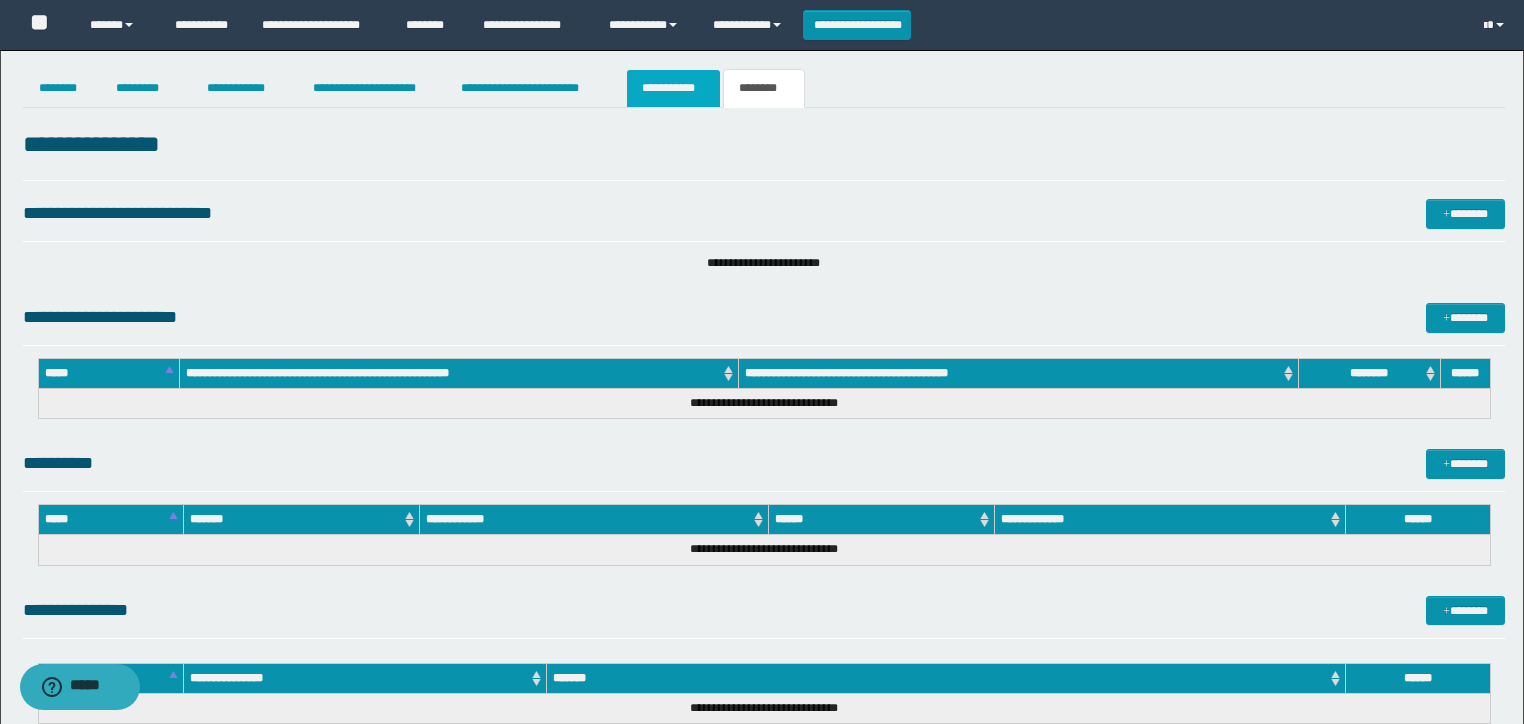 click on "**********" at bounding box center (673, 88) 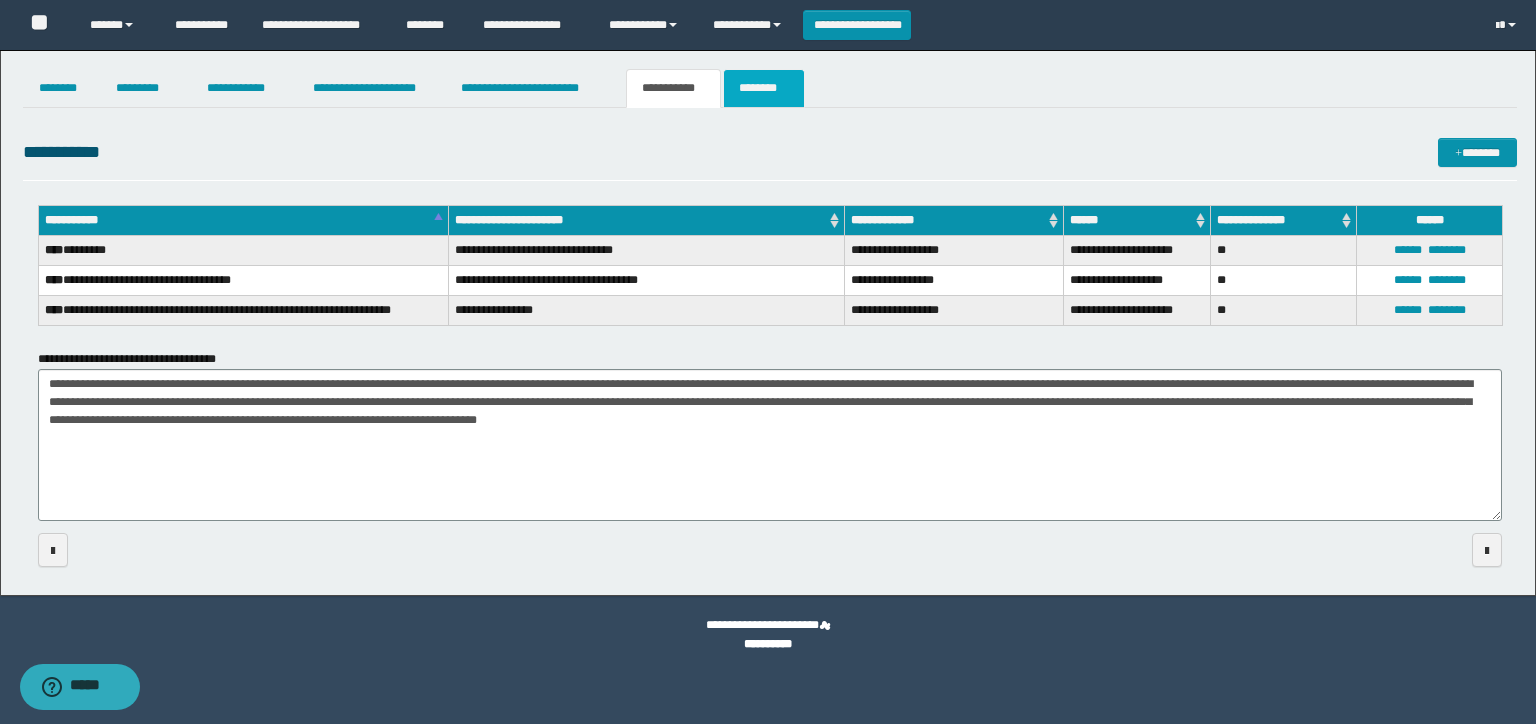 click on "********" at bounding box center [764, 88] 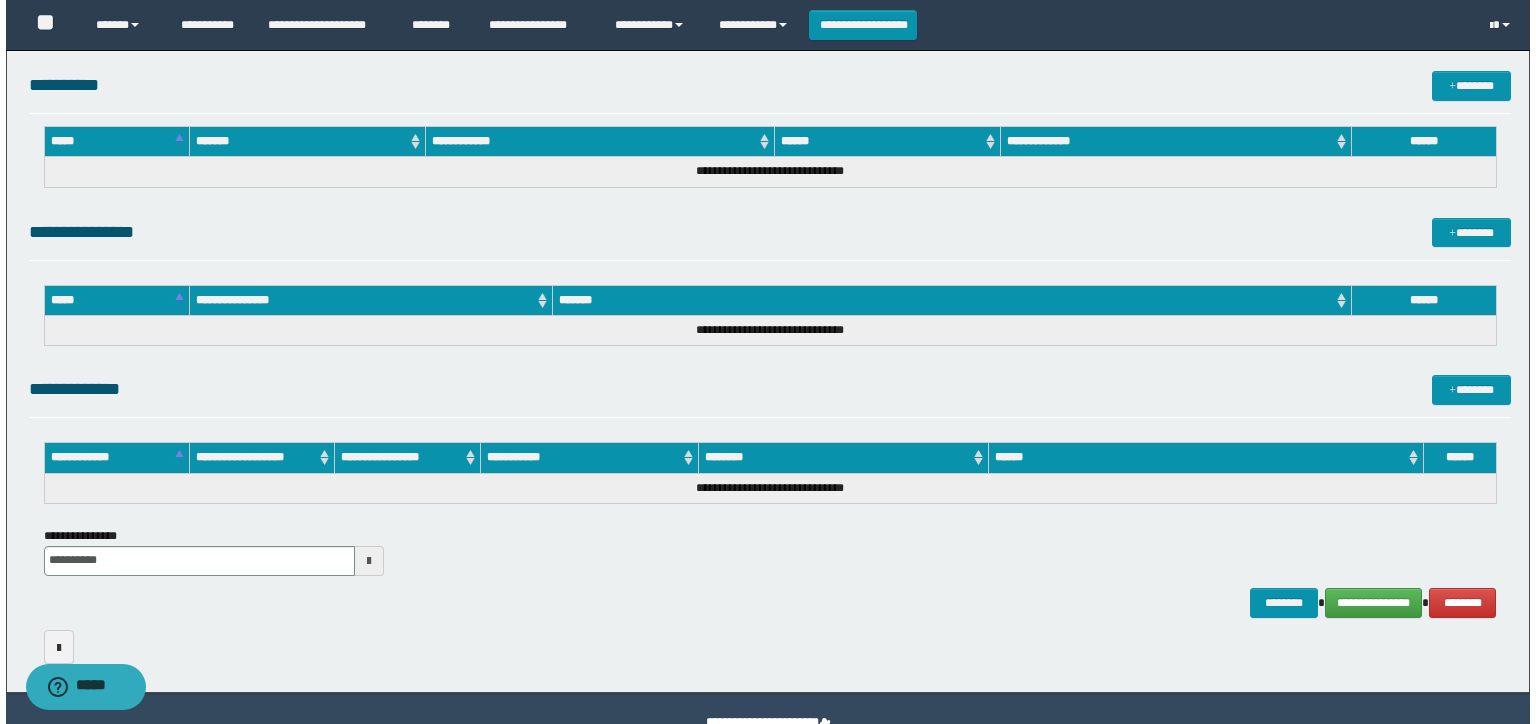 scroll, scrollTop: 424, scrollLeft: 0, axis: vertical 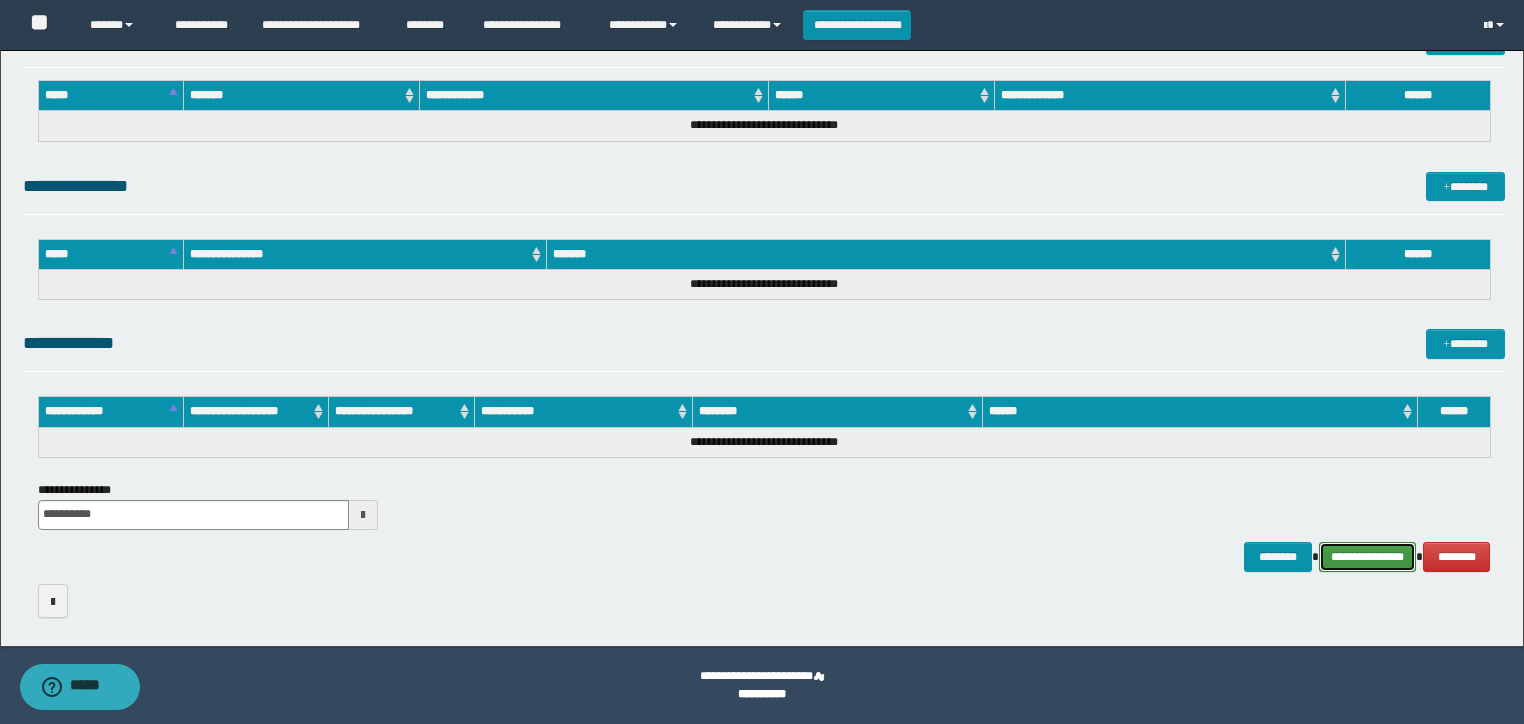 click on "**********" at bounding box center [1368, 557] 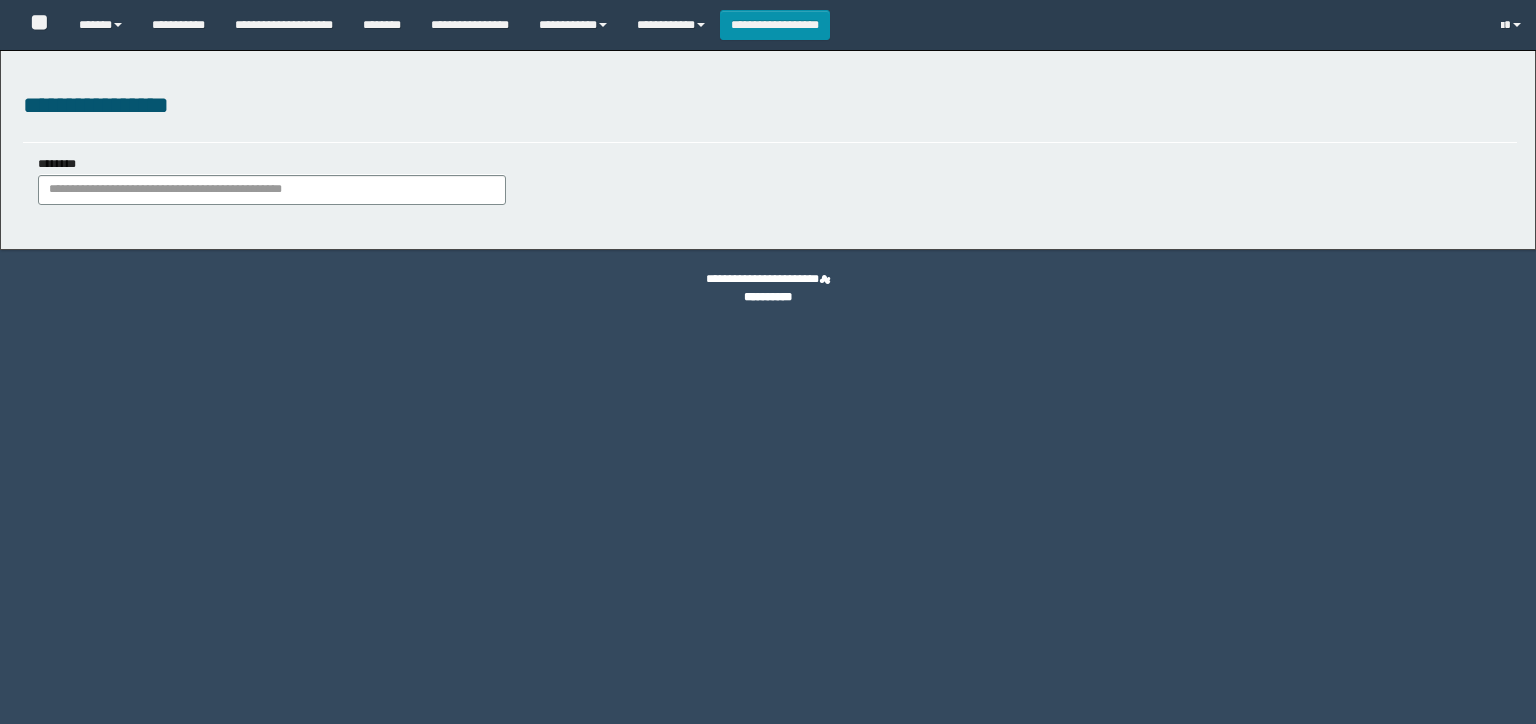 click on "********" at bounding box center [272, 190] 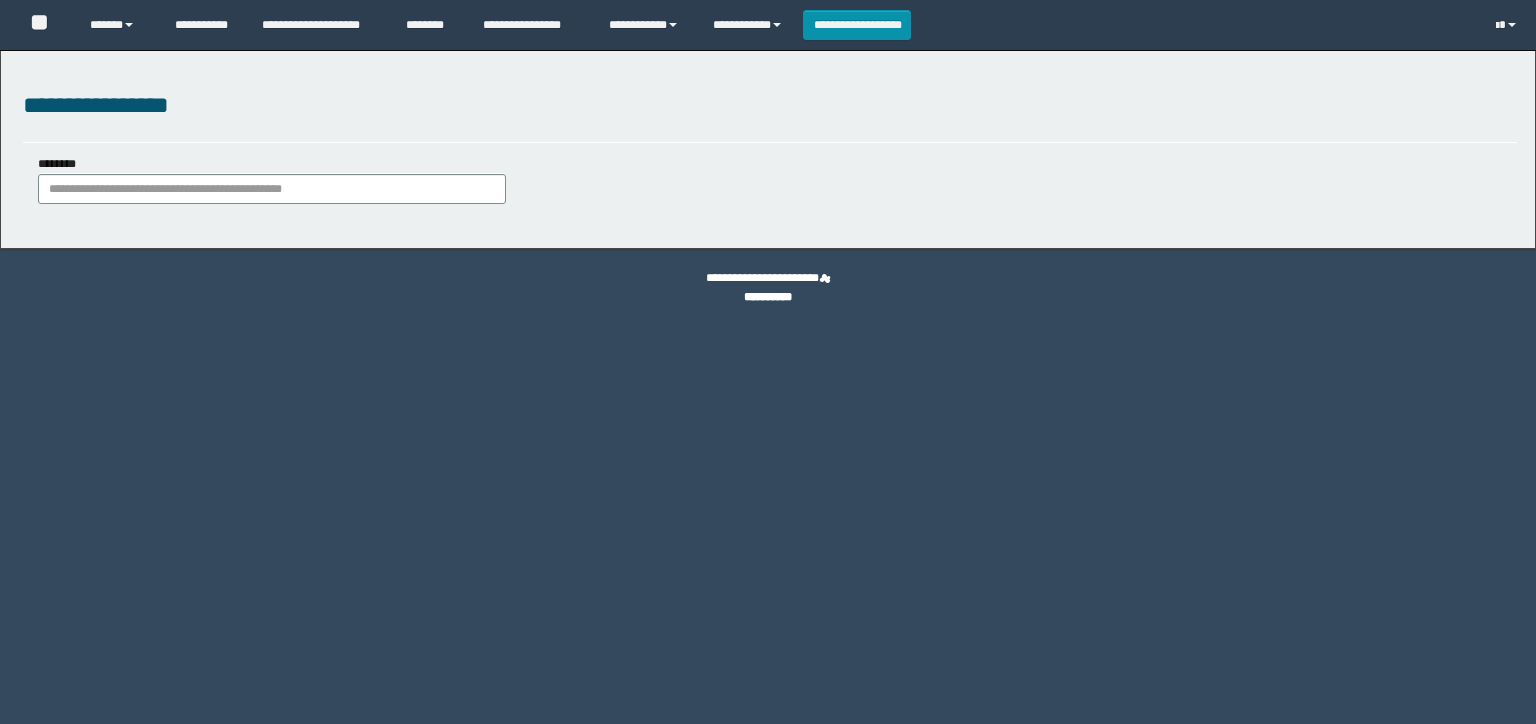 type on "**********" 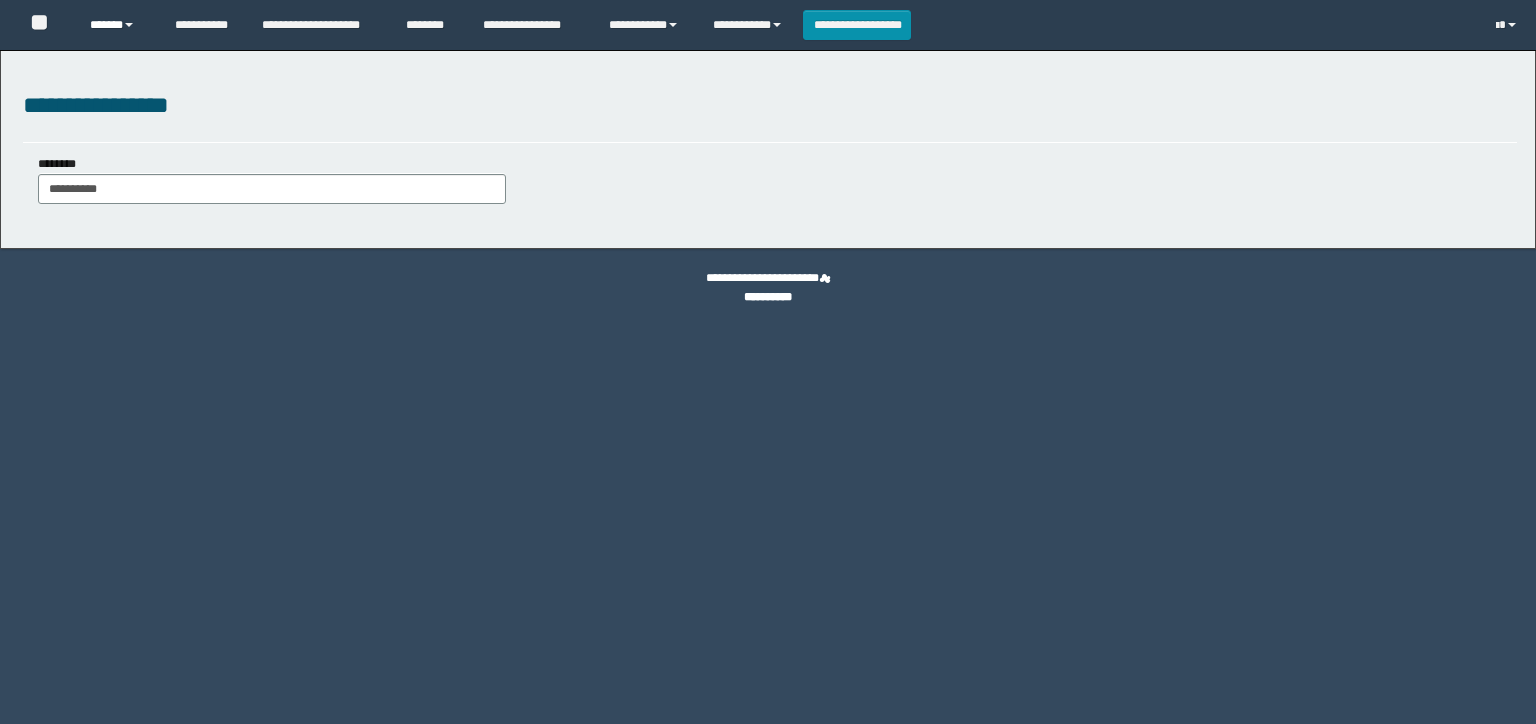 scroll, scrollTop: 0, scrollLeft: 0, axis: both 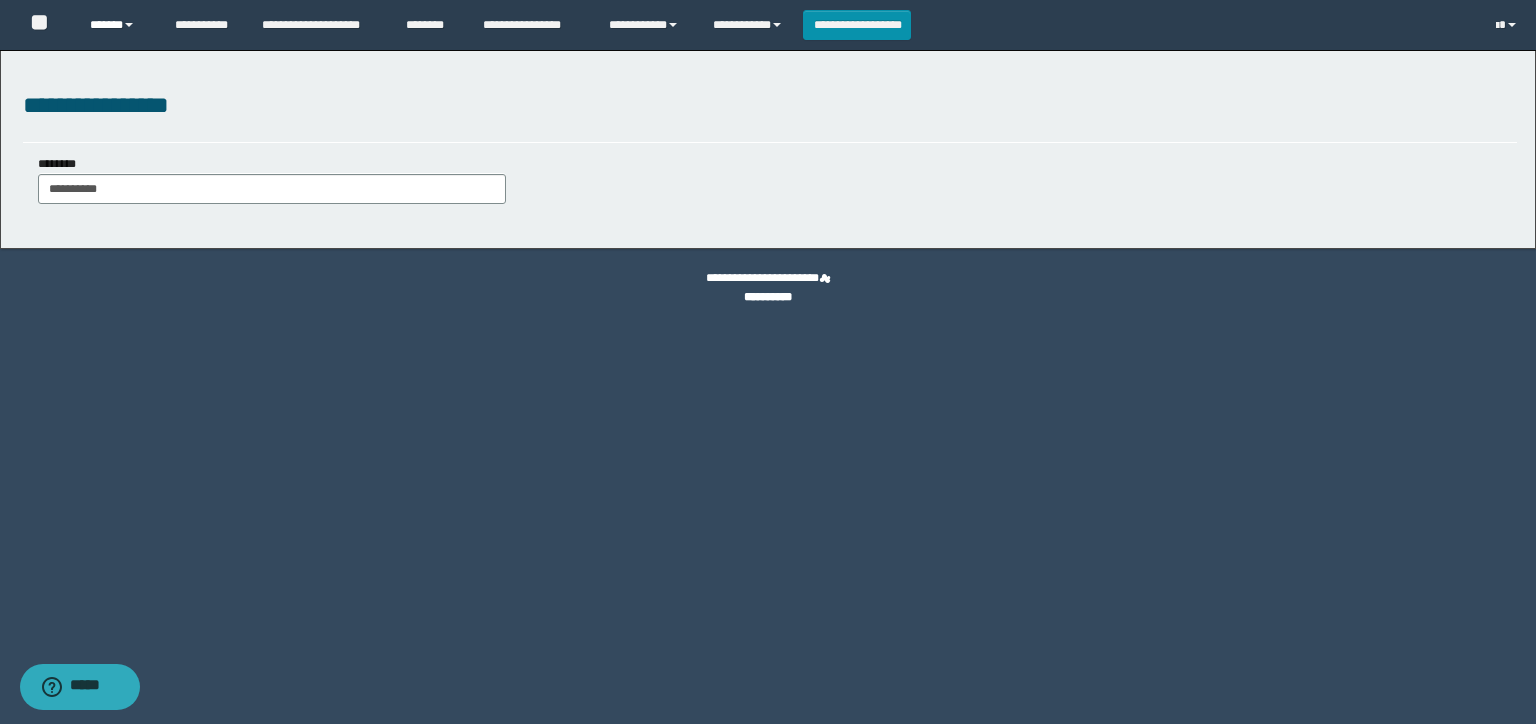type on "**********" 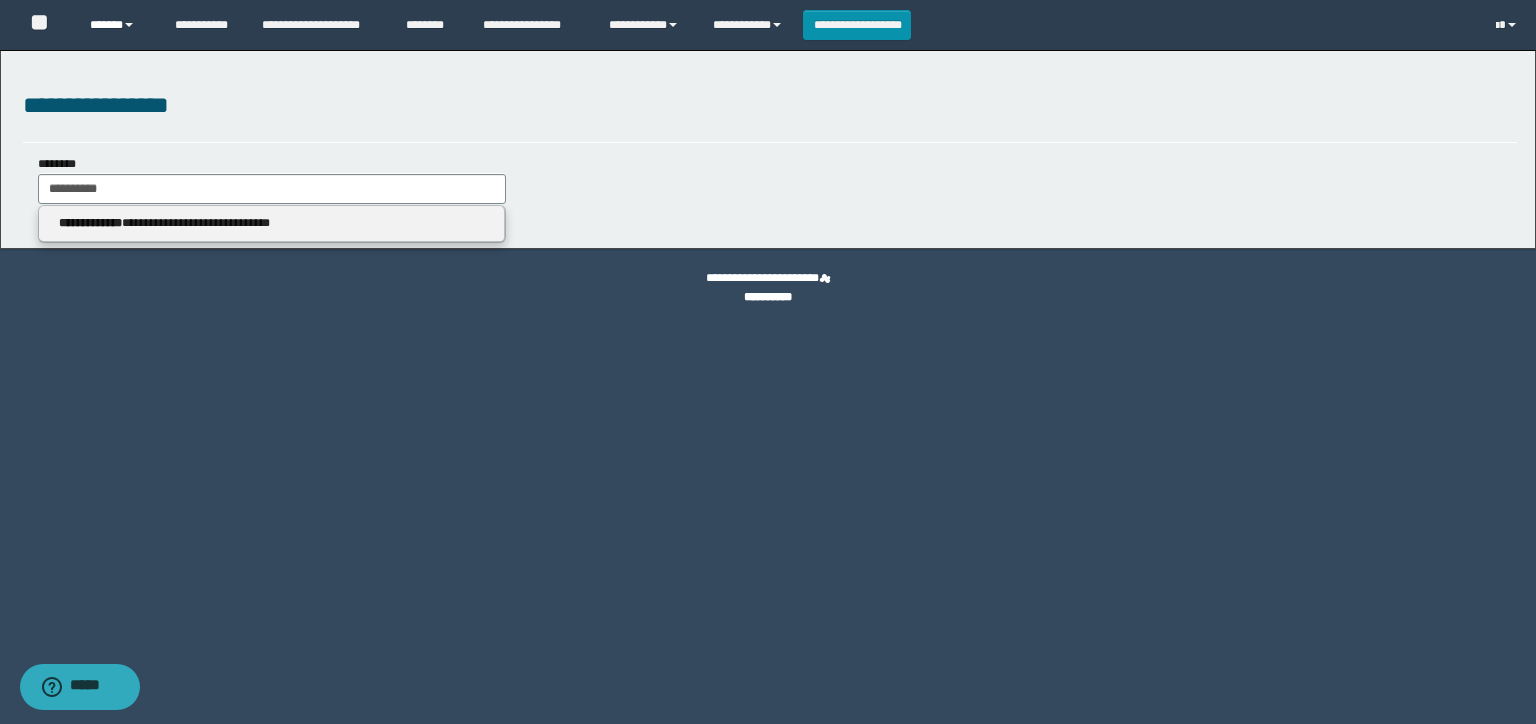 type on "**********" 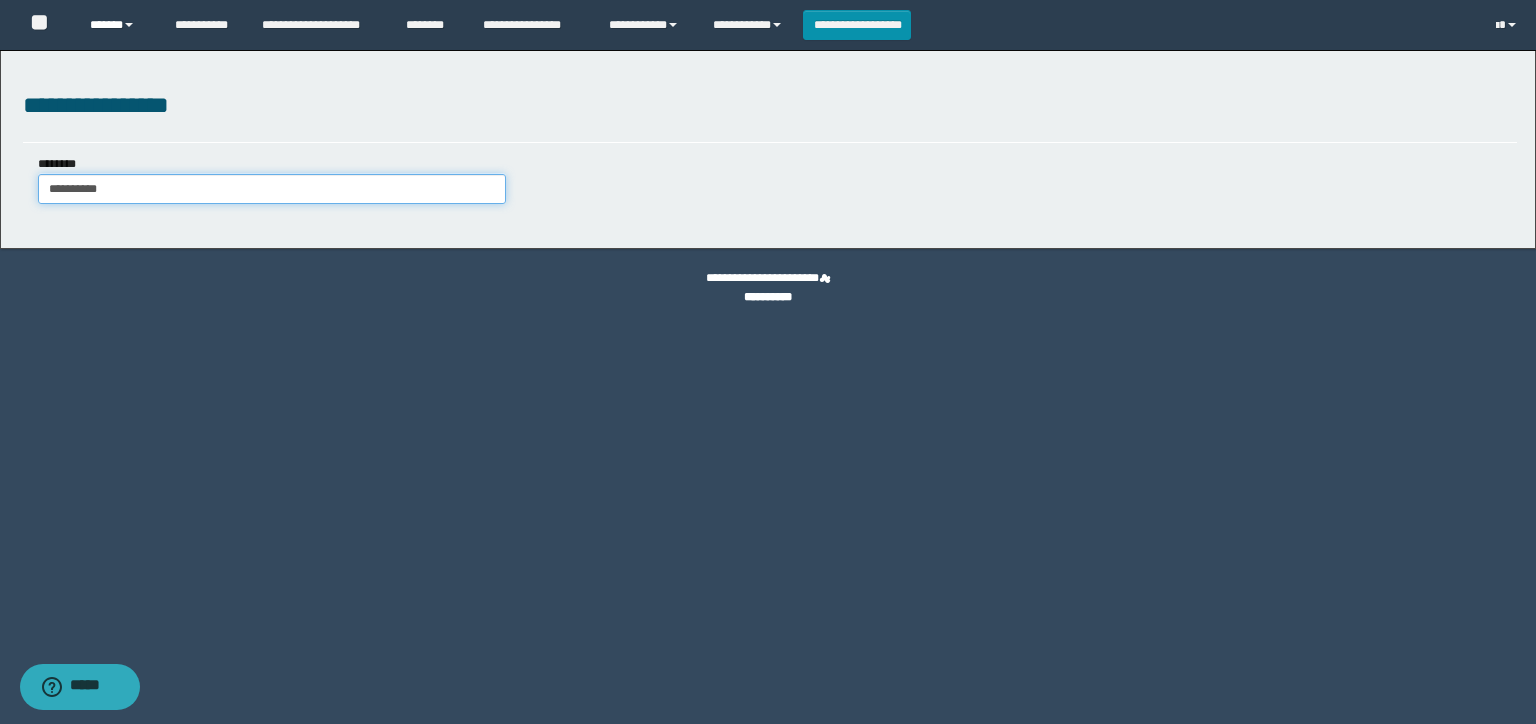 type on "**********" 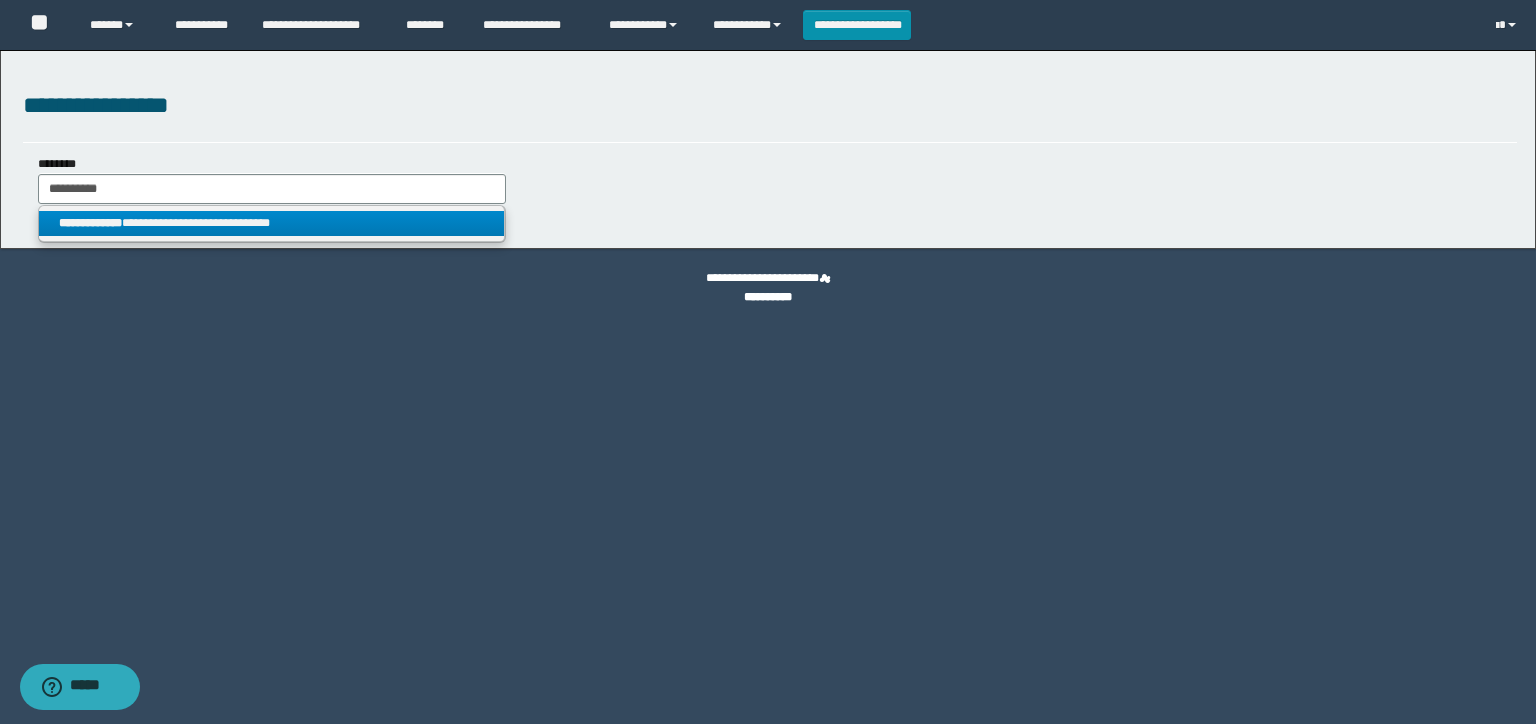 click on "**********" at bounding box center [272, 223] 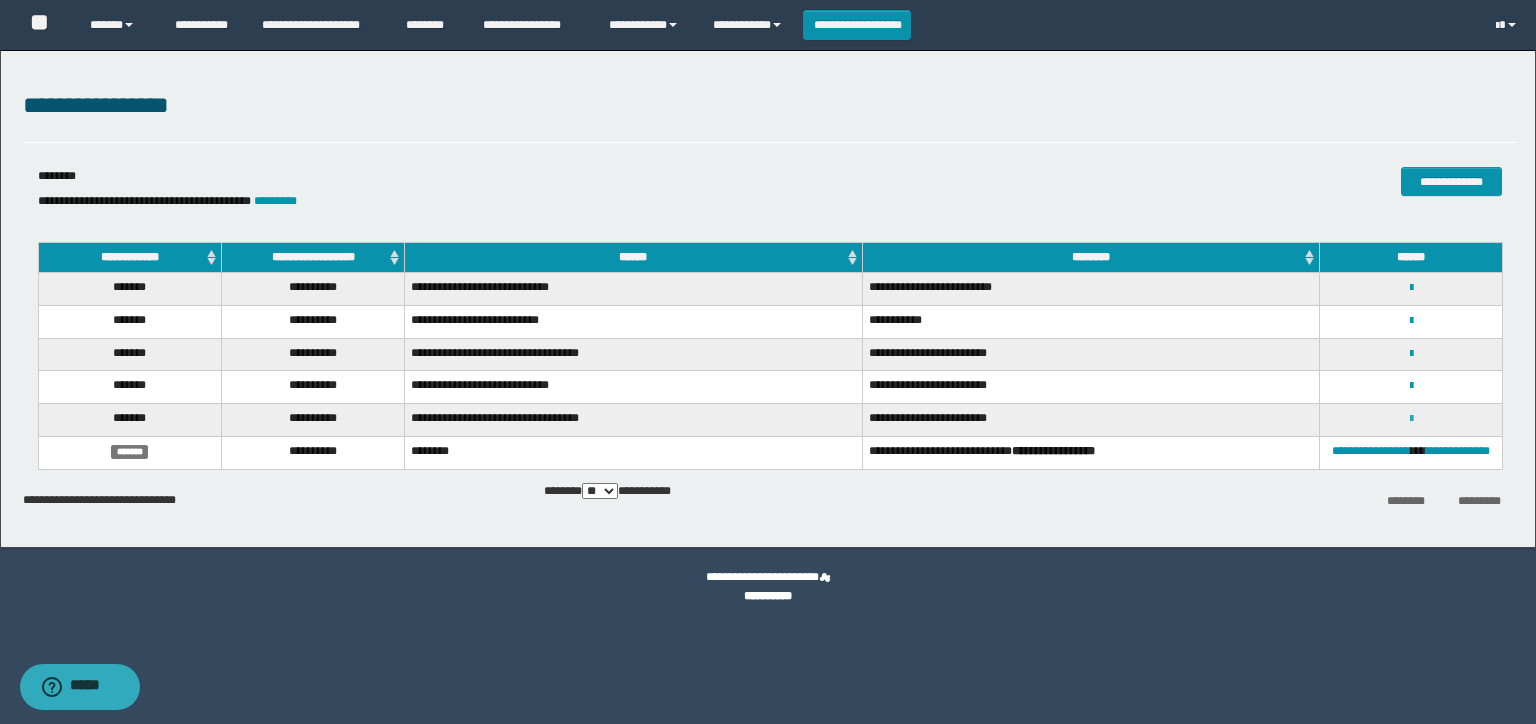 click at bounding box center (1411, 419) 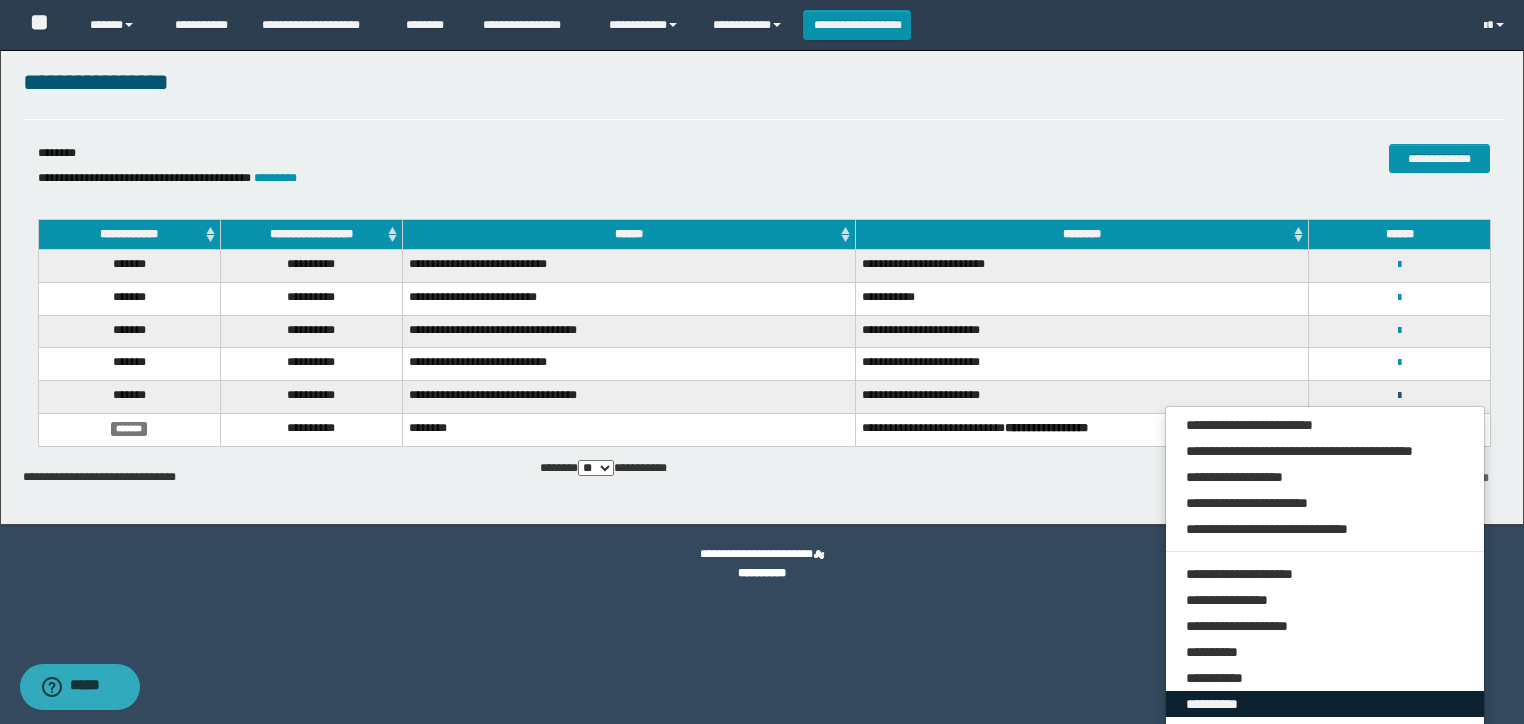 scroll, scrollTop: 36, scrollLeft: 0, axis: vertical 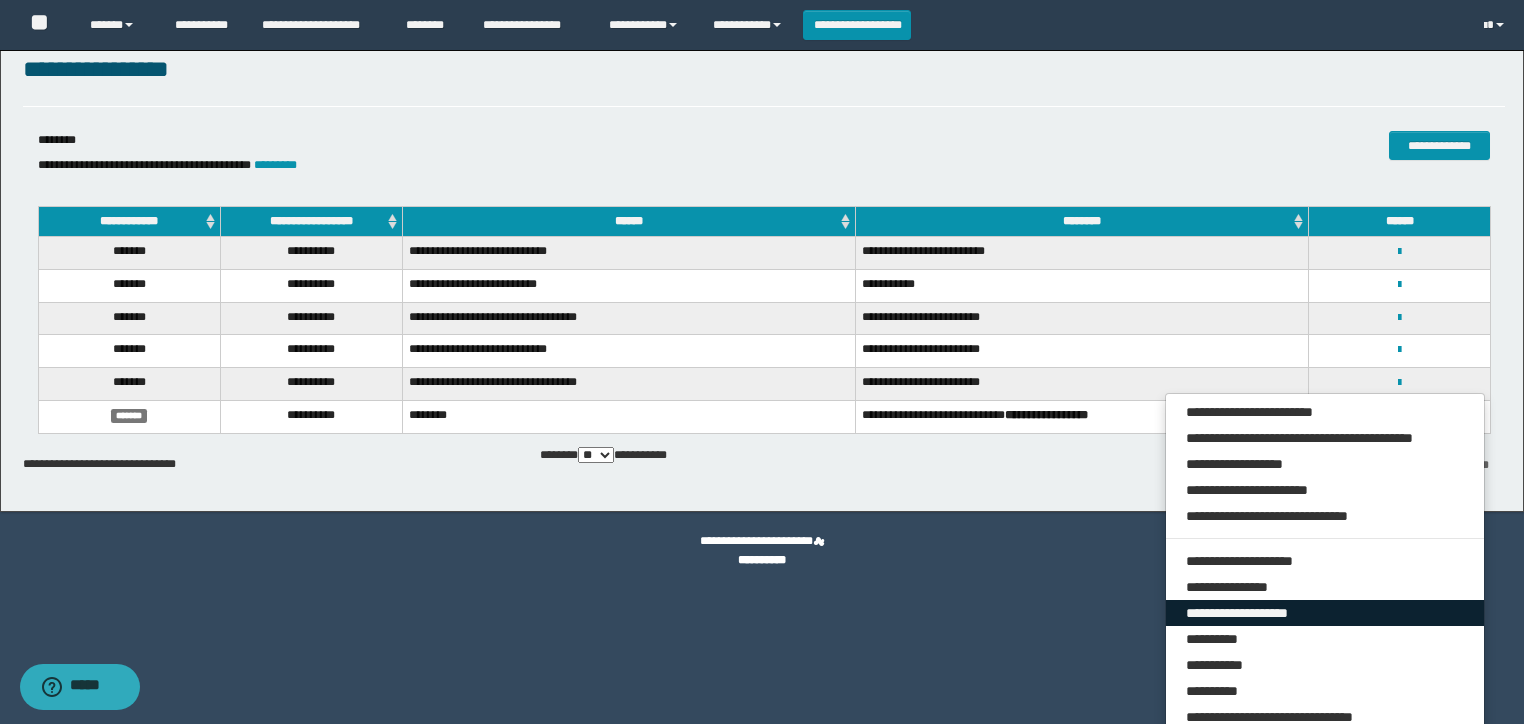 click on "**********" at bounding box center (1325, 613) 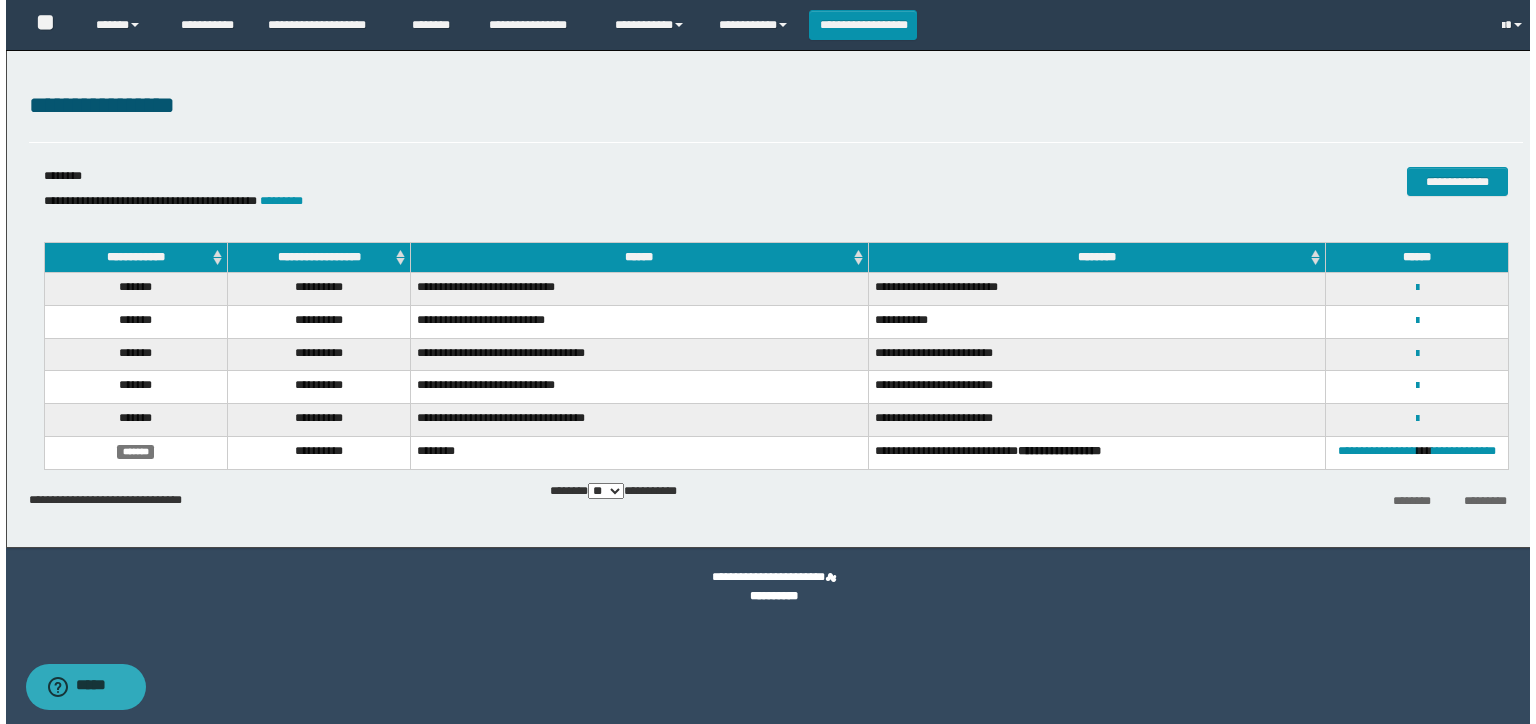scroll, scrollTop: 0, scrollLeft: 0, axis: both 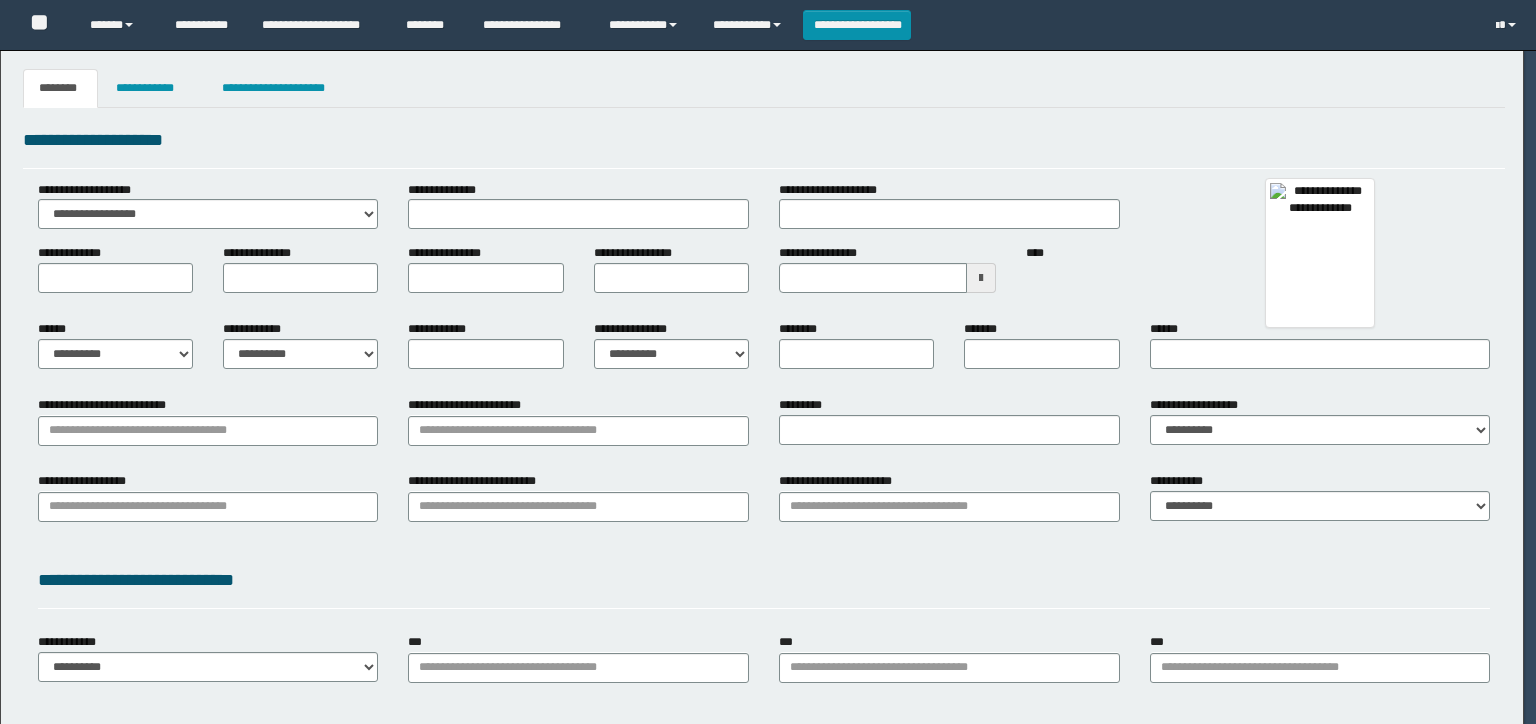 type on "**********" 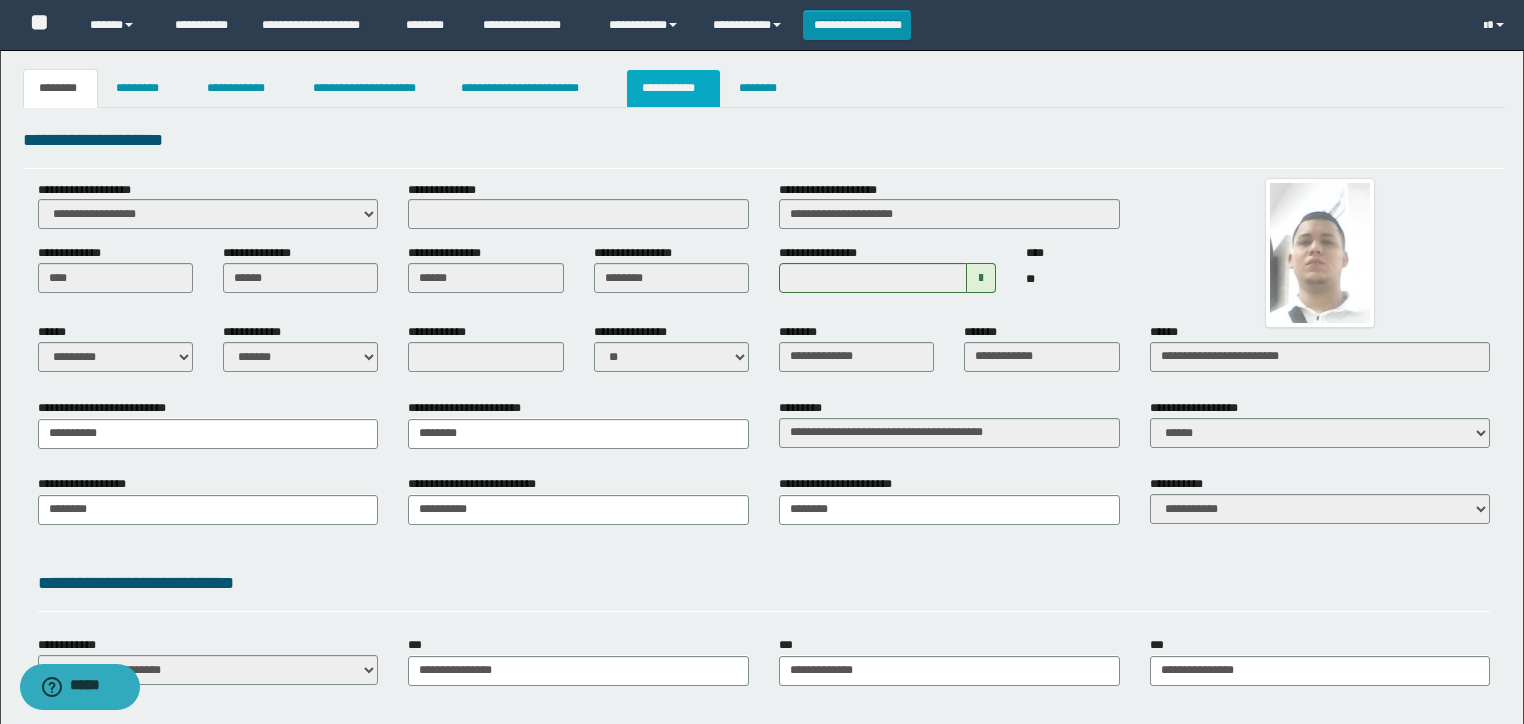 click on "**********" at bounding box center (673, 88) 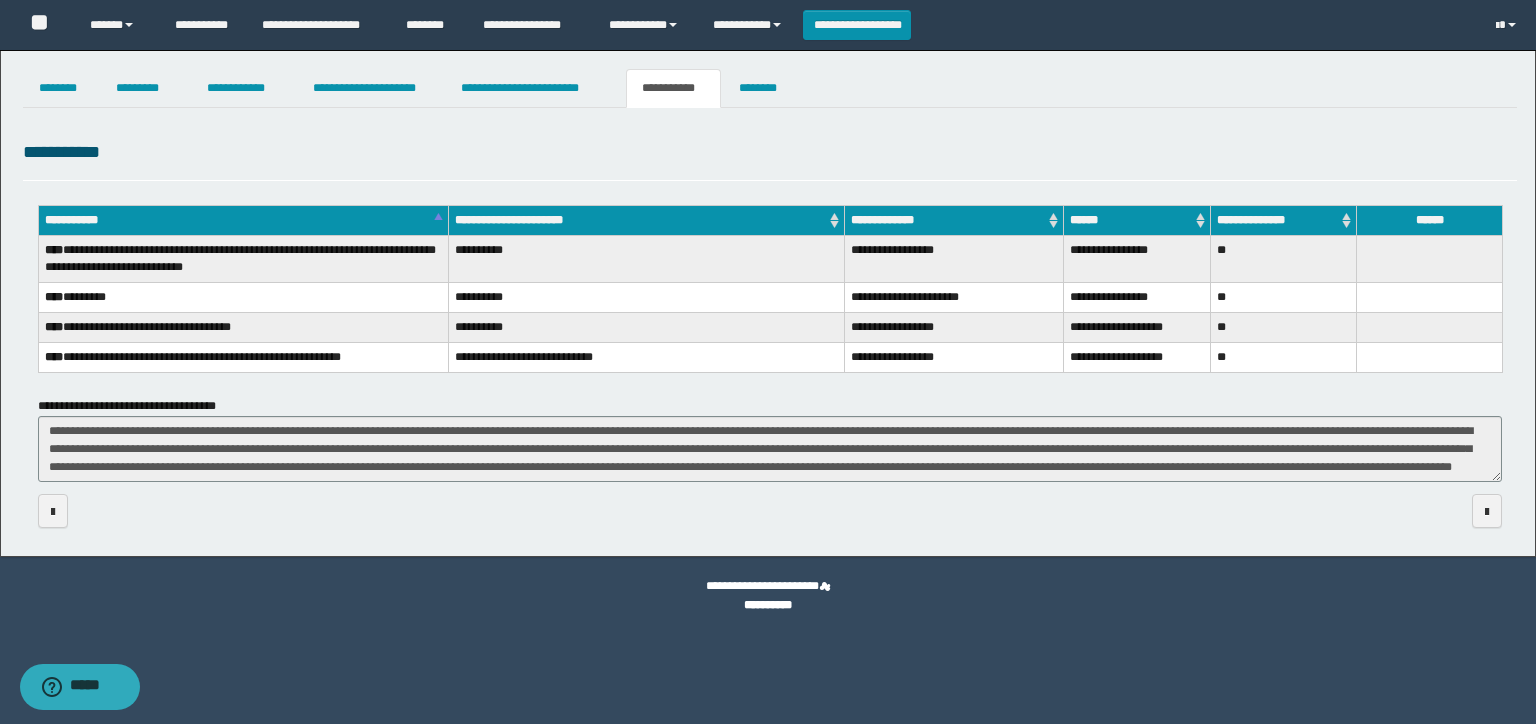 scroll, scrollTop: 18, scrollLeft: 0, axis: vertical 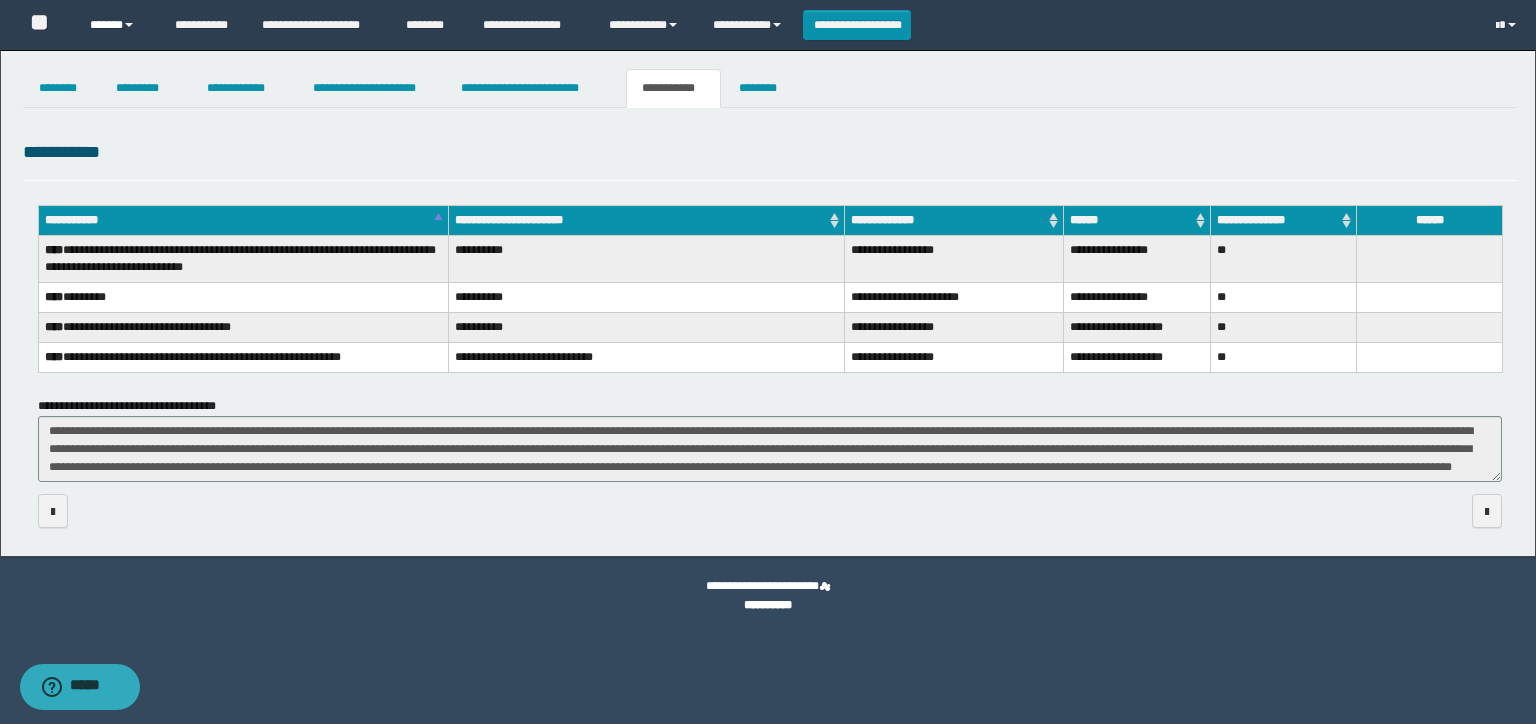 click on "******" at bounding box center (117, 25) 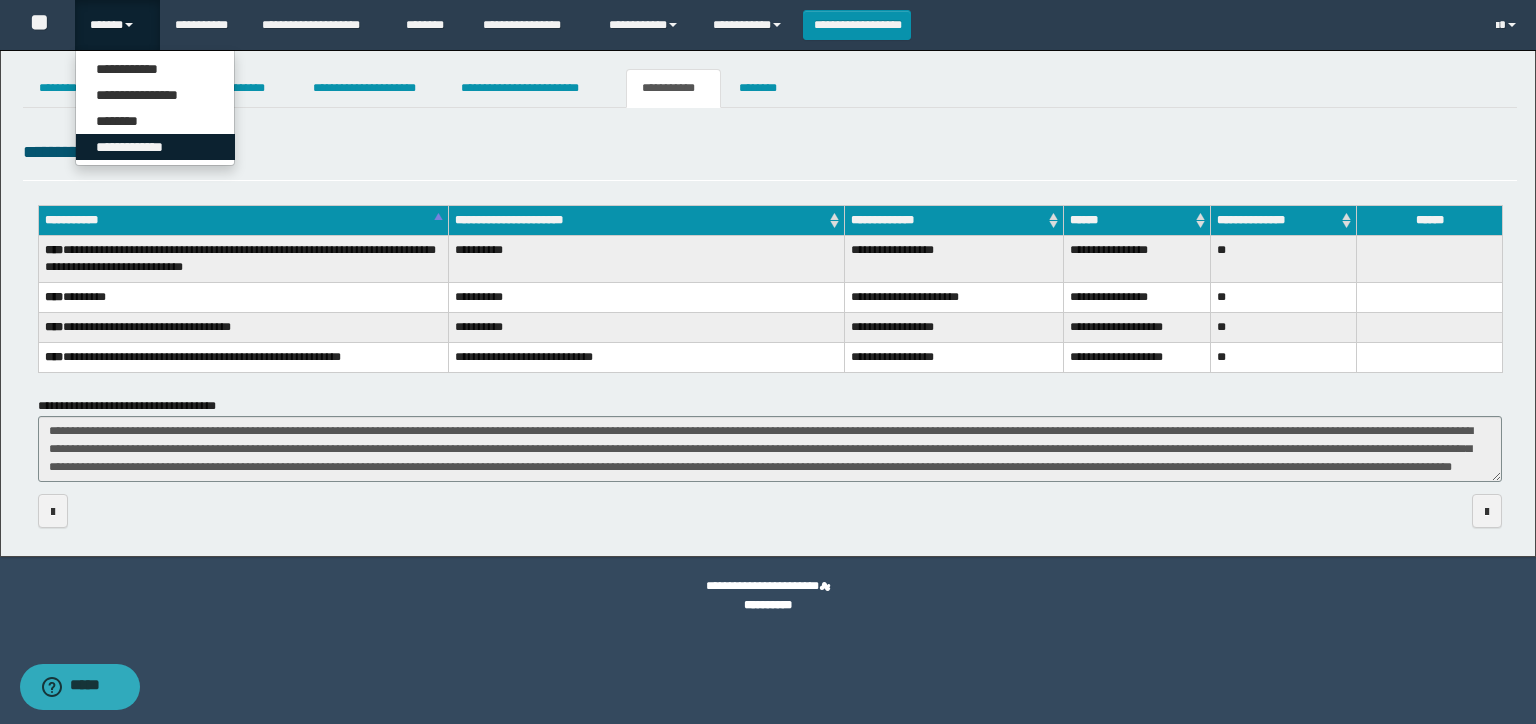 click on "**********" at bounding box center [155, 147] 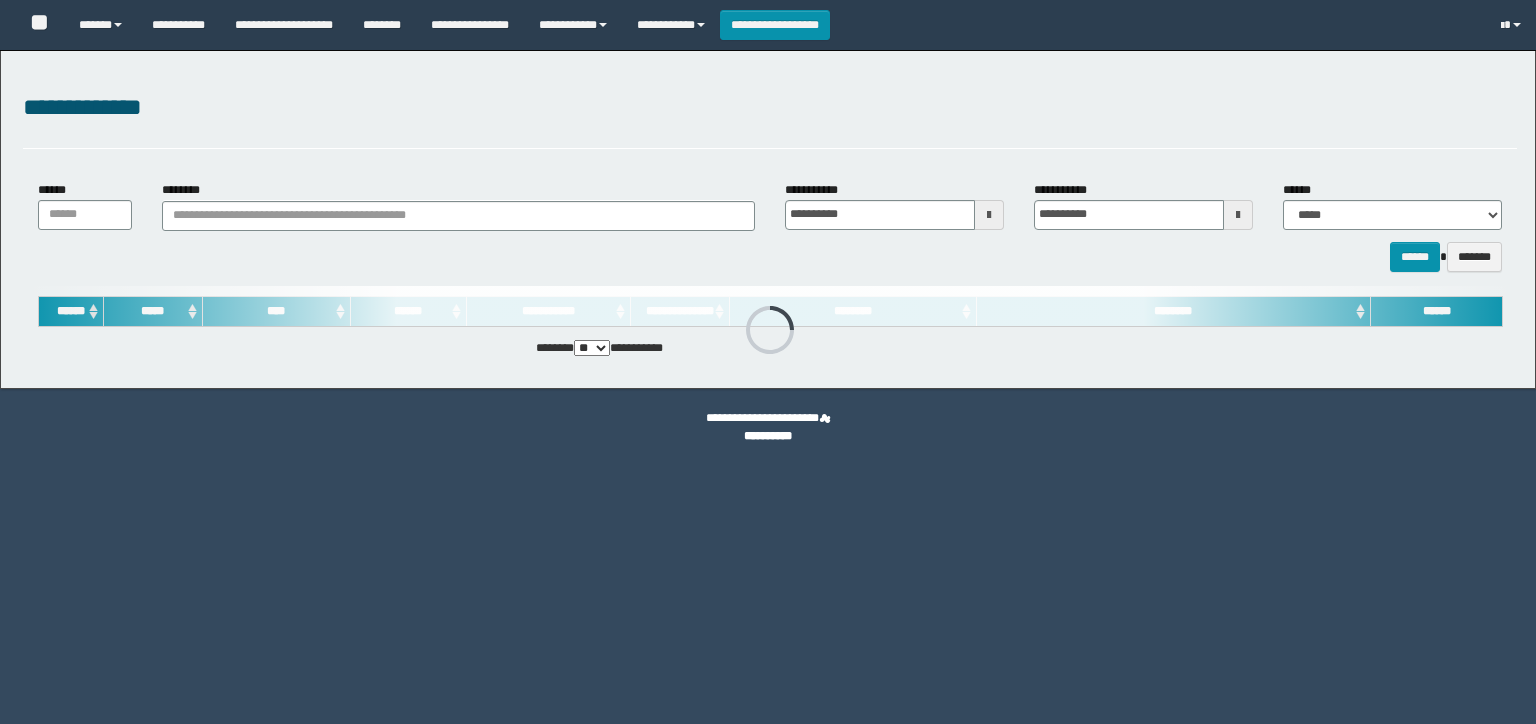 scroll, scrollTop: 0, scrollLeft: 0, axis: both 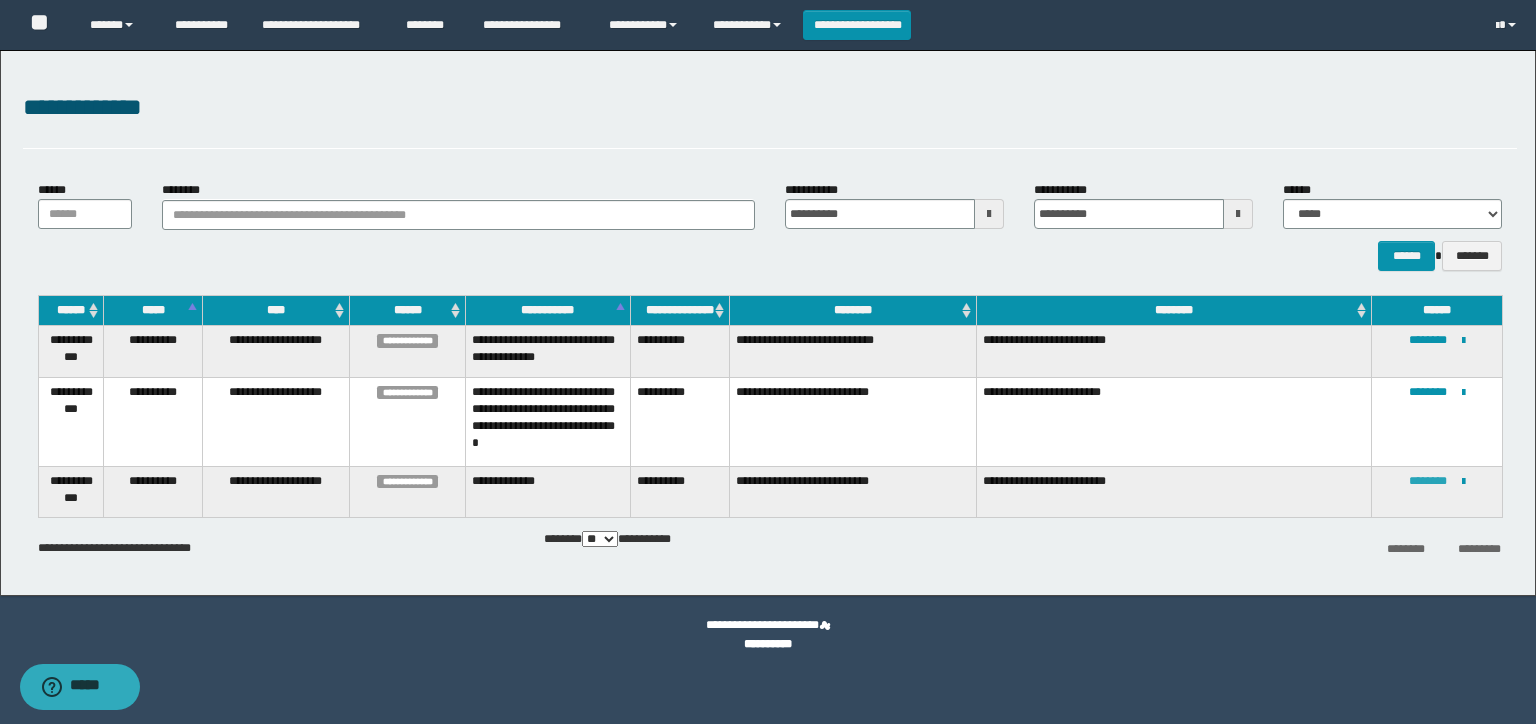 click on "********" at bounding box center [1428, 481] 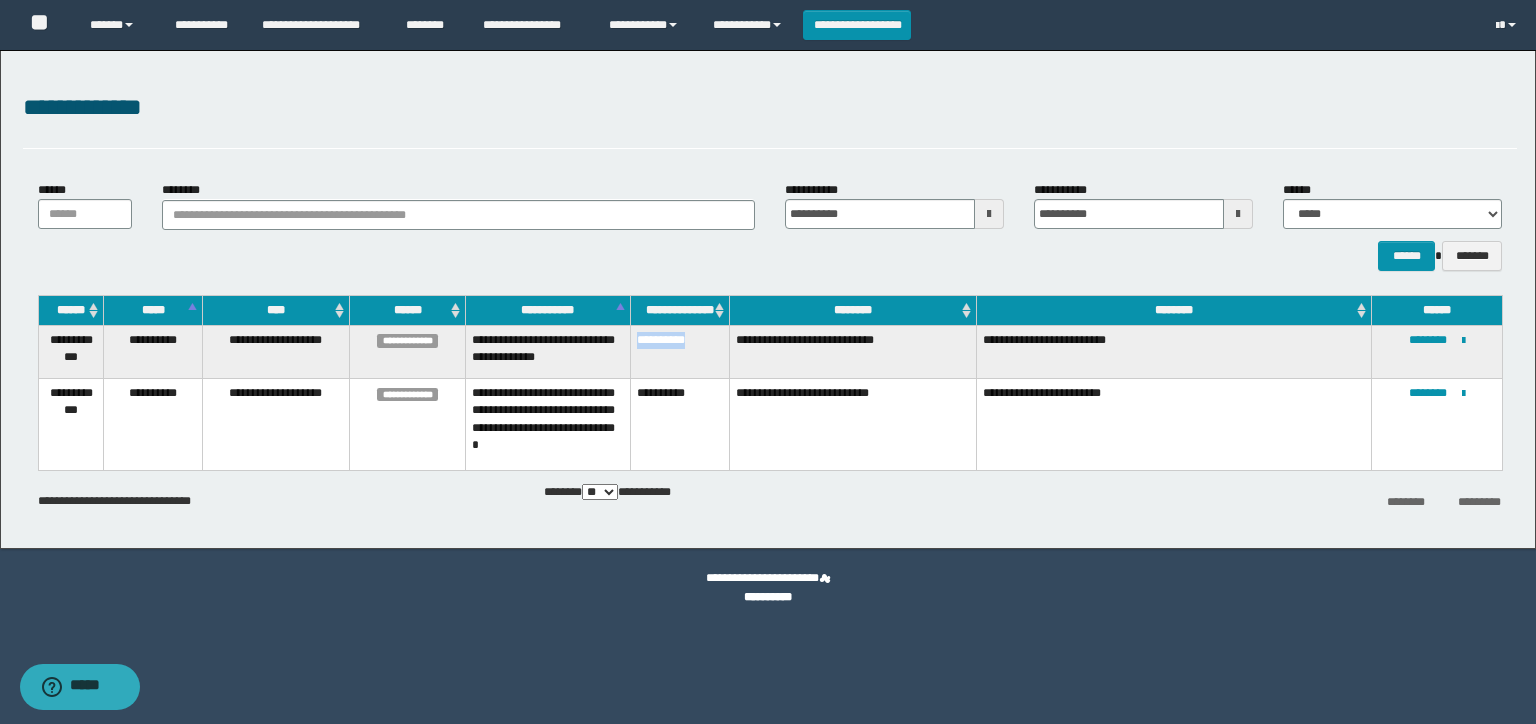 drag, startPoint x: 709, startPoint y: 336, endPoint x: 636, endPoint y: 340, distance: 73.109505 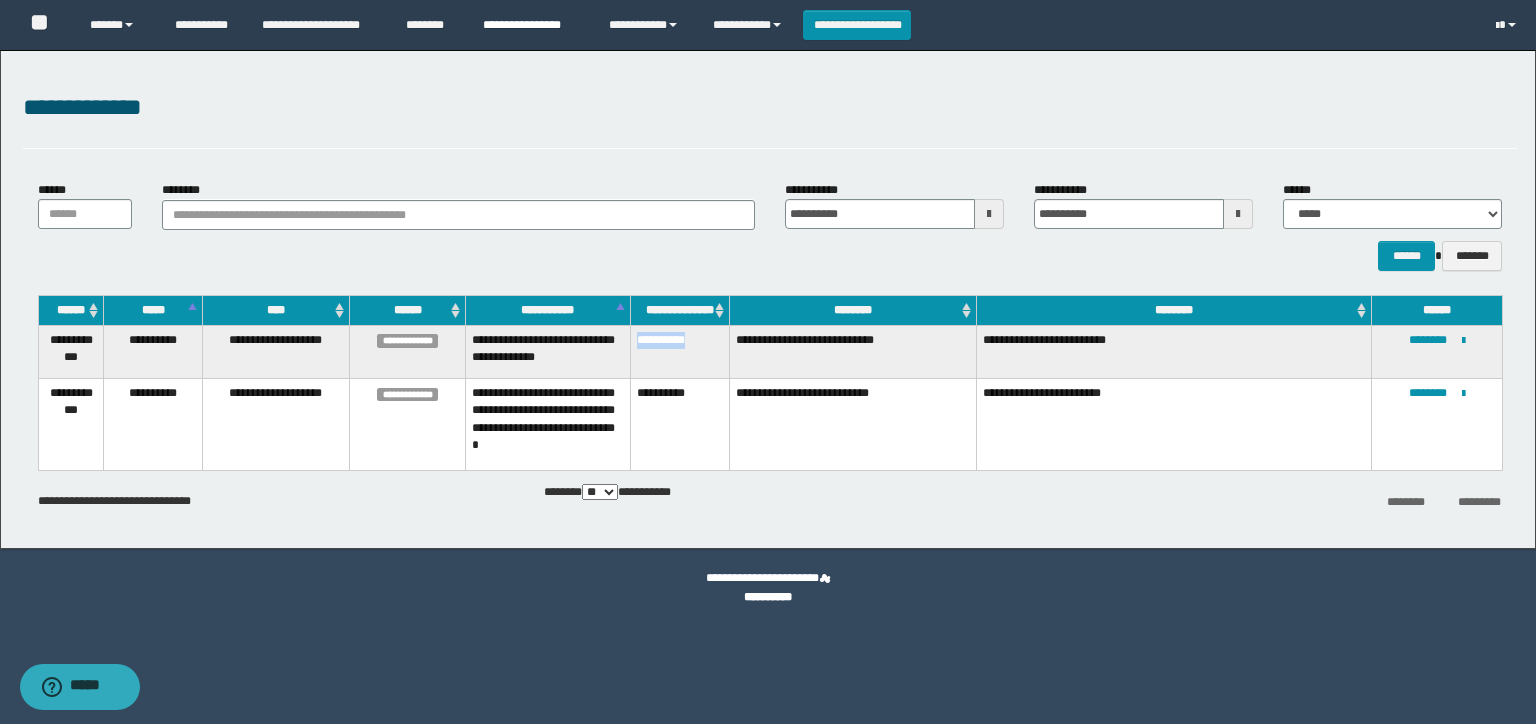 click on "**********" at bounding box center [531, 25] 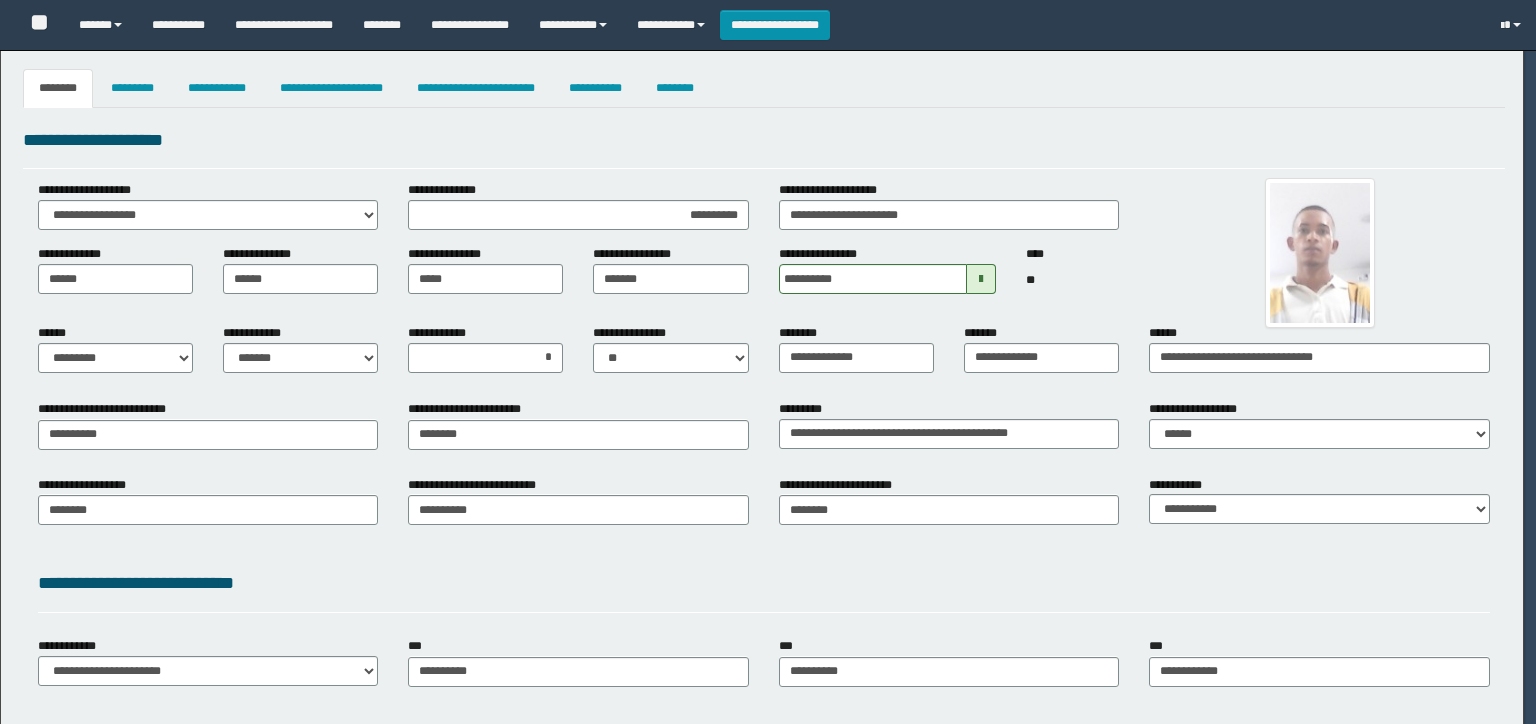 select on "*" 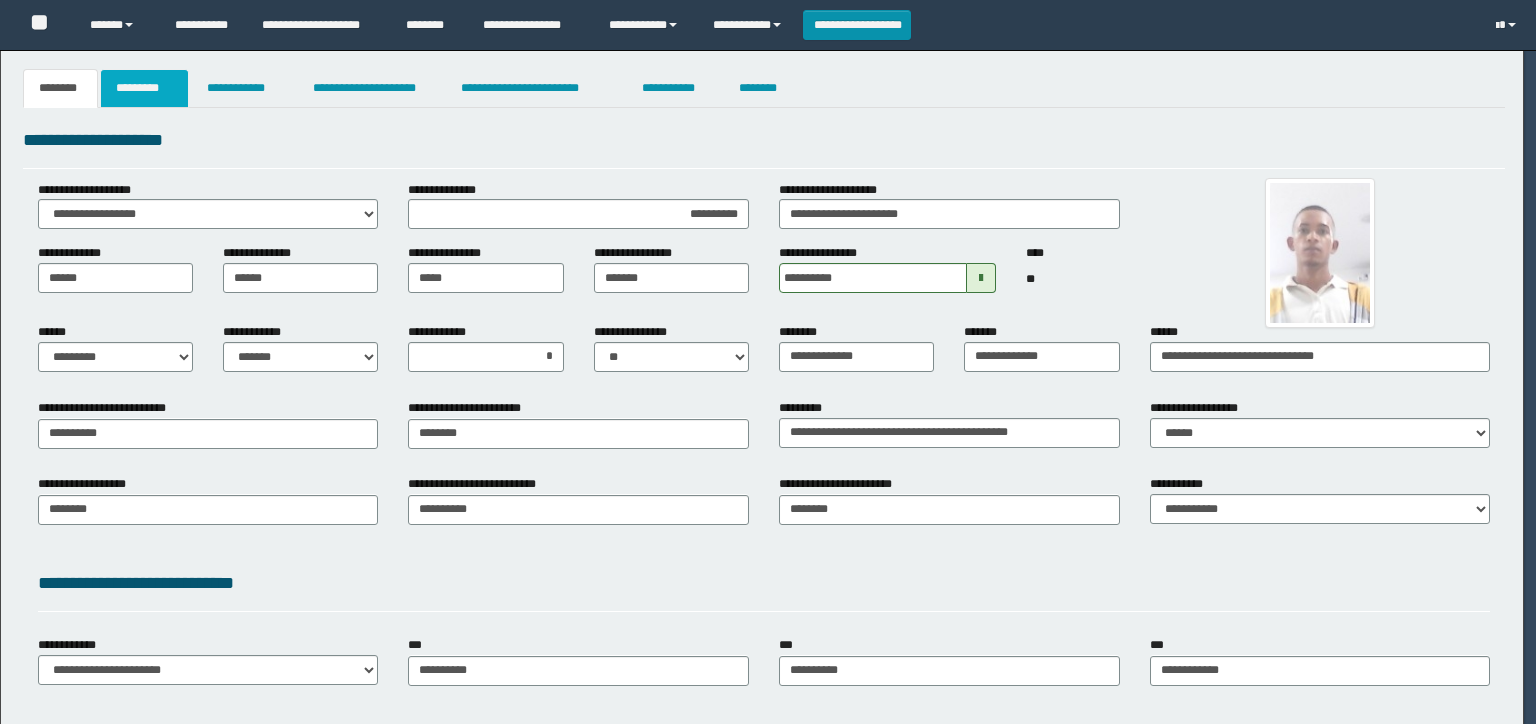 drag, startPoint x: 0, startPoint y: 0, endPoint x: 145, endPoint y: 95, distance: 173.34937 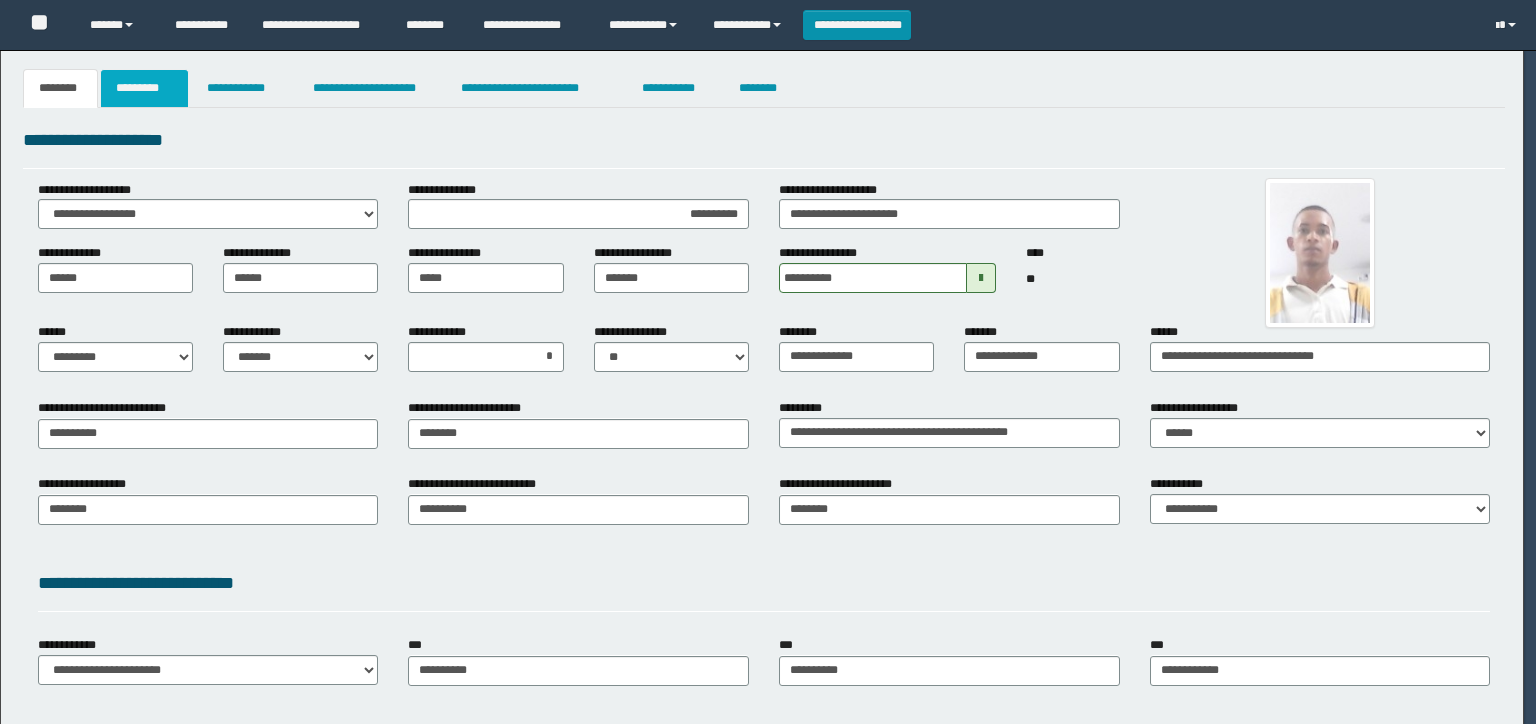 click on "**********" at bounding box center [768, 362] 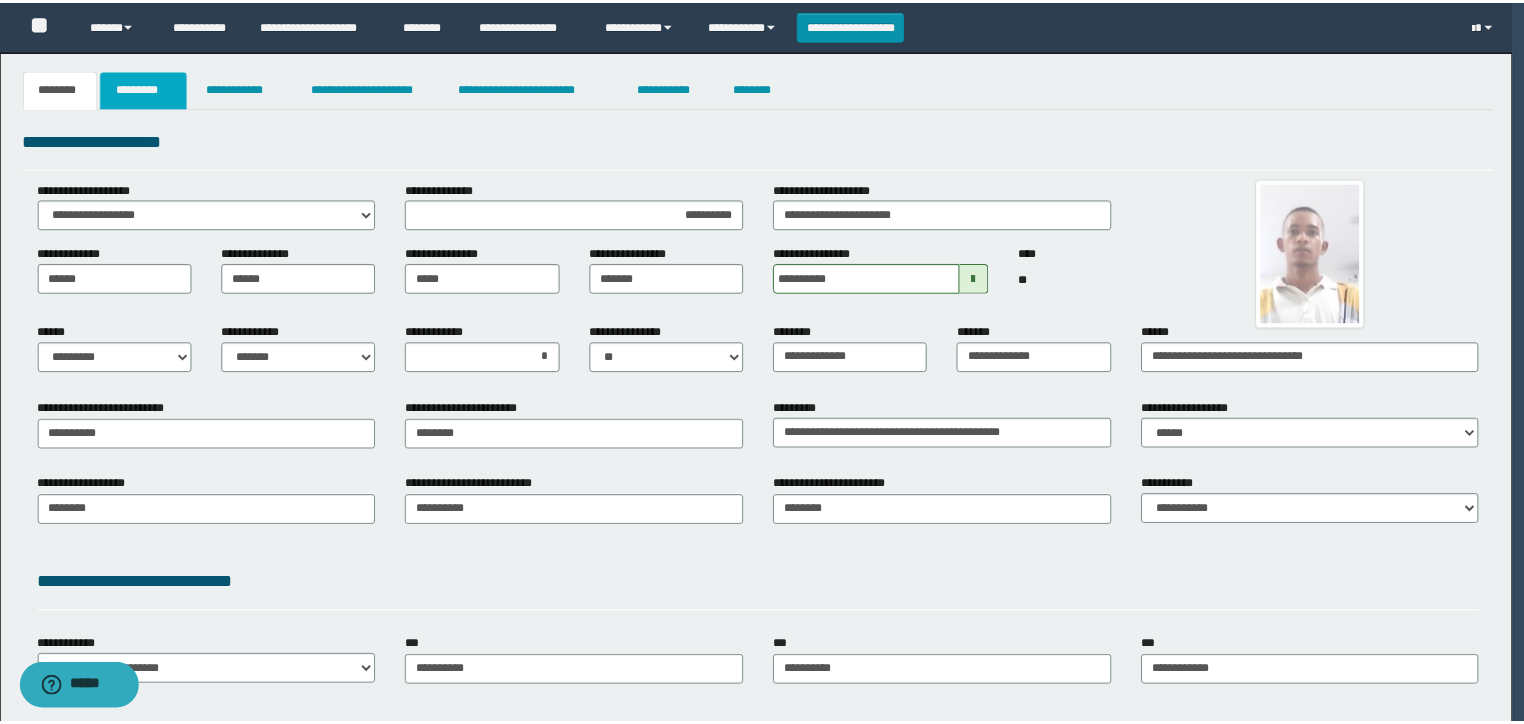 scroll, scrollTop: 0, scrollLeft: 0, axis: both 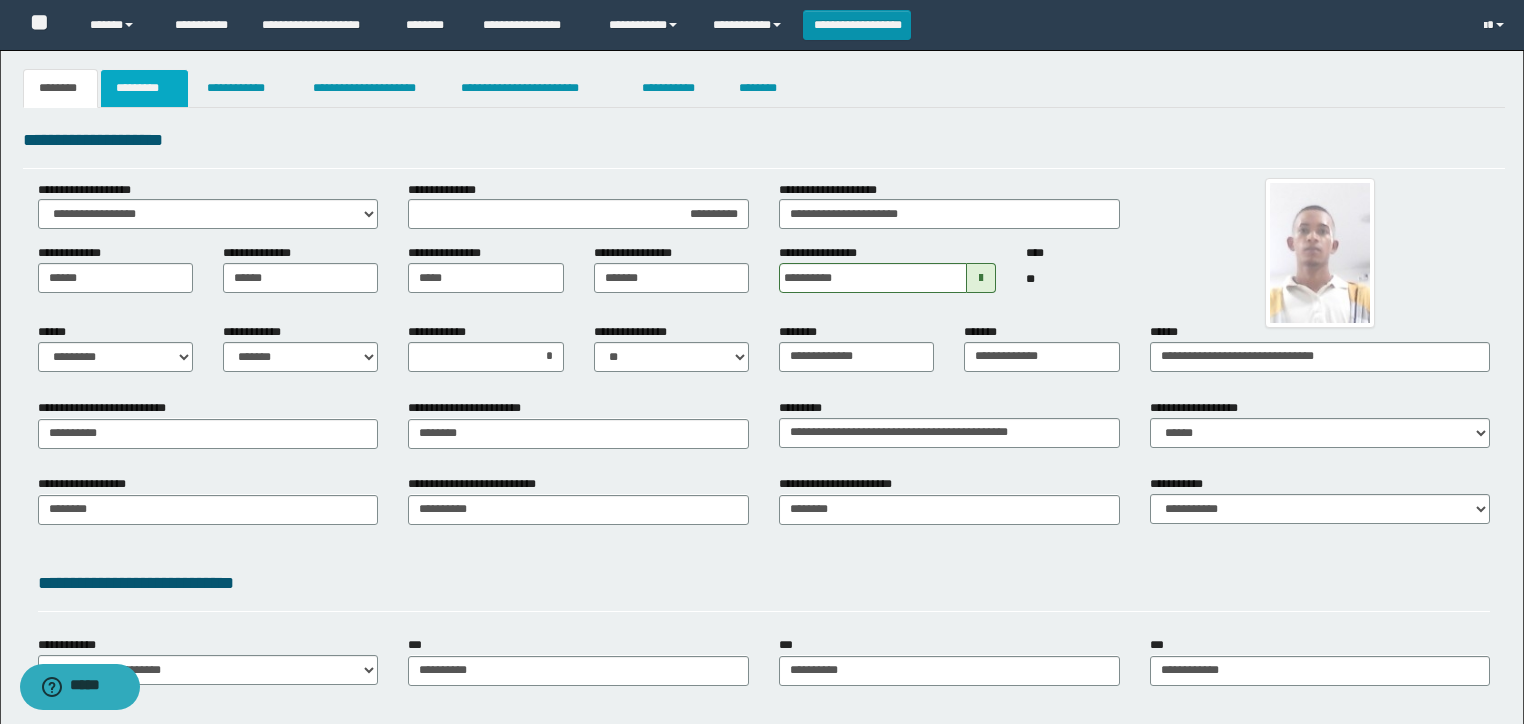 click on "*********" at bounding box center [144, 88] 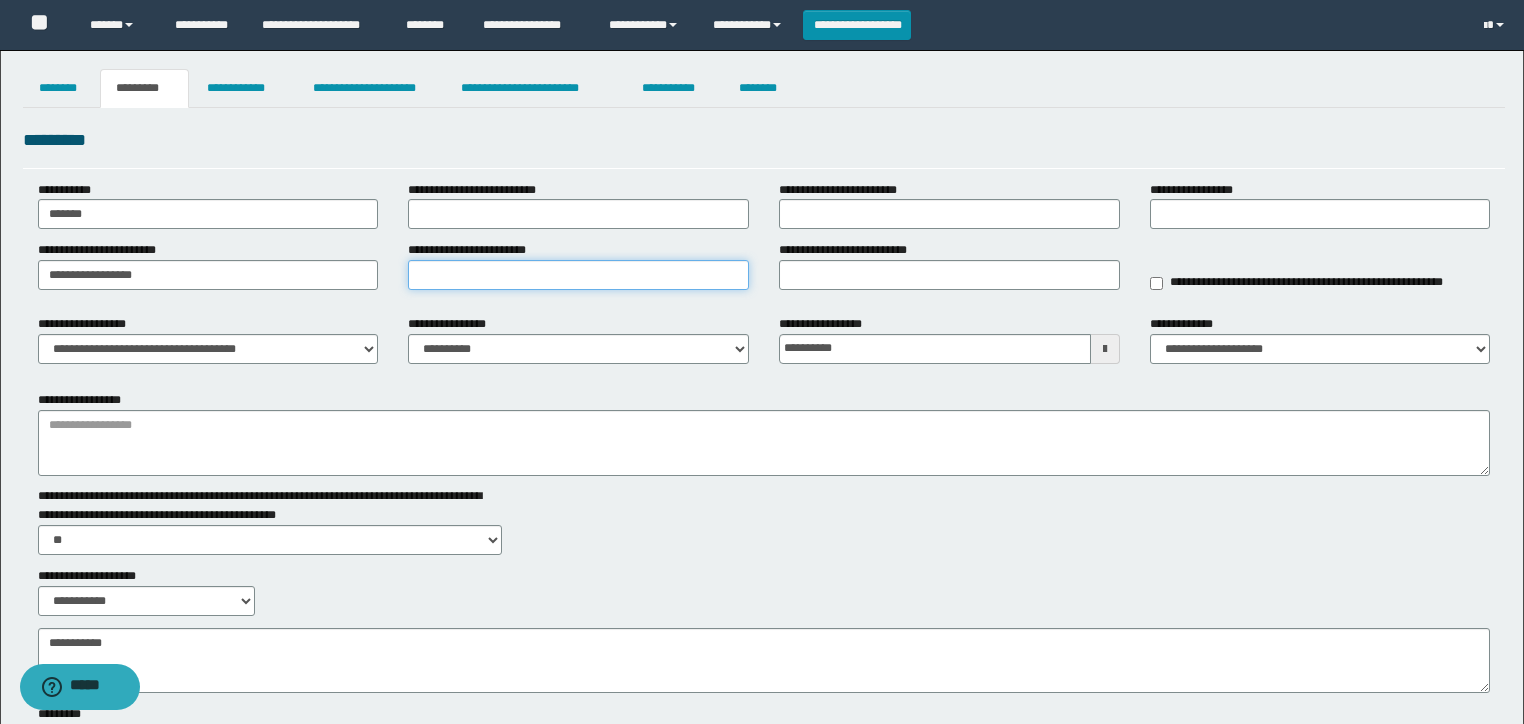 click on "**********" at bounding box center (578, 275) 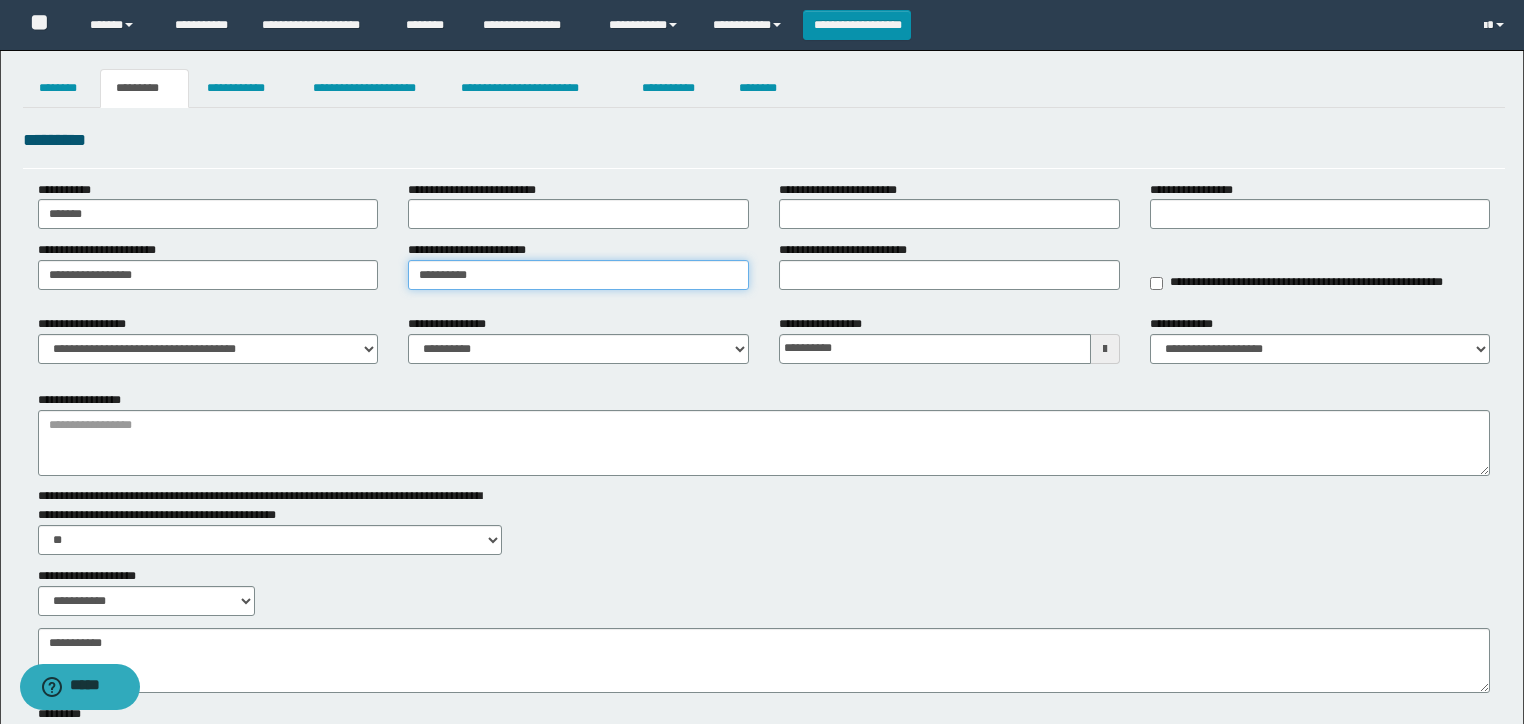 type on "**********" 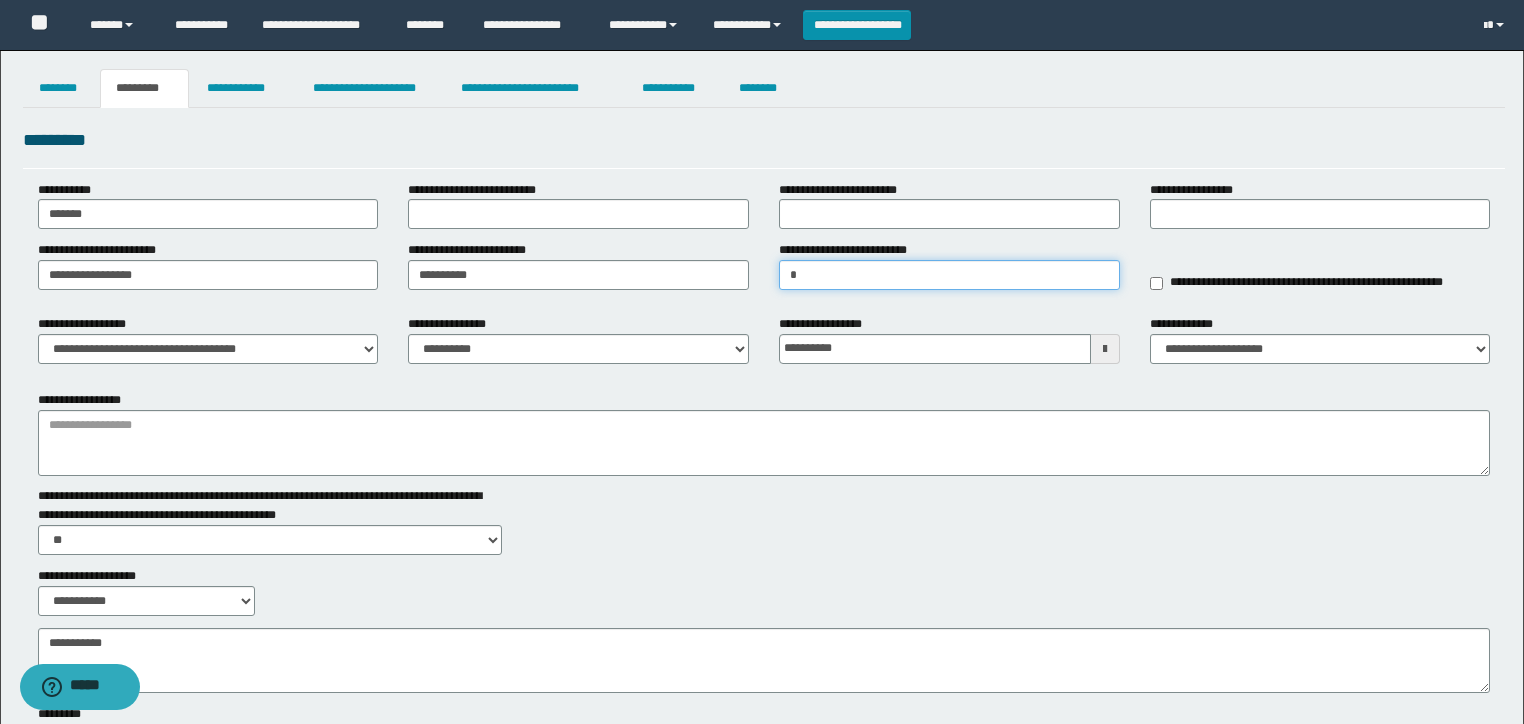 type on "*****" 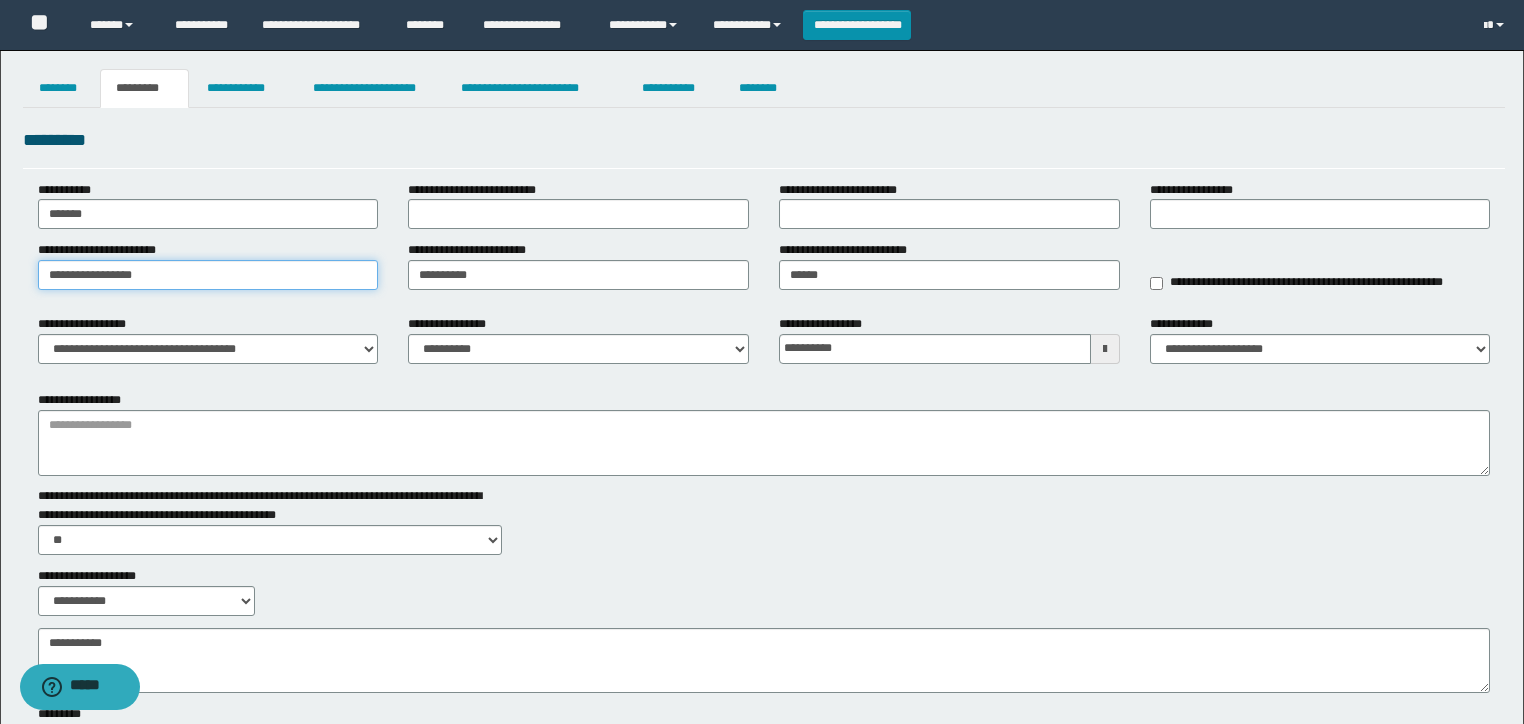 drag, startPoint x: 0, startPoint y: 286, endPoint x: 7, endPoint y: 194, distance: 92.26592 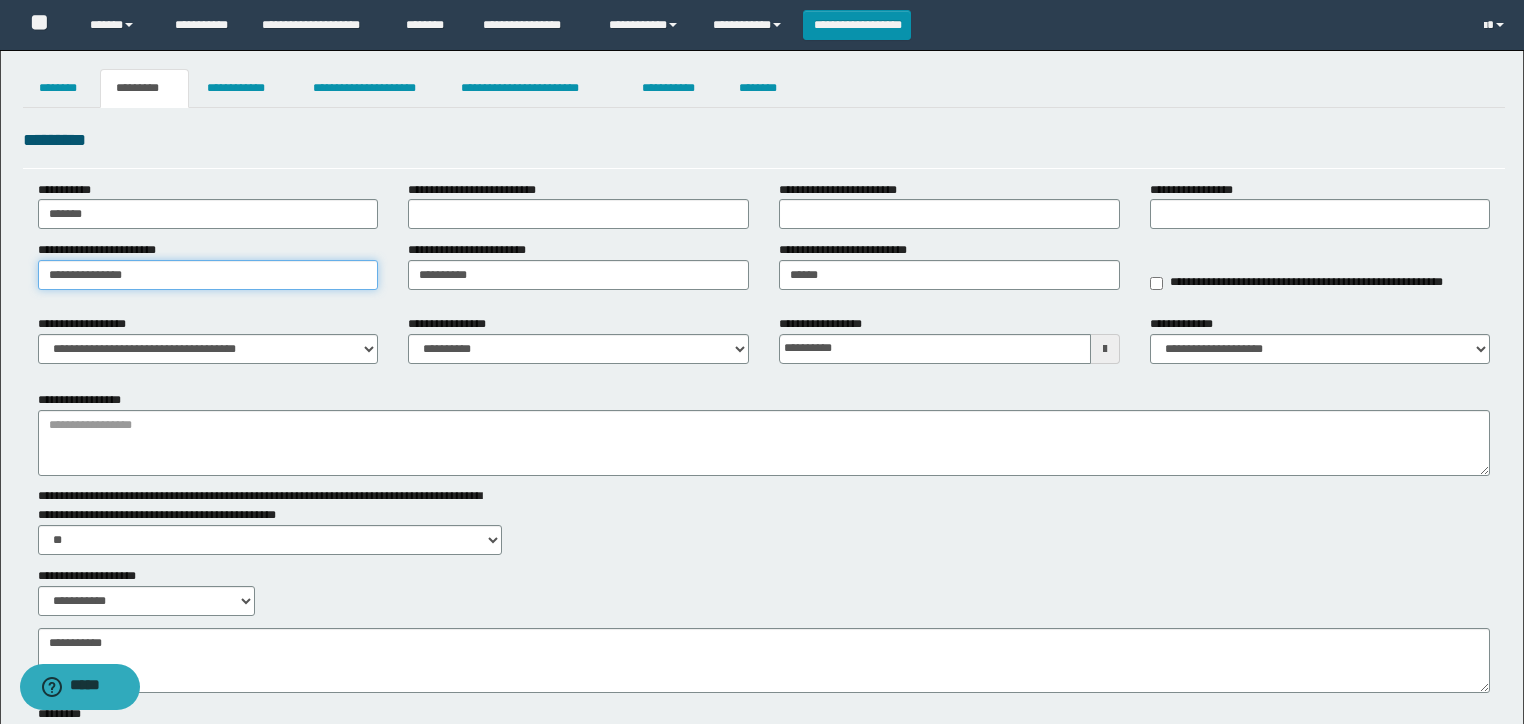 type on "**********" 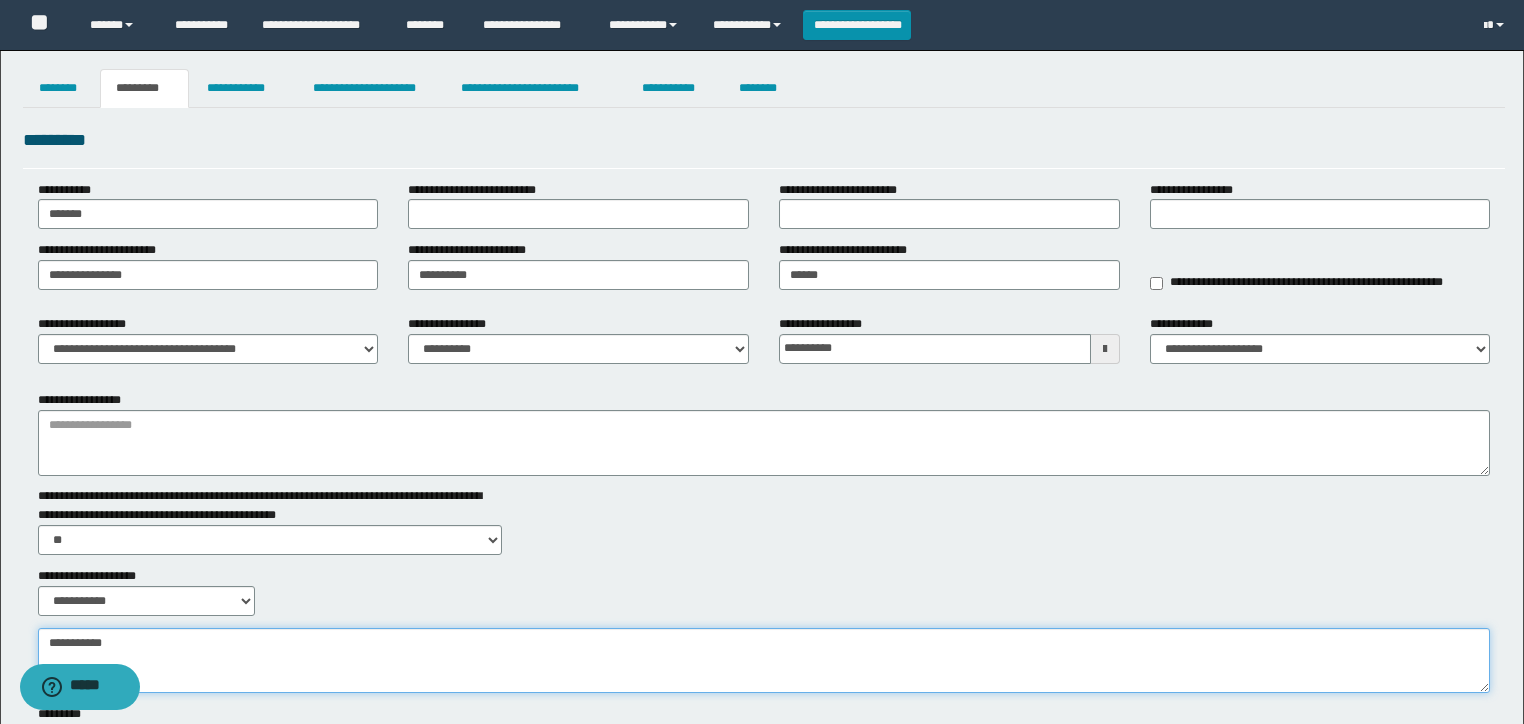 click on "**********" at bounding box center [764, 661] 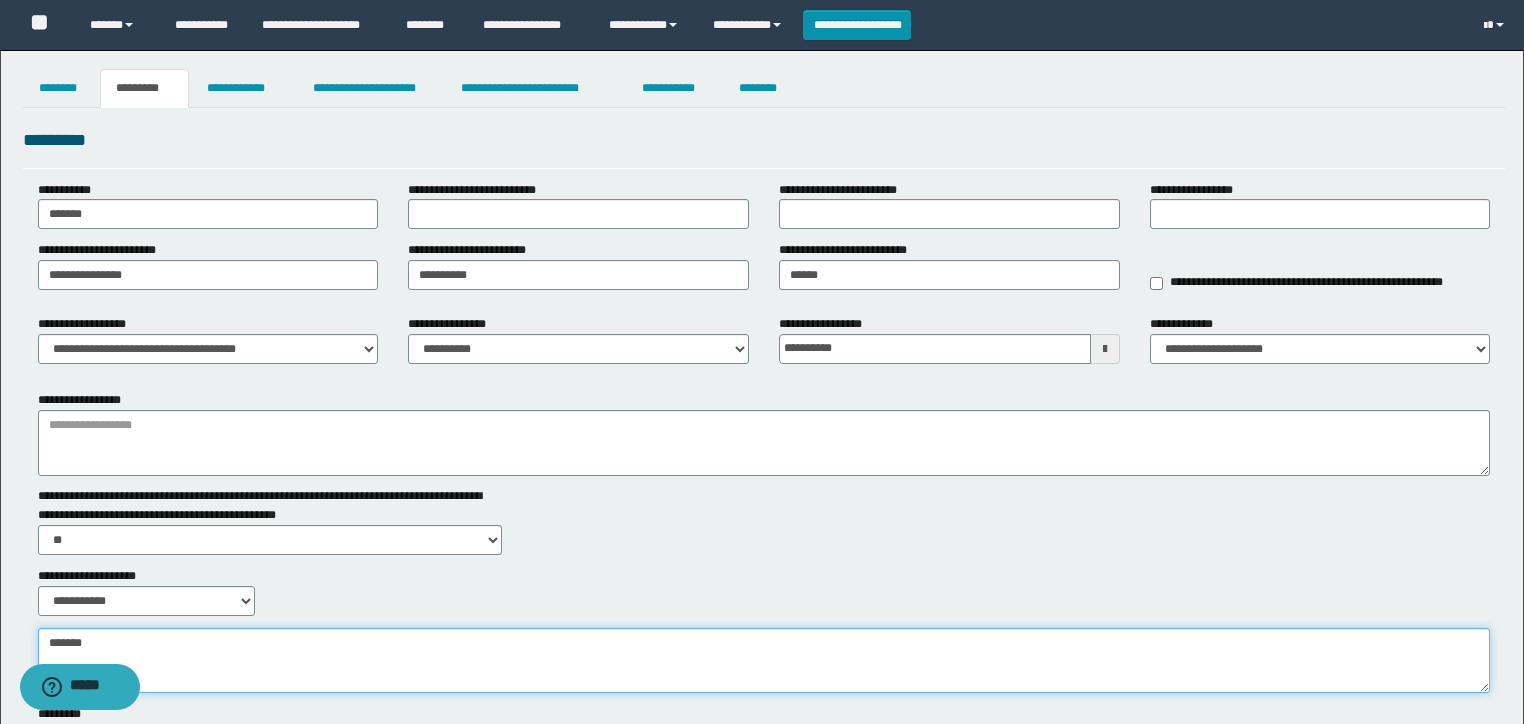 type on "*****" 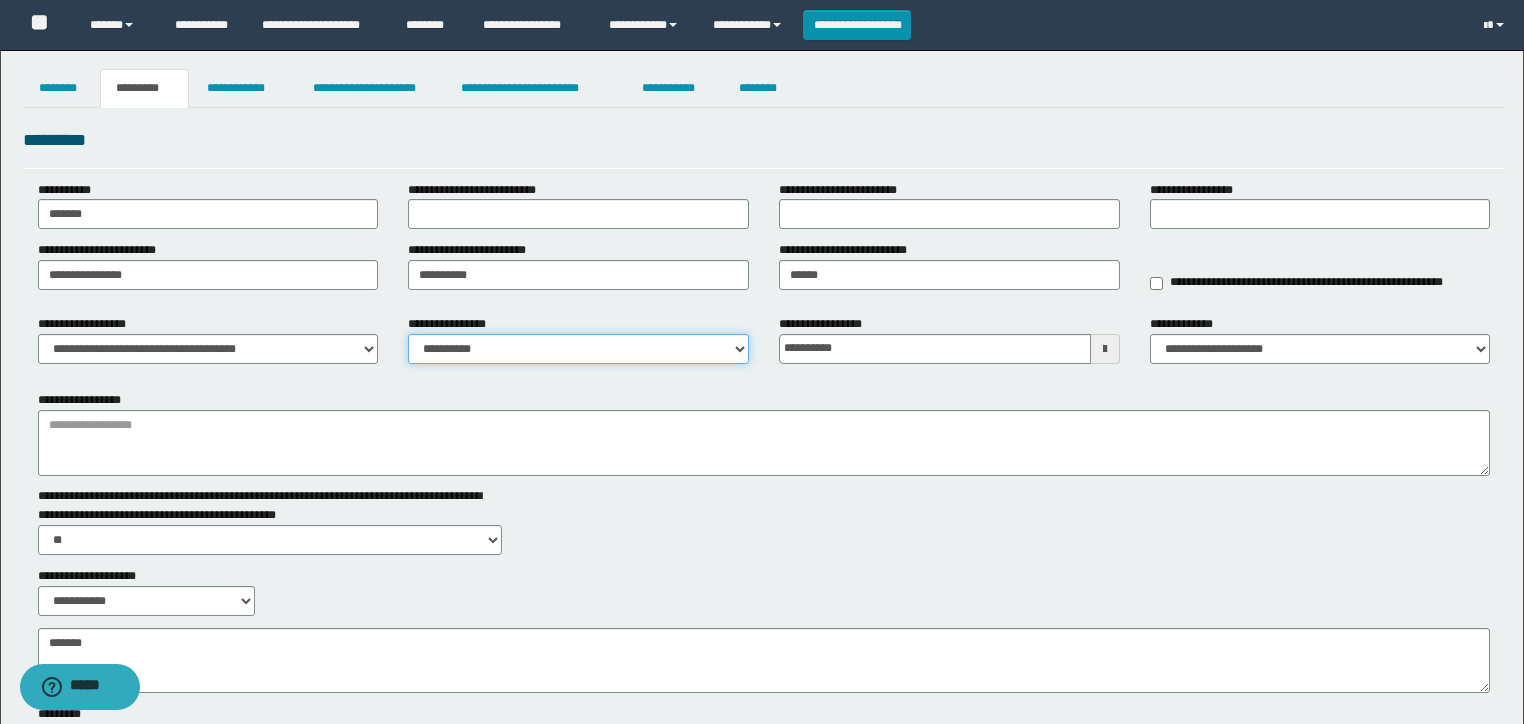 drag, startPoint x: 572, startPoint y: 340, endPoint x: 576, endPoint y: 359, distance: 19.416489 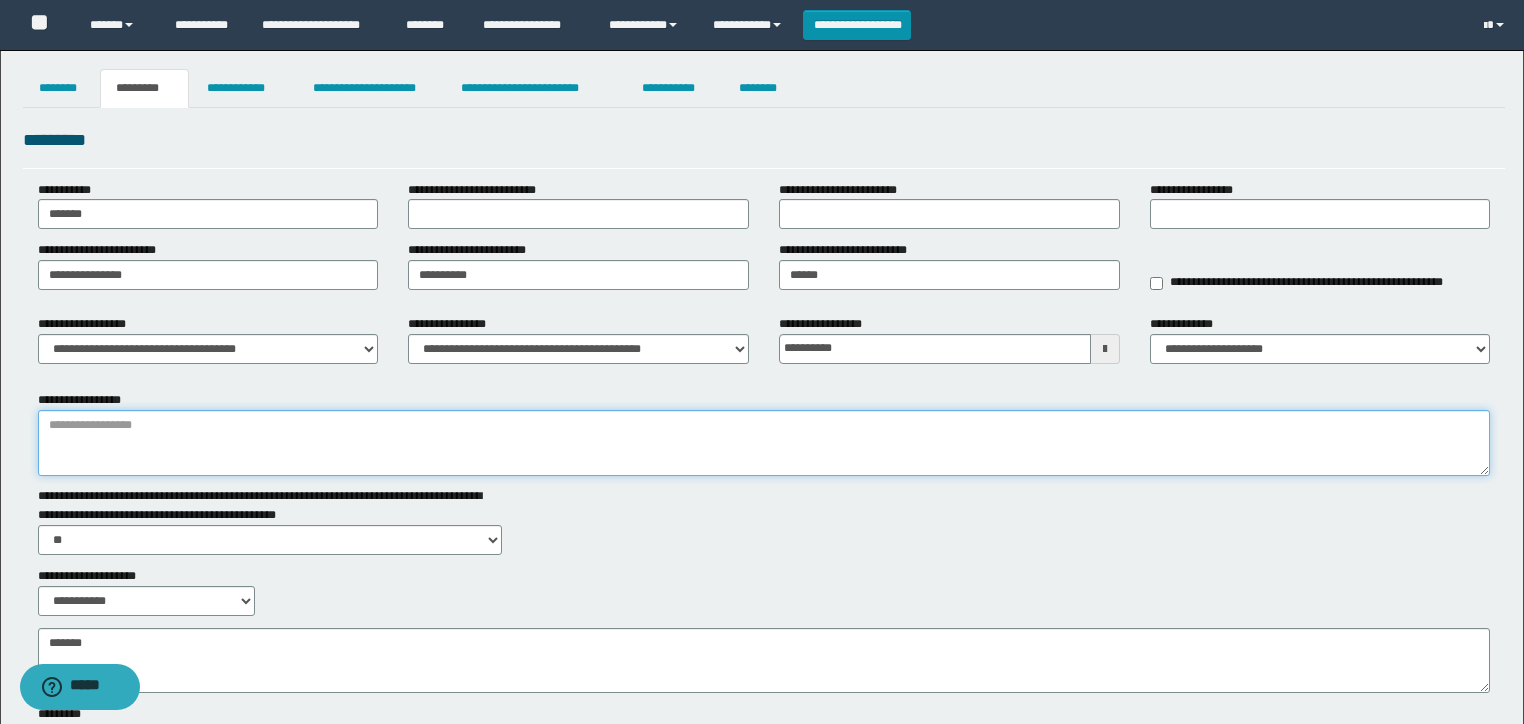 click on "**********" at bounding box center (764, 443) 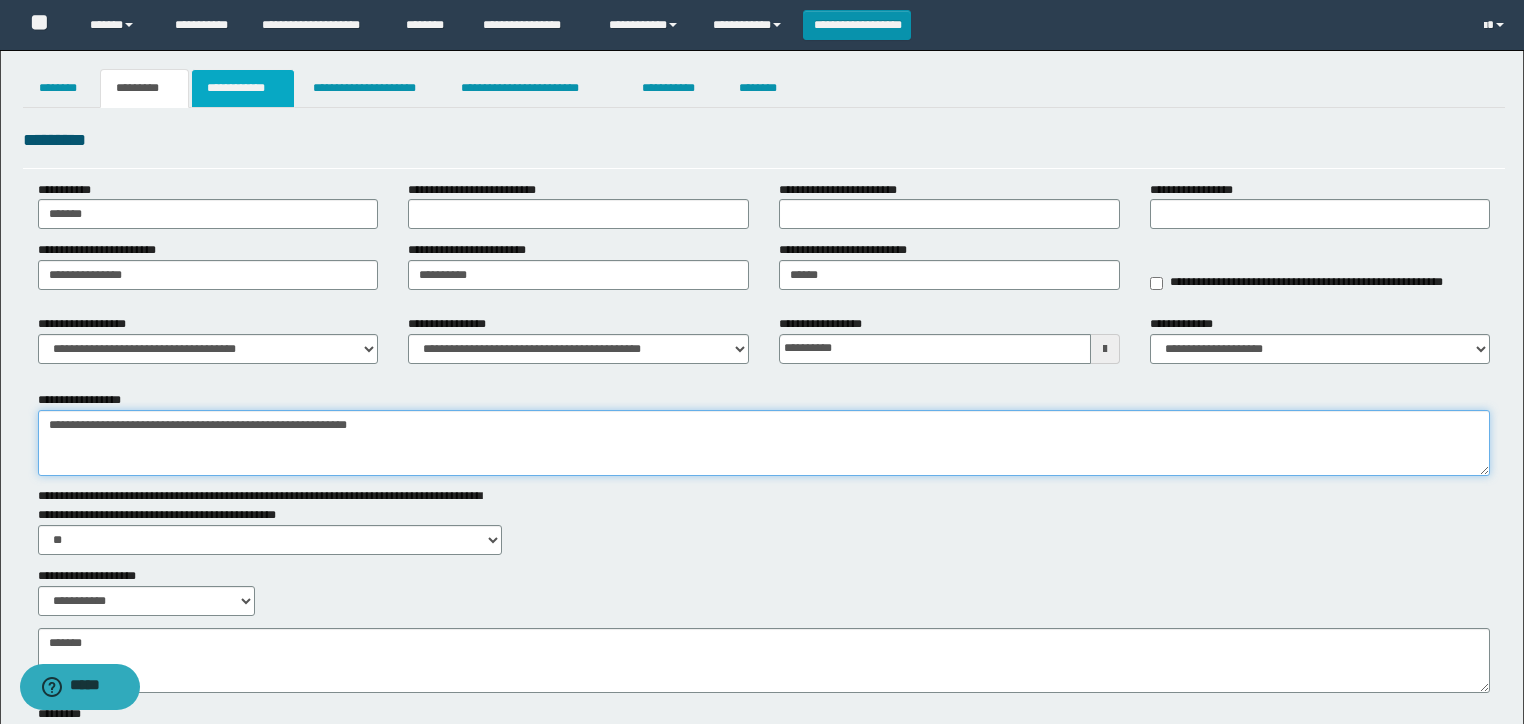 type on "**********" 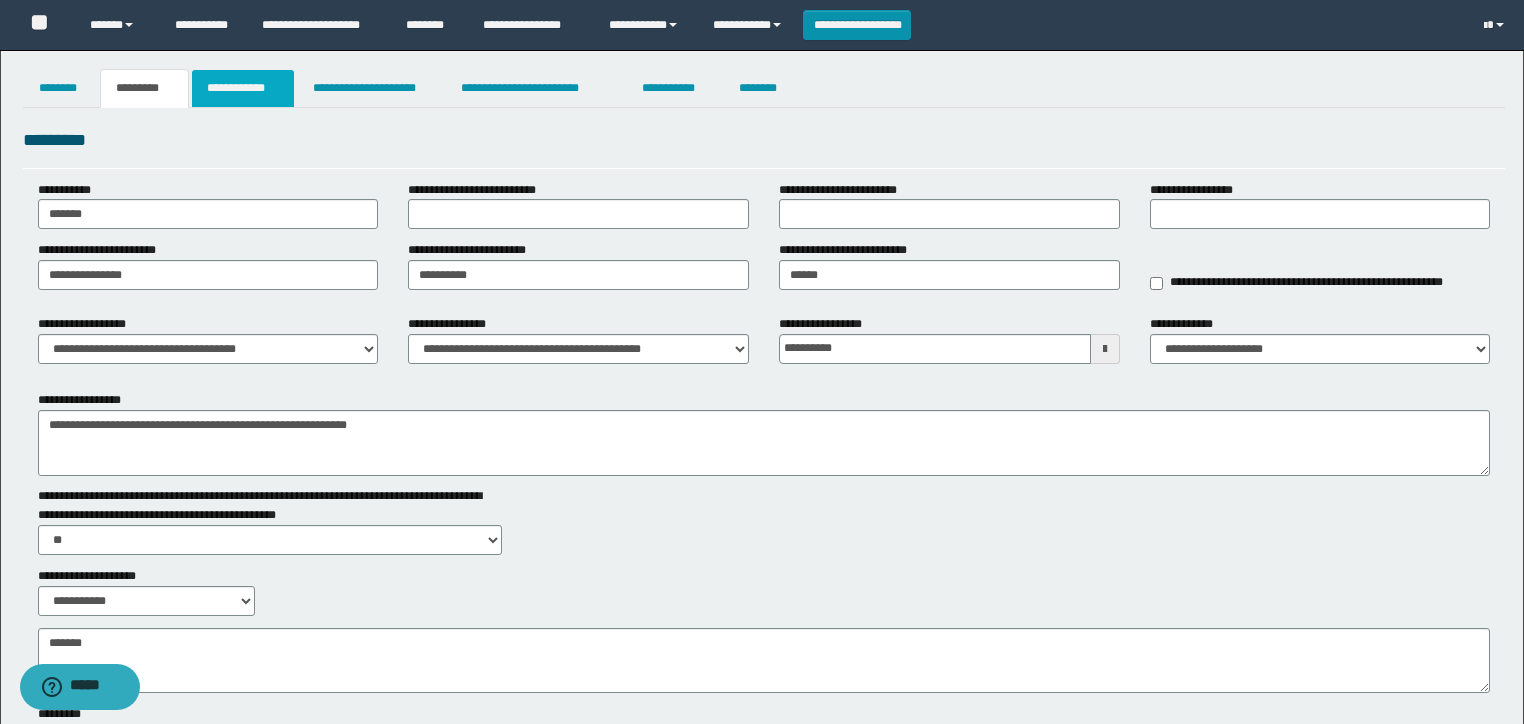 click on "**********" at bounding box center [243, 88] 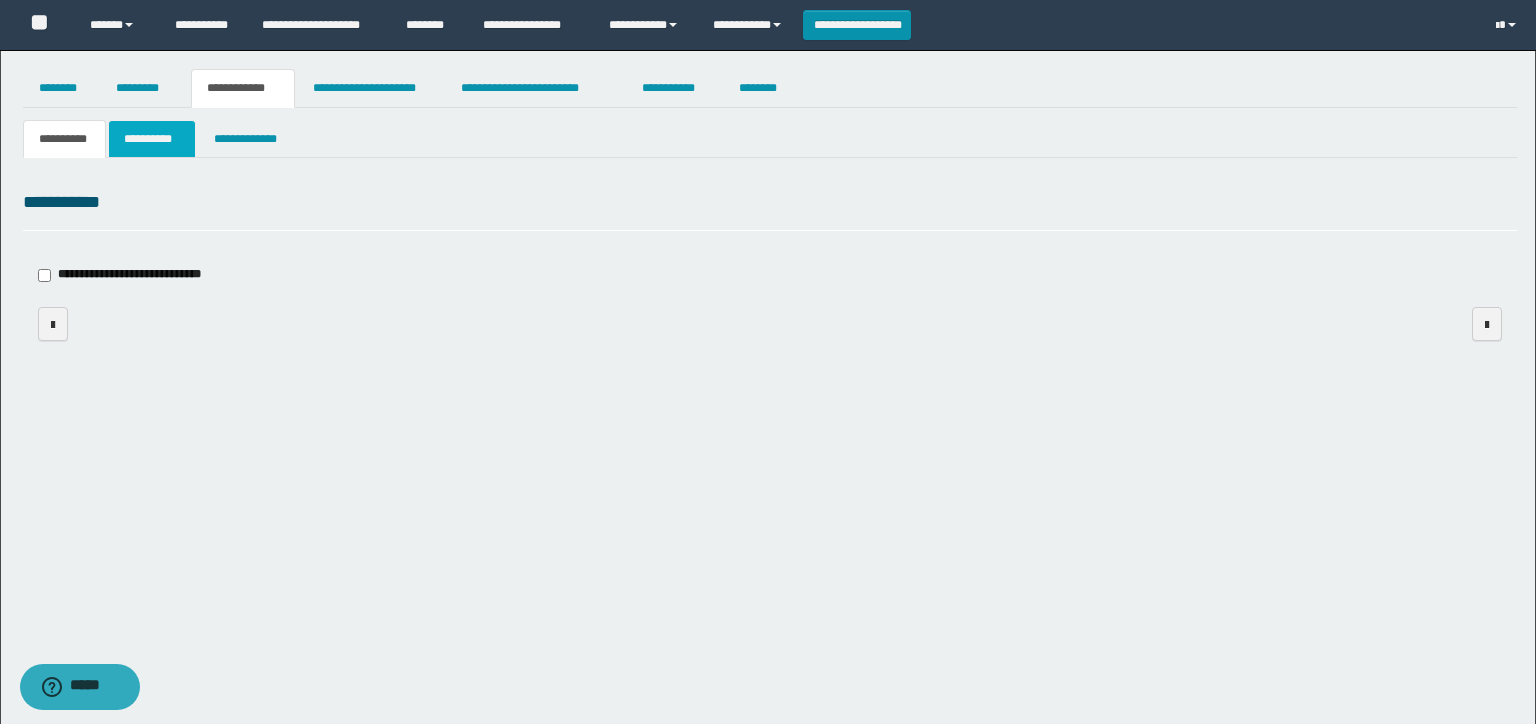 click on "**********" at bounding box center (768, 362) 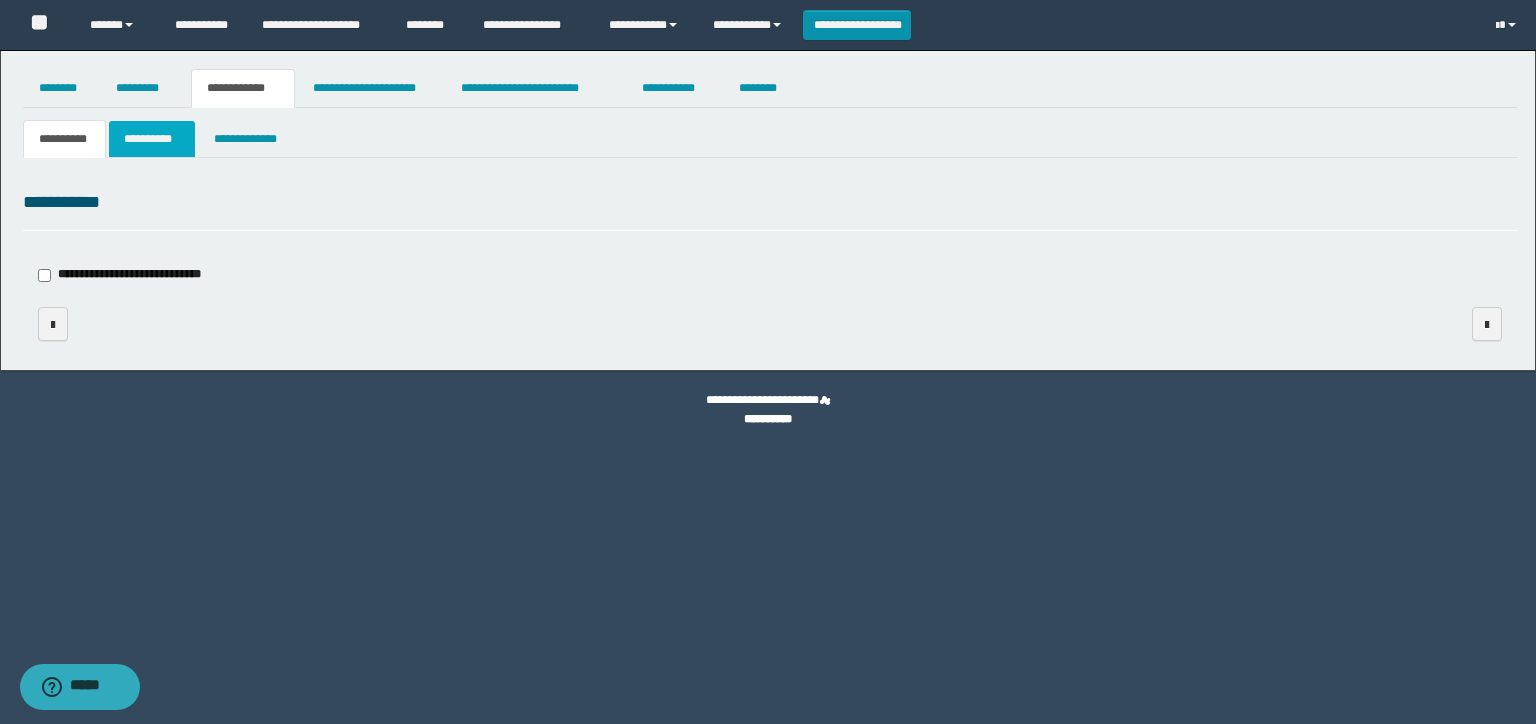 click on "**********" at bounding box center (152, 139) 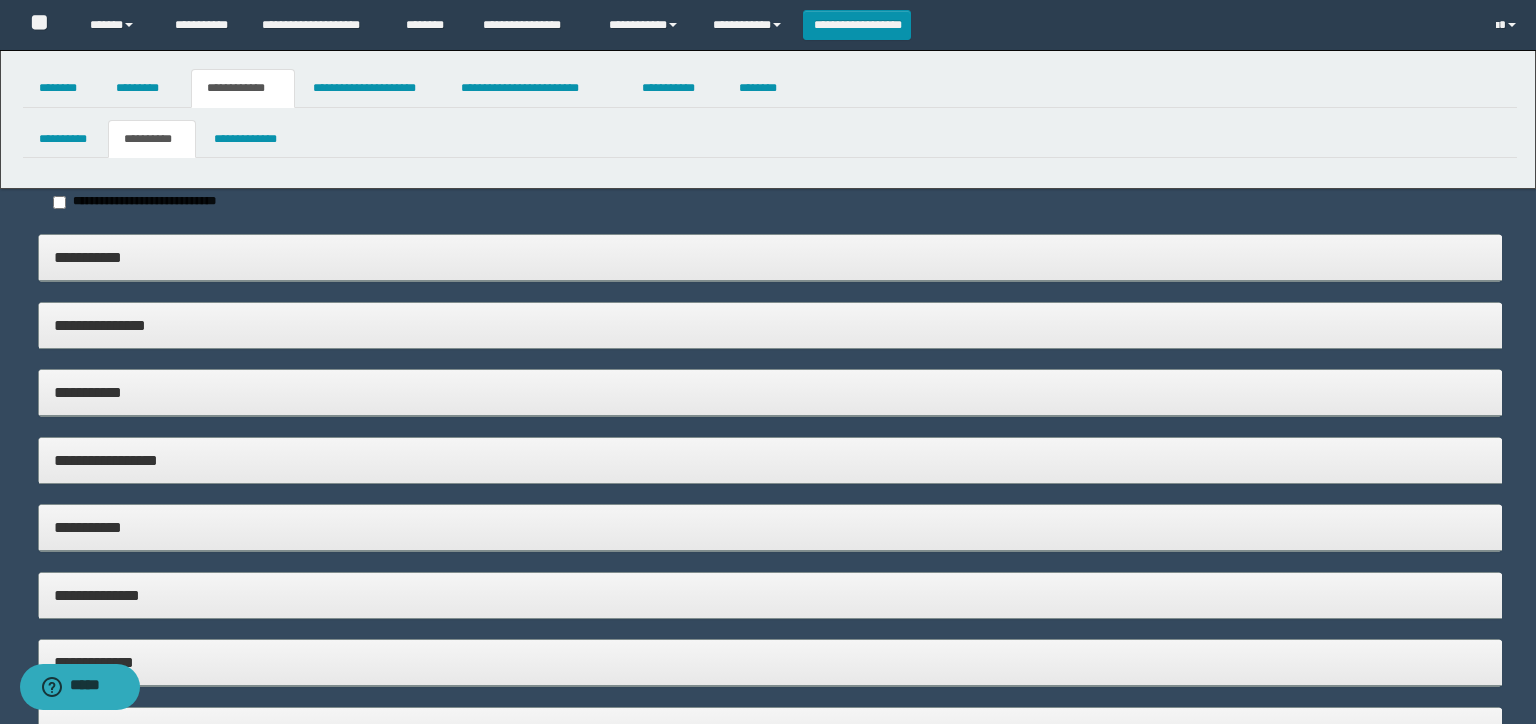 type on "**********" 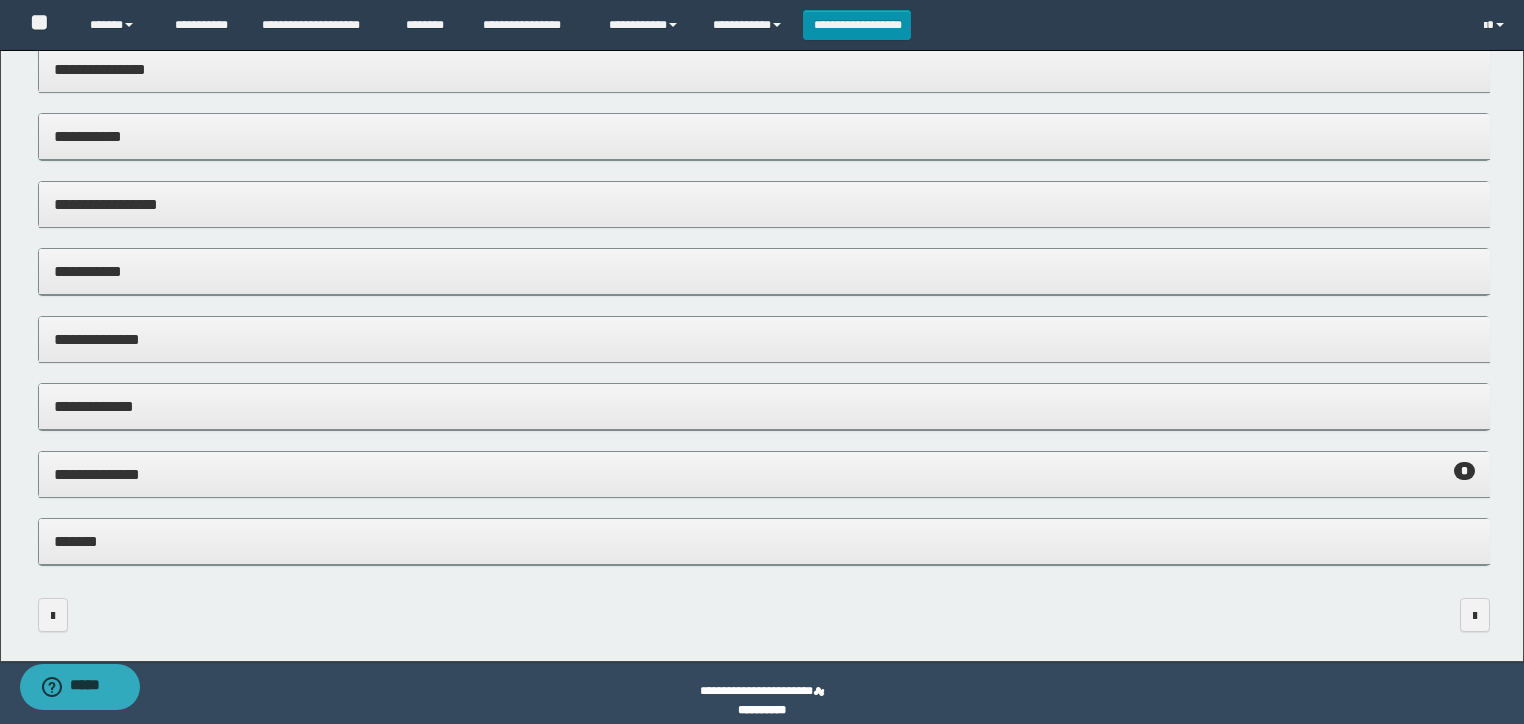 scroll, scrollTop: 272, scrollLeft: 0, axis: vertical 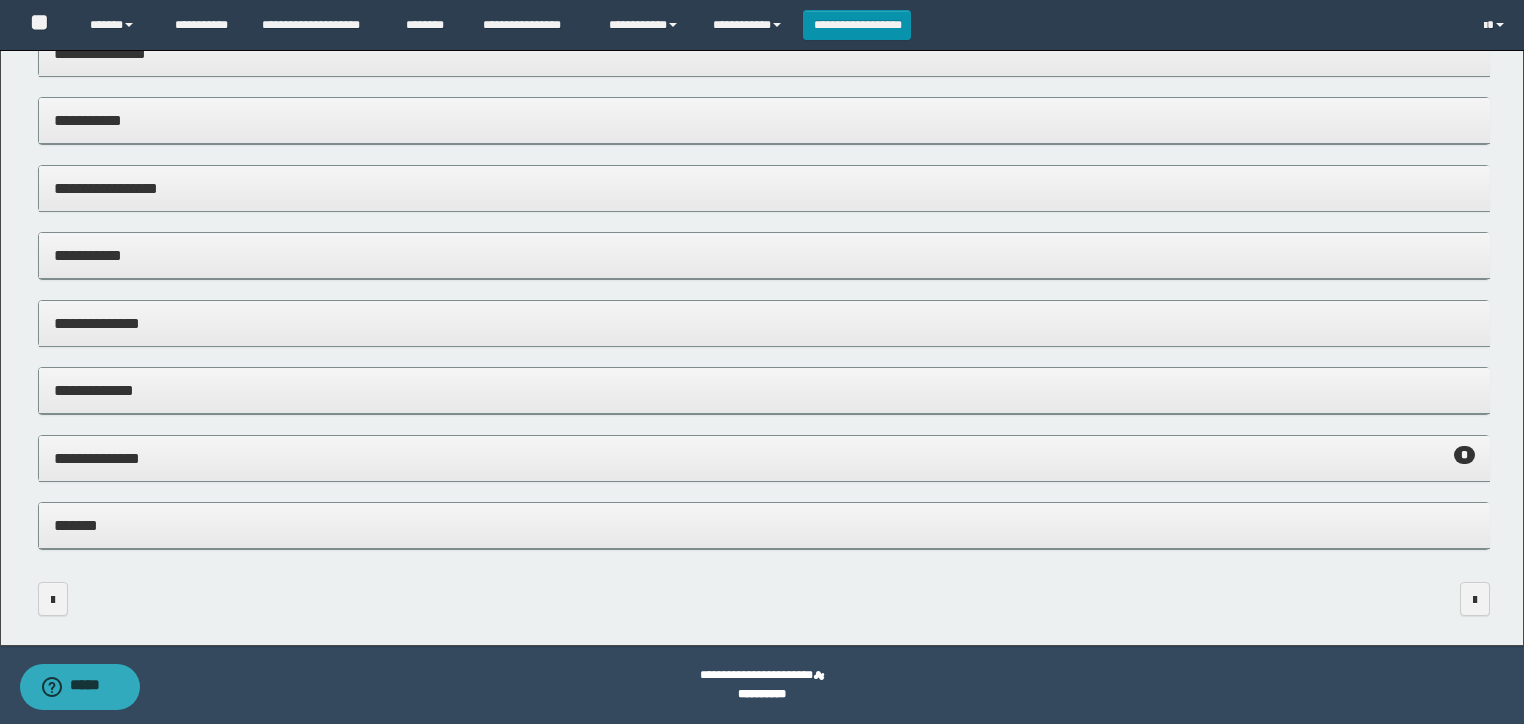 drag, startPoint x: 220, startPoint y: 467, endPoint x: 232, endPoint y: 440, distance: 29.546574 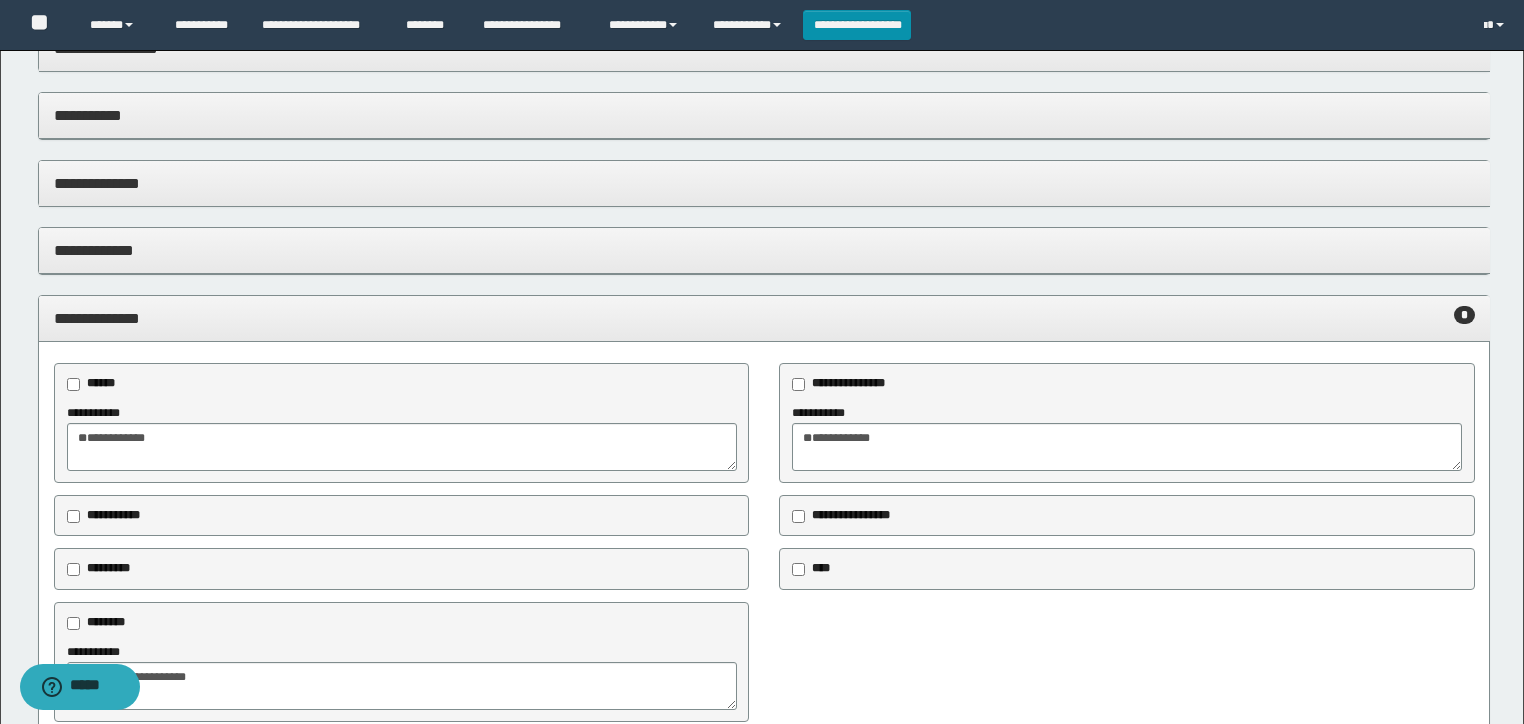 scroll, scrollTop: 592, scrollLeft: 0, axis: vertical 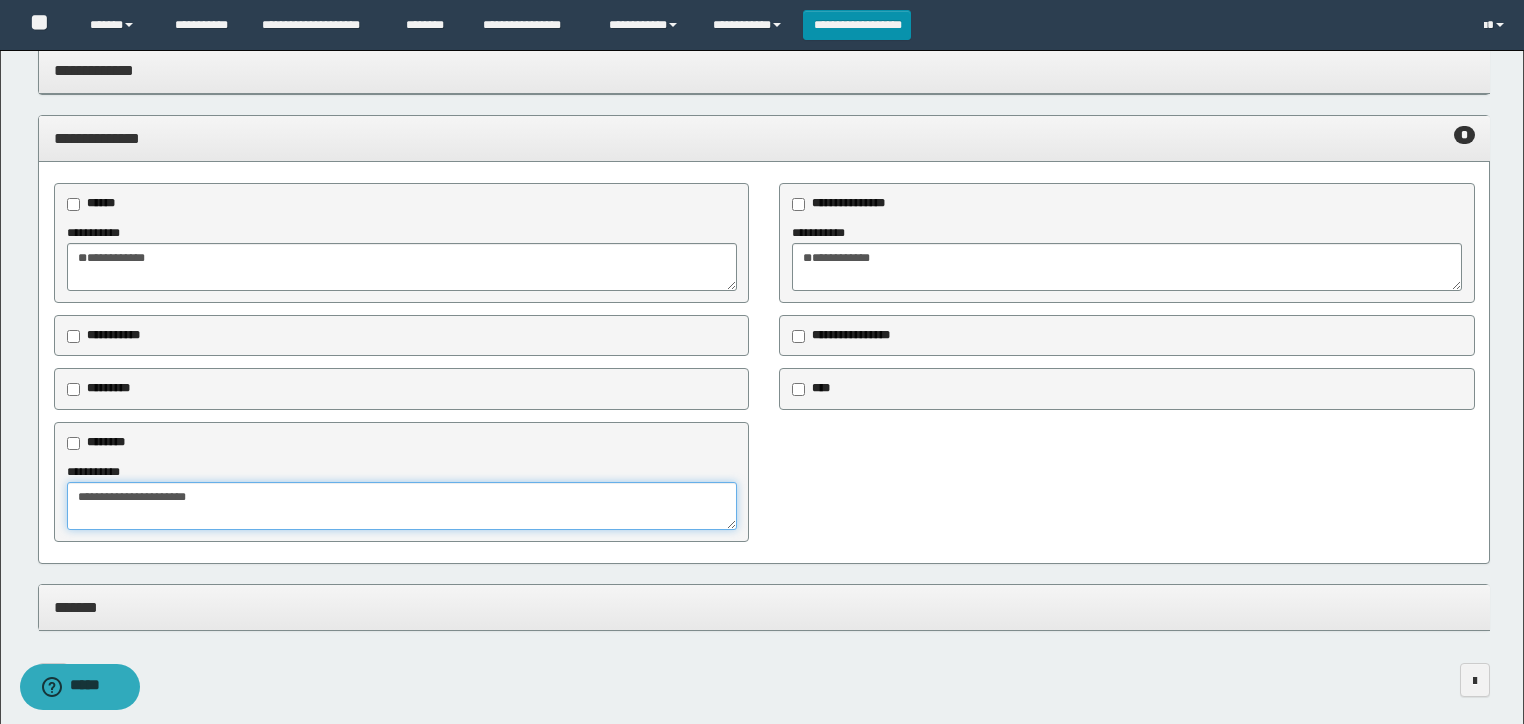 drag, startPoint x: 228, startPoint y: 483, endPoint x: 245, endPoint y: 512, distance: 33.61547 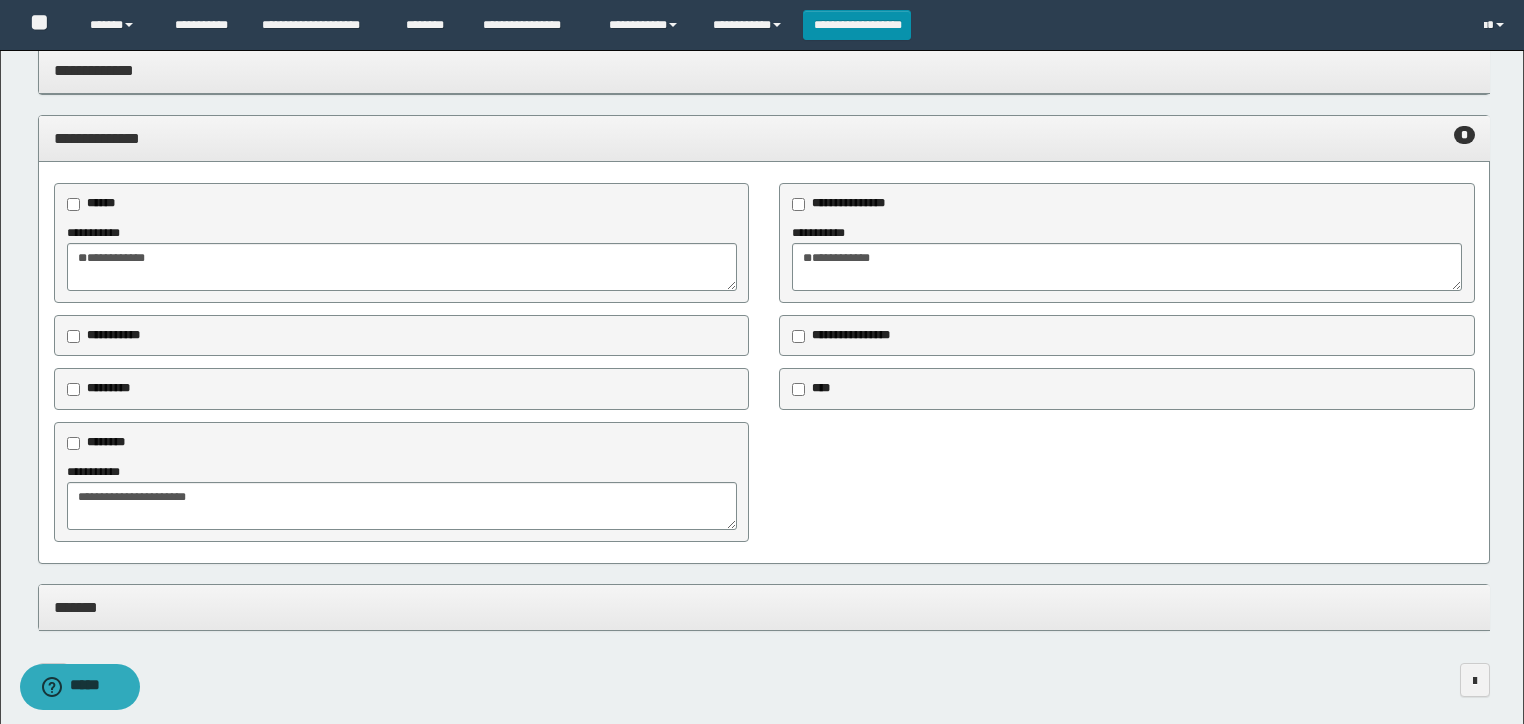 click on "**********" at bounding box center (764, 138) 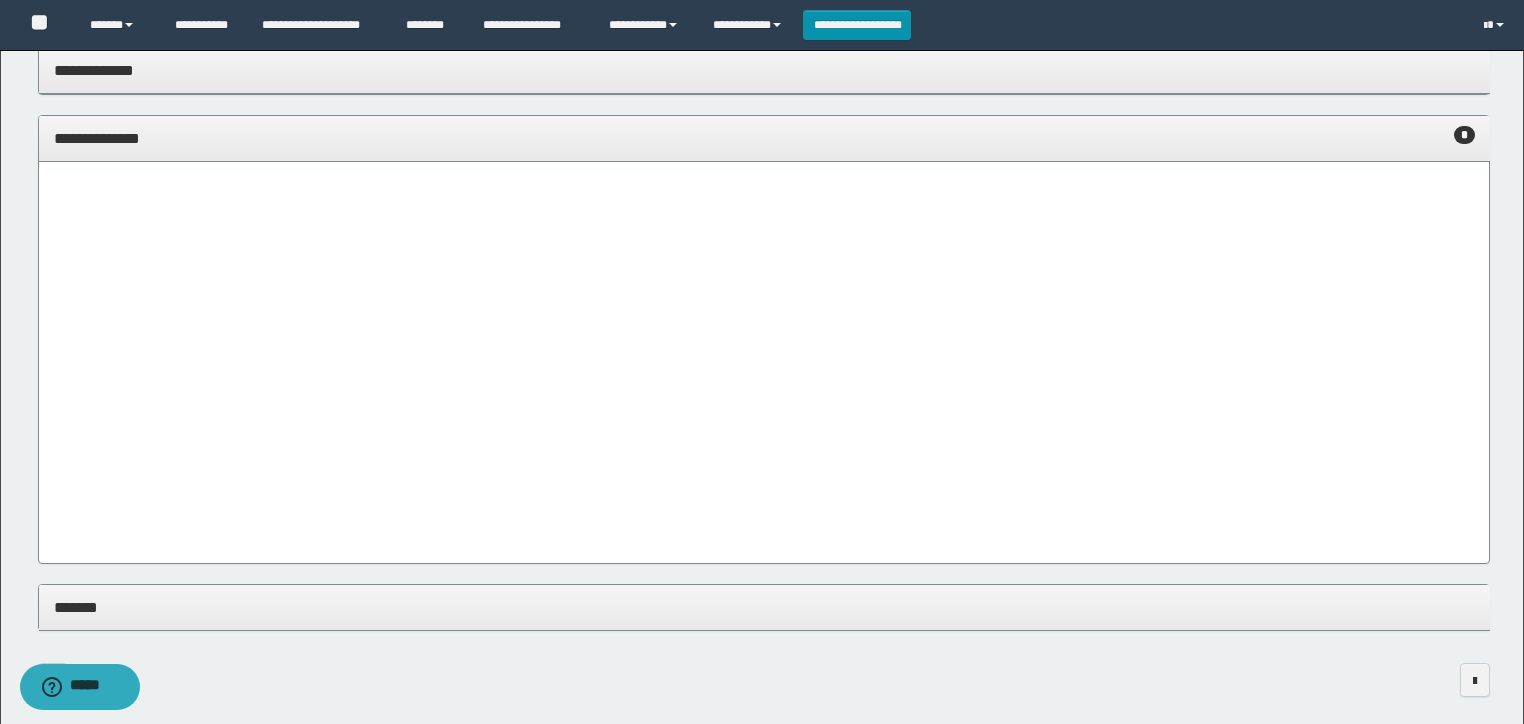 scroll, scrollTop: 272, scrollLeft: 0, axis: vertical 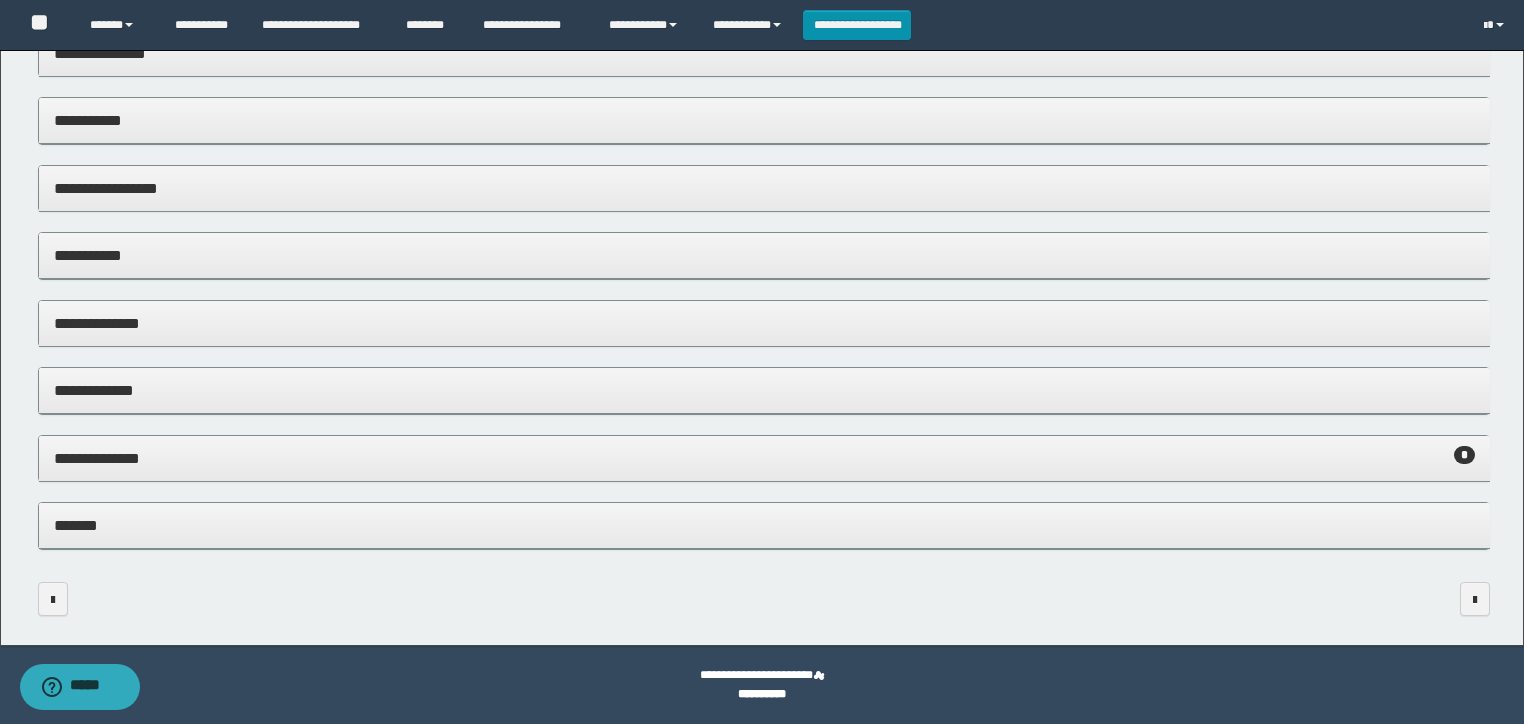 click on "*******" at bounding box center [764, 525] 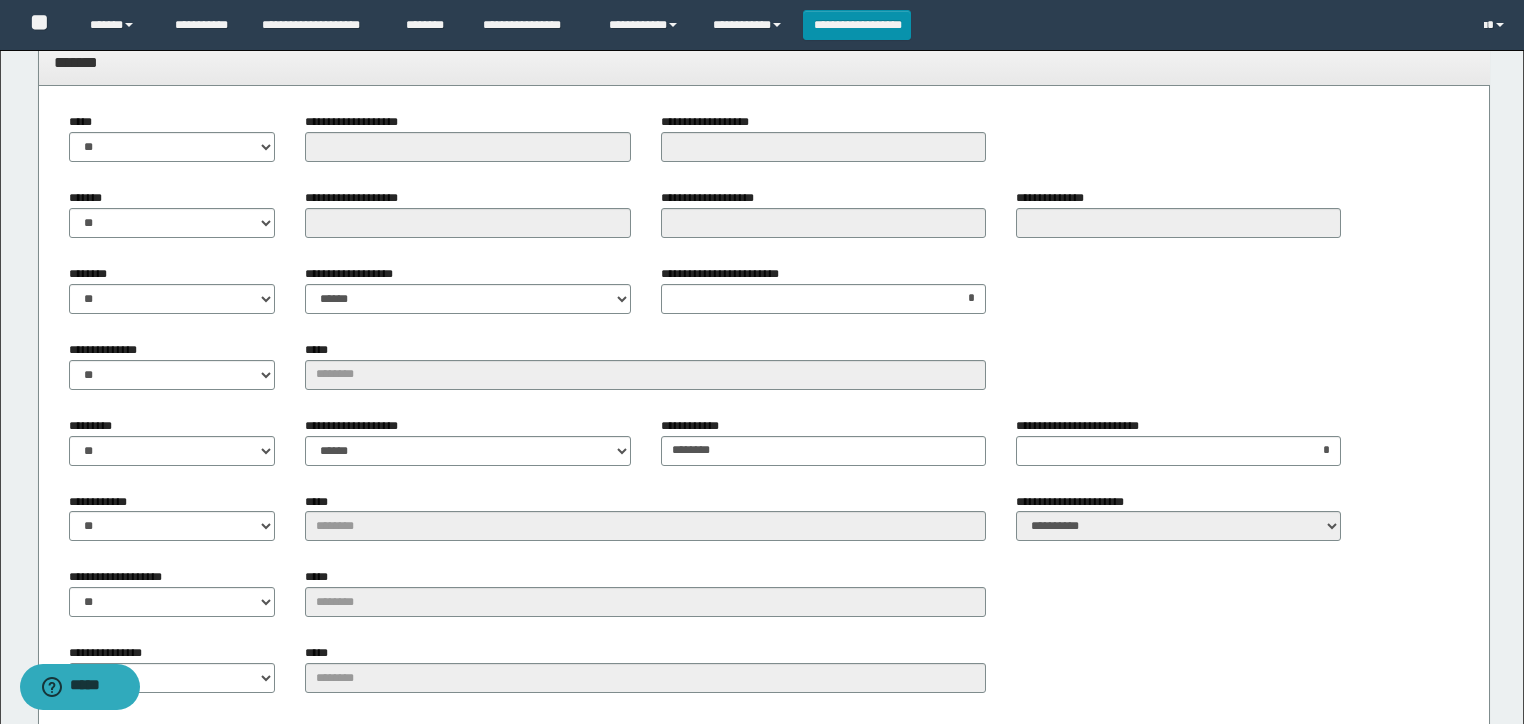 scroll, scrollTop: 752, scrollLeft: 0, axis: vertical 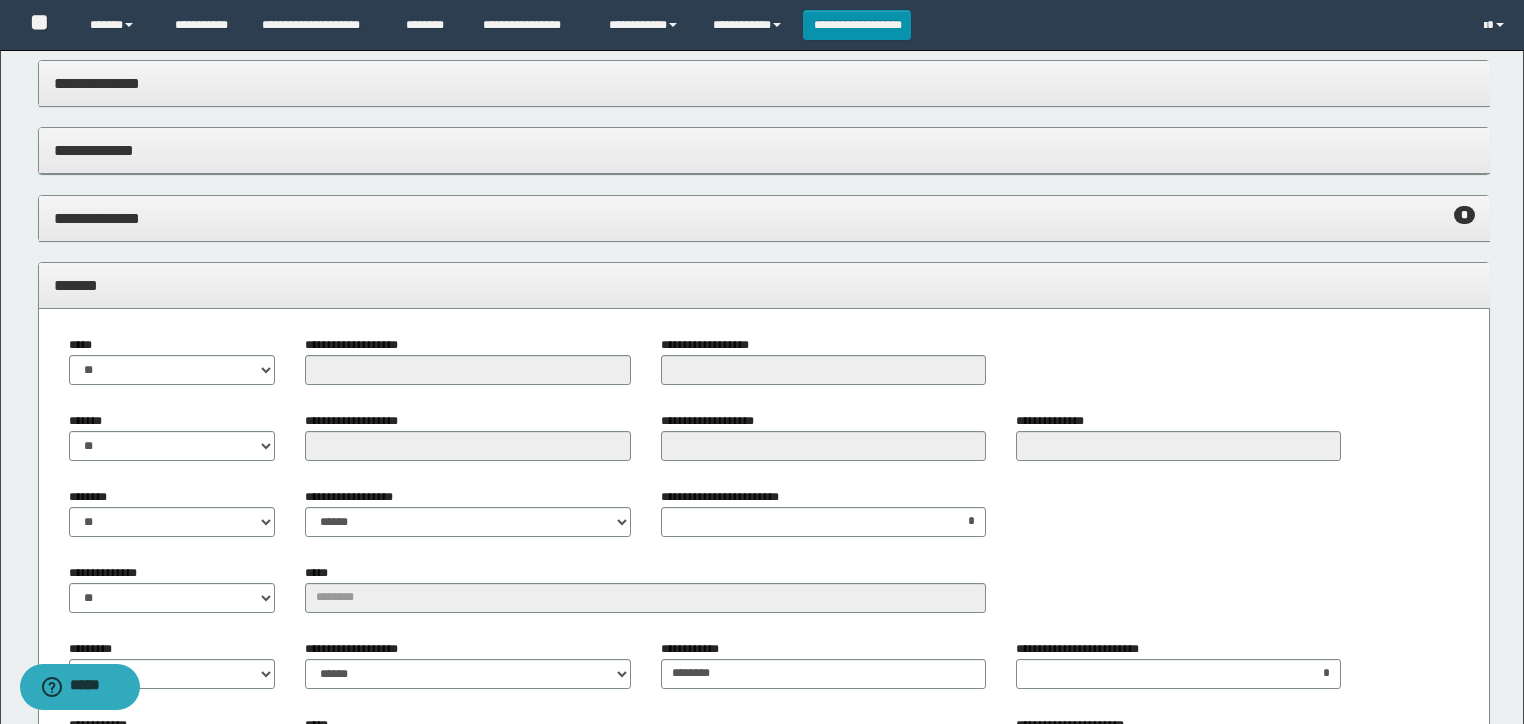 click on "*******" at bounding box center [764, 286] 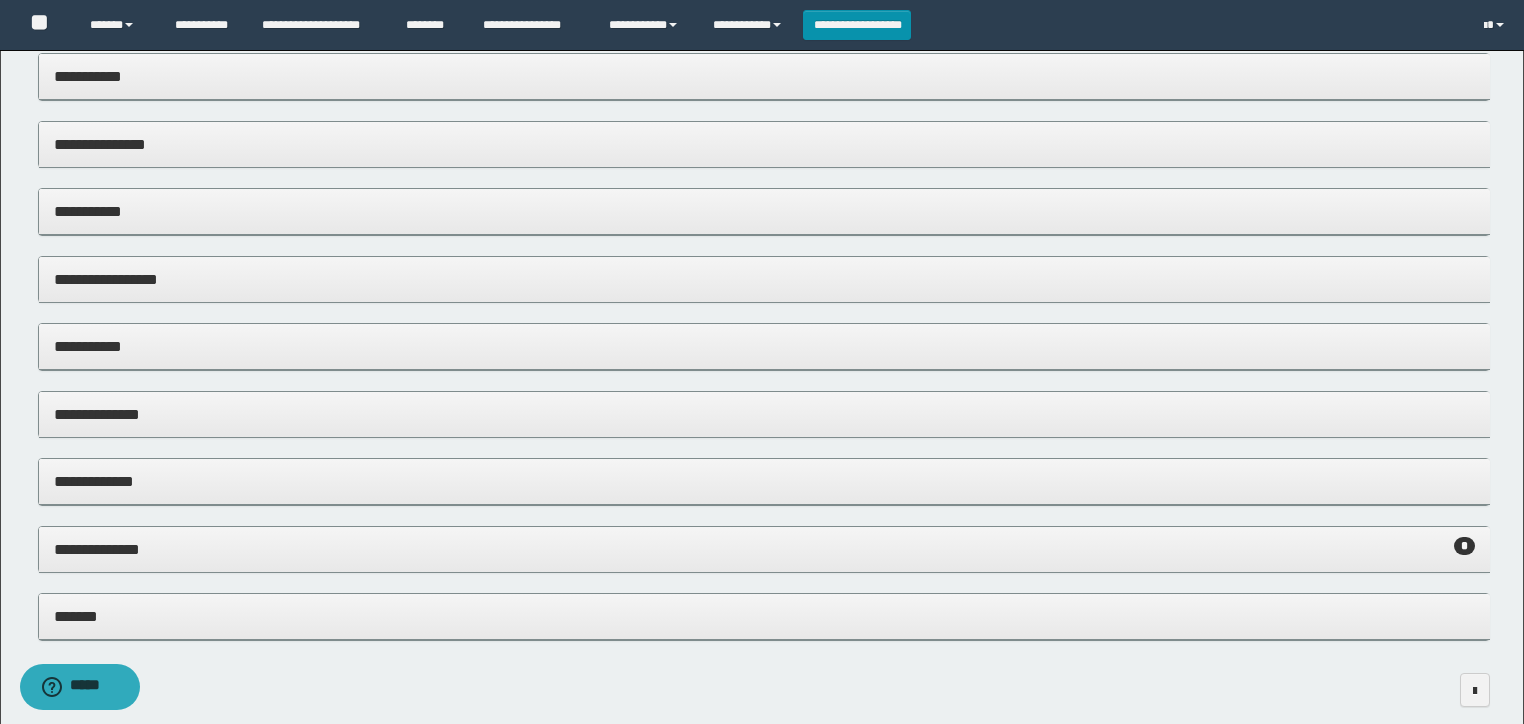 scroll, scrollTop: 0, scrollLeft: 0, axis: both 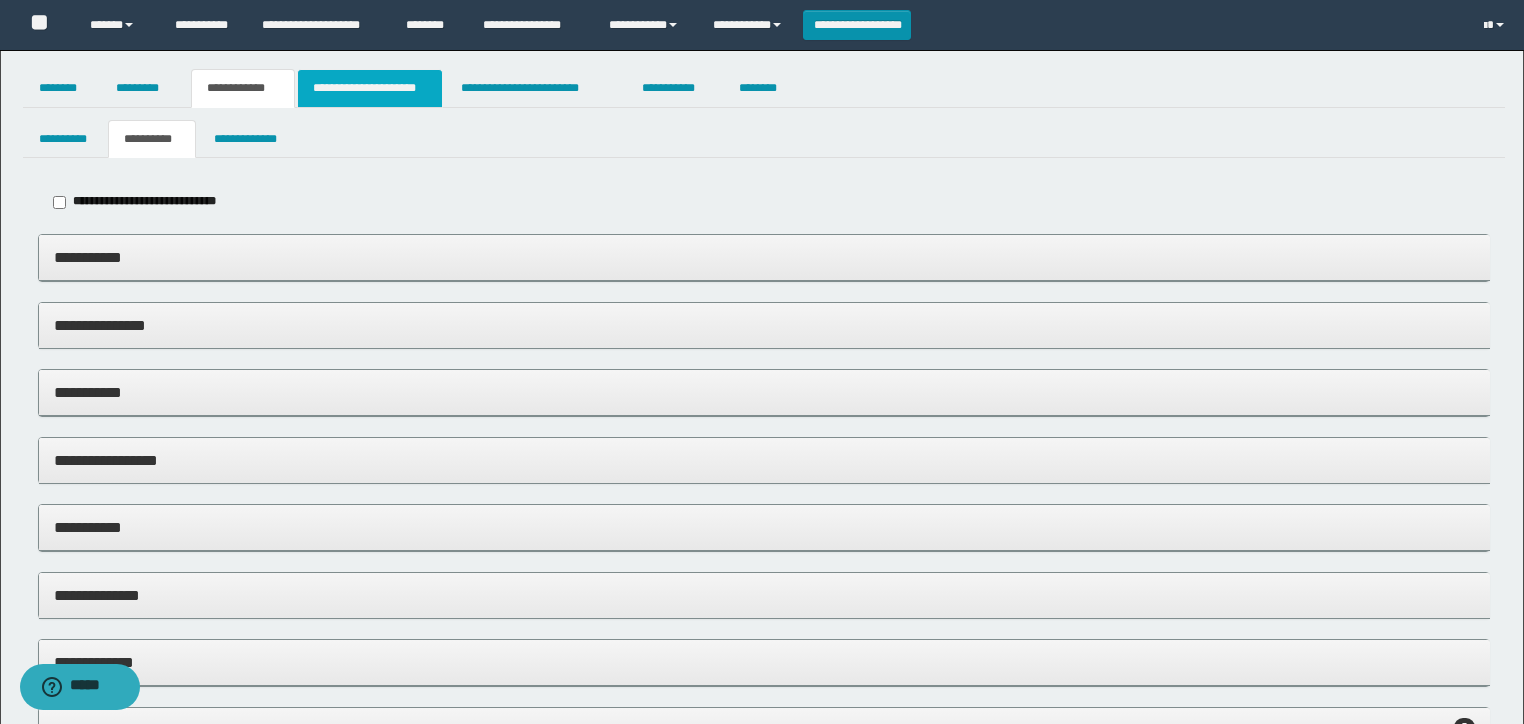 click on "**********" at bounding box center [370, 88] 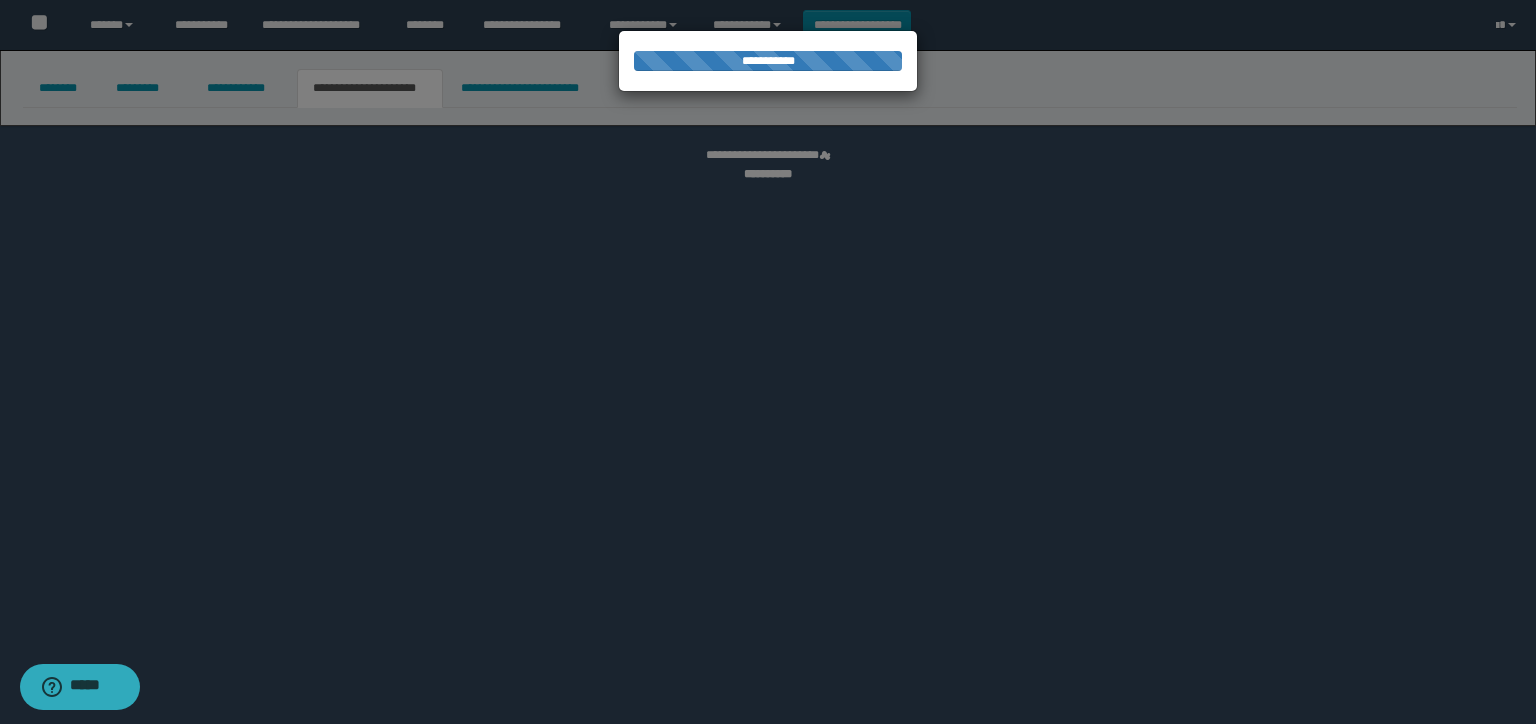 select on "*" 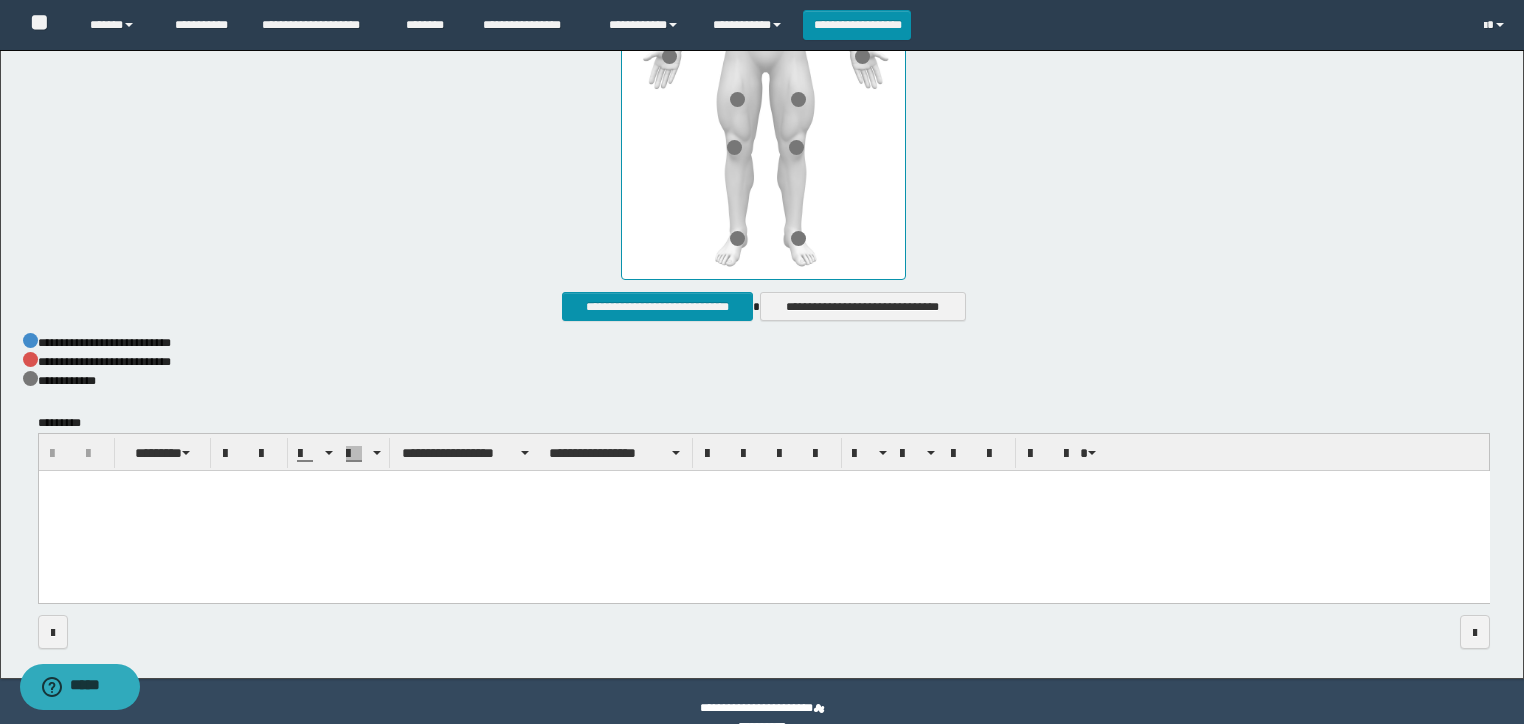 scroll, scrollTop: 1012, scrollLeft: 0, axis: vertical 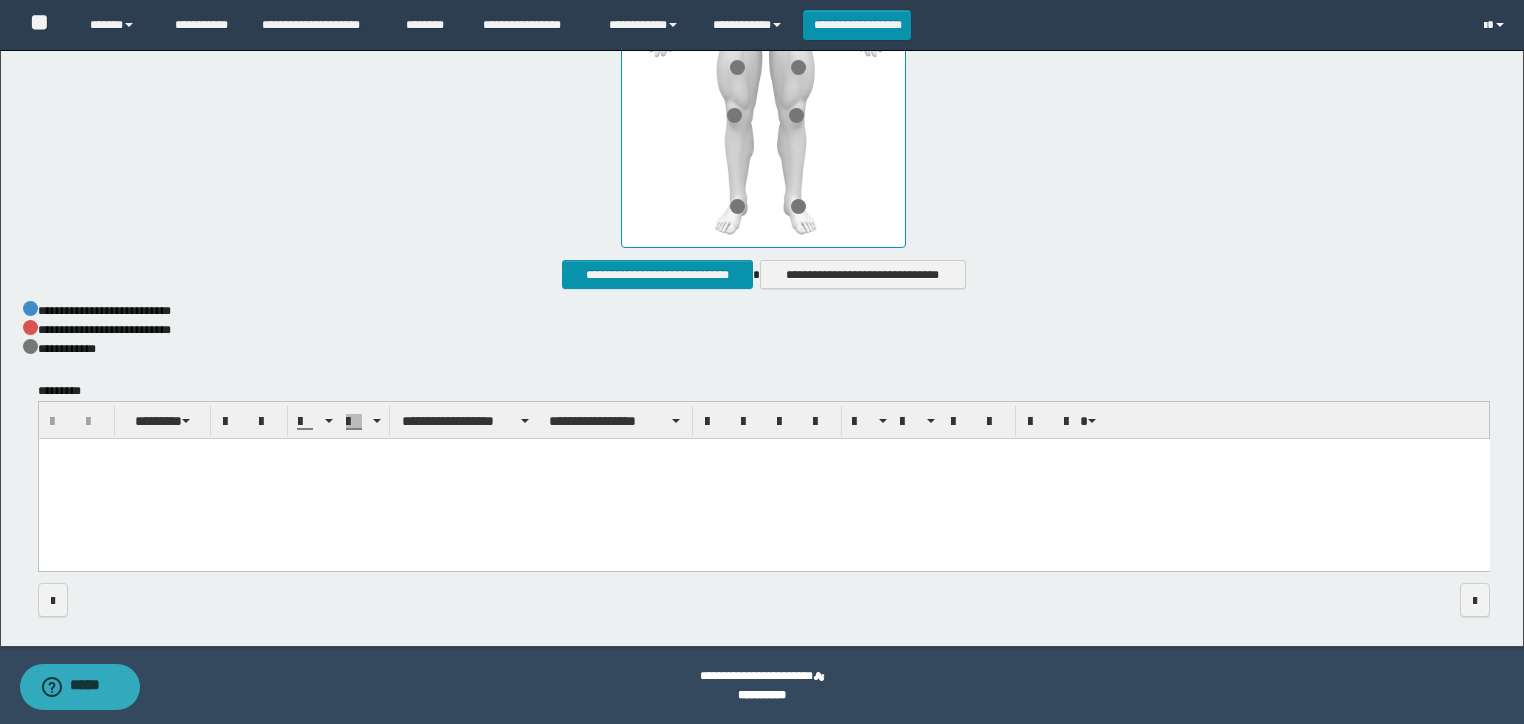 drag, startPoint x: 403, startPoint y: 541, endPoint x: 674, endPoint y: 677, distance: 303.21115 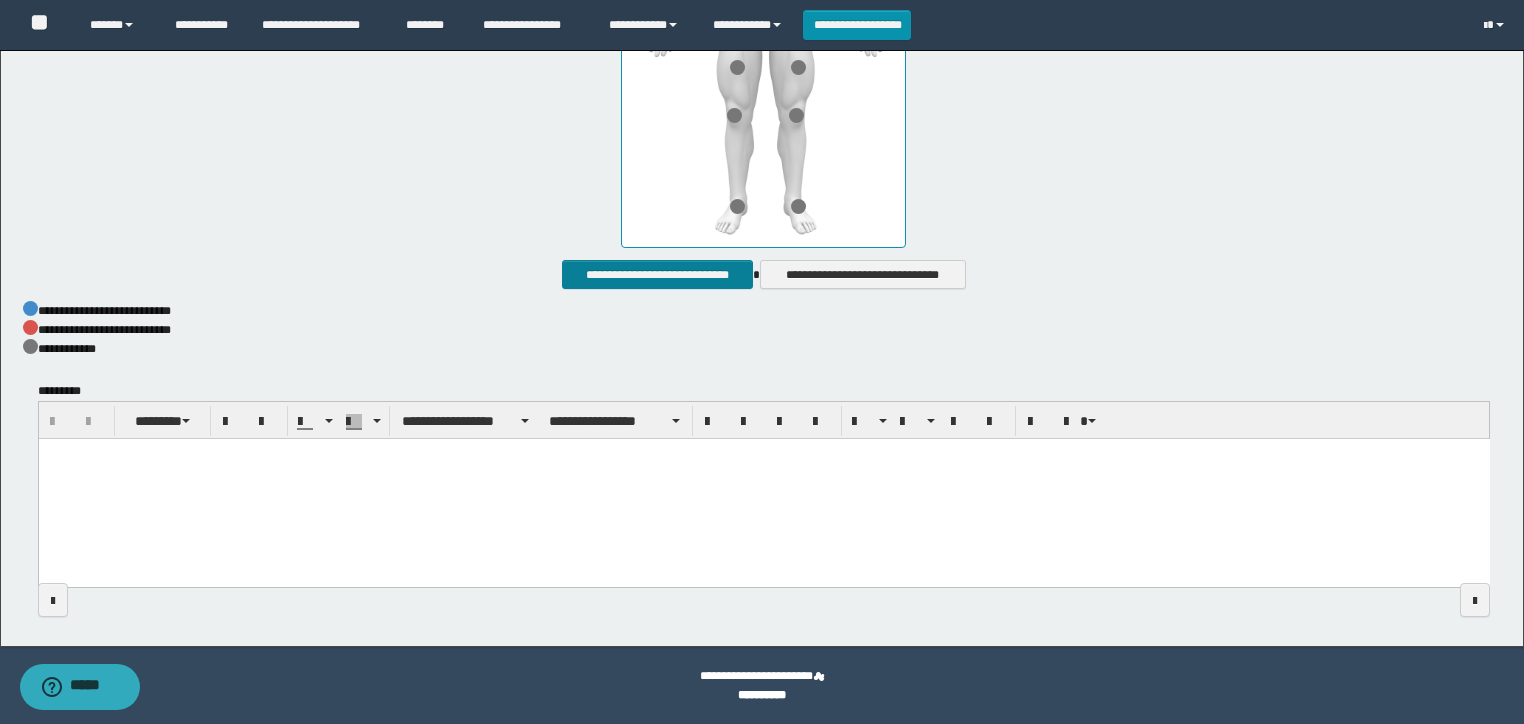 type 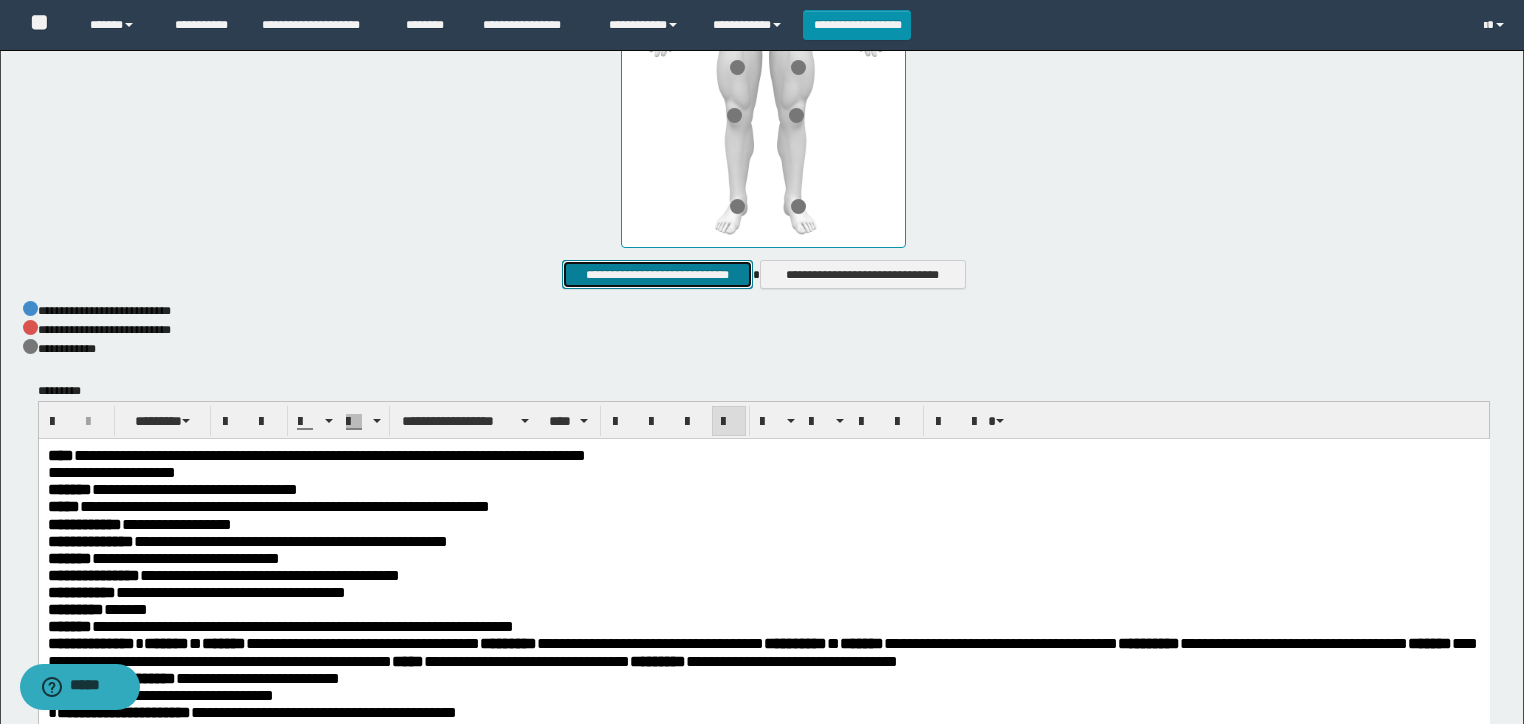 click on "**********" at bounding box center [657, 275] 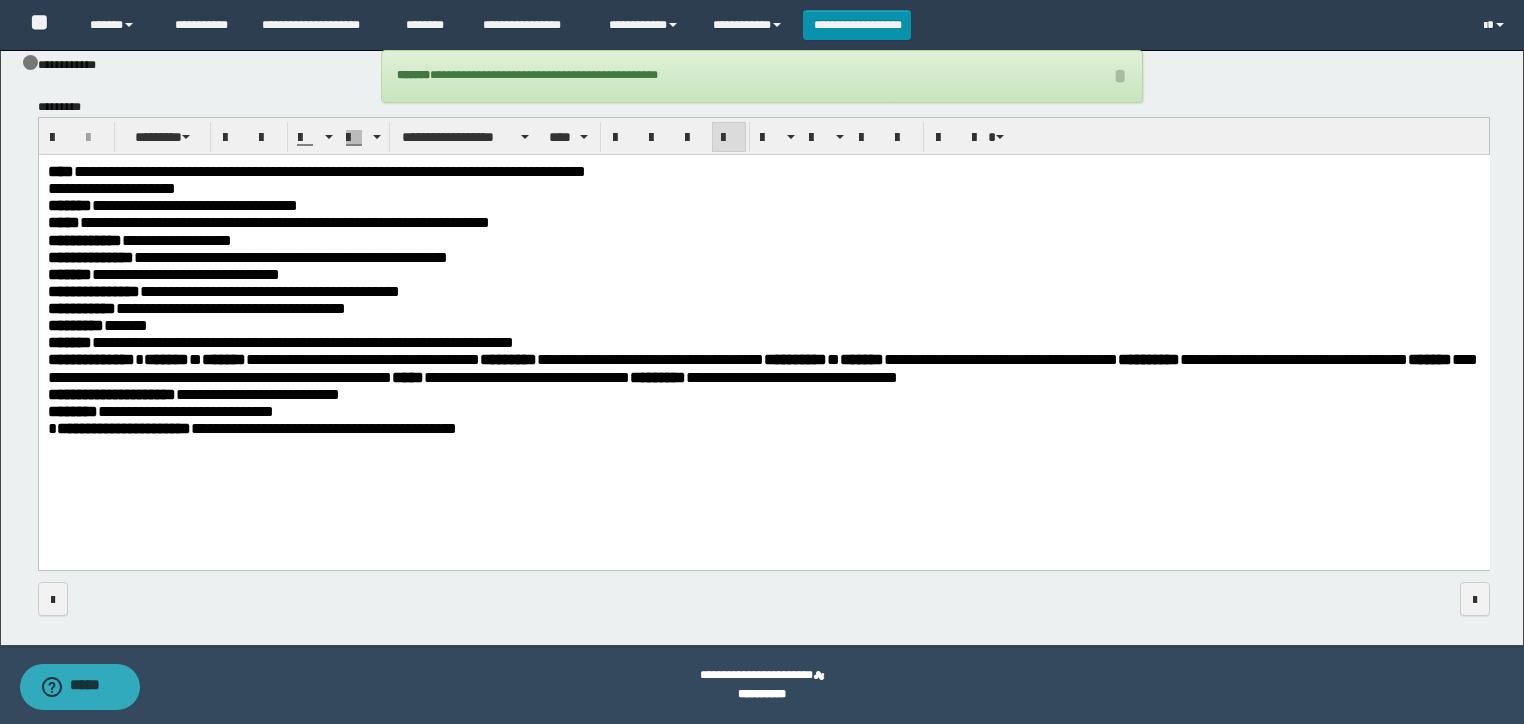 click on "**********" at bounding box center (302, 341) 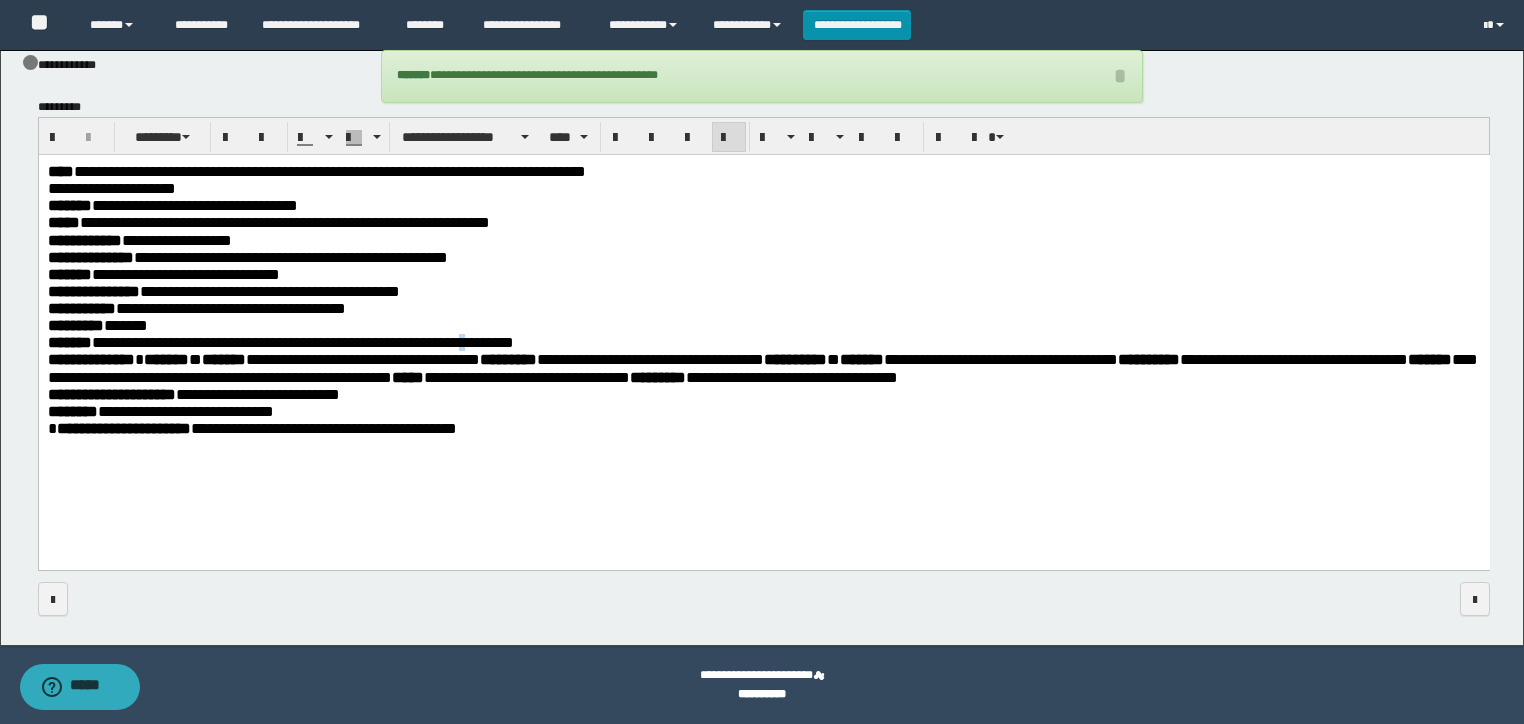 click on "**********" at bounding box center (302, 341) 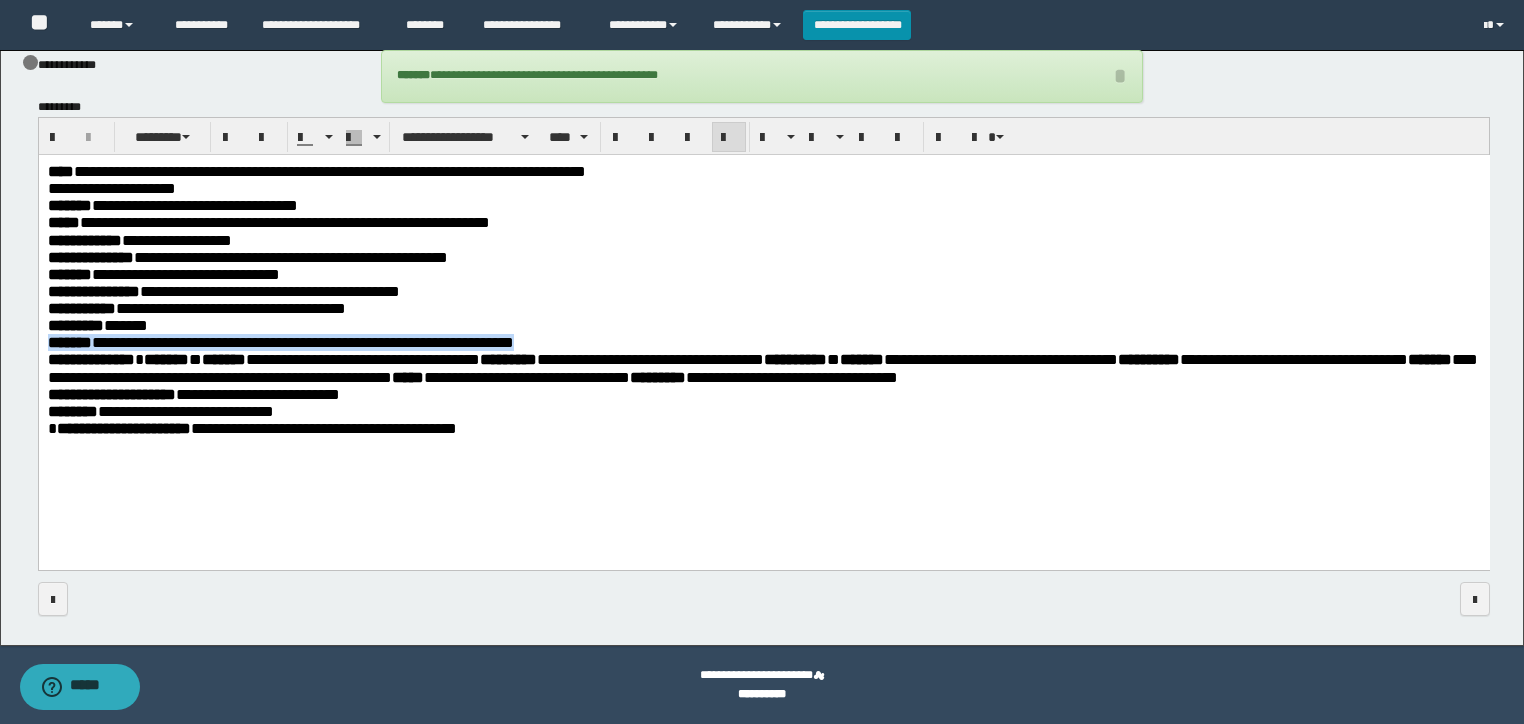 click on "**********" at bounding box center [302, 341] 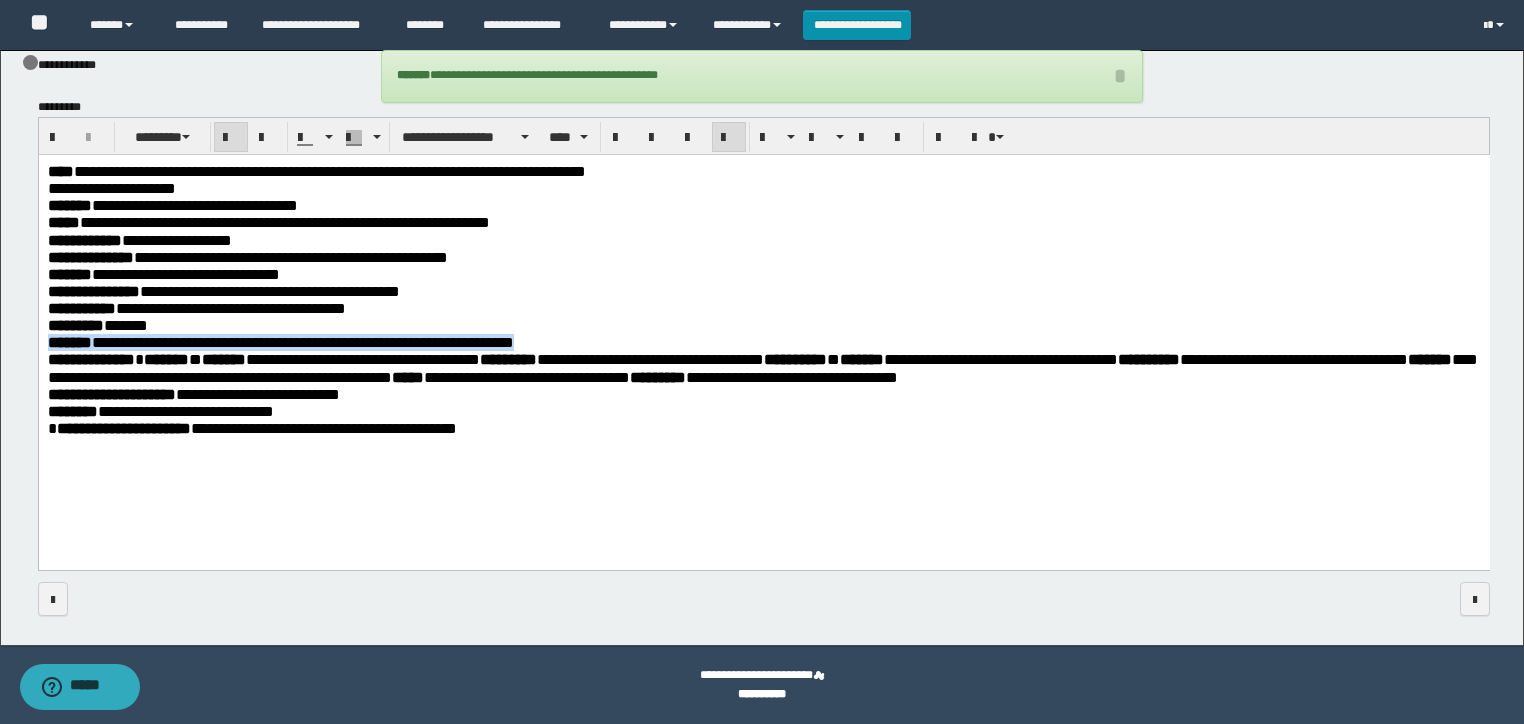 copy on "**********" 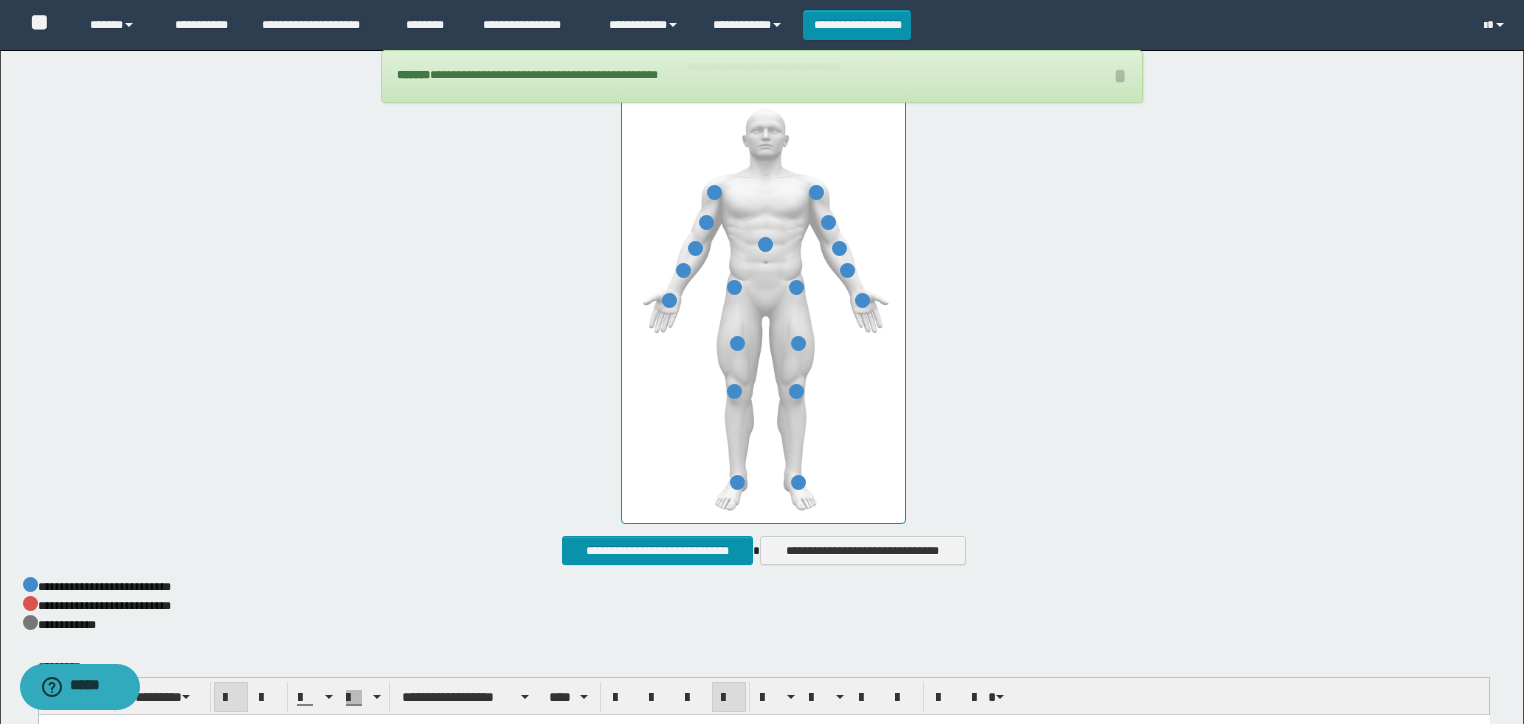 scroll, scrollTop: 336, scrollLeft: 0, axis: vertical 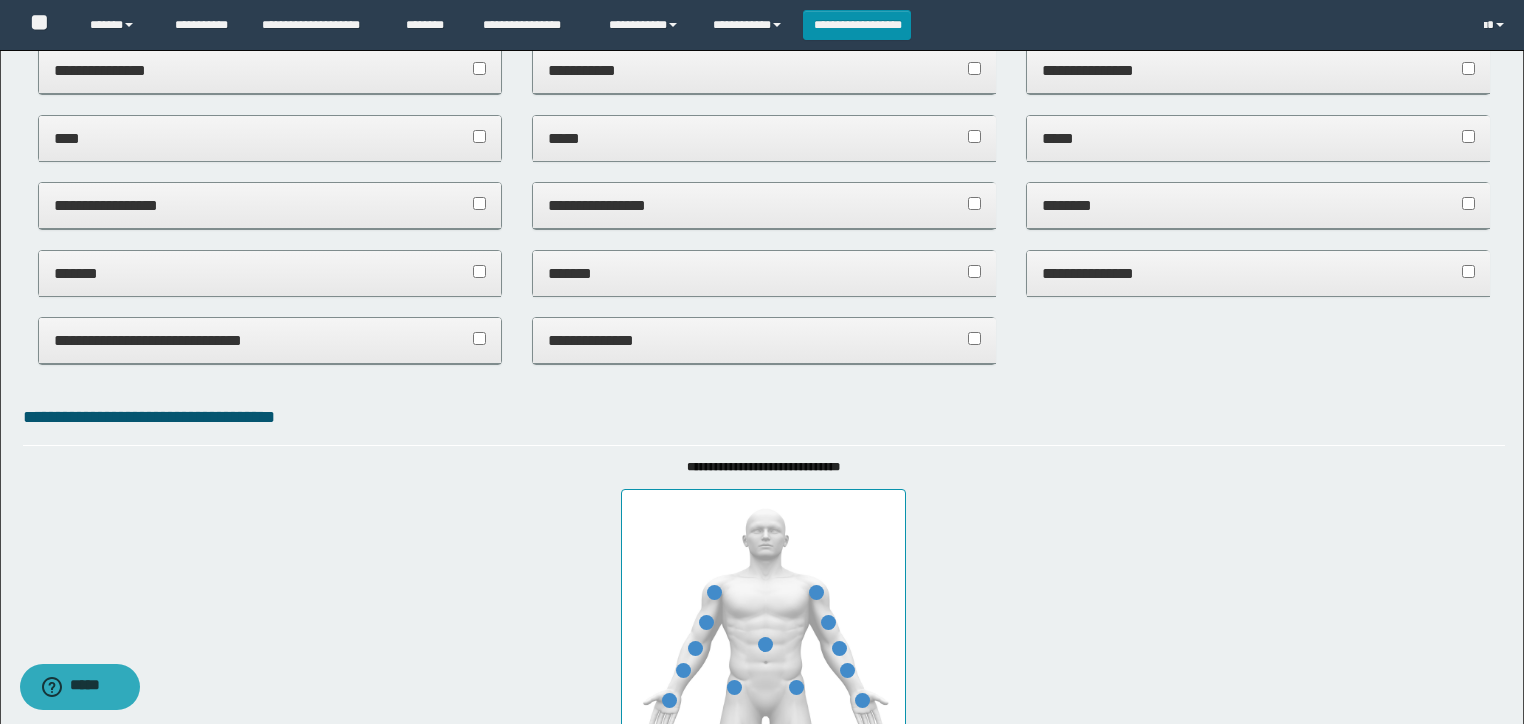 click on "*******" at bounding box center (270, 273) 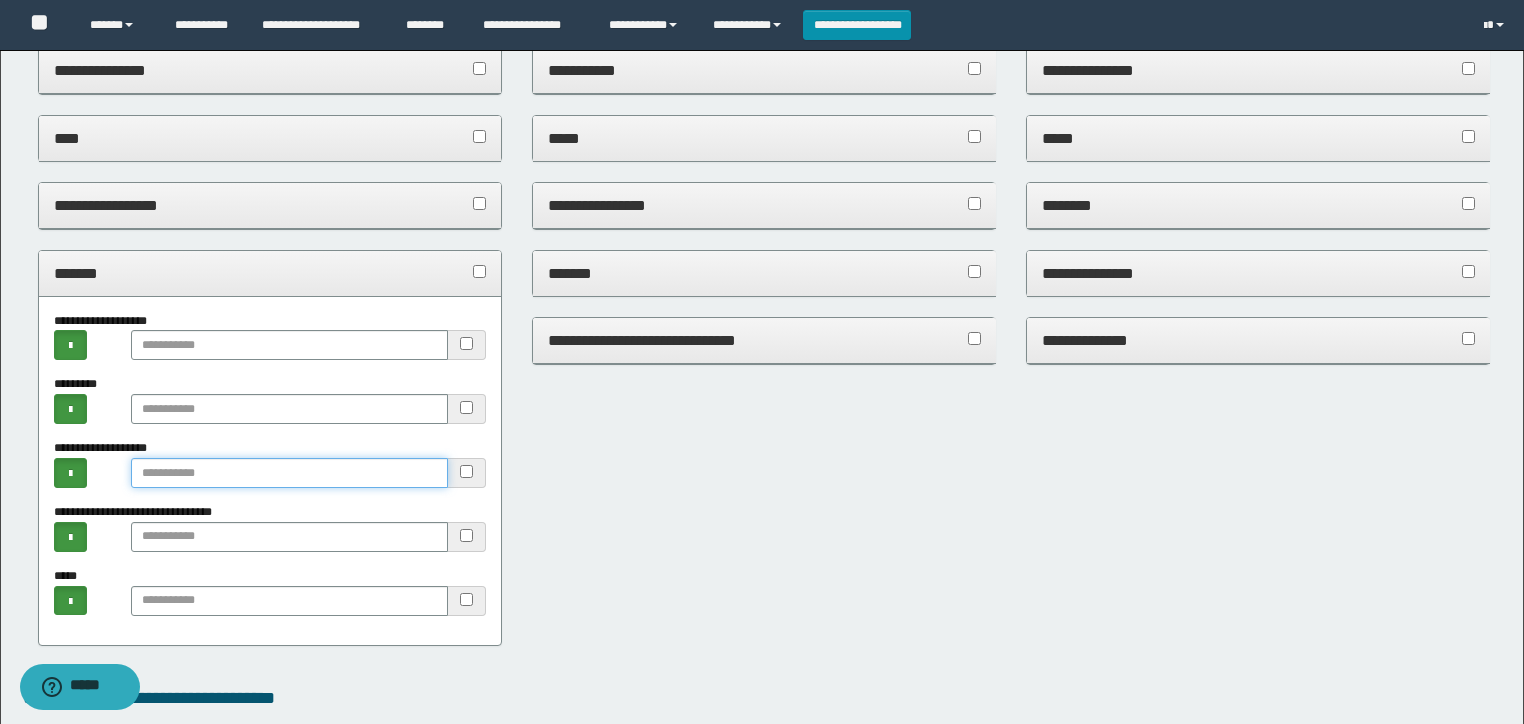 click at bounding box center [290, 473] 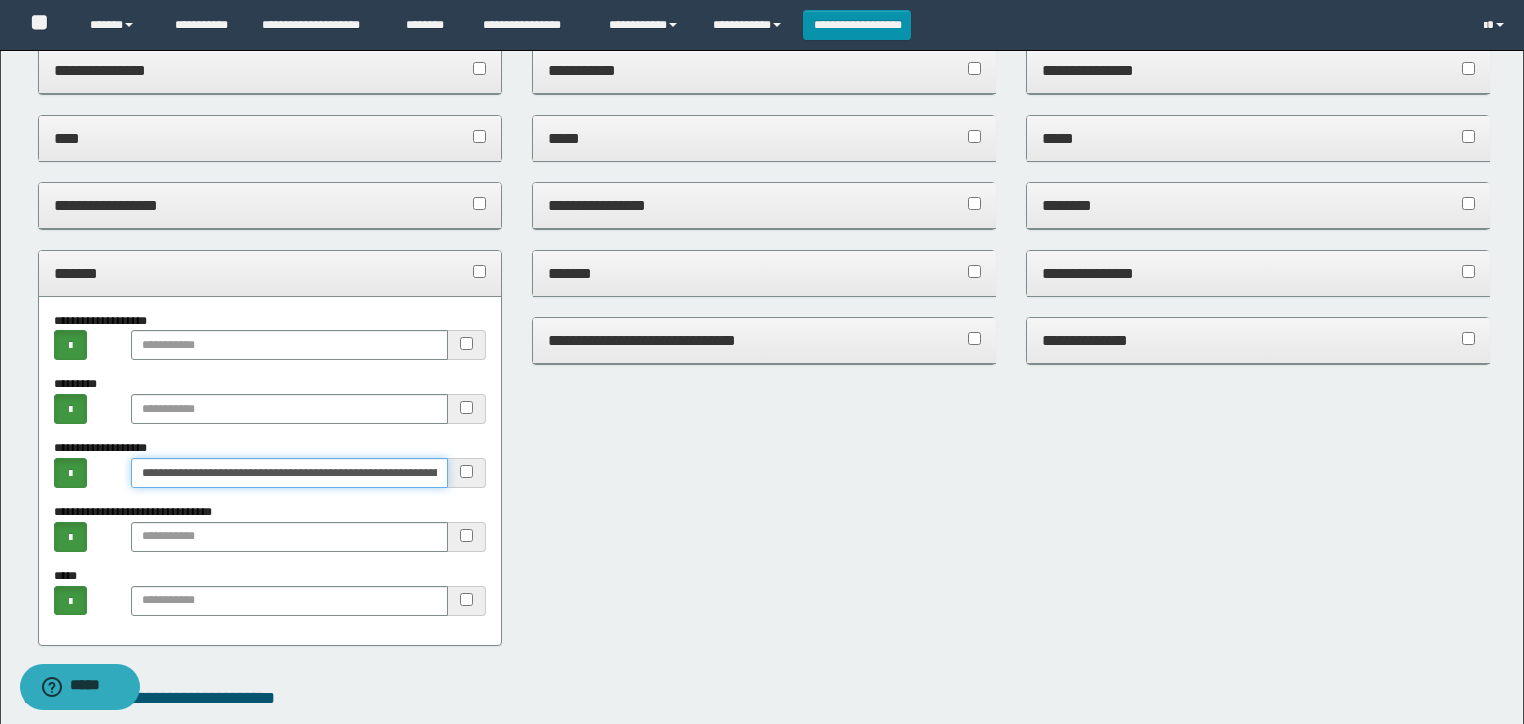 scroll, scrollTop: 0, scrollLeft: 128, axis: horizontal 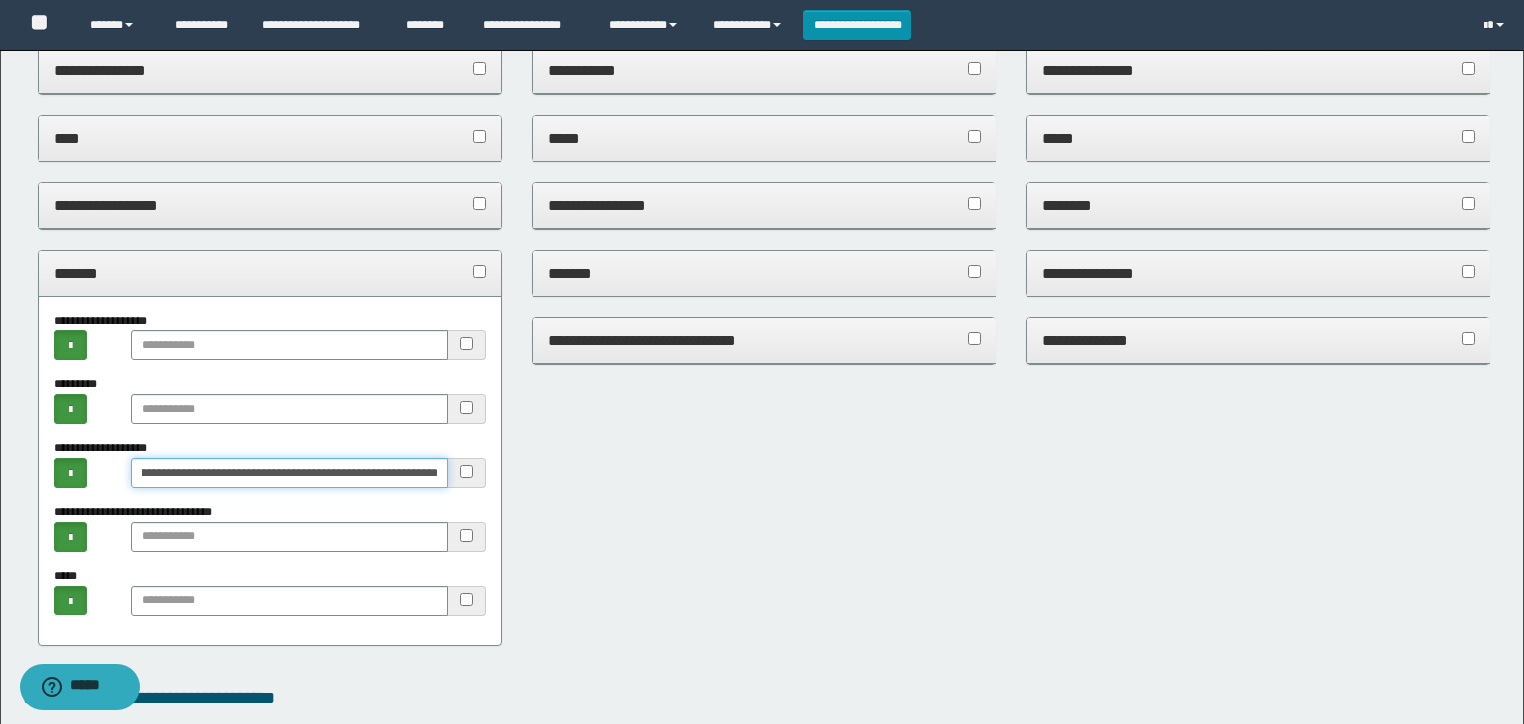 type on "**********" 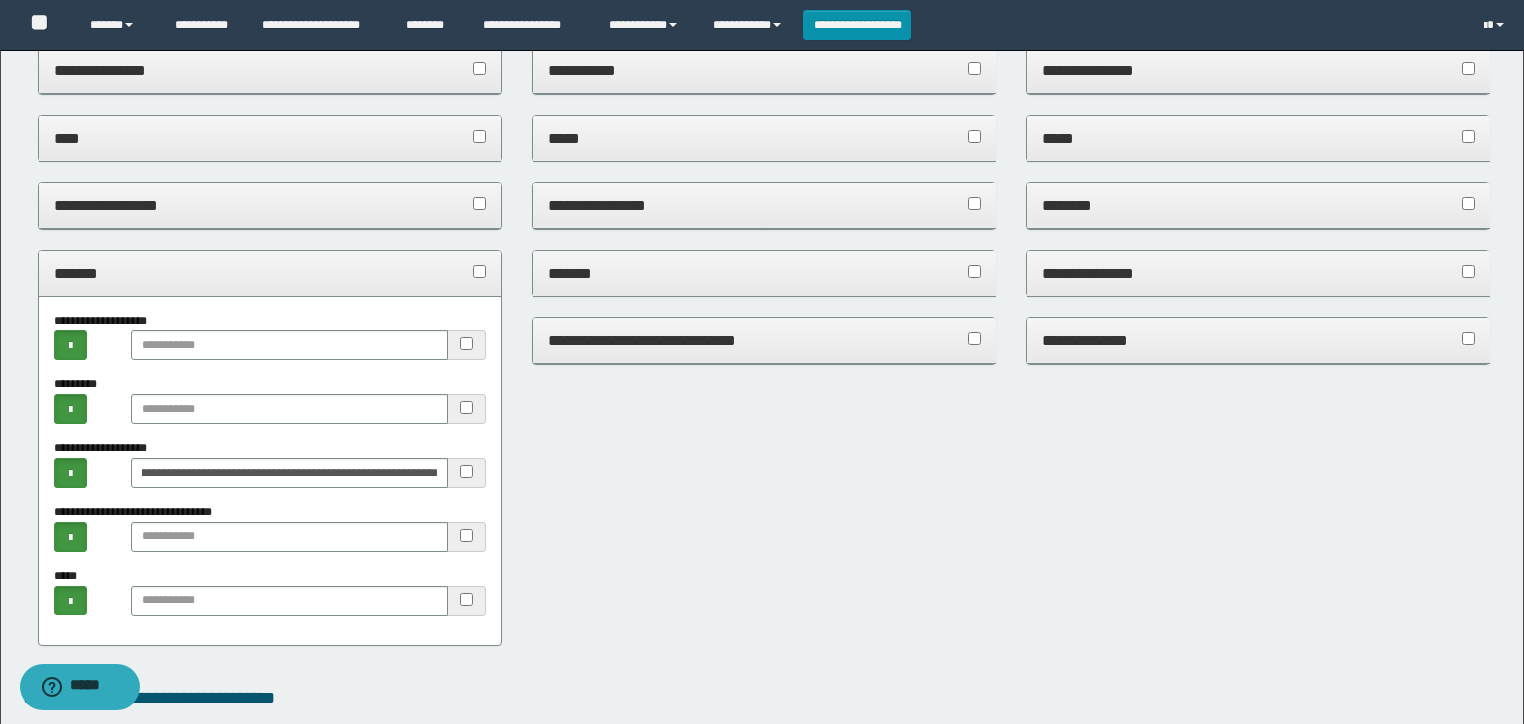 scroll, scrollTop: 0, scrollLeft: 0, axis: both 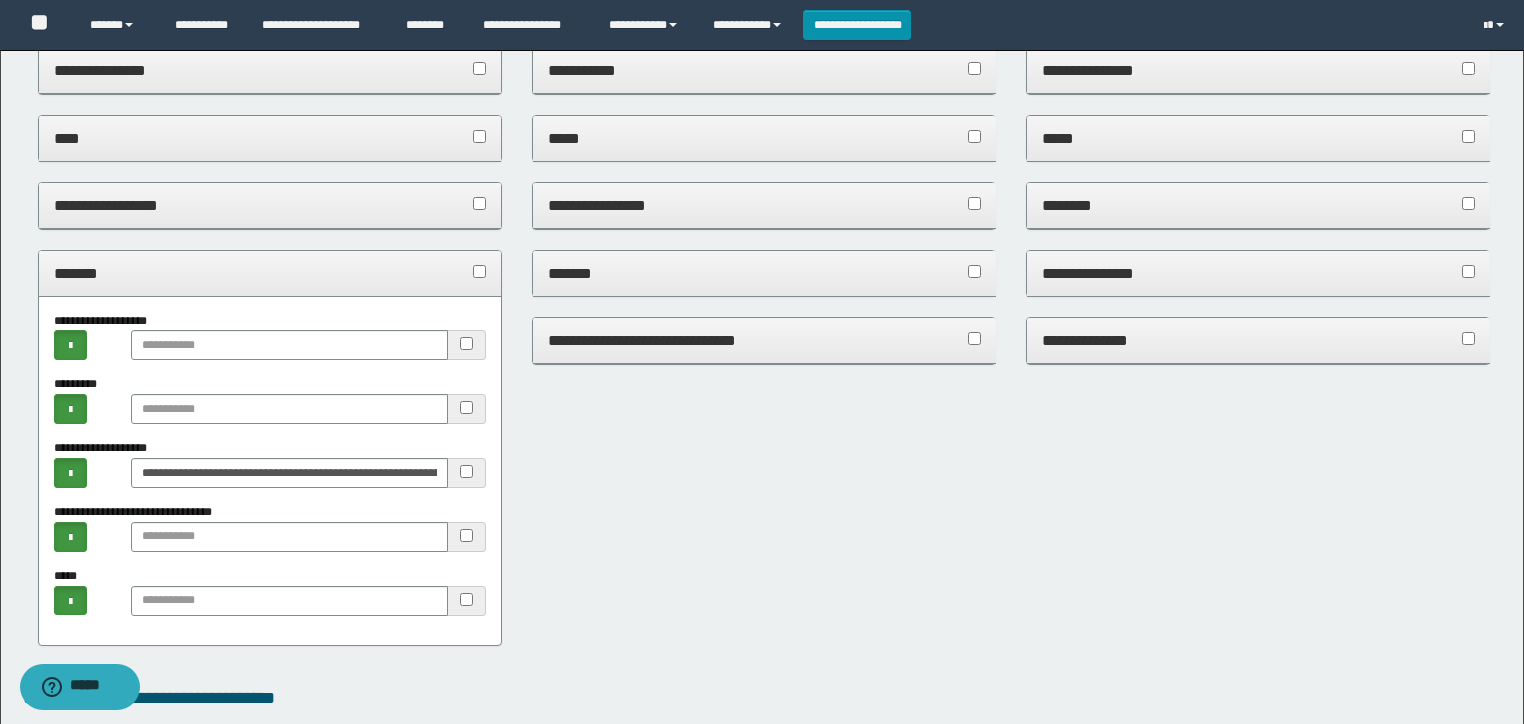 click on "*******" at bounding box center (270, 274) 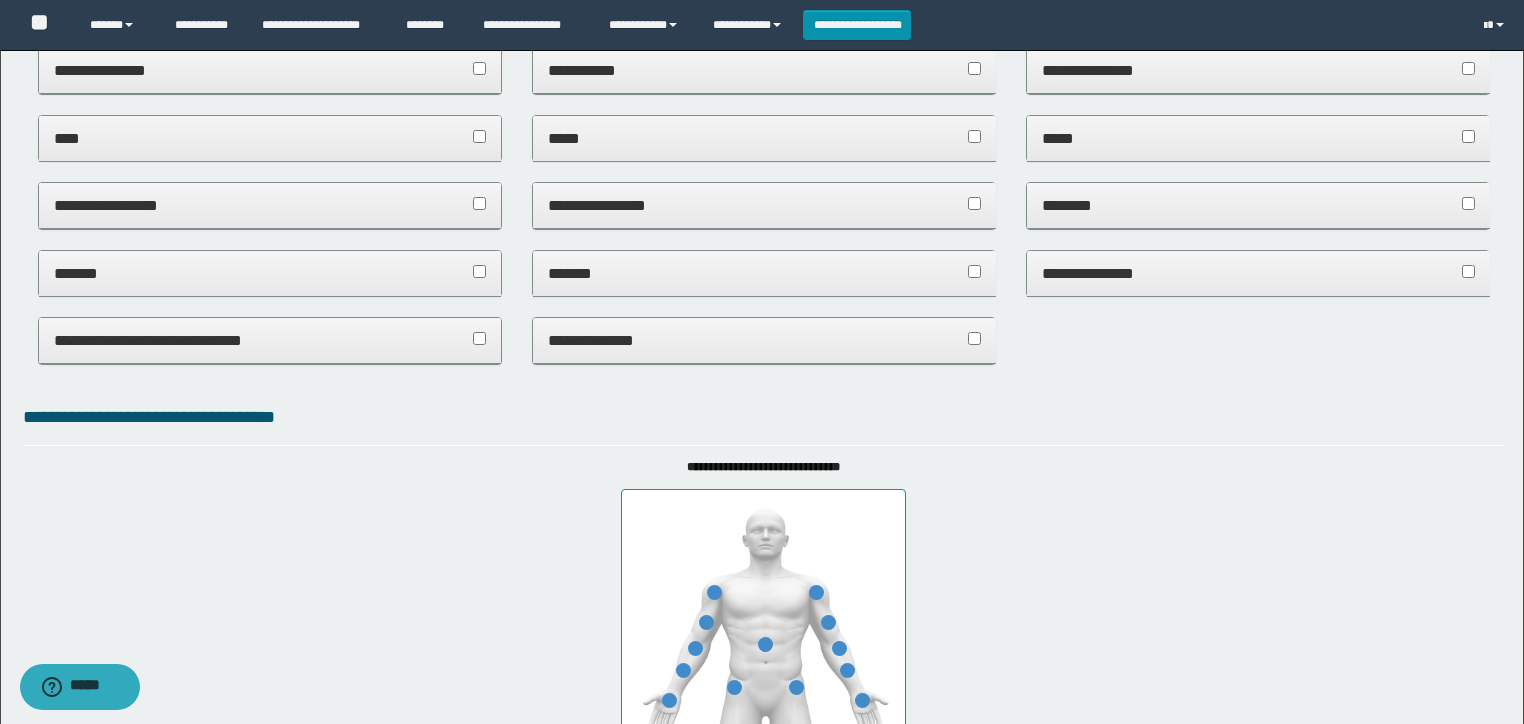 click on "**********" at bounding box center (1258, 273) 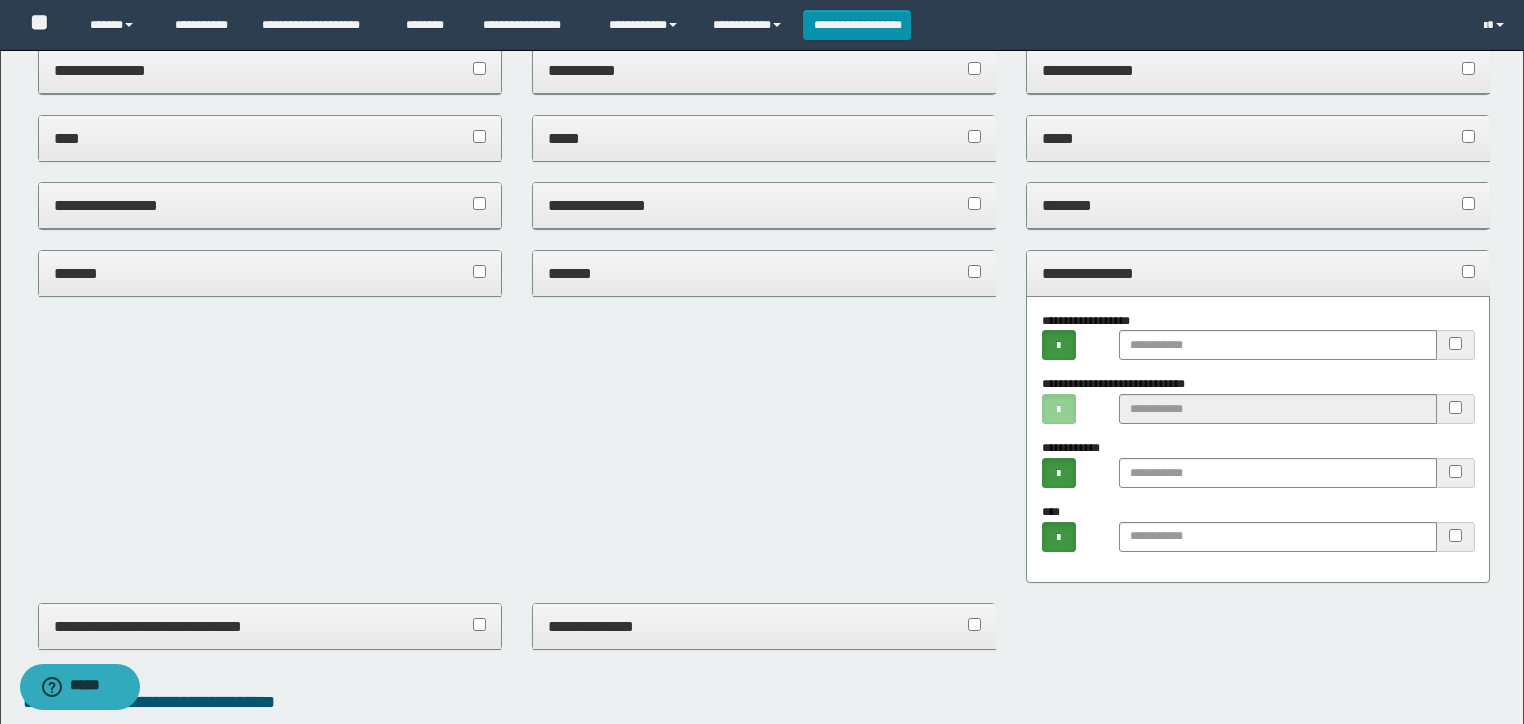 drag, startPoint x: 1236, startPoint y: 309, endPoint x: 1220, endPoint y: 280, distance: 33.12099 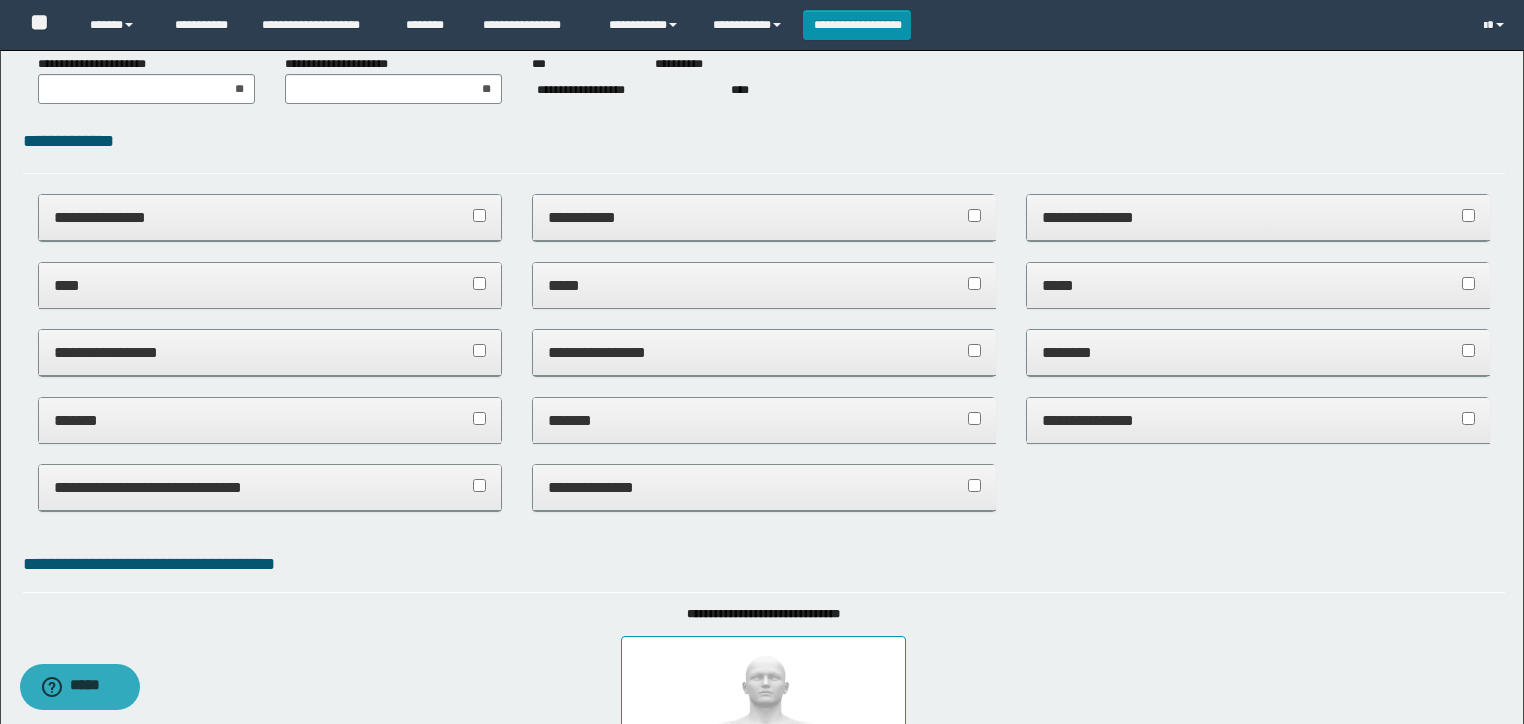 scroll, scrollTop: 0, scrollLeft: 0, axis: both 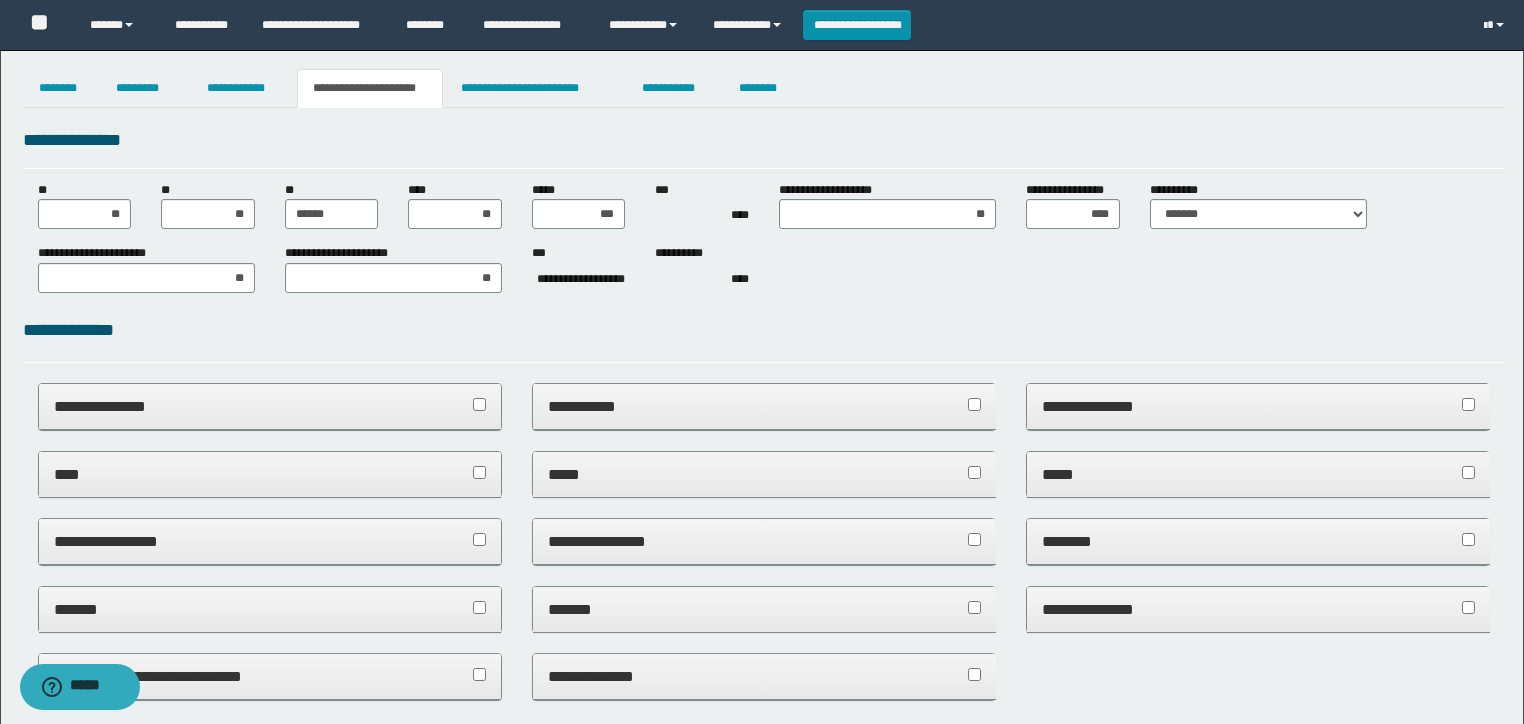 drag, startPoint x: 722, startPoint y: 392, endPoint x: 732, endPoint y: 417, distance: 26.925823 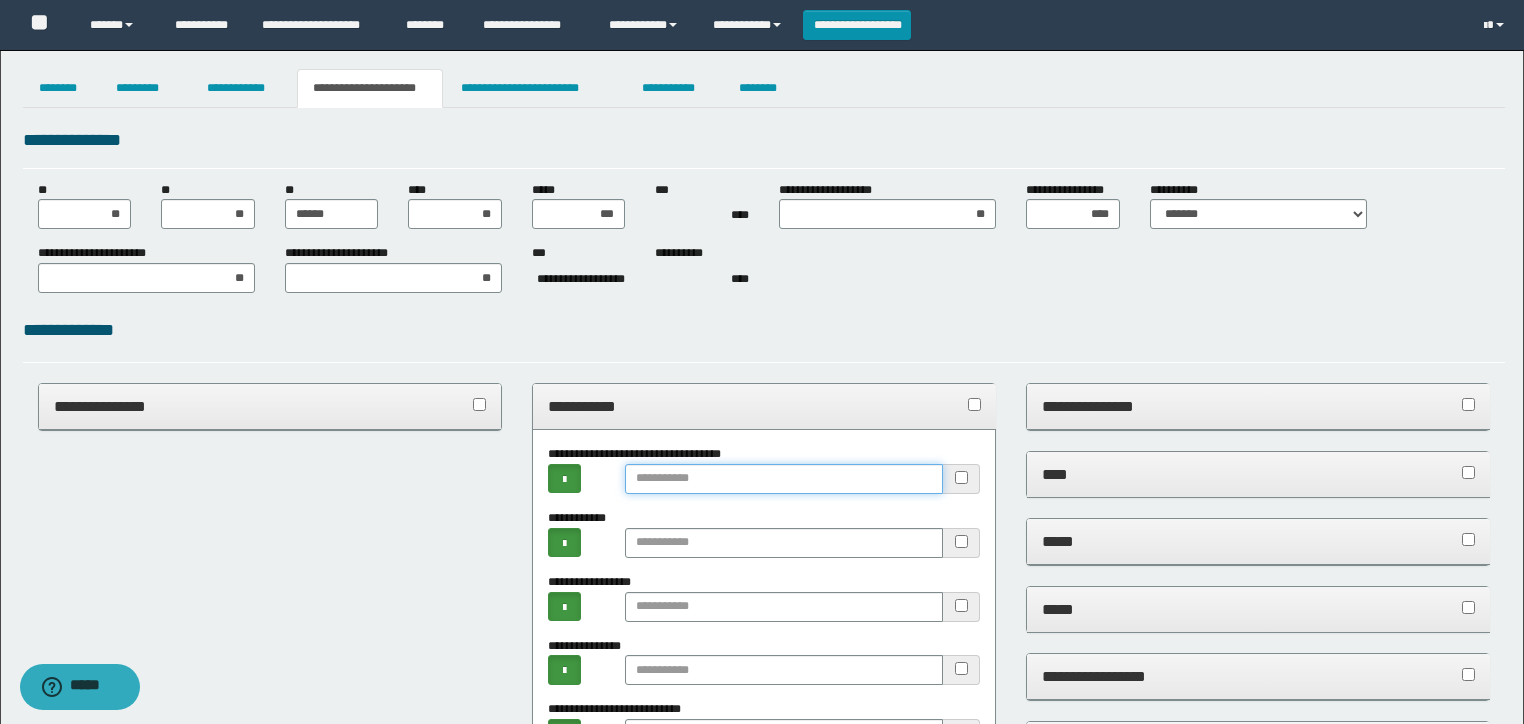 drag, startPoint x: 756, startPoint y: 479, endPoint x: 748, endPoint y: 455, distance: 25.298222 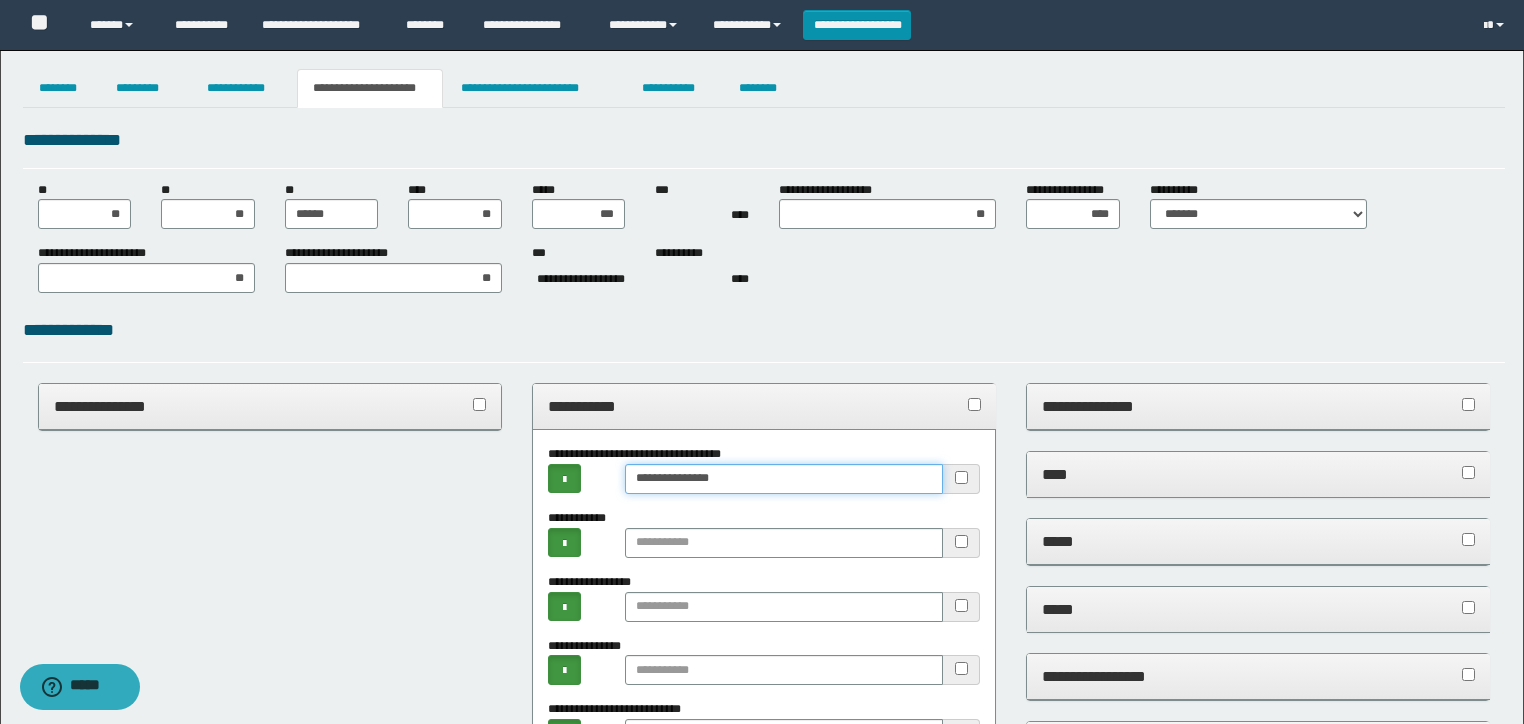 type on "**********" 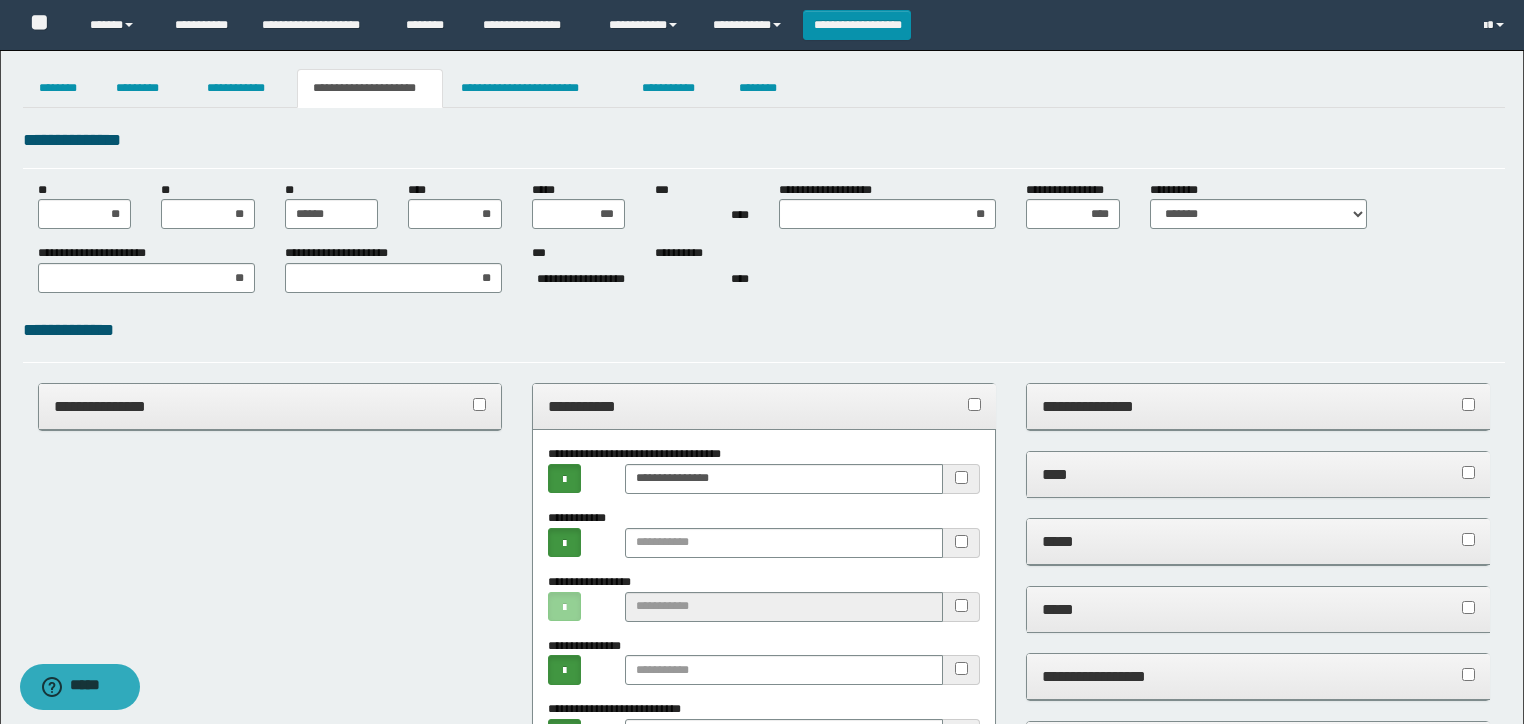 click on "**********" at bounding box center [764, 406] 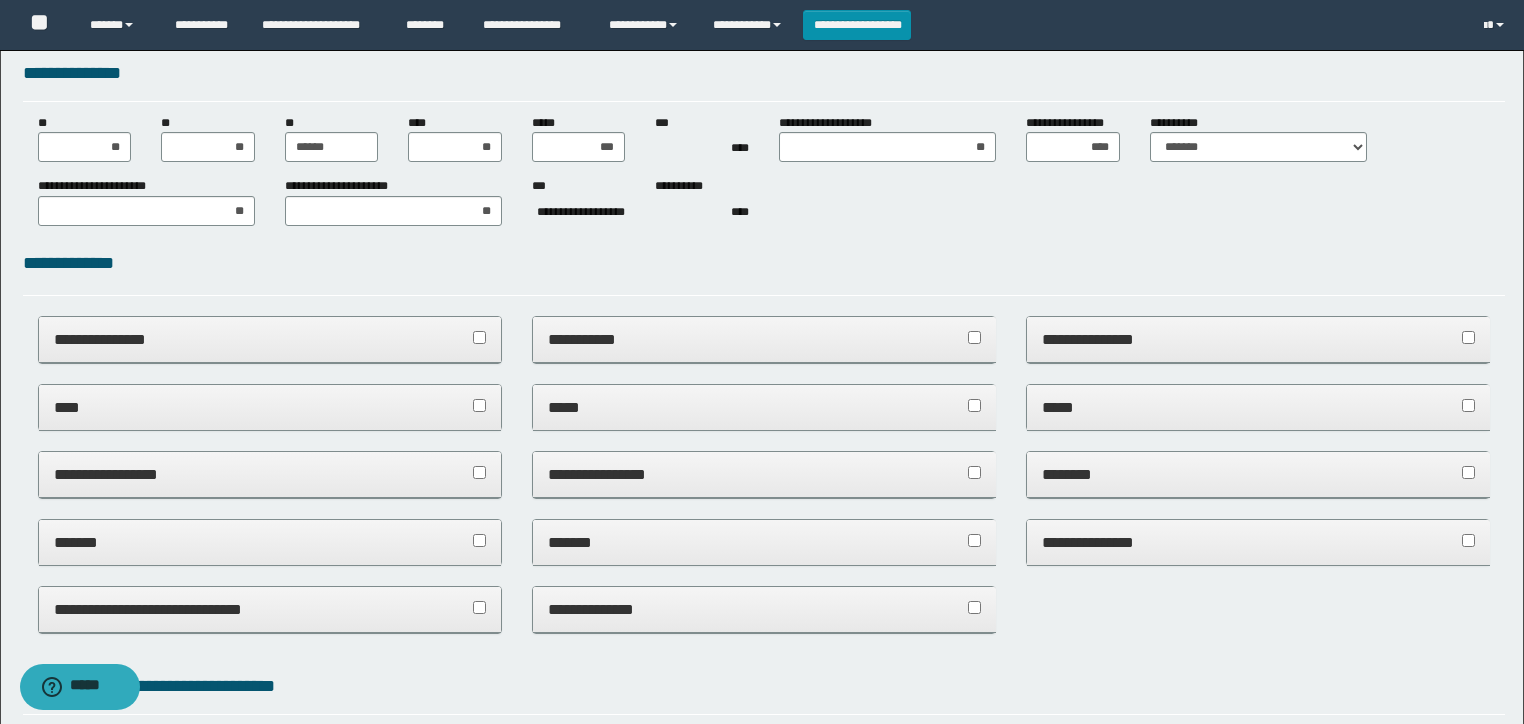 scroll, scrollTop: 160, scrollLeft: 0, axis: vertical 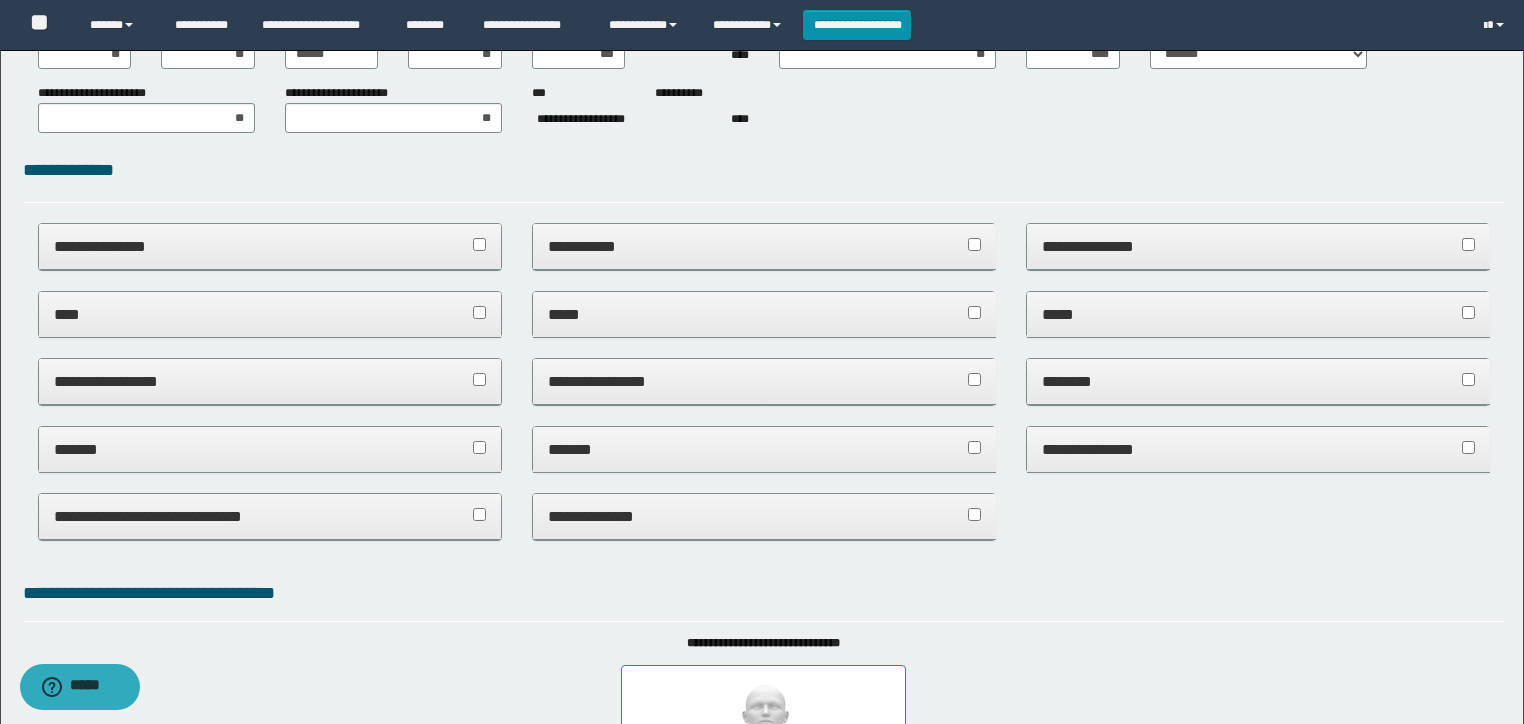 click on "*****" at bounding box center (764, 315) 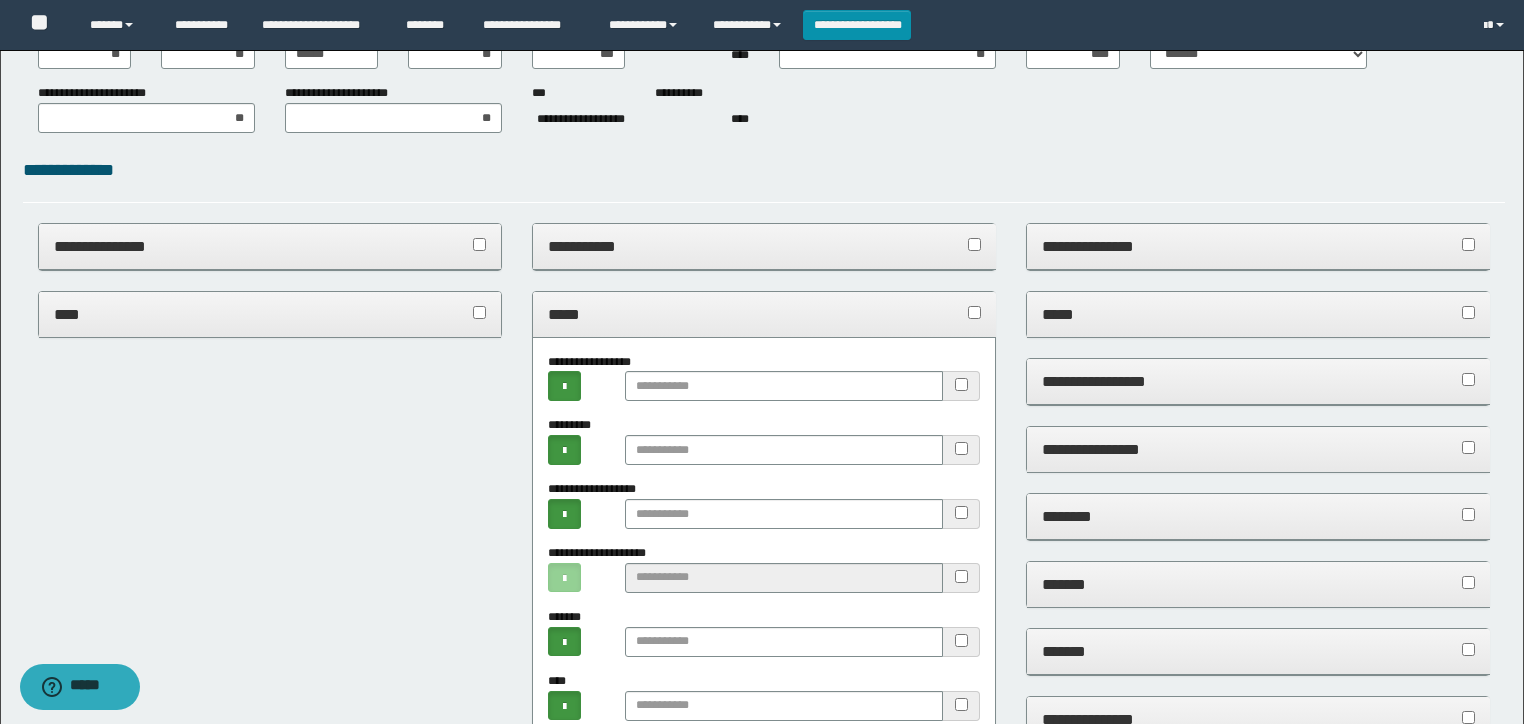 click on "*****" at bounding box center (764, 314) 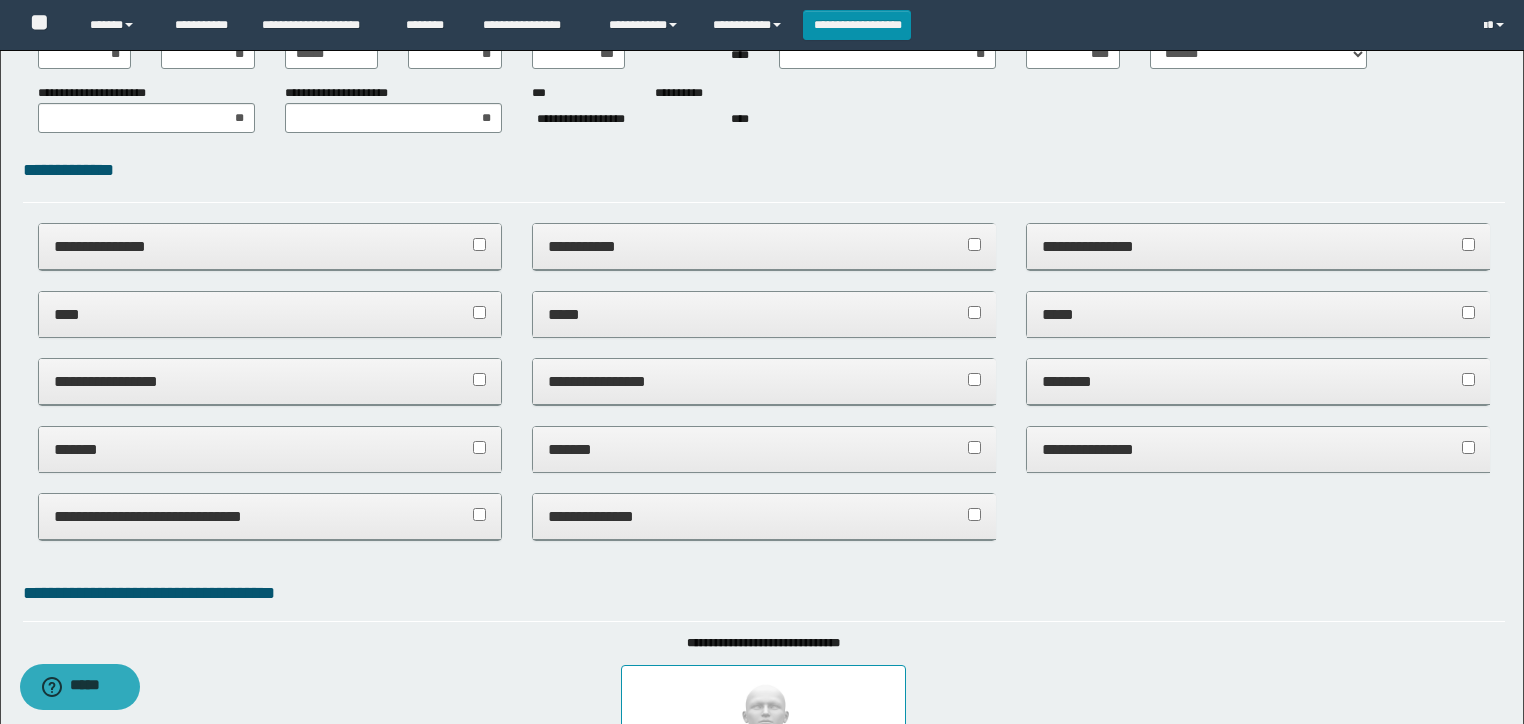 click on "**********" at bounding box center (764, 381) 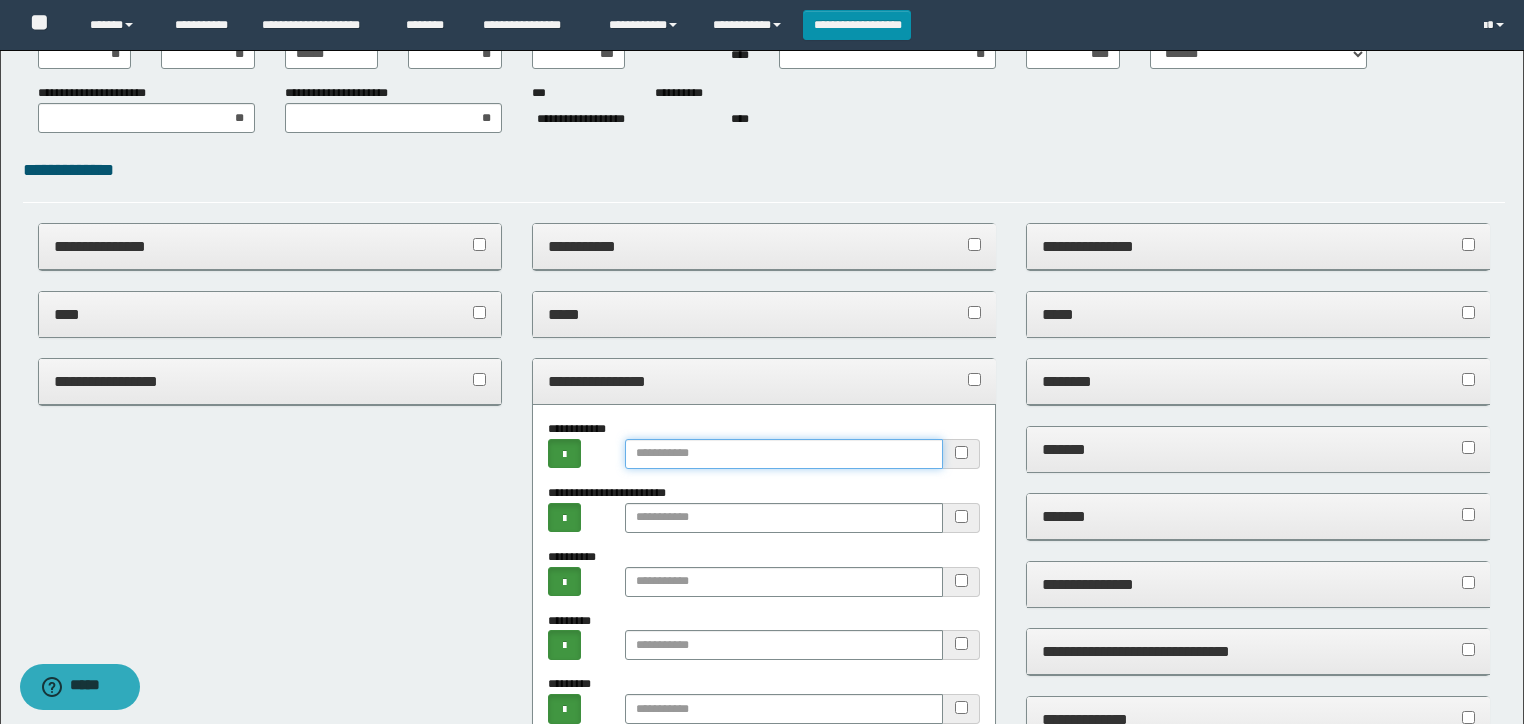 click at bounding box center (784, 454) 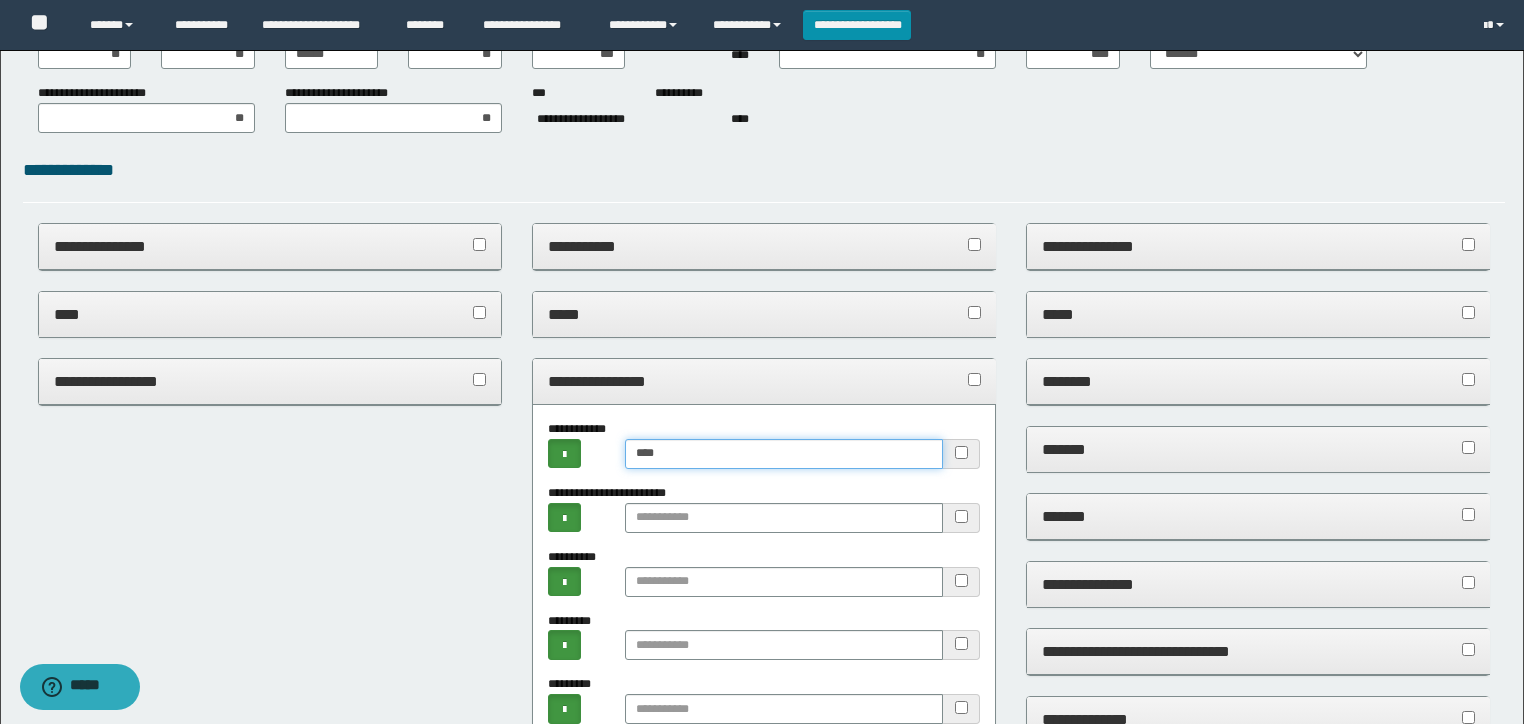 drag, startPoint x: 748, startPoint y: 453, endPoint x: 632, endPoint y: 451, distance: 116.01724 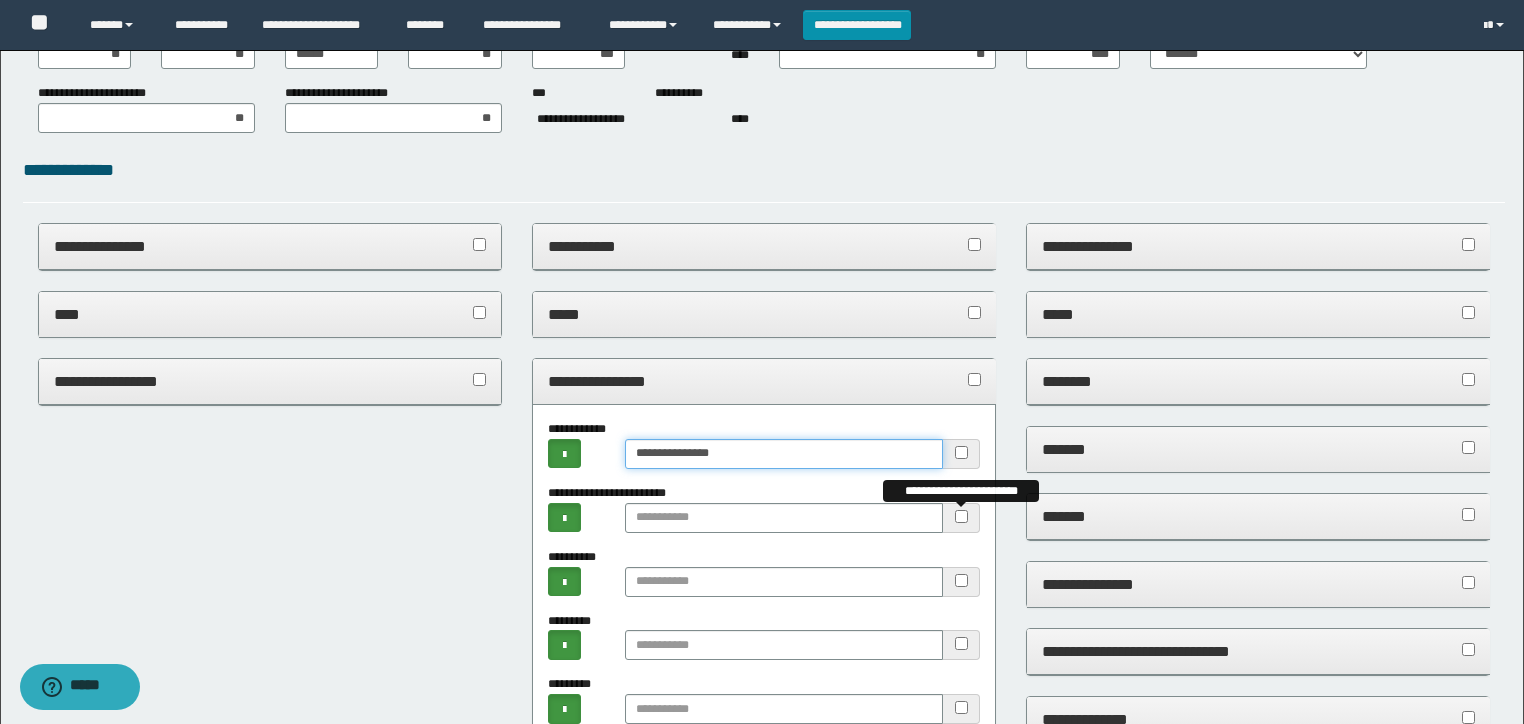 type on "**********" 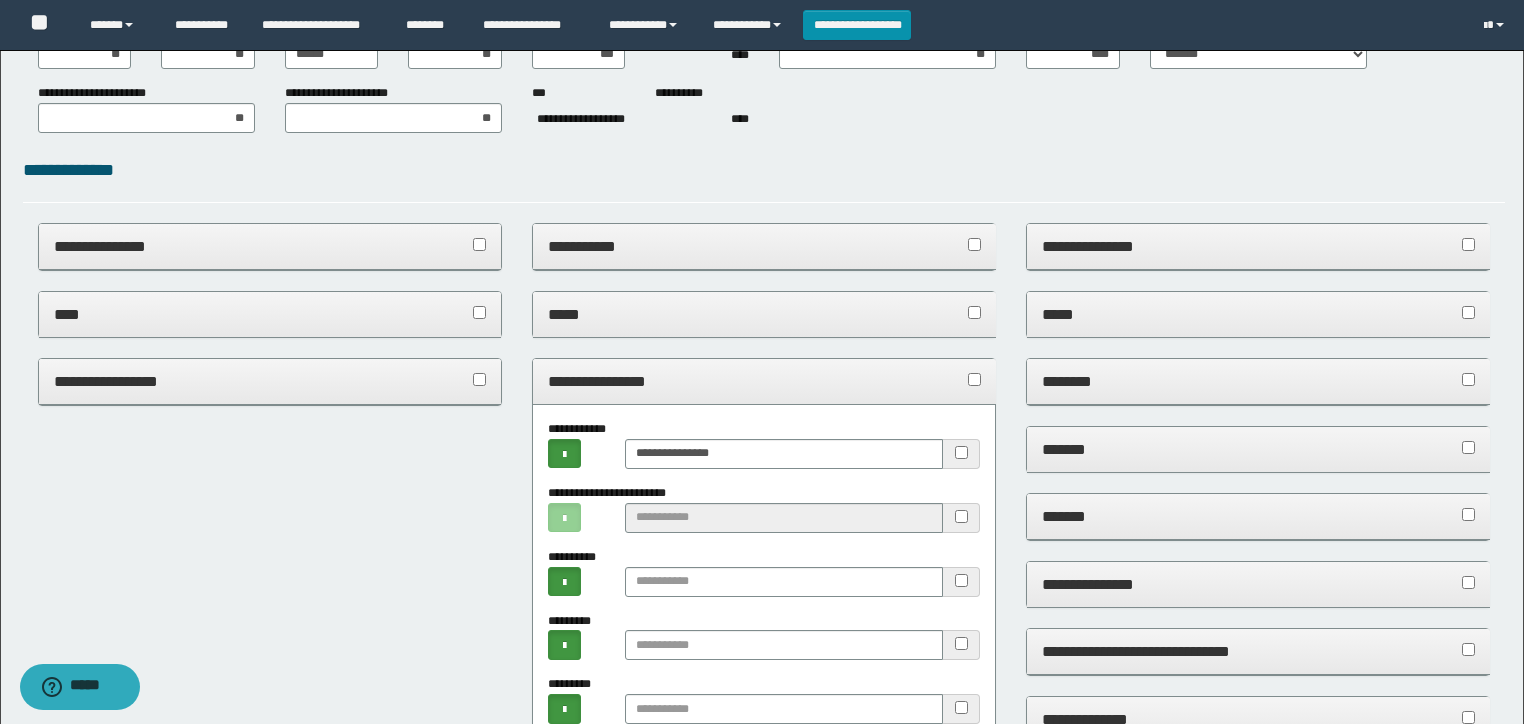 click on "**********" at bounding box center [764, 381] 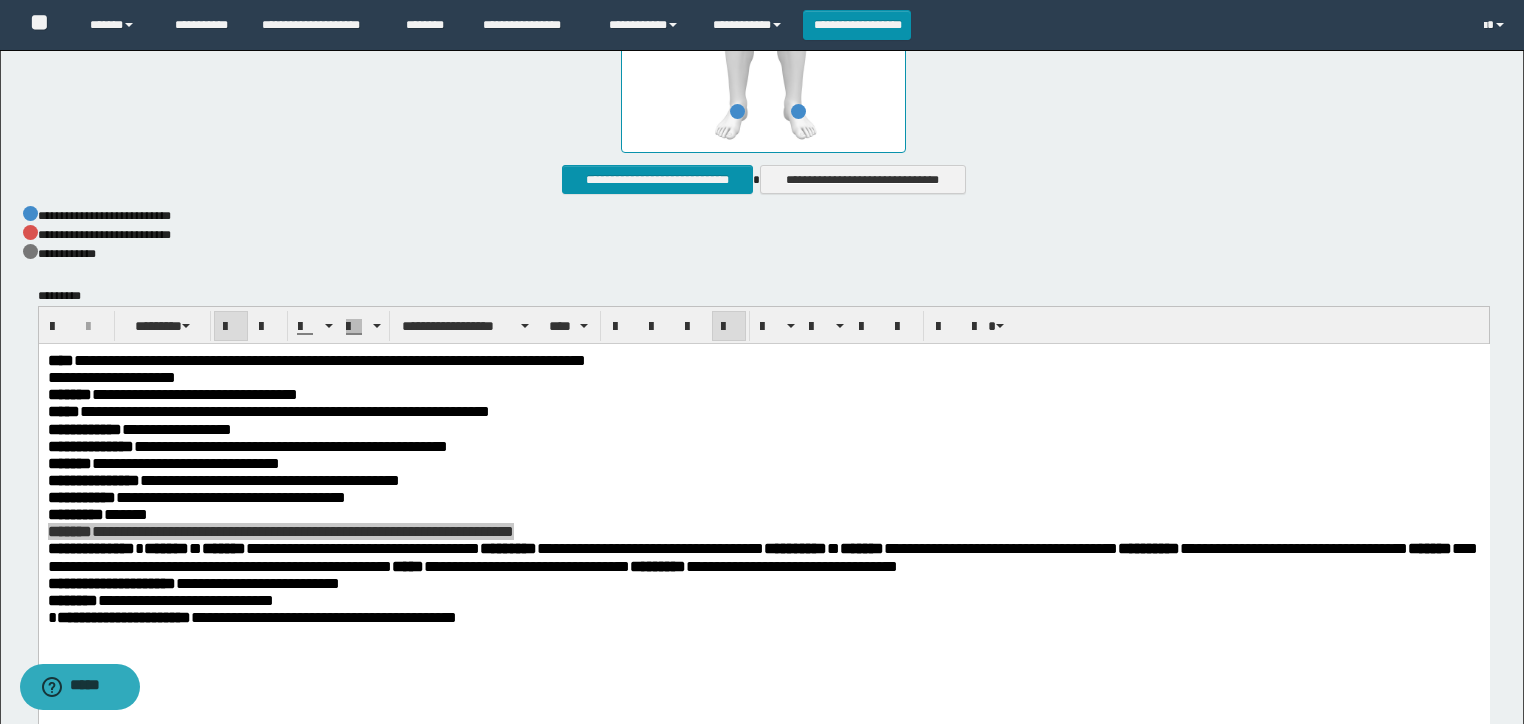 scroll, scrollTop: 1280, scrollLeft: 0, axis: vertical 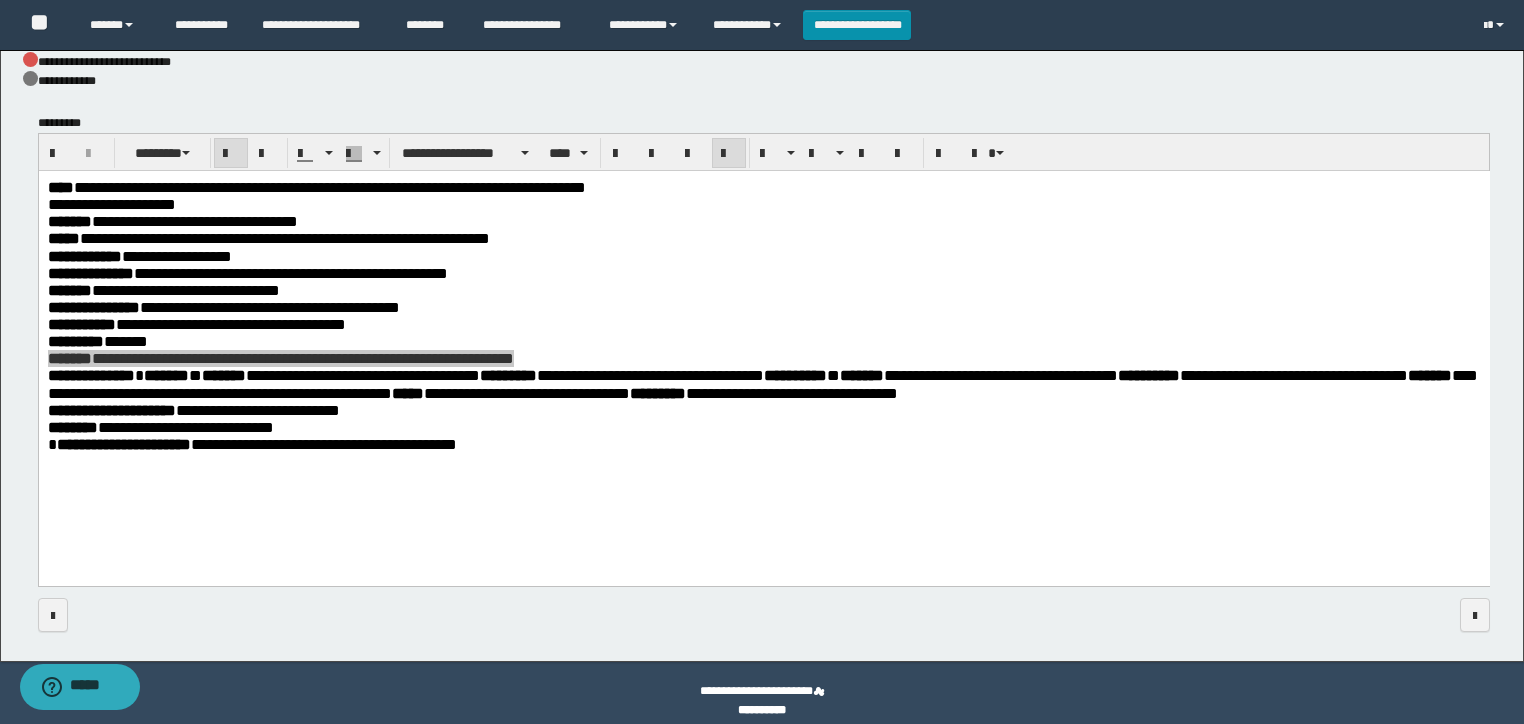 drag, startPoint x: 121, startPoint y: 603, endPoint x: 121, endPoint y: 587, distance: 16 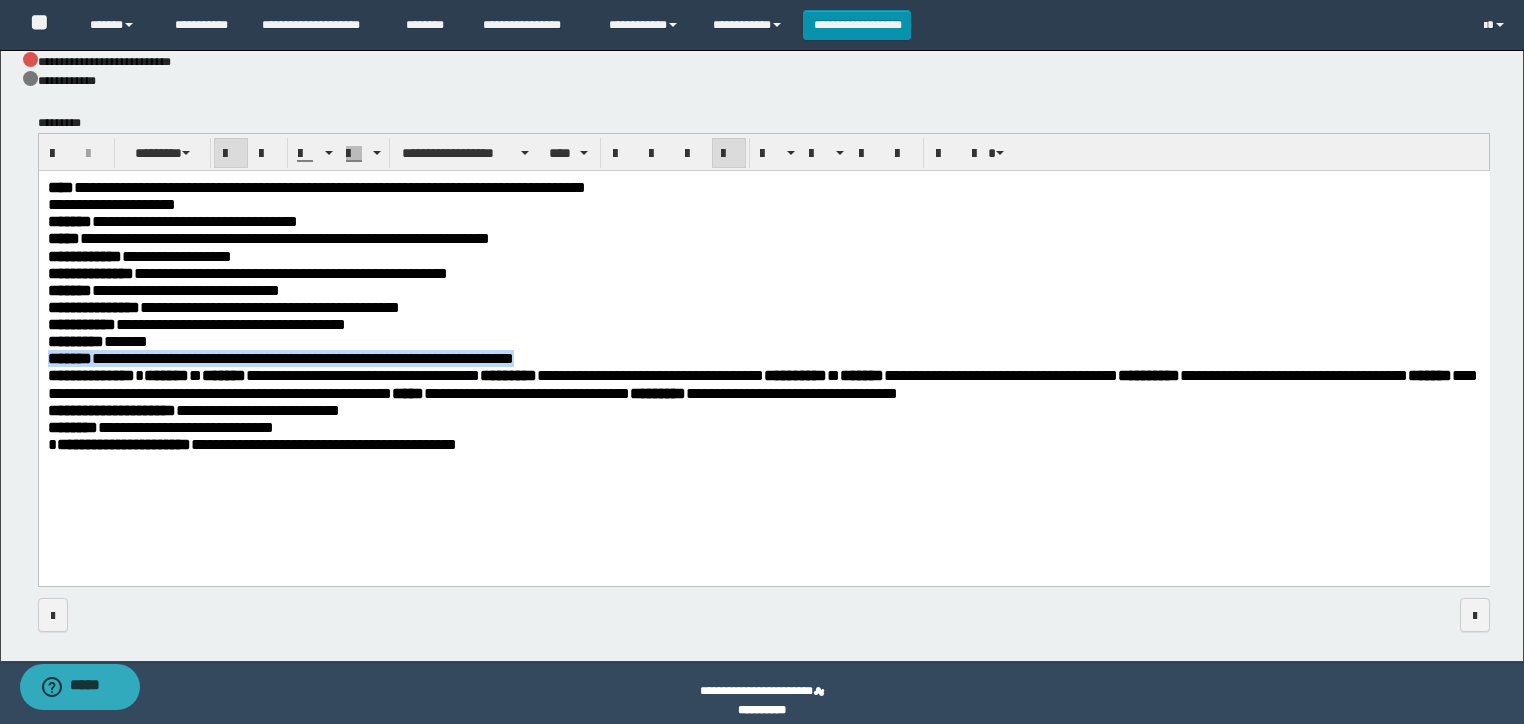 click on "**********" at bounding box center [251, 443] 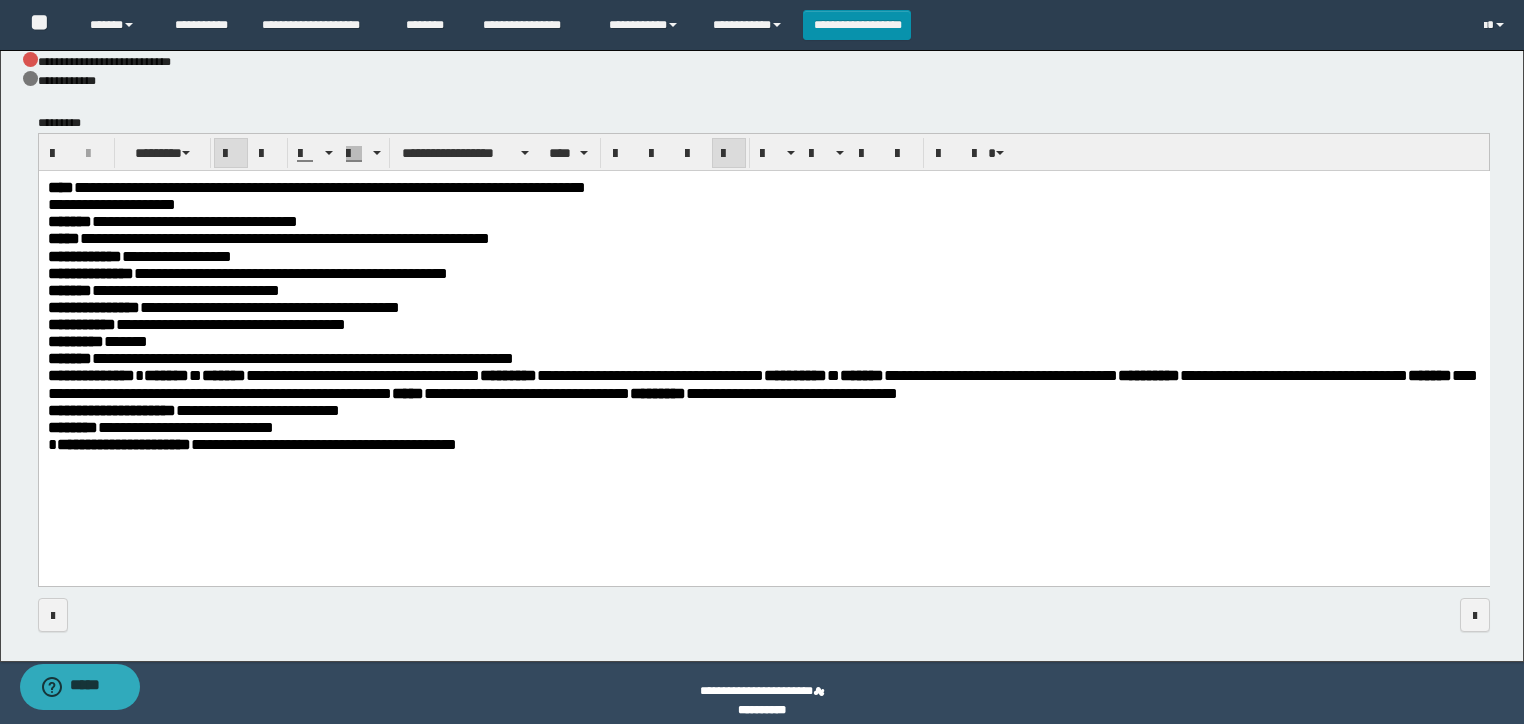 click on "**********" at bounding box center (251, 443) 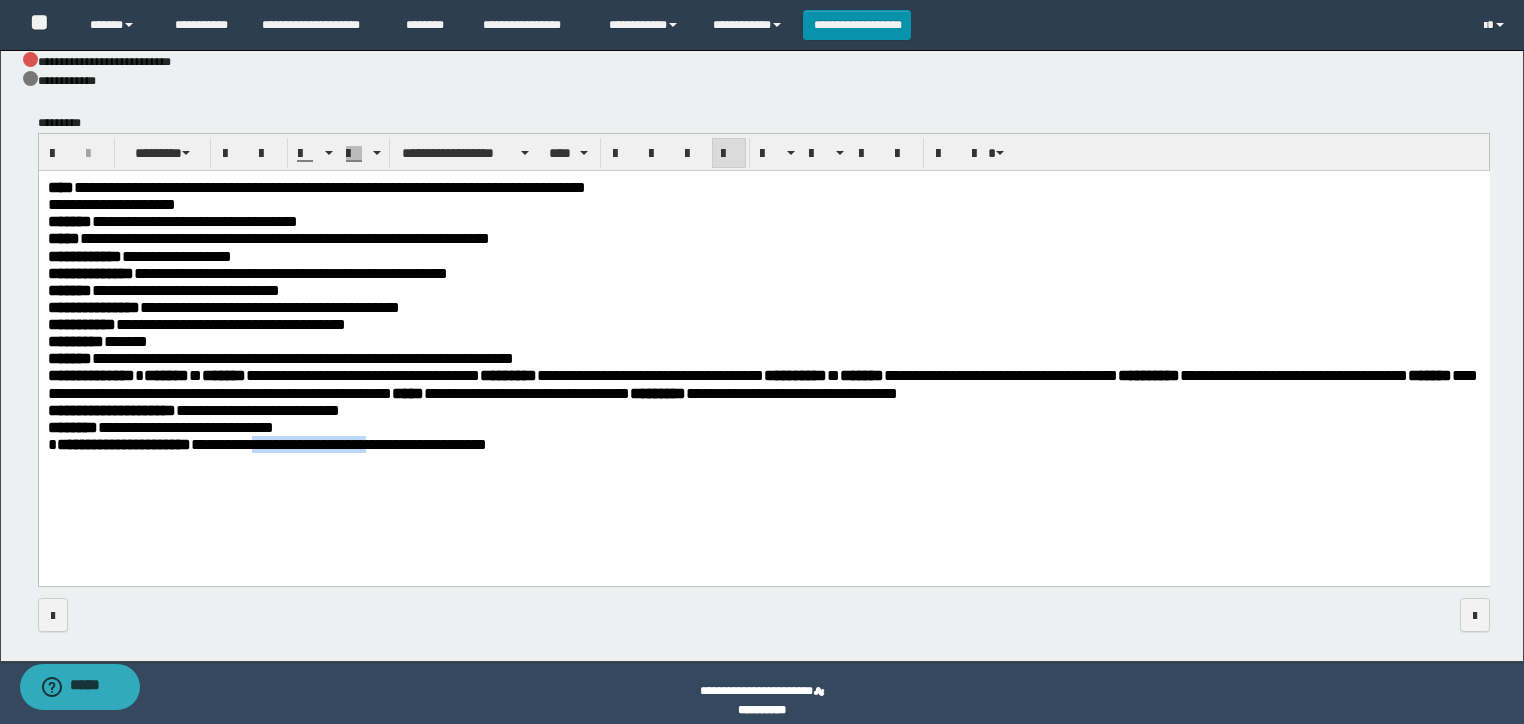 drag, startPoint x: 441, startPoint y: 447, endPoint x: 296, endPoint y: 460, distance: 145.58159 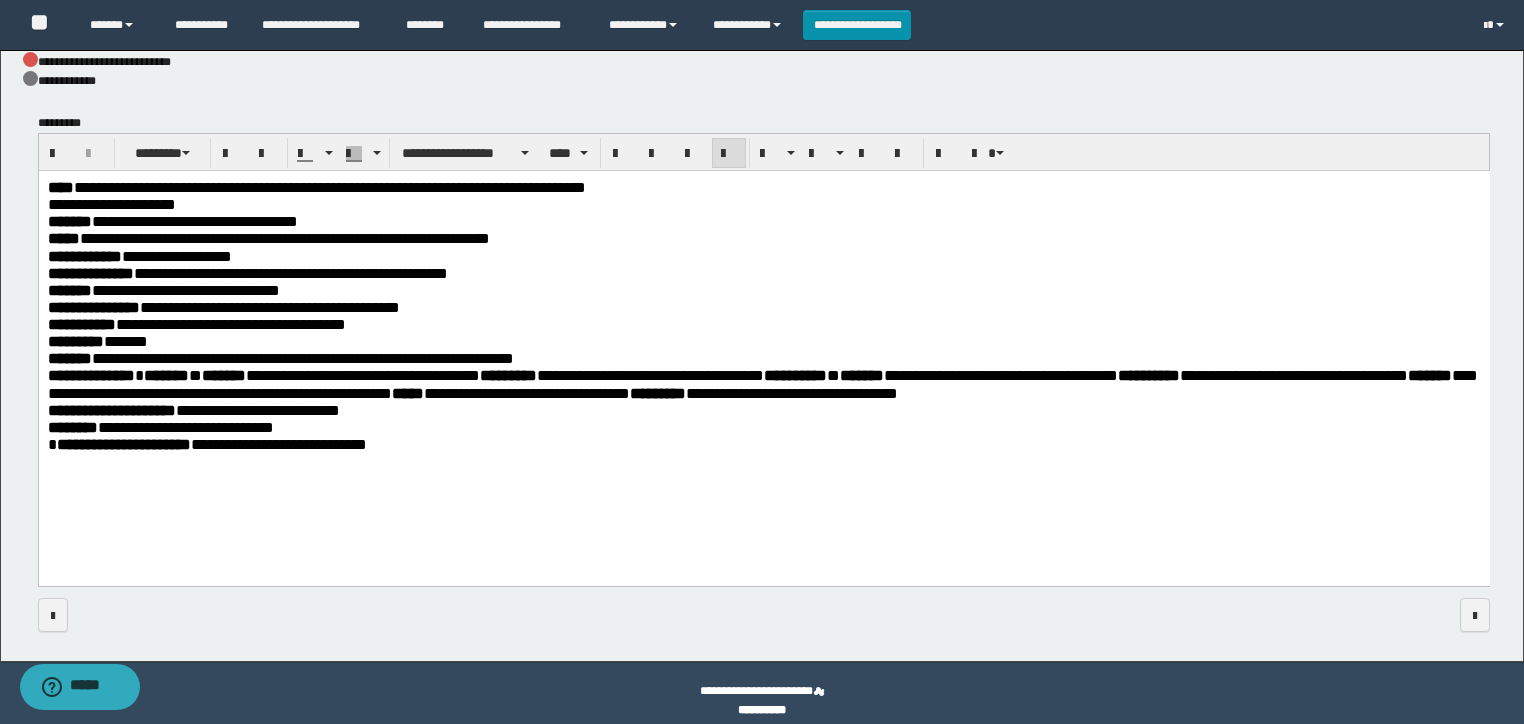 scroll, scrollTop: 1278, scrollLeft: 0, axis: vertical 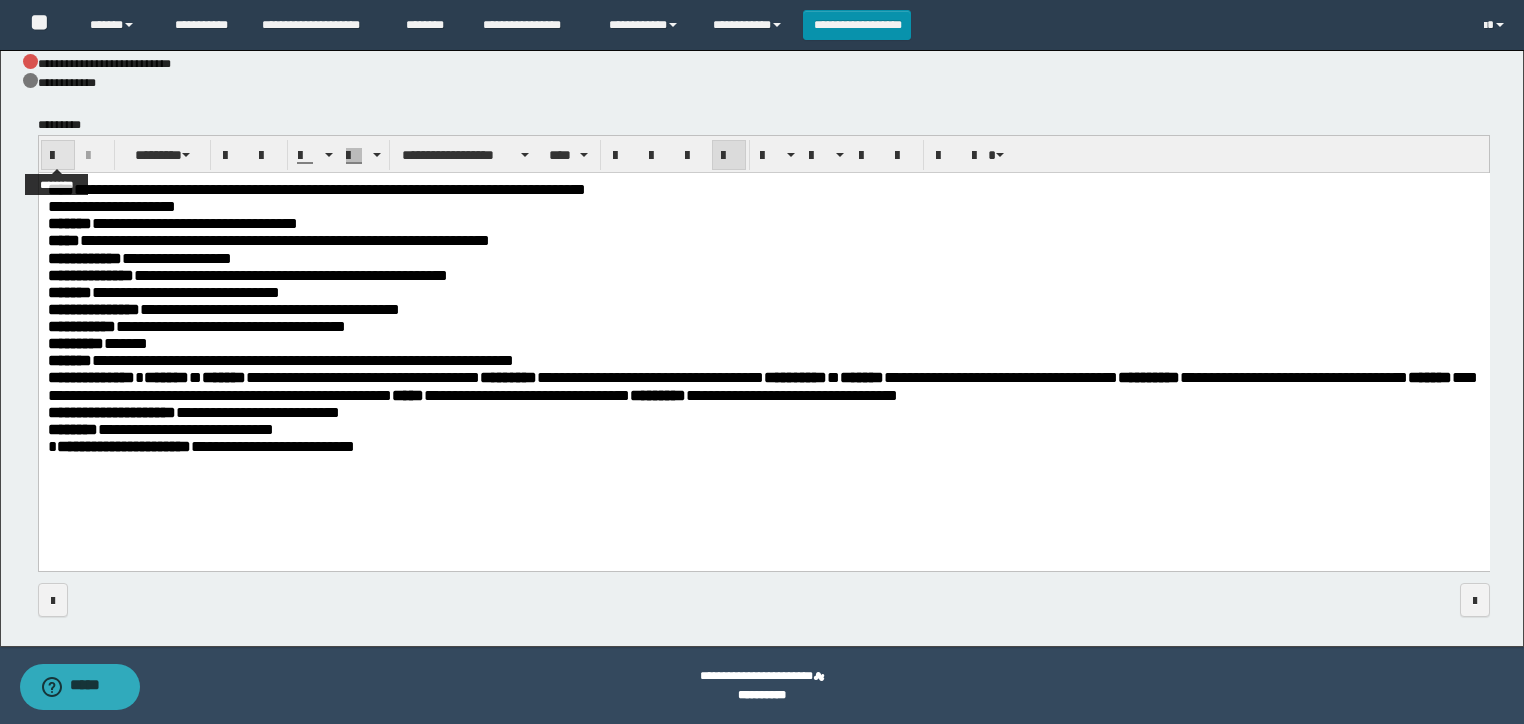 click at bounding box center (58, 156) 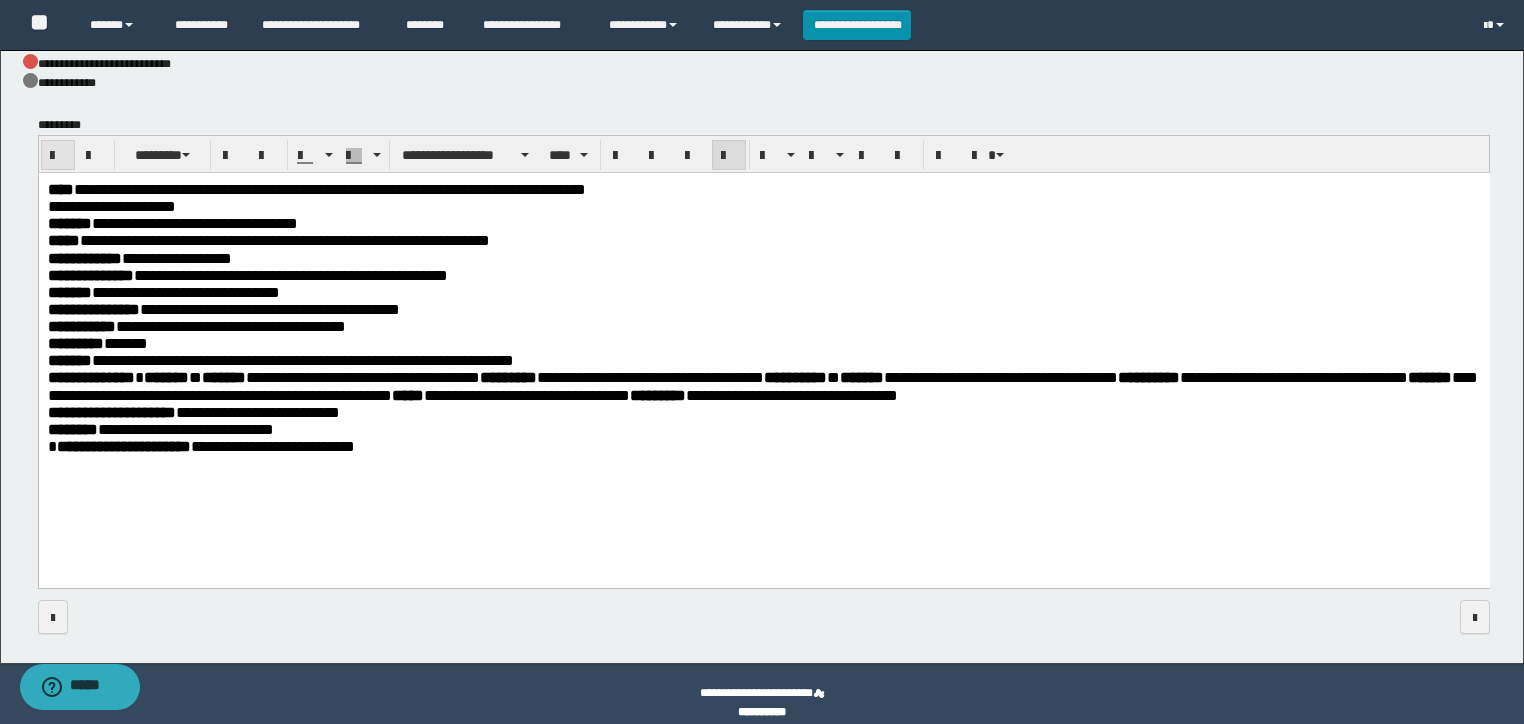 scroll, scrollTop: 1280, scrollLeft: 0, axis: vertical 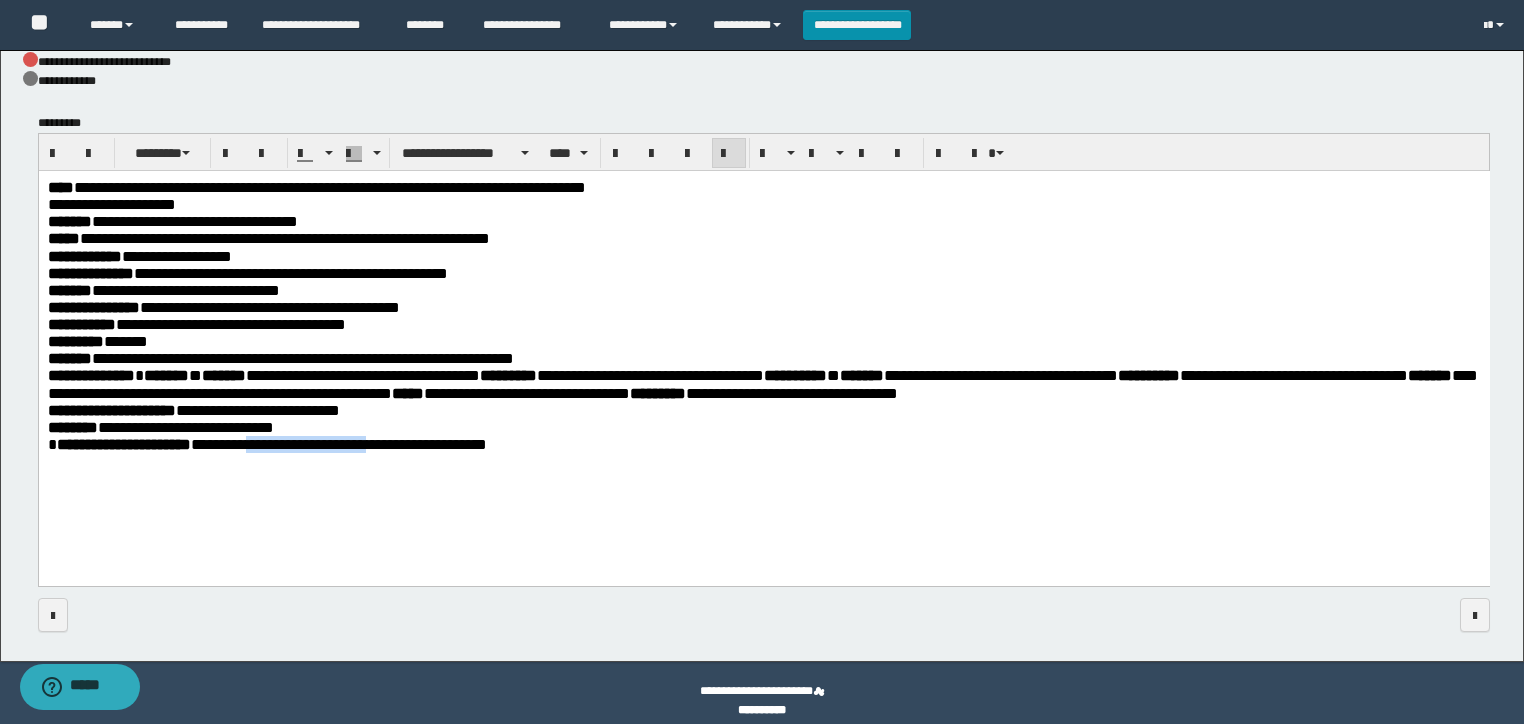 drag, startPoint x: 445, startPoint y: 453, endPoint x: 290, endPoint y: 449, distance: 155.0516 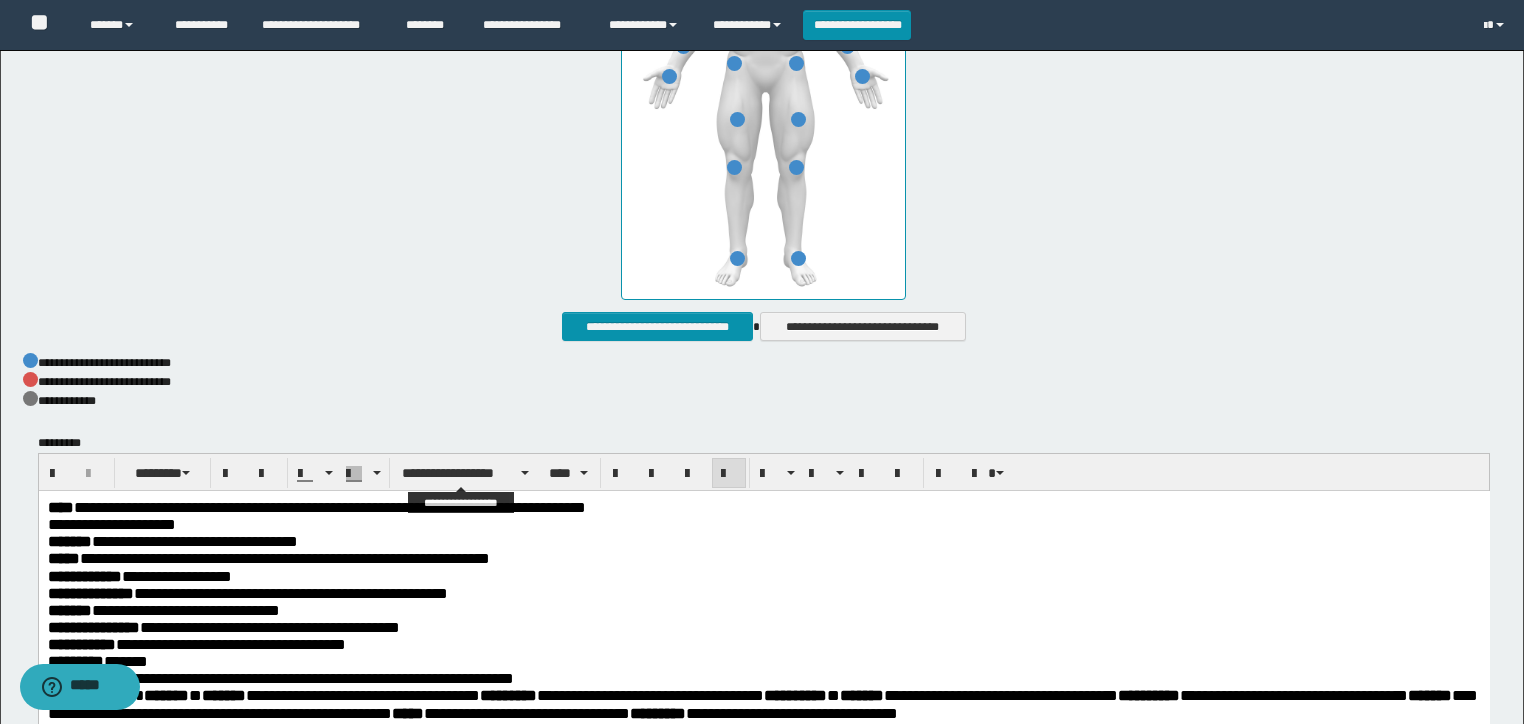scroll, scrollTop: 1200, scrollLeft: 0, axis: vertical 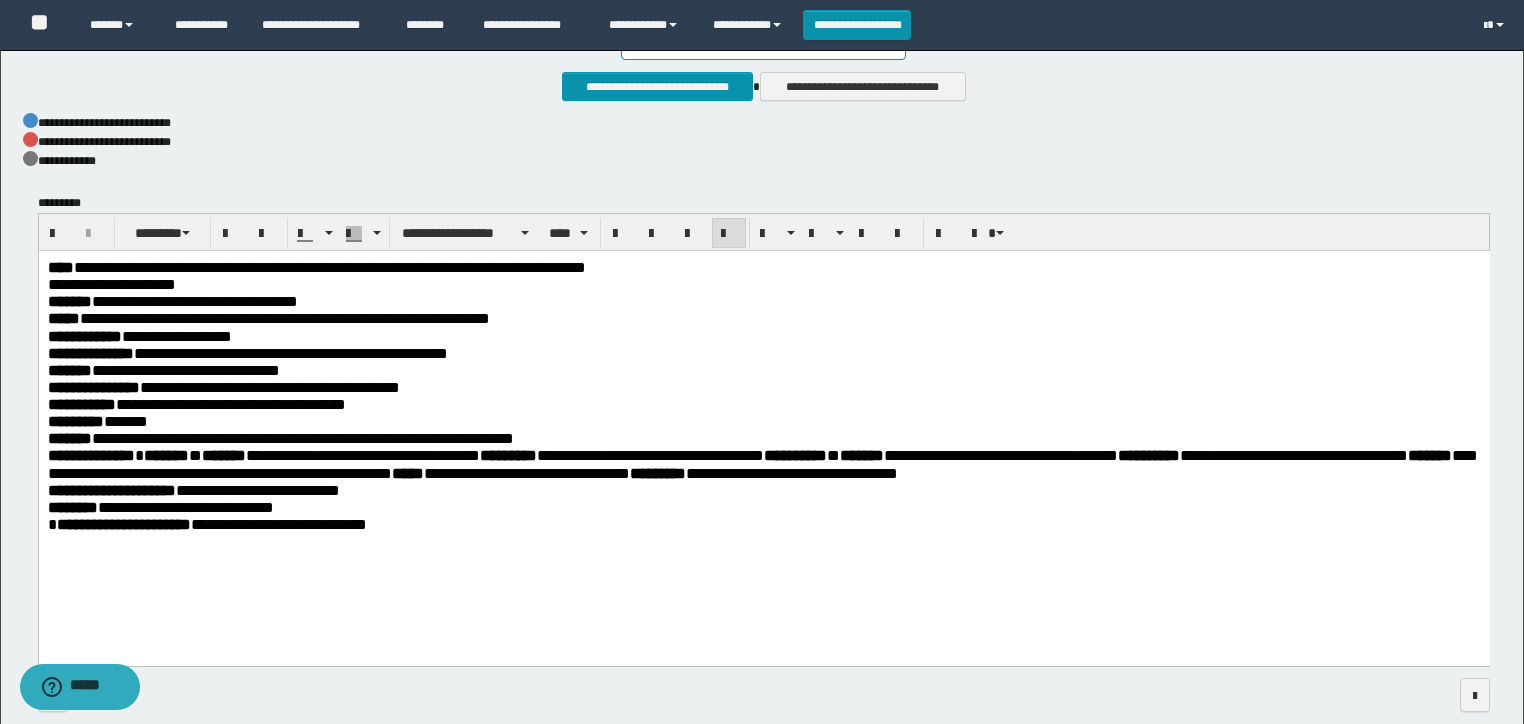click on "********* ******" at bounding box center (763, 420) 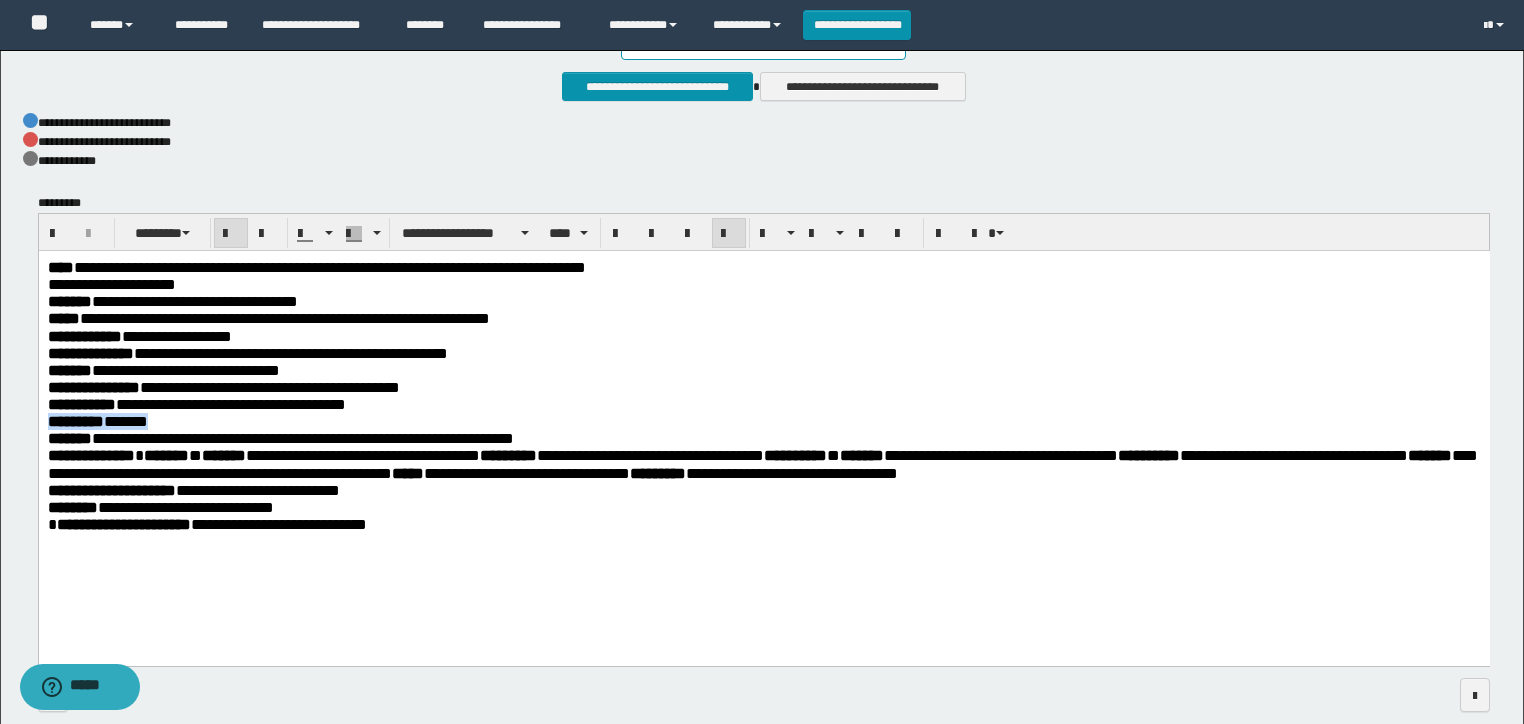 click on "********* ******" at bounding box center [763, 420] 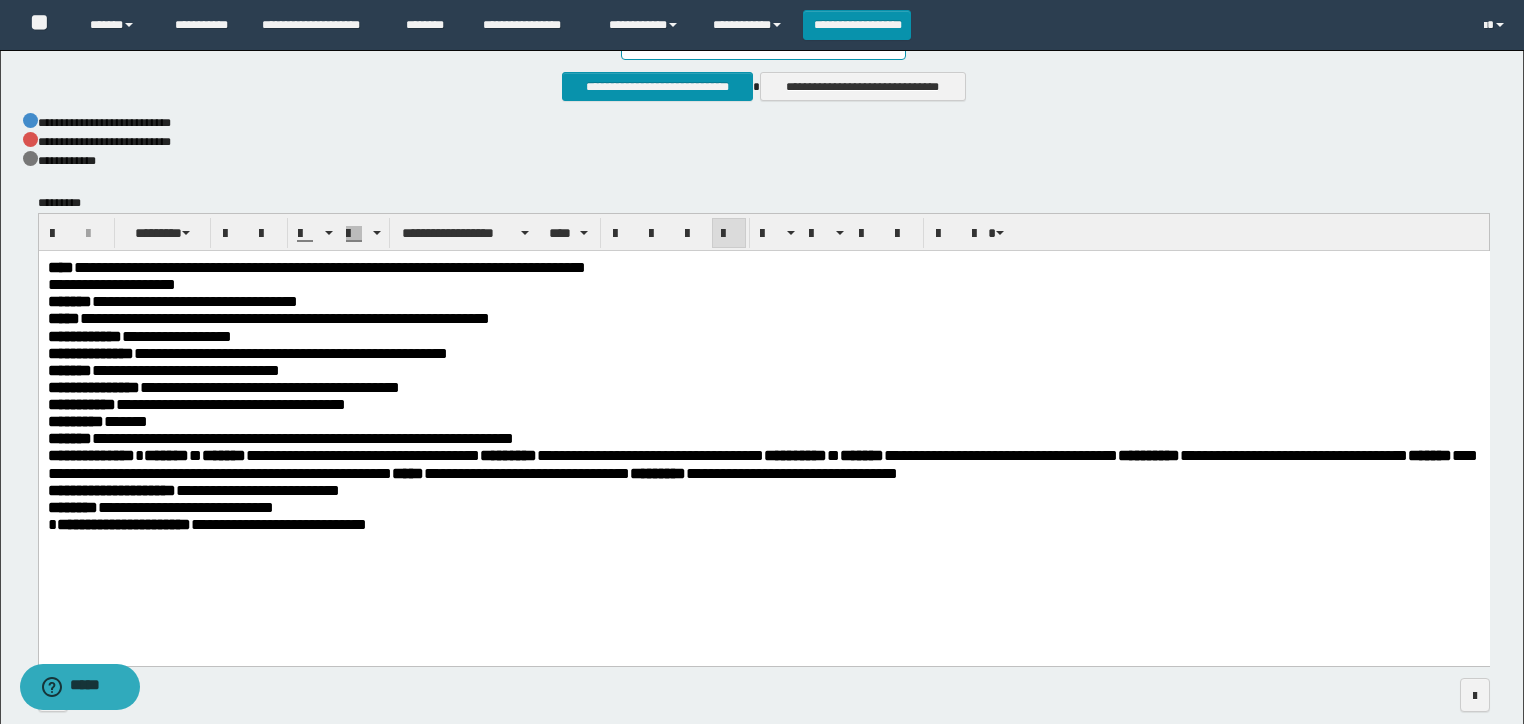 click on "**********" at bounding box center (762, 463) 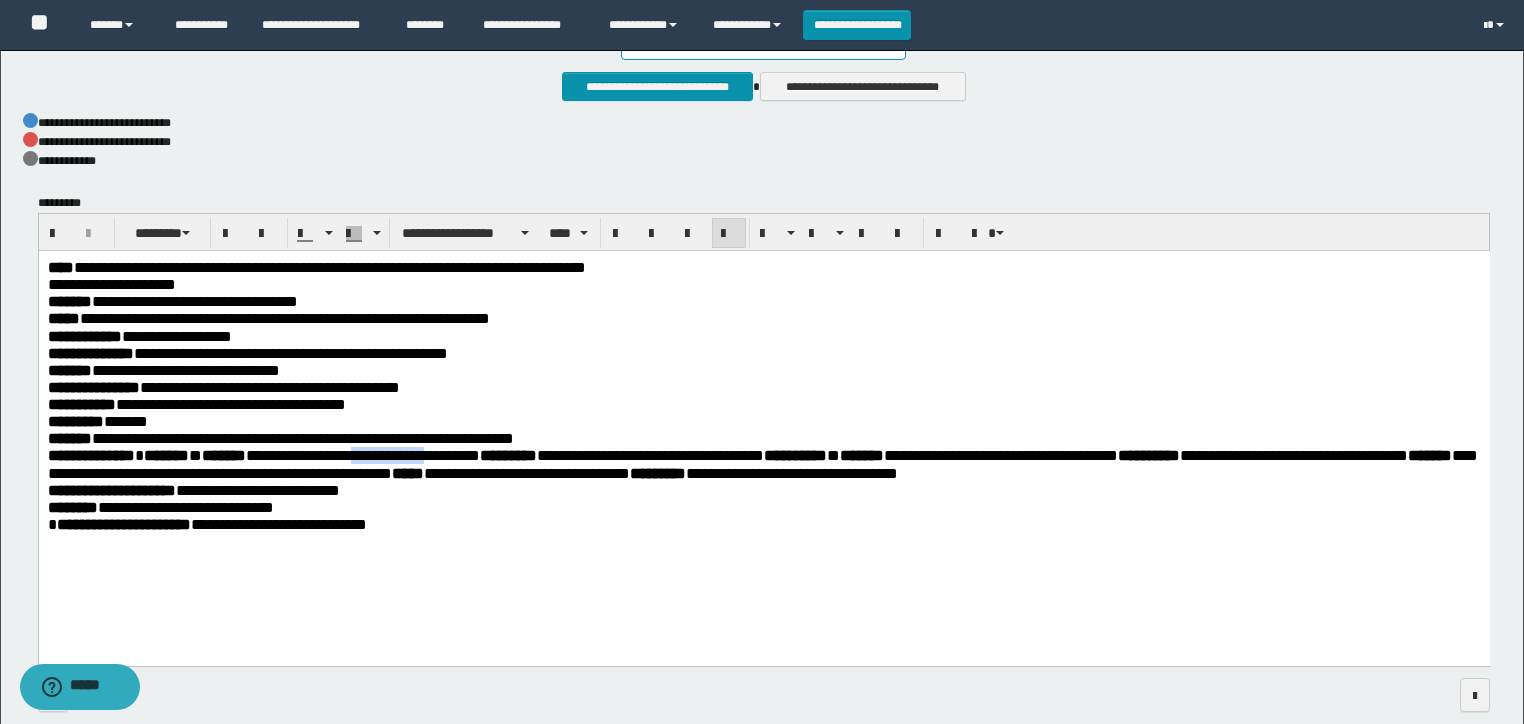 click on "**********" at bounding box center (763, 428) 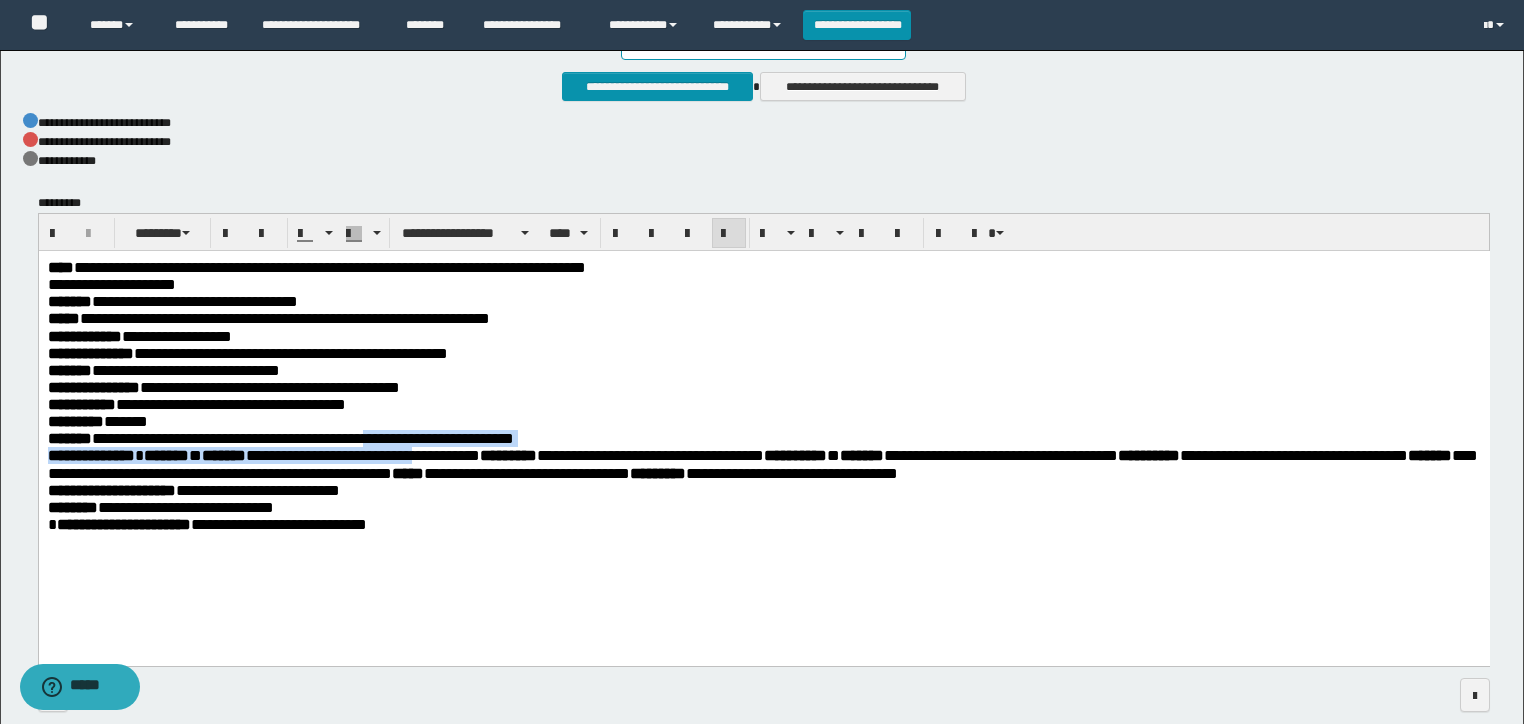 click on "**********" at bounding box center (302, 437) 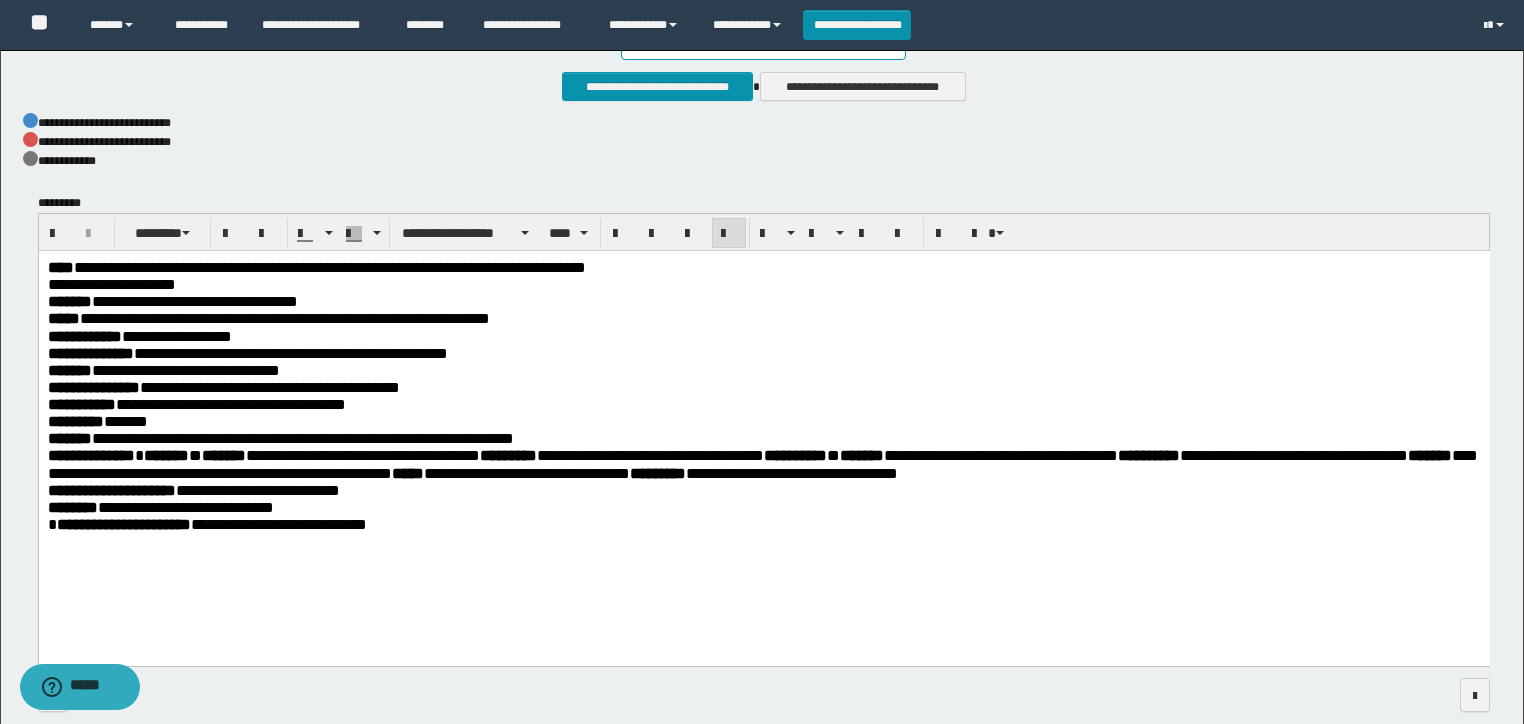 click on "**********" at bounding box center [302, 437] 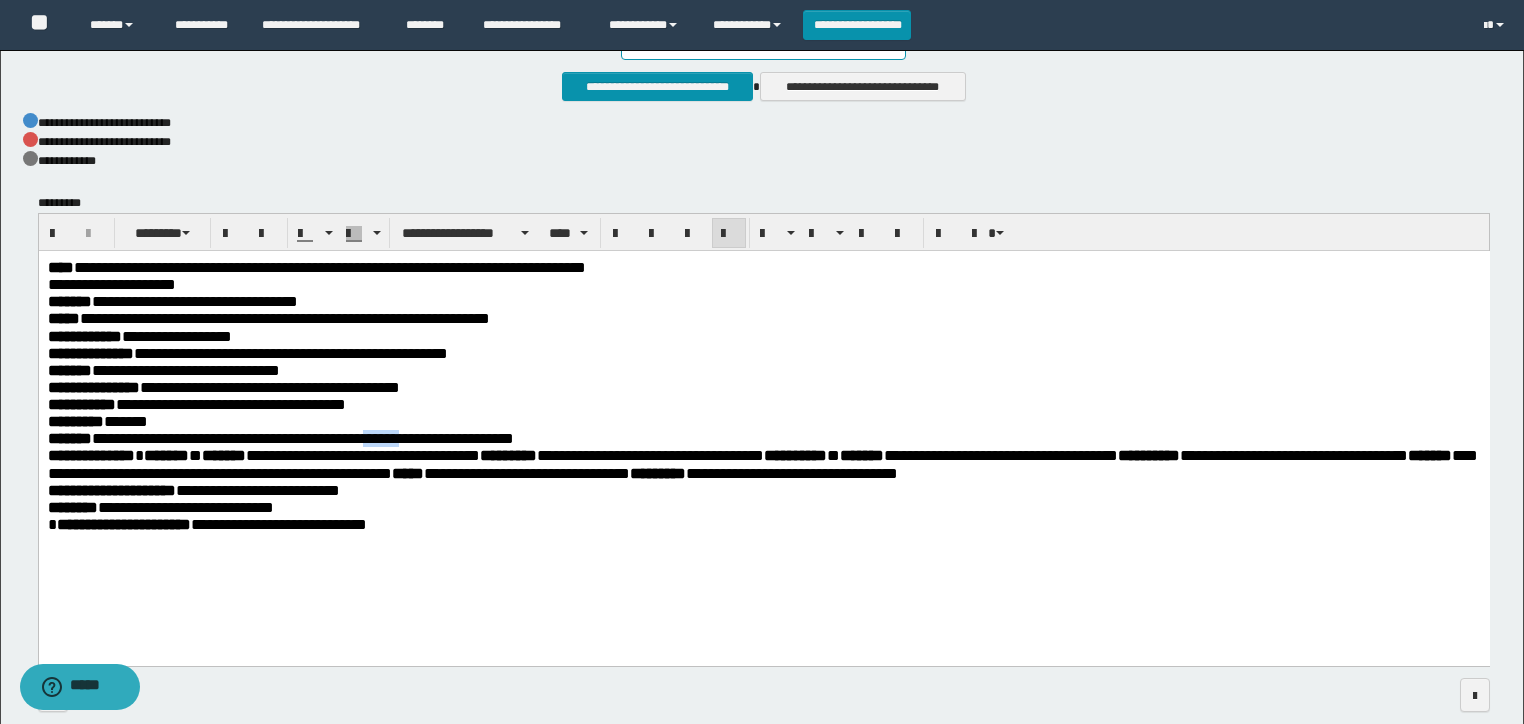 click on "**********" at bounding box center (302, 437) 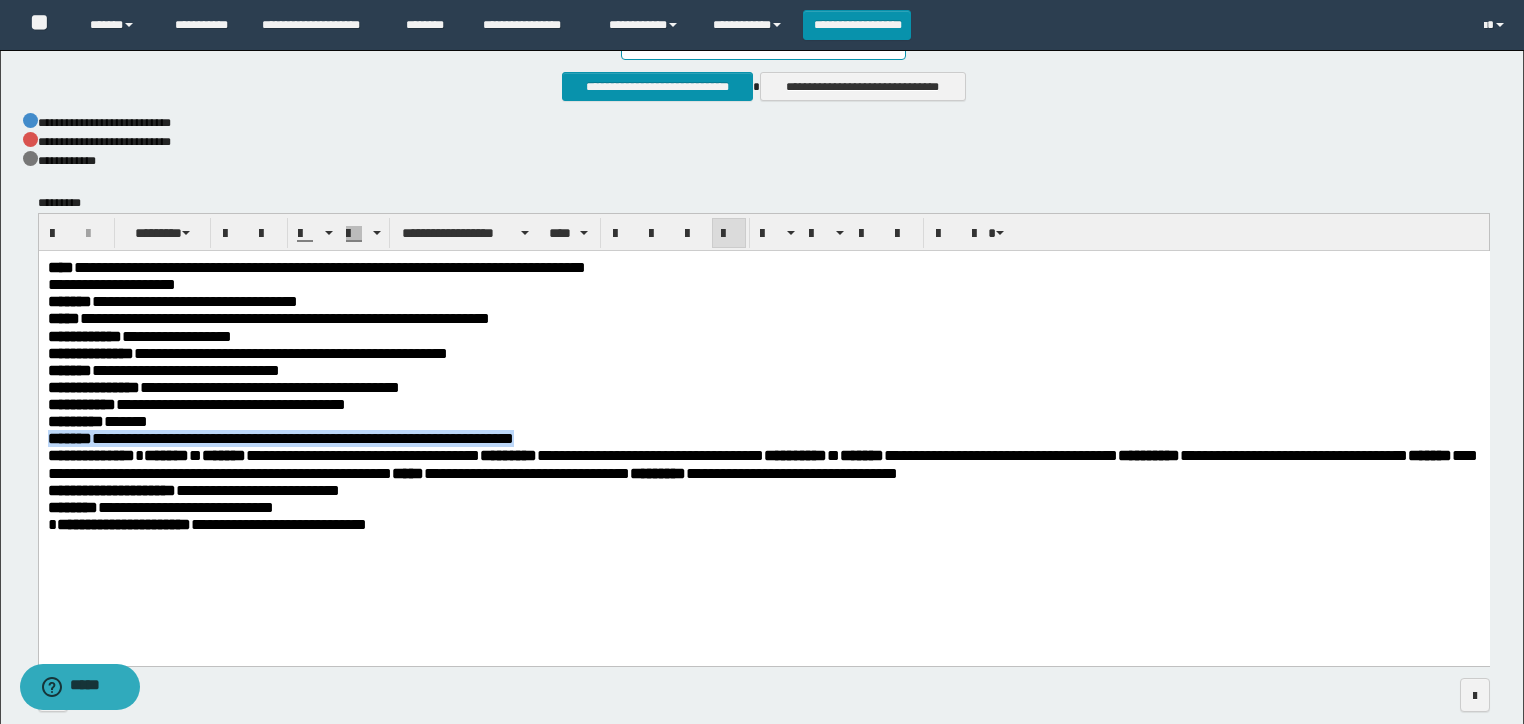 click on "**********" at bounding box center (302, 437) 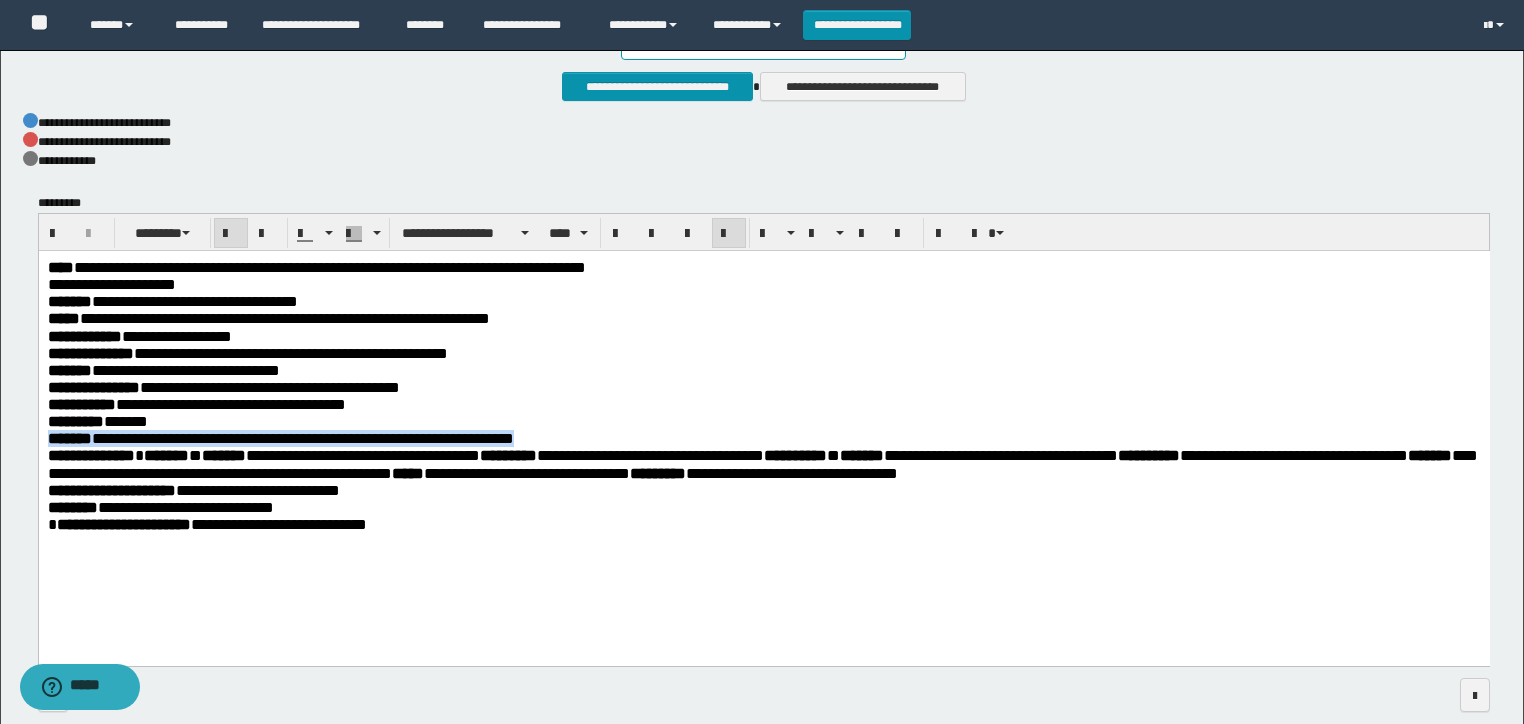 copy on "**********" 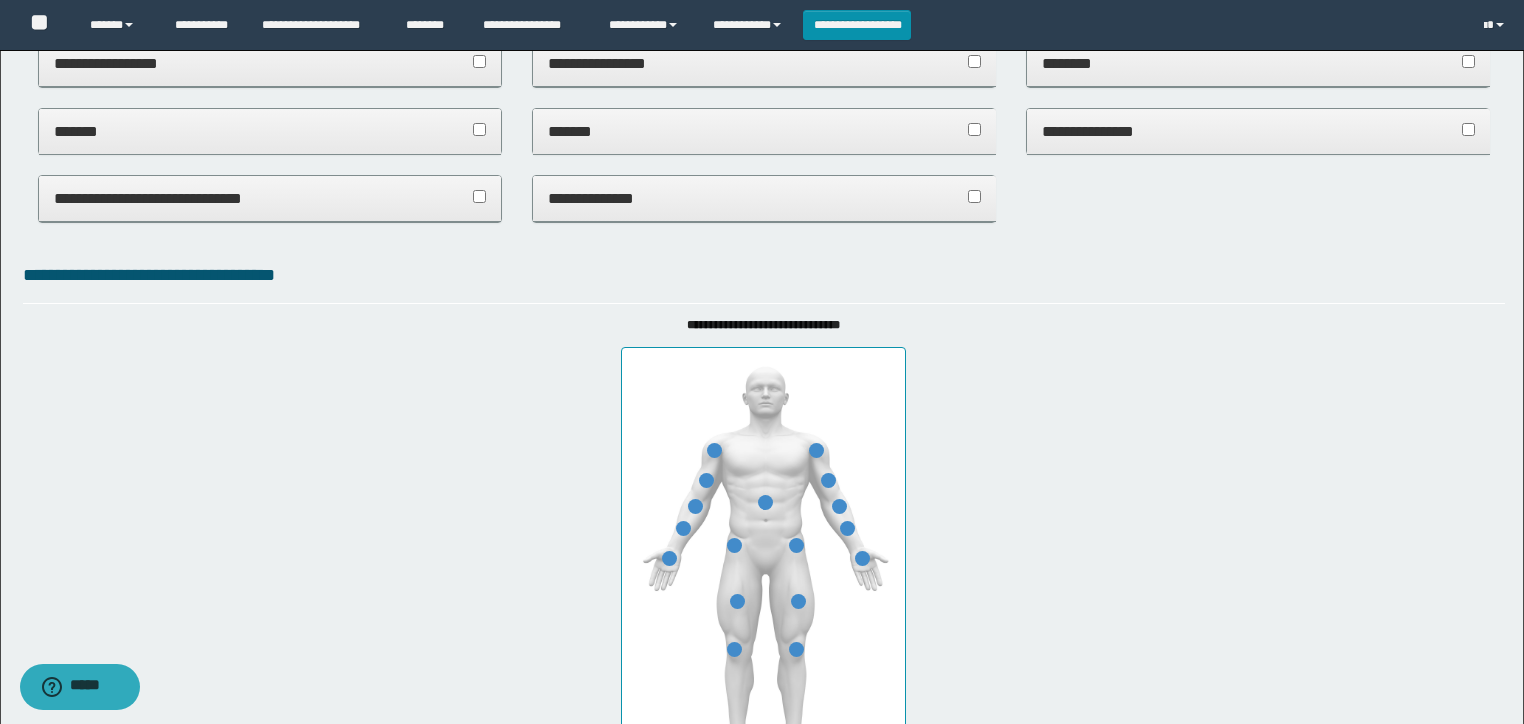 scroll, scrollTop: 240, scrollLeft: 0, axis: vertical 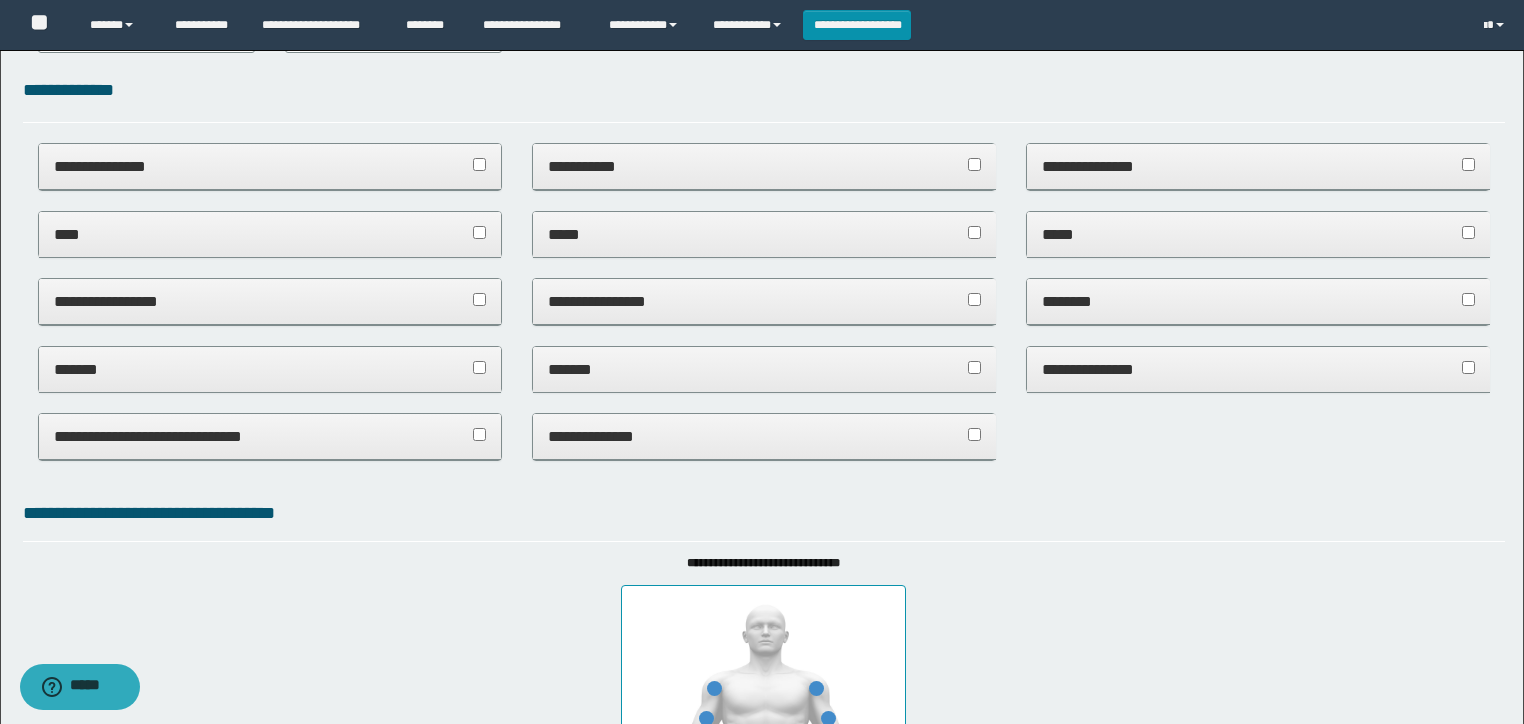 click on "*******" at bounding box center (270, 369) 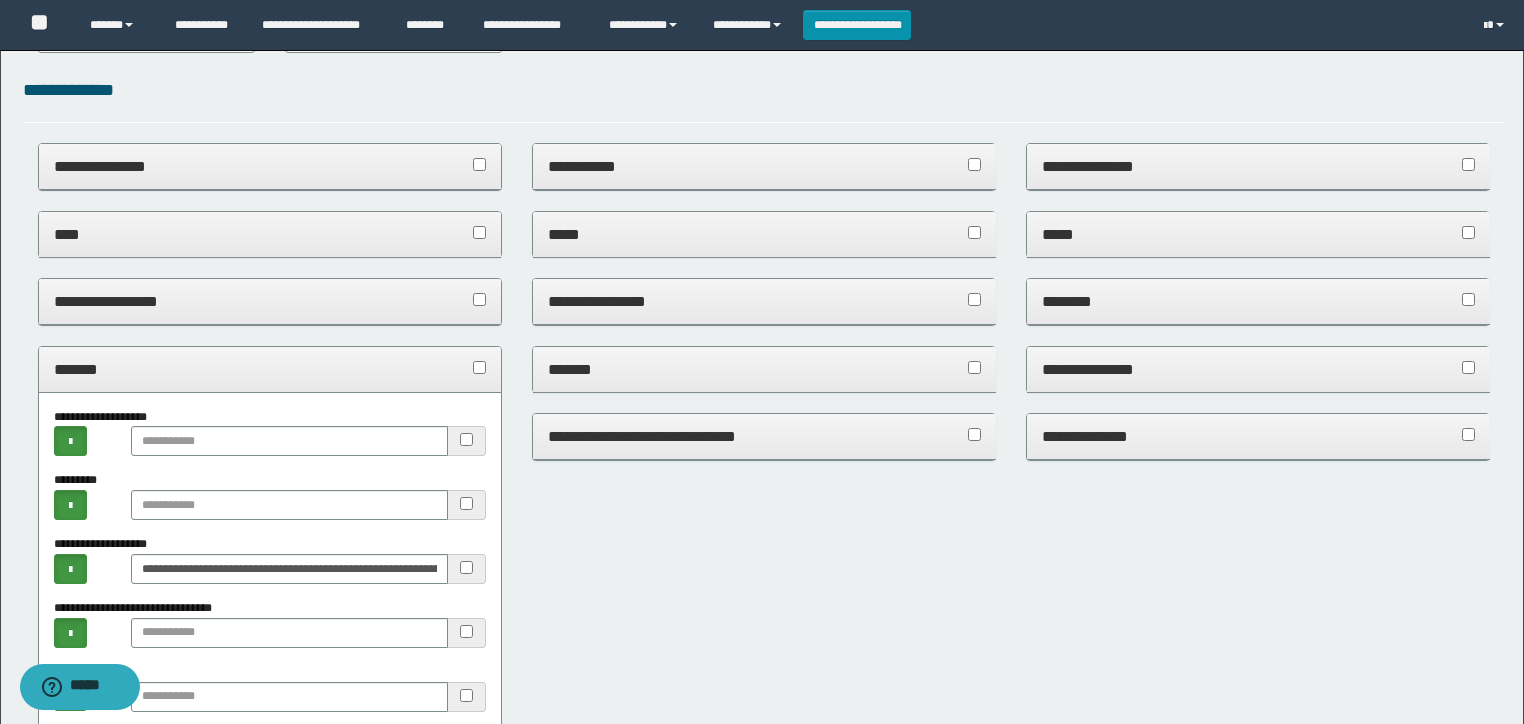 drag, startPoint x: 190, startPoint y: 380, endPoint x: 201, endPoint y: 364, distance: 19.416489 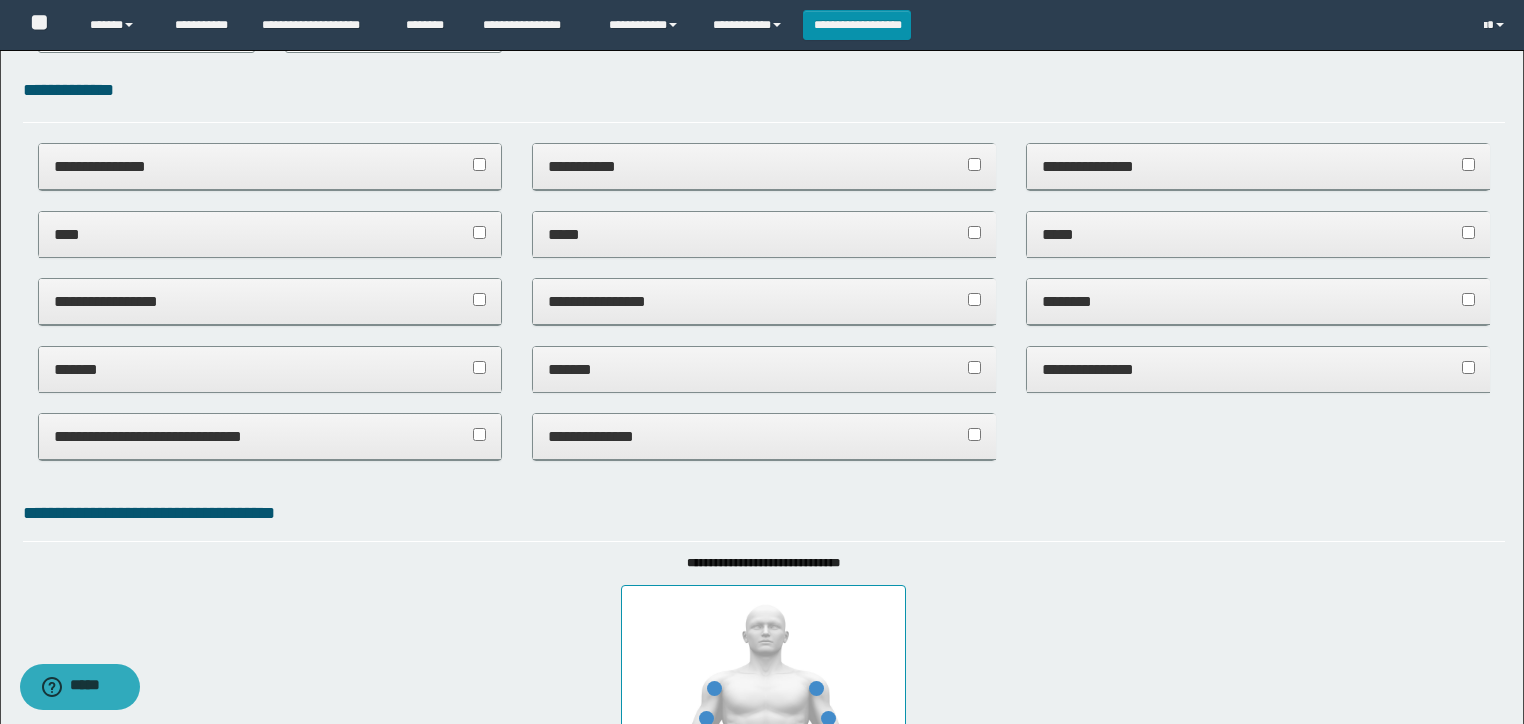 scroll, scrollTop: 0, scrollLeft: 0, axis: both 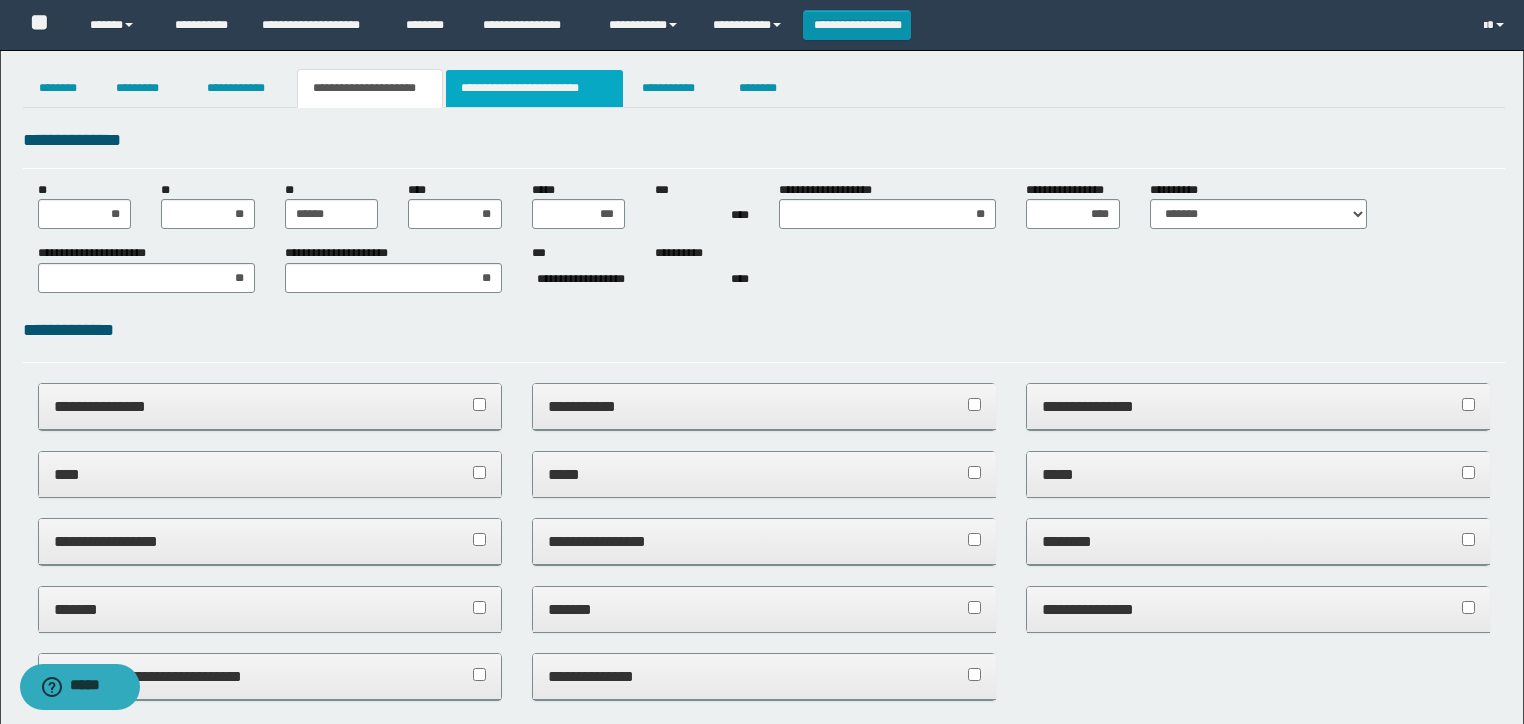 click on "**********" at bounding box center [534, 88] 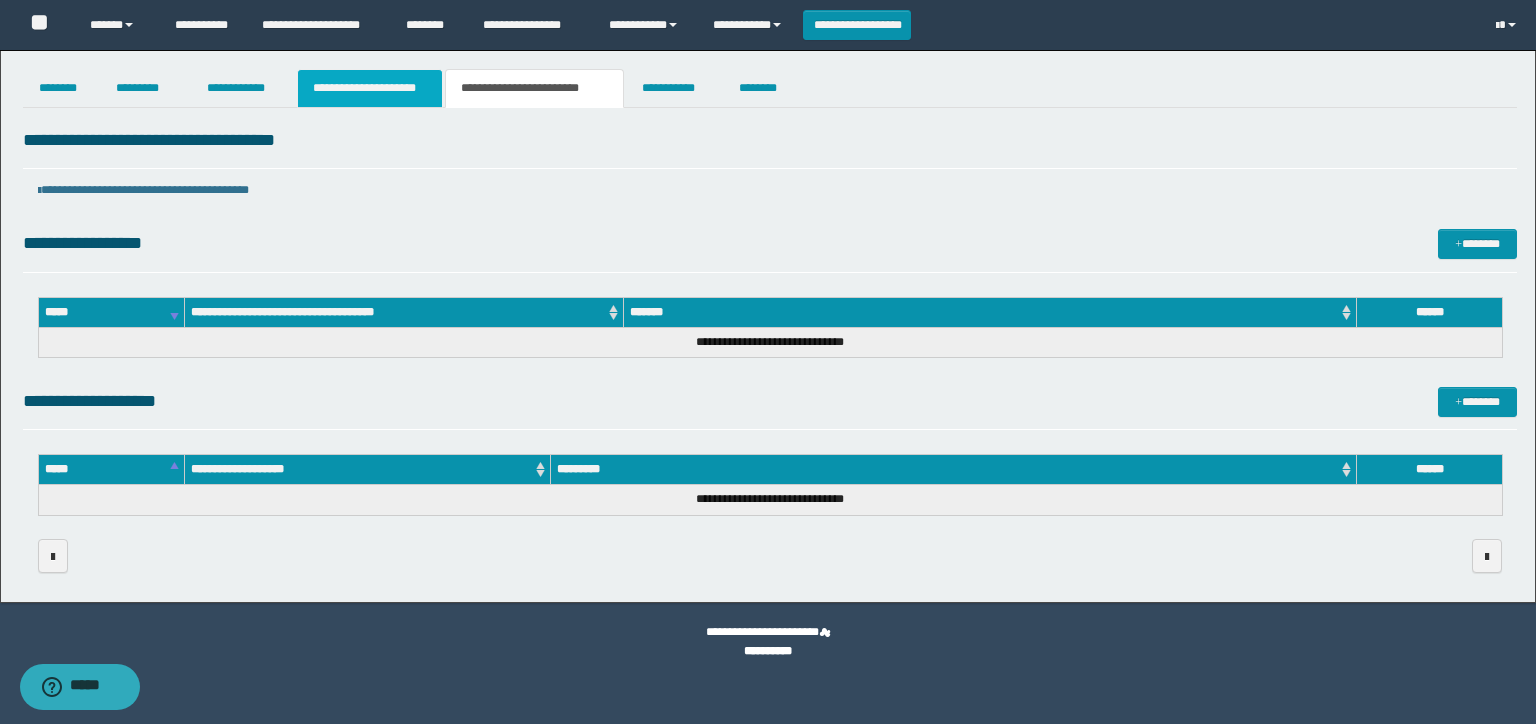 click on "**********" at bounding box center [370, 88] 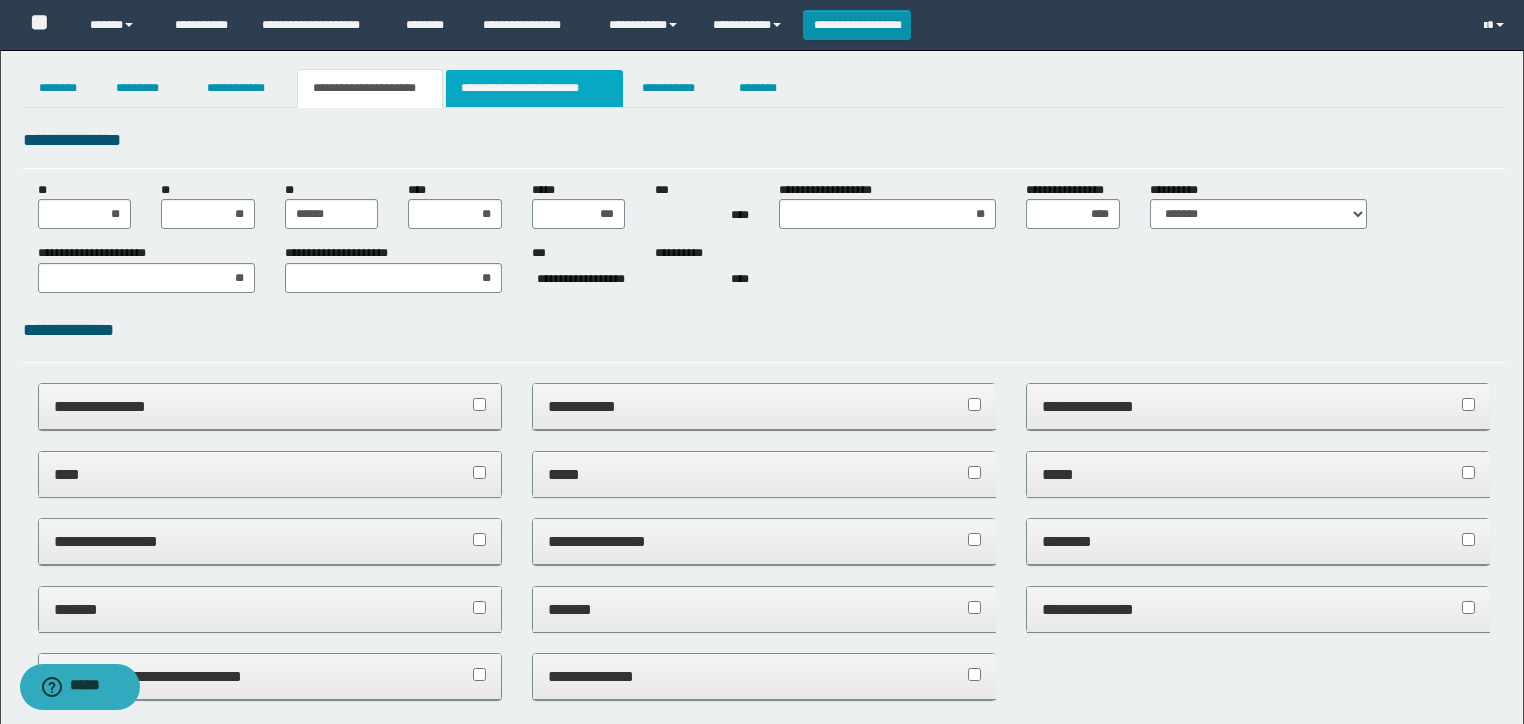 click on "**********" at bounding box center [534, 88] 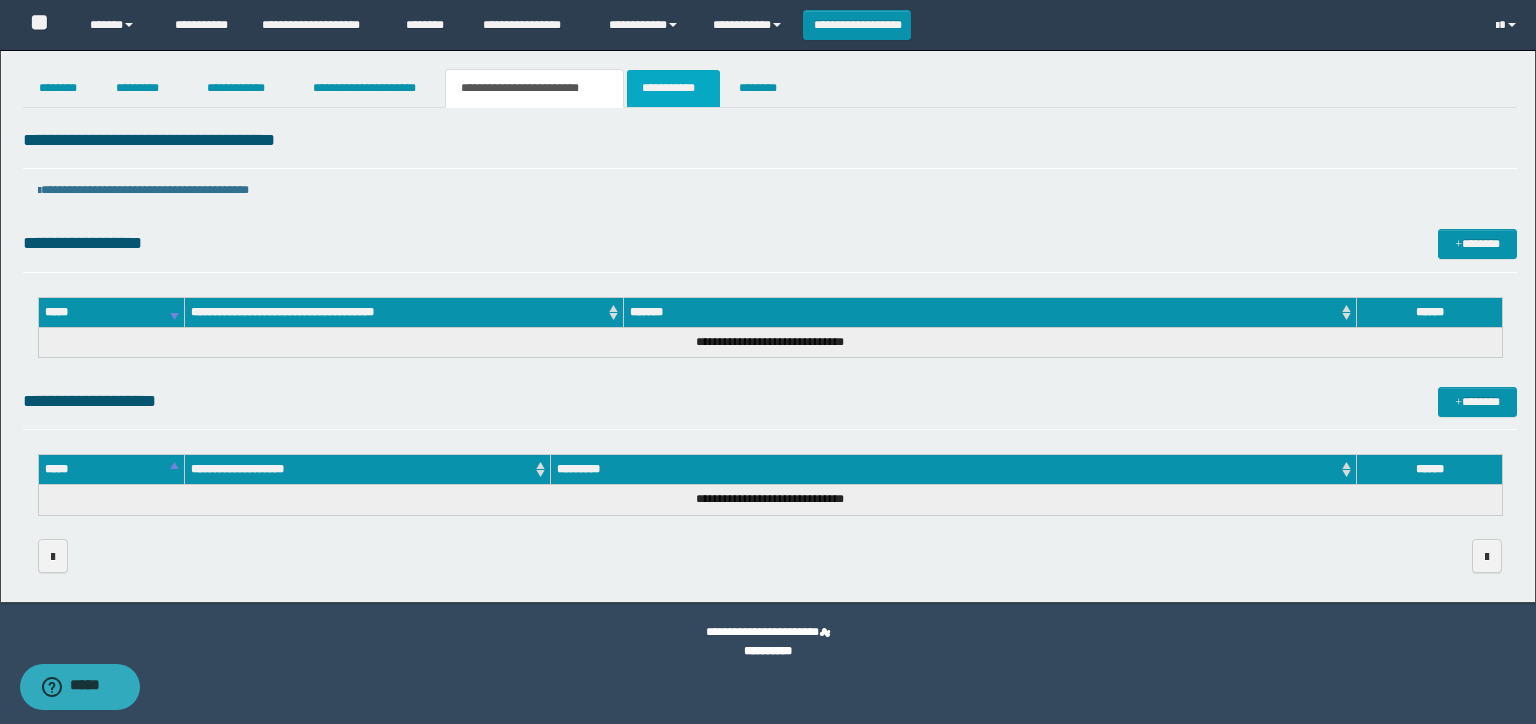 click on "**********" at bounding box center (673, 88) 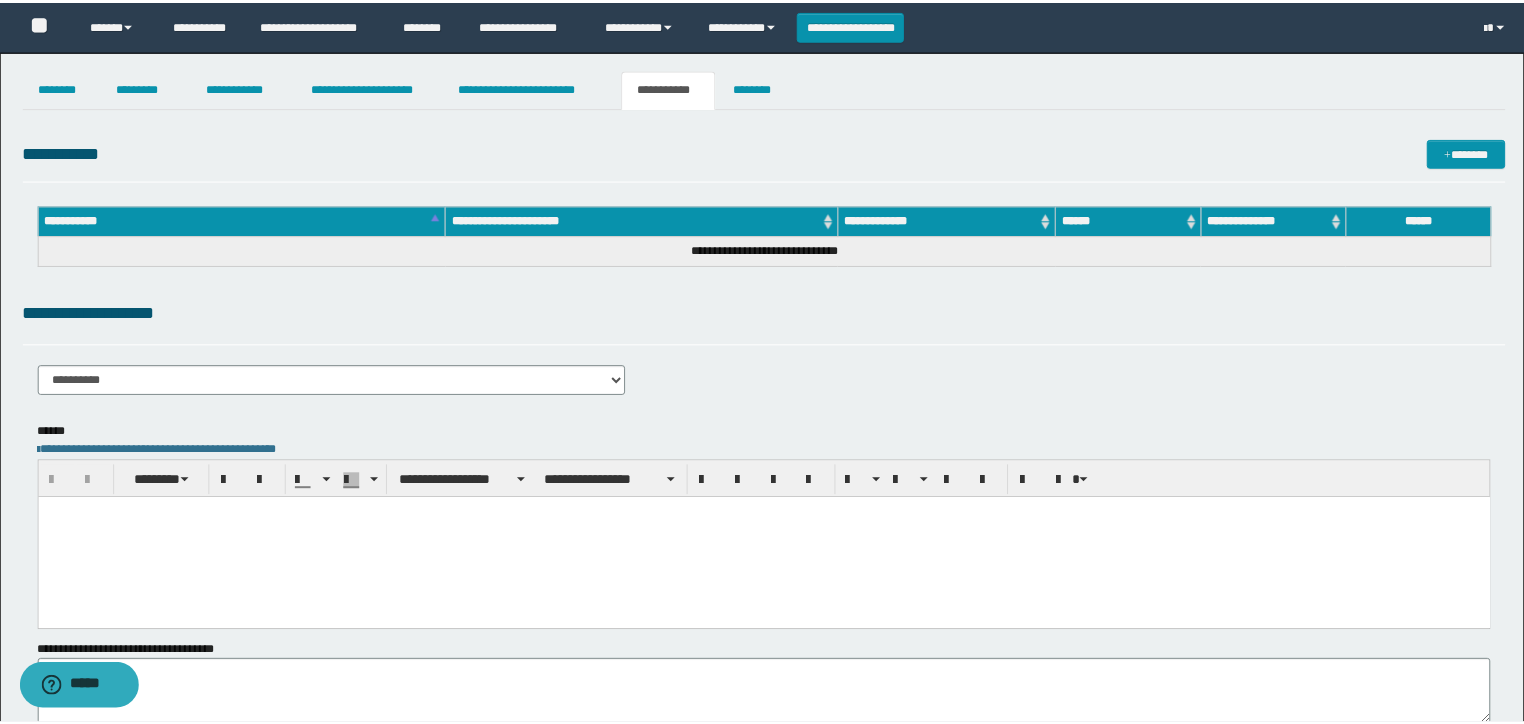 scroll, scrollTop: 0, scrollLeft: 0, axis: both 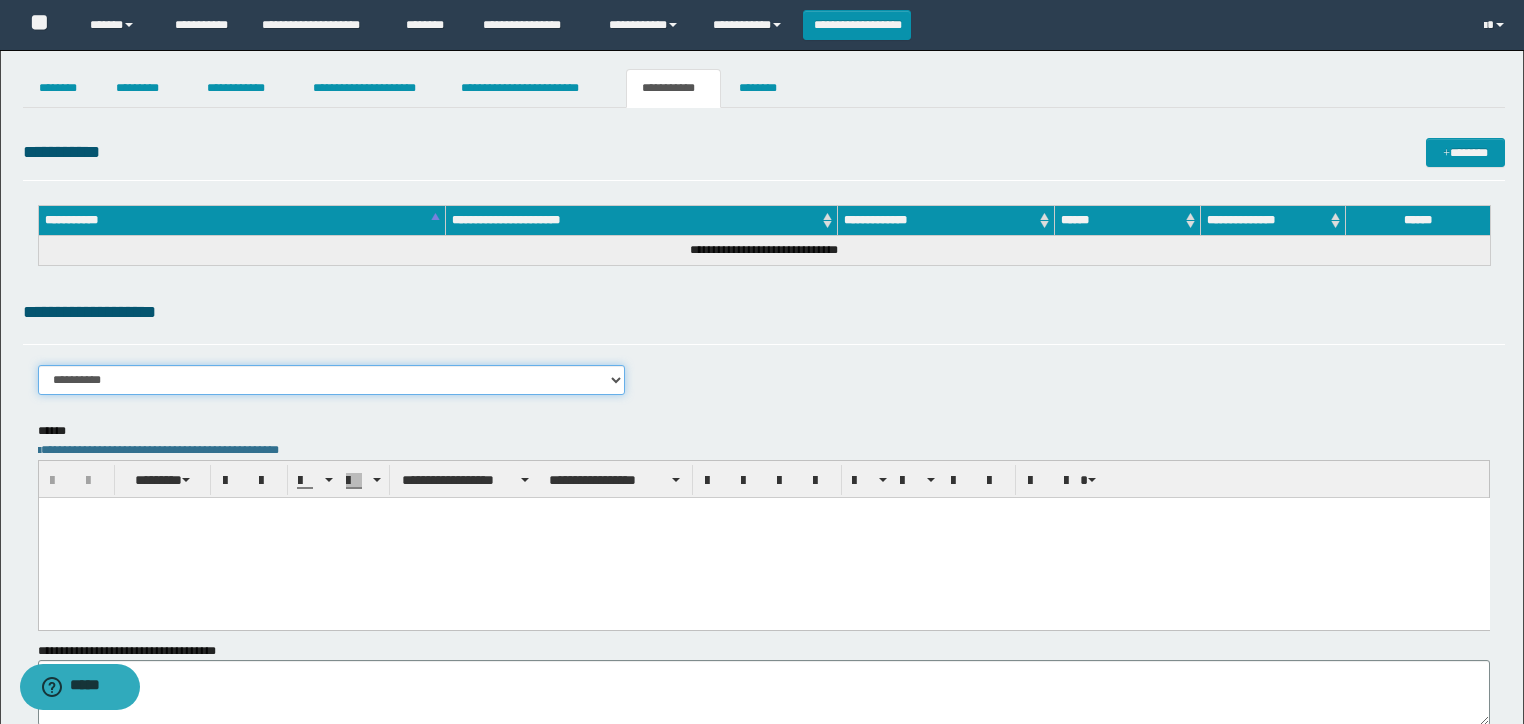 click on "**********" at bounding box center (332, 380) 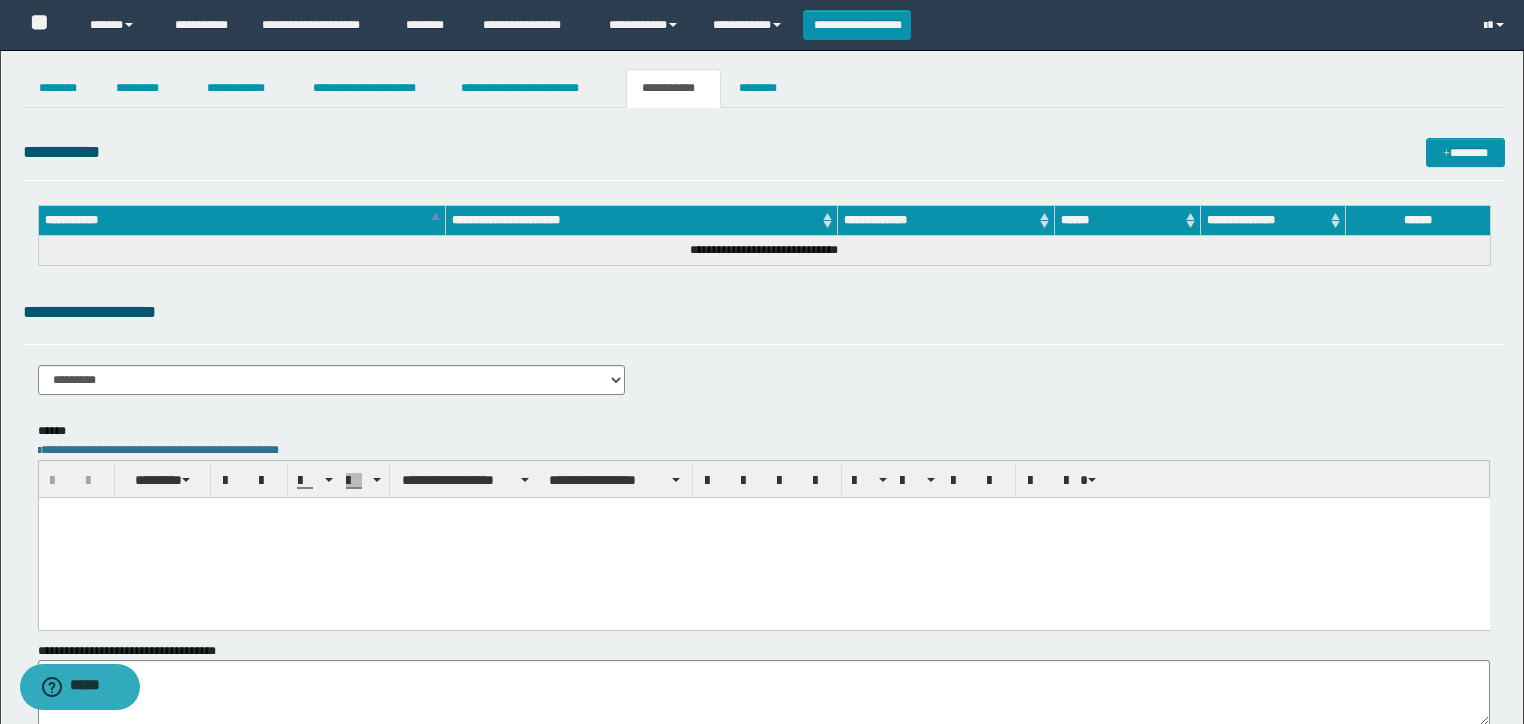 drag, startPoint x: 863, startPoint y: 575, endPoint x: 966, endPoint y: 622, distance: 113.216606 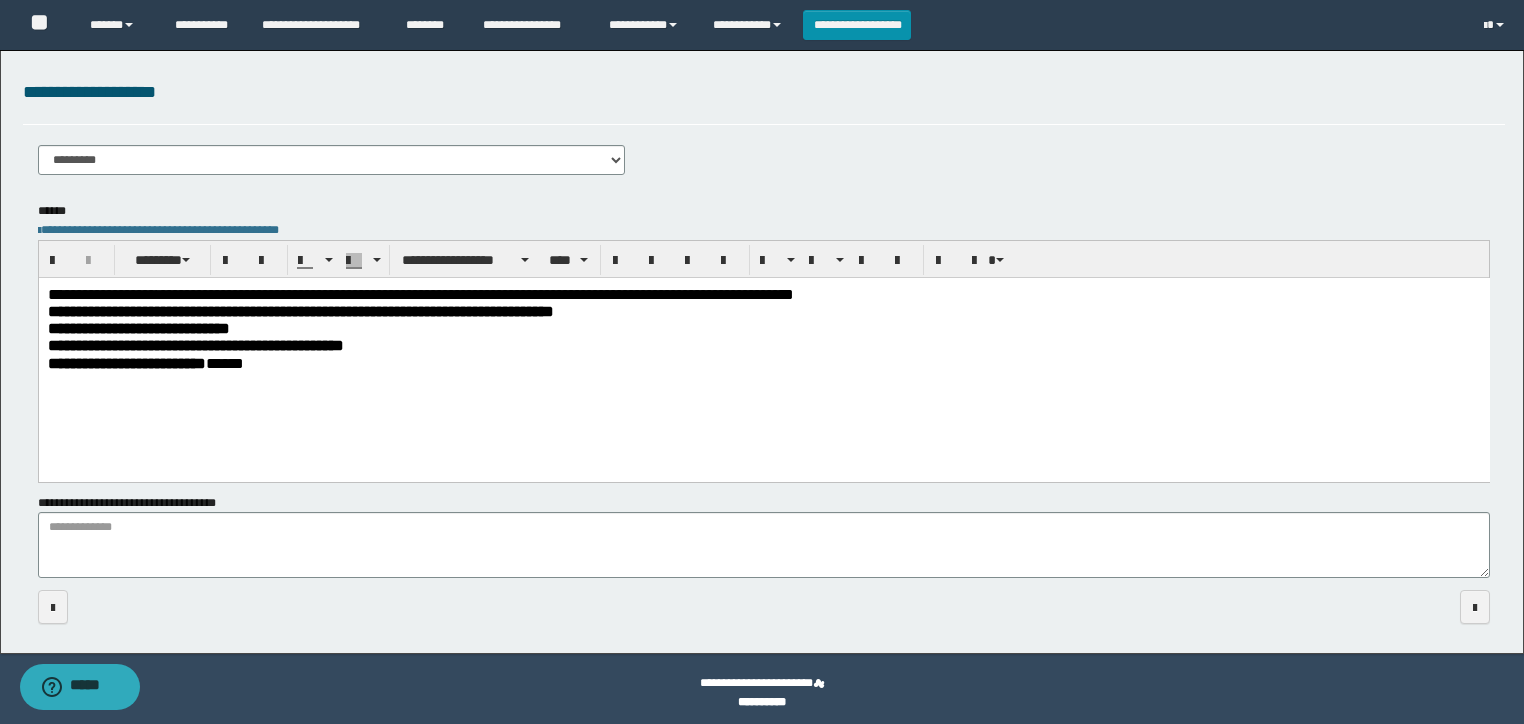 scroll, scrollTop: 227, scrollLeft: 0, axis: vertical 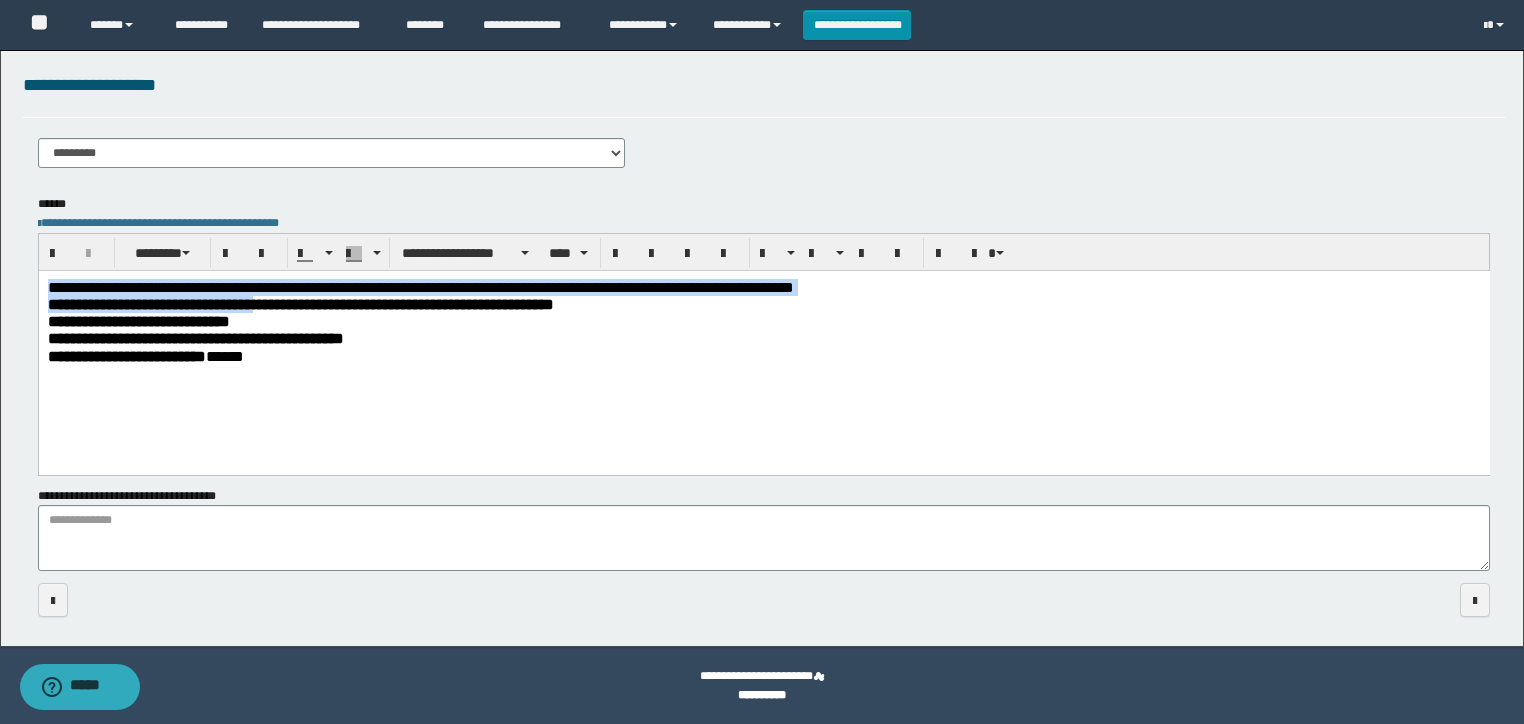 drag, startPoint x: 121, startPoint y: 311, endPoint x: 349, endPoint y: 310, distance: 228.0022 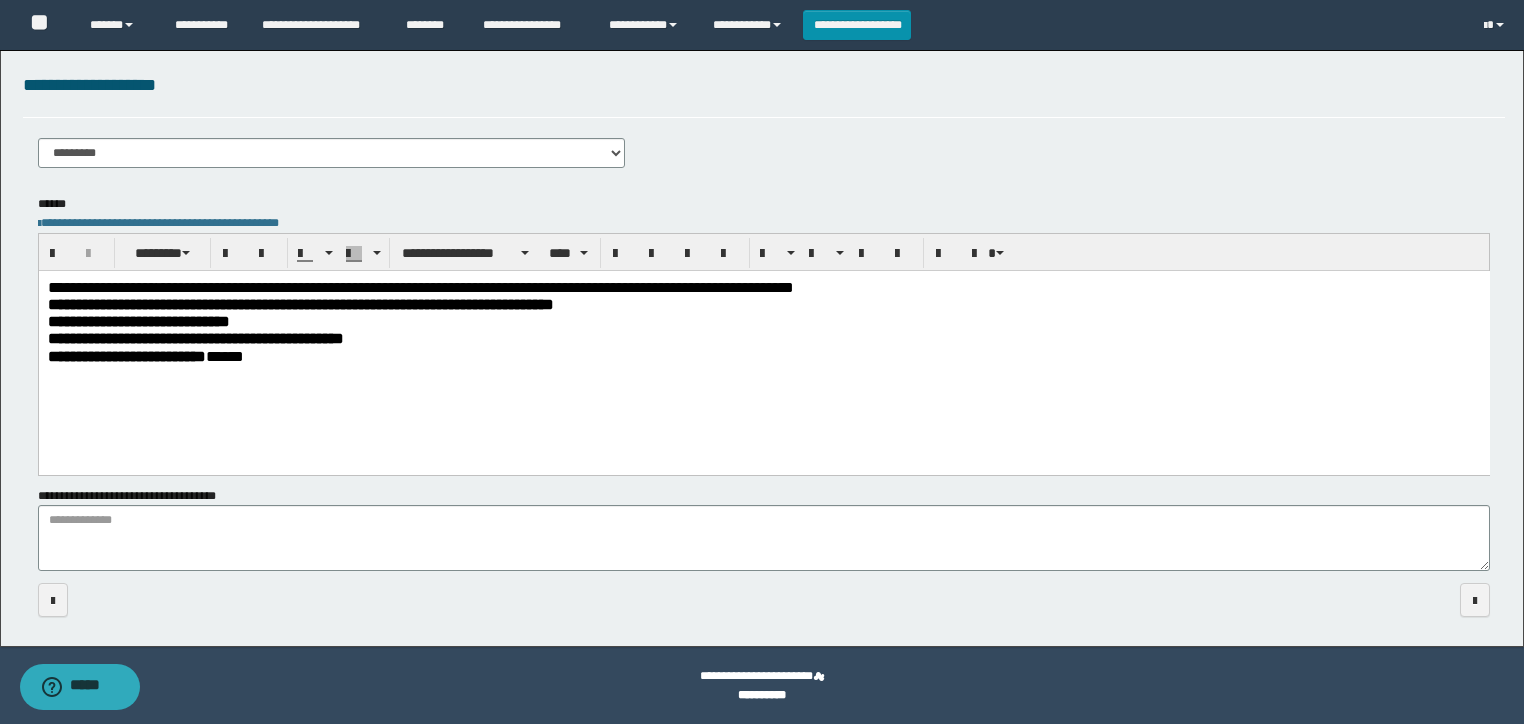 click on "**********" at bounding box center (763, 303) 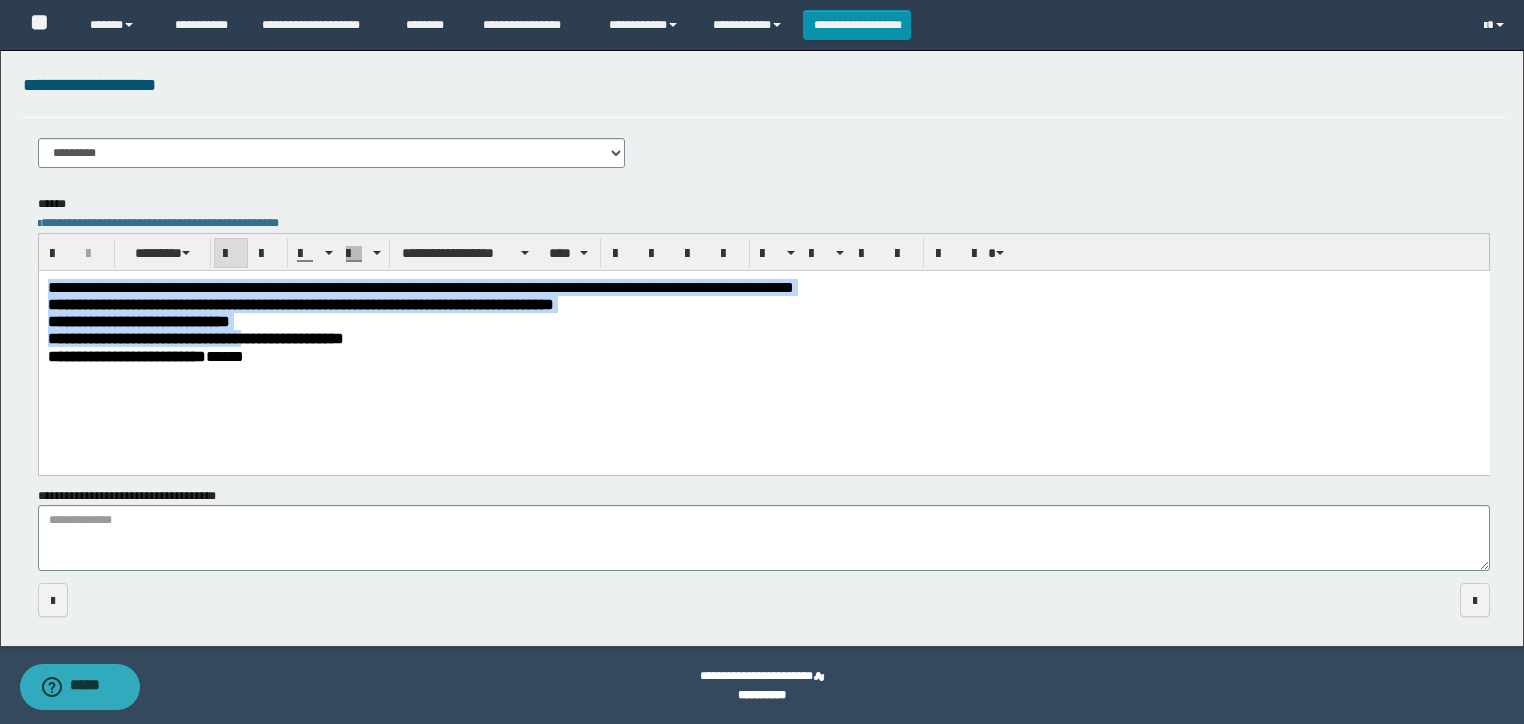 drag, startPoint x: 17, startPoint y: 299, endPoint x: -1, endPoint y: 216, distance: 84.92938 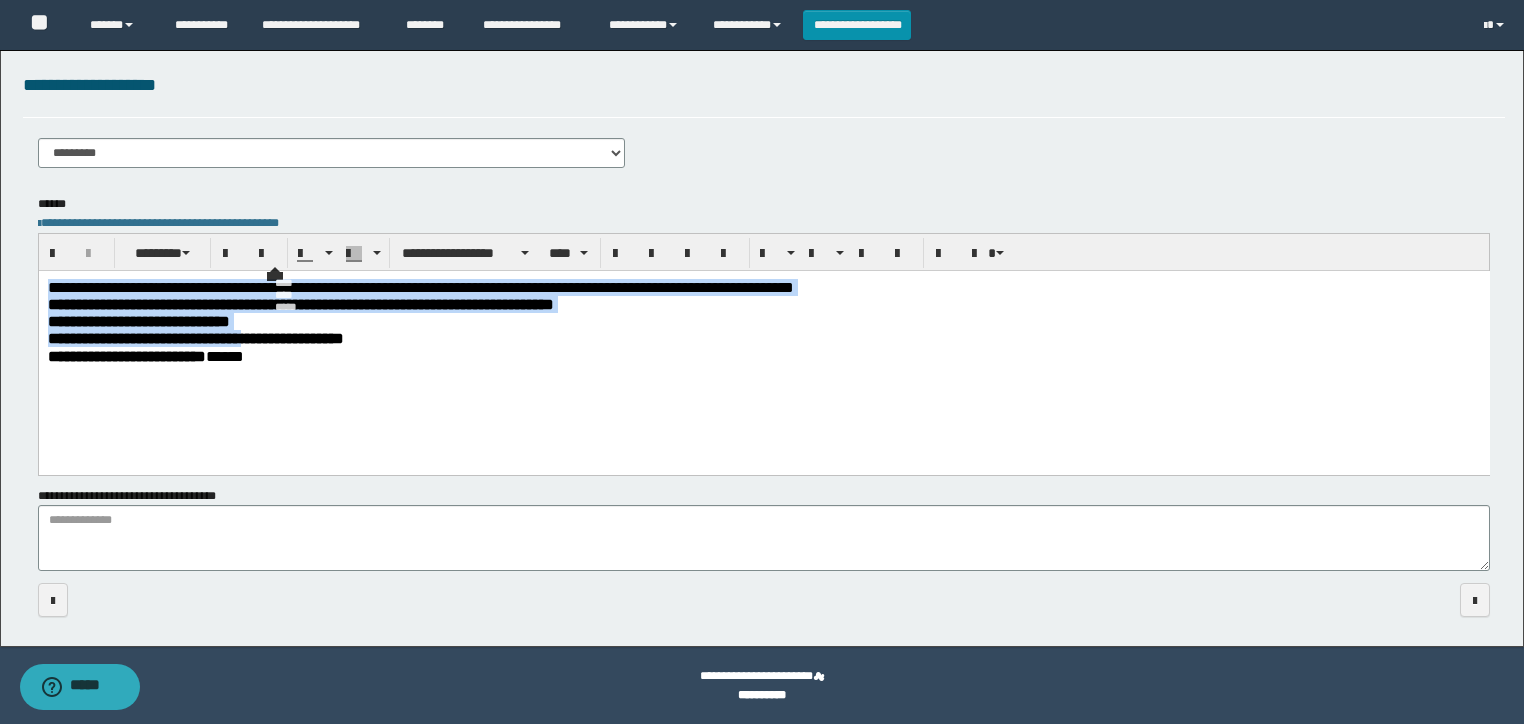 click on "**********" at bounding box center [300, 303] 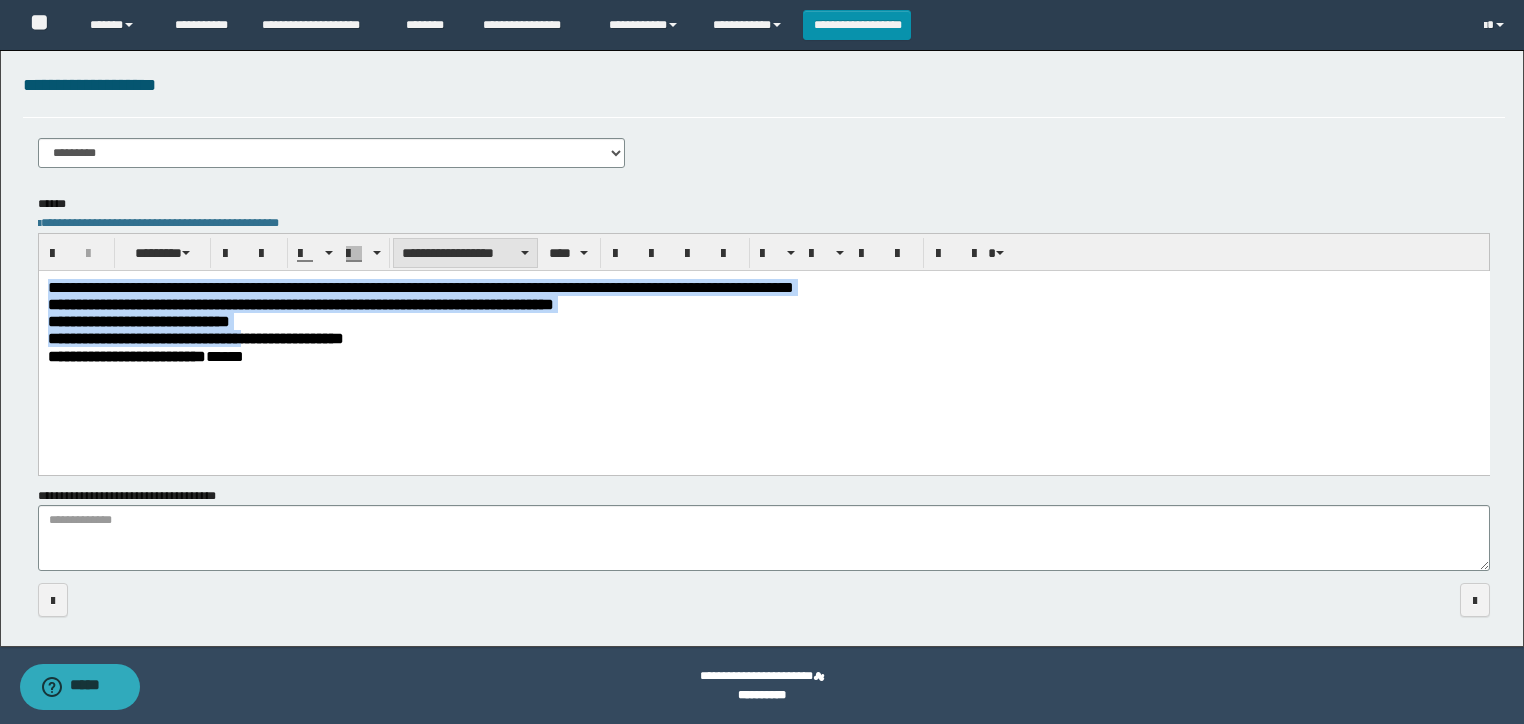click on "**********" at bounding box center [465, 253] 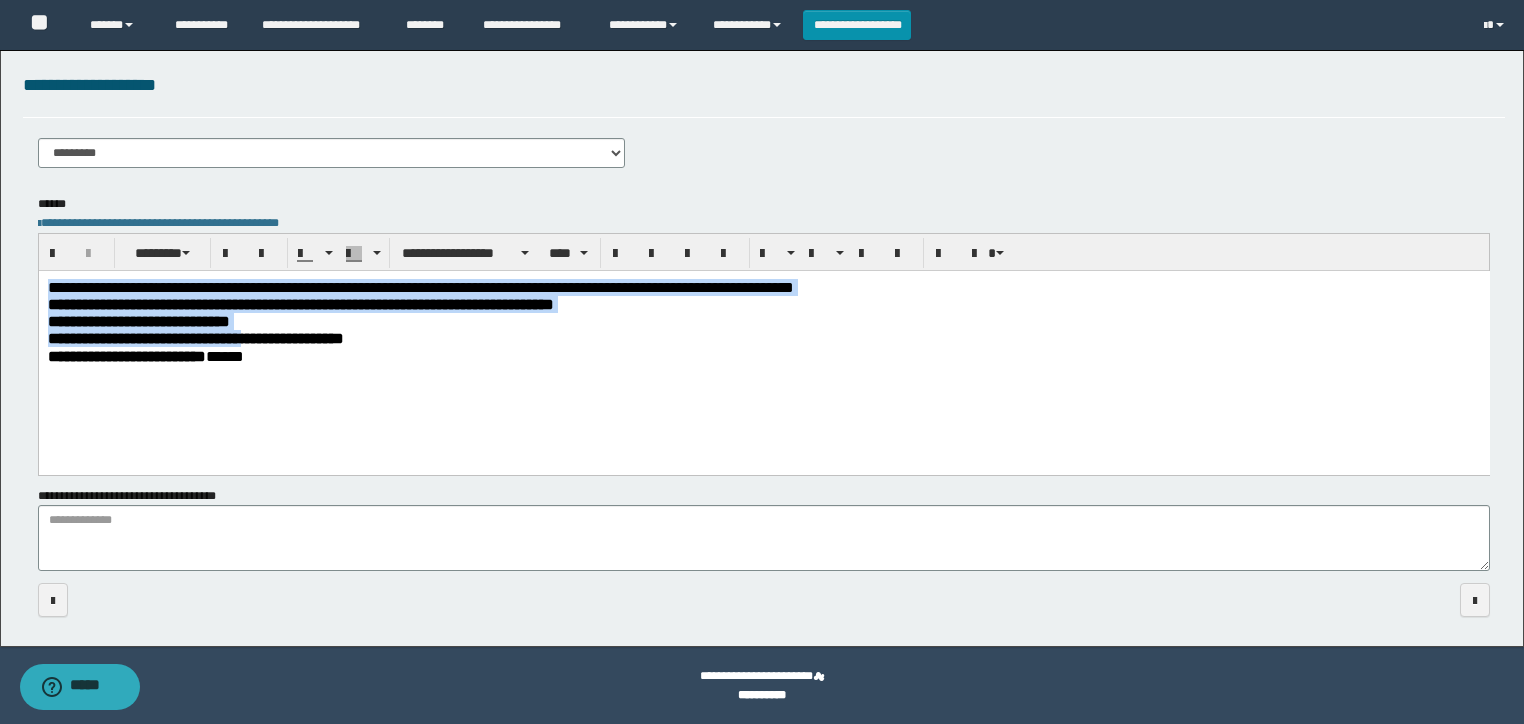 click on "**********" at bounding box center [763, 320] 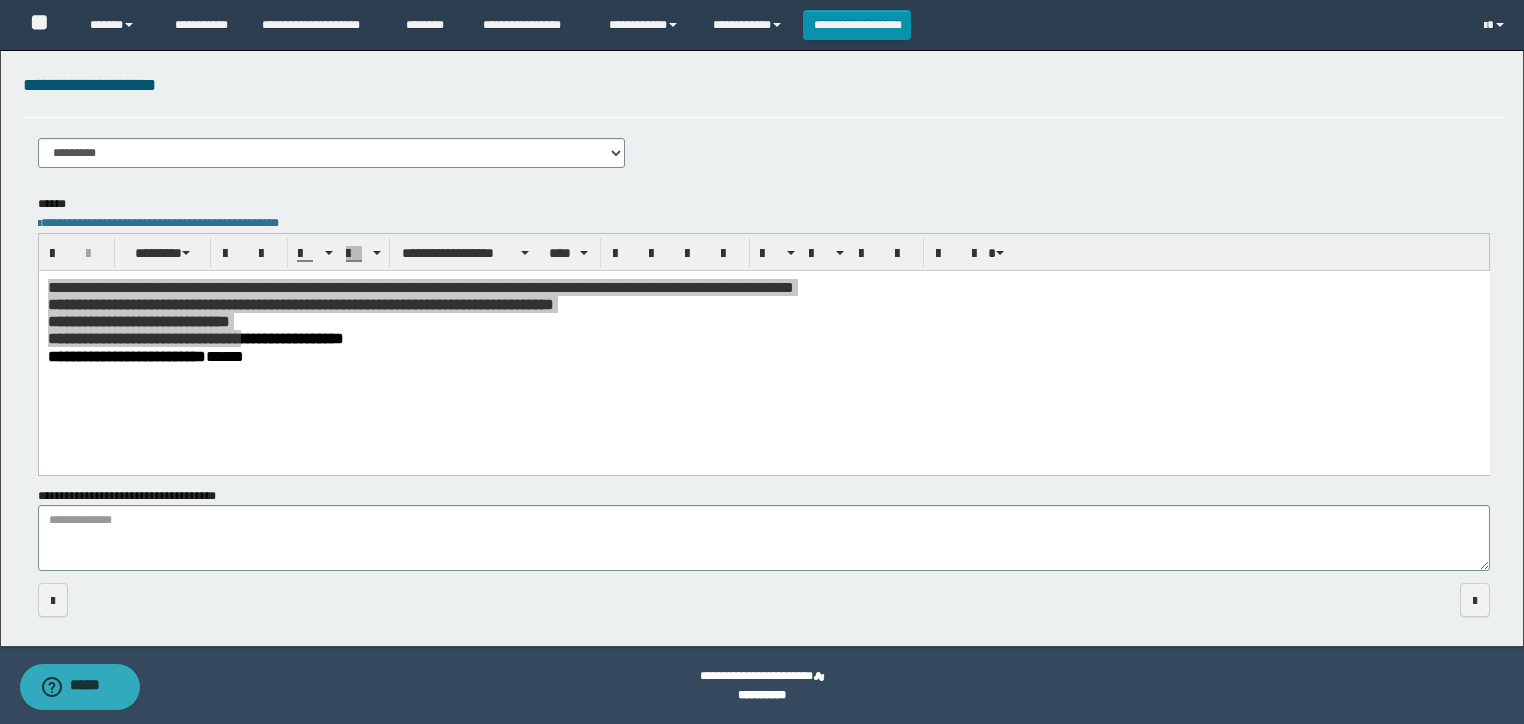click on "**********" at bounding box center (332, 160) 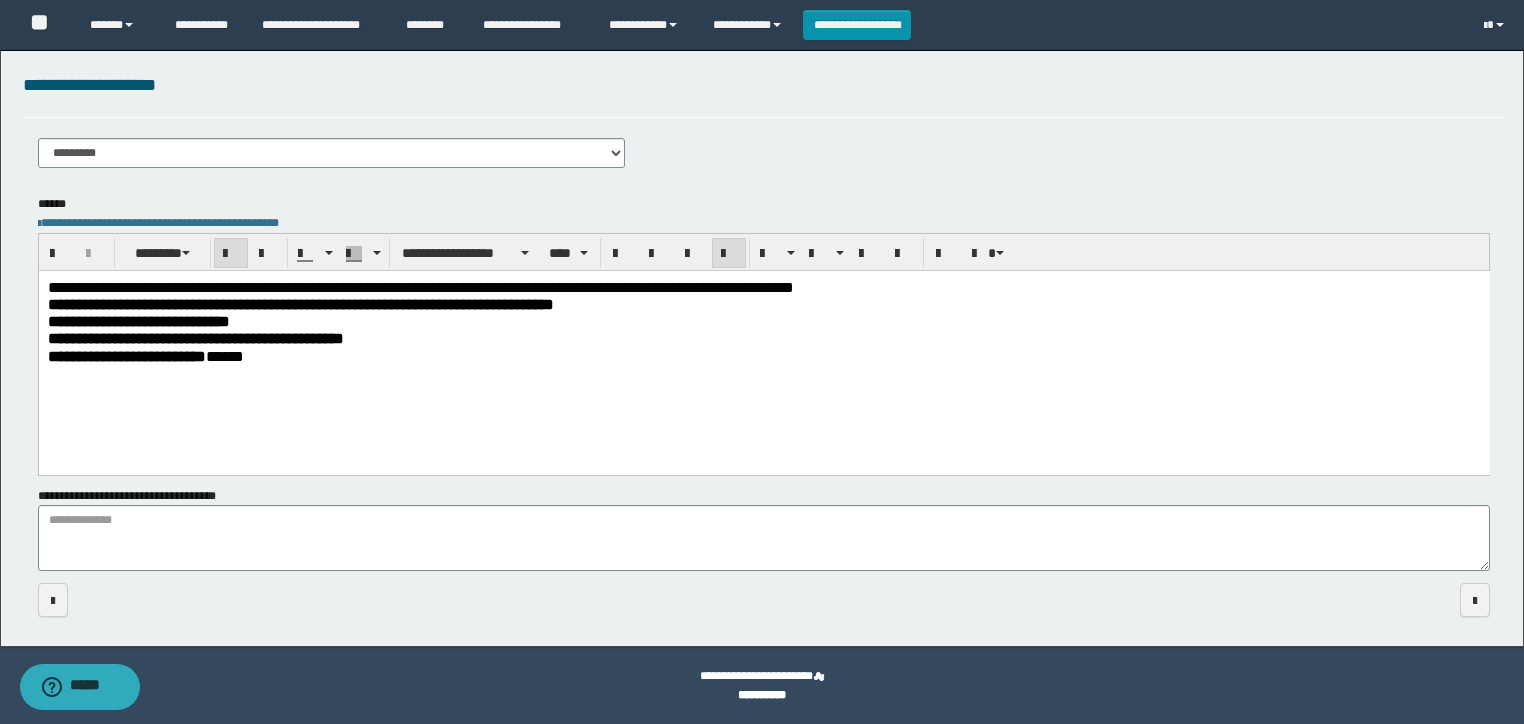 drag, startPoint x: 381, startPoint y: 321, endPoint x: 366, endPoint y: 319, distance: 15.132746 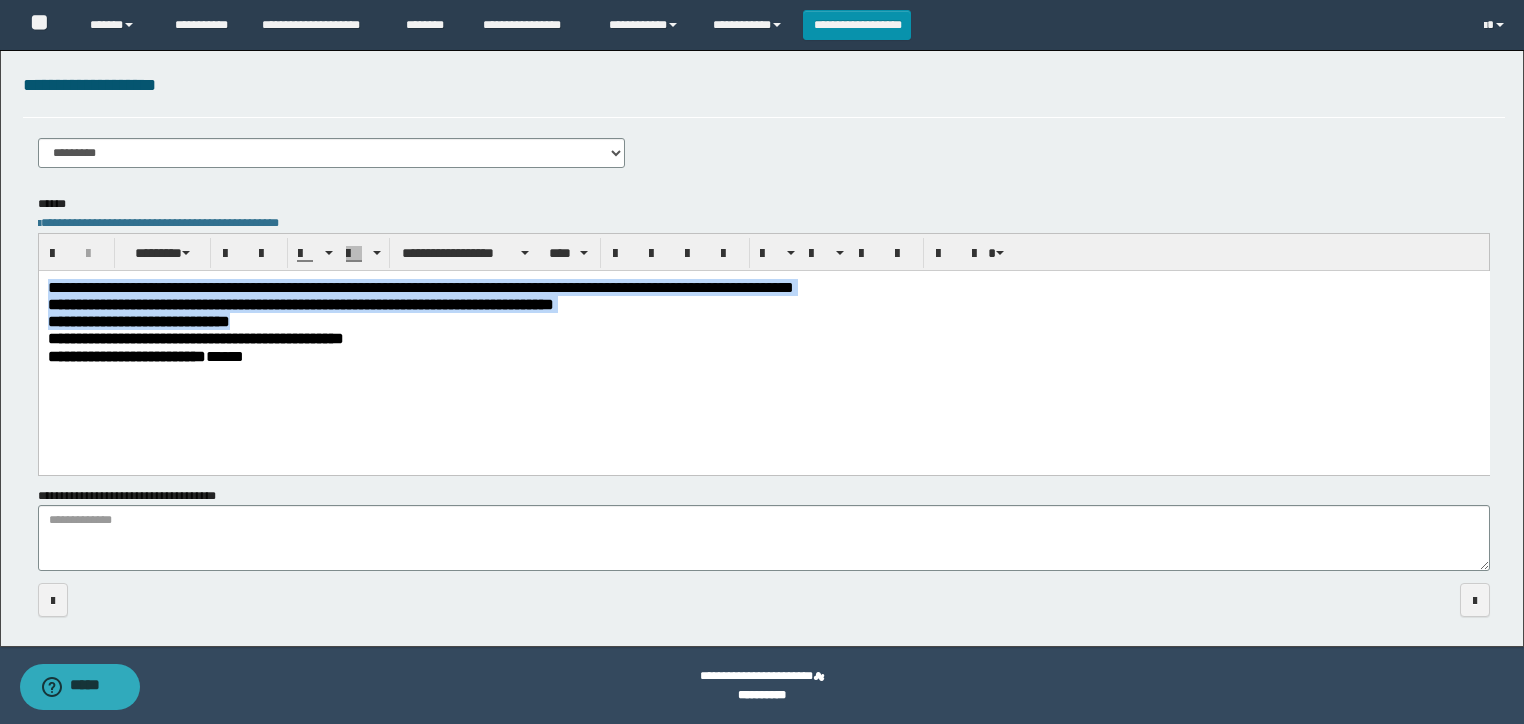drag, startPoint x: 315, startPoint y: 316, endPoint x: -1, endPoint y: 267, distance: 319.7765 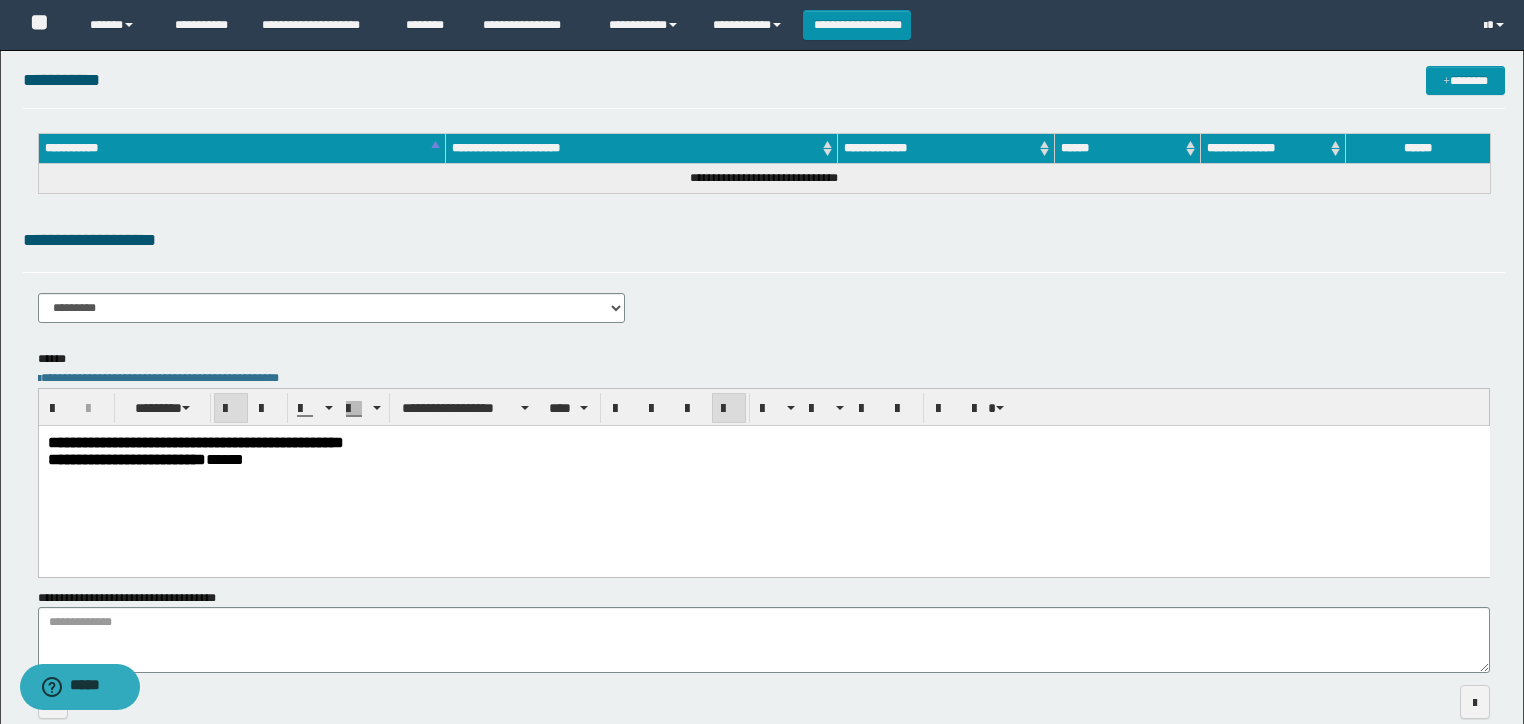 scroll, scrollTop: 0, scrollLeft: 0, axis: both 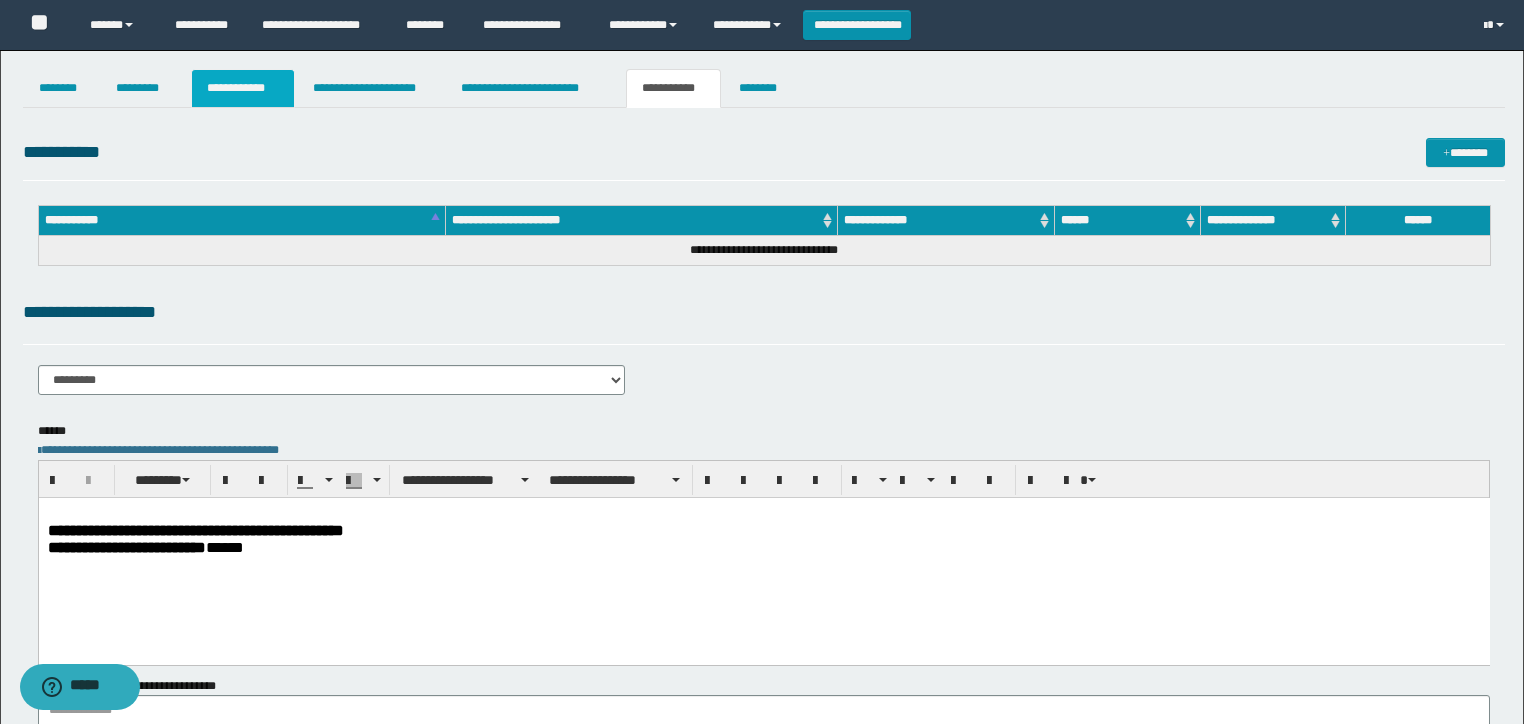 click on "**********" at bounding box center (243, 88) 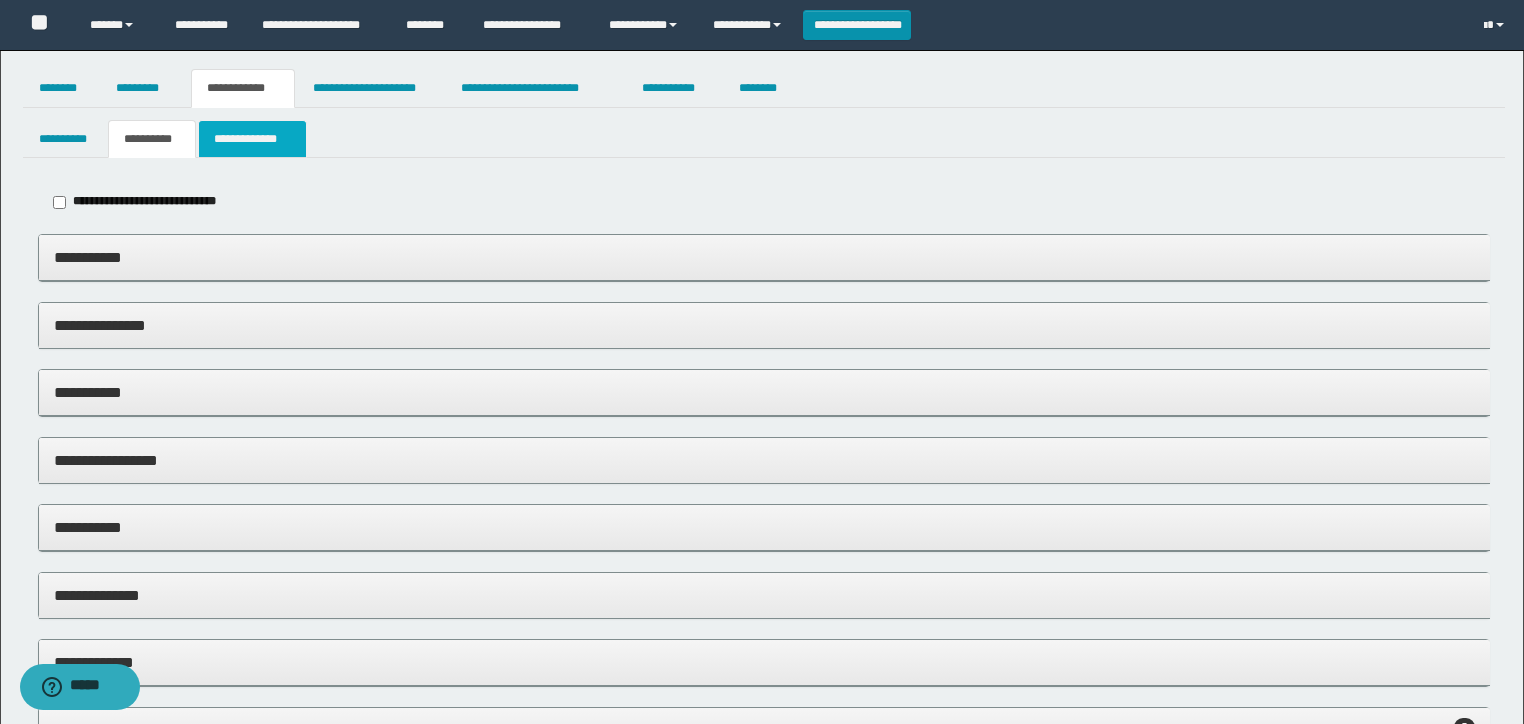 click on "**********" at bounding box center (252, 139) 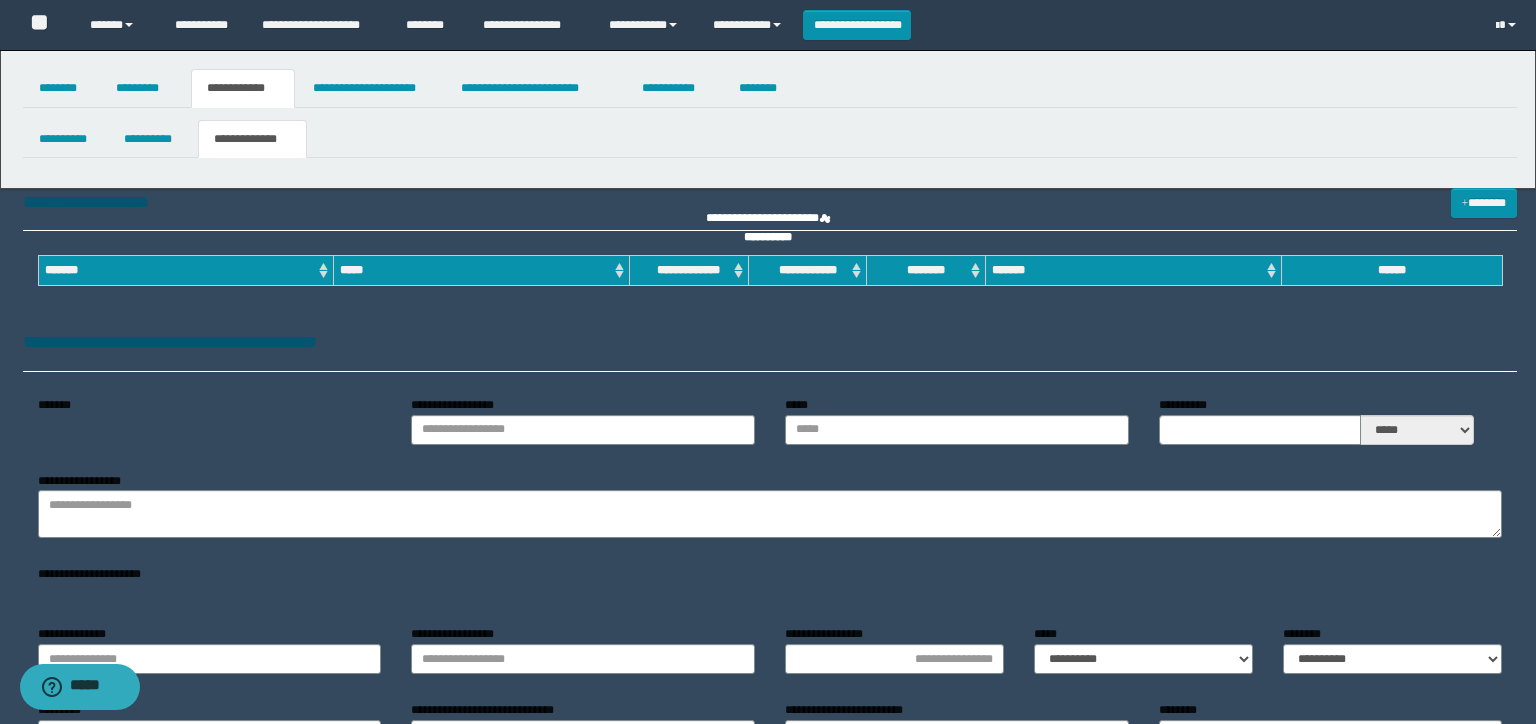 type on "**********" 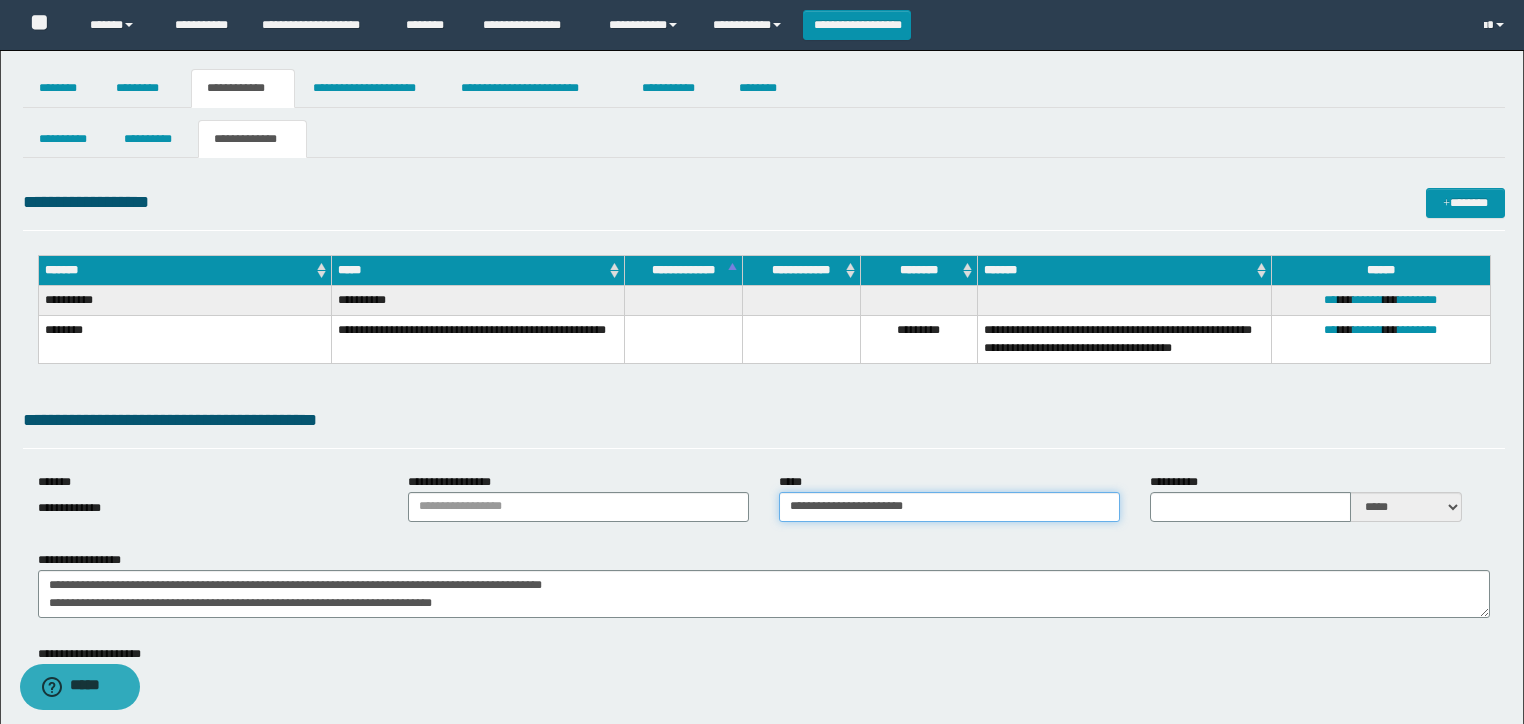 drag, startPoint x: 884, startPoint y: 500, endPoint x: 724, endPoint y: 492, distance: 160.19987 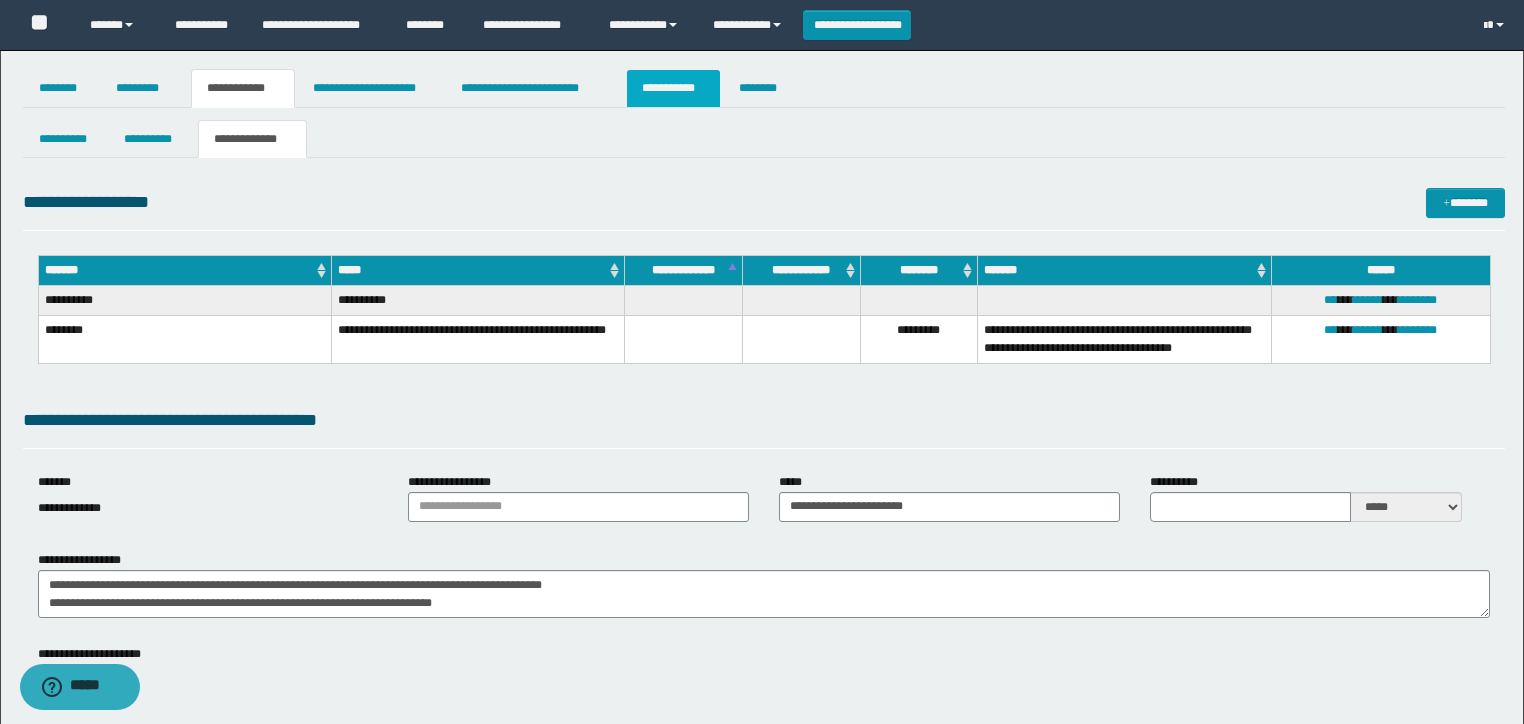 click on "**********" at bounding box center (673, 88) 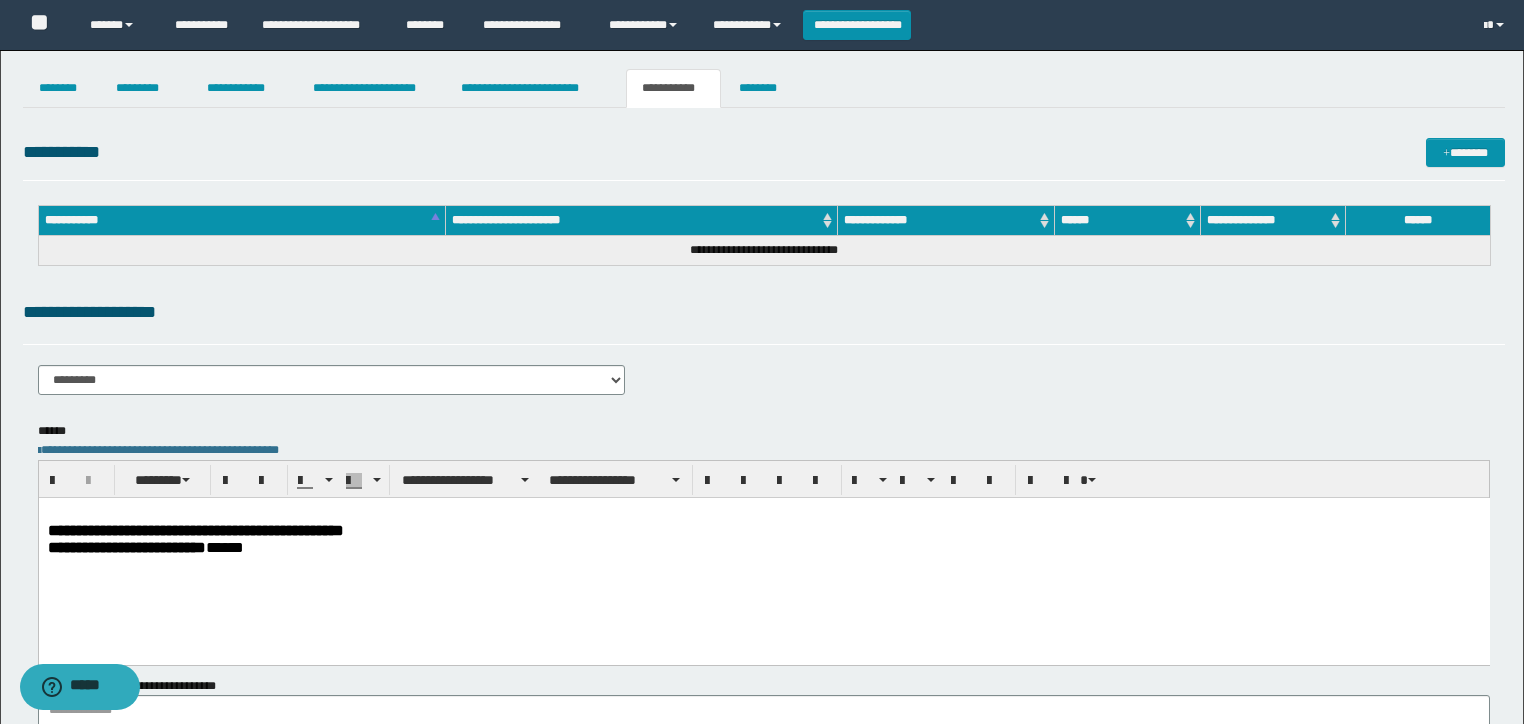 click on "**********" at bounding box center [763, 529] 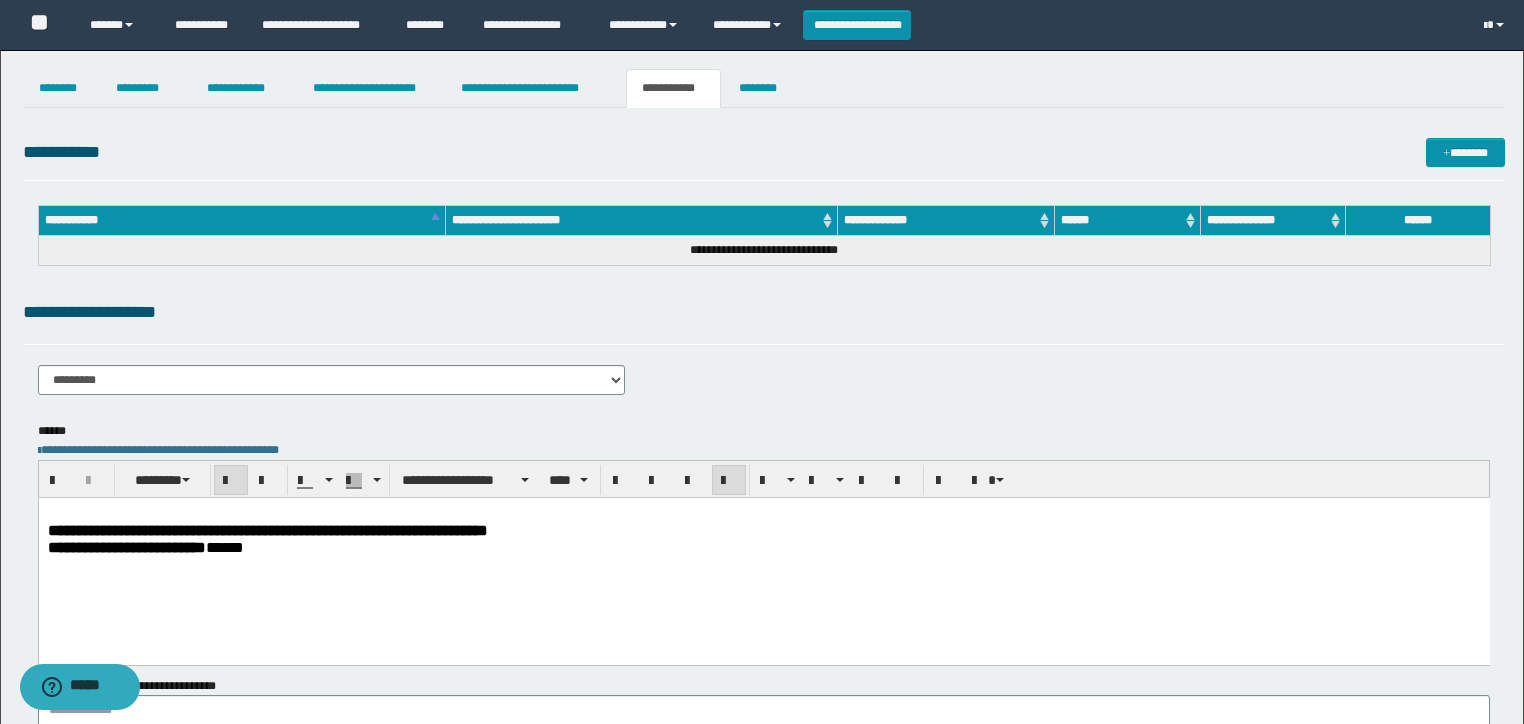 click on "**********" at bounding box center [763, 555] 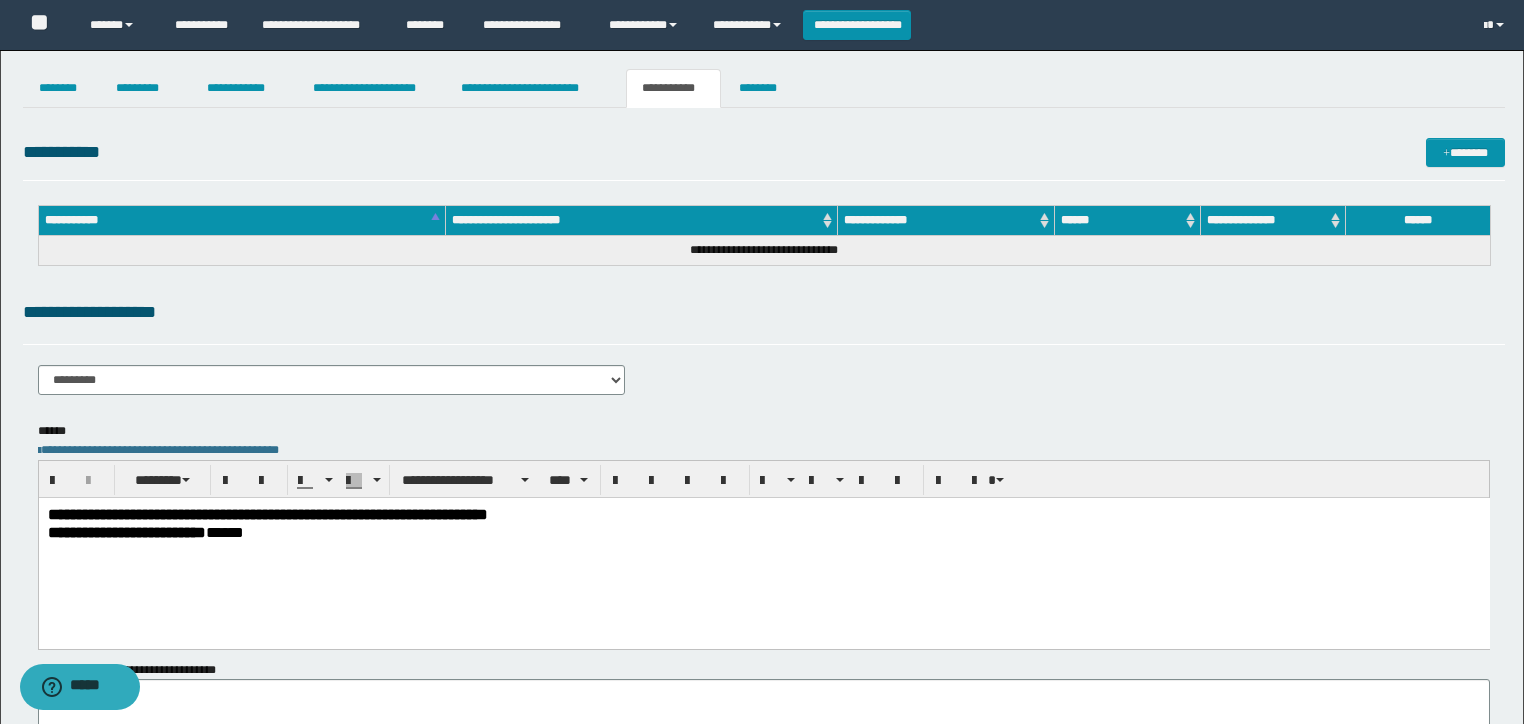 drag, startPoint x: 608, startPoint y: 565, endPoint x: 724, endPoint y: 632, distance: 133.95895 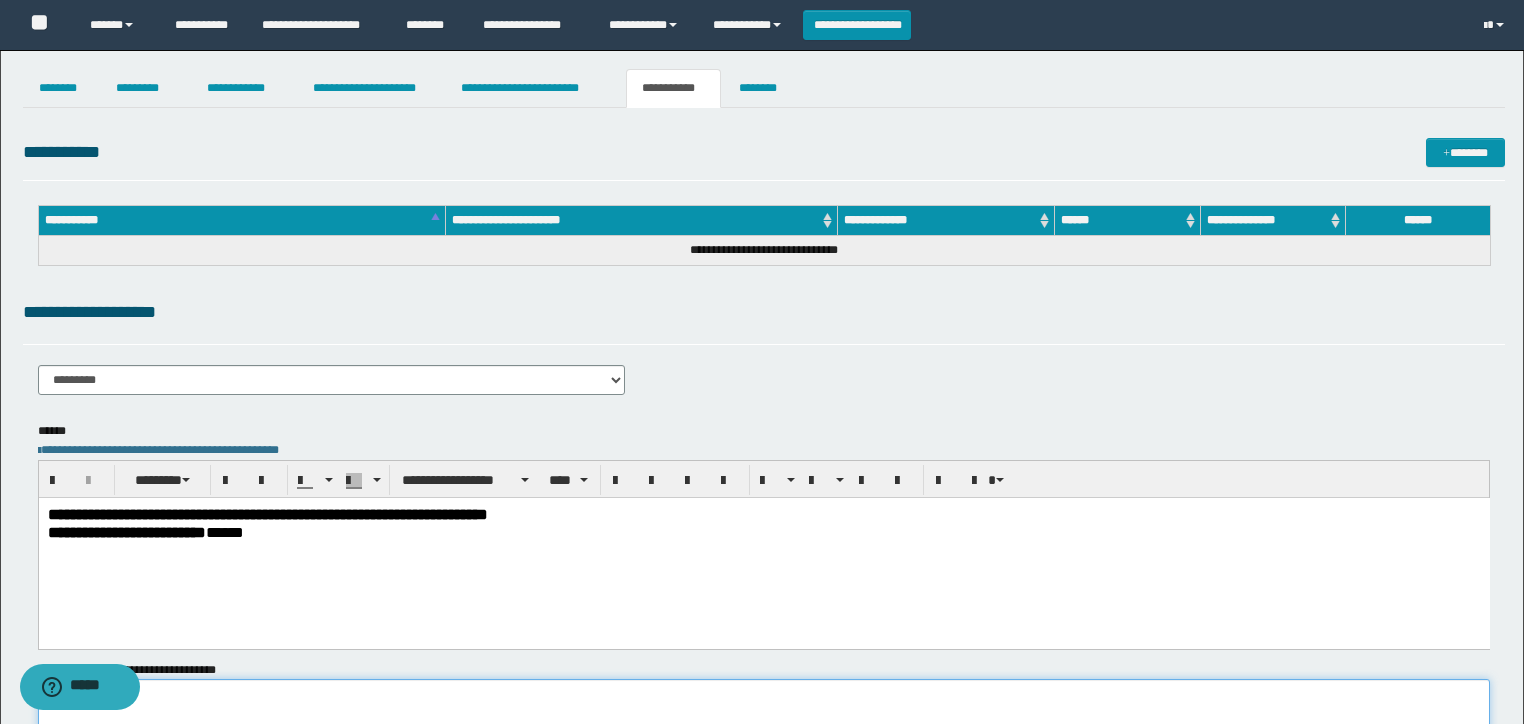 drag, startPoint x: 964, startPoint y: 701, endPoint x: 1012, endPoint y: 708, distance: 48.507732 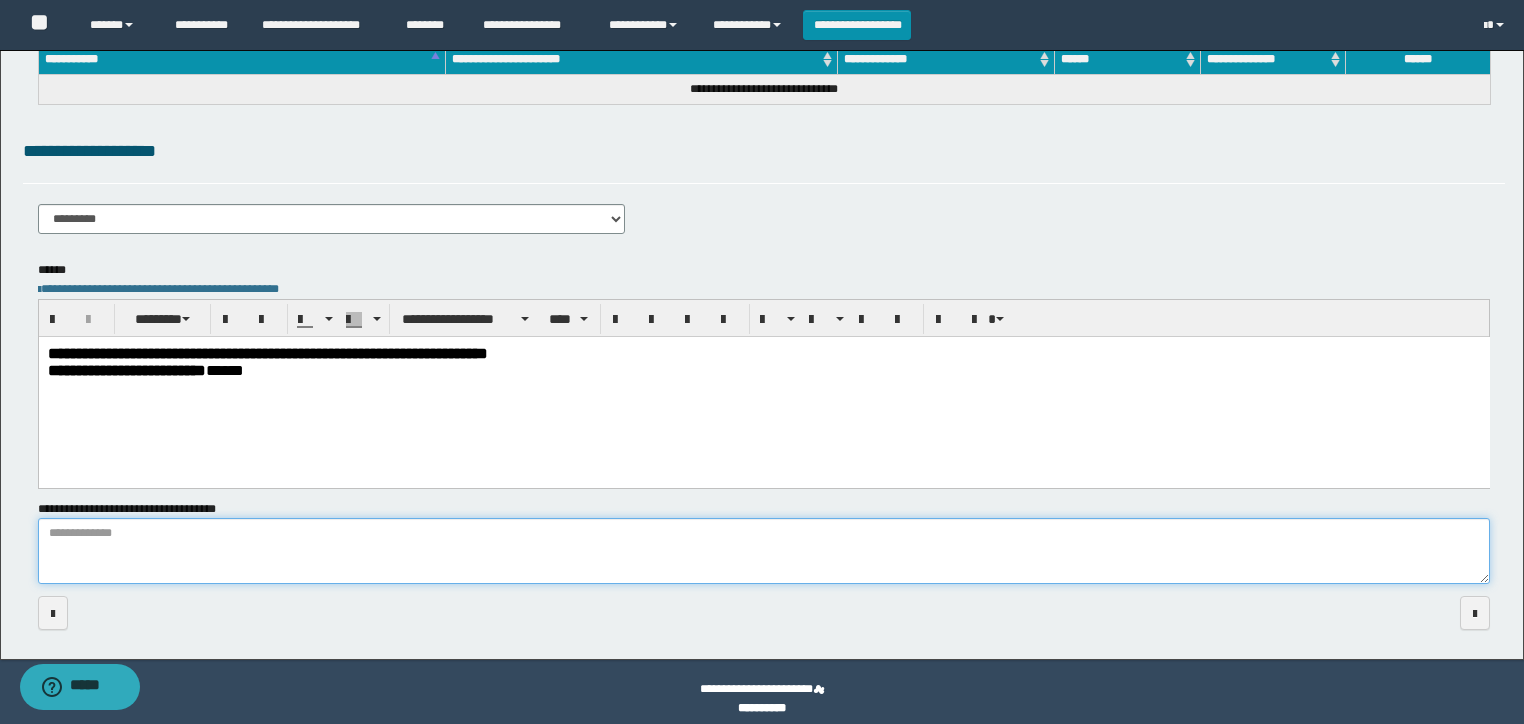 scroll, scrollTop: 174, scrollLeft: 0, axis: vertical 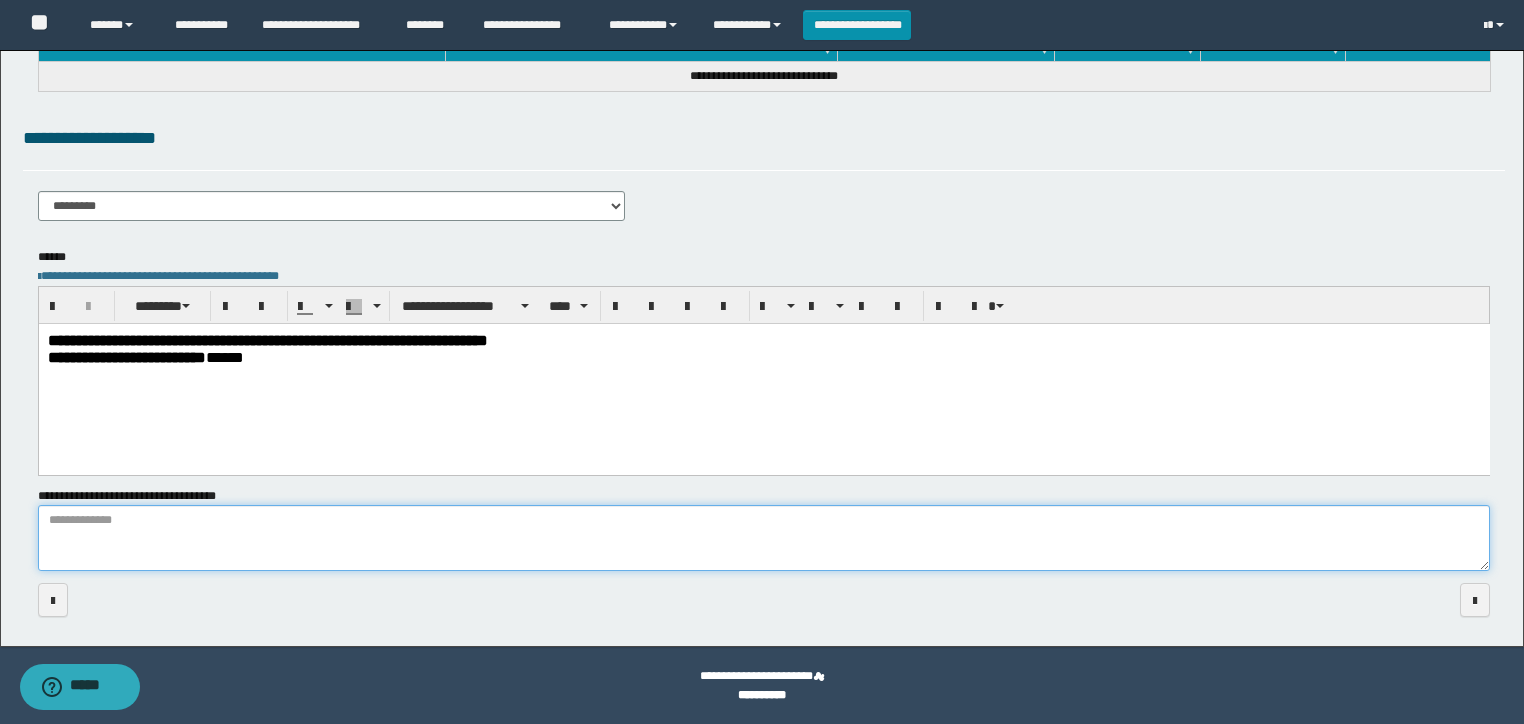 click on "**********" at bounding box center (764, 538) 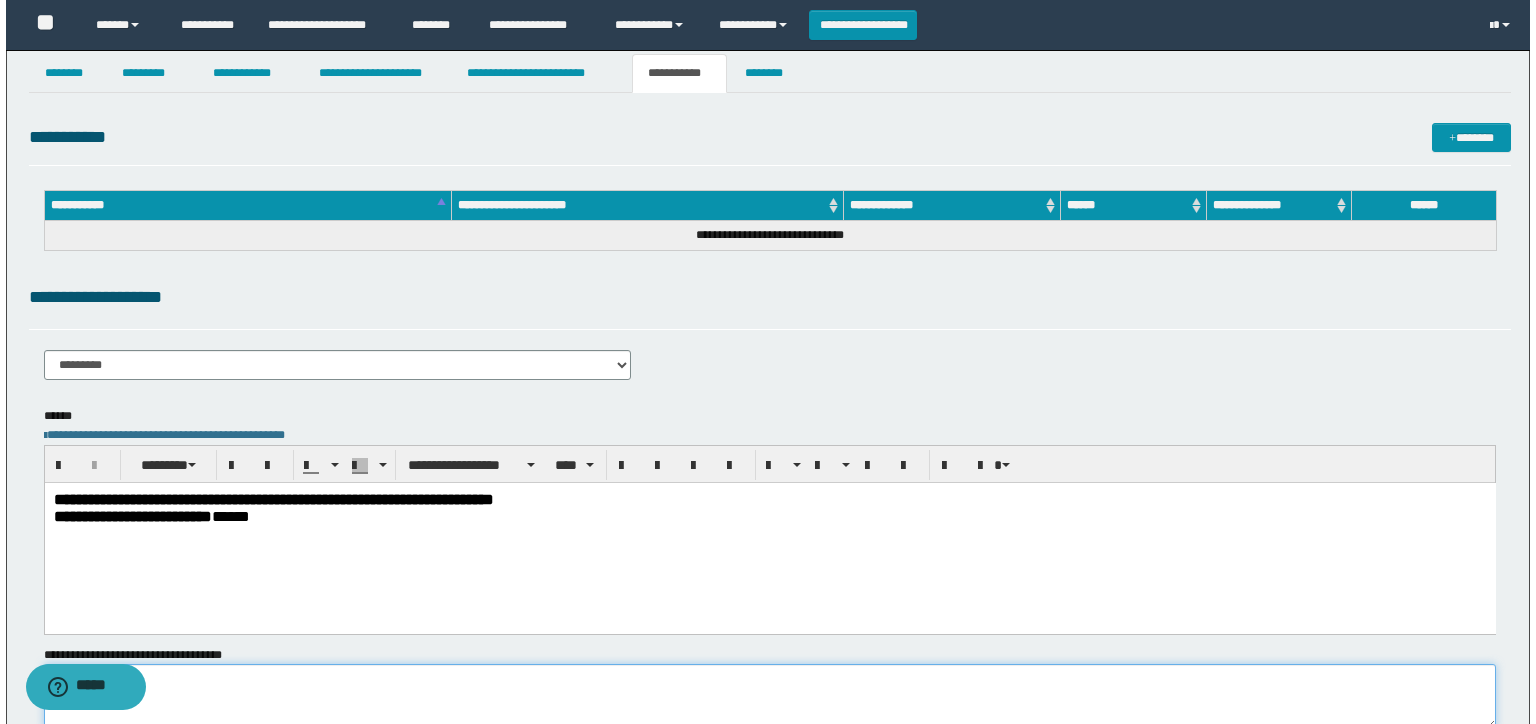 scroll, scrollTop: 0, scrollLeft: 0, axis: both 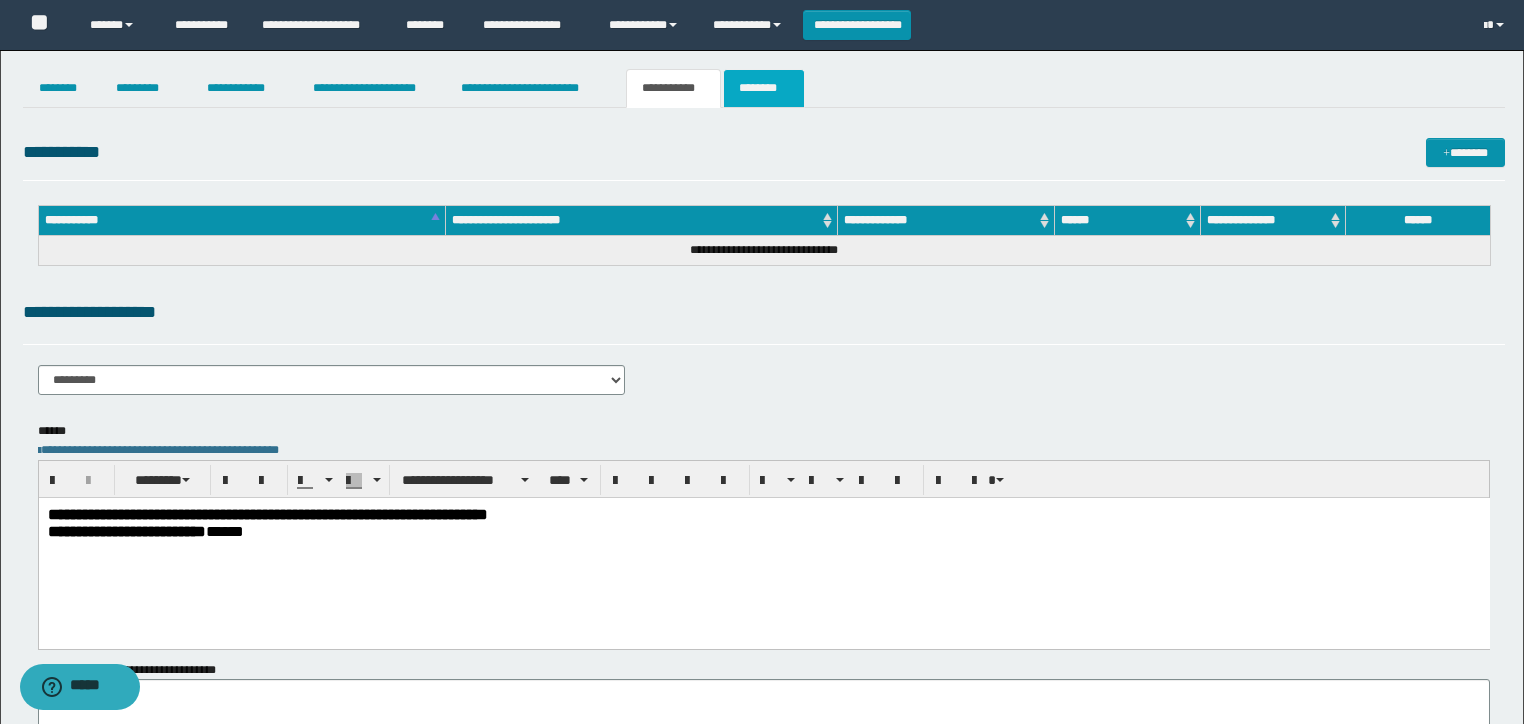 click on "********" at bounding box center [764, 88] 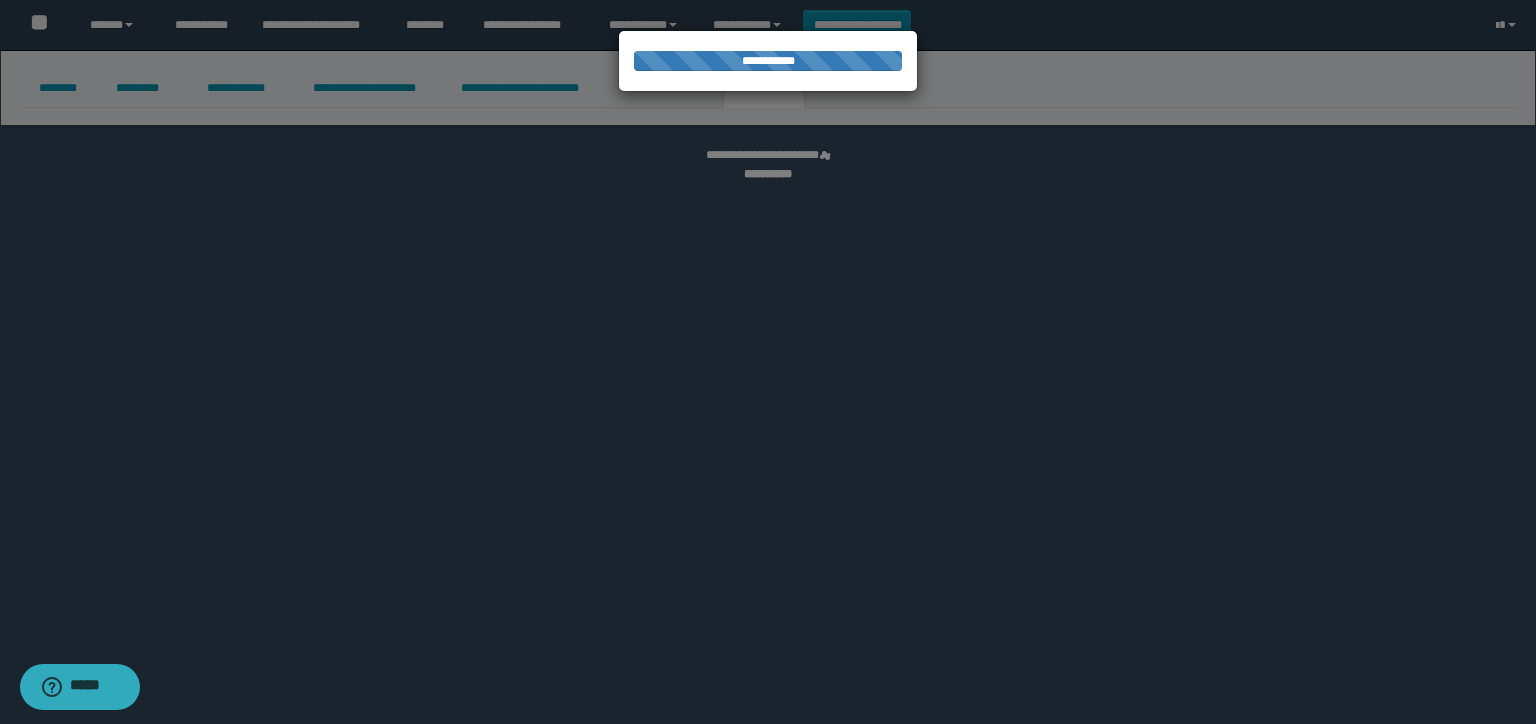 select 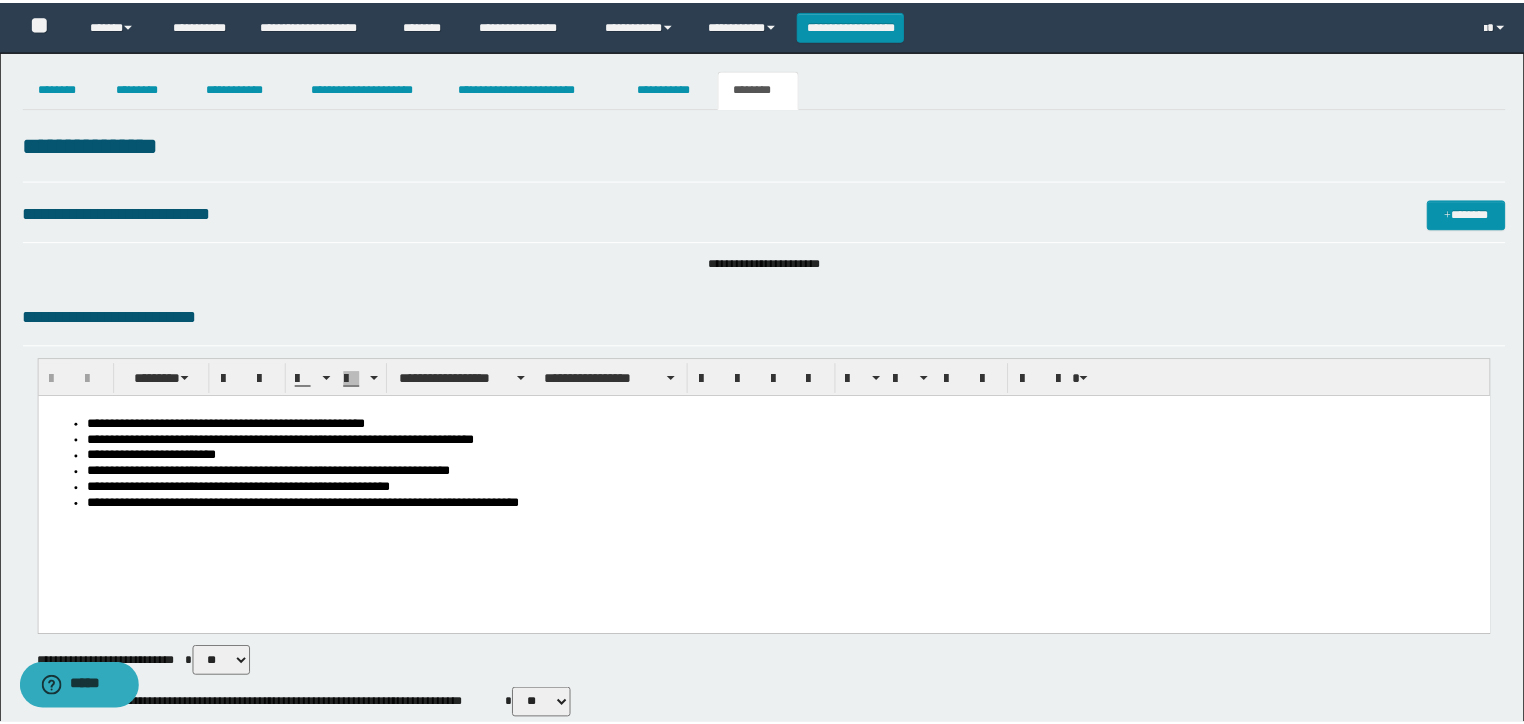 scroll, scrollTop: 0, scrollLeft: 0, axis: both 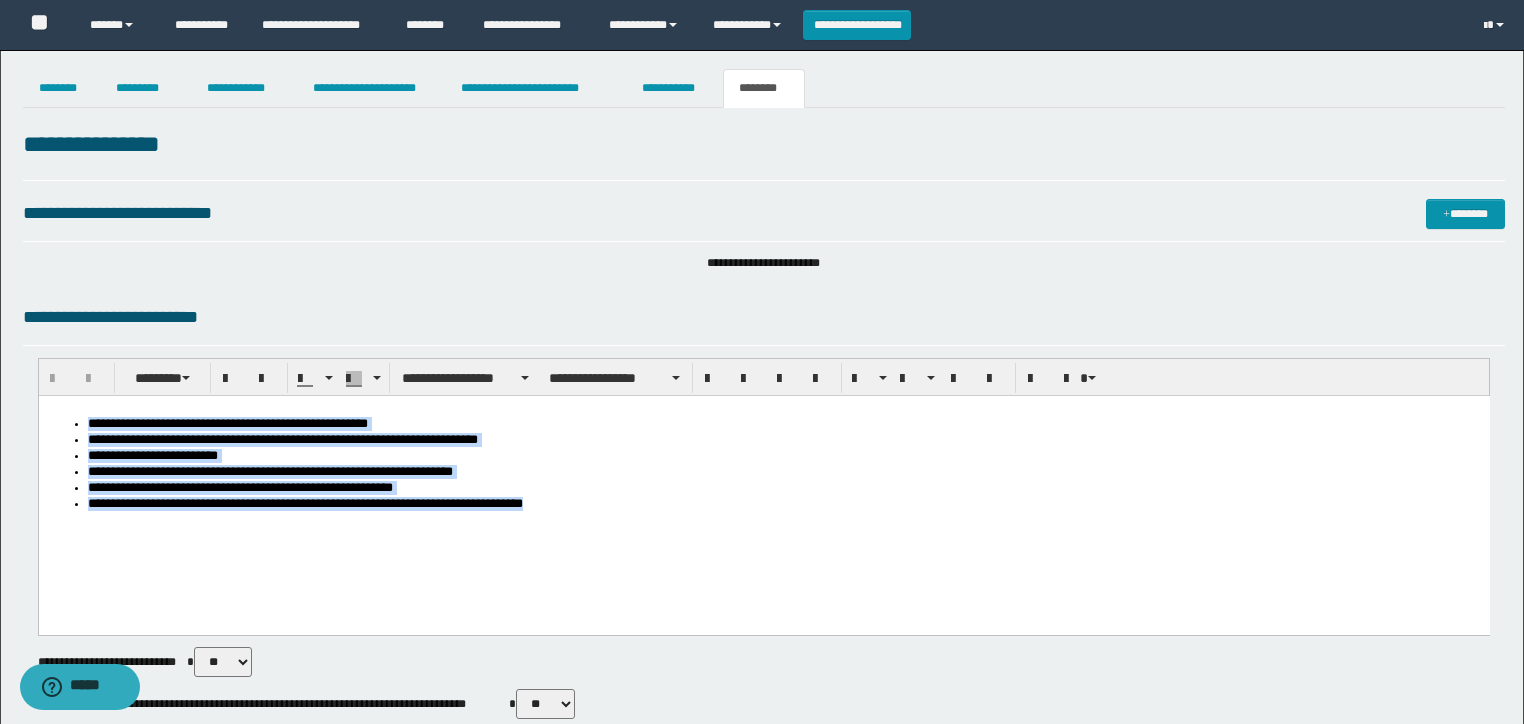 drag, startPoint x: -1, startPoint y: 354, endPoint x: -1, endPoint y: 270, distance: 84 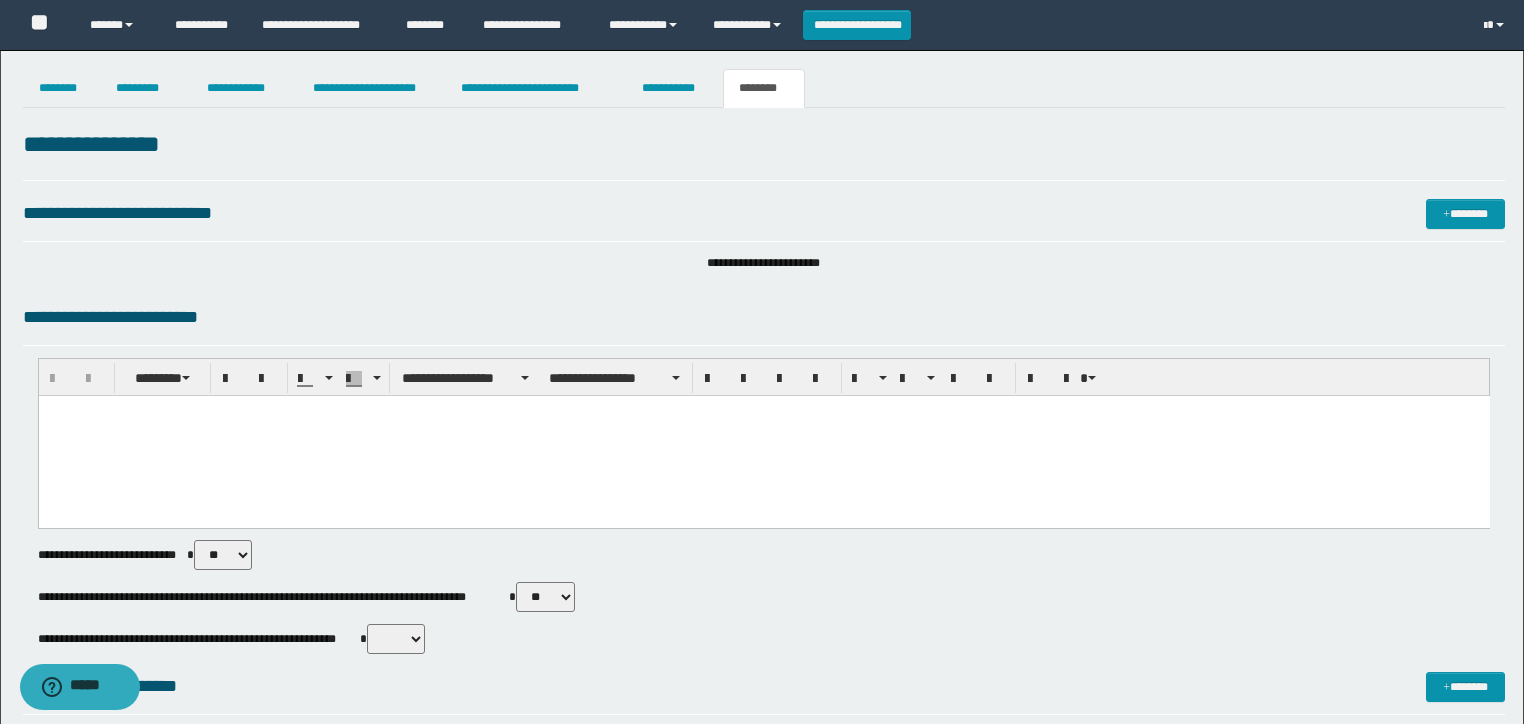 paste 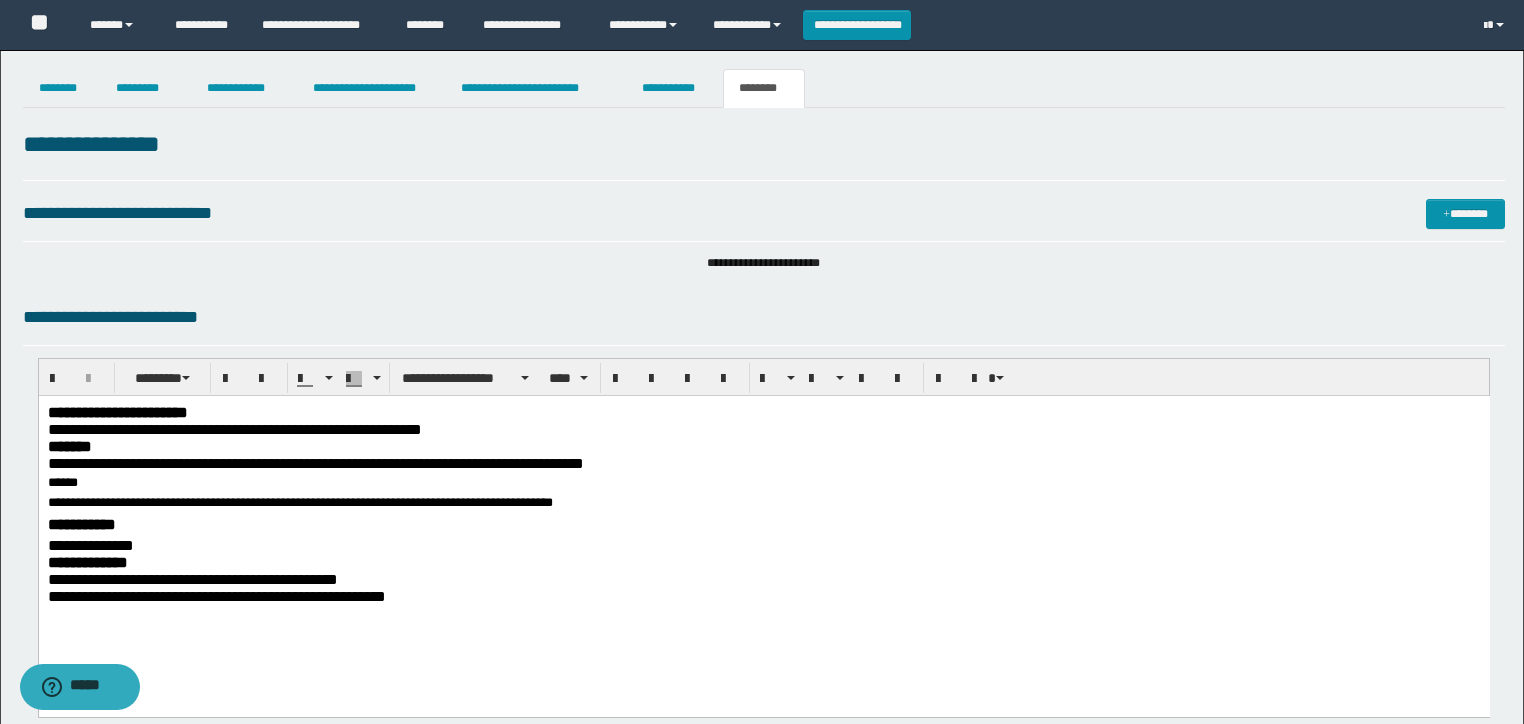 click on "**********" at bounding box center (763, 596) 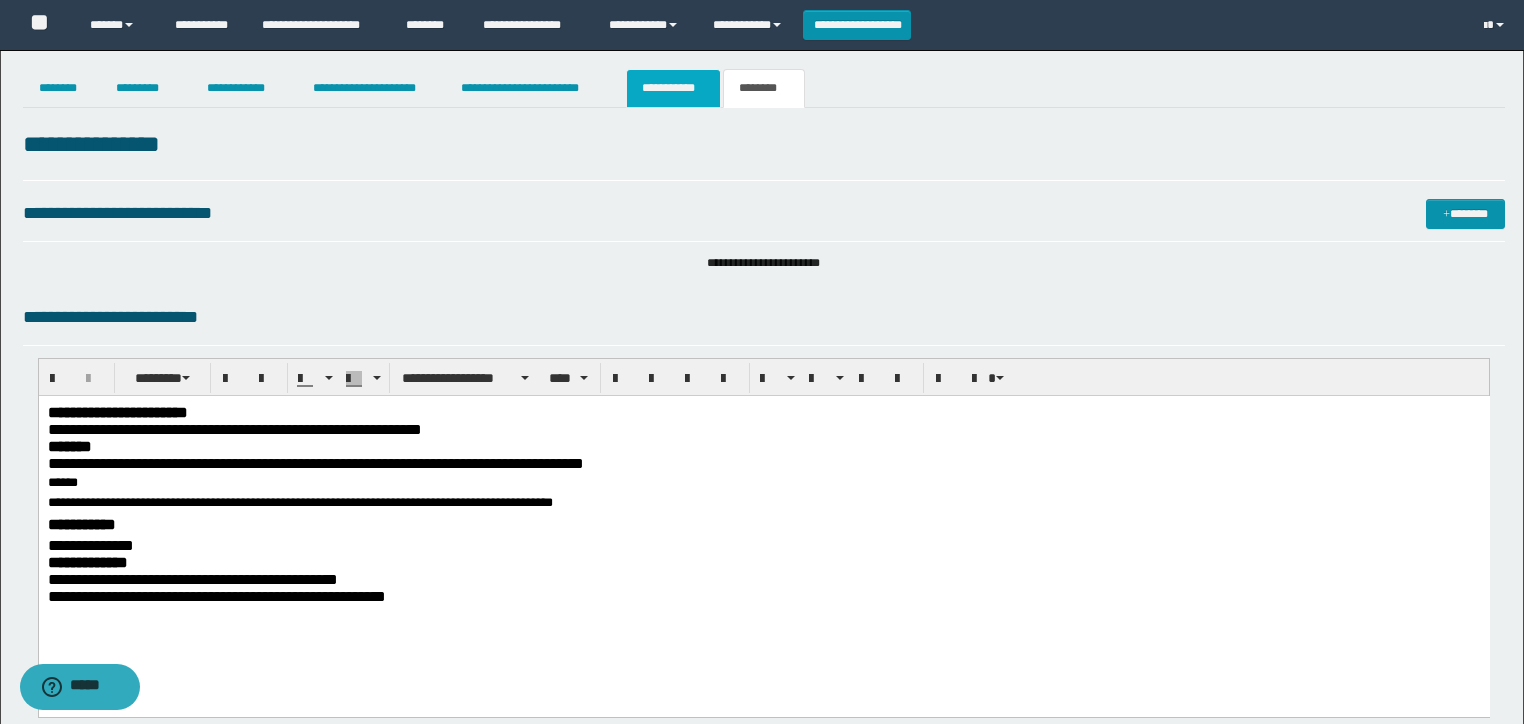 click on "**********" at bounding box center (673, 88) 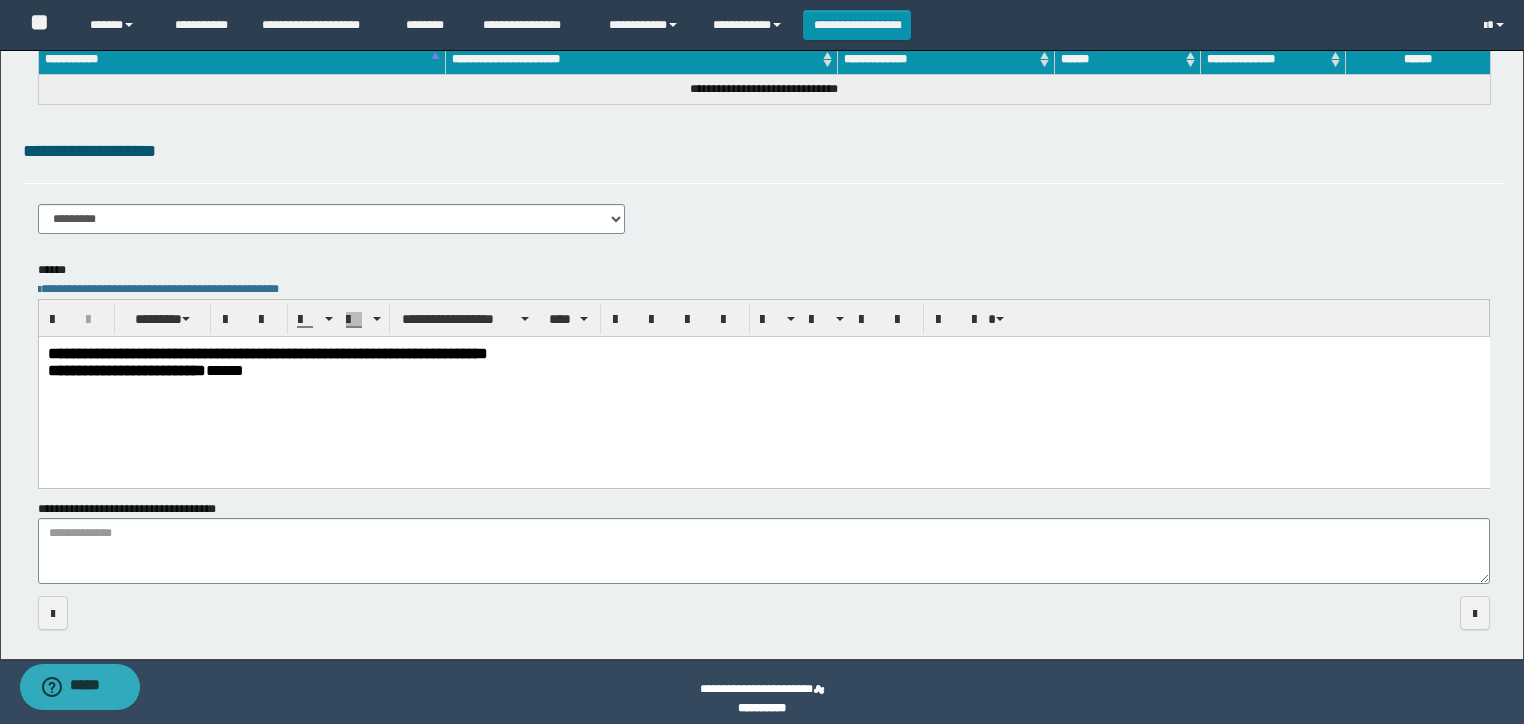 scroll, scrollTop: 174, scrollLeft: 0, axis: vertical 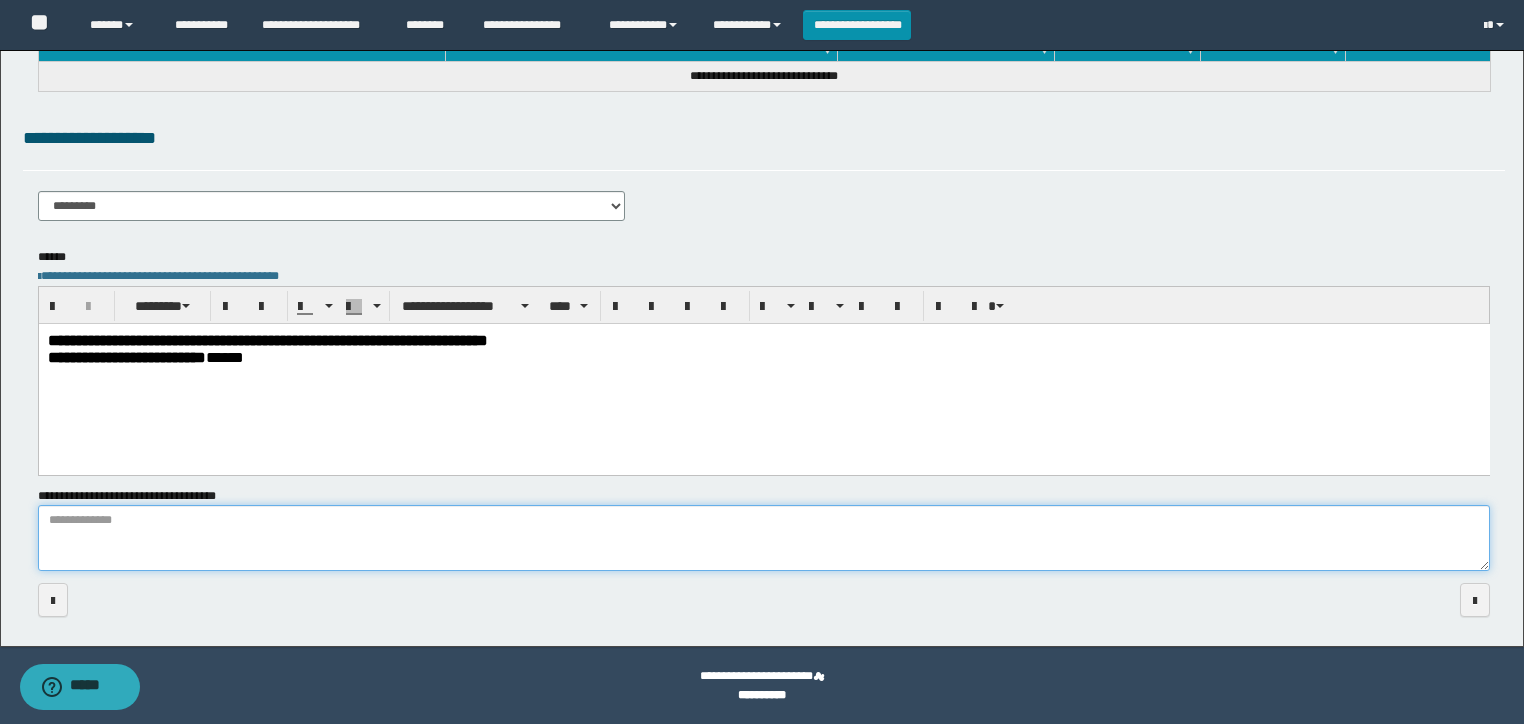 click on "**********" at bounding box center [764, 538] 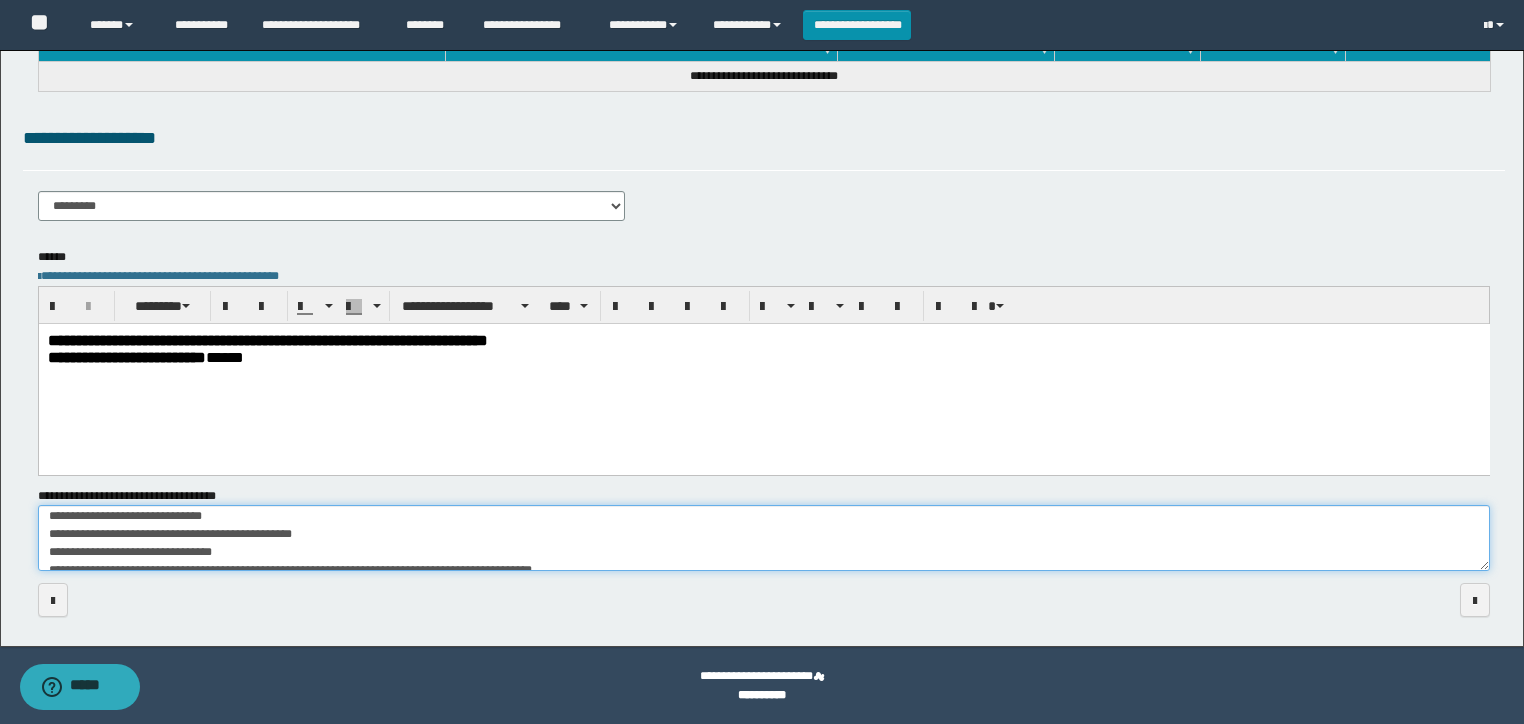 scroll, scrollTop: 0, scrollLeft: 0, axis: both 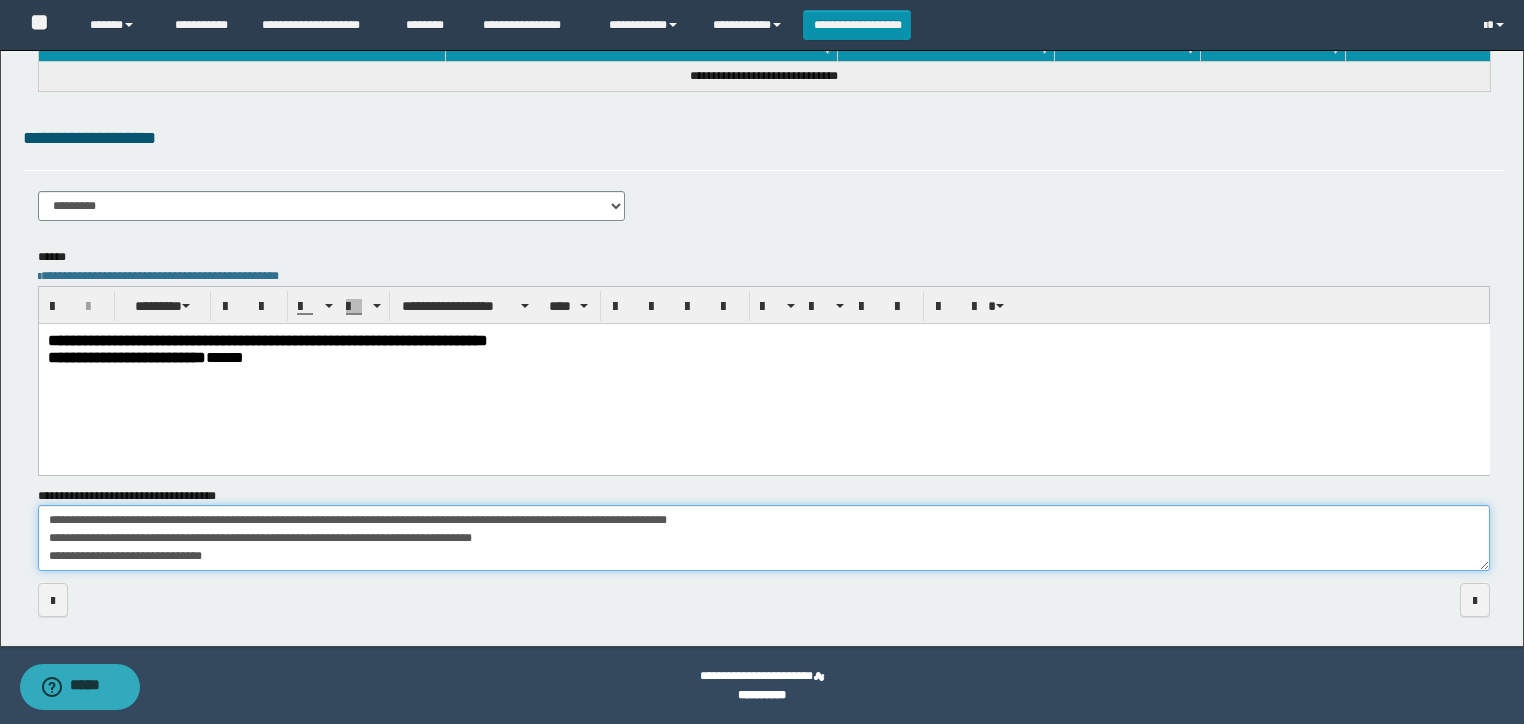 drag, startPoint x: 223, startPoint y: 524, endPoint x: 2, endPoint y: 323, distance: 298.734 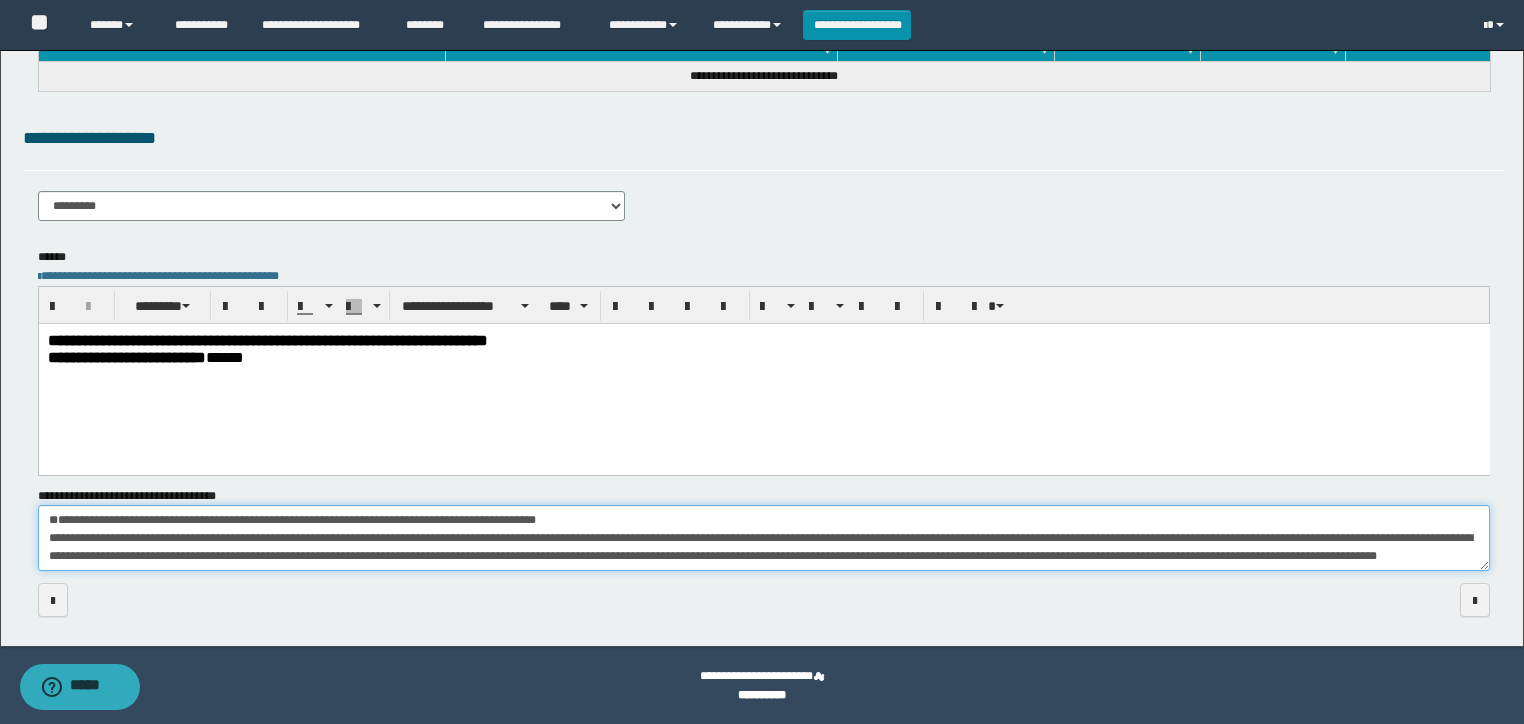 click on "**********" at bounding box center [764, 538] 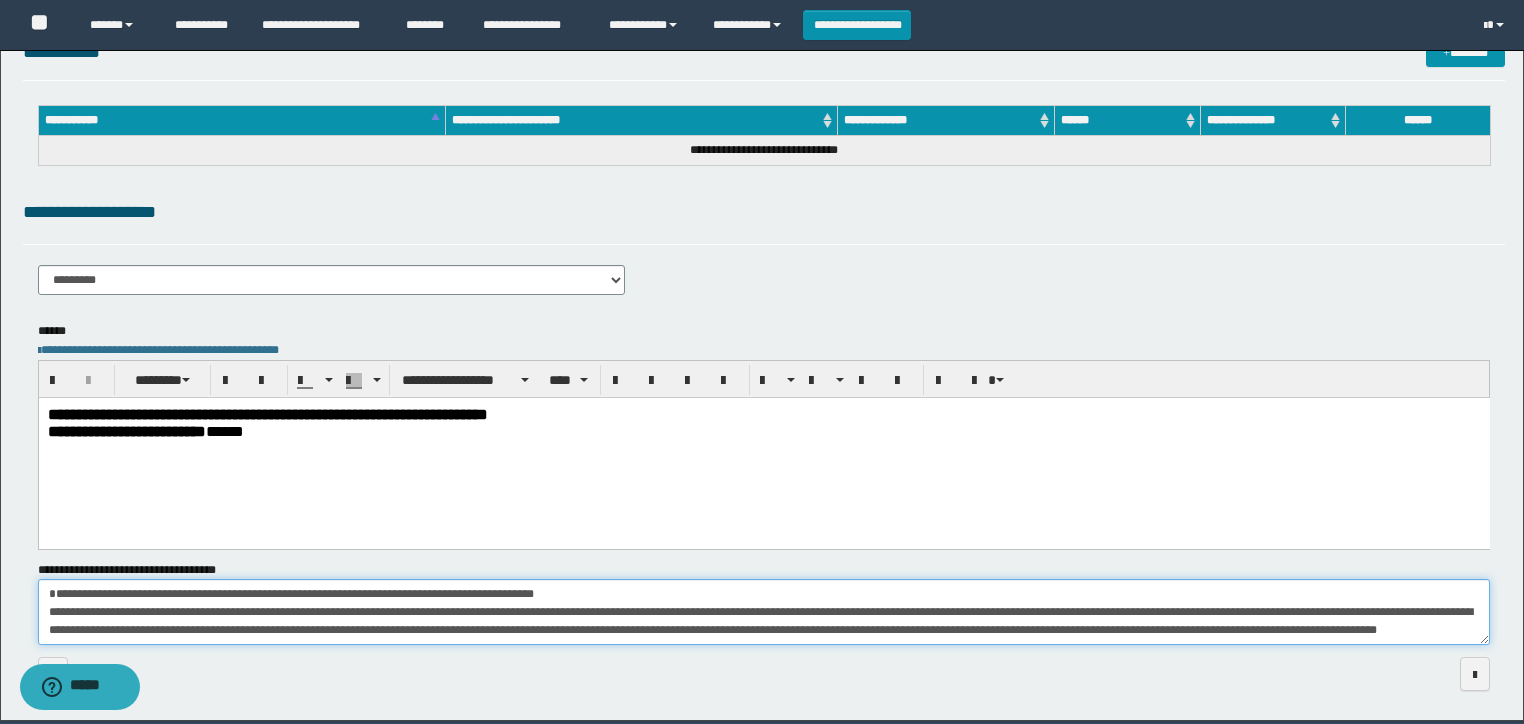 scroll, scrollTop: 0, scrollLeft: 0, axis: both 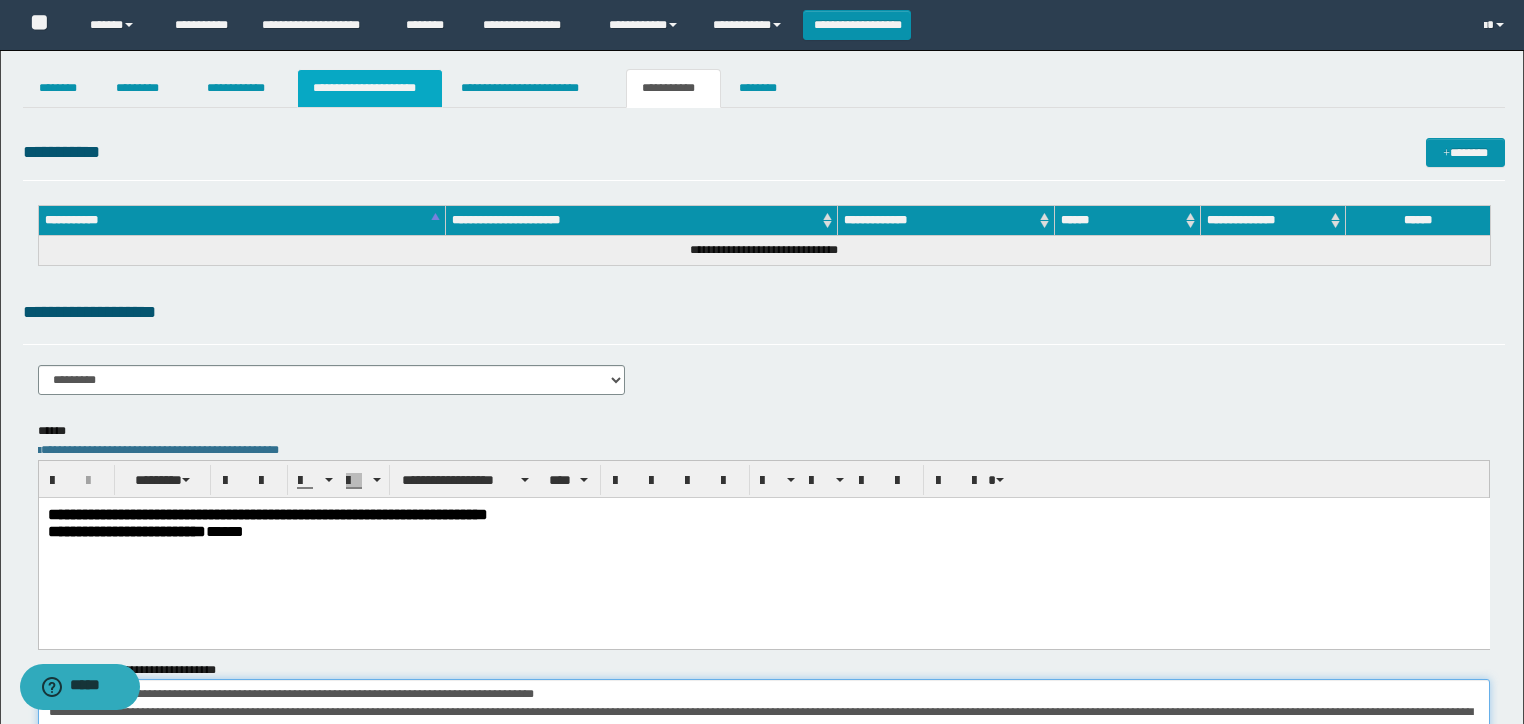 type on "**********" 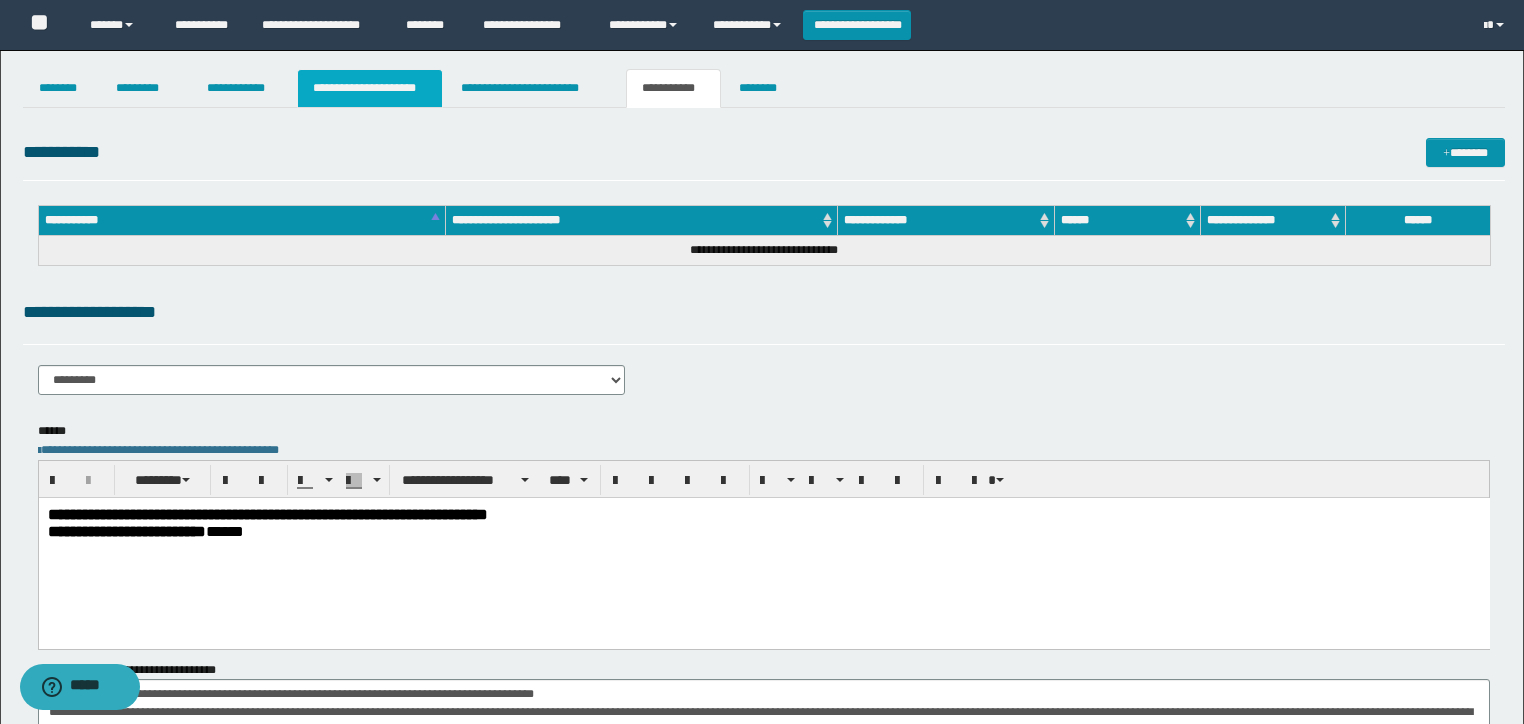 click on "**********" at bounding box center [370, 88] 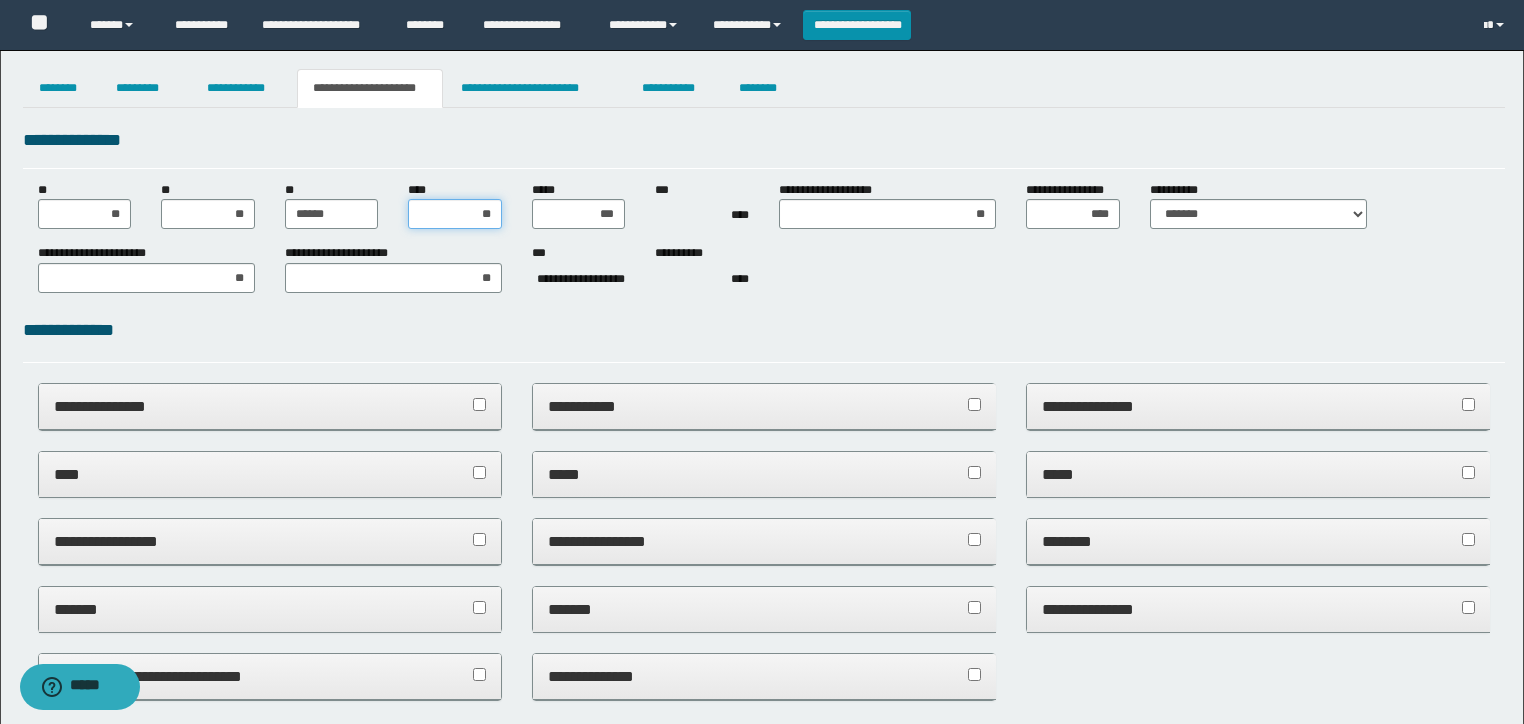 drag, startPoint x: 463, startPoint y: 221, endPoint x: 469, endPoint y: 184, distance: 37.48333 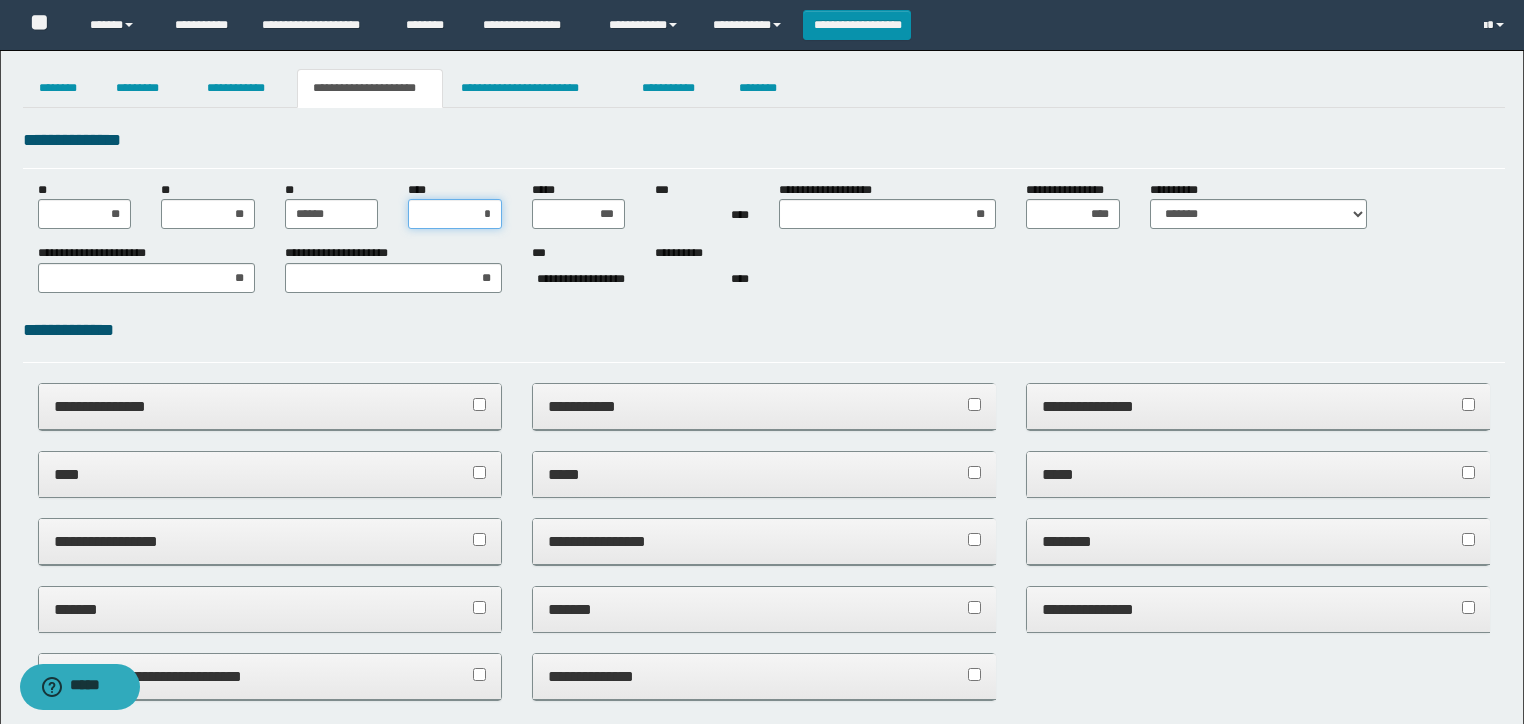 type on "**" 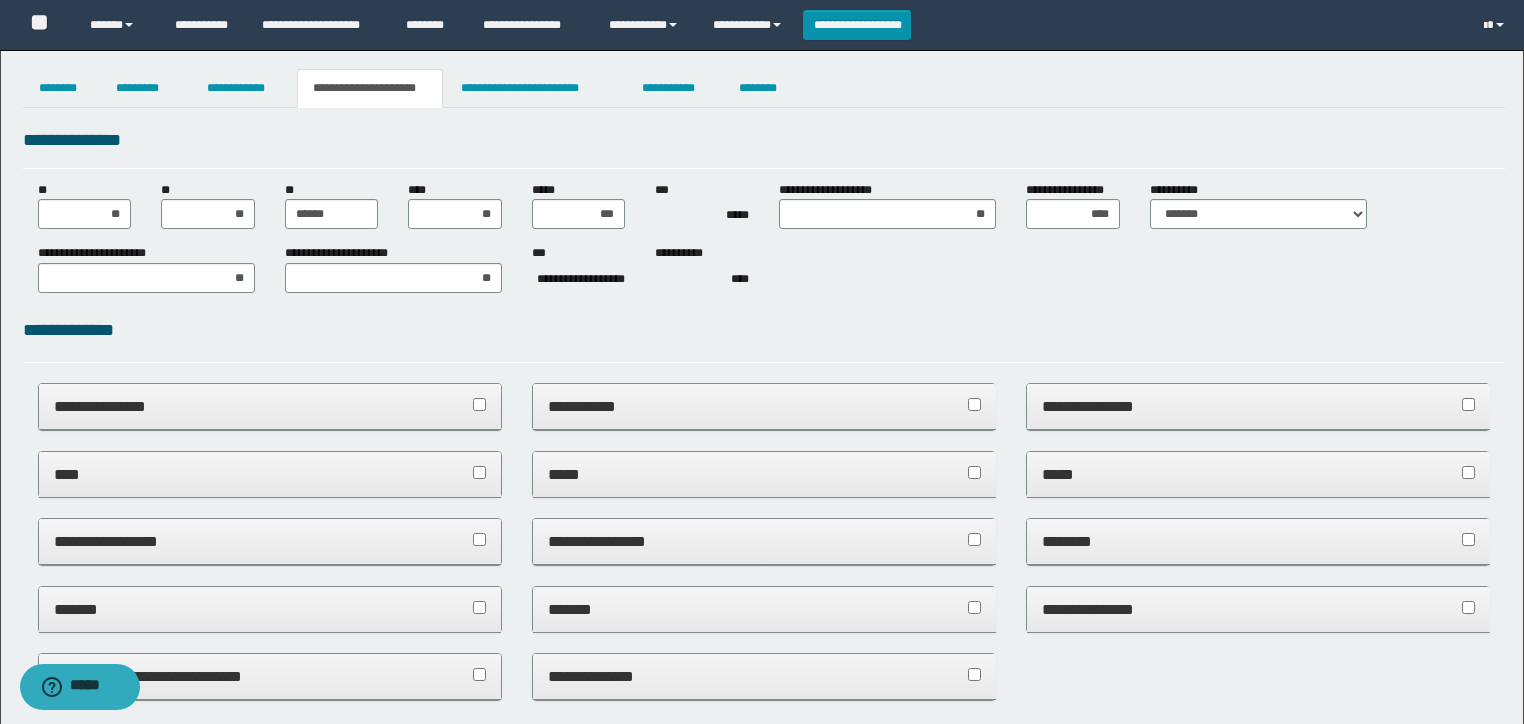 click on "**********" at bounding box center [764, 270] 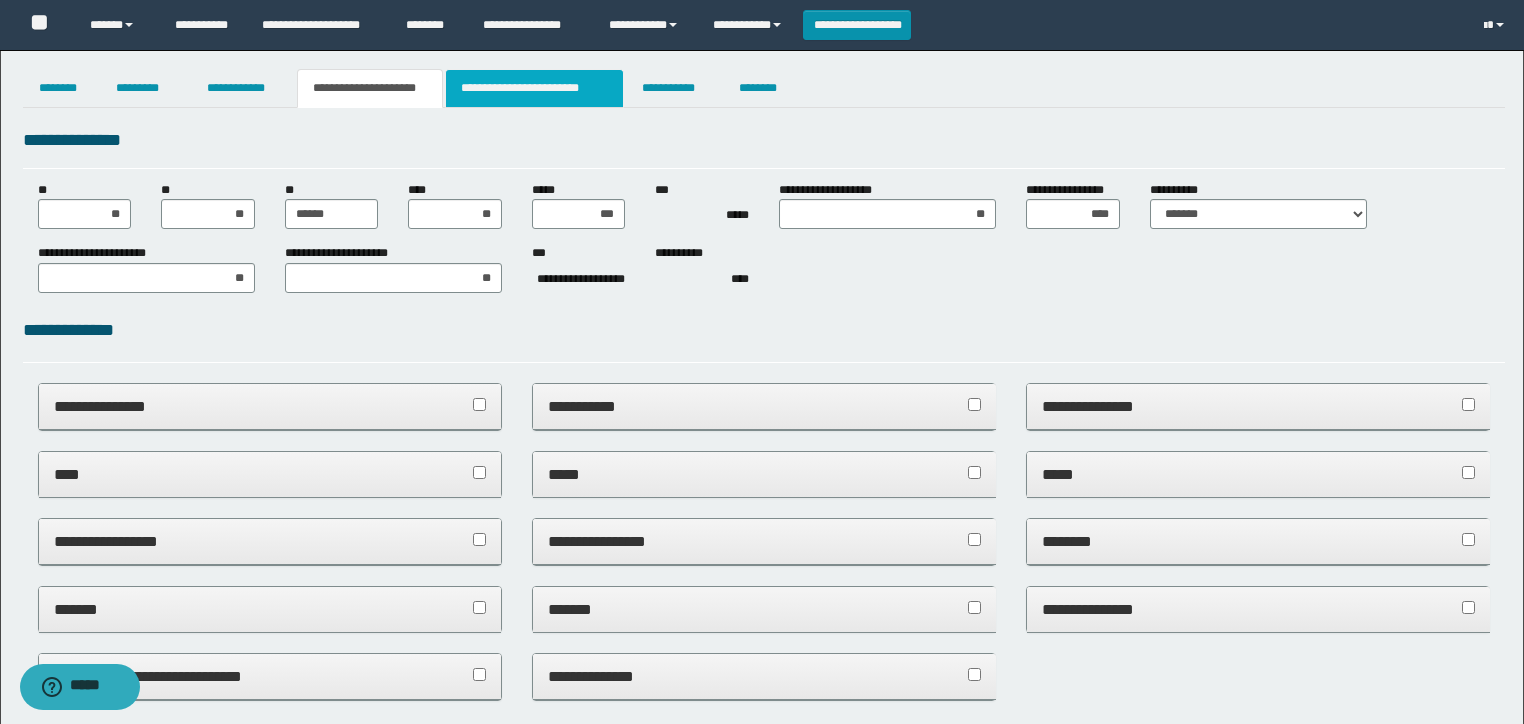 click on "**********" at bounding box center [534, 88] 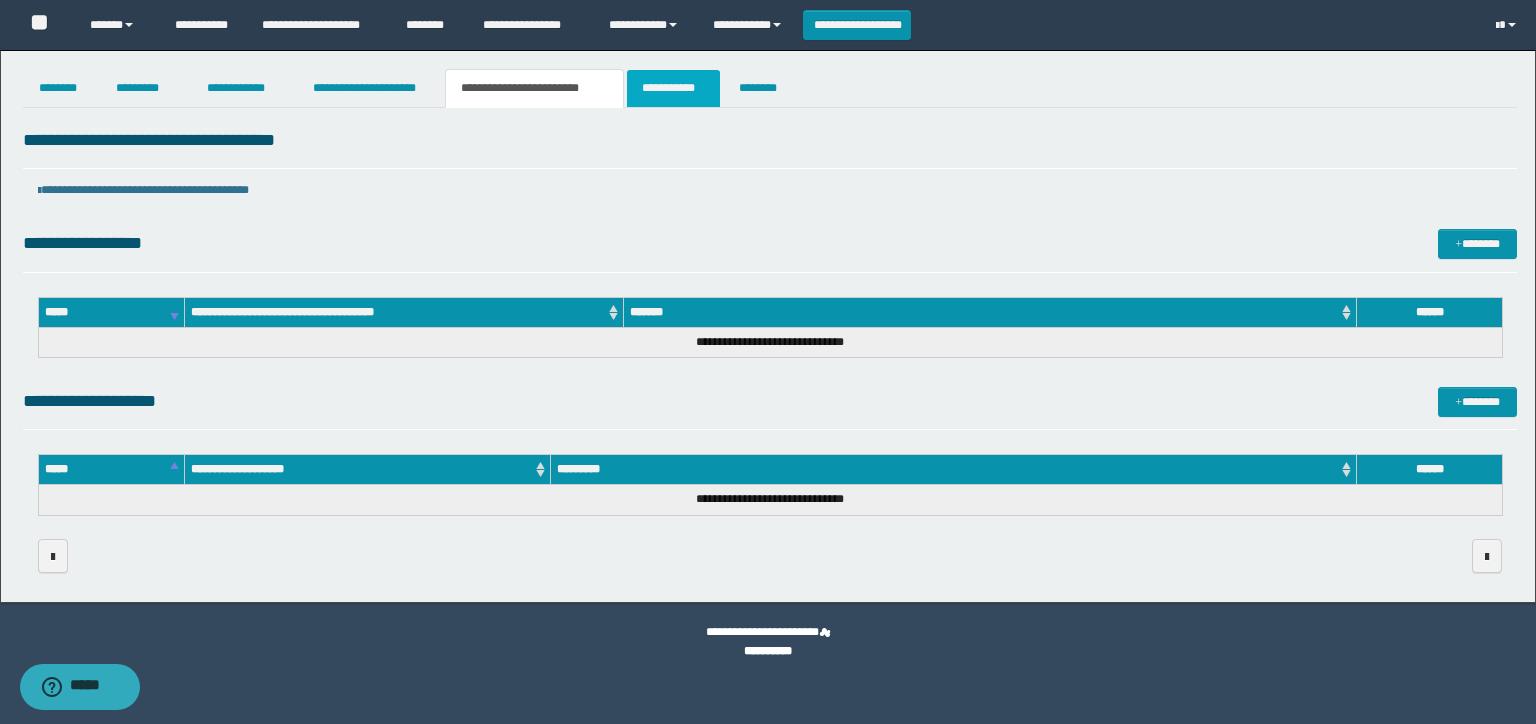 click on "**********" at bounding box center (673, 88) 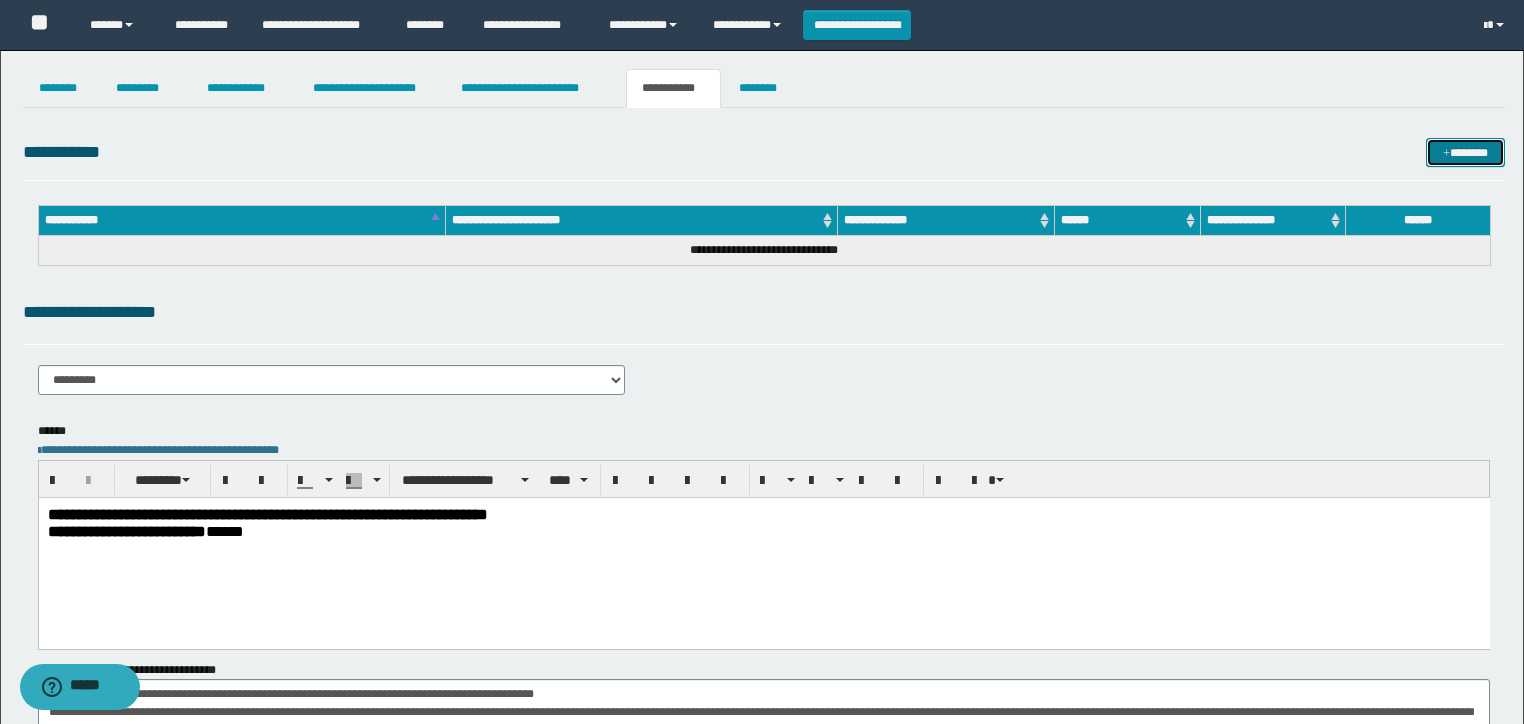 click on "*******" at bounding box center (1465, 153) 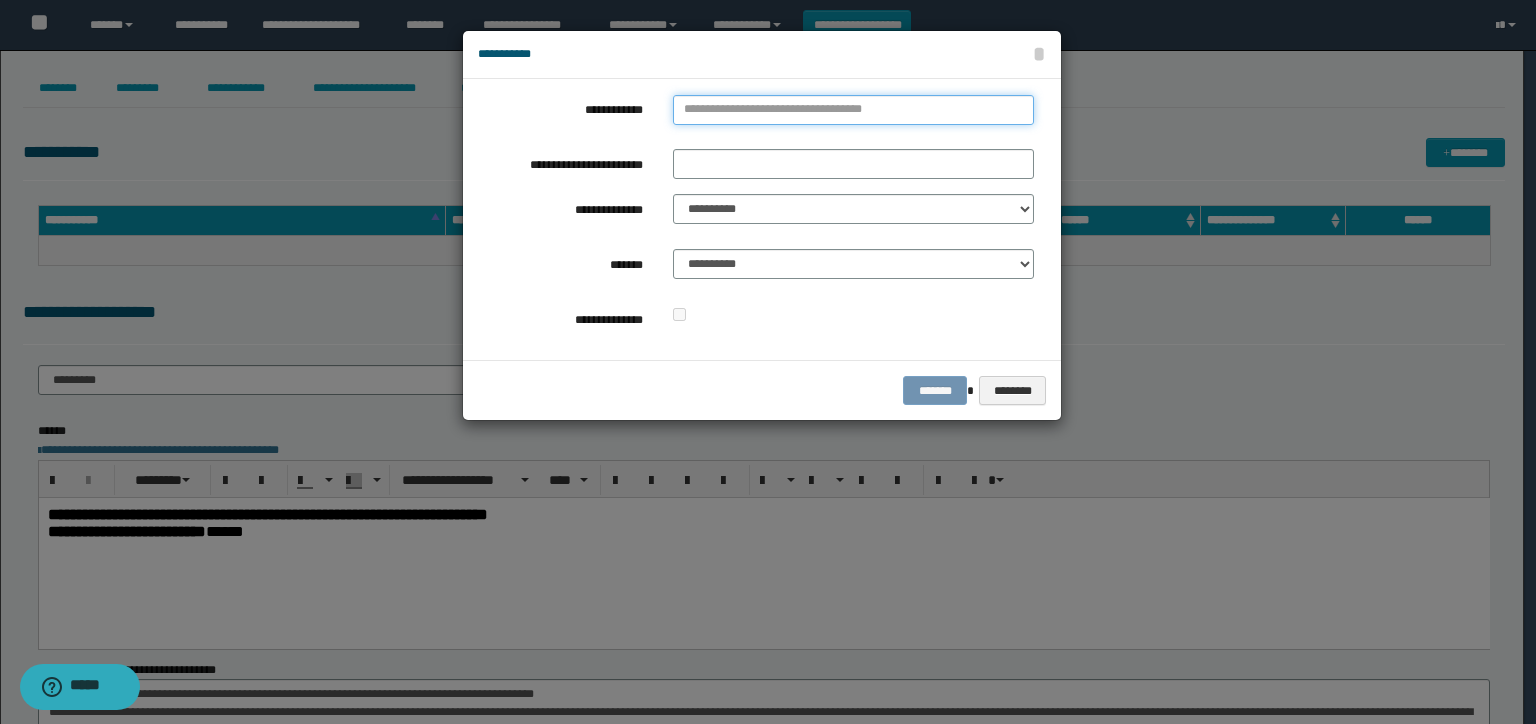 click on "**********" at bounding box center (853, 110) 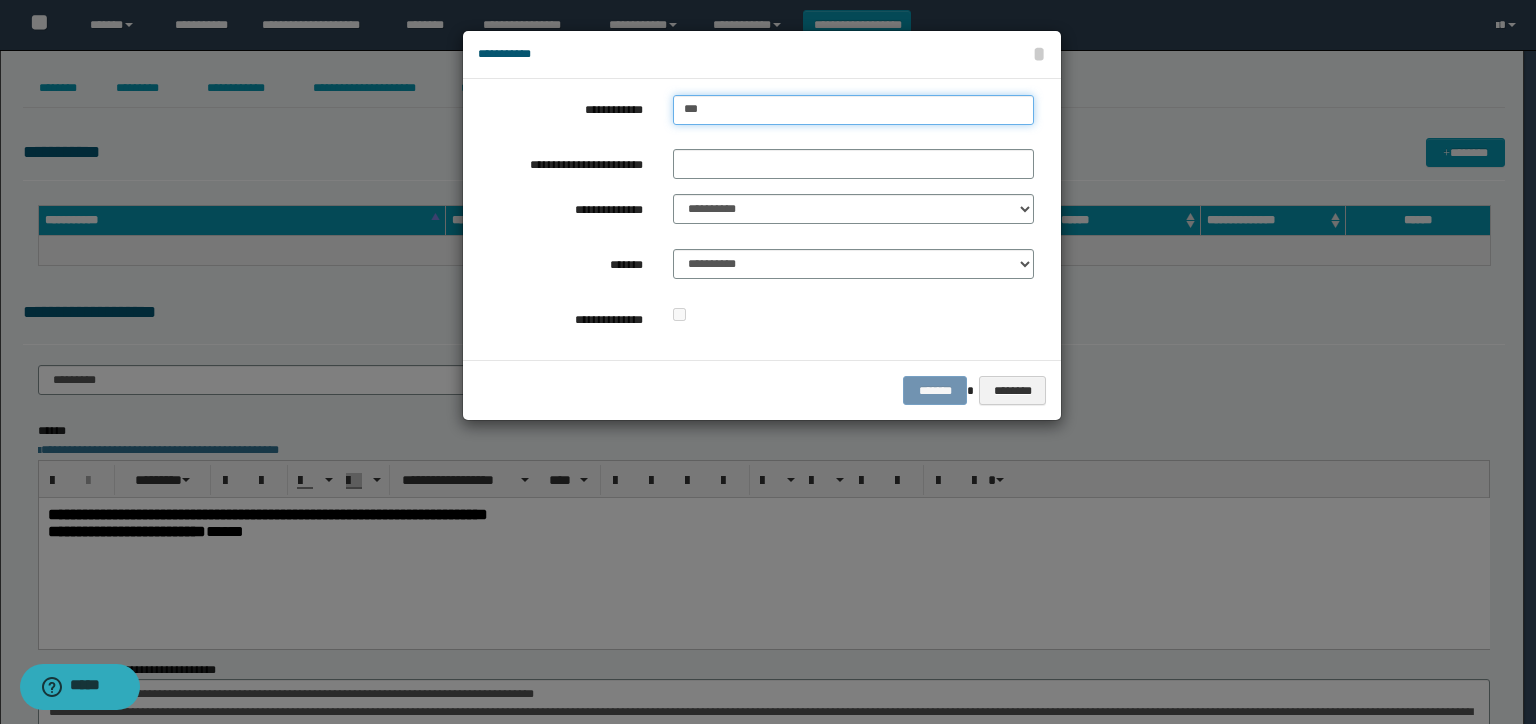 type on "****" 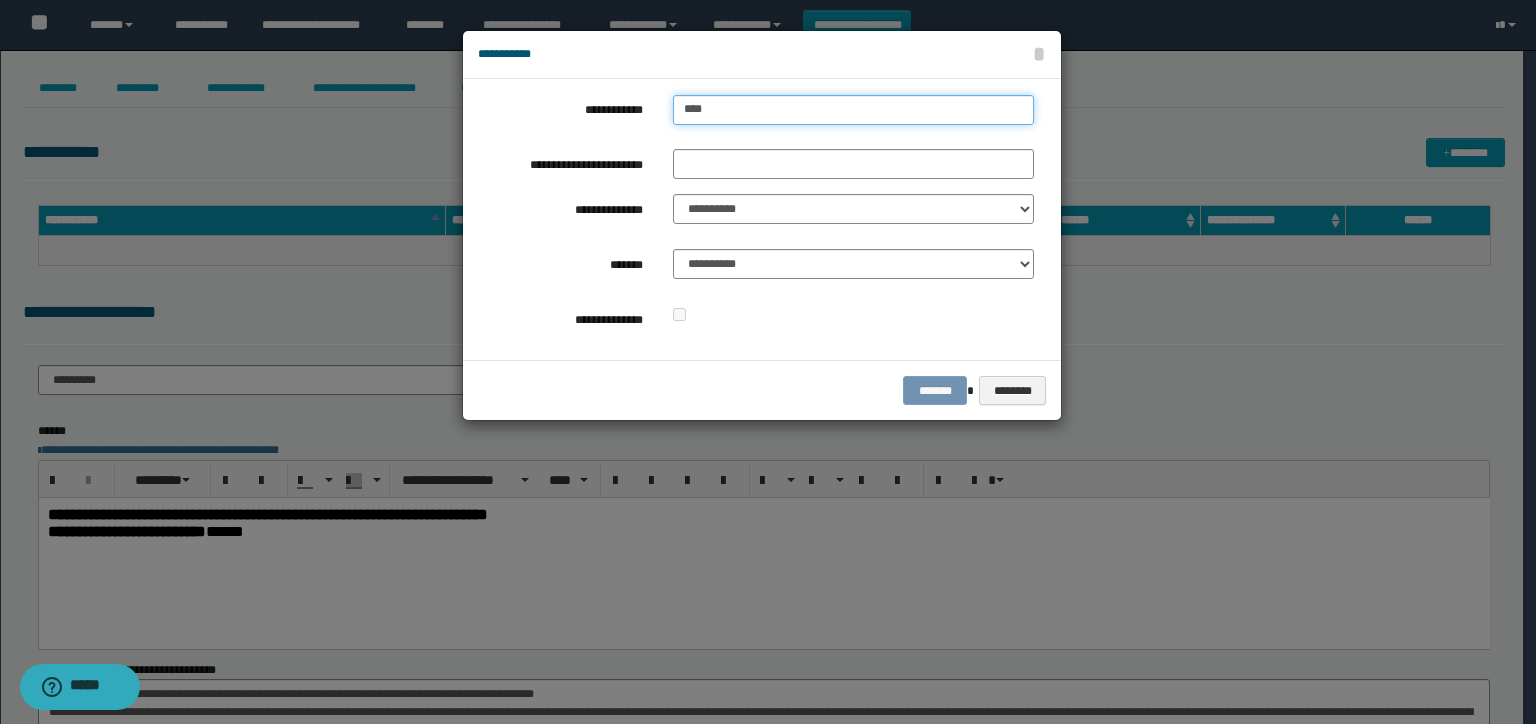 type on "****" 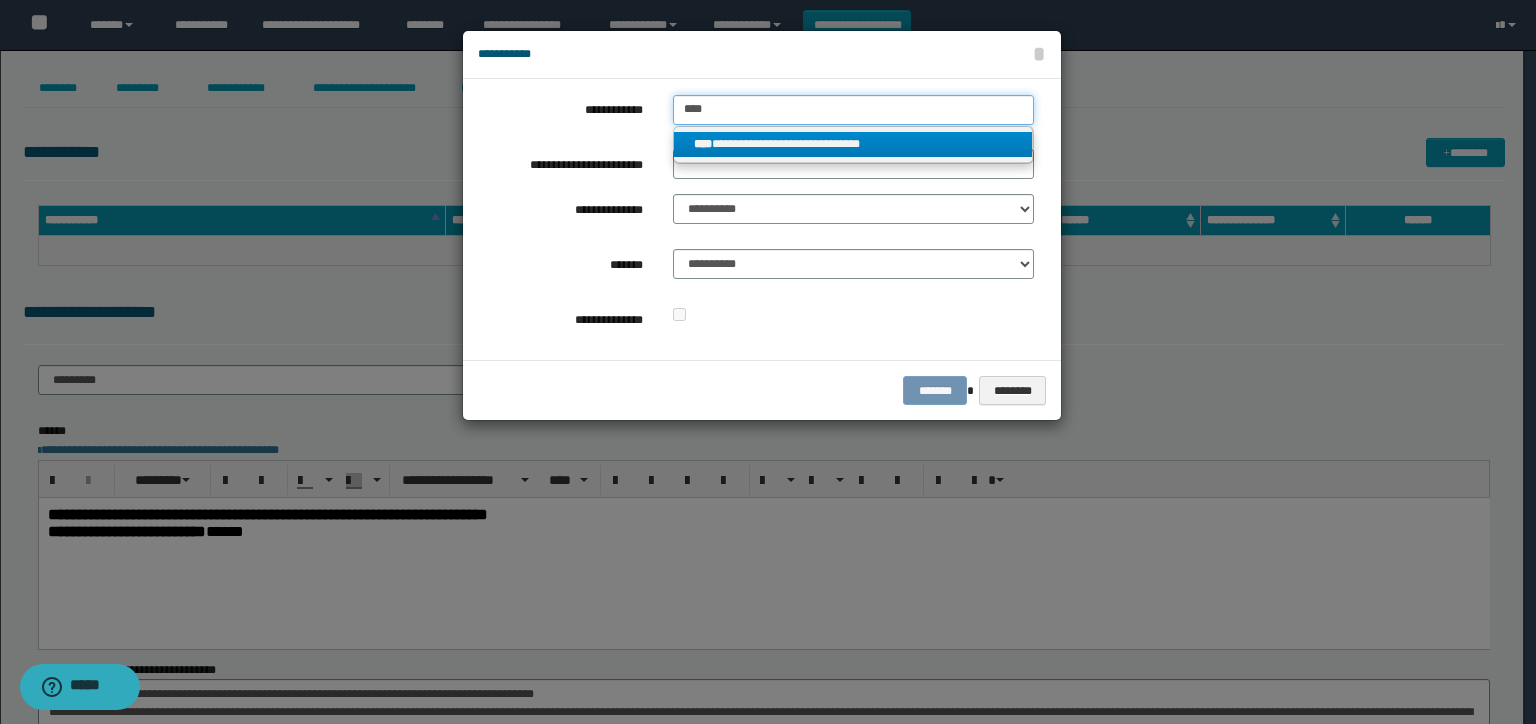 type on "****" 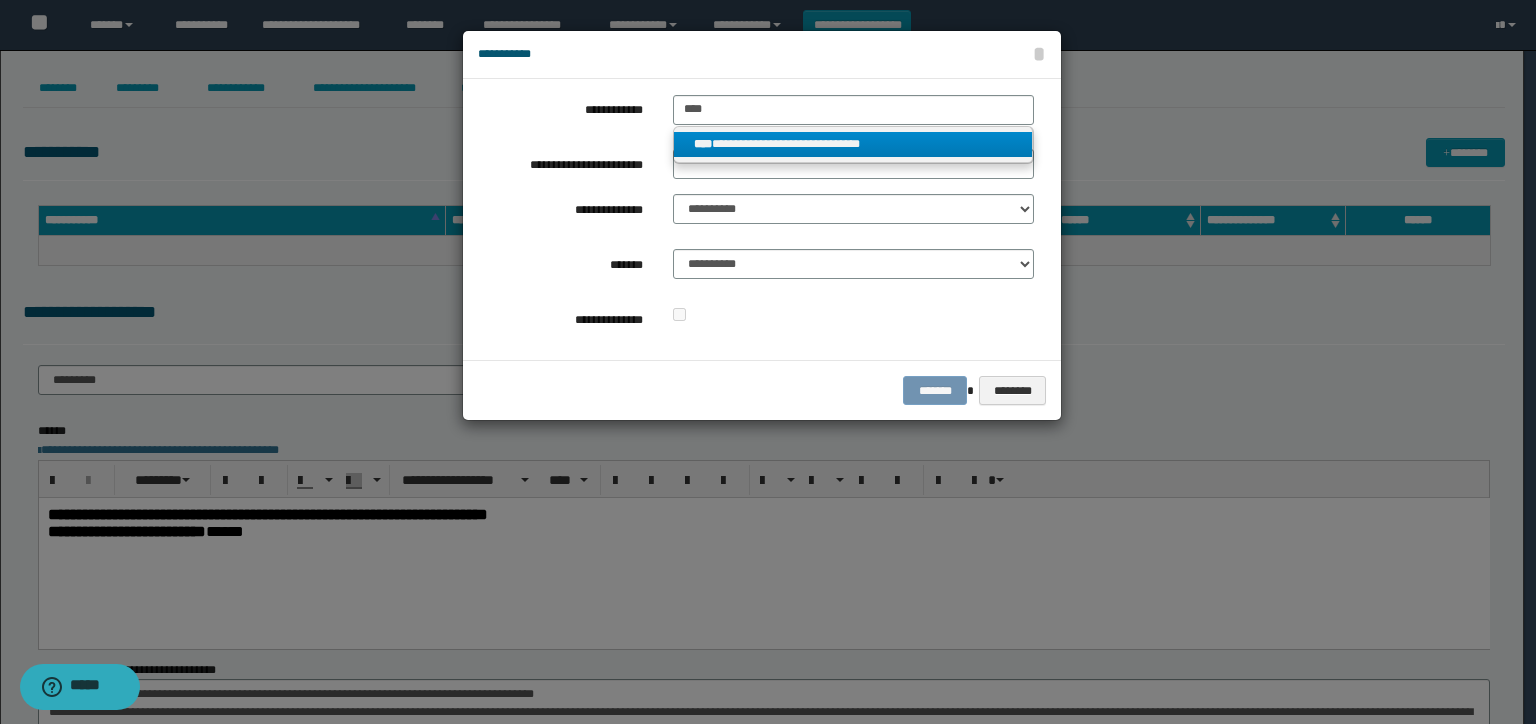 drag, startPoint x: 785, startPoint y: 133, endPoint x: 760, endPoint y: 156, distance: 33.970577 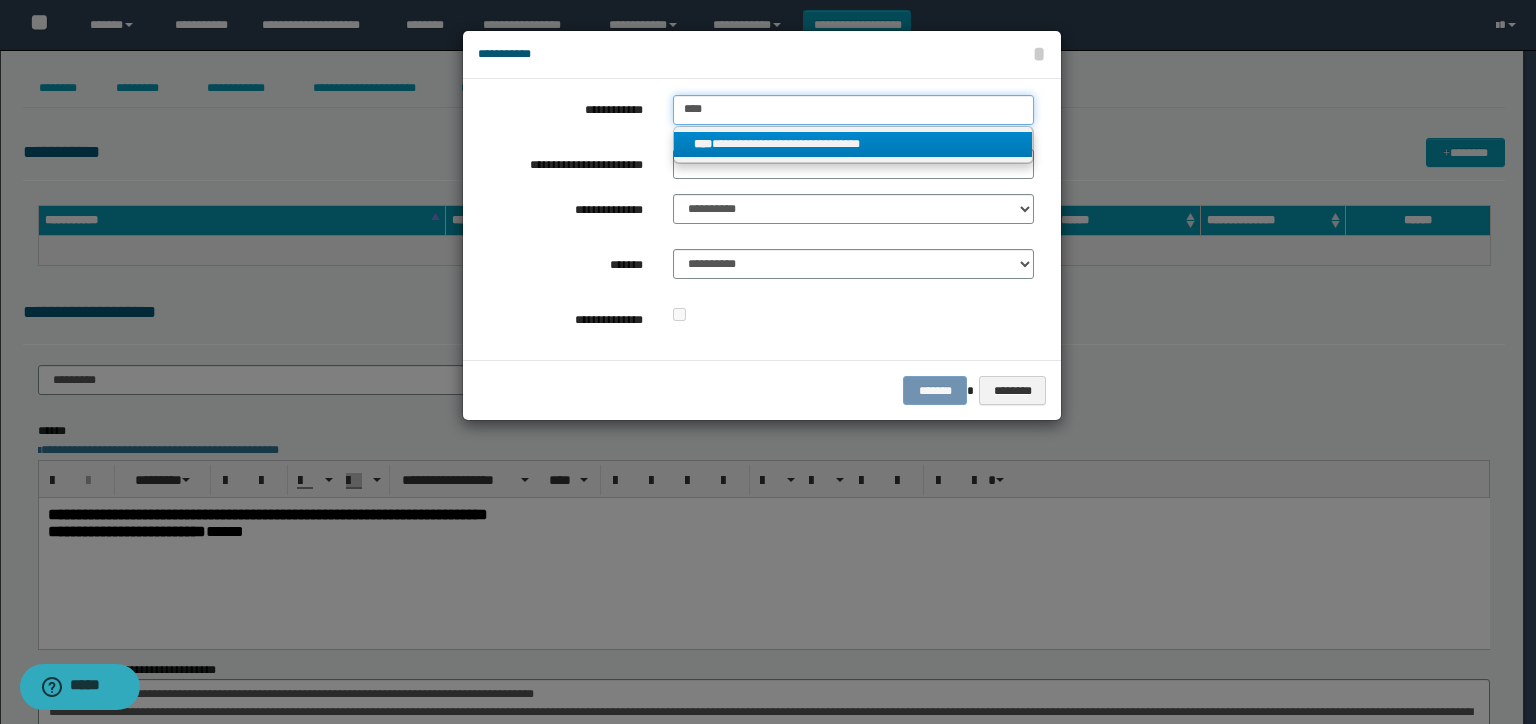 type 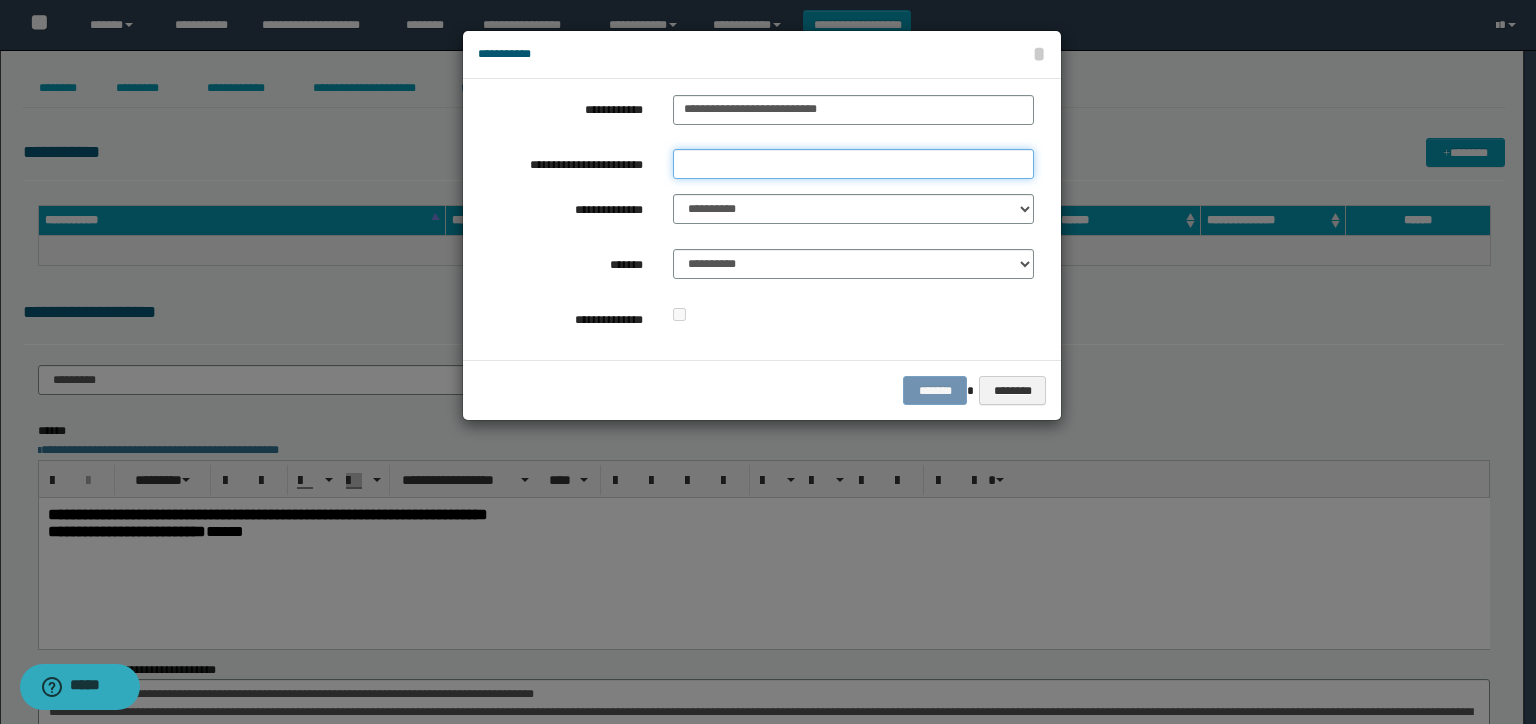 click on "**********" at bounding box center [853, 164] 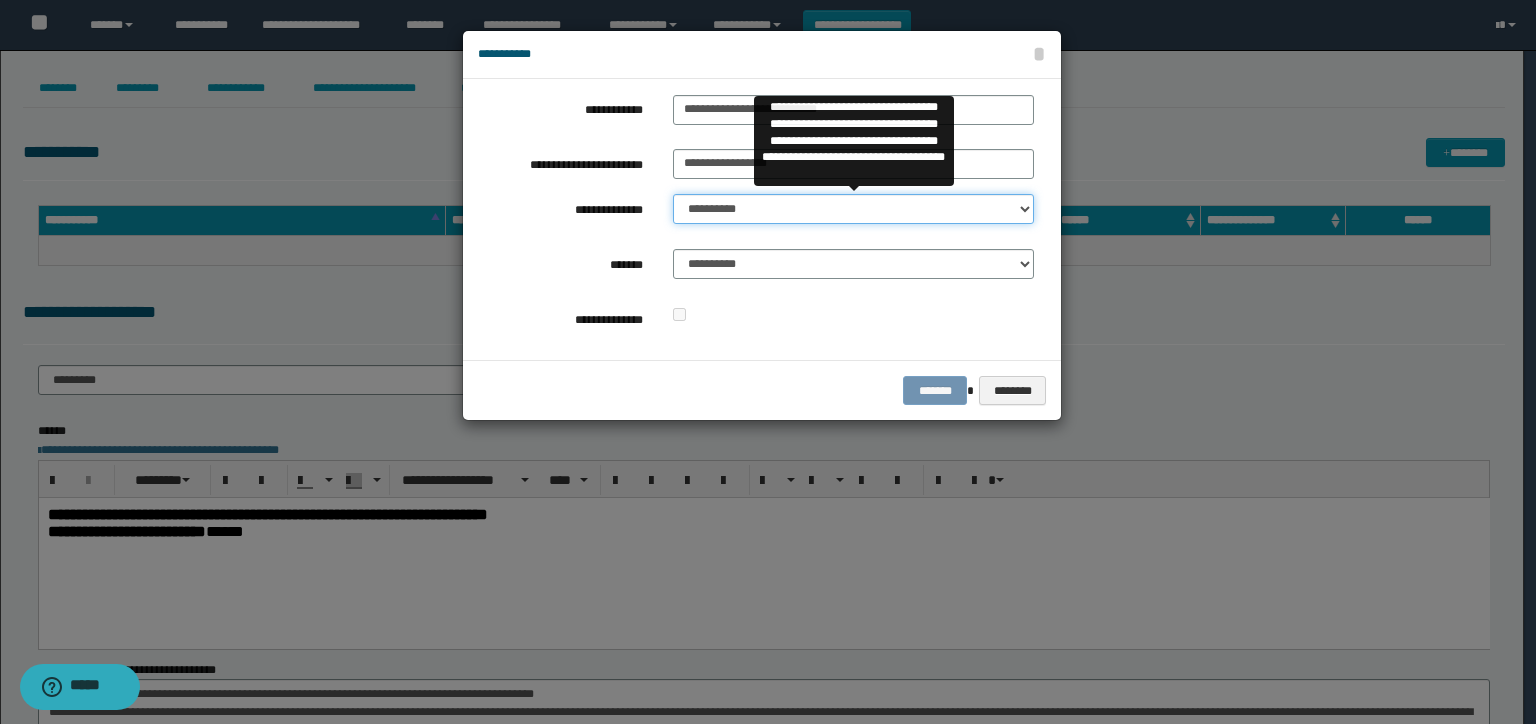 drag, startPoint x: 742, startPoint y: 209, endPoint x: 746, endPoint y: 221, distance: 12.649111 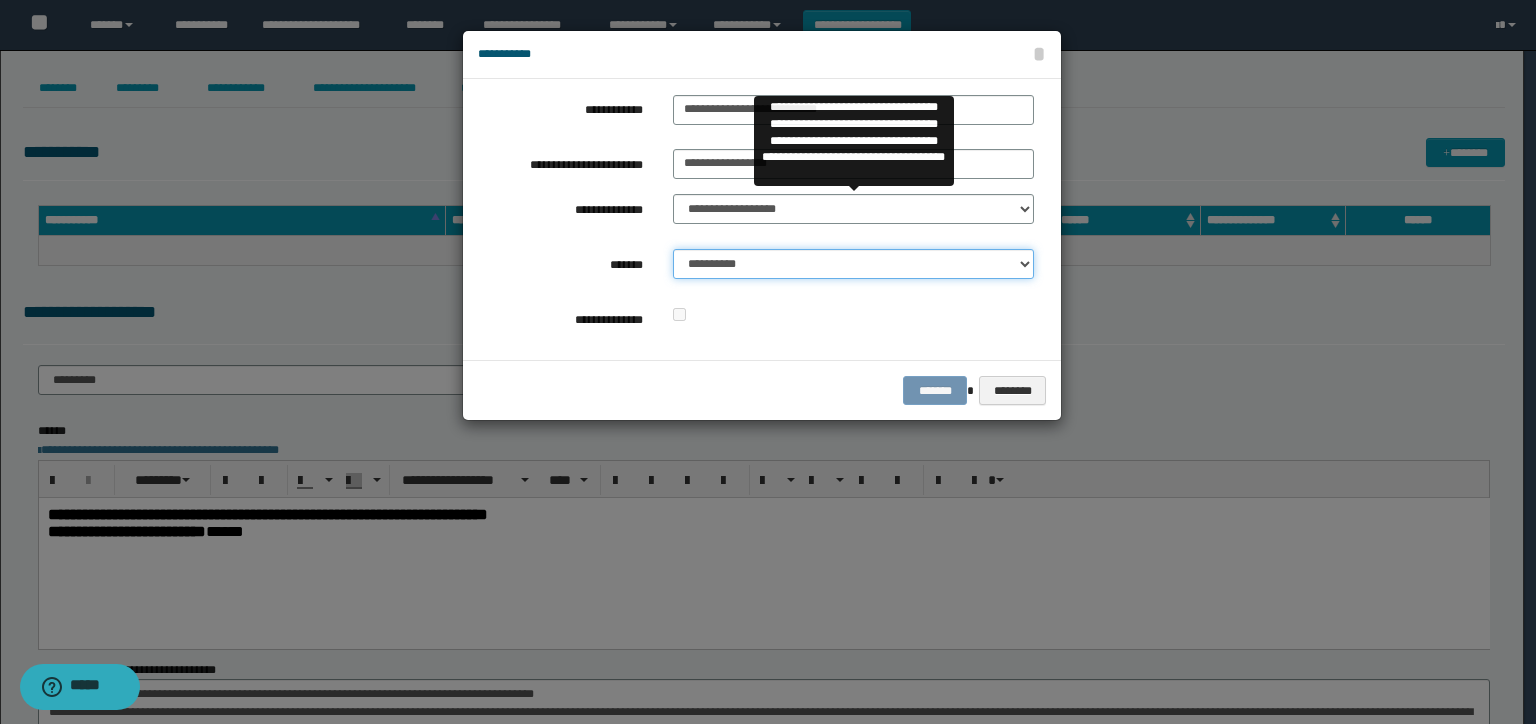 click on "**********" at bounding box center [853, 264] 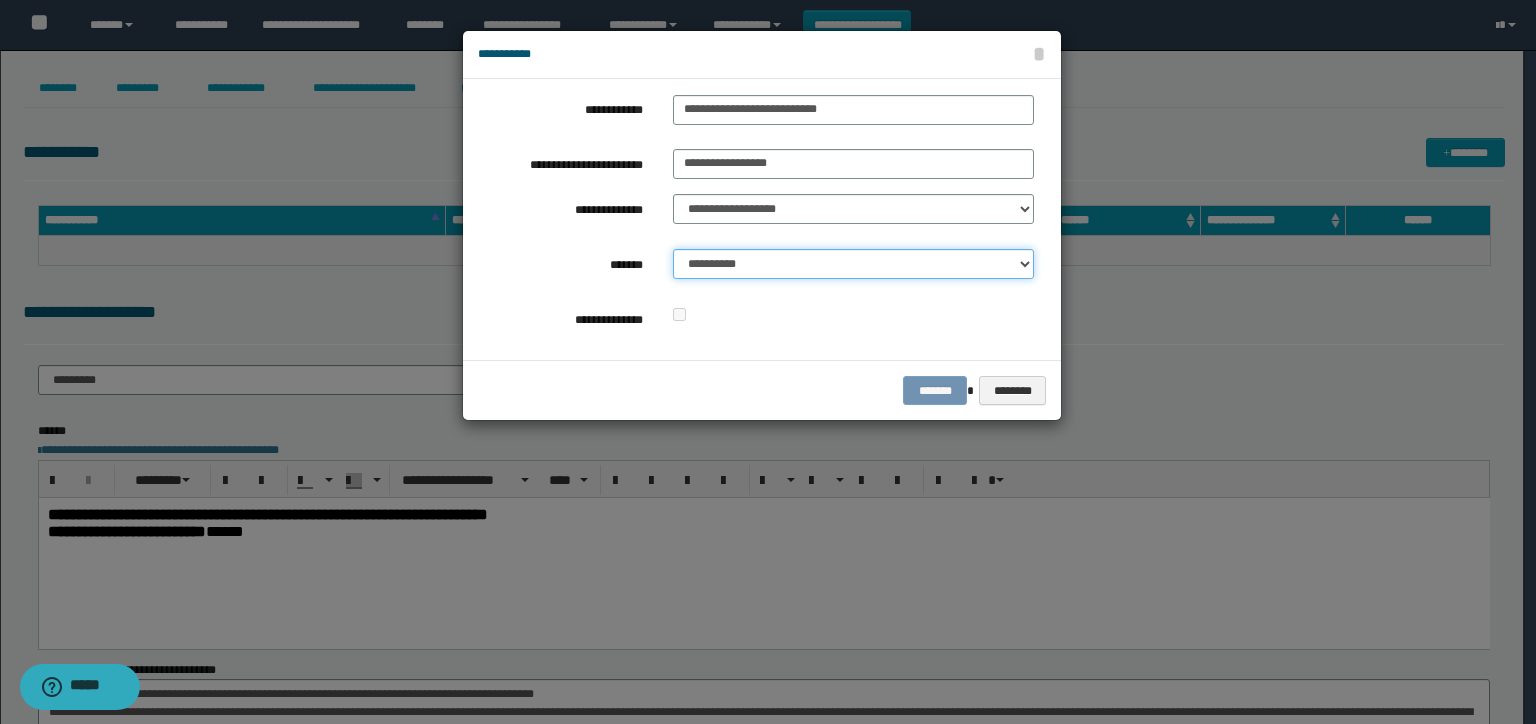 select on "*" 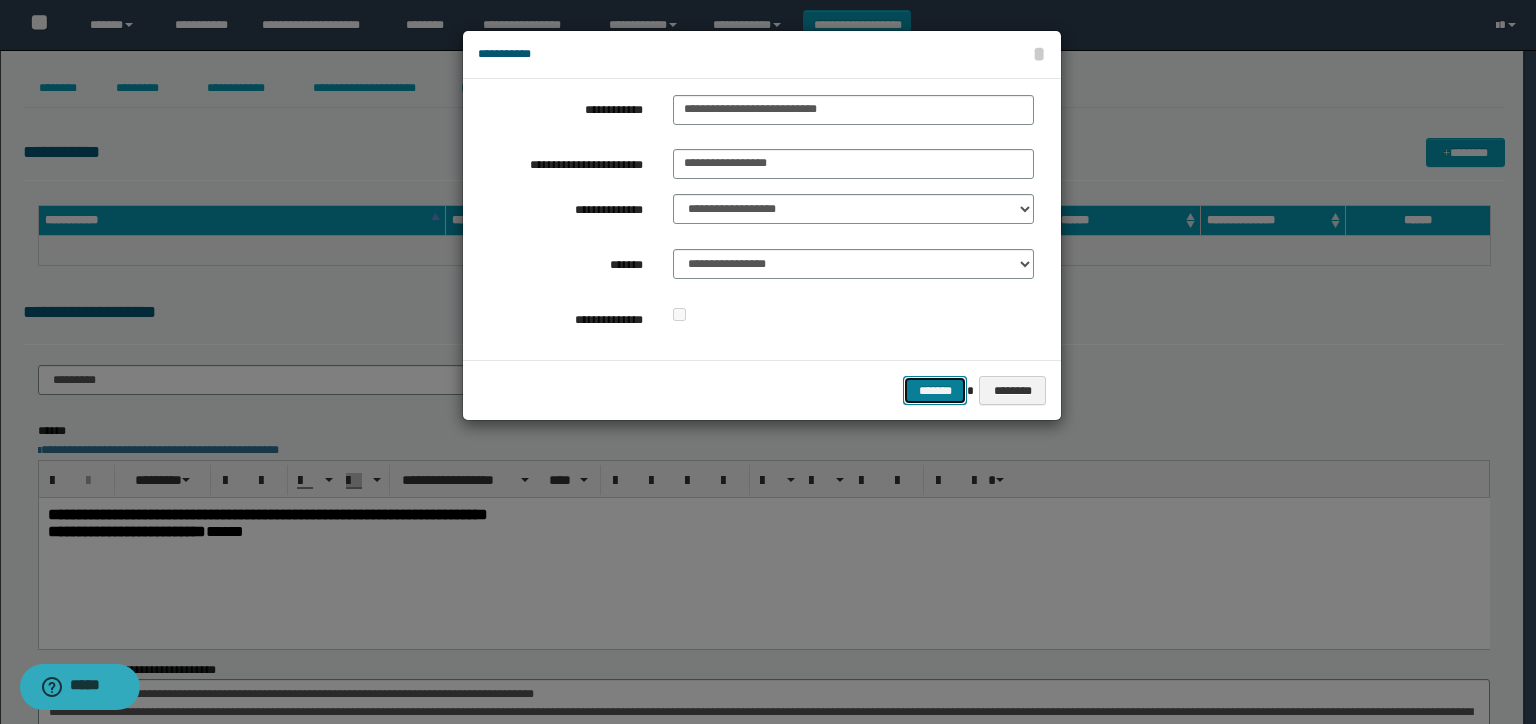 click on "*******" at bounding box center (935, 391) 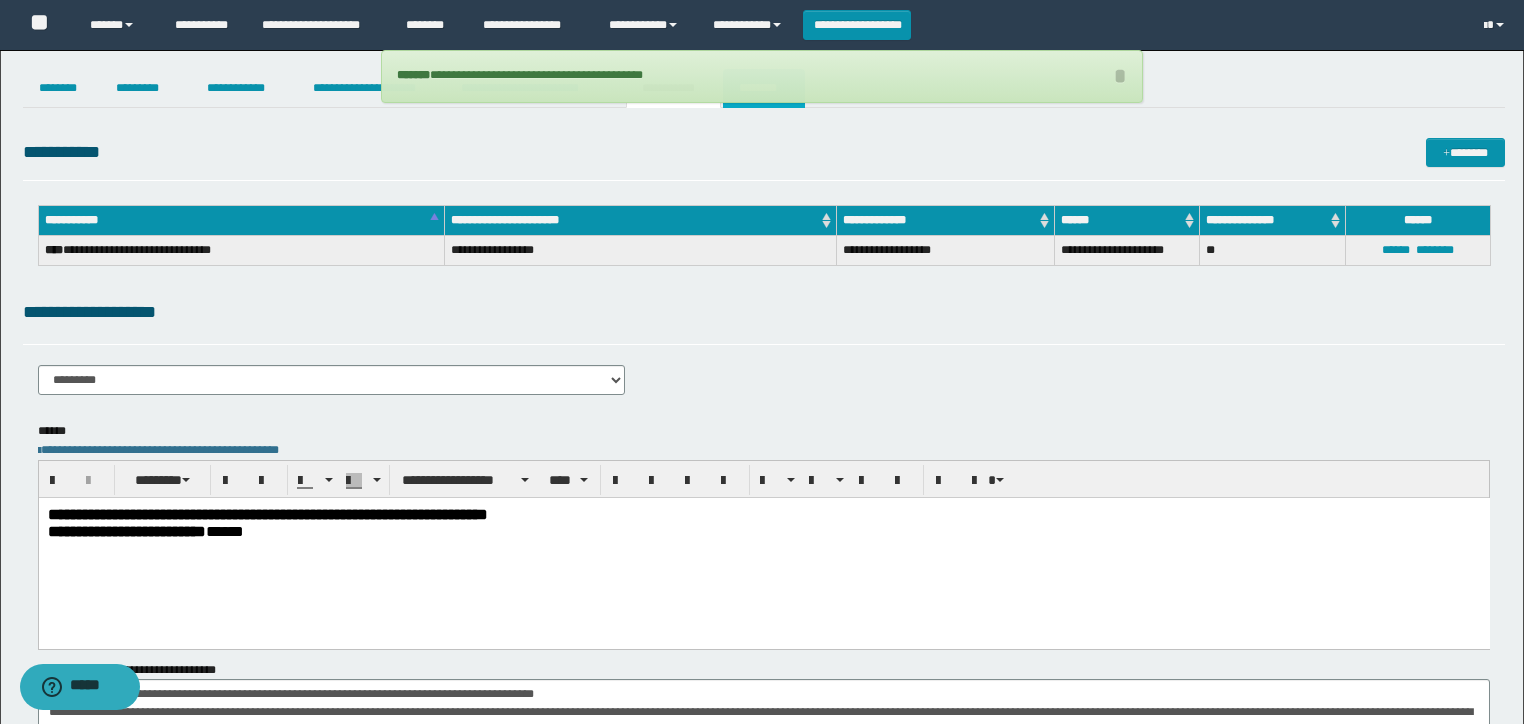 click on "********" at bounding box center (764, 88) 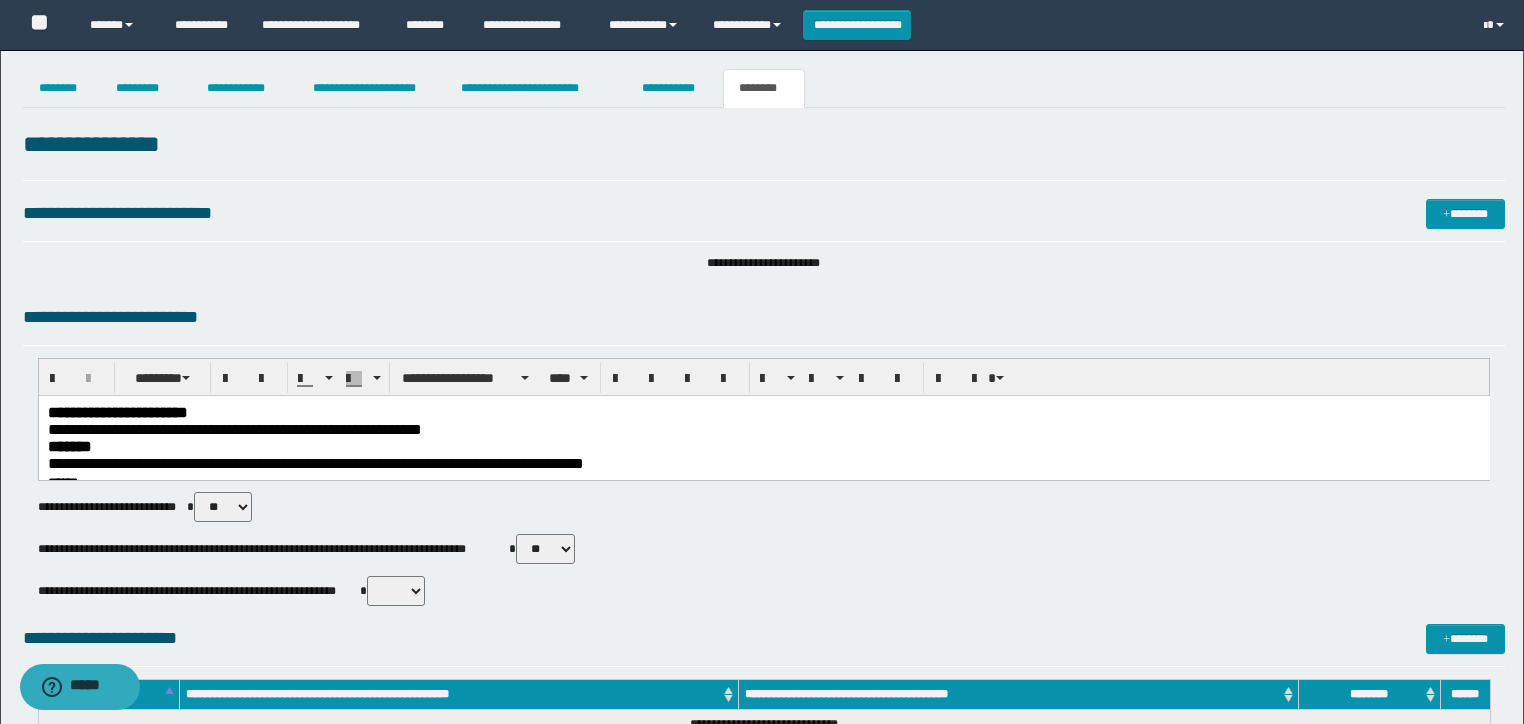 click on "**********" at bounding box center (763, 529) 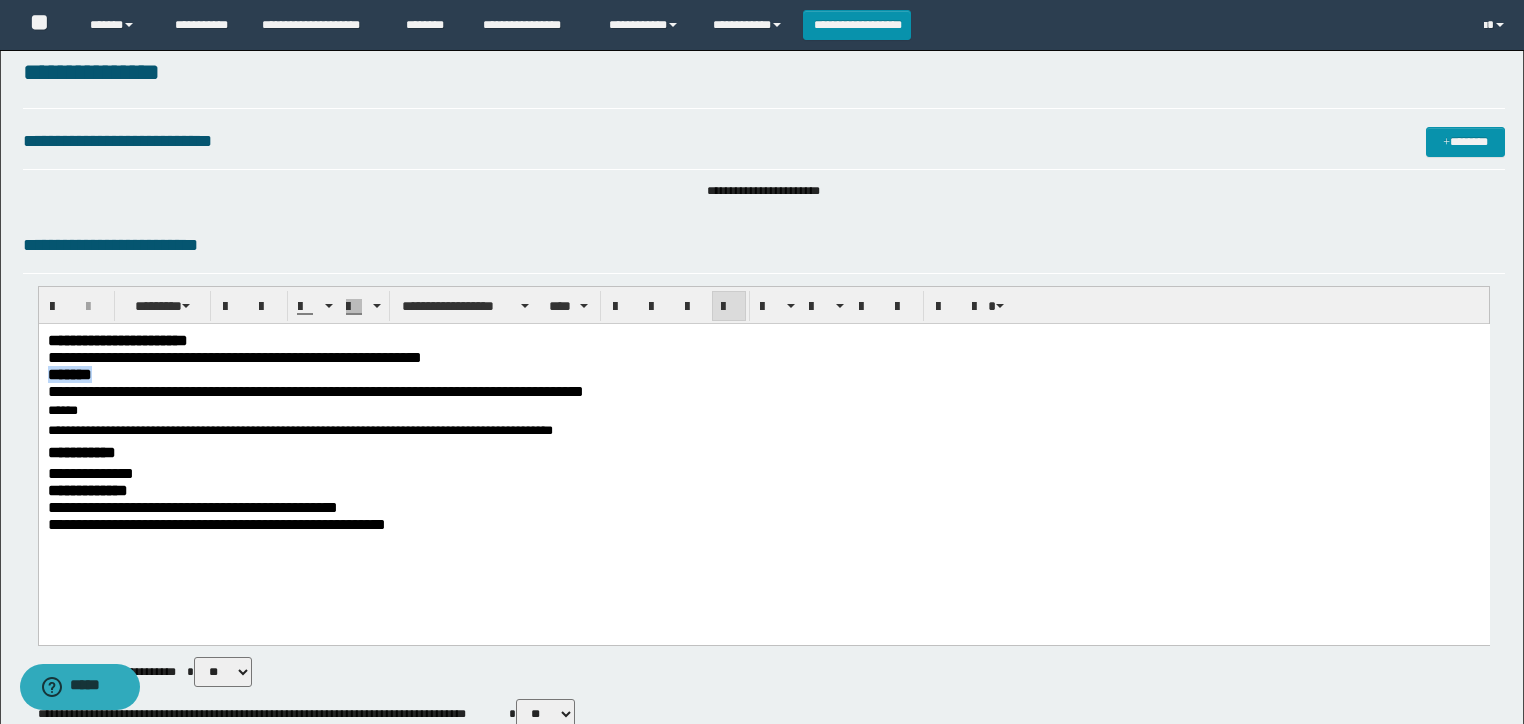 scroll, scrollTop: 160, scrollLeft: 0, axis: vertical 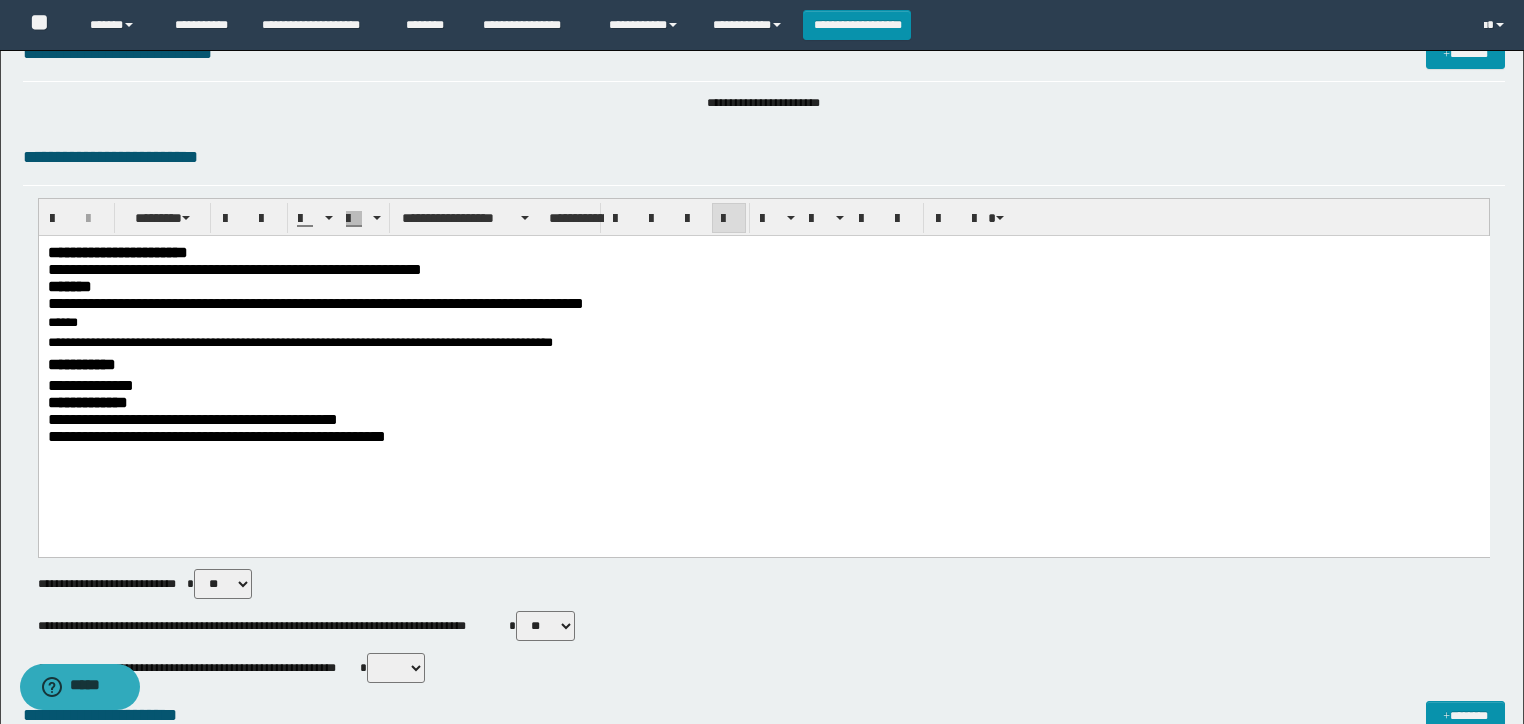 click on "**********" at bounding box center [763, 343] 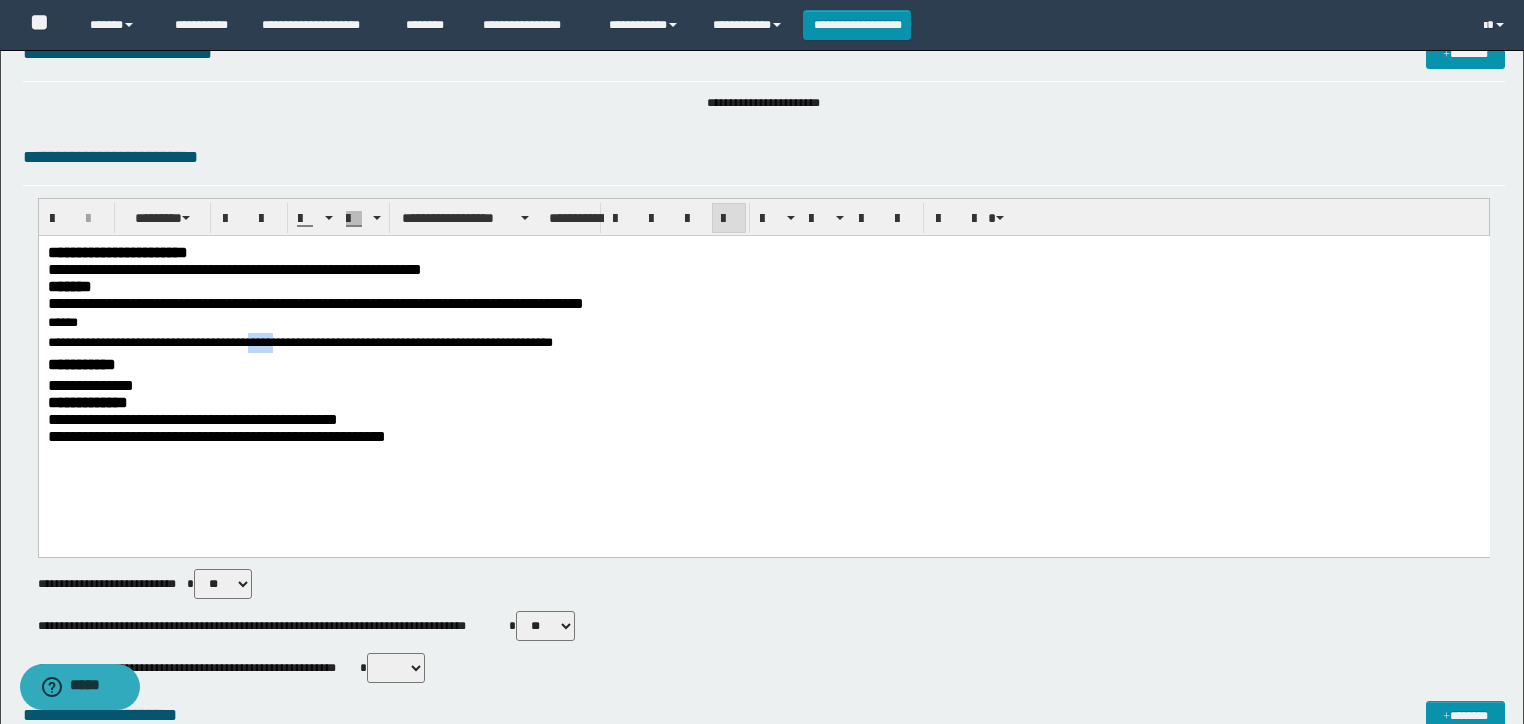 click on "**********" at bounding box center (763, 343) 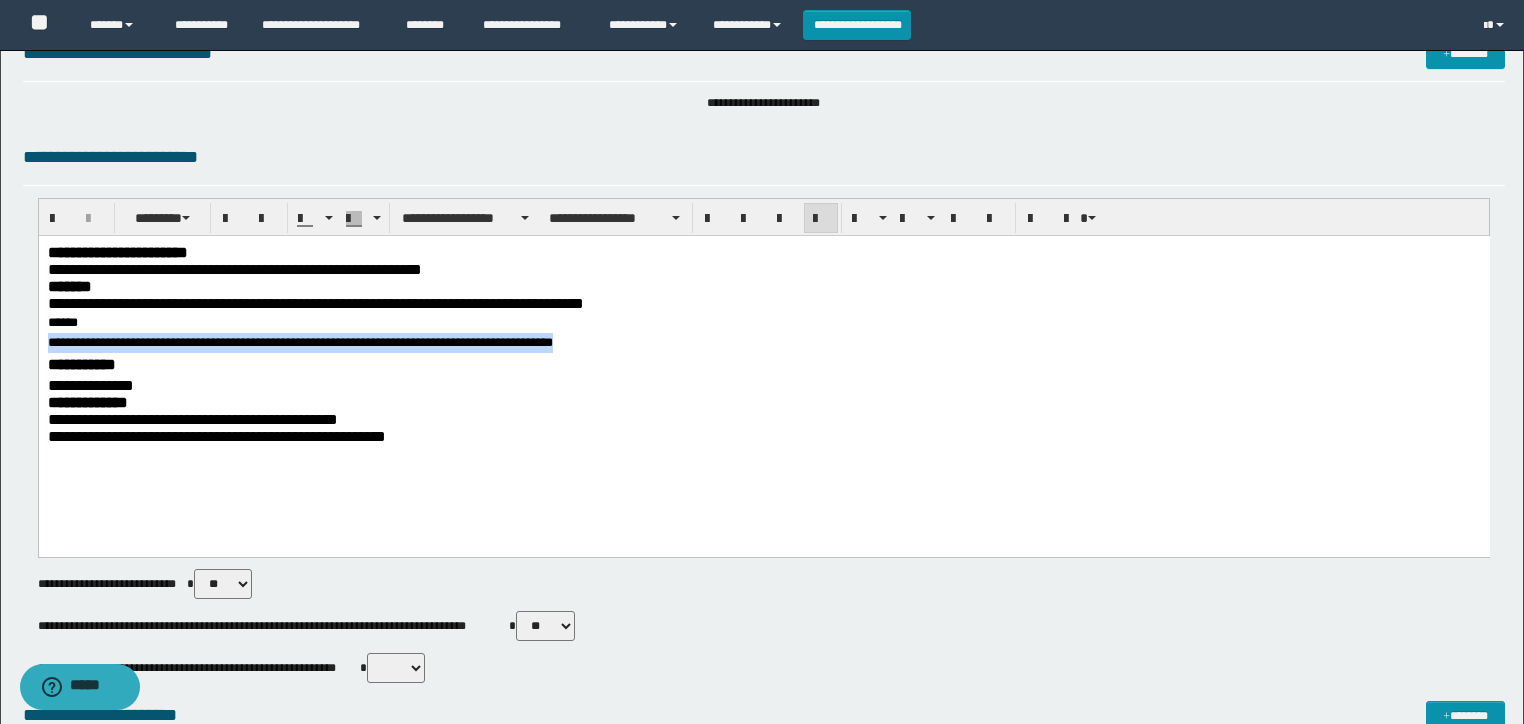 click on "**********" at bounding box center (763, 343) 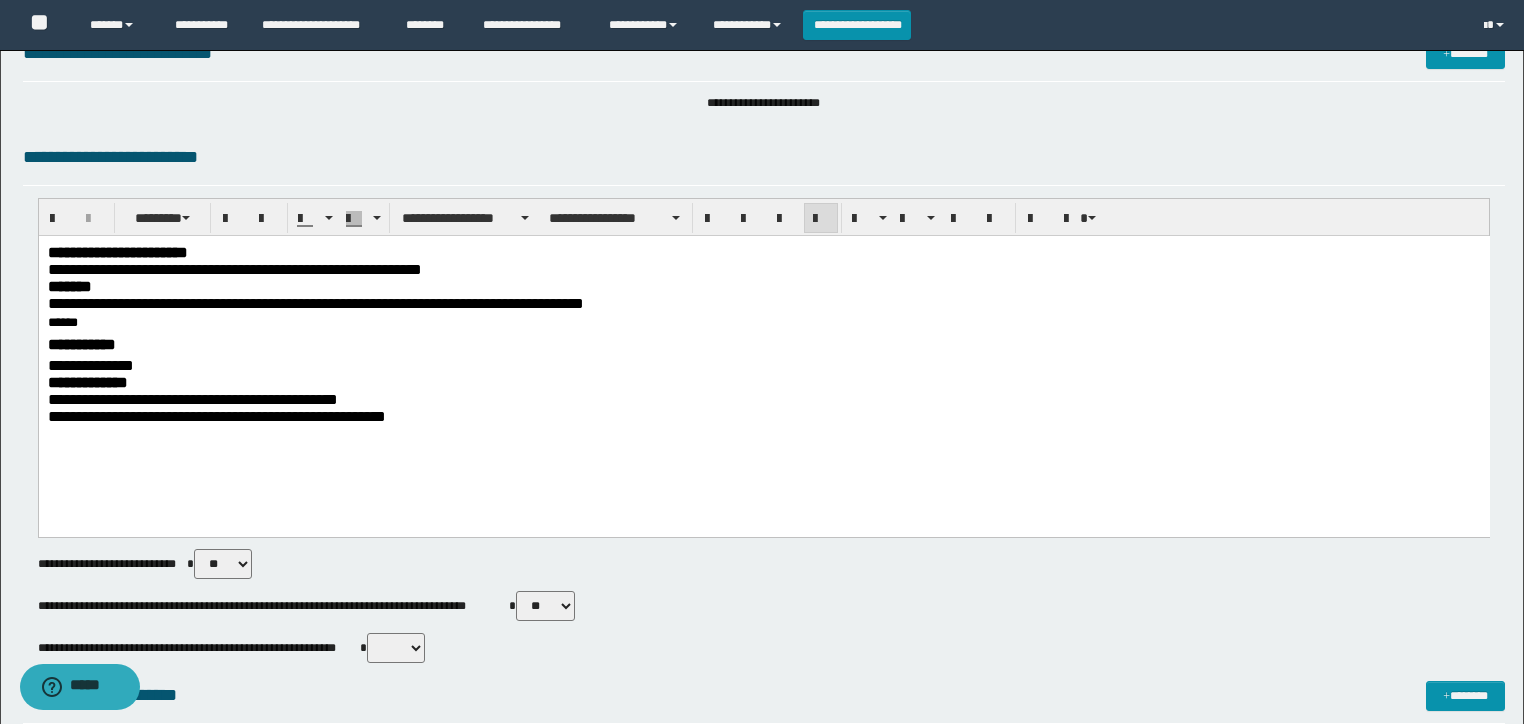 click on "******" at bounding box center [62, 322] 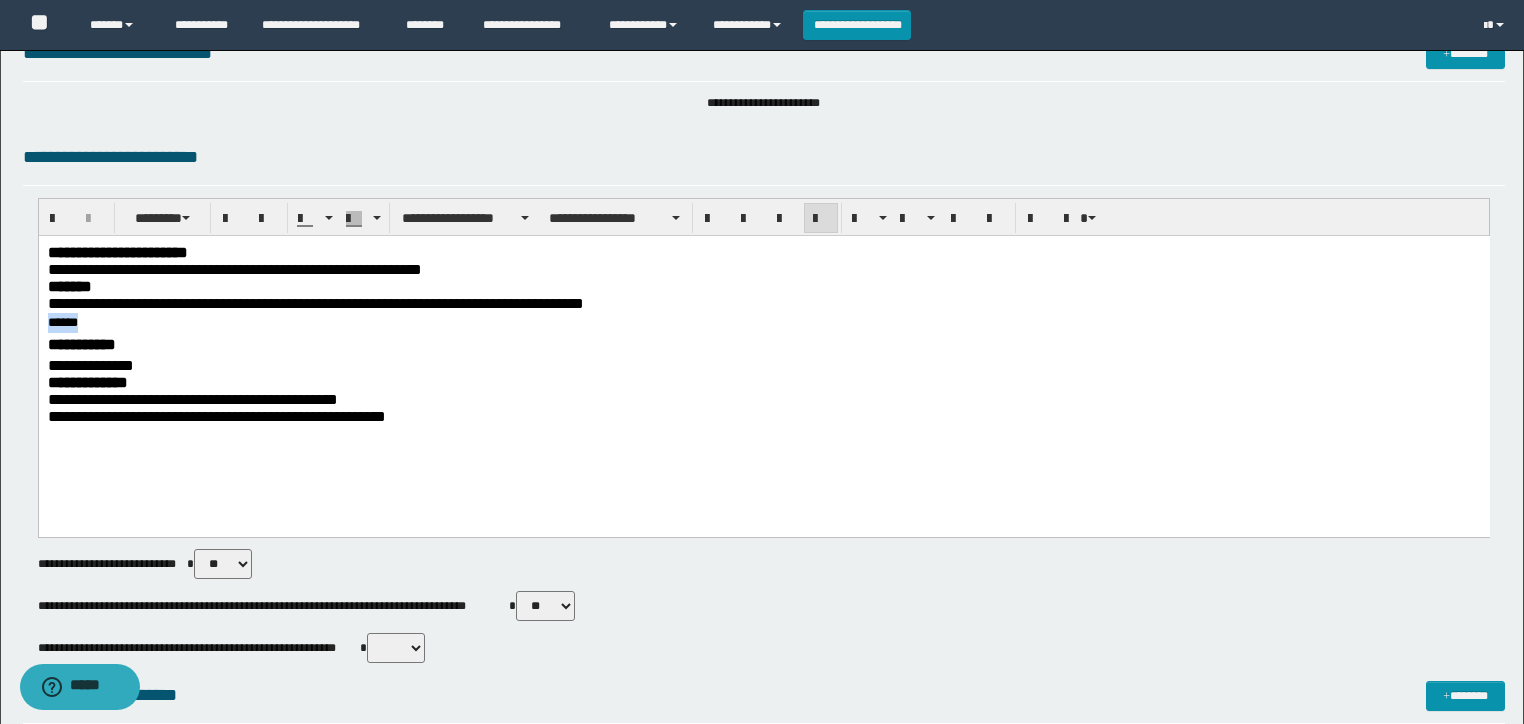 click on "******" at bounding box center (62, 322) 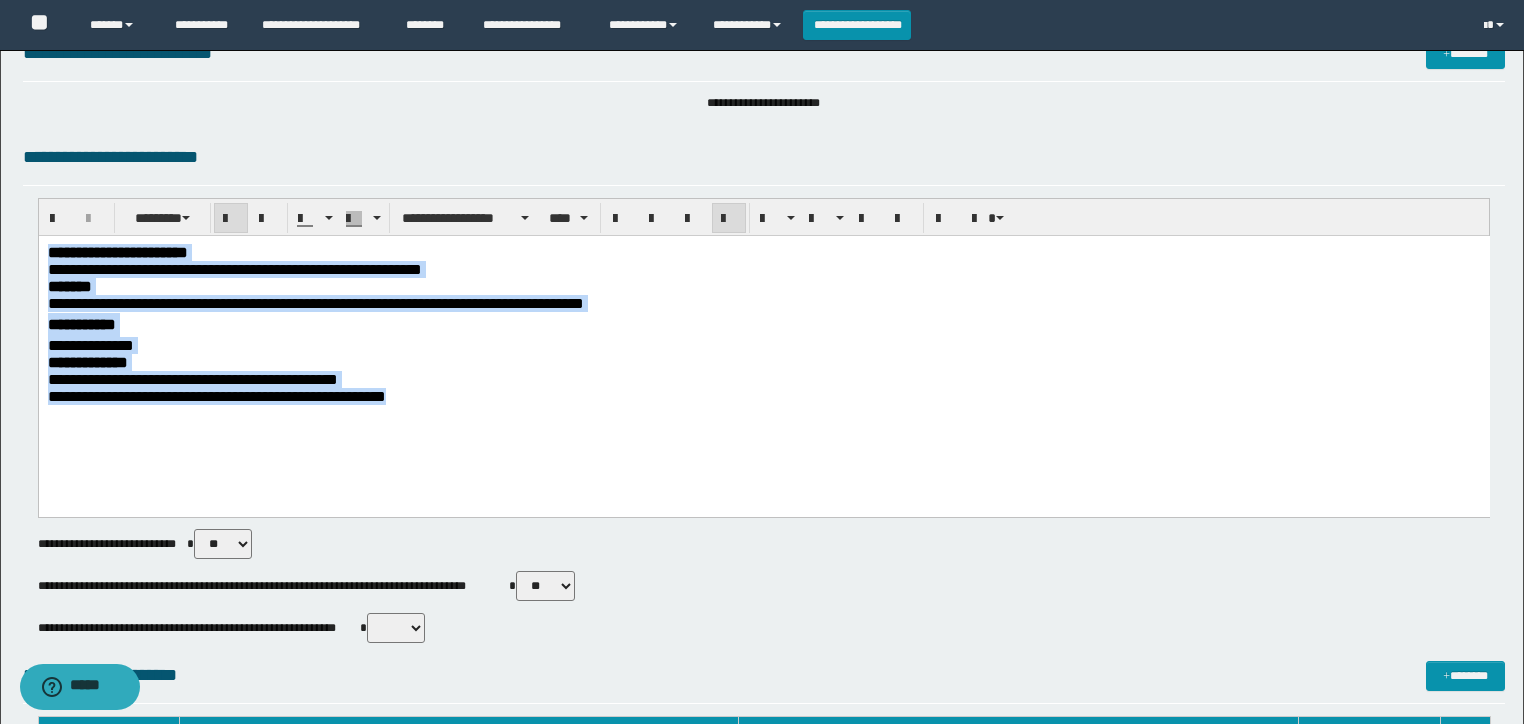 drag, startPoint x: 493, startPoint y: 405, endPoint x: -1, endPoint y: 165, distance: 549.214 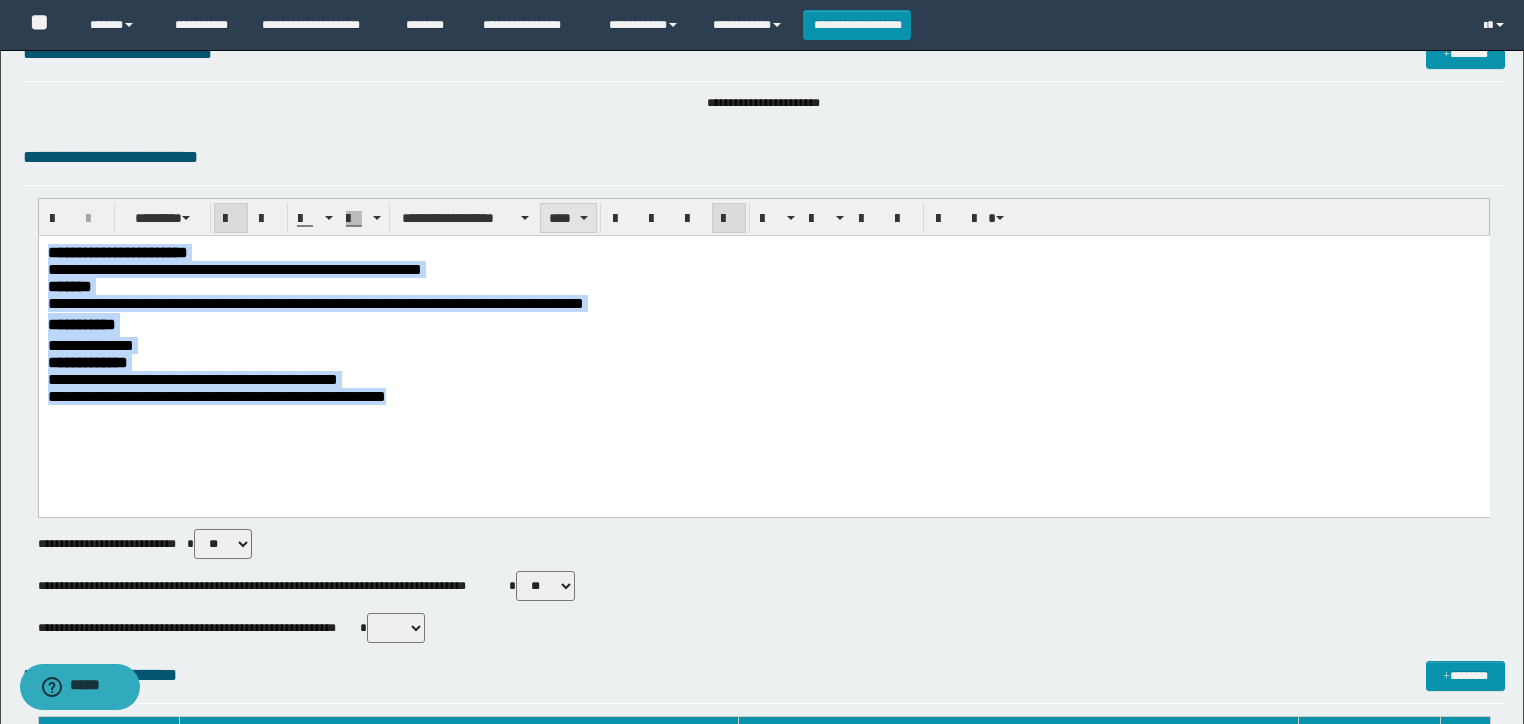 click on "****" at bounding box center [568, 218] 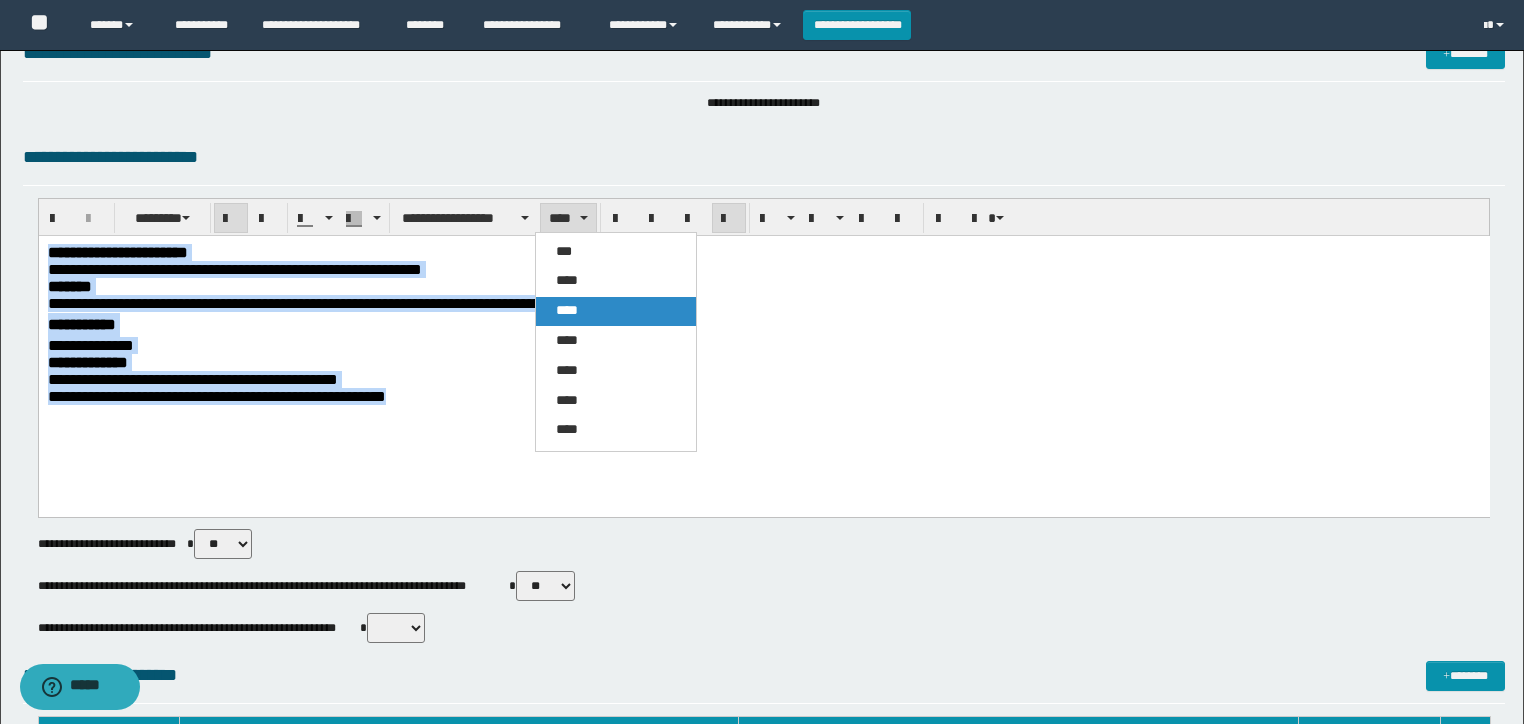 click on "****" at bounding box center (616, 311) 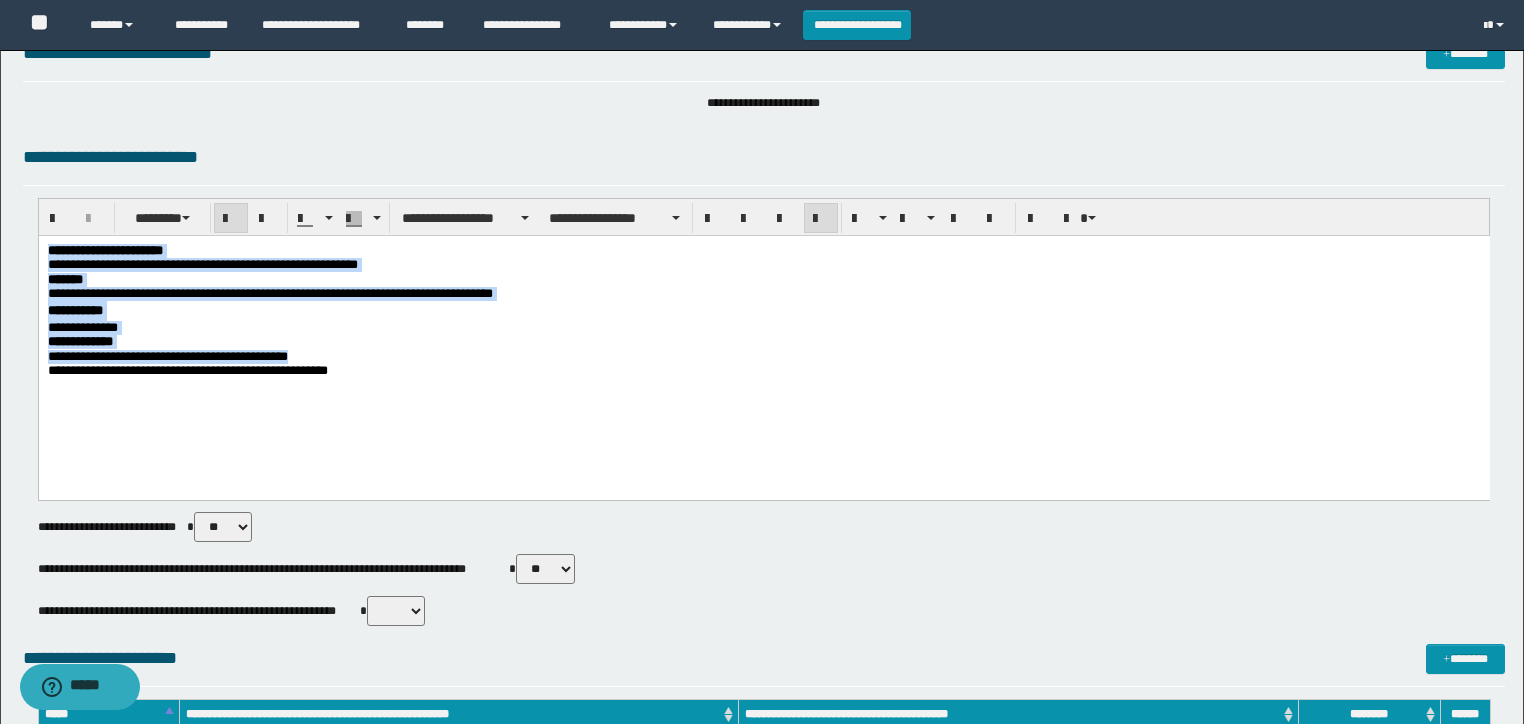 click on "**********" at bounding box center [763, 342] 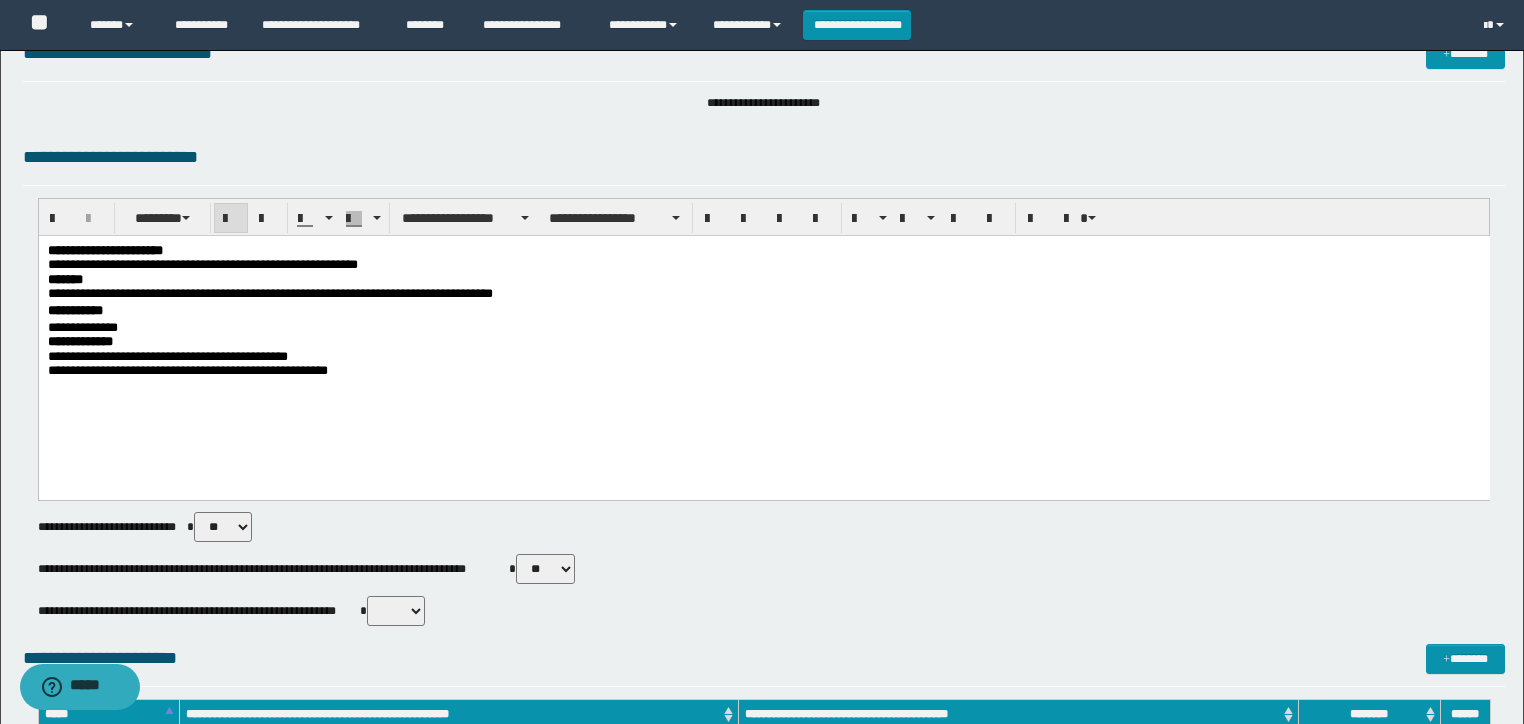 scroll, scrollTop: 0, scrollLeft: 0, axis: both 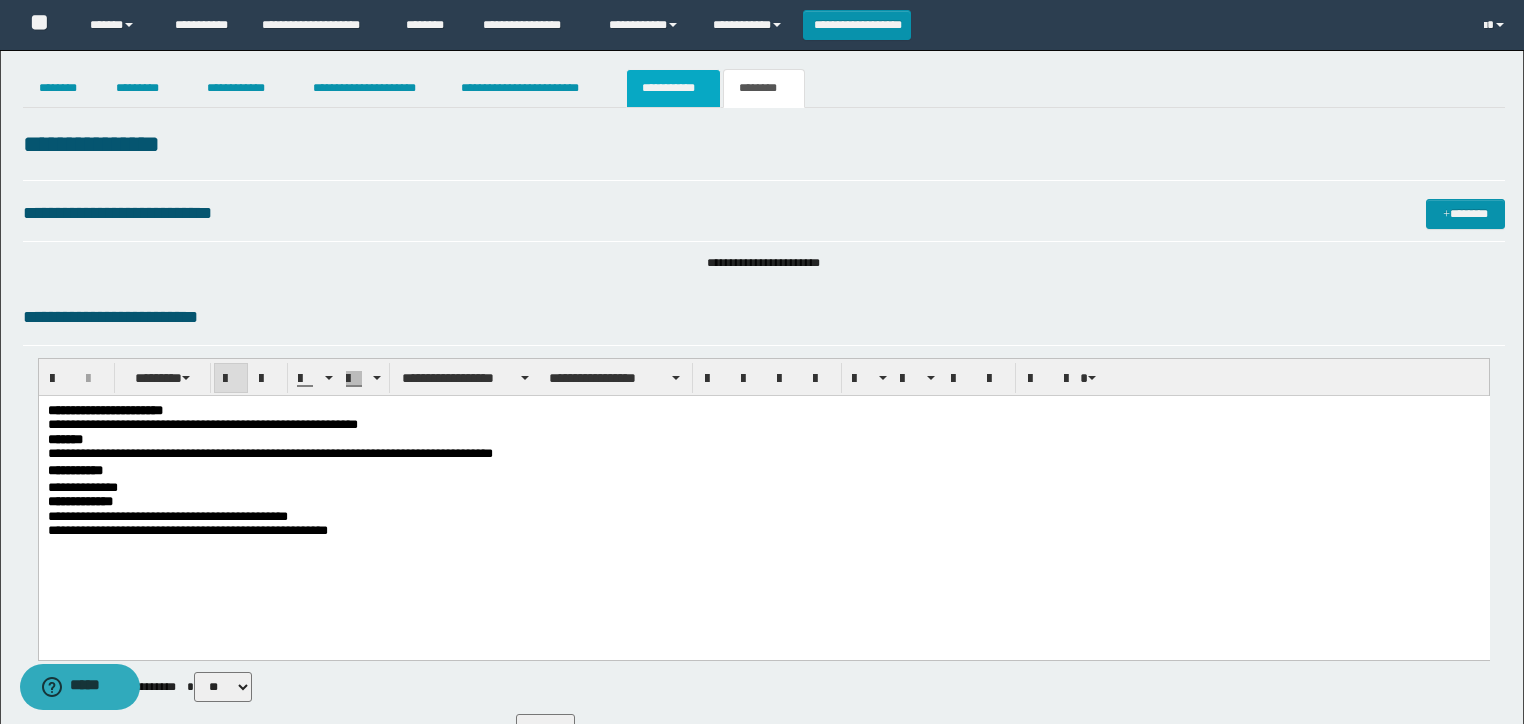 click on "**********" at bounding box center [673, 88] 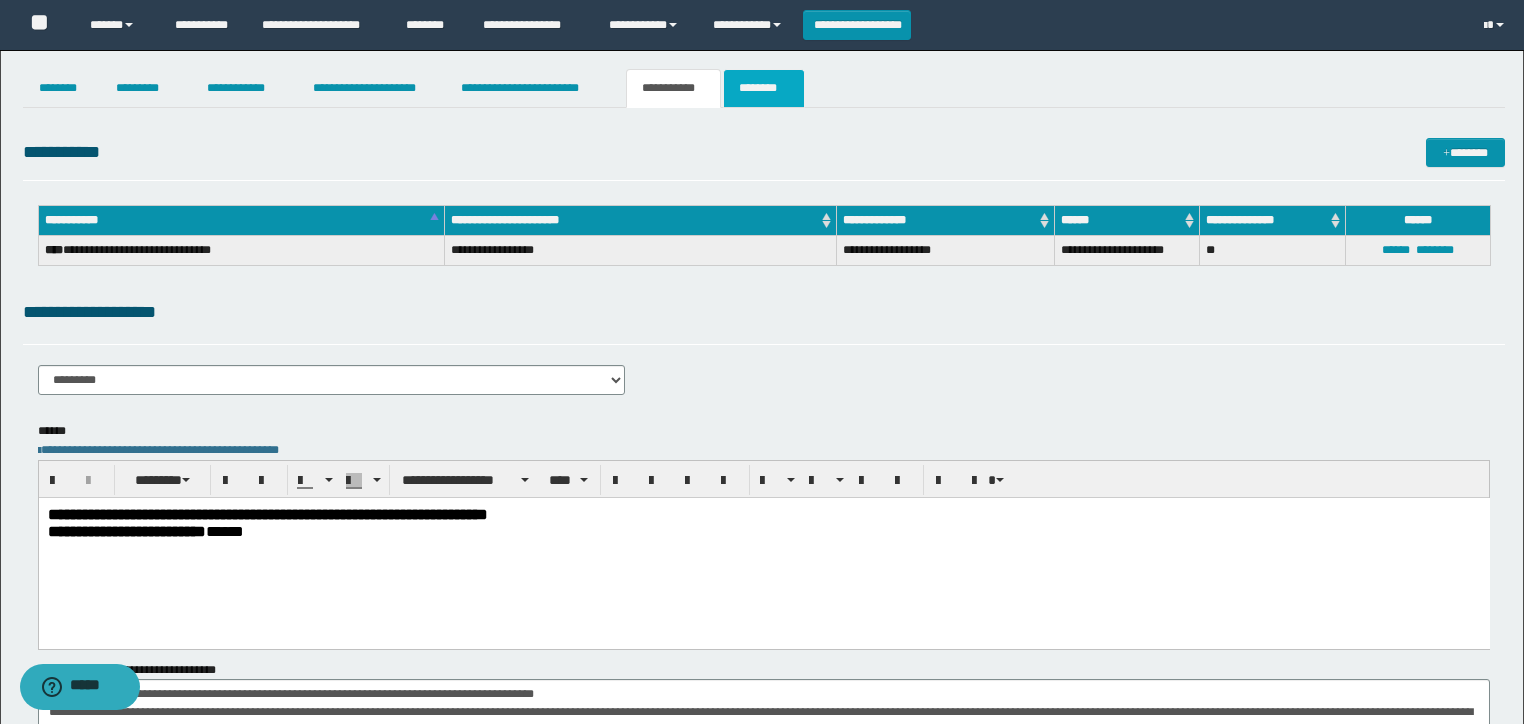 click on "********" at bounding box center [764, 88] 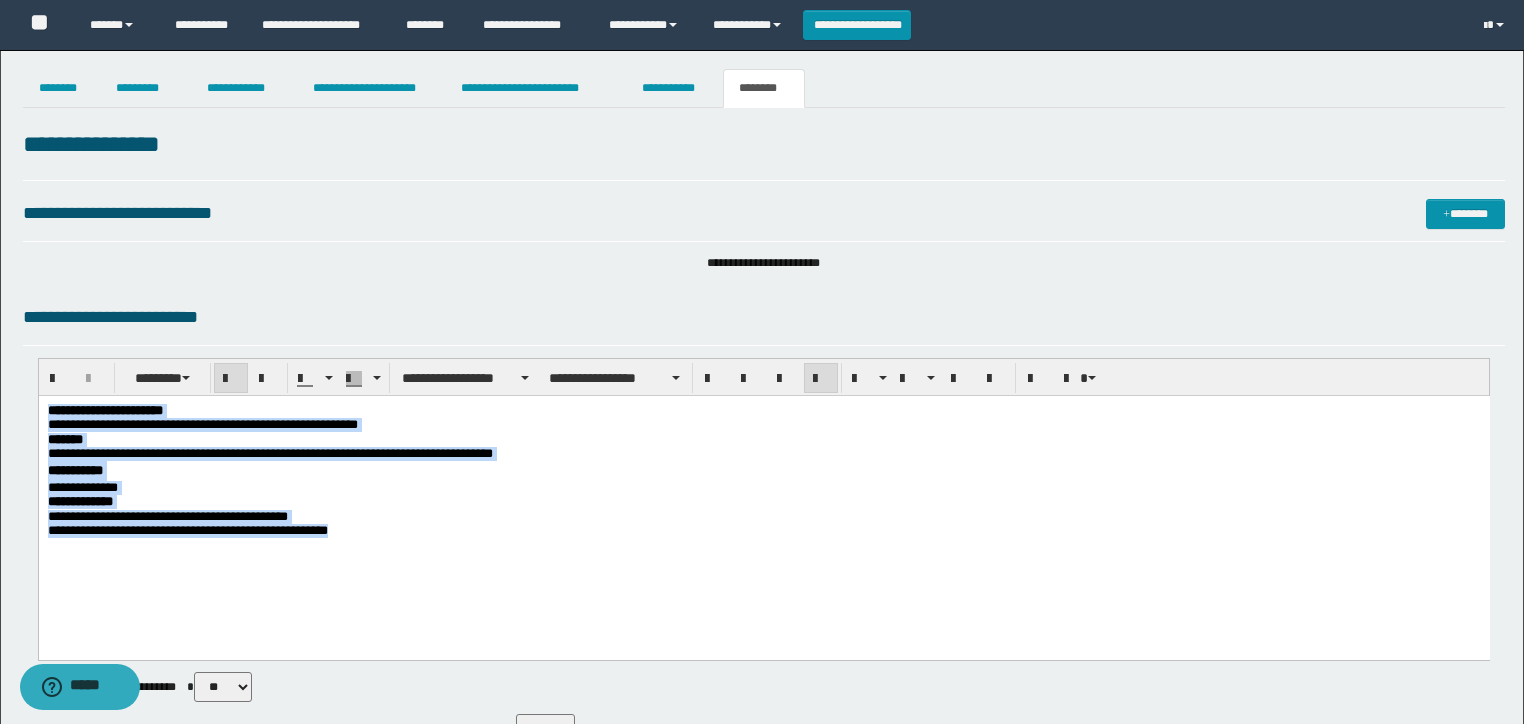 drag, startPoint x: 442, startPoint y: 551, endPoint x: 3, endPoint y: 350, distance: 482.8271 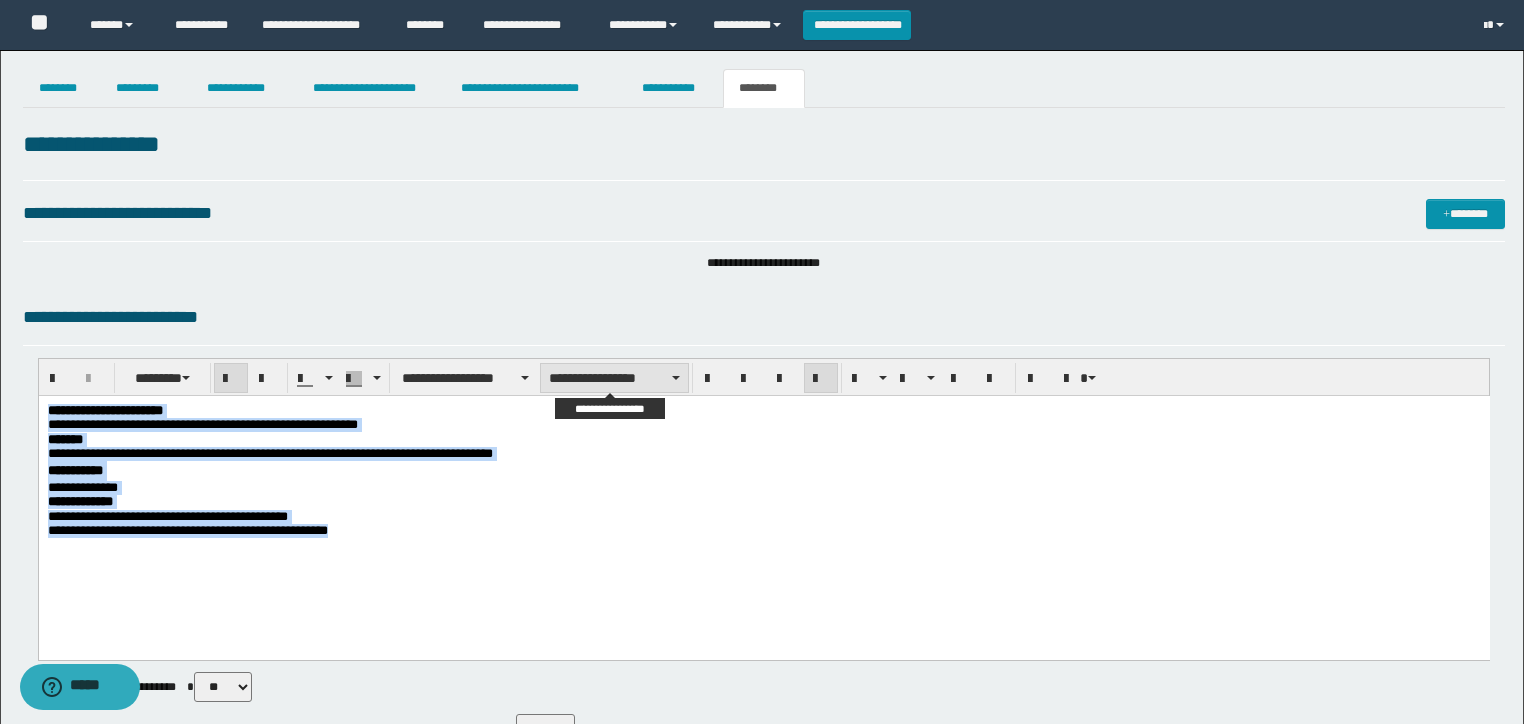 click on "**********" at bounding box center (614, 378) 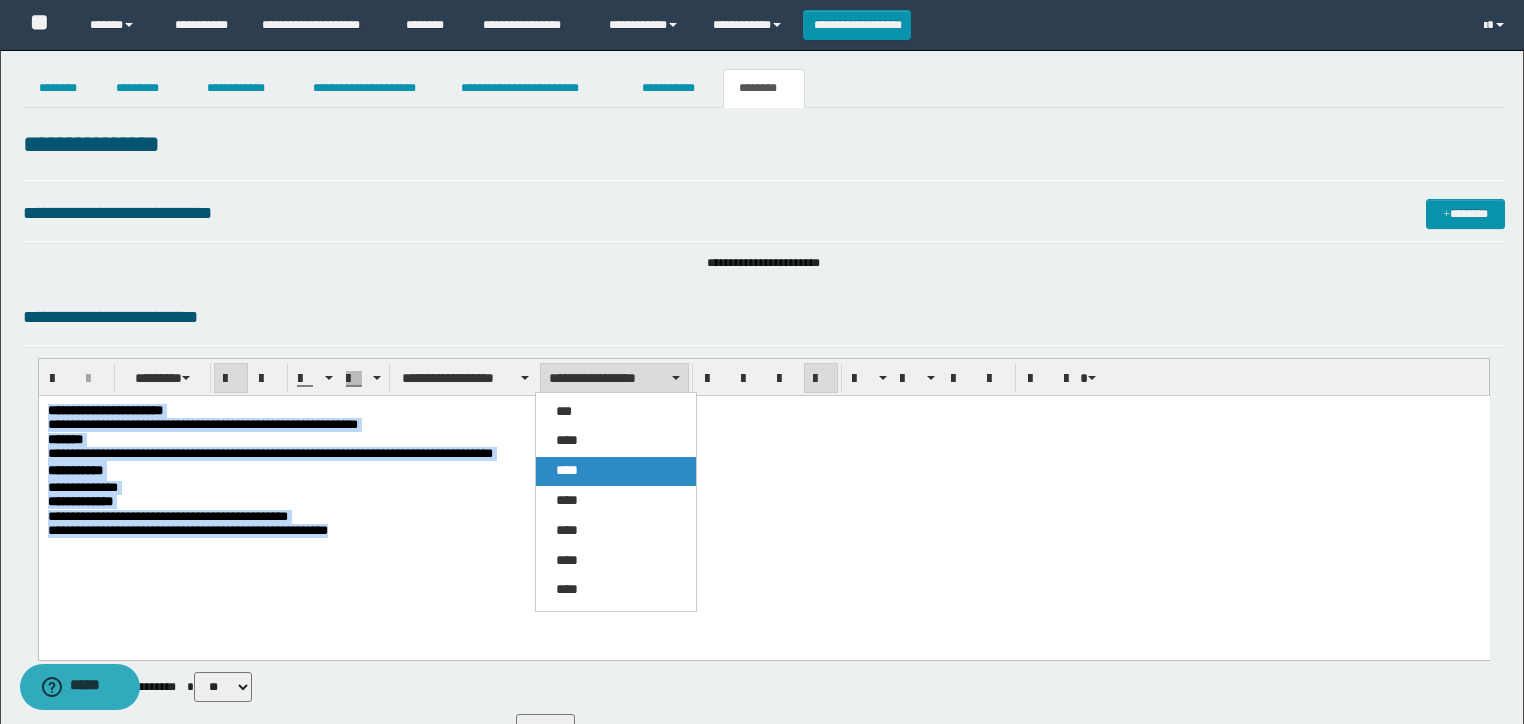 click on "****" at bounding box center [616, 471] 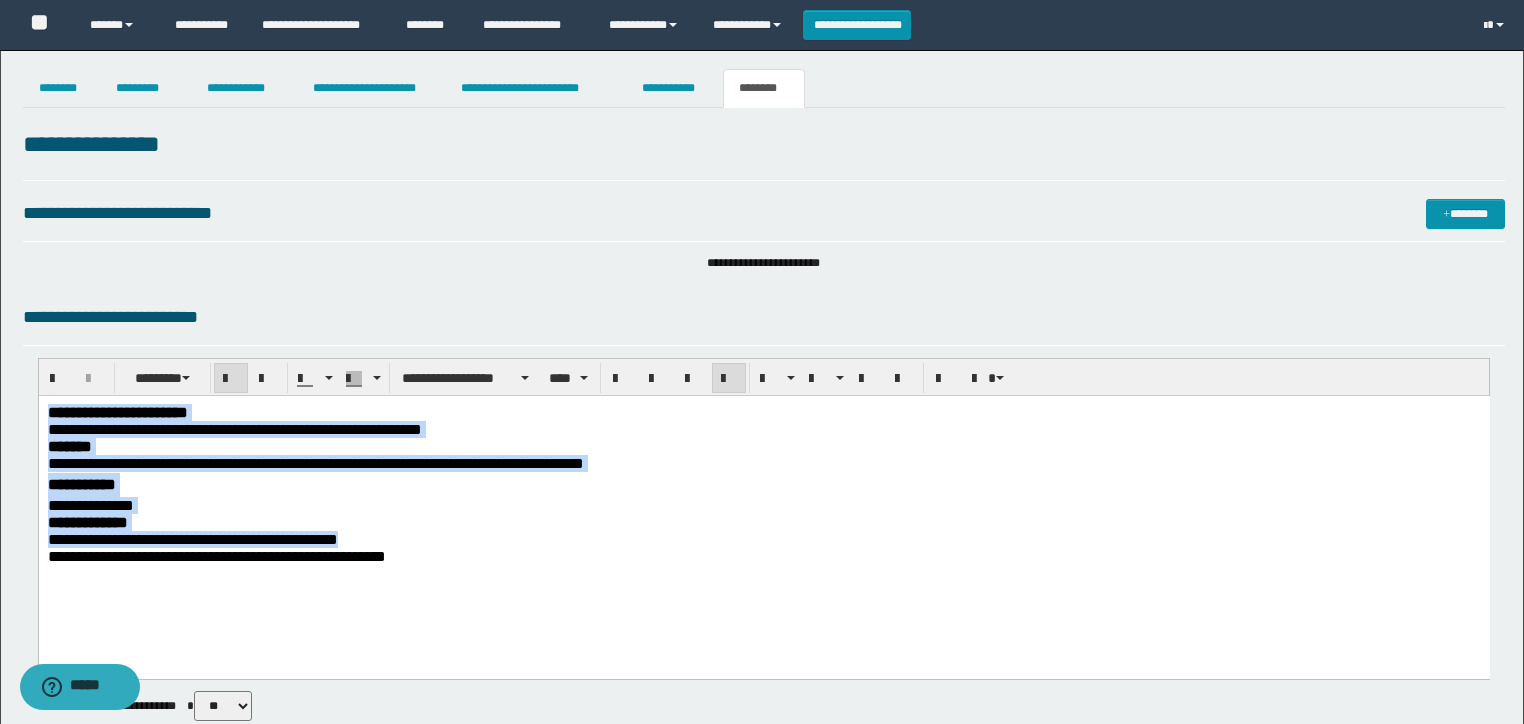 click on "**********" at bounding box center [763, 463] 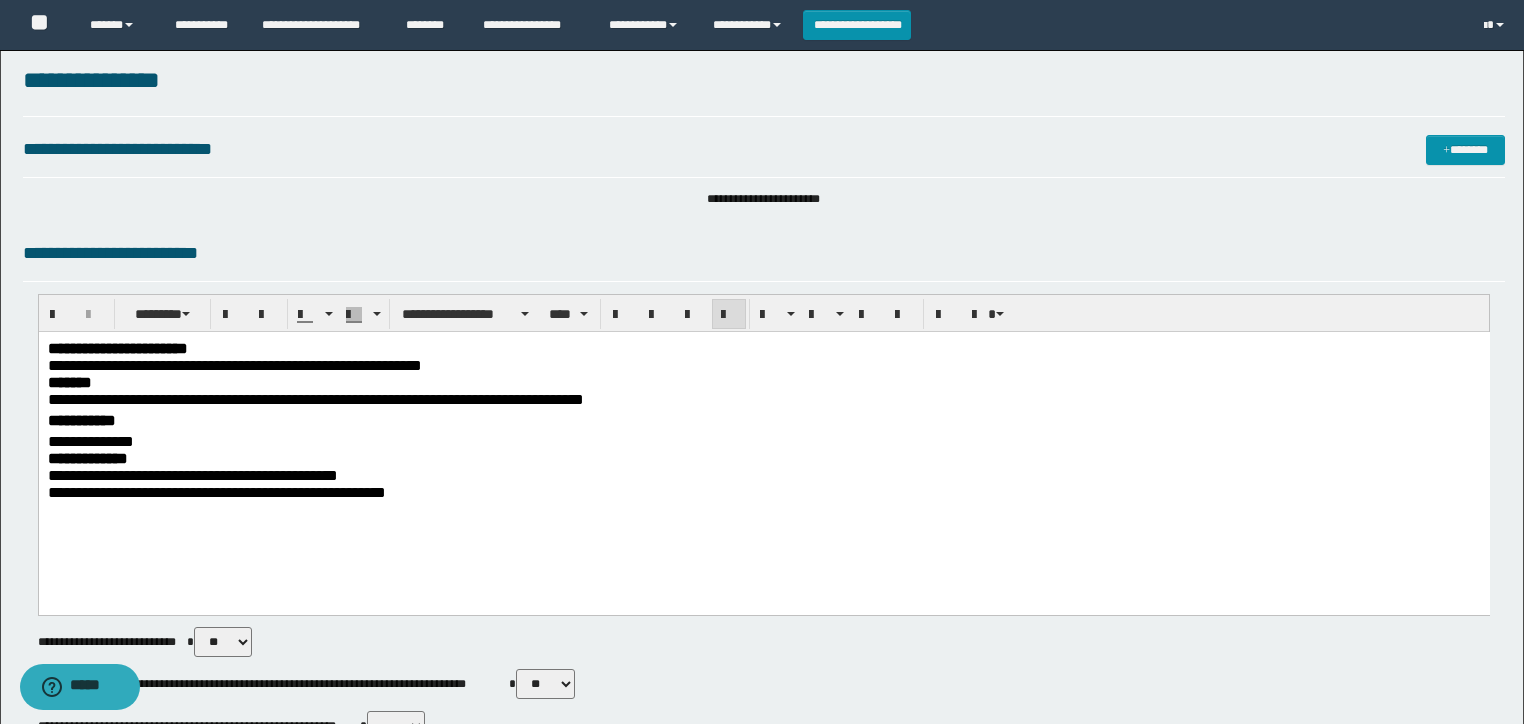 scroll, scrollTop: 0, scrollLeft: 0, axis: both 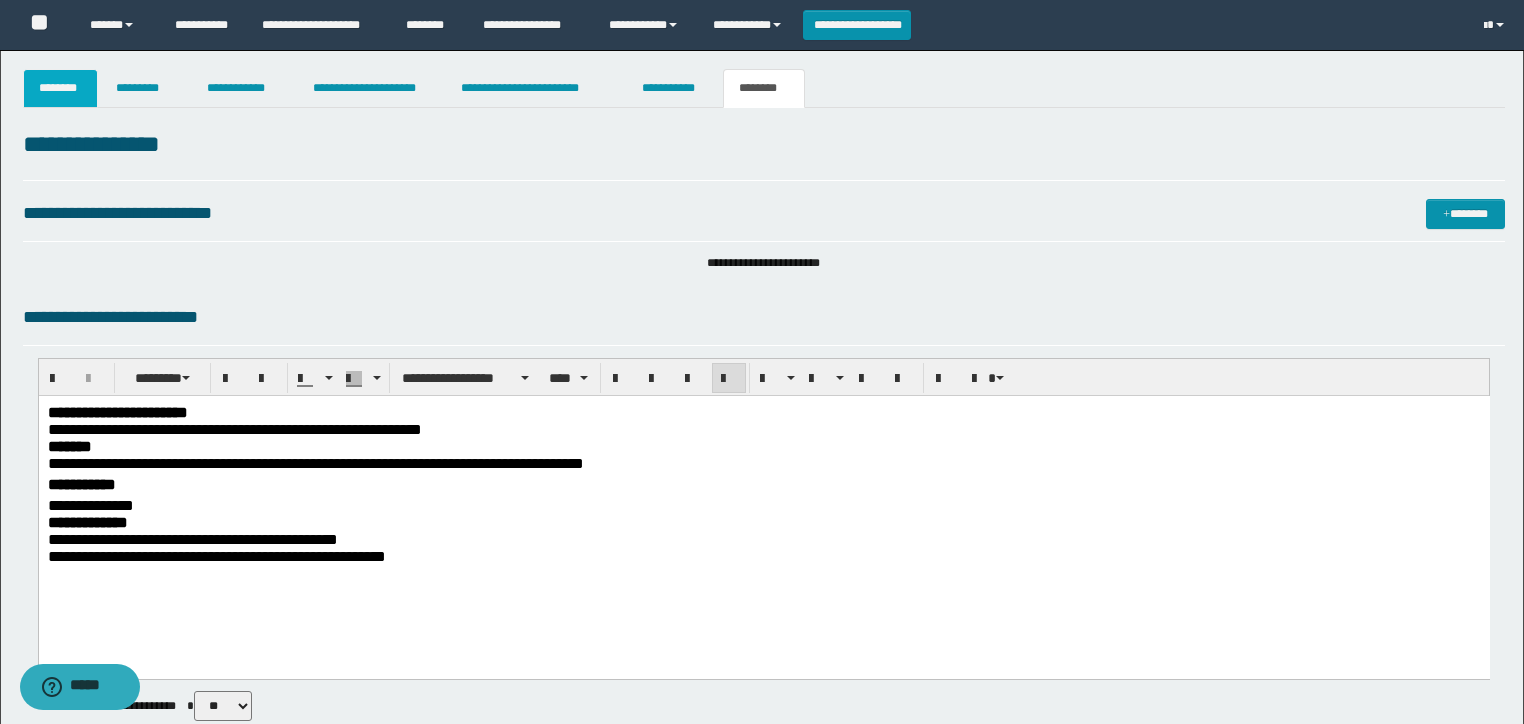 click on "********" at bounding box center (61, 88) 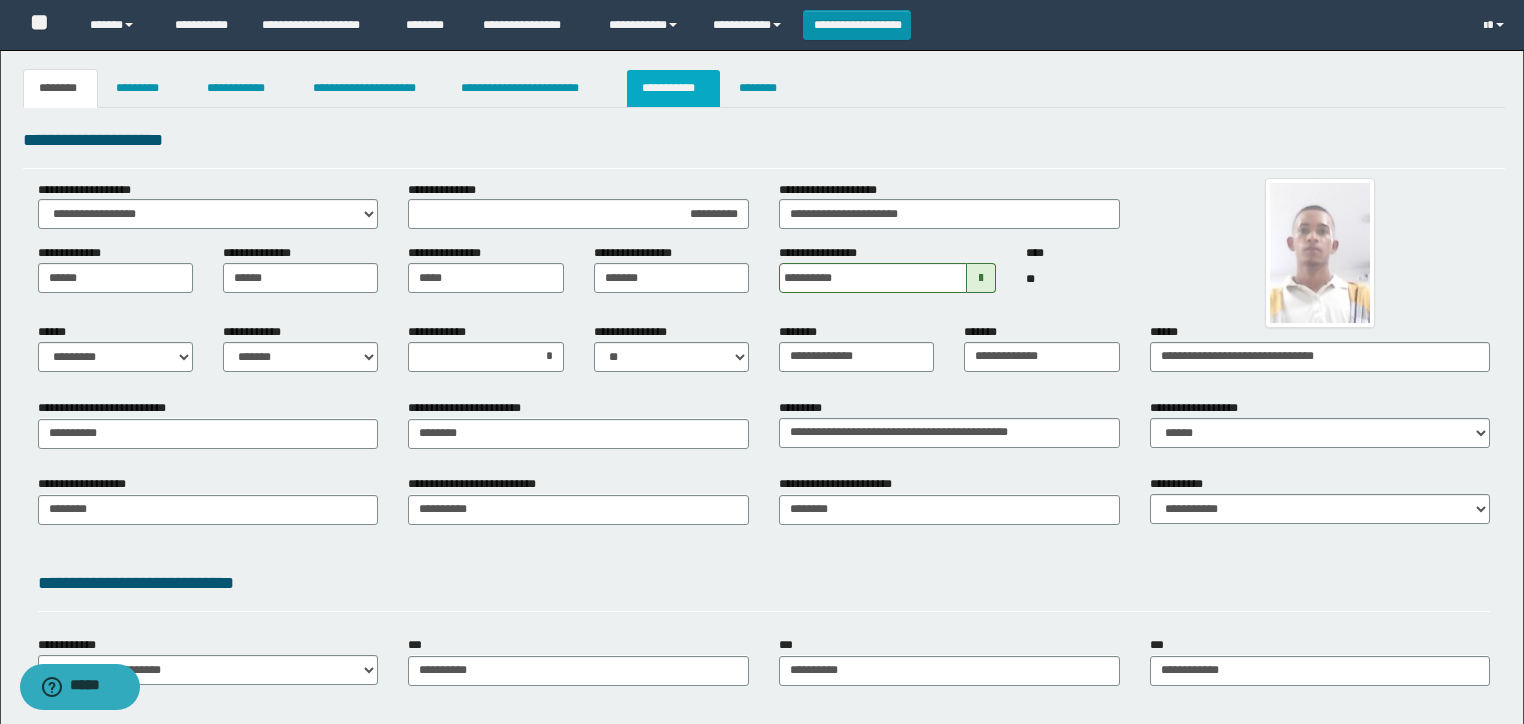 click on "**********" at bounding box center (673, 88) 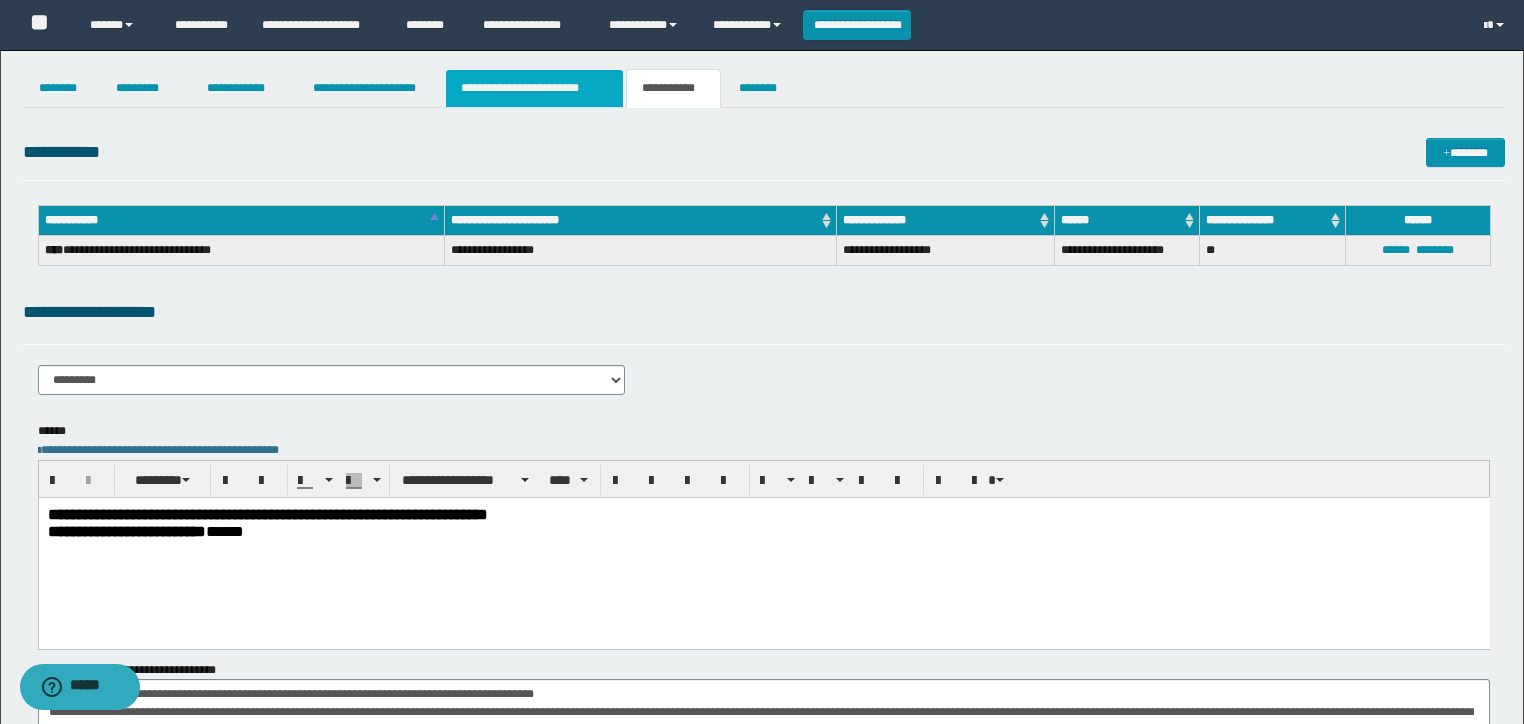 click on "**********" at bounding box center [534, 88] 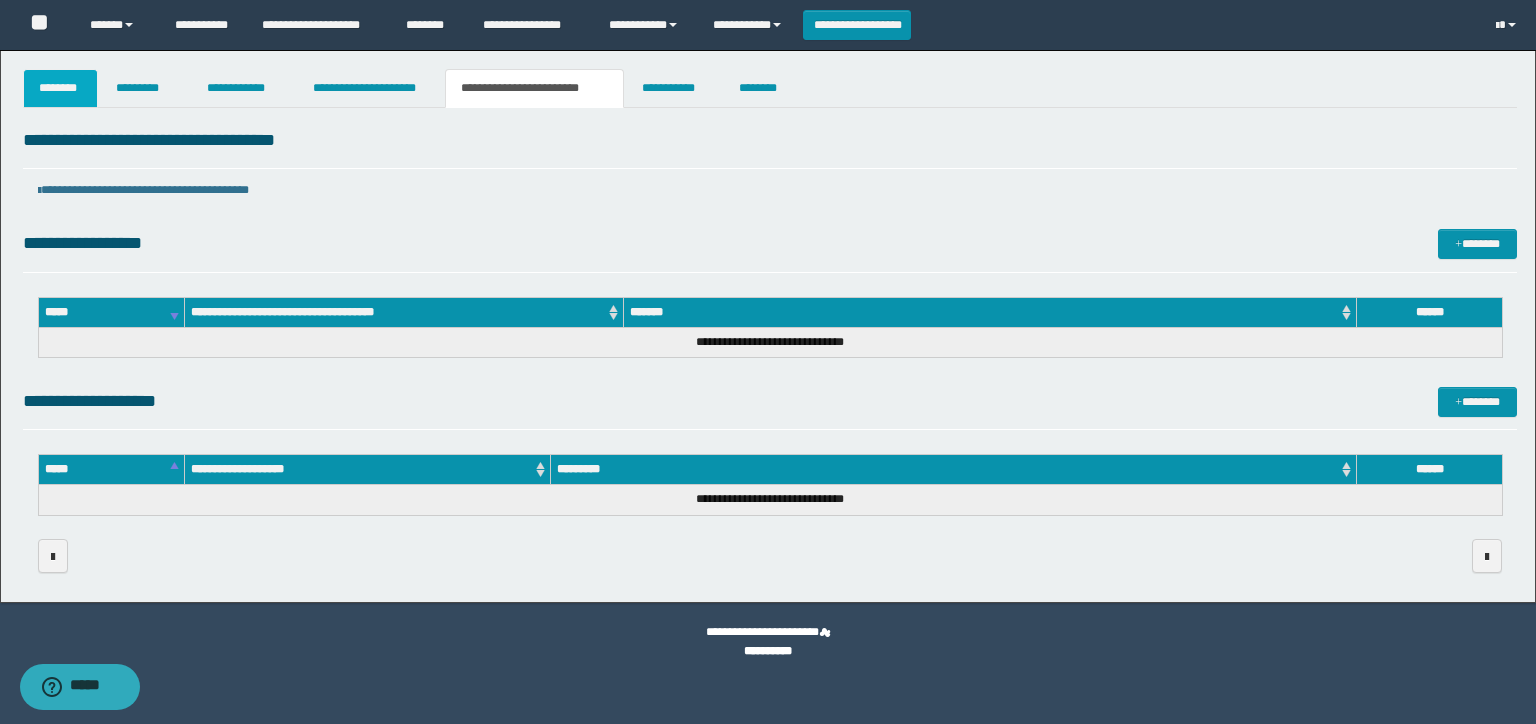 click on "********" at bounding box center [61, 88] 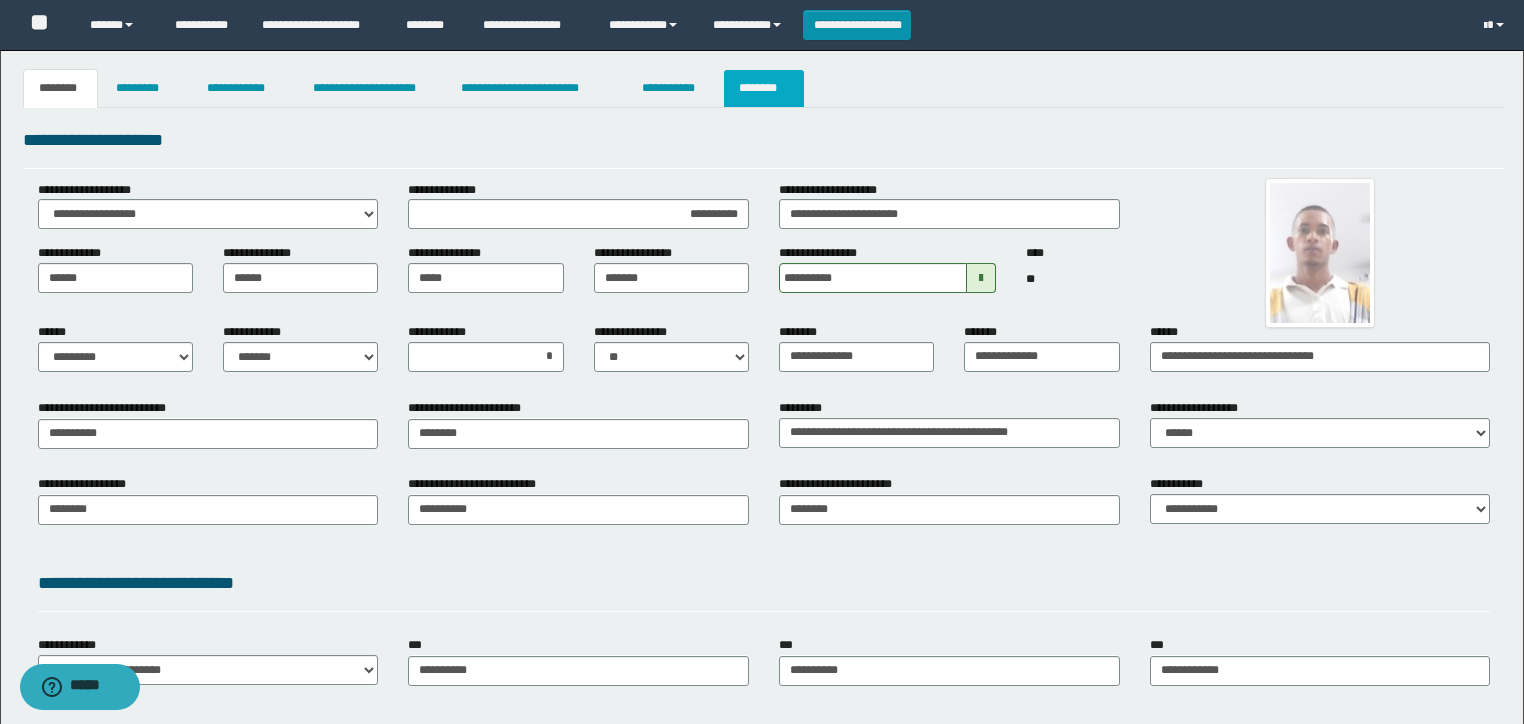 click on "********" at bounding box center [764, 88] 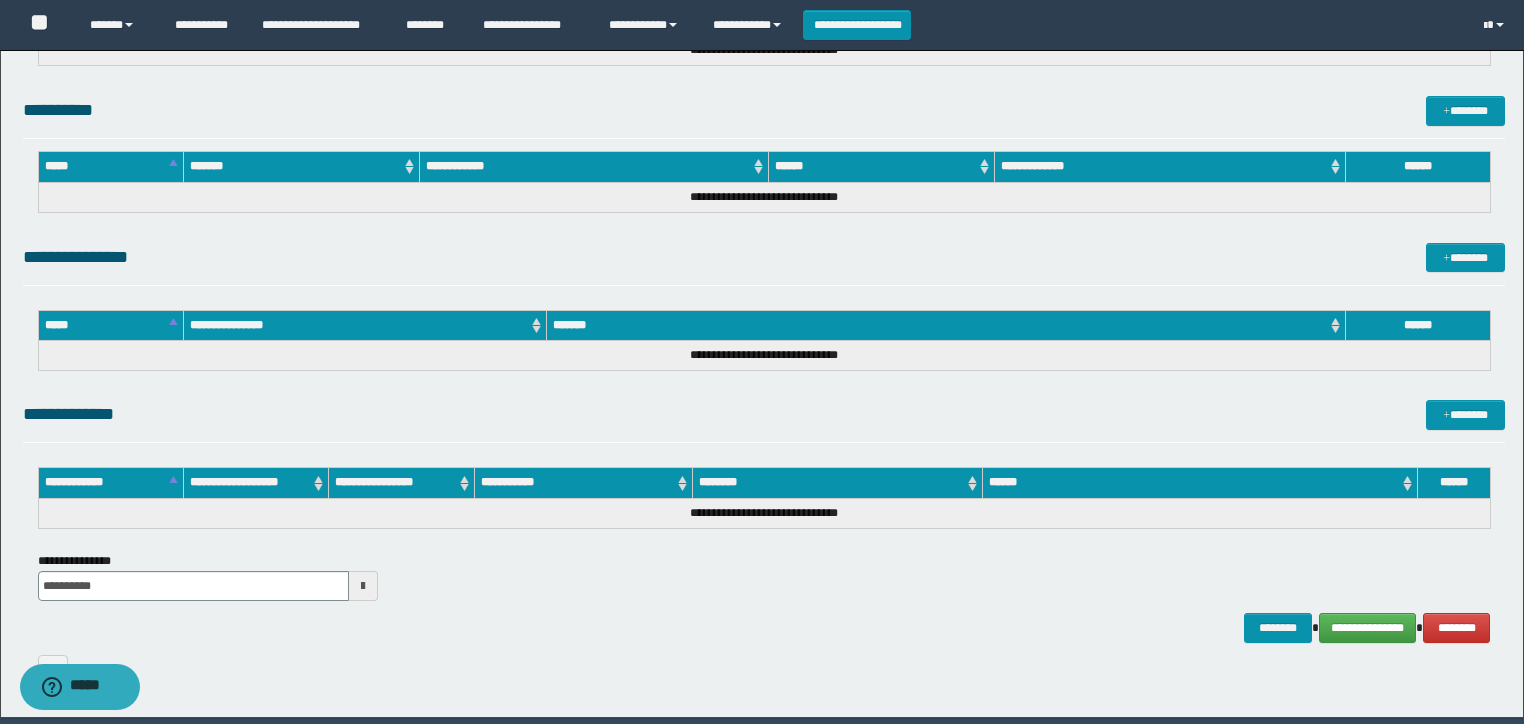 scroll, scrollTop: 944, scrollLeft: 0, axis: vertical 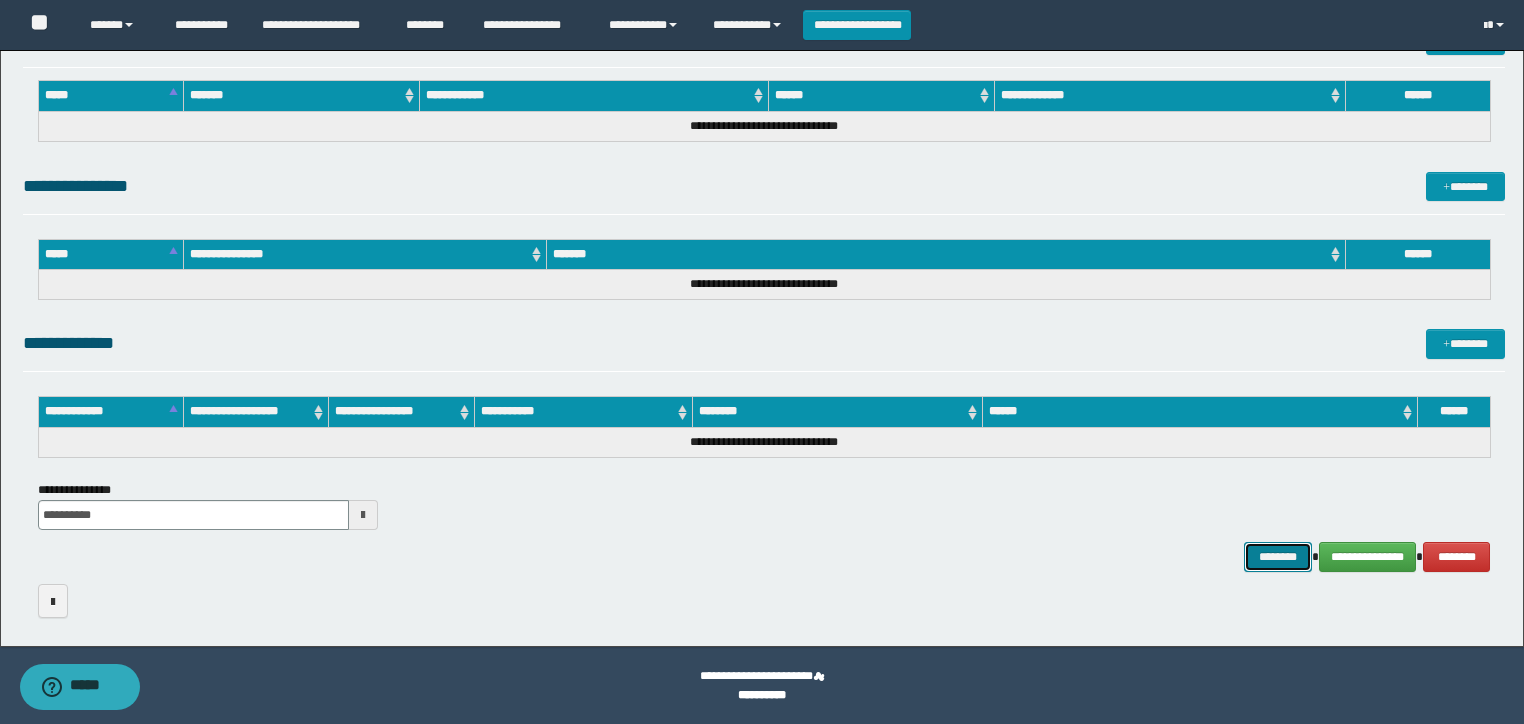 click on "********" at bounding box center [1277, 557] 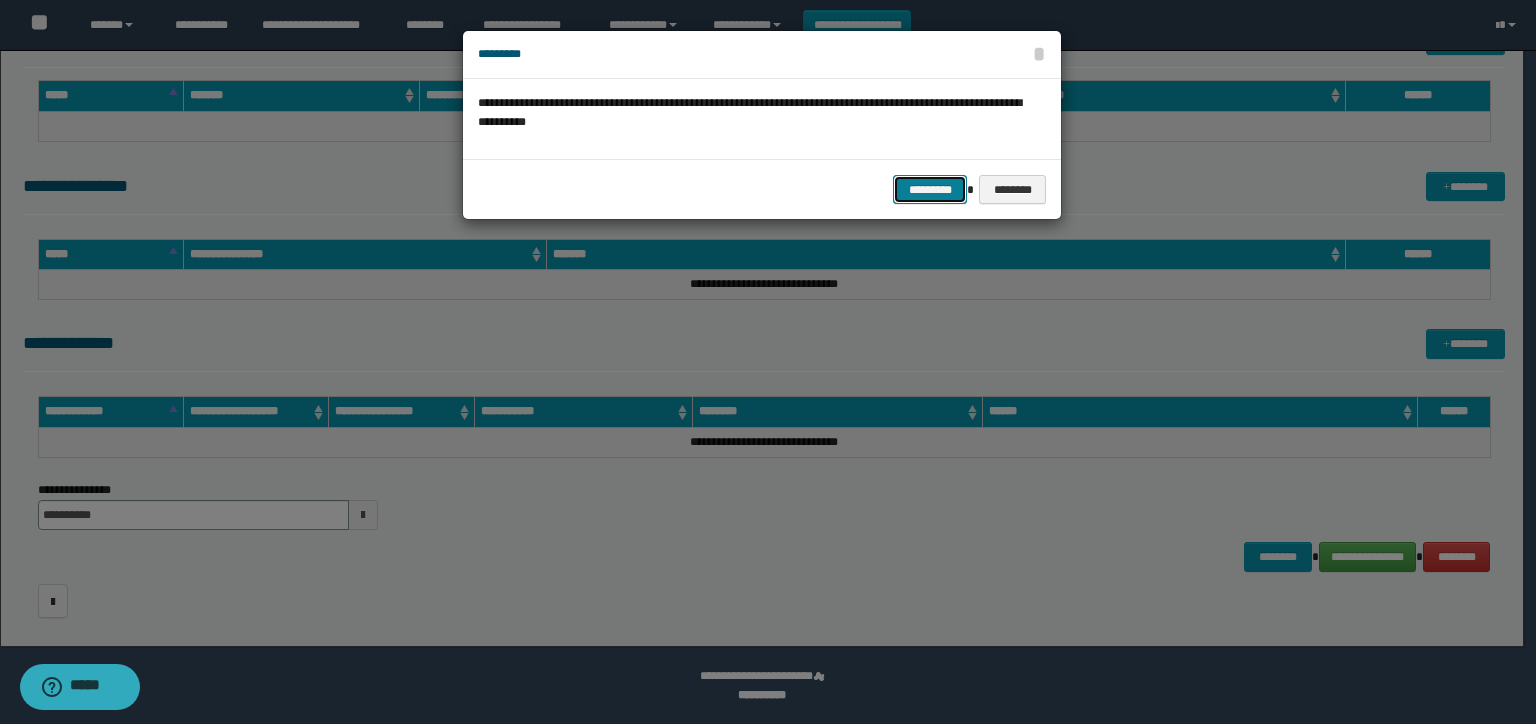 click on "*********" at bounding box center [930, 190] 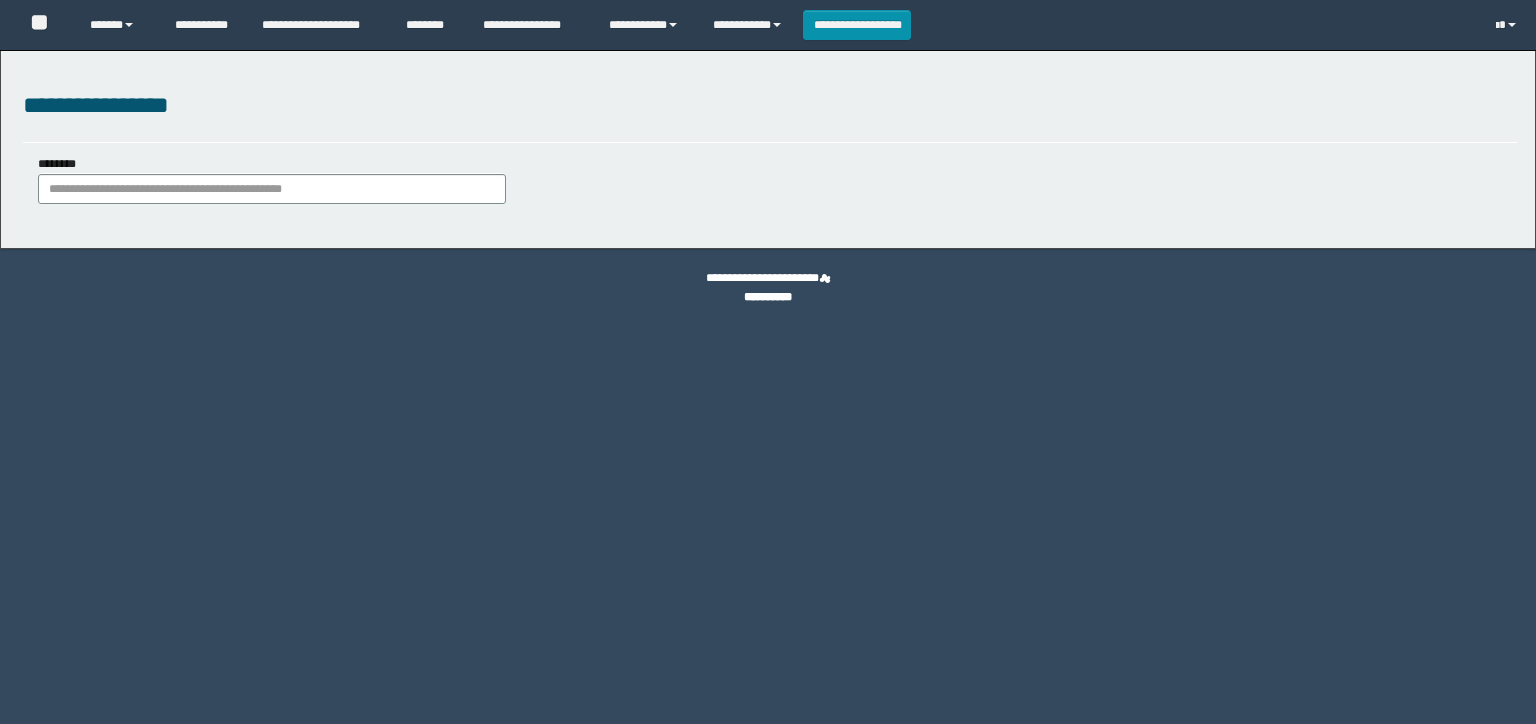 type on "**********" 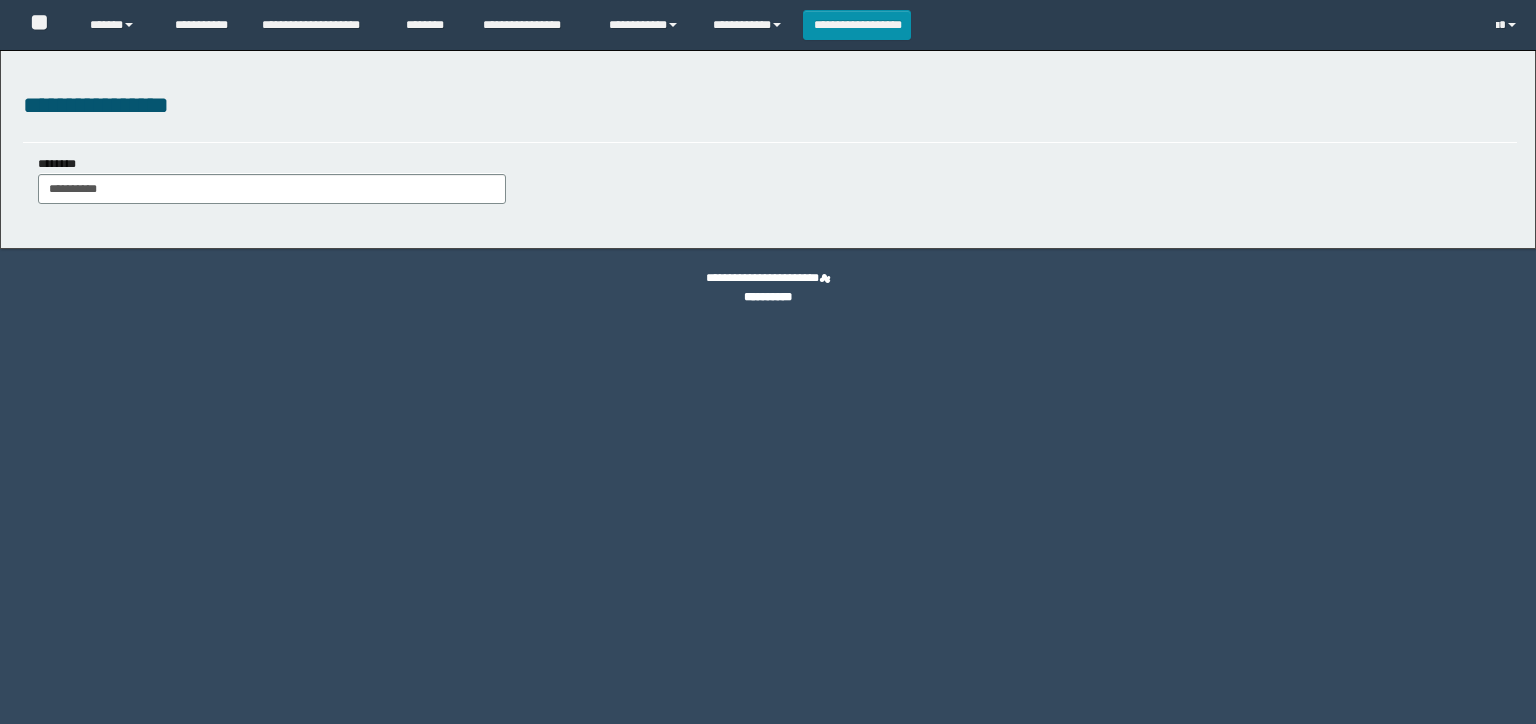 scroll, scrollTop: 0, scrollLeft: 0, axis: both 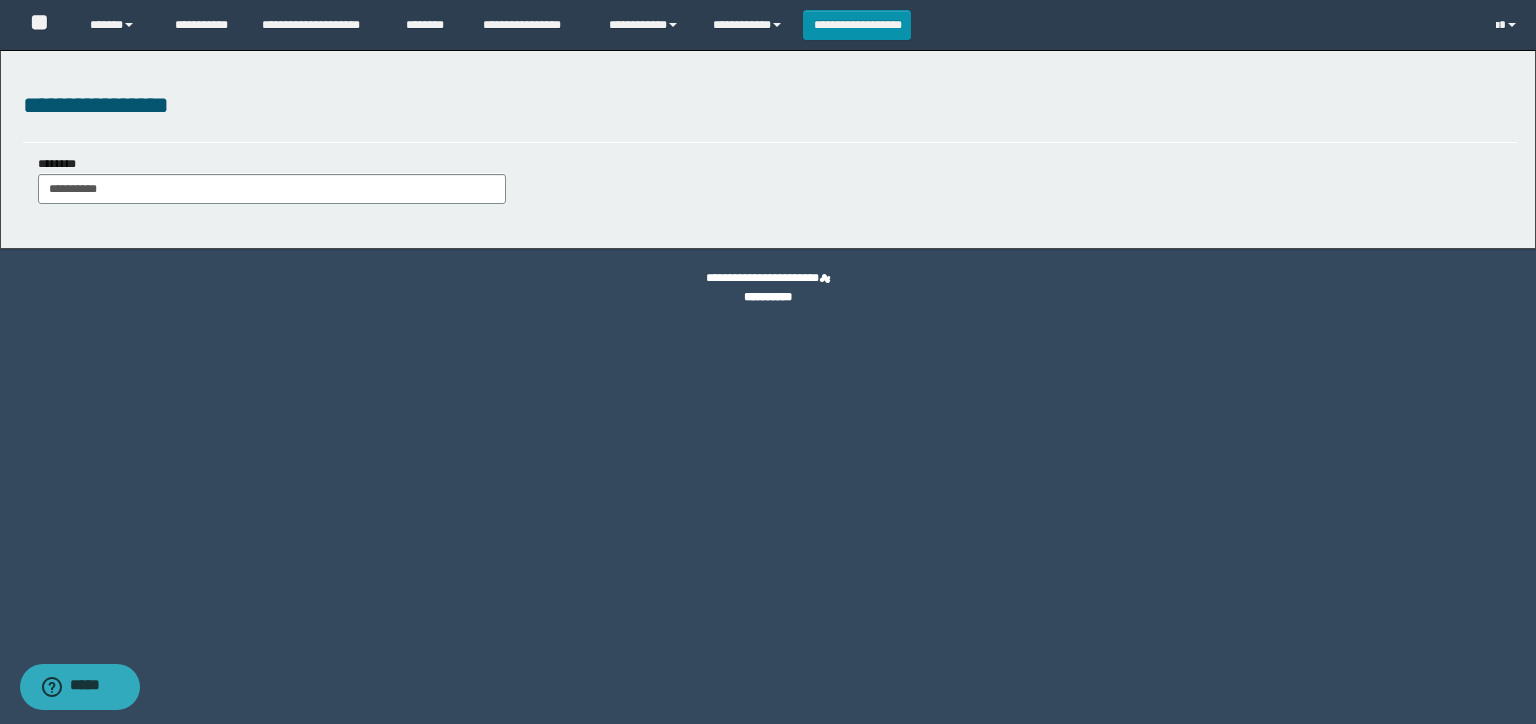 type on "**********" 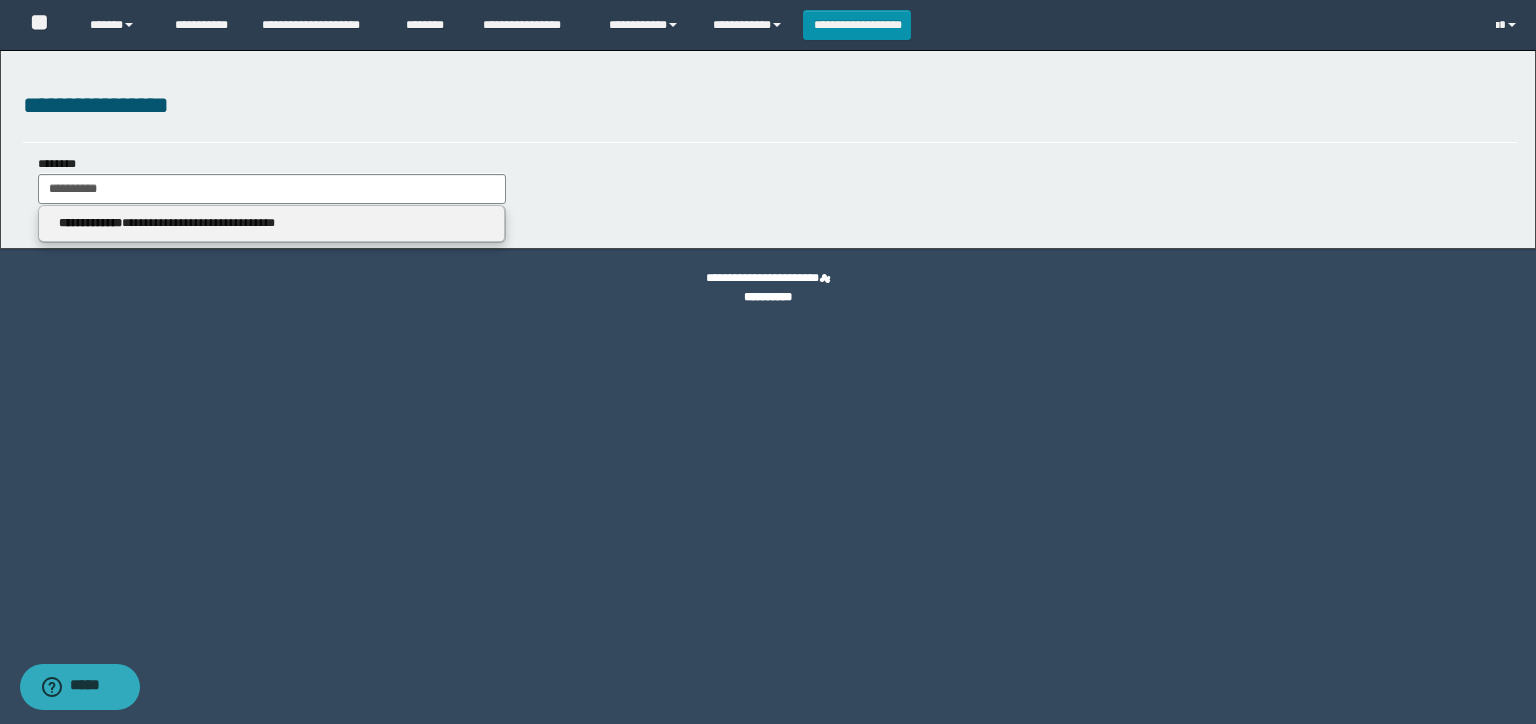 type on "**********" 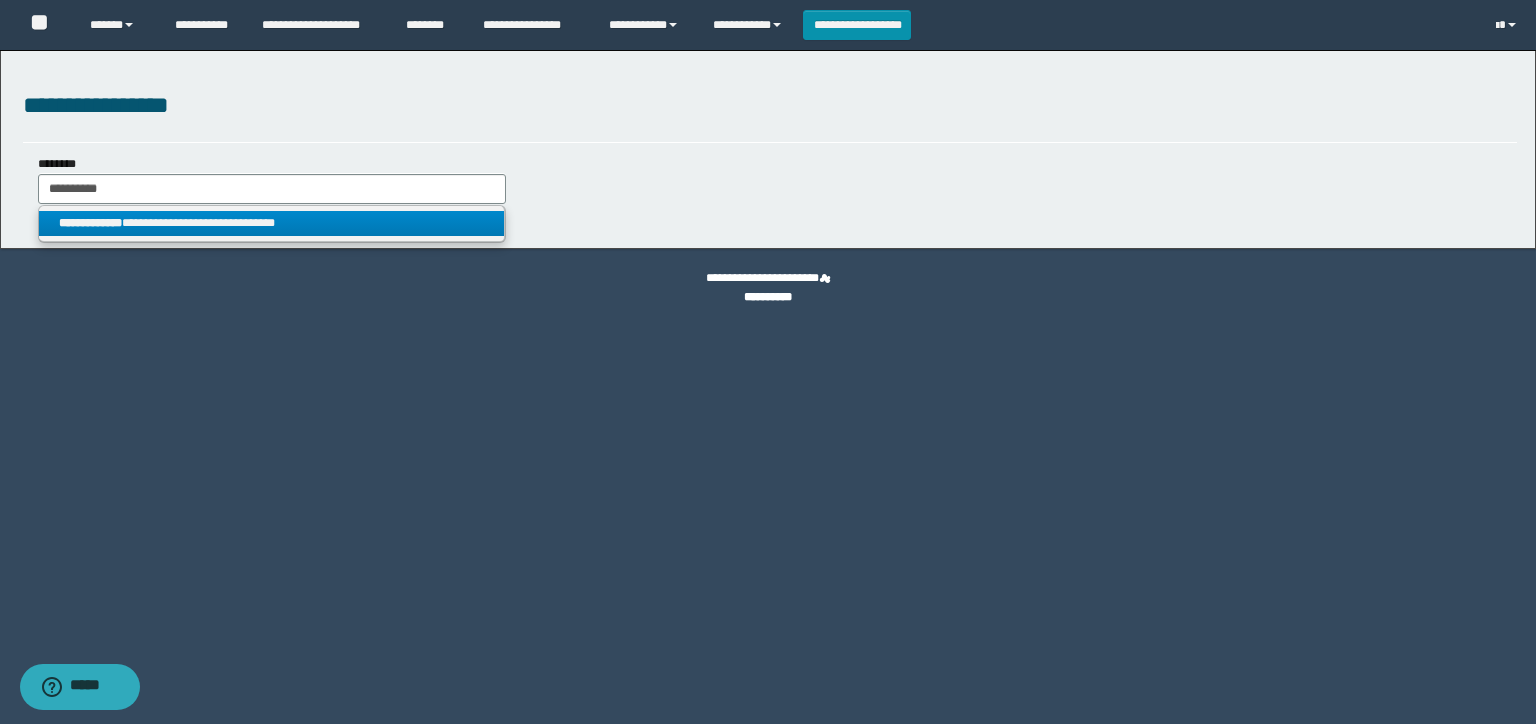 click on "**********" at bounding box center [272, 223] 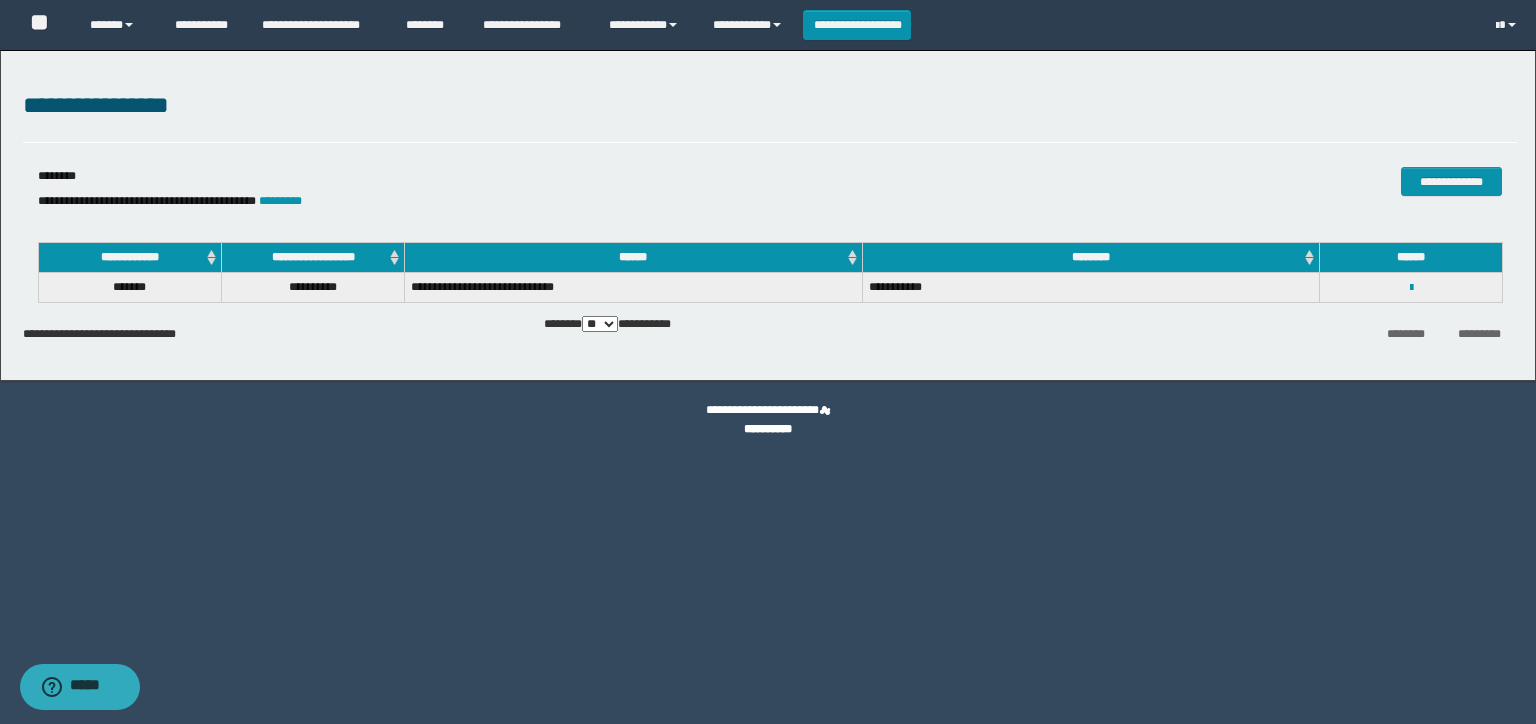 click on "**********" at bounding box center (768, 215) 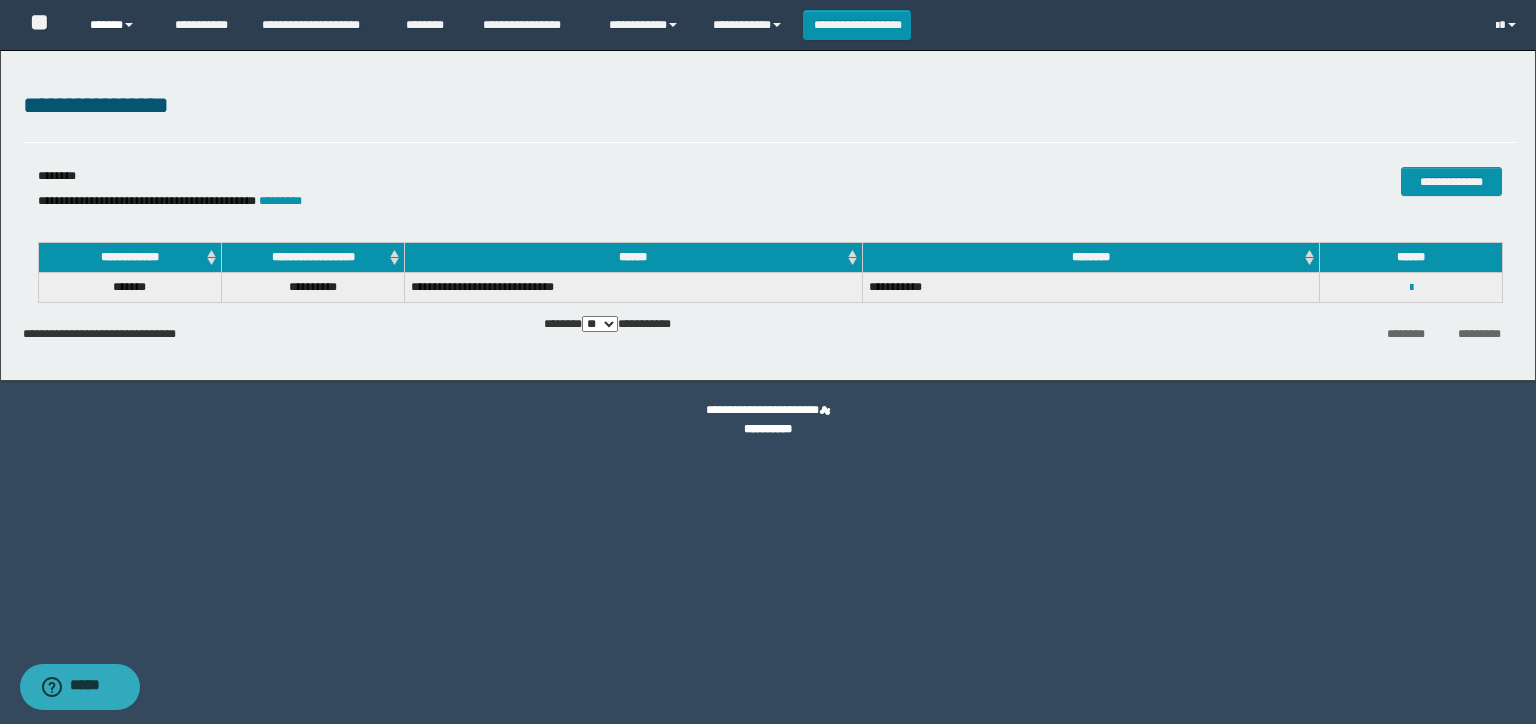 click on "******" at bounding box center [117, 25] 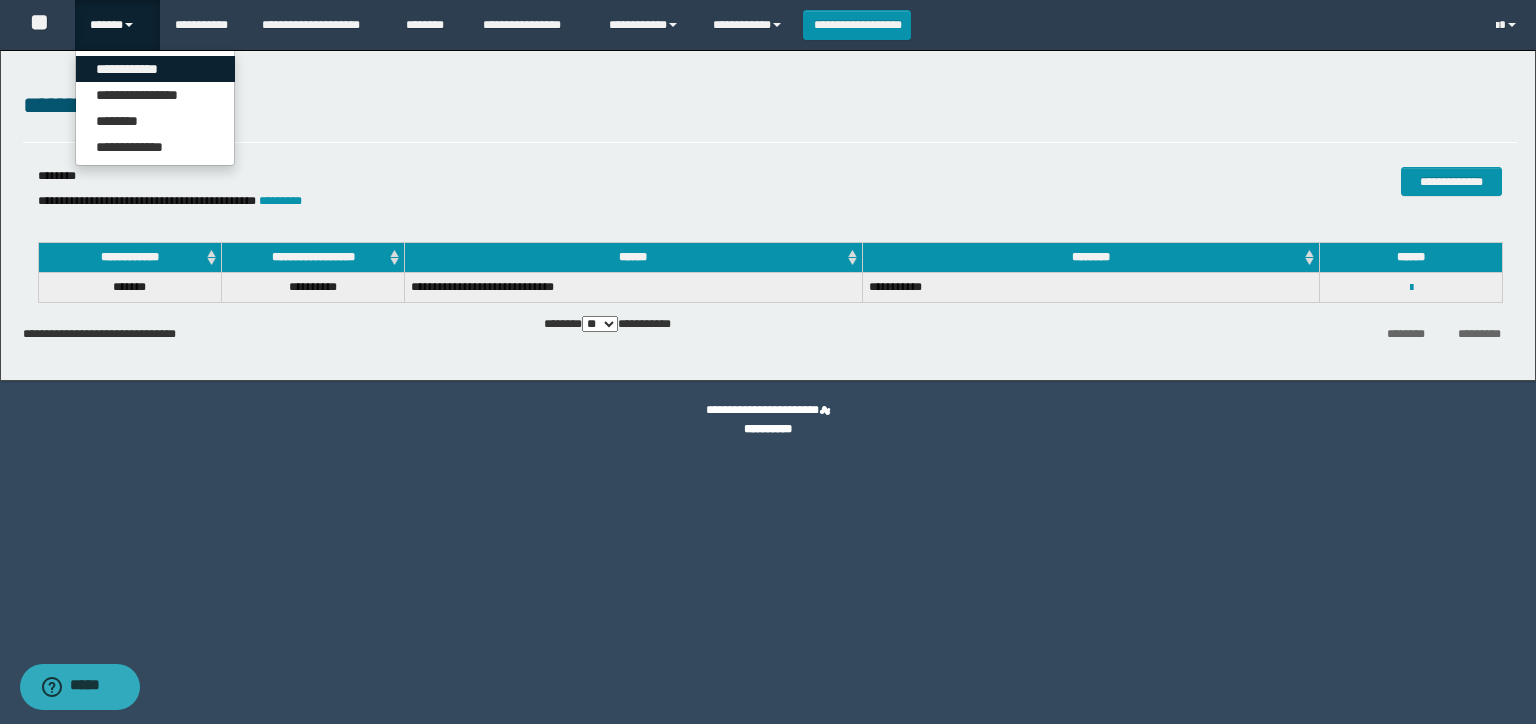 click on "**********" at bounding box center (155, 69) 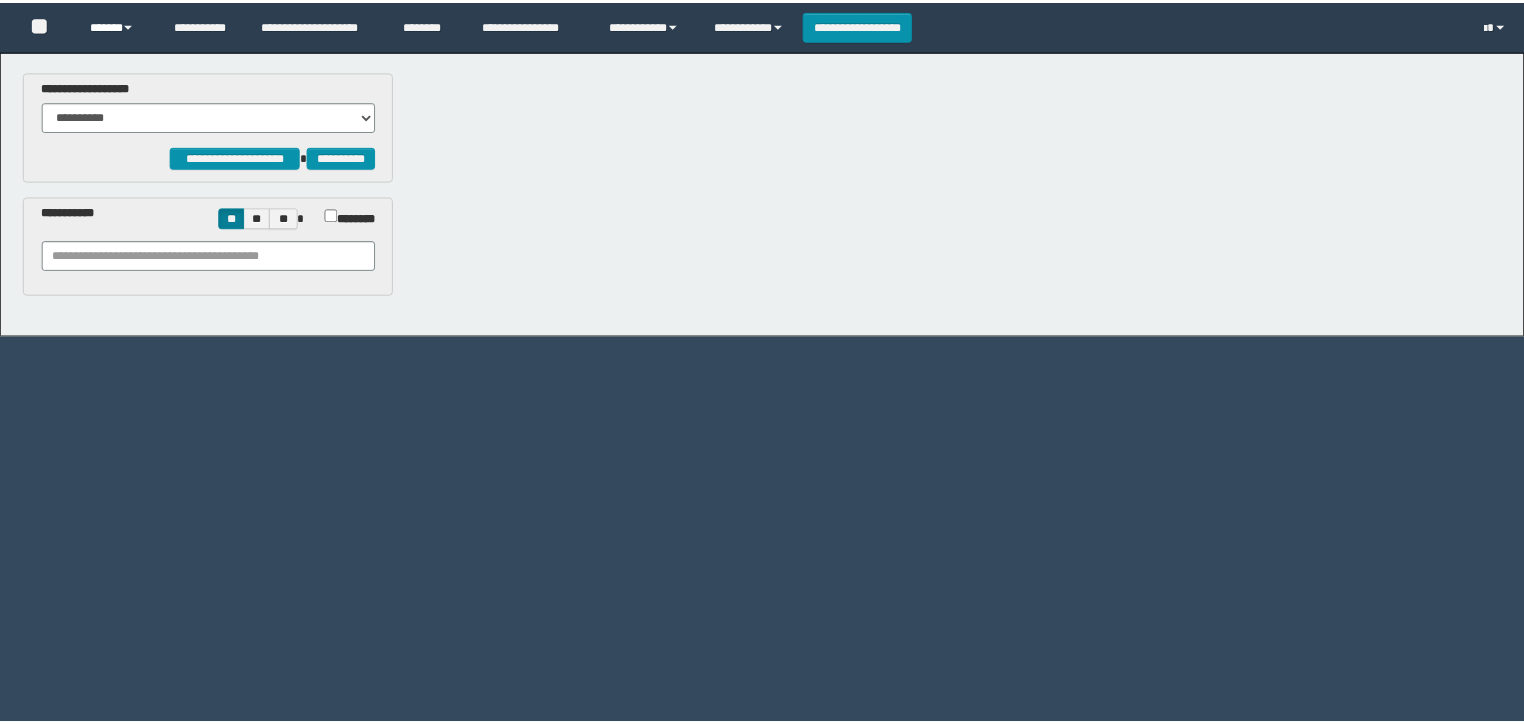 scroll, scrollTop: 0, scrollLeft: 0, axis: both 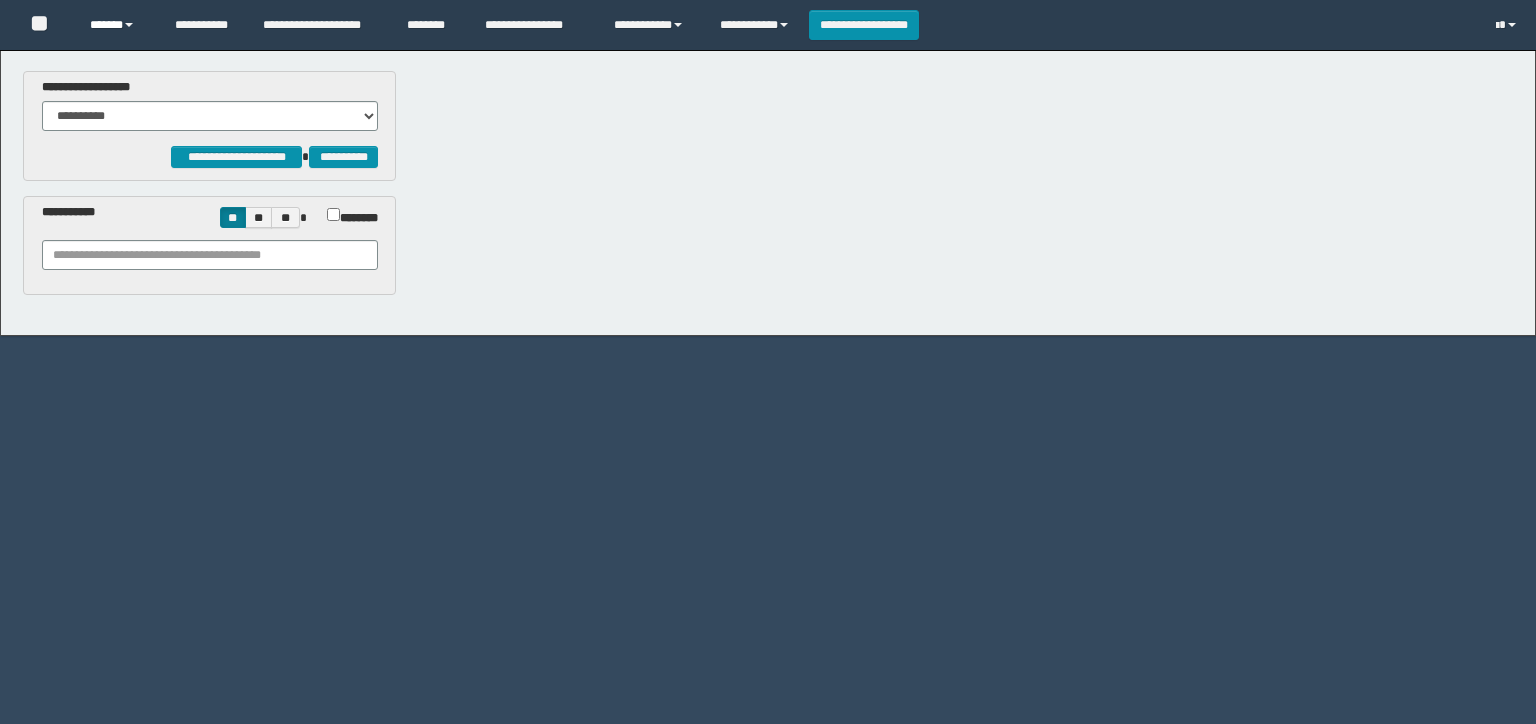 click on "******" at bounding box center [117, 25] 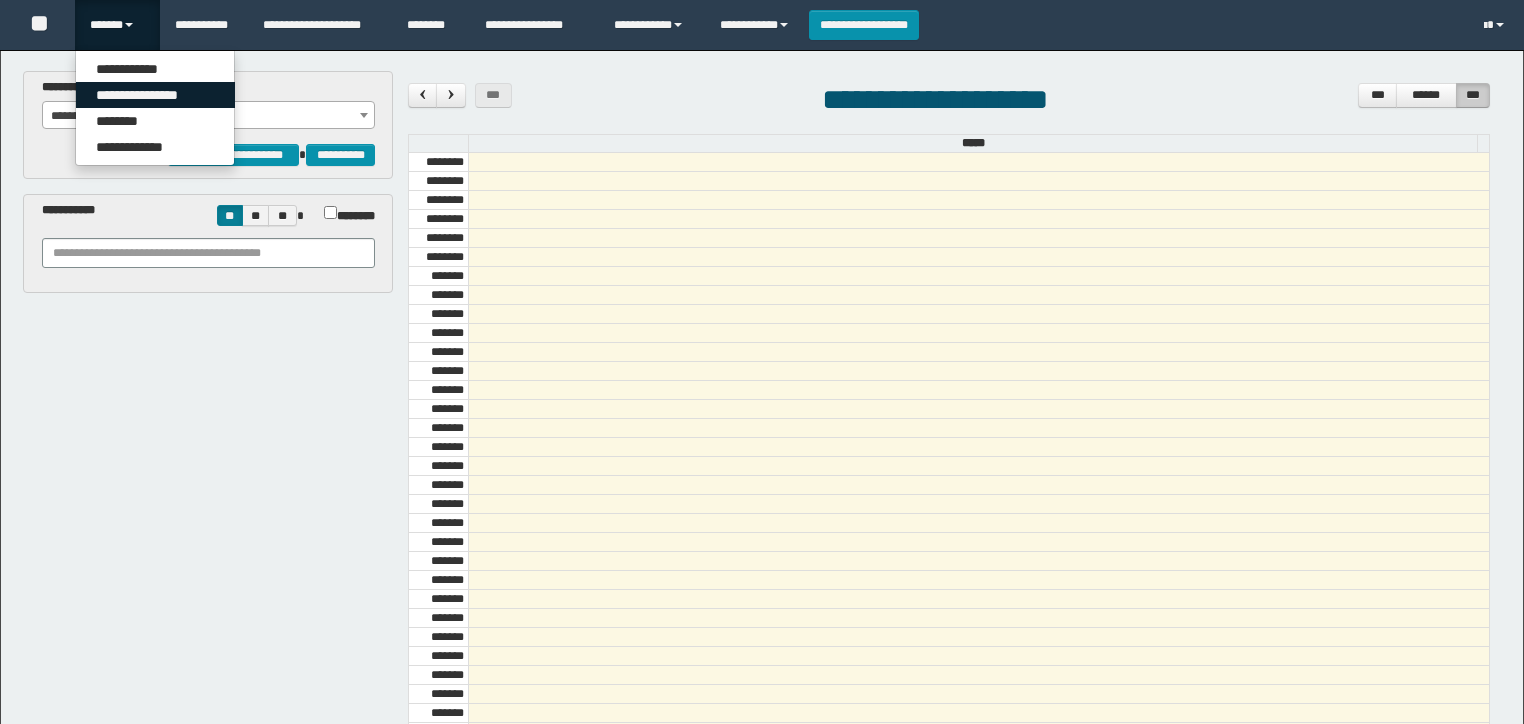 scroll, scrollTop: 0, scrollLeft: 0, axis: both 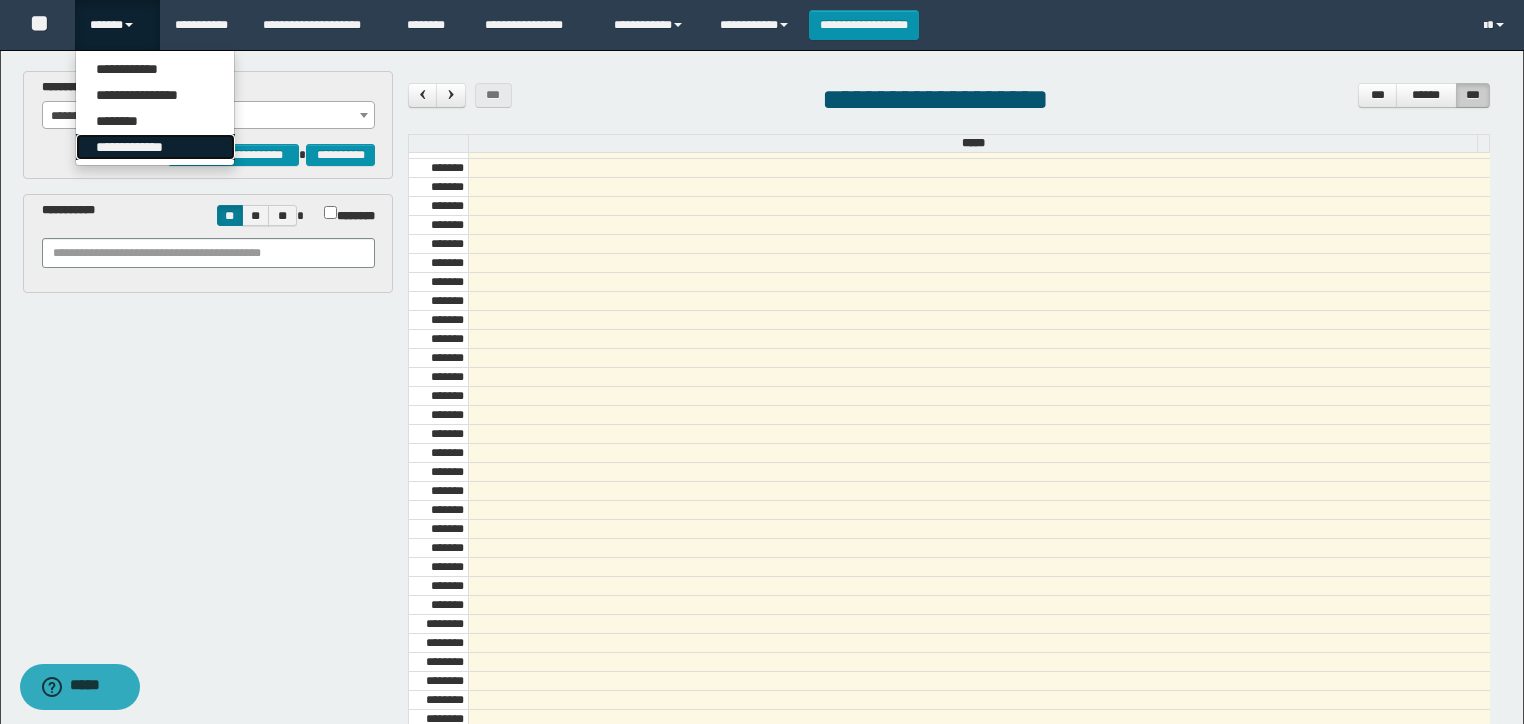 click on "**********" at bounding box center [155, 147] 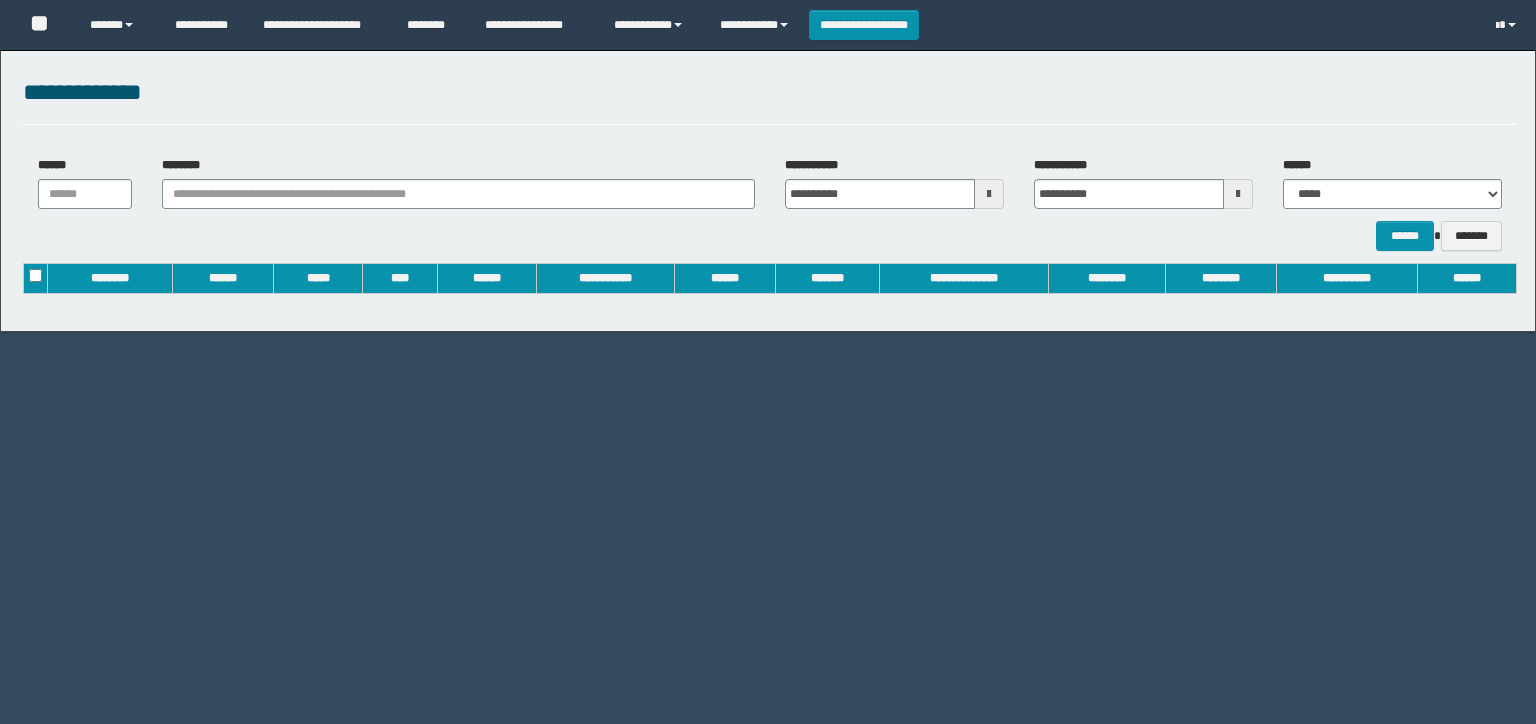 scroll, scrollTop: 0, scrollLeft: 0, axis: both 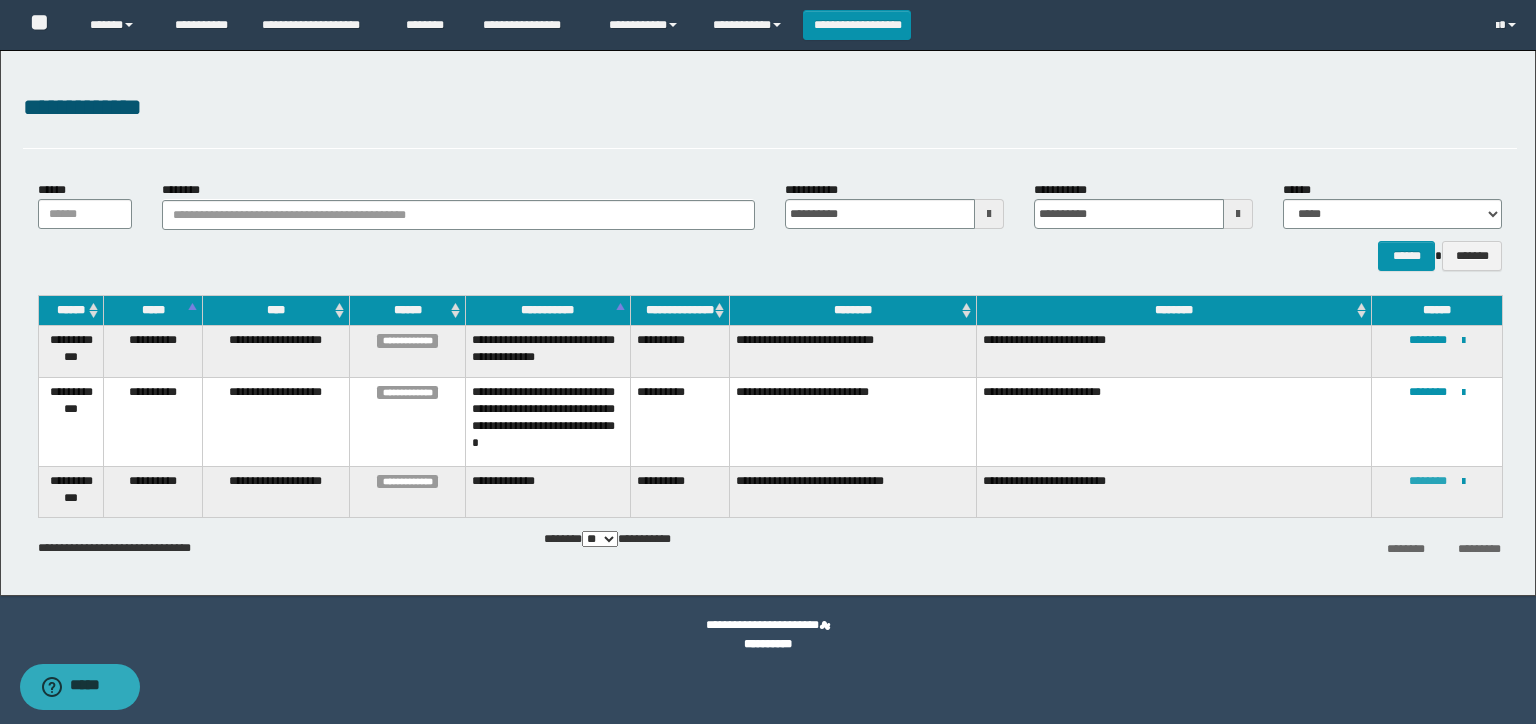 click on "********" at bounding box center (1428, 481) 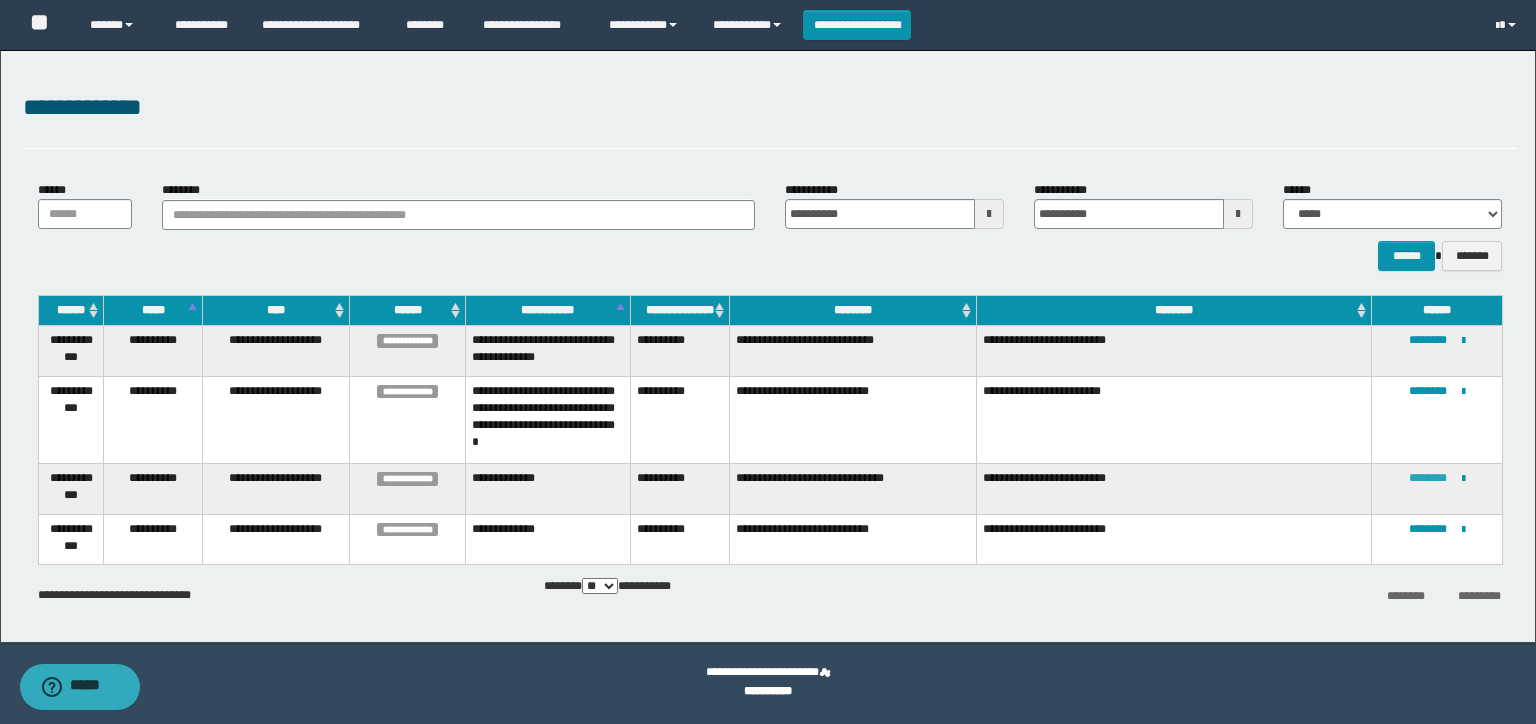 click on "********" at bounding box center [1428, 478] 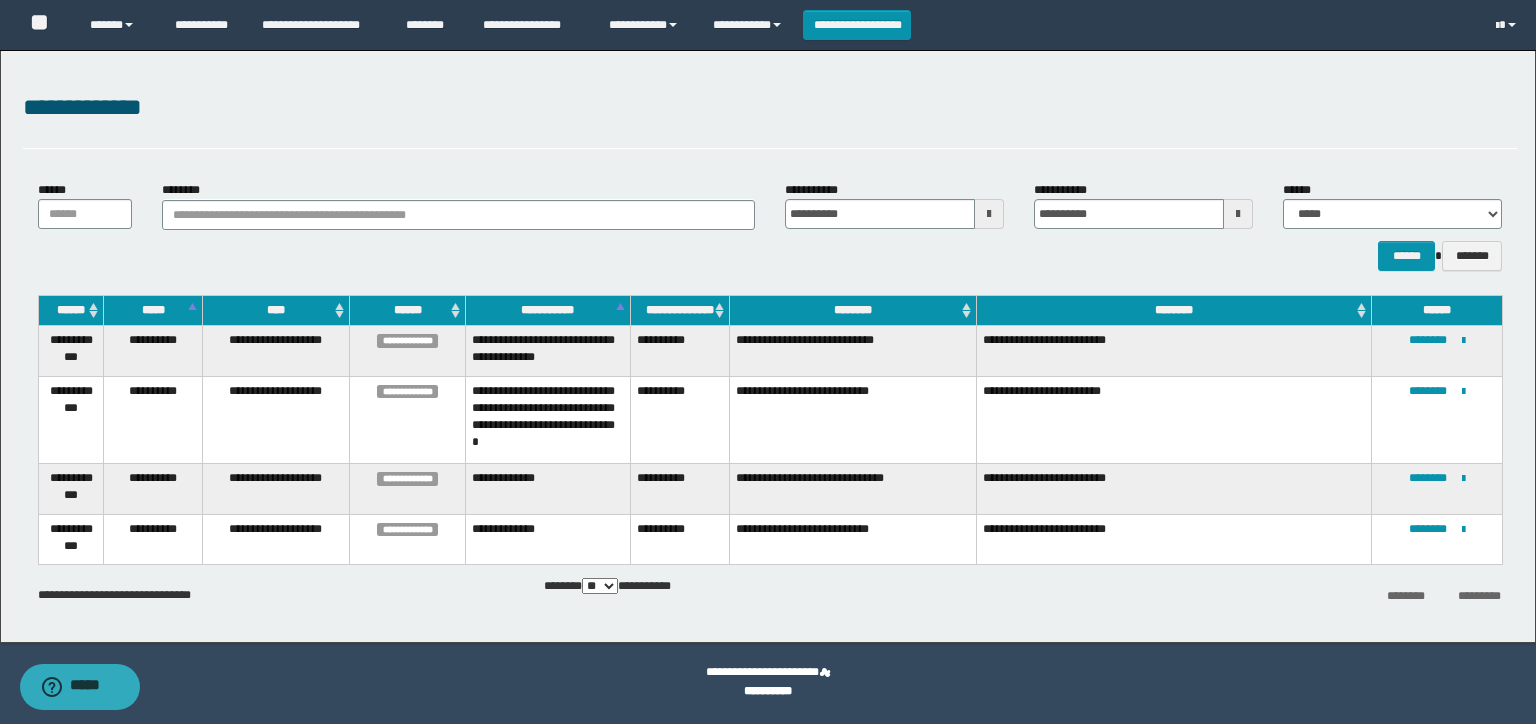 click on "**********" at bounding box center [852, 351] 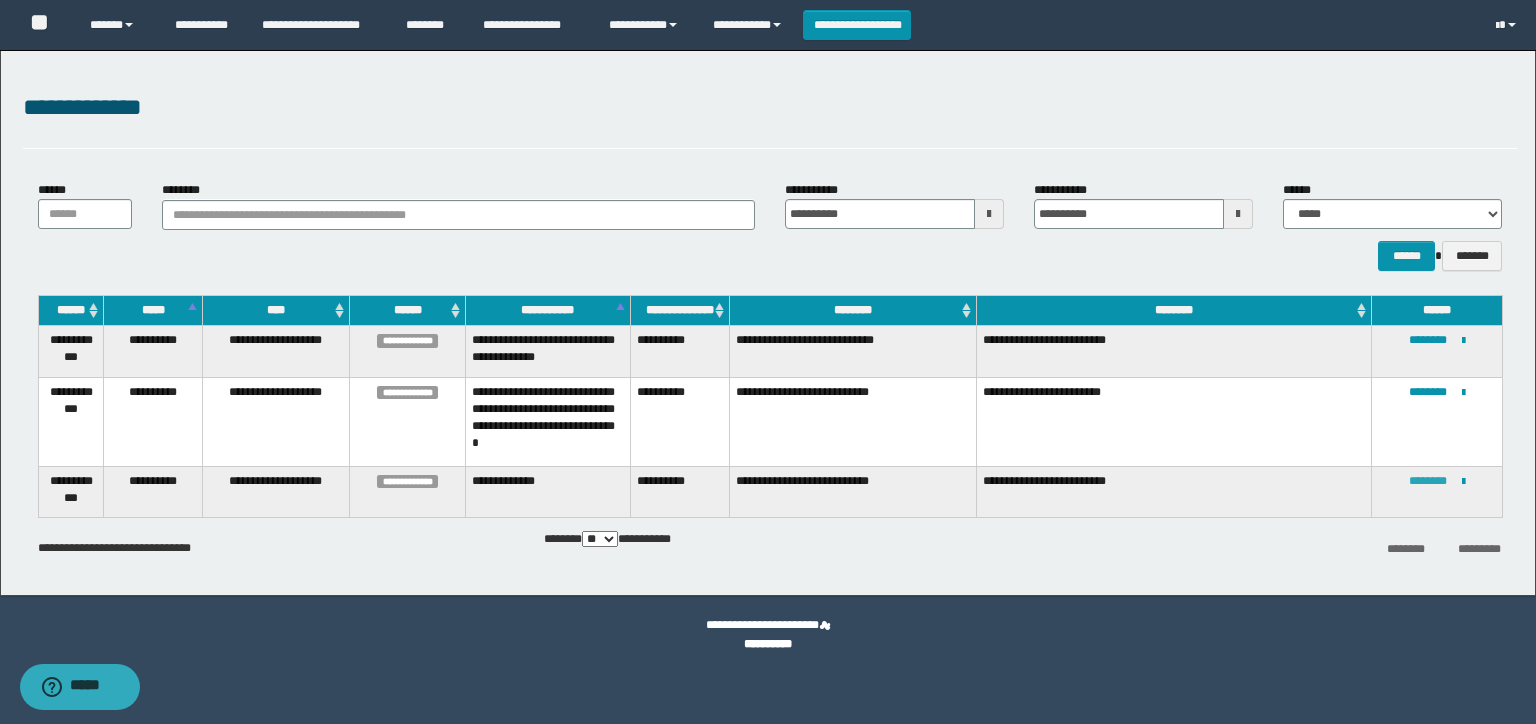 click on "********" at bounding box center [1428, 481] 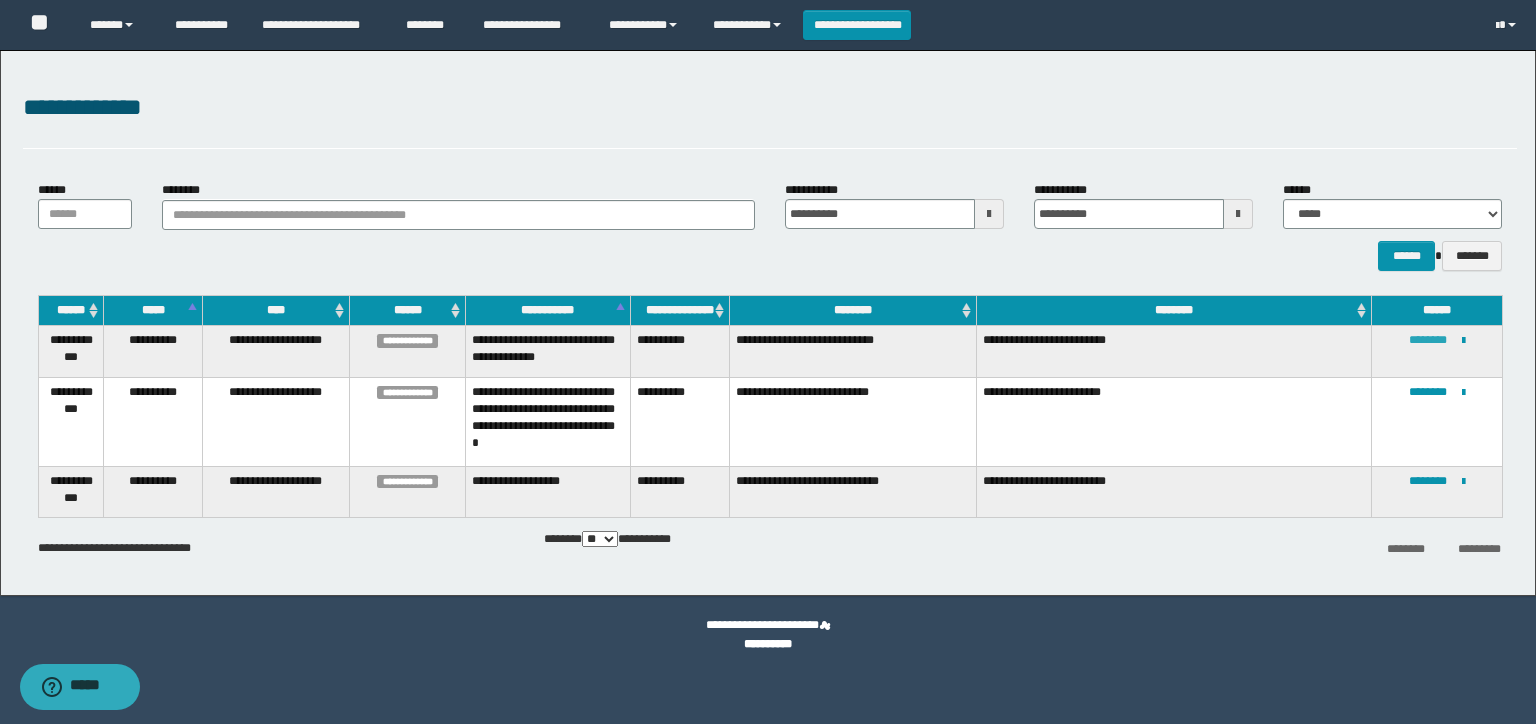click on "********" at bounding box center [1428, 340] 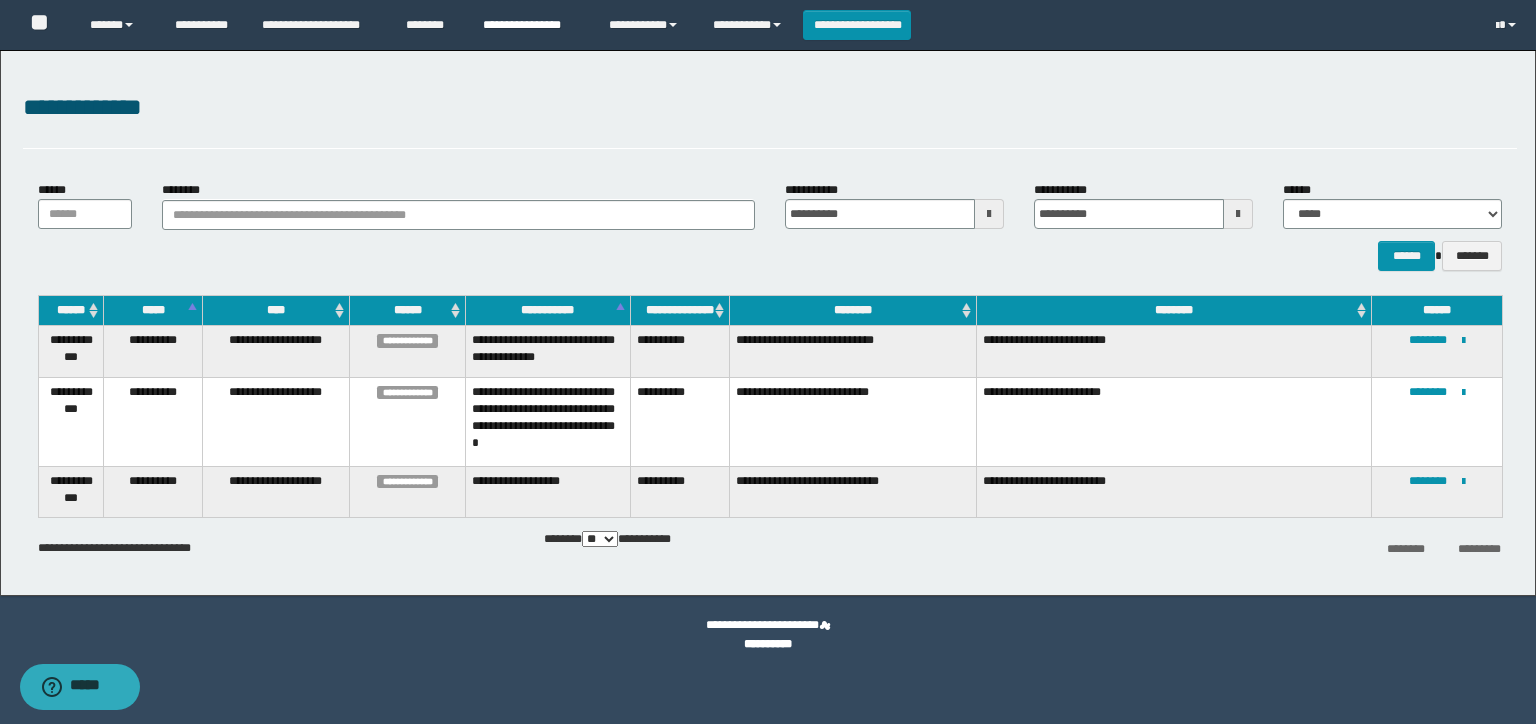 click on "**********" at bounding box center [531, 25] 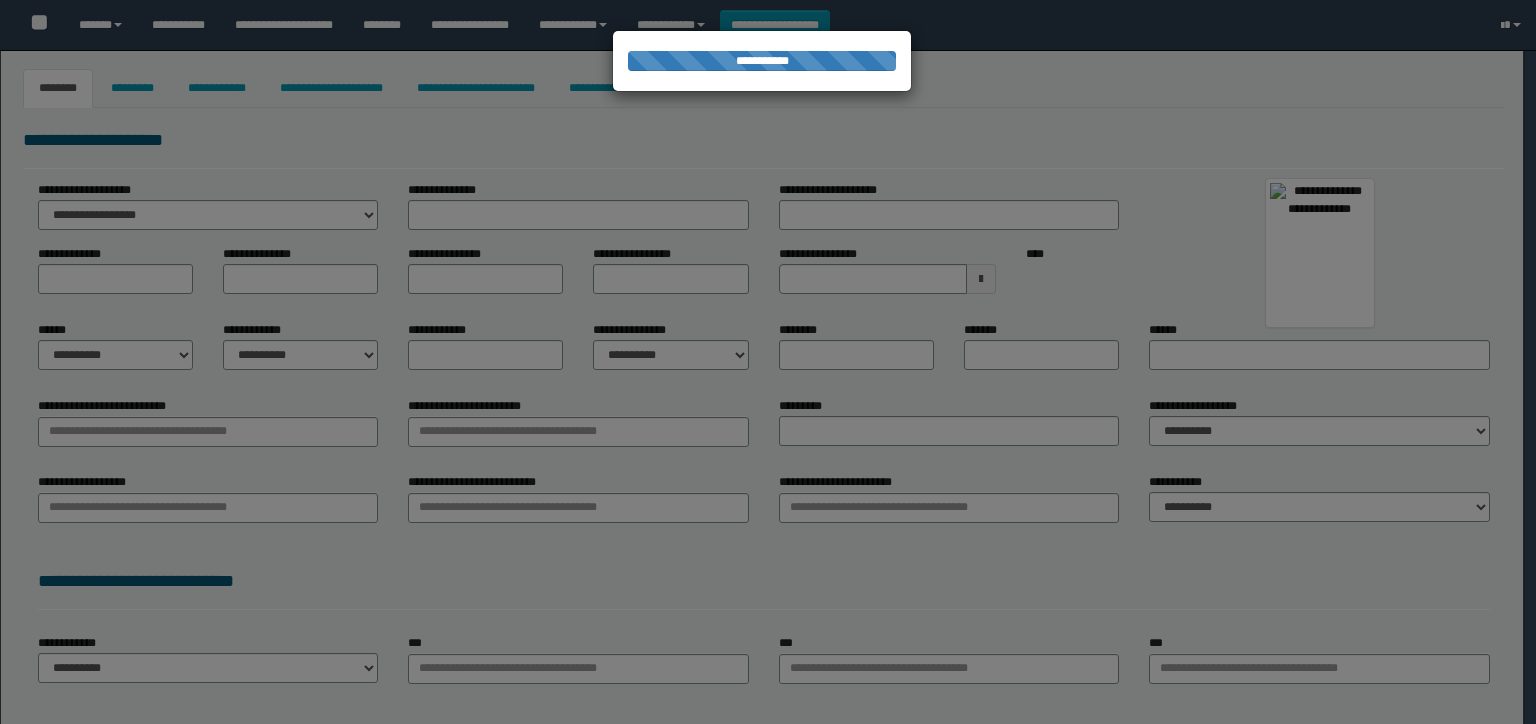 select on "***" 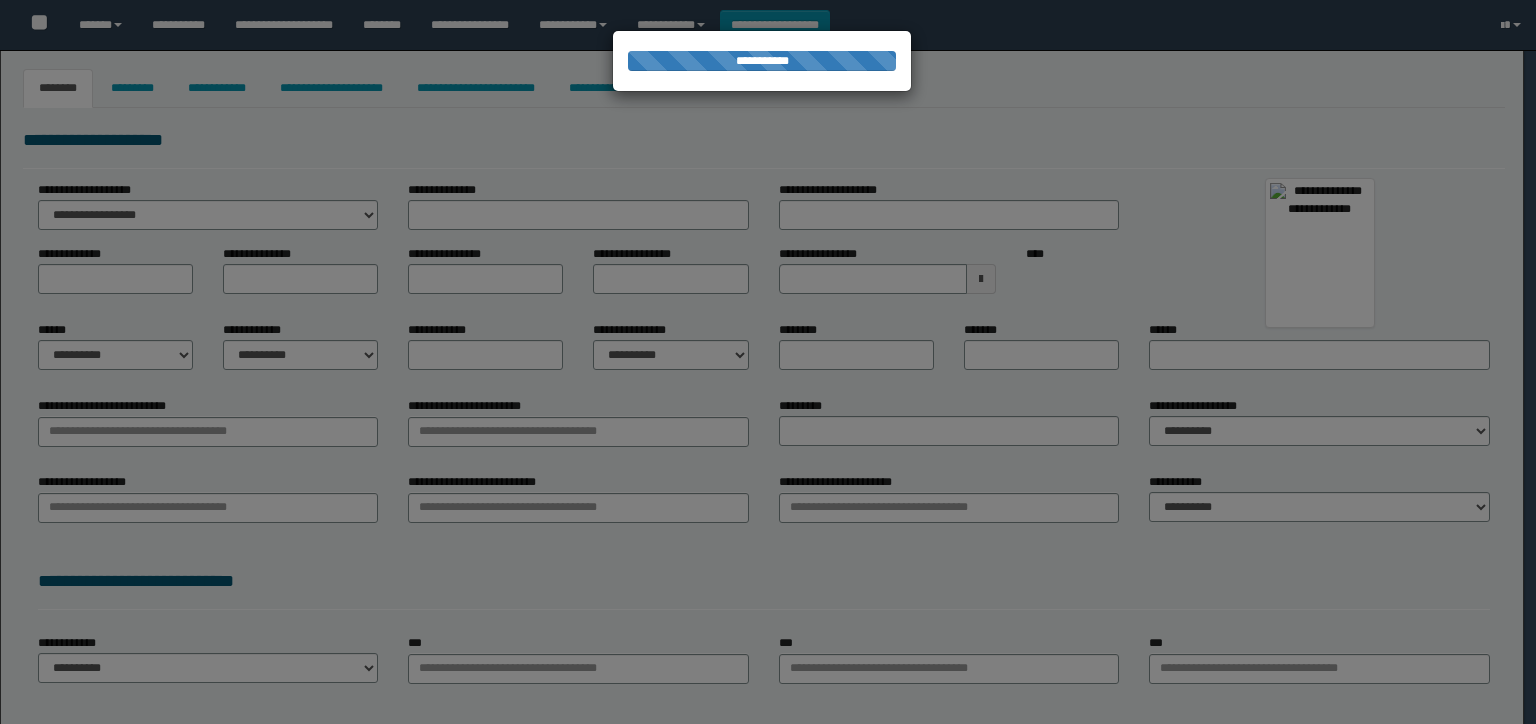 type on "**********" 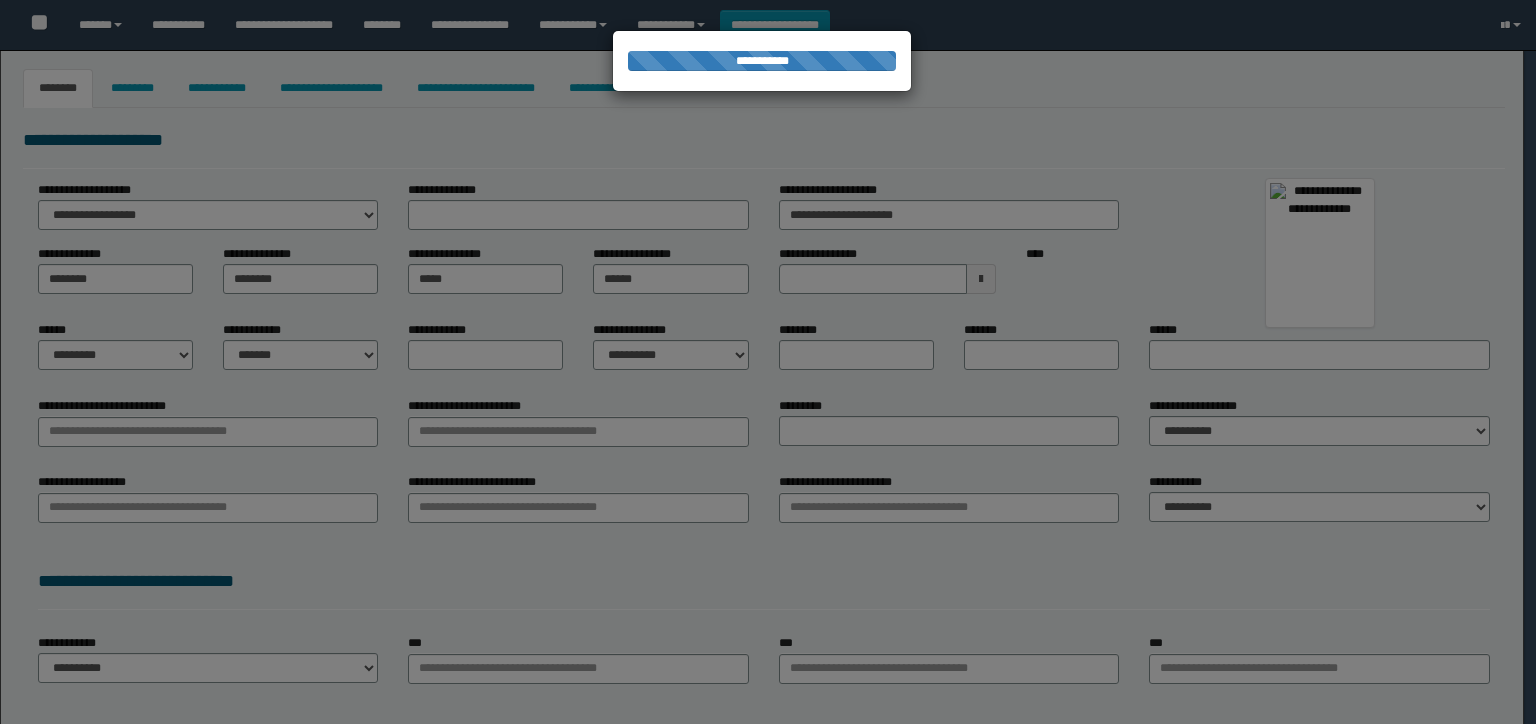 select on "*" 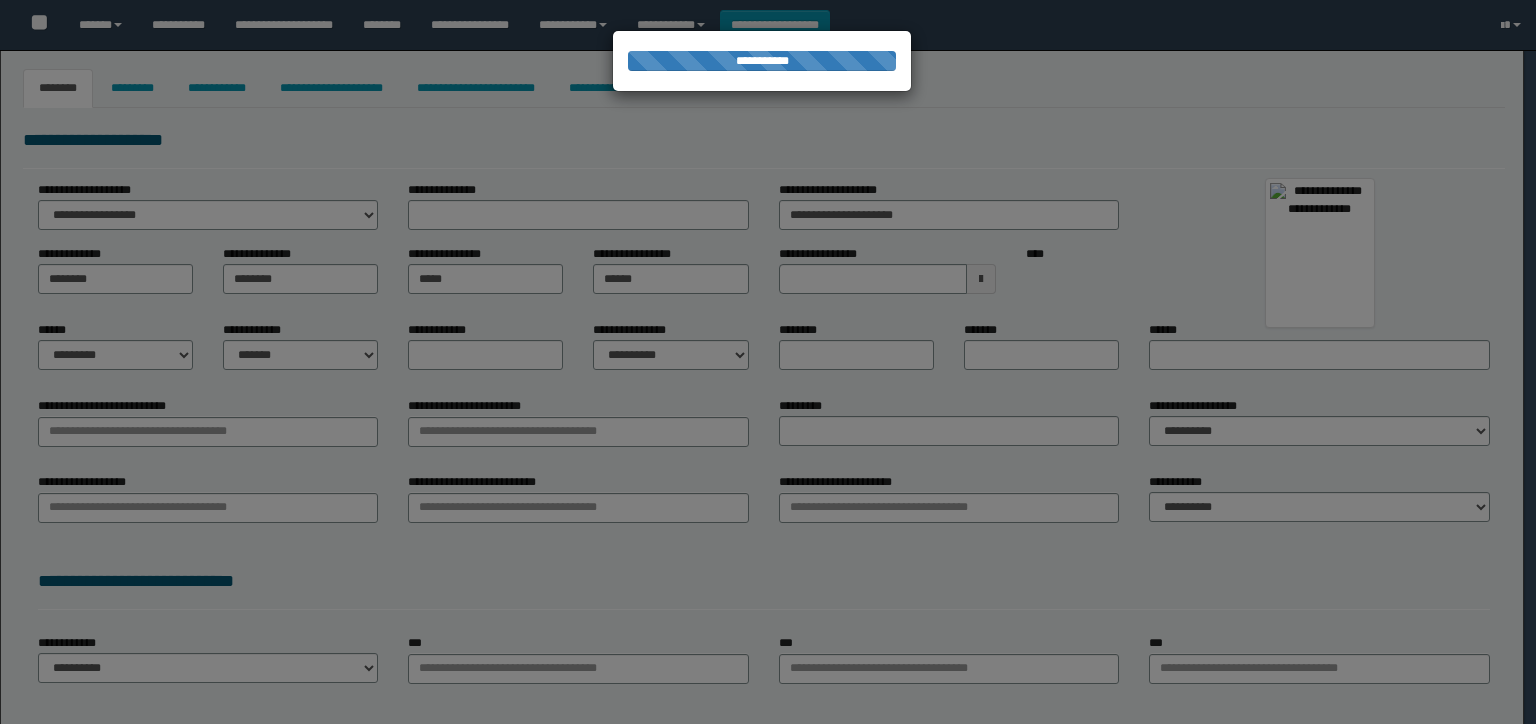 type on "**********" 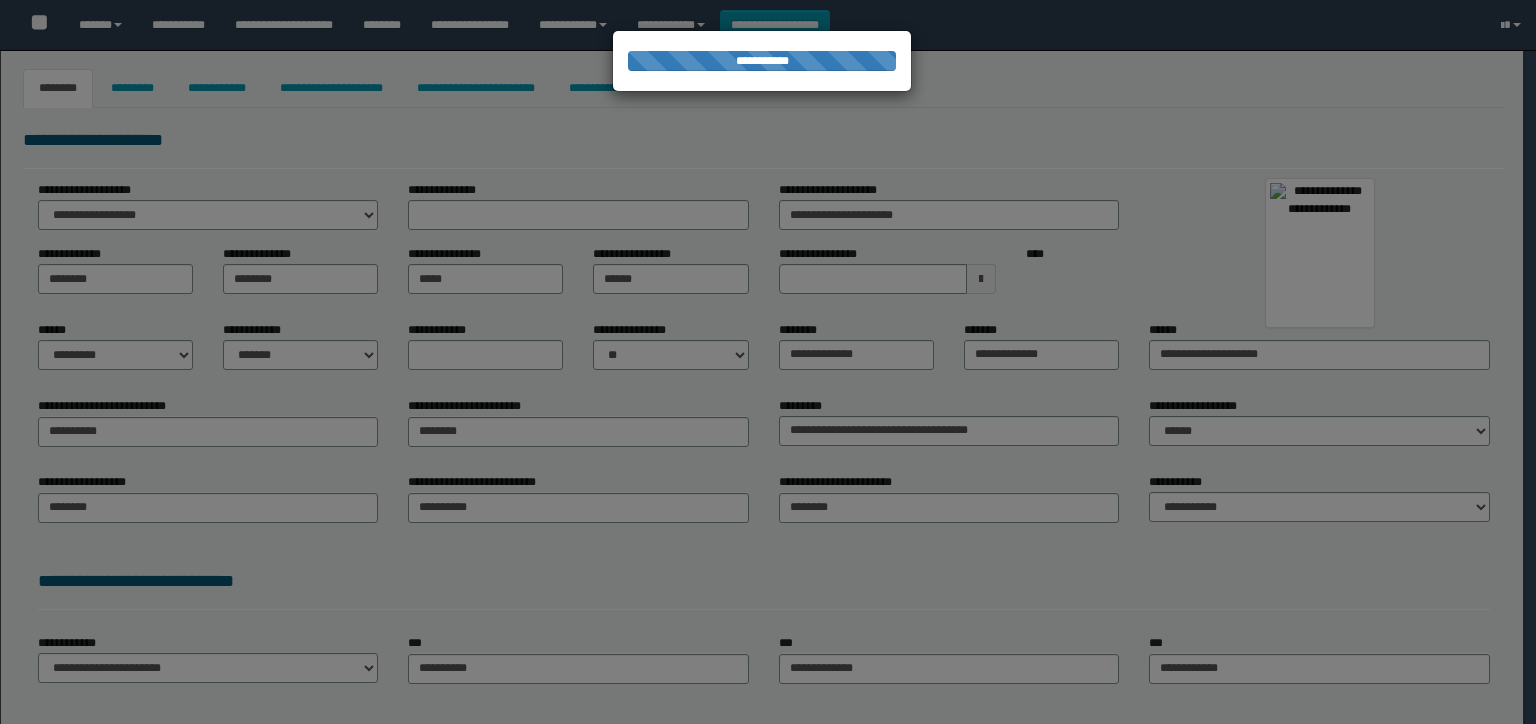 select on "*" 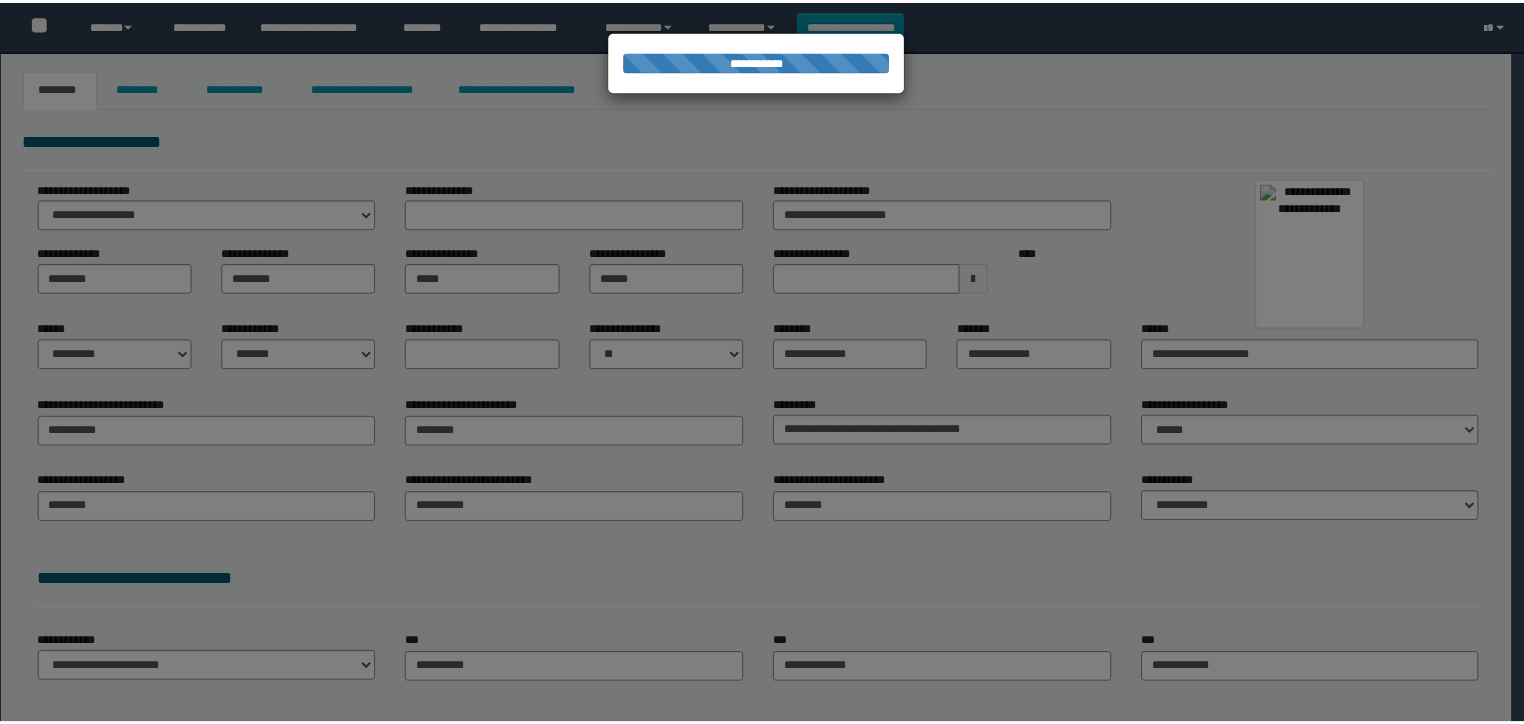 scroll, scrollTop: 0, scrollLeft: 0, axis: both 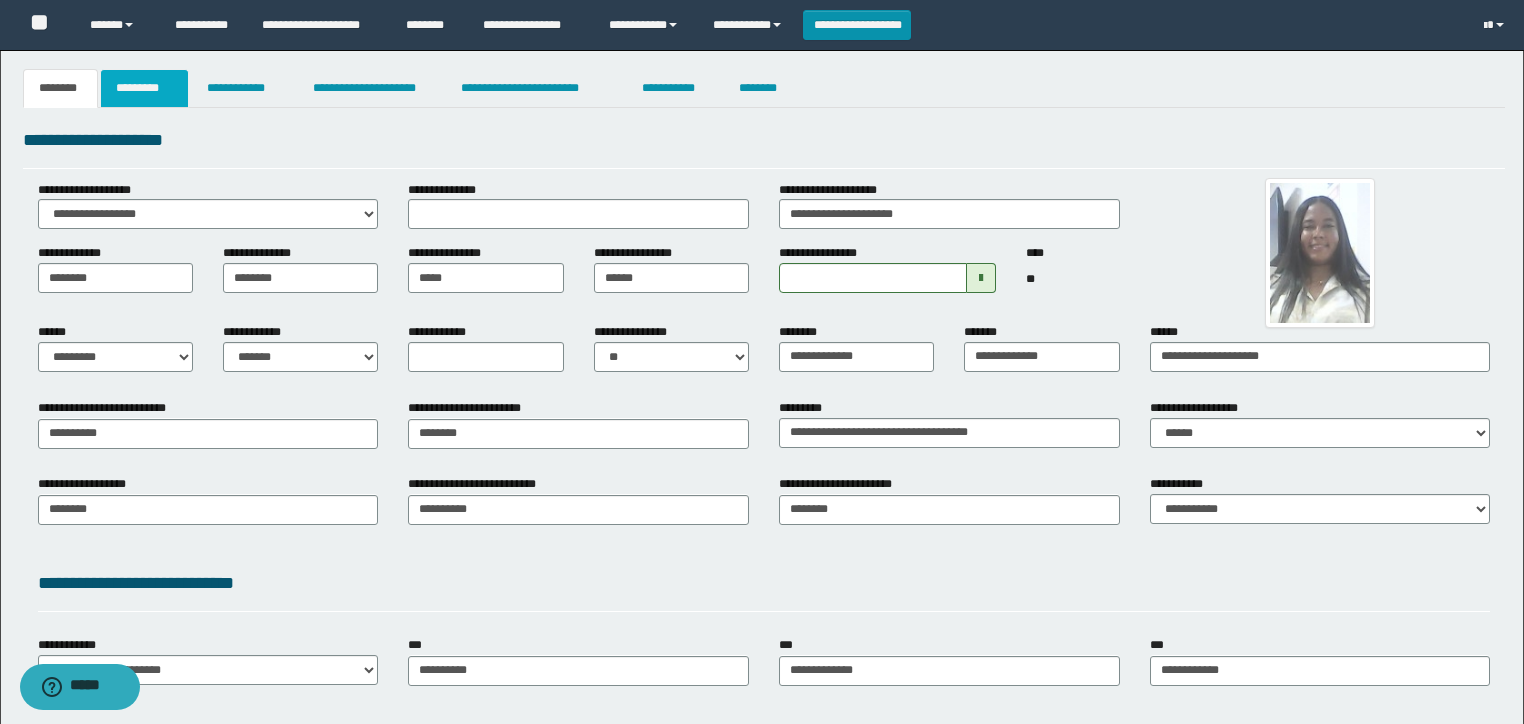 click on "*********" at bounding box center (144, 88) 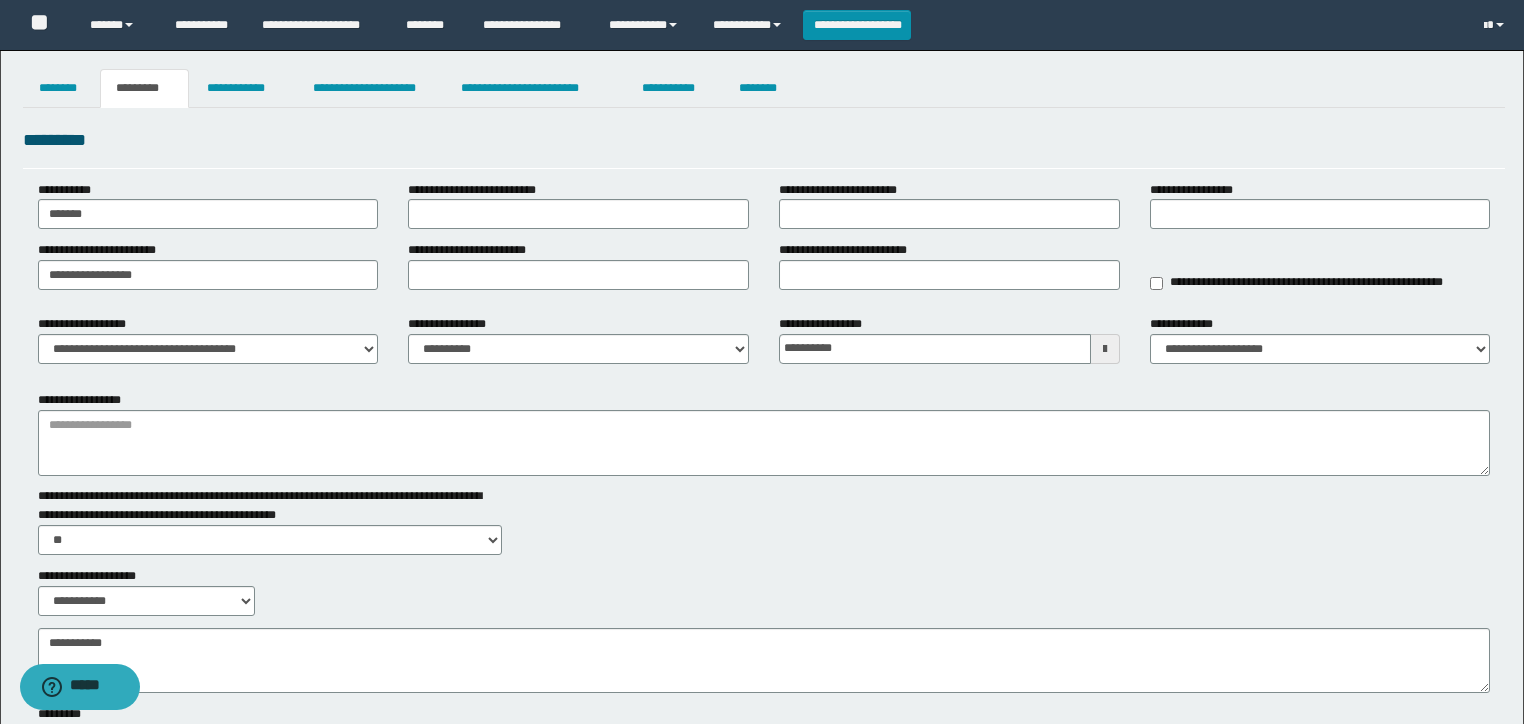 drag, startPoint x: 205, startPoint y: 258, endPoint x: 0, endPoint y: 272, distance: 205.4775 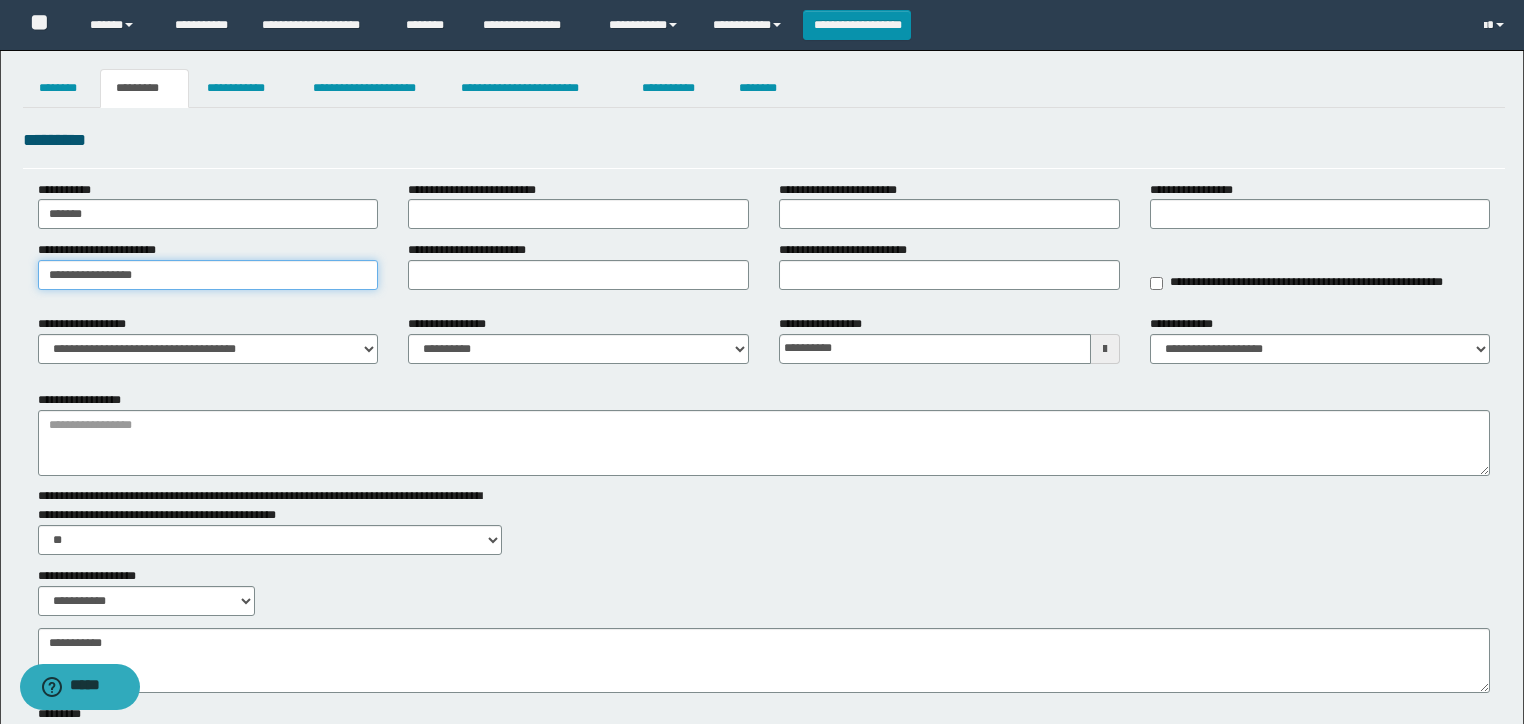 drag, startPoint x: 193, startPoint y: 262, endPoint x: 0, endPoint y: 279, distance: 193.74725 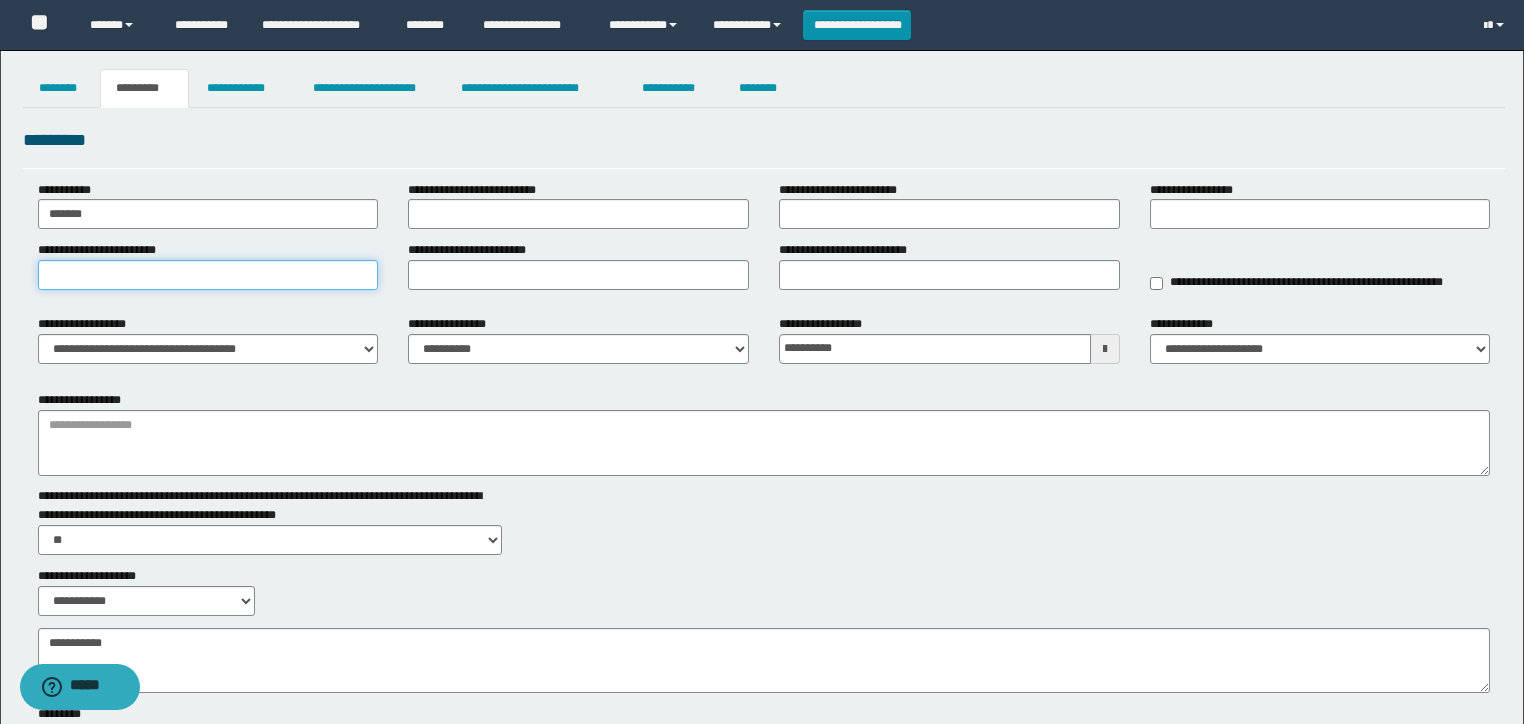 type 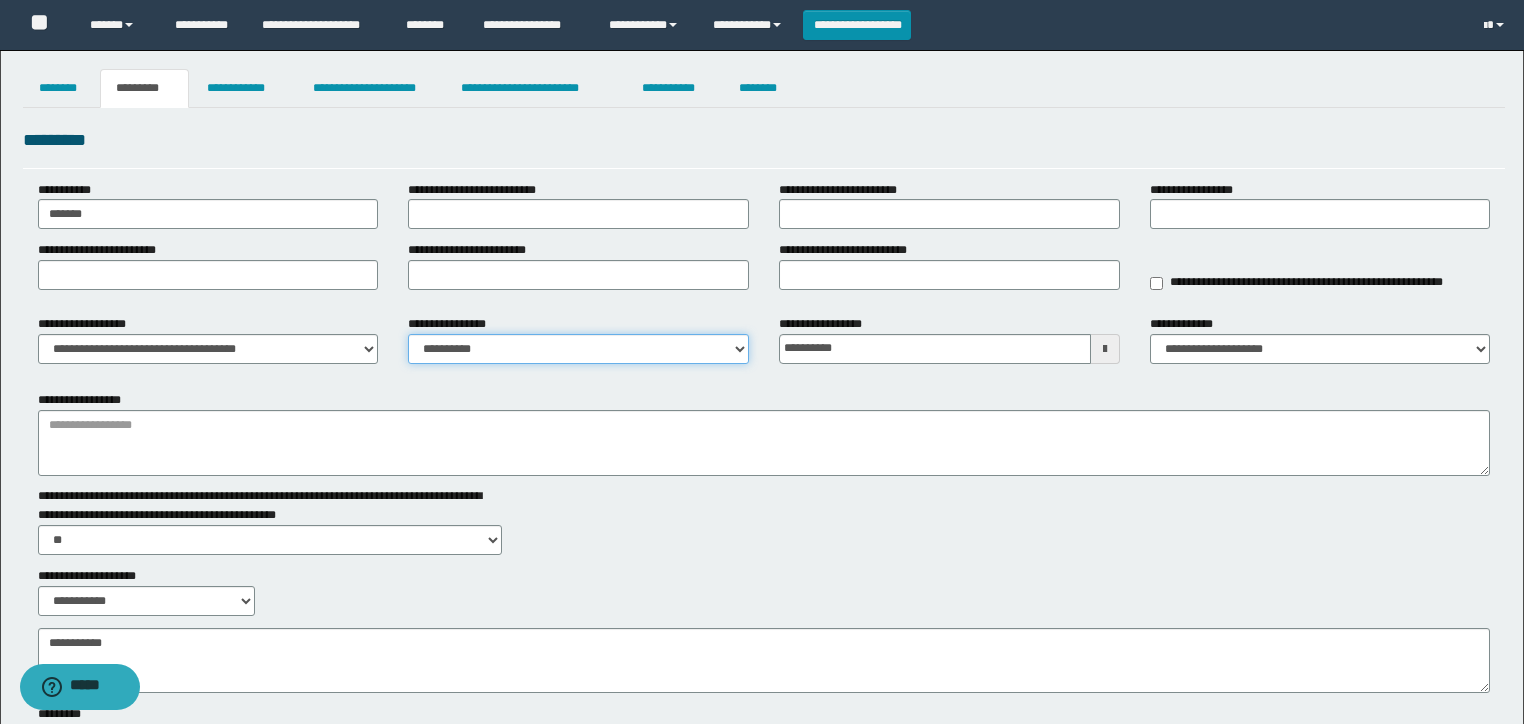 click on "**********" at bounding box center [578, 349] 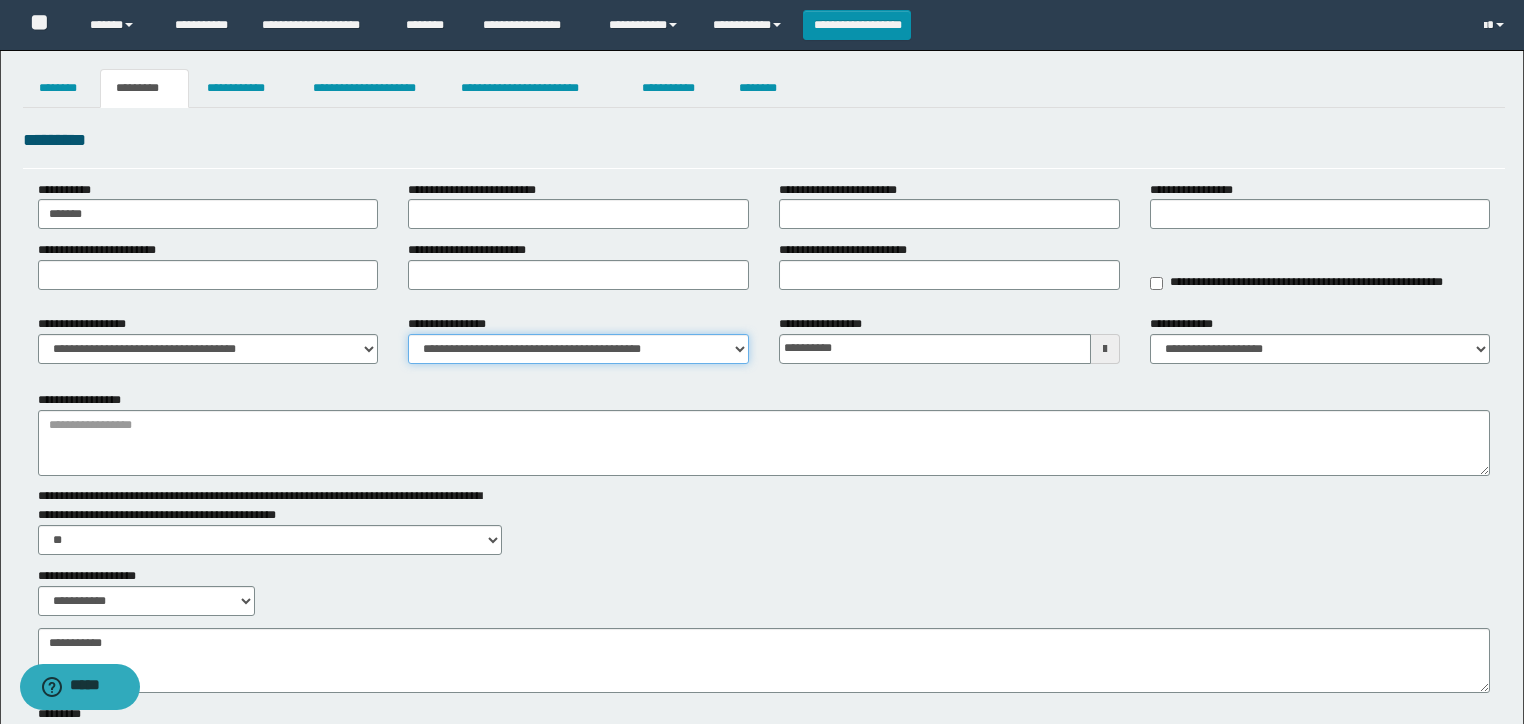 click on "**********" at bounding box center (578, 349) 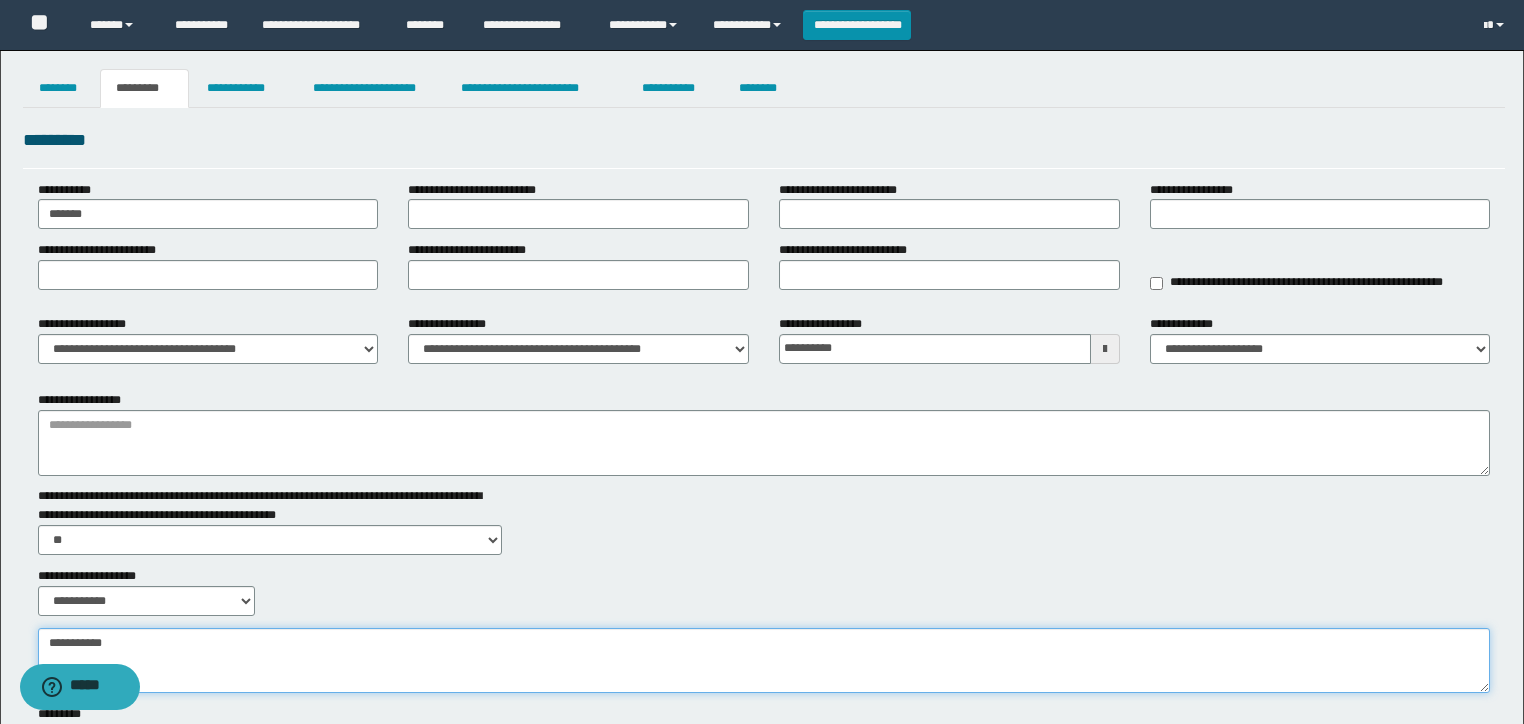 click on "**********" at bounding box center [764, 661] 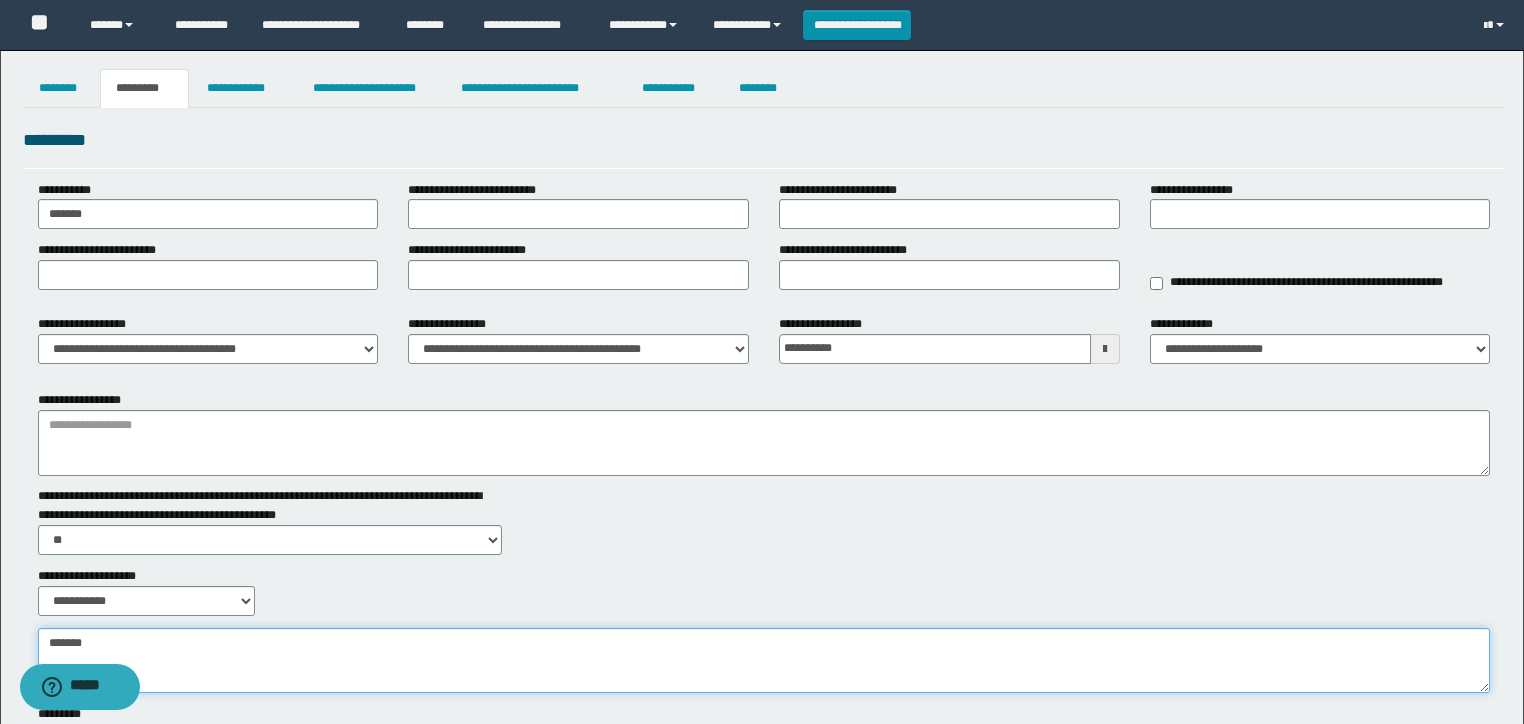 type on "*****" 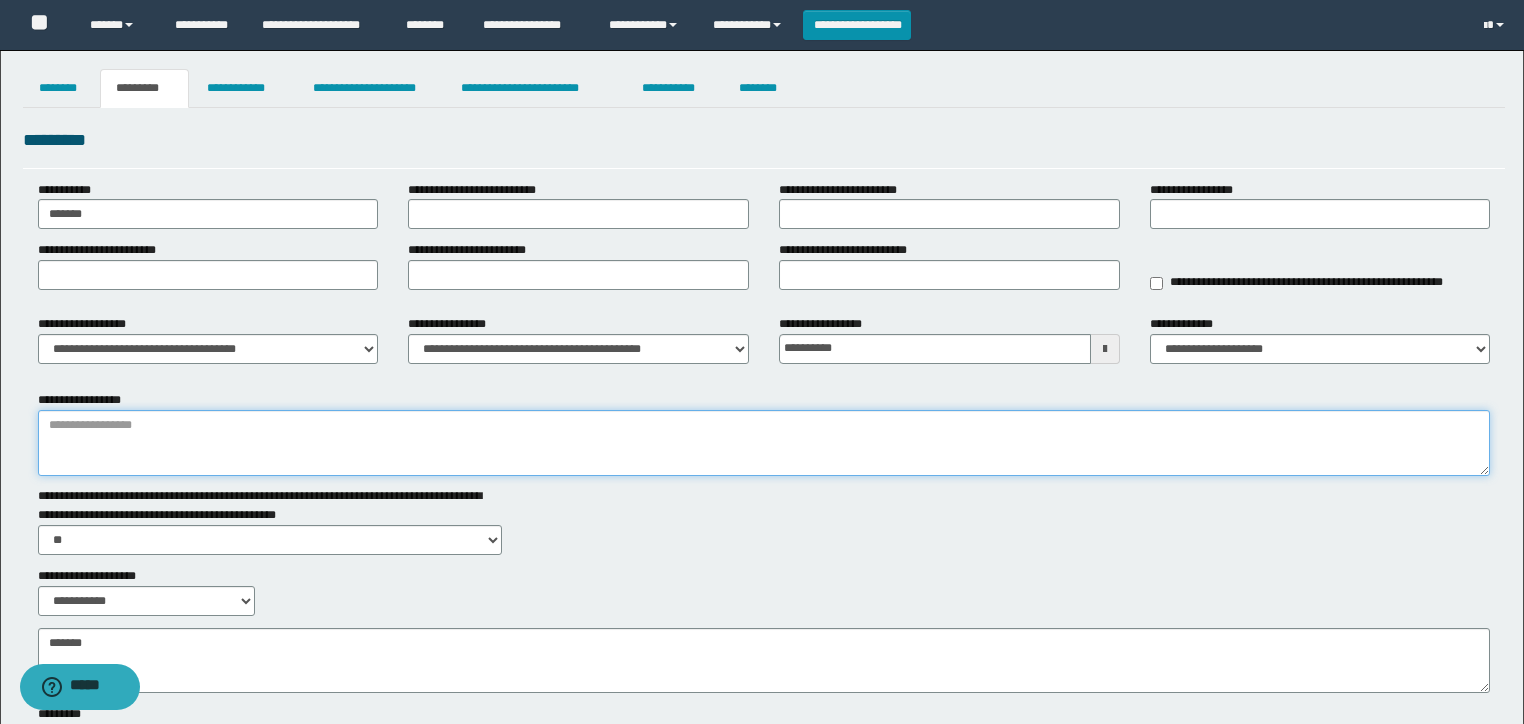 paste on "**********" 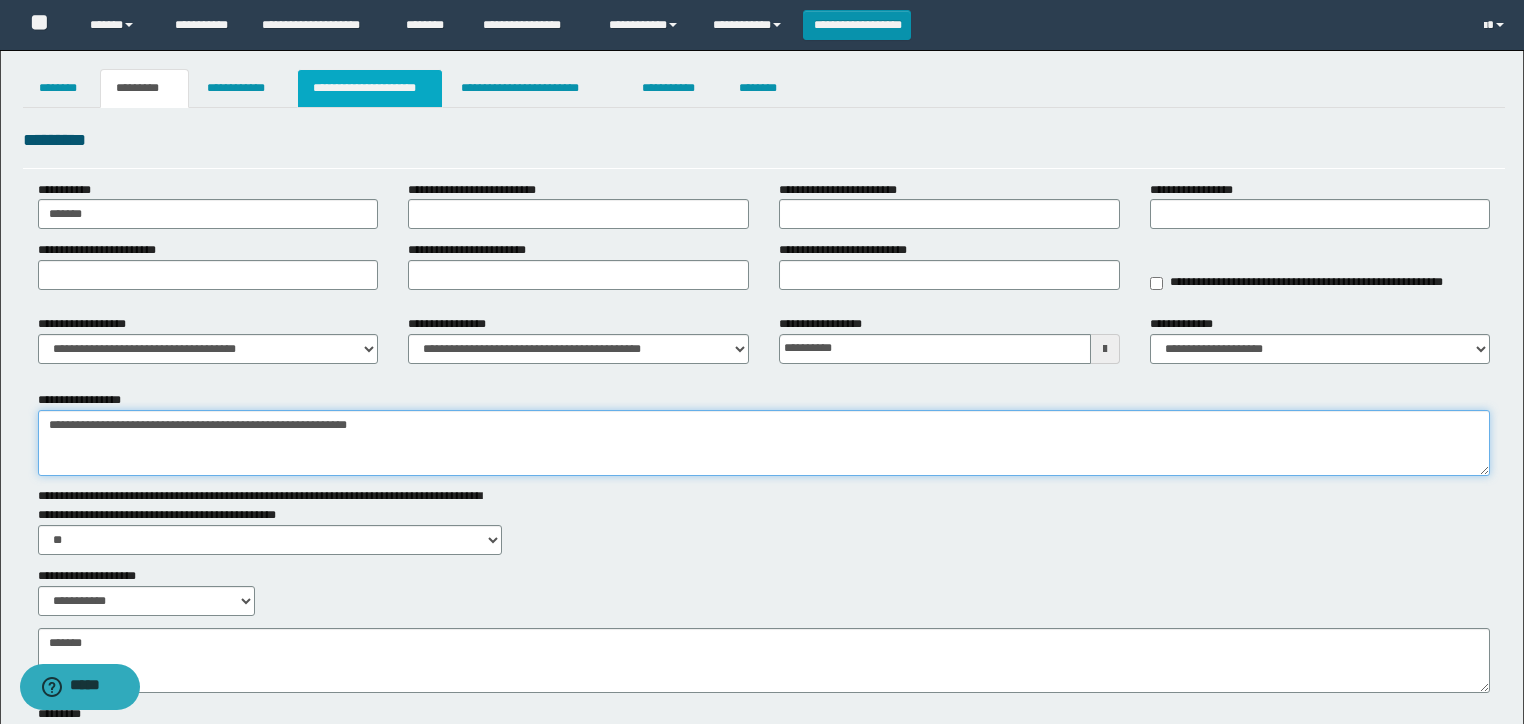 type on "**********" 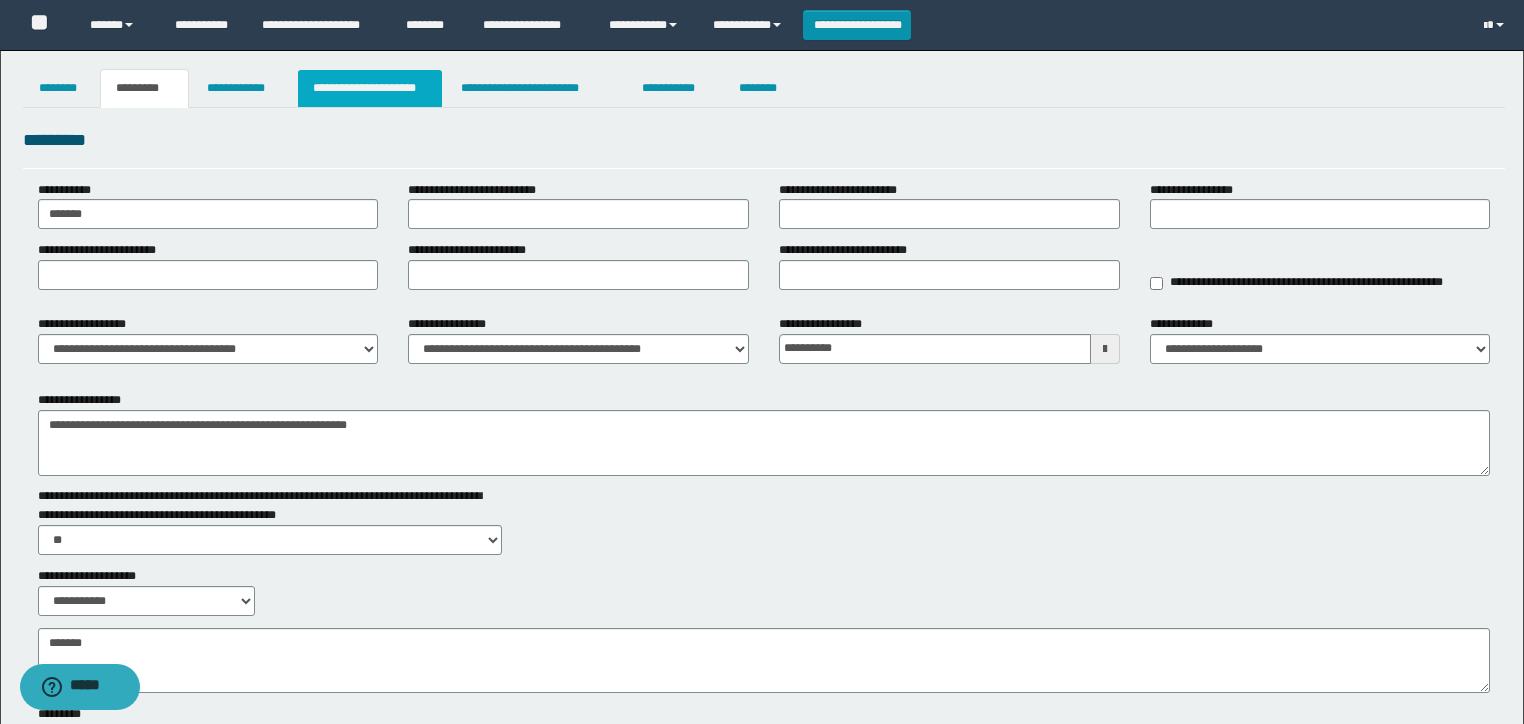 click on "**********" at bounding box center [370, 88] 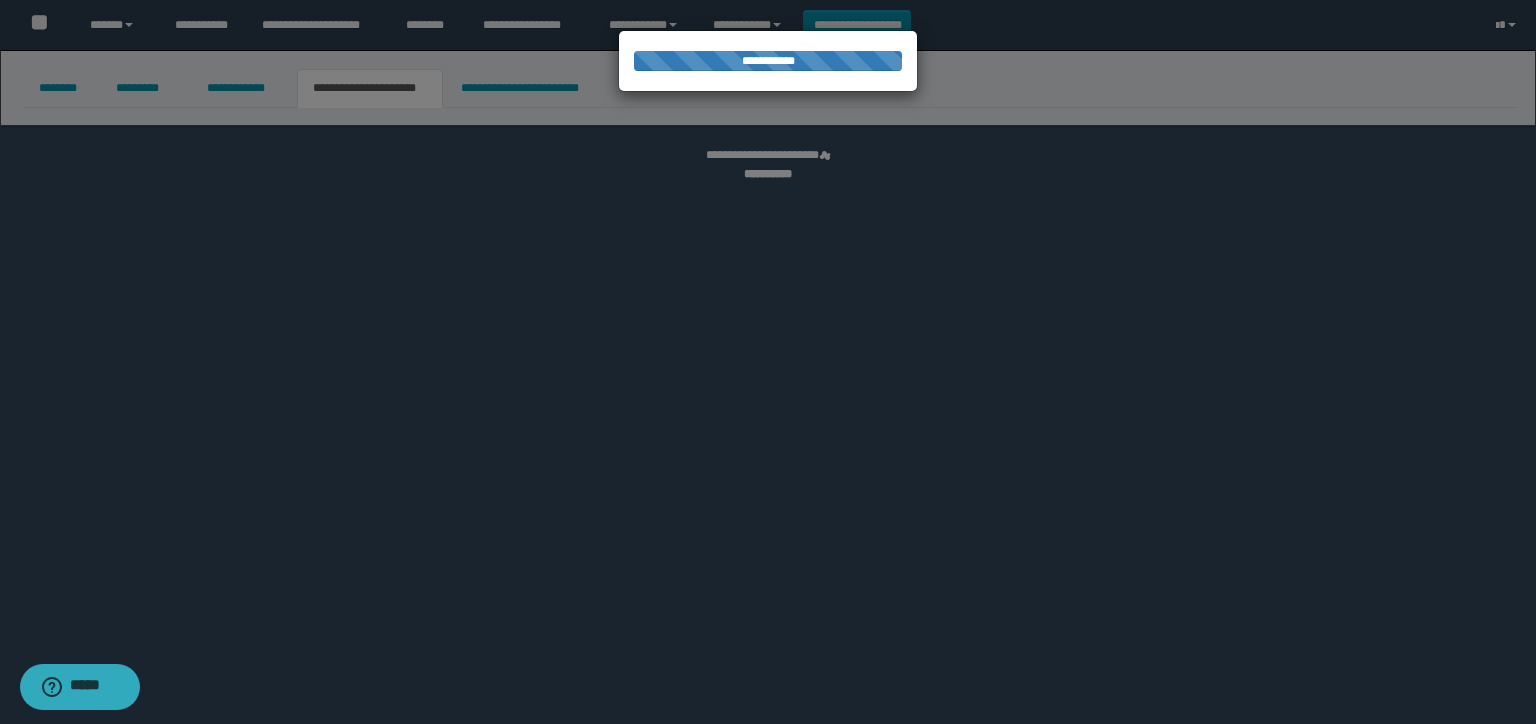 select on "*" 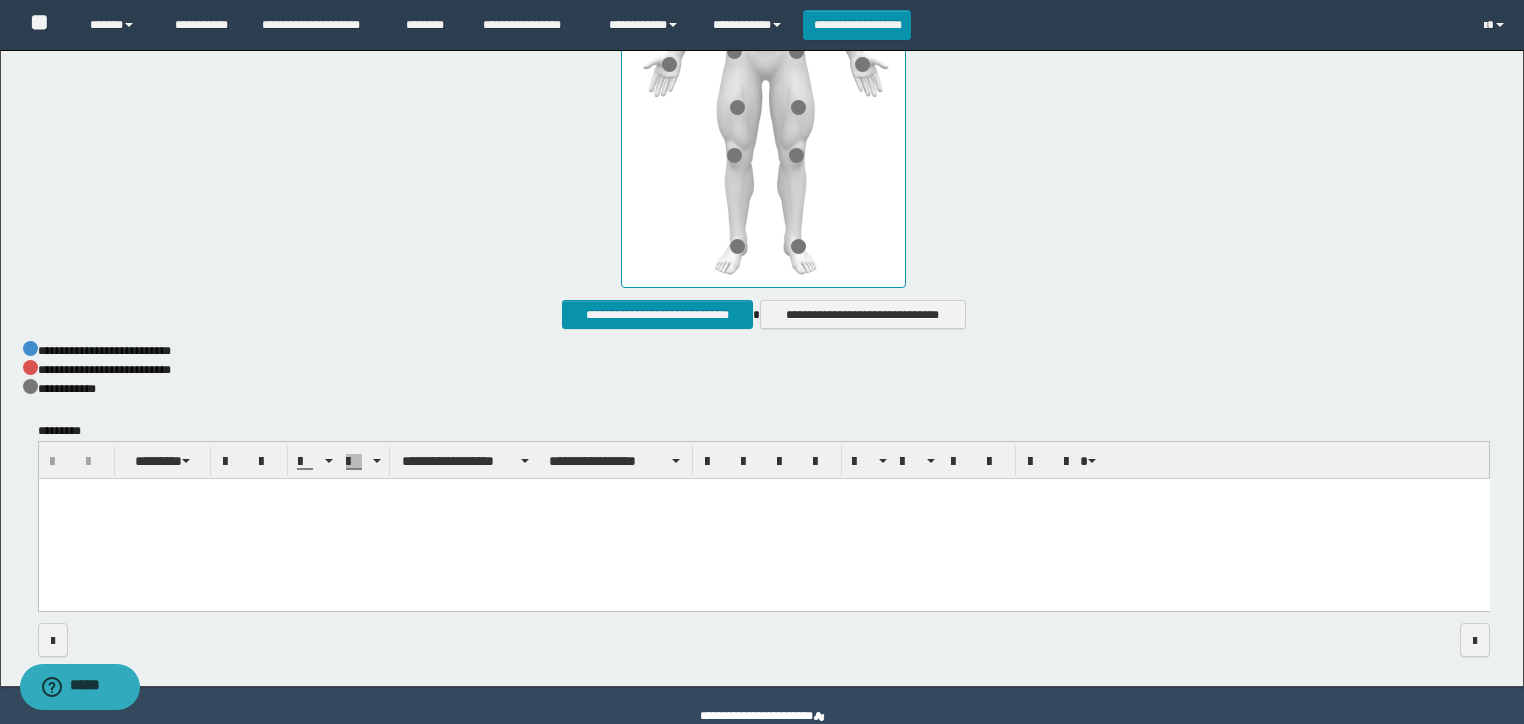 scroll, scrollTop: 1012, scrollLeft: 0, axis: vertical 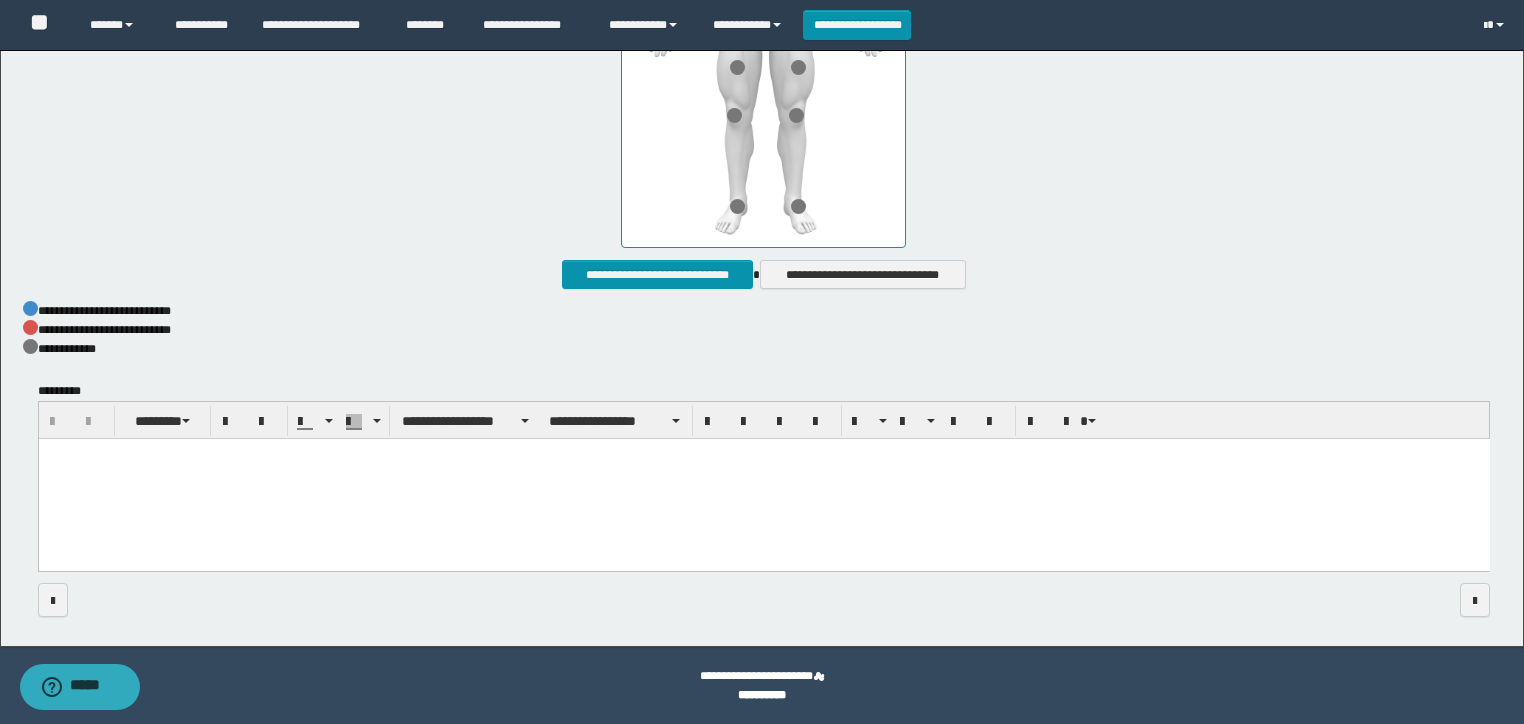 click at bounding box center (763, 479) 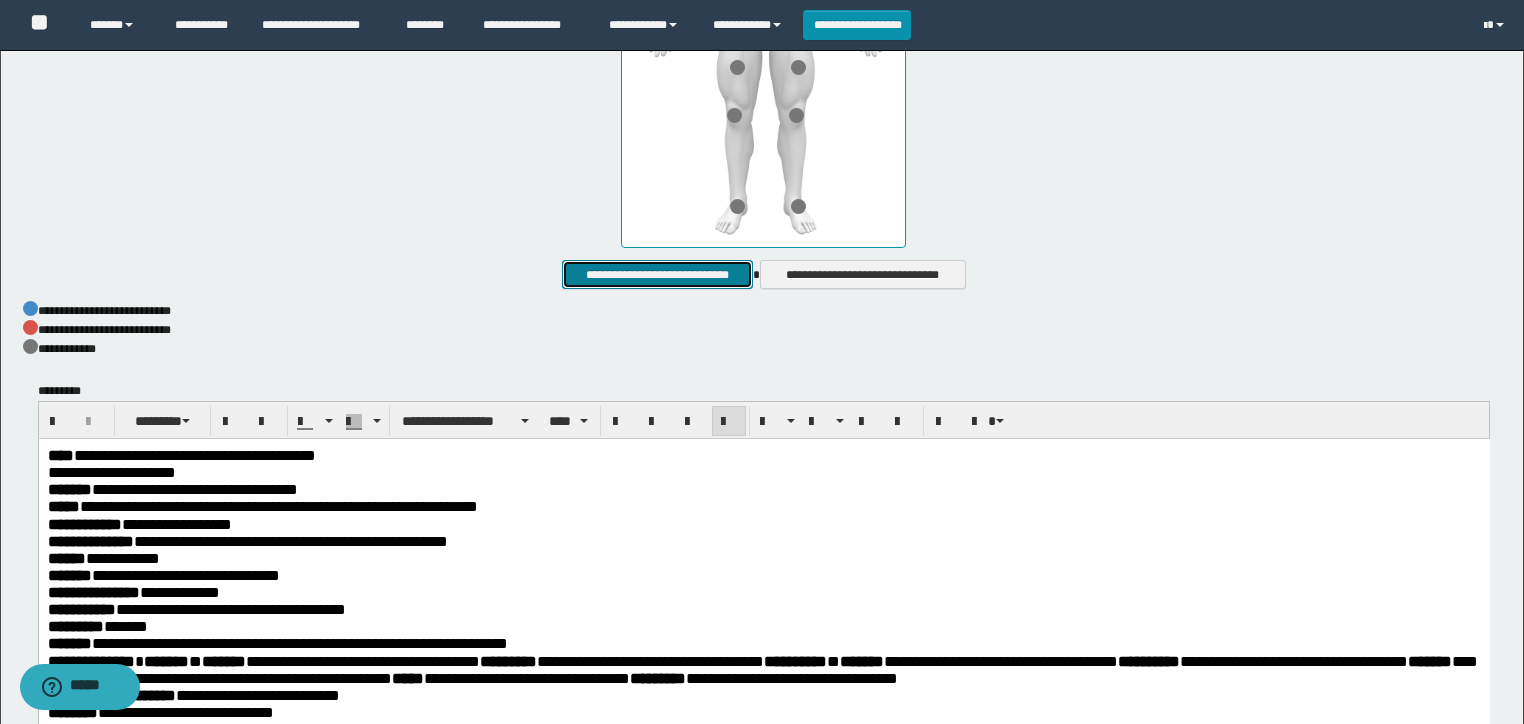 click on "**********" at bounding box center [657, 275] 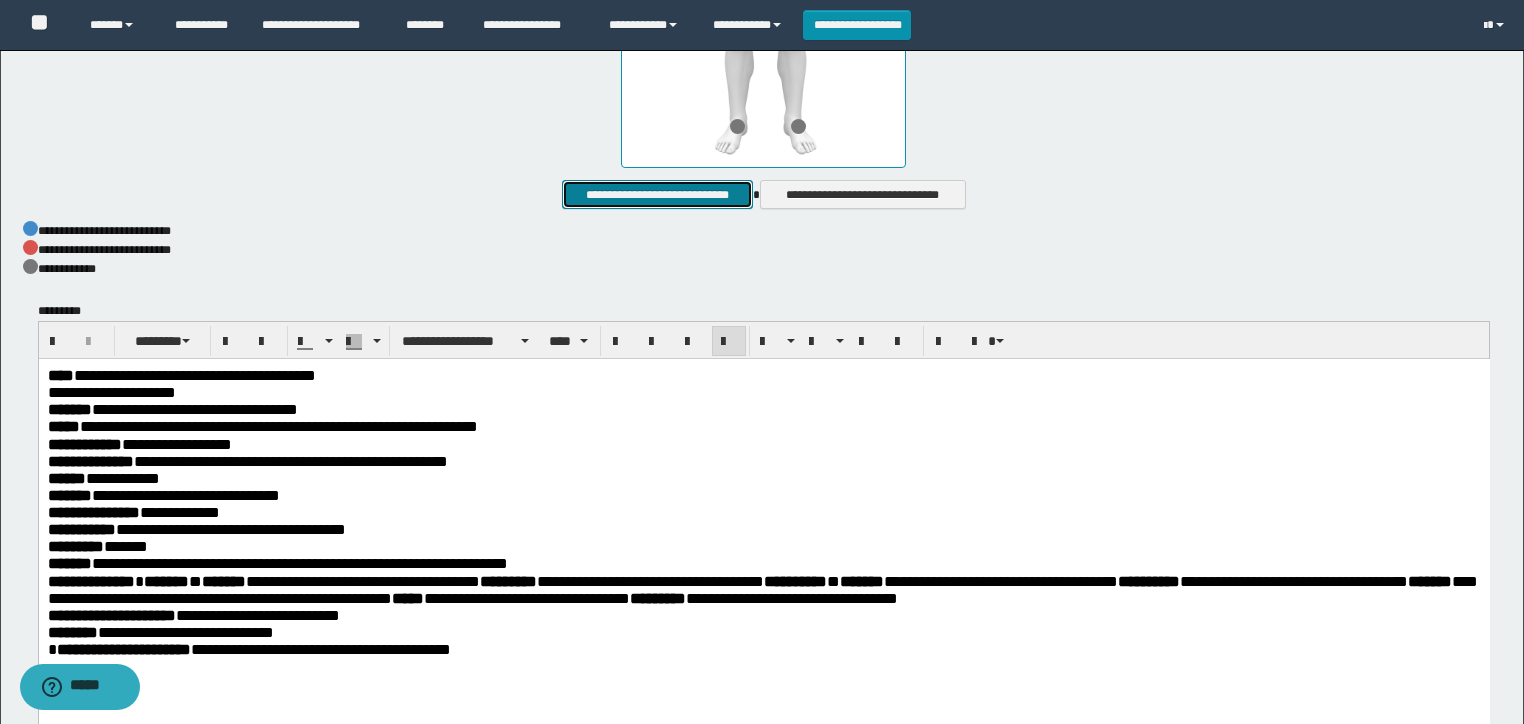 scroll, scrollTop: 1252, scrollLeft: 0, axis: vertical 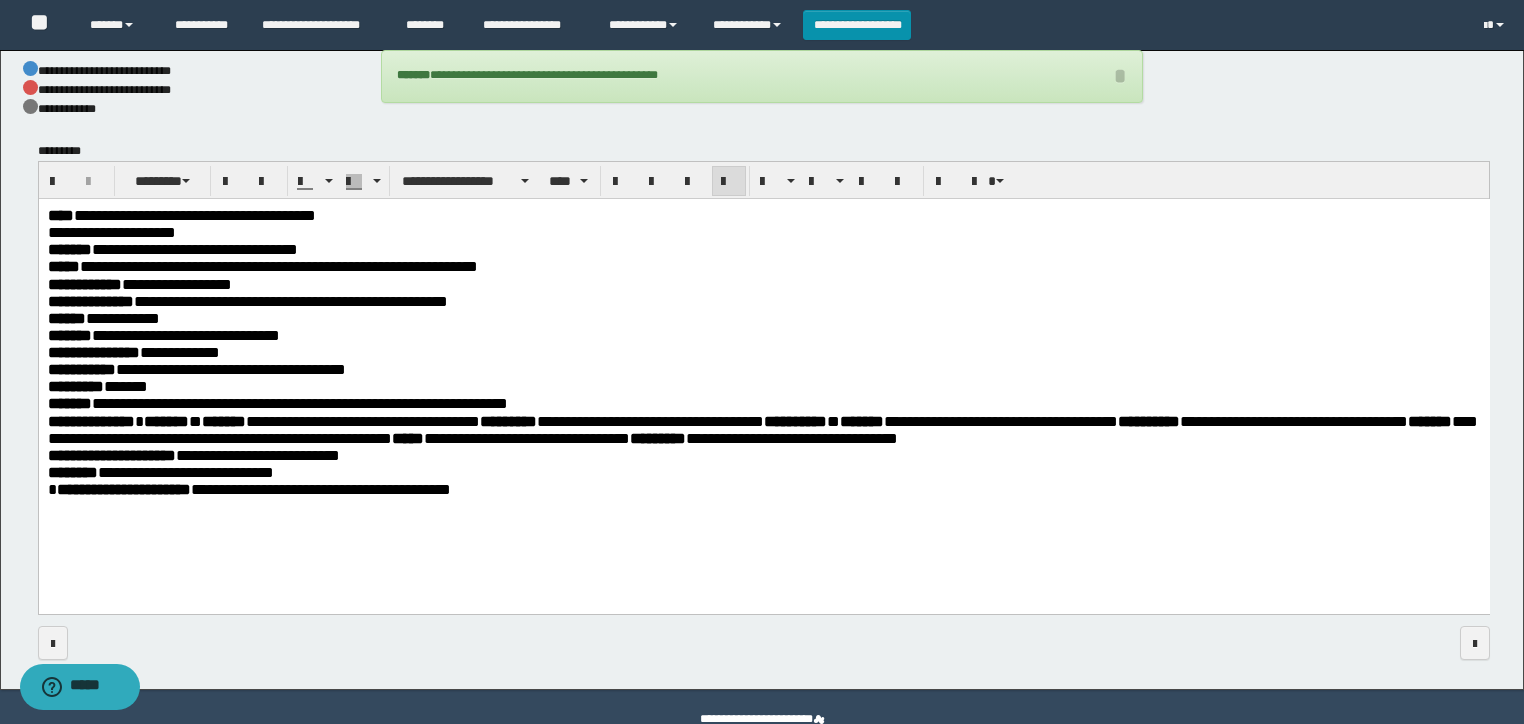 click on "**********" at bounding box center [299, 402] 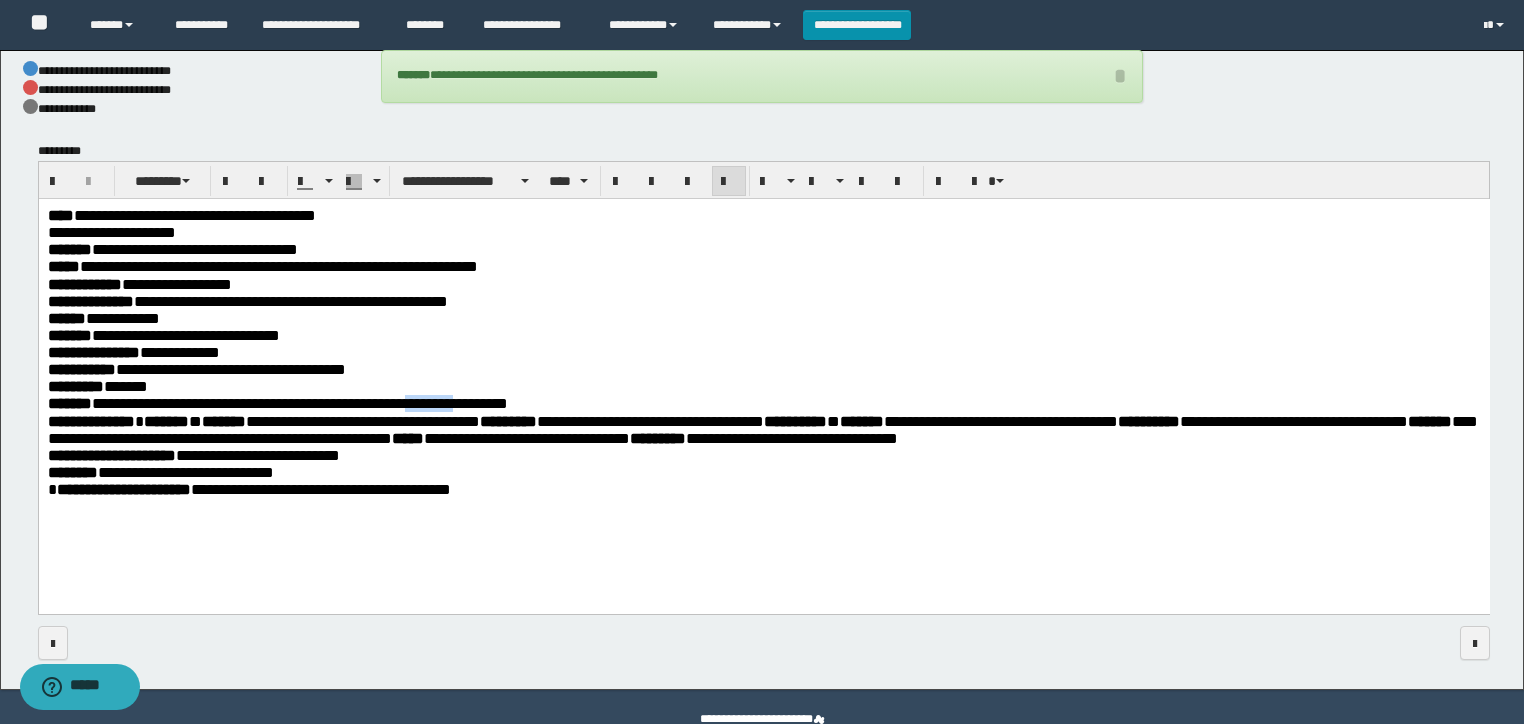 click on "**********" at bounding box center [299, 402] 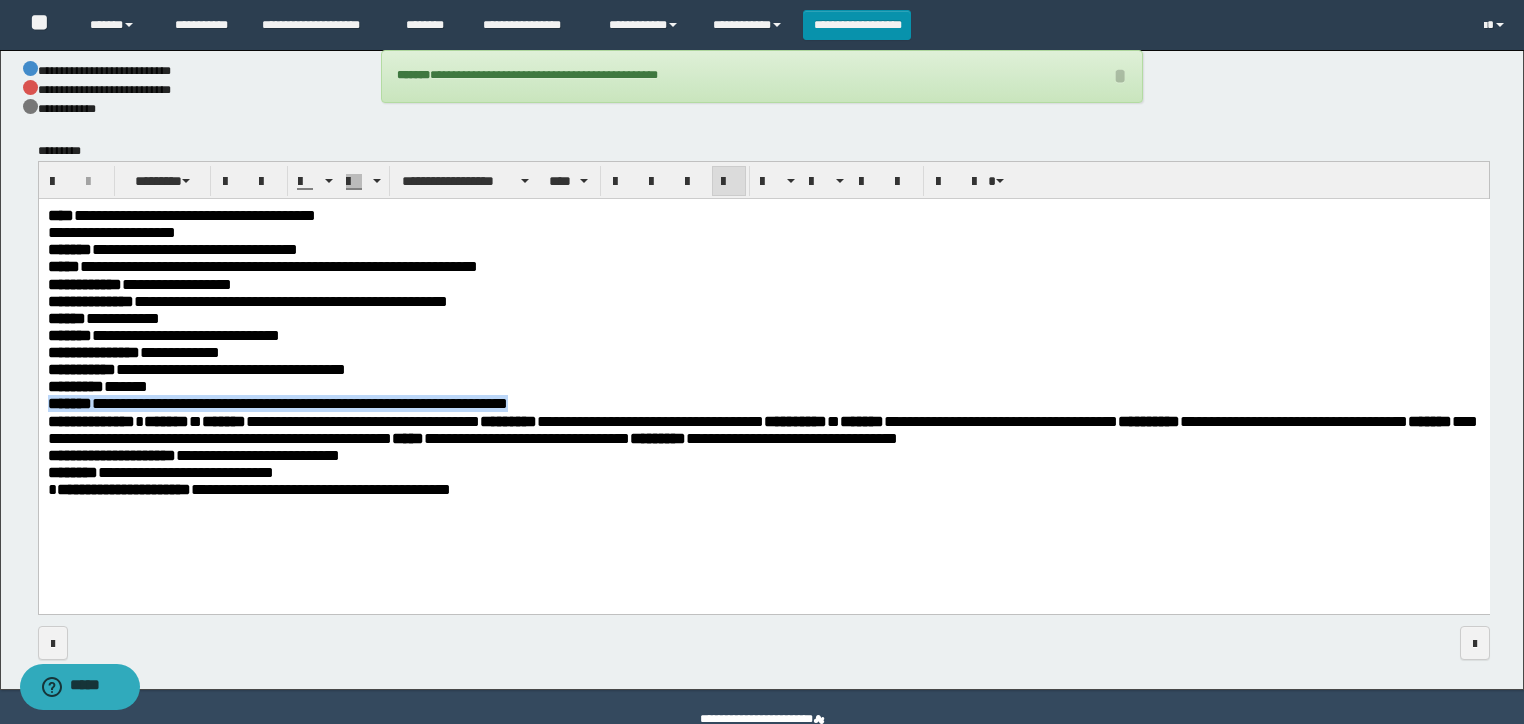 click on "**********" at bounding box center [299, 402] 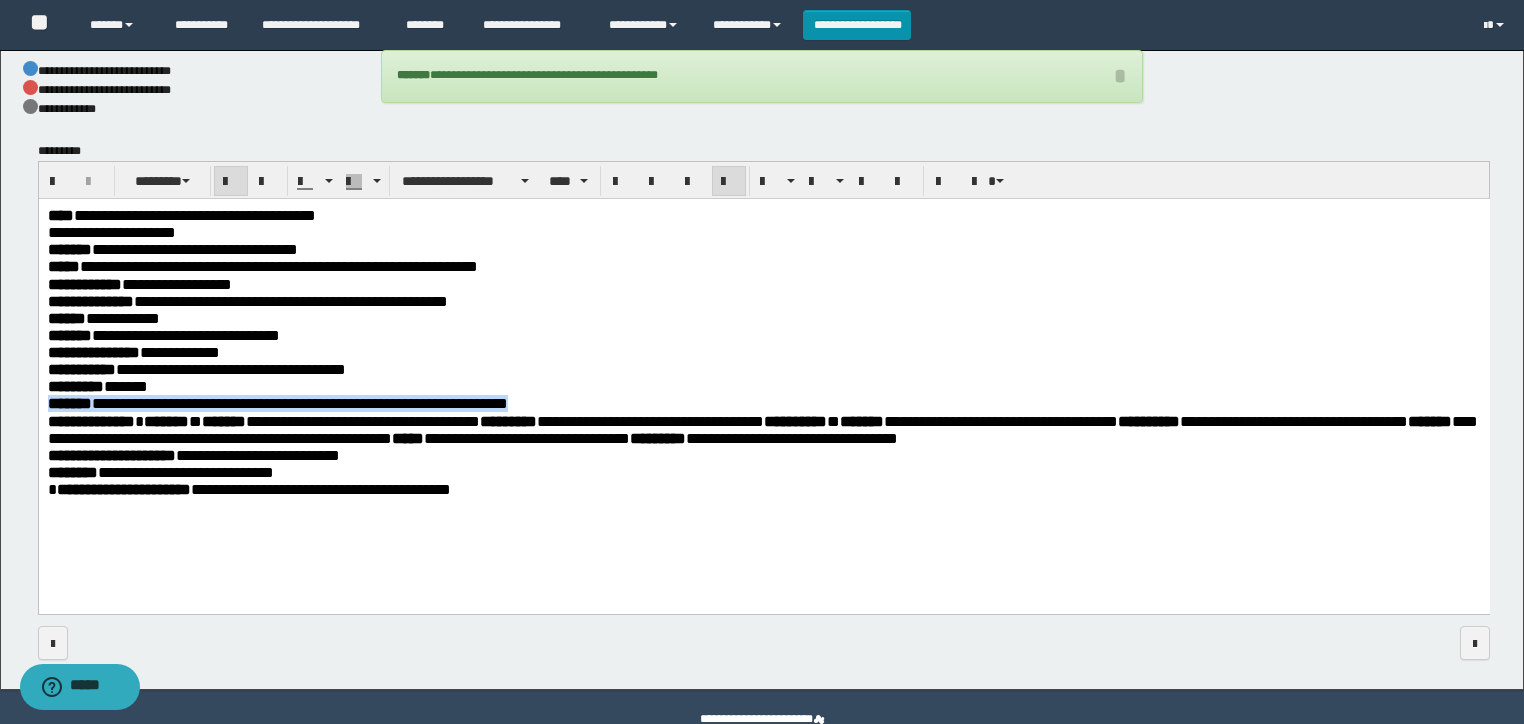 copy on "**********" 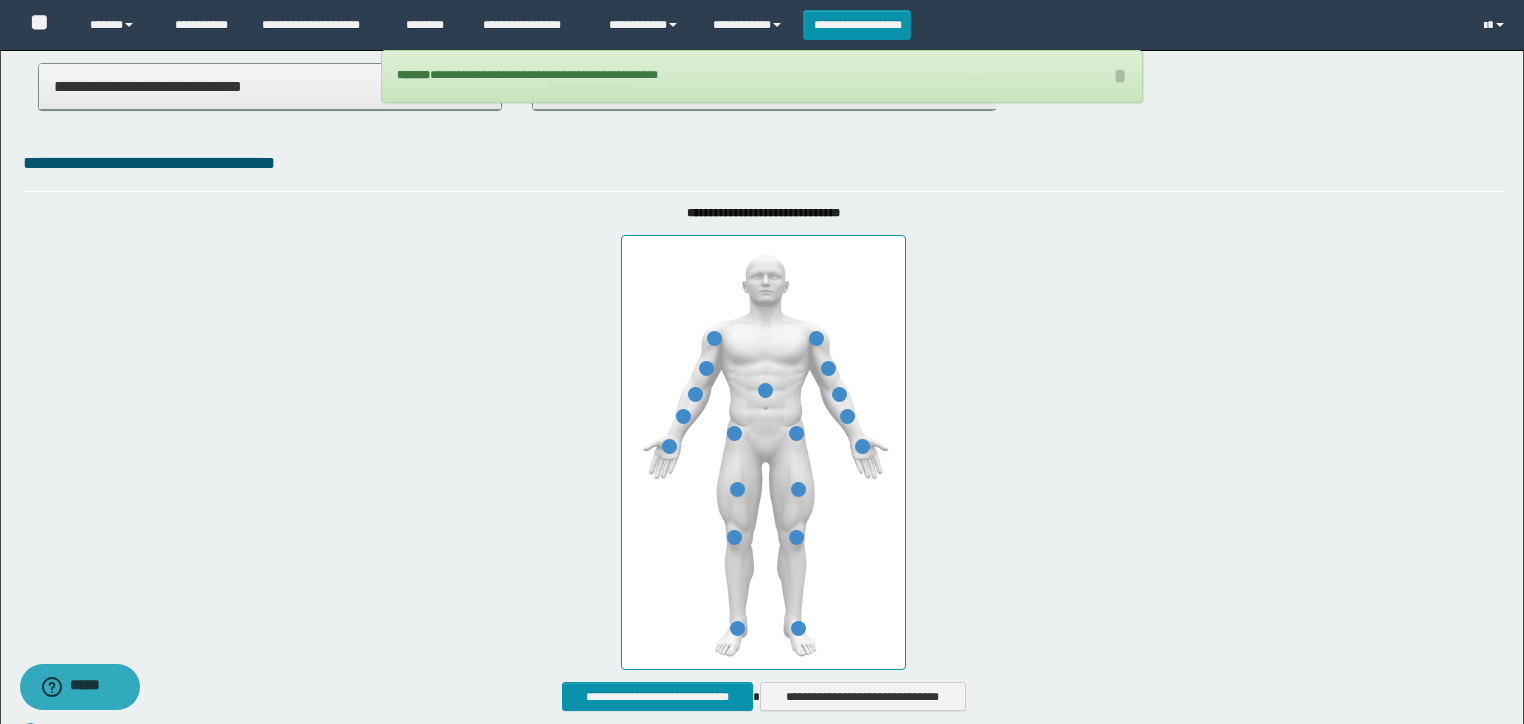 scroll, scrollTop: 372, scrollLeft: 0, axis: vertical 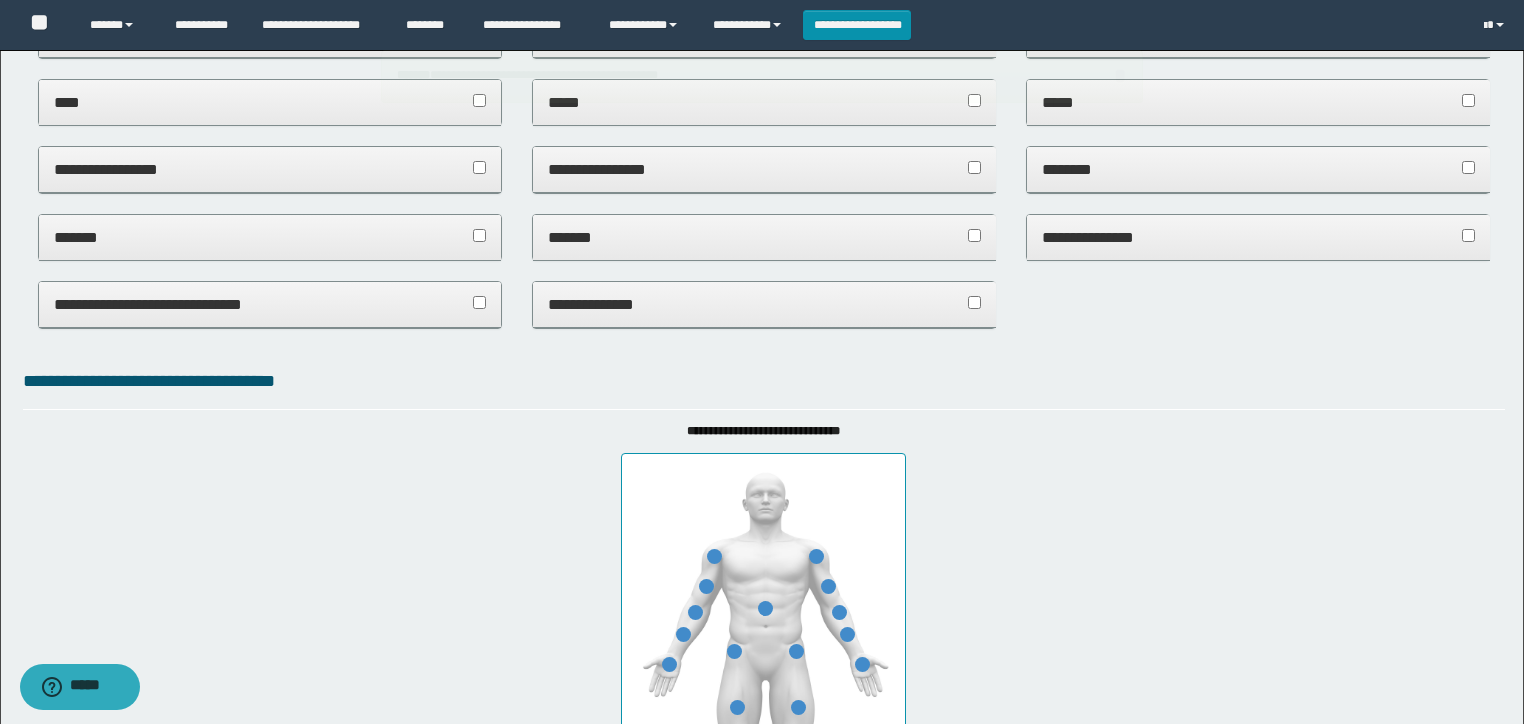 click on "*******" at bounding box center [270, 237] 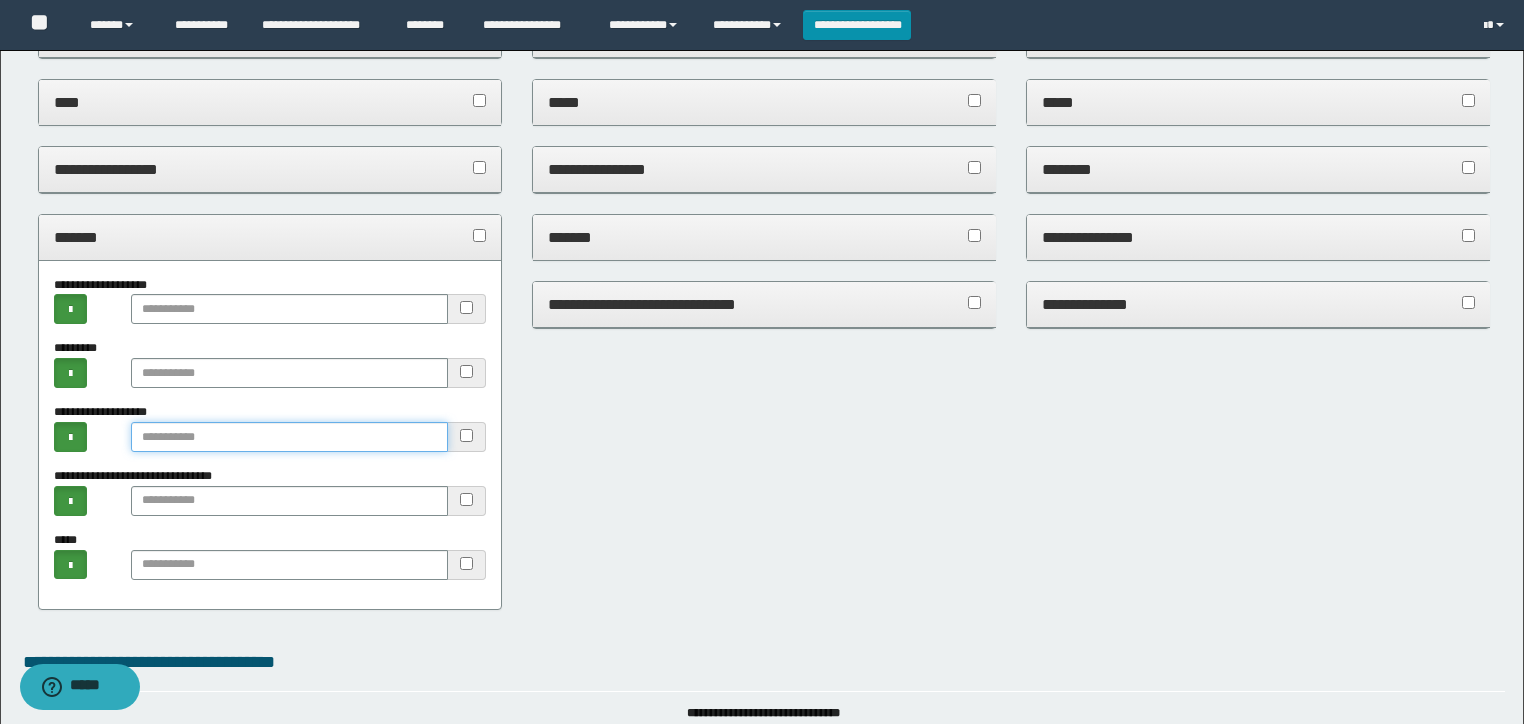 paste on "**********" 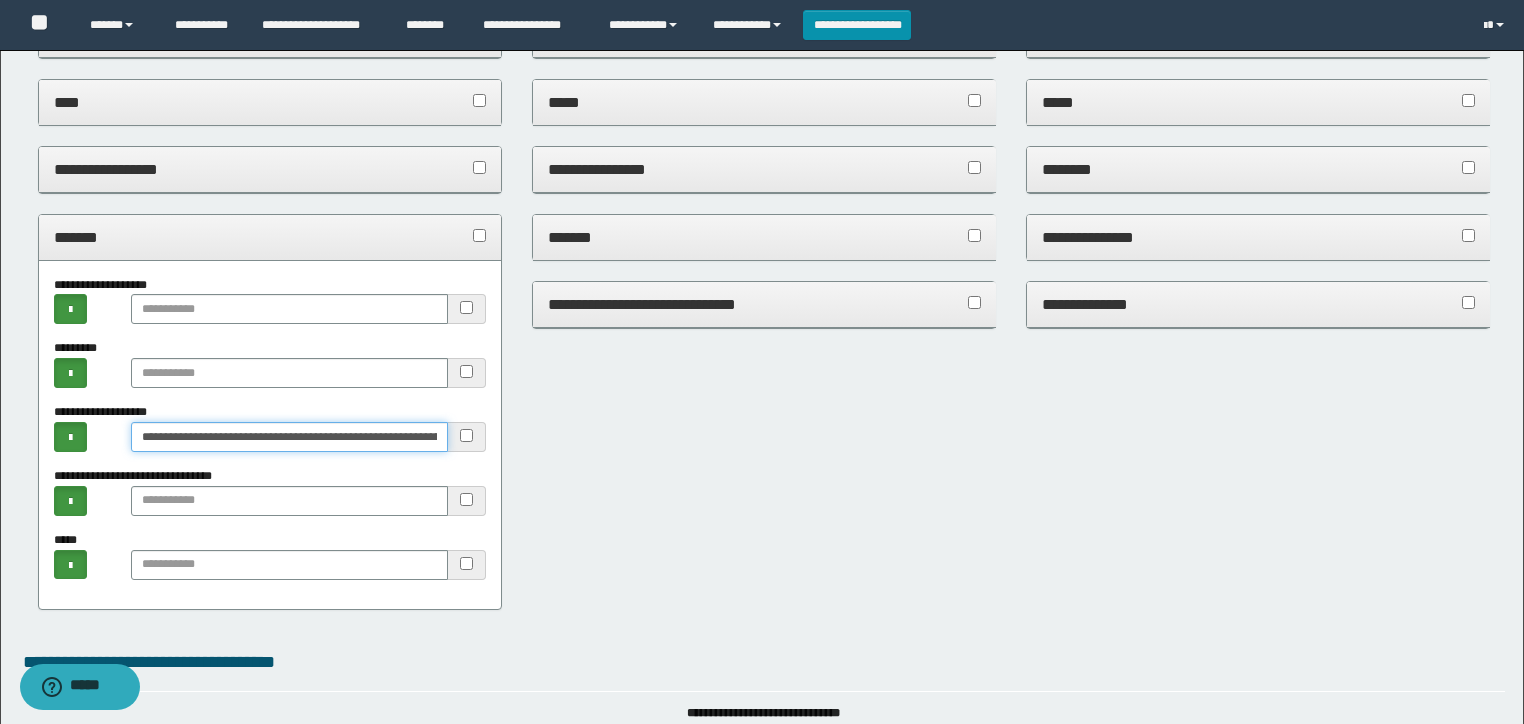 scroll, scrollTop: 0, scrollLeft: 125, axis: horizontal 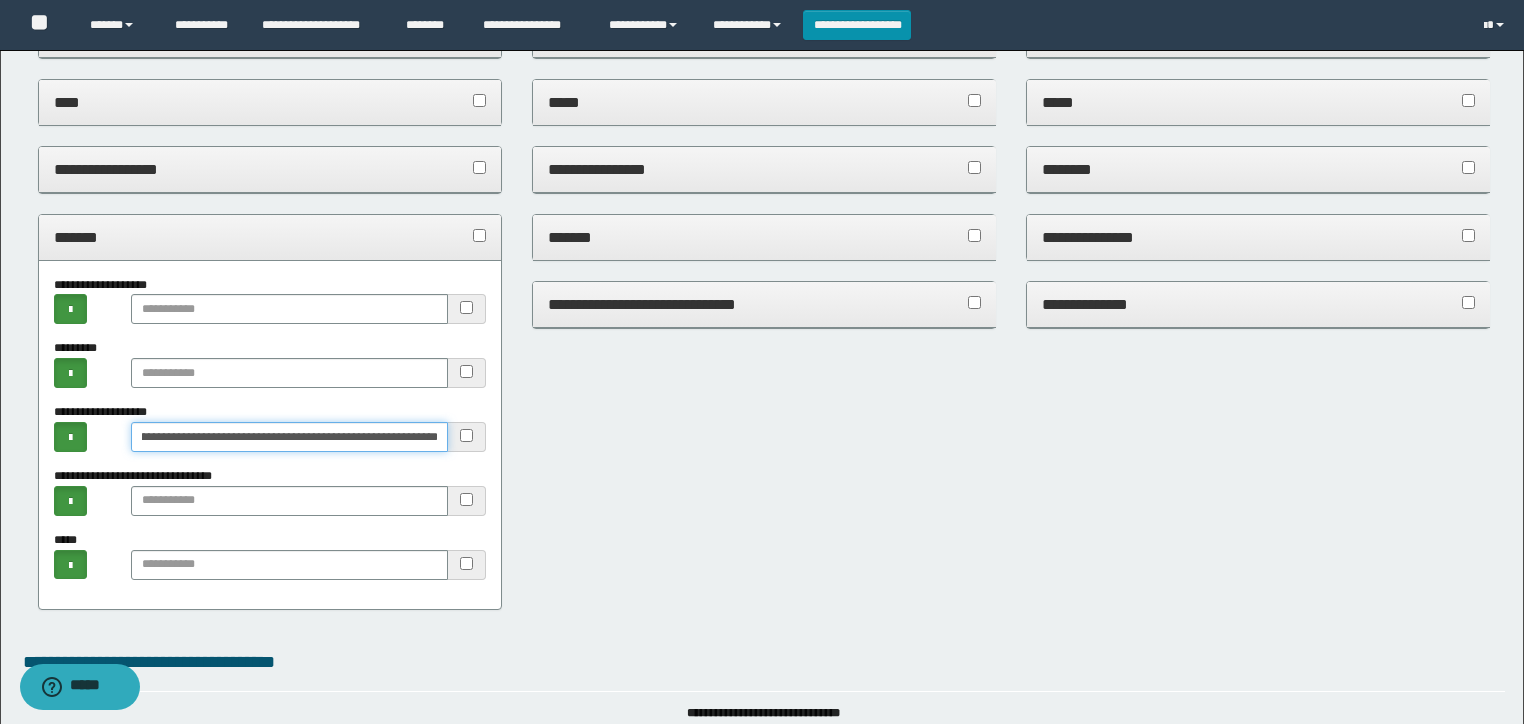 type on "**********" 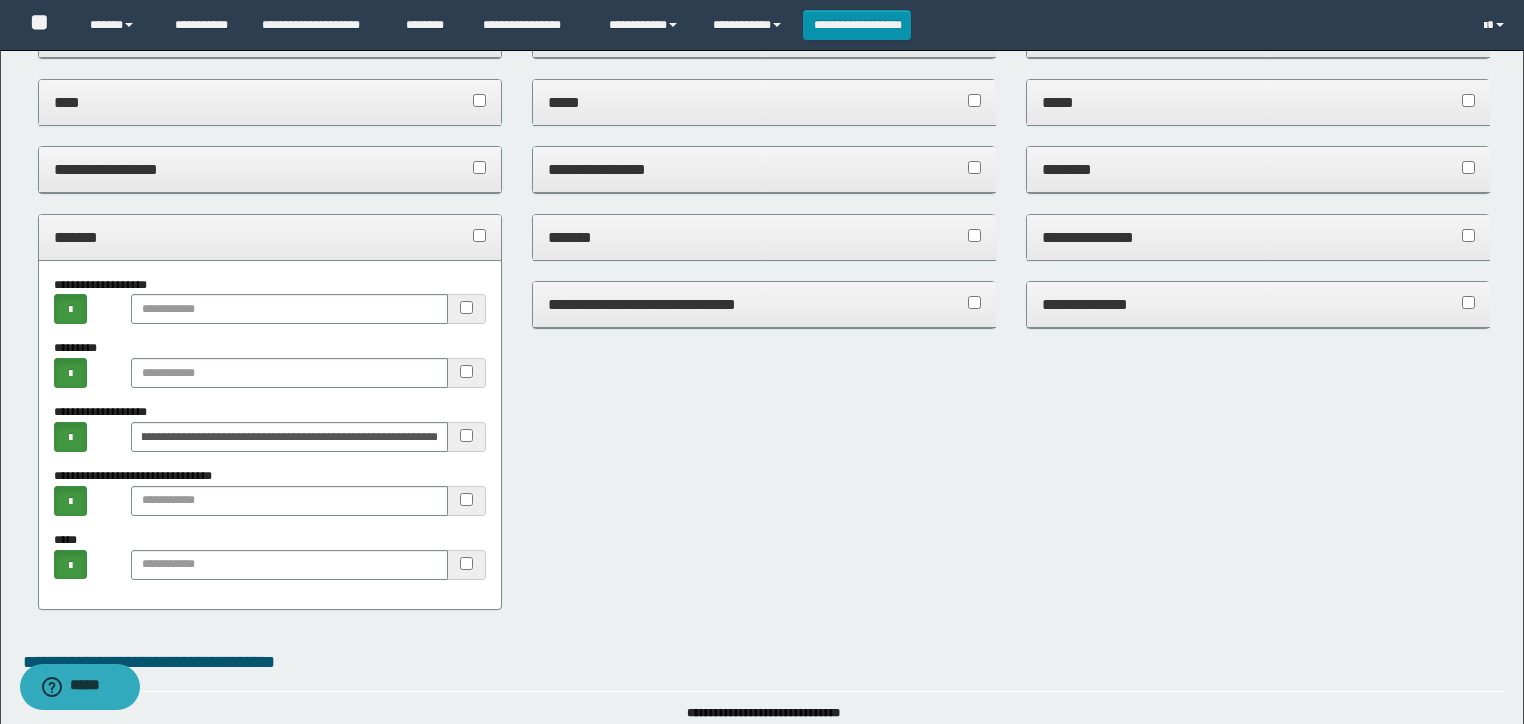 scroll, scrollTop: 0, scrollLeft: 0, axis: both 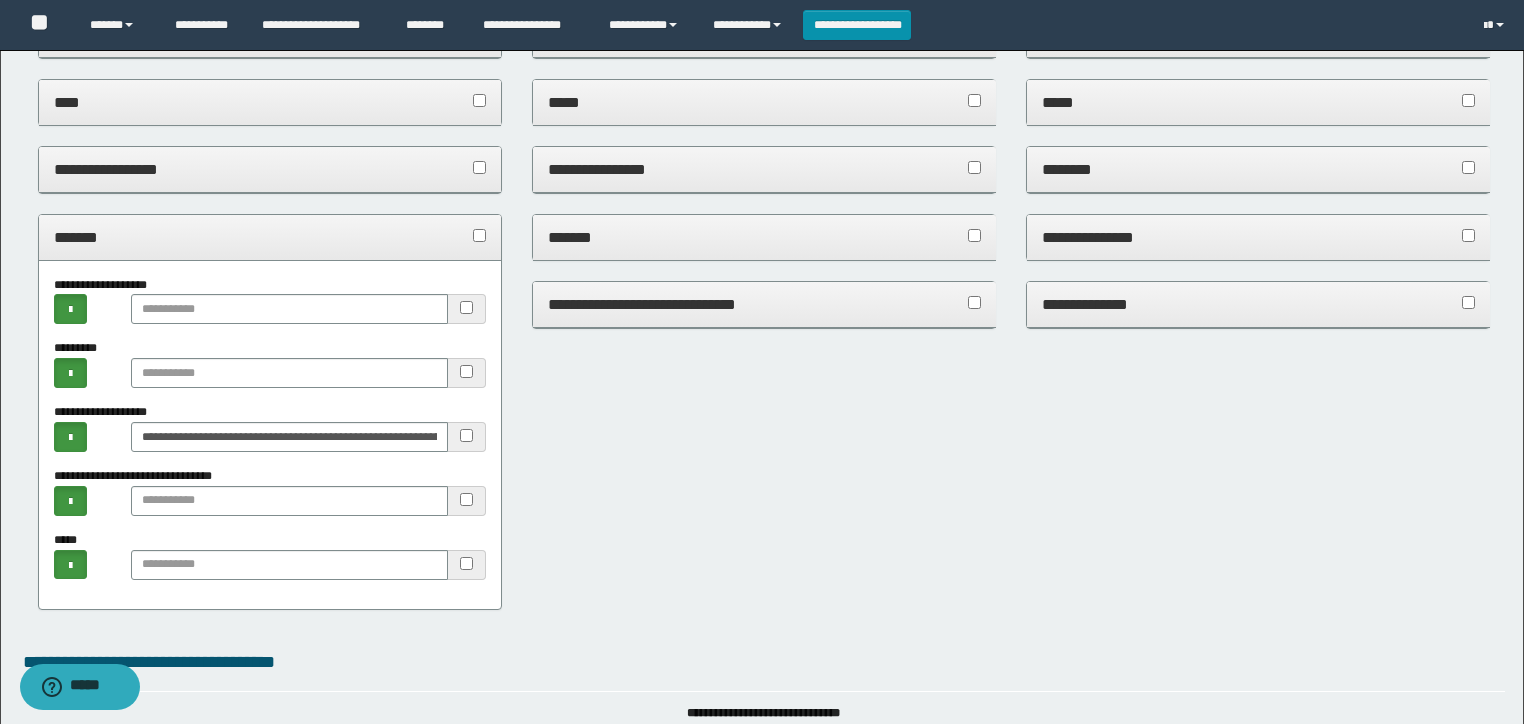 drag, startPoint x: 268, startPoint y: 220, endPoint x: 386, endPoint y: 220, distance: 118 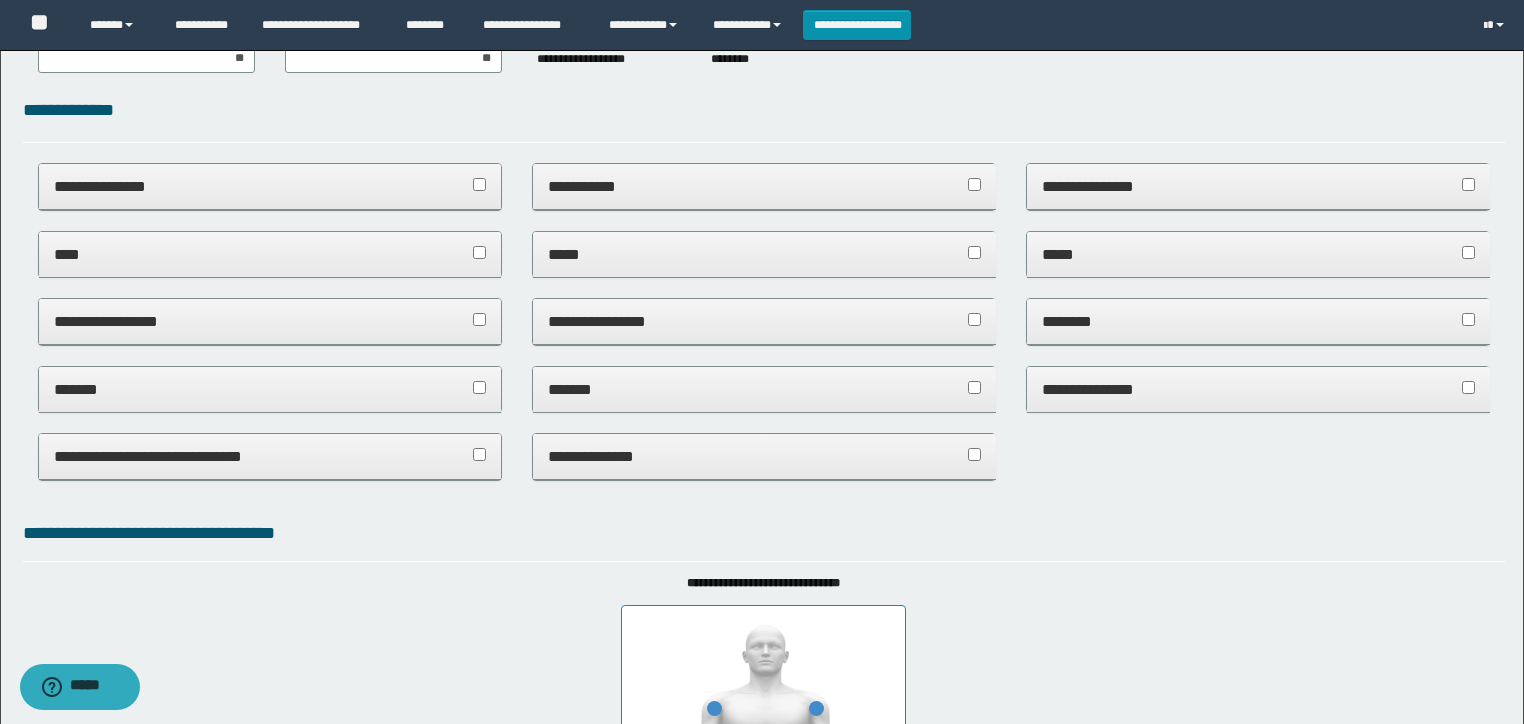 scroll, scrollTop: 52, scrollLeft: 0, axis: vertical 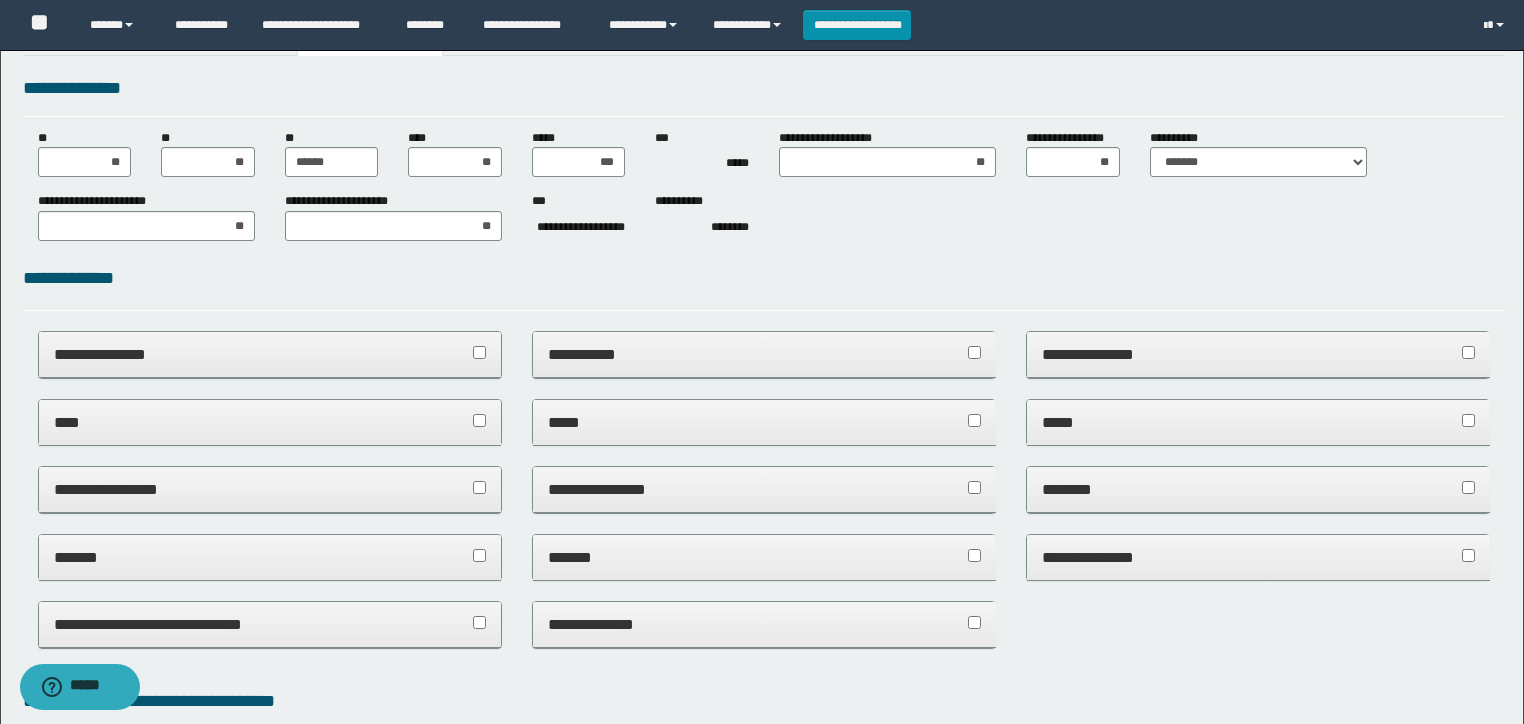 click on "**********" at bounding box center [764, 355] 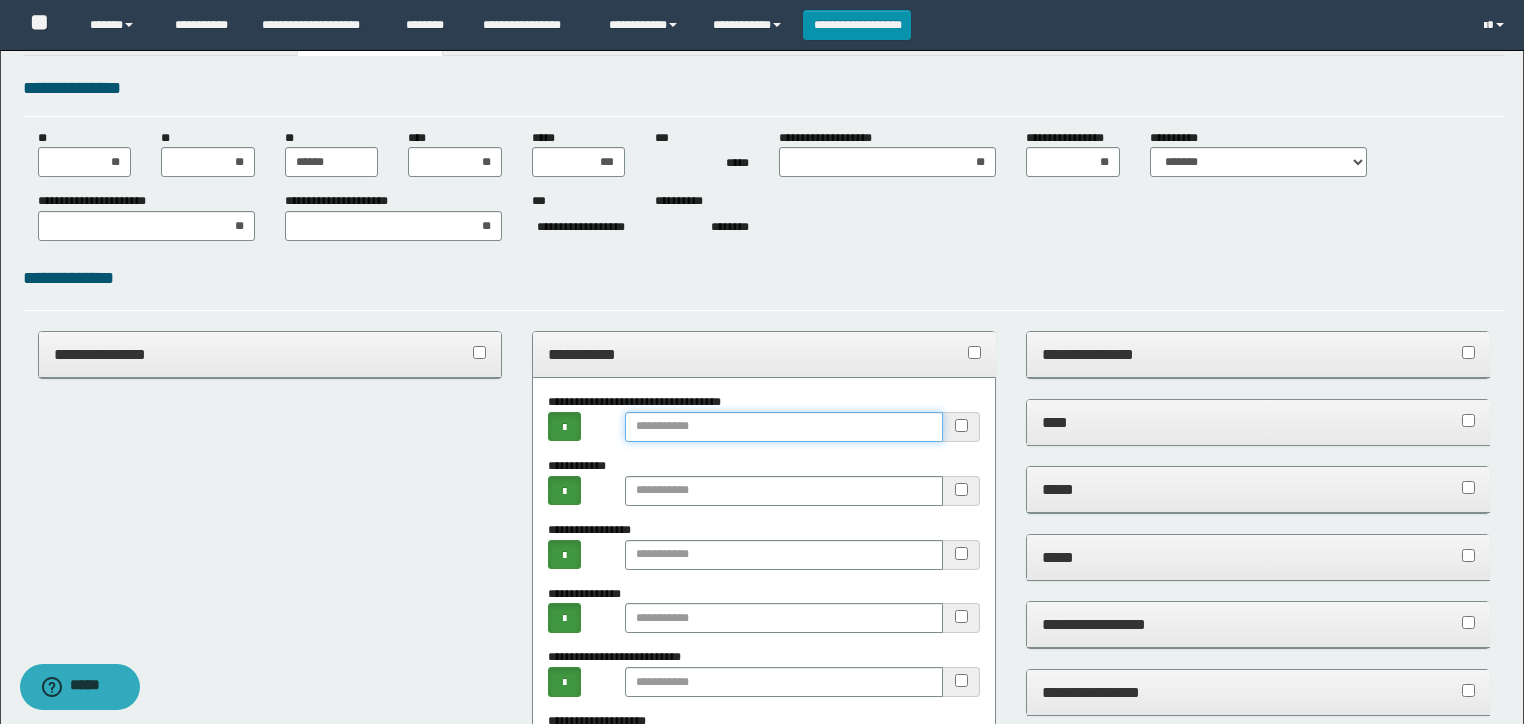 click at bounding box center [784, 427] 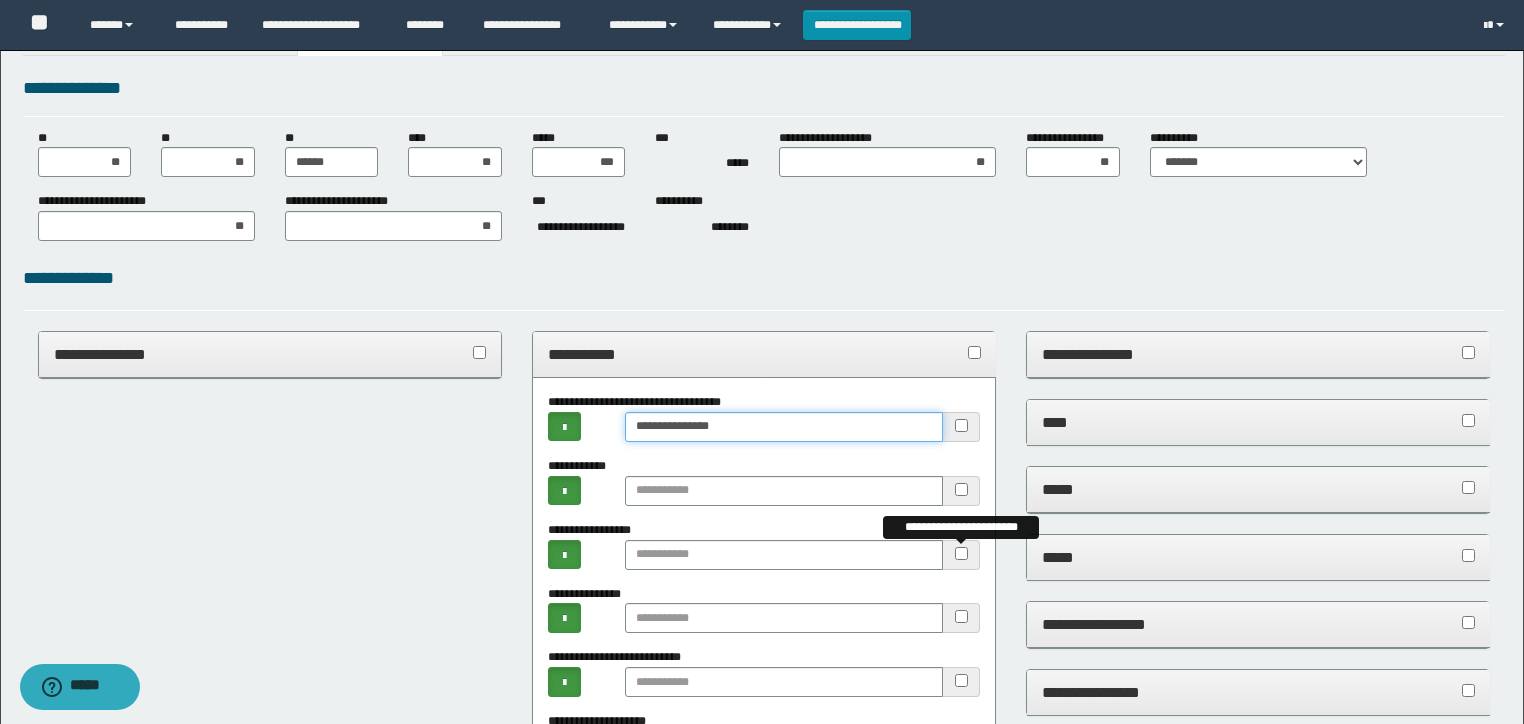 type on "**********" 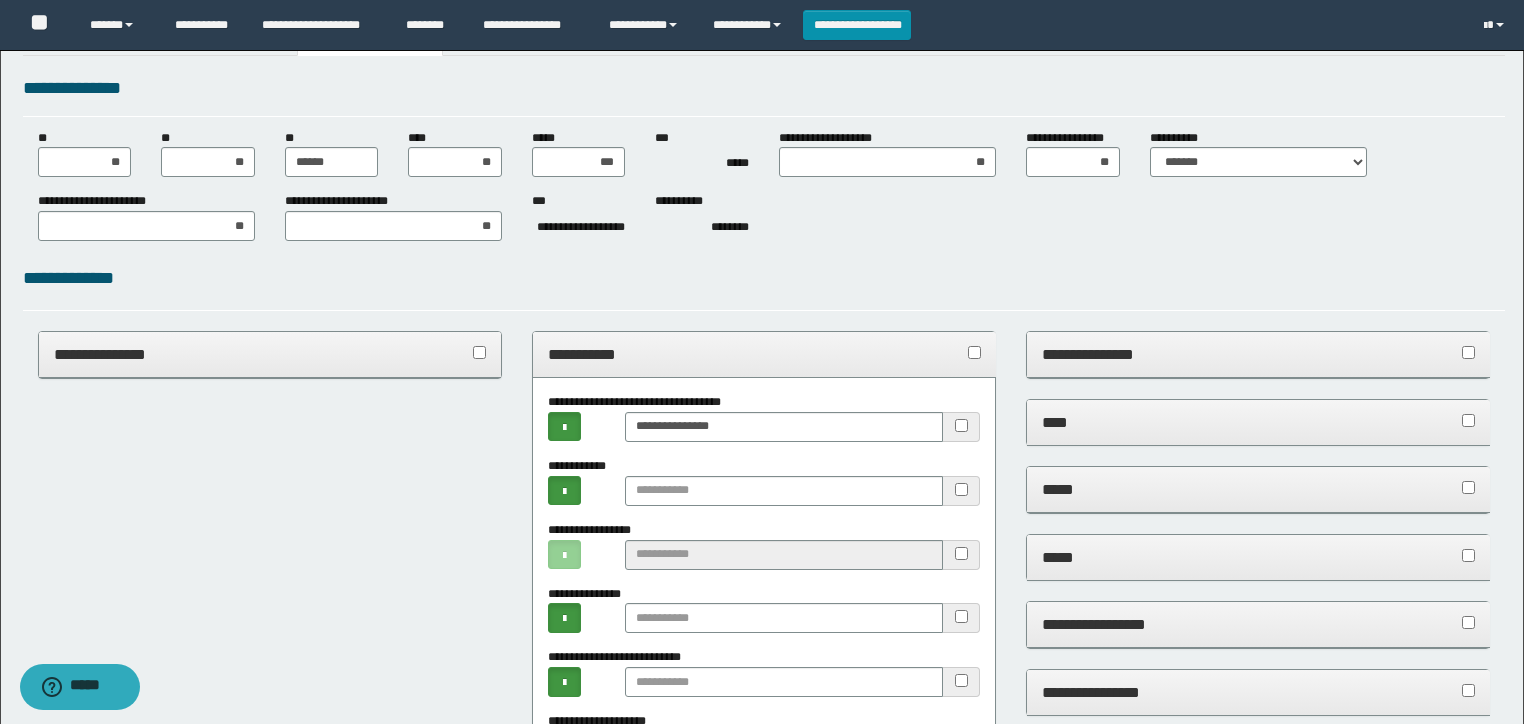 click on "**********" at bounding box center (764, 354) 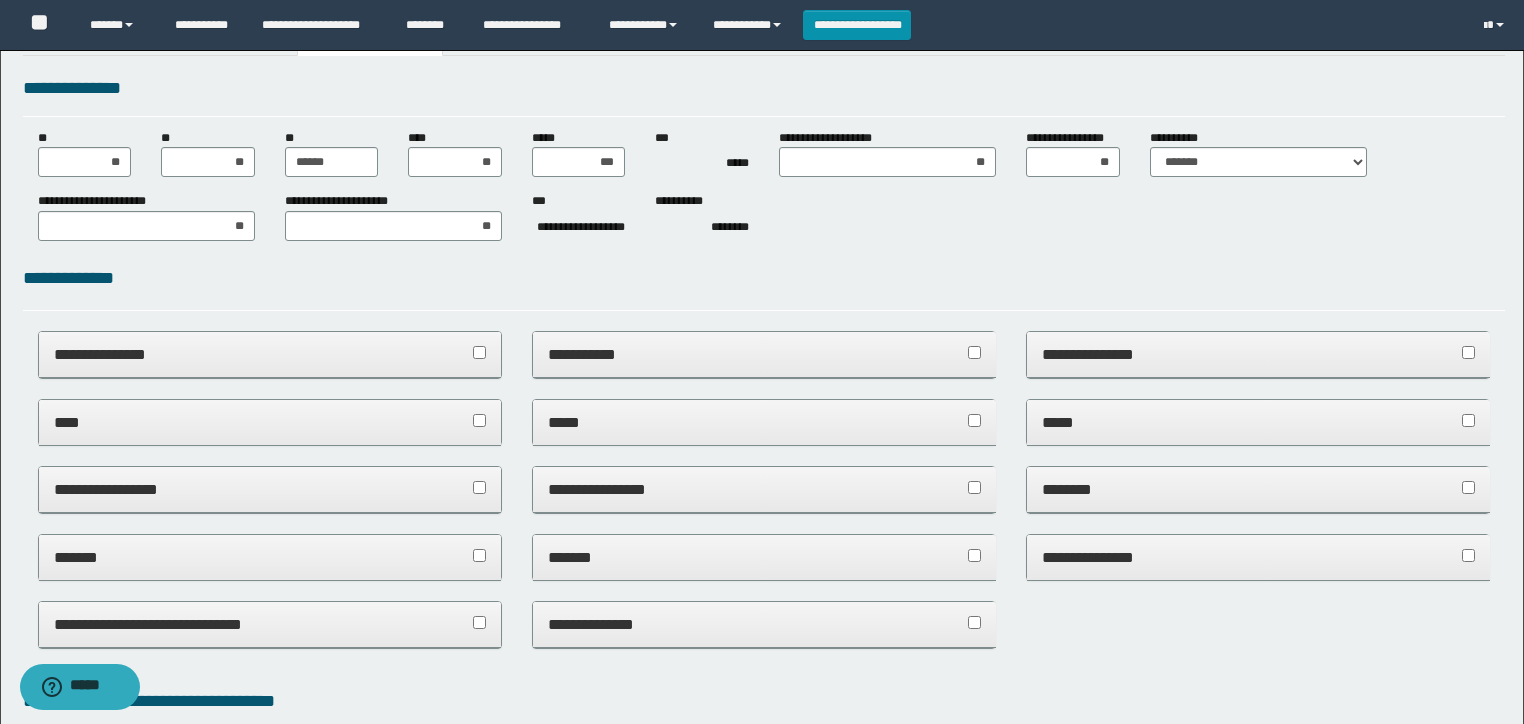 click on "*****" at bounding box center (764, 423) 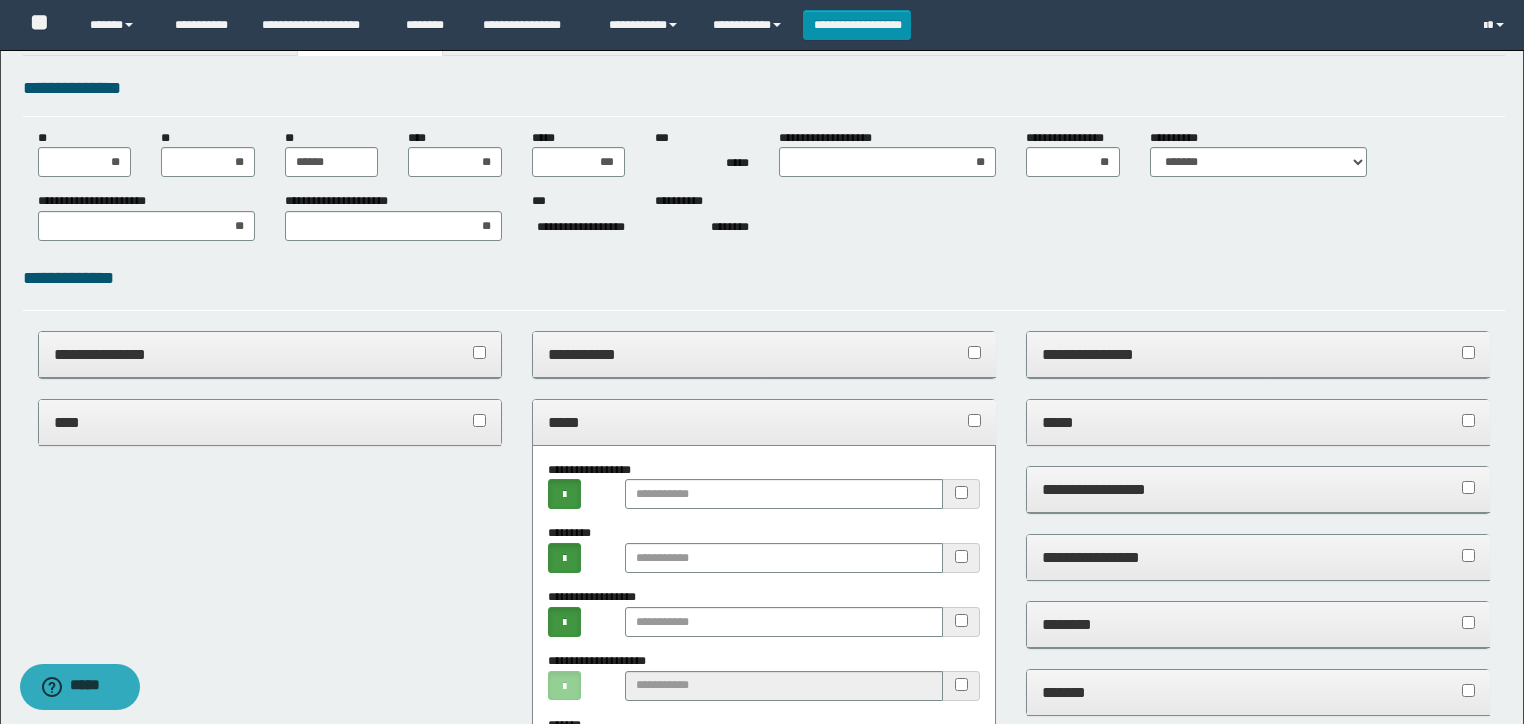 drag, startPoint x: 616, startPoint y: 384, endPoint x: 616, endPoint y: 399, distance: 15 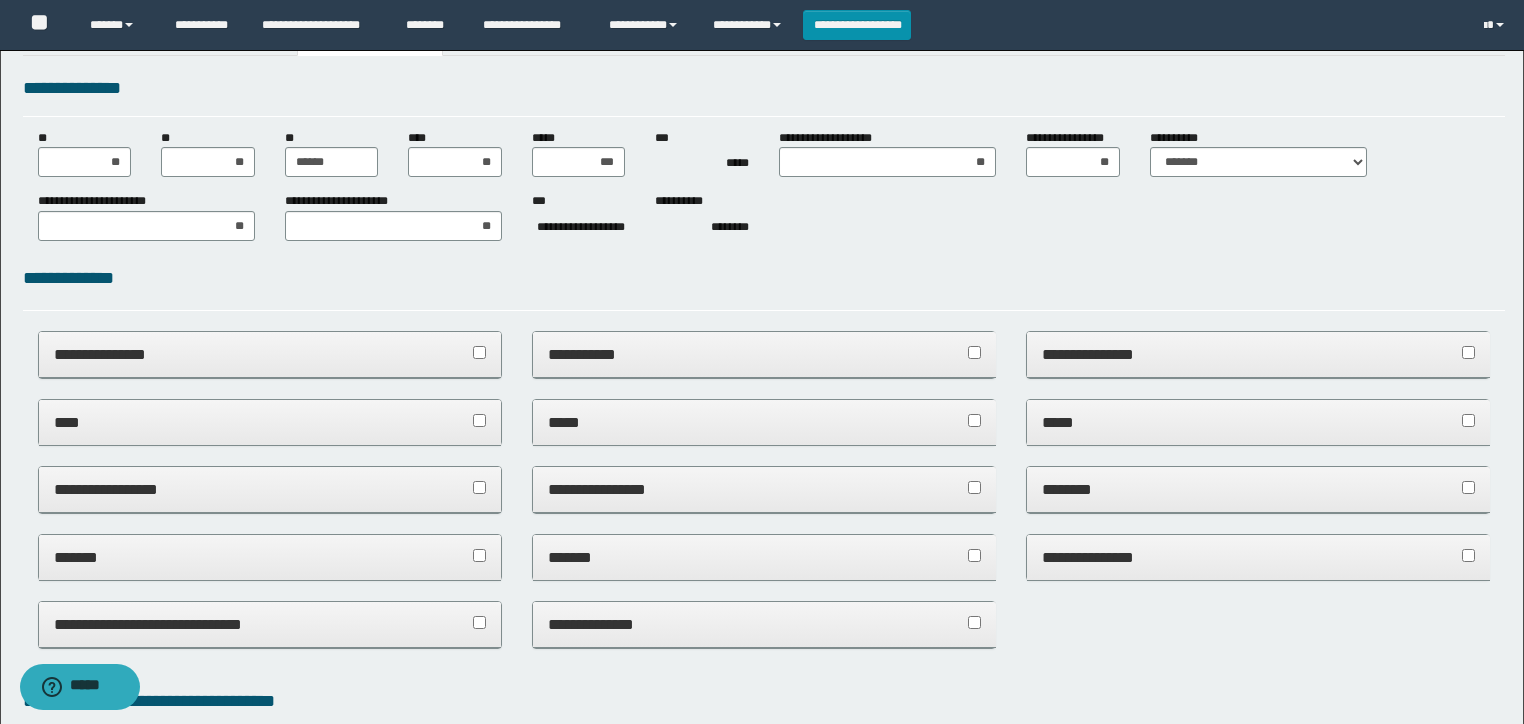 drag, startPoint x: 625, startPoint y: 480, endPoint x: 640, endPoint y: 508, distance: 31.764761 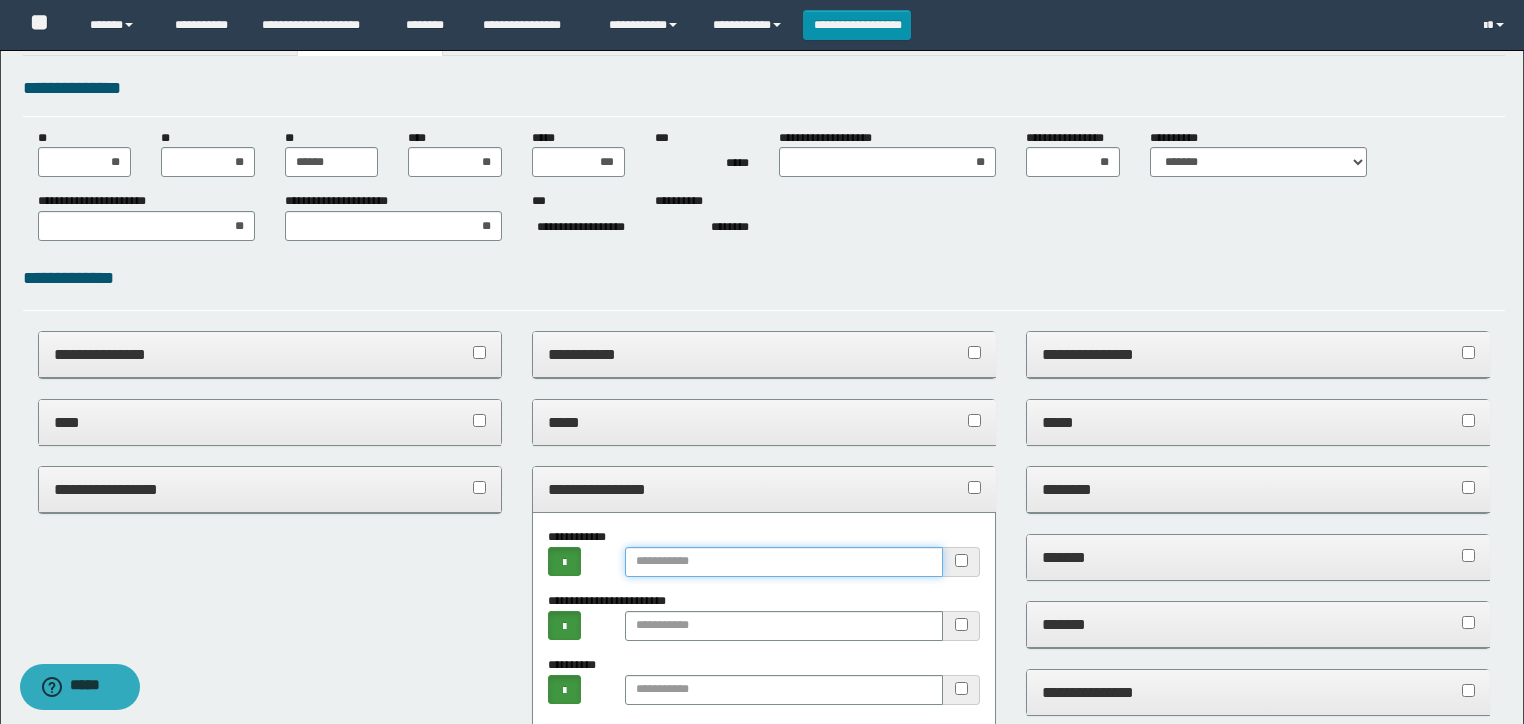 drag, startPoint x: 678, startPoint y: 570, endPoint x: 632, endPoint y: 566, distance: 46.173584 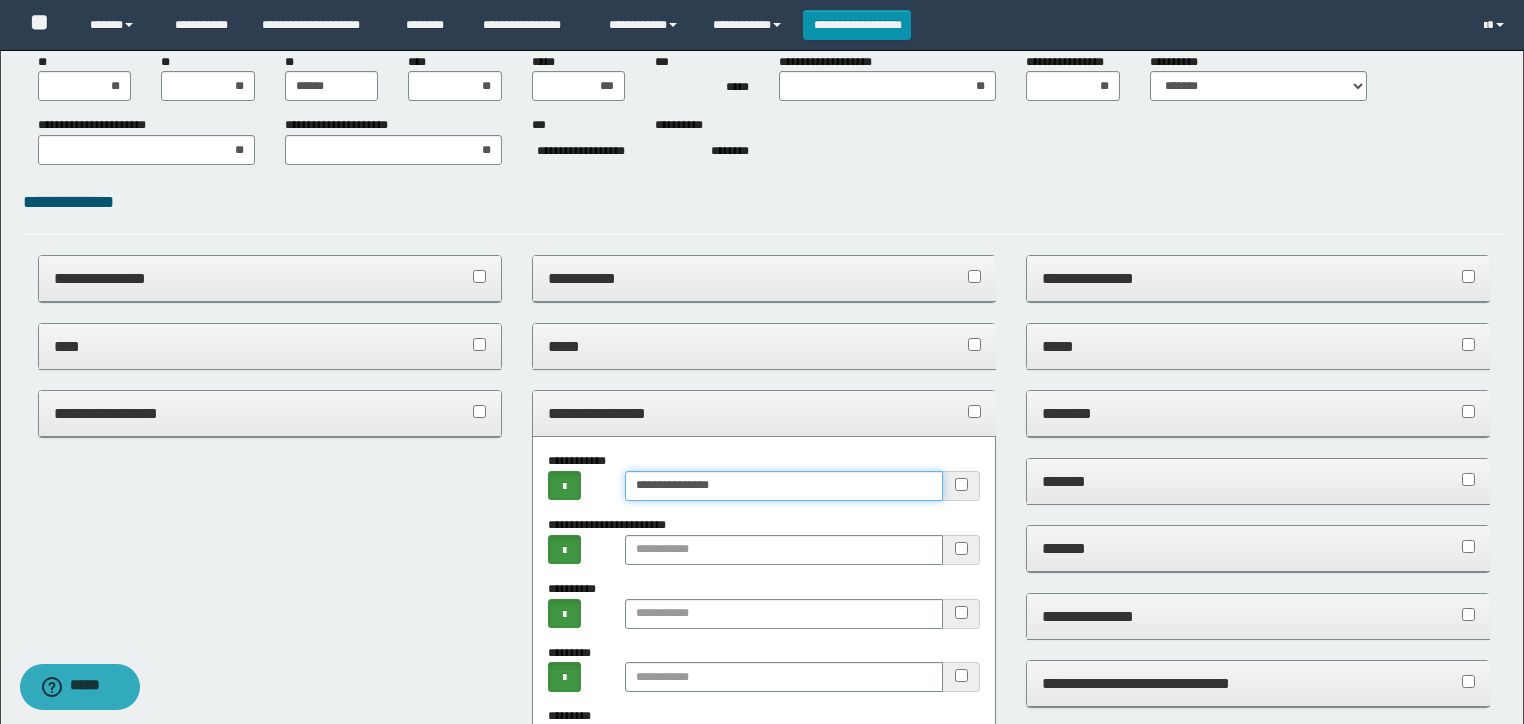scroll, scrollTop: 212, scrollLeft: 0, axis: vertical 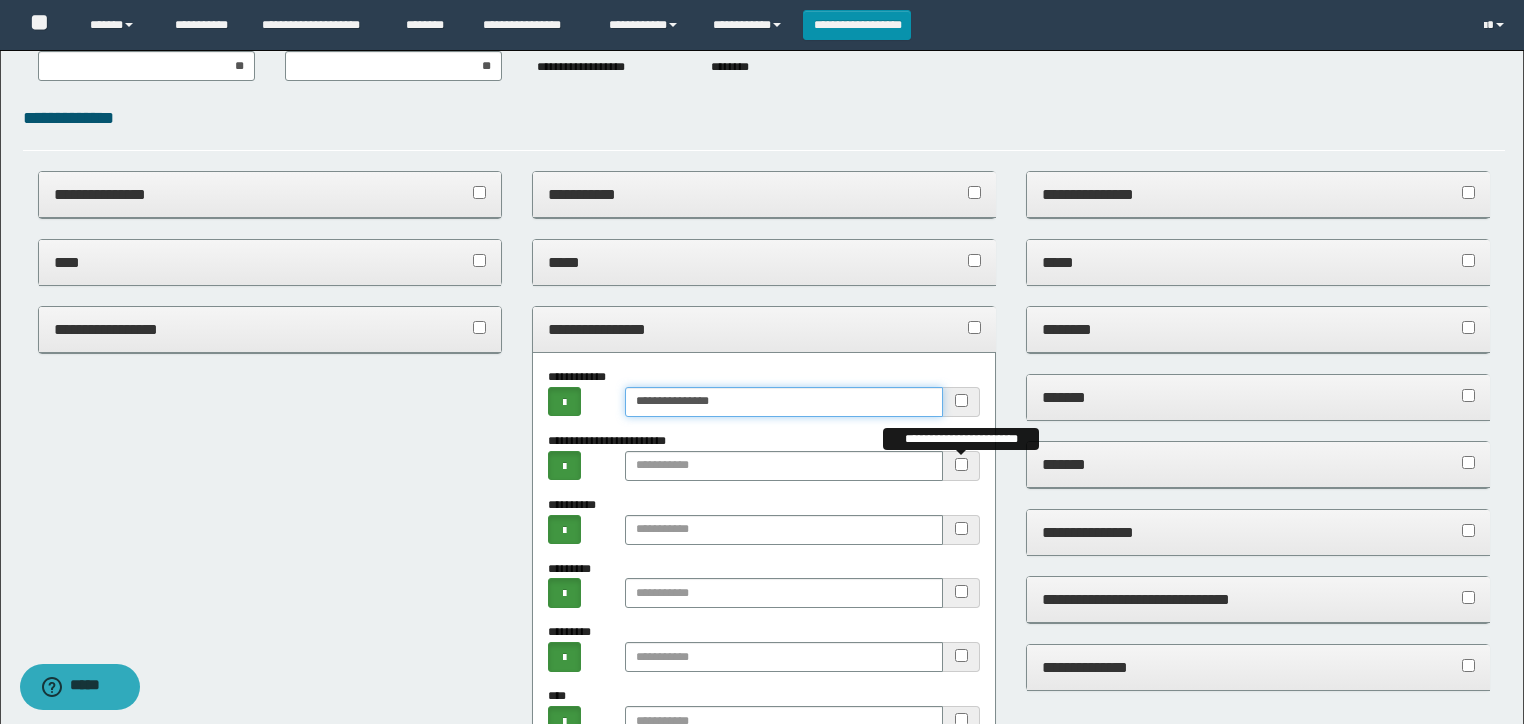 type on "**********" 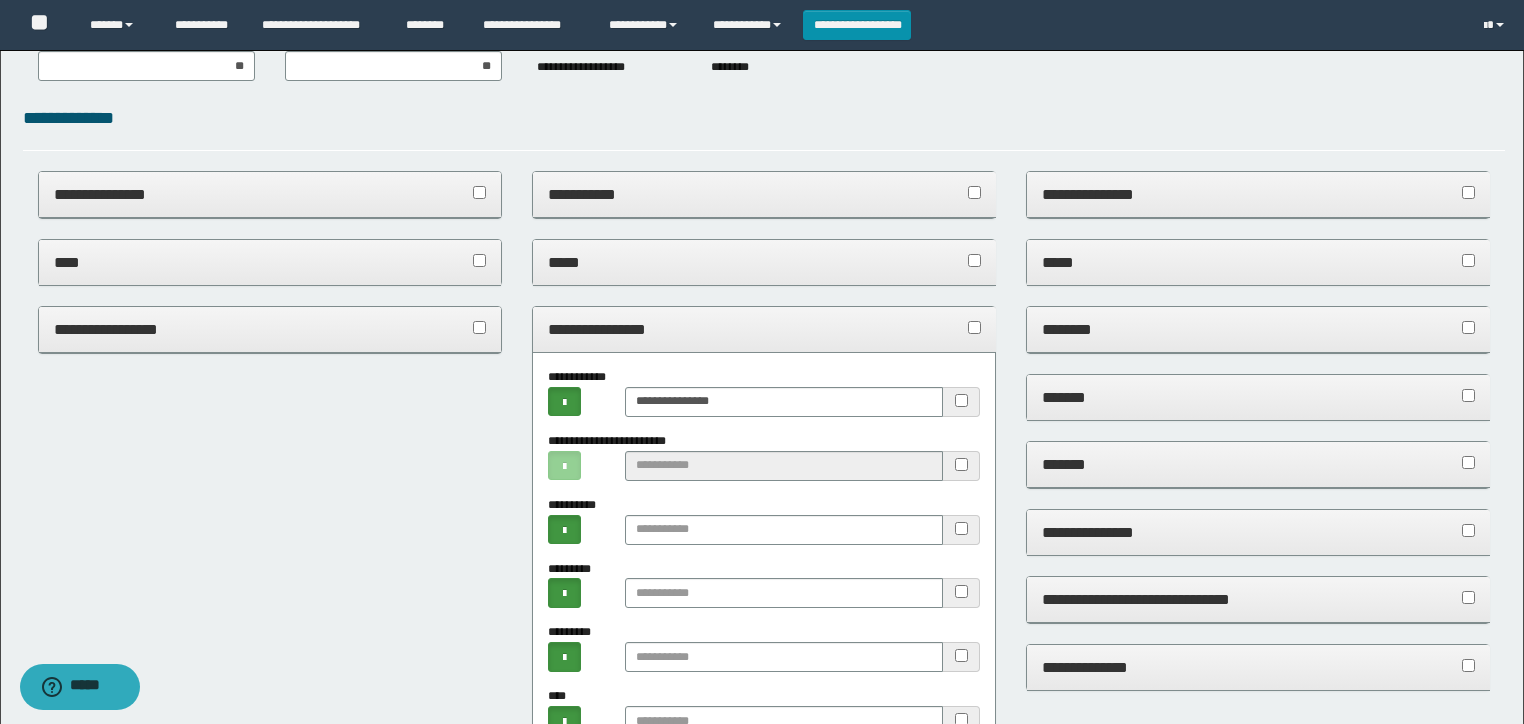 click on "**********" at bounding box center [764, 329] 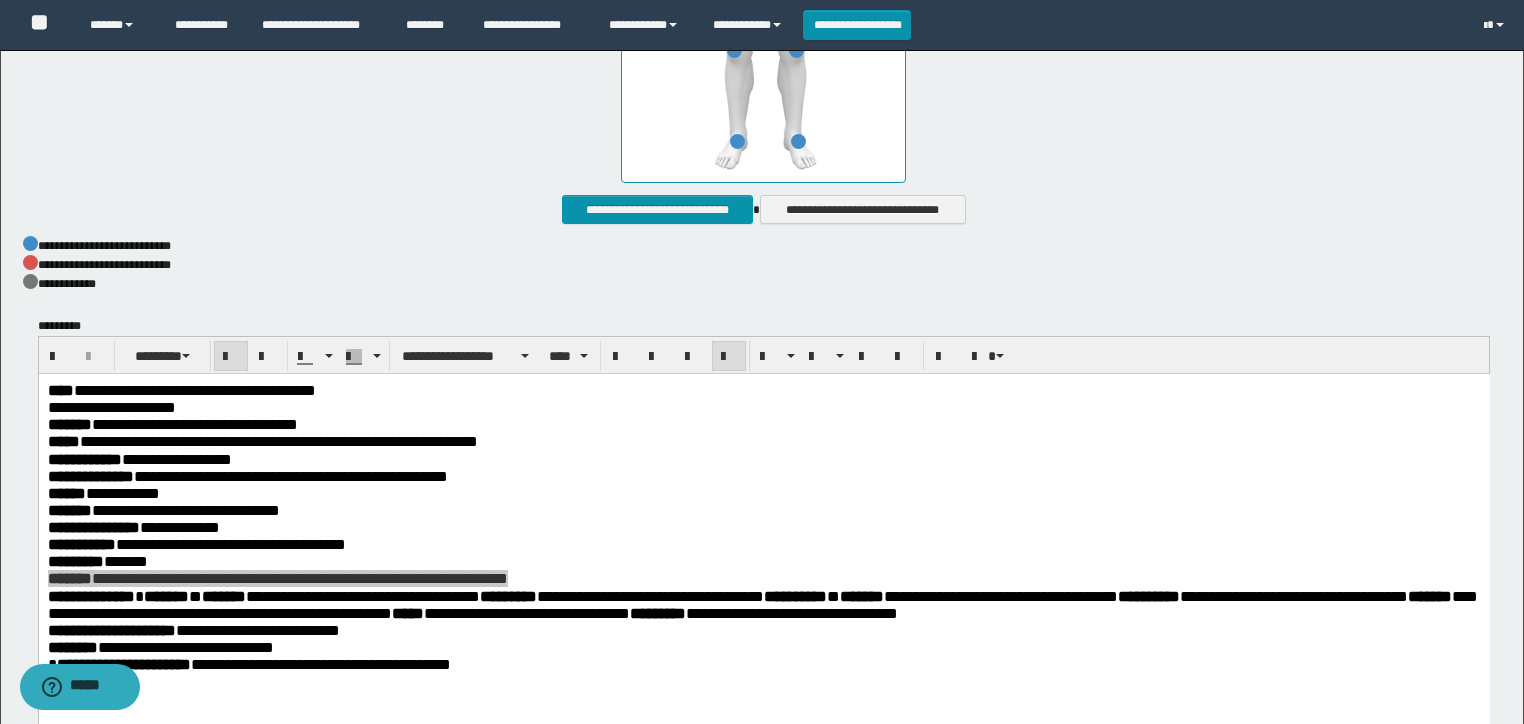scroll, scrollTop: 1252, scrollLeft: 0, axis: vertical 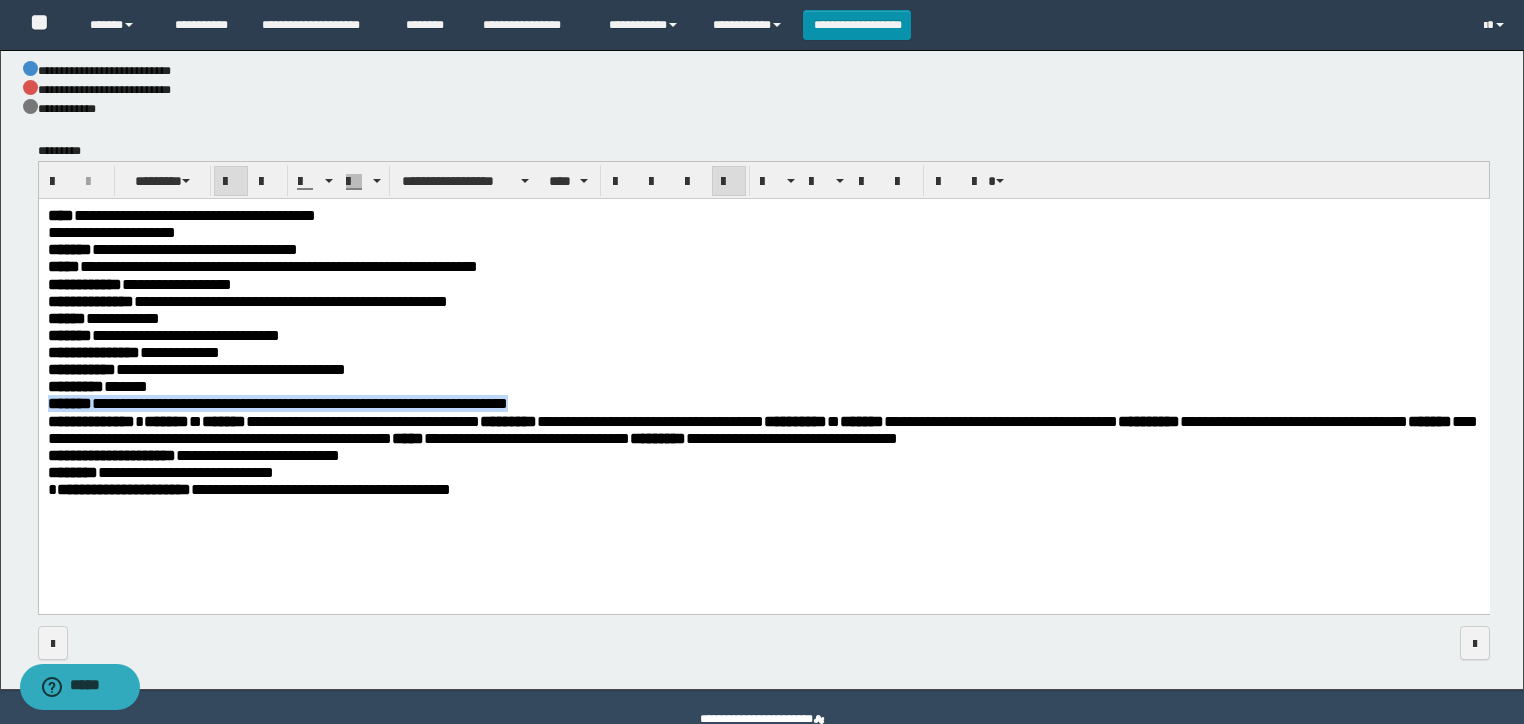 click on "**********" at bounding box center (763, 376) 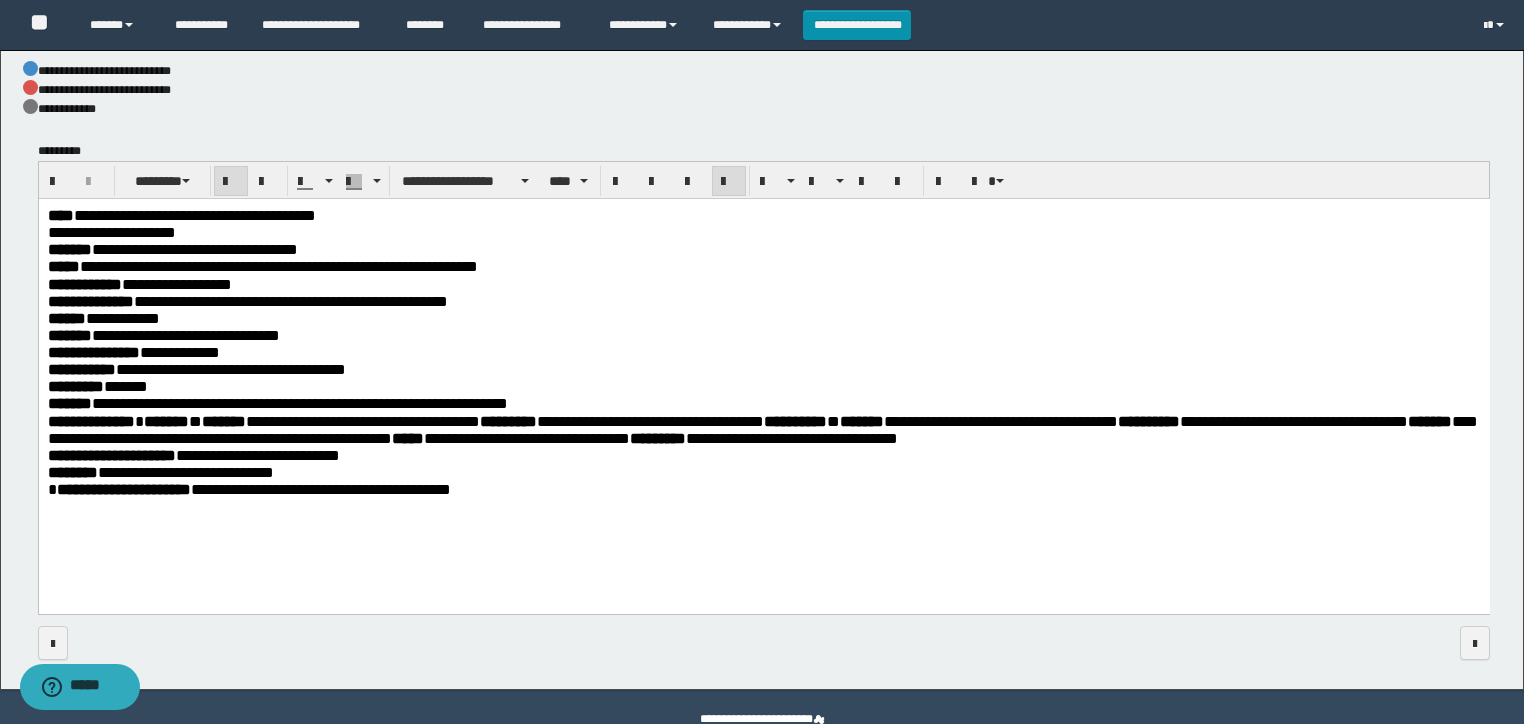 click on "**********" at bounding box center [763, 376] 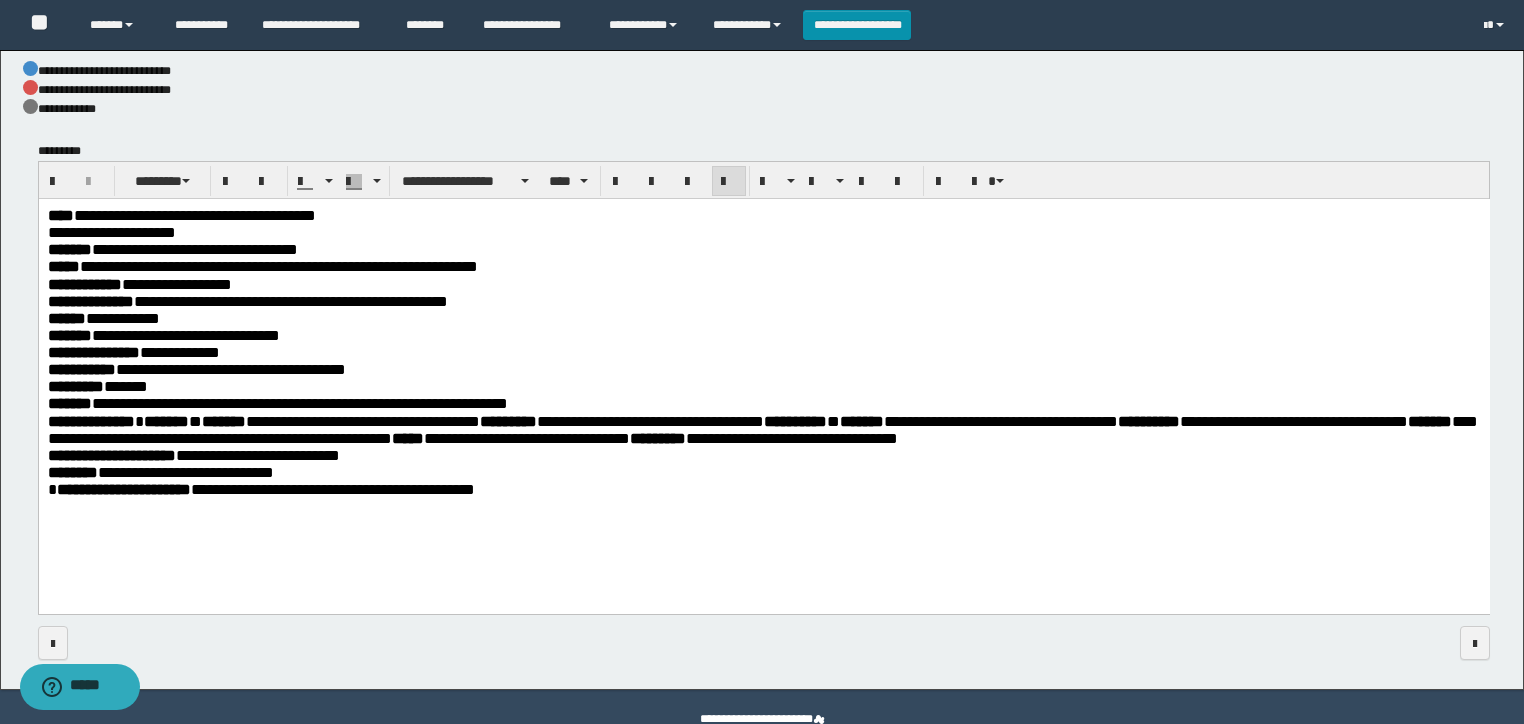 click on "**********" at bounding box center [260, 488] 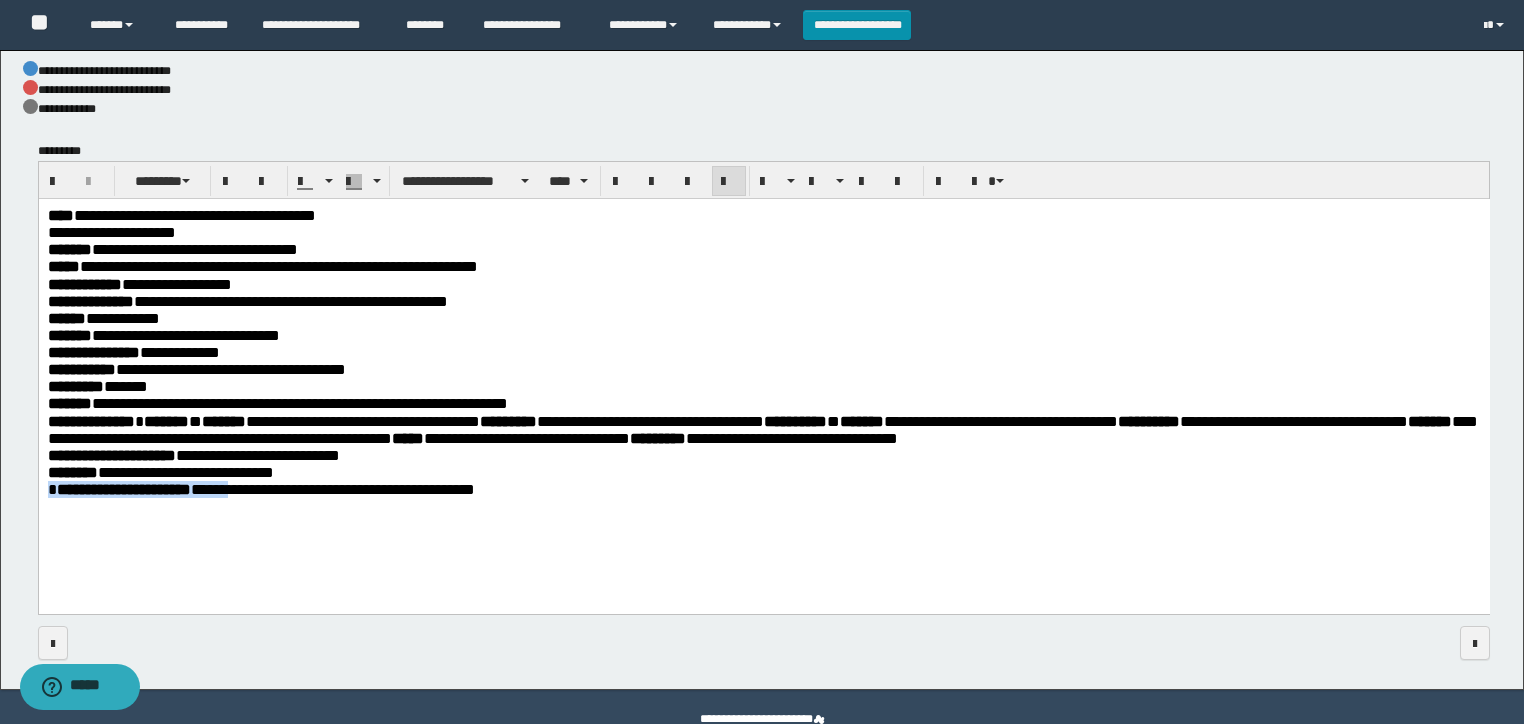 drag, startPoint x: 279, startPoint y: 497, endPoint x: 602, endPoint y: 489, distance: 323.09906 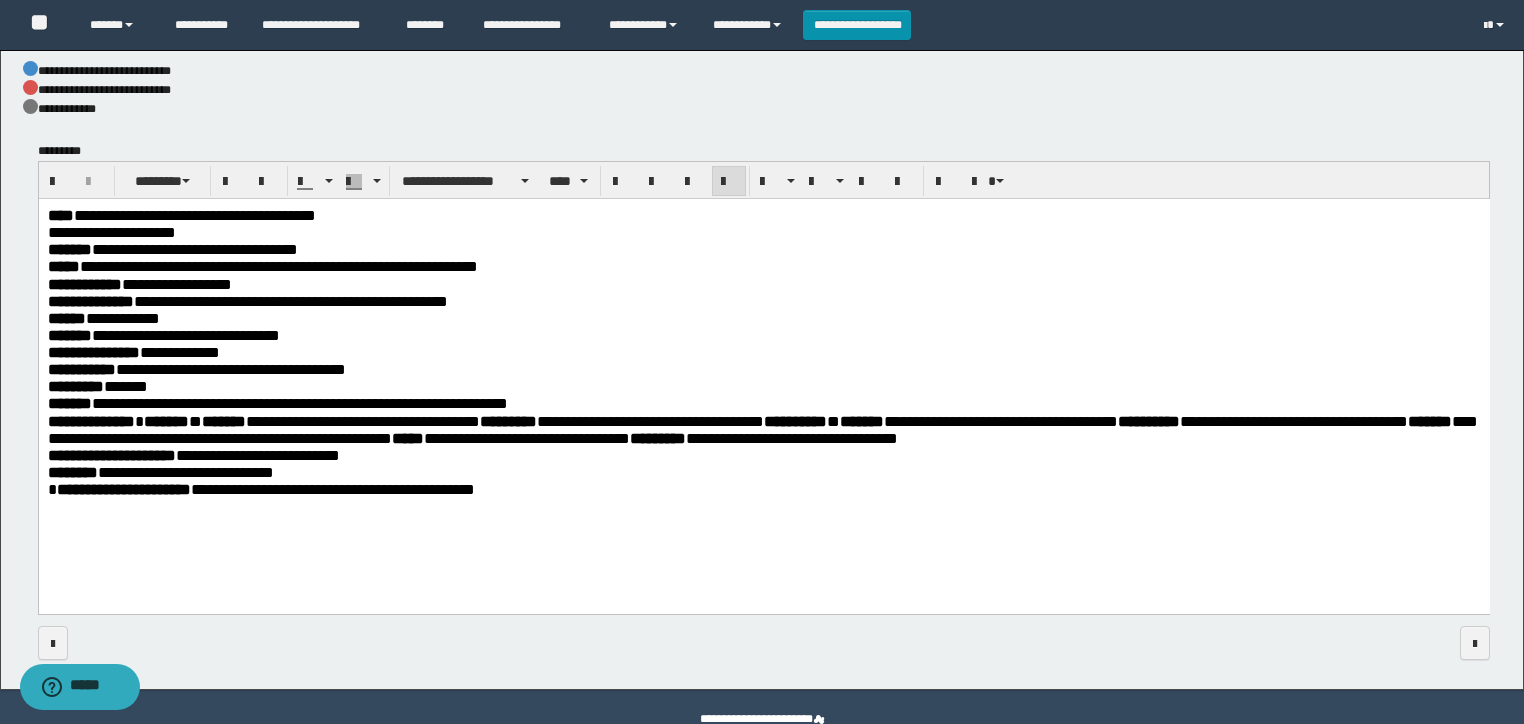 drag, startPoint x: 511, startPoint y: 532, endPoint x: 503, endPoint y: 524, distance: 11.313708 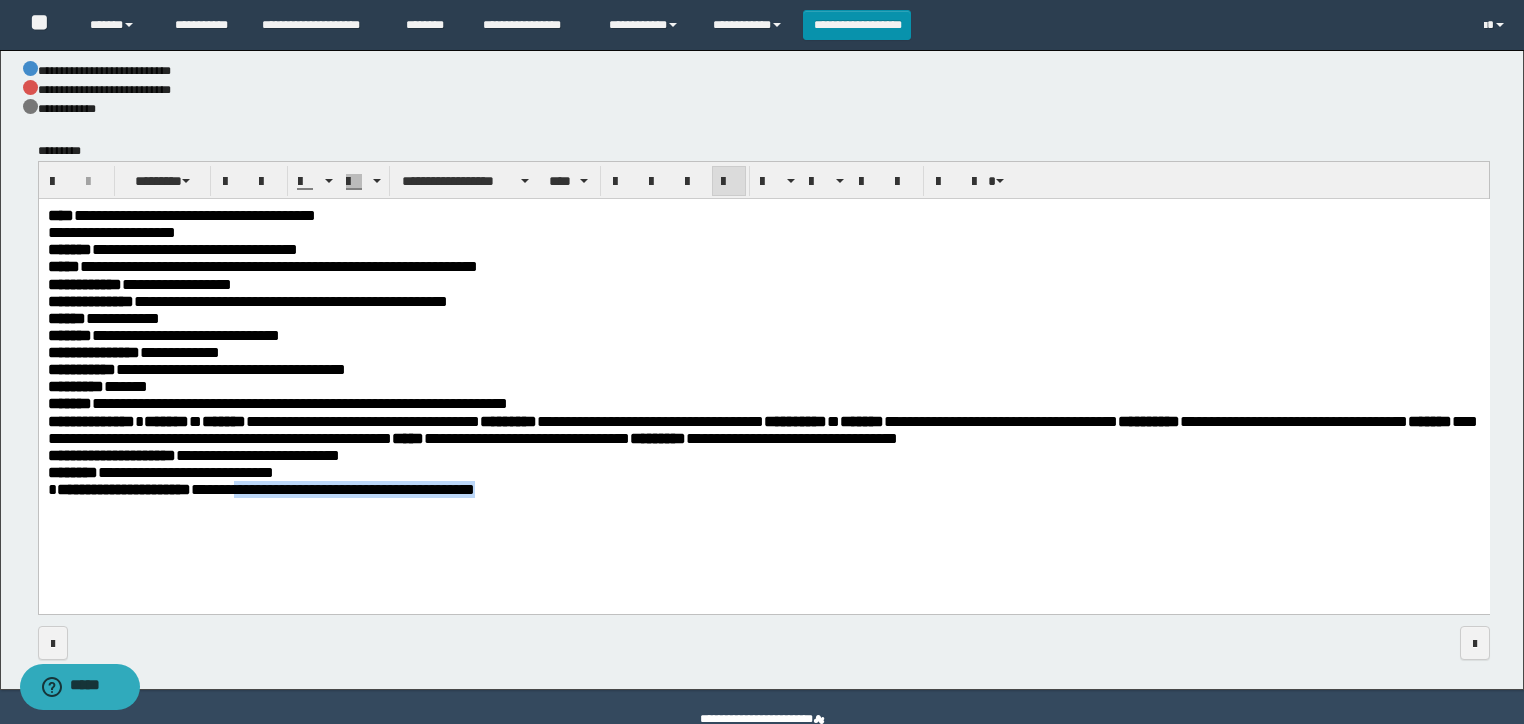 drag, startPoint x: 281, startPoint y: 492, endPoint x: 704, endPoint y: 497, distance: 423.02954 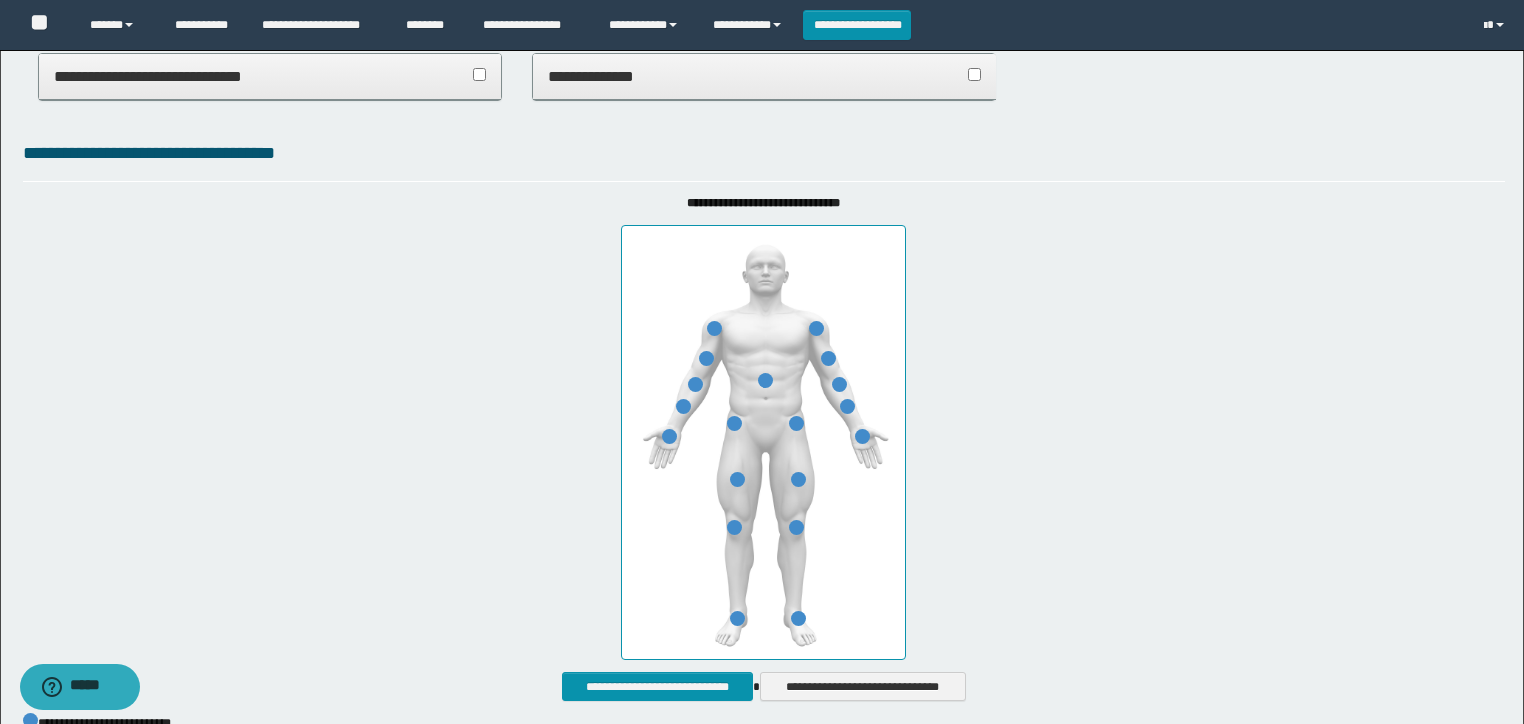scroll, scrollTop: 372, scrollLeft: 0, axis: vertical 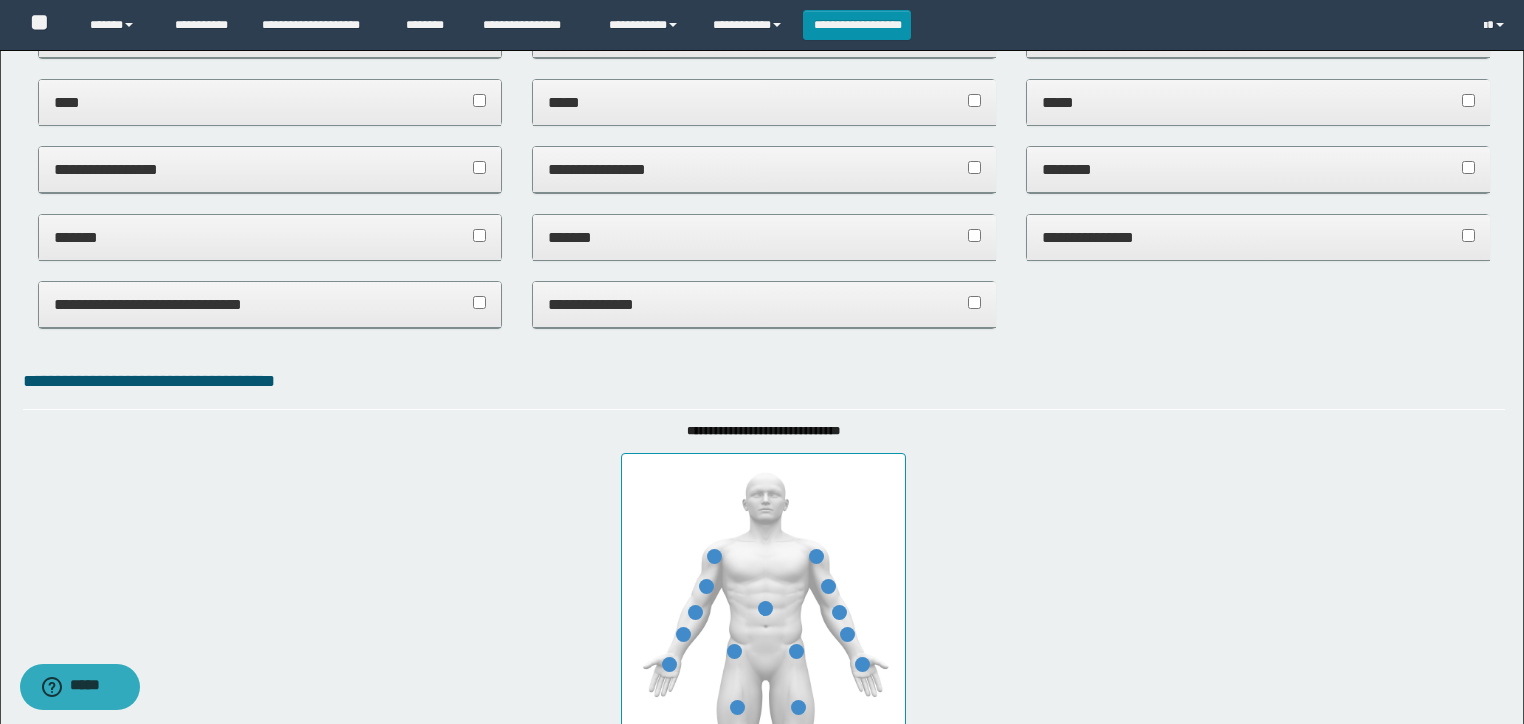 click on "*******" at bounding box center [270, 238] 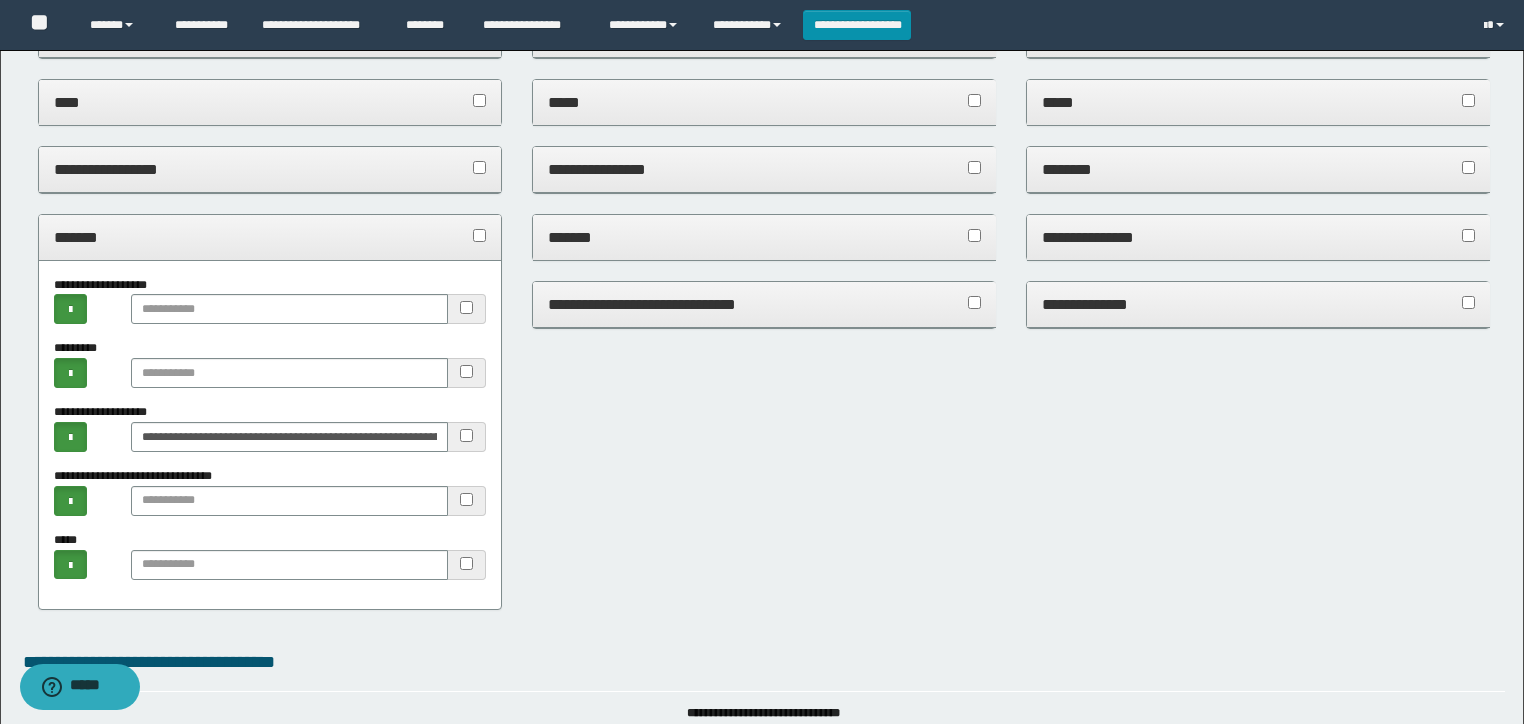 click on "*******" at bounding box center (270, 238) 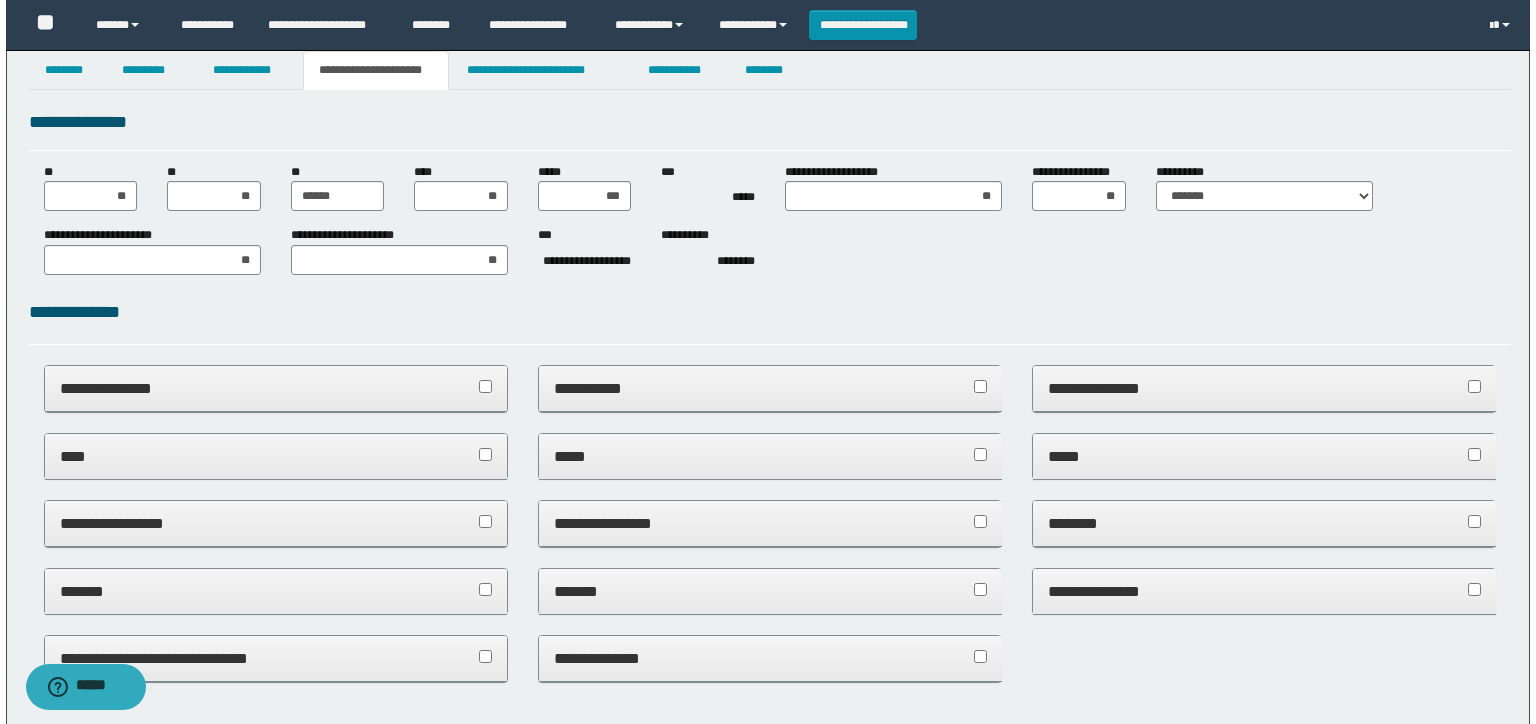 scroll, scrollTop: 0, scrollLeft: 0, axis: both 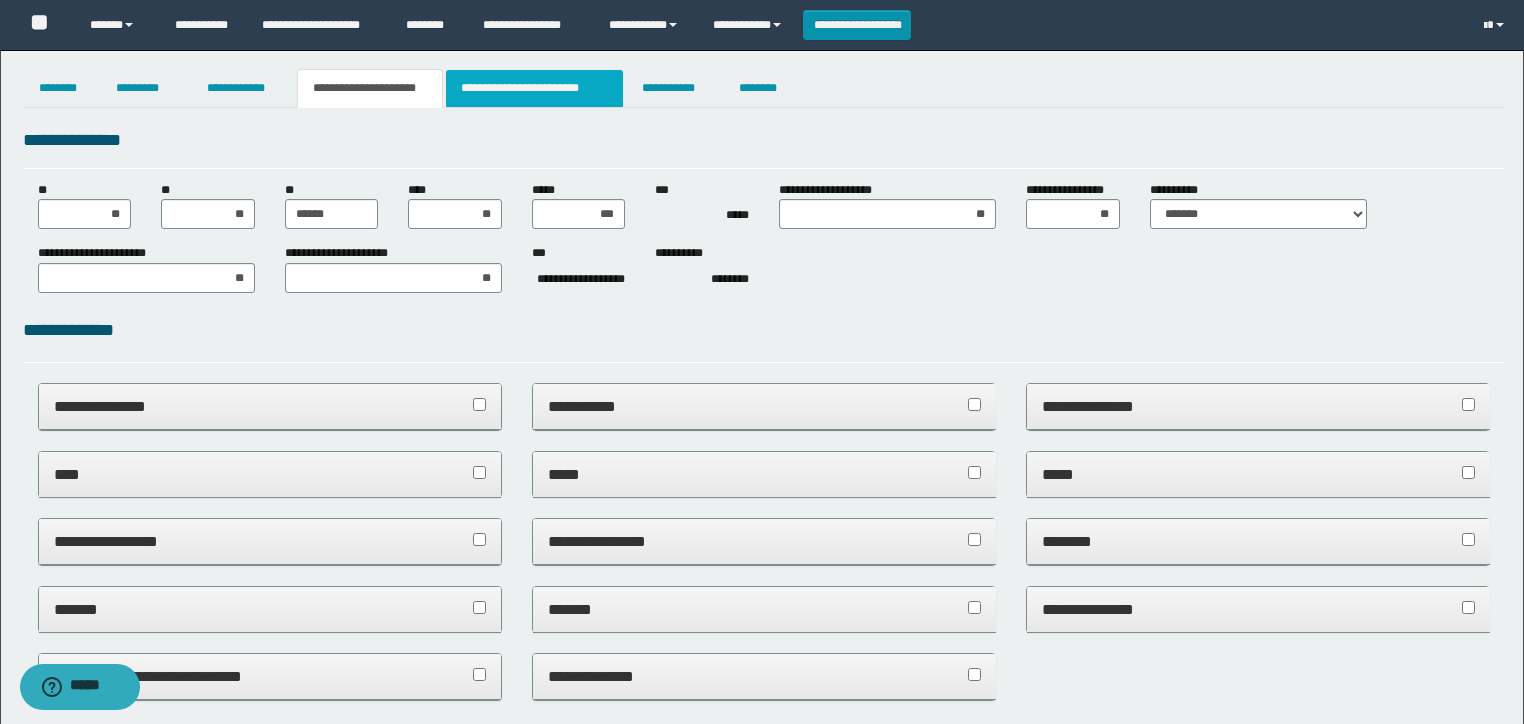 click on "**********" at bounding box center (534, 88) 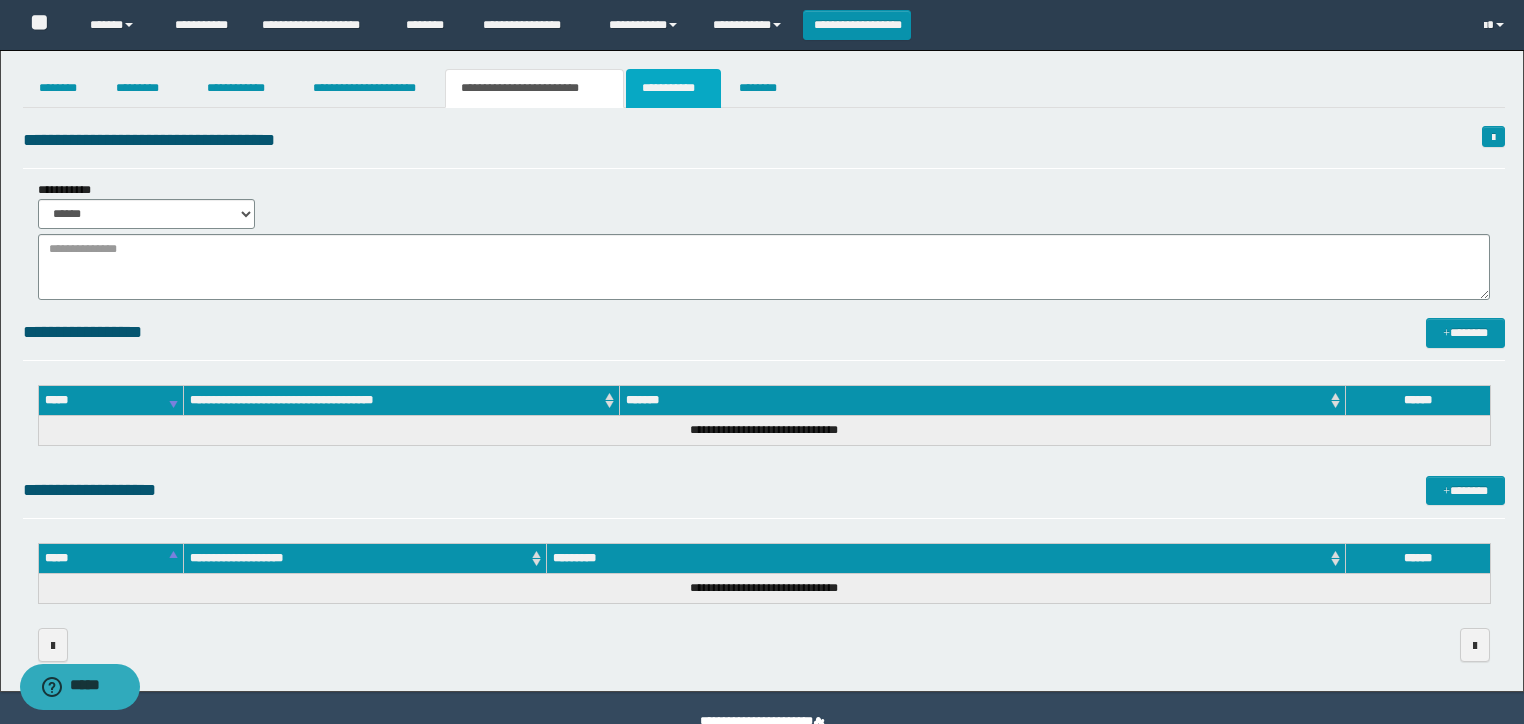 click on "**********" at bounding box center [673, 88] 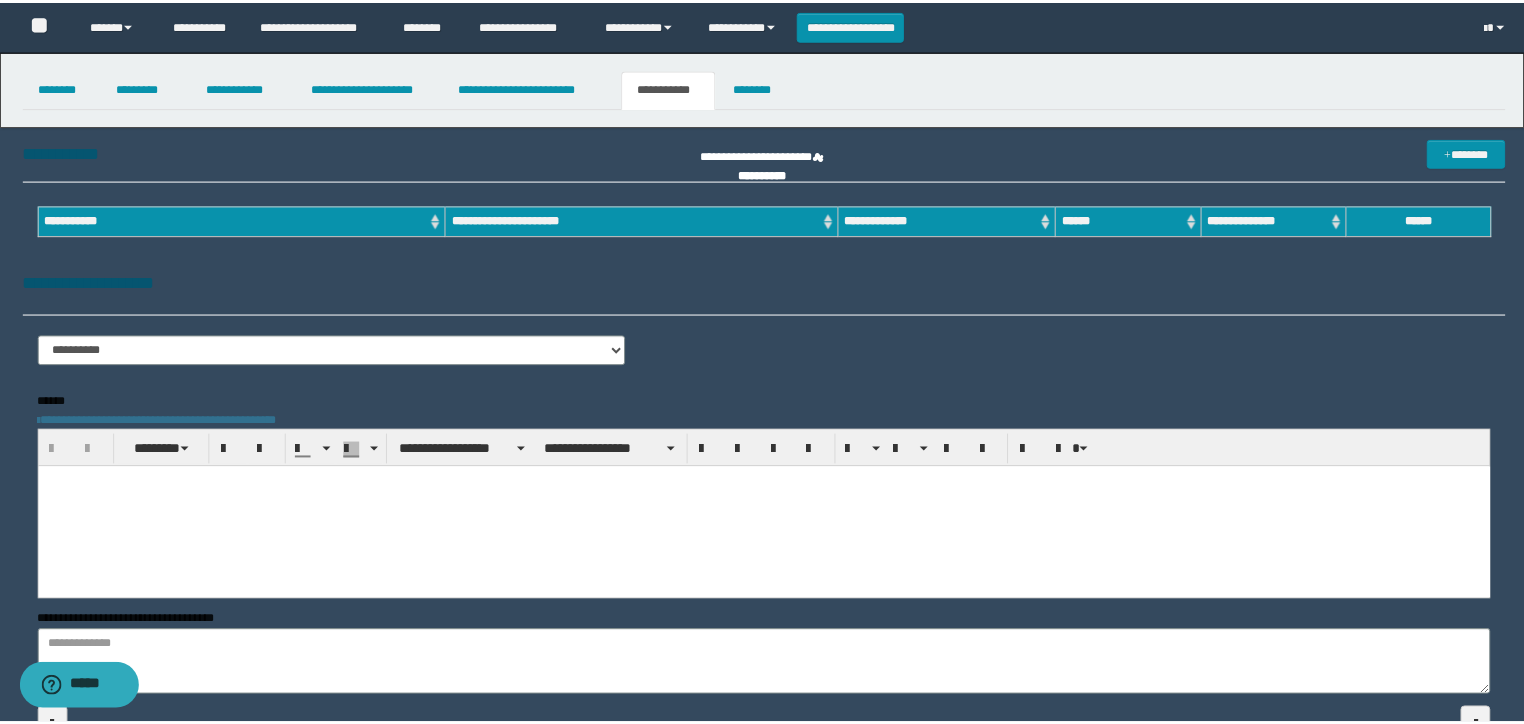 scroll, scrollTop: 0, scrollLeft: 0, axis: both 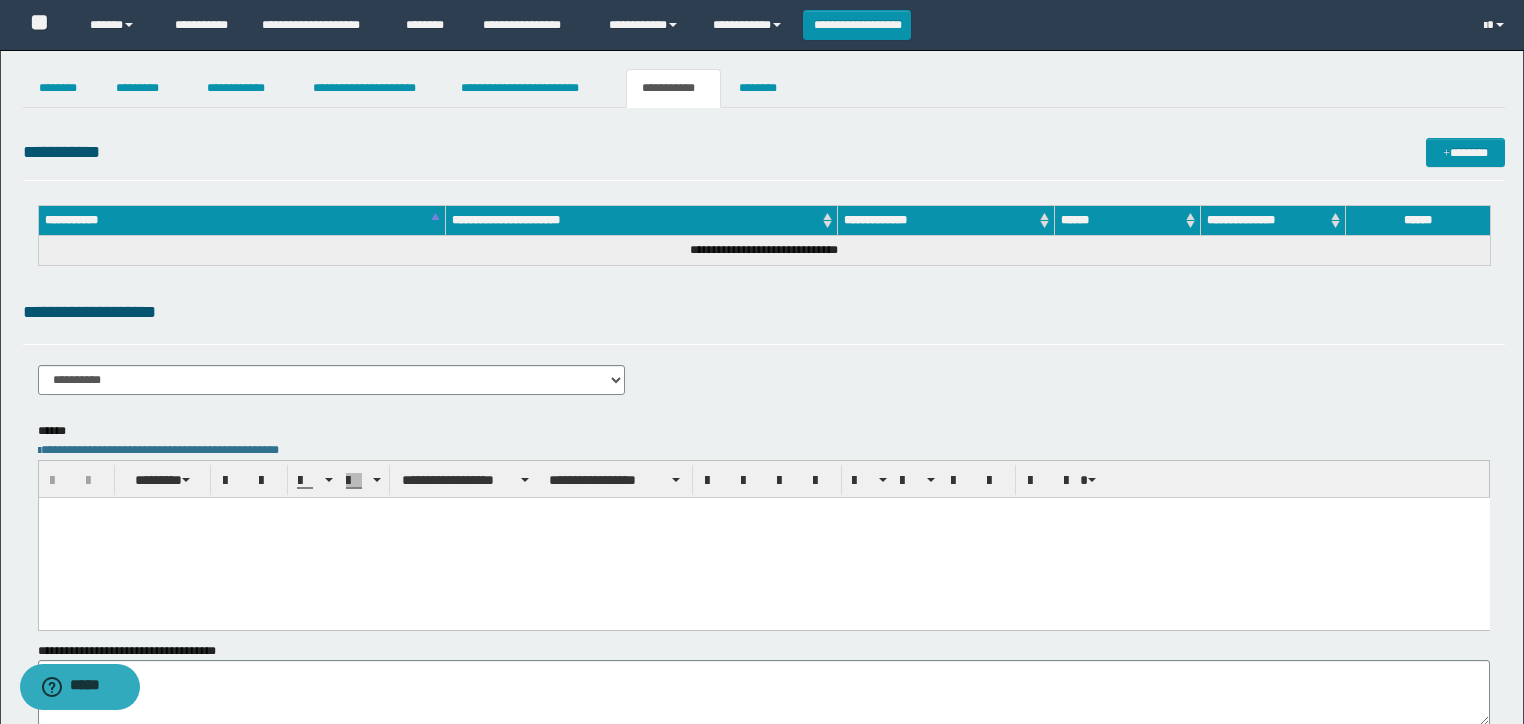 paste 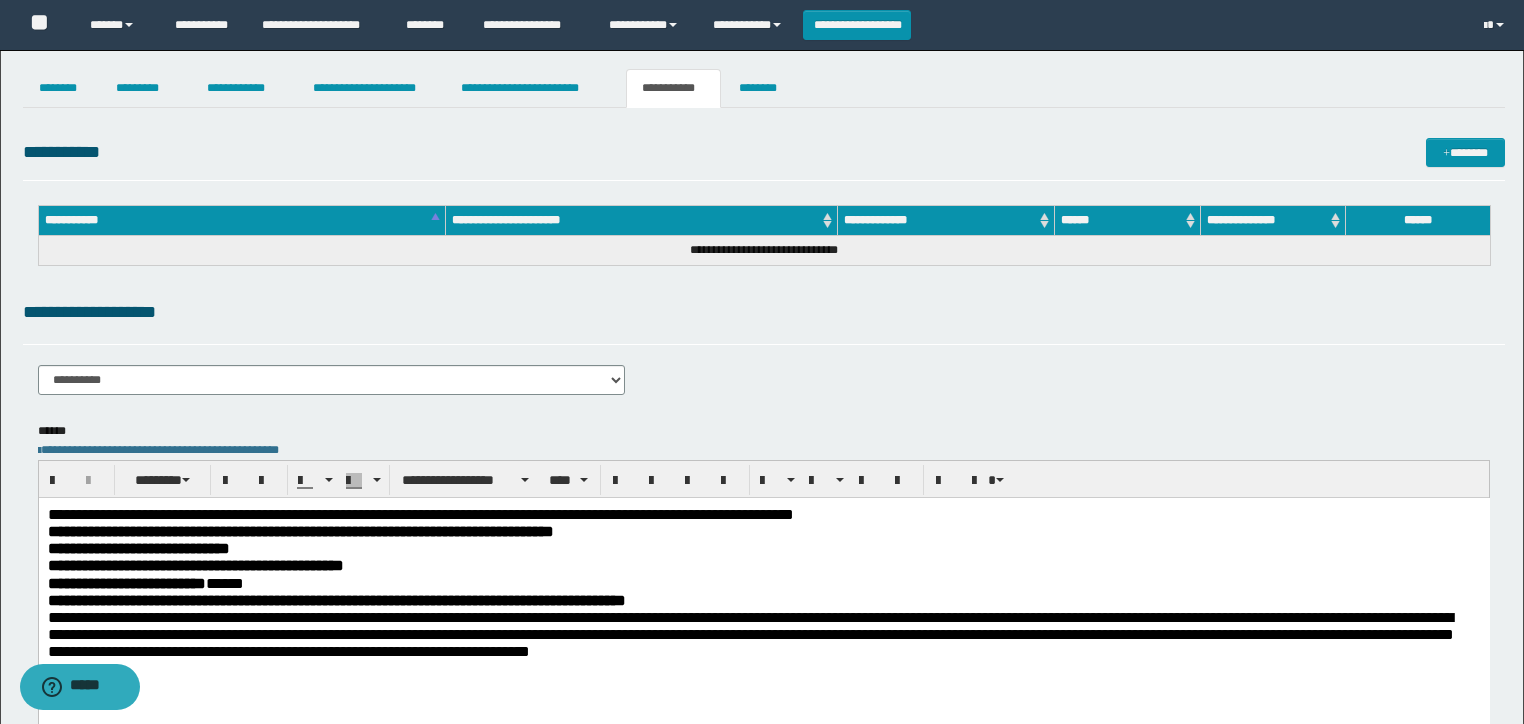 scroll, scrollTop: 297, scrollLeft: 0, axis: vertical 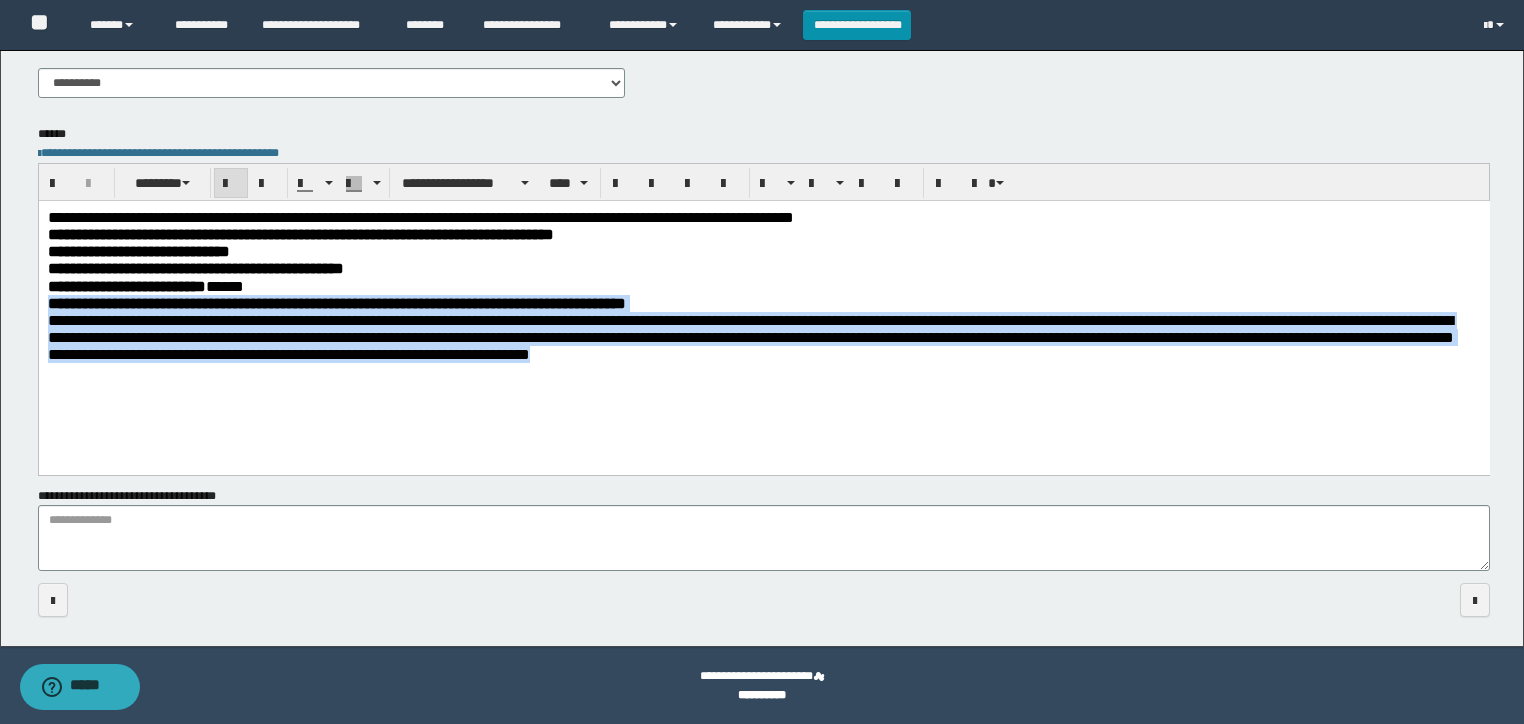 drag, startPoint x: 898, startPoint y: 374, endPoint x: -1, endPoint y: 302, distance: 901.8786 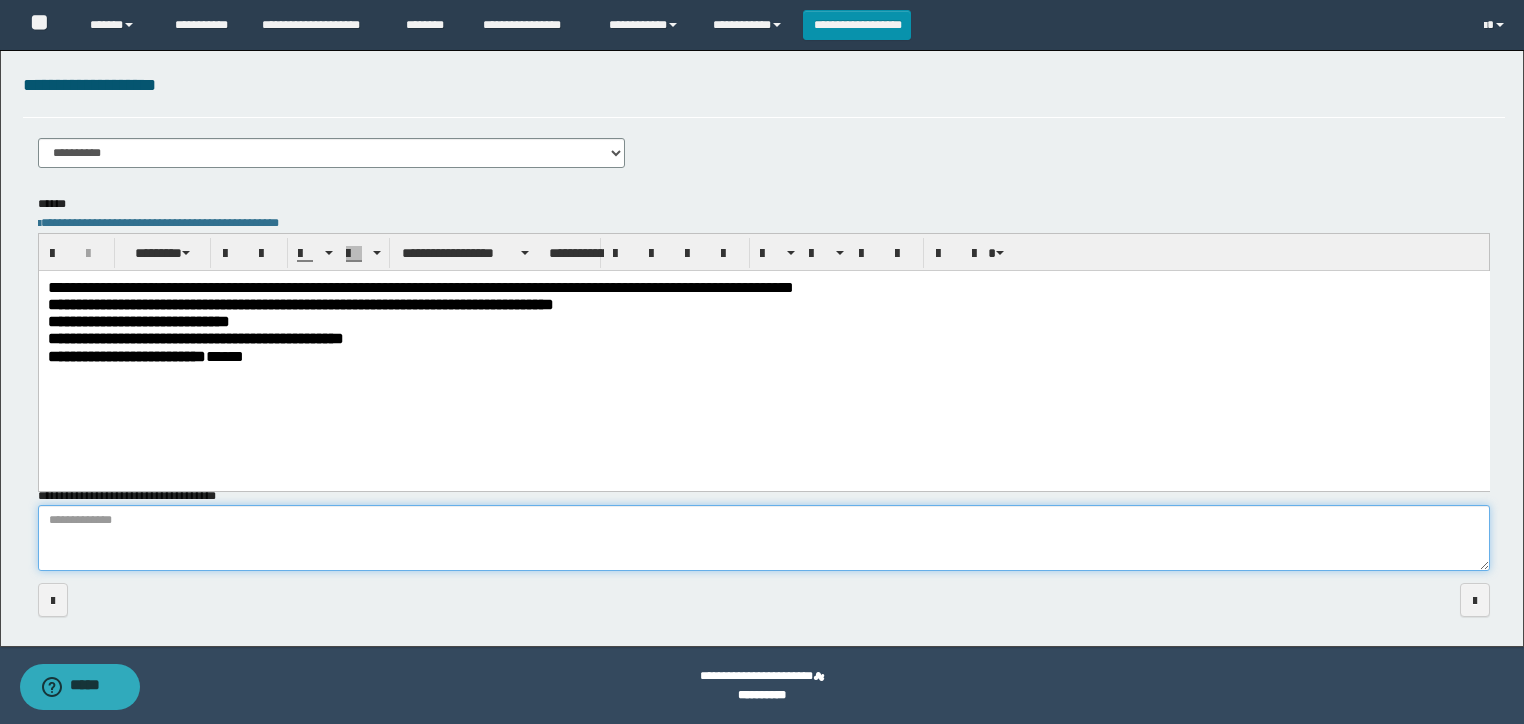 scroll, scrollTop: 243, scrollLeft: 0, axis: vertical 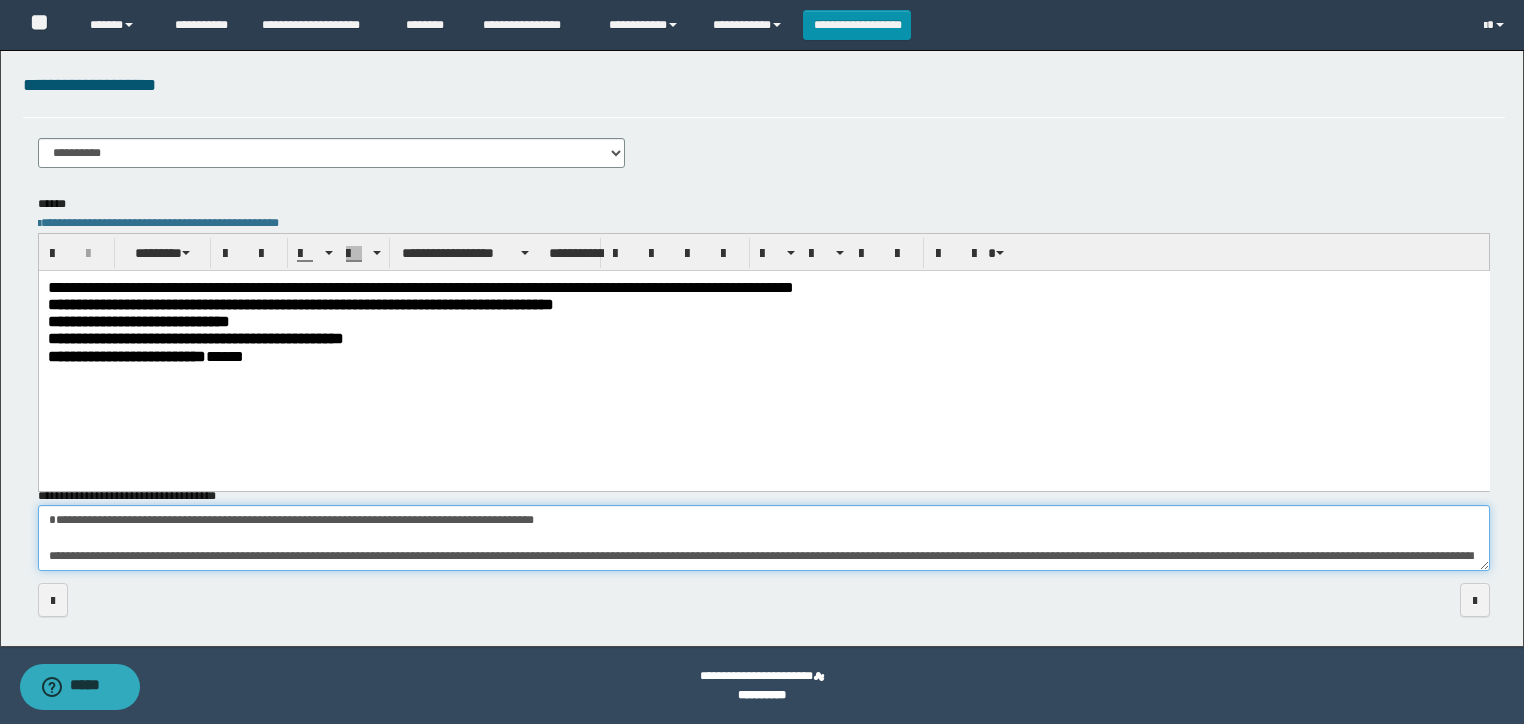 drag, startPoint x: 68, startPoint y: 528, endPoint x: 89, endPoint y: 507, distance: 29.698484 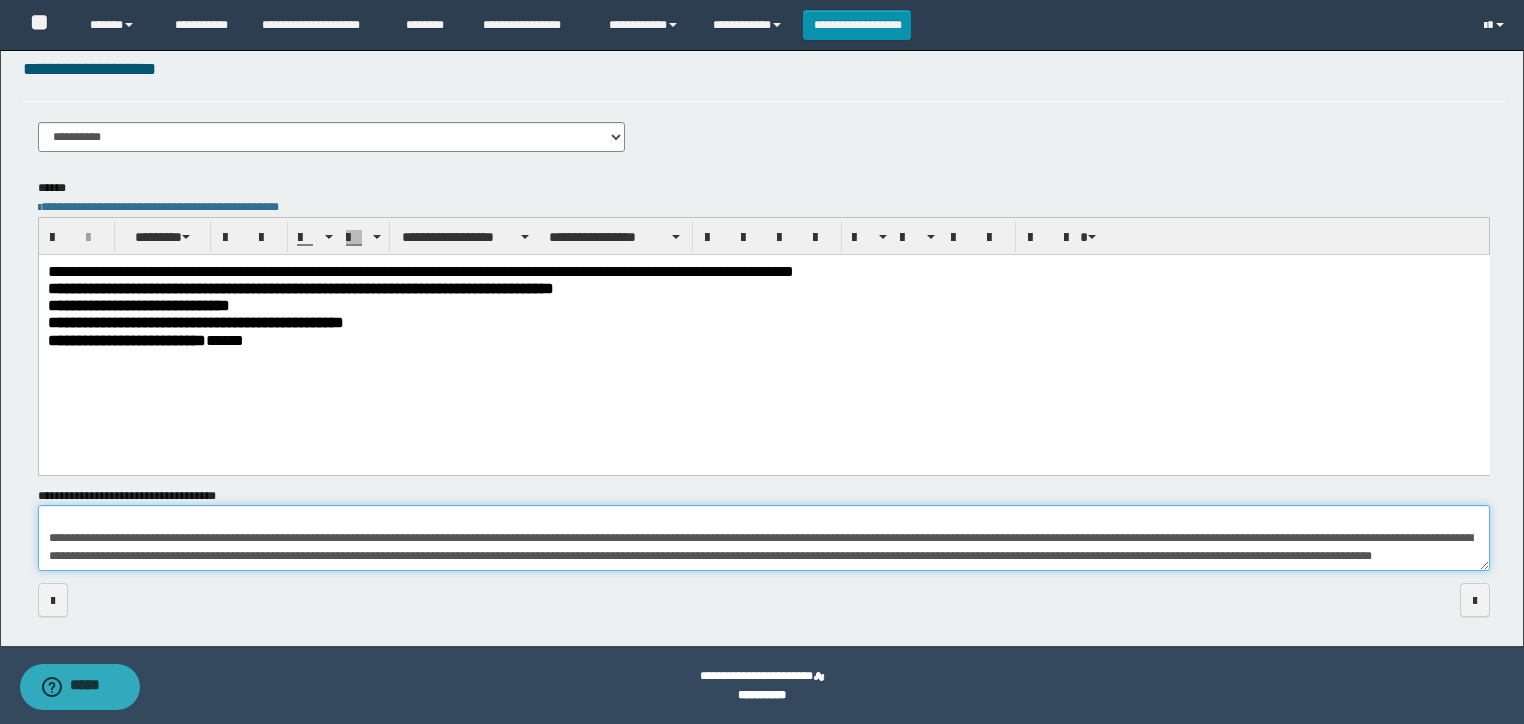type on "**********" 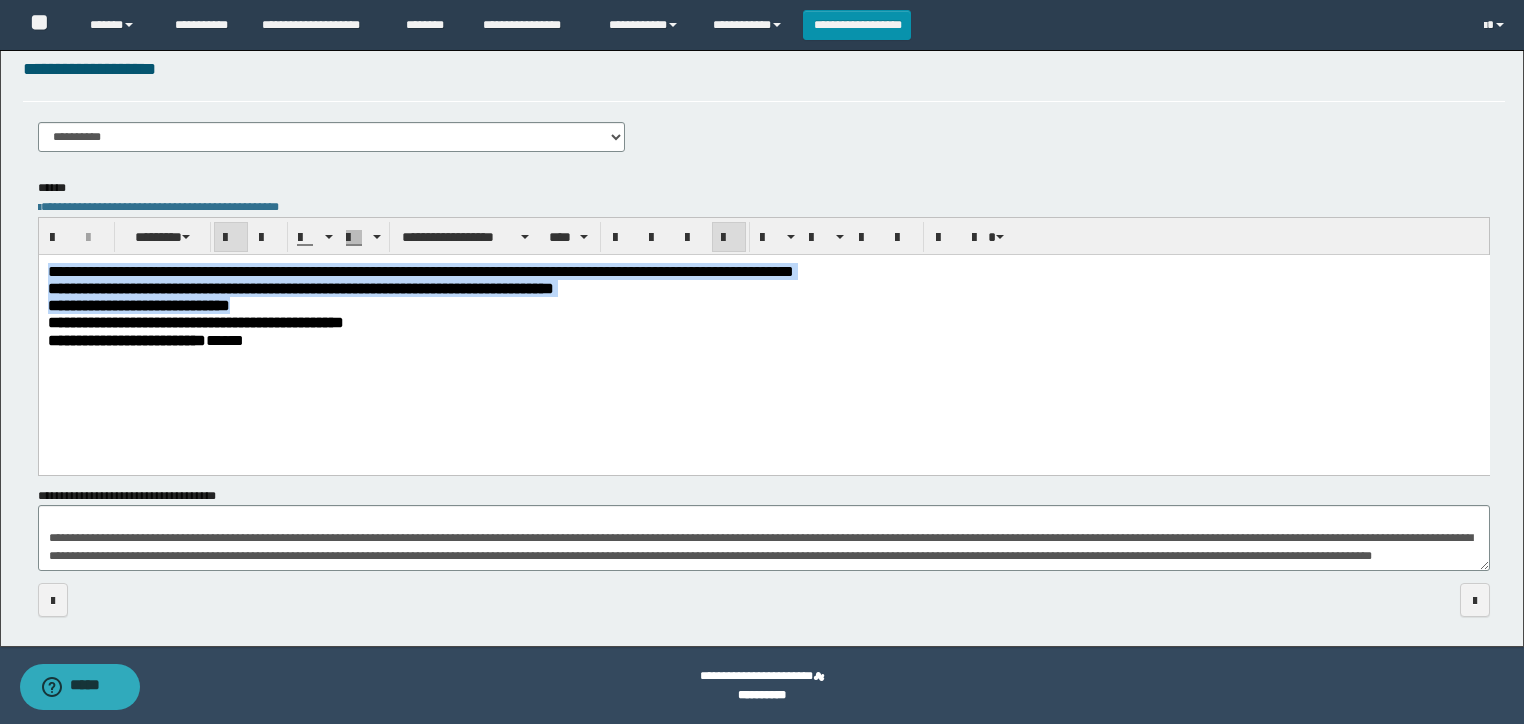 drag, startPoint x: 394, startPoint y: 302, endPoint x: -1, endPoint y: 253, distance: 398.02765 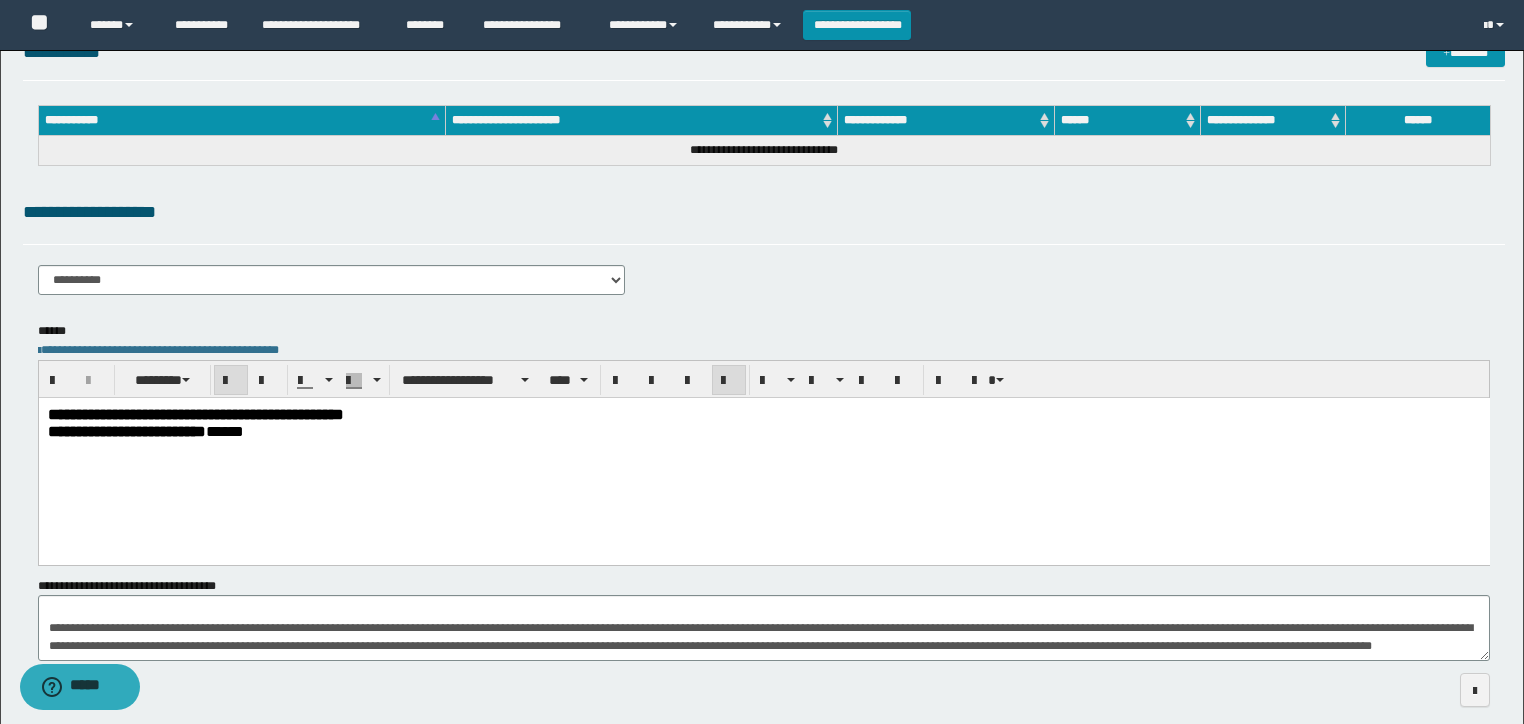 scroll, scrollTop: 0, scrollLeft: 0, axis: both 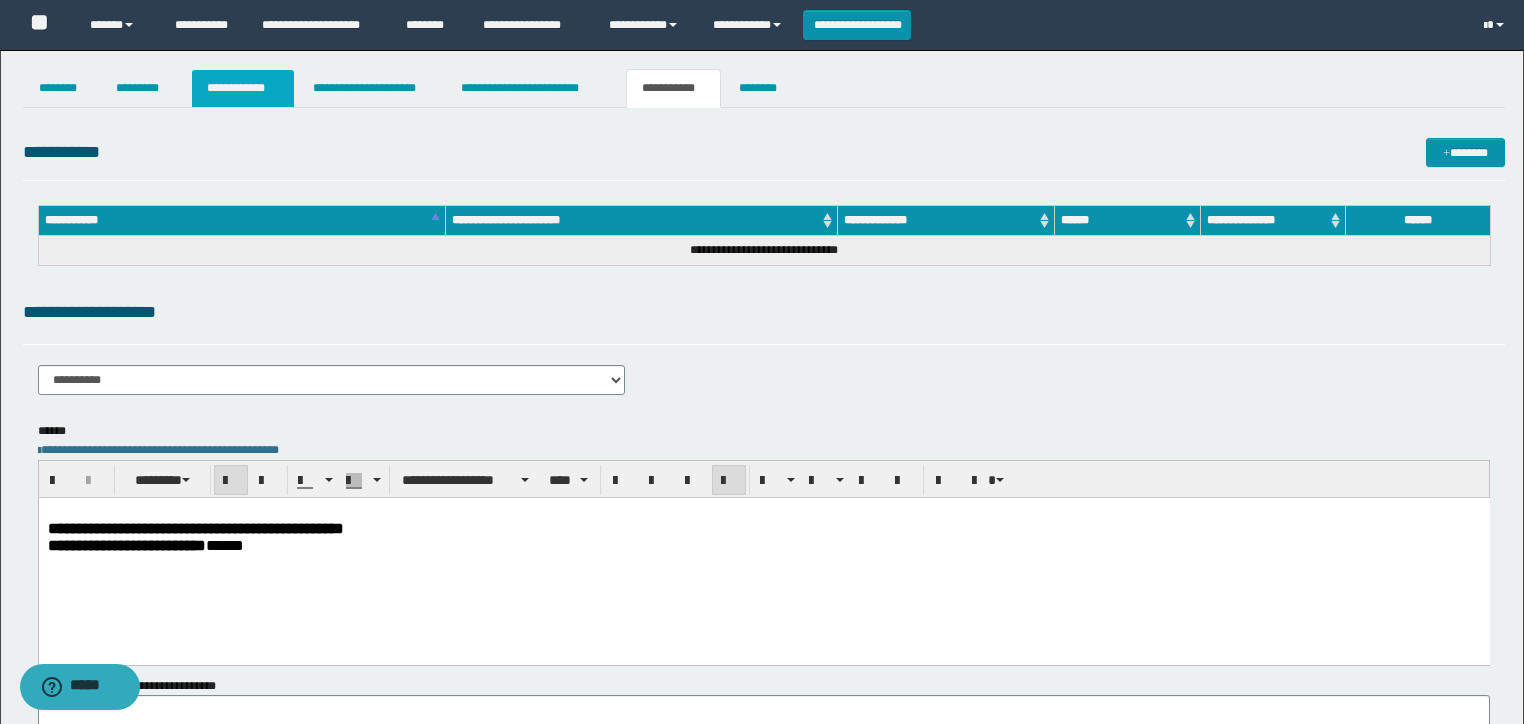 click on "**********" at bounding box center (243, 88) 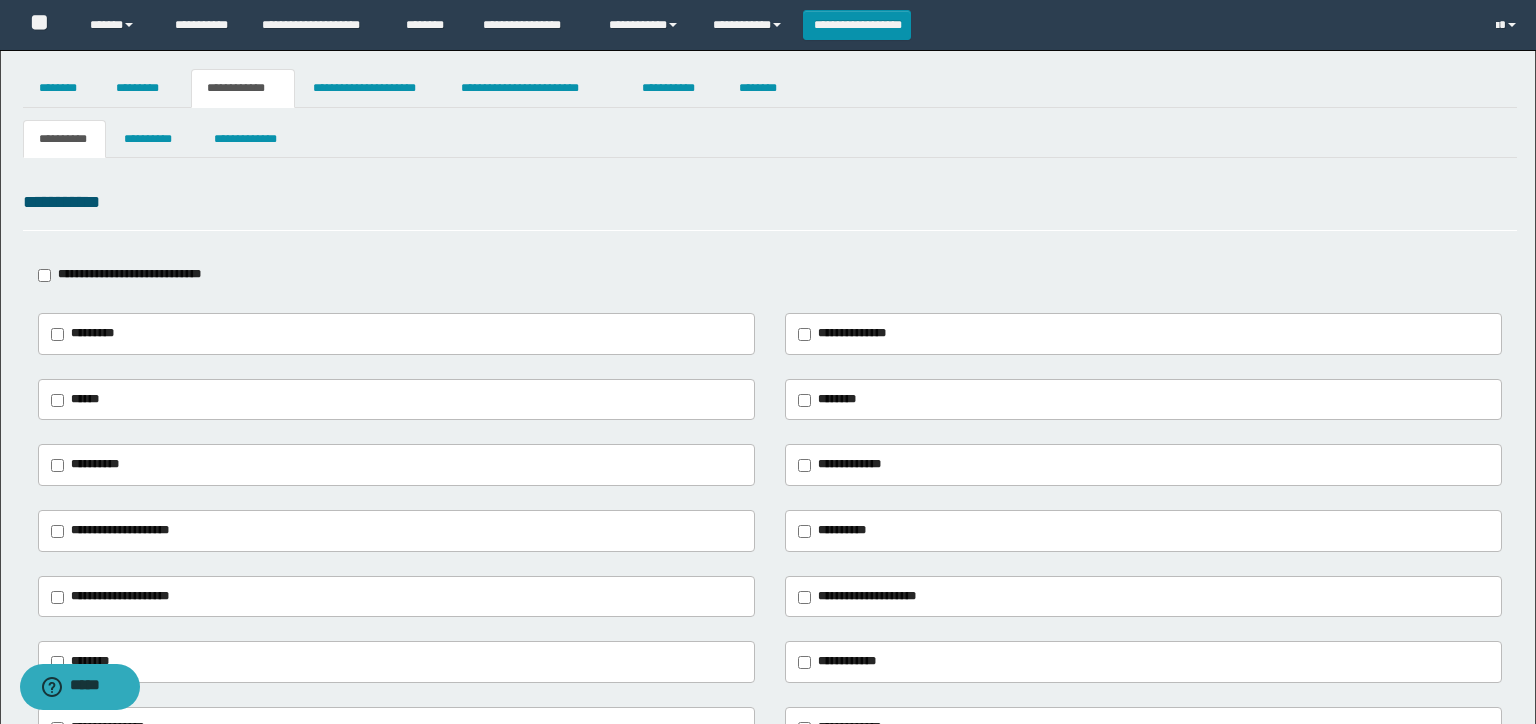 type on "**********" 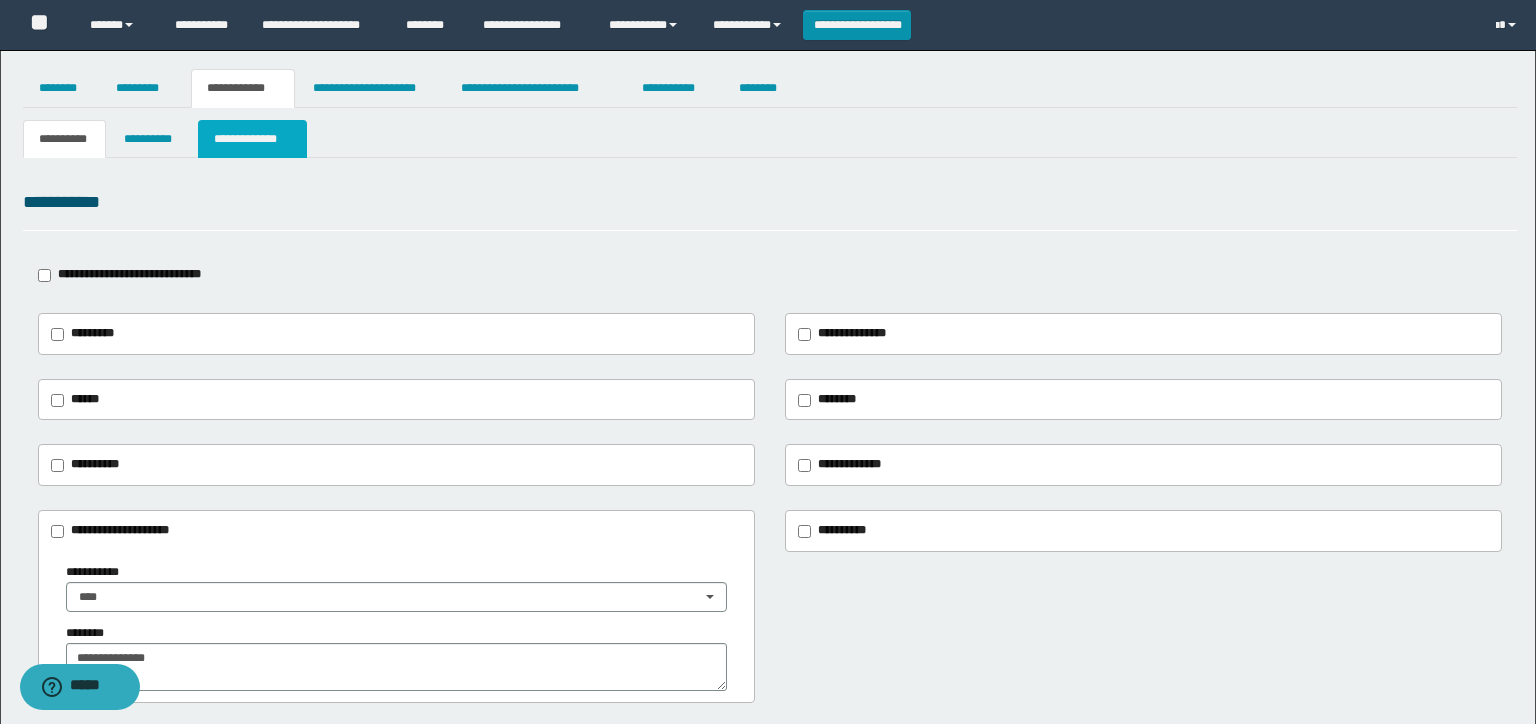 click on "**********" at bounding box center (252, 139) 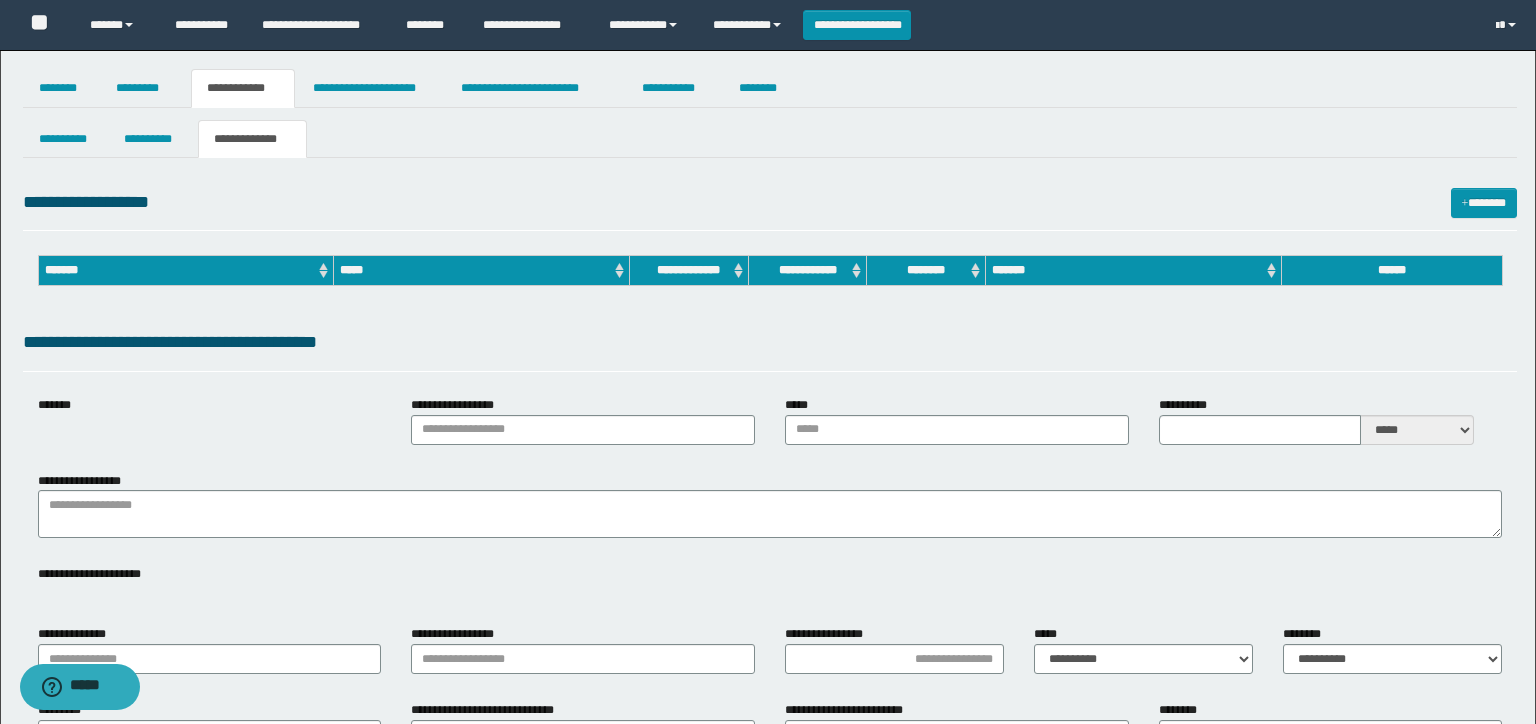 type on "**********" 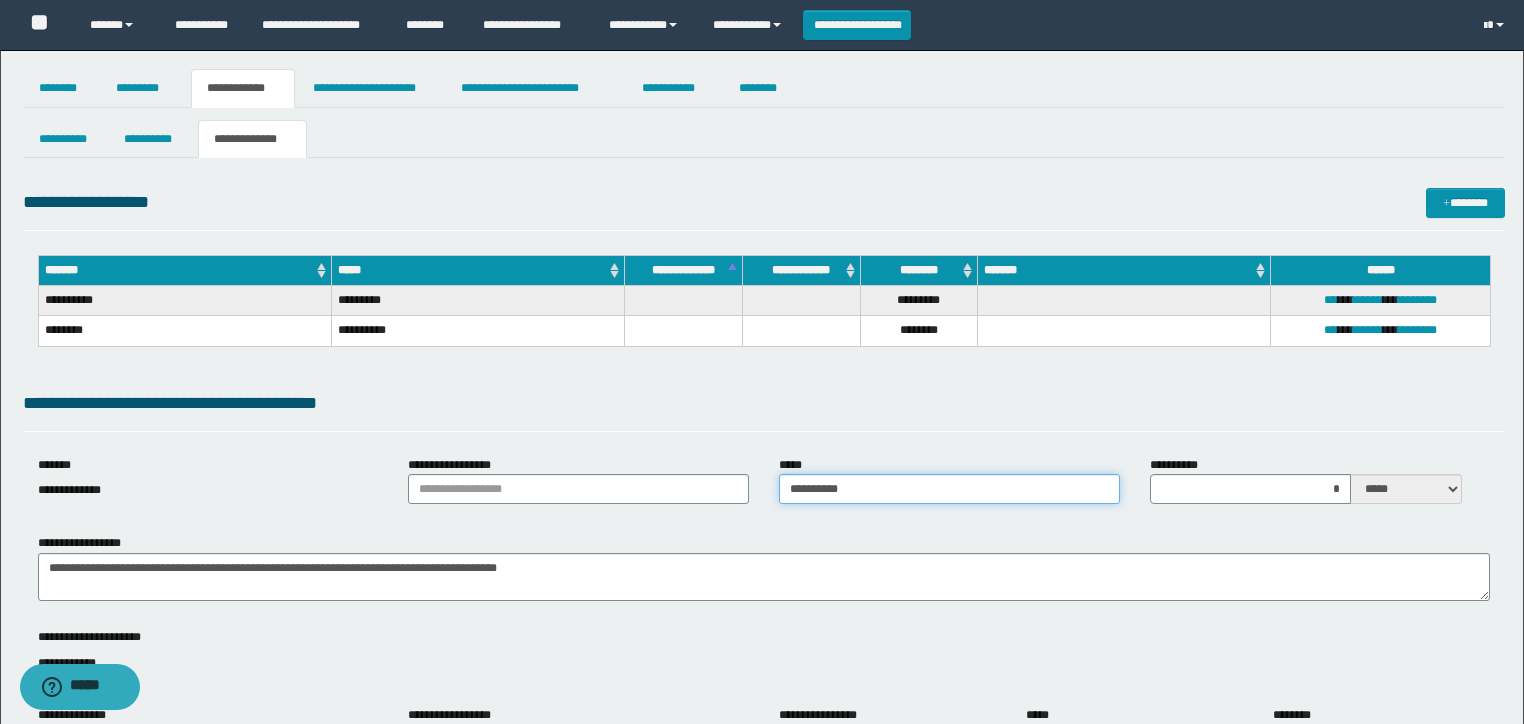 drag, startPoint x: 908, startPoint y: 481, endPoint x: 592, endPoint y: 469, distance: 316.22775 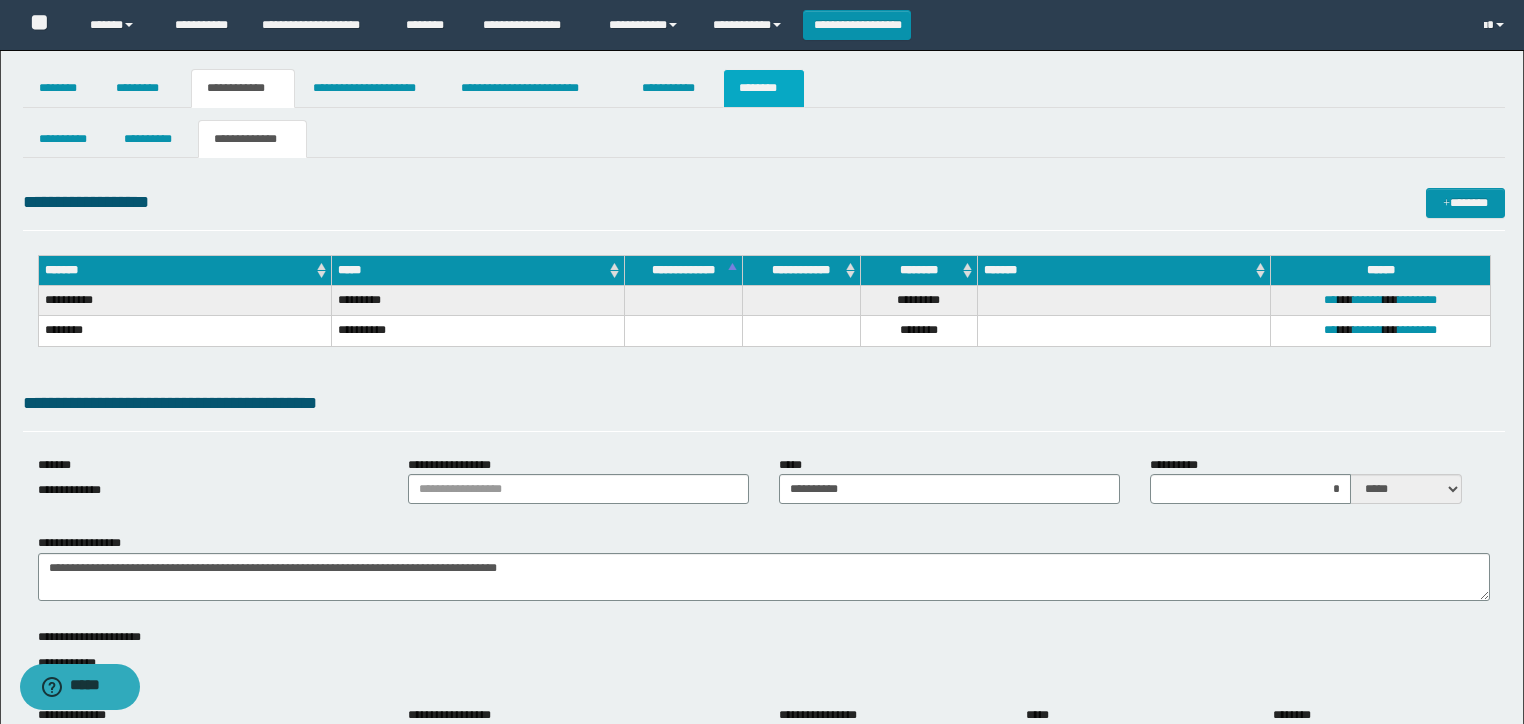 click on "********" at bounding box center (764, 88) 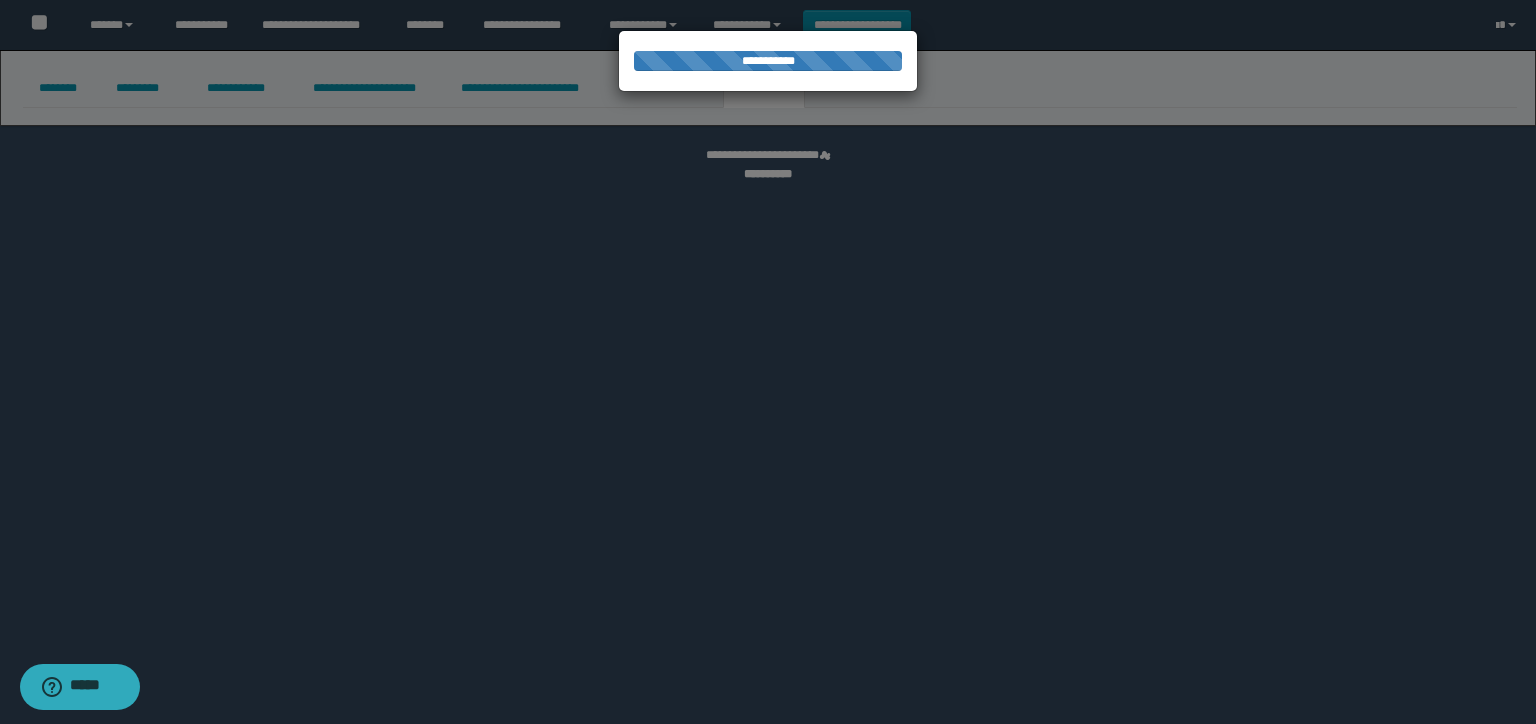 select 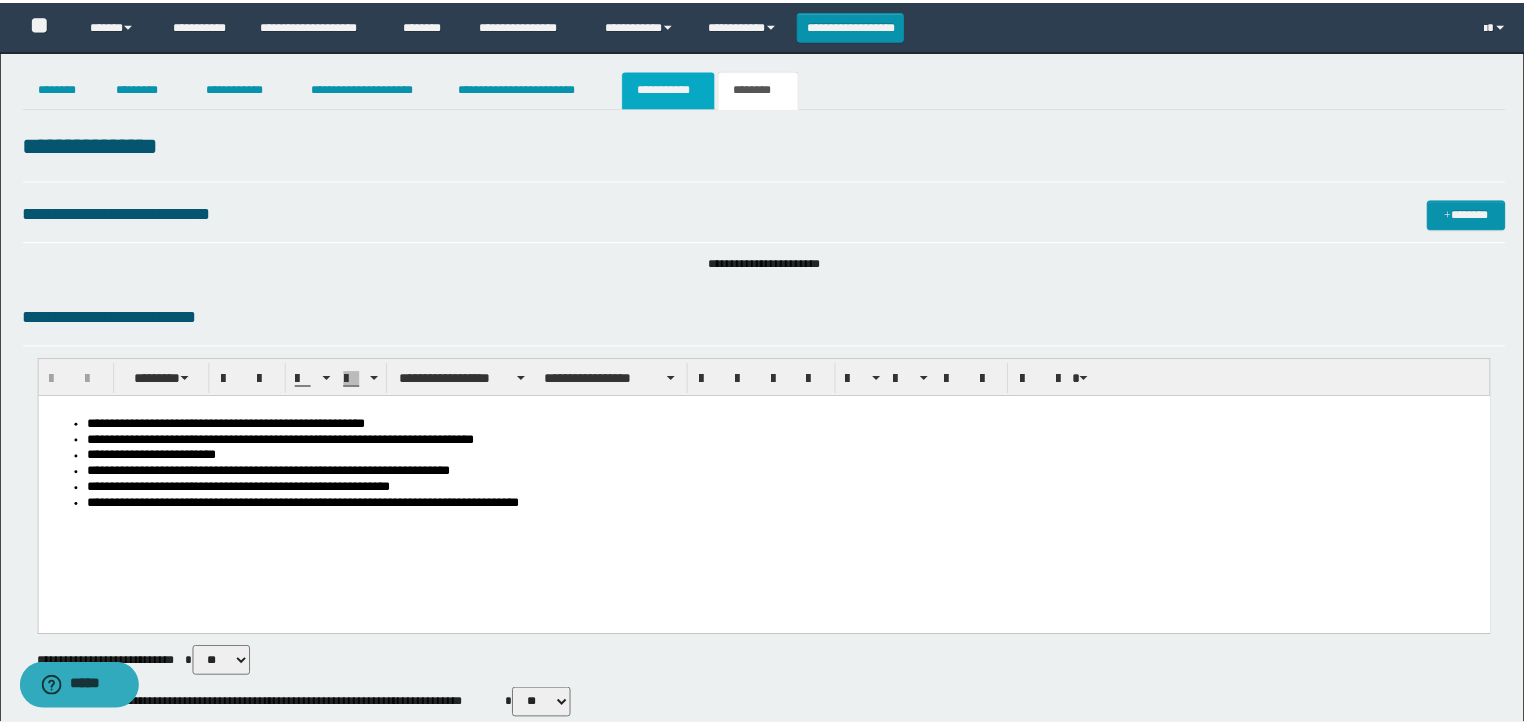scroll, scrollTop: 0, scrollLeft: 0, axis: both 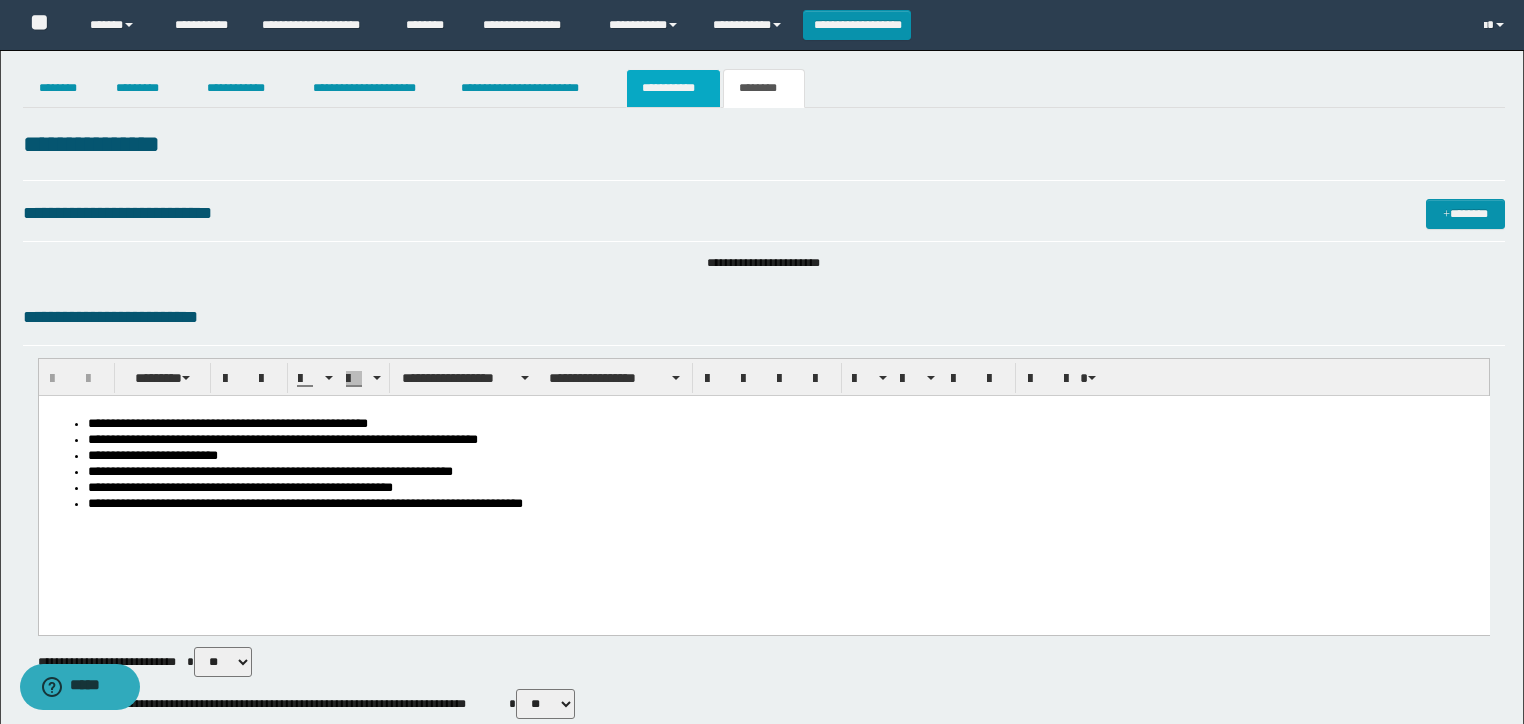 click on "**********" at bounding box center [673, 88] 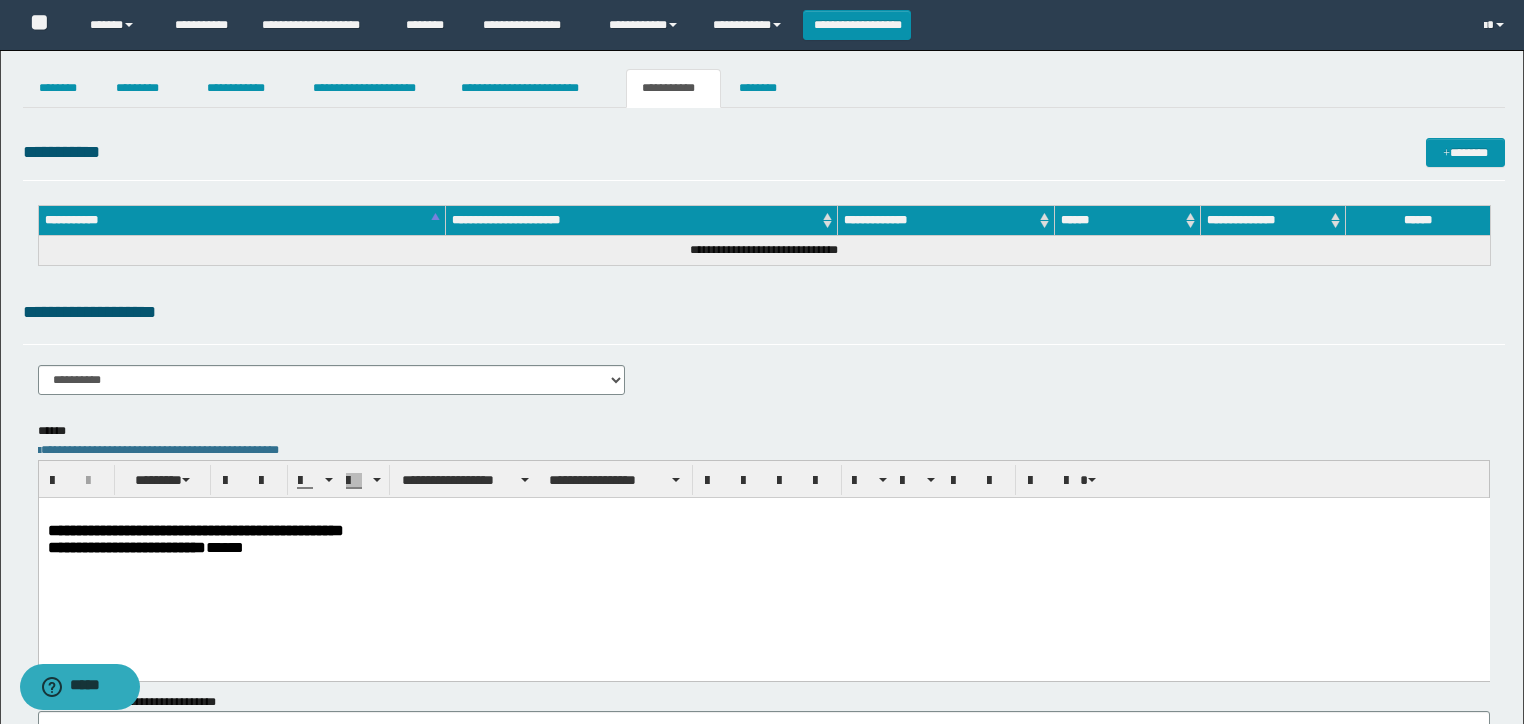click on "**********" at bounding box center [763, 529] 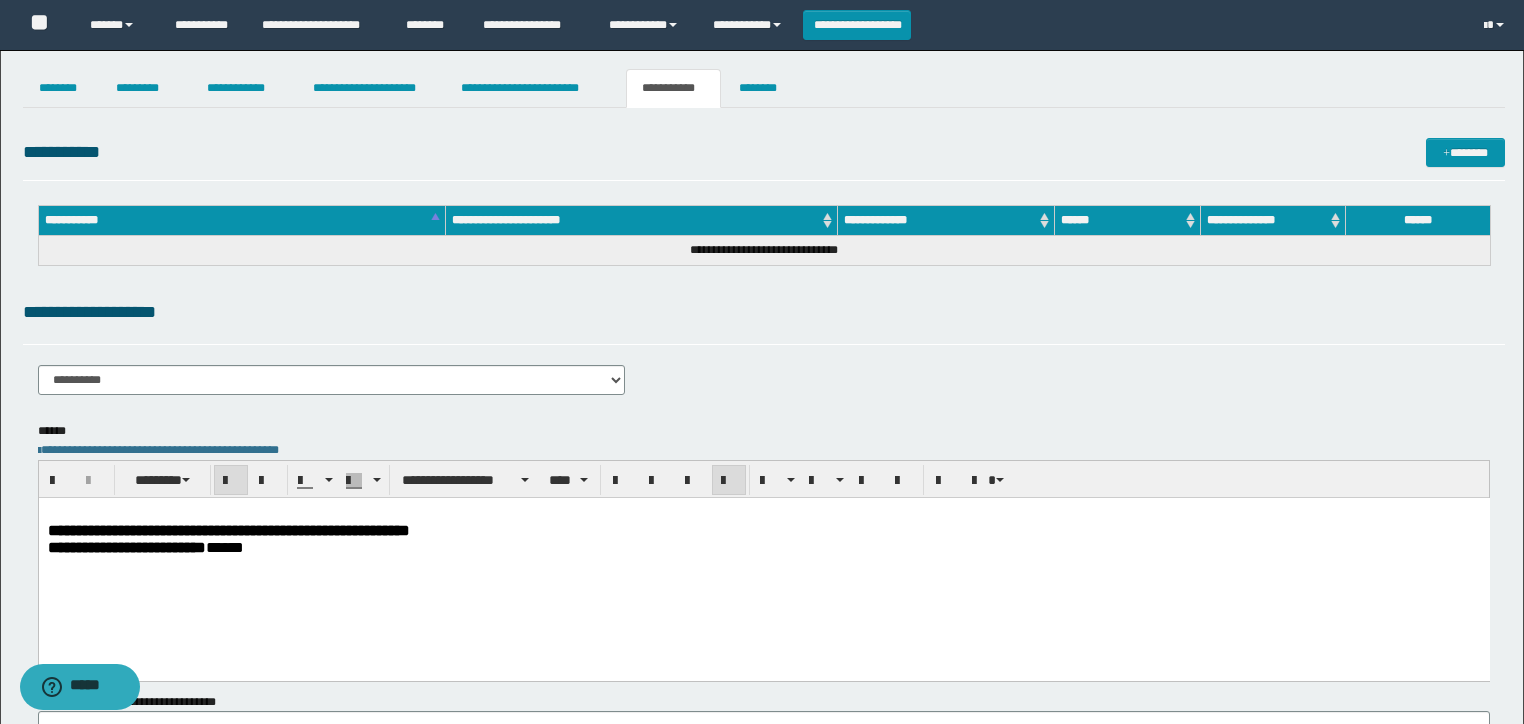 click on "**********" at bounding box center [228, 529] 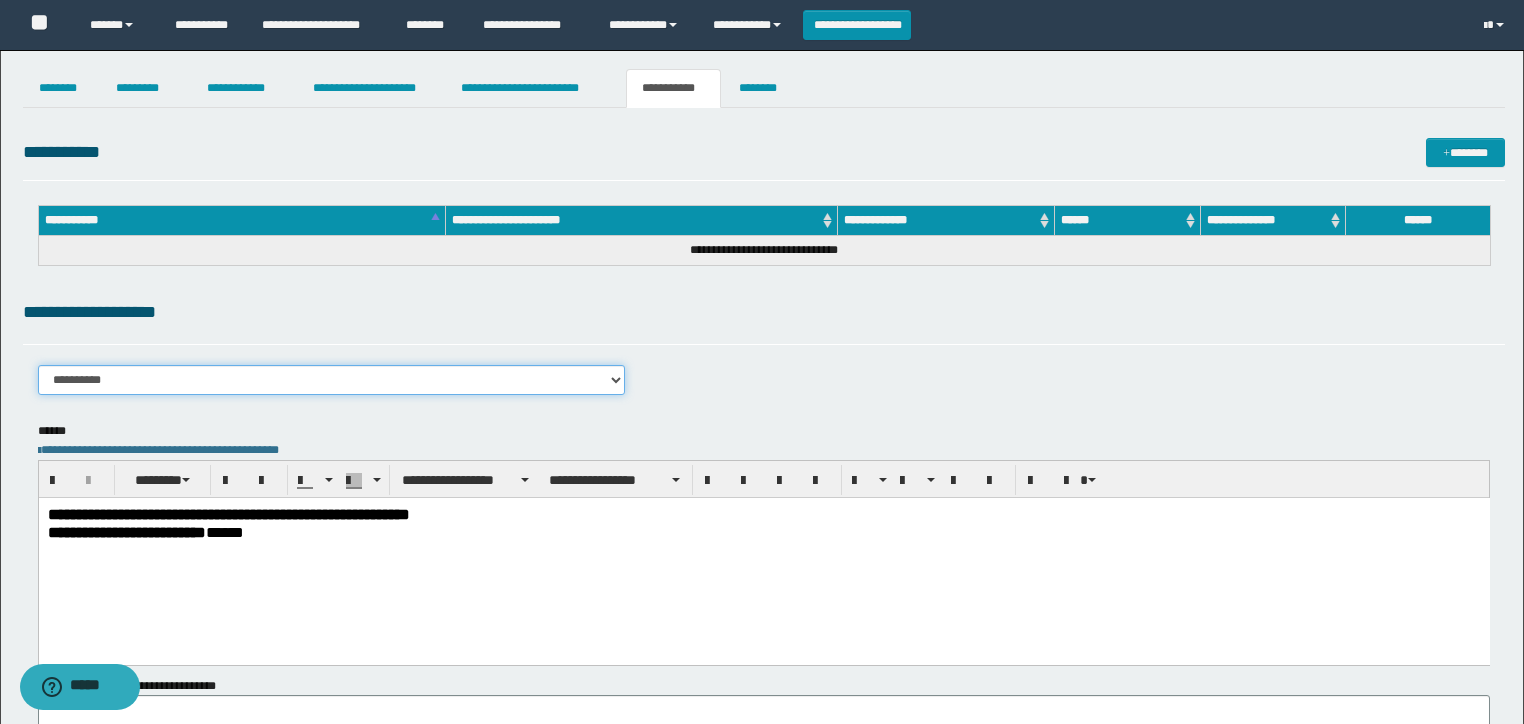 click on "**********" at bounding box center [332, 380] 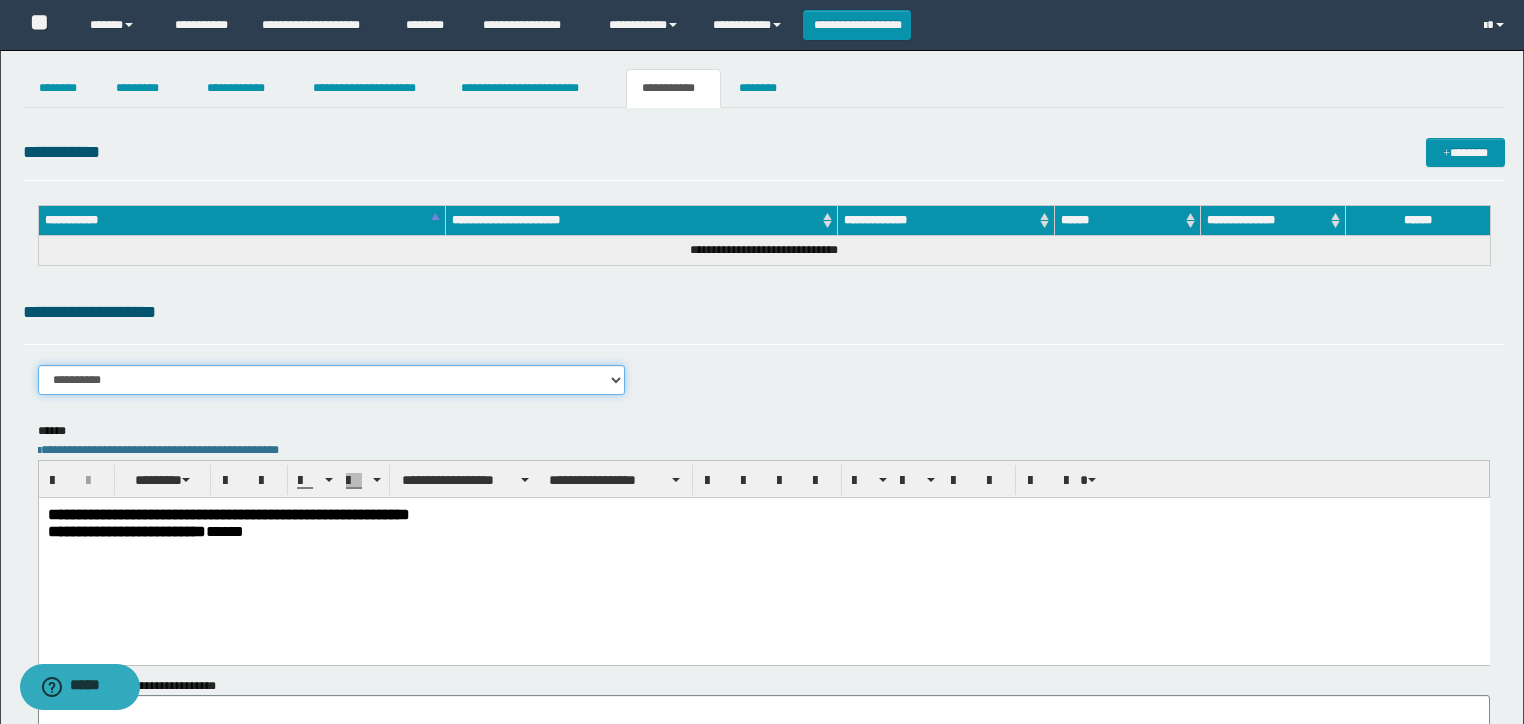 select on "****" 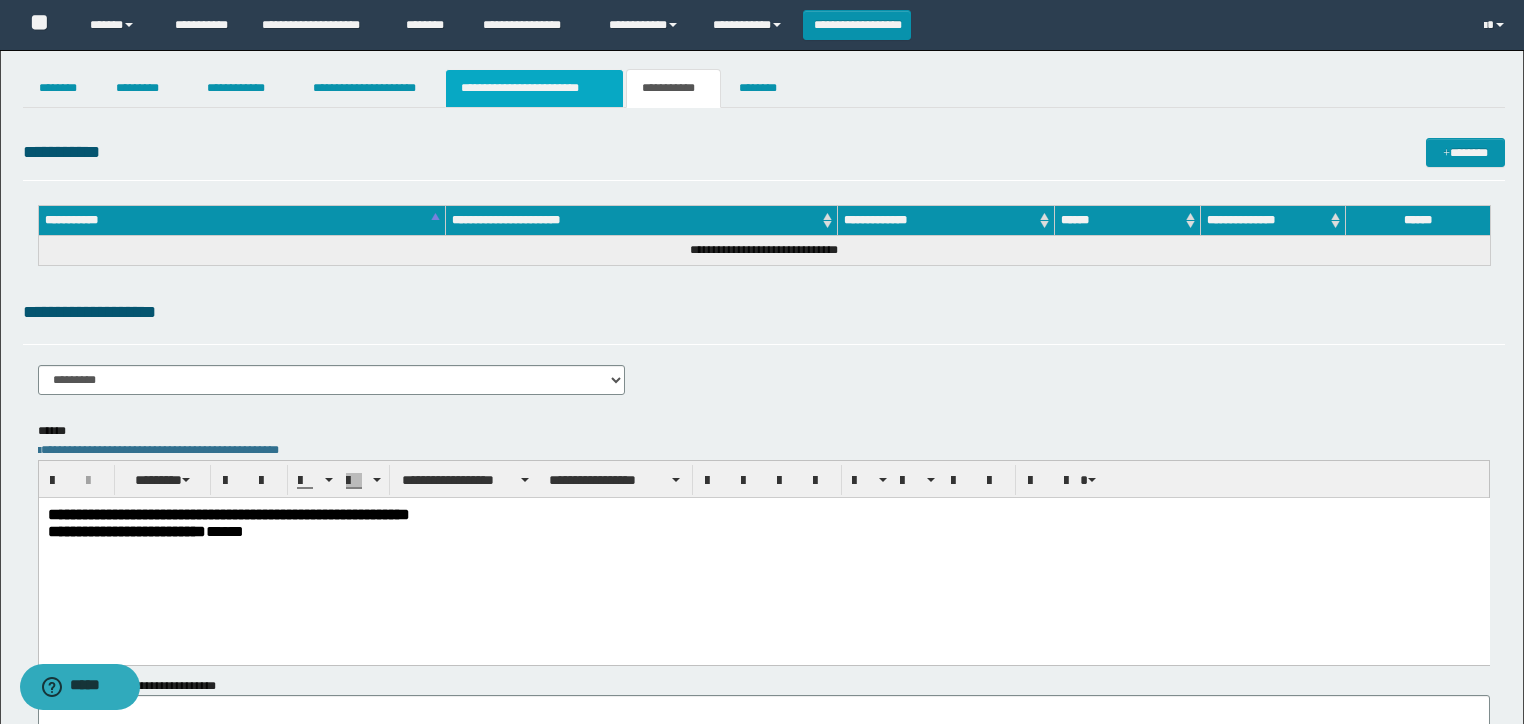 click on "**********" at bounding box center [534, 88] 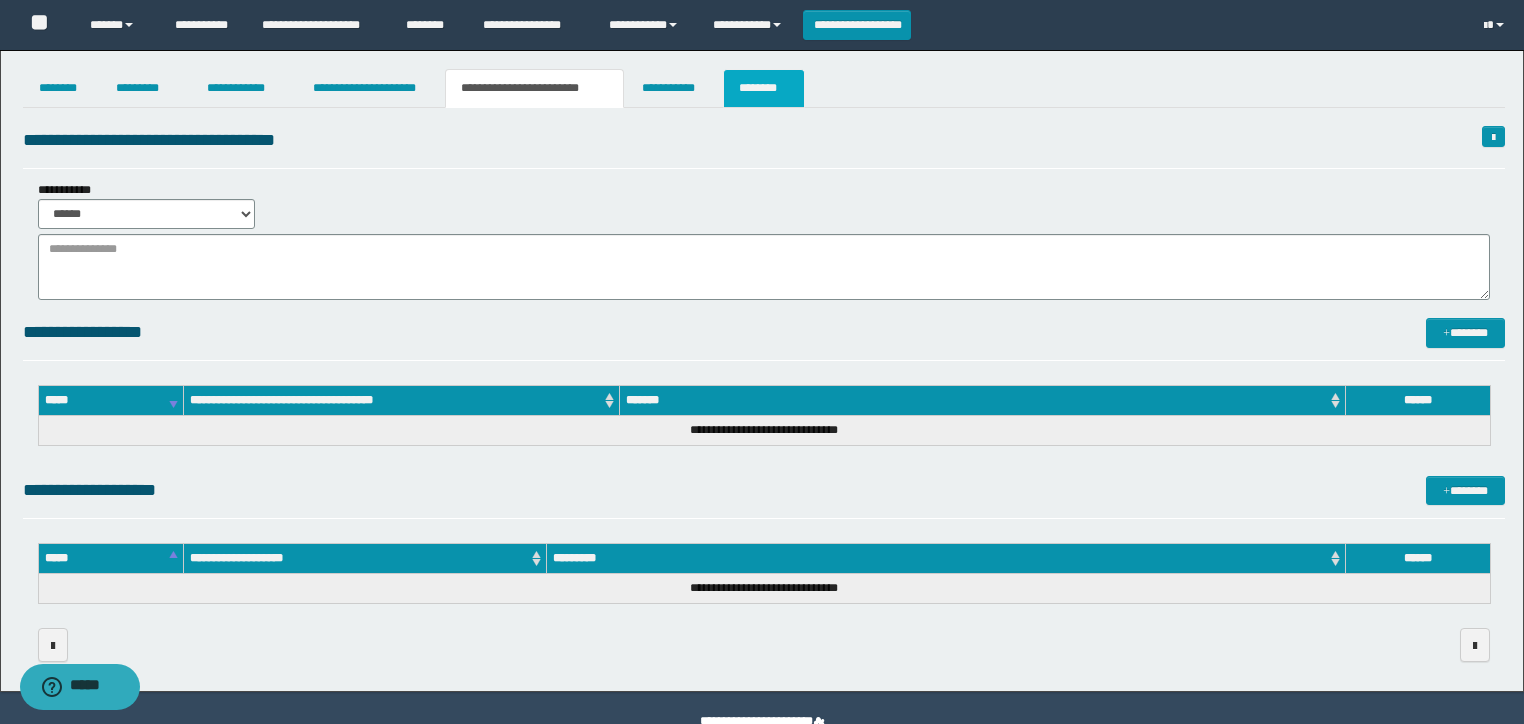 click on "********" at bounding box center [764, 88] 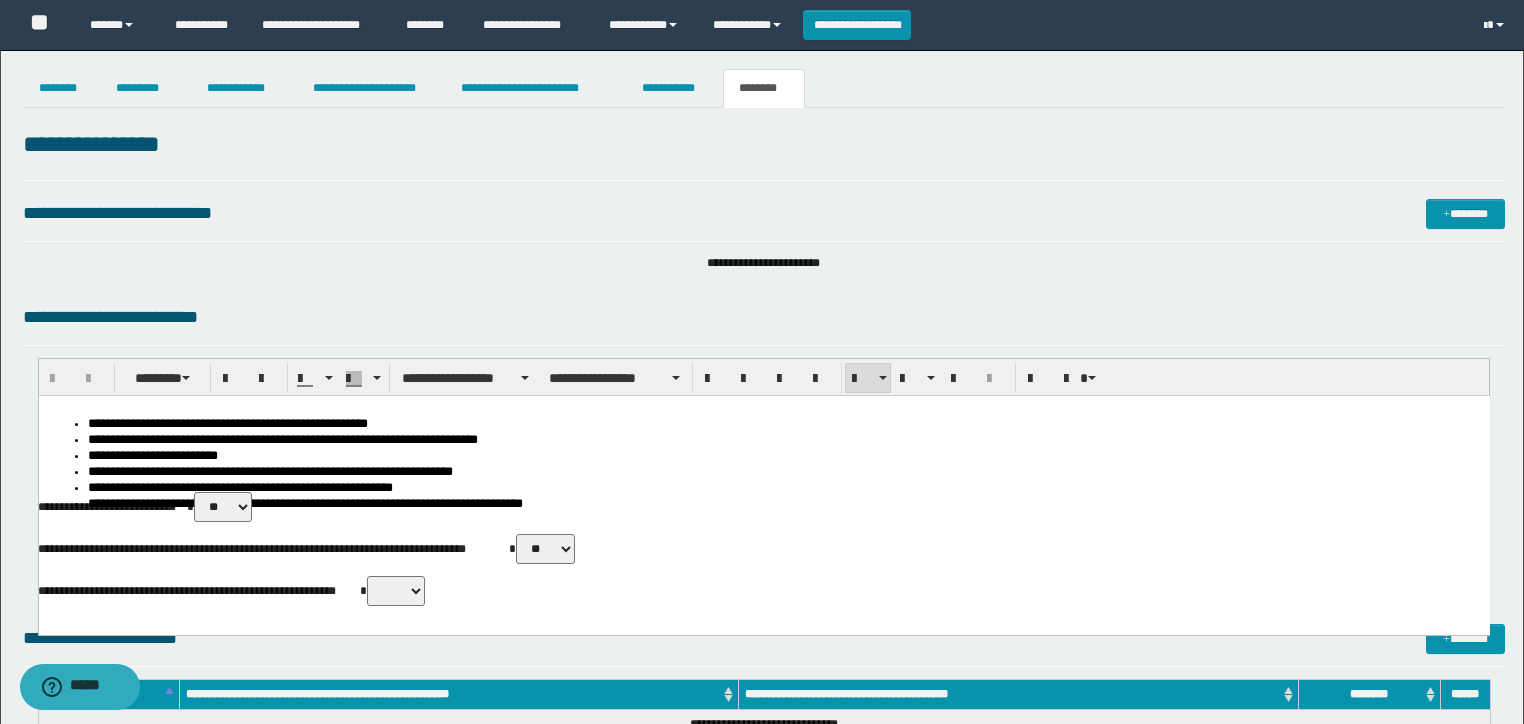 drag, startPoint x: 357, startPoint y: 428, endPoint x: 594, endPoint y: 485, distance: 243.75807 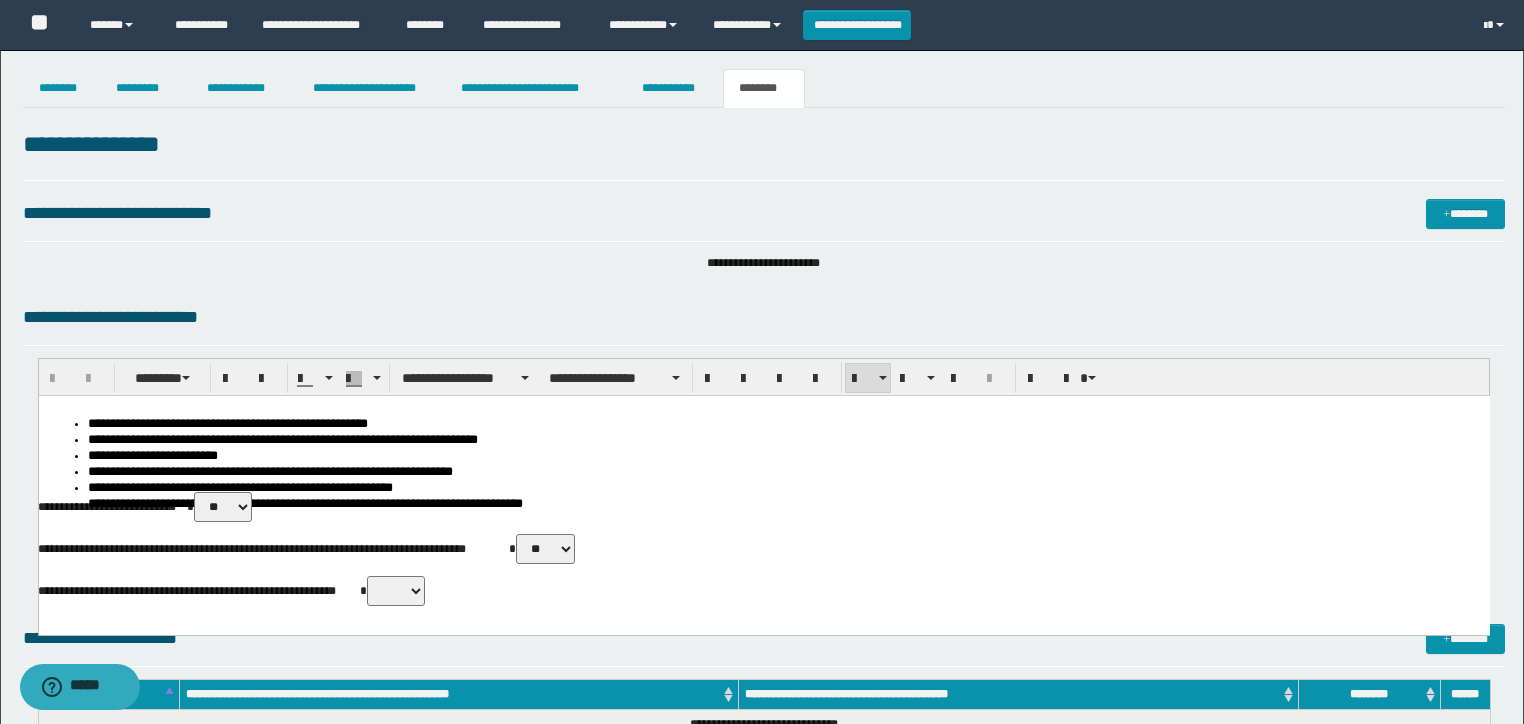 click on "**********" at bounding box center (783, 425) 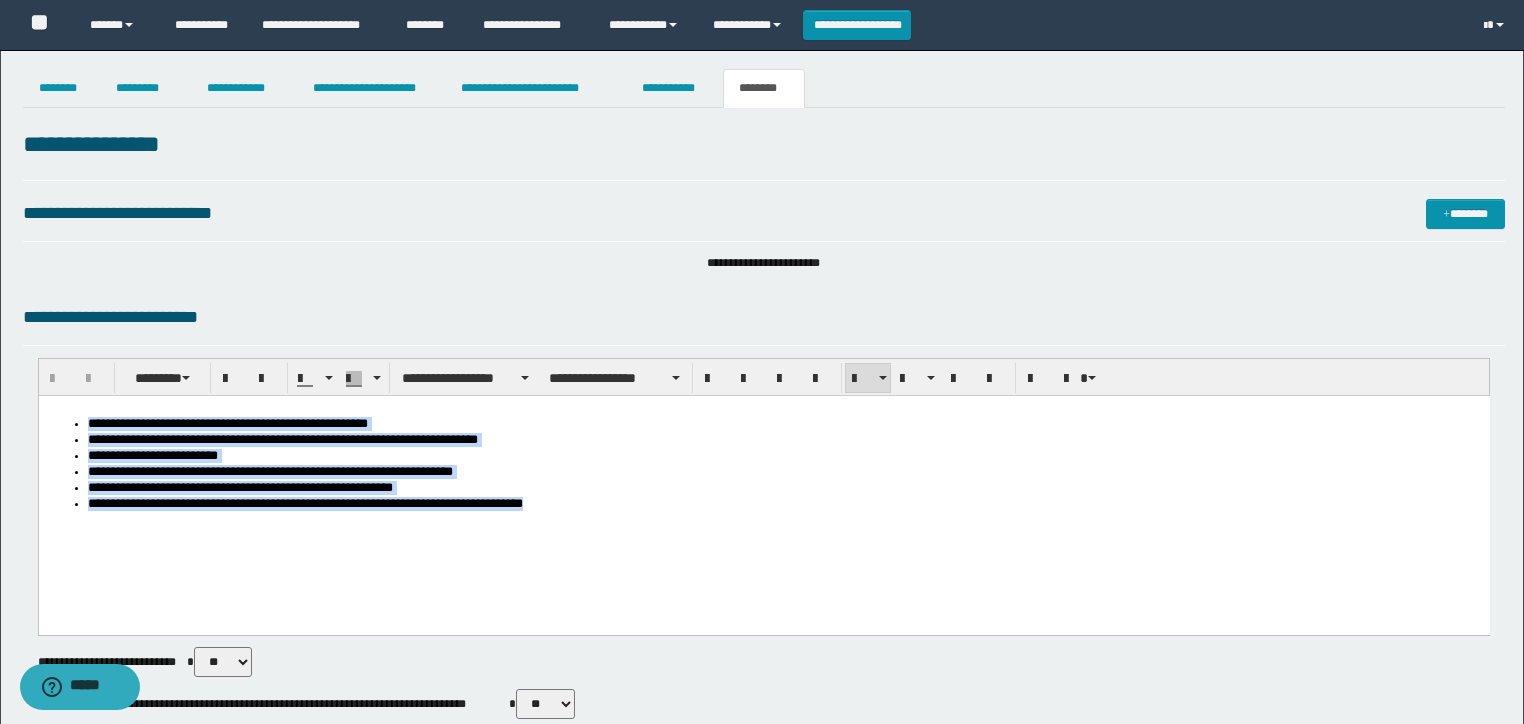 drag, startPoint x: 311, startPoint y: 433, endPoint x: -1, endPoint y: 273, distance: 350.6337 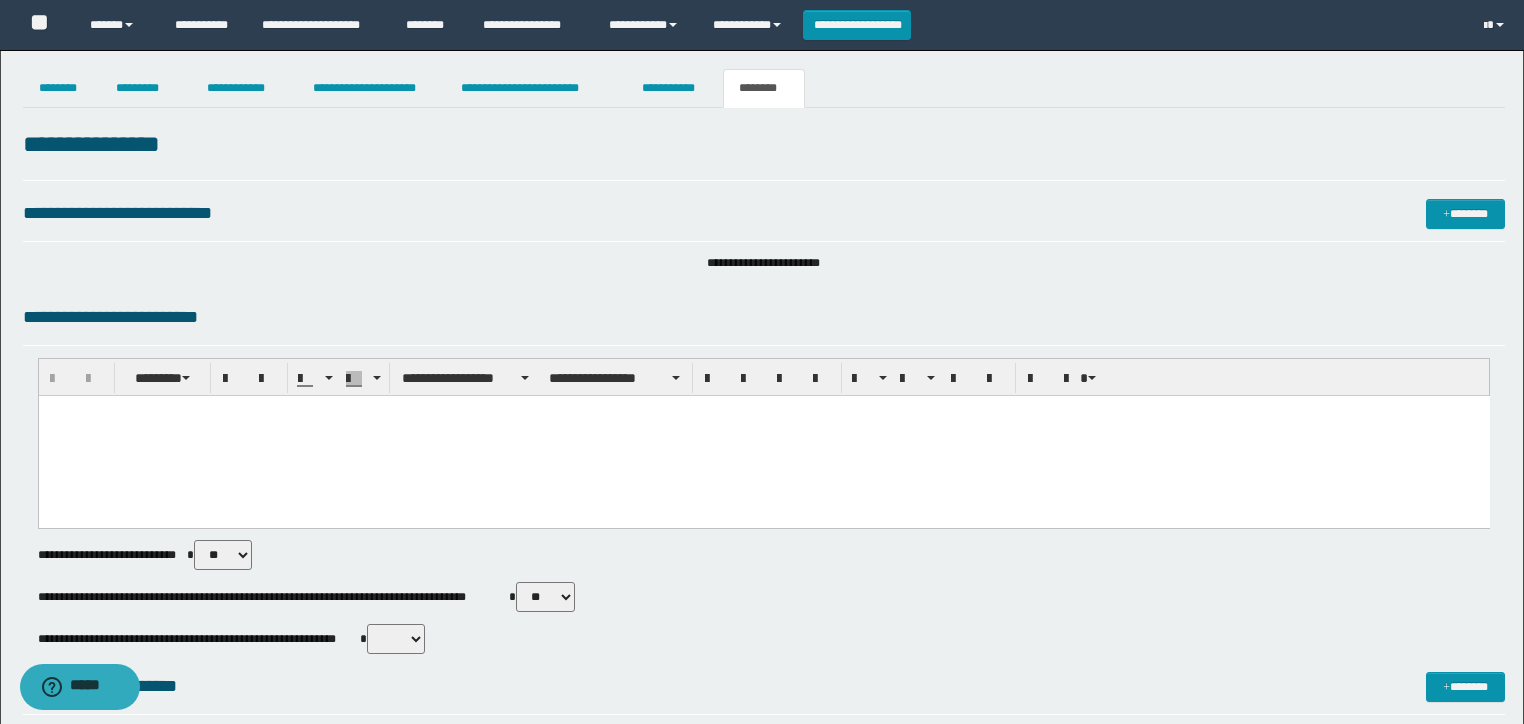 type 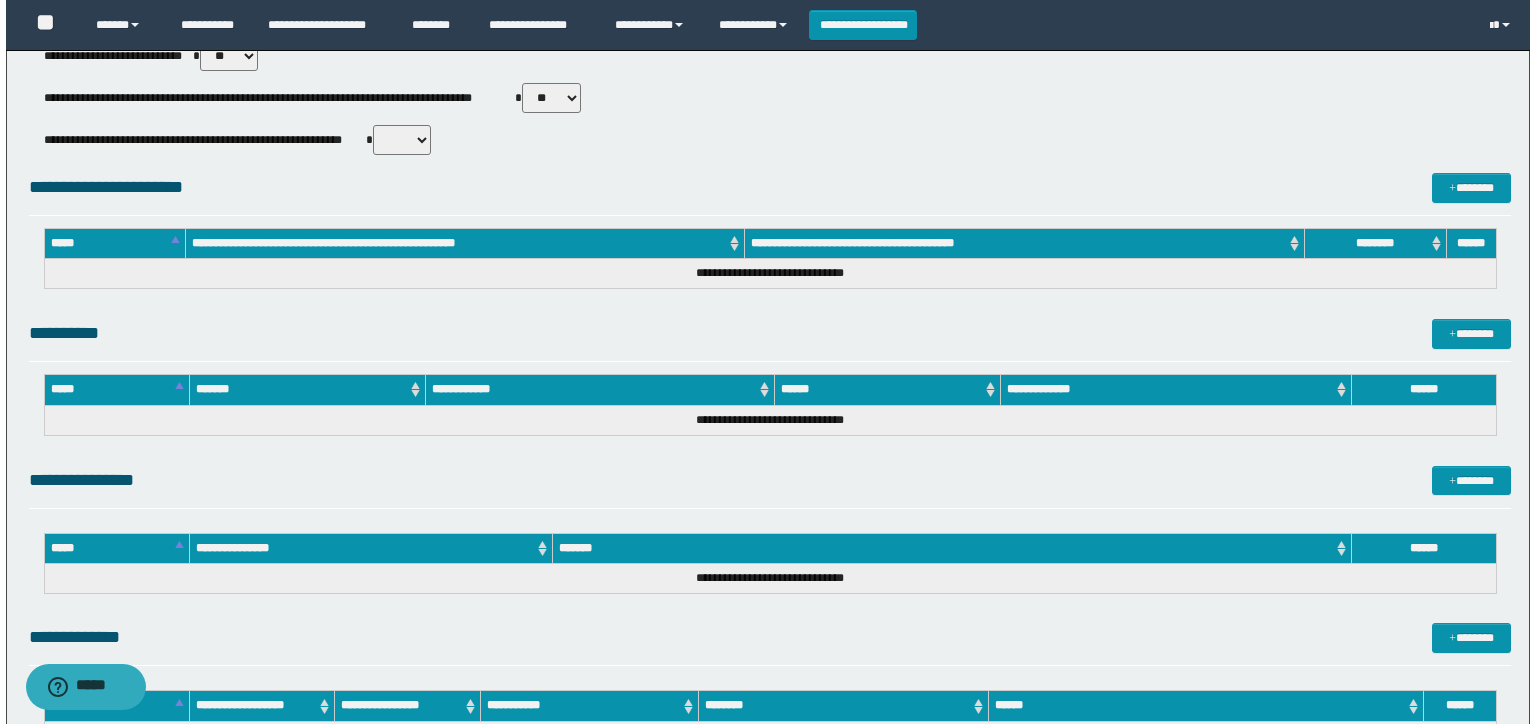 scroll, scrollTop: 880, scrollLeft: 0, axis: vertical 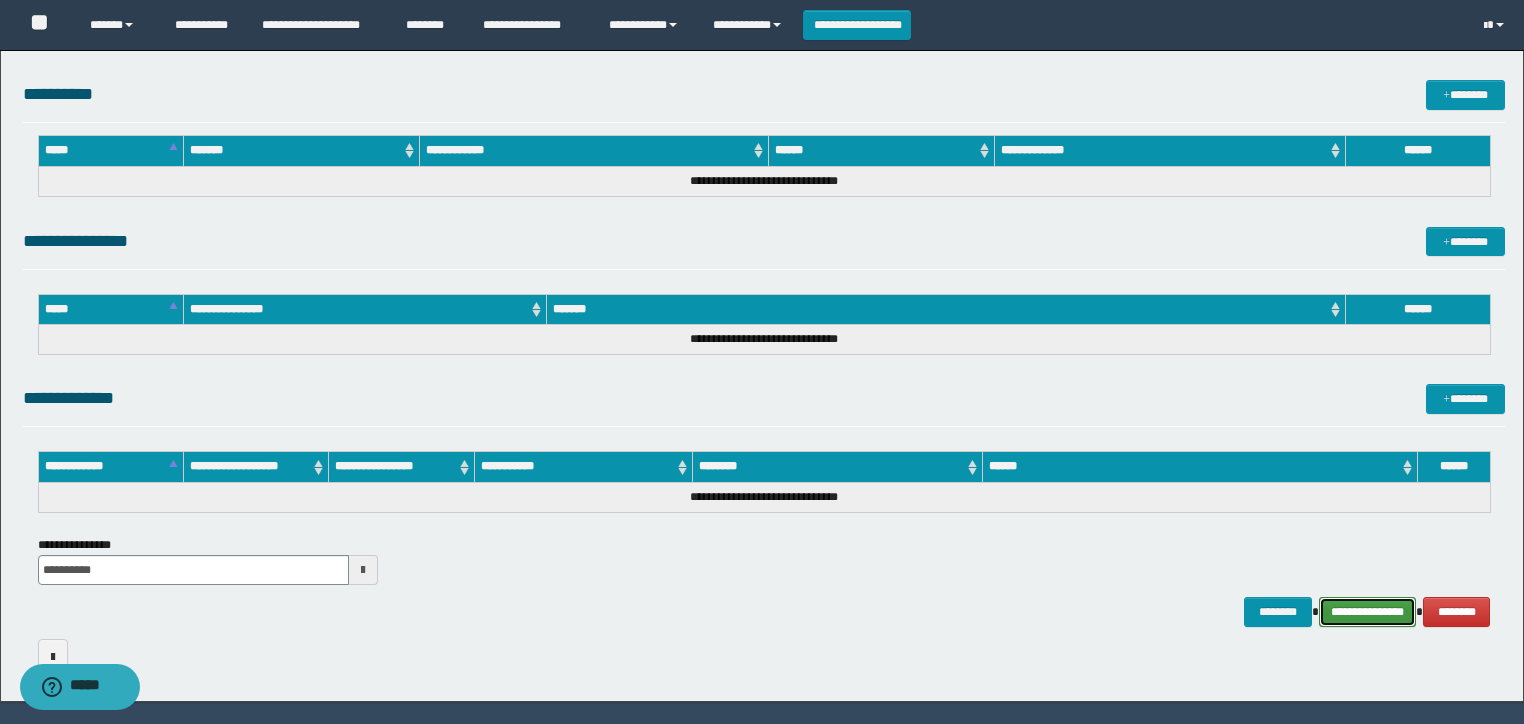 click on "**********" at bounding box center (1368, 612) 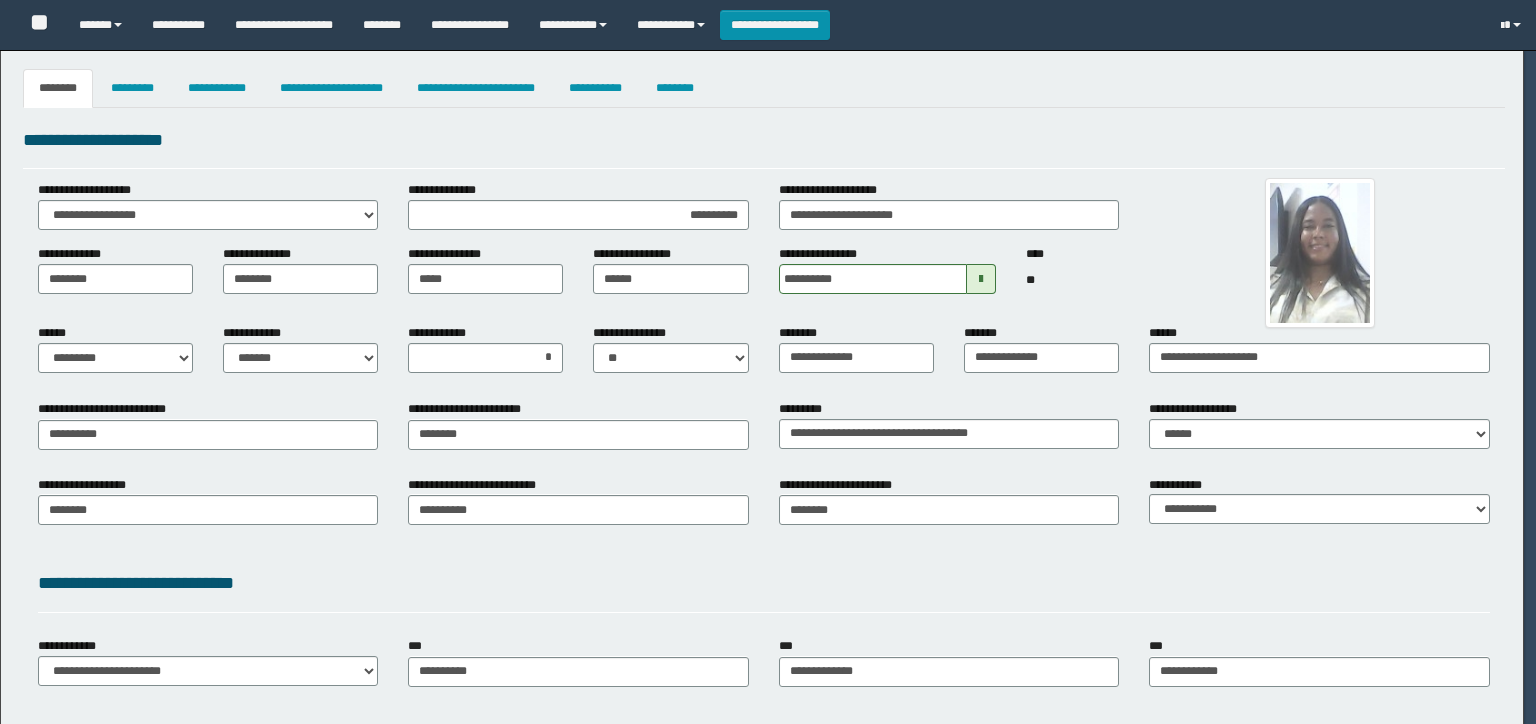 select on "*" 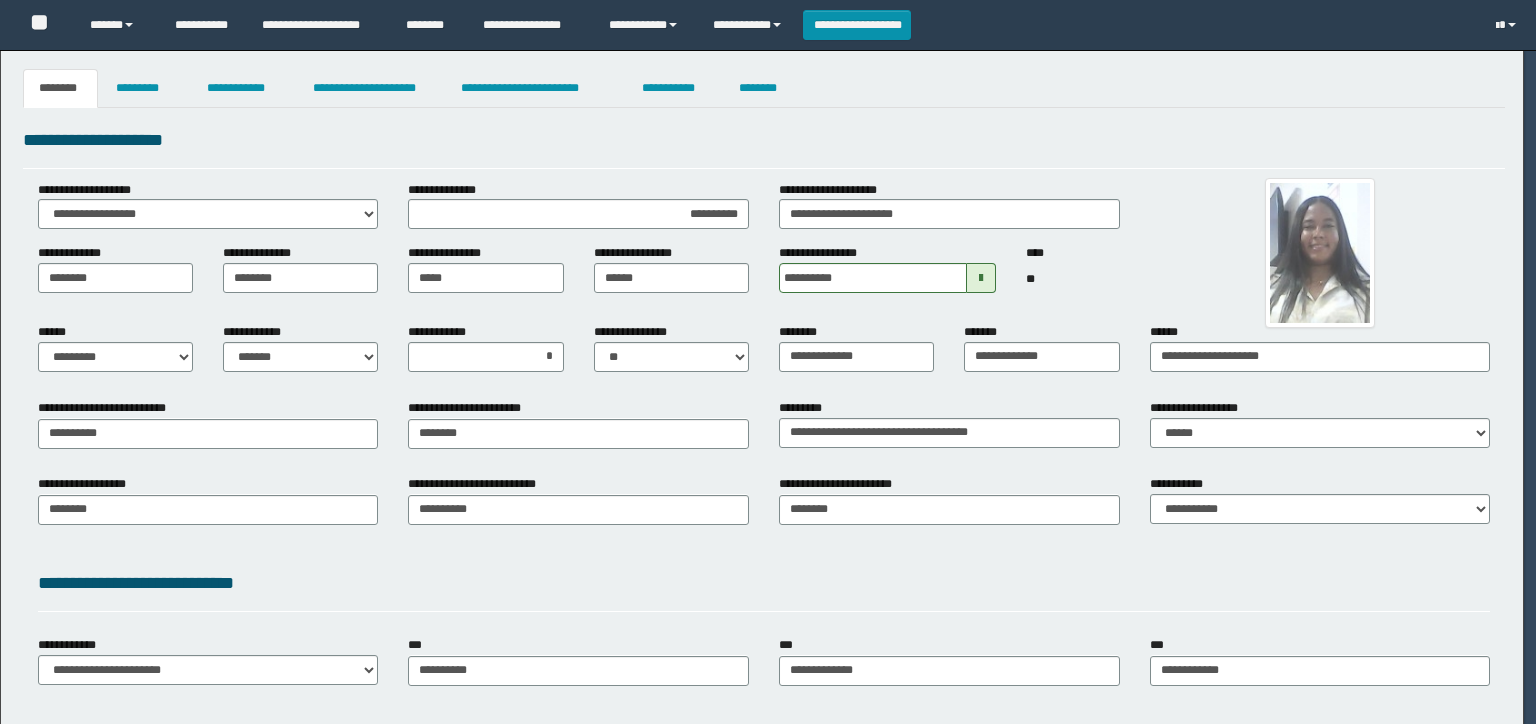 scroll, scrollTop: 0, scrollLeft: 0, axis: both 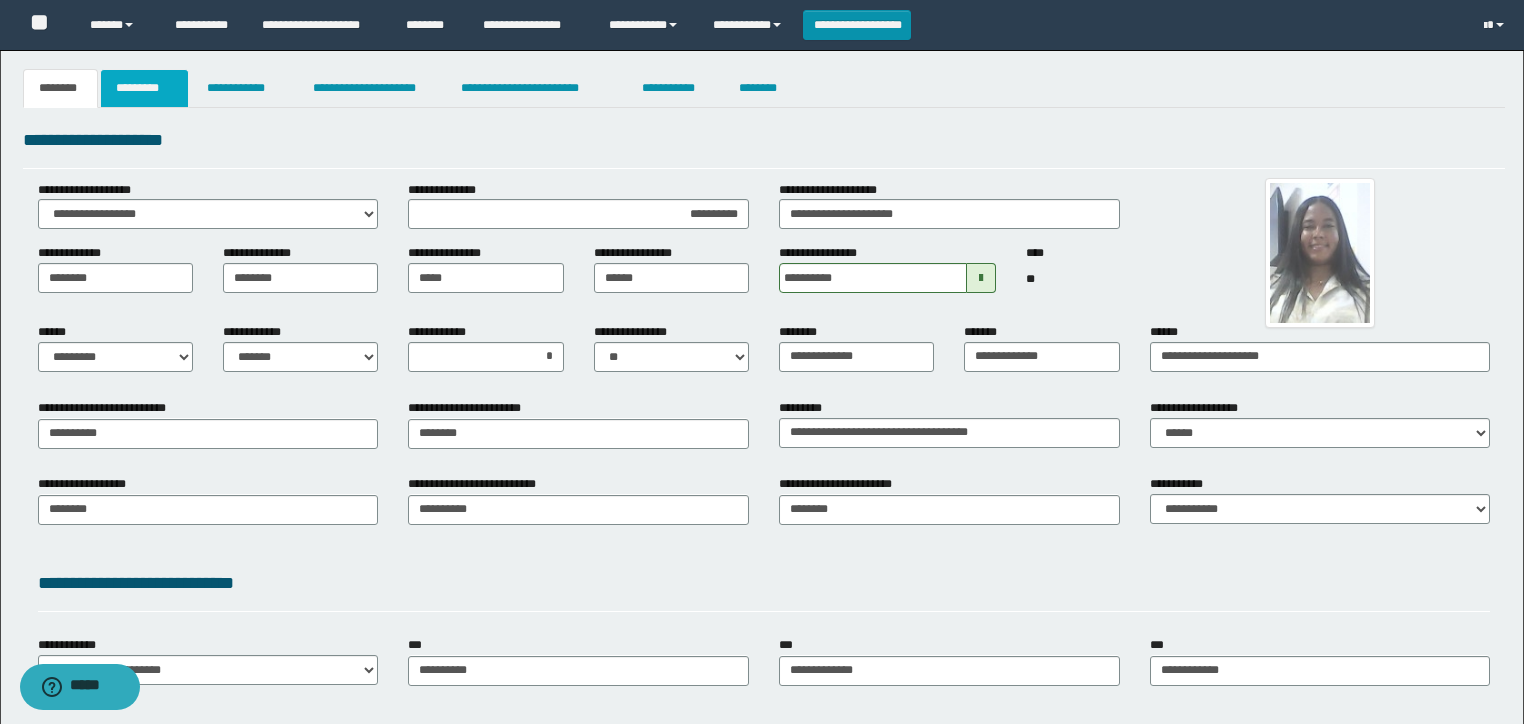 click on "*********" at bounding box center (144, 88) 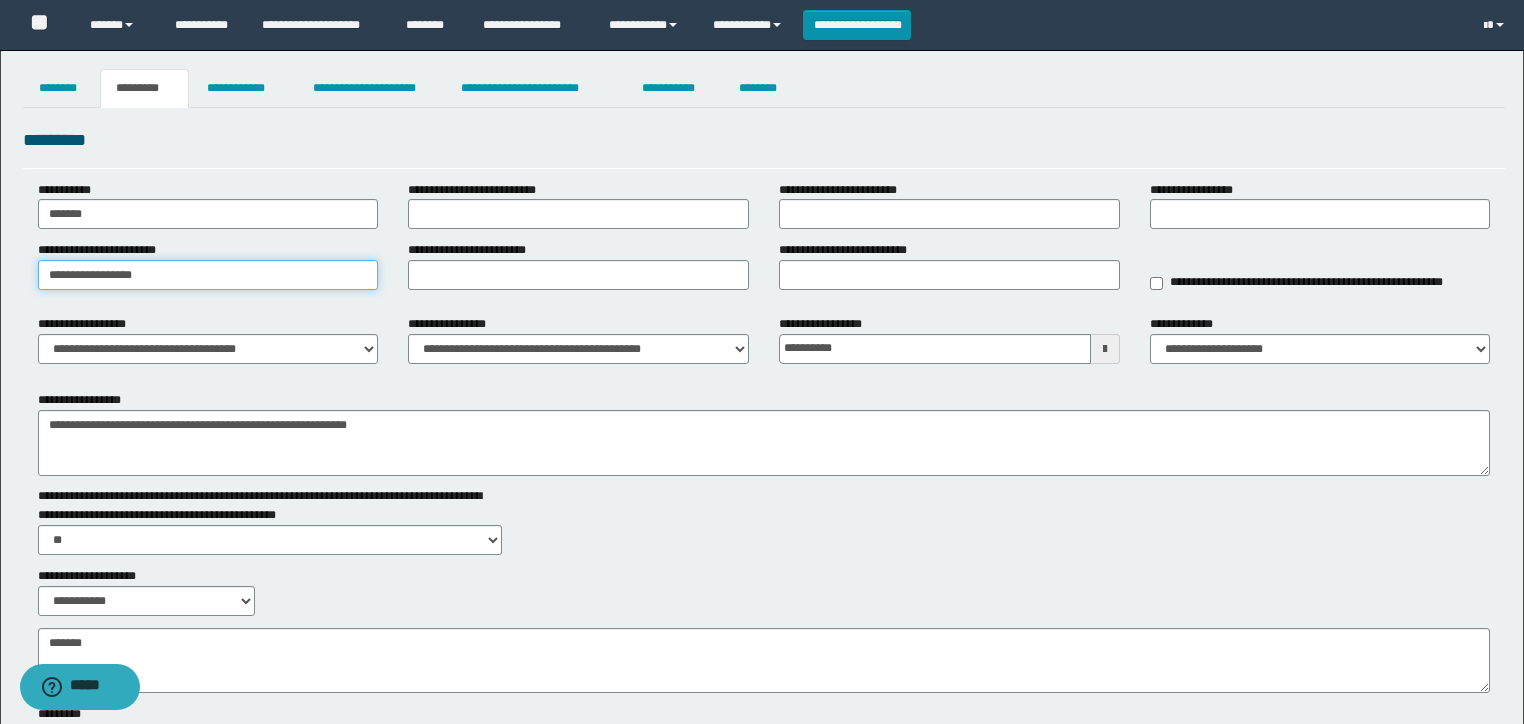 drag, startPoint x: 0, startPoint y: 270, endPoint x: 13, endPoint y: 197, distance: 74.1485 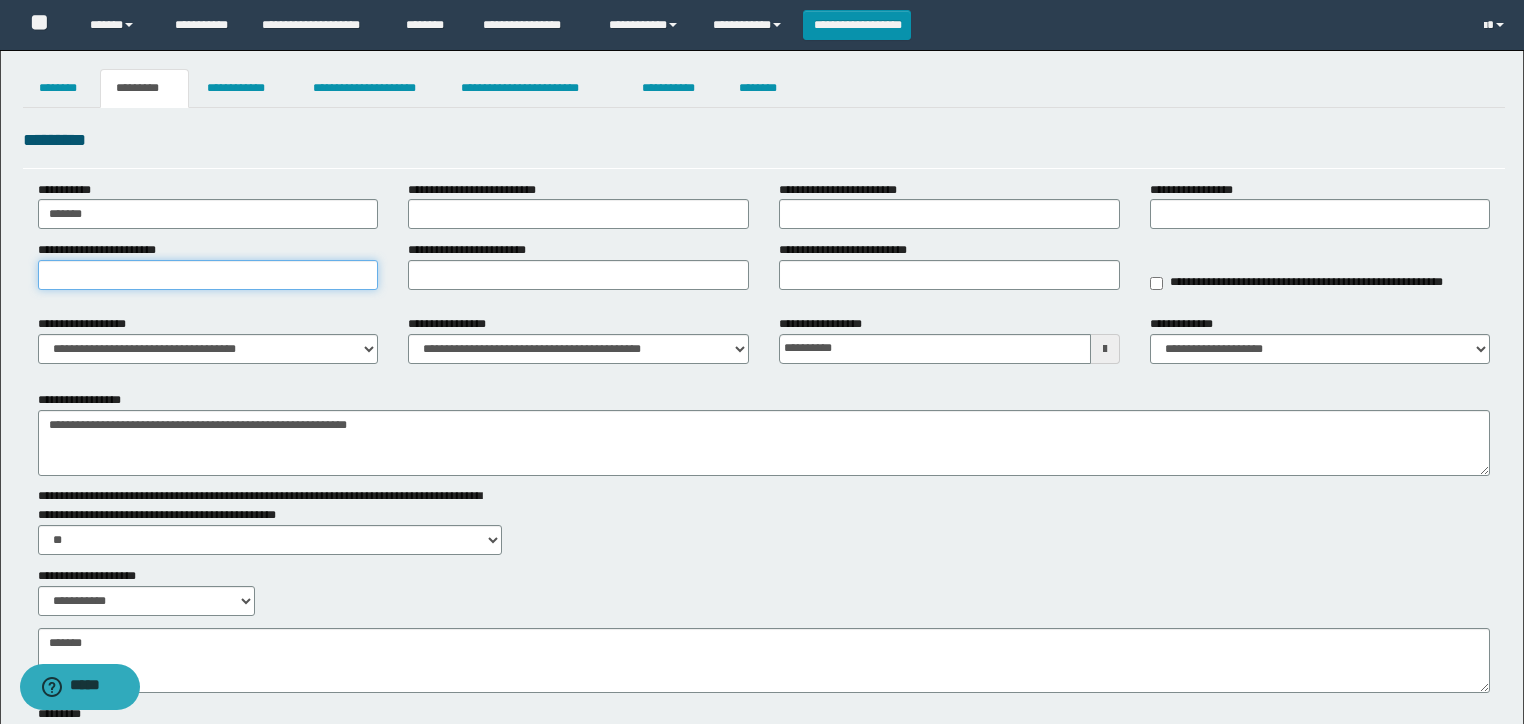 type 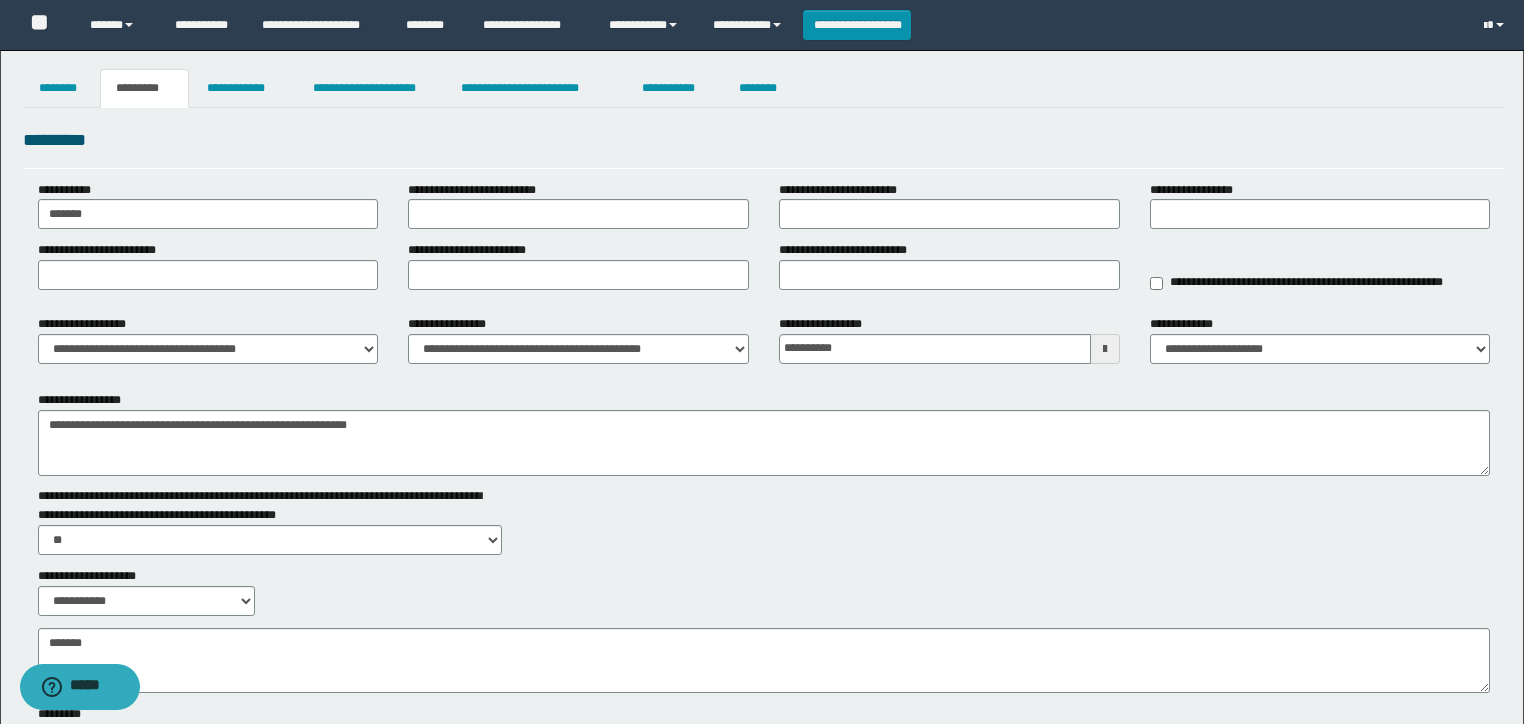 click on "**********" at bounding box center (474, 250) 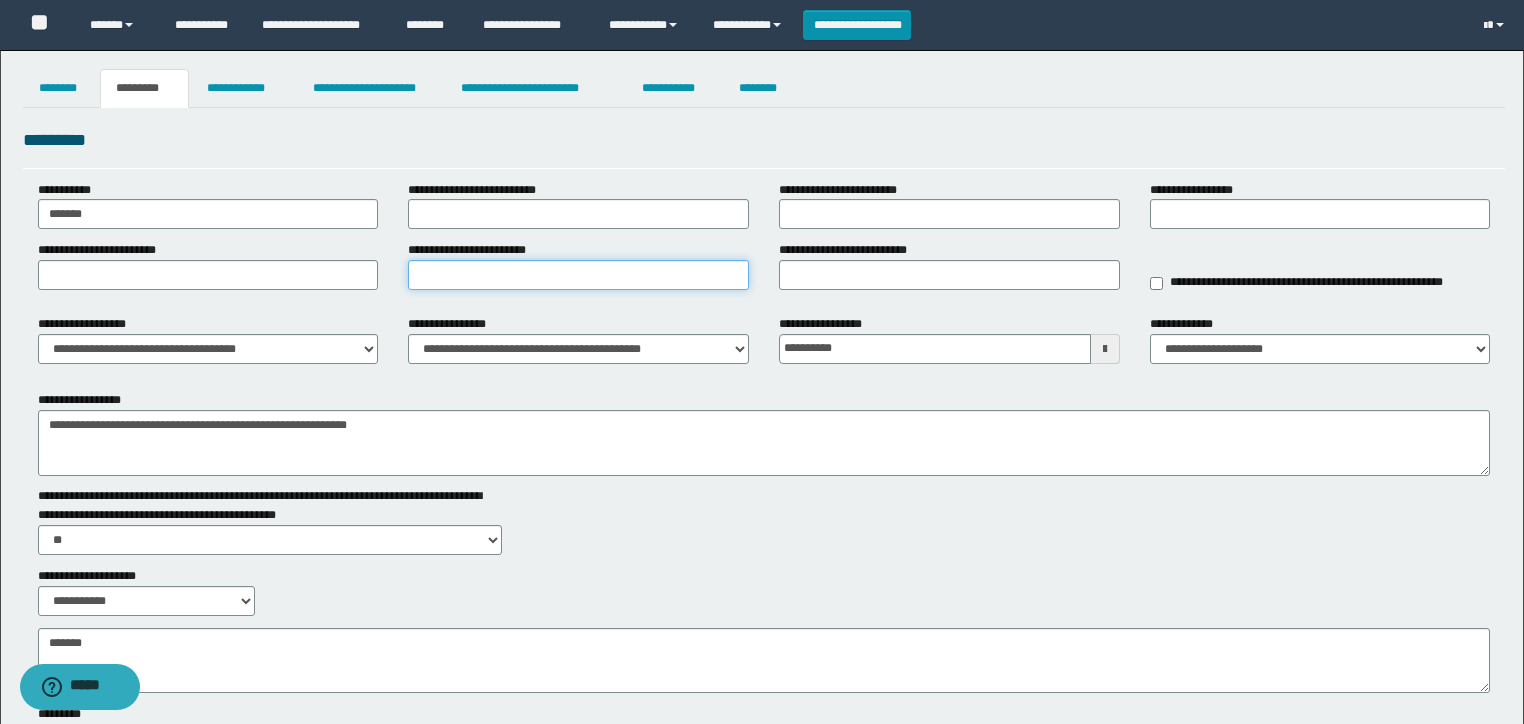 click on "**********" at bounding box center (578, 275) 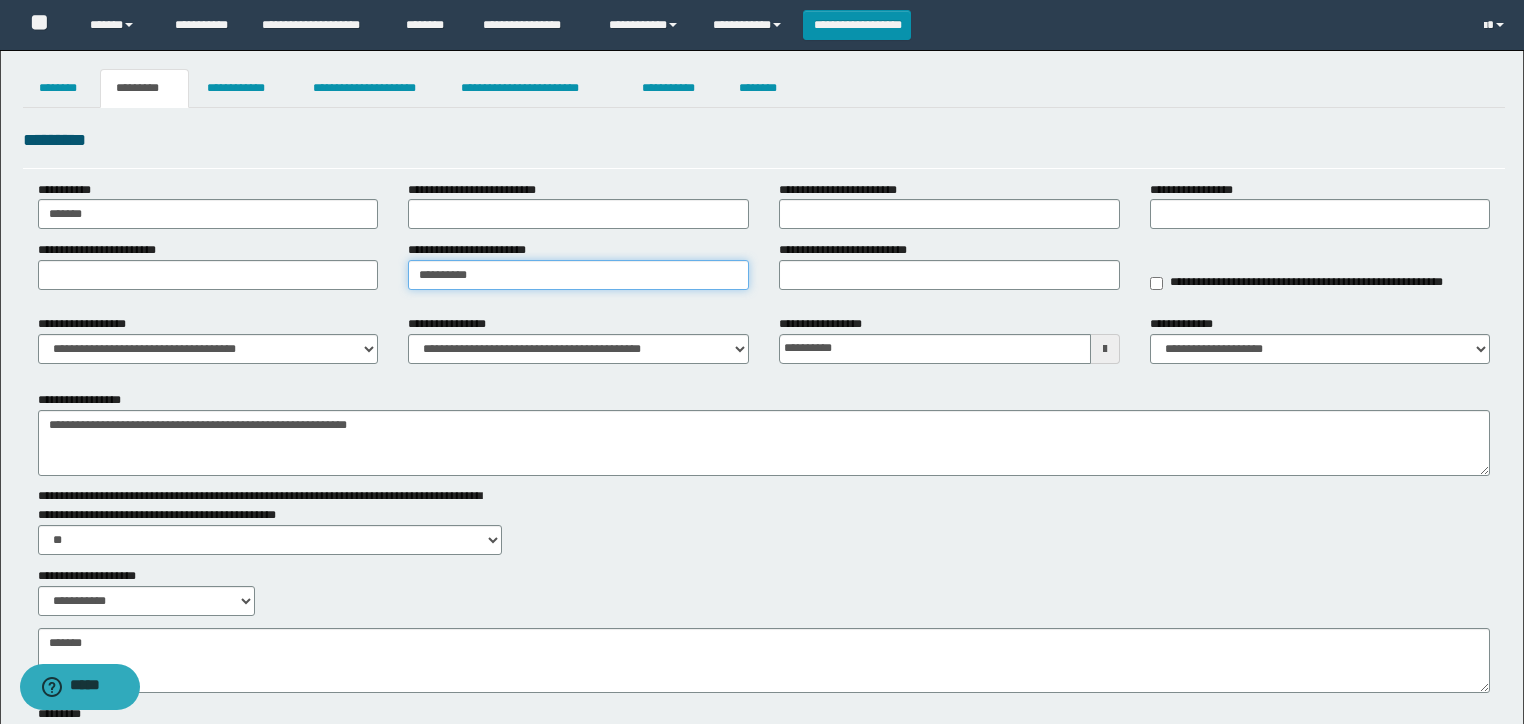 type on "**********" 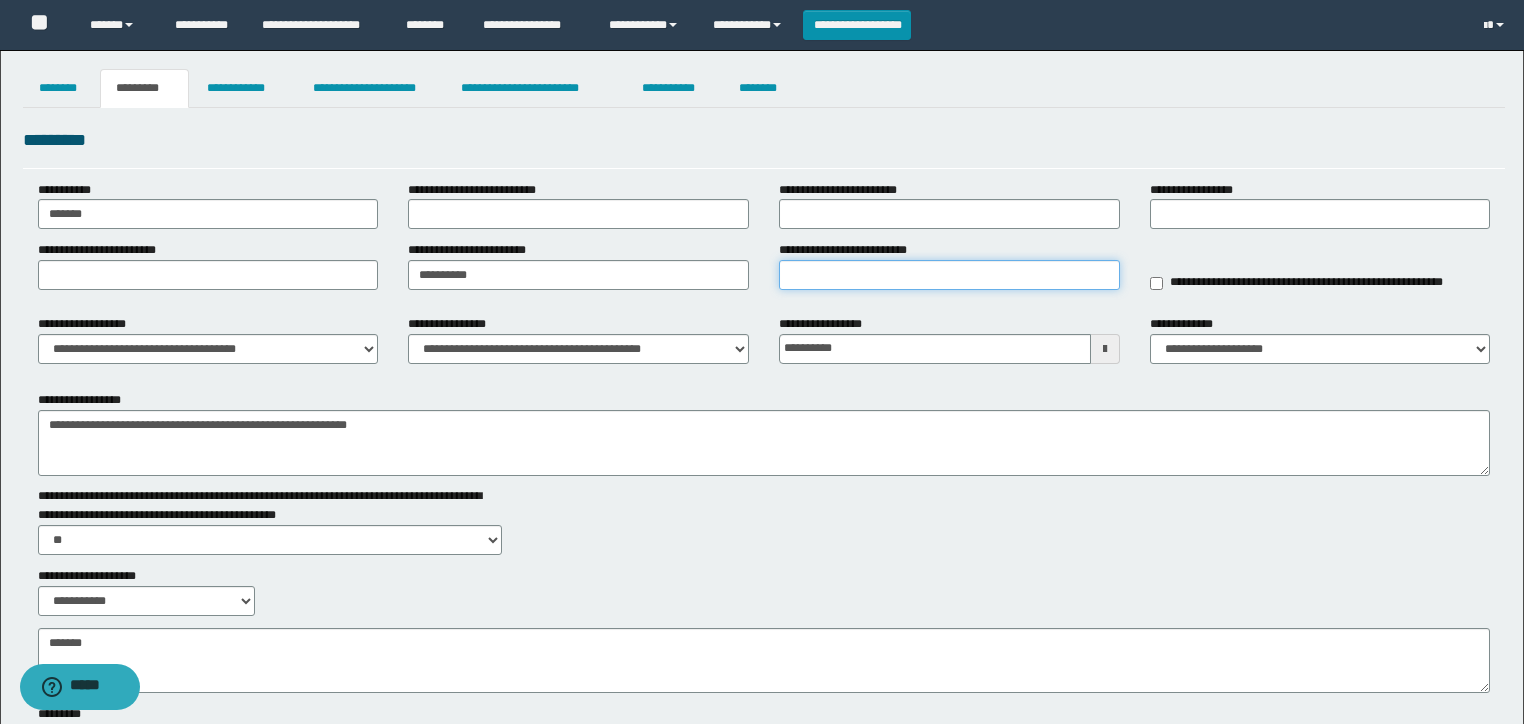 click on "**********" at bounding box center (949, 275) 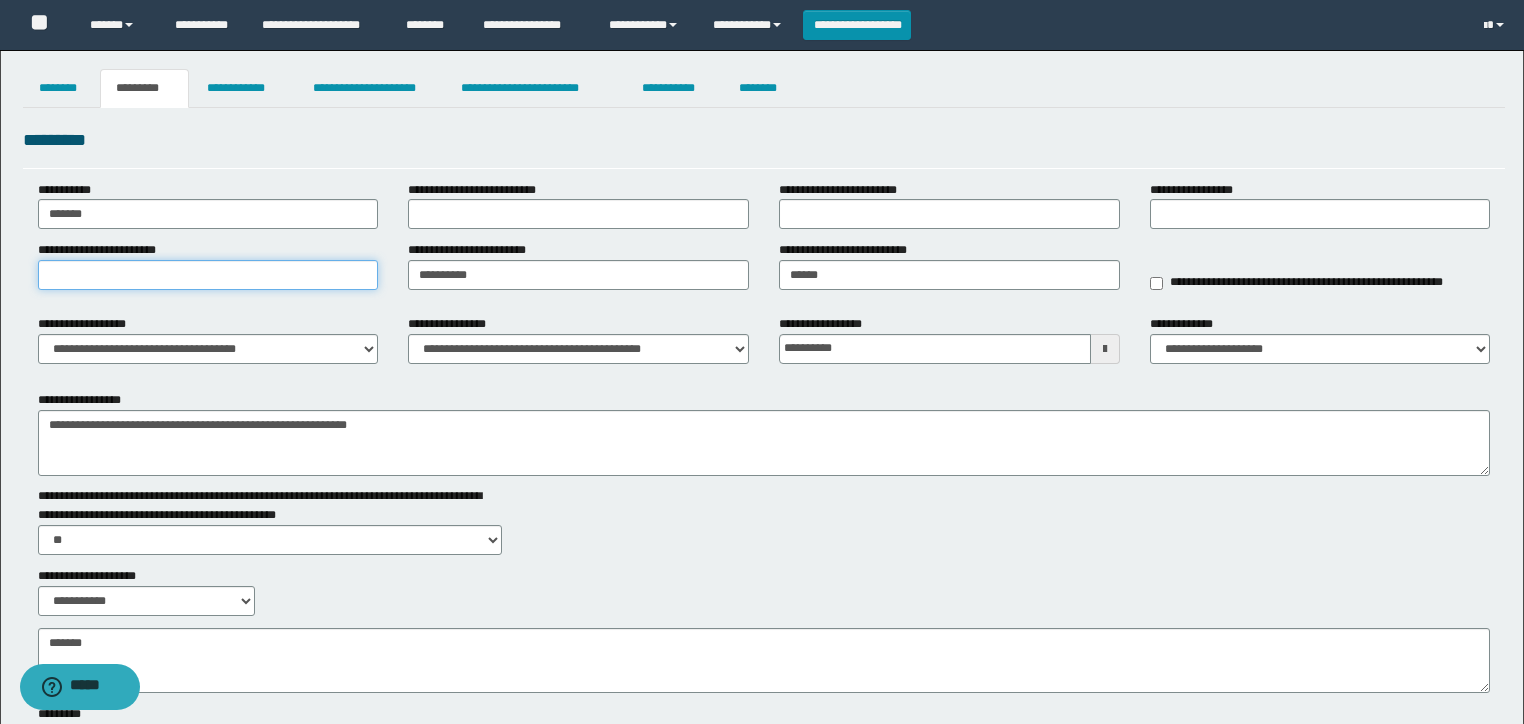 click on "**********" at bounding box center (208, 275) 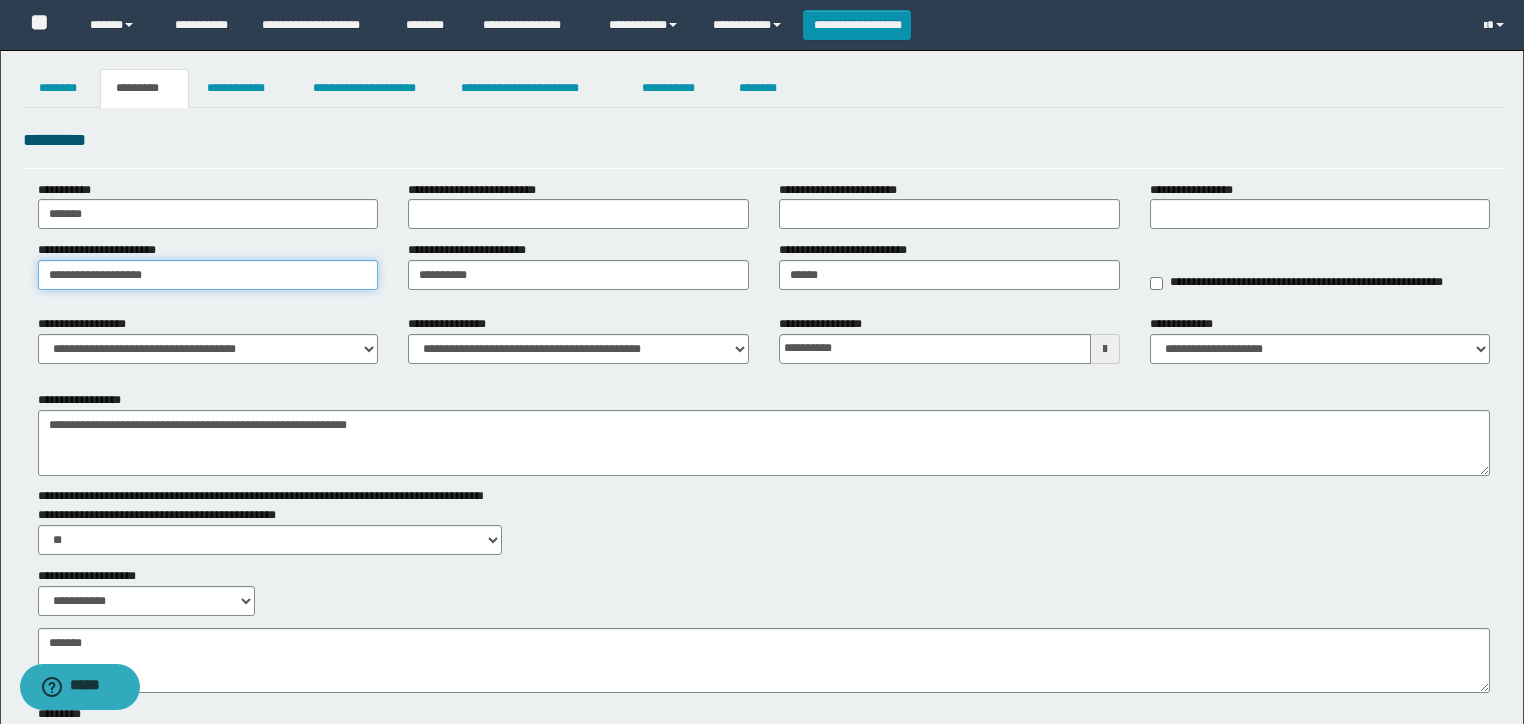 click on "**********" at bounding box center [208, 275] 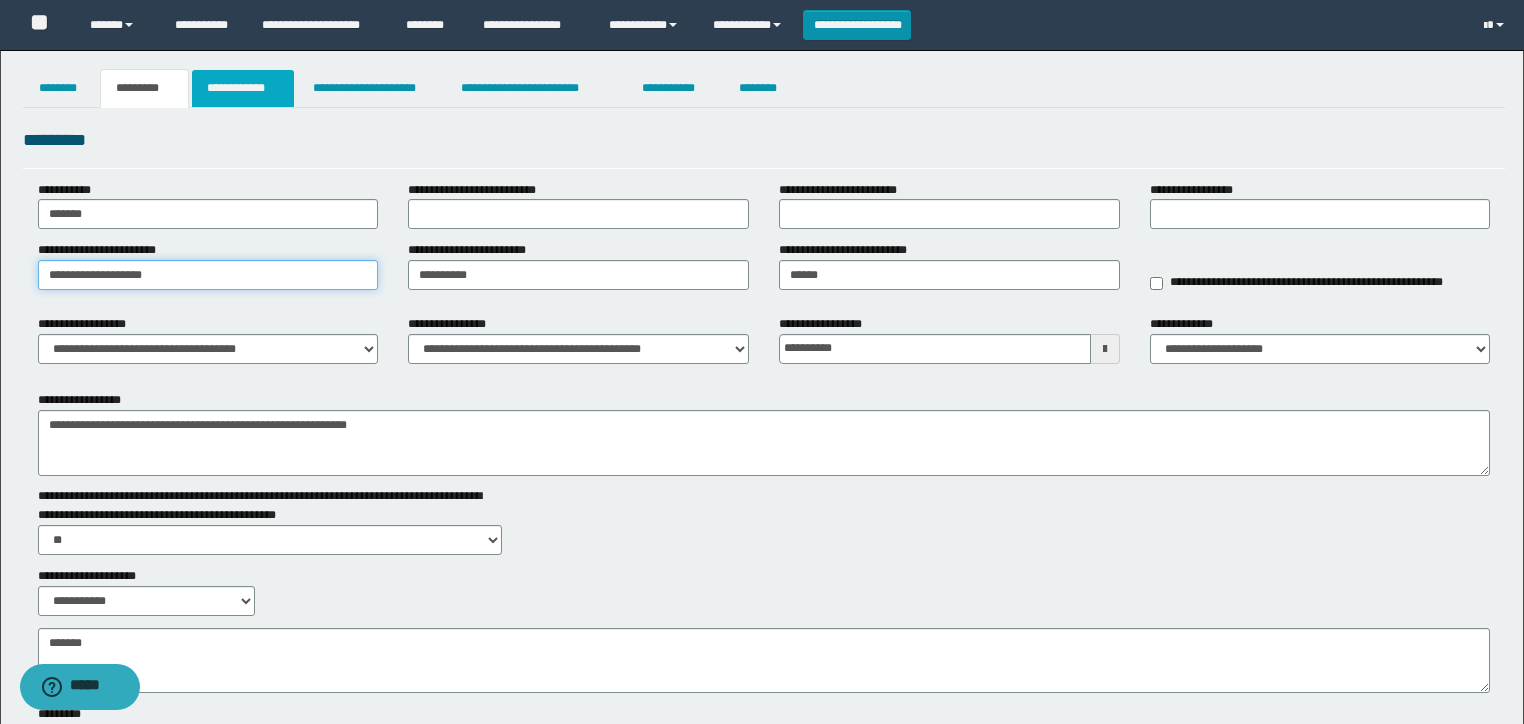 type on "**********" 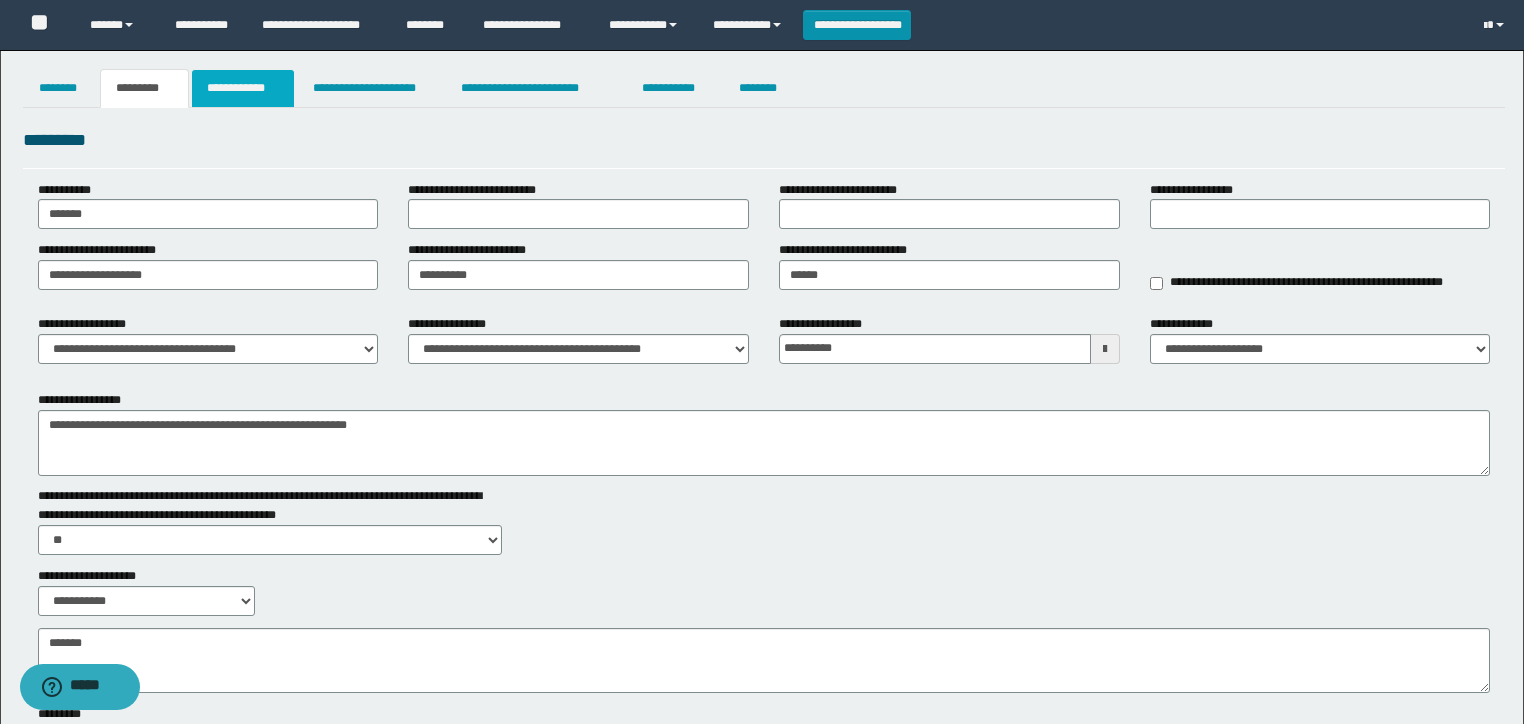 click on "**********" at bounding box center (243, 88) 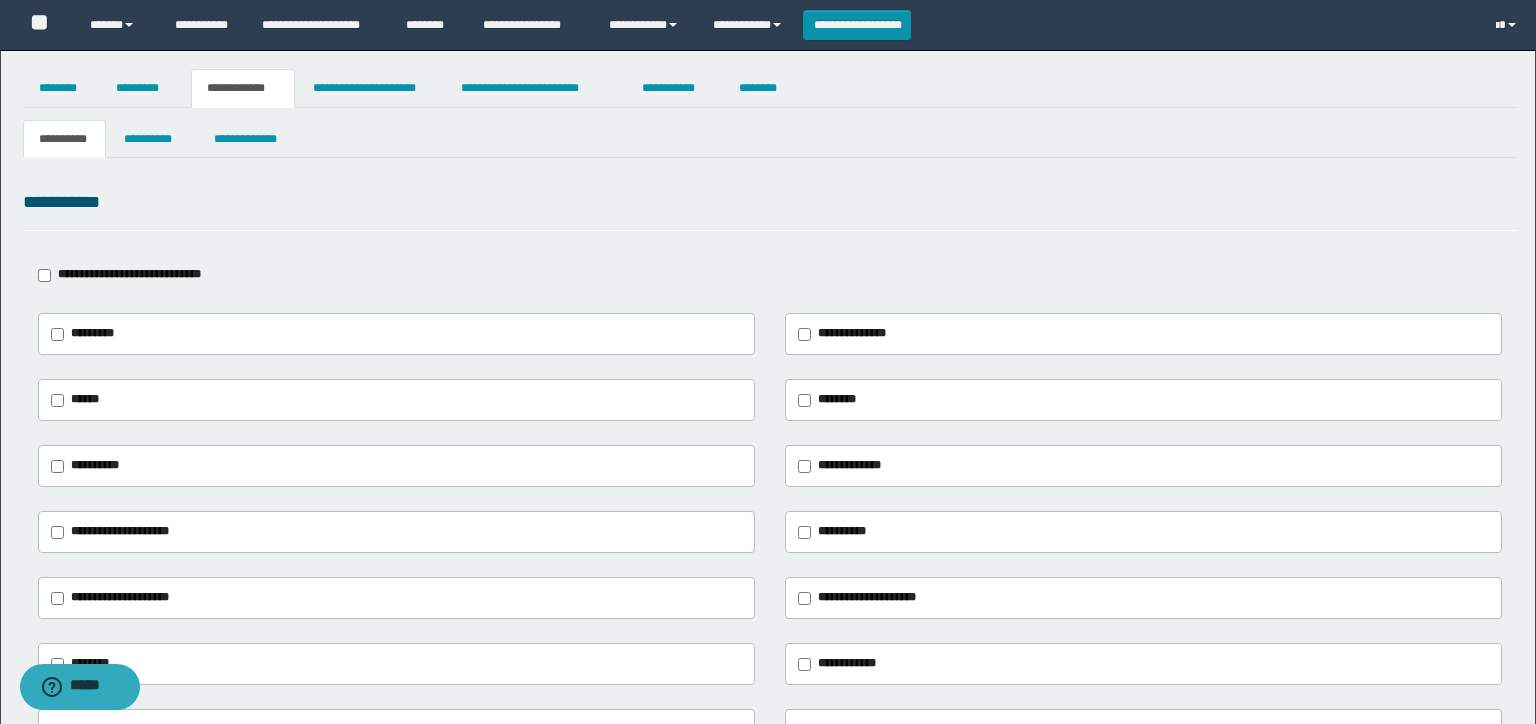 type on "**********" 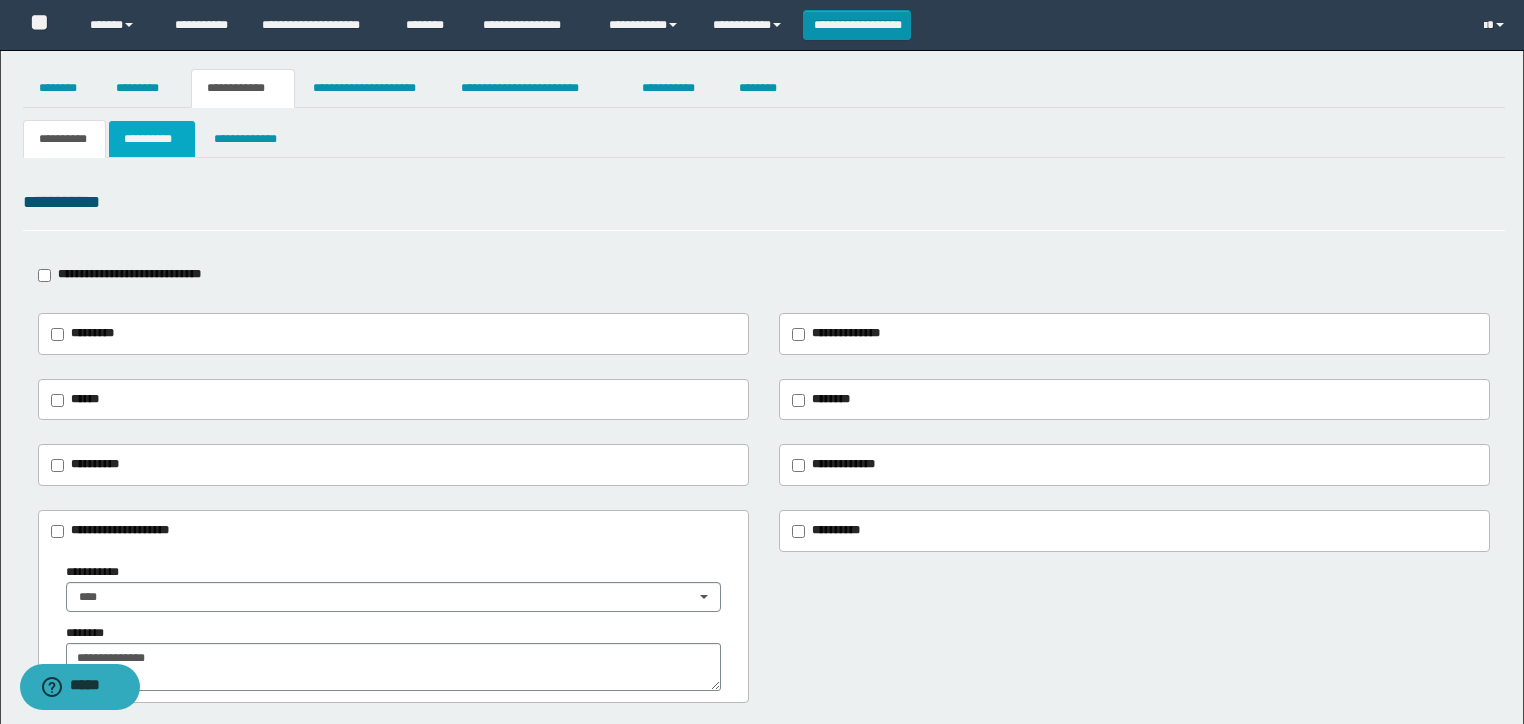 click on "**********" at bounding box center [152, 139] 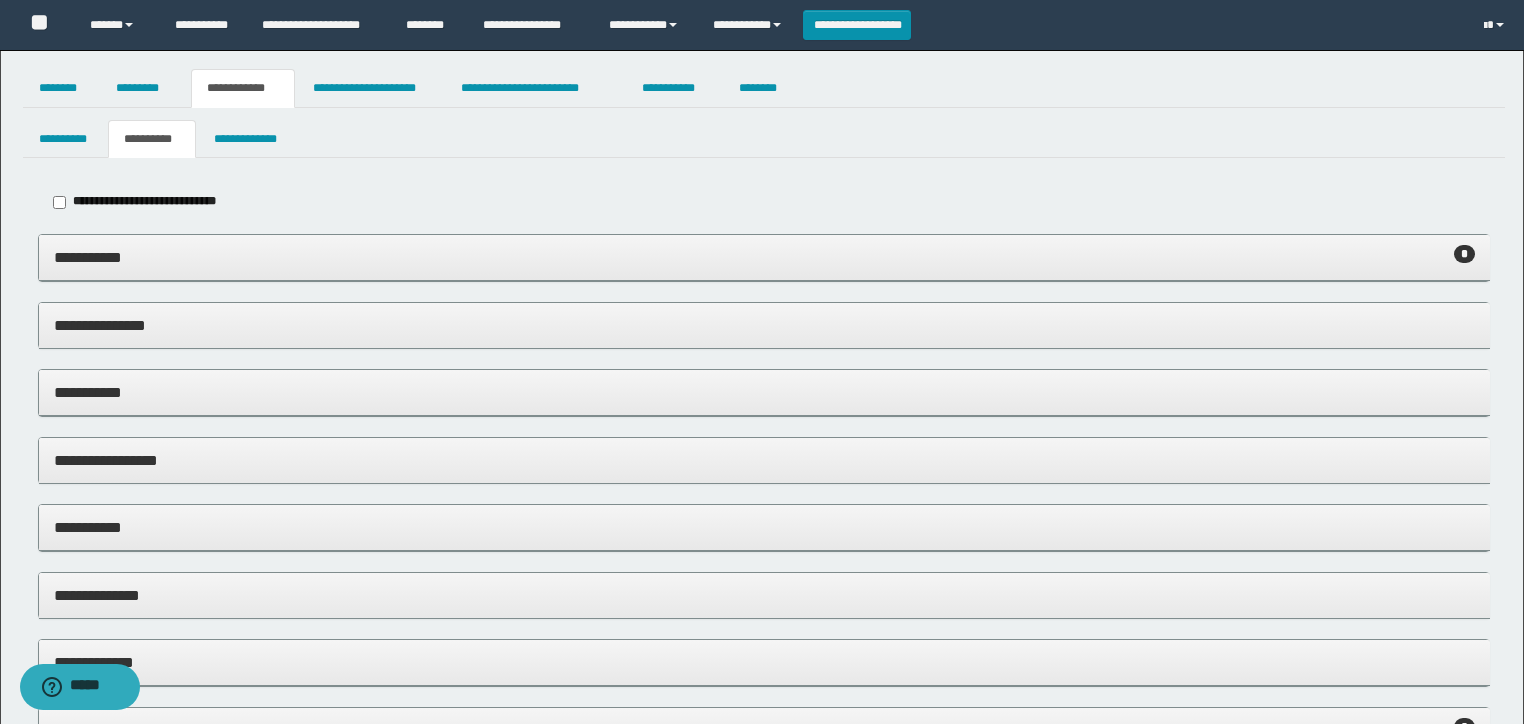 click on "**********" at bounding box center (764, 202) 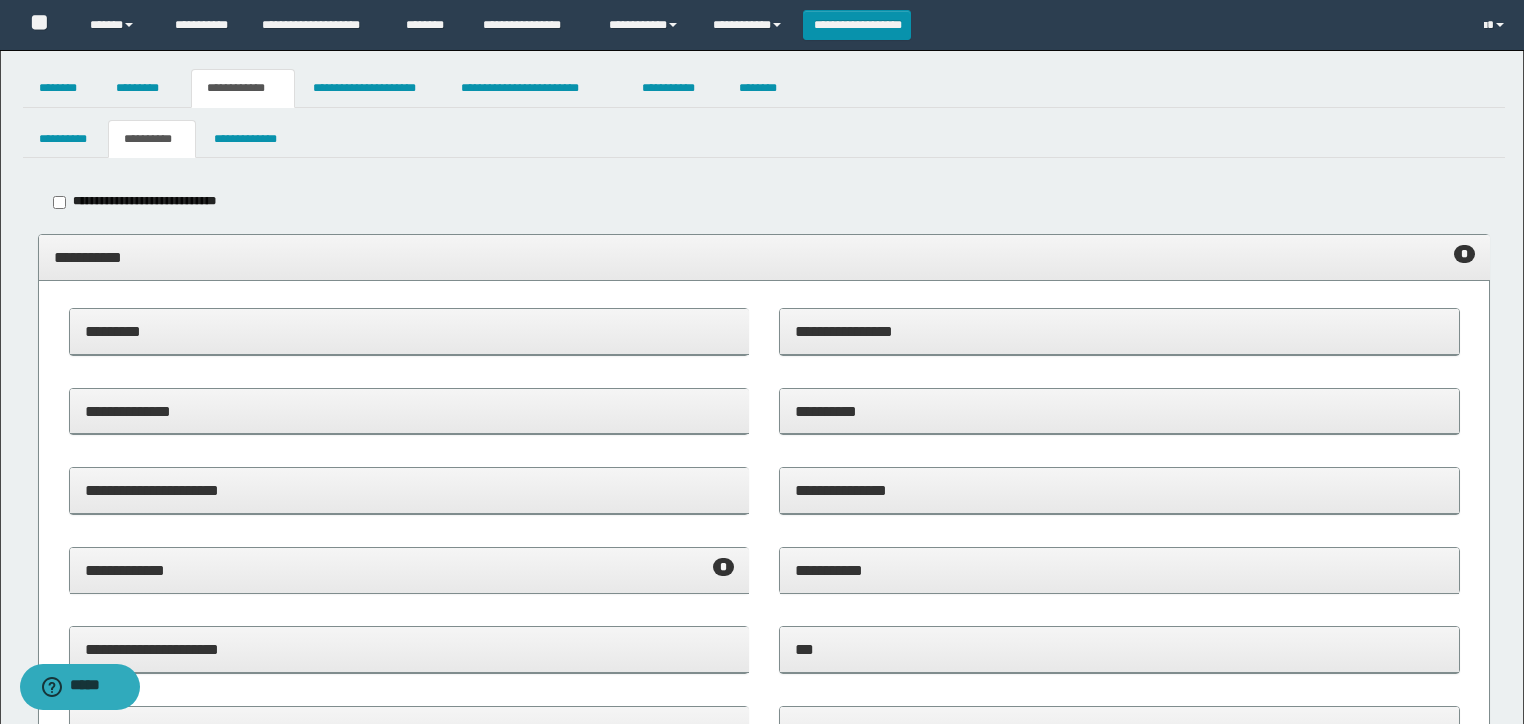 click on "**********" at bounding box center (409, 570) 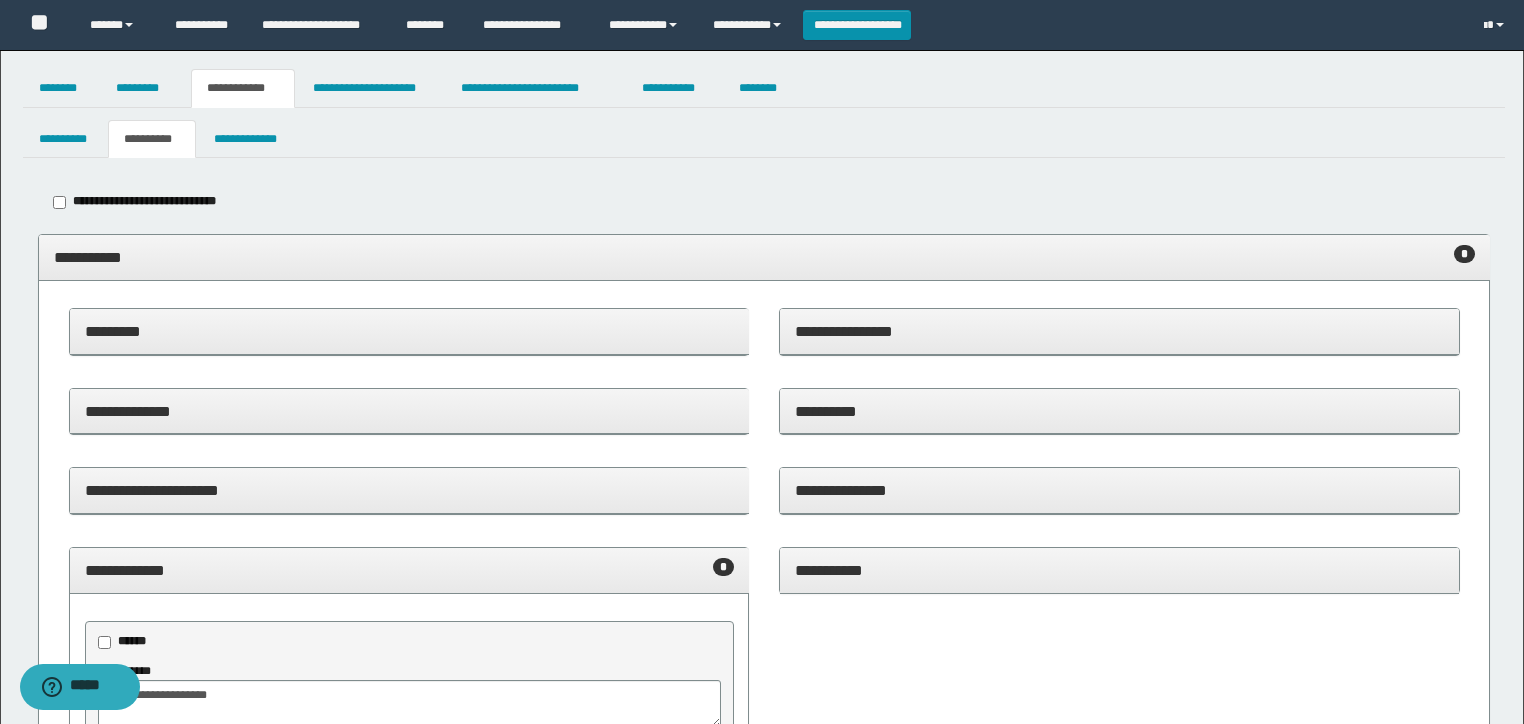 scroll, scrollTop: 400, scrollLeft: 0, axis: vertical 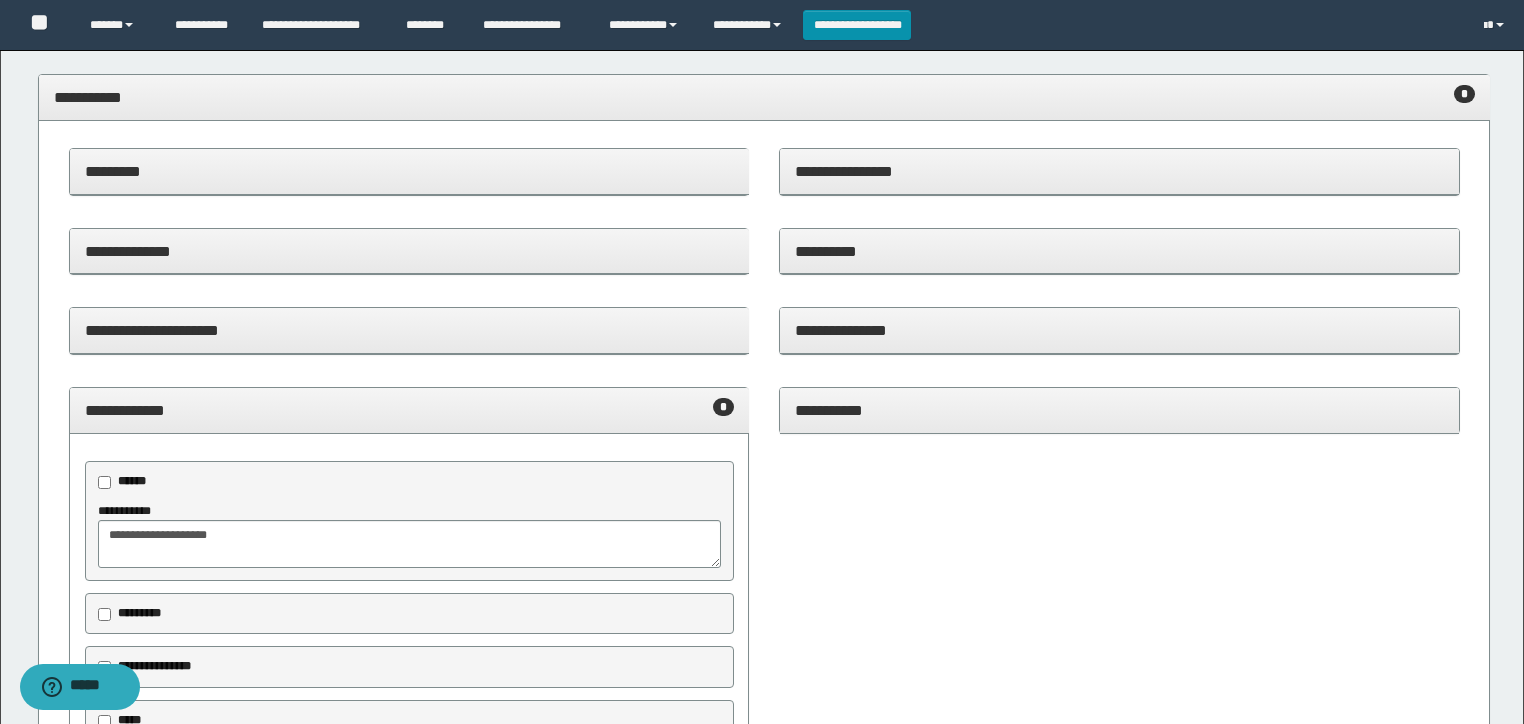 click on "**********" at bounding box center [409, 410] 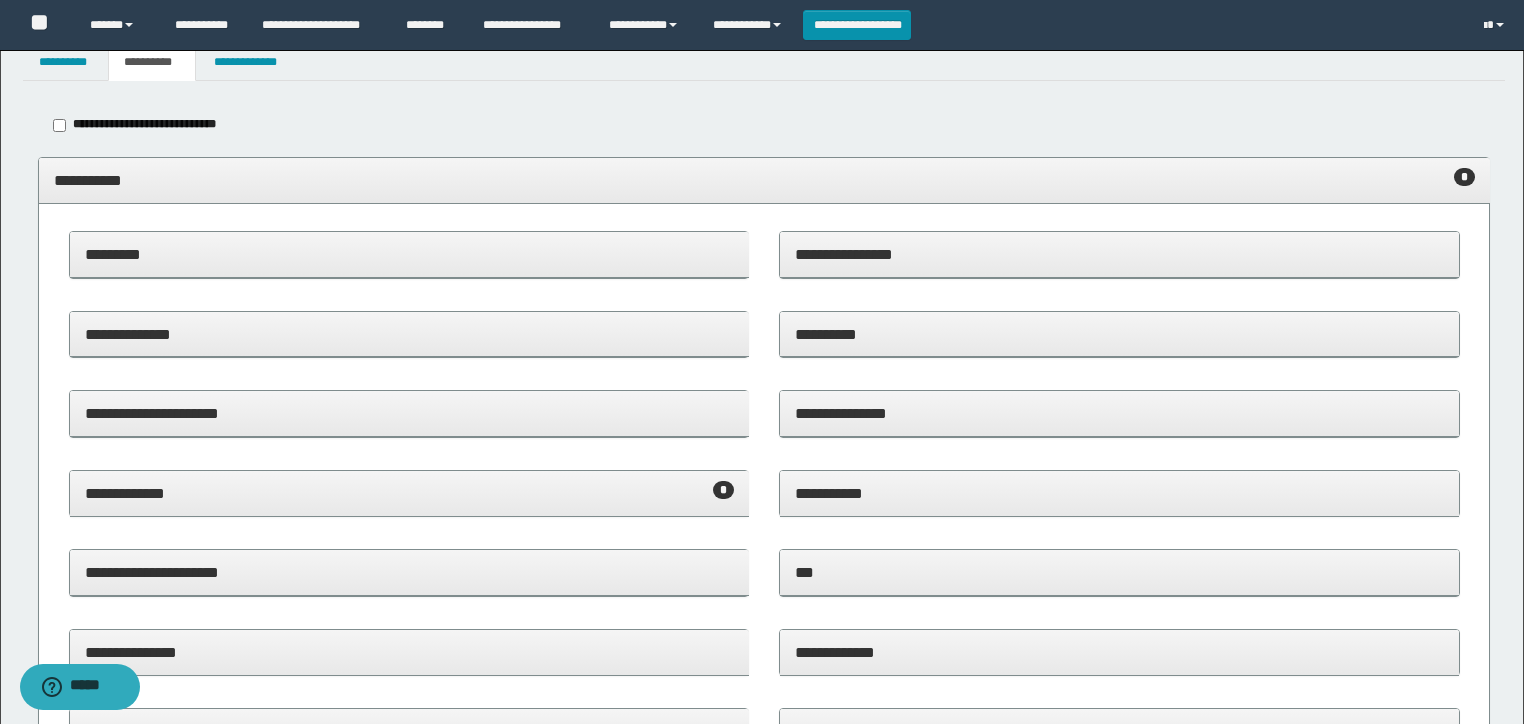 scroll, scrollTop: 0, scrollLeft: 0, axis: both 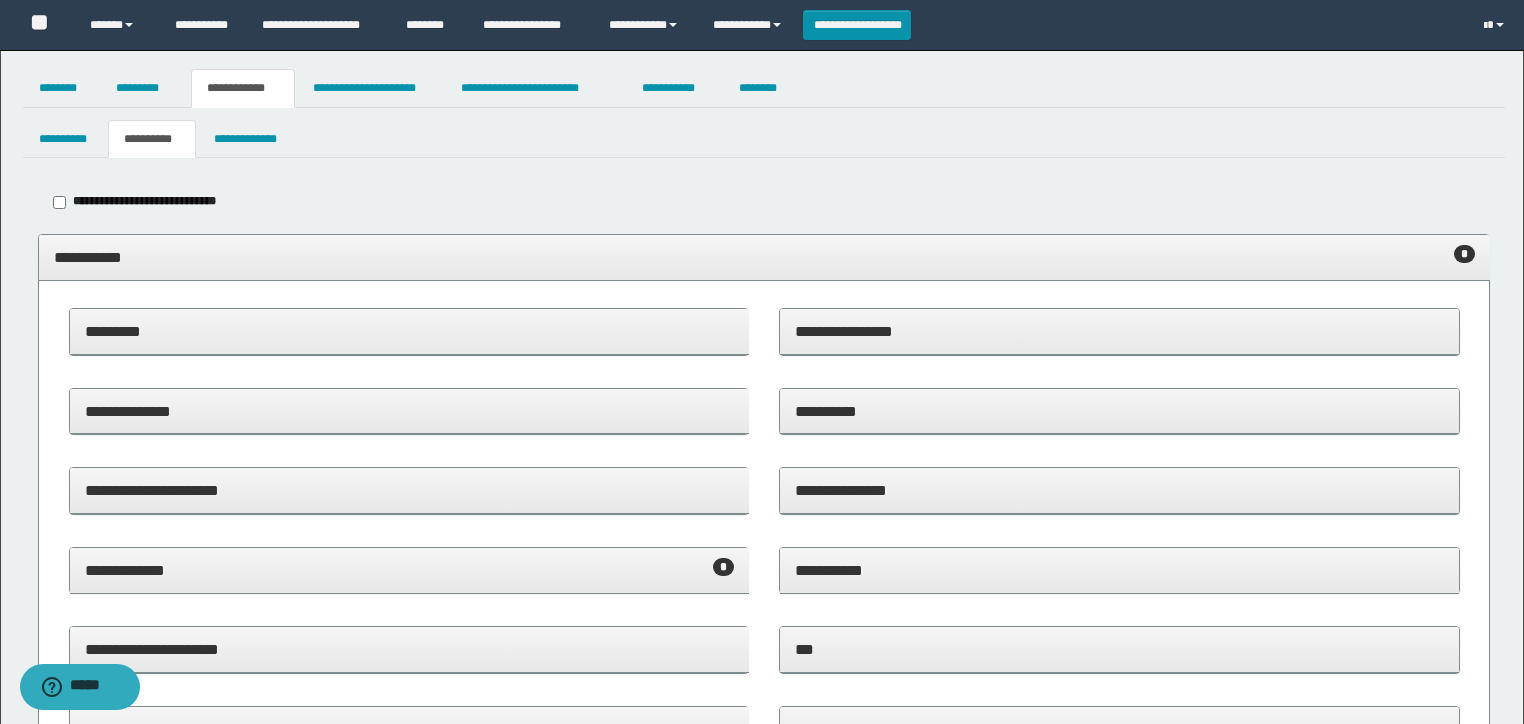 click on "**********" at bounding box center (764, 257) 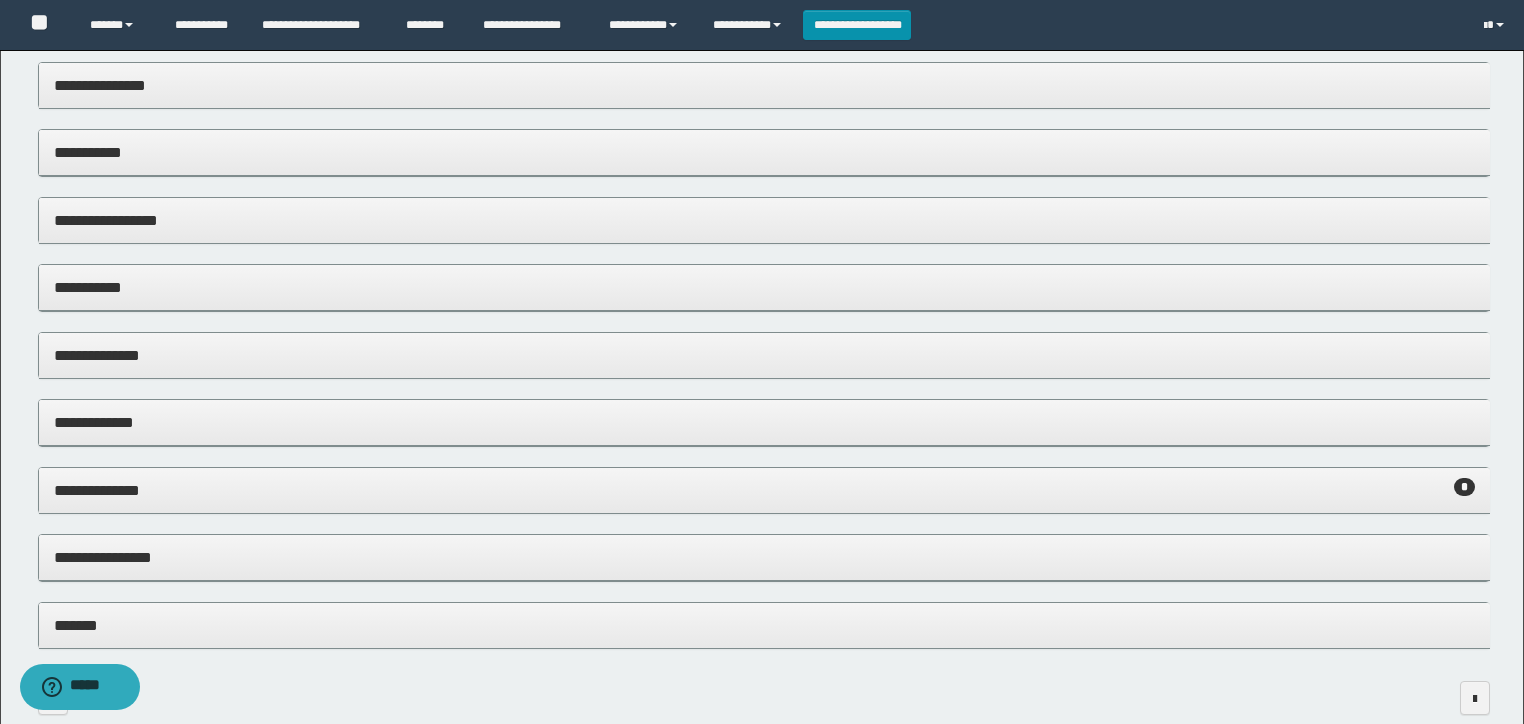 click on "**********" at bounding box center (764, 491) 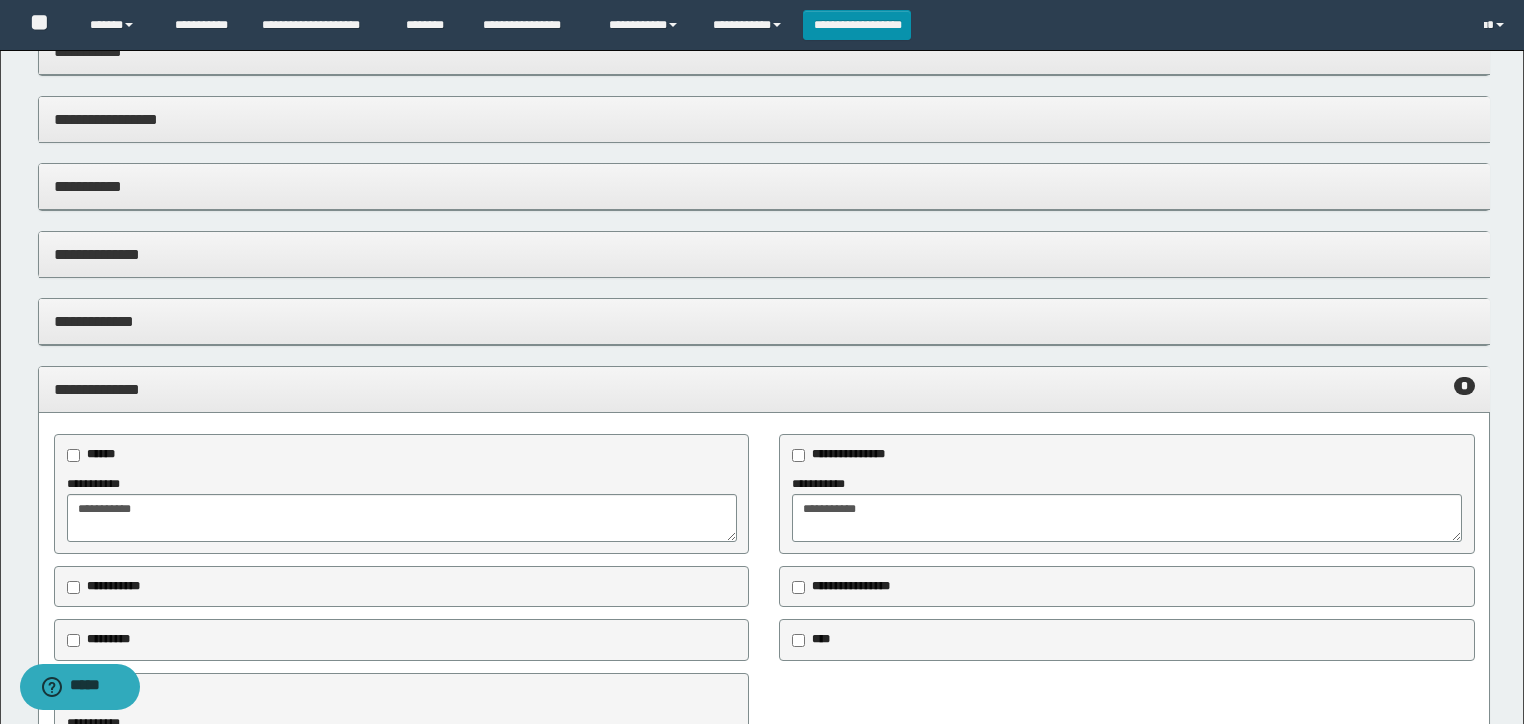 scroll, scrollTop: 640, scrollLeft: 0, axis: vertical 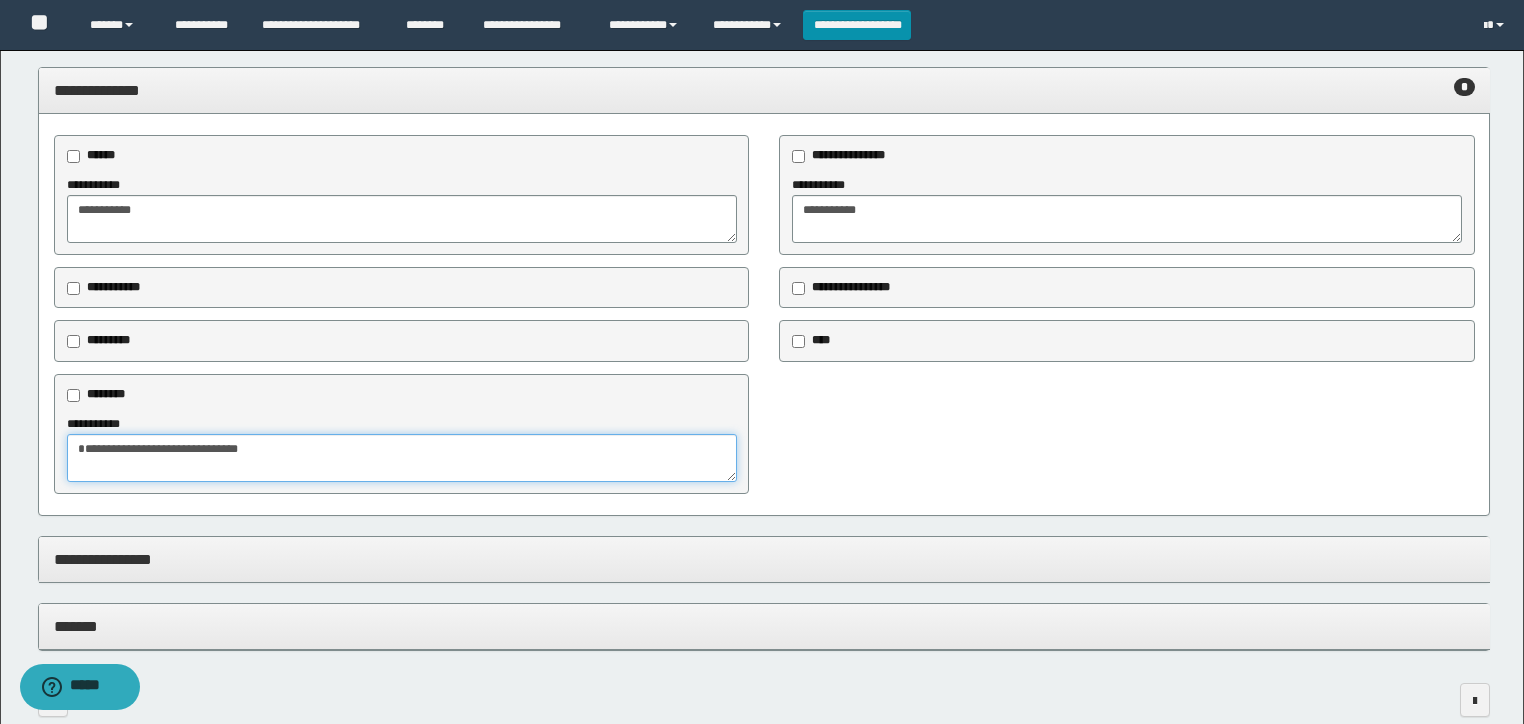 click on "**********" at bounding box center [402, 458] 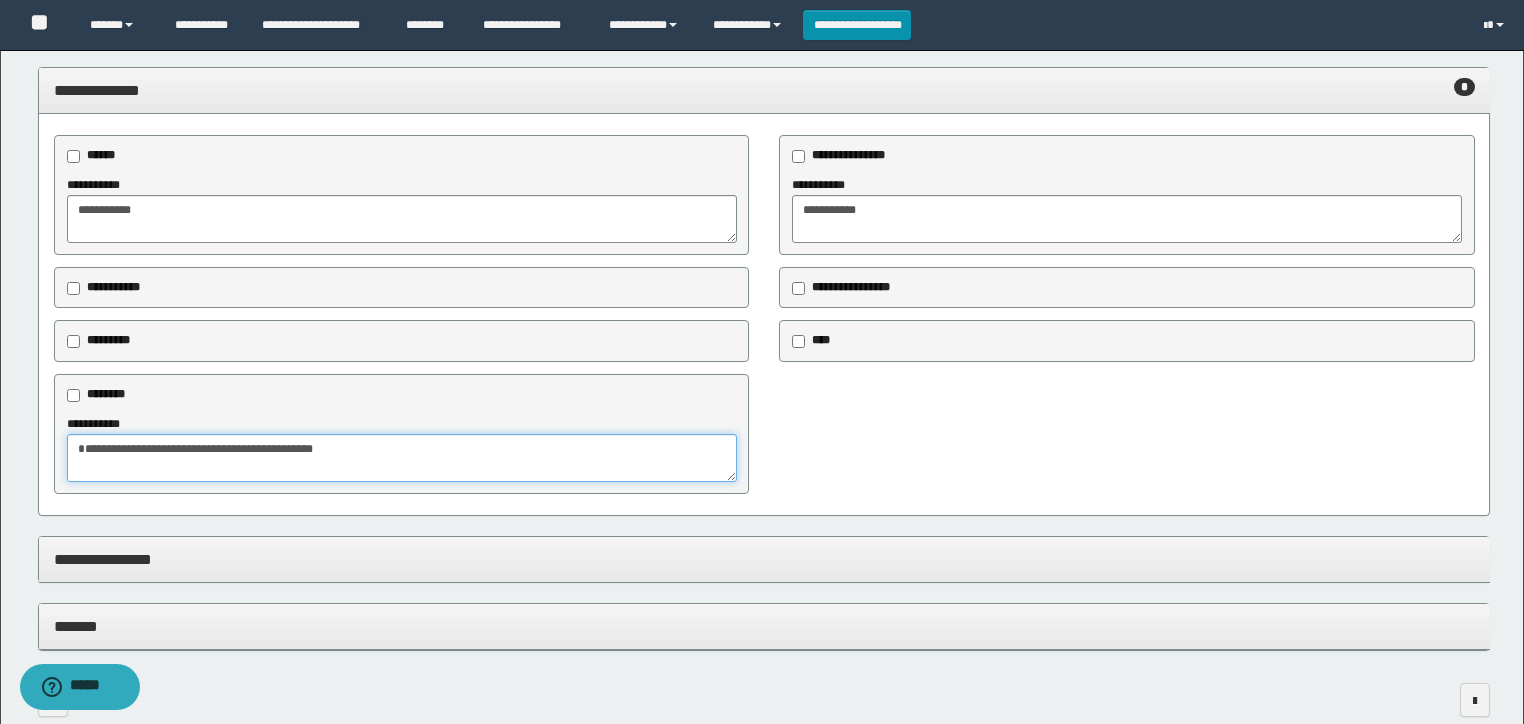 type on "**********" 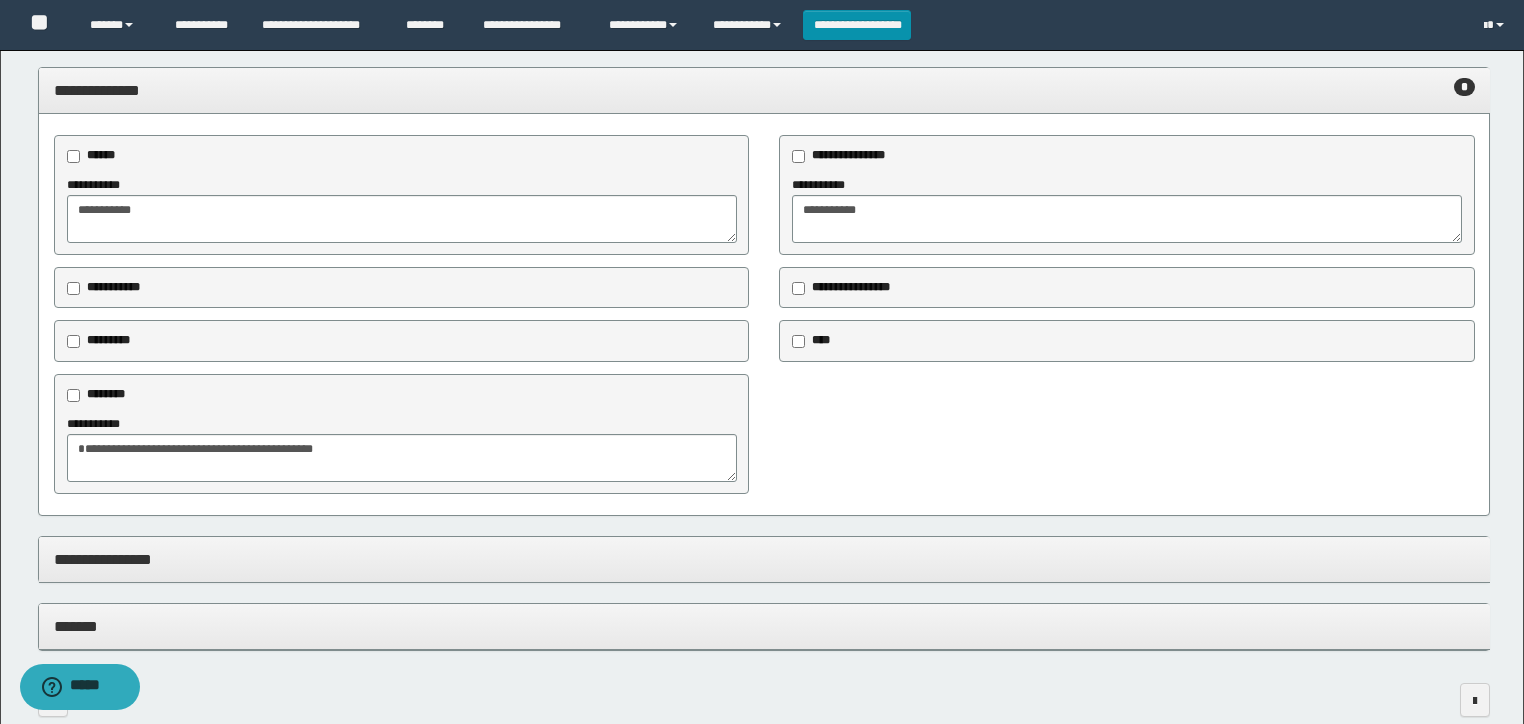 click on "**********" at bounding box center [402, 195] 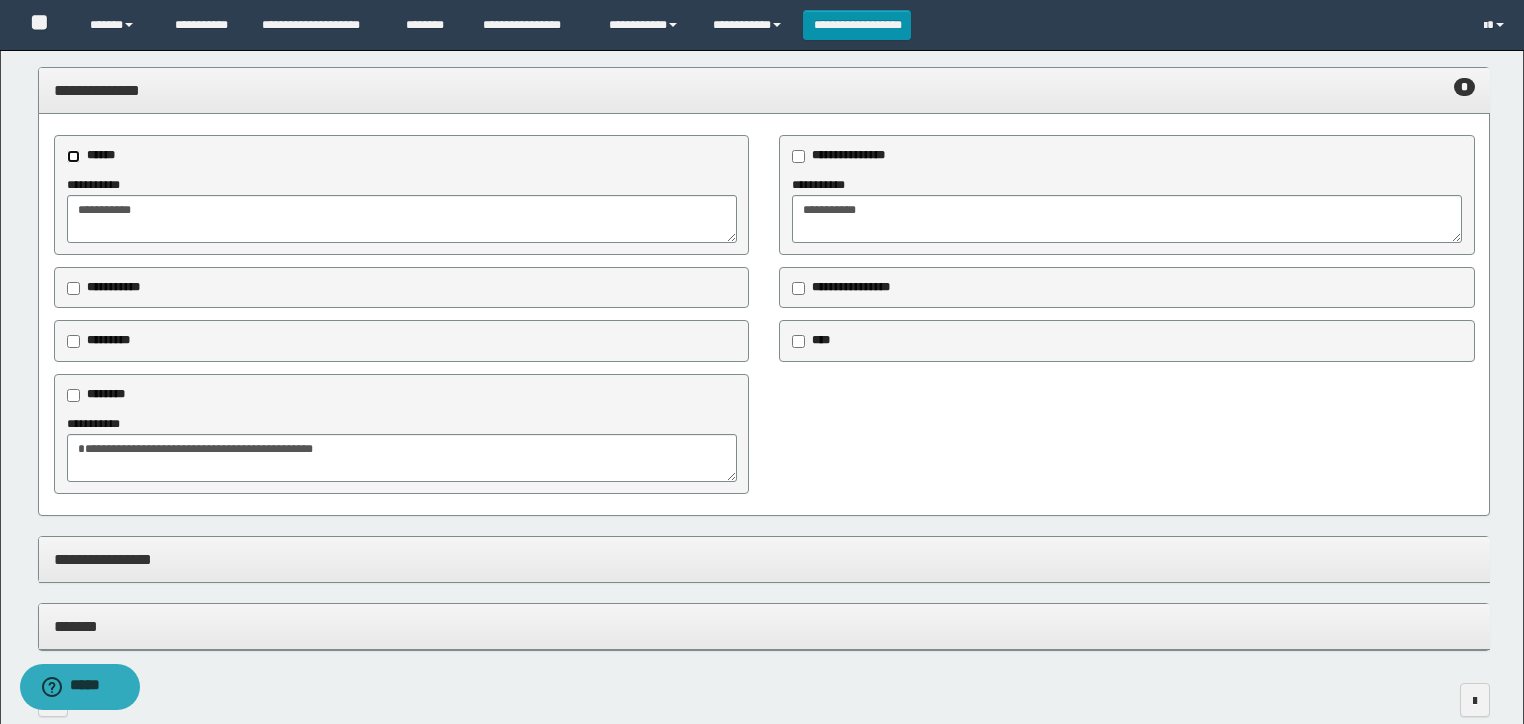 click on "******" at bounding box center [96, 156] 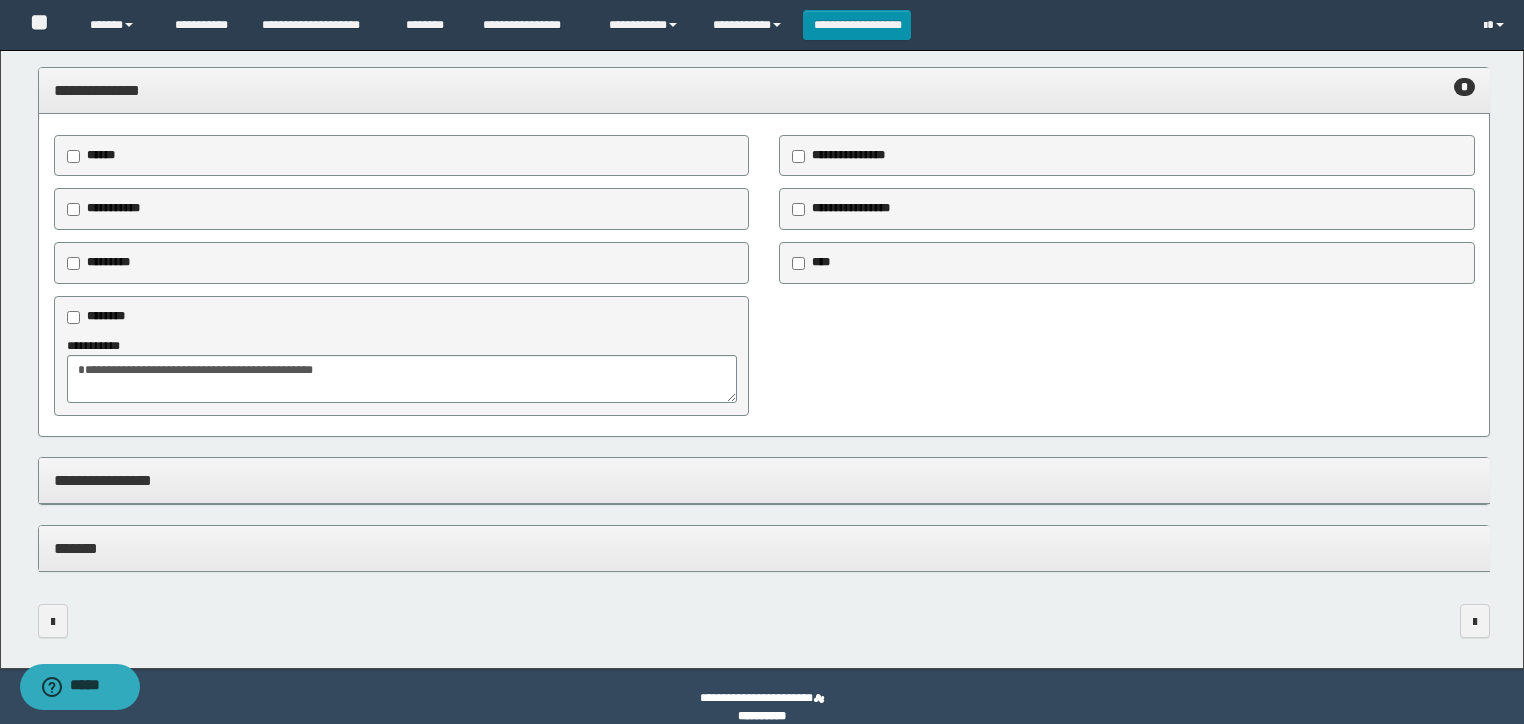 drag, startPoint x: 541, startPoint y: 98, endPoint x: 529, endPoint y: 83, distance: 19.209373 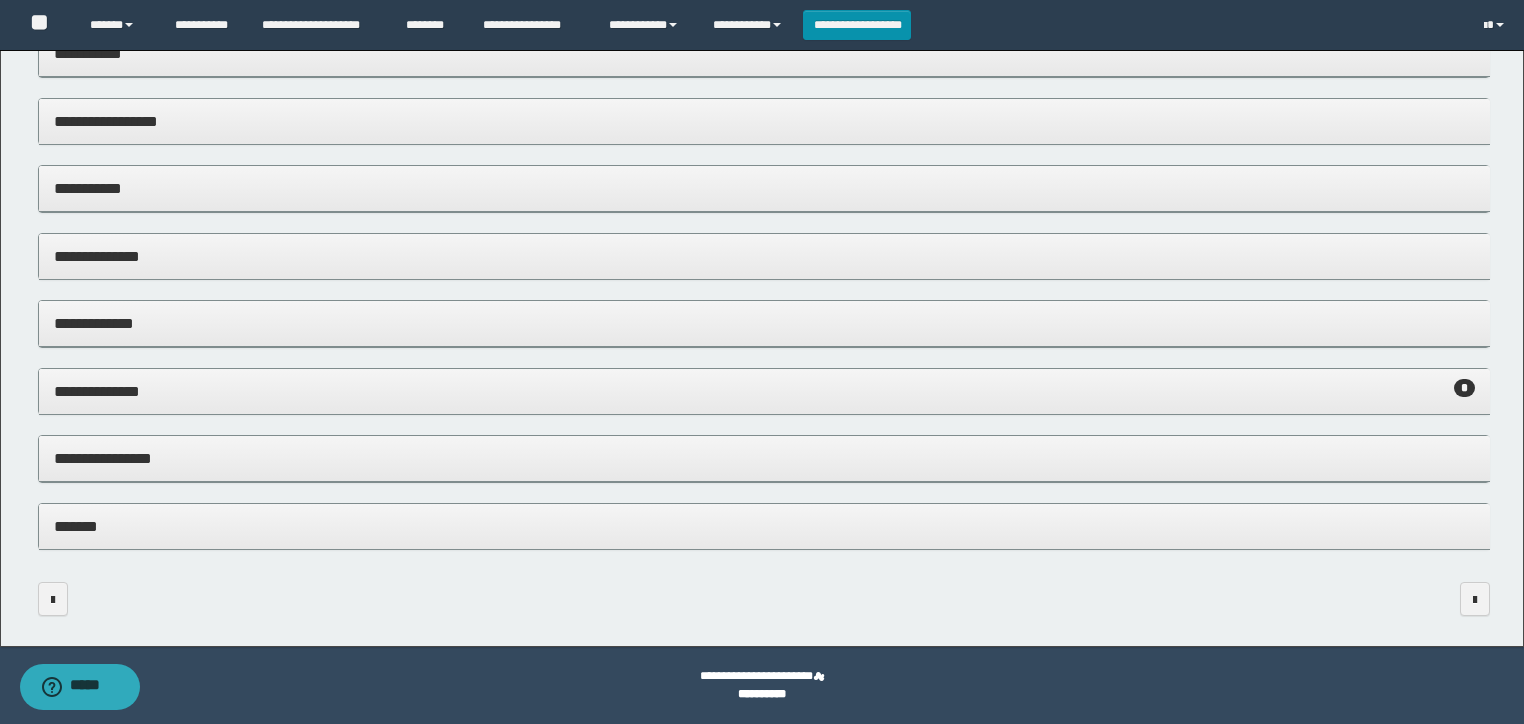 click on "**********" at bounding box center [764, 458] 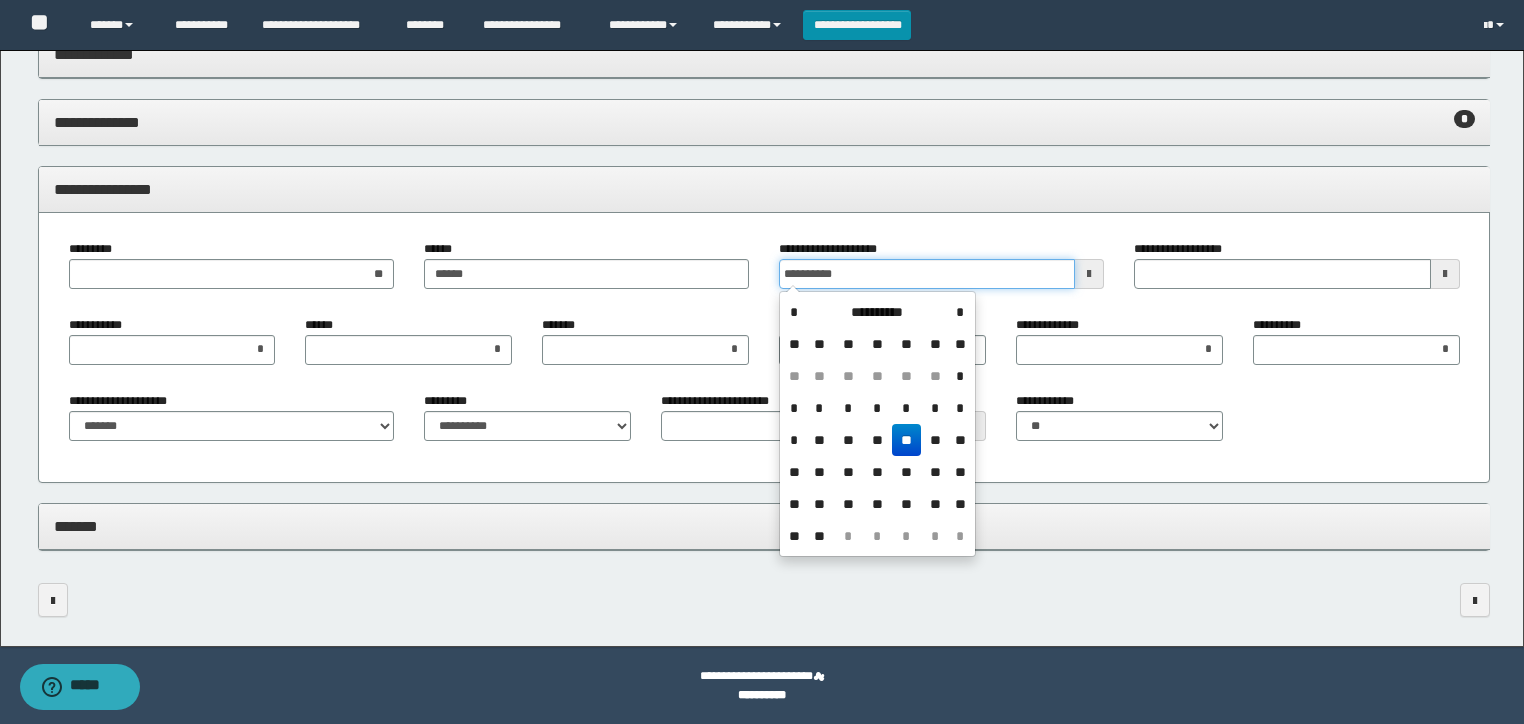 click on "**********" at bounding box center [764, 272] 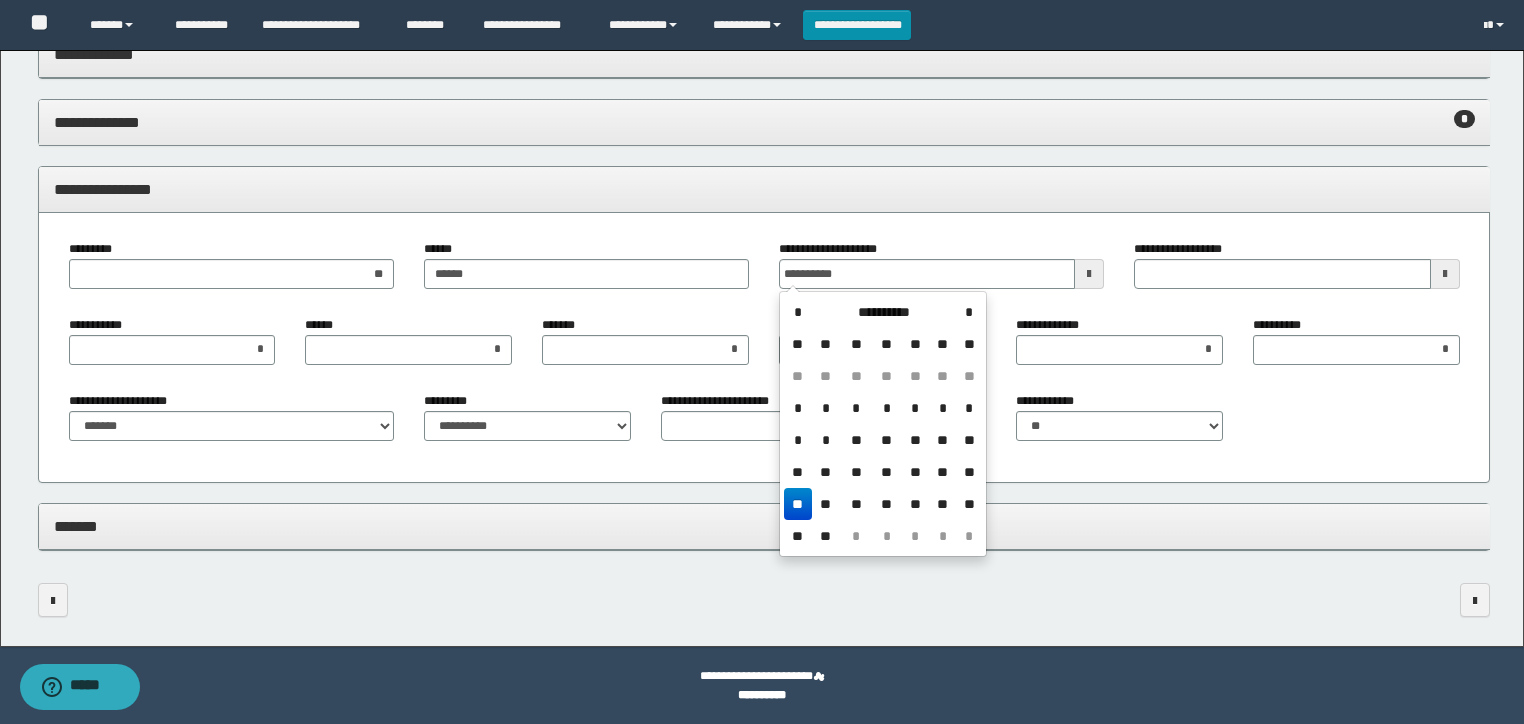 type on "**********" 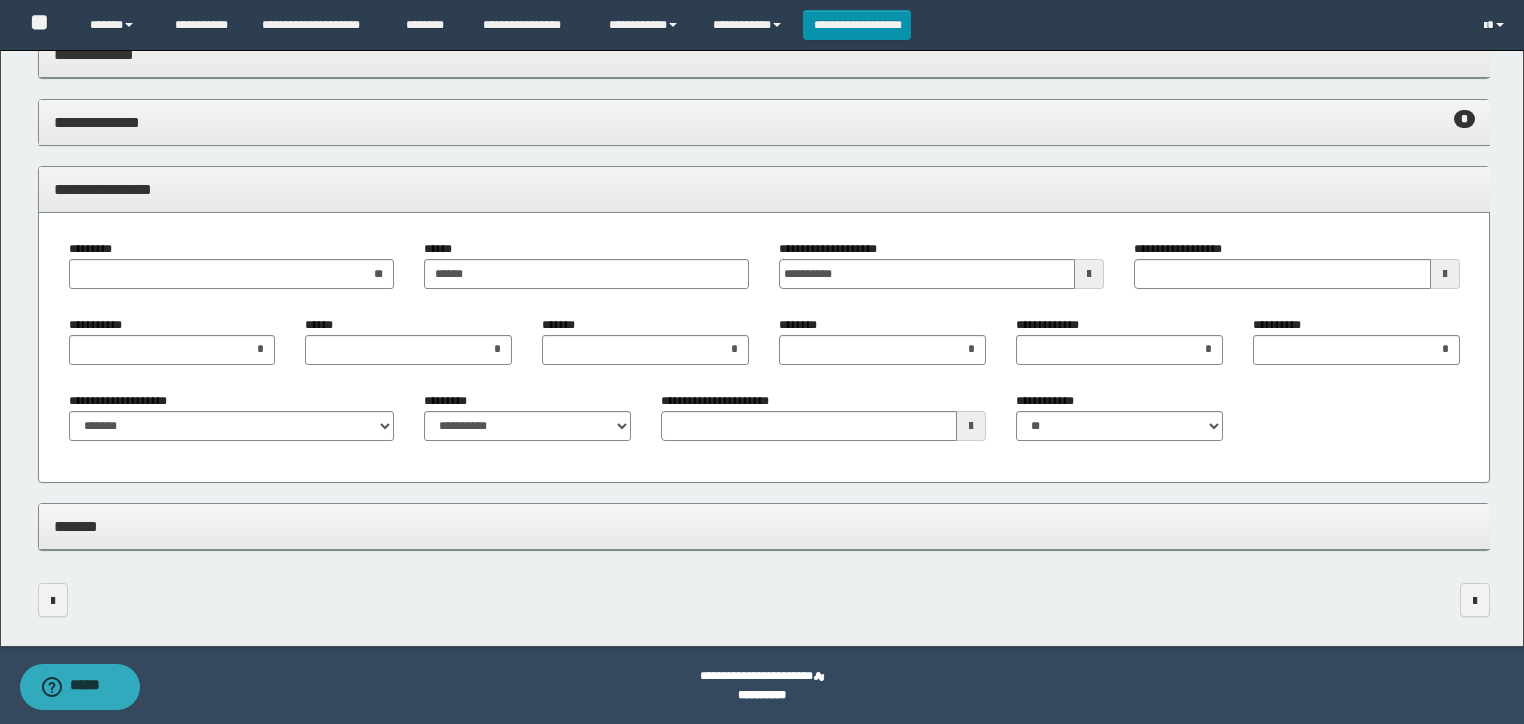 click on "**********" at bounding box center [764, 348] 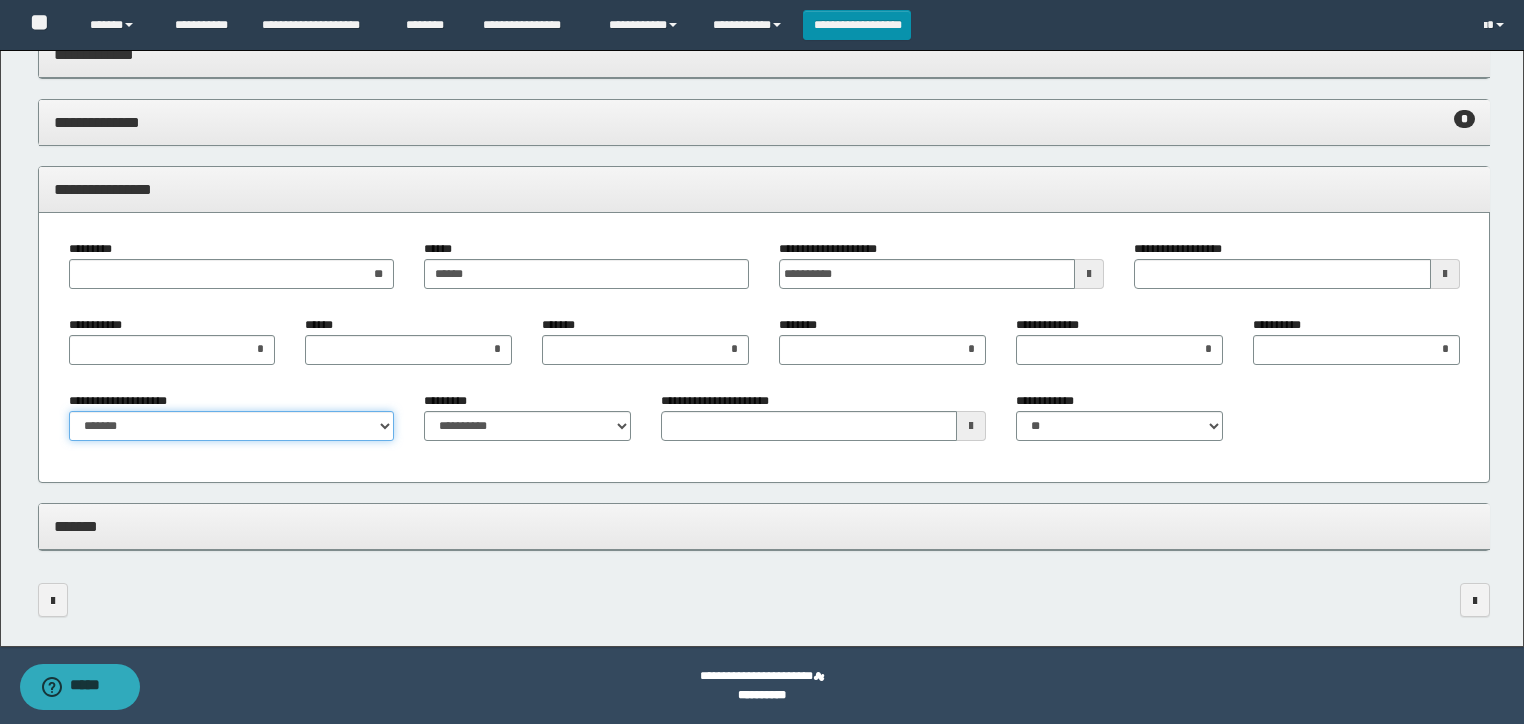 click on "**********" at bounding box center (231, 426) 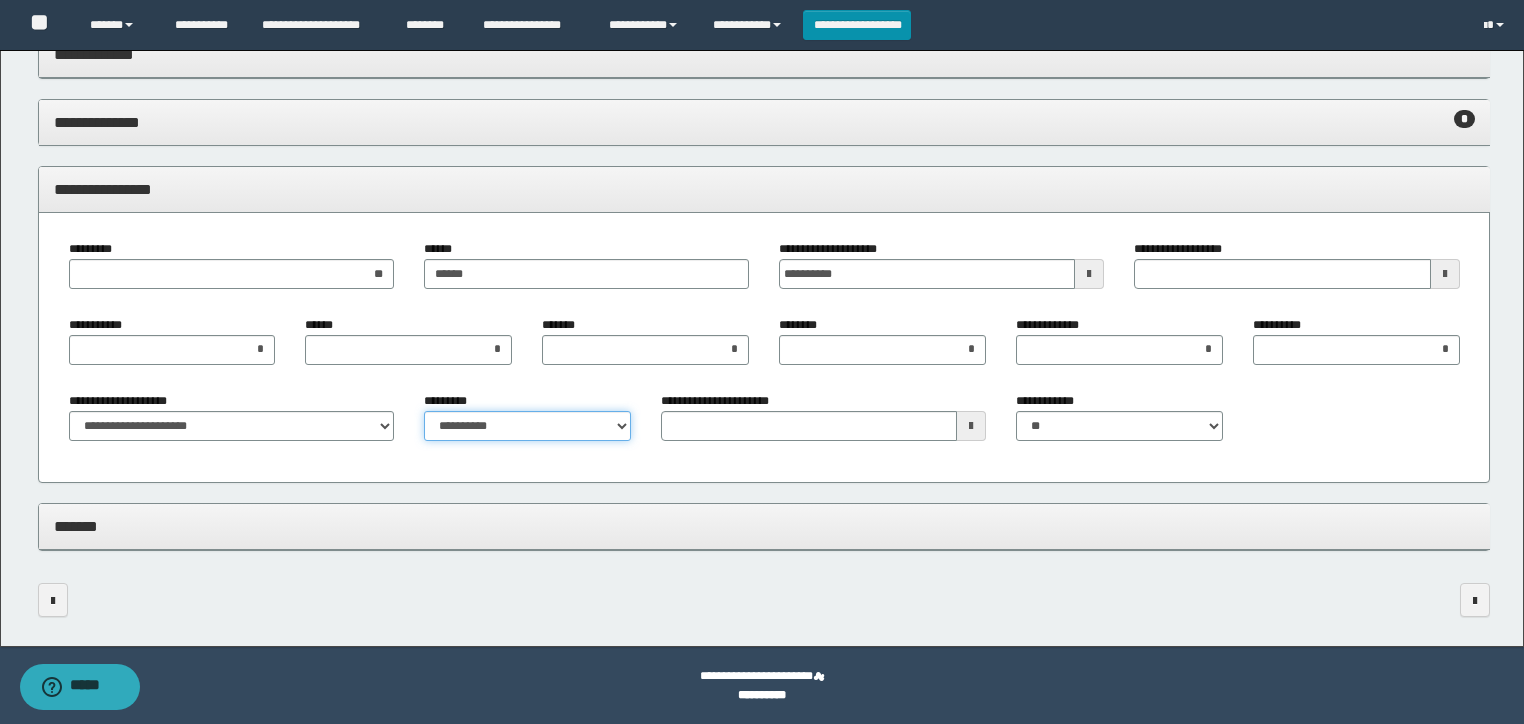 drag, startPoint x: 539, startPoint y: 427, endPoint x: 543, endPoint y: 437, distance: 10.770329 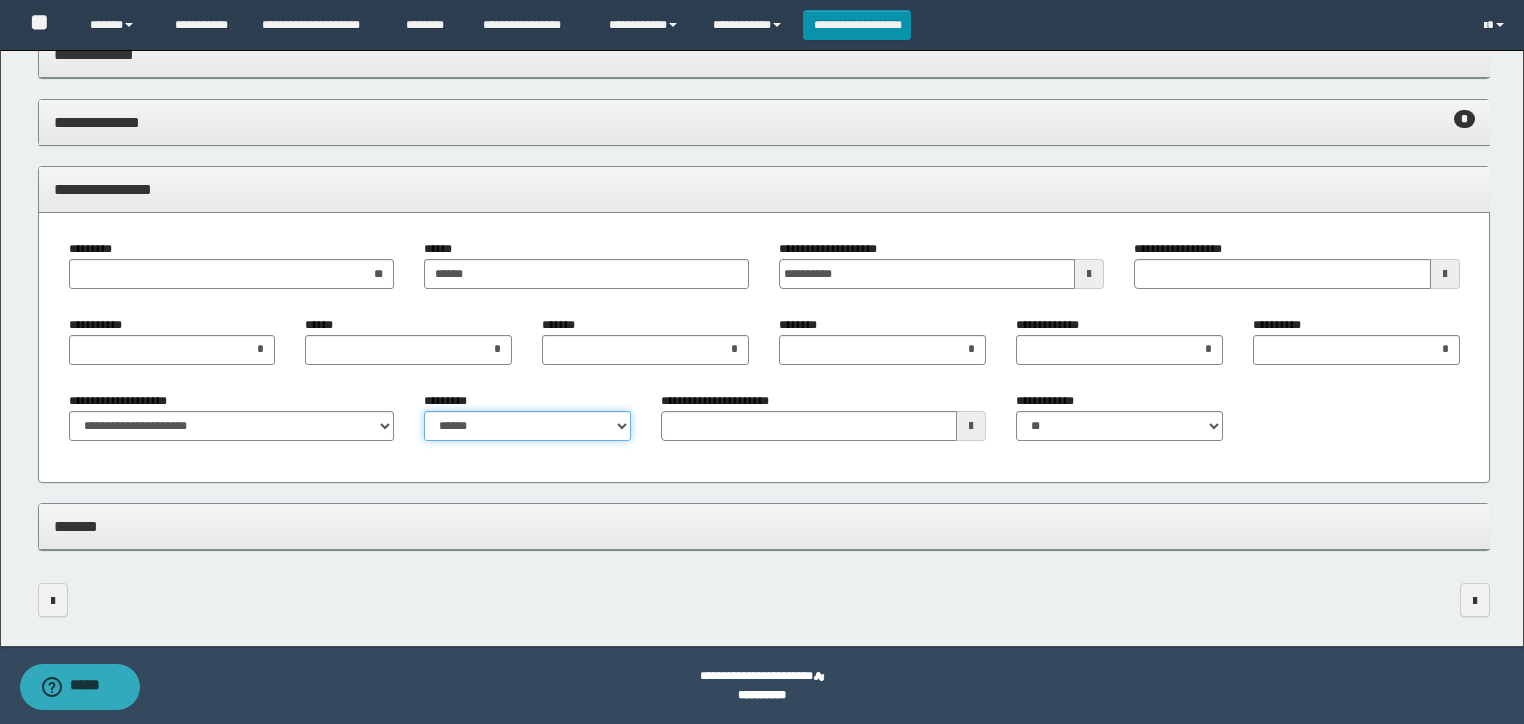 click on "**********" at bounding box center (527, 426) 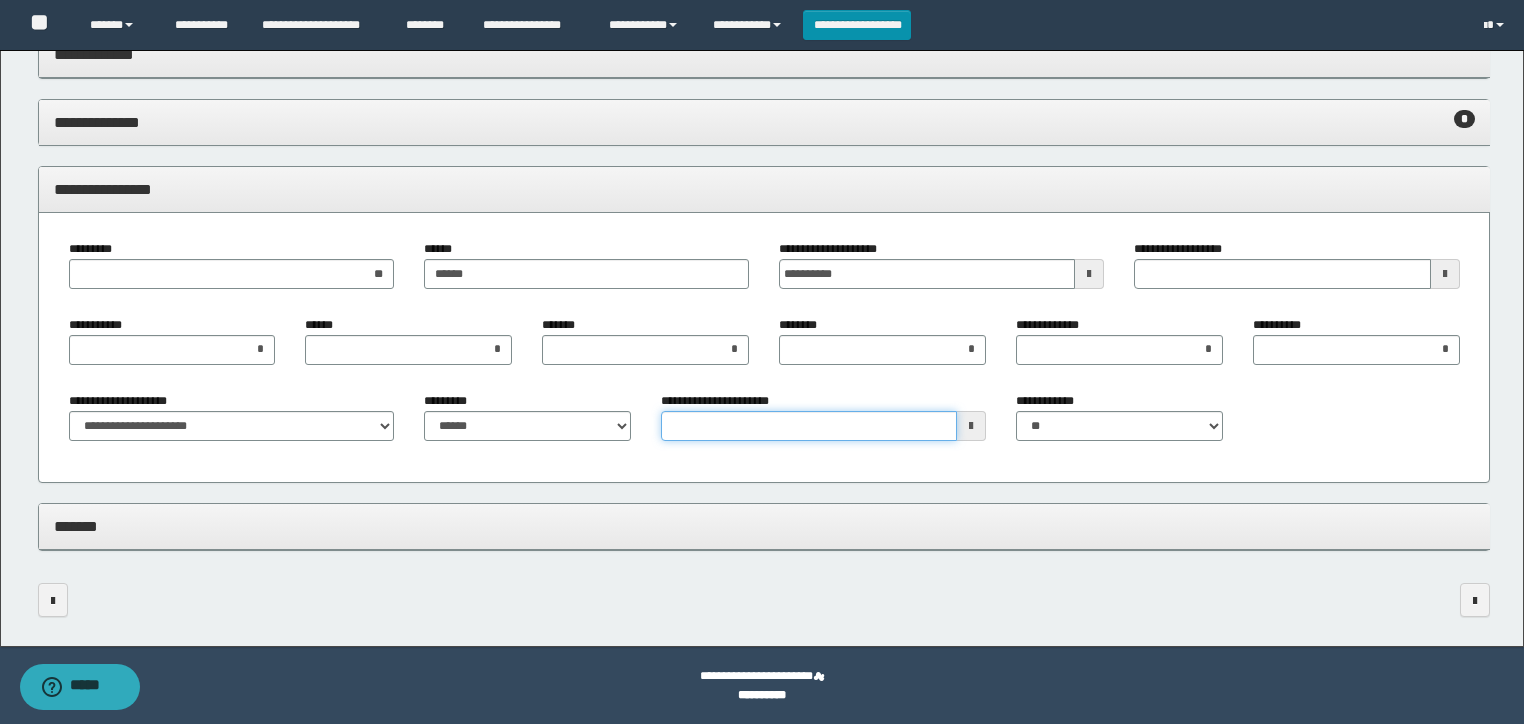 click on "**********" at bounding box center (809, 426) 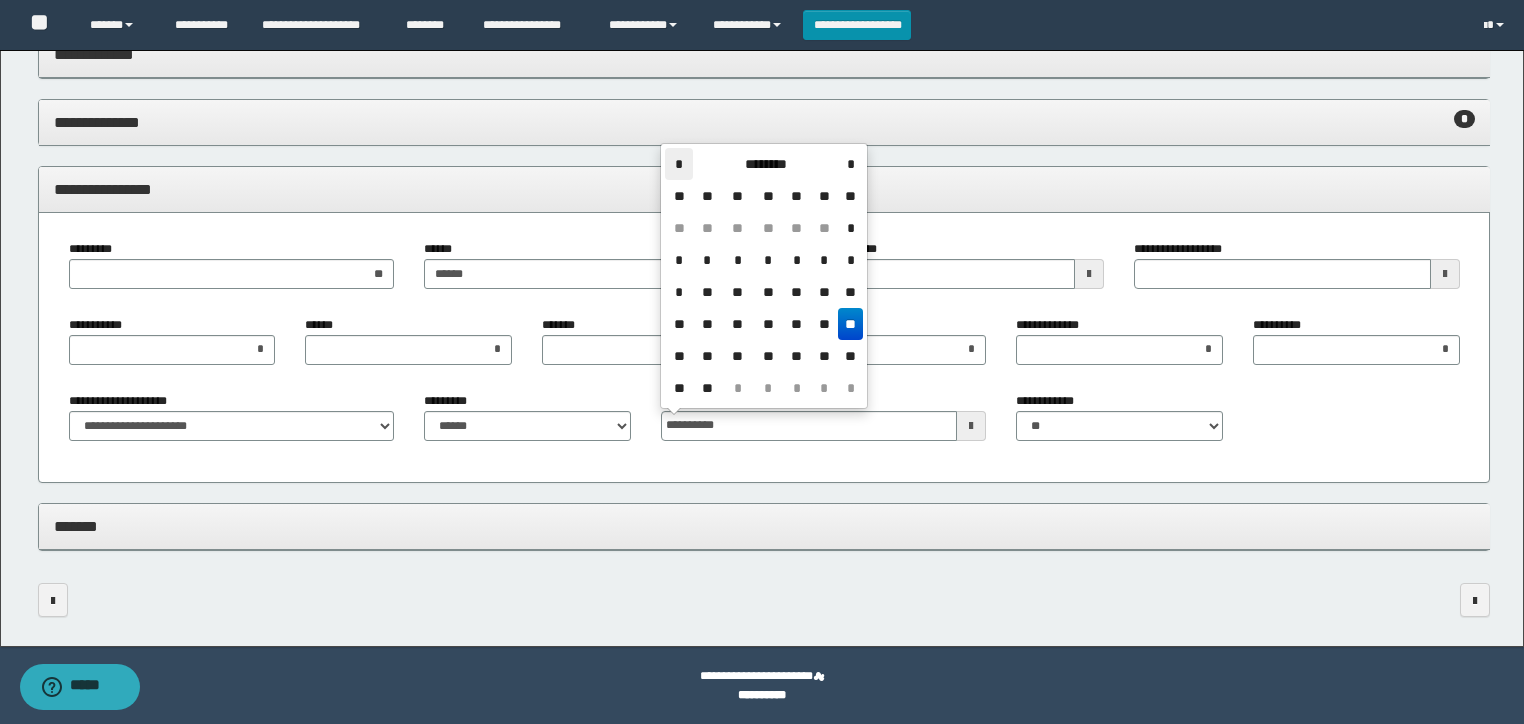 click on "*" at bounding box center [679, 164] 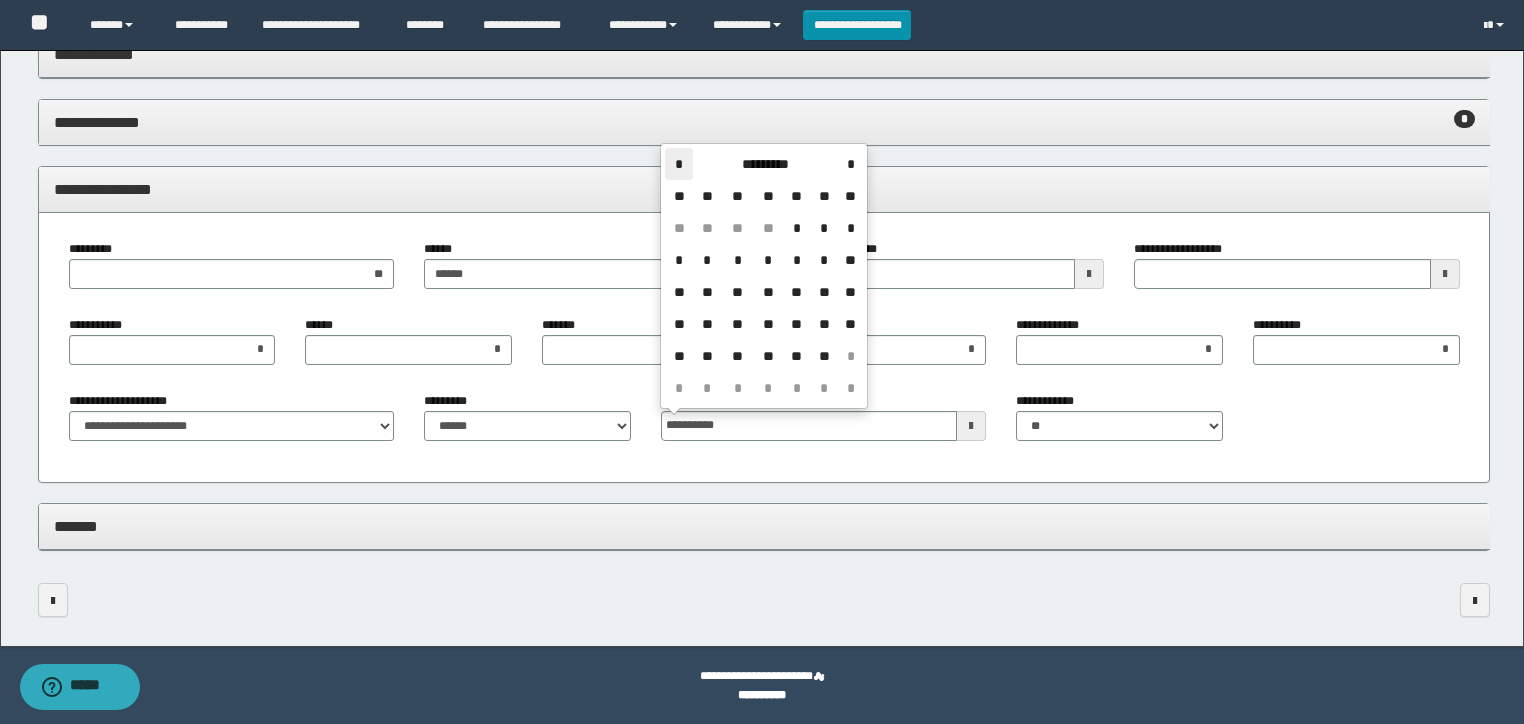 click on "*" at bounding box center [679, 164] 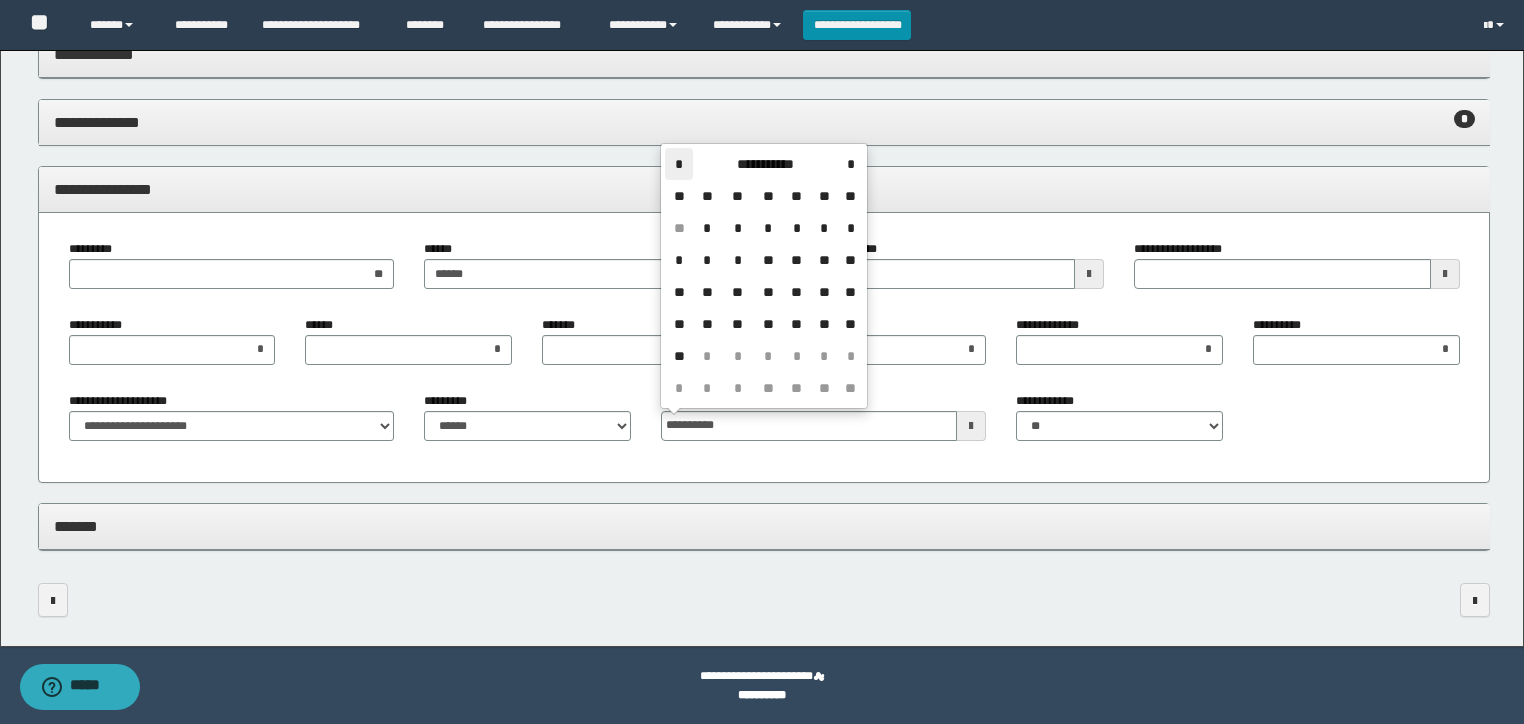 click on "*" at bounding box center [679, 164] 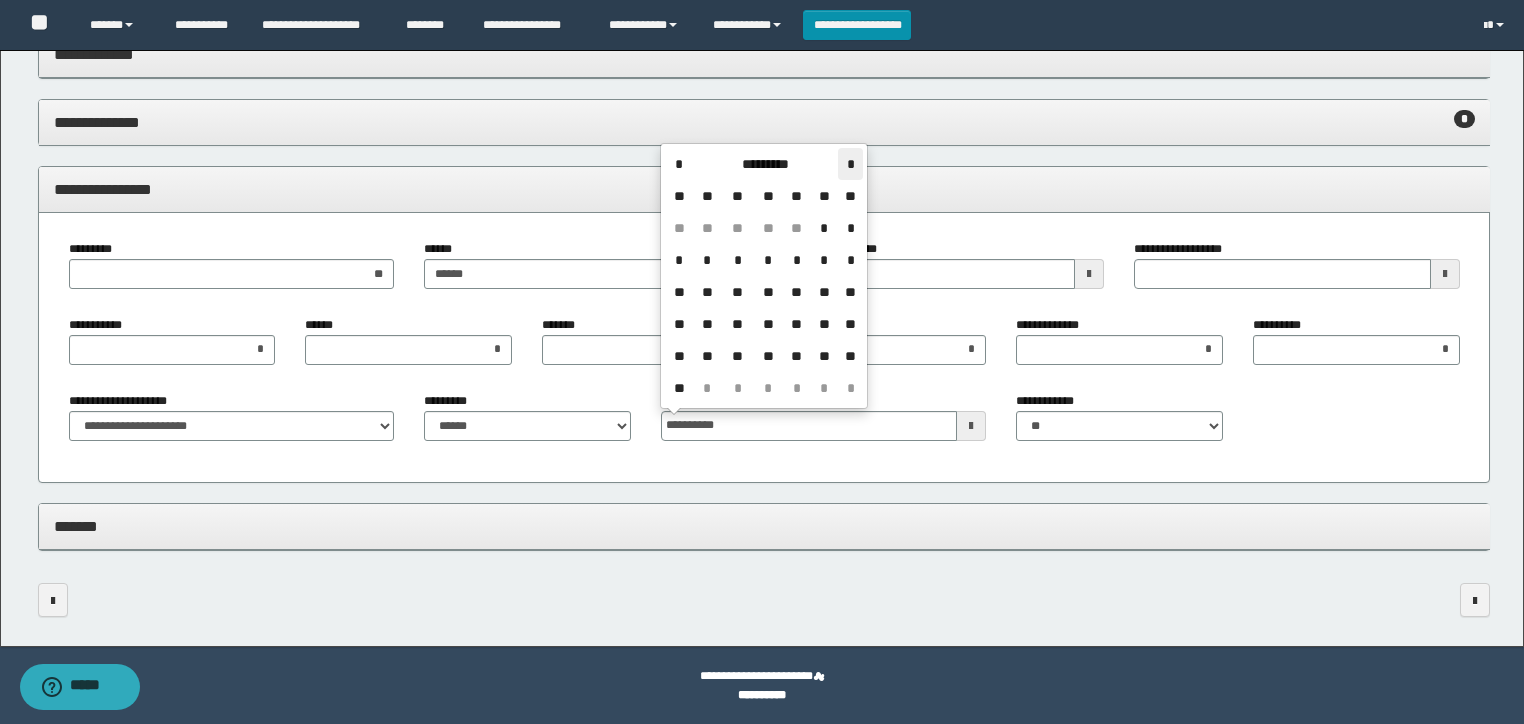 click on "*" at bounding box center (850, 164) 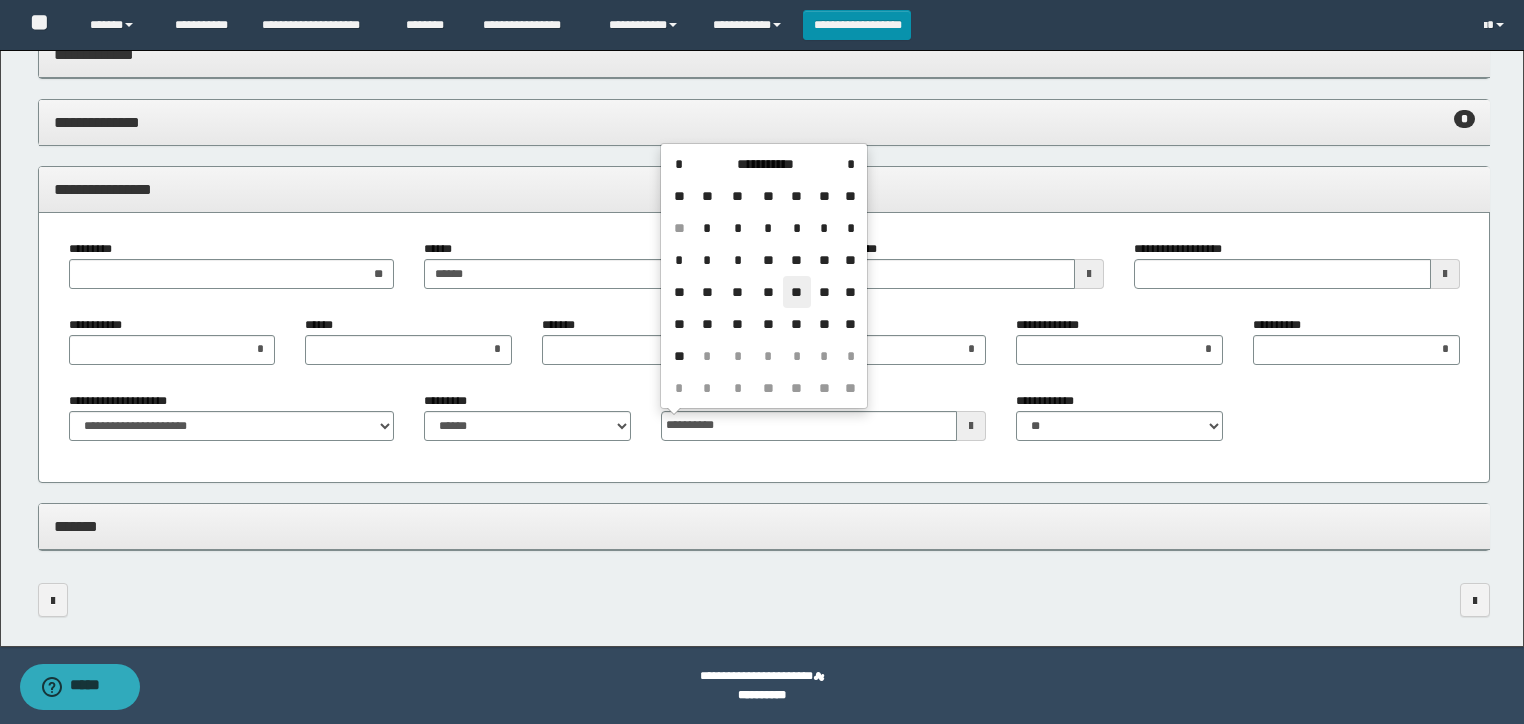 click on "**" at bounding box center [797, 292] 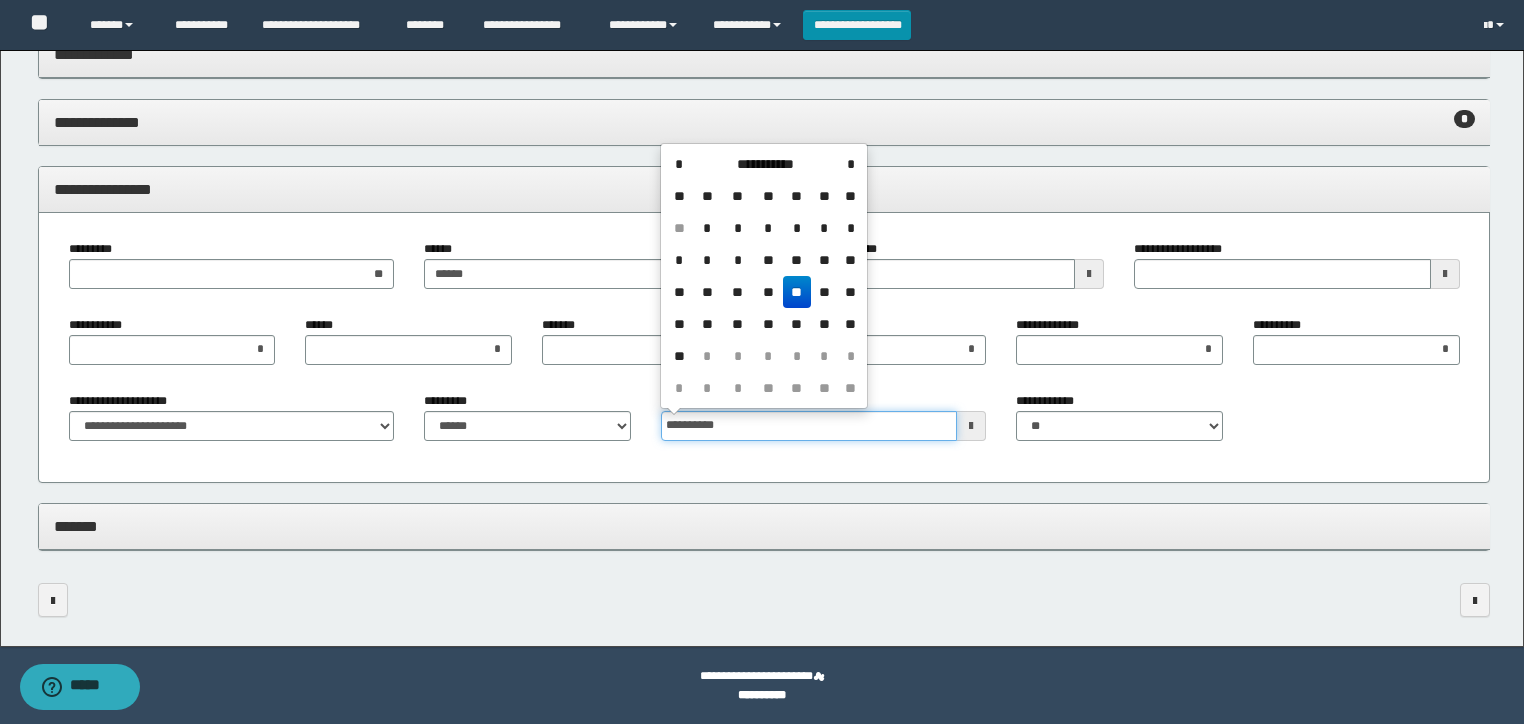 drag, startPoint x: 758, startPoint y: 428, endPoint x: 457, endPoint y: 412, distance: 301.42496 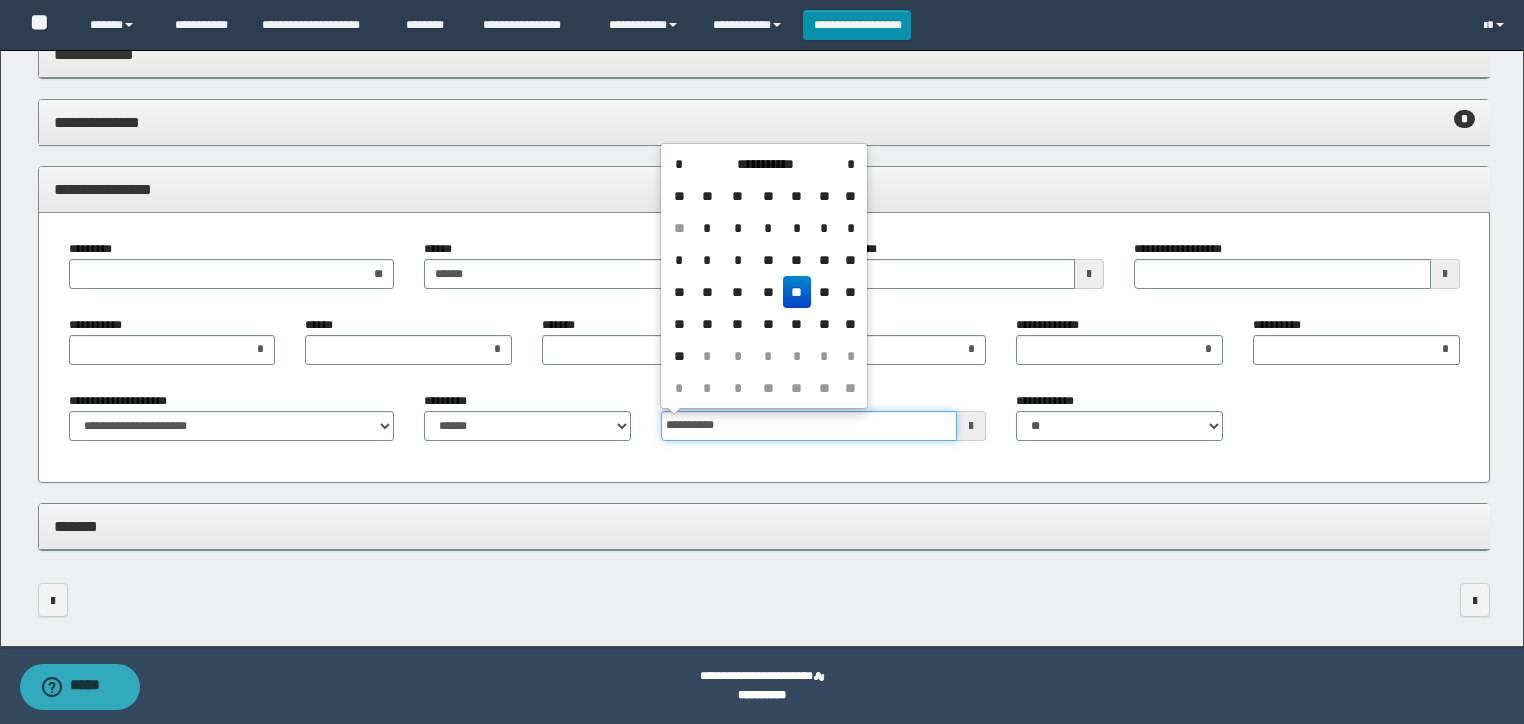 click on "**********" at bounding box center (764, 424) 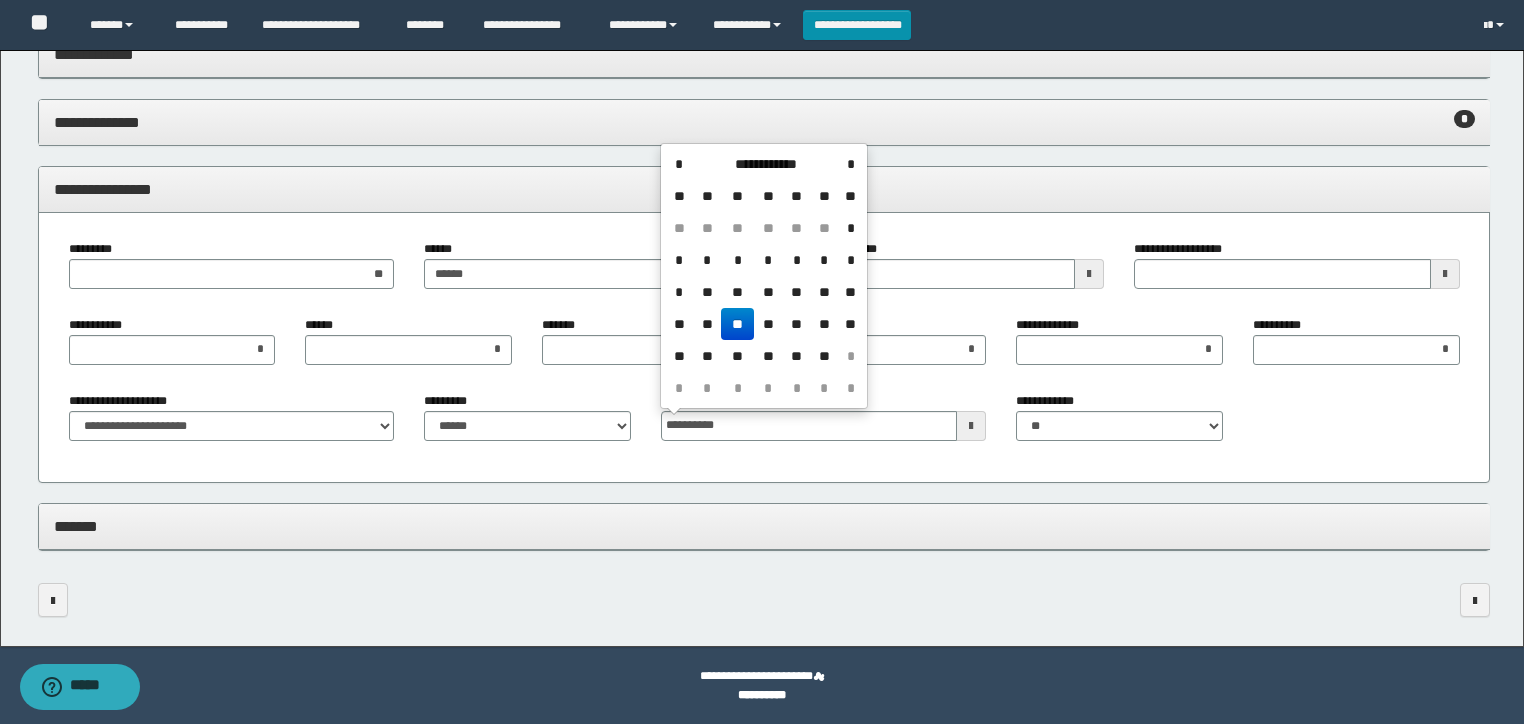 type on "**********" 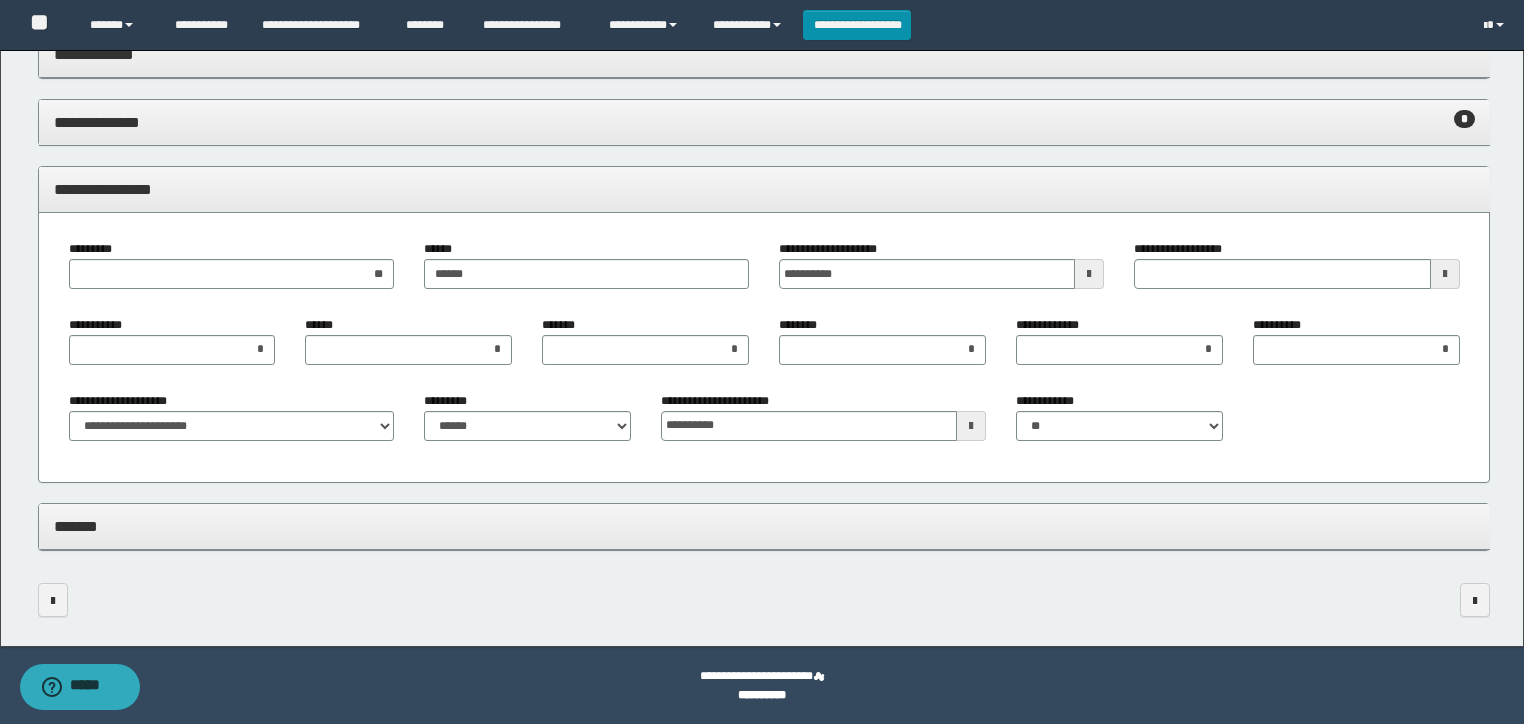 click on "**********" at bounding box center (764, 189) 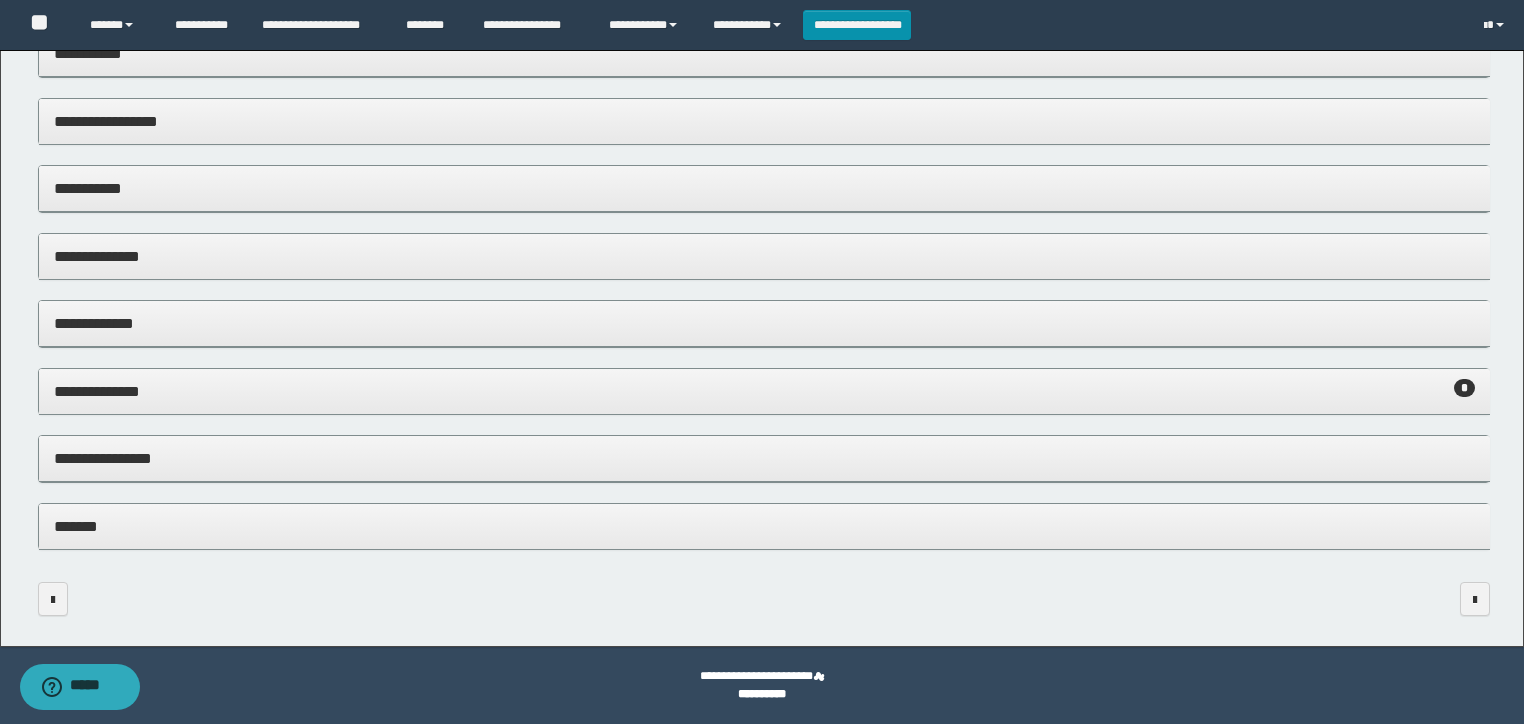 click on "*******" at bounding box center (764, 527) 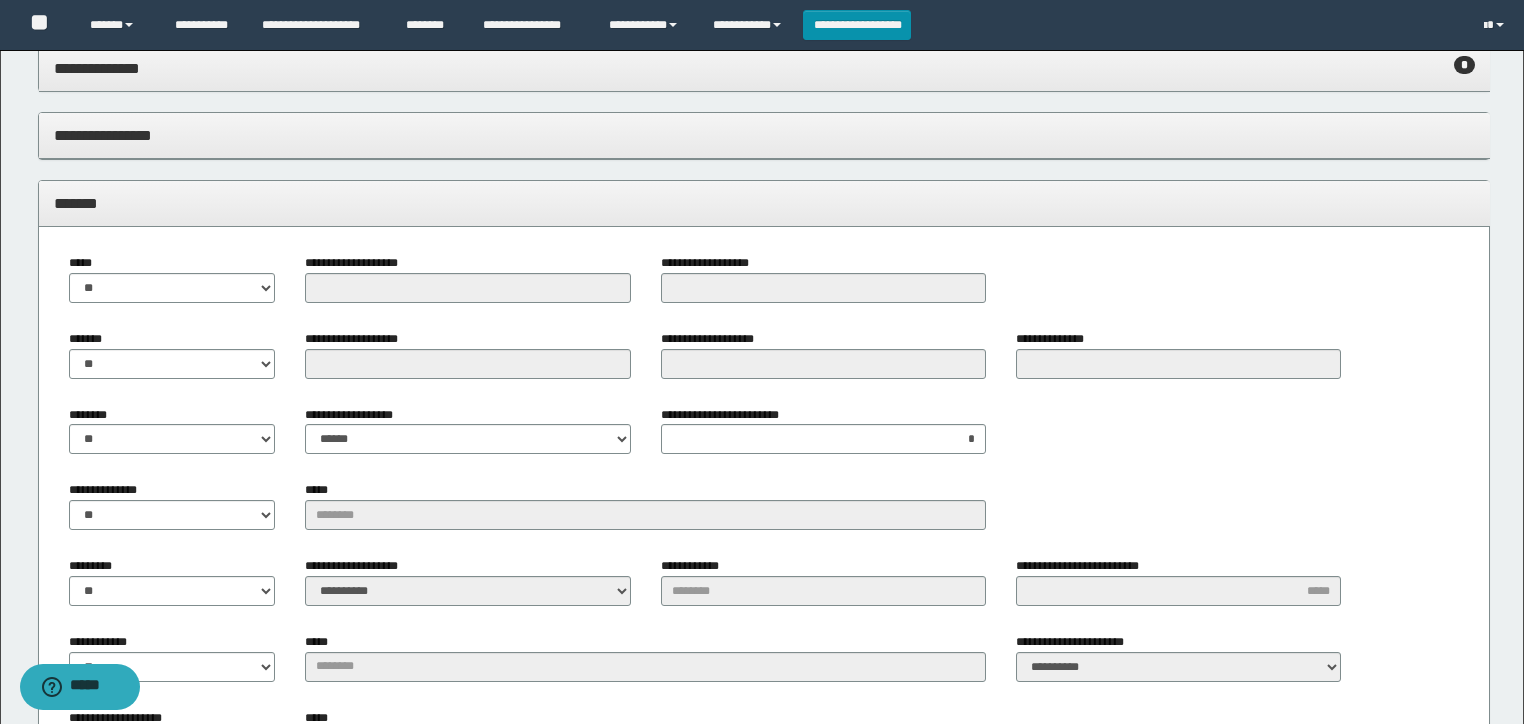 scroll, scrollTop: 848, scrollLeft: 0, axis: vertical 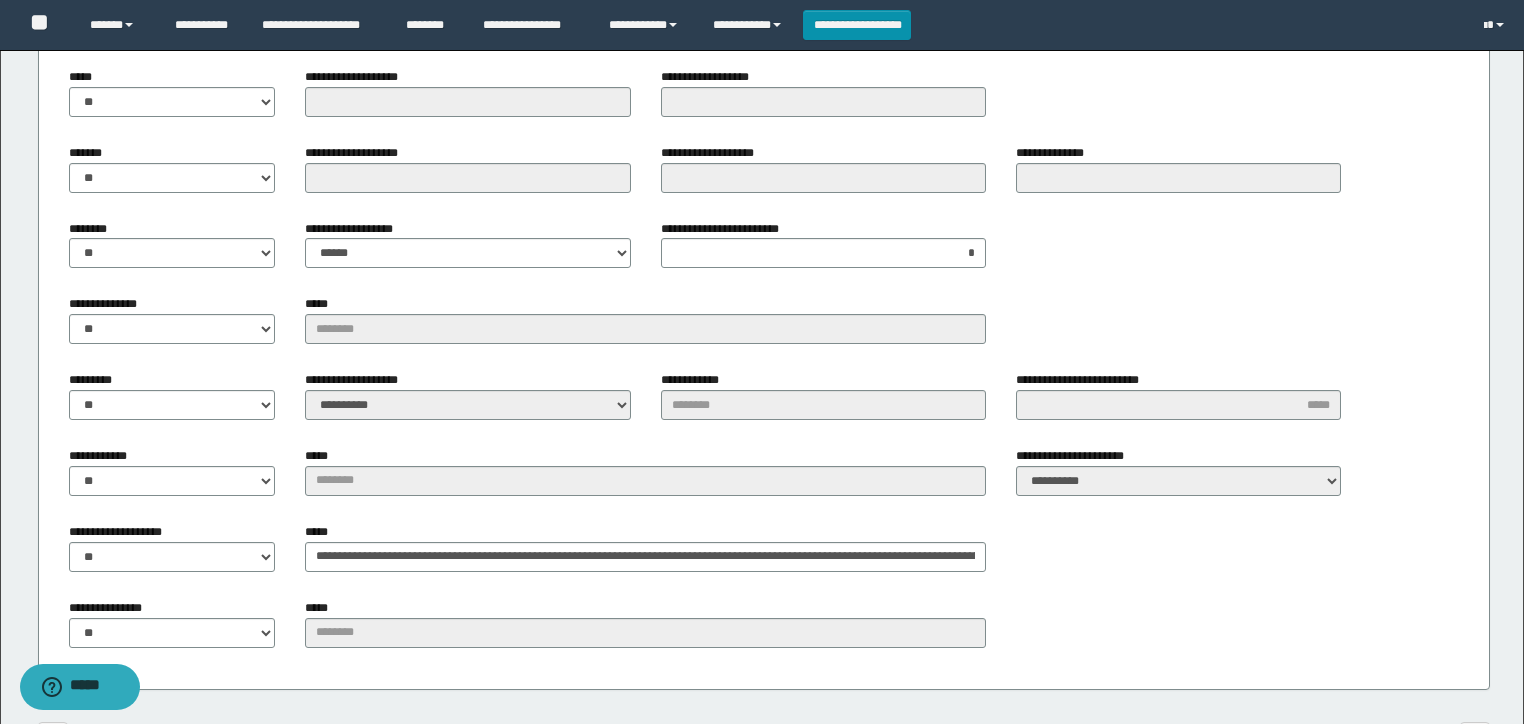click on "**********" at bounding box center [645, 547] 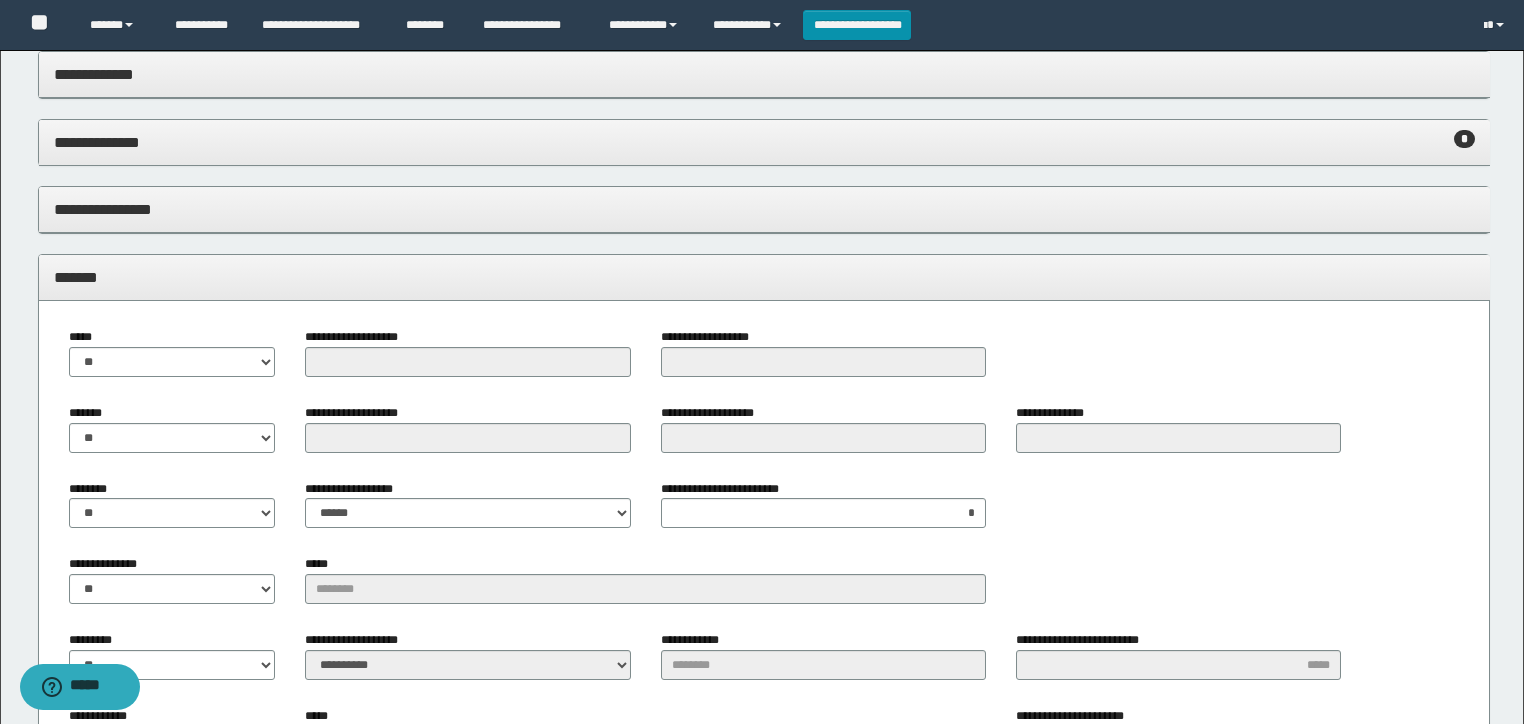 click on "*******" at bounding box center (764, 278) 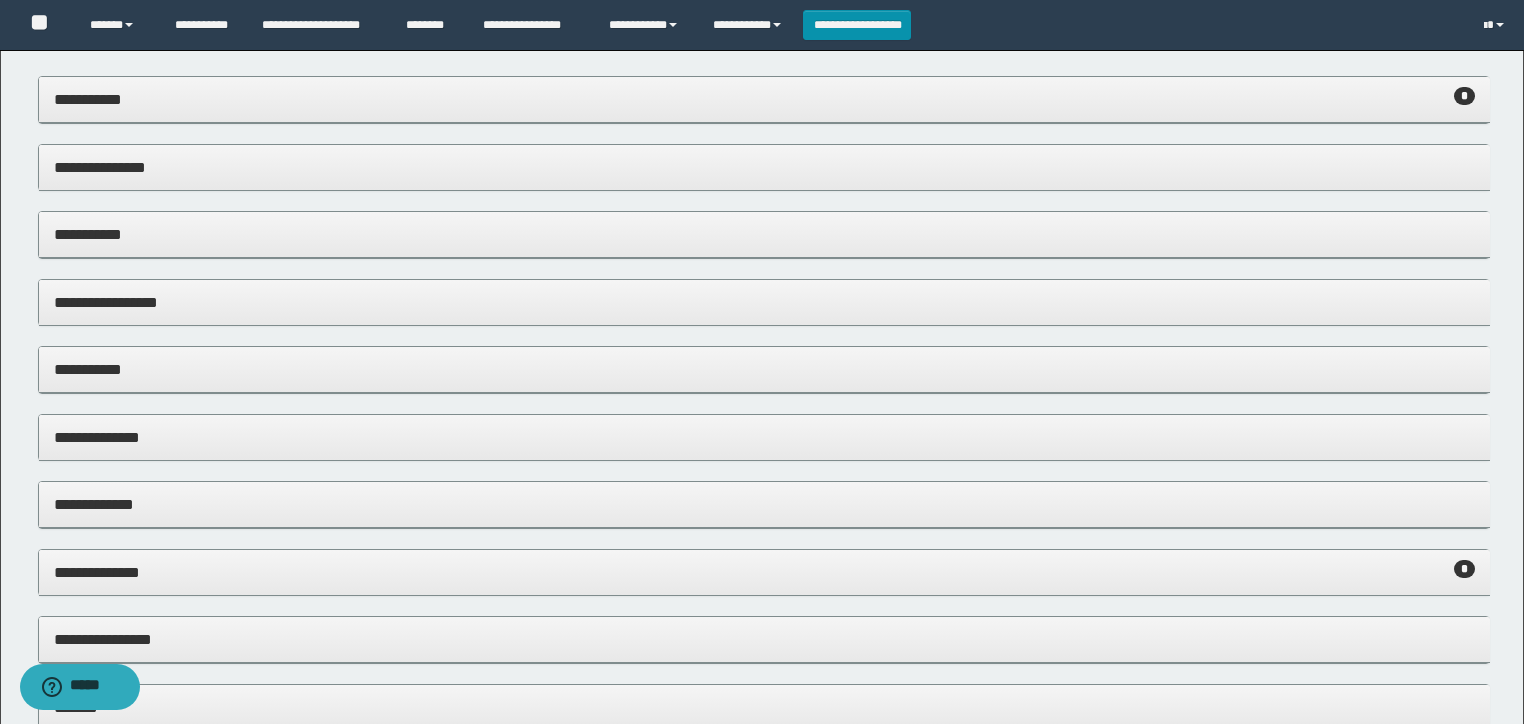 scroll, scrollTop: 19, scrollLeft: 0, axis: vertical 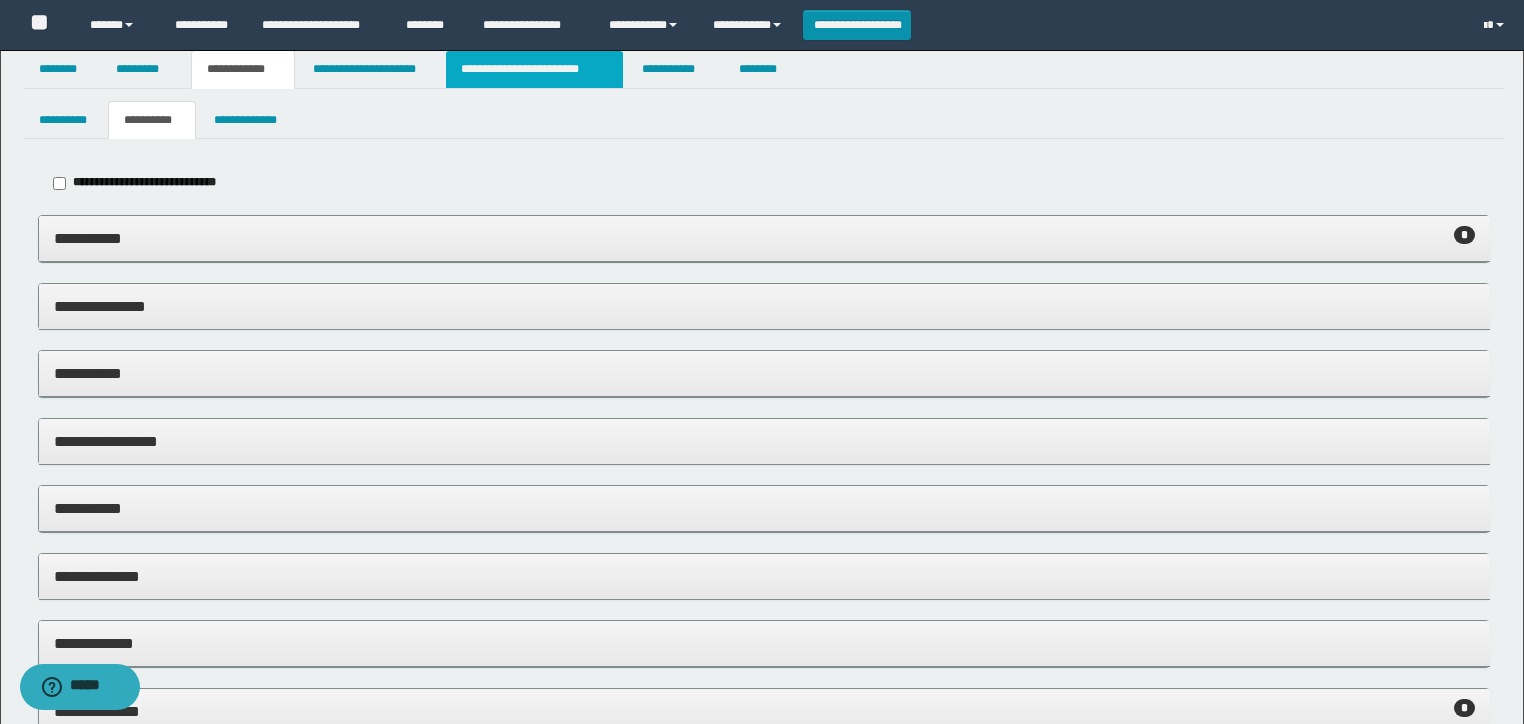 click on "**********" at bounding box center (534, 69) 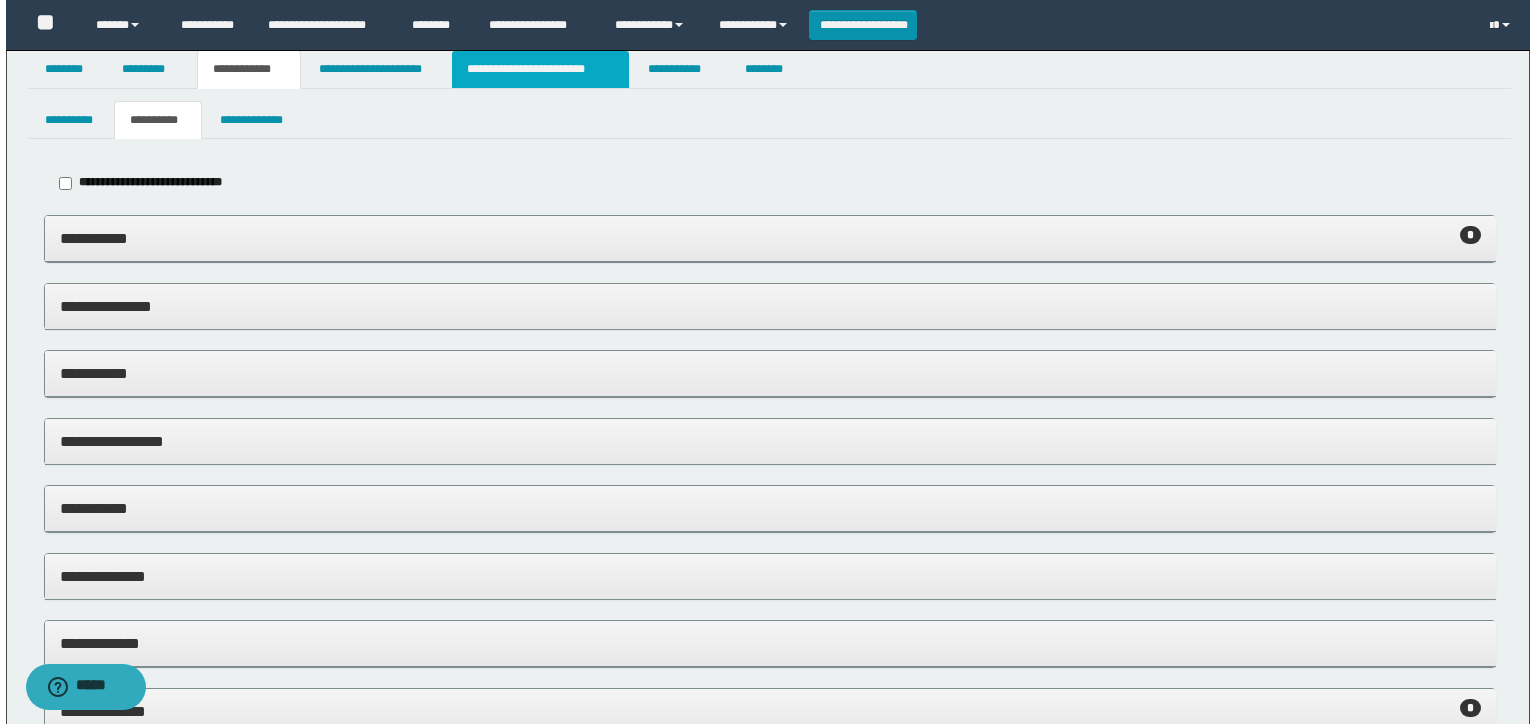 scroll, scrollTop: 0, scrollLeft: 0, axis: both 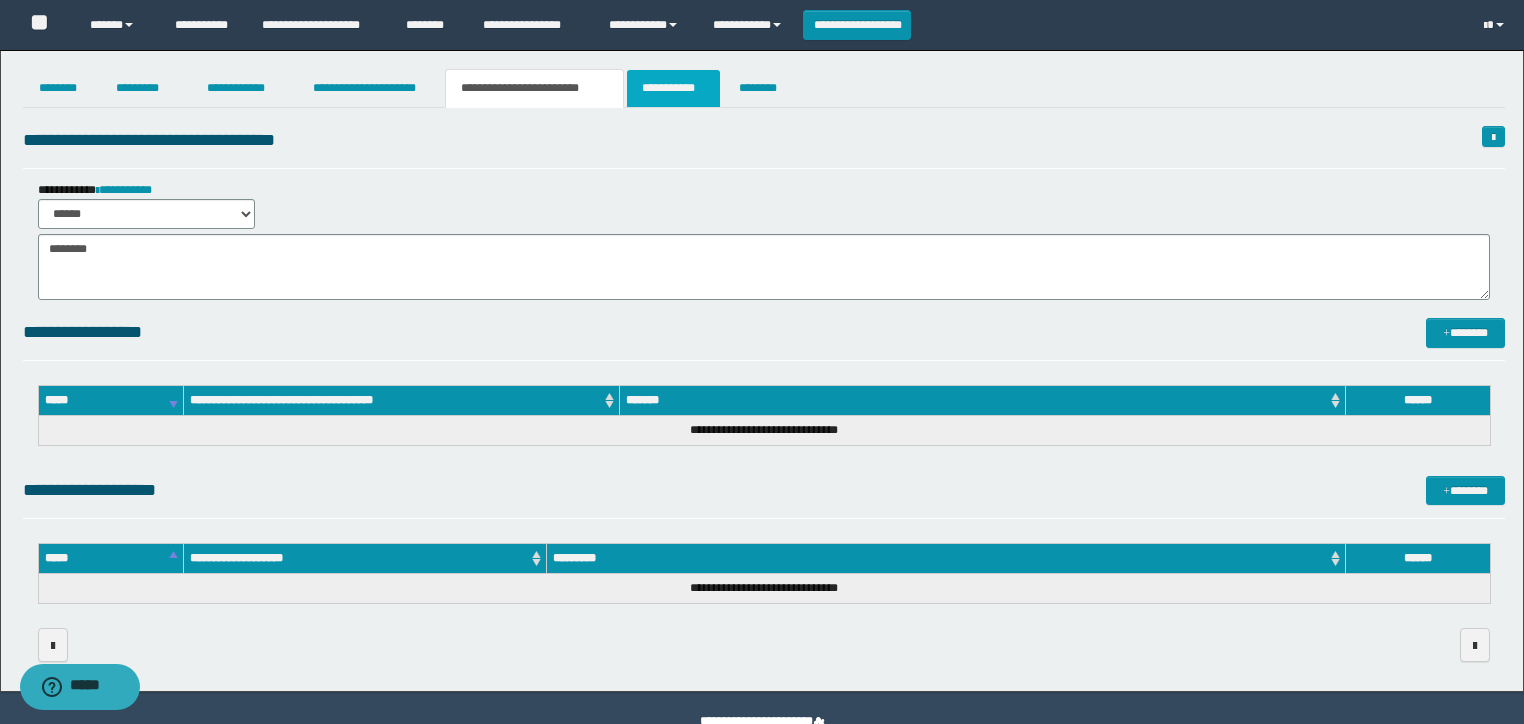 click on "**********" at bounding box center (673, 88) 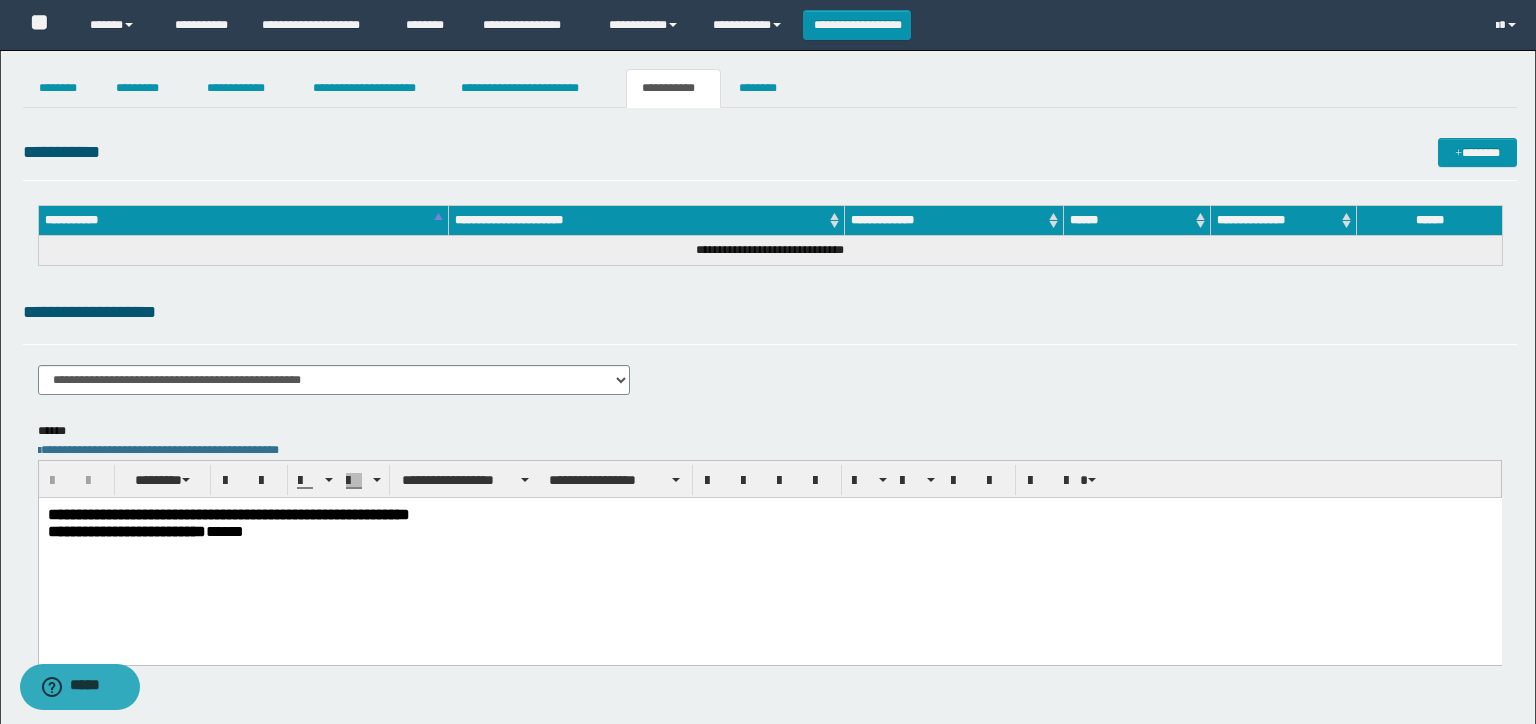 scroll, scrollTop: 0, scrollLeft: 0, axis: both 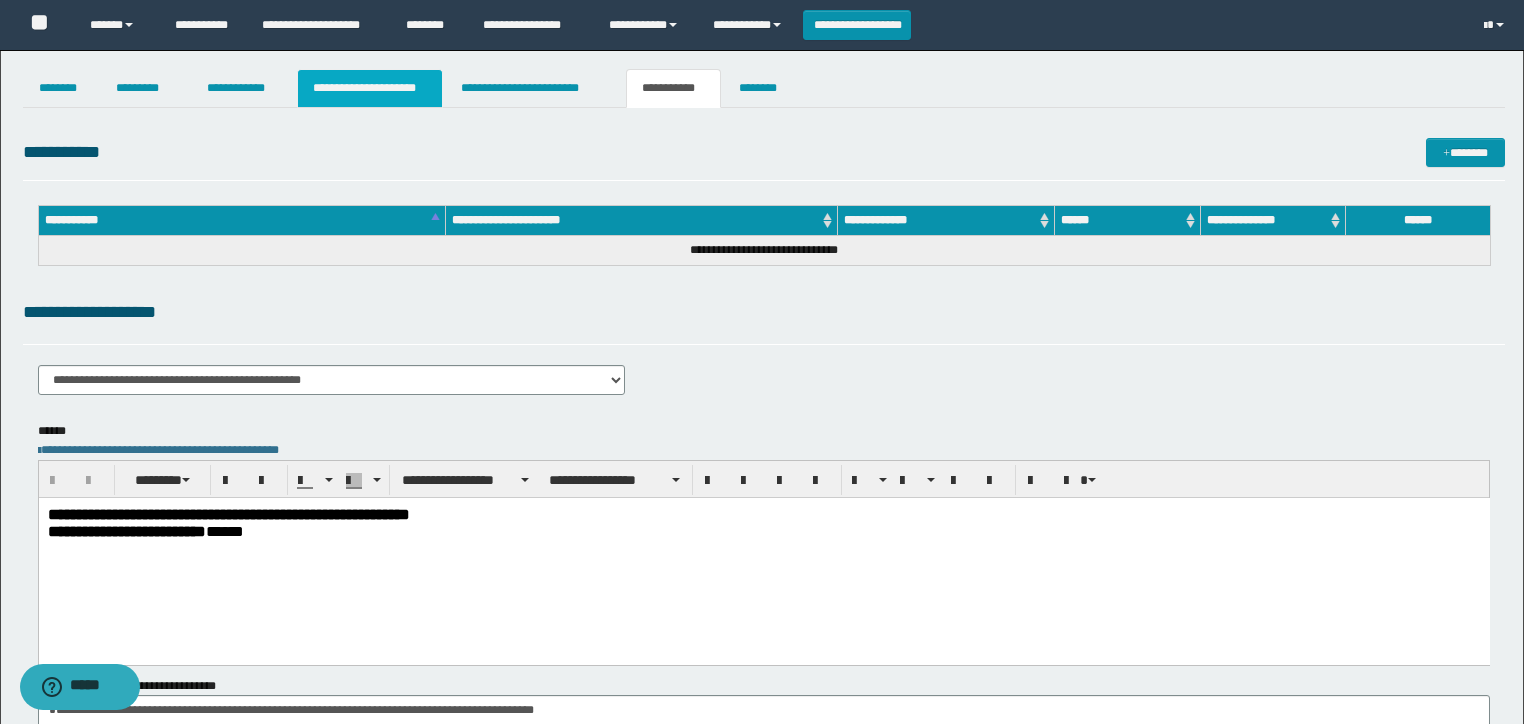 click on "**********" at bounding box center [370, 88] 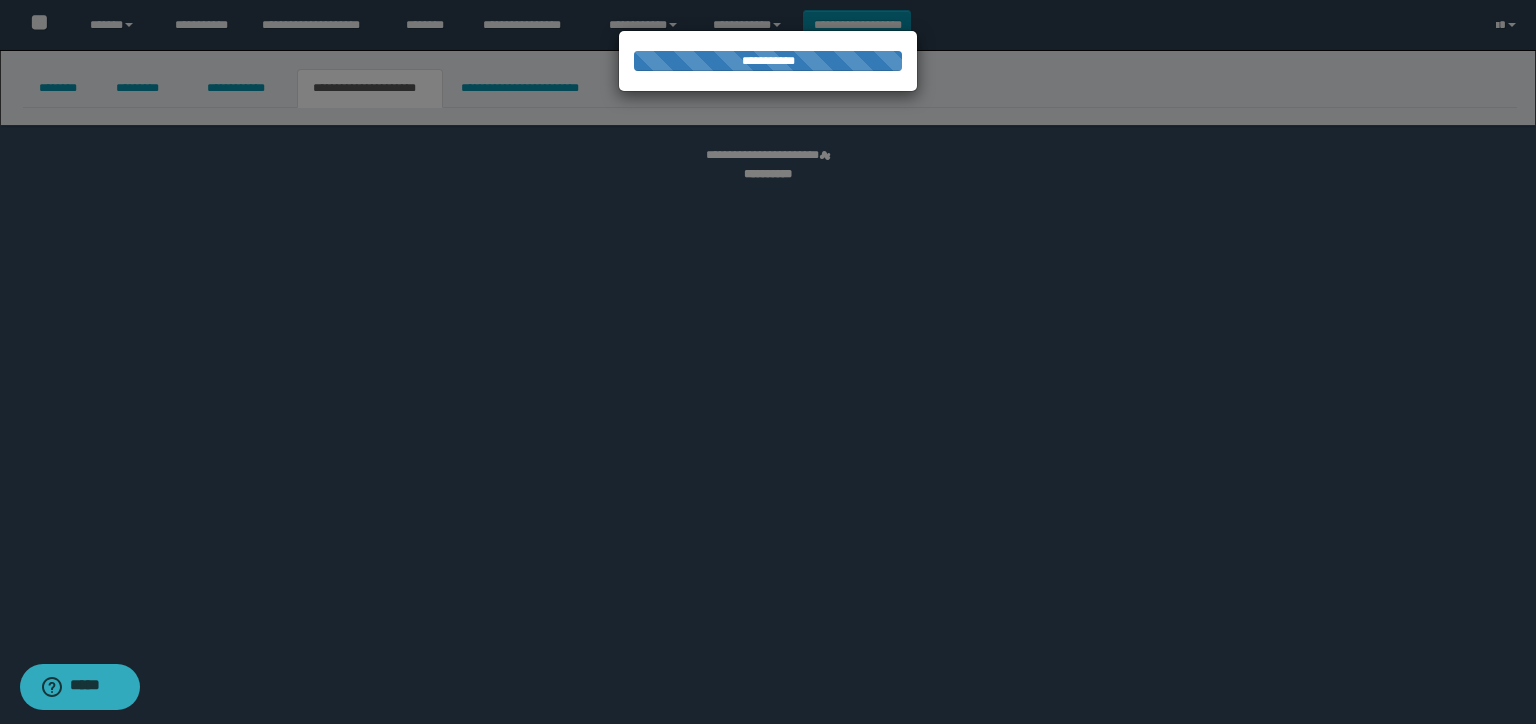 select on "*" 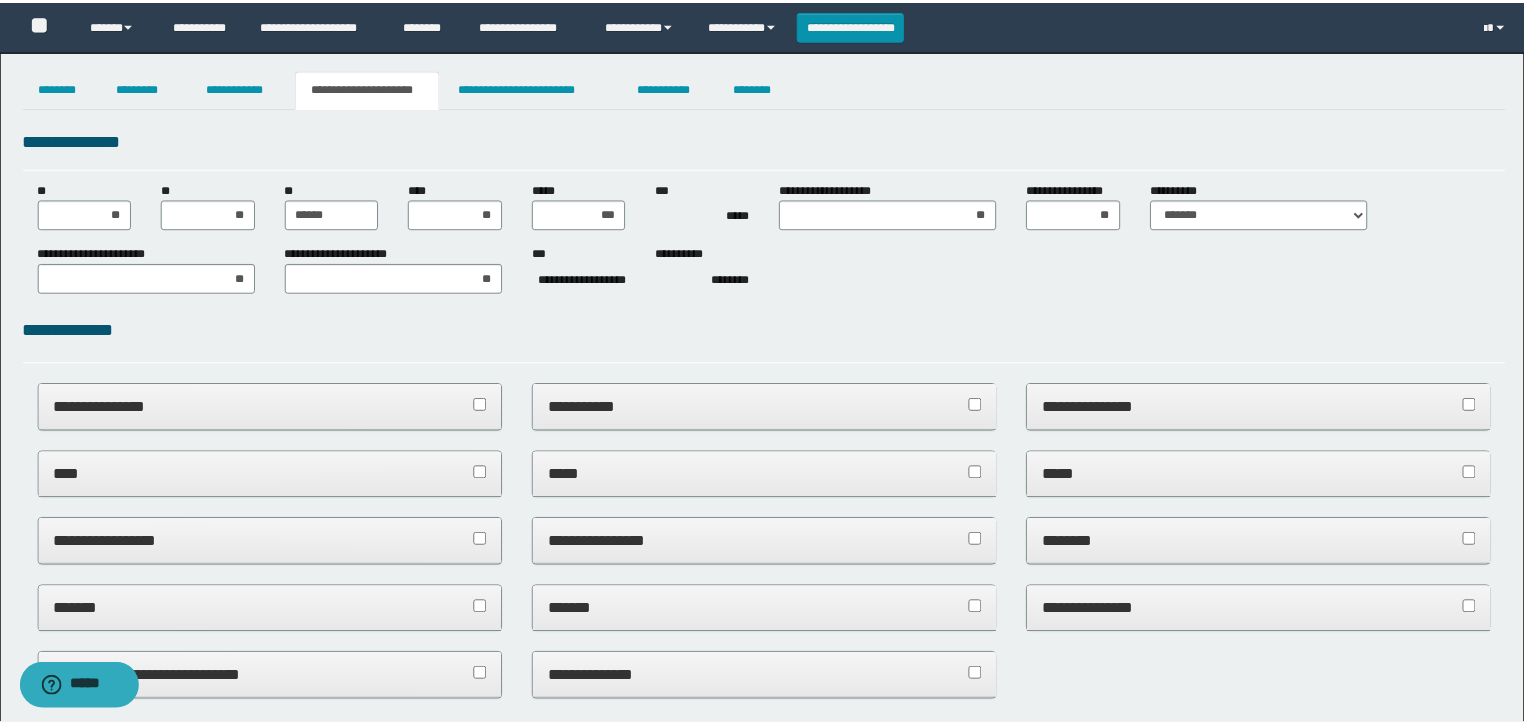 scroll, scrollTop: 0, scrollLeft: 0, axis: both 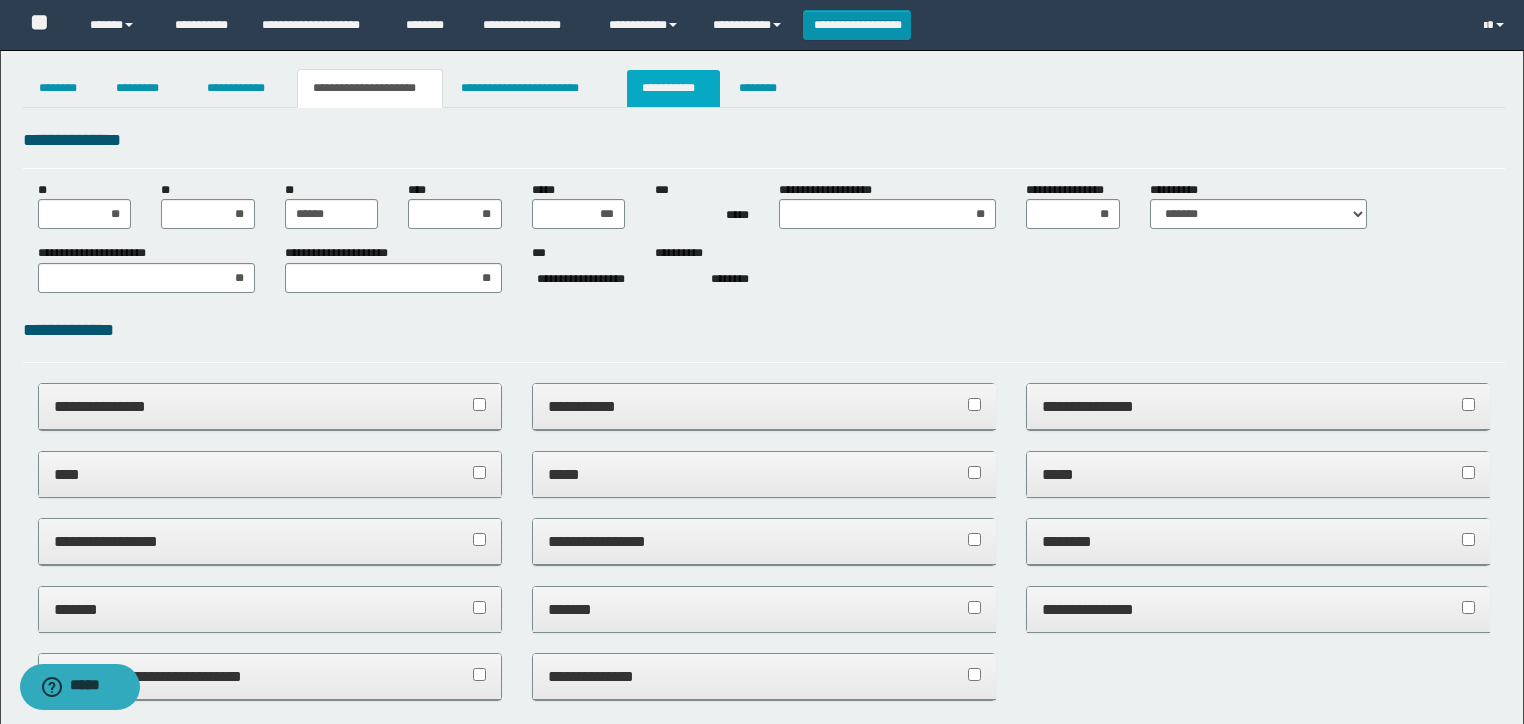 click on "**********" at bounding box center [673, 88] 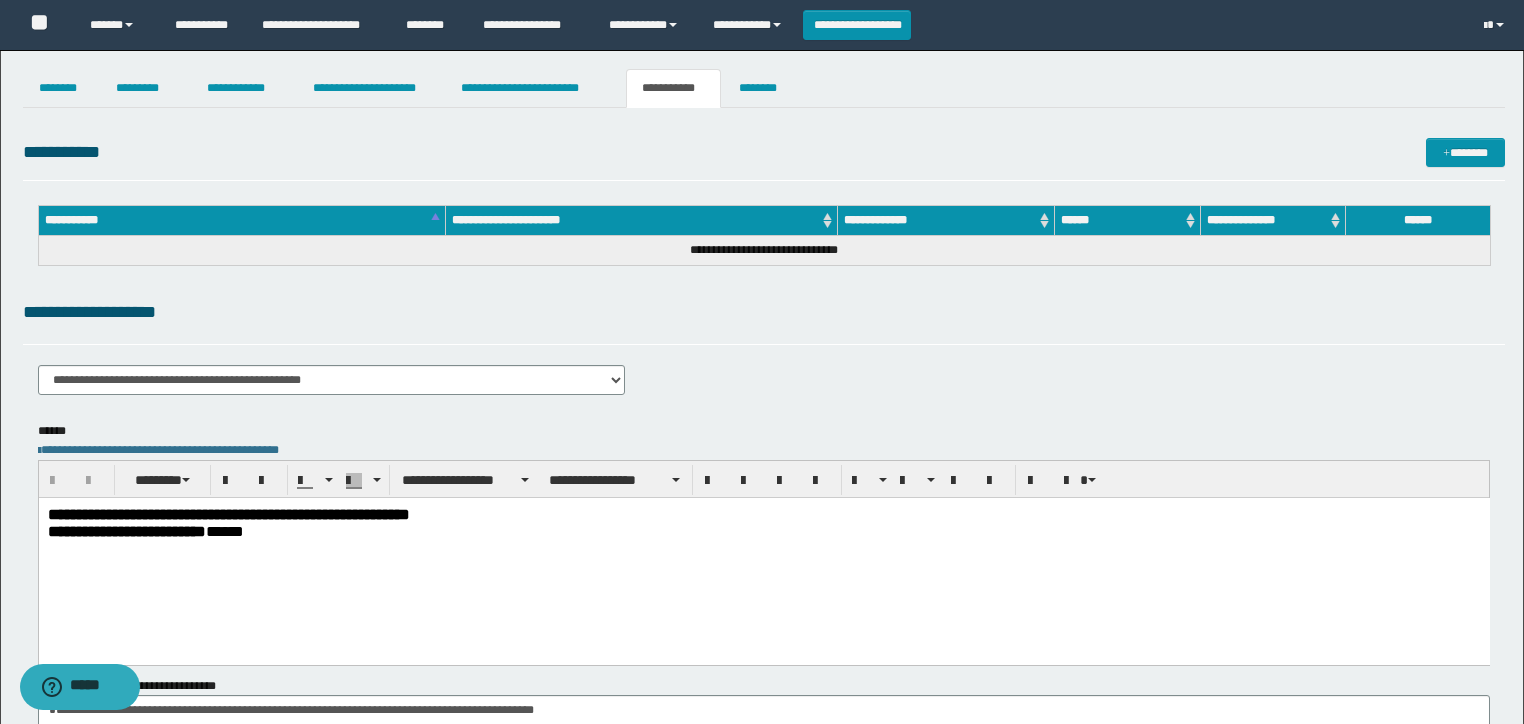 click on "**********" at bounding box center [764, 156] 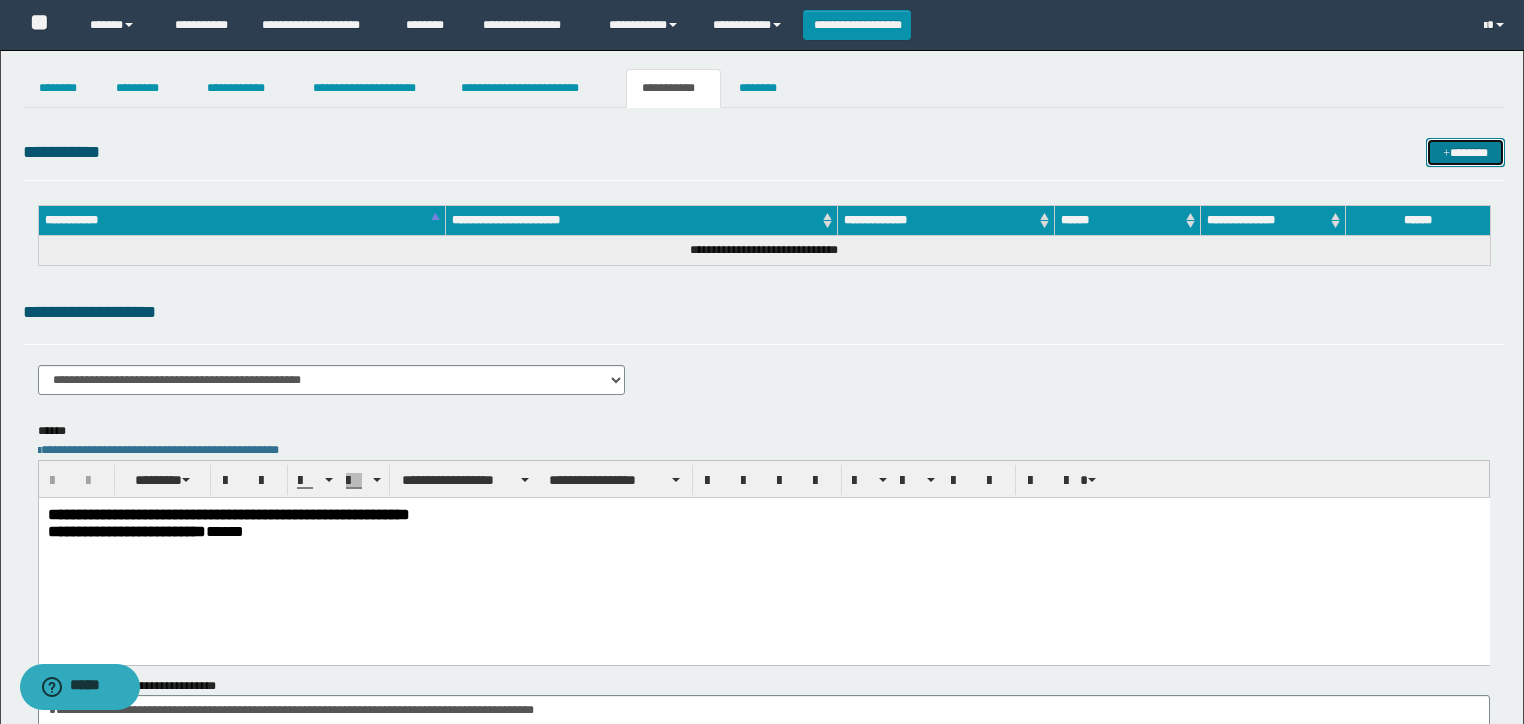 click on "*******" at bounding box center [1465, 153] 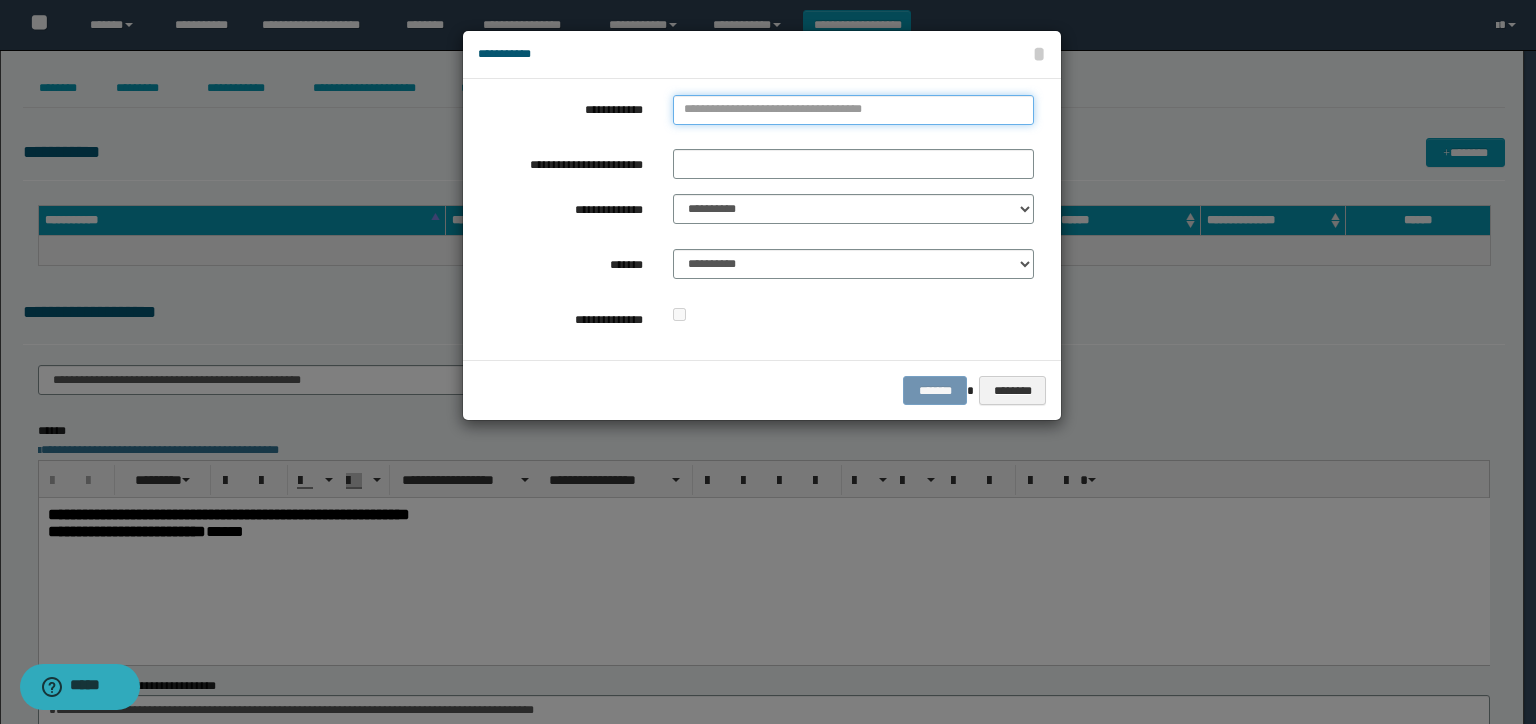 click on "**********" at bounding box center [853, 110] 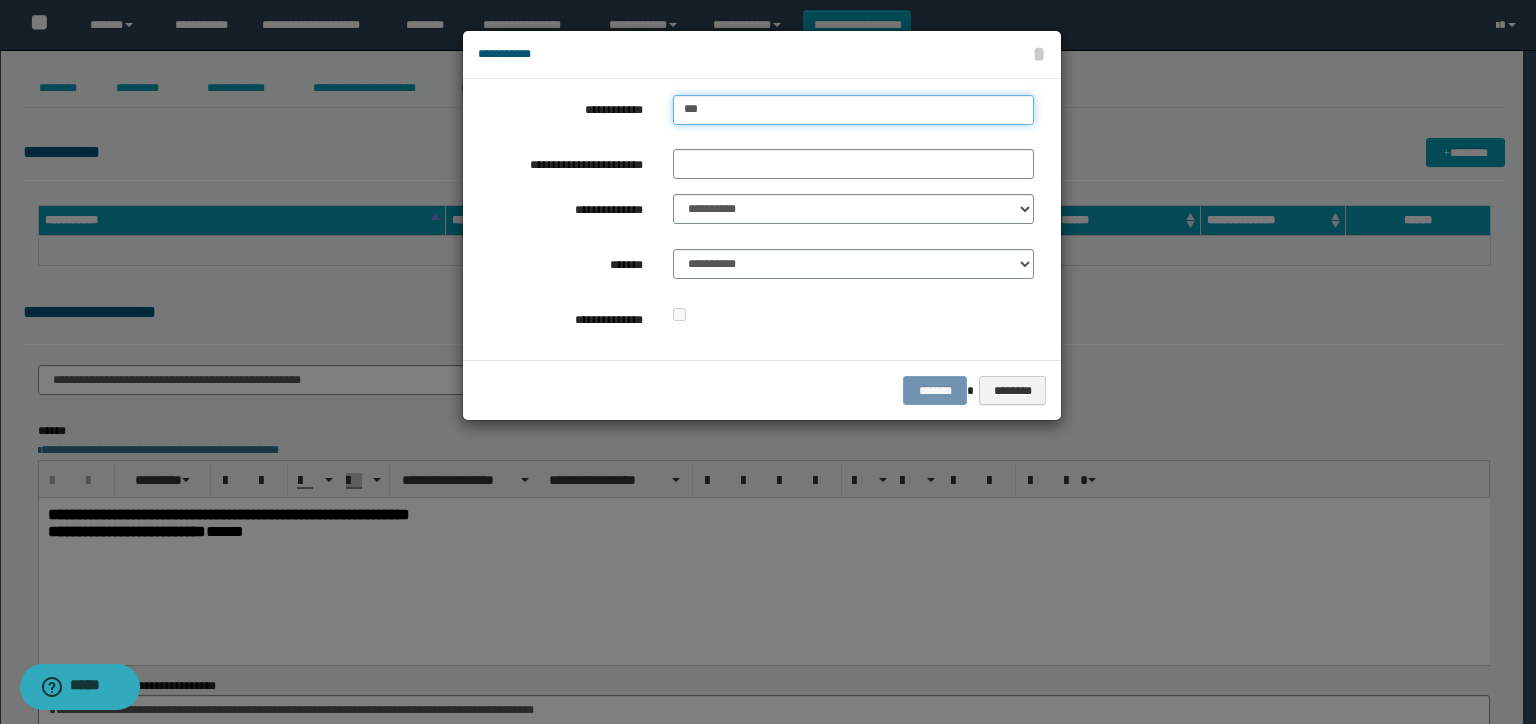 type on "****" 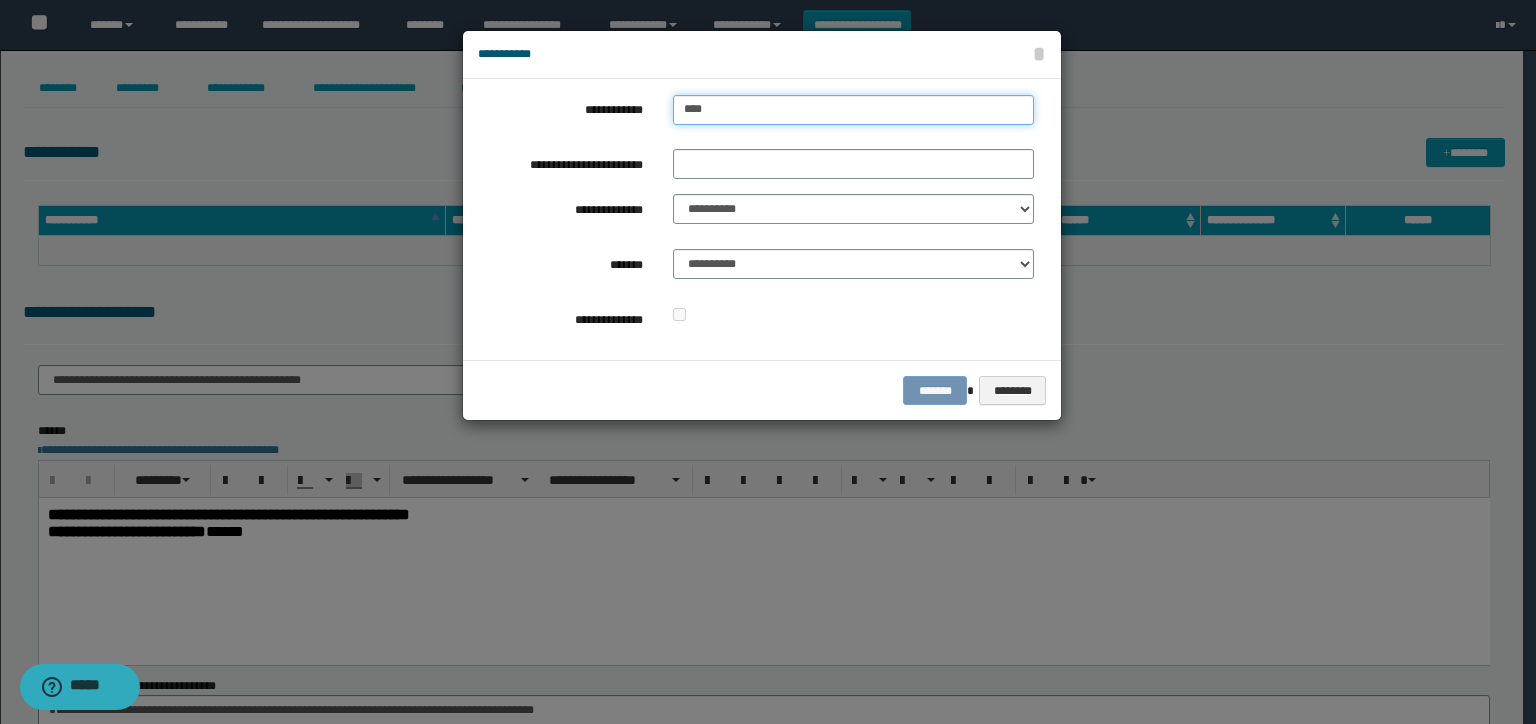 type on "****" 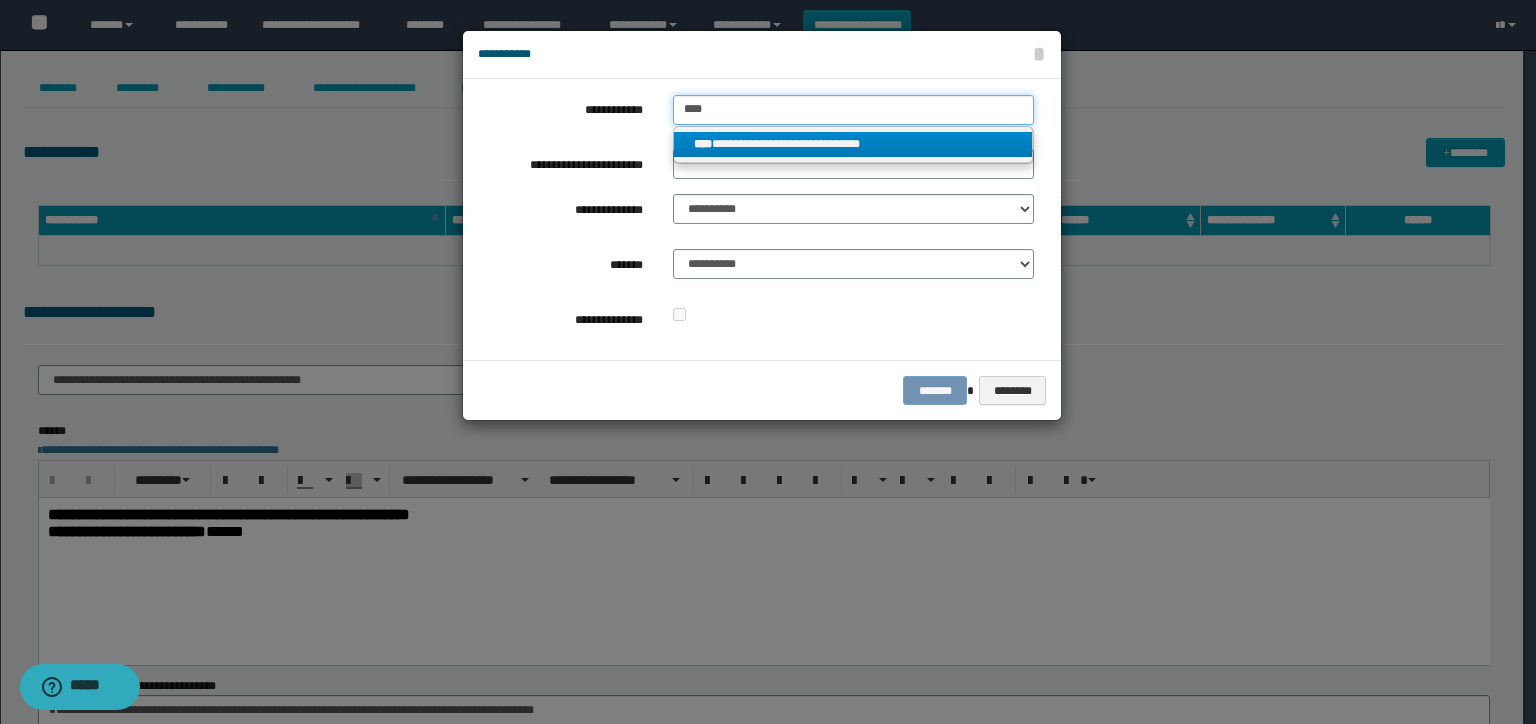 type on "****" 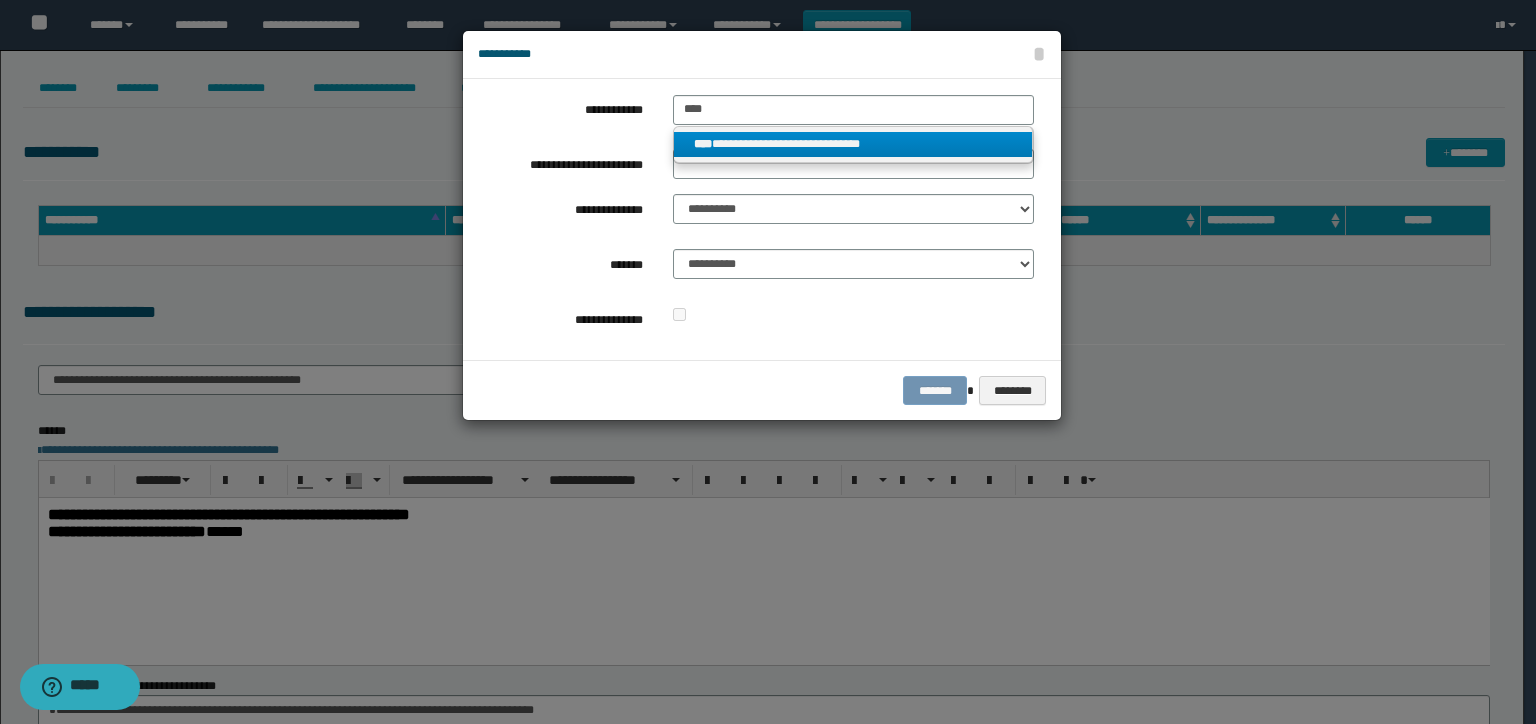 drag, startPoint x: 767, startPoint y: 141, endPoint x: 756, endPoint y: 163, distance: 24.596748 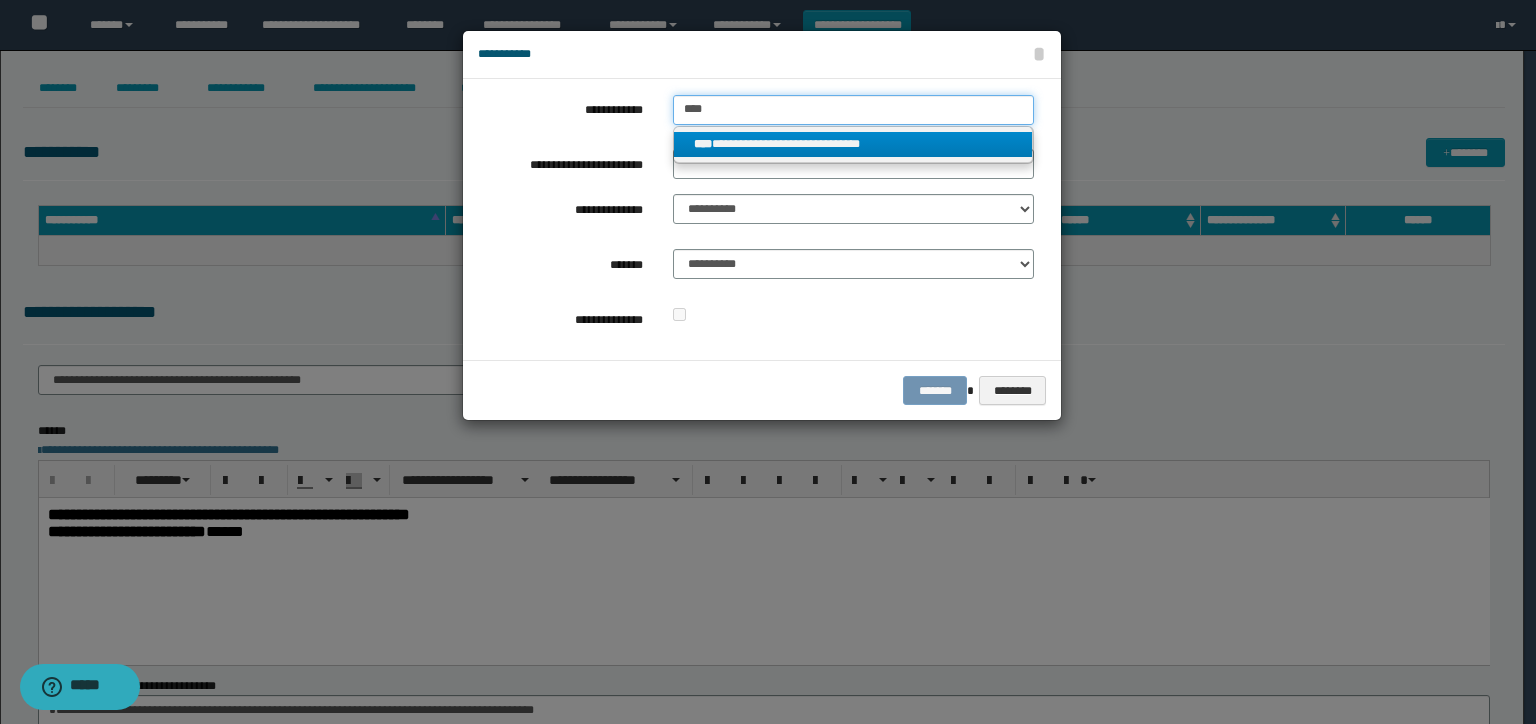 type 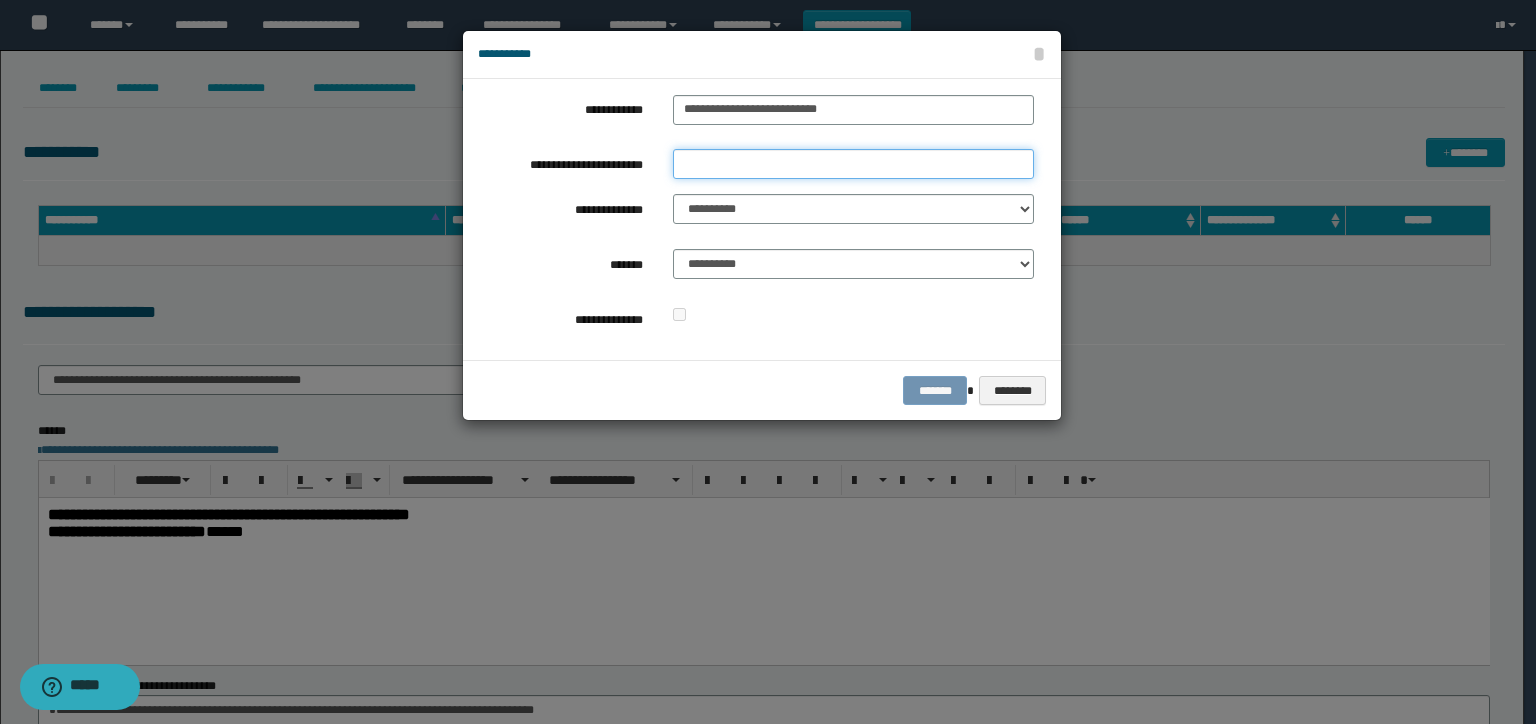 click on "**********" at bounding box center [853, 164] 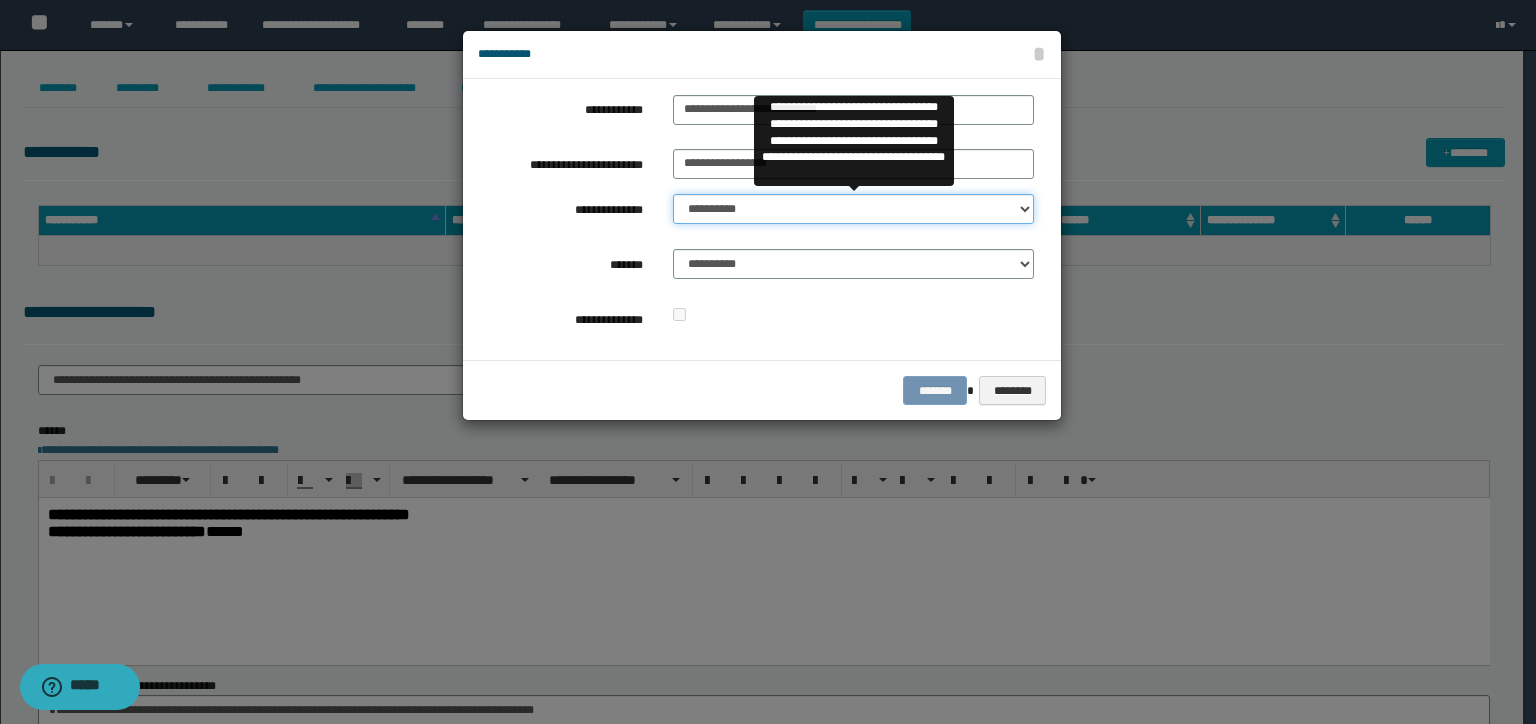 click on "**********" at bounding box center [853, 209] 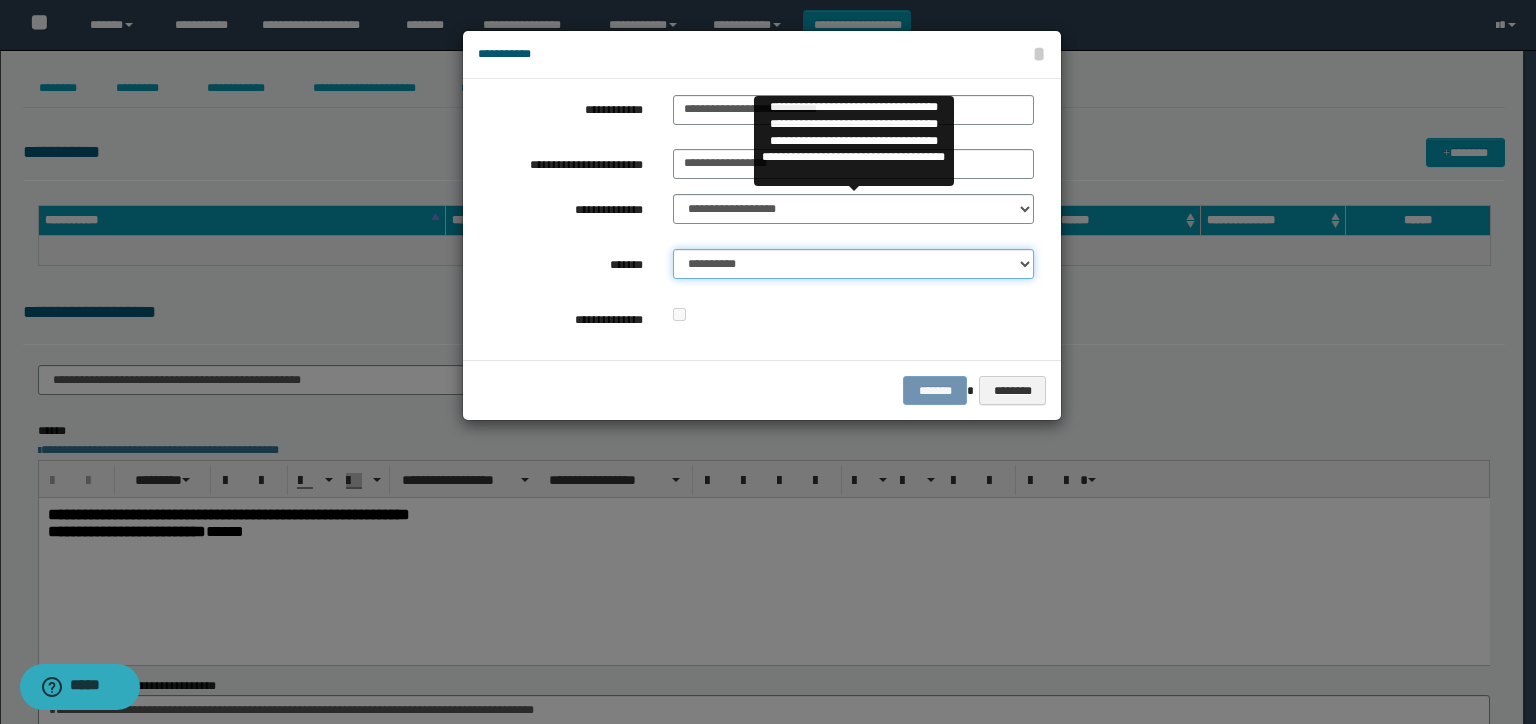 drag, startPoint x: 803, startPoint y: 264, endPoint x: 803, endPoint y: 278, distance: 14 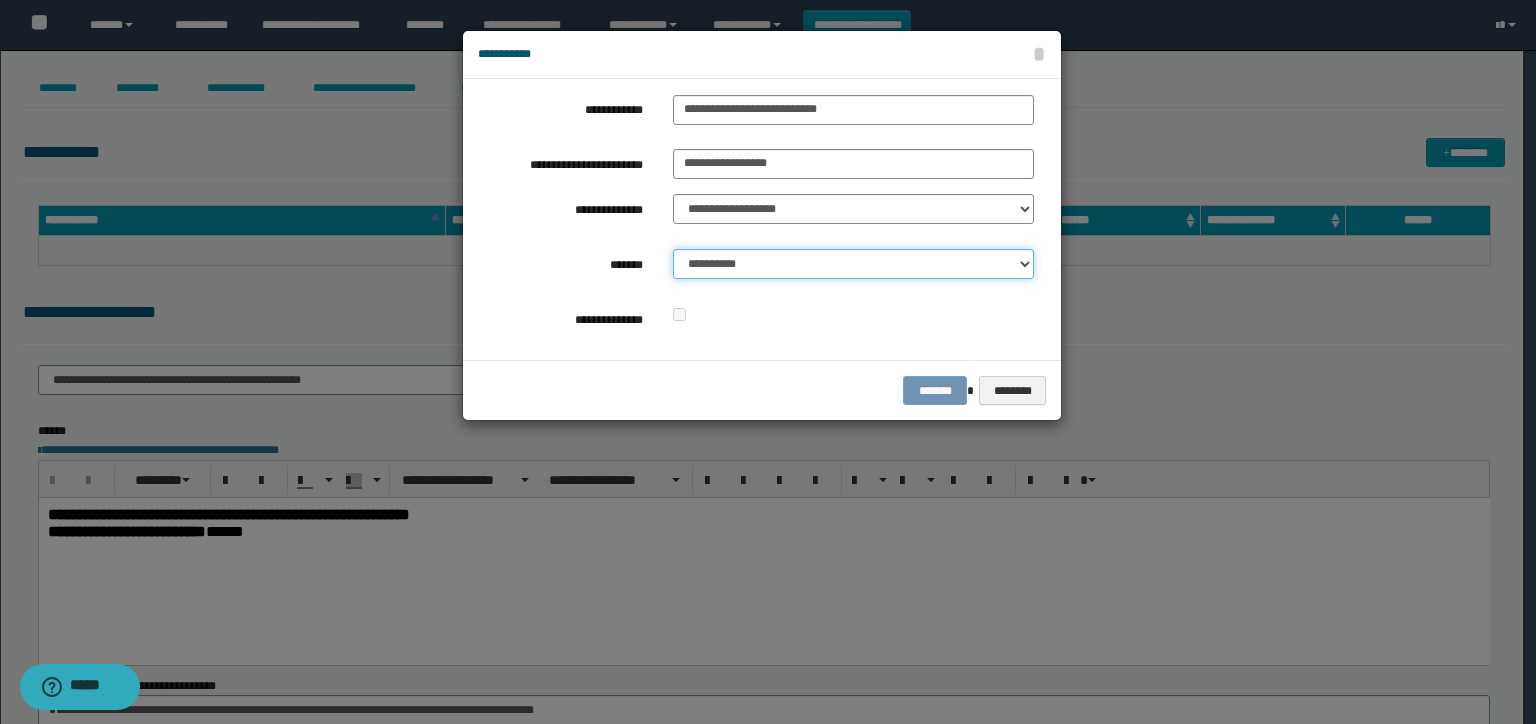select on "*" 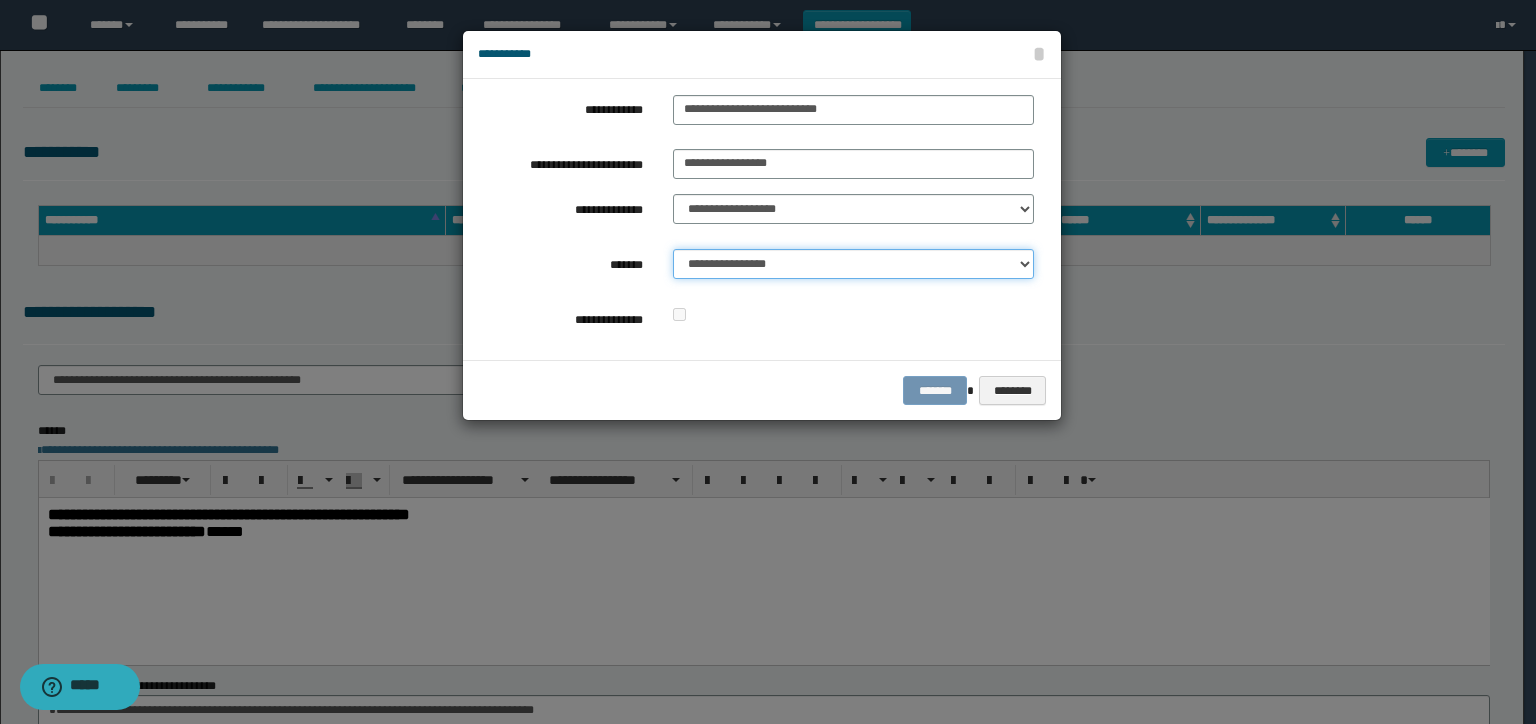 click on "**********" at bounding box center (853, 264) 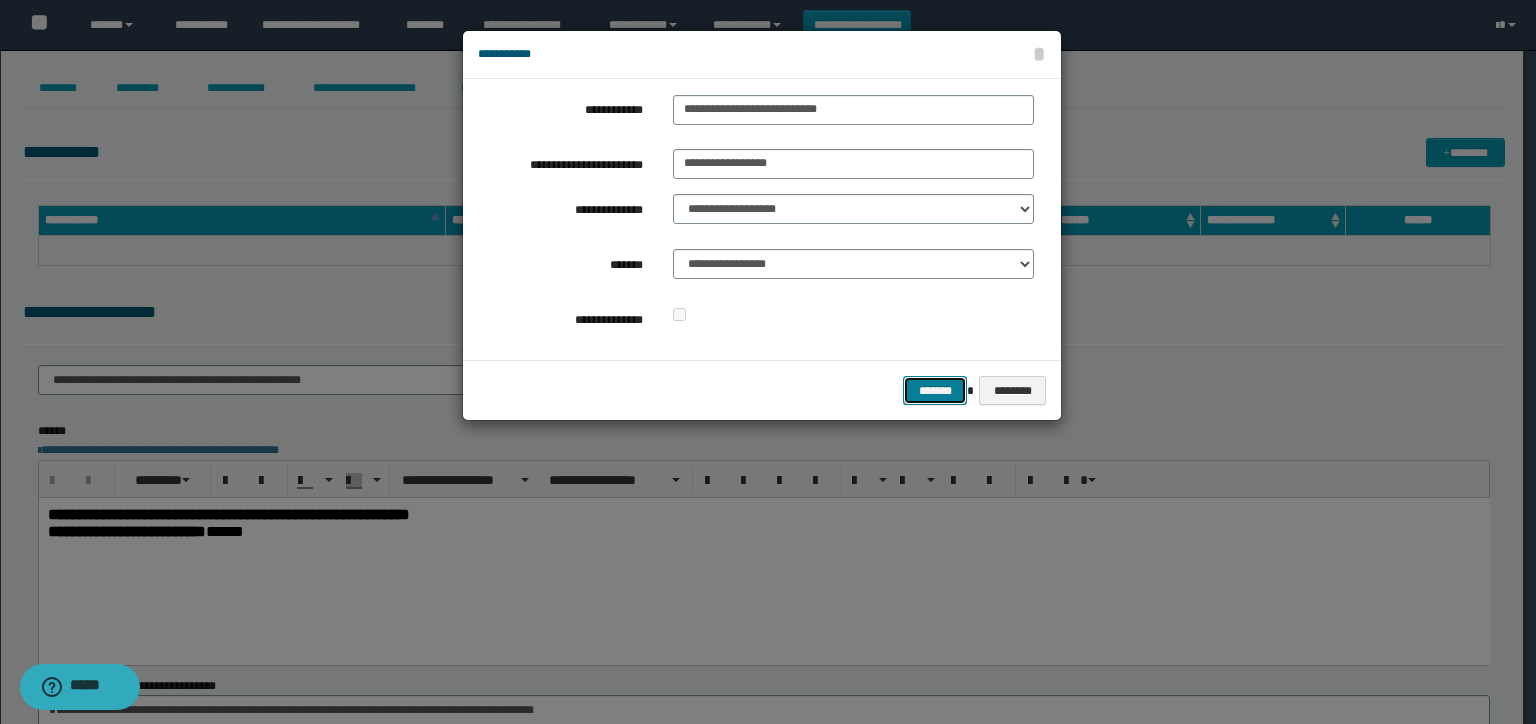 click on "*******" at bounding box center (935, 391) 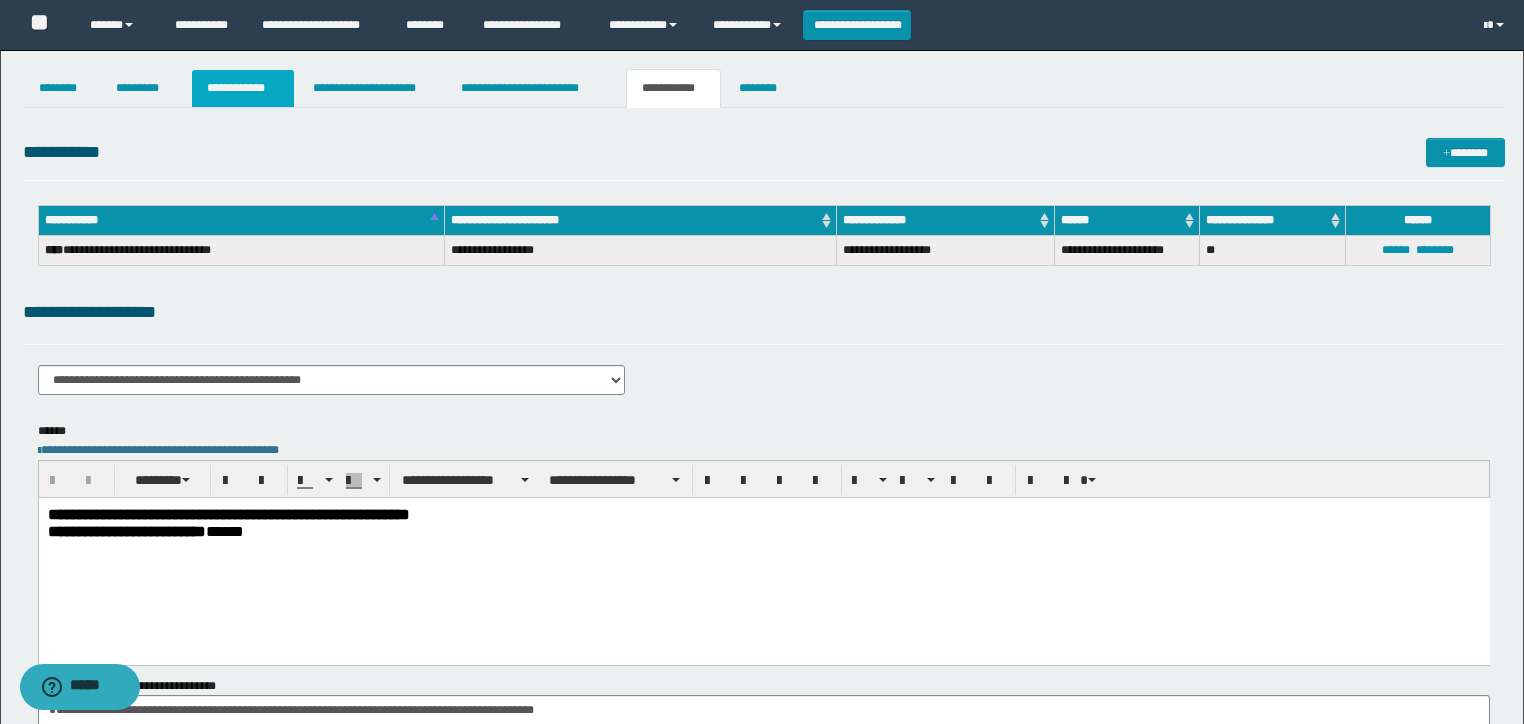 click on "**********" at bounding box center [243, 88] 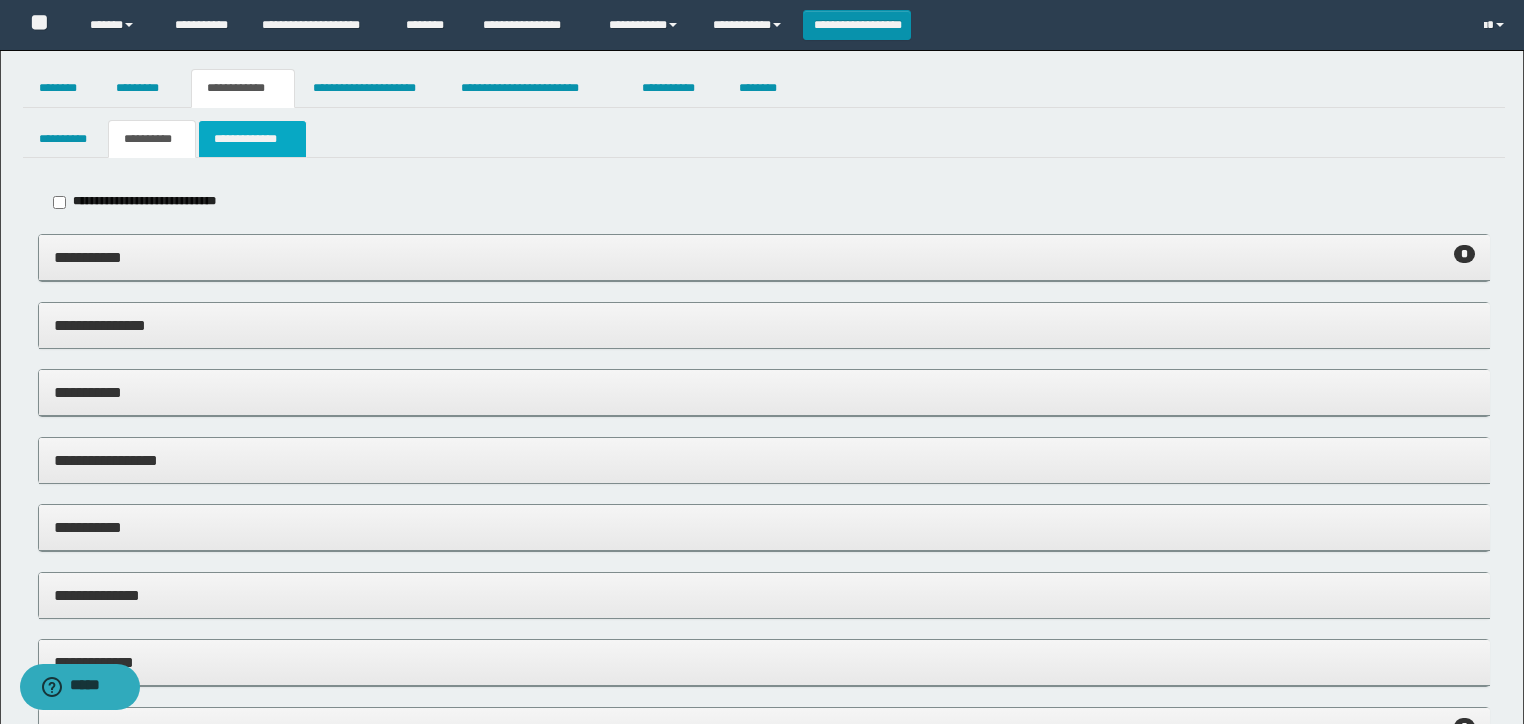 click on "**********" at bounding box center (252, 139) 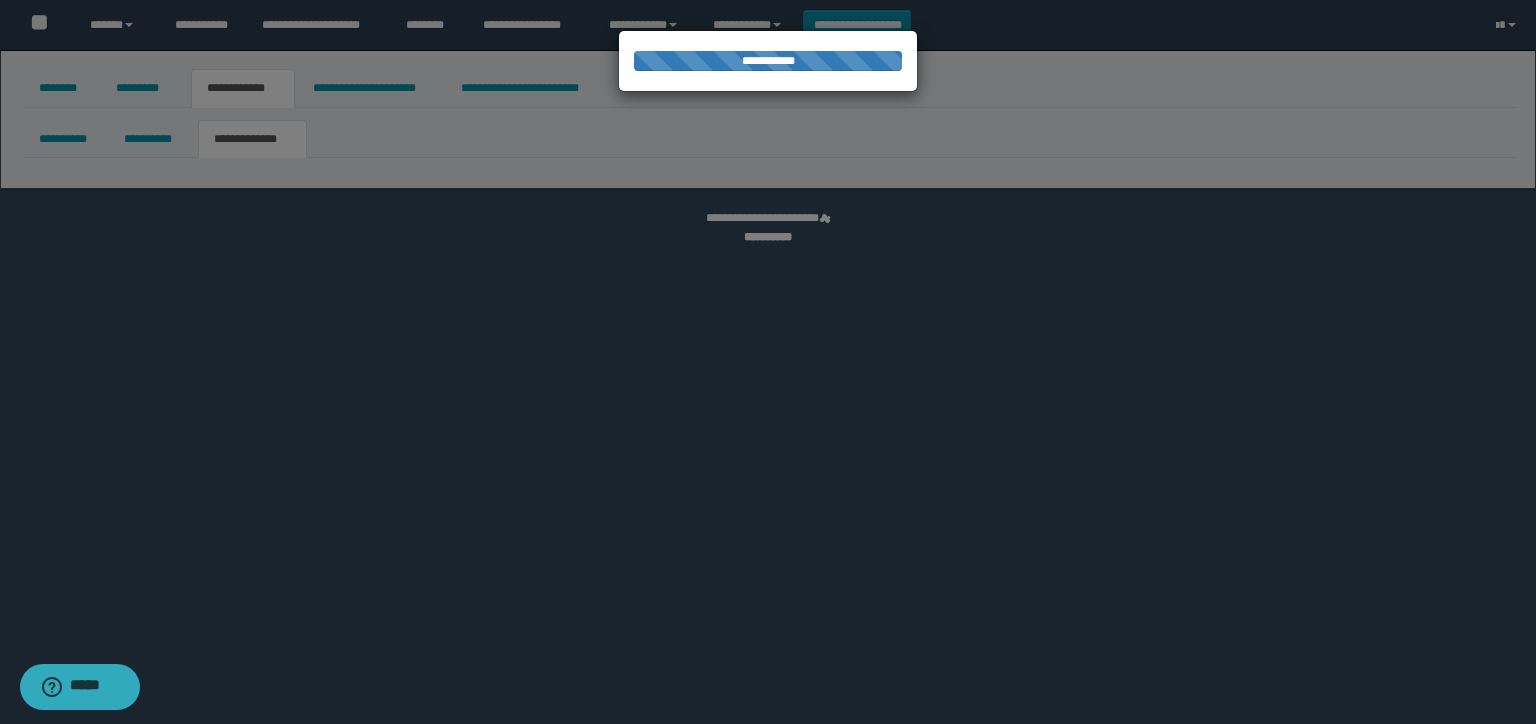 select on "*" 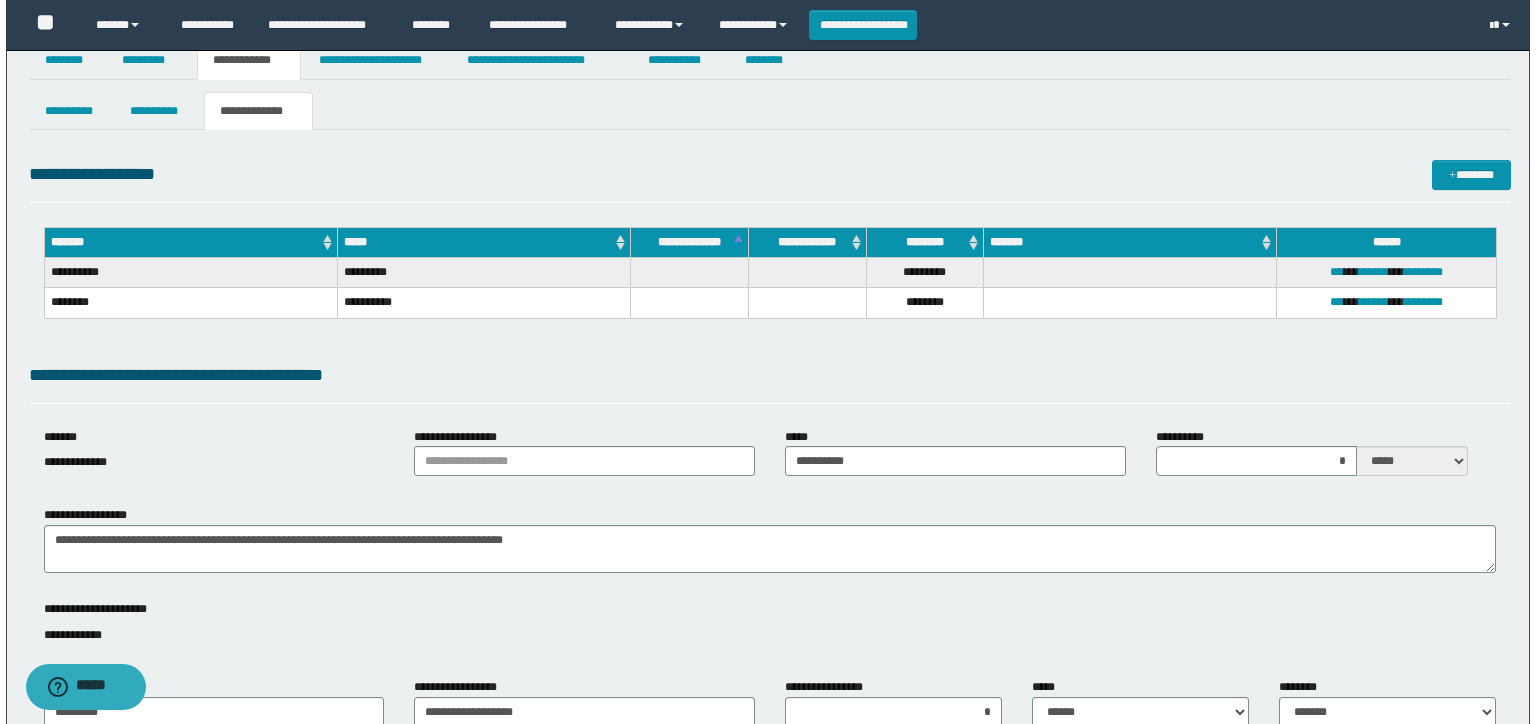 scroll, scrollTop: 0, scrollLeft: 0, axis: both 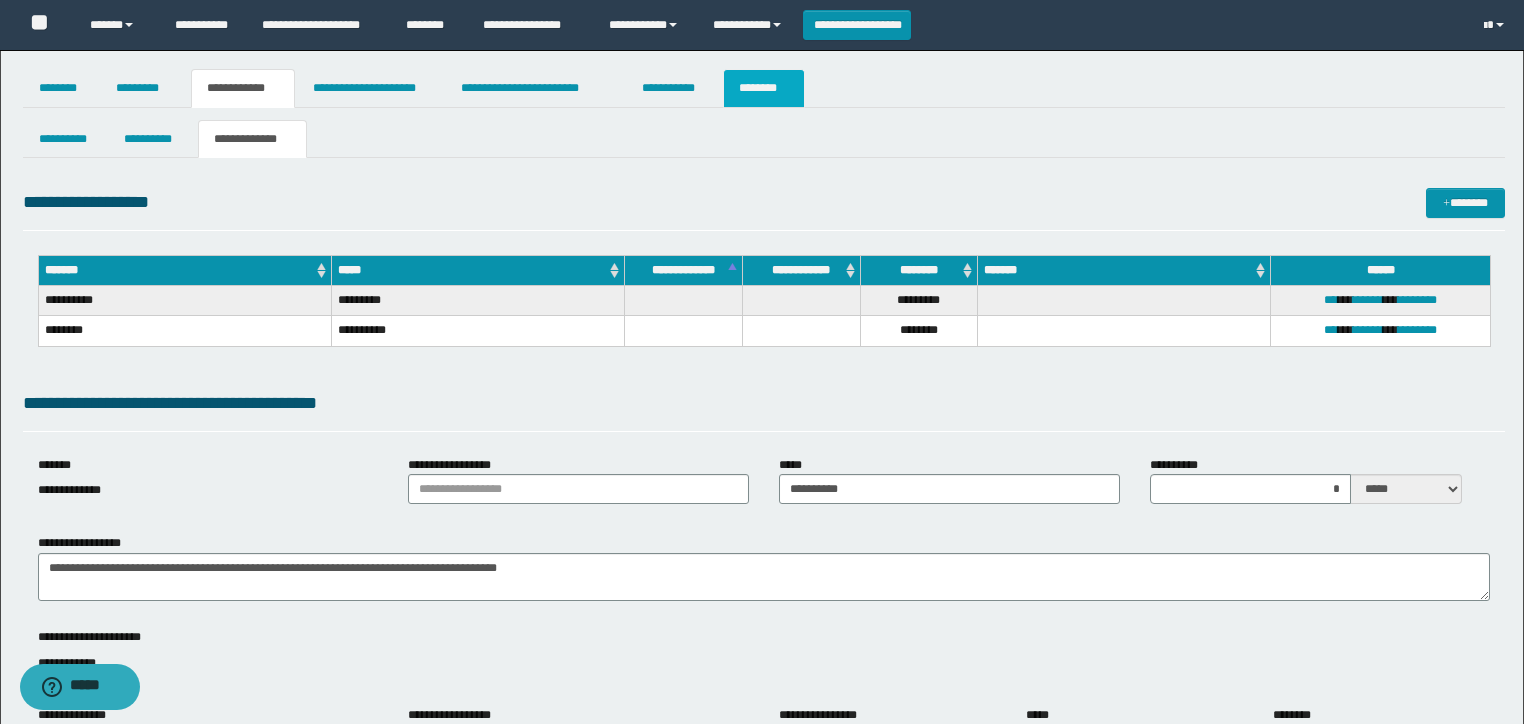 click on "********" at bounding box center (764, 88) 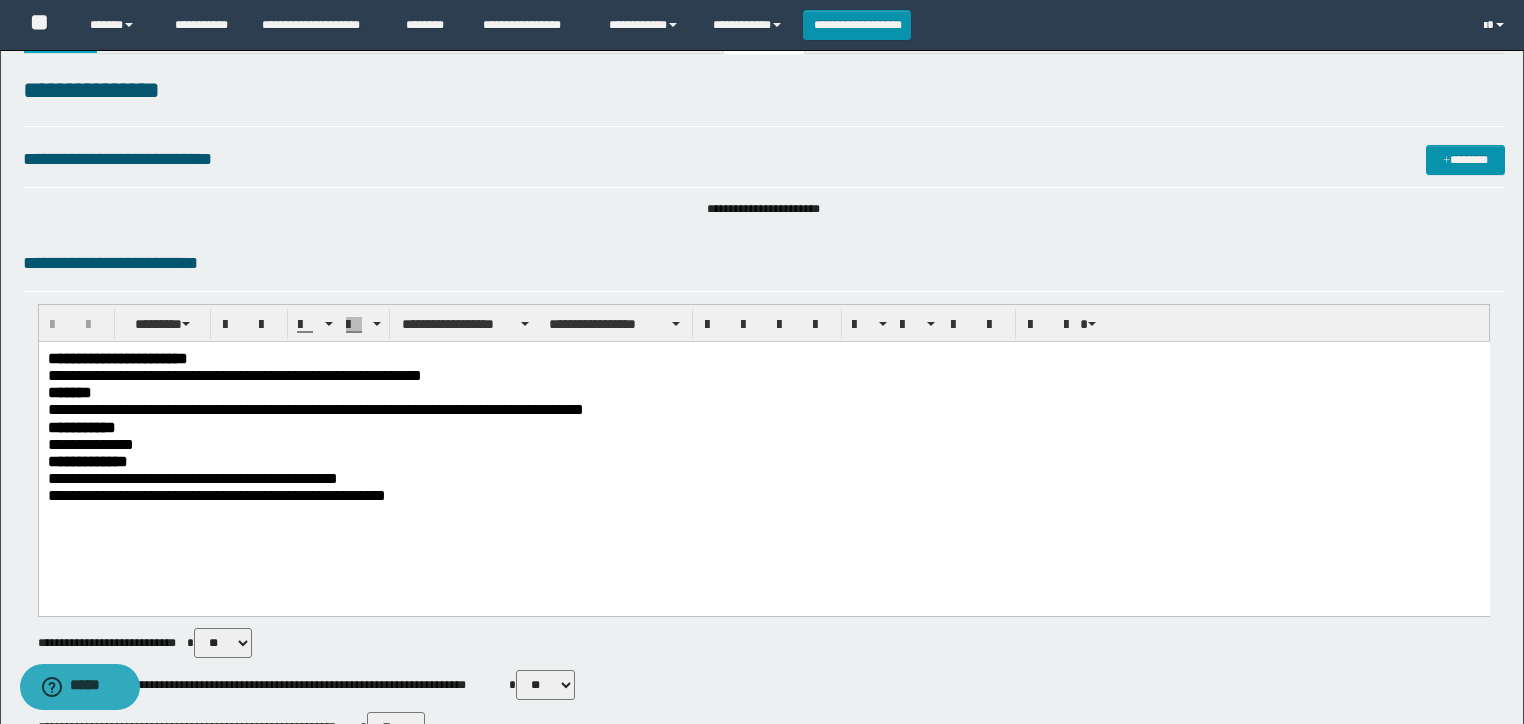 scroll, scrollTop: 0, scrollLeft: 0, axis: both 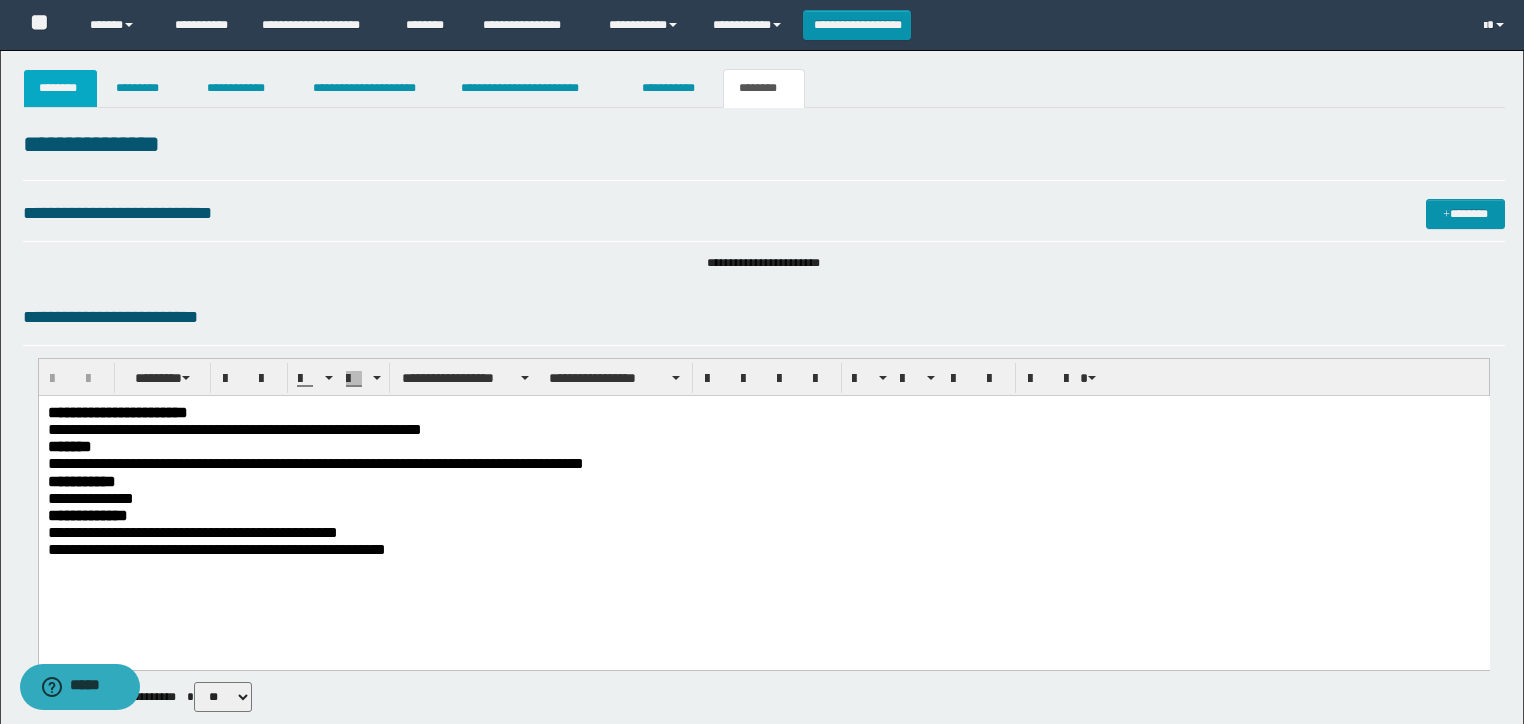 click on "********" at bounding box center [61, 88] 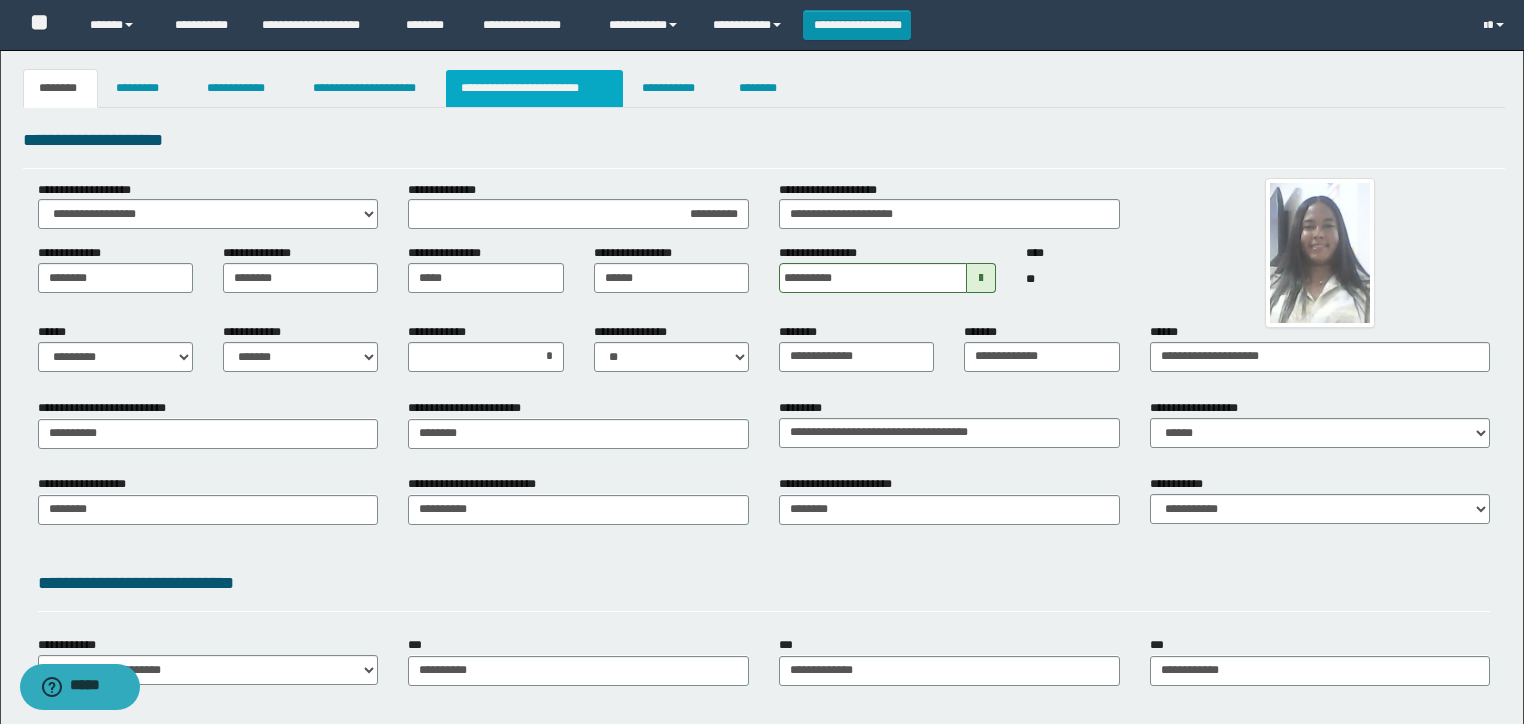 click on "**********" at bounding box center [534, 88] 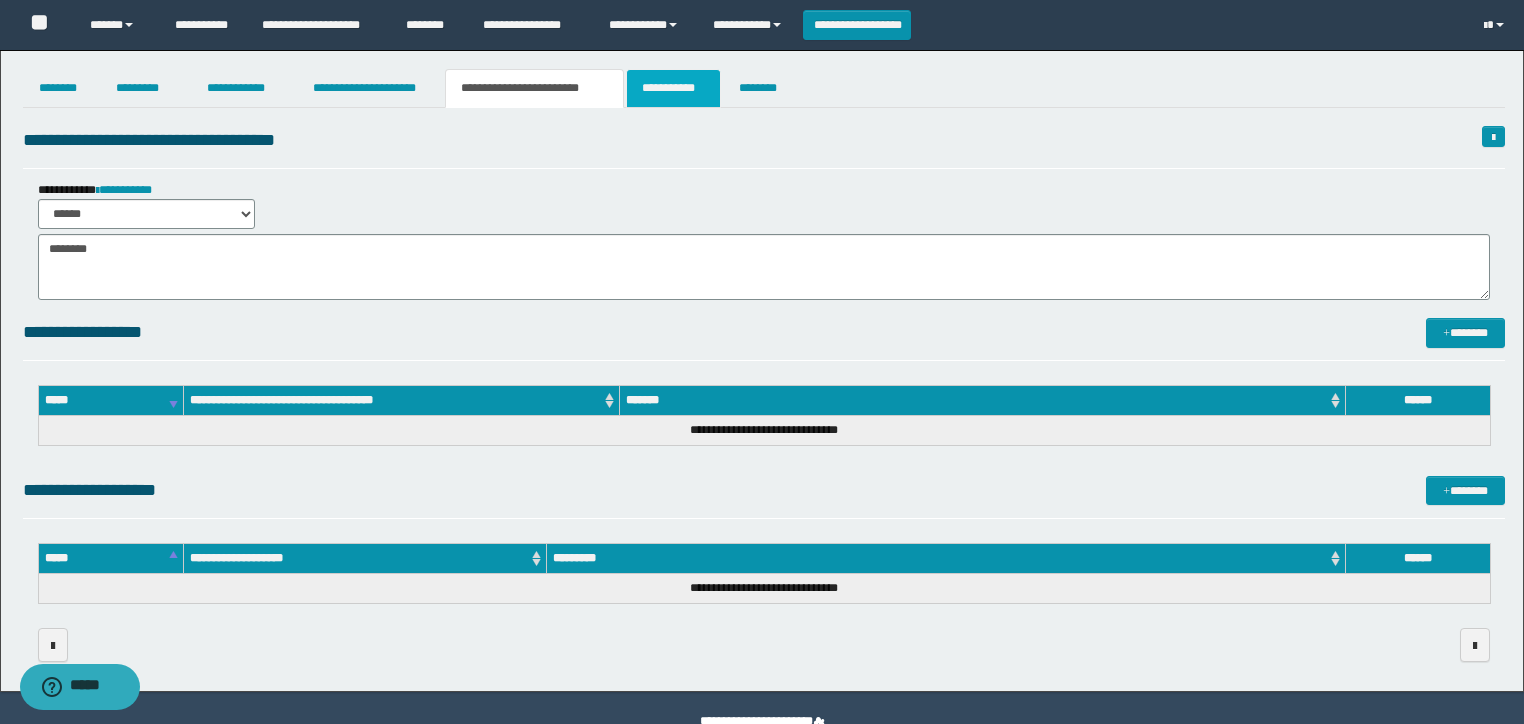 click on "**********" at bounding box center [673, 88] 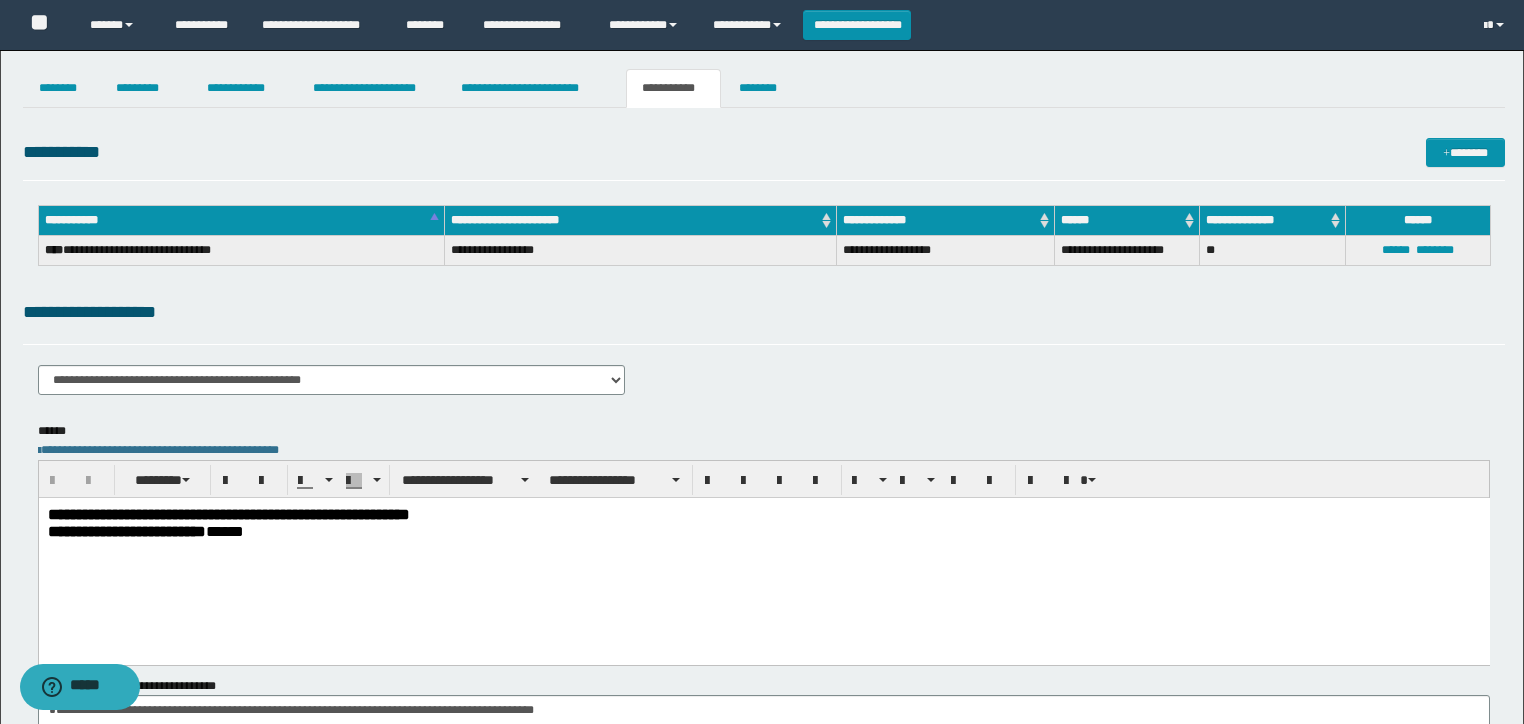 click on "**********" at bounding box center (764, 354) 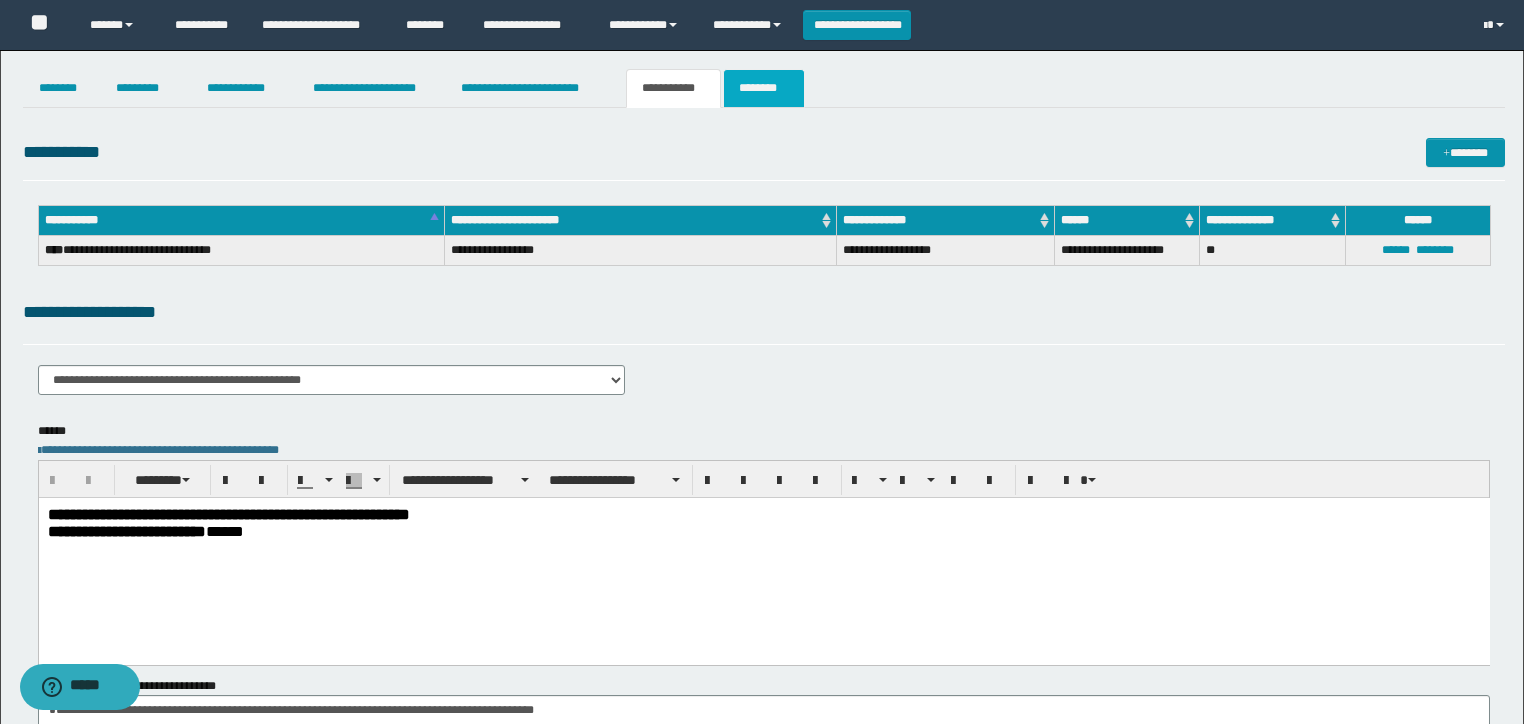 click on "********" at bounding box center (764, 88) 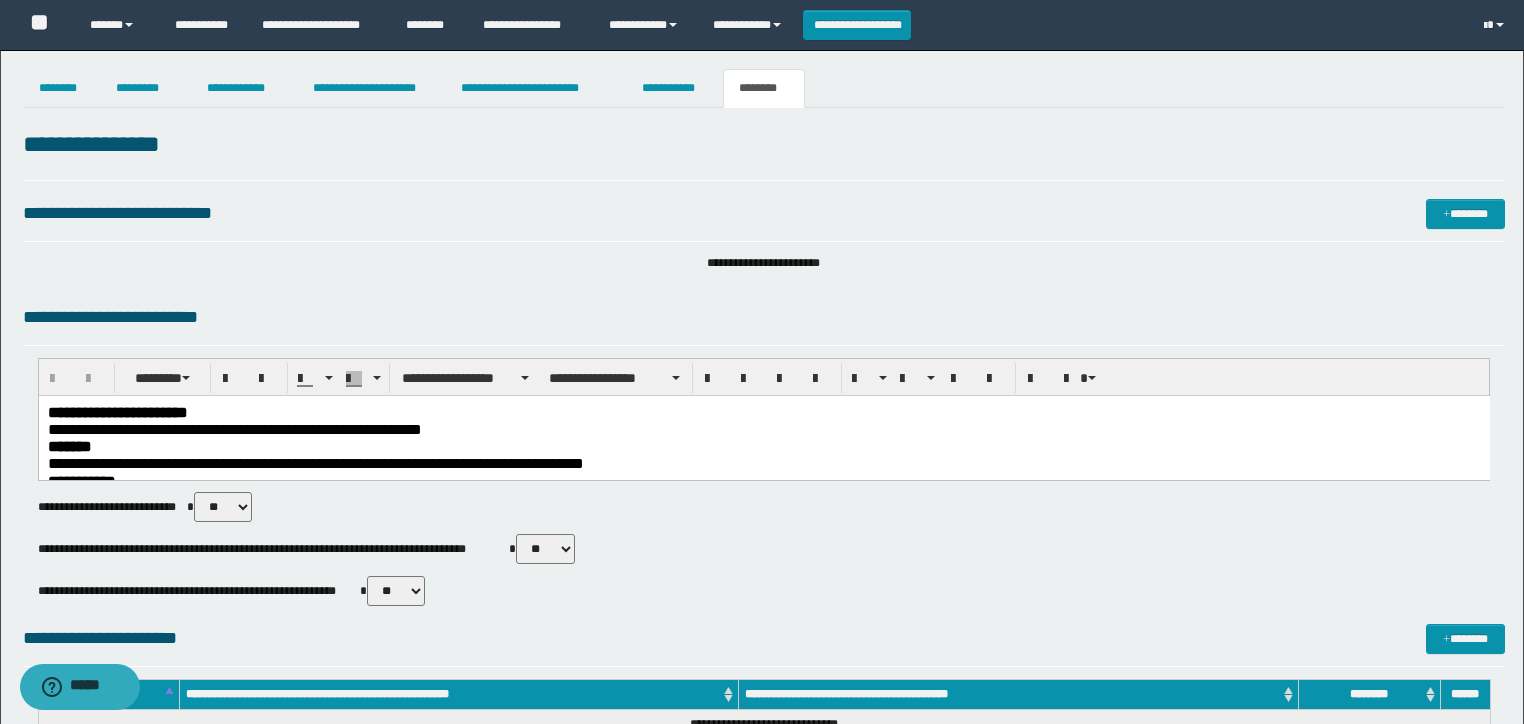click on "*******" at bounding box center [763, 446] 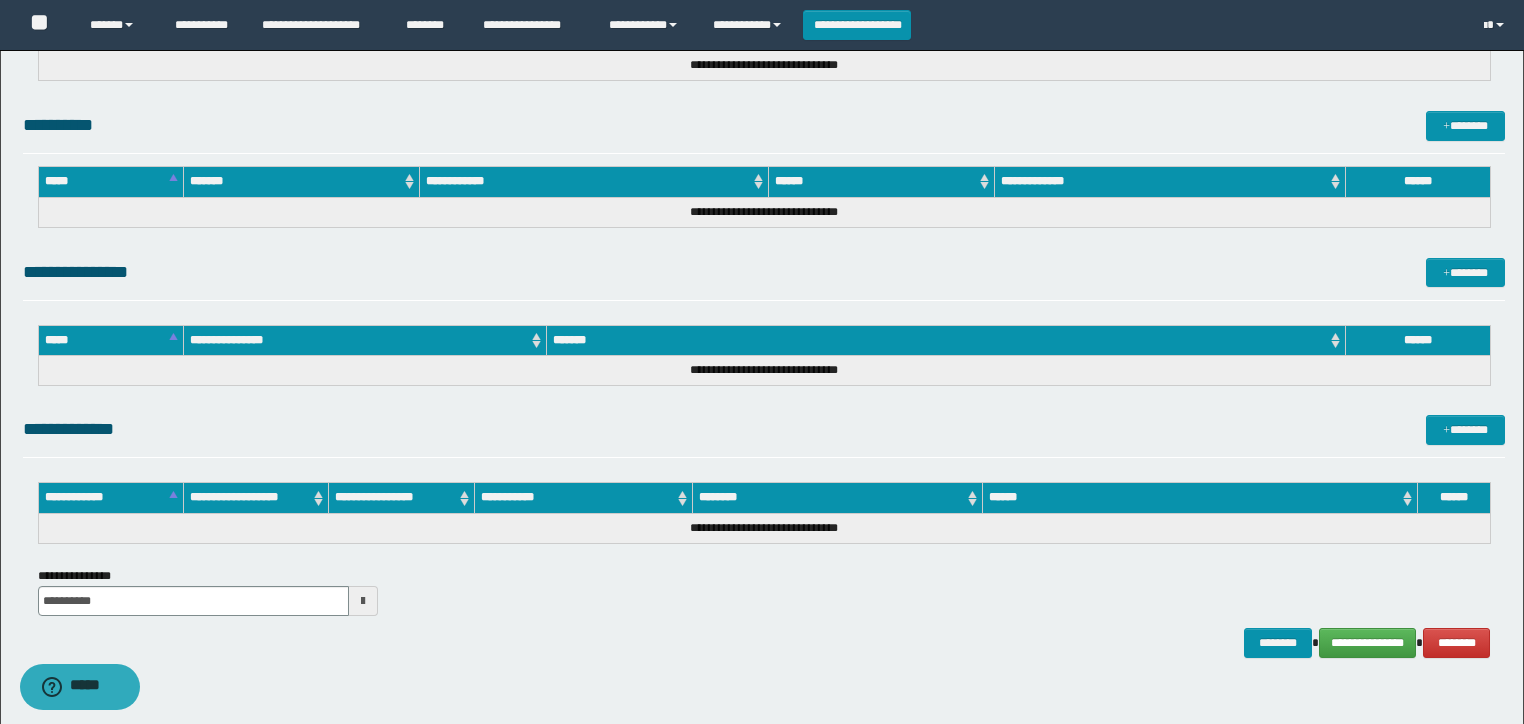 scroll, scrollTop: 935, scrollLeft: 0, axis: vertical 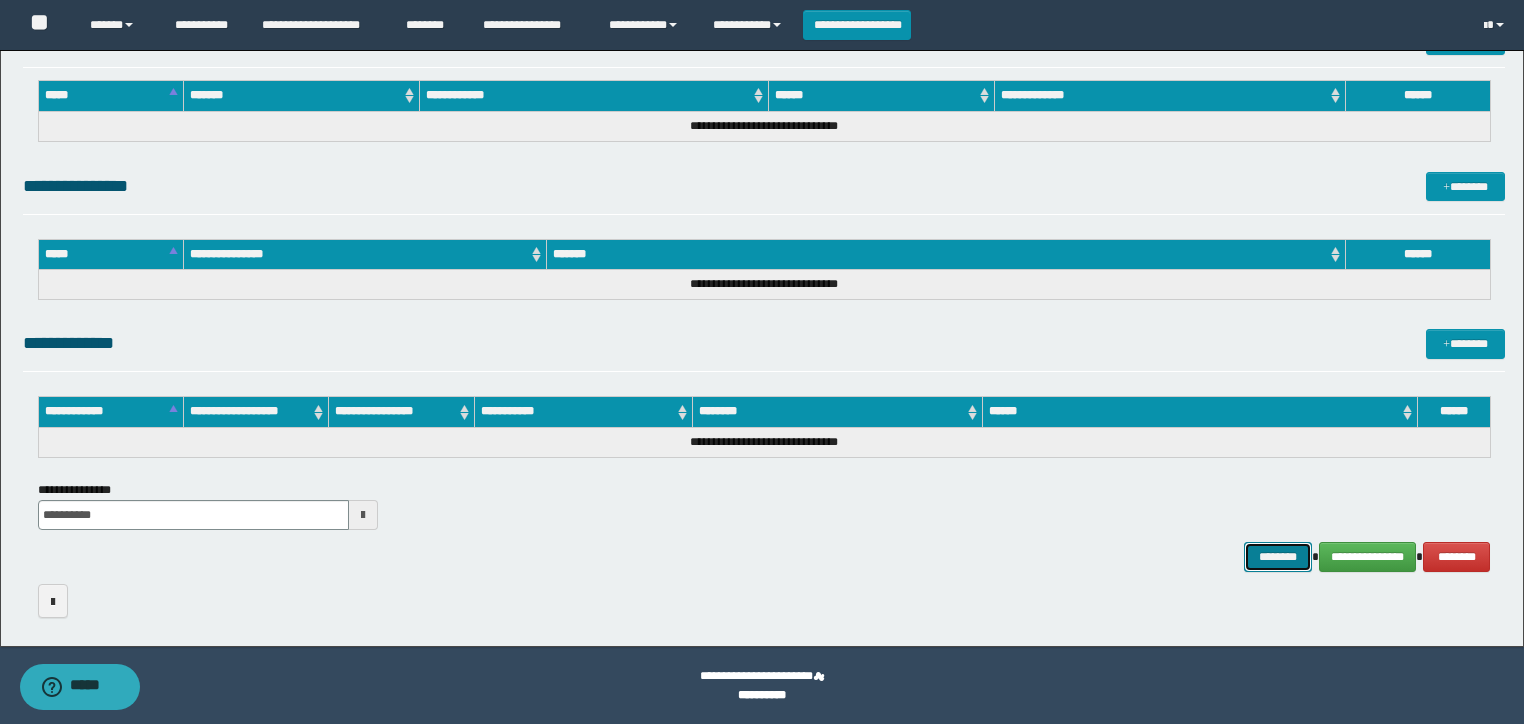 click on "********" at bounding box center [1277, 557] 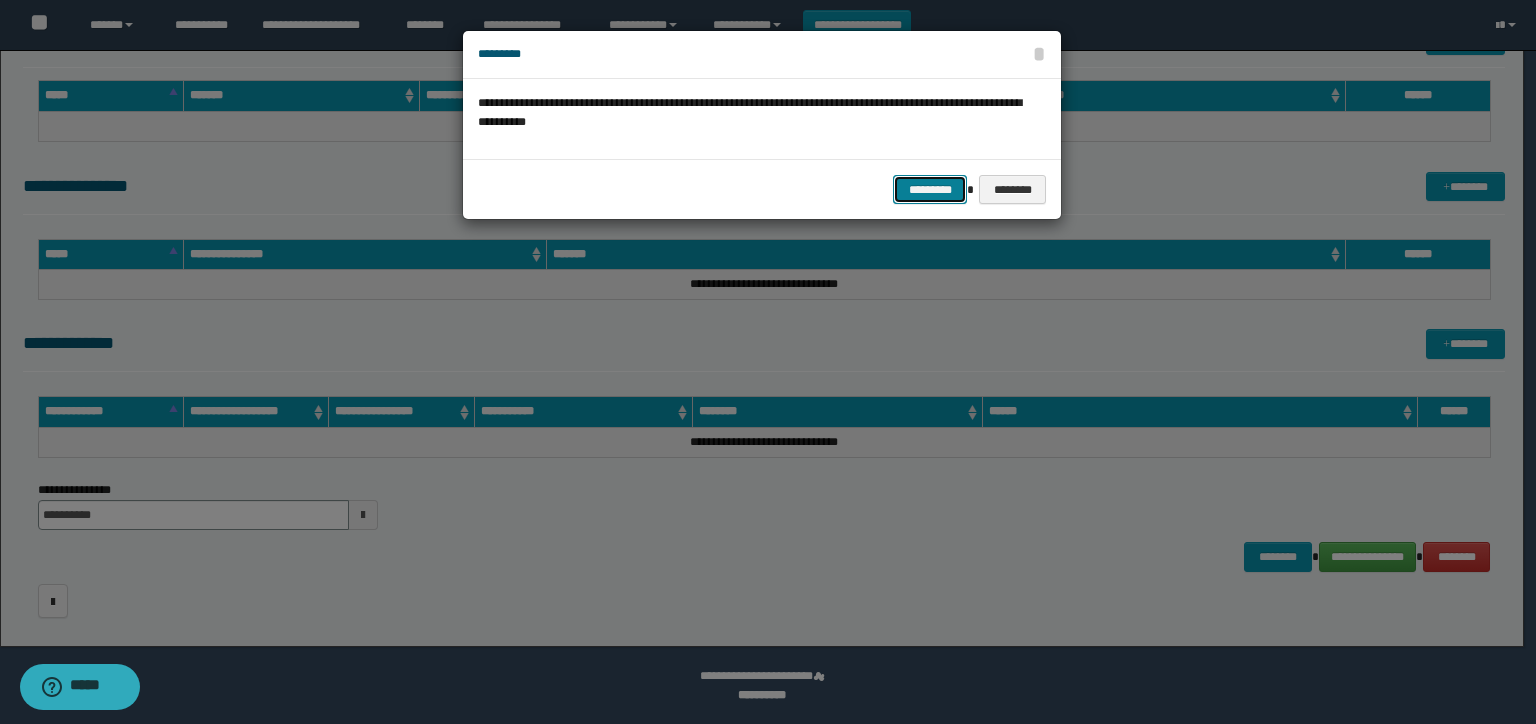 click on "*********" at bounding box center [930, 190] 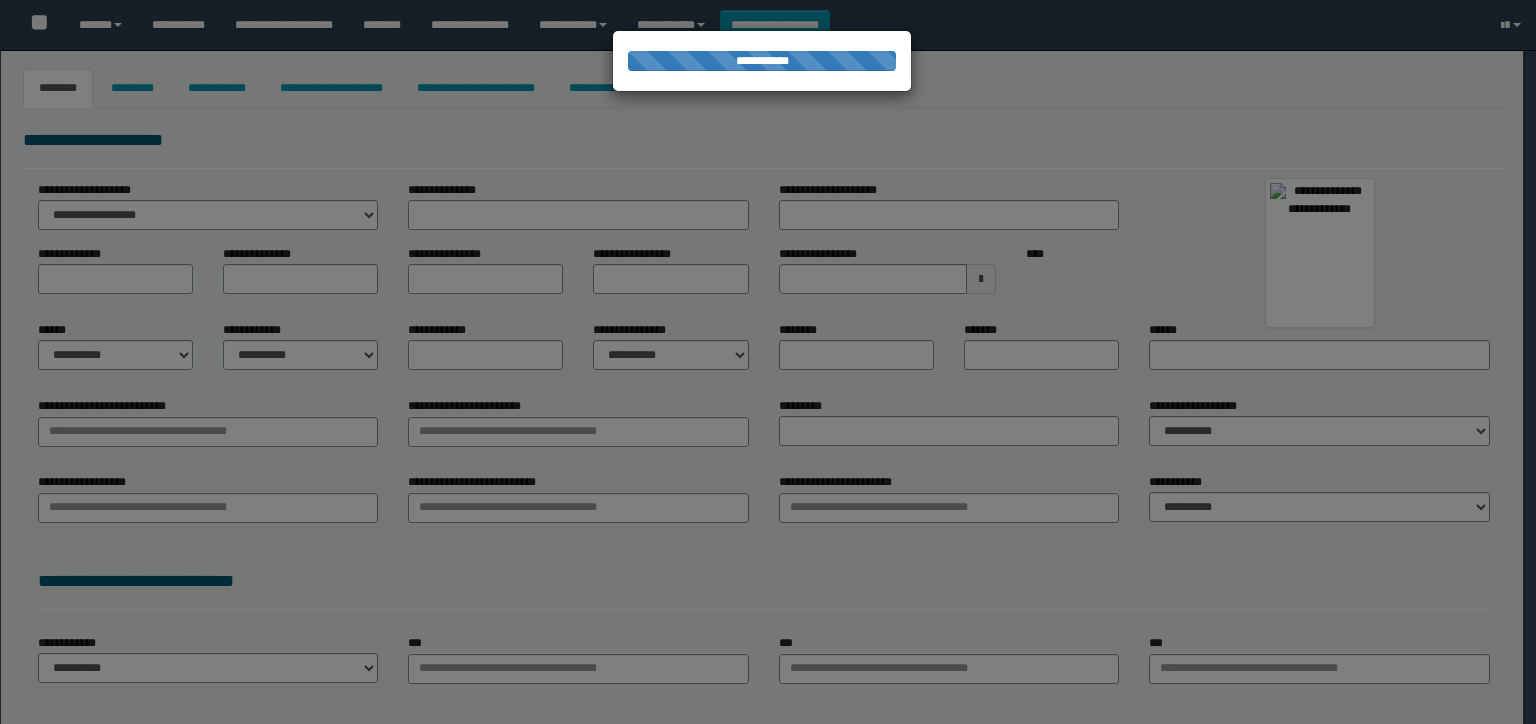select on "***" 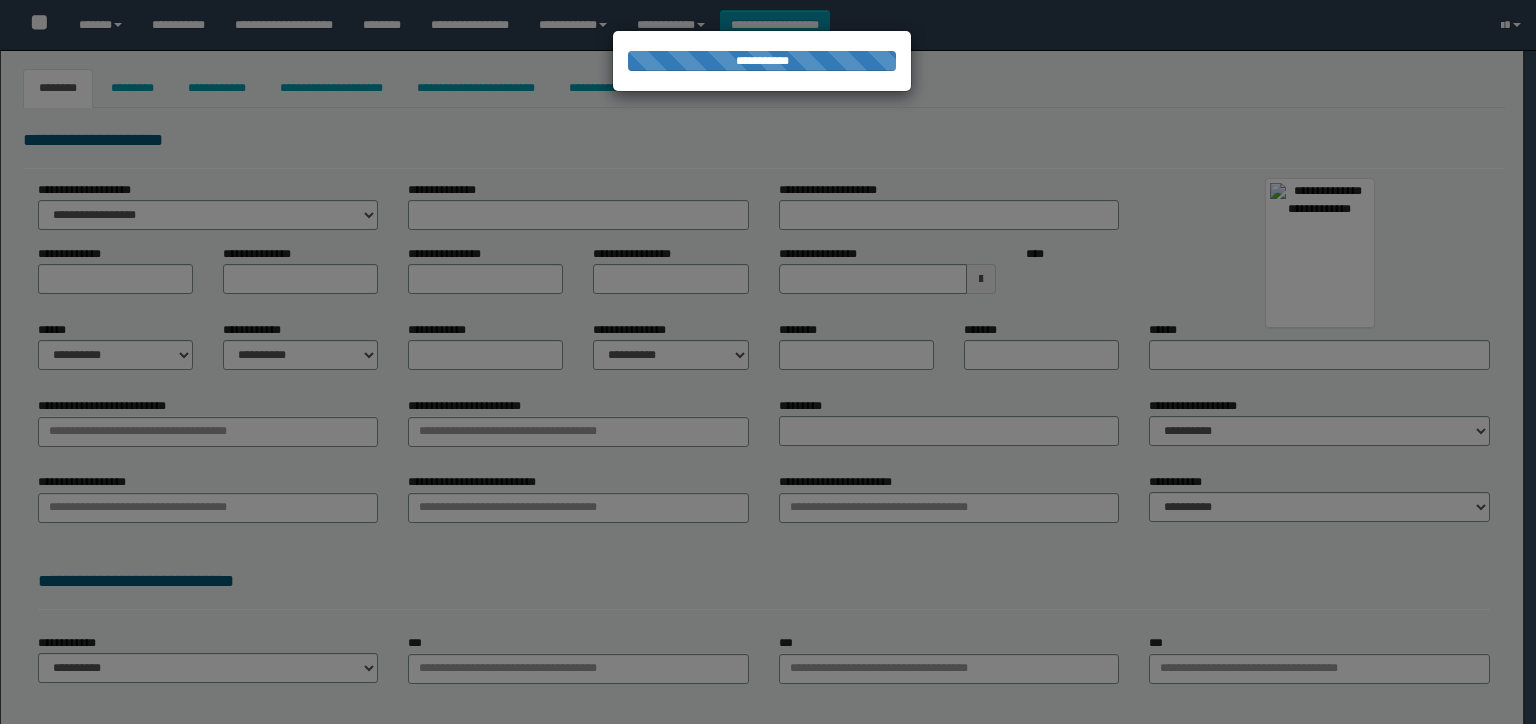 type on "**********" 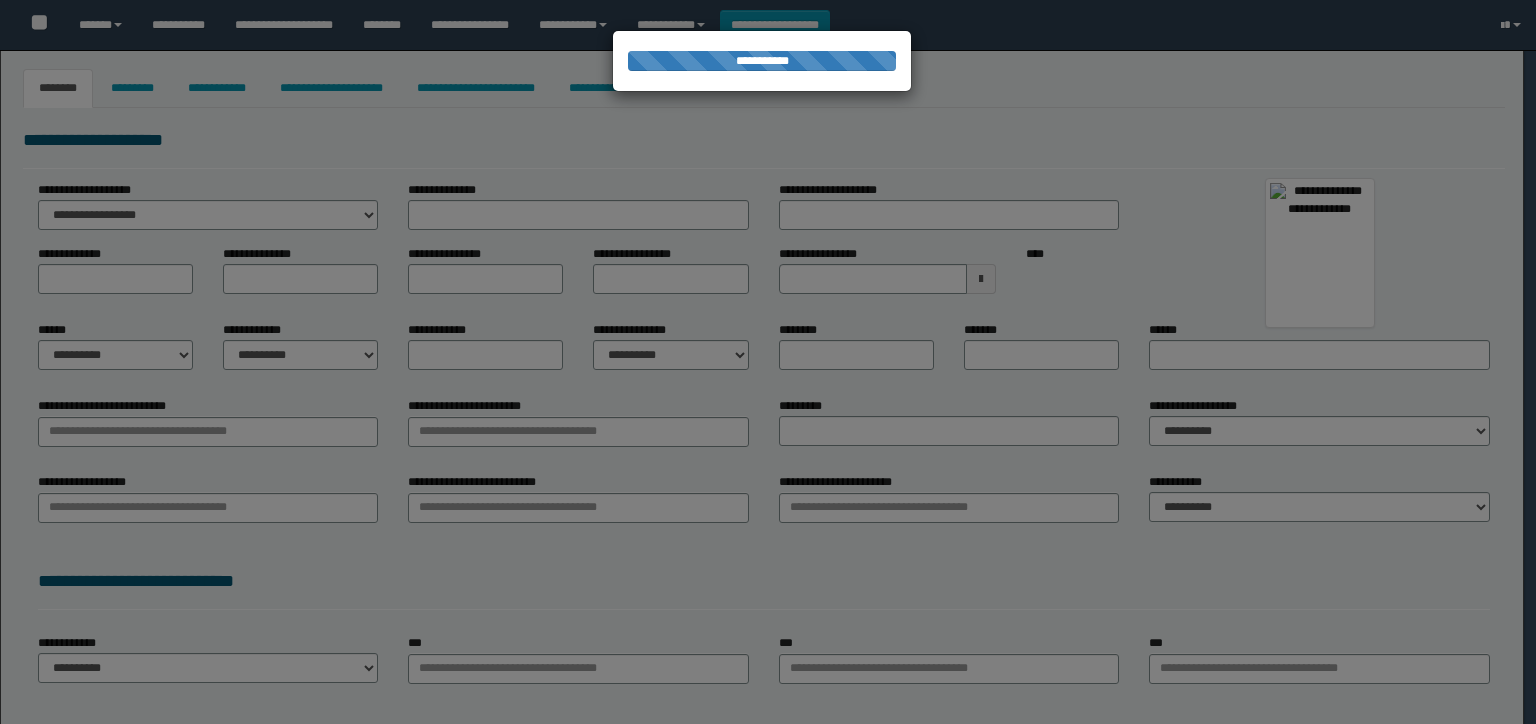 type on "*******" 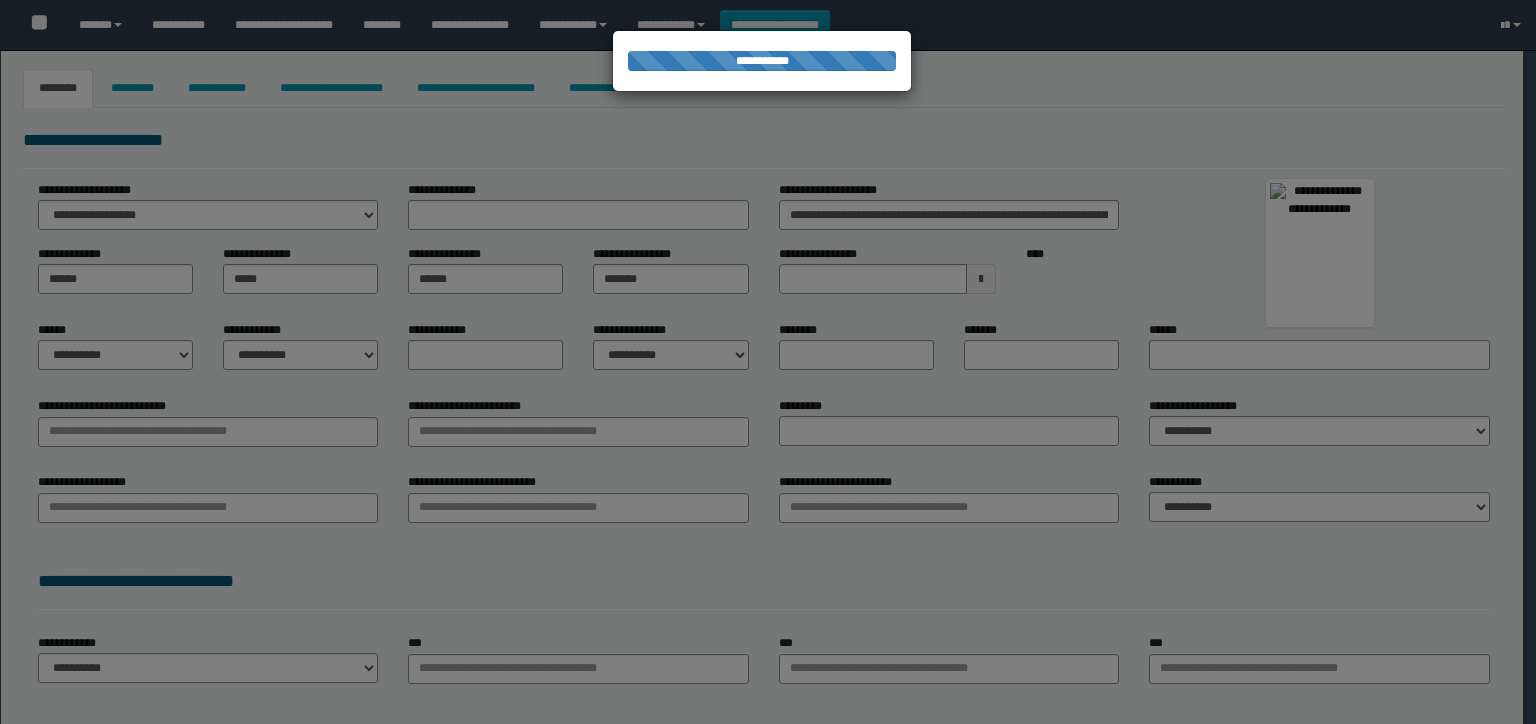 select on "*" 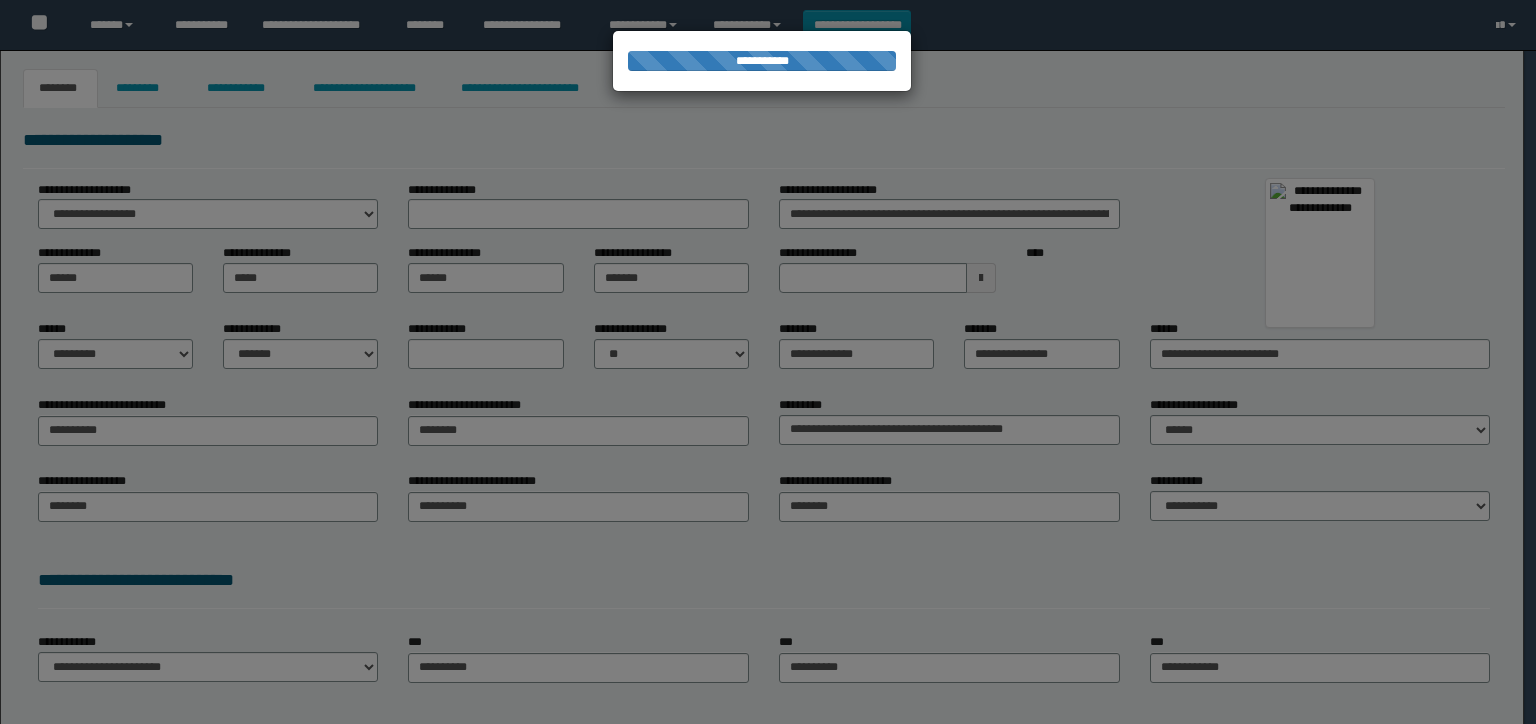 scroll, scrollTop: 0, scrollLeft: 0, axis: both 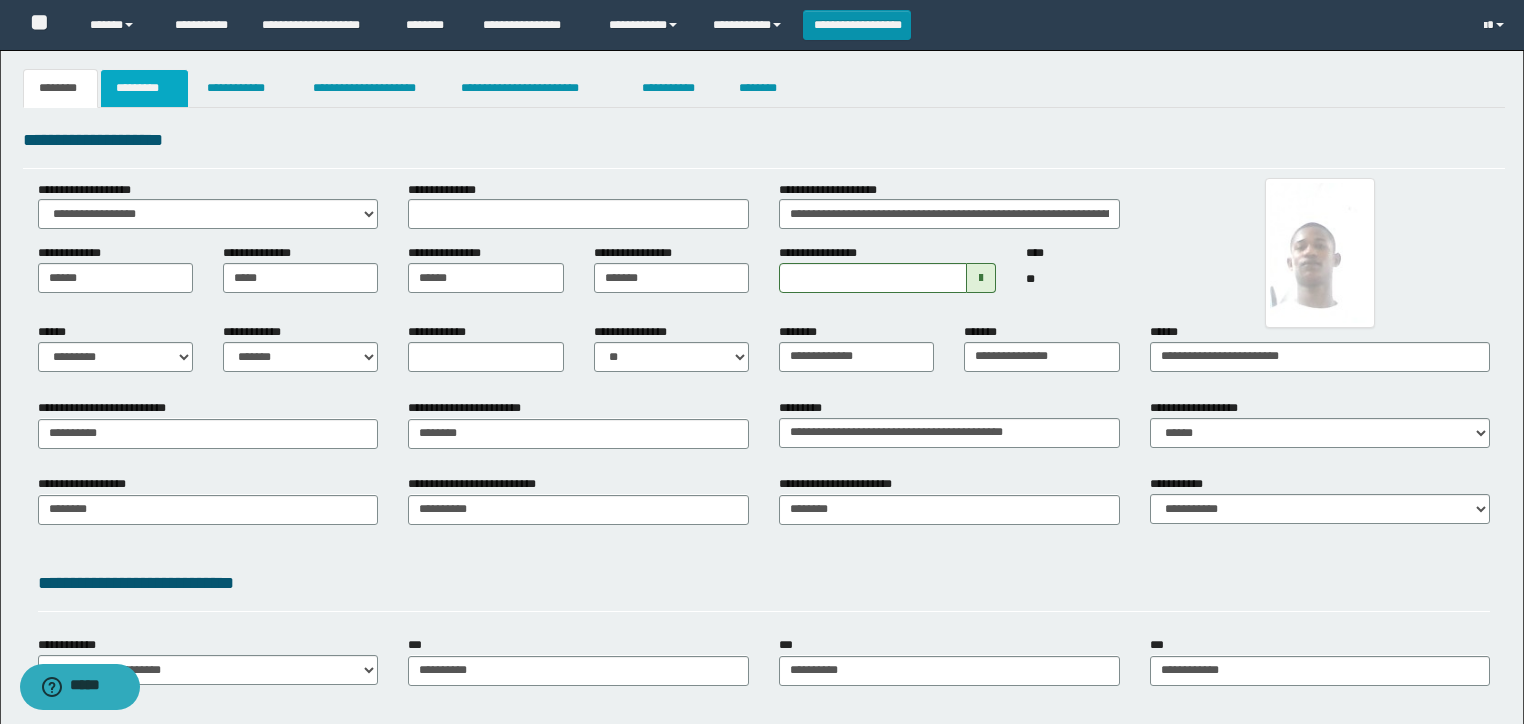 click on "*********" at bounding box center (144, 88) 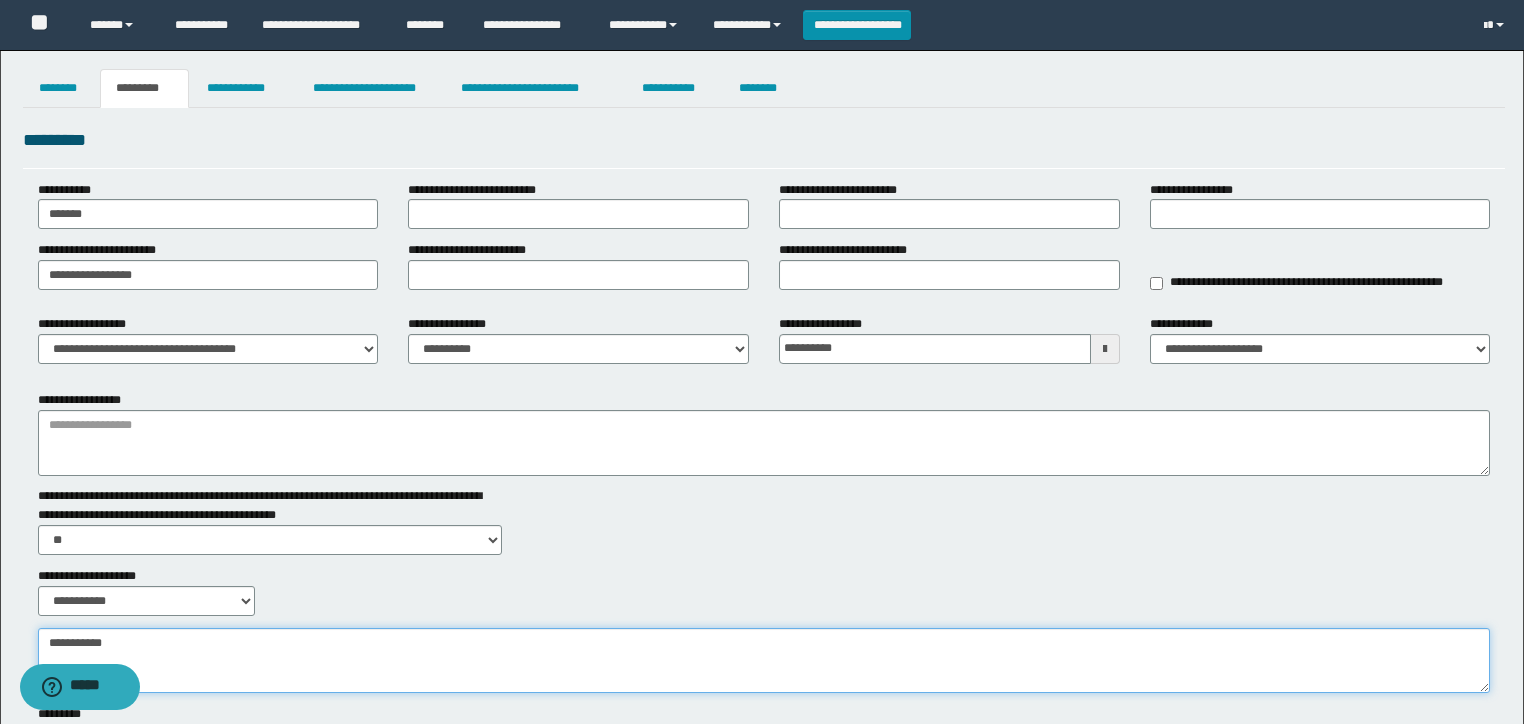 click on "**********" at bounding box center [764, 661] 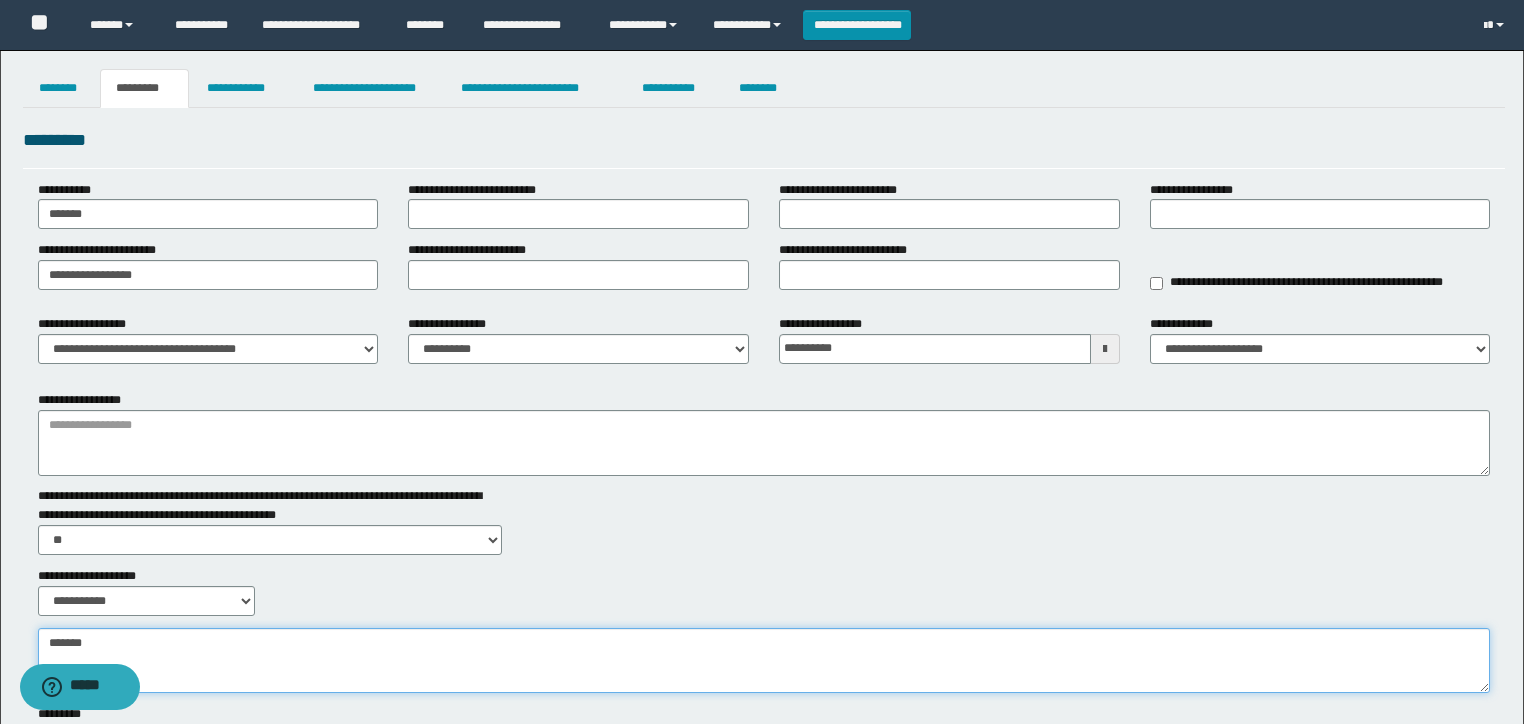 type on "*****" 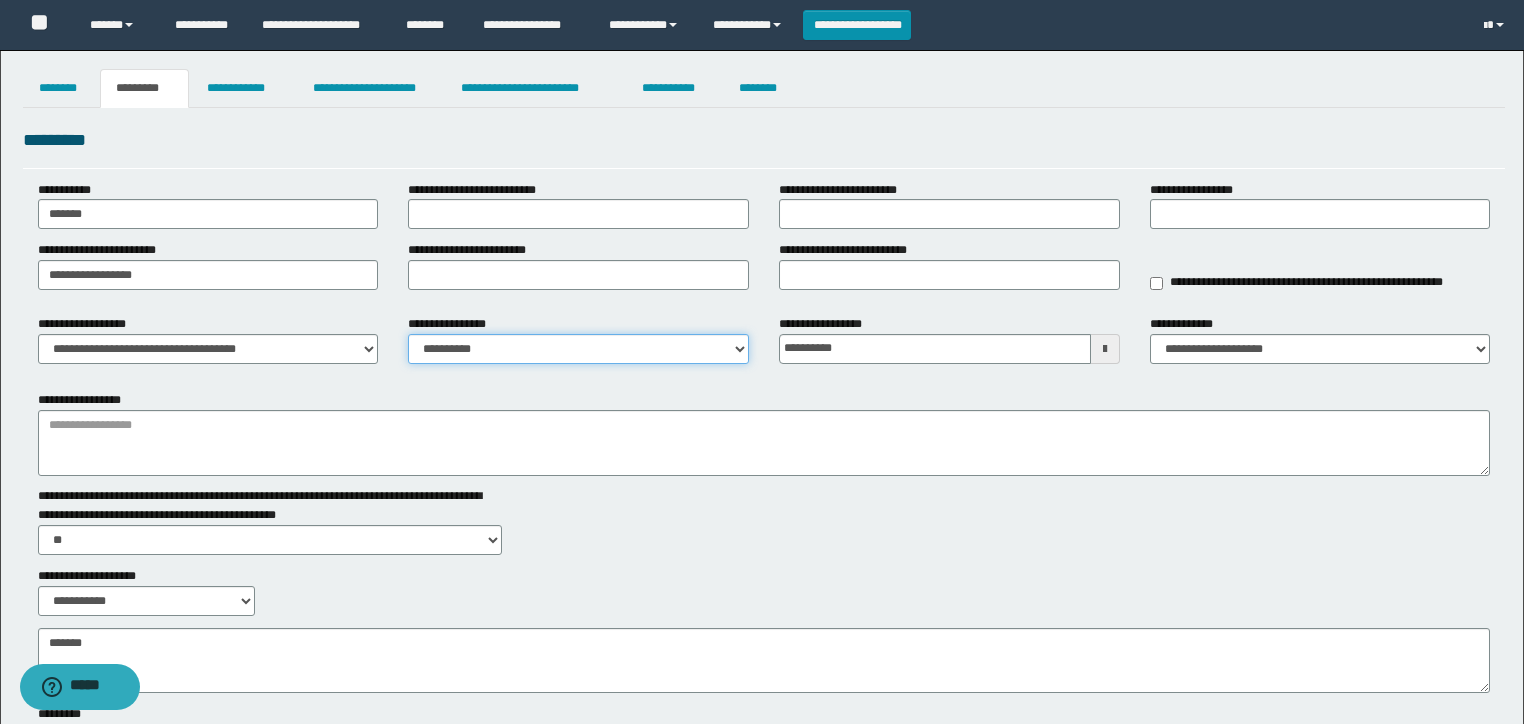 click on "**********" at bounding box center [578, 349] 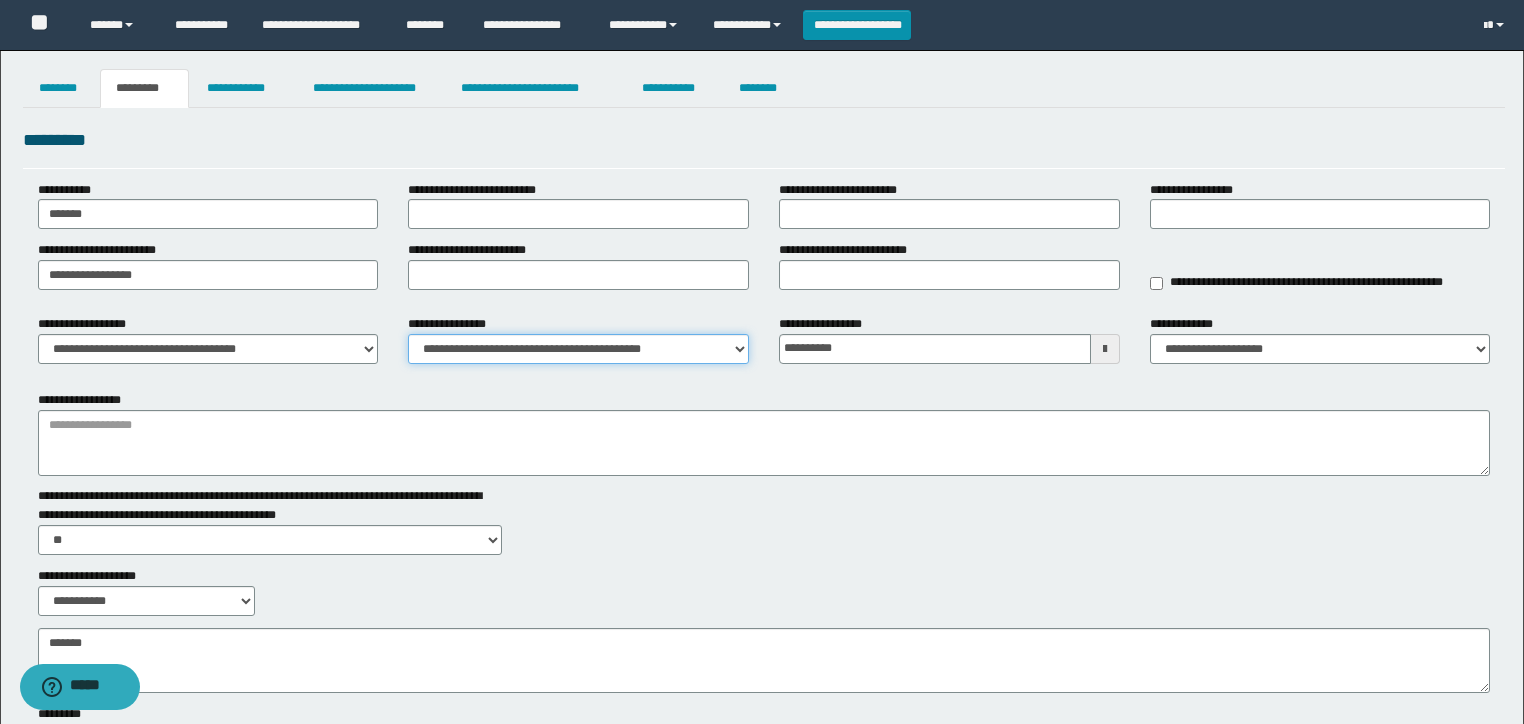 click on "**********" at bounding box center (578, 349) 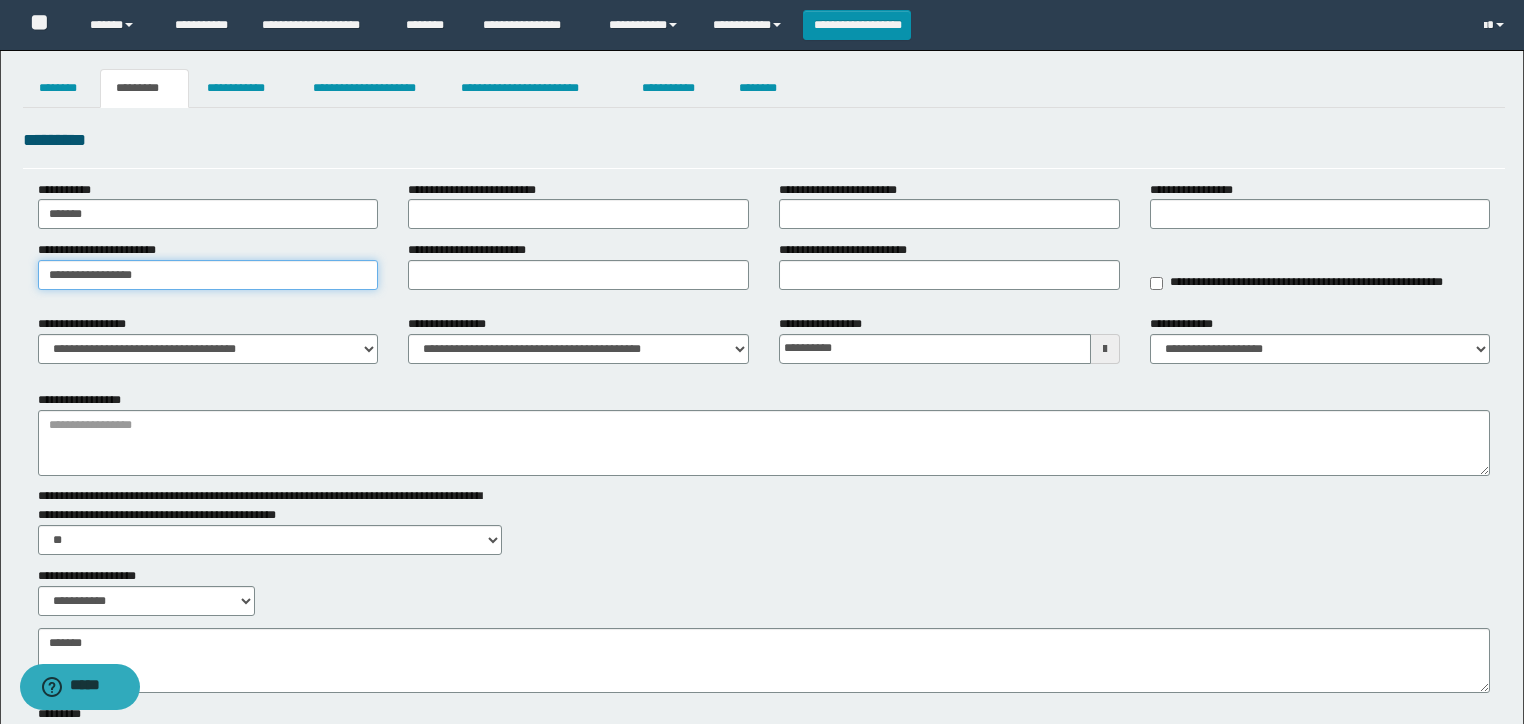 drag, startPoint x: 0, startPoint y: 279, endPoint x: 5, endPoint y: 268, distance: 12.083046 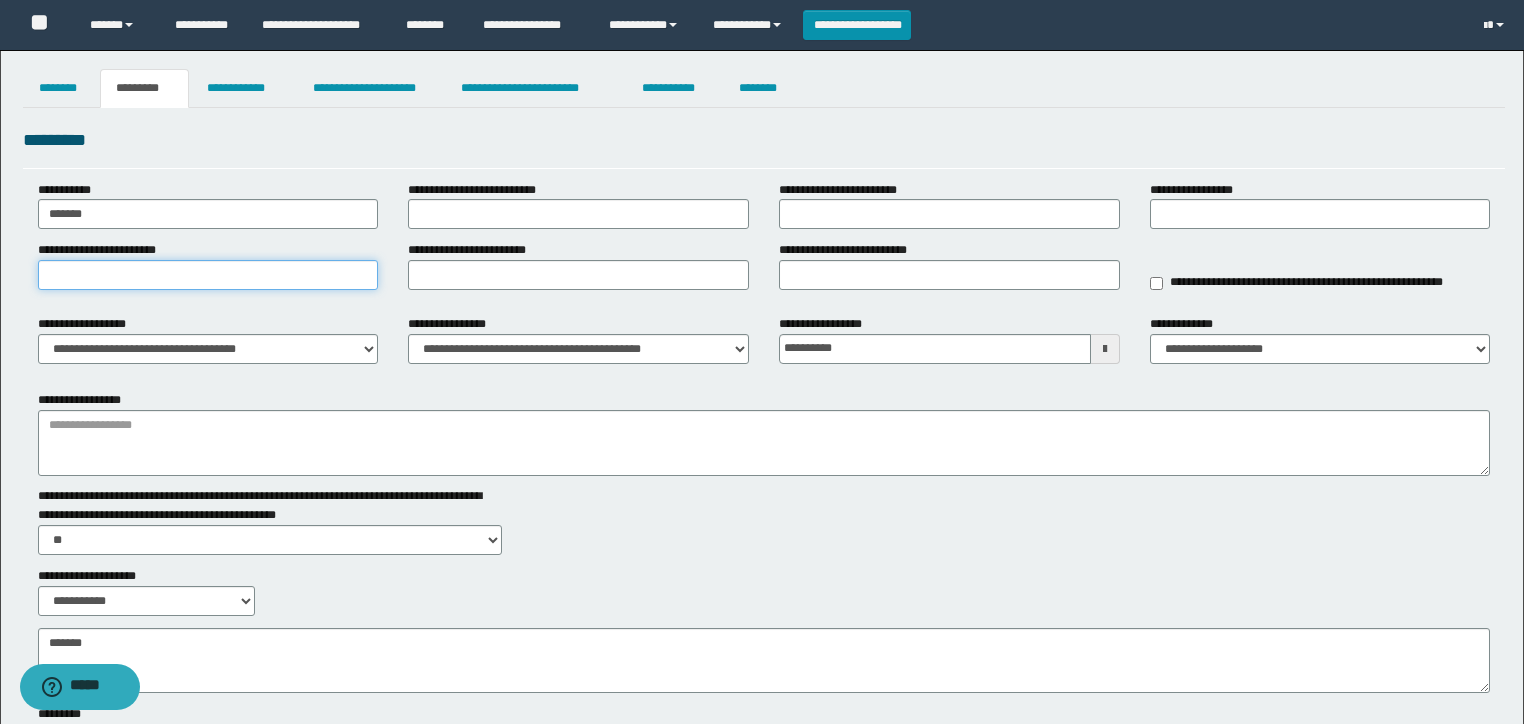 type 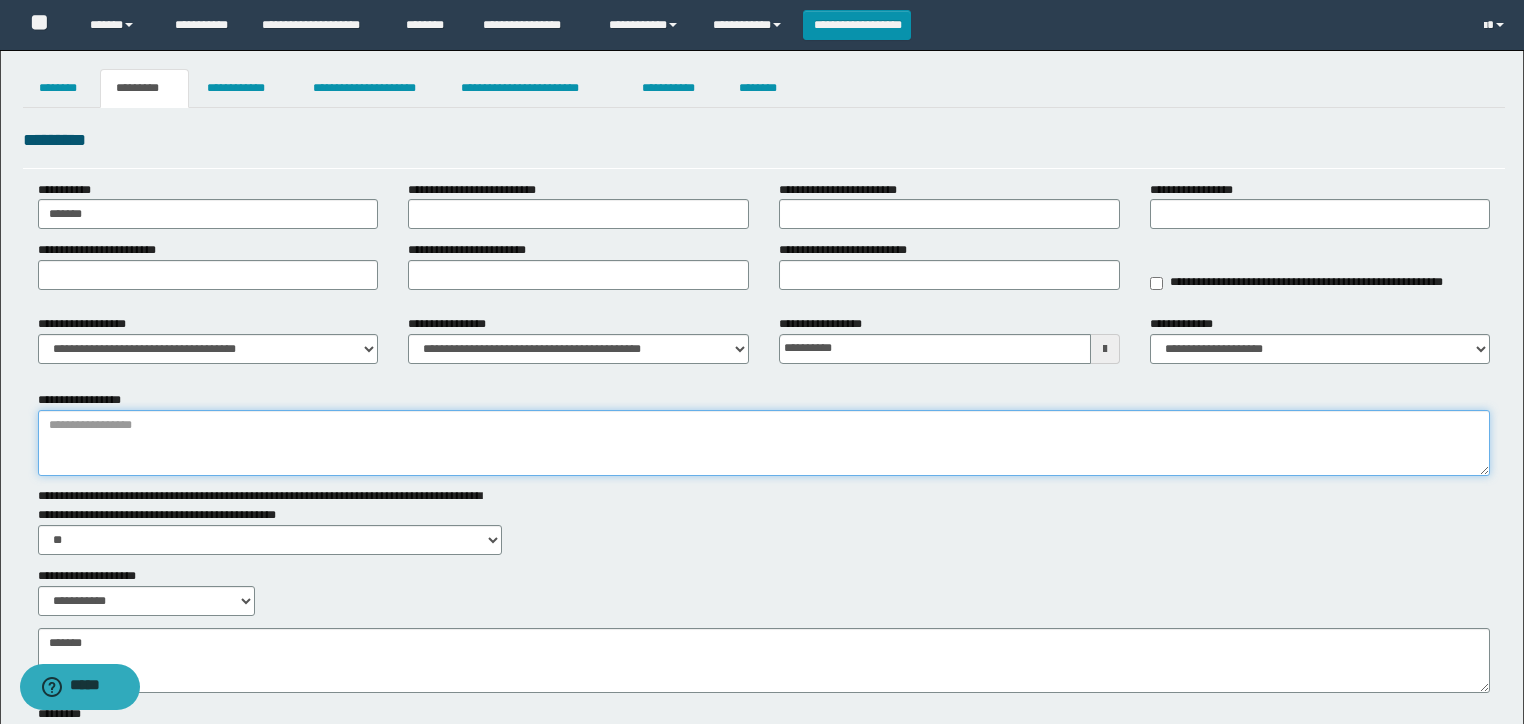 paste on "**********" 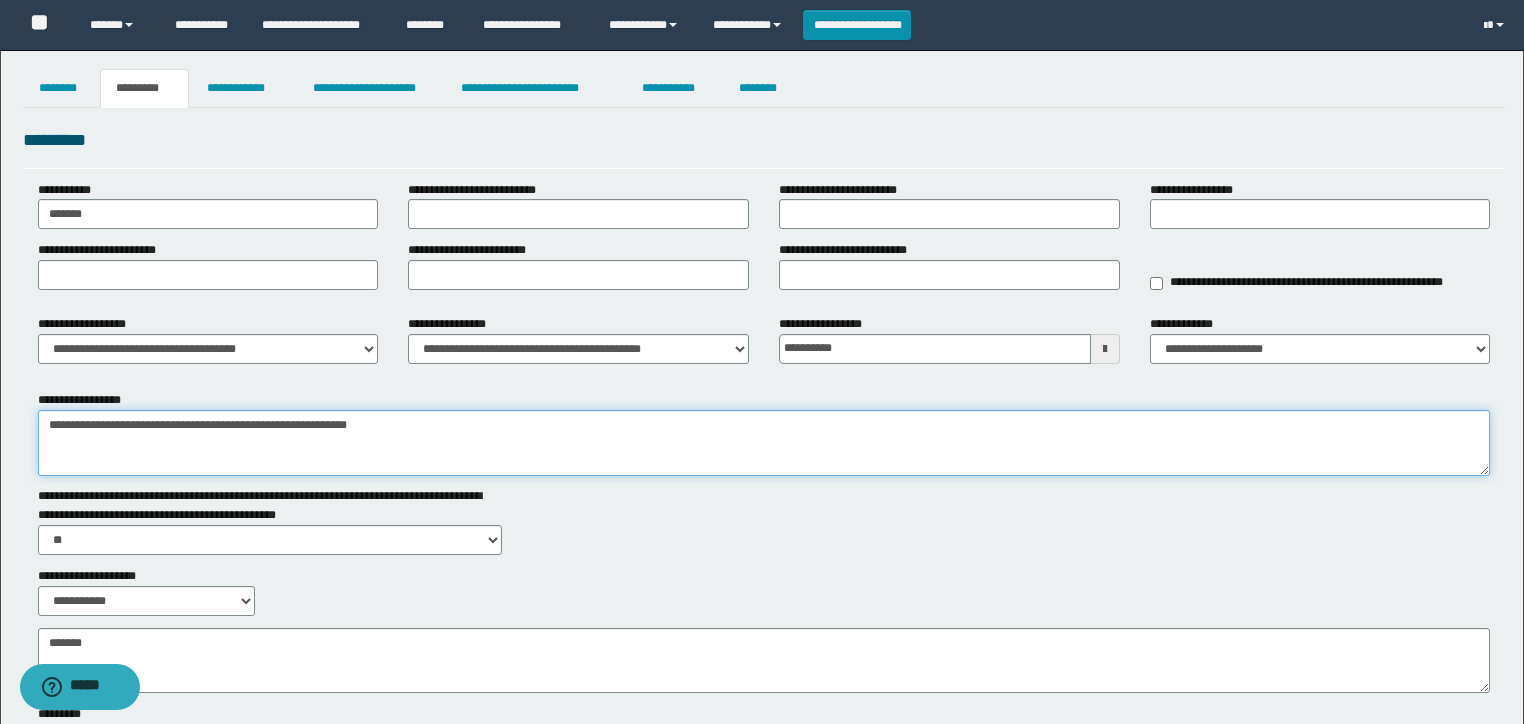 click on "**********" at bounding box center (764, 443) 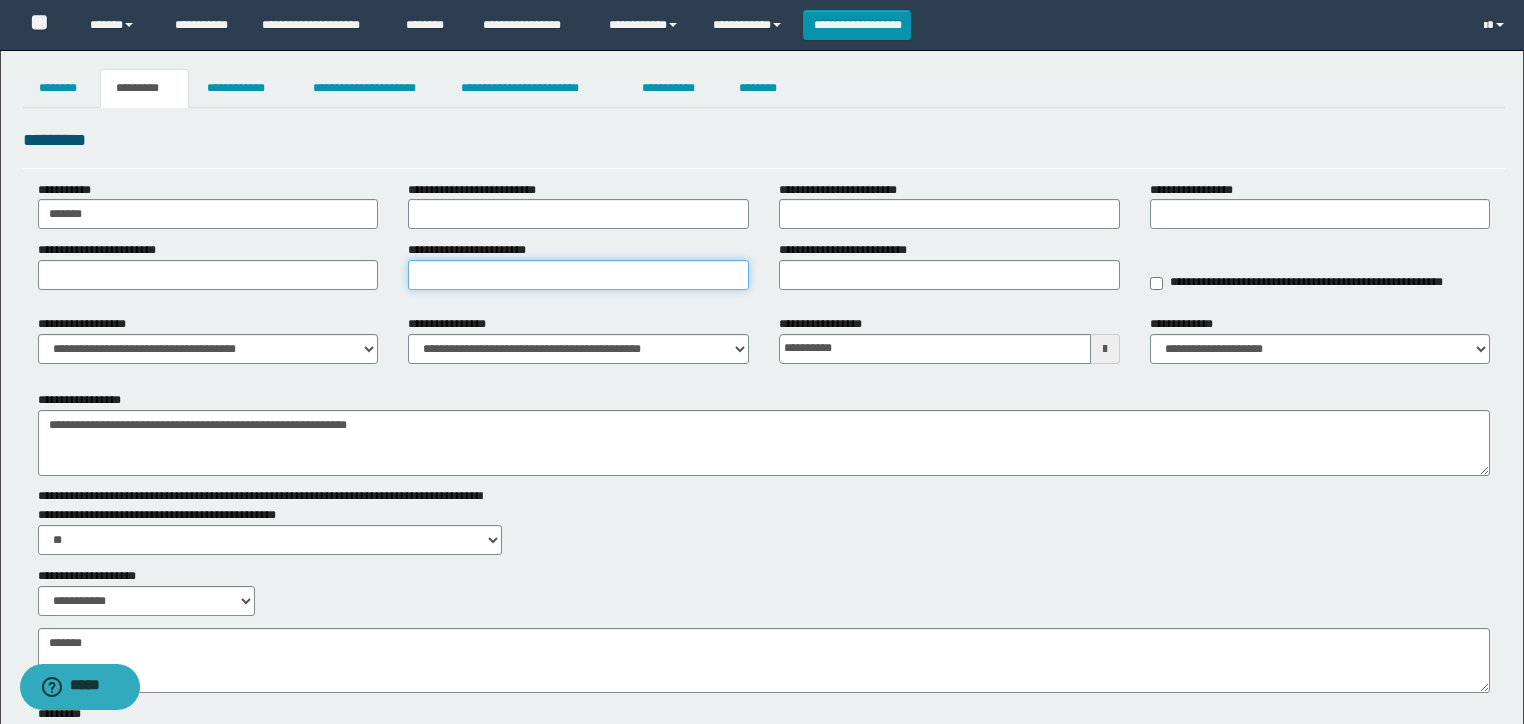 click on "**********" at bounding box center (578, 275) 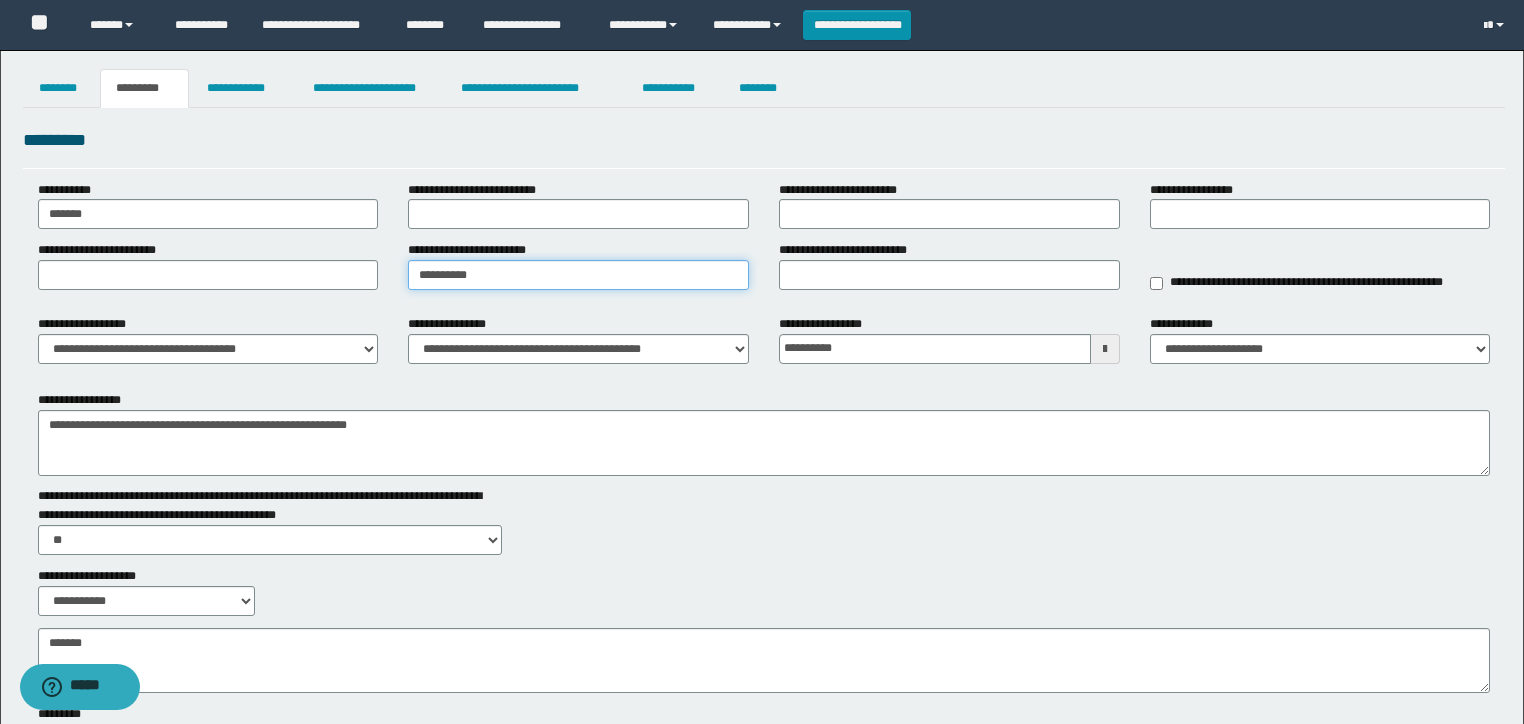 type on "**********" 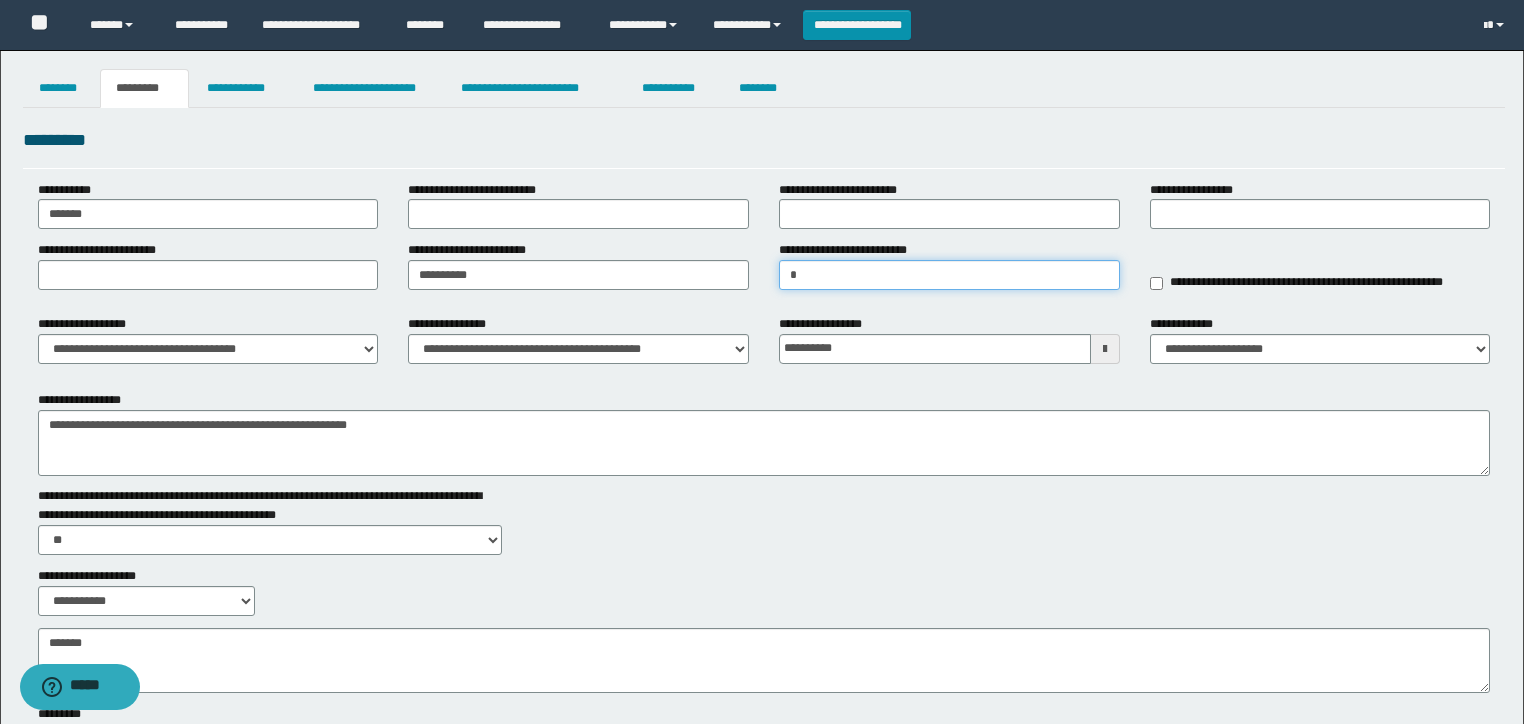type on "*****" 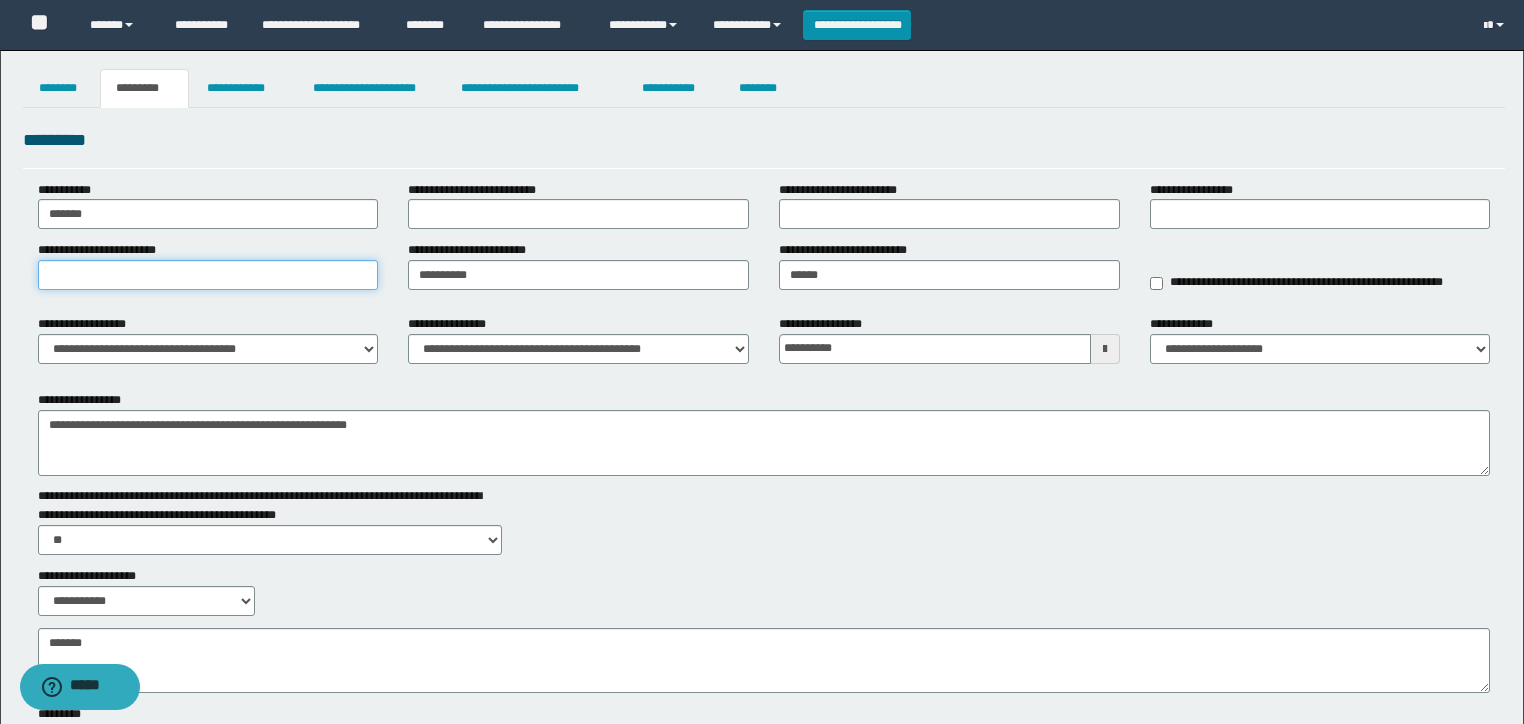 click on "**********" at bounding box center [208, 275] 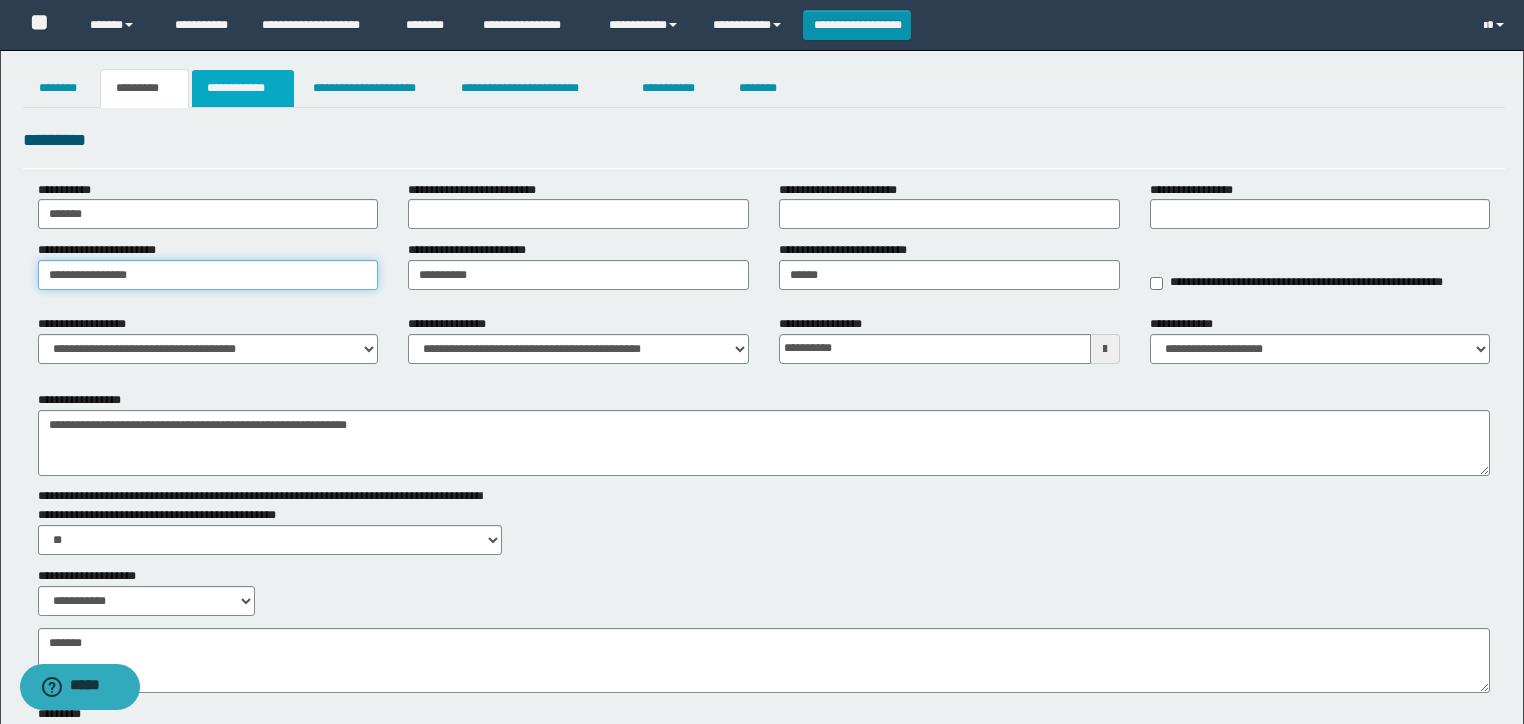 type on "**********" 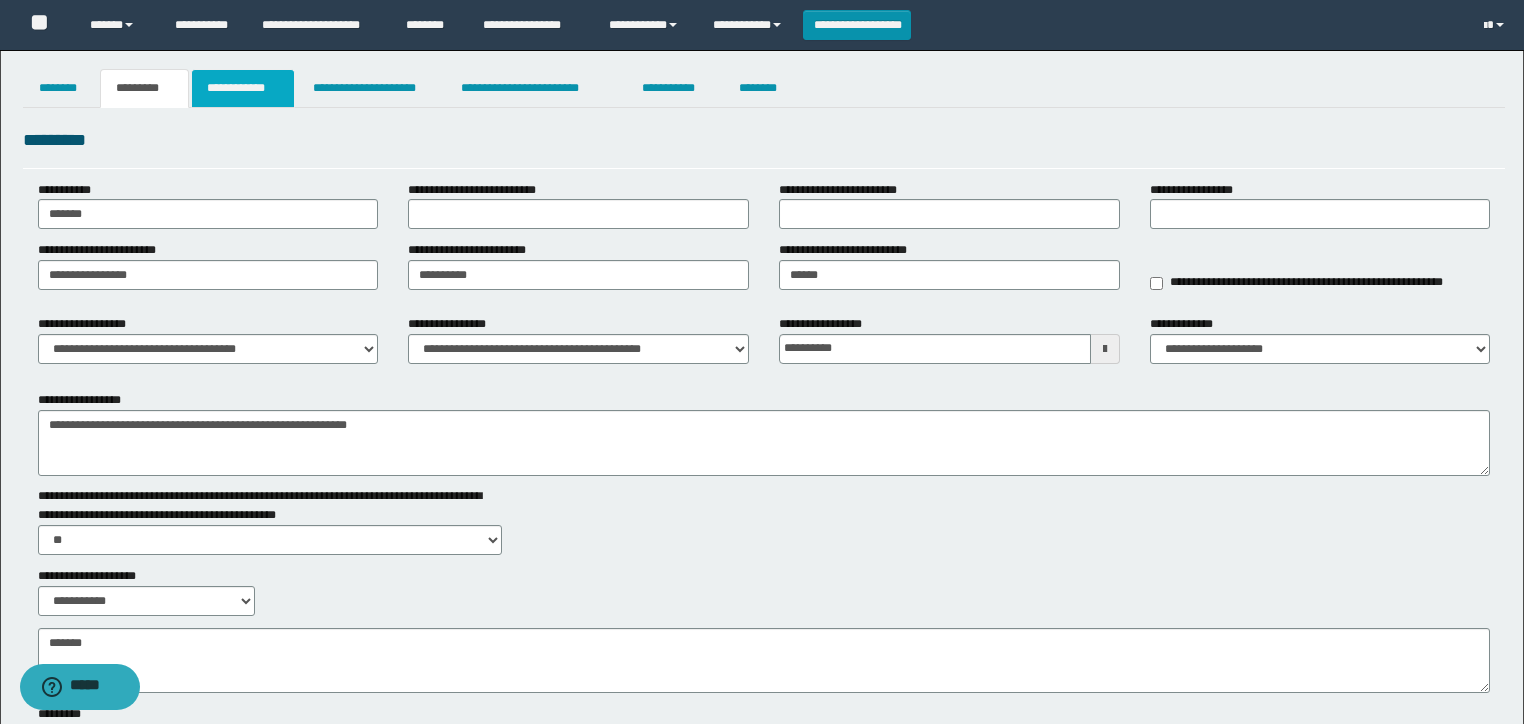 click on "**********" at bounding box center (243, 88) 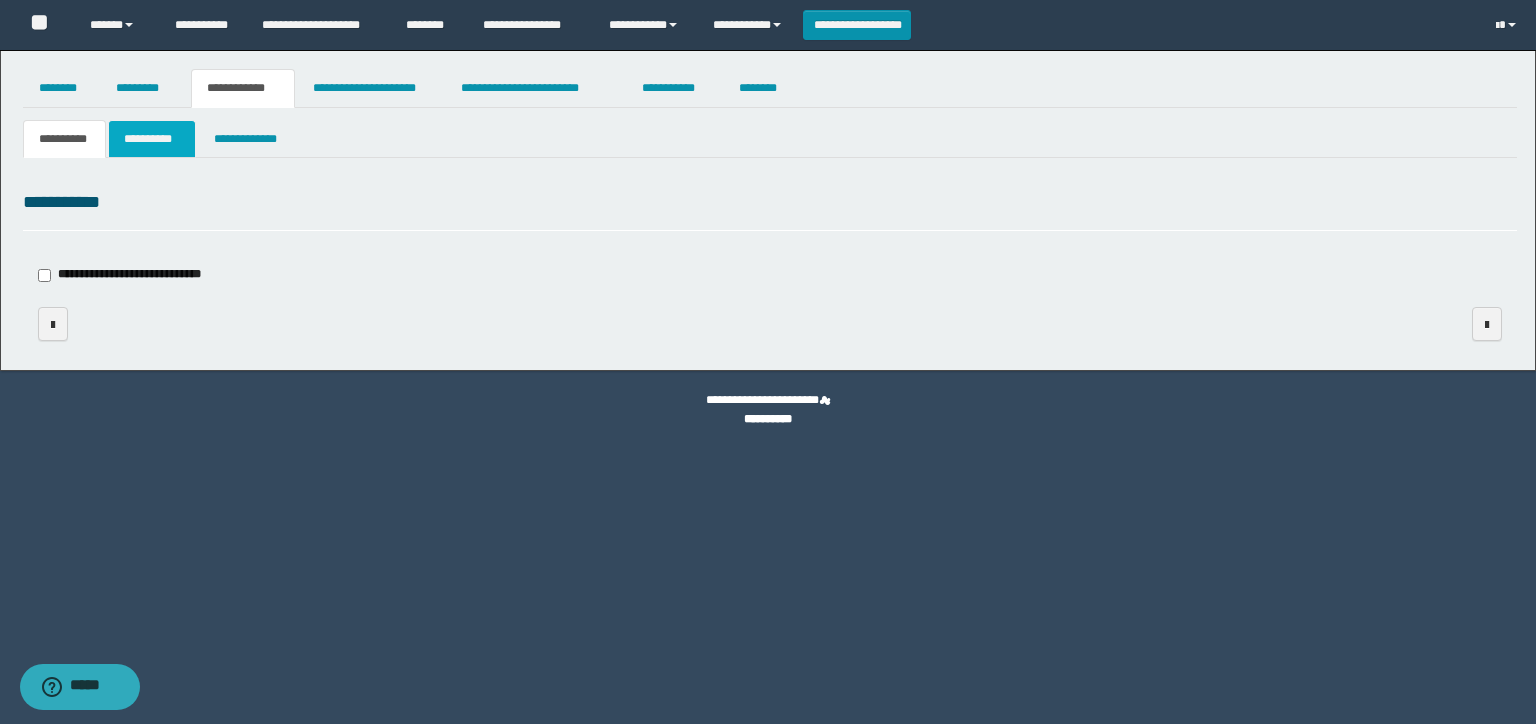 click on "**********" at bounding box center [152, 139] 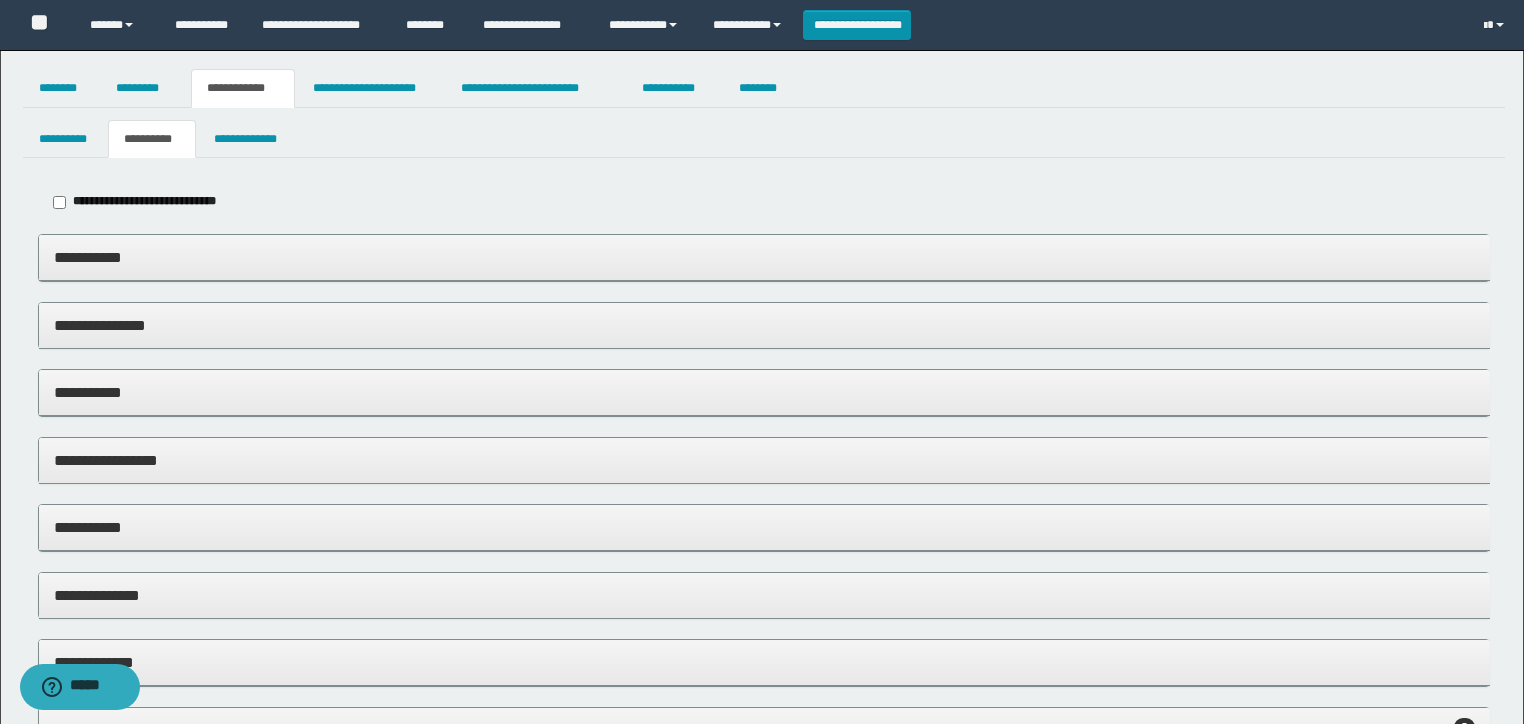 scroll, scrollTop: 272, scrollLeft: 0, axis: vertical 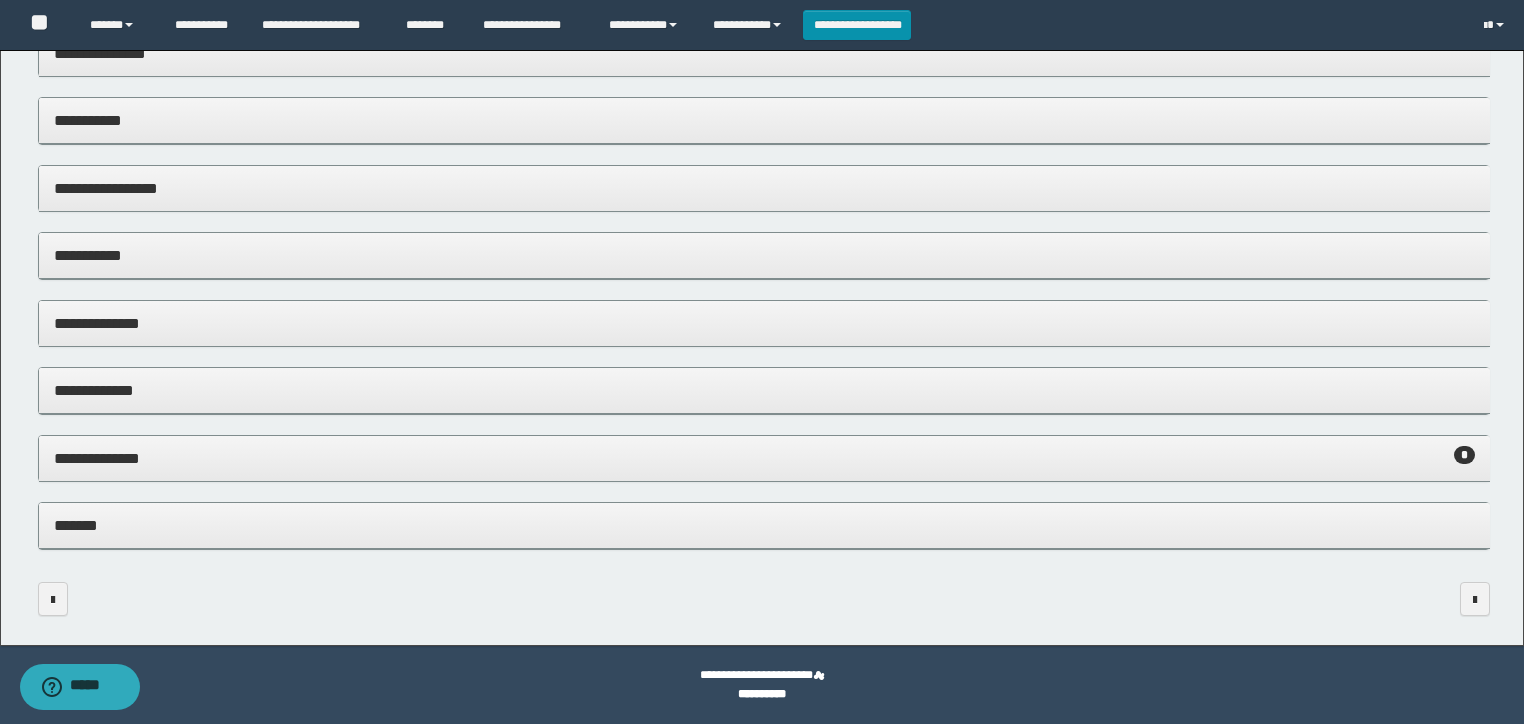 click on "**********" at bounding box center [764, 458] 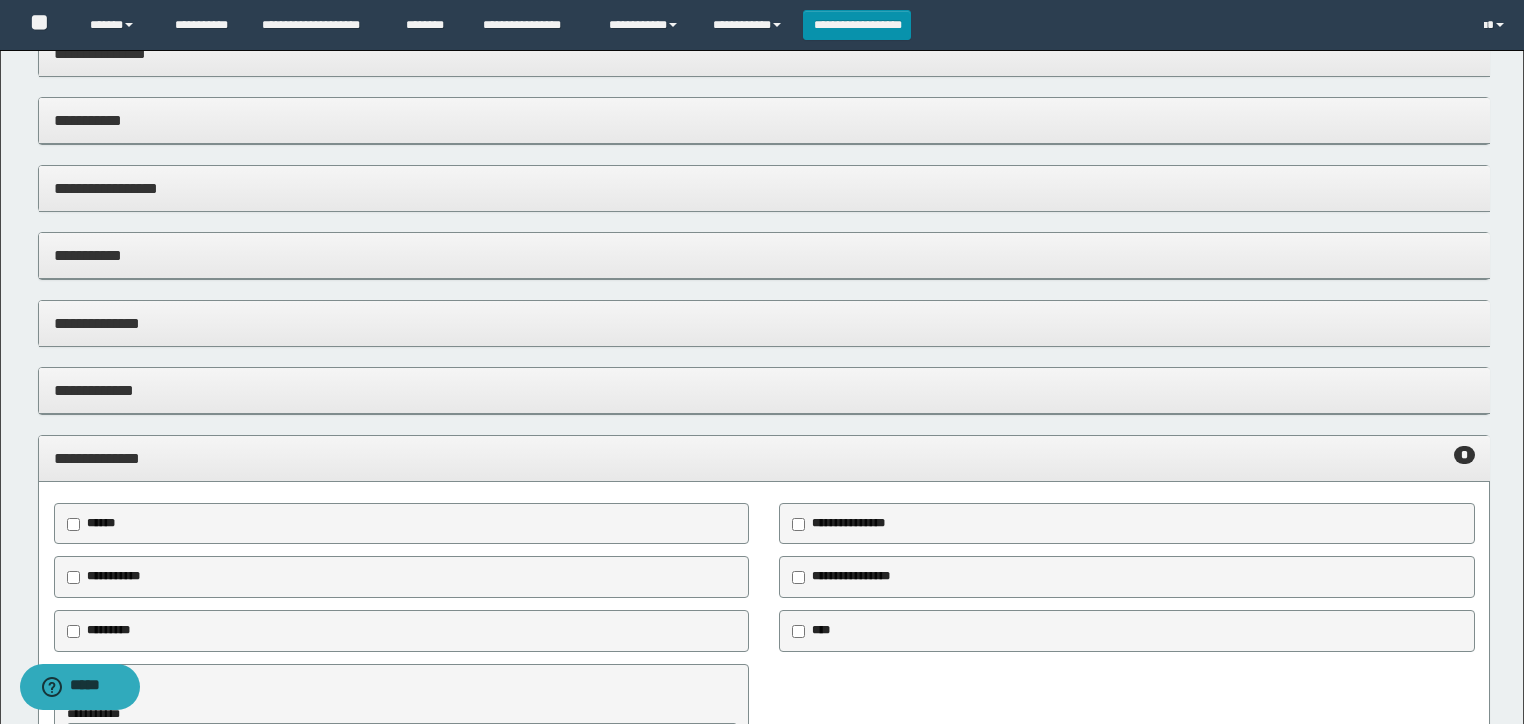 scroll, scrollTop: 432, scrollLeft: 0, axis: vertical 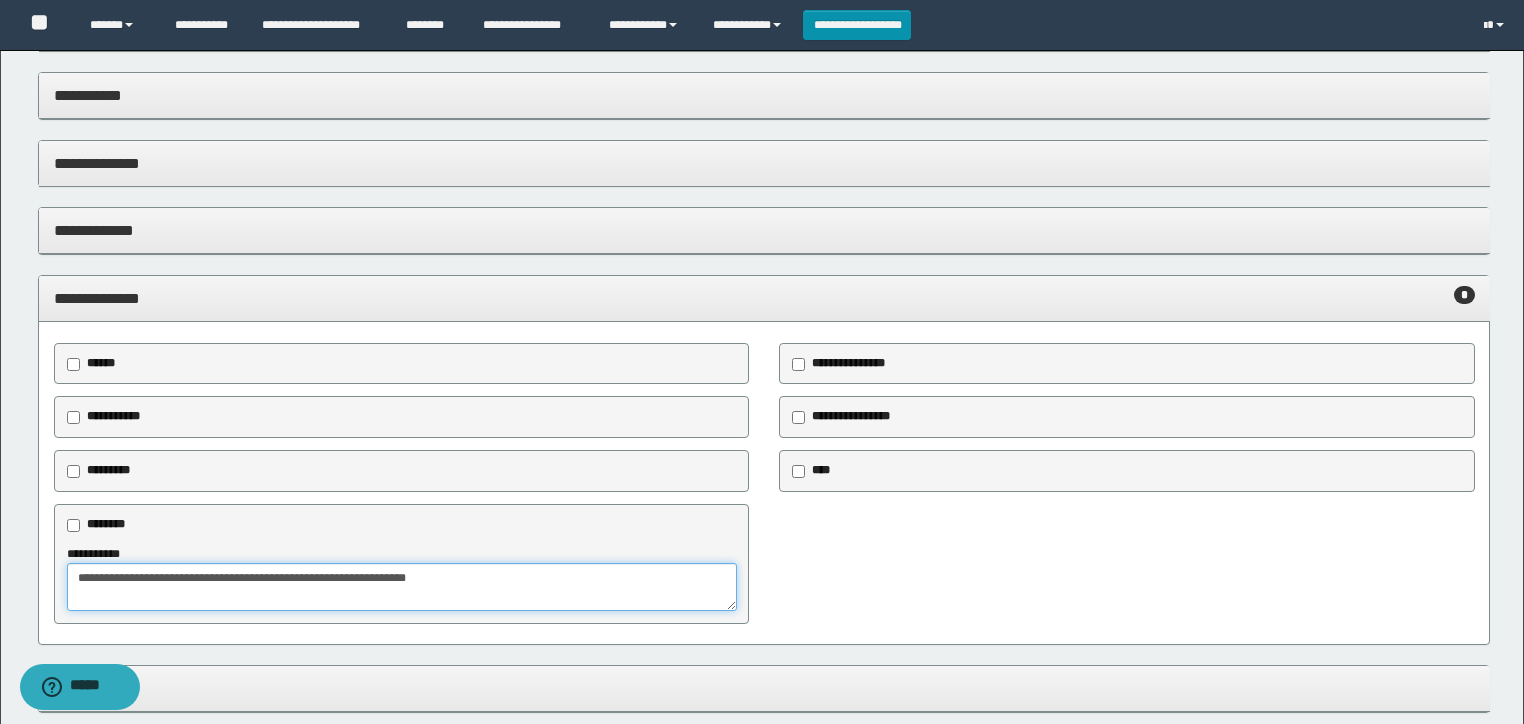 click on "**********" at bounding box center (402, 587) 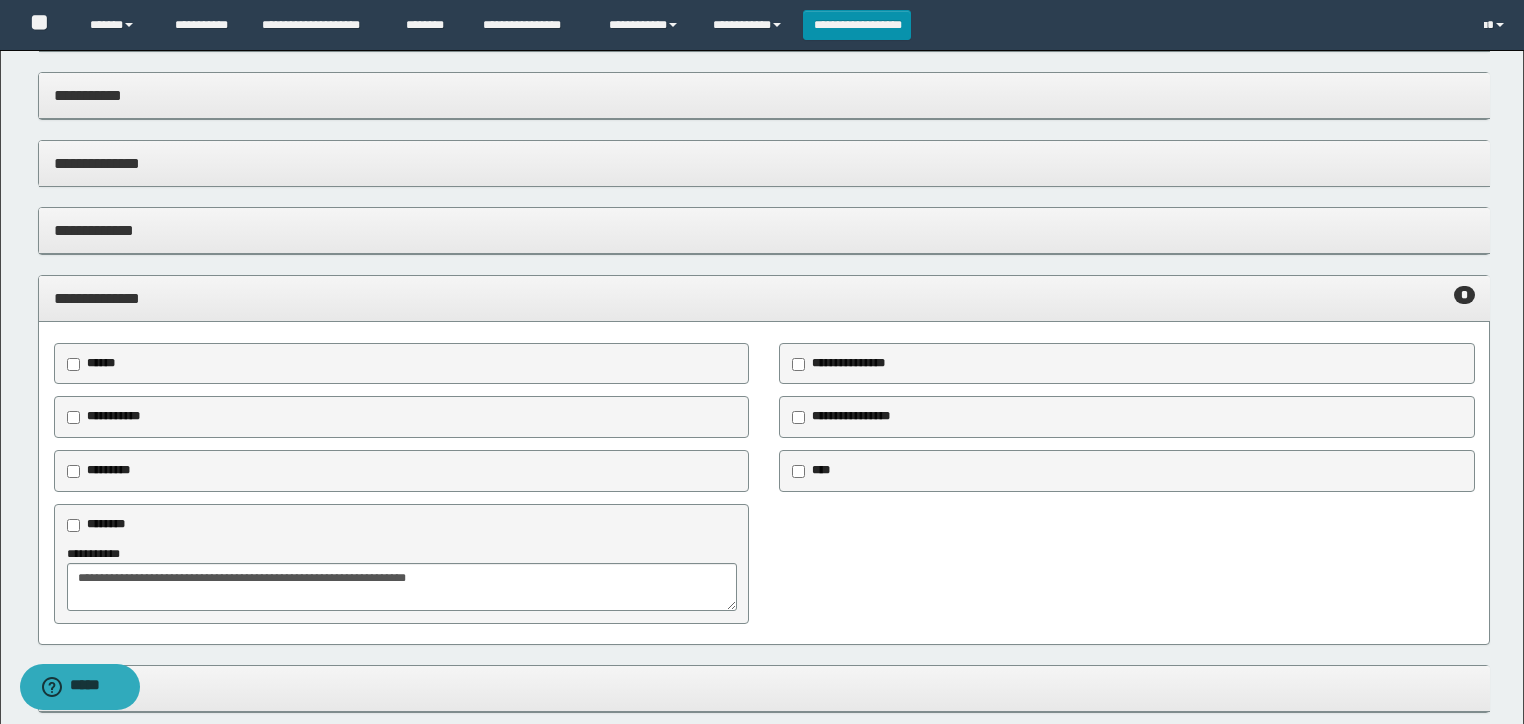click on "**********" at bounding box center [764, 298] 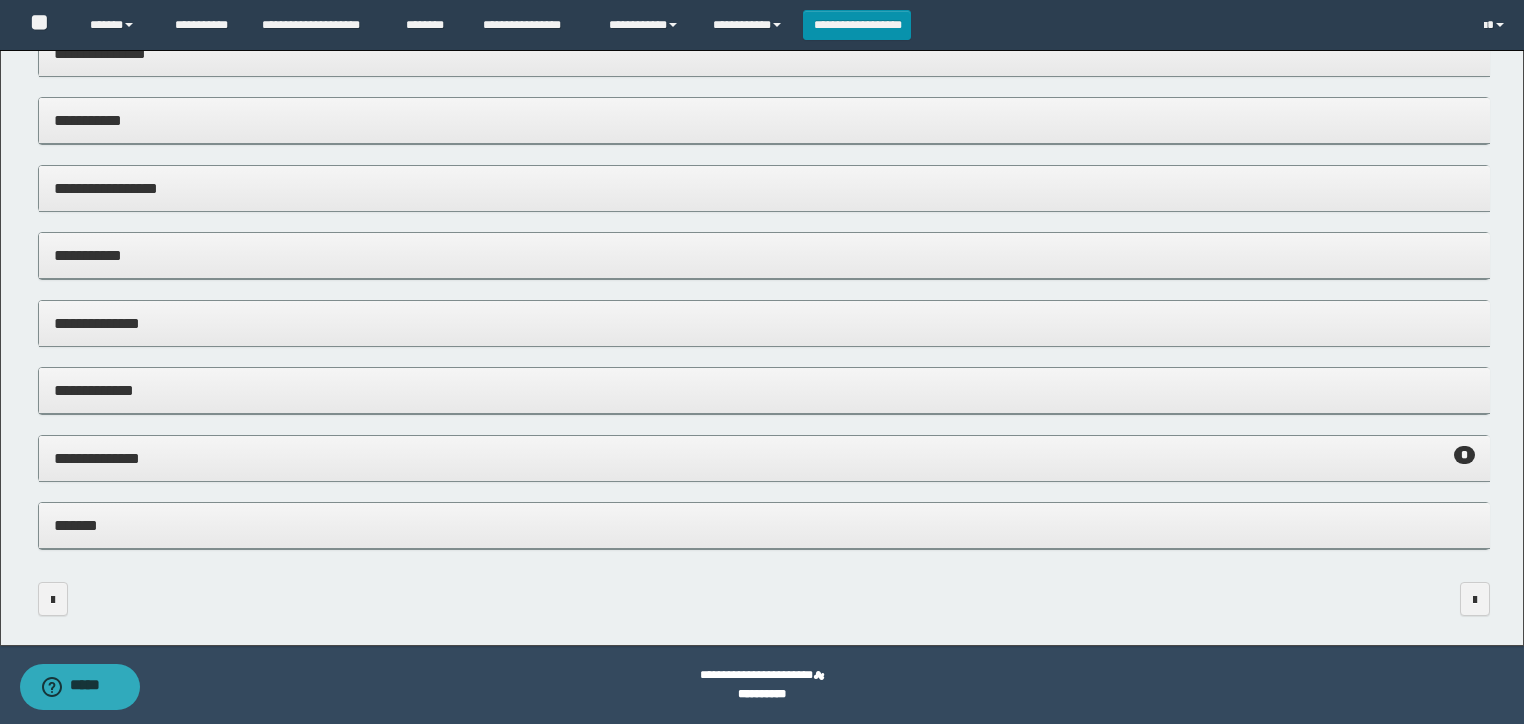 click on "**********" at bounding box center [764, 458] 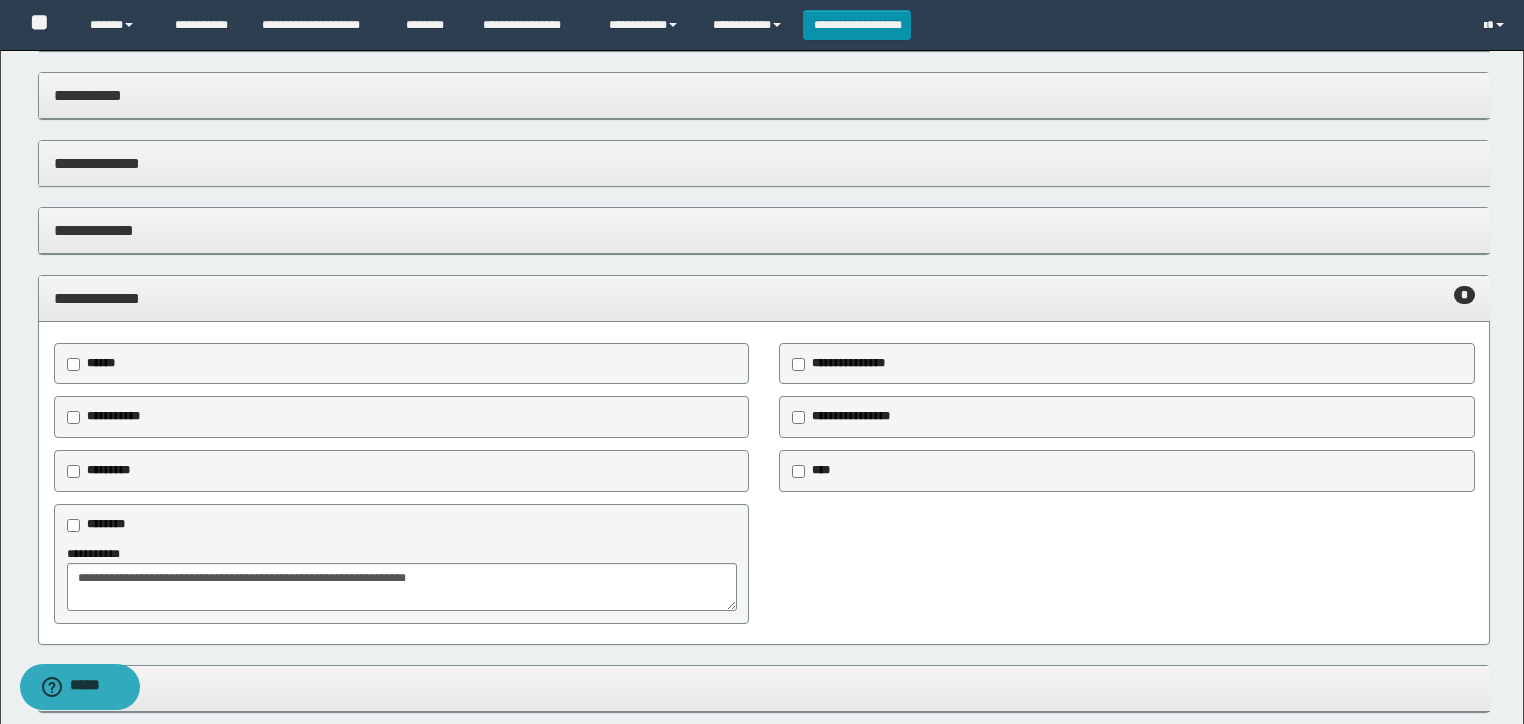 click on "**********" at bounding box center (764, 298) 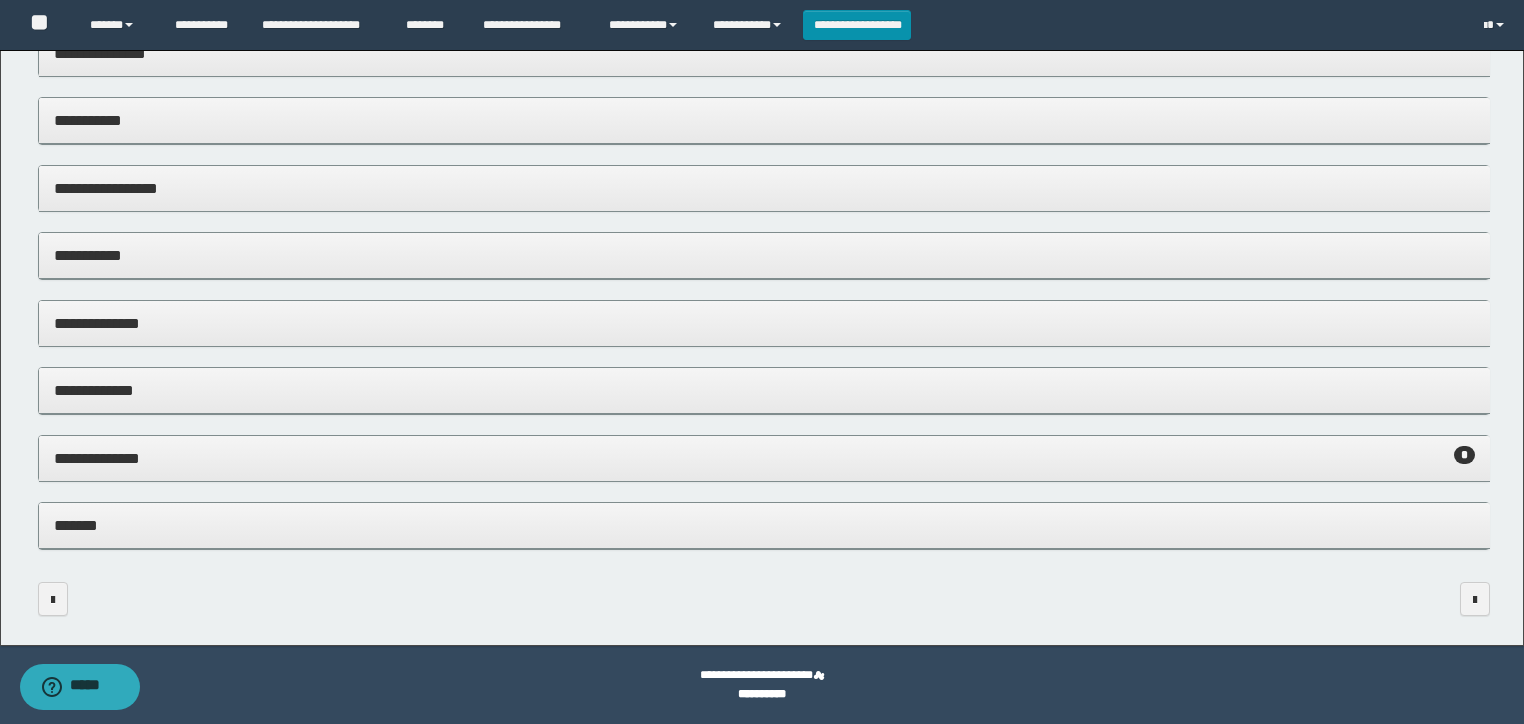 click on "*******" at bounding box center (764, 525) 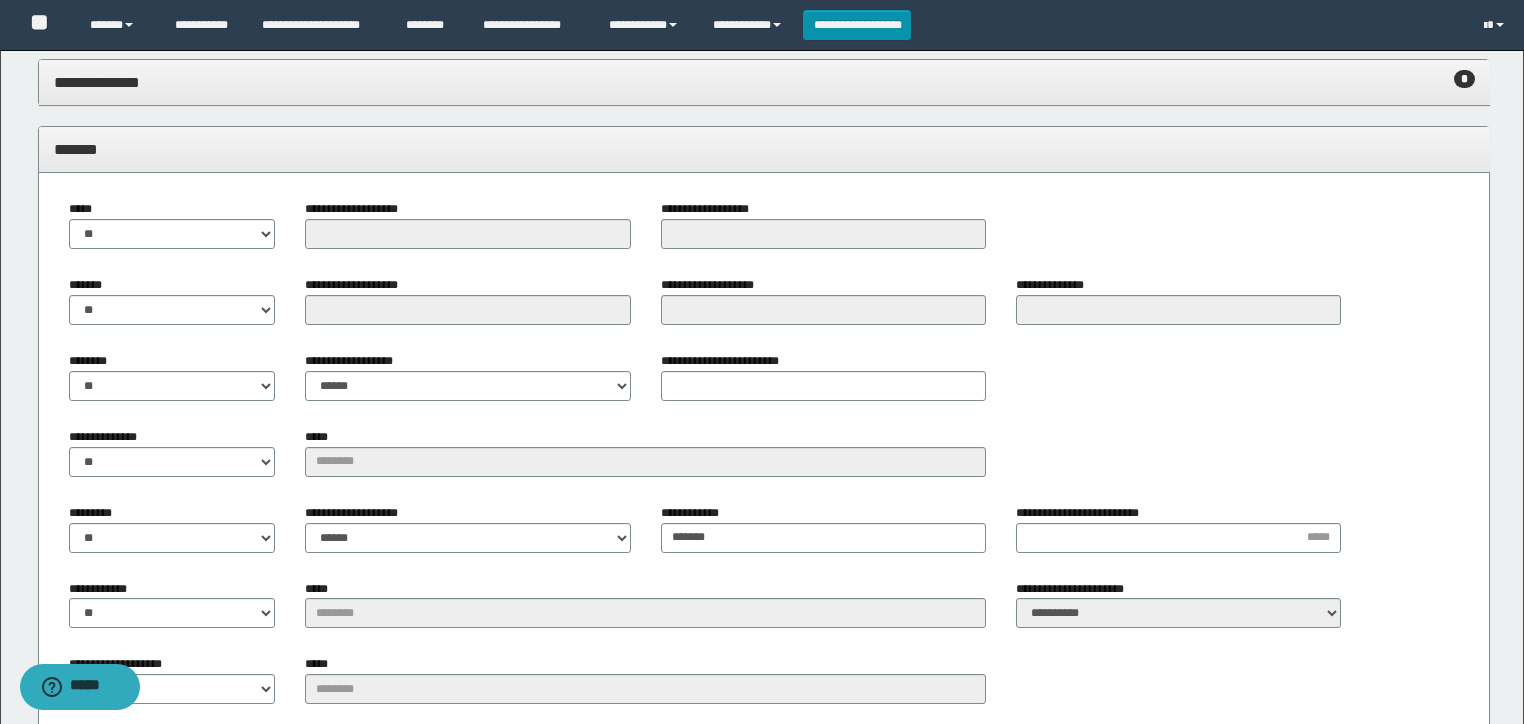 scroll, scrollTop: 672, scrollLeft: 0, axis: vertical 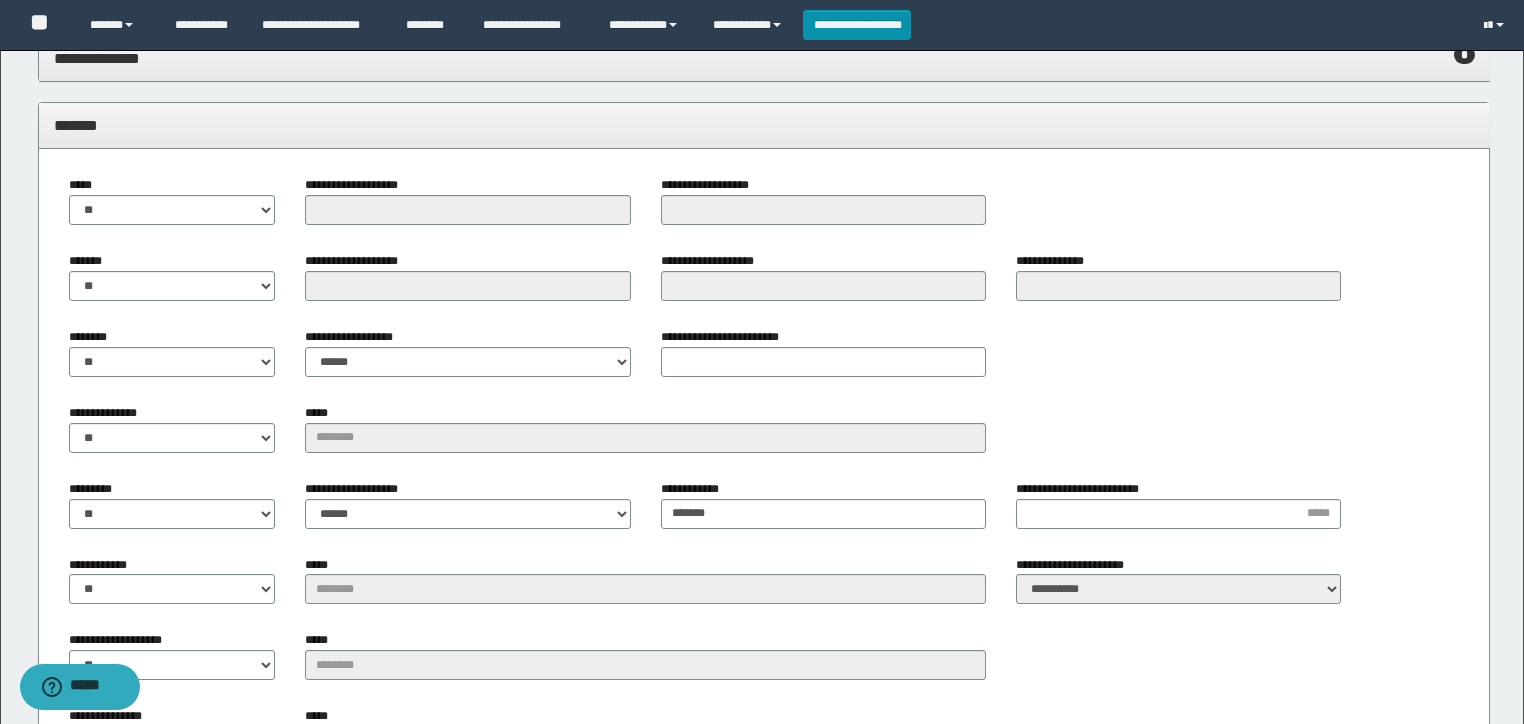 click on "**********" at bounding box center (823, 504) 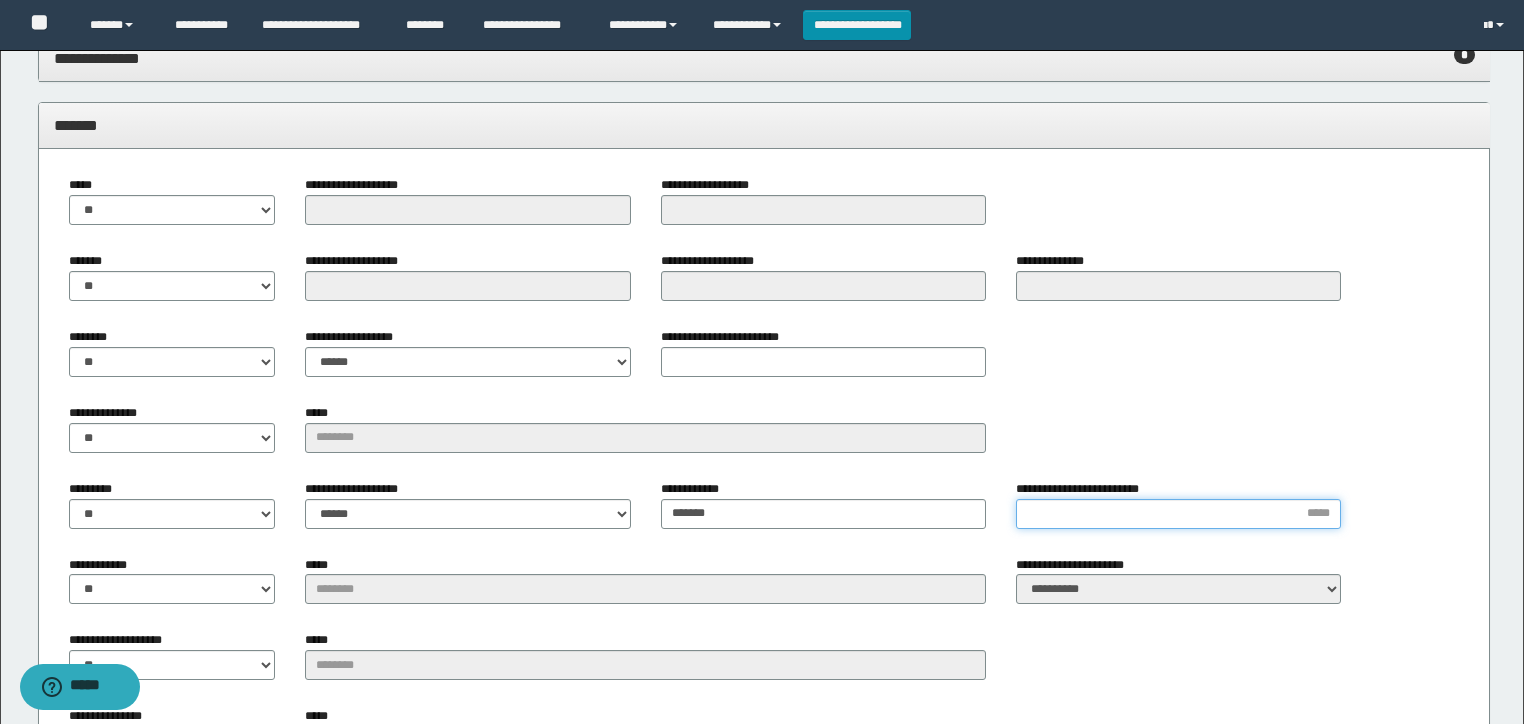 click on "**********" at bounding box center [1178, 514] 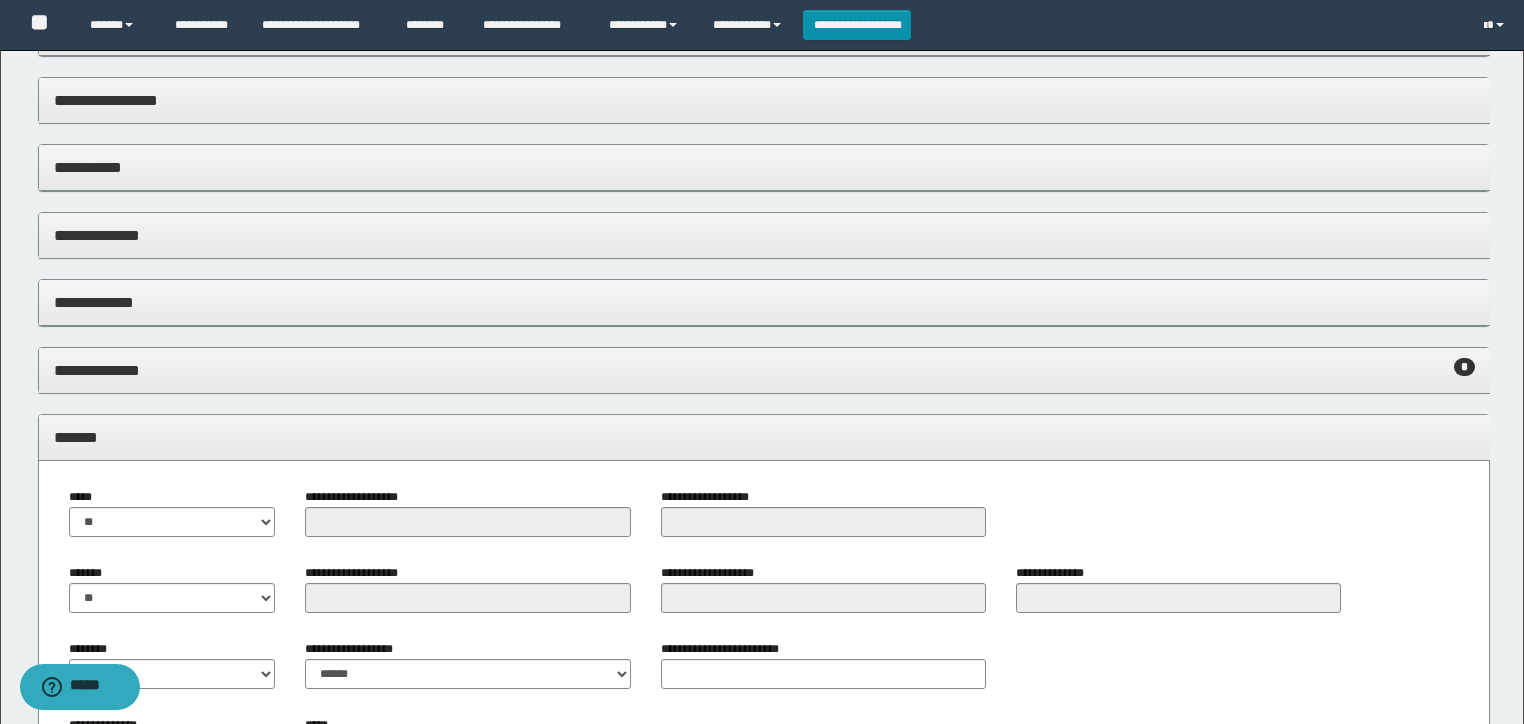 scroll, scrollTop: 352, scrollLeft: 0, axis: vertical 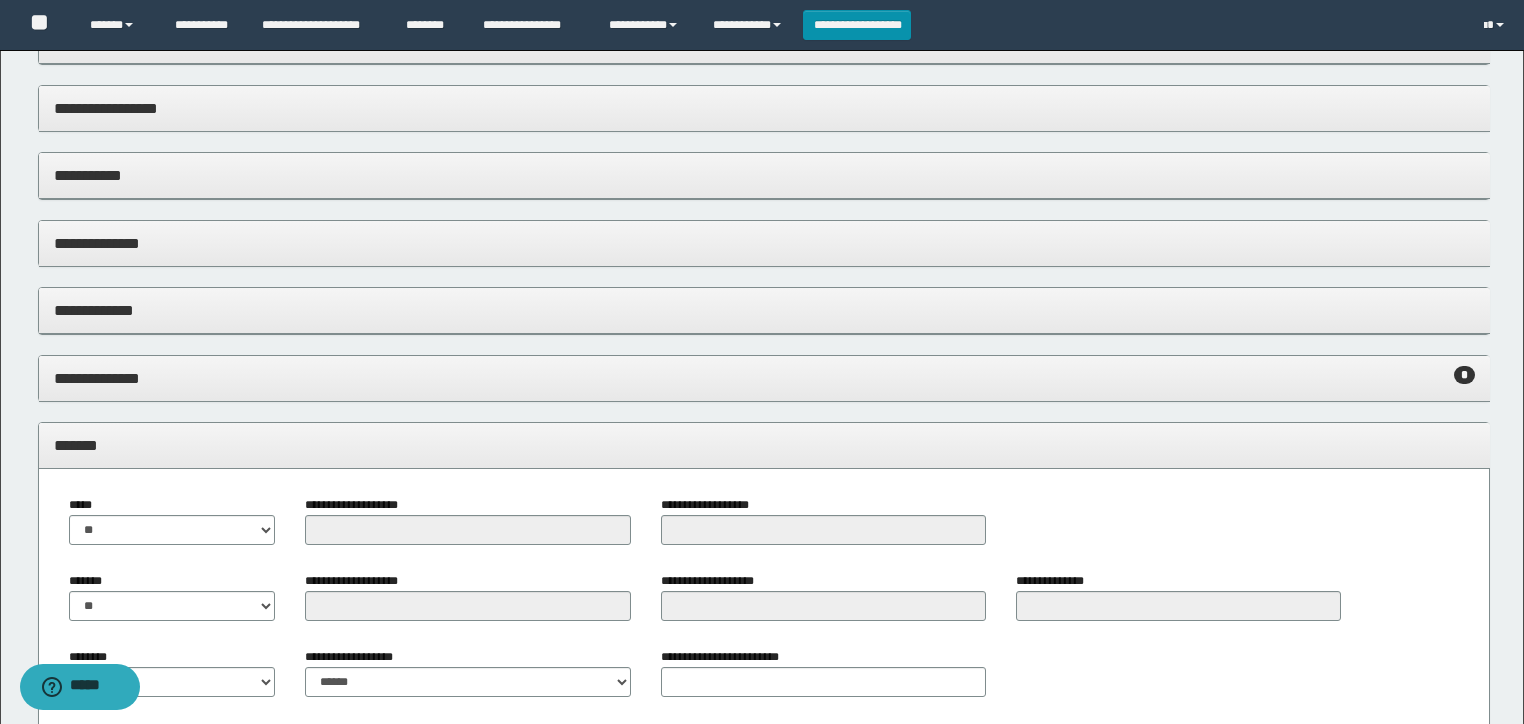 drag, startPoint x: 317, startPoint y: 476, endPoint x: 317, endPoint y: 462, distance: 14 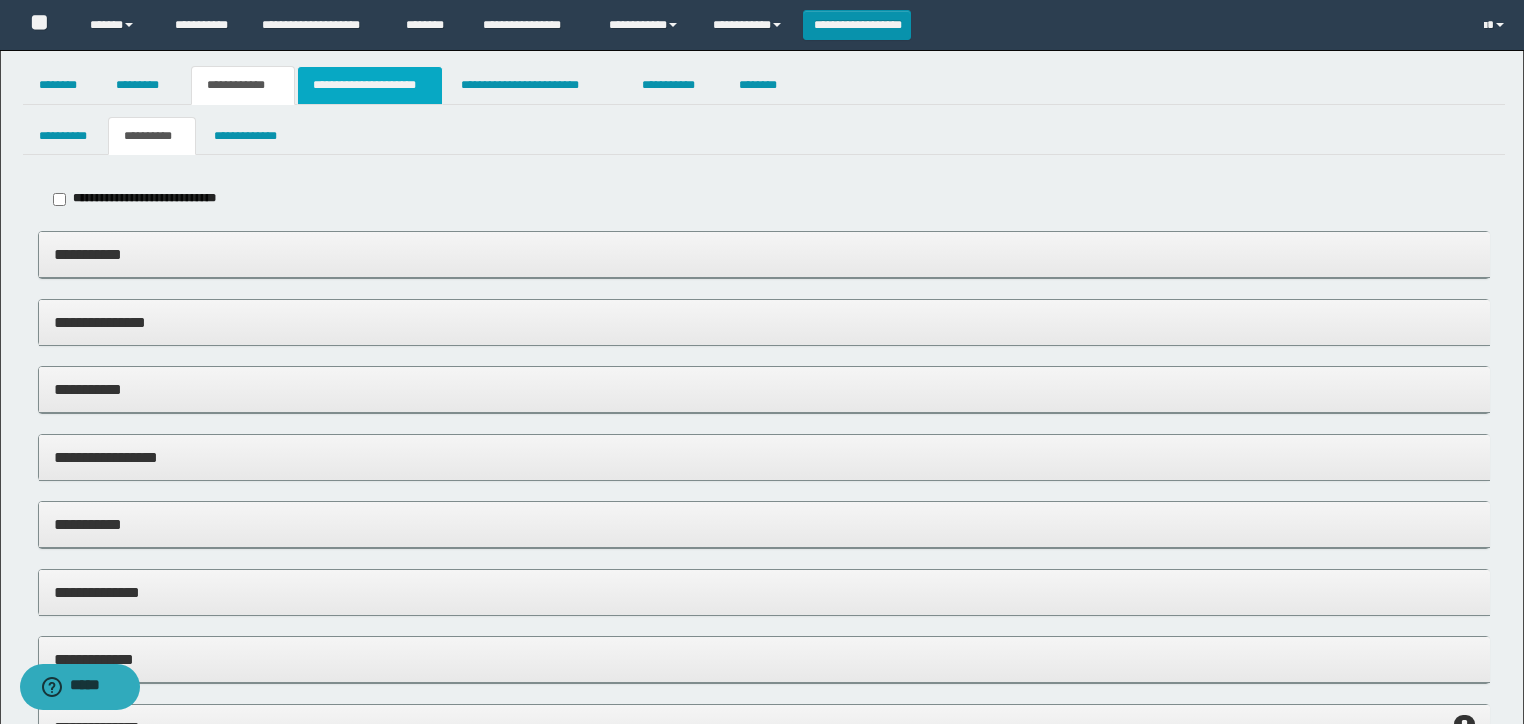 scroll, scrollTop: 0, scrollLeft: 0, axis: both 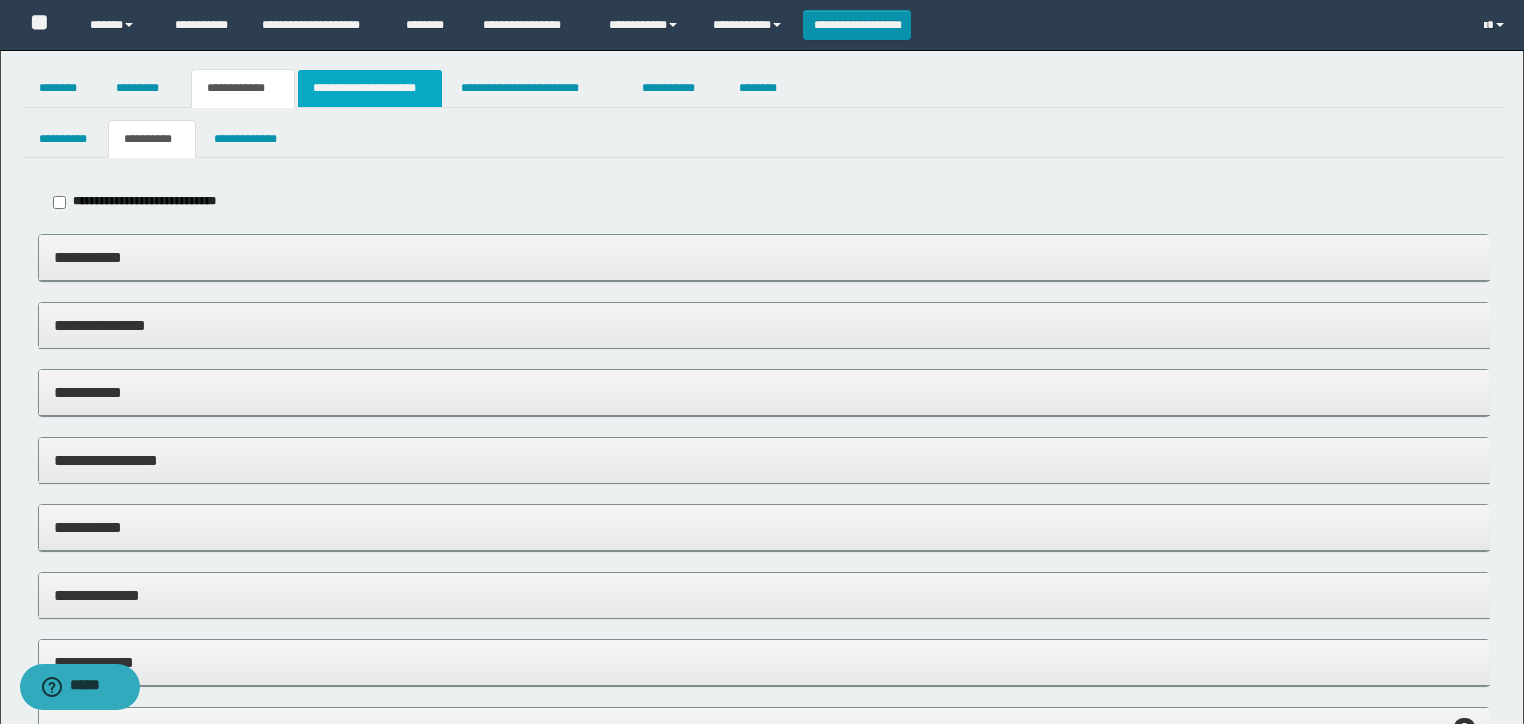 click on "**********" at bounding box center (370, 88) 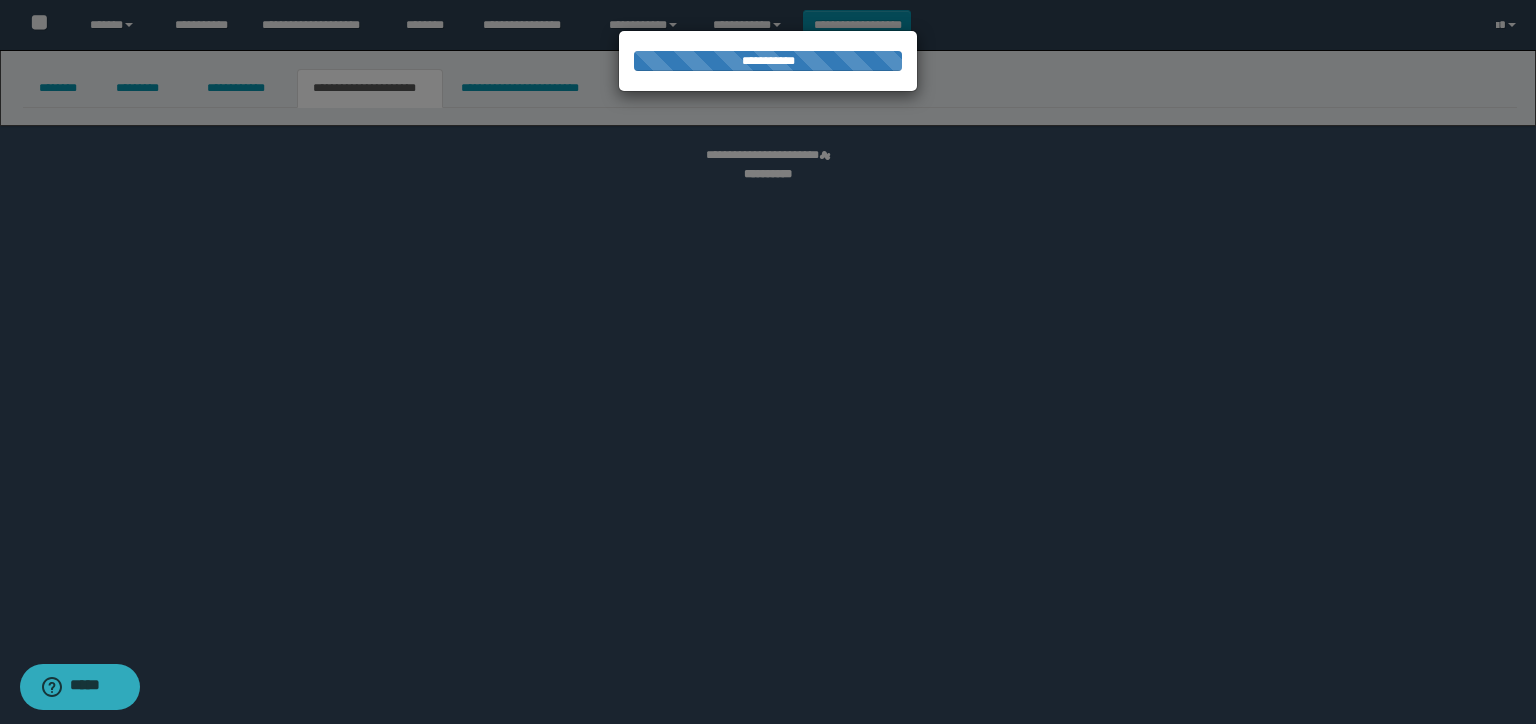 select on "*" 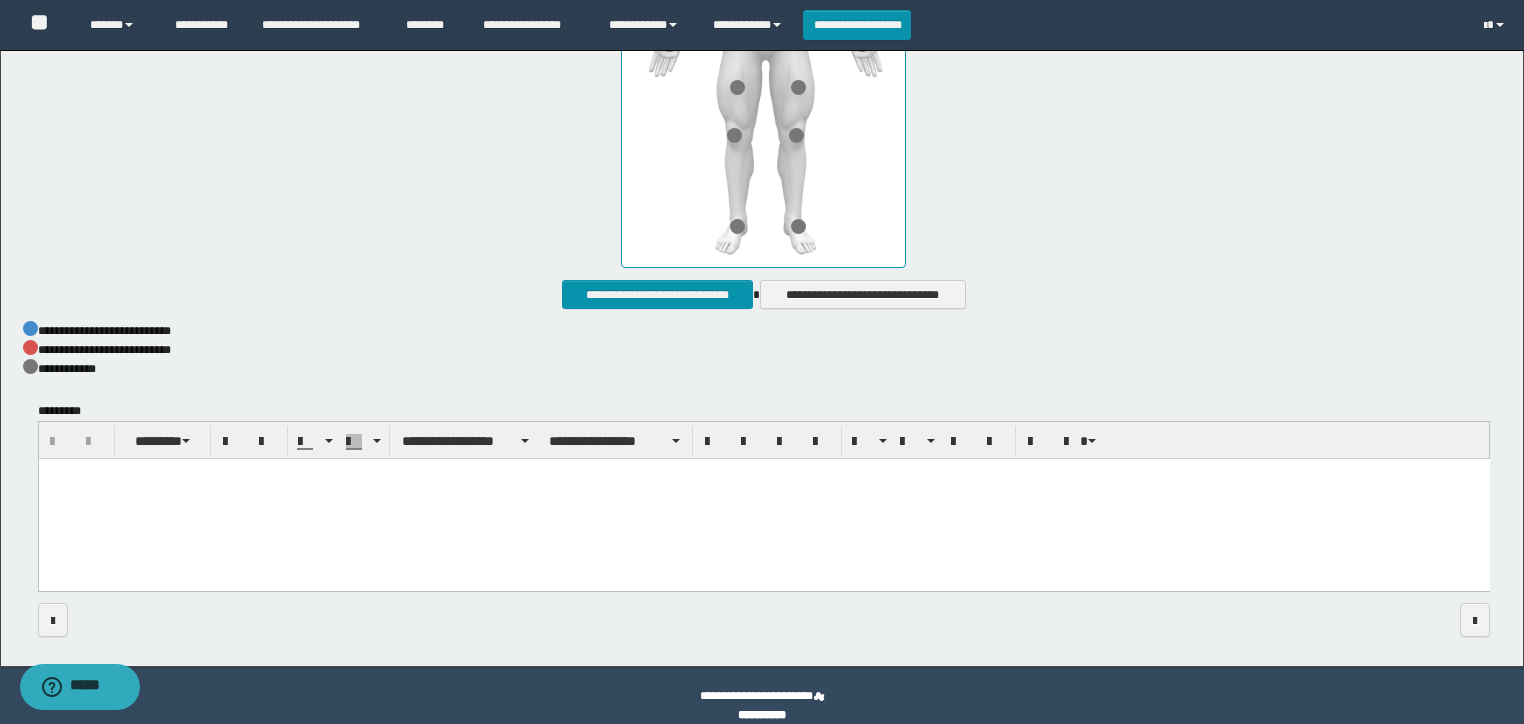 scroll, scrollTop: 1012, scrollLeft: 0, axis: vertical 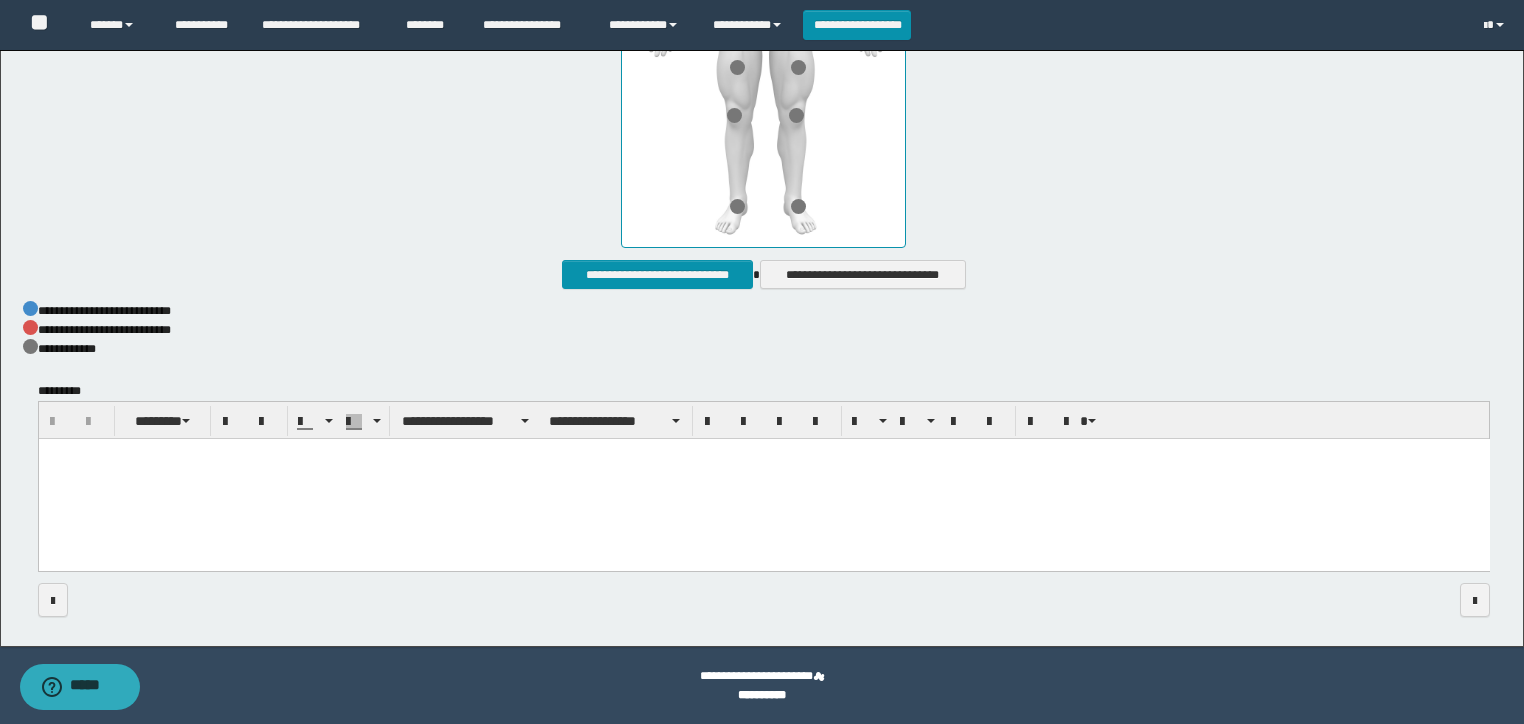 click at bounding box center [763, 479] 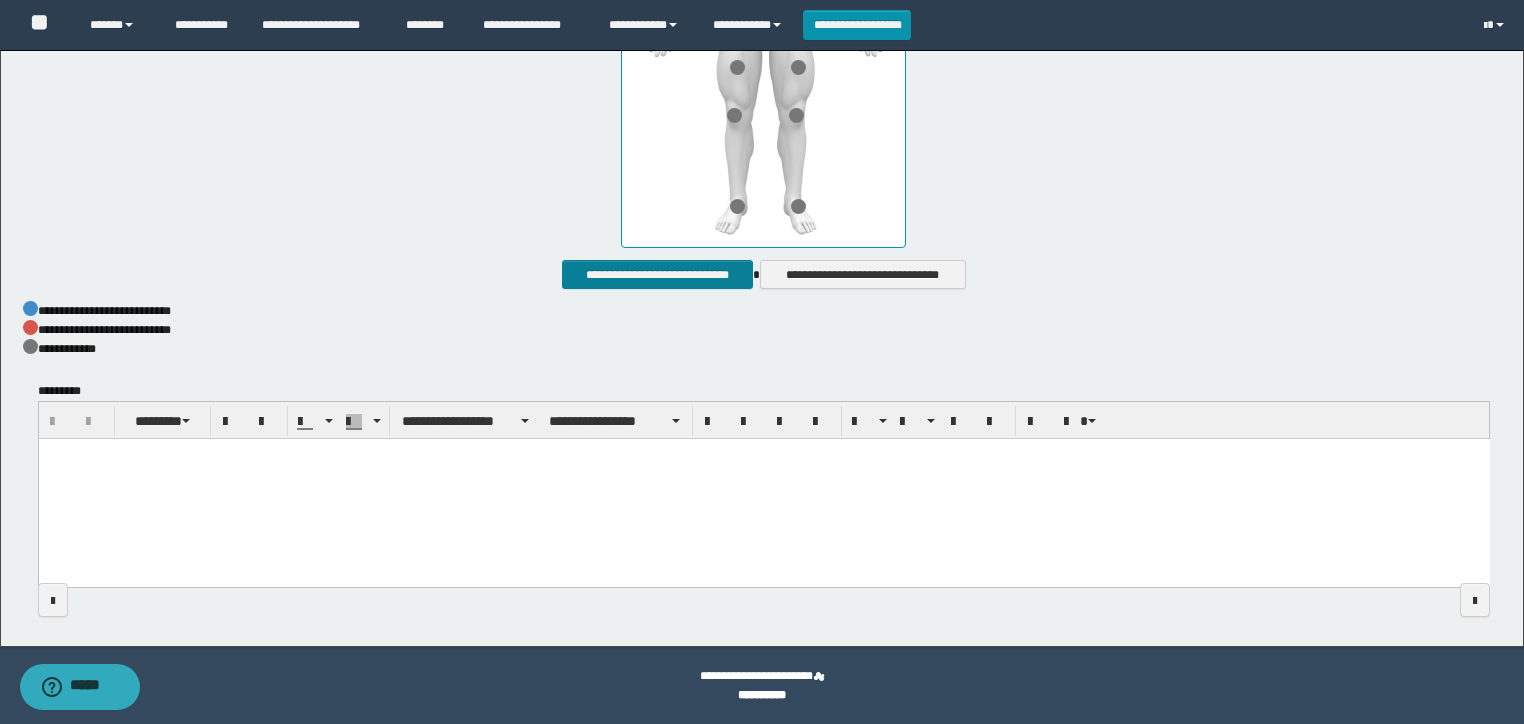 type 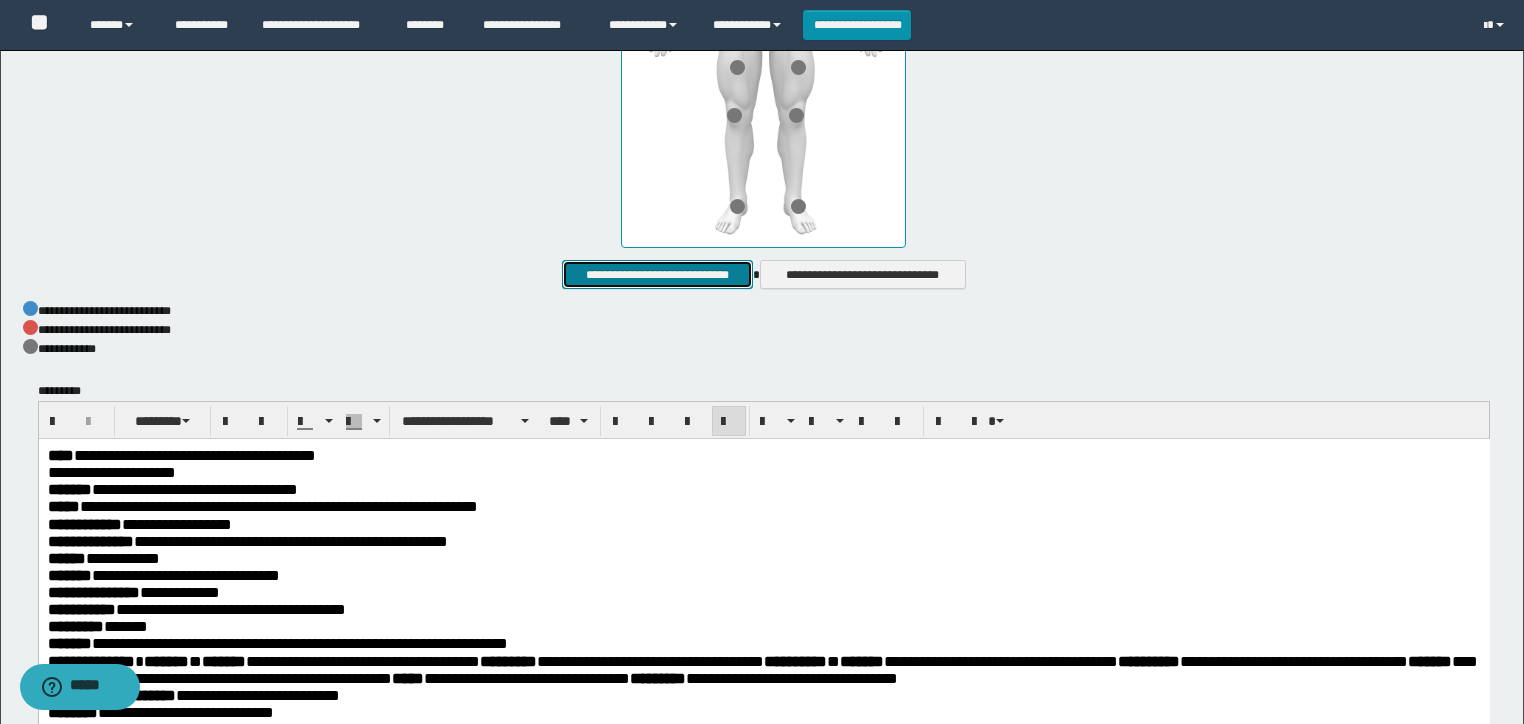 click on "**********" at bounding box center [657, 275] 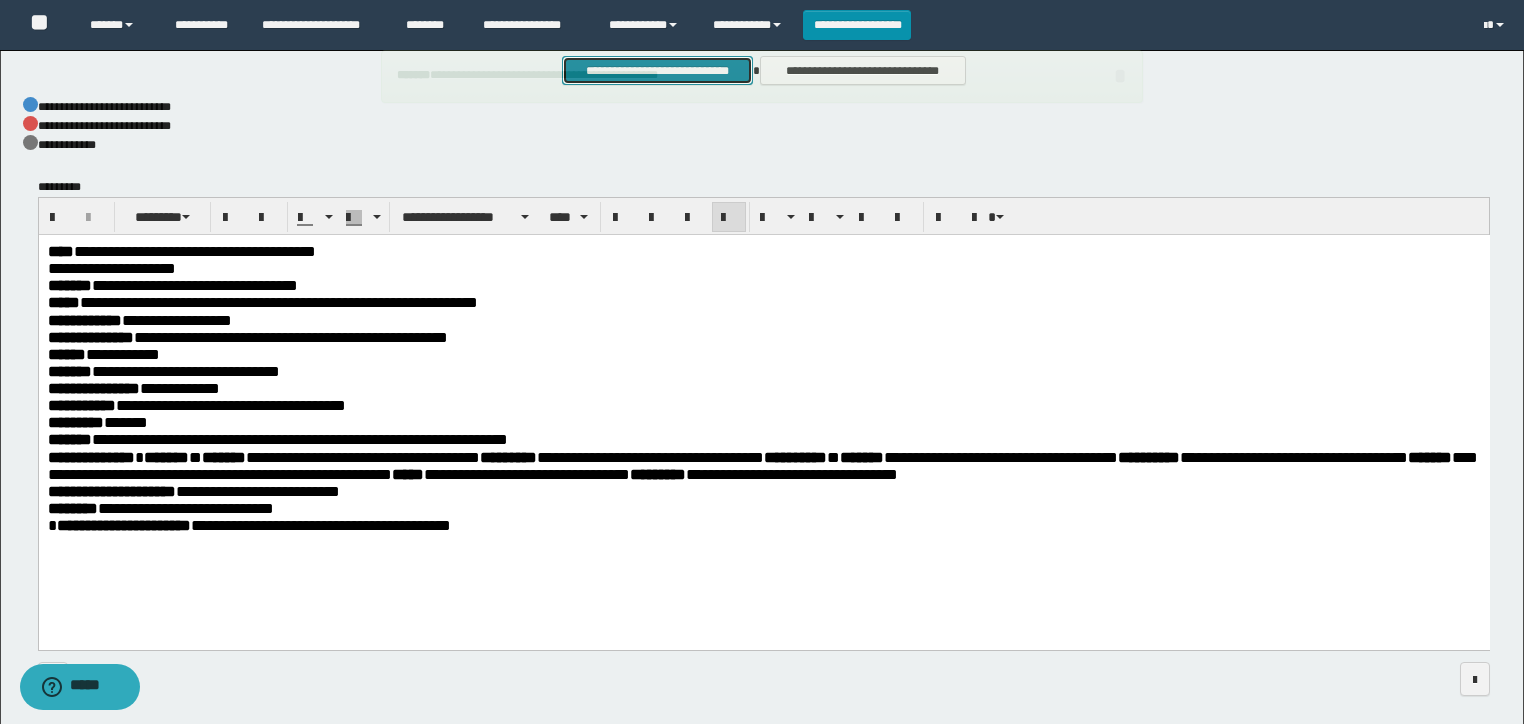 scroll, scrollTop: 1296, scrollLeft: 0, axis: vertical 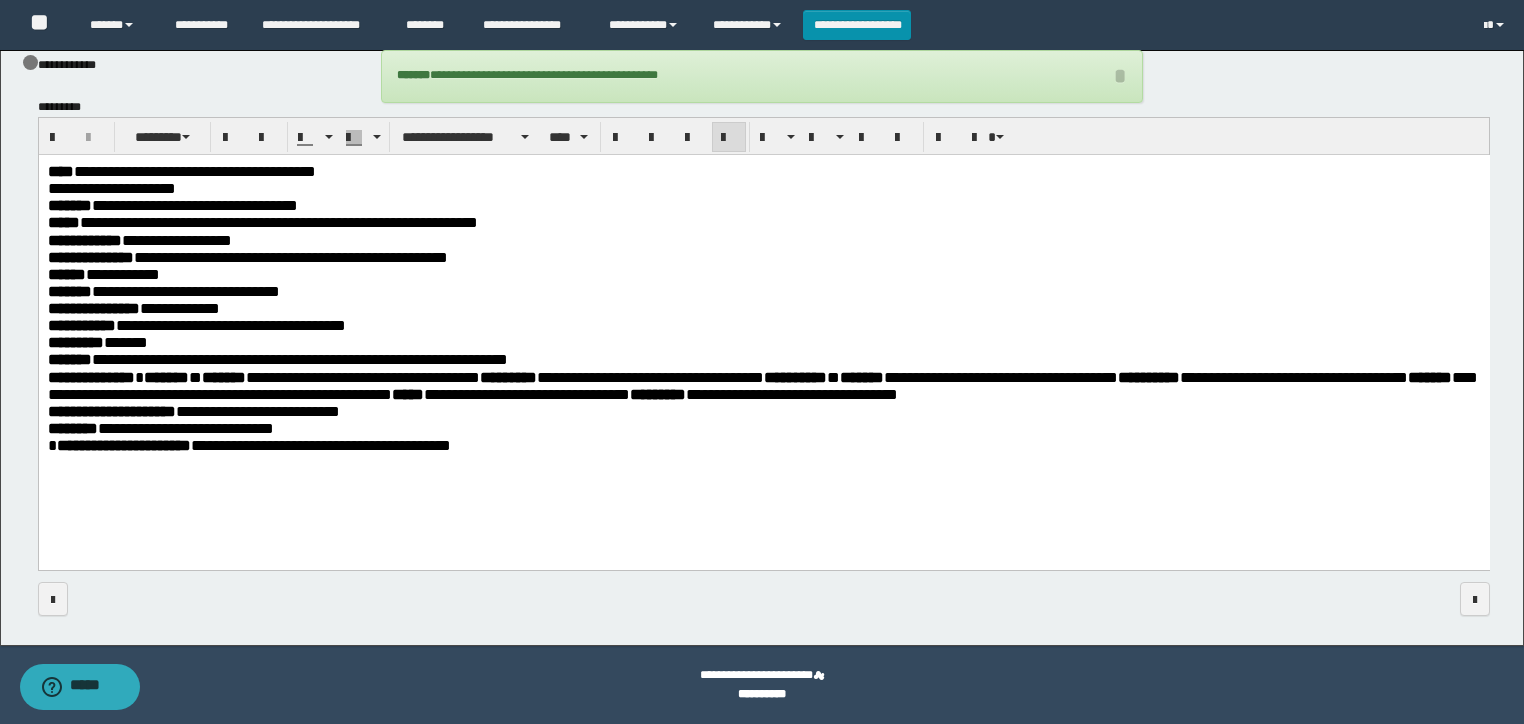 click on "**********" at bounding box center (299, 358) 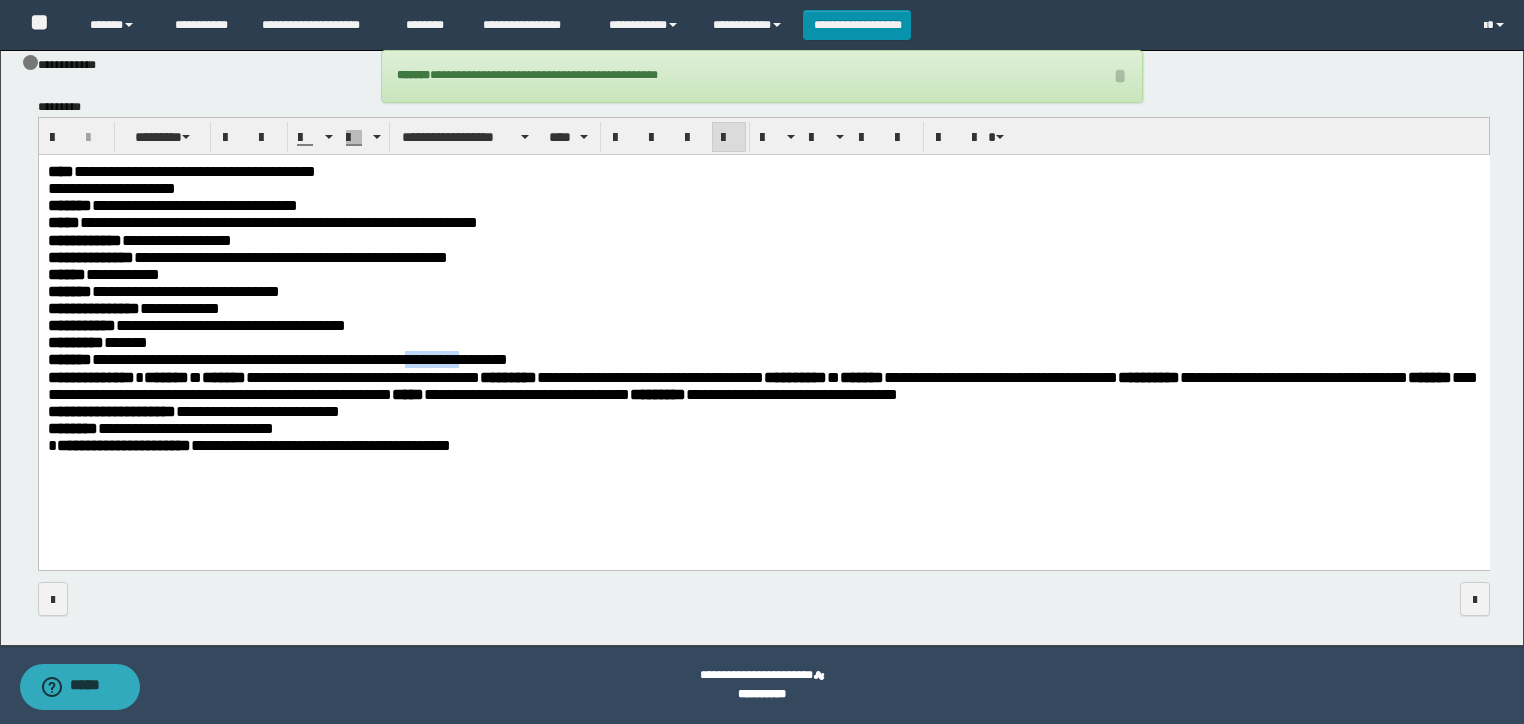 click on "**********" at bounding box center [299, 358] 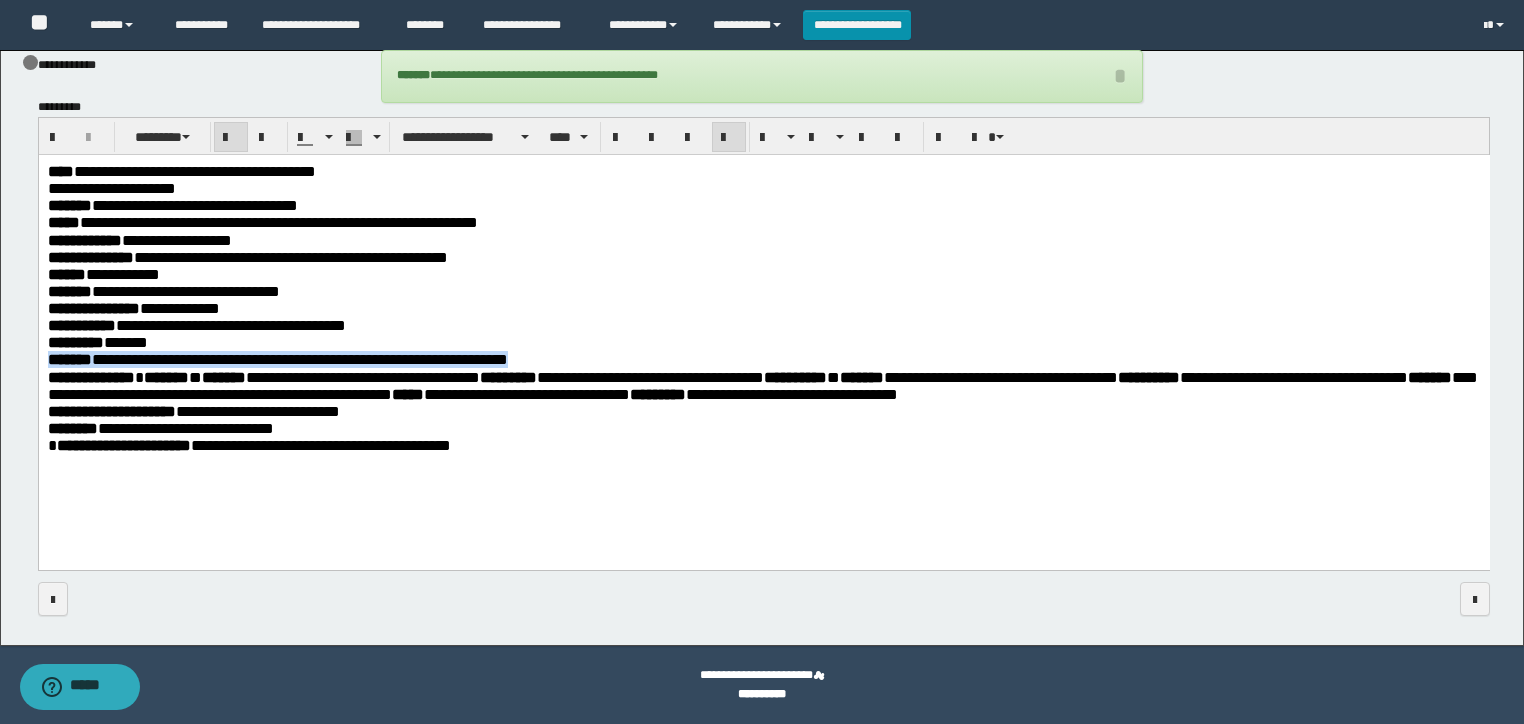click on "**********" at bounding box center [299, 358] 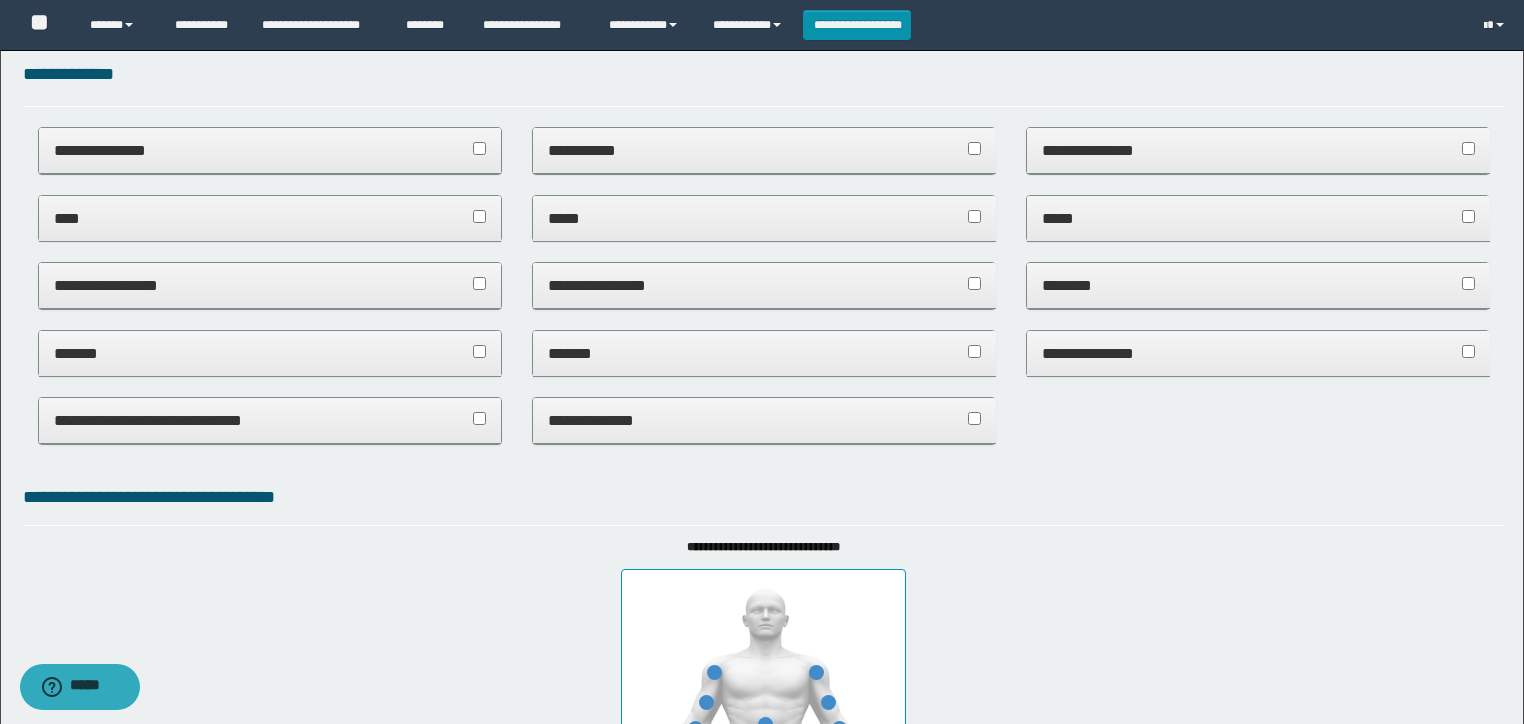 scroll, scrollTop: 256, scrollLeft: 0, axis: vertical 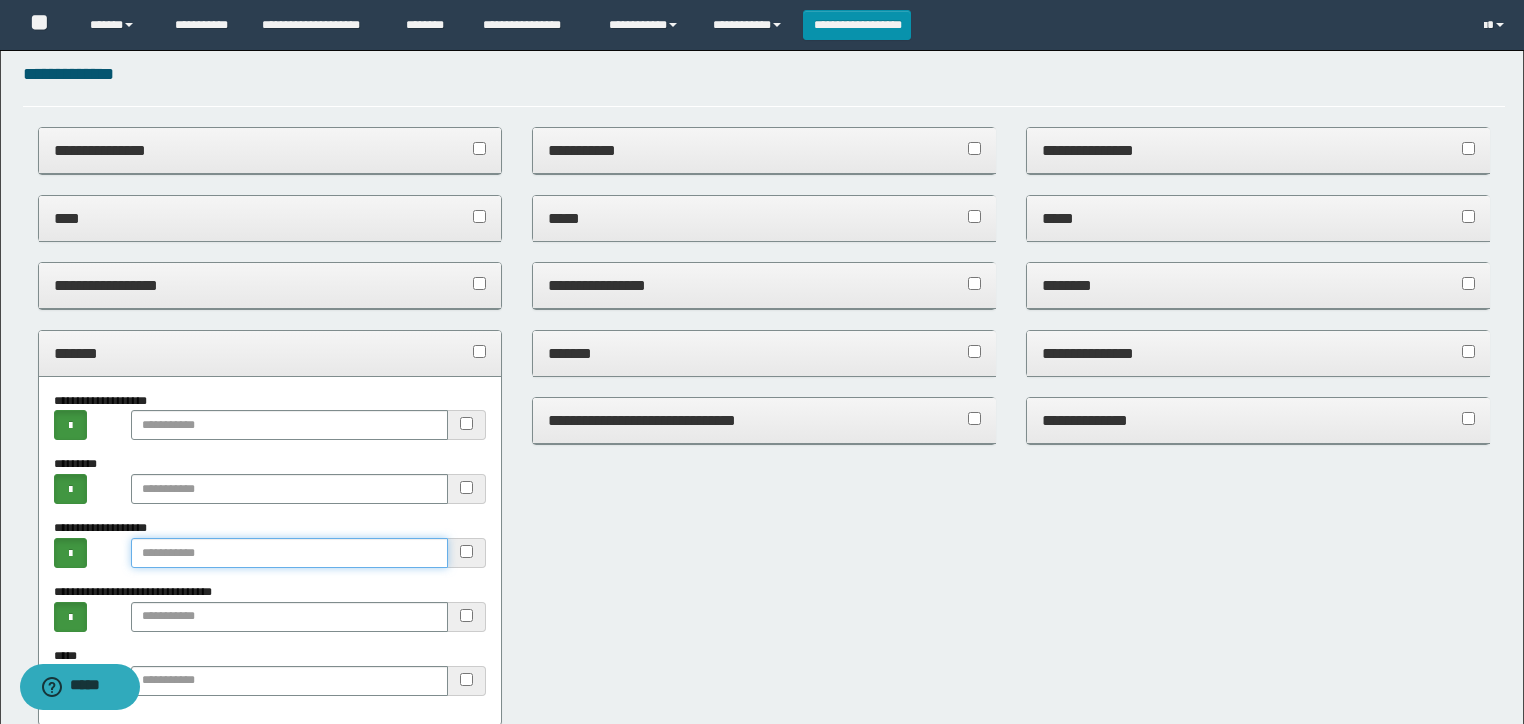 click at bounding box center [290, 553] 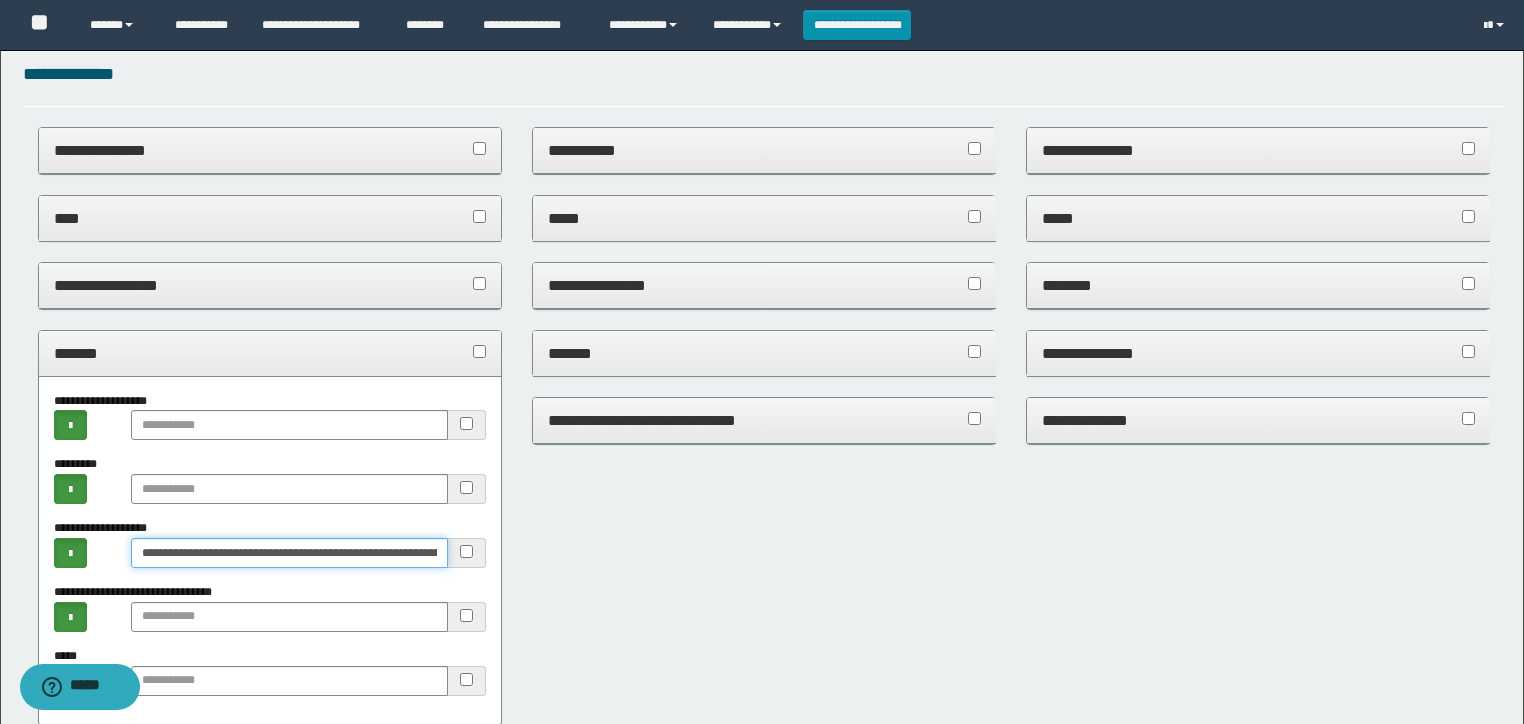 scroll, scrollTop: 0, scrollLeft: 125, axis: horizontal 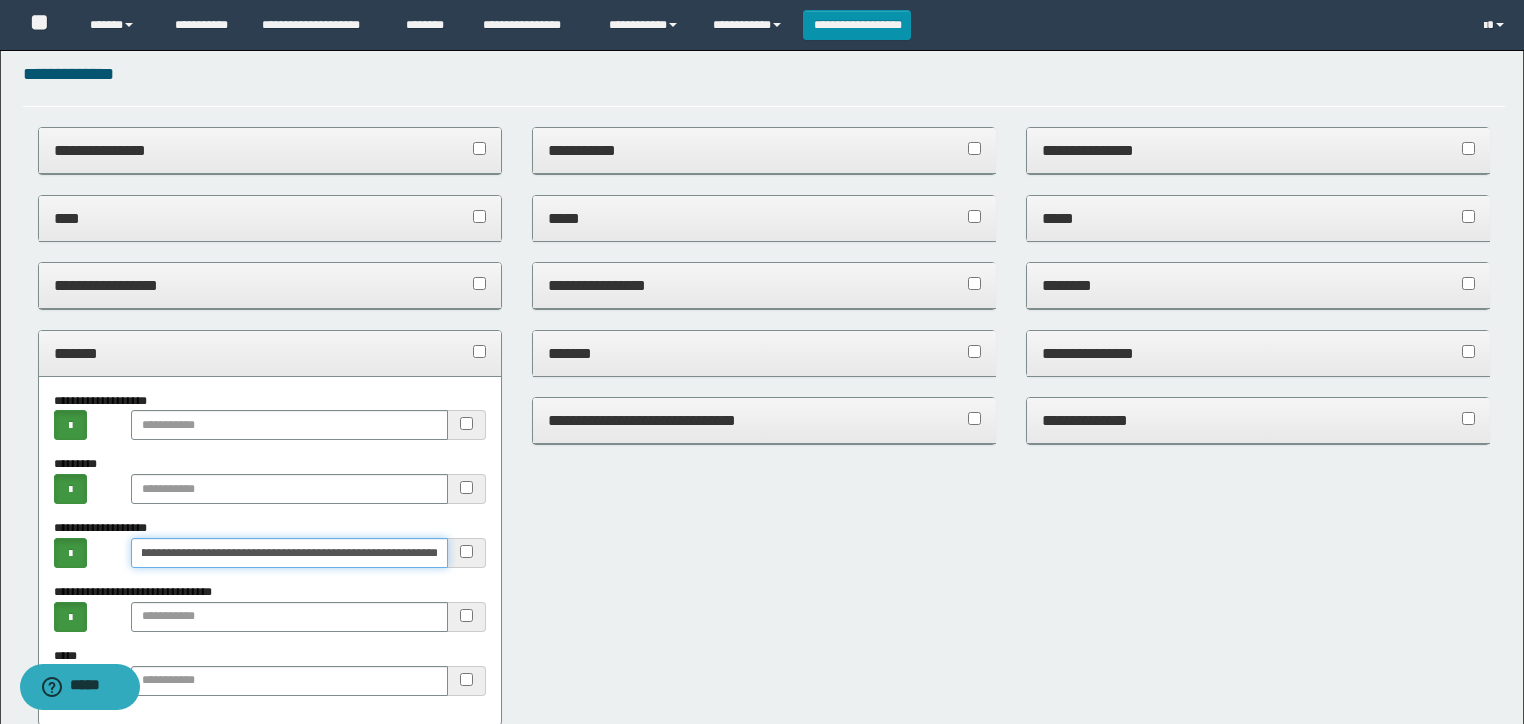 type on "**********" 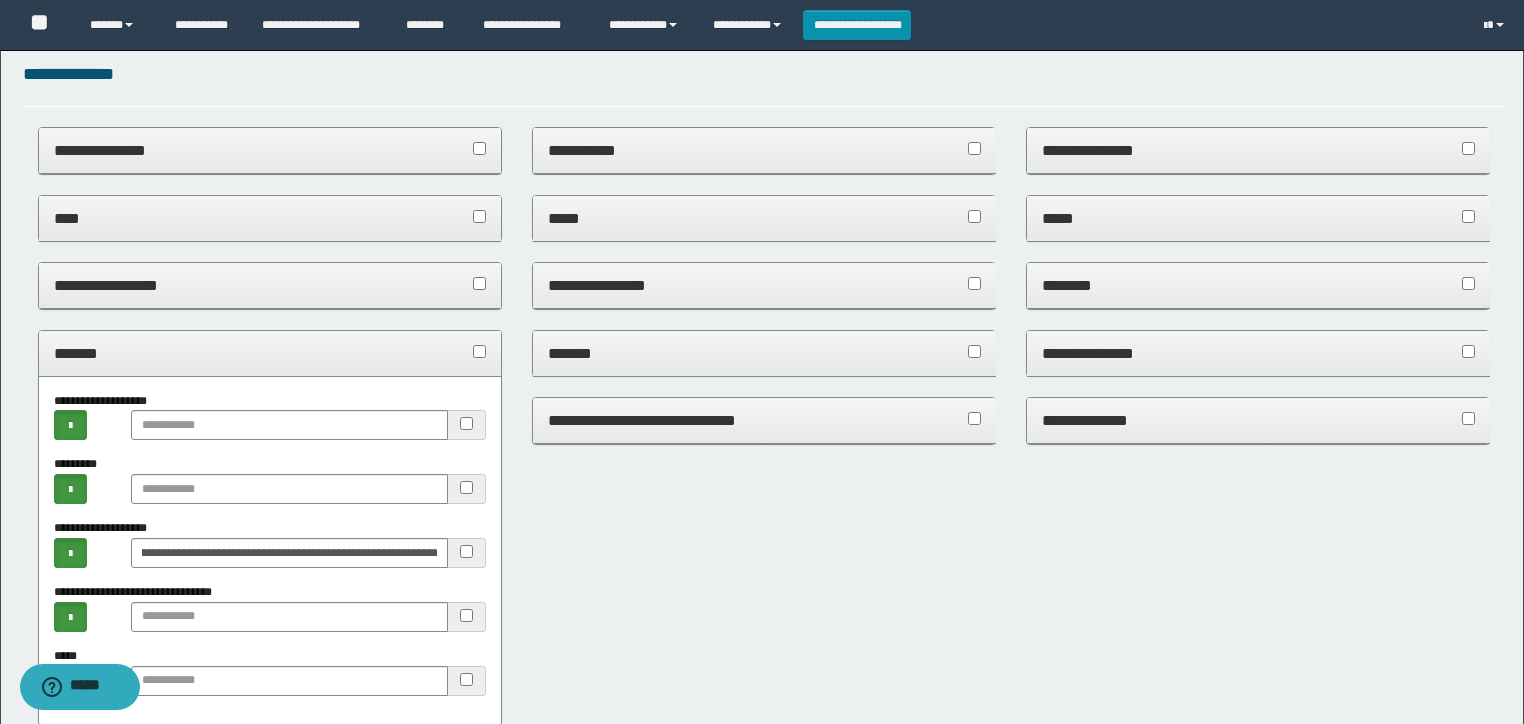 scroll, scrollTop: 0, scrollLeft: 0, axis: both 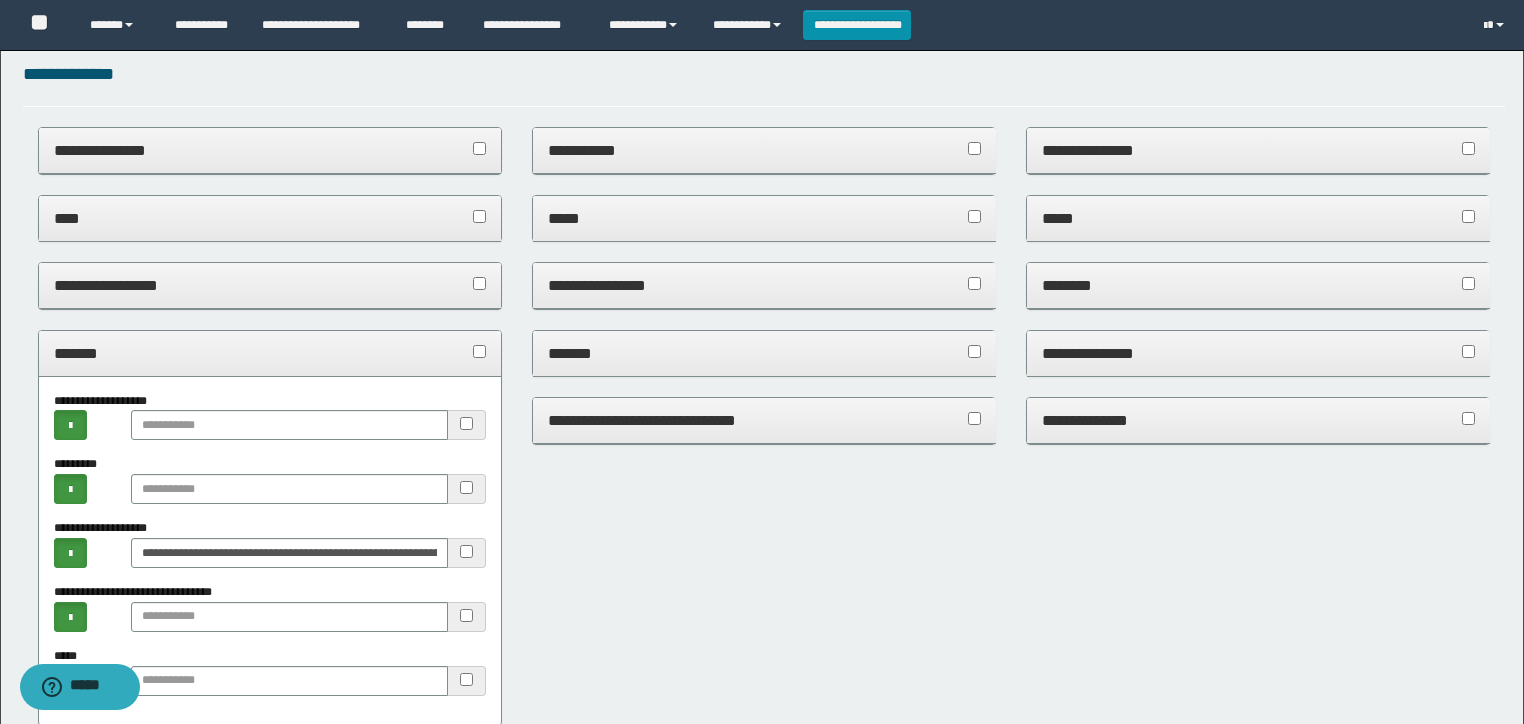 click on "*******" at bounding box center [270, 353] 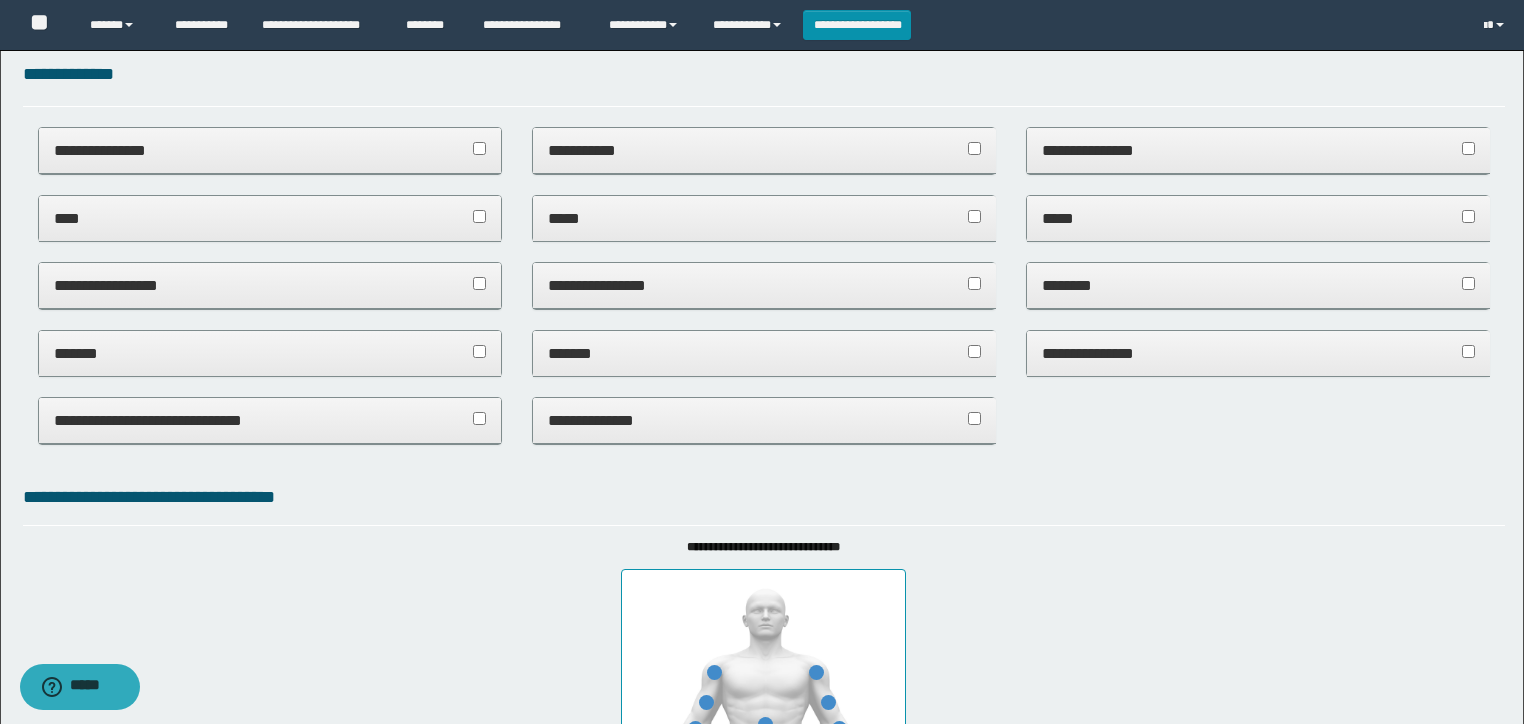 click on "**********" at bounding box center [1258, 353] 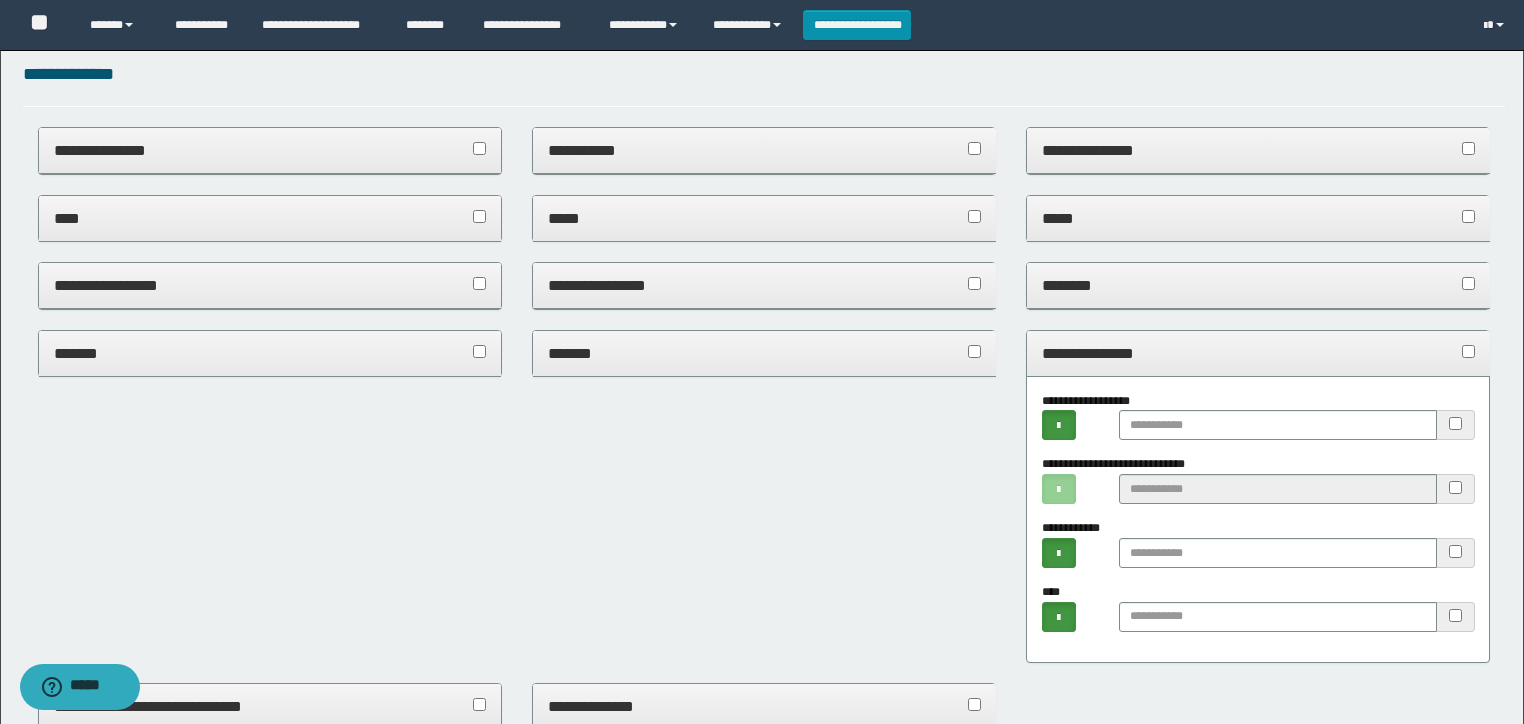 drag, startPoint x: 1138, startPoint y: 360, endPoint x: 936, endPoint y: 434, distance: 215.12787 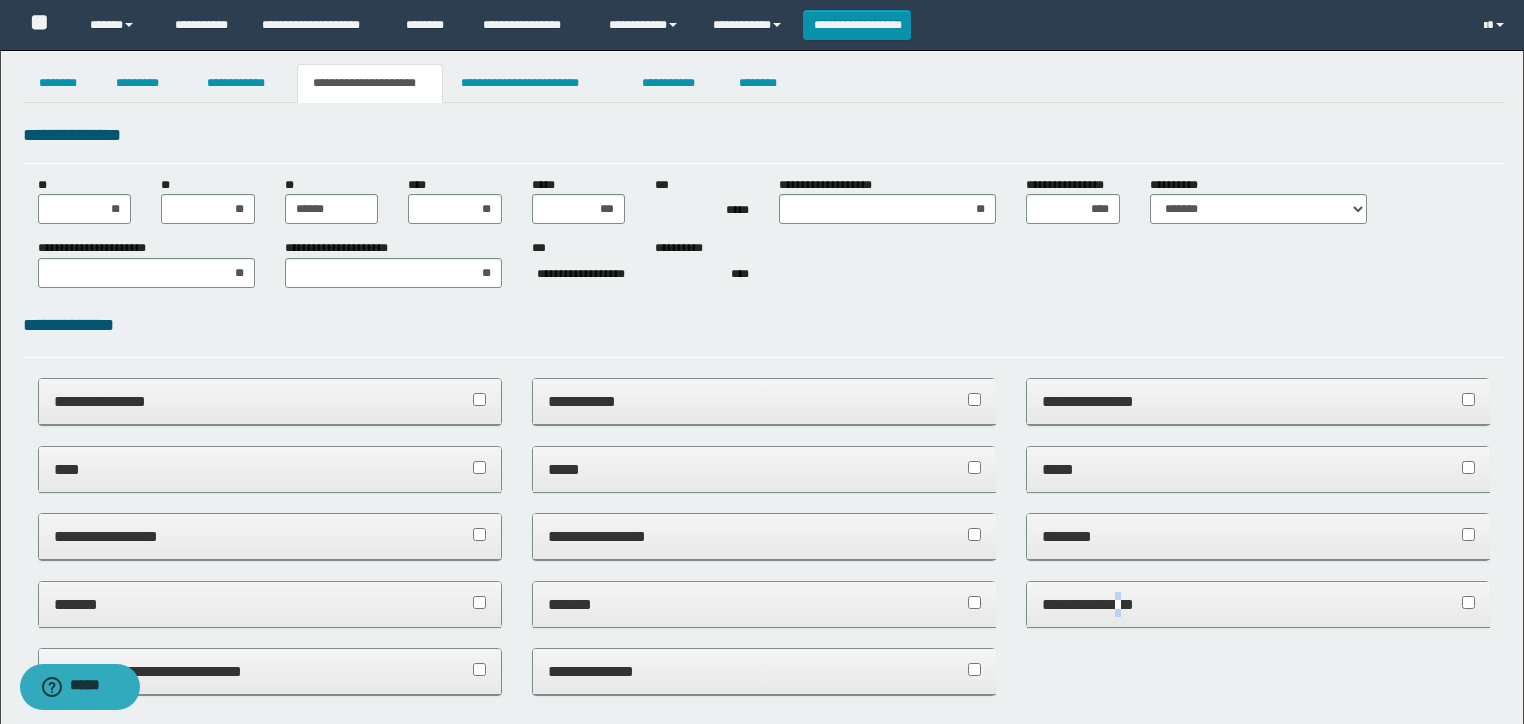 scroll, scrollTop: 0, scrollLeft: 0, axis: both 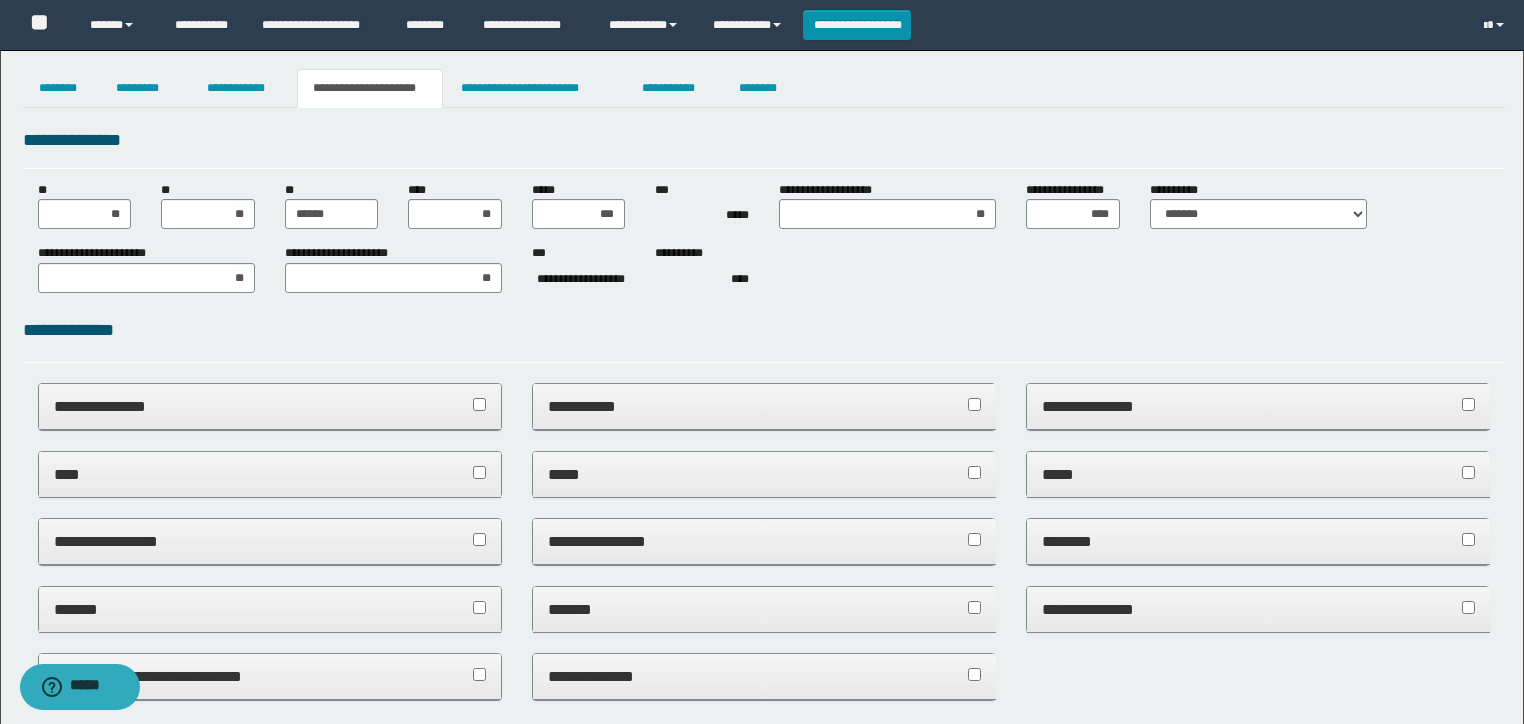 drag, startPoint x: 688, startPoint y: 396, endPoint x: 692, endPoint y: 414, distance: 18.439089 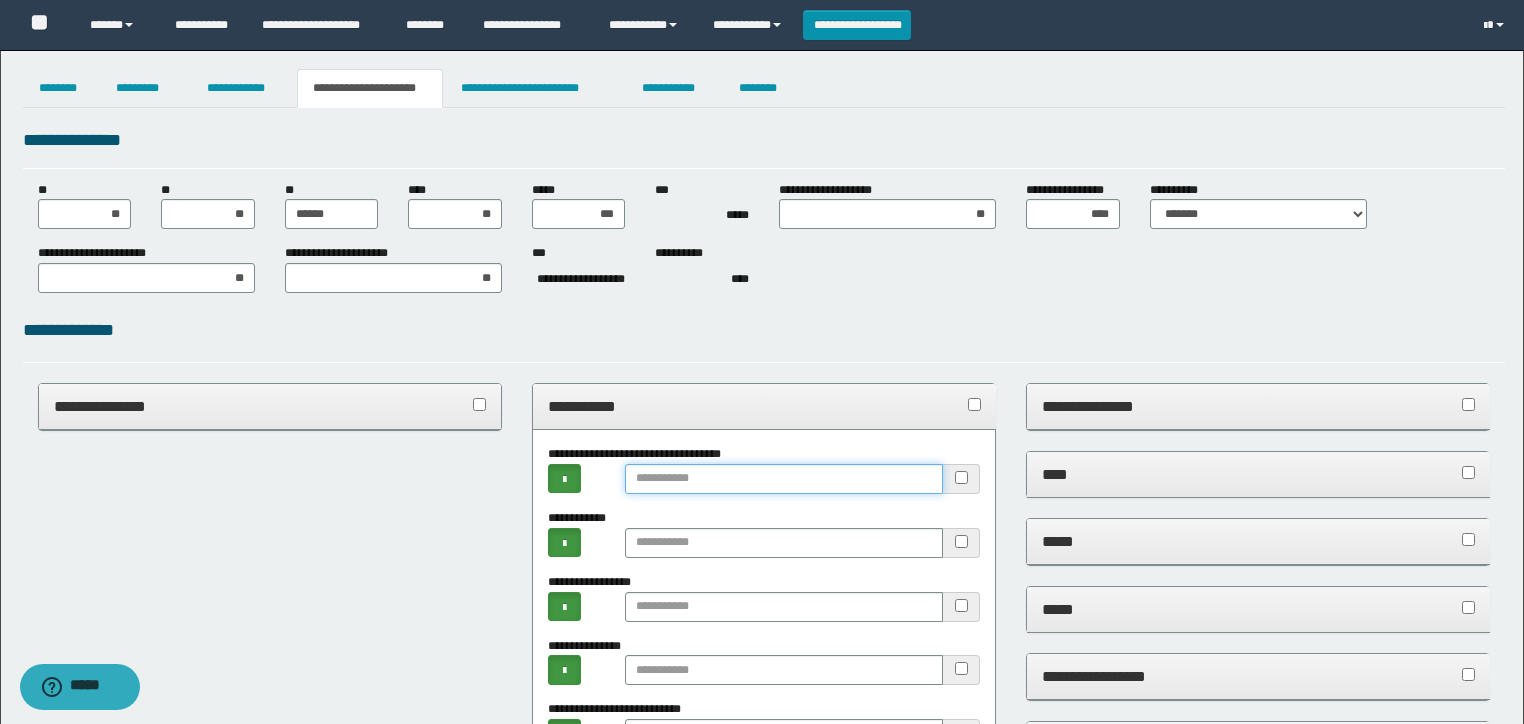 click at bounding box center (784, 479) 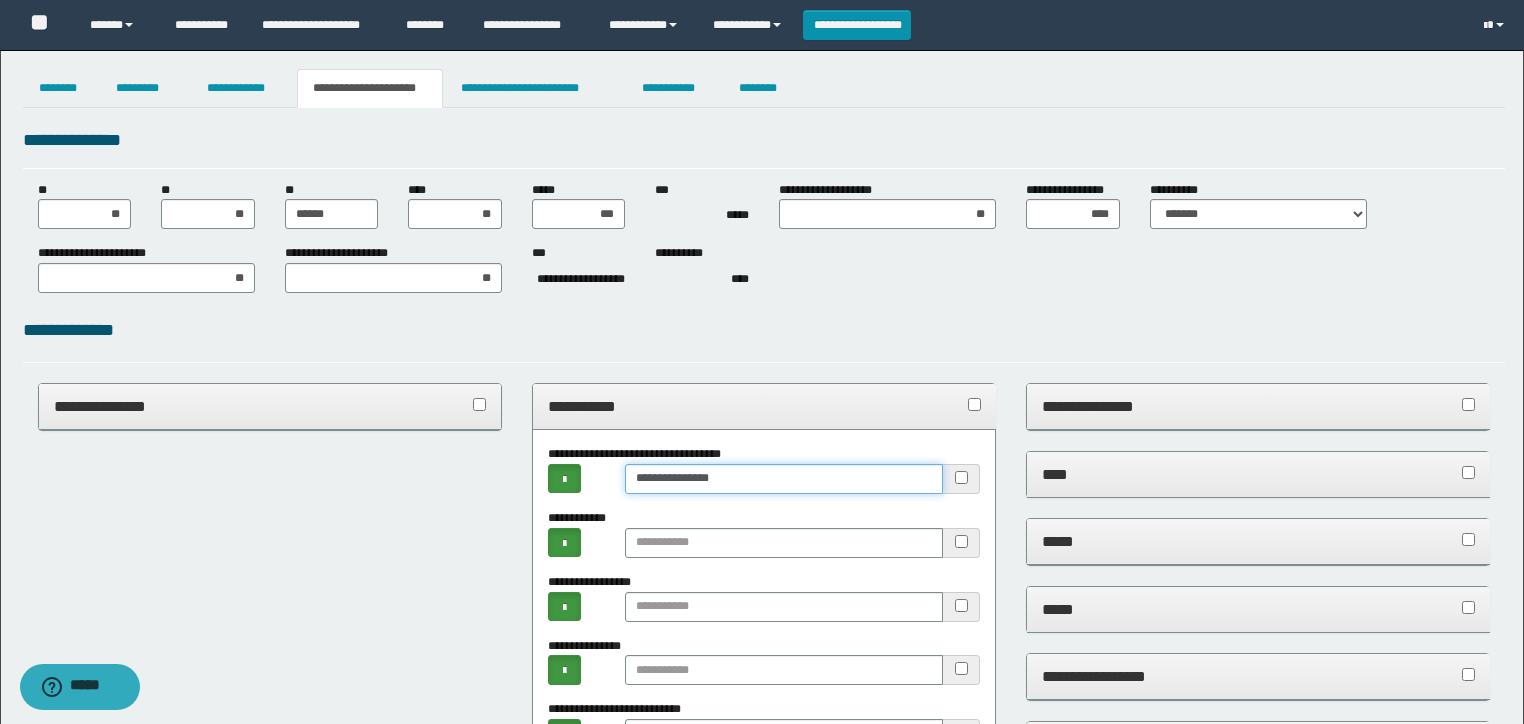 scroll, scrollTop: 160, scrollLeft: 0, axis: vertical 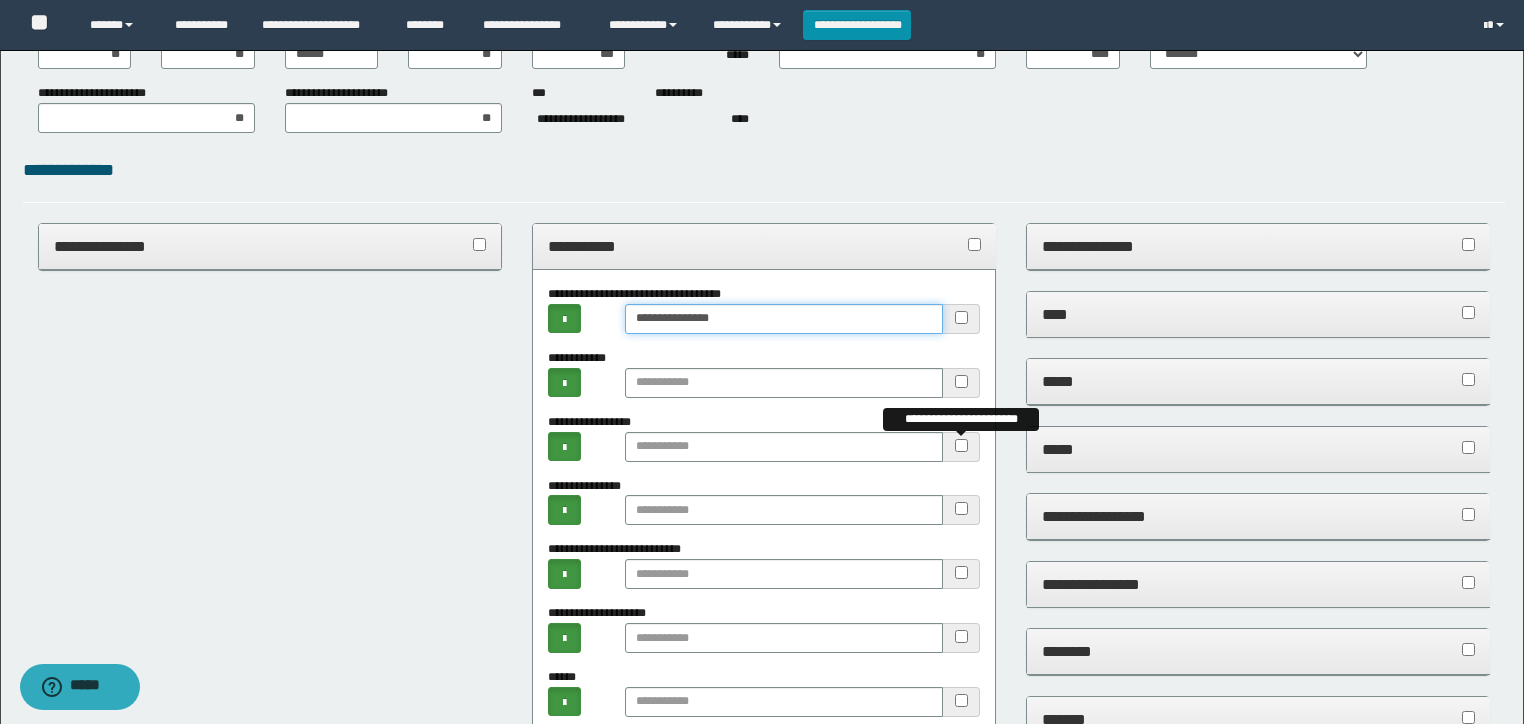 type on "**********" 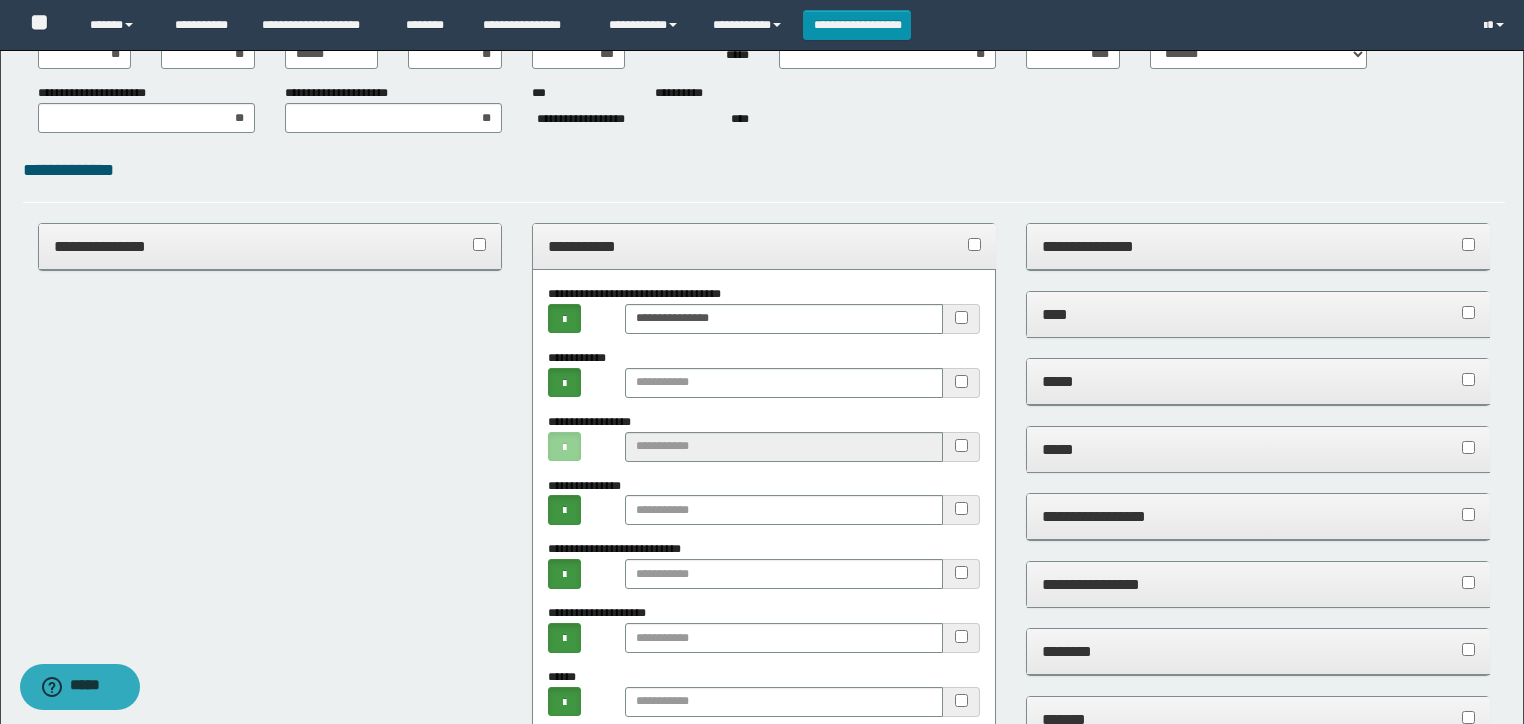 click on "**********" at bounding box center (638, 294) 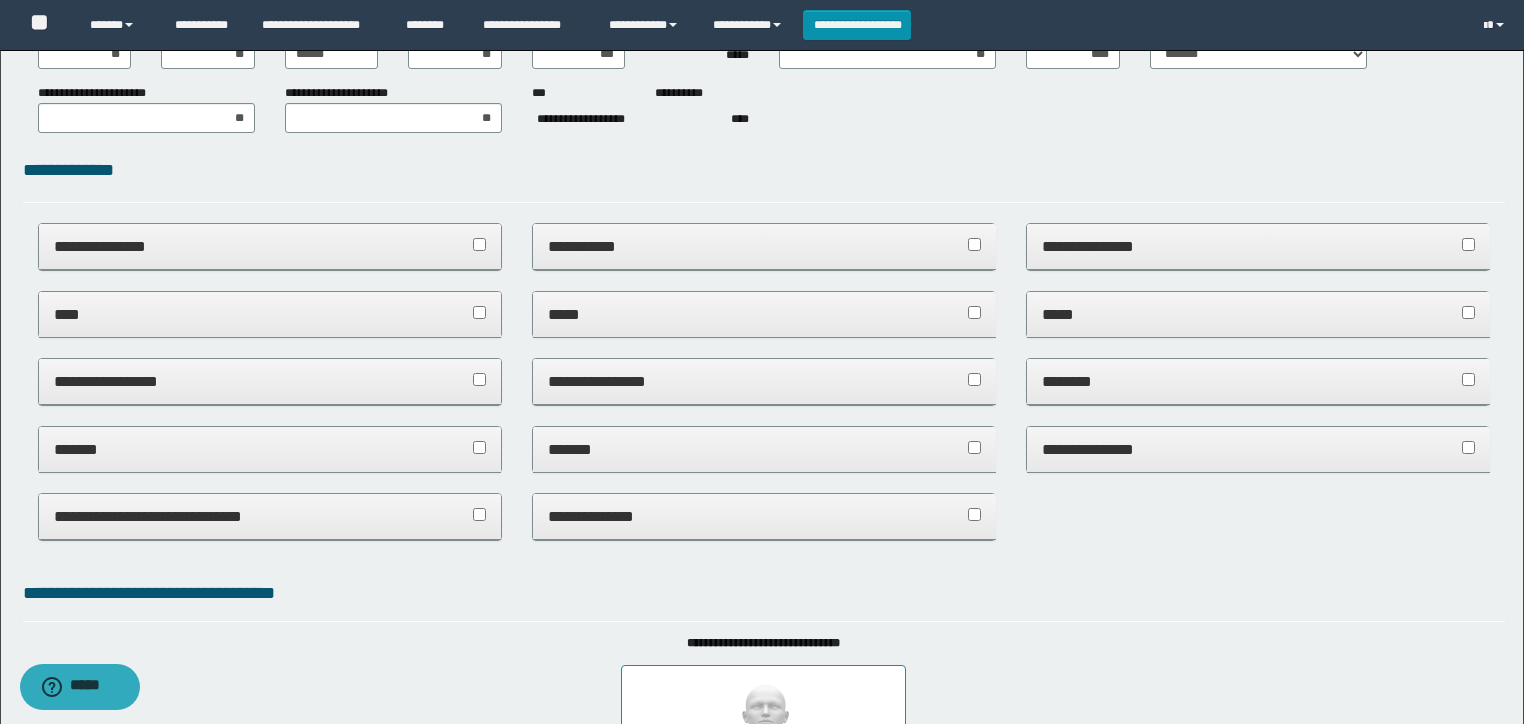 click on "*****" at bounding box center (764, 315) 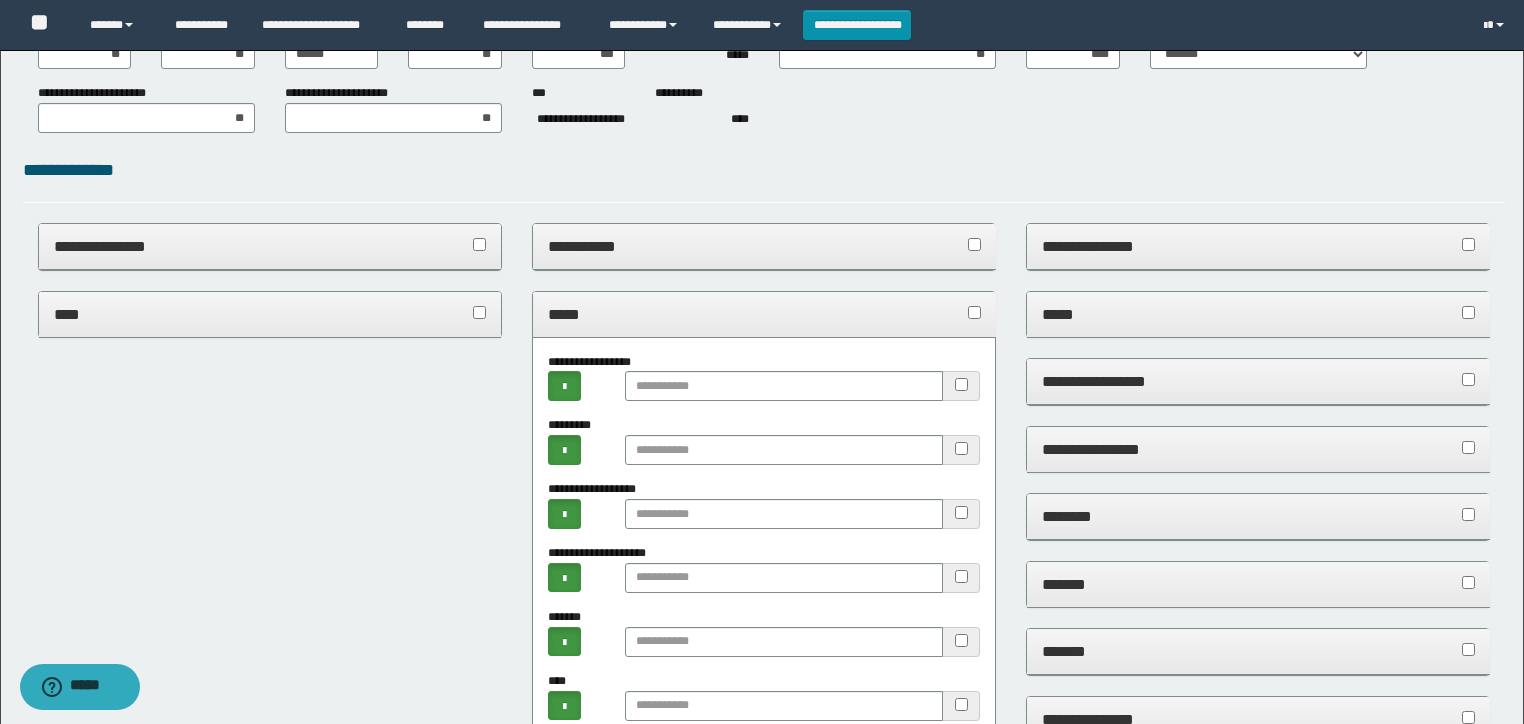 drag, startPoint x: 972, startPoint y: 570, endPoint x: 968, endPoint y: 580, distance: 10.770329 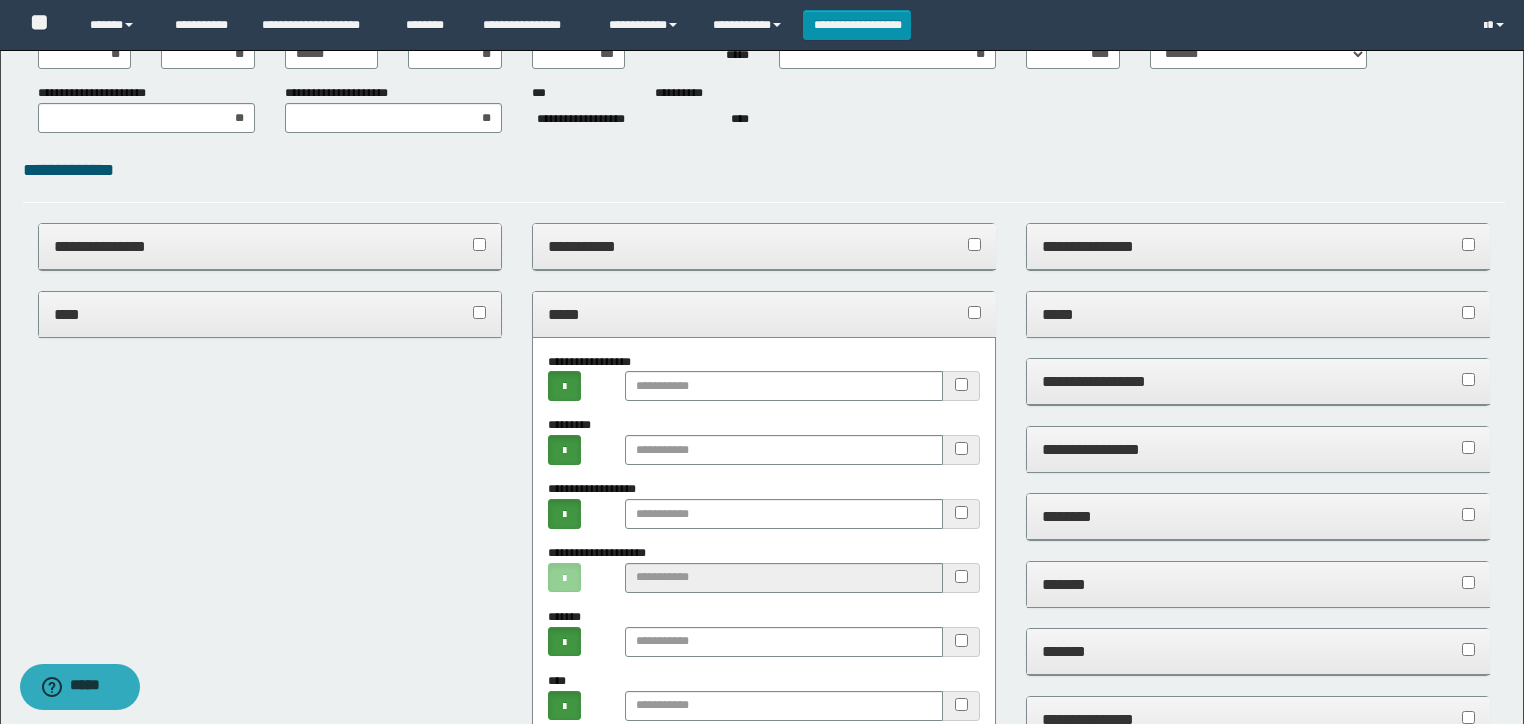 drag, startPoint x: 684, startPoint y: 306, endPoint x: 680, endPoint y: 346, distance: 40.1995 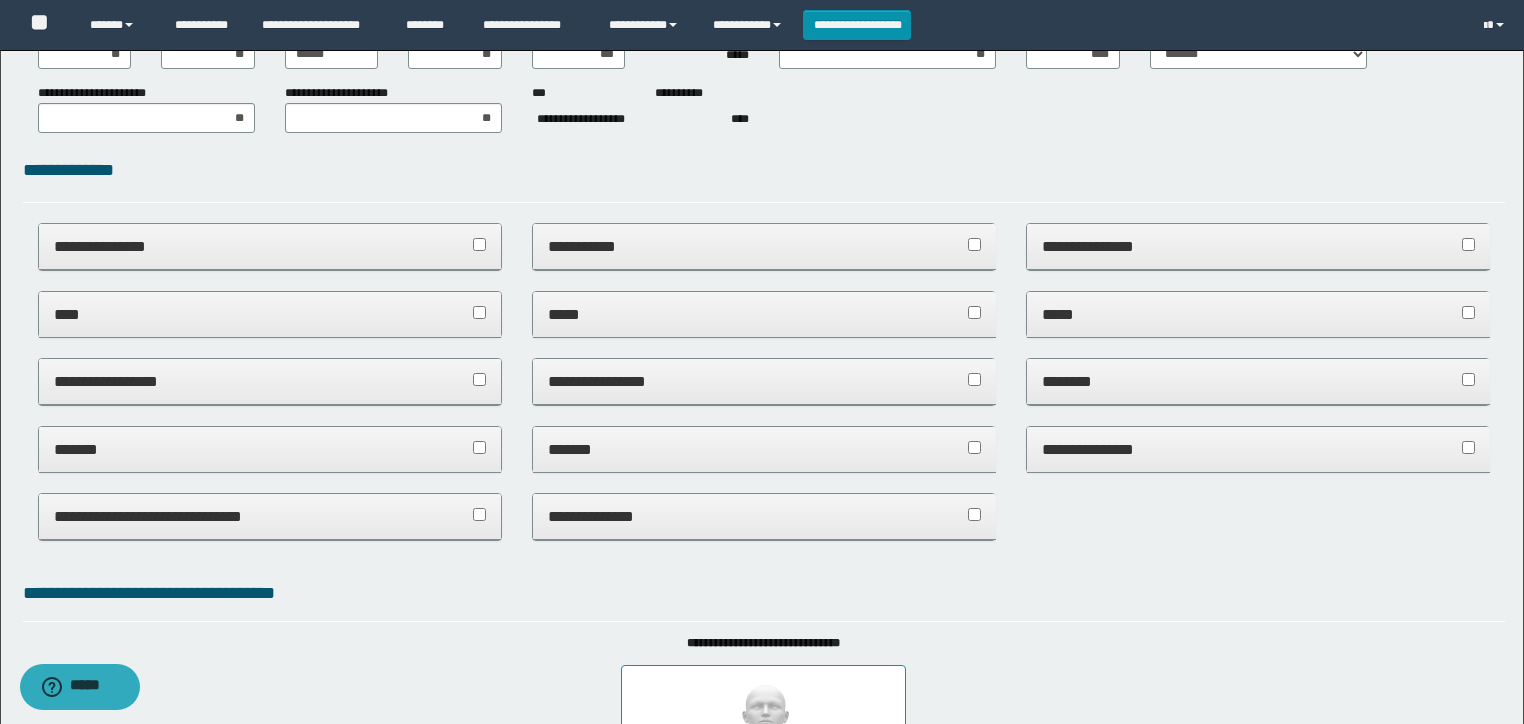 drag, startPoint x: 672, startPoint y: 370, endPoint x: 676, endPoint y: 424, distance: 54.147945 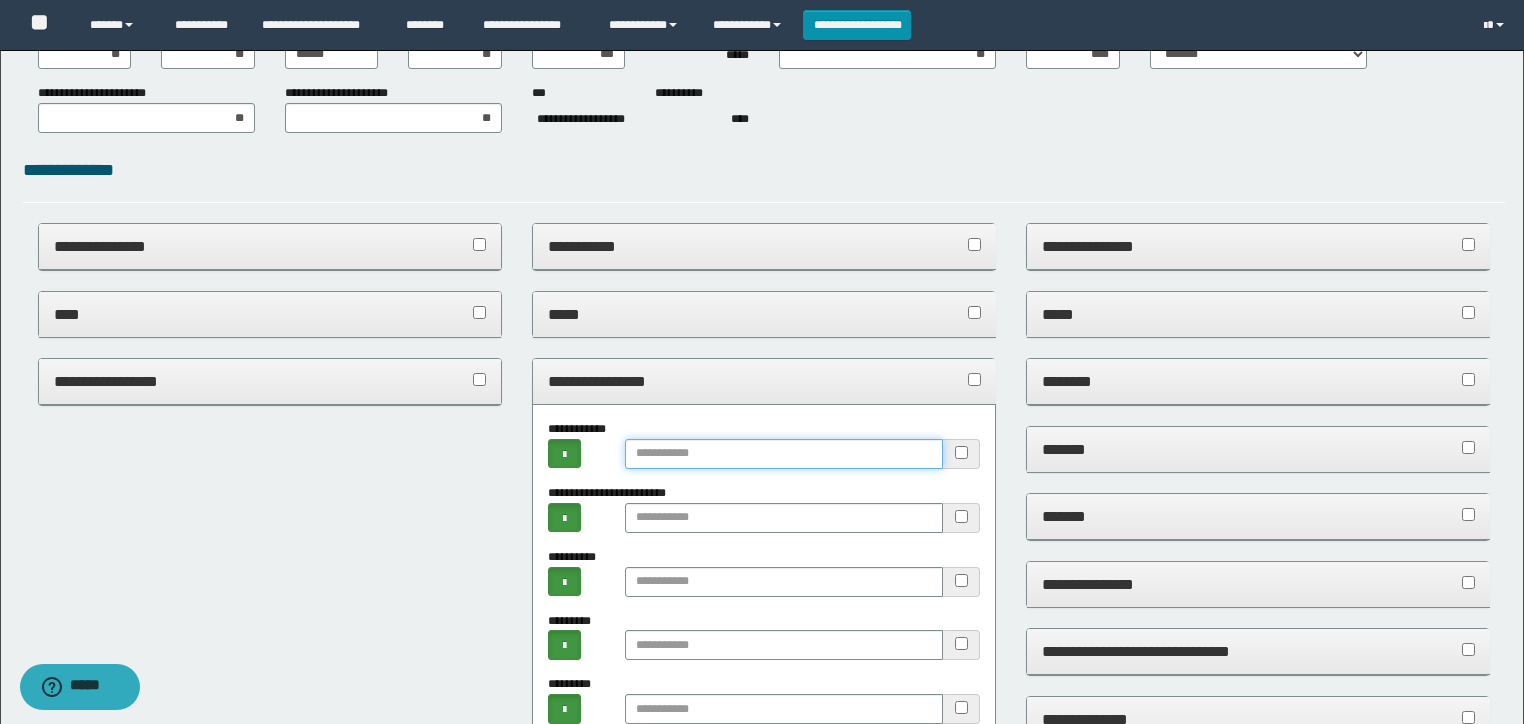 click at bounding box center (784, 454) 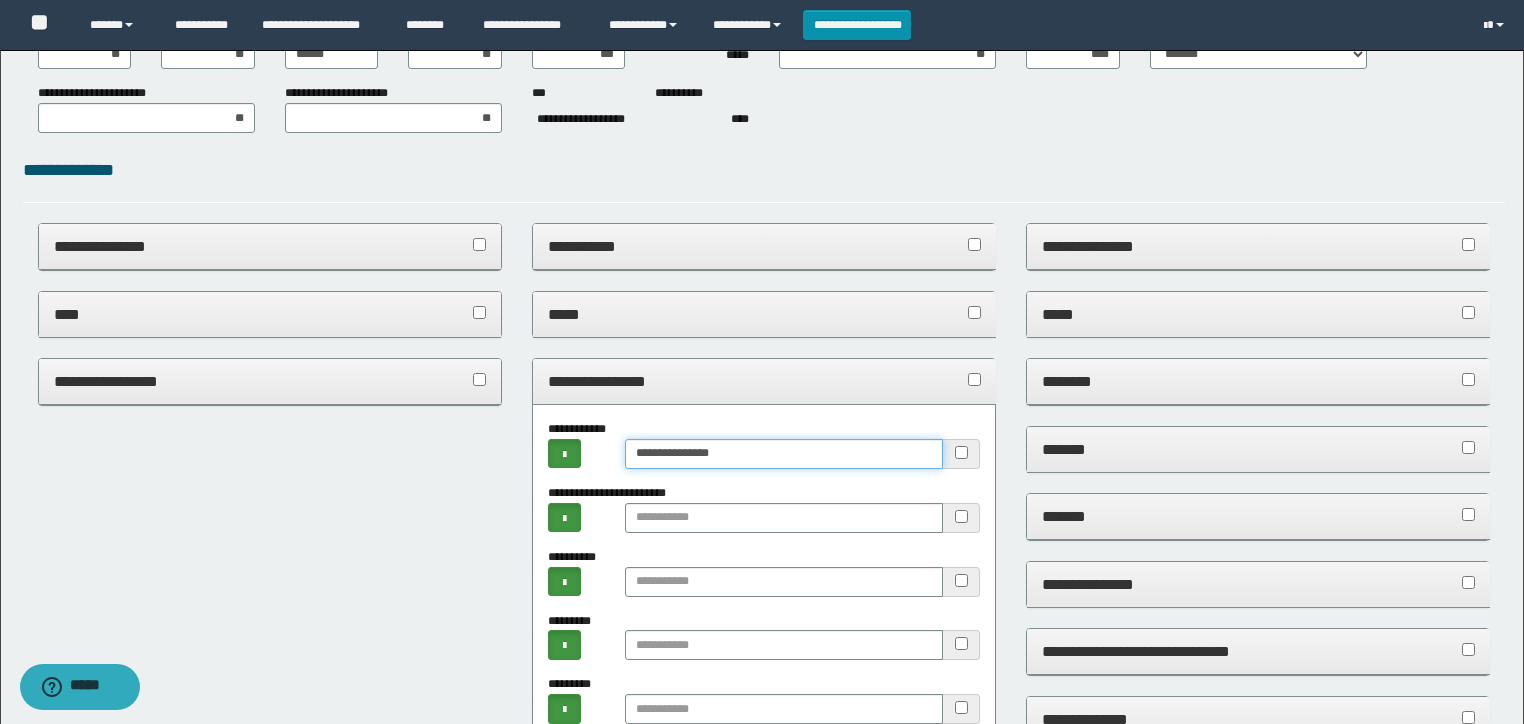type on "**********" 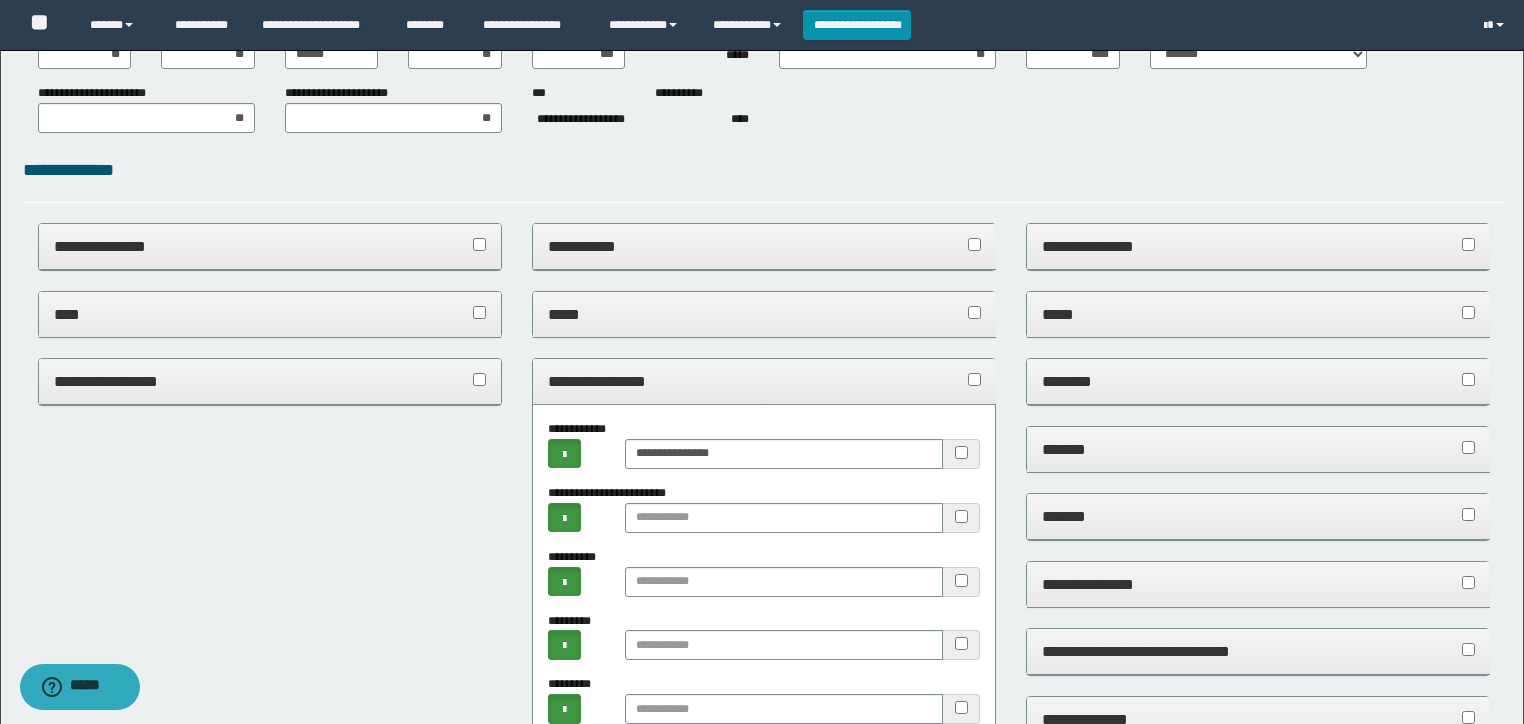 click on "**********" at bounding box center [962, 518] 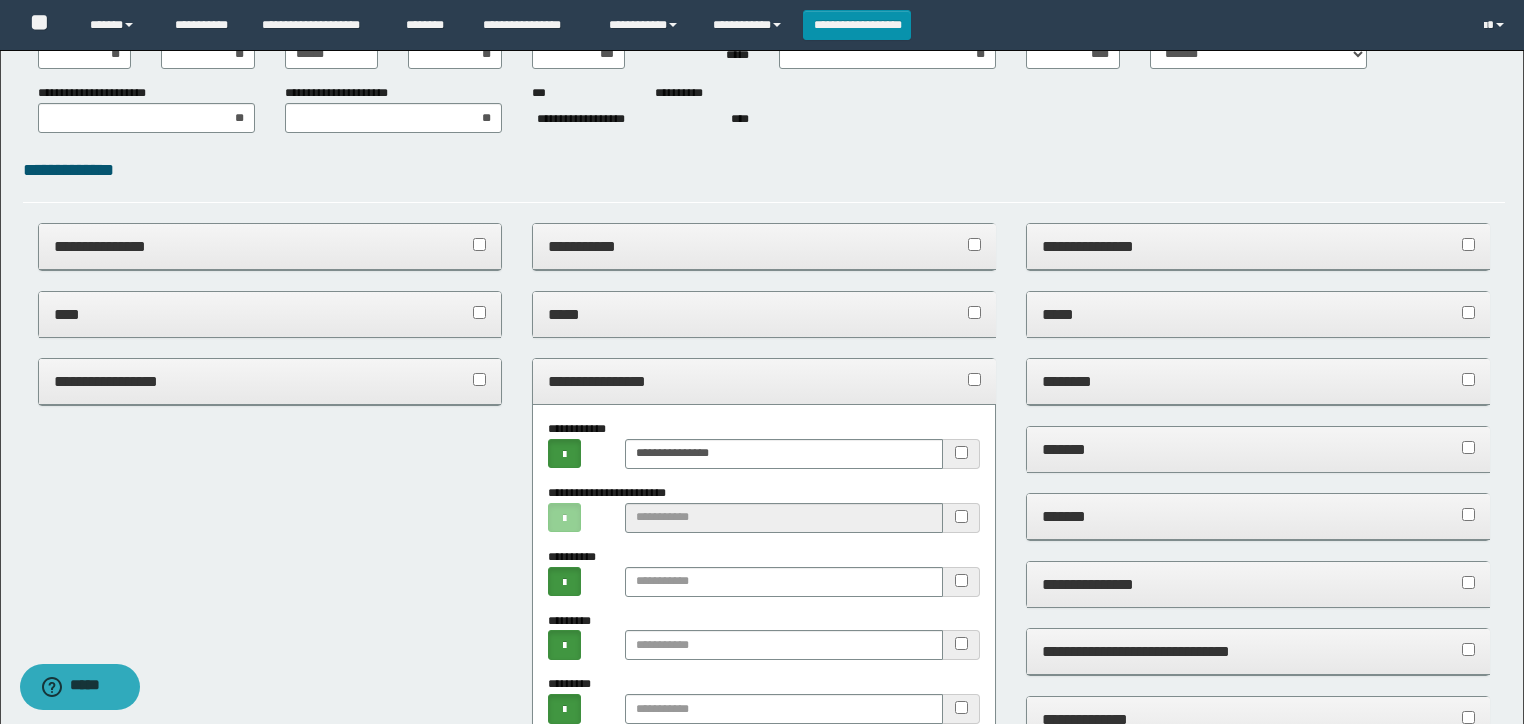 click on "**********" at bounding box center [764, 381] 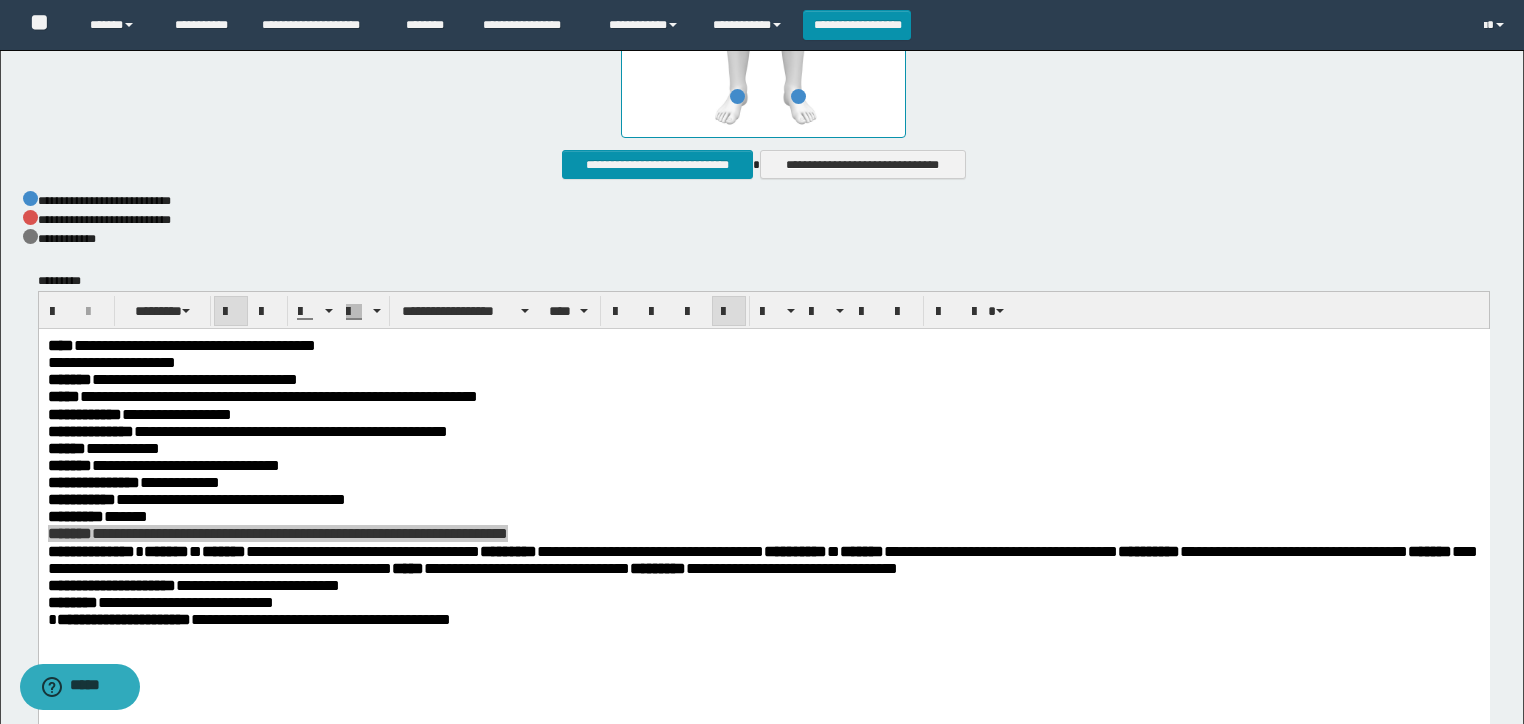 scroll, scrollTop: 1296, scrollLeft: 0, axis: vertical 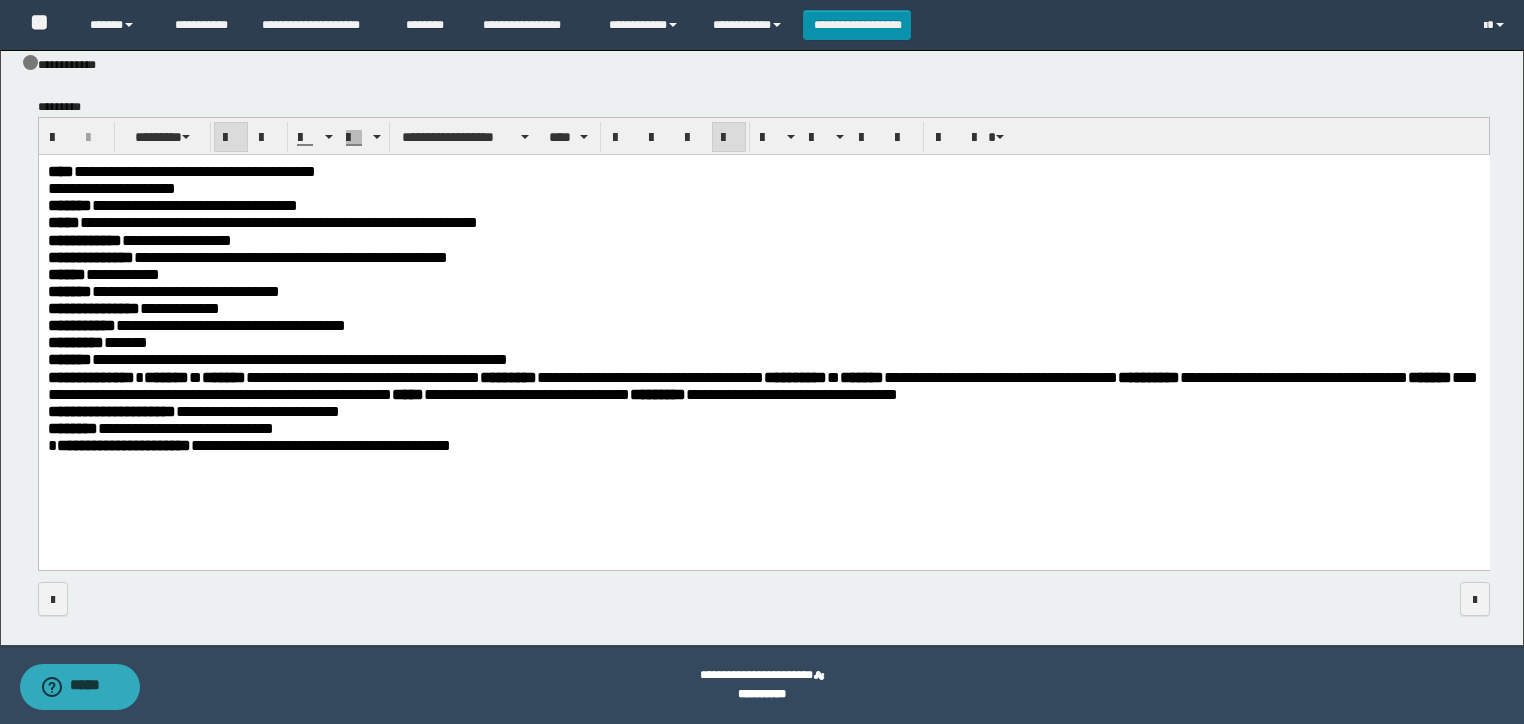 click on "**********" at bounding box center [763, 332] 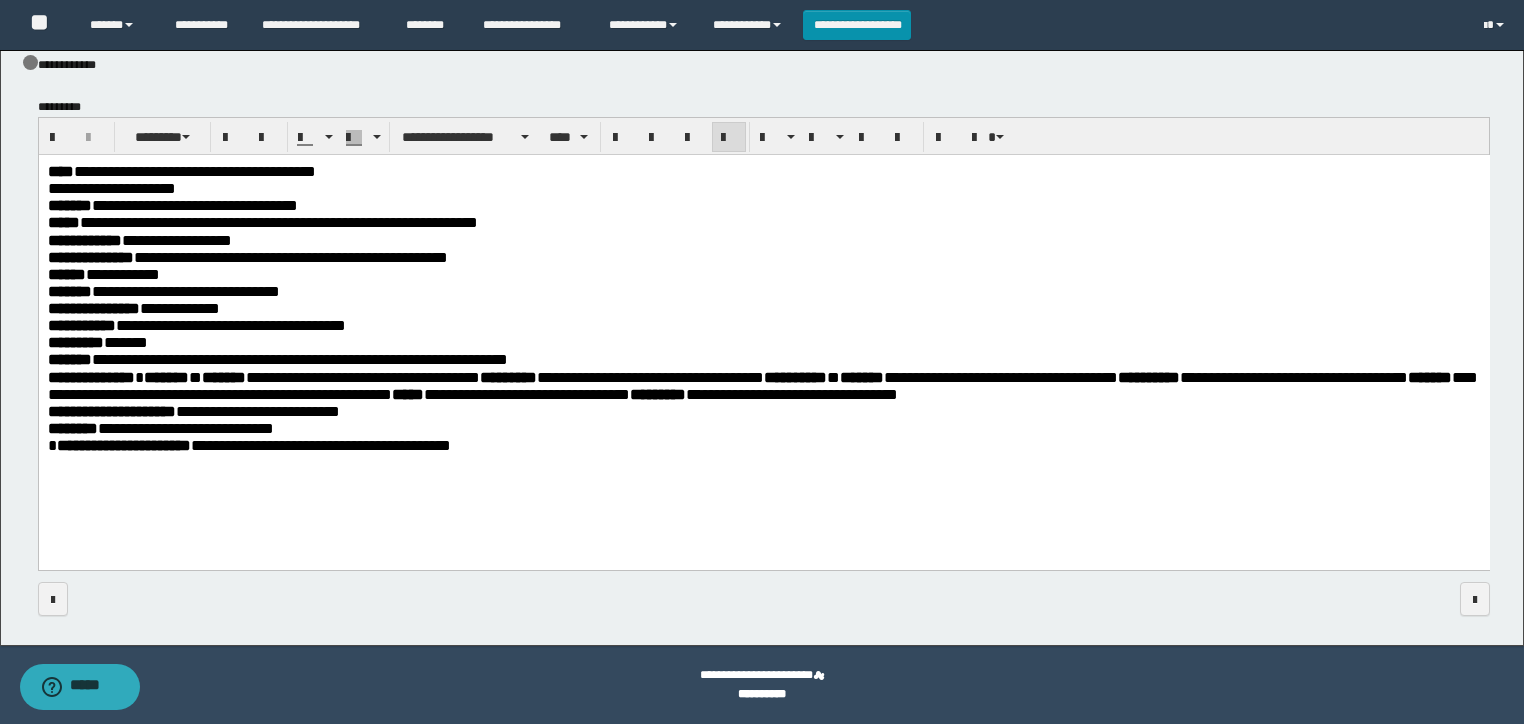 drag, startPoint x: 259, startPoint y: 494, endPoint x: 255, endPoint y: 477, distance: 17.464249 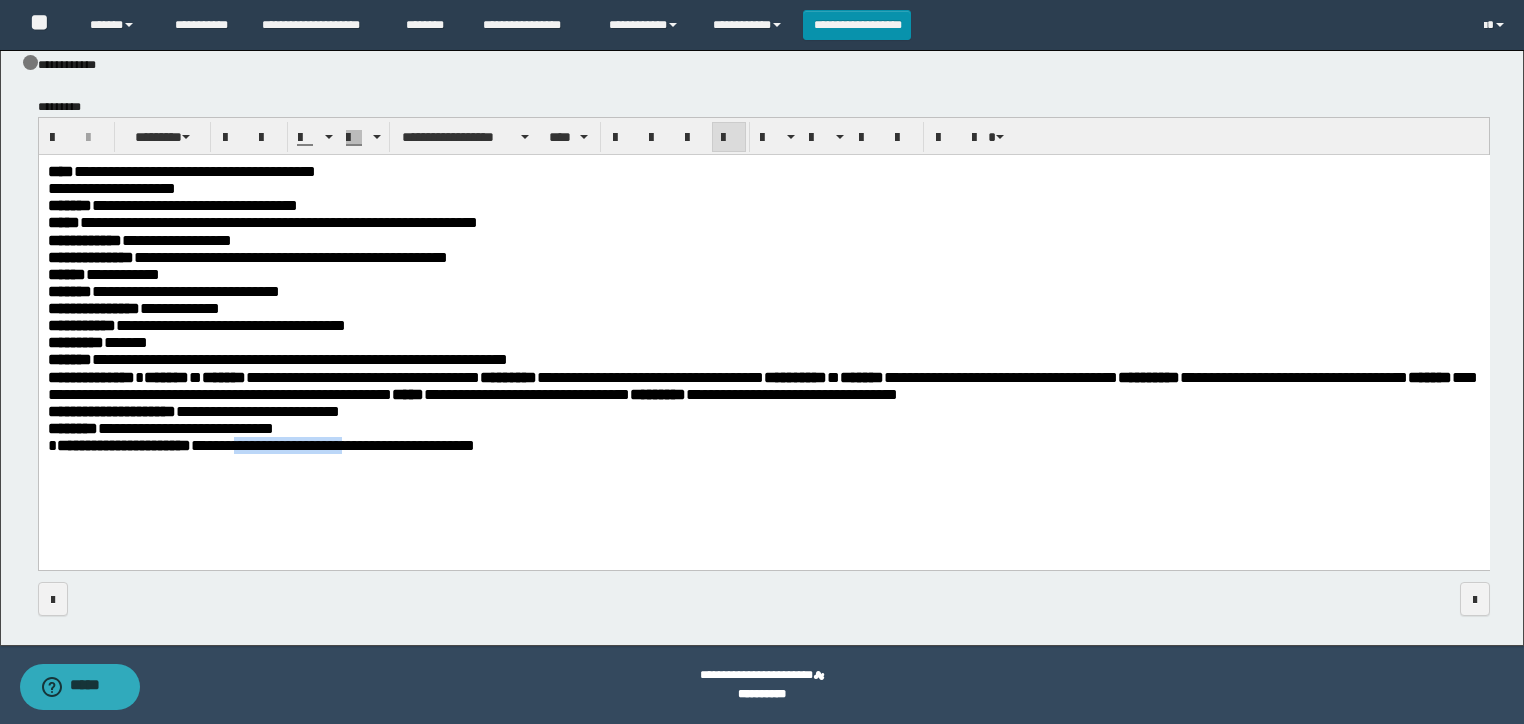 drag, startPoint x: 426, startPoint y: 449, endPoint x: 267, endPoint y: 445, distance: 159.05031 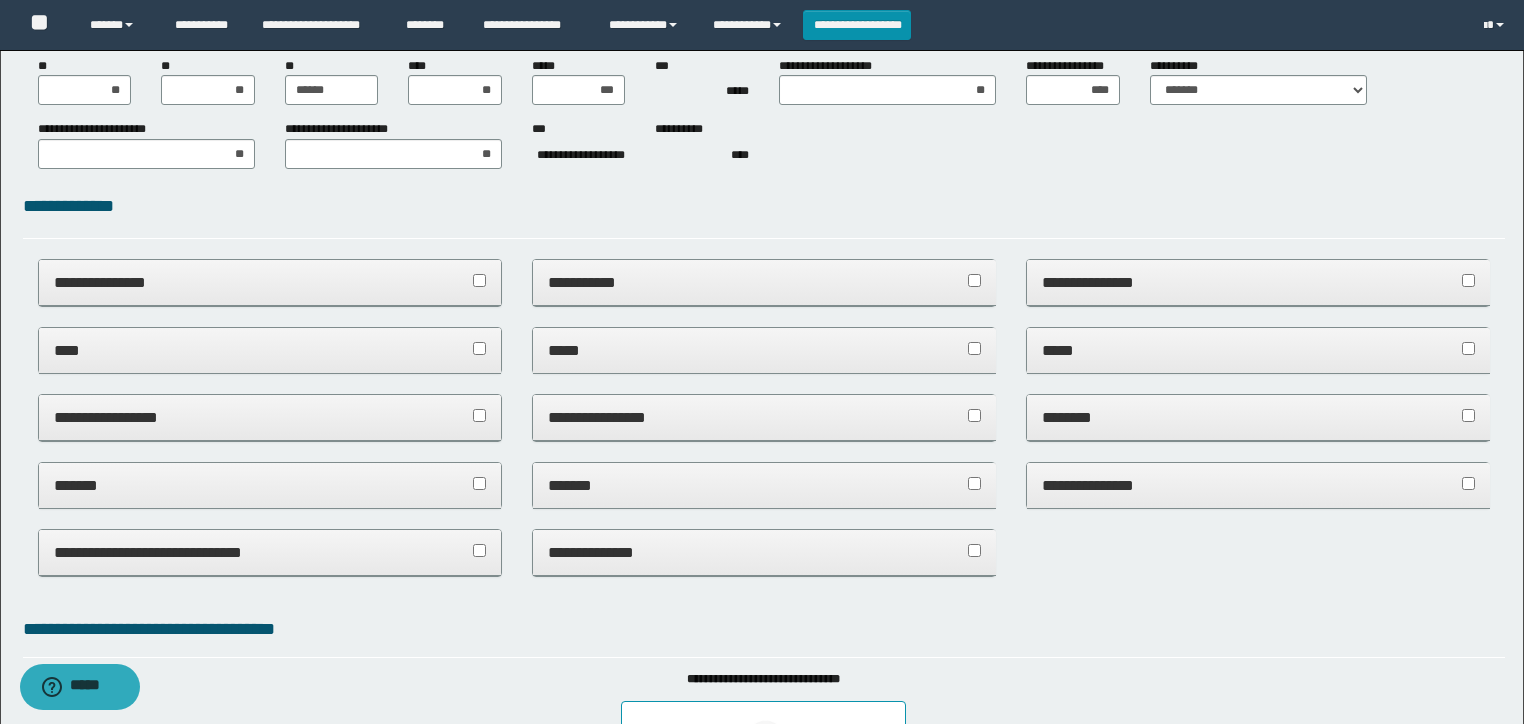 scroll, scrollTop: 0, scrollLeft: 0, axis: both 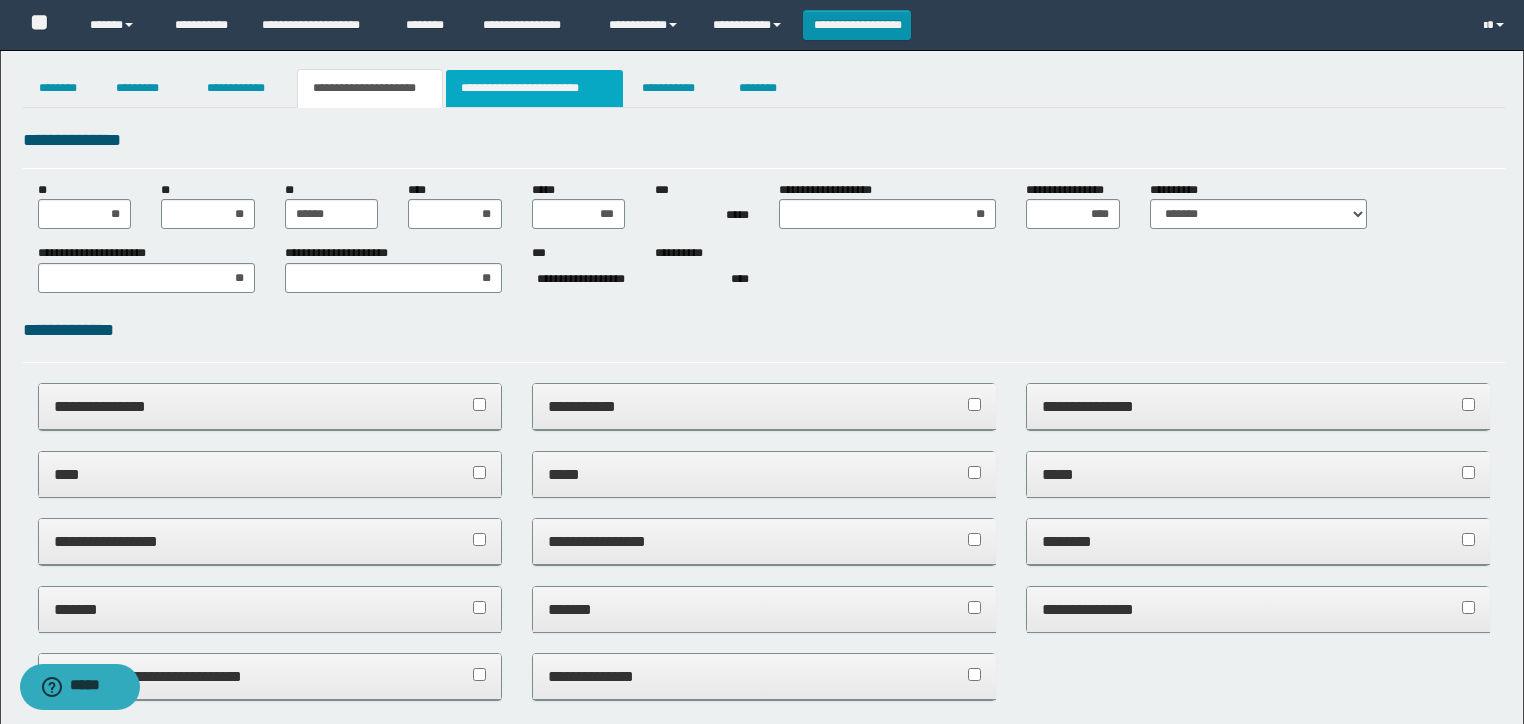 click on "**********" at bounding box center [534, 88] 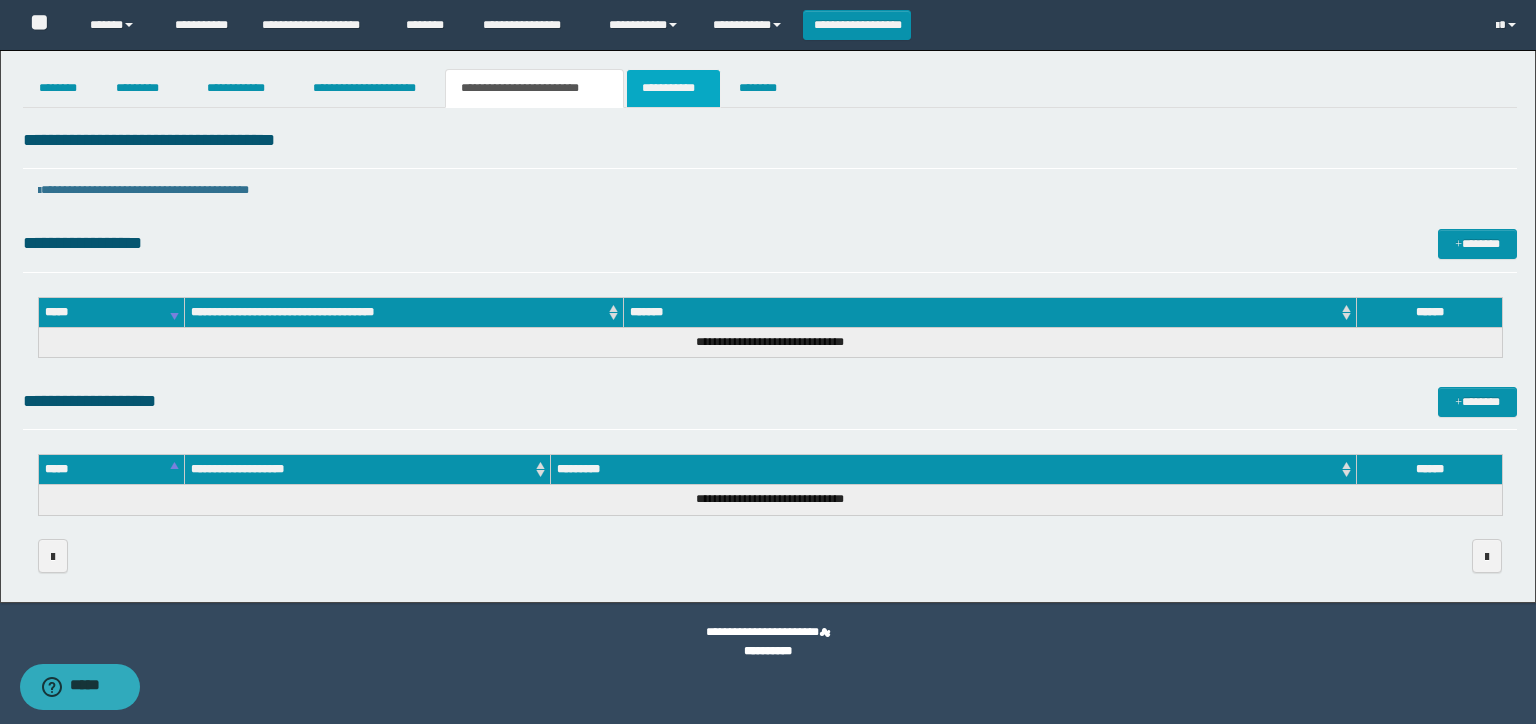 click on "**********" at bounding box center (673, 88) 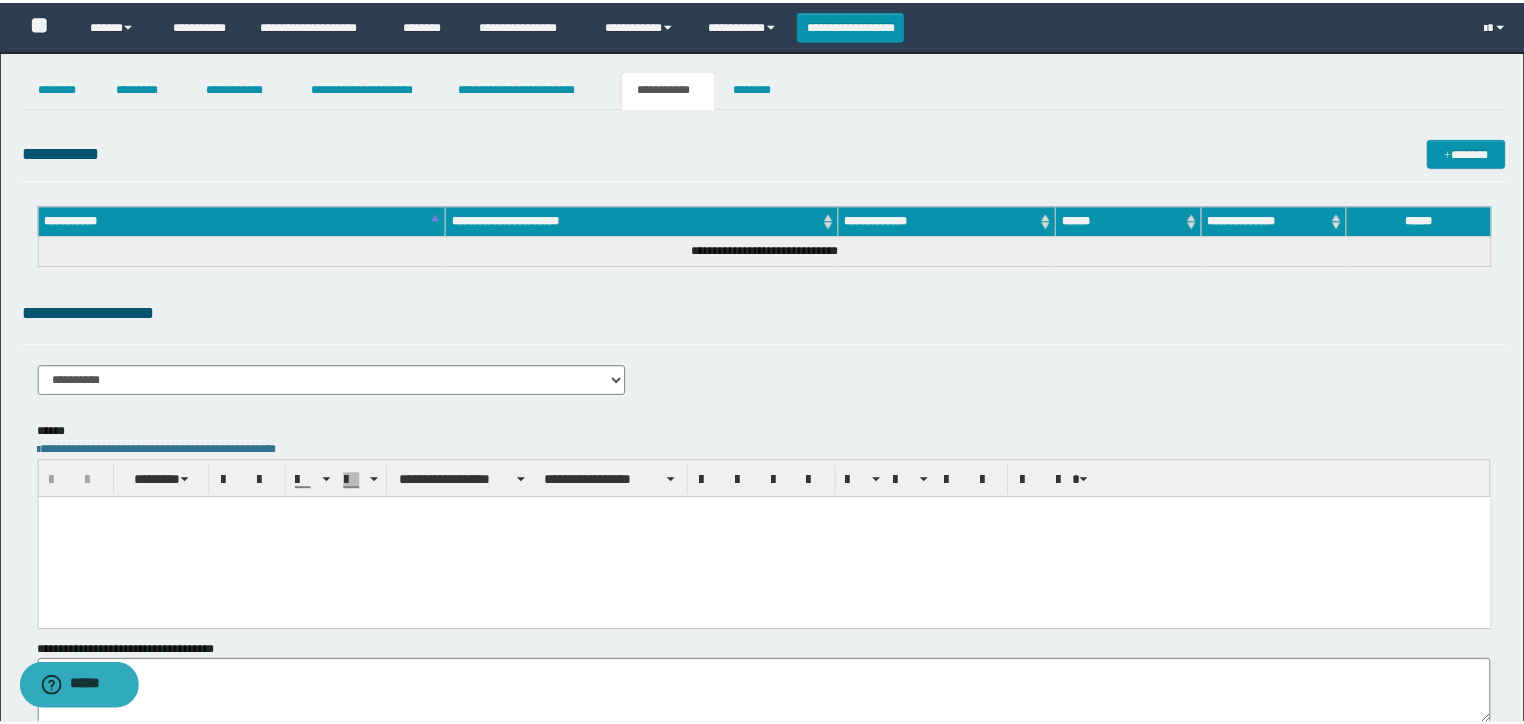 scroll, scrollTop: 0, scrollLeft: 0, axis: both 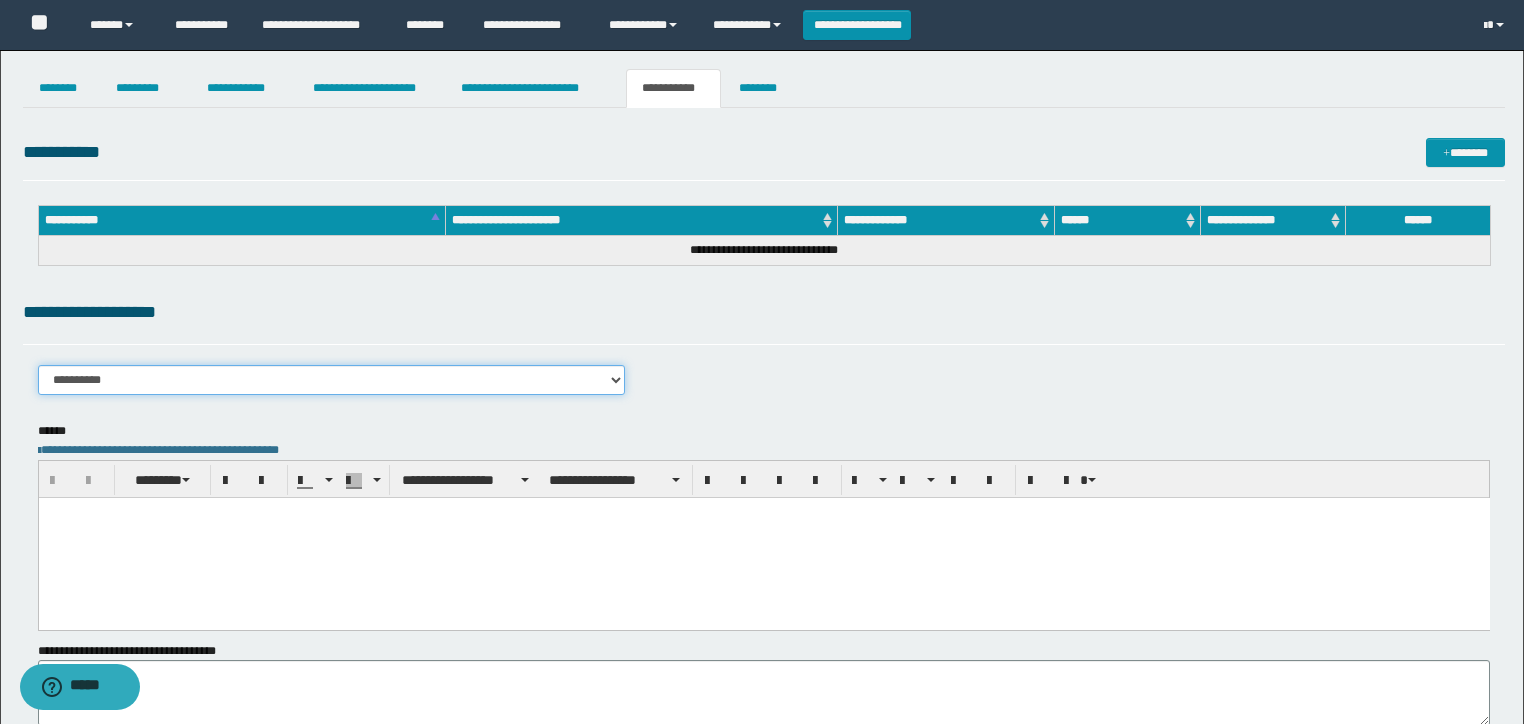 drag, startPoint x: 214, startPoint y: 373, endPoint x: 220, endPoint y: 392, distance: 19.924858 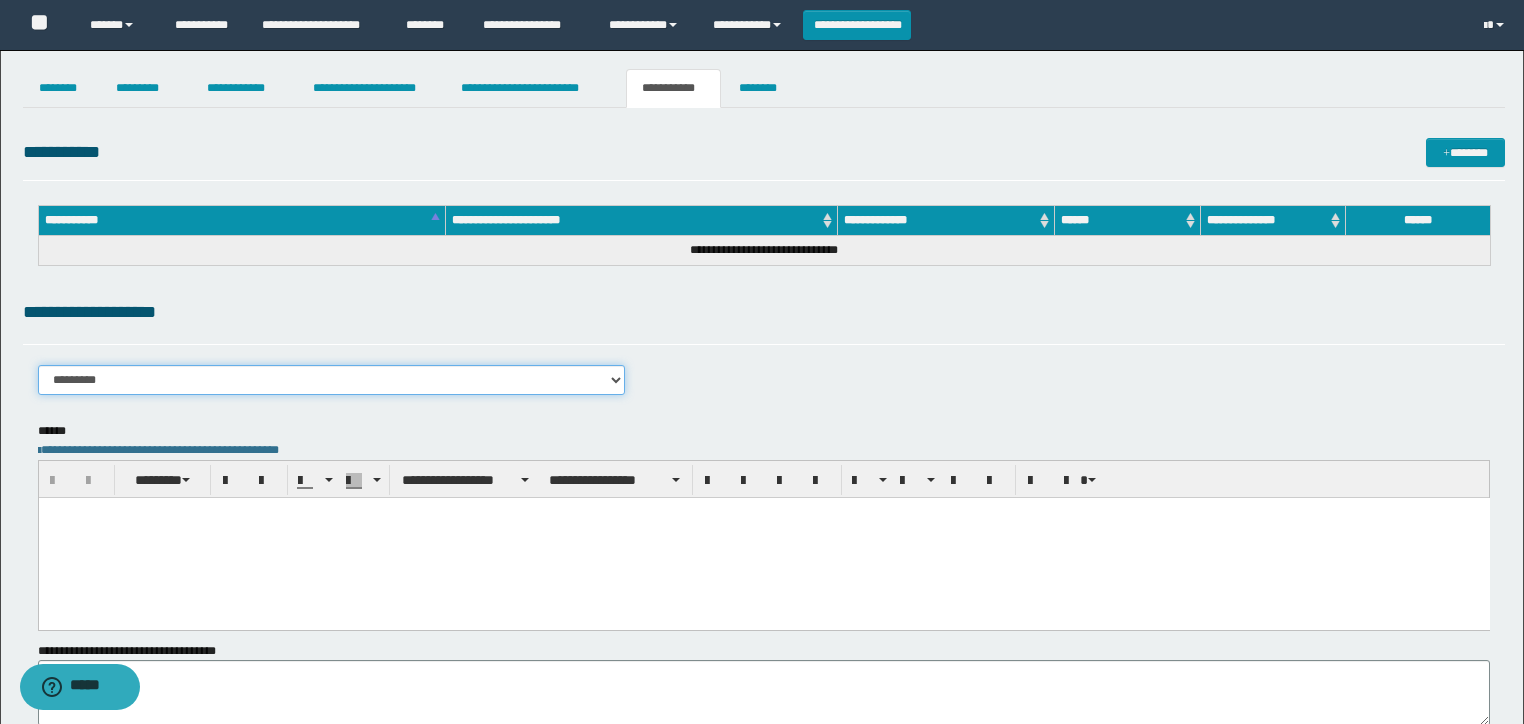 click on "**********" at bounding box center [332, 380] 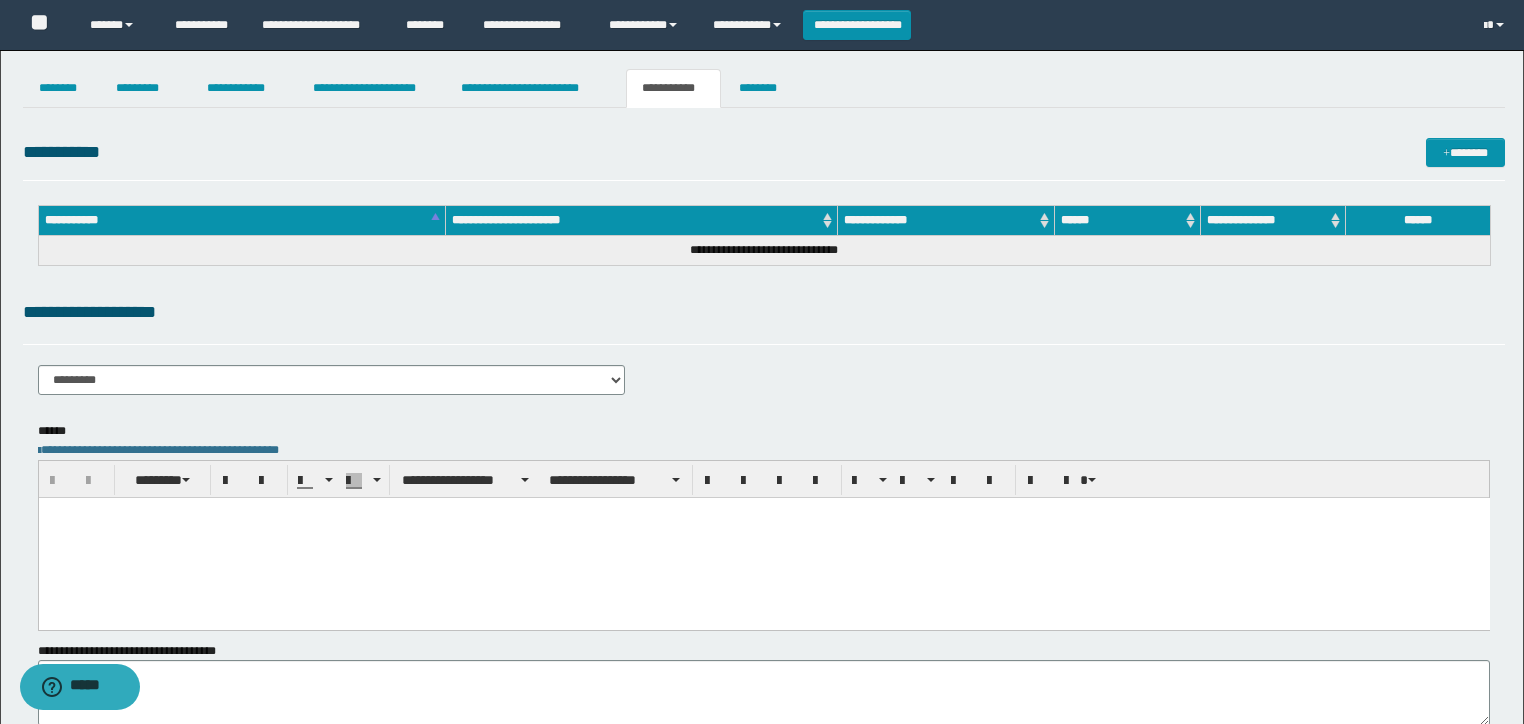 click at bounding box center [763, 537] 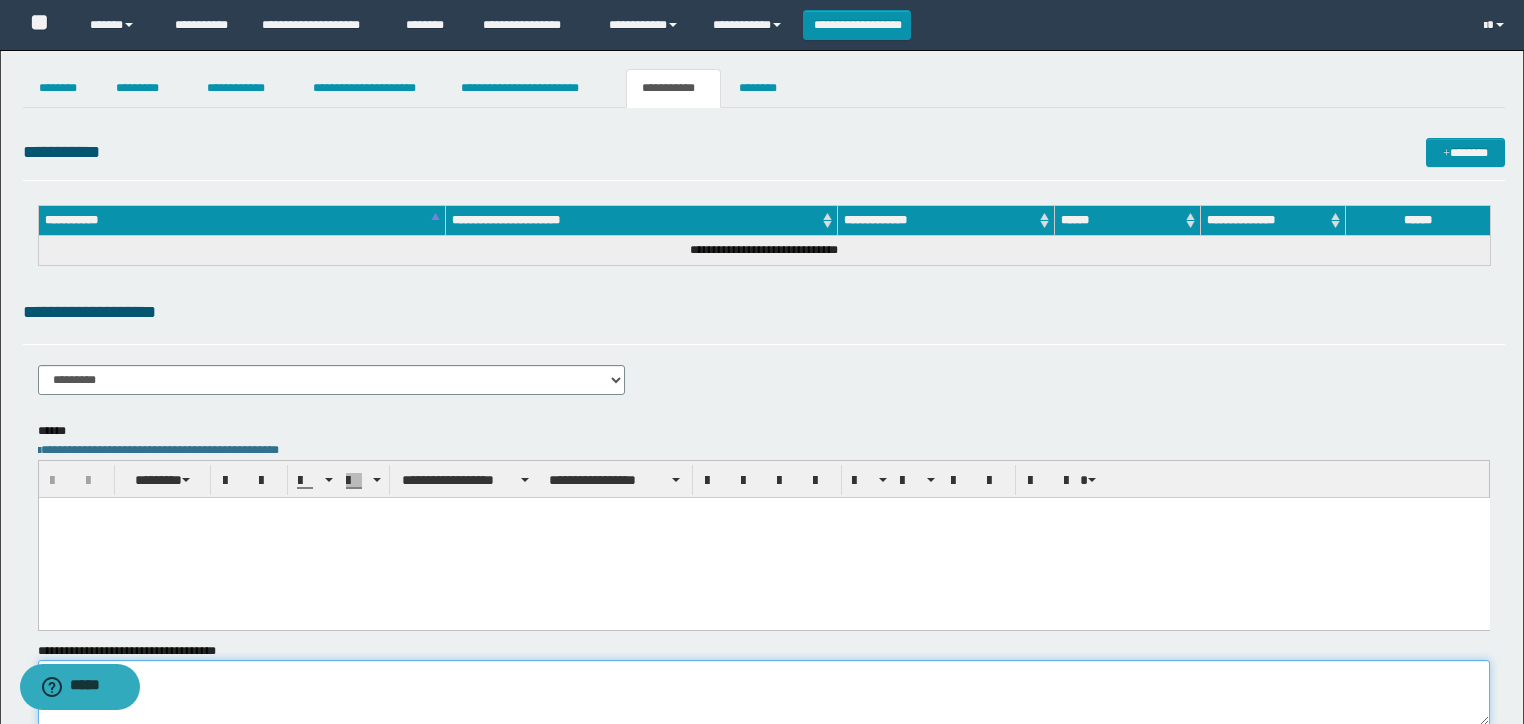 drag, startPoint x: 179, startPoint y: 720, endPoint x: 315, endPoint y: 672, distance: 144.22205 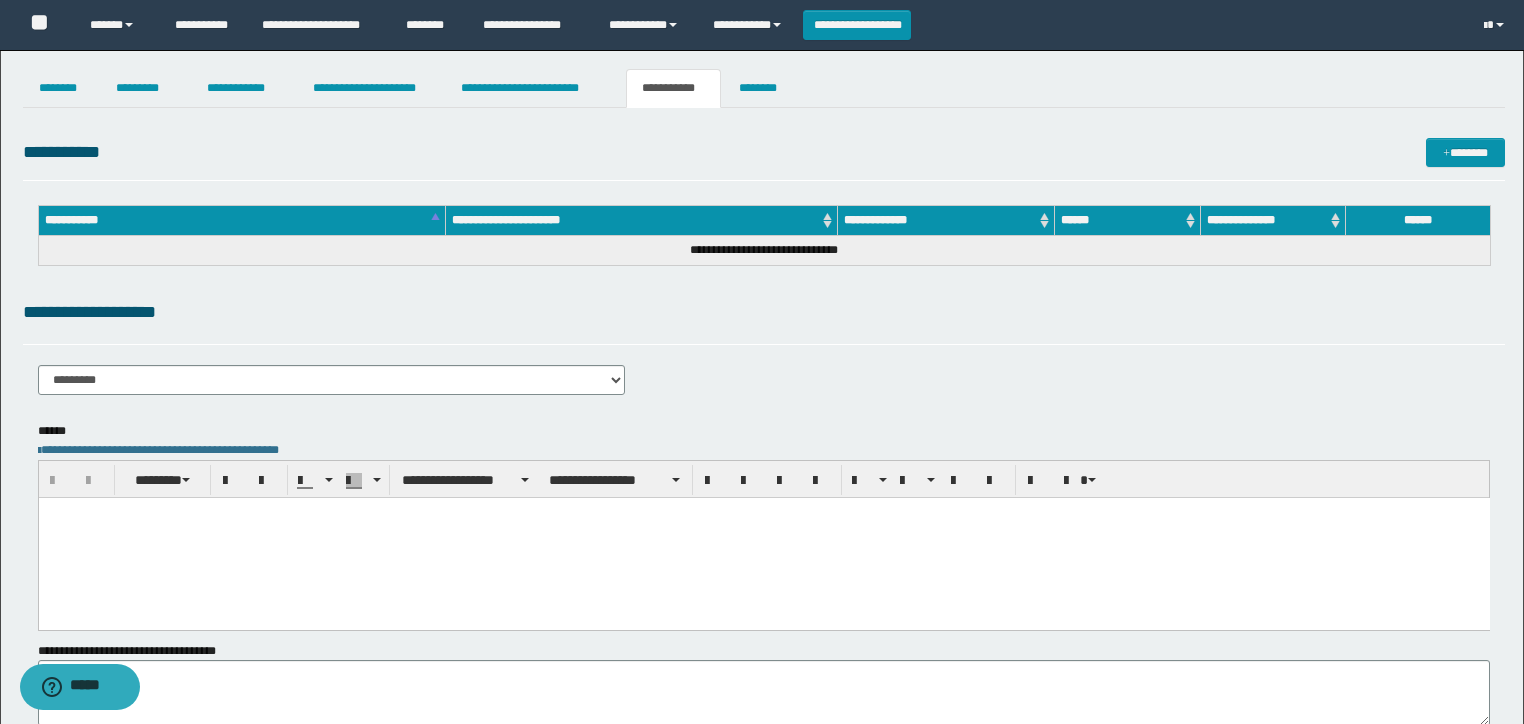 click at bounding box center (763, 537) 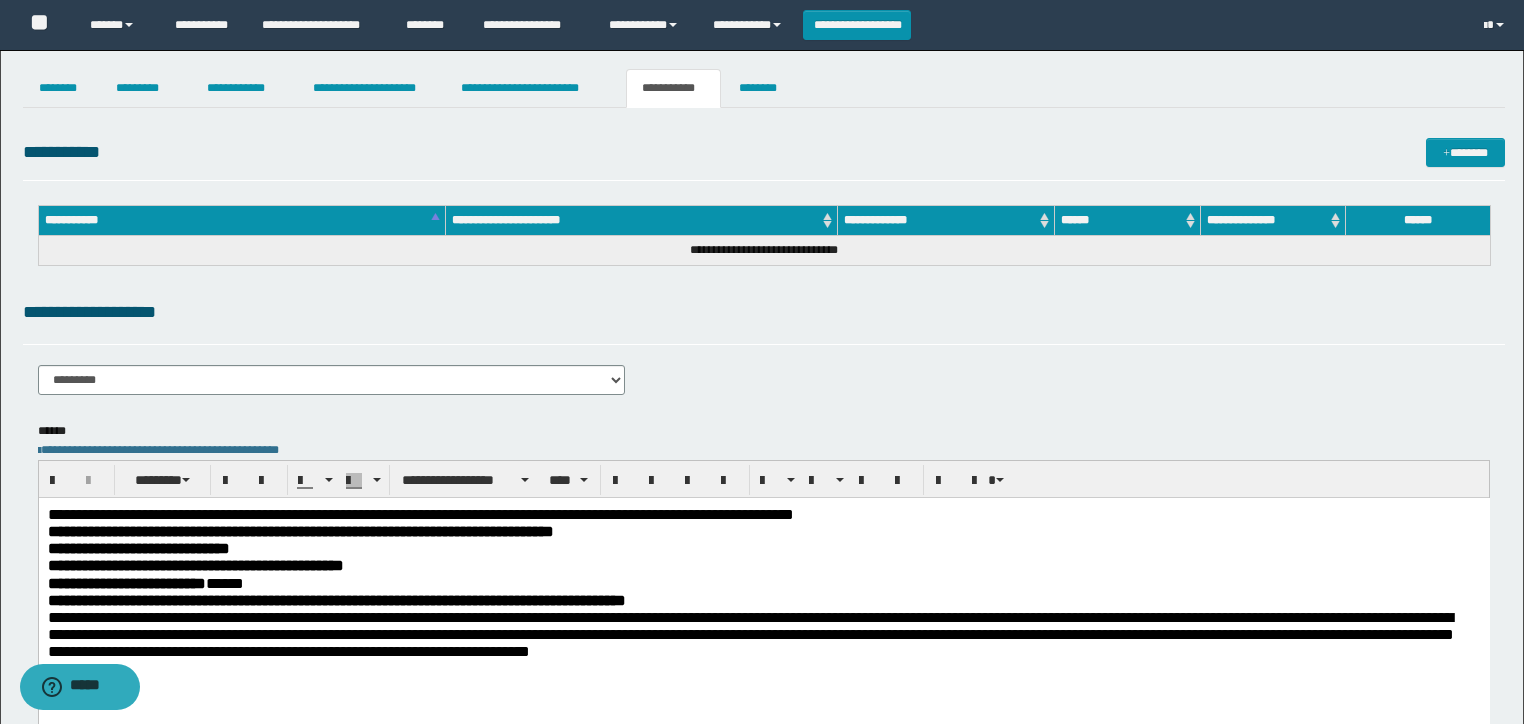 scroll, scrollTop: 297, scrollLeft: 0, axis: vertical 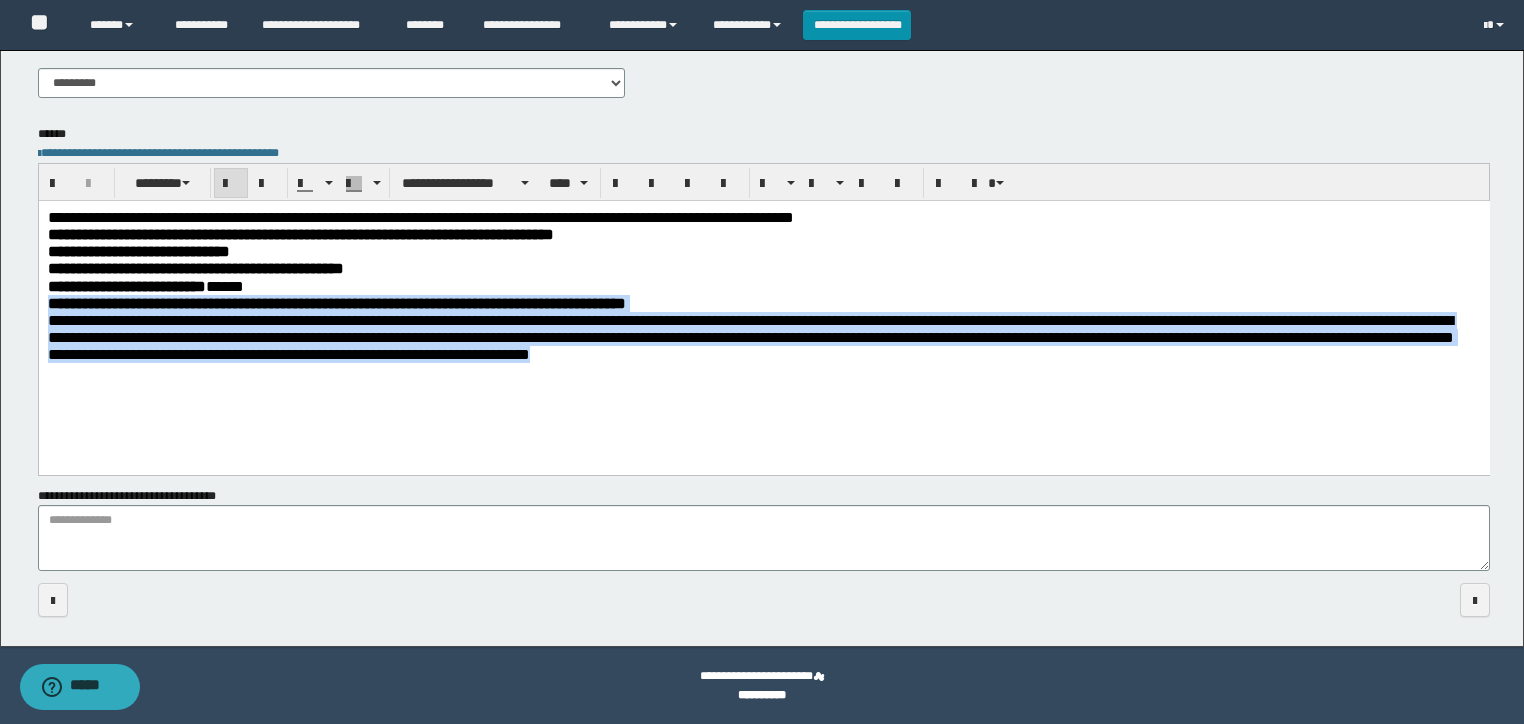 drag, startPoint x: 1303, startPoint y: 366, endPoint x: 38, endPoint y: 505, distance: 1272.6139 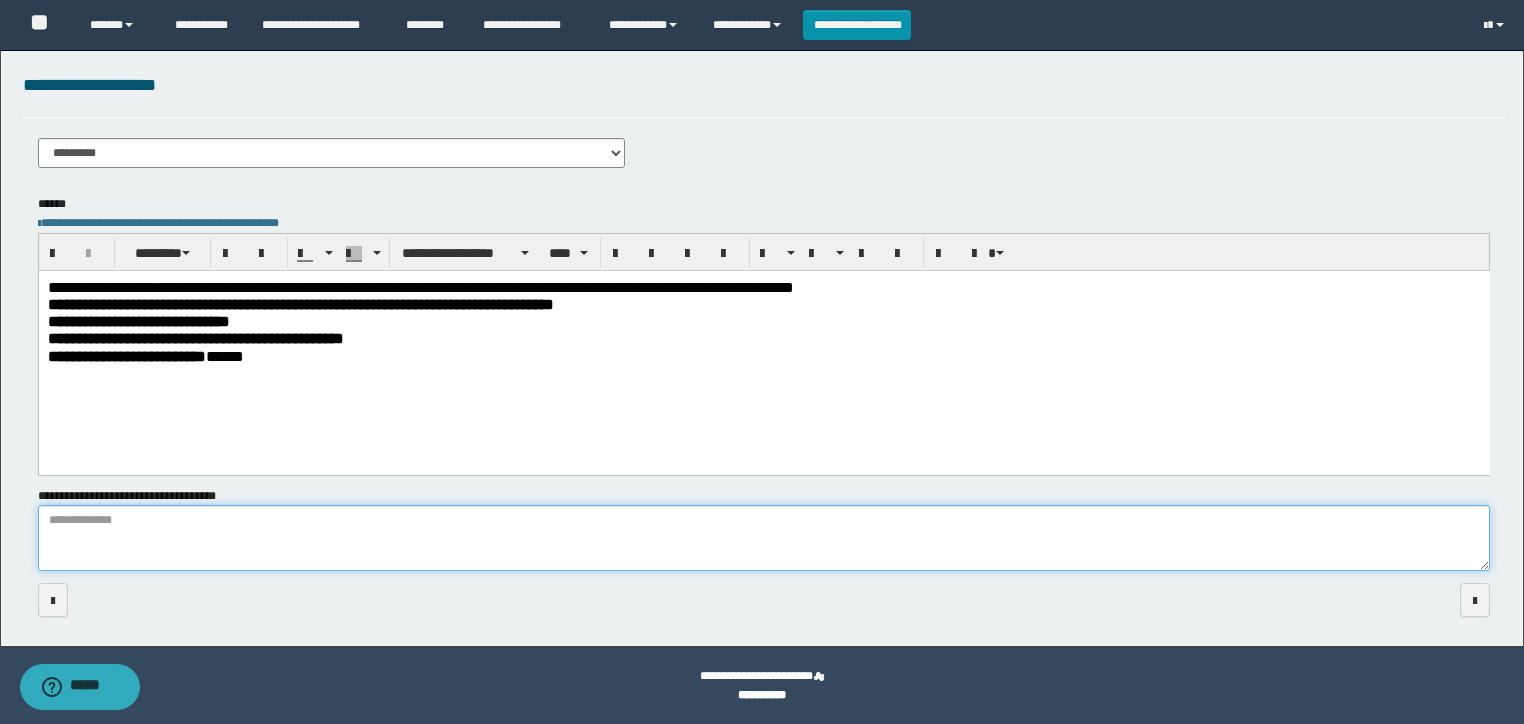 scroll, scrollTop: 243, scrollLeft: 0, axis: vertical 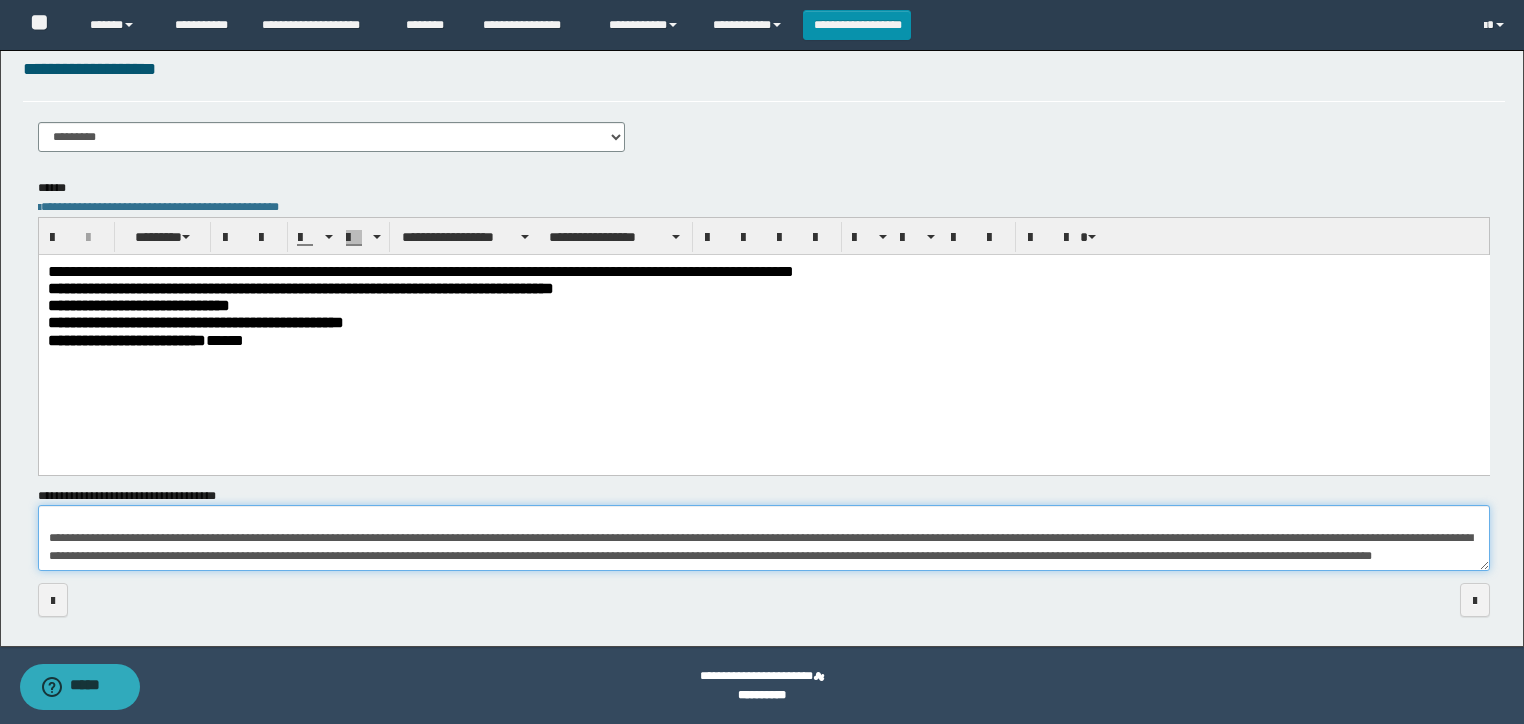 type on "**********" 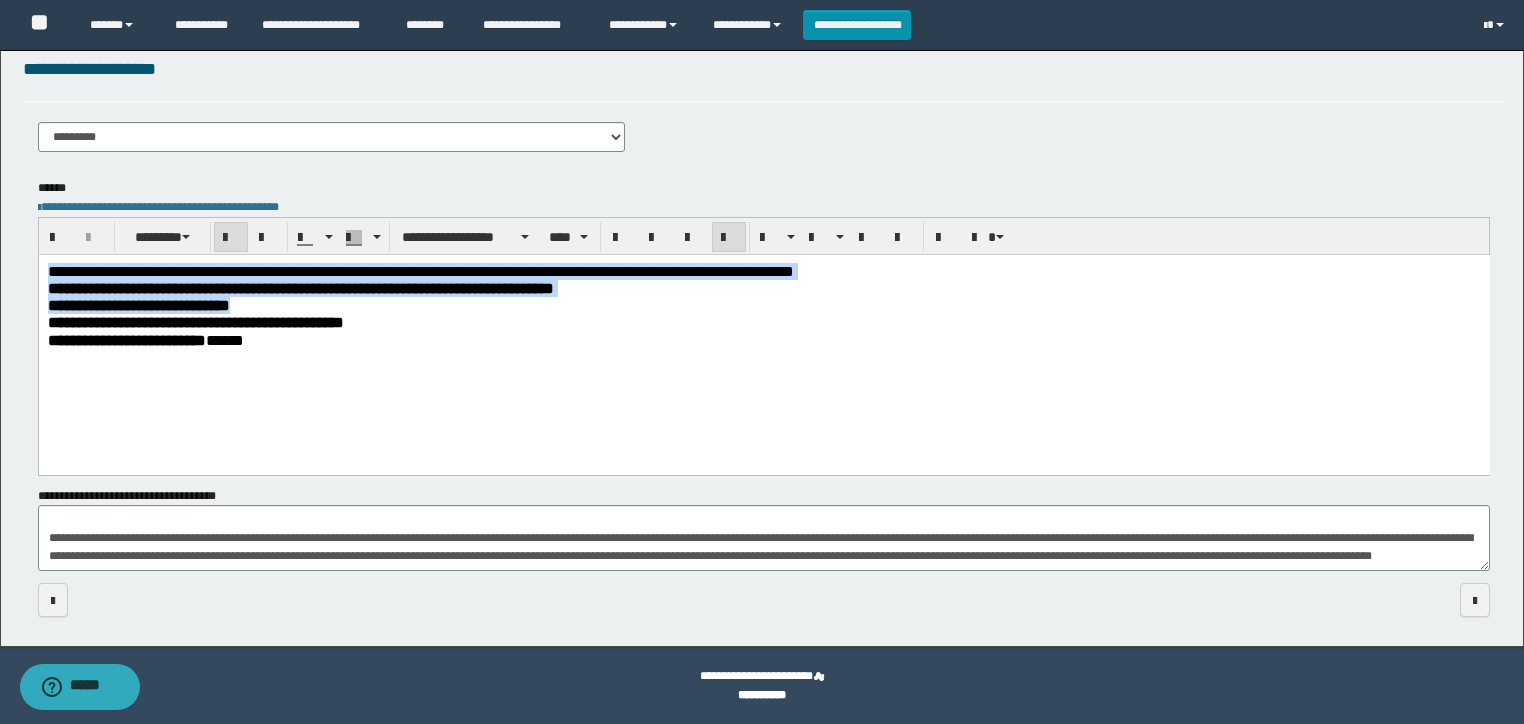 drag, startPoint x: 357, startPoint y: 300, endPoint x: -1, endPoint y: 260, distance: 360.2277 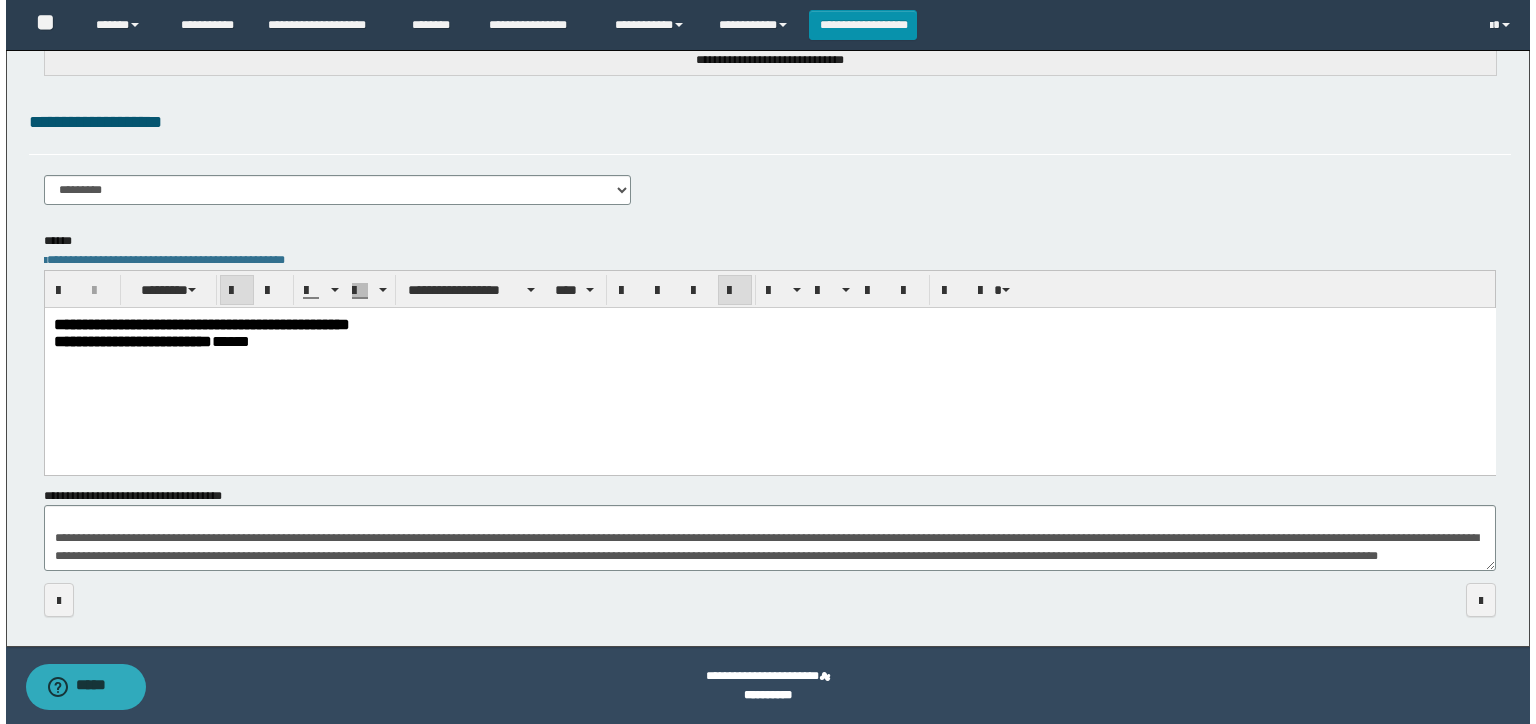 scroll, scrollTop: 0, scrollLeft: 0, axis: both 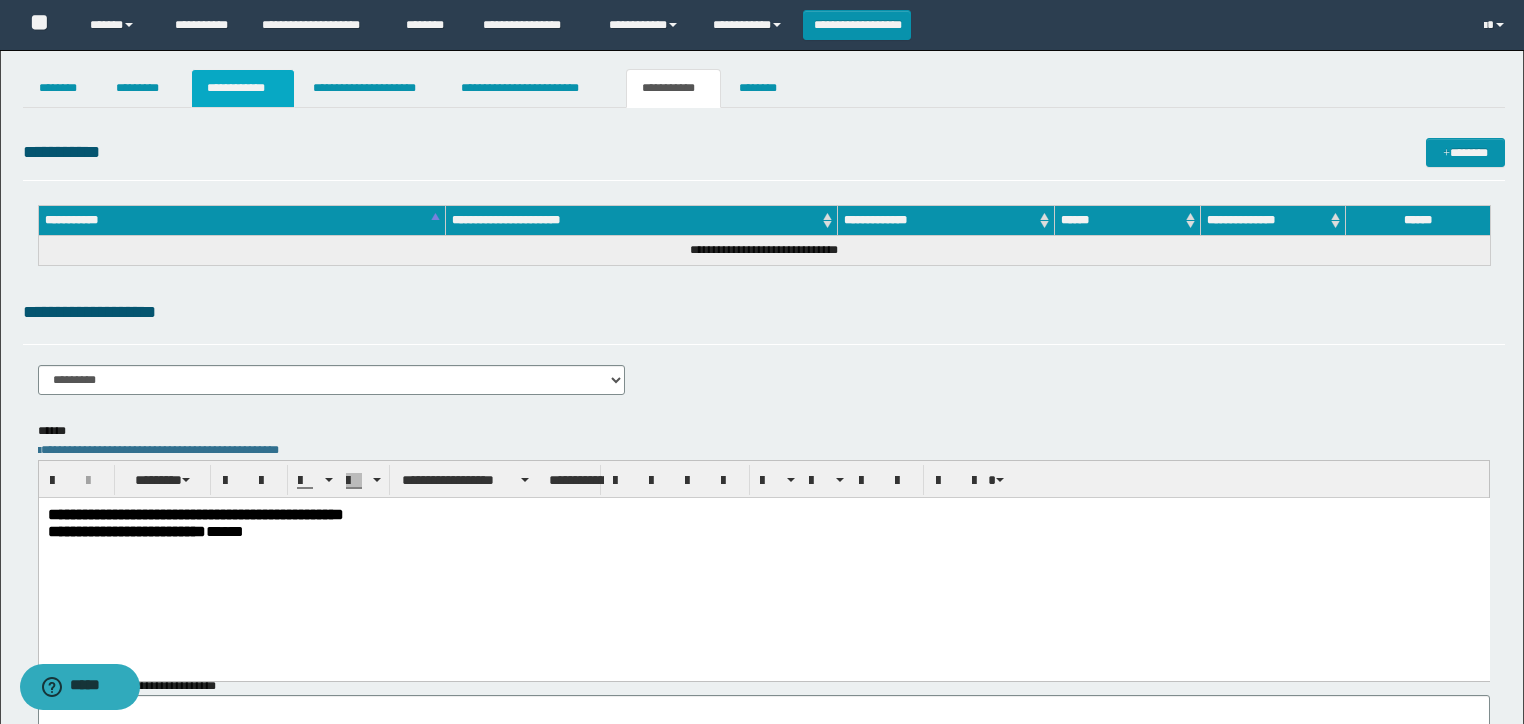click on "**********" at bounding box center (243, 88) 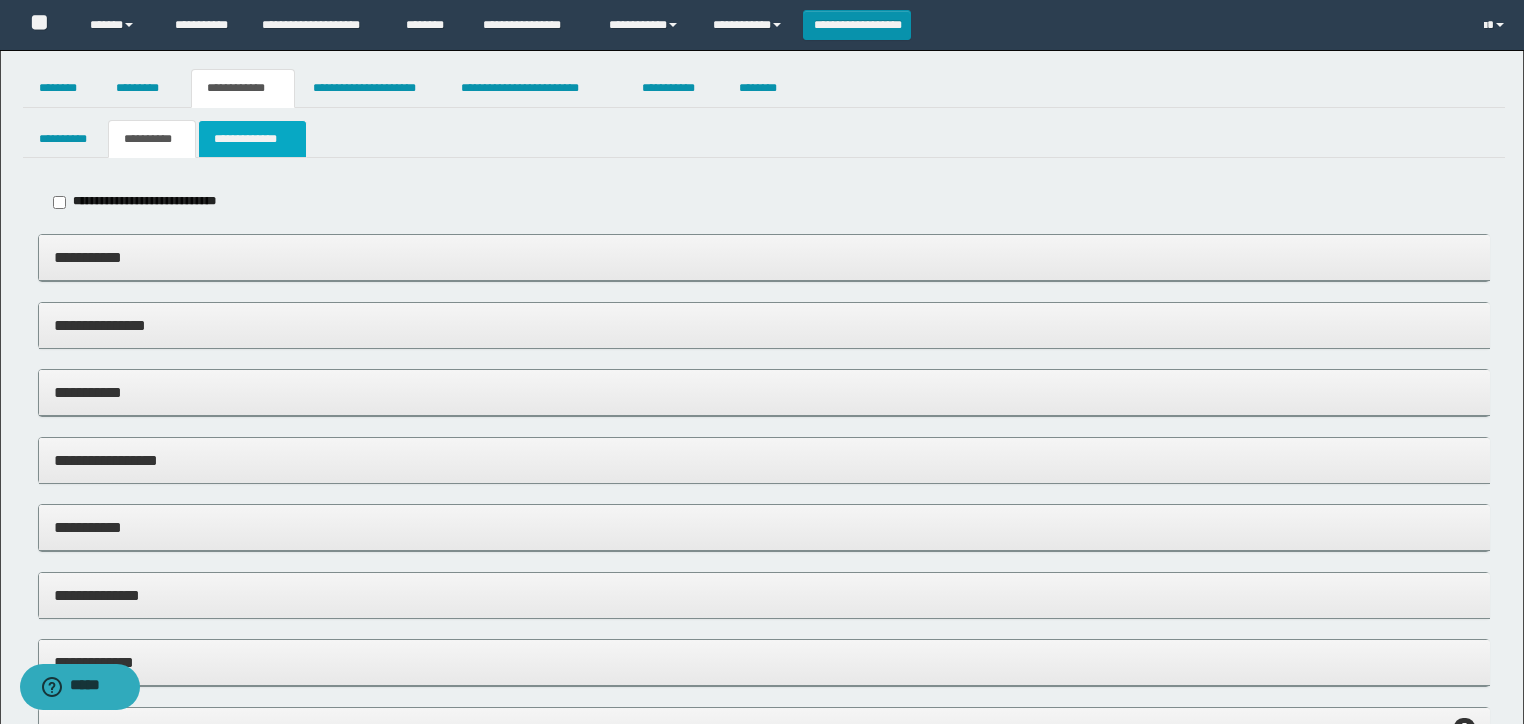 click on "**********" at bounding box center [252, 139] 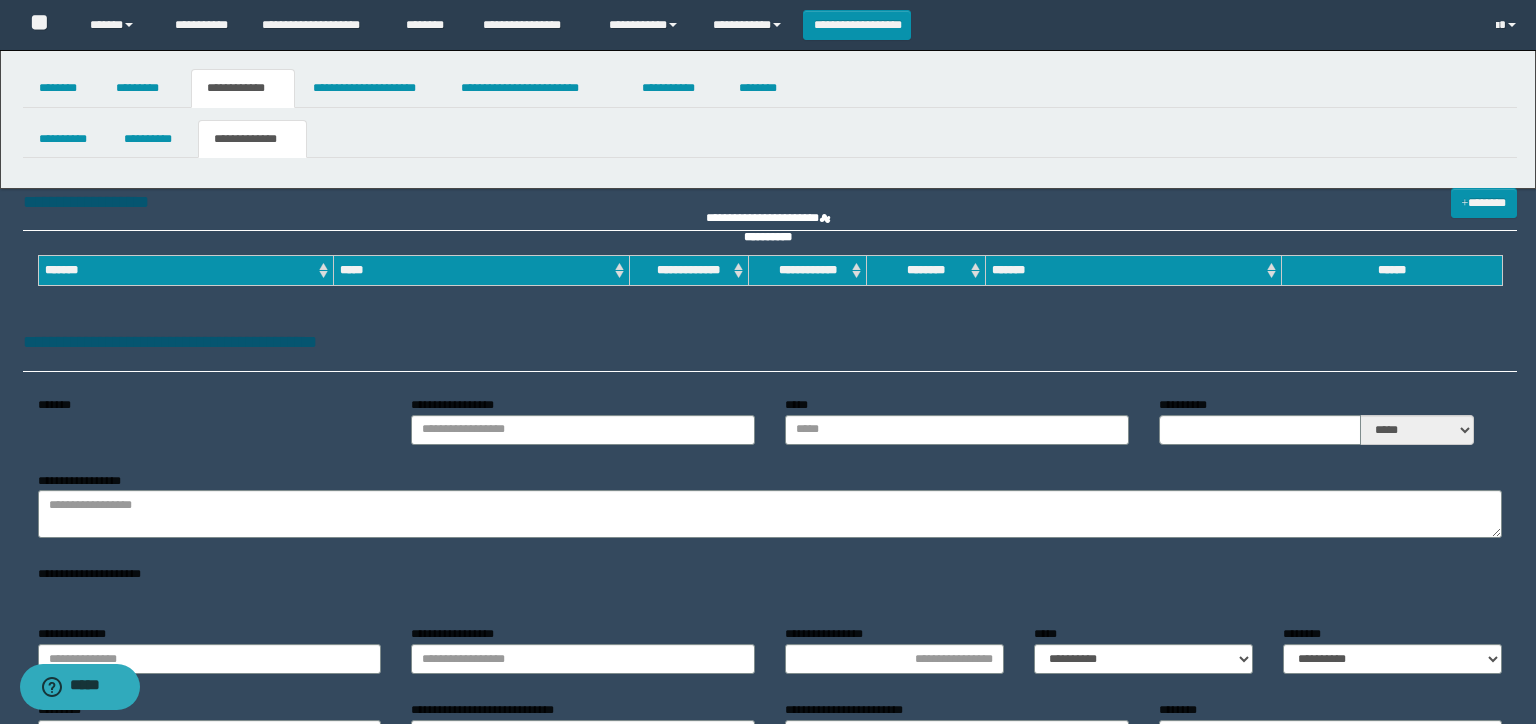 type on "********" 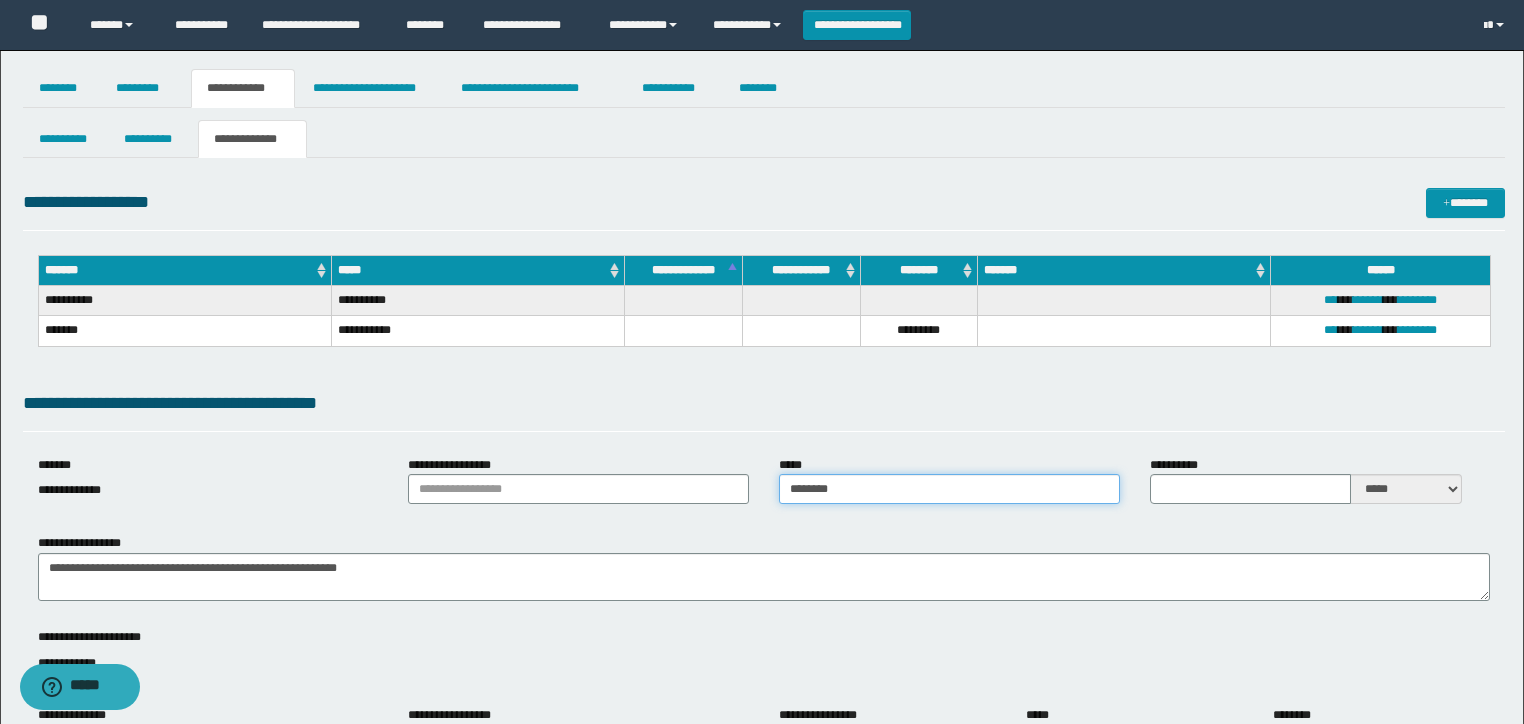 drag, startPoint x: 885, startPoint y: 488, endPoint x: 664, endPoint y: 478, distance: 221.22614 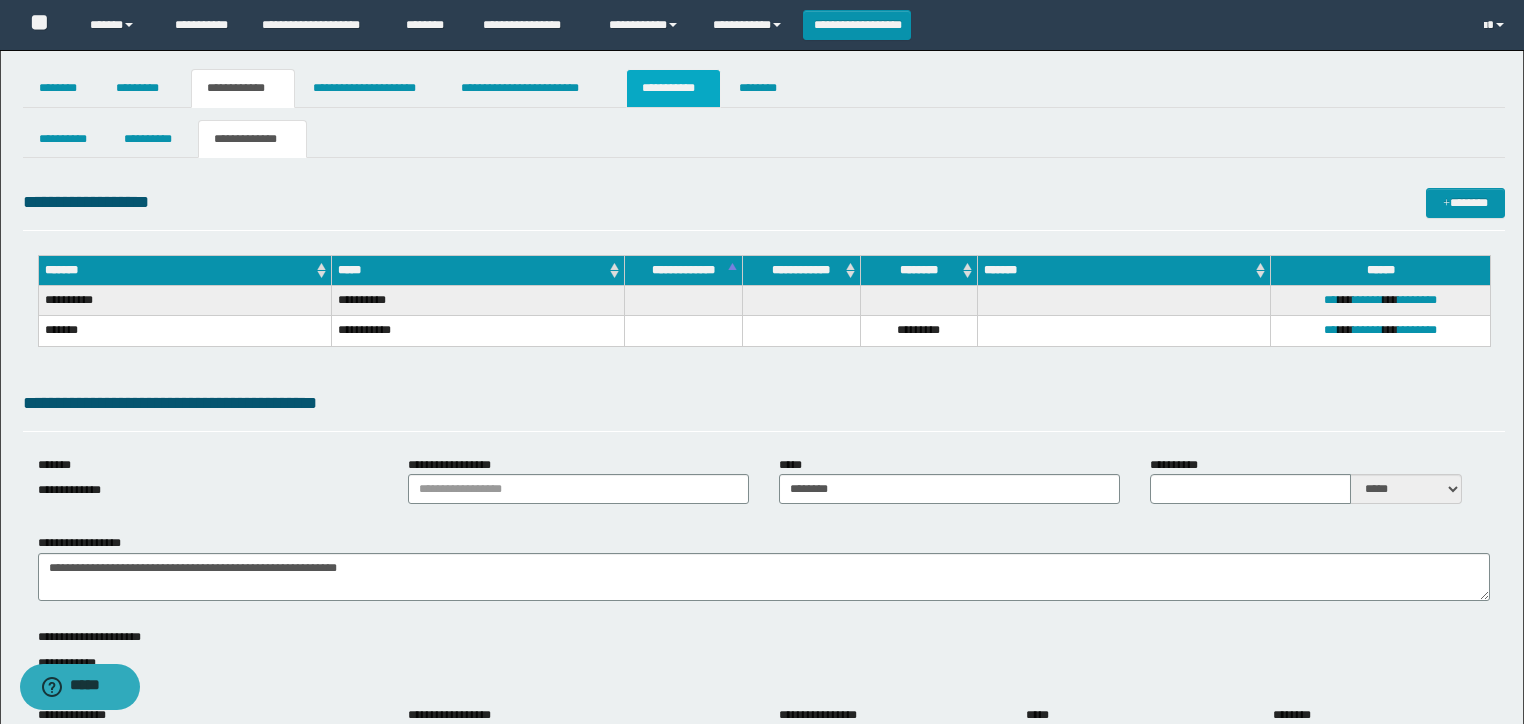 click on "**********" at bounding box center [673, 88] 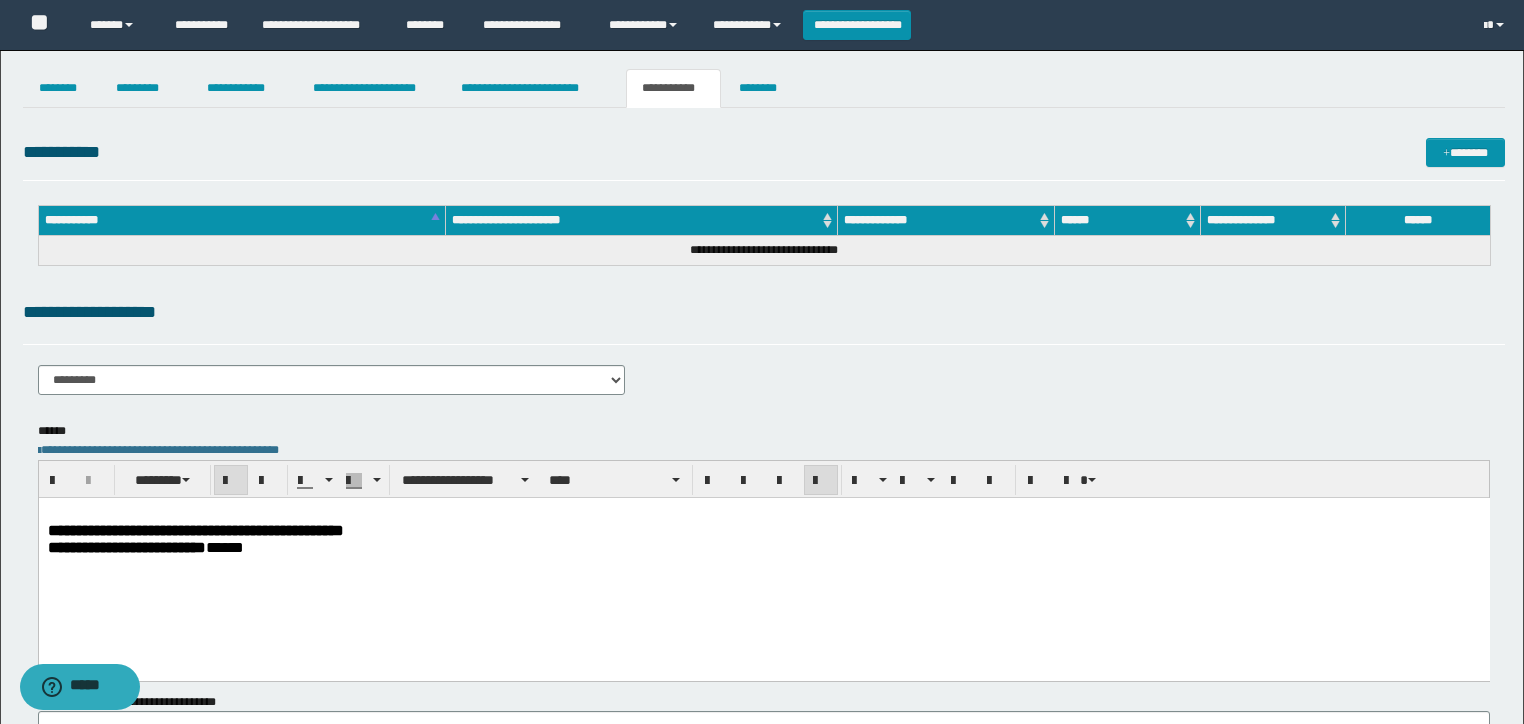 click on "**********" at bounding box center (763, 529) 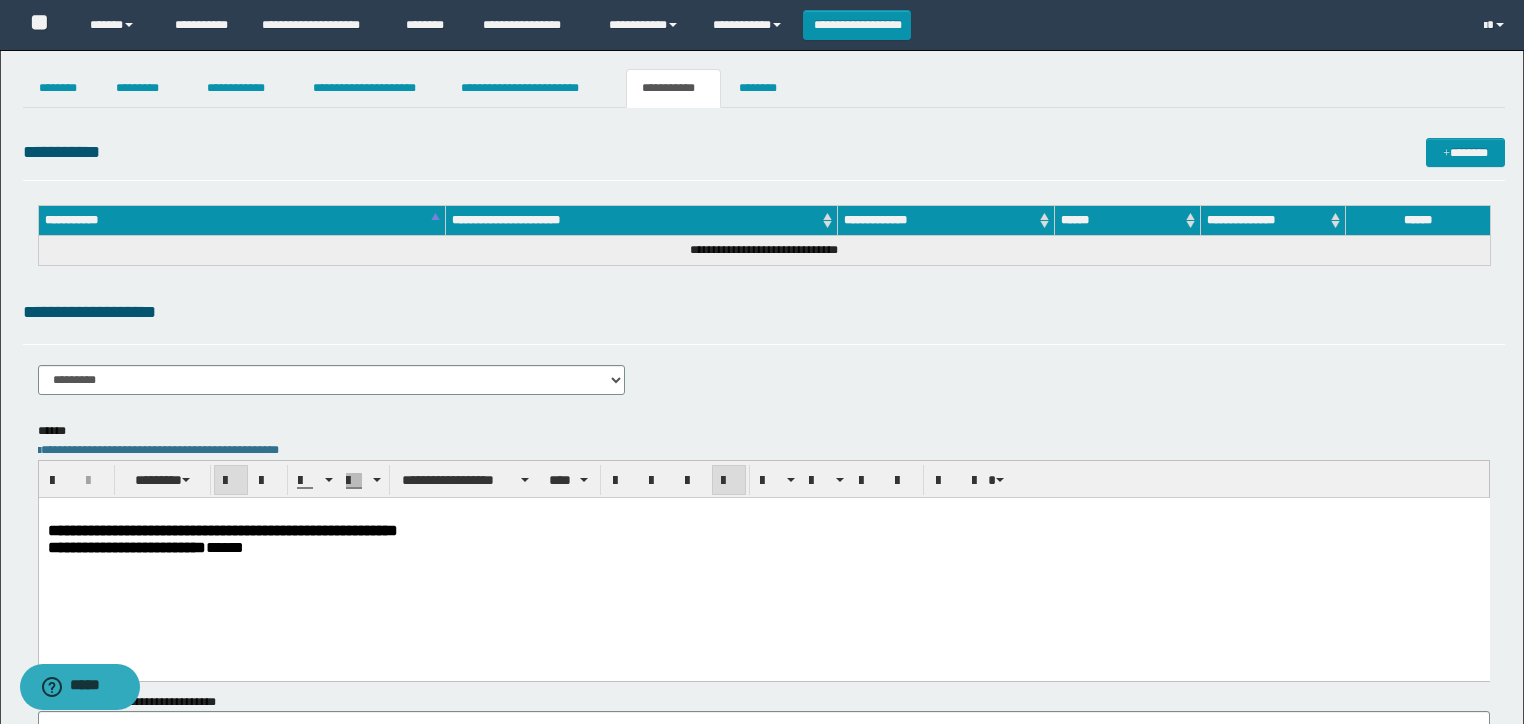 click on "**********" at bounding box center (763, 563) 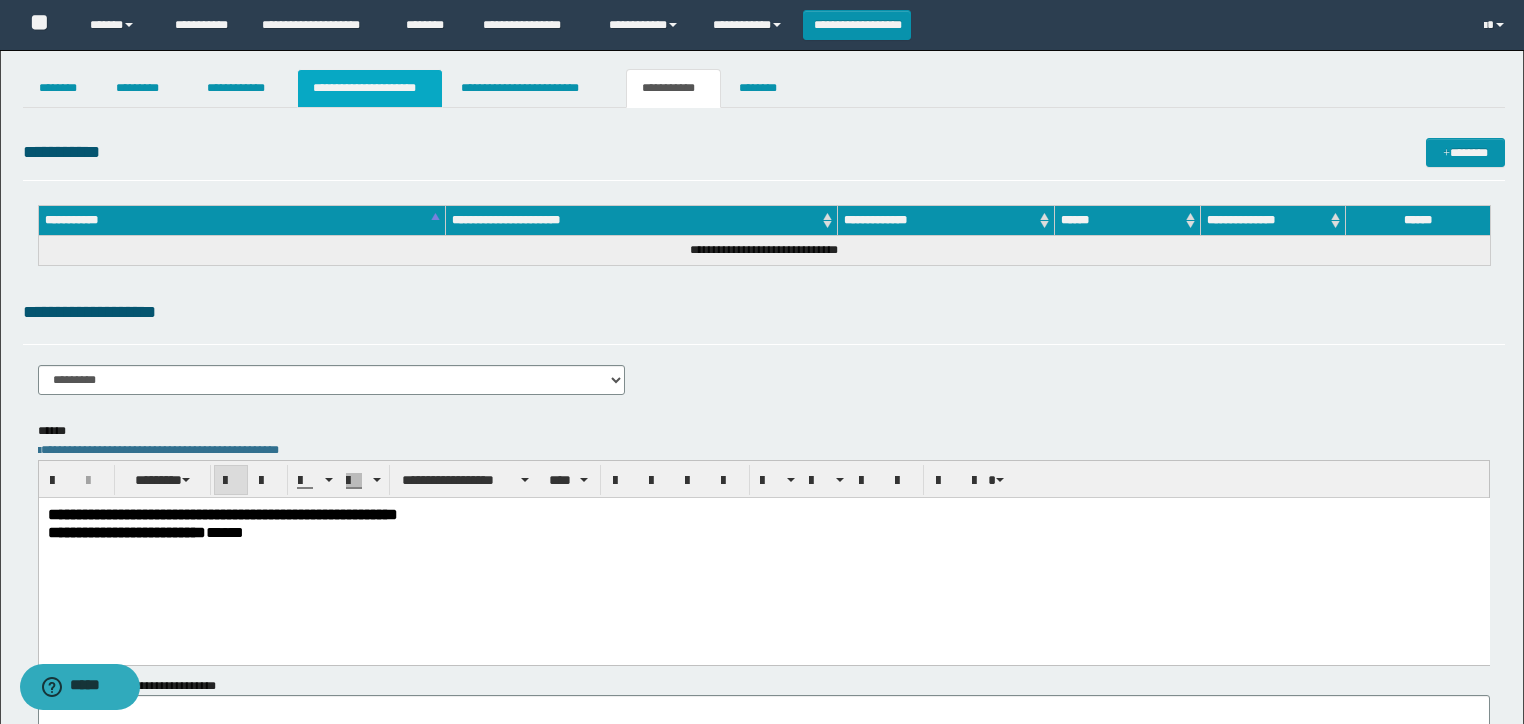 click on "**********" at bounding box center (370, 88) 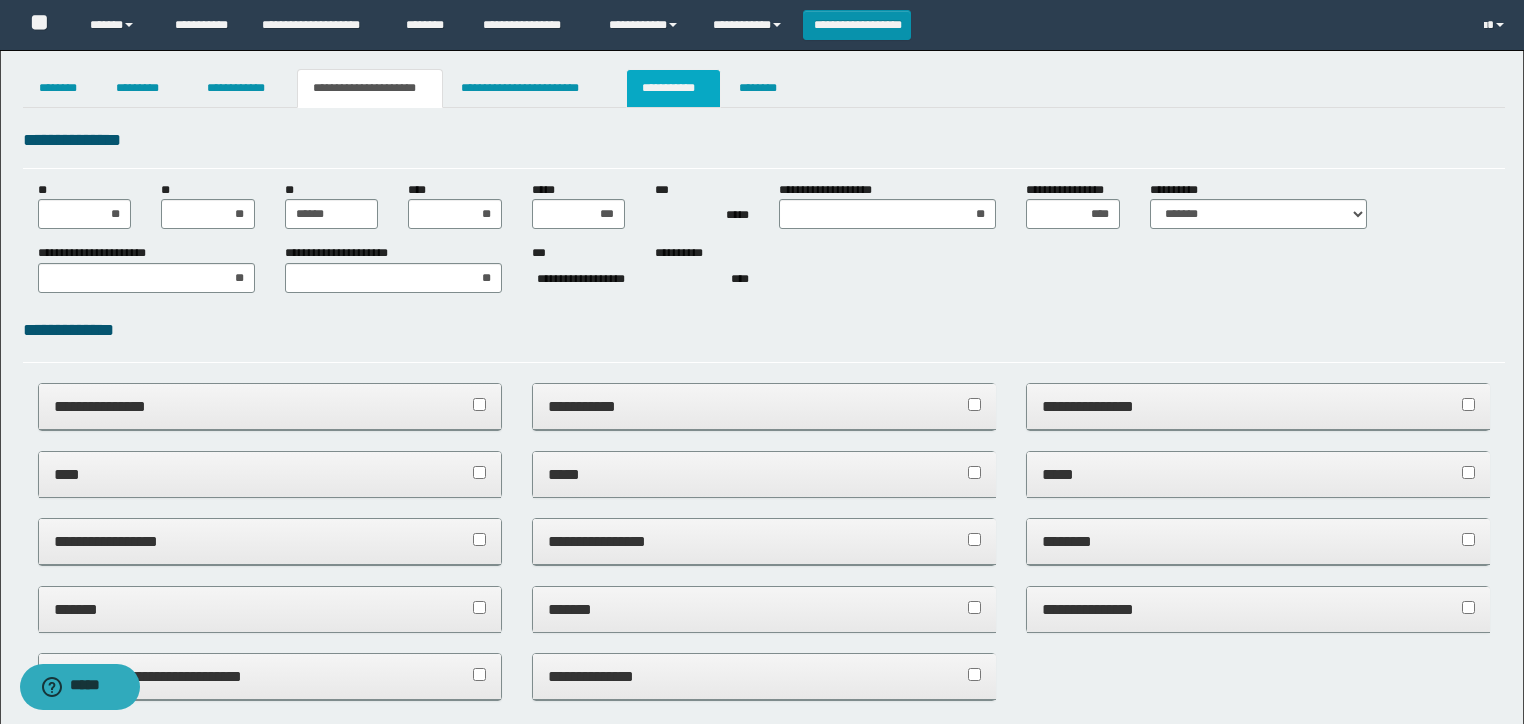 click on "**********" at bounding box center (673, 88) 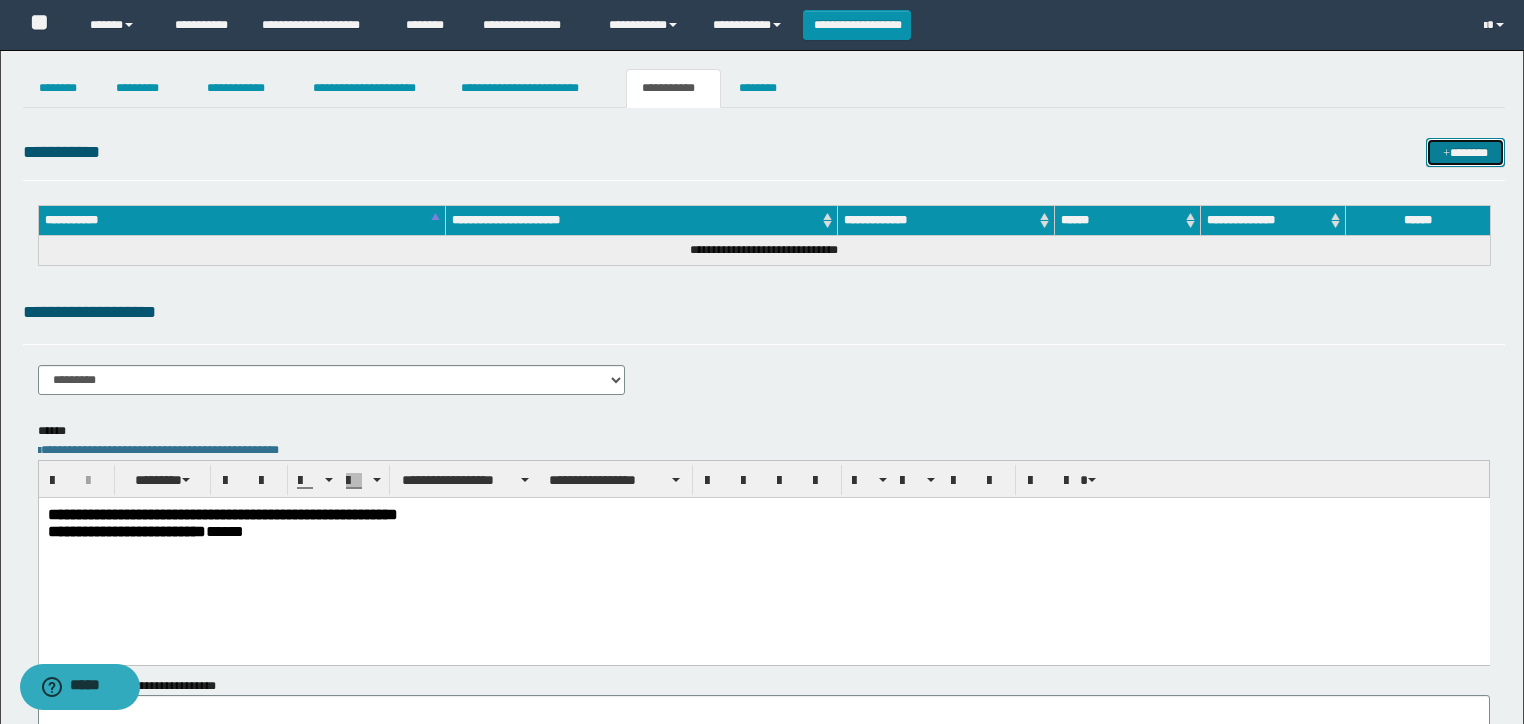 click on "*******" at bounding box center (1465, 153) 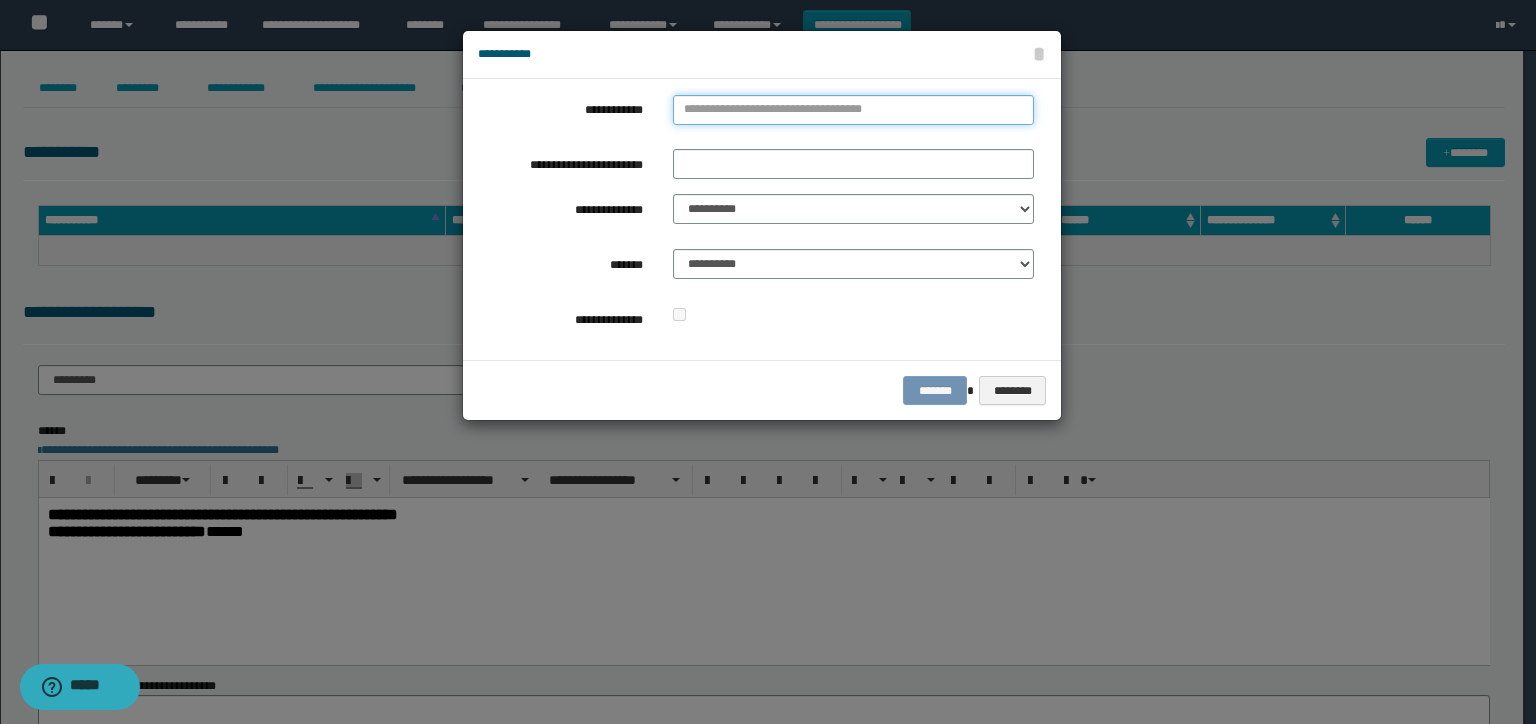 click on "**********" at bounding box center (853, 110) 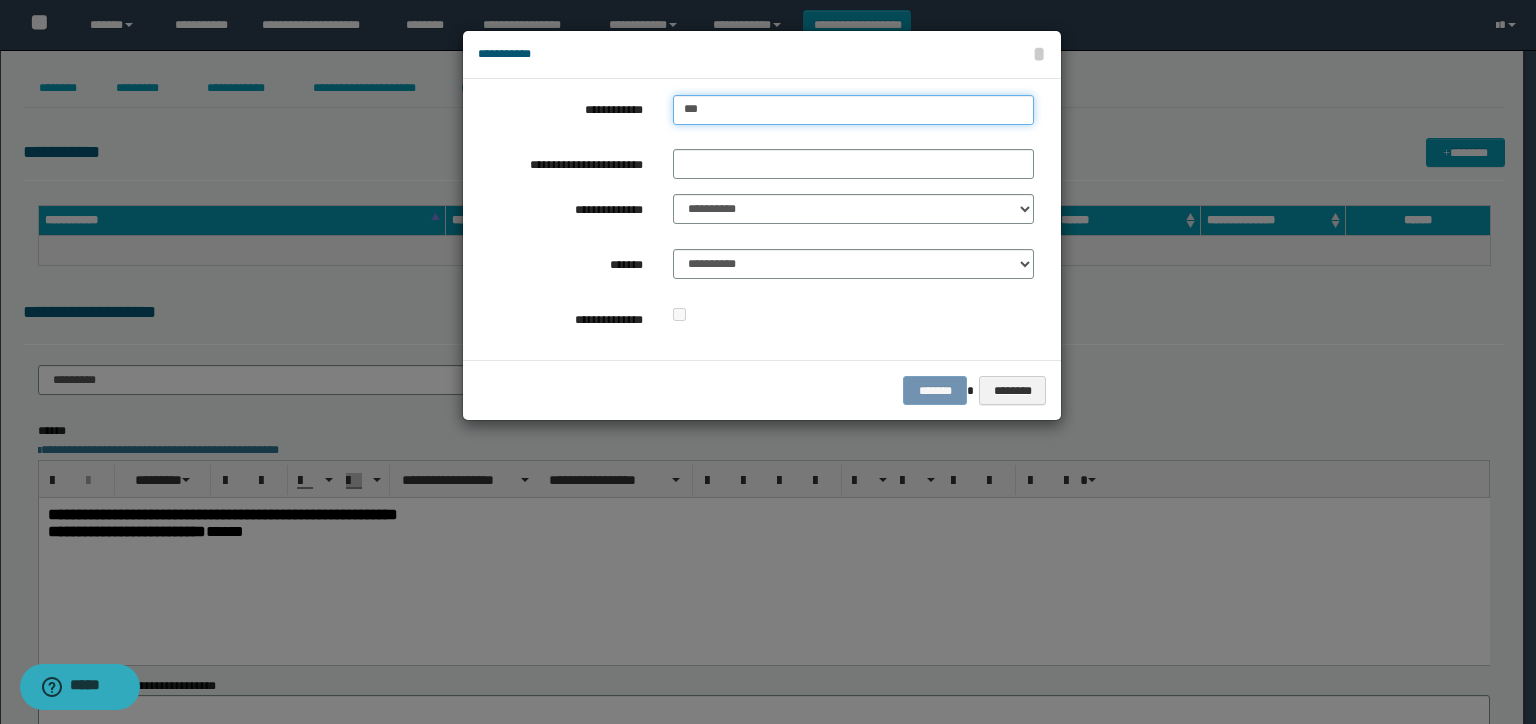 type on "****" 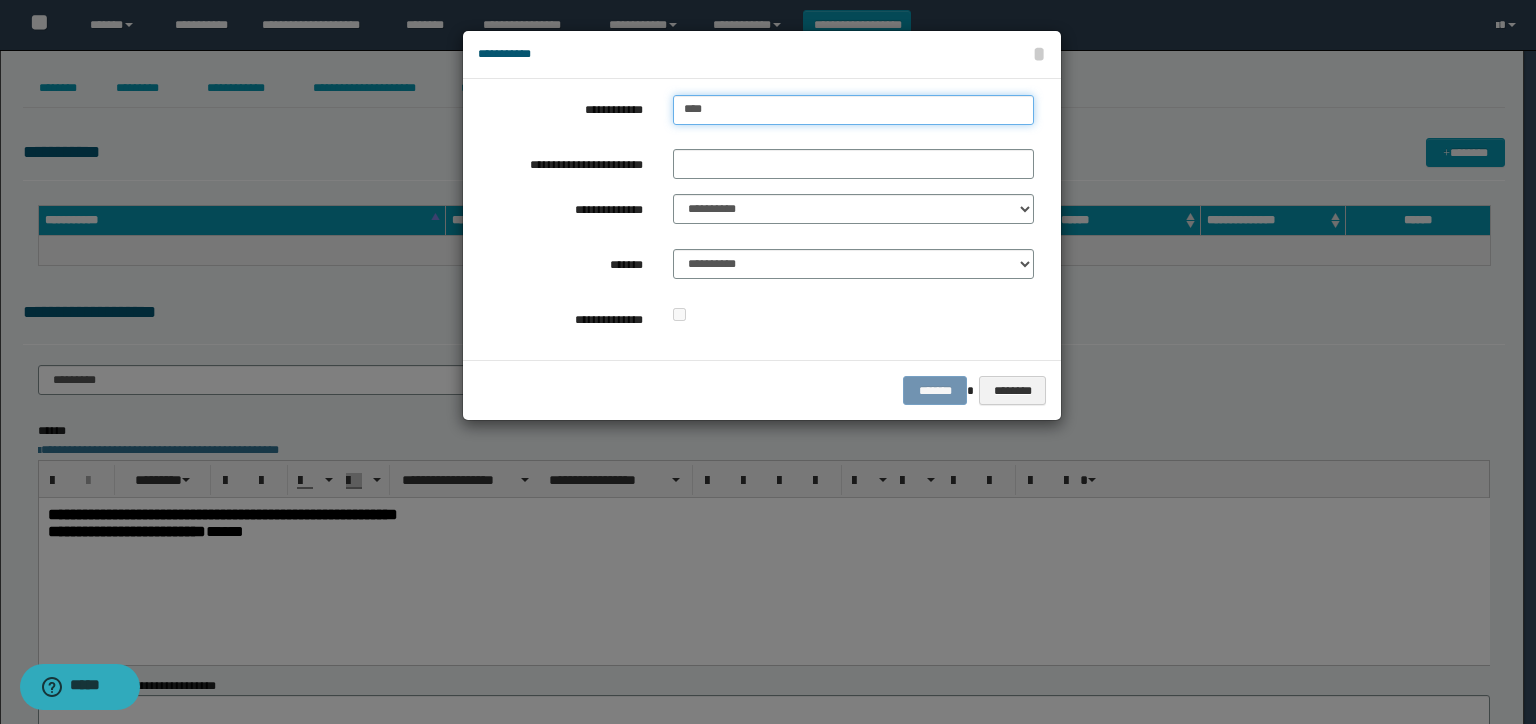 type on "****" 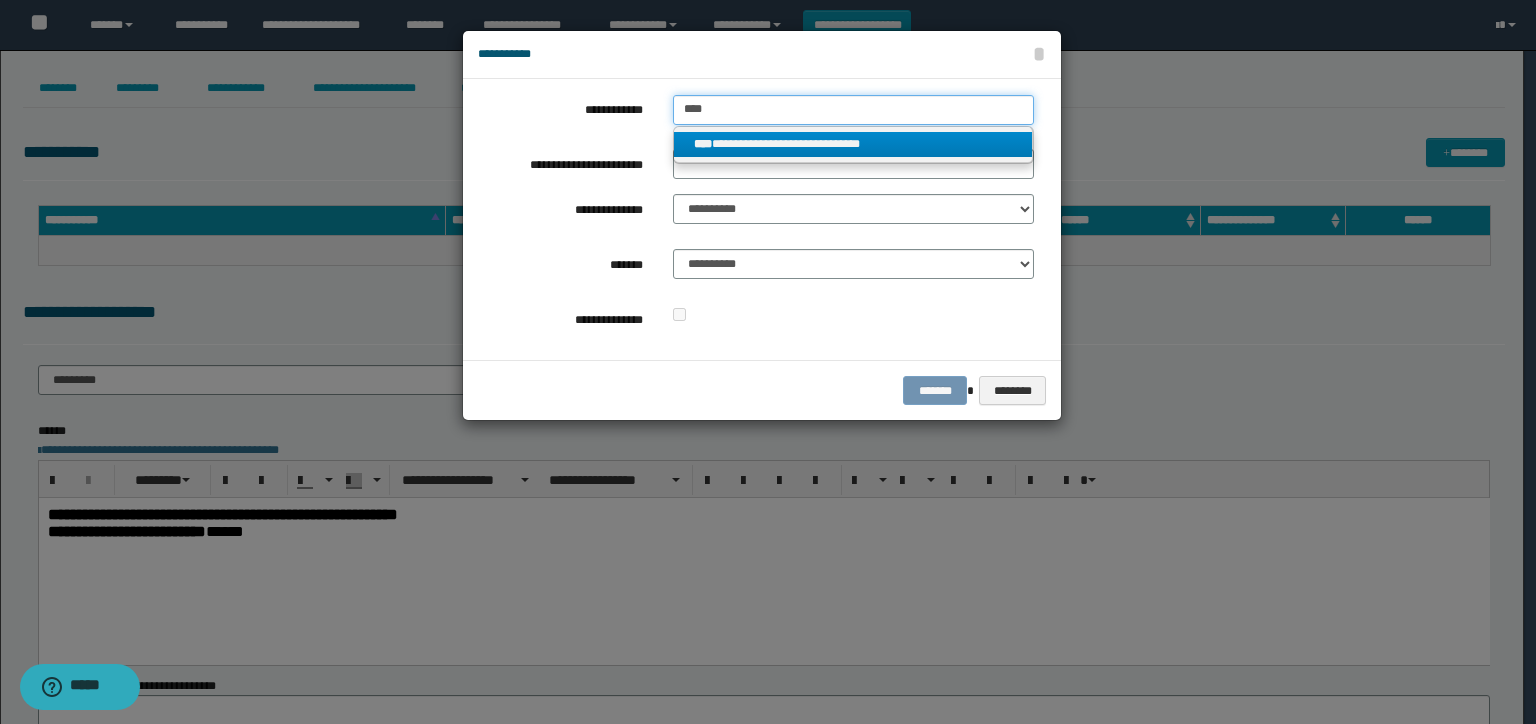 type on "****" 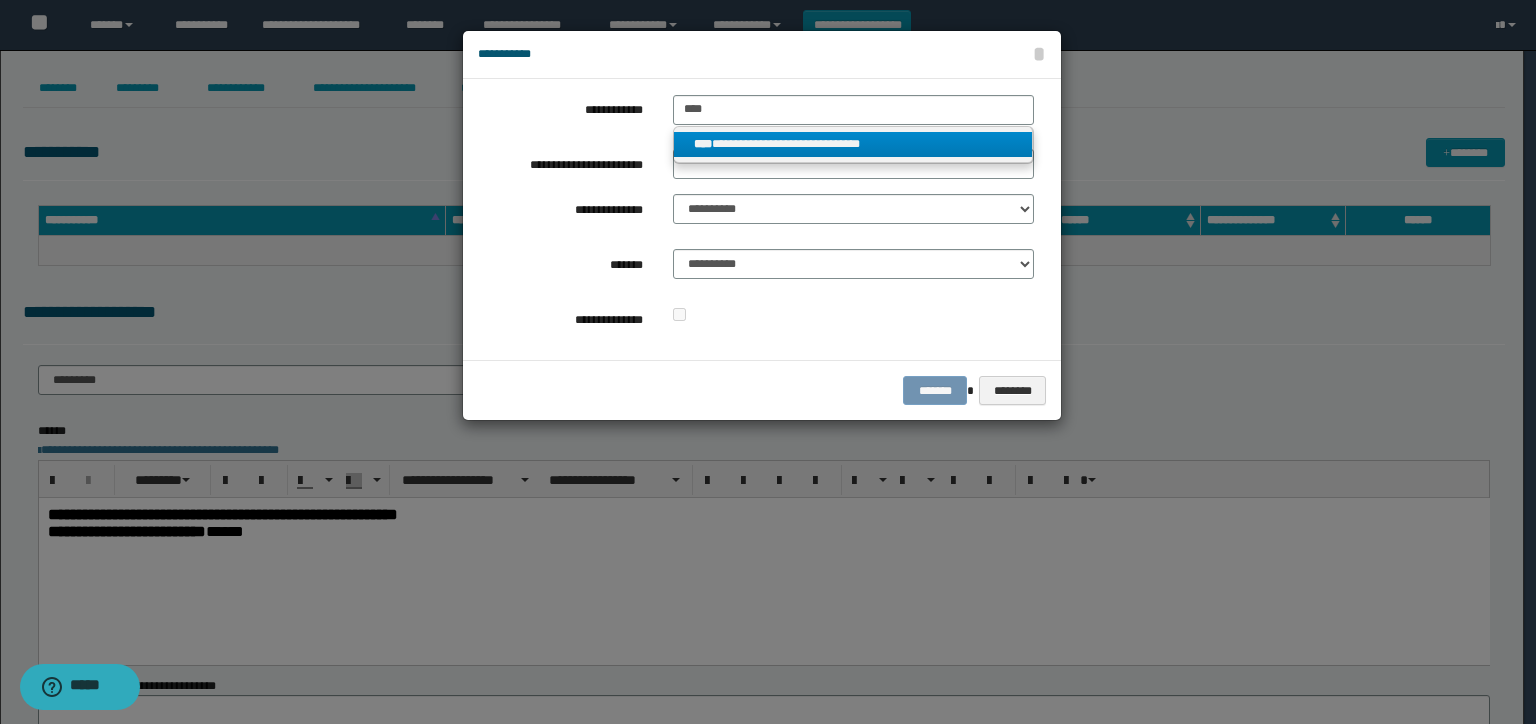 click on "**********" at bounding box center [853, 144] 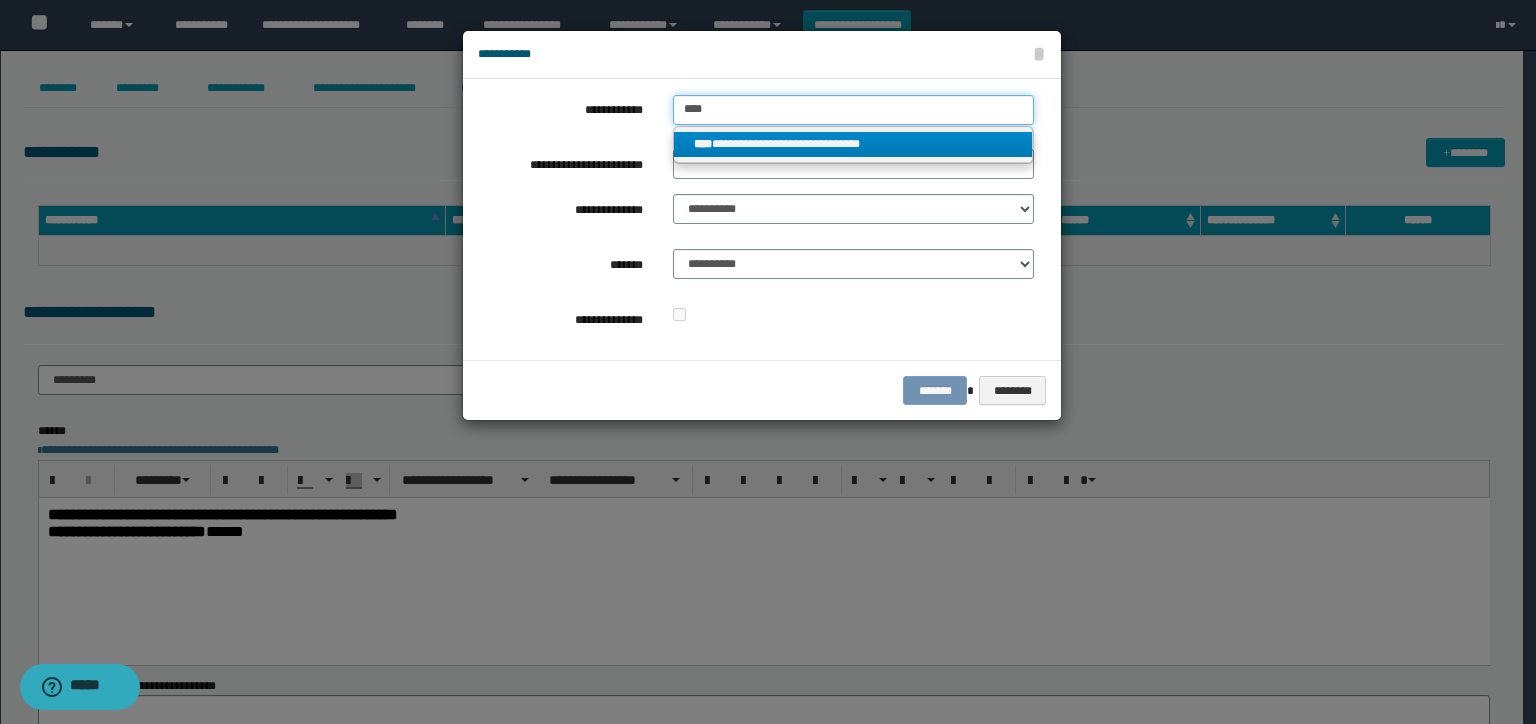 type 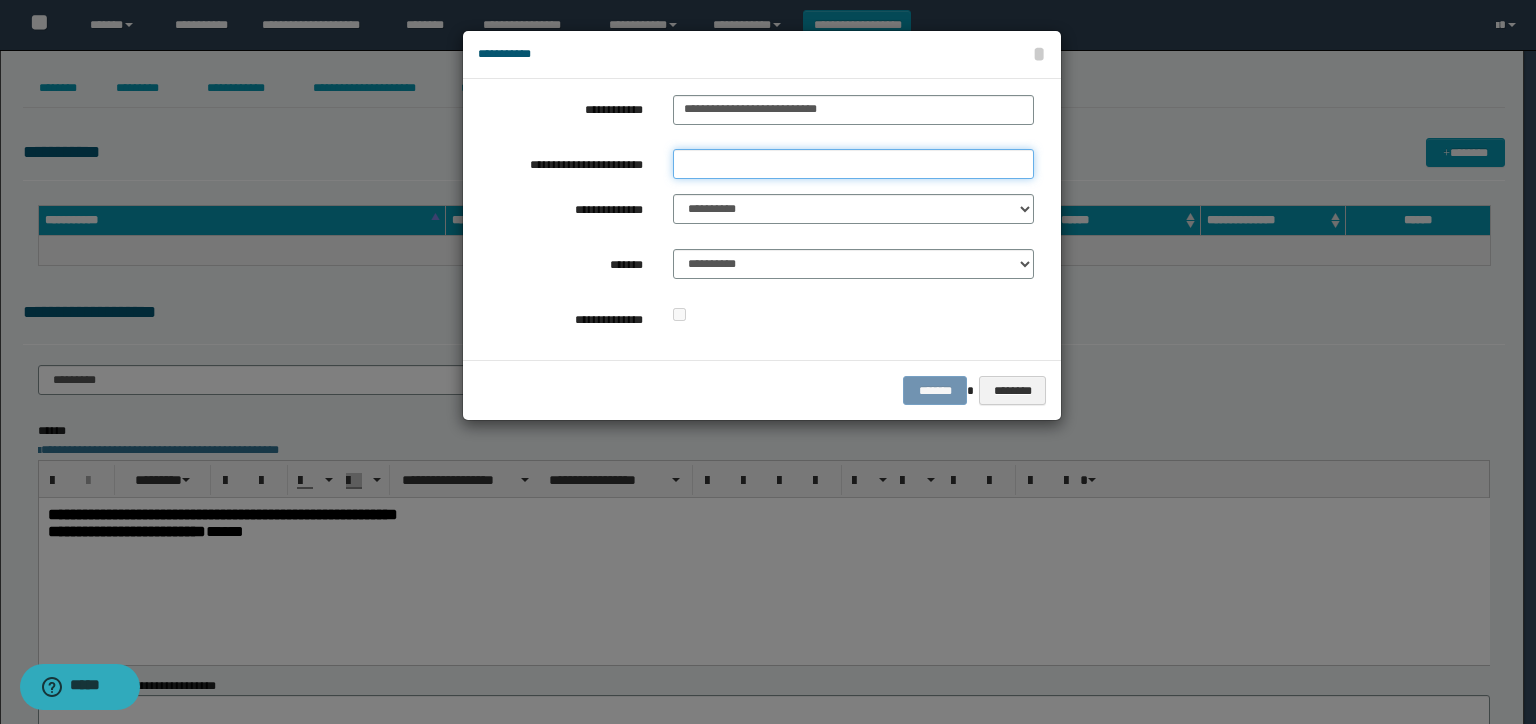 click on "**********" at bounding box center (853, 164) 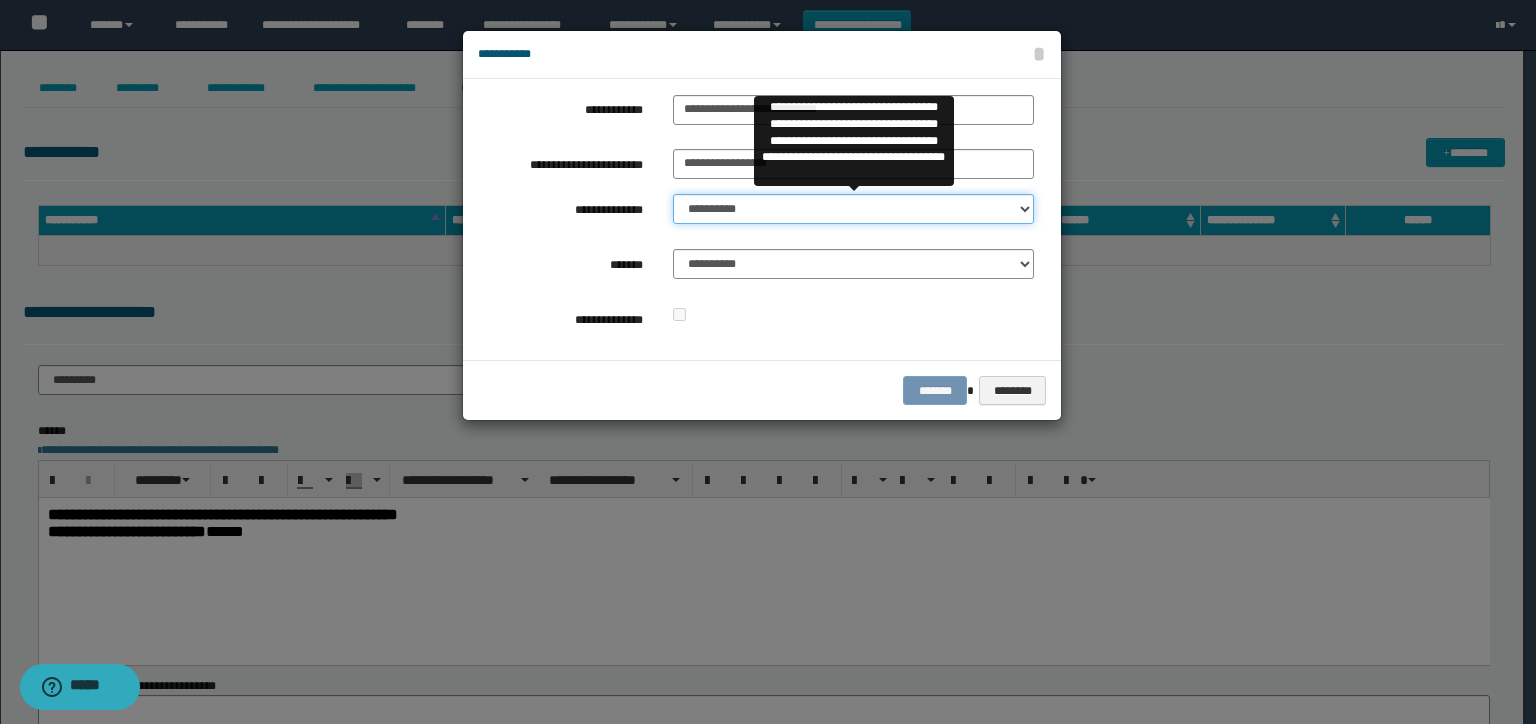 click on "**********" at bounding box center [853, 209] 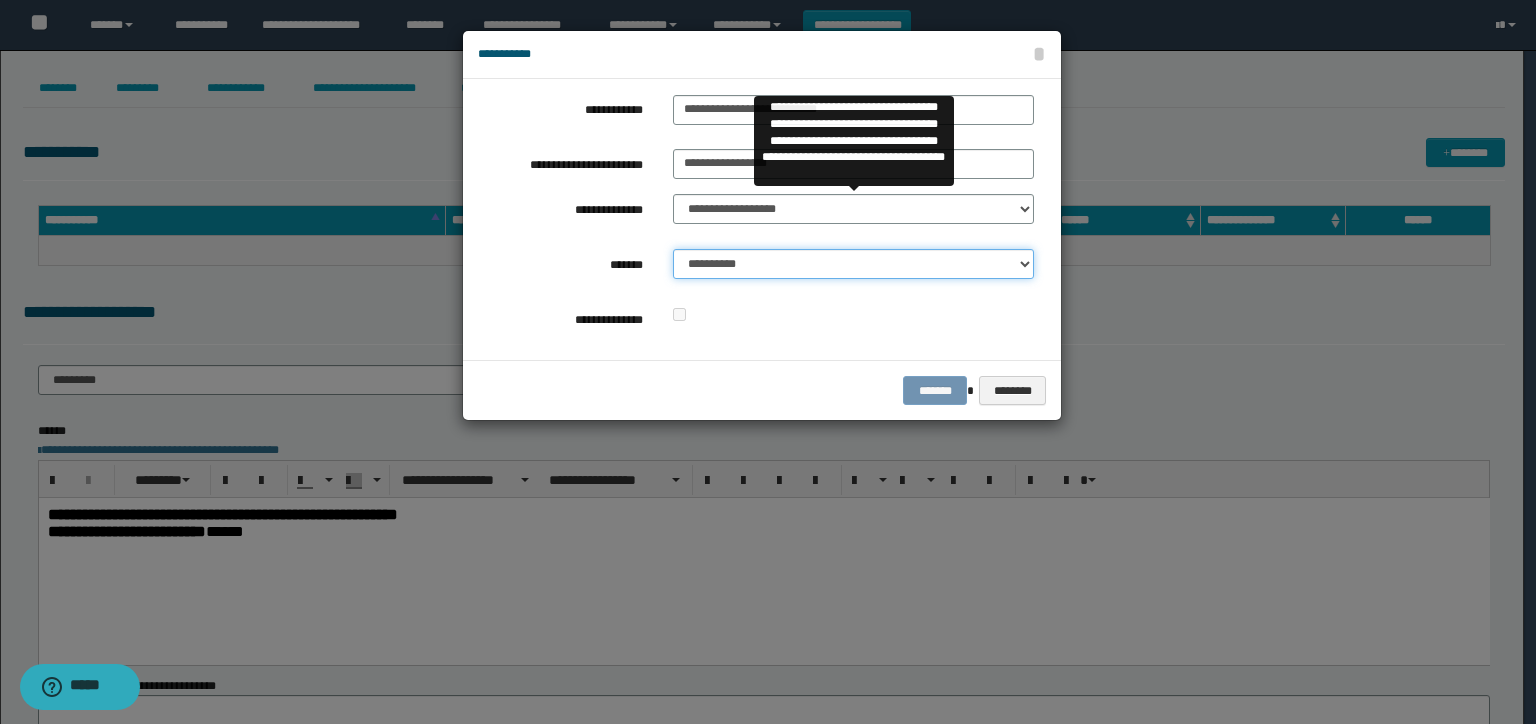 click on "**********" at bounding box center [853, 264] 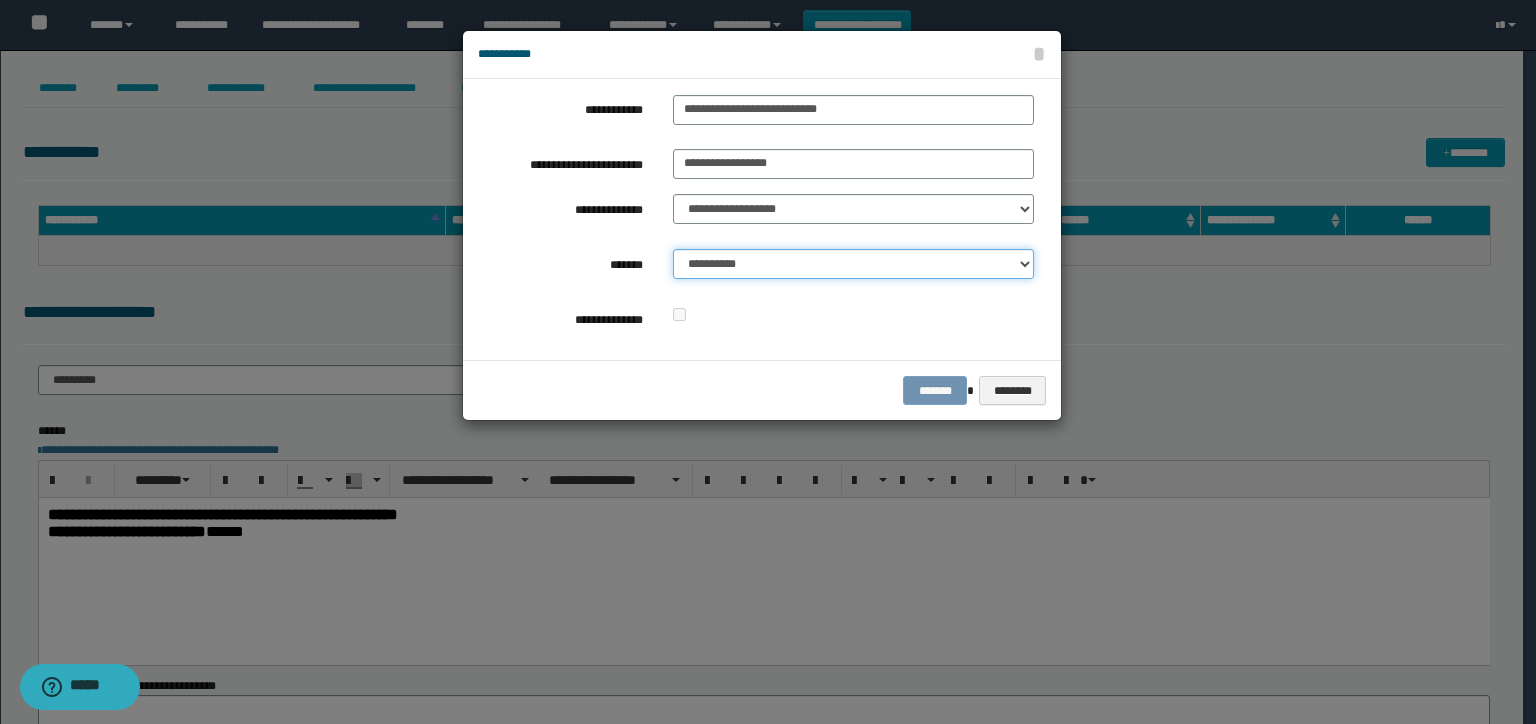 select on "*" 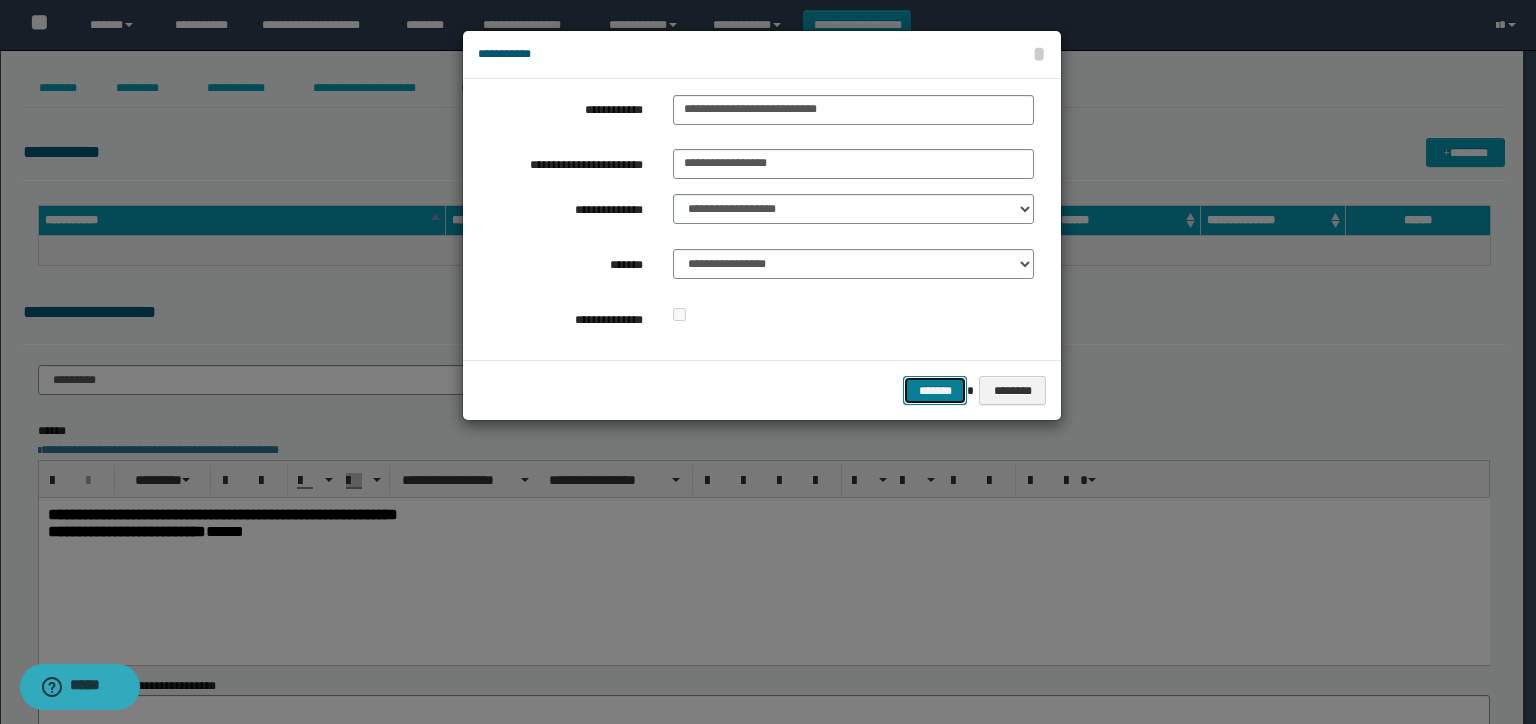 click on "*******" at bounding box center [935, 391] 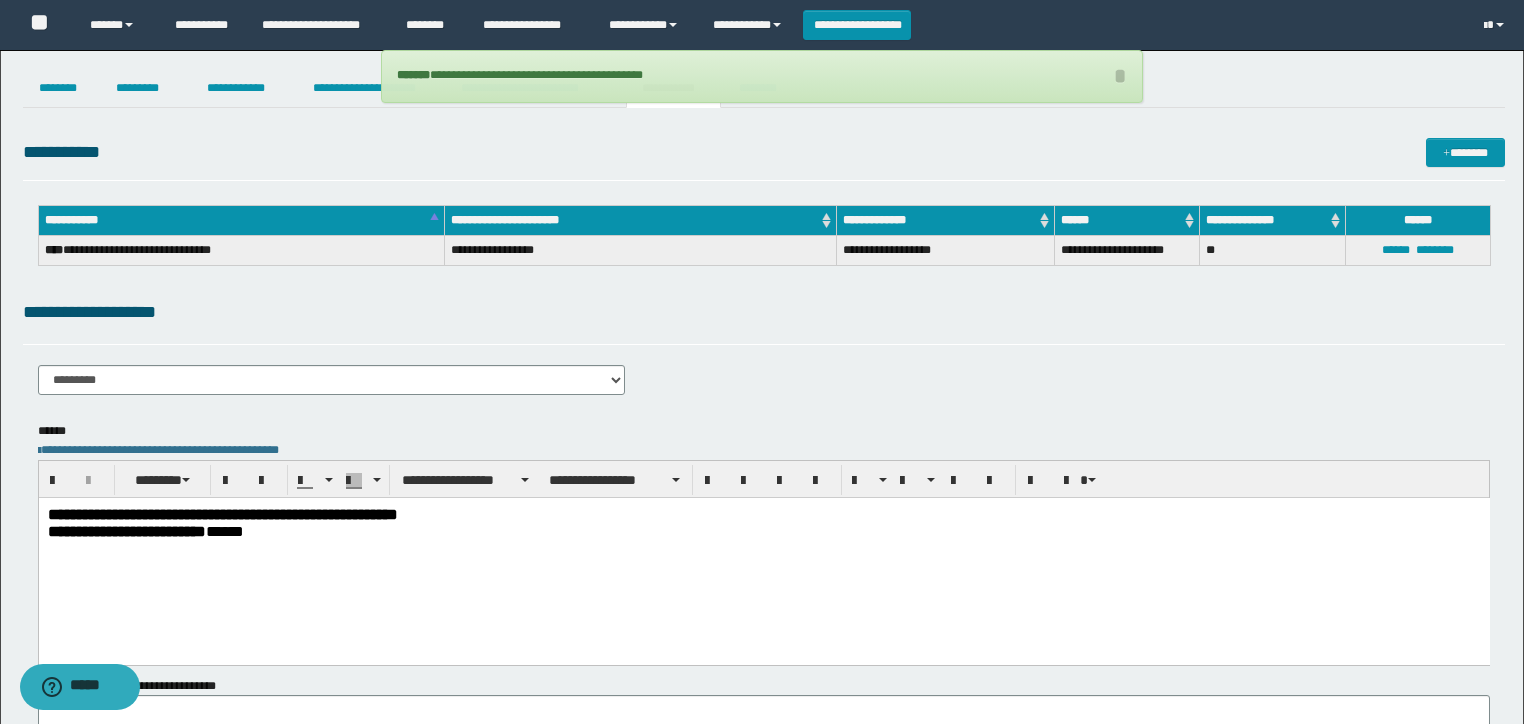 click on "**********" at bounding box center [762, 76] 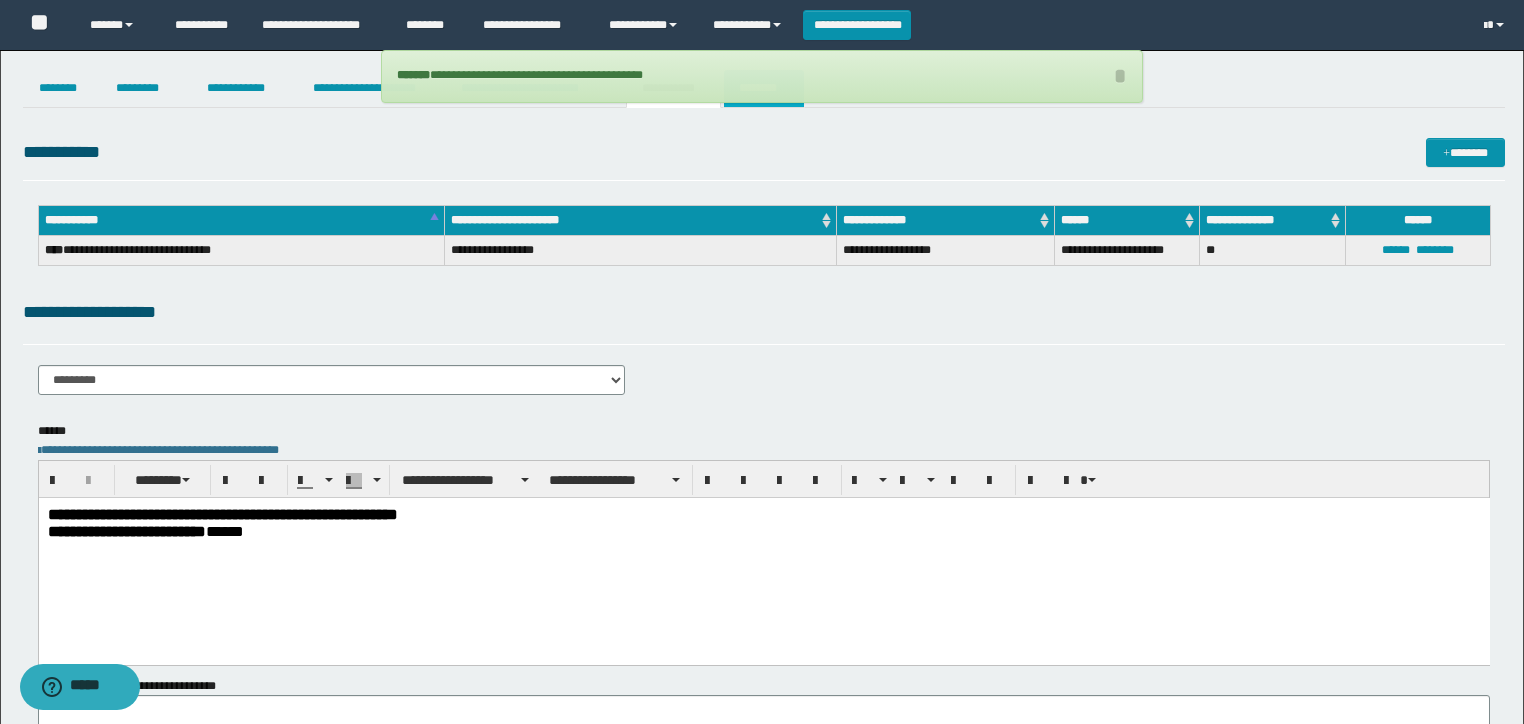 click on "********" at bounding box center (764, 88) 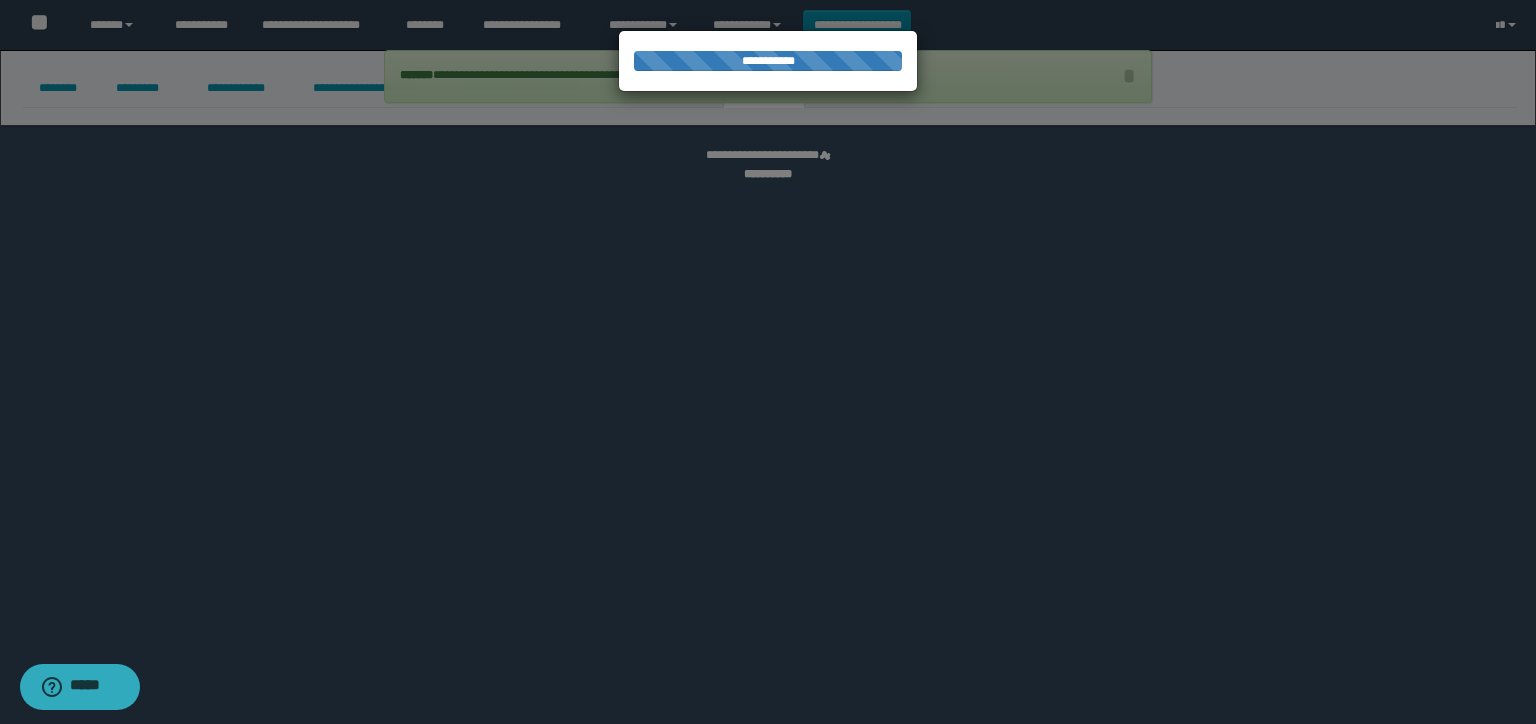 select 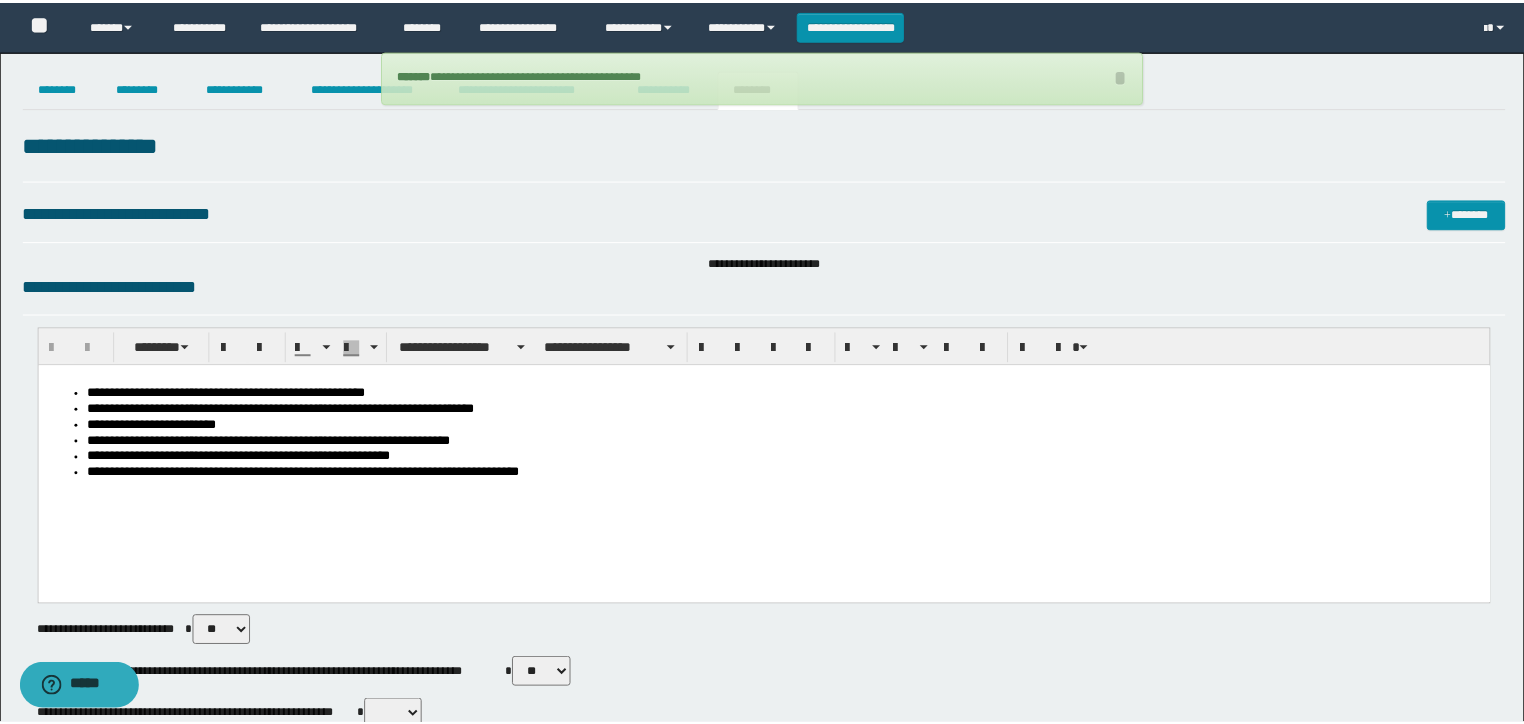 scroll, scrollTop: 0, scrollLeft: 0, axis: both 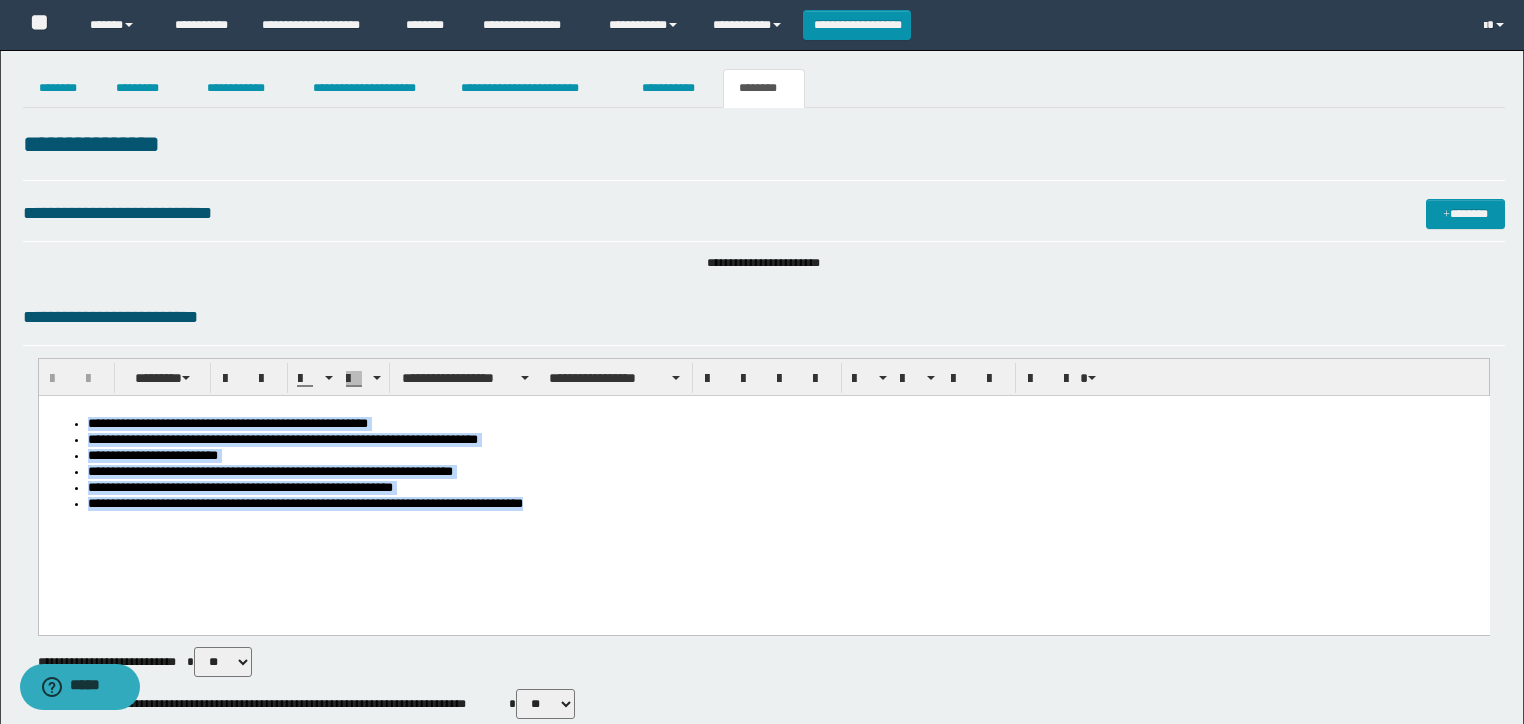 drag, startPoint x: 623, startPoint y: 523, endPoint x: -1, endPoint y: 202, distance: 701.7243 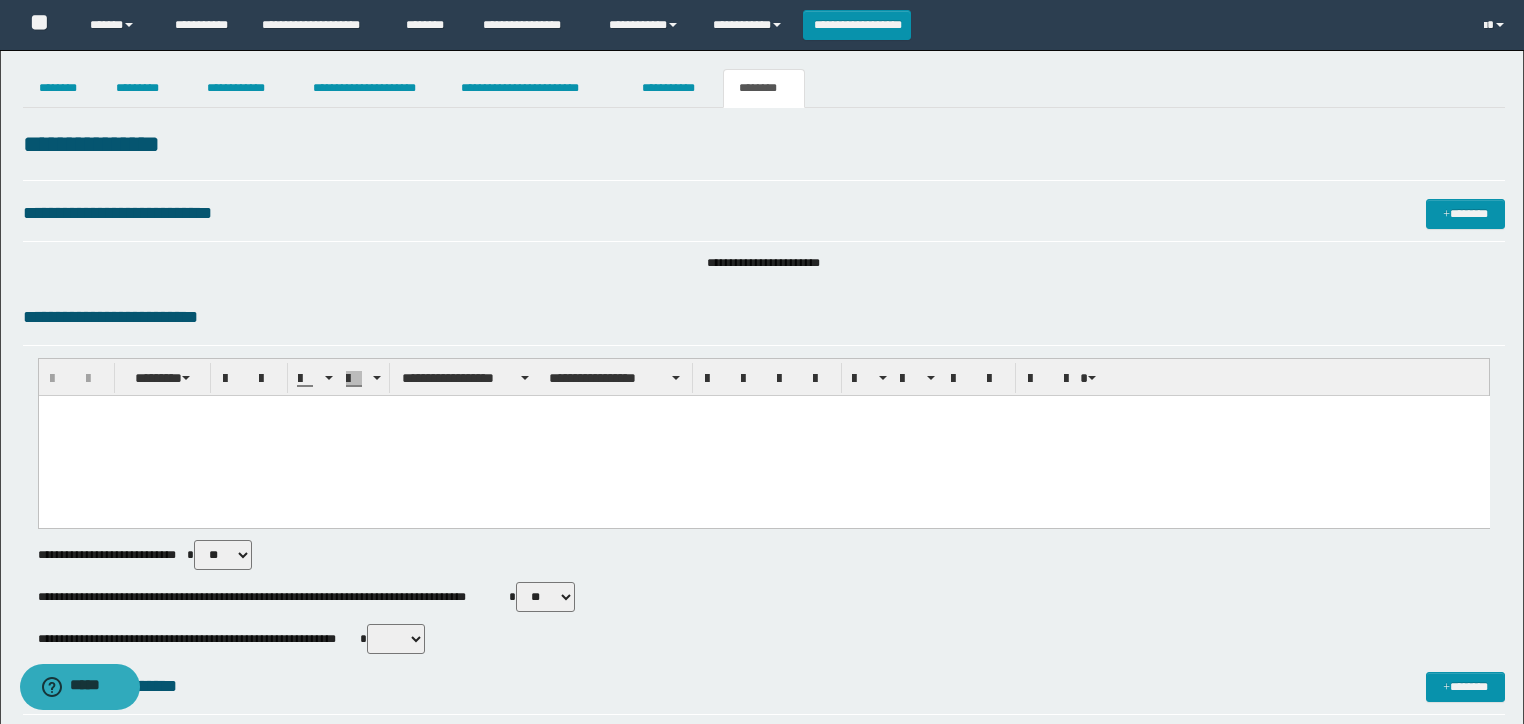 paste 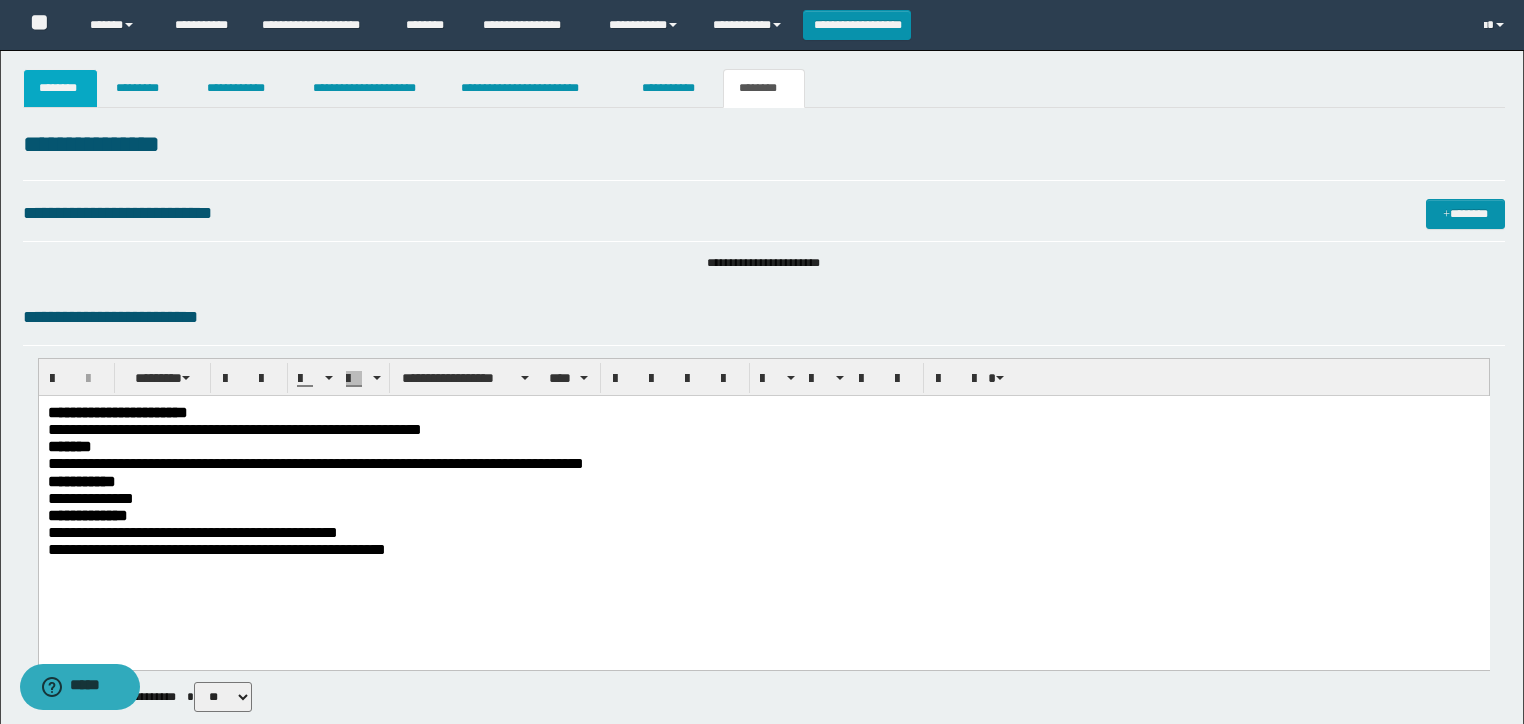 click on "********" at bounding box center [61, 88] 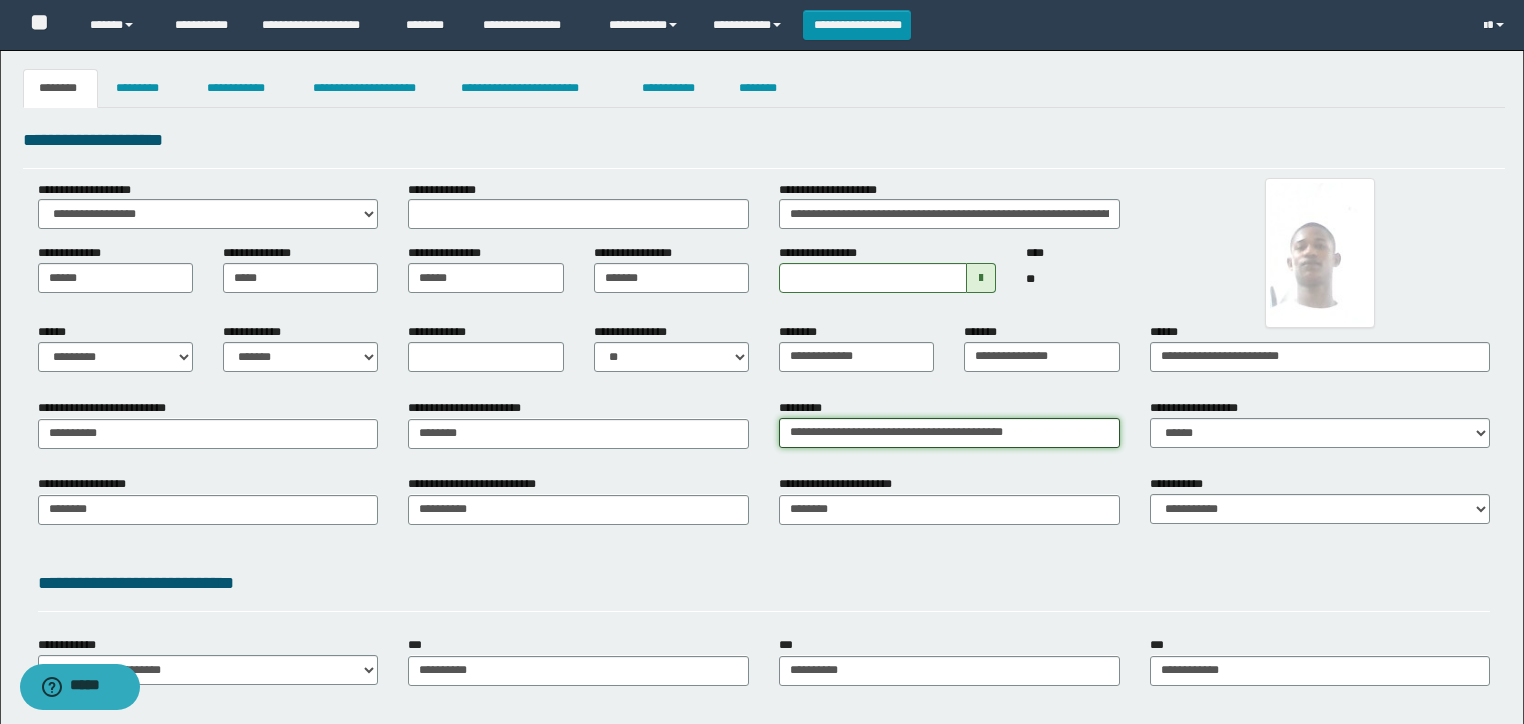 click on "**********" at bounding box center (949, 433) 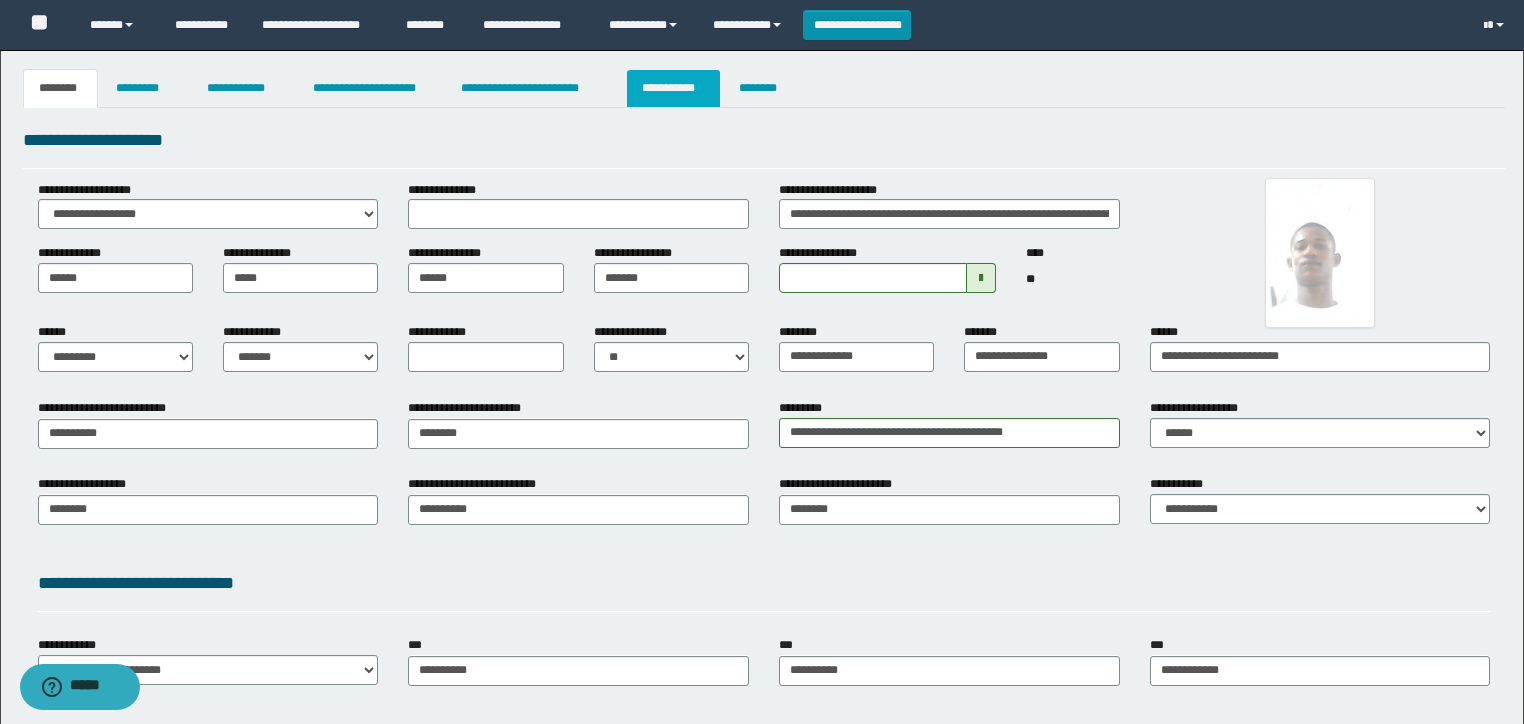 click on "**********" at bounding box center (673, 88) 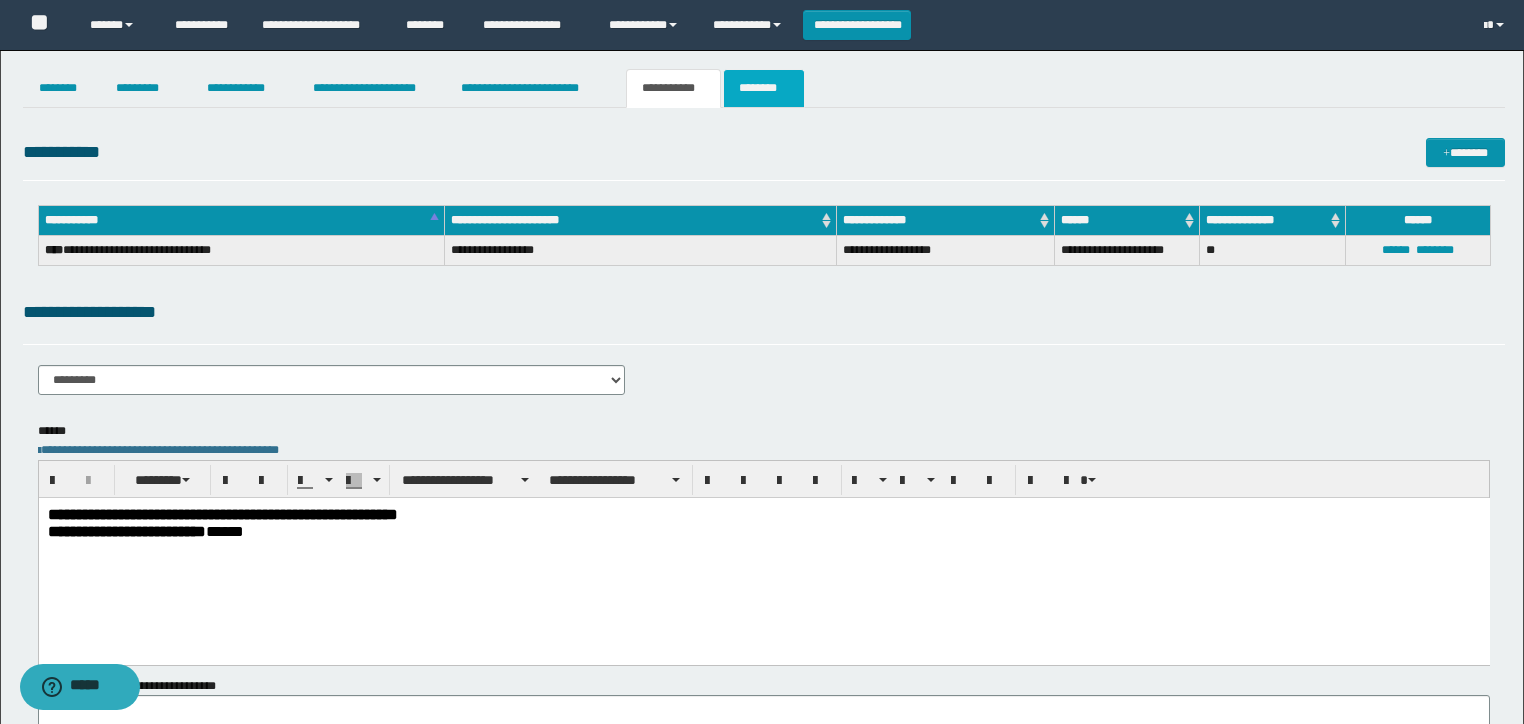 click on "********" at bounding box center (764, 88) 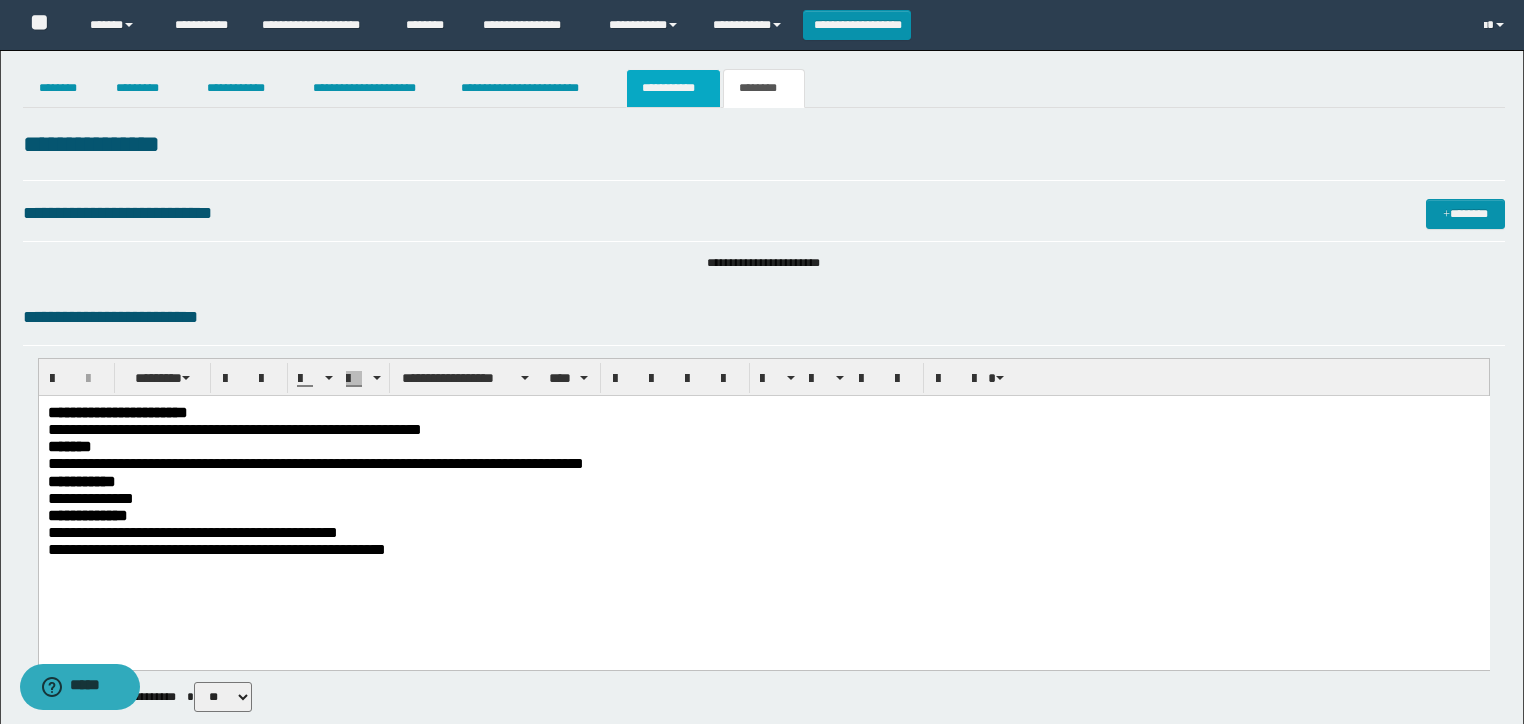 click on "**********" at bounding box center (673, 88) 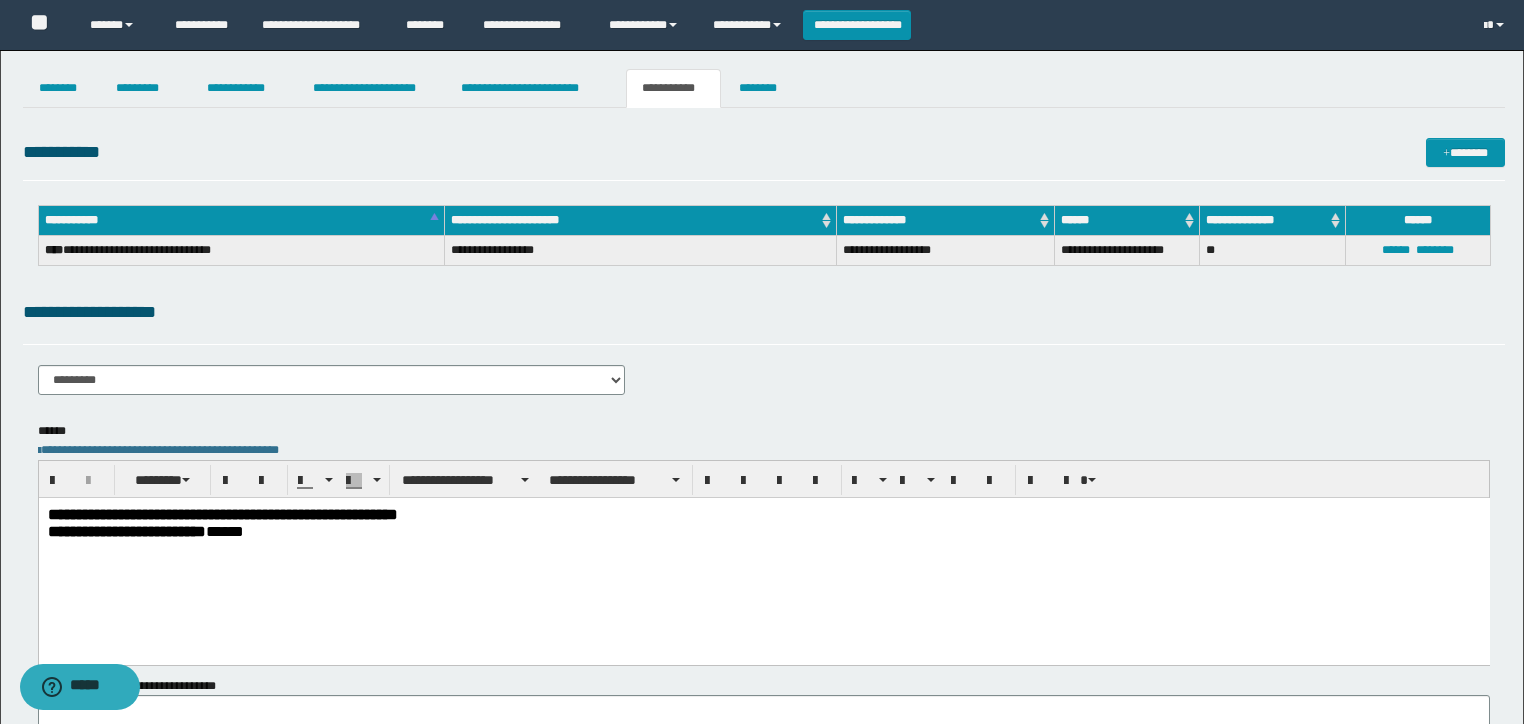 click on "**********" at bounding box center (762, 443) 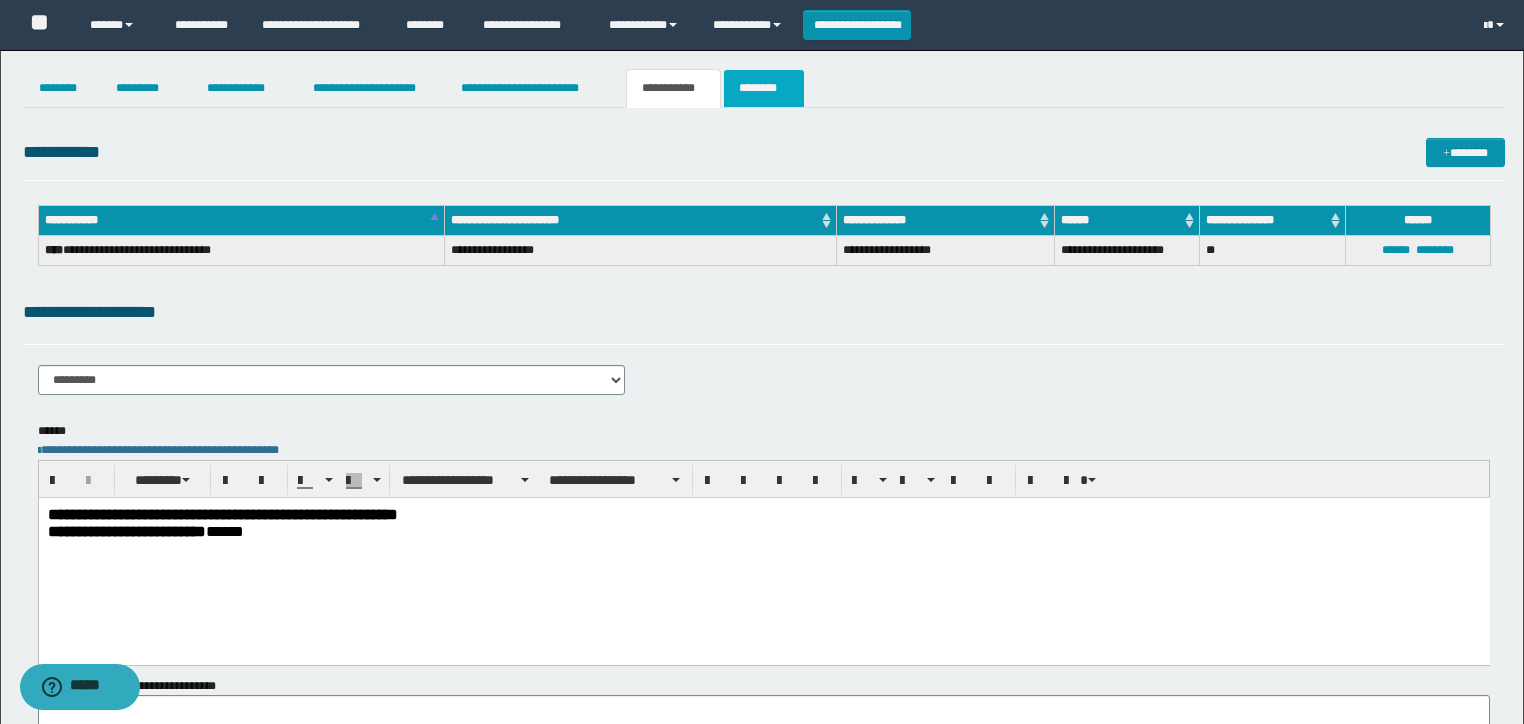 click on "********" at bounding box center (764, 88) 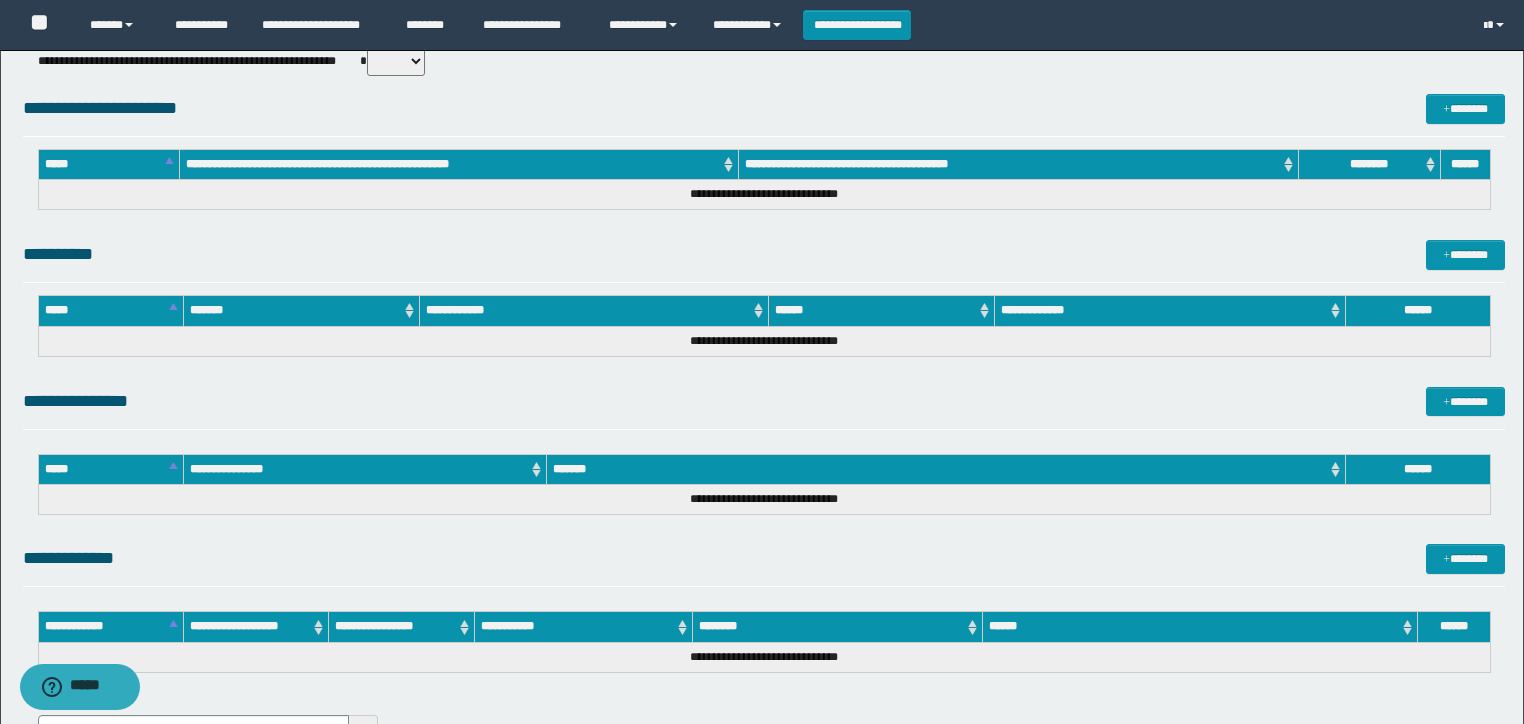 scroll, scrollTop: 935, scrollLeft: 0, axis: vertical 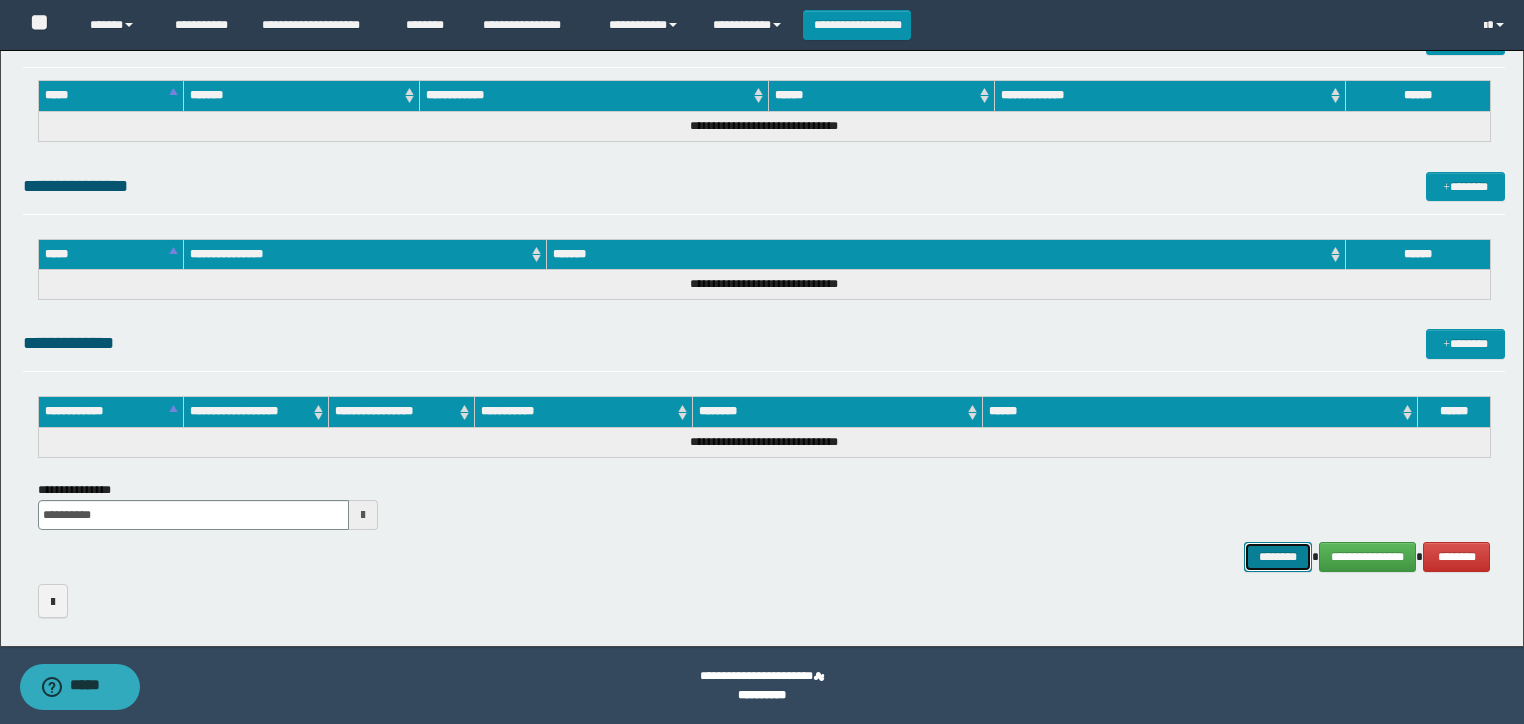 click on "********" at bounding box center (1277, 557) 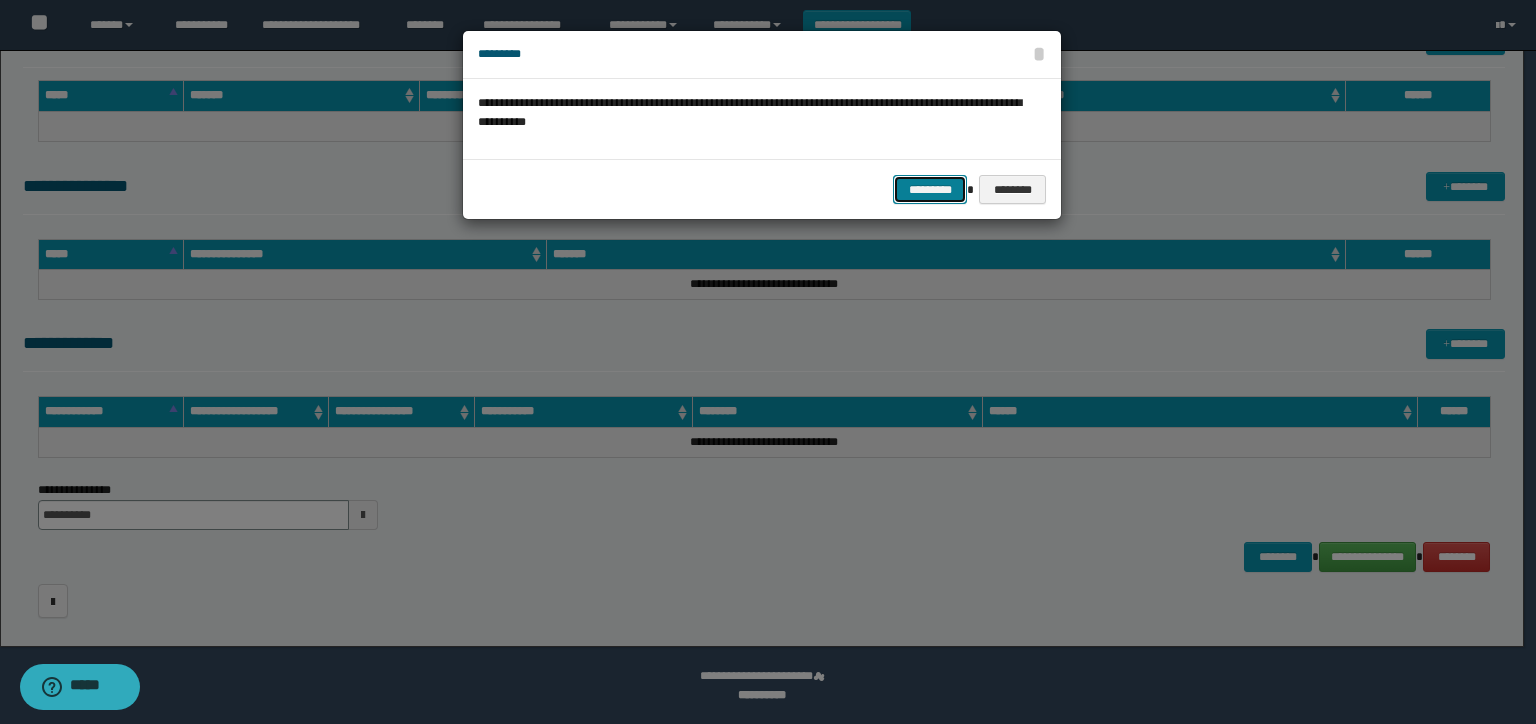 click on "*********" at bounding box center [930, 190] 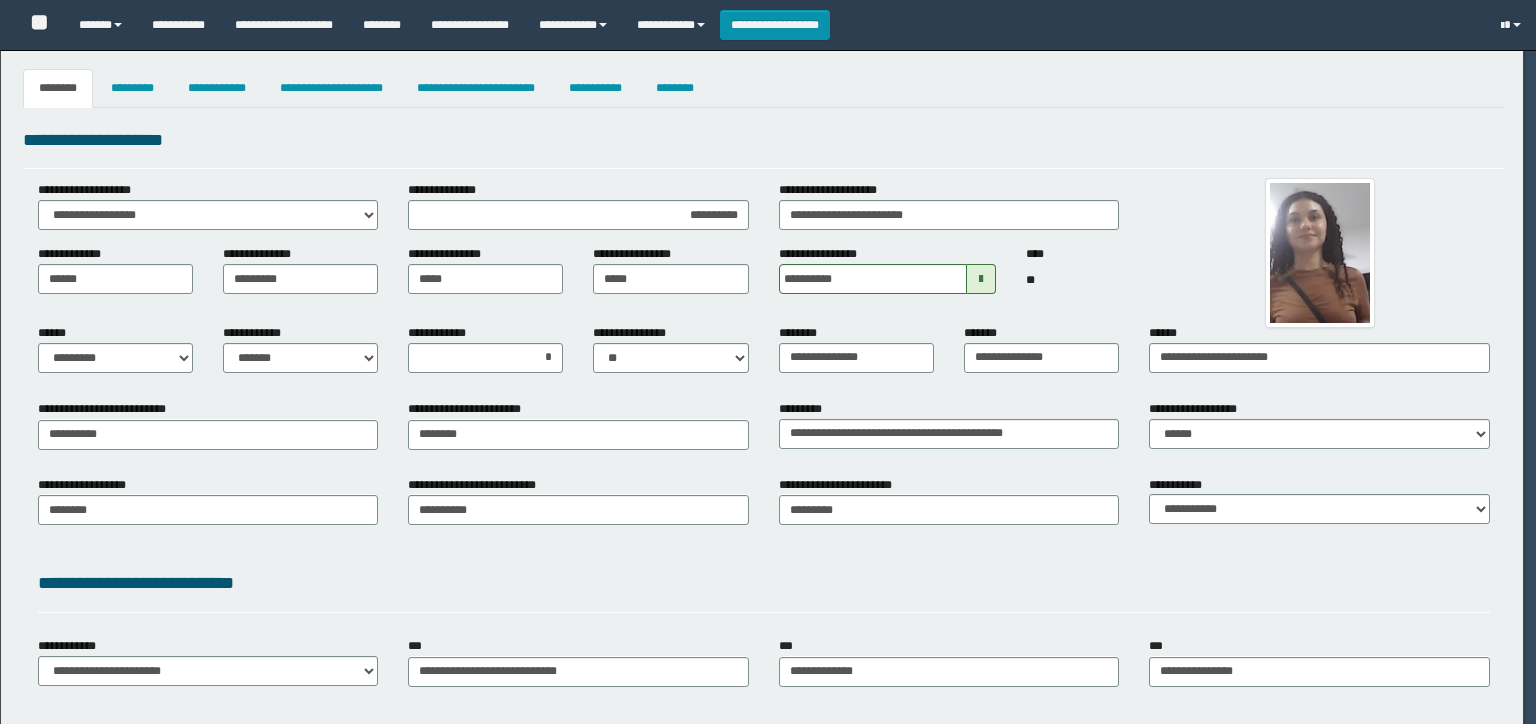 select on "*" 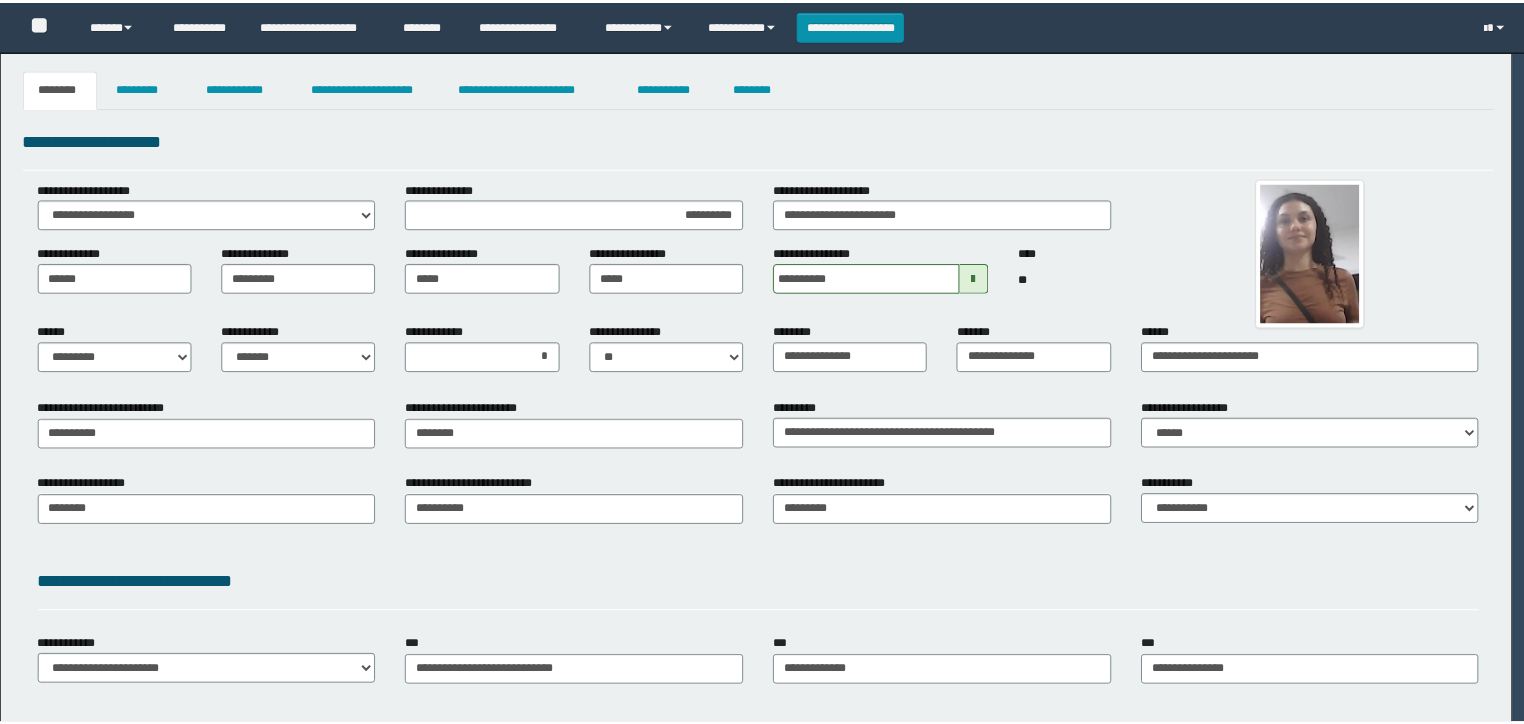 scroll, scrollTop: 0, scrollLeft: 0, axis: both 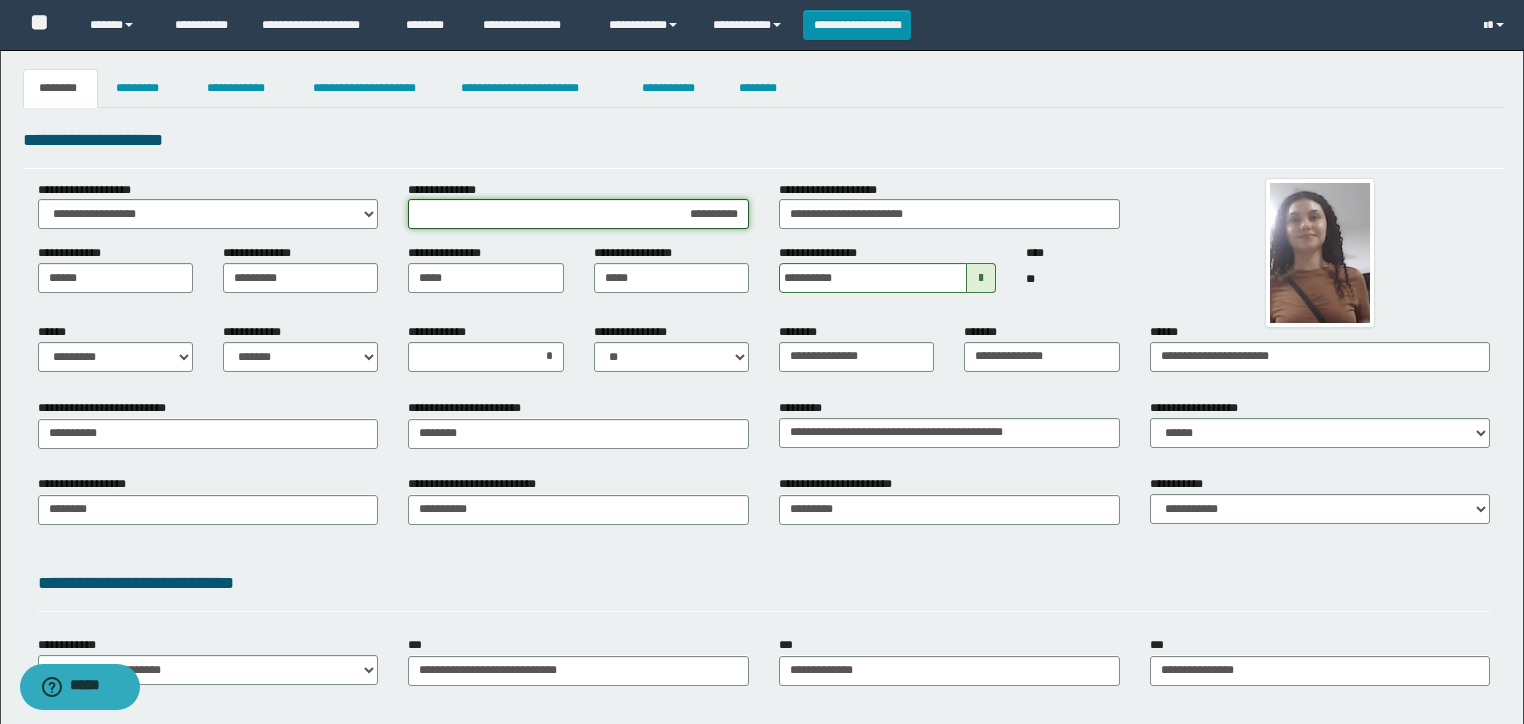drag, startPoint x: 676, startPoint y: 219, endPoint x: 799, endPoint y: 219, distance: 123 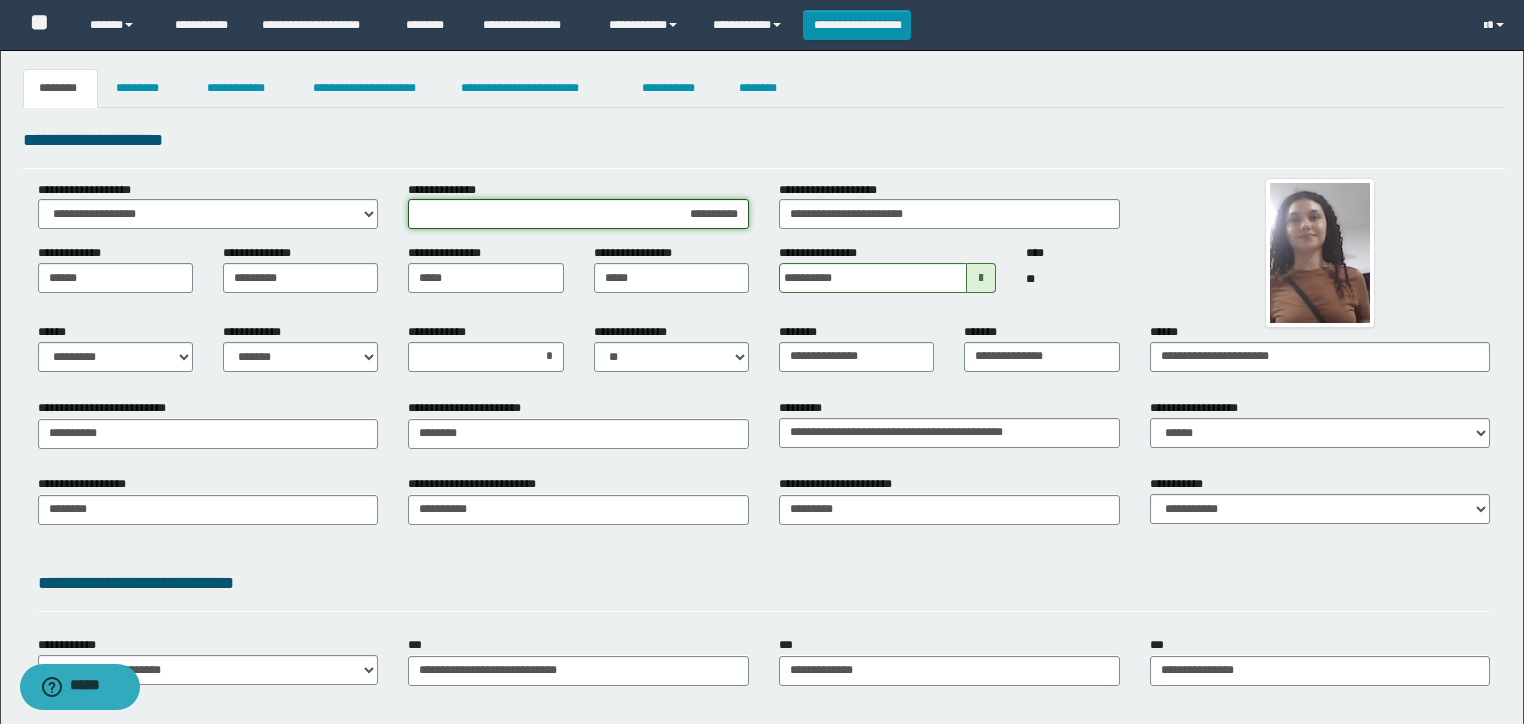 click on "**********" at bounding box center [579, 213] 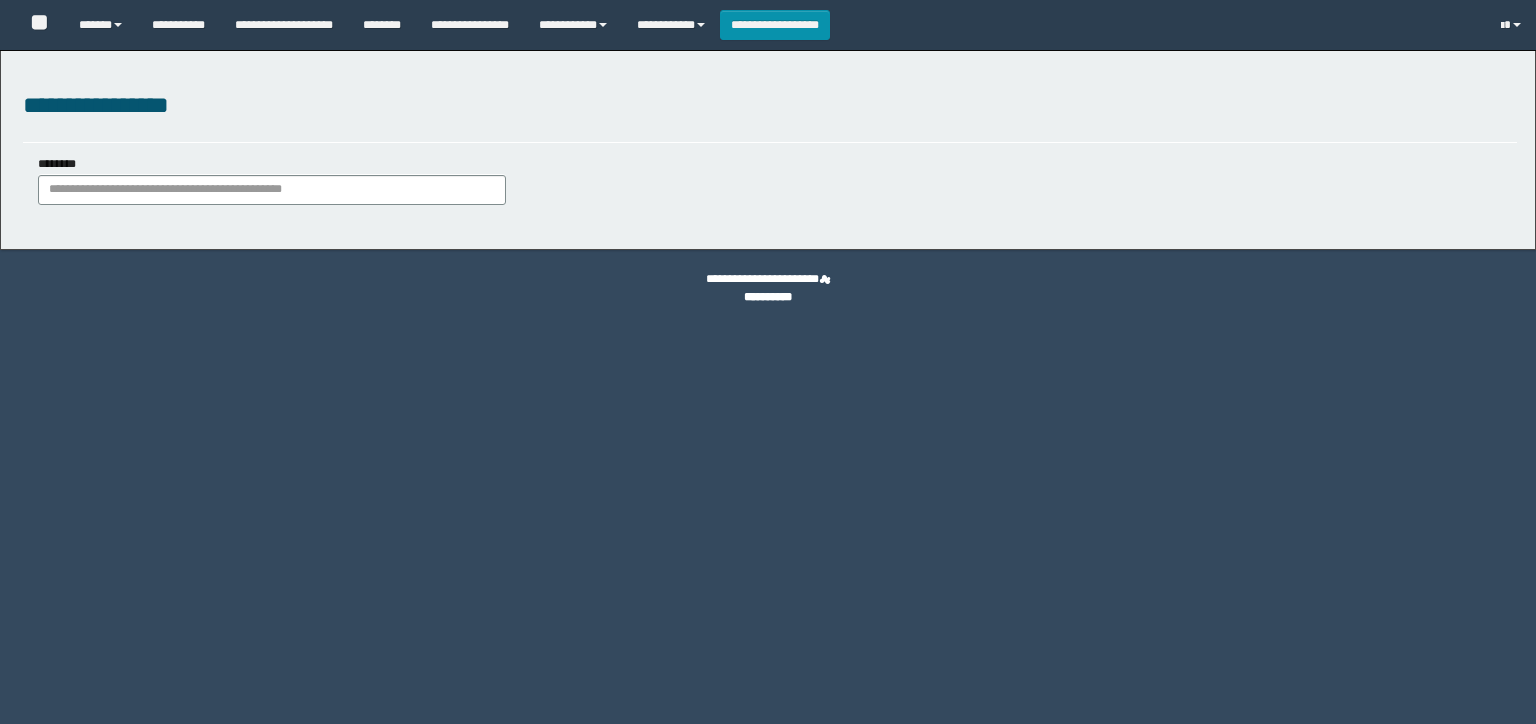 type on "**********" 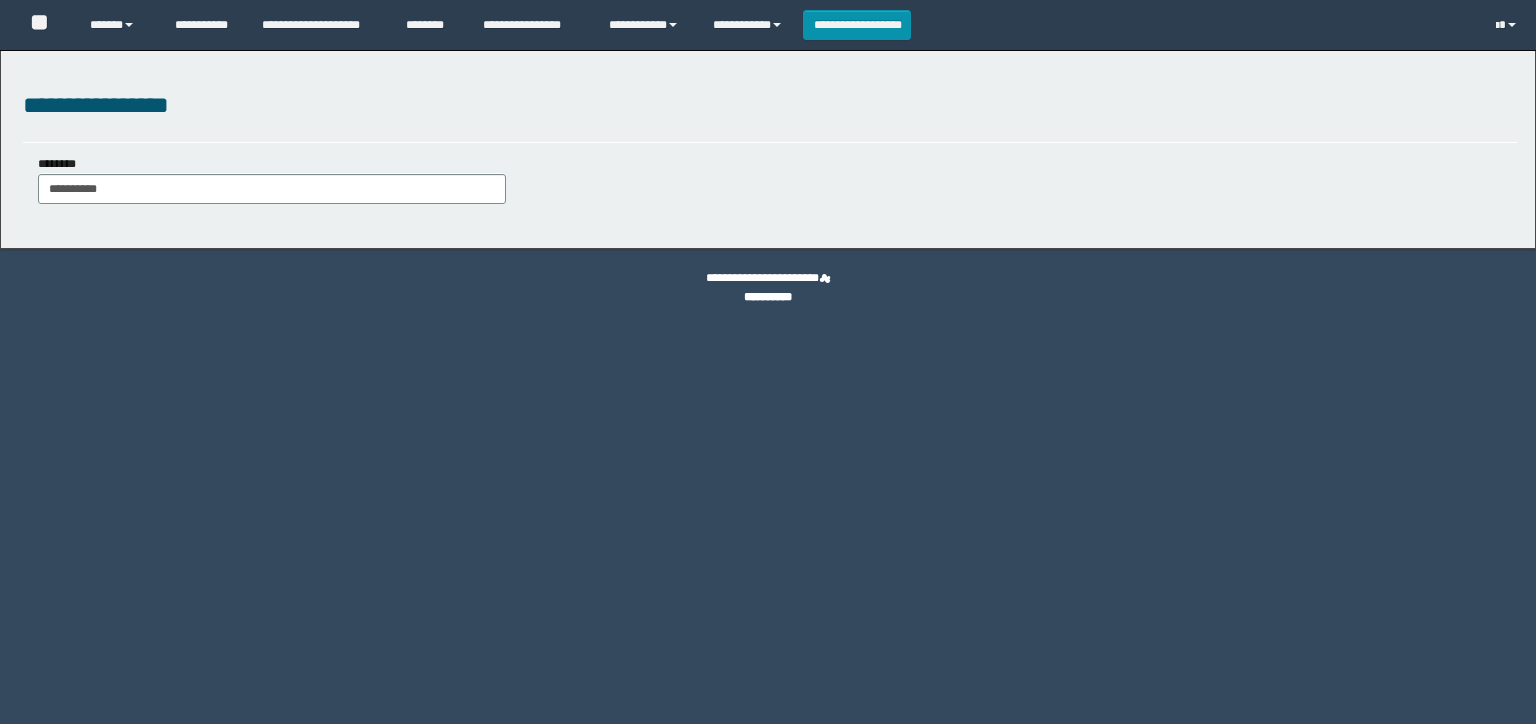scroll, scrollTop: 0, scrollLeft: 0, axis: both 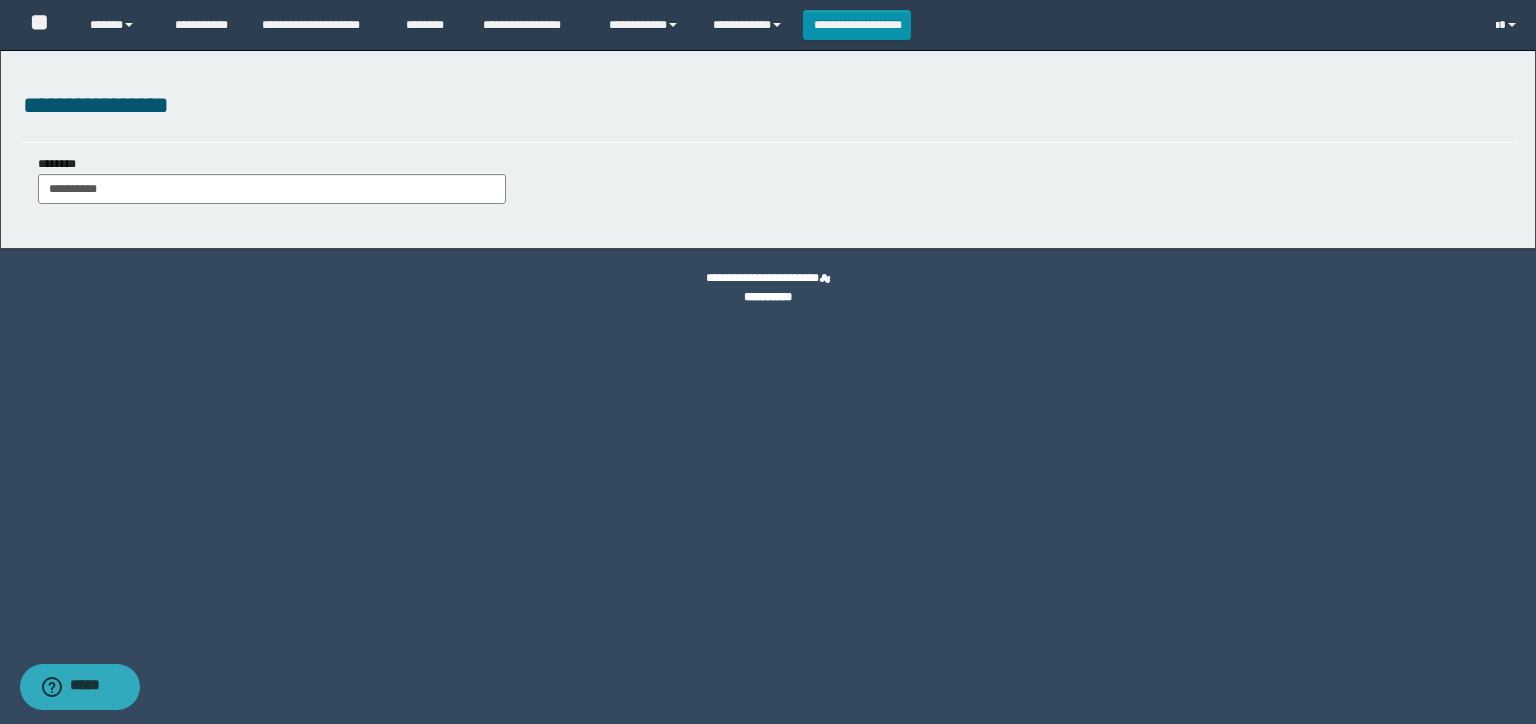 type on "**********" 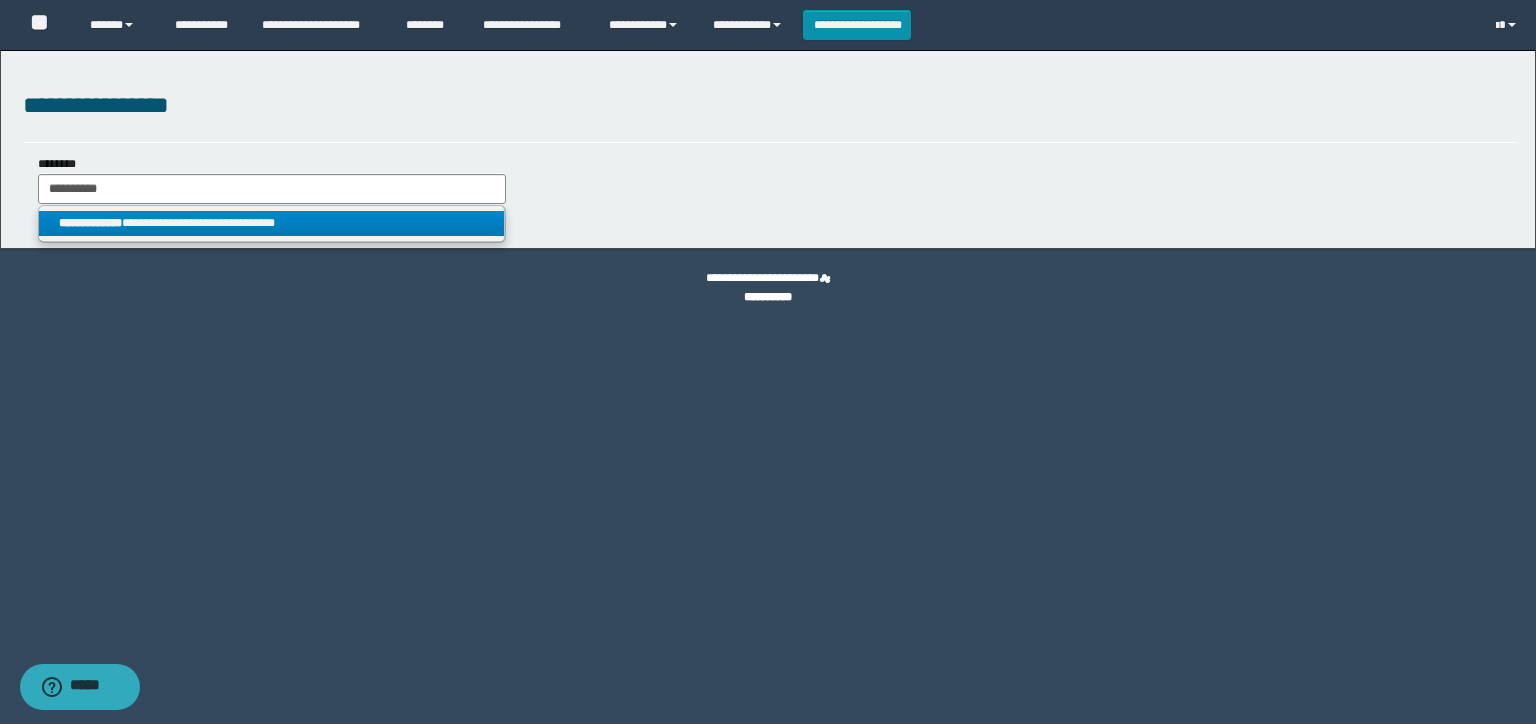 type on "**********" 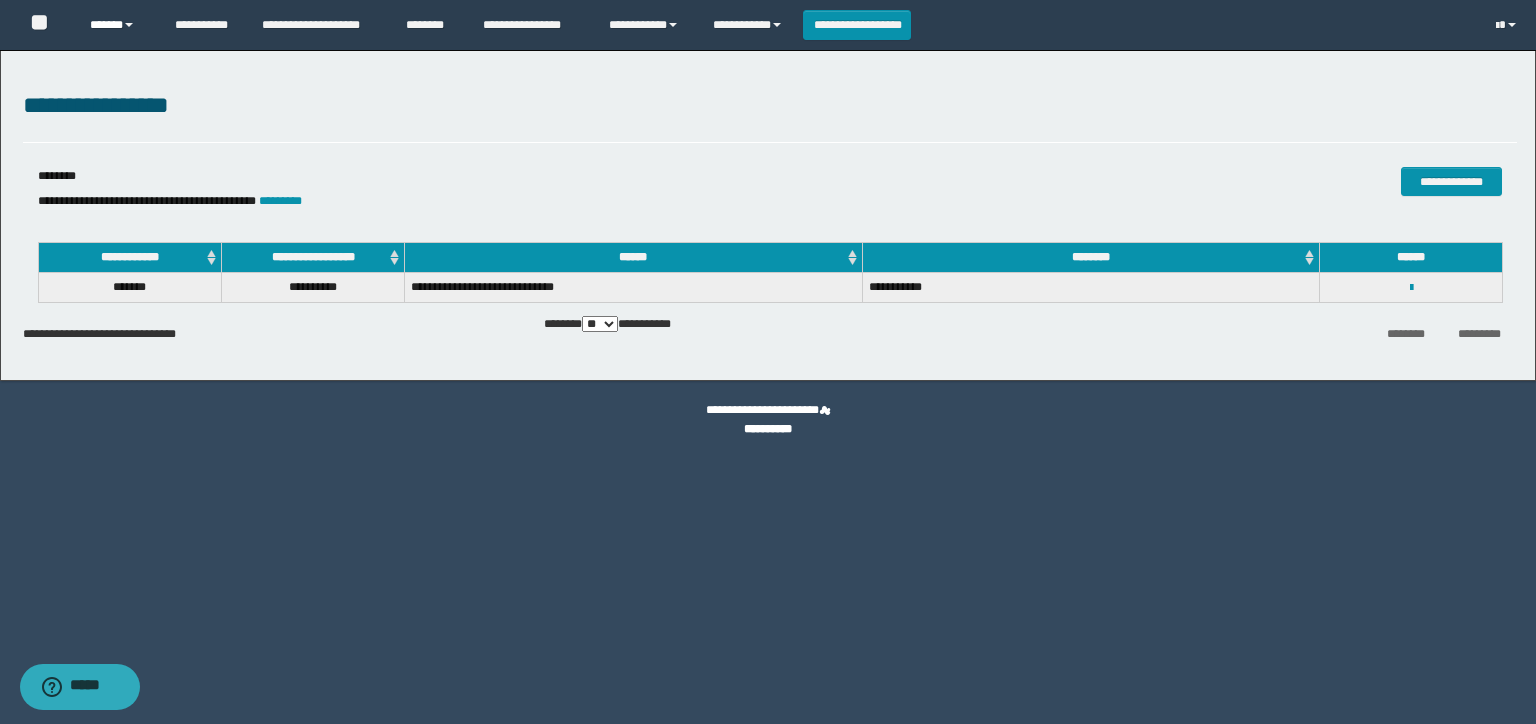 click at bounding box center (129, 25) 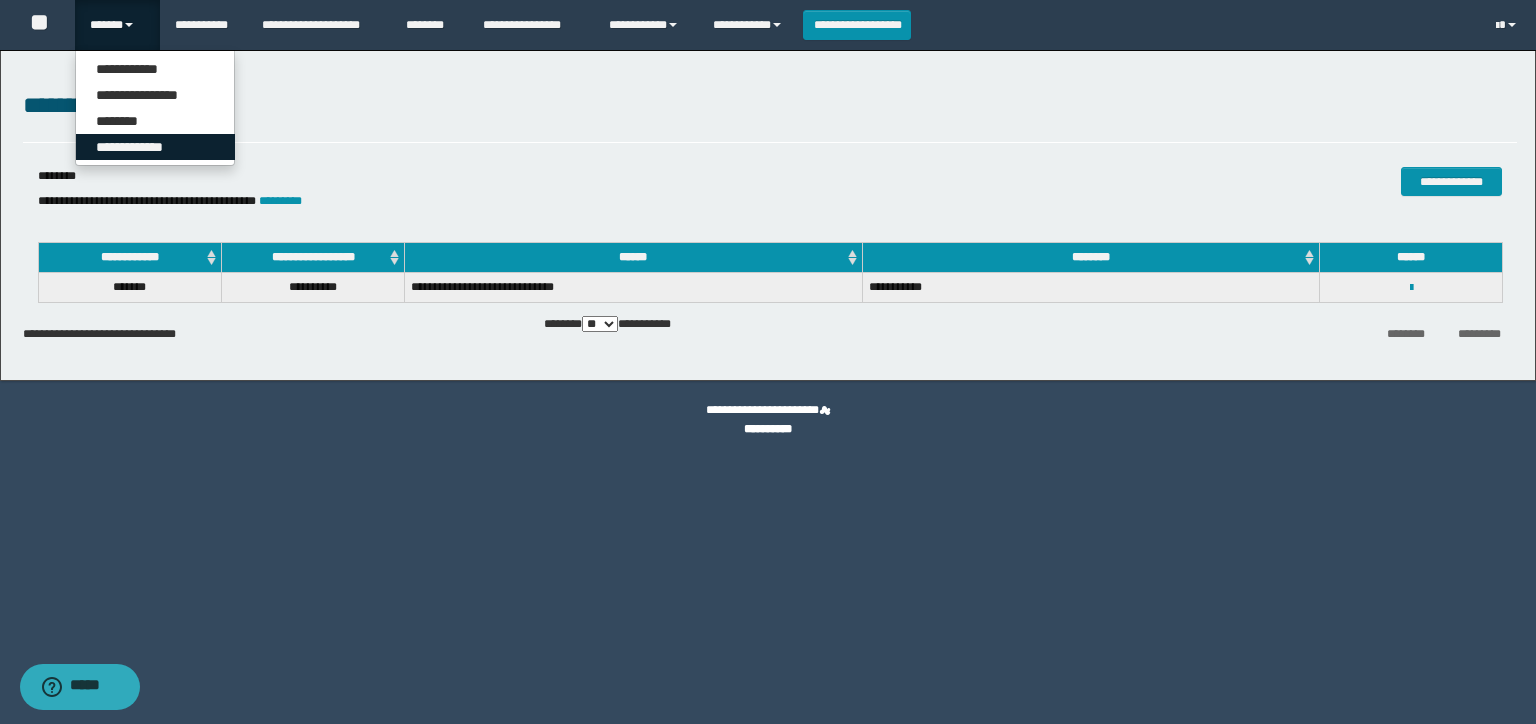drag, startPoint x: 144, startPoint y: 150, endPoint x: 344, endPoint y: 172, distance: 201.20636 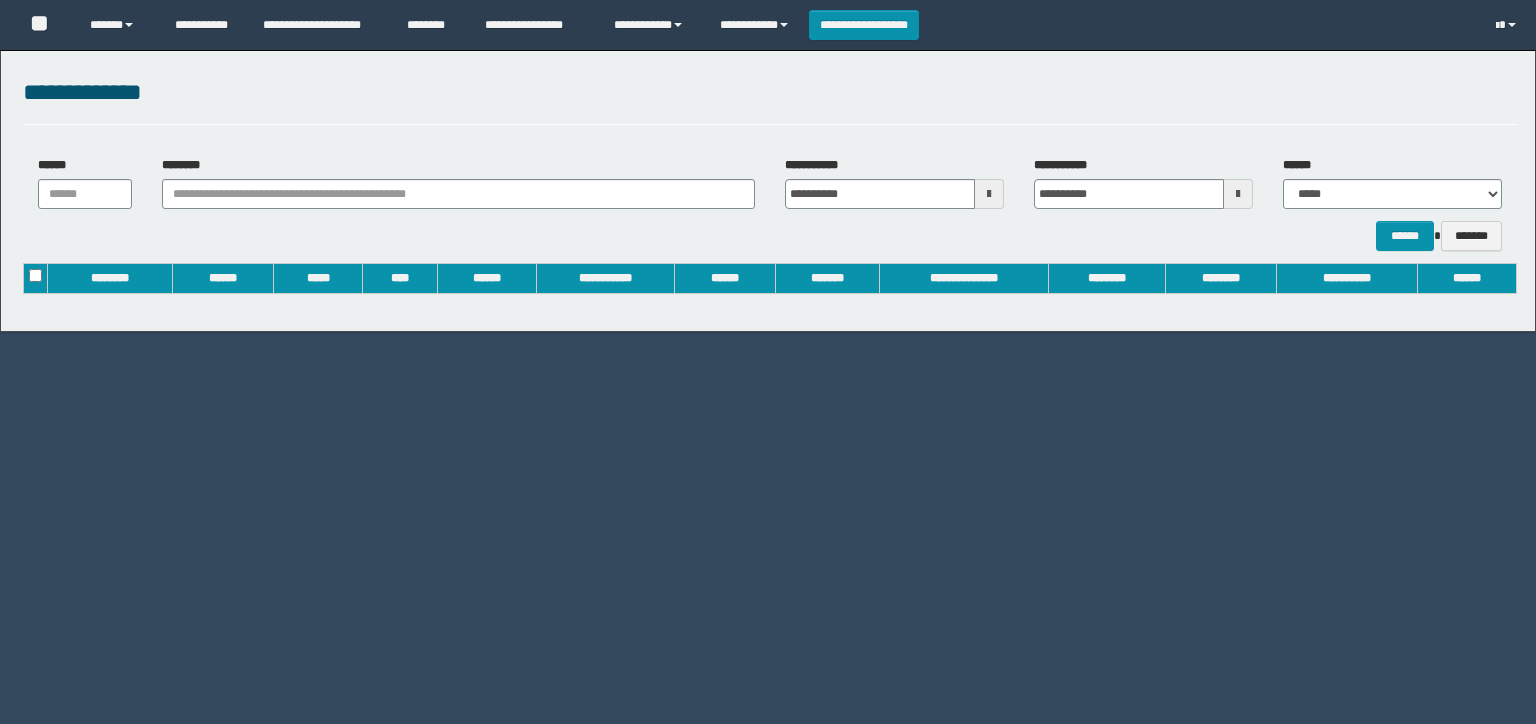 scroll, scrollTop: 0, scrollLeft: 0, axis: both 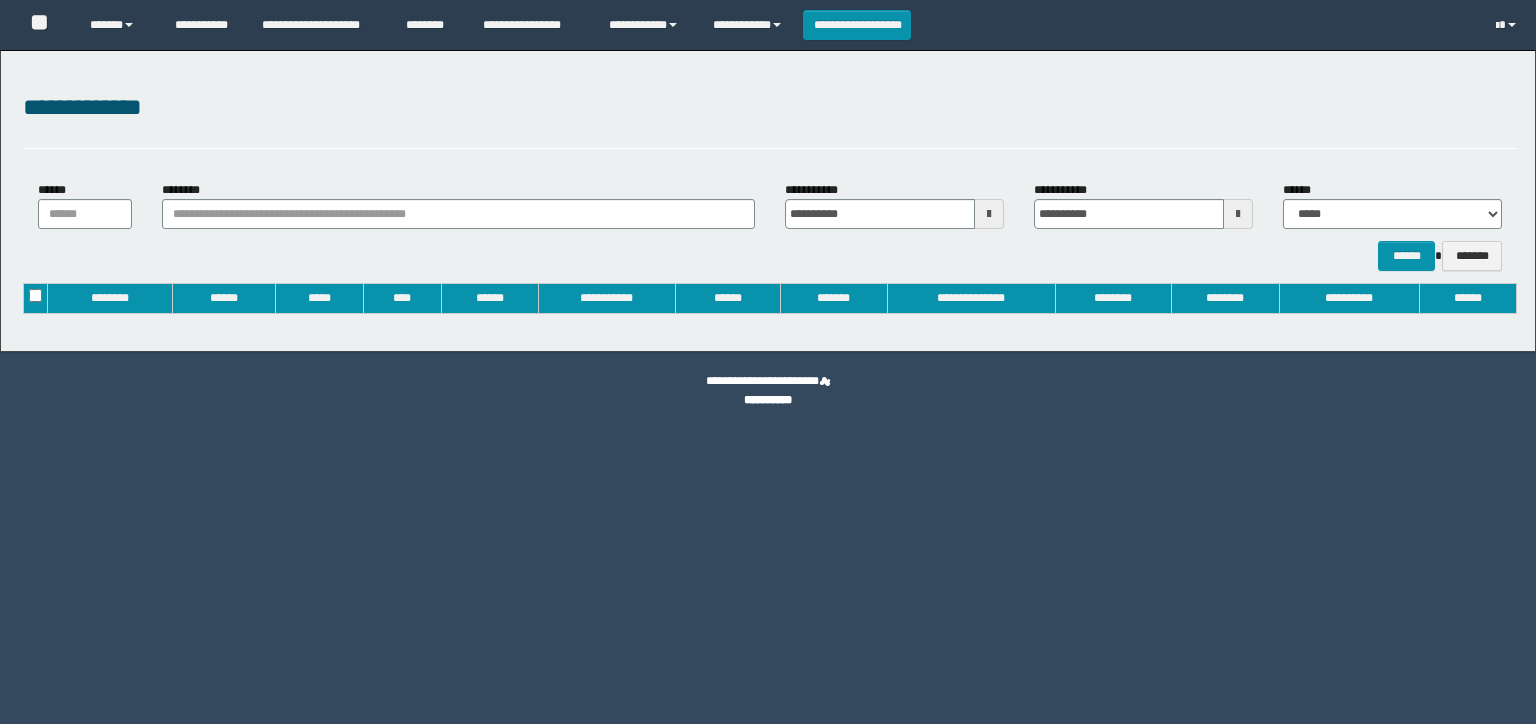type on "**********" 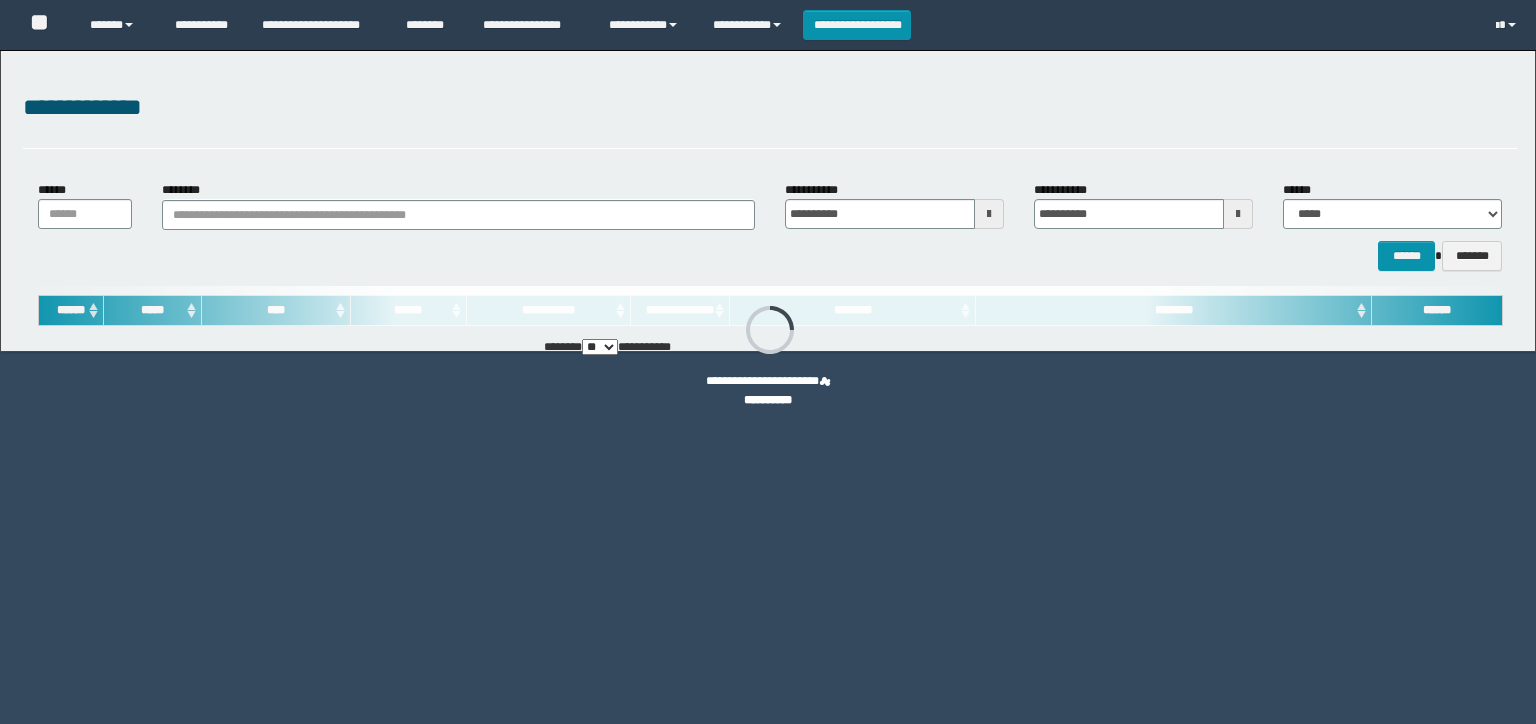 scroll, scrollTop: 0, scrollLeft: 0, axis: both 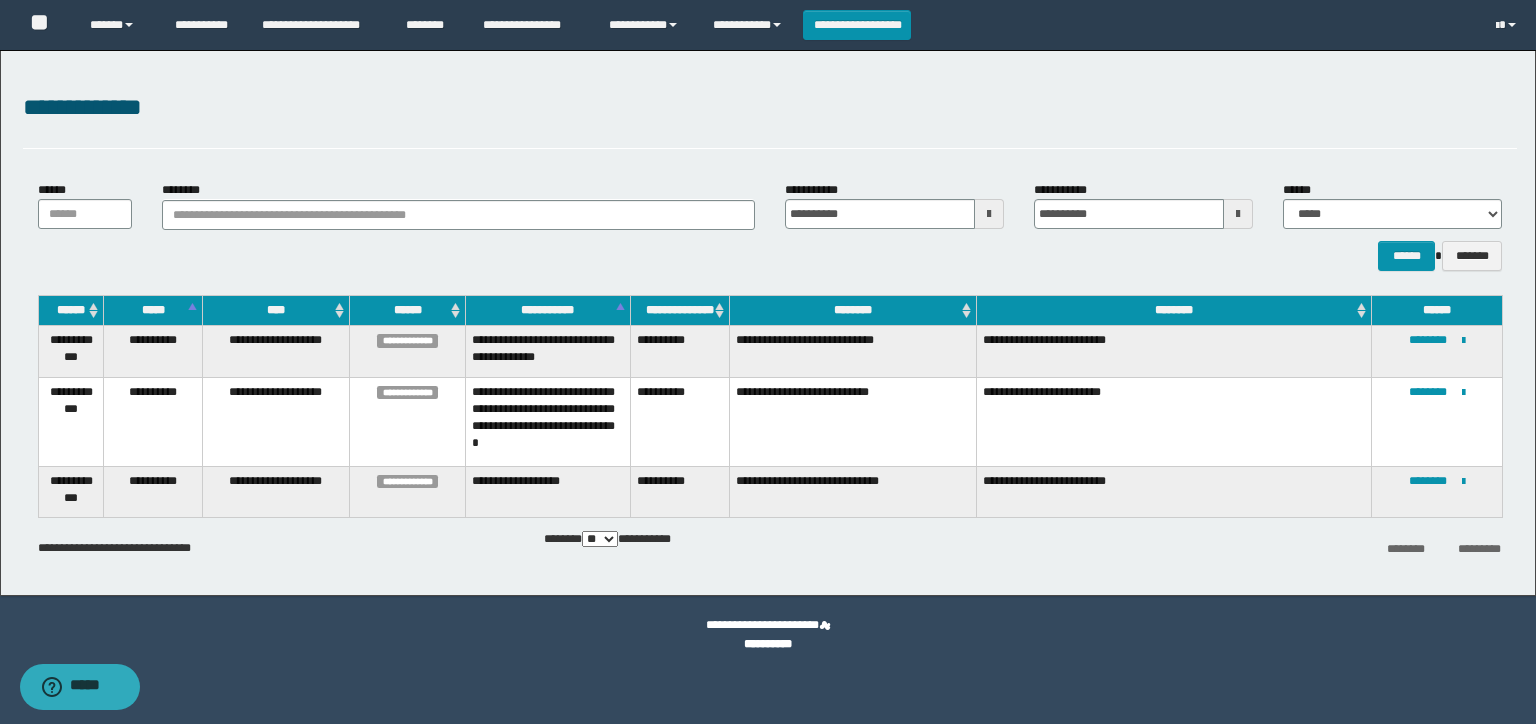 click at bounding box center [0, 0] 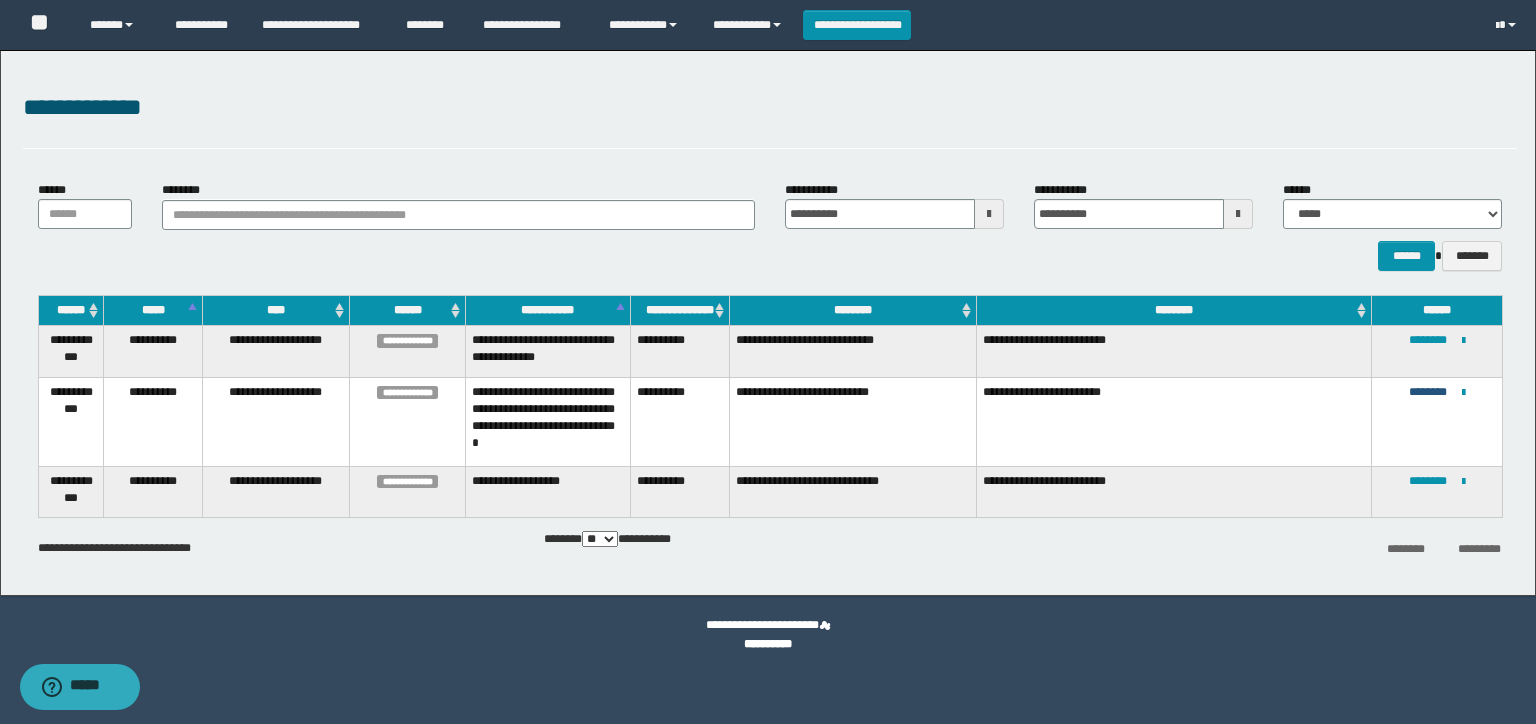 click on "********" at bounding box center [1428, 392] 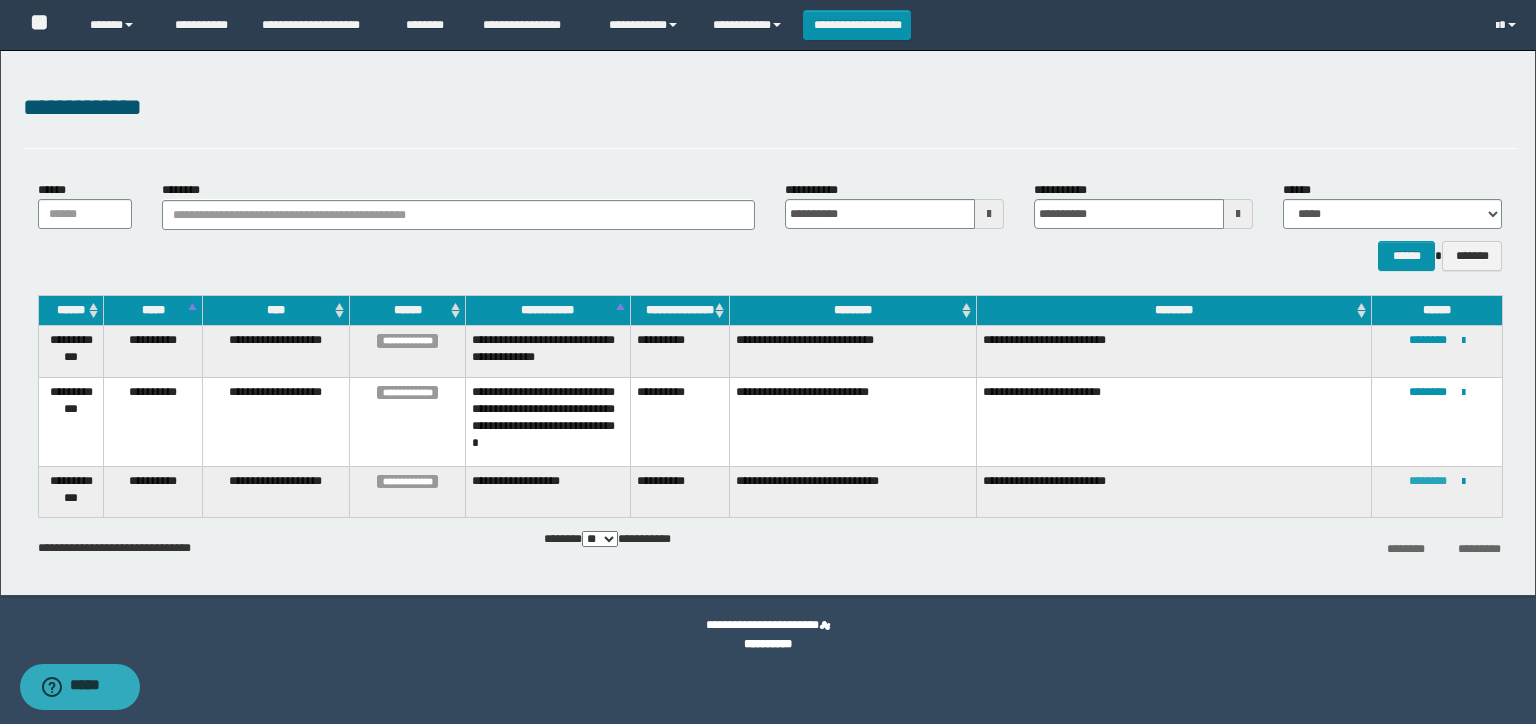 click on "********" at bounding box center [1428, 481] 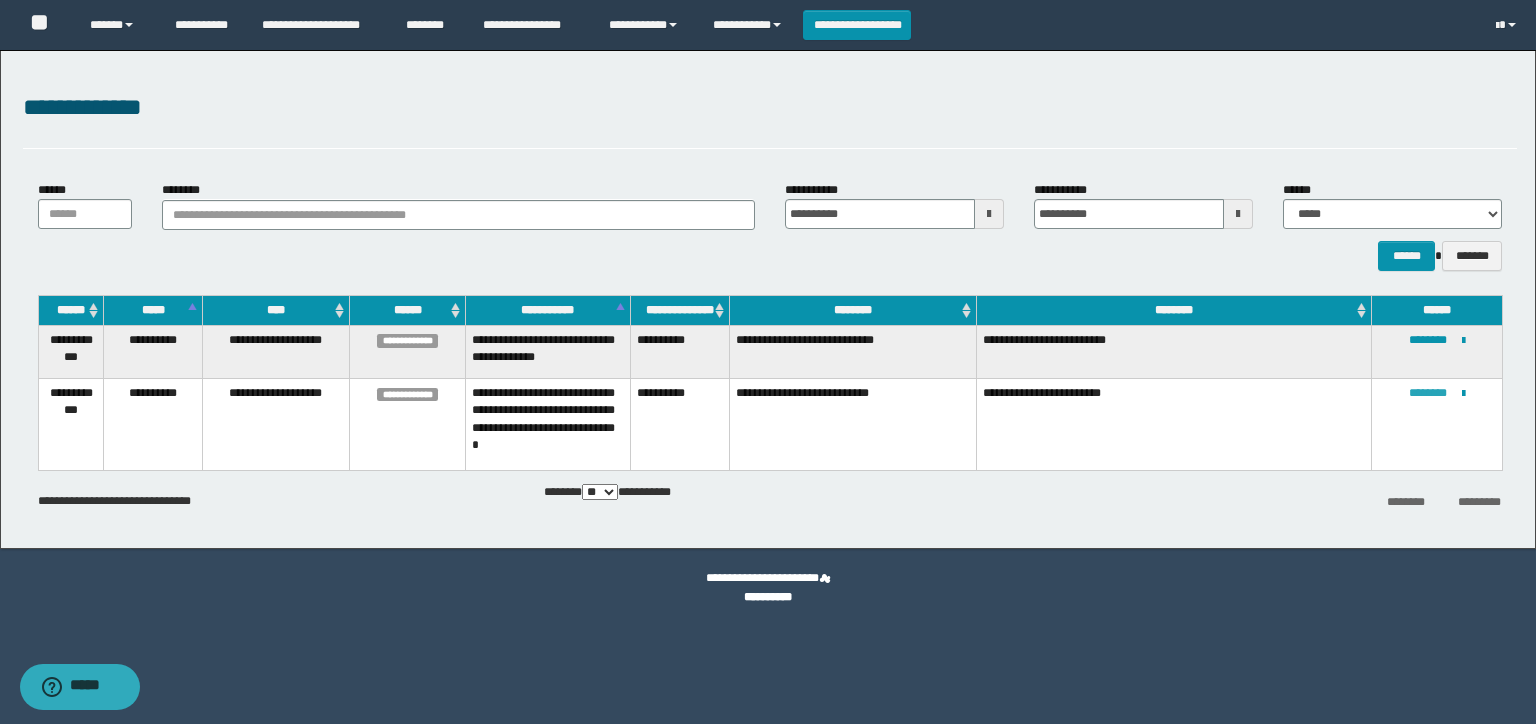 click on "********" at bounding box center [1428, 393] 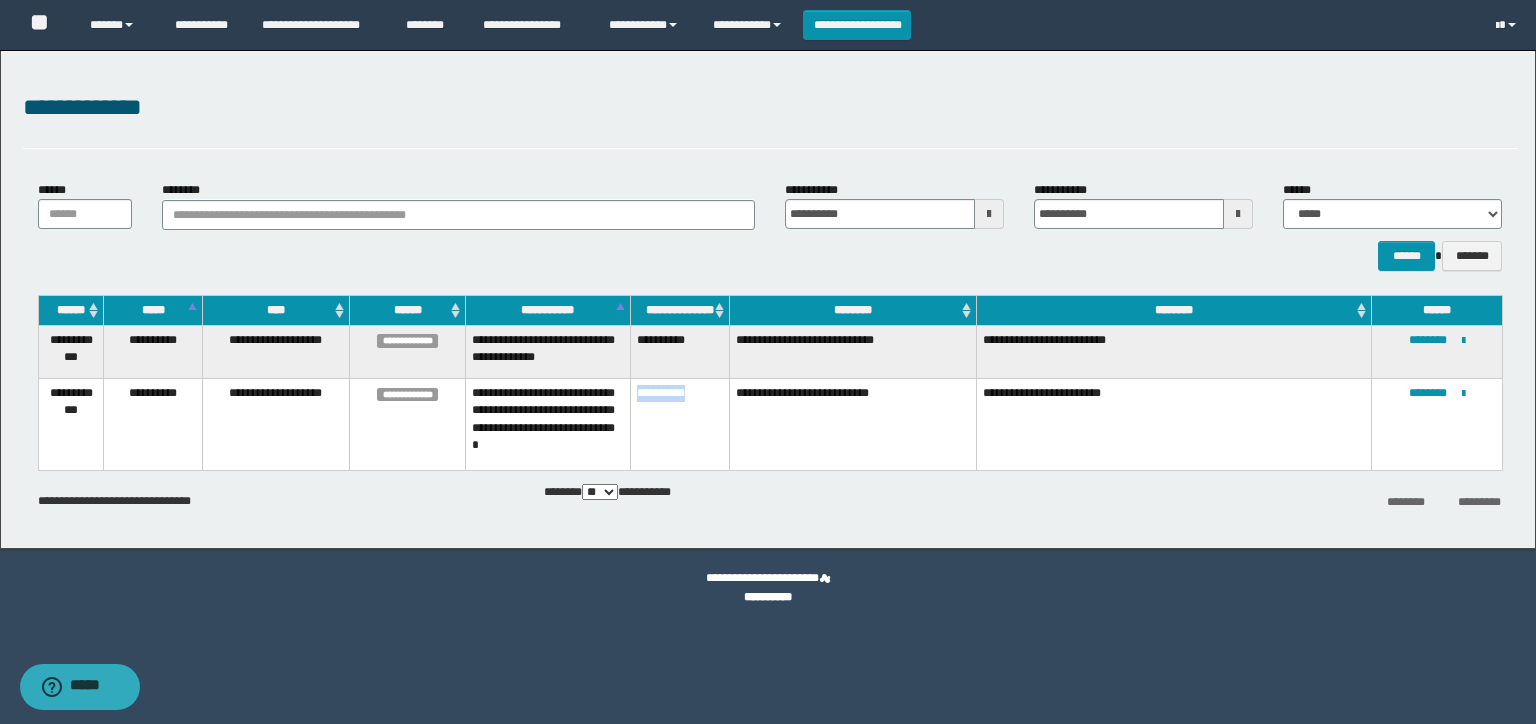 drag, startPoint x: 703, startPoint y: 388, endPoint x: 633, endPoint y: 388, distance: 70 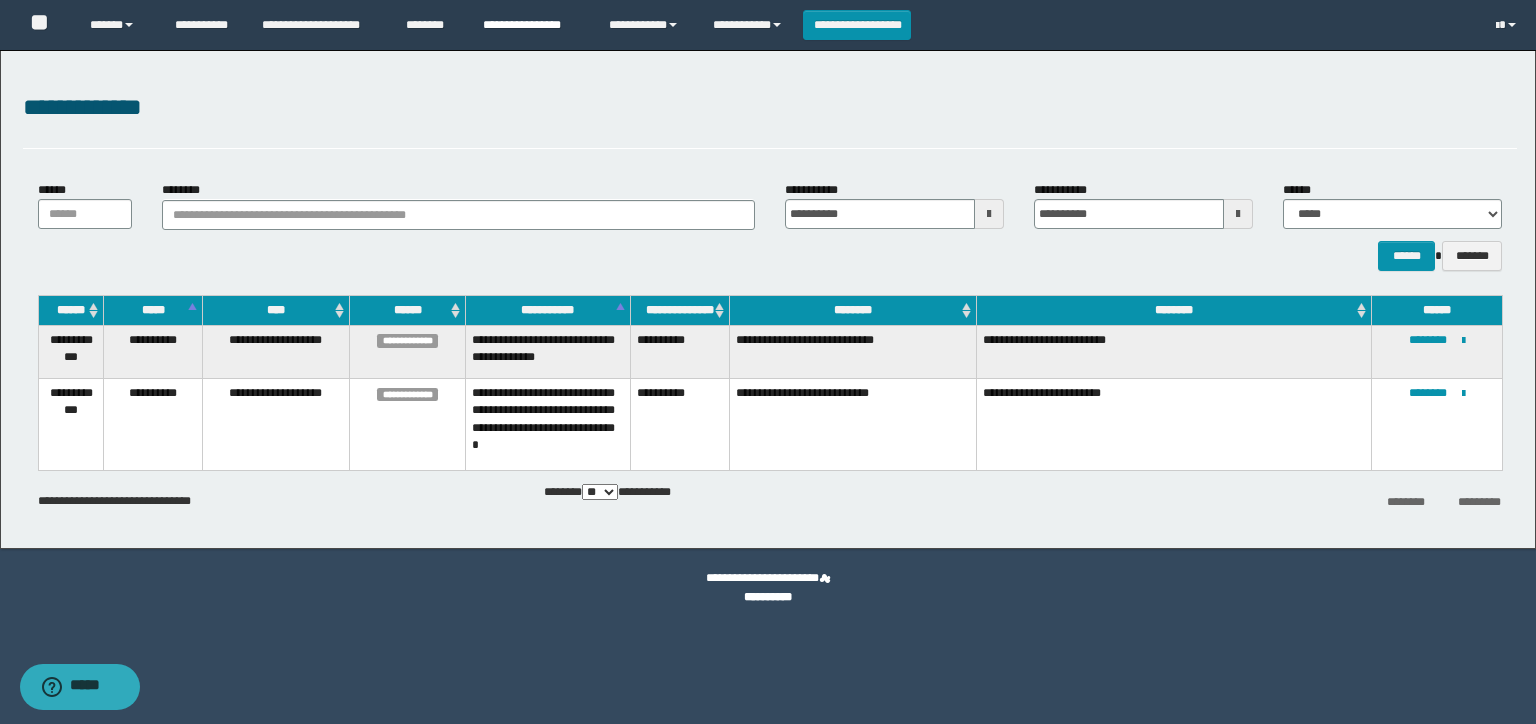 click on "**********" at bounding box center (531, 25) 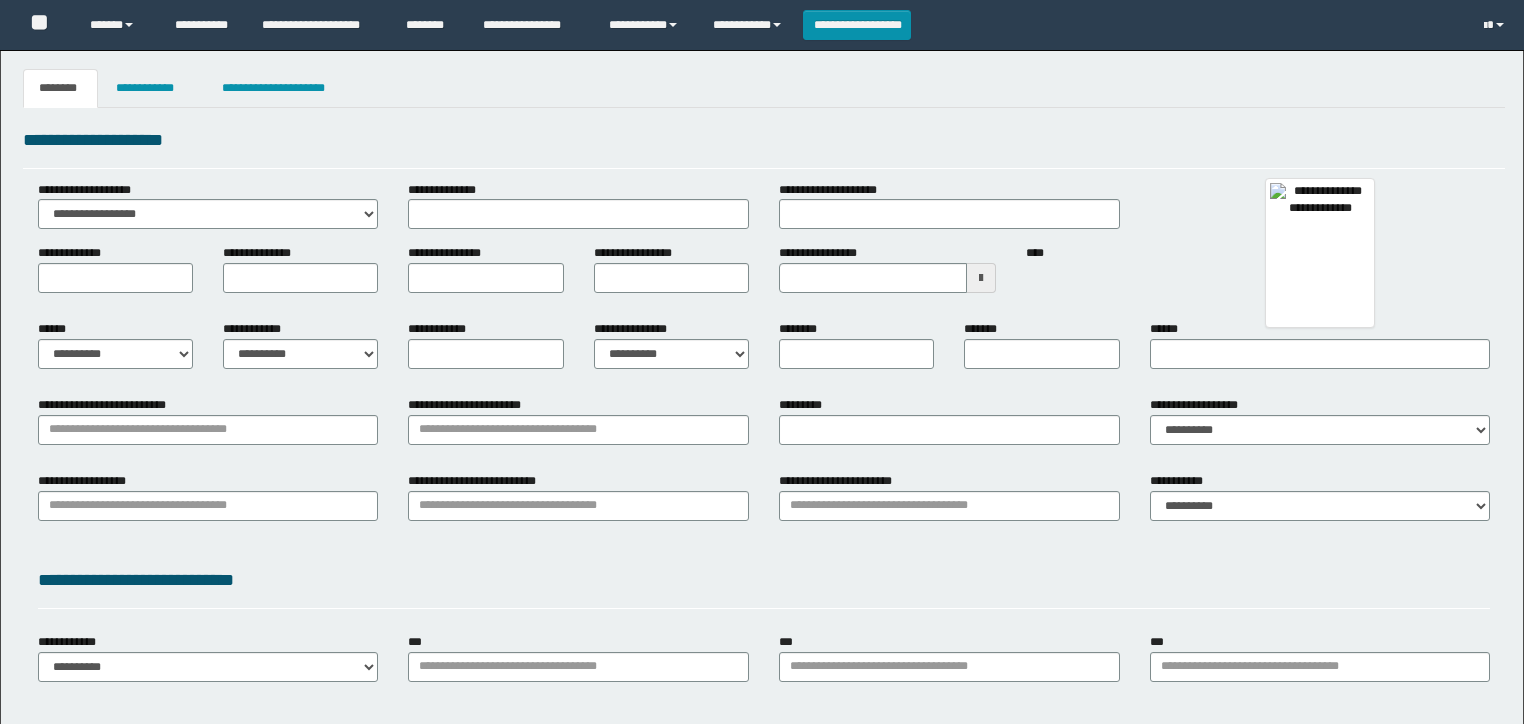 type 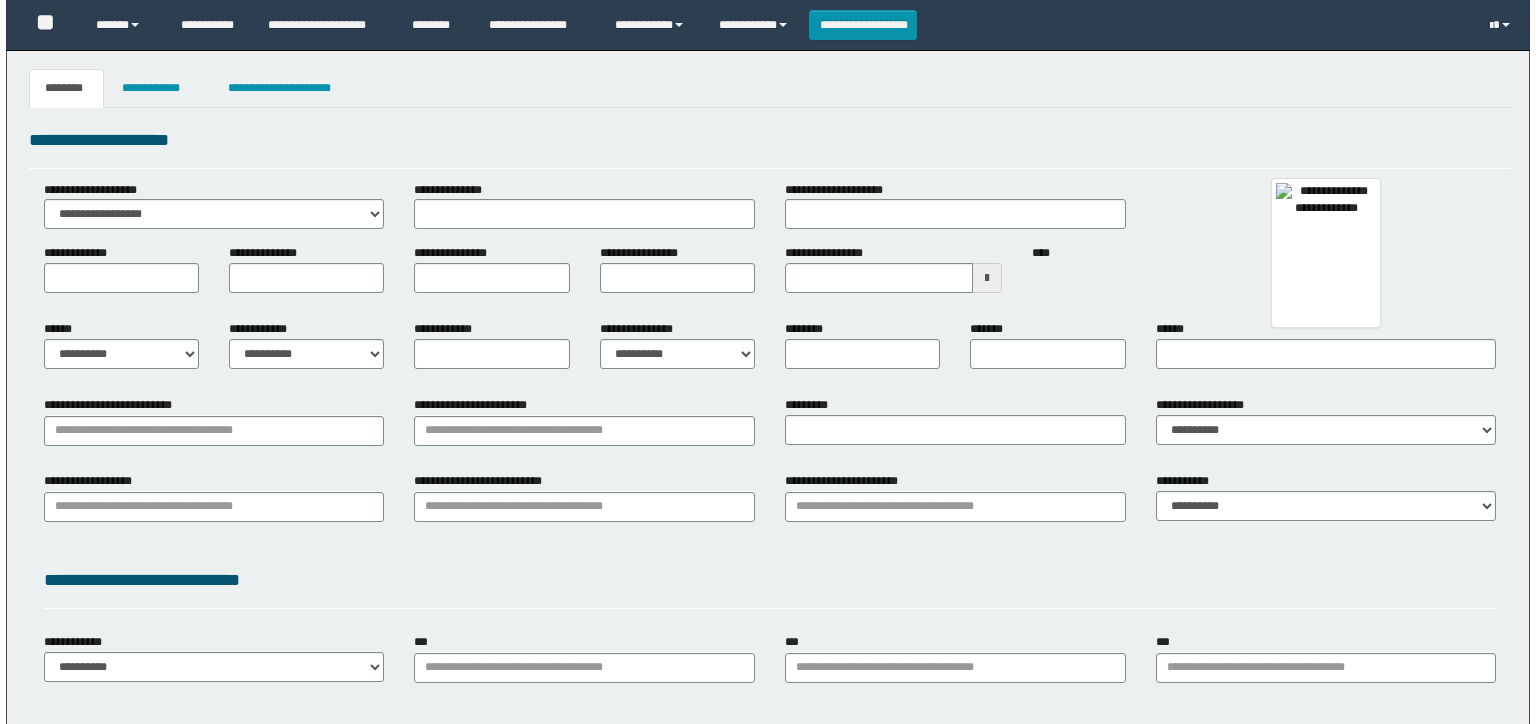 scroll, scrollTop: 0, scrollLeft: 0, axis: both 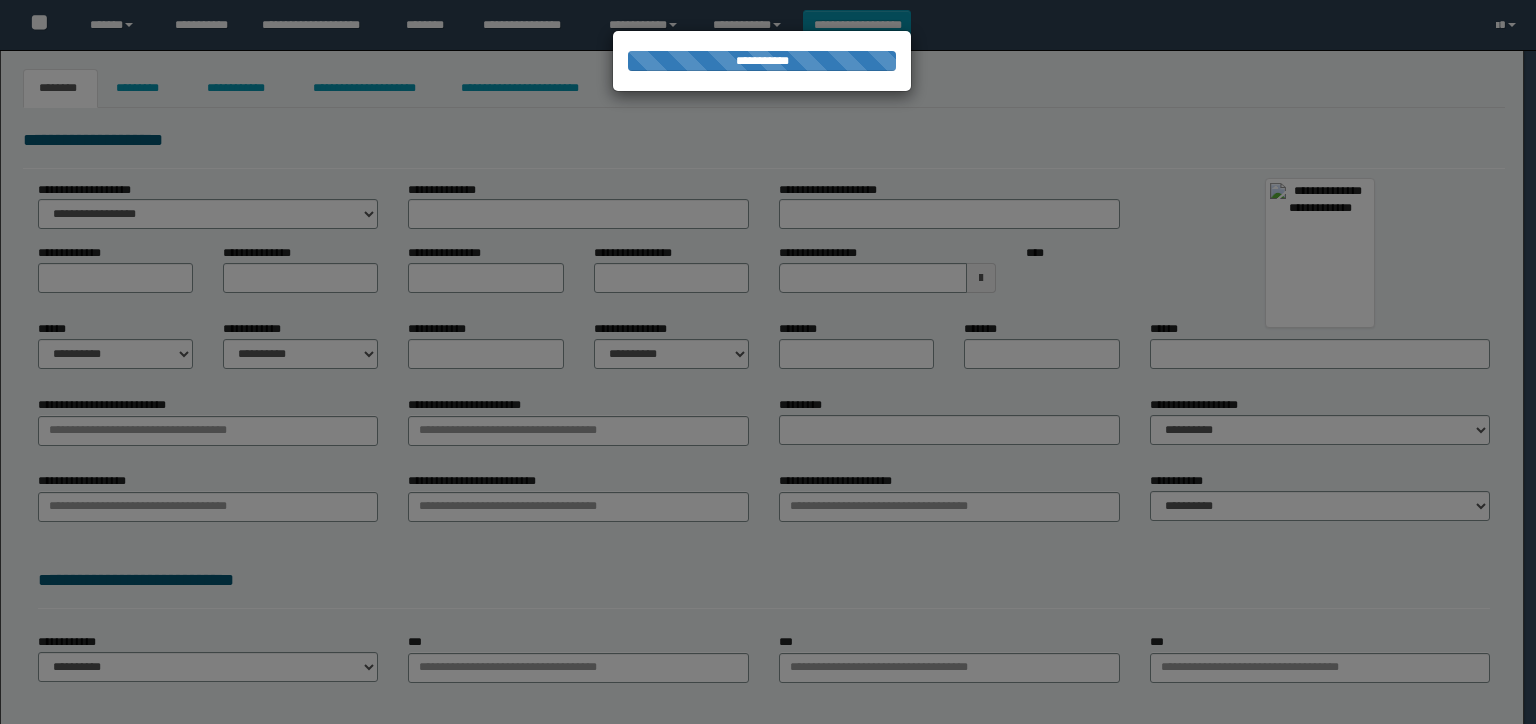 type on "**********" 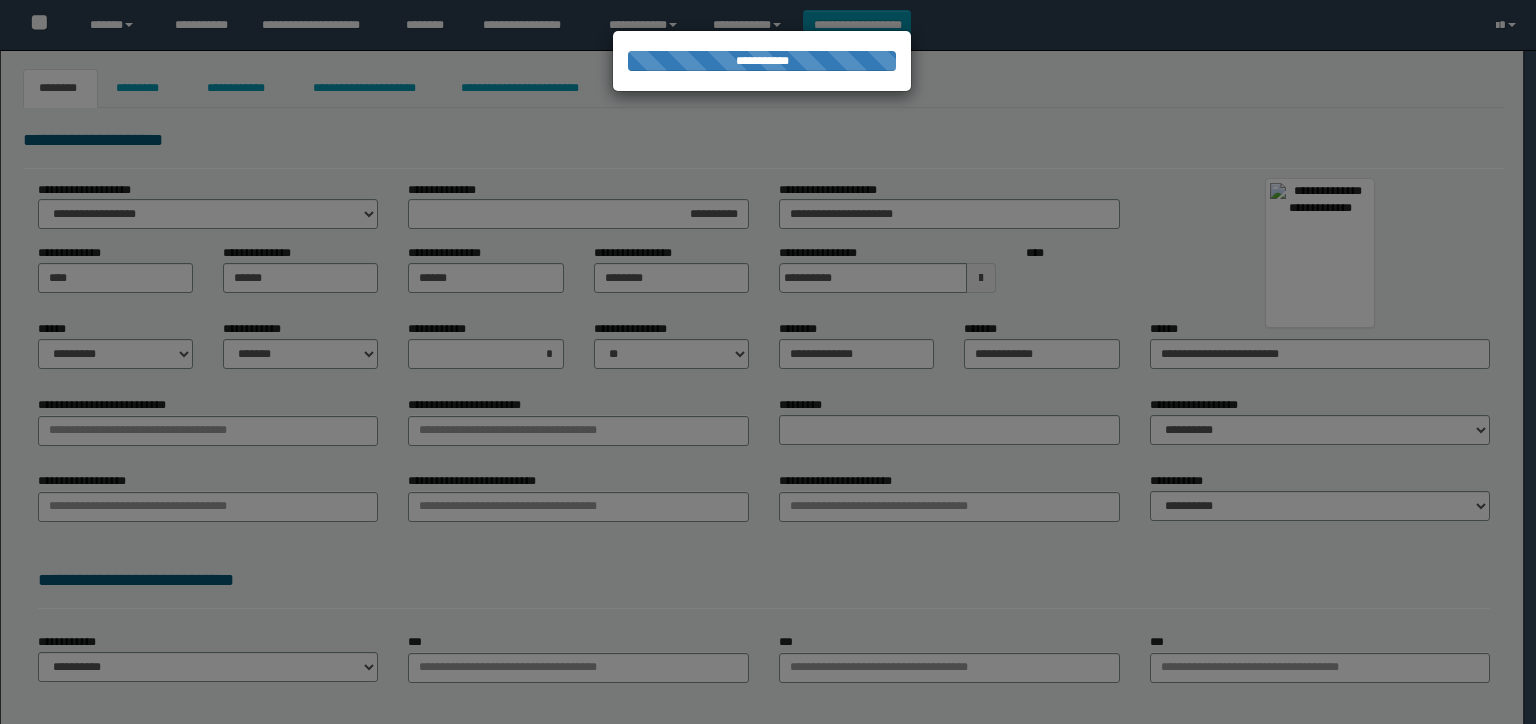 type on "**********" 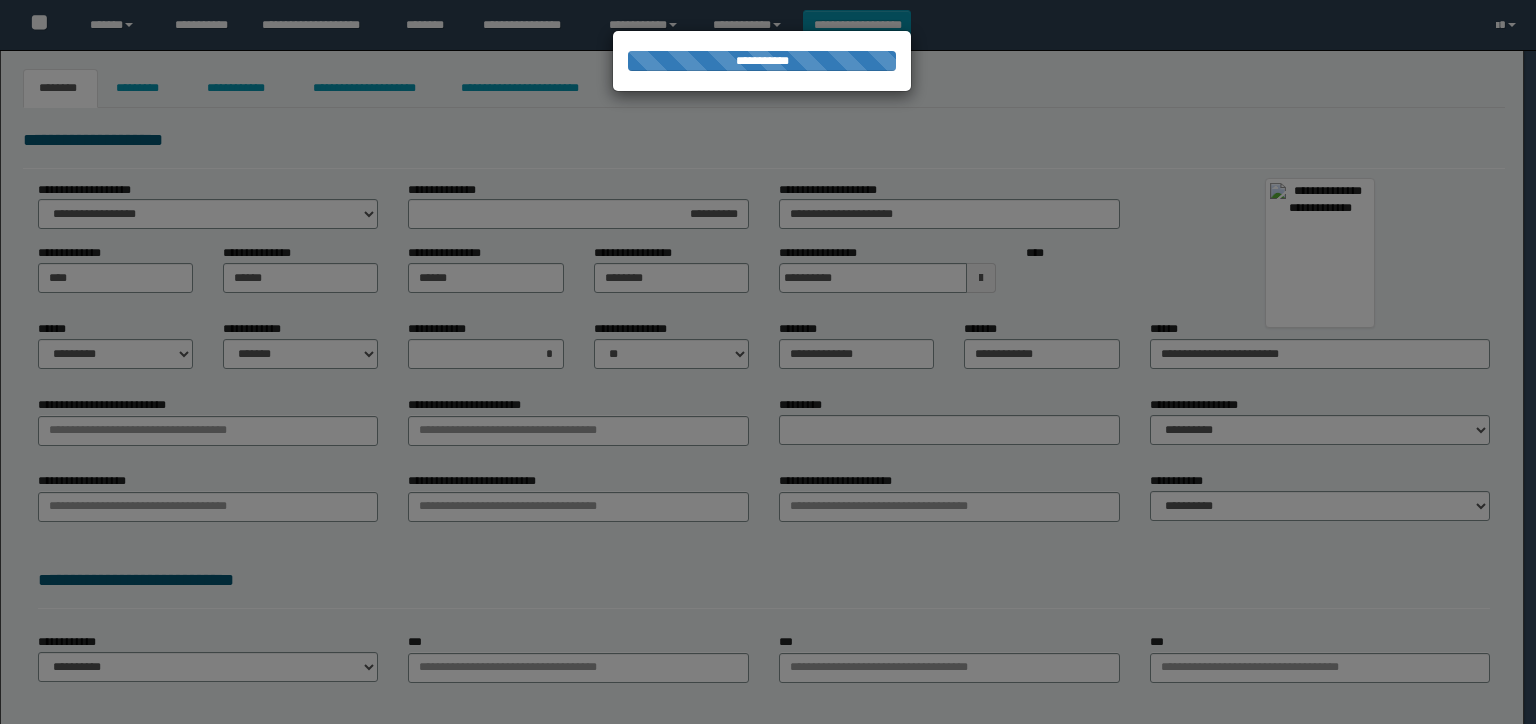 select on "*" 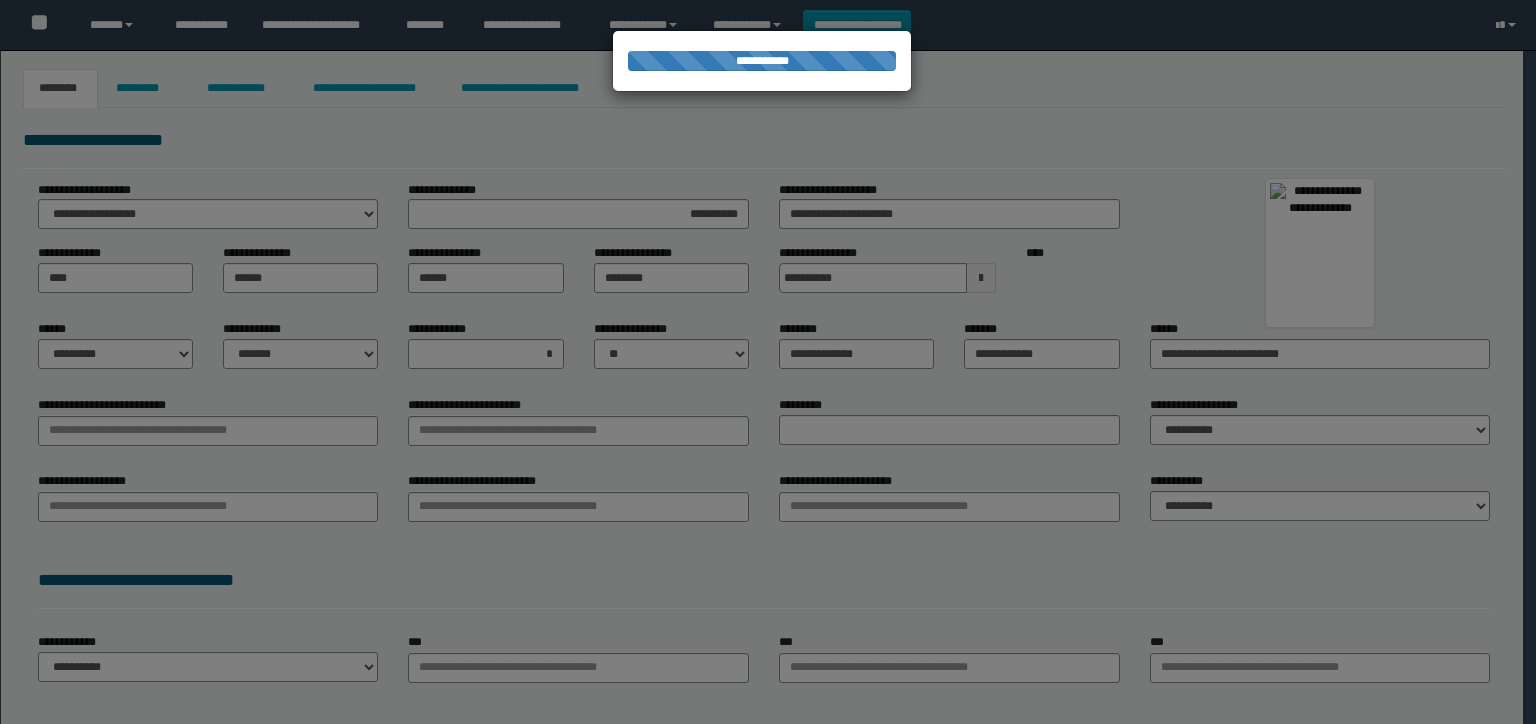 select on "*" 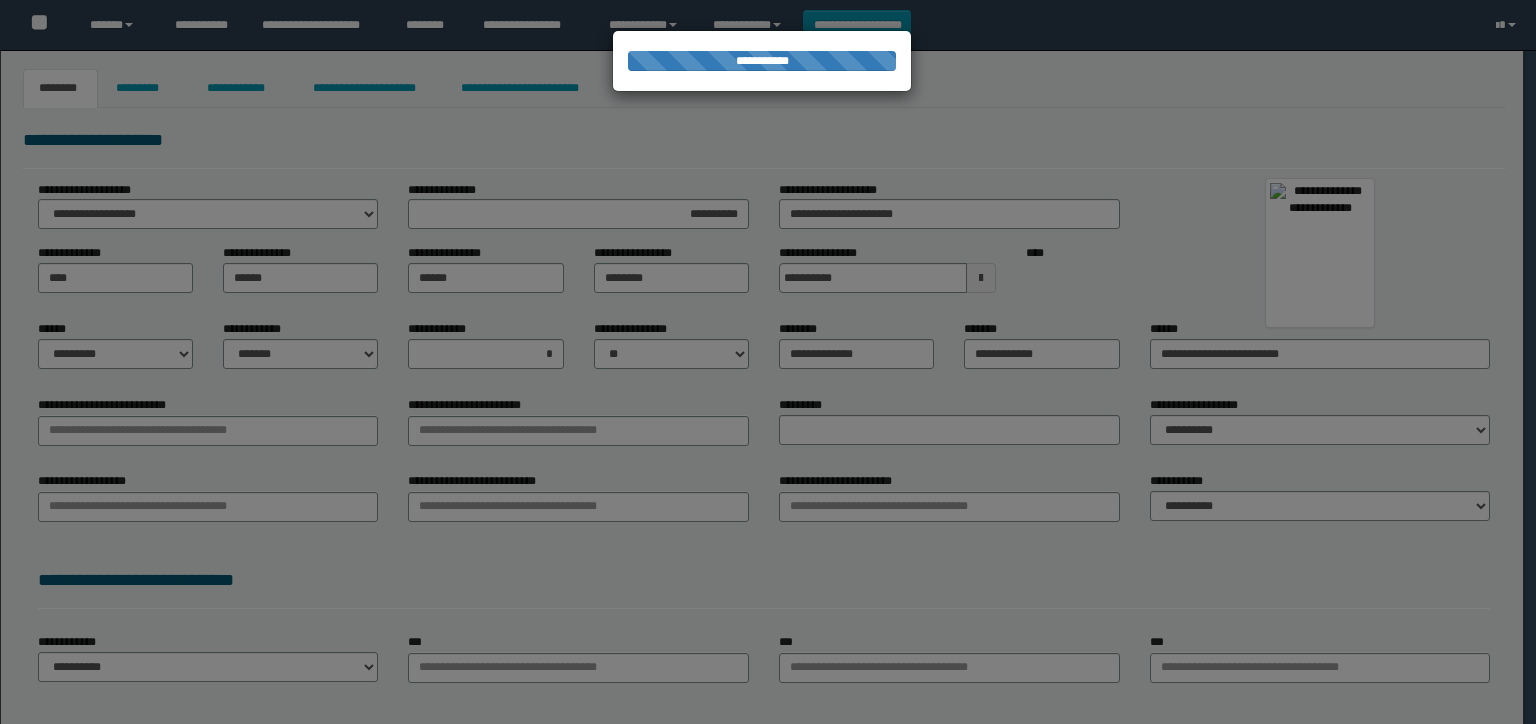 select on "*" 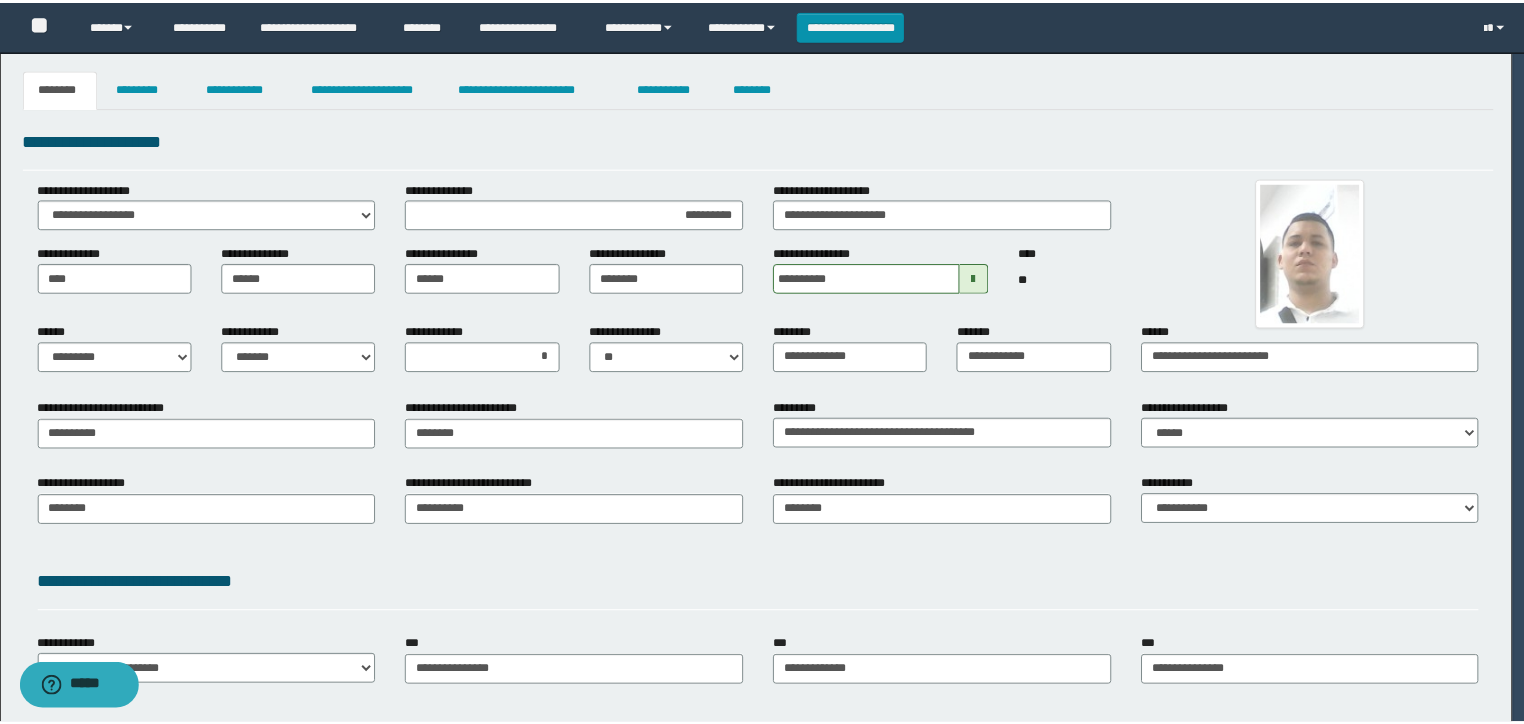 scroll, scrollTop: 0, scrollLeft: 0, axis: both 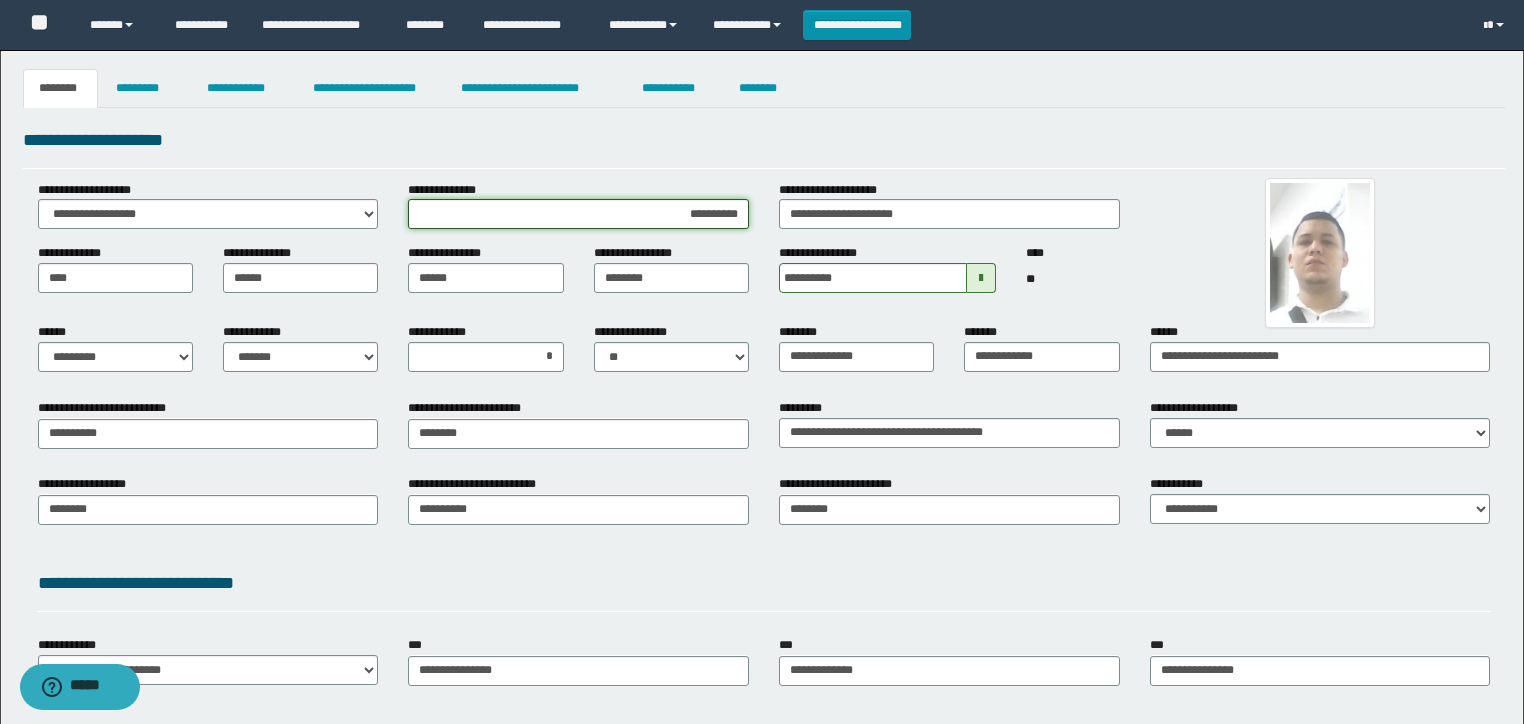 drag, startPoint x: 656, startPoint y: 213, endPoint x: 771, endPoint y: 212, distance: 115.00435 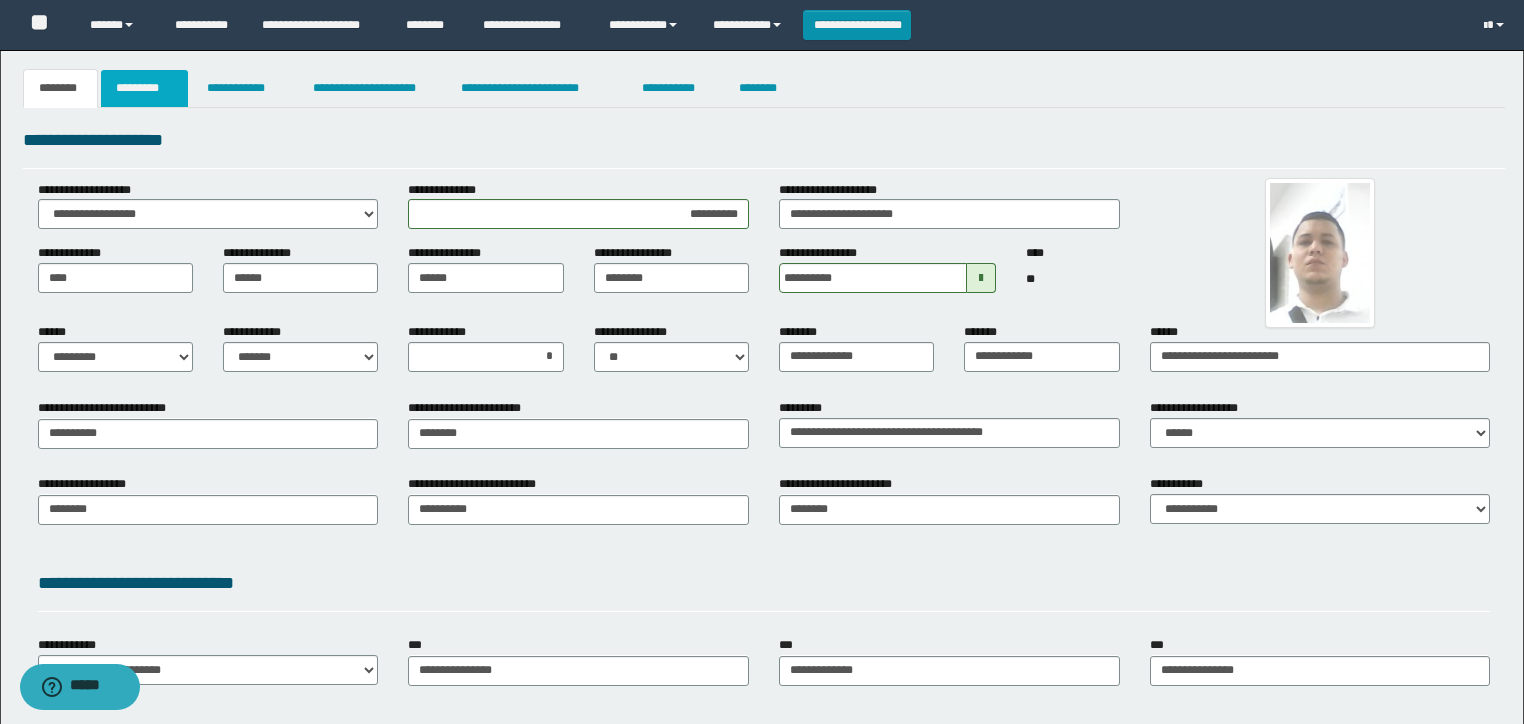 click on "*********" at bounding box center (144, 88) 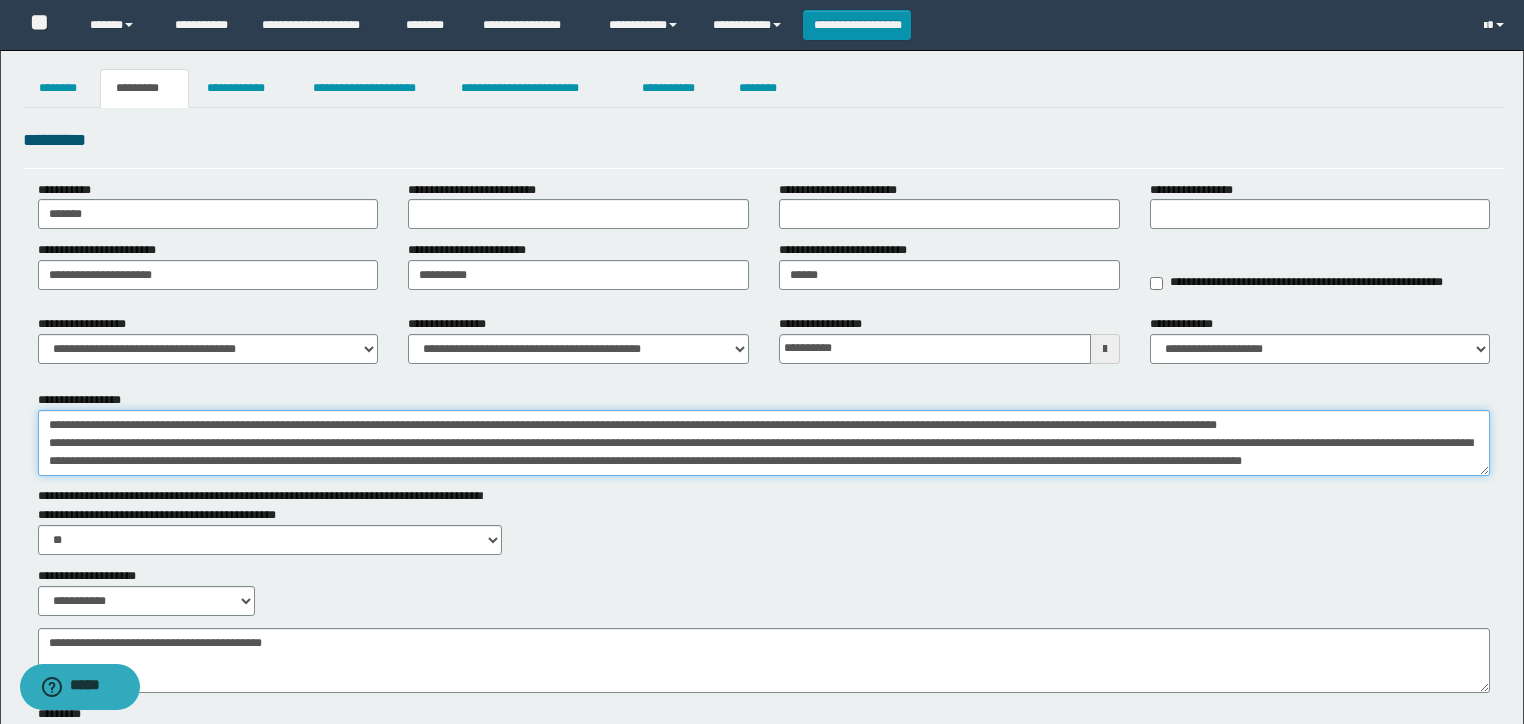 drag, startPoint x: 1487, startPoint y: 474, endPoint x: 1505, endPoint y: 572, distance: 99.63935 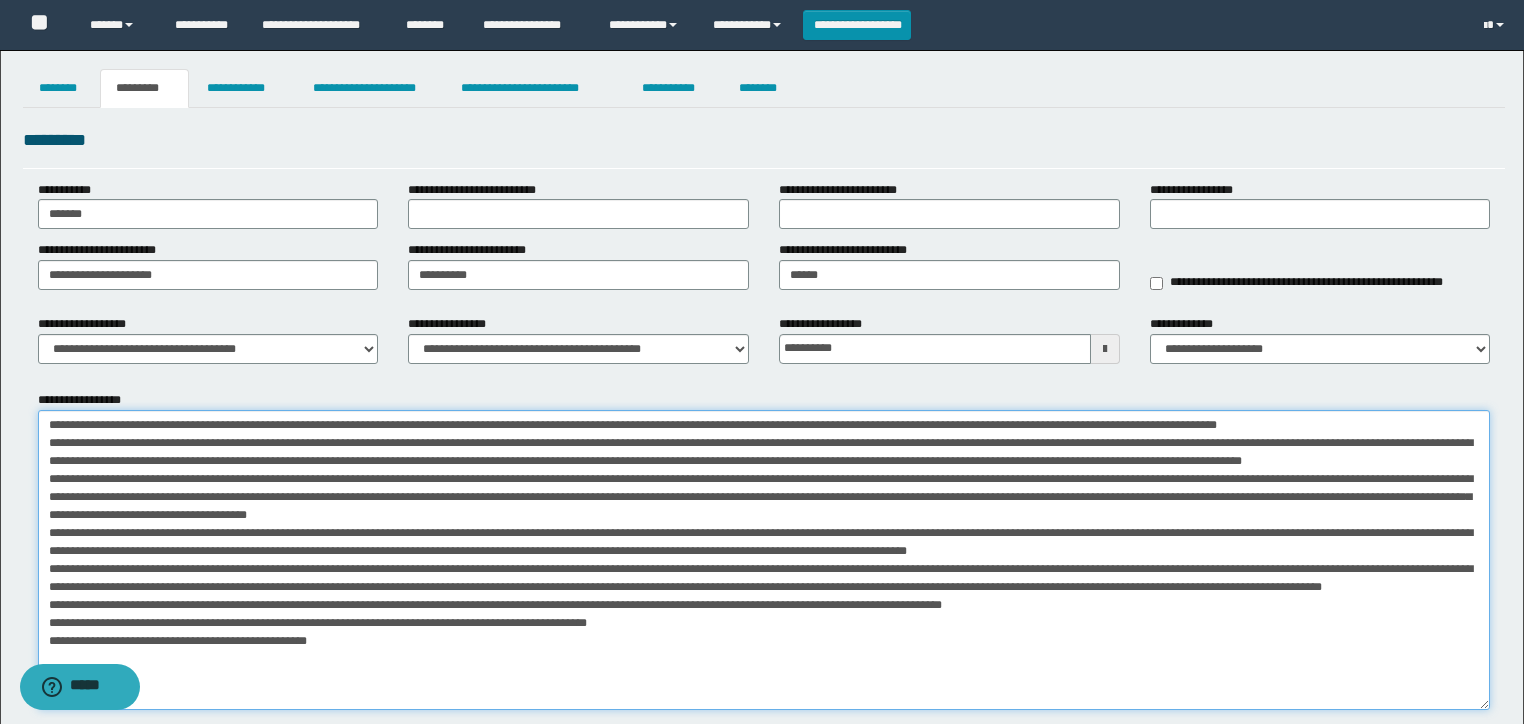 drag, startPoint x: 1480, startPoint y: 471, endPoint x: 1040, endPoint y: 590, distance: 455.80807 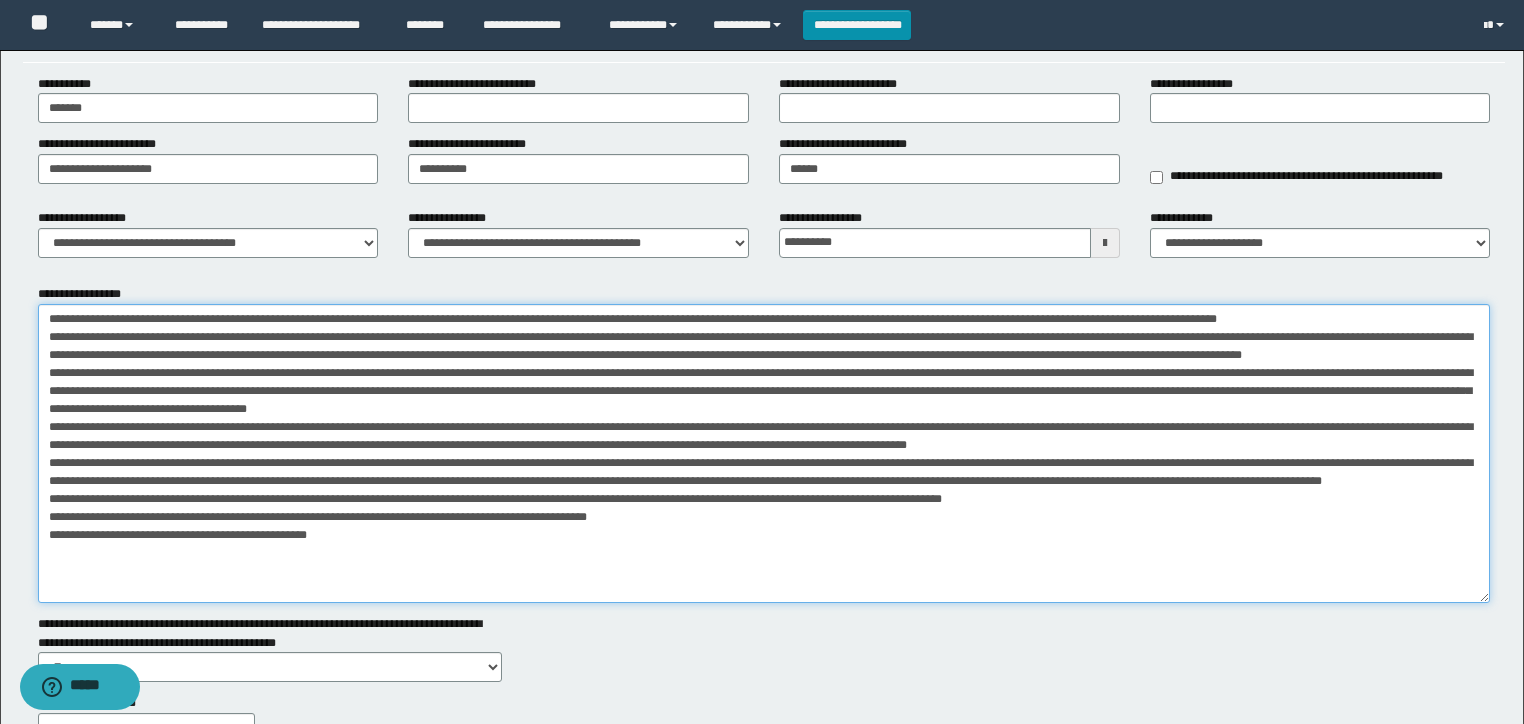 scroll, scrollTop: 240, scrollLeft: 0, axis: vertical 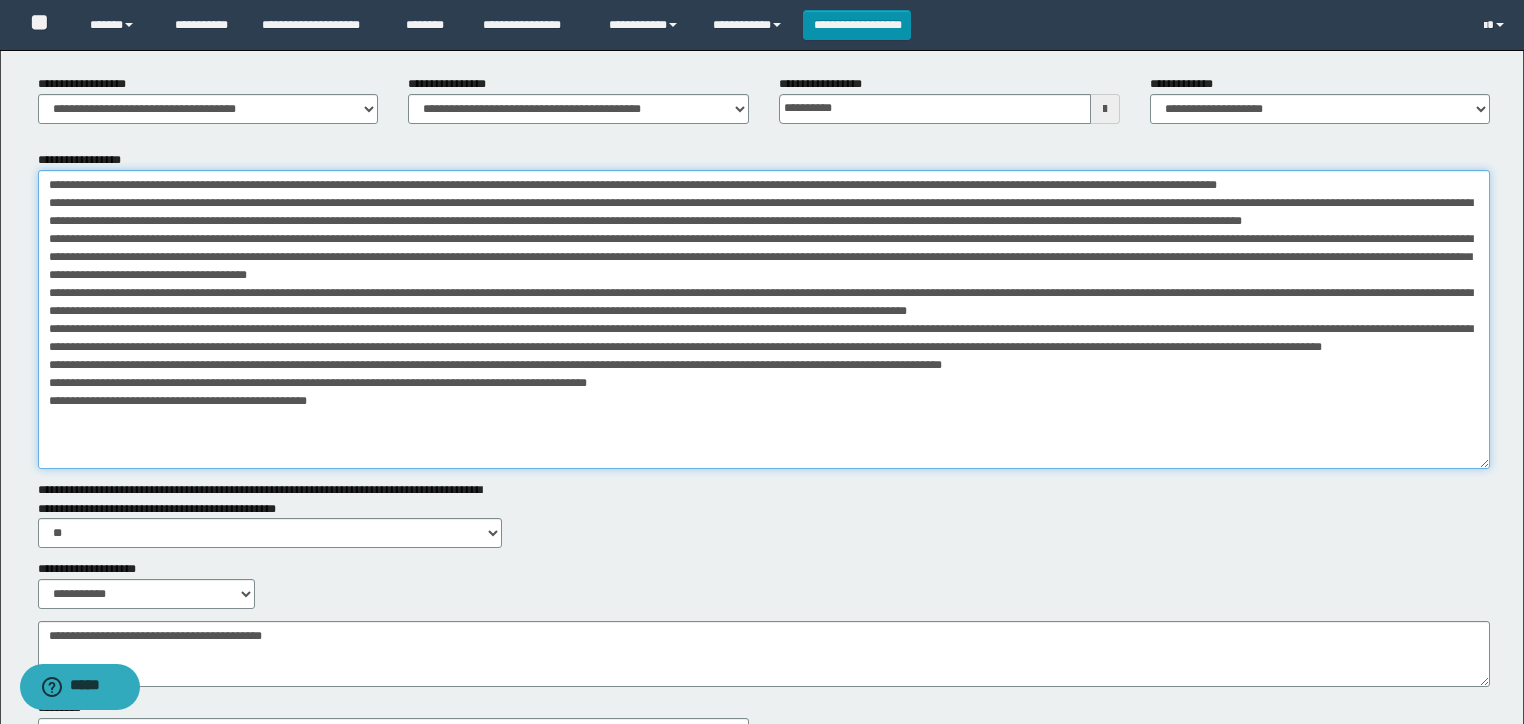 drag, startPoint x: 565, startPoint y: 447, endPoint x: 575, endPoint y: 450, distance: 10.440307 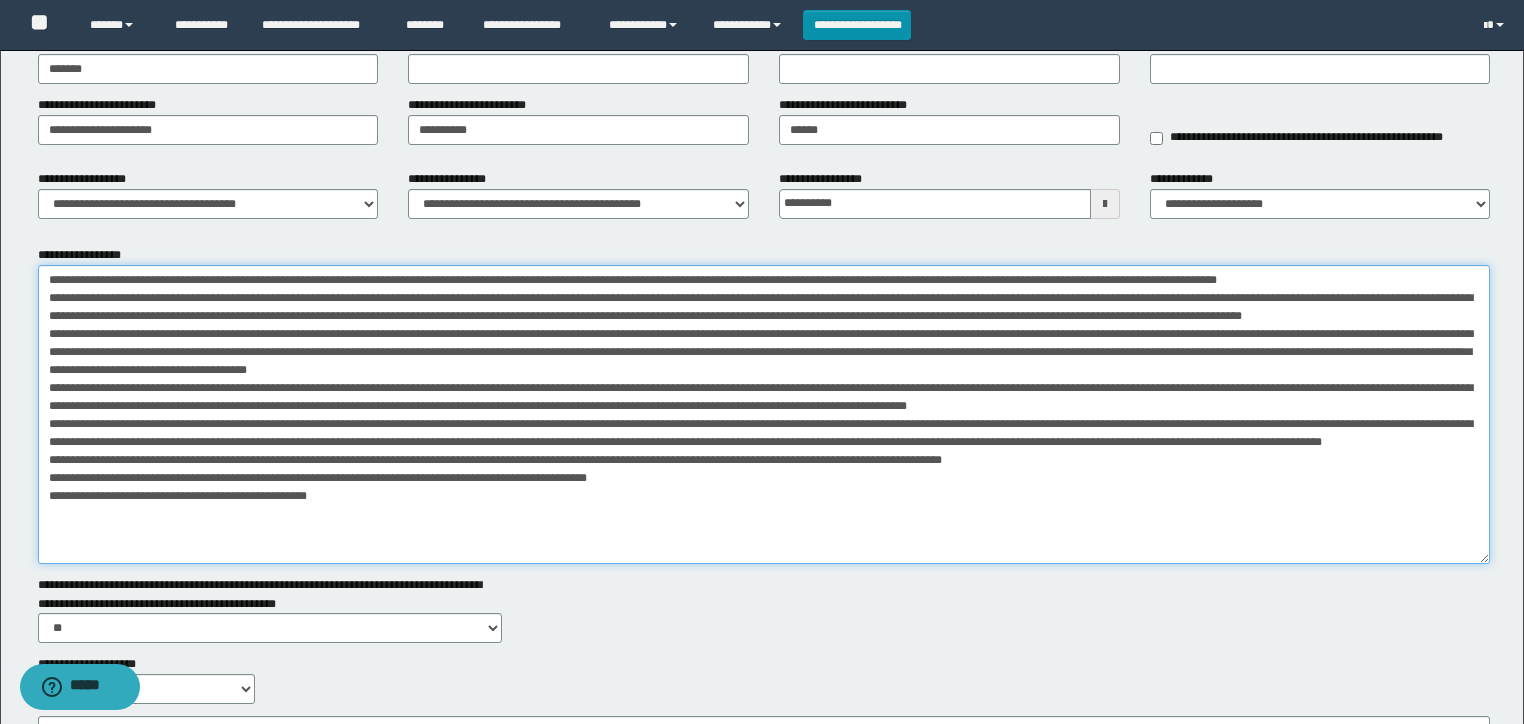 scroll, scrollTop: 160, scrollLeft: 0, axis: vertical 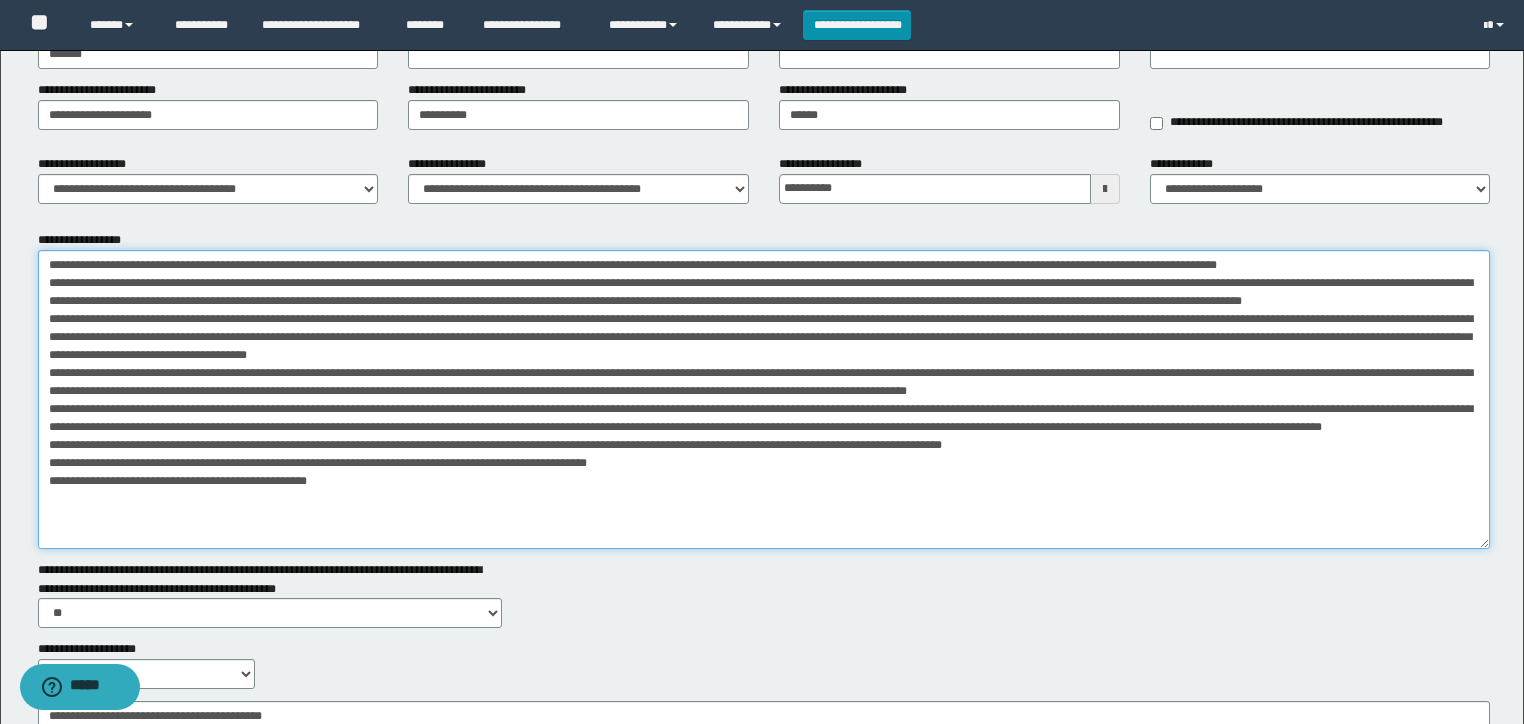 click on "**********" at bounding box center [764, 399] 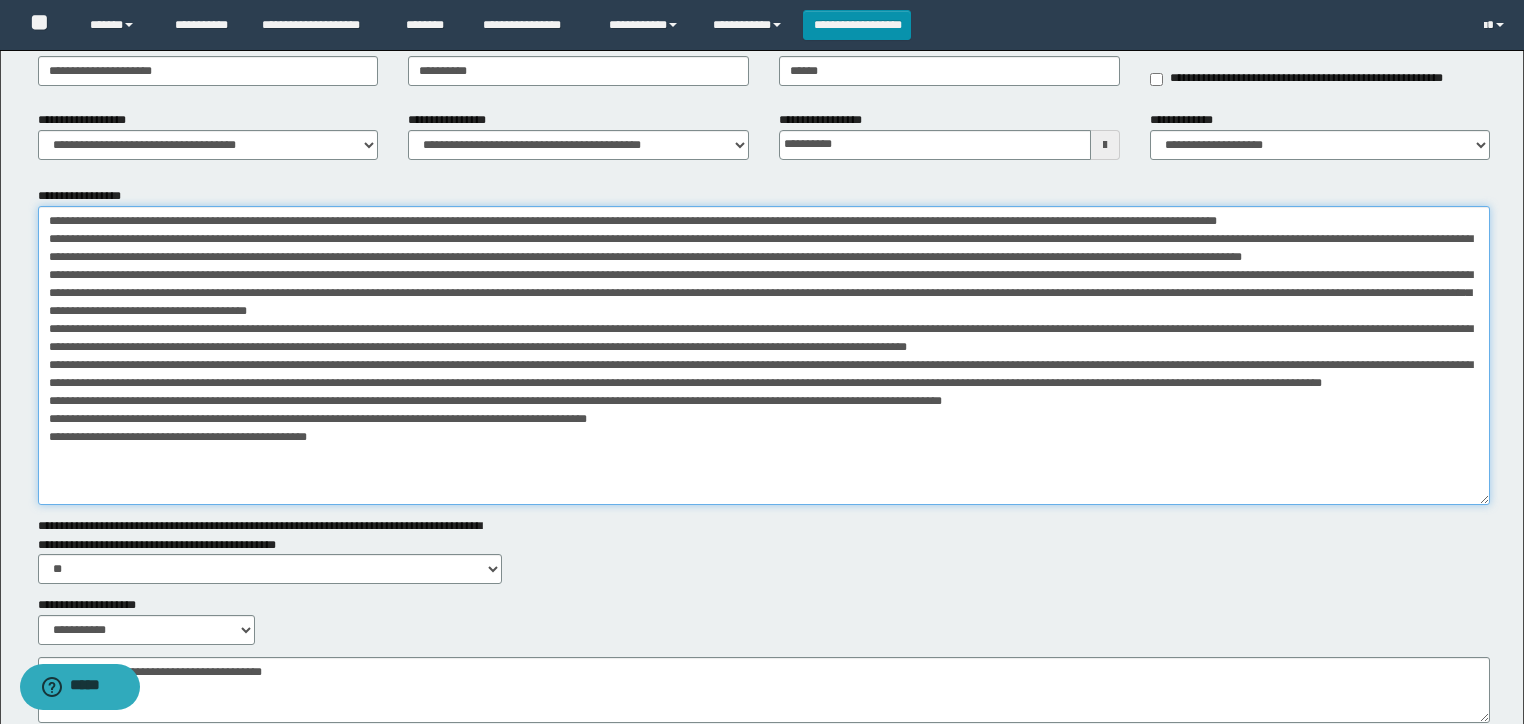 scroll, scrollTop: 320, scrollLeft: 0, axis: vertical 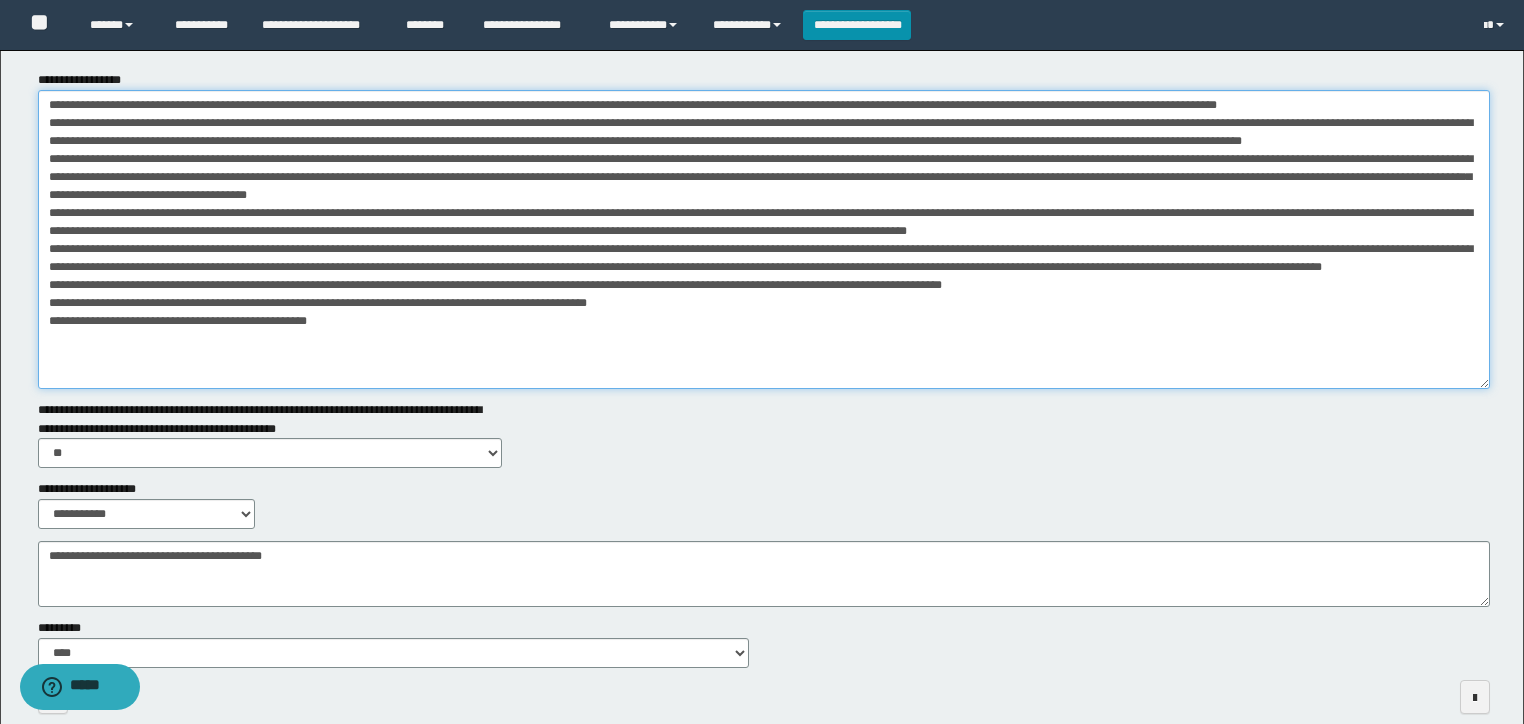 drag, startPoint x: 200, startPoint y: 318, endPoint x: 346, endPoint y: 315, distance: 146.03082 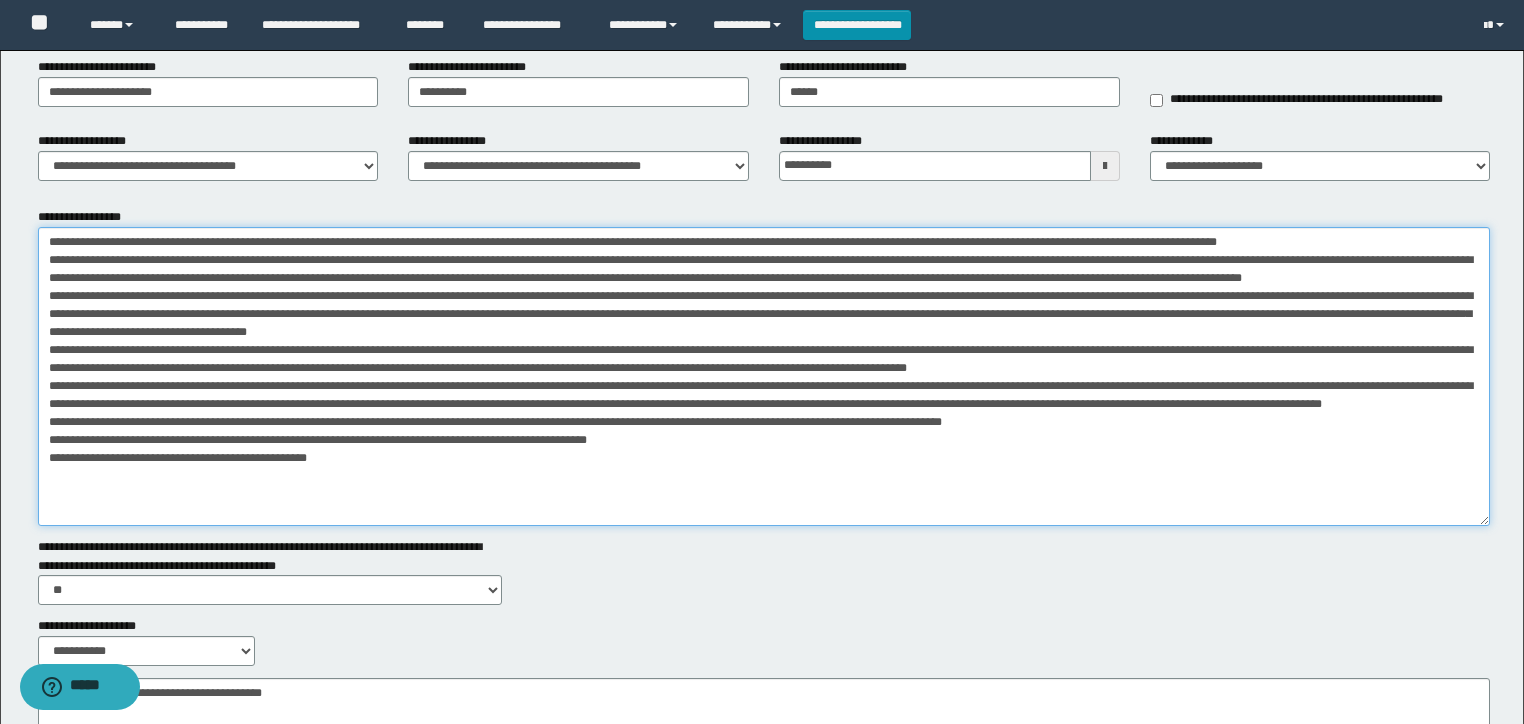 scroll, scrollTop: 0, scrollLeft: 0, axis: both 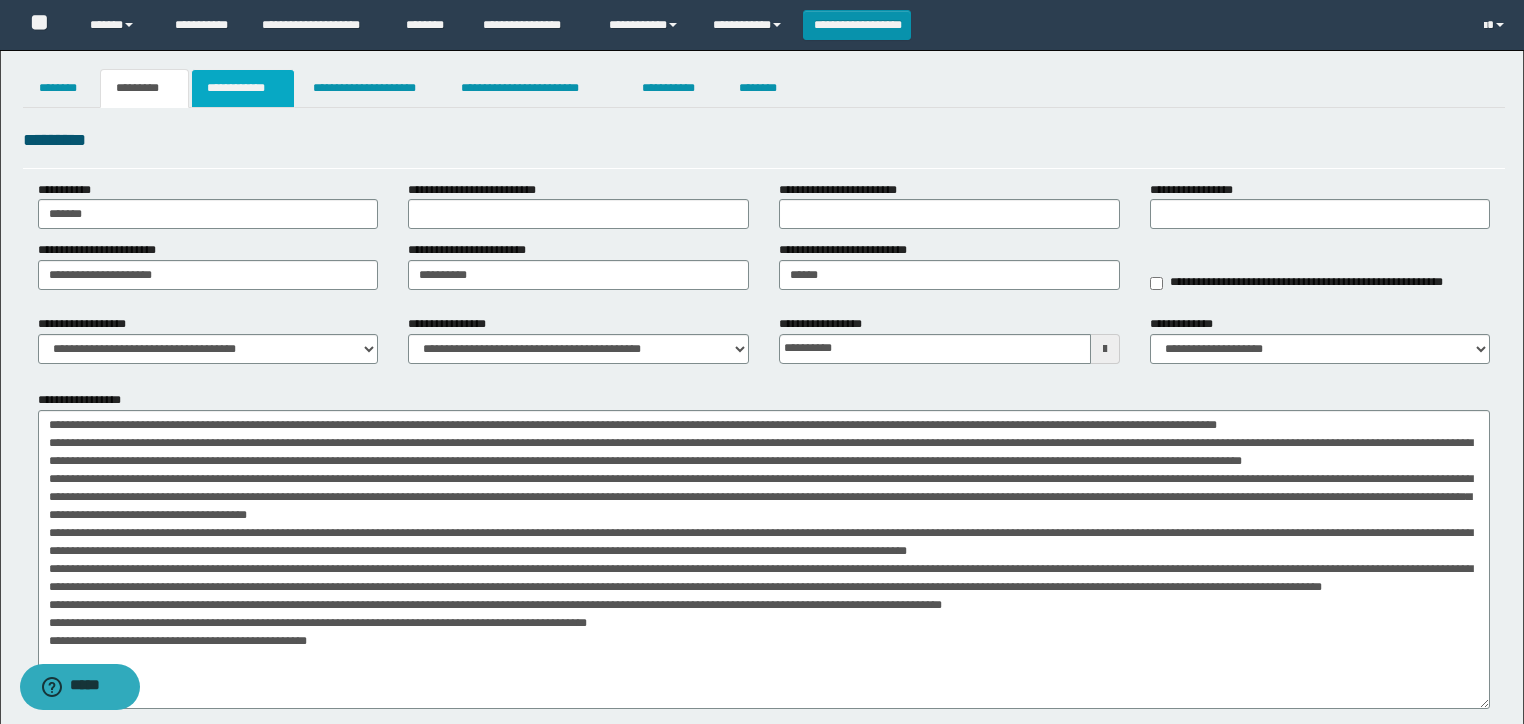 click on "**********" at bounding box center [243, 88] 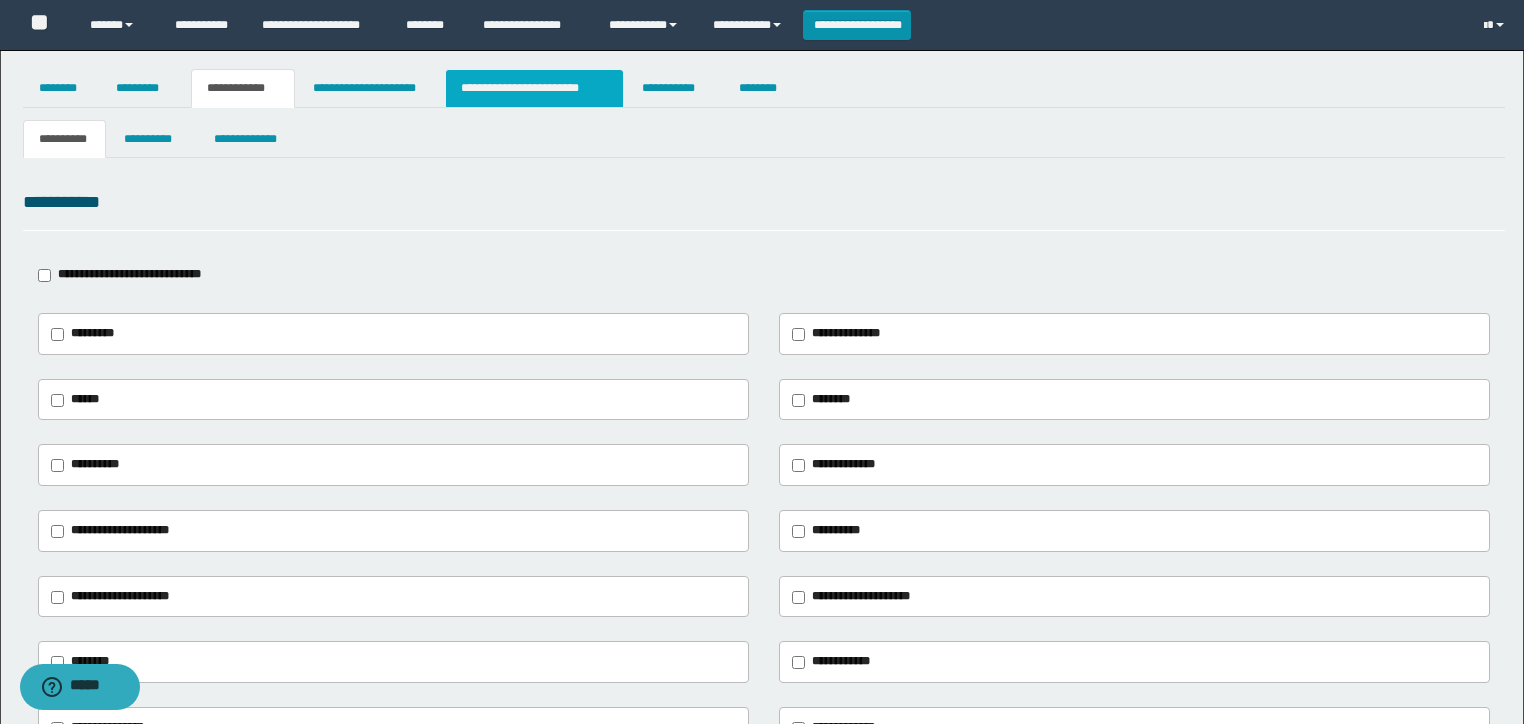 click on "**********" at bounding box center [534, 88] 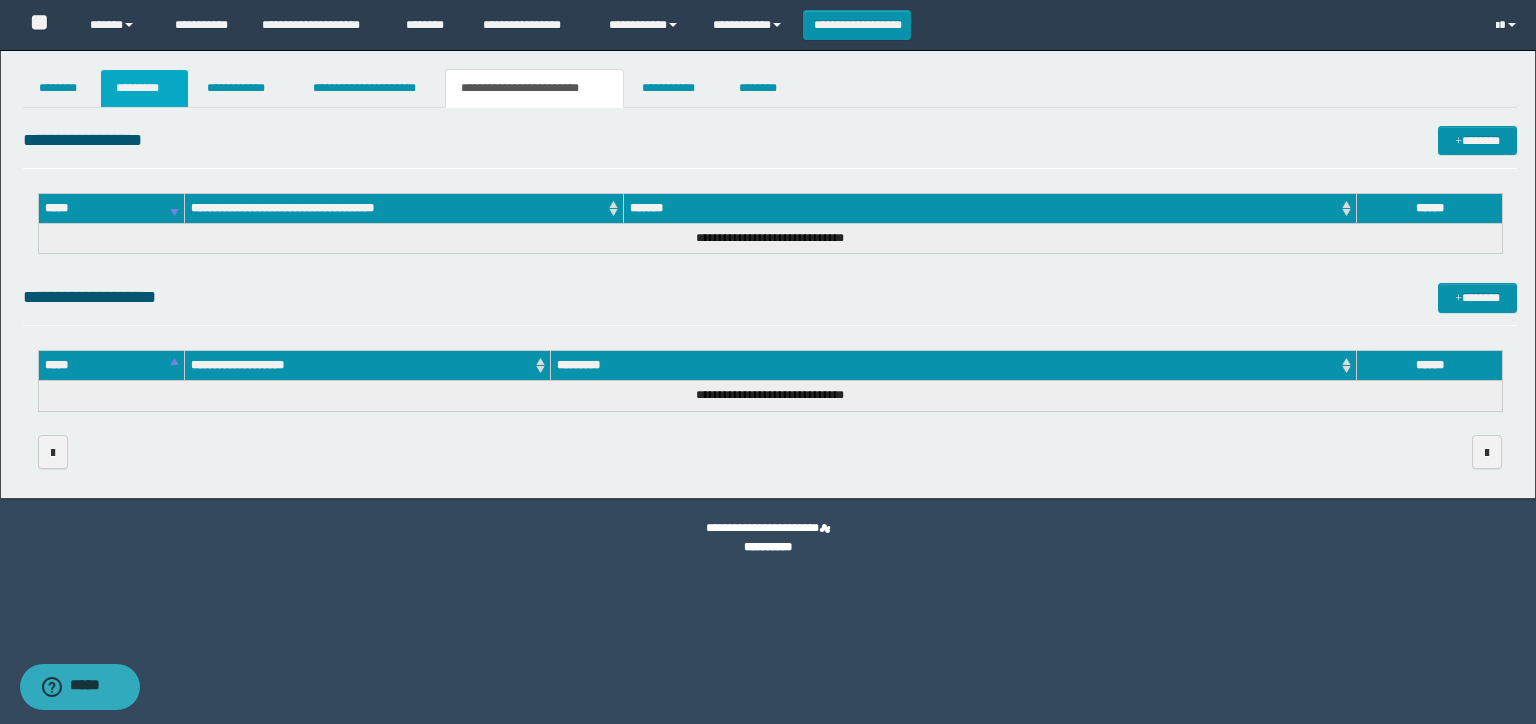 click on "*********" at bounding box center (144, 88) 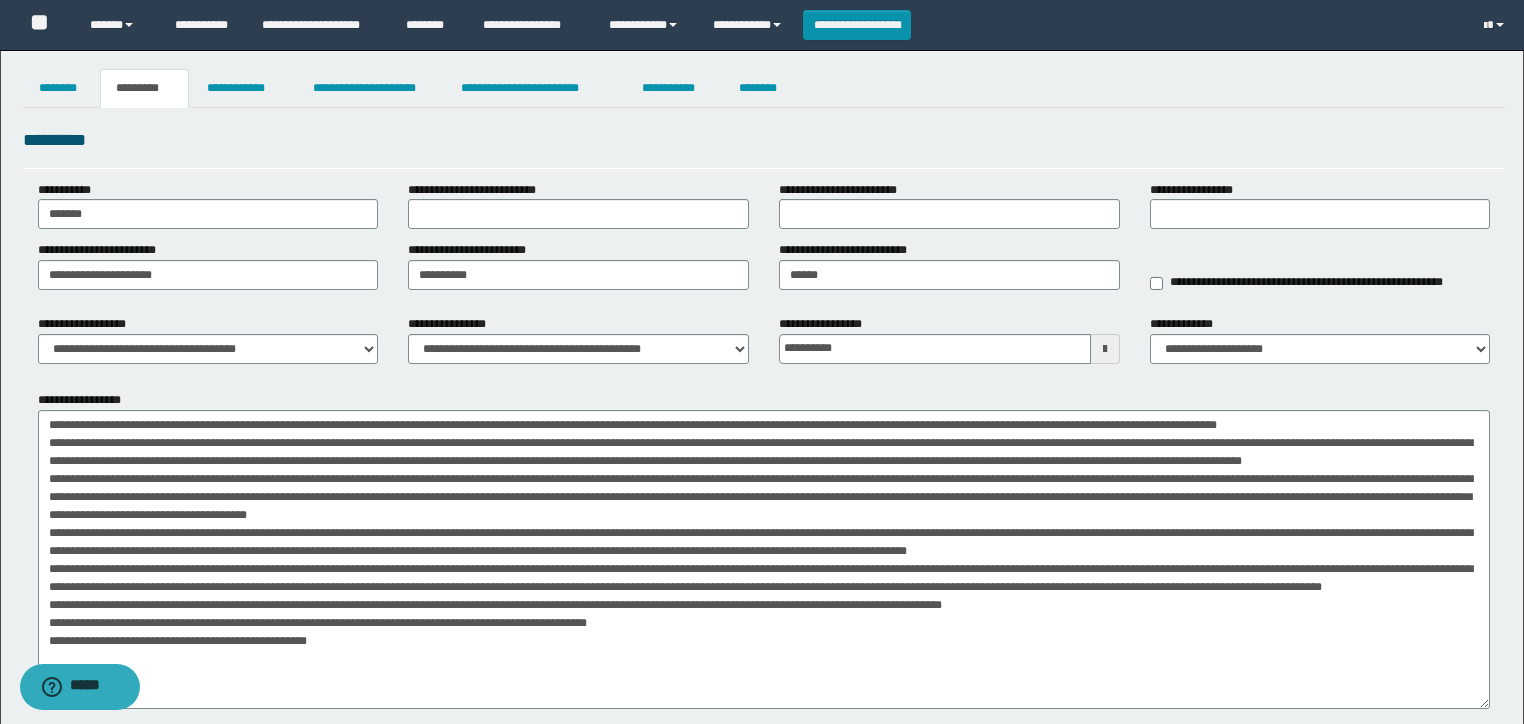 scroll, scrollTop: 0, scrollLeft: 0, axis: both 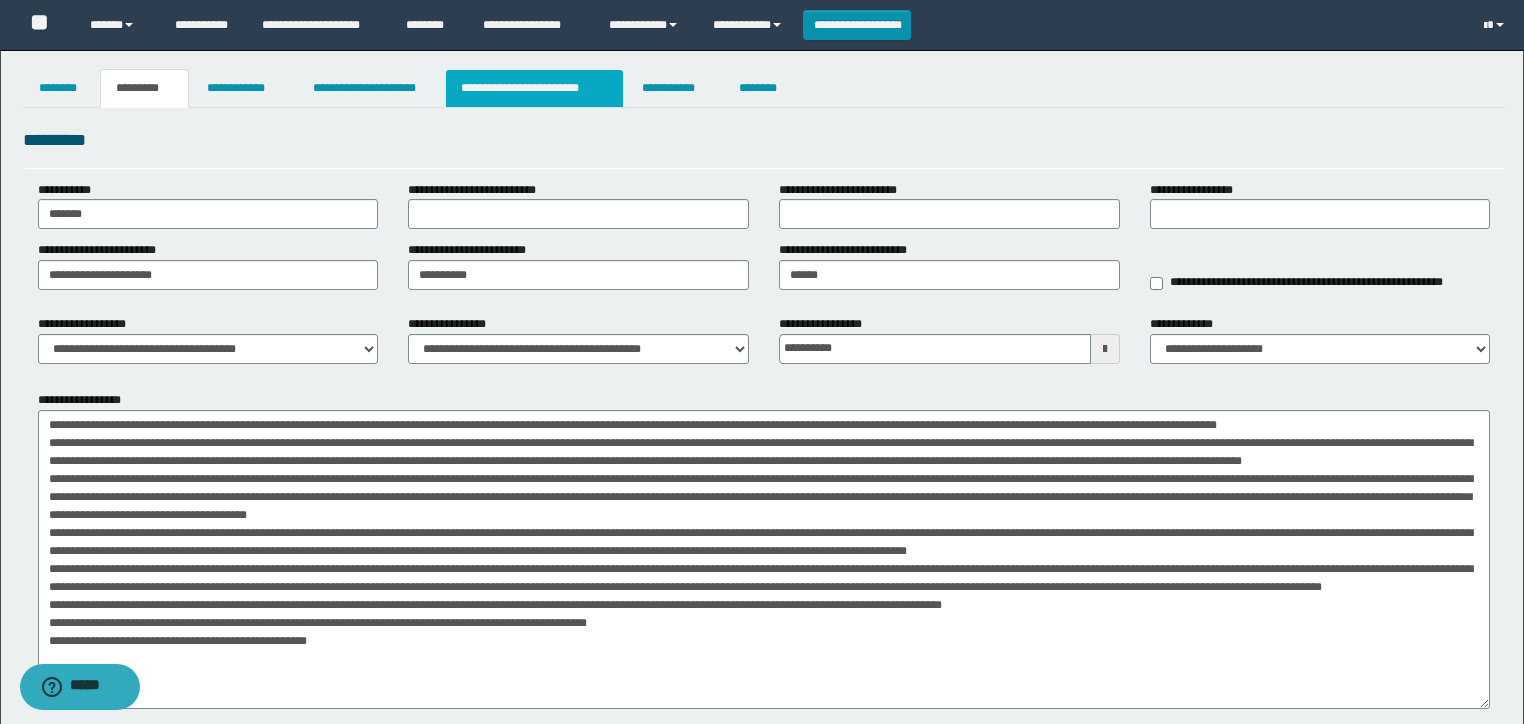 click on "**********" at bounding box center (534, 88) 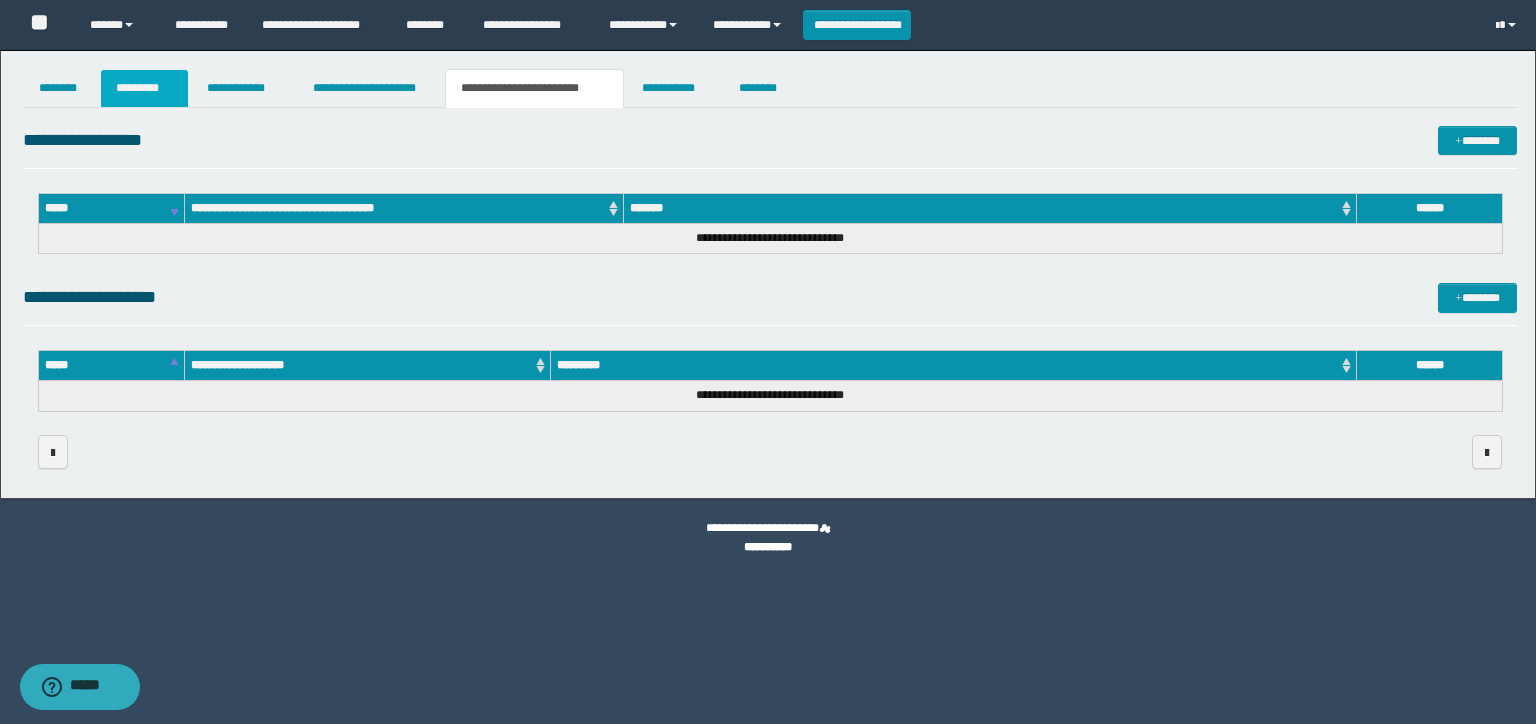 click on "*********" at bounding box center (144, 88) 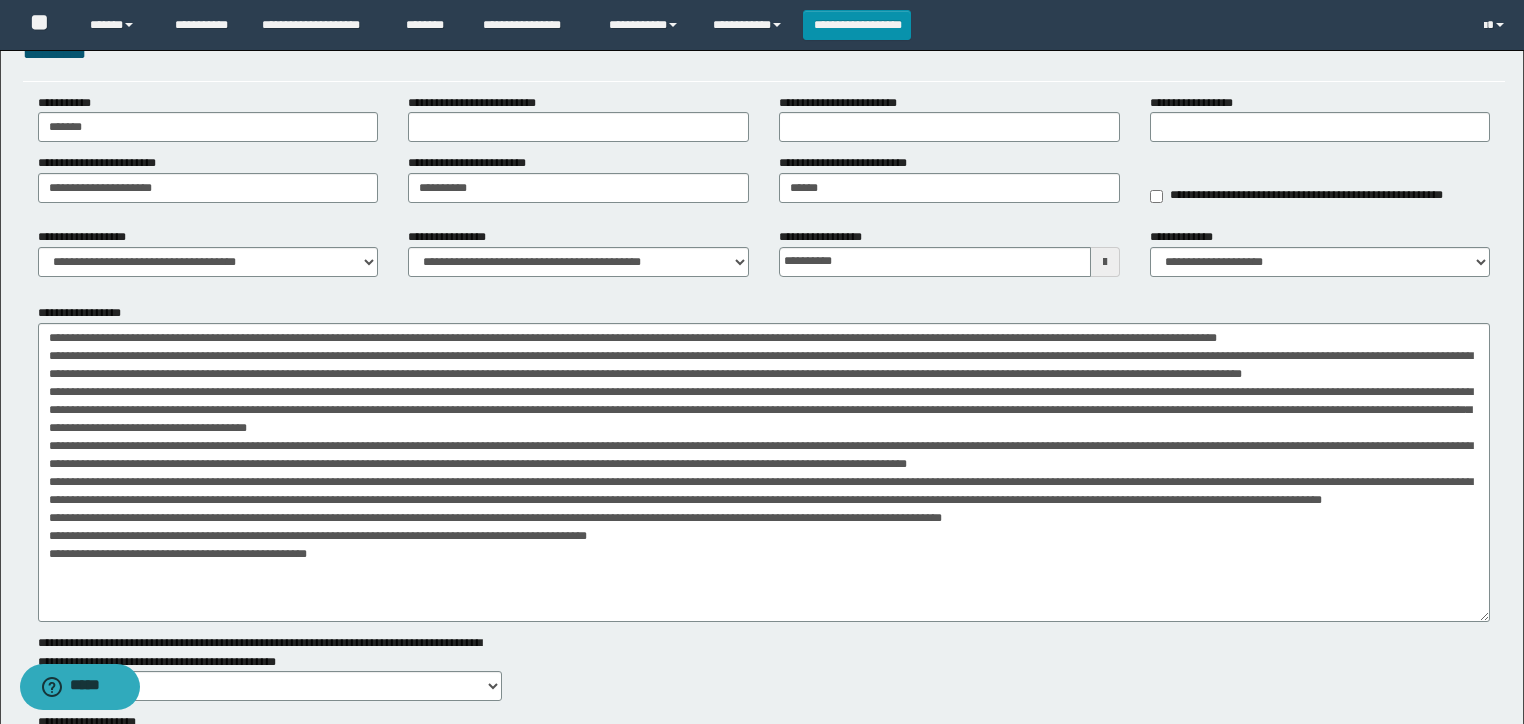 scroll, scrollTop: 240, scrollLeft: 0, axis: vertical 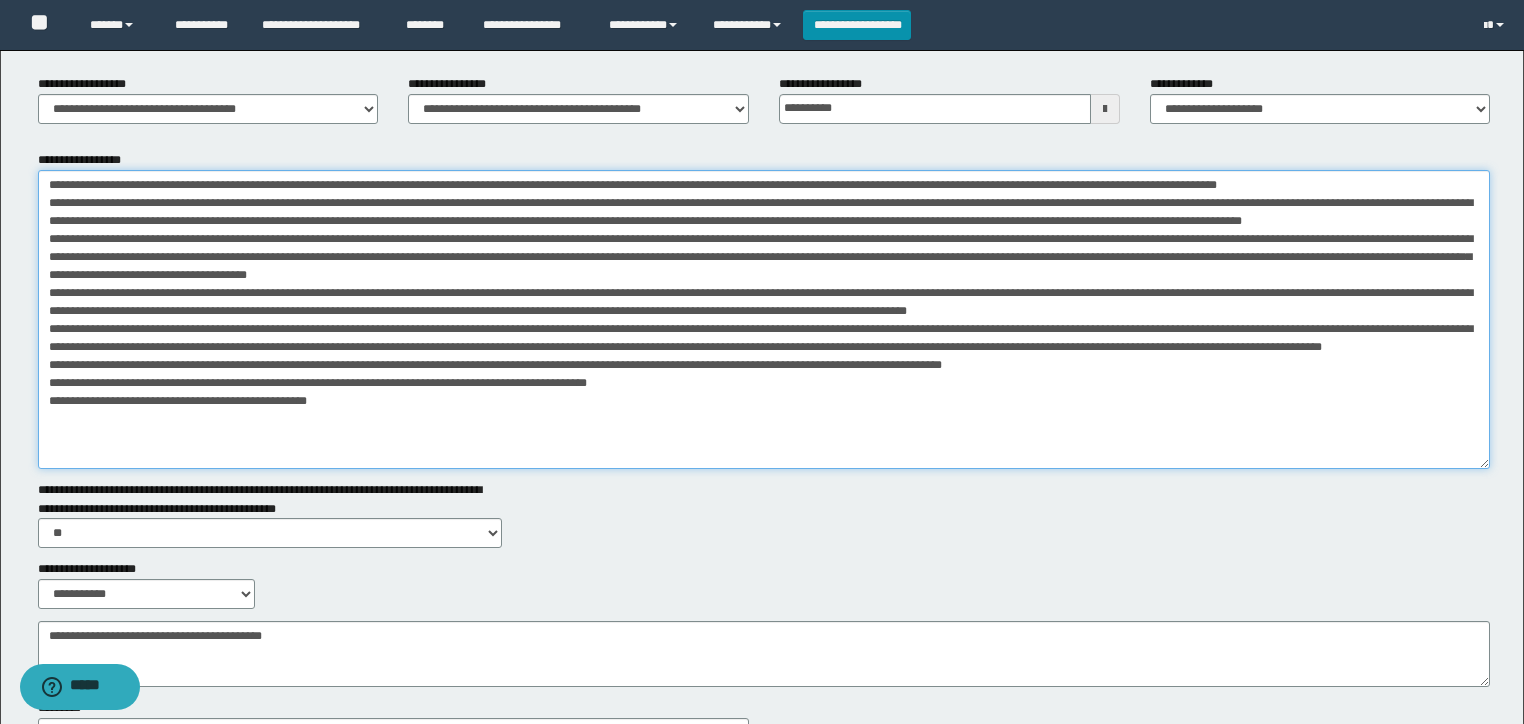 click on "**********" at bounding box center [764, 319] 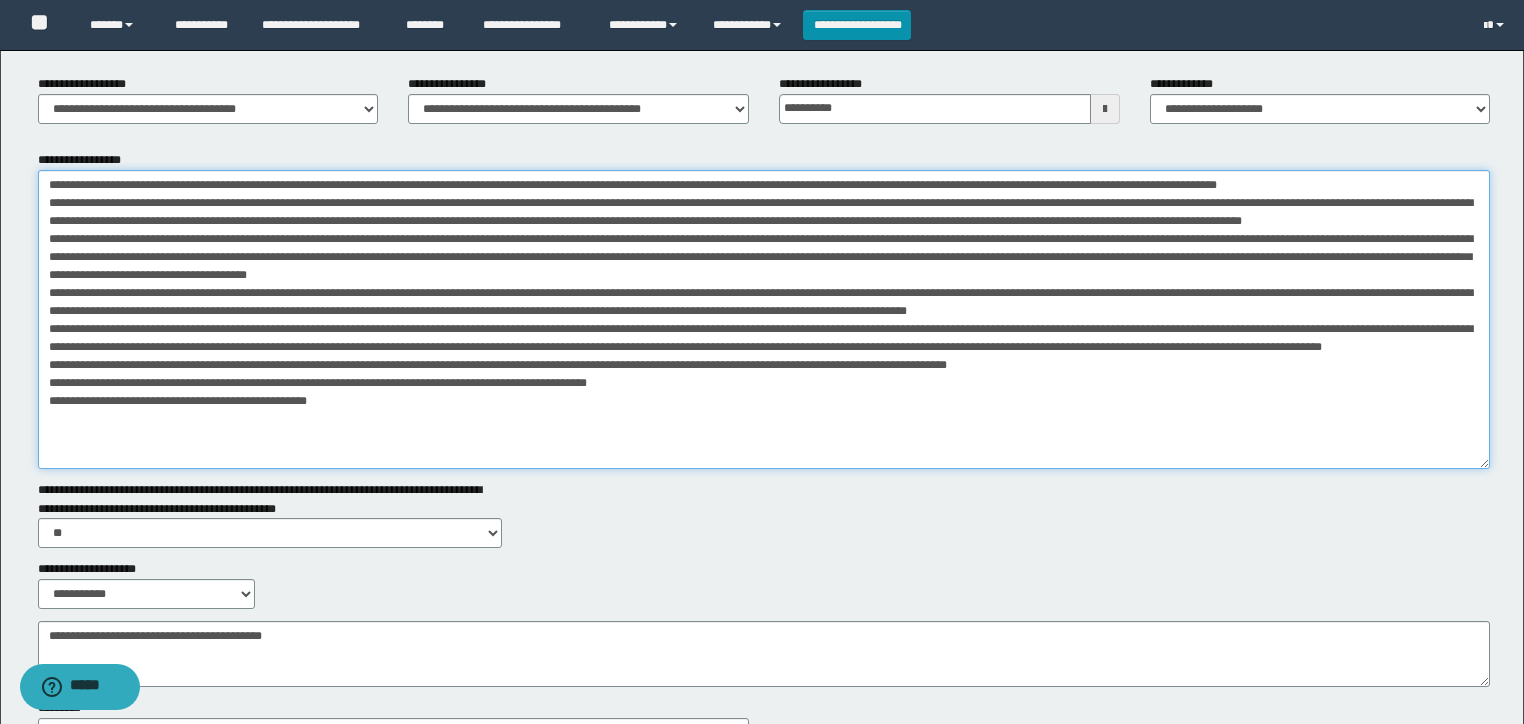 click on "**********" at bounding box center [764, 319] 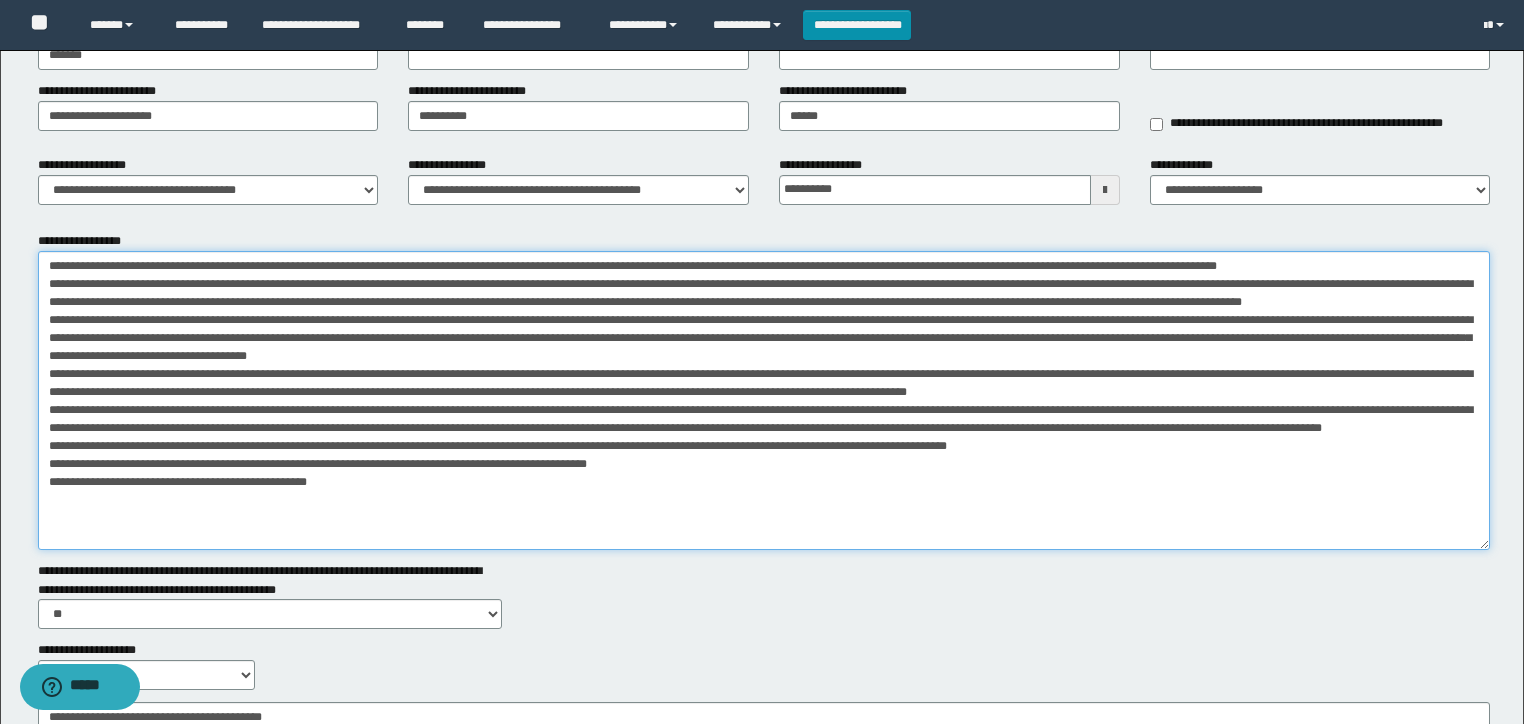 scroll, scrollTop: 0, scrollLeft: 0, axis: both 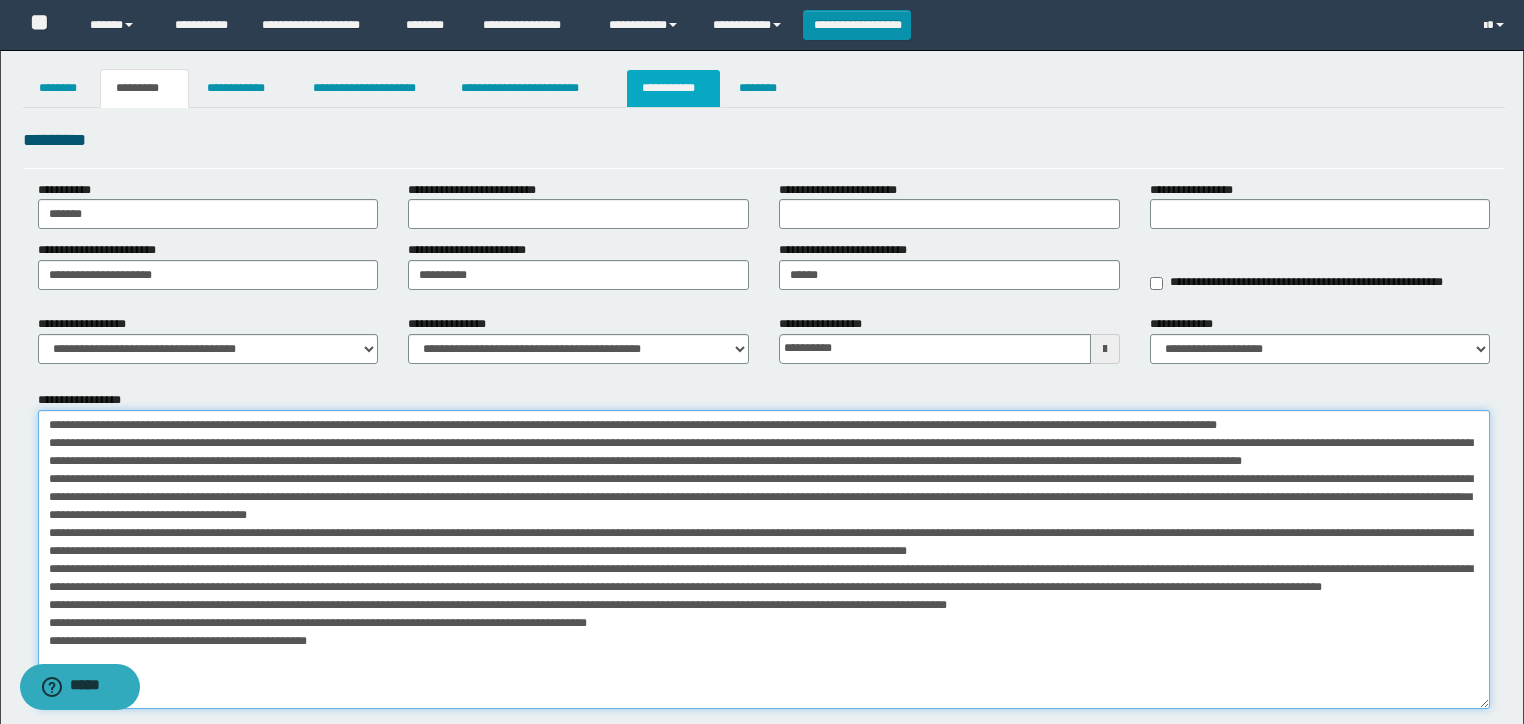 type on "**********" 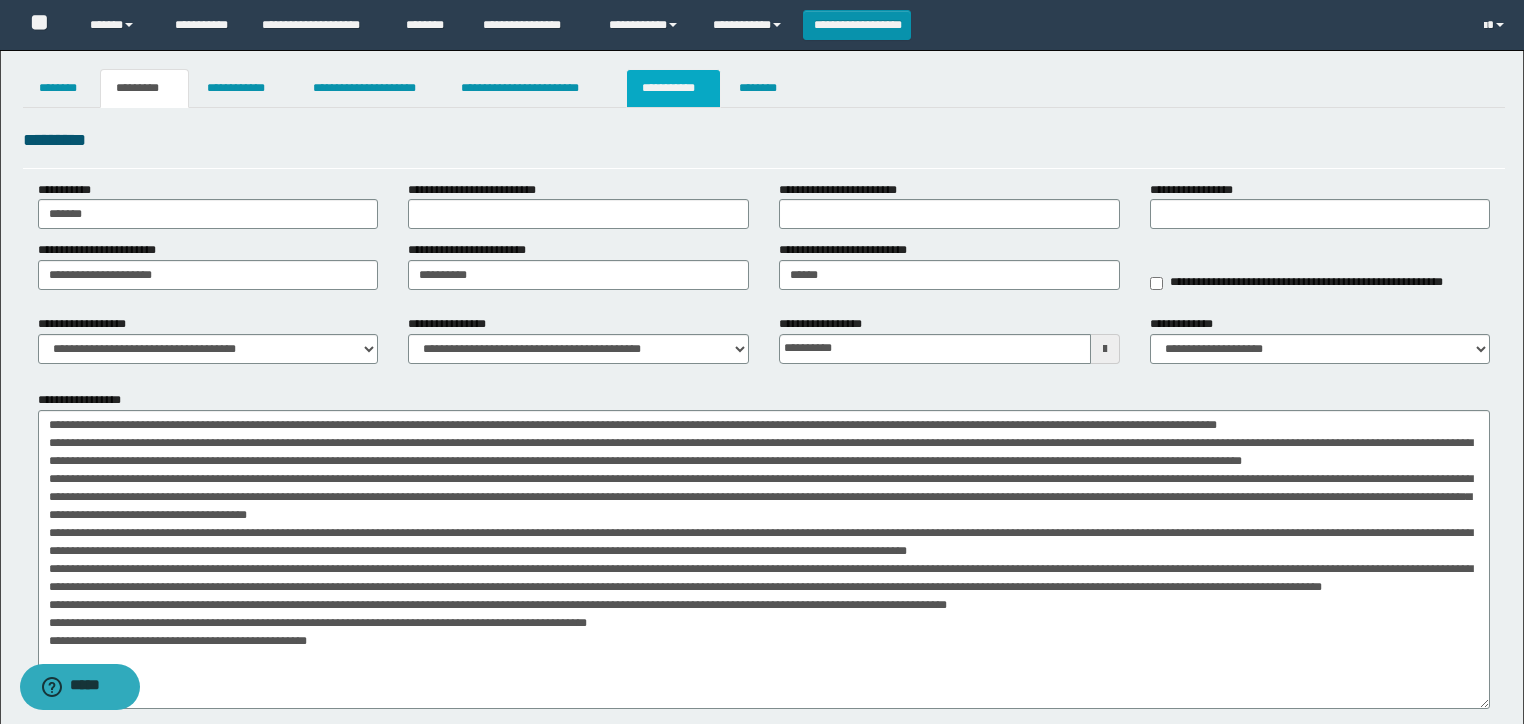 click on "**********" at bounding box center (673, 88) 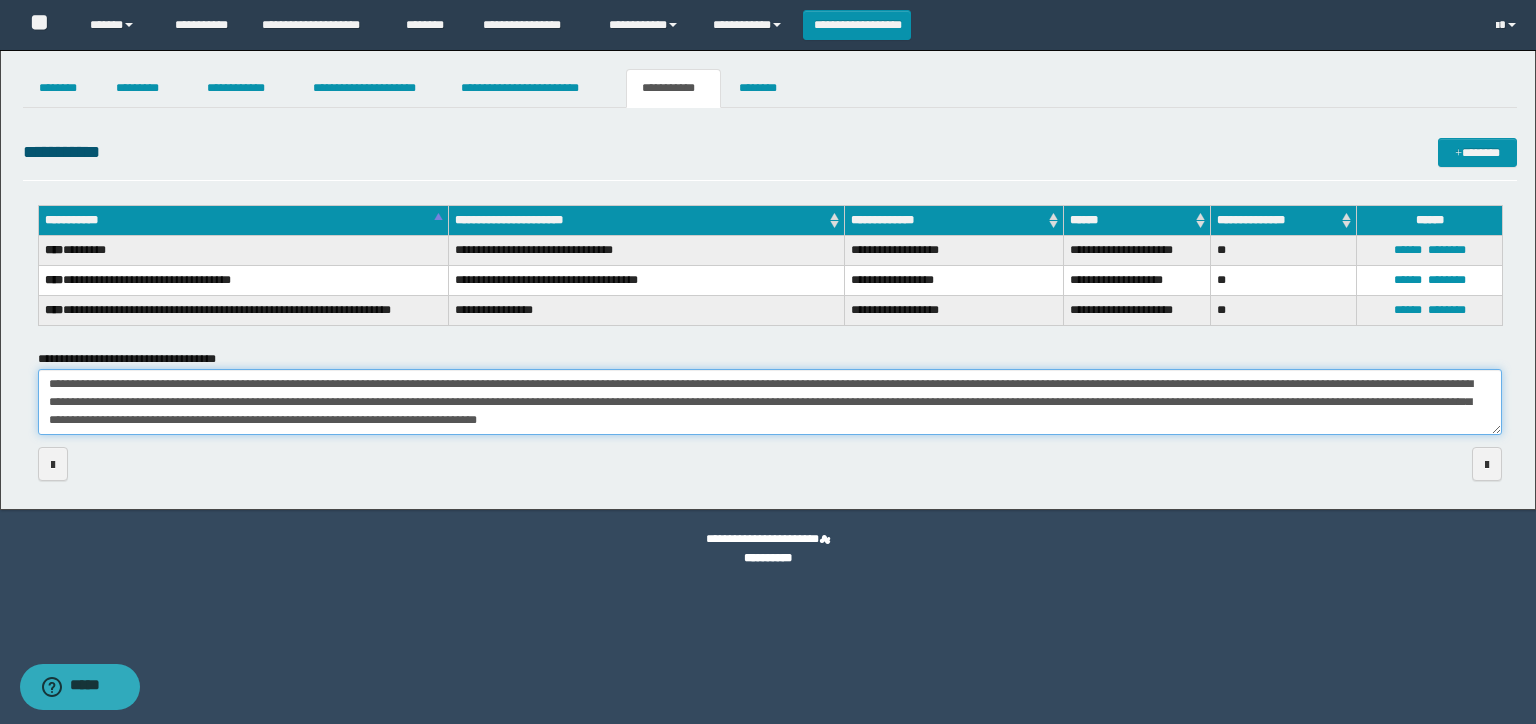 click on "**********" at bounding box center [770, 402] 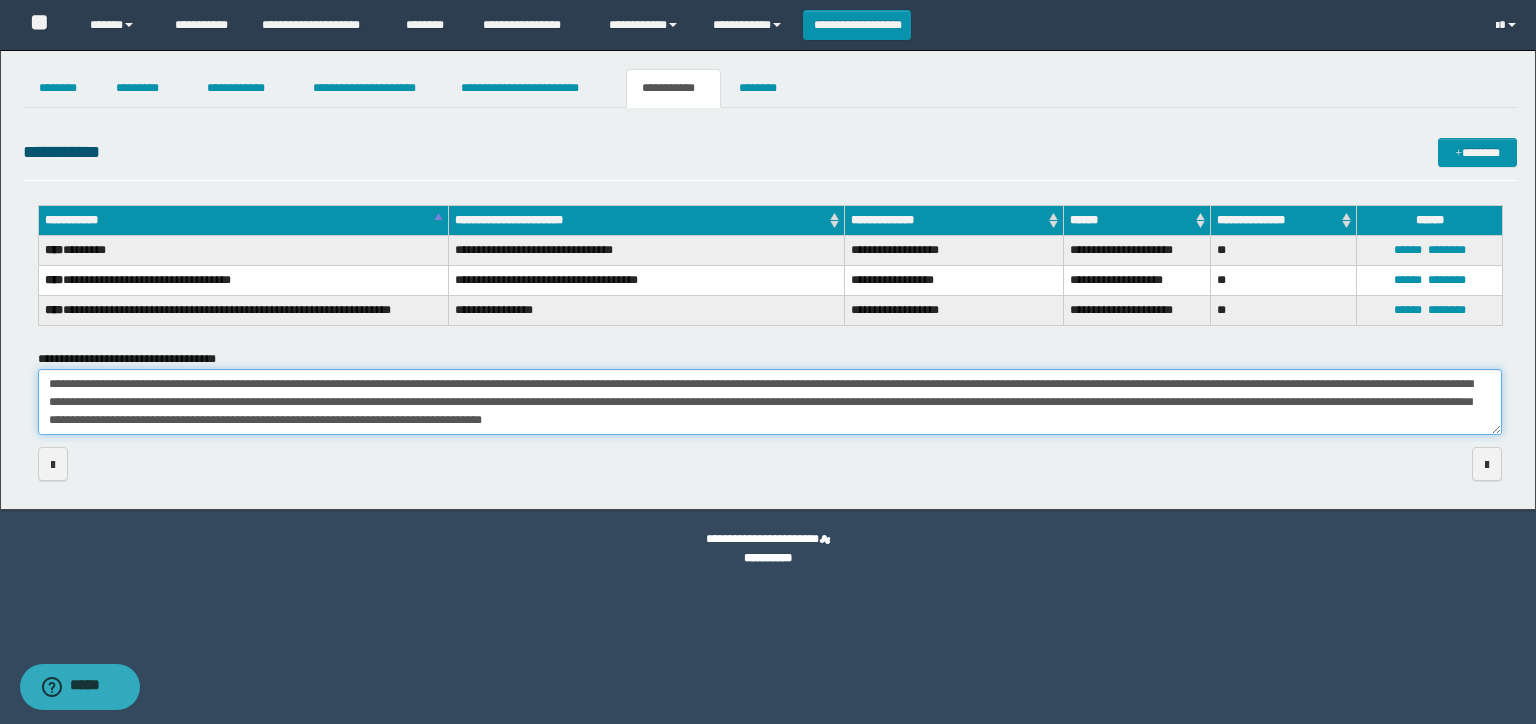 drag, startPoint x: 1039, startPoint y: 398, endPoint x: 1043, endPoint y: 387, distance: 11.7046995 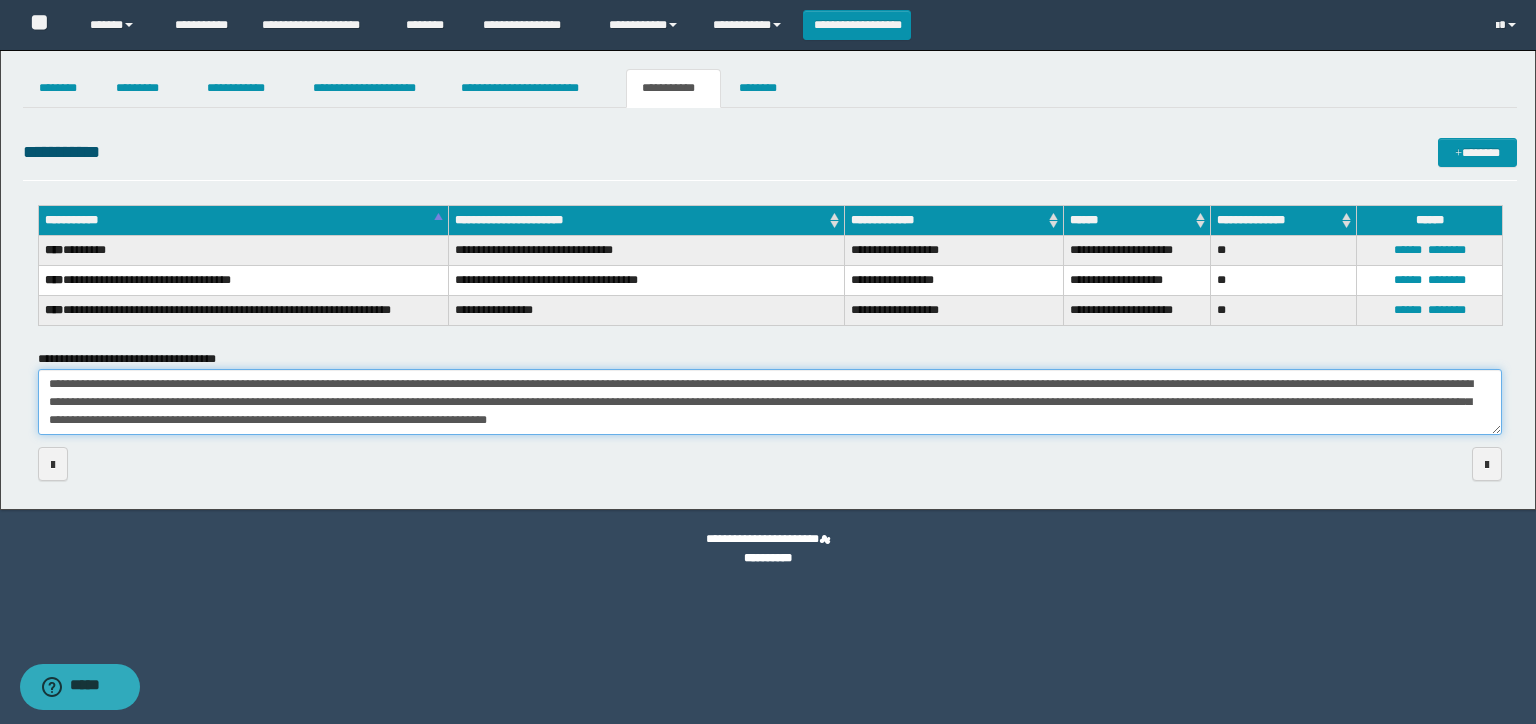 click on "**********" at bounding box center (770, 402) 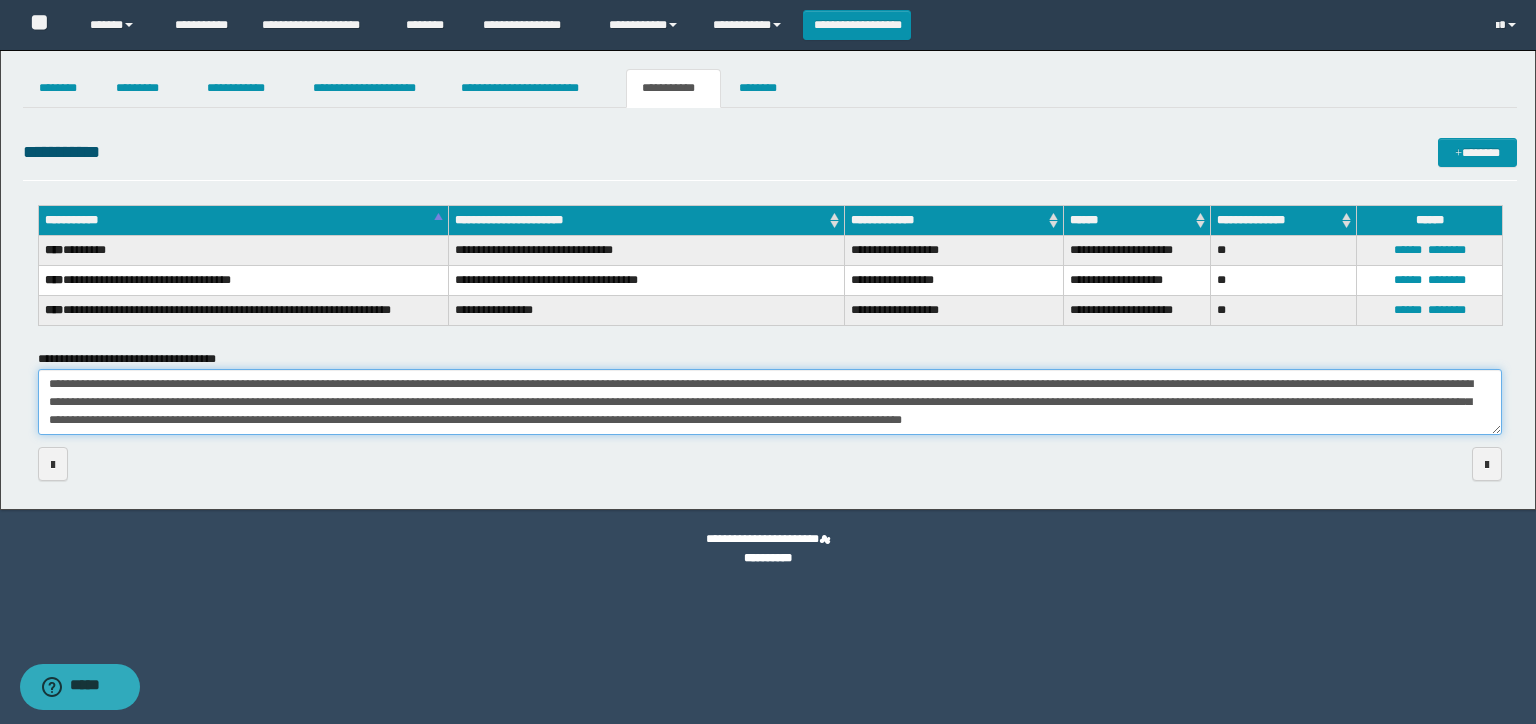 drag, startPoint x: 632, startPoint y: 423, endPoint x: 1024, endPoint y: 416, distance: 392.0625 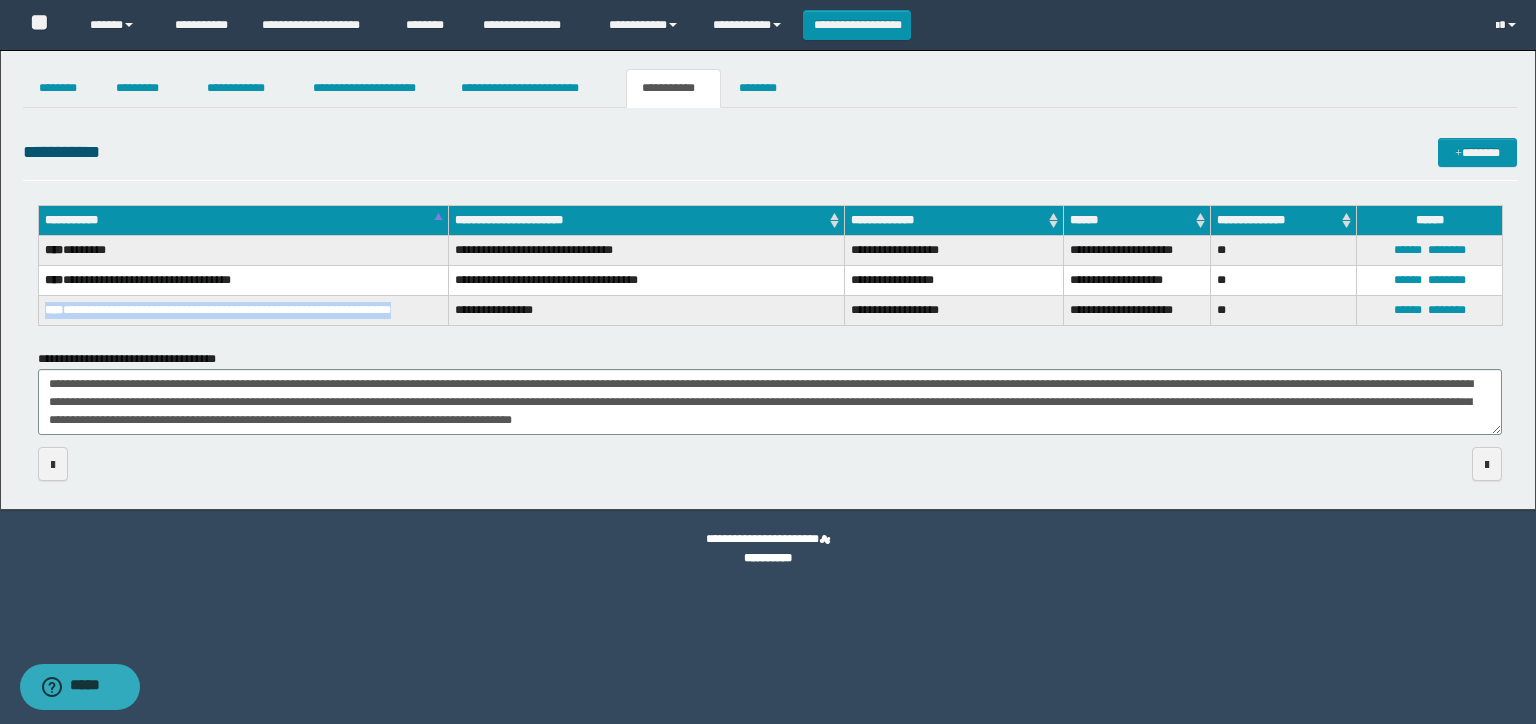 drag, startPoint x: 47, startPoint y: 307, endPoint x: 428, endPoint y: 314, distance: 381.0643 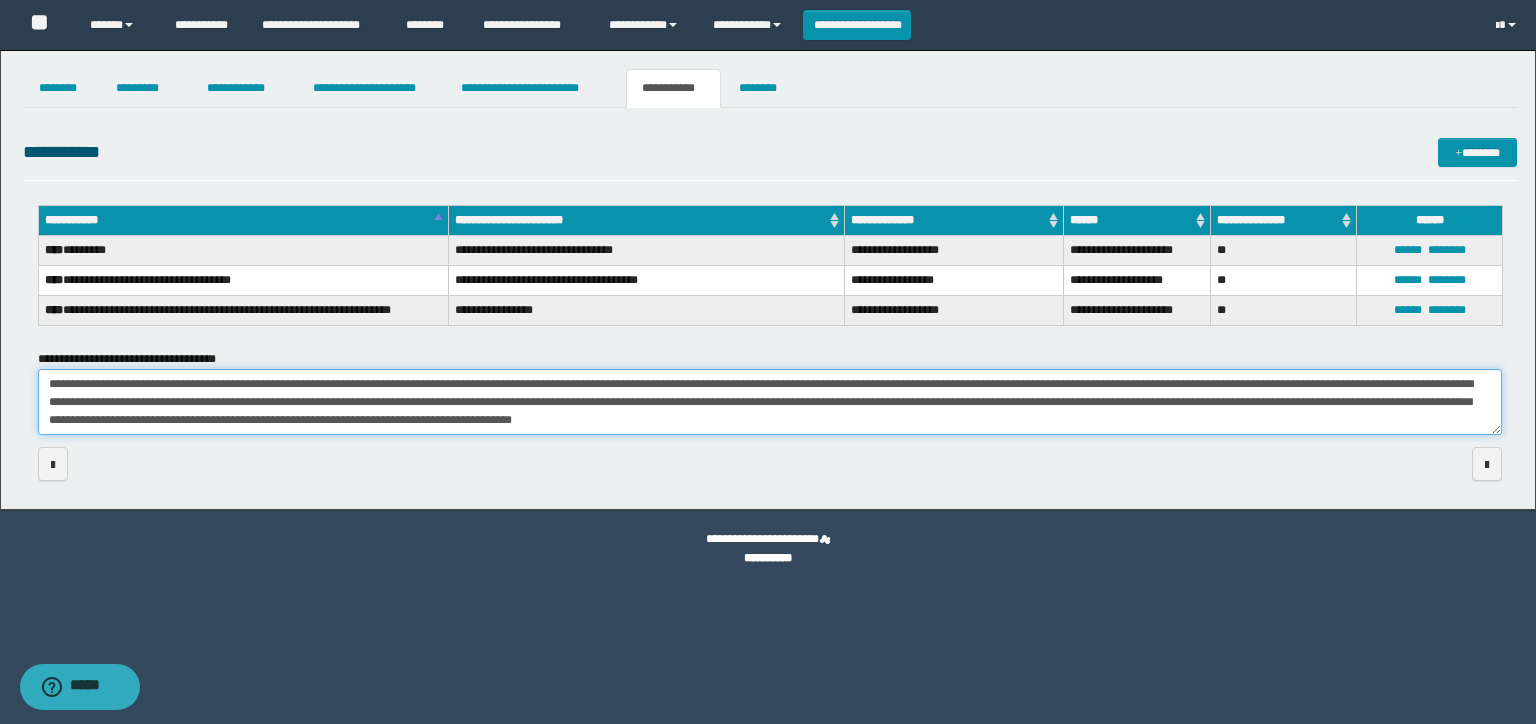 click on "**********" at bounding box center [770, 402] 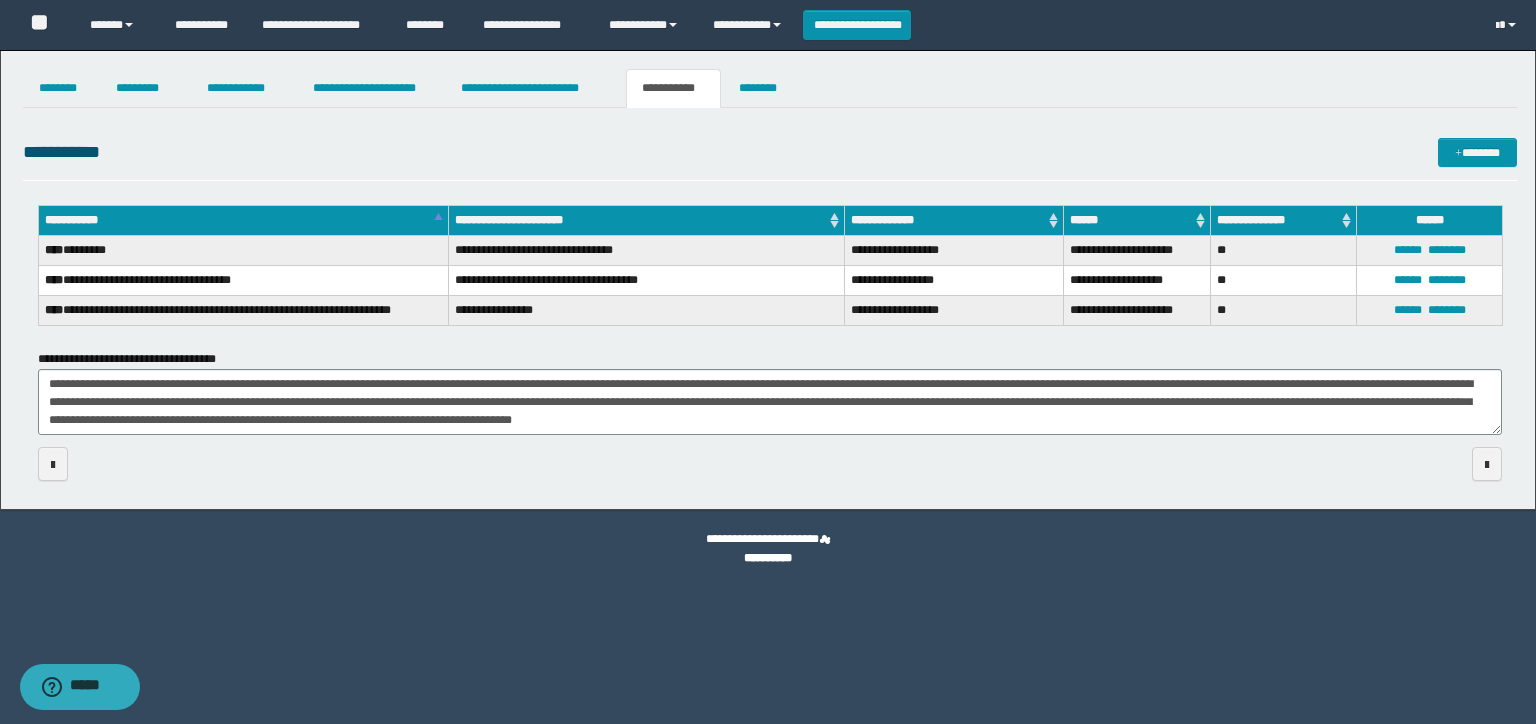 click on "**********" at bounding box center [770, 152] 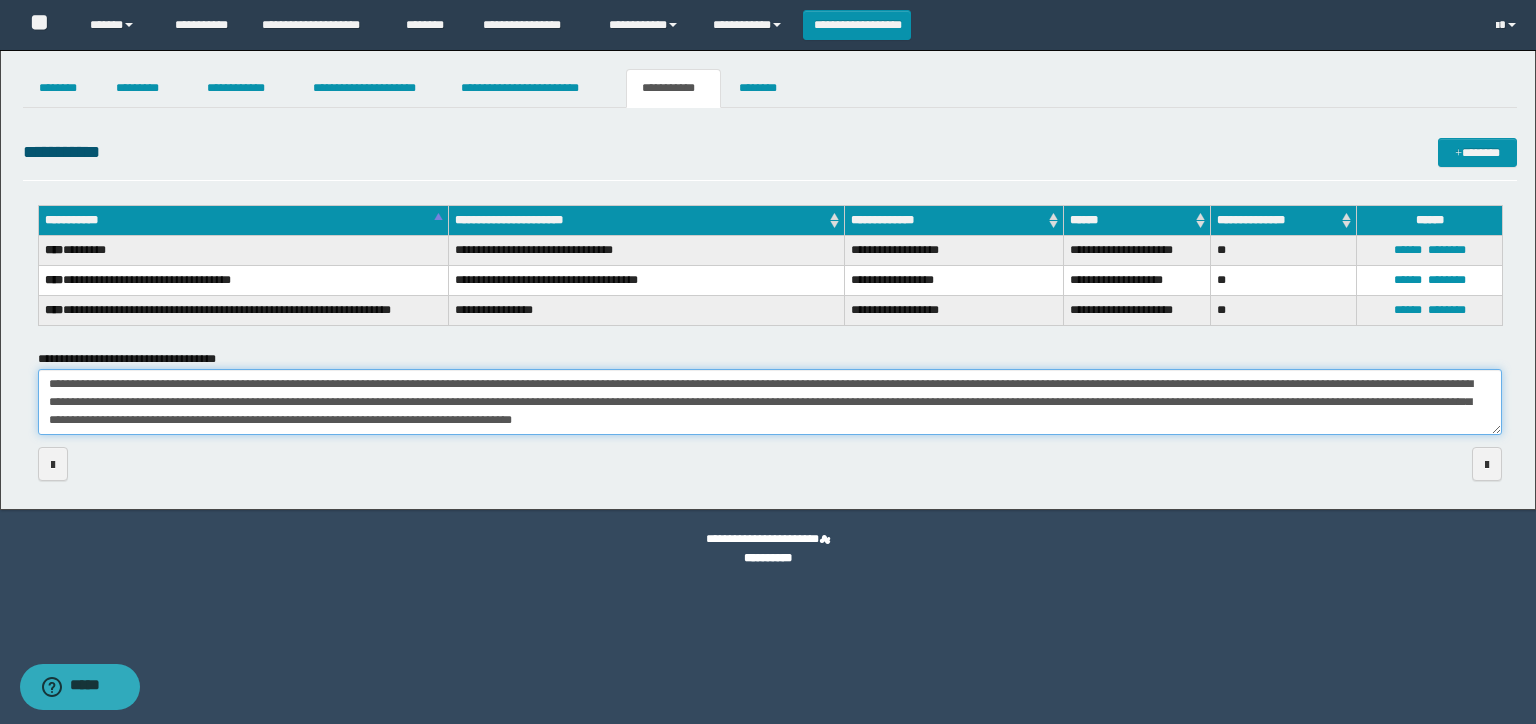 click on "**********" at bounding box center (770, 402) 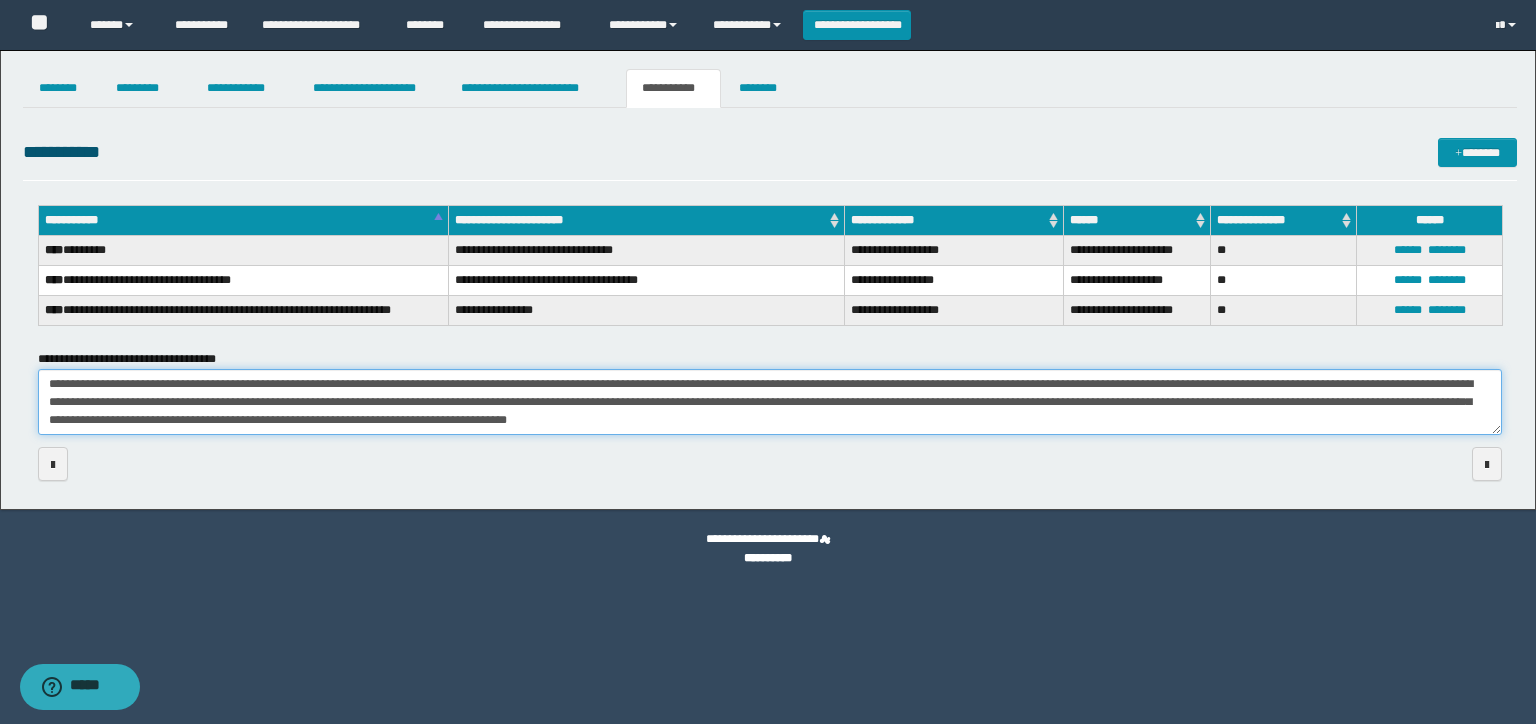 click on "**********" at bounding box center [770, 402] 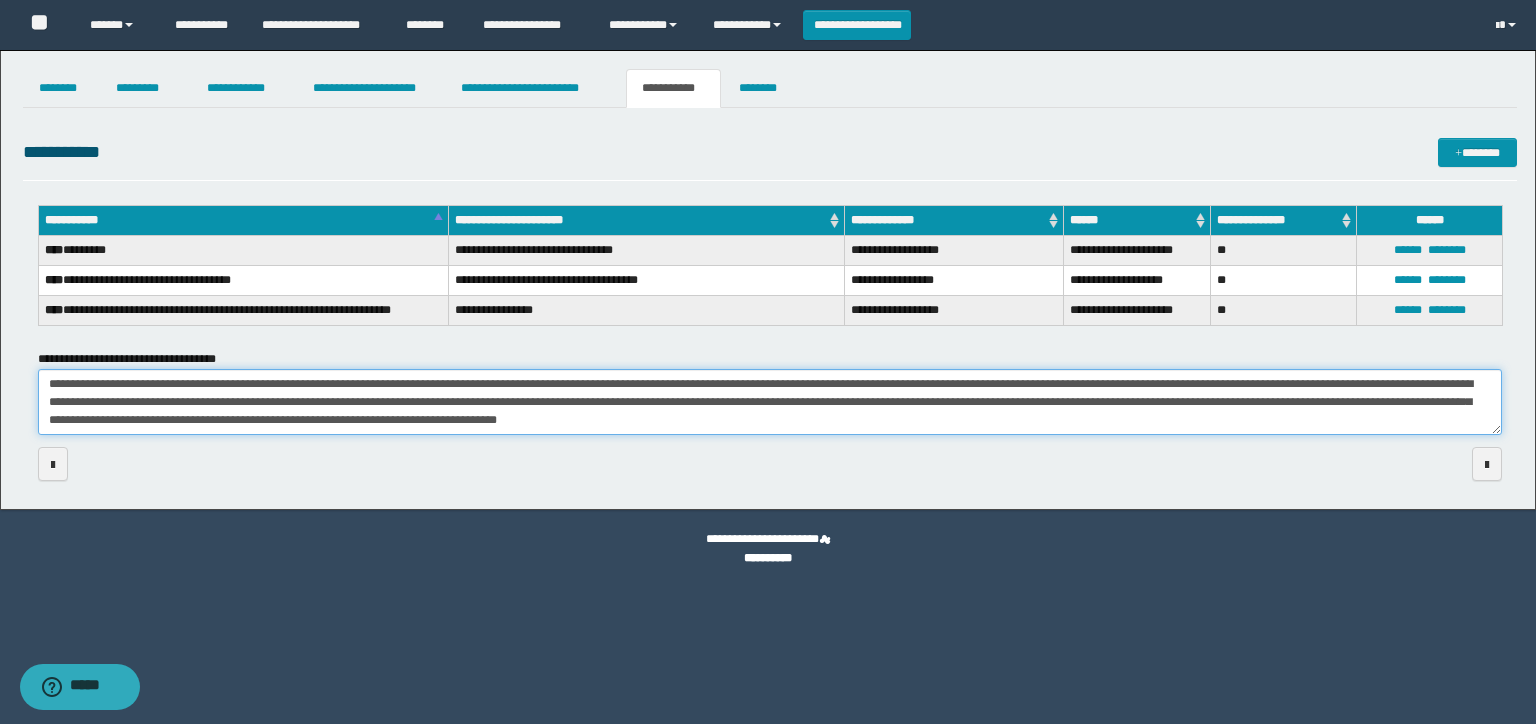 click on "**********" at bounding box center [770, 402] 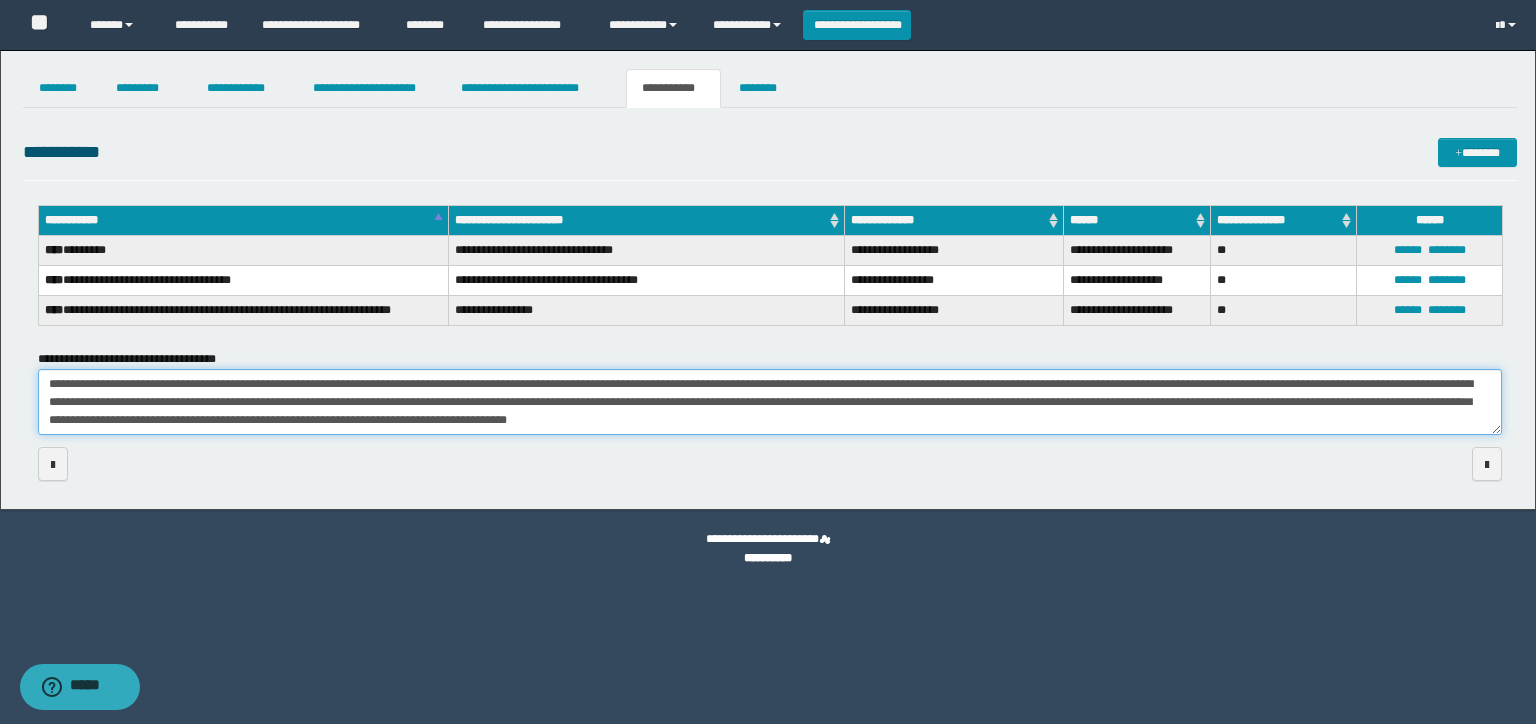click on "**********" at bounding box center (770, 402) 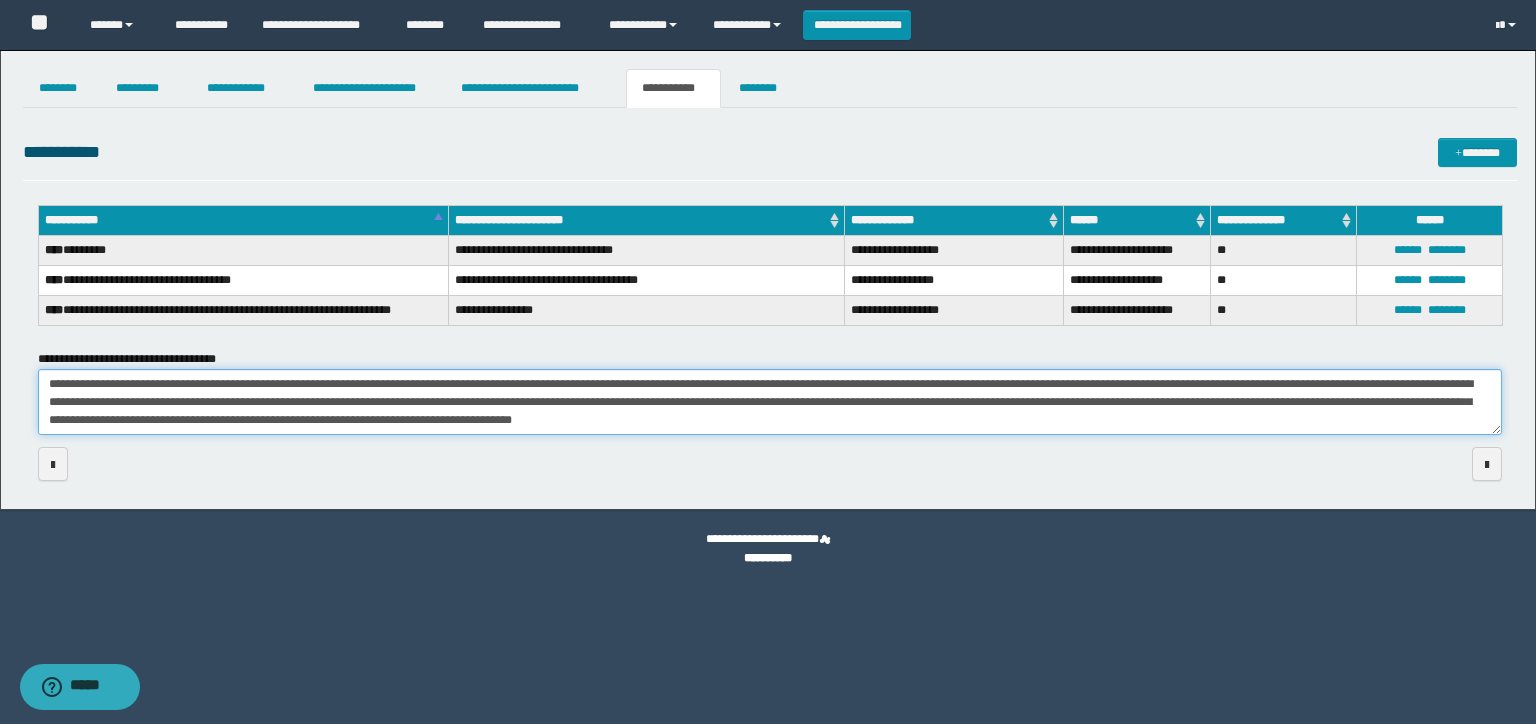 click on "**********" at bounding box center [770, 402] 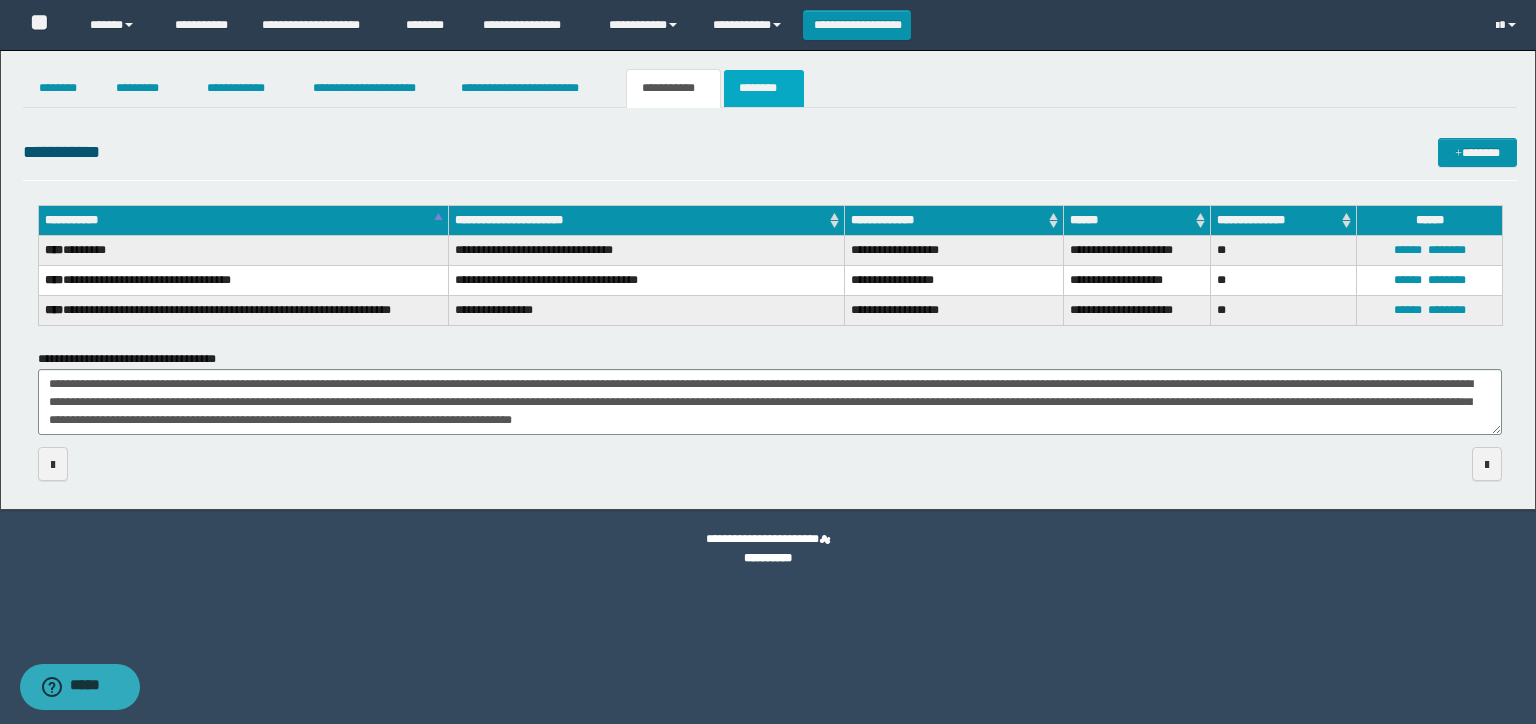 click on "********" at bounding box center [764, 88] 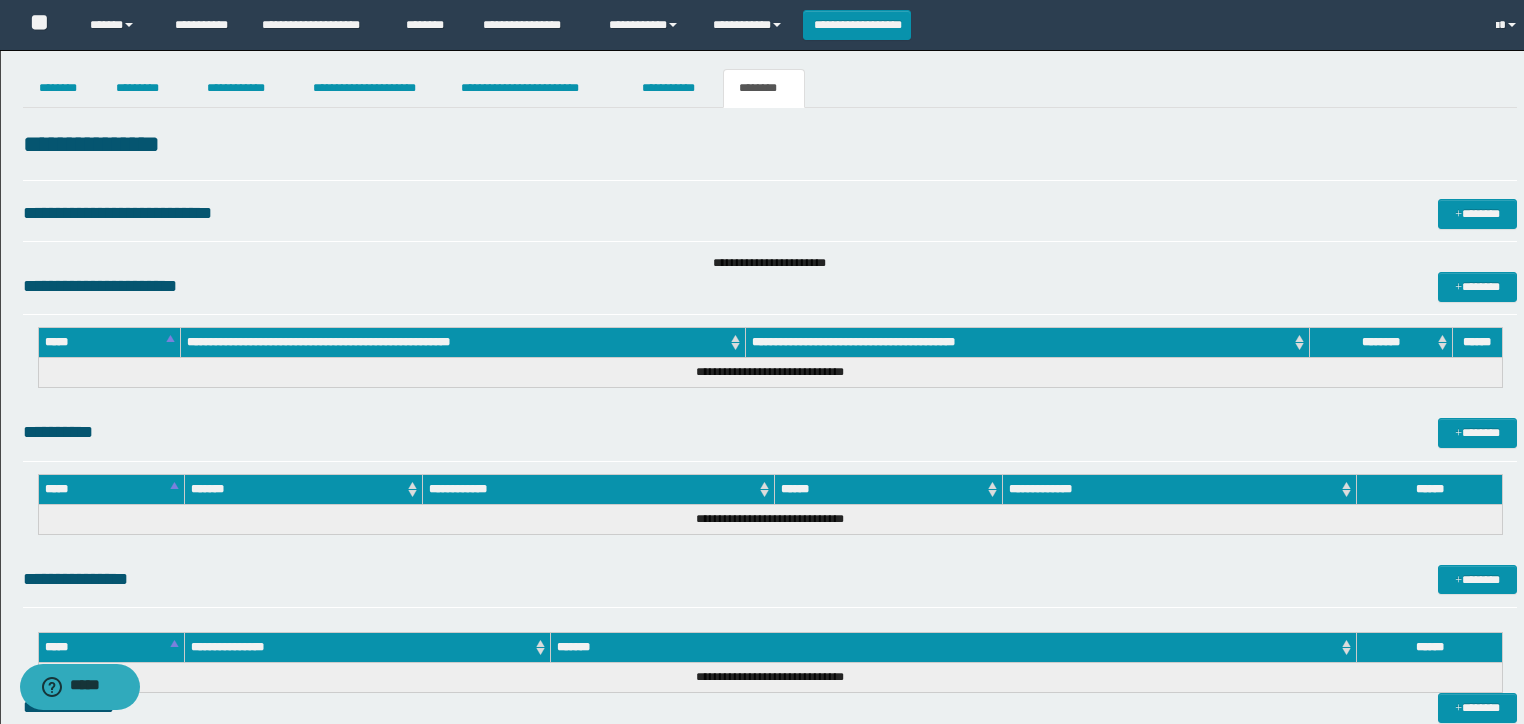 scroll, scrollTop: 0, scrollLeft: 0, axis: both 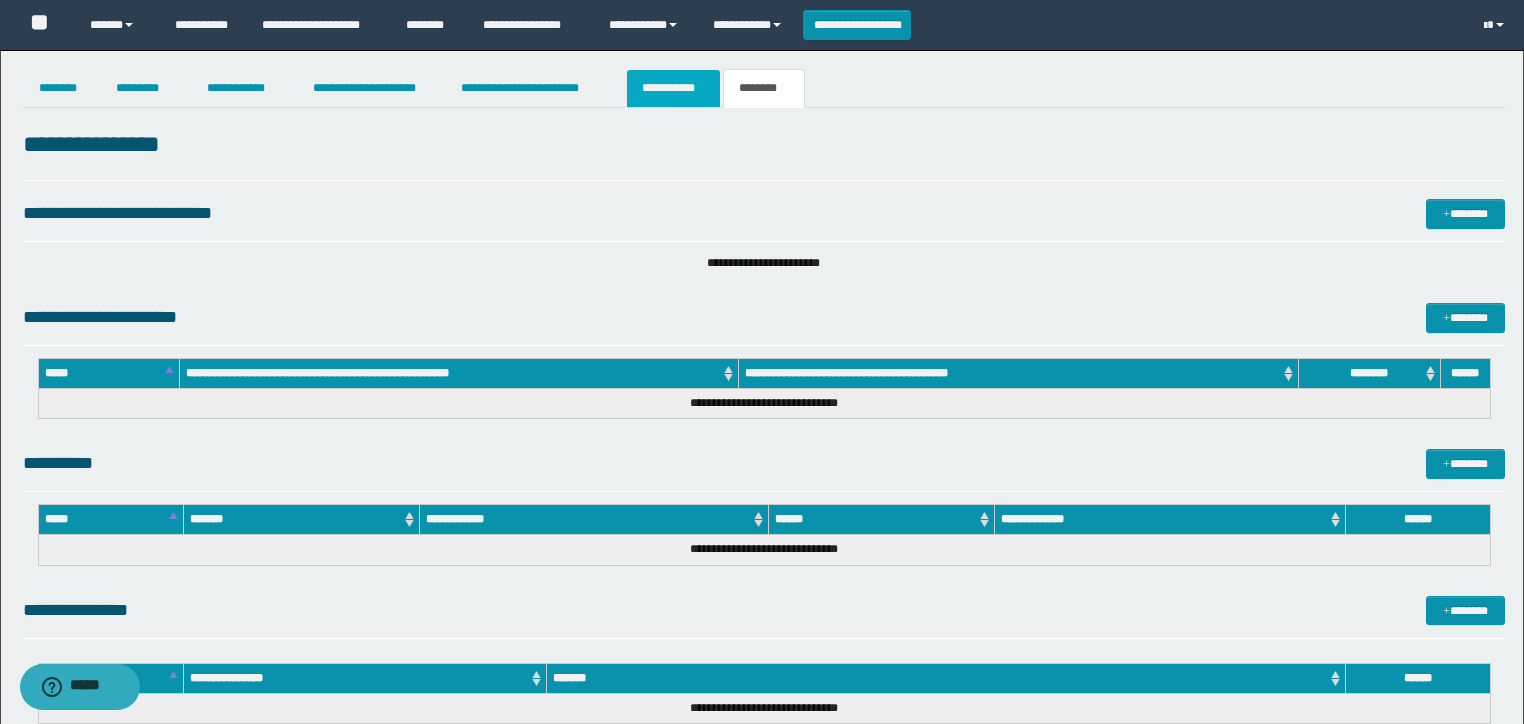 click on "**********" at bounding box center (673, 88) 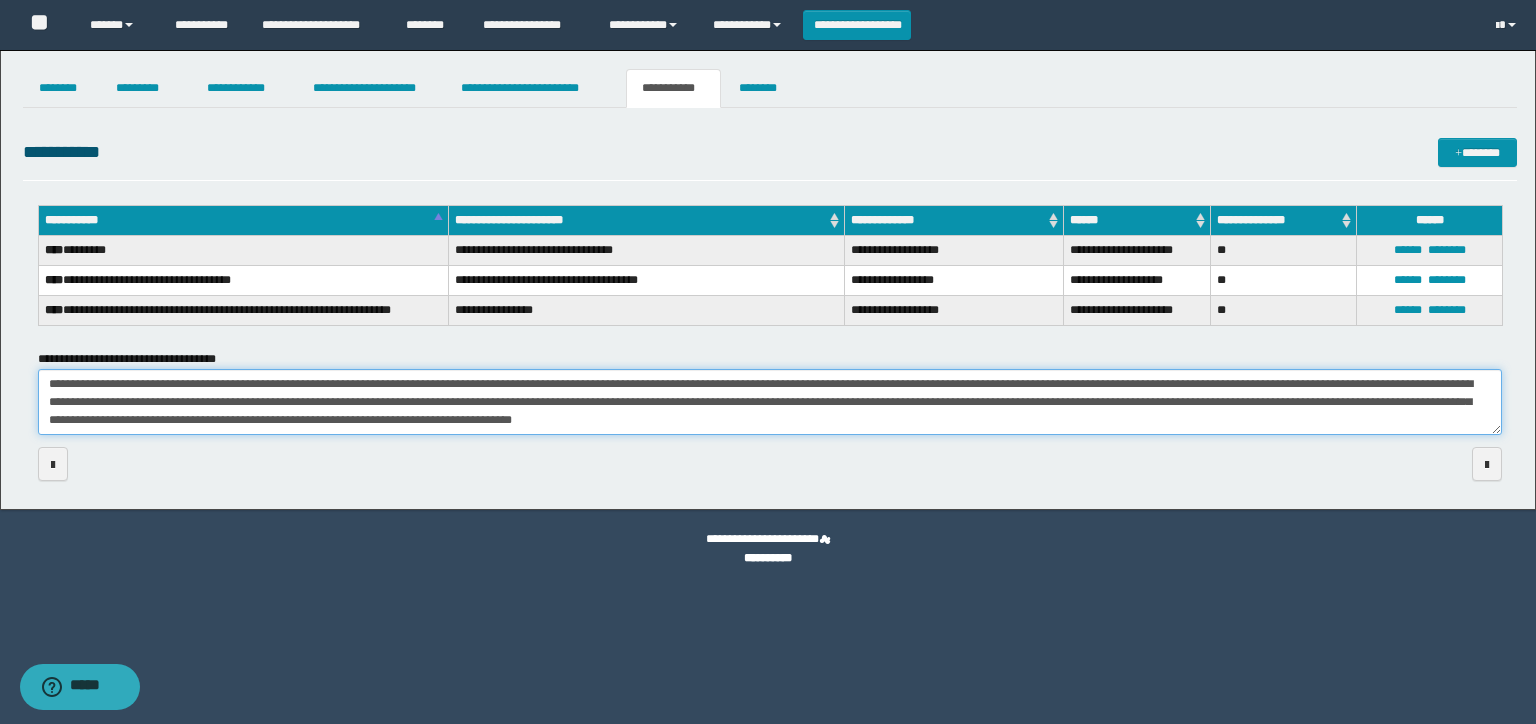 click on "**********" at bounding box center (770, 402) 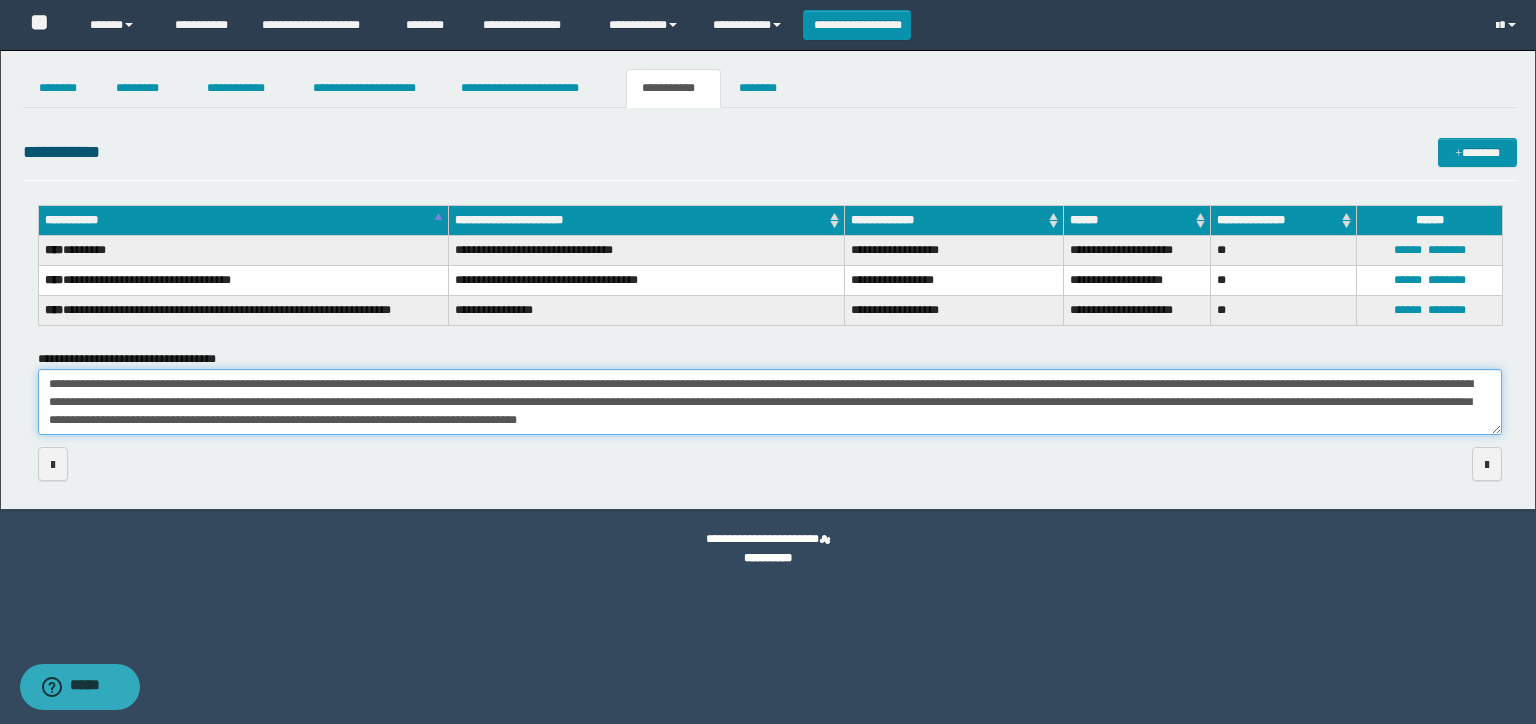 drag, startPoint x: 317, startPoint y: 420, endPoint x: 231, endPoint y: 424, distance: 86.09297 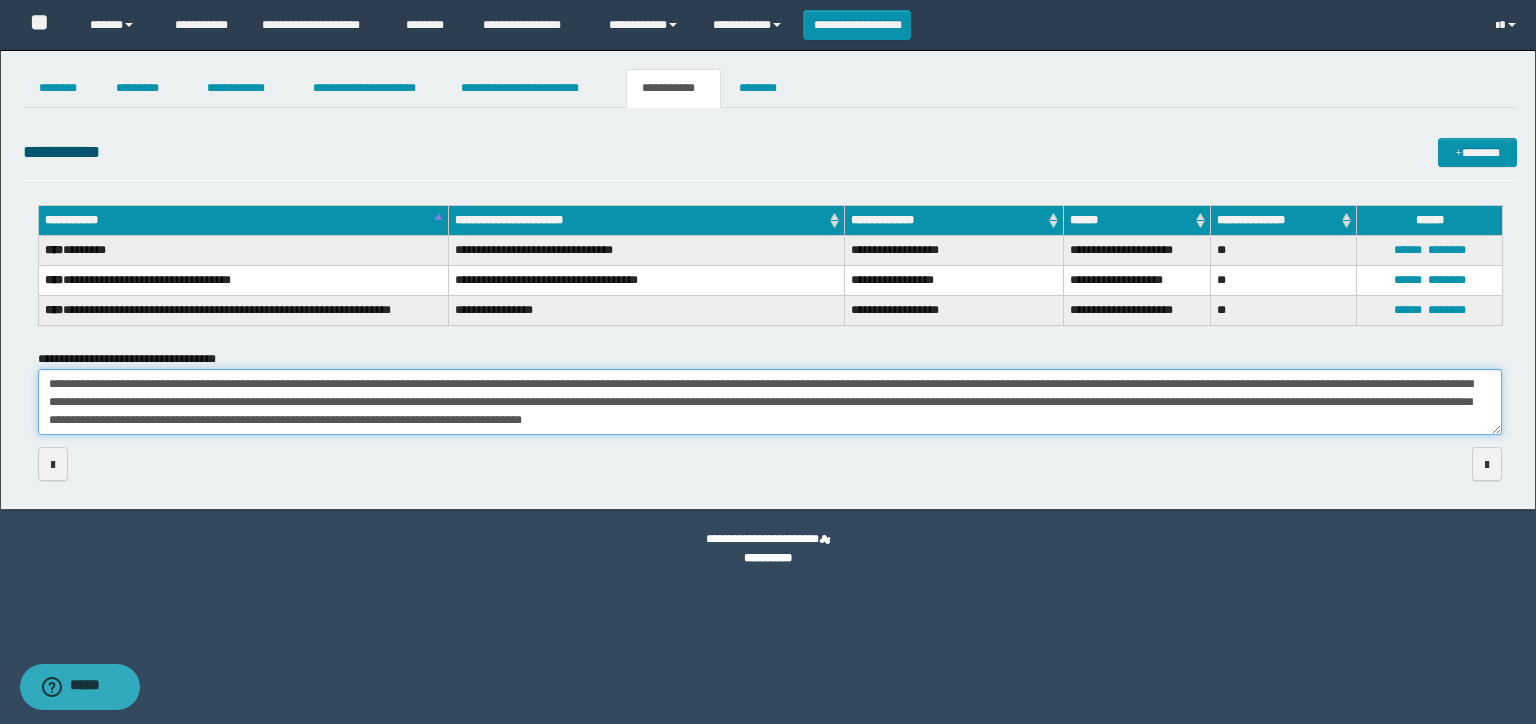 click on "**********" at bounding box center [770, 402] 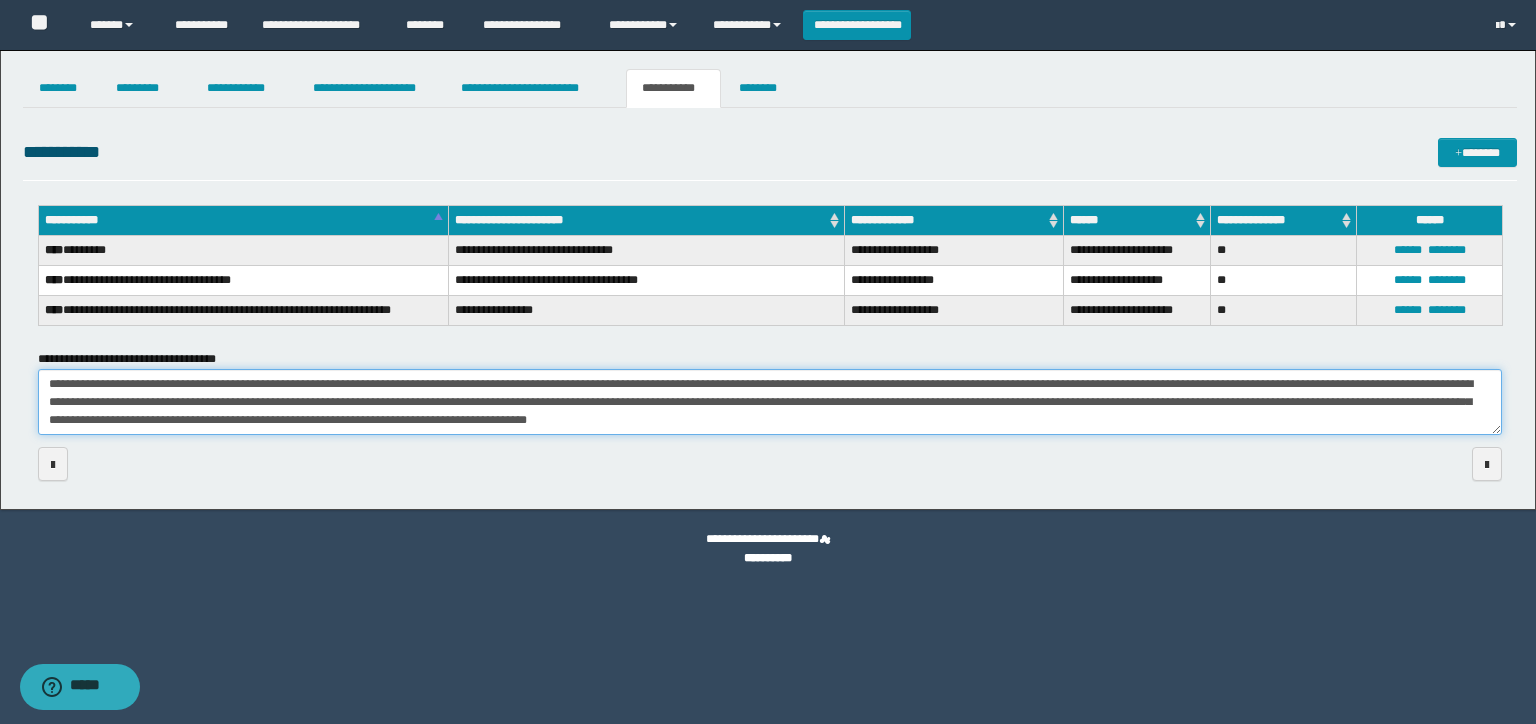 click on "**********" at bounding box center [770, 402] 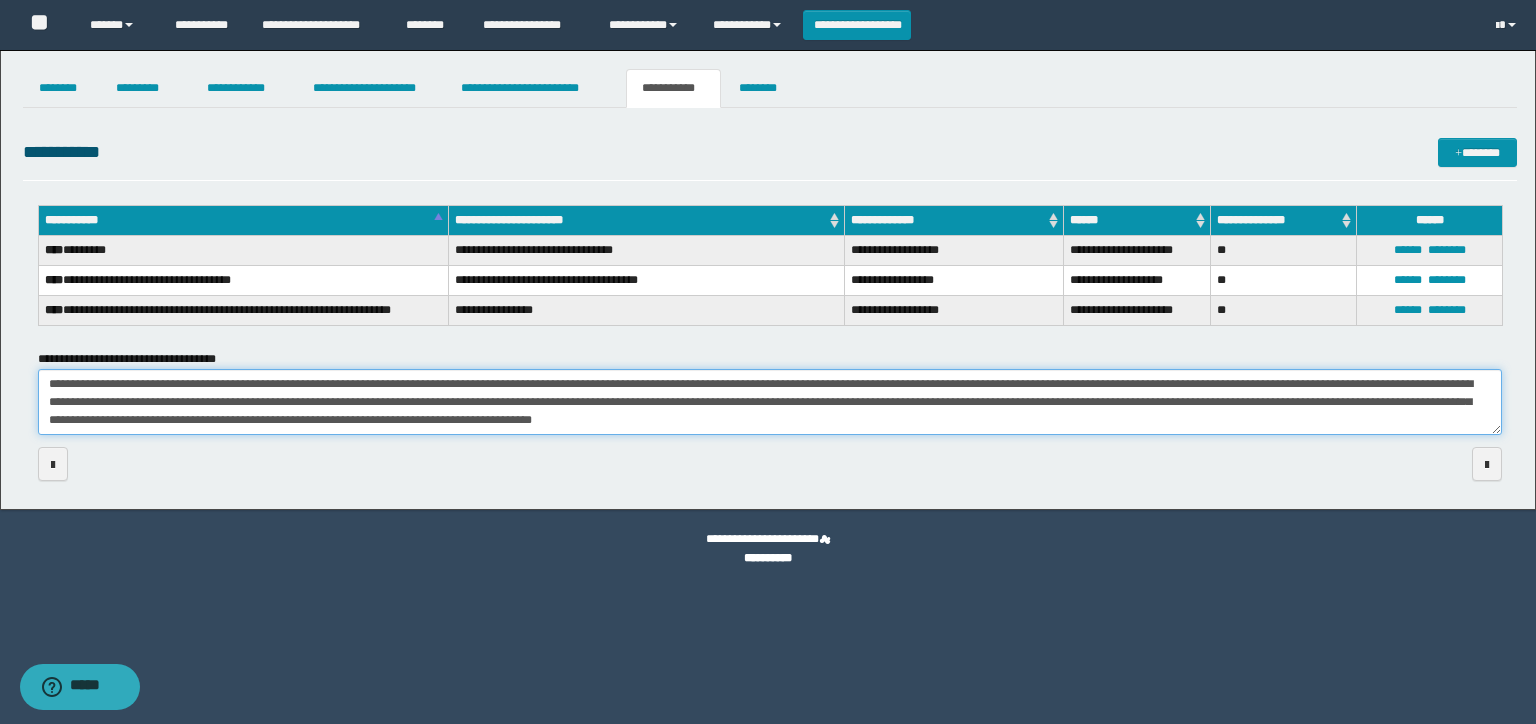 click on "**********" at bounding box center [770, 402] 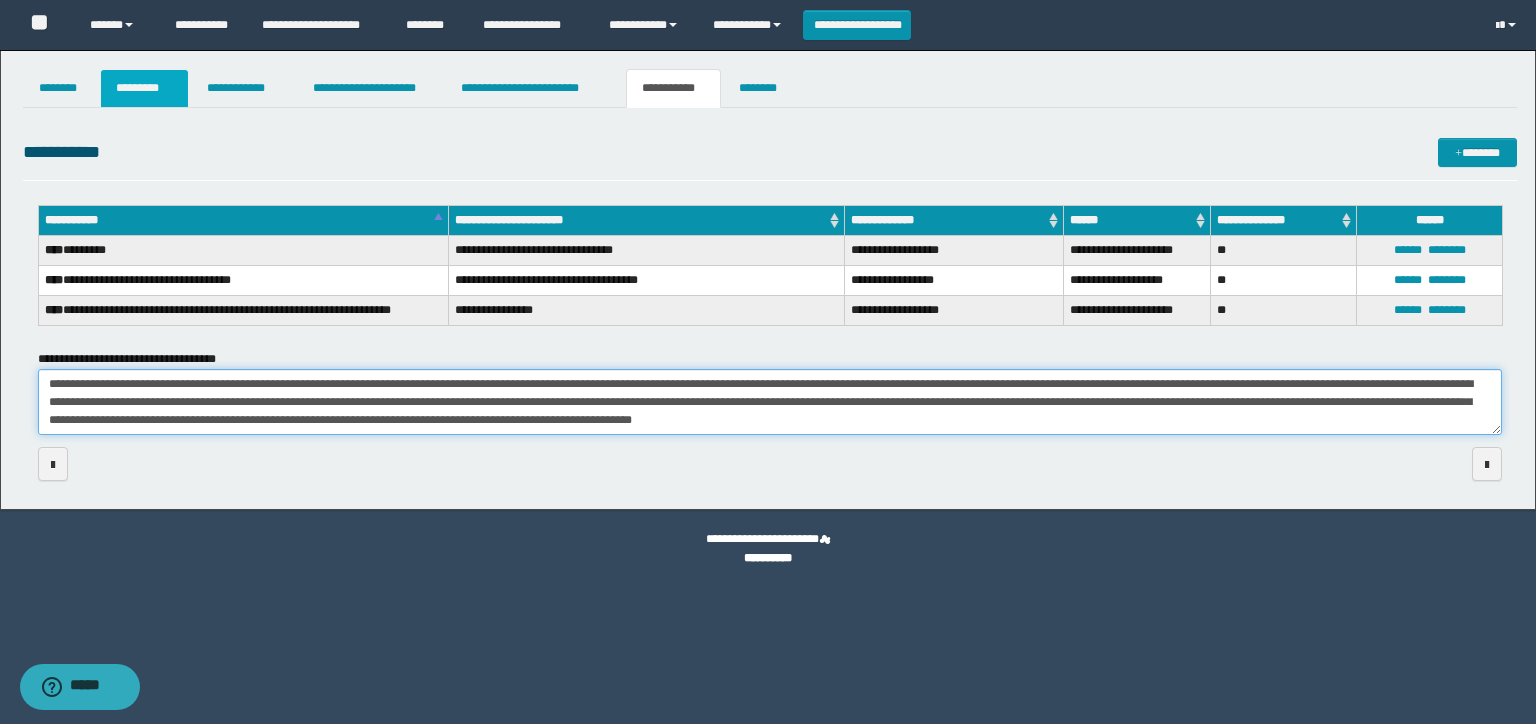 type on "**********" 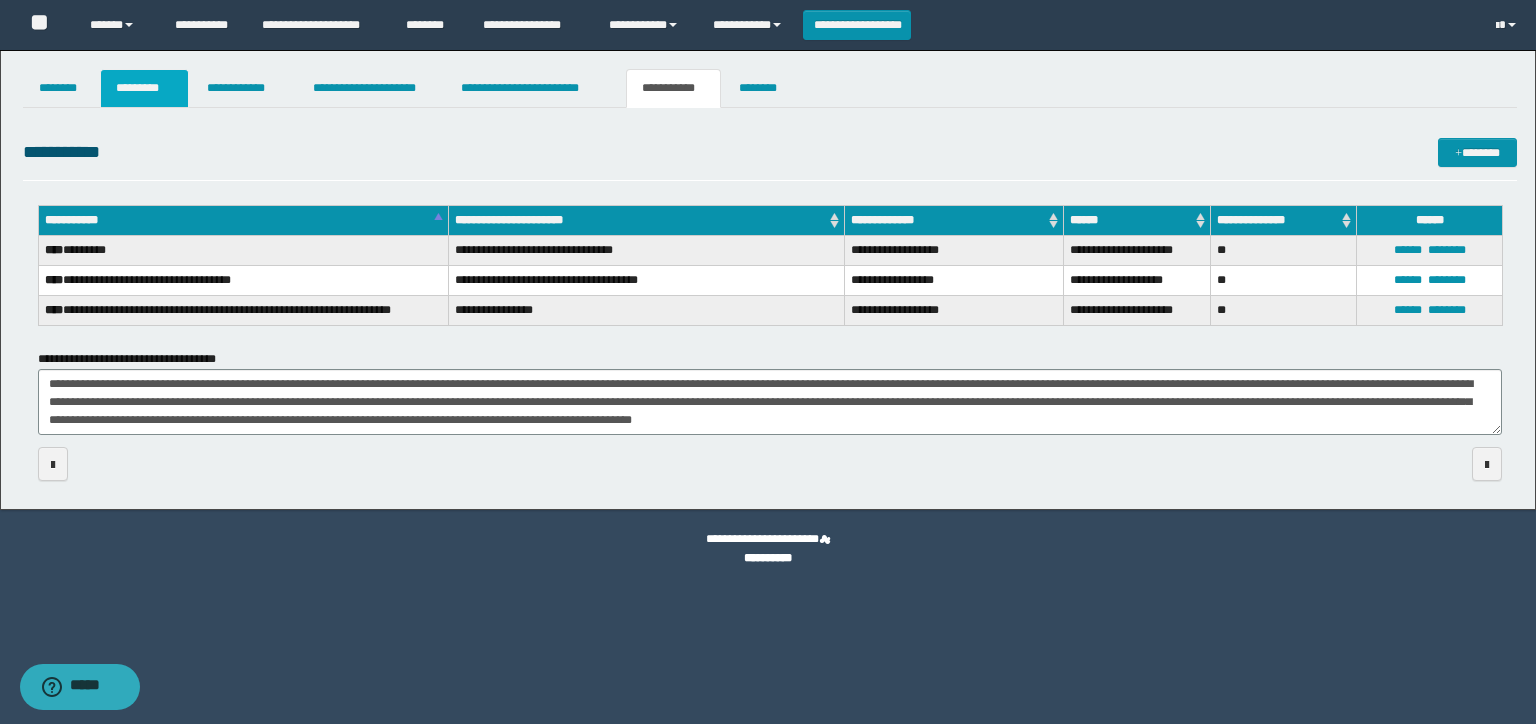 click on "*********" at bounding box center (144, 88) 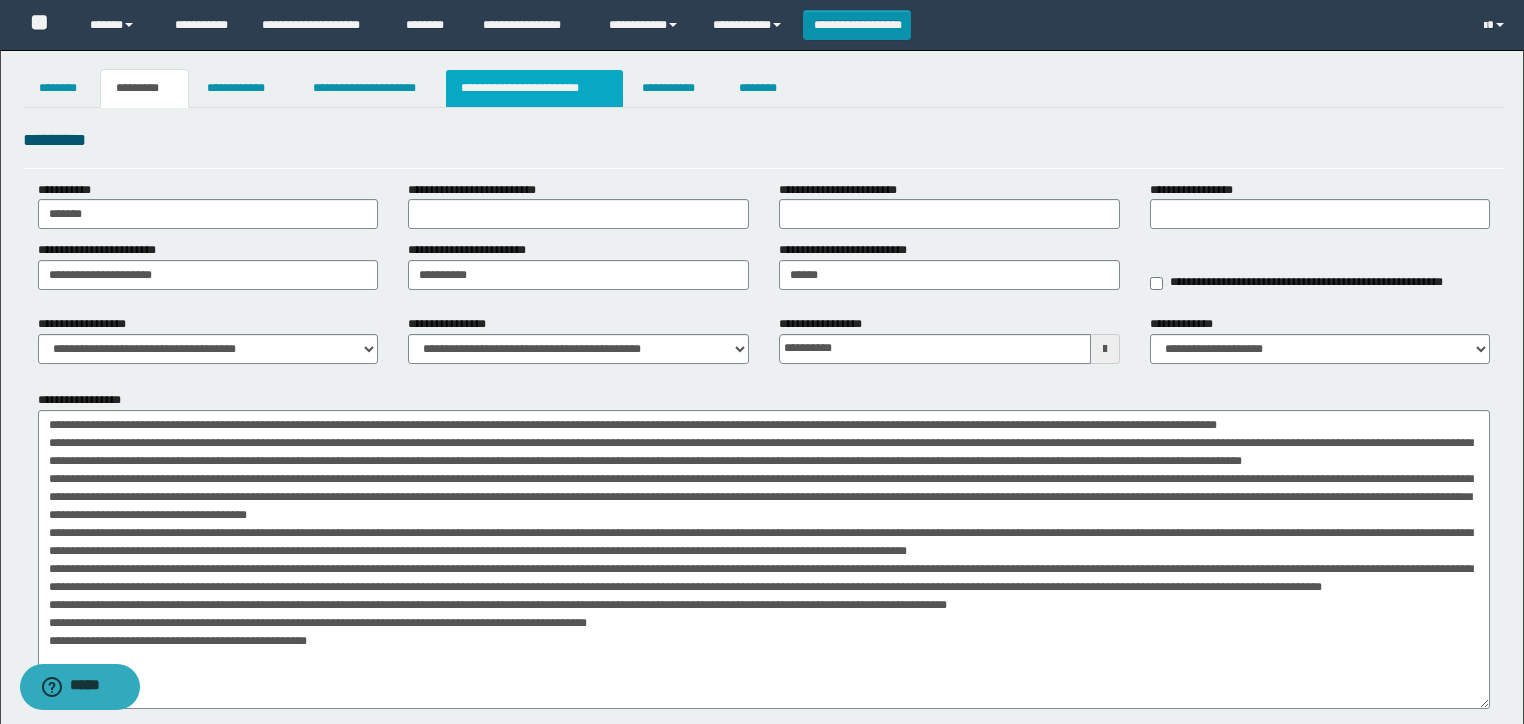 click on "**********" at bounding box center (534, 88) 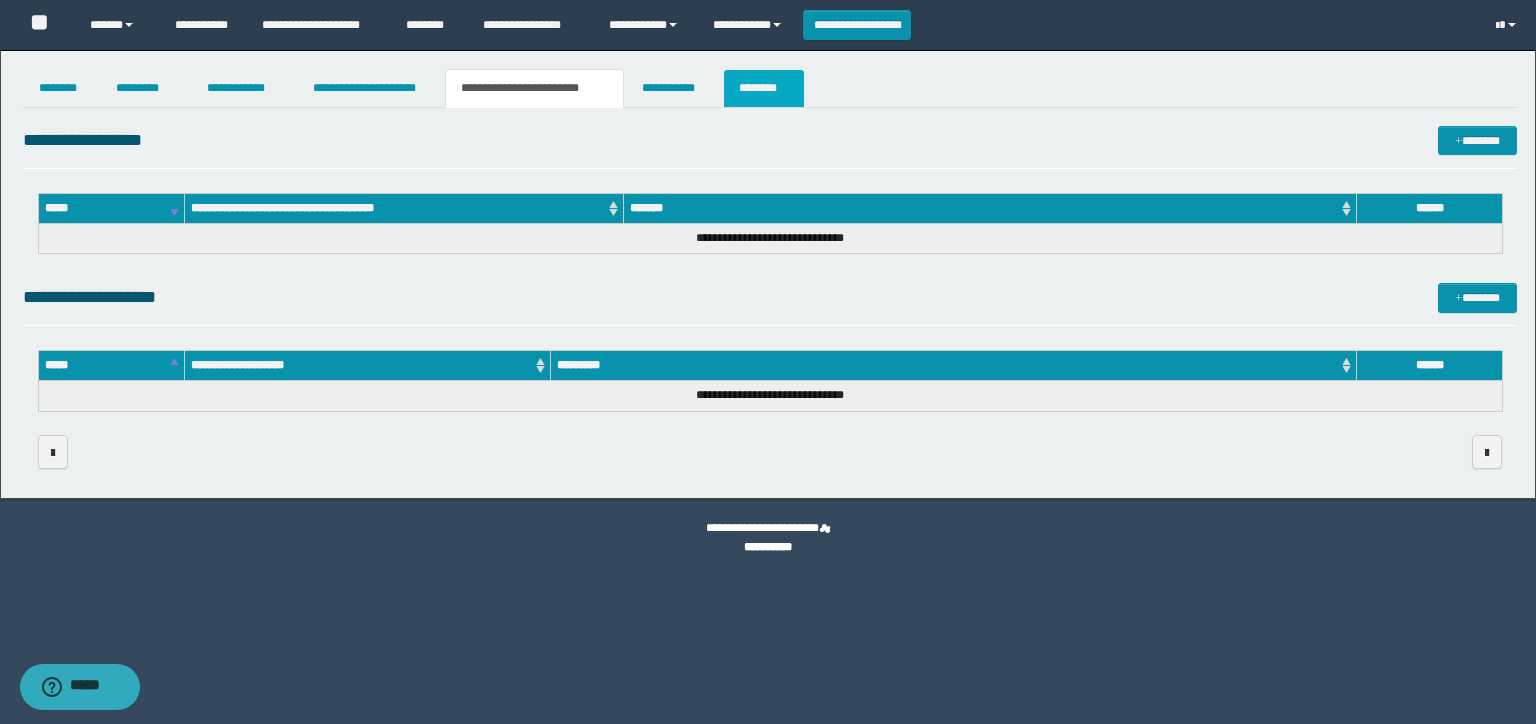 click on "********" at bounding box center (764, 88) 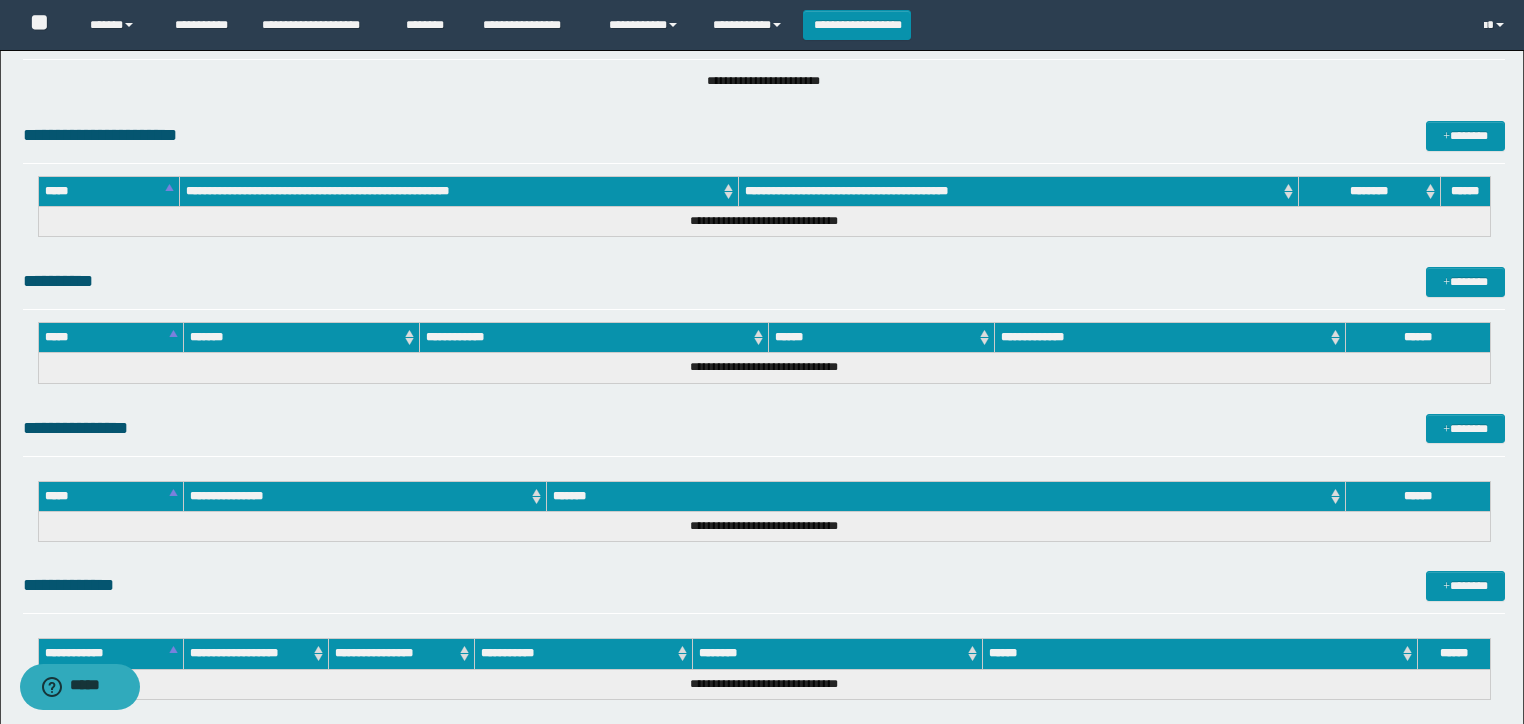 scroll, scrollTop: 0, scrollLeft: 0, axis: both 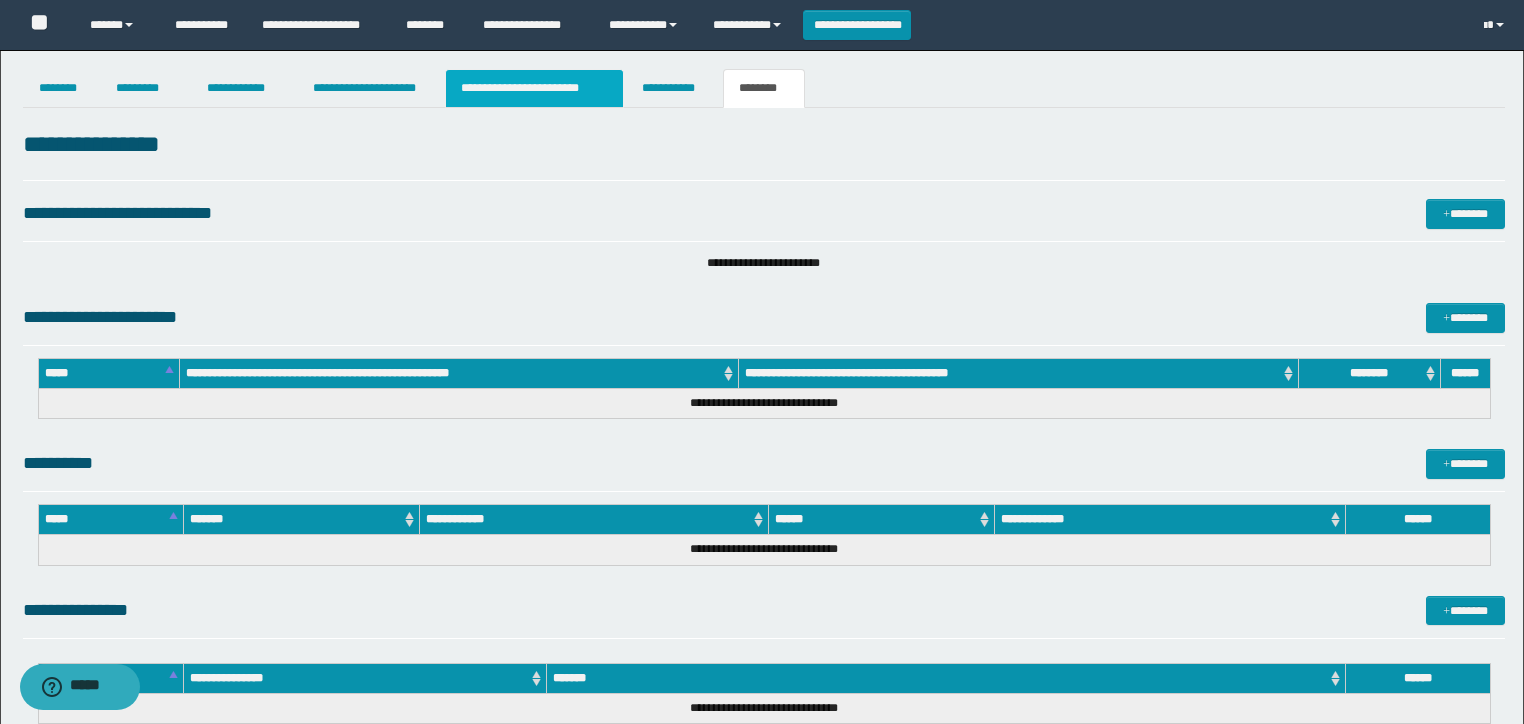 drag, startPoint x: 579, startPoint y: 88, endPoint x: 610, endPoint y: 88, distance: 31 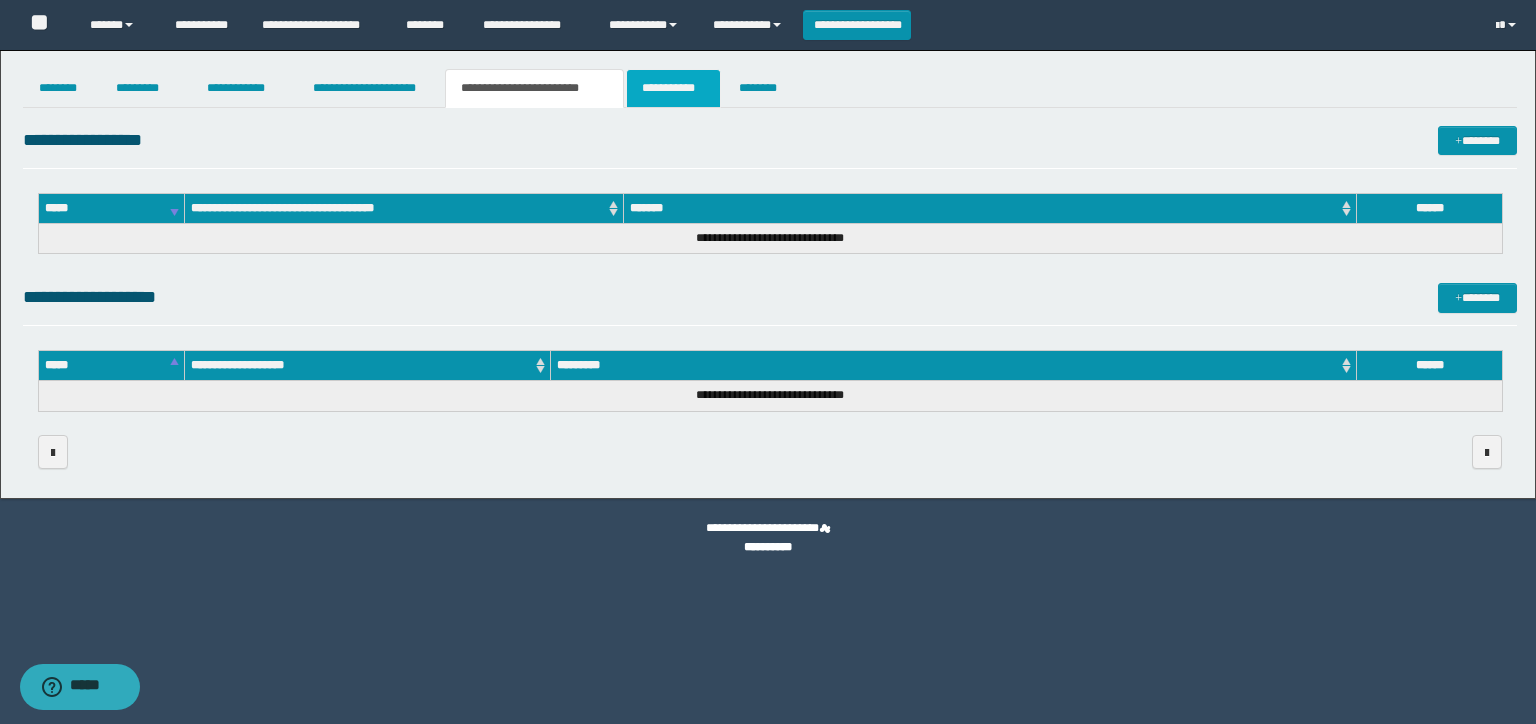 click on "**********" at bounding box center (673, 88) 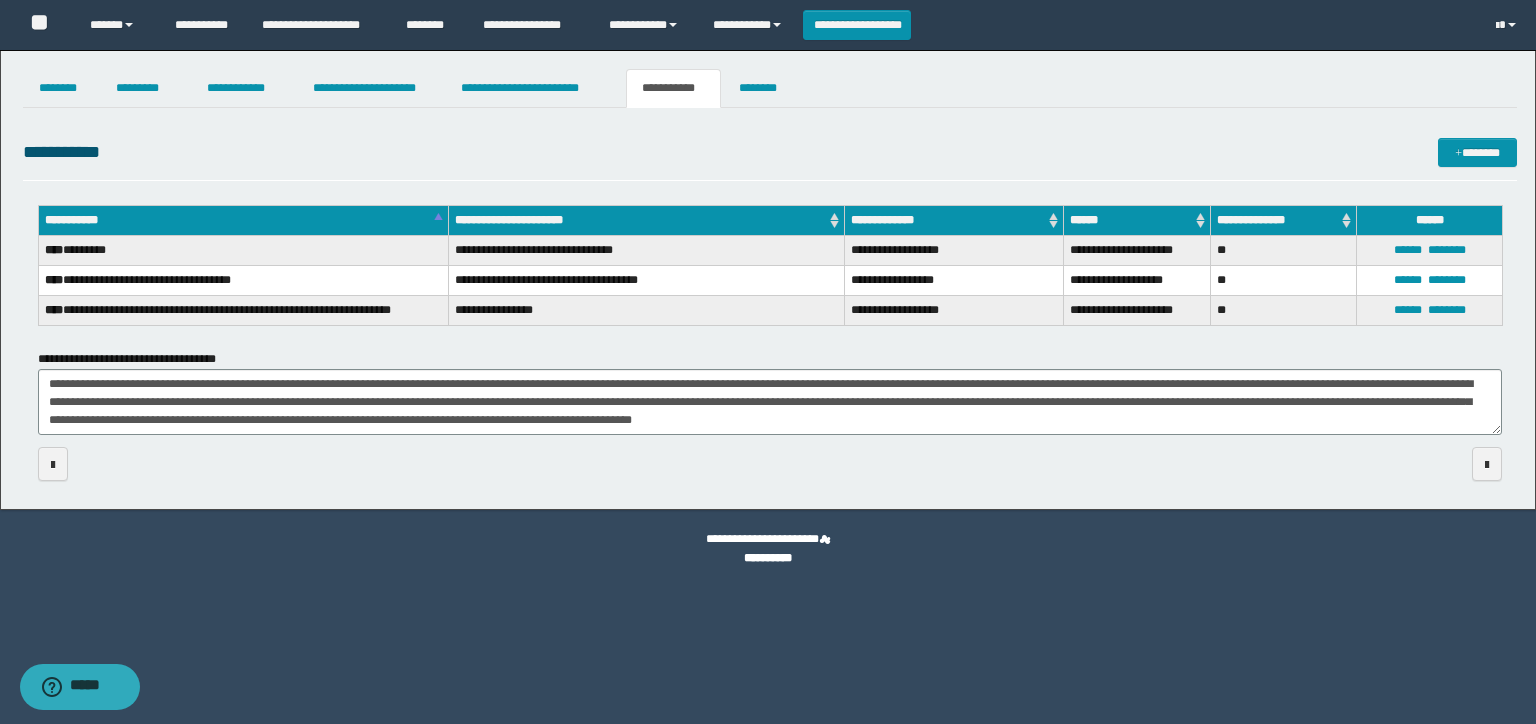 click on "**********" at bounding box center [770, 156] 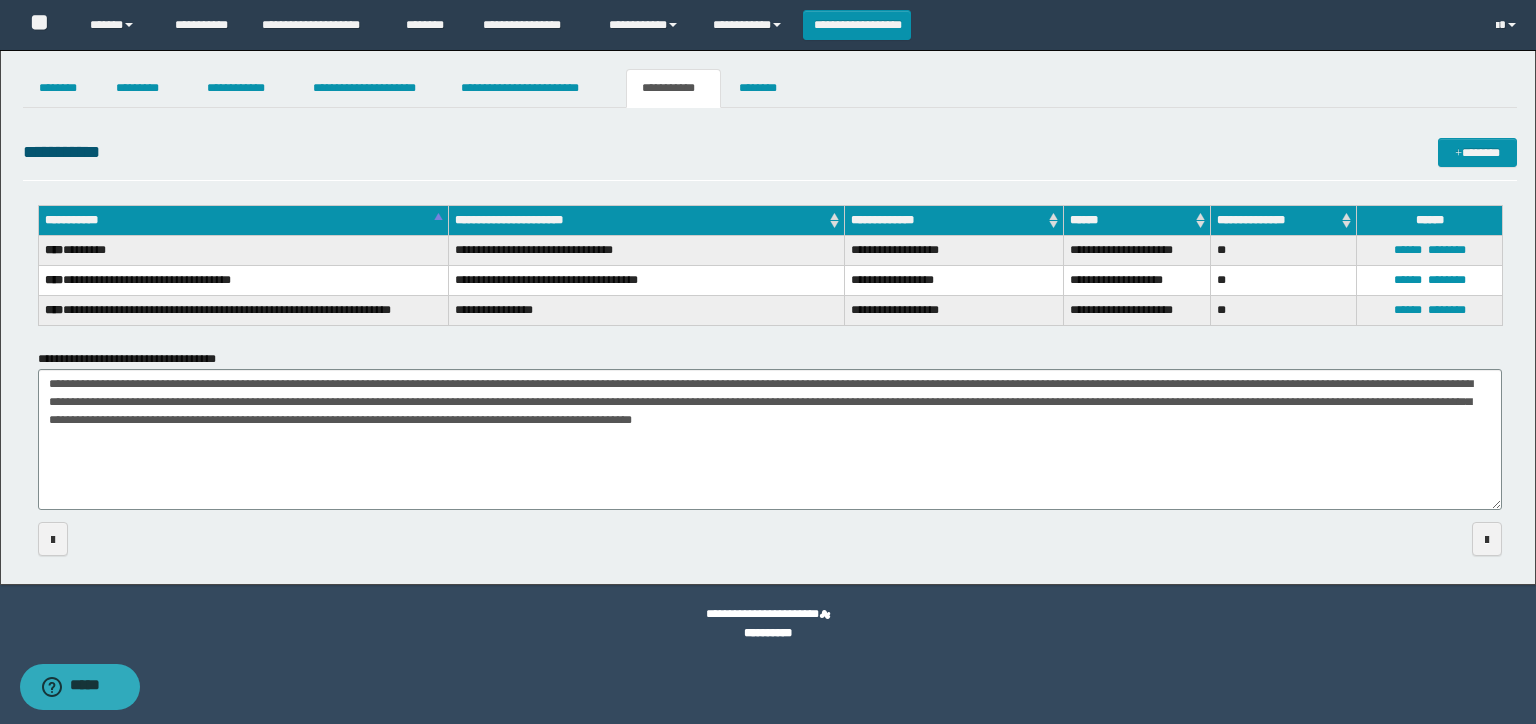 drag, startPoint x: 1496, startPoint y: 428, endPoint x: 931, endPoint y: 488, distance: 568.1769 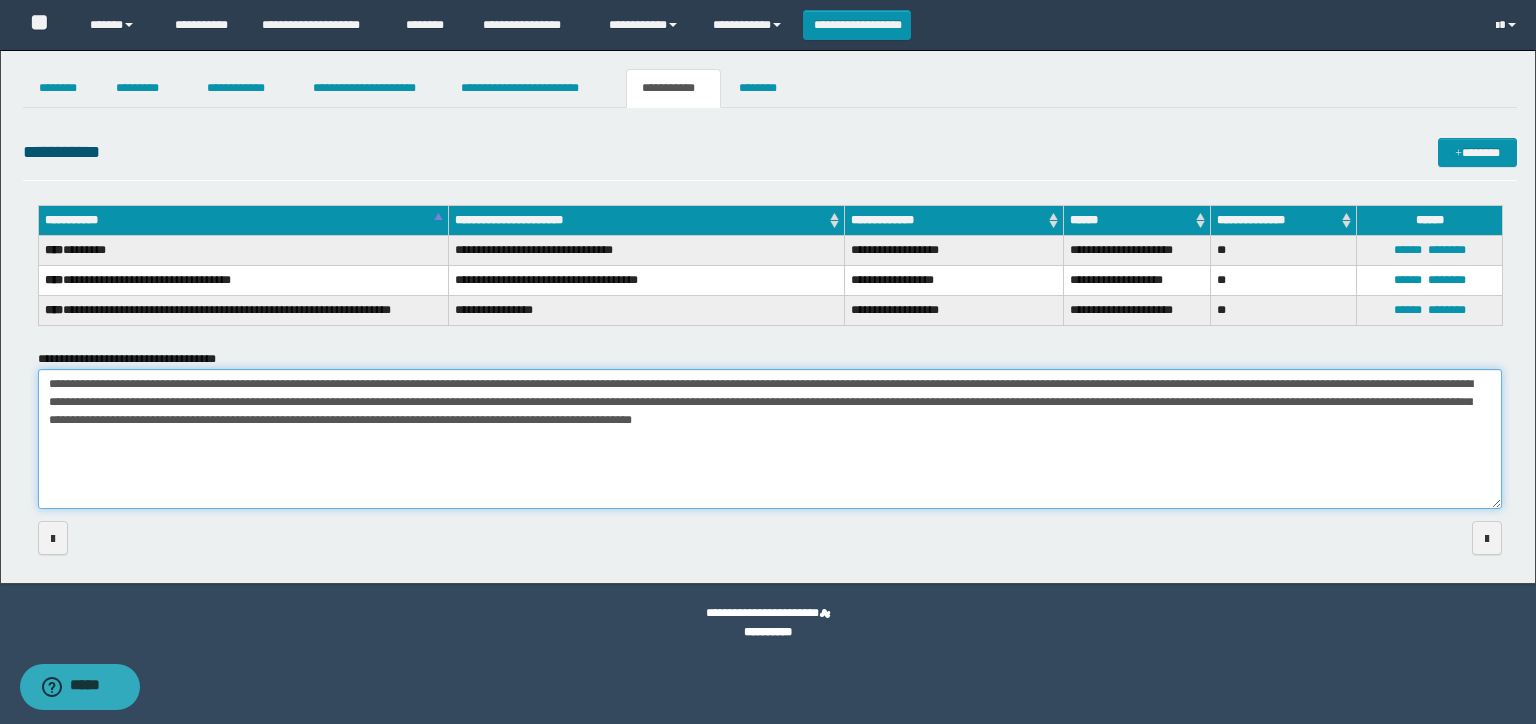 drag, startPoint x: 920, startPoint y: 458, endPoint x: 519, endPoint y: 457, distance: 401.00125 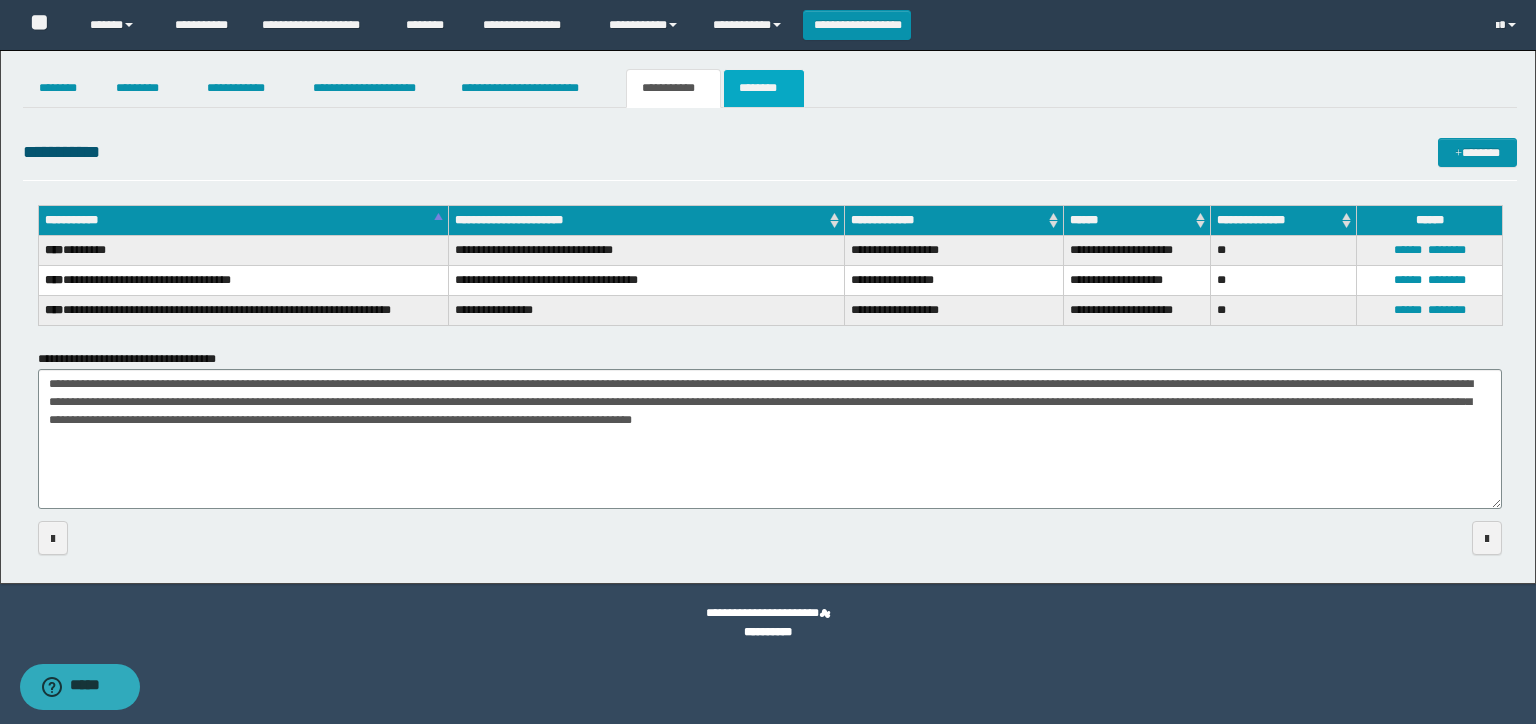 click on "********" at bounding box center (764, 88) 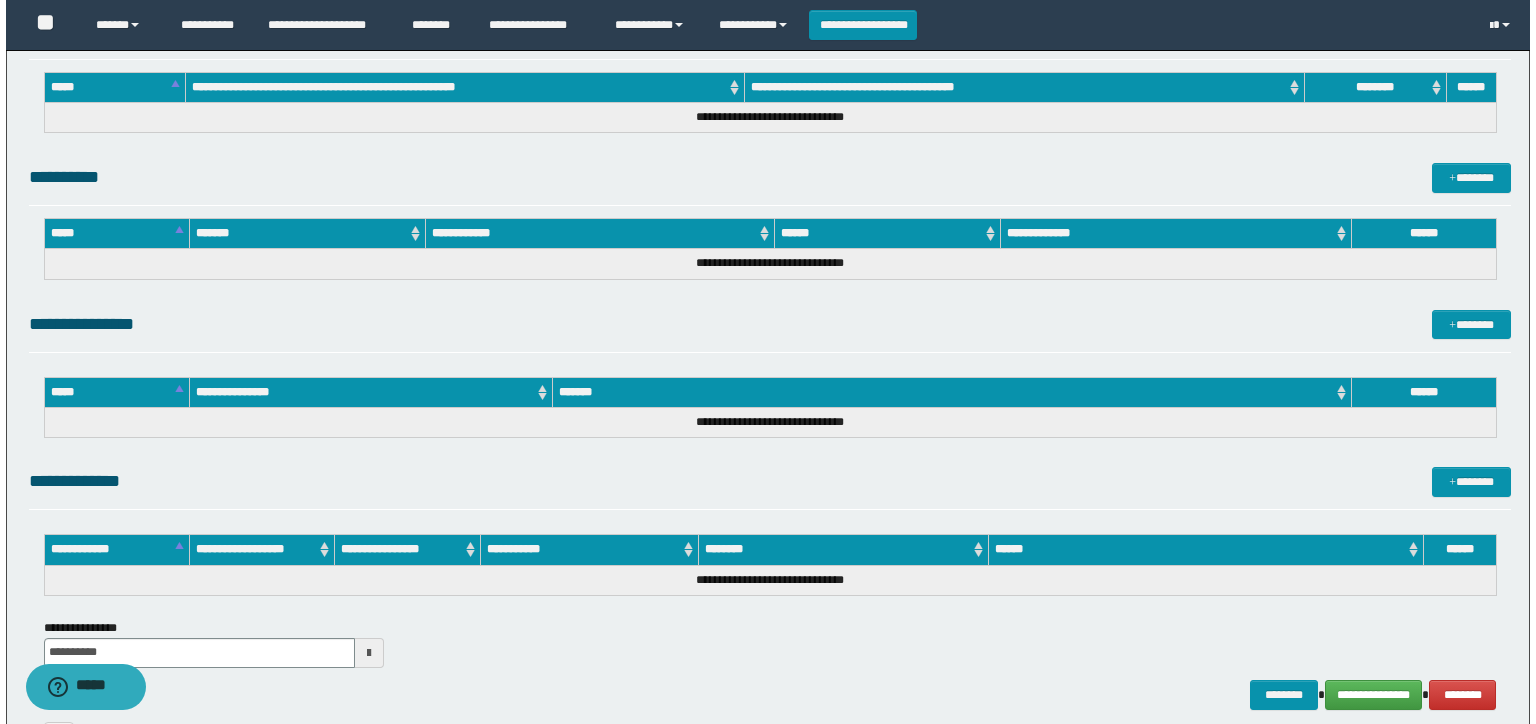 scroll, scrollTop: 424, scrollLeft: 0, axis: vertical 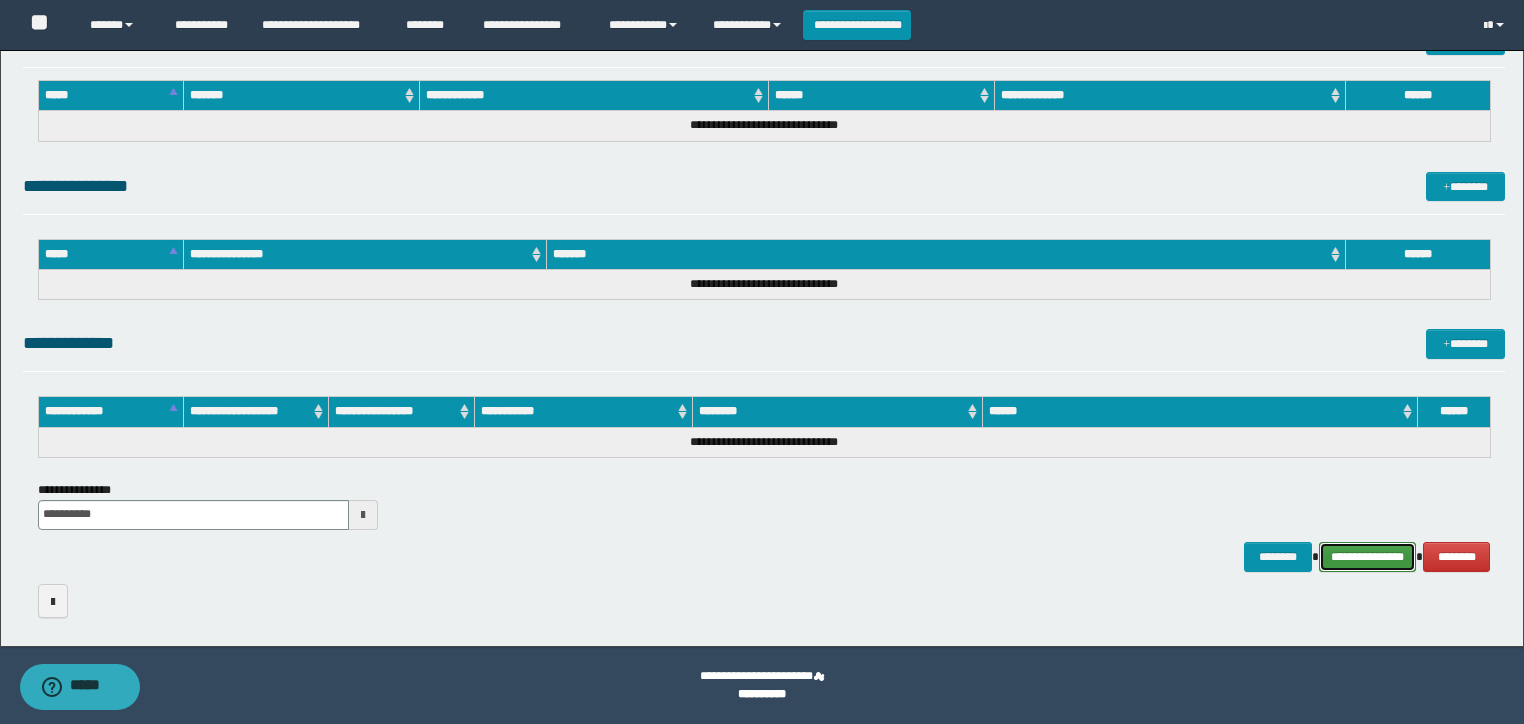 click on "**********" at bounding box center [1368, 557] 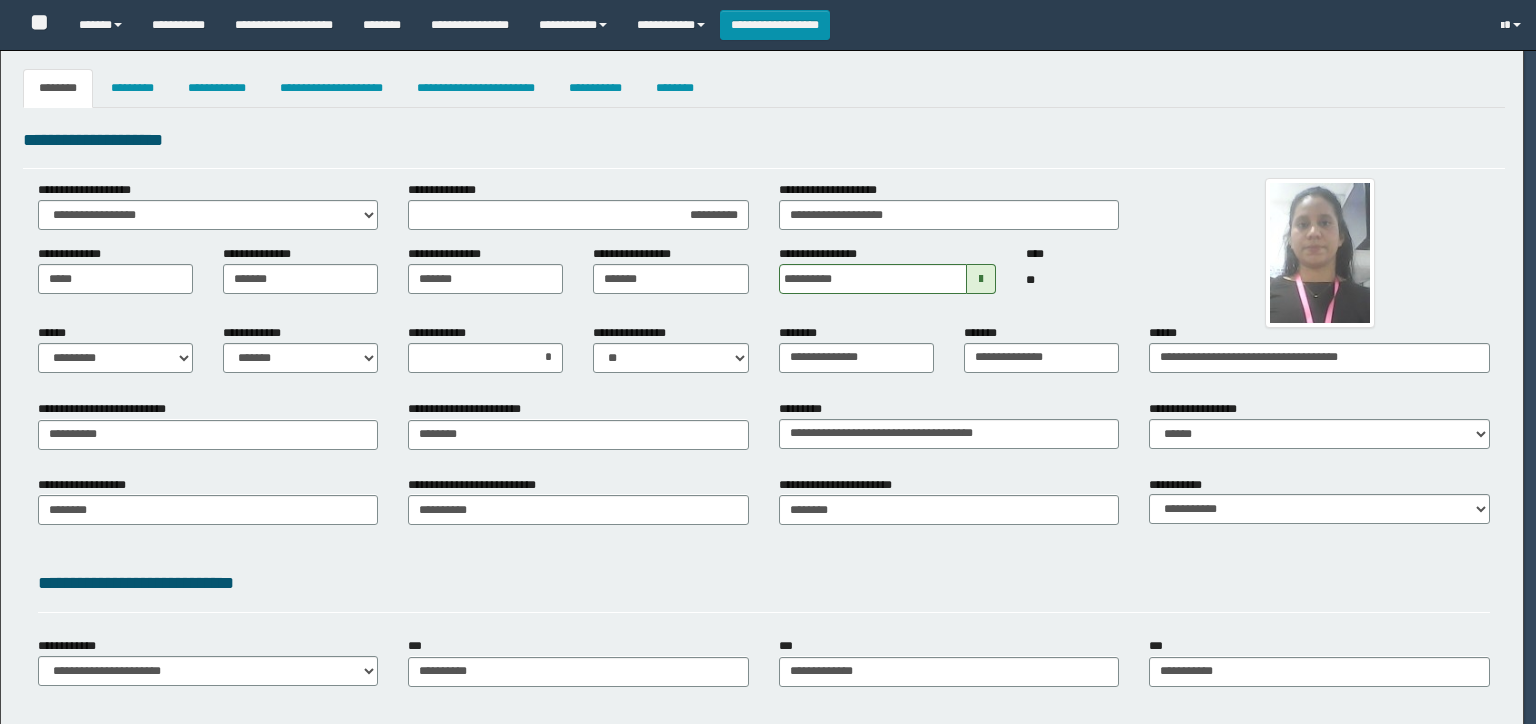 select on "*" 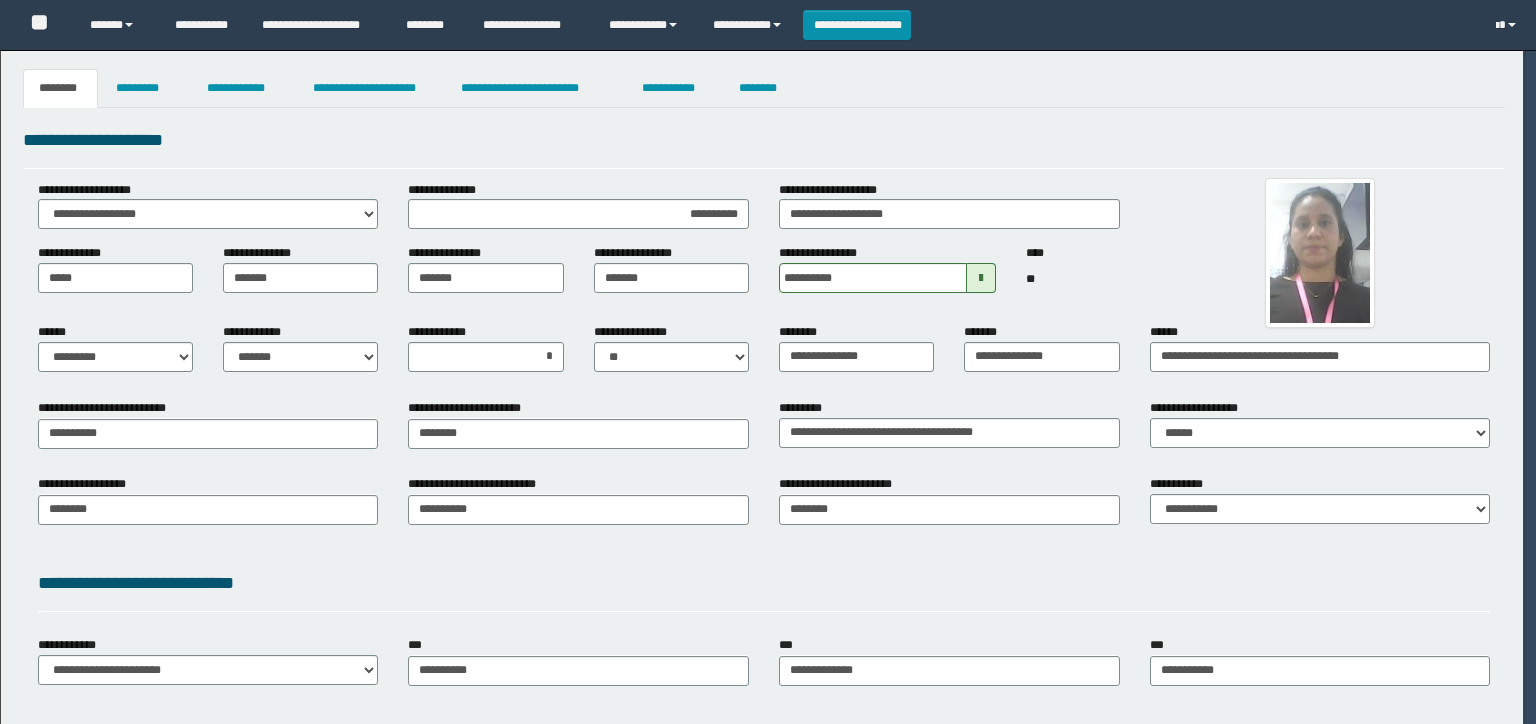 scroll, scrollTop: 0, scrollLeft: 0, axis: both 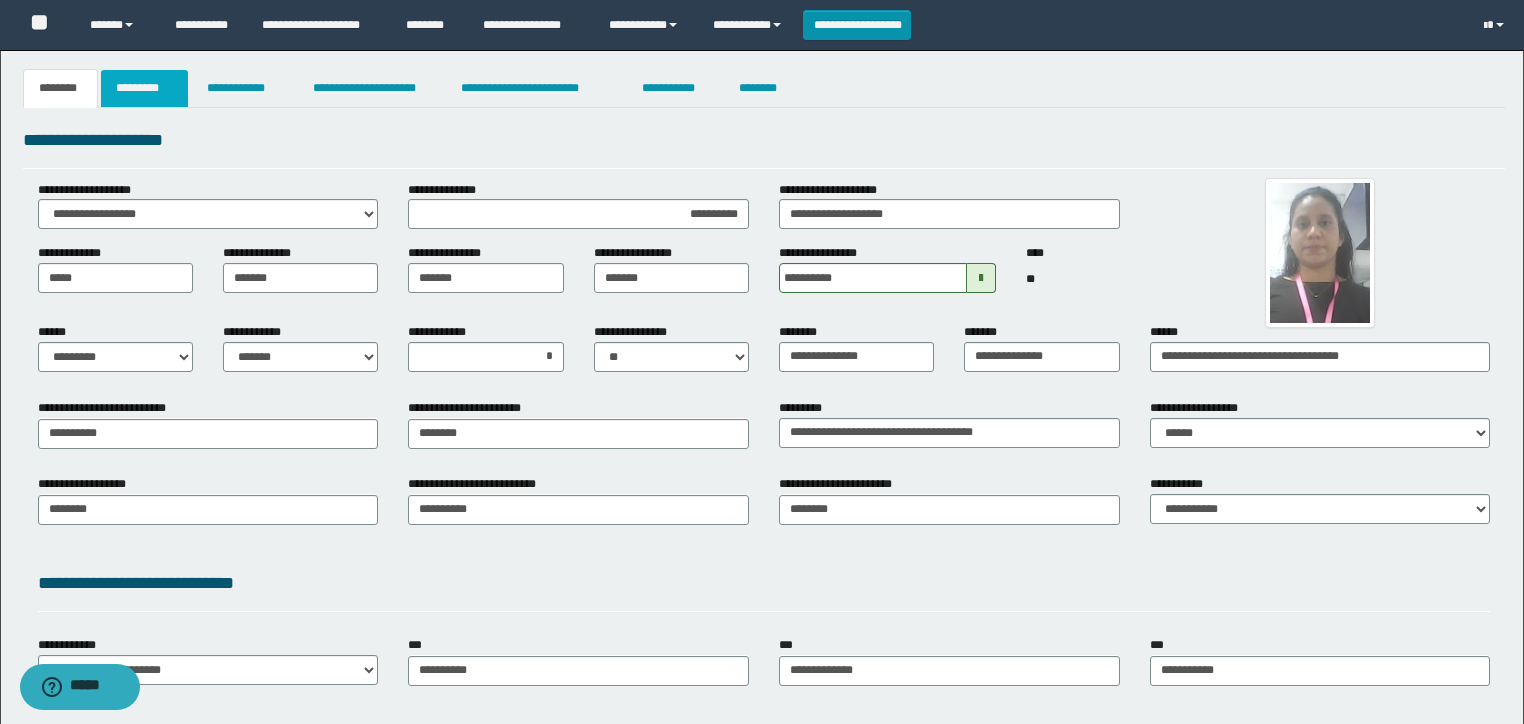 click on "*********" at bounding box center [144, 88] 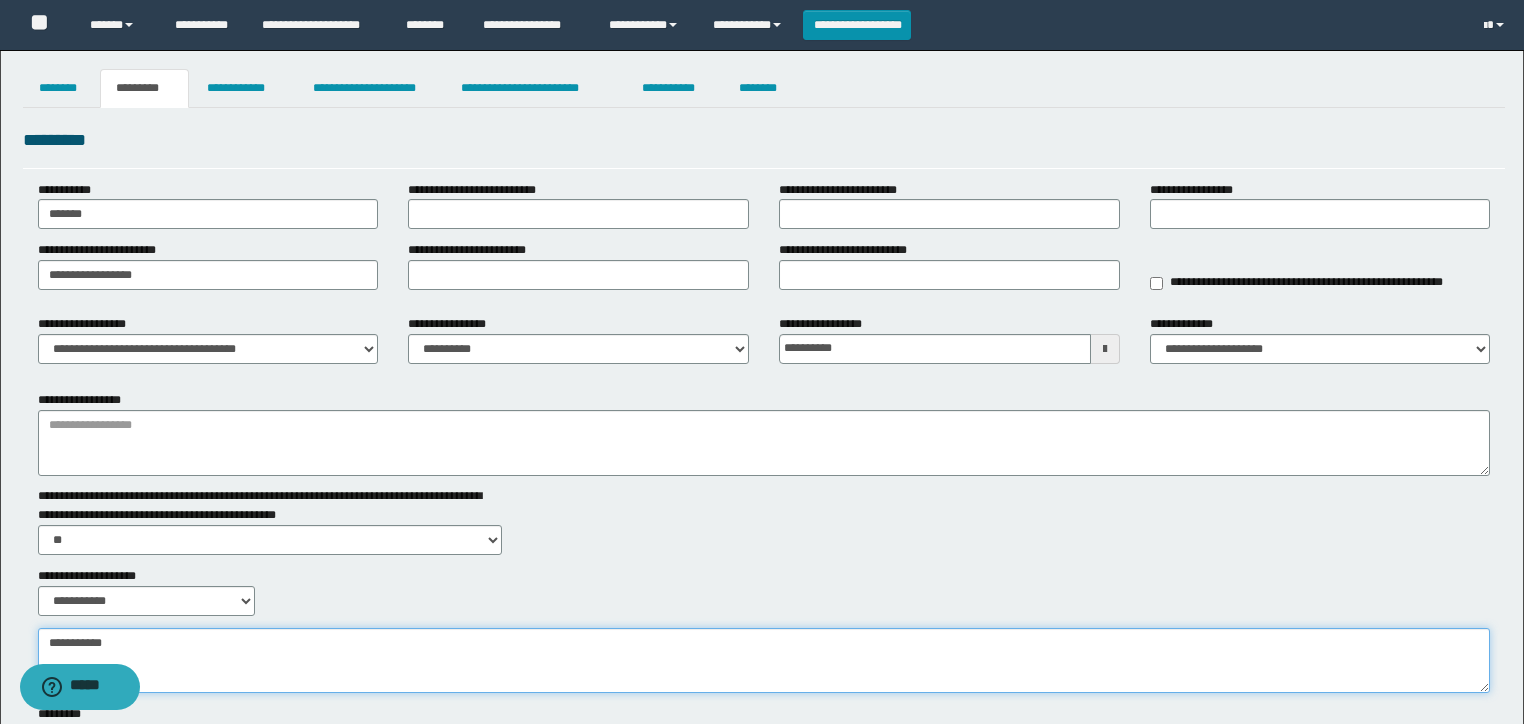 drag, startPoint x: 371, startPoint y: 657, endPoint x: 335, endPoint y: 654, distance: 36.124783 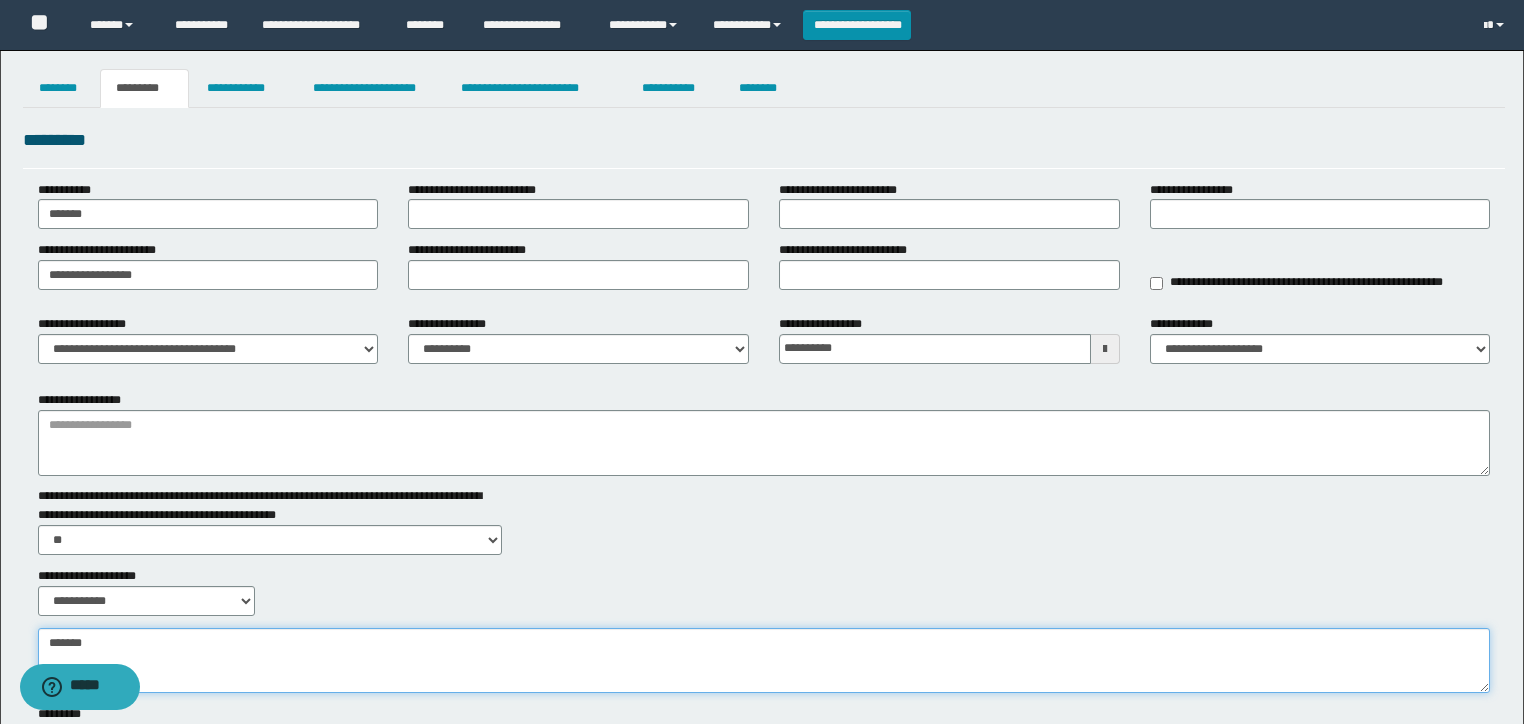 type on "*****" 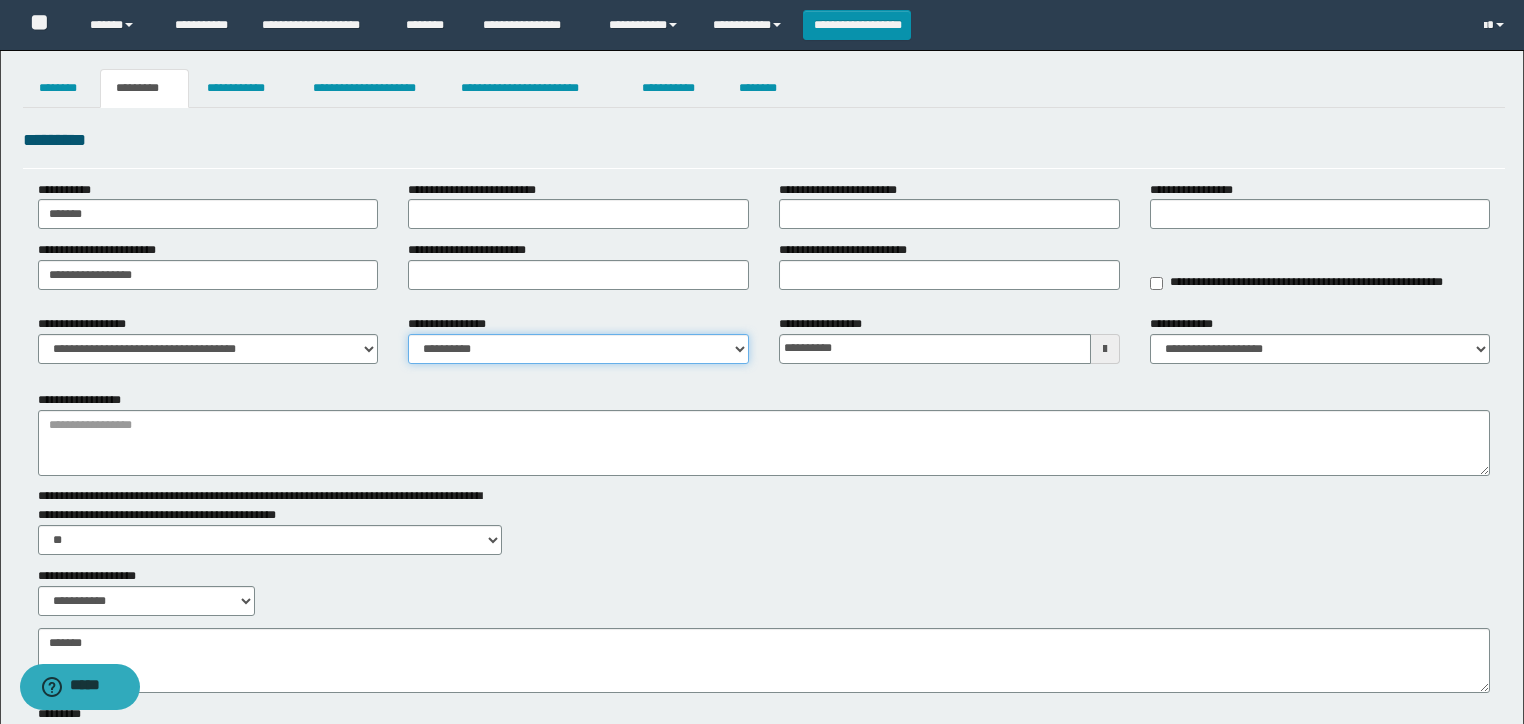 drag, startPoint x: 628, startPoint y: 346, endPoint x: 632, endPoint y: 360, distance: 14.56022 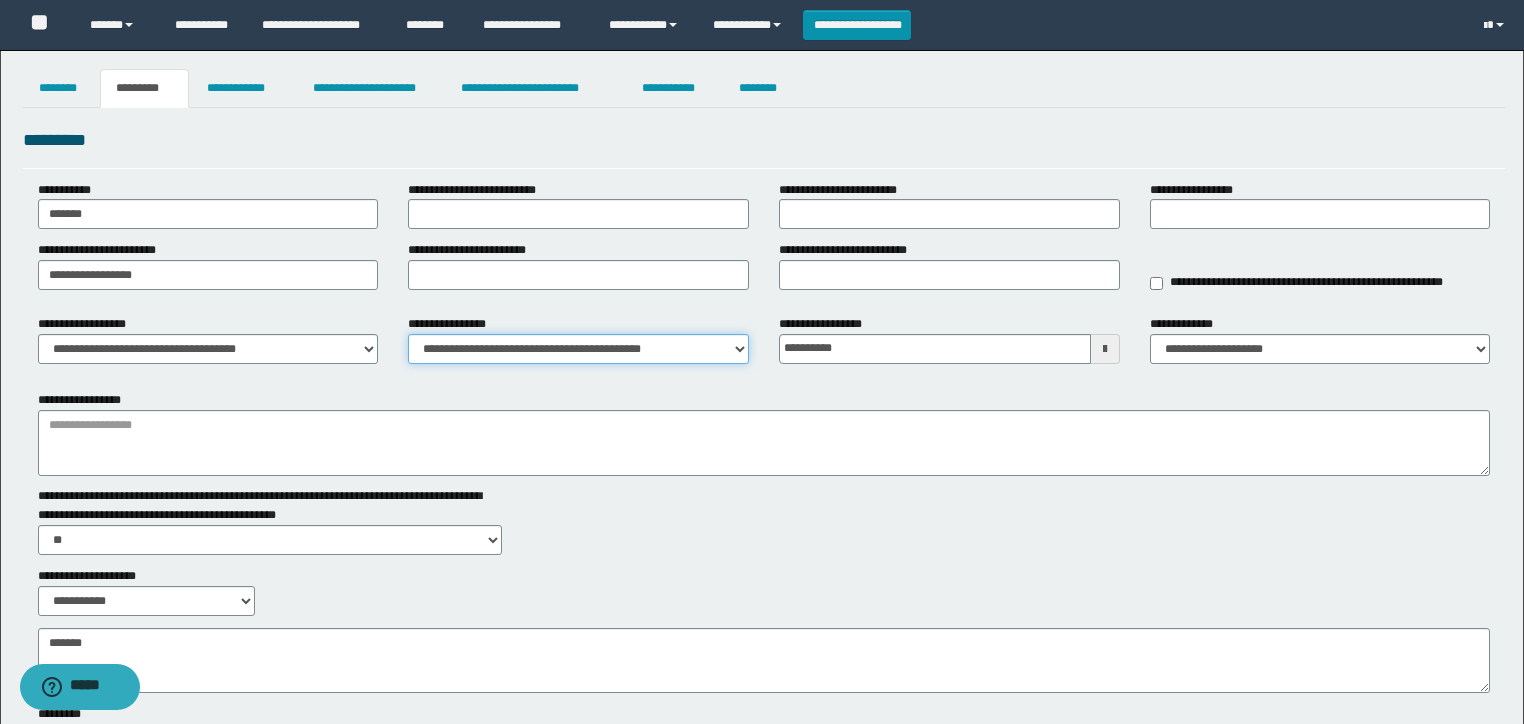 click on "**********" at bounding box center [578, 349] 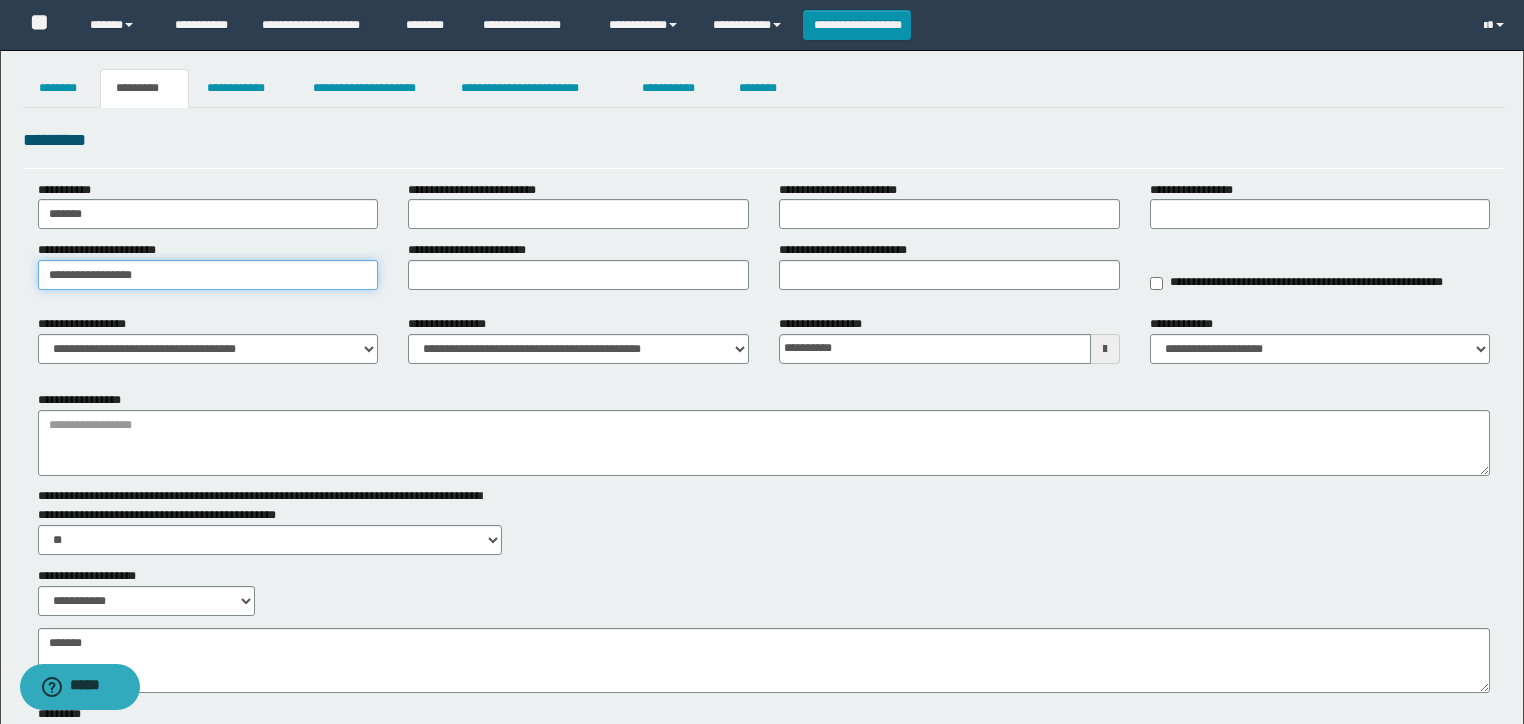 drag, startPoint x: 109, startPoint y: 277, endPoint x: 0, endPoint y: 252, distance: 111.83023 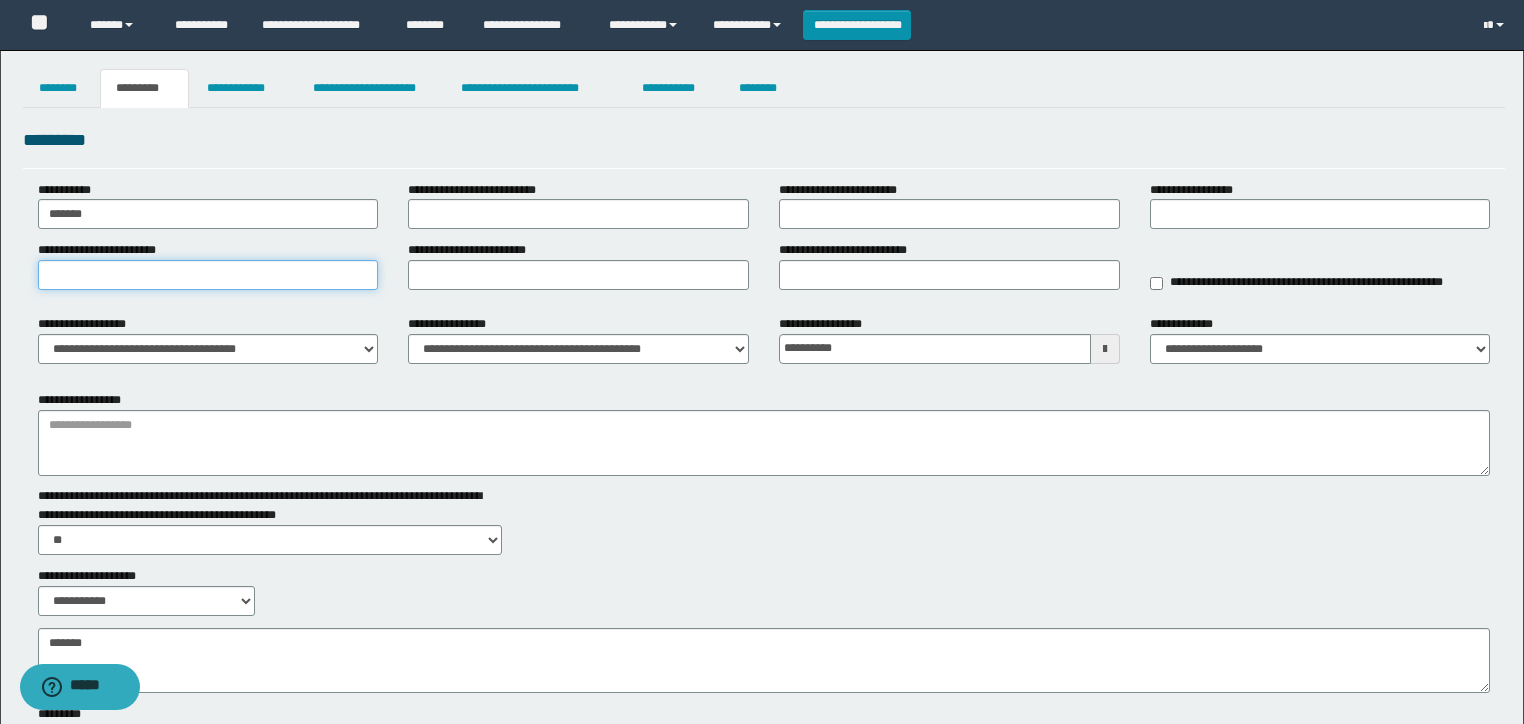 type 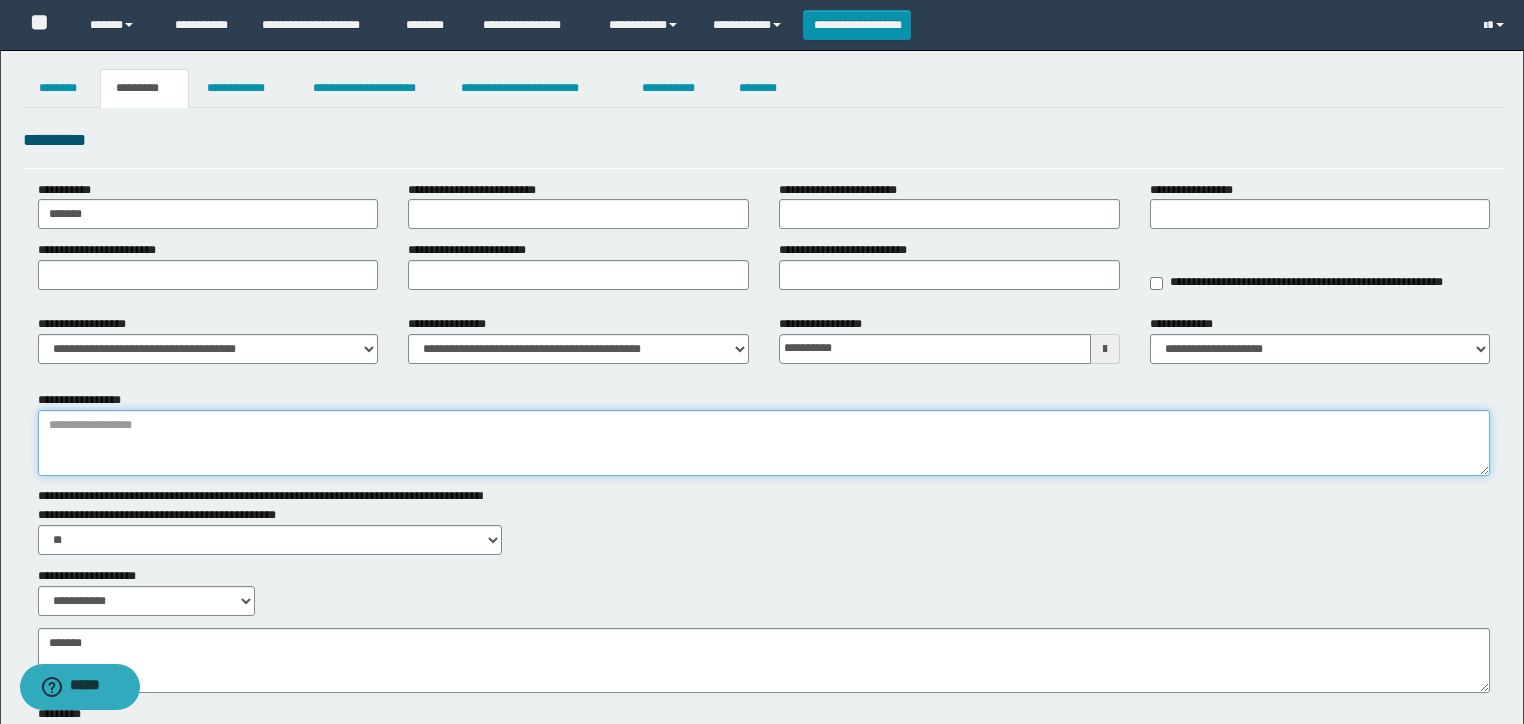 click on "**********" at bounding box center (764, 443) 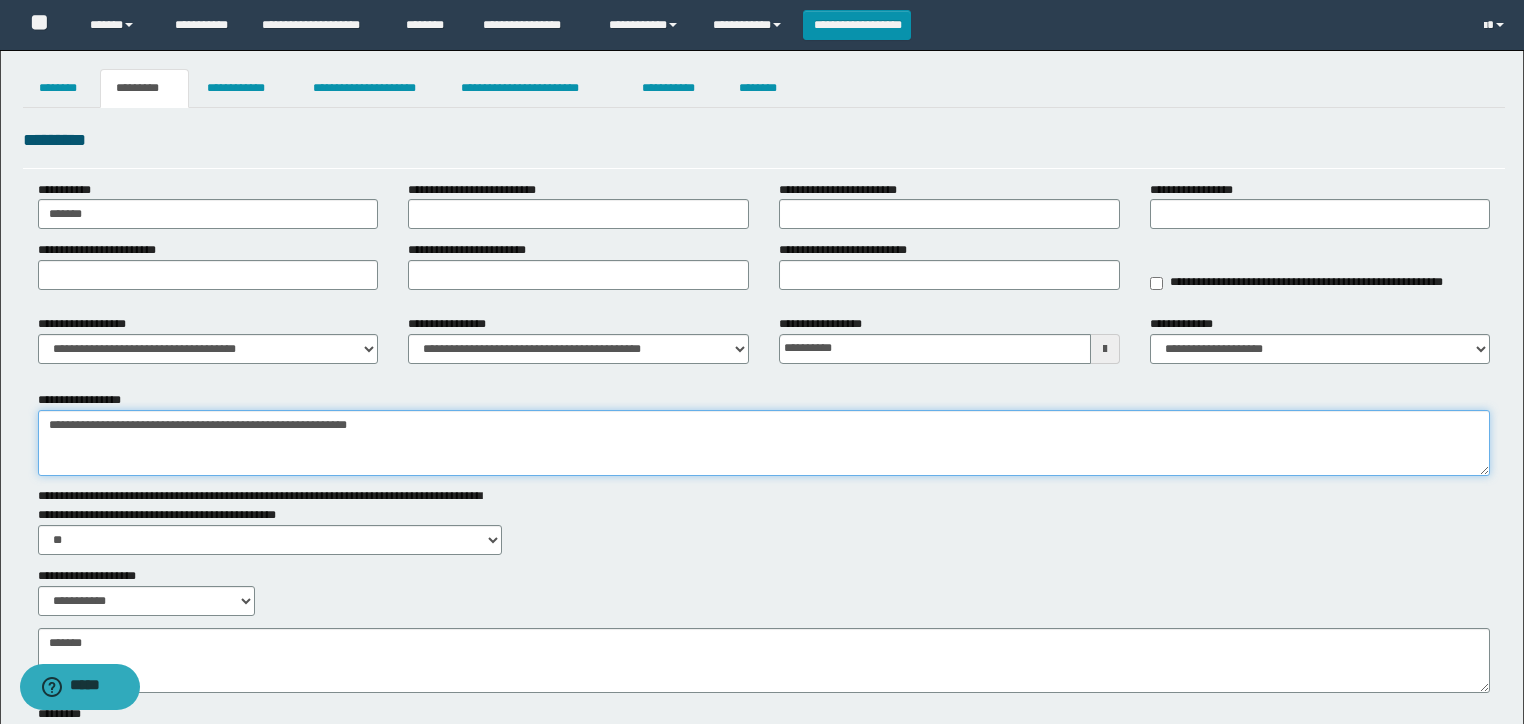 type on "**********" 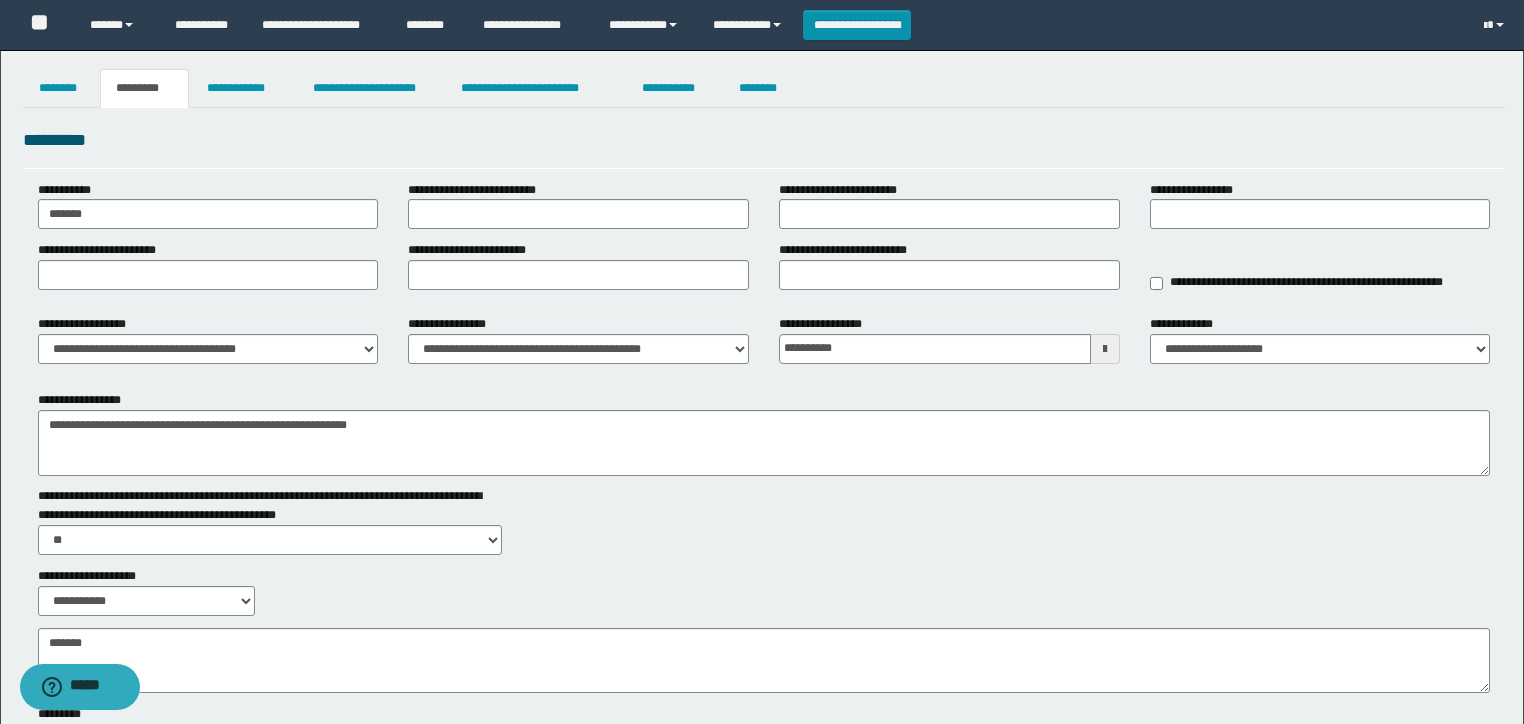 click on "**********" at bounding box center [578, 265] 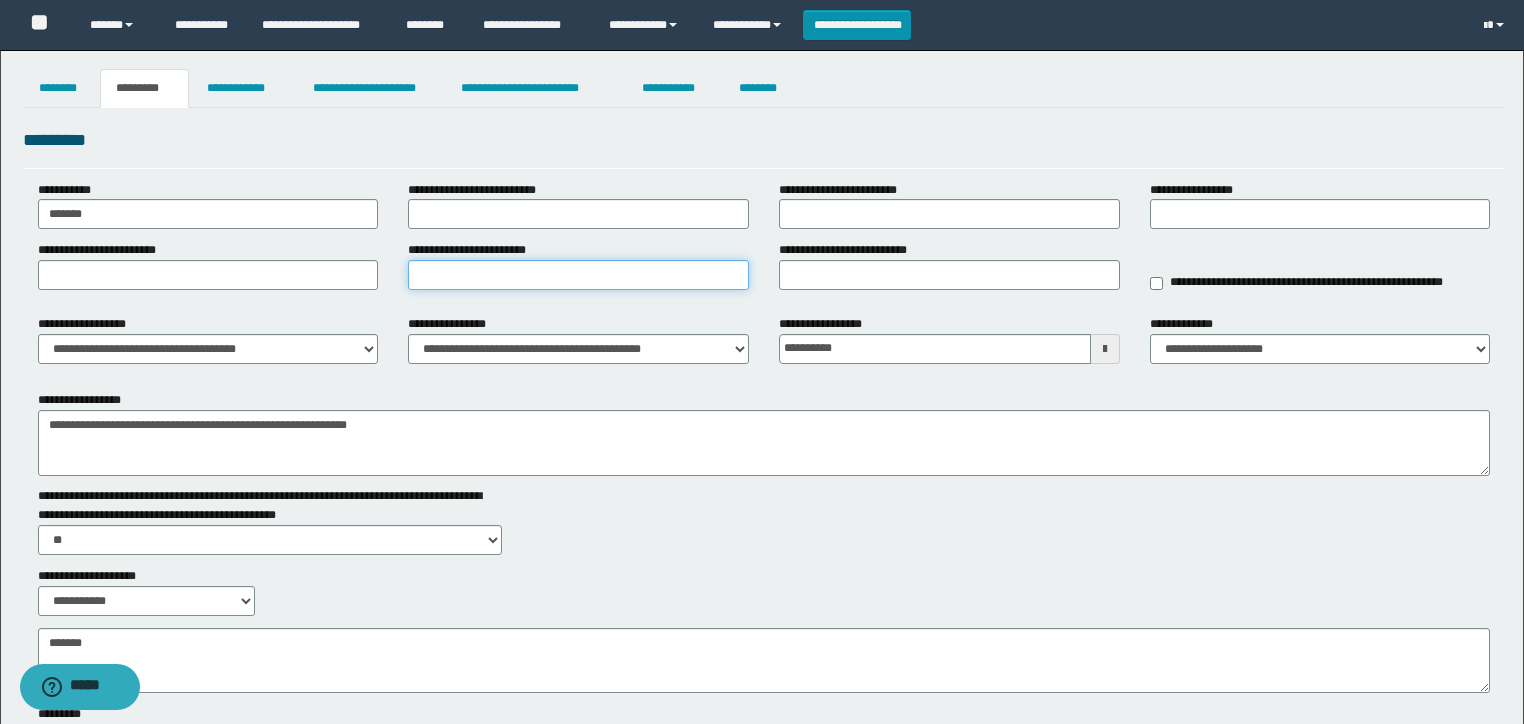 click on "**********" at bounding box center (578, 275) 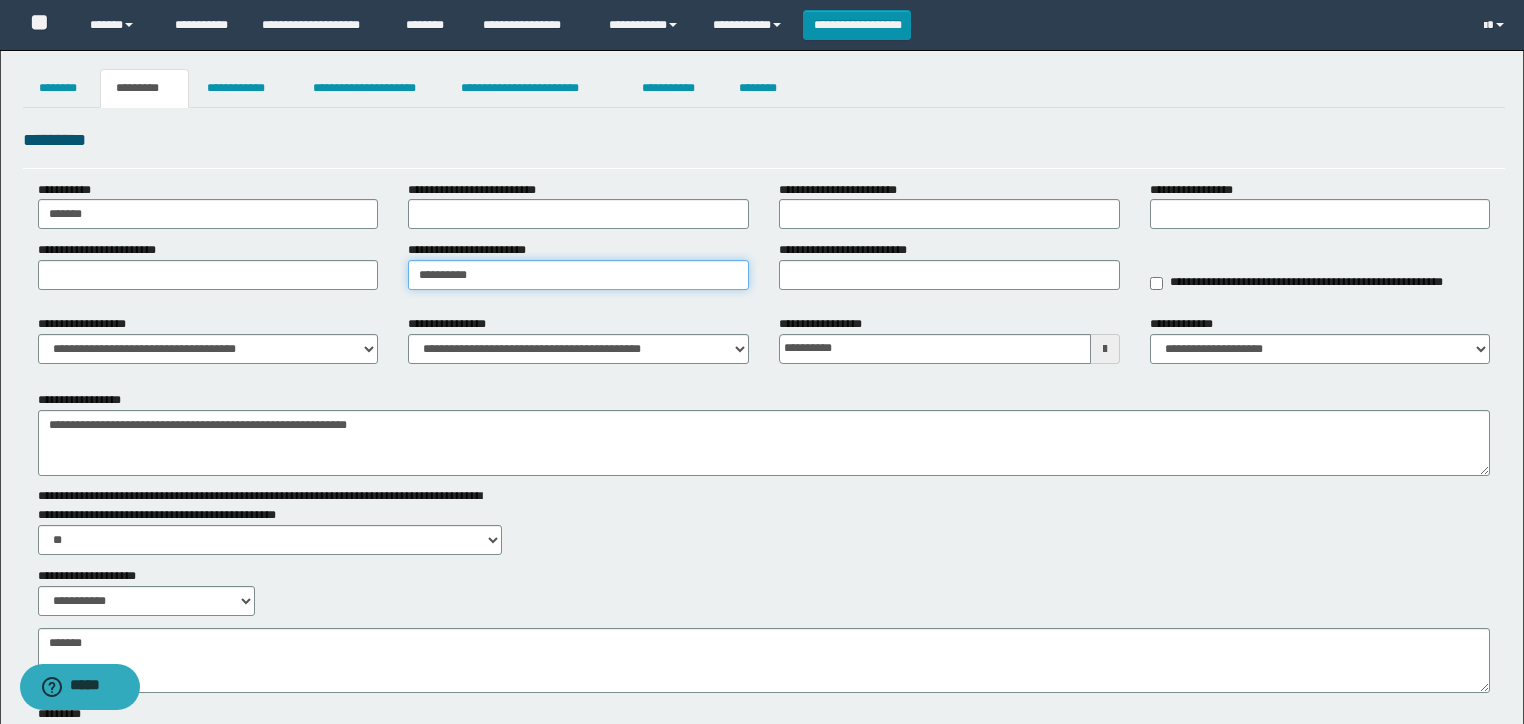 type on "**********" 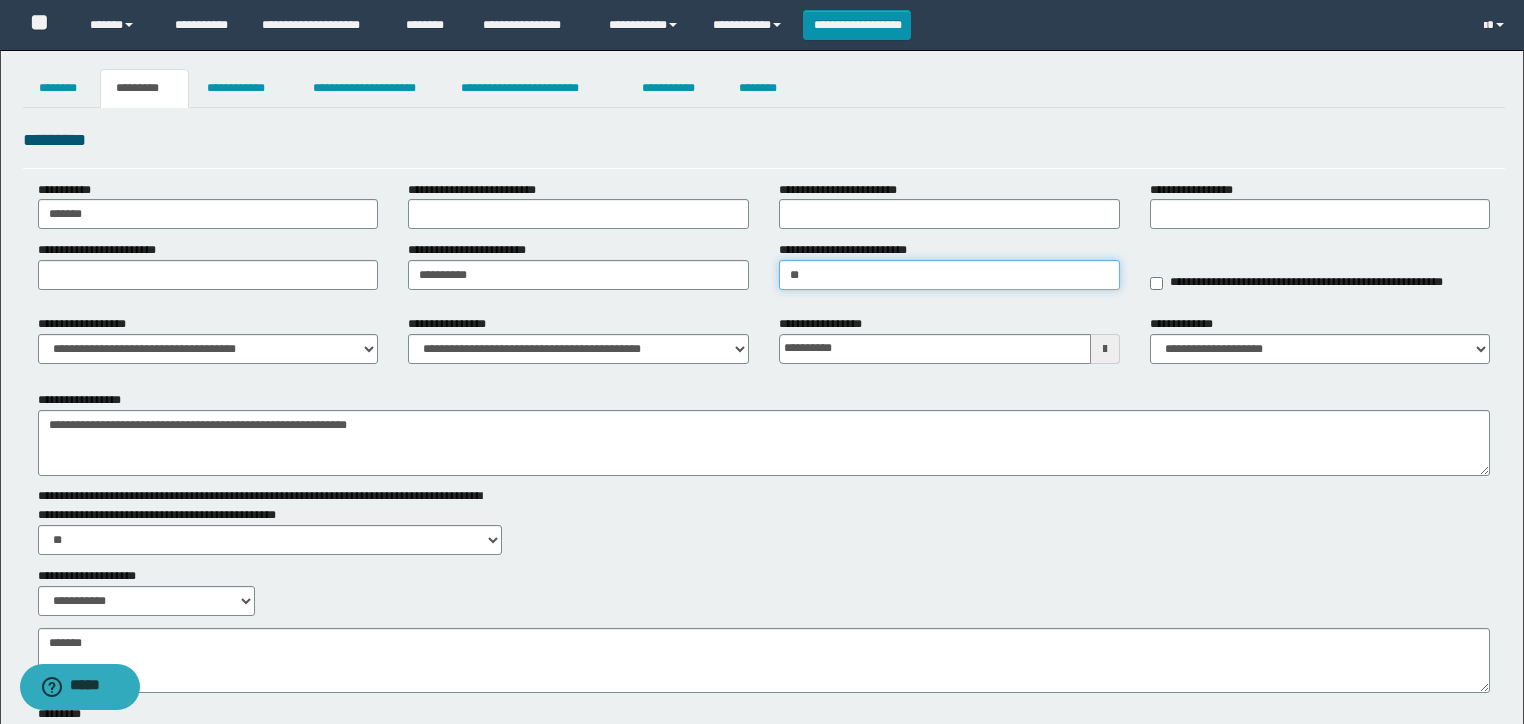 type on "******" 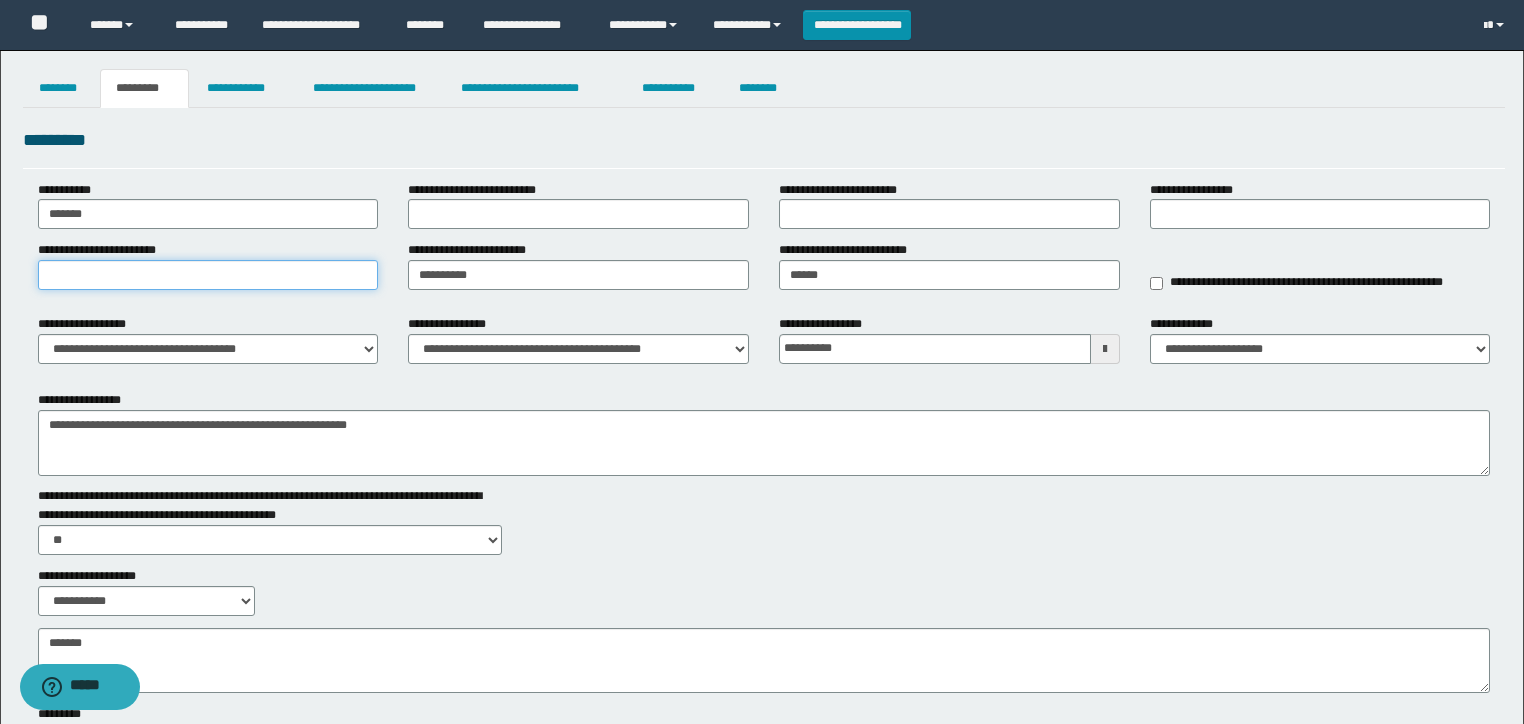click on "**********" at bounding box center [208, 275] 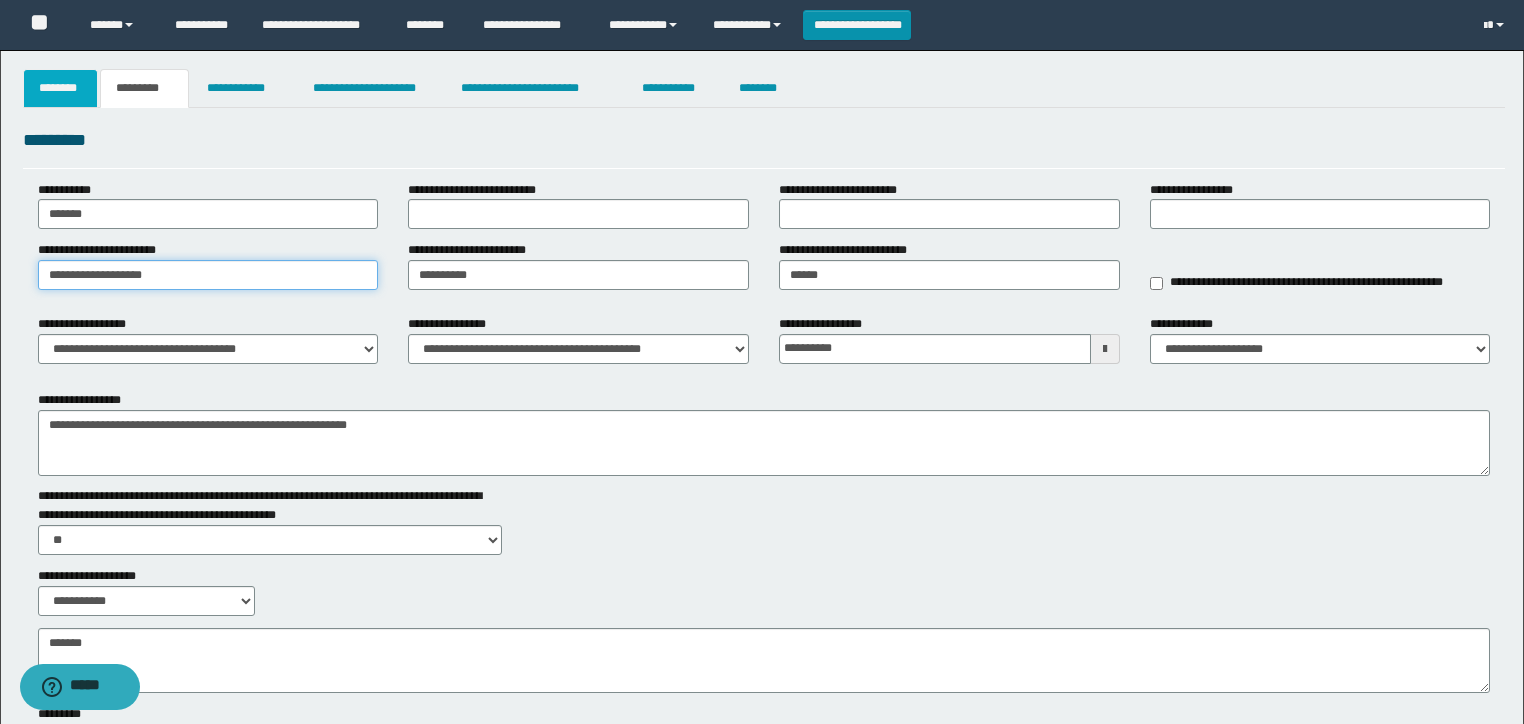 type on "**********" 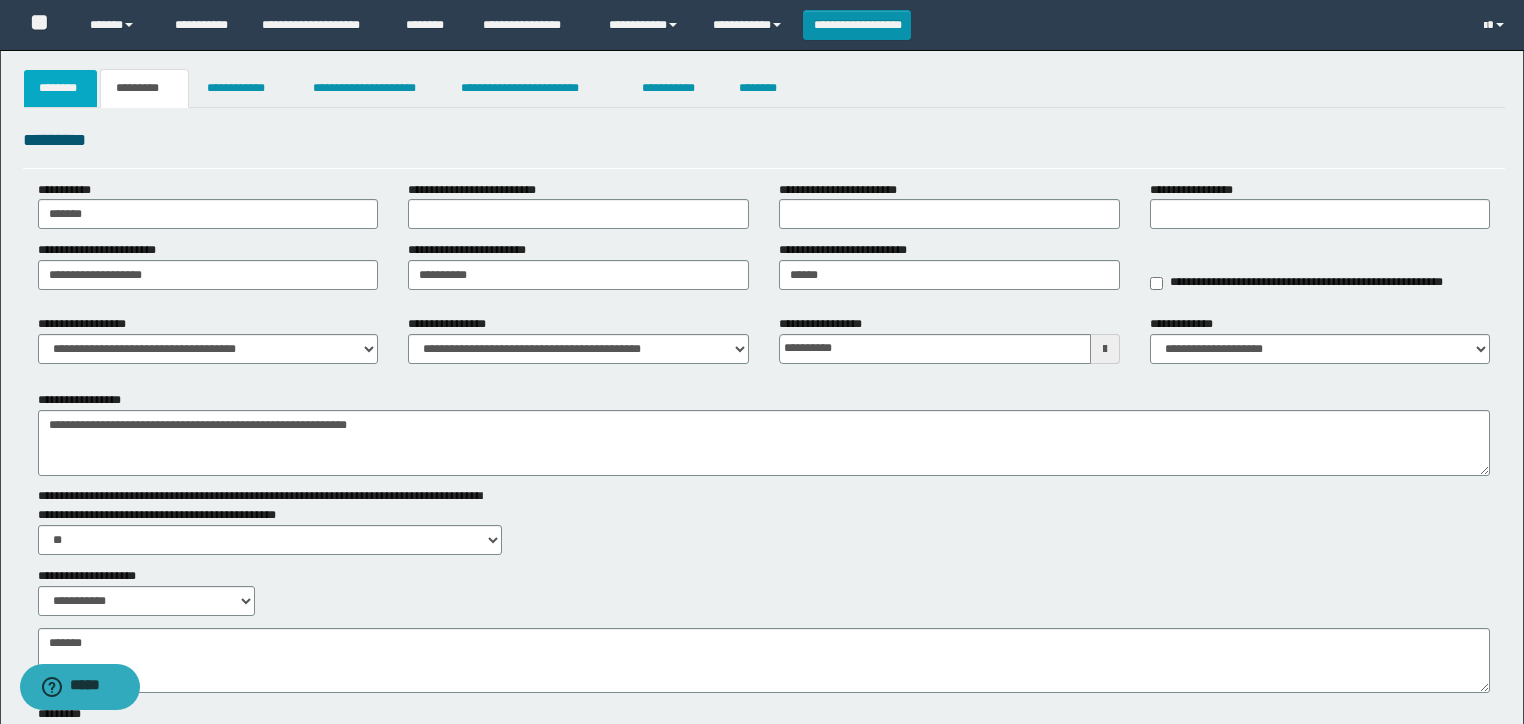 click on "********" at bounding box center (61, 88) 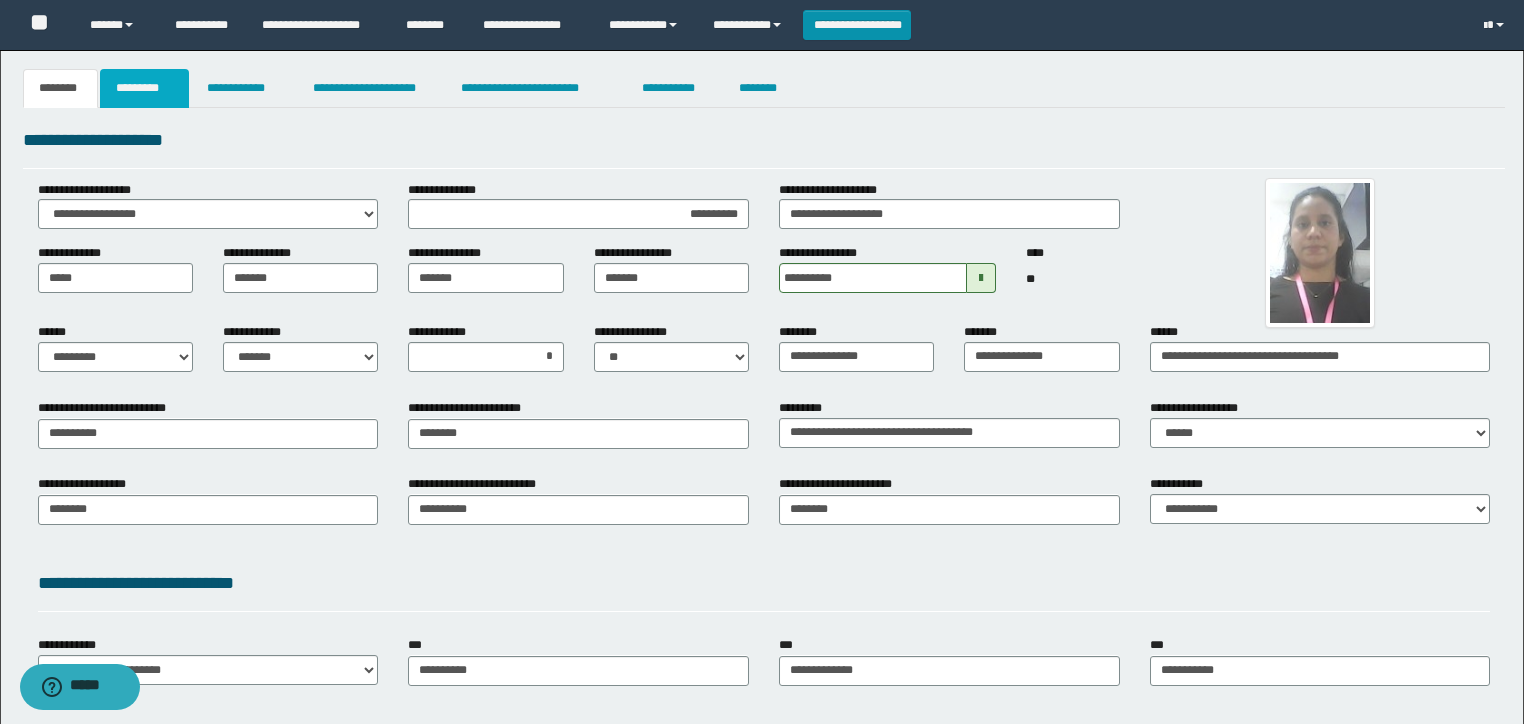 drag, startPoint x: 128, startPoint y: 92, endPoint x: 280, endPoint y: 175, distance: 173.18488 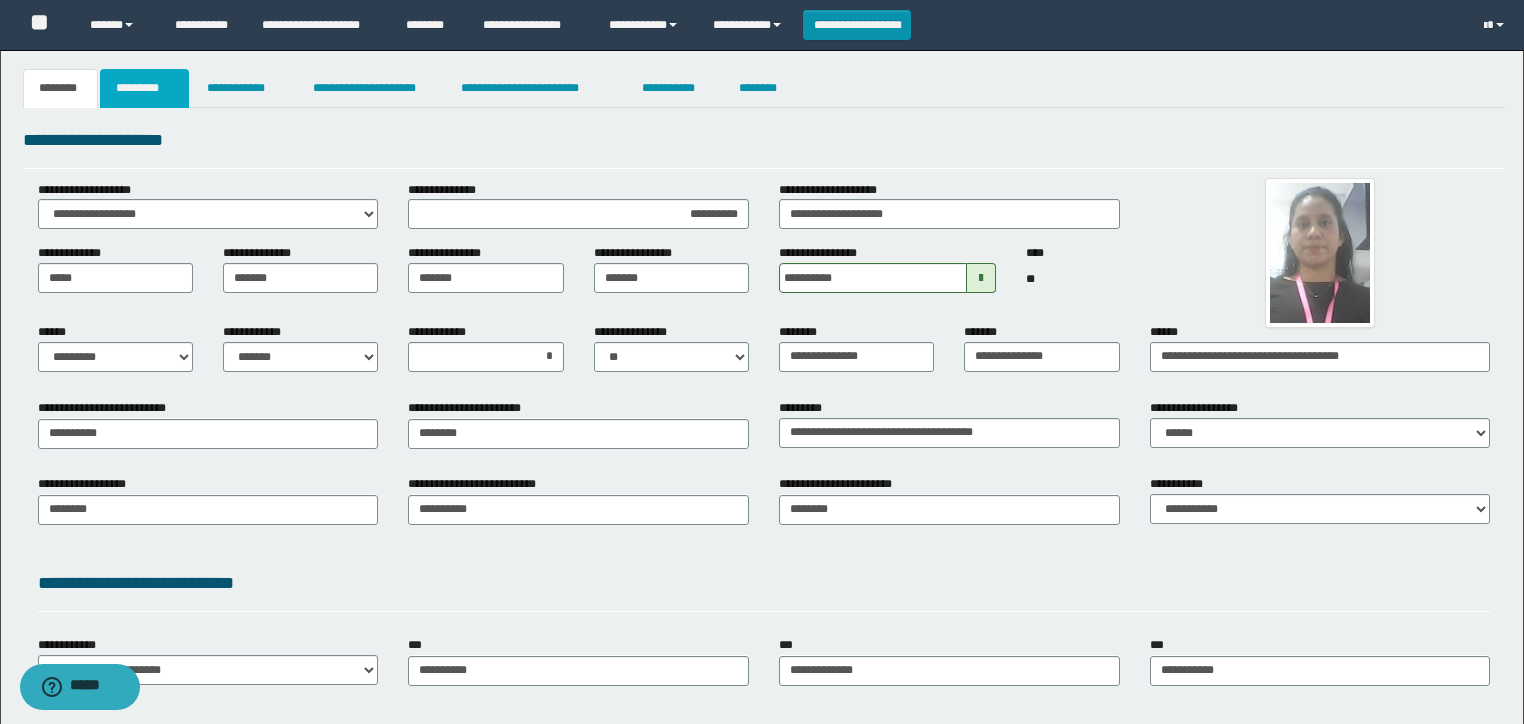 click on "*********" at bounding box center [144, 88] 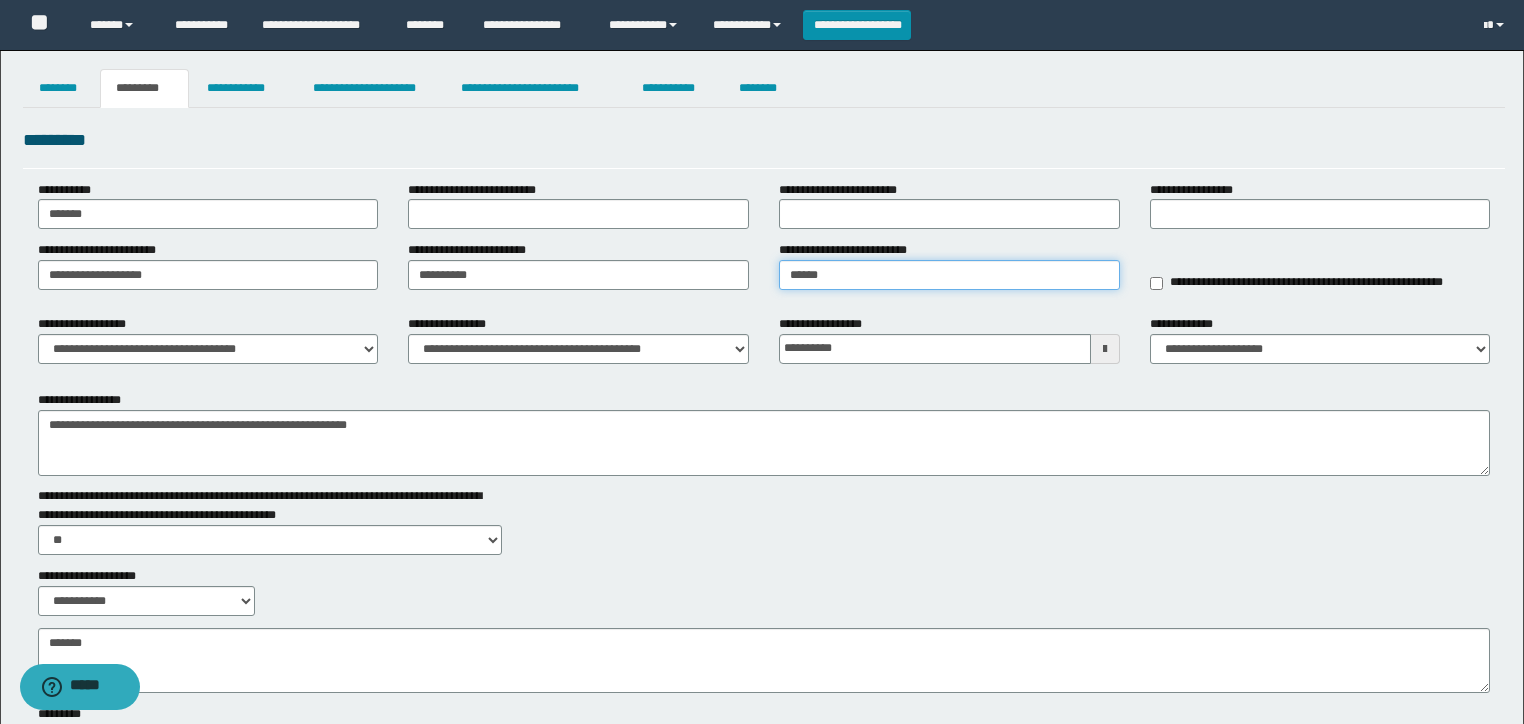 drag, startPoint x: 805, startPoint y: 264, endPoint x: 664, endPoint y: 279, distance: 141.79562 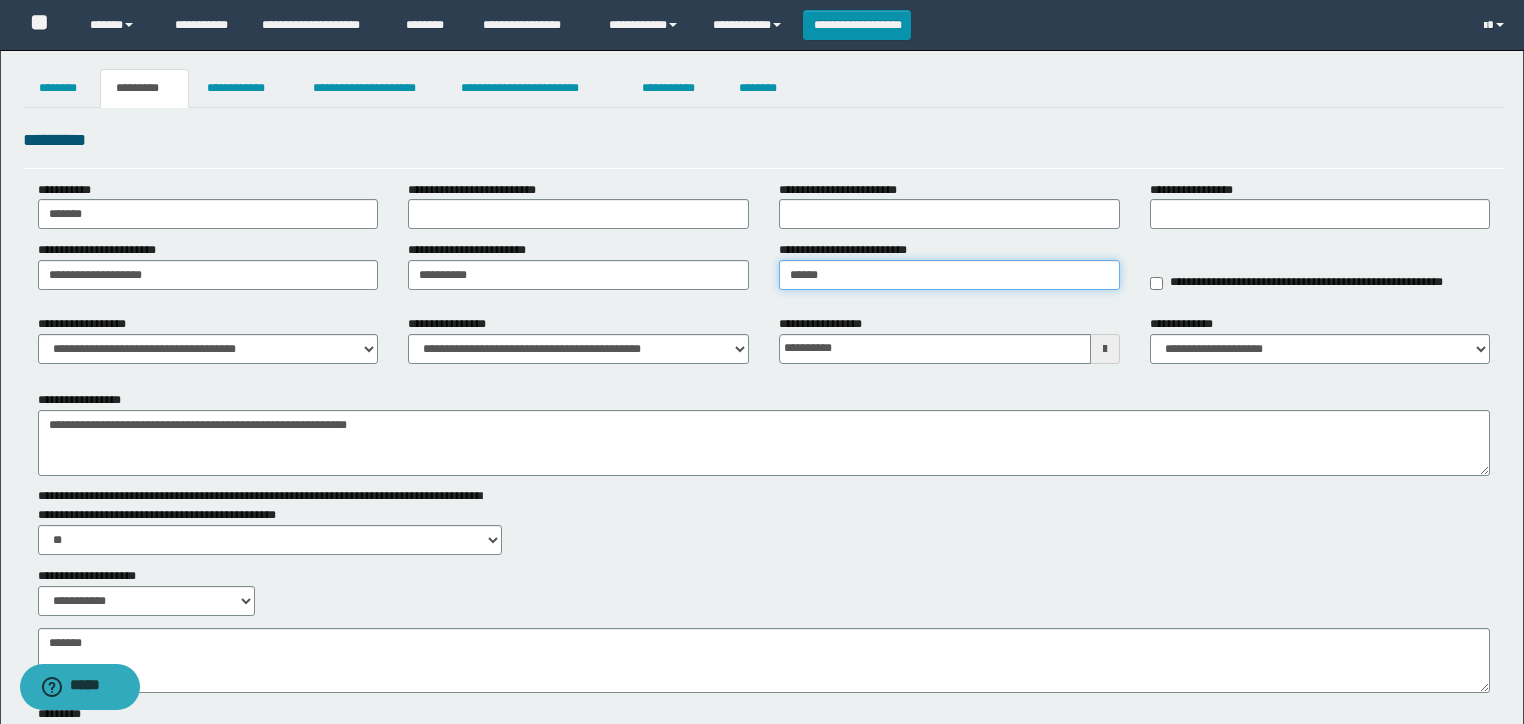 click on "**********" at bounding box center (764, 272) 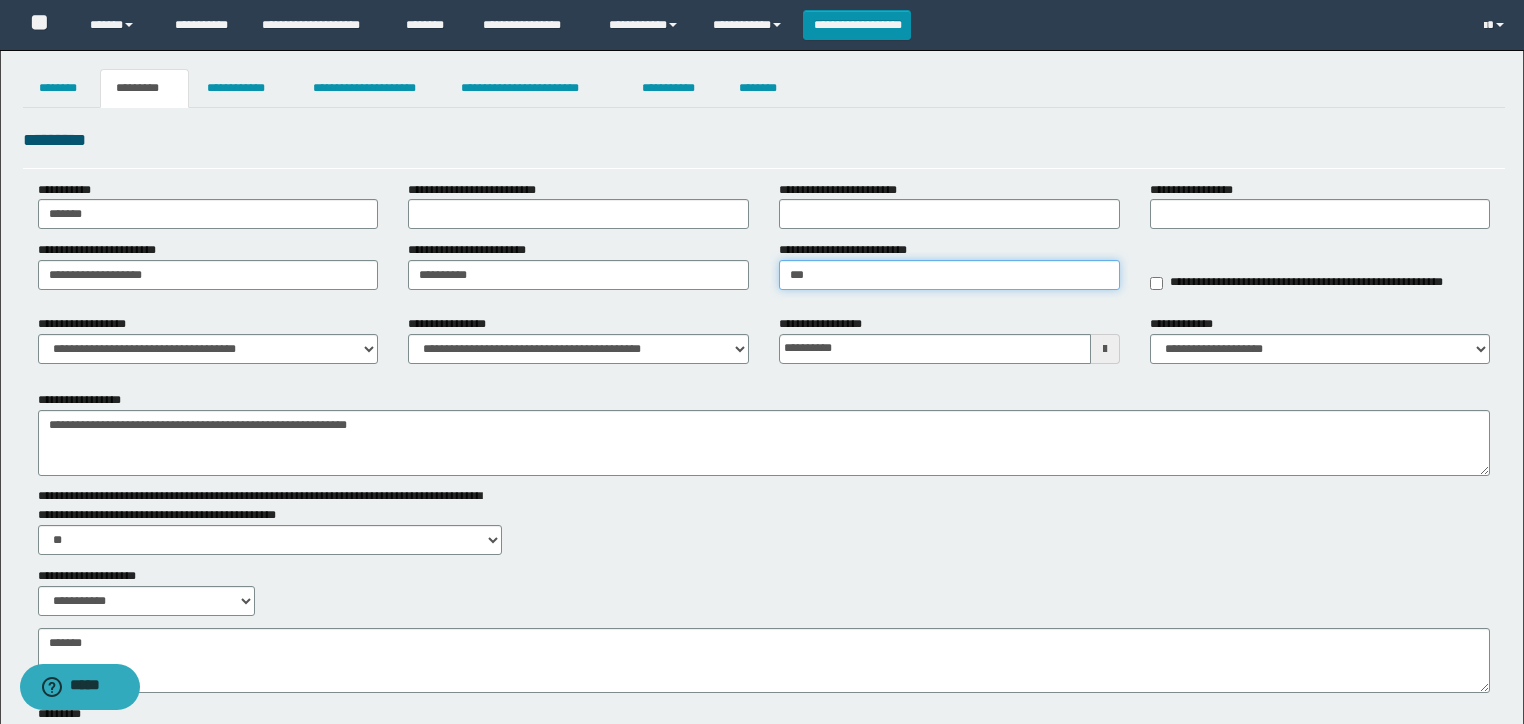type on "**********" 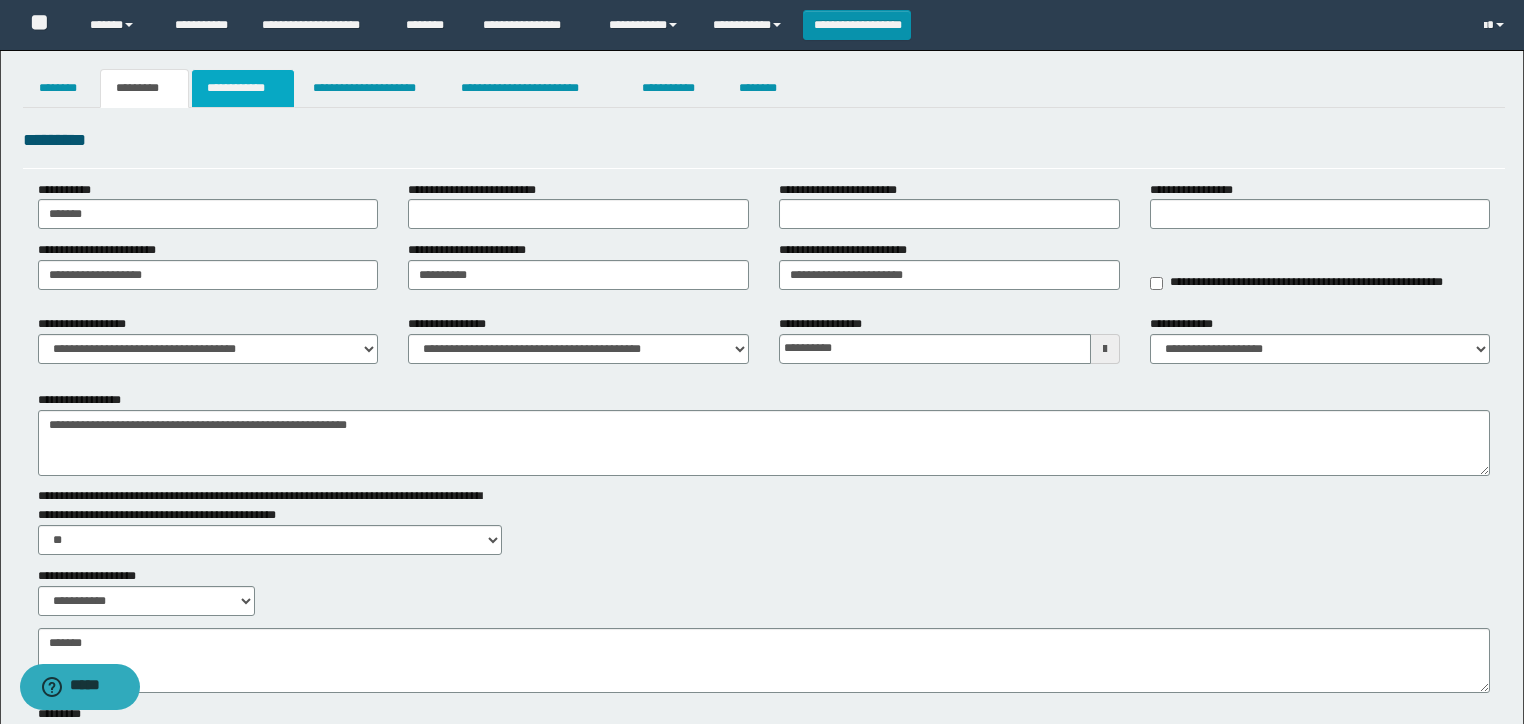 click on "**********" at bounding box center [243, 88] 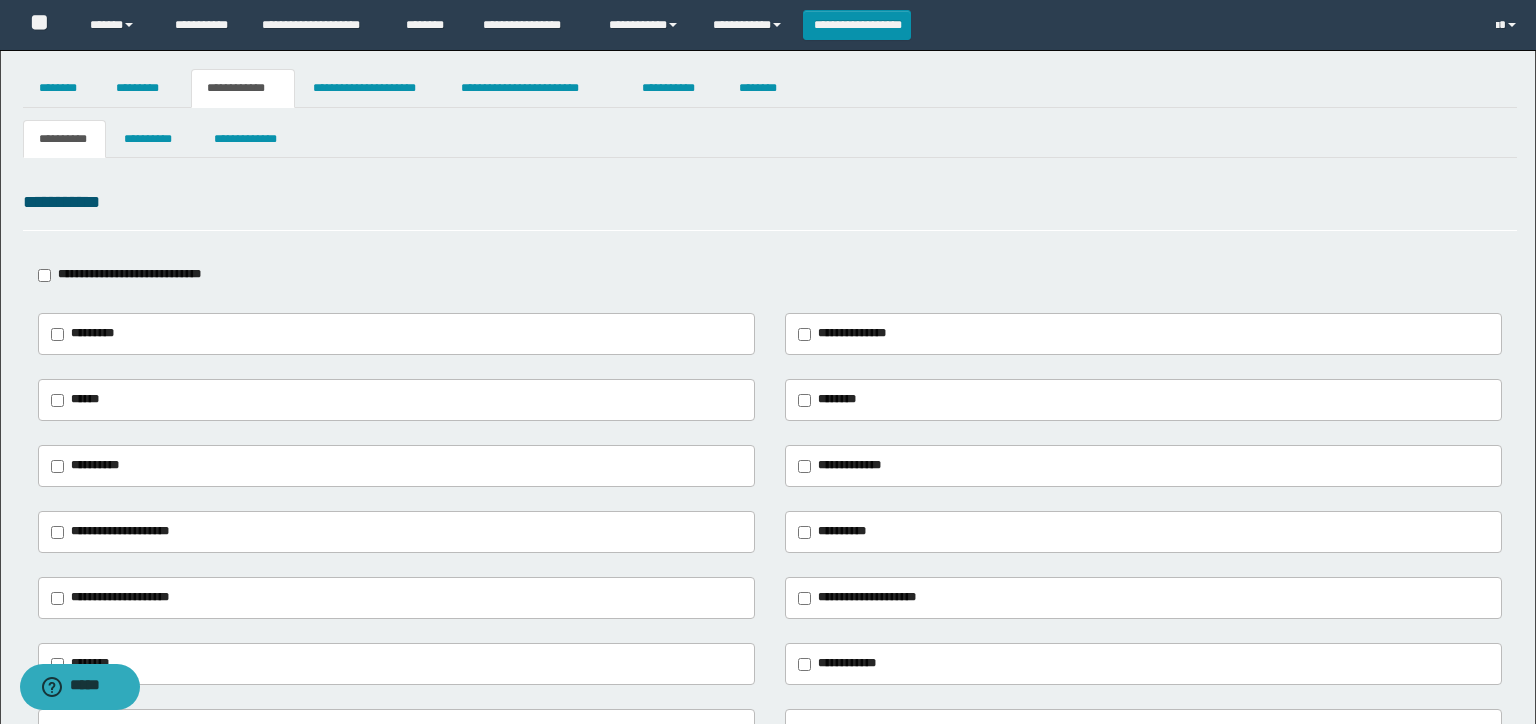 type on "**********" 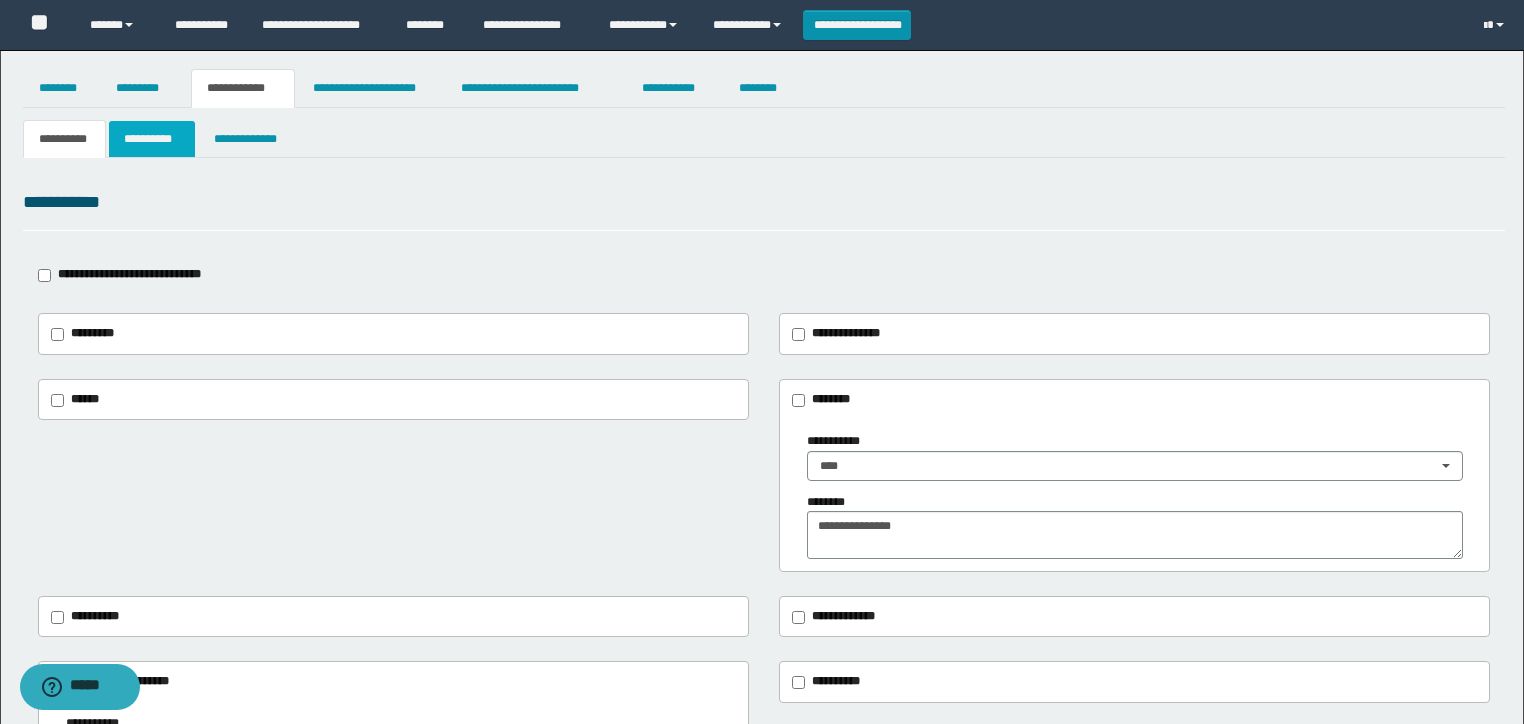 click on "**********" at bounding box center (152, 139) 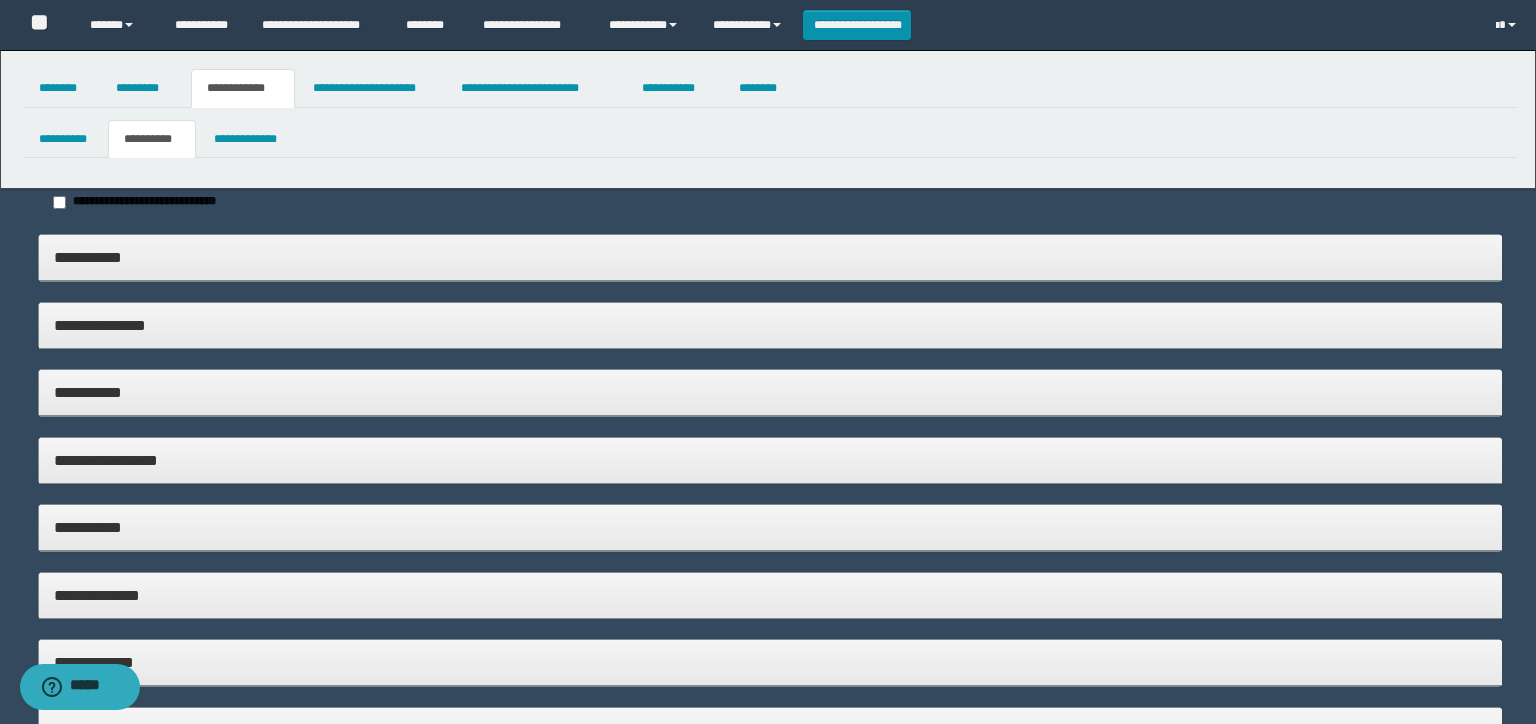 type on "**********" 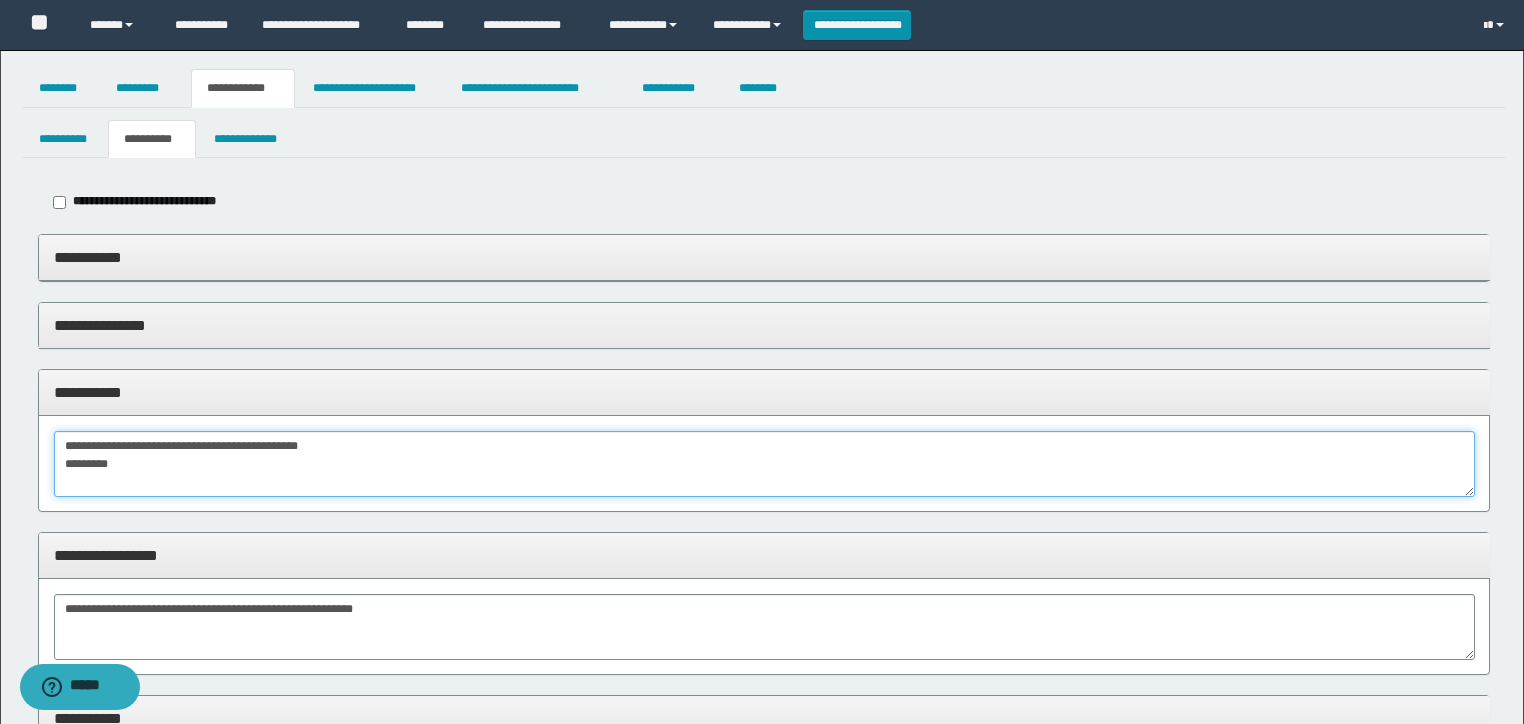 drag, startPoint x: 138, startPoint y: 463, endPoint x: 127, endPoint y: 469, distance: 12.529964 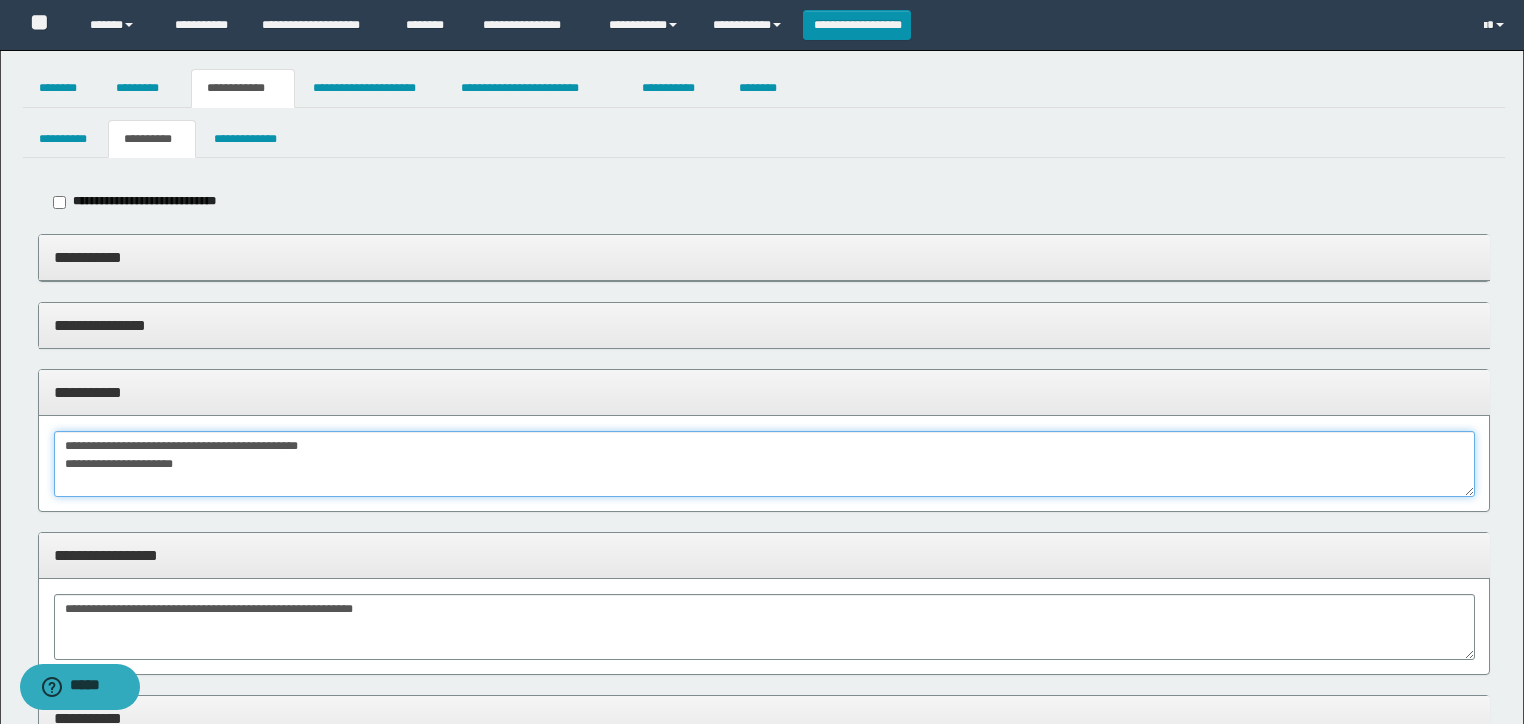 drag, startPoint x: 134, startPoint y: 472, endPoint x: 120, endPoint y: 474, distance: 14.142136 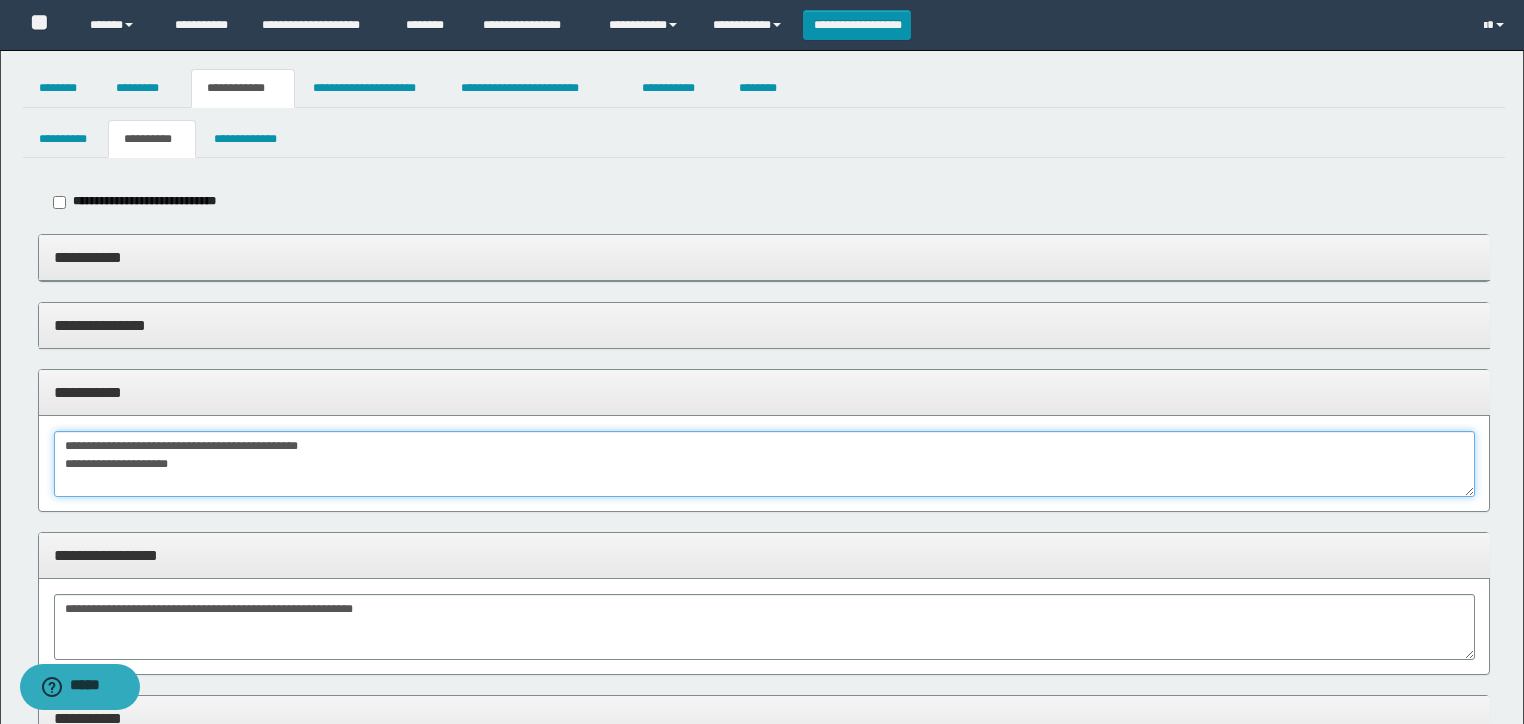 type on "**********" 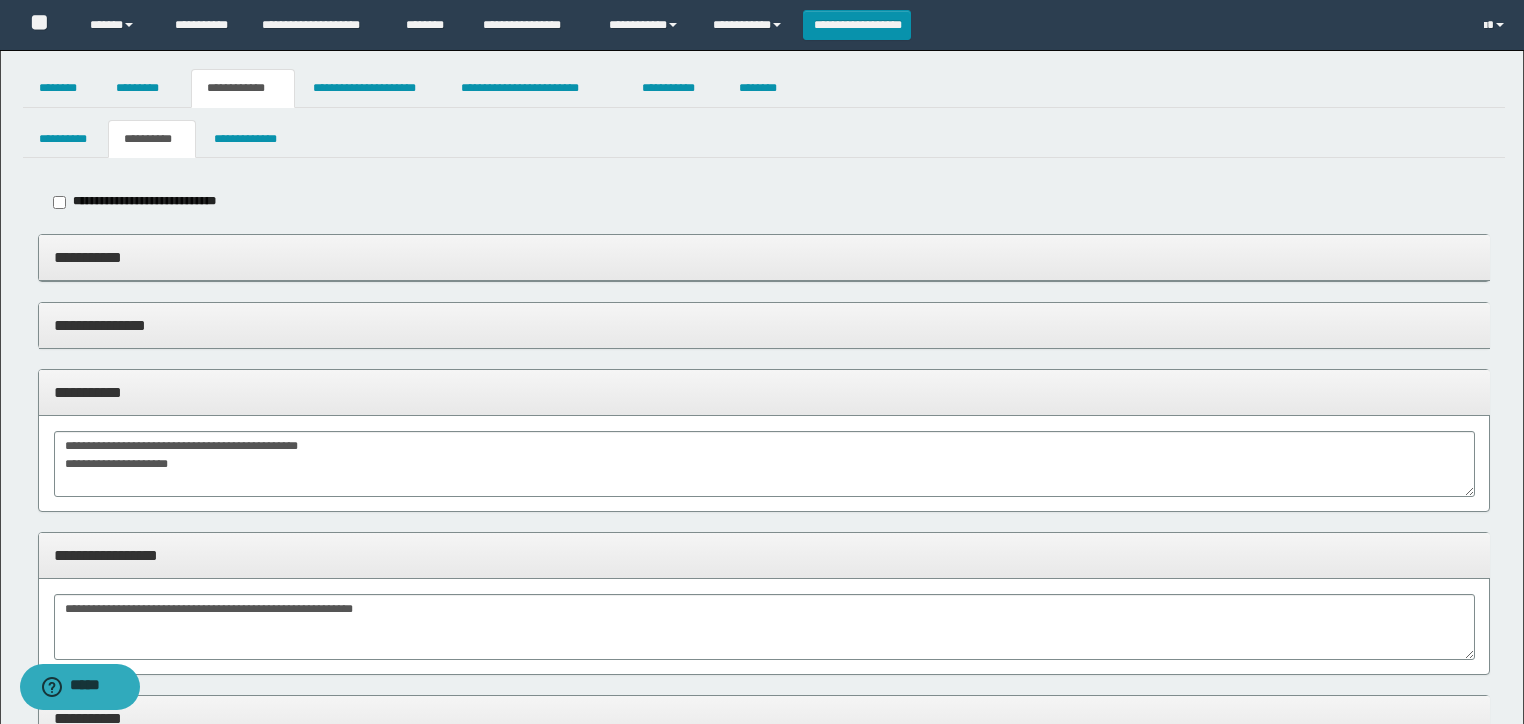 click on "**********" at bounding box center [764, 392] 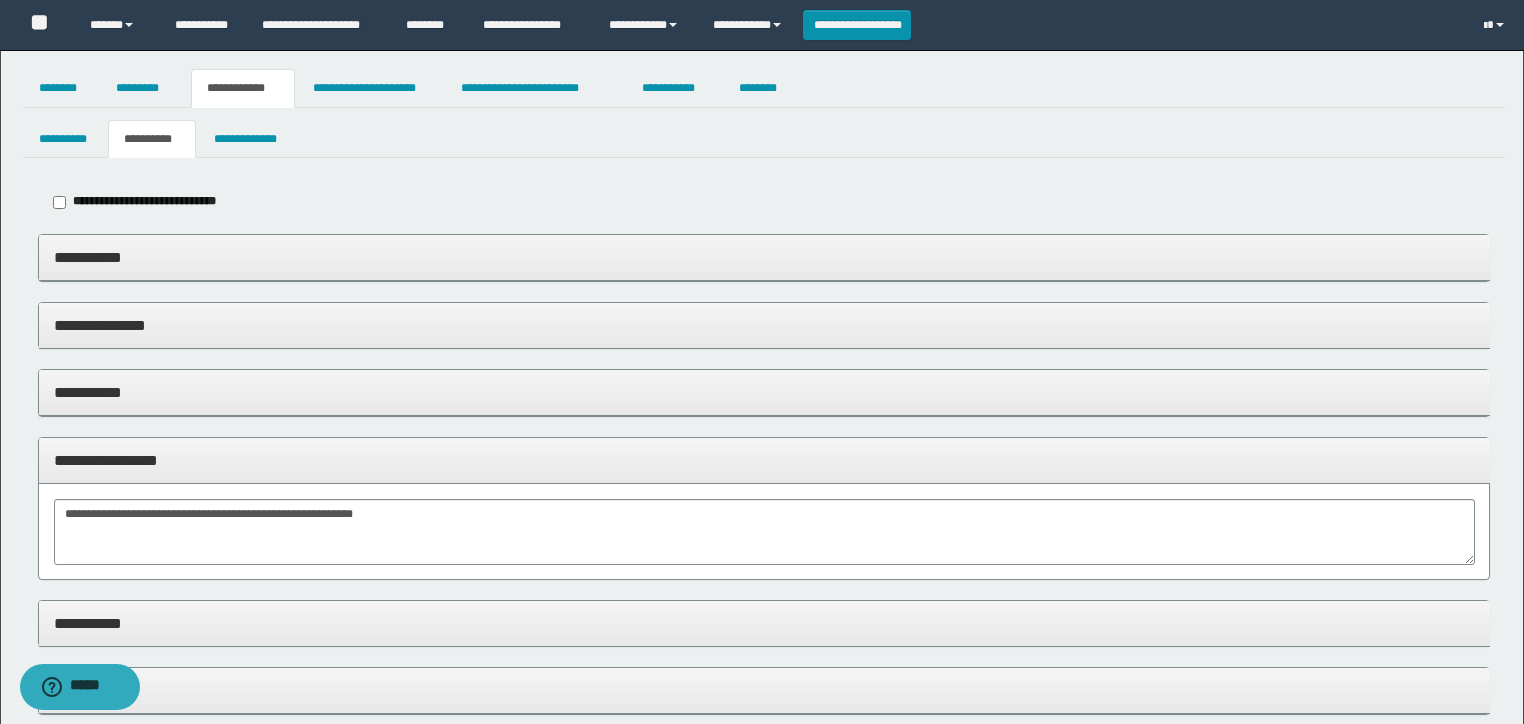 click on "**********" at bounding box center [764, 392] 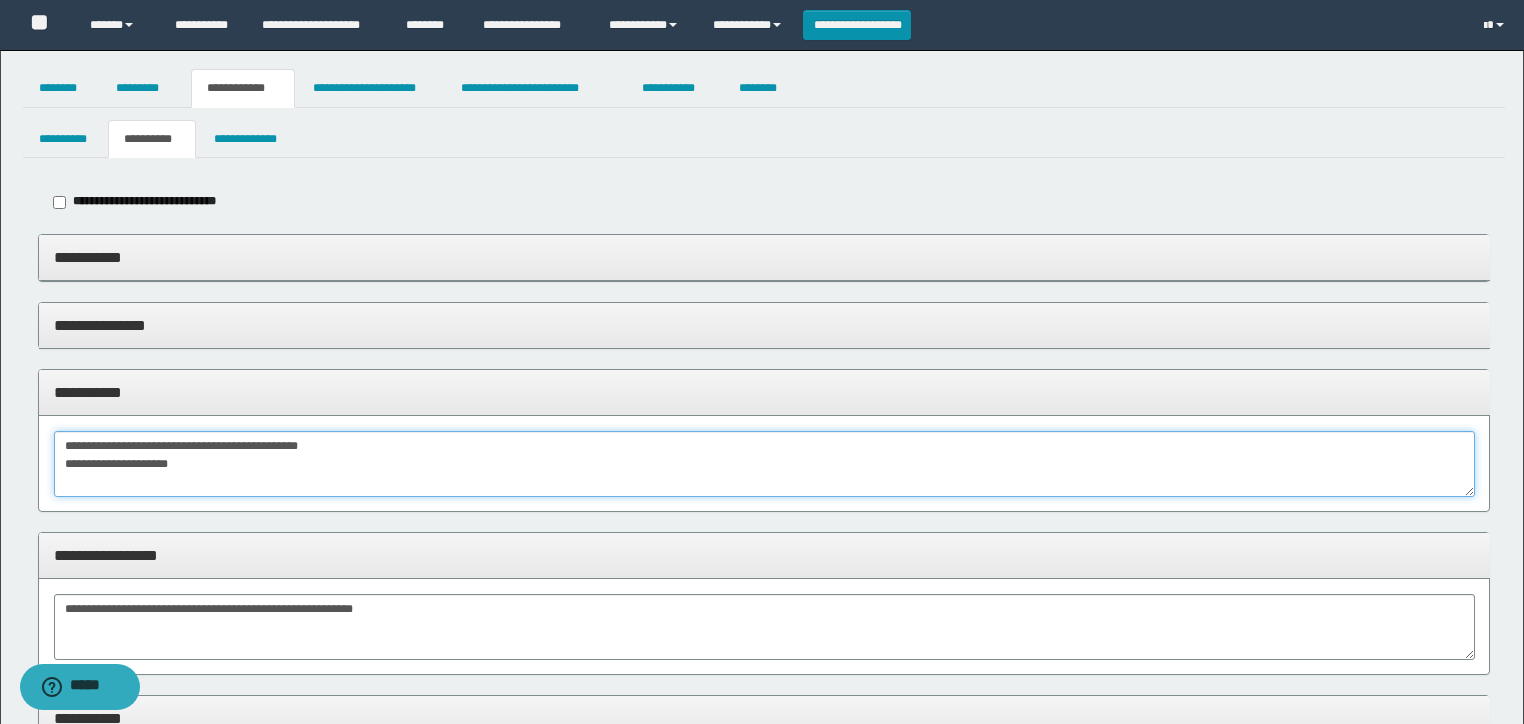 click on "**********" at bounding box center [764, 464] 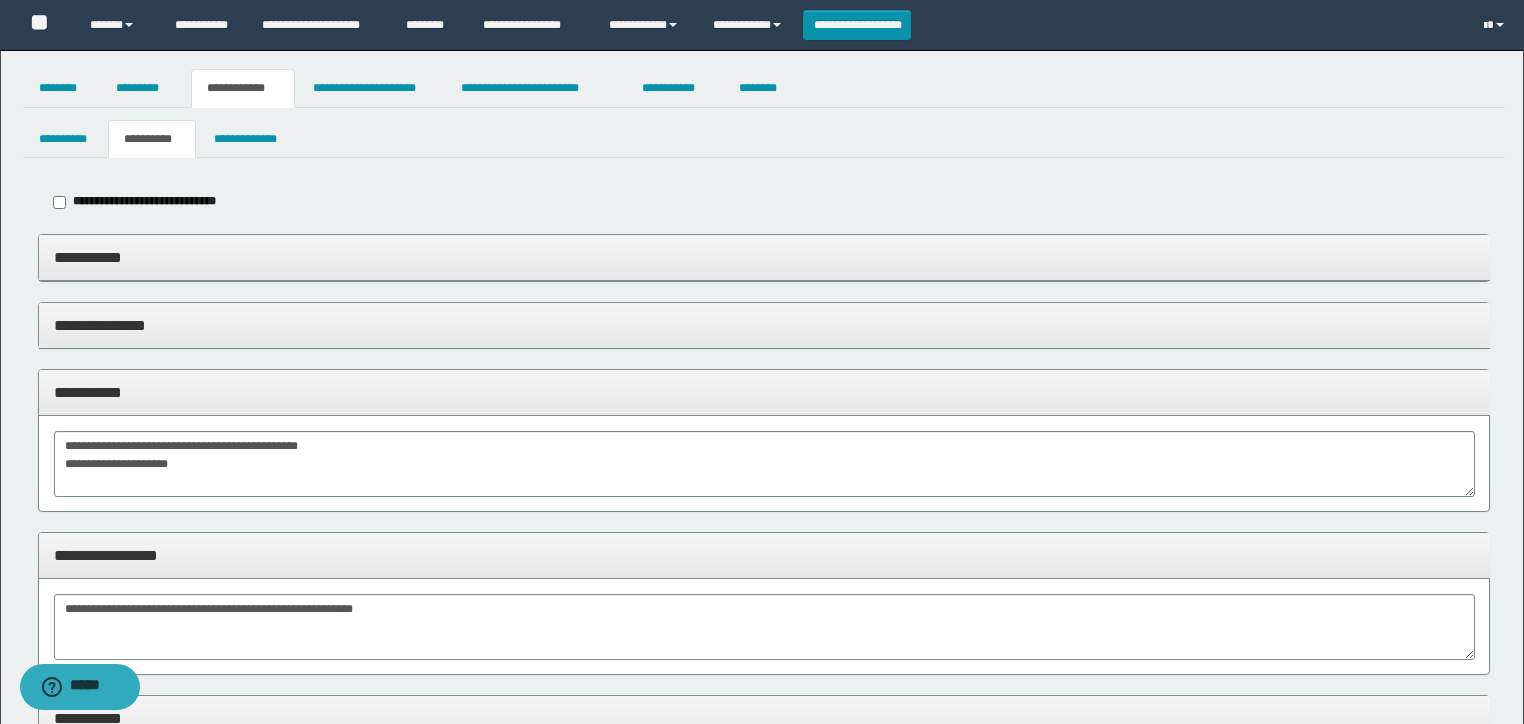 drag, startPoint x: 176, startPoint y: 399, endPoint x: 196, endPoint y: 294, distance: 106.887794 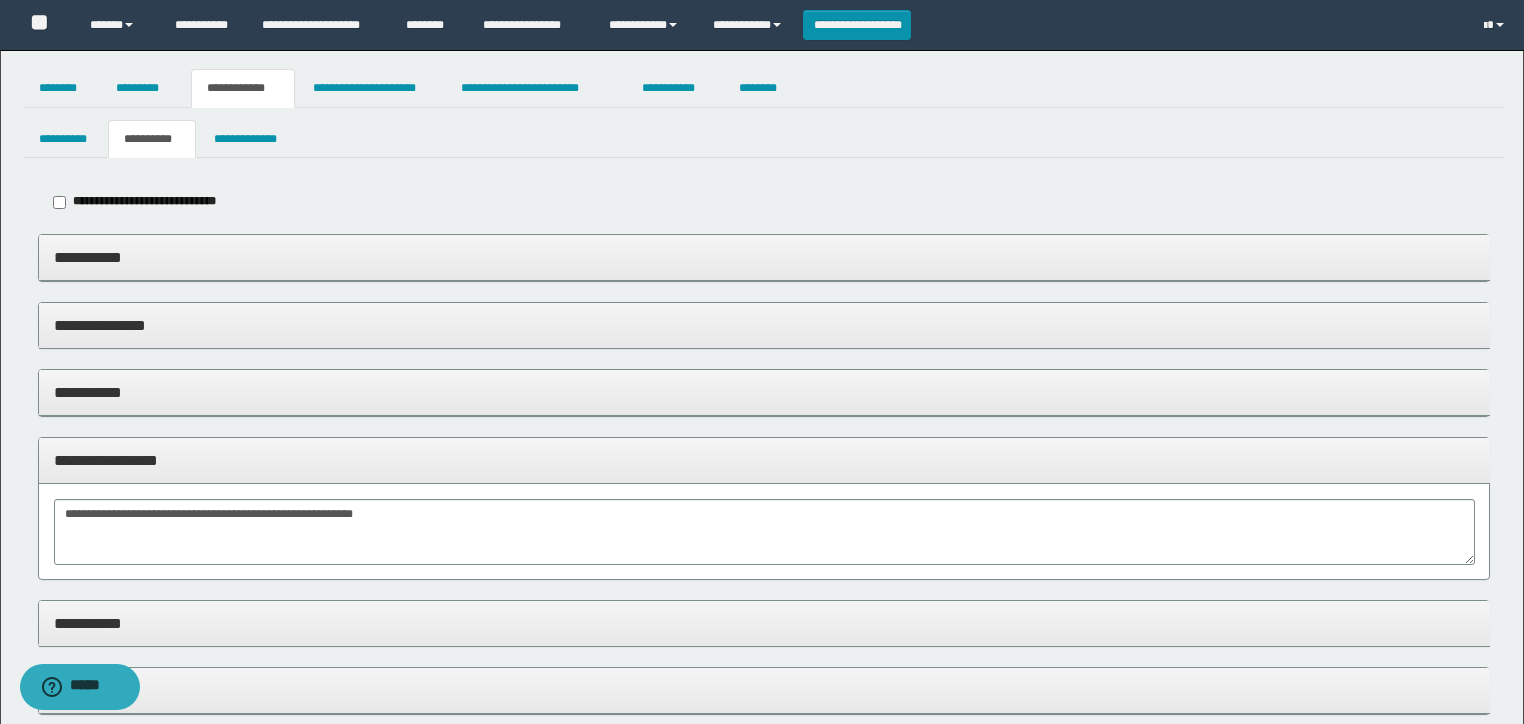 click on "**********" at bounding box center [764, 257] 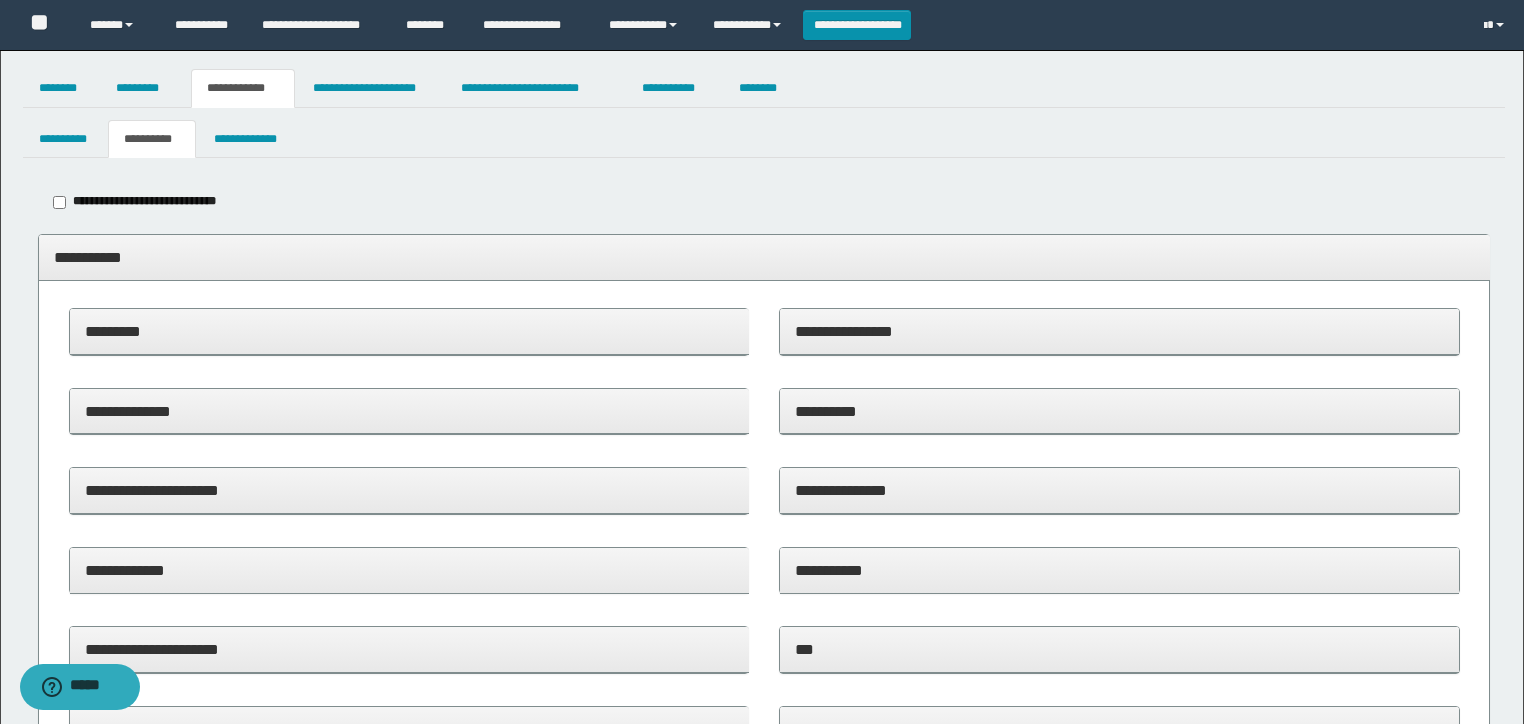 click on "**********" at bounding box center [764, 257] 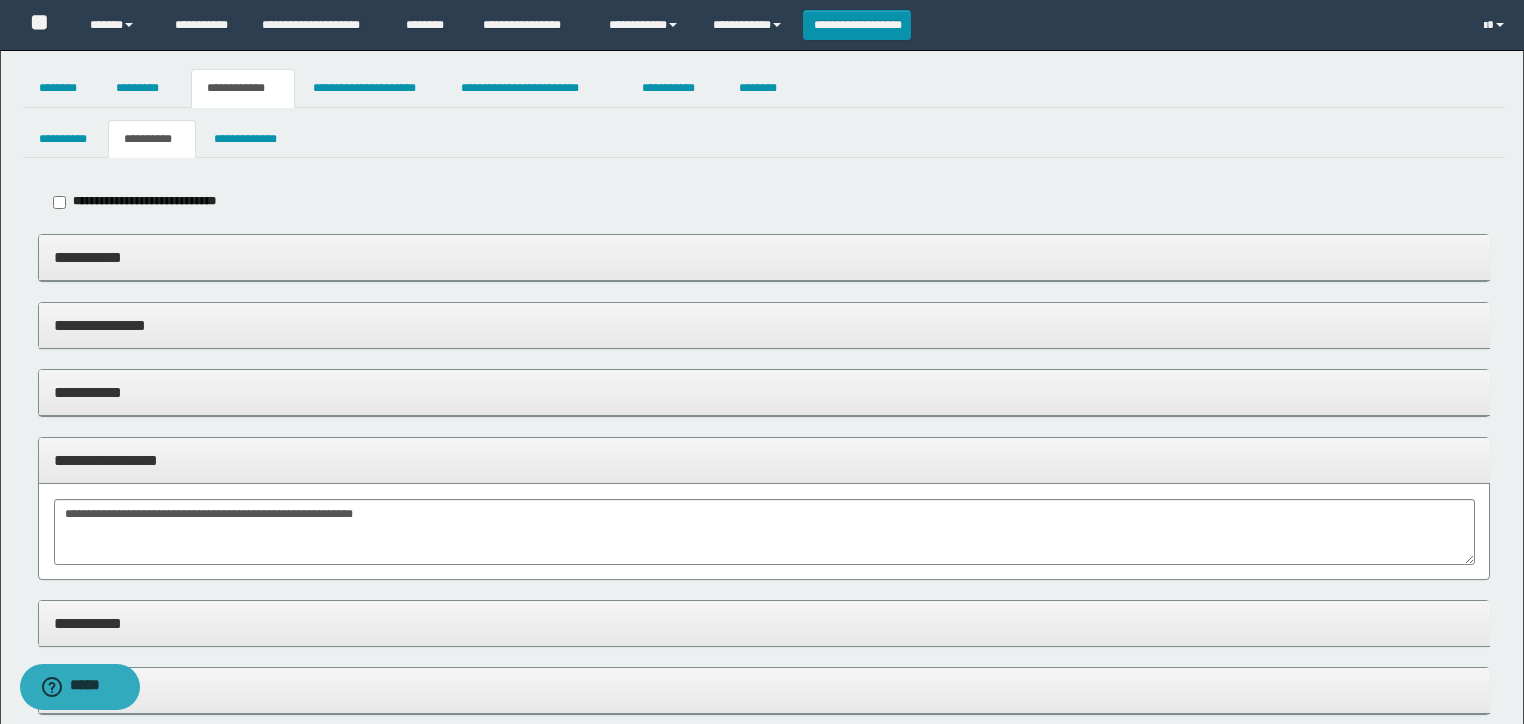 click on "**********" at bounding box center [764, 460] 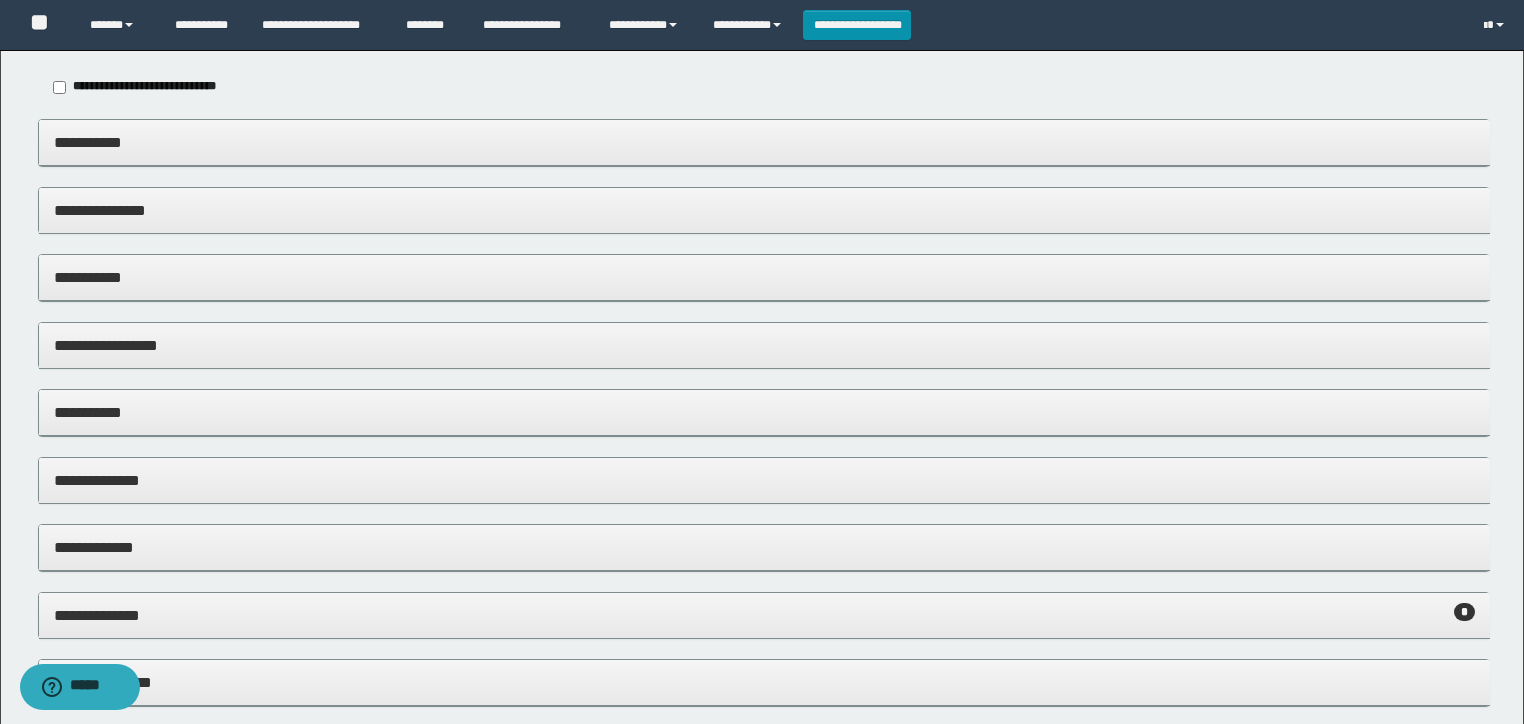 scroll, scrollTop: 320, scrollLeft: 0, axis: vertical 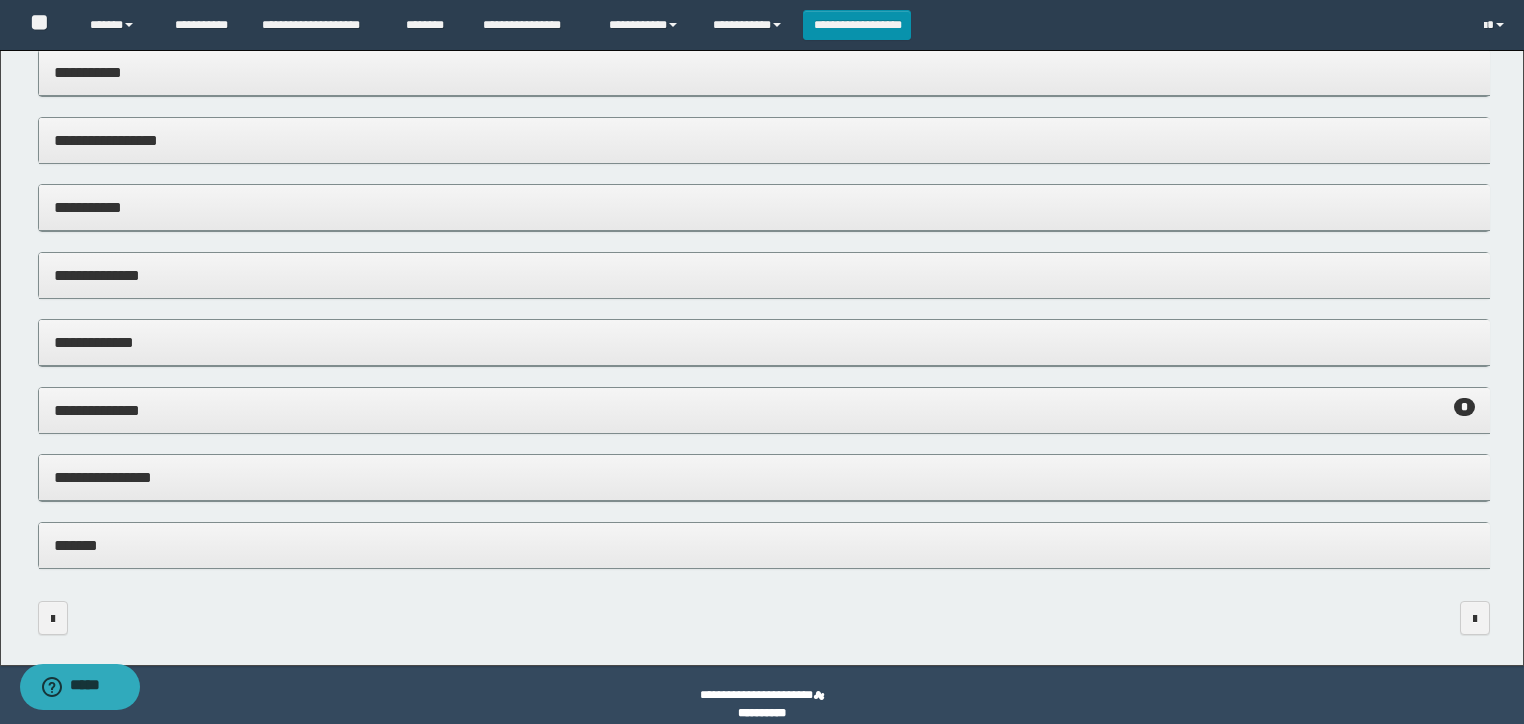 click on "**********" at bounding box center (764, 208) 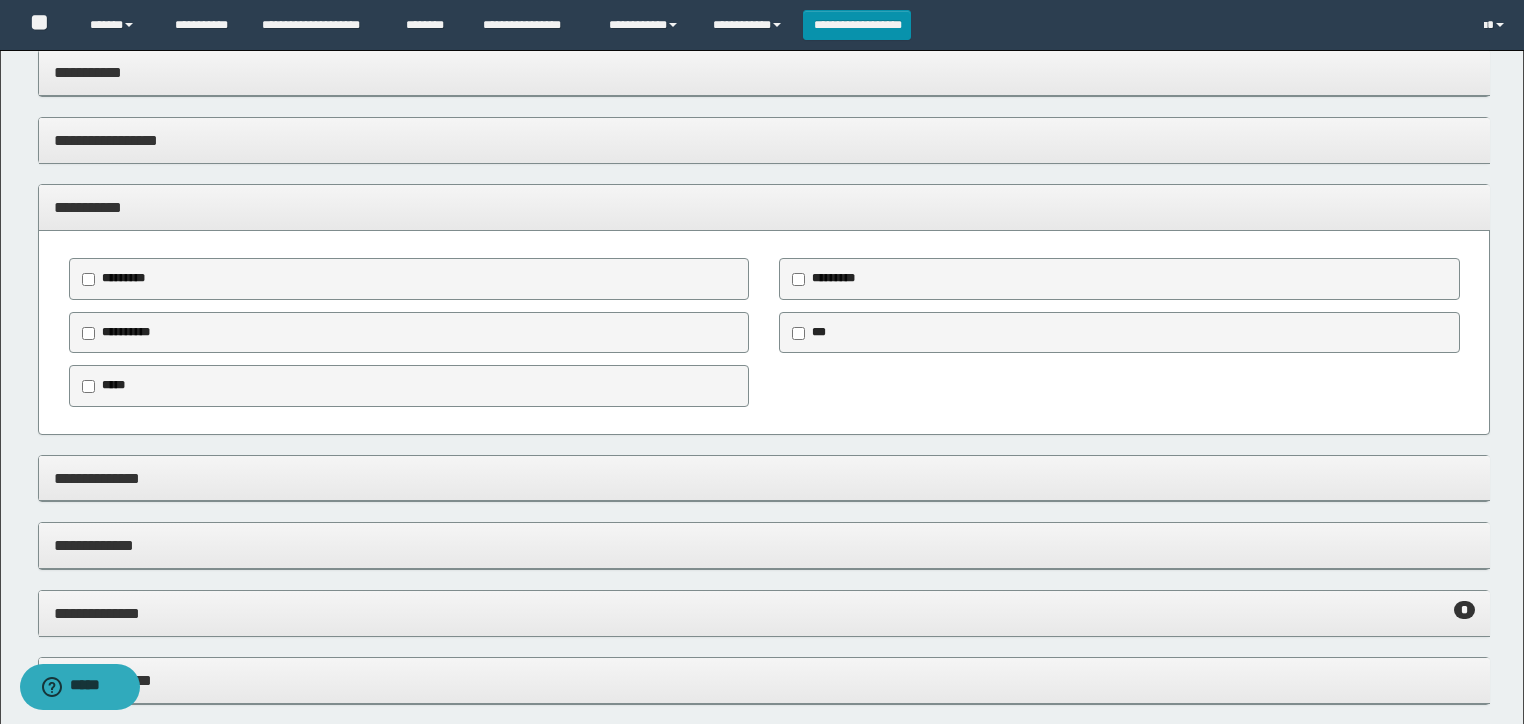 click on "**********" at bounding box center (764, 207) 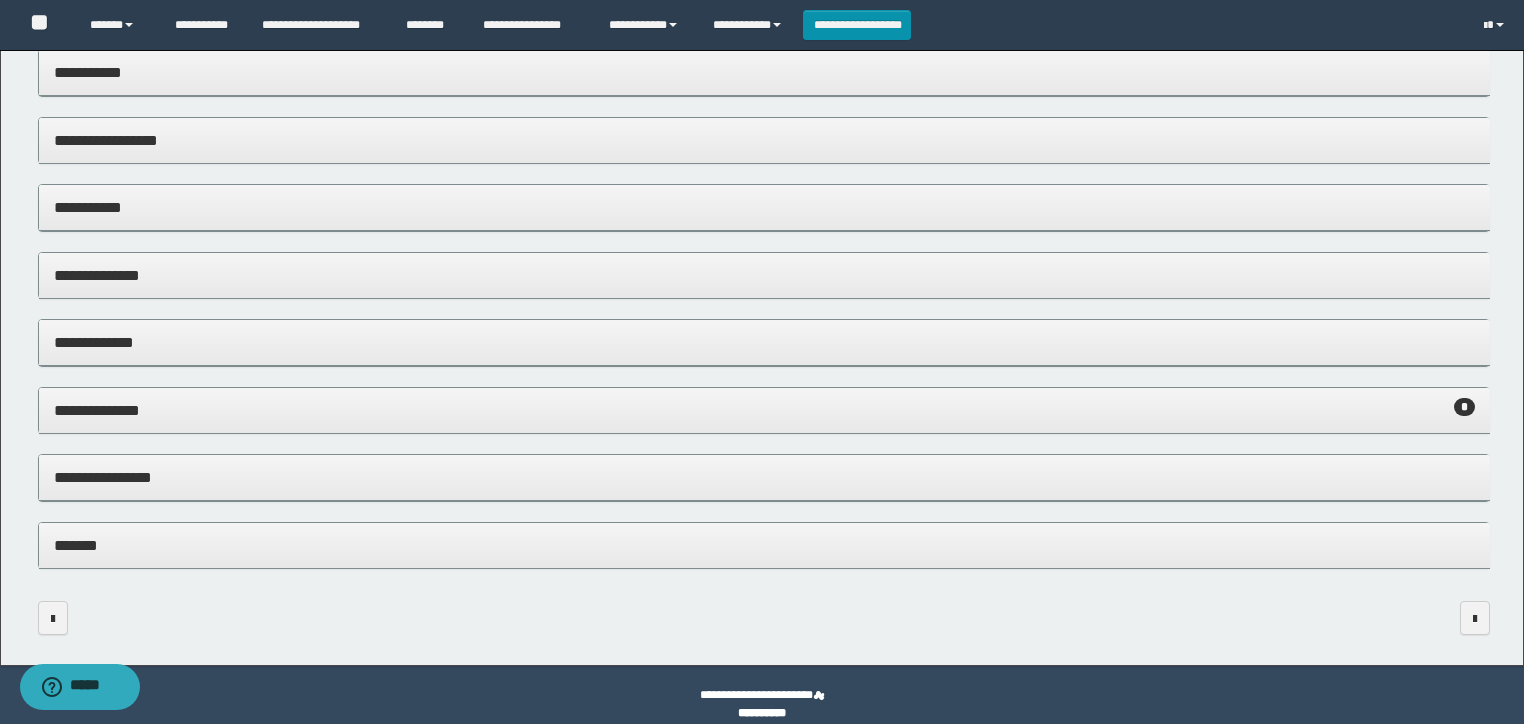 click on "**********" at bounding box center (764, 410) 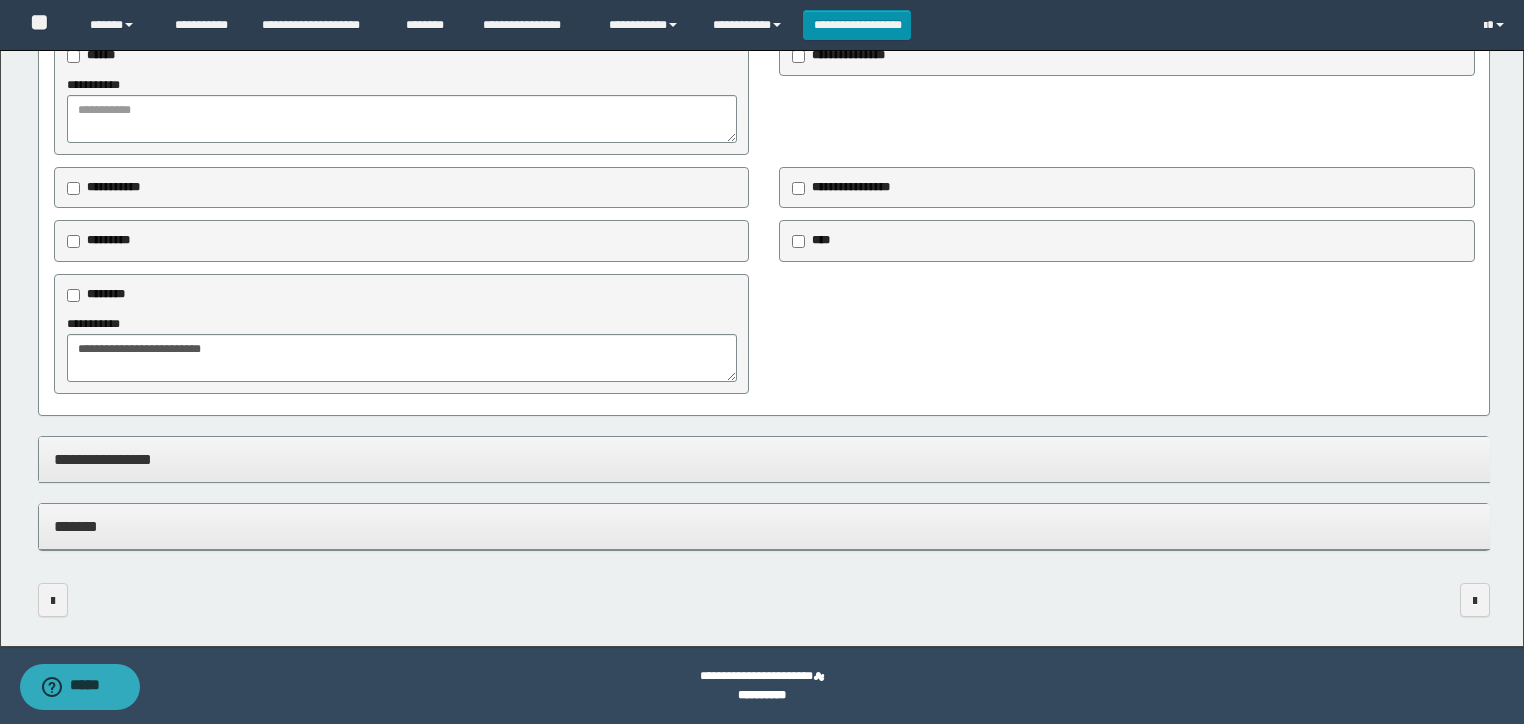 scroll, scrollTop: 740, scrollLeft: 0, axis: vertical 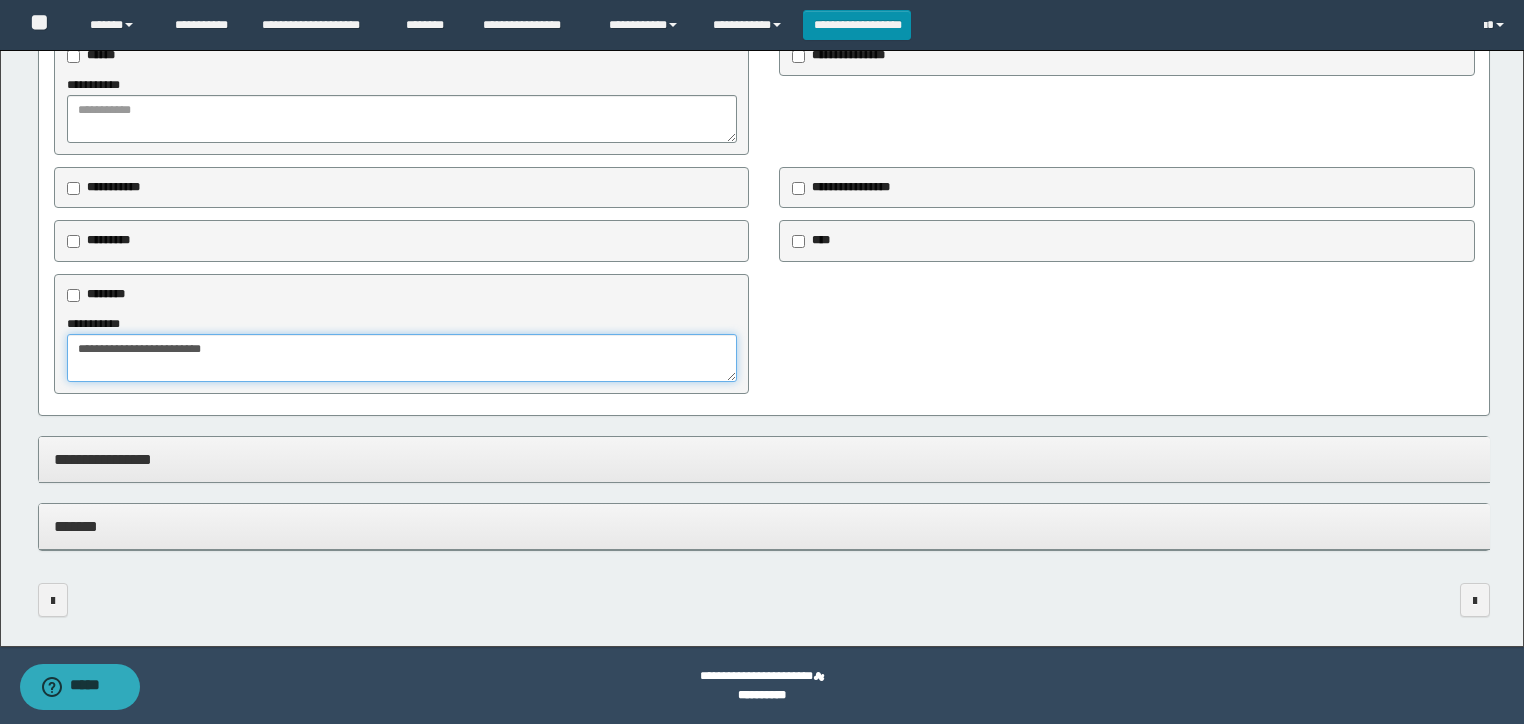 click on "**********" at bounding box center [402, 358] 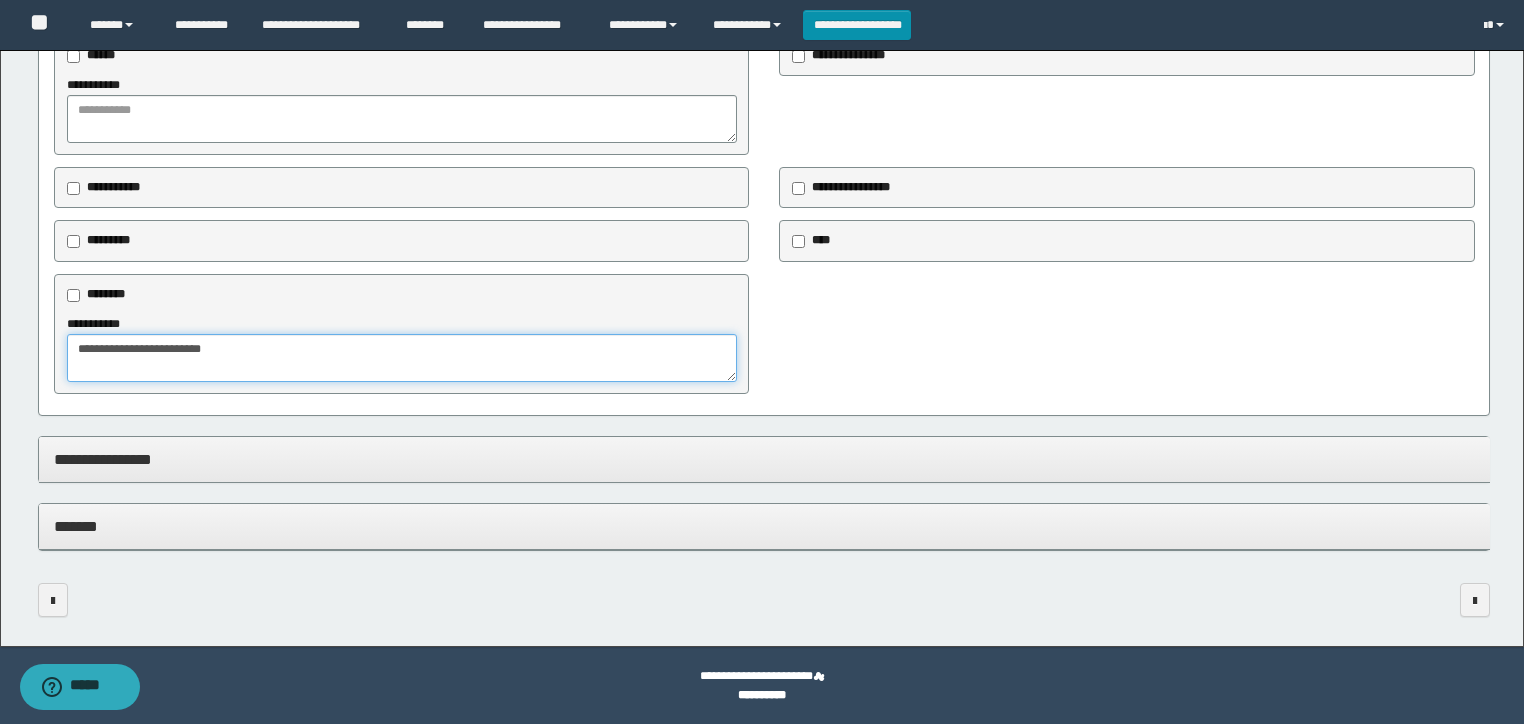click on "**********" at bounding box center [402, 358] 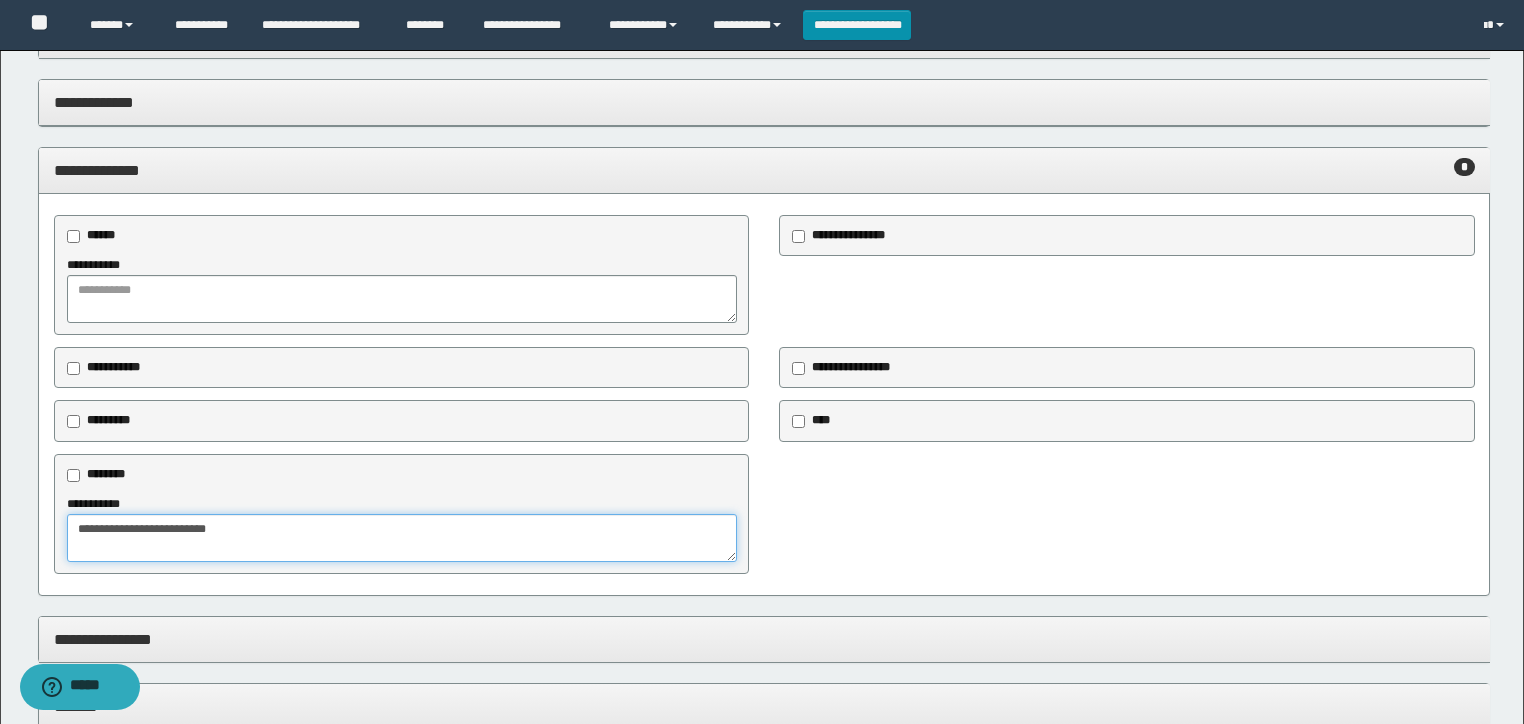 scroll, scrollTop: 500, scrollLeft: 0, axis: vertical 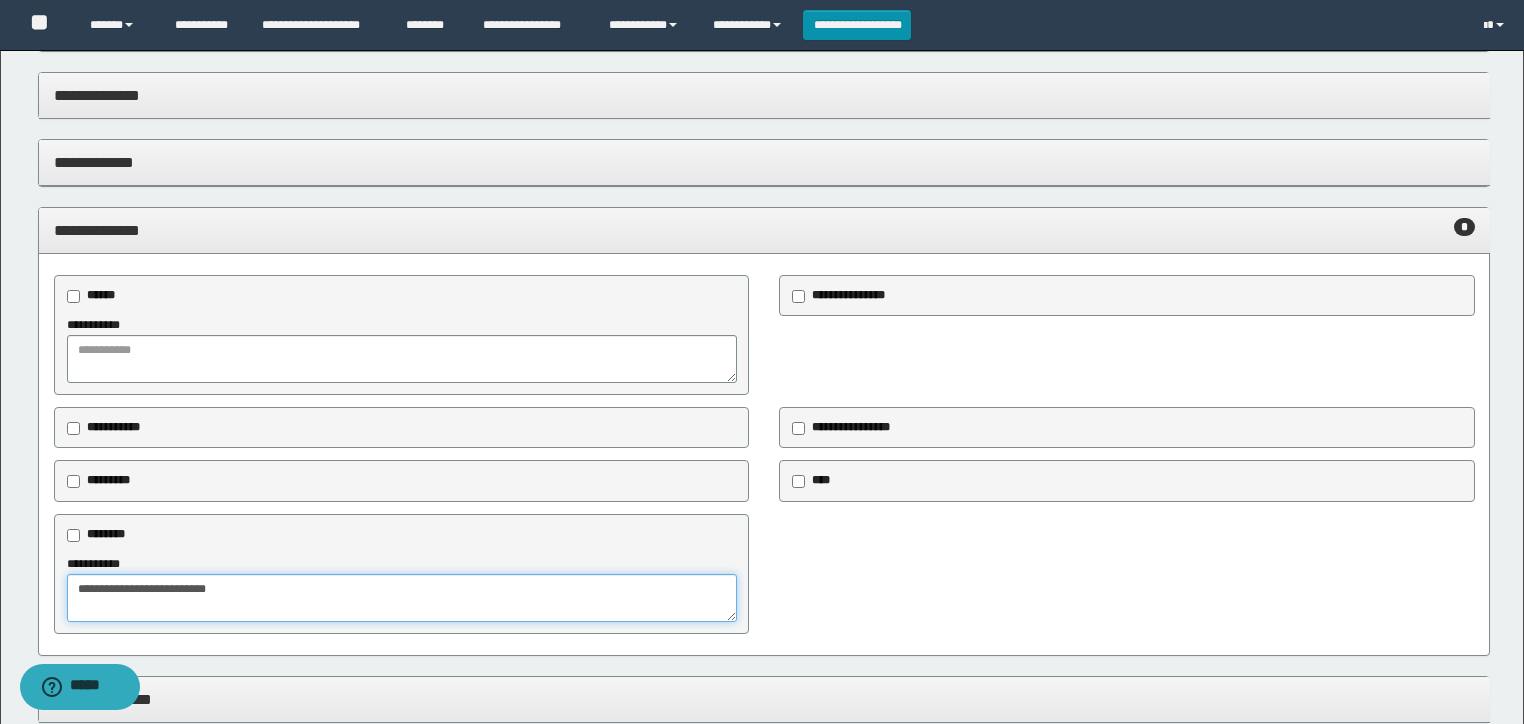 type on "**********" 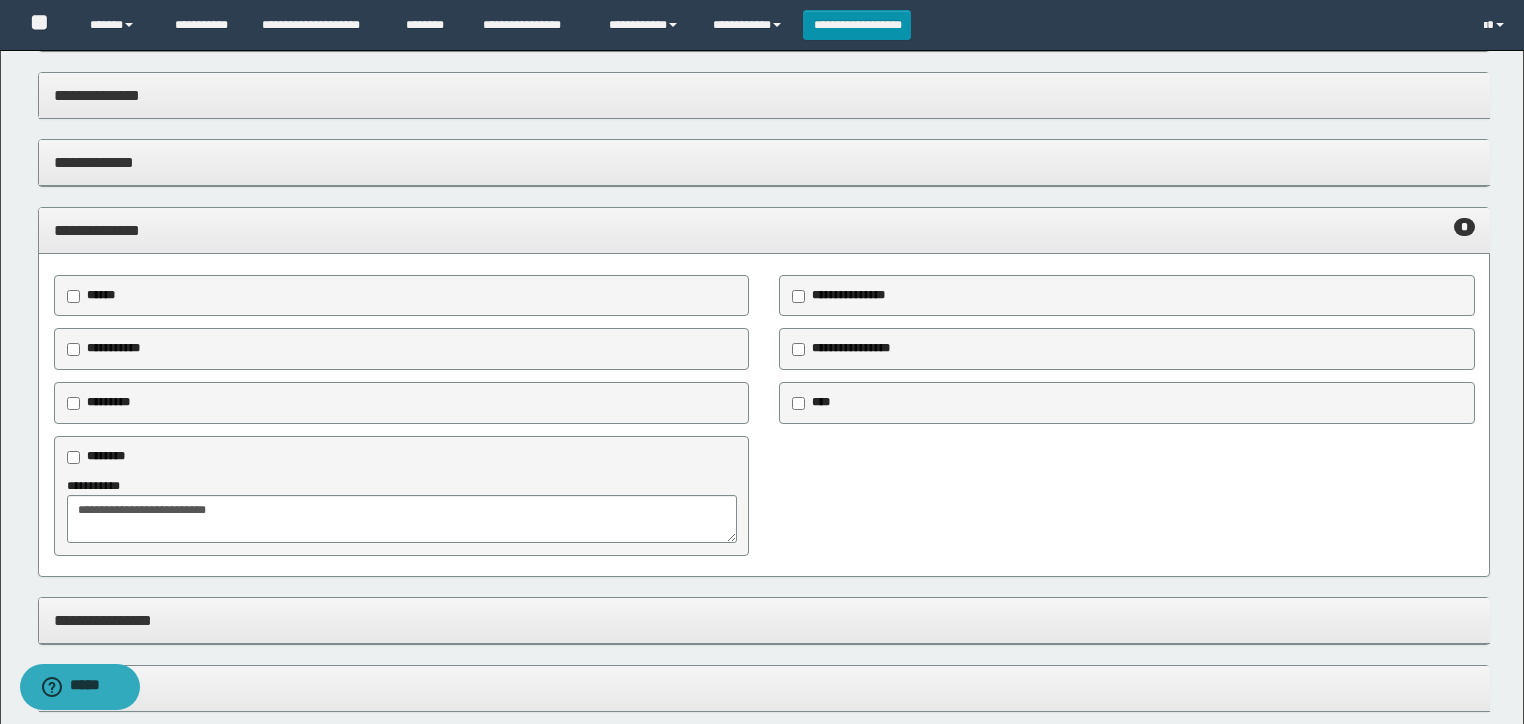 click on "**********" at bounding box center [764, 230] 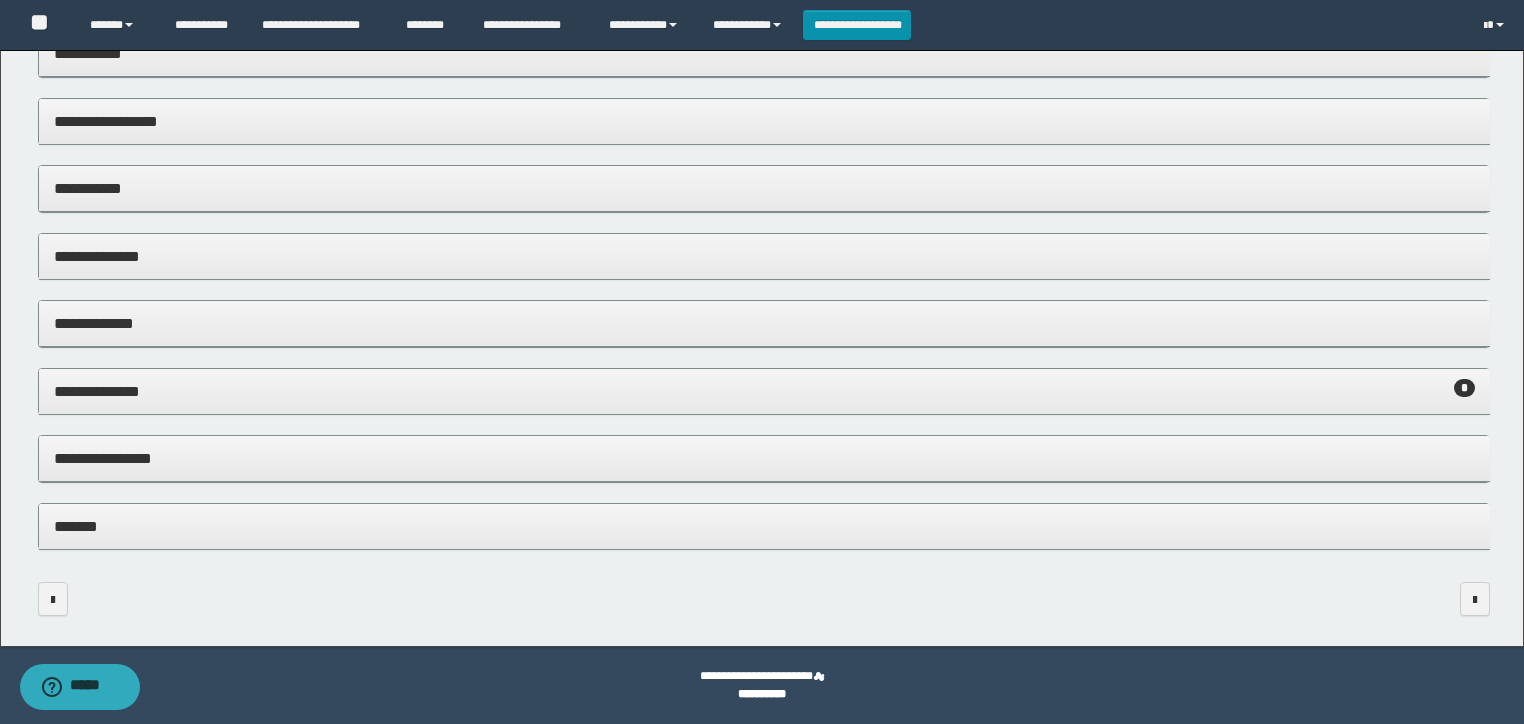 click on "**********" at bounding box center (764, 458) 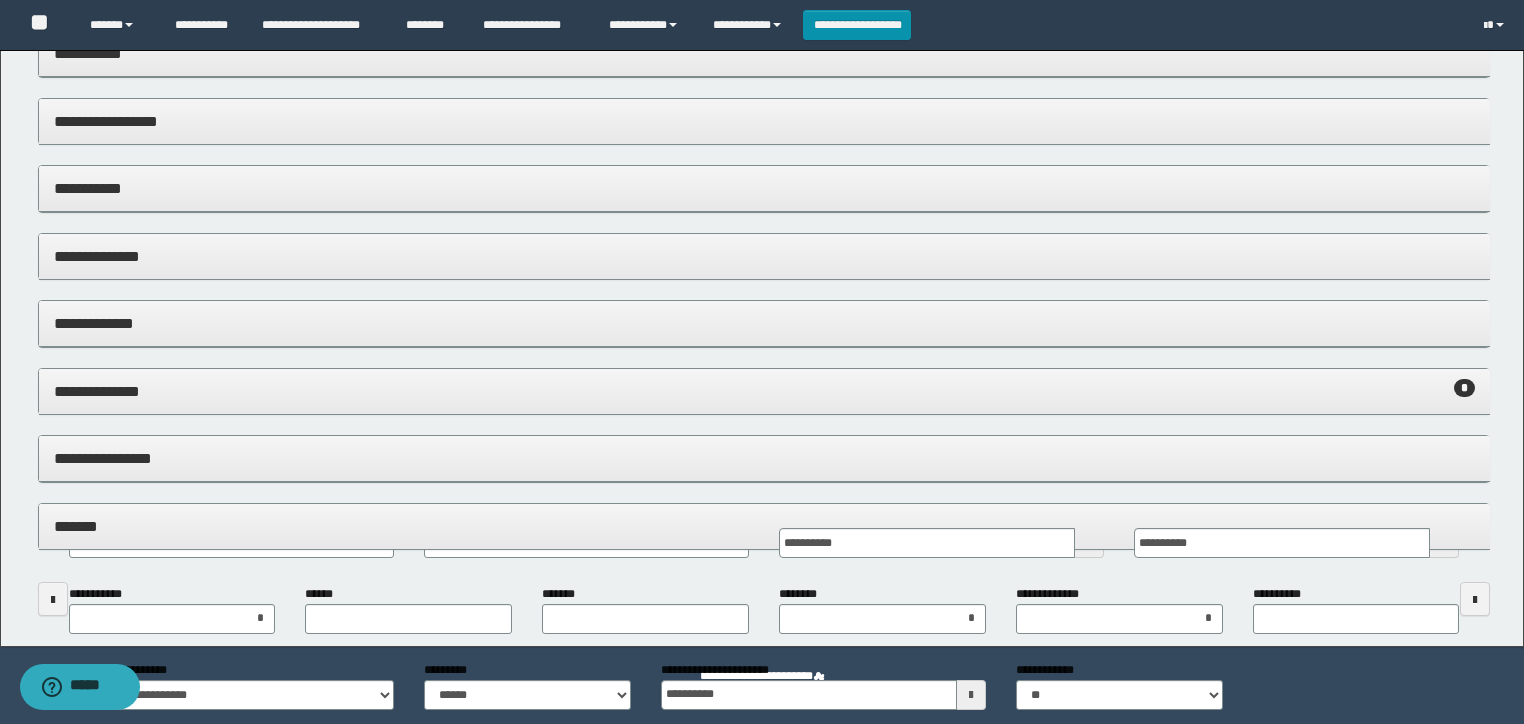 scroll, scrollTop: 500, scrollLeft: 0, axis: vertical 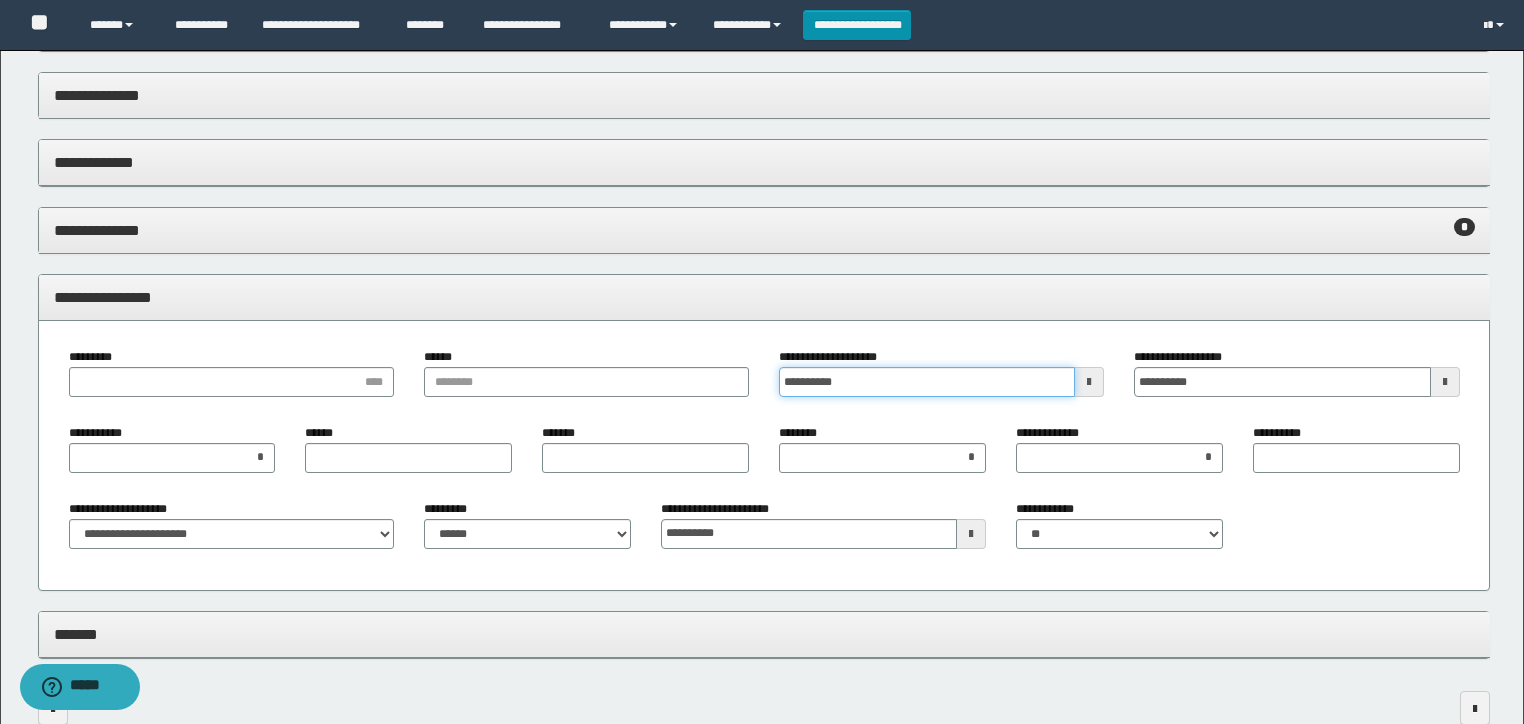 click on "**********" at bounding box center [764, 380] 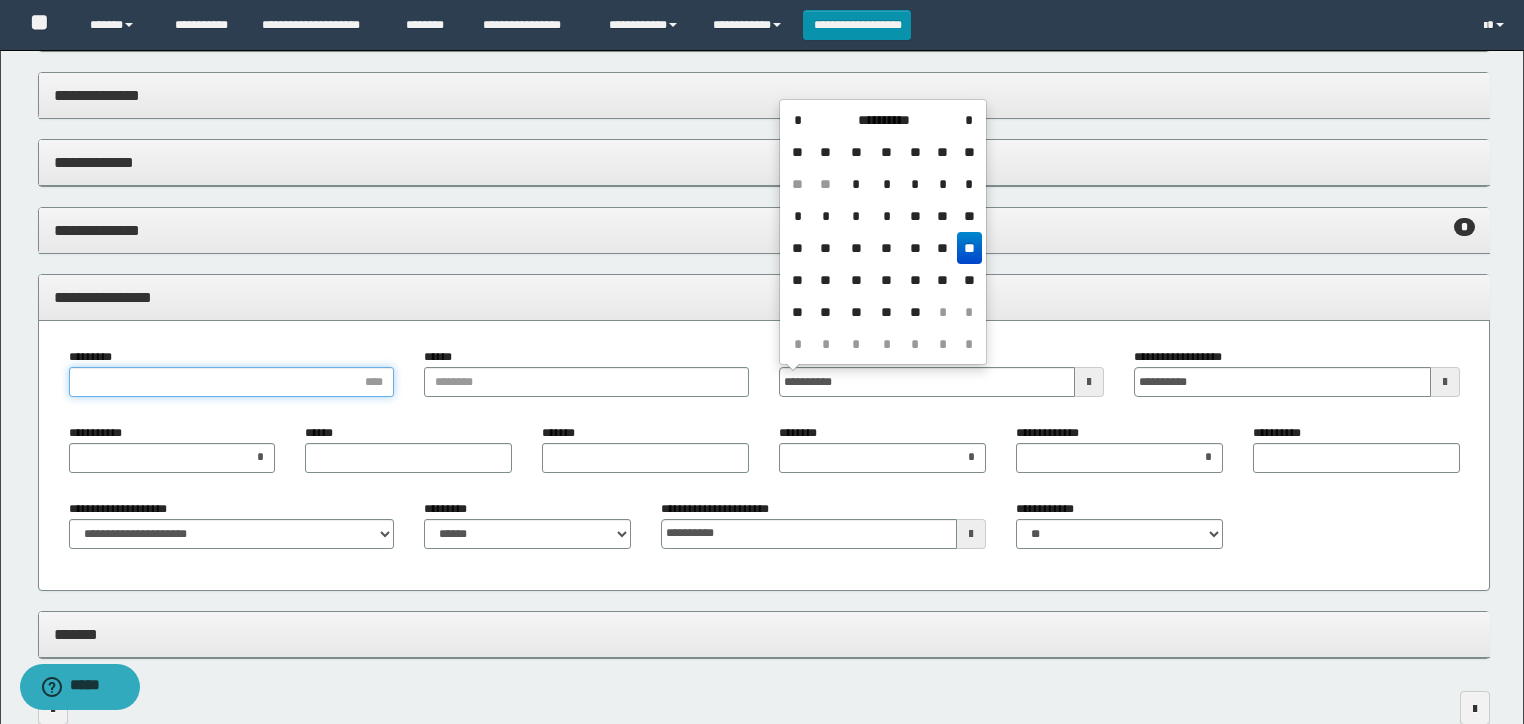 type on "**********" 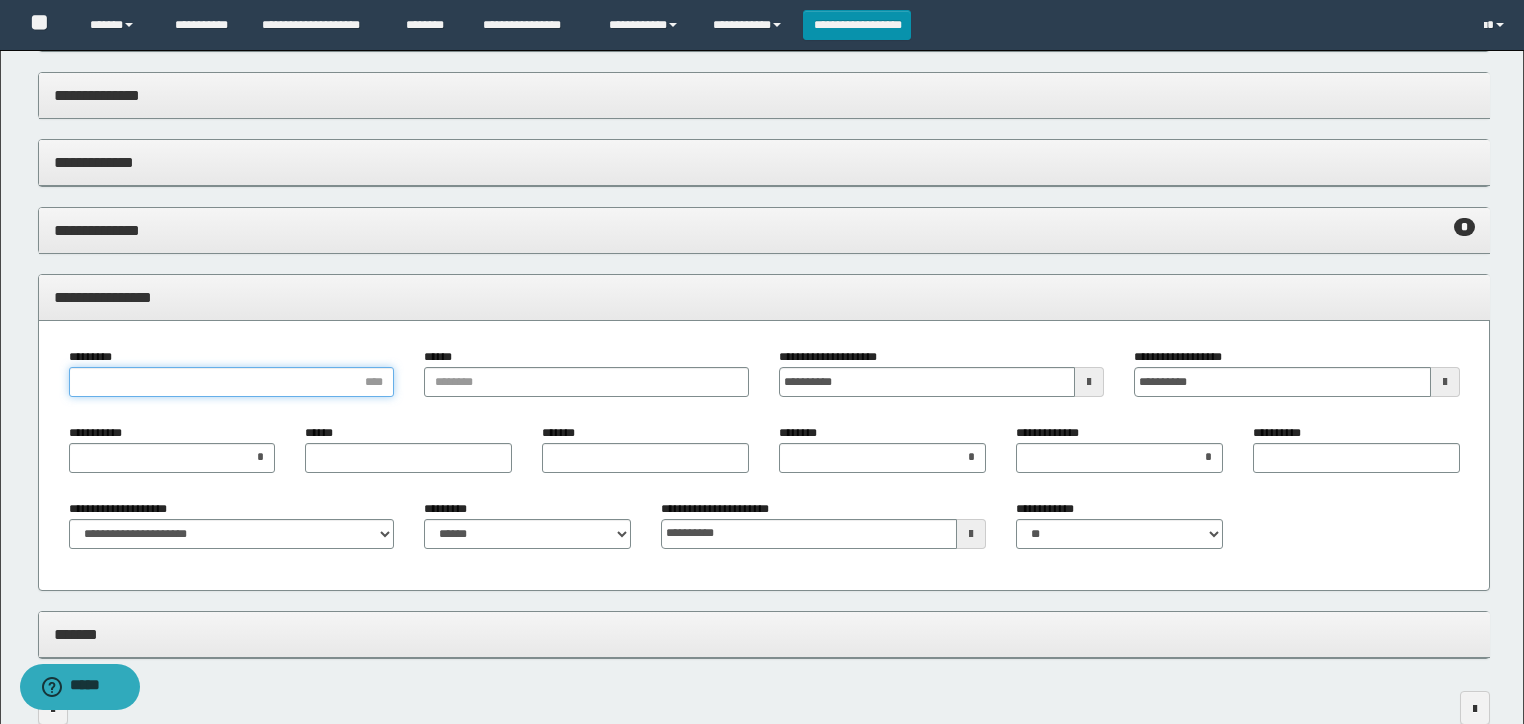 click on "*********" at bounding box center [231, 382] 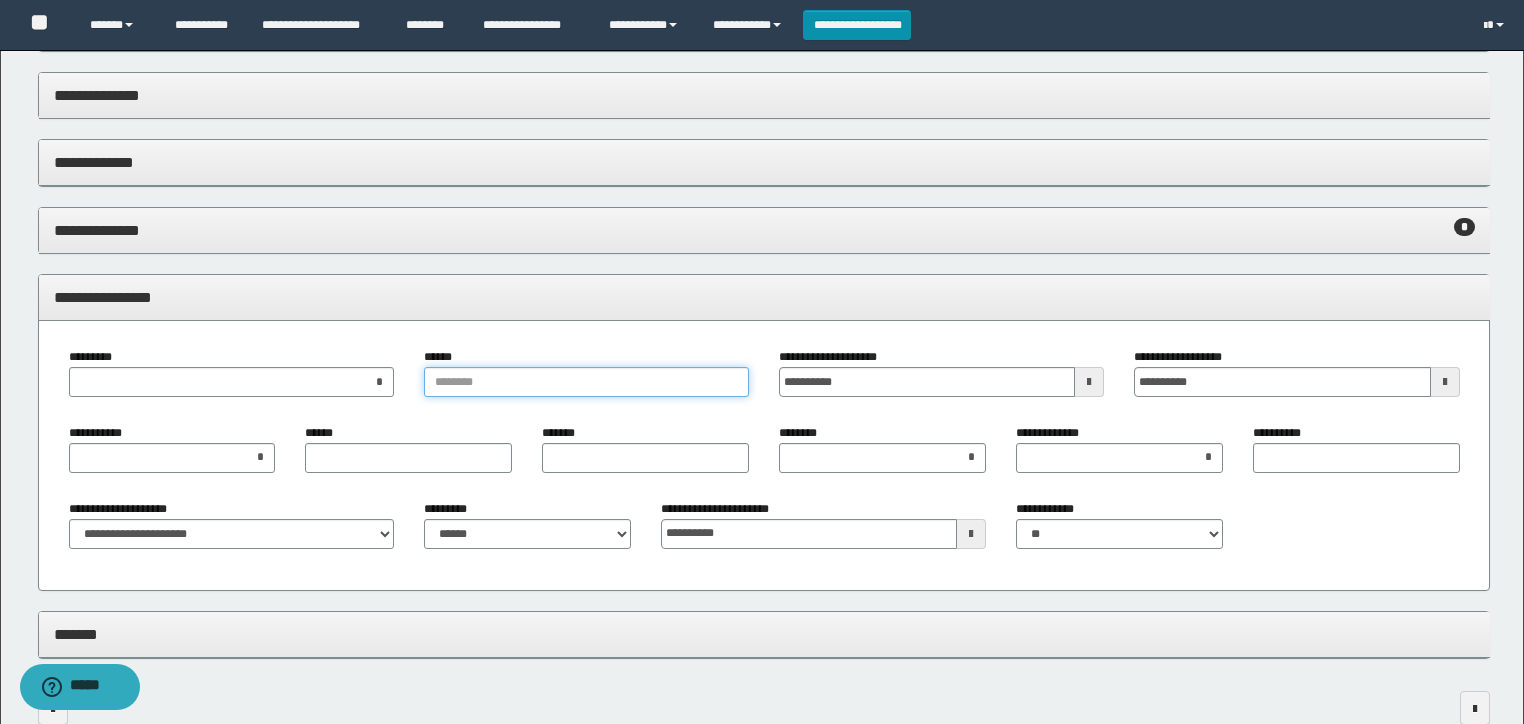 click on "******" at bounding box center (586, 382) 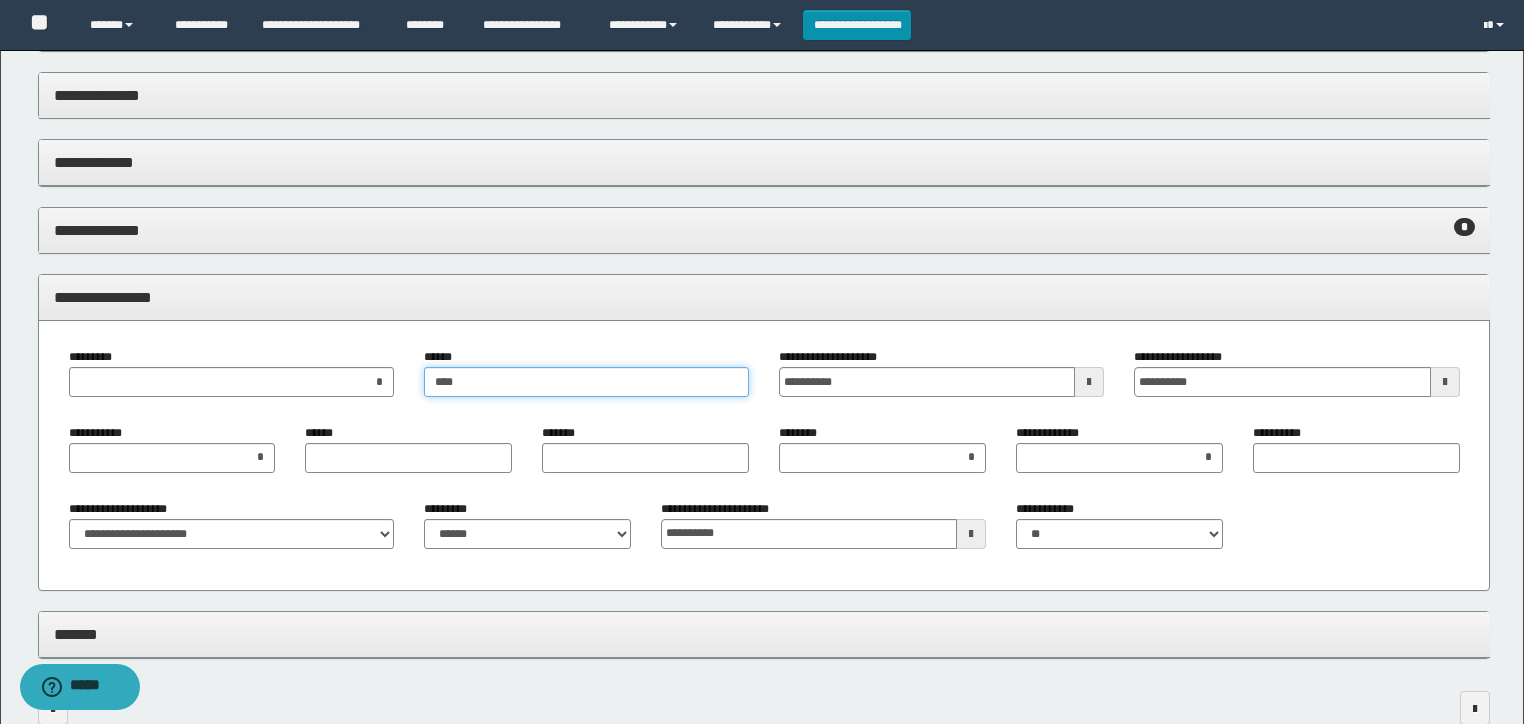 type on "****" 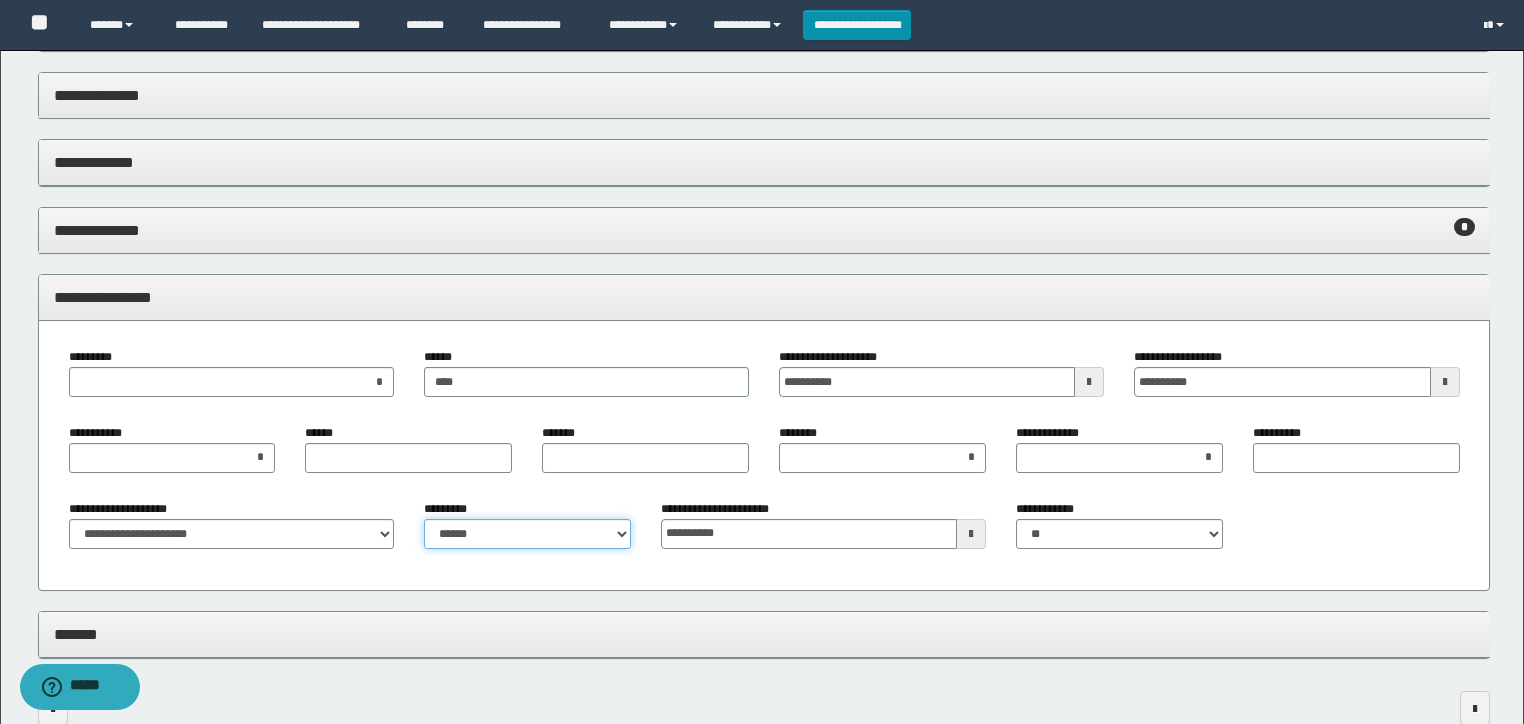 click on "**********" at bounding box center (527, 534) 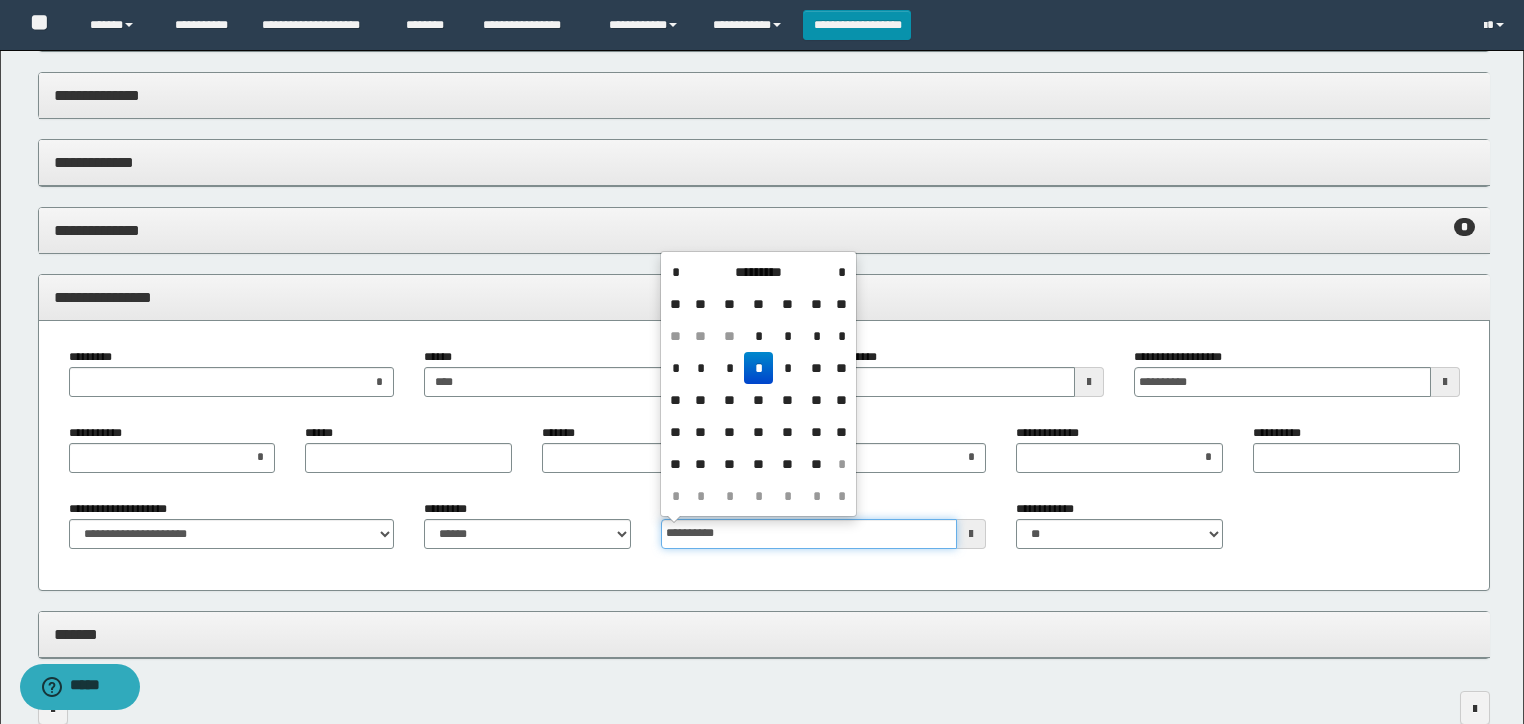 click on "**********" at bounding box center (809, 534) 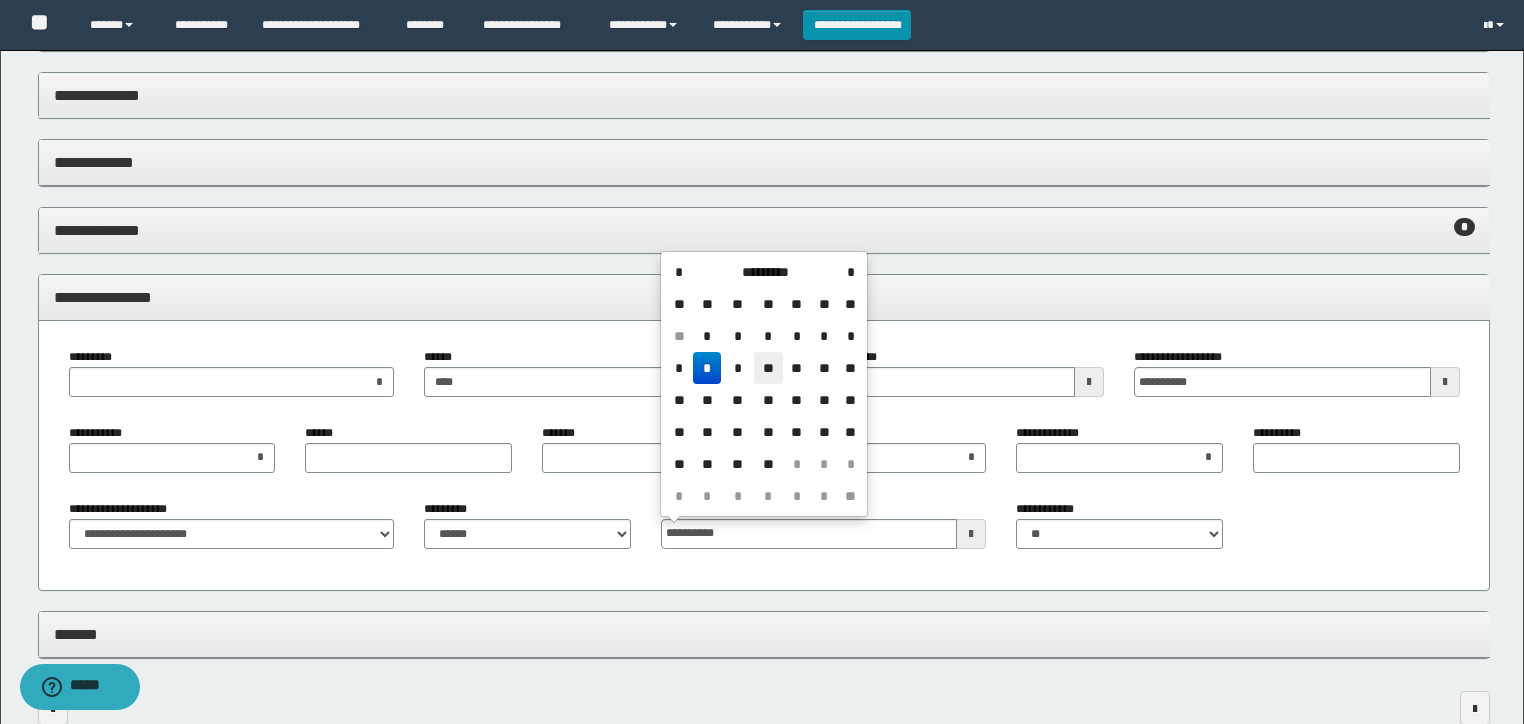 click on "**" at bounding box center (768, 368) 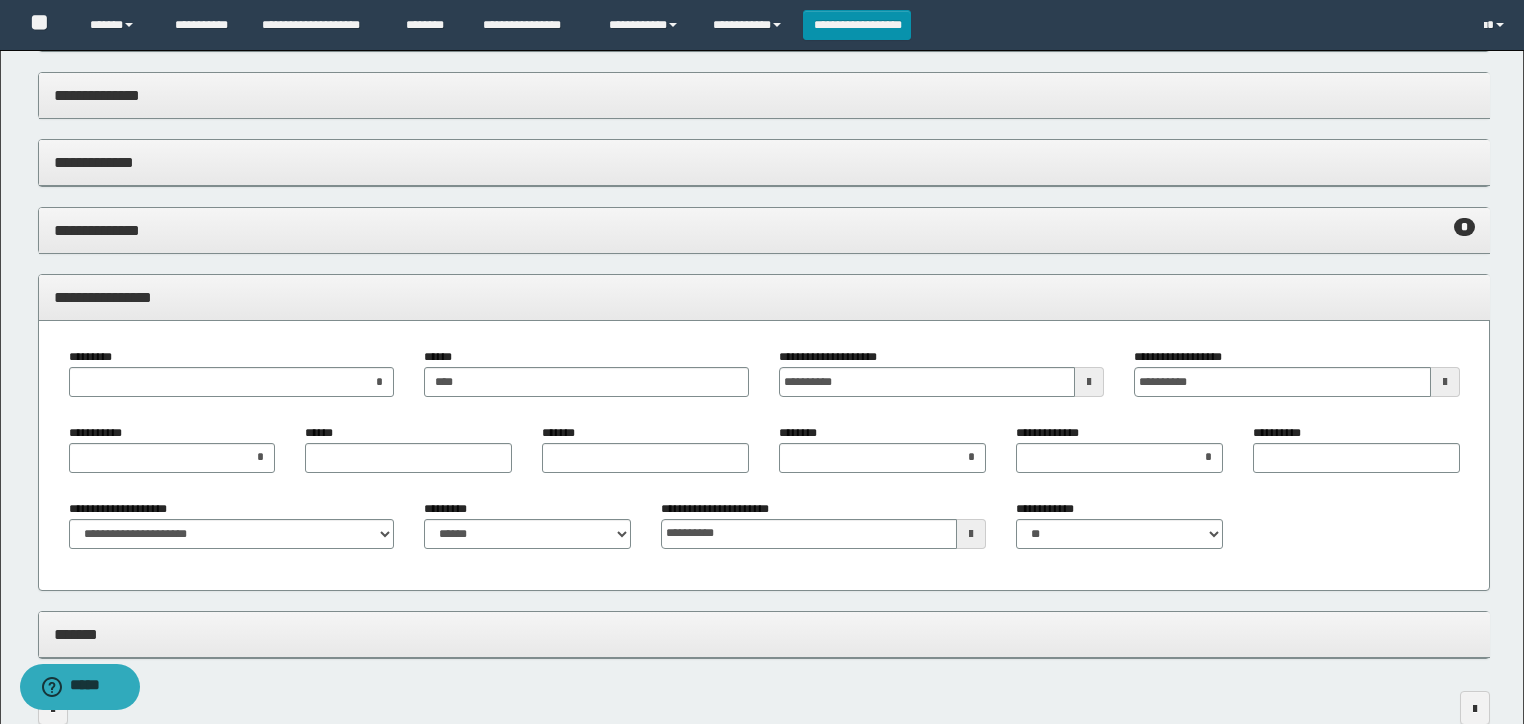 click on "**********" at bounding box center (764, 297) 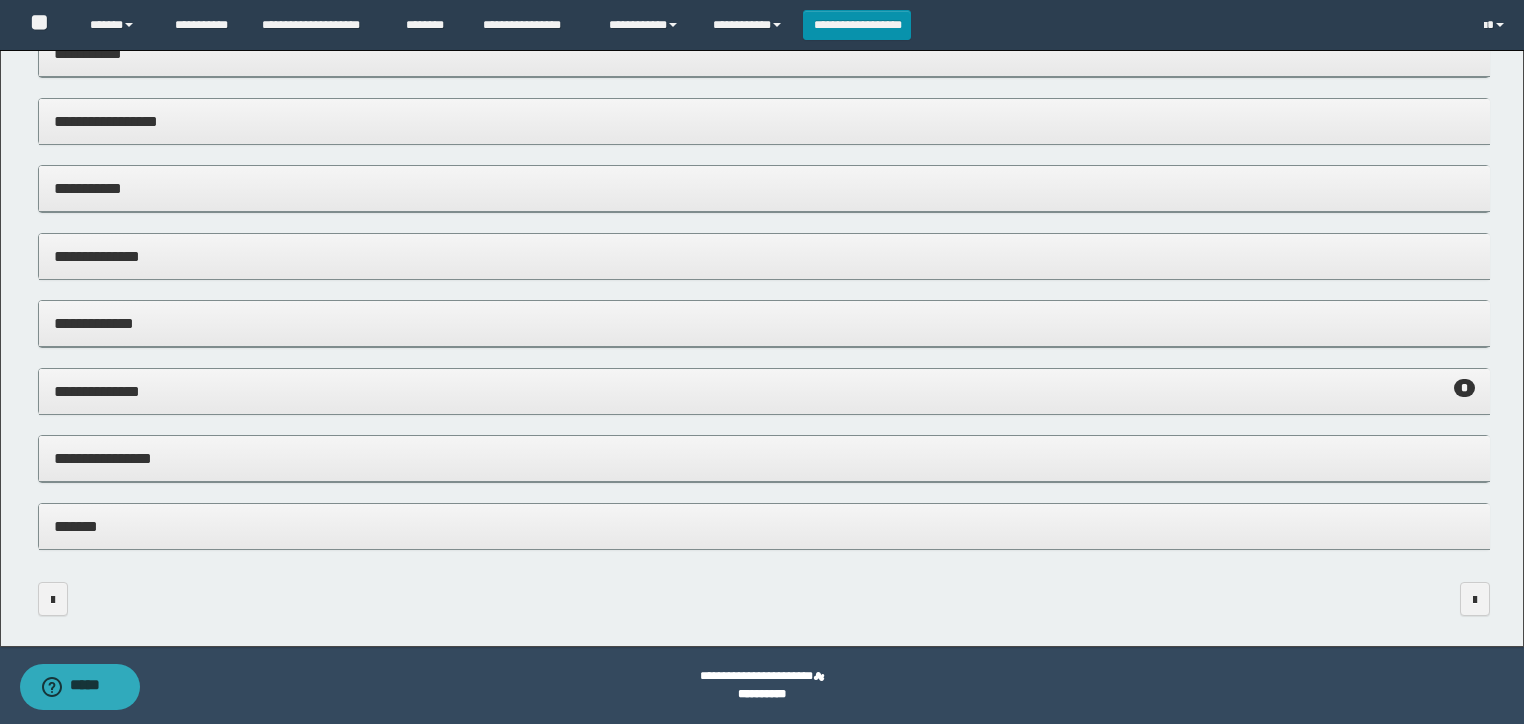click on "*******" at bounding box center (764, 526) 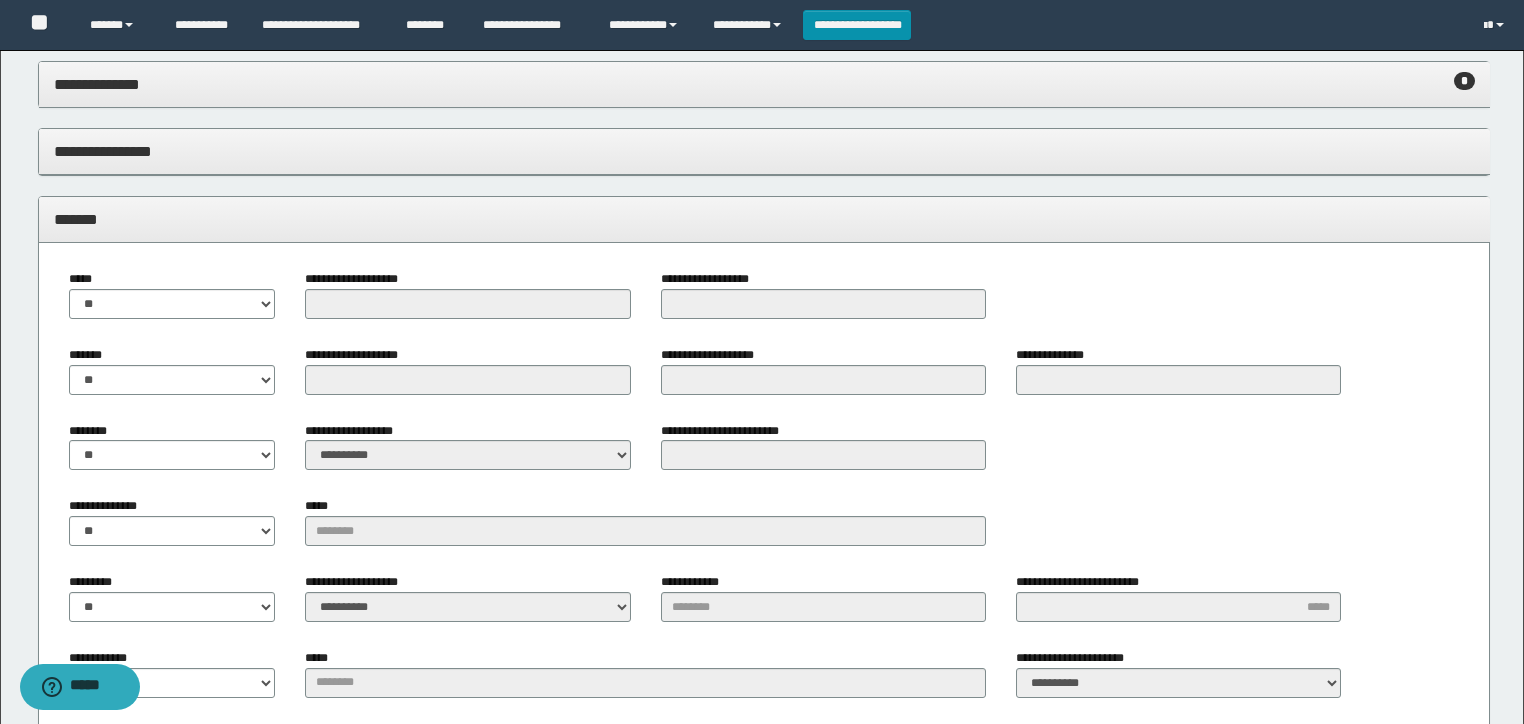 scroll, scrollTop: 660, scrollLeft: 0, axis: vertical 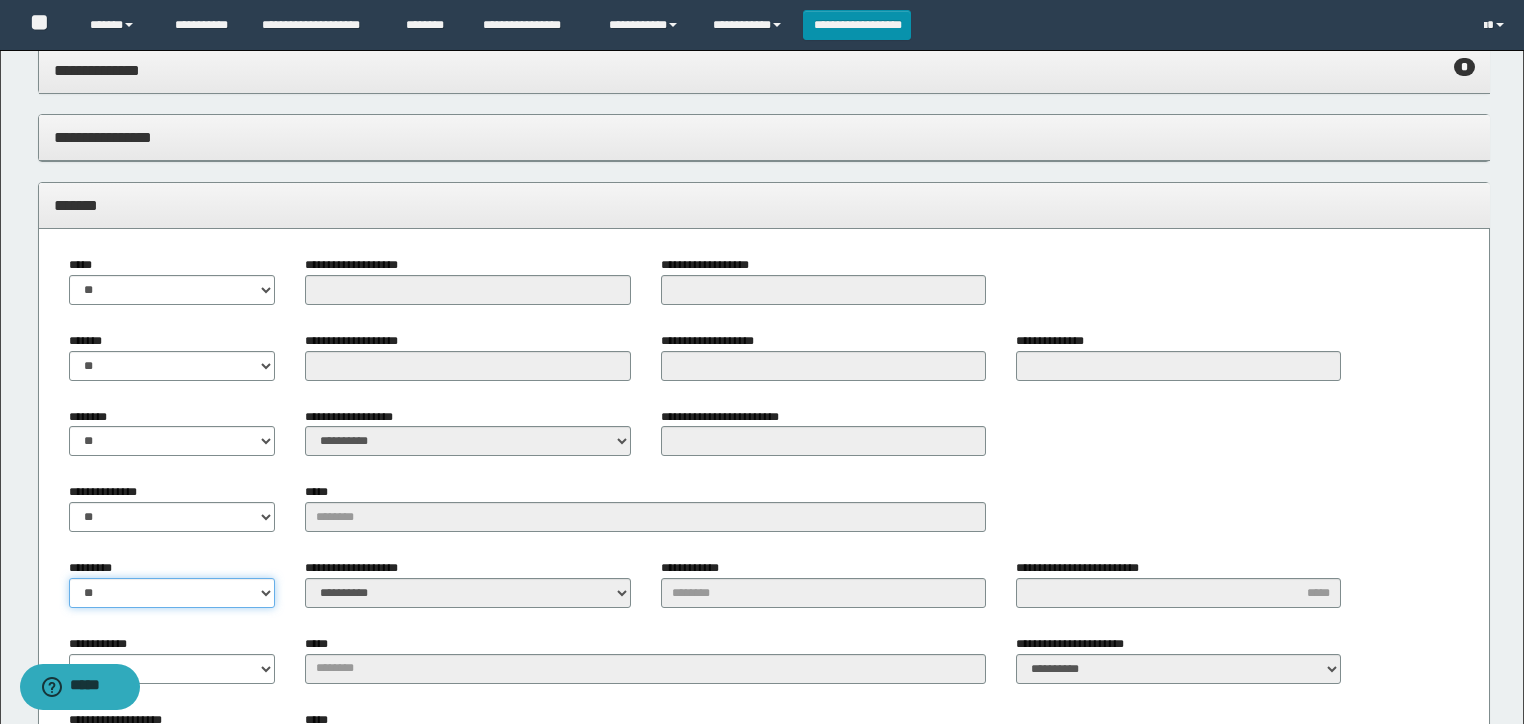 click on "**
**" at bounding box center (172, 593) 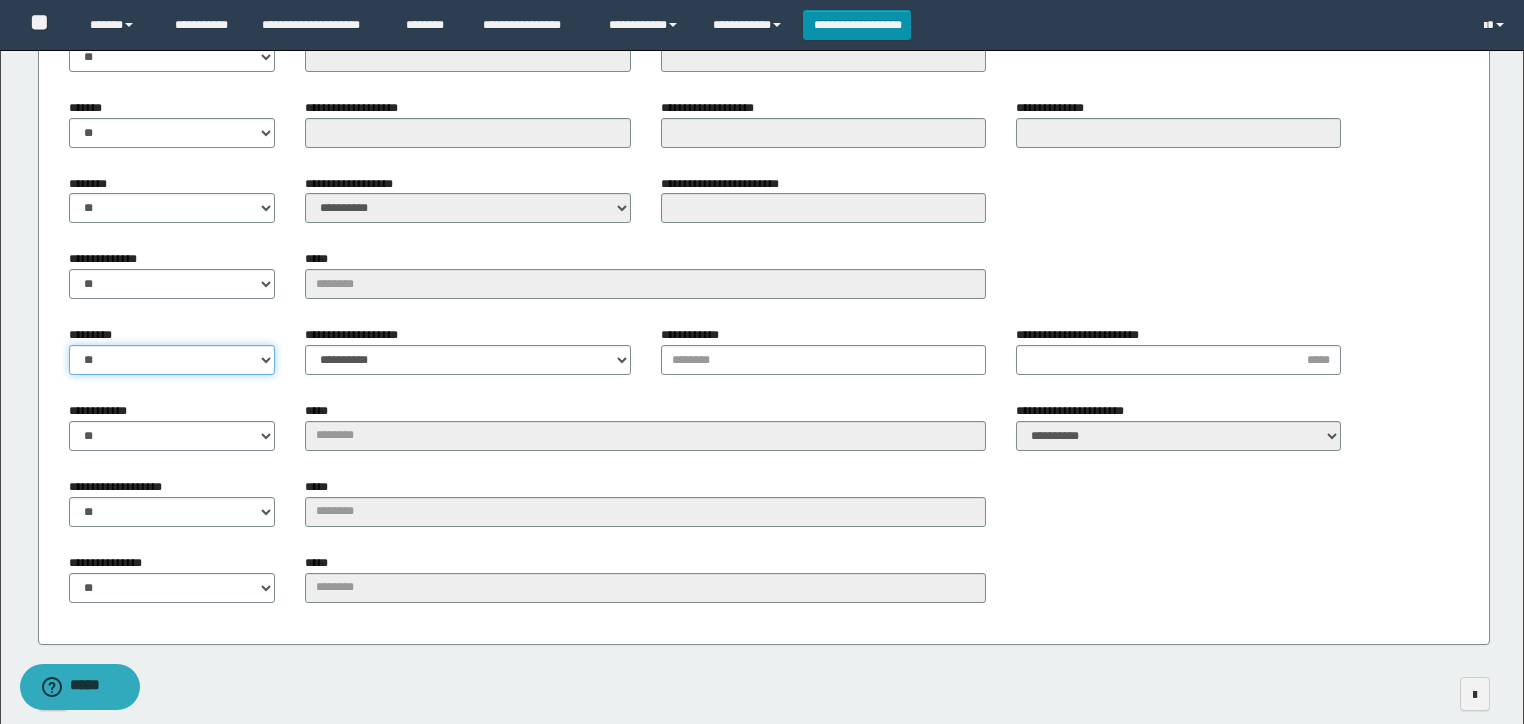 scroll, scrollTop: 900, scrollLeft: 0, axis: vertical 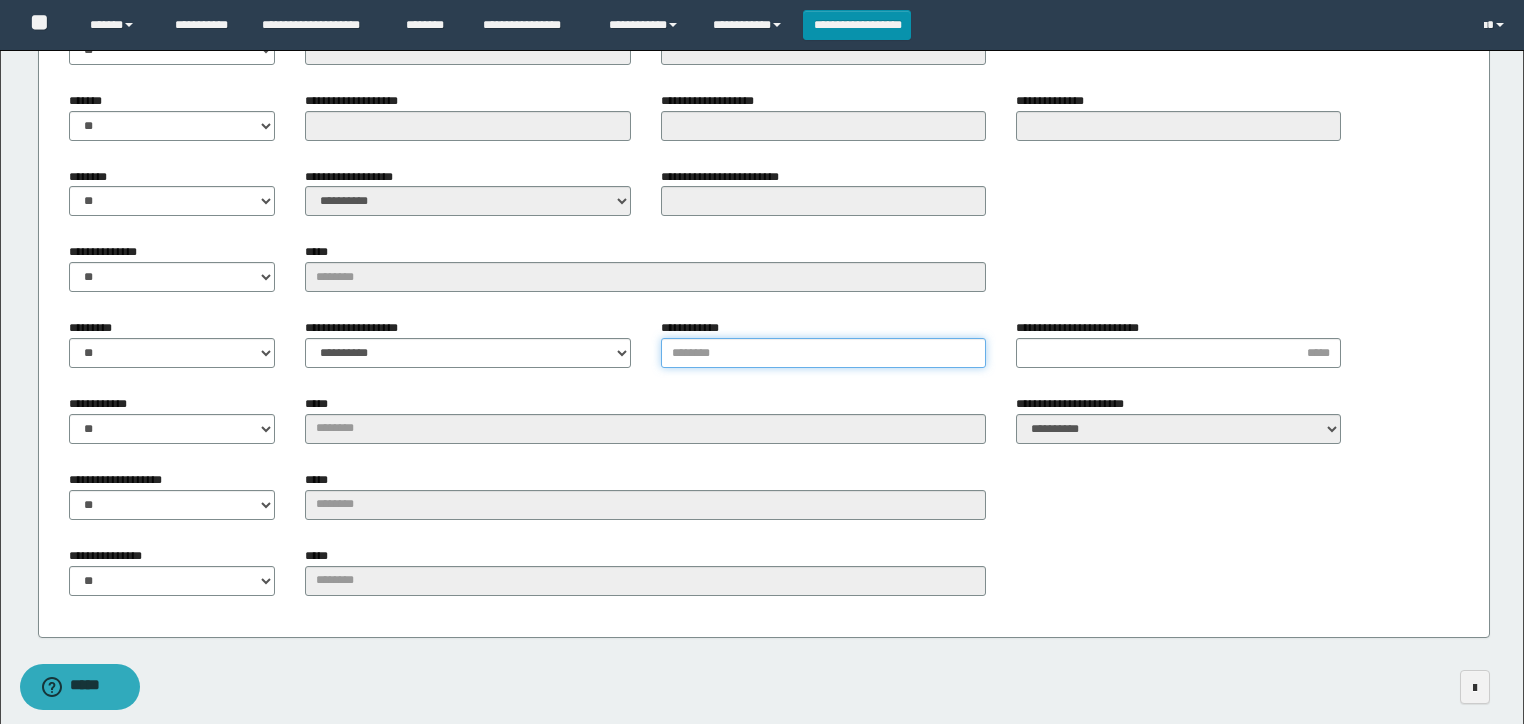 click on "**********" at bounding box center (823, 353) 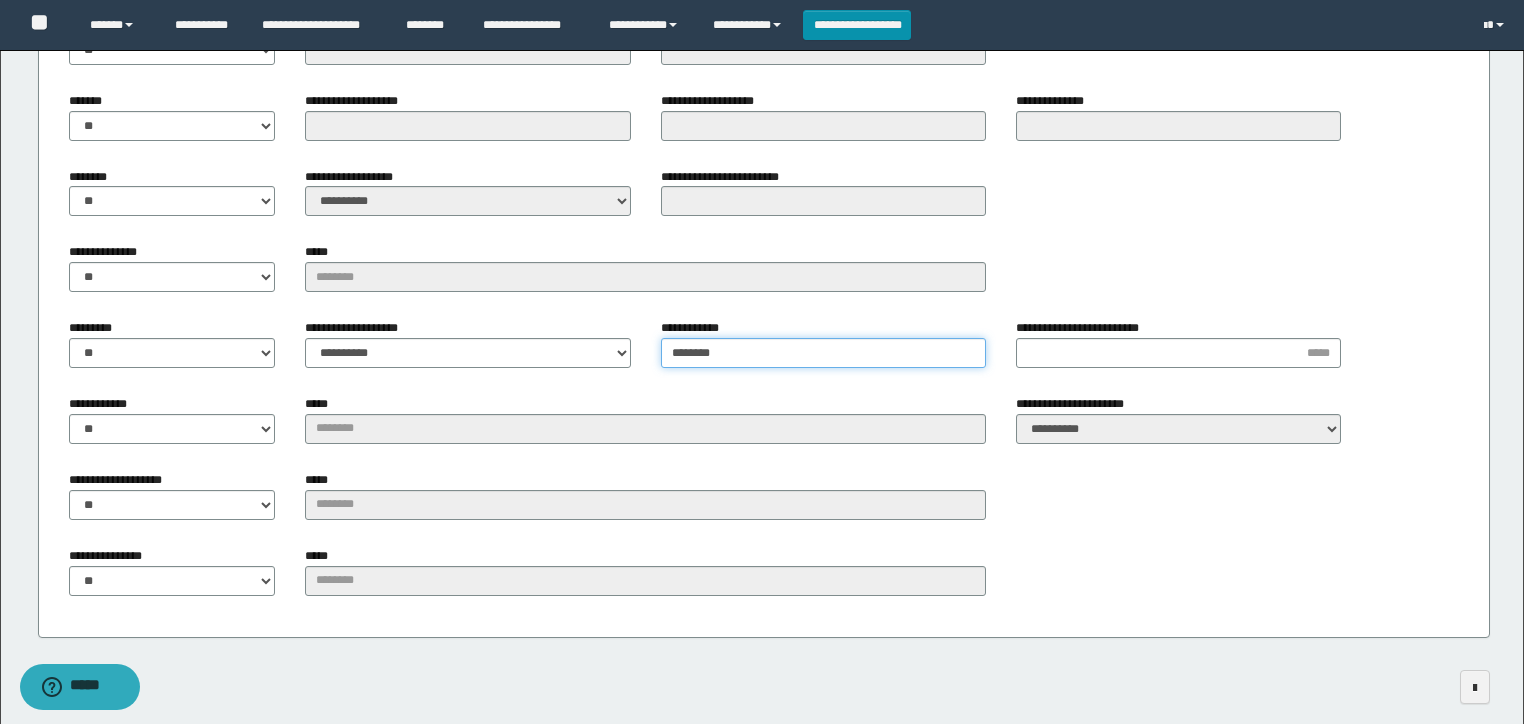 type on "******" 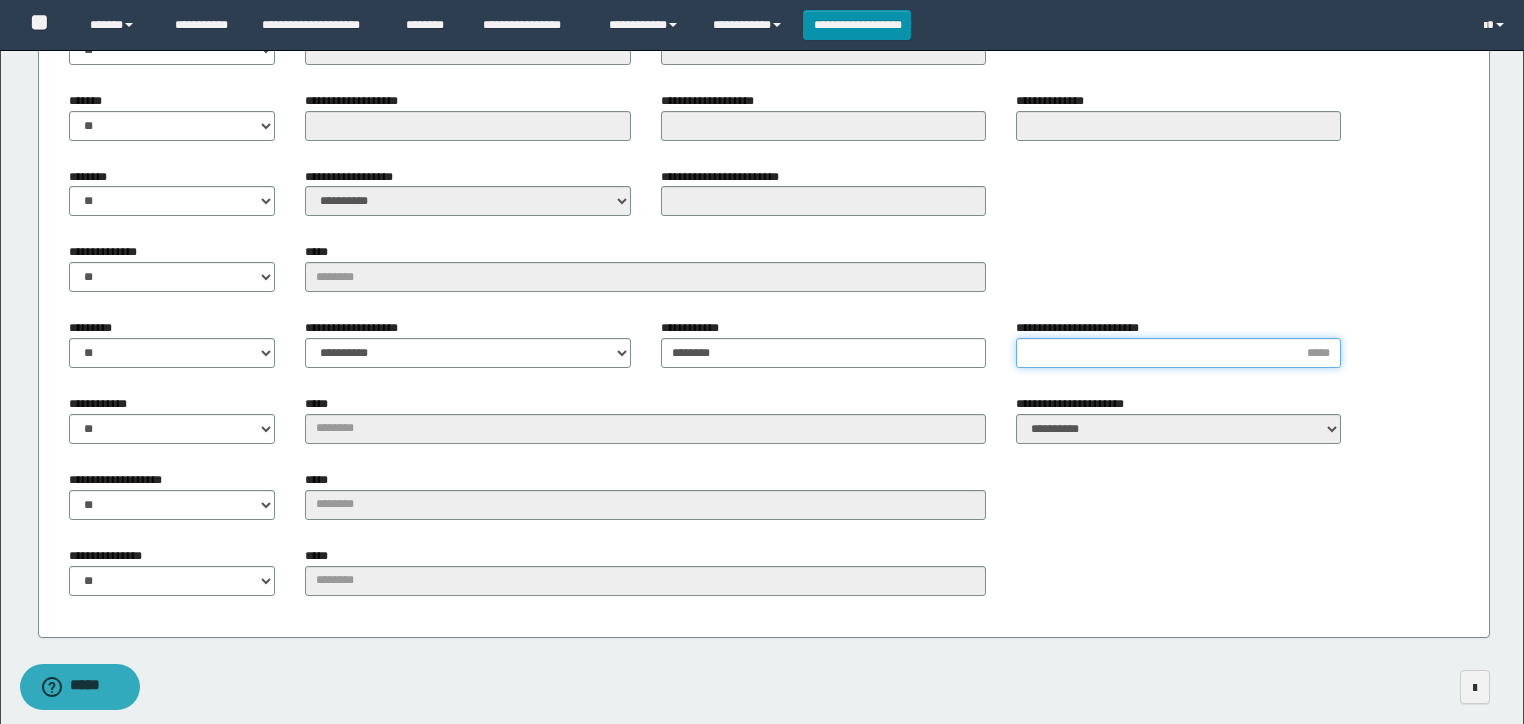 type on "*" 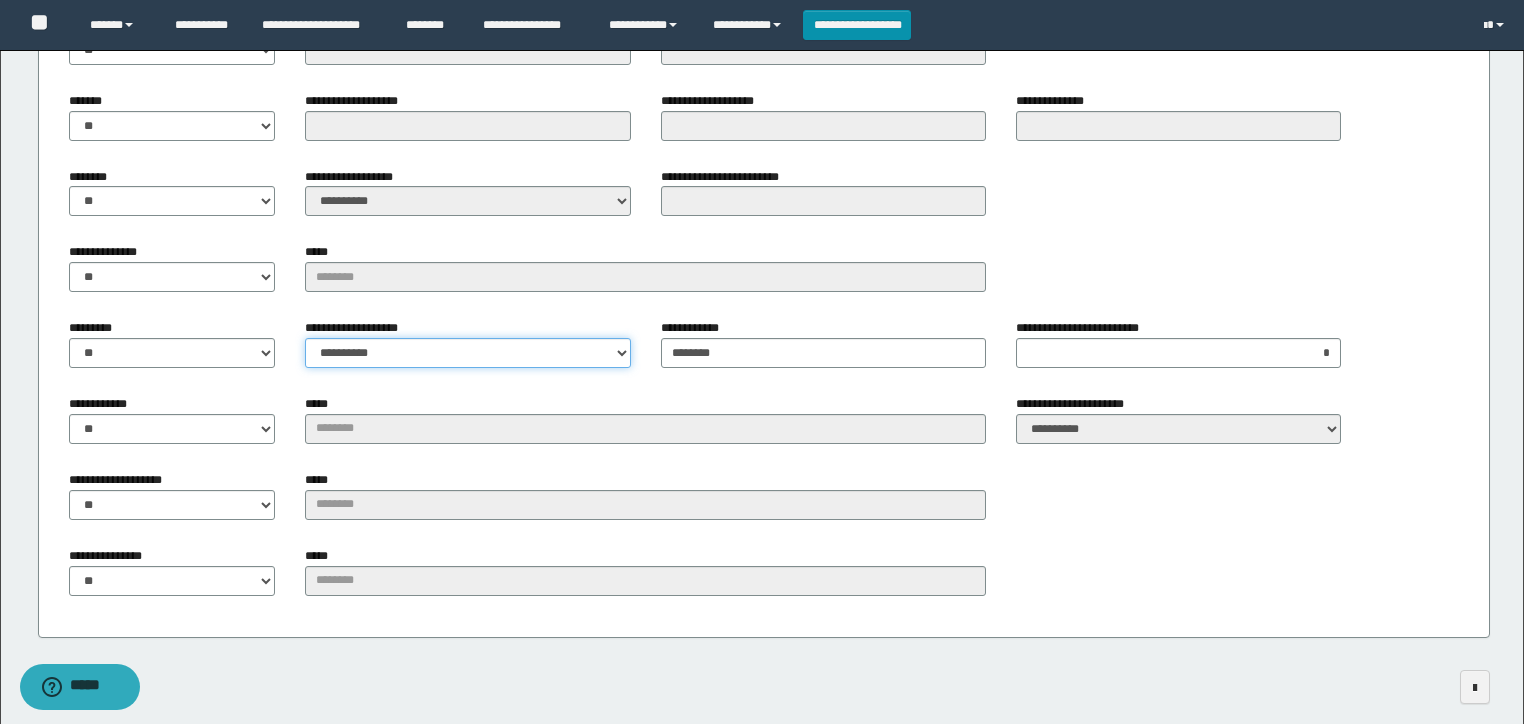 click on "**********" at bounding box center [467, 353] 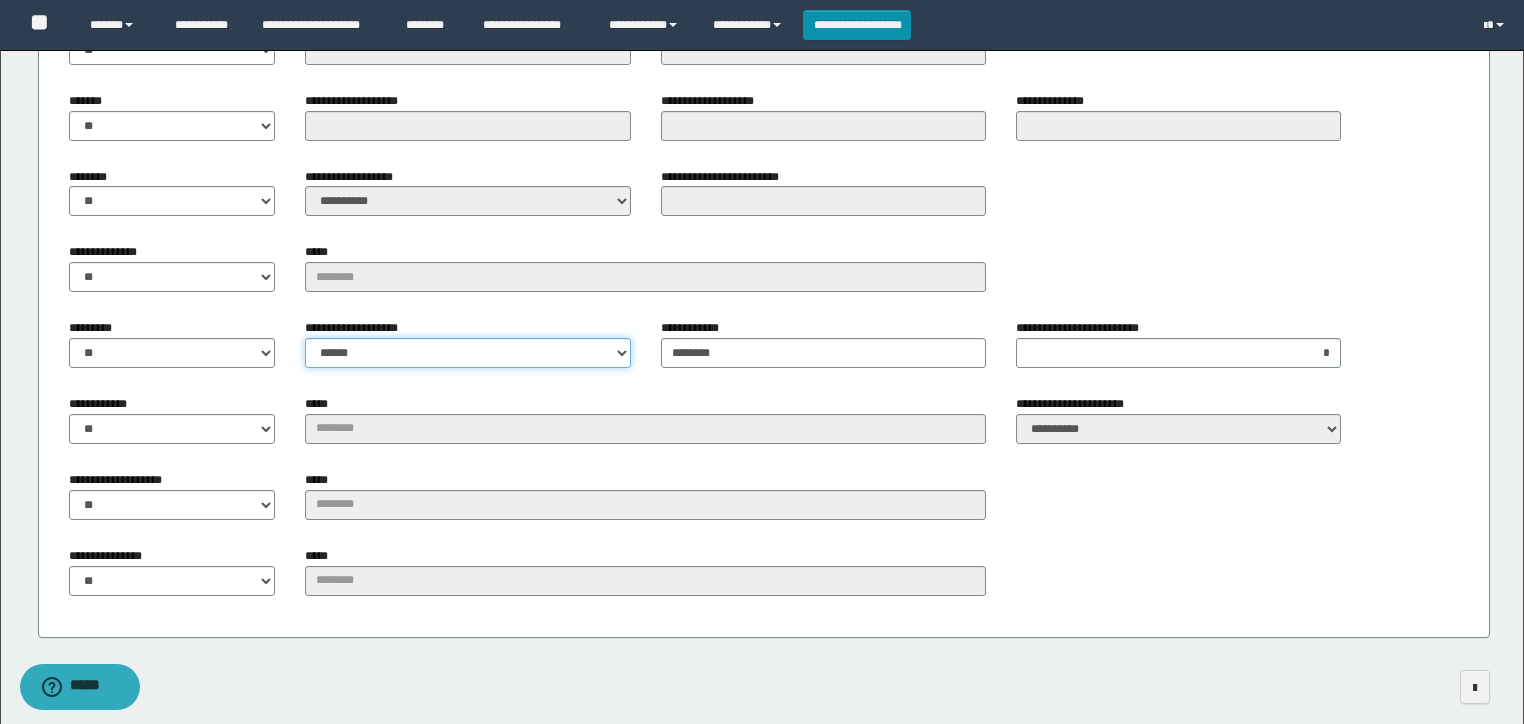 click on "**********" at bounding box center [467, 353] 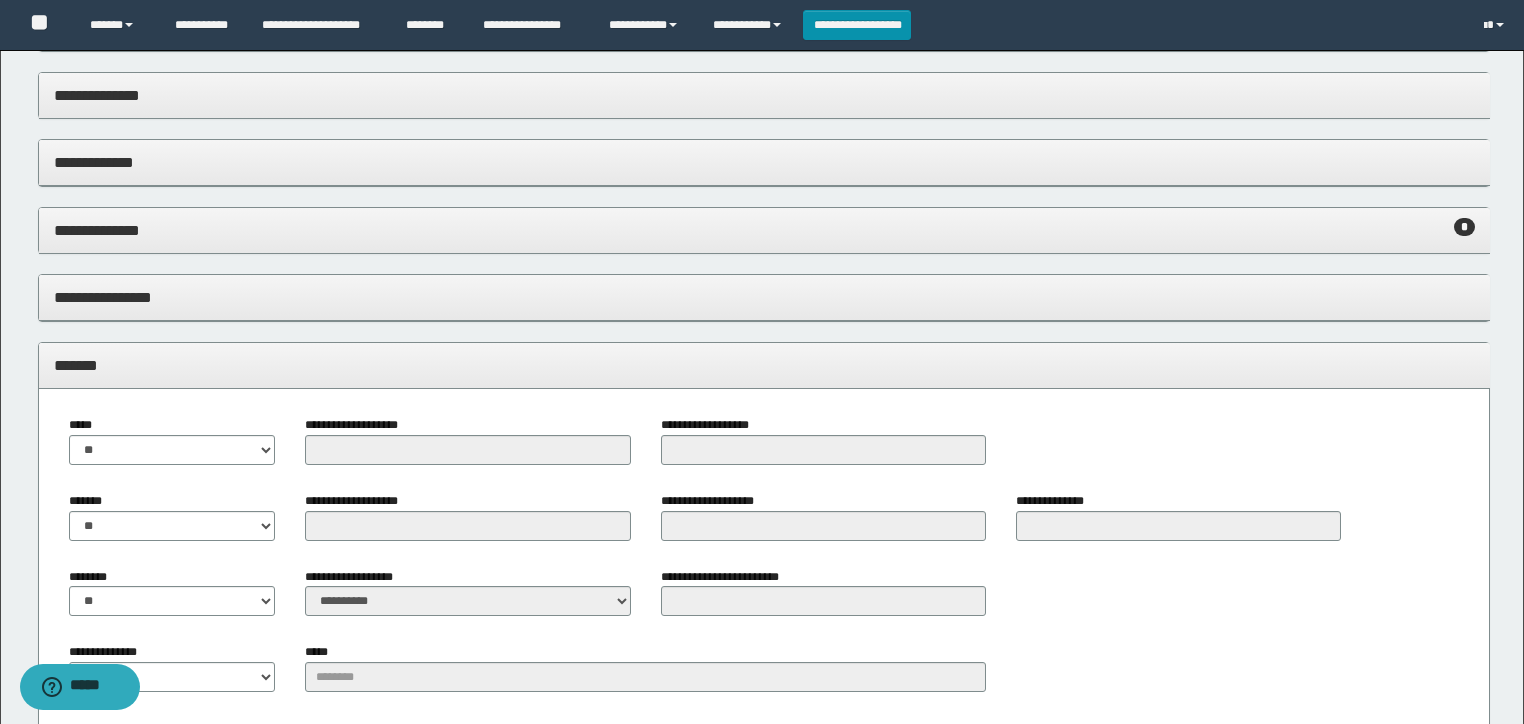 click on "*******" at bounding box center (764, 365) 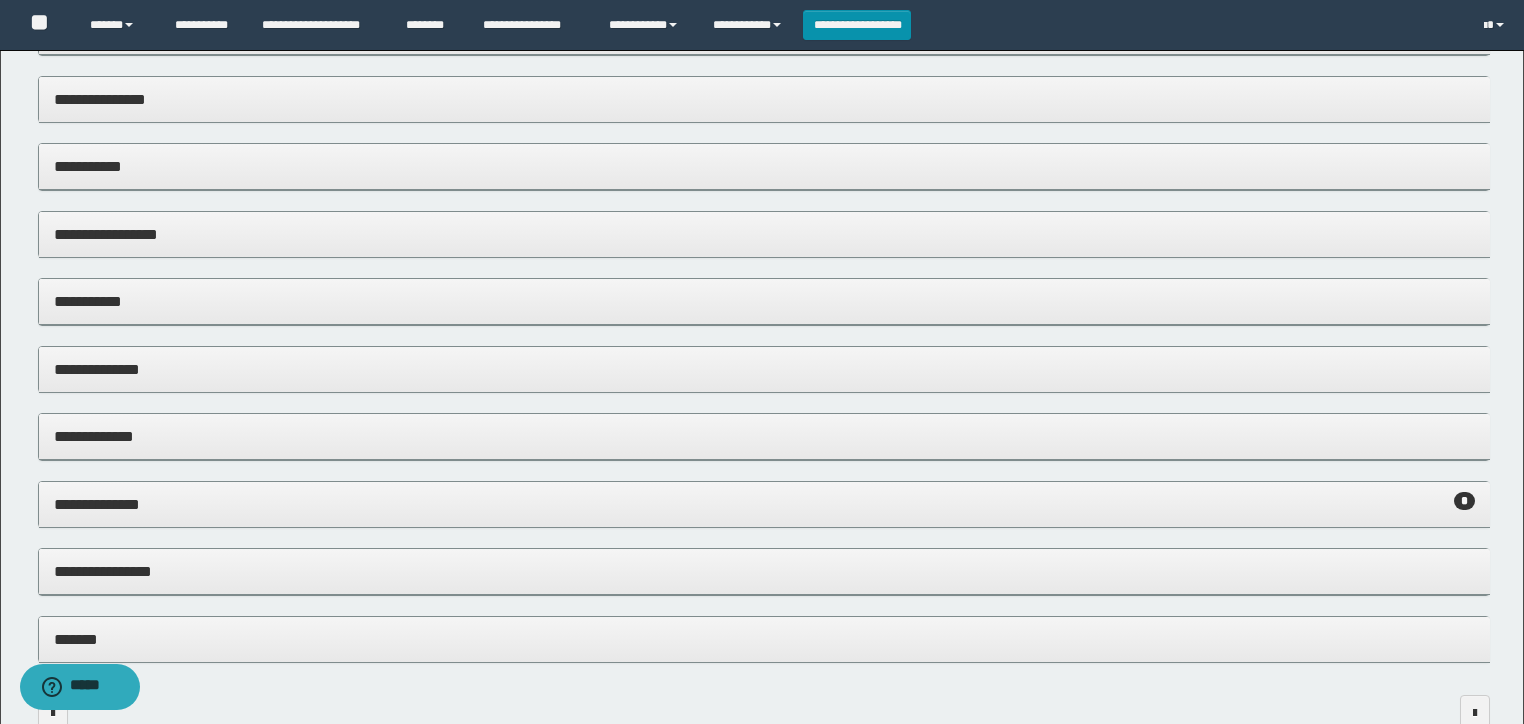 scroll, scrollTop: 0, scrollLeft: 0, axis: both 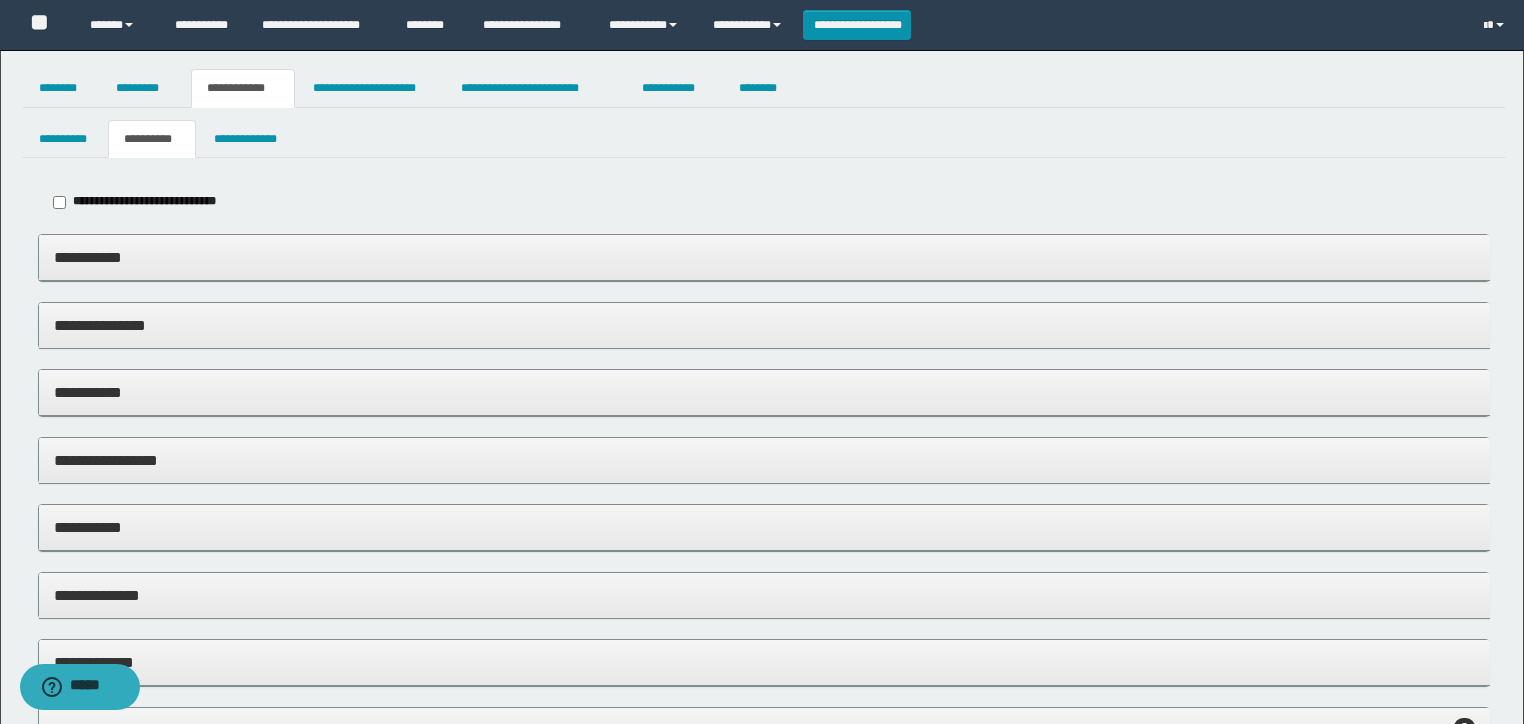 click on "**********" at bounding box center (764, 258) 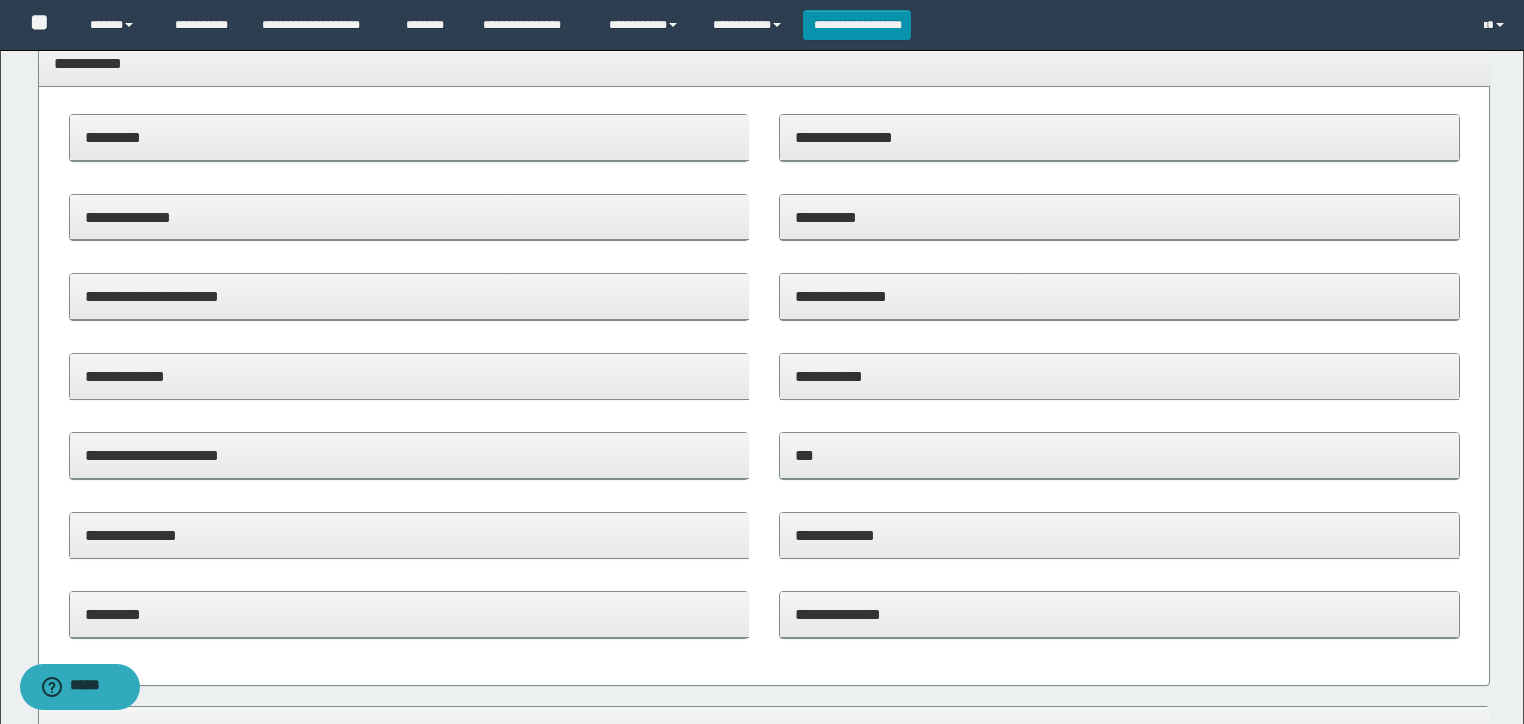 scroll, scrollTop: 240, scrollLeft: 0, axis: vertical 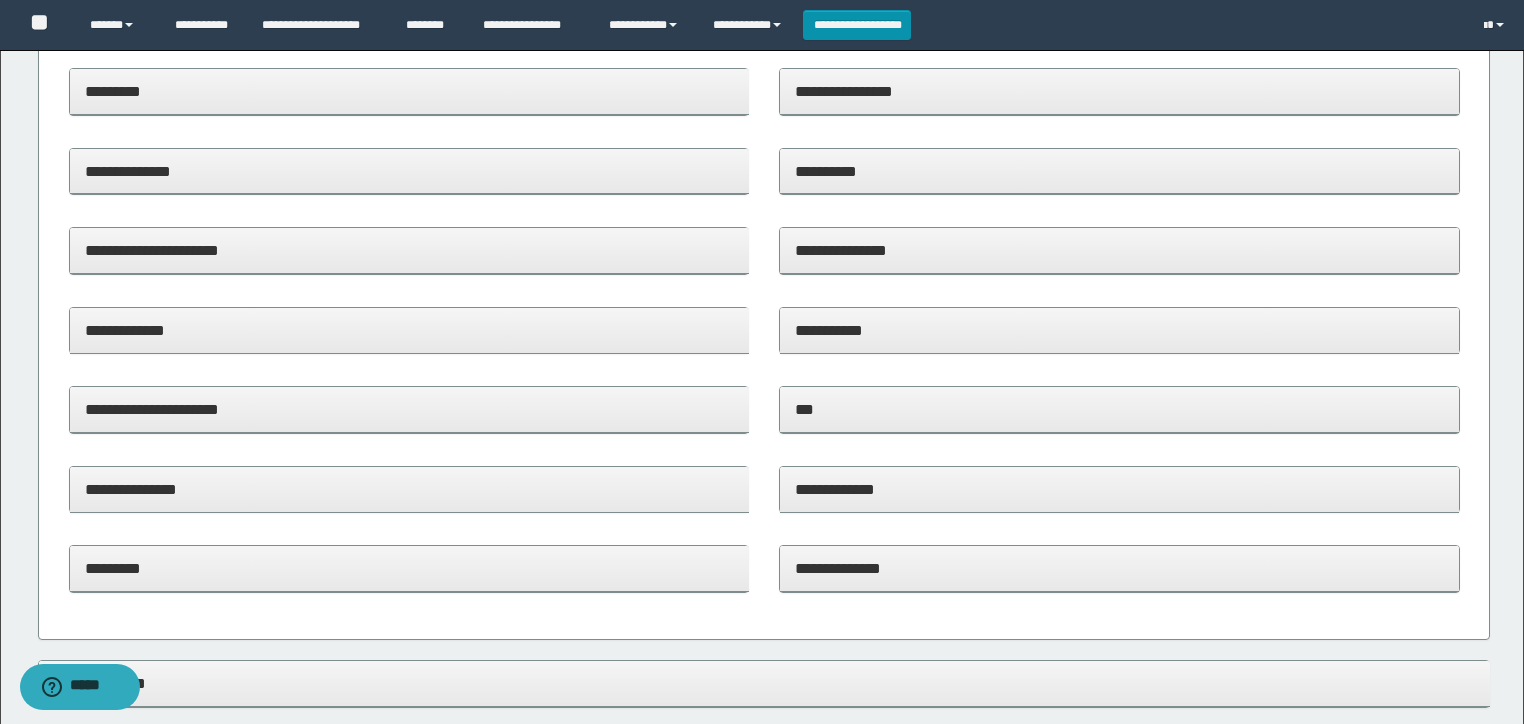 click on "**********" at bounding box center [1119, 489] 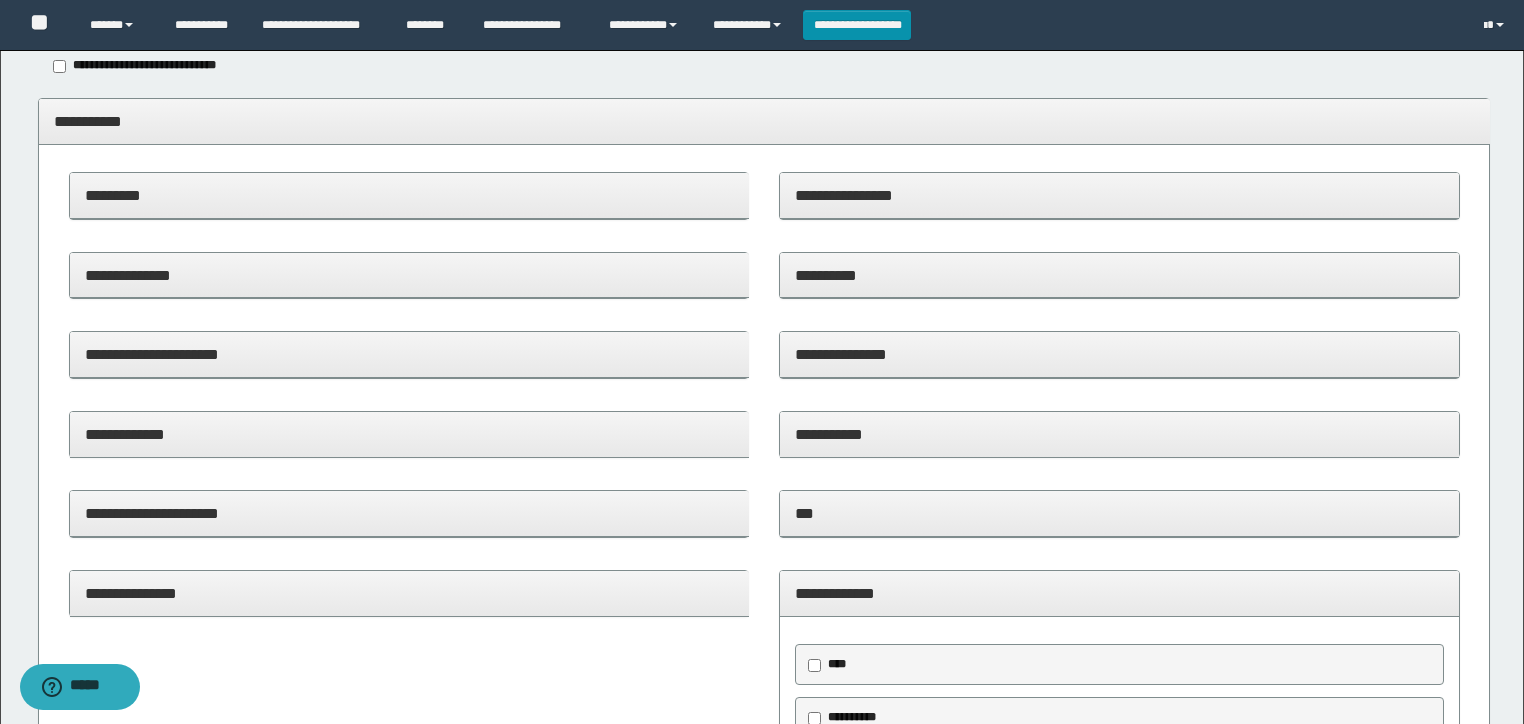 scroll, scrollTop: 80, scrollLeft: 0, axis: vertical 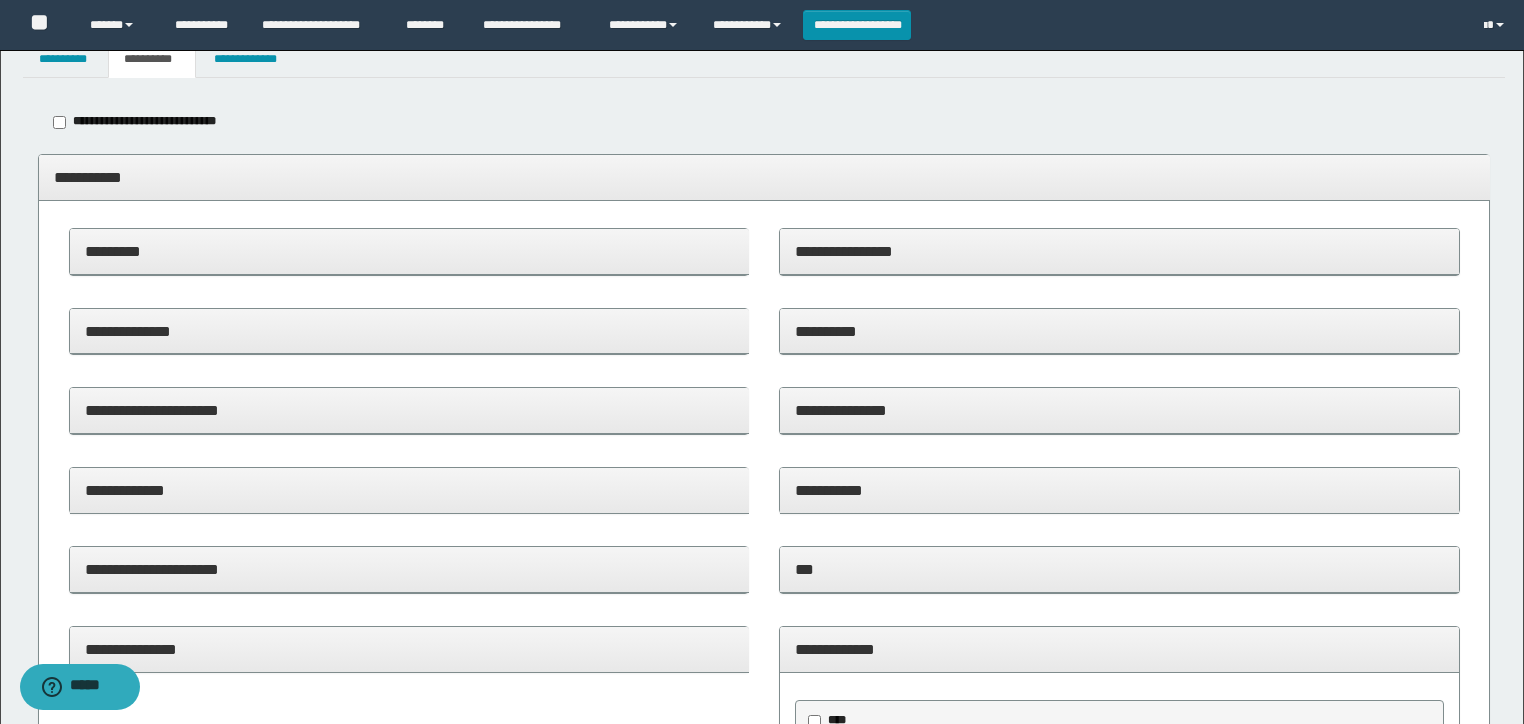 click on "**********" at bounding box center (1119, 649) 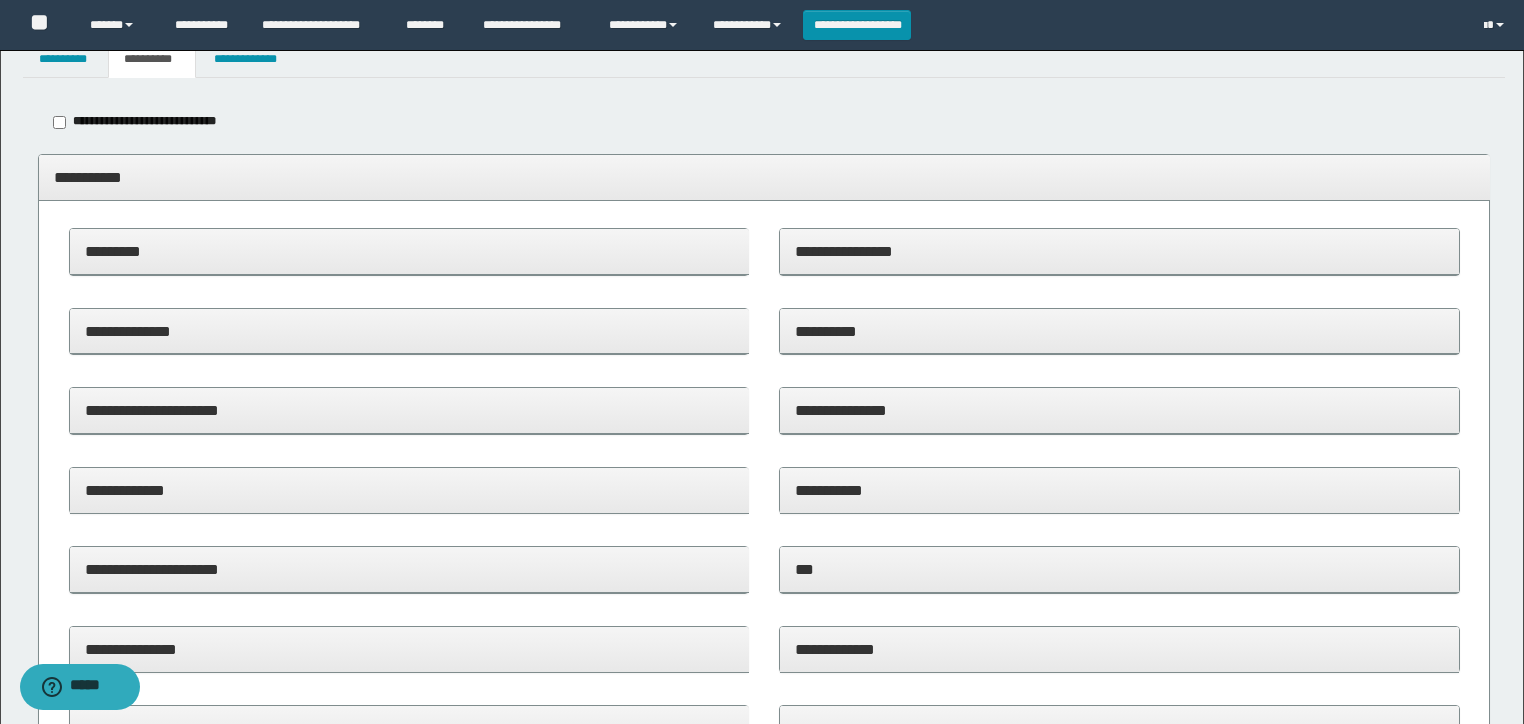 click on "**********" at bounding box center [764, 178] 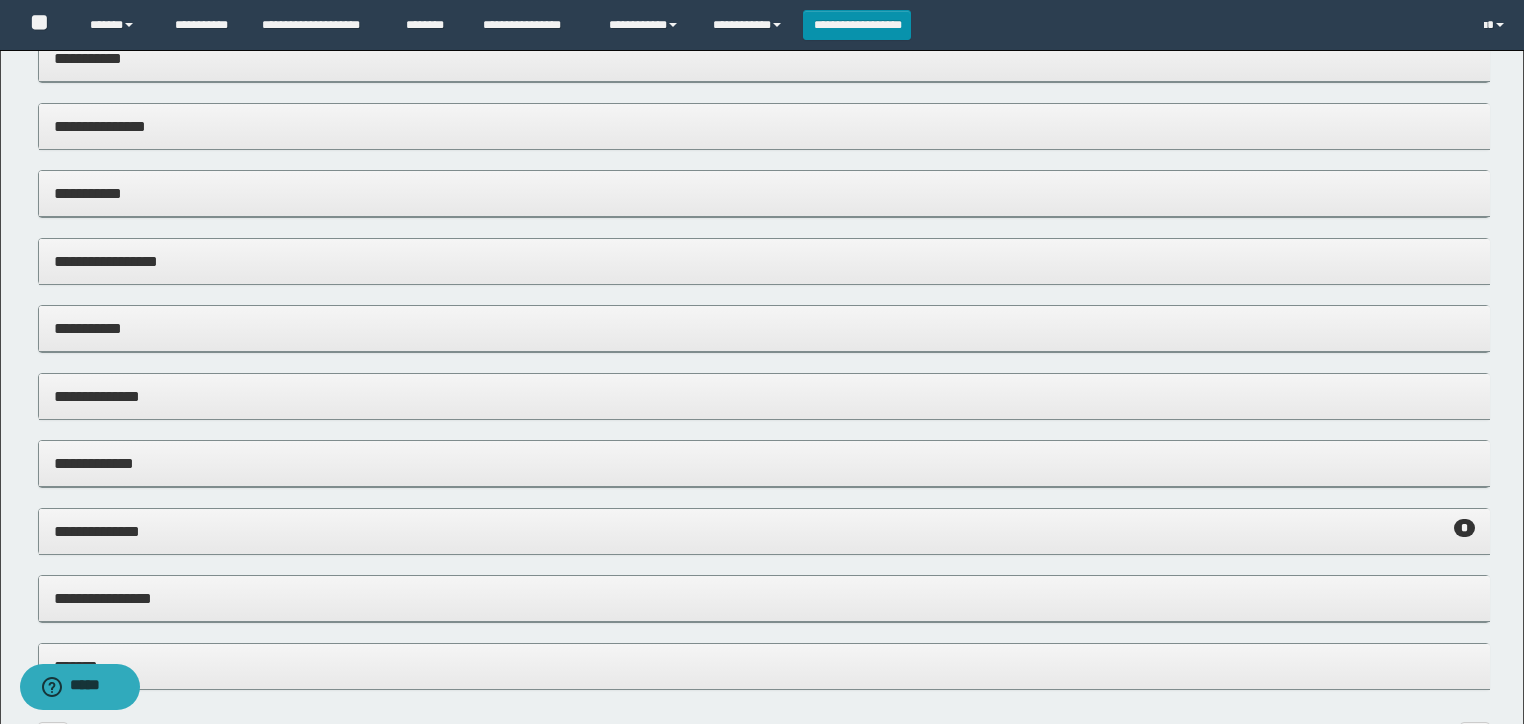 scroll, scrollTop: 0, scrollLeft: 0, axis: both 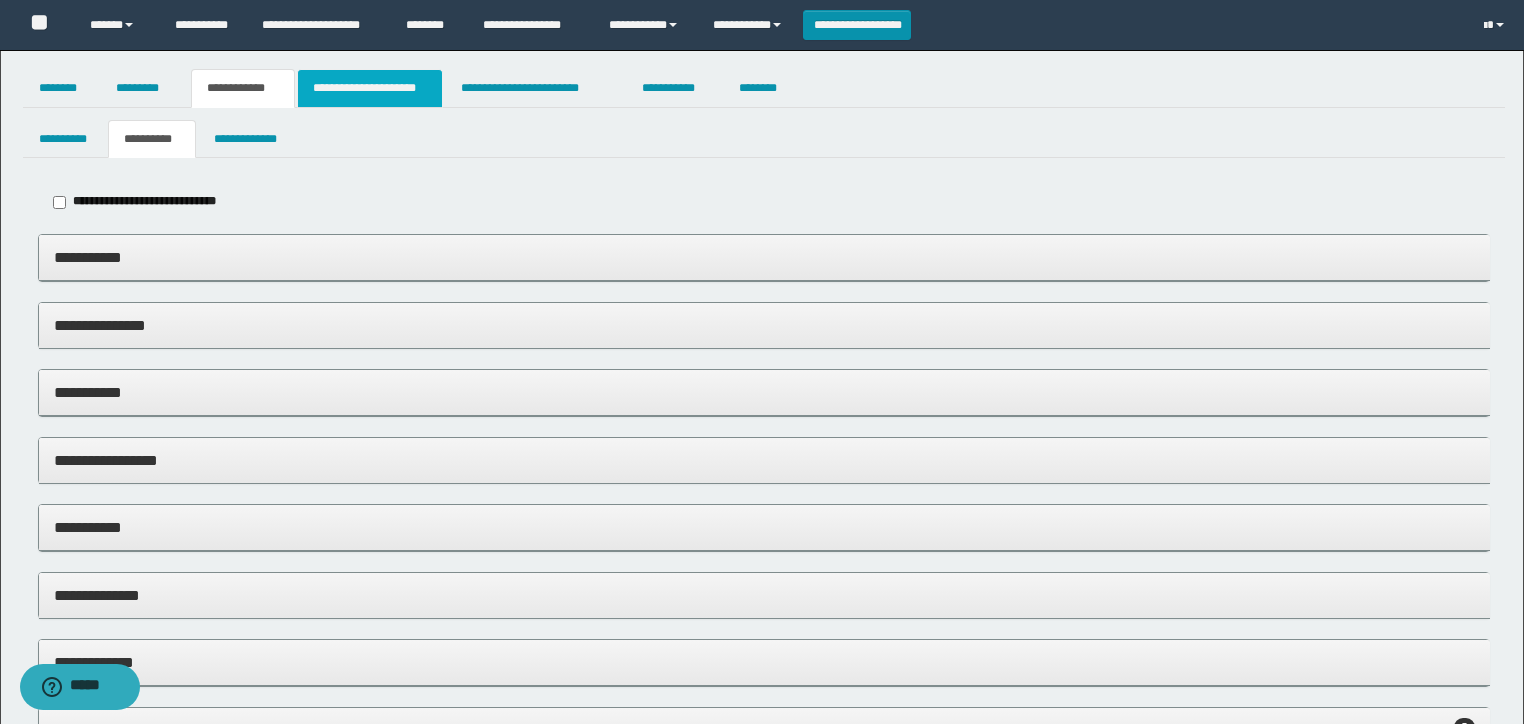 click on "**********" at bounding box center (370, 88) 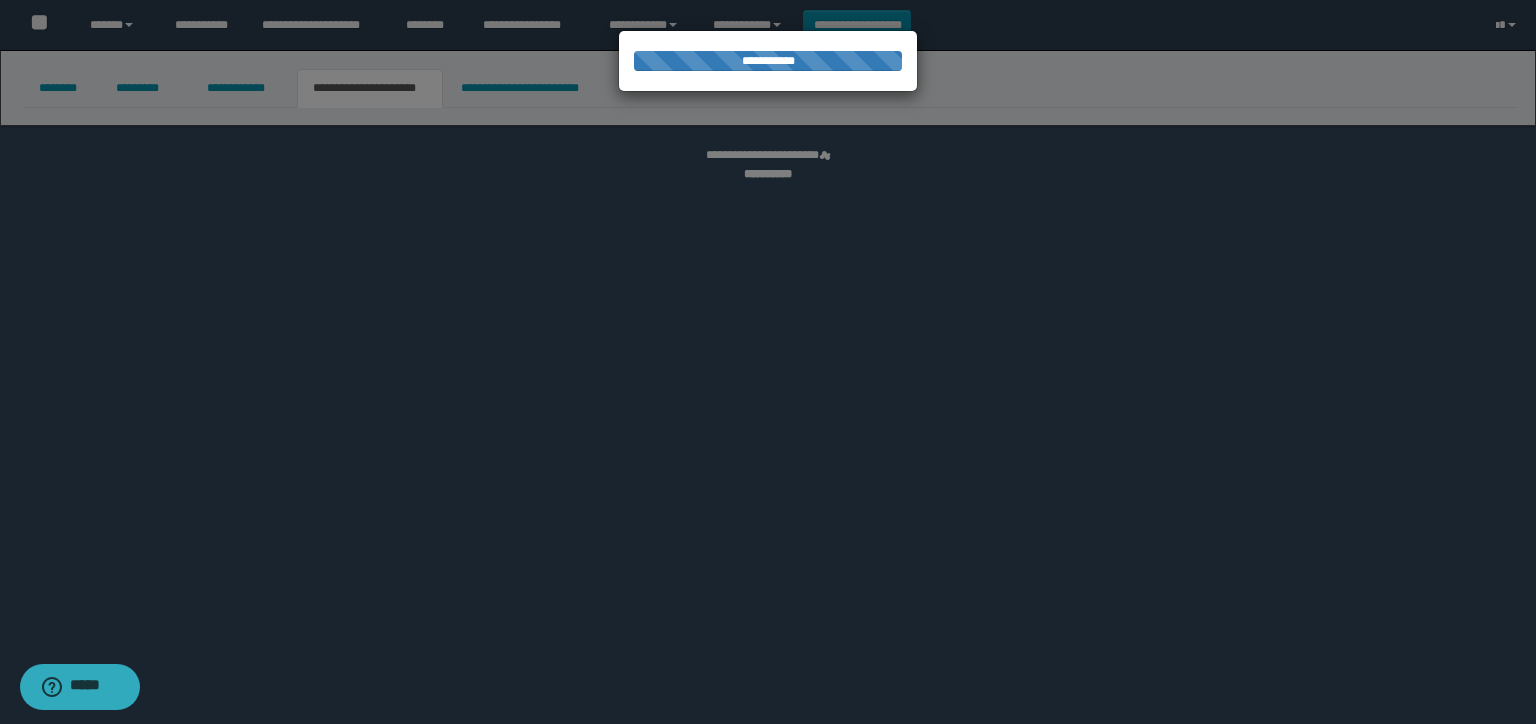 select on "*" 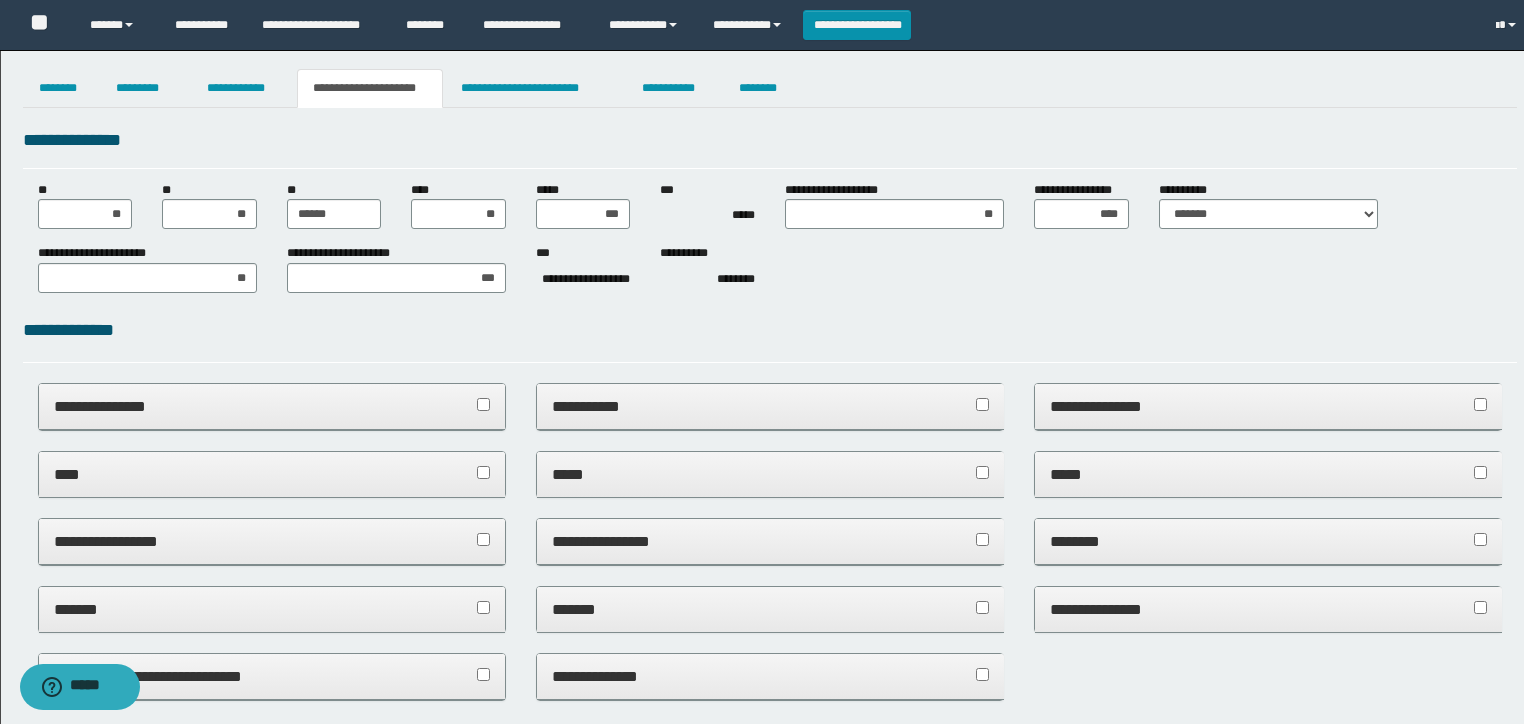 scroll, scrollTop: 0, scrollLeft: 0, axis: both 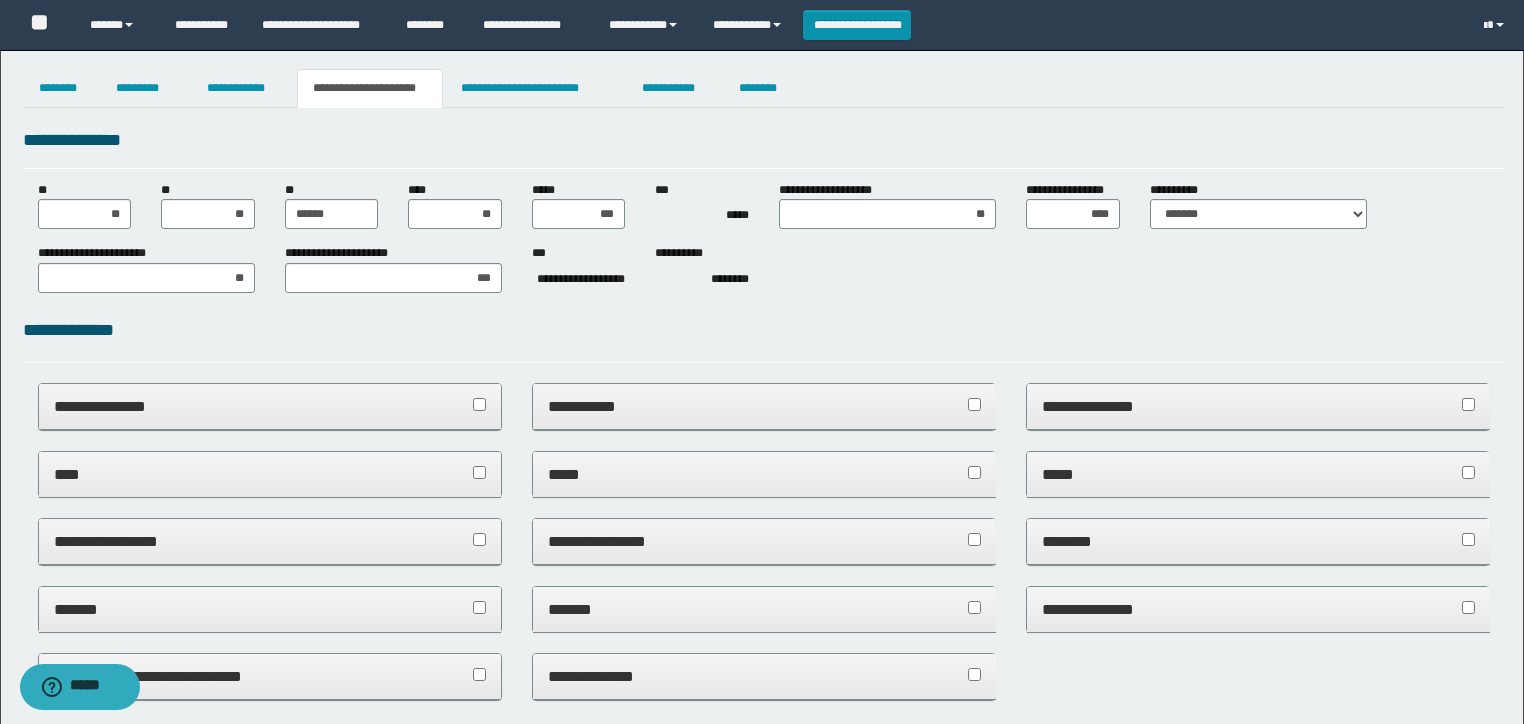 click on "**********" at bounding box center (764, 406) 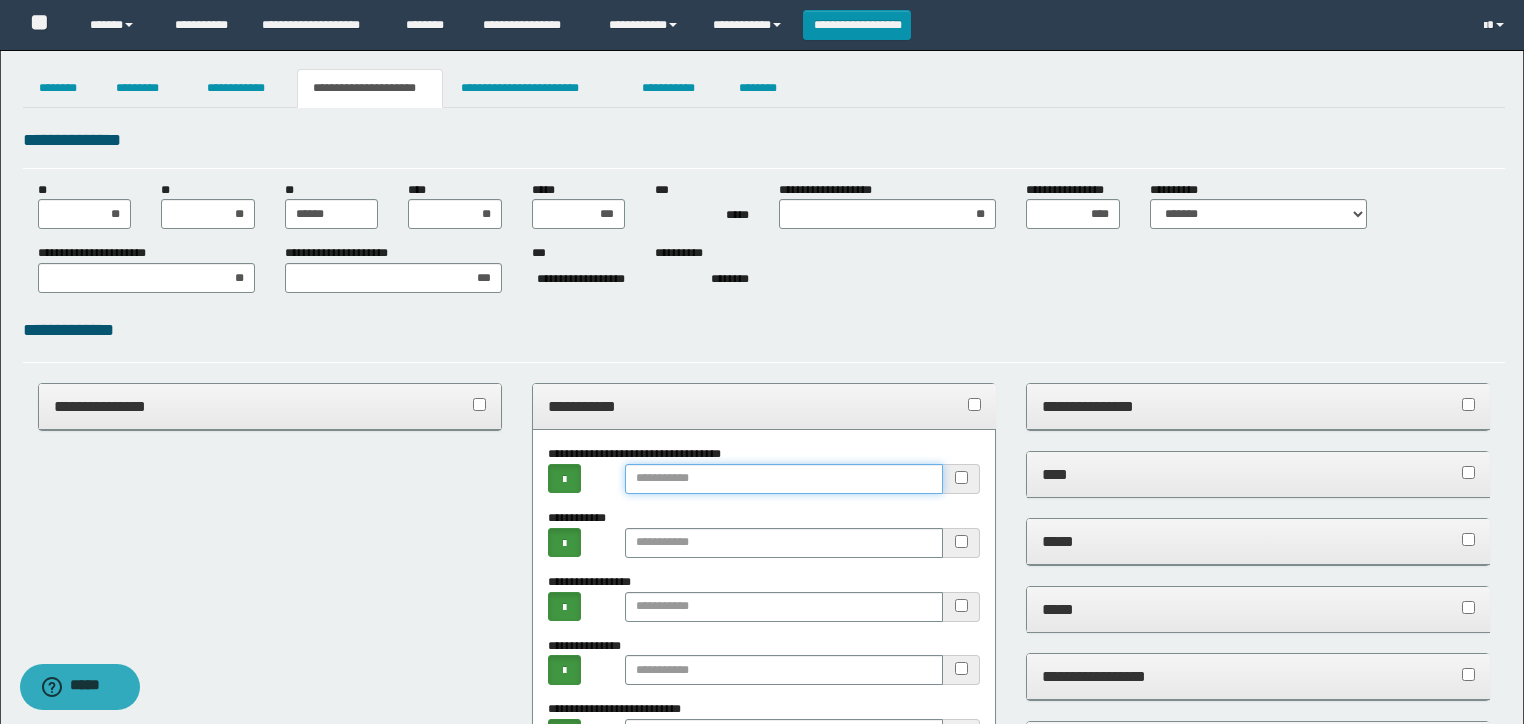 click at bounding box center (784, 479) 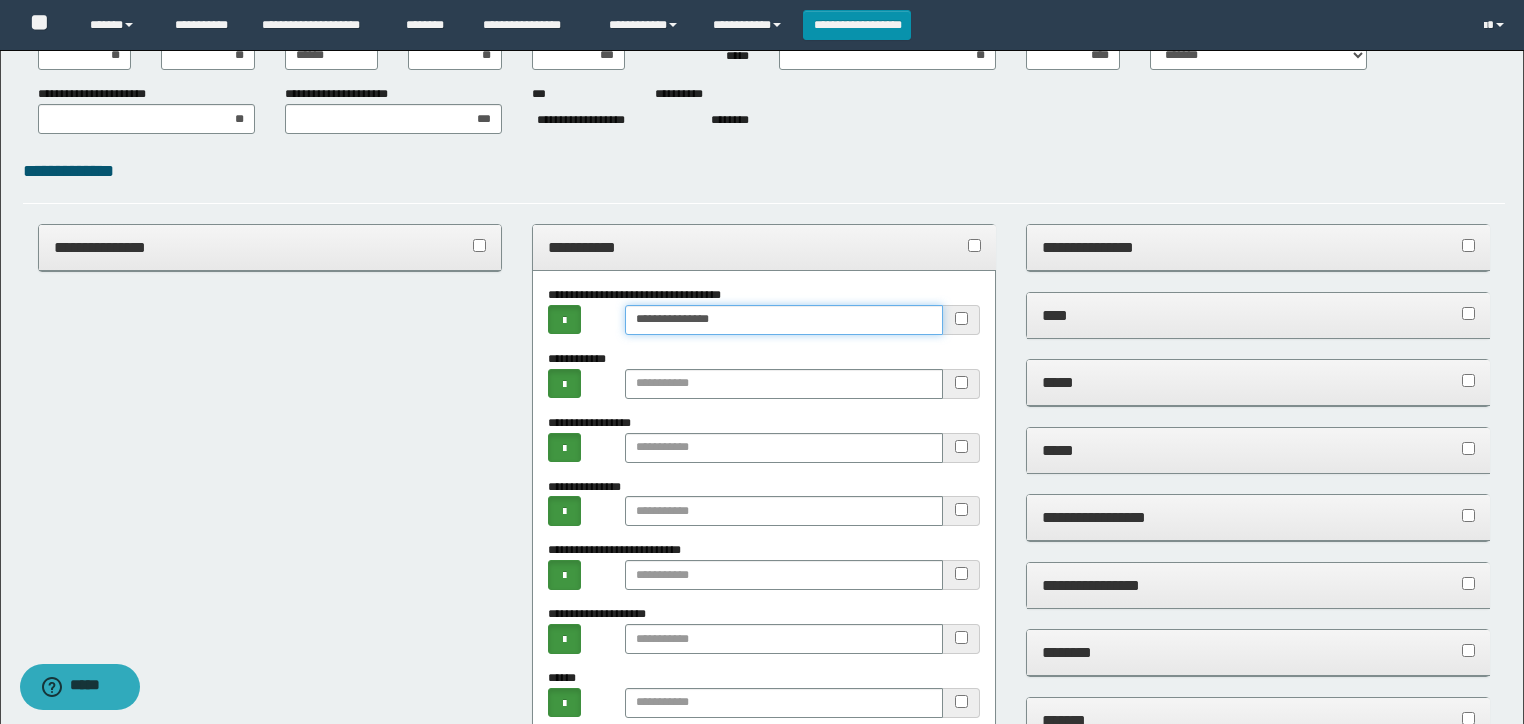 scroll, scrollTop: 160, scrollLeft: 0, axis: vertical 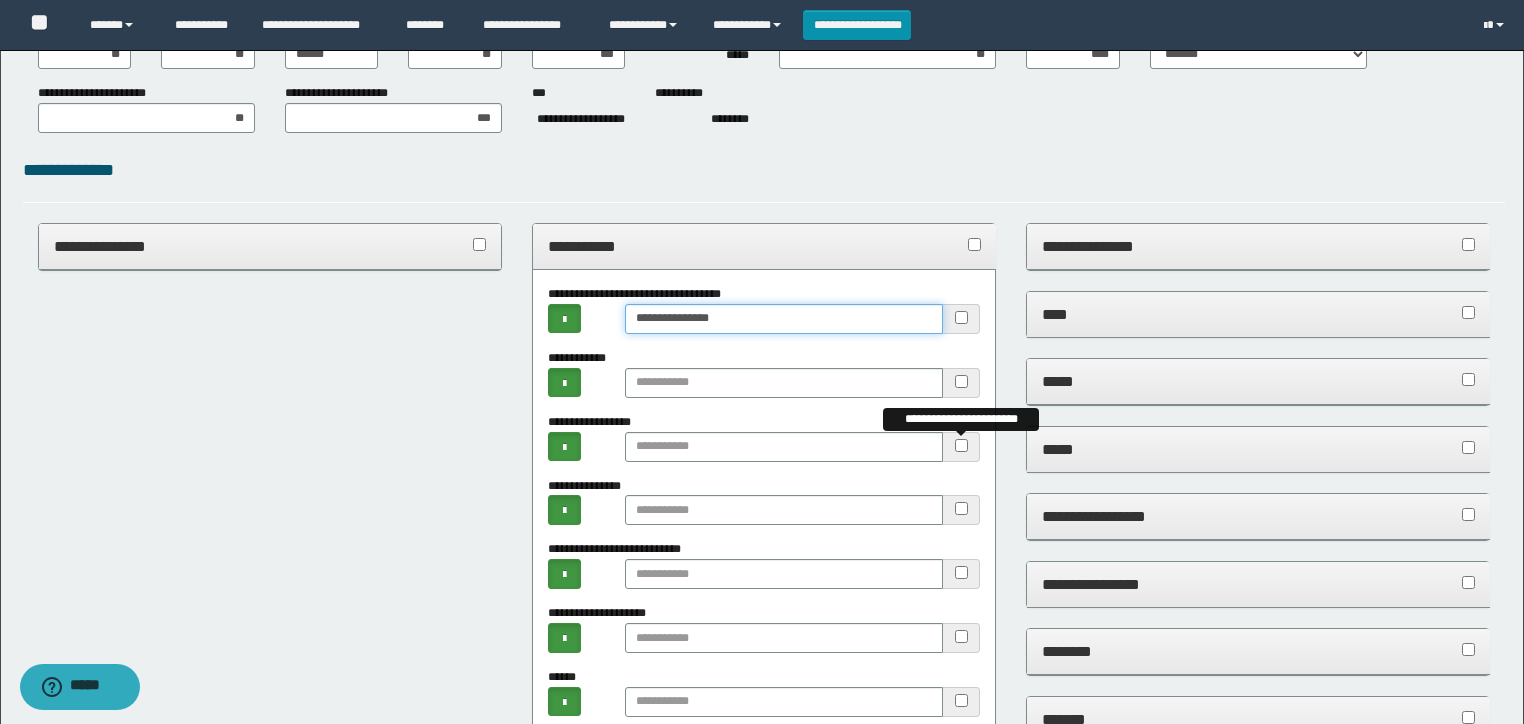 type on "**********" 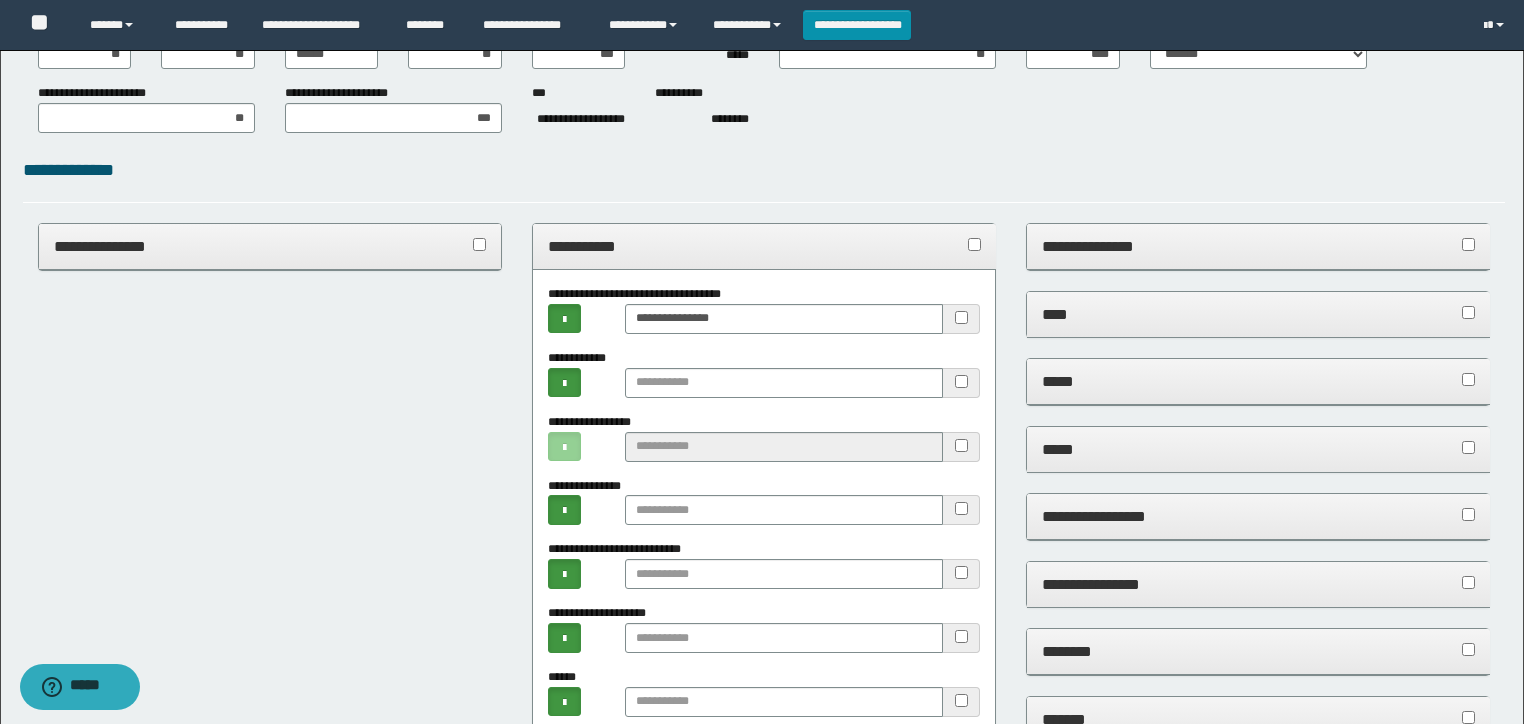 click on "**********" at bounding box center (764, 246) 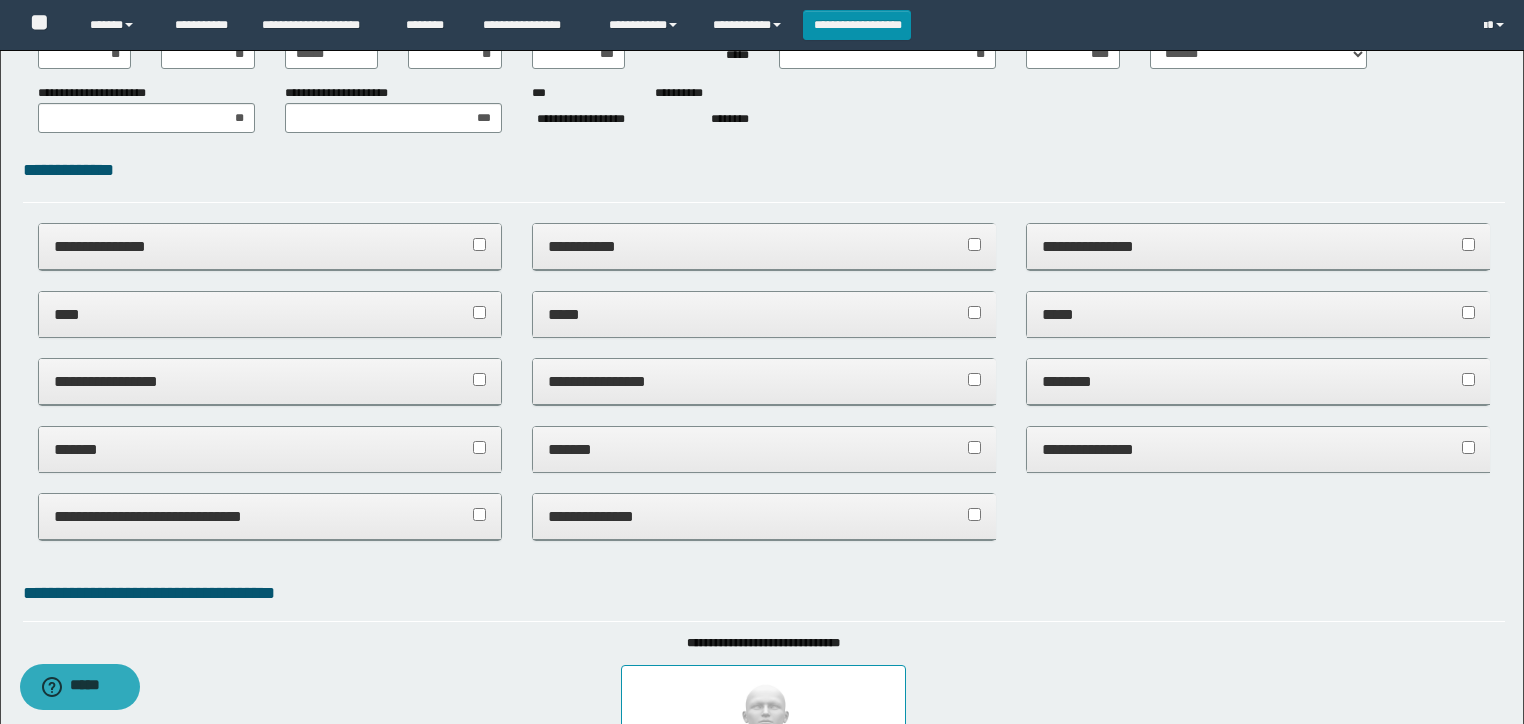 drag, startPoint x: 664, startPoint y: 312, endPoint x: 672, endPoint y: 337, distance: 26.24881 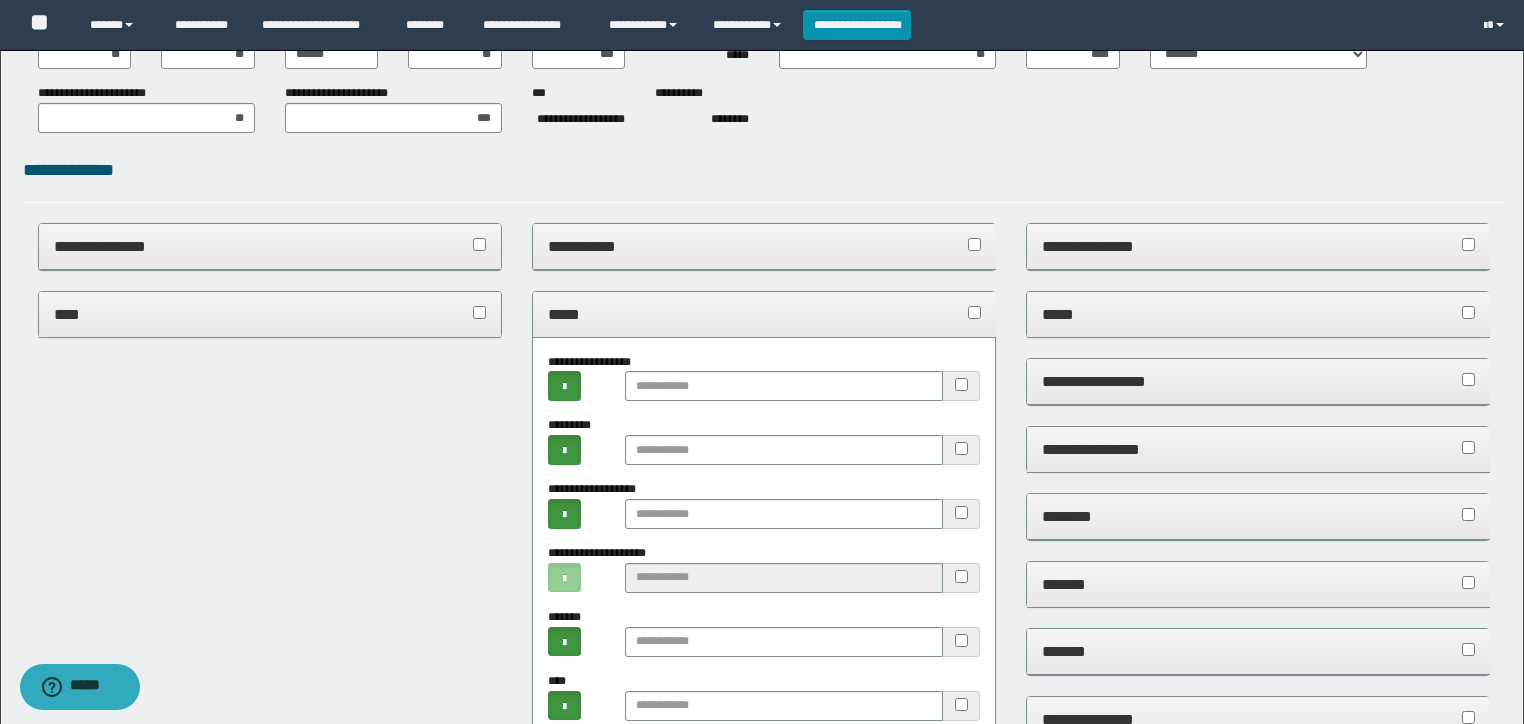 click on "**********" at bounding box center (764, 257) 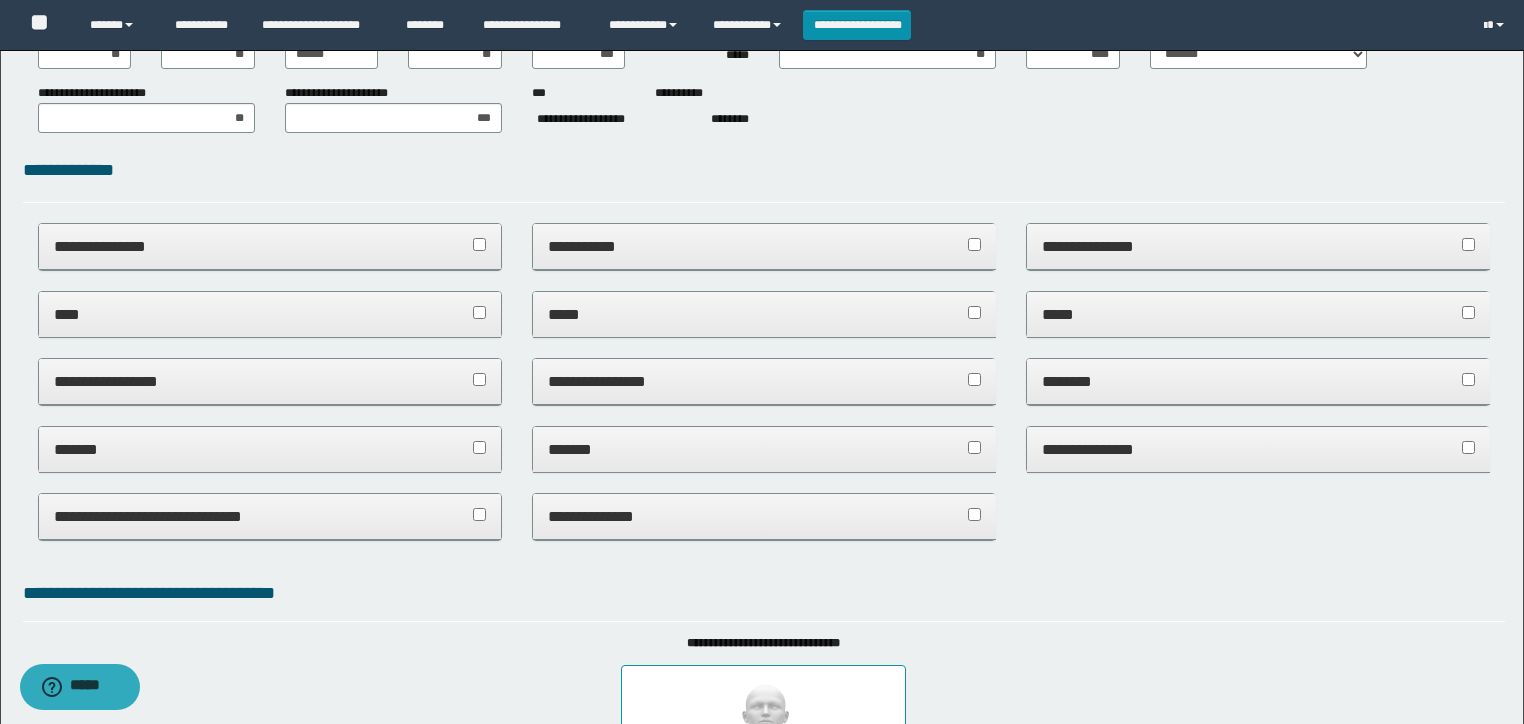 drag, startPoint x: 660, startPoint y: 382, endPoint x: 682, endPoint y: 438, distance: 60.166435 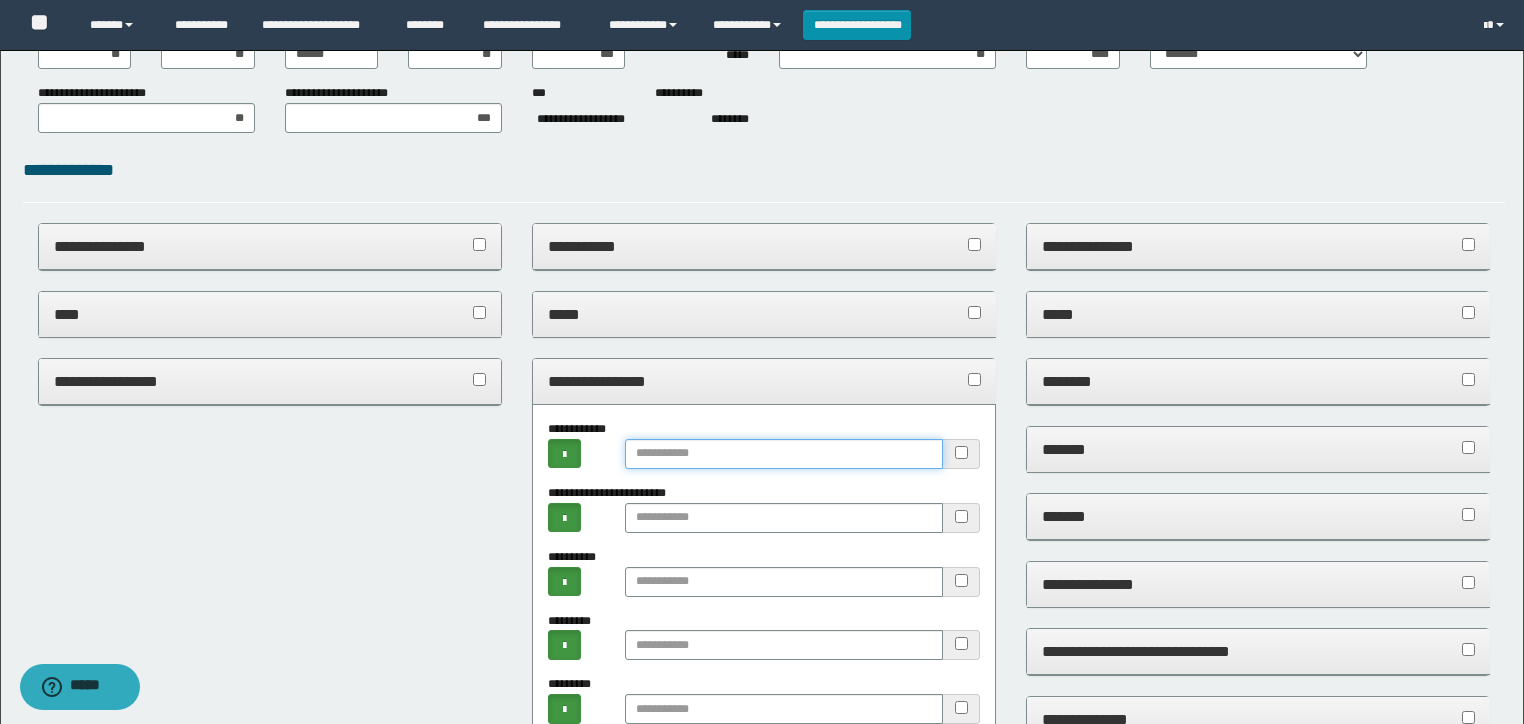 click at bounding box center [784, 454] 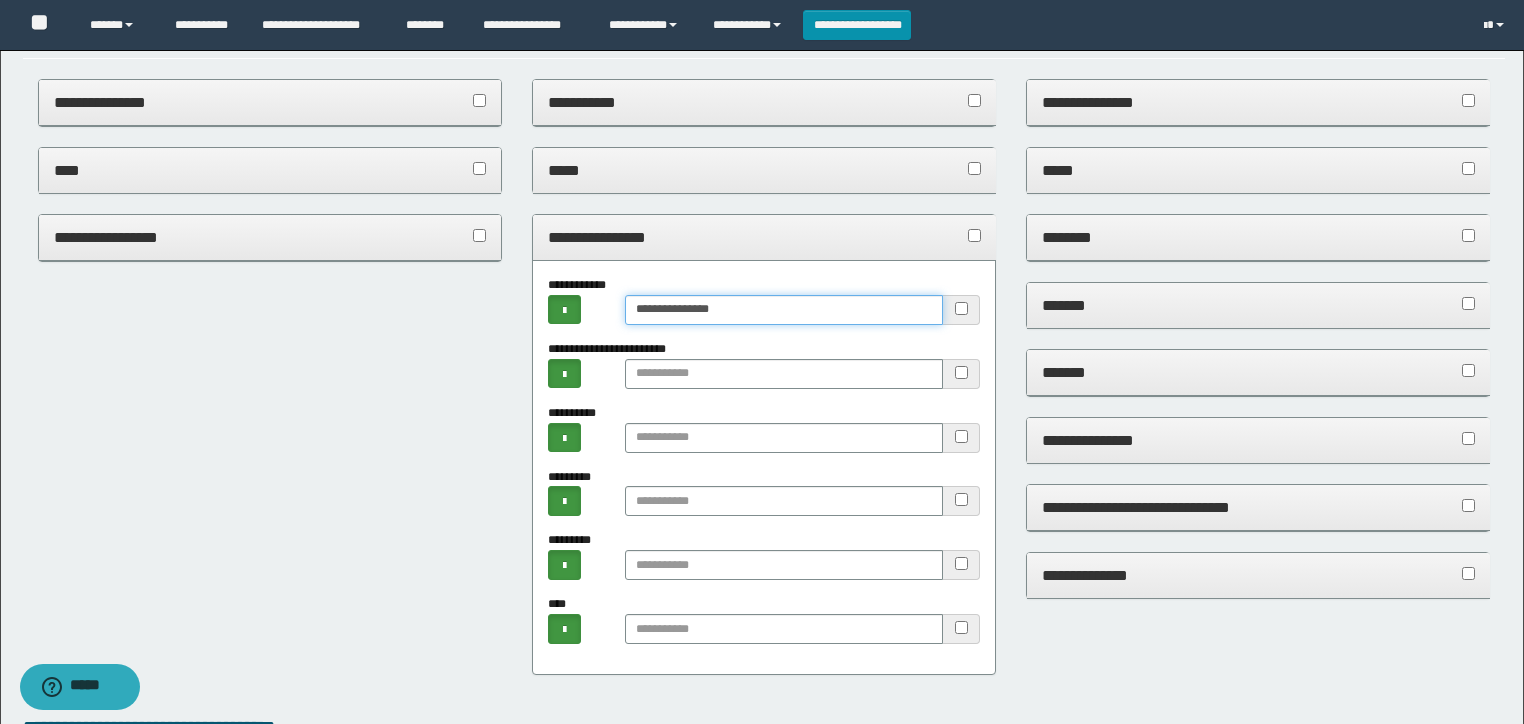 scroll, scrollTop: 320, scrollLeft: 0, axis: vertical 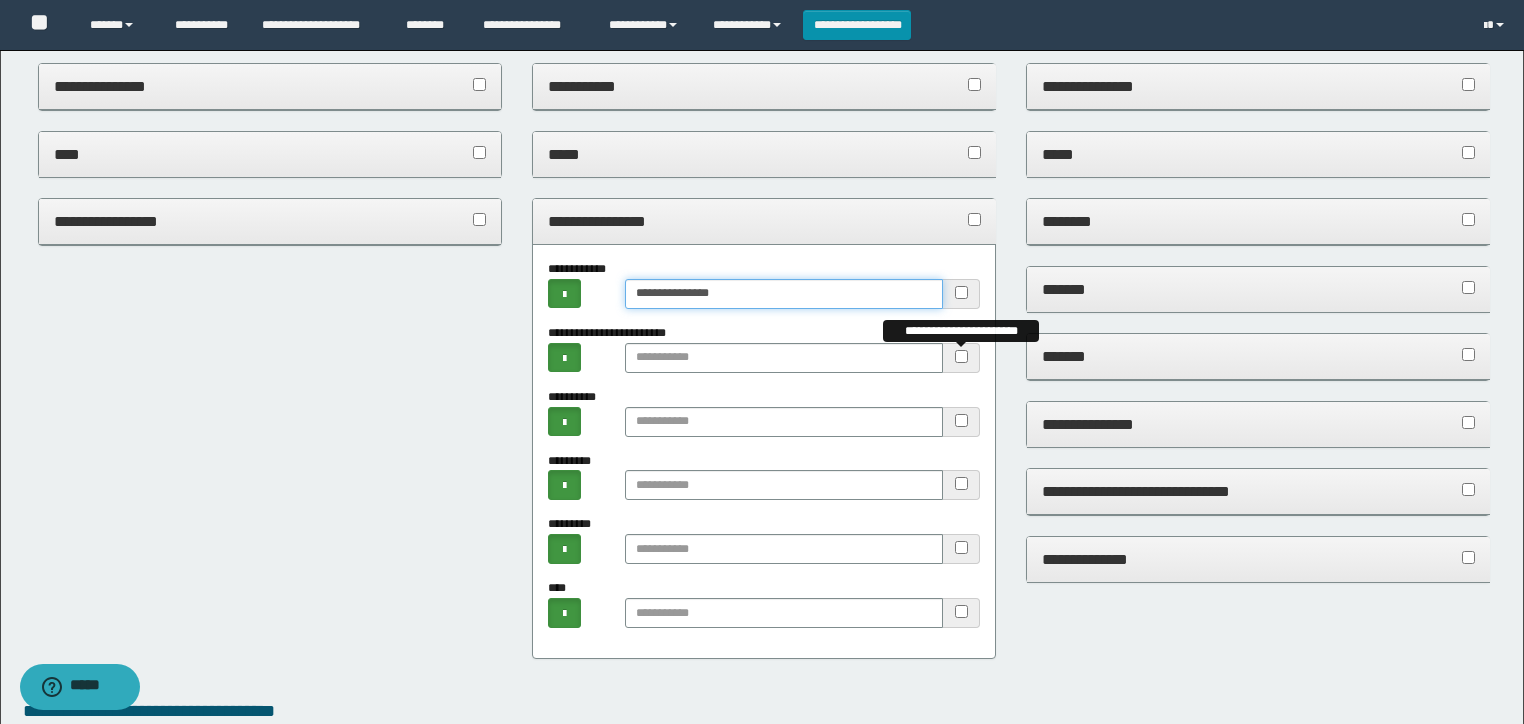 type on "**********" 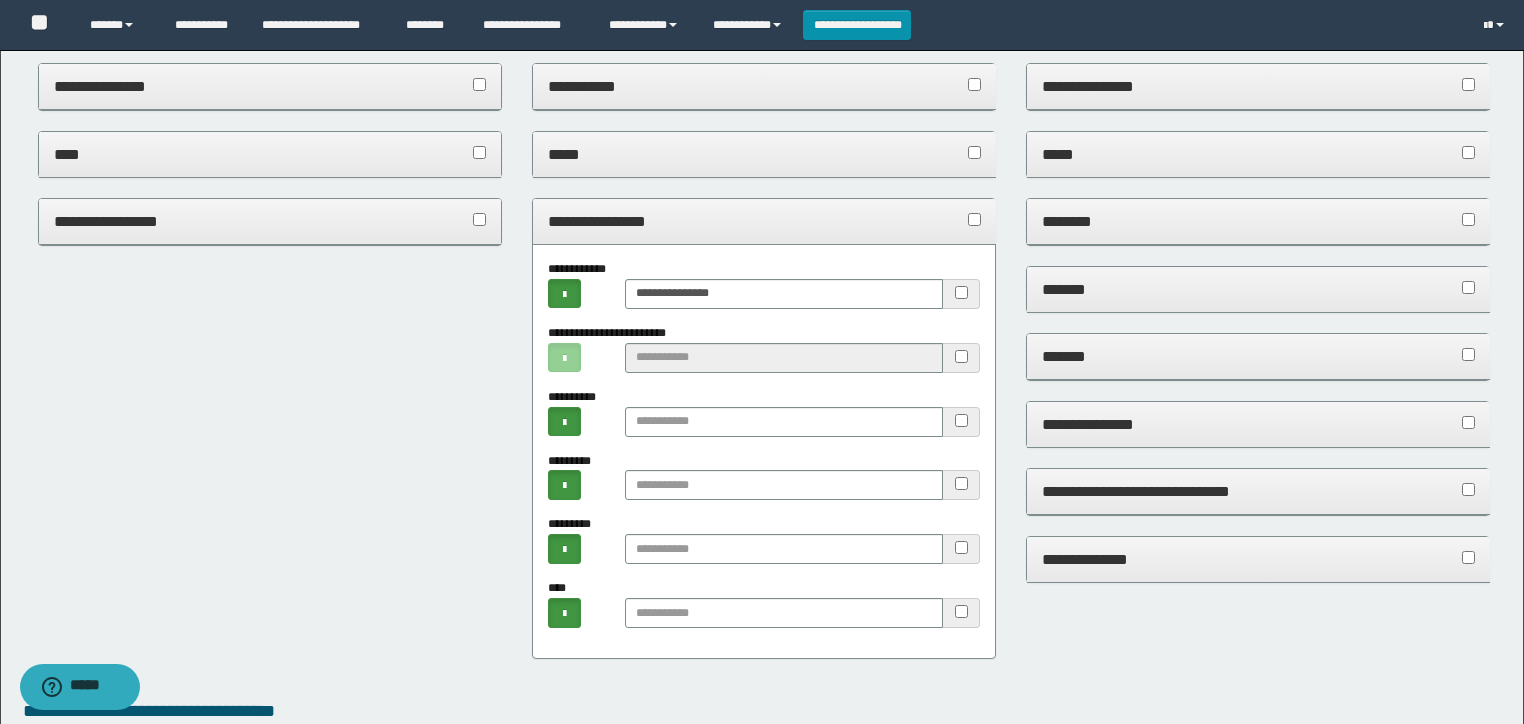 click on "**********" at bounding box center [764, 221] 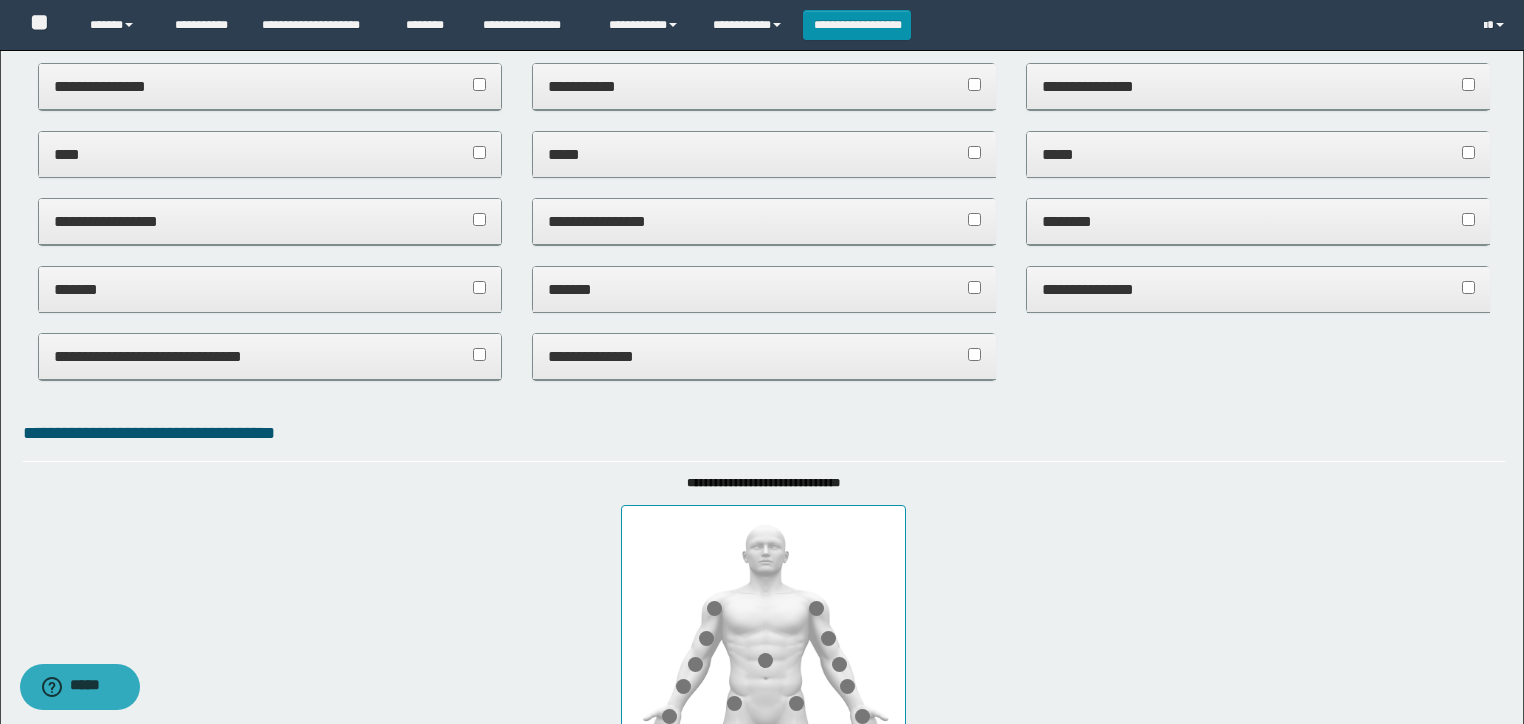 drag, startPoint x: 1207, startPoint y: 295, endPoint x: 1220, endPoint y: 292, distance: 13.341664 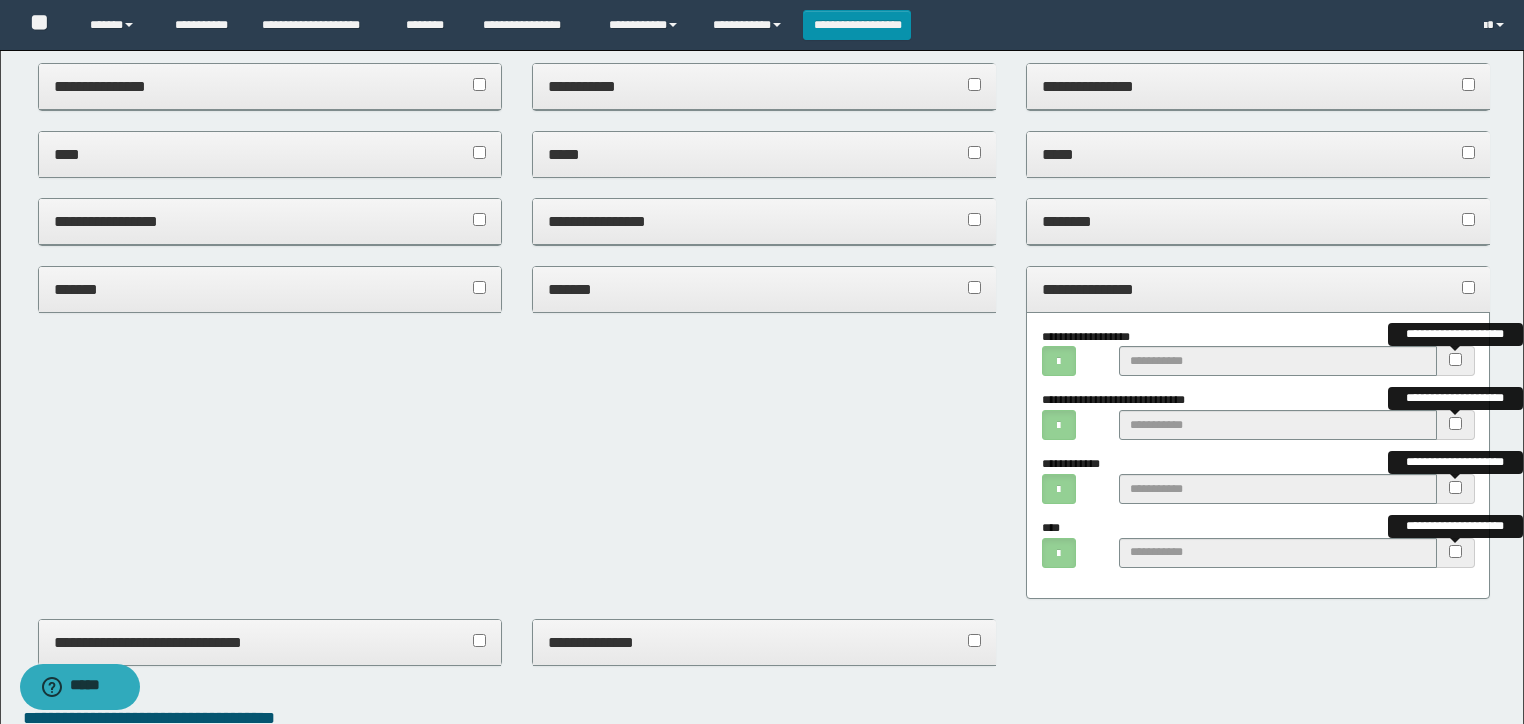 drag, startPoint x: 1355, startPoint y: 279, endPoint x: 933, endPoint y: 374, distance: 432.56097 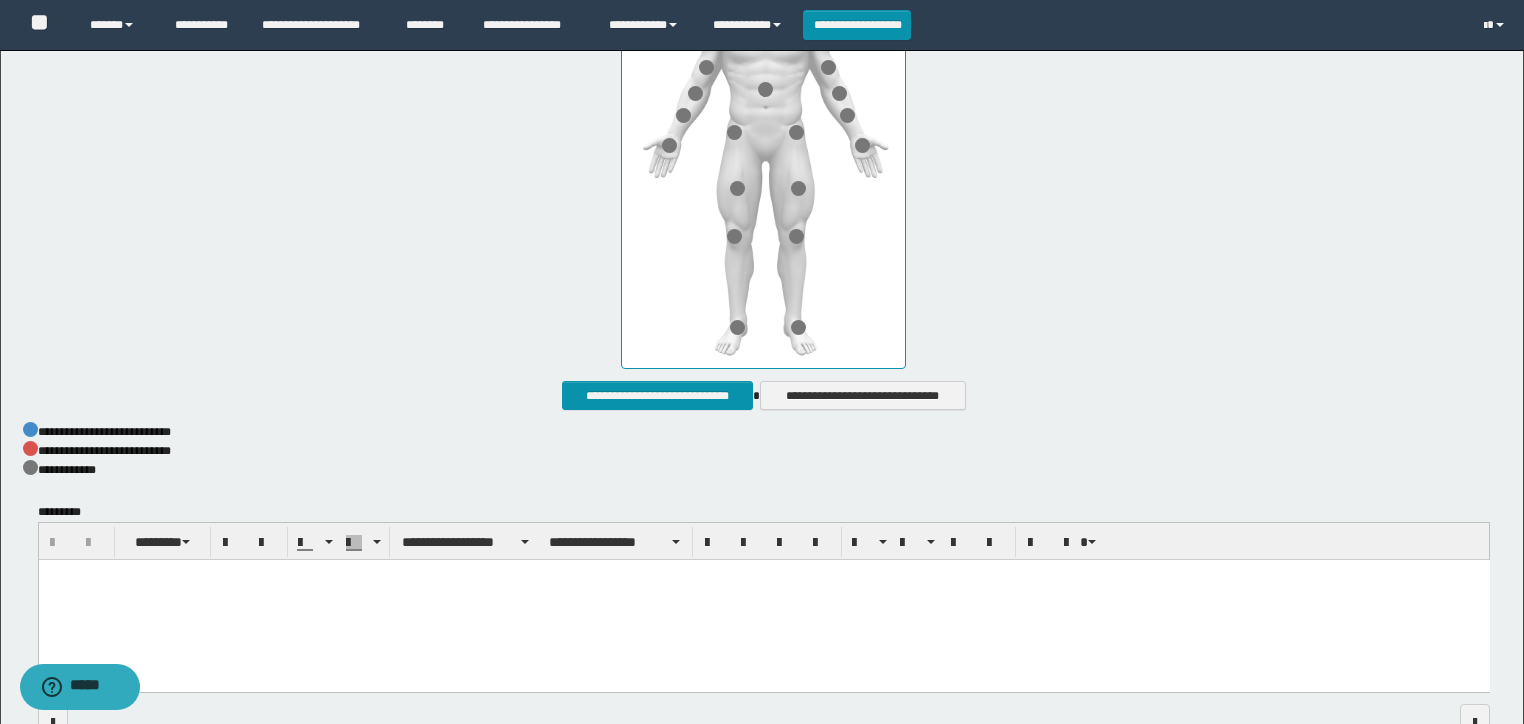 scroll, scrollTop: 1012, scrollLeft: 0, axis: vertical 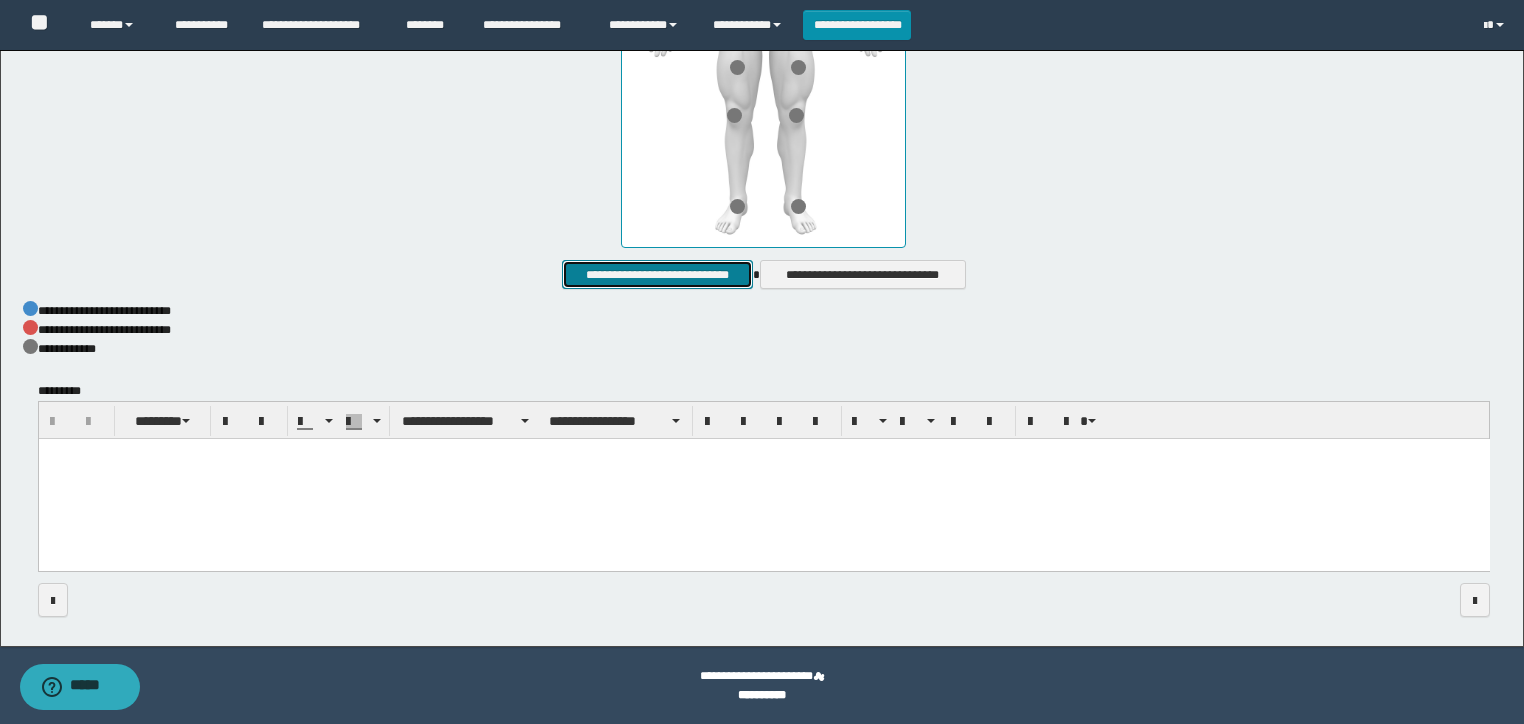 click on "**********" at bounding box center [657, 275] 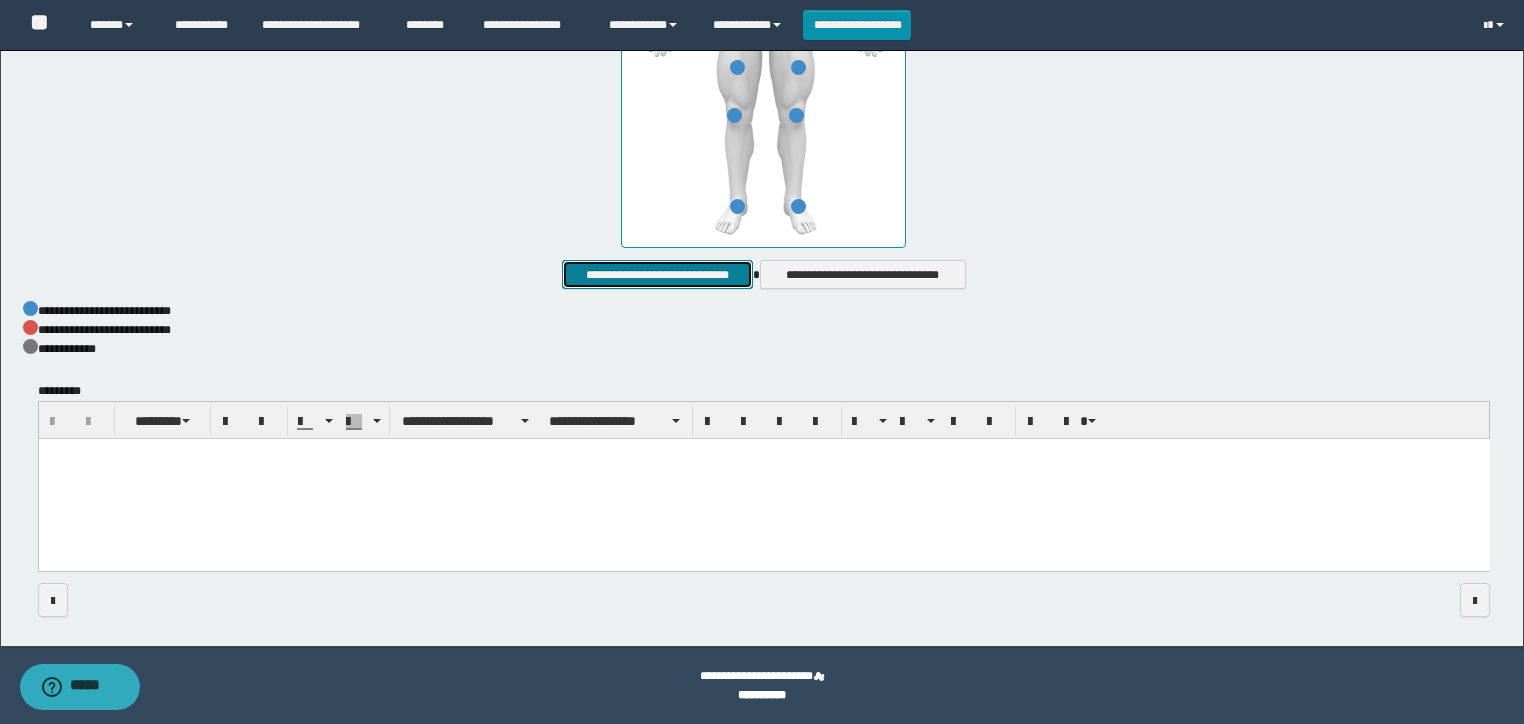 type 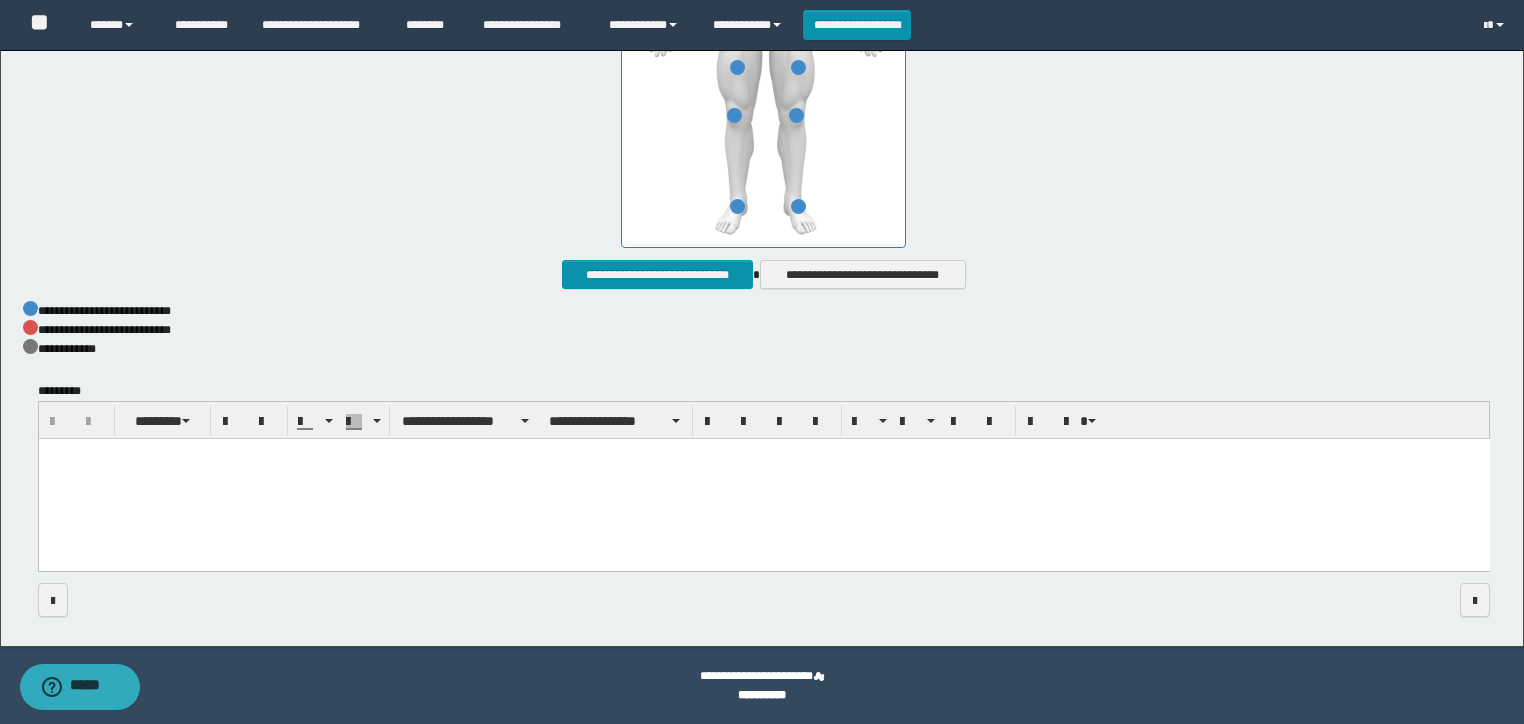 paste 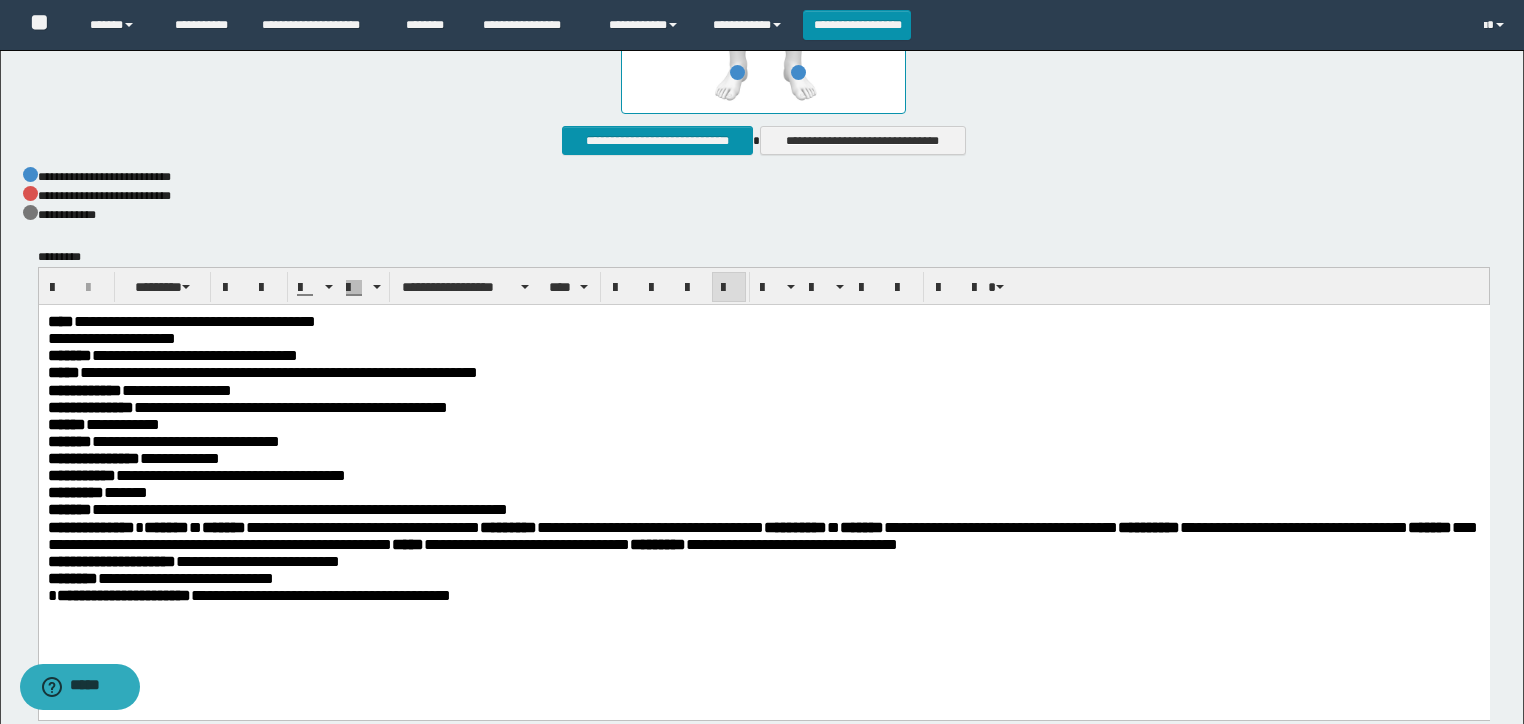 scroll, scrollTop: 1296, scrollLeft: 0, axis: vertical 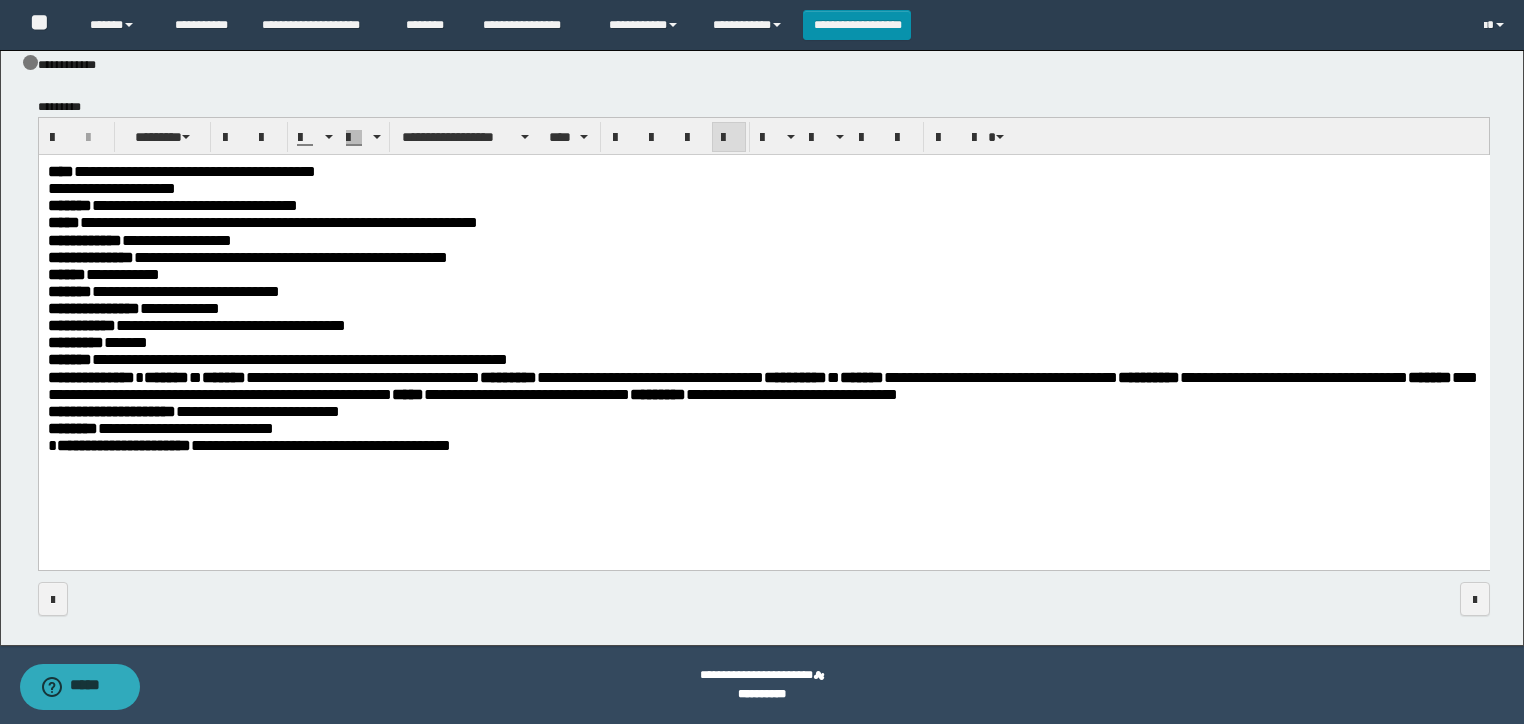 click on "**********" at bounding box center (299, 358) 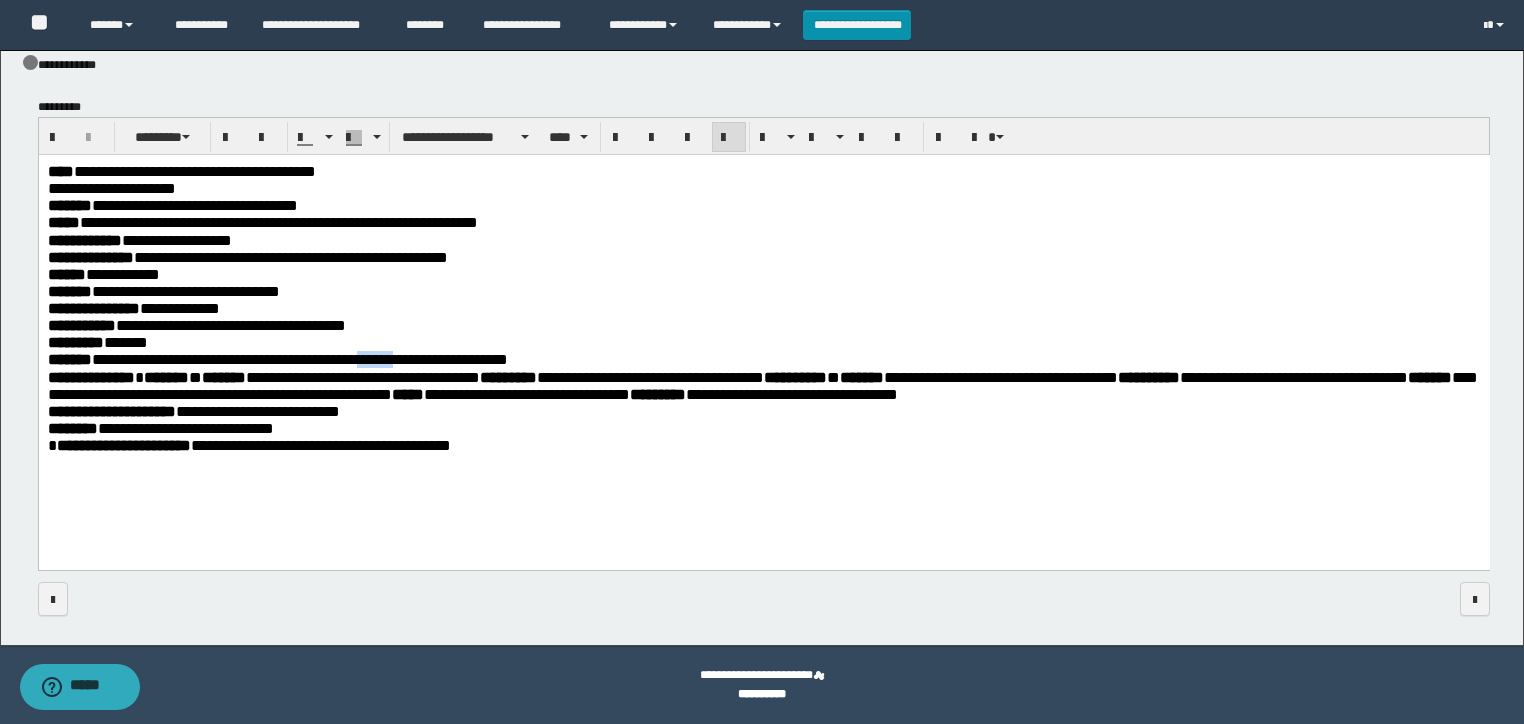 click on "**********" at bounding box center (299, 358) 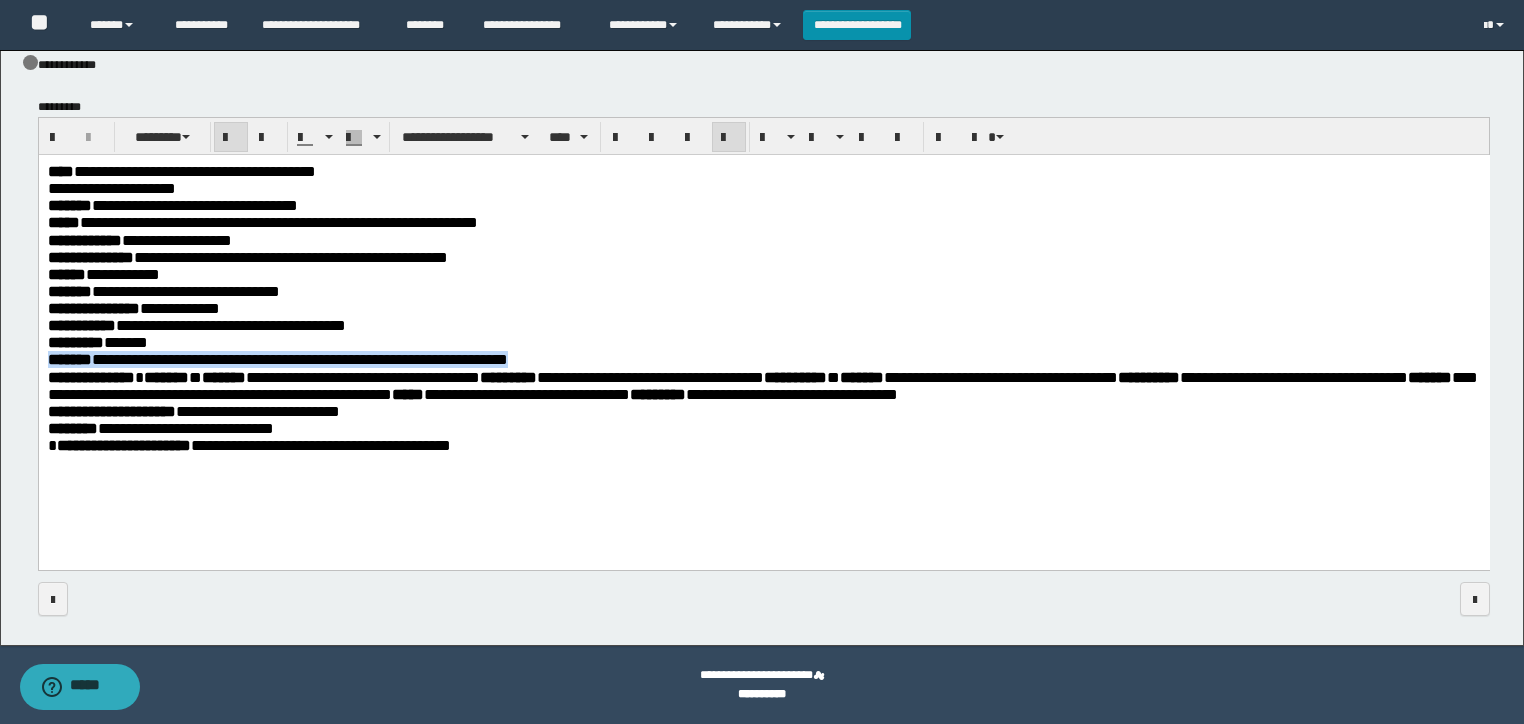 click on "**********" at bounding box center [299, 358] 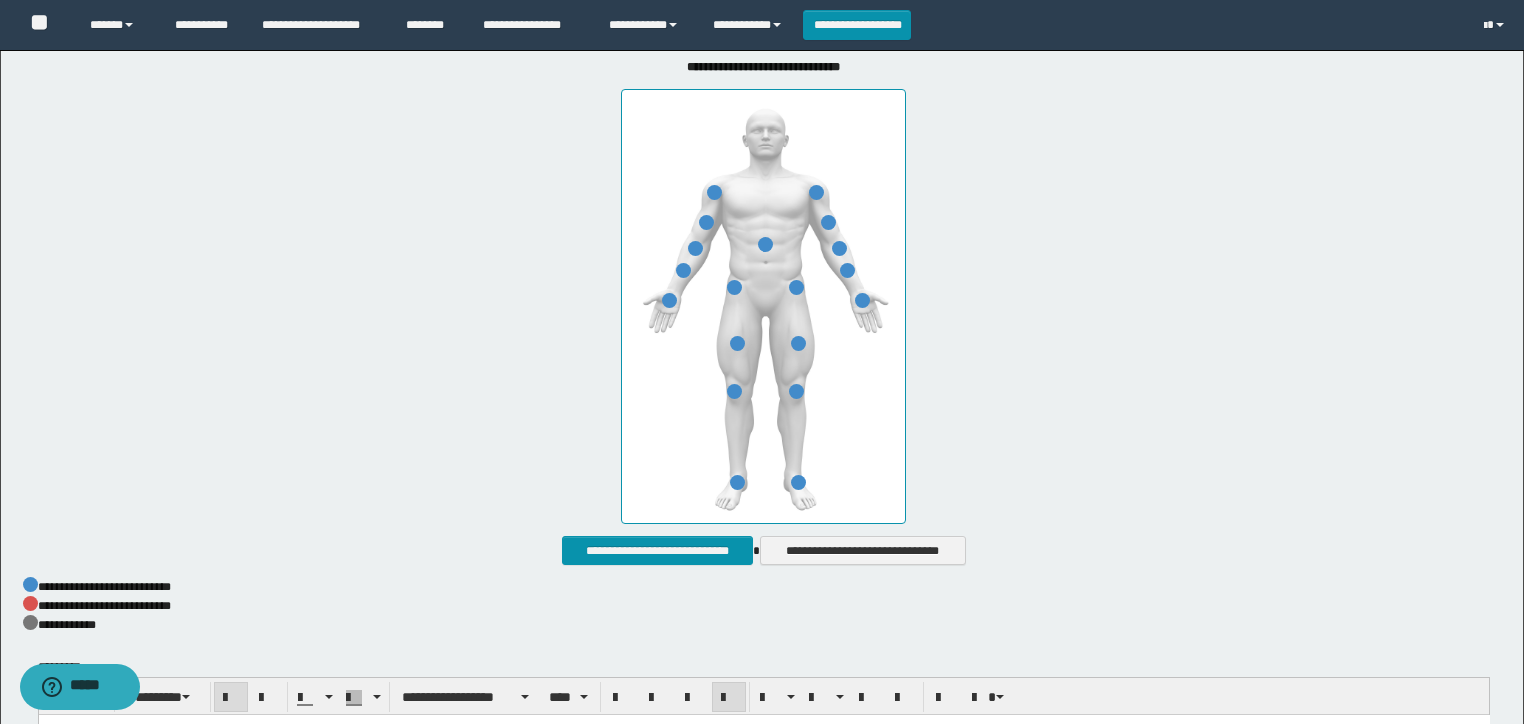 scroll, scrollTop: 416, scrollLeft: 0, axis: vertical 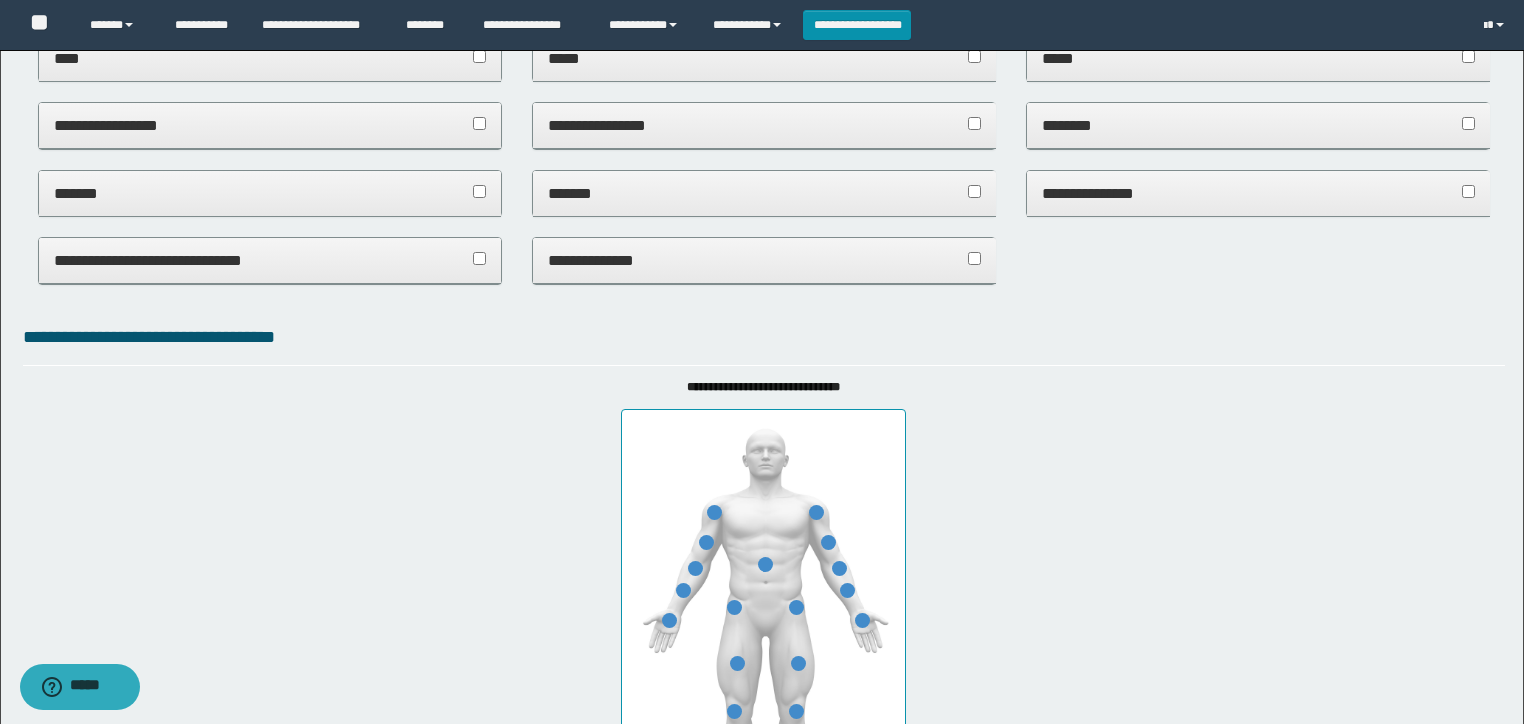 click on "*******" at bounding box center [270, 193] 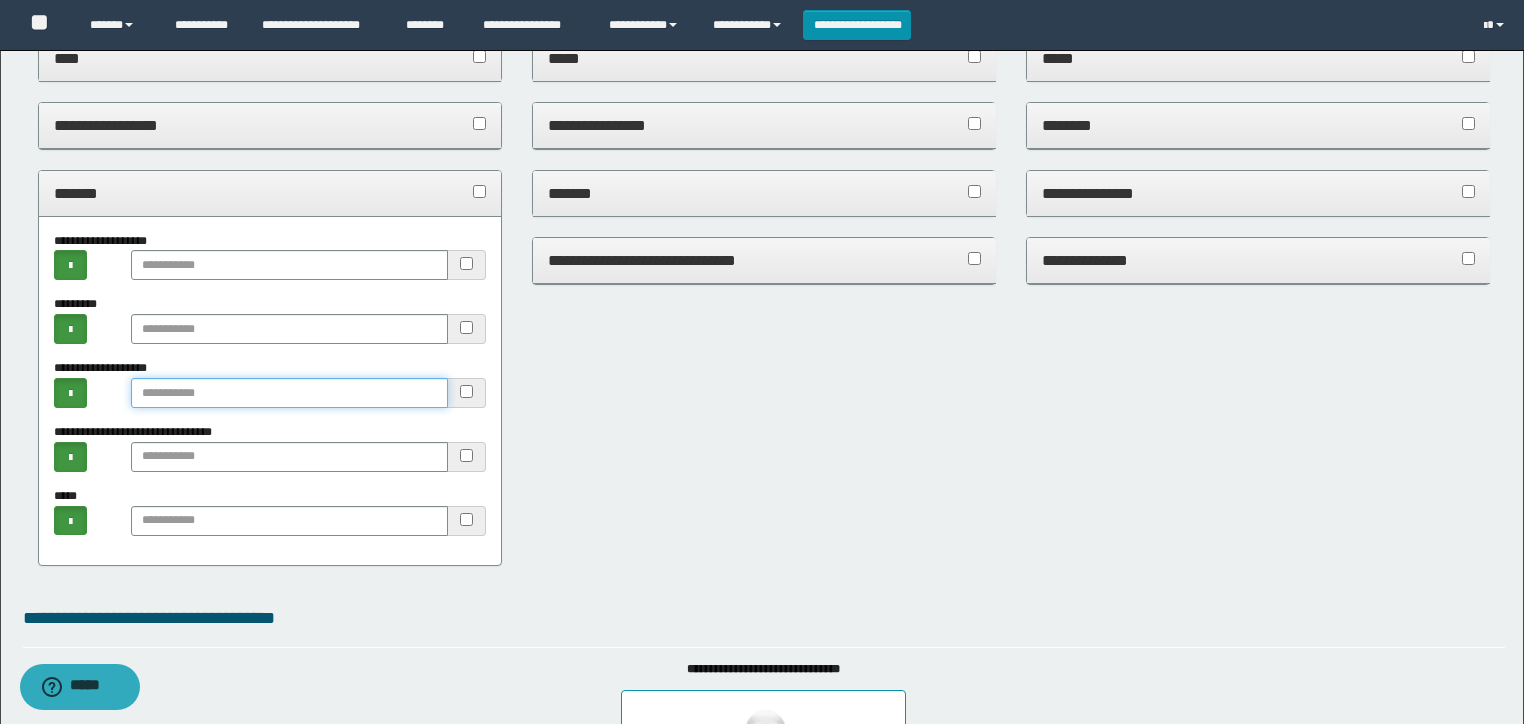 click at bounding box center [290, 393] 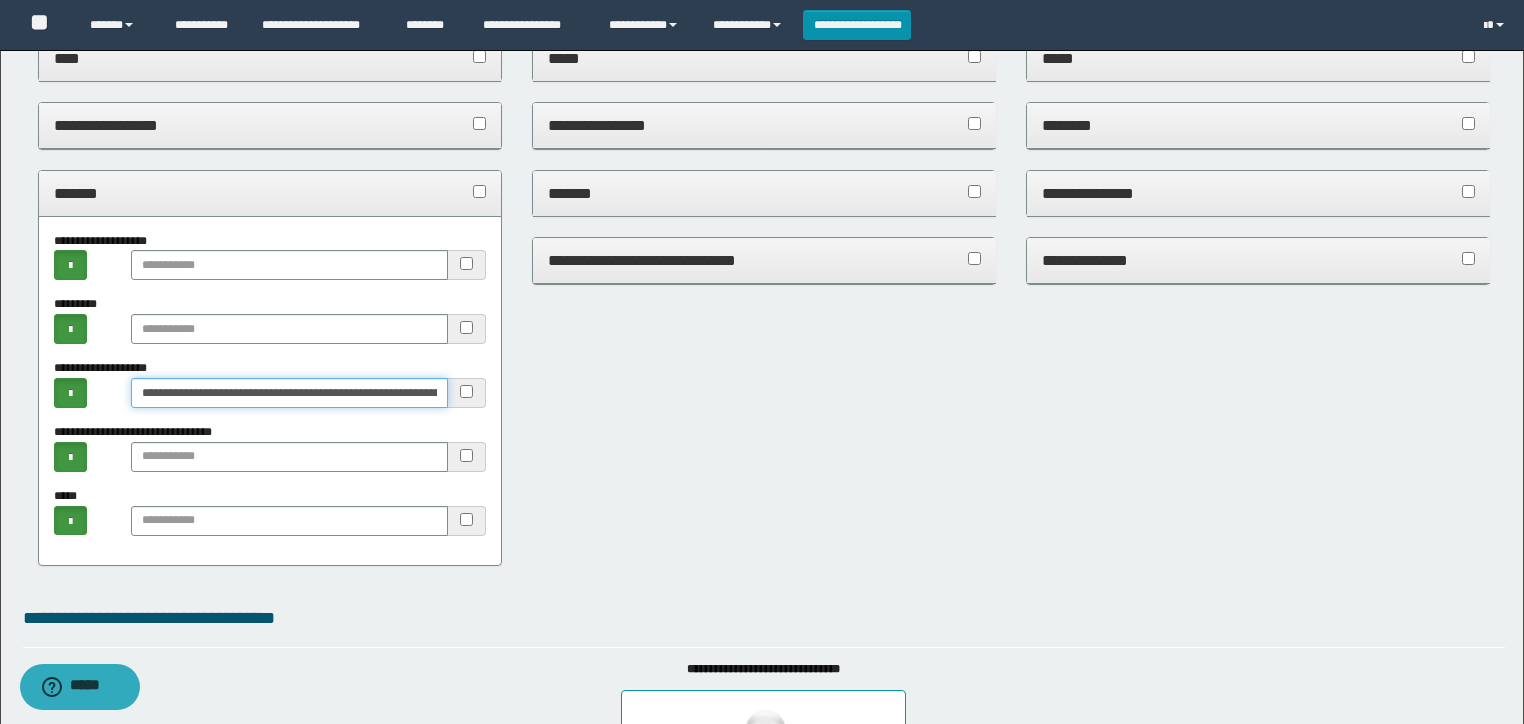 scroll, scrollTop: 0, scrollLeft: 125, axis: horizontal 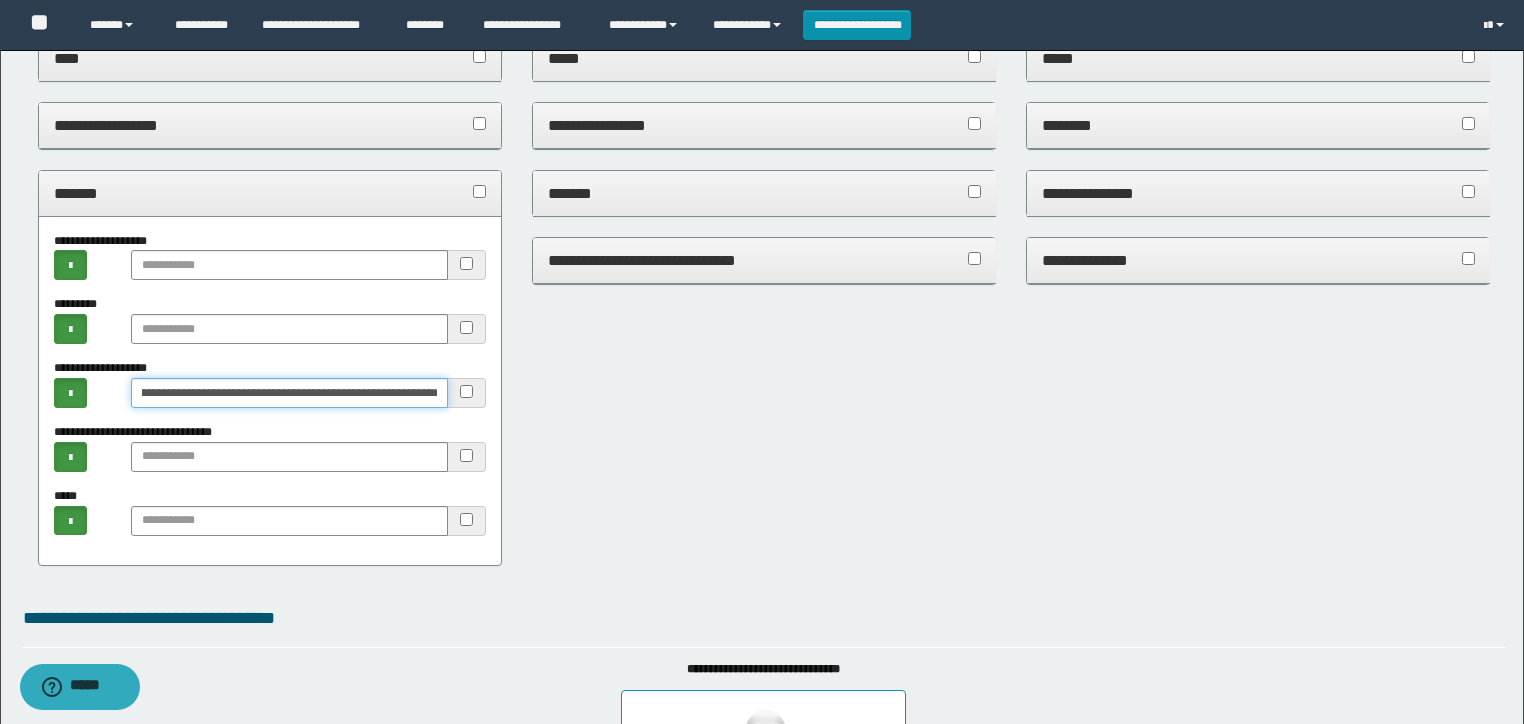 type on "**********" 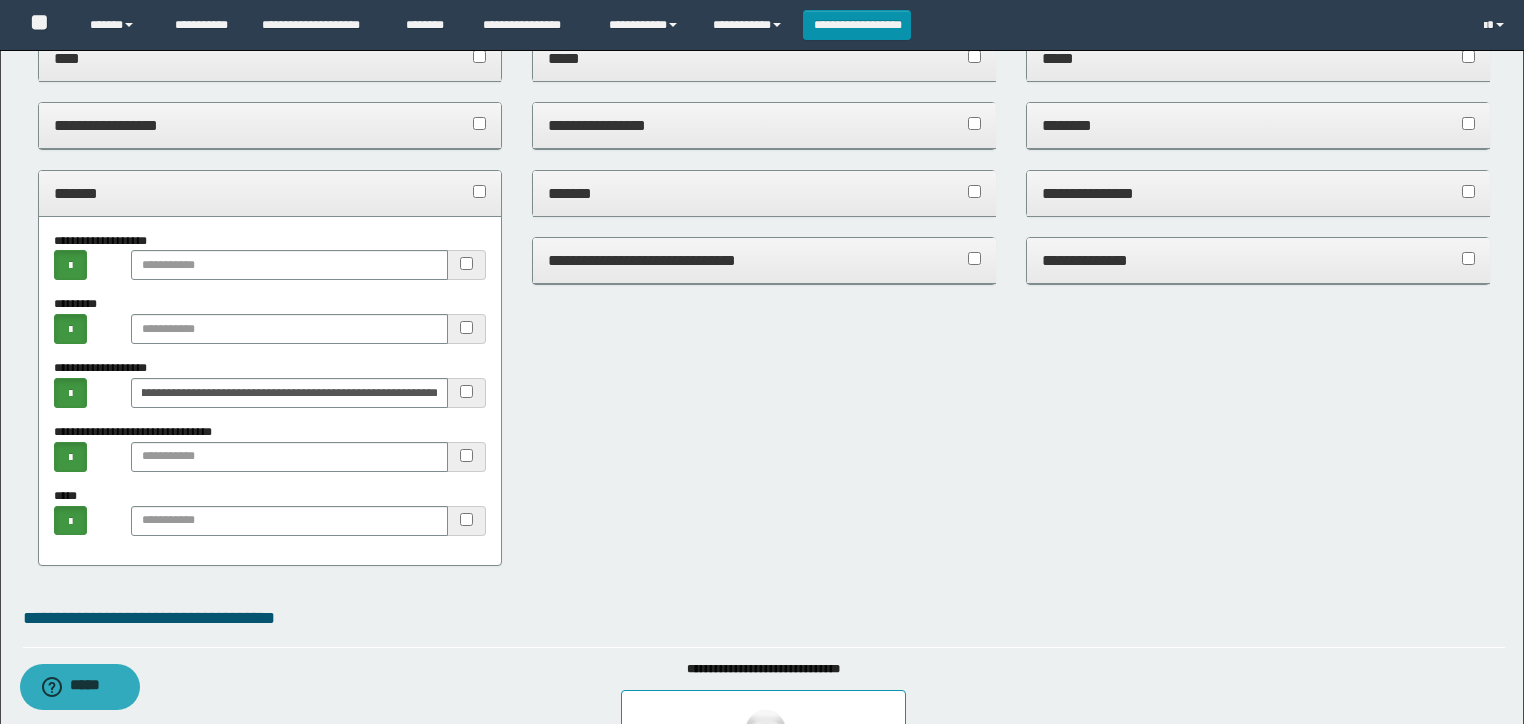 scroll, scrollTop: 0, scrollLeft: 0, axis: both 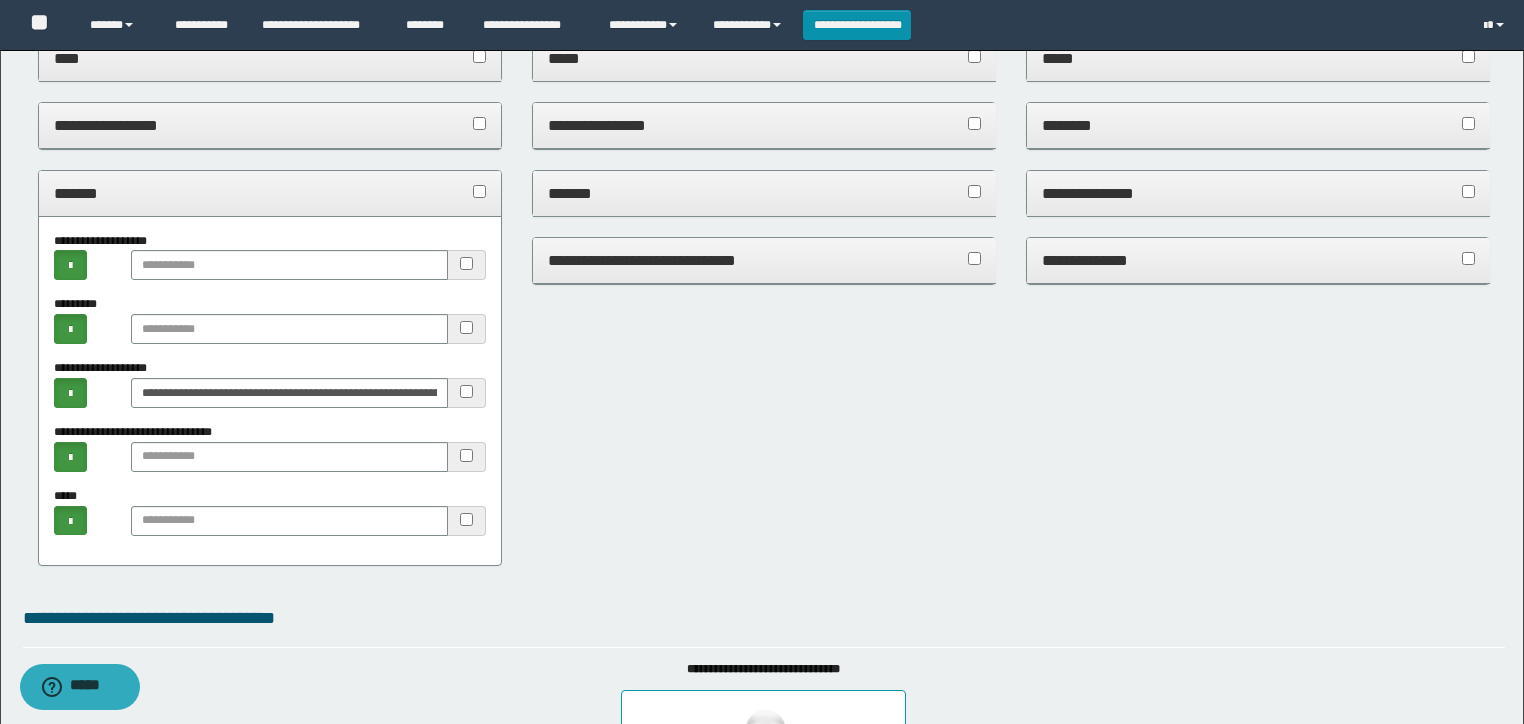 click on "*******" at bounding box center (270, 194) 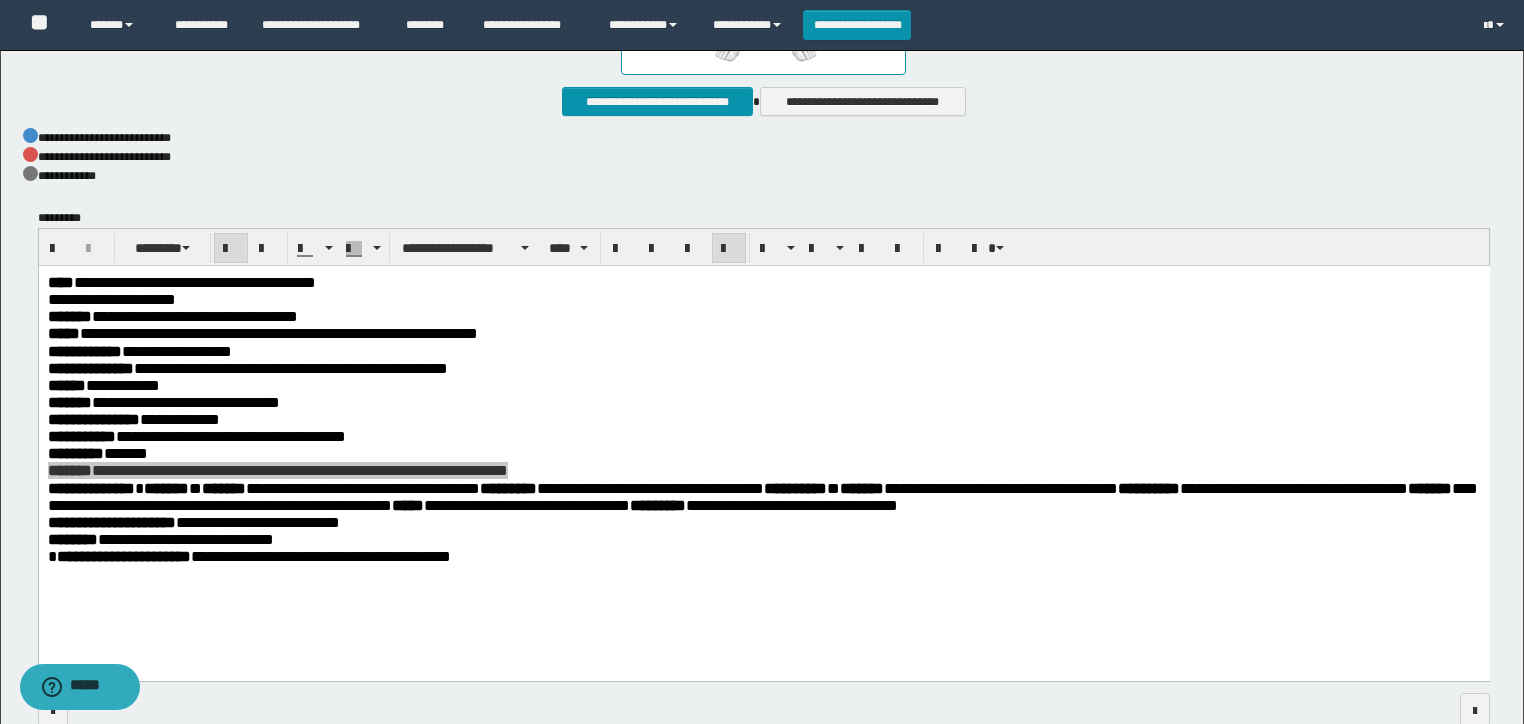 scroll, scrollTop: 1296, scrollLeft: 0, axis: vertical 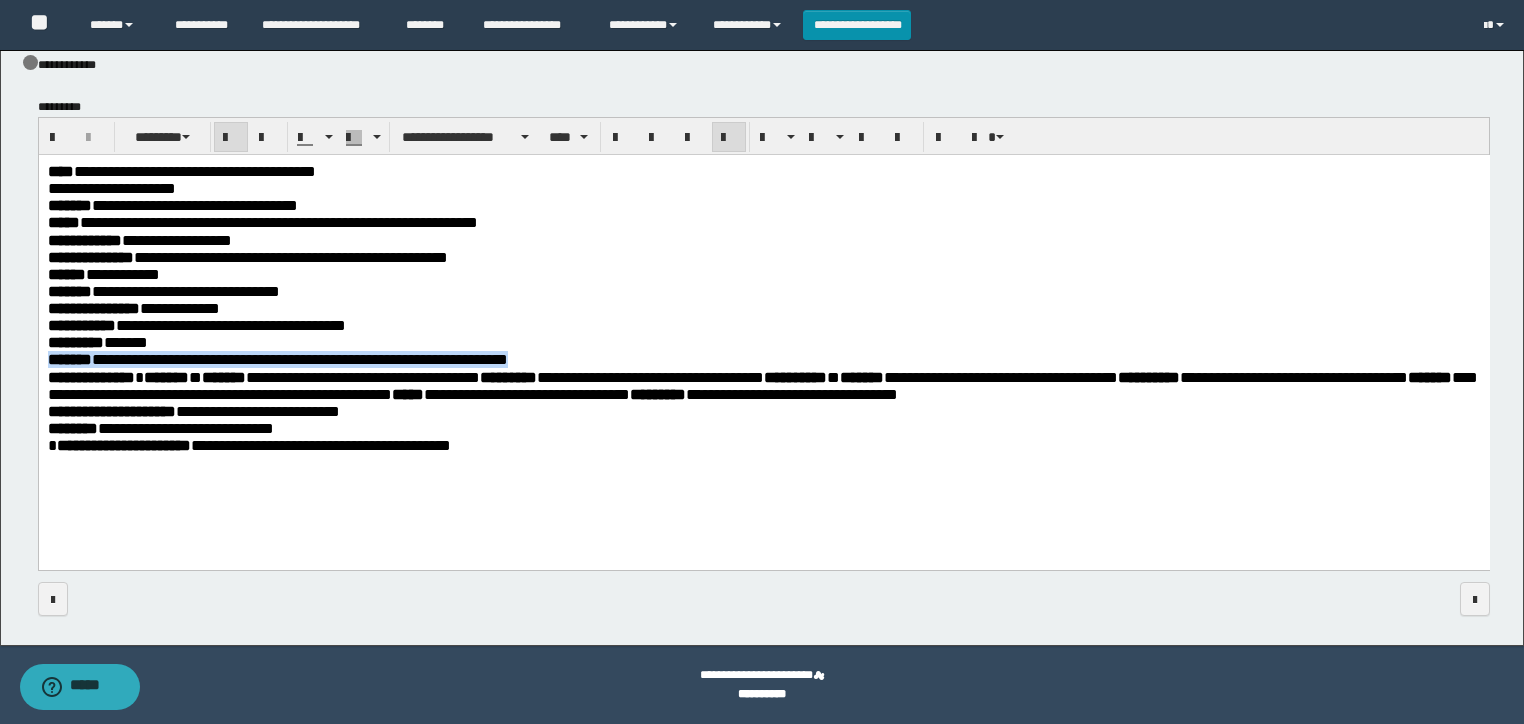 click on "**********" at bounding box center (763, 332) 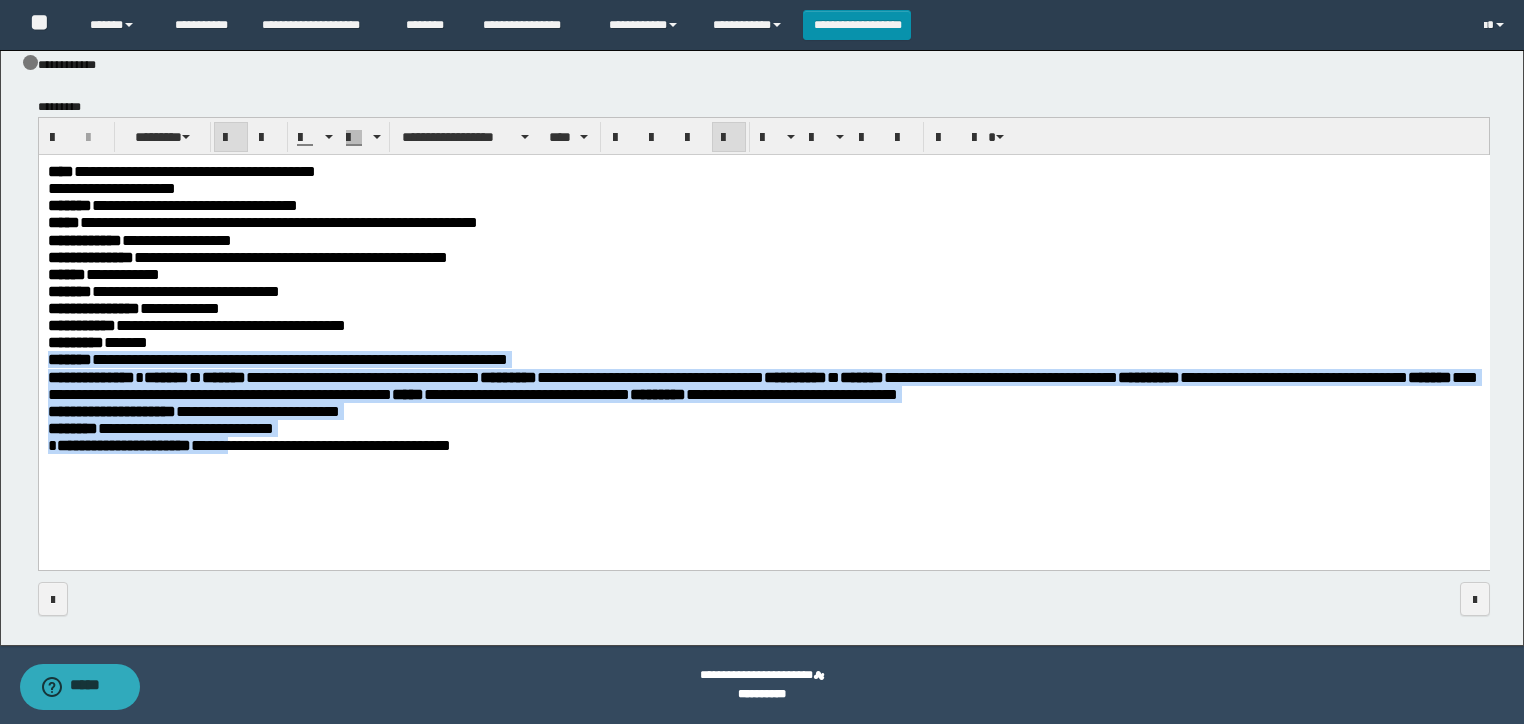 click on "**********" at bounding box center (248, 444) 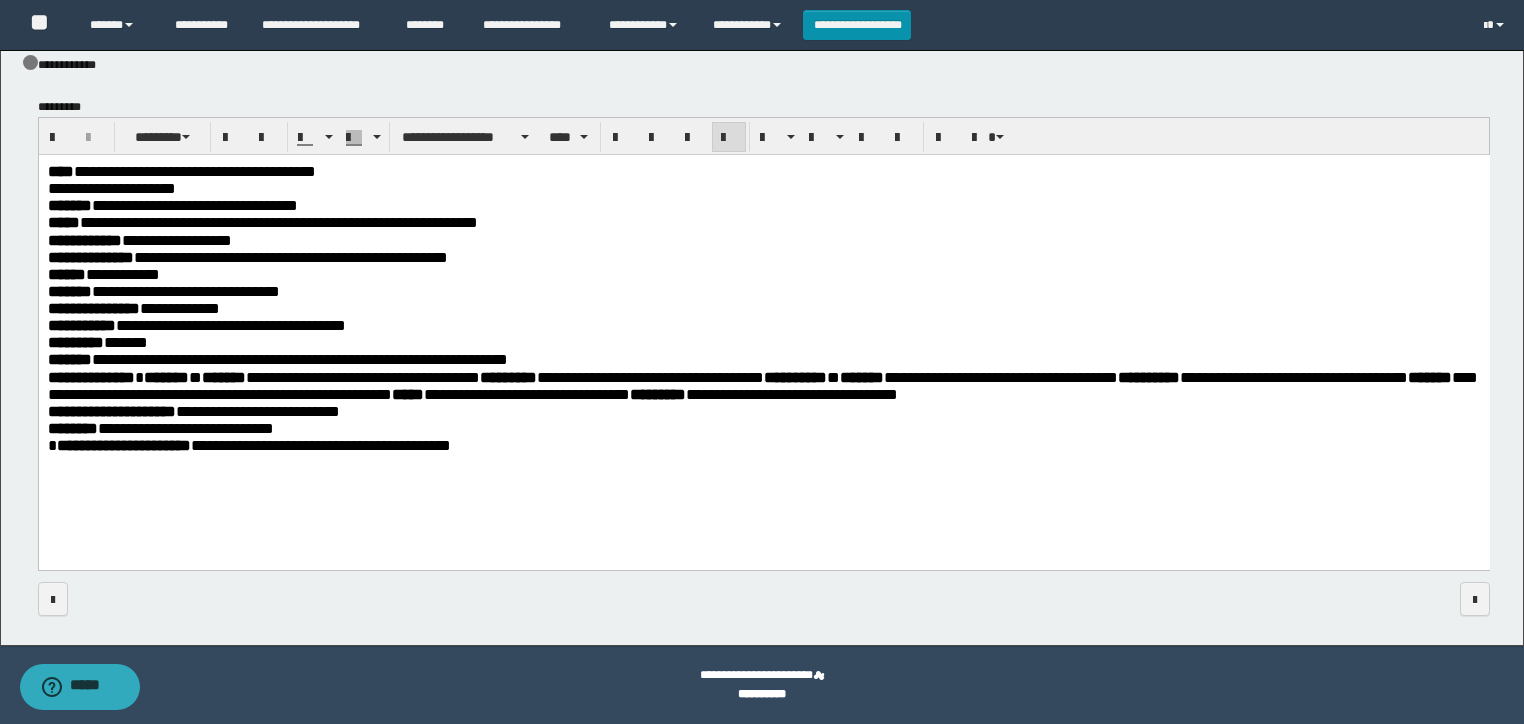 click on "**********" at bounding box center (248, 444) 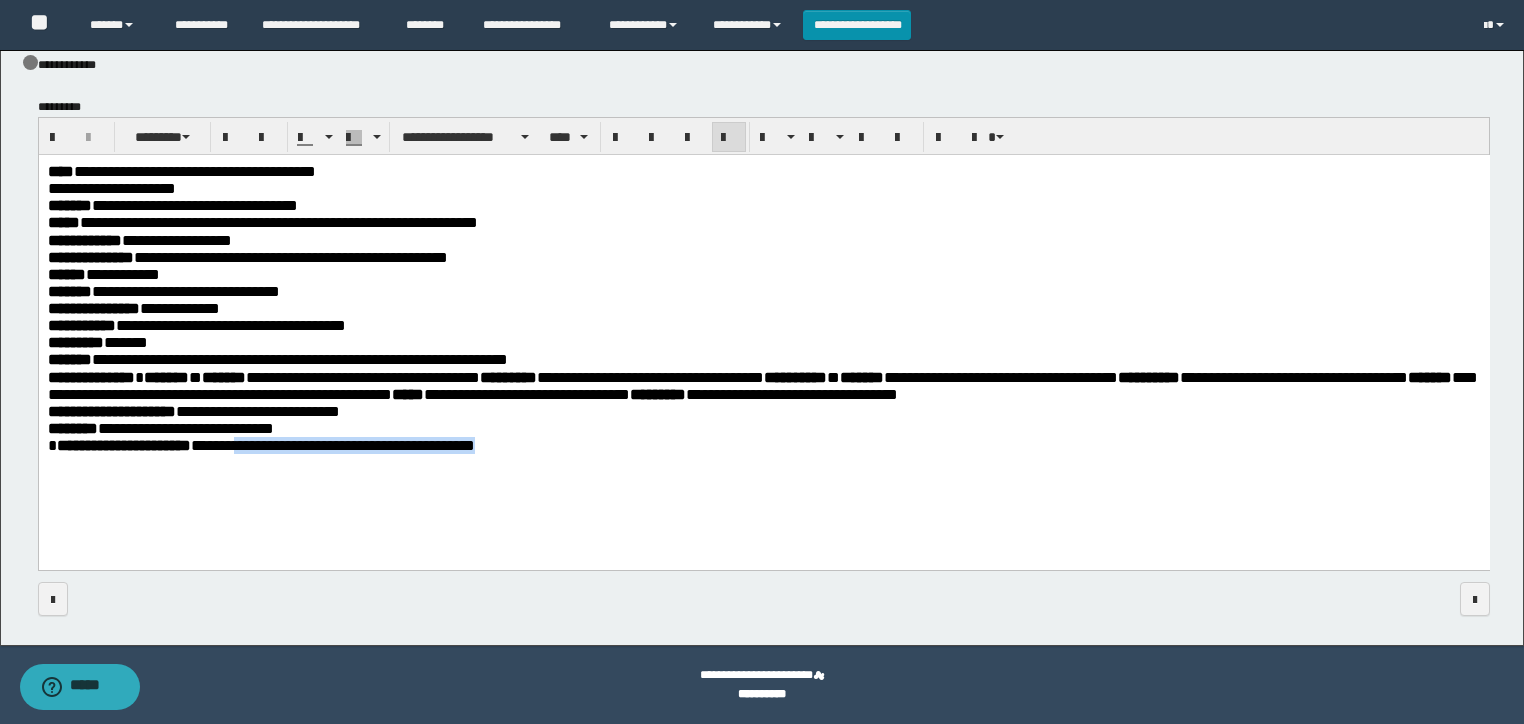 drag, startPoint x: 283, startPoint y: 454, endPoint x: 771, endPoint y: 457, distance: 488.00922 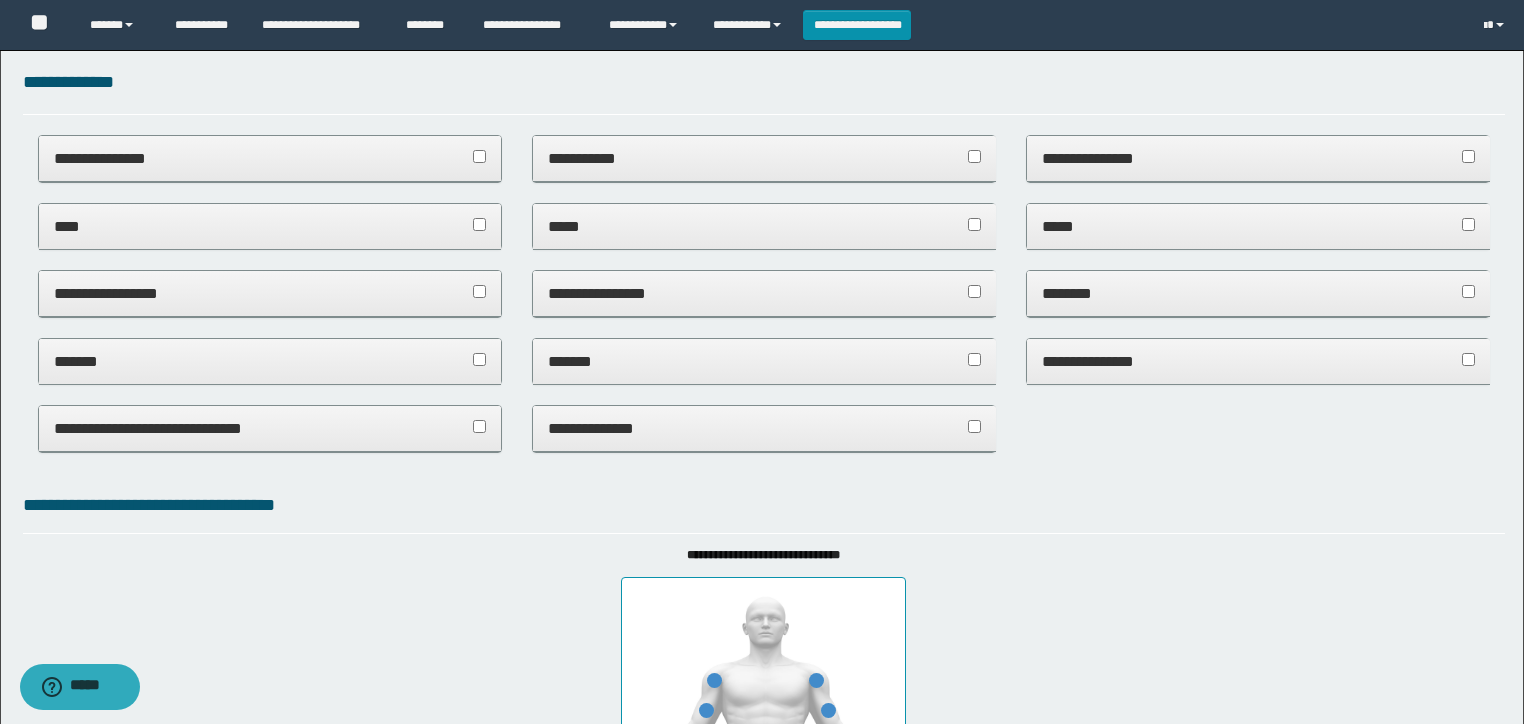 scroll, scrollTop: 96, scrollLeft: 0, axis: vertical 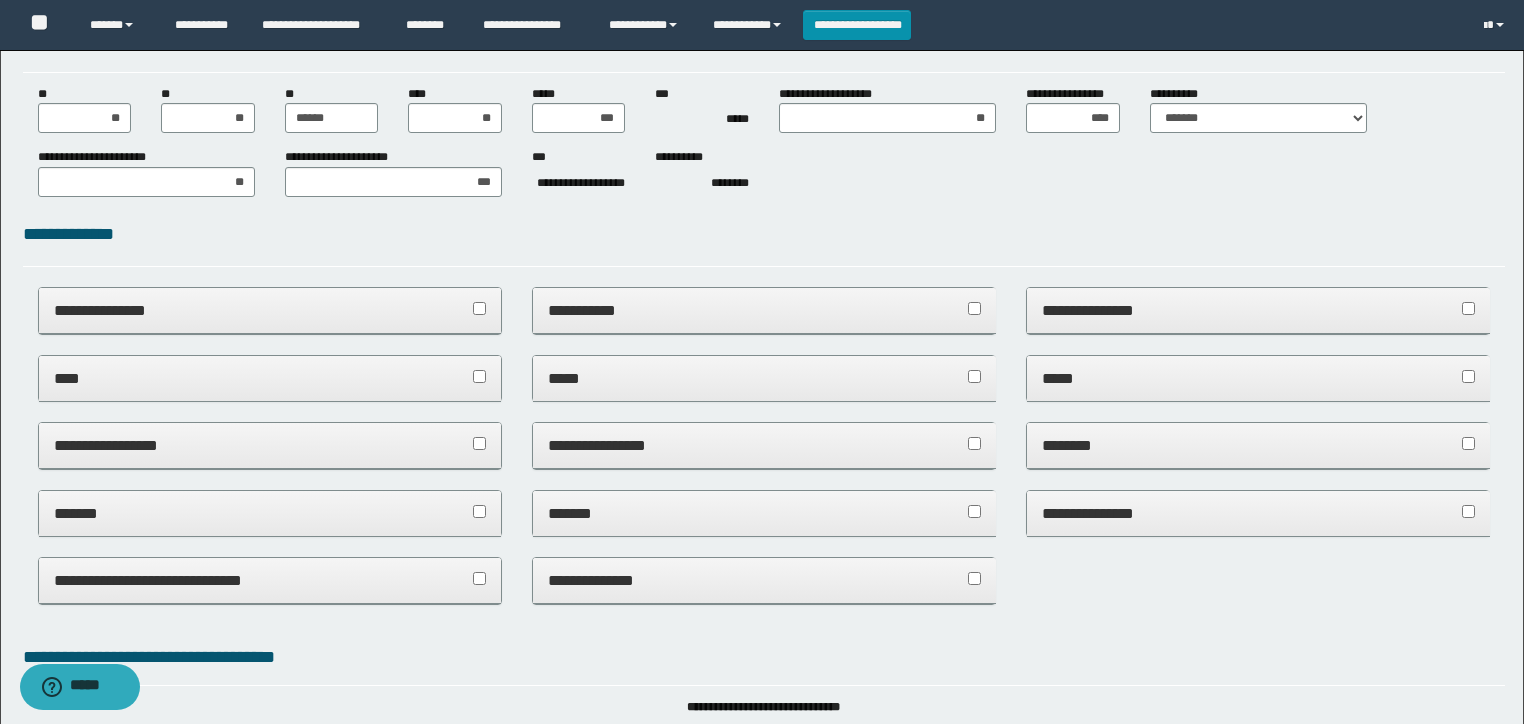click on "*******" at bounding box center (270, 513) 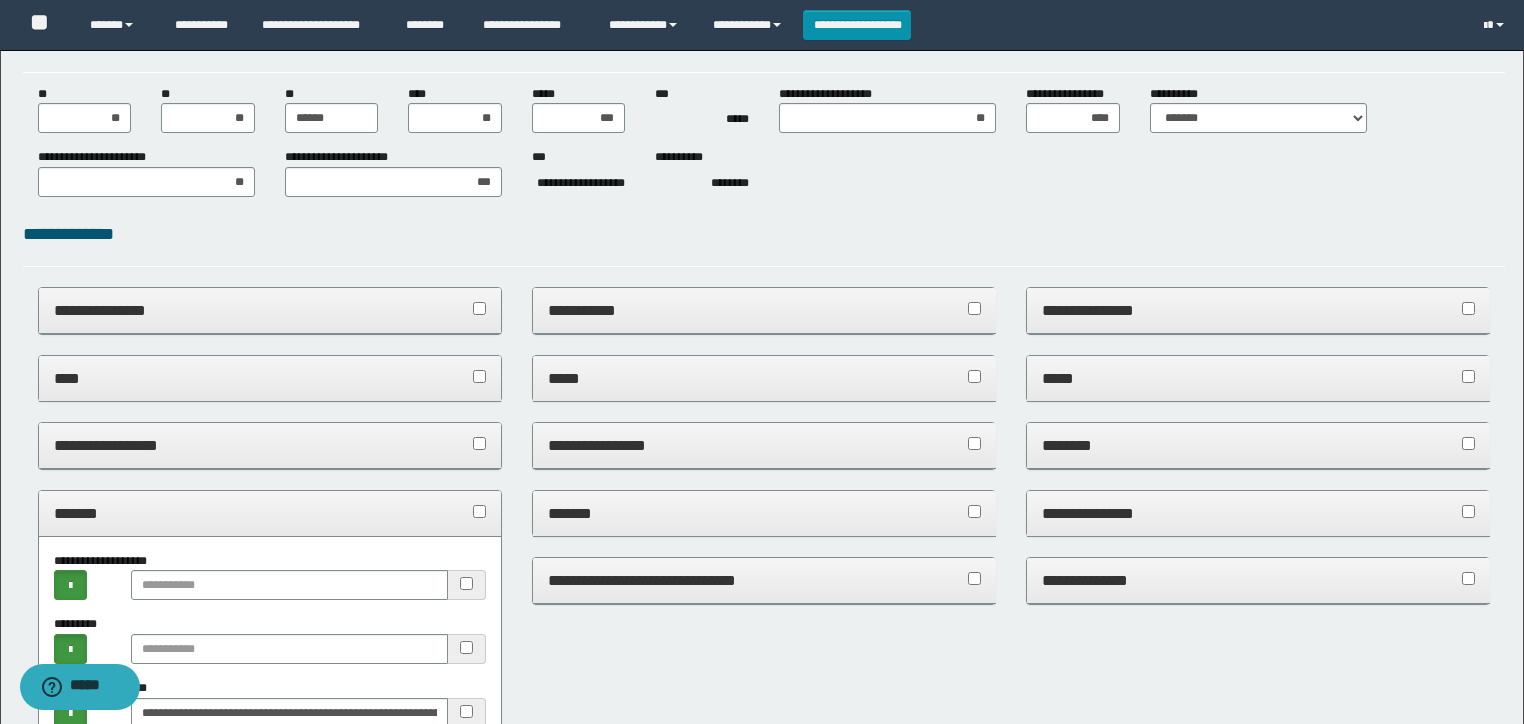 click on "*******" at bounding box center (270, 513) 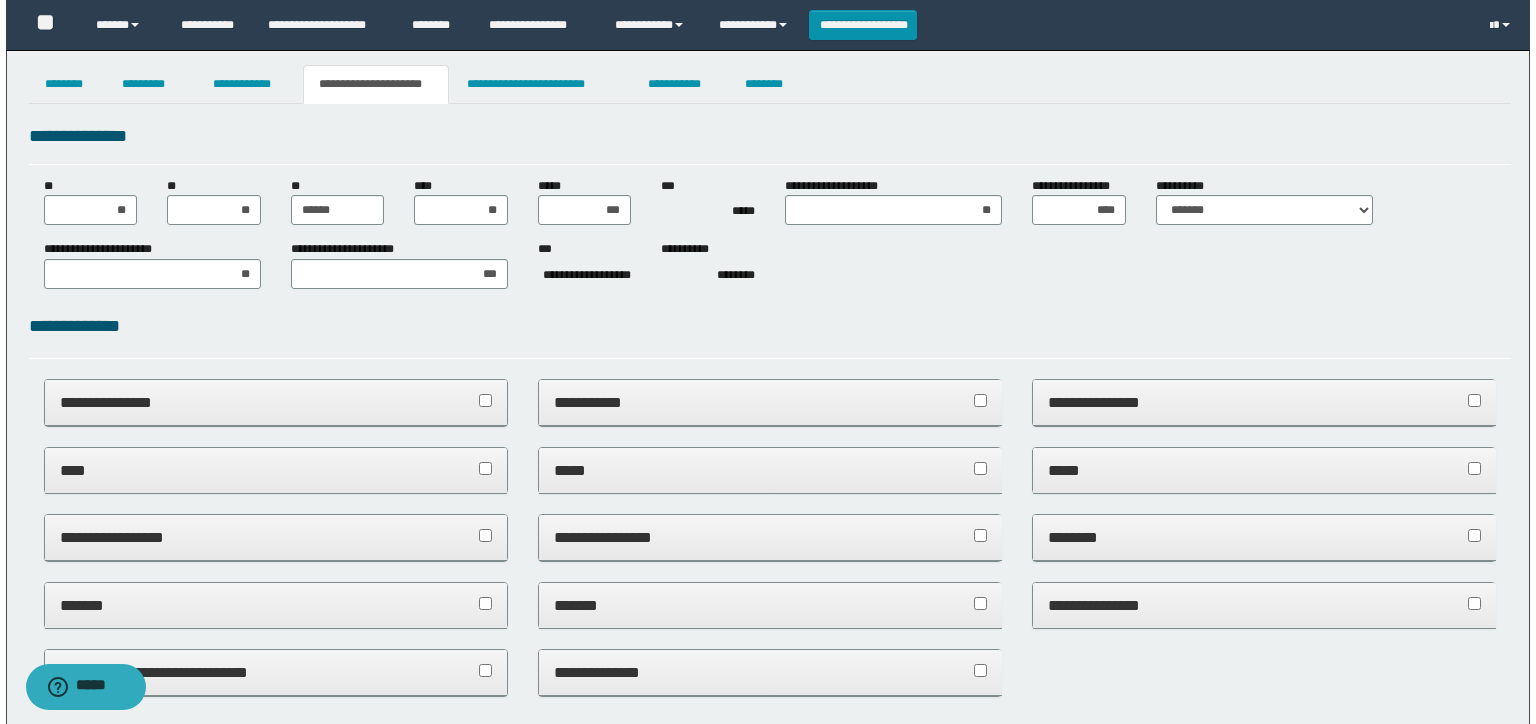 scroll, scrollTop: 0, scrollLeft: 0, axis: both 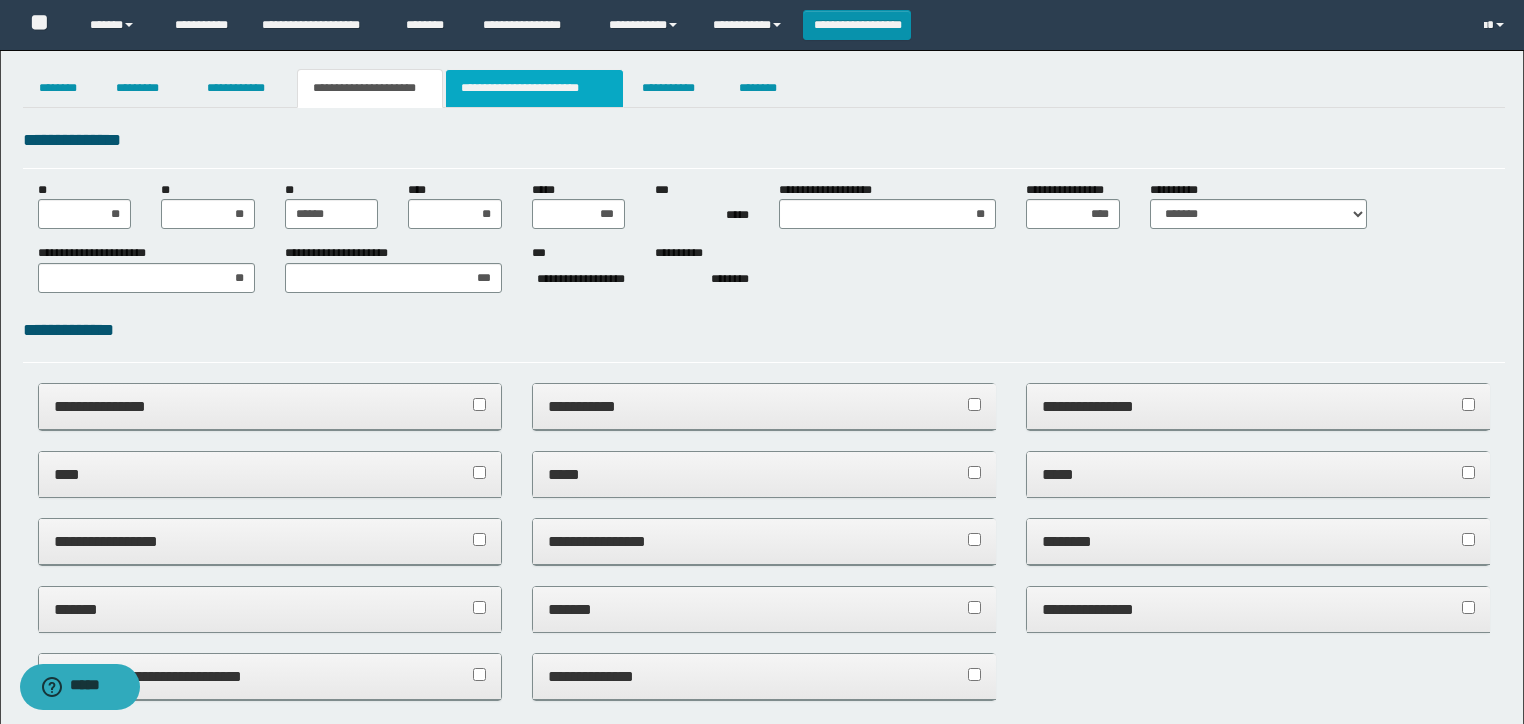 click on "**********" at bounding box center [534, 88] 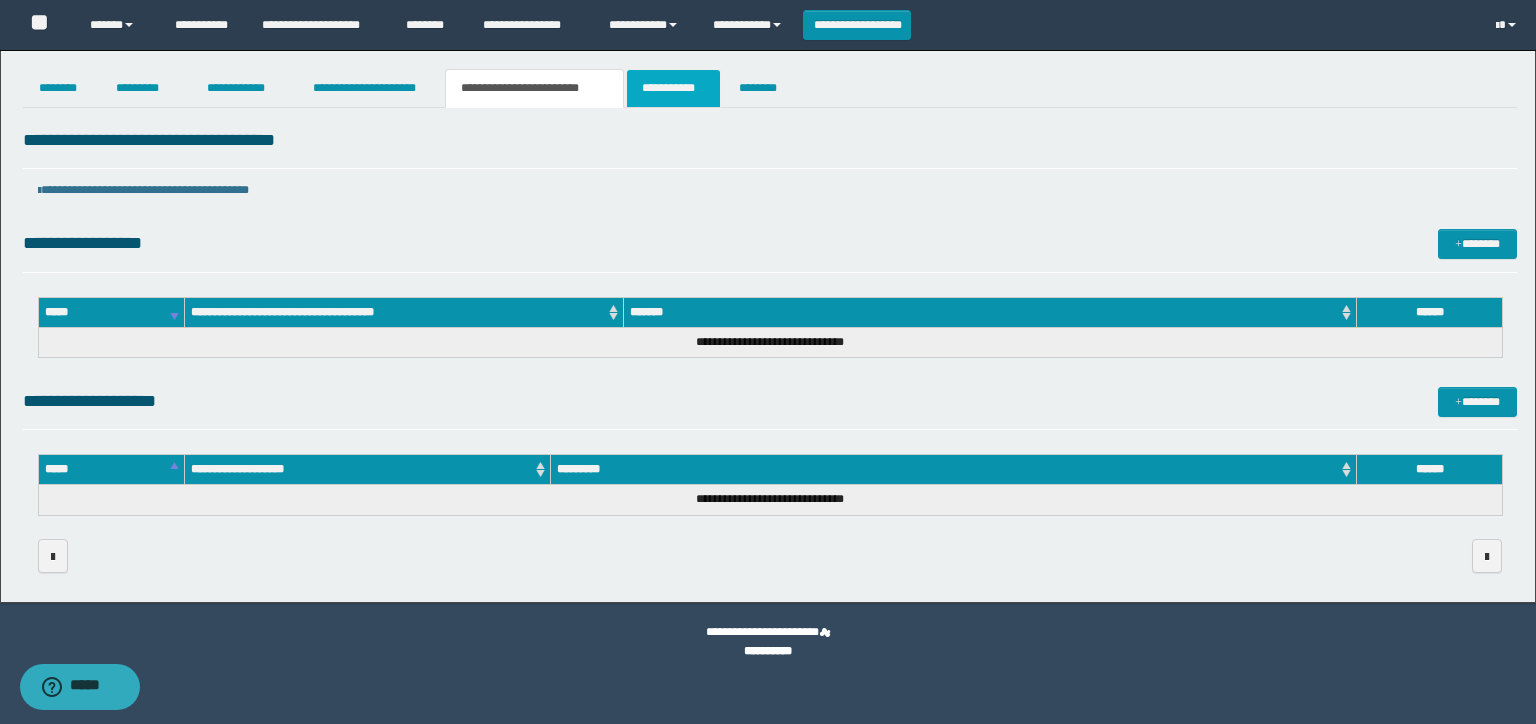 click on "**********" at bounding box center (673, 88) 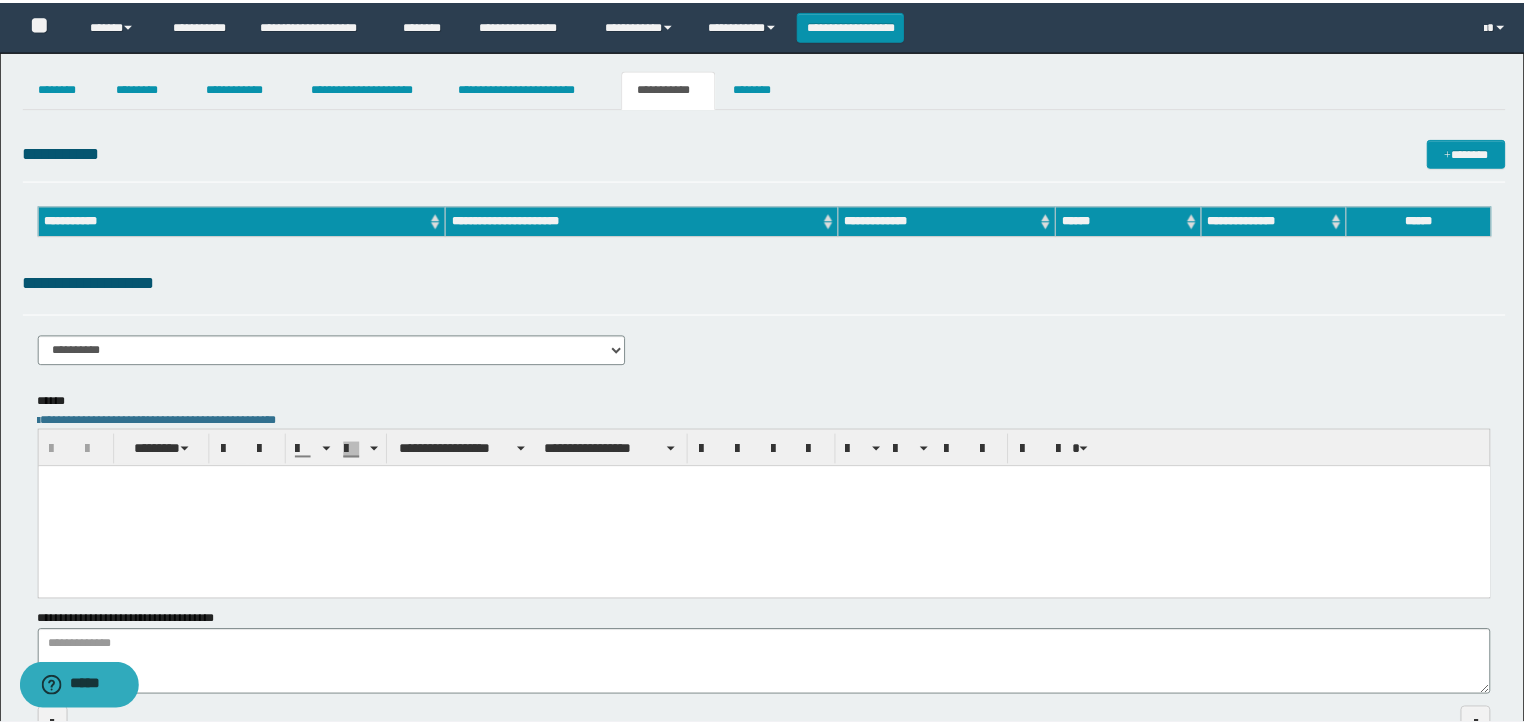 scroll, scrollTop: 0, scrollLeft: 0, axis: both 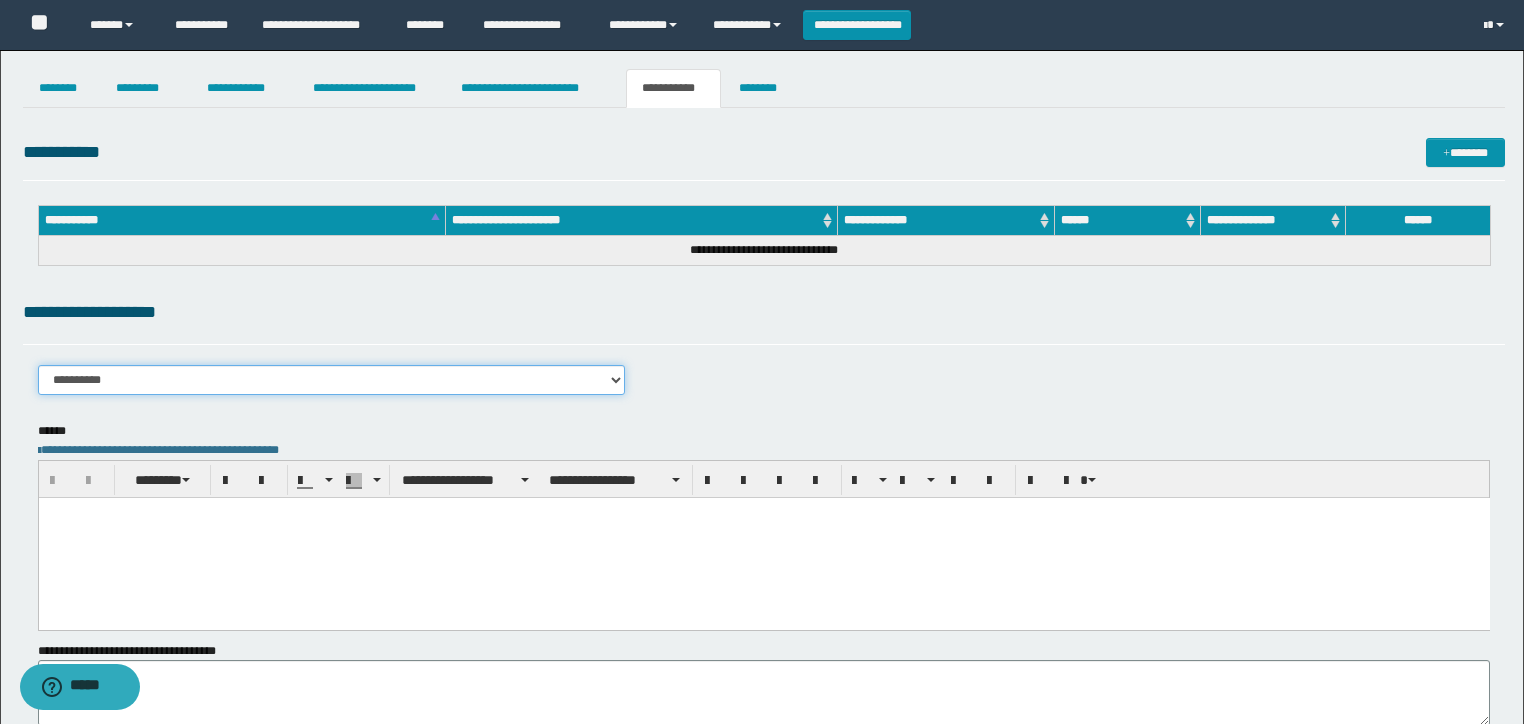 drag, startPoint x: 288, startPoint y: 371, endPoint x: 288, endPoint y: 390, distance: 19 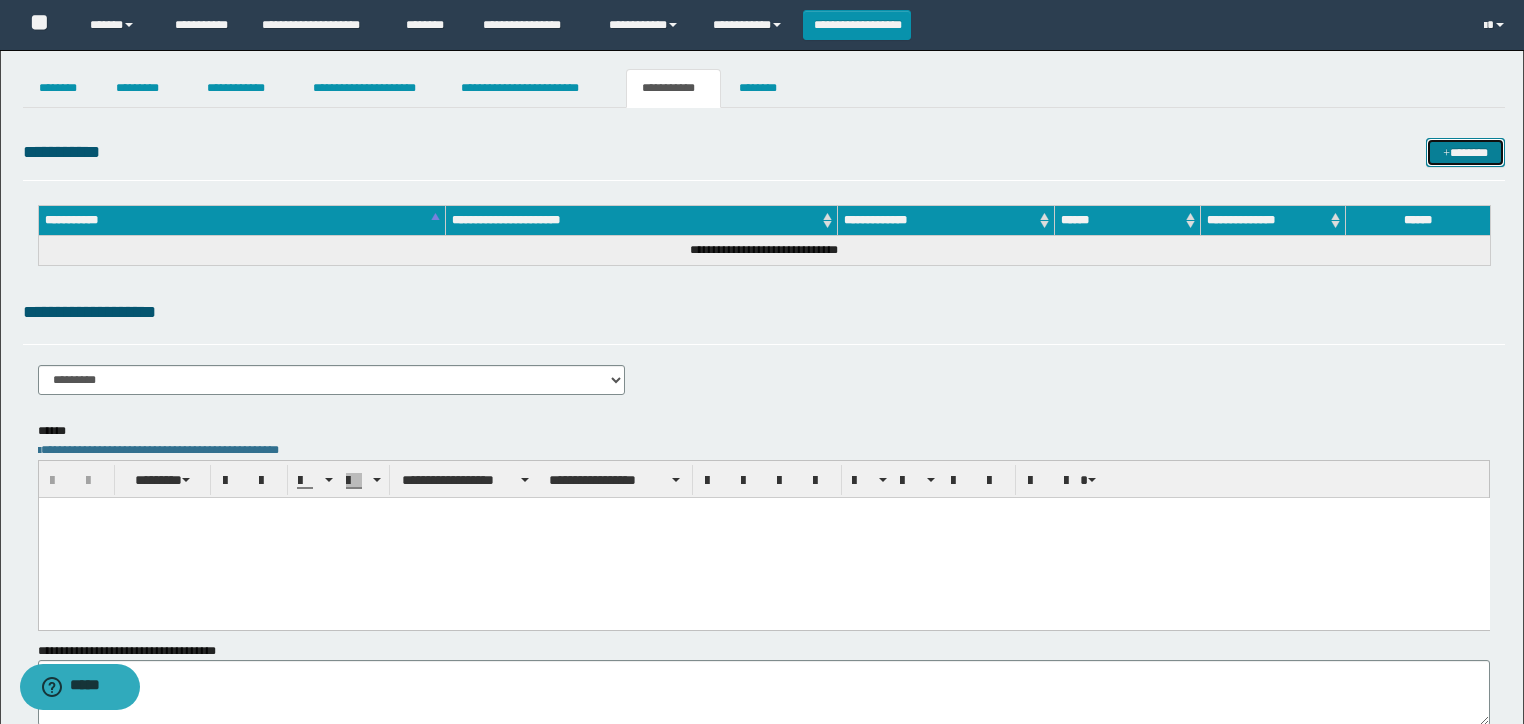 click on "*******" at bounding box center [1465, 153] 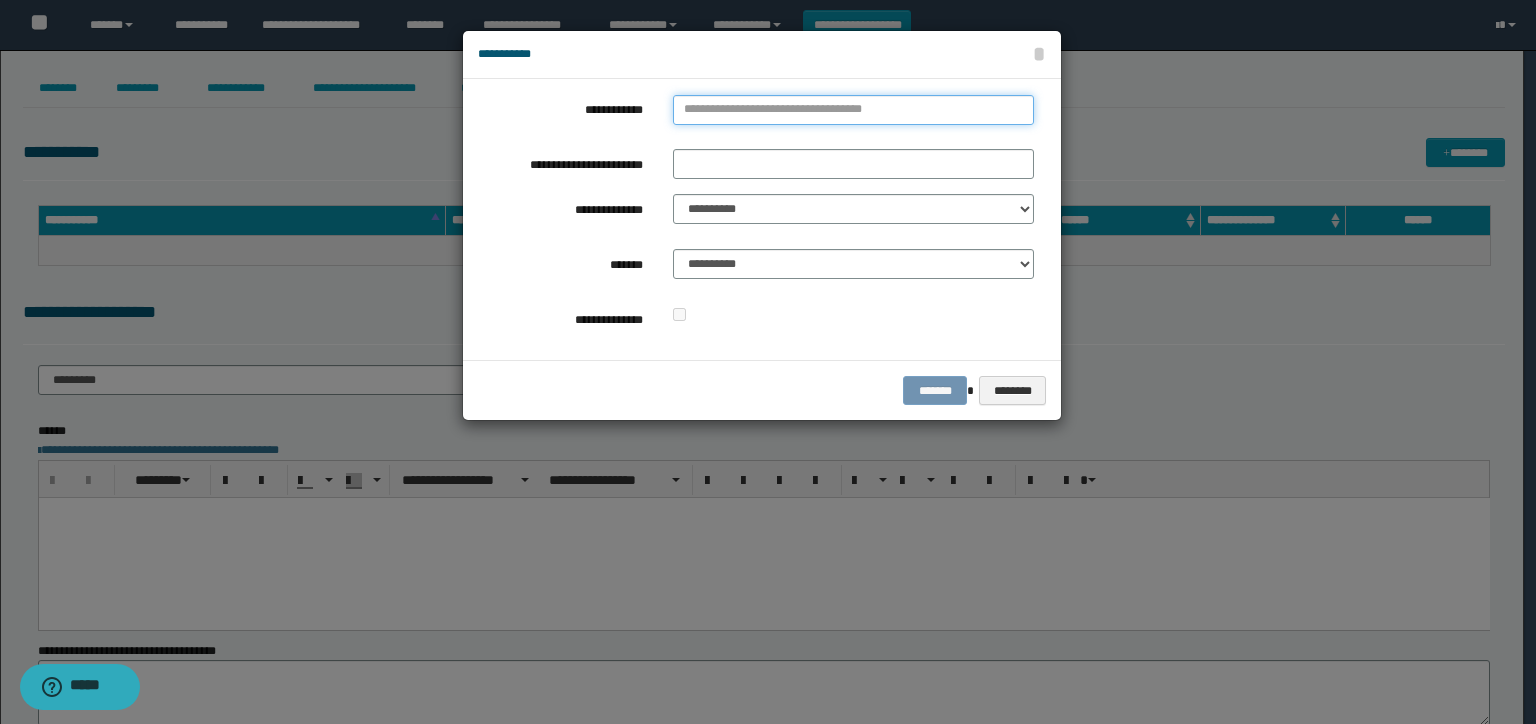 click on "**********" at bounding box center (853, 110) 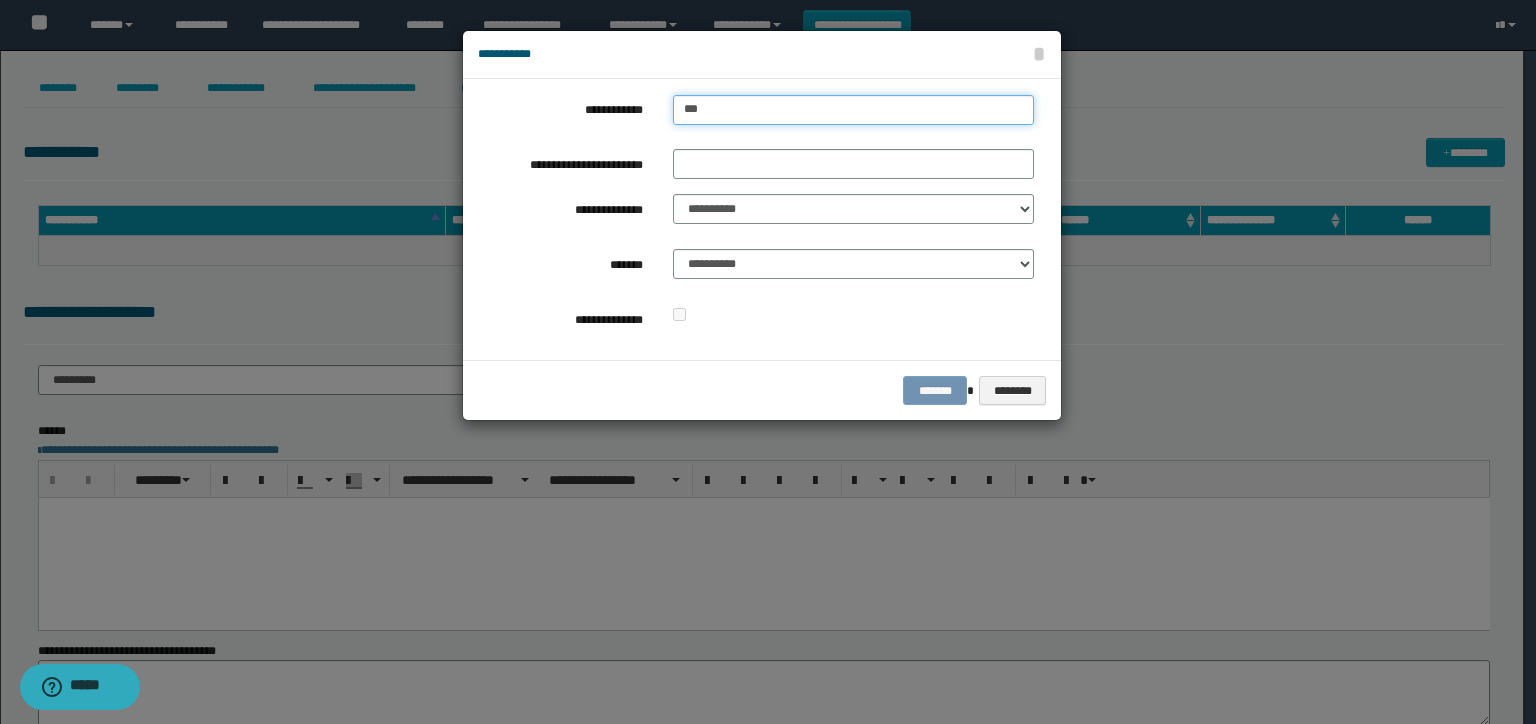 type on "****" 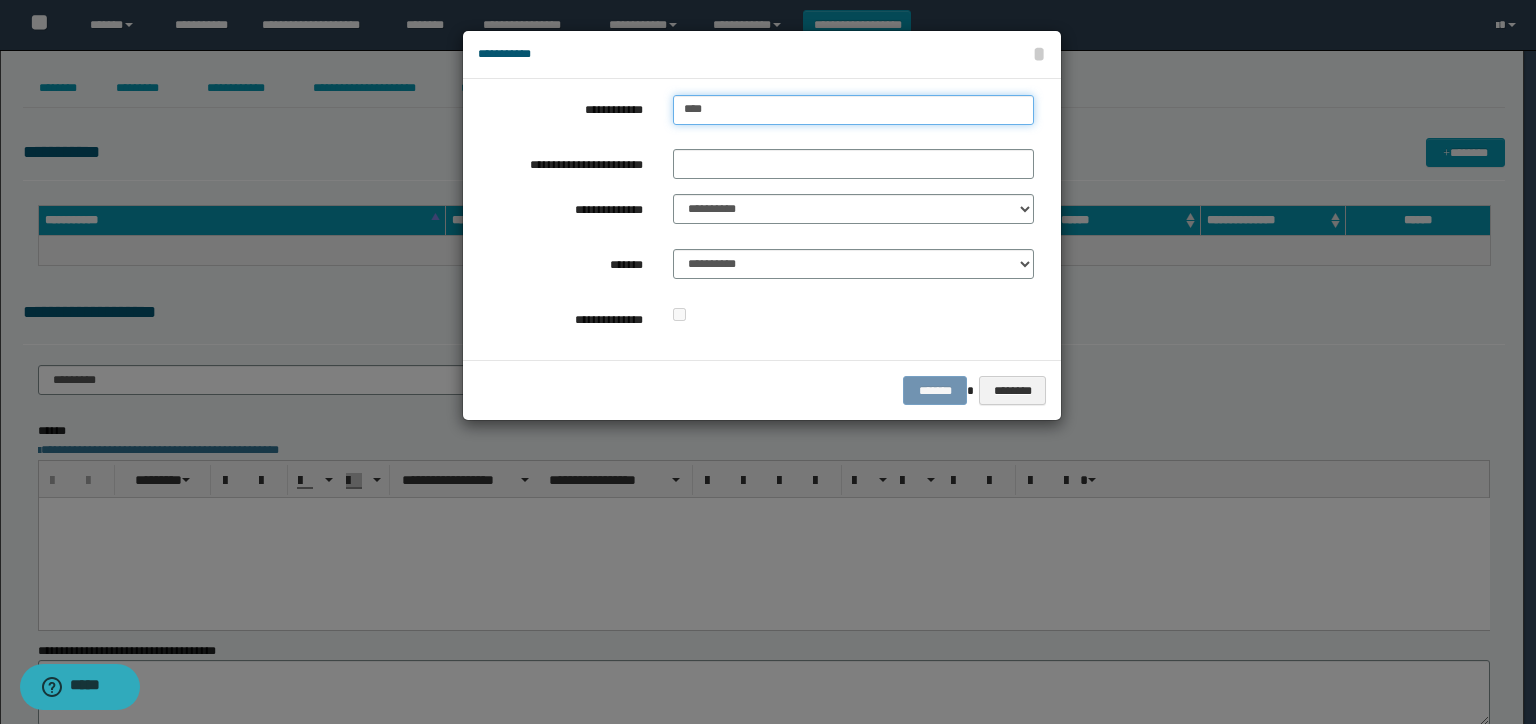 type on "****" 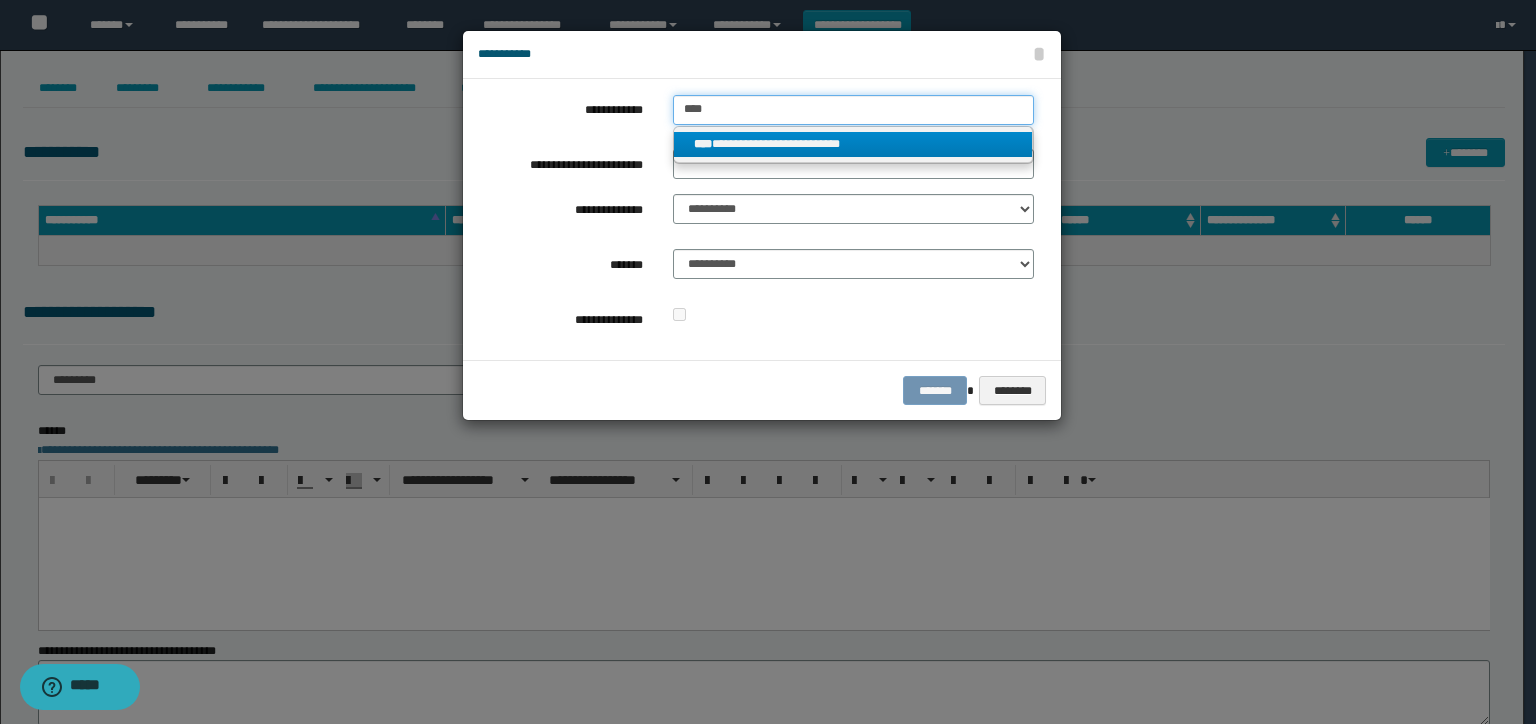 type on "****" 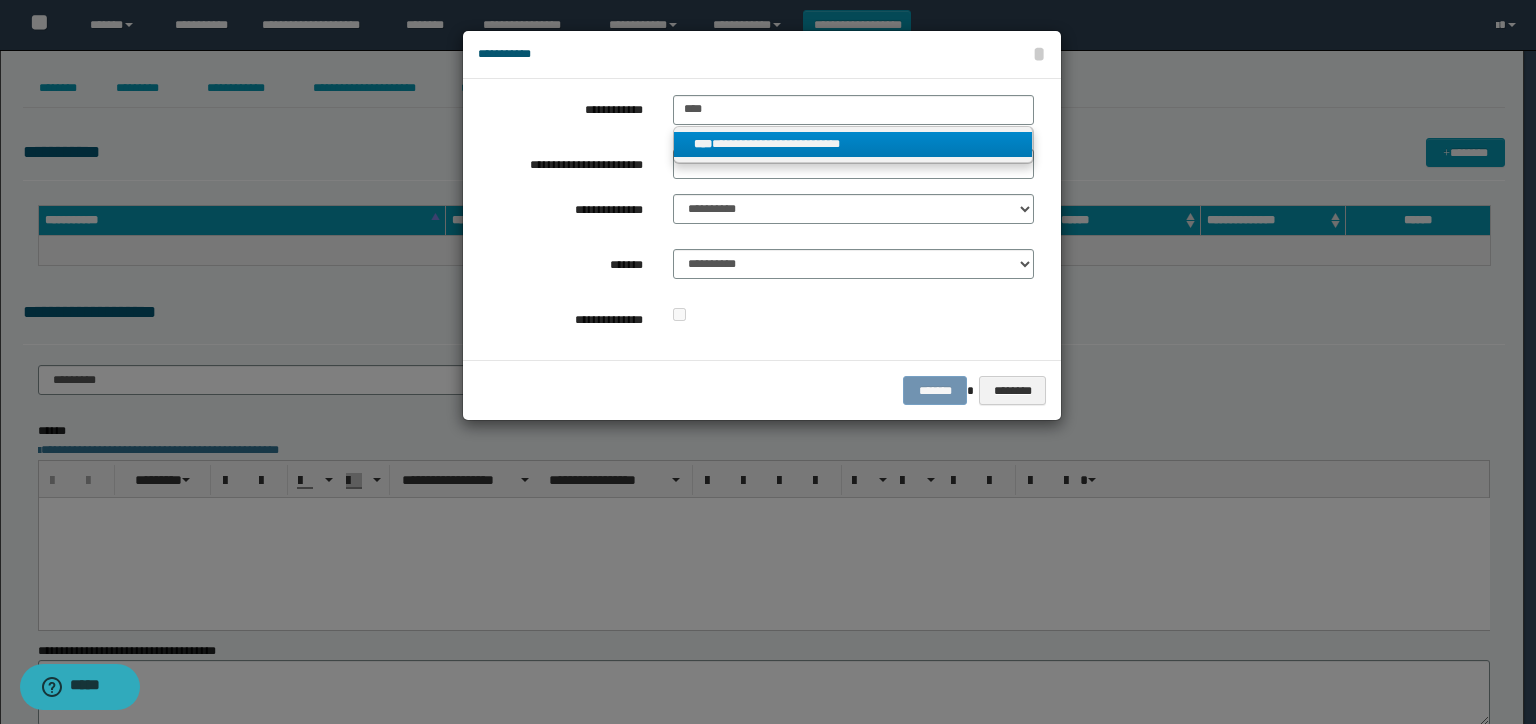 click on "**********" at bounding box center (853, 144) 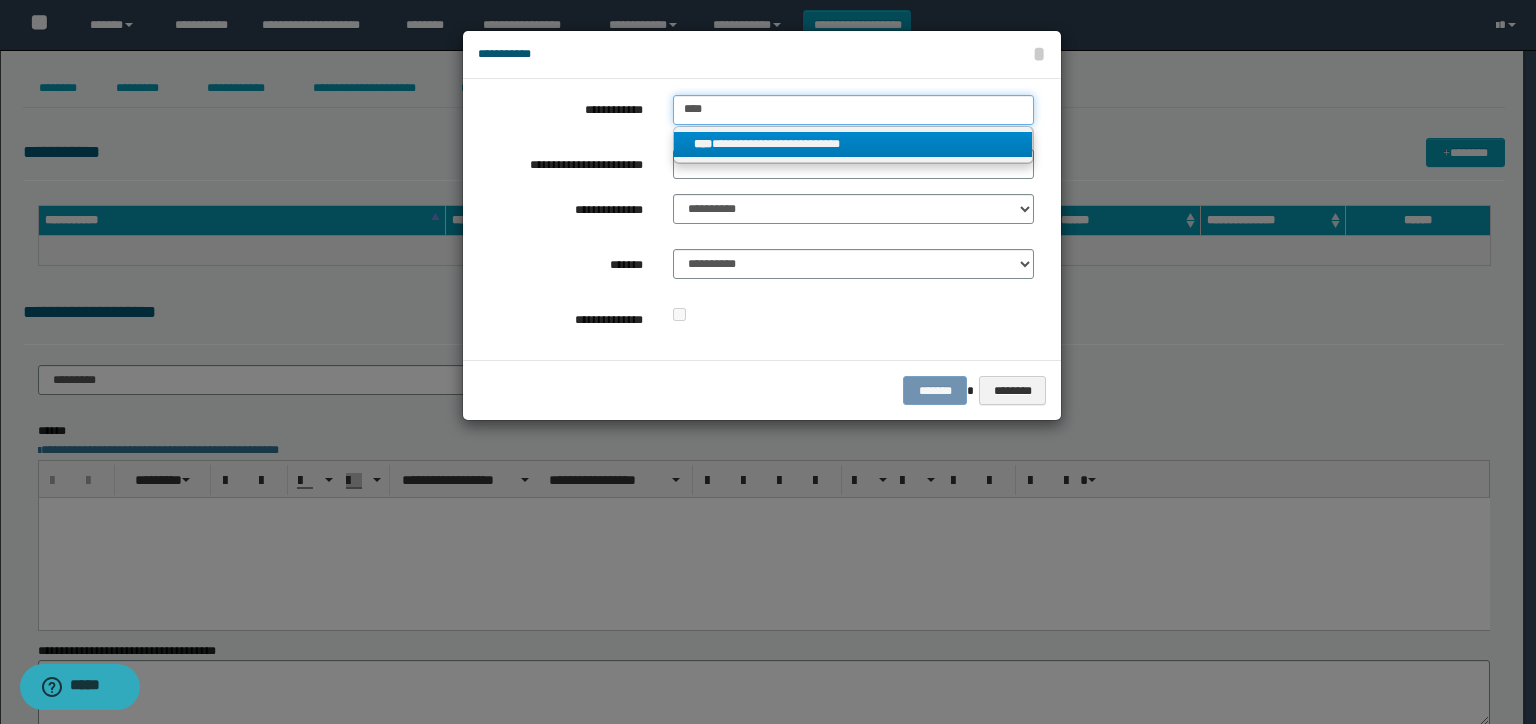 type 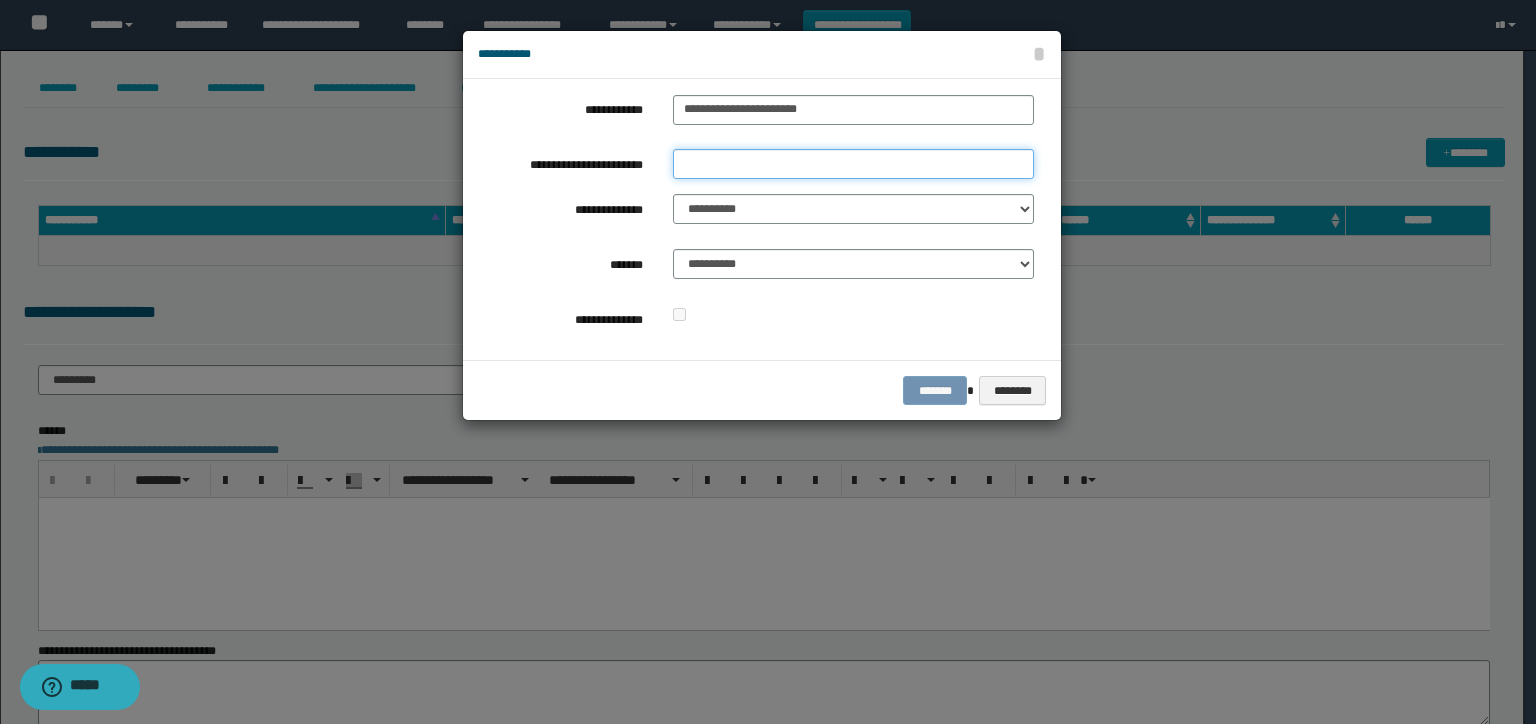 click on "**********" at bounding box center [853, 164] 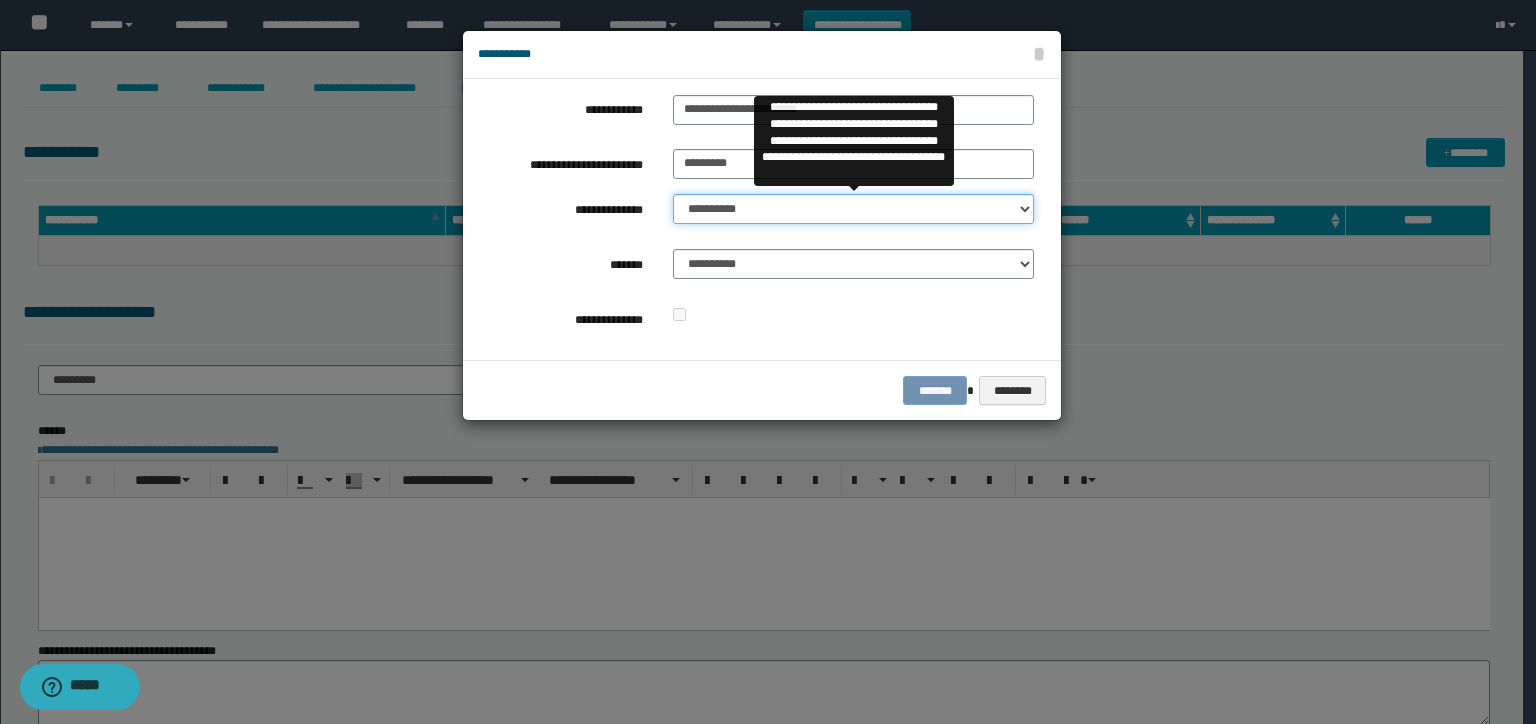 drag, startPoint x: 744, startPoint y: 208, endPoint x: 748, endPoint y: 222, distance: 14.56022 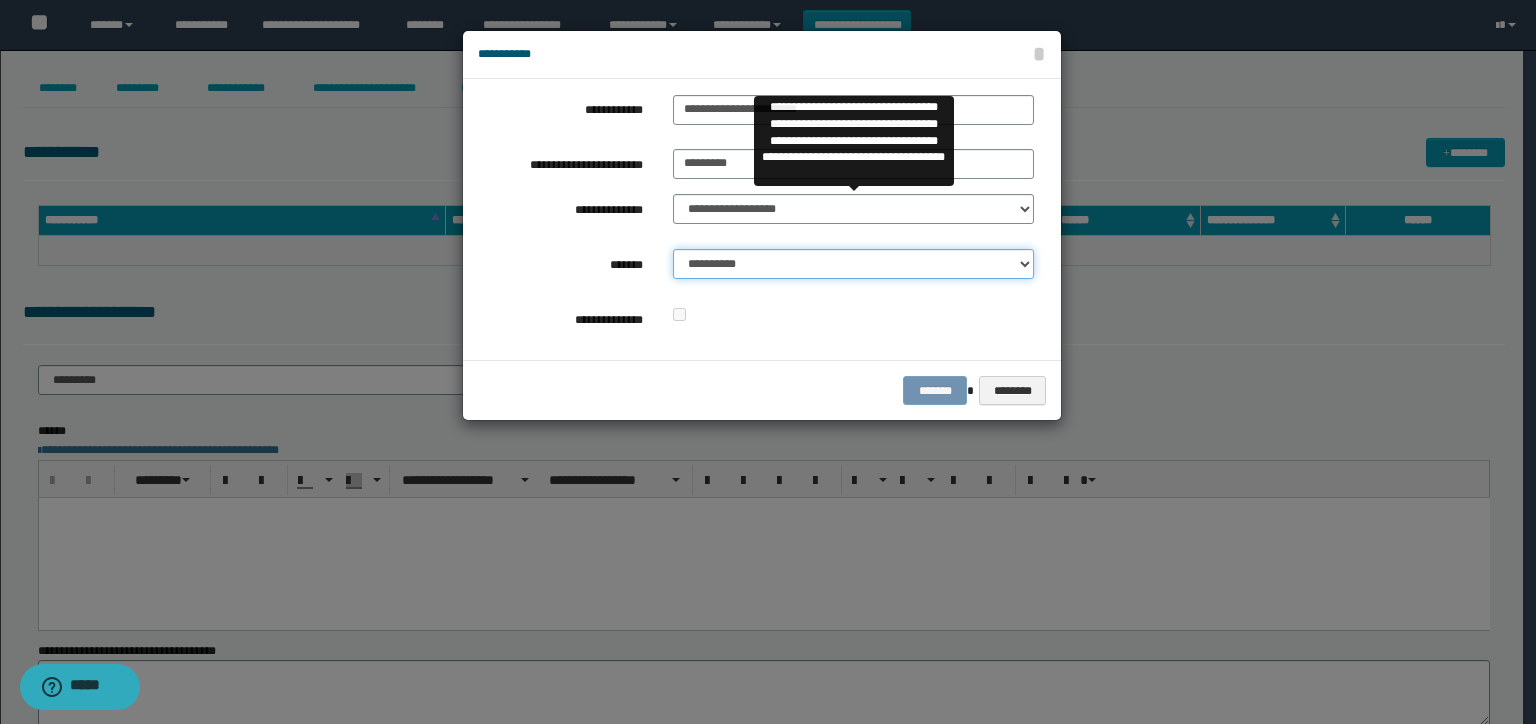 click on "**********" at bounding box center (853, 264) 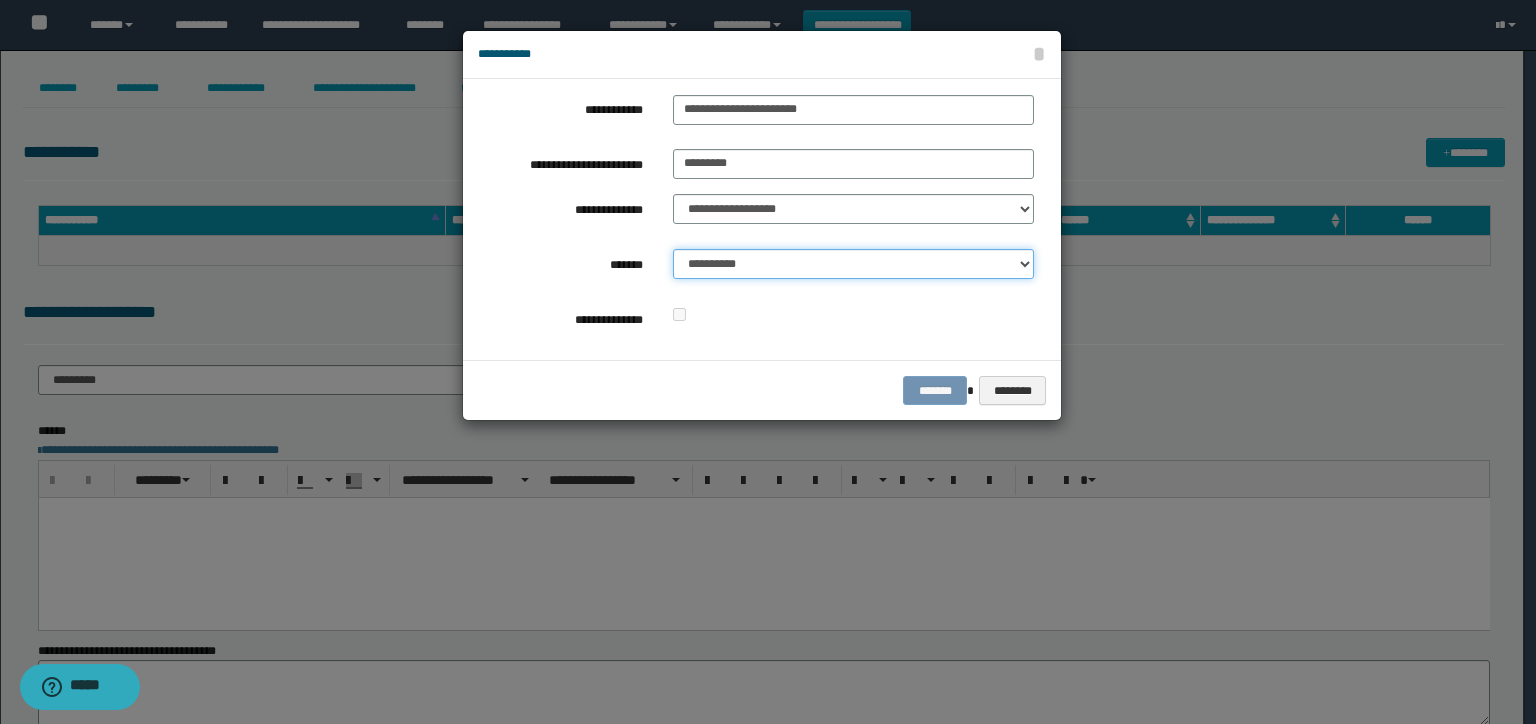 select on "*" 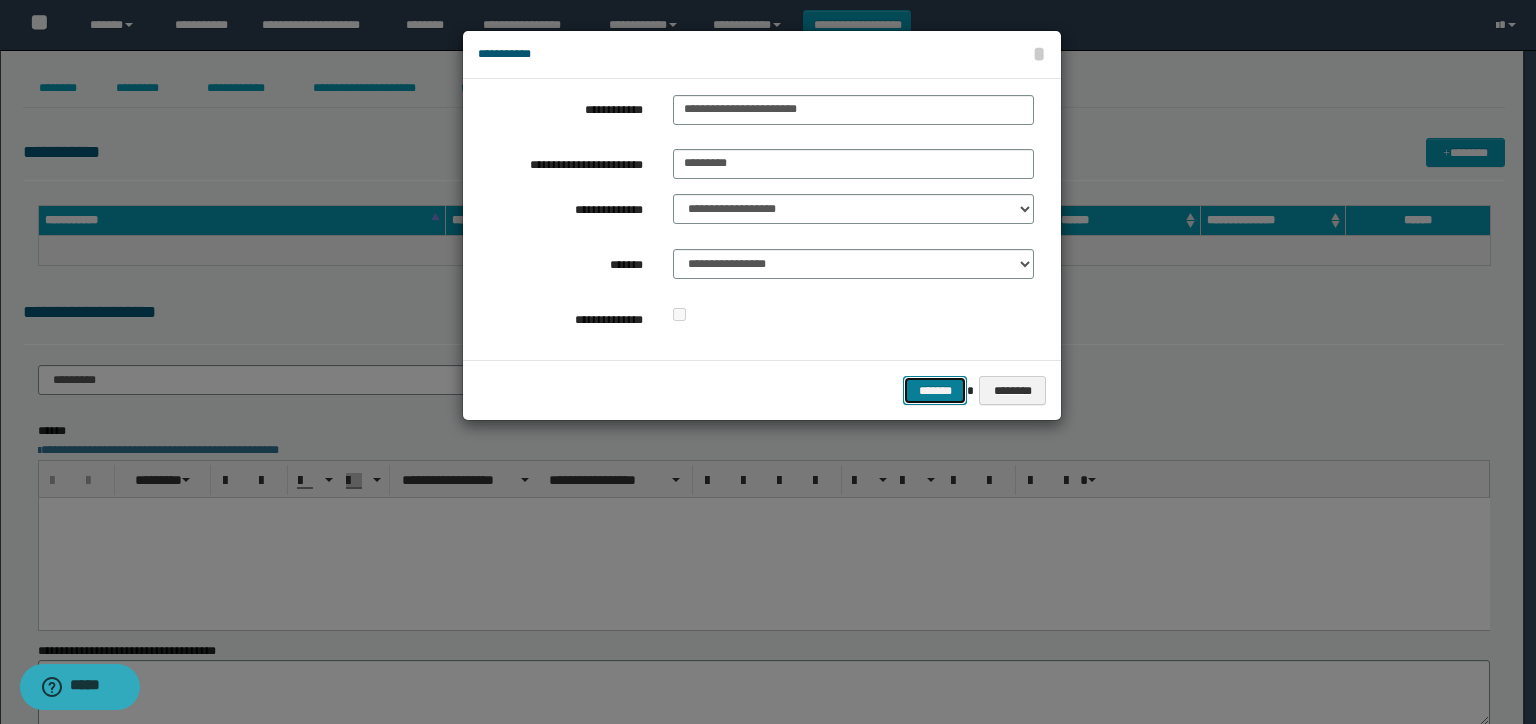 click on "*******" at bounding box center [935, 391] 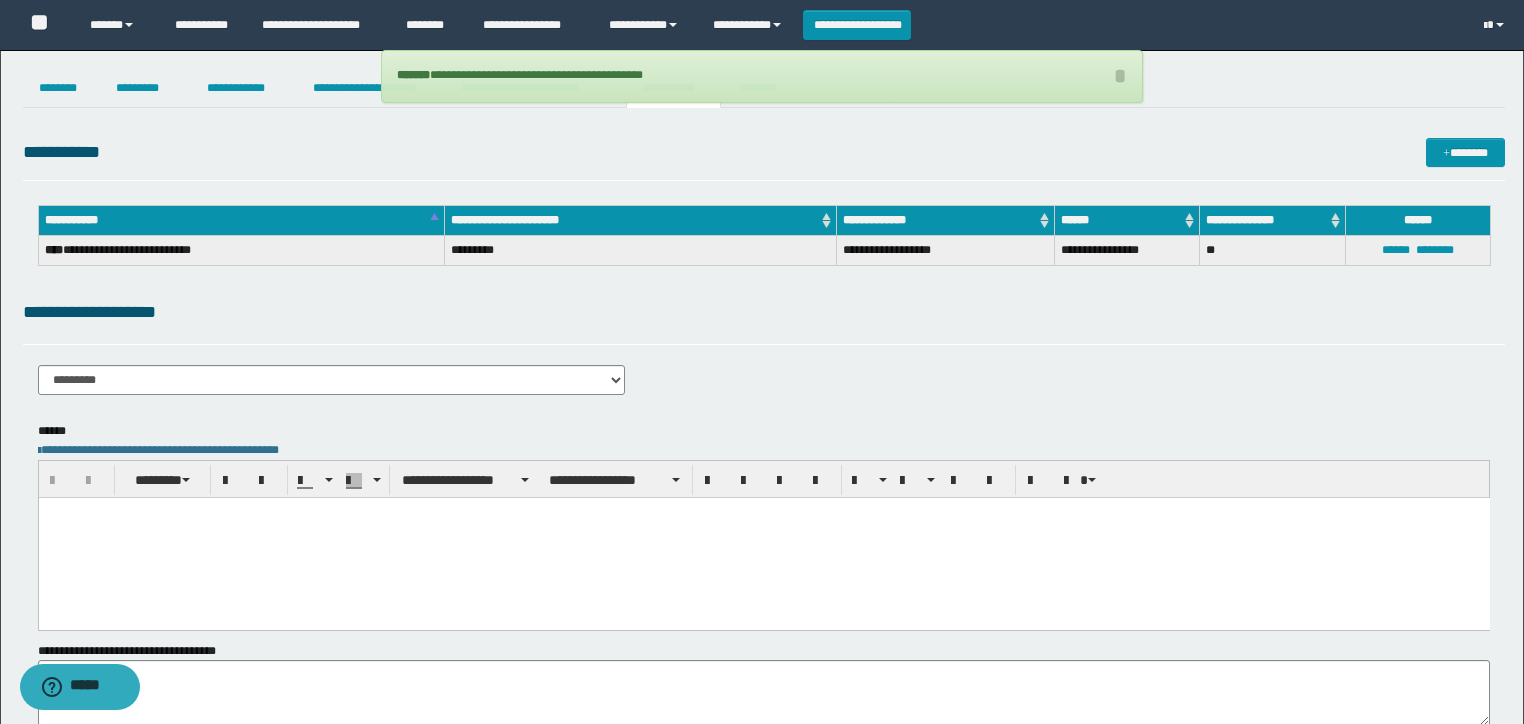drag, startPoint x: 576, startPoint y: 577, endPoint x: 722, endPoint y: 610, distance: 149.683 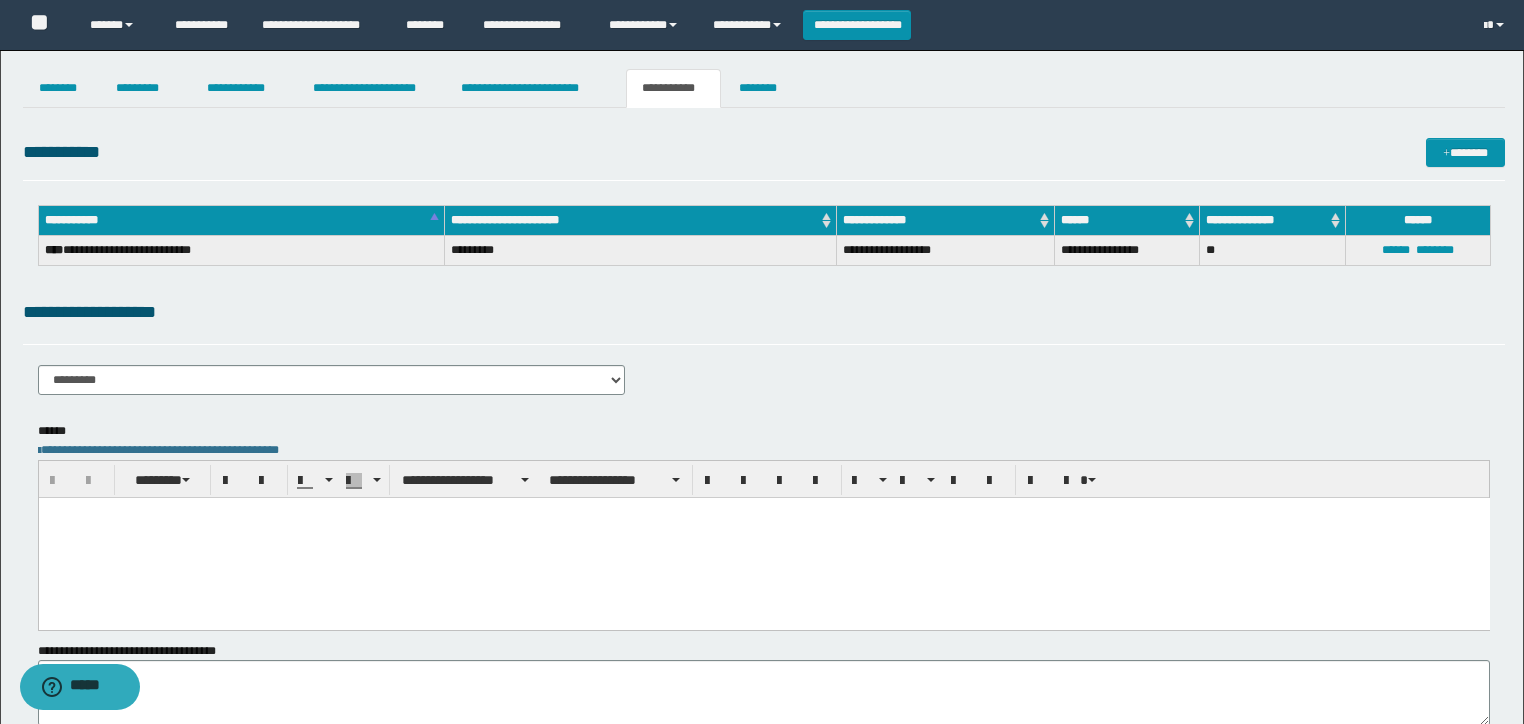 click at bounding box center (763, 512) 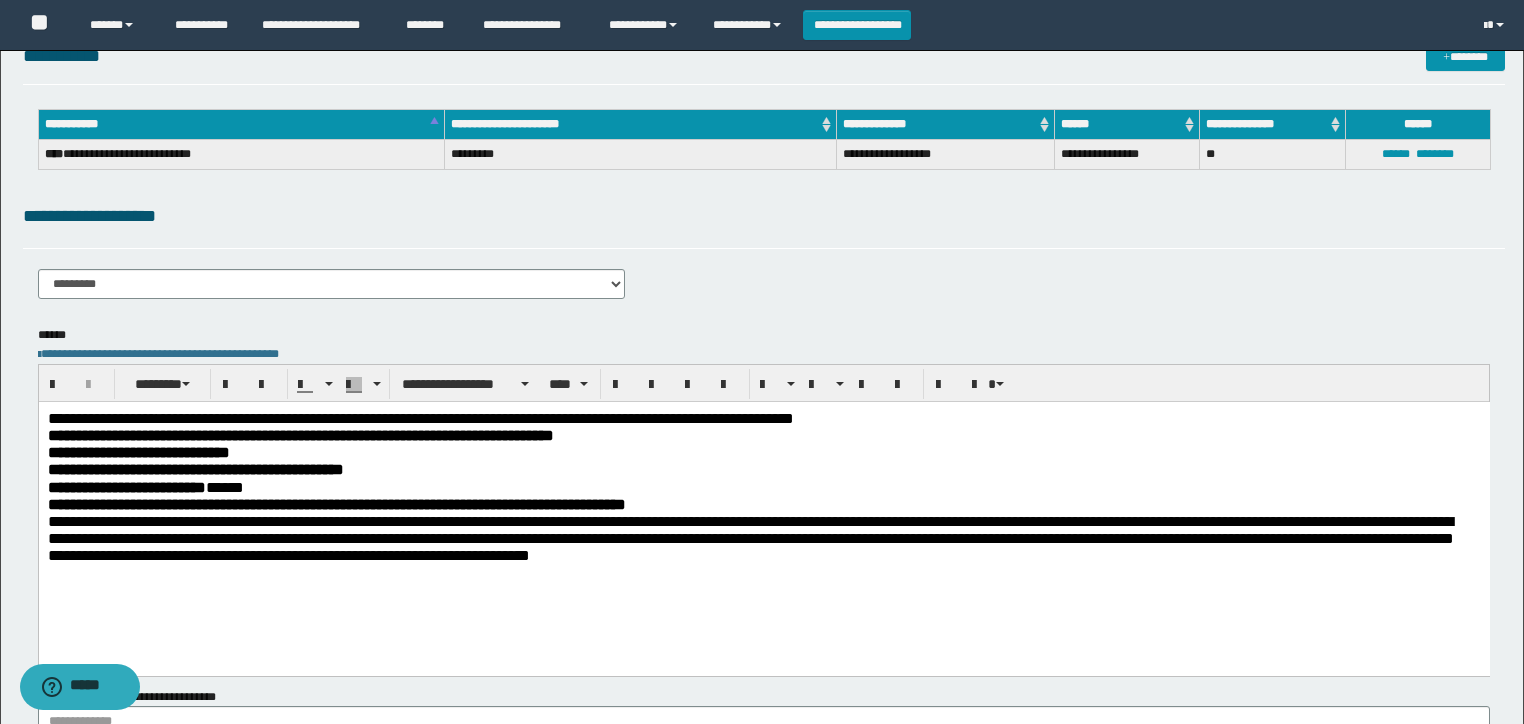 scroll, scrollTop: 297, scrollLeft: 0, axis: vertical 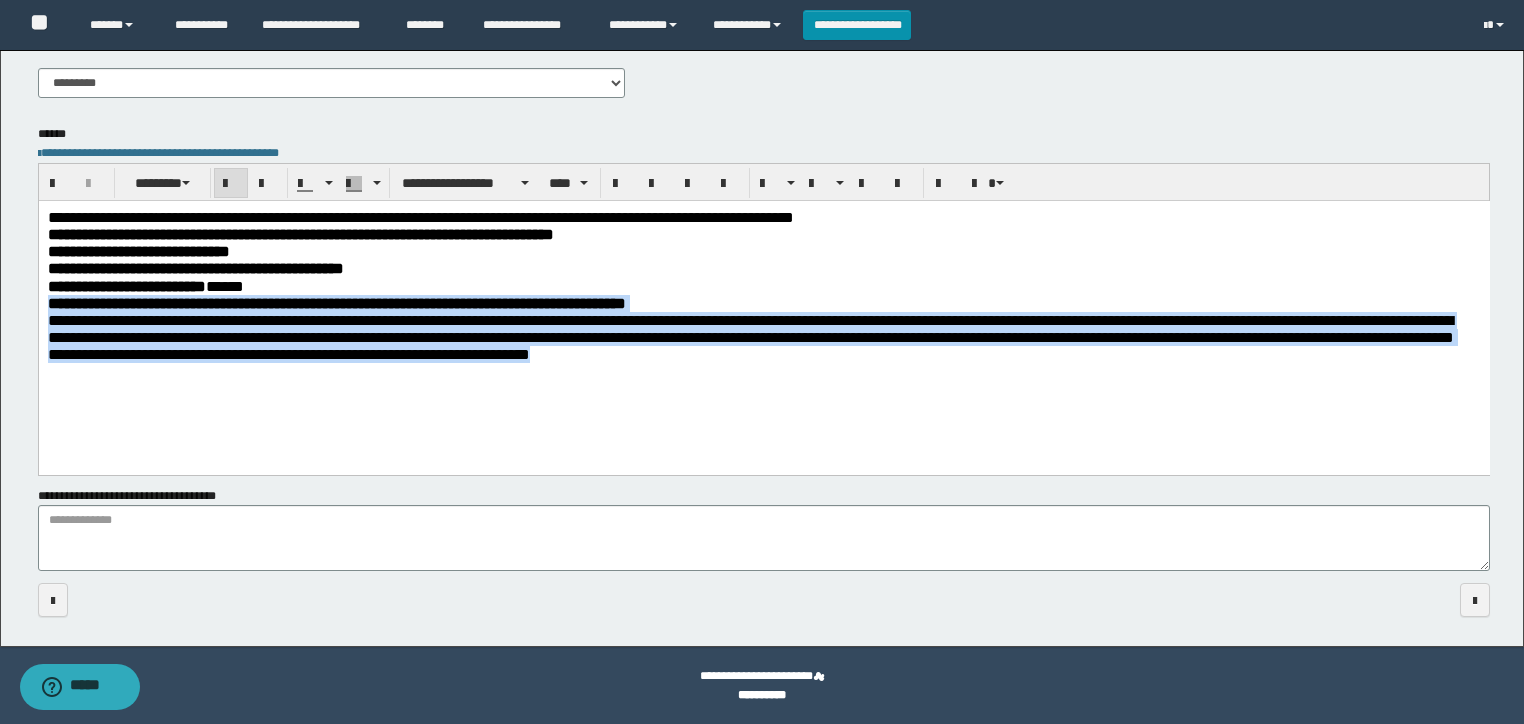 drag, startPoint x: 755, startPoint y: 381, endPoint x: 0, endPoint y: 305, distance: 758.81555 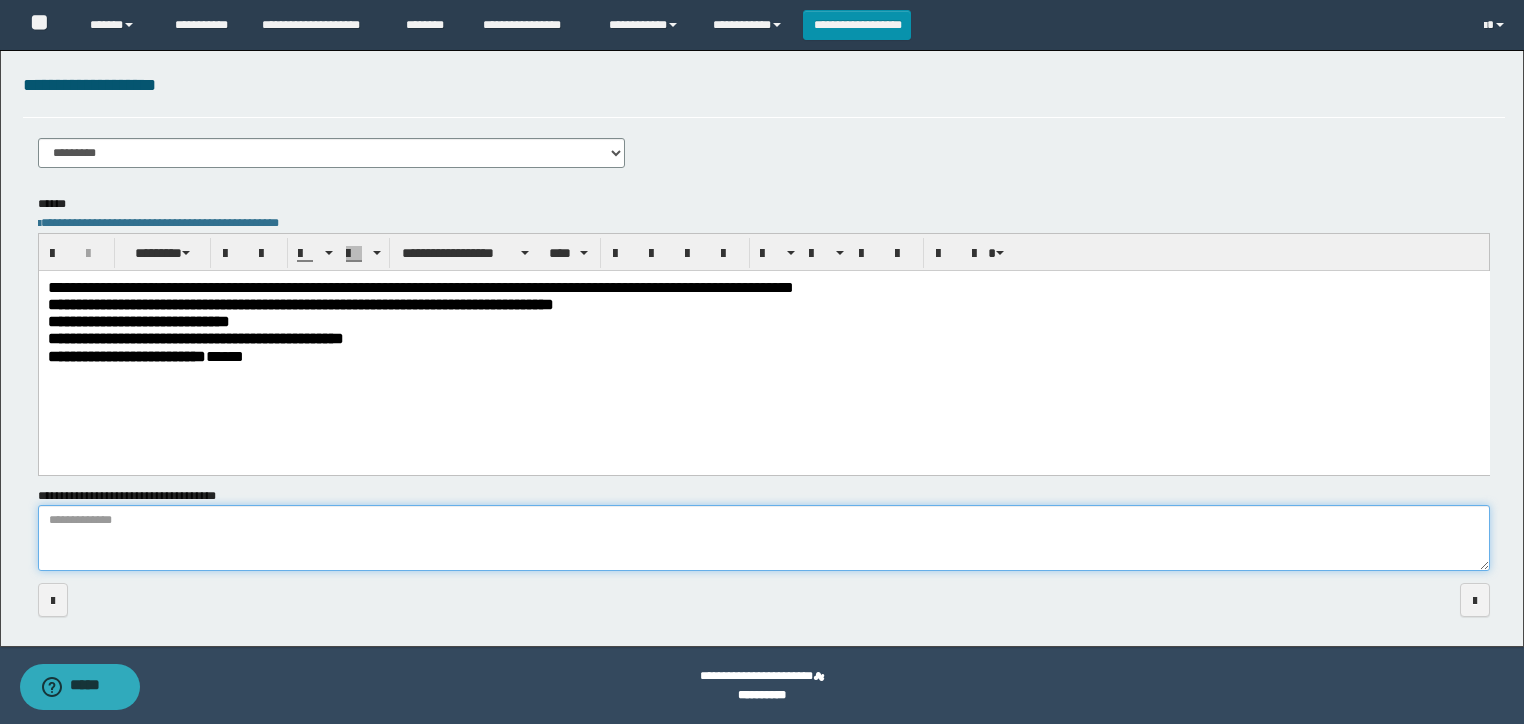 paste on "**********" 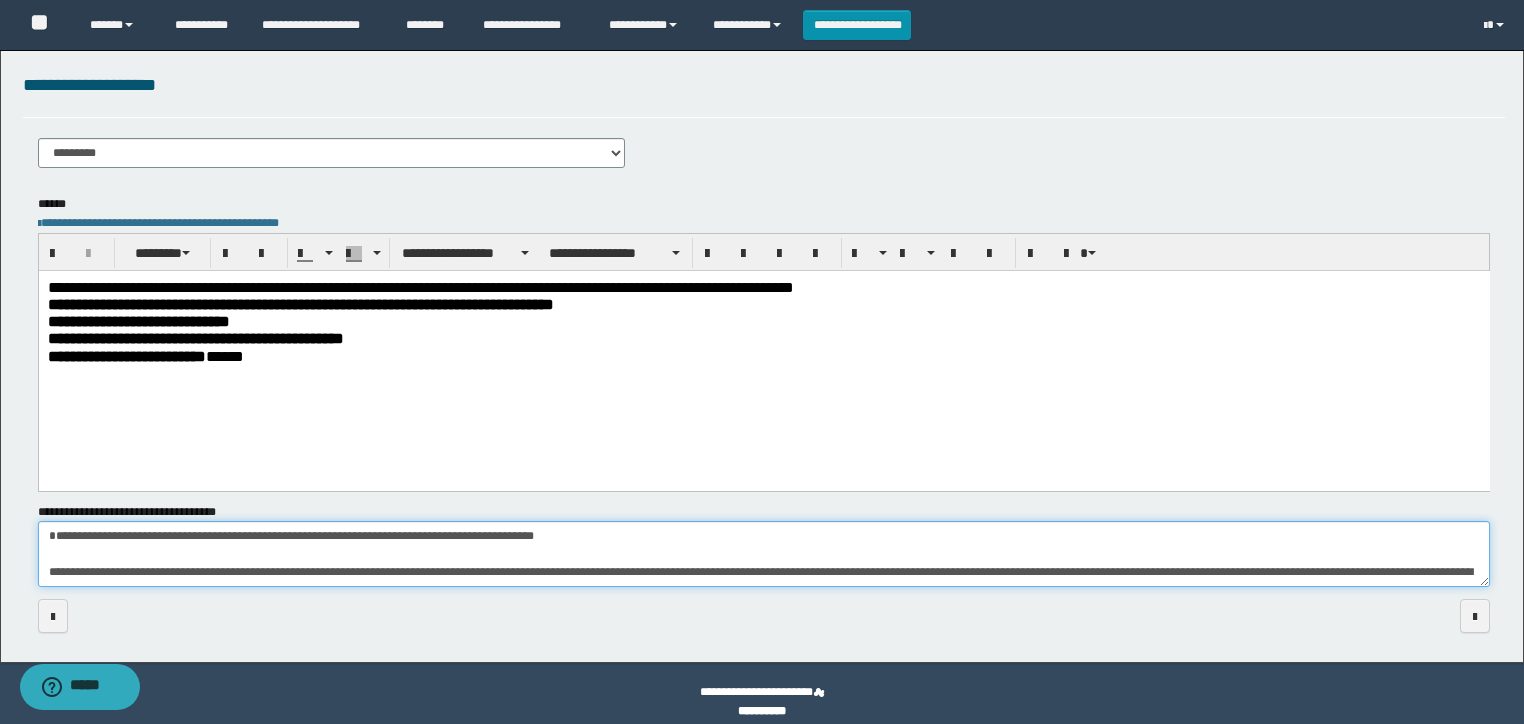 drag, startPoint x: 96, startPoint y: 534, endPoint x: 124, endPoint y: 495, distance: 48.010414 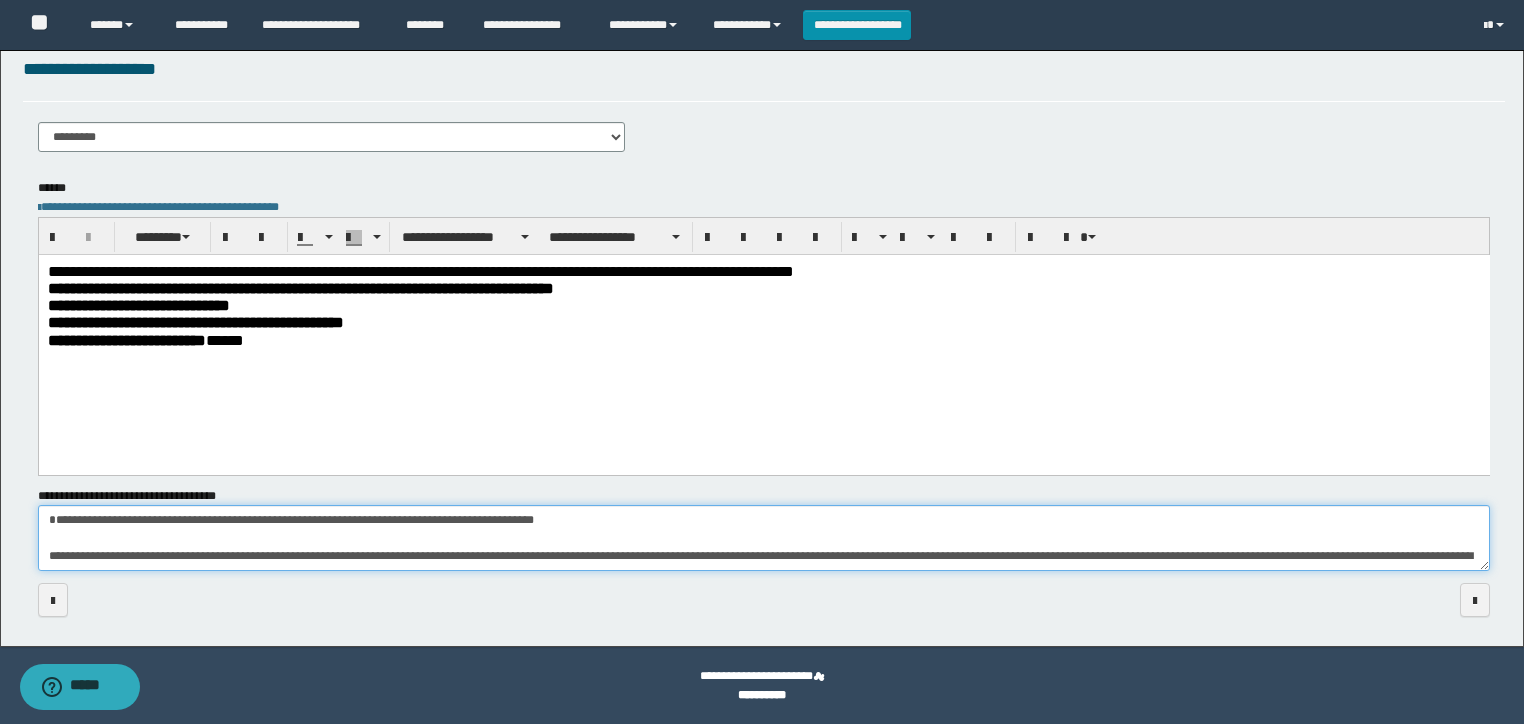 scroll, scrollTop: 29, scrollLeft: 0, axis: vertical 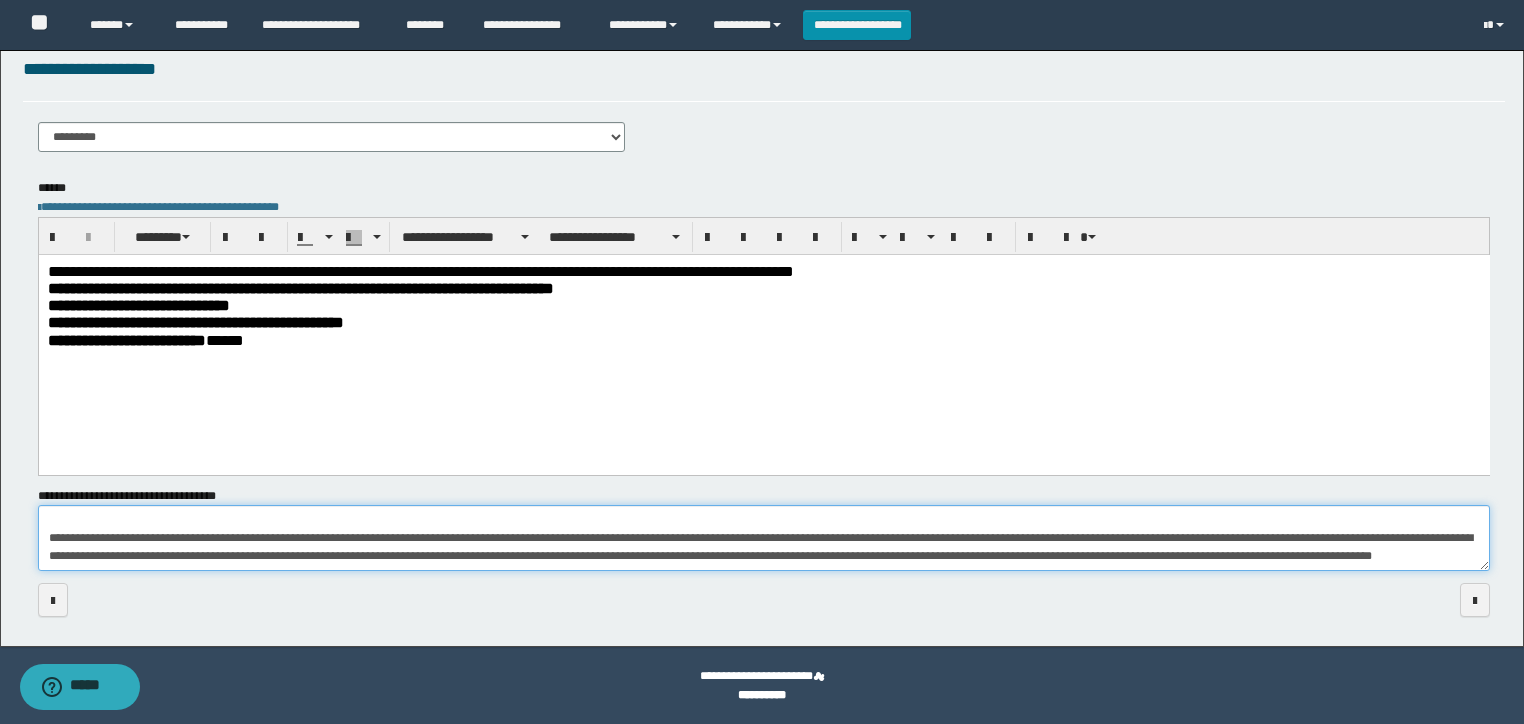 type on "**********" 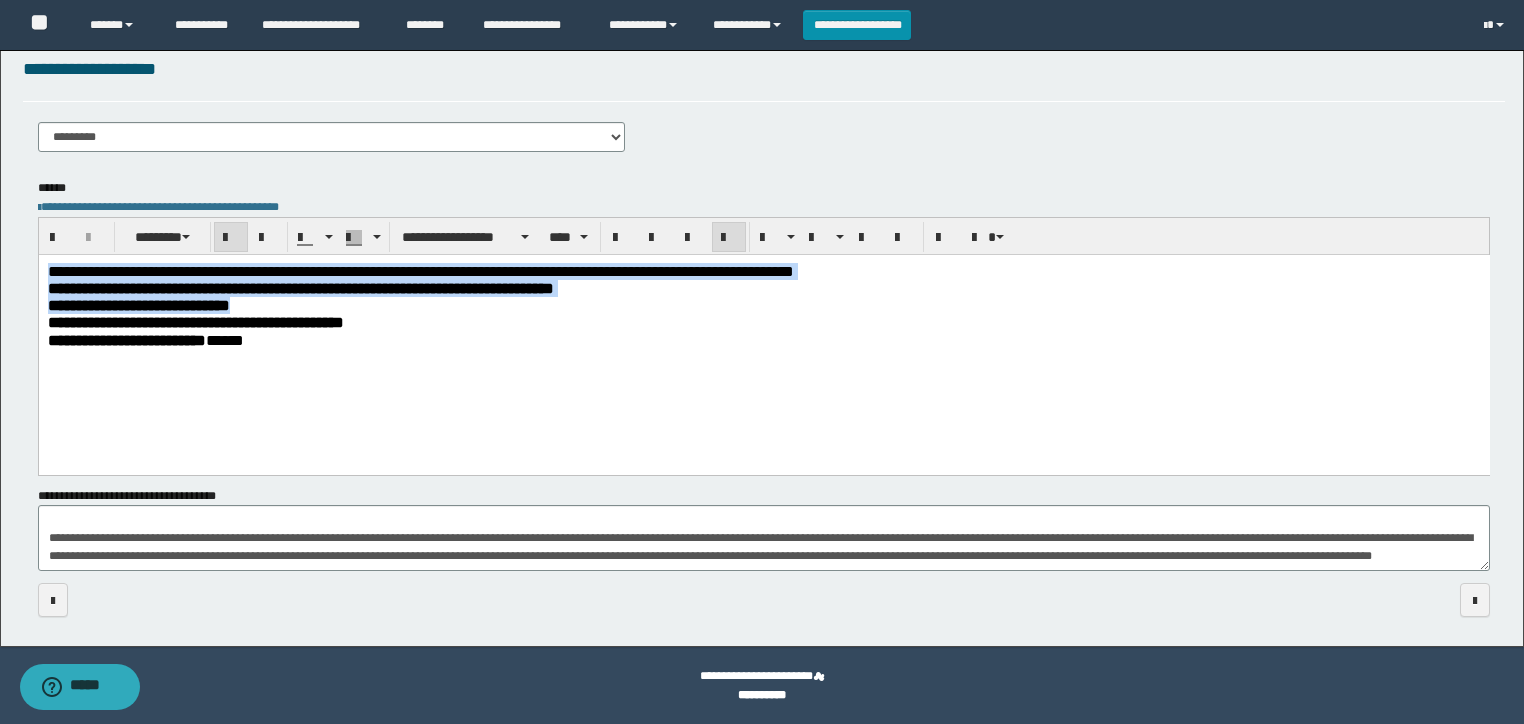 drag, startPoint x: 371, startPoint y: 302, endPoint x: -1, endPoint y: 193, distance: 387.6403 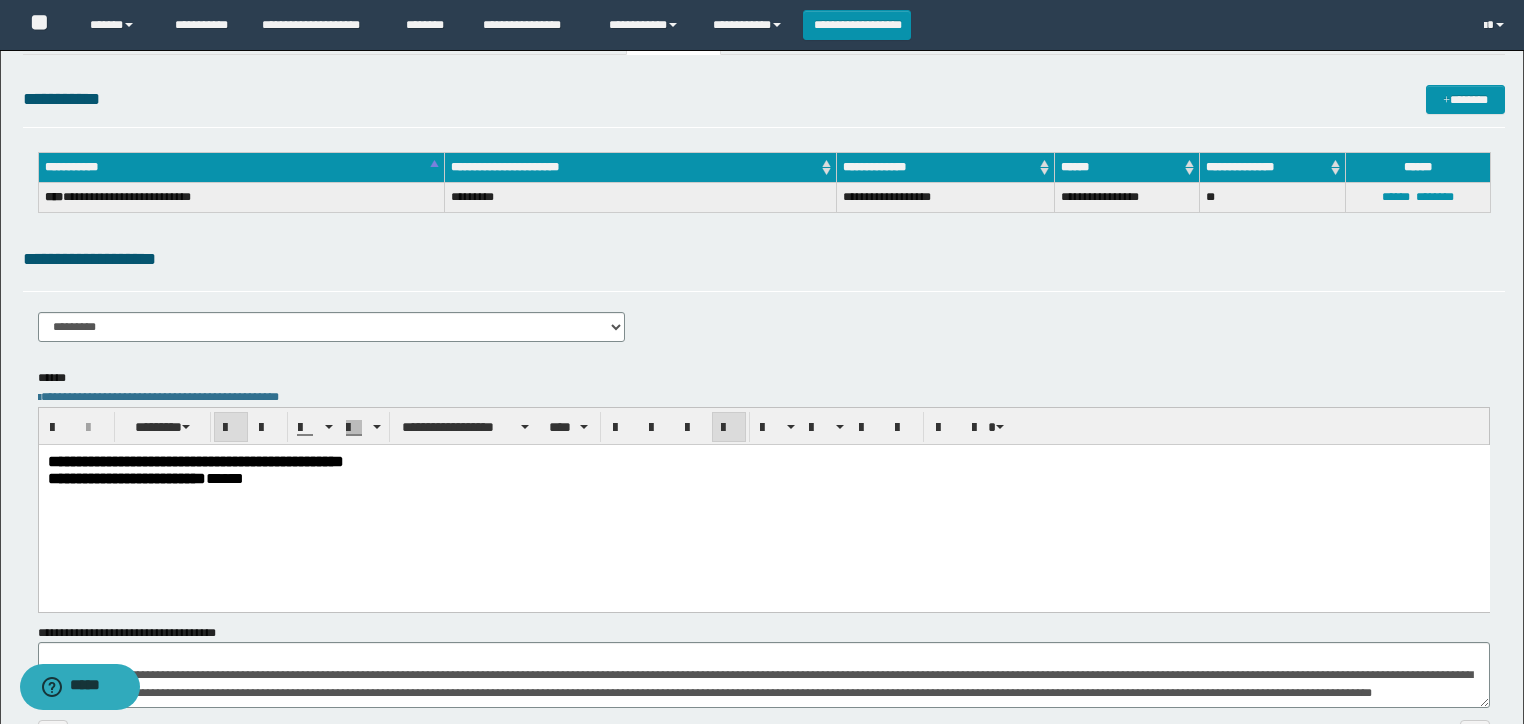 scroll, scrollTop: 0, scrollLeft: 0, axis: both 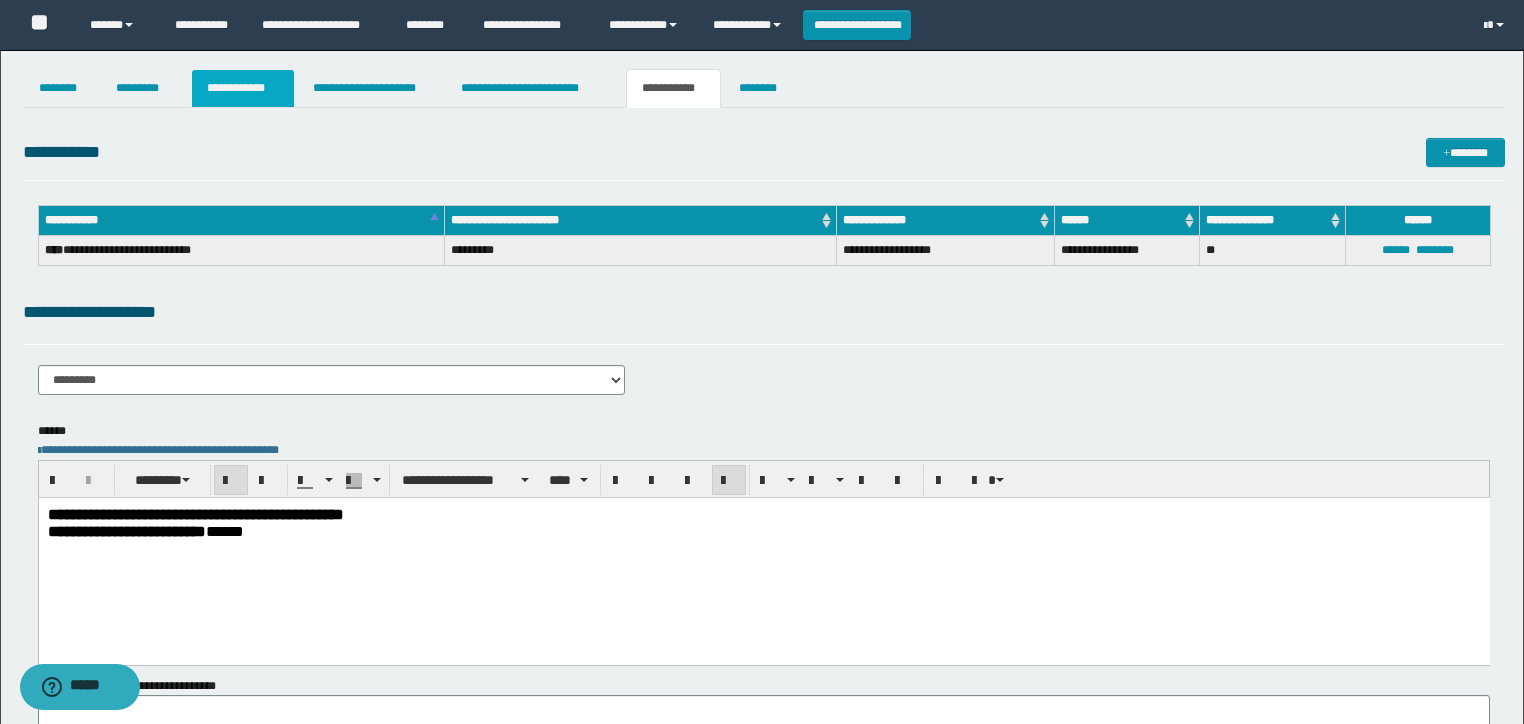 click on "**********" at bounding box center (243, 88) 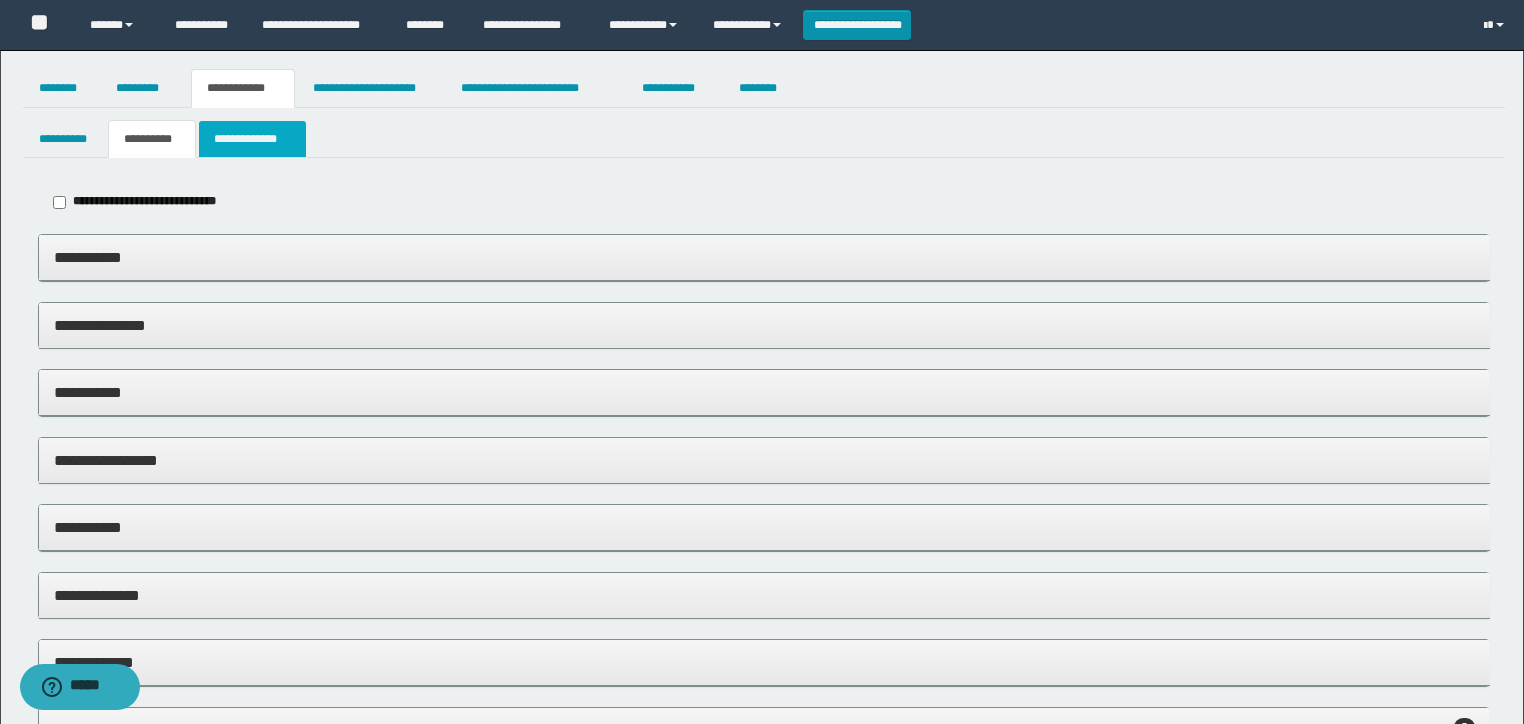 click on "**********" at bounding box center [252, 139] 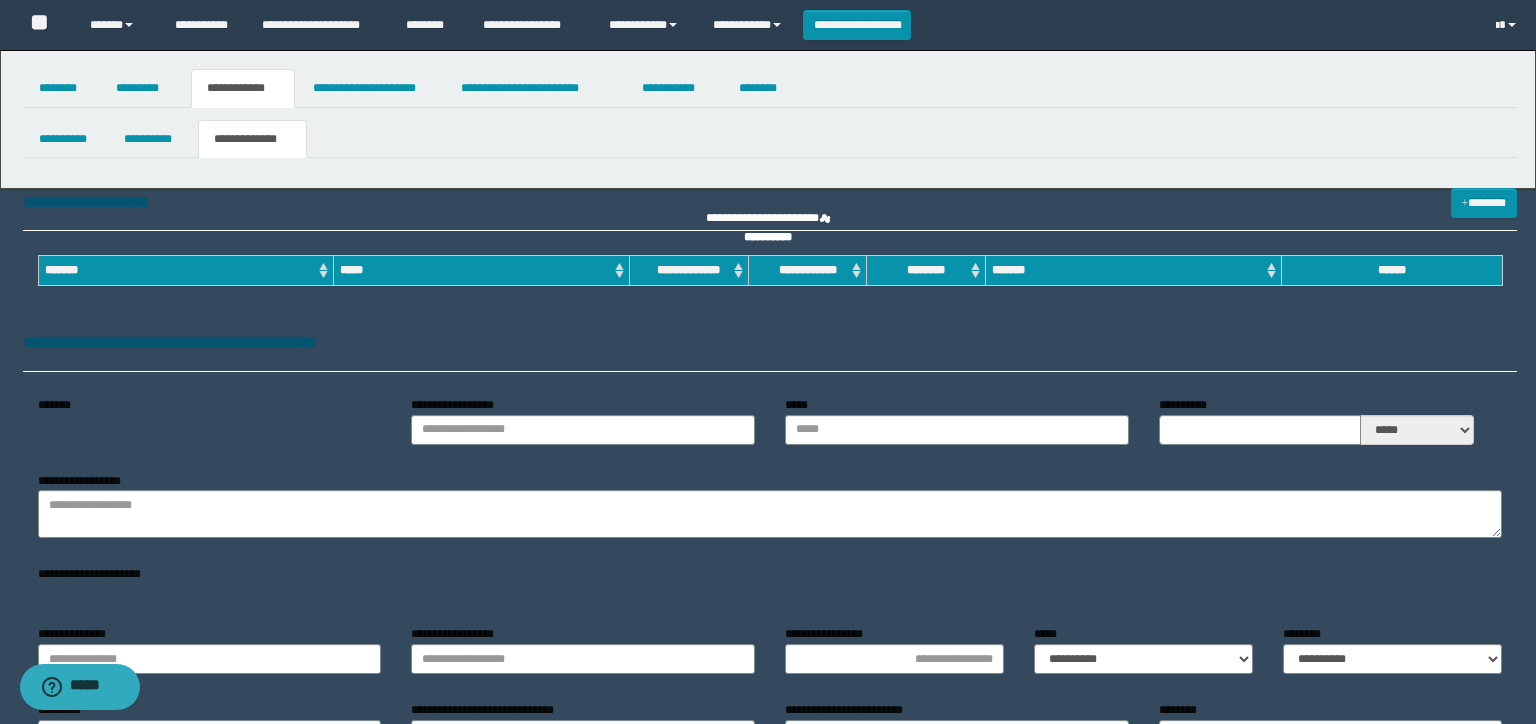 type on "**********" 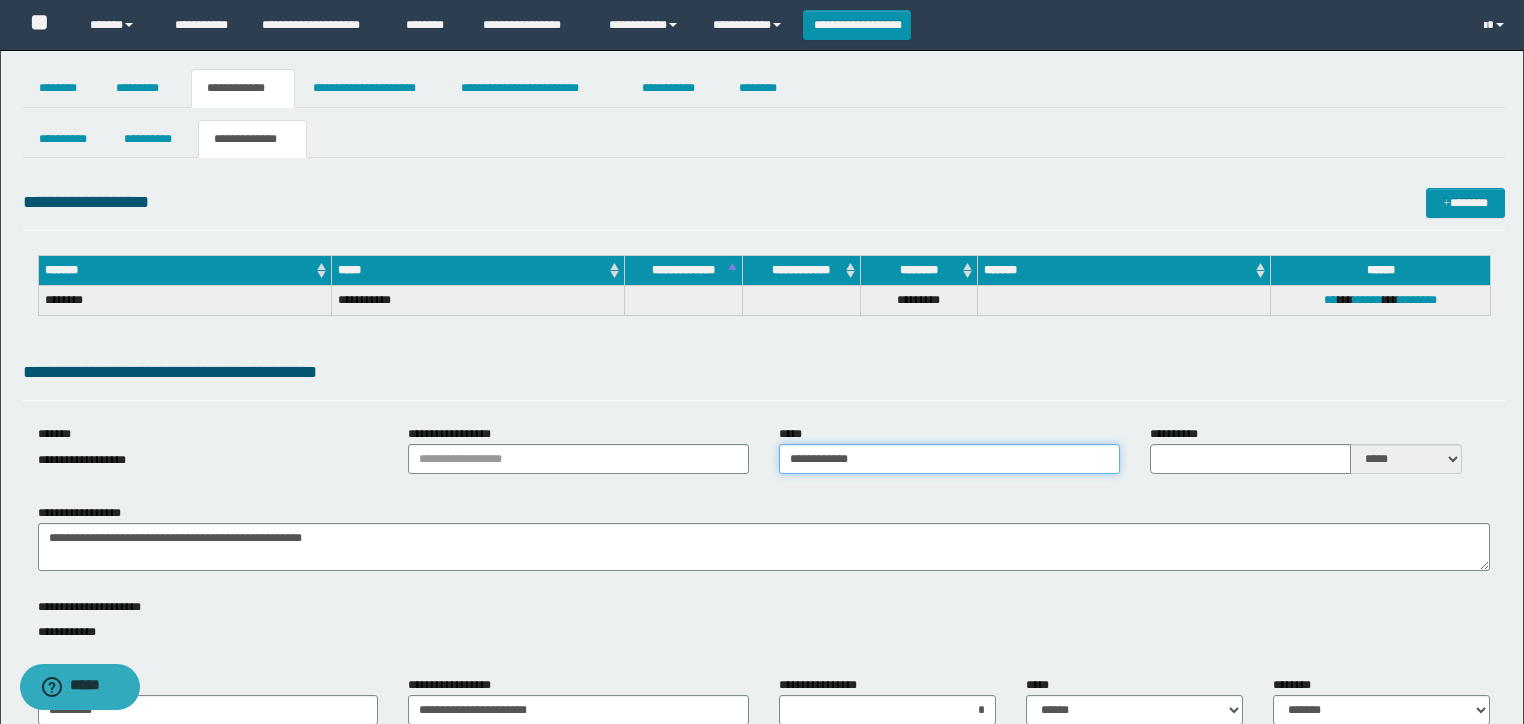 drag, startPoint x: 703, startPoint y: 460, endPoint x: 596, endPoint y: 452, distance: 107.298645 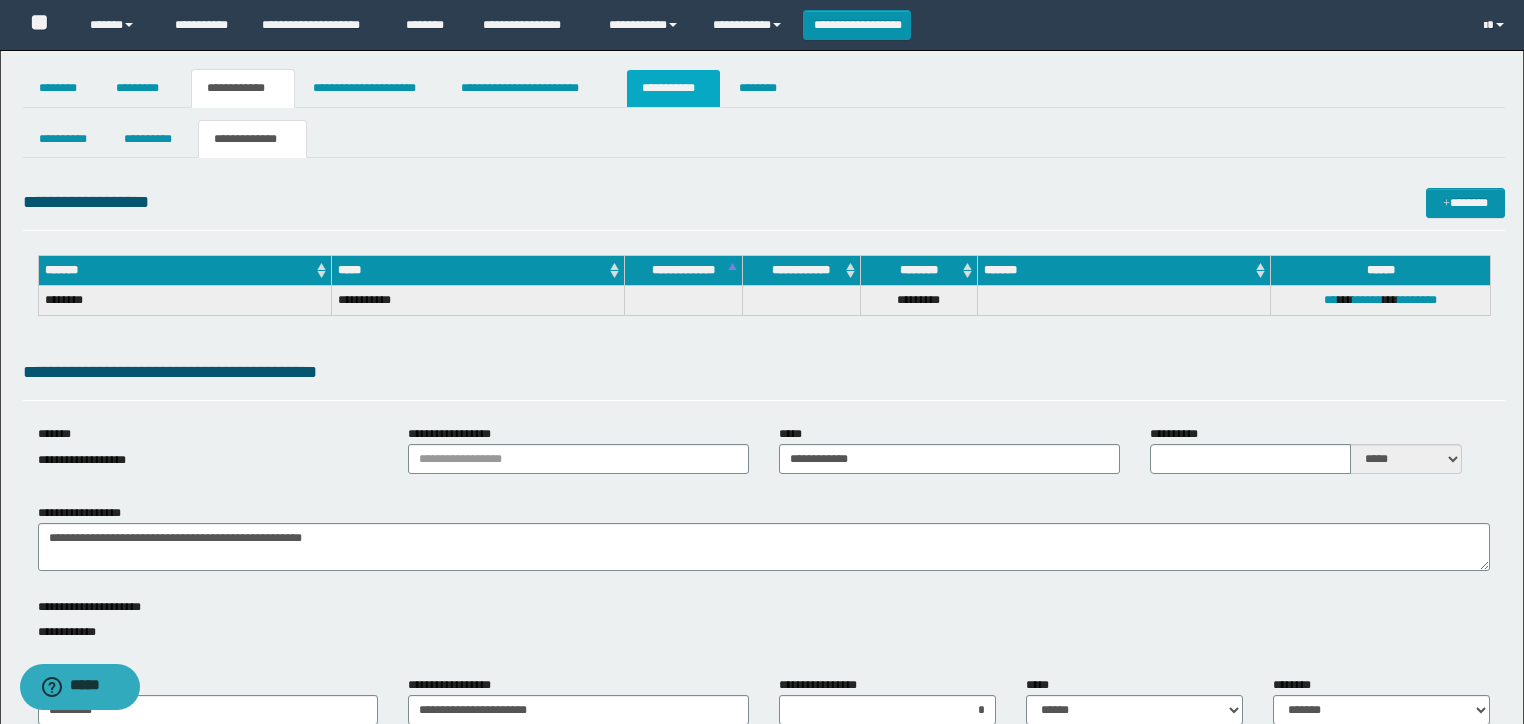 click on "**********" at bounding box center (673, 88) 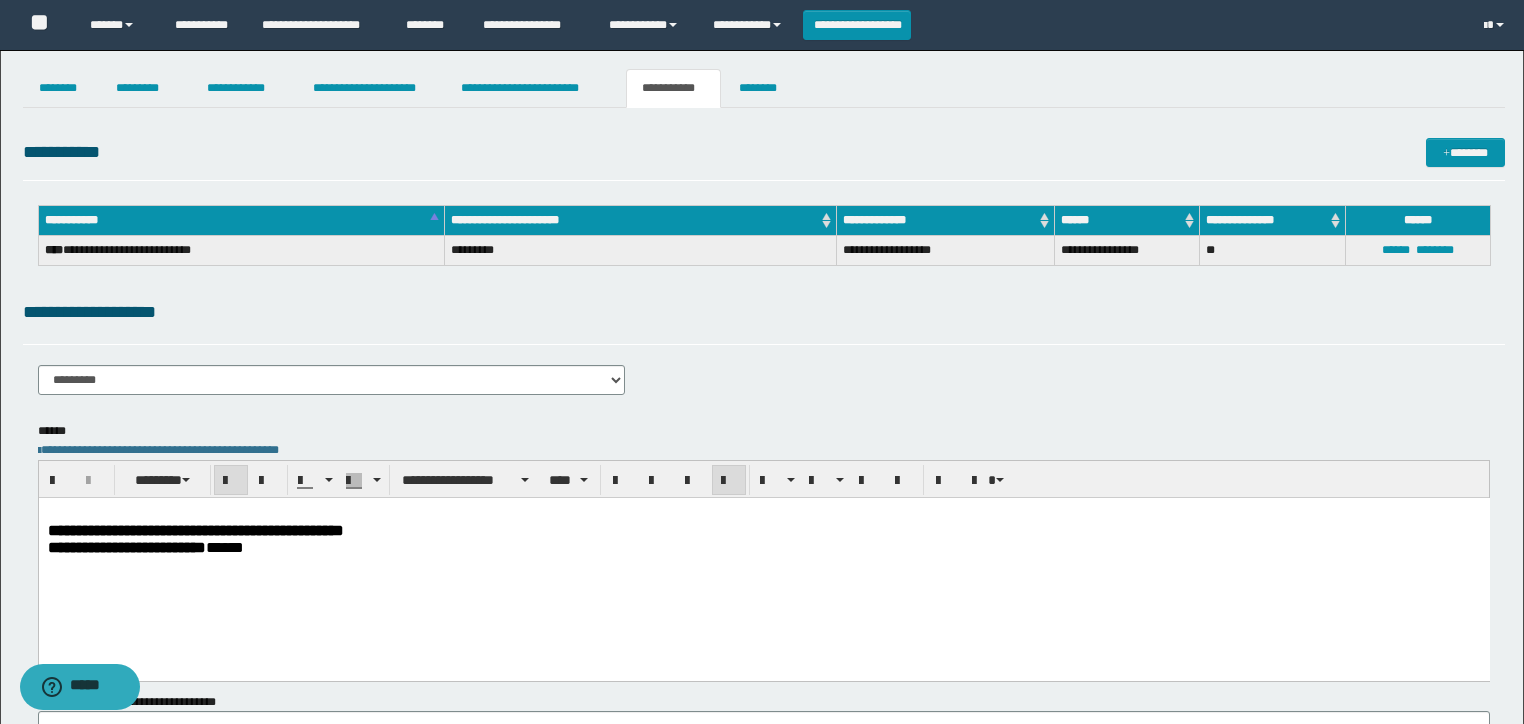 click on "**********" at bounding box center (763, 529) 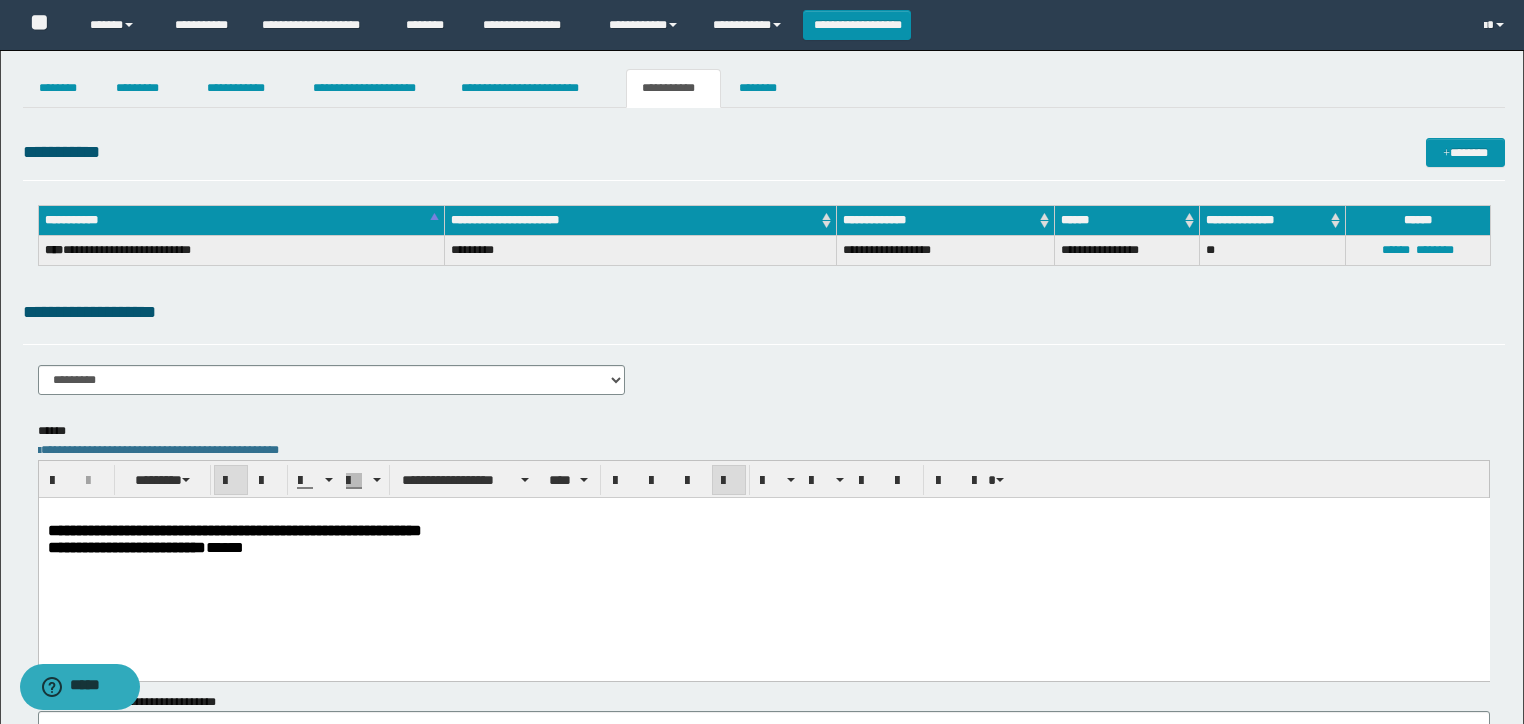 click on "**********" at bounding box center (763, 563) 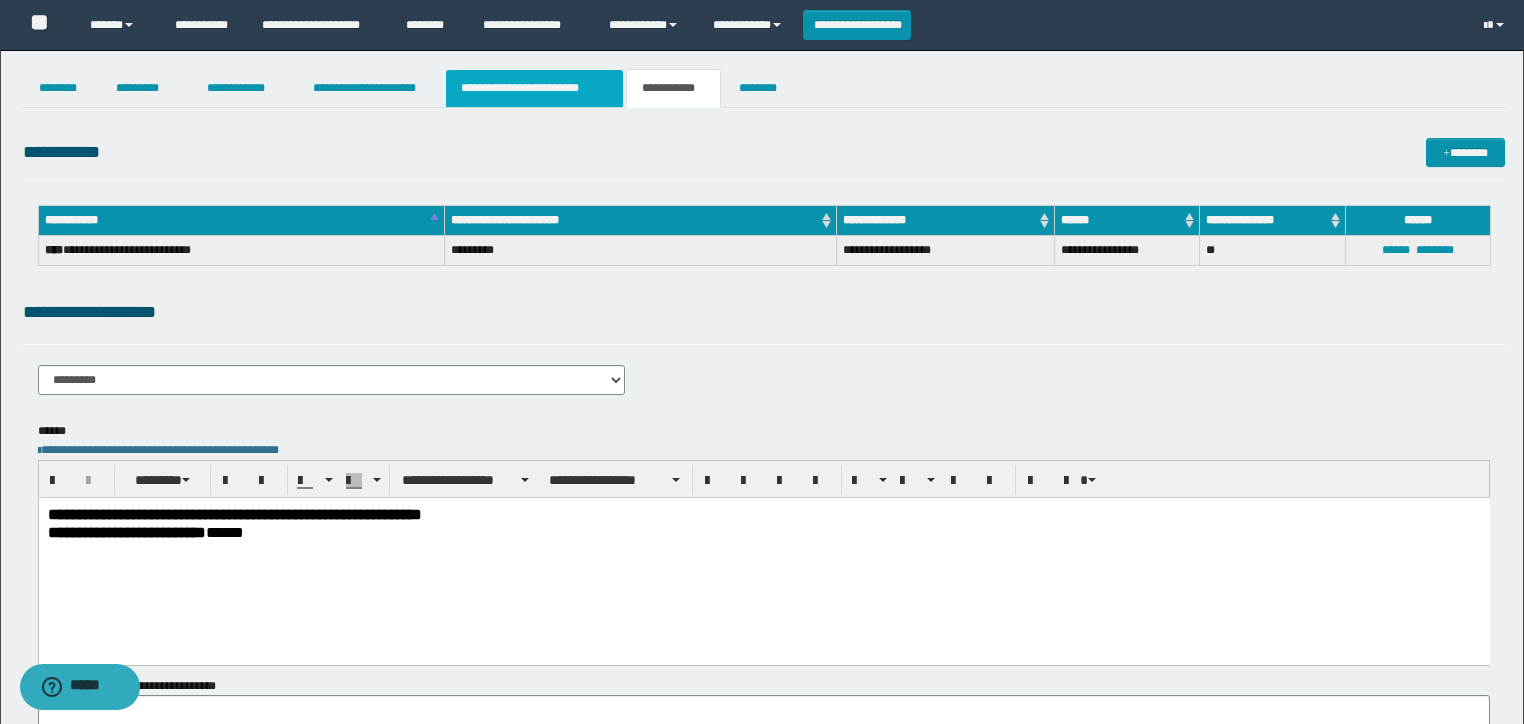 click on "**********" at bounding box center [534, 88] 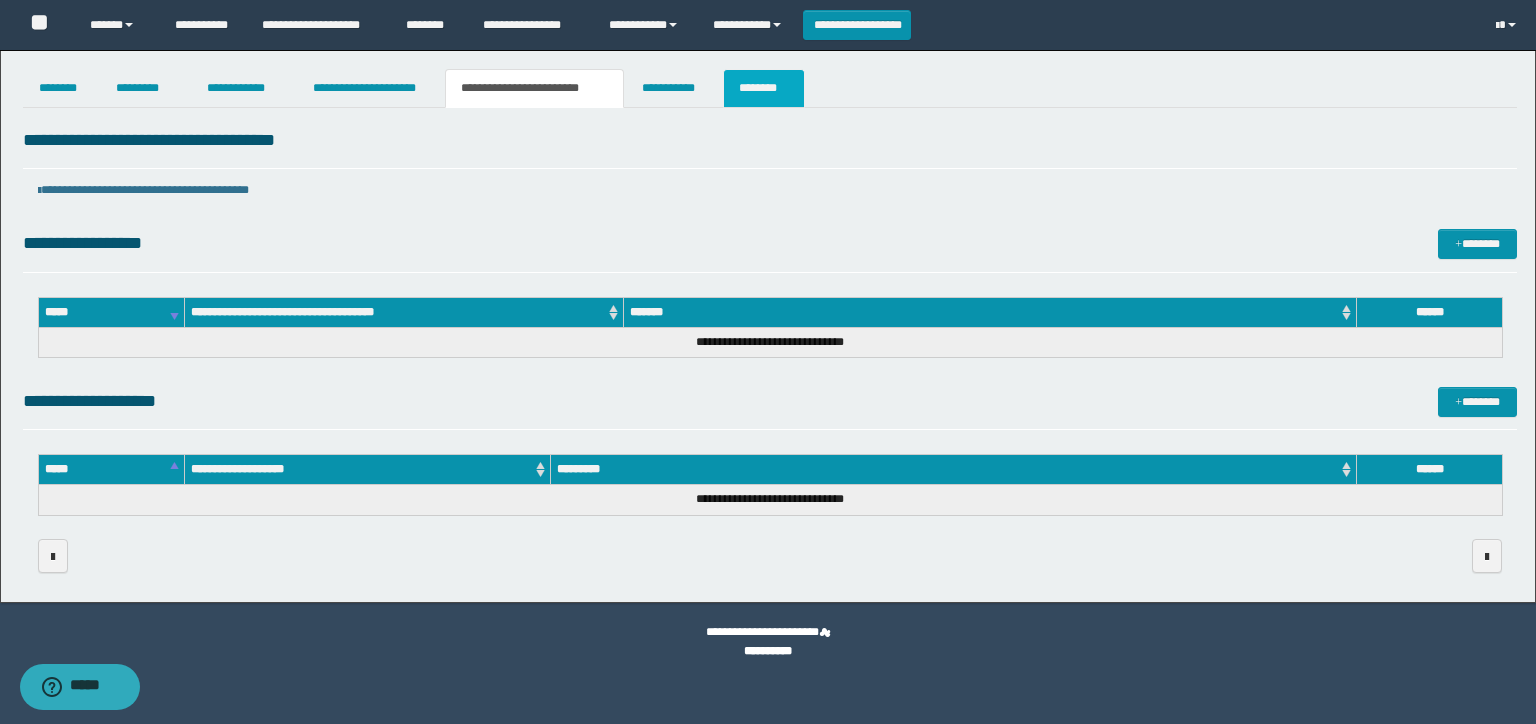 click on "********" at bounding box center [764, 88] 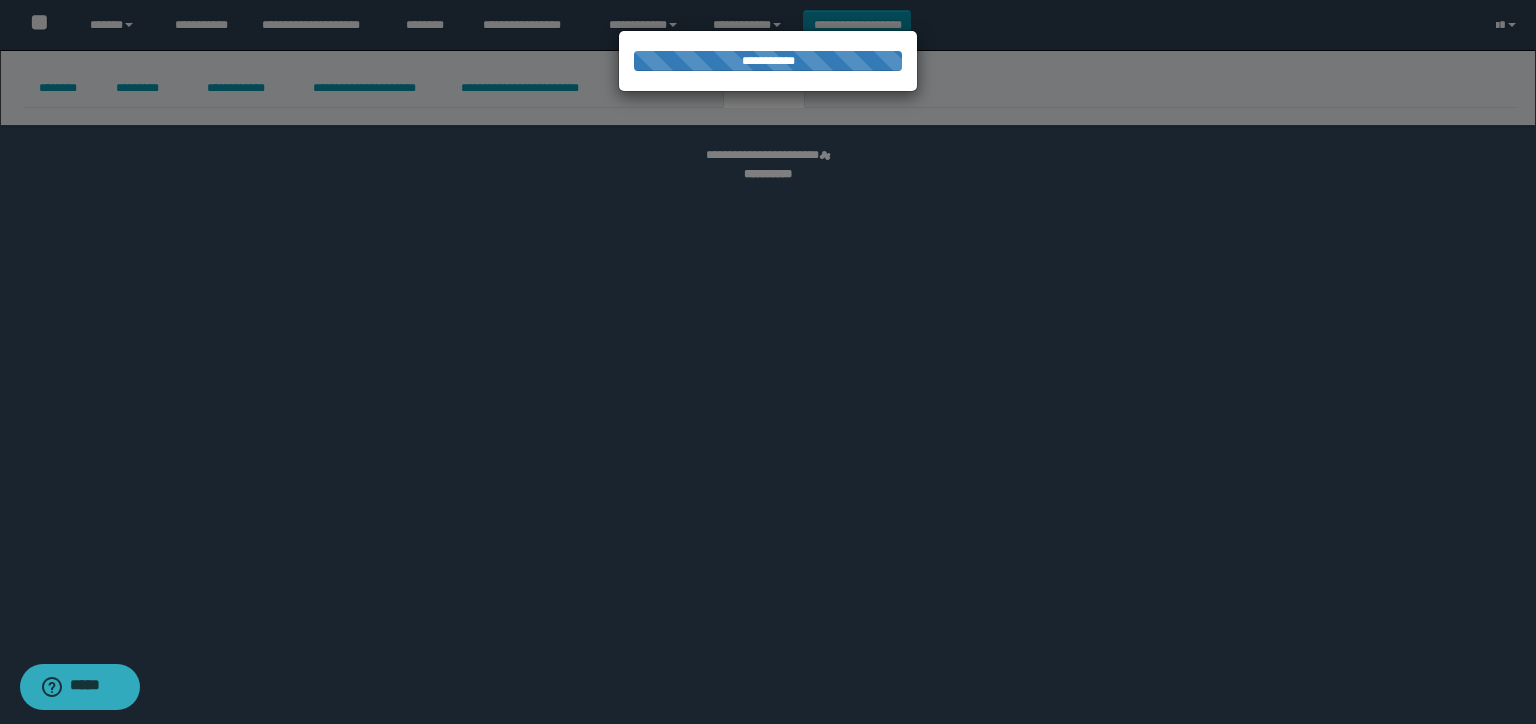 select 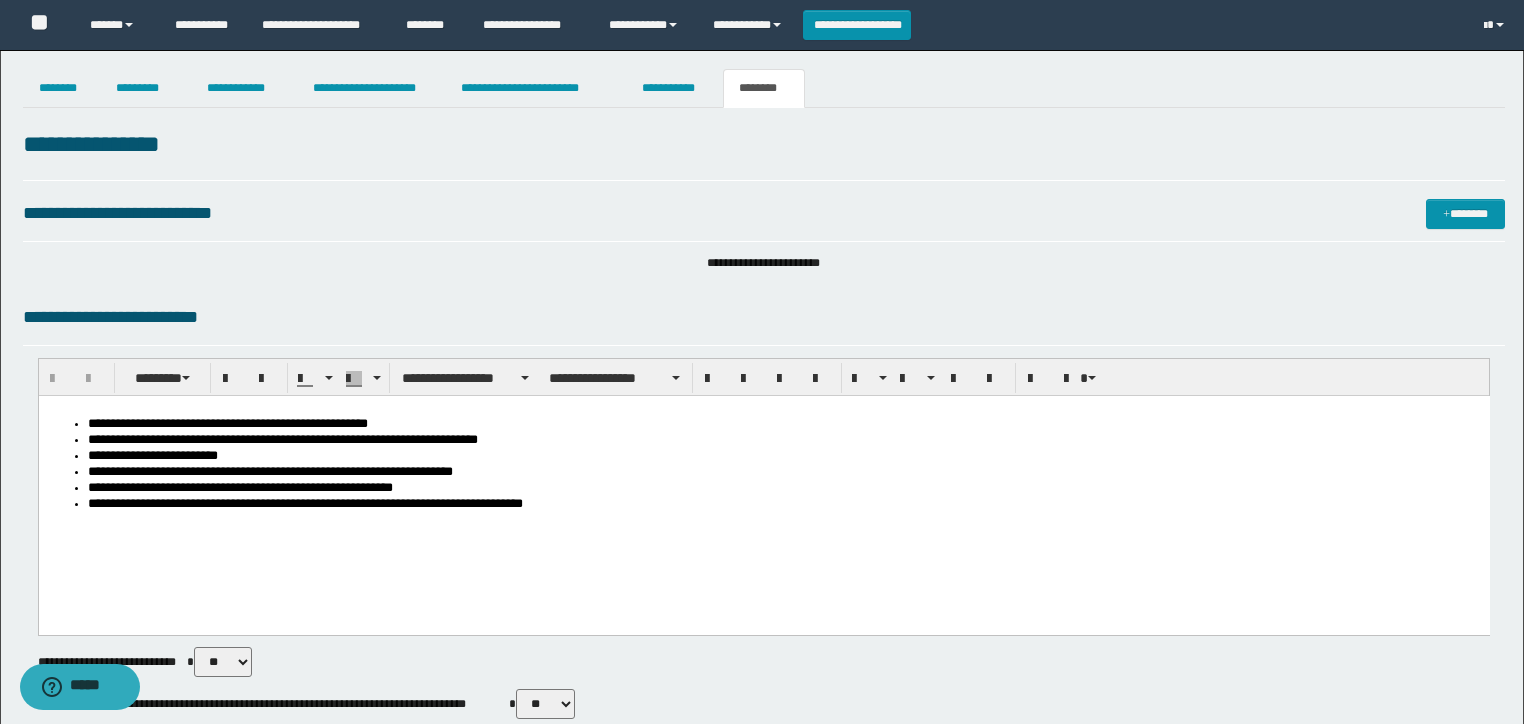 scroll, scrollTop: 0, scrollLeft: 0, axis: both 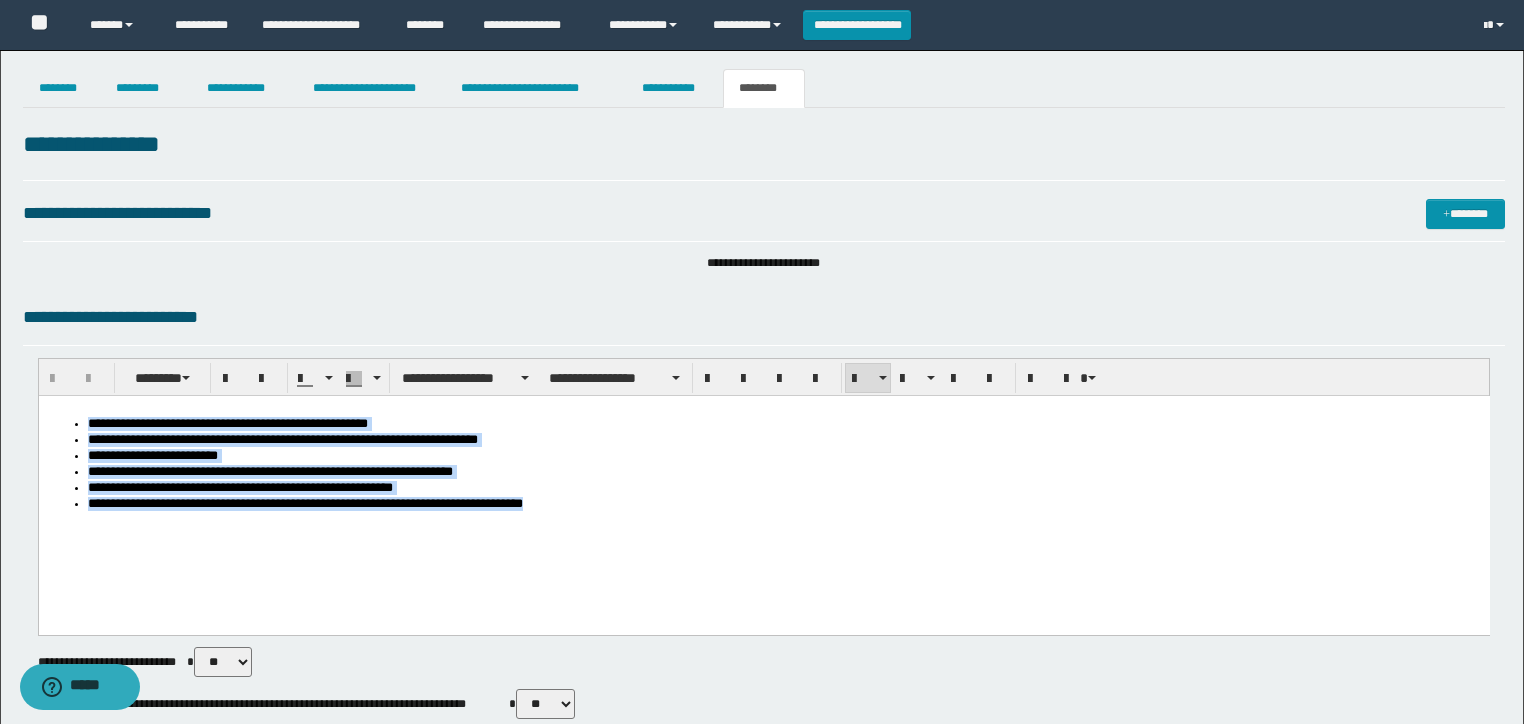 drag, startPoint x: 555, startPoint y: 545, endPoint x: -1, endPoint y: 295, distance: 609.61957 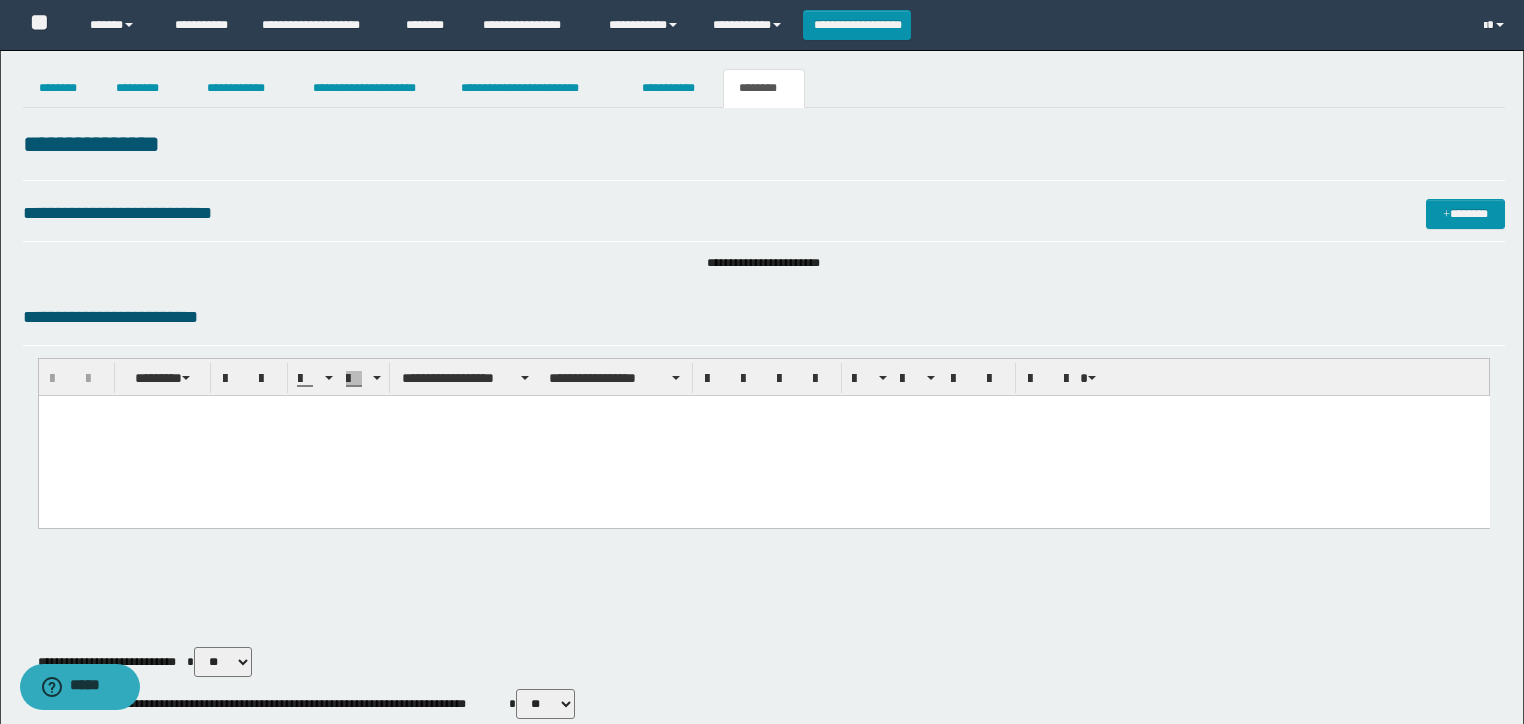 paste 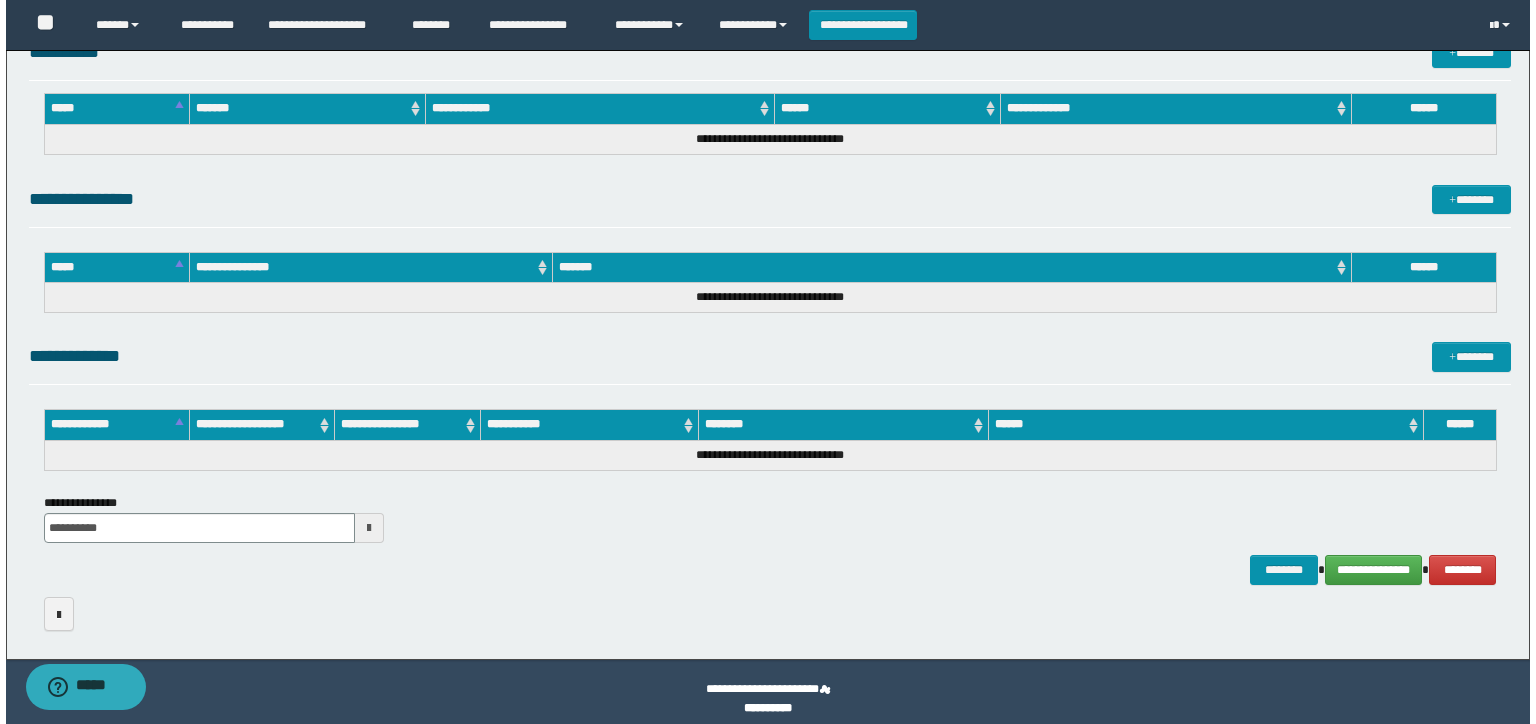 scroll, scrollTop: 935, scrollLeft: 0, axis: vertical 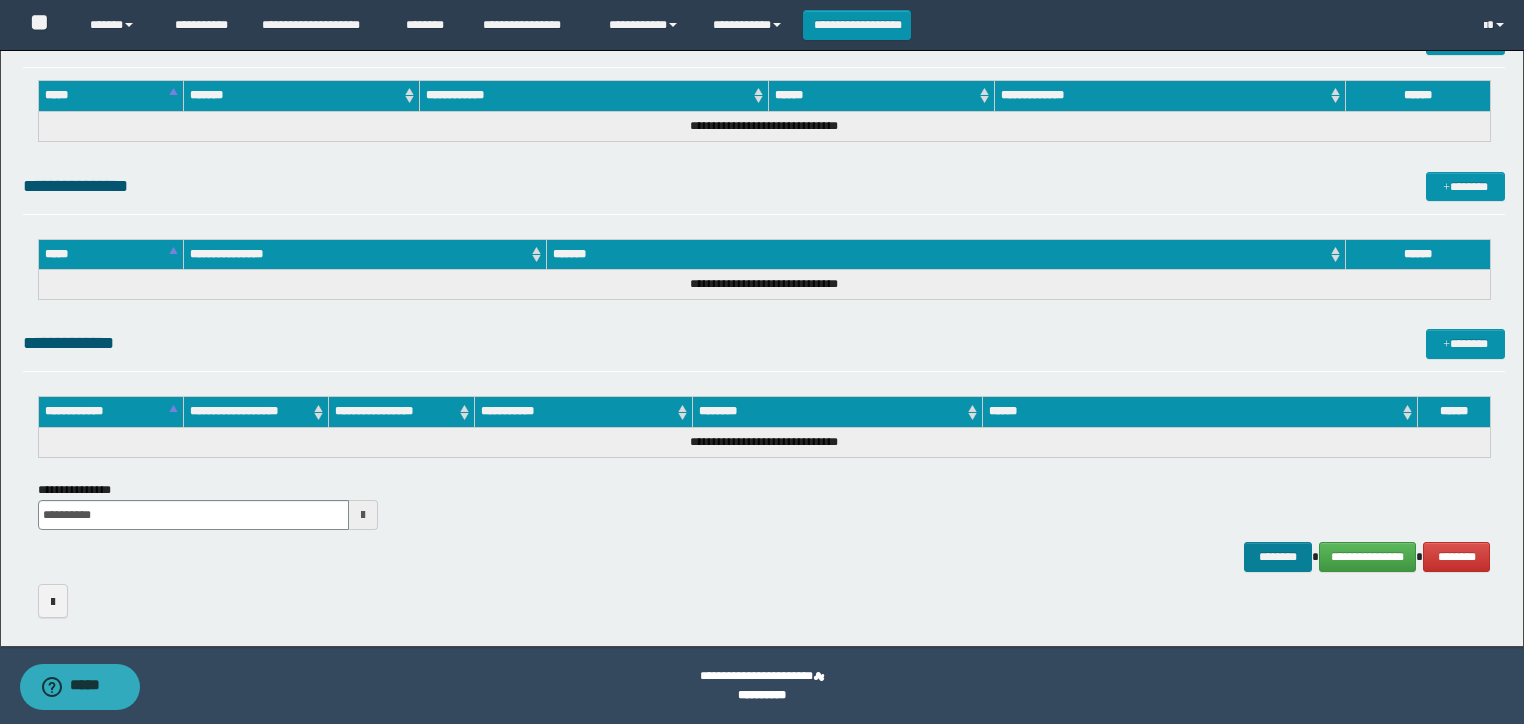 click on "********" at bounding box center [1277, 557] 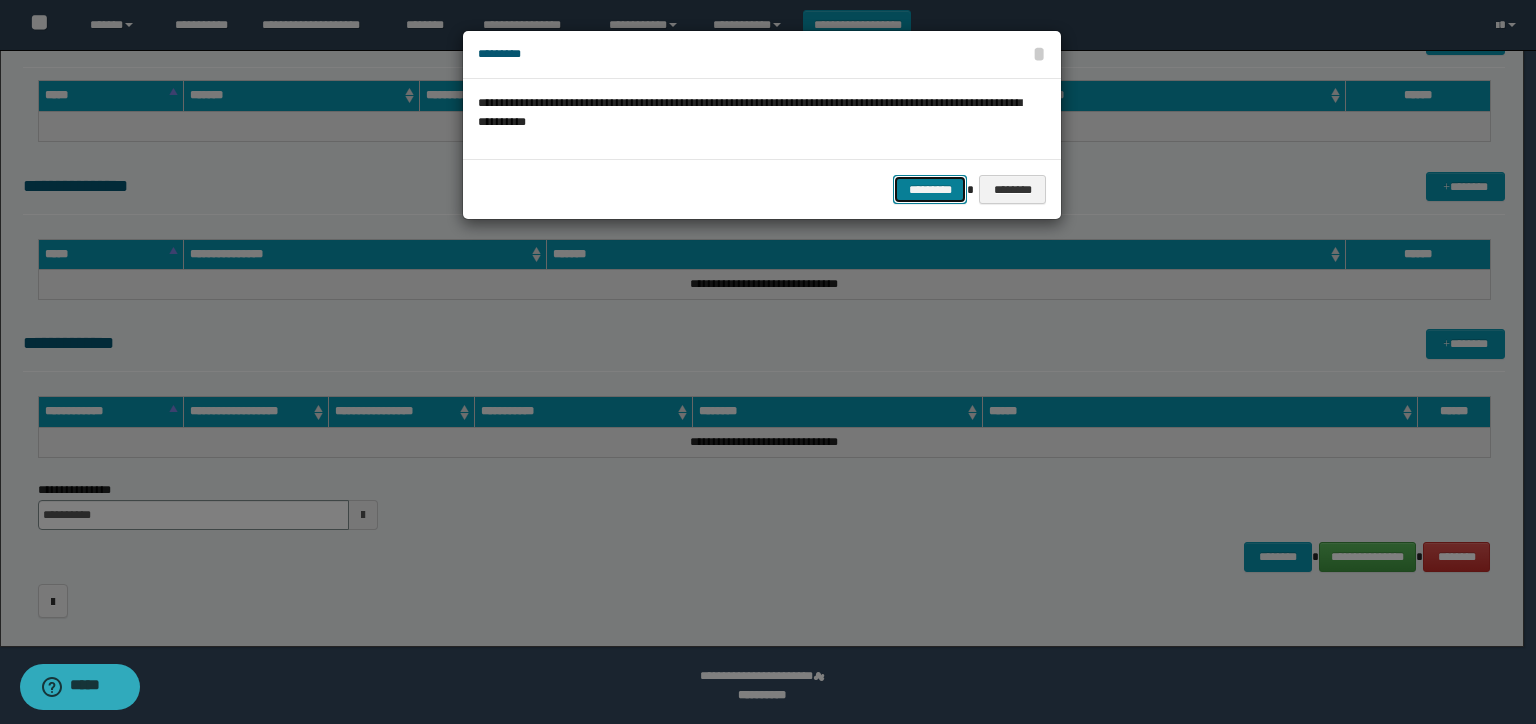 click on "*********" at bounding box center [930, 190] 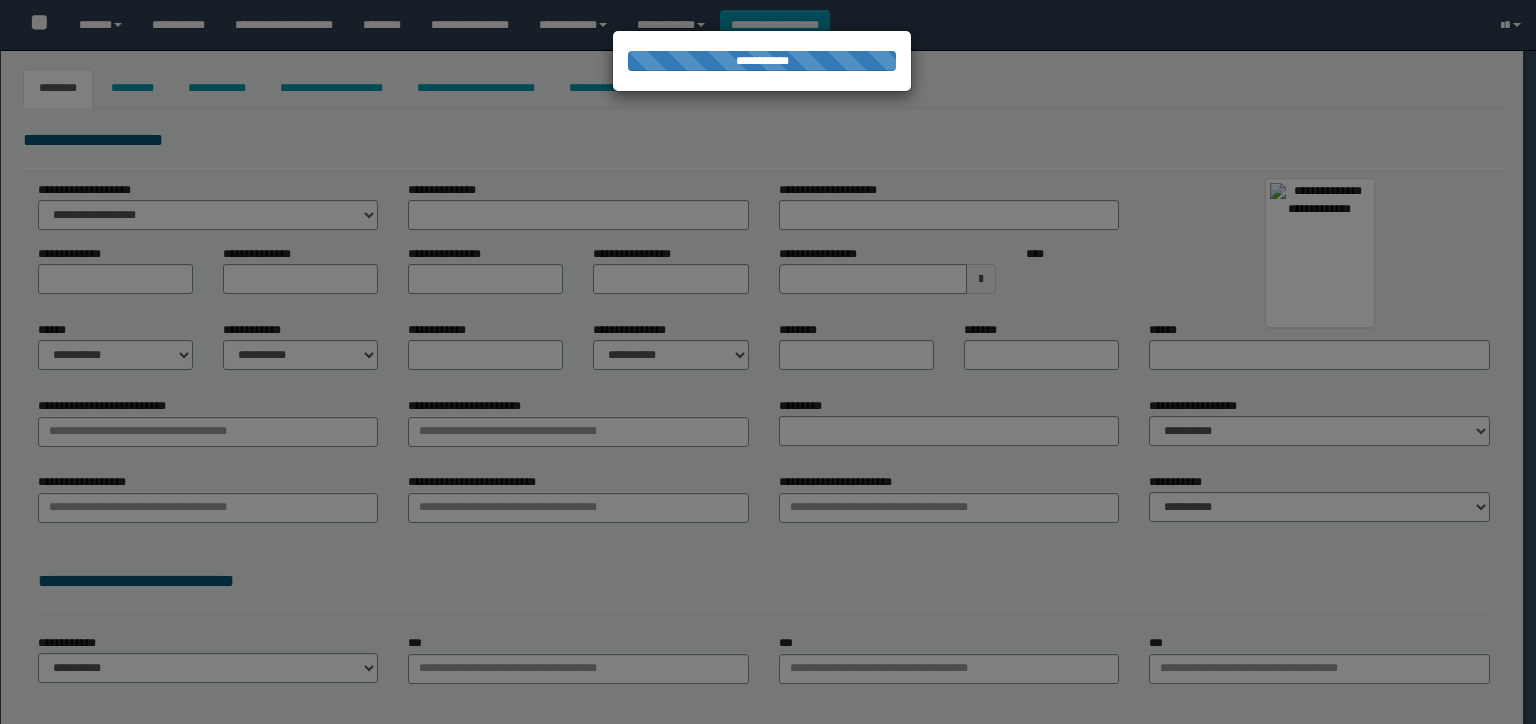 select on "***" 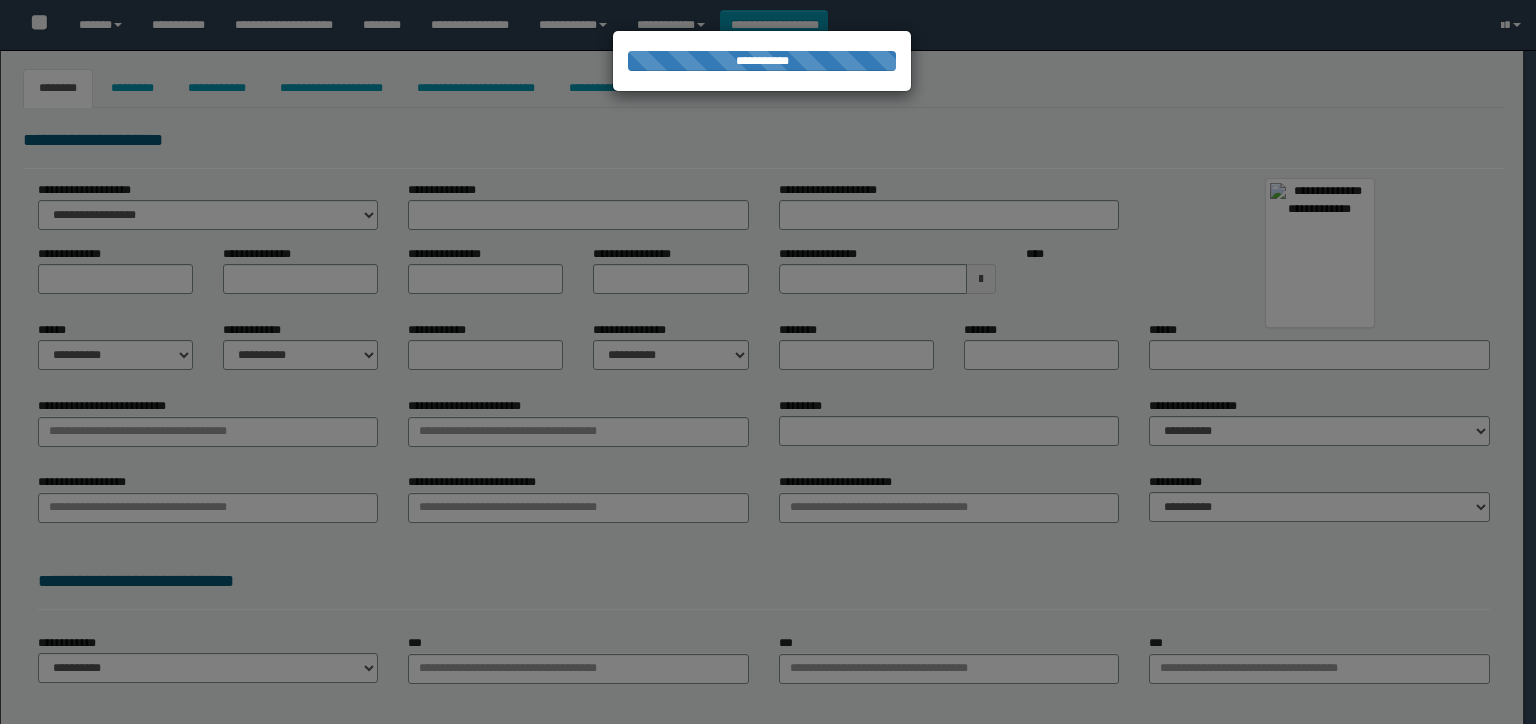 type on "**********" 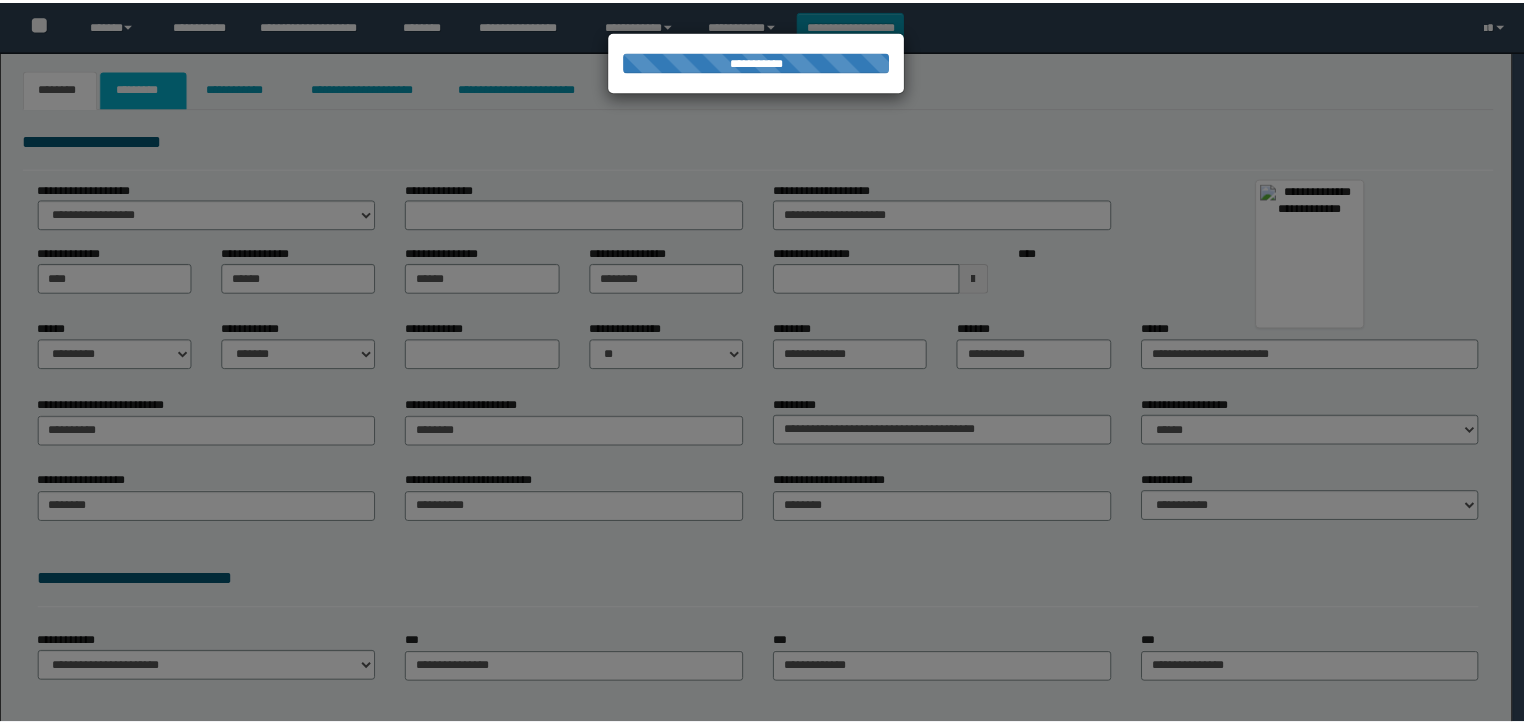 scroll, scrollTop: 0, scrollLeft: 0, axis: both 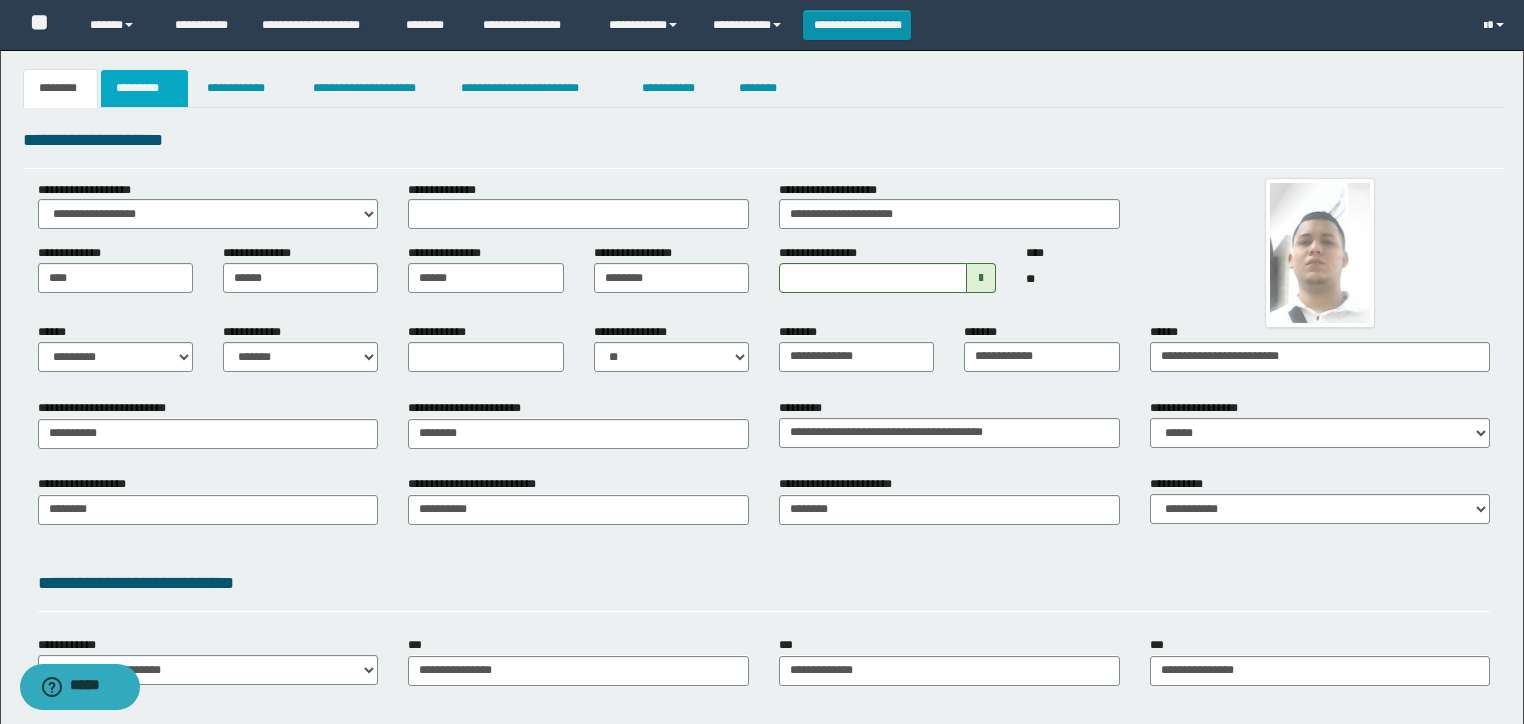 click on "*********" at bounding box center [144, 88] 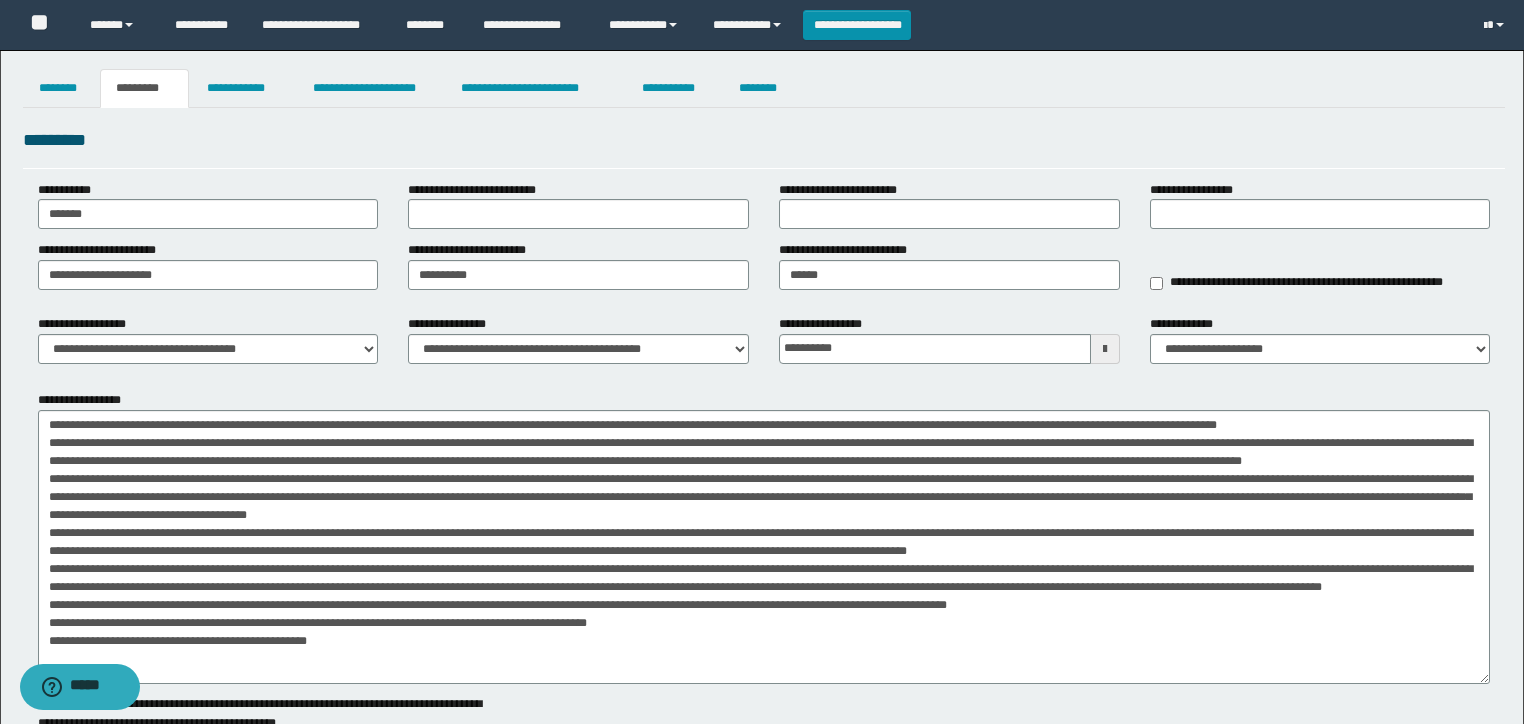 drag, startPoint x: 1478, startPoint y: 470, endPoint x: 1365, endPoint y: 650, distance: 212.53 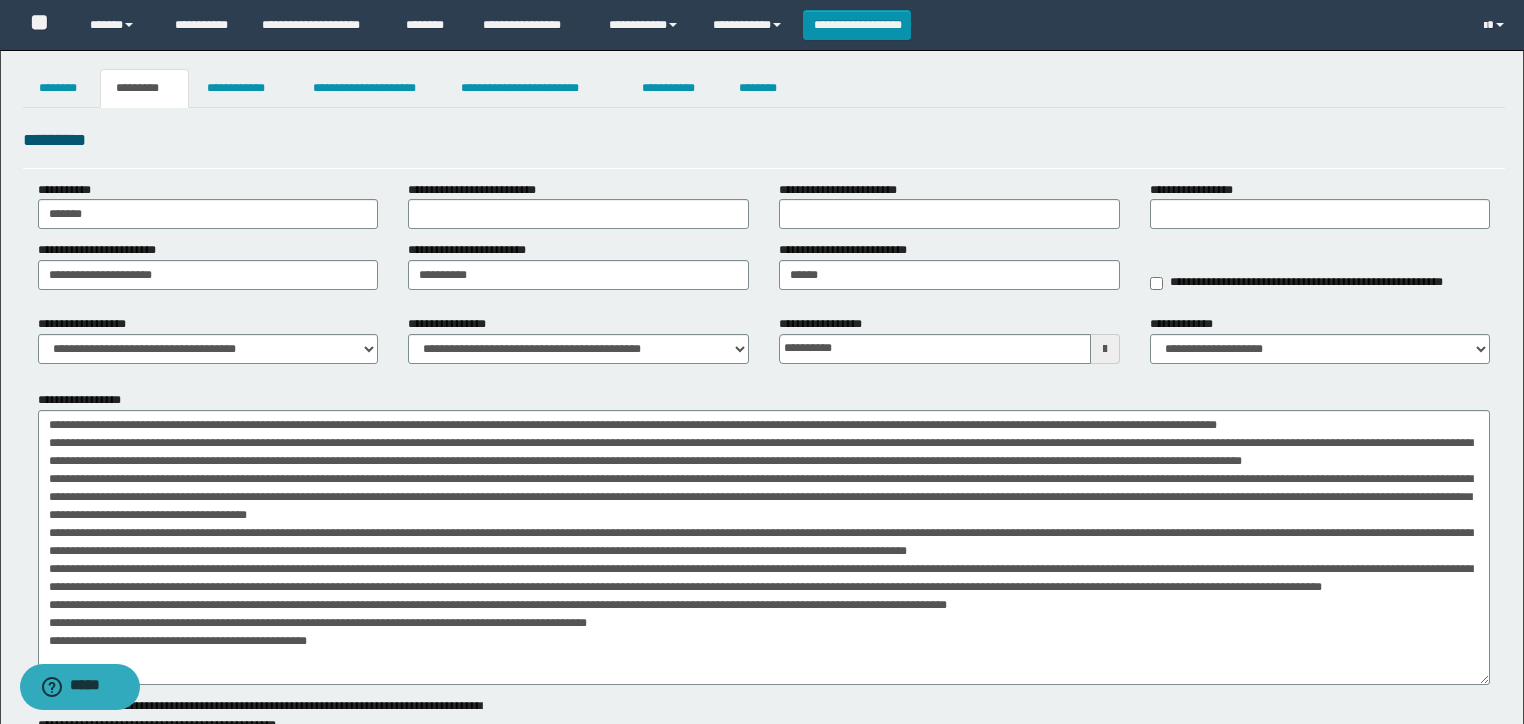 scroll, scrollTop: 6, scrollLeft: 0, axis: vertical 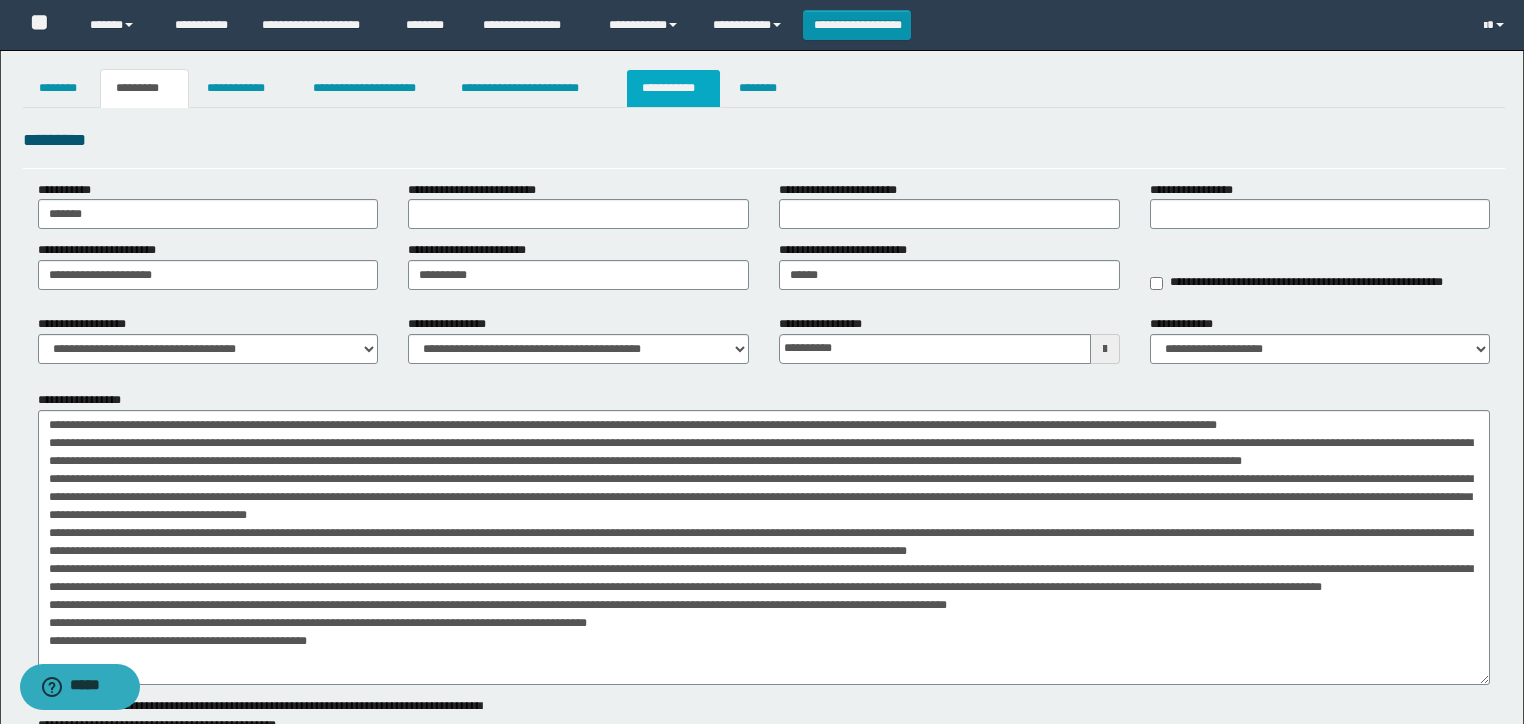 click on "**********" at bounding box center [673, 88] 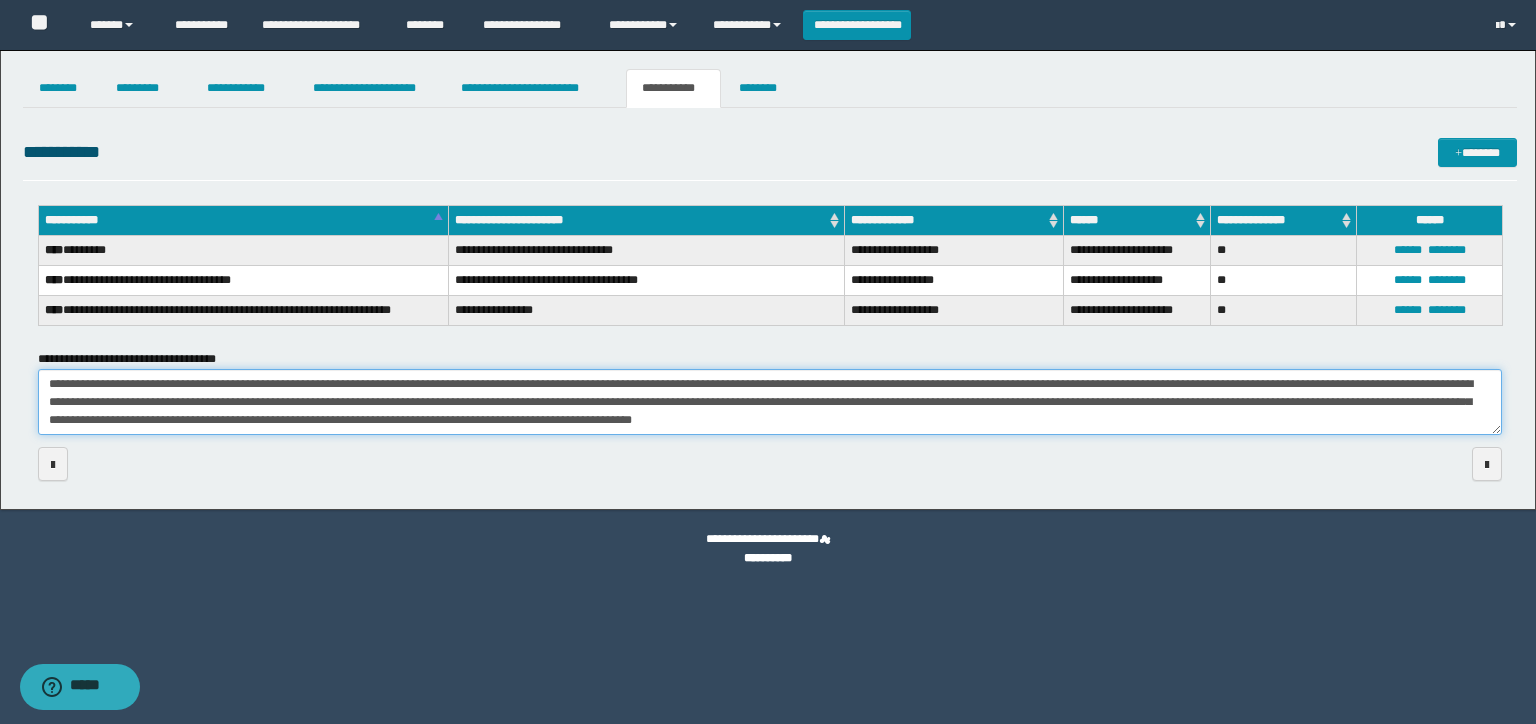 drag, startPoint x: 44, startPoint y: 378, endPoint x: 646, endPoint y: 423, distance: 603.67957 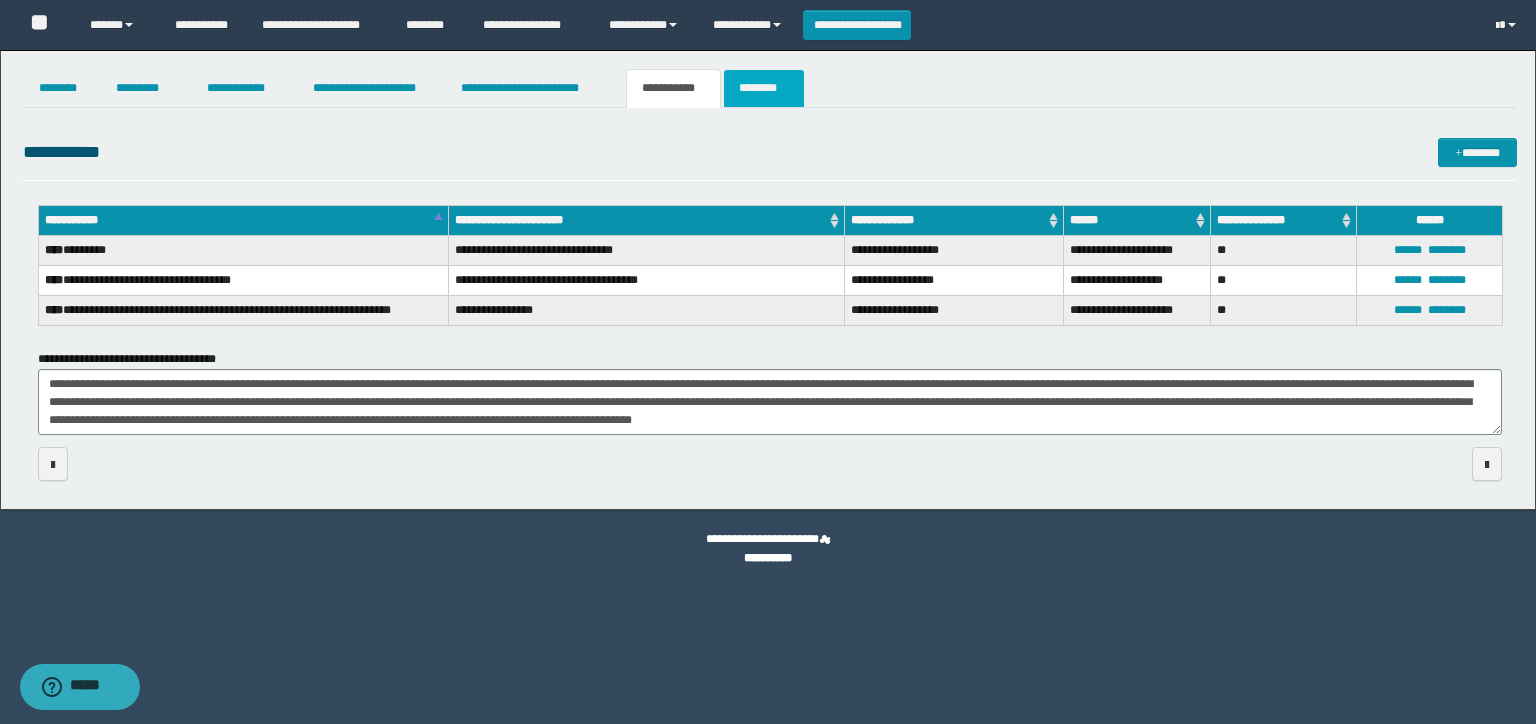 click on "********" at bounding box center (764, 88) 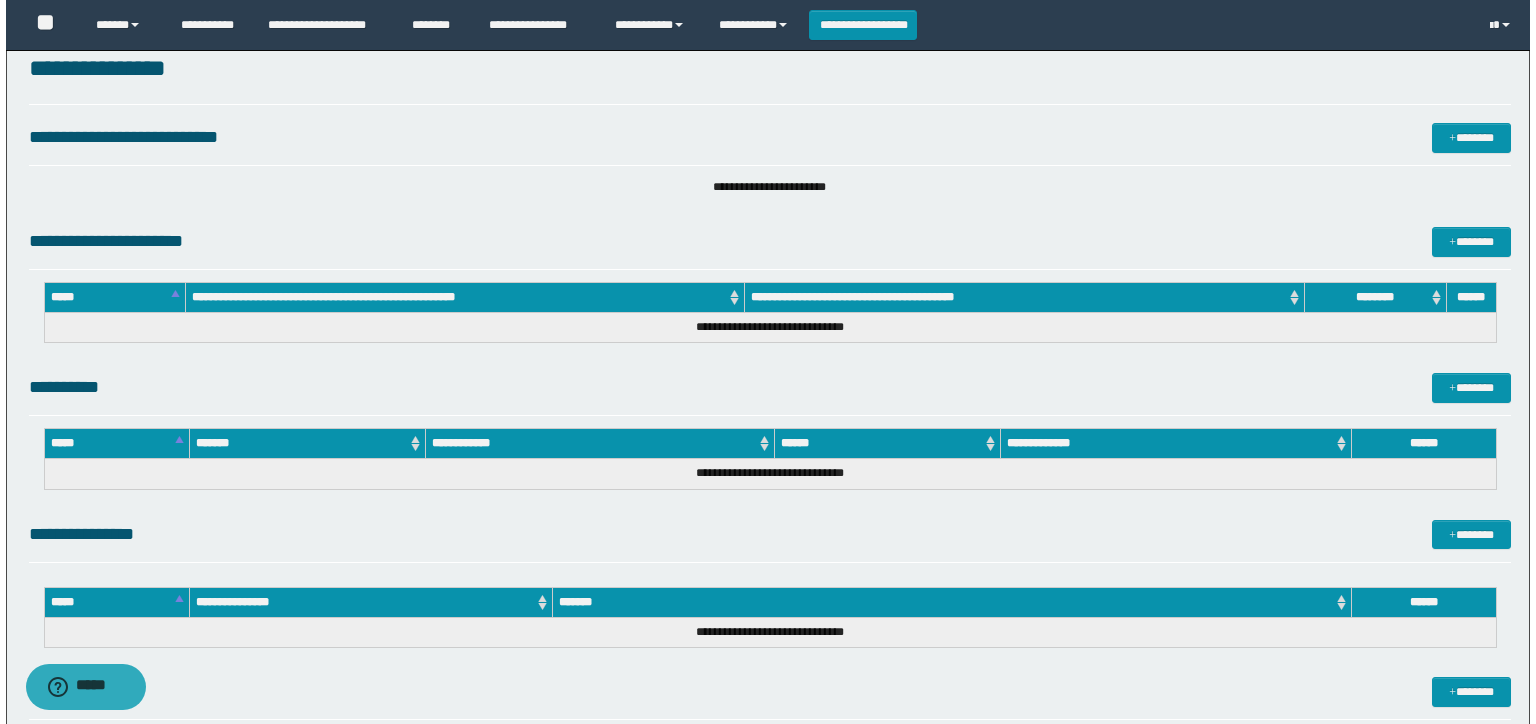 scroll, scrollTop: 320, scrollLeft: 0, axis: vertical 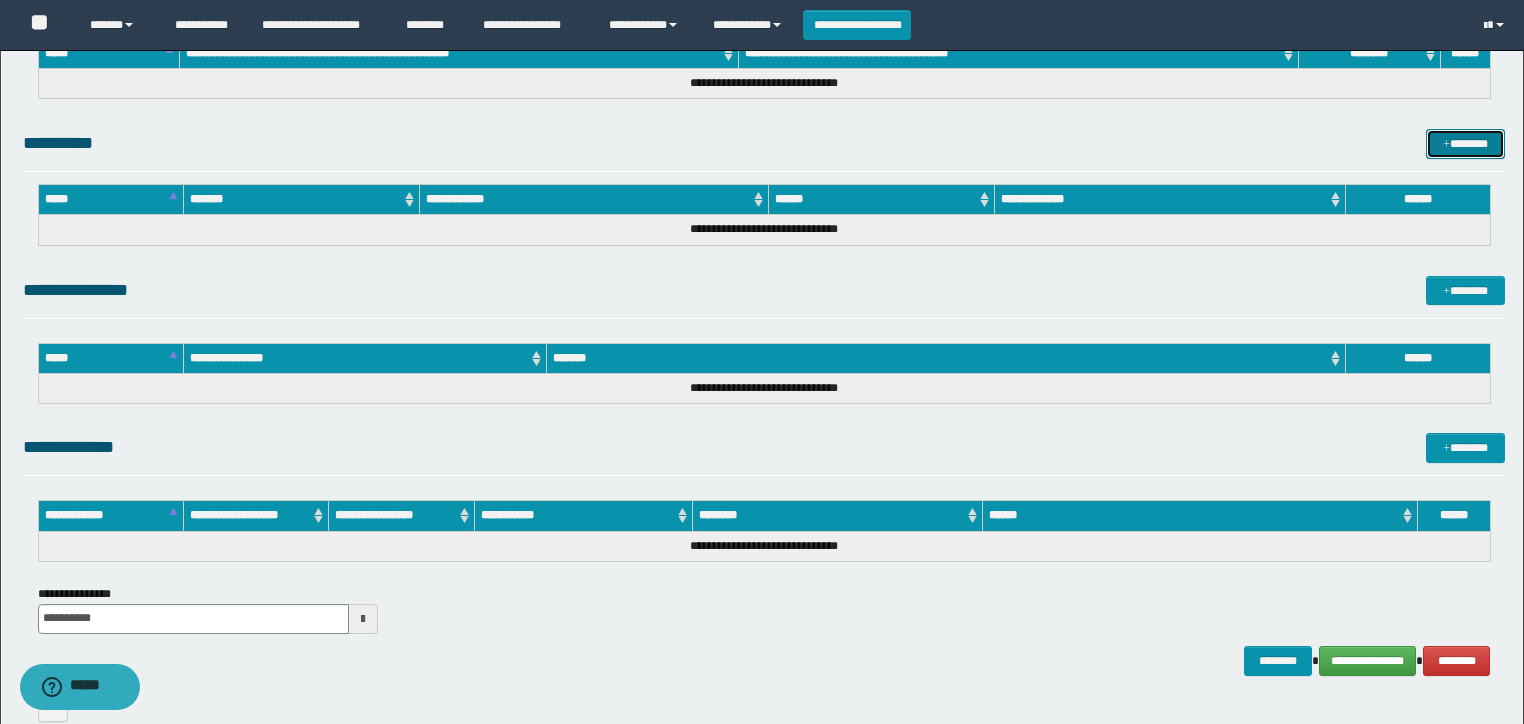 click on "*******" at bounding box center [1465, 144] 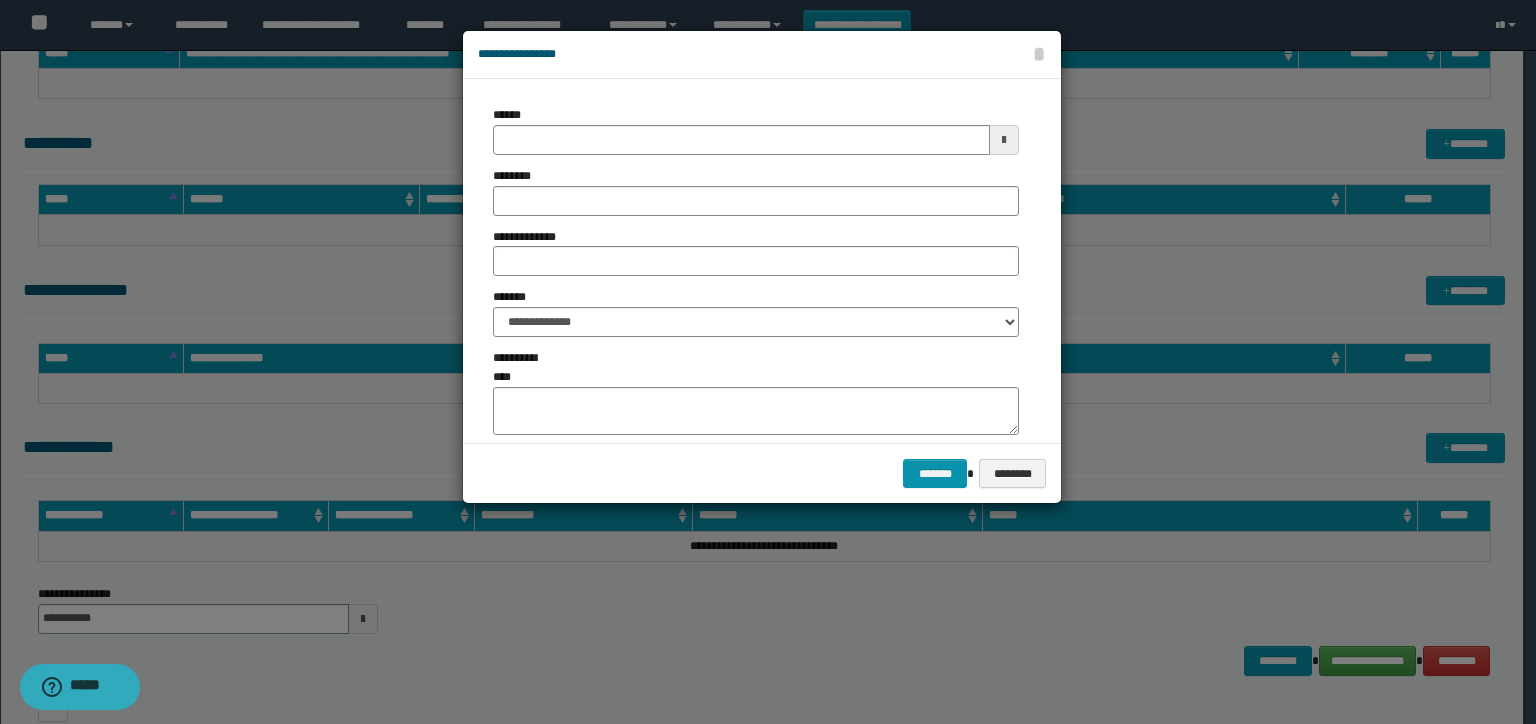 type on "**********" 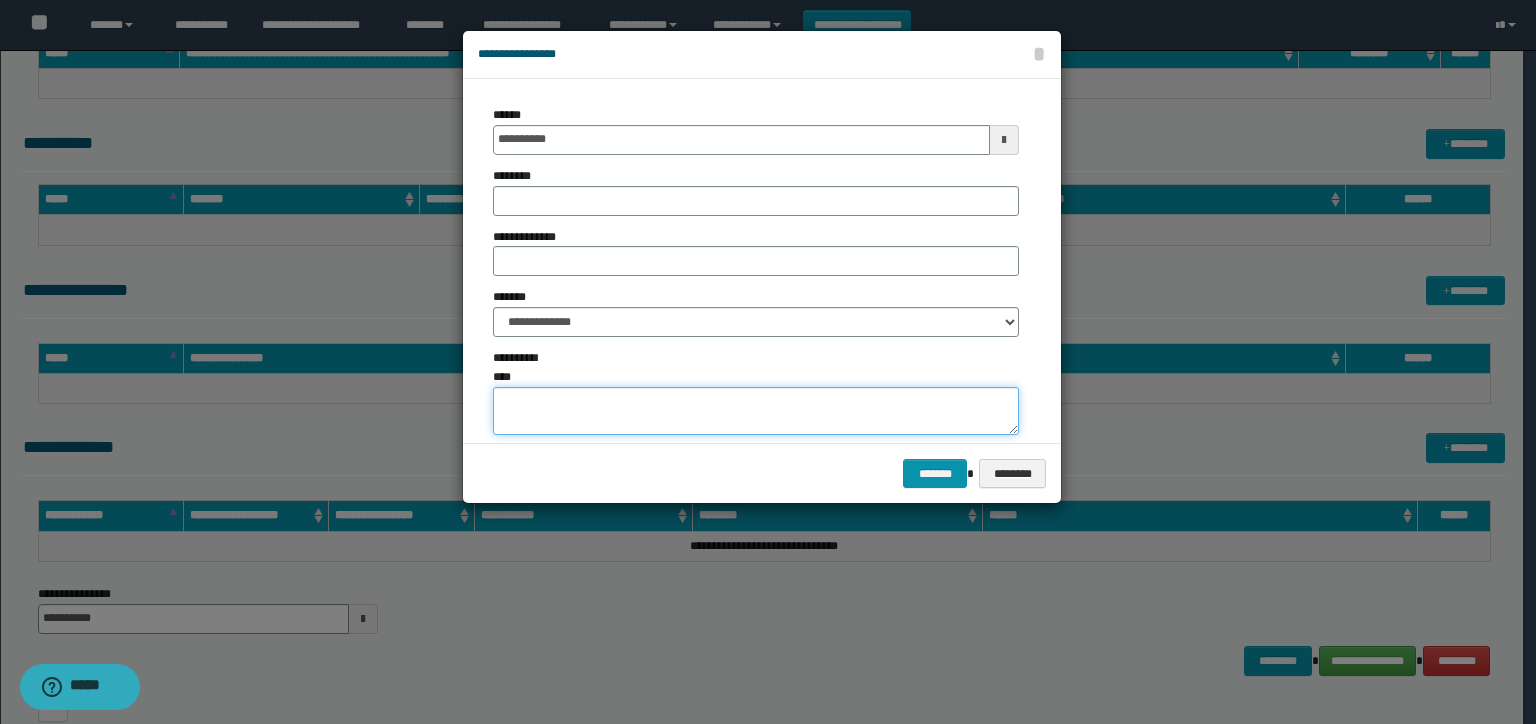 click on "**********" at bounding box center (756, 411) 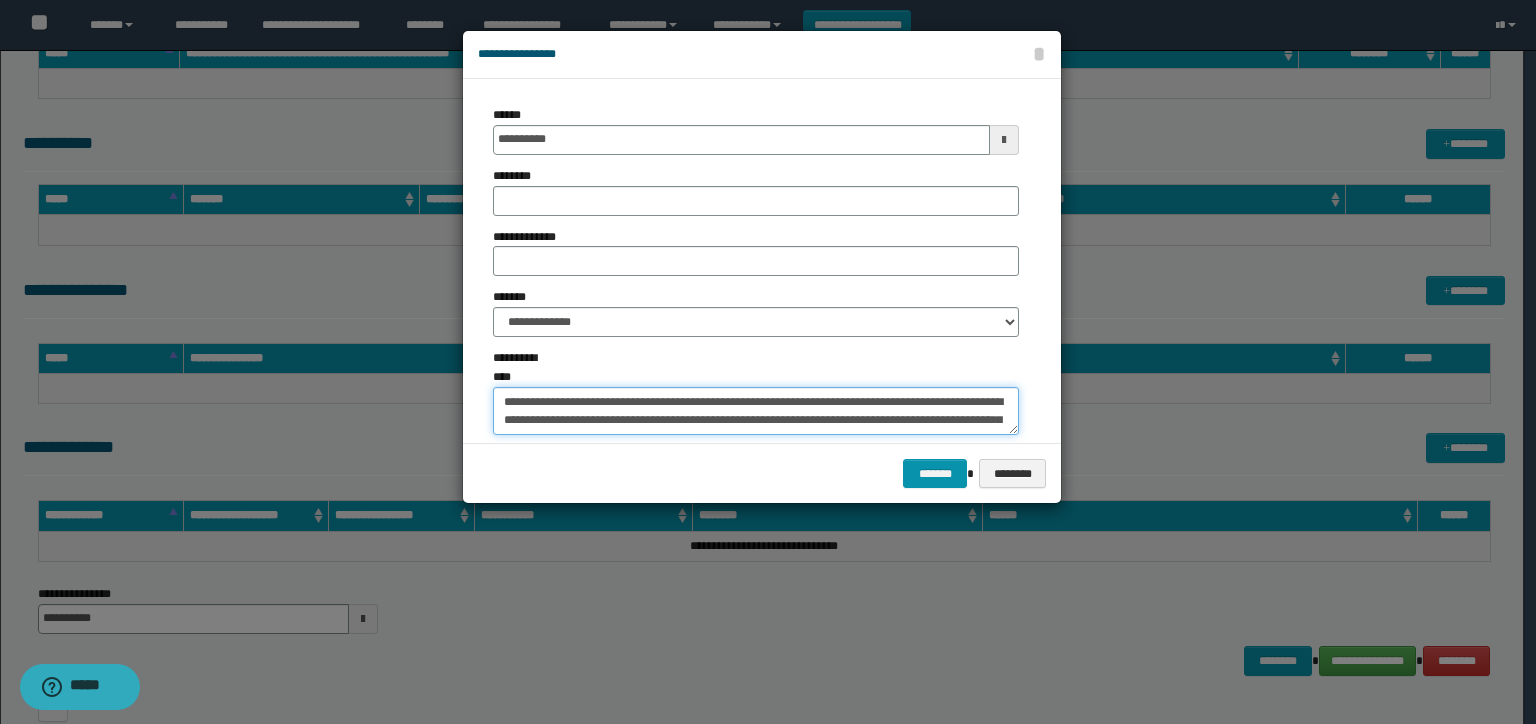 scroll, scrollTop: 84, scrollLeft: 0, axis: vertical 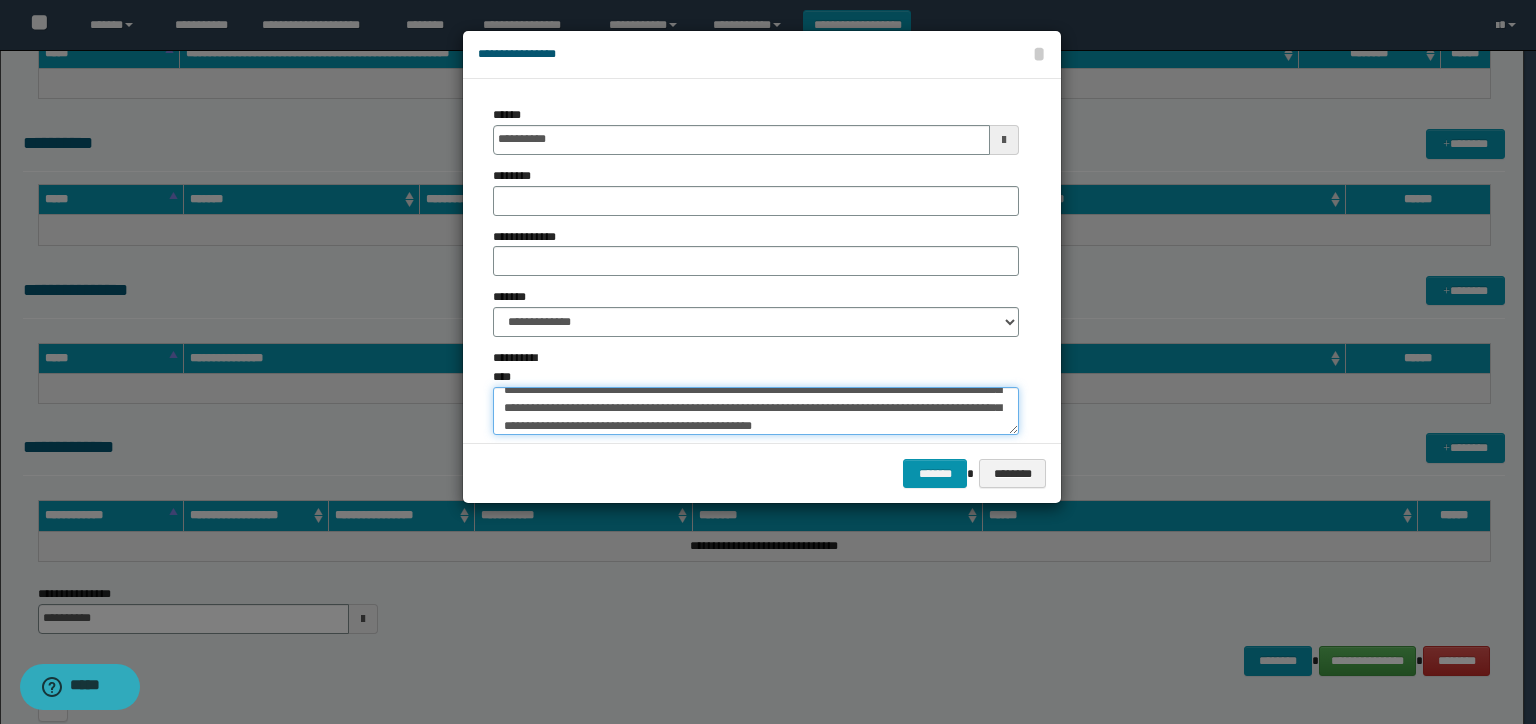 type on "**********" 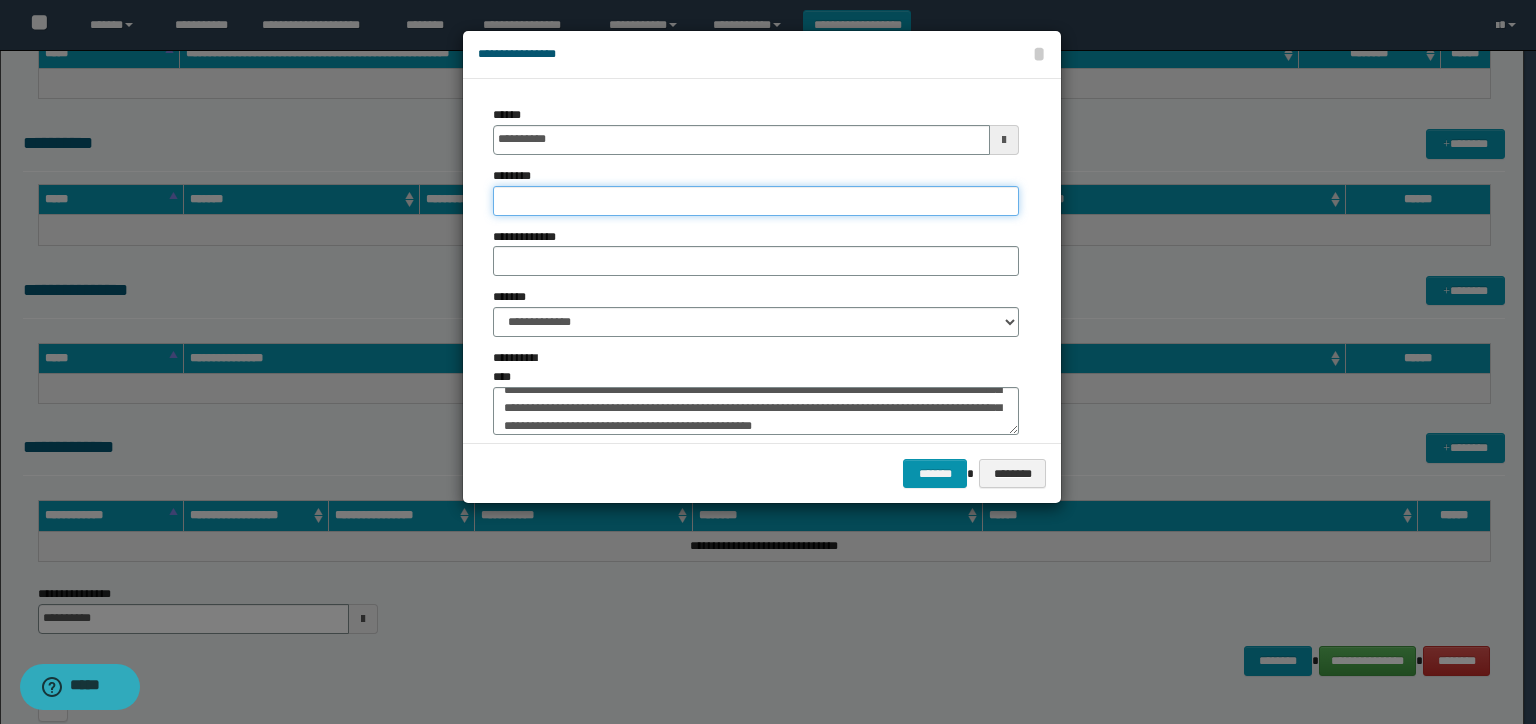 click on "********" at bounding box center (756, 201) 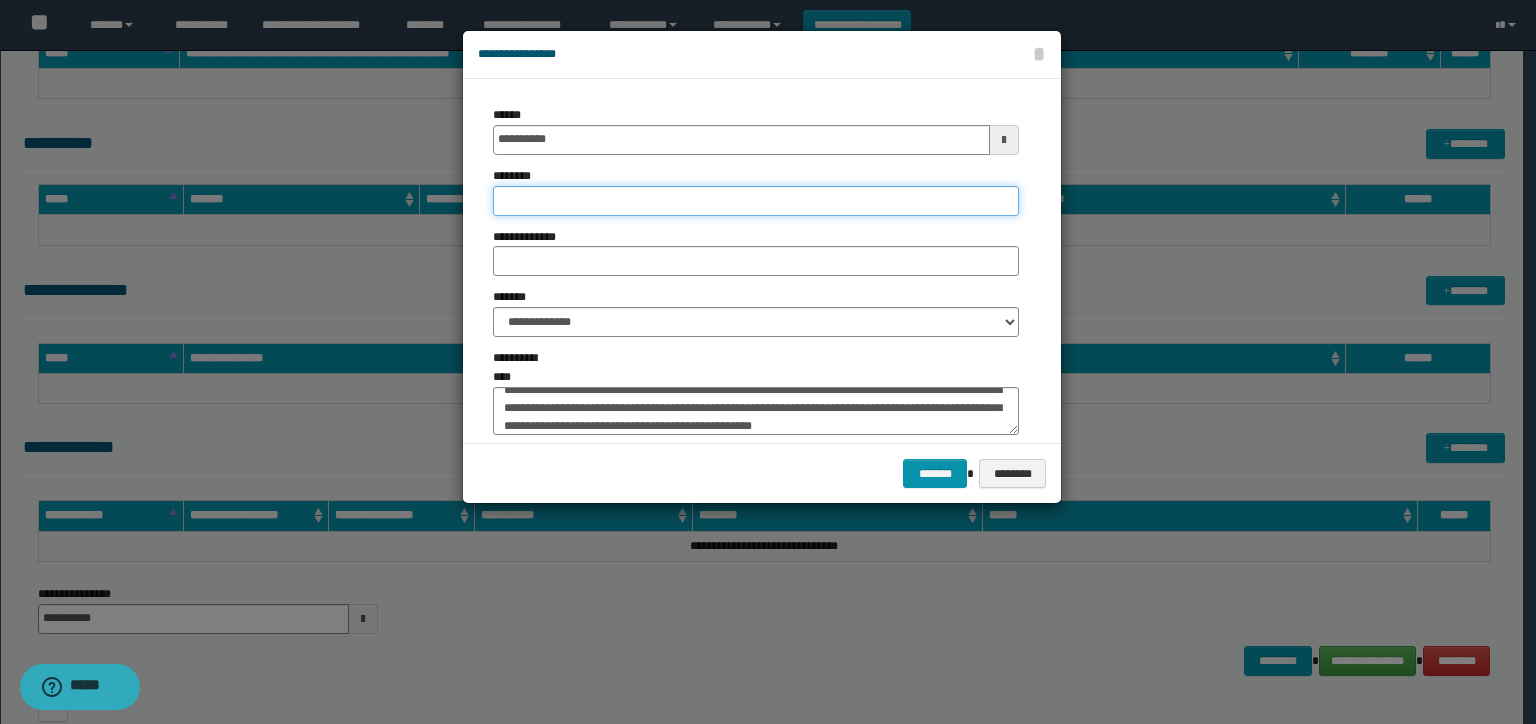 type on "**********" 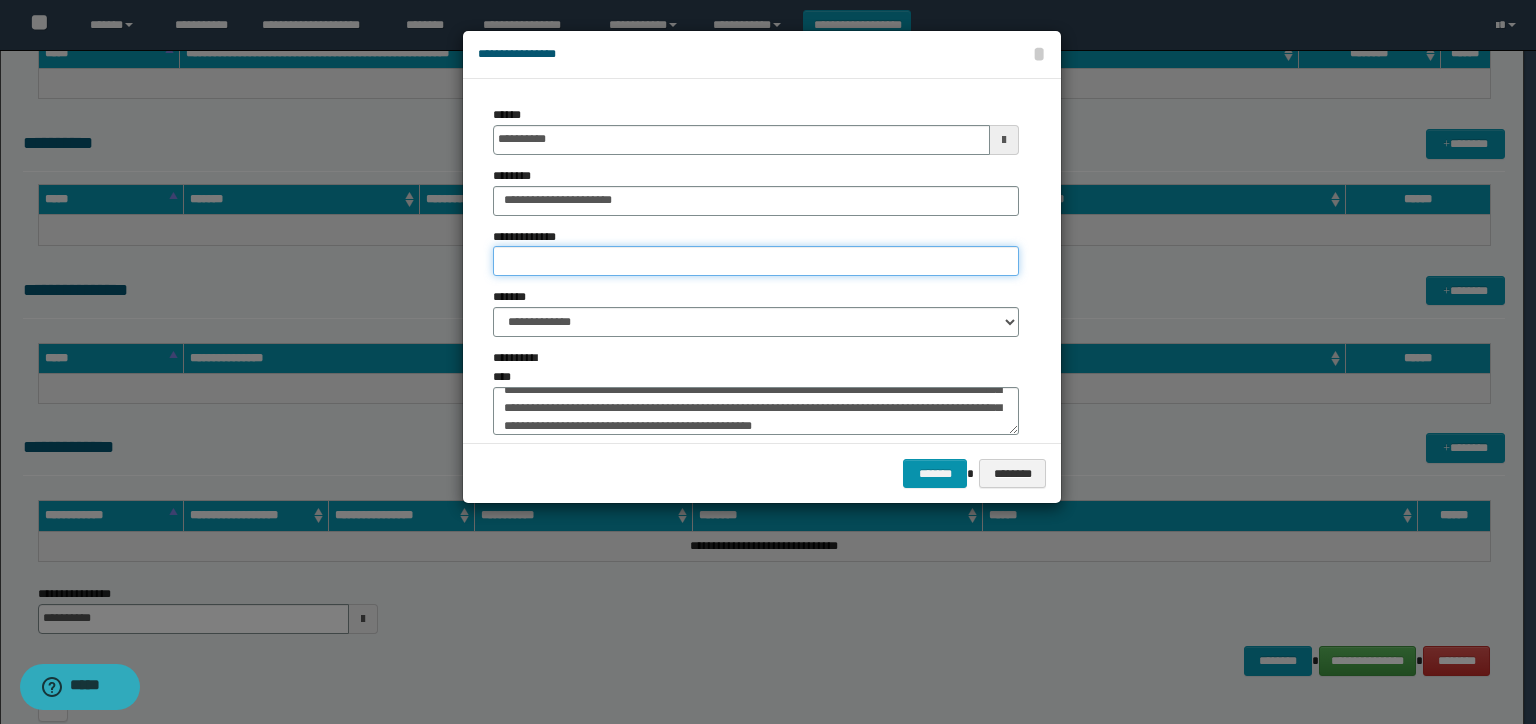 click on "**********" at bounding box center [756, 261] 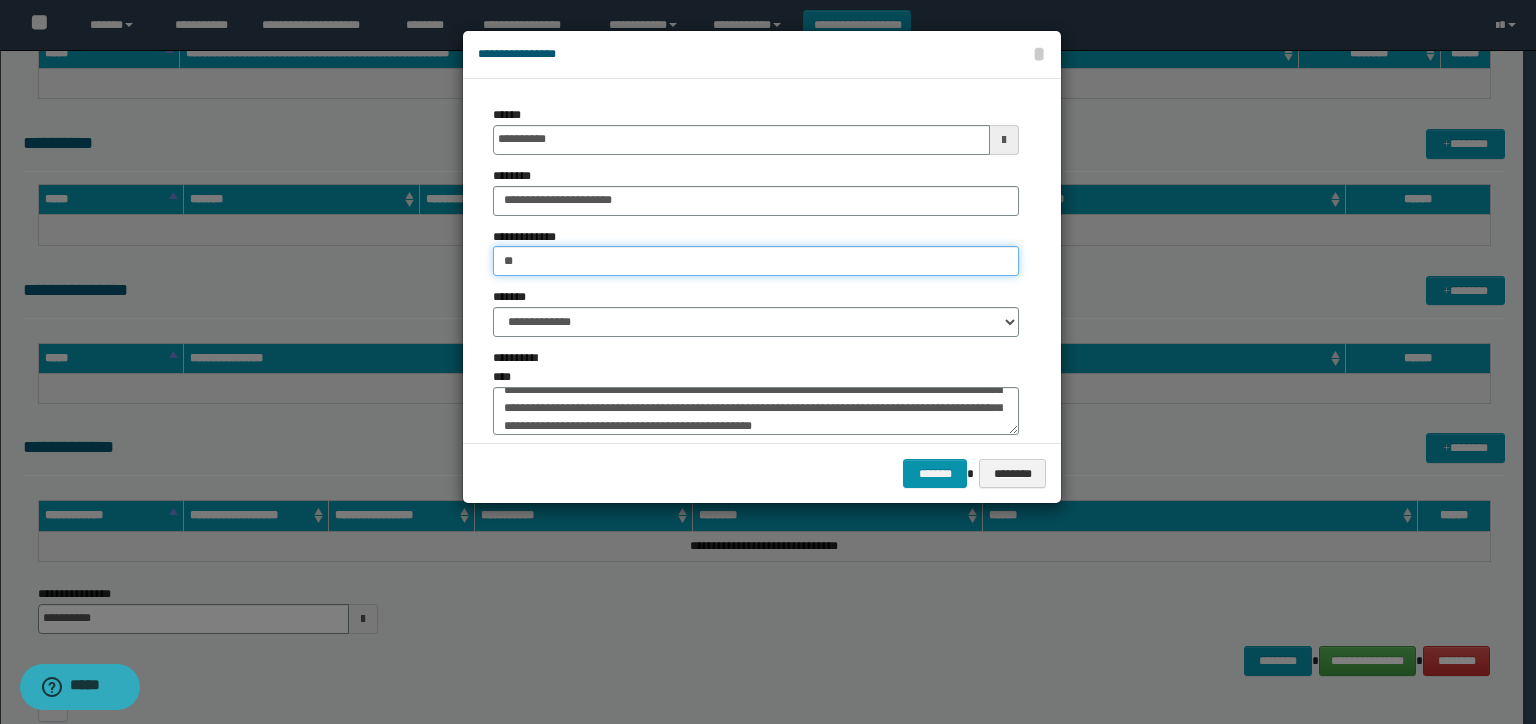type on "*" 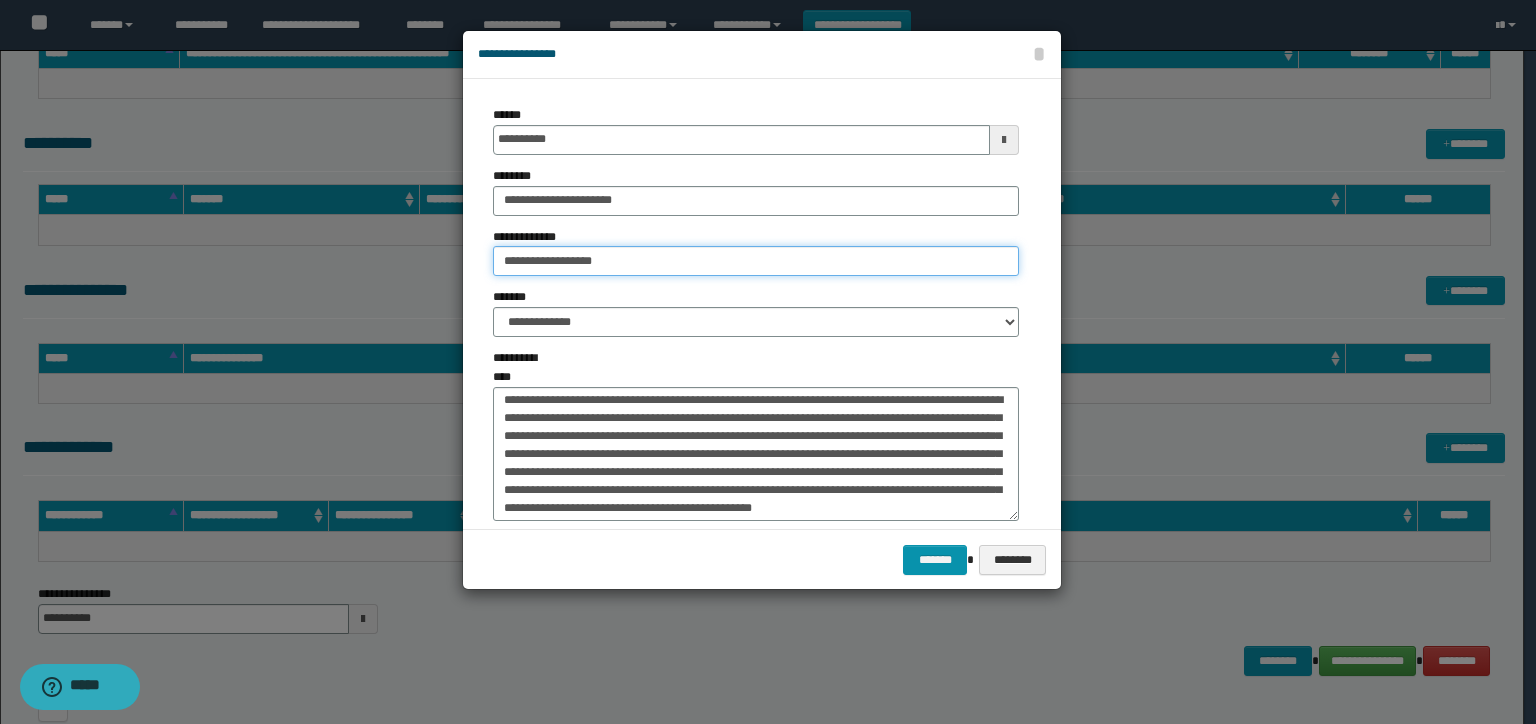 scroll, scrollTop: 0, scrollLeft: 0, axis: both 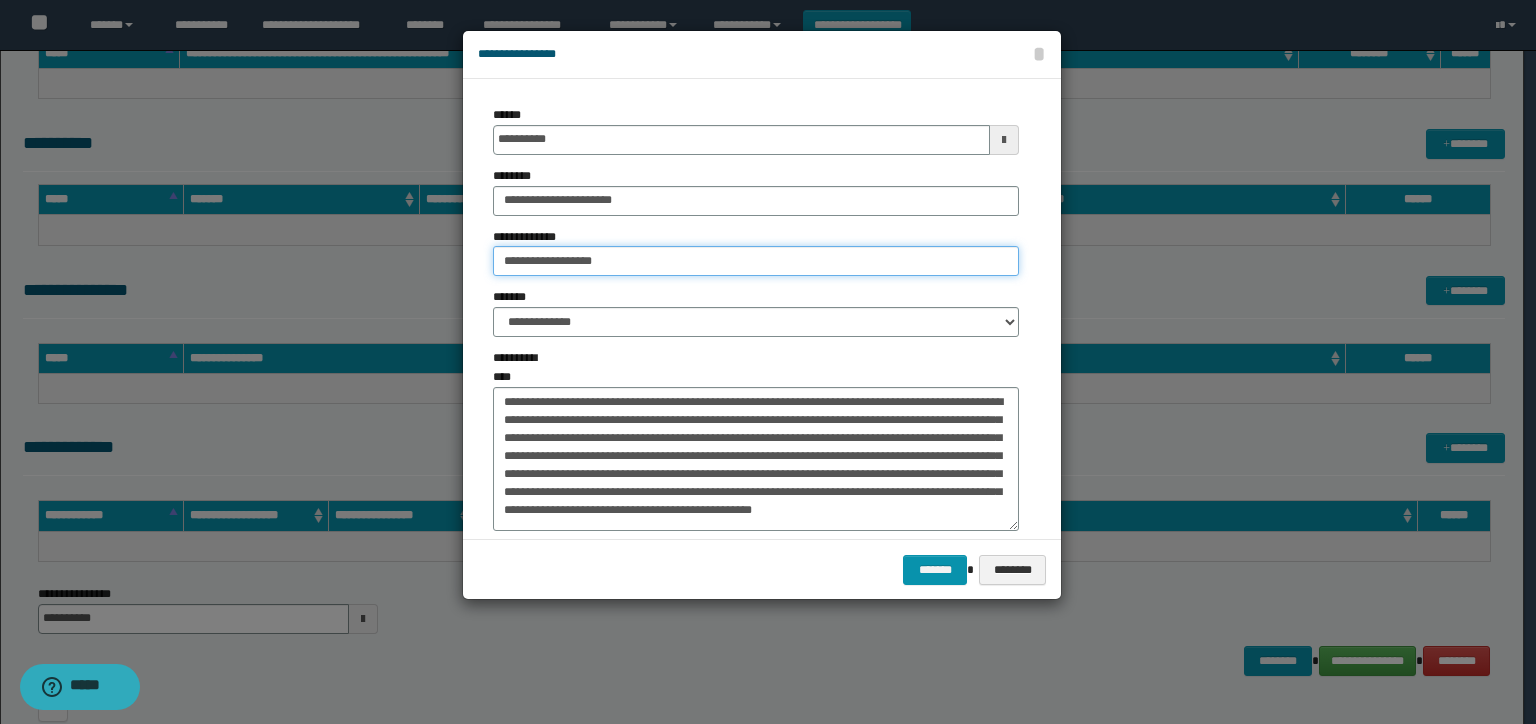 drag, startPoint x: 1016, startPoint y: 413, endPoint x: 1026, endPoint y: 510, distance: 97.5141 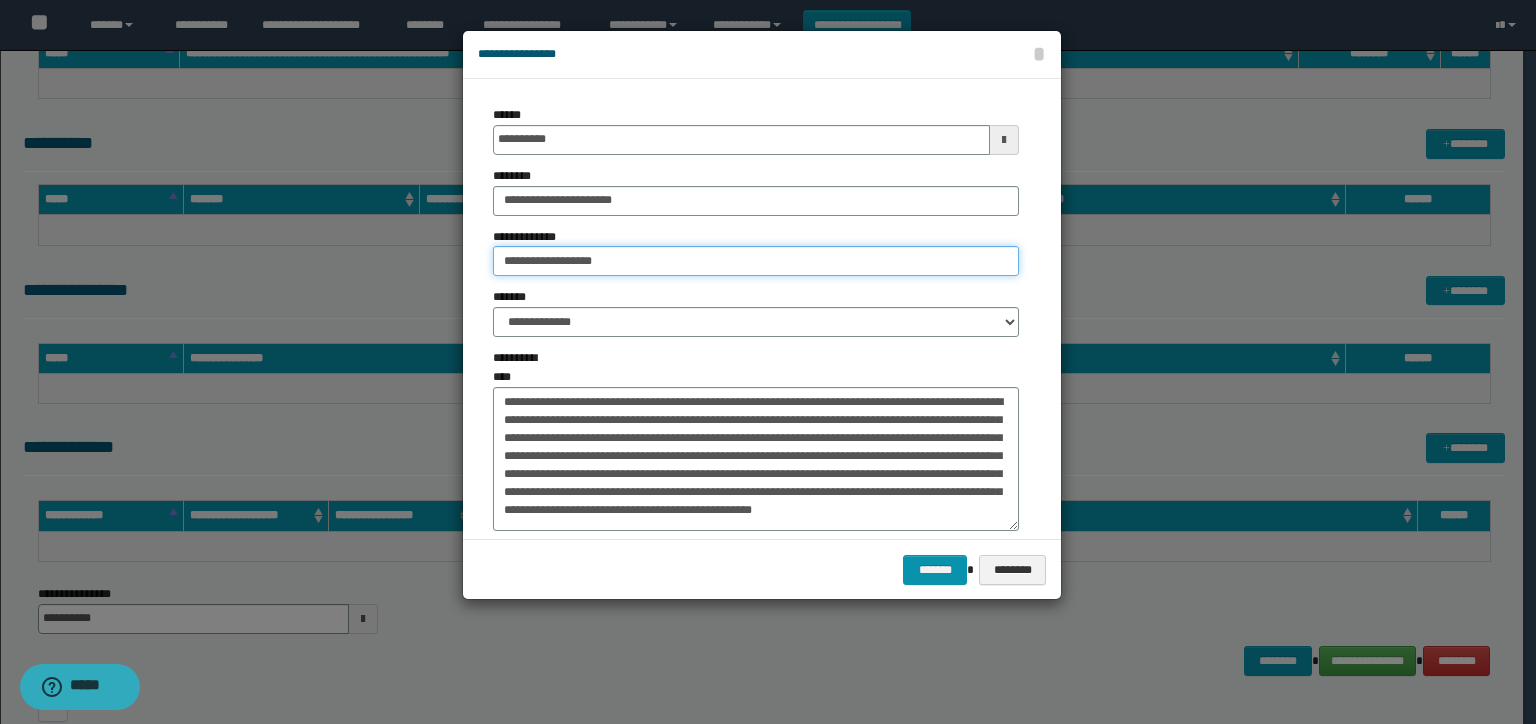 type on "**********" 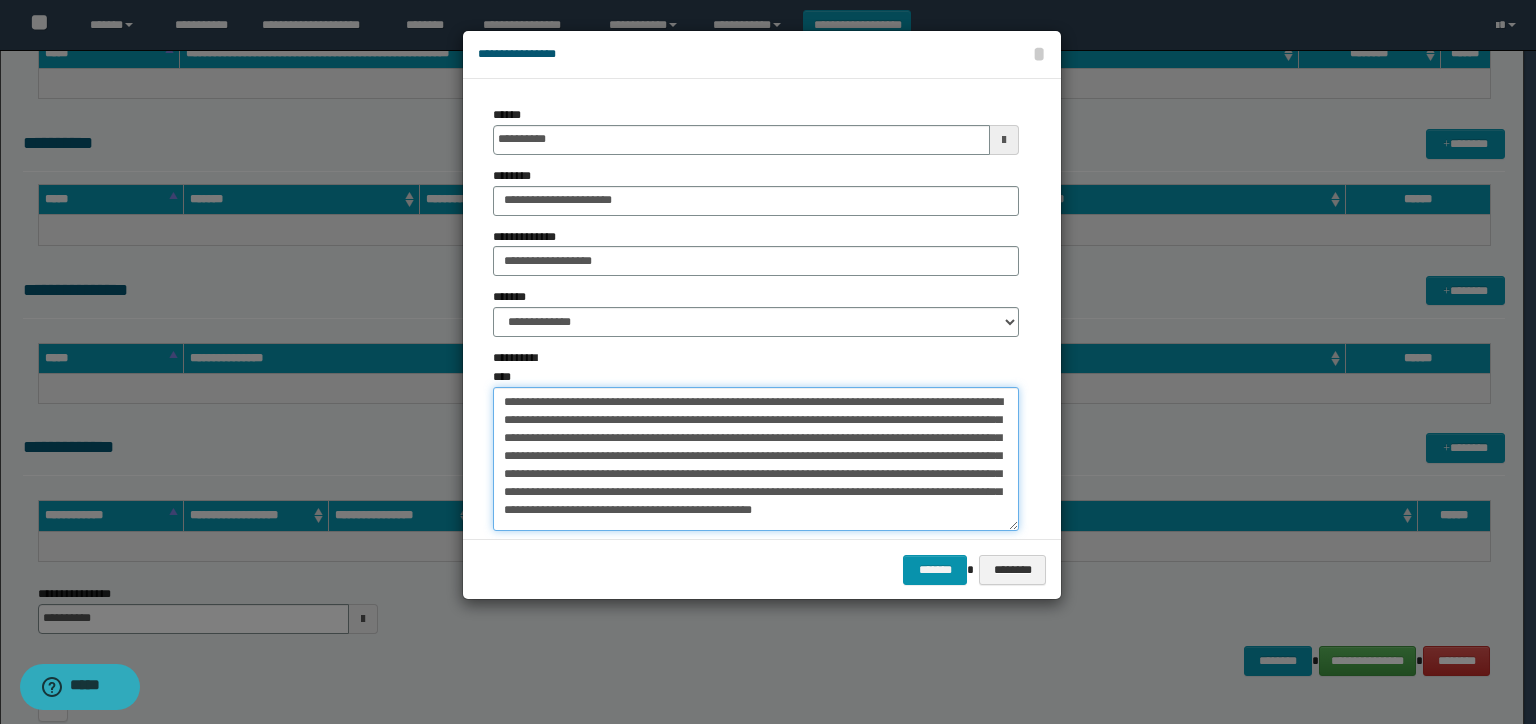 click on "**********" at bounding box center [756, 459] 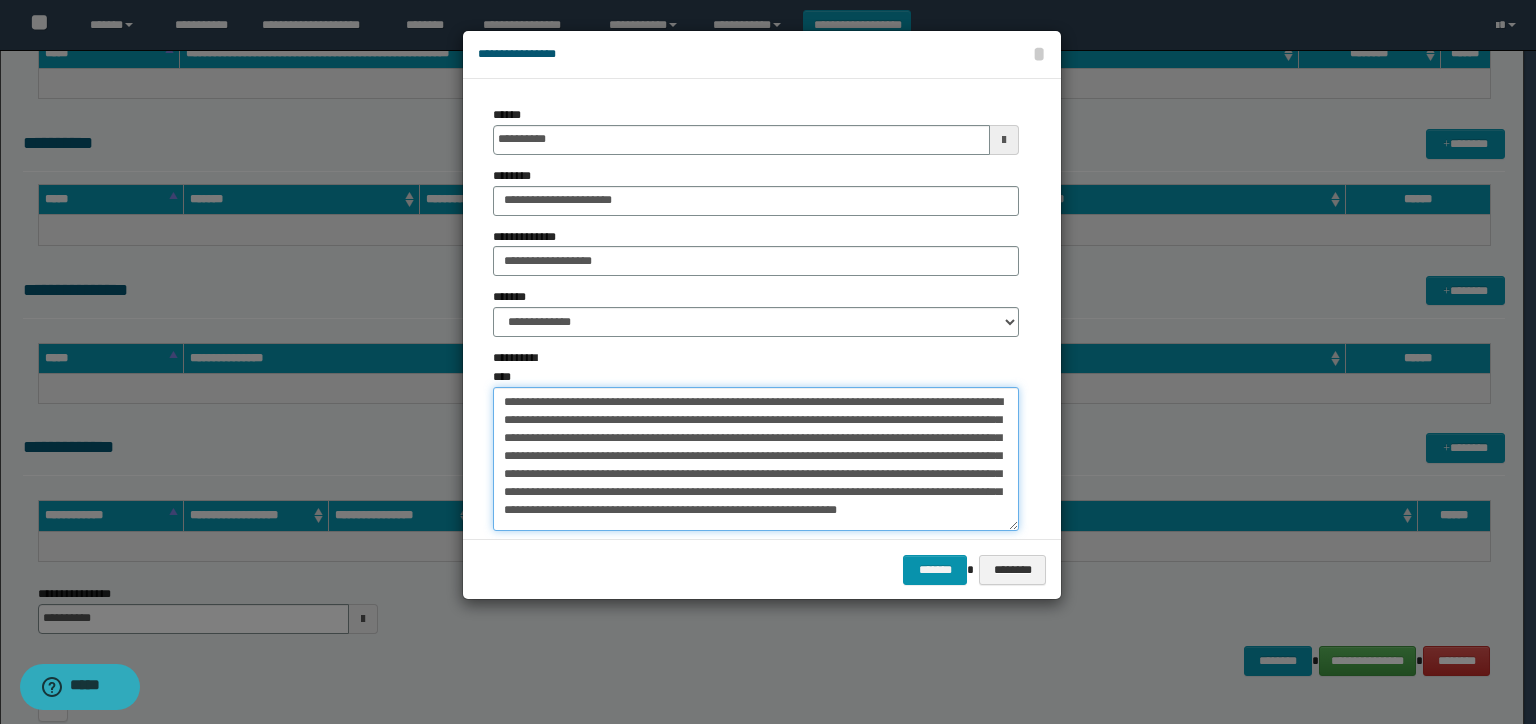 drag, startPoint x: 916, startPoint y: 379, endPoint x: 890, endPoint y: 400, distance: 33.42155 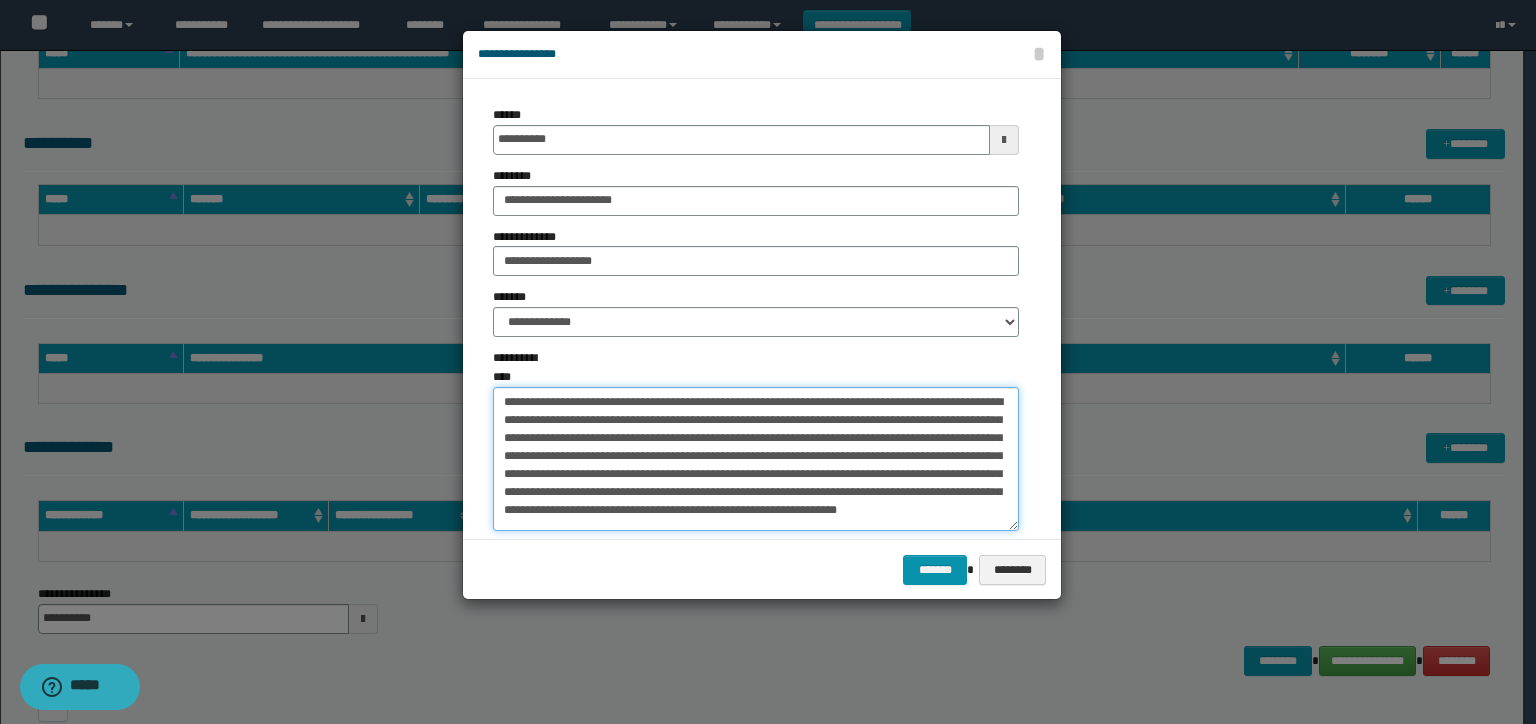 drag, startPoint x: 668, startPoint y: 397, endPoint x: 636, endPoint y: 403, distance: 32.55764 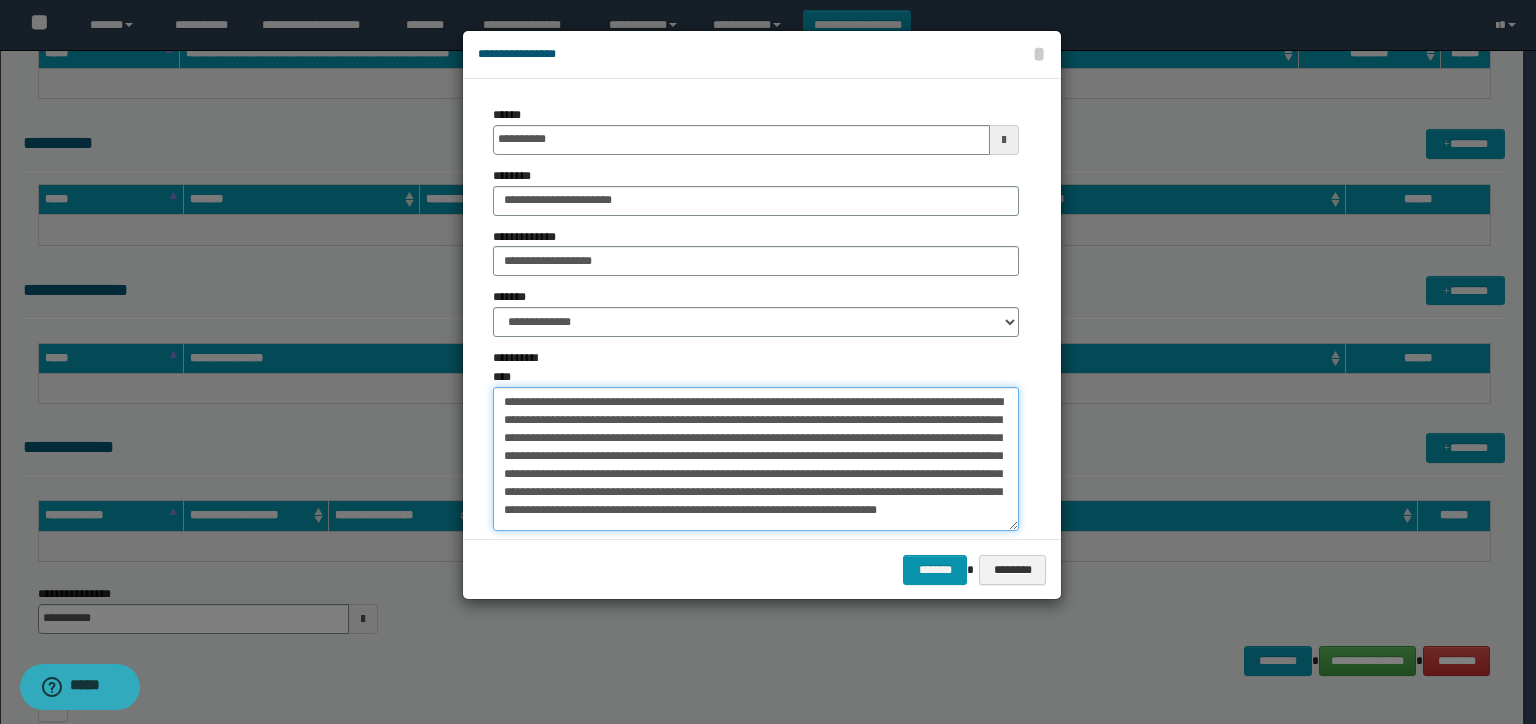 click on "**********" at bounding box center [756, 459] 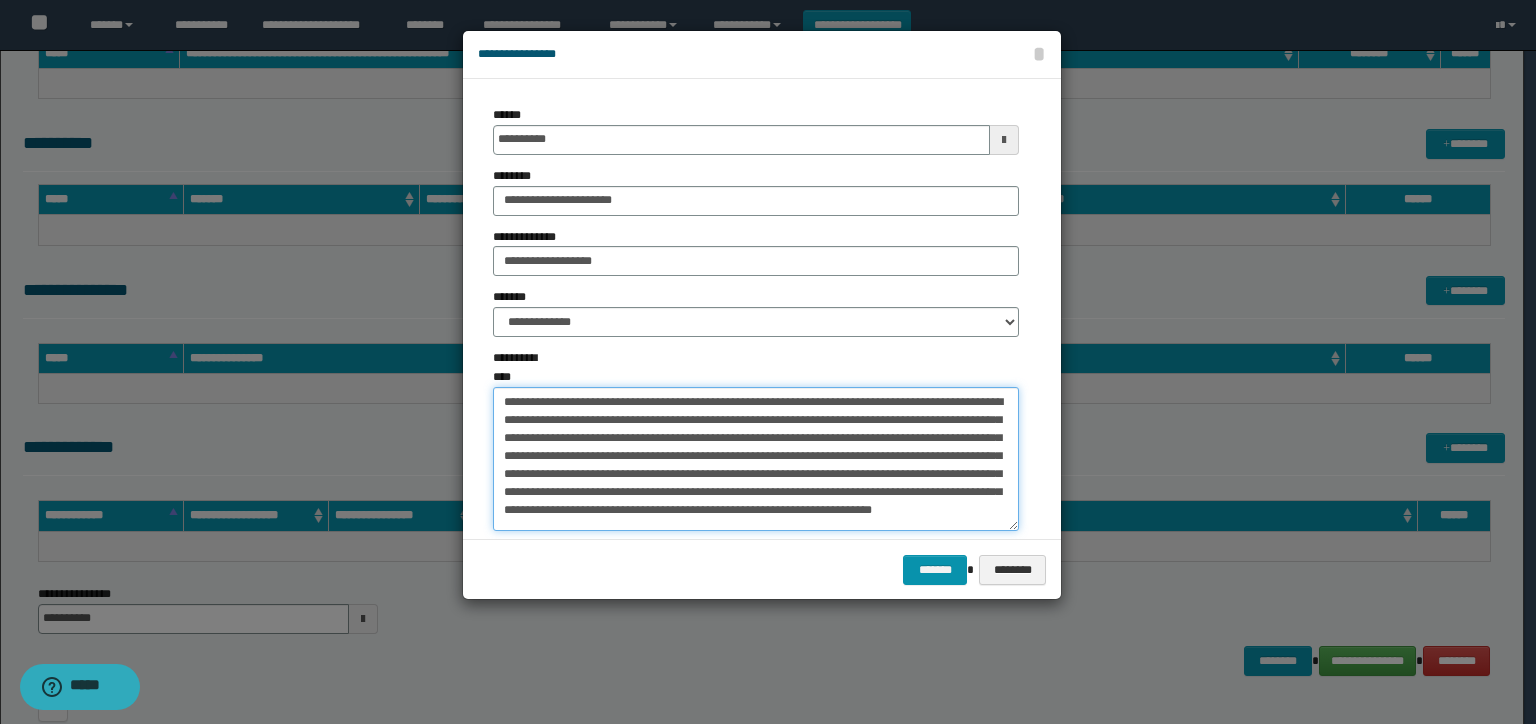 scroll, scrollTop: 11, scrollLeft: 0, axis: vertical 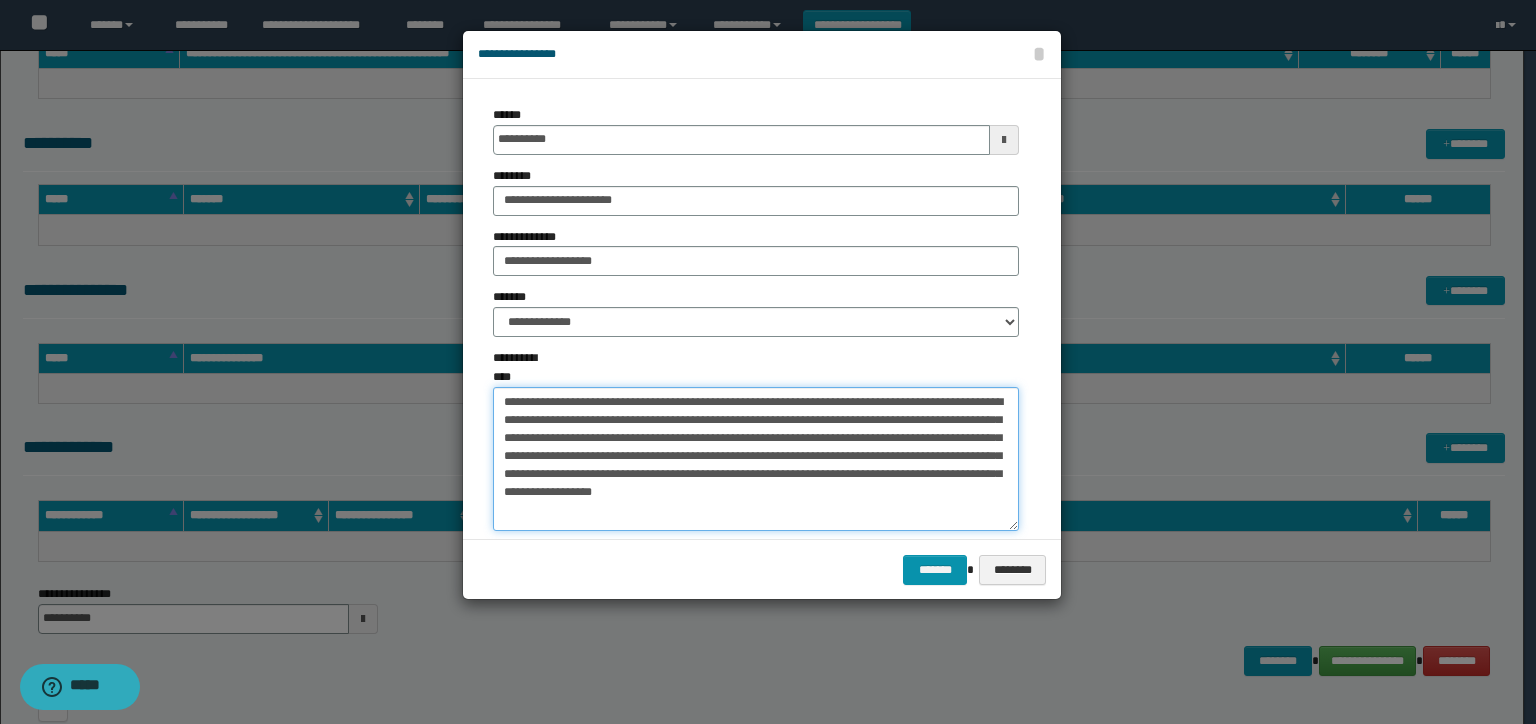 drag, startPoint x: 842, startPoint y: 432, endPoint x: 990, endPoint y: 440, distance: 148.21606 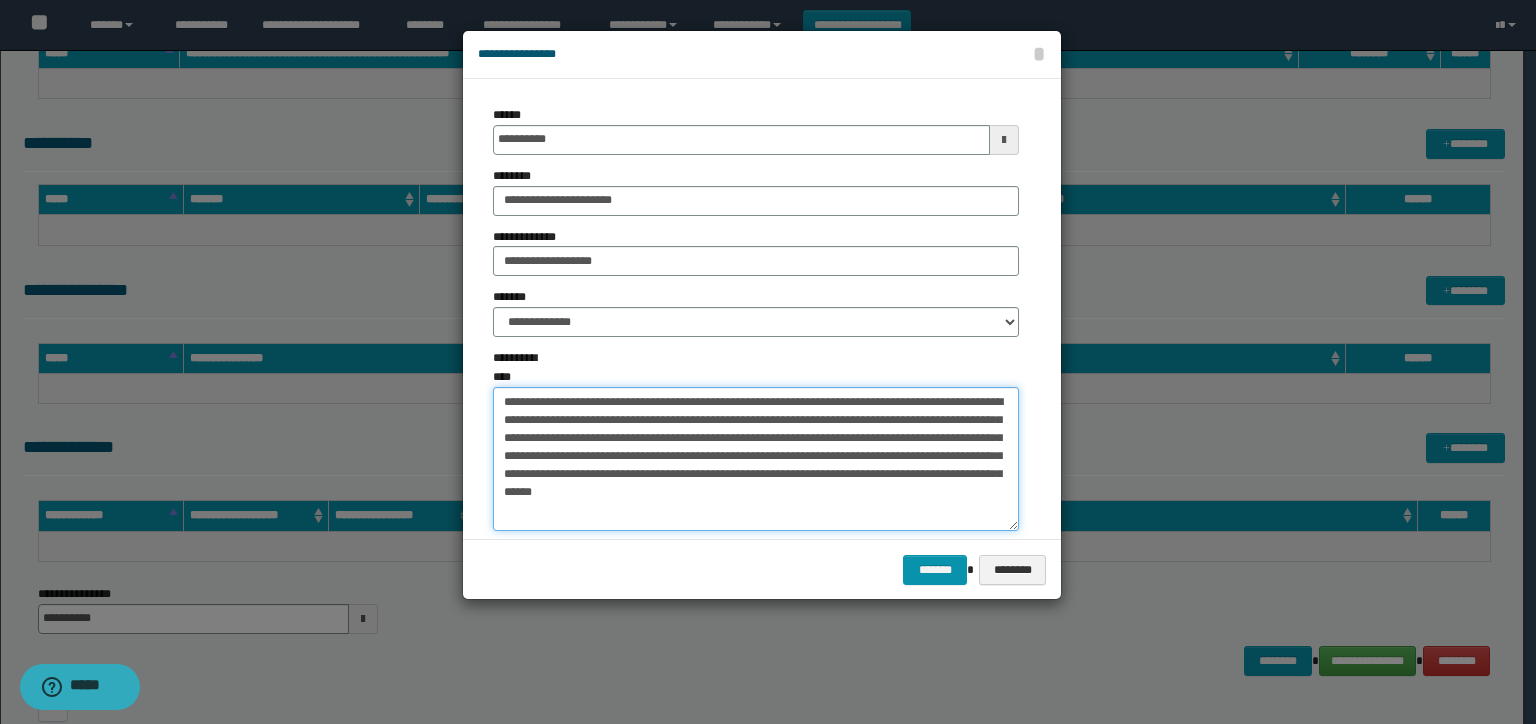 click on "**********" at bounding box center (756, 459) 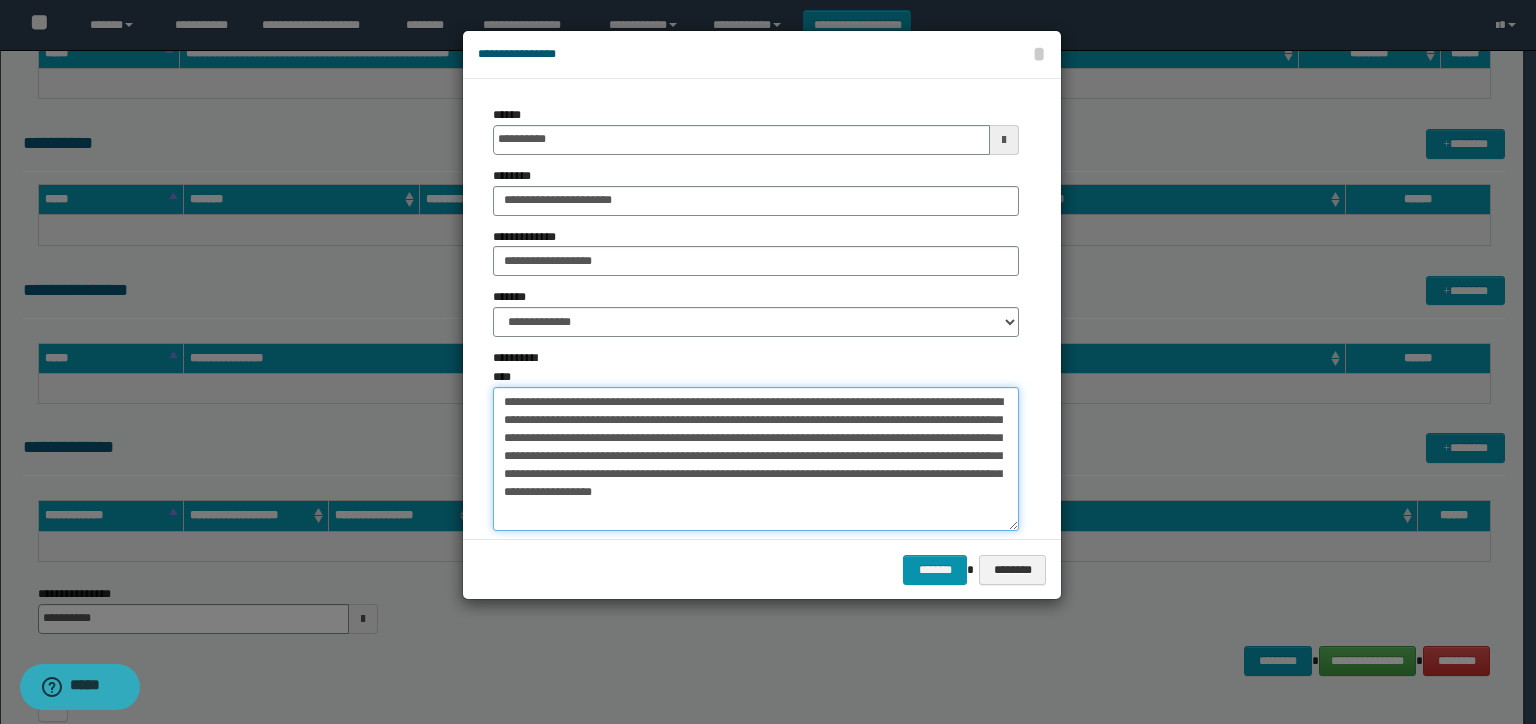 drag, startPoint x: 607, startPoint y: 460, endPoint x: 560, endPoint y: 476, distance: 49.648766 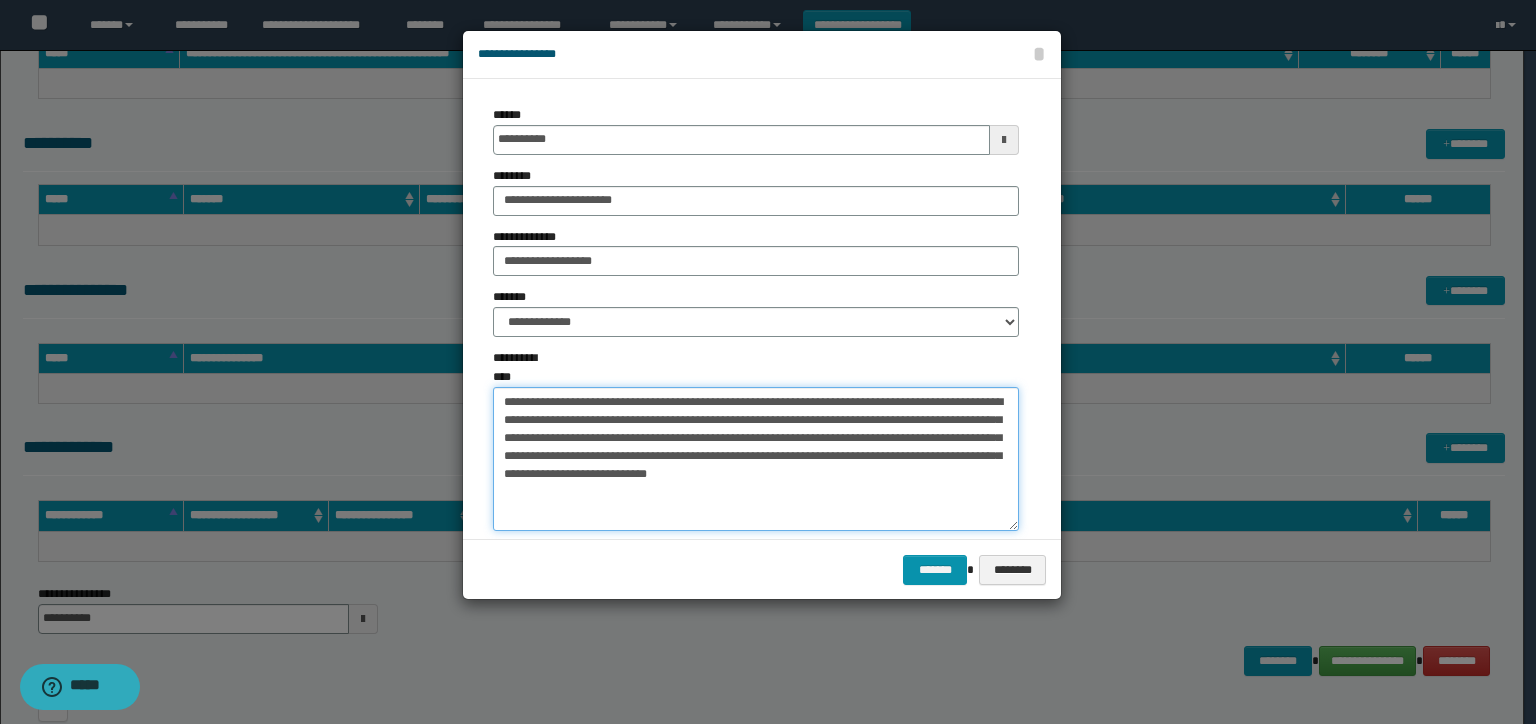 click on "**********" at bounding box center [756, 459] 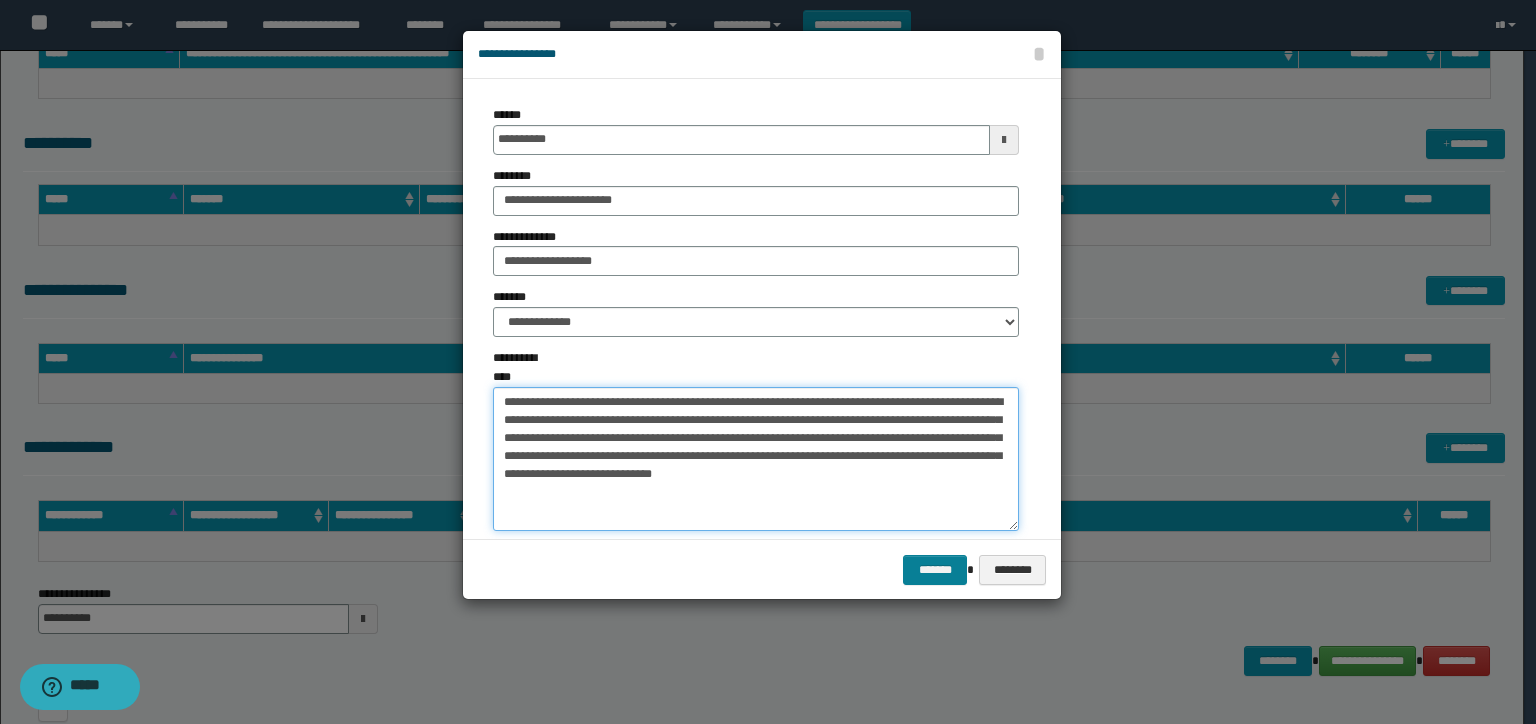 type on "**********" 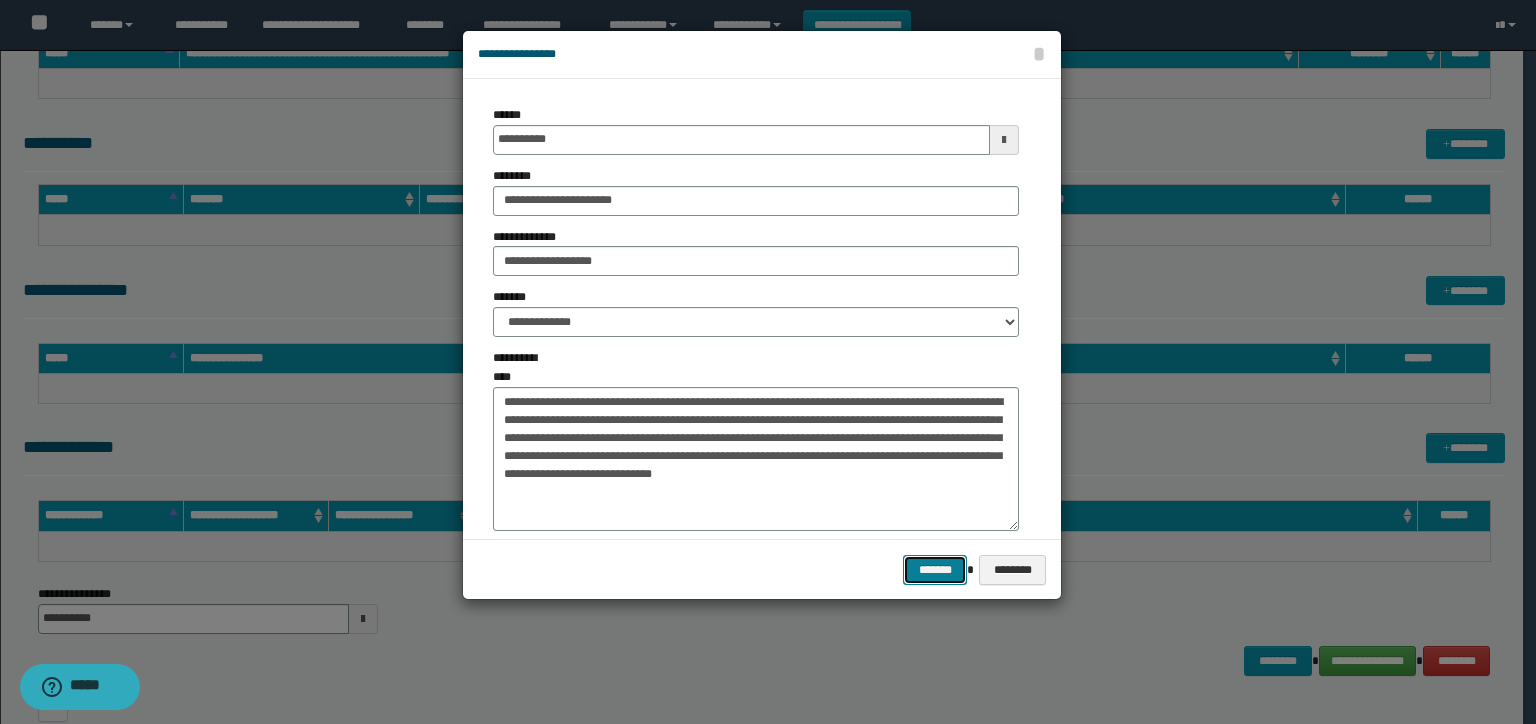 click on "*******" at bounding box center [935, 570] 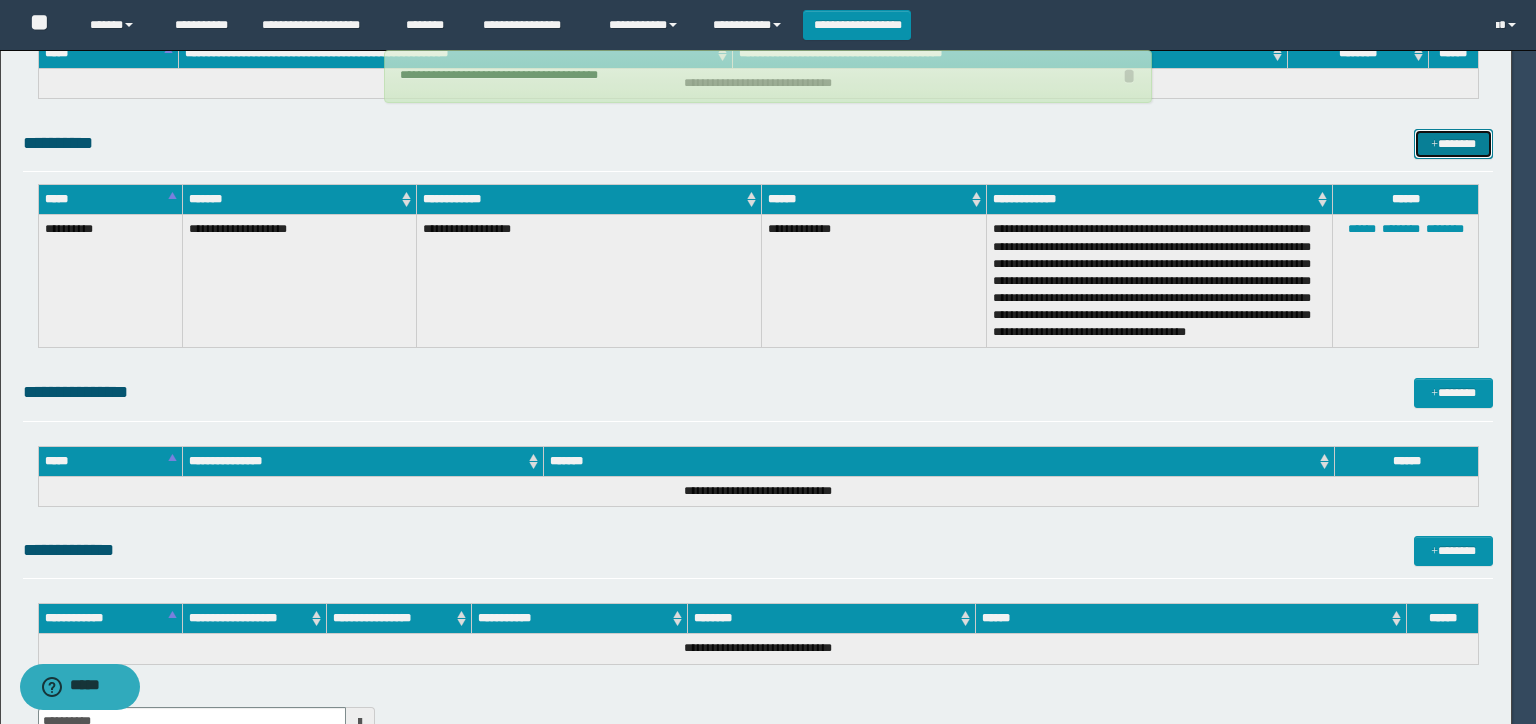 type 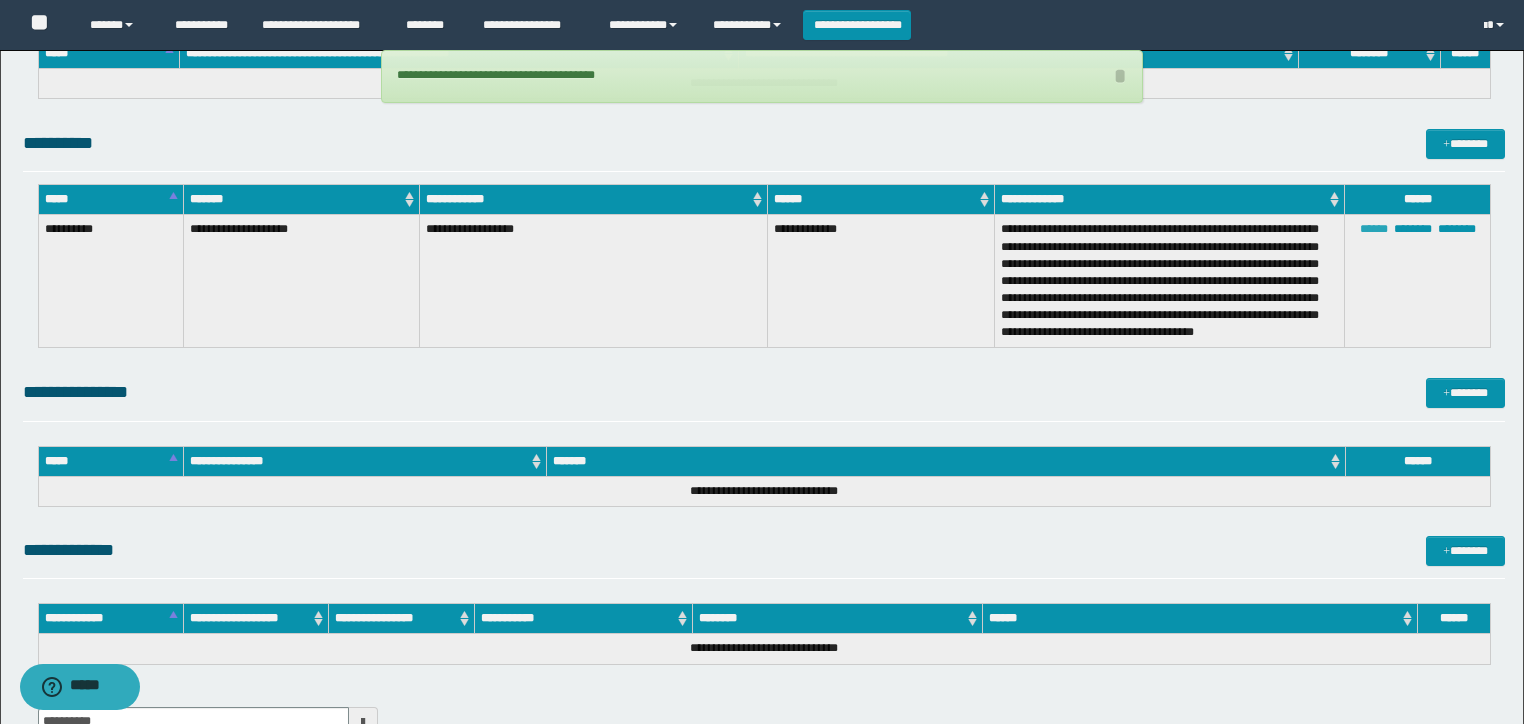 click on "******" at bounding box center (1374, 229) 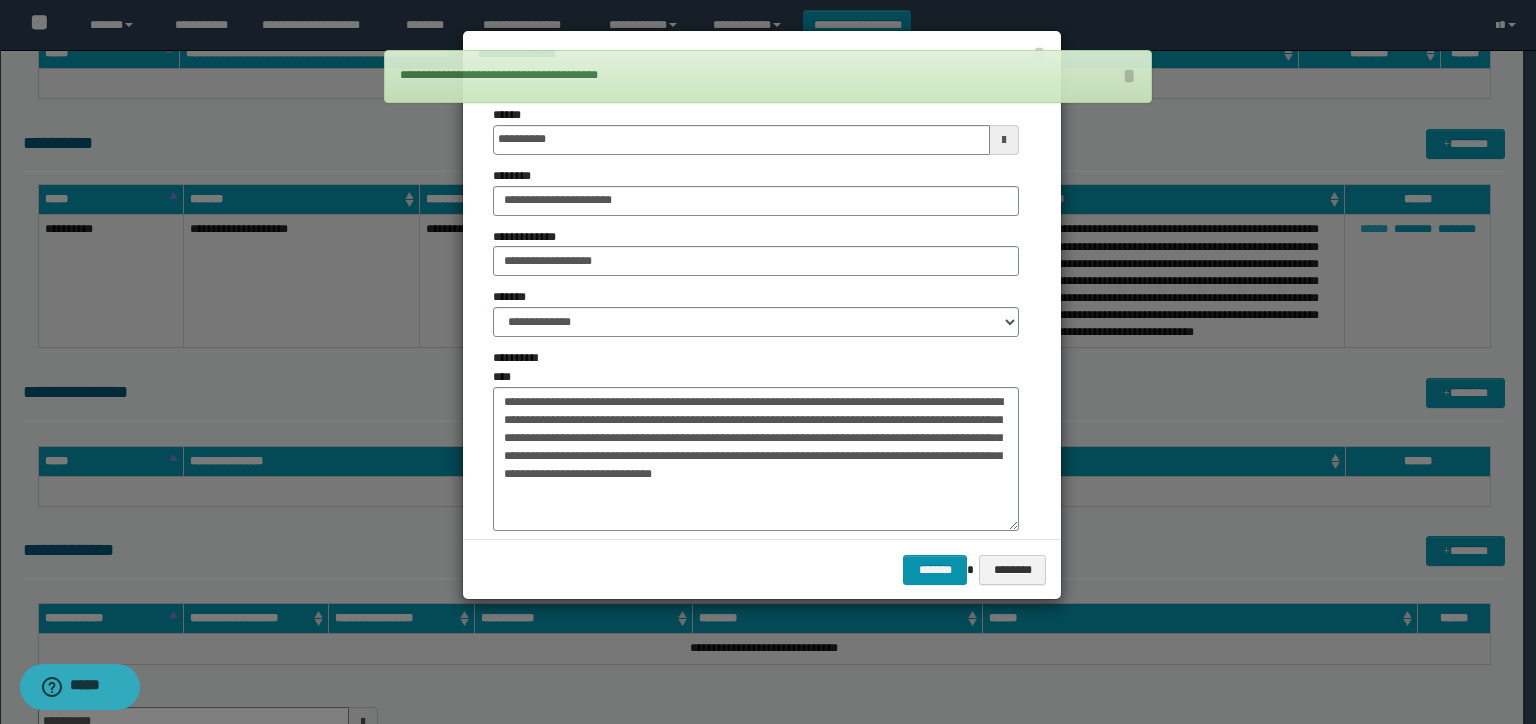 type on "**********" 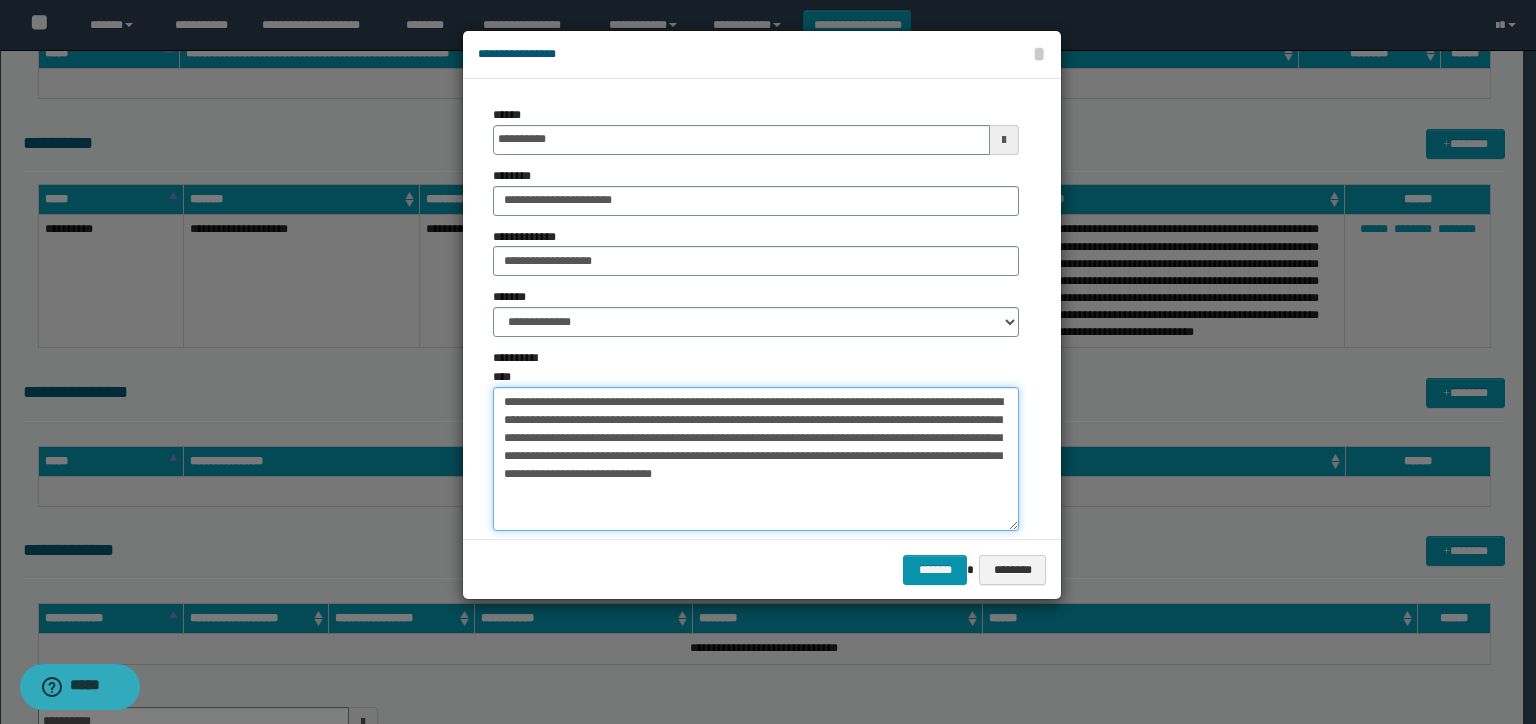click on "**********" at bounding box center (756, 459) 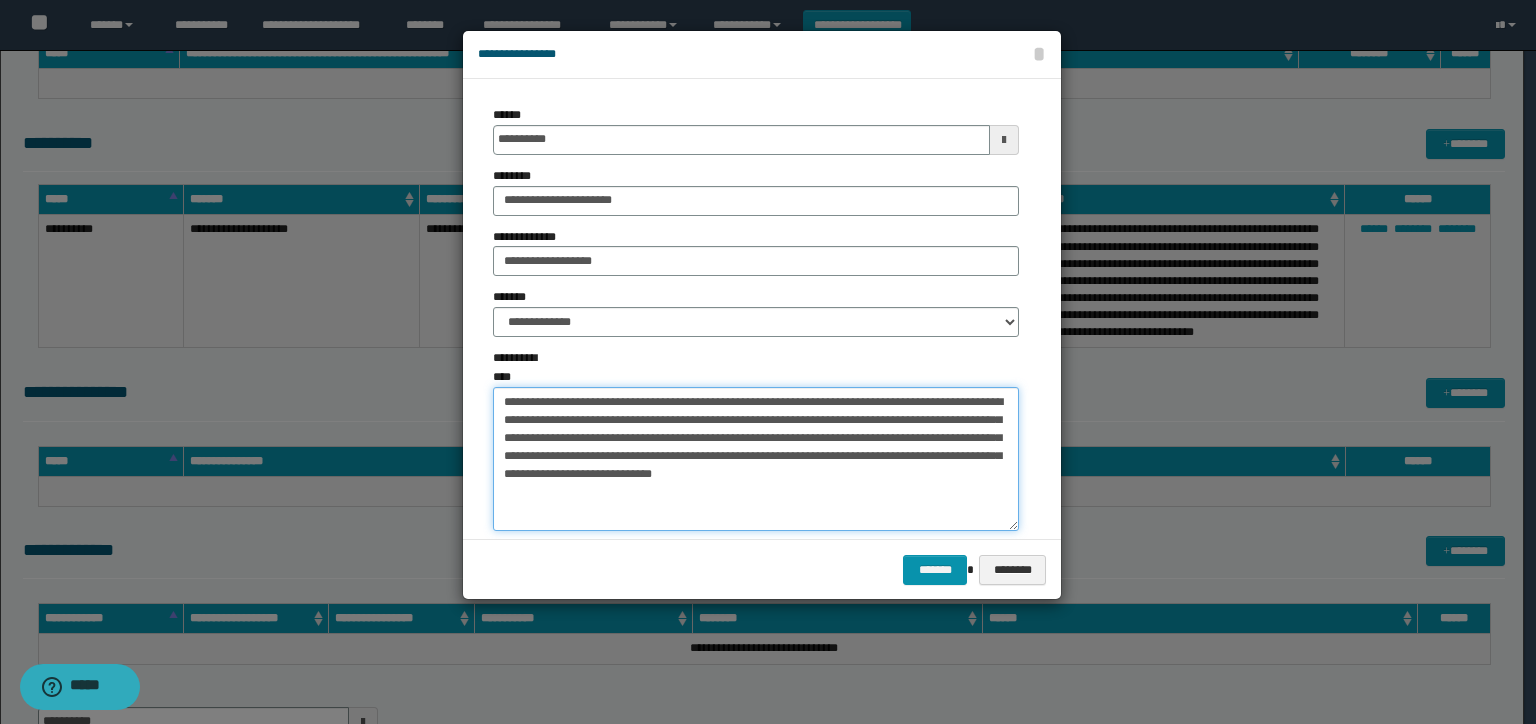 click on "**********" at bounding box center (756, 459) 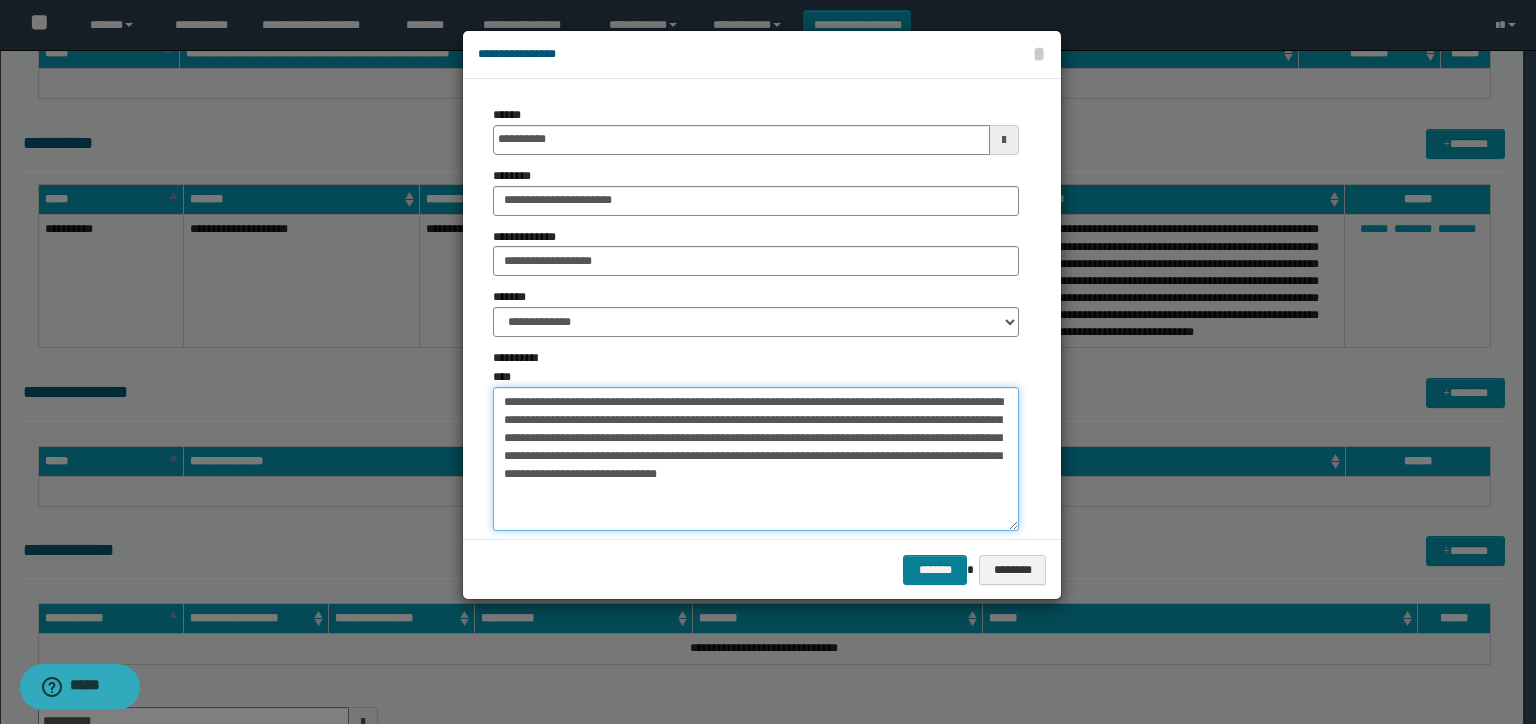 type on "**********" 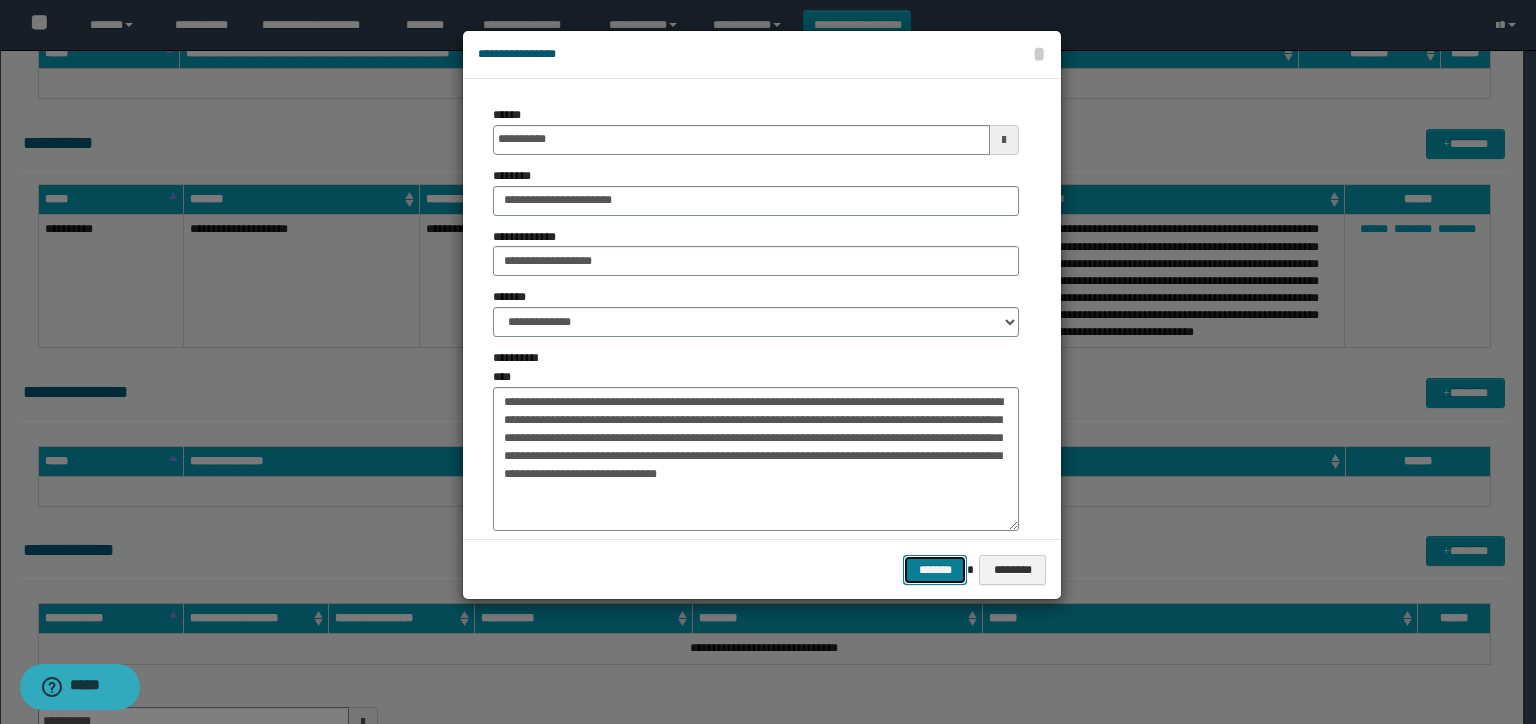 click on "*******" at bounding box center [935, 570] 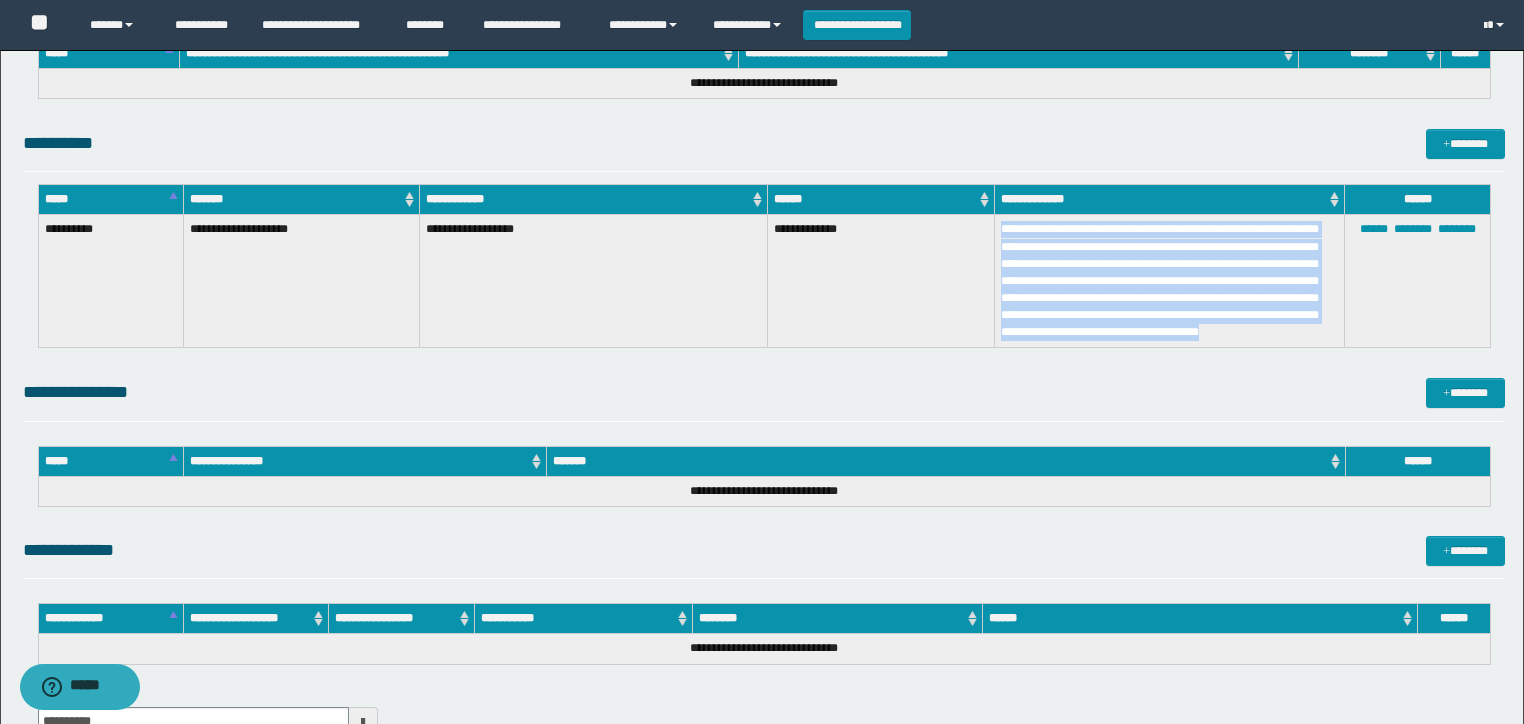 drag, startPoint x: 1297, startPoint y: 334, endPoint x: 988, endPoint y: 220, distance: 329.35846 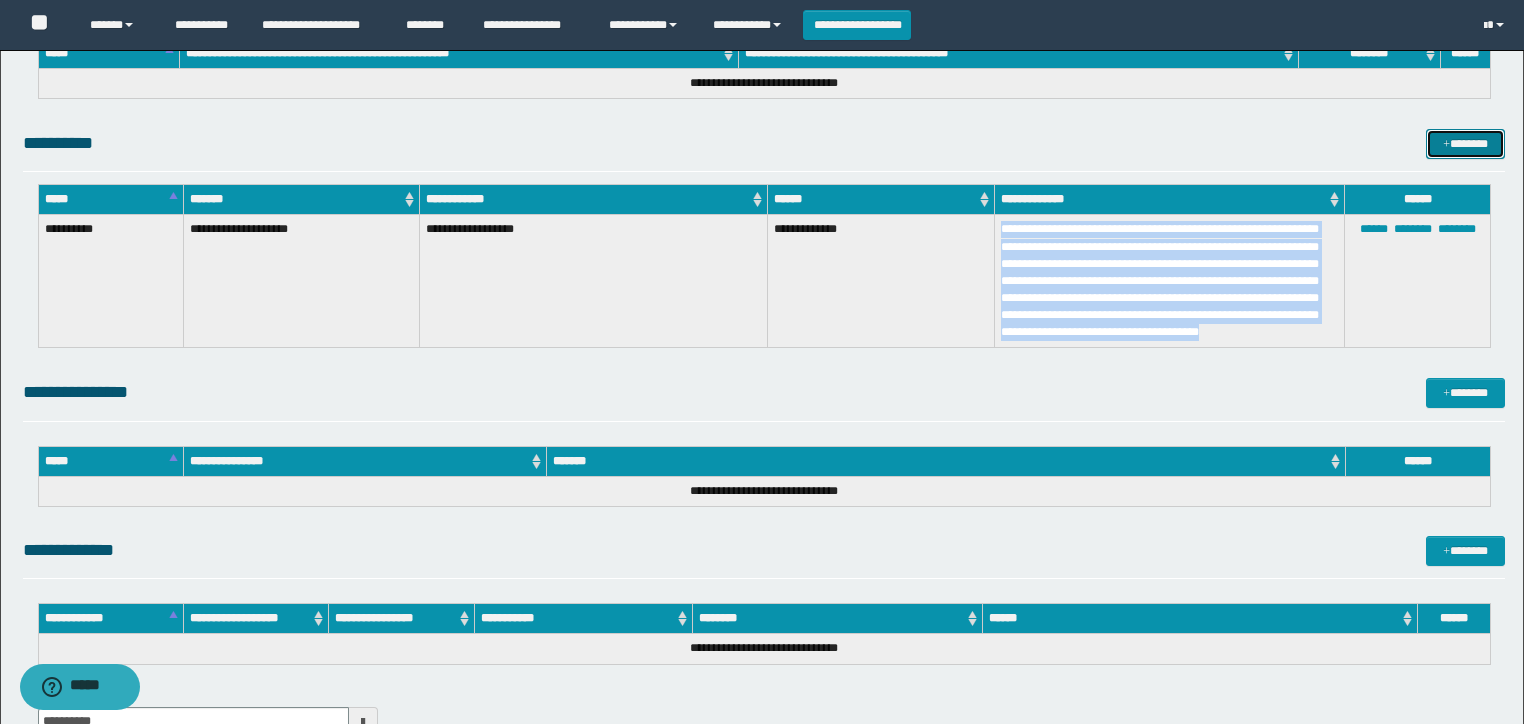 click on "*******" at bounding box center (1465, 144) 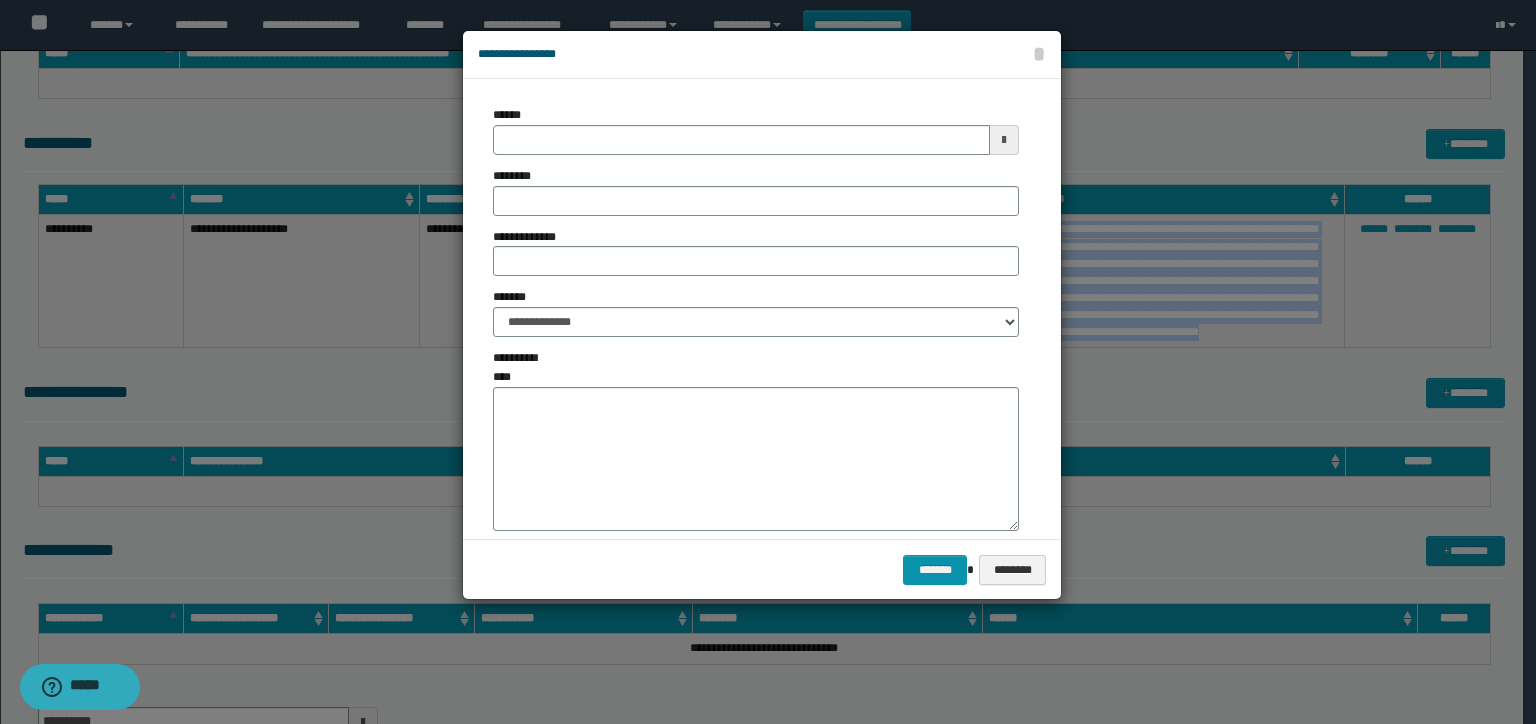 type on "**********" 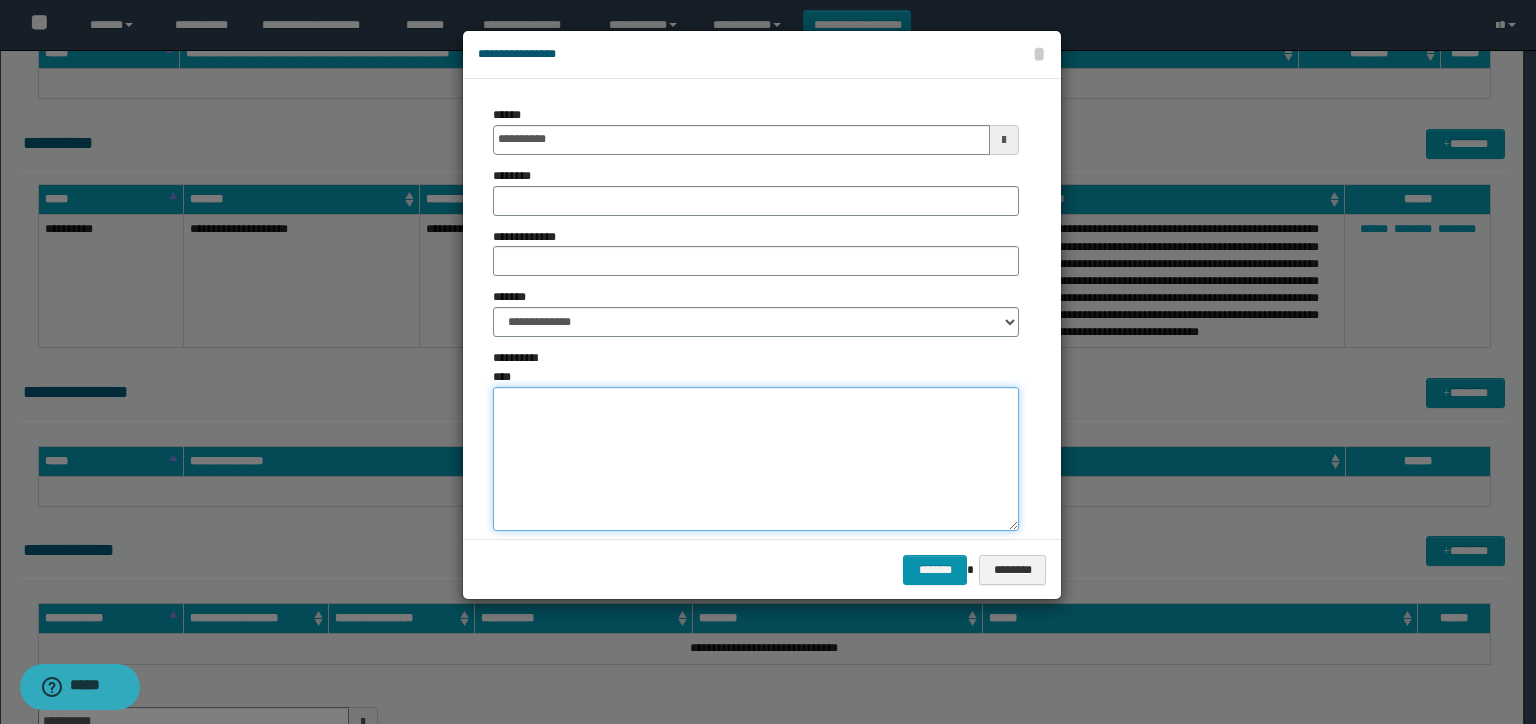 click on "**********" at bounding box center (756, 459) 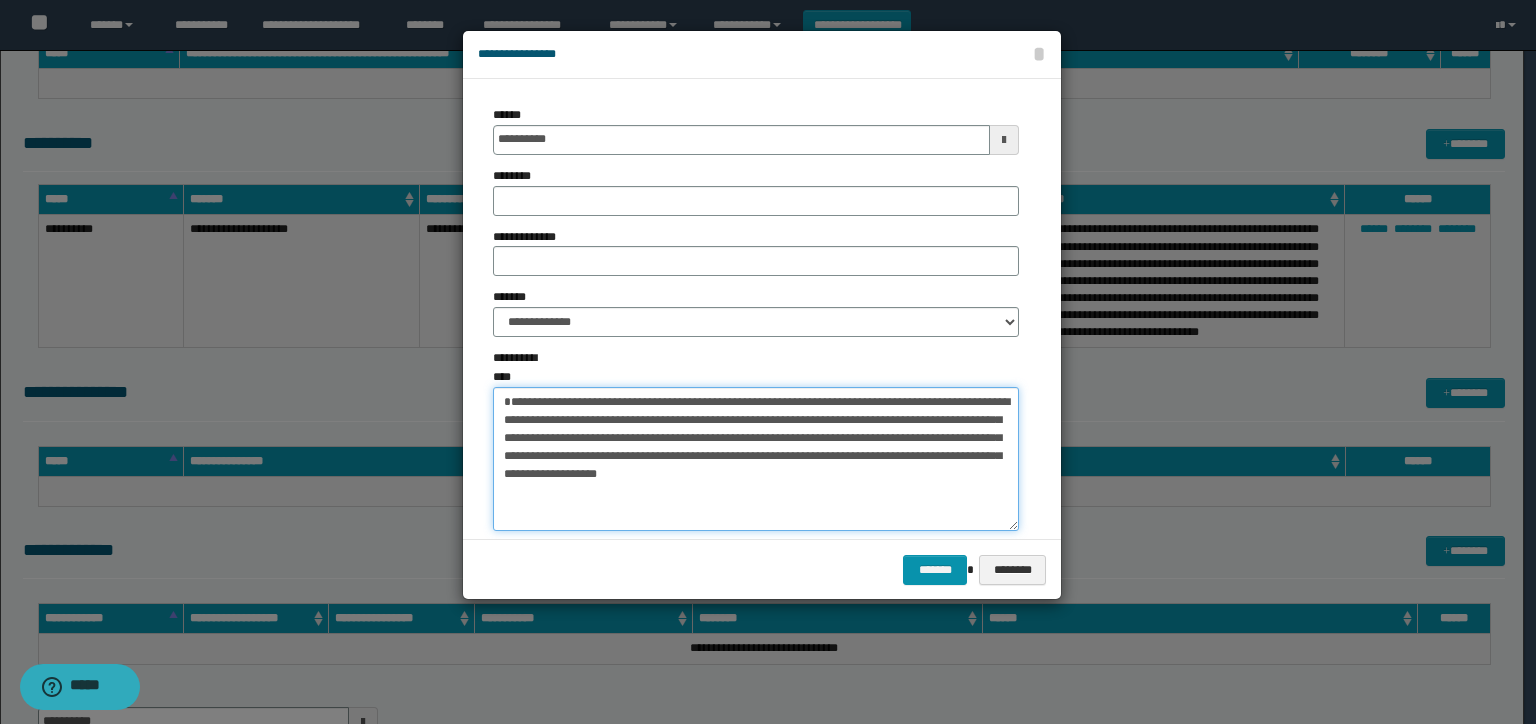 type on "**********" 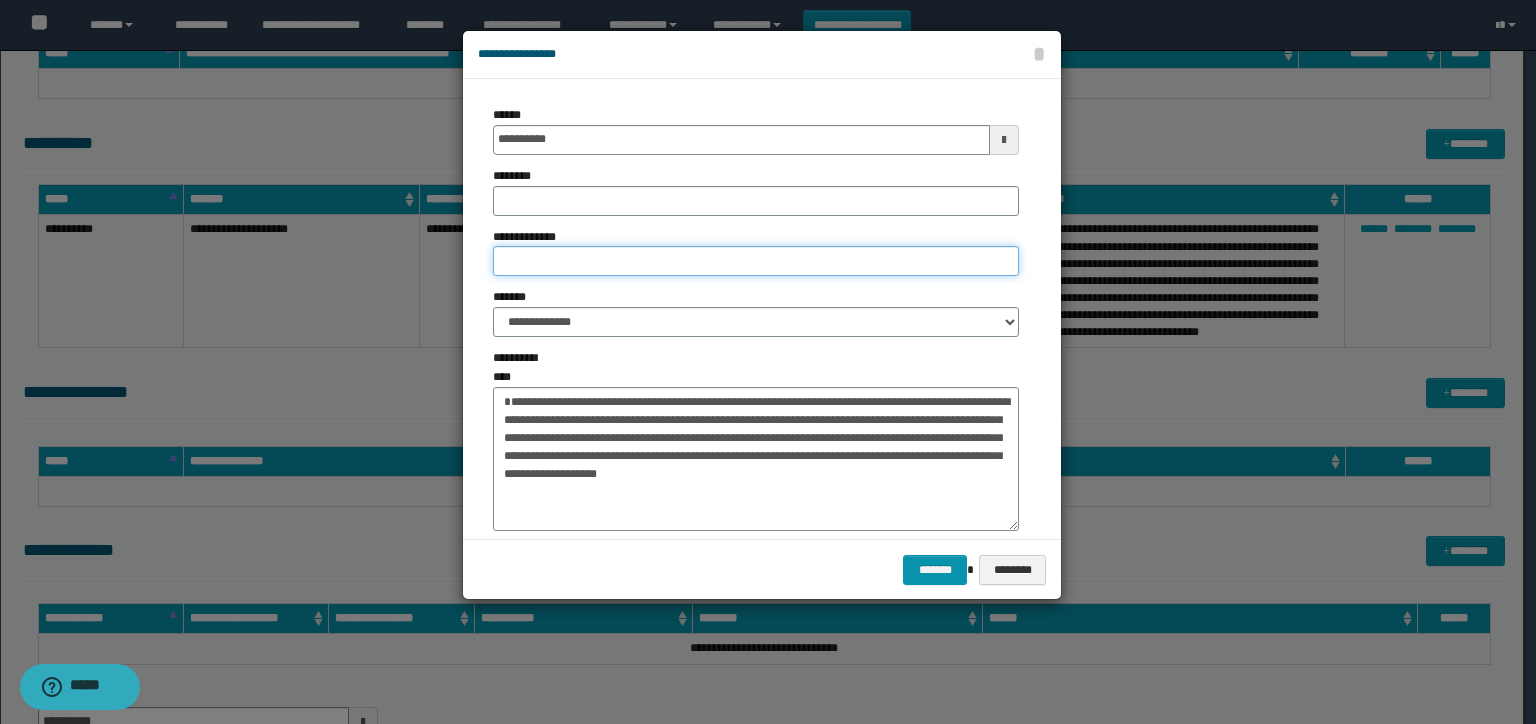 click on "**********" at bounding box center (756, 261) 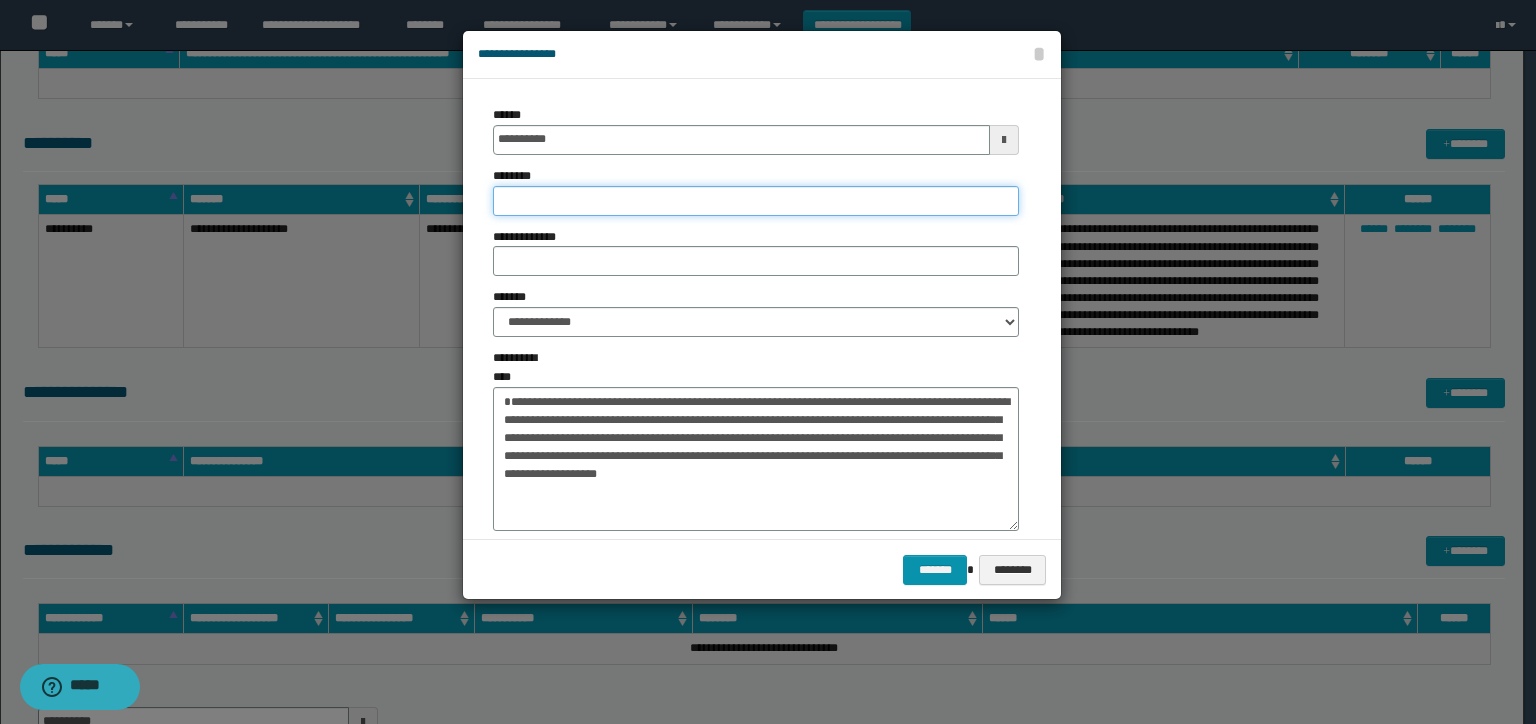click on "********" at bounding box center [756, 201] 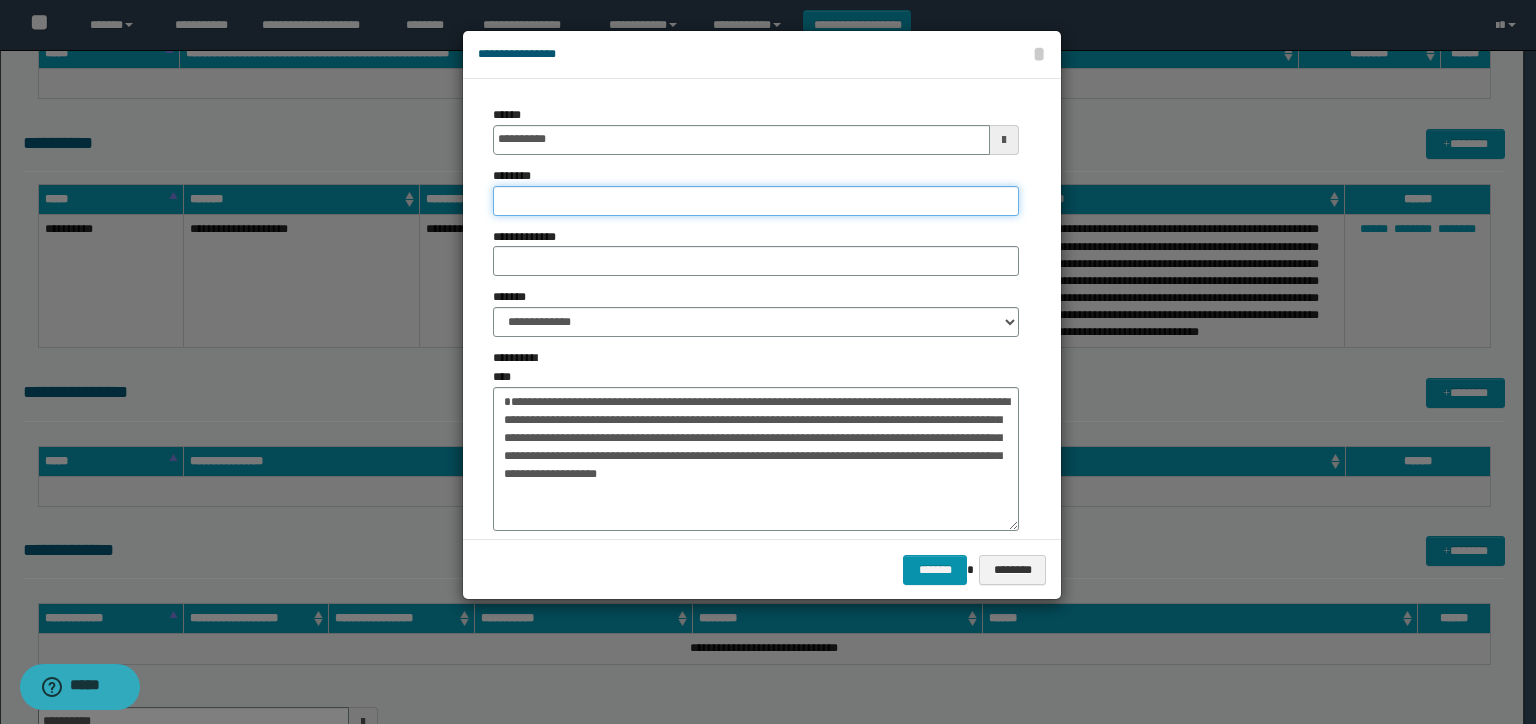 type on "**********" 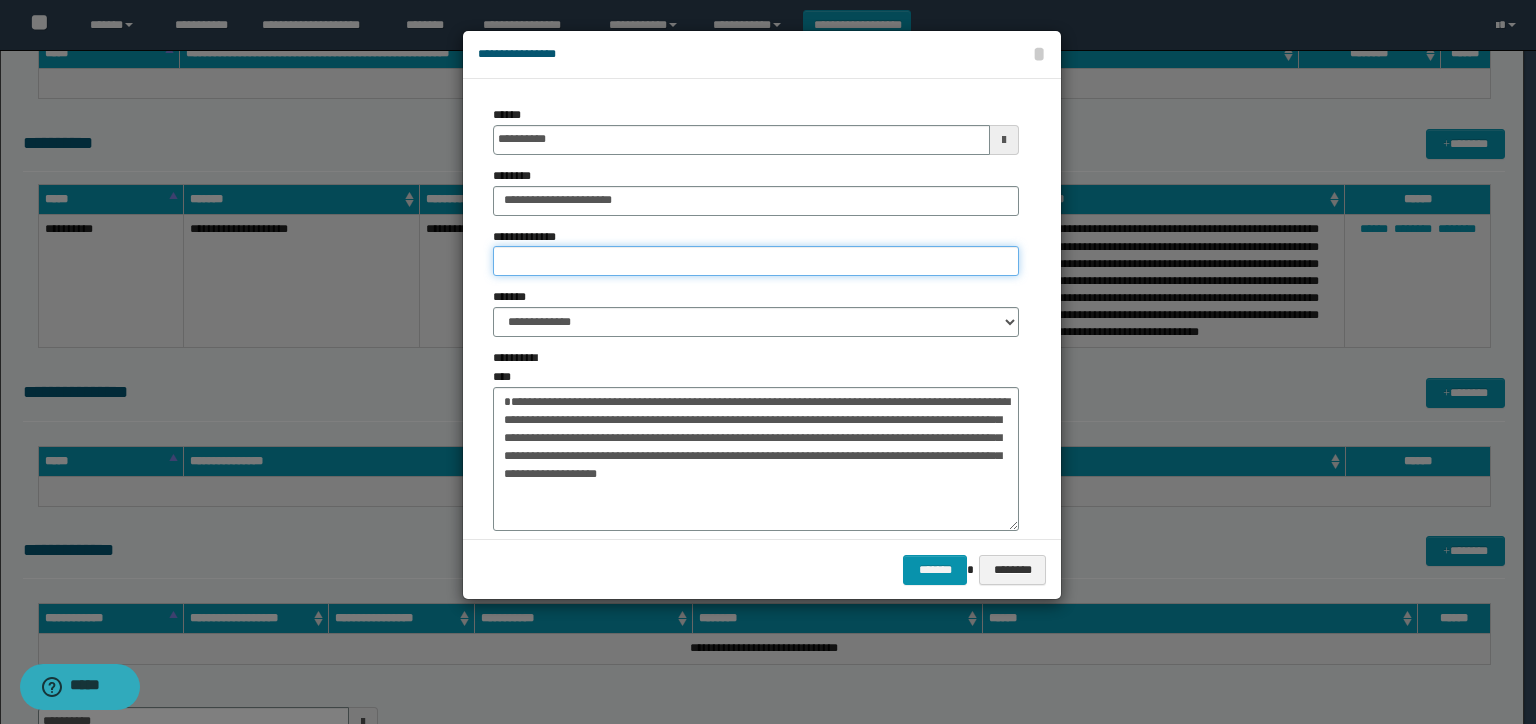 click on "**********" at bounding box center (756, 261) 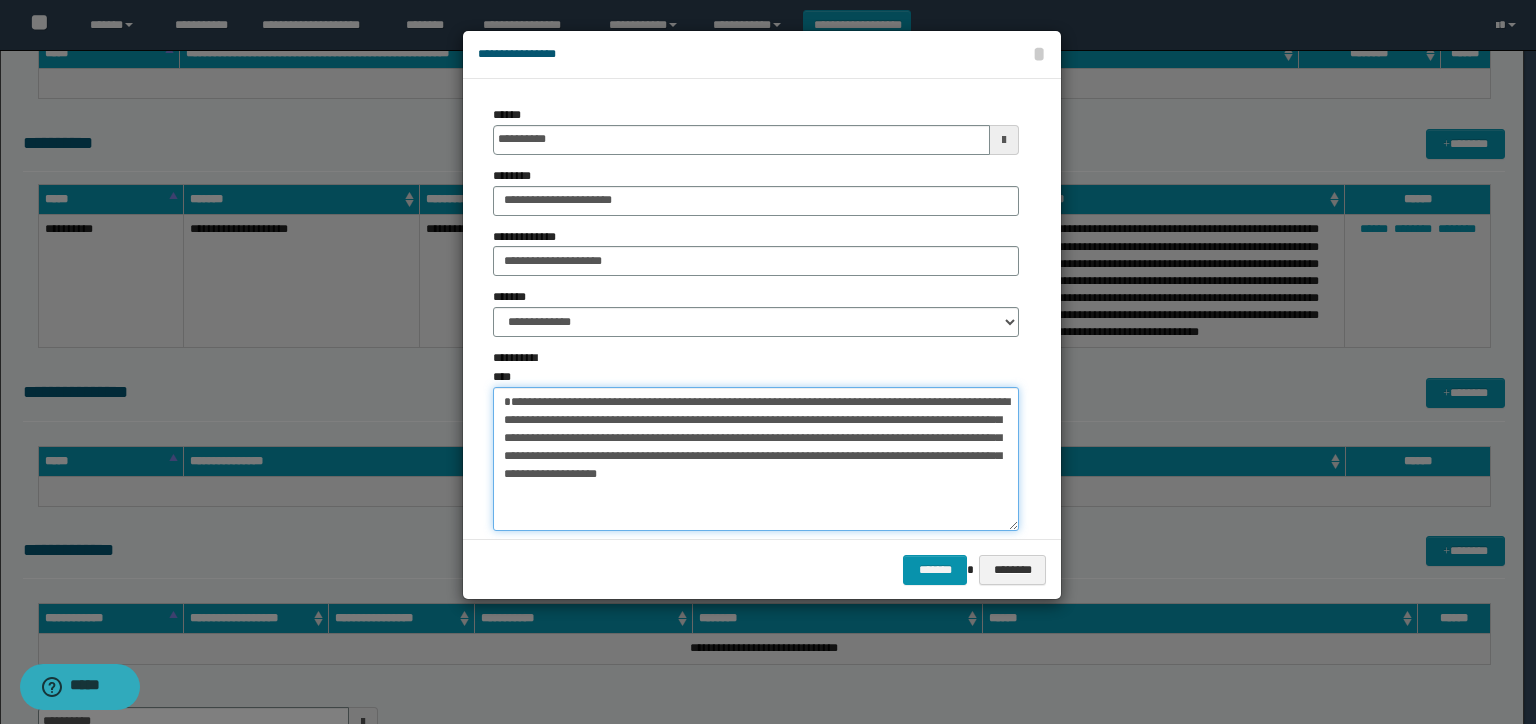 click on "**********" at bounding box center [756, 459] 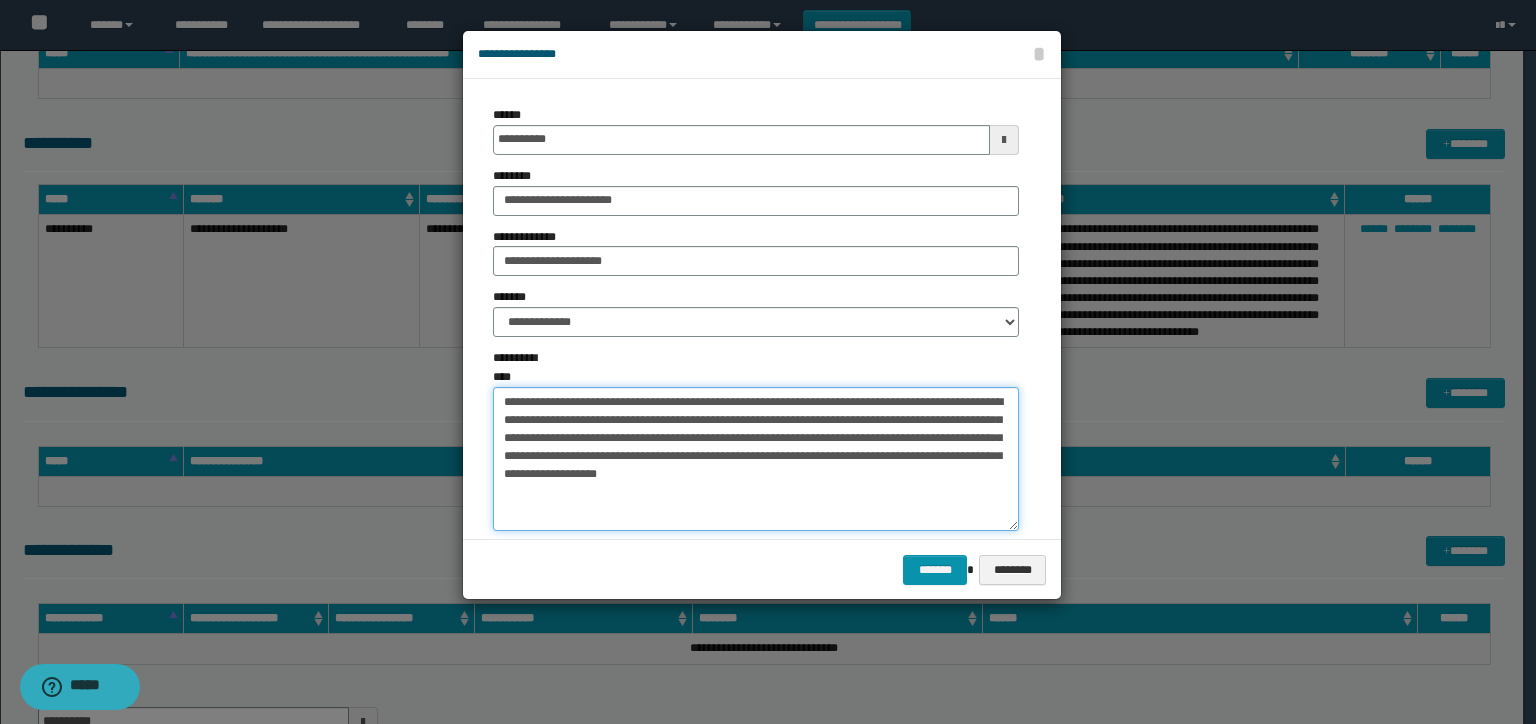 drag, startPoint x: 645, startPoint y: 400, endPoint x: 868, endPoint y: 417, distance: 223.64705 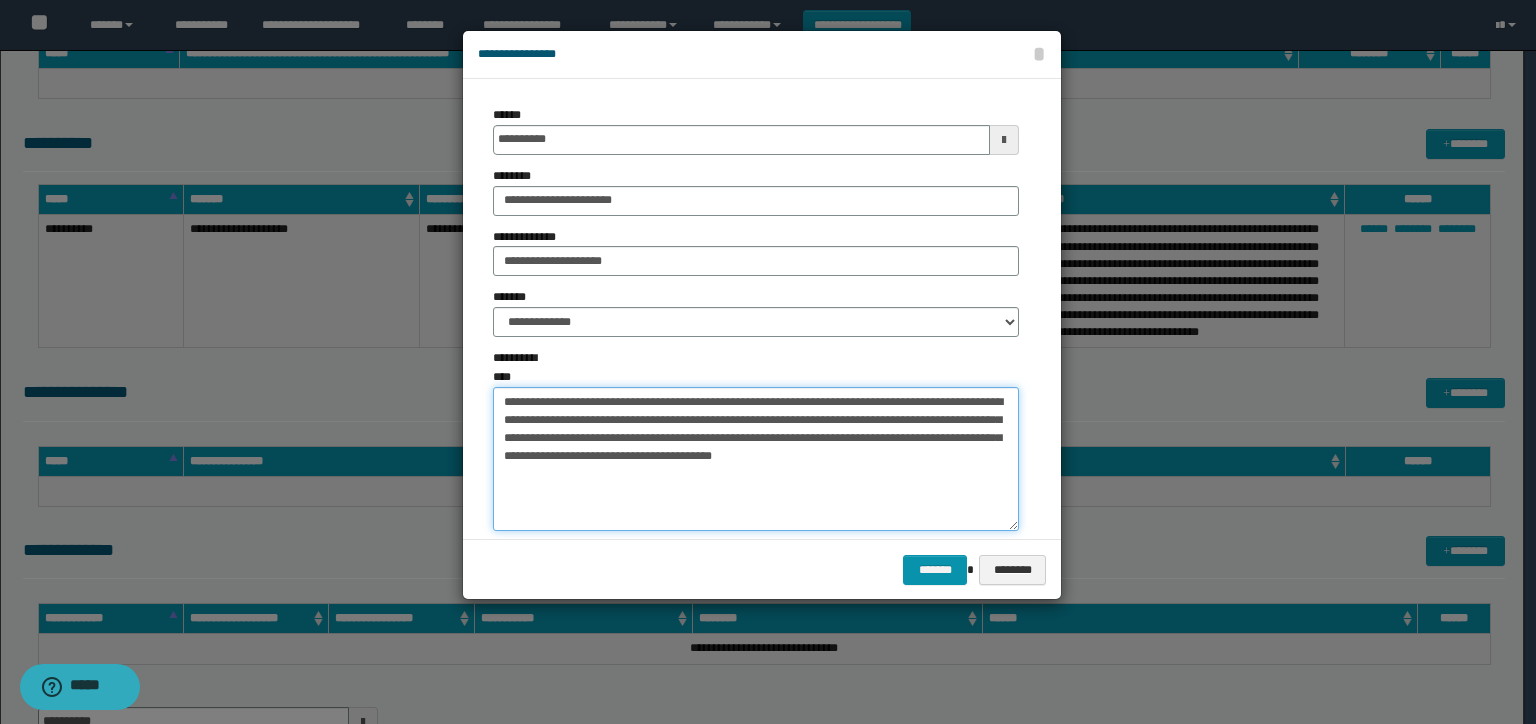 drag, startPoint x: 678, startPoint y: 436, endPoint x: 767, endPoint y: 439, distance: 89.050545 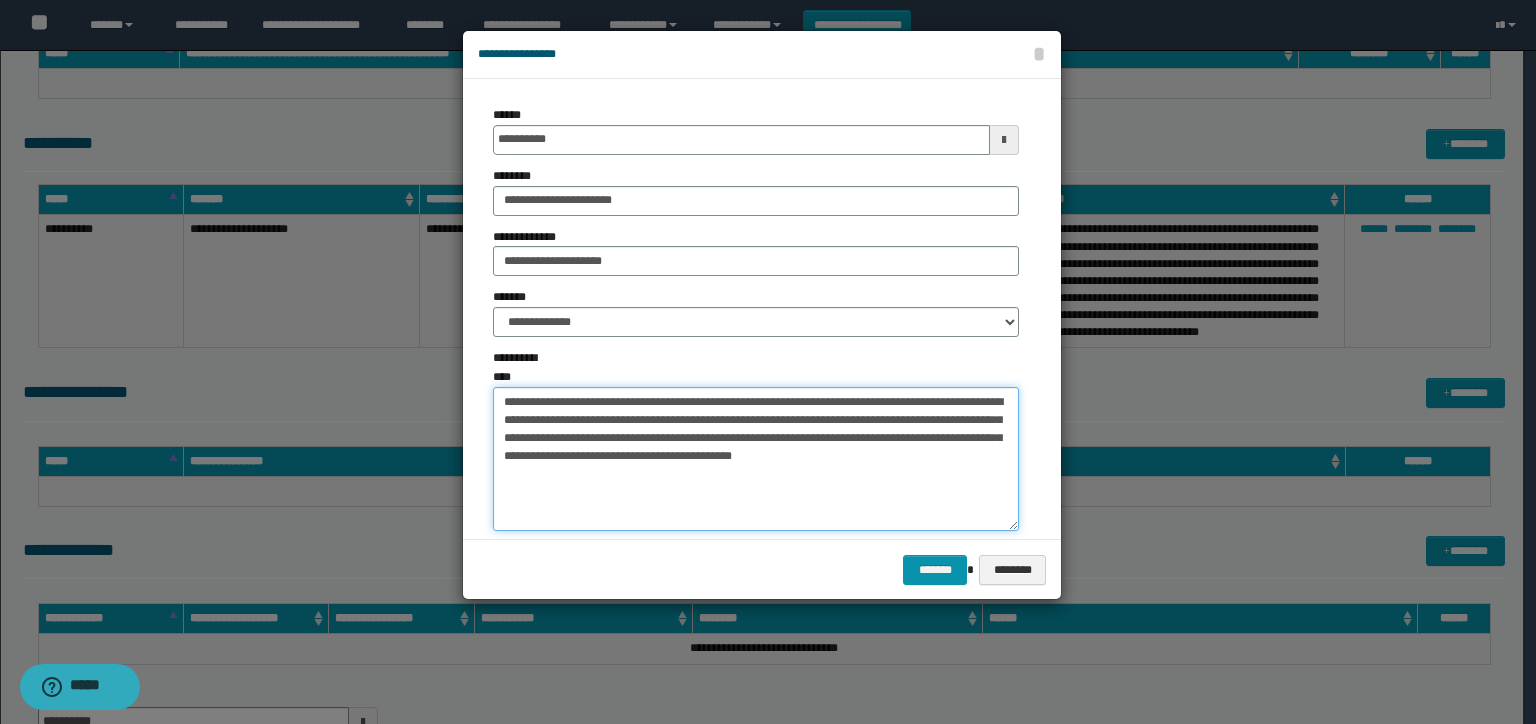 click on "**********" at bounding box center (756, 459) 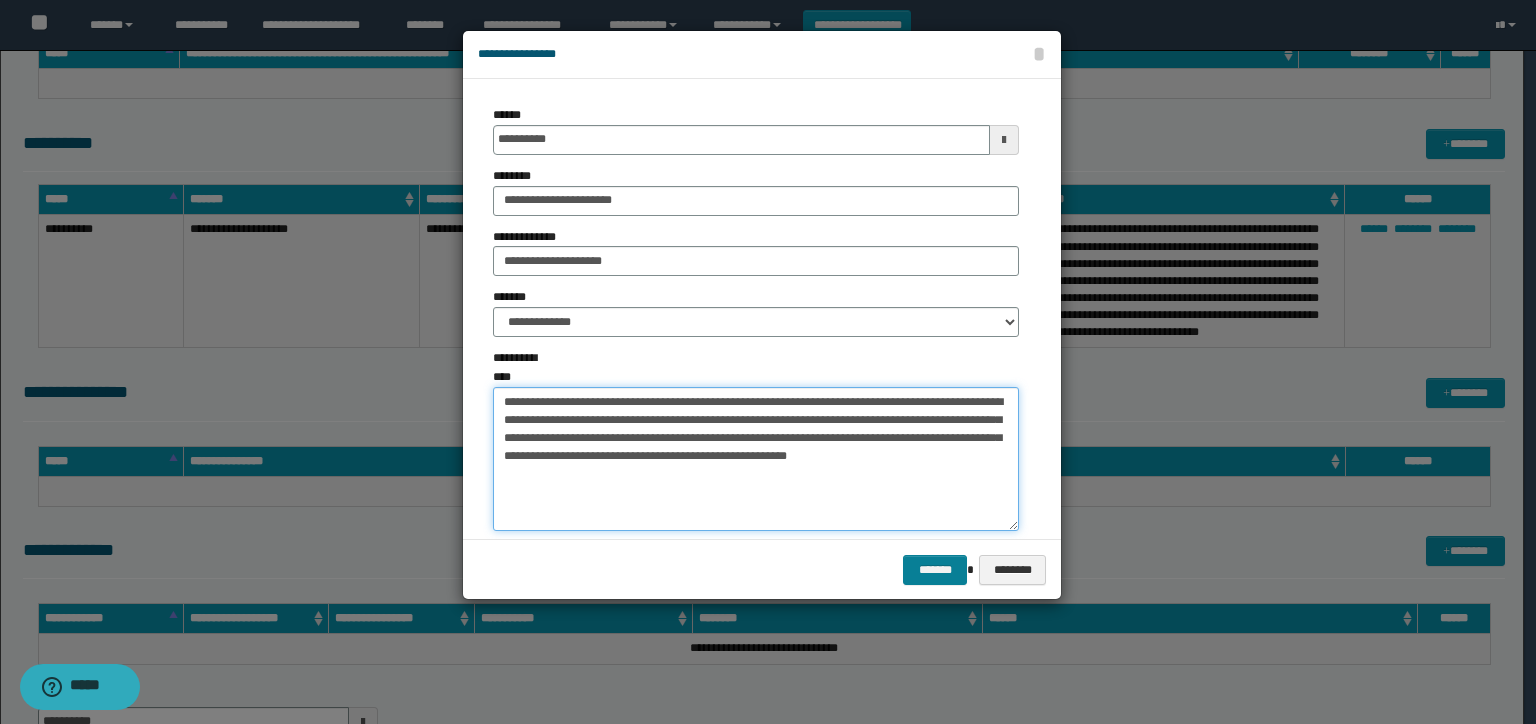 type on "**********" 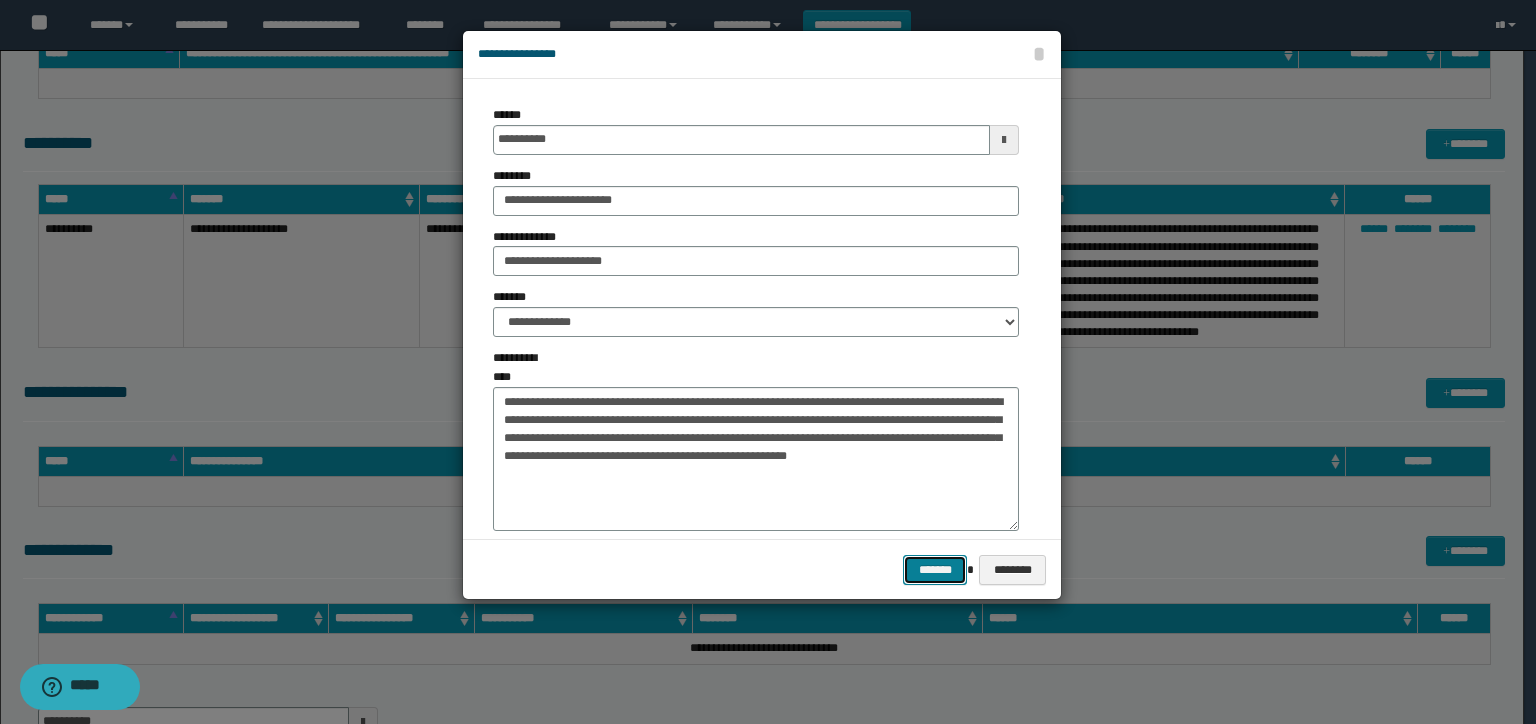 click on "*******" at bounding box center (935, 570) 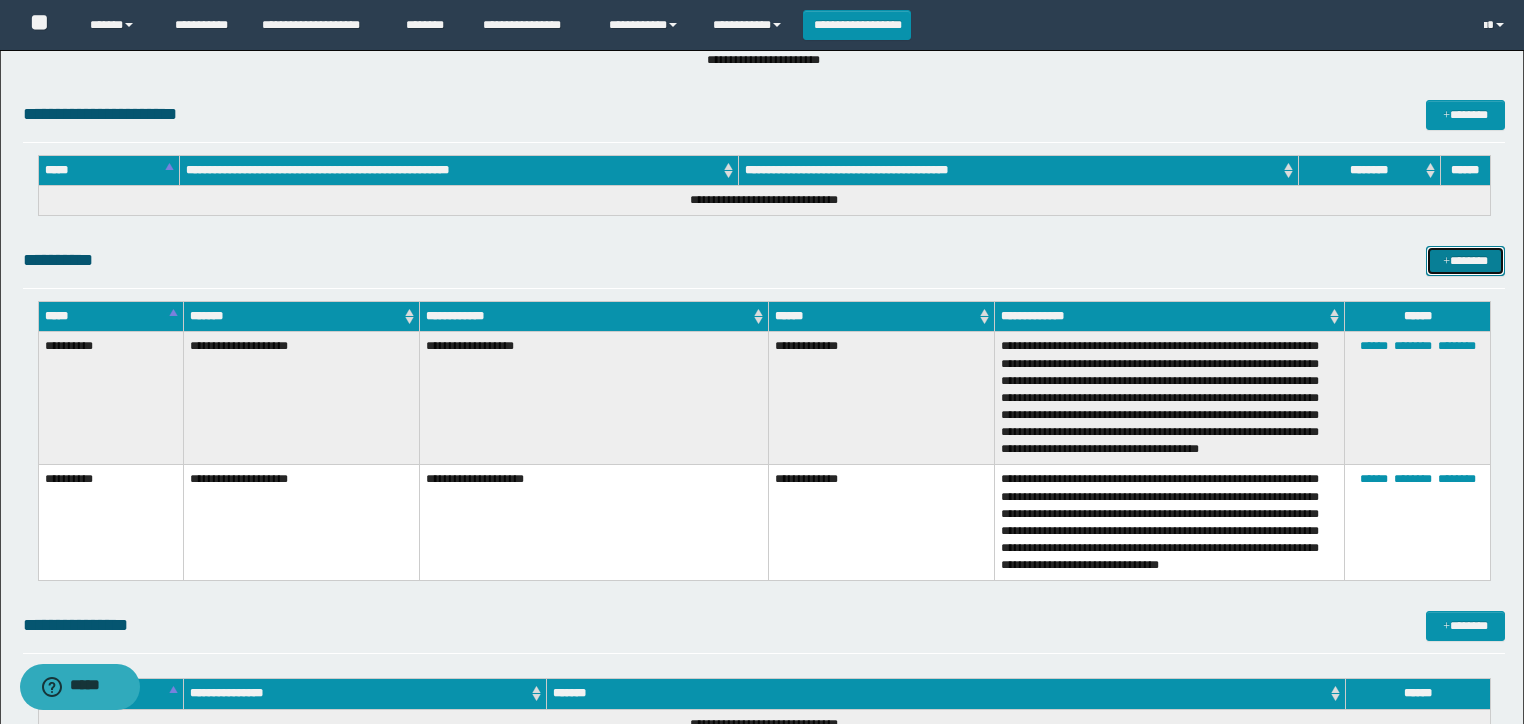 scroll, scrollTop: 240, scrollLeft: 0, axis: vertical 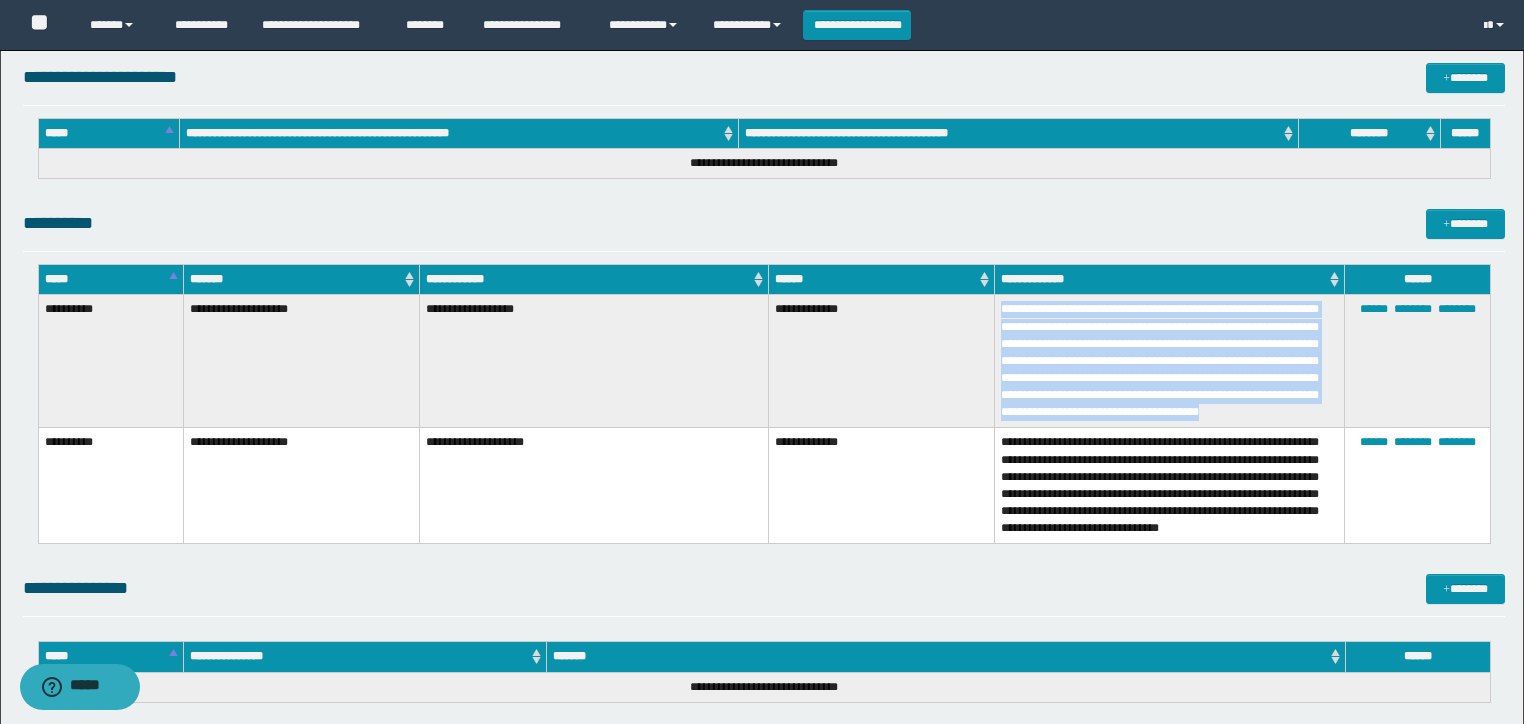 drag, startPoint x: 1270, startPoint y: 409, endPoint x: 1044, endPoint y: 315, distance: 244.76927 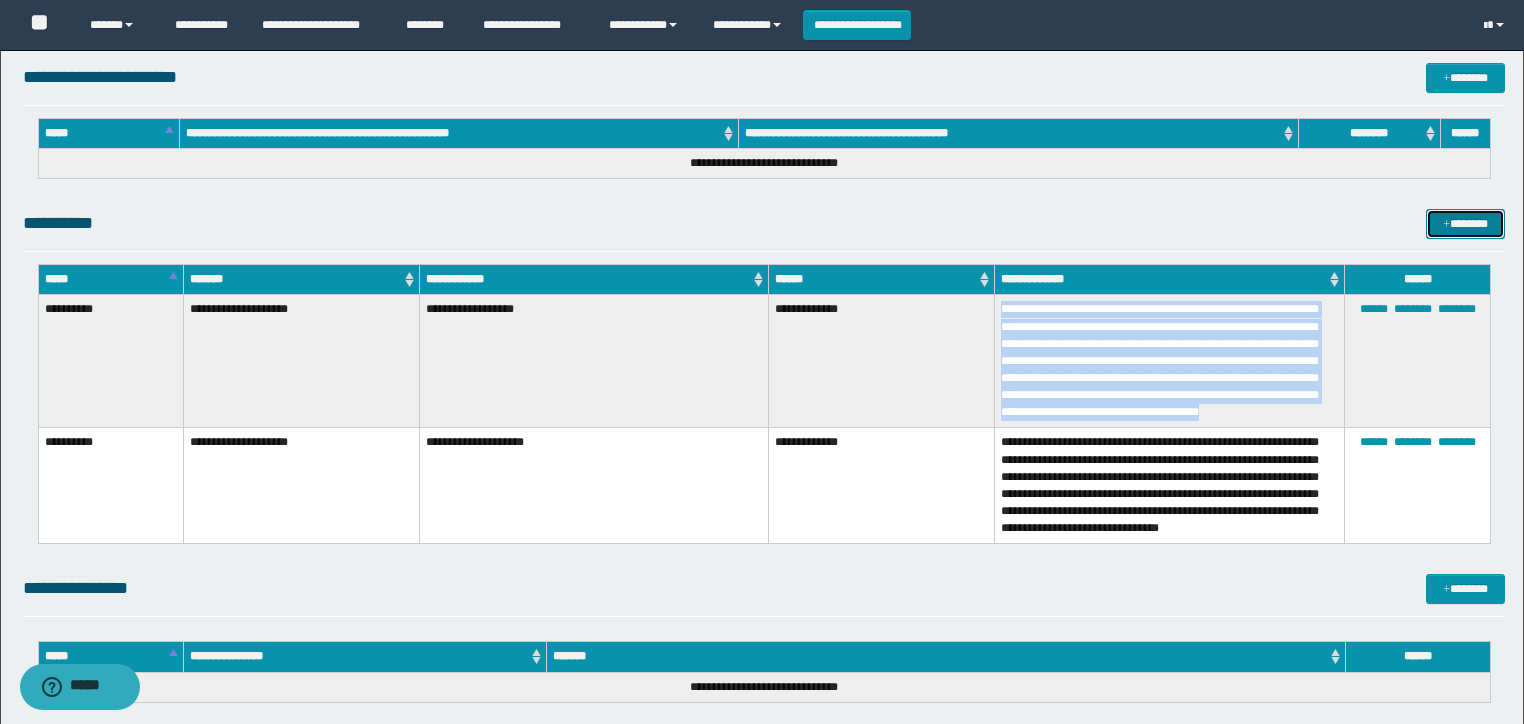 click on "*******" at bounding box center [1465, 224] 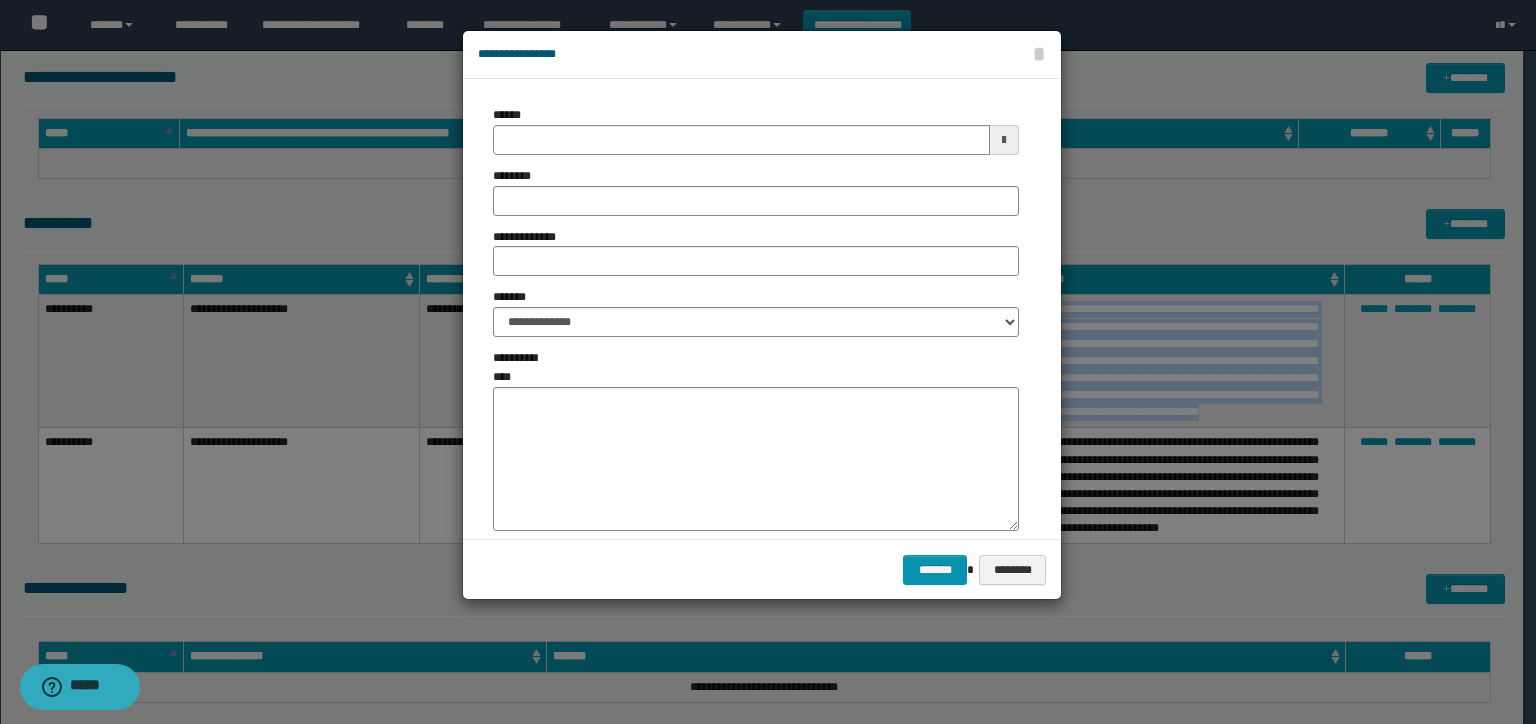 type on "**********" 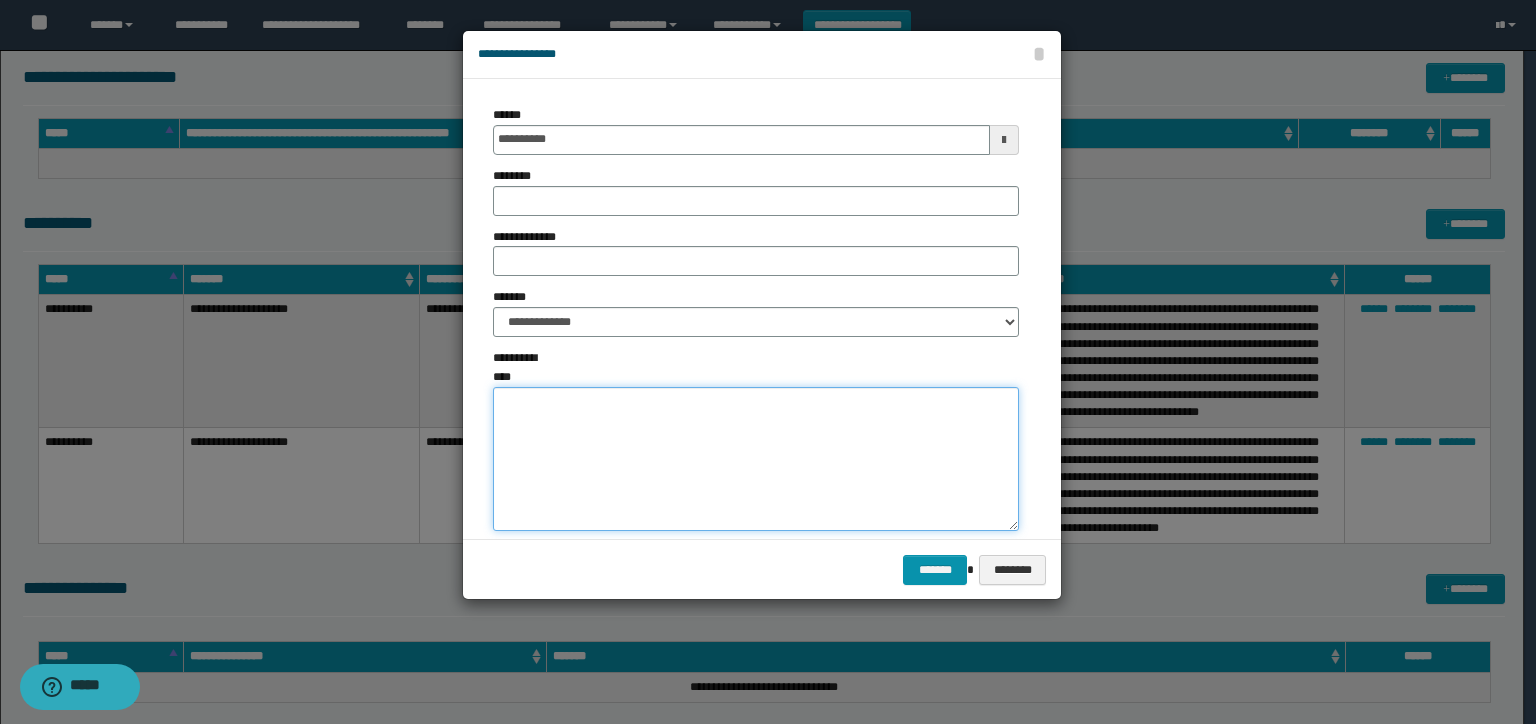 paste on "**********" 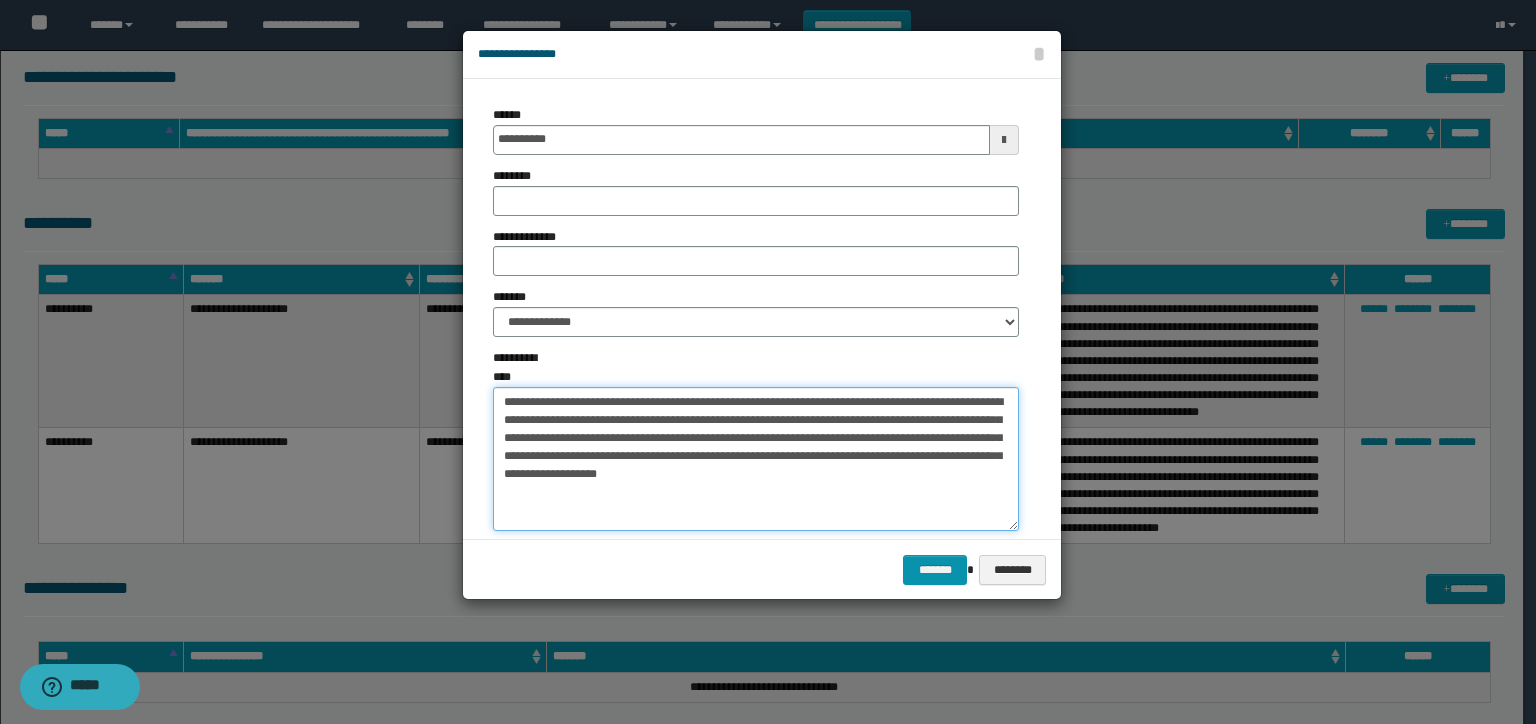 type on "**********" 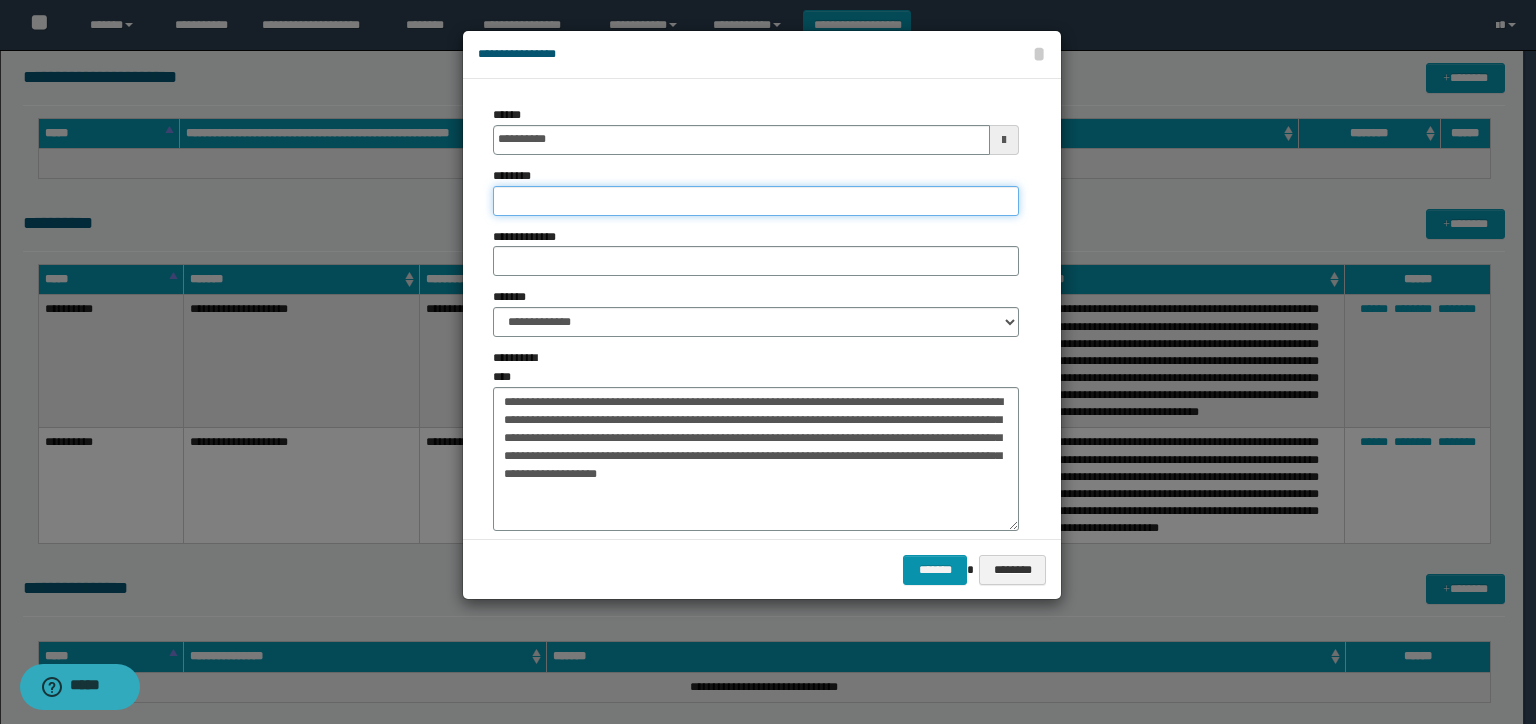 click on "********" at bounding box center (756, 201) 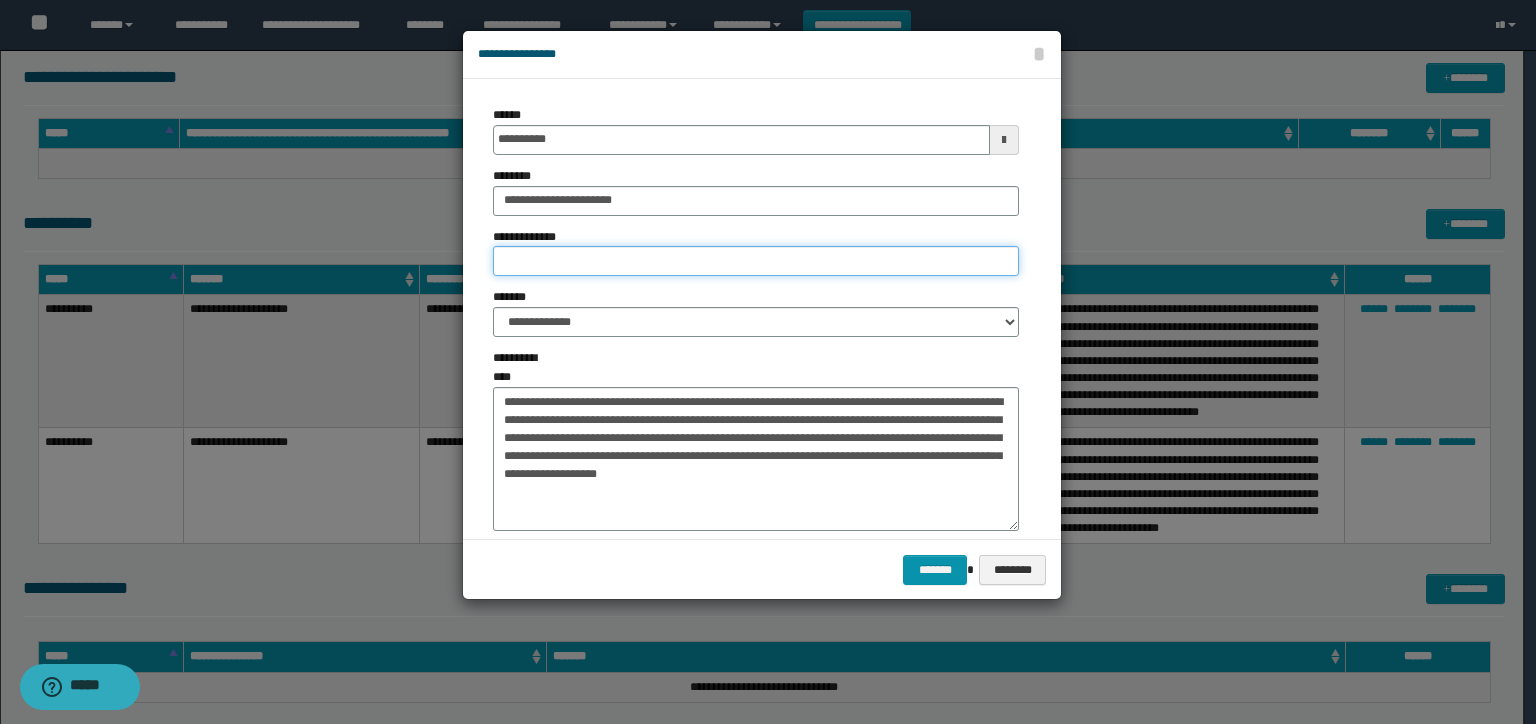 click on "**********" at bounding box center (756, 261) 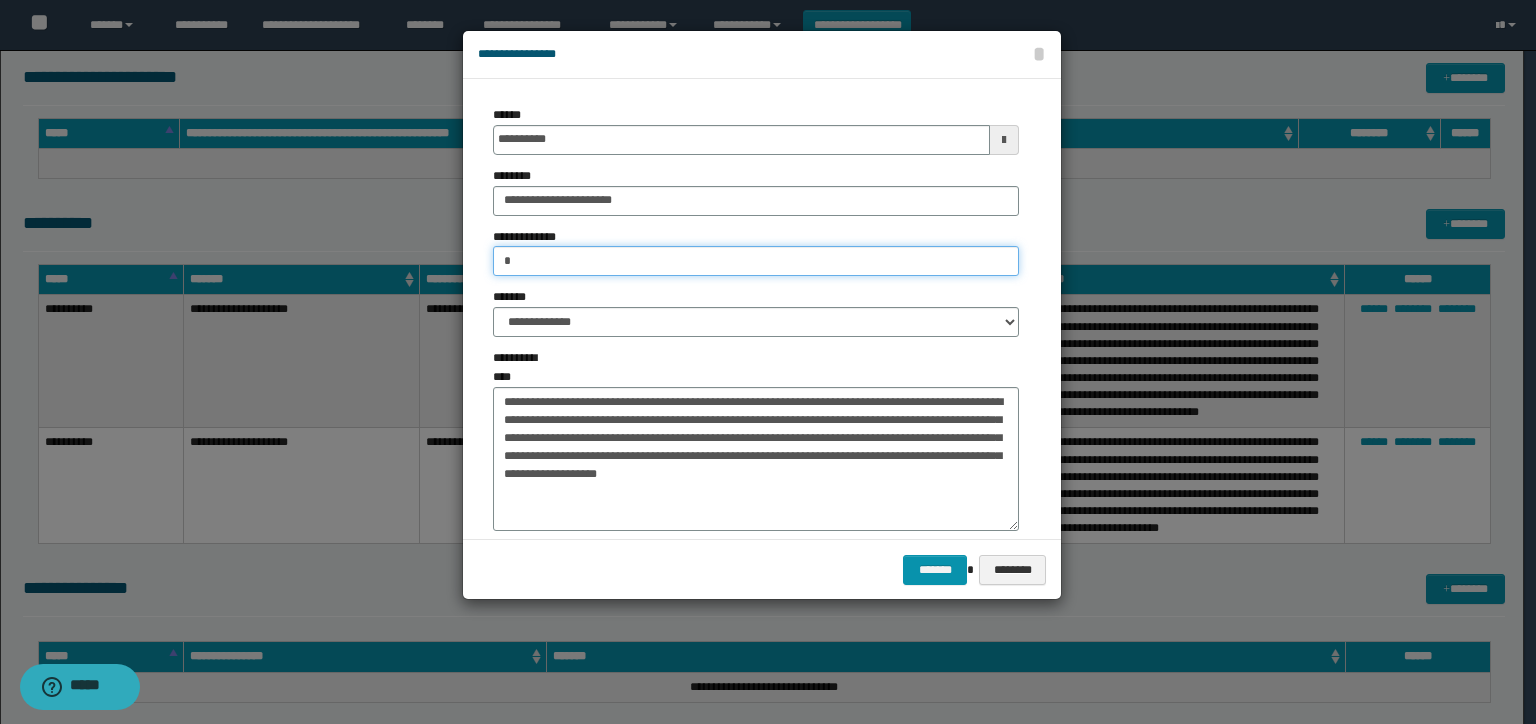 type on "**********" 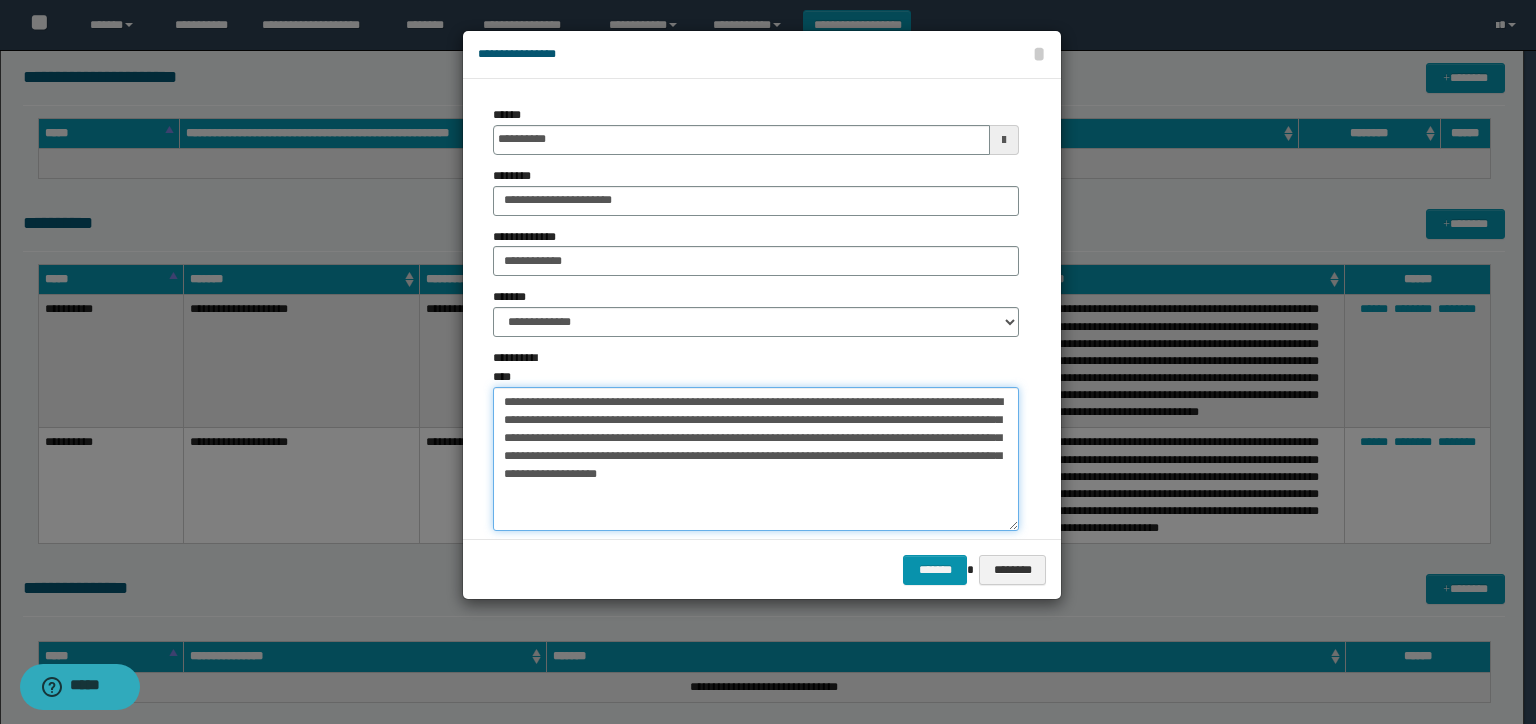 click on "**********" at bounding box center (756, 459) 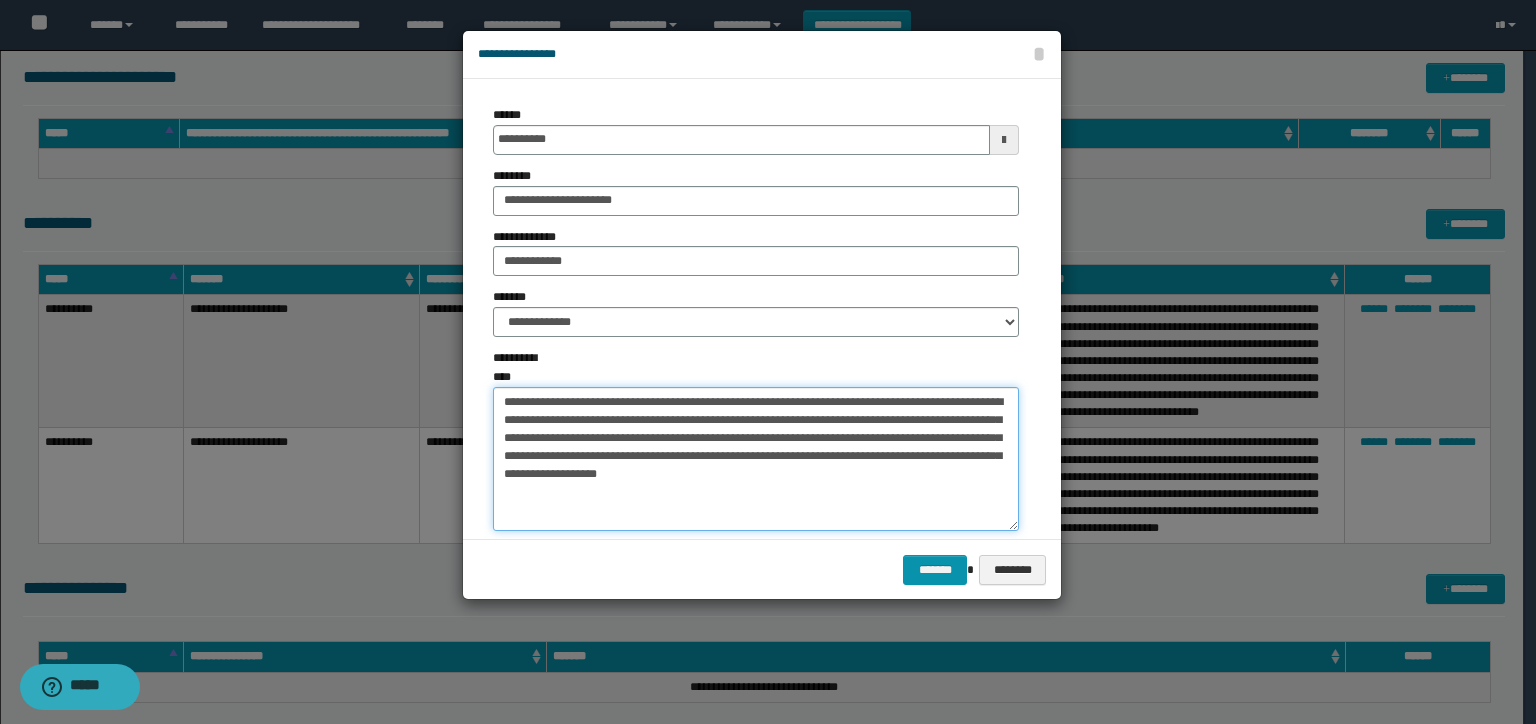 click on "**********" at bounding box center [756, 459] 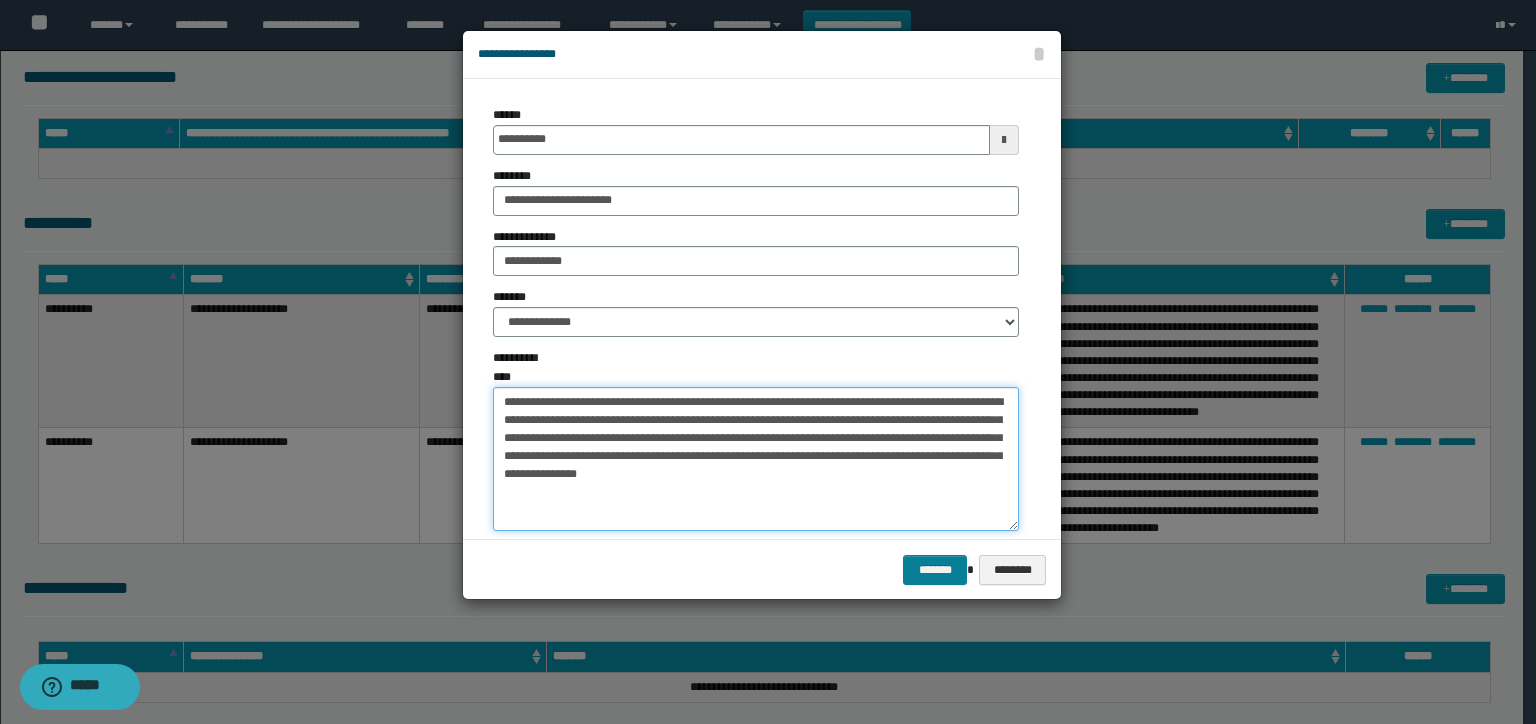 type on "**********" 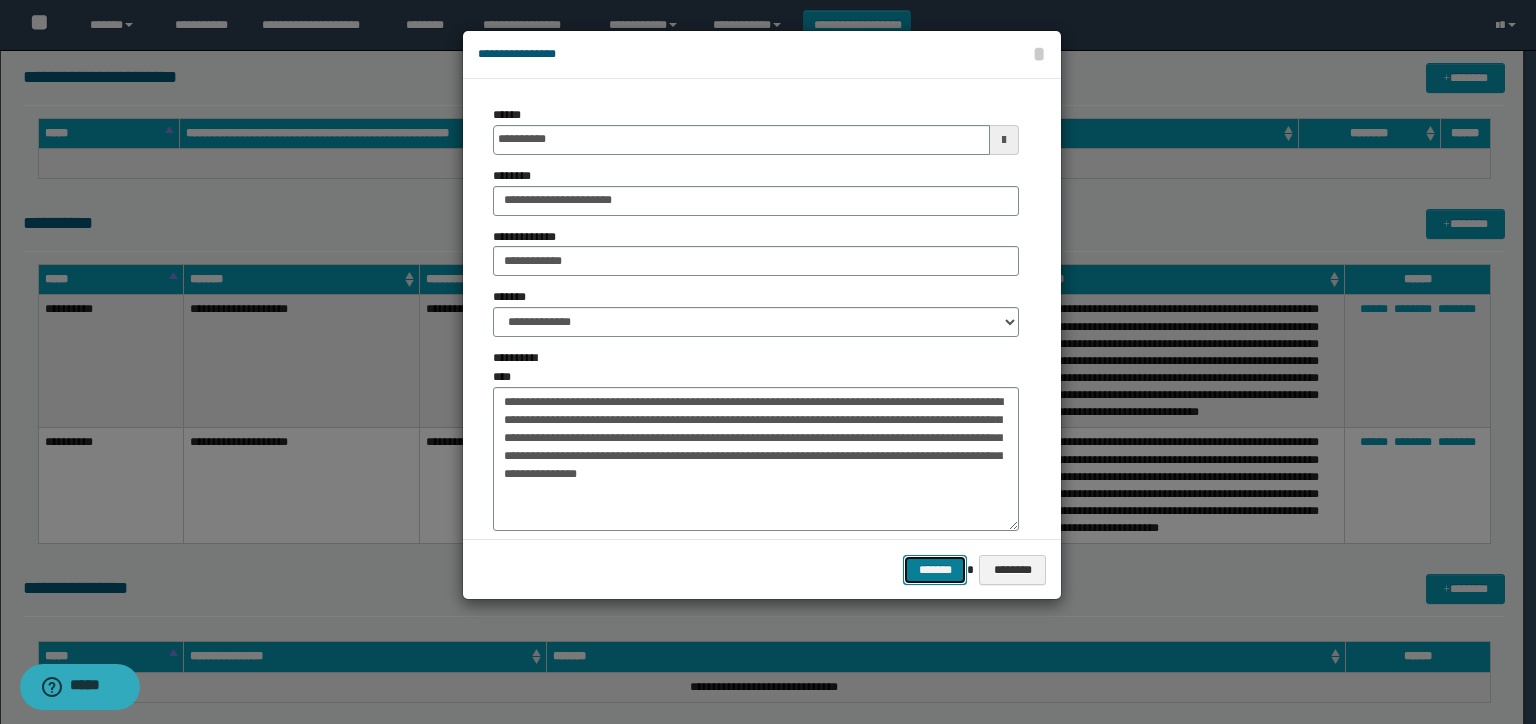 click on "*******" at bounding box center [935, 570] 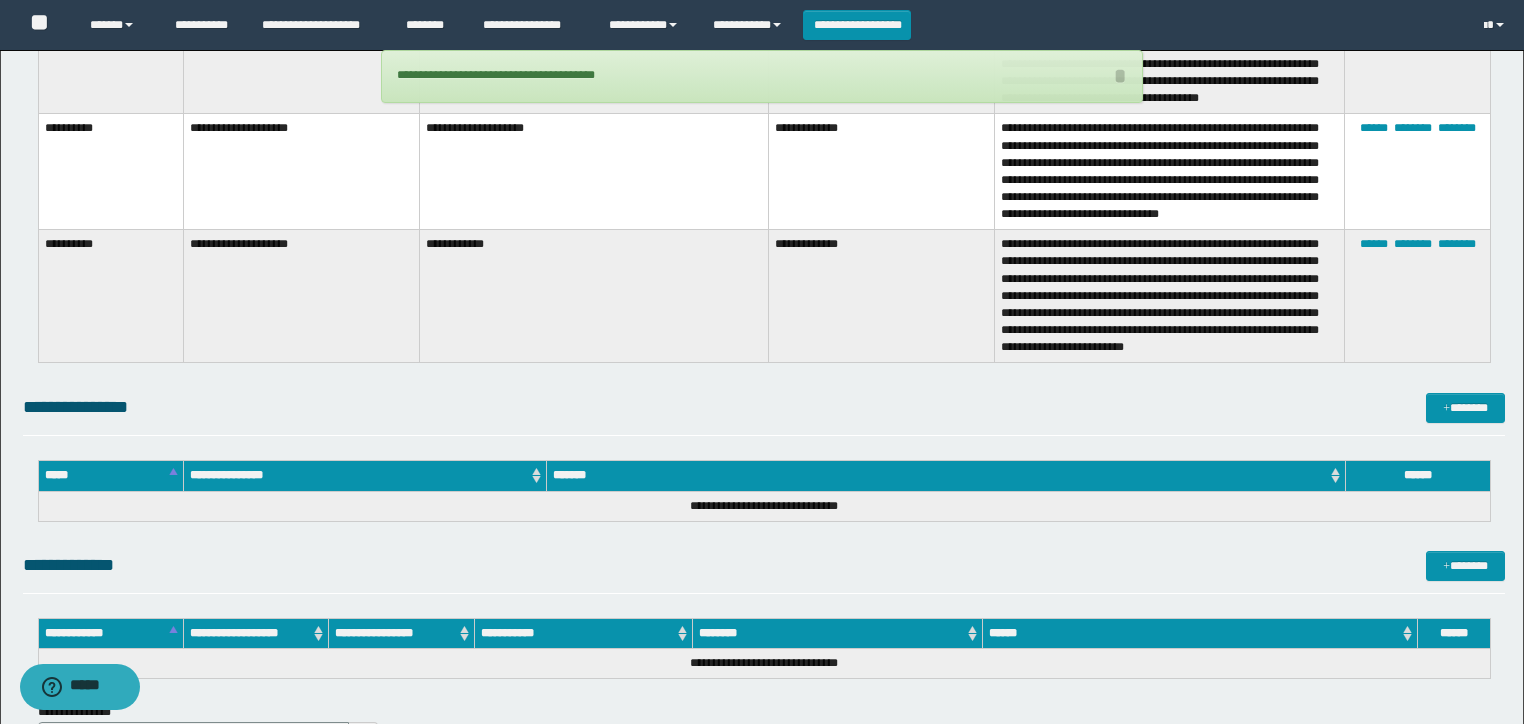 scroll, scrollTop: 560, scrollLeft: 0, axis: vertical 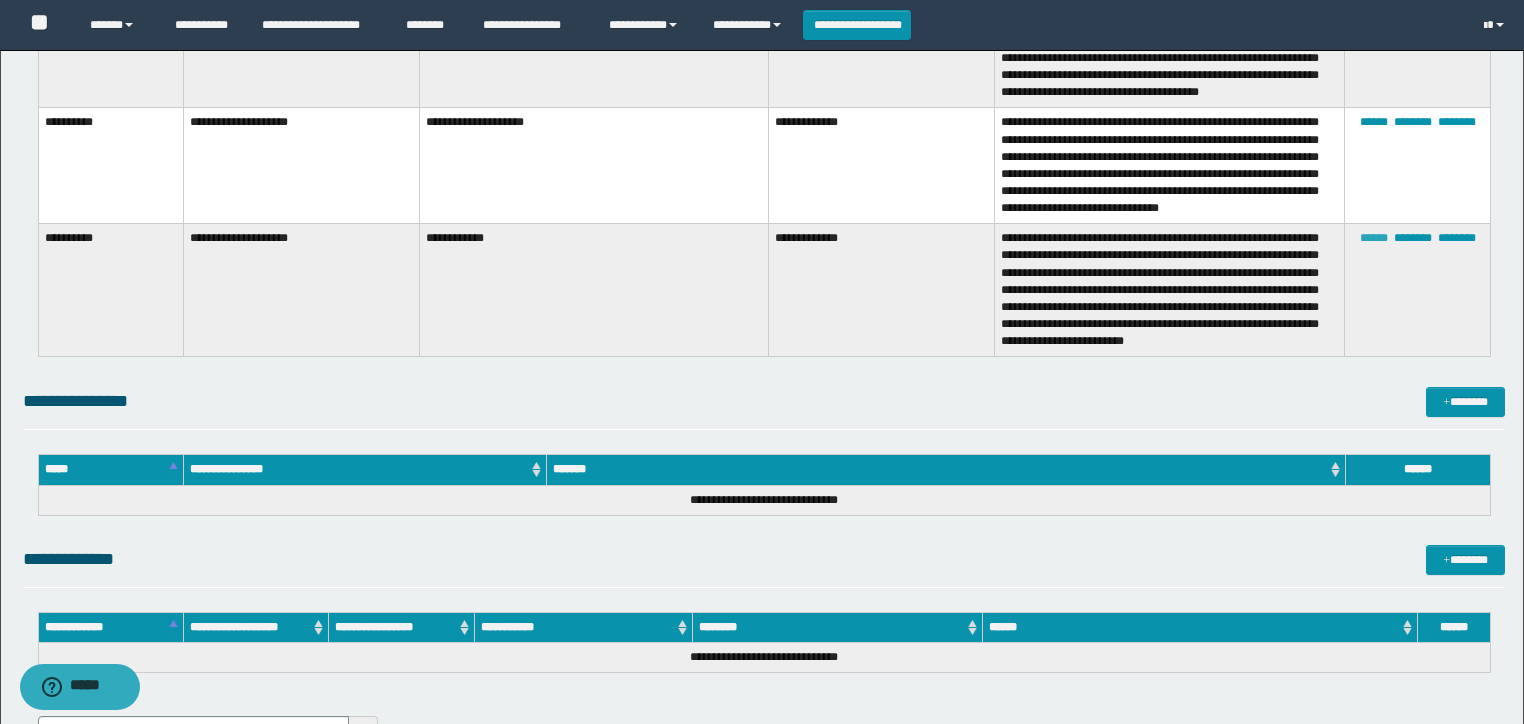 click on "******" at bounding box center [1374, 238] 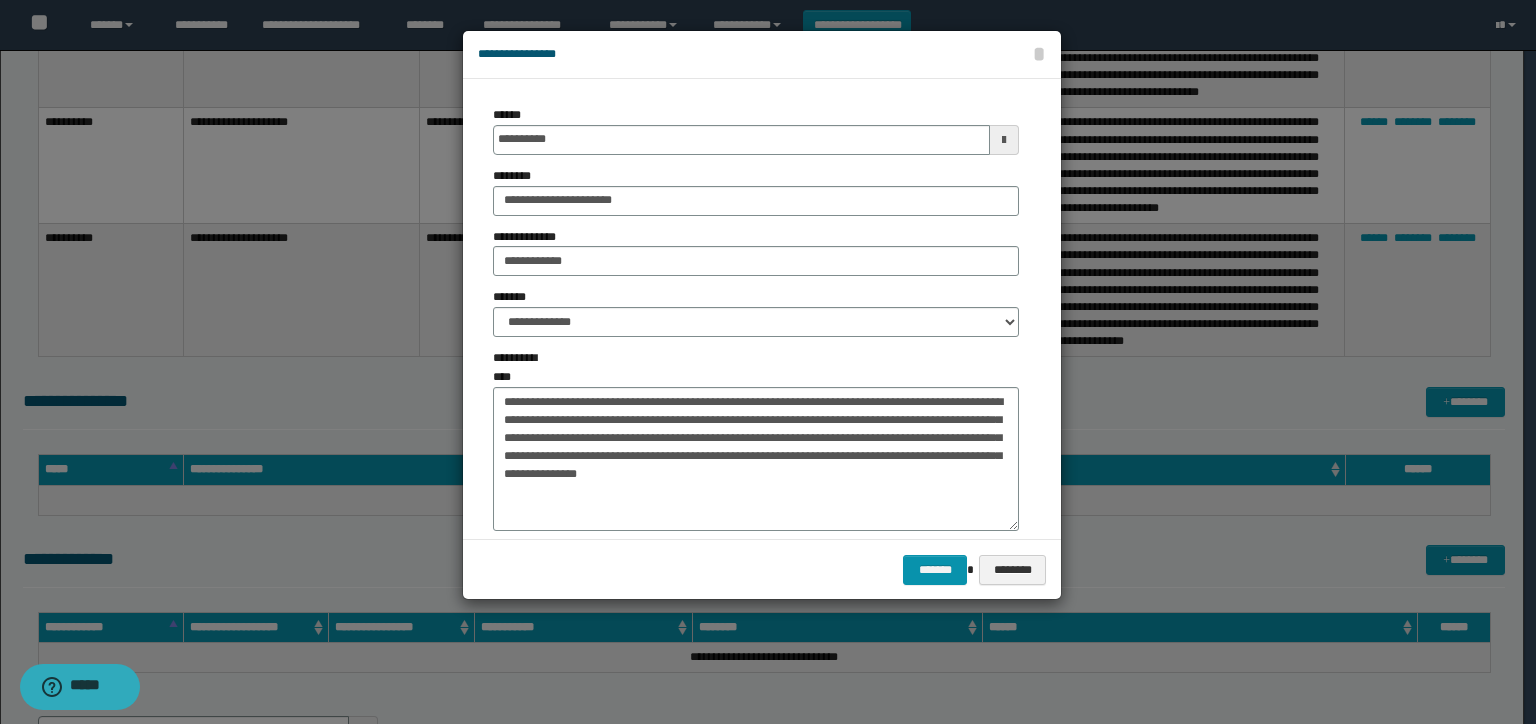 type on "**********" 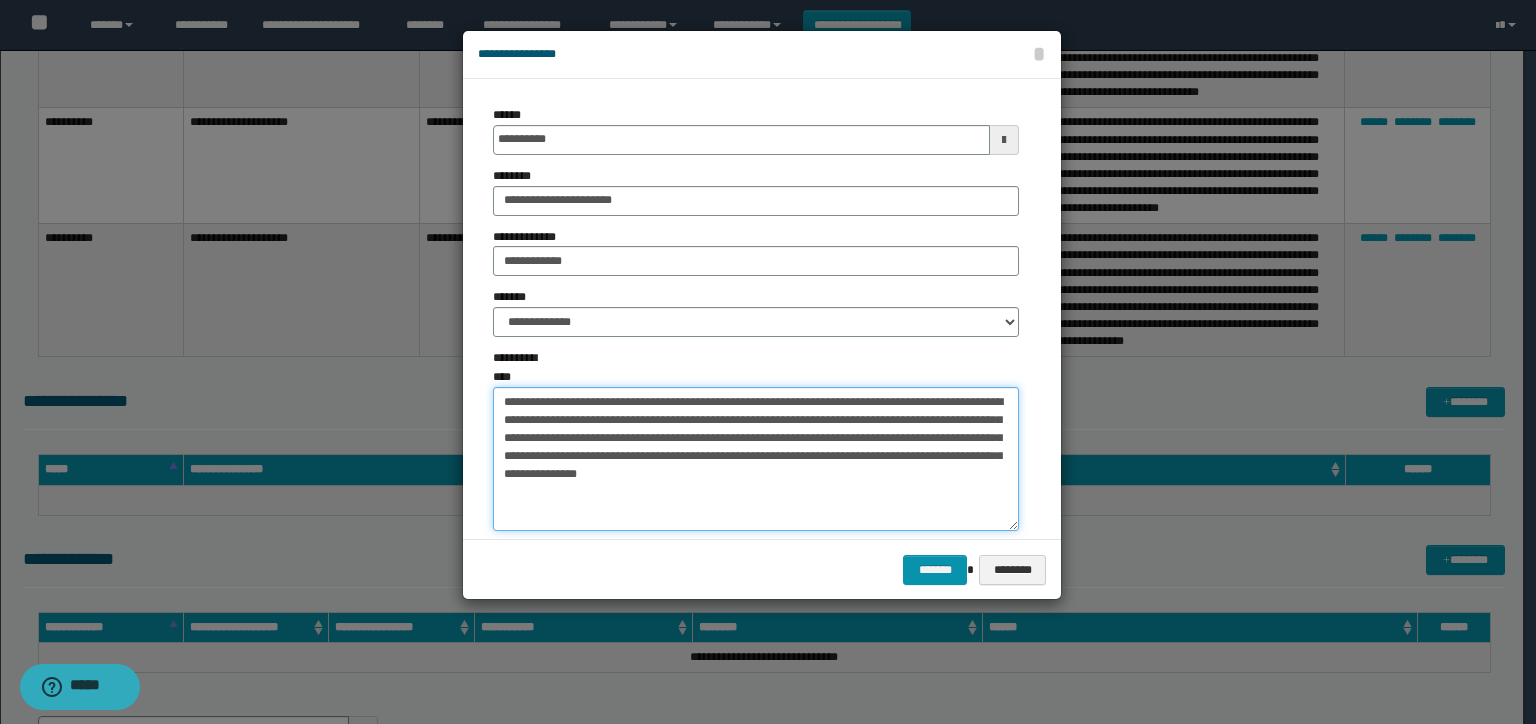 drag, startPoint x: 623, startPoint y: 439, endPoint x: 790, endPoint y: 444, distance: 167.07483 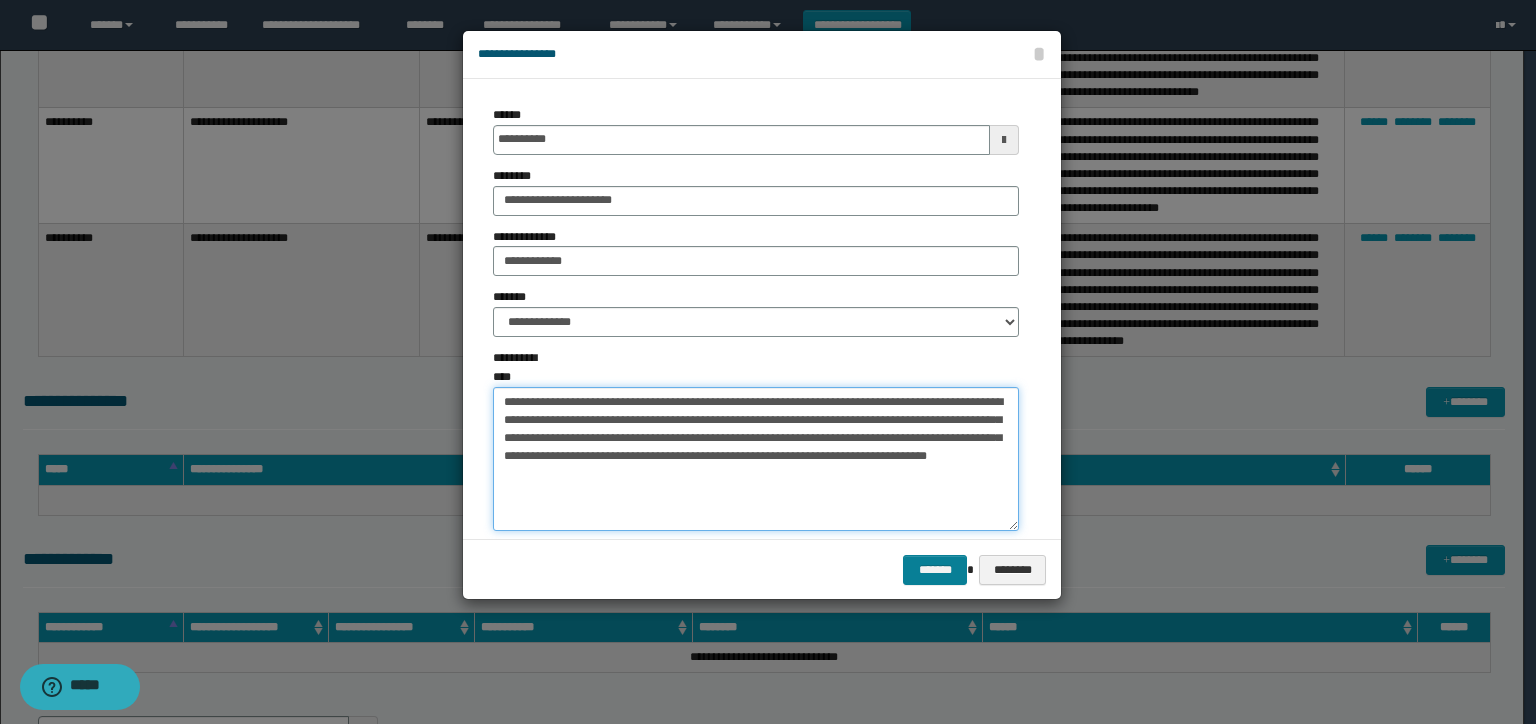 type on "**********" 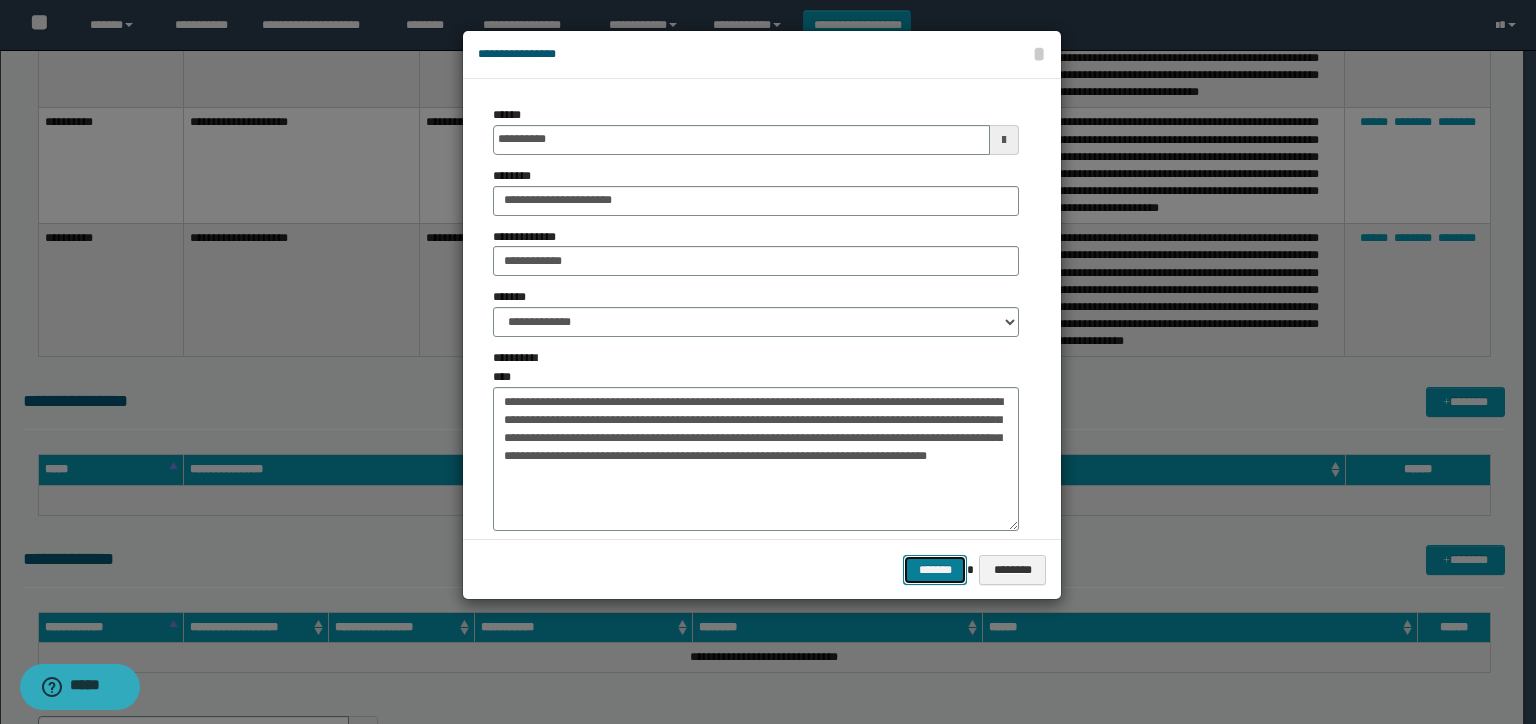 click on "*******" at bounding box center (935, 570) 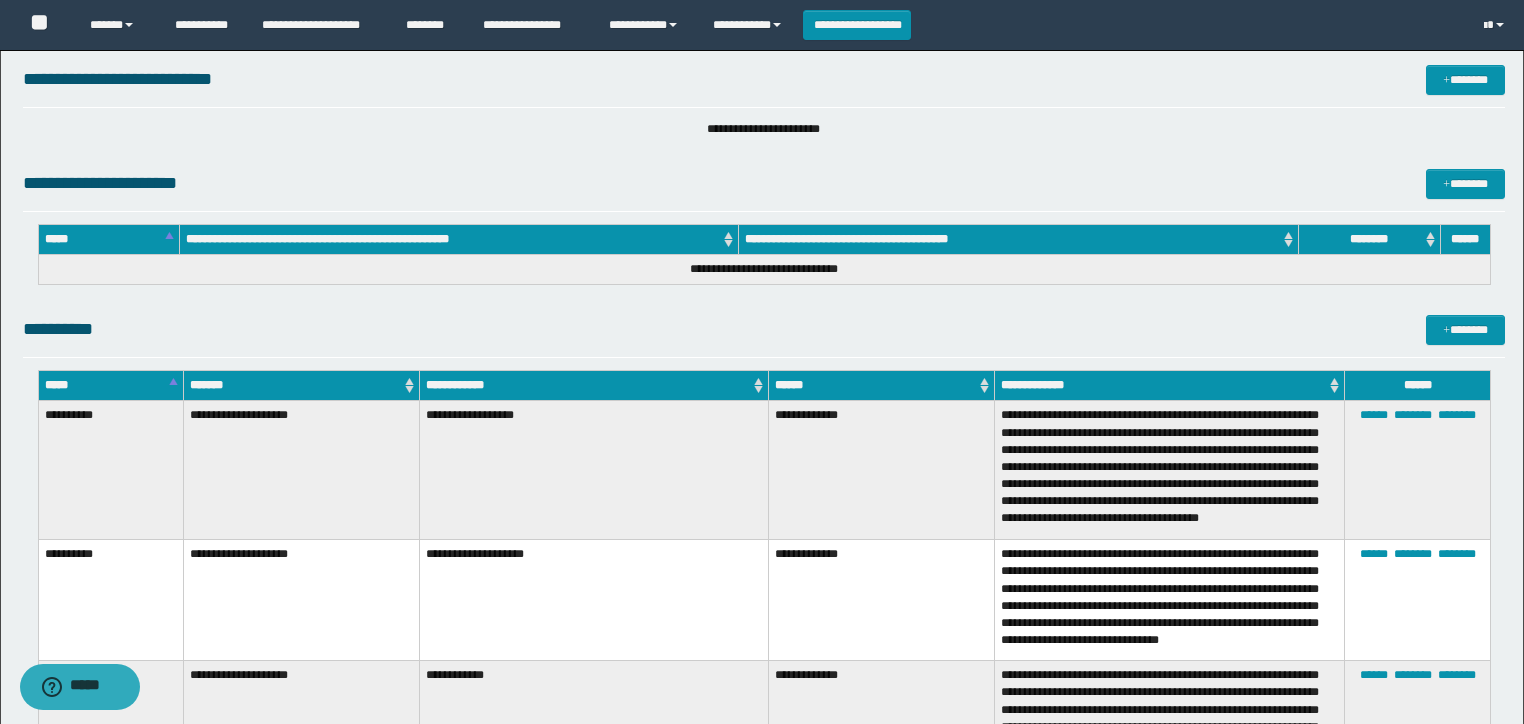 scroll, scrollTop: 0, scrollLeft: 0, axis: both 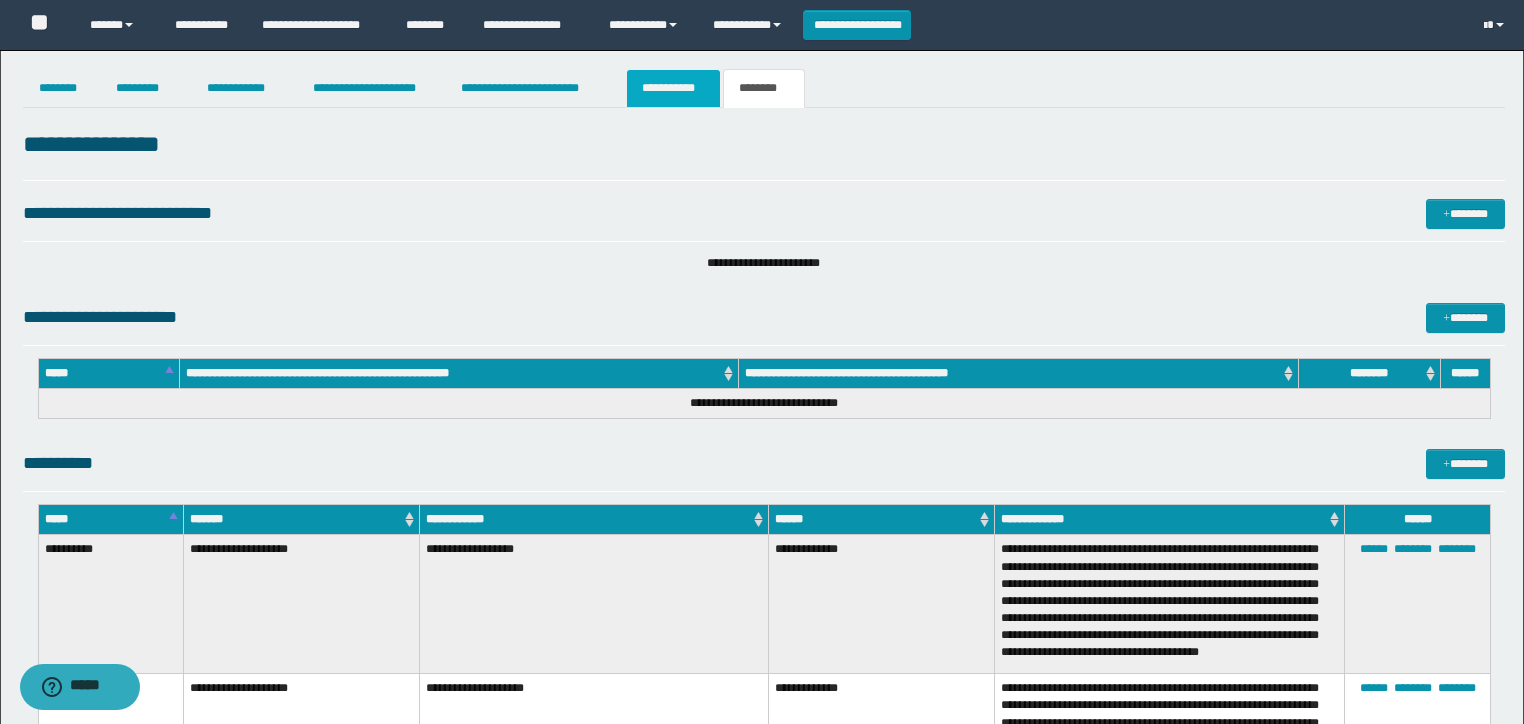 click on "**********" at bounding box center (673, 88) 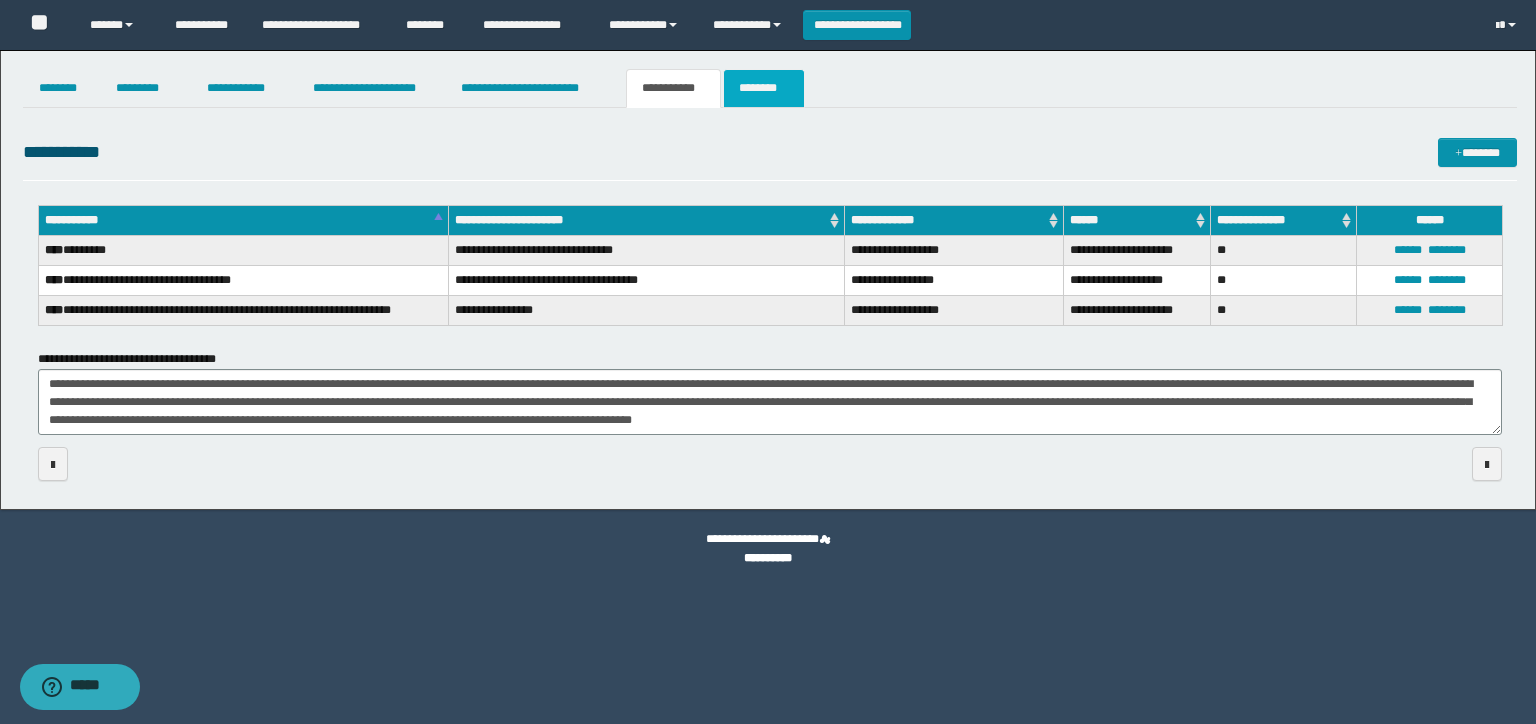 click on "********" at bounding box center [764, 88] 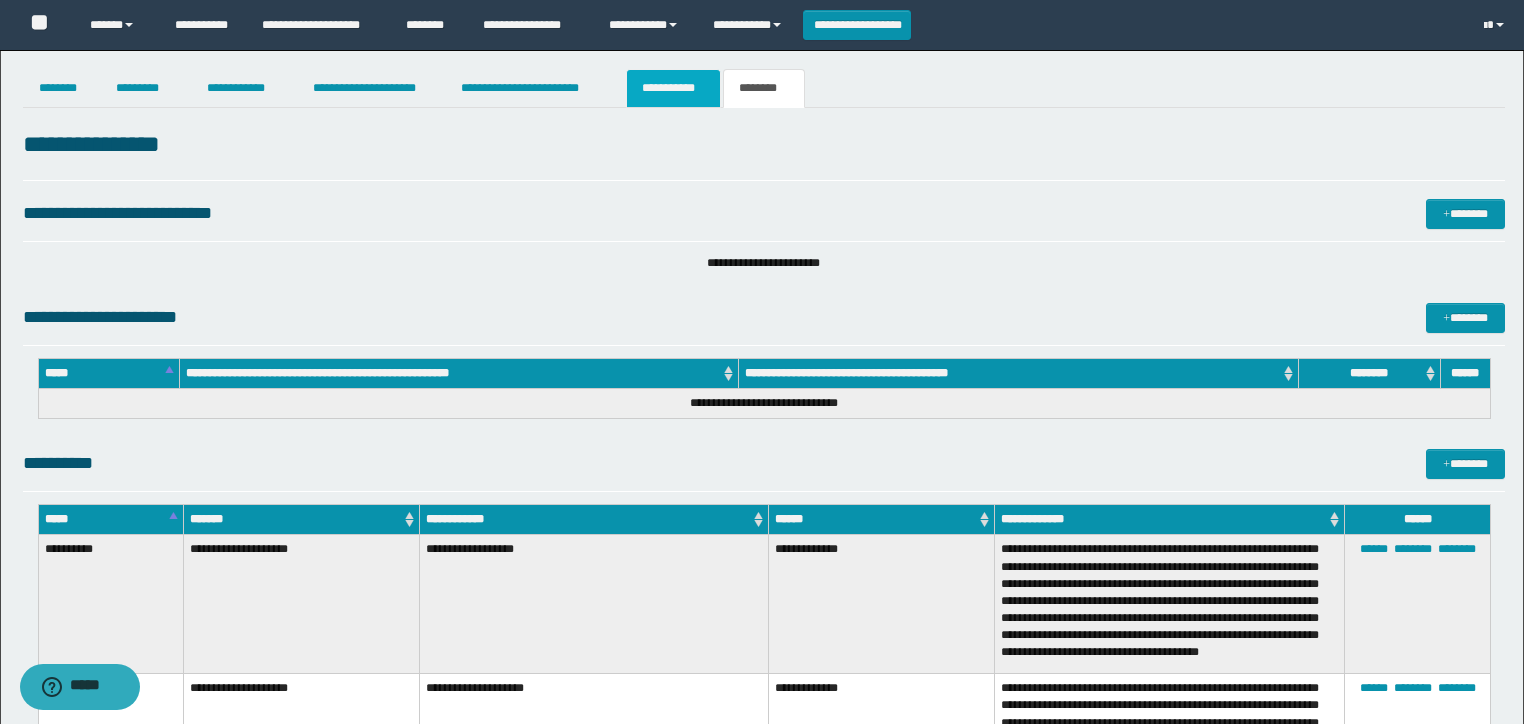 click on "**********" at bounding box center (673, 88) 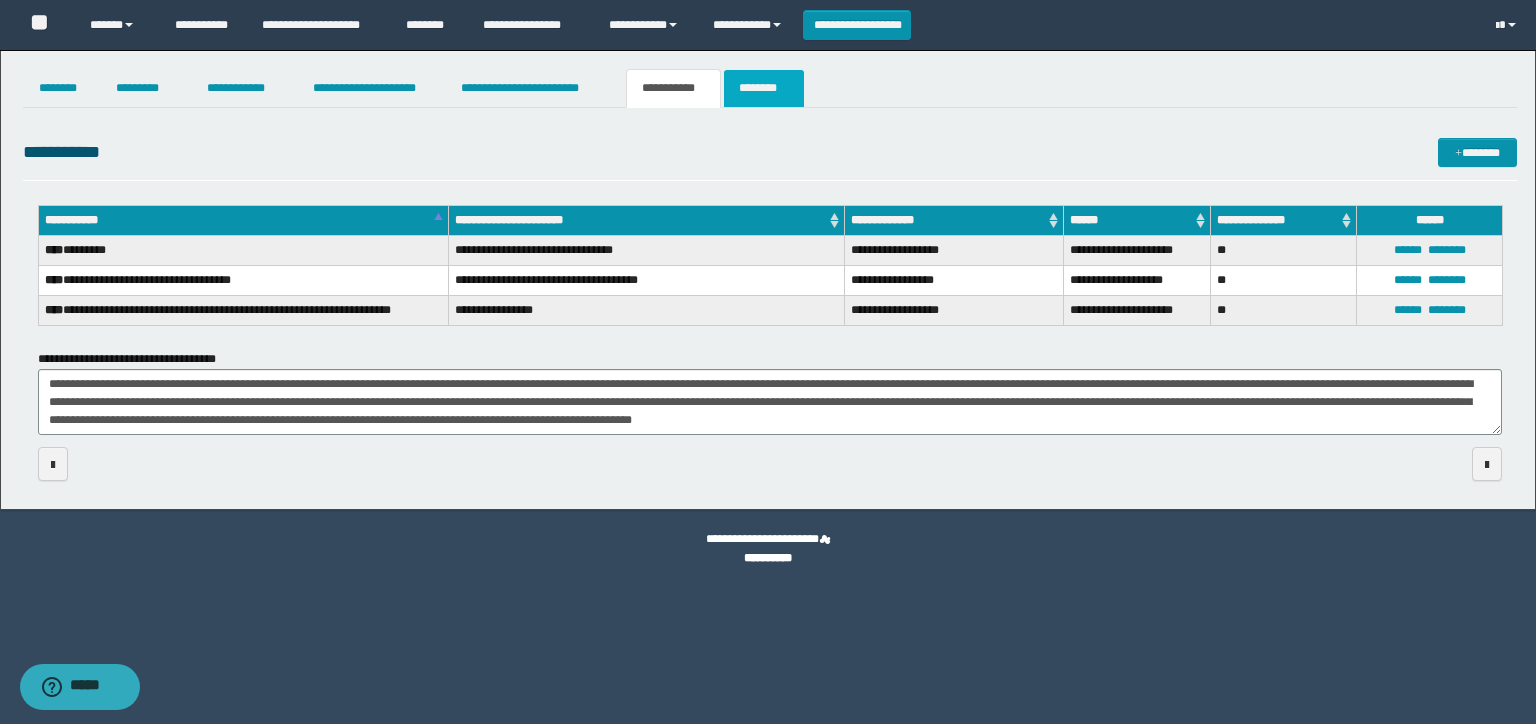 click on "********" at bounding box center [764, 88] 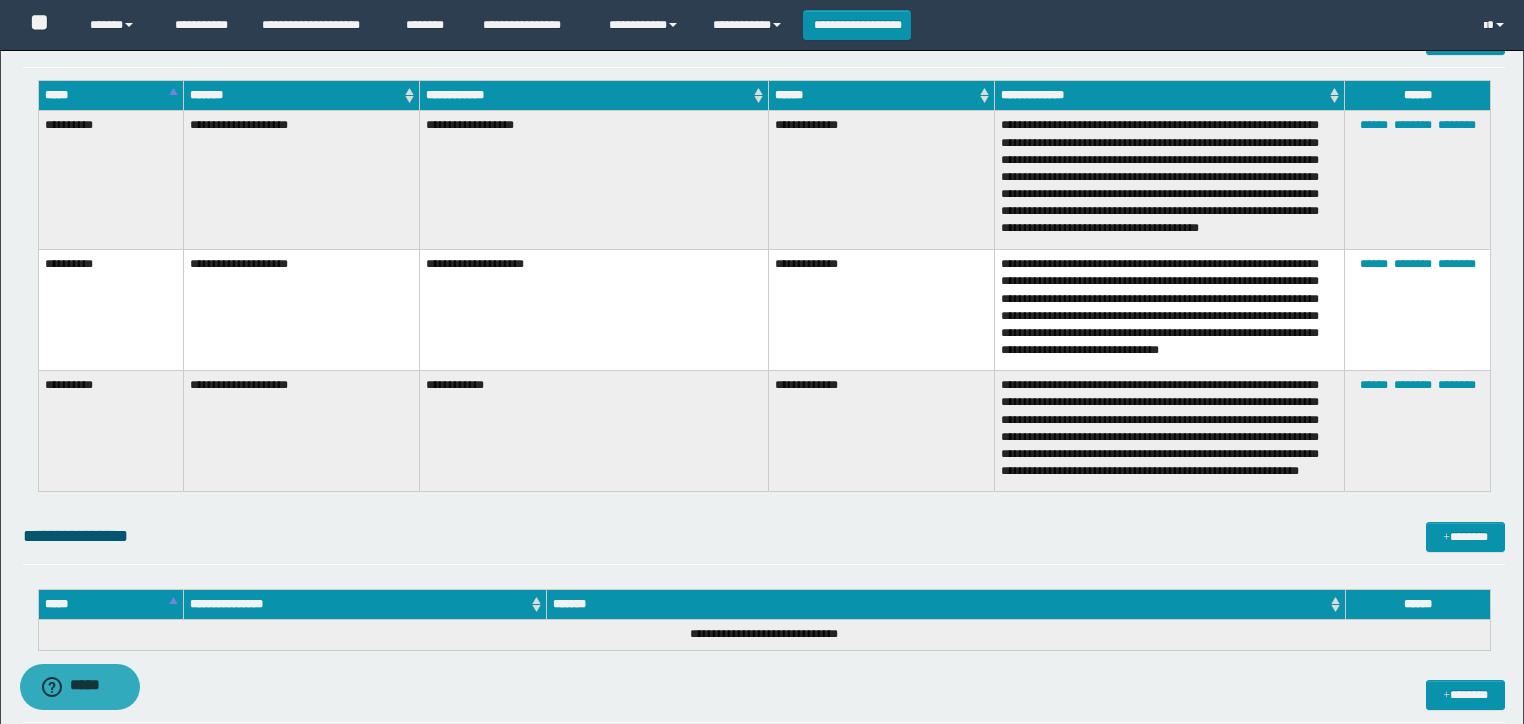 scroll, scrollTop: 775, scrollLeft: 0, axis: vertical 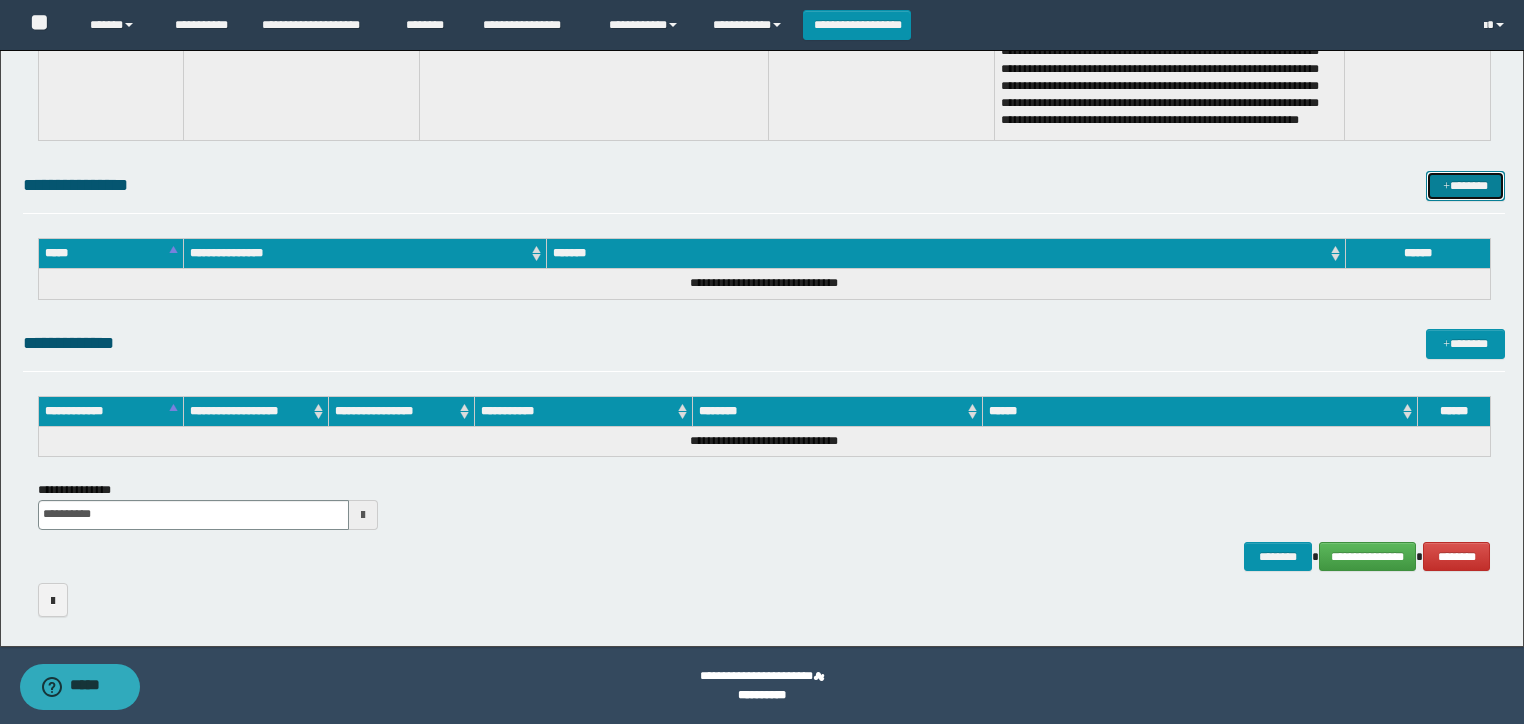 click on "*******" at bounding box center [1465, 186] 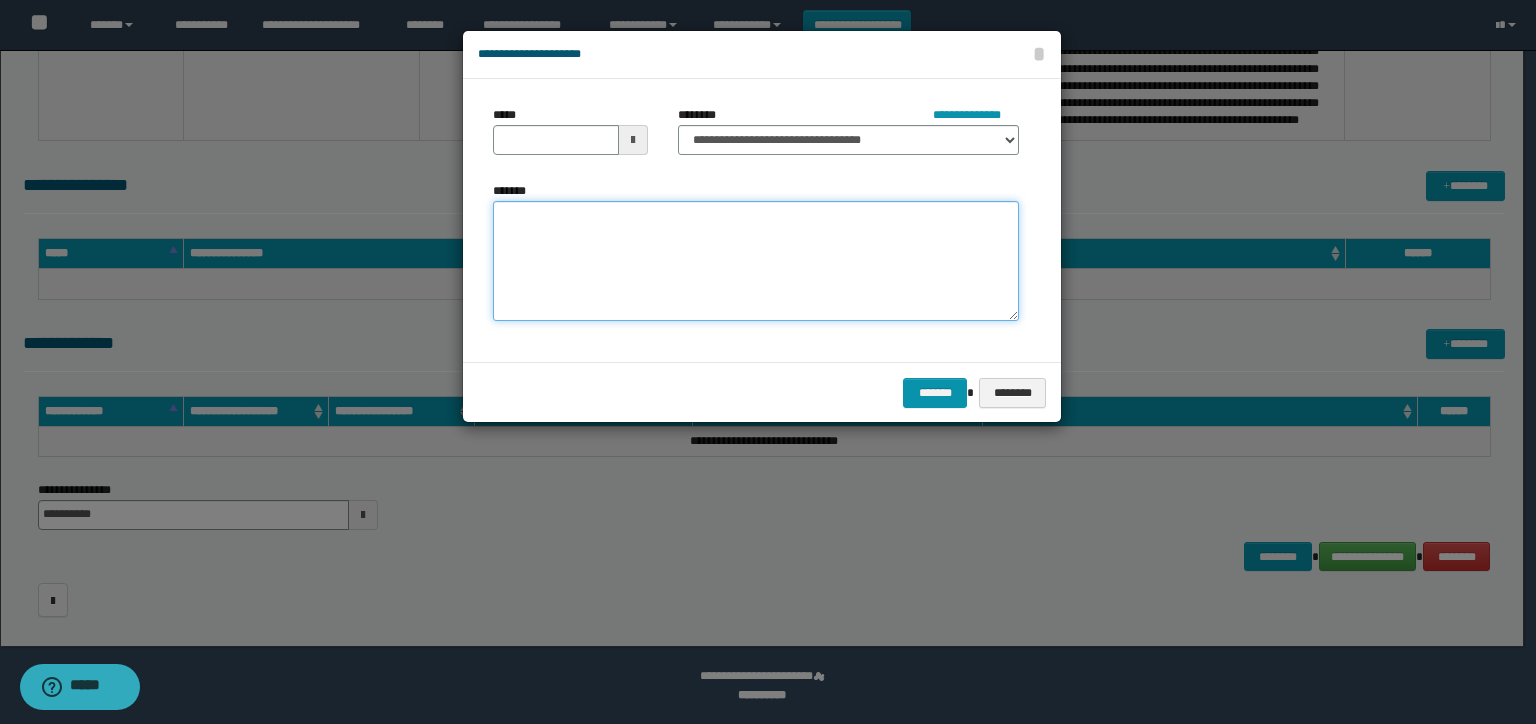 click on "*******" at bounding box center (756, 261) 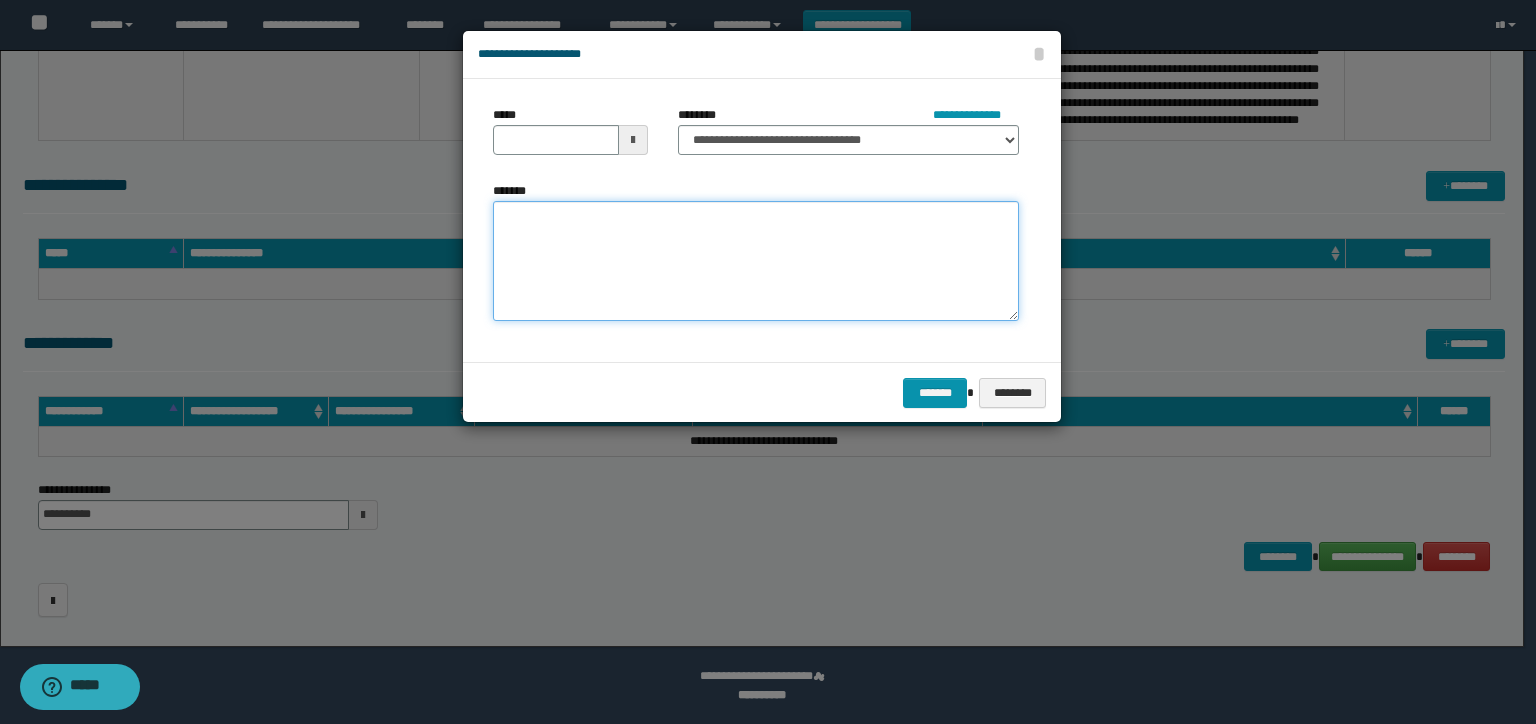 paste on "**********" 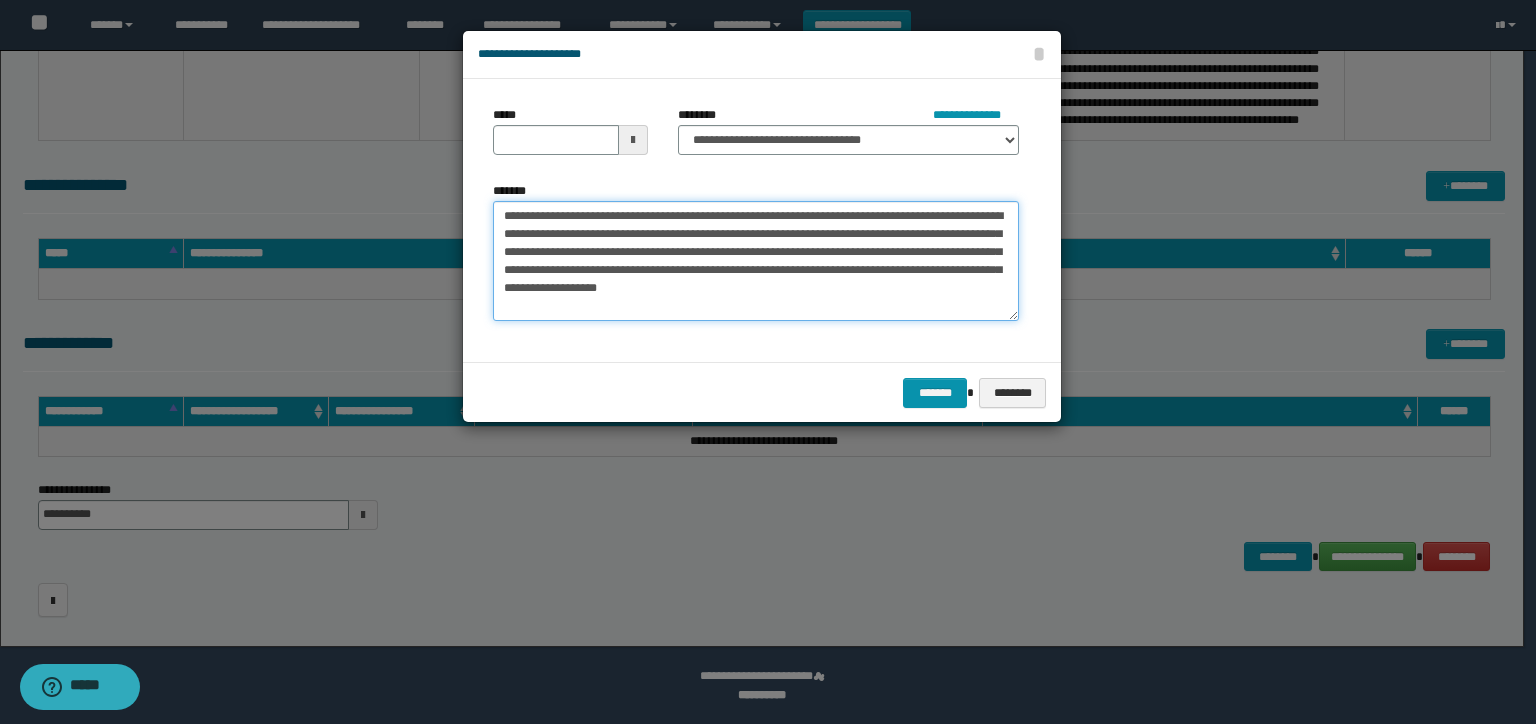 type 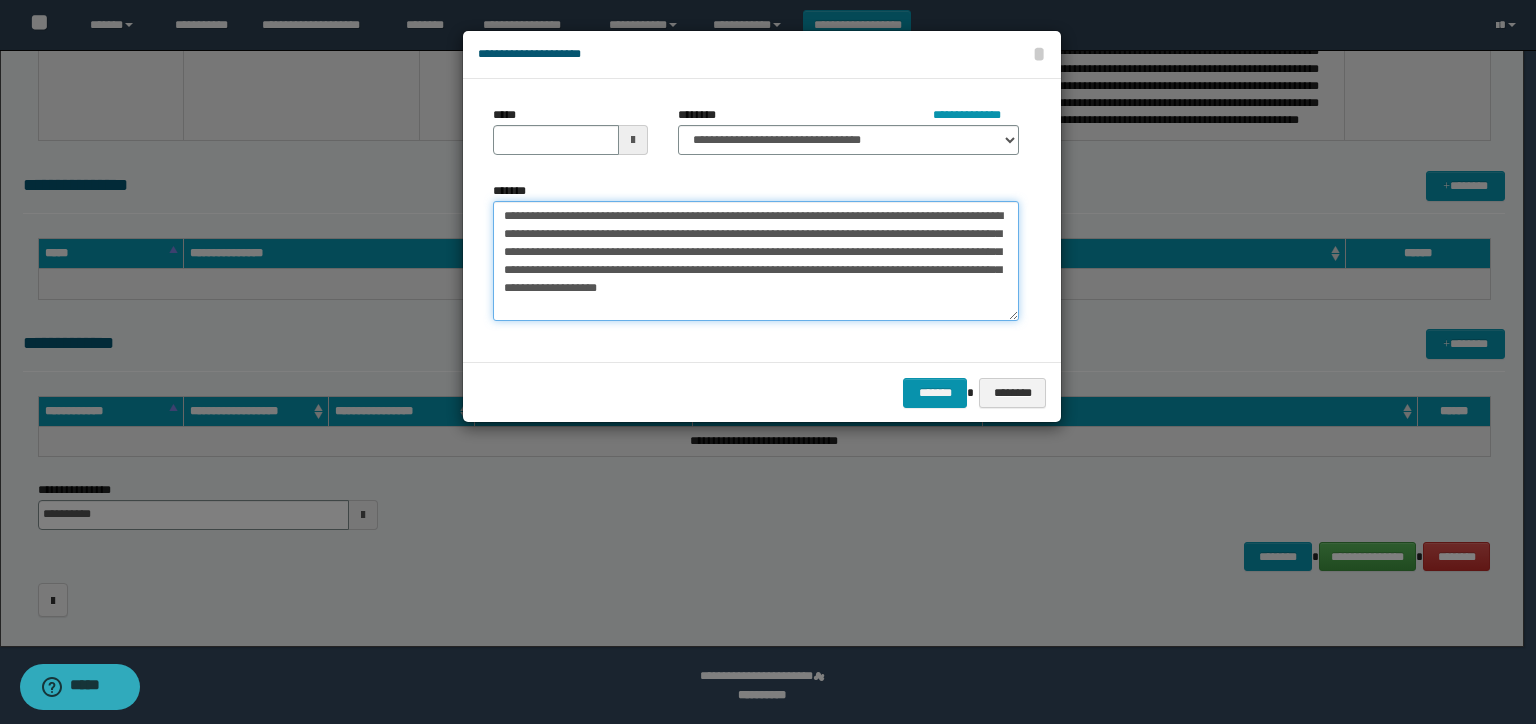 type on "**********" 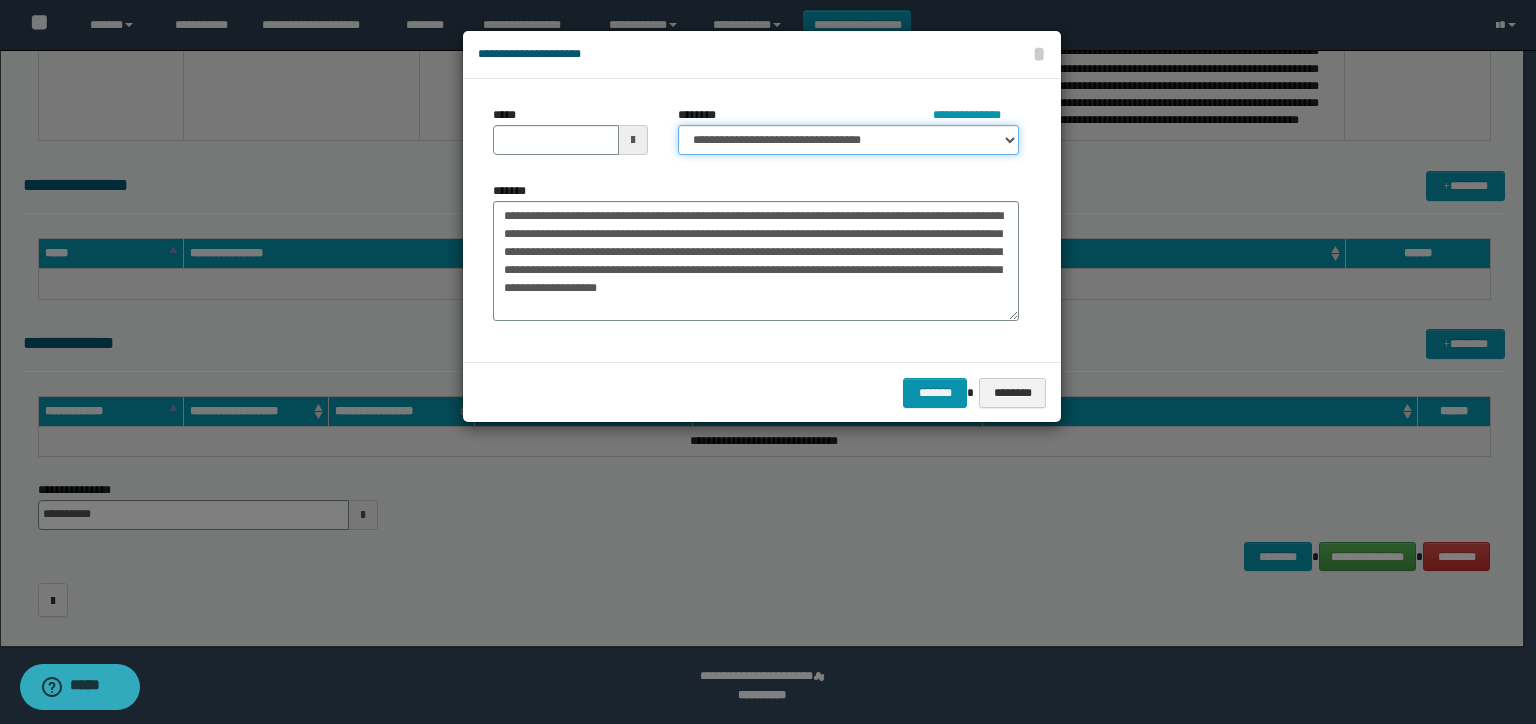 click on "**********" at bounding box center (848, 140) 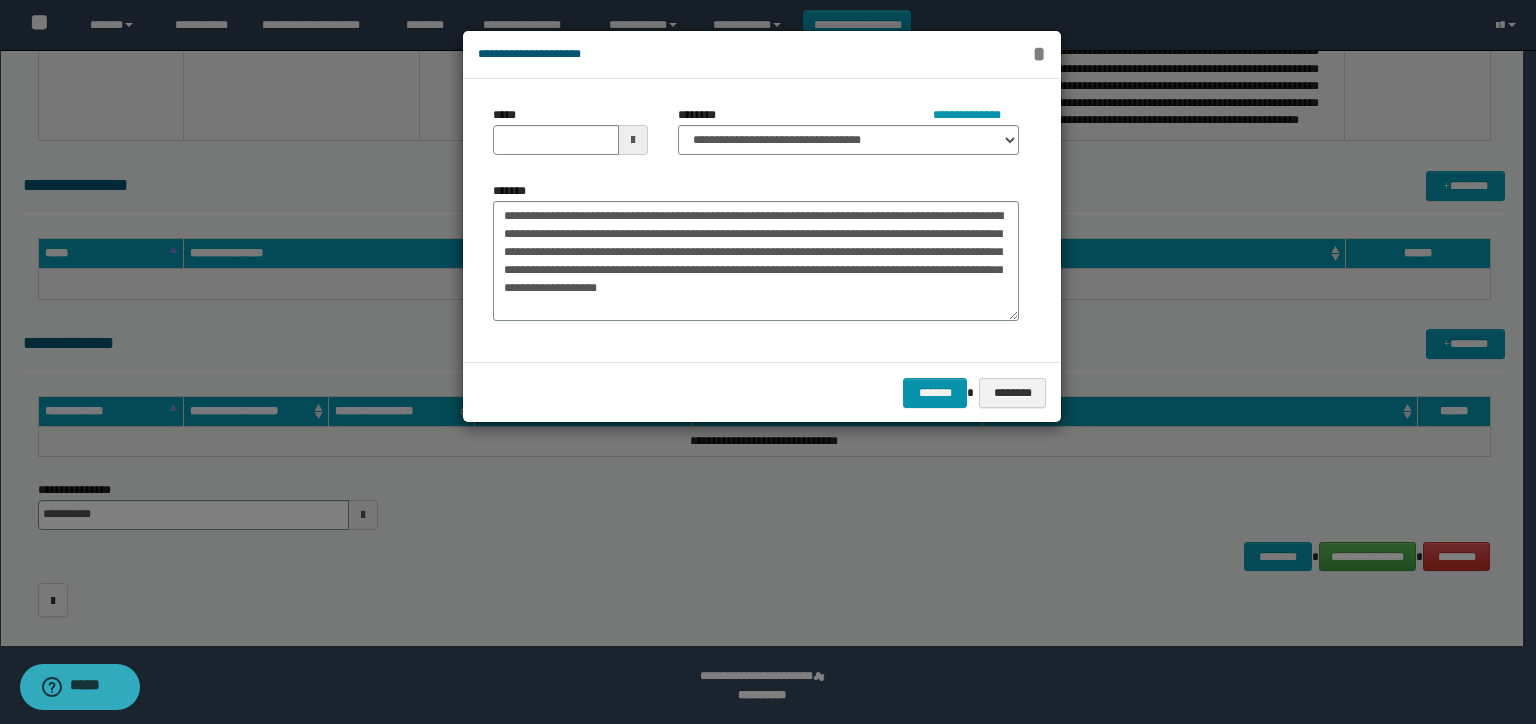 click on "*" at bounding box center [1039, 54] 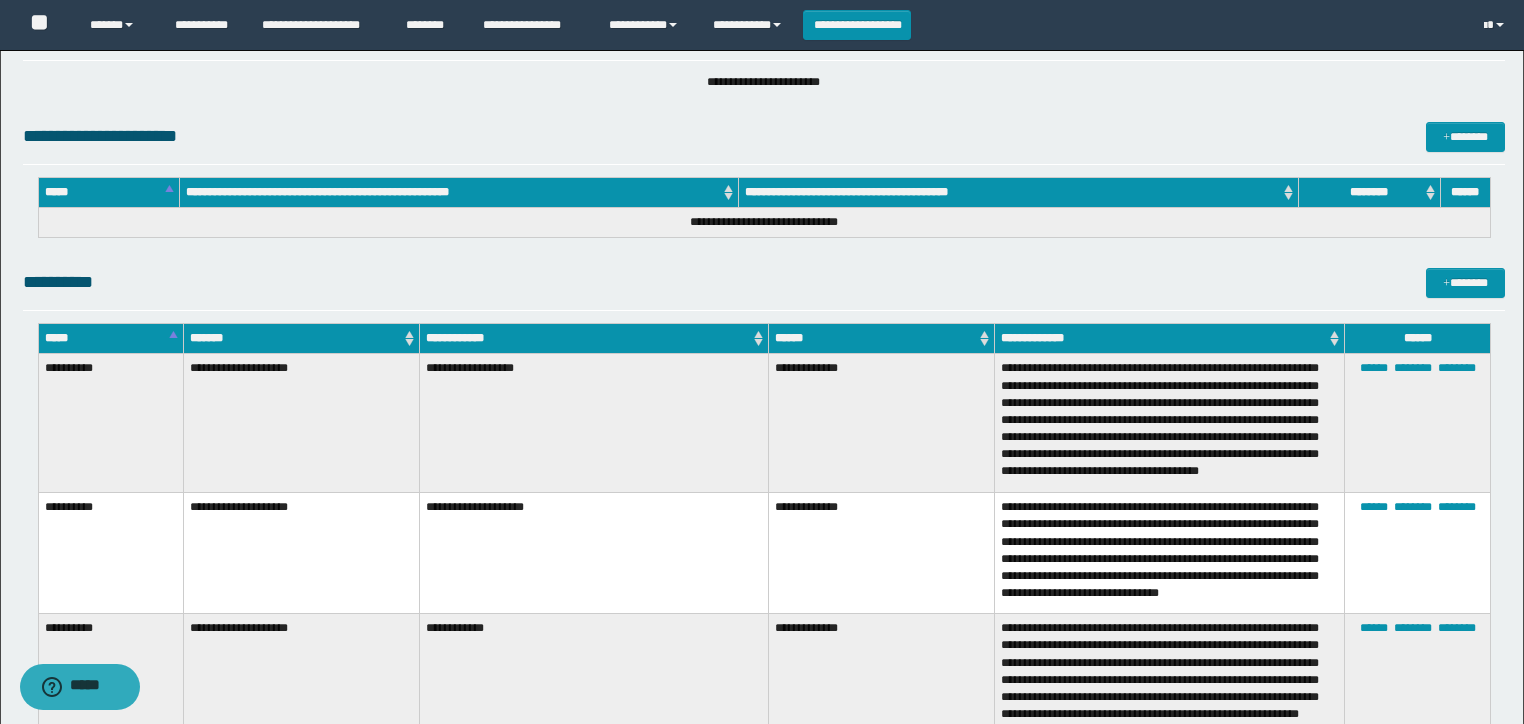 scroll, scrollTop: 0, scrollLeft: 0, axis: both 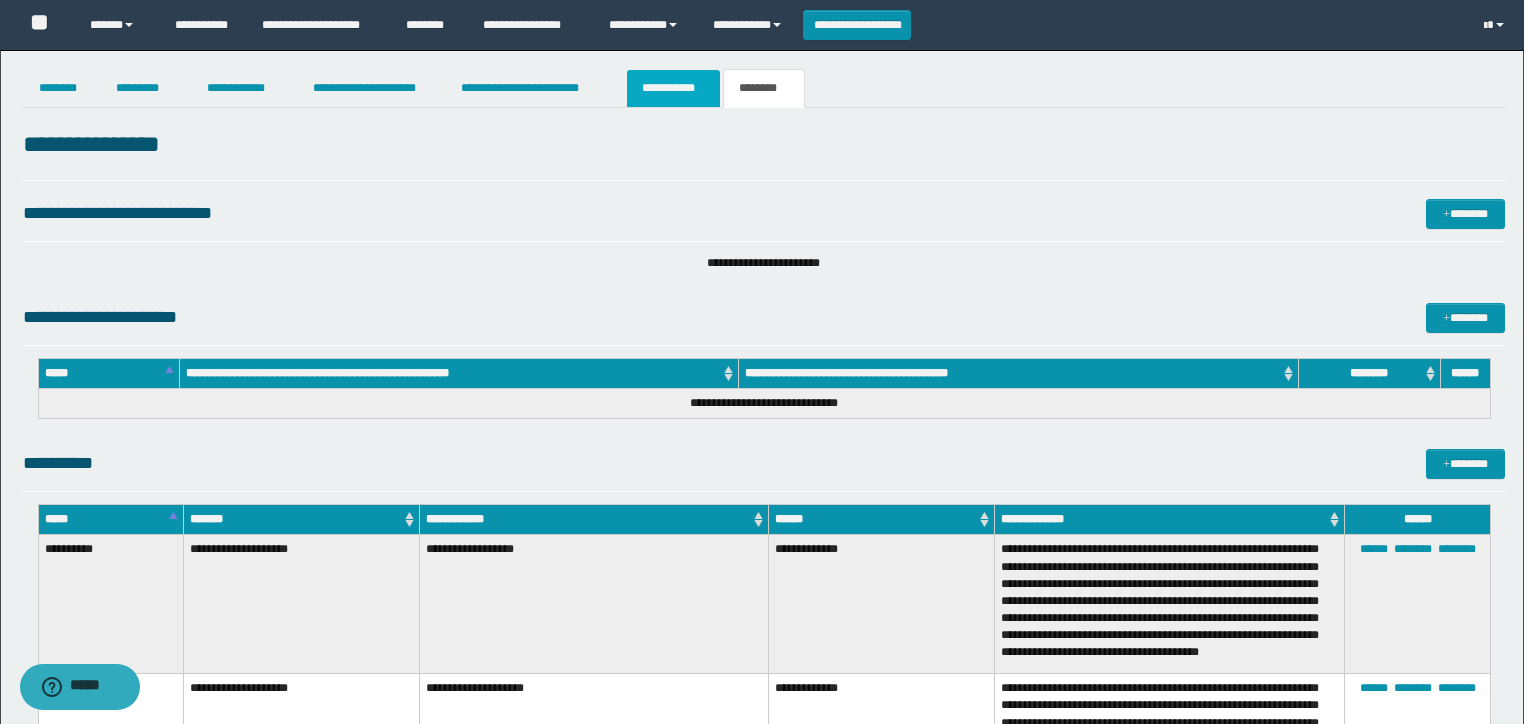 click on "**********" at bounding box center (673, 88) 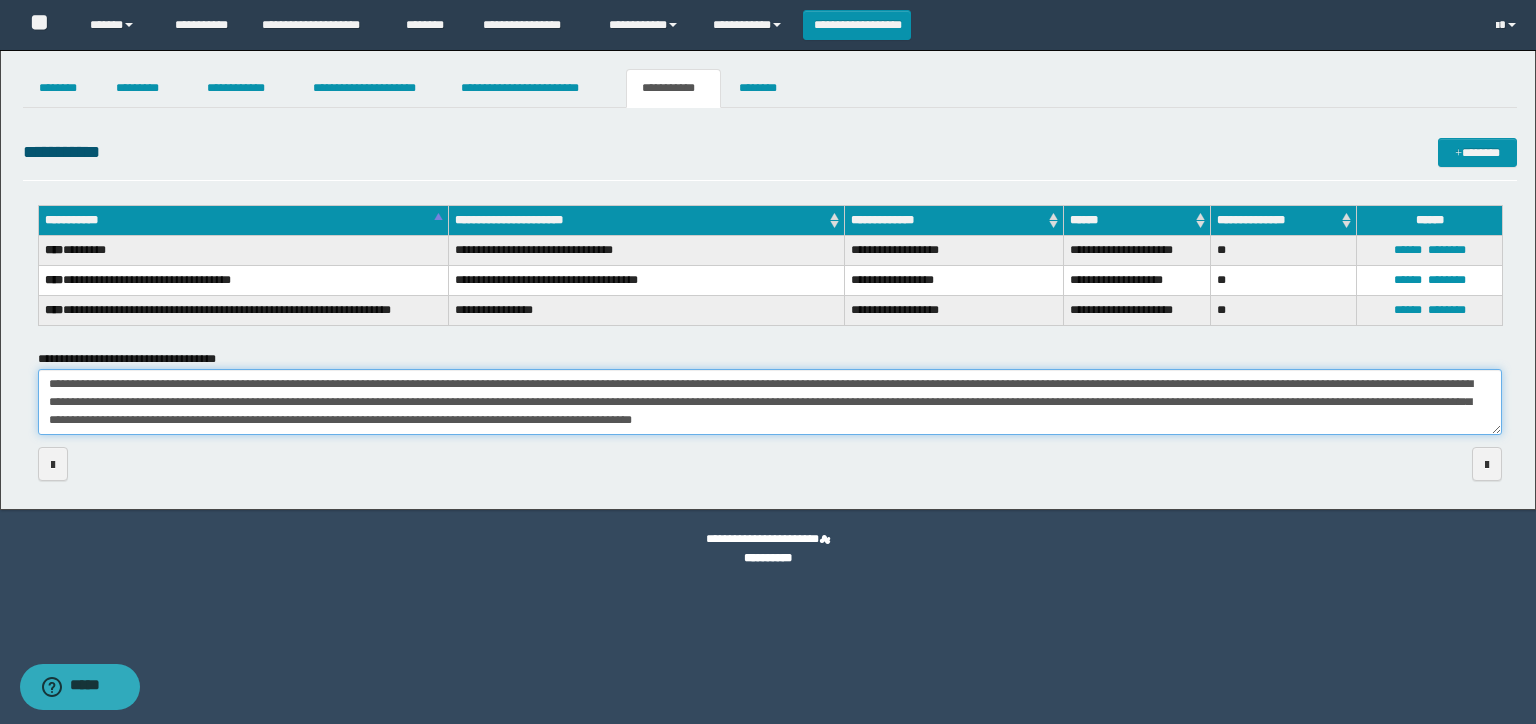 click on "**********" at bounding box center (770, 402) 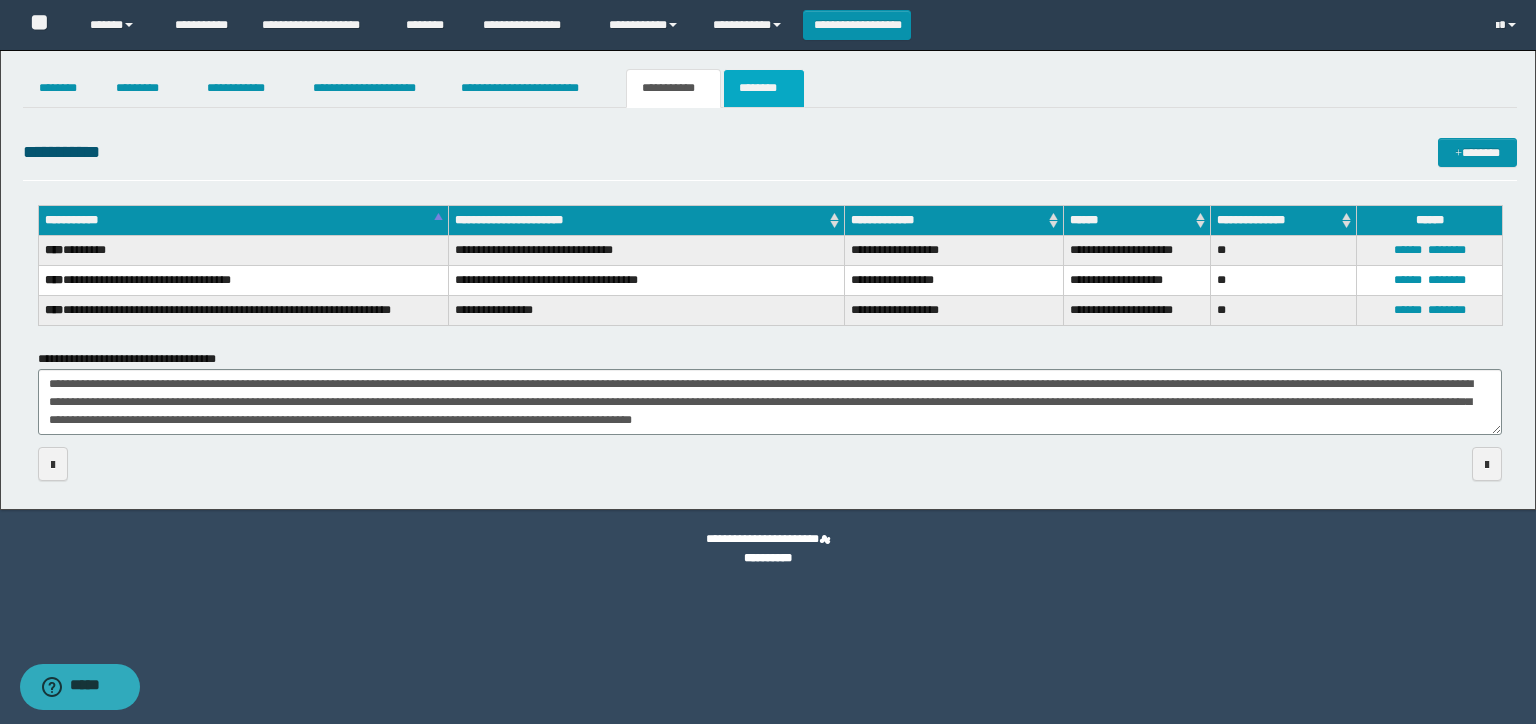 click on "********" at bounding box center [764, 88] 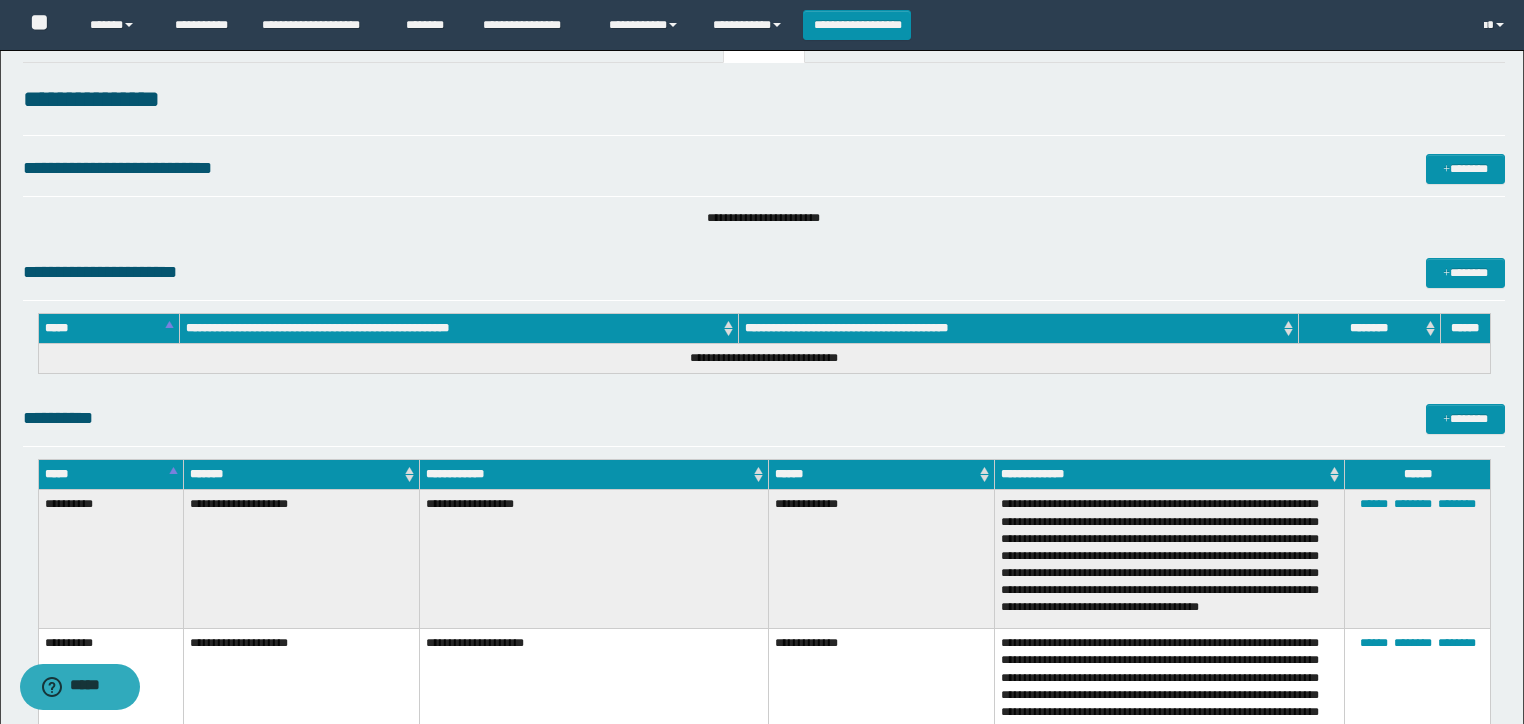 scroll, scrollTop: 320, scrollLeft: 0, axis: vertical 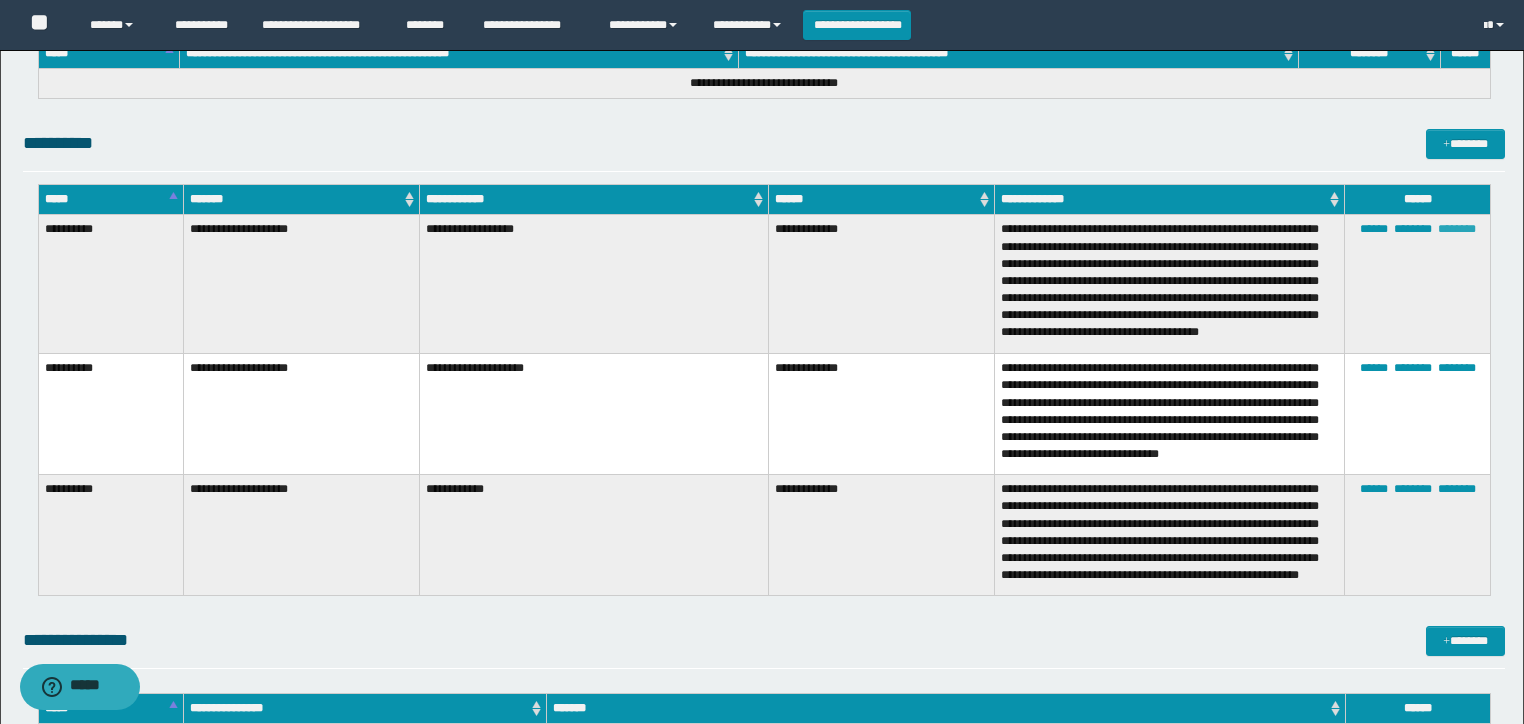 click on "********" at bounding box center [1457, 229] 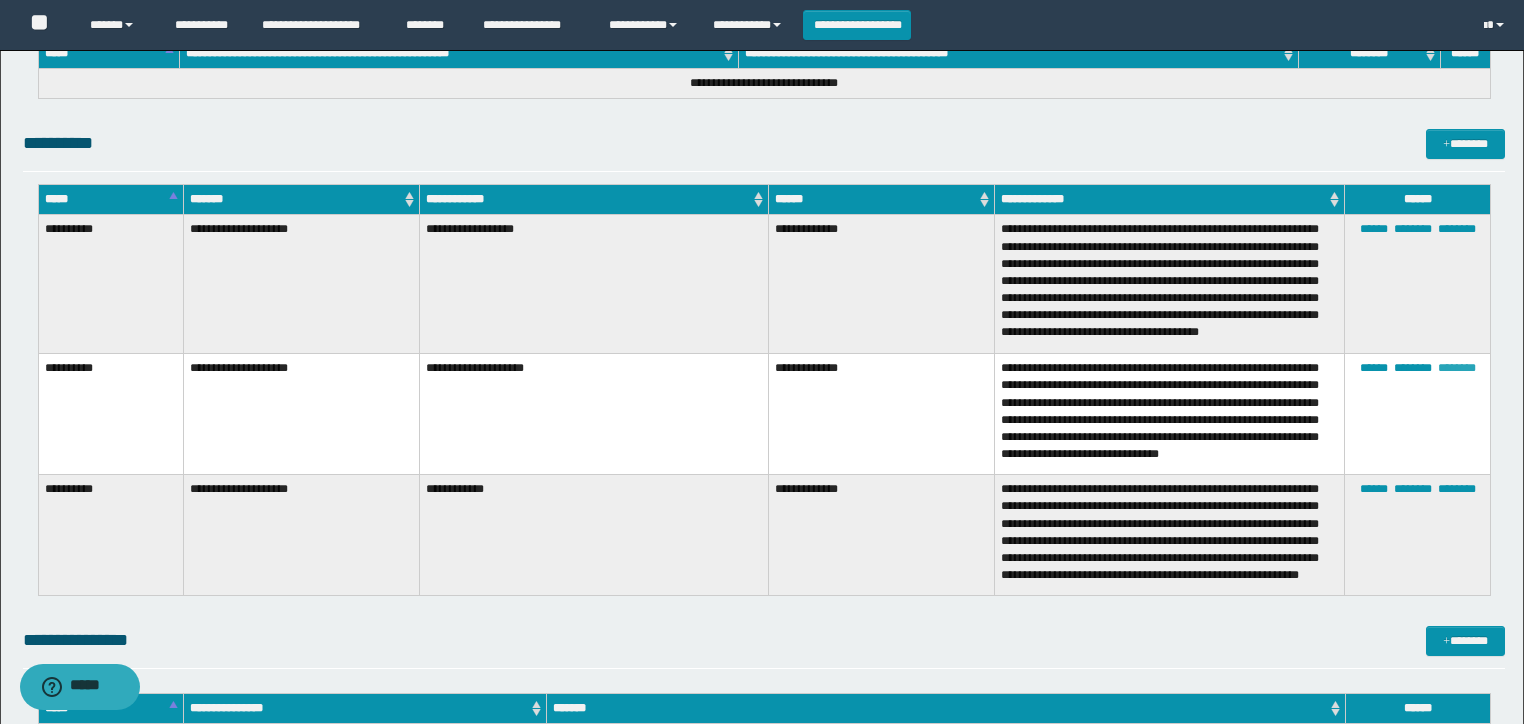 click on "********" at bounding box center (1457, 368) 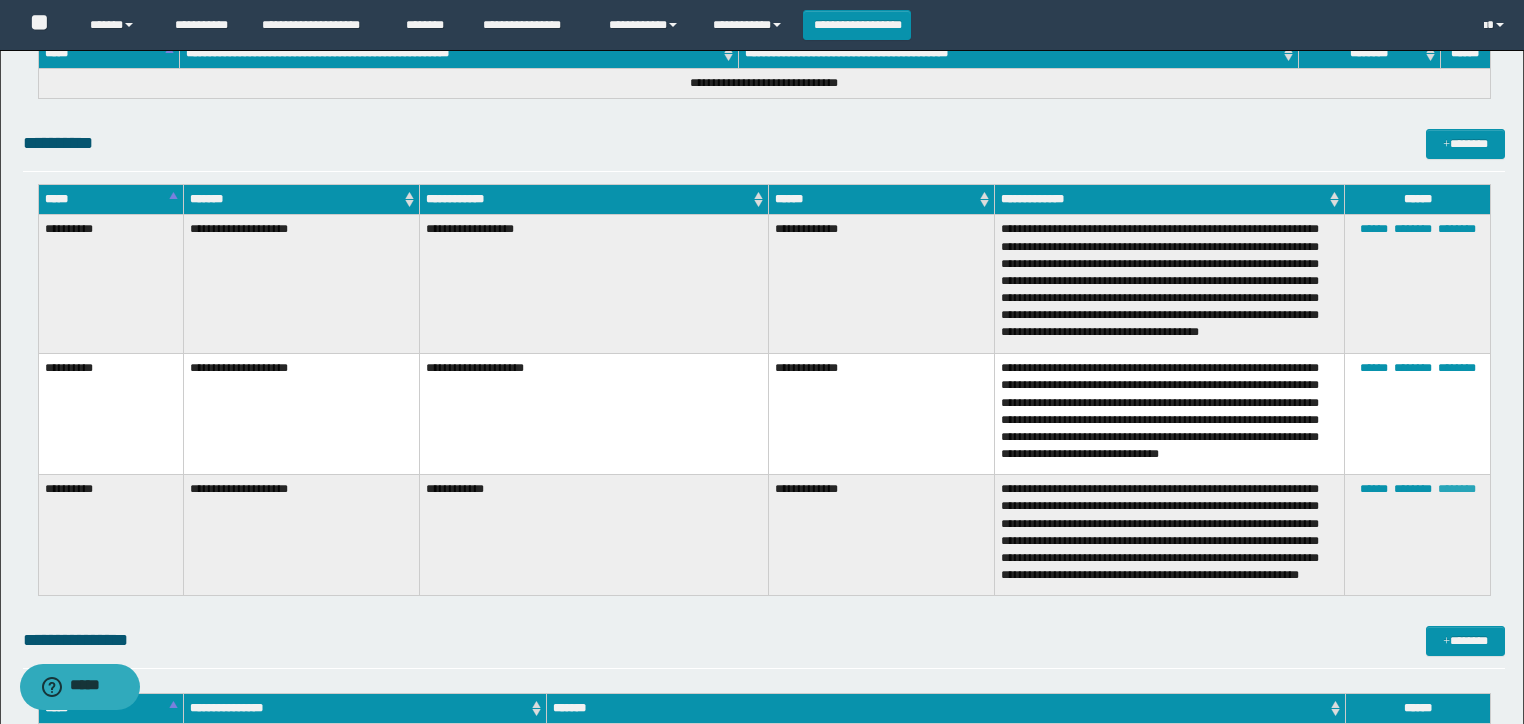 click on "********" at bounding box center [1457, 489] 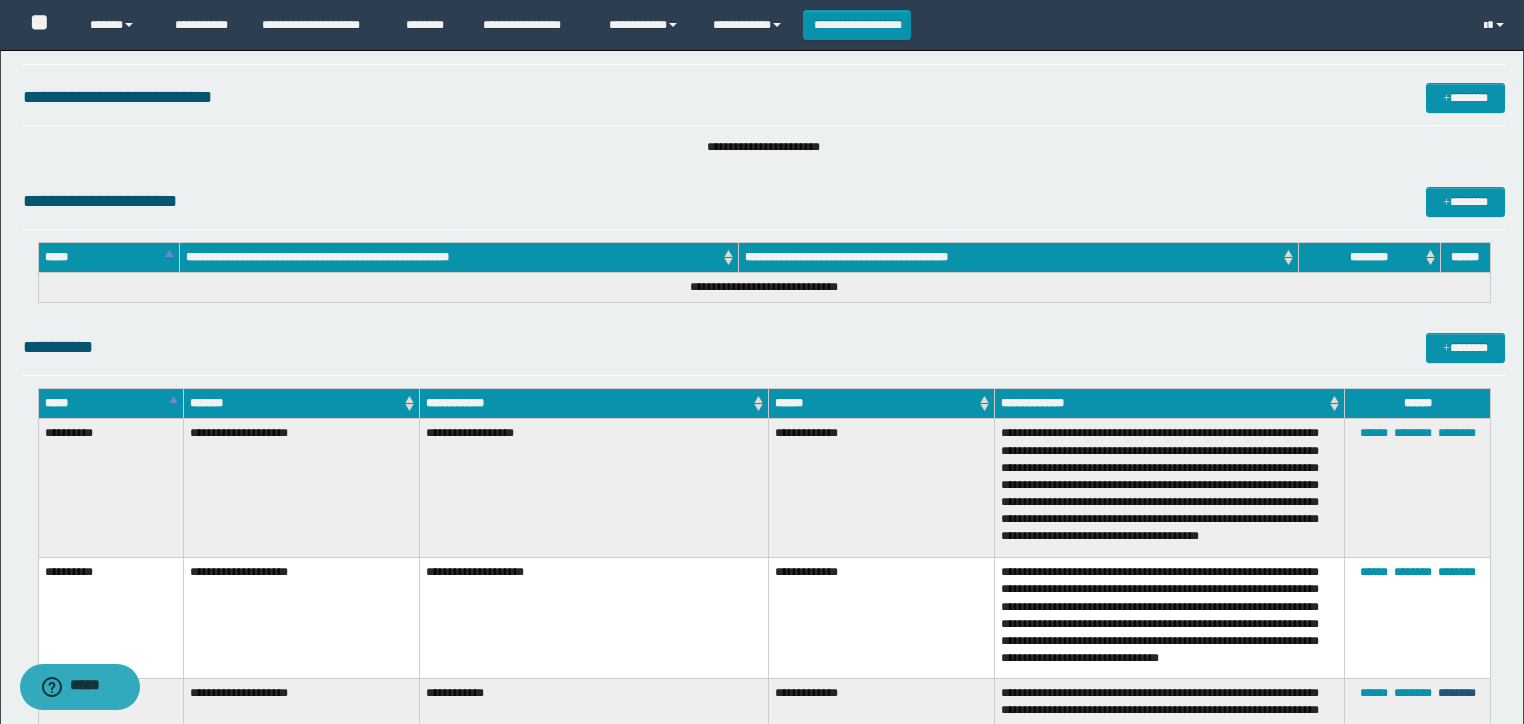 scroll, scrollTop: 0, scrollLeft: 0, axis: both 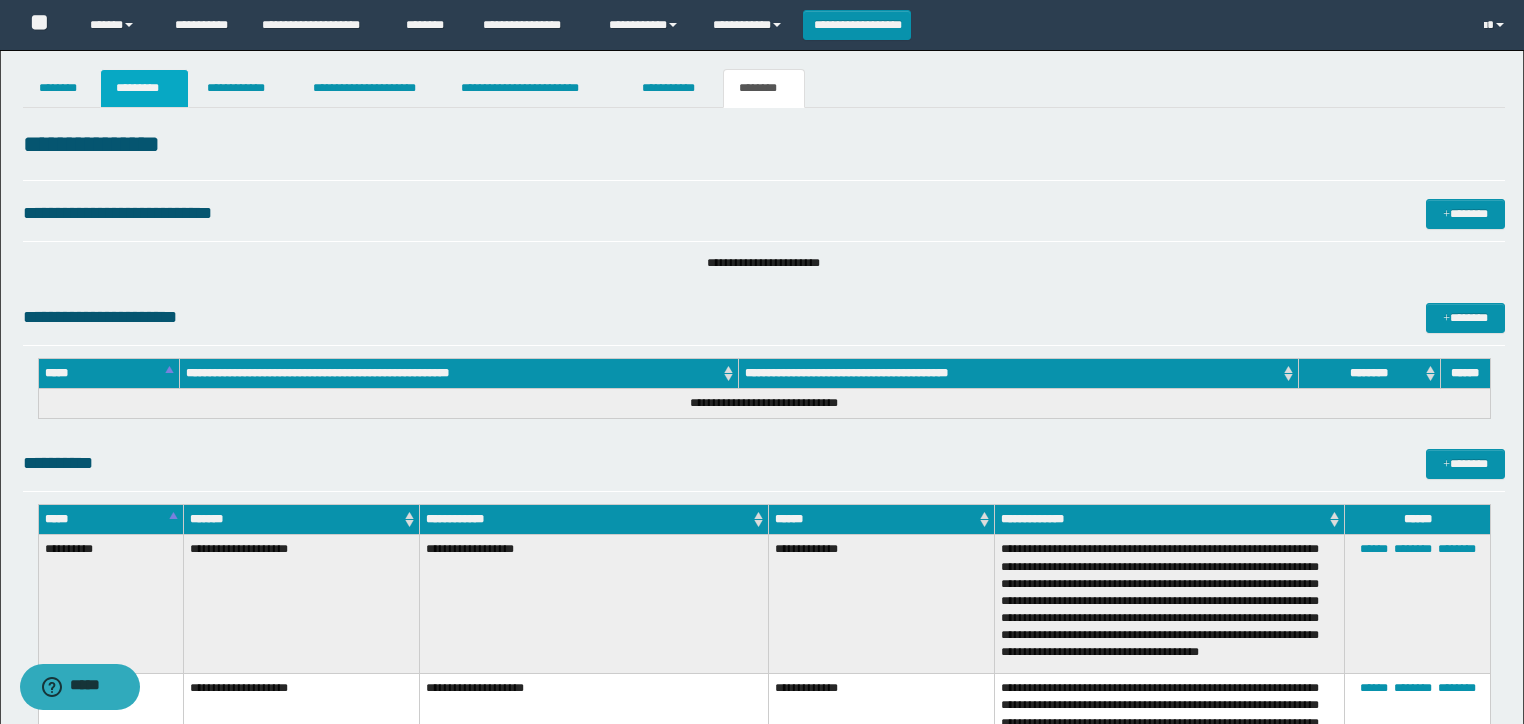 click on "*********" at bounding box center [144, 88] 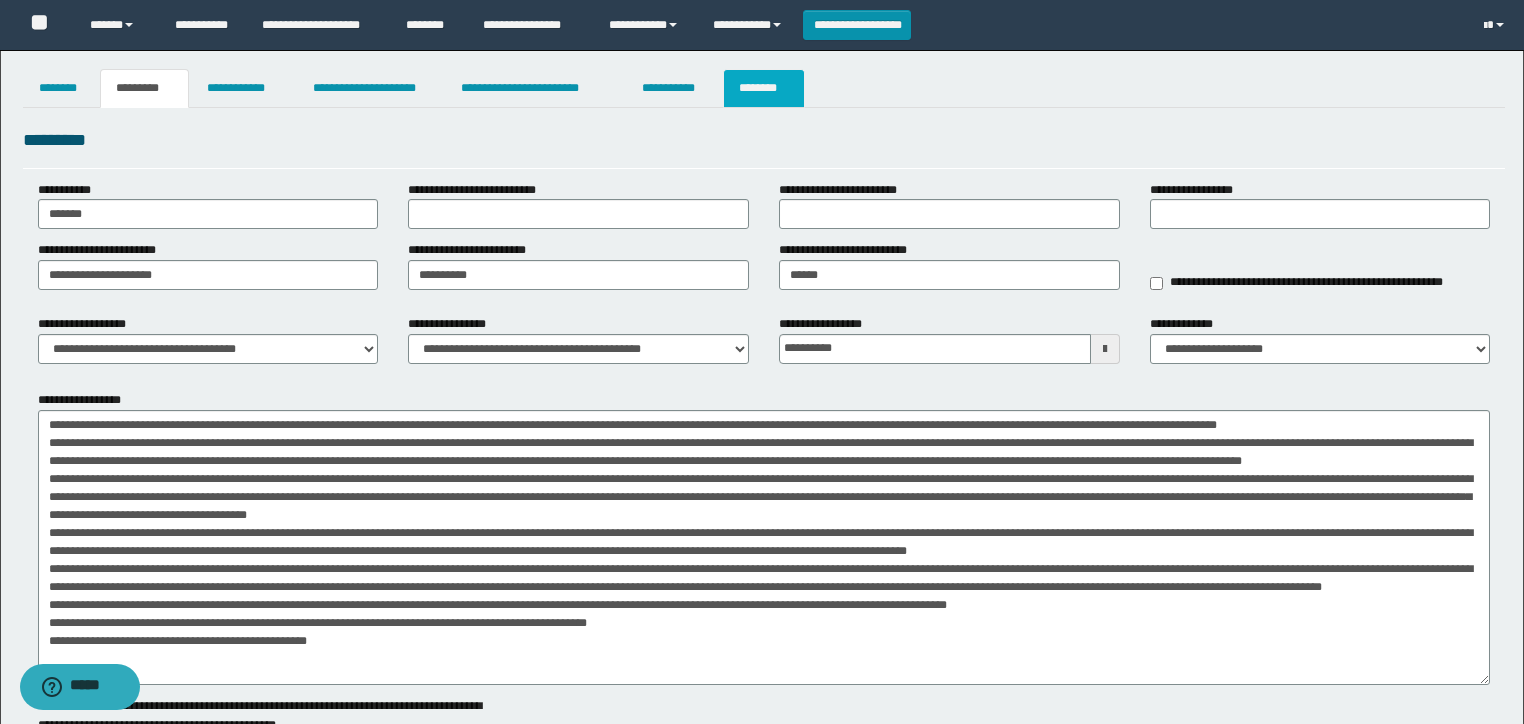 click on "********" at bounding box center [764, 88] 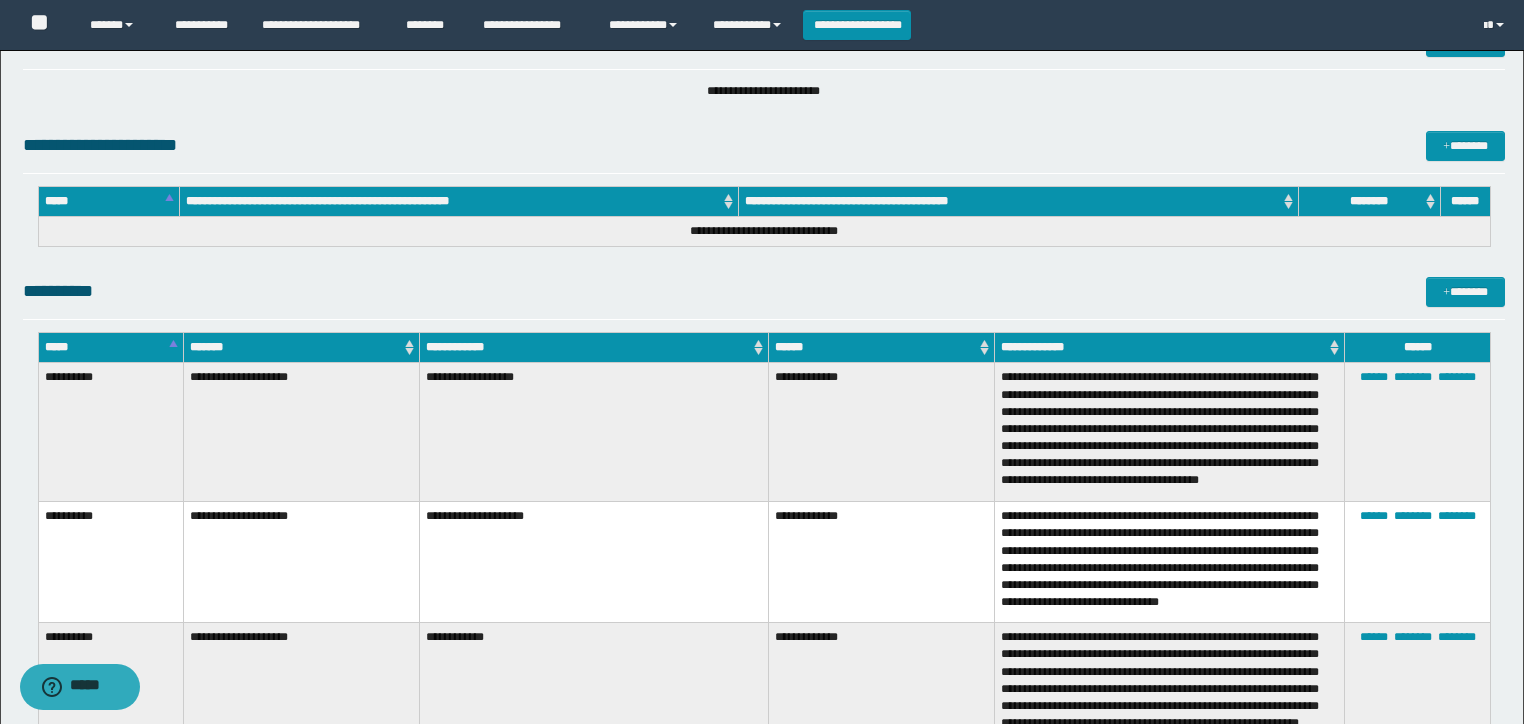 scroll, scrollTop: 0, scrollLeft: 0, axis: both 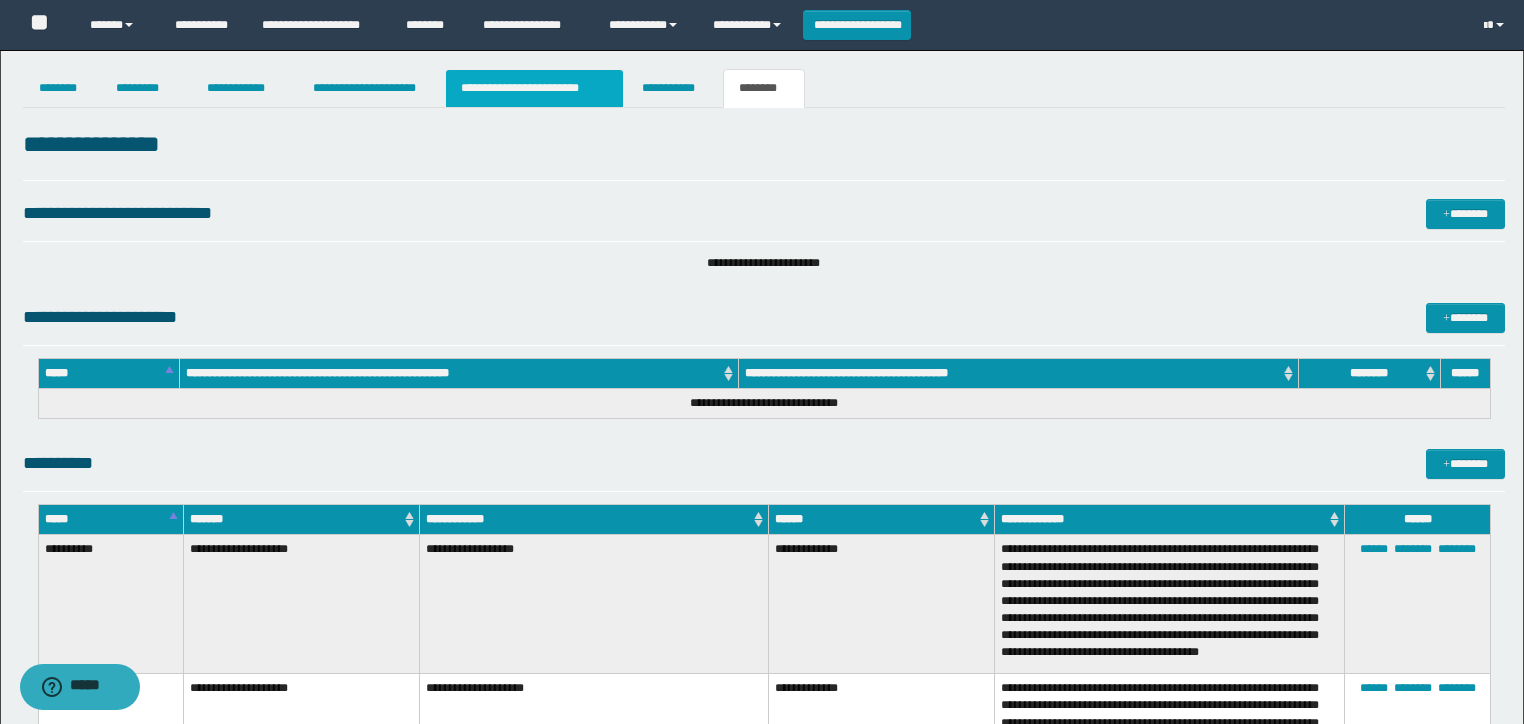 click on "**********" at bounding box center [534, 88] 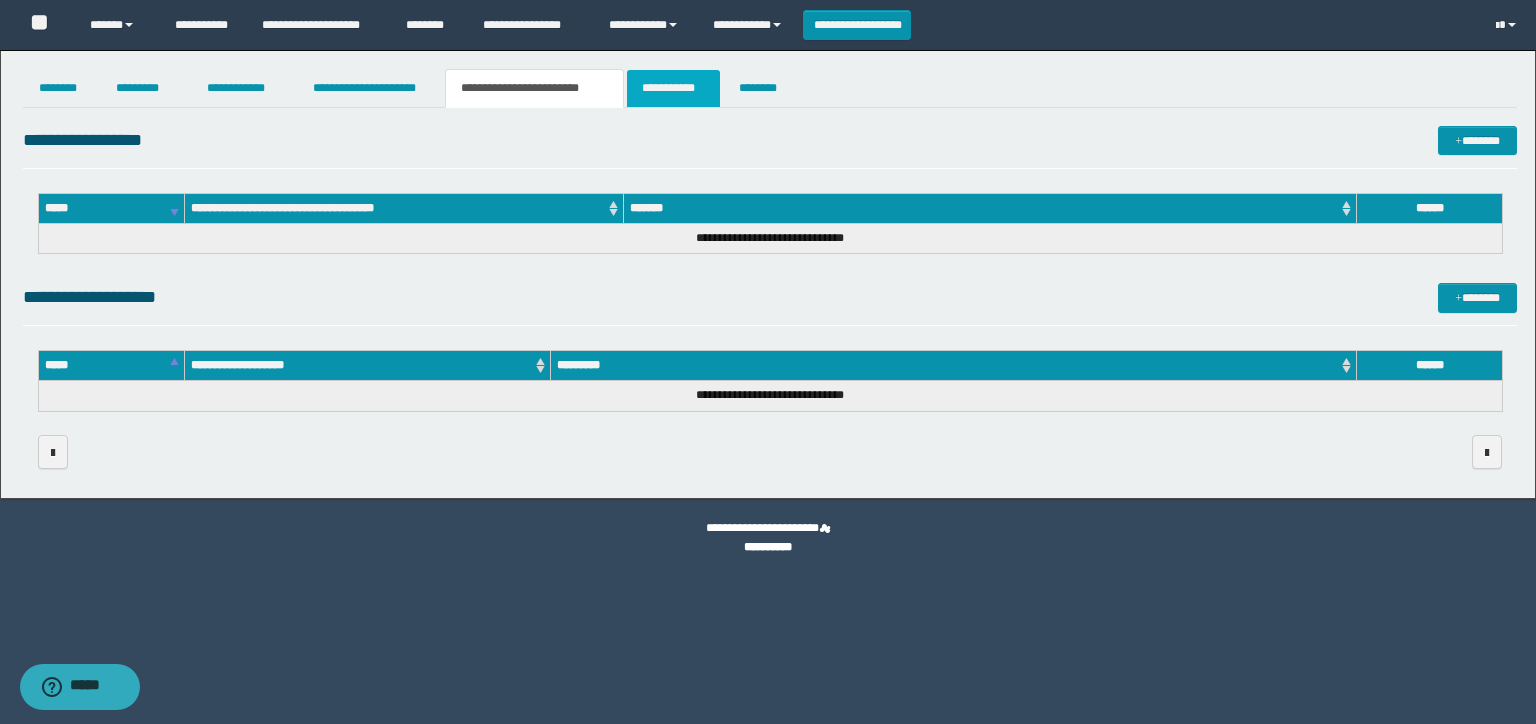 click on "**********" at bounding box center [673, 88] 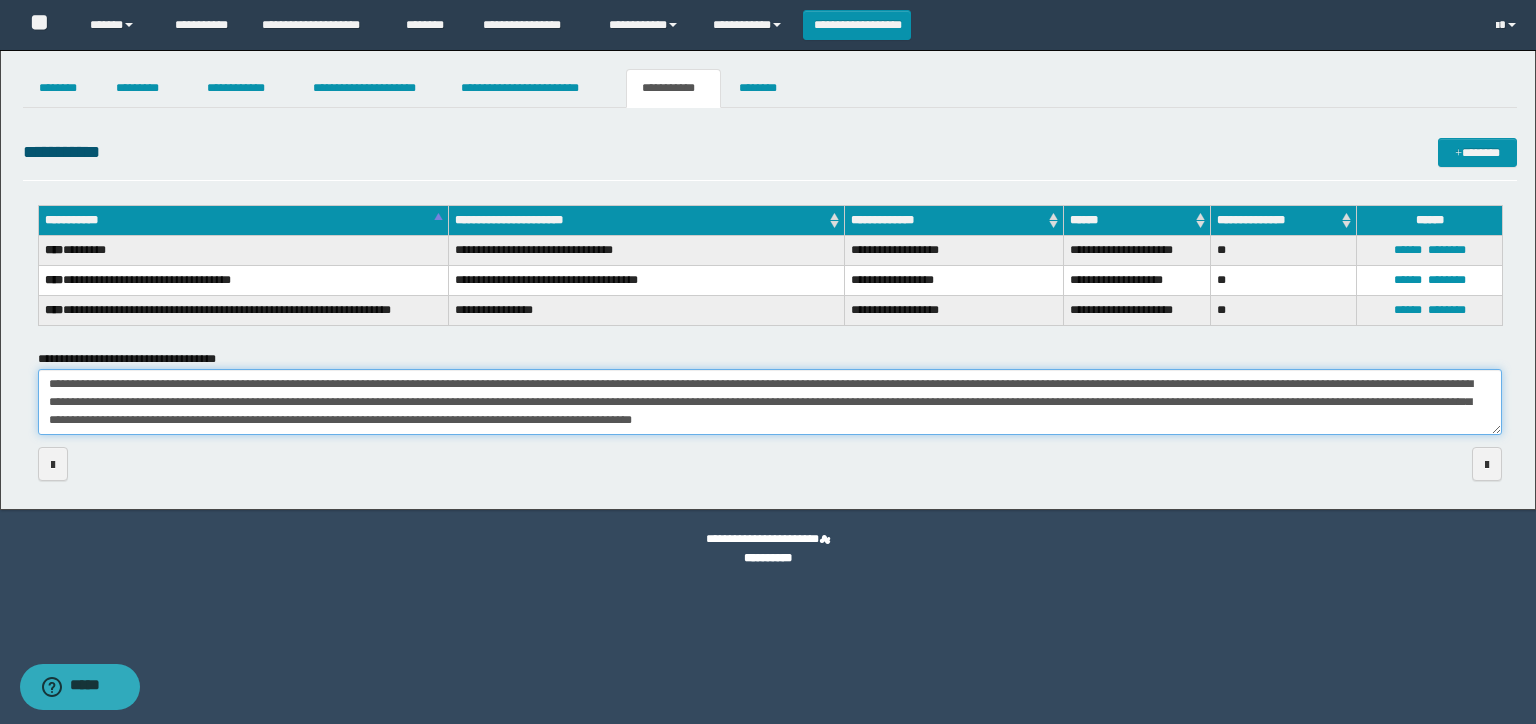 drag, startPoint x: 278, startPoint y: 401, endPoint x: 325, endPoint y: 397, distance: 47.169907 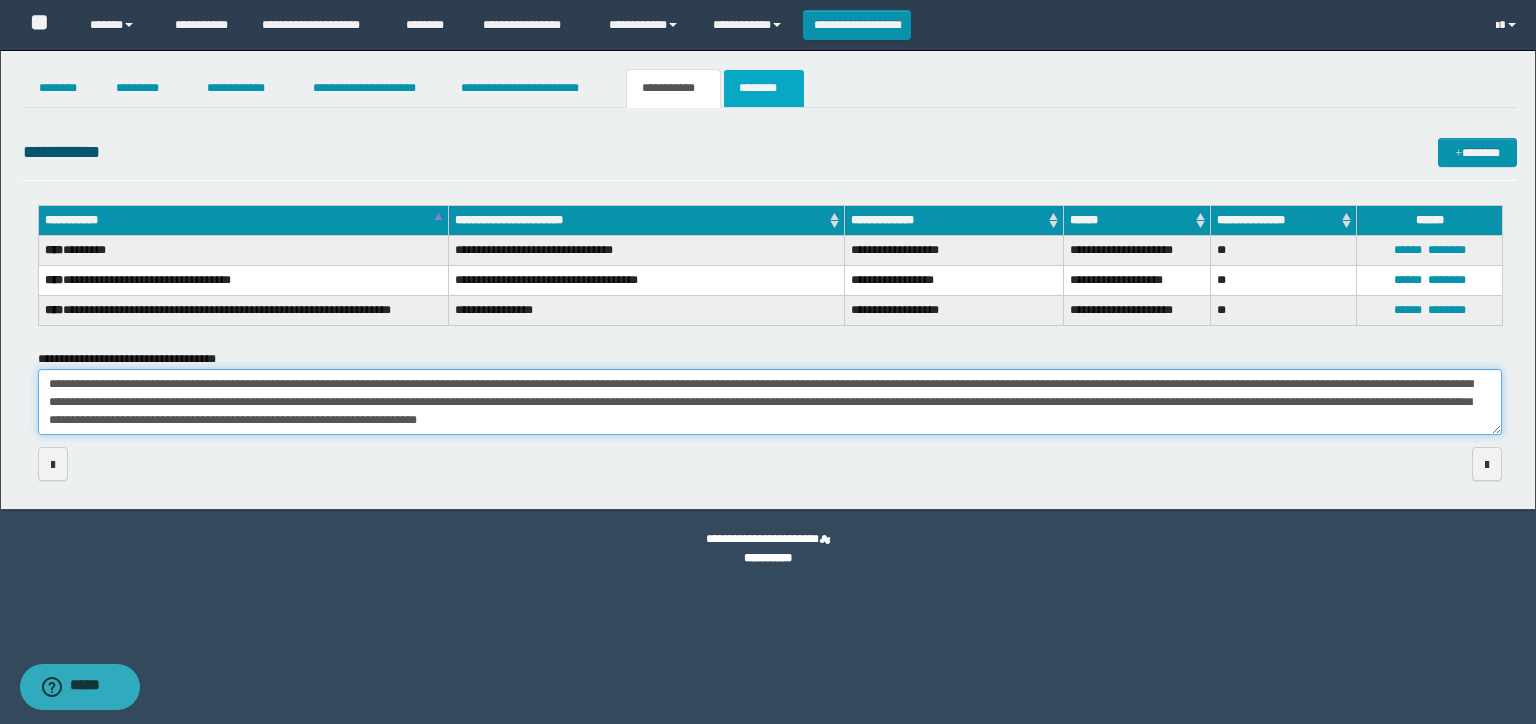 type on "**********" 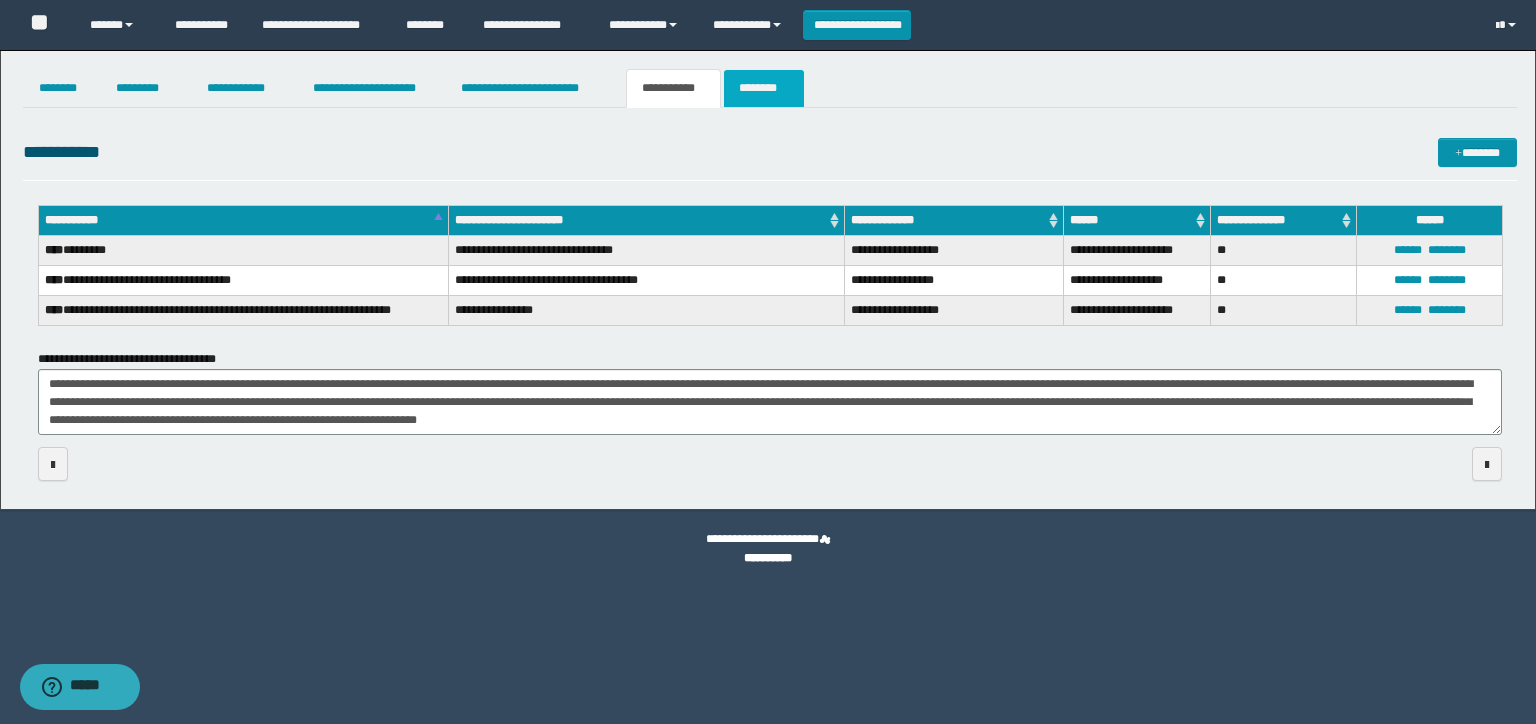 click on "********" at bounding box center [764, 88] 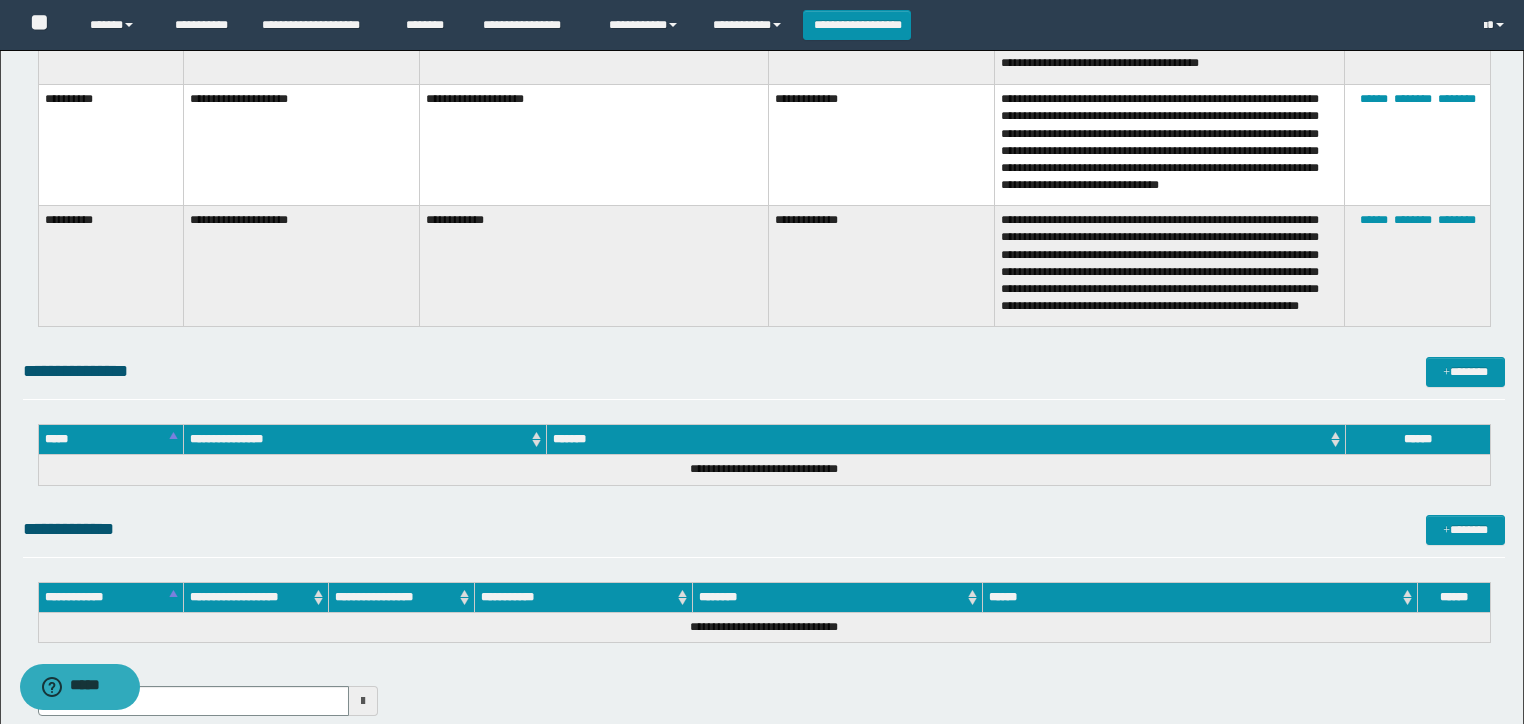 scroll, scrollTop: 775, scrollLeft: 0, axis: vertical 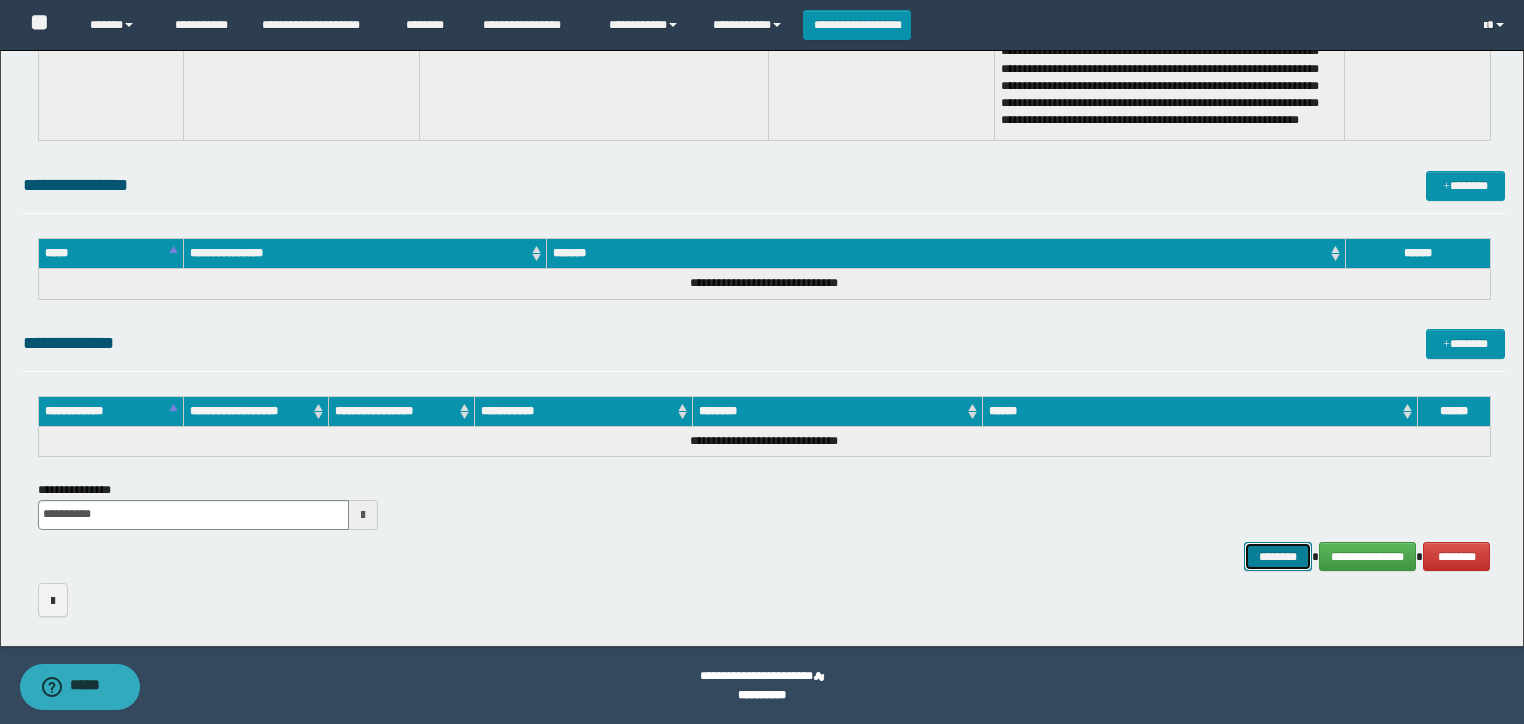 click on "********" at bounding box center (1277, 557) 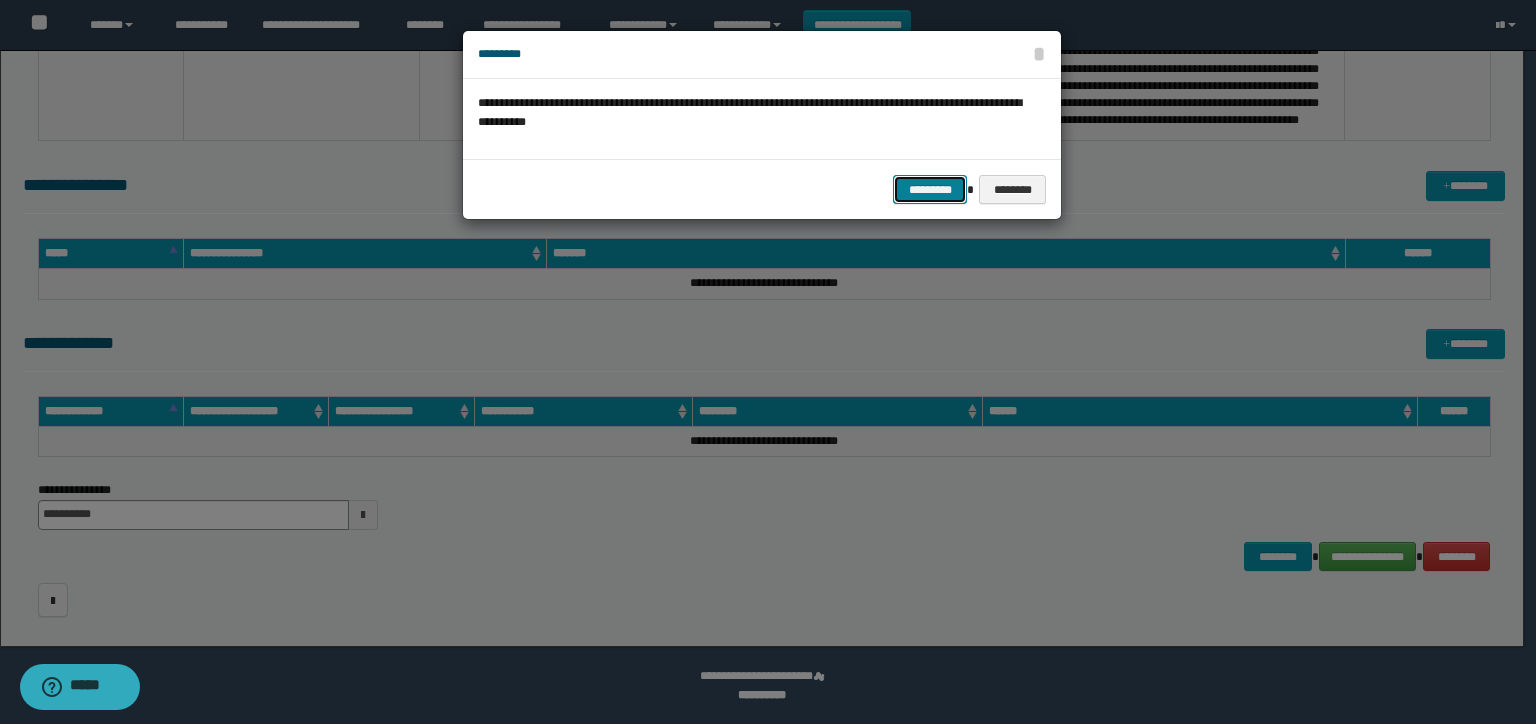 click on "*********" at bounding box center [930, 190] 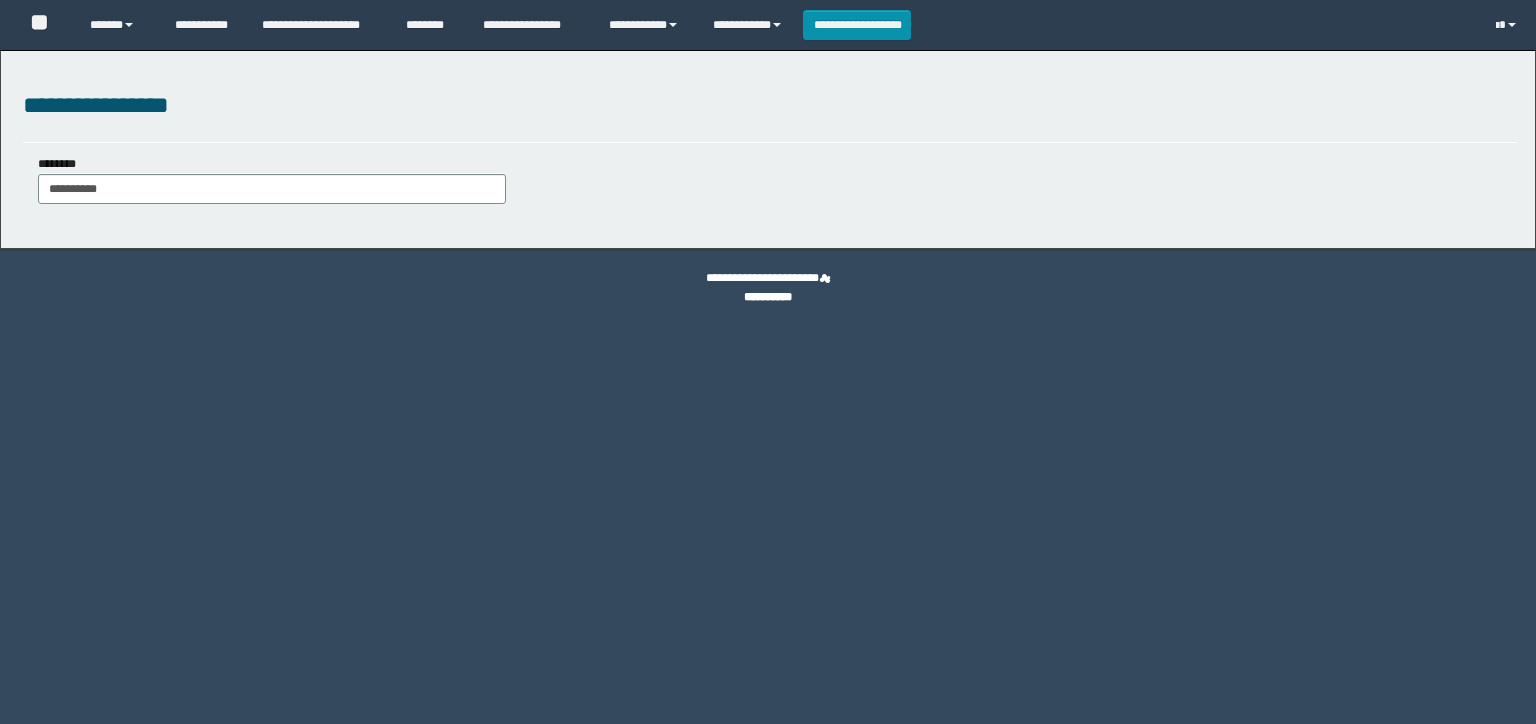 scroll, scrollTop: 0, scrollLeft: 0, axis: both 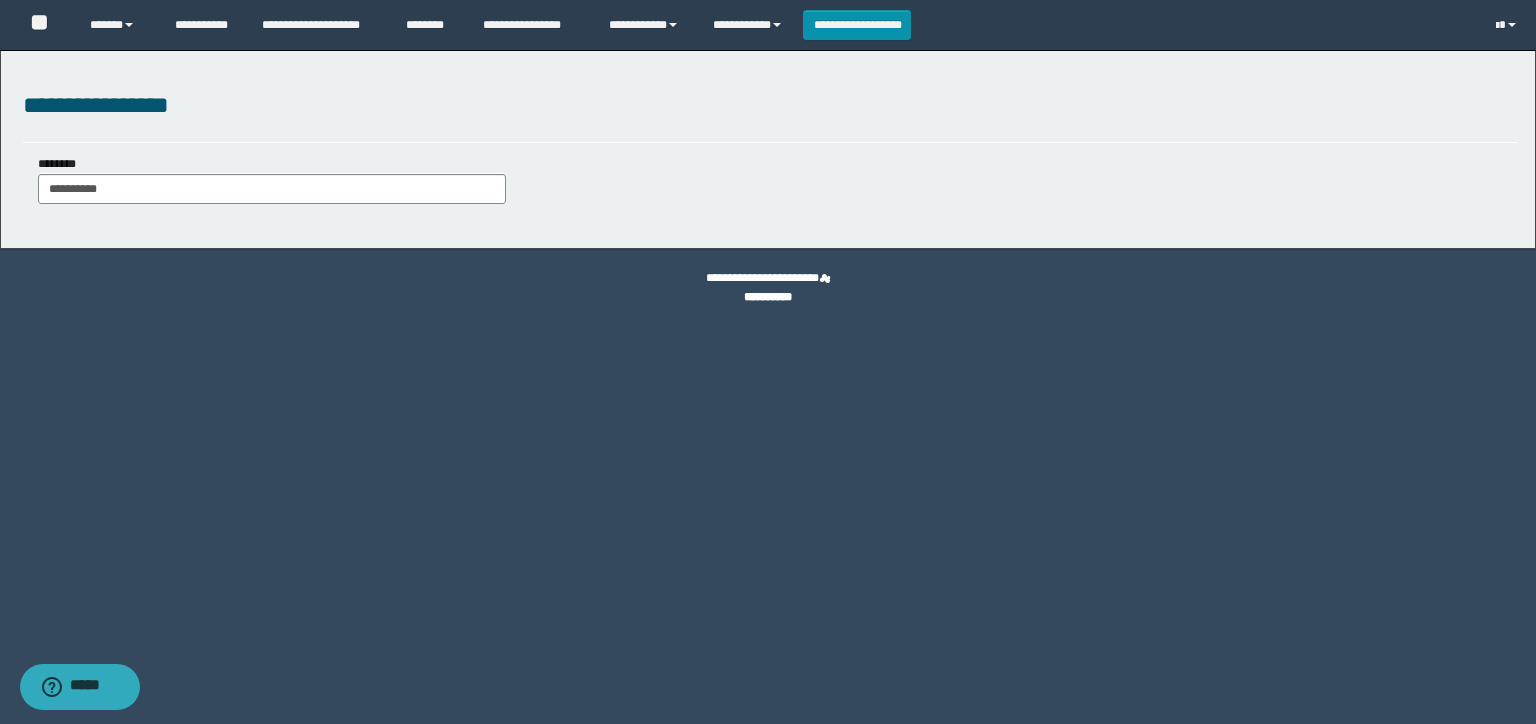 type on "**********" 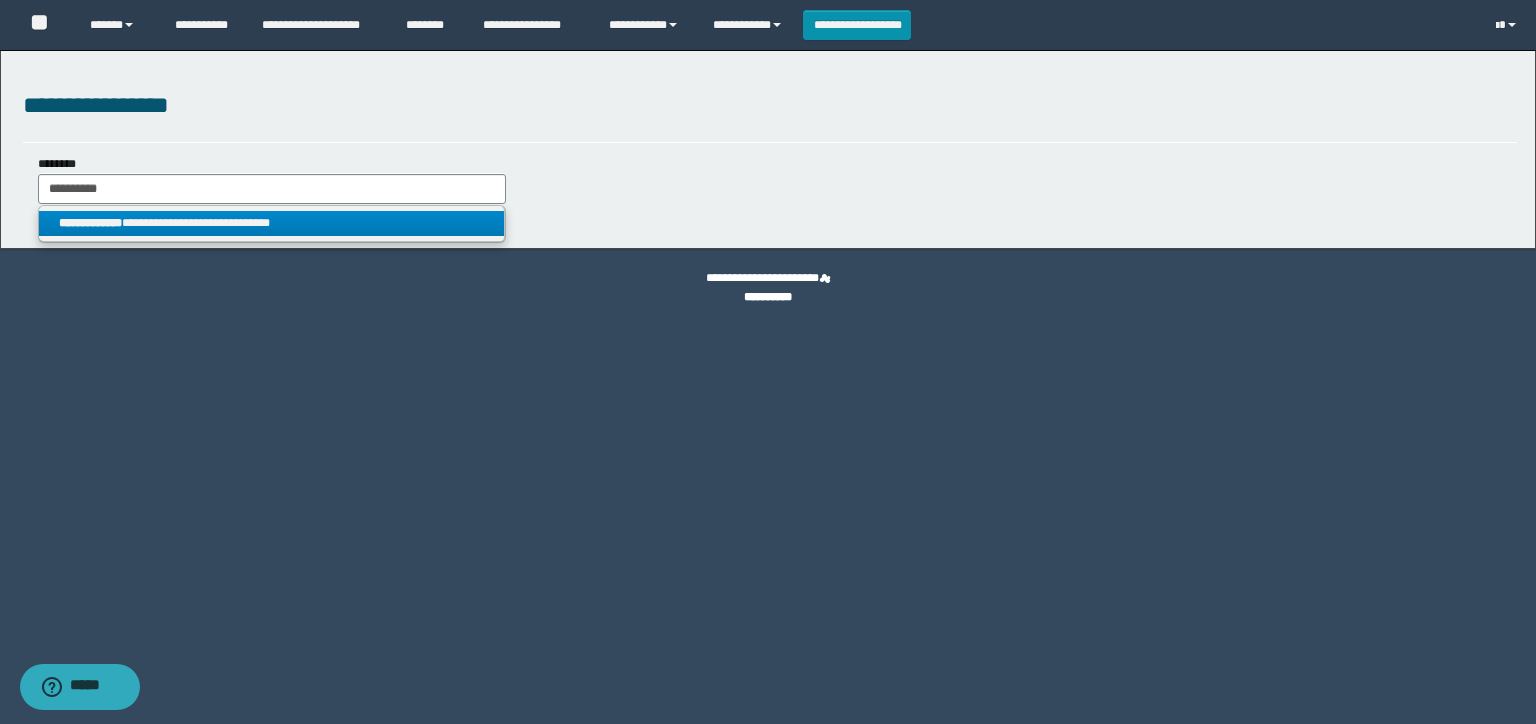 type on "**********" 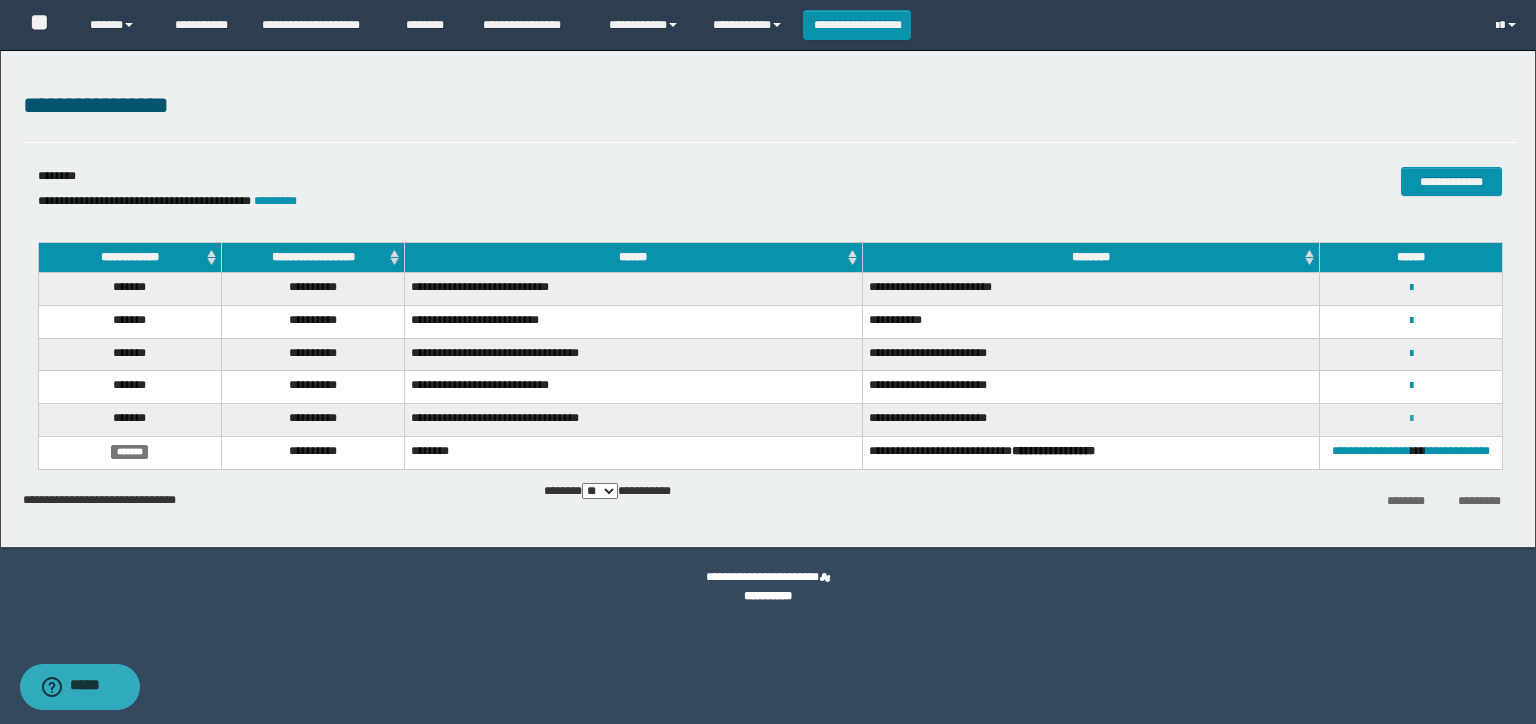 click at bounding box center [1411, 419] 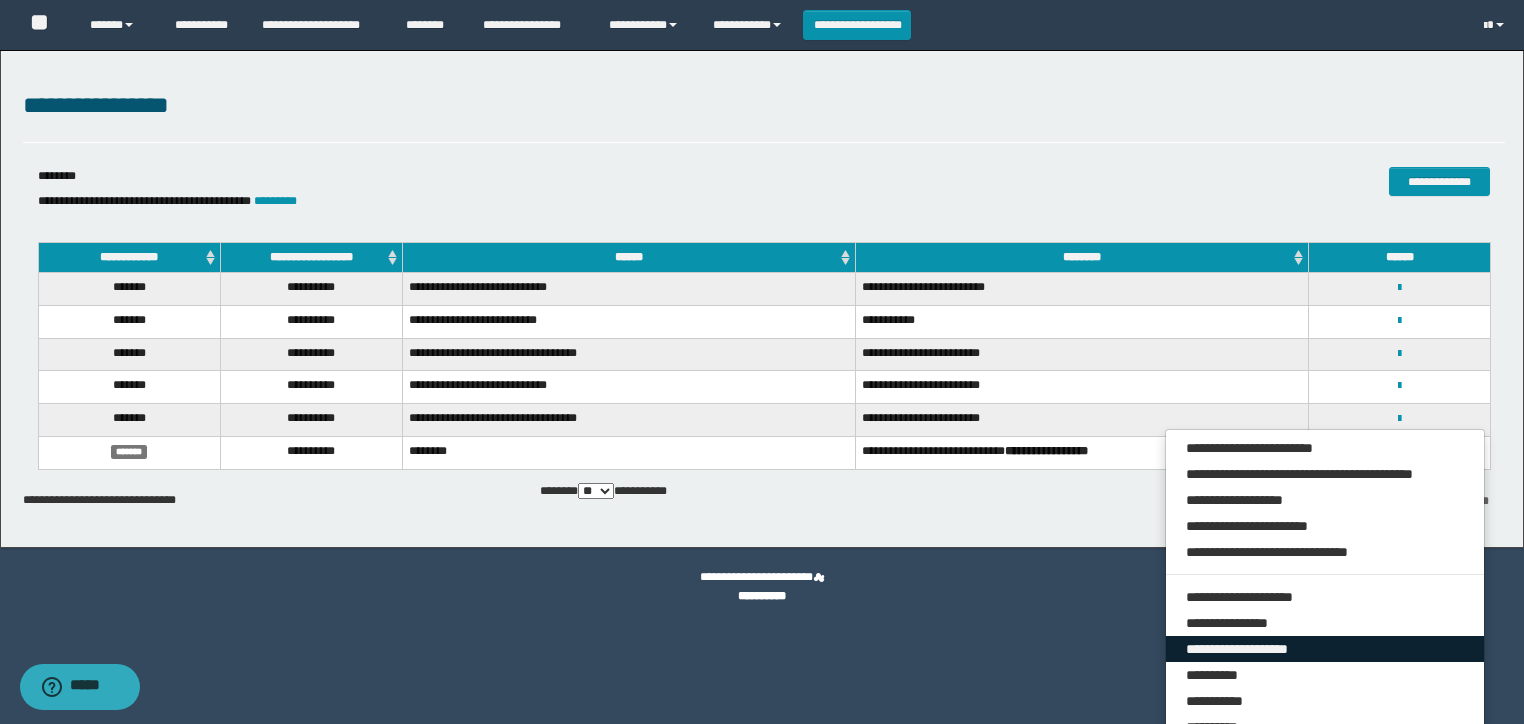 click on "**********" at bounding box center [1325, 649] 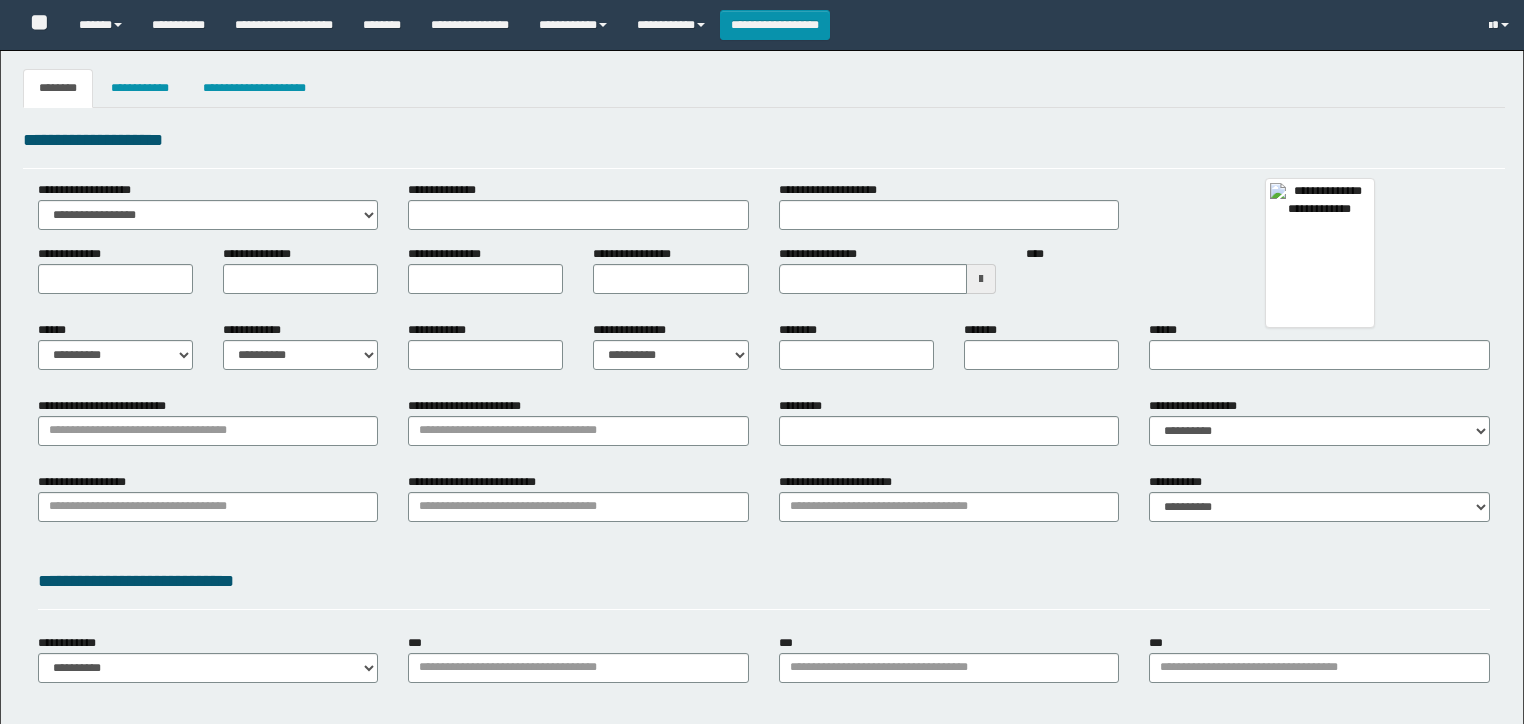 type 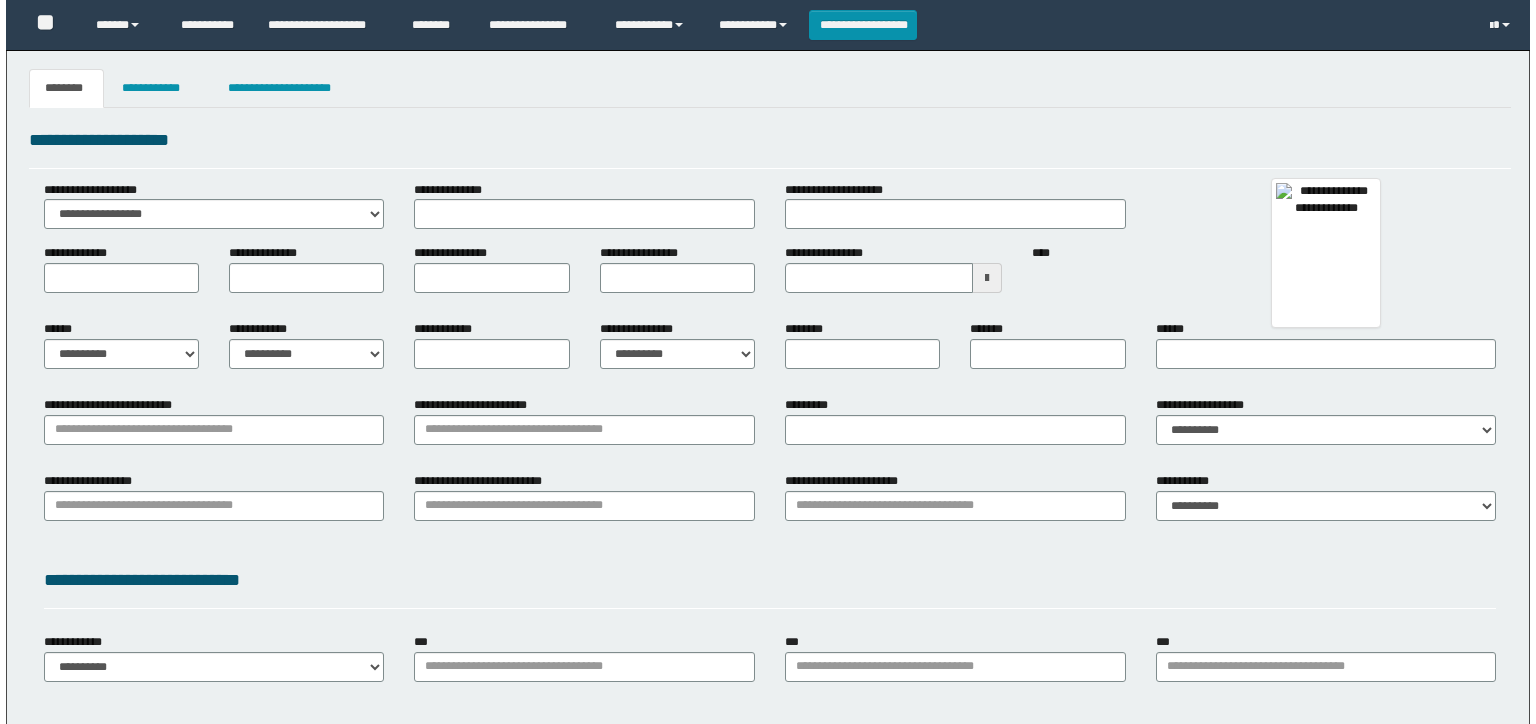 scroll, scrollTop: 0, scrollLeft: 0, axis: both 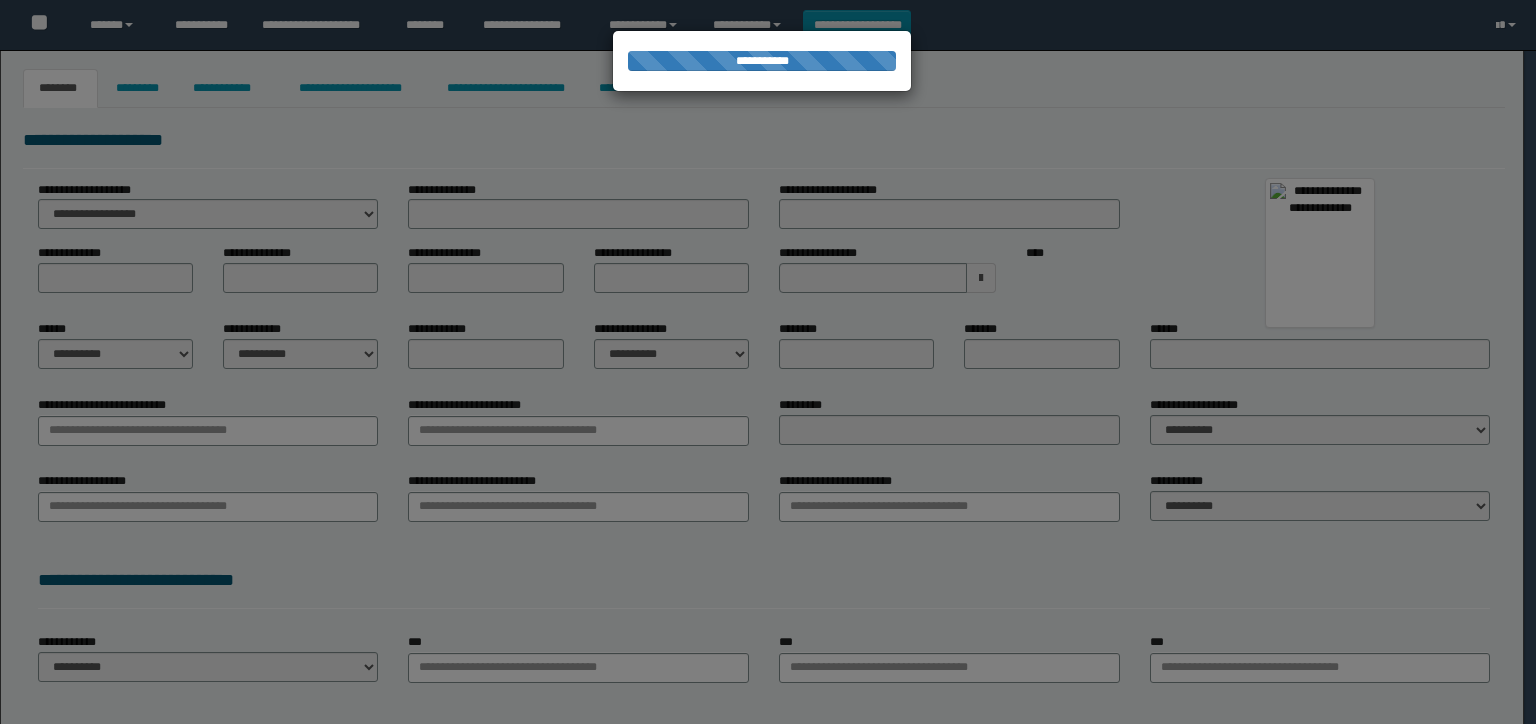type on "**********" 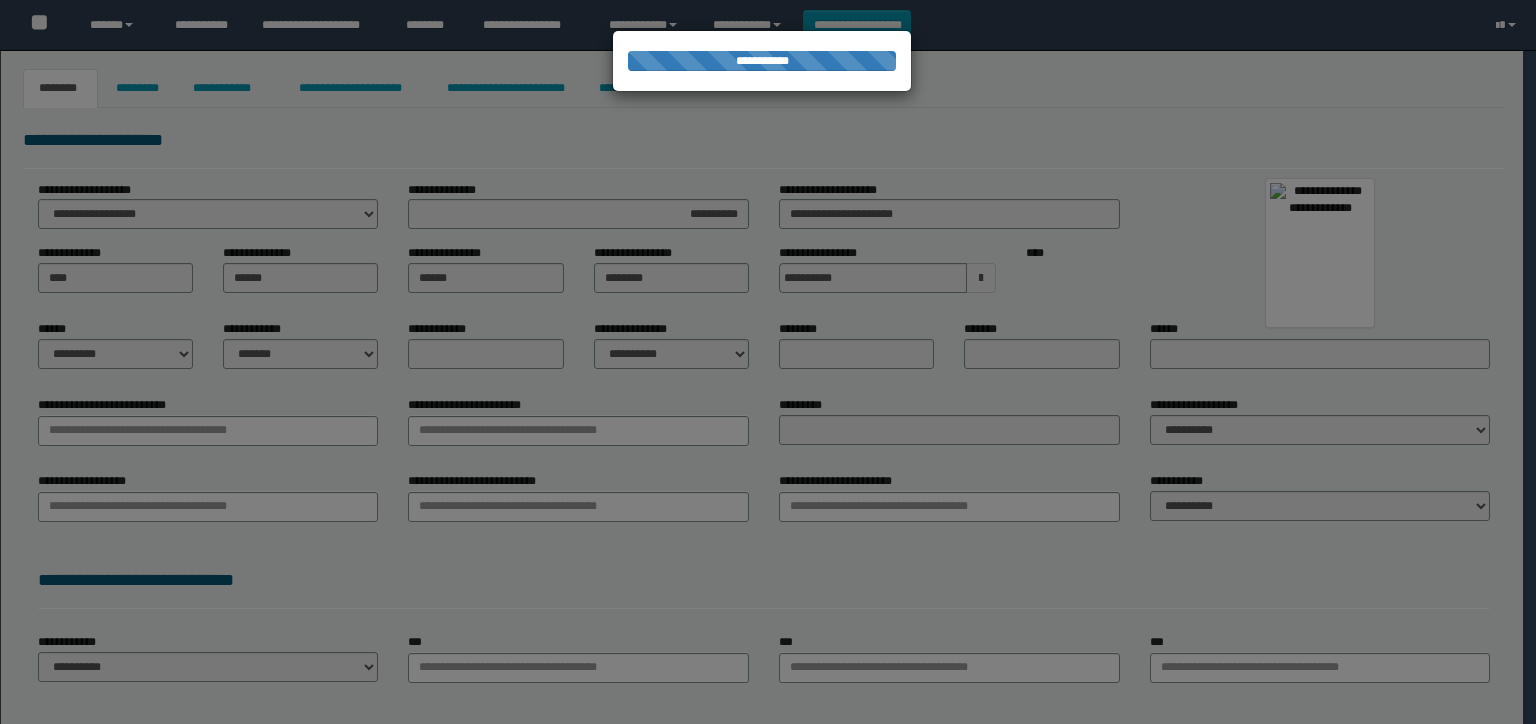 type on "*" 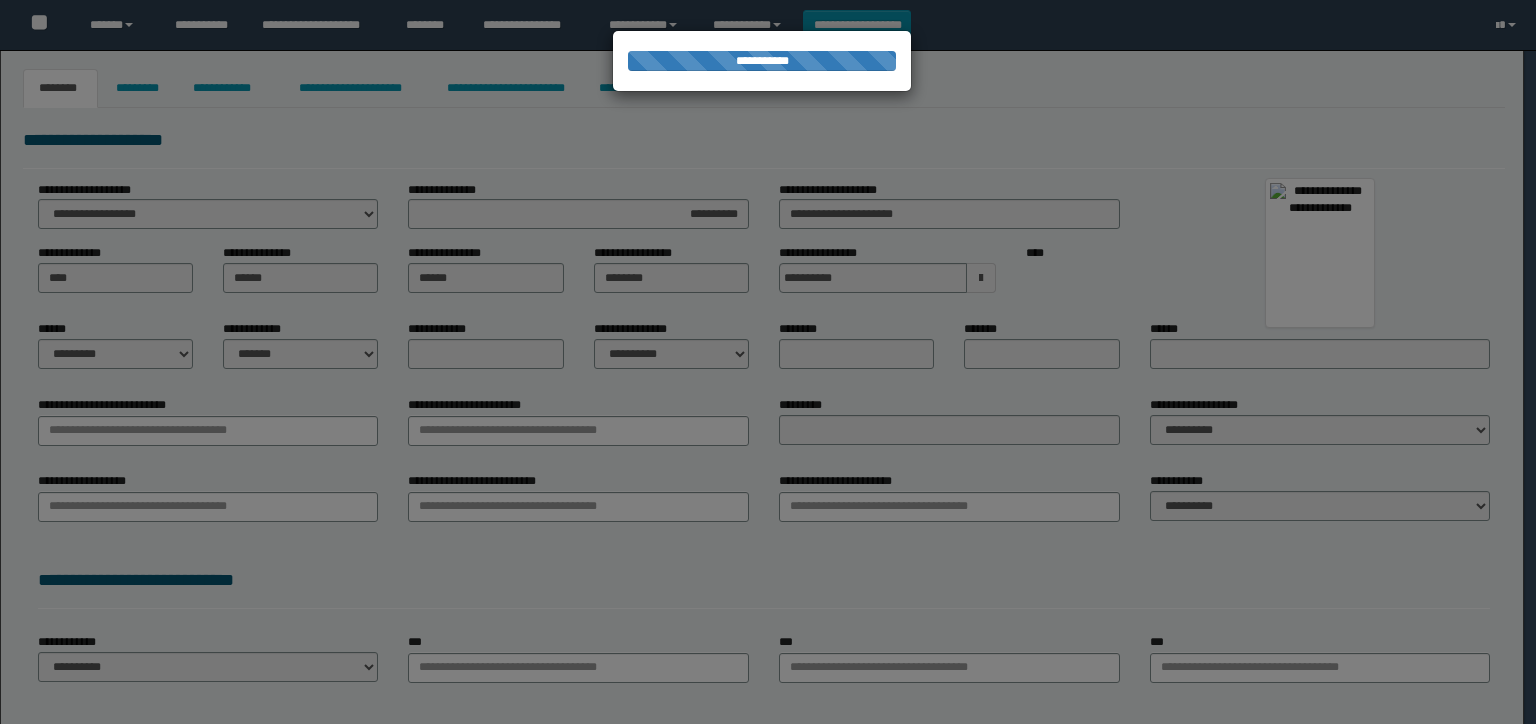 select on "*" 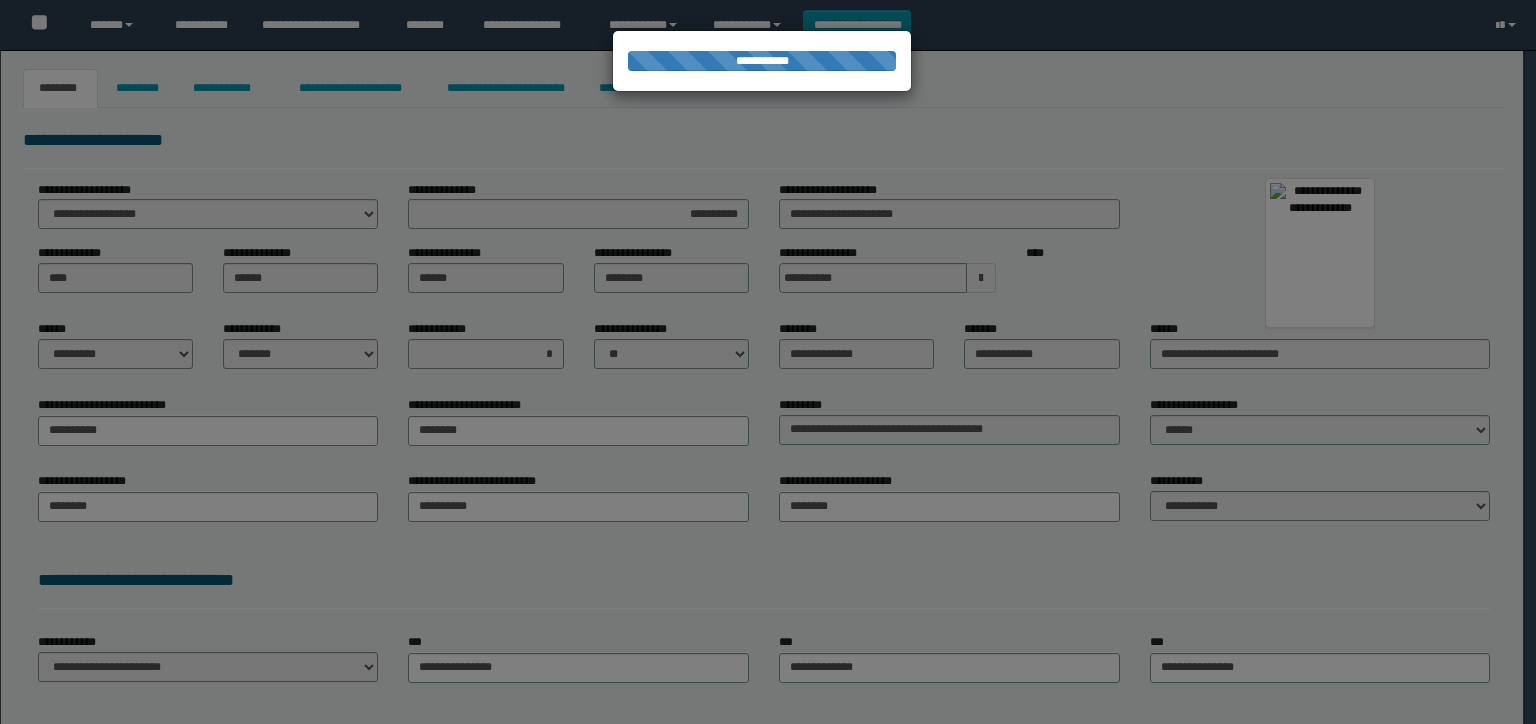 scroll, scrollTop: 0, scrollLeft: 0, axis: both 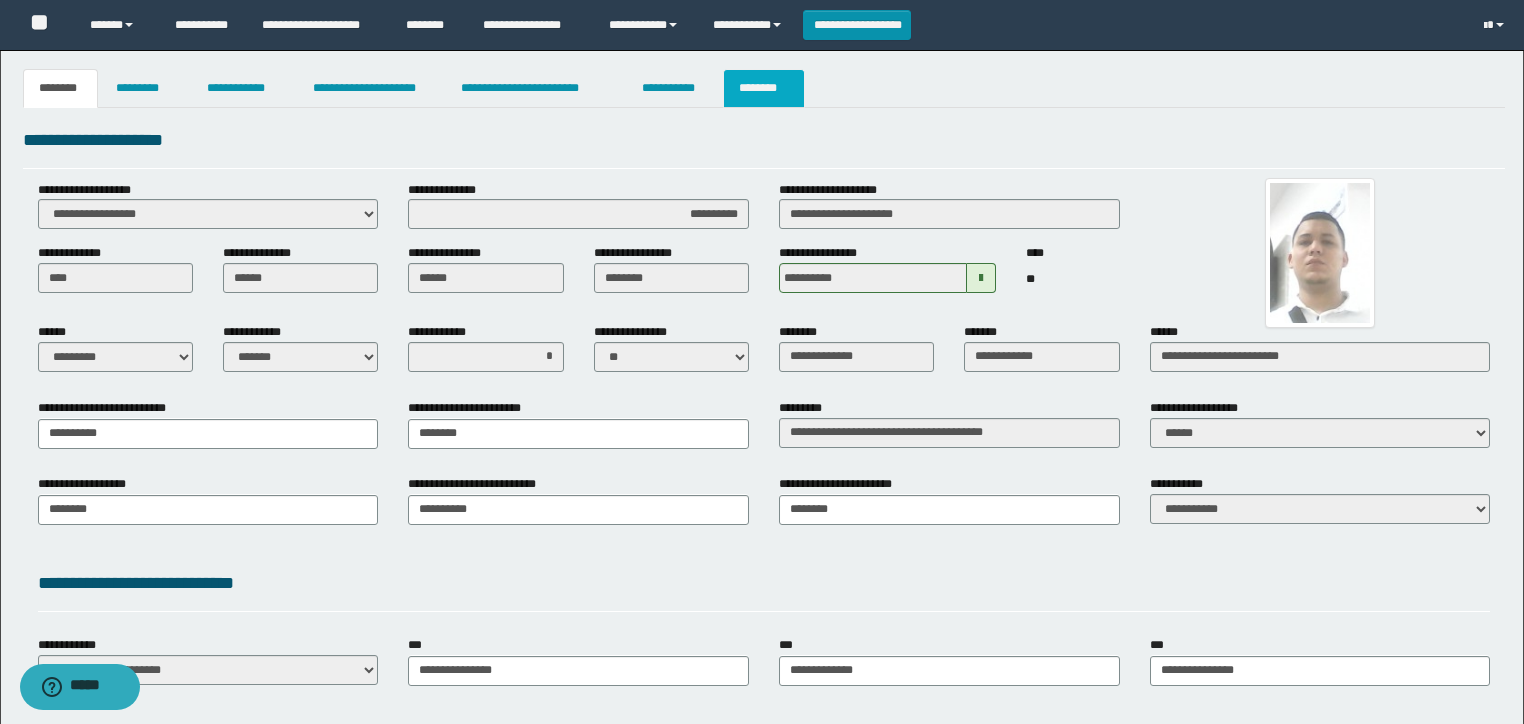 click on "********" at bounding box center (764, 88) 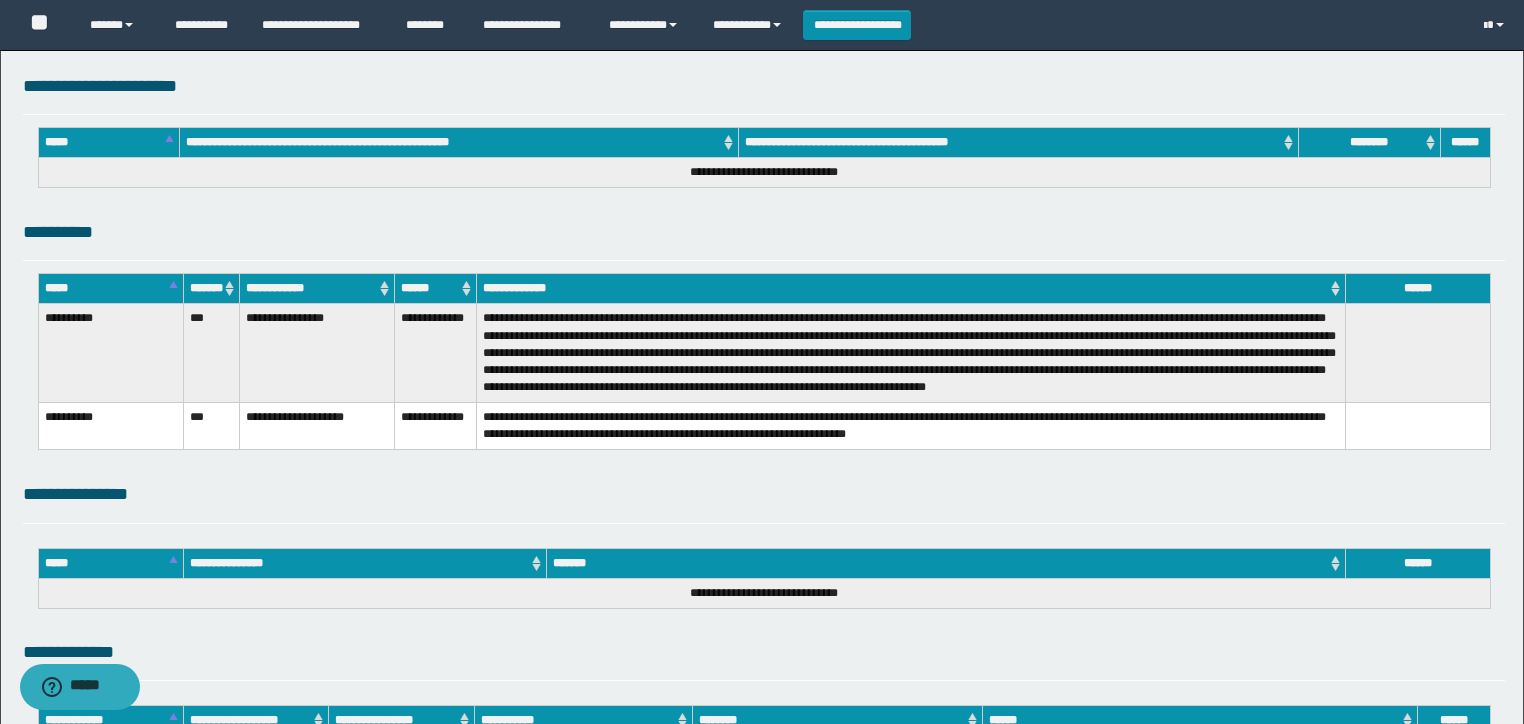 scroll, scrollTop: 240, scrollLeft: 0, axis: vertical 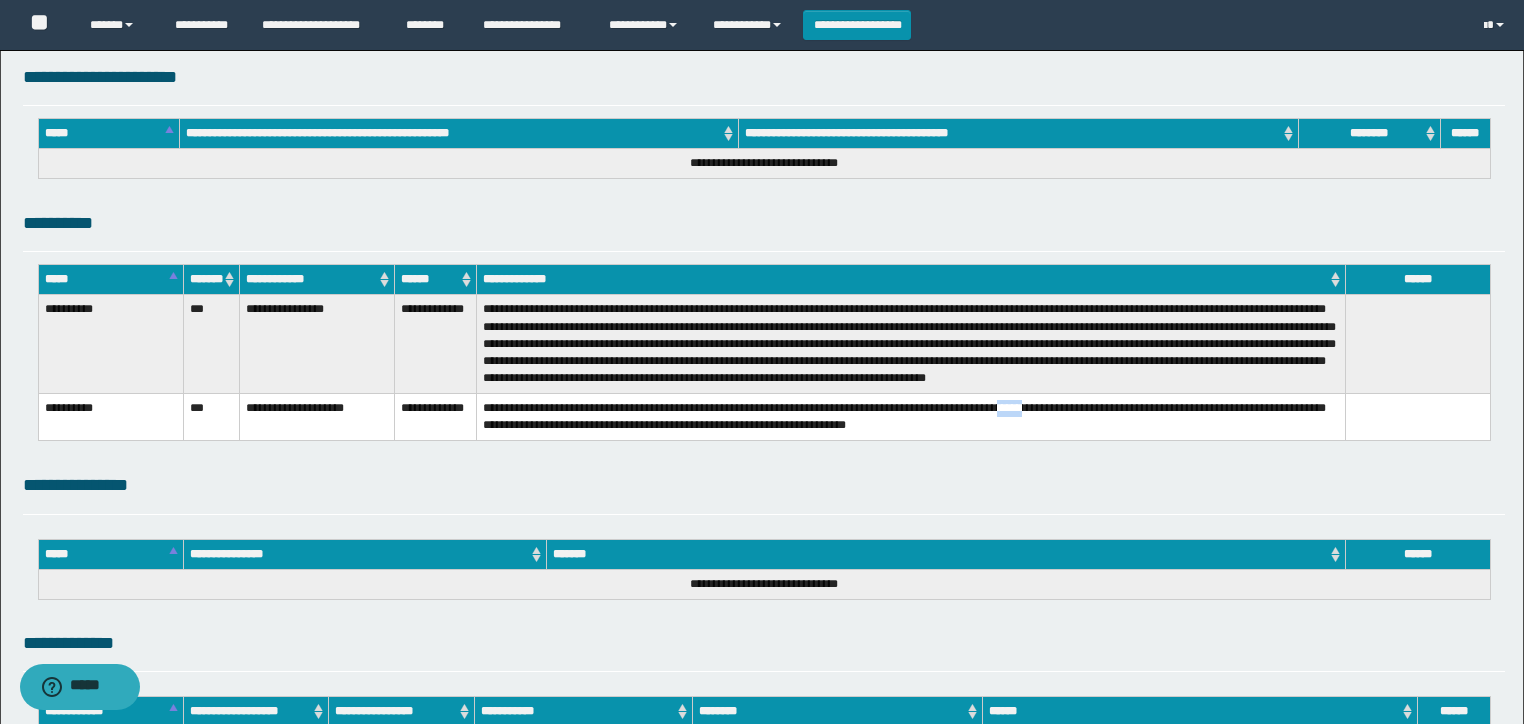 drag, startPoint x: 1016, startPoint y: 403, endPoint x: 1040, endPoint y: 403, distance: 24 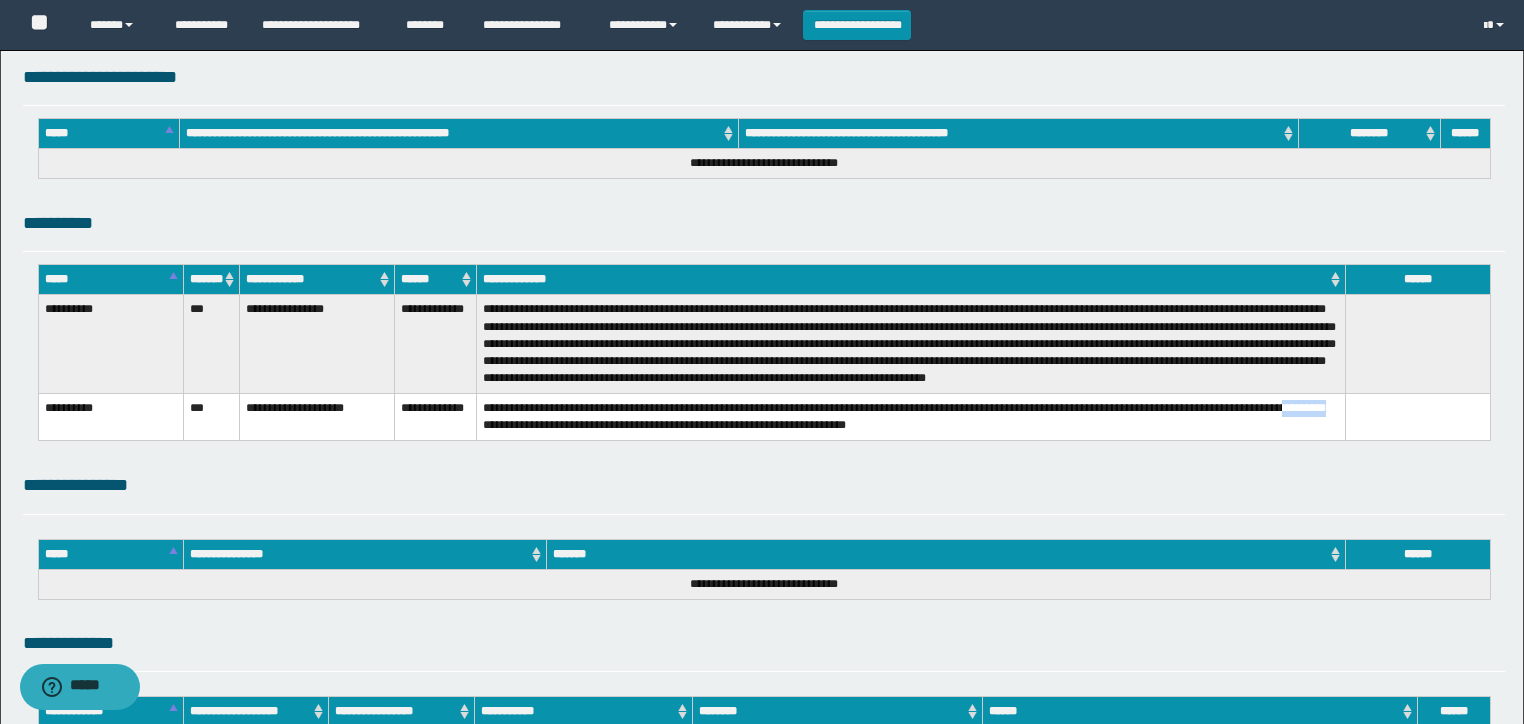 drag, startPoint x: 484, startPoint y: 423, endPoint x: 526, endPoint y: 428, distance: 42.296574 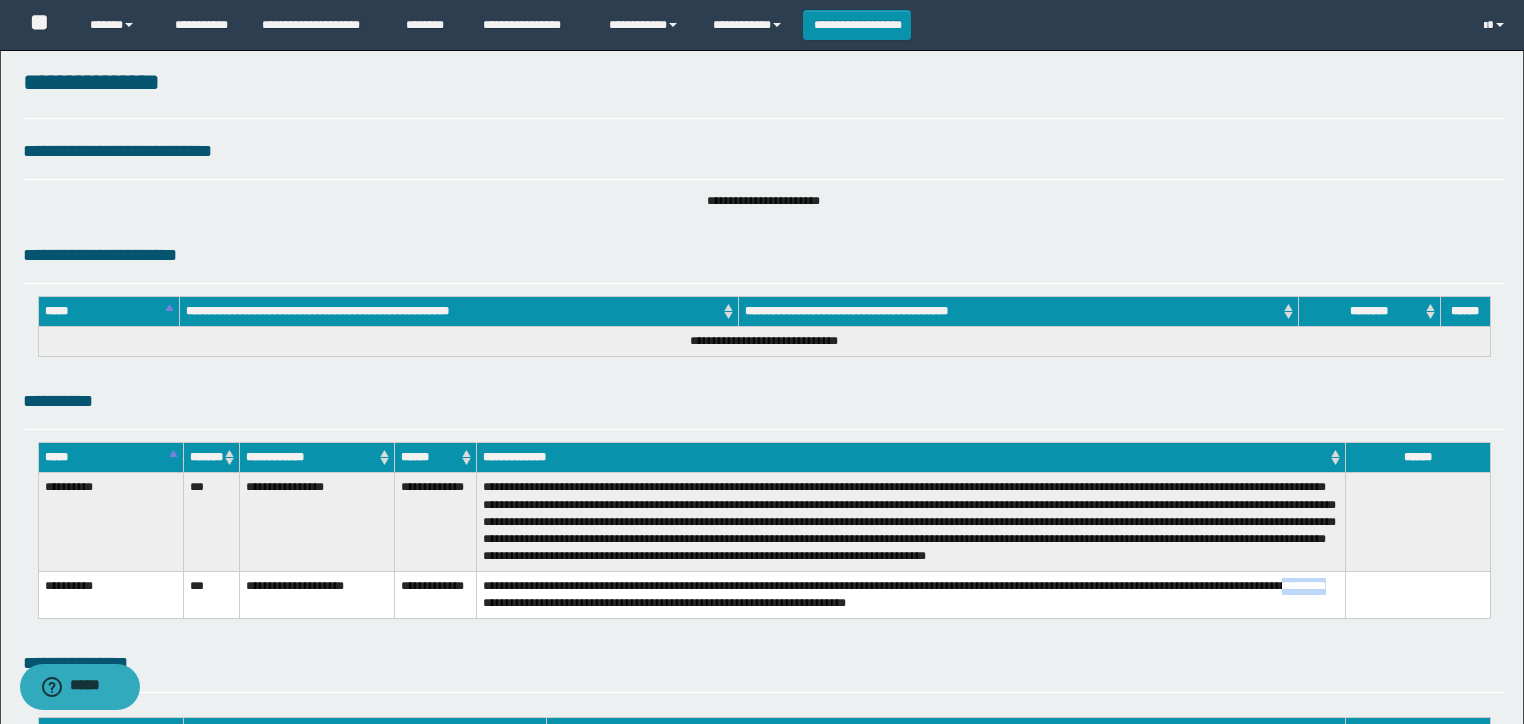 scroll, scrollTop: 0, scrollLeft: 0, axis: both 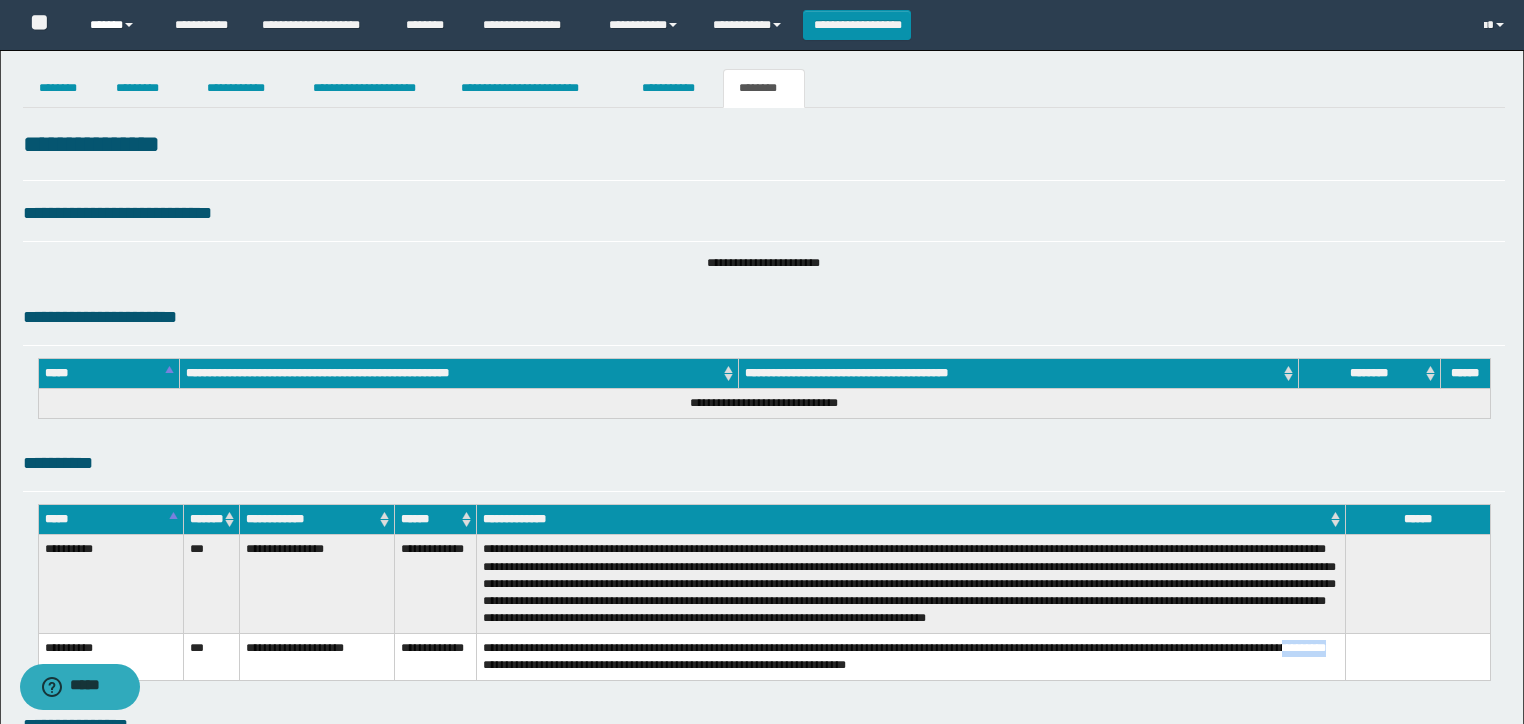 click on "******" at bounding box center (117, 25) 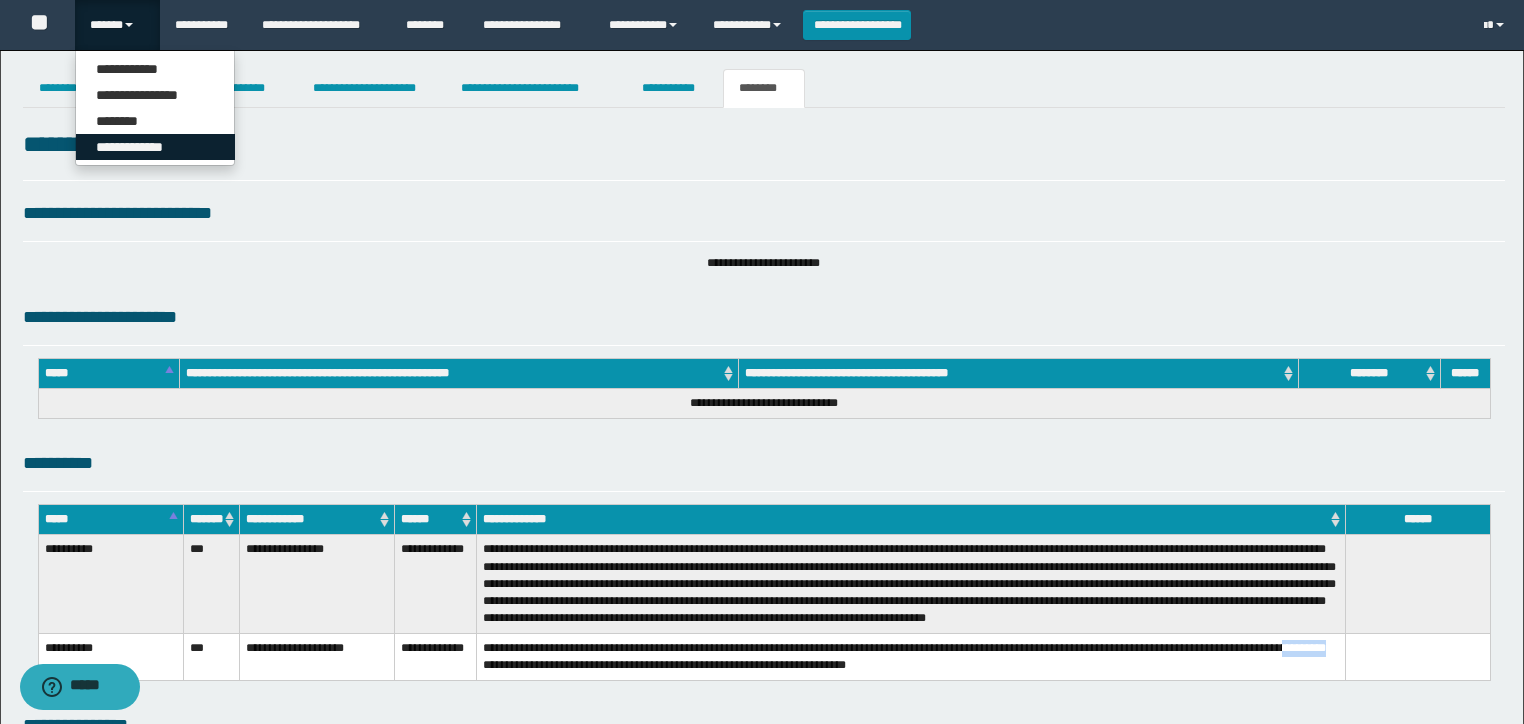 click on "**********" at bounding box center (155, 147) 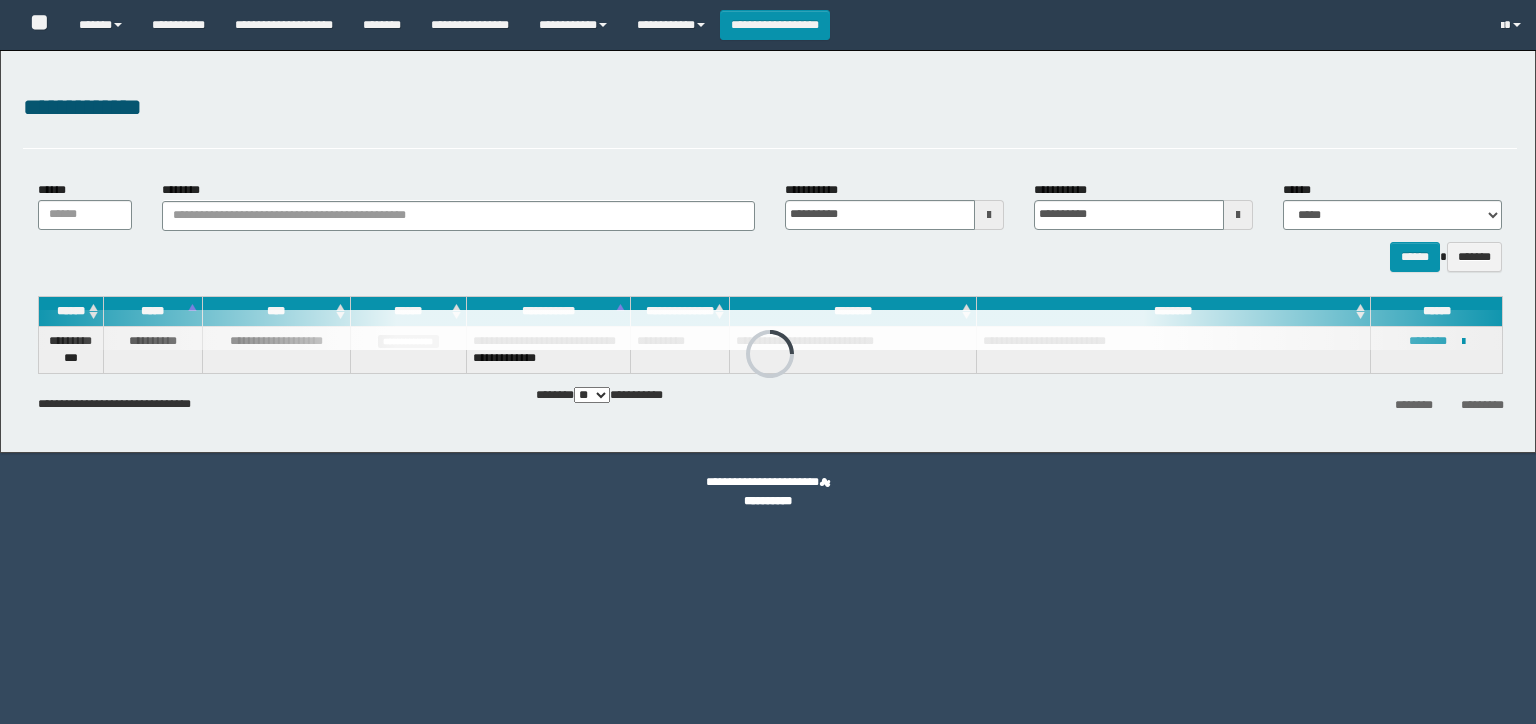 scroll, scrollTop: 0, scrollLeft: 0, axis: both 